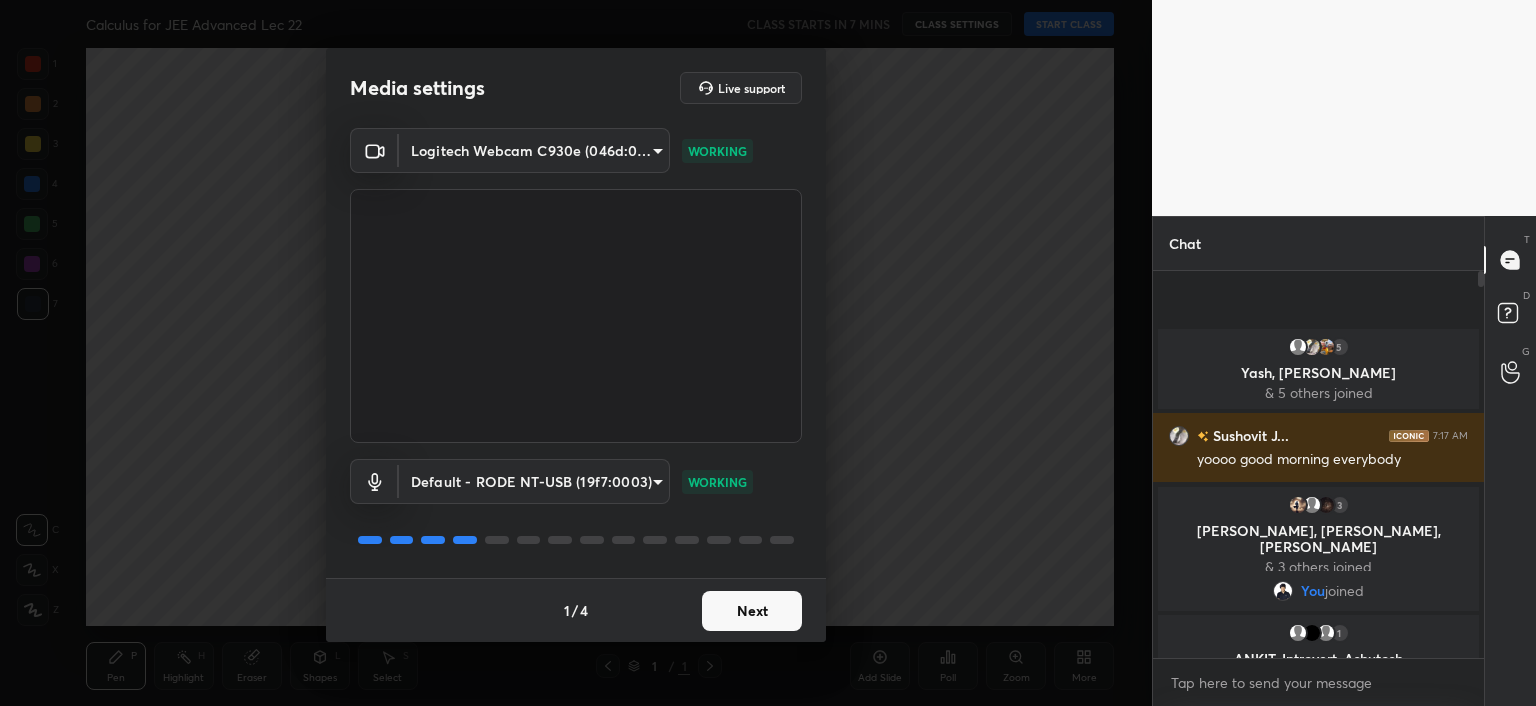 scroll, scrollTop: 0, scrollLeft: 0, axis: both 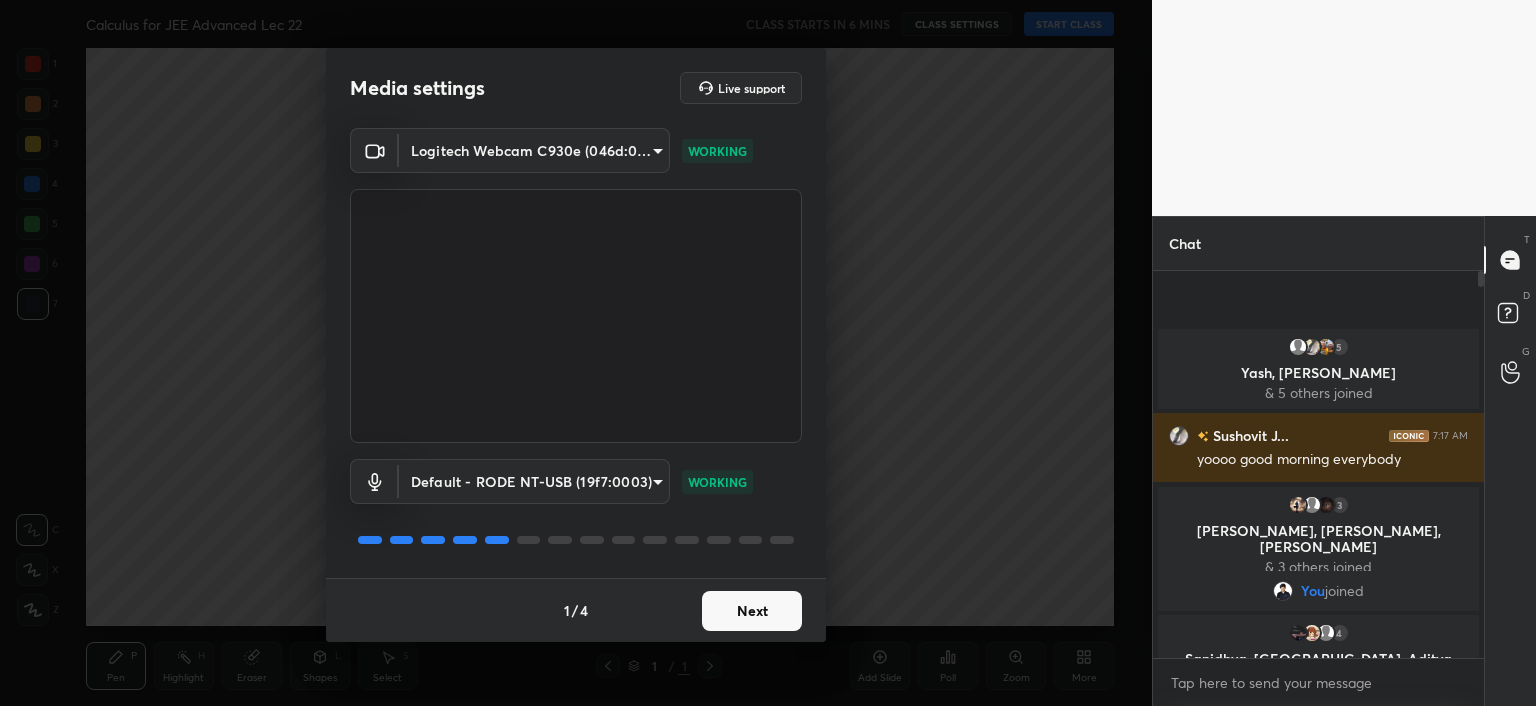click on "Next" at bounding box center (752, 611) 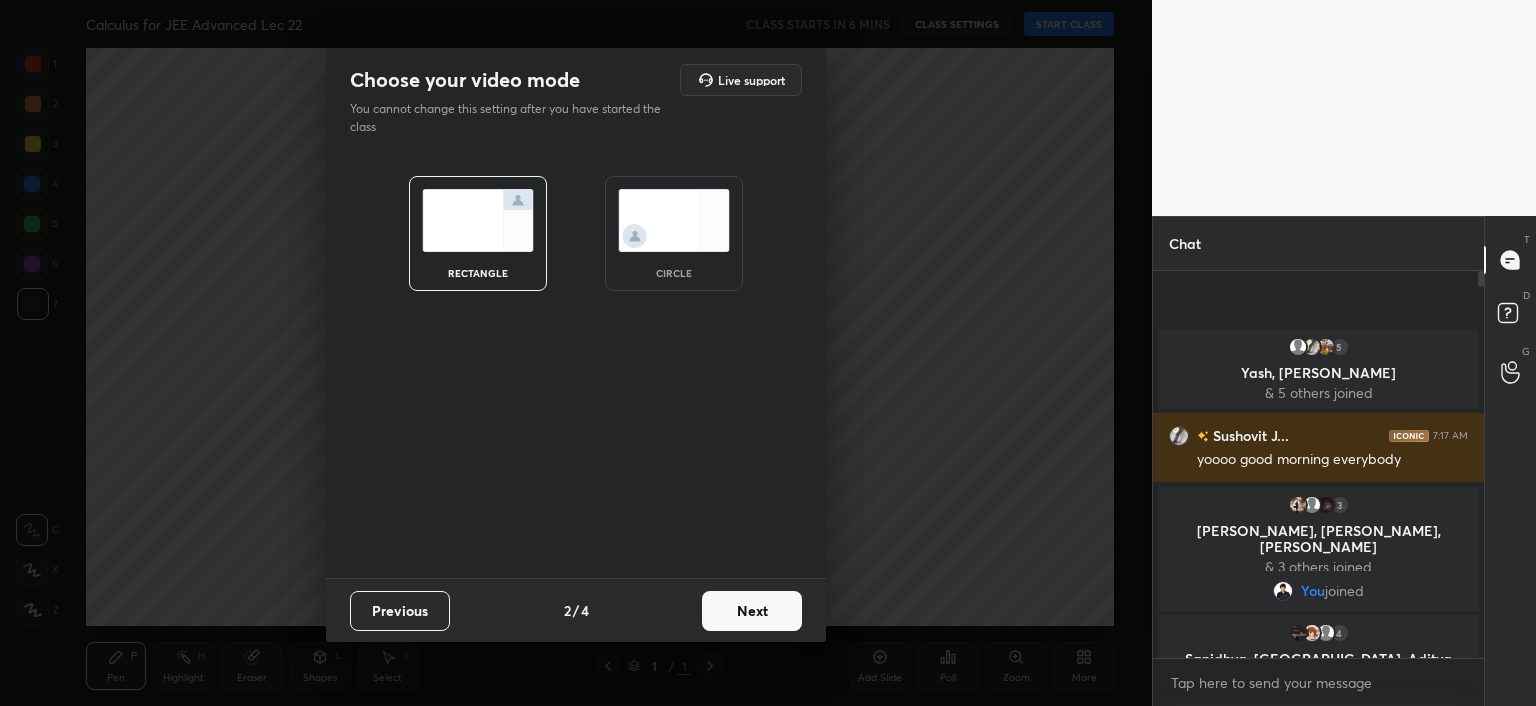 click on "Next" at bounding box center (752, 611) 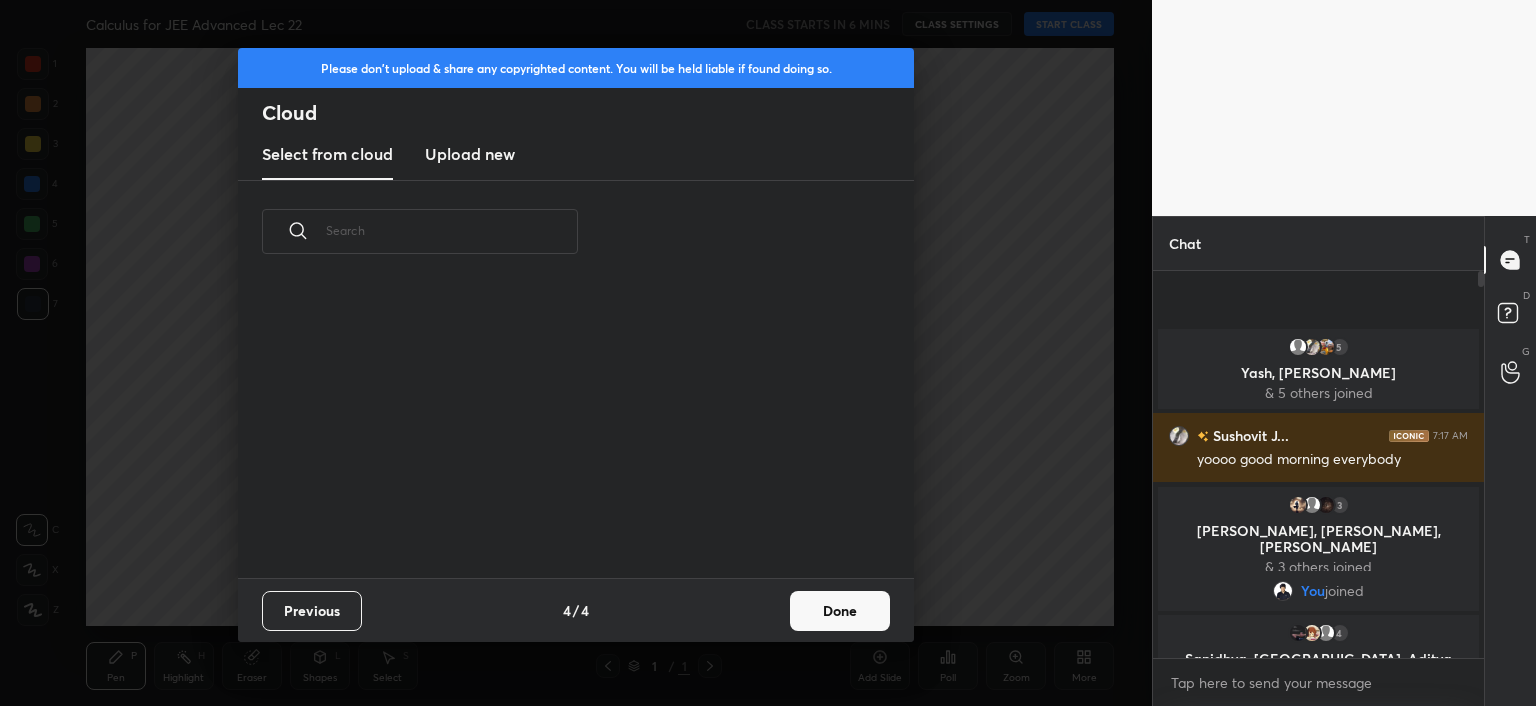 scroll, scrollTop: 6, scrollLeft: 10, axis: both 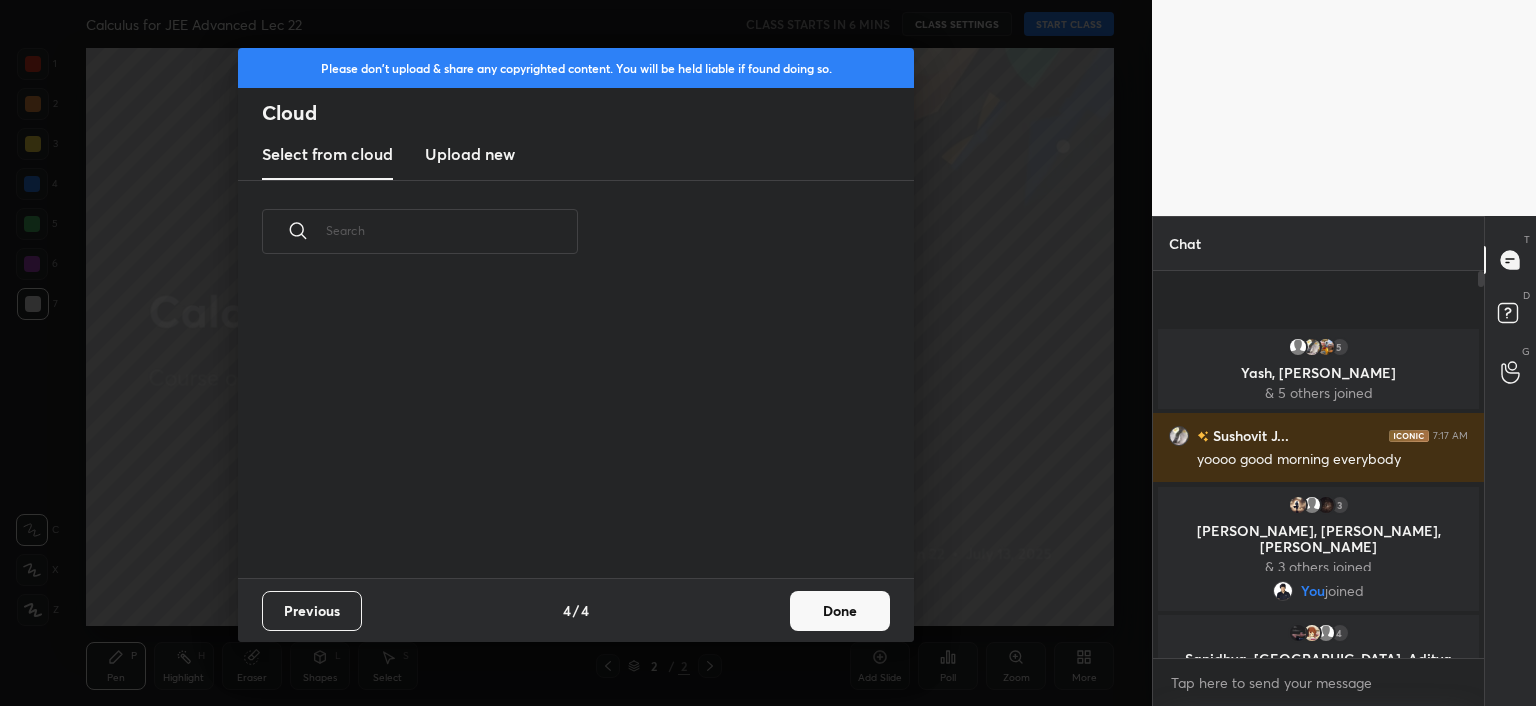 click on "Done" at bounding box center [840, 611] 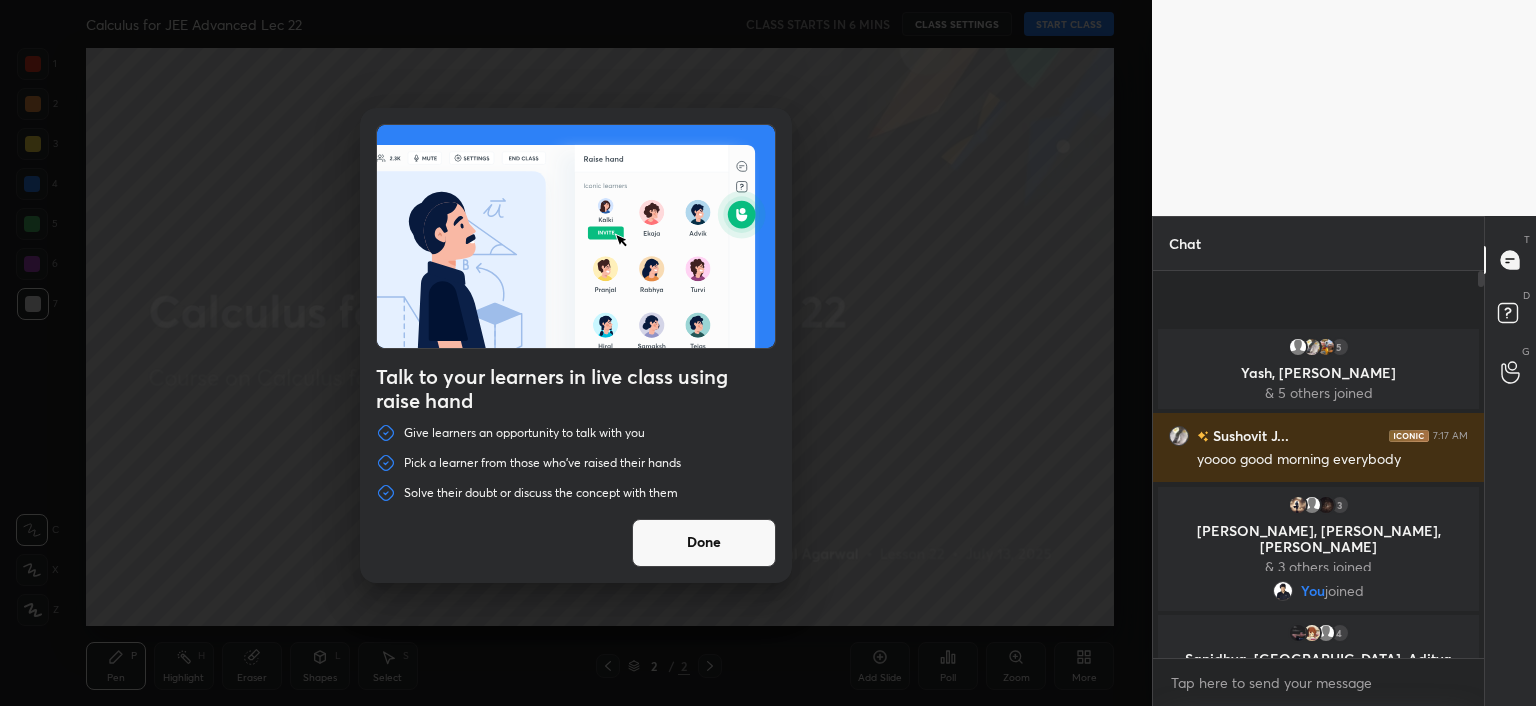 click on "Done" at bounding box center (704, 543) 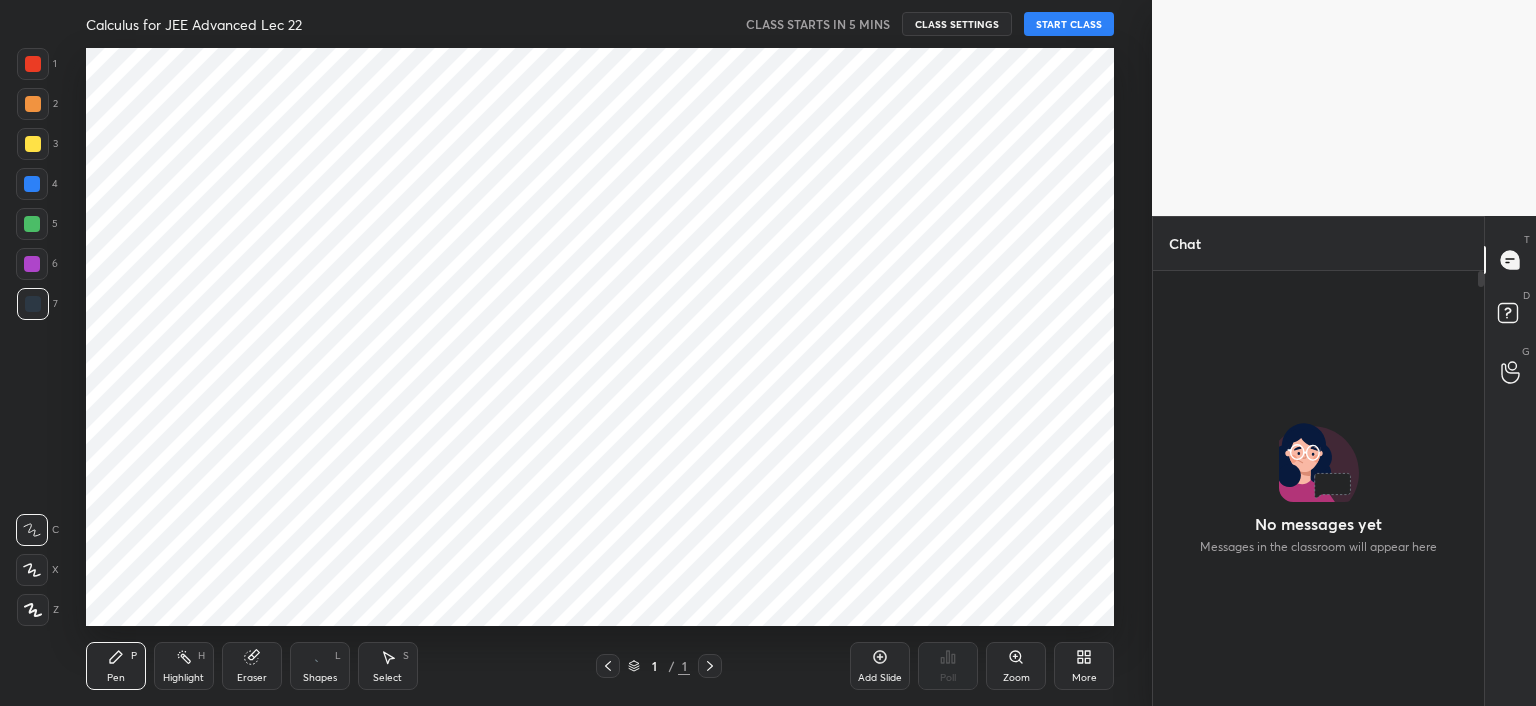 scroll, scrollTop: 0, scrollLeft: 0, axis: both 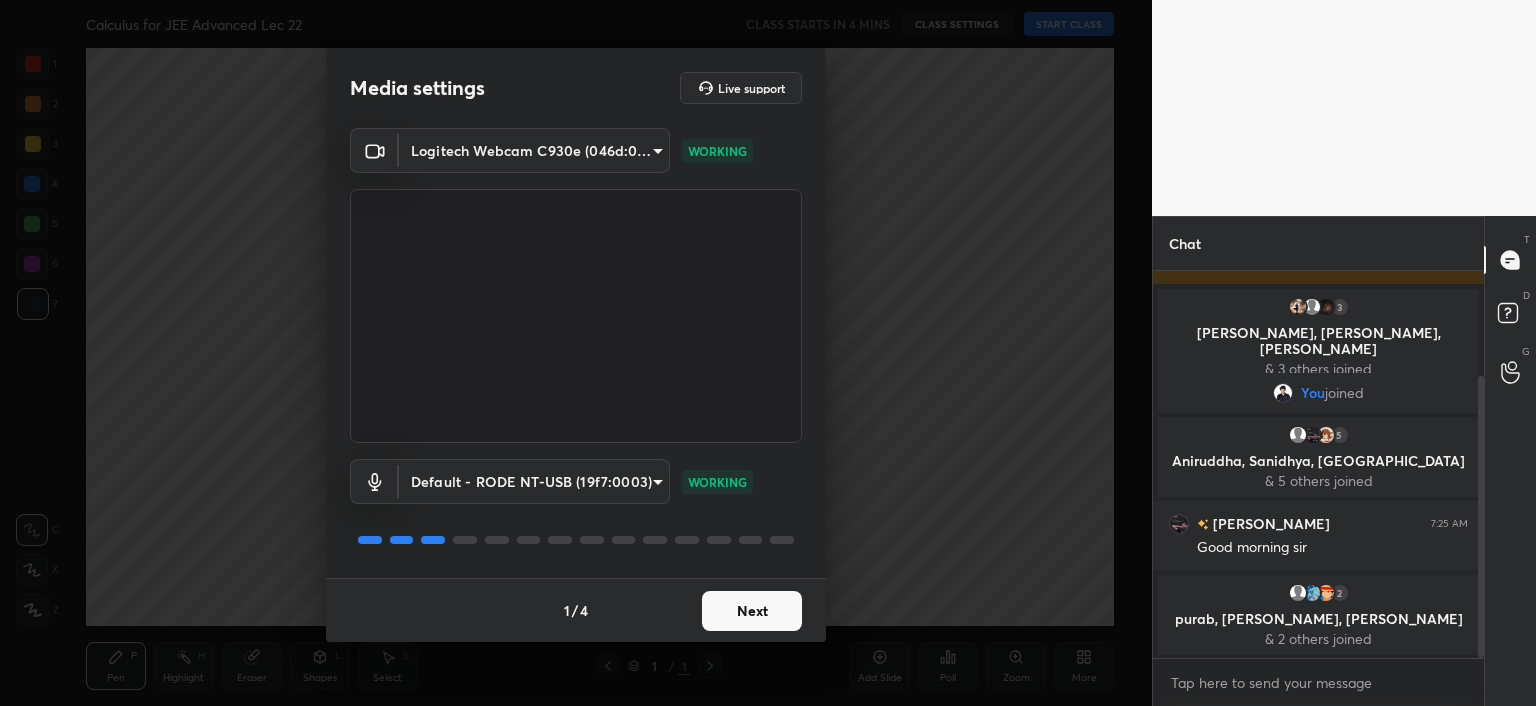 click on "Next" at bounding box center [752, 611] 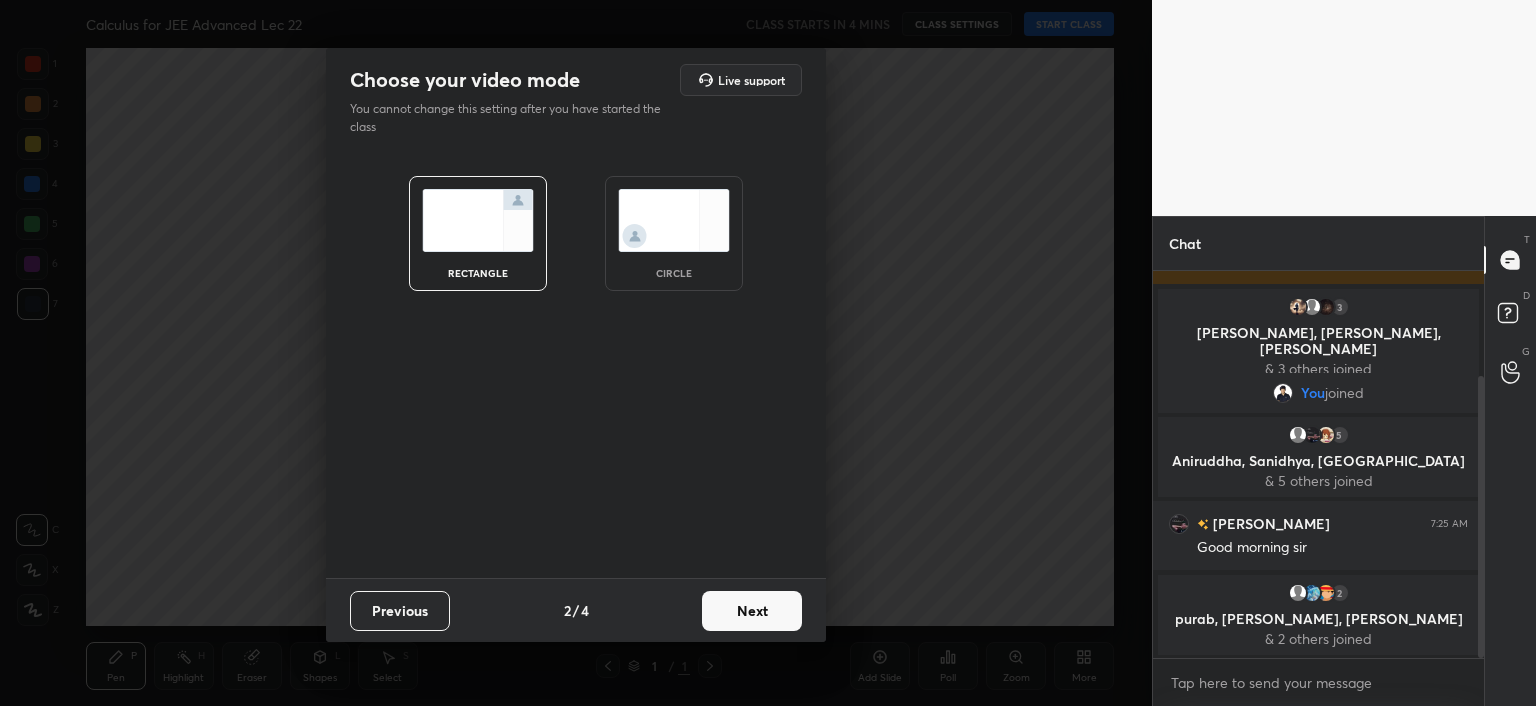 click on "Next" at bounding box center [752, 611] 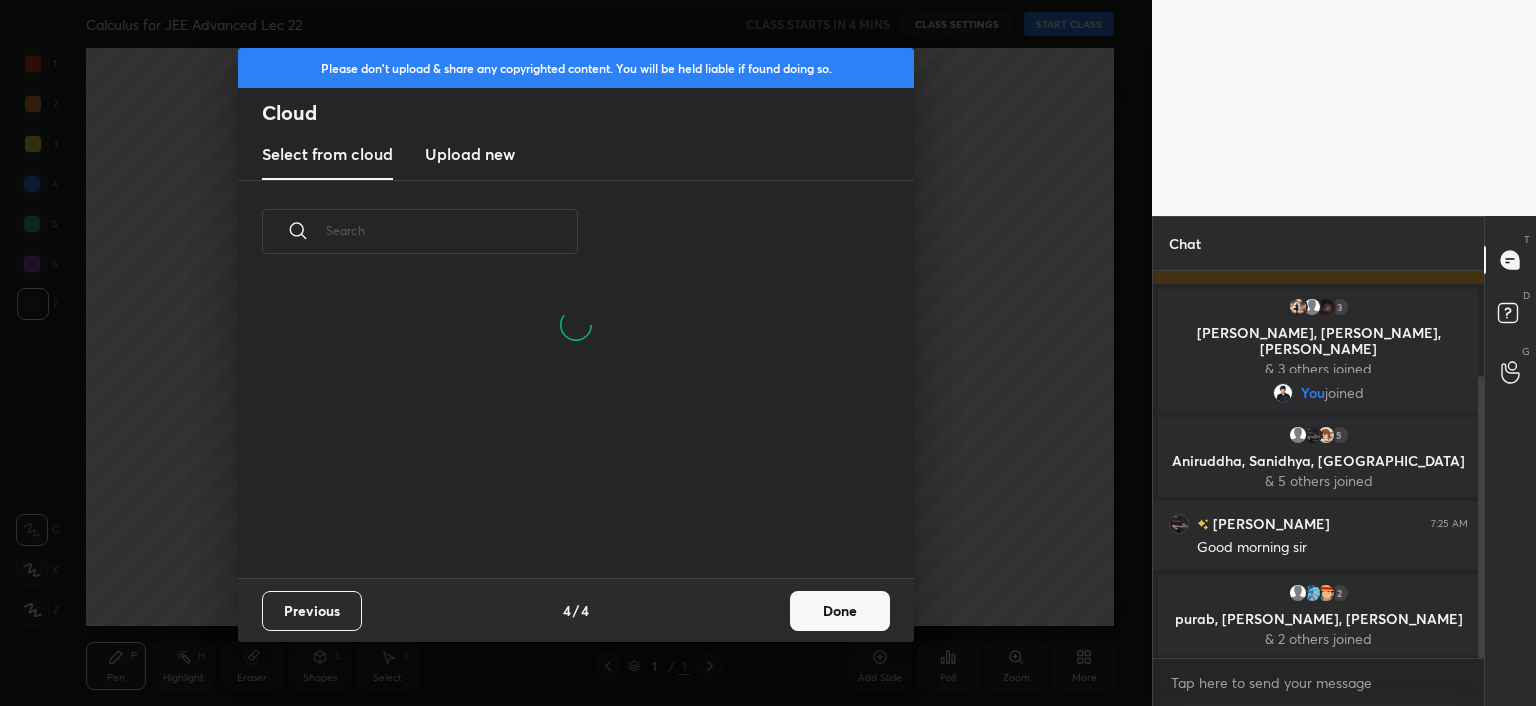 scroll, scrollTop: 6, scrollLeft: 10, axis: both 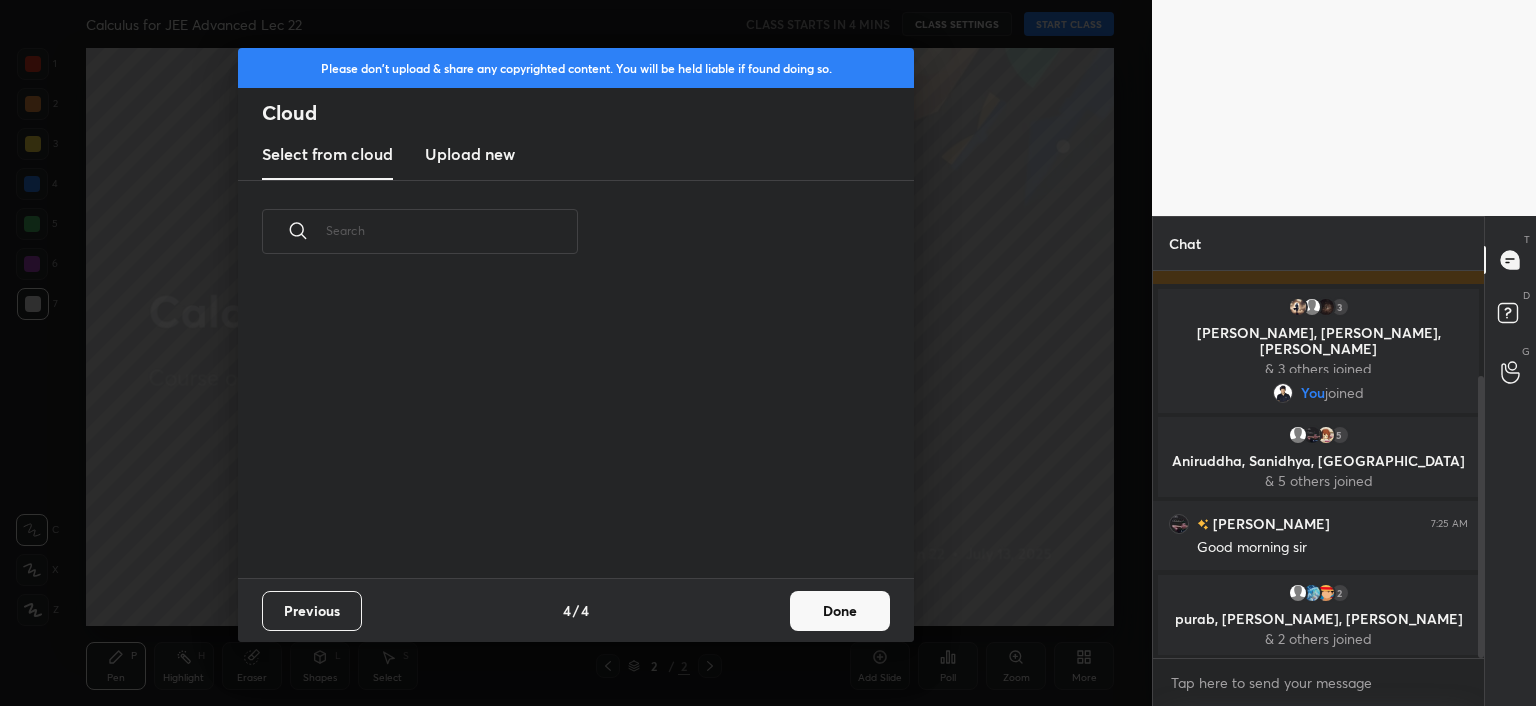 click on "Upload new" at bounding box center [470, 154] 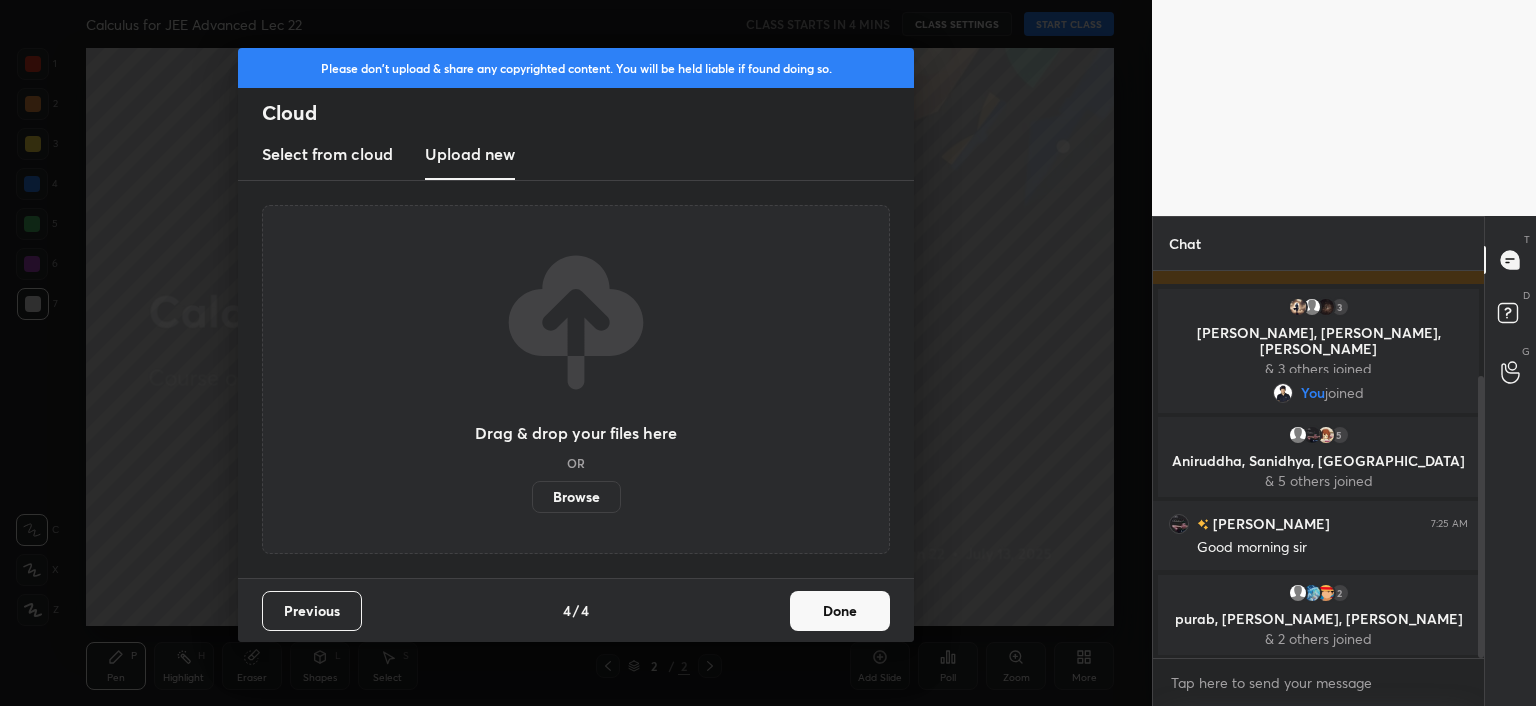 click on "Done" at bounding box center [840, 611] 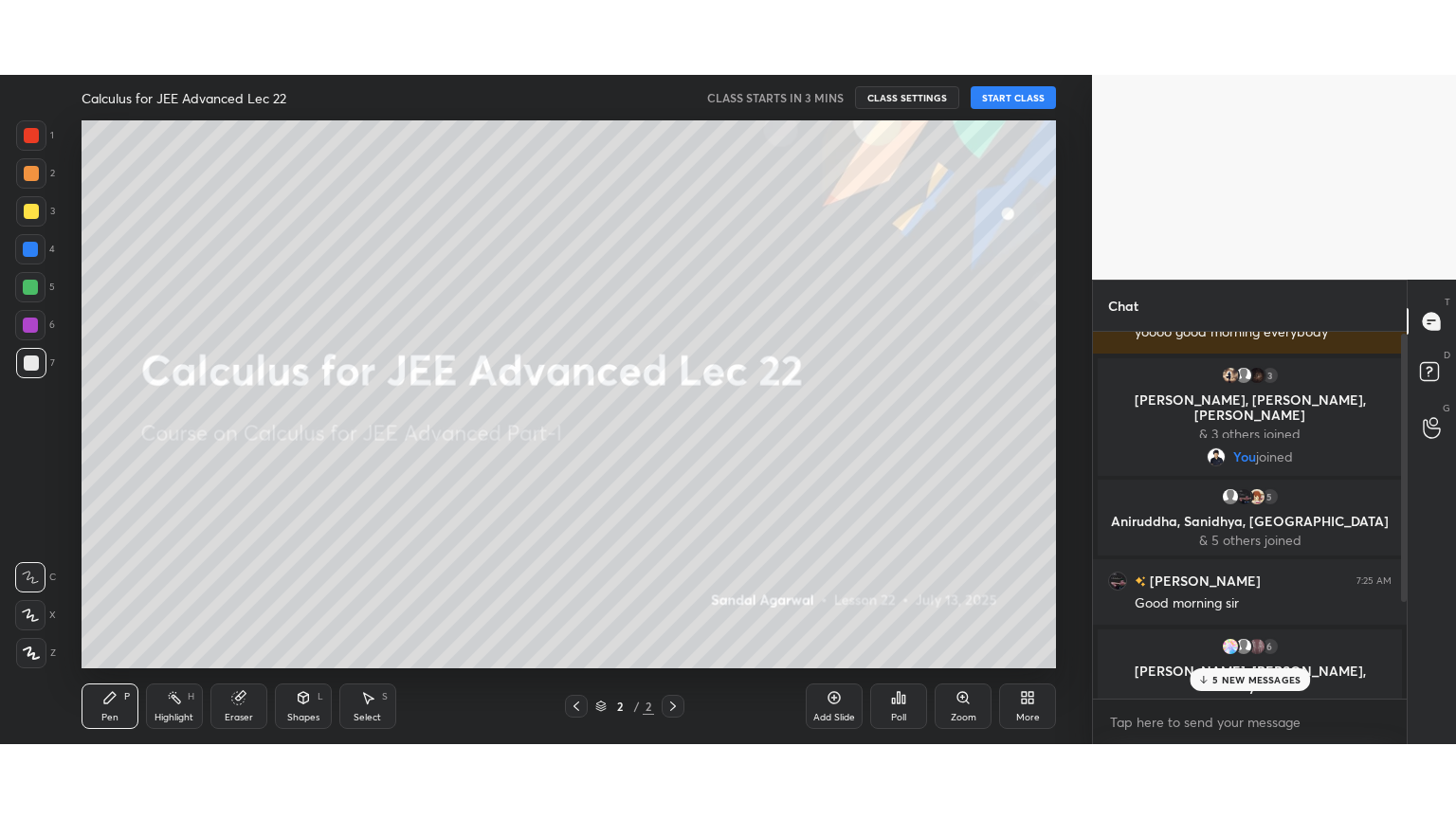 scroll, scrollTop: 136, scrollLeft: 0, axis: vertical 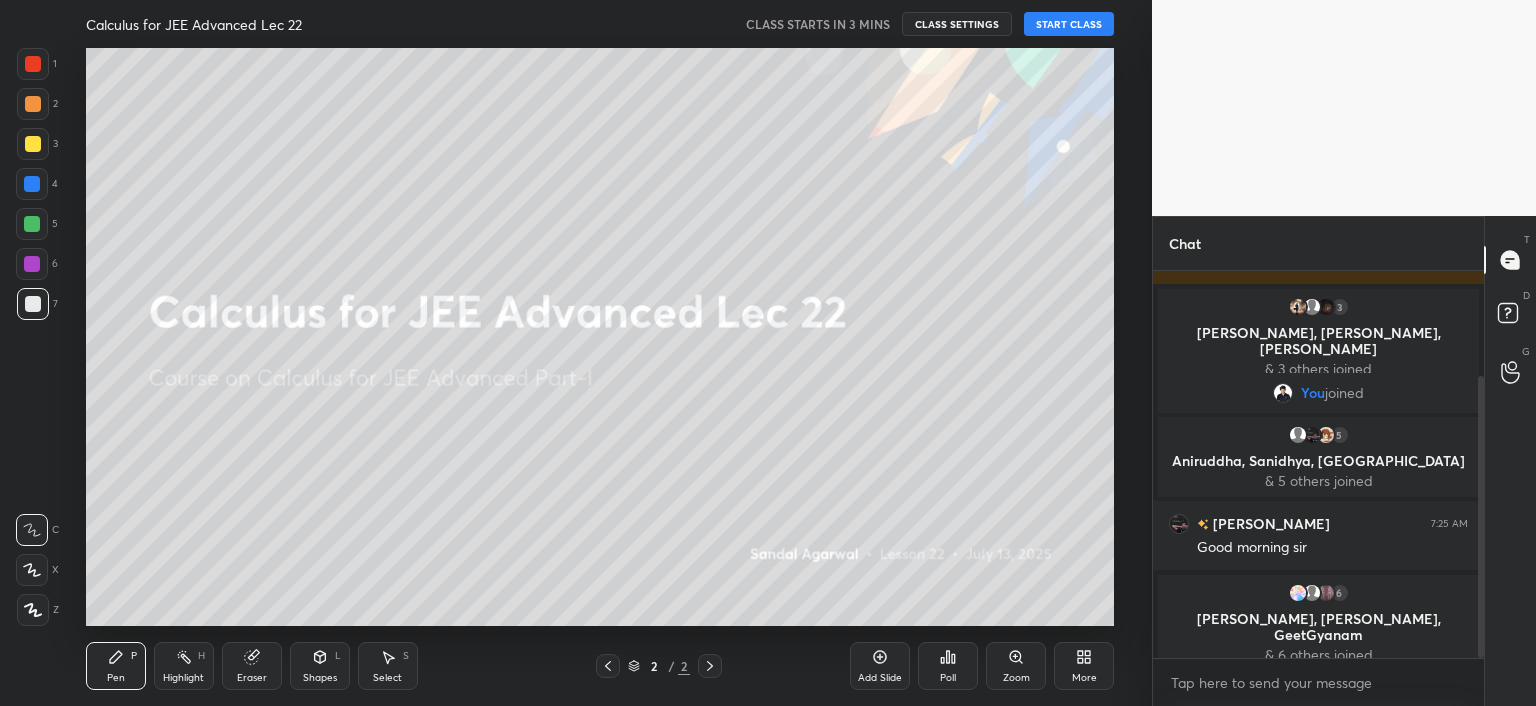 click 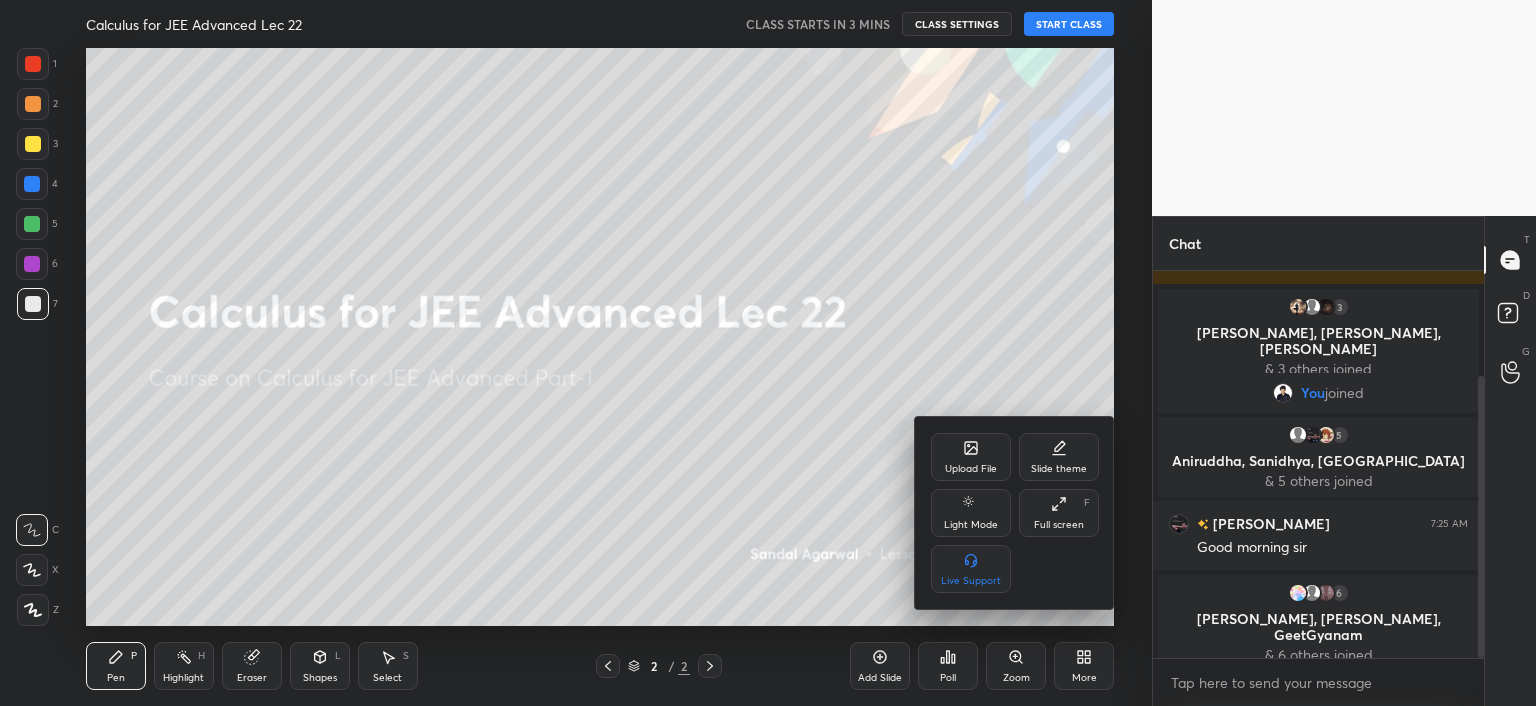 click on "Full screen" at bounding box center (1059, 525) 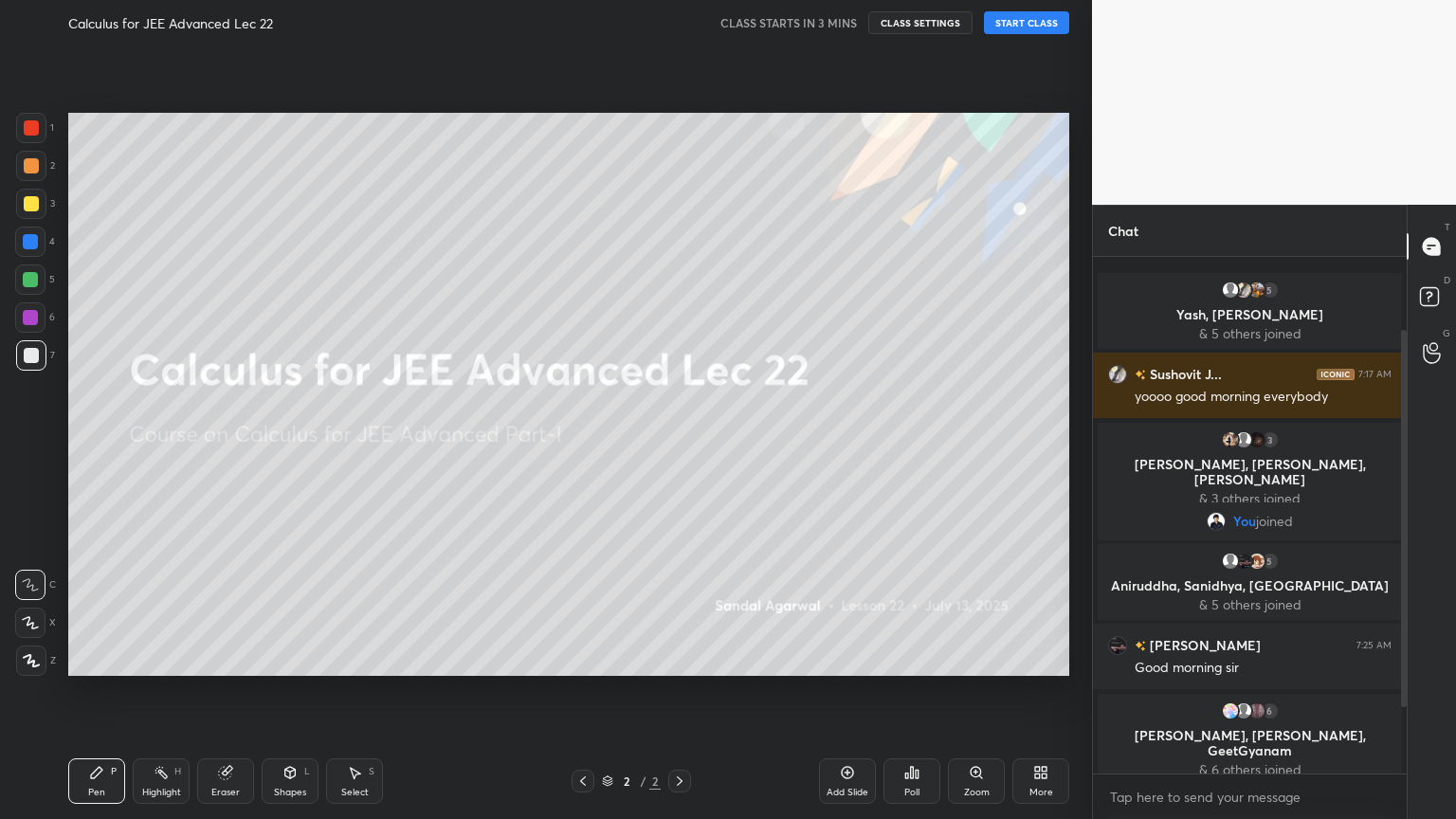 scroll, scrollTop: 94094, scrollLeft: 93776, axis: both 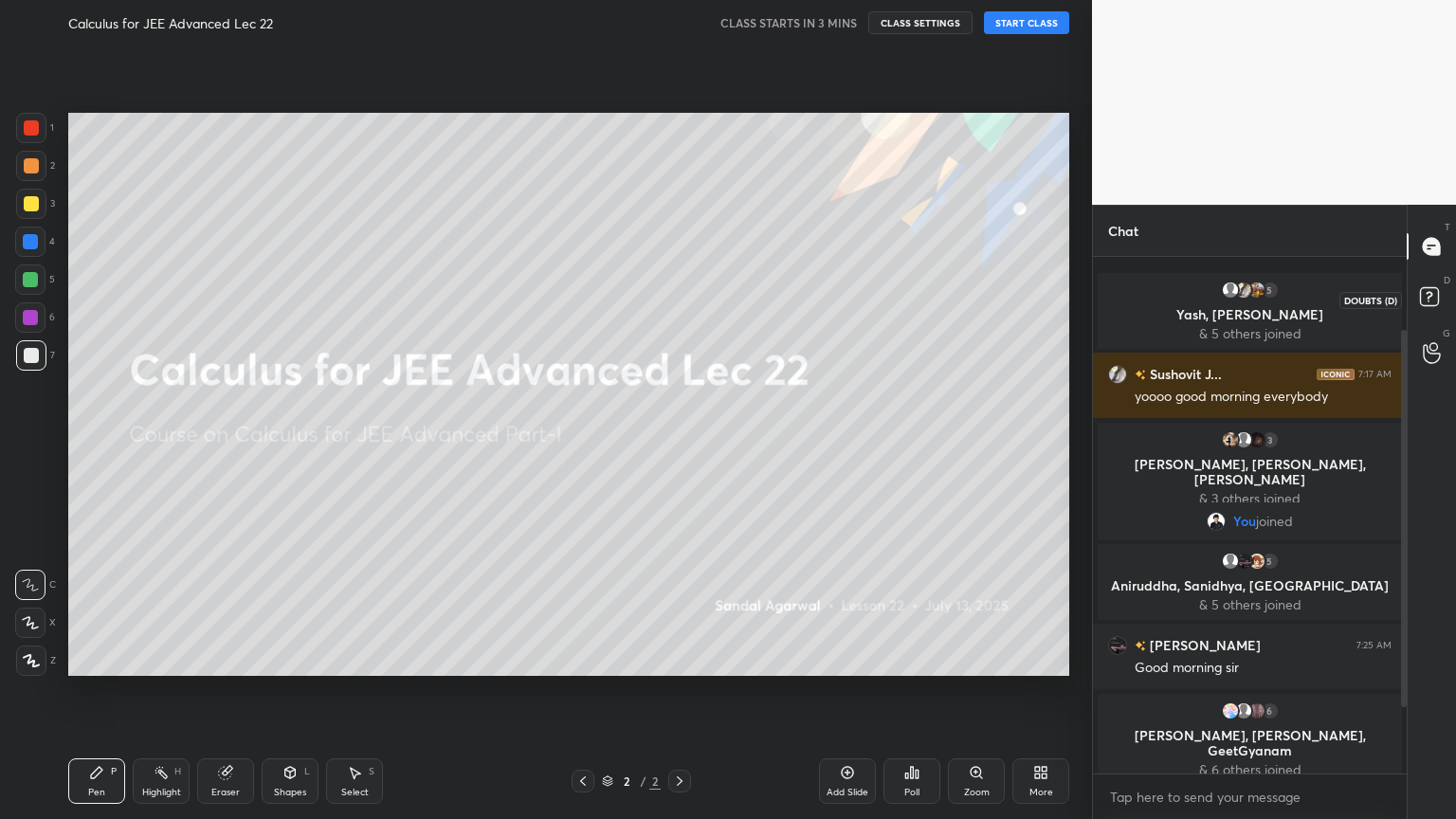 click 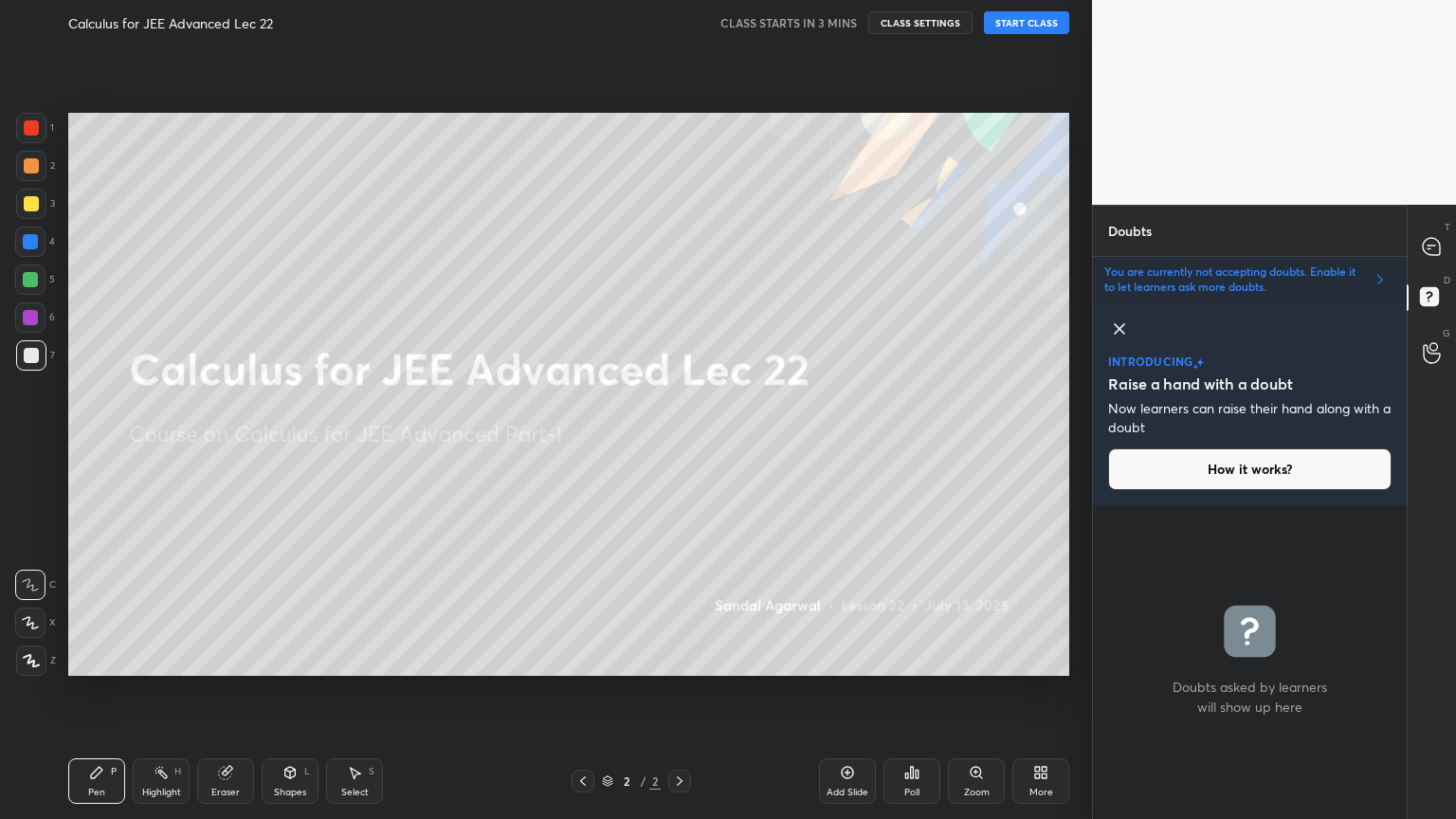 scroll, scrollTop: 308, scrollLeft: 308, axis: both 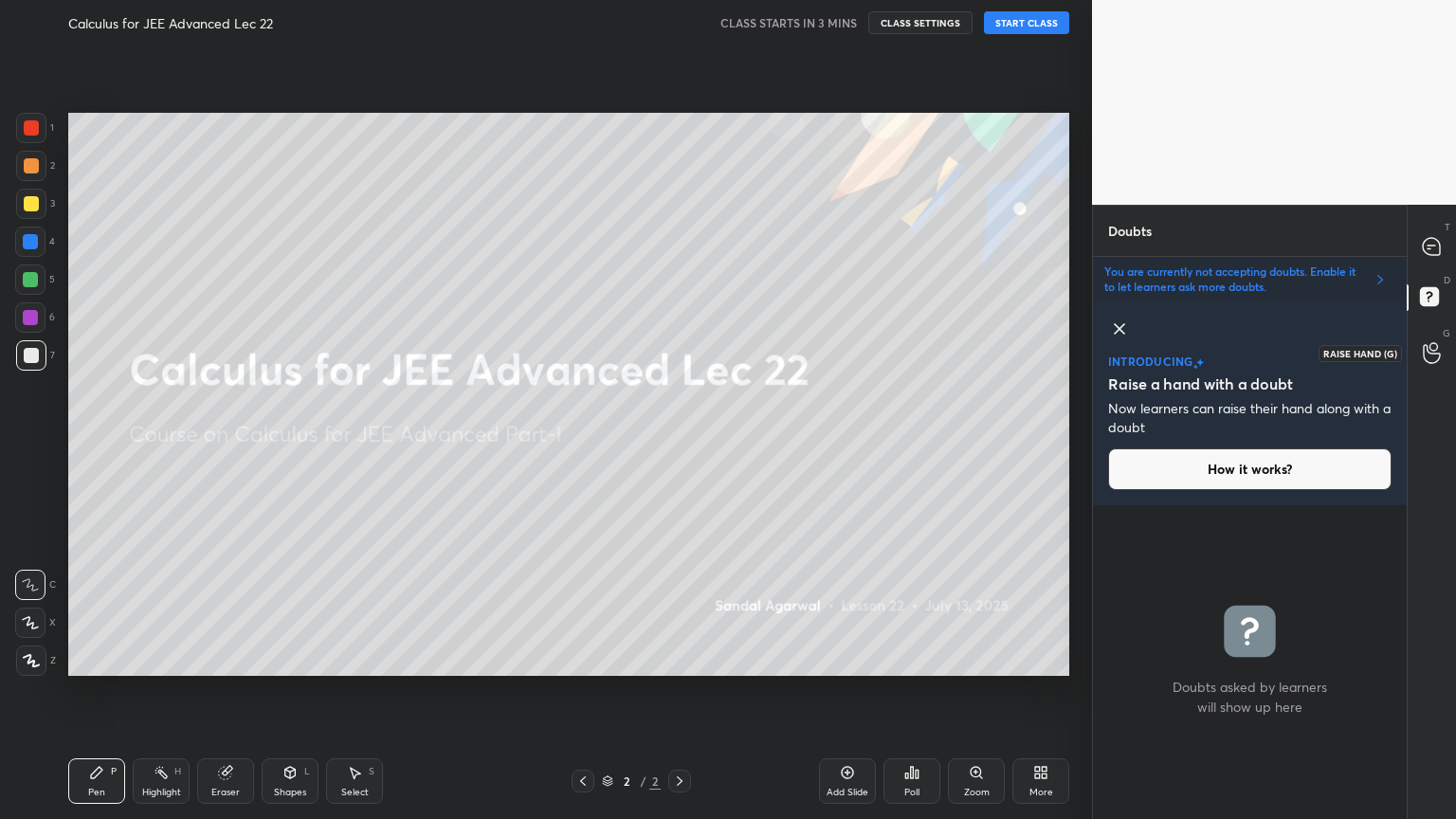 click 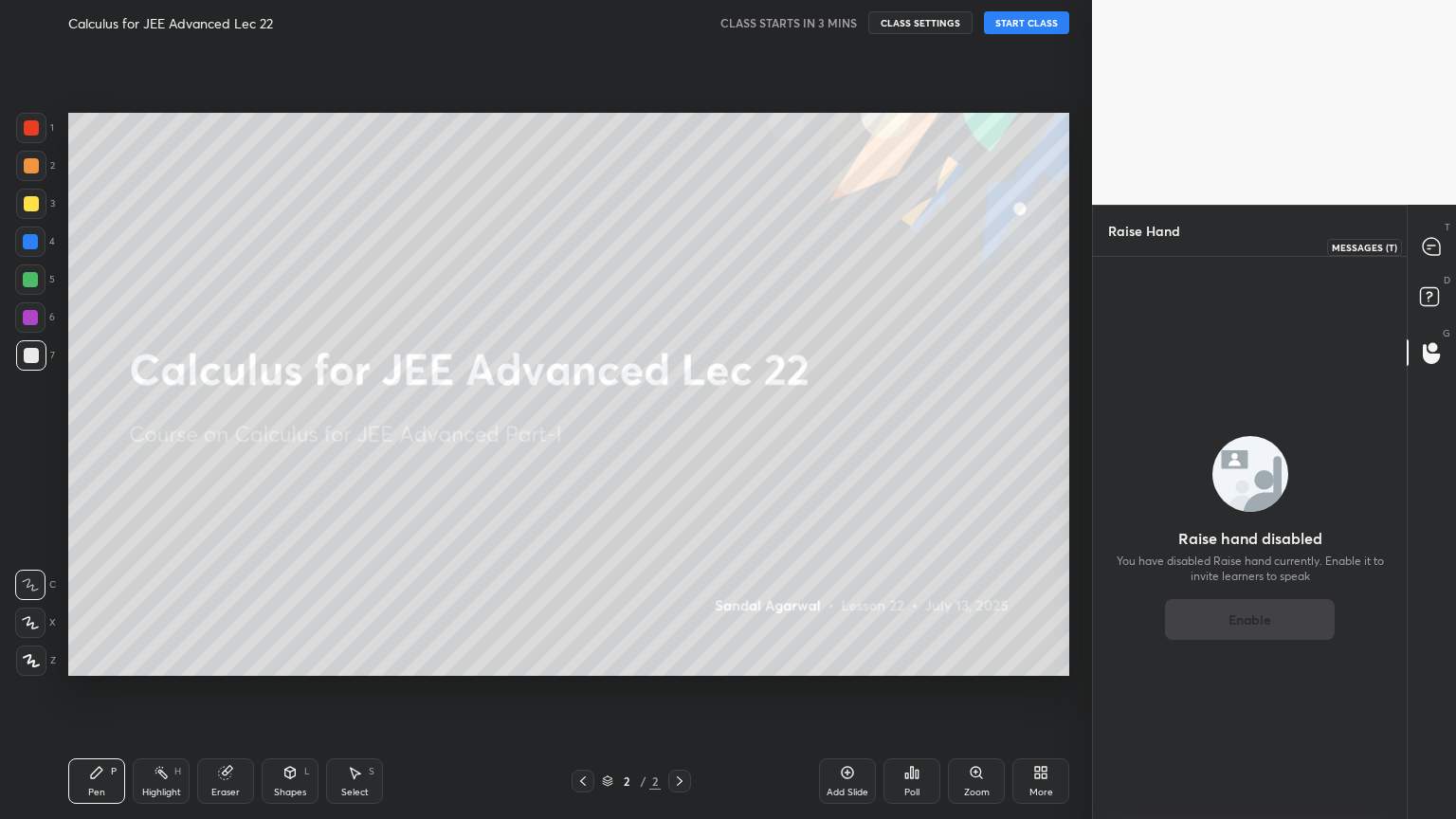 click 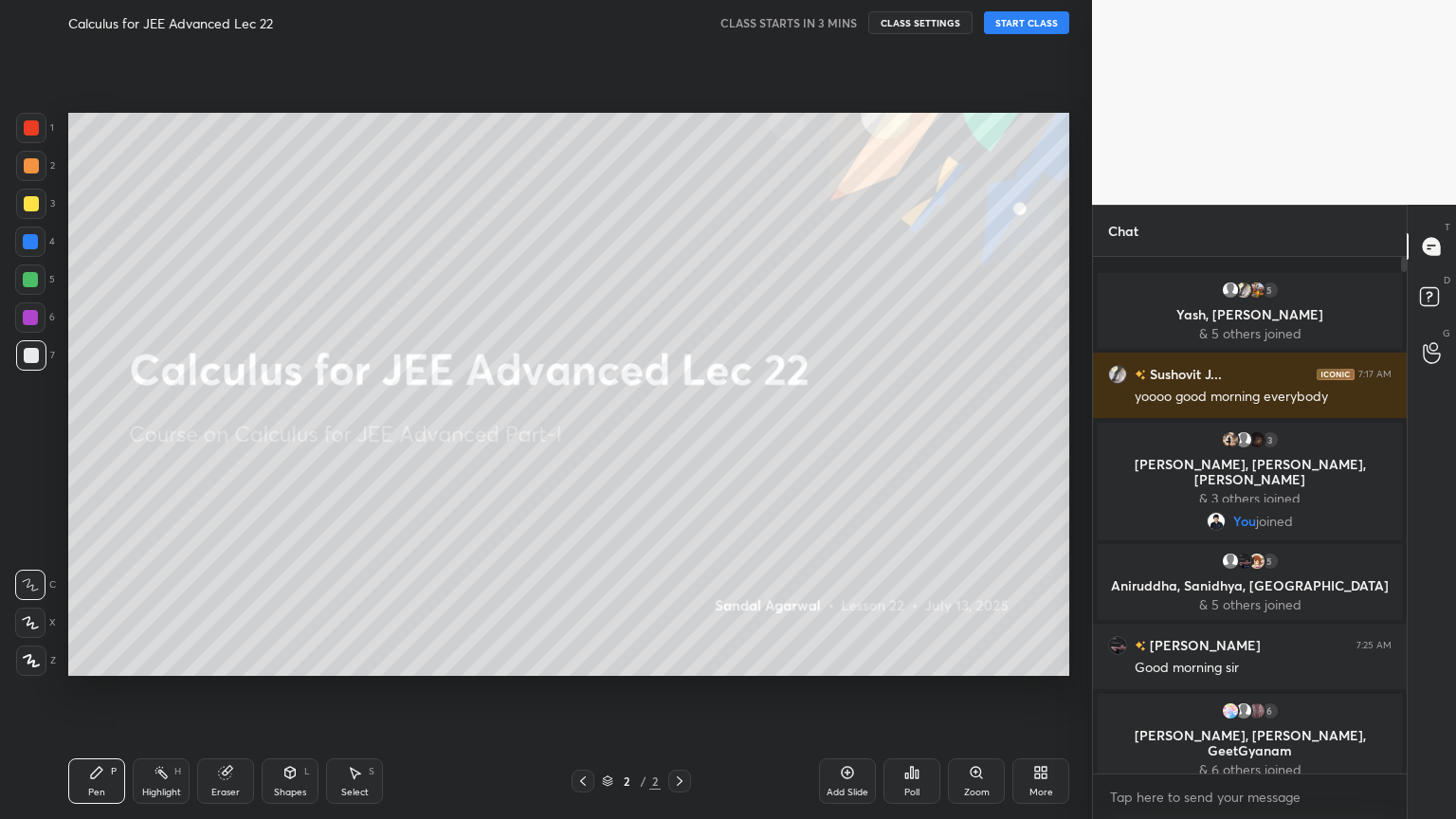 scroll, scrollTop: 7, scrollLeft: 6, axis: both 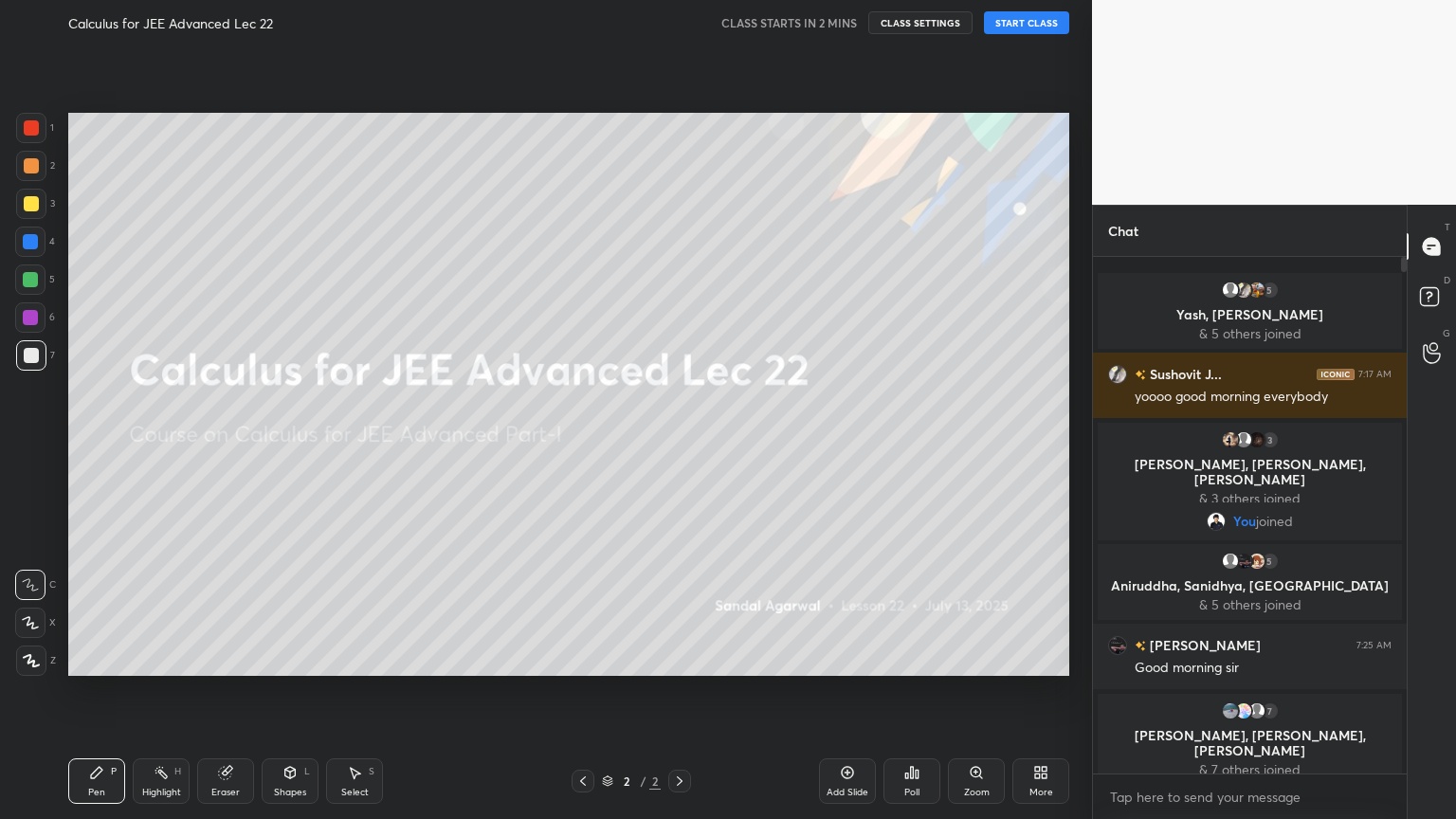 click on "More" at bounding box center [1041, 781] 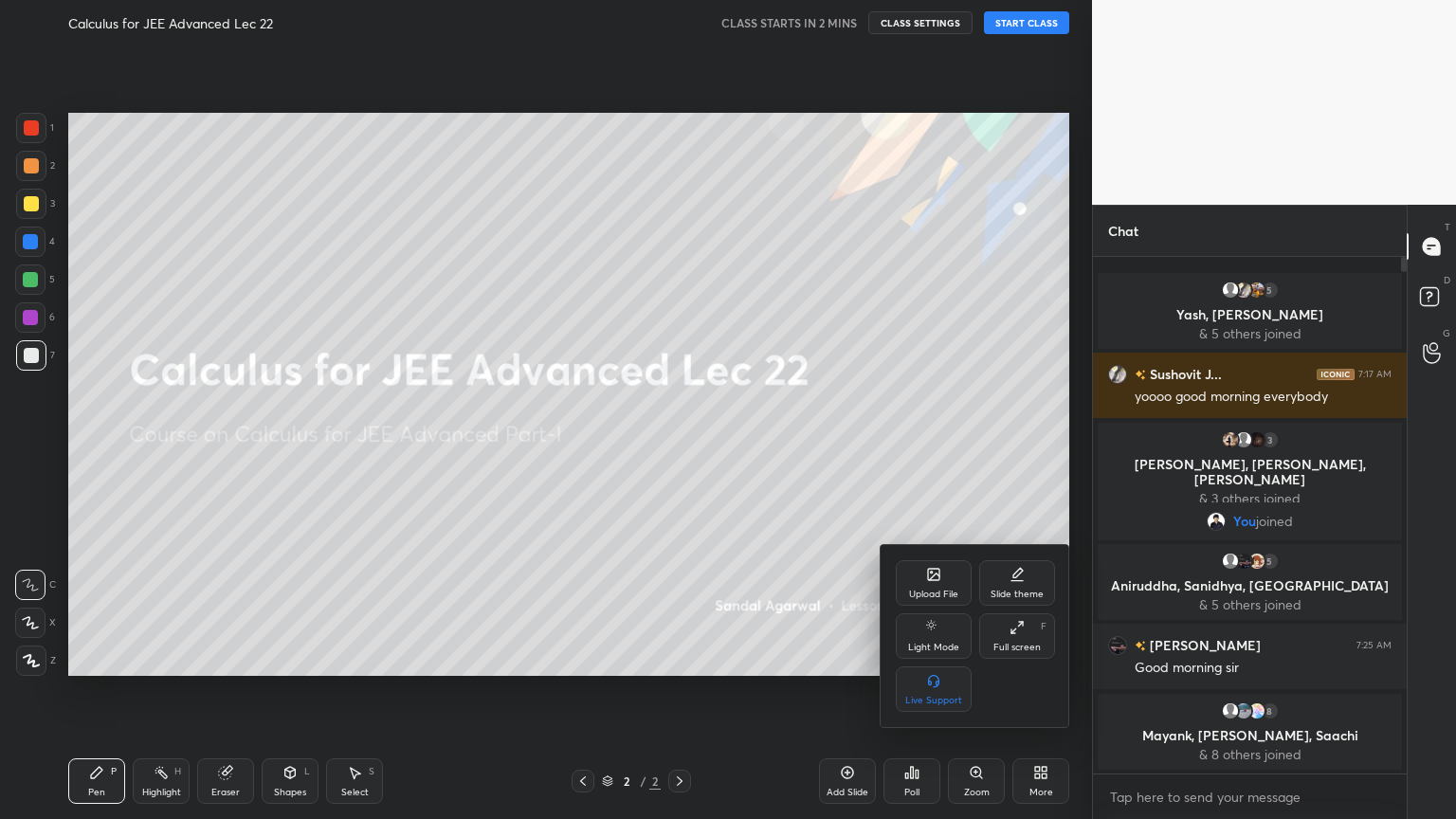 click on "Upload File" at bounding box center [934, 594] 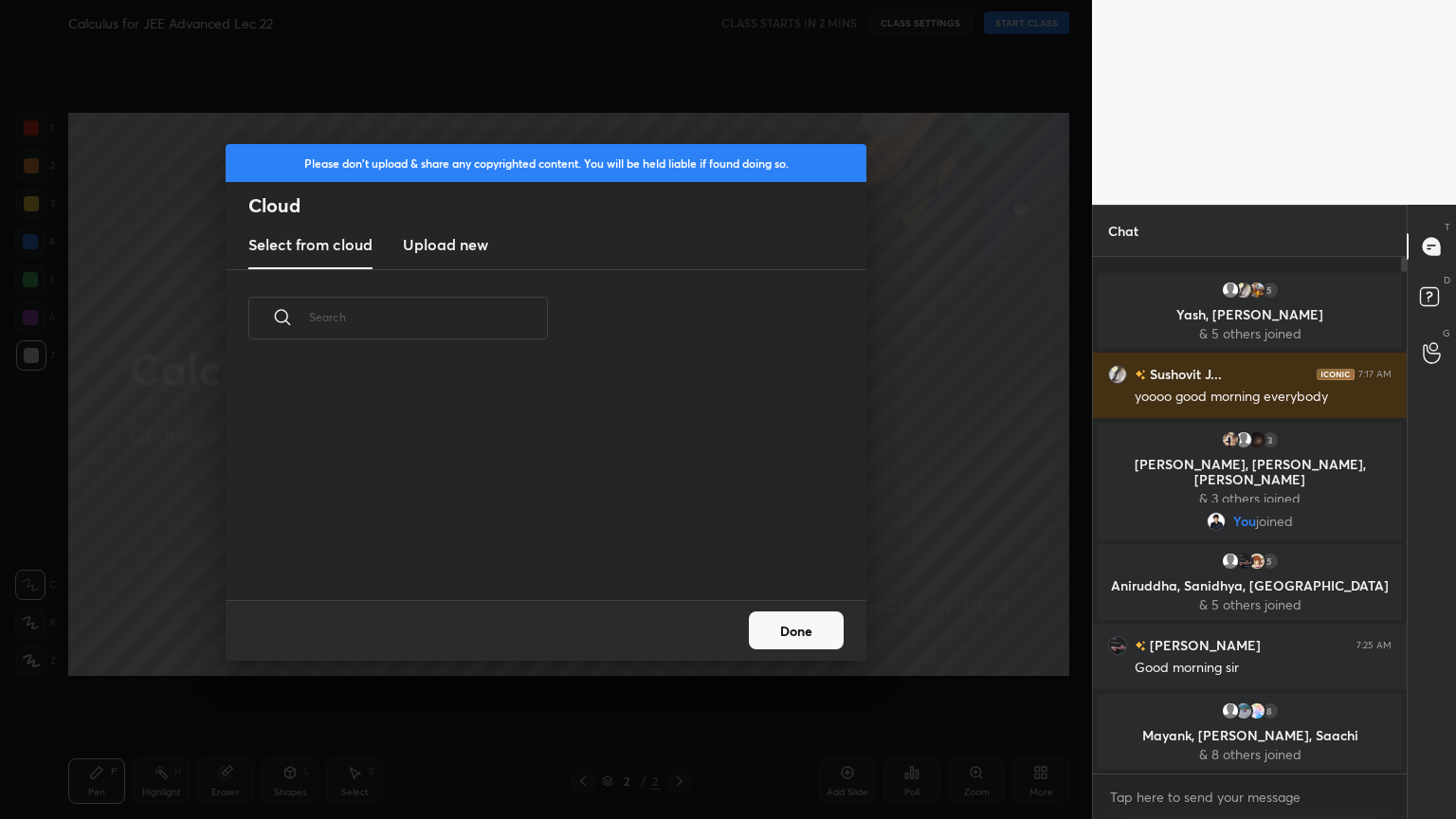 scroll, scrollTop: 5, scrollLeft: 9, axis: both 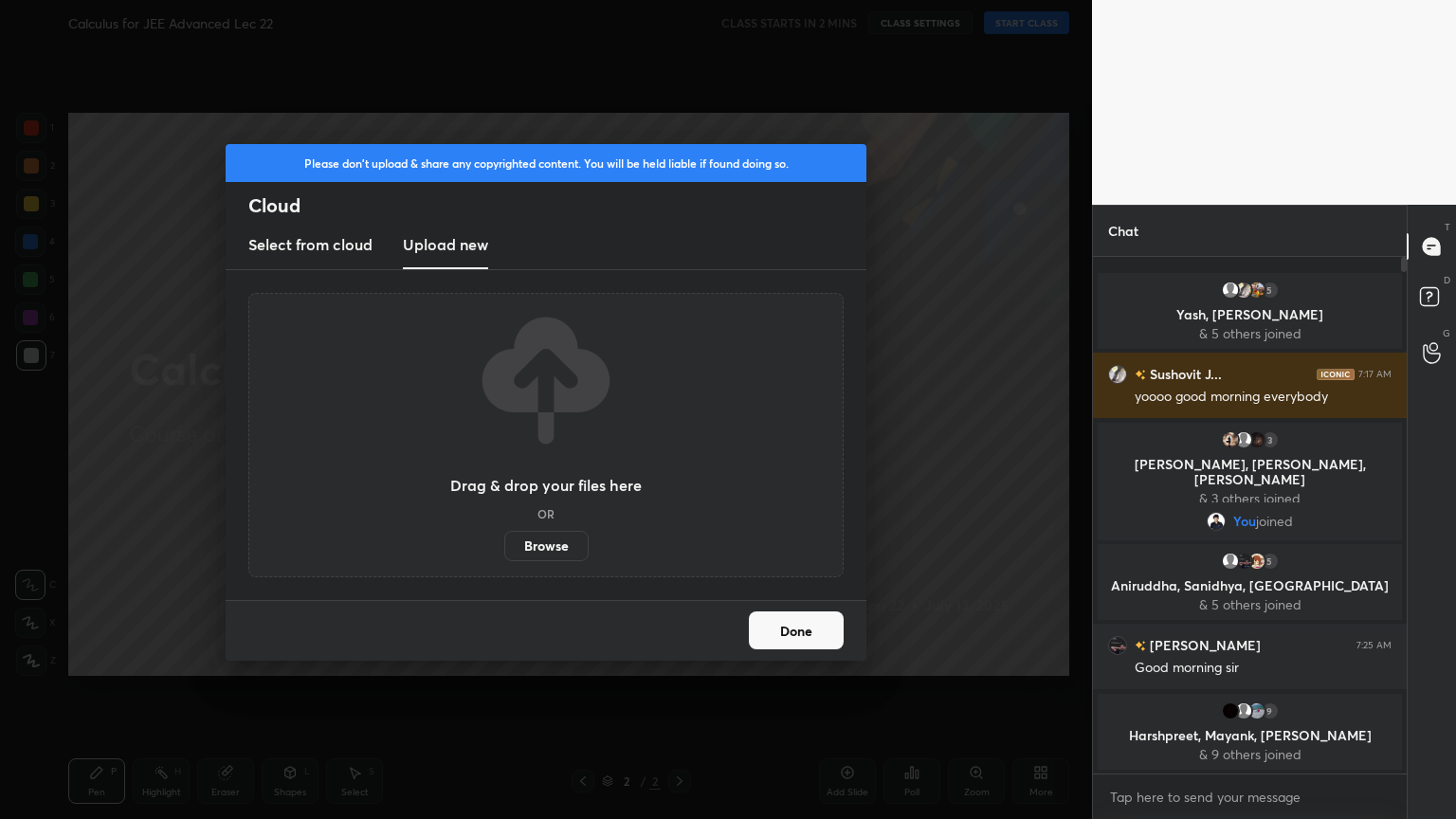 click on "Done" at bounding box center (796, 630) 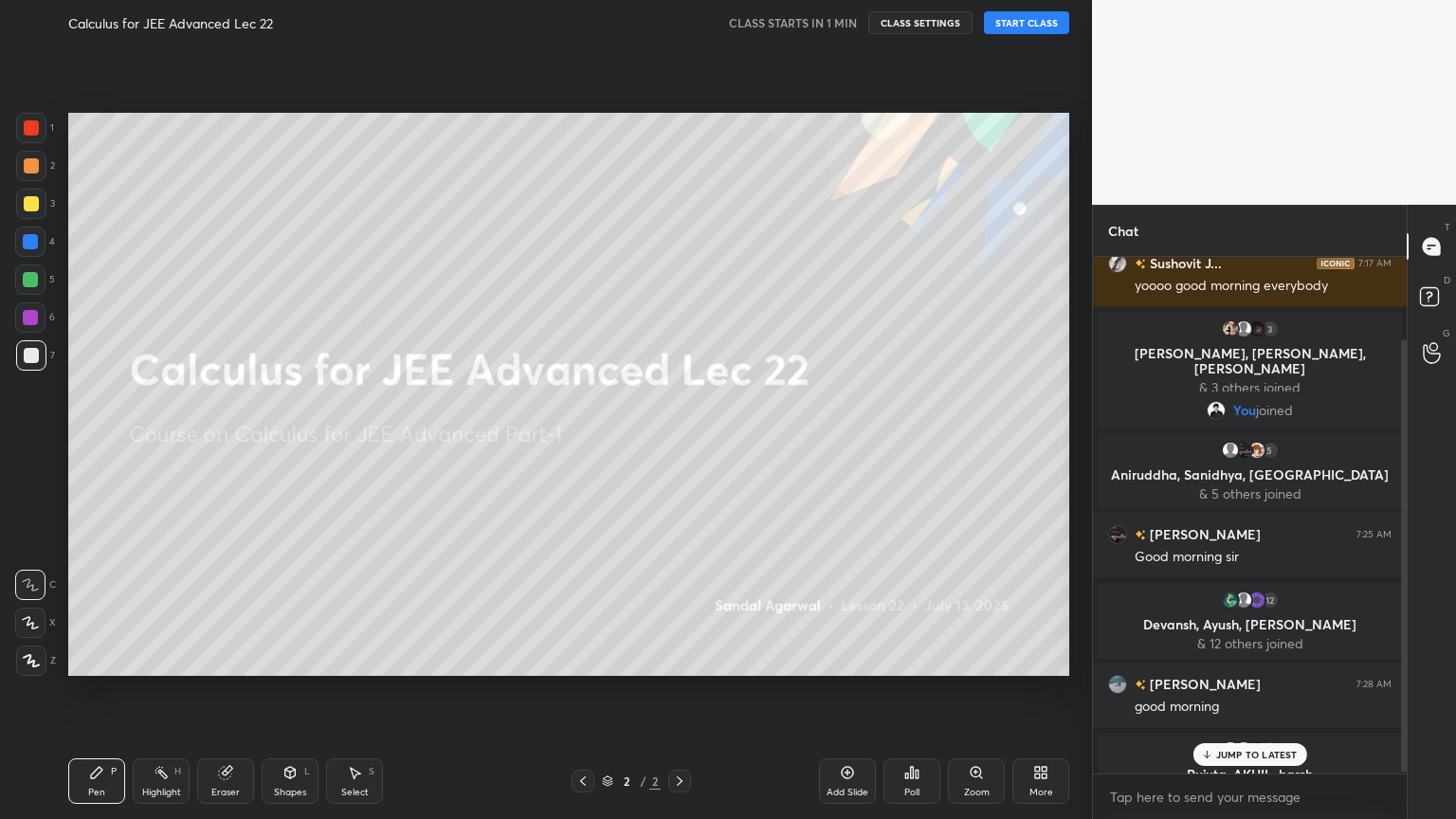scroll, scrollTop: 100, scrollLeft: 0, axis: vertical 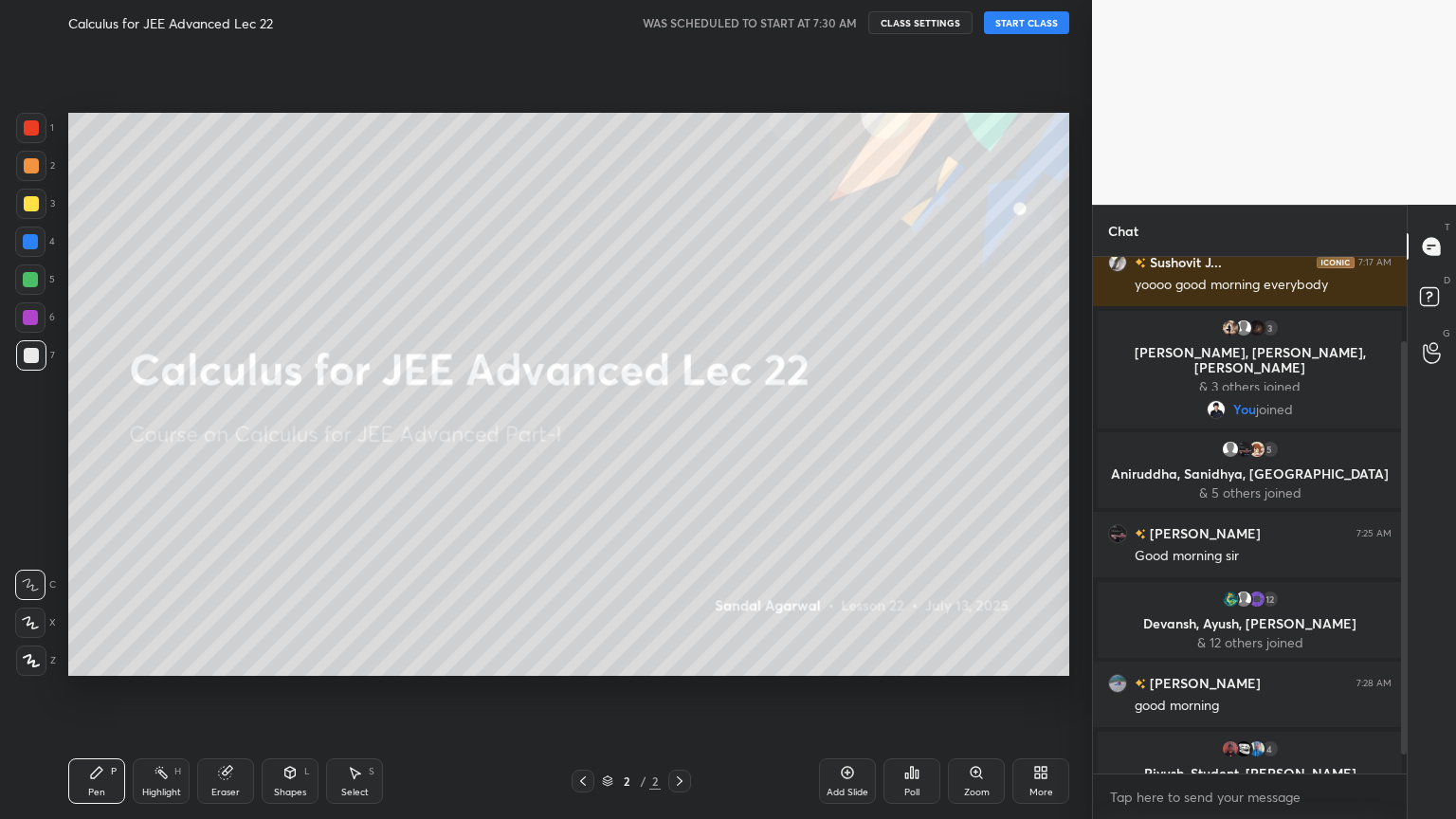 click on "START CLASS" at bounding box center (1027, 23) 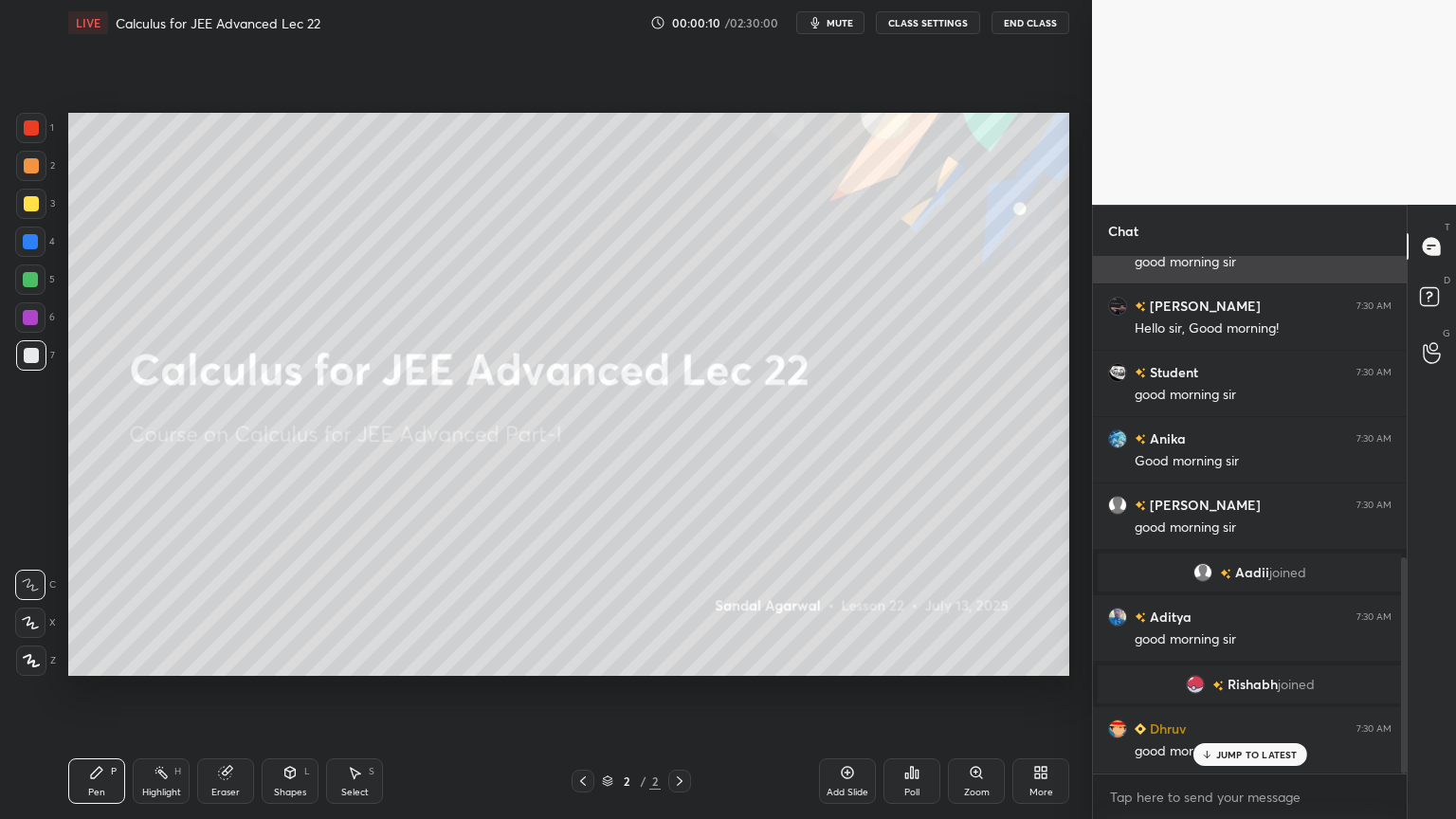 scroll, scrollTop: 720, scrollLeft: 0, axis: vertical 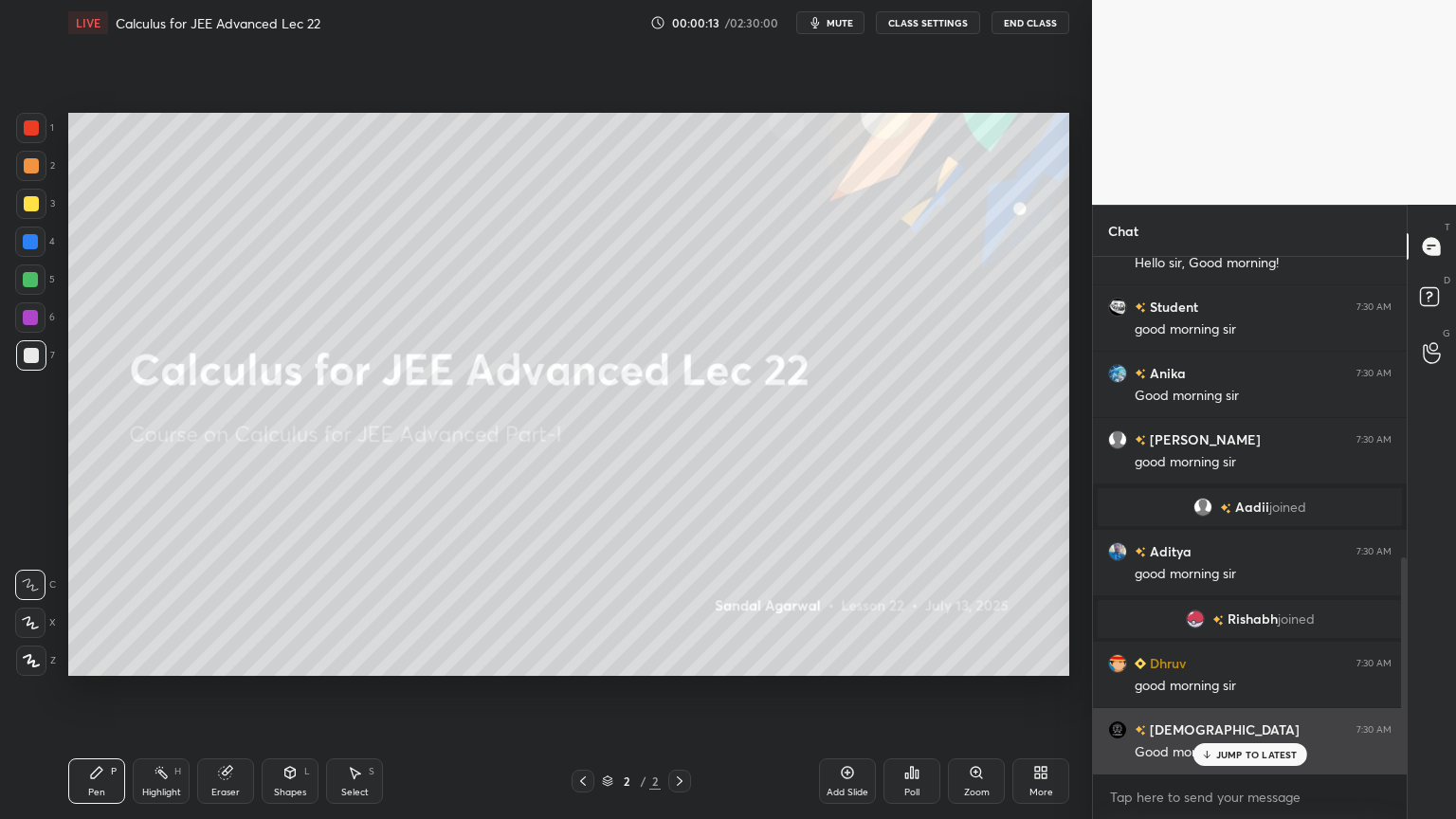 click on "JUMP TO LATEST" at bounding box center [1257, 755] 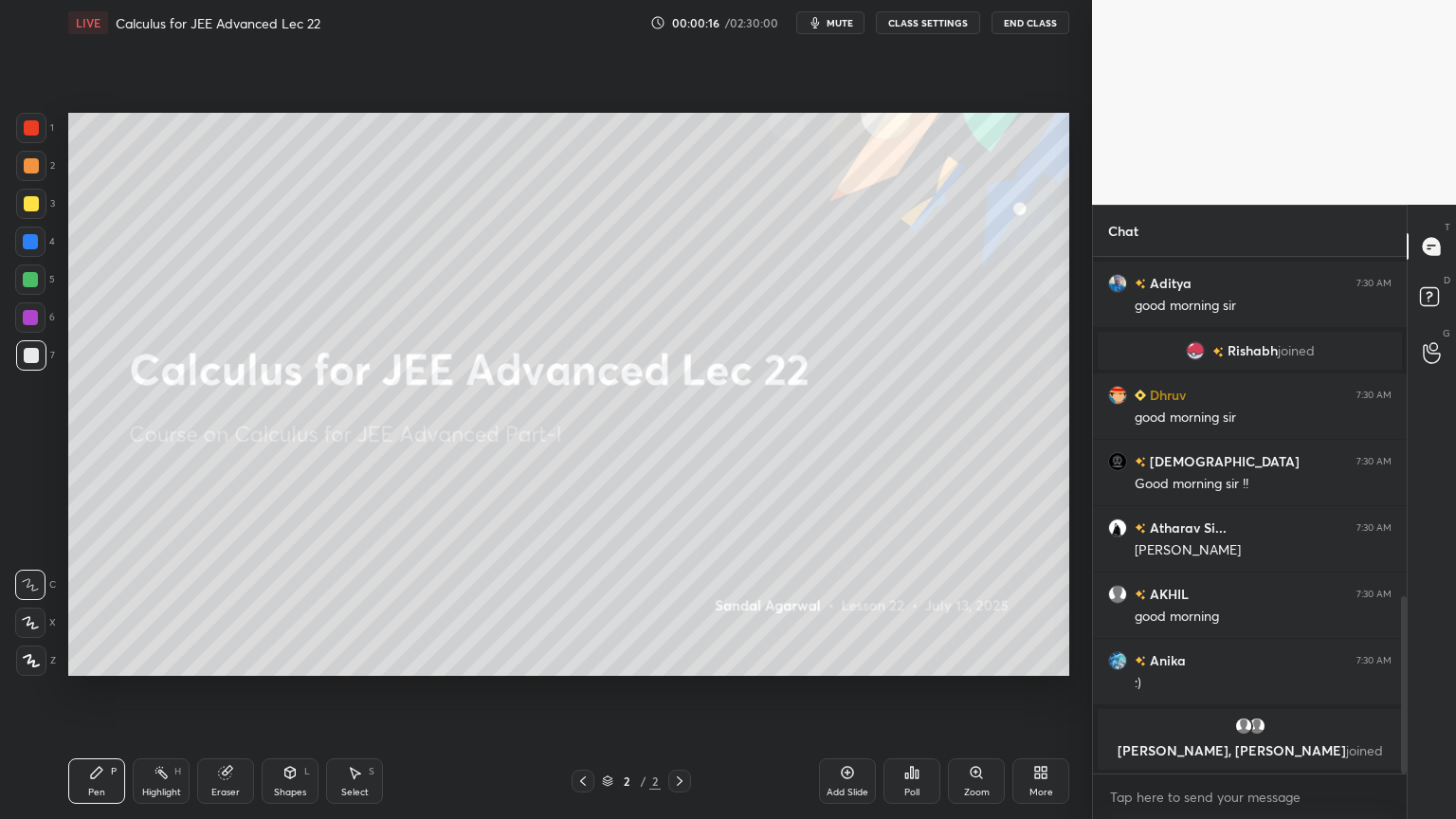 scroll, scrollTop: 1134, scrollLeft: 0, axis: vertical 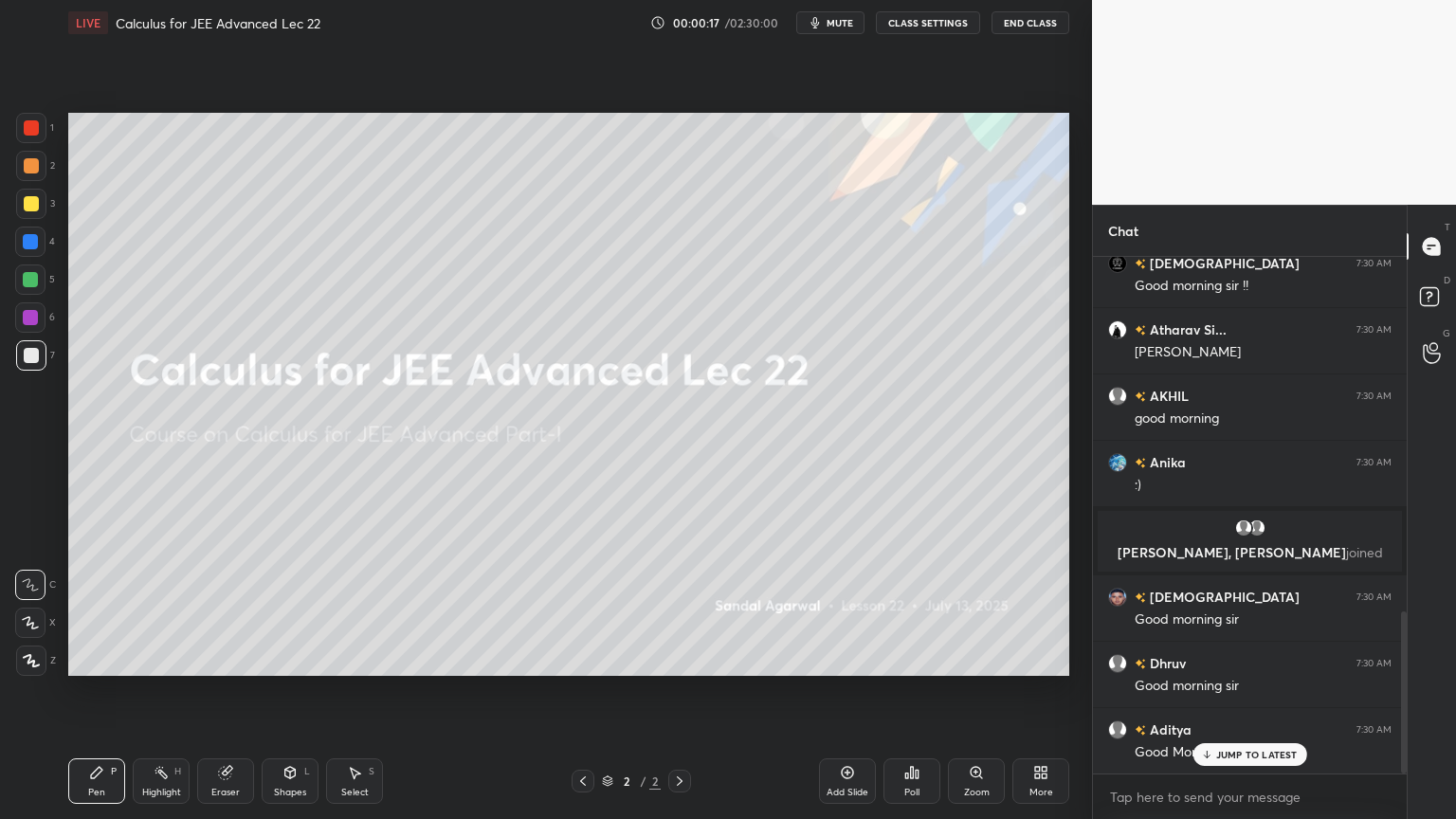 click 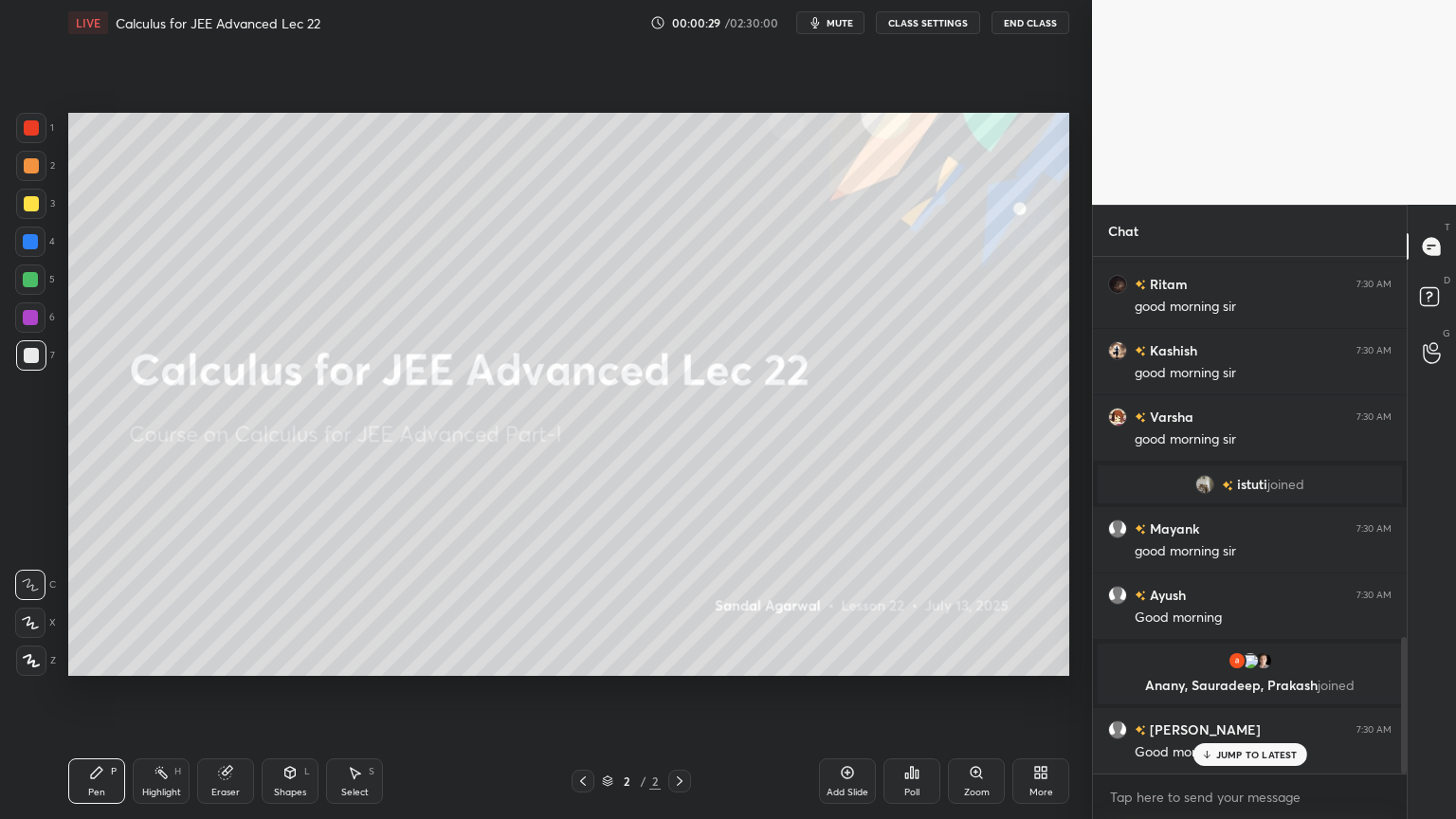 scroll, scrollTop: 1831, scrollLeft: 0, axis: vertical 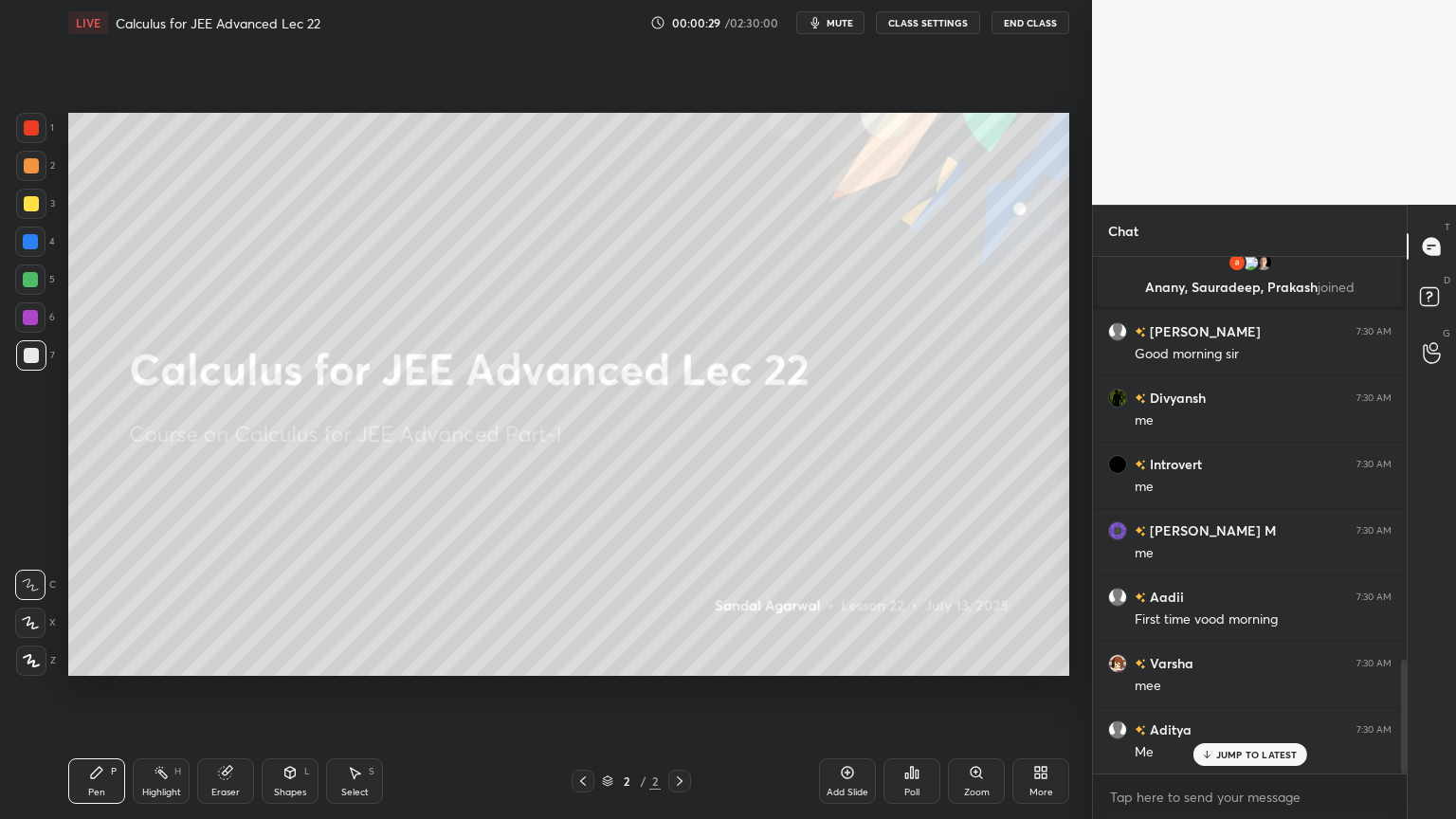 click on "JUMP TO LATEST" at bounding box center (1257, 755) 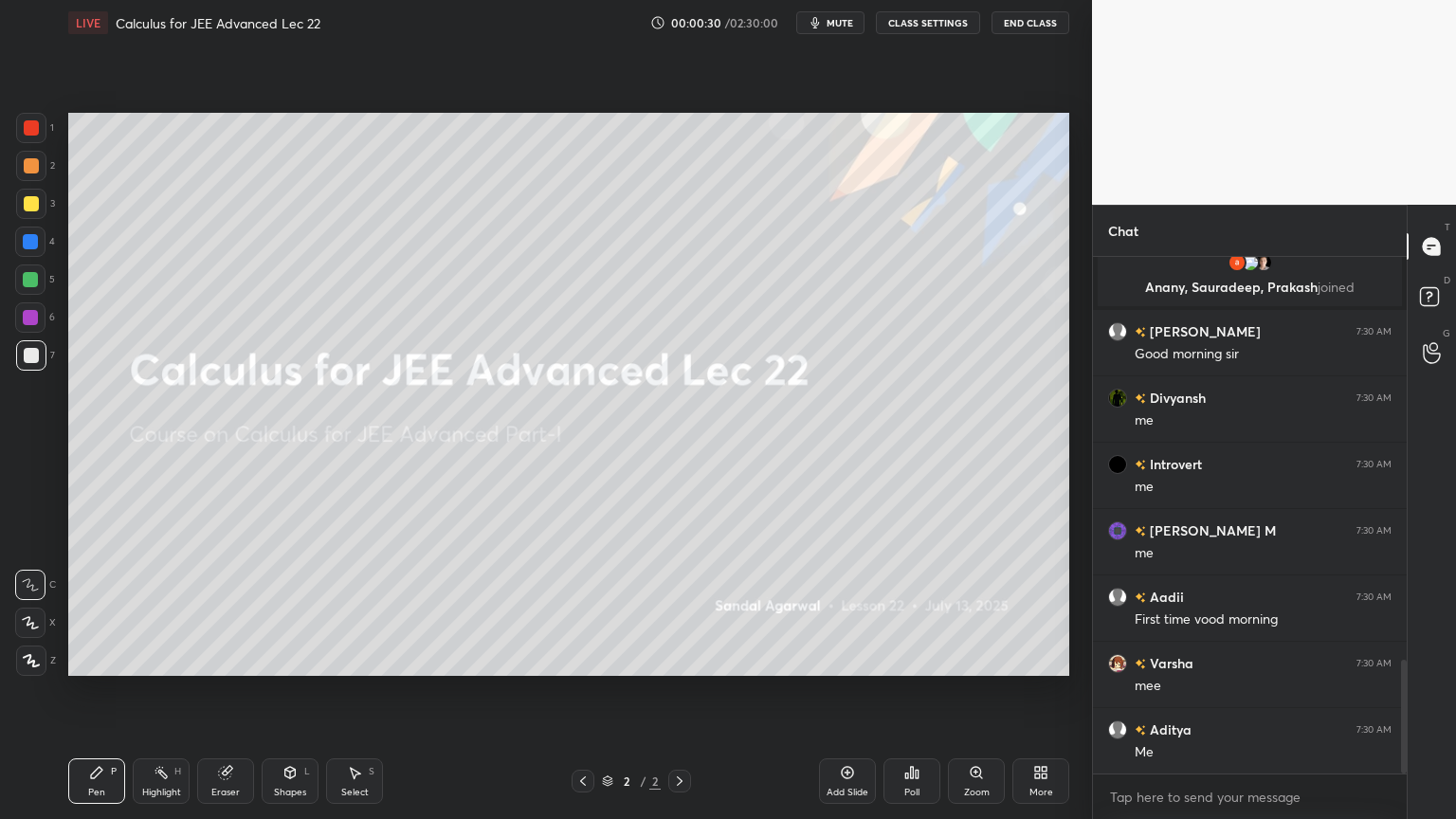 scroll, scrollTop: 2031, scrollLeft: 0, axis: vertical 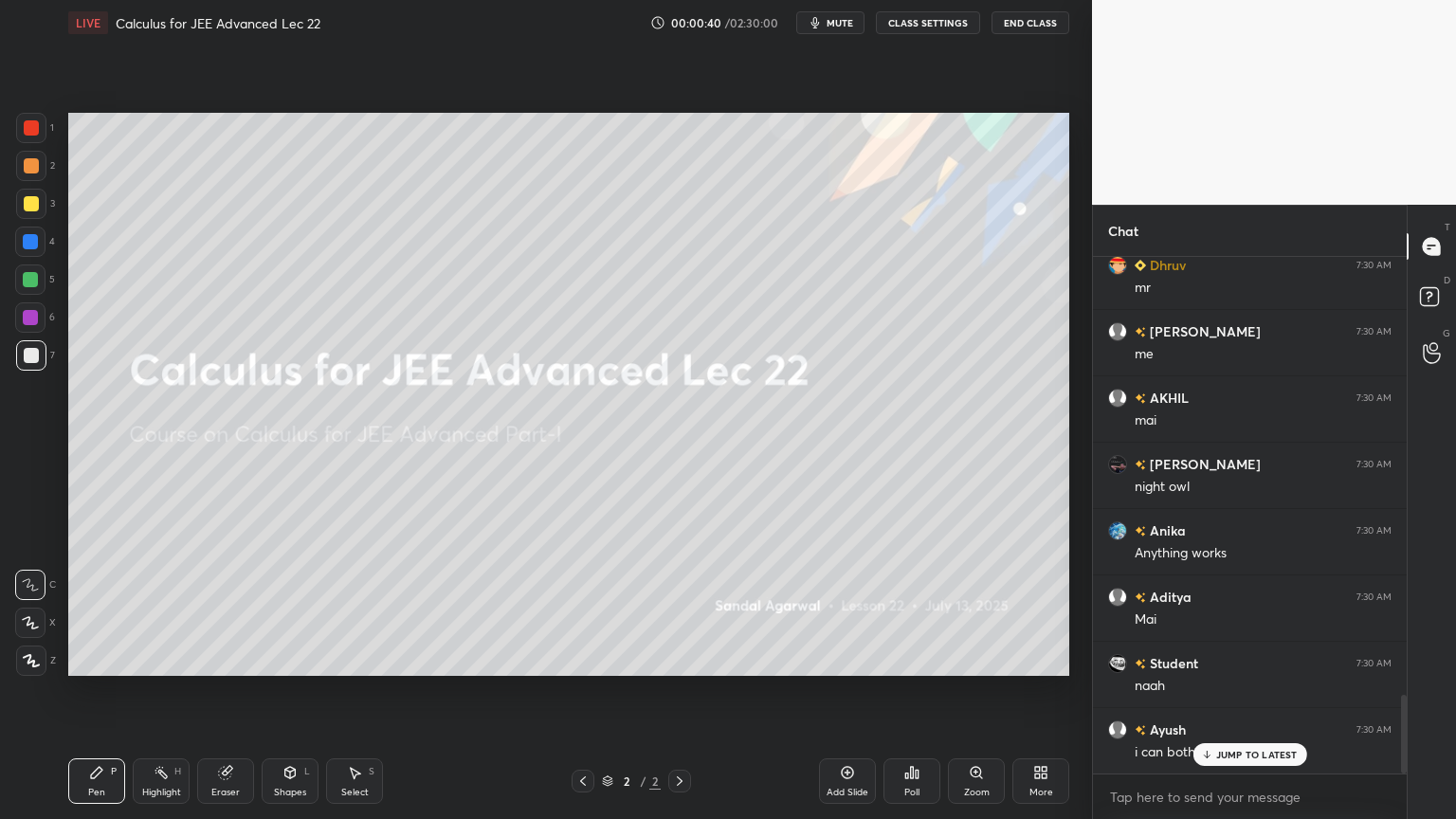 click on "JUMP TO LATEST" at bounding box center [1257, 755] 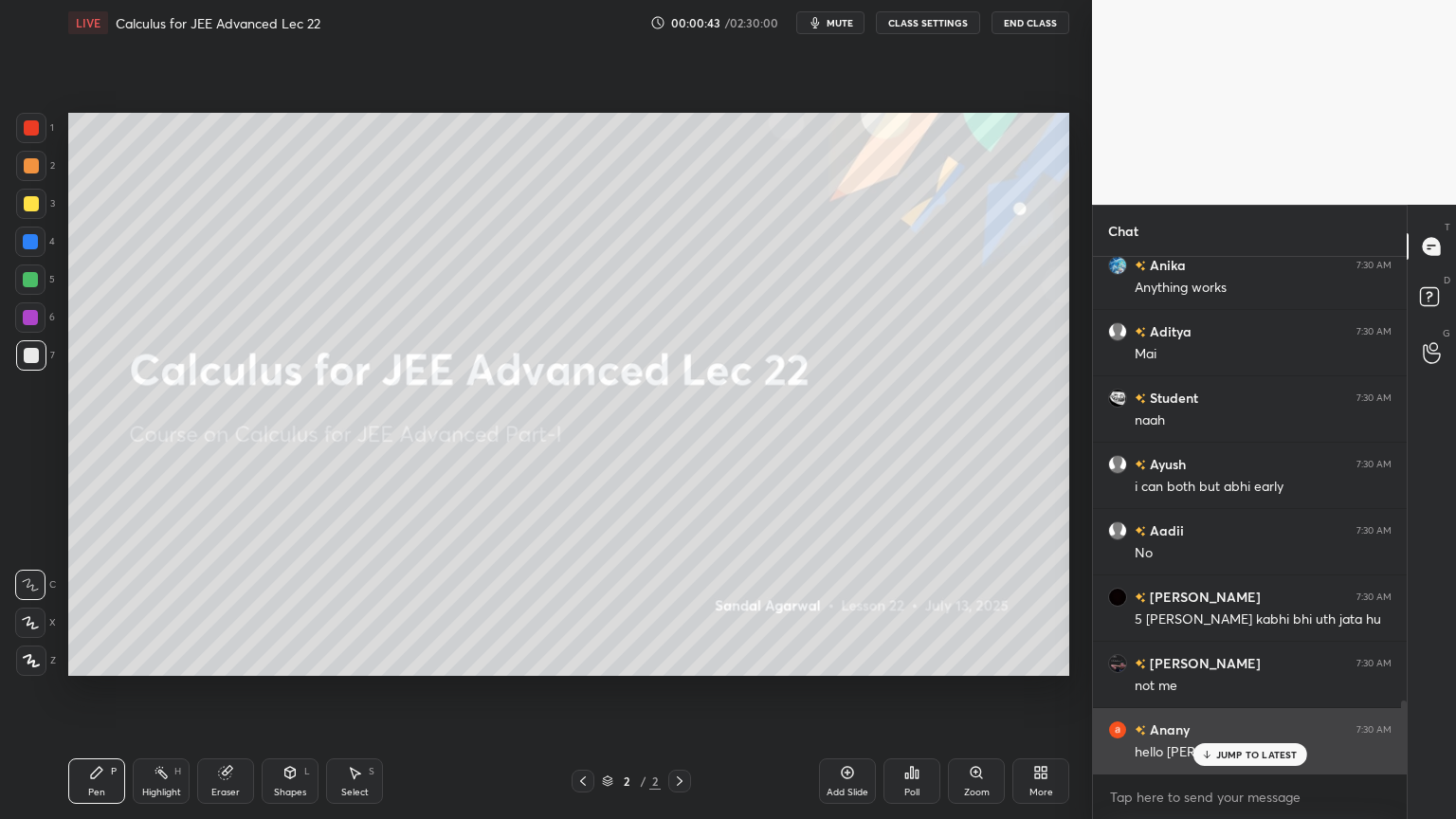 click on "JUMP TO LATEST" at bounding box center (1257, 755) 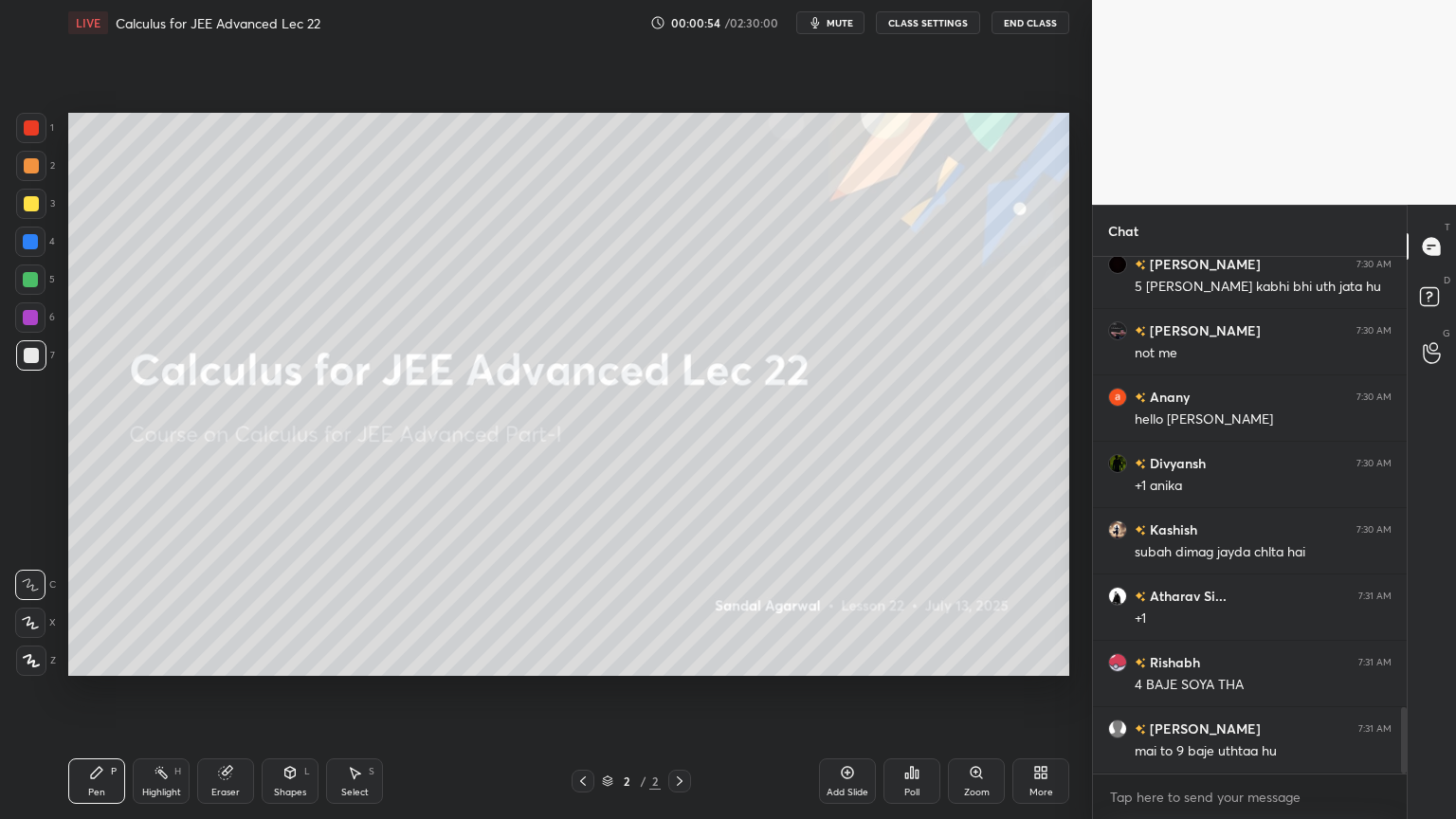click on "More" at bounding box center (1041, 781) 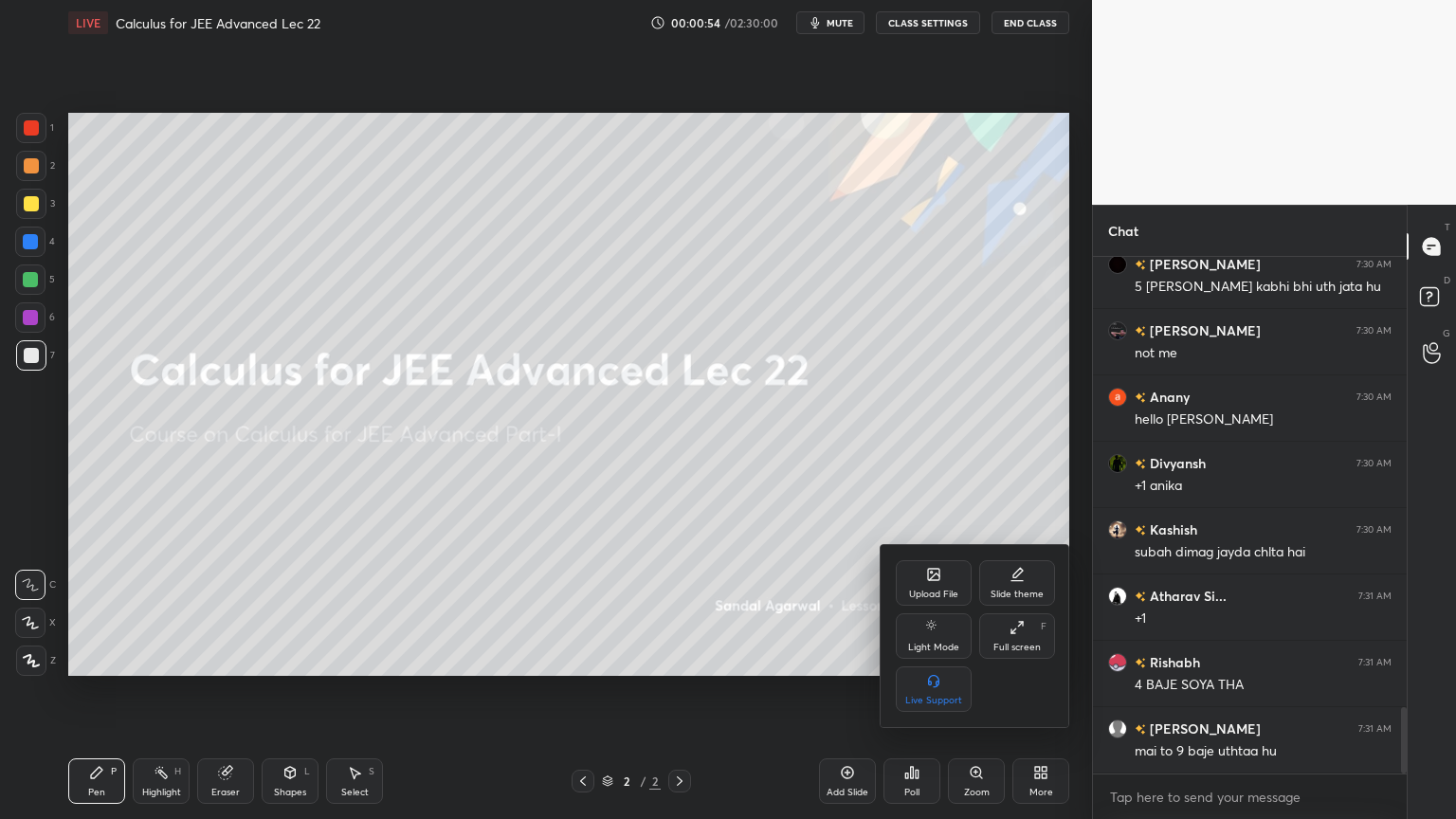 click on "Upload File" at bounding box center [934, 583] 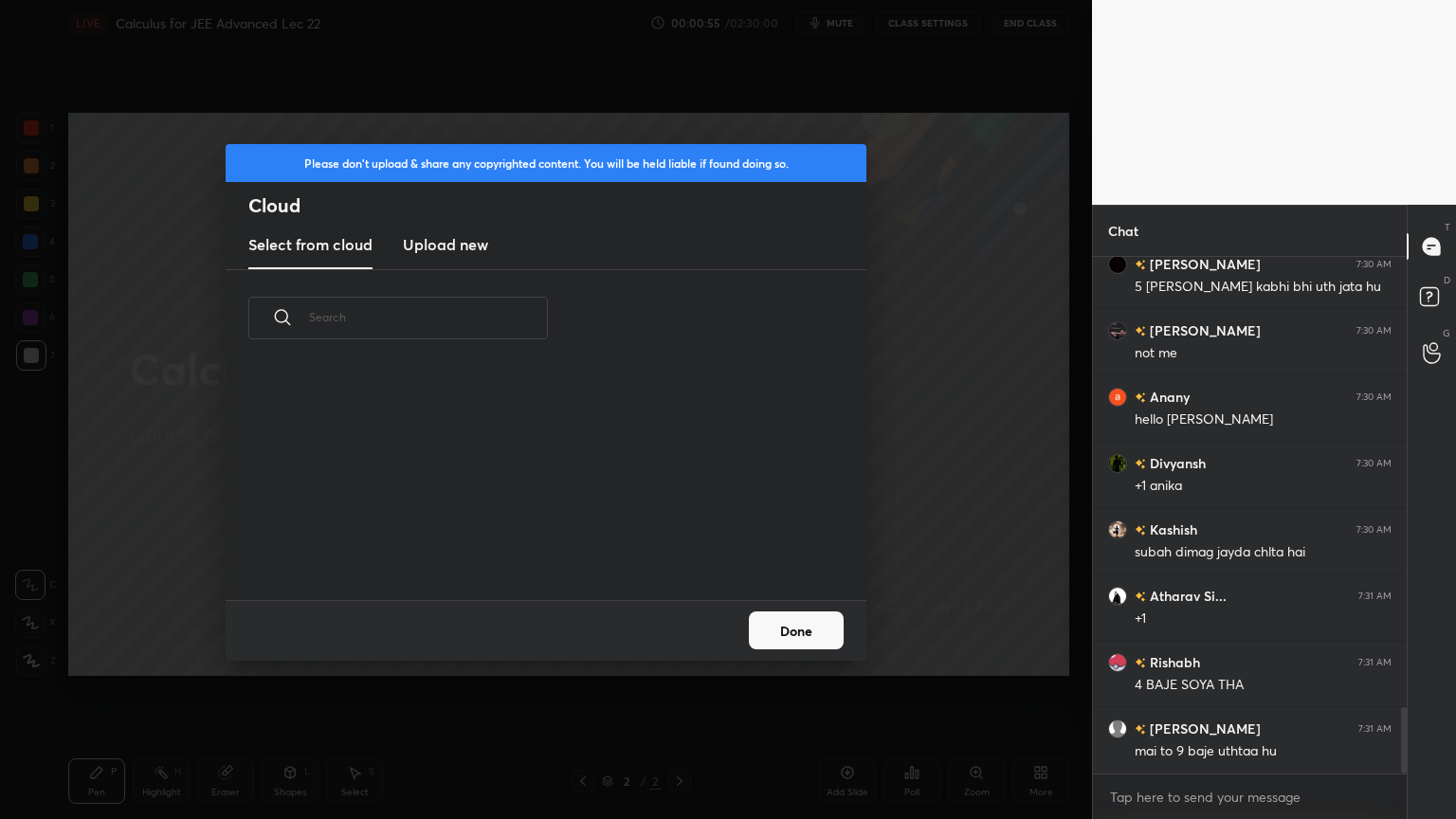 click on "Upload new" at bounding box center [446, 245] 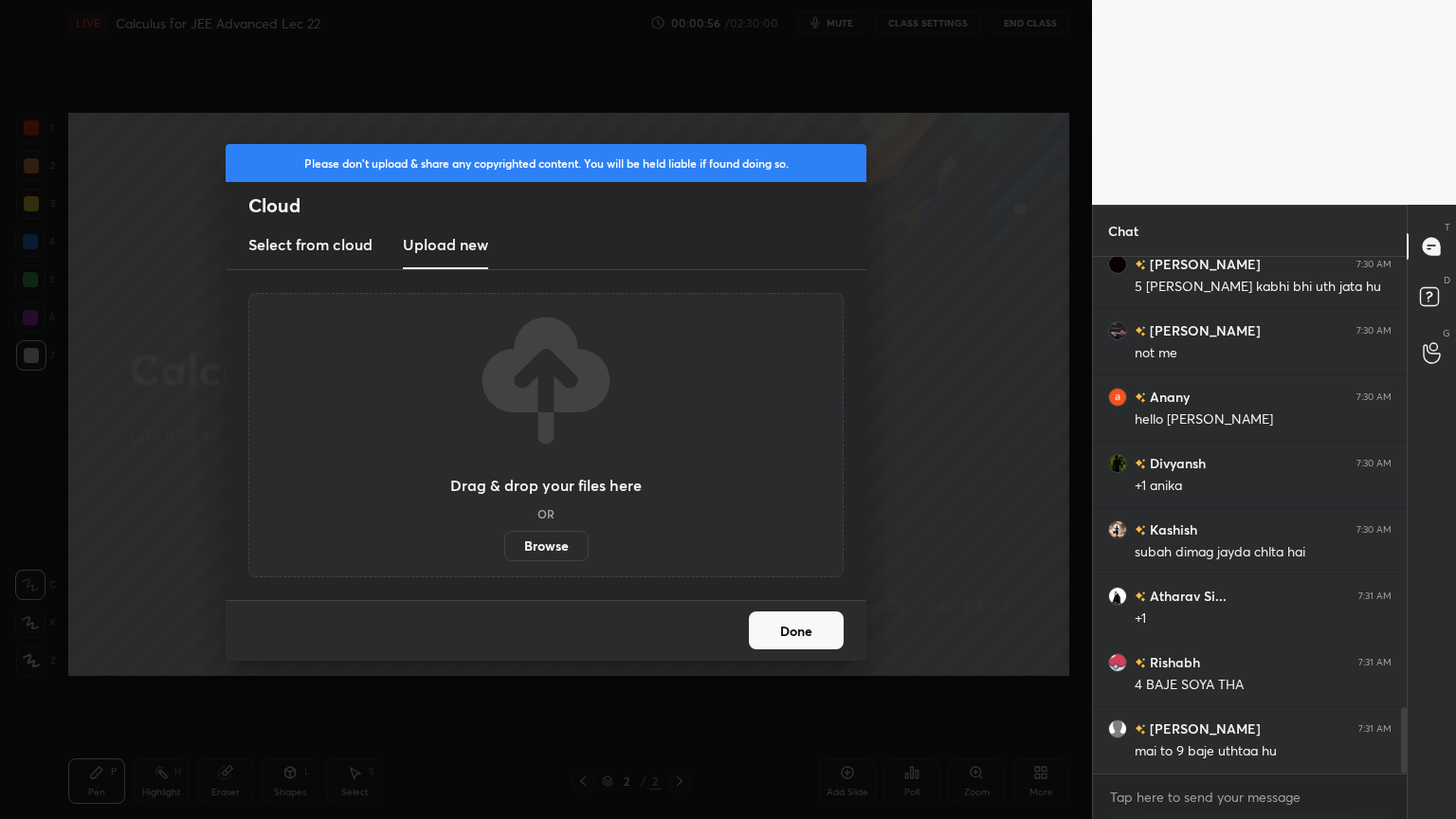 click on "Browse" at bounding box center (546, 546) 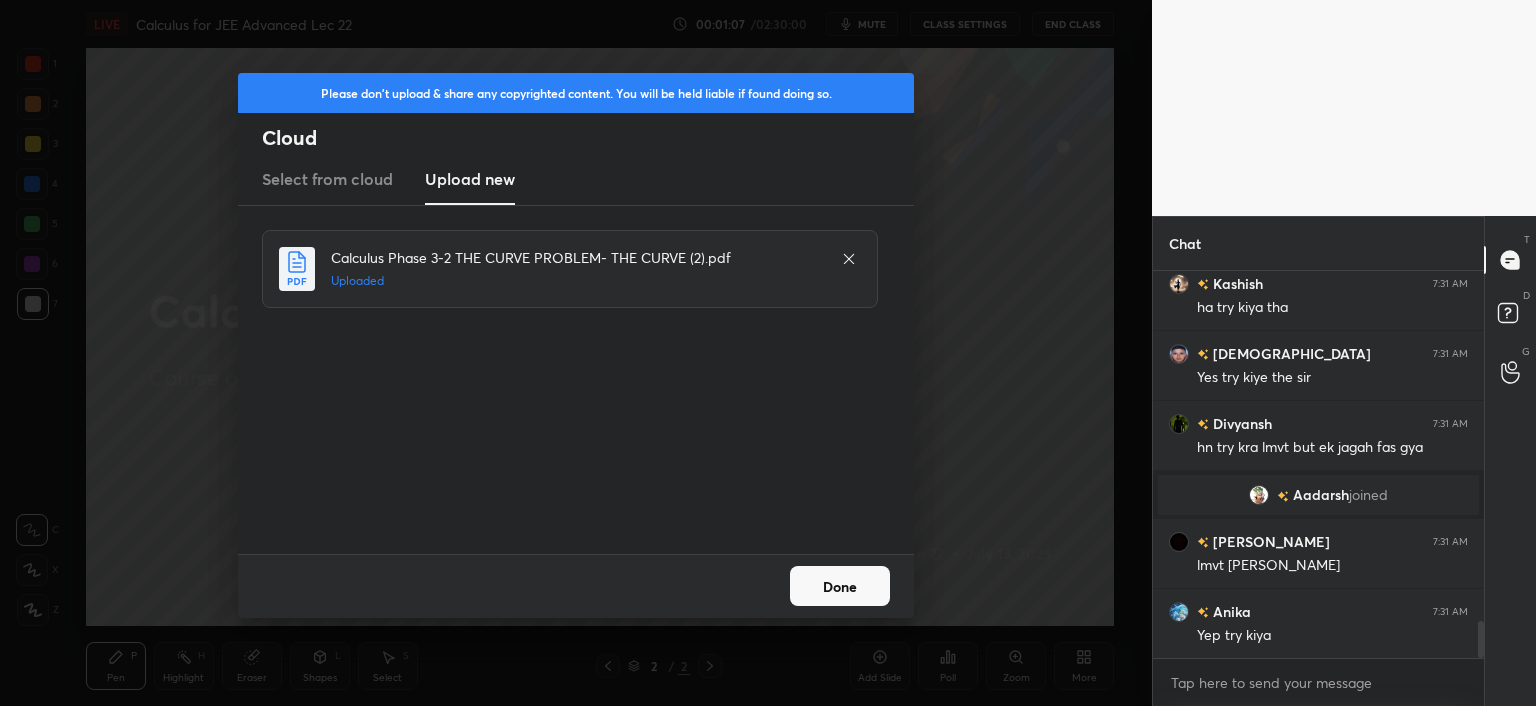 click on "Done" at bounding box center (840, 586) 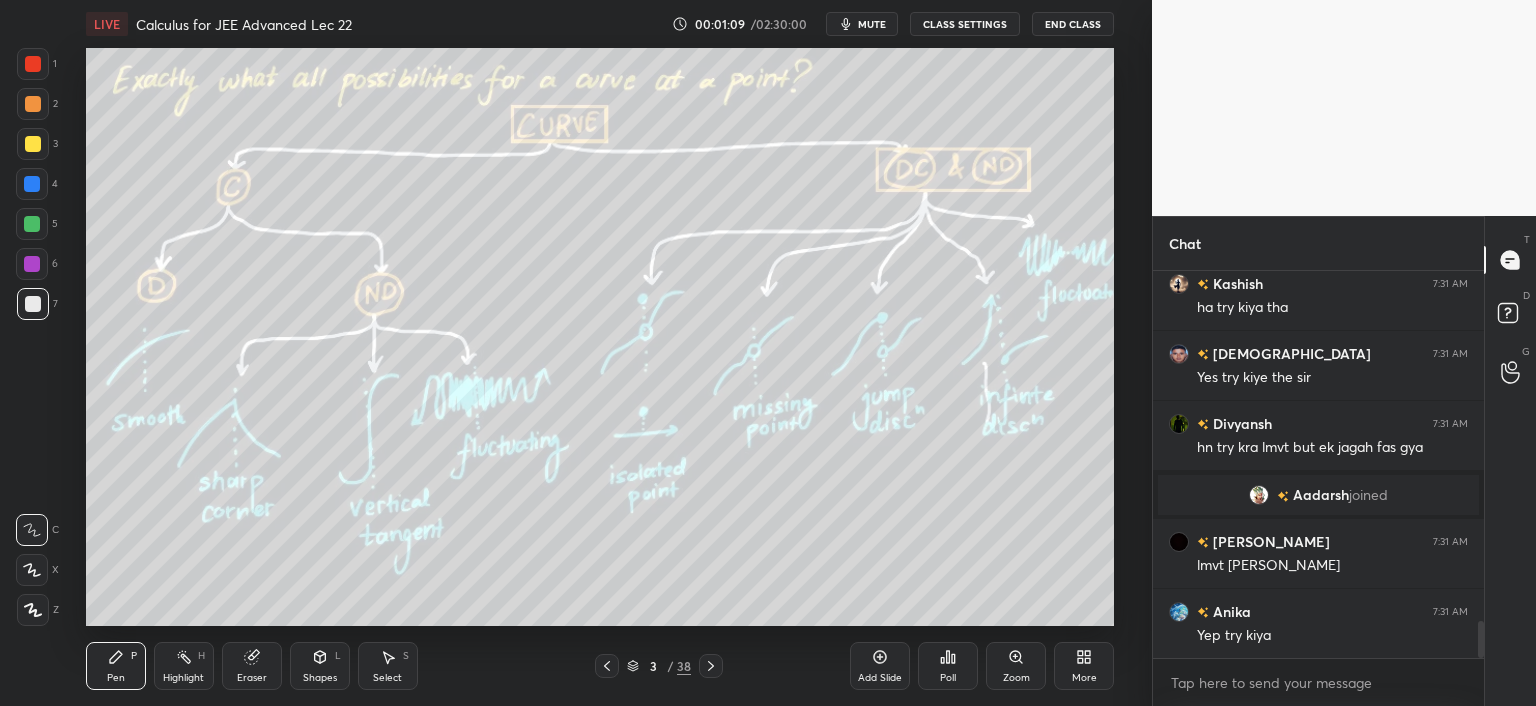 click 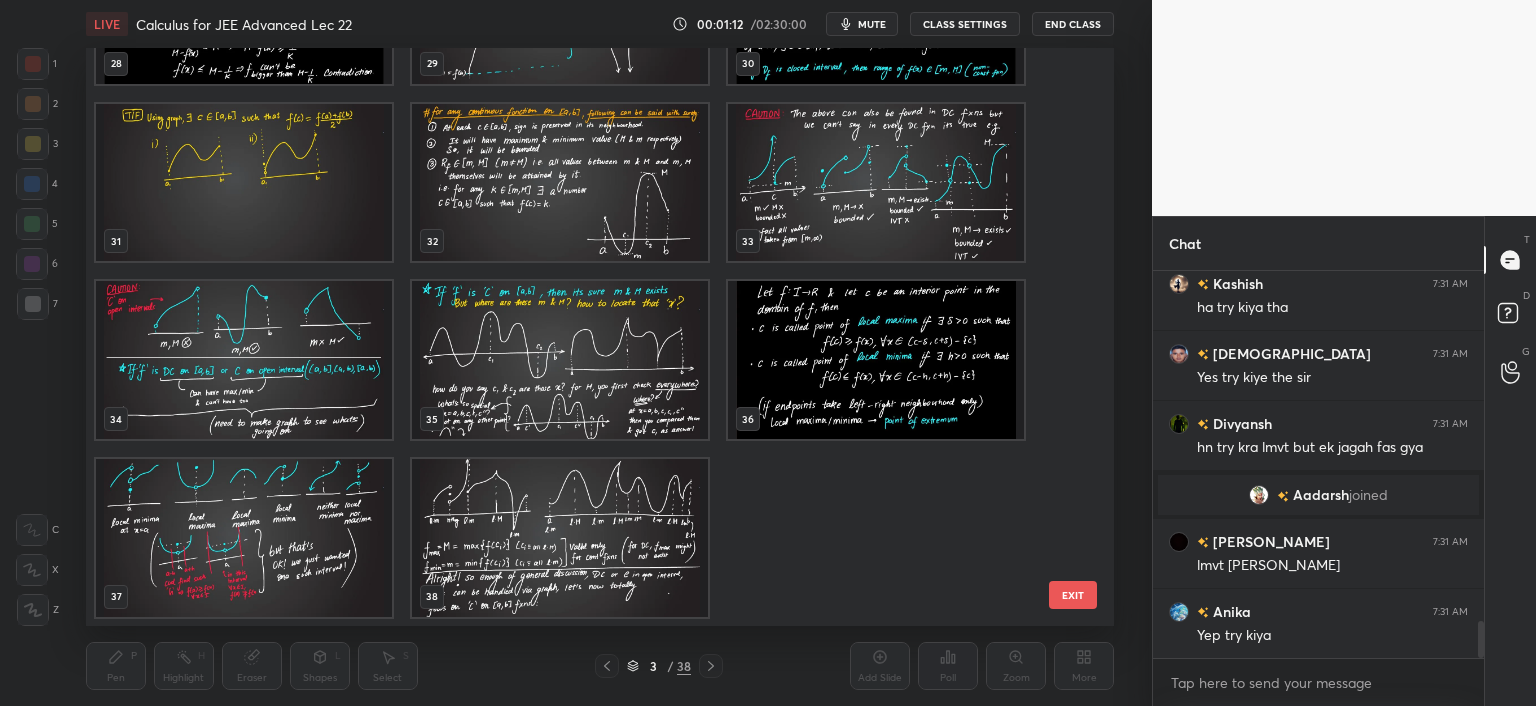 click at bounding box center (560, 538) 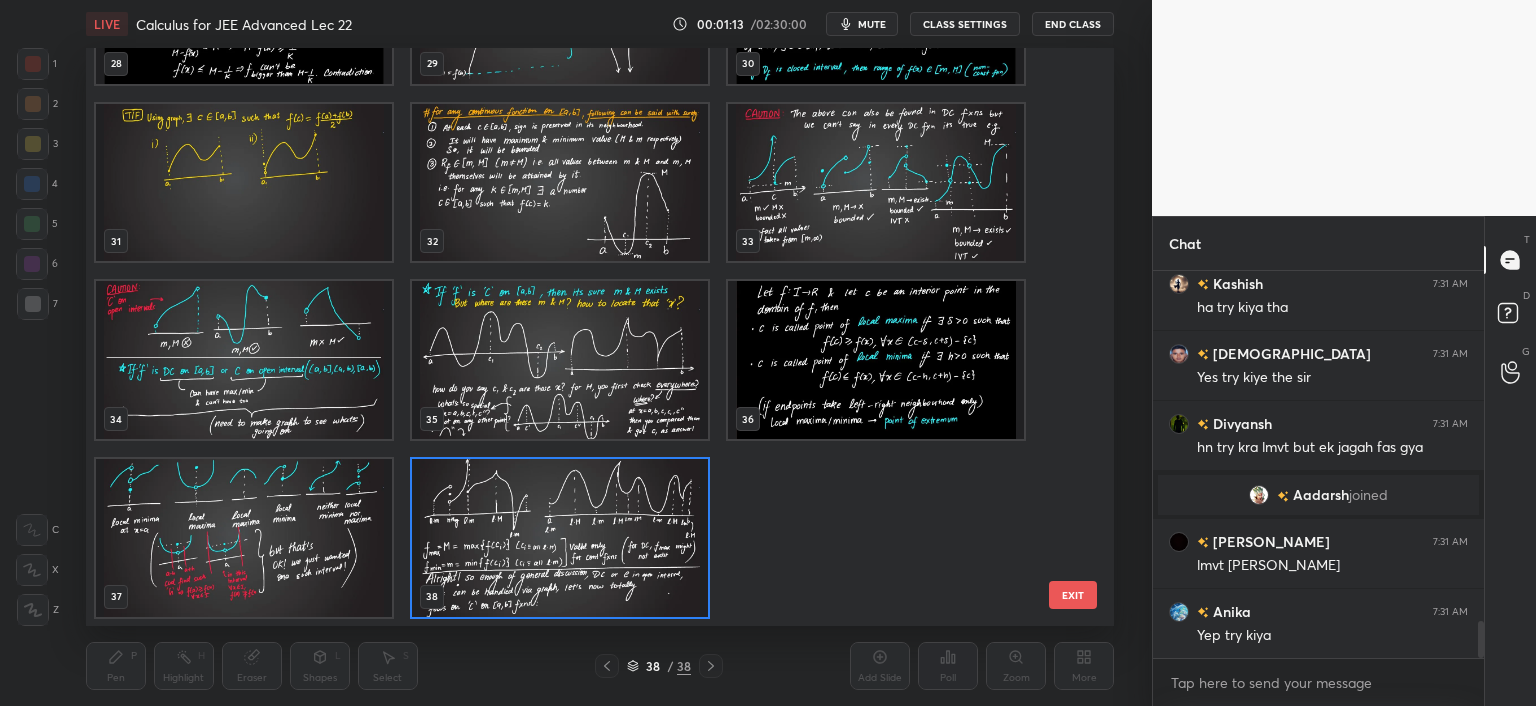click at bounding box center (560, 538) 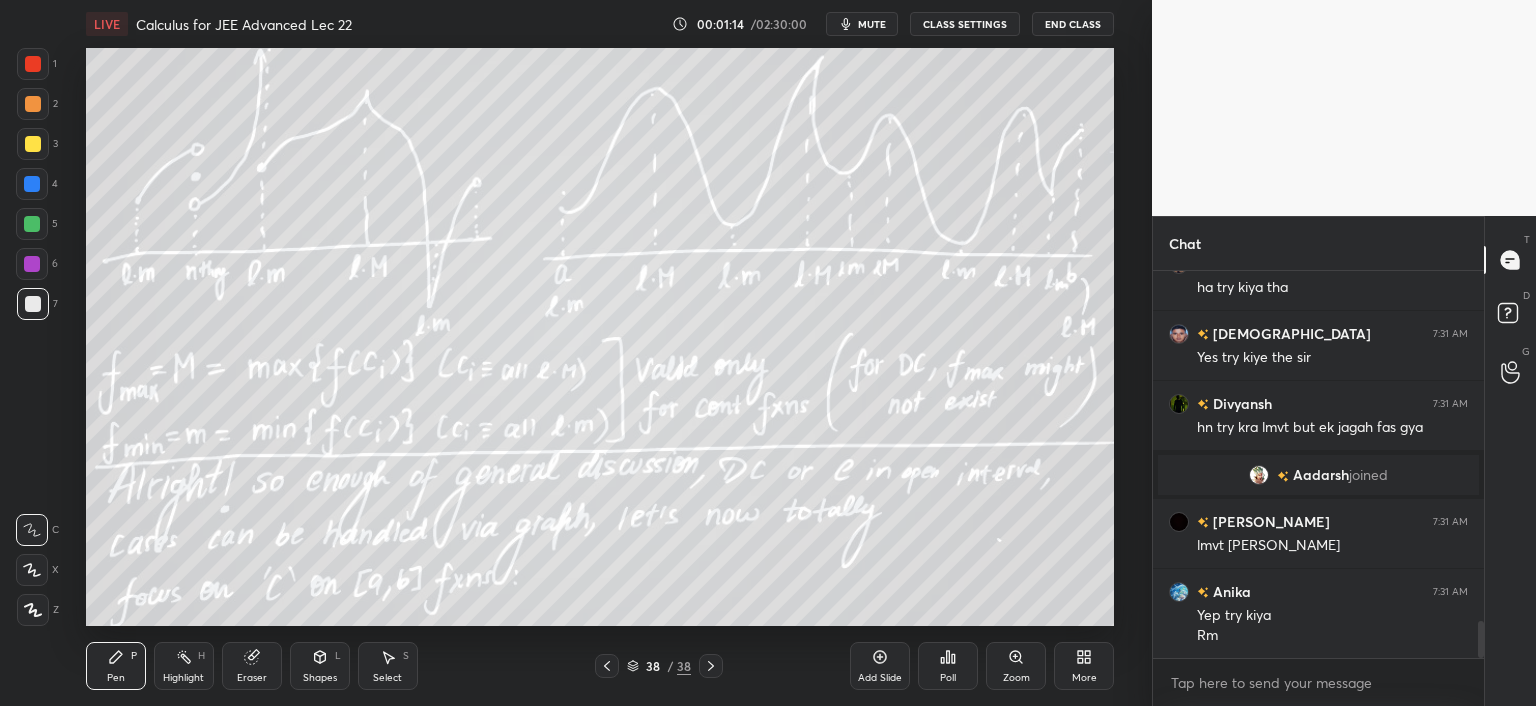 click on "More" at bounding box center (1084, 666) 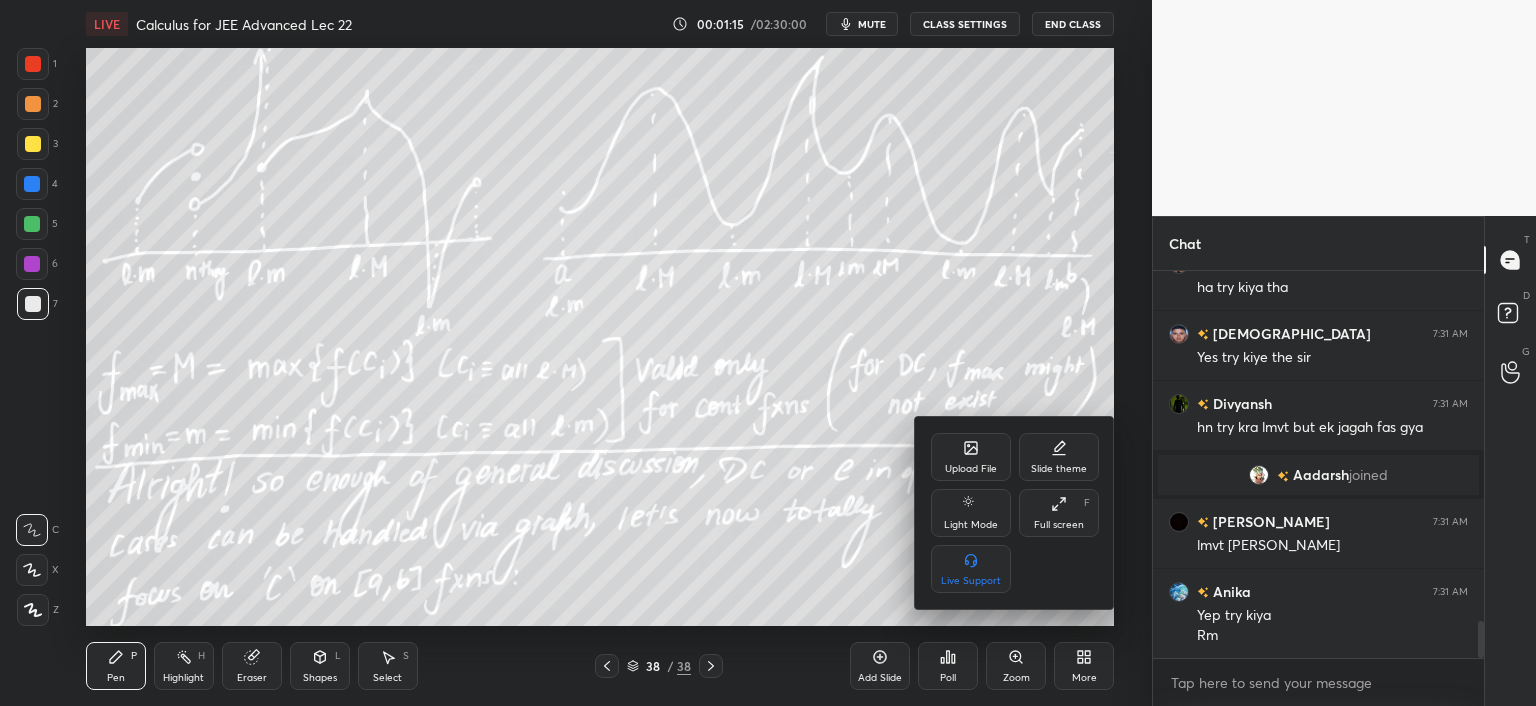 click on "Upload File" at bounding box center (971, 457) 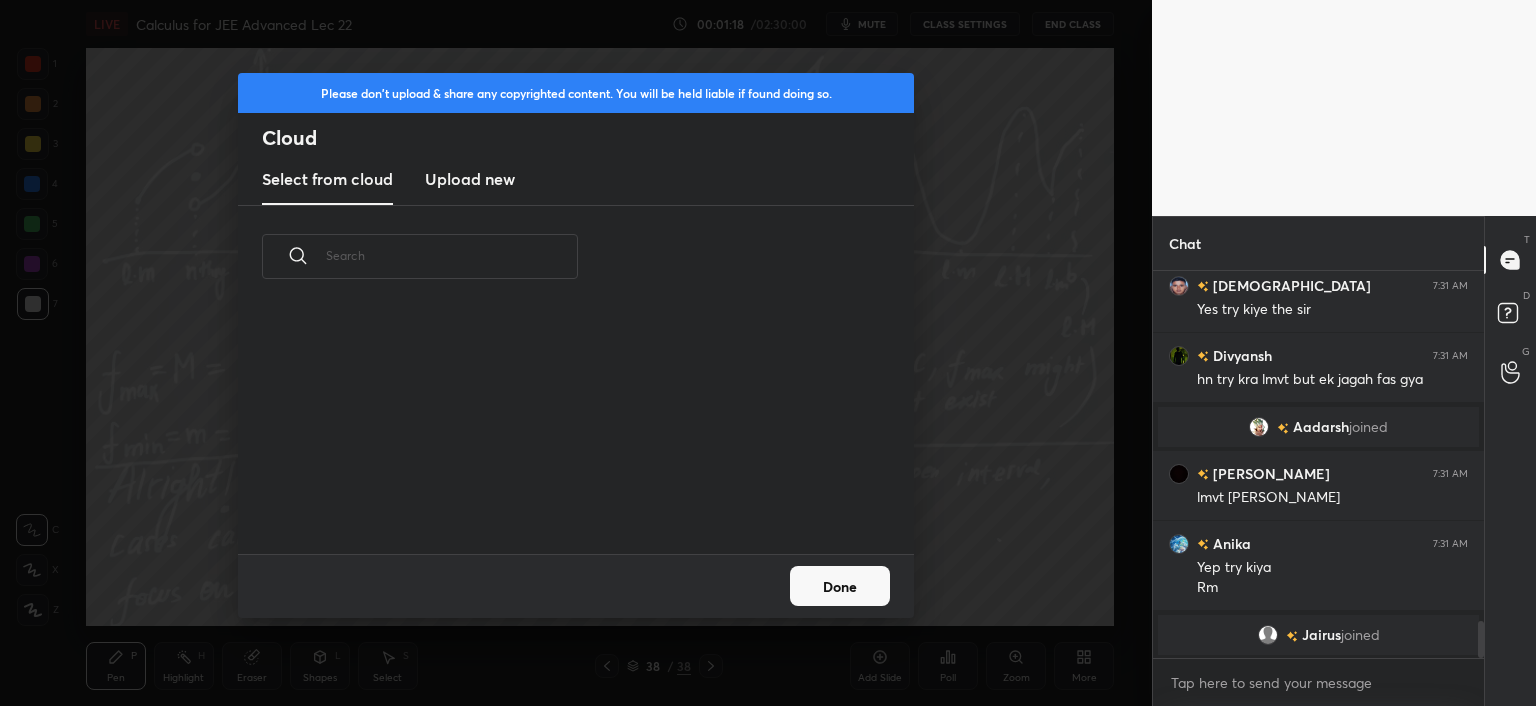 click on "Upload new" at bounding box center (470, 179) 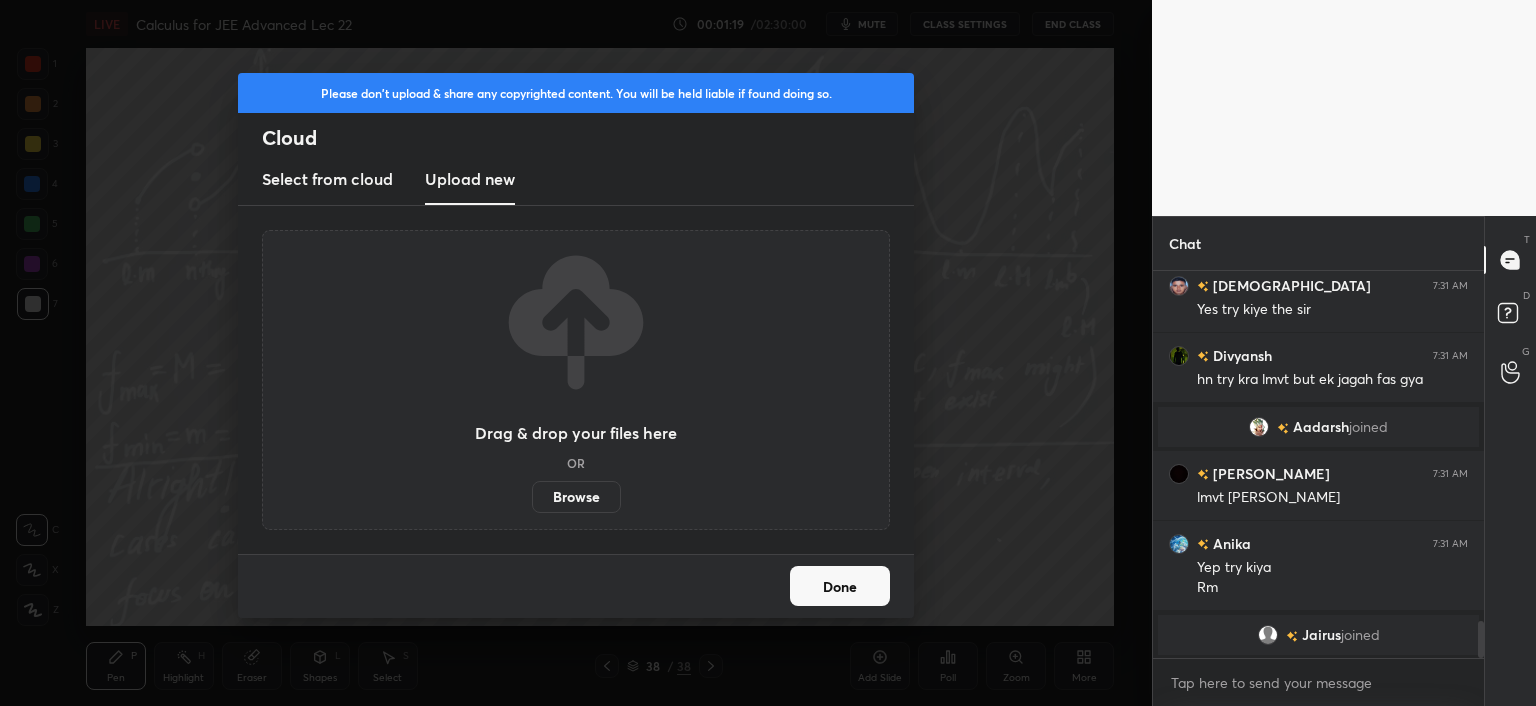 click on "Browse" at bounding box center [576, 497] 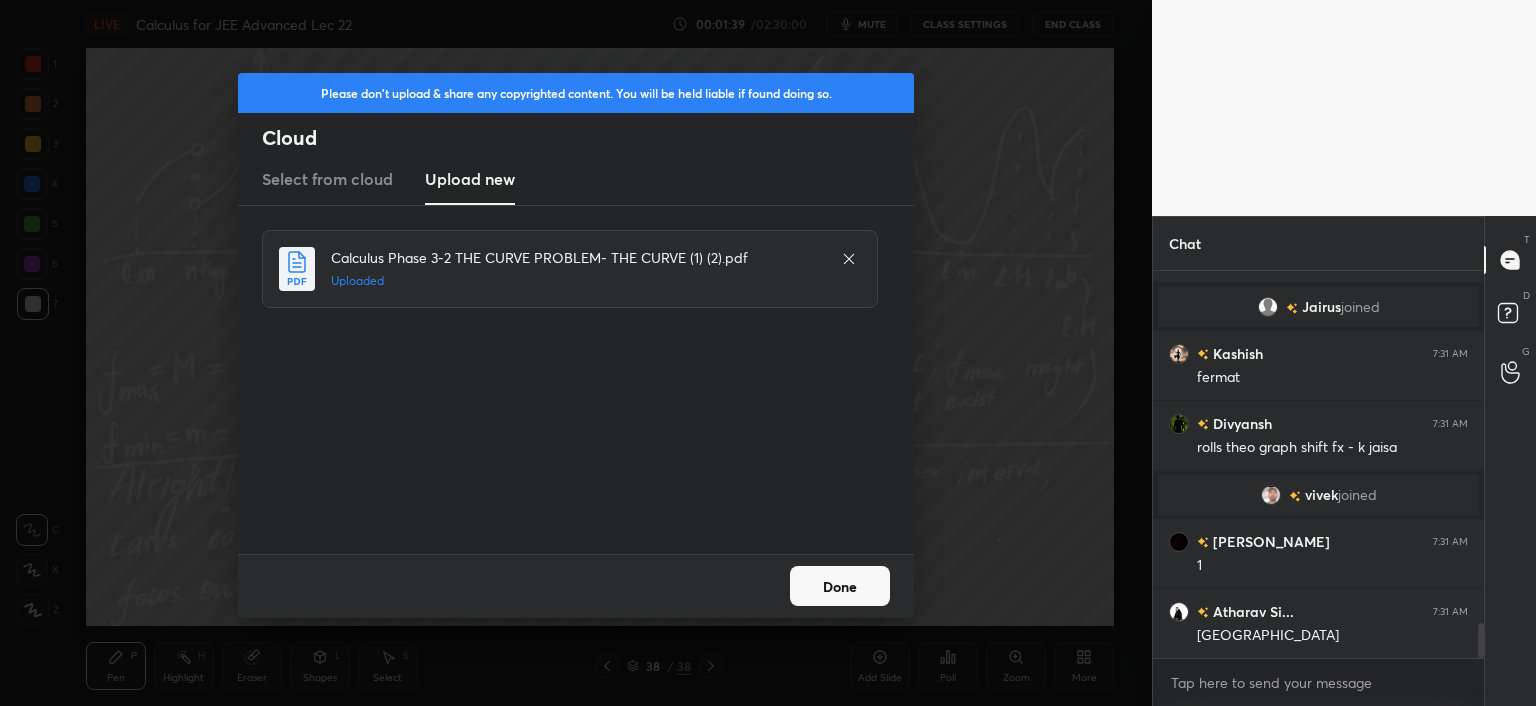 click on "Done" at bounding box center [840, 586] 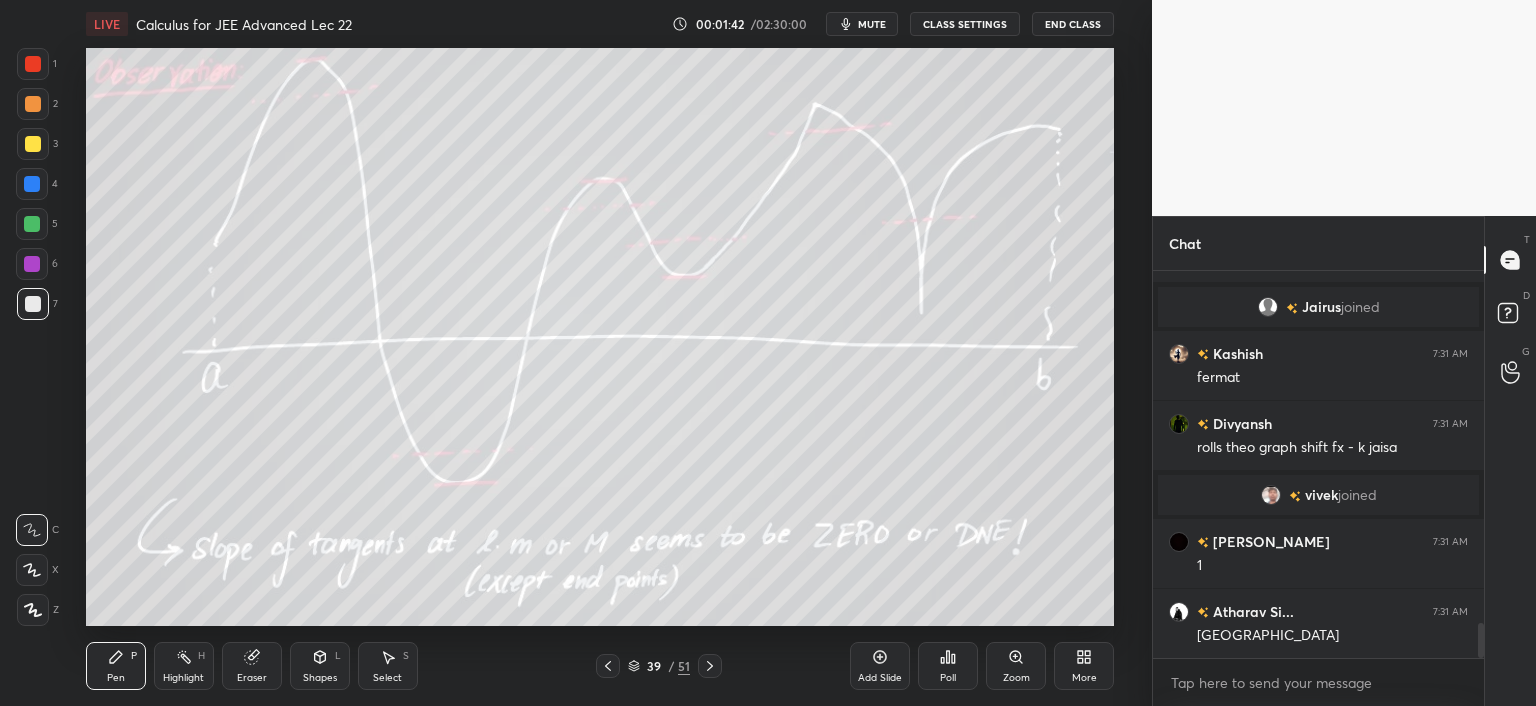 click 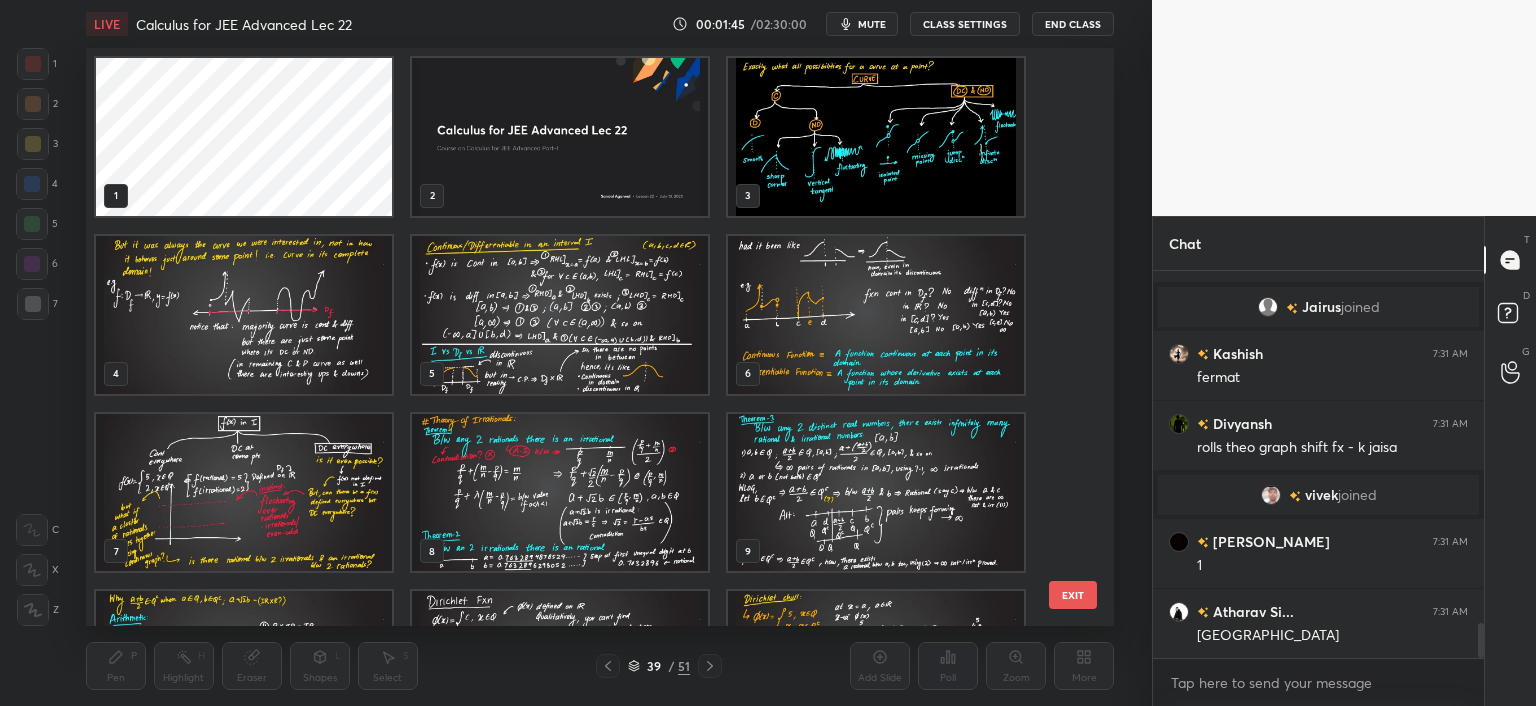 click at bounding box center [876, 137] 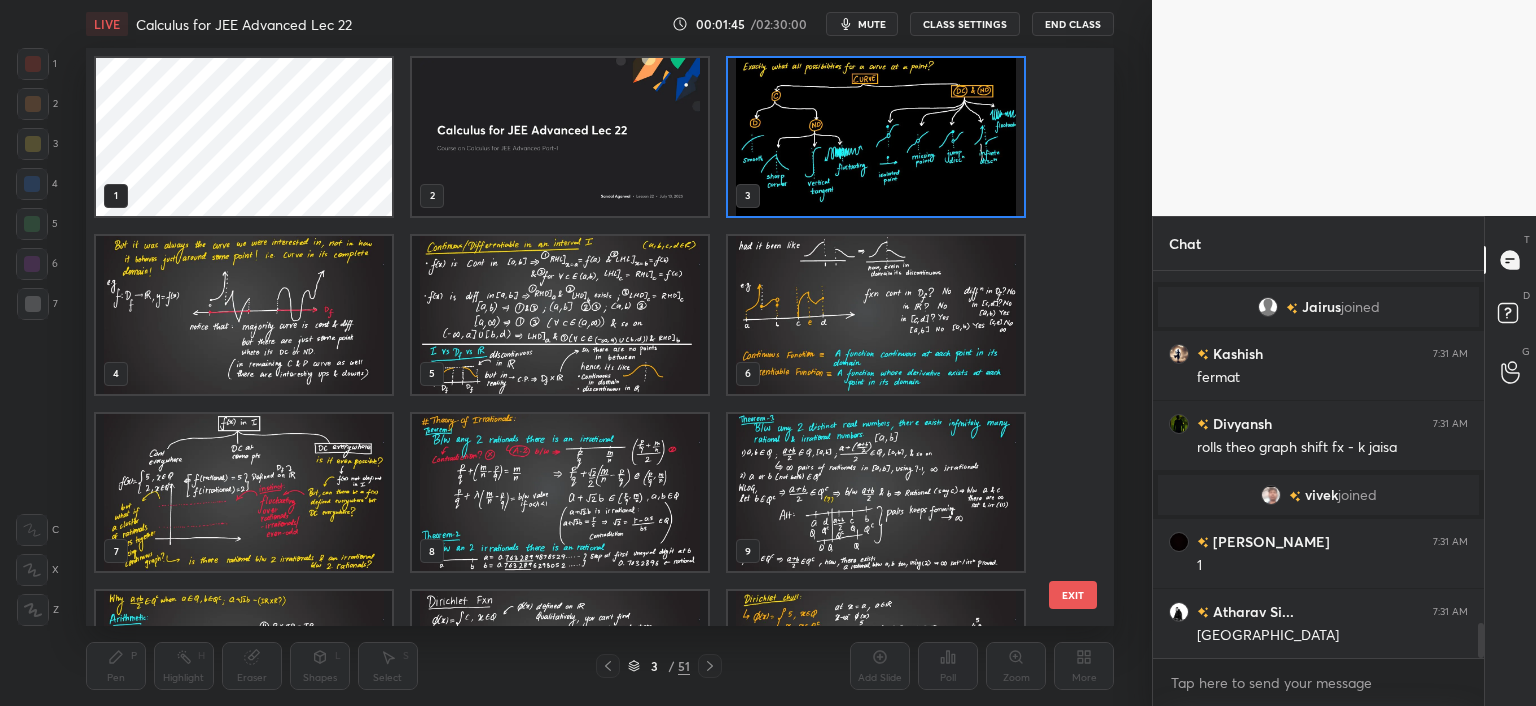 click at bounding box center (876, 137) 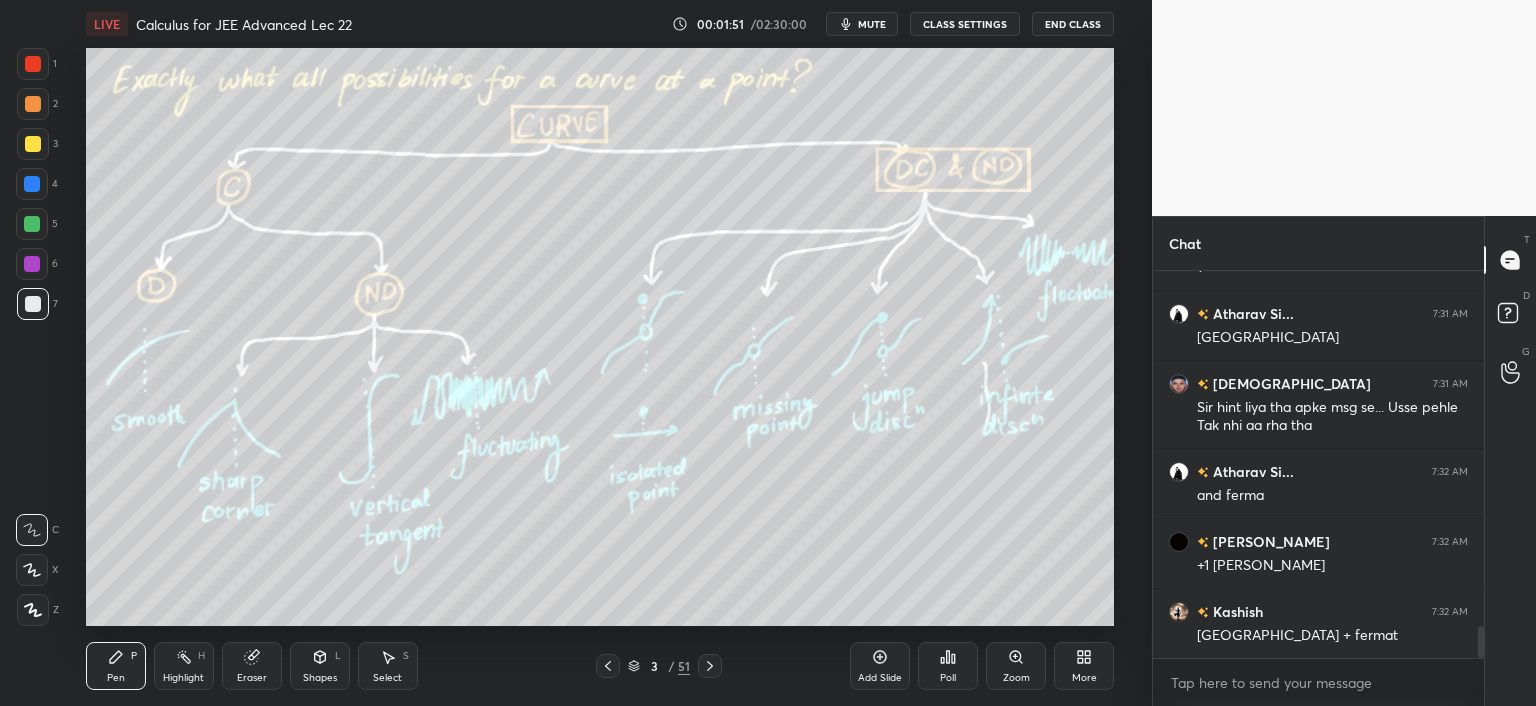 click on "More" at bounding box center [1084, 678] 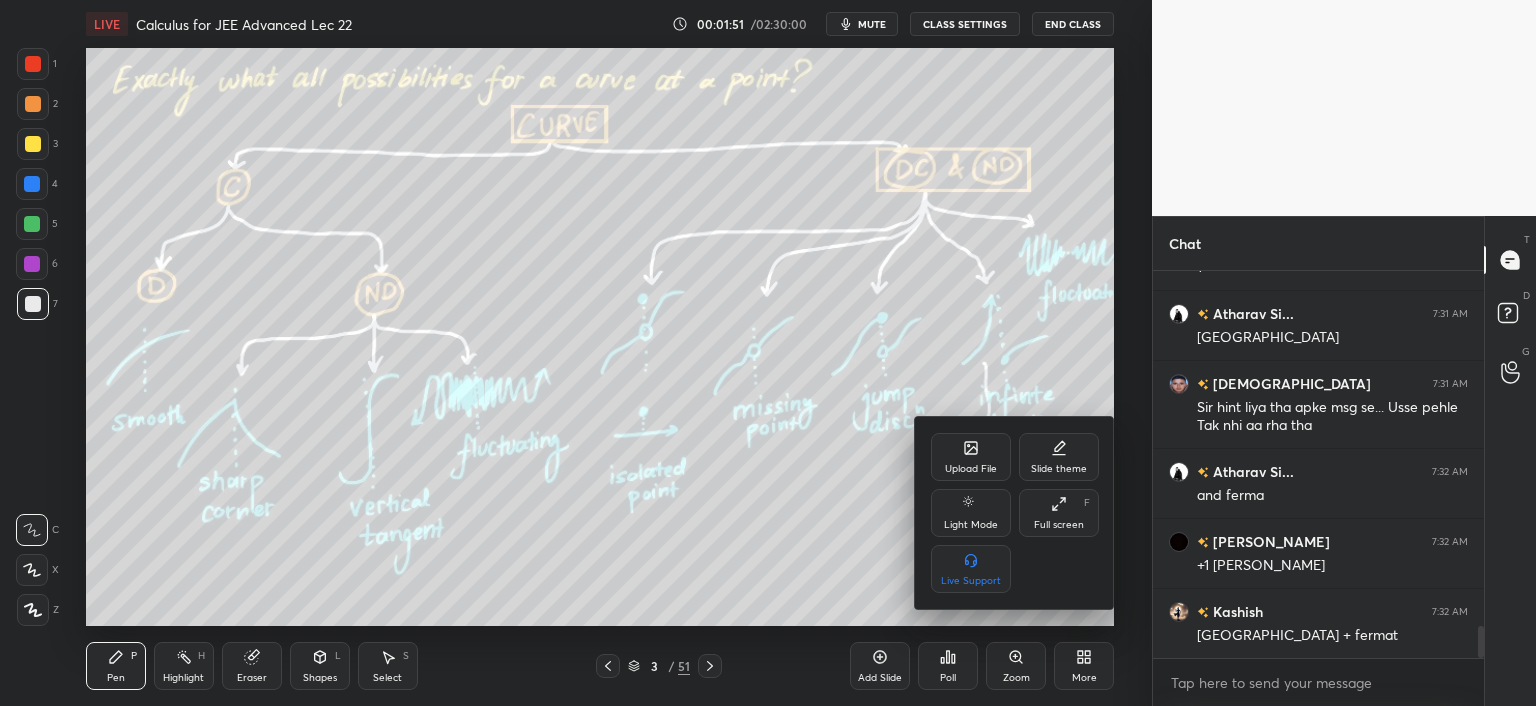 click on "Full screen" at bounding box center [1059, 525] 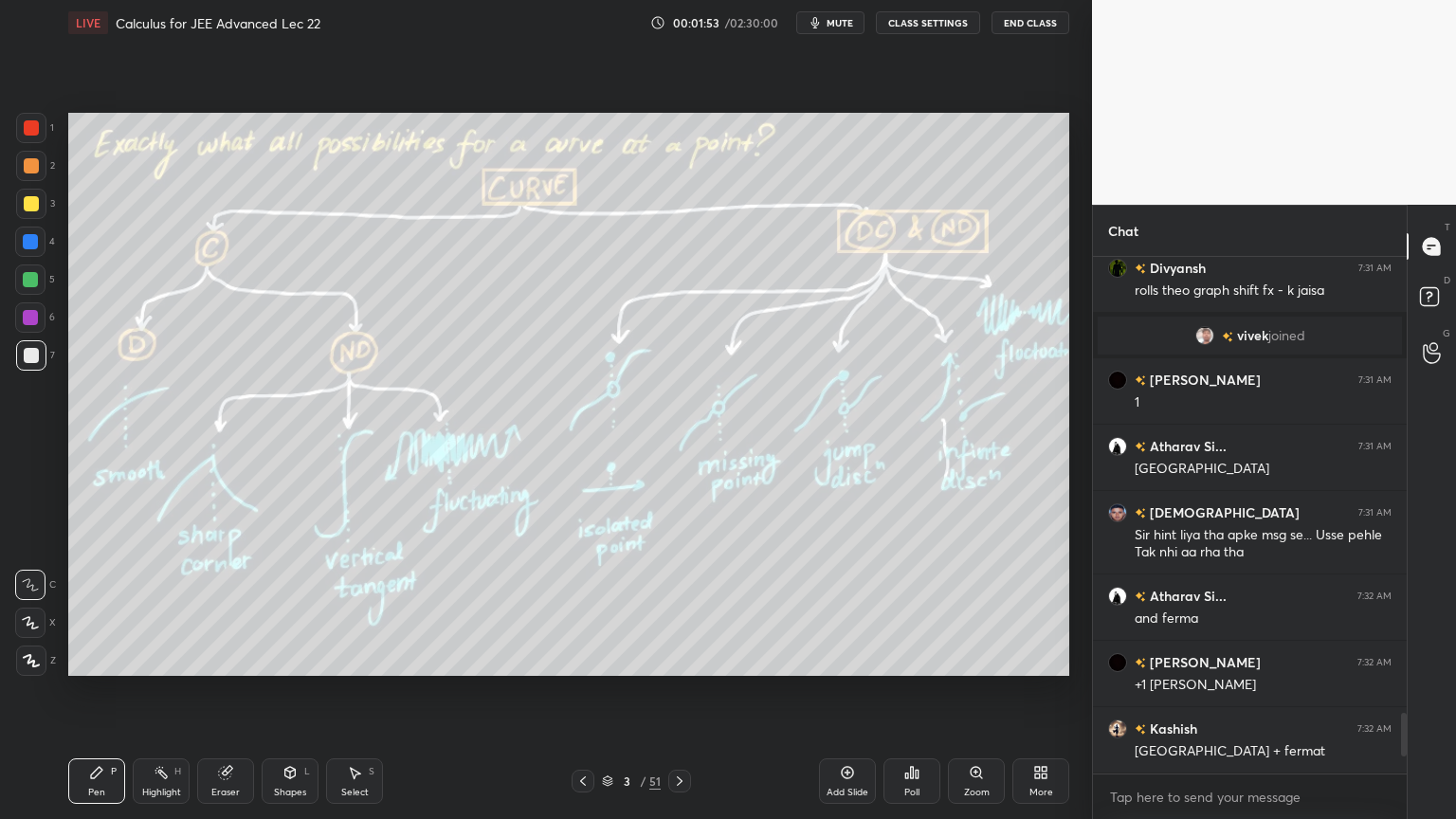 click 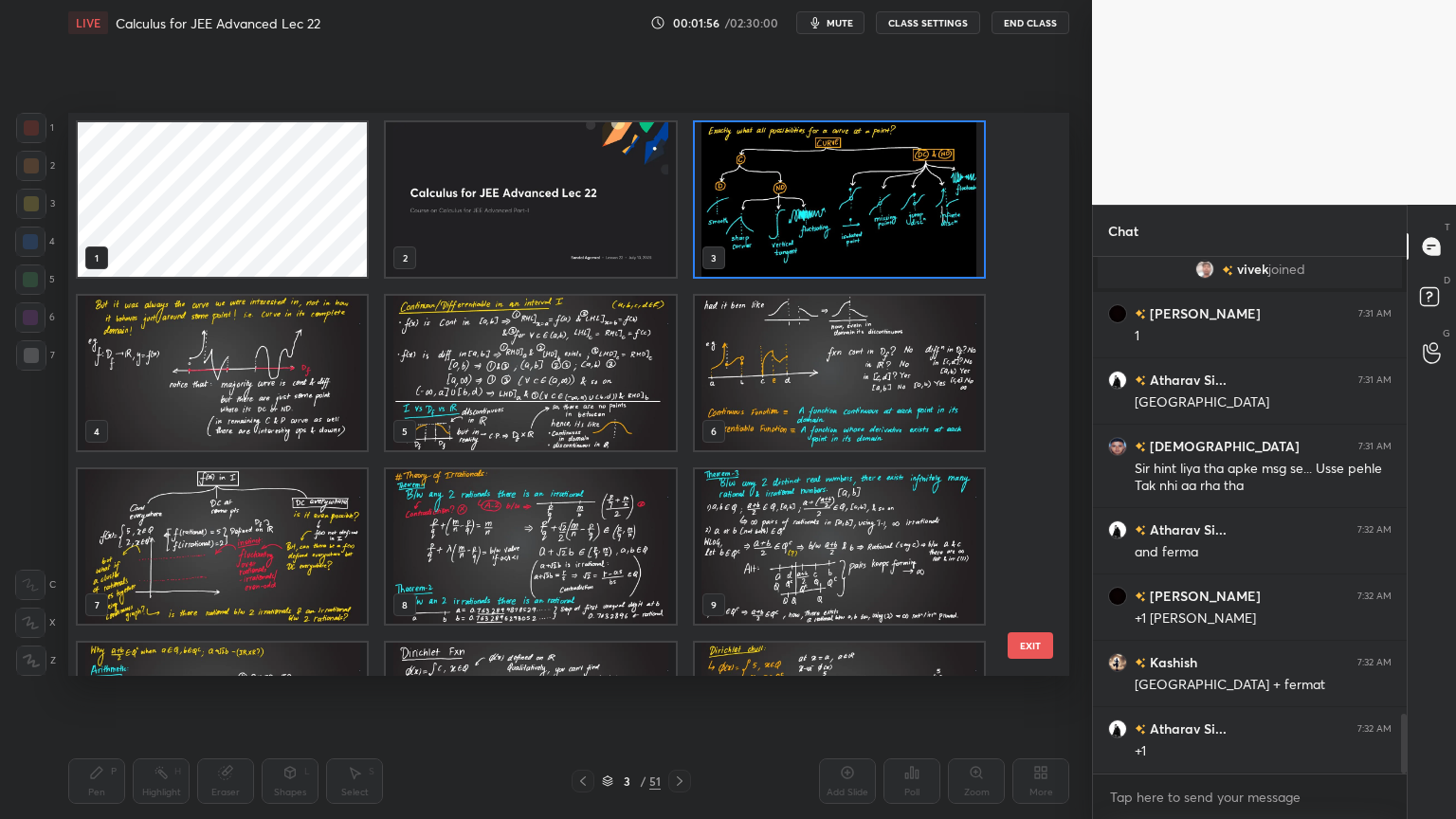 click at bounding box center (839, 199) 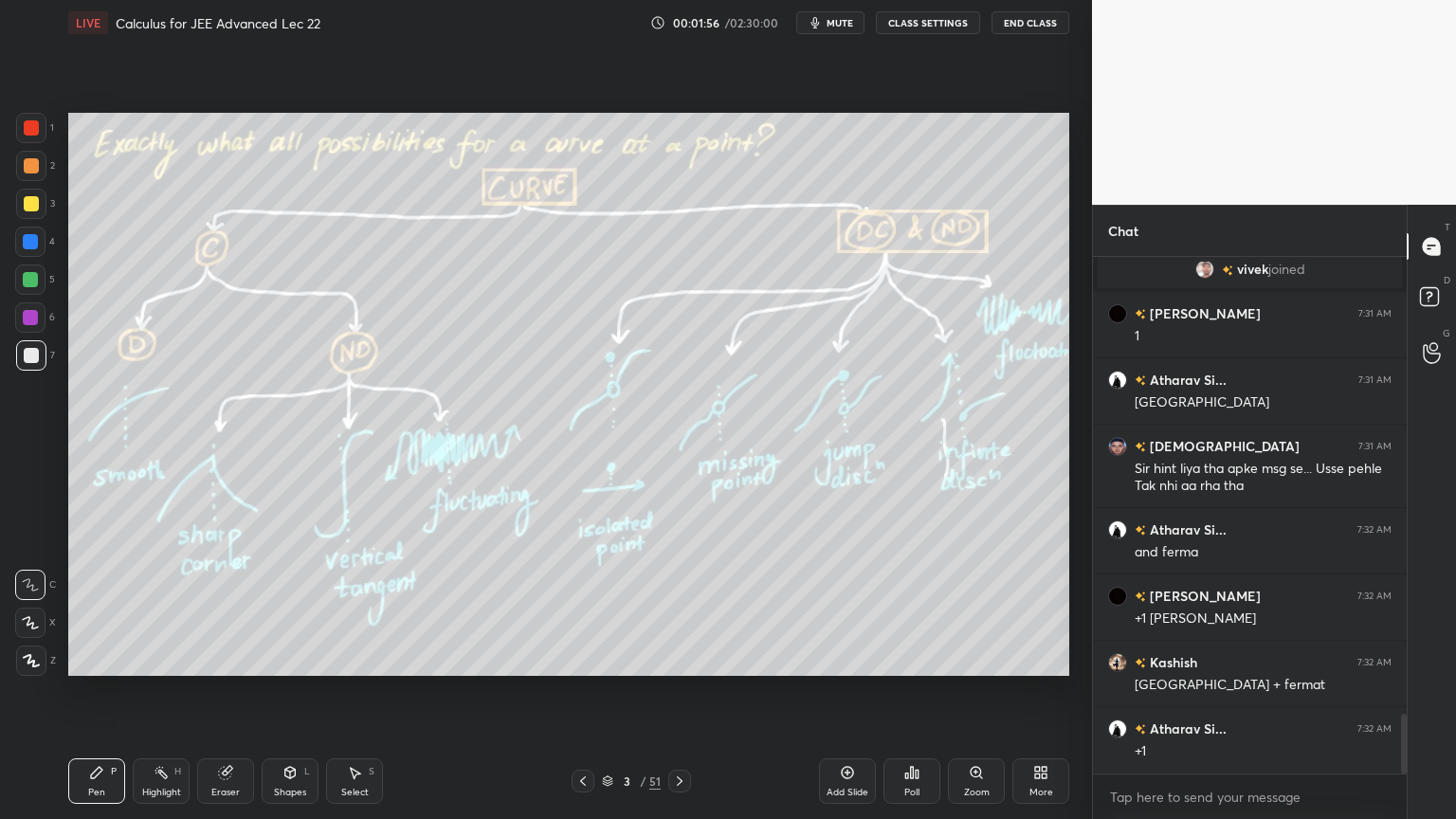 click at bounding box center [839, 199] 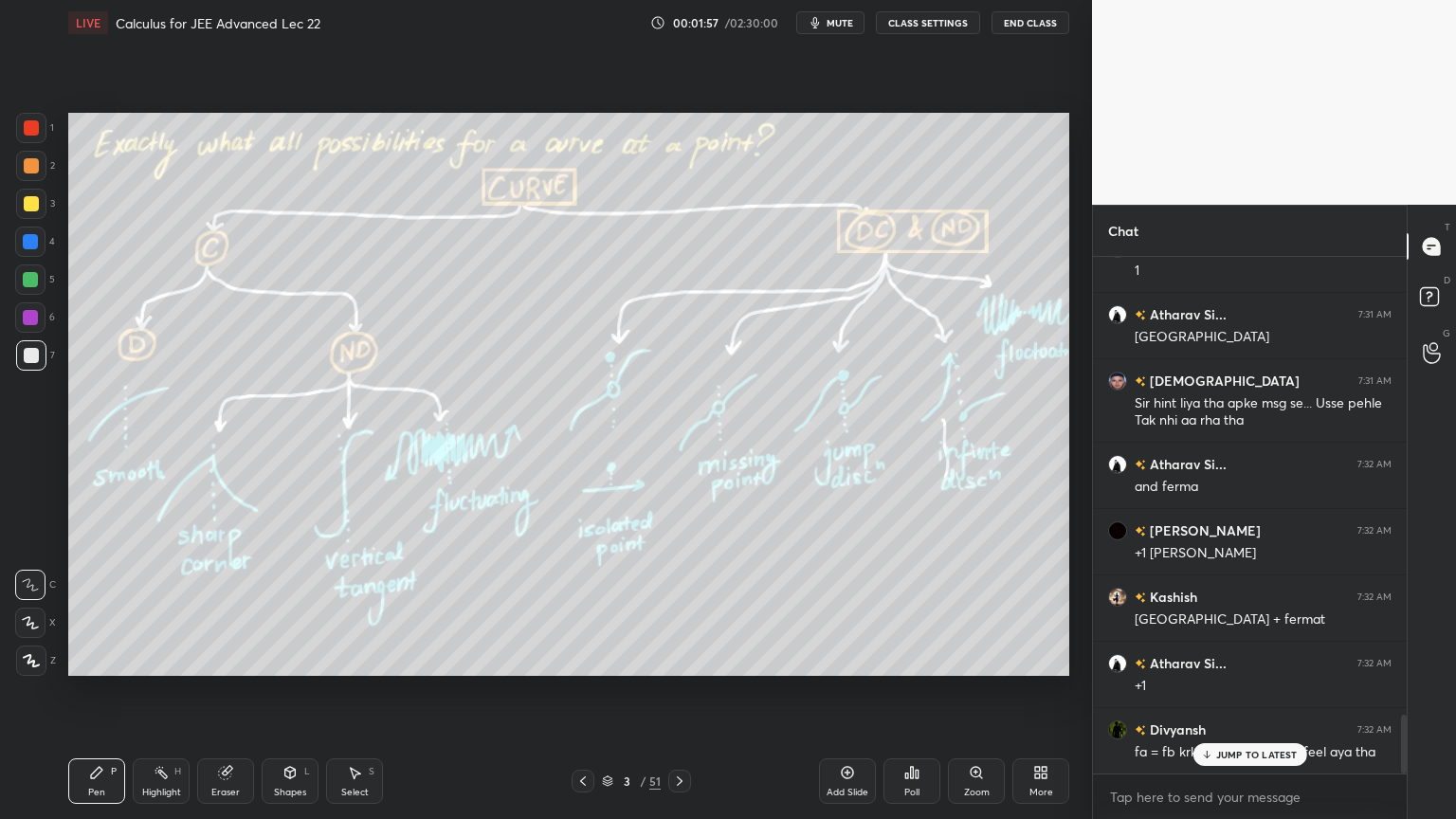 click 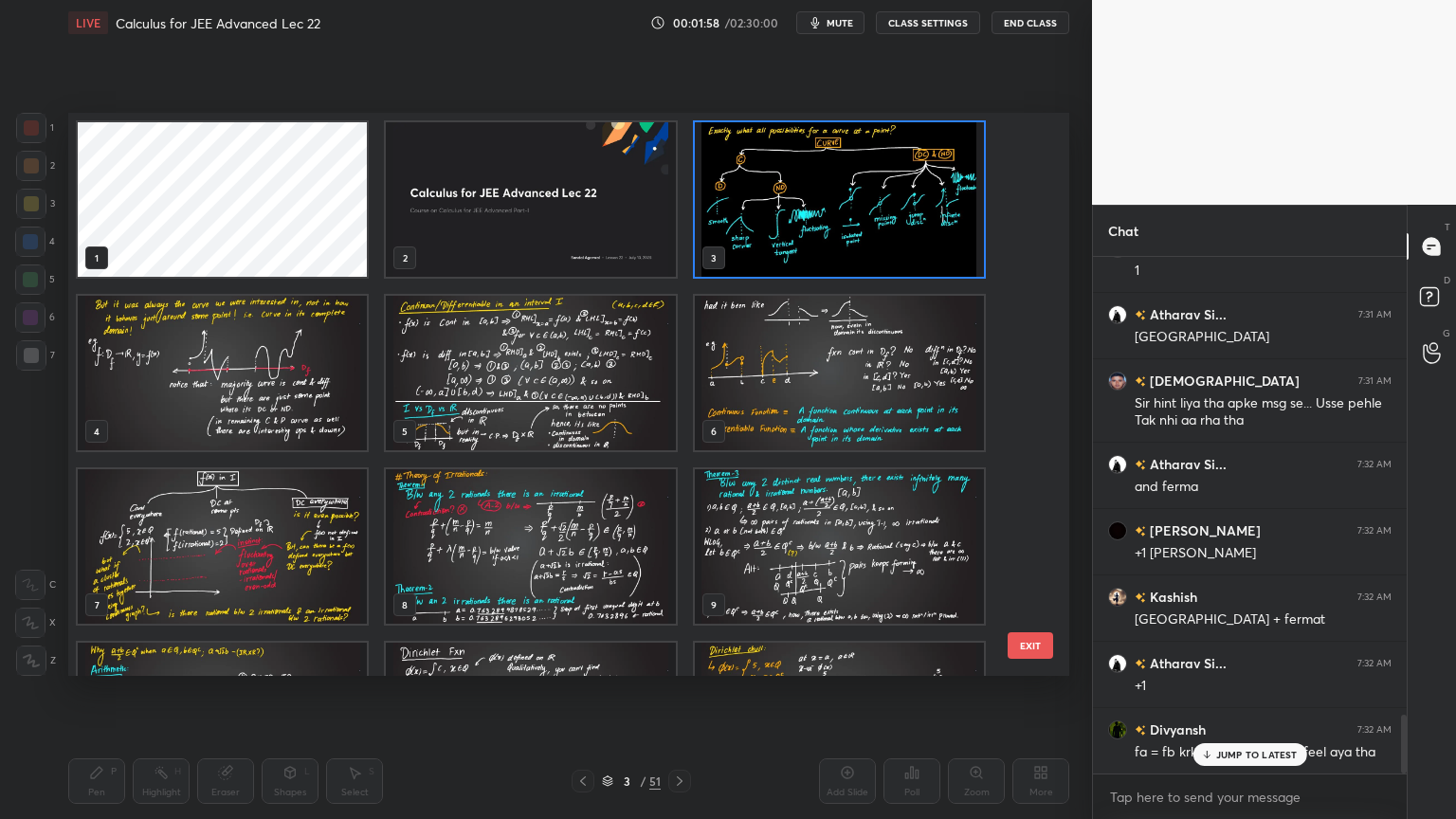 click at bounding box center [530, 199] 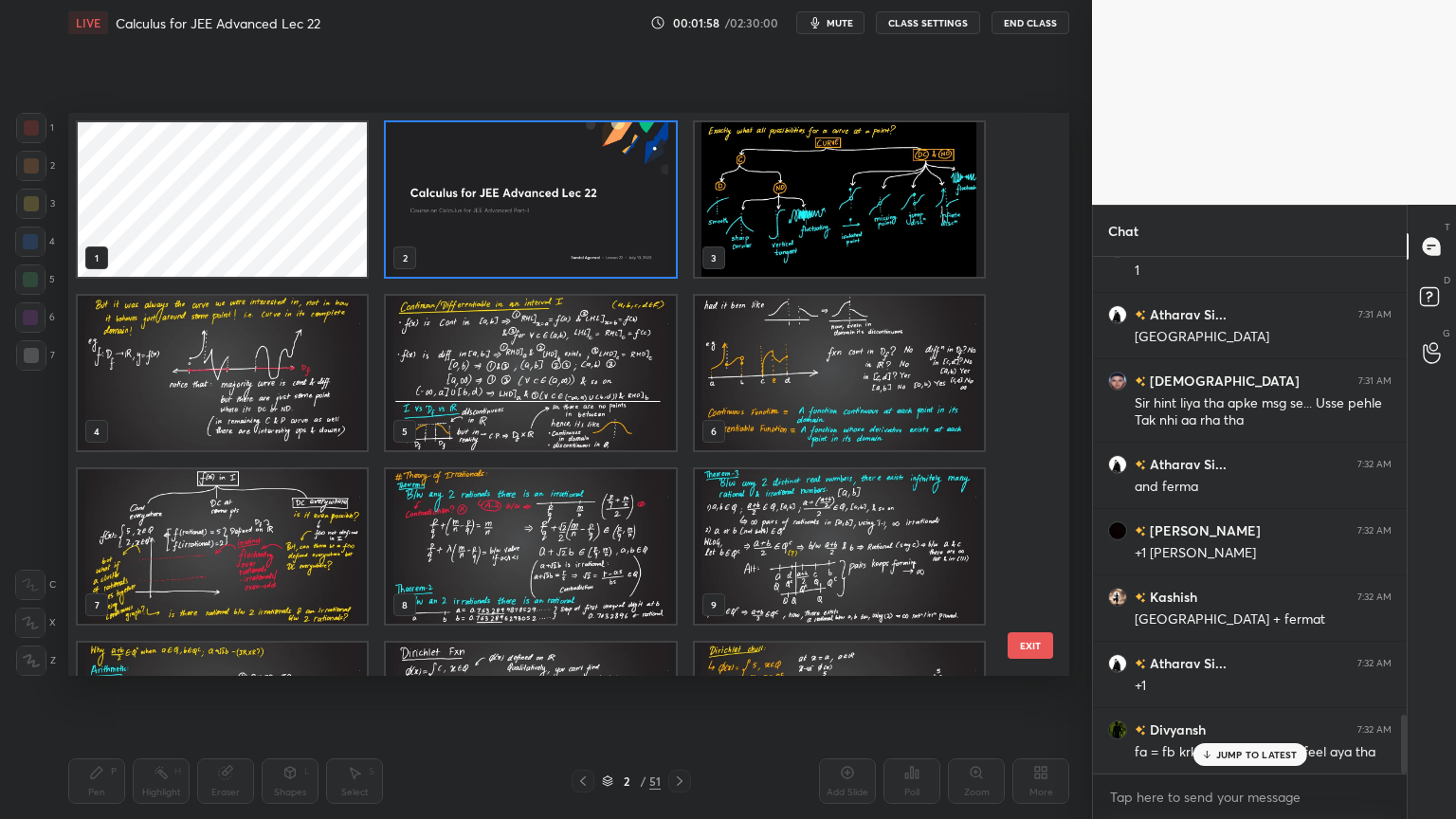 click at bounding box center [530, 199] 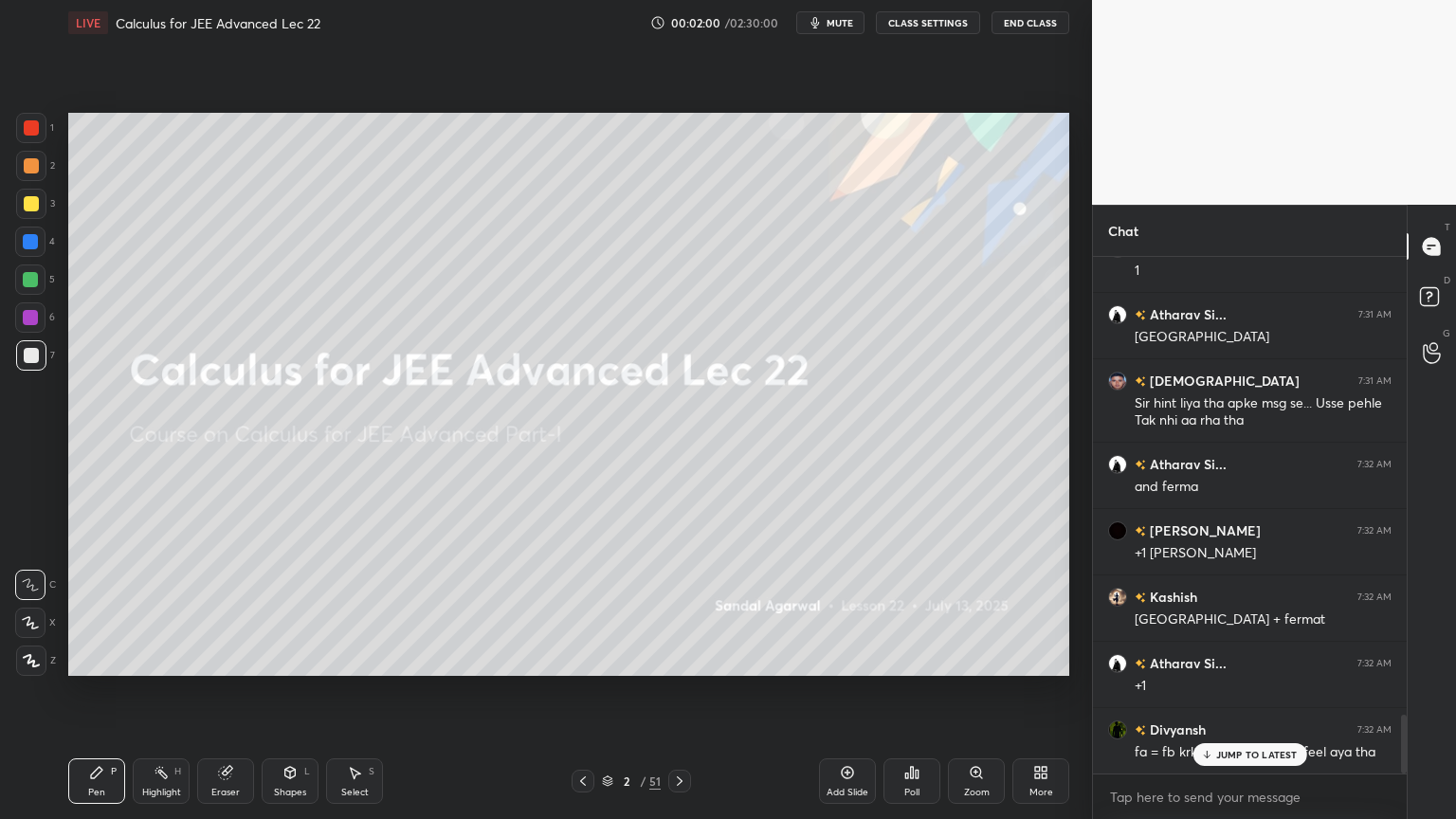 click on "JUMP TO LATEST" at bounding box center [1257, 755] 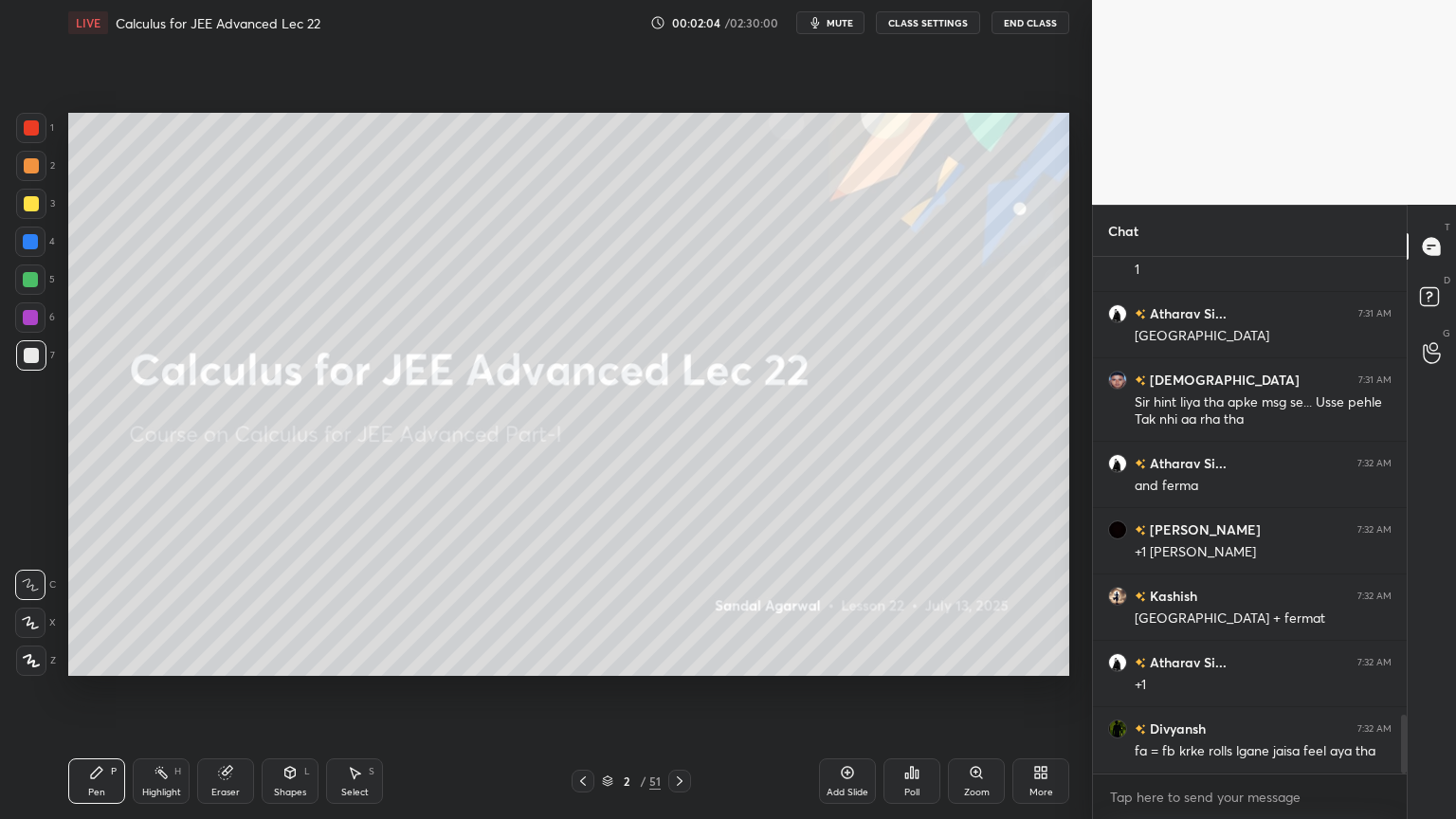 click at bounding box center [31, 661] 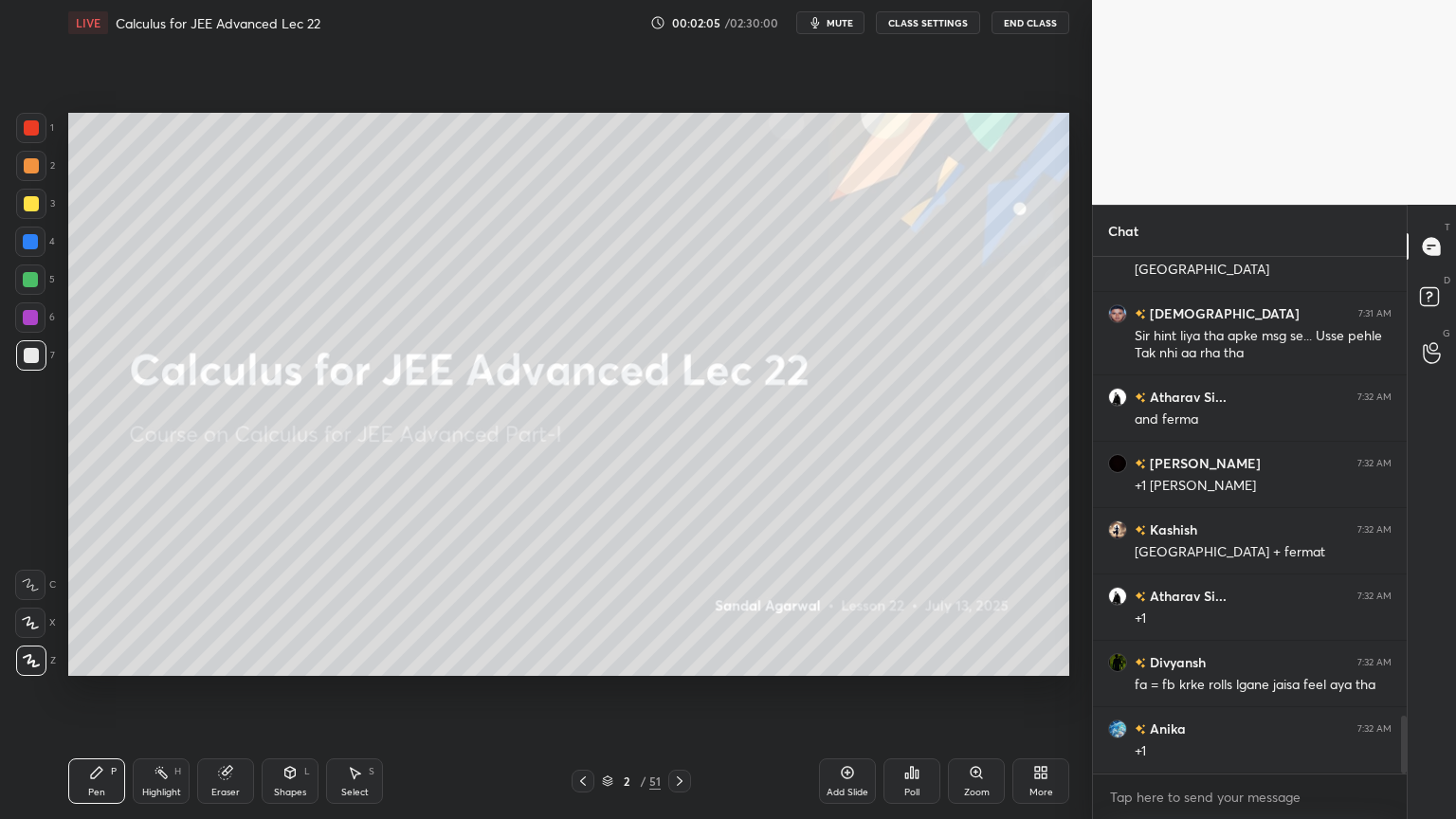 click 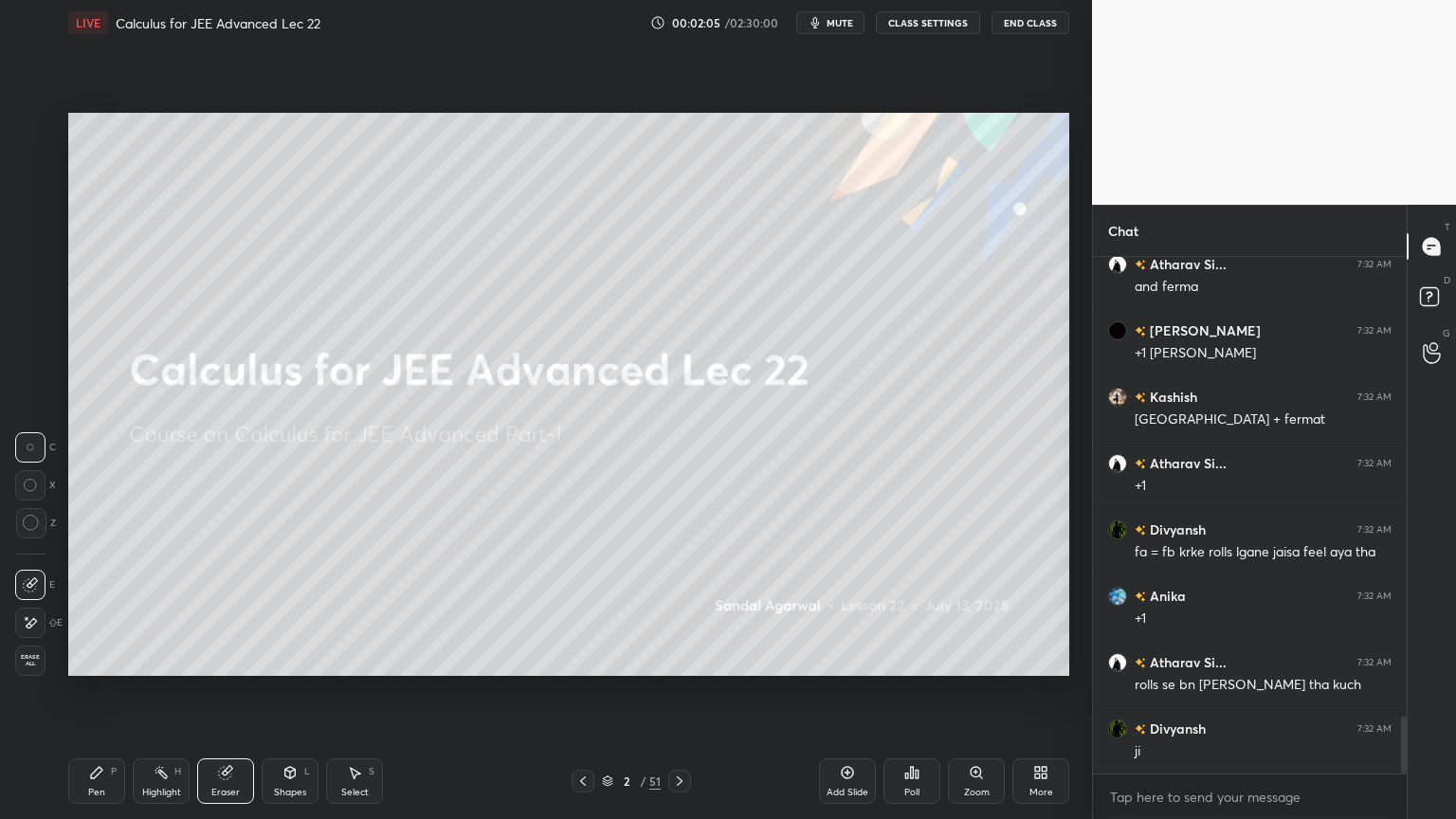drag, startPoint x: 37, startPoint y: 619, endPoint x: 55, endPoint y: 619, distance: 18 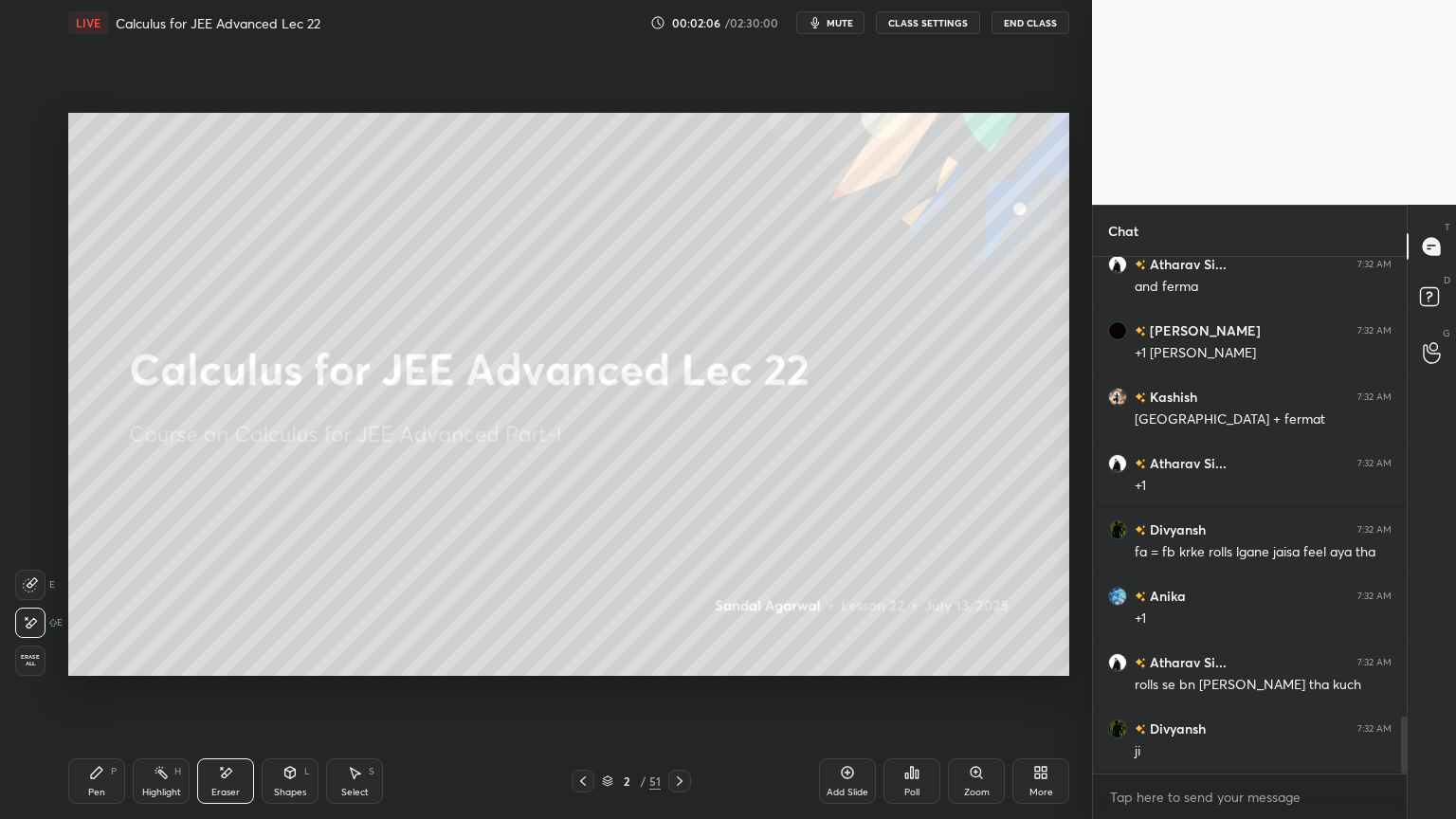 click on "Pen P" at bounding box center (97, 781) 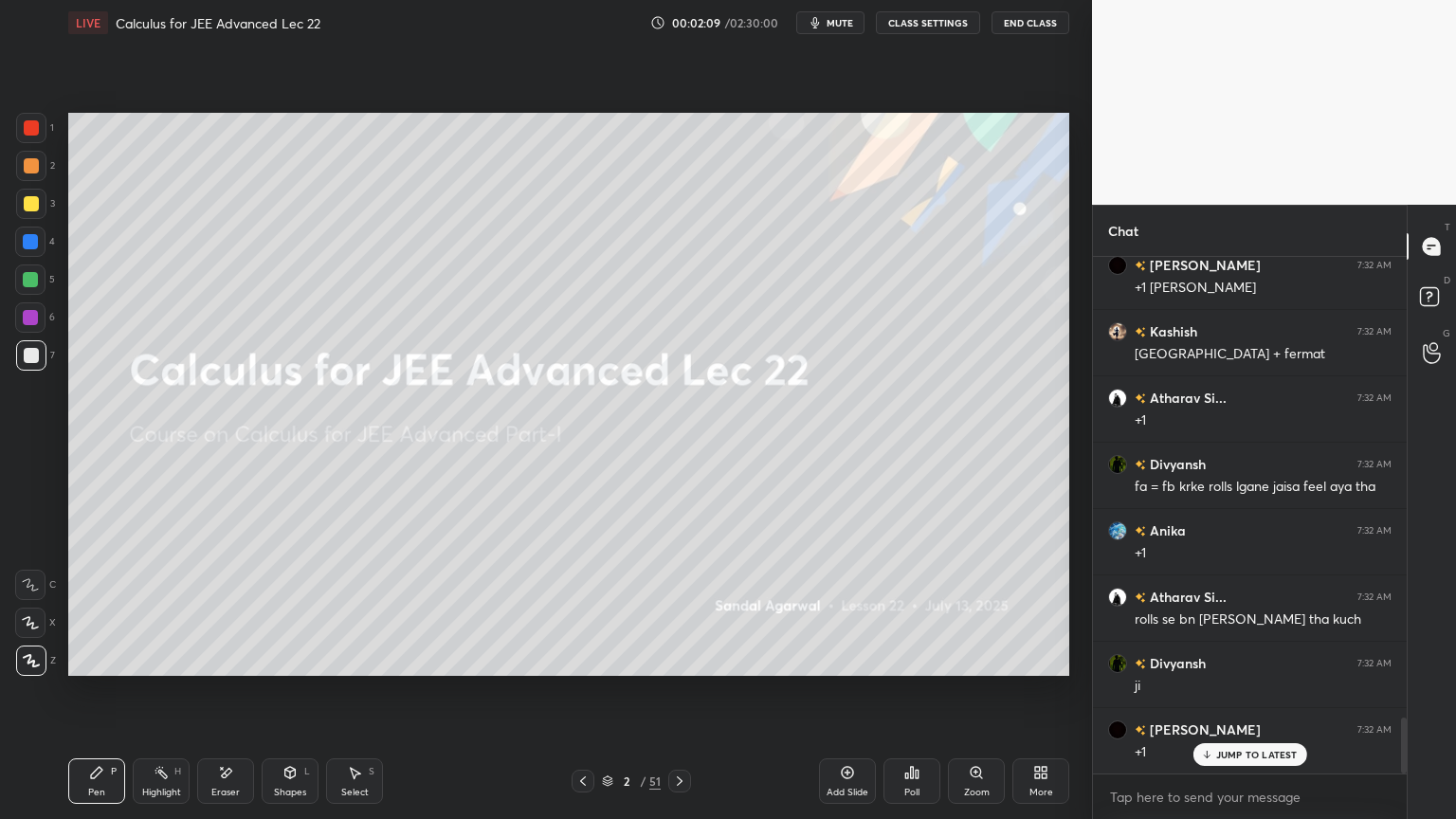 click on "JUMP TO LATEST" at bounding box center [1257, 755] 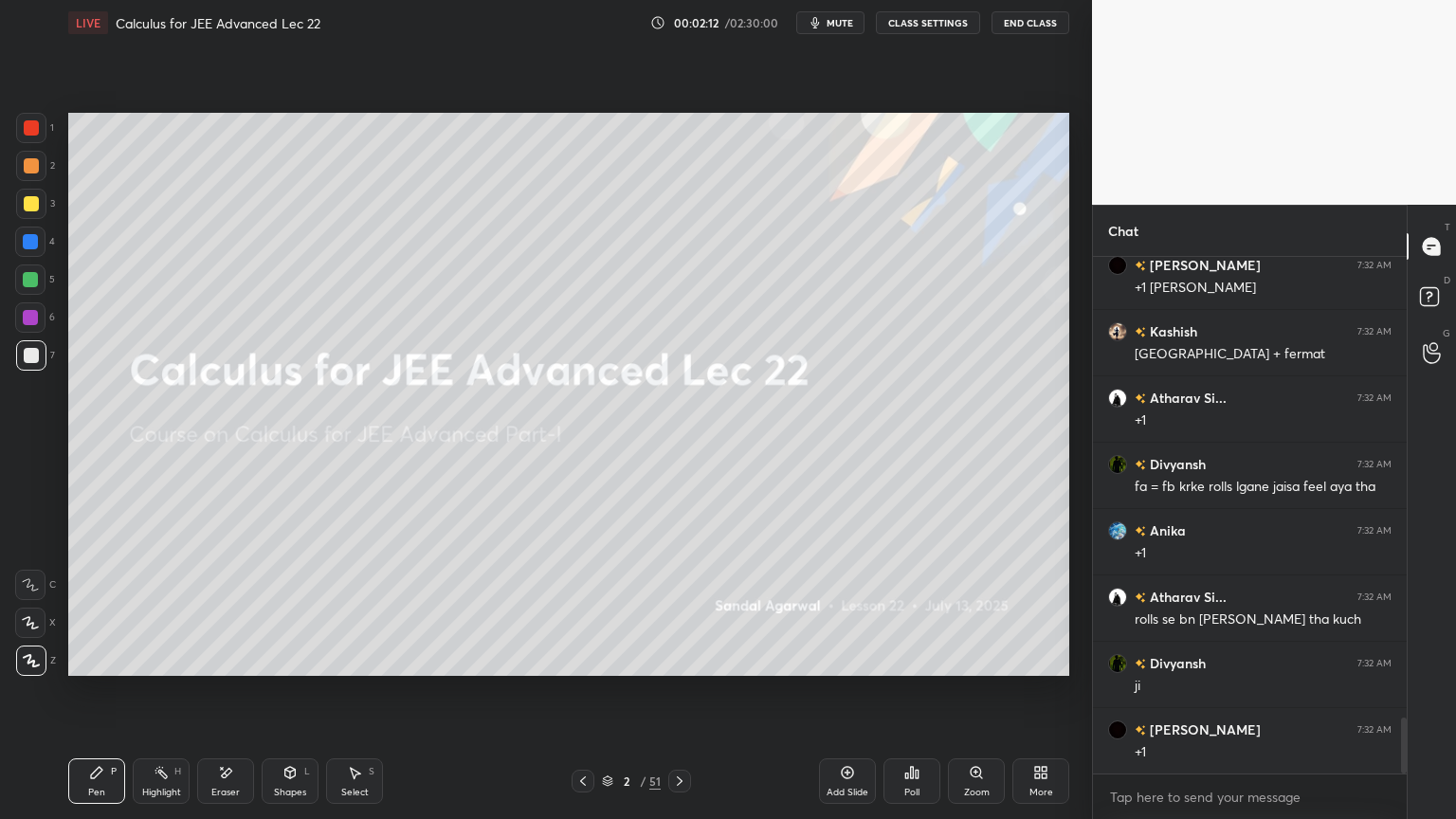 click on "2 / 51" at bounding box center (631, 781) 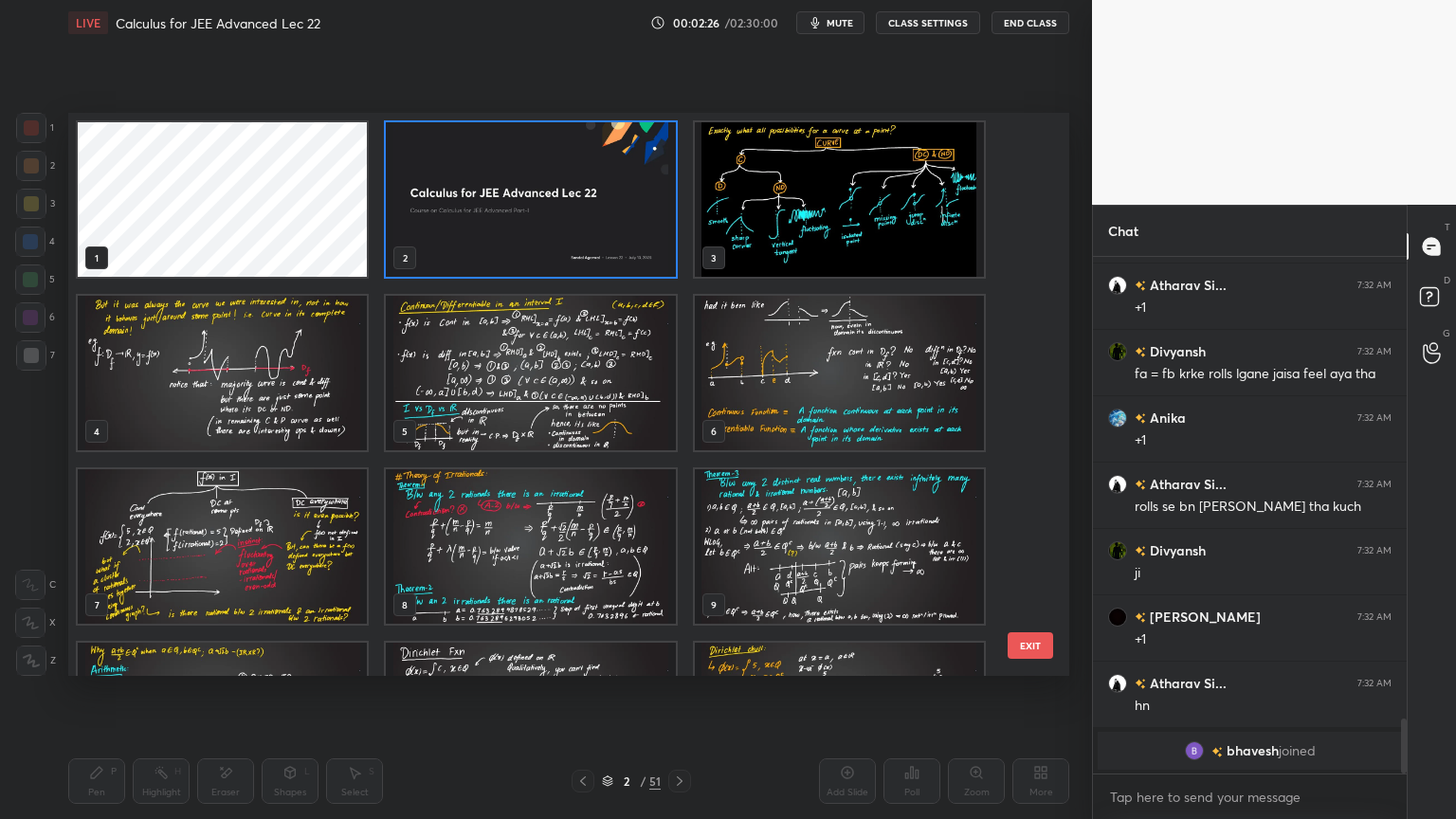 click at bounding box center [839, 199] 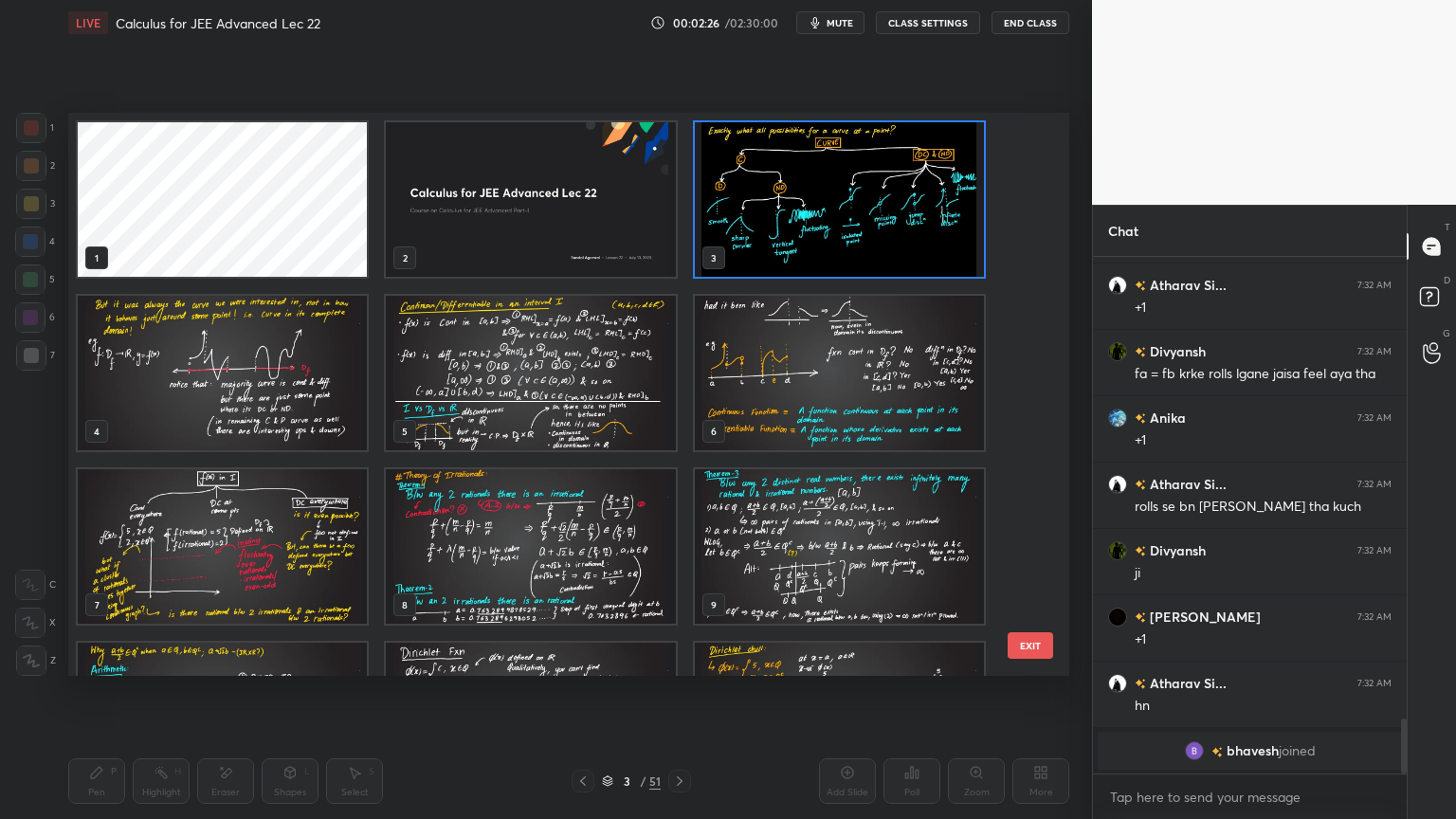 click at bounding box center (839, 199) 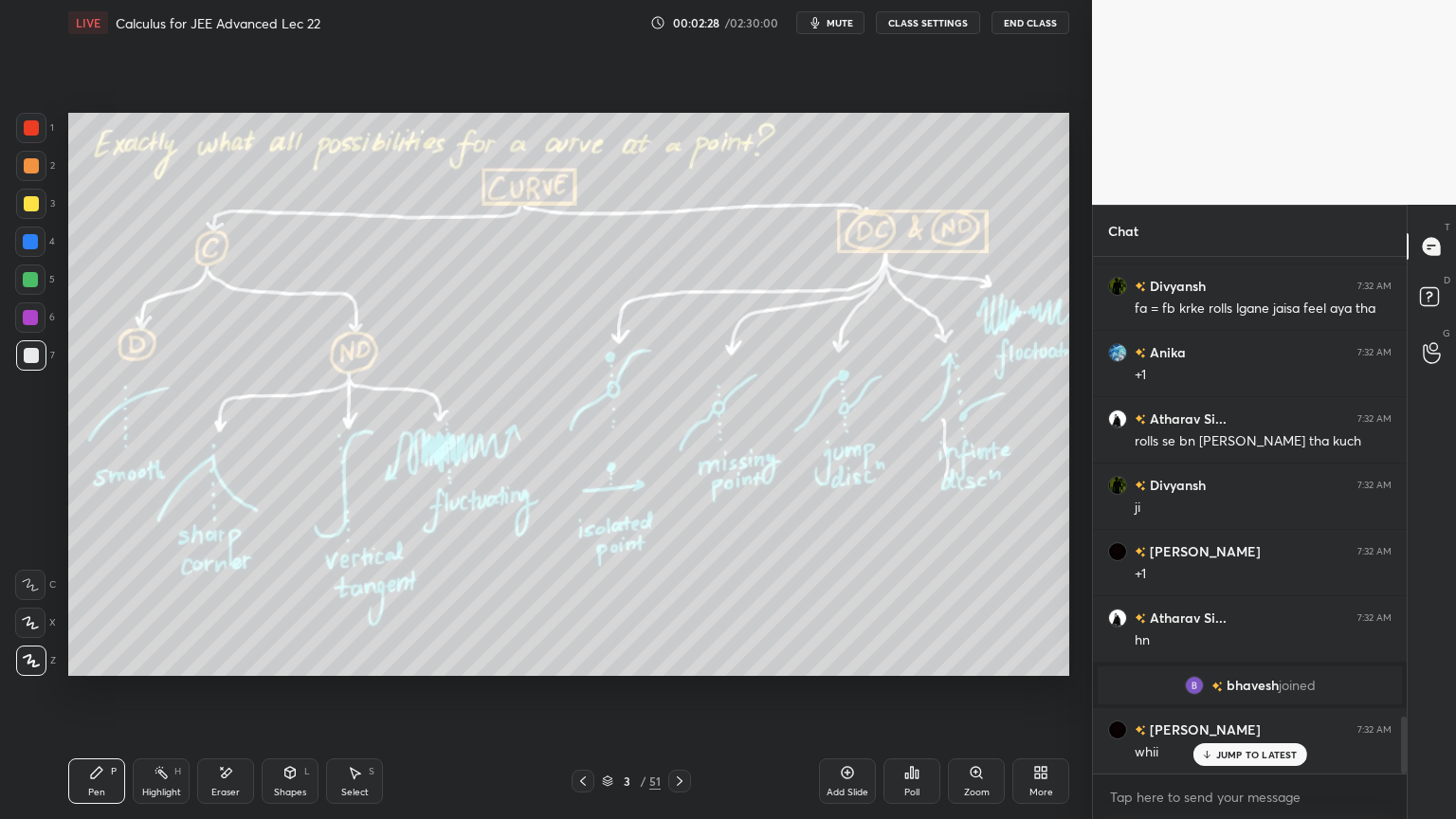 click on "JUMP TO LATEST" at bounding box center [1257, 755] 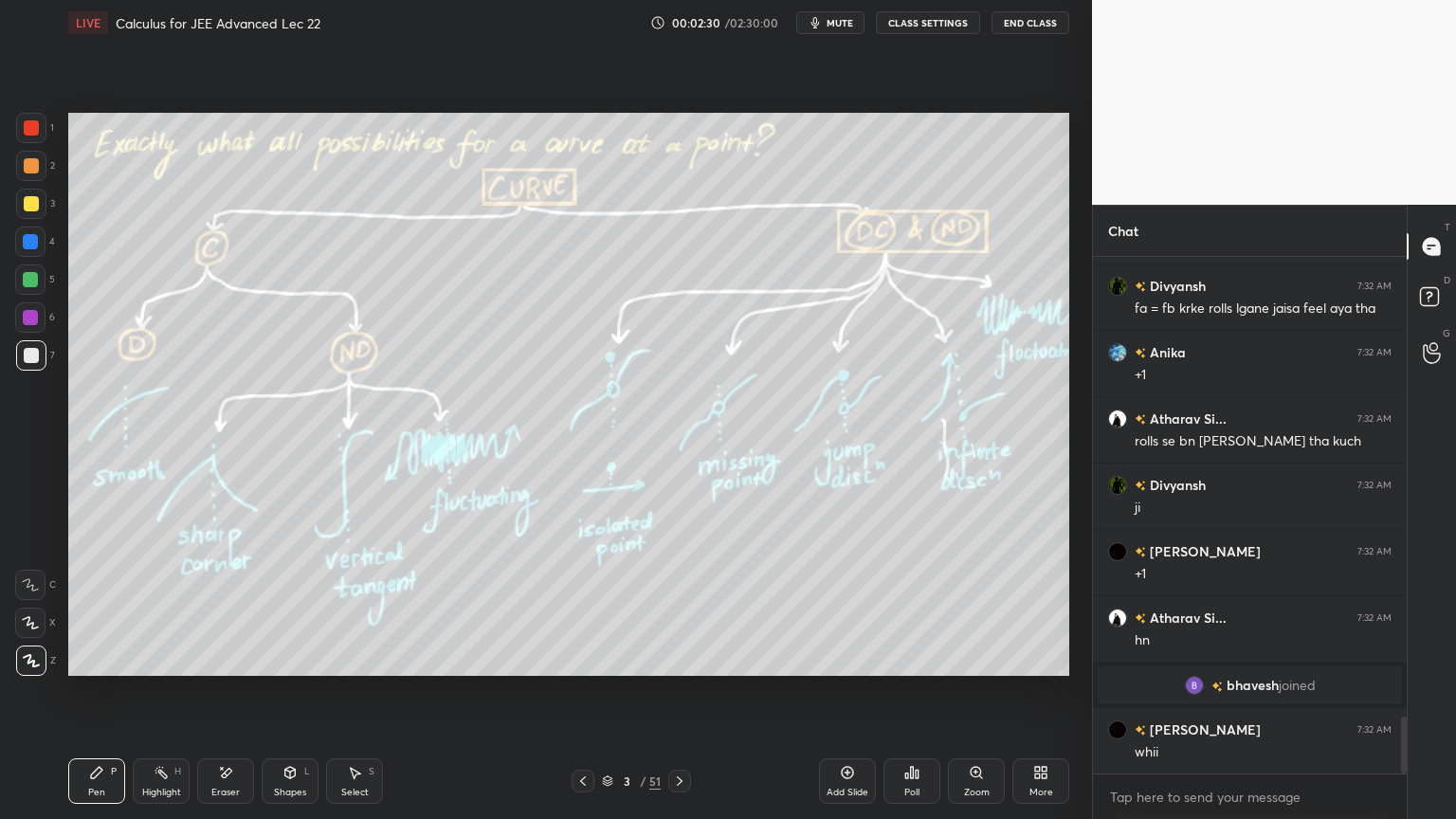 click 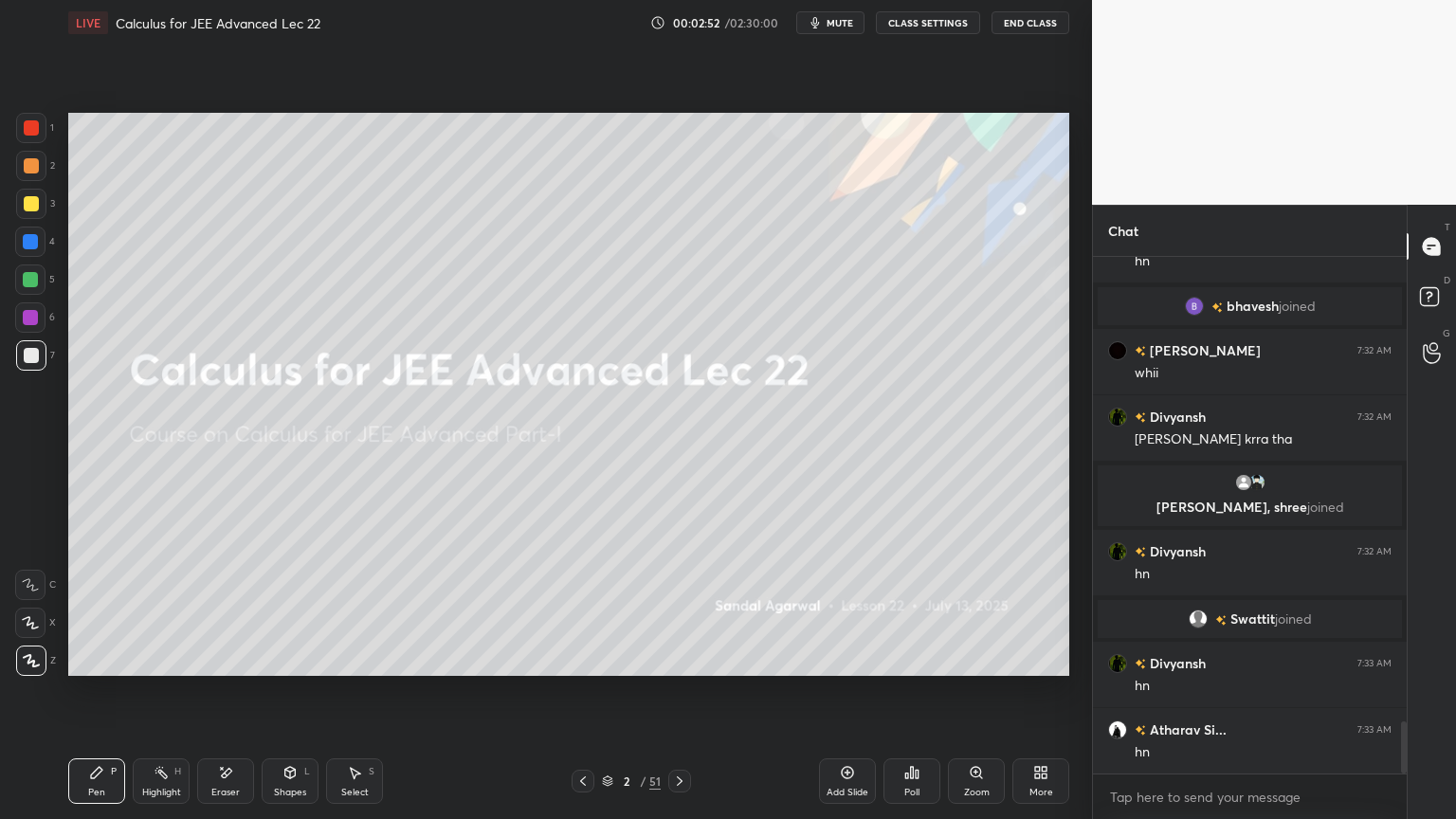 scroll, scrollTop: 4606, scrollLeft: 0, axis: vertical 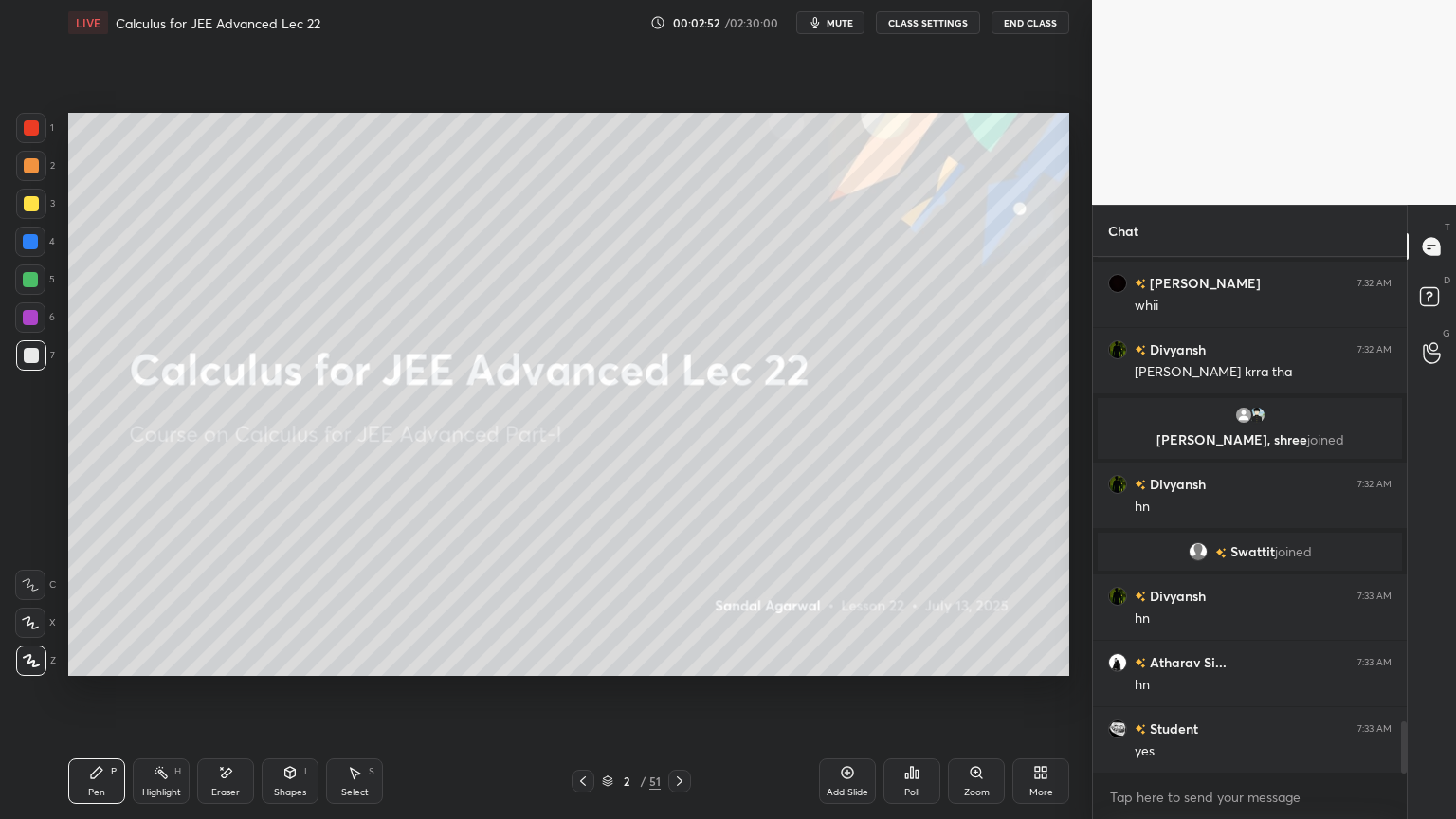 click on "Eraser" at bounding box center [226, 781] 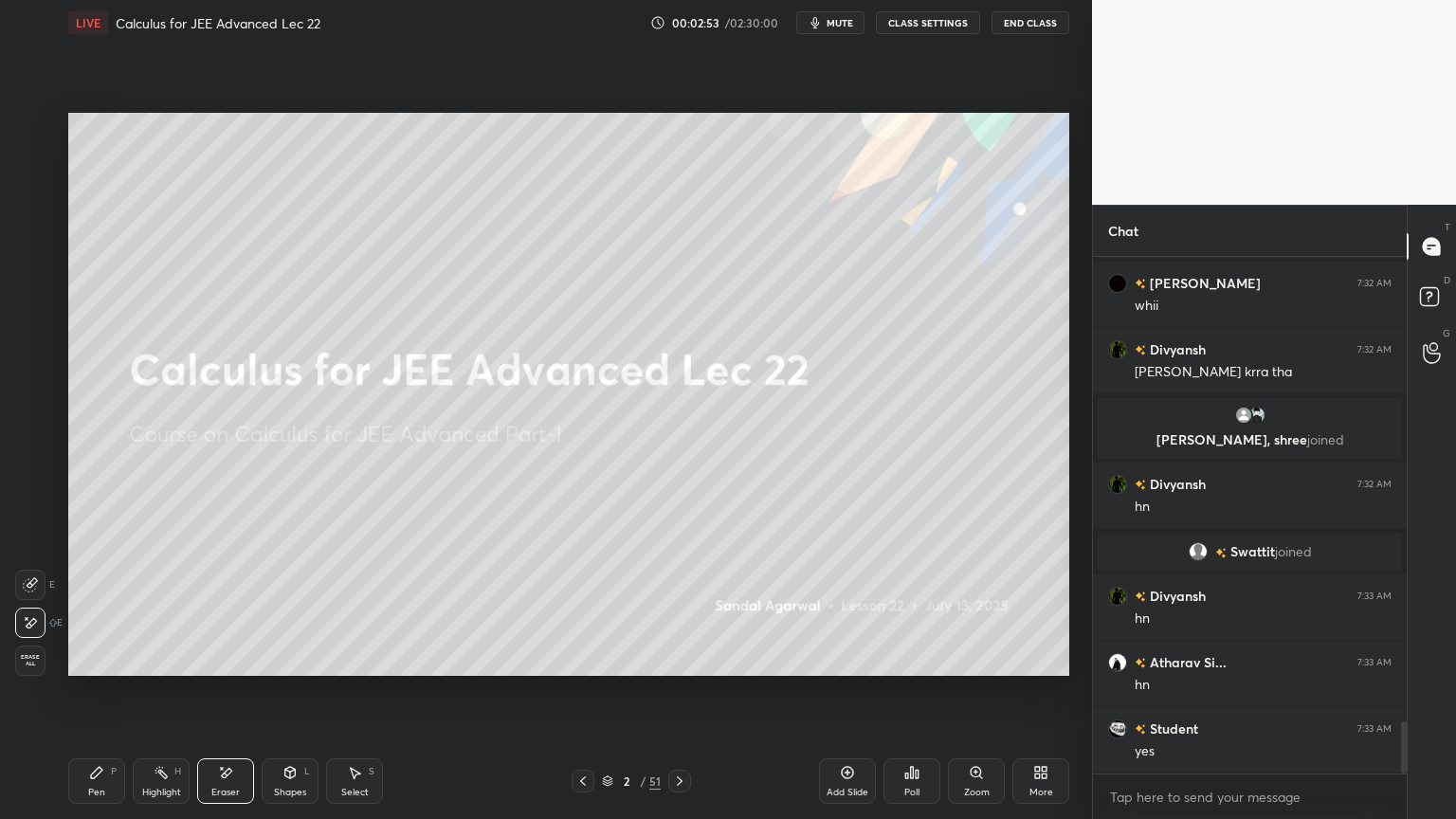 click on "P" at bounding box center (114, 772) 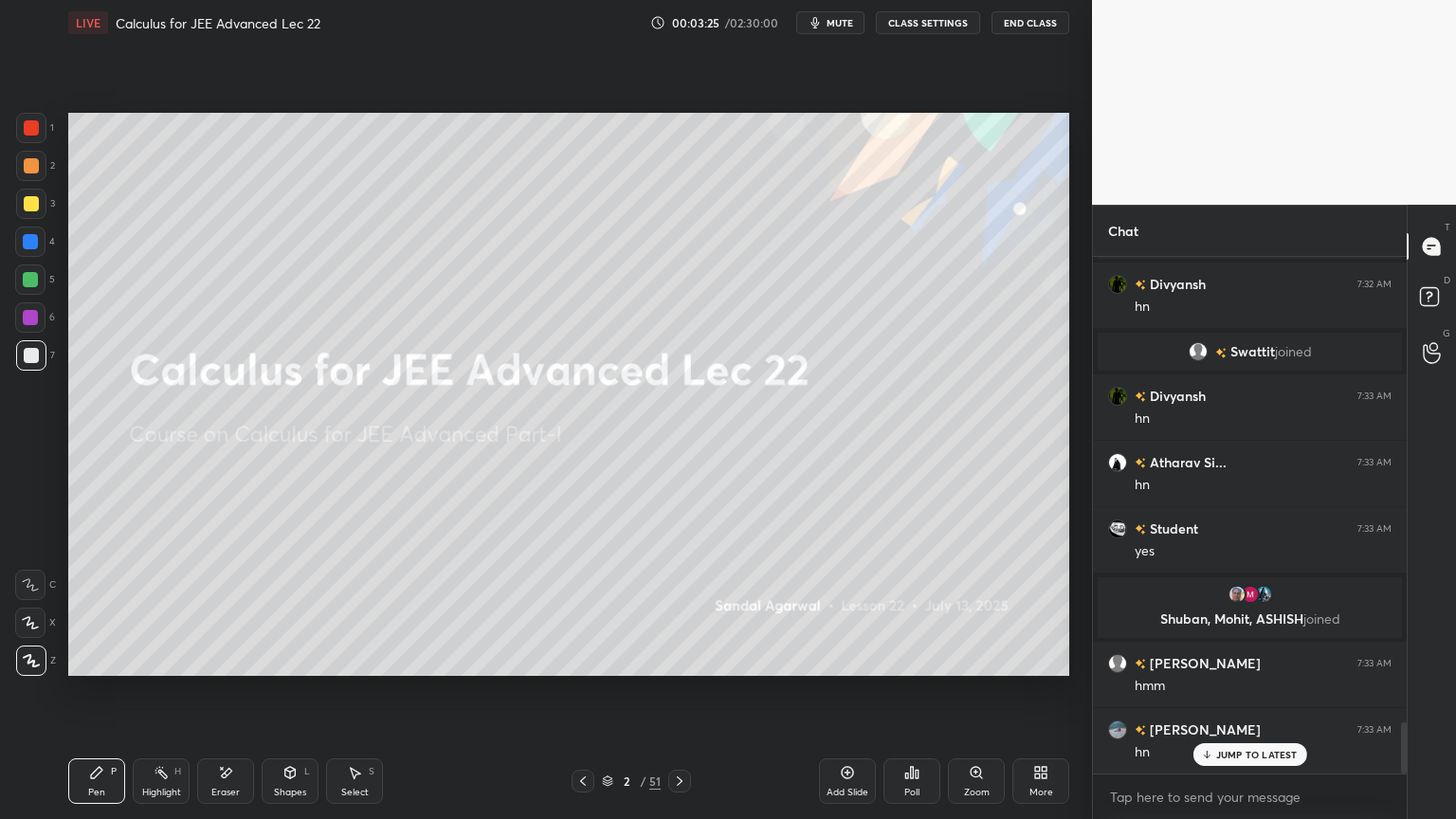 scroll, scrollTop: 4778, scrollLeft: 0, axis: vertical 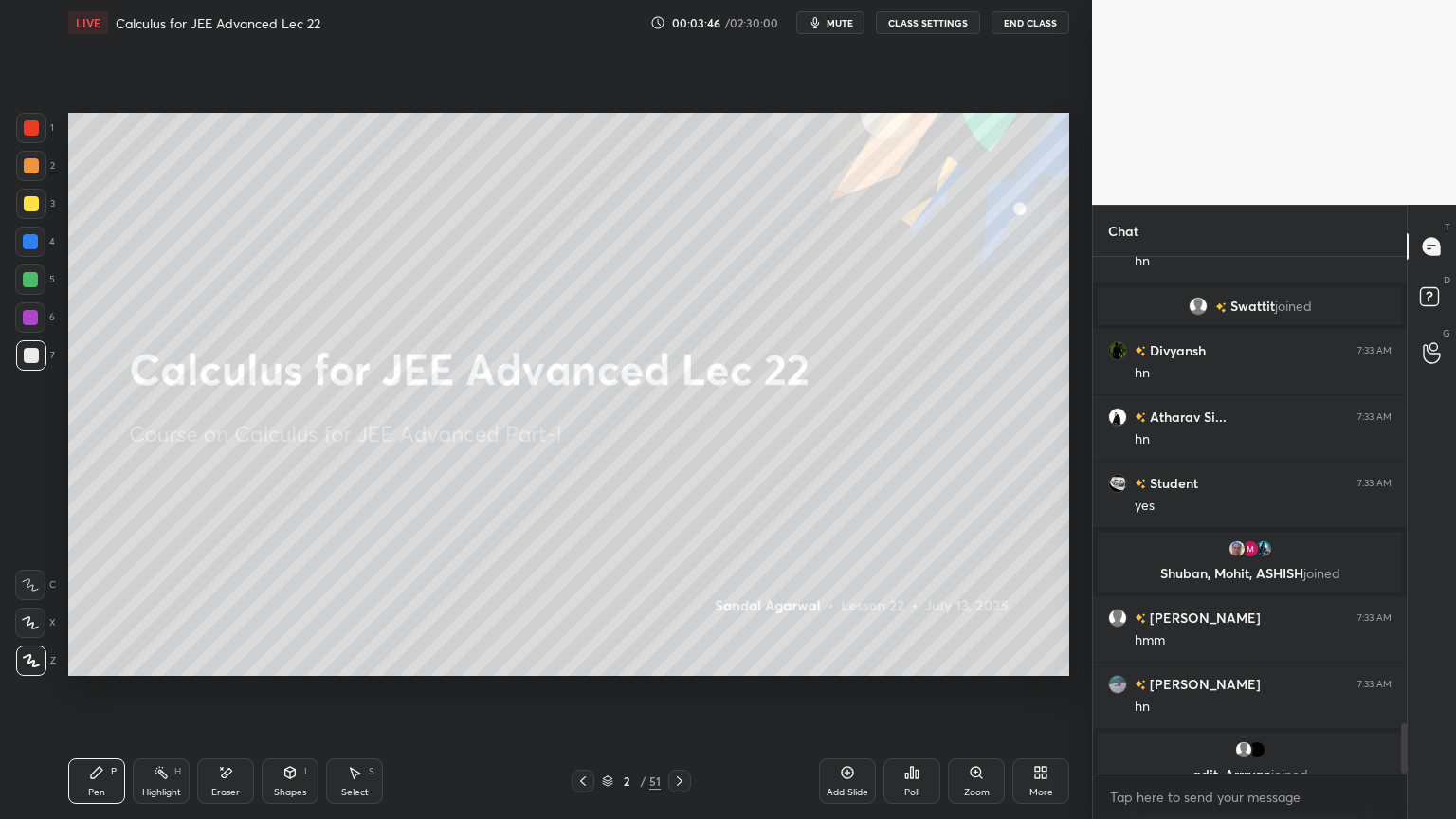 click 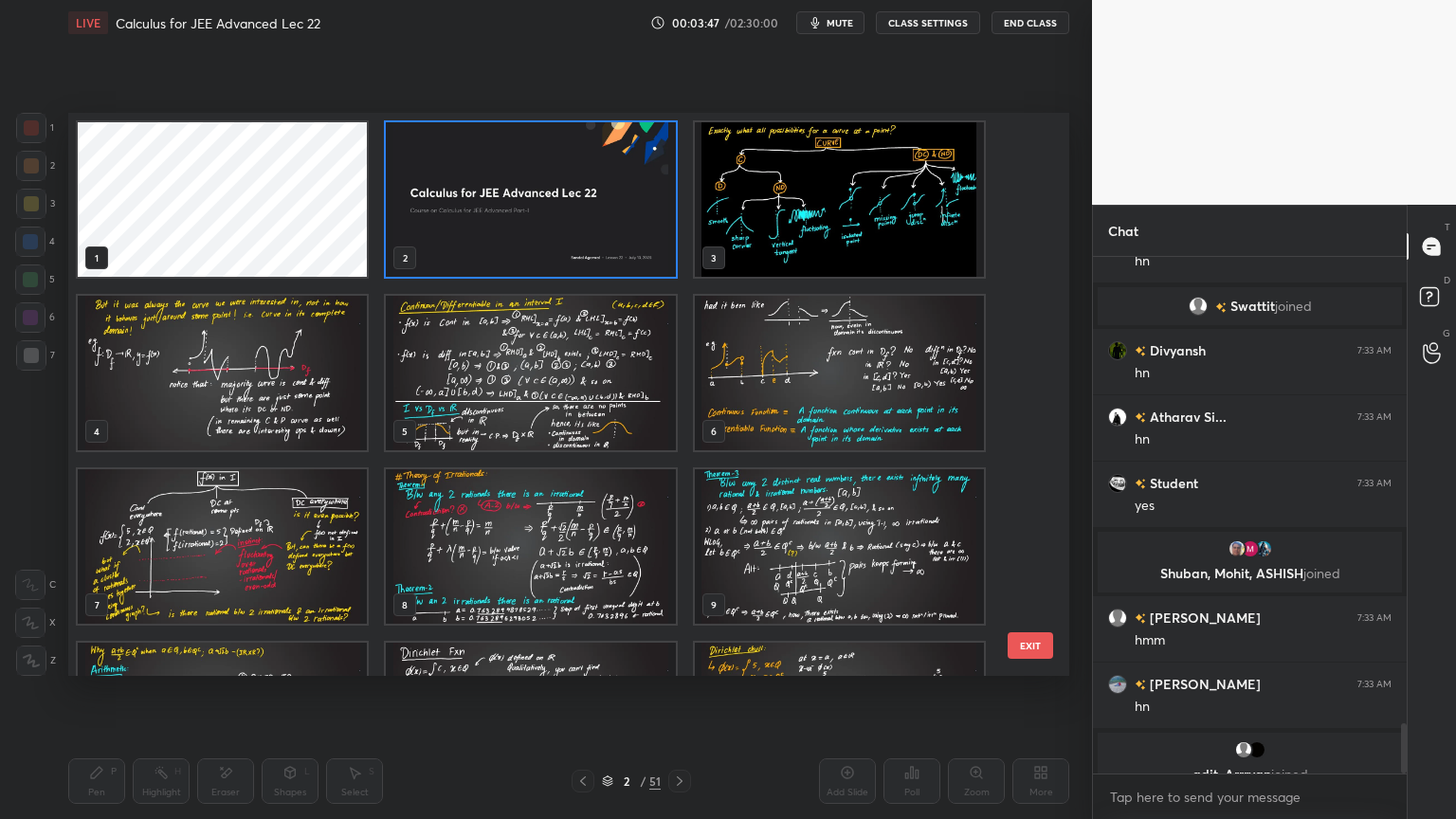 scroll, scrollTop: 6, scrollLeft: 9, axis: both 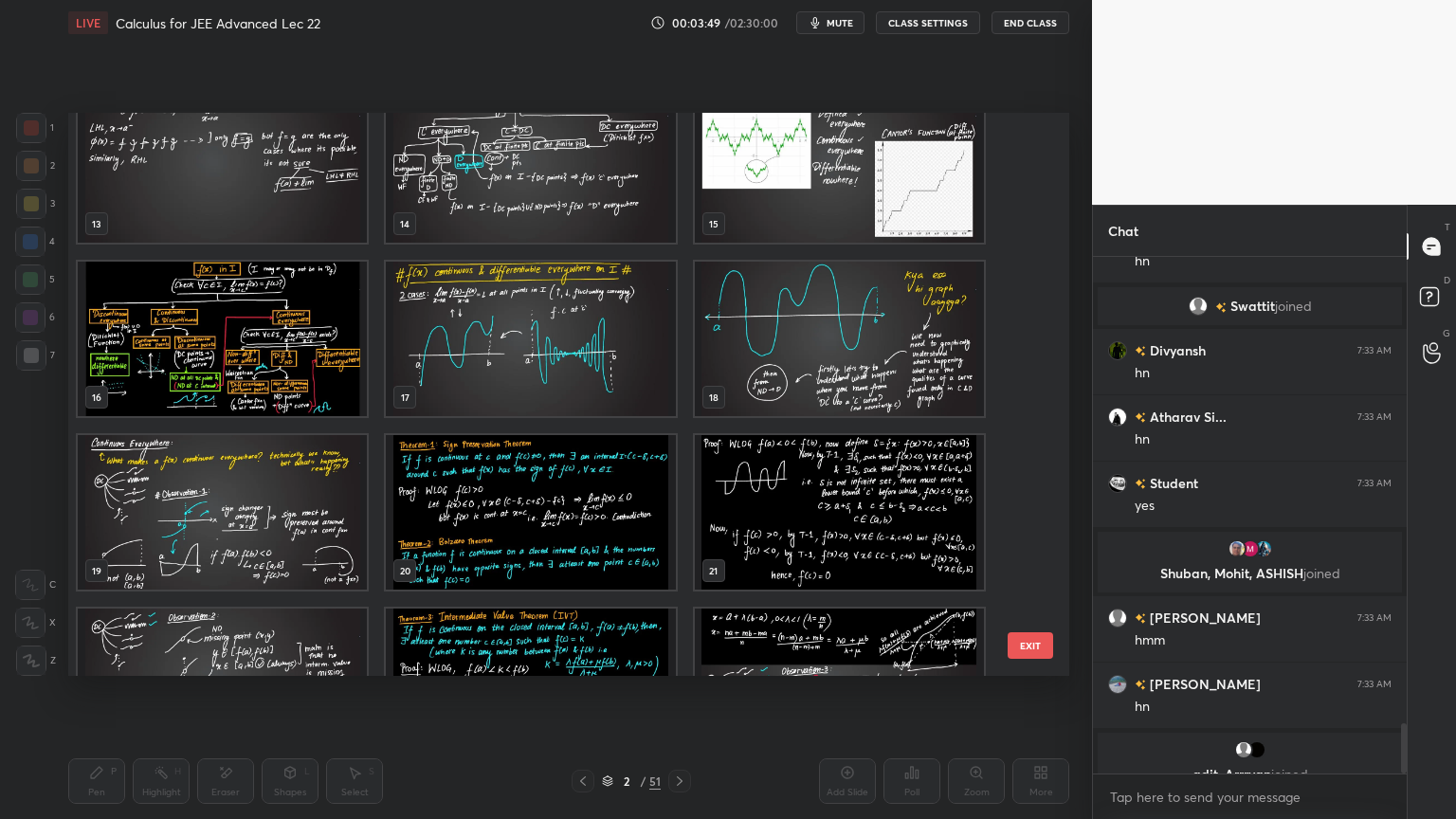 click at bounding box center (222, 338) 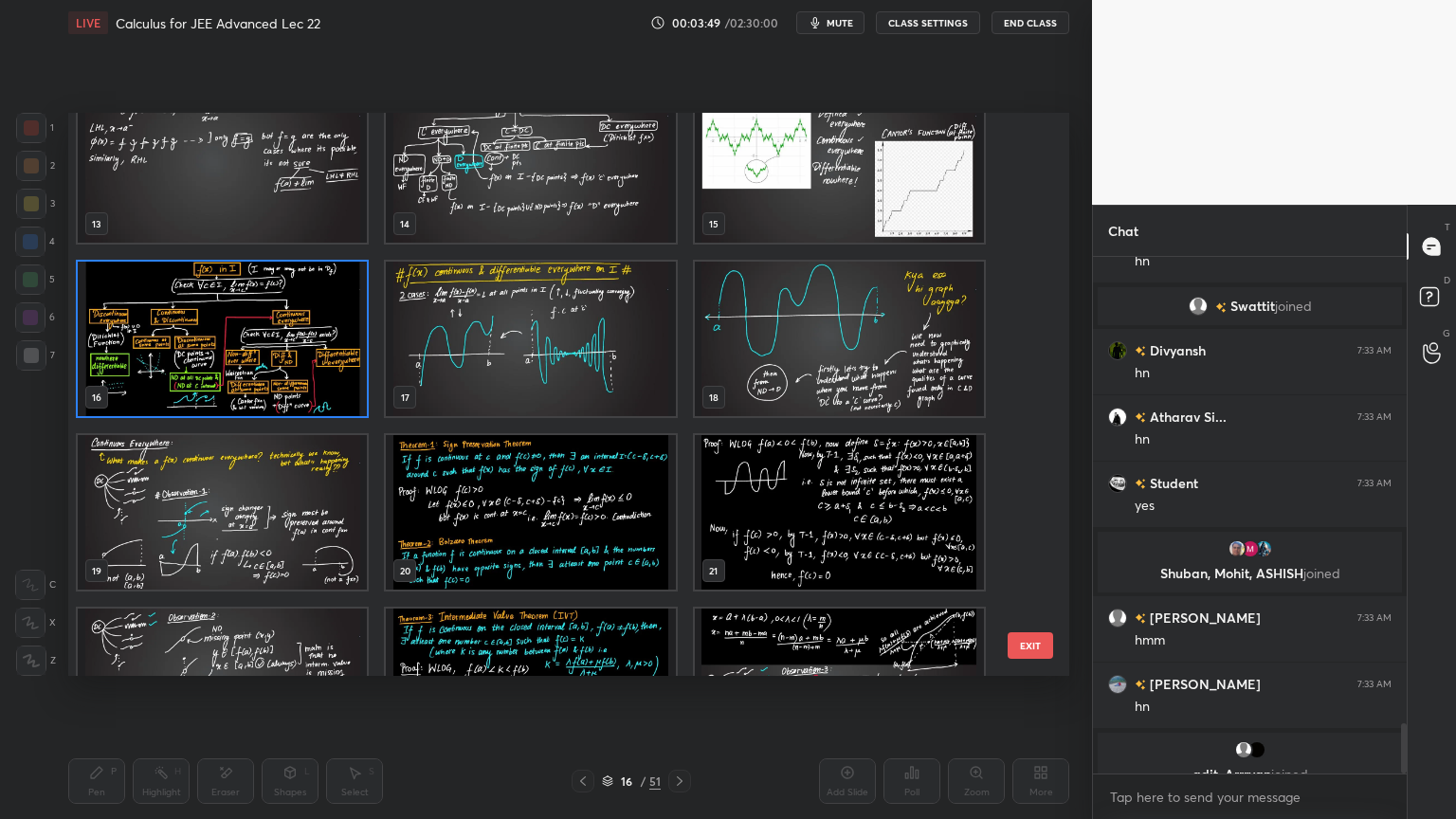 click at bounding box center [222, 338] 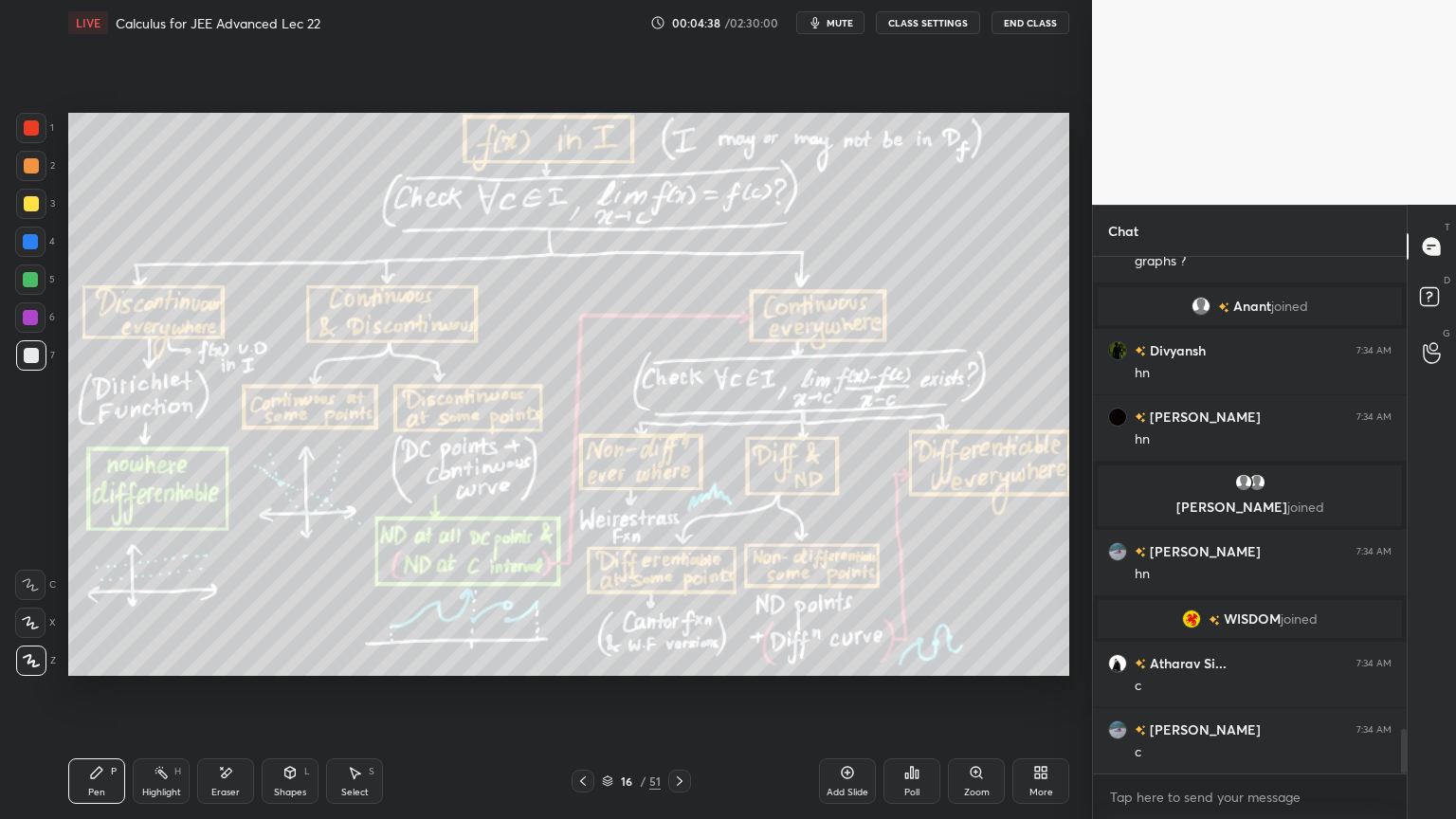 scroll, scrollTop: 5444, scrollLeft: 0, axis: vertical 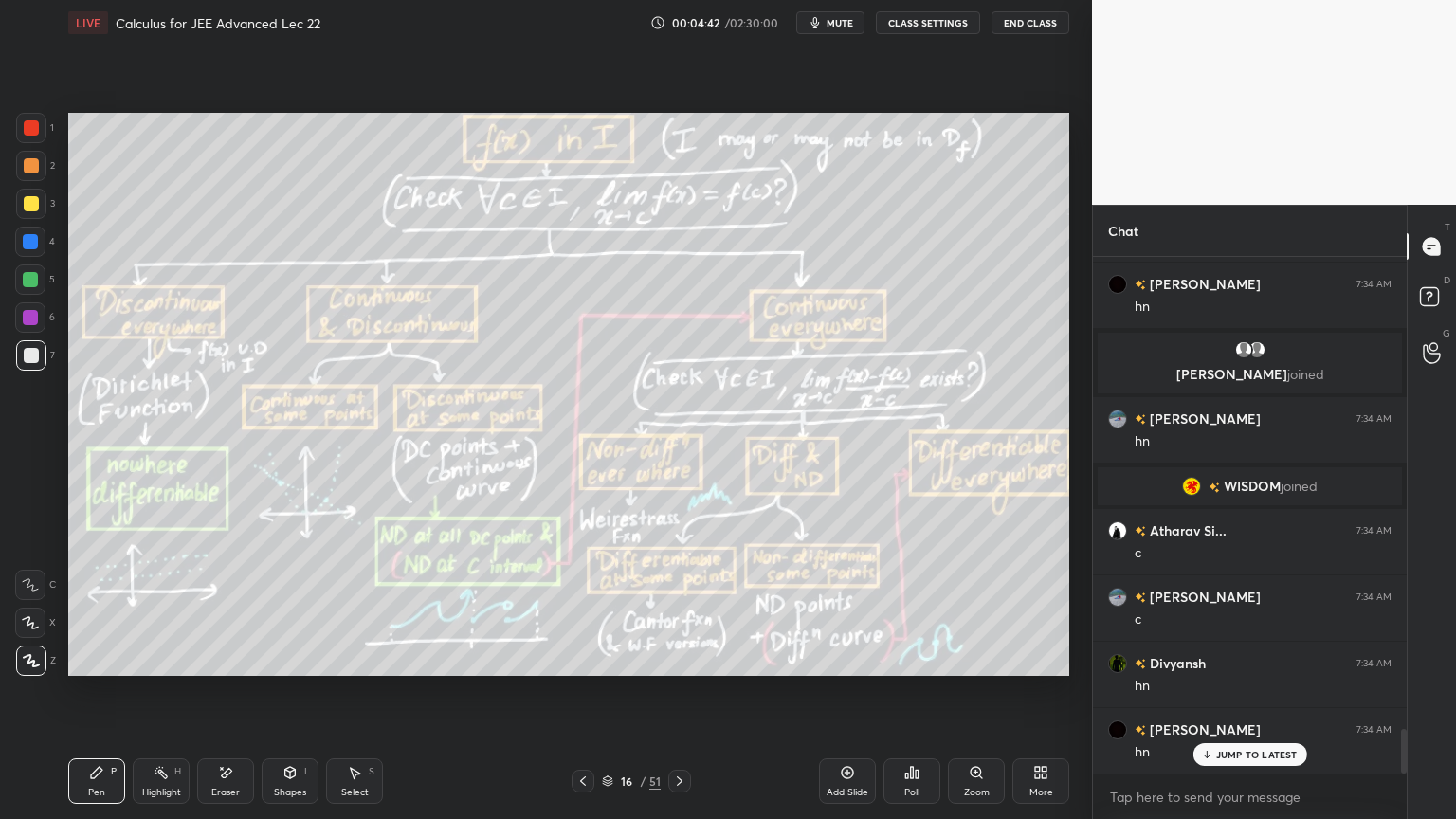click on "Eraser" at bounding box center [226, 781] 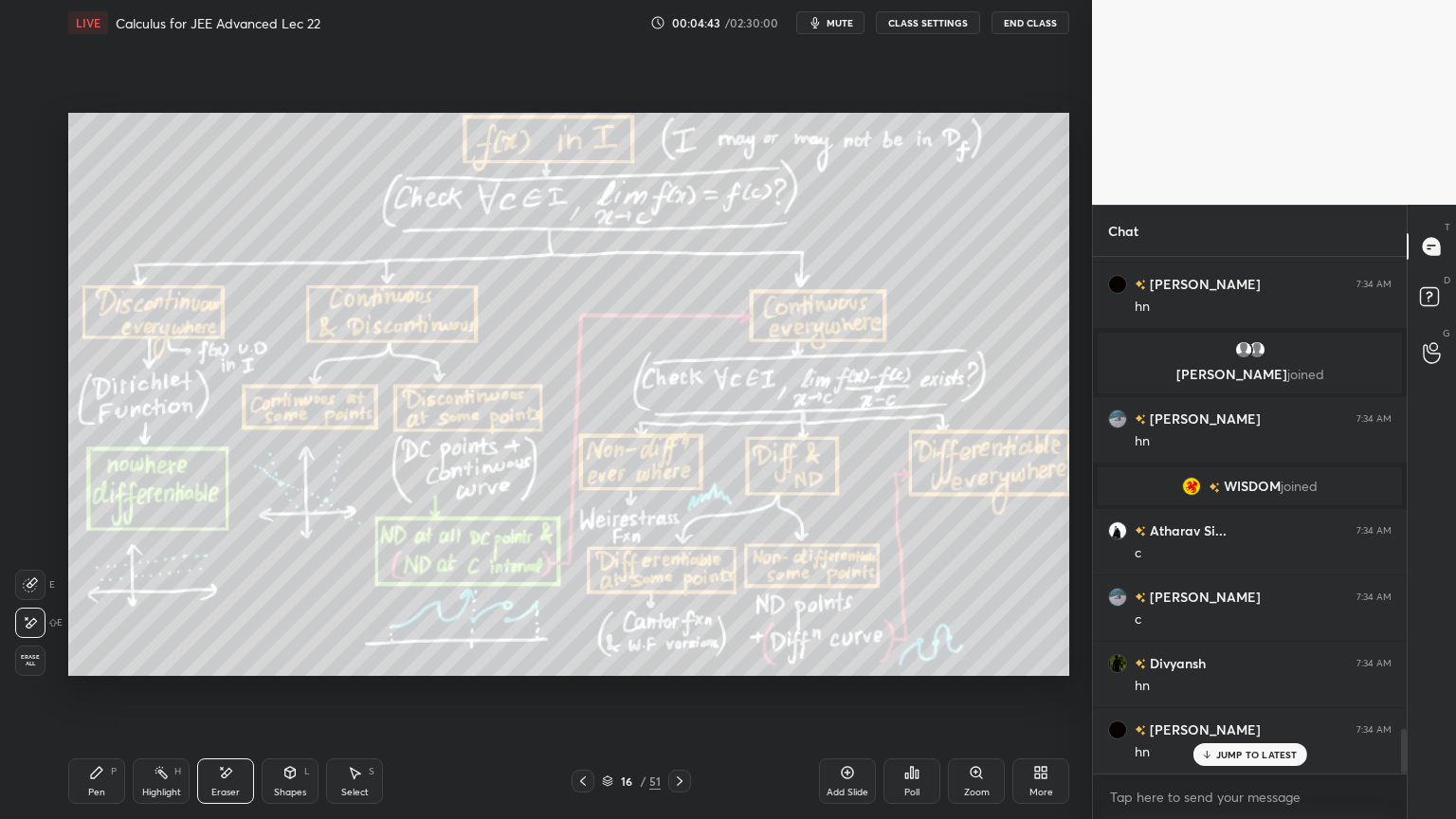 drag, startPoint x: 99, startPoint y: 780, endPoint x: 137, endPoint y: 755, distance: 45.48626 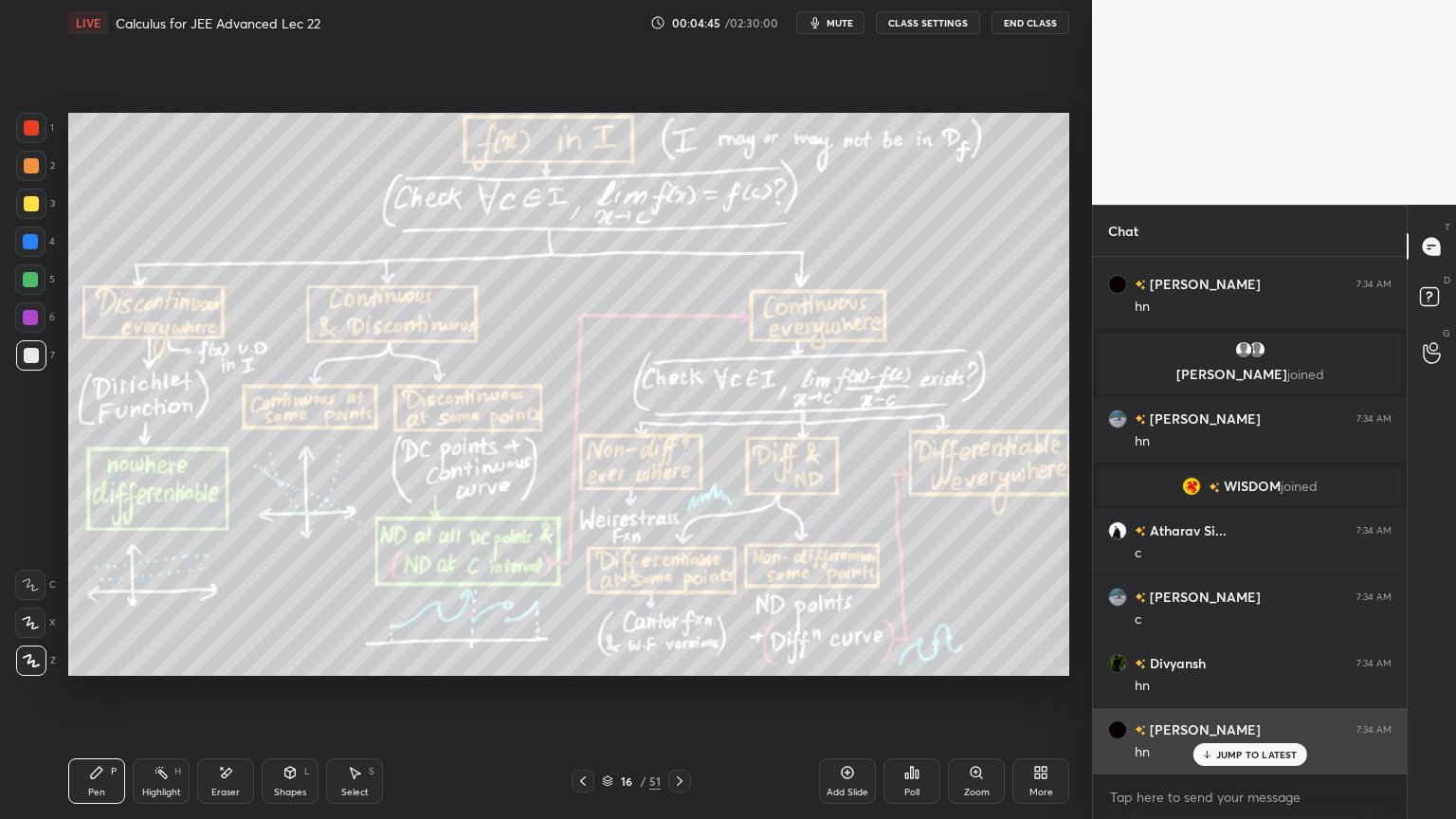 click on "JUMP TO LATEST" at bounding box center [1249, 755] 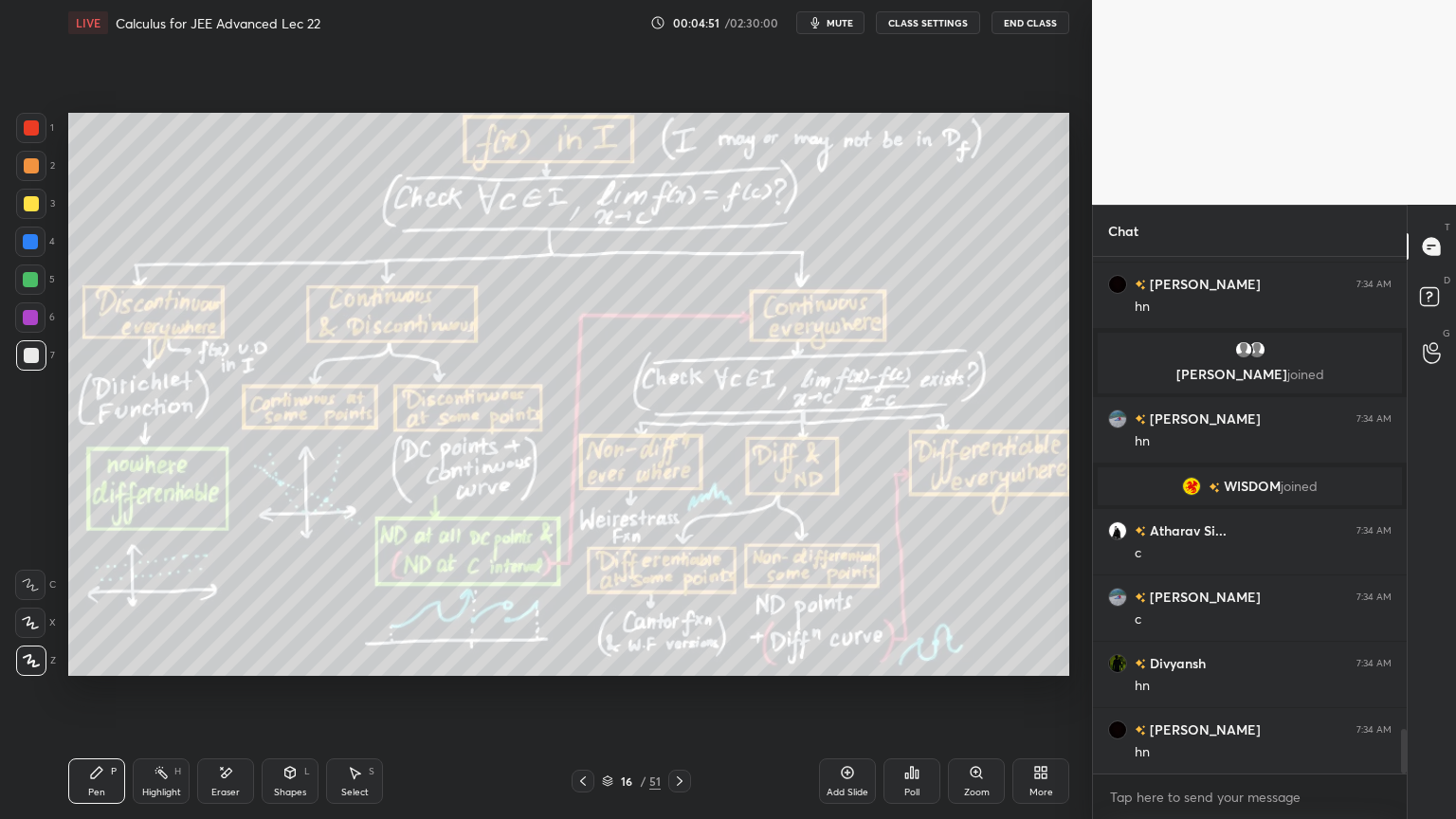 scroll, scrollTop: 5577, scrollLeft: 0, axis: vertical 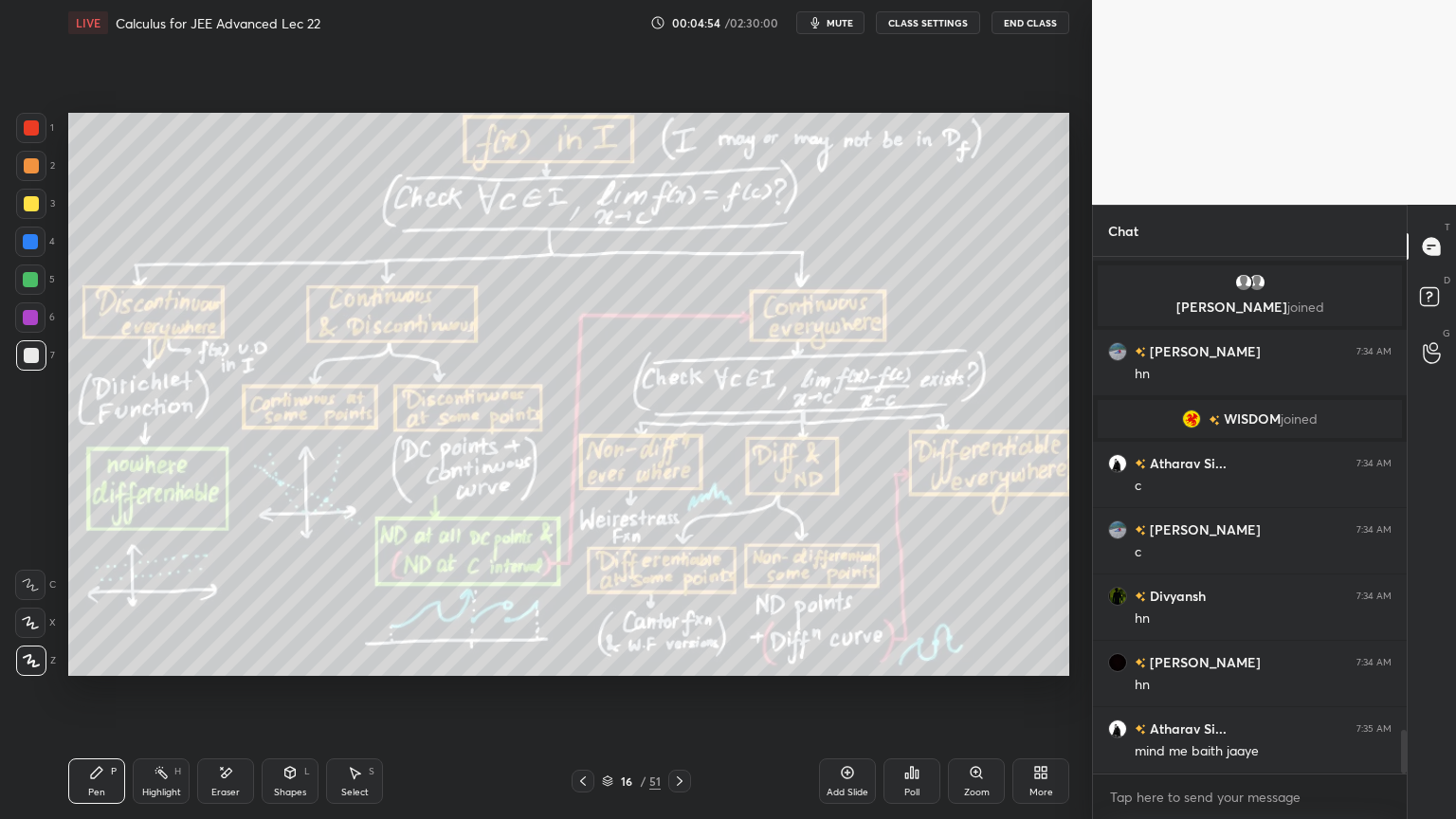 click 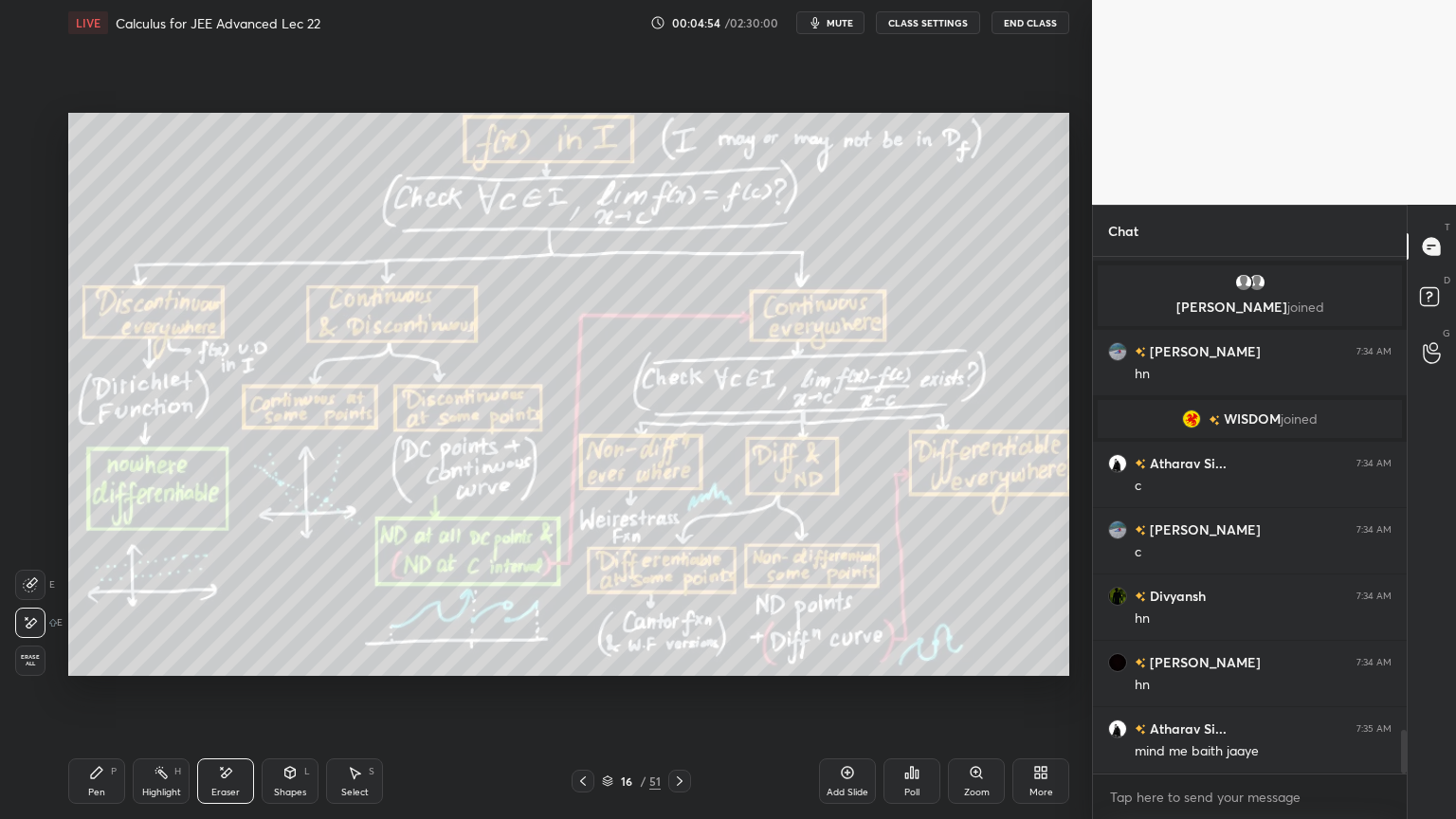 click 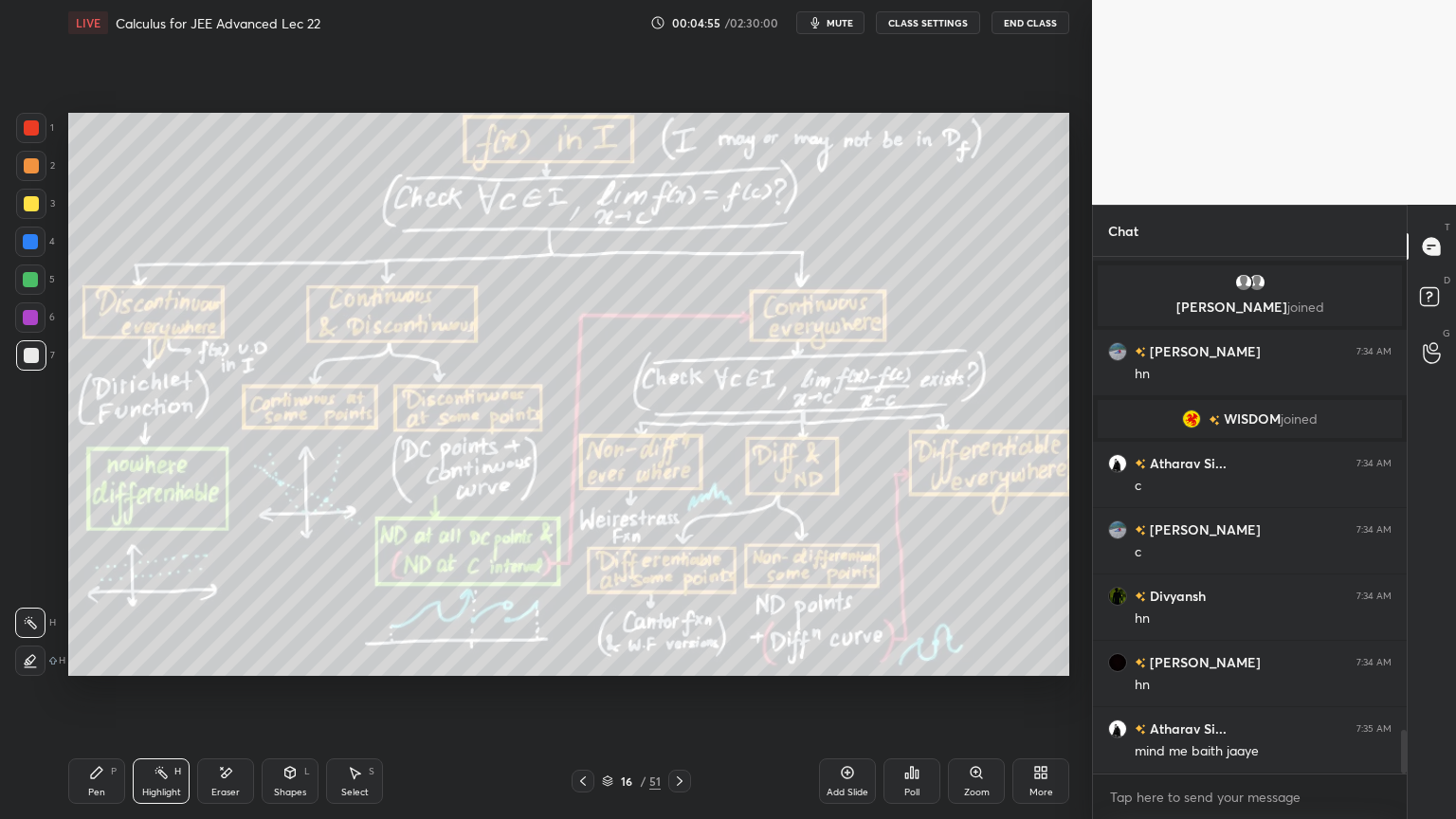 scroll, scrollTop: 5642, scrollLeft: 0, axis: vertical 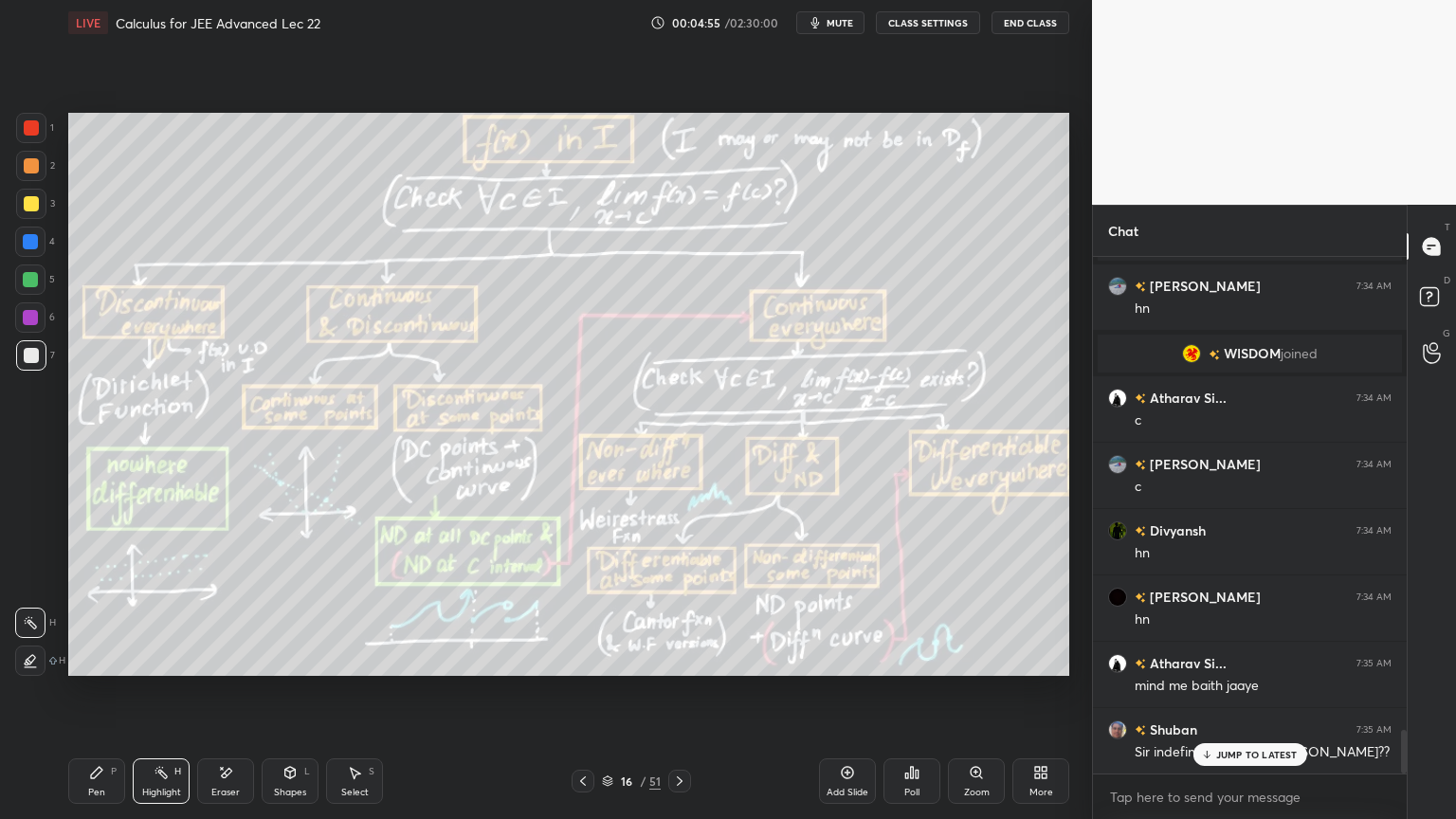 drag, startPoint x: 103, startPoint y: 775, endPoint x: 160, endPoint y: 771, distance: 57.140179 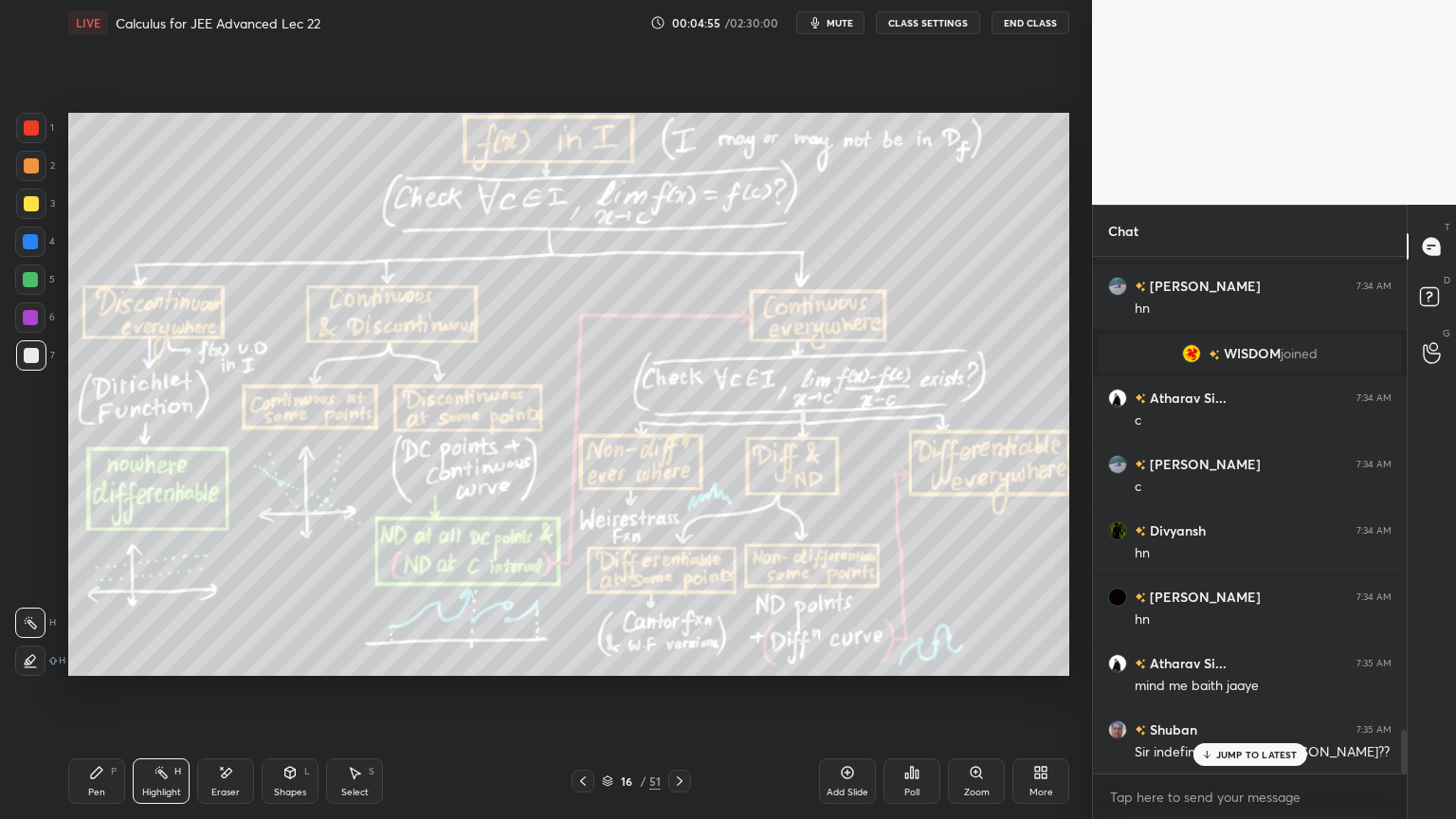 click on "Pen P" at bounding box center [97, 781] 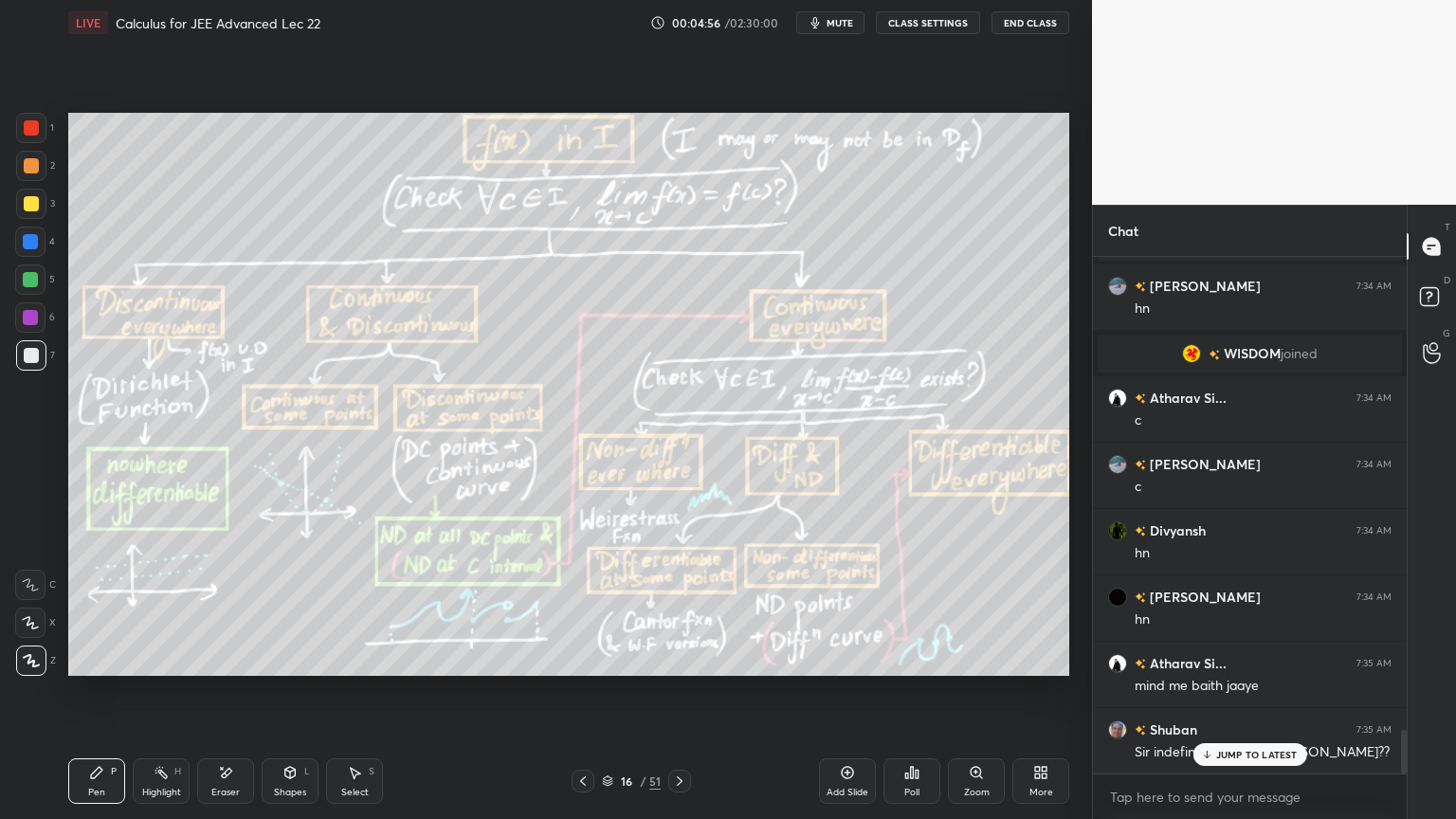 scroll, scrollTop: 5709, scrollLeft: 0, axis: vertical 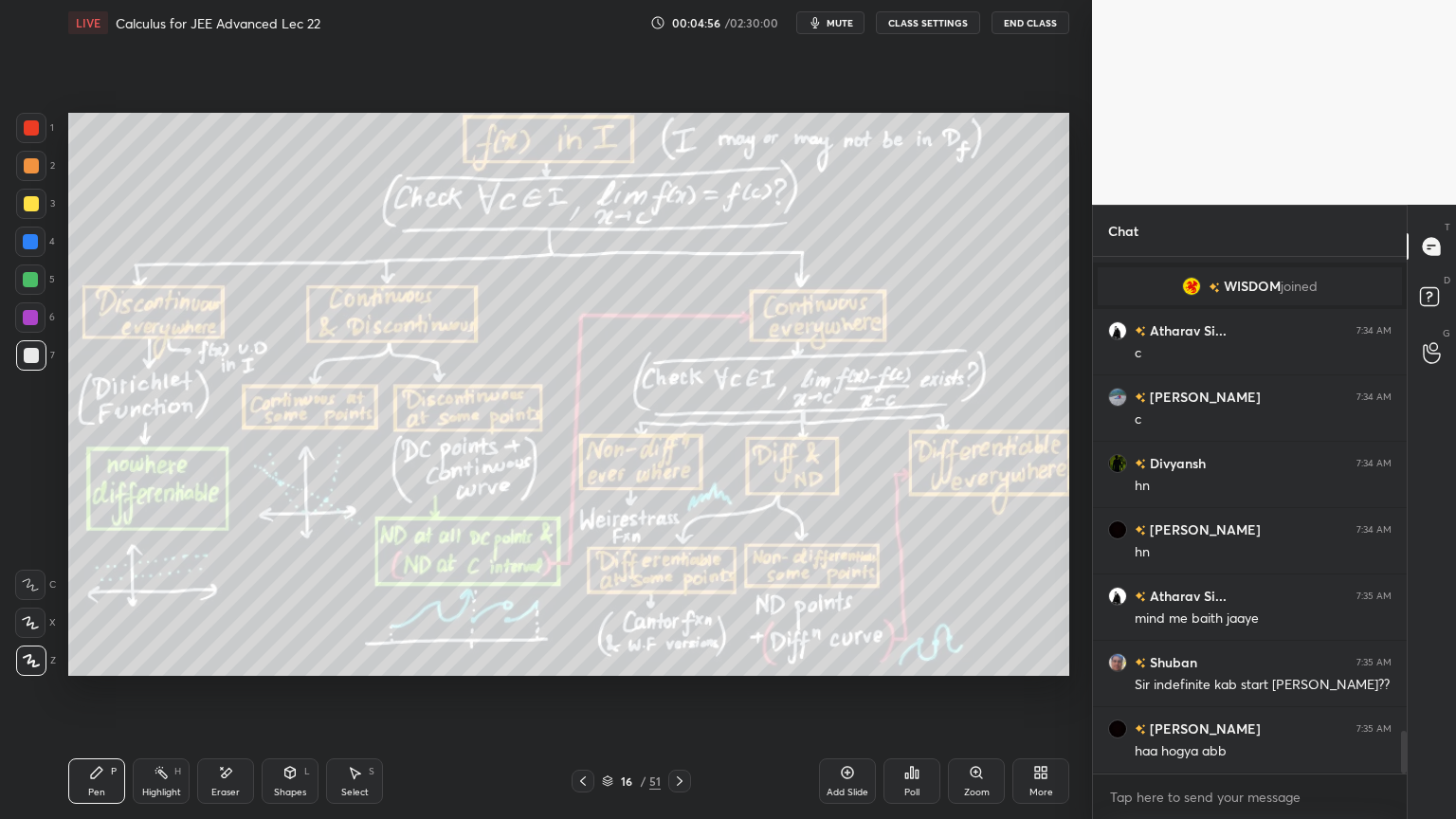 drag, startPoint x: 207, startPoint y: 781, endPoint x: 169, endPoint y: 779, distance: 38.0526 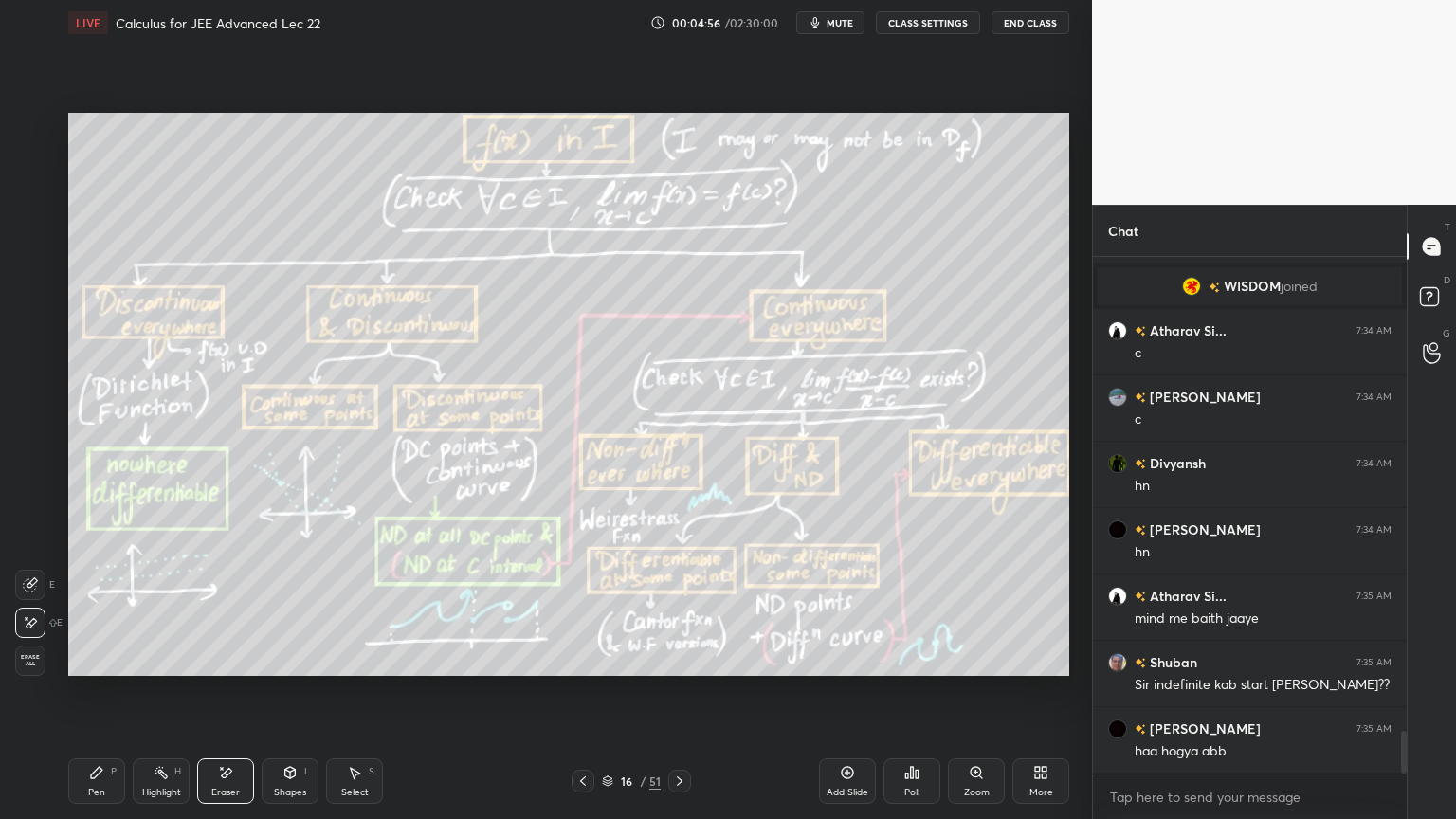 drag, startPoint x: 160, startPoint y: 778, endPoint x: 132, endPoint y: 784, distance: 28.635642 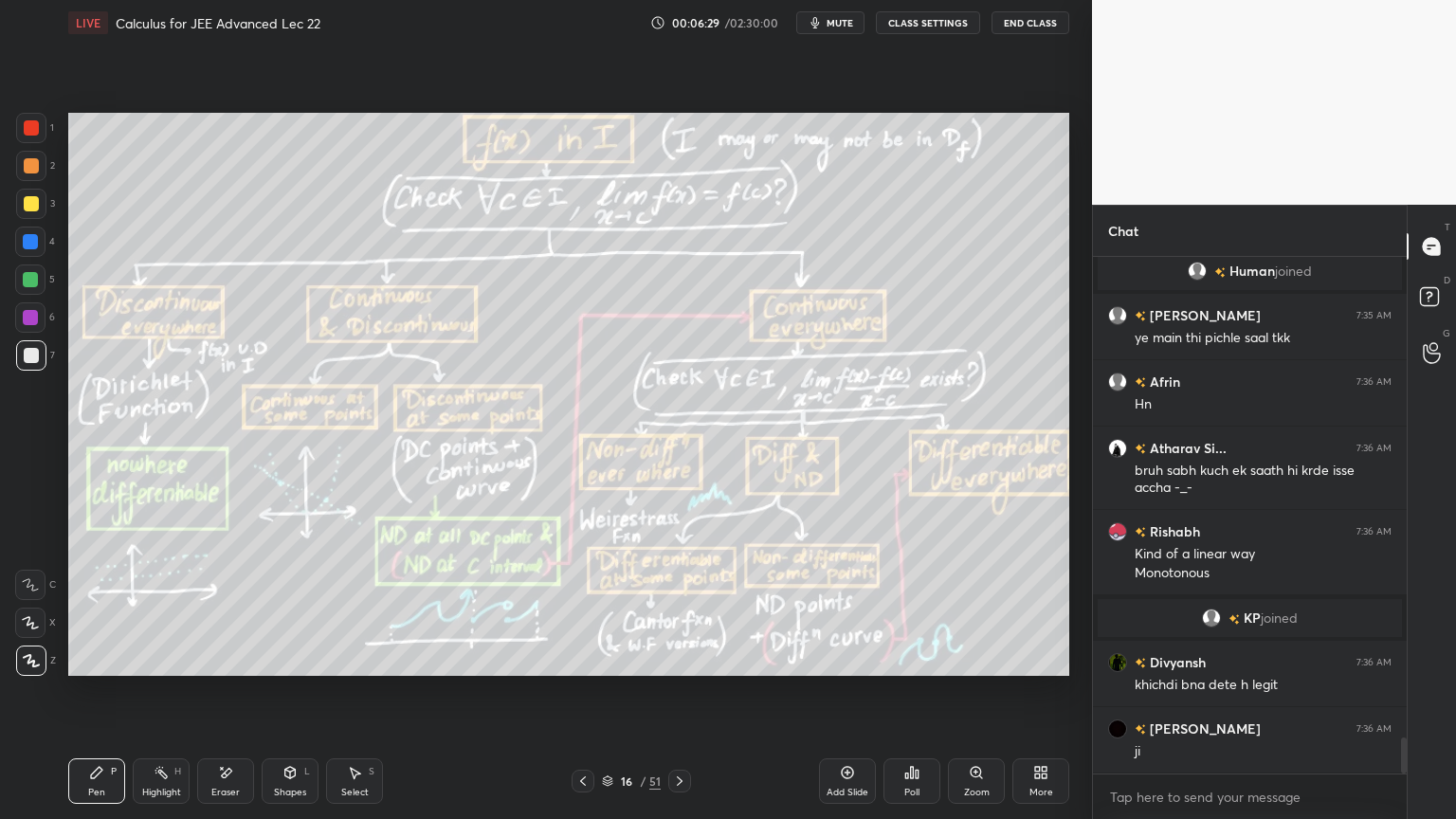scroll, scrollTop: 6930, scrollLeft: 0, axis: vertical 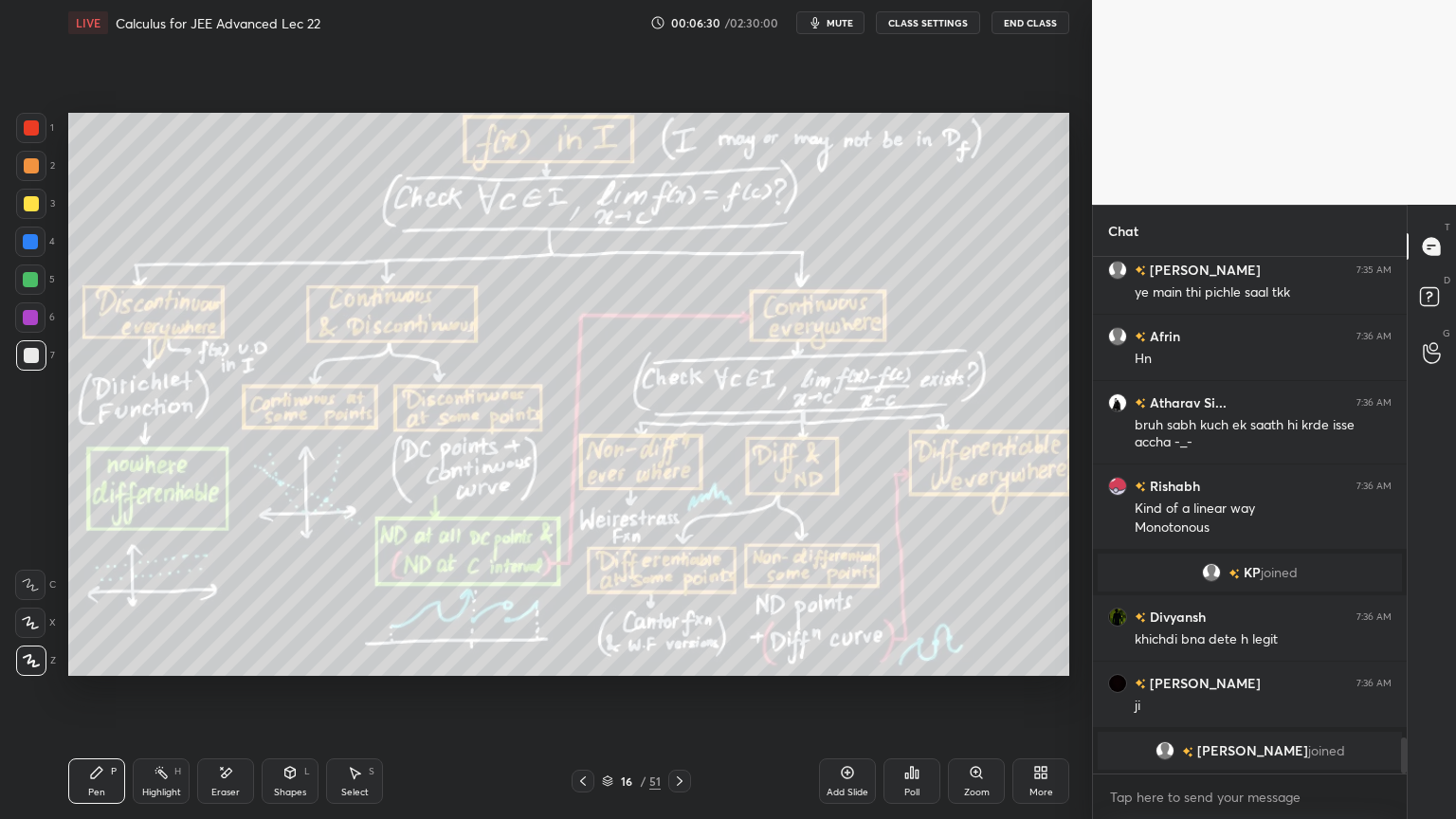 click 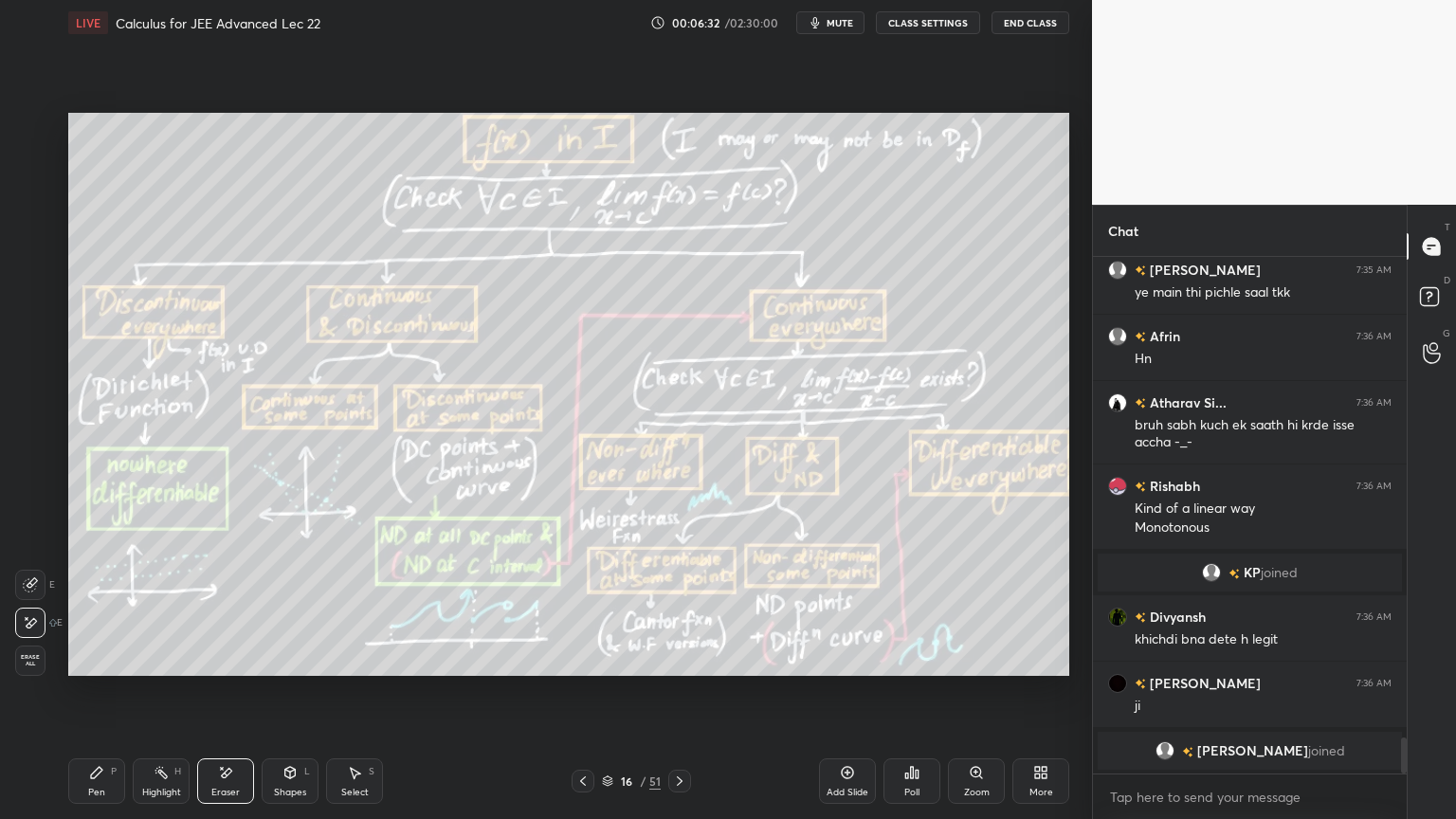 drag, startPoint x: 96, startPoint y: 774, endPoint x: 118, endPoint y: 762, distance: 25.059928 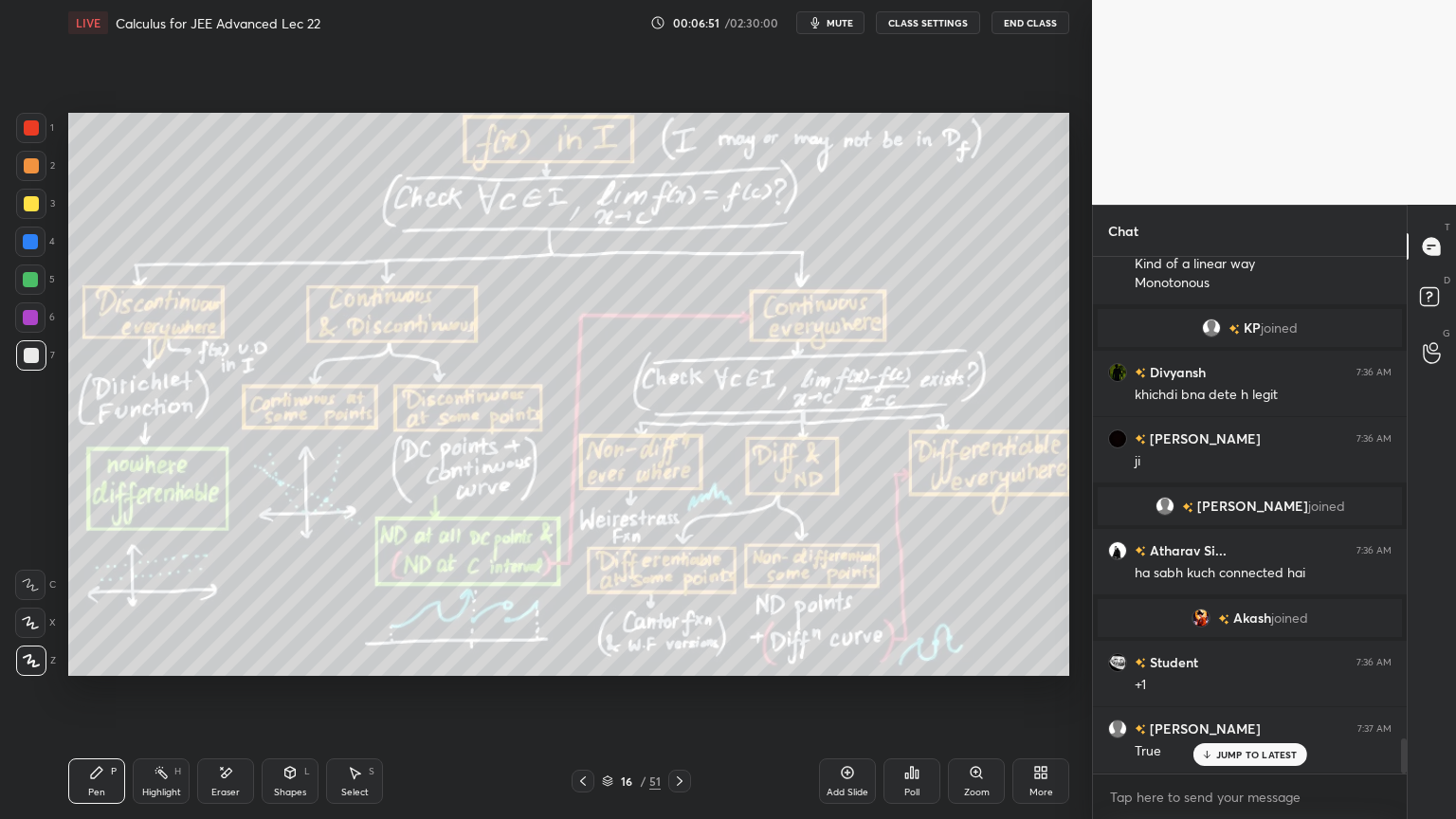 scroll, scrollTop: 7166, scrollLeft: 0, axis: vertical 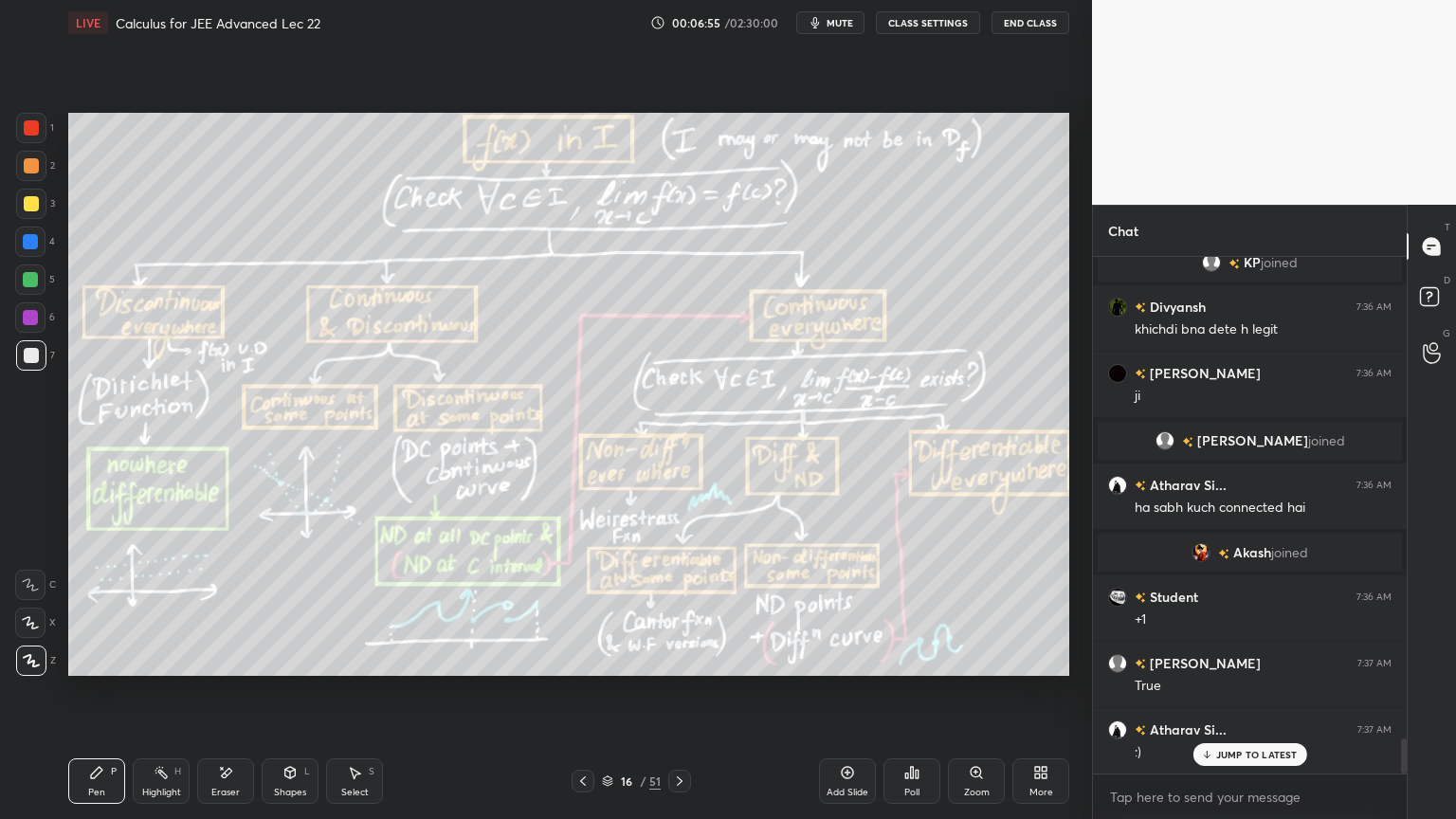 click 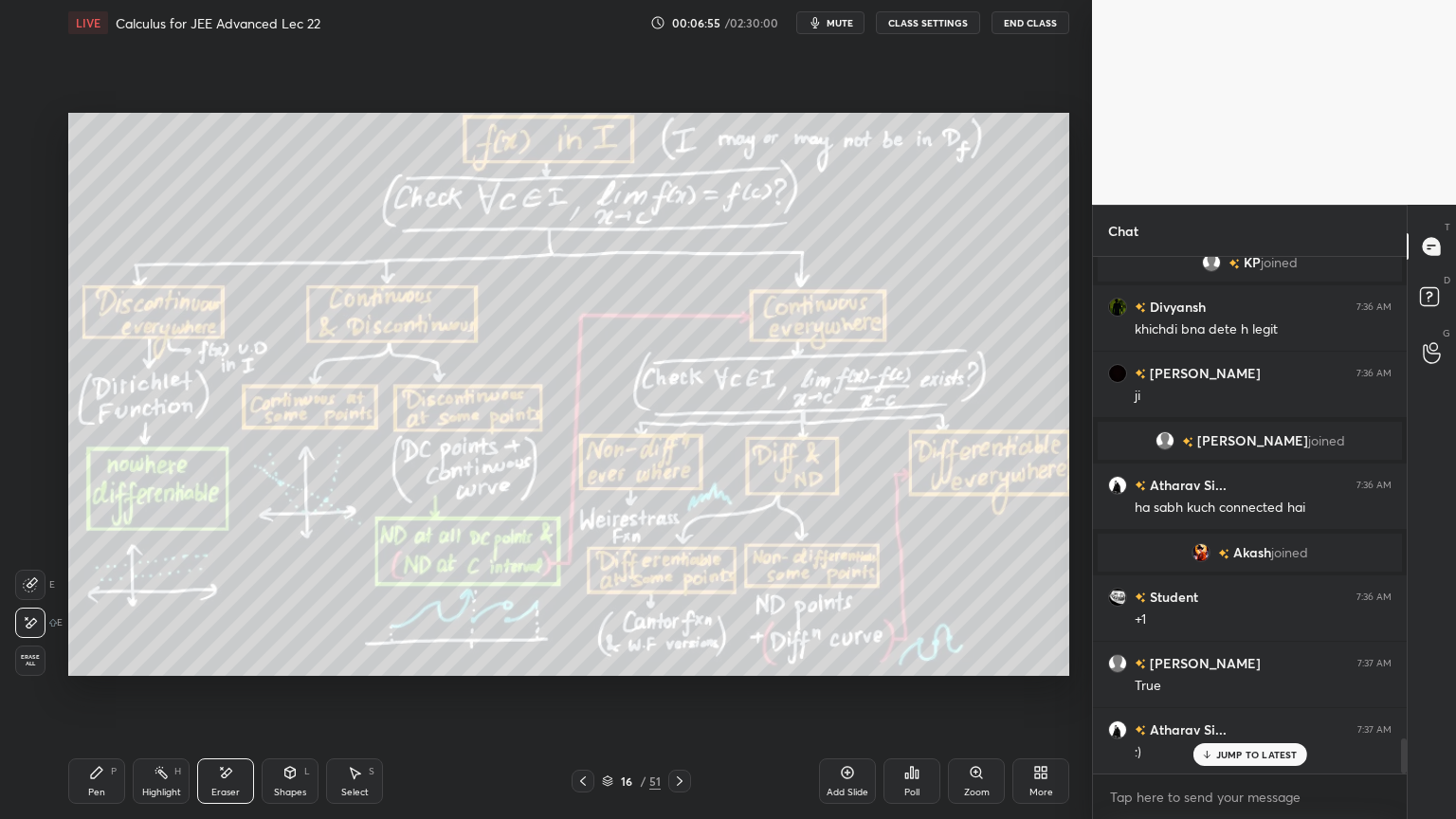 scroll, scrollTop: 7234, scrollLeft: 0, axis: vertical 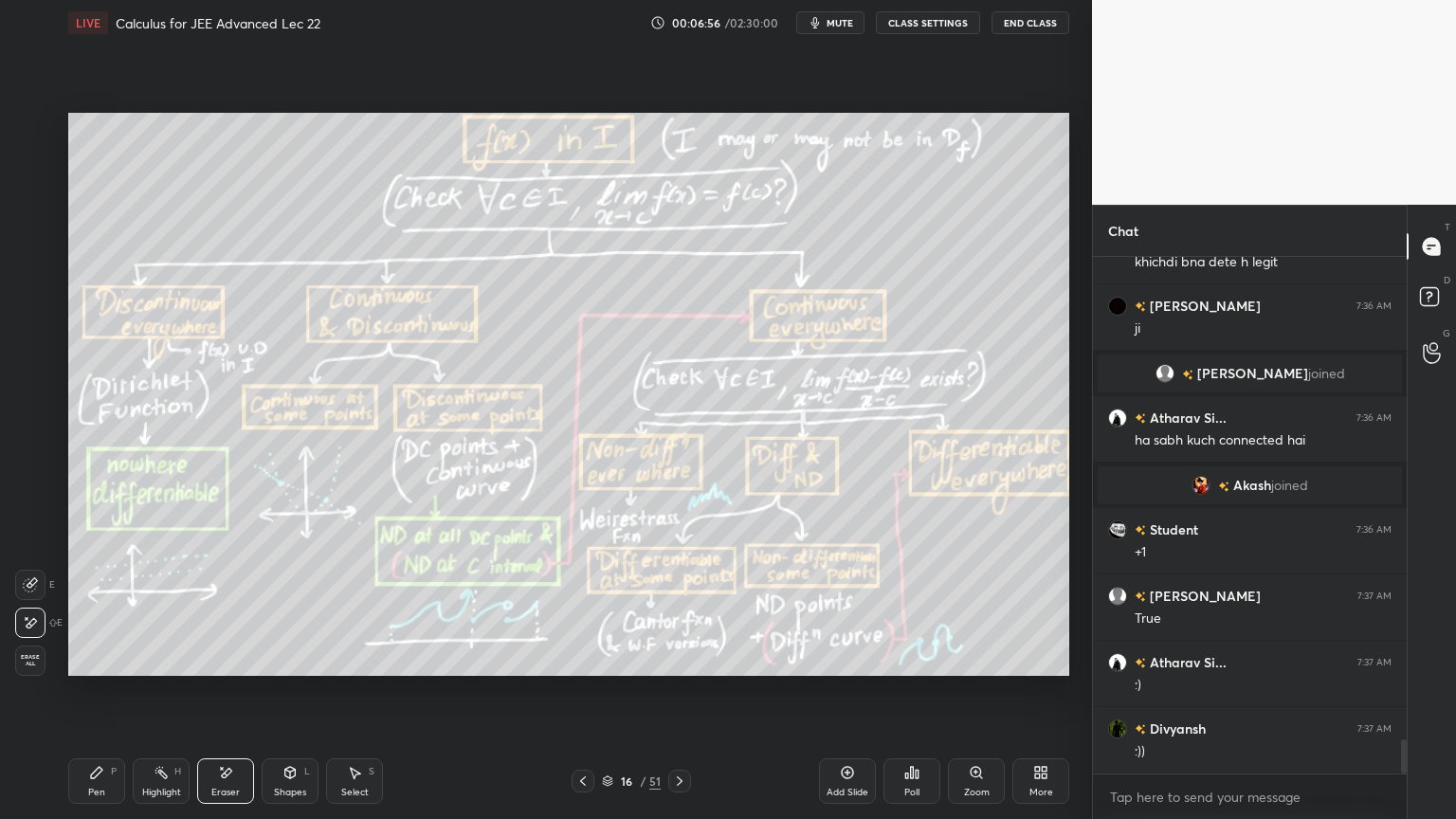 drag, startPoint x: 36, startPoint y: 667, endPoint x: 124, endPoint y: 729, distance: 107.64757 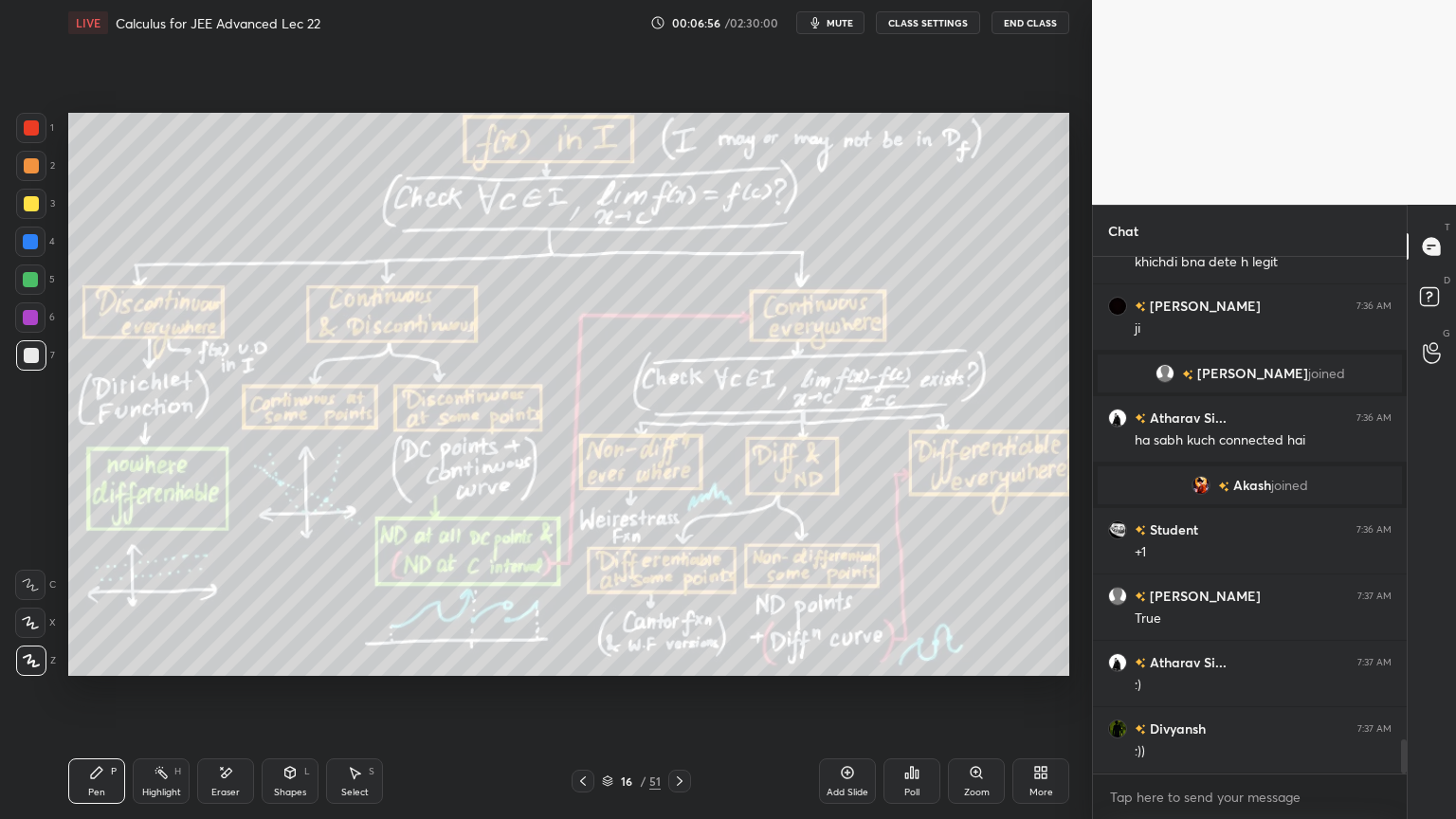 click on "Highlight H" at bounding box center [161, 781] 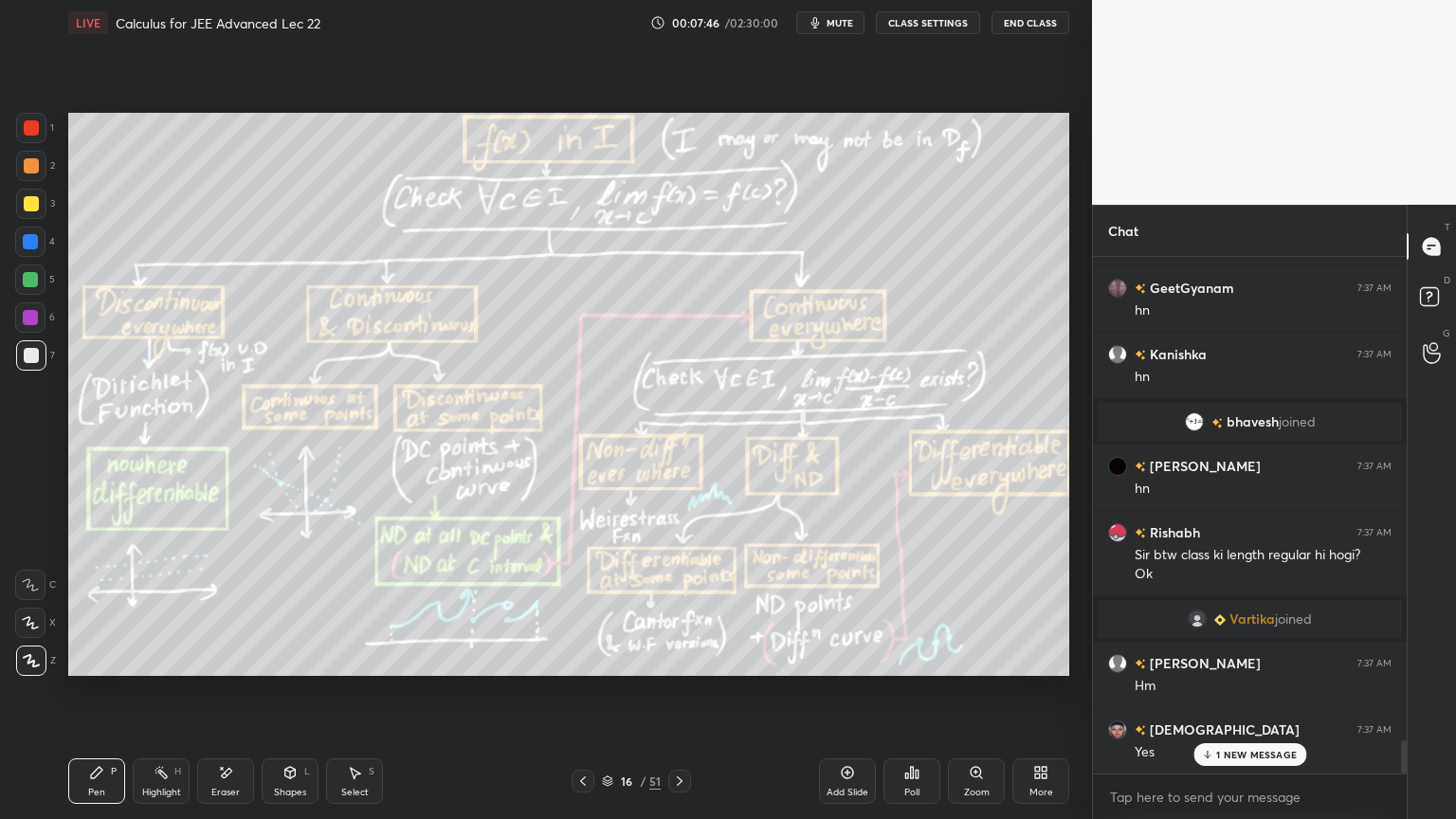 scroll, scrollTop: 7624, scrollLeft: 0, axis: vertical 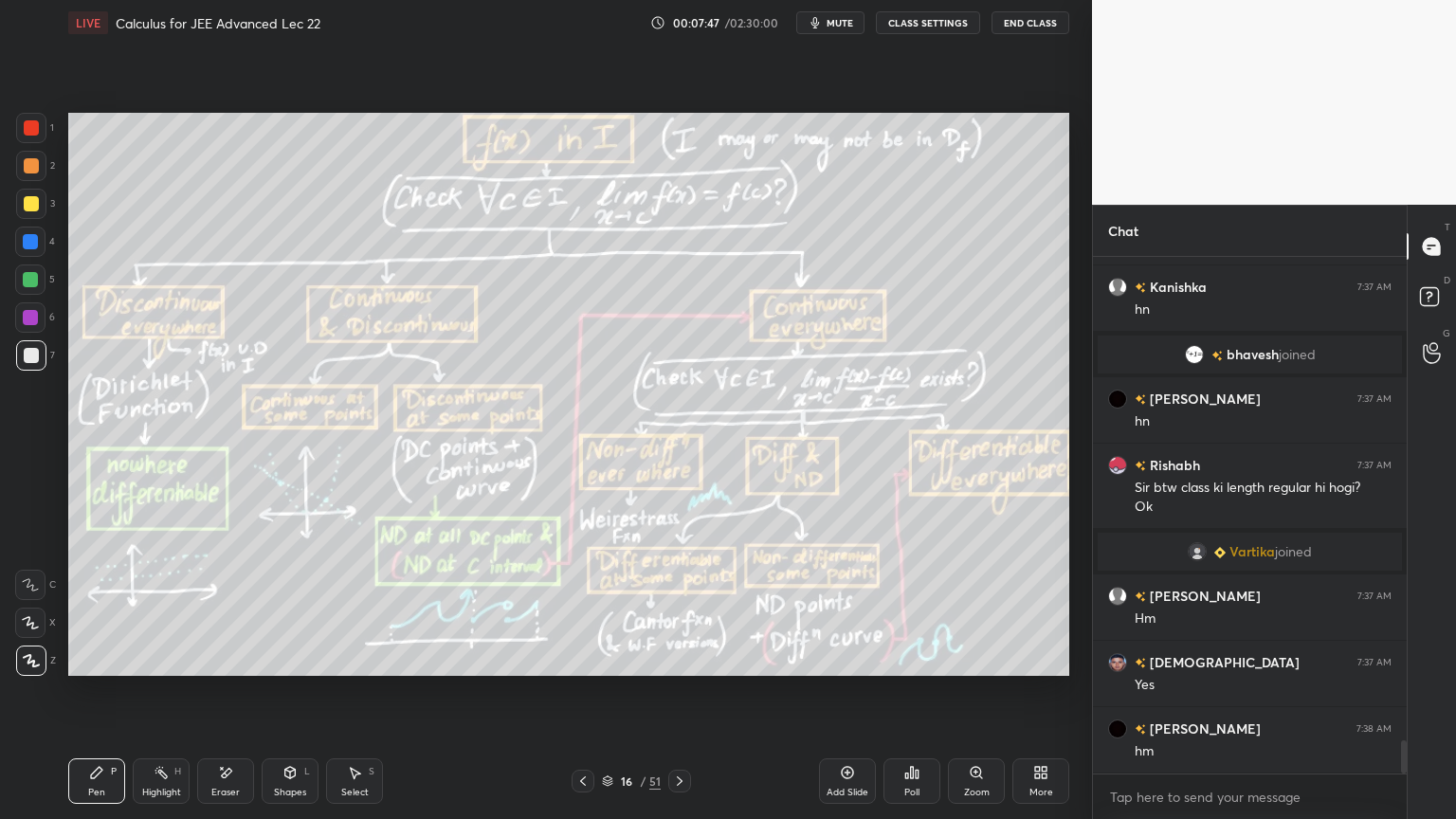 click on "Add Slide" at bounding box center [847, 781] 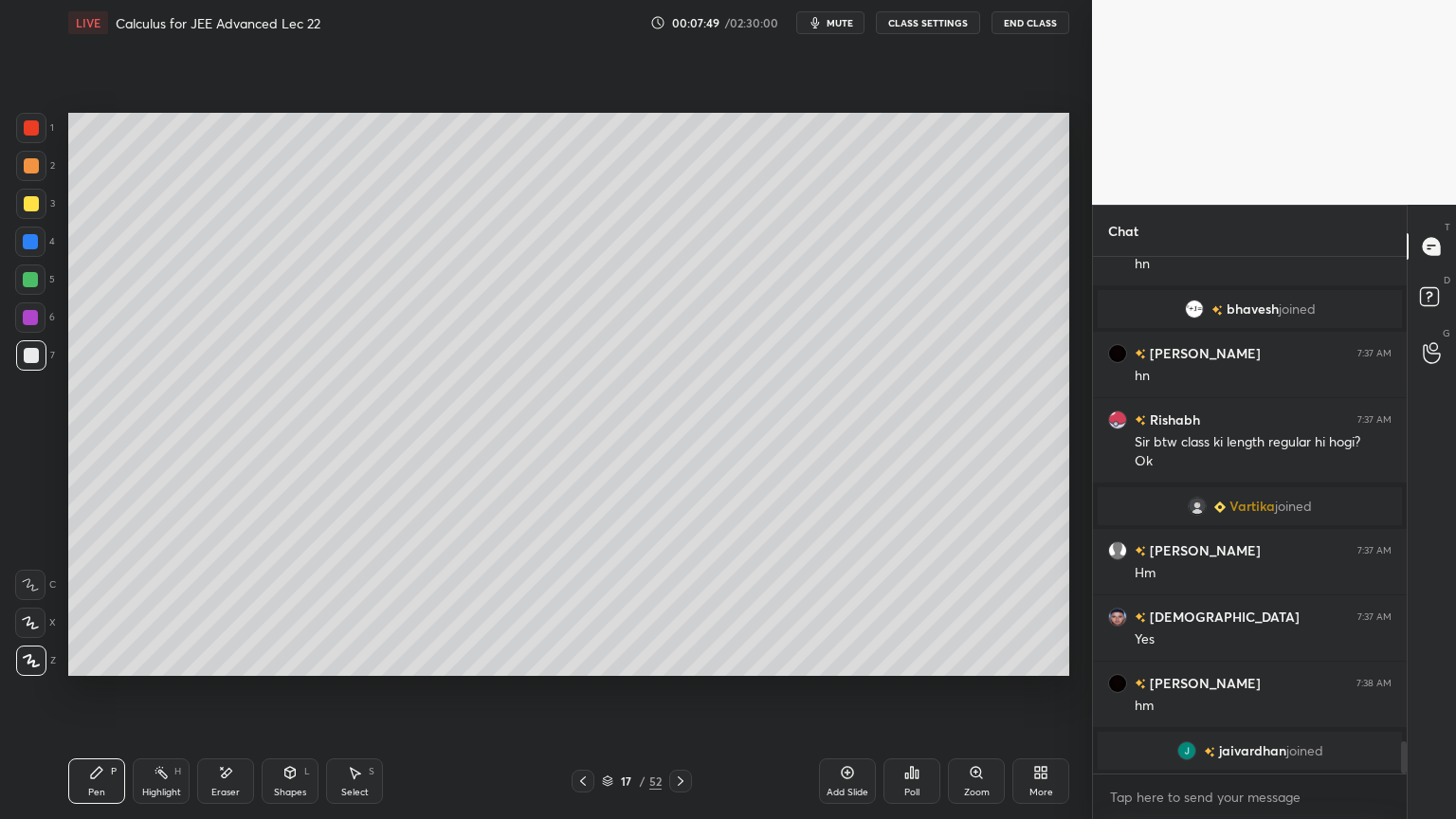 scroll, scrollTop: 7643, scrollLeft: 0, axis: vertical 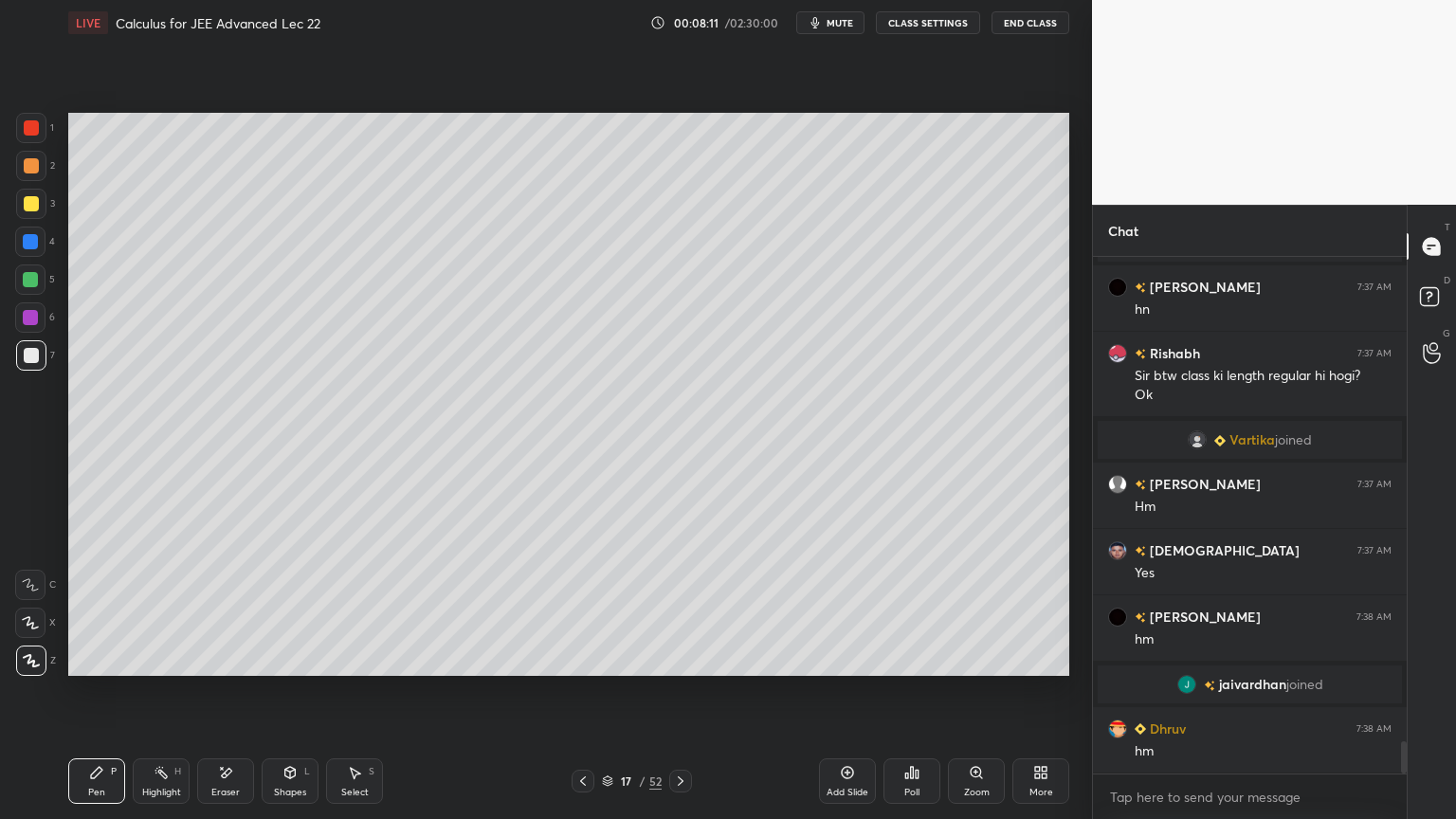 drag, startPoint x: 230, startPoint y: 760, endPoint x: 219, endPoint y: 678, distance: 82.734515 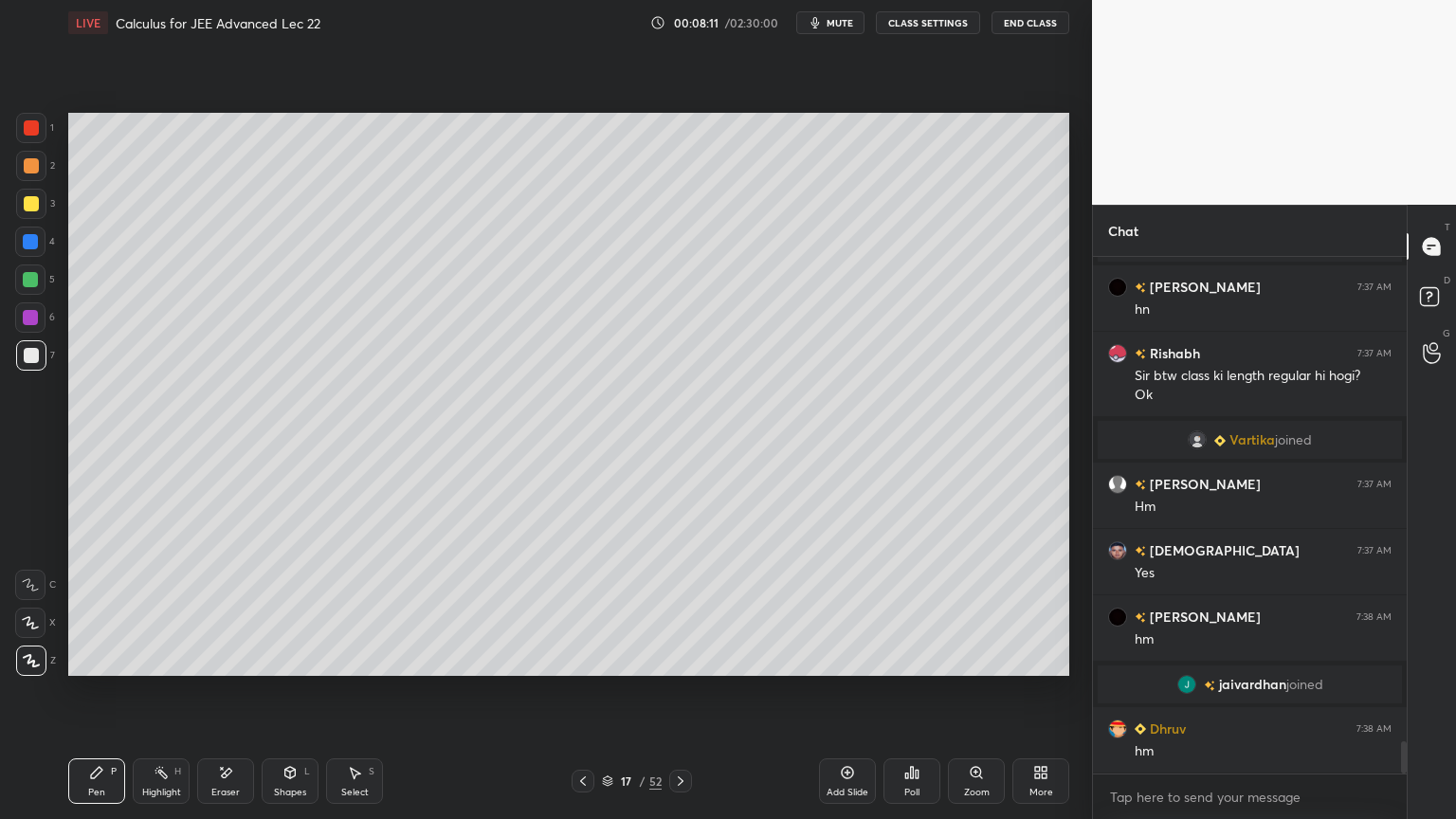 click on "Eraser" at bounding box center (226, 781) 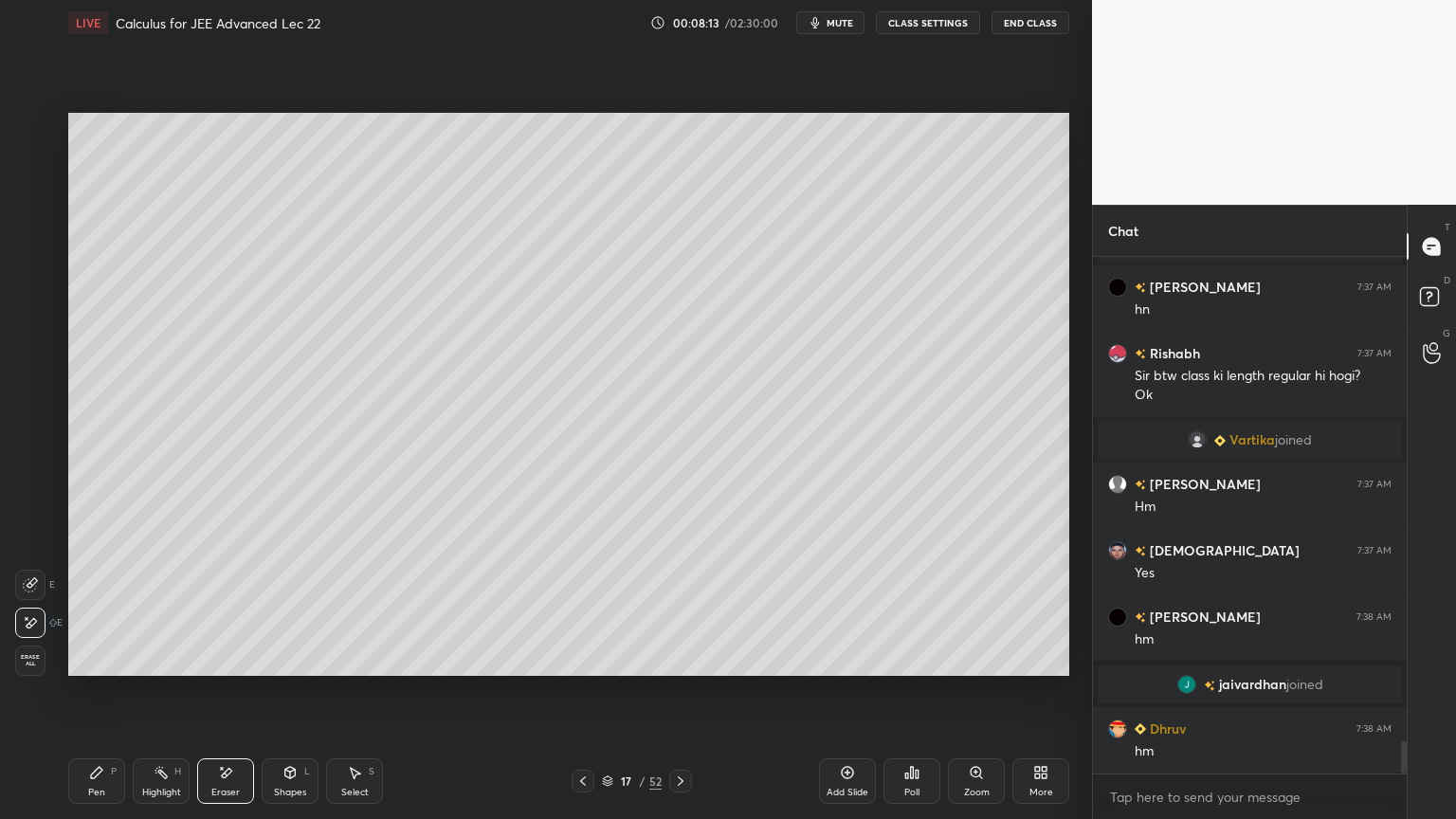 click on "Pen P" at bounding box center [97, 781] 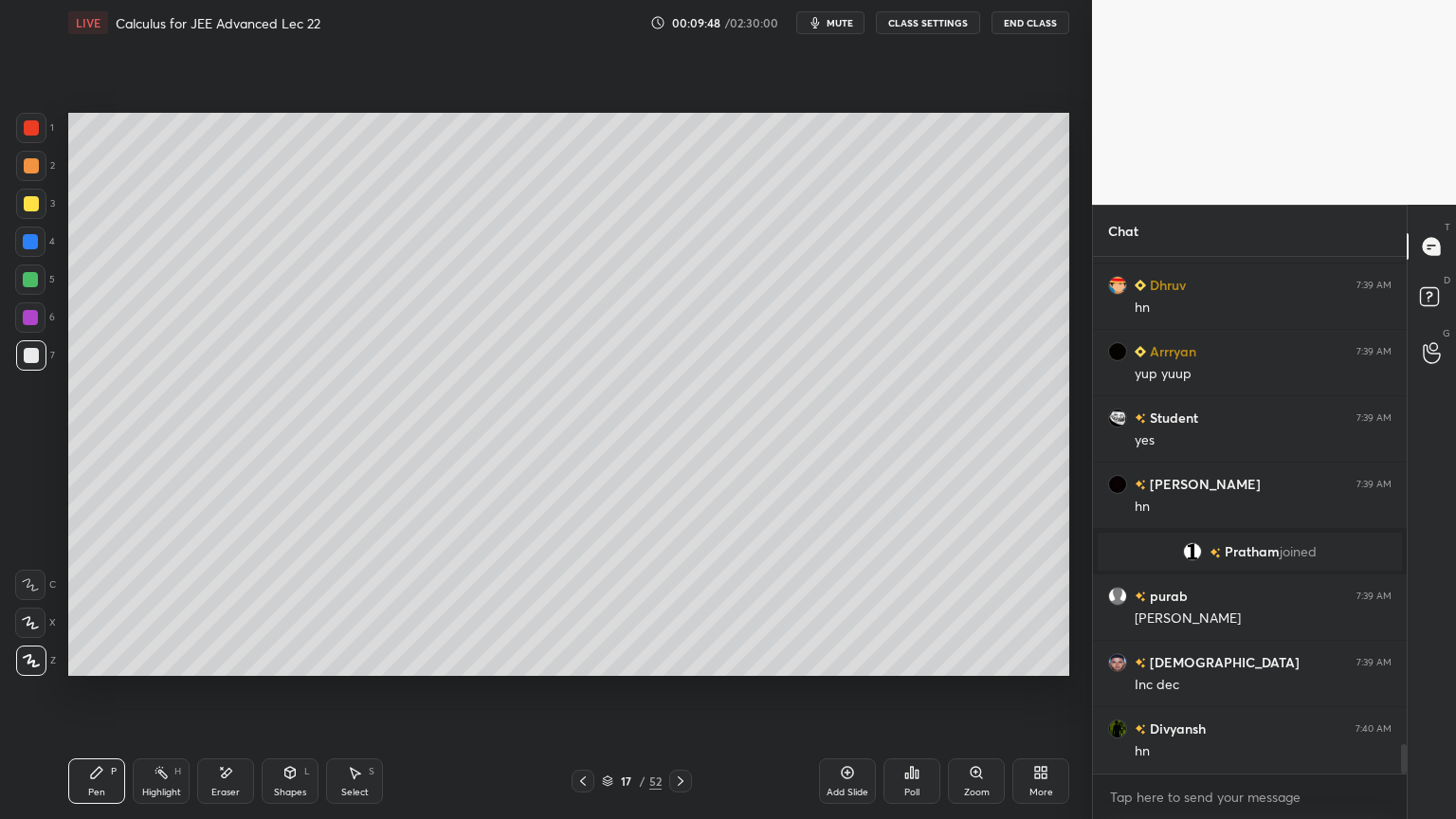 scroll, scrollTop: 8660, scrollLeft: 0, axis: vertical 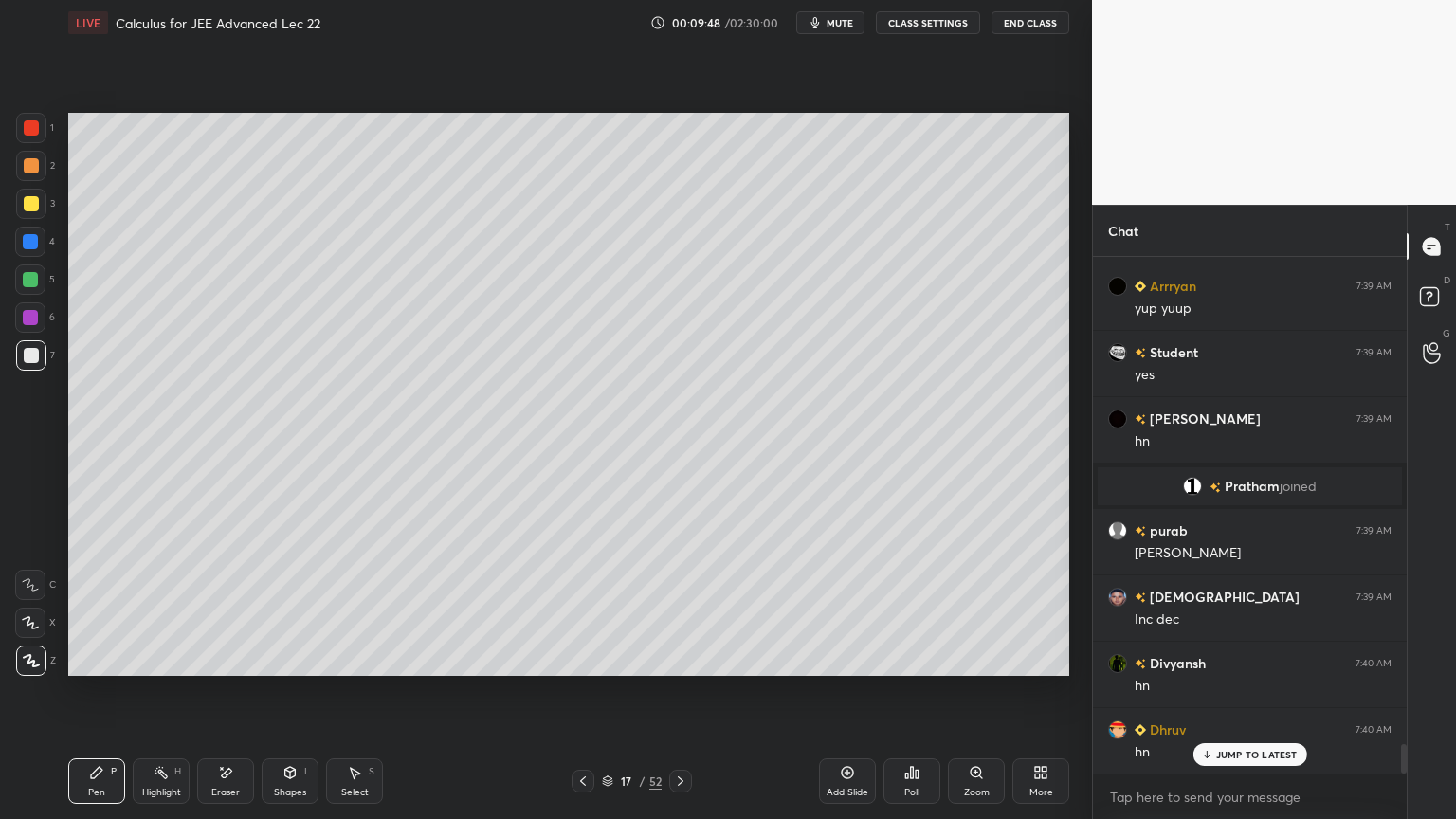 drag, startPoint x: 228, startPoint y: 771, endPoint x: 234, endPoint y: 707, distance: 64.28063 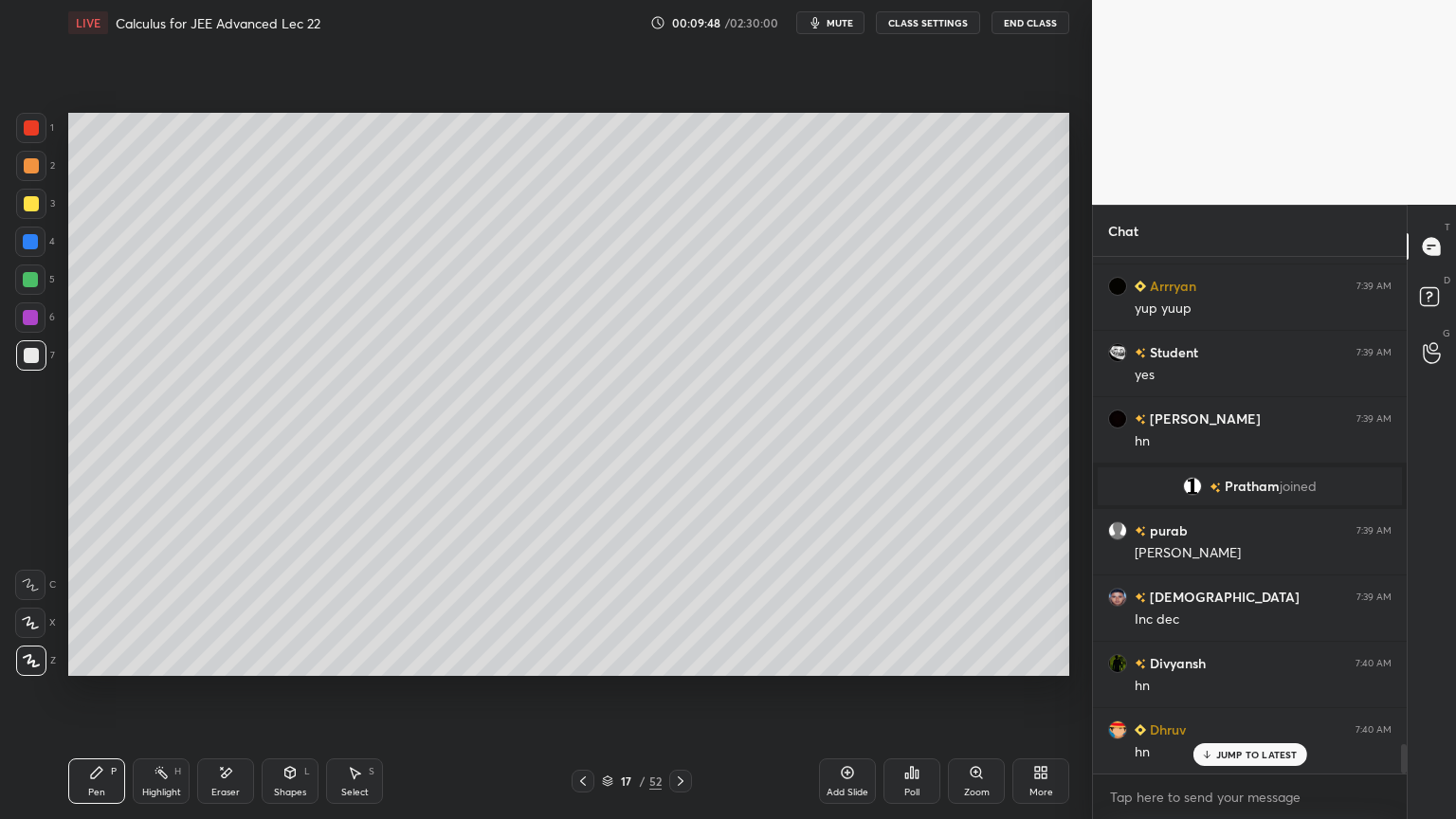 click 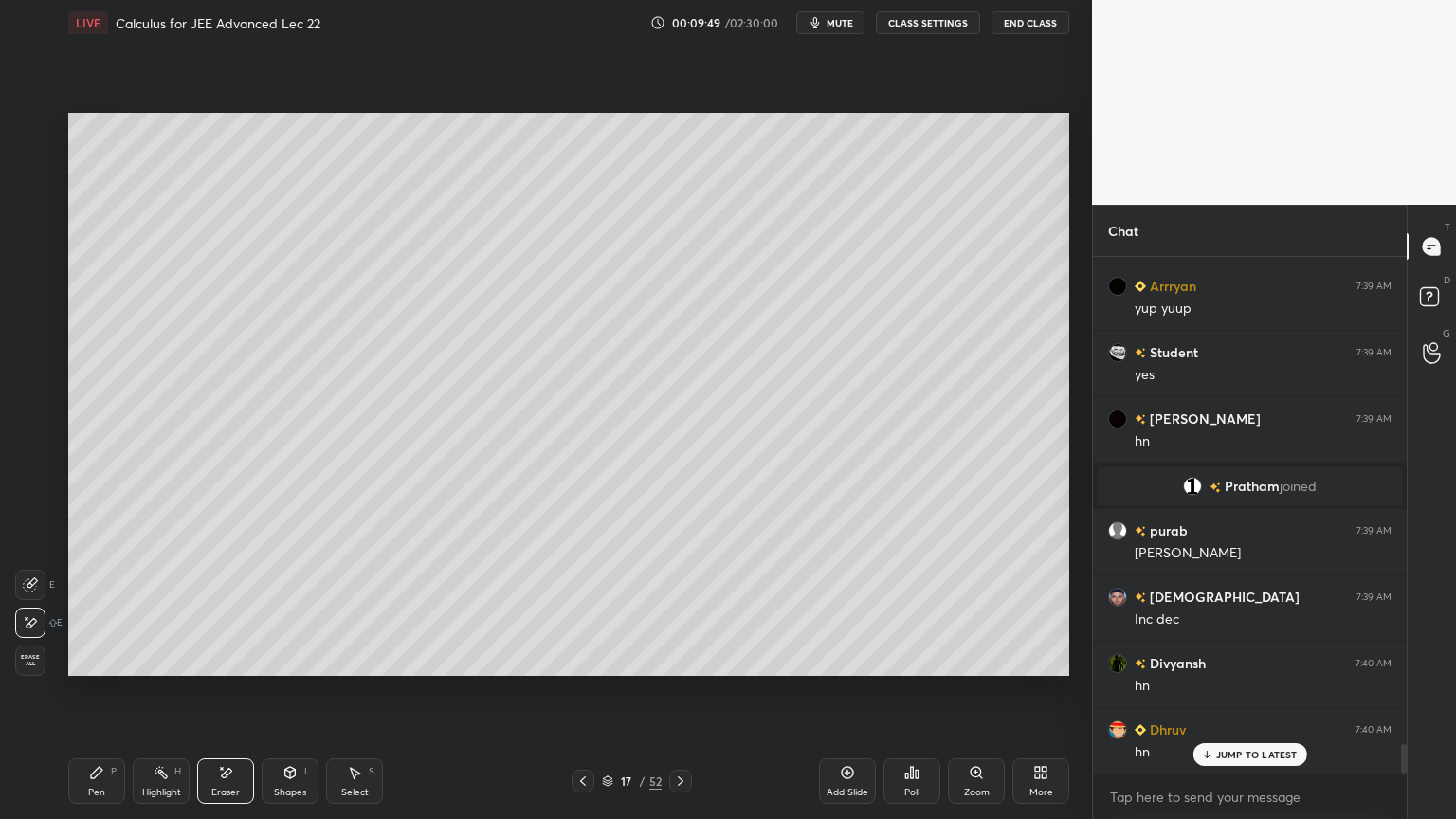 scroll, scrollTop: 8727, scrollLeft: 0, axis: vertical 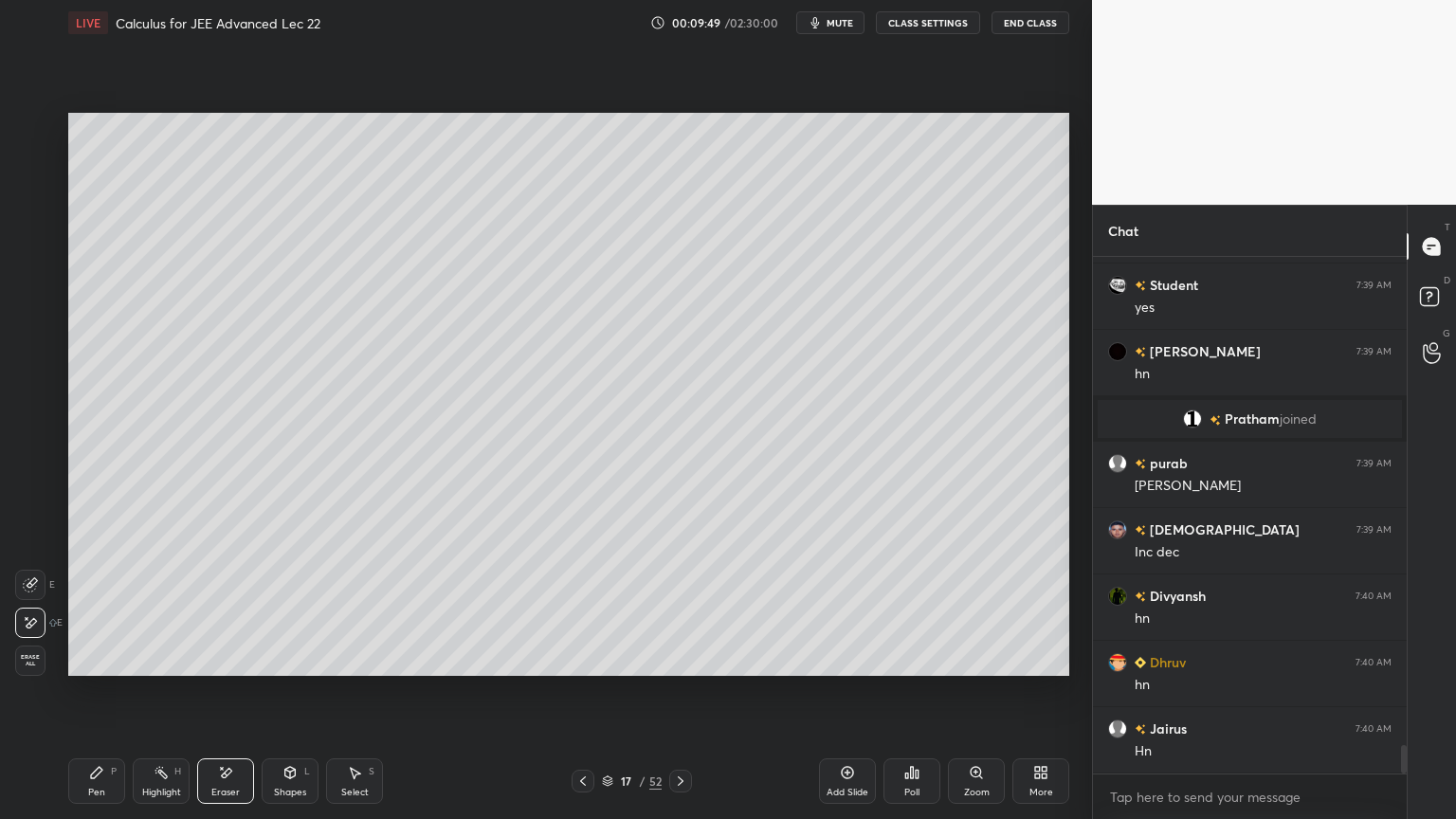 click on "Pen P" at bounding box center (97, 781) 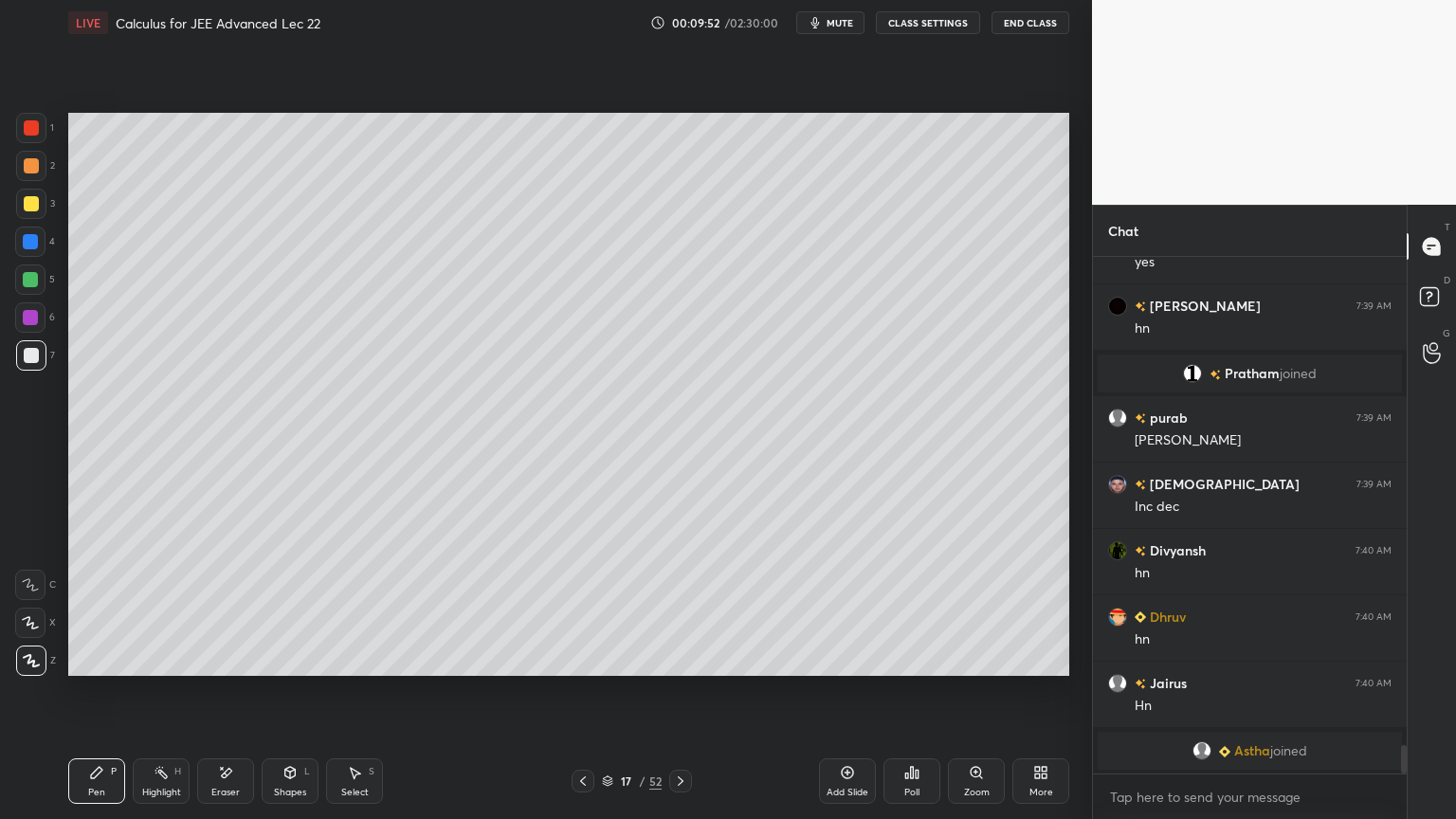 scroll, scrollTop: 8727, scrollLeft: 0, axis: vertical 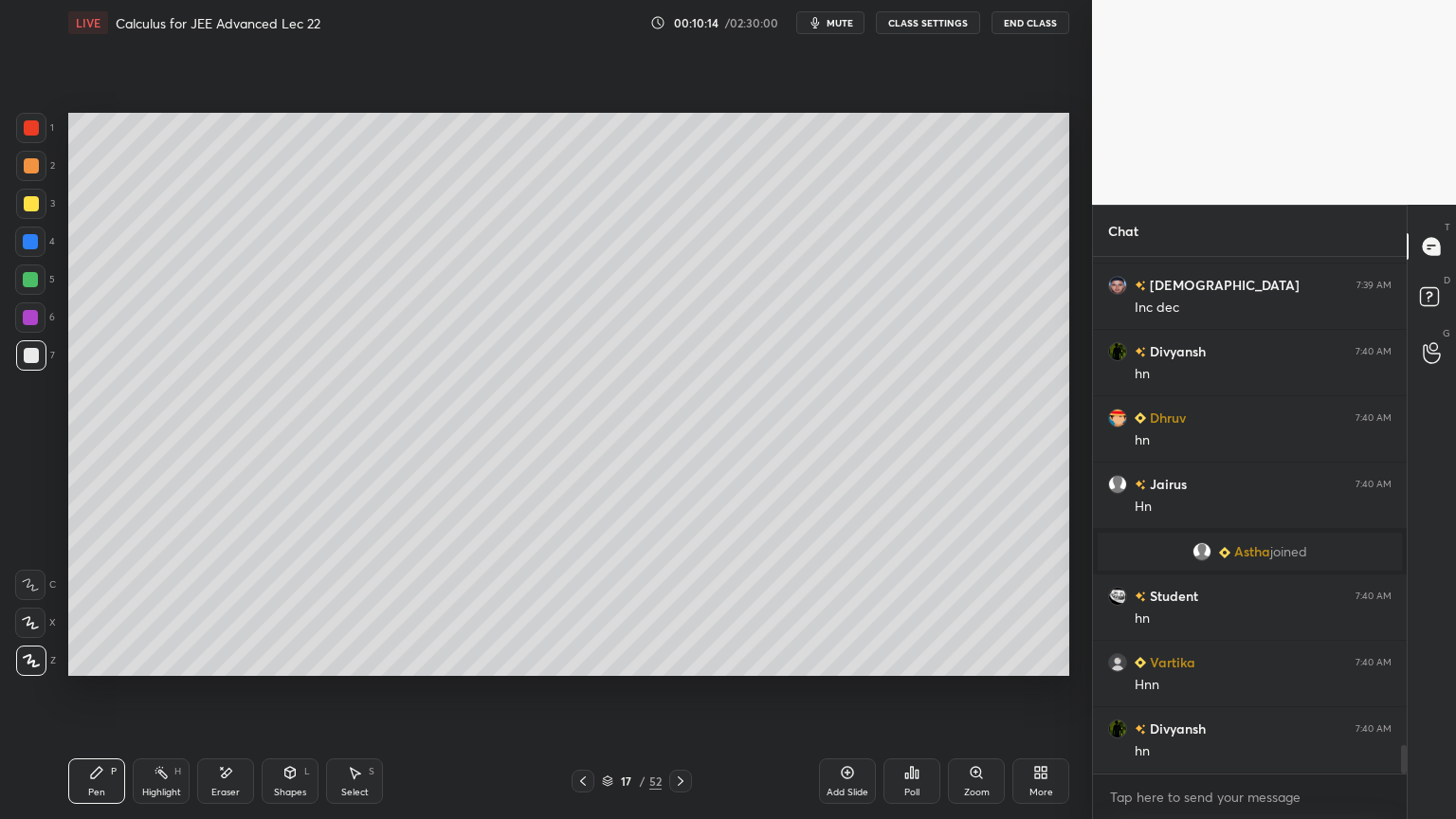 click on "17 / 52" at bounding box center (631, 781) 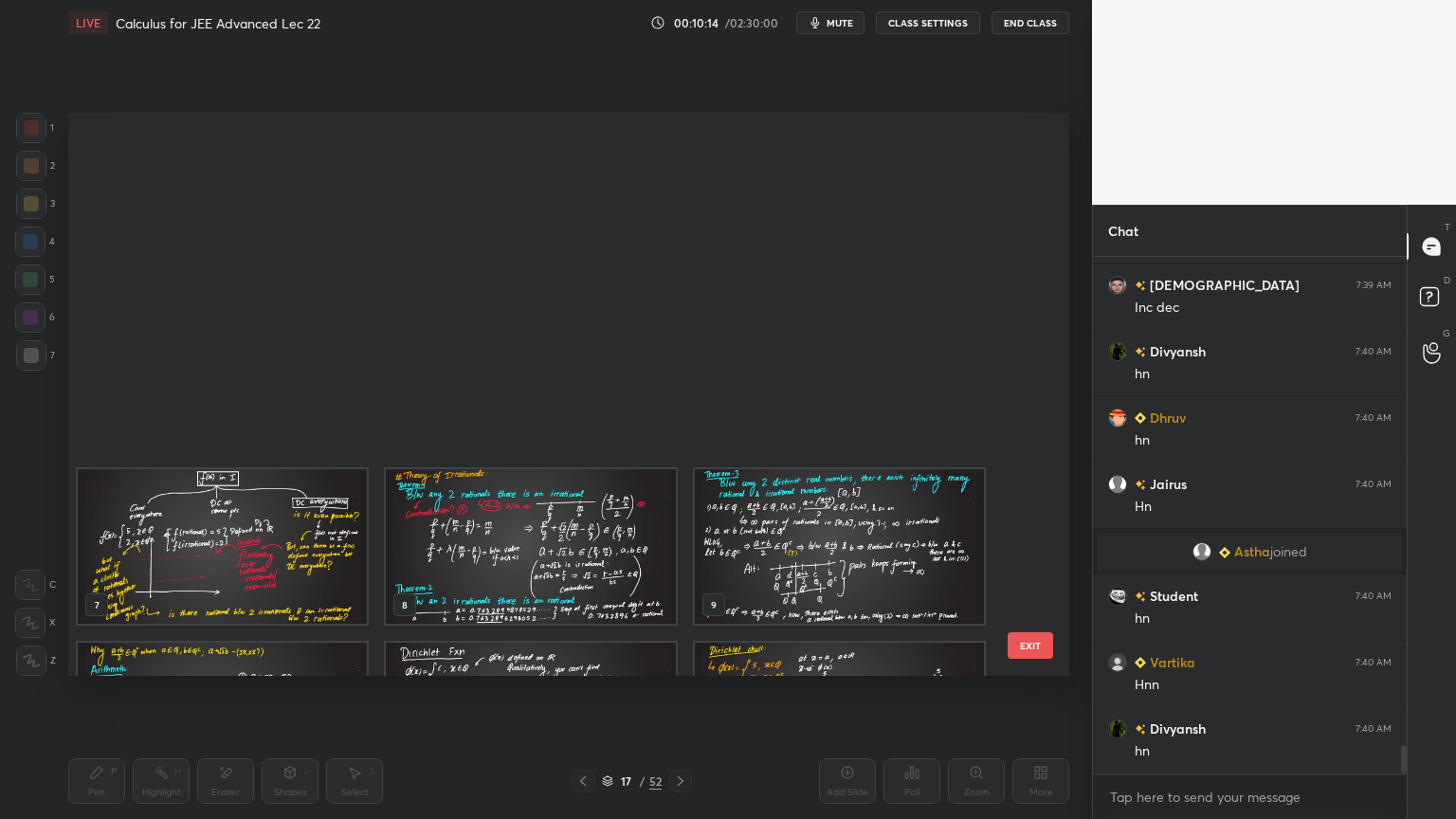 scroll, scrollTop: 478, scrollLeft: 0, axis: vertical 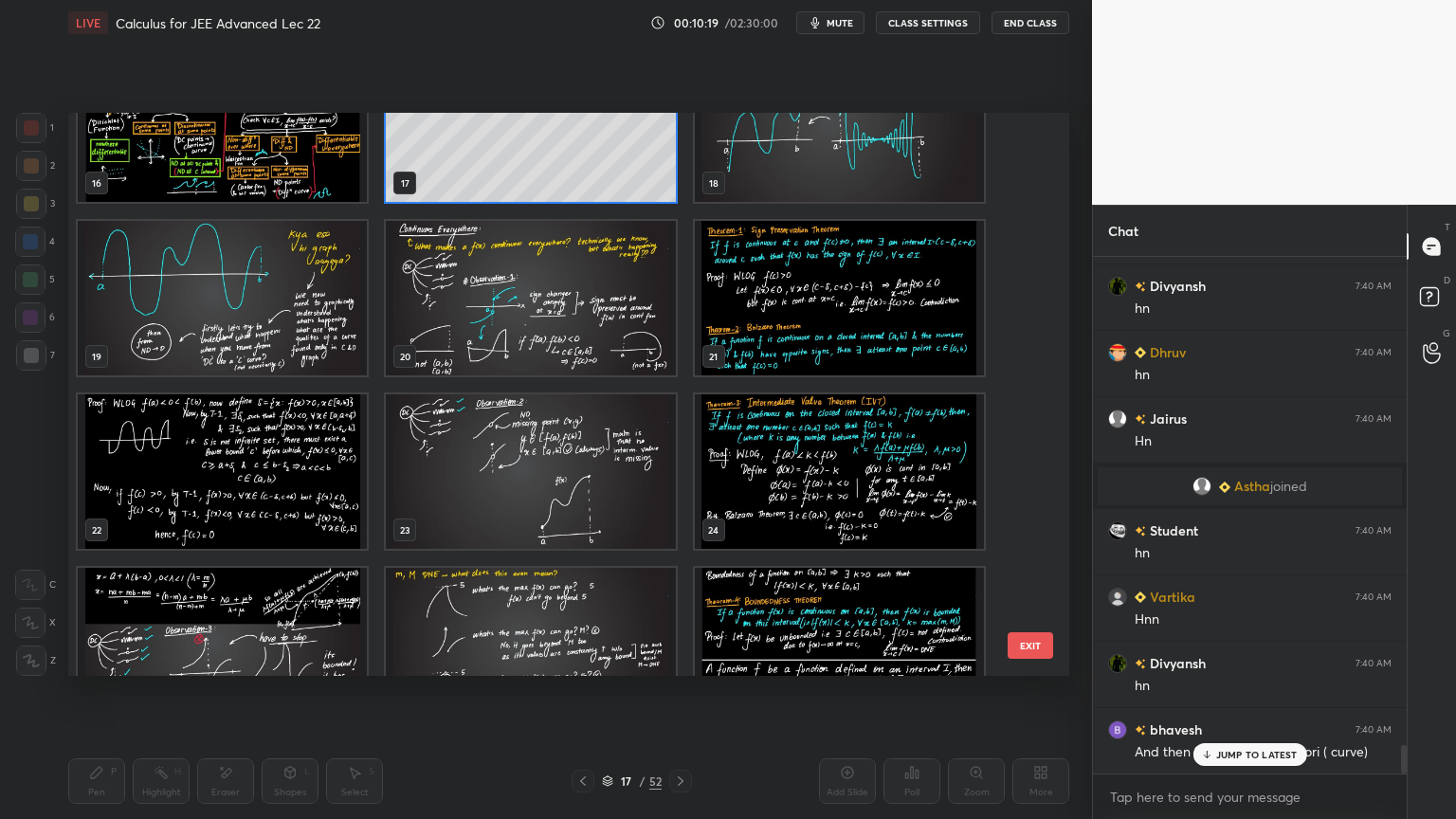 click on "JUMP TO LATEST" at bounding box center (1257, 755) 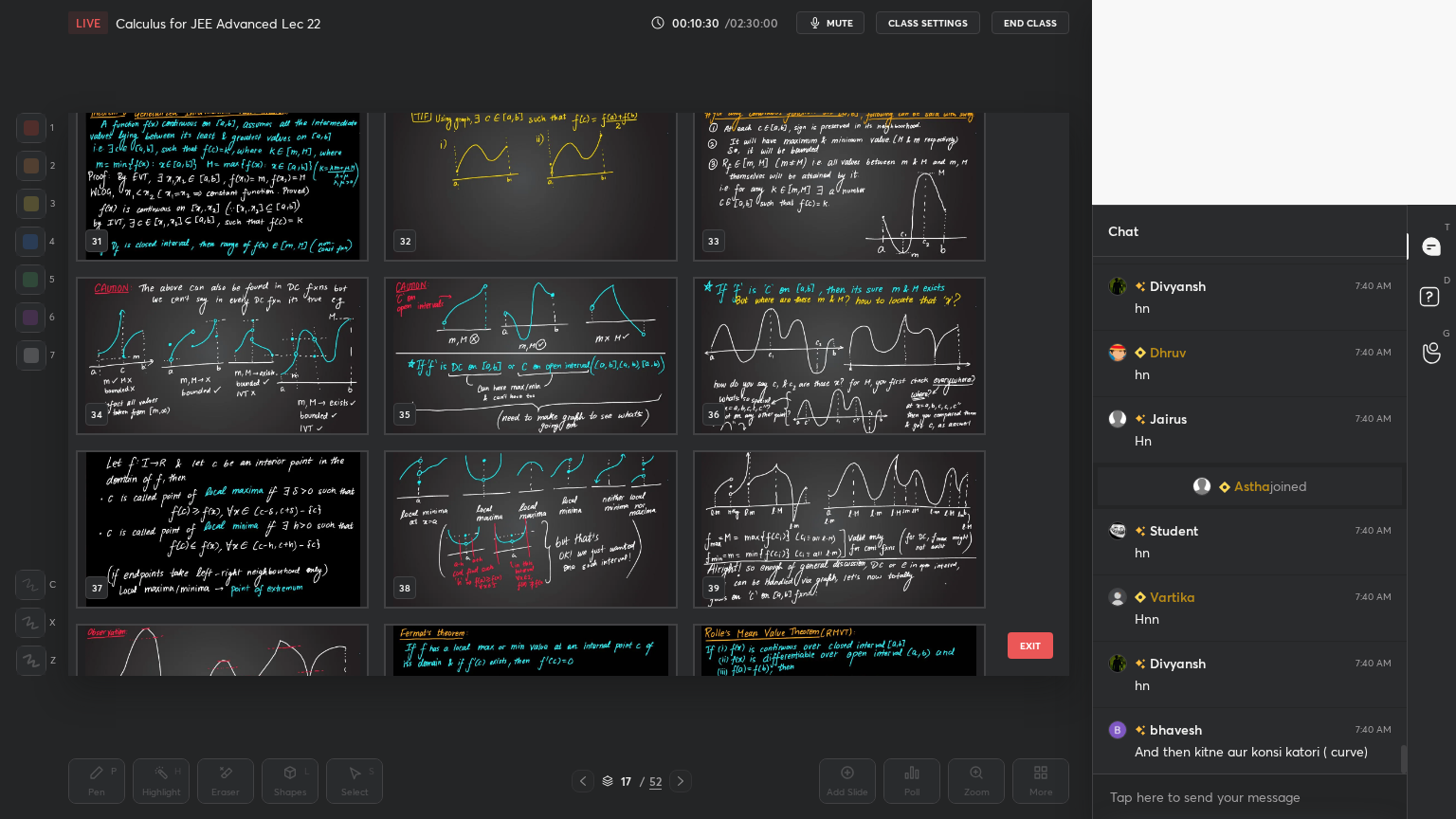 scroll, scrollTop: 1987, scrollLeft: 0, axis: vertical 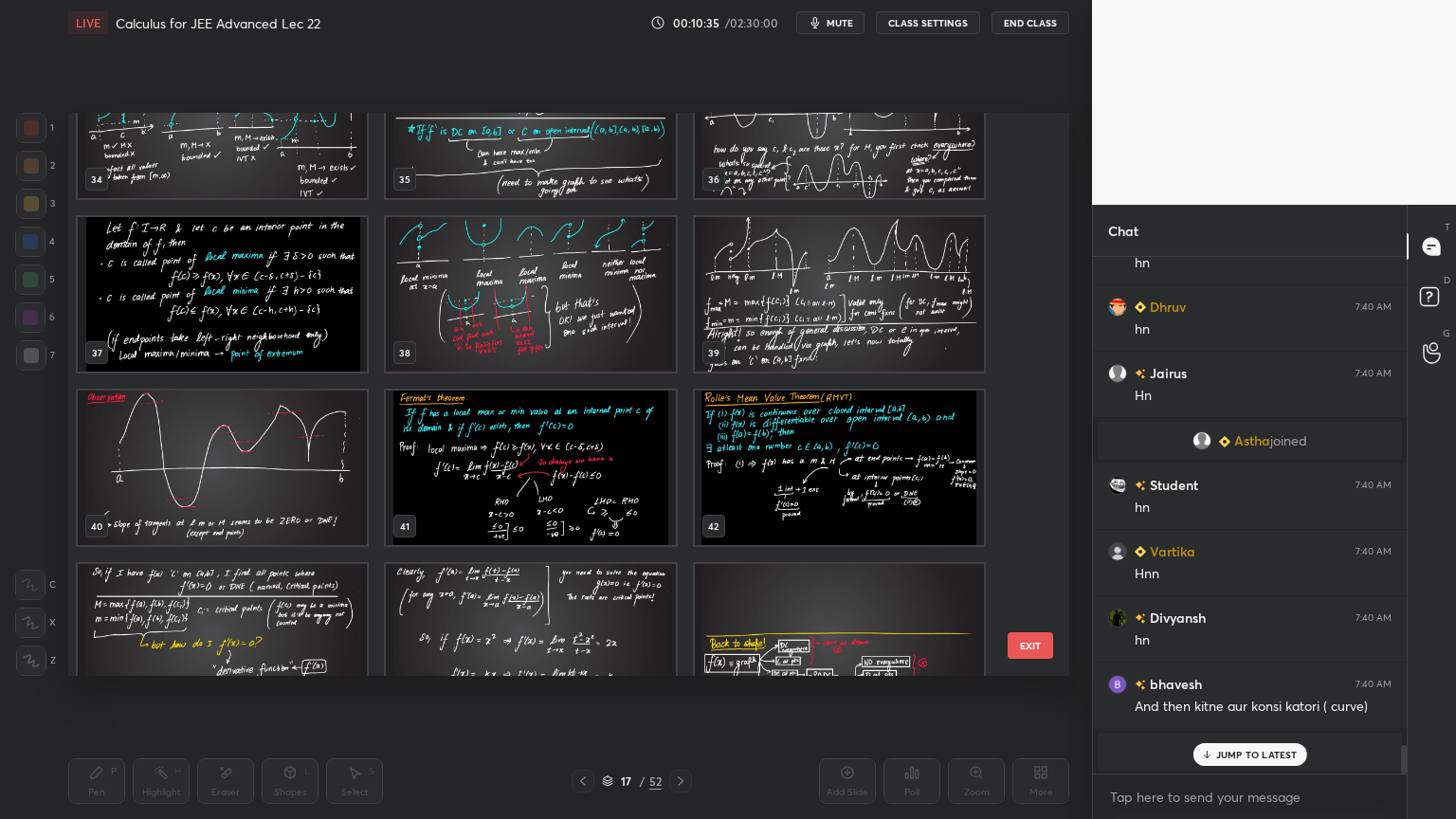 click at bounding box center [530, 467] 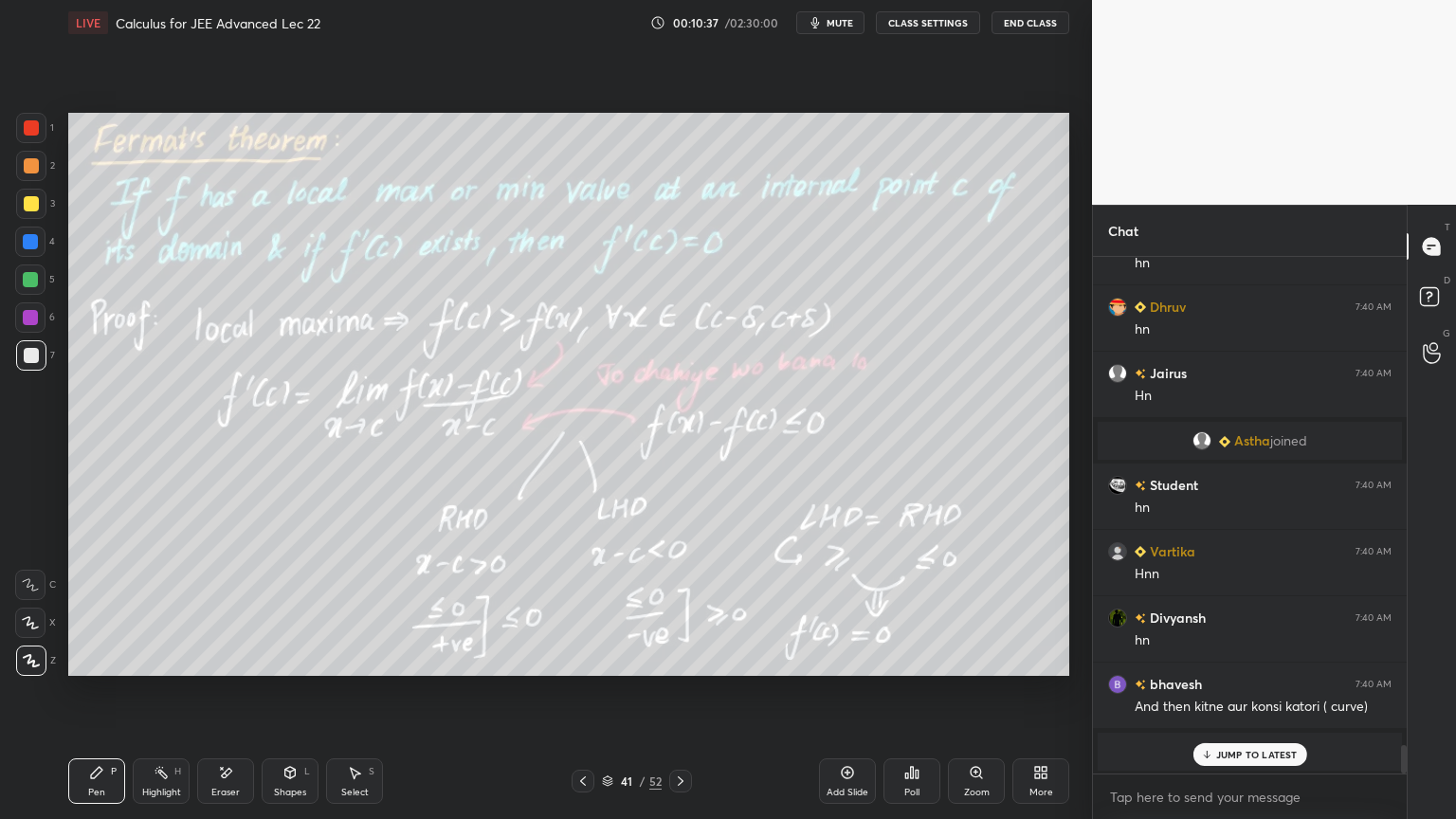 click 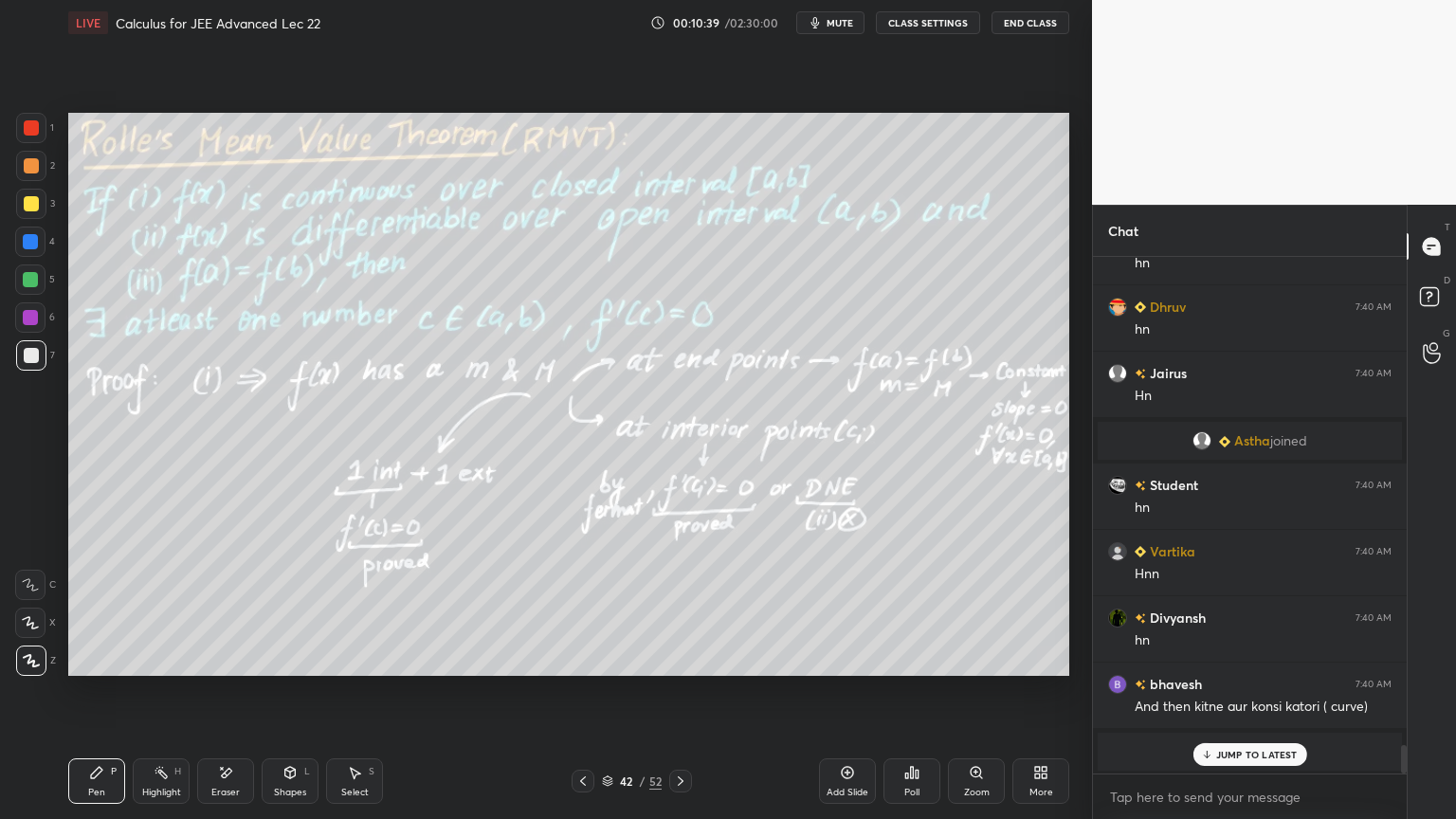 click 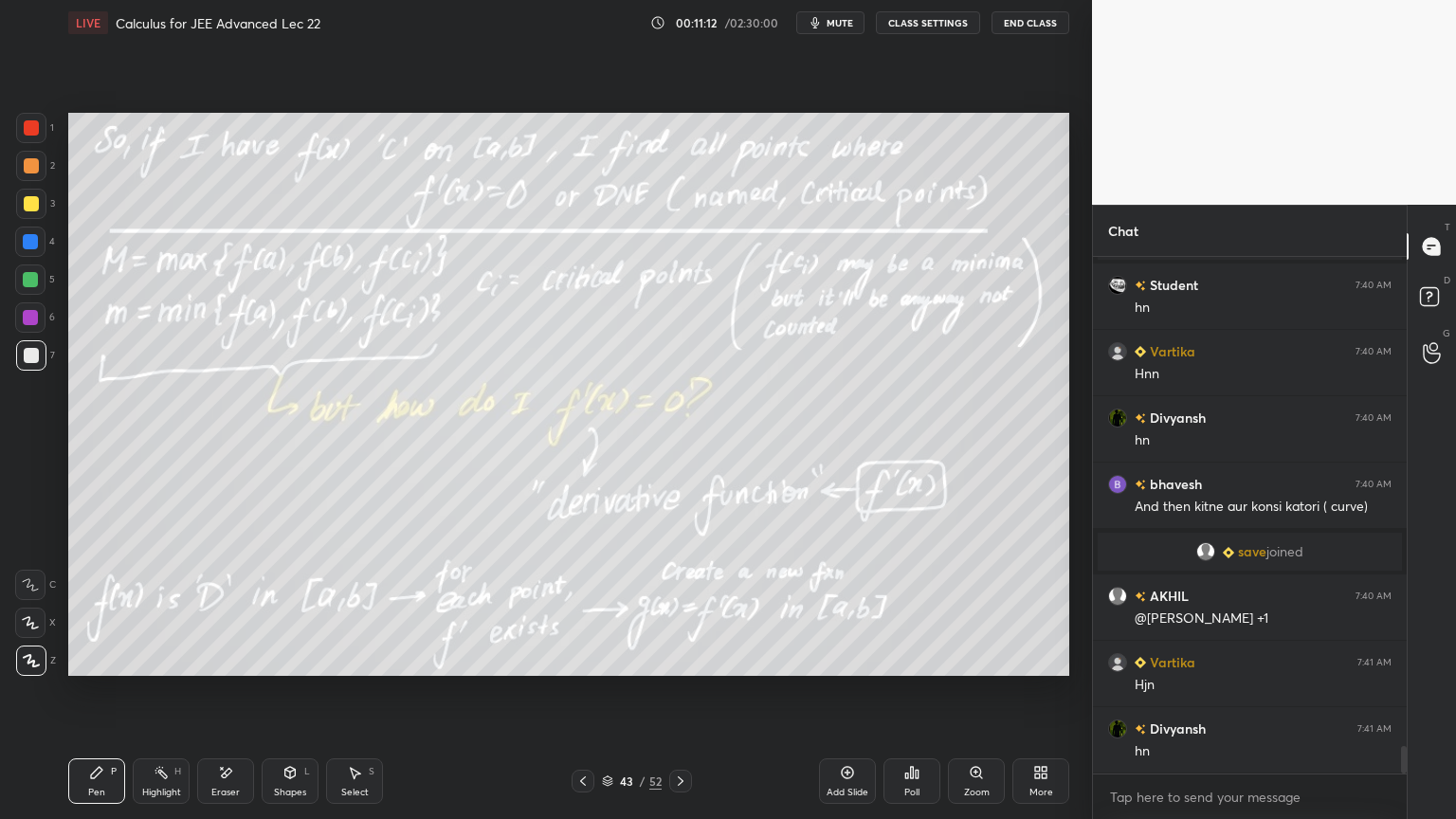 scroll, scrollTop: 9146, scrollLeft: 0, axis: vertical 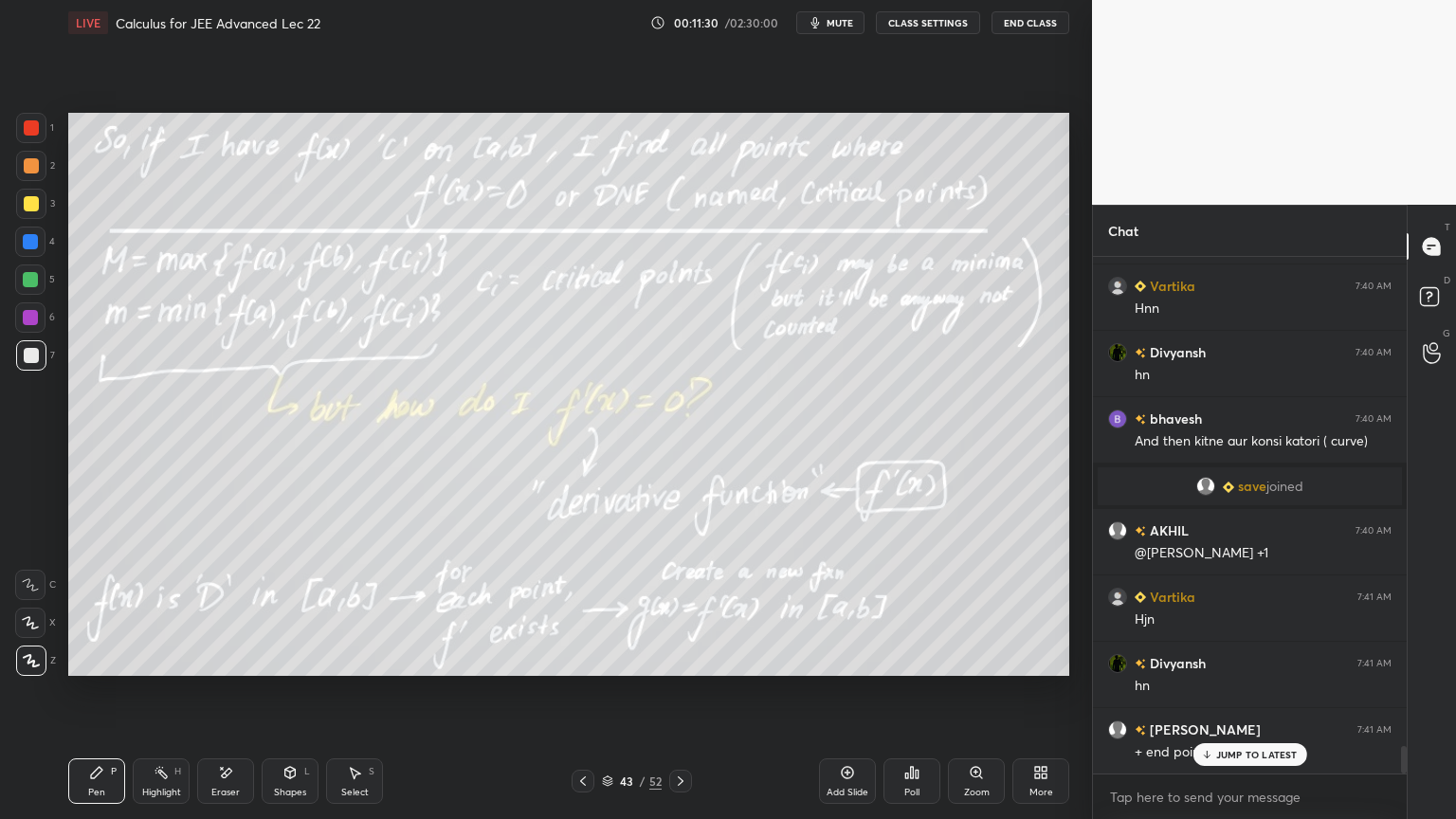 click on "Eraser" at bounding box center [226, 792] 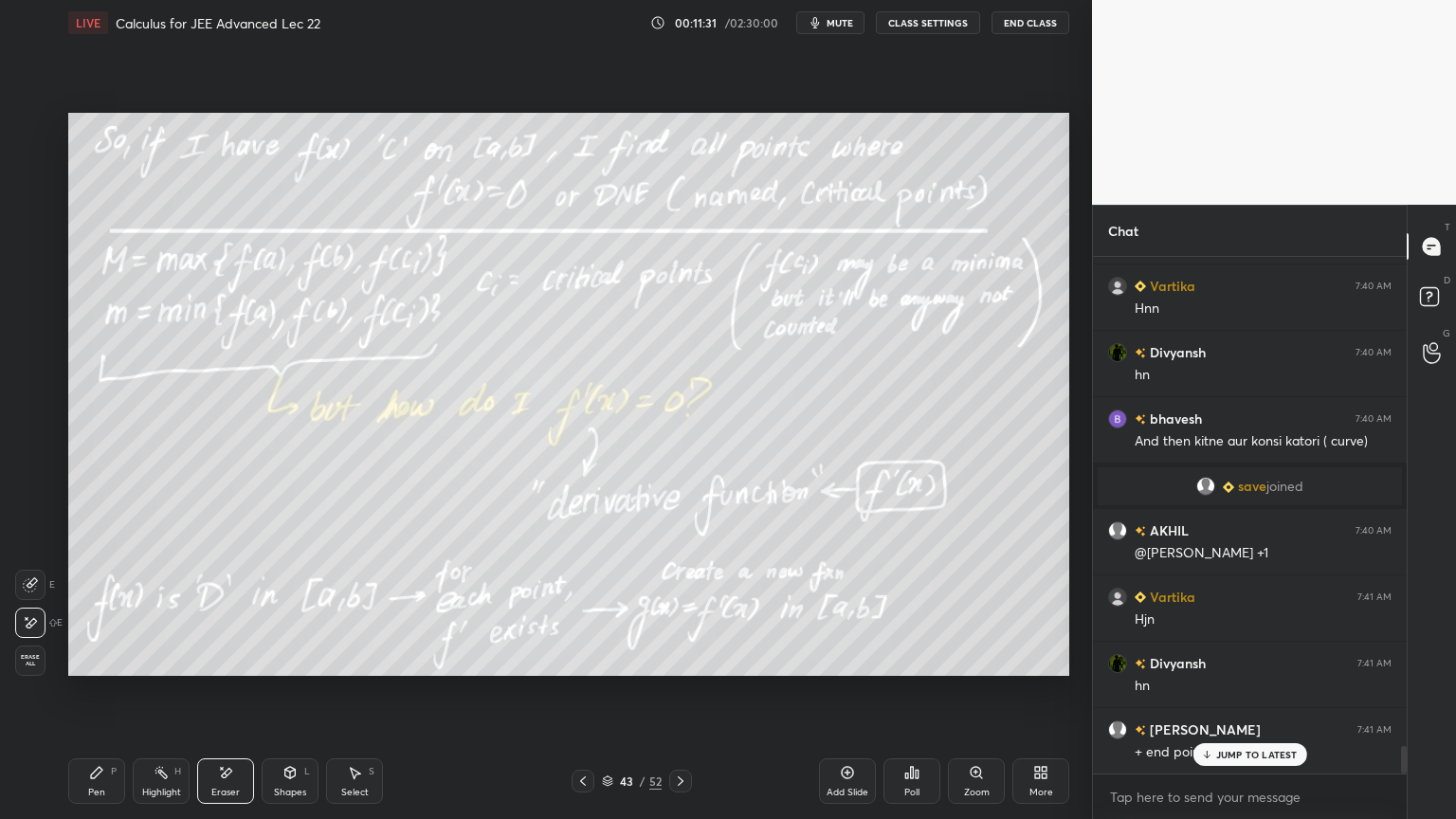 click on "Pen" at bounding box center [97, 792] 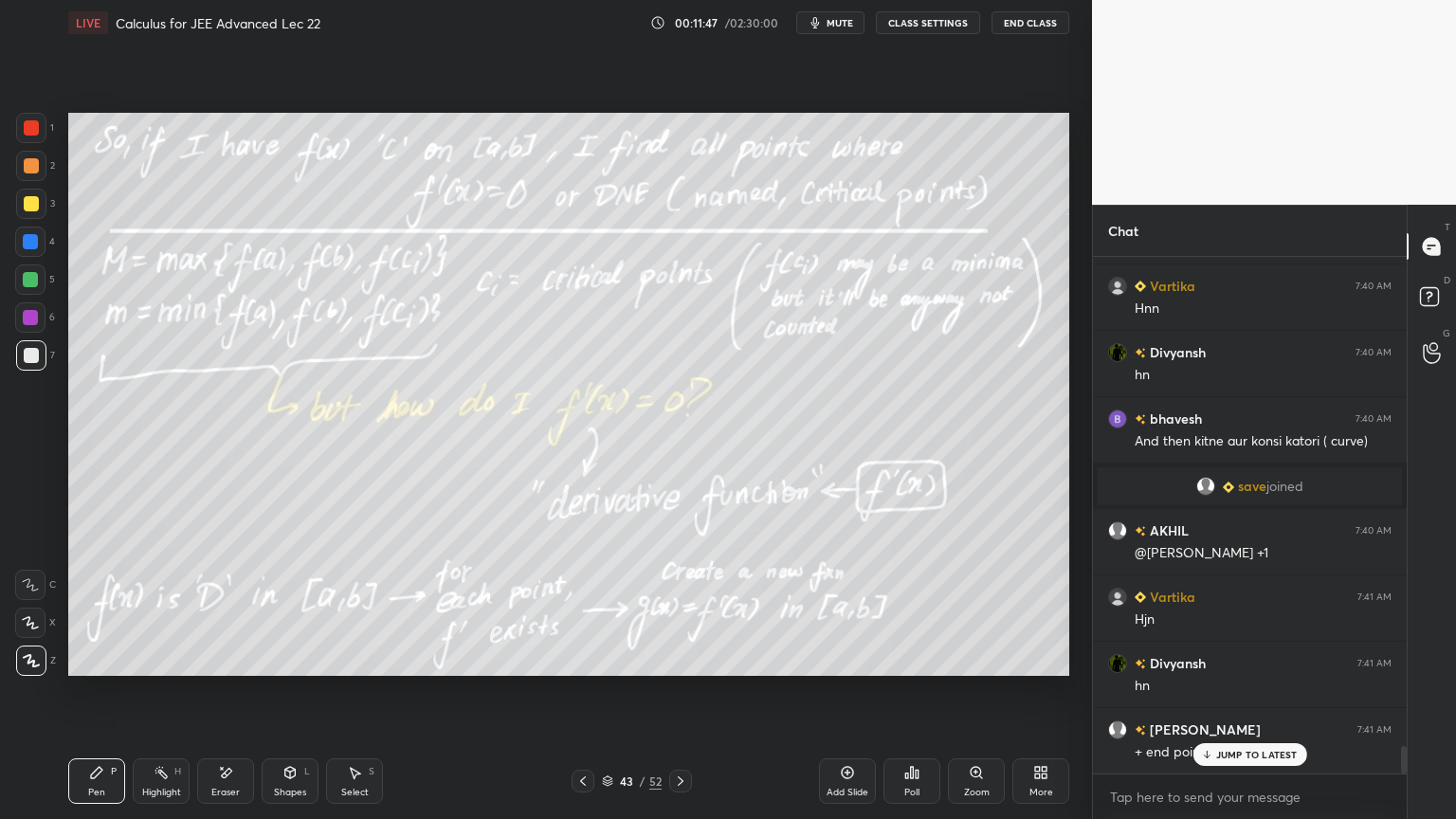 click on "Eraser" at bounding box center [226, 781] 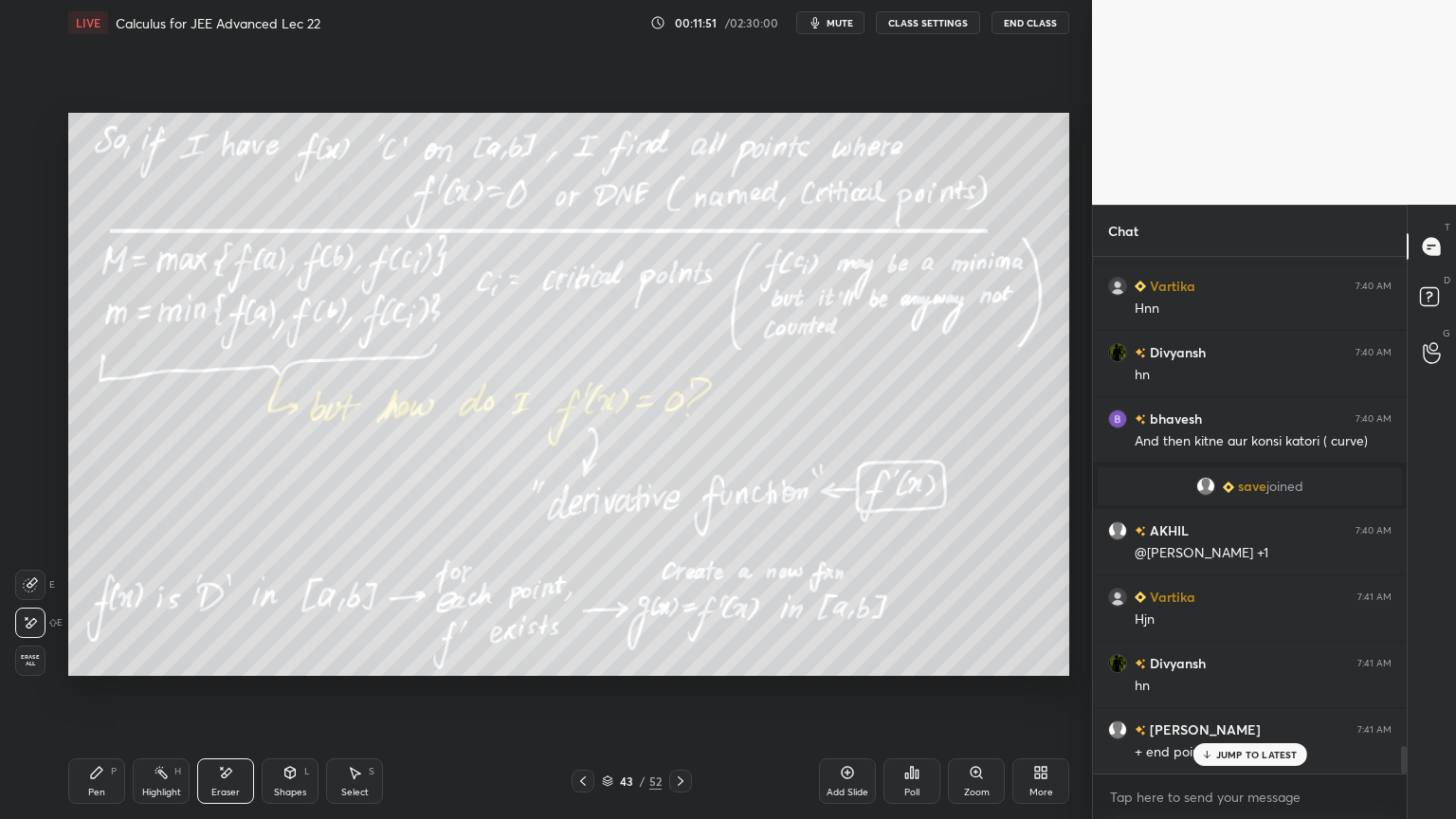 click on "Pen P" at bounding box center (97, 781) 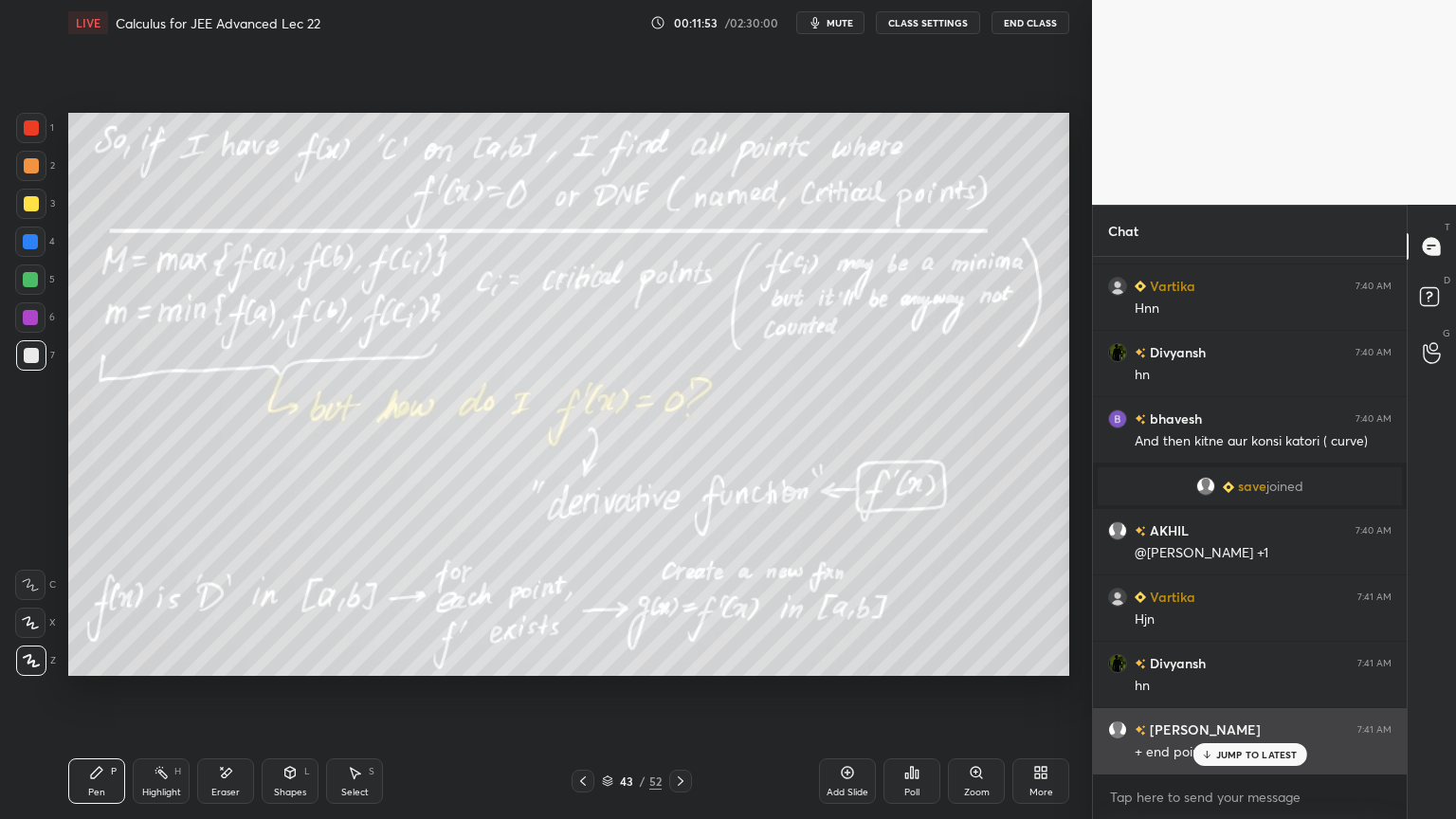 click on "JUMP TO LATEST" at bounding box center [1249, 755] 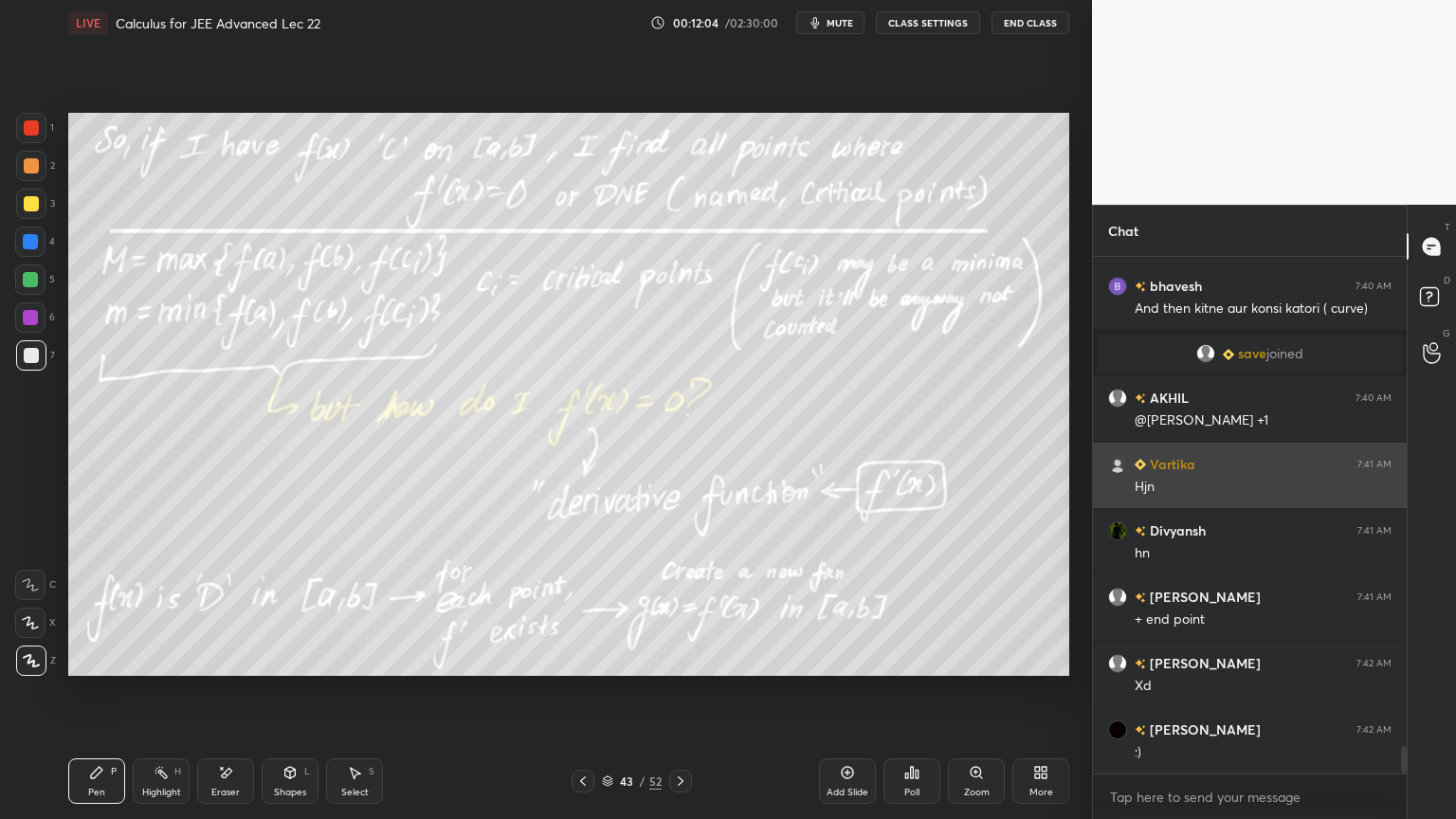 scroll, scrollTop: 9346, scrollLeft: 0, axis: vertical 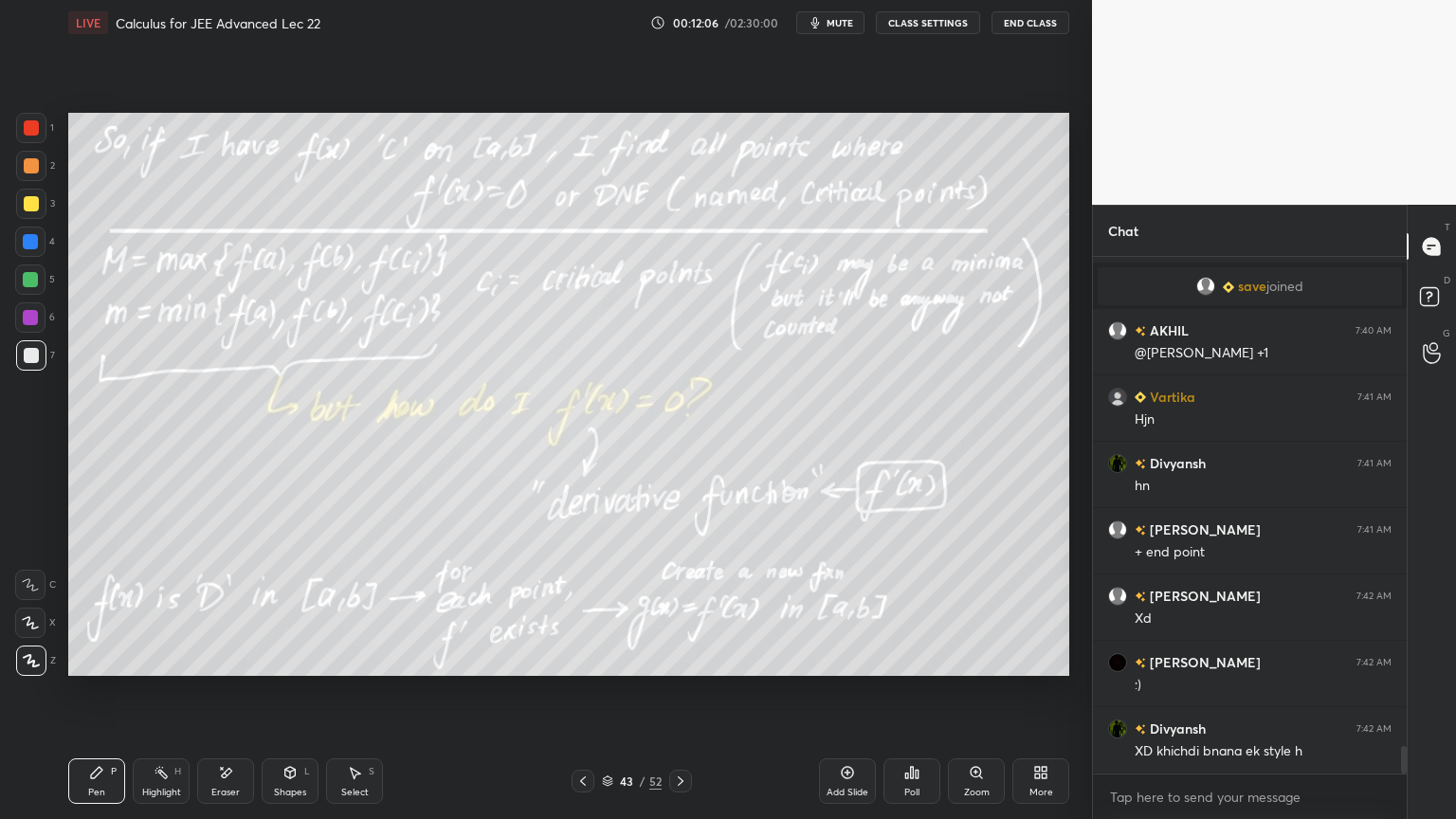 drag, startPoint x: 209, startPoint y: 781, endPoint x: 354, endPoint y: 695, distance: 168.58529 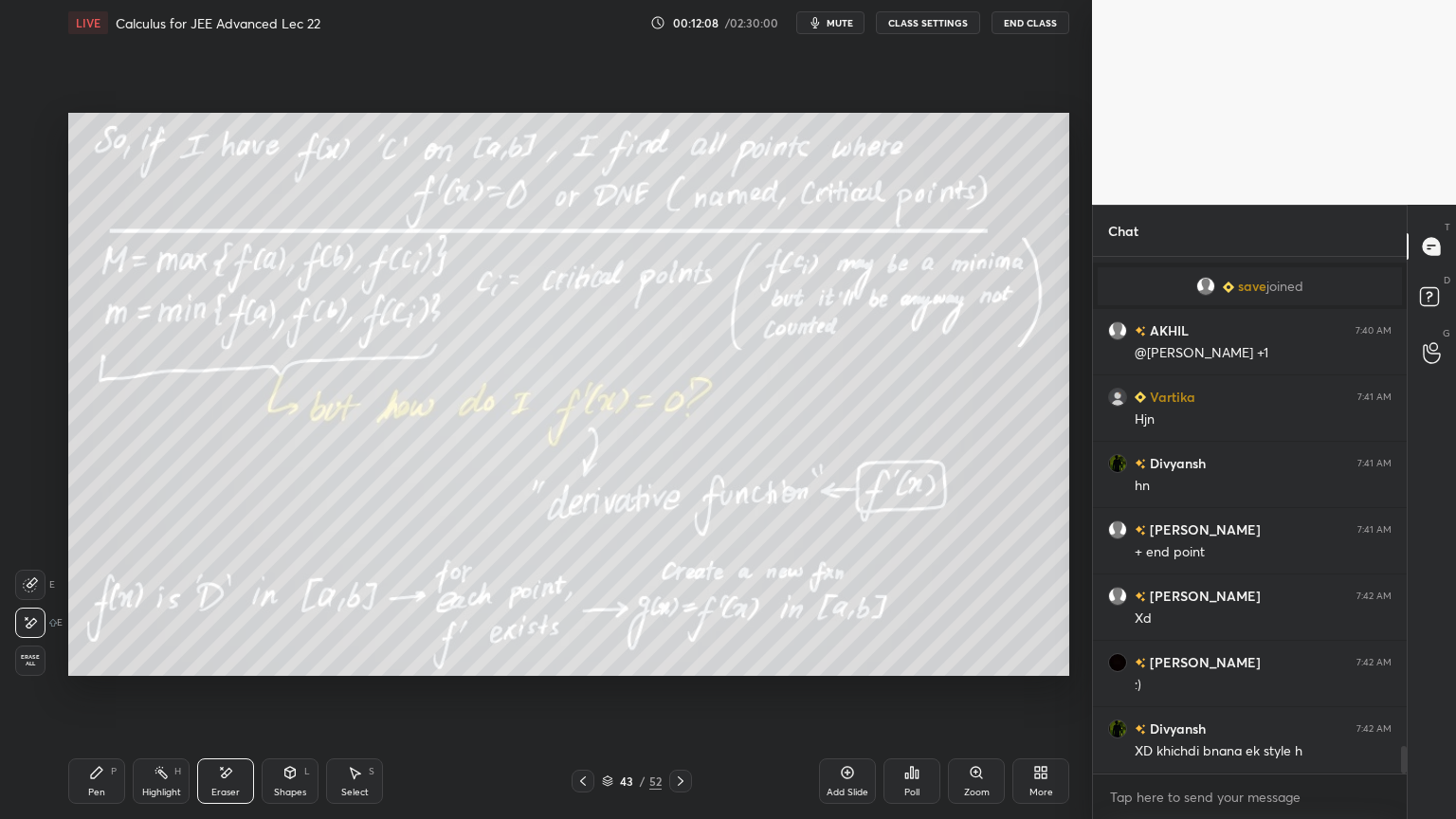 click on "Pen P" at bounding box center [97, 781] 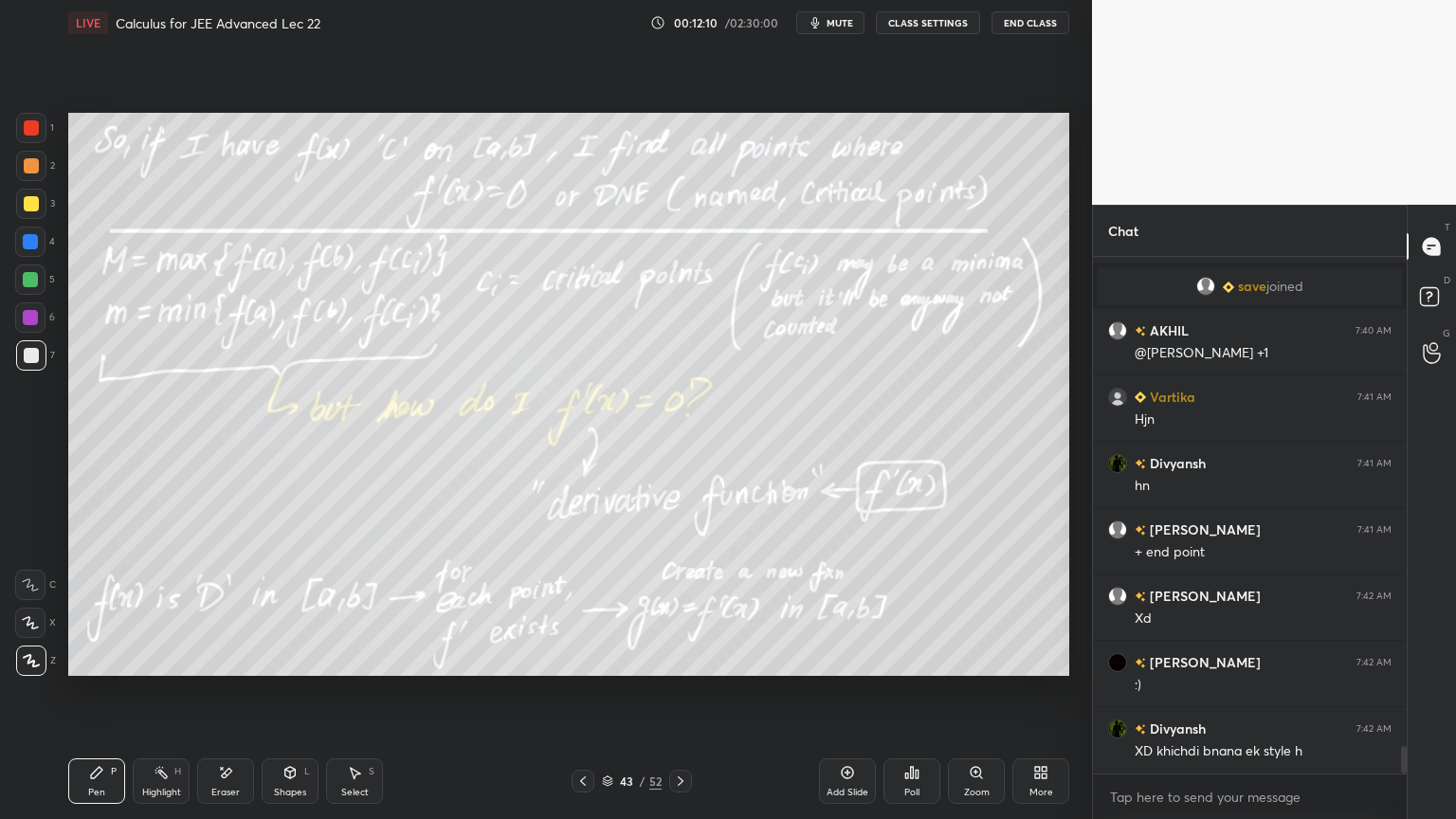 scroll, scrollTop: 9411, scrollLeft: 0, axis: vertical 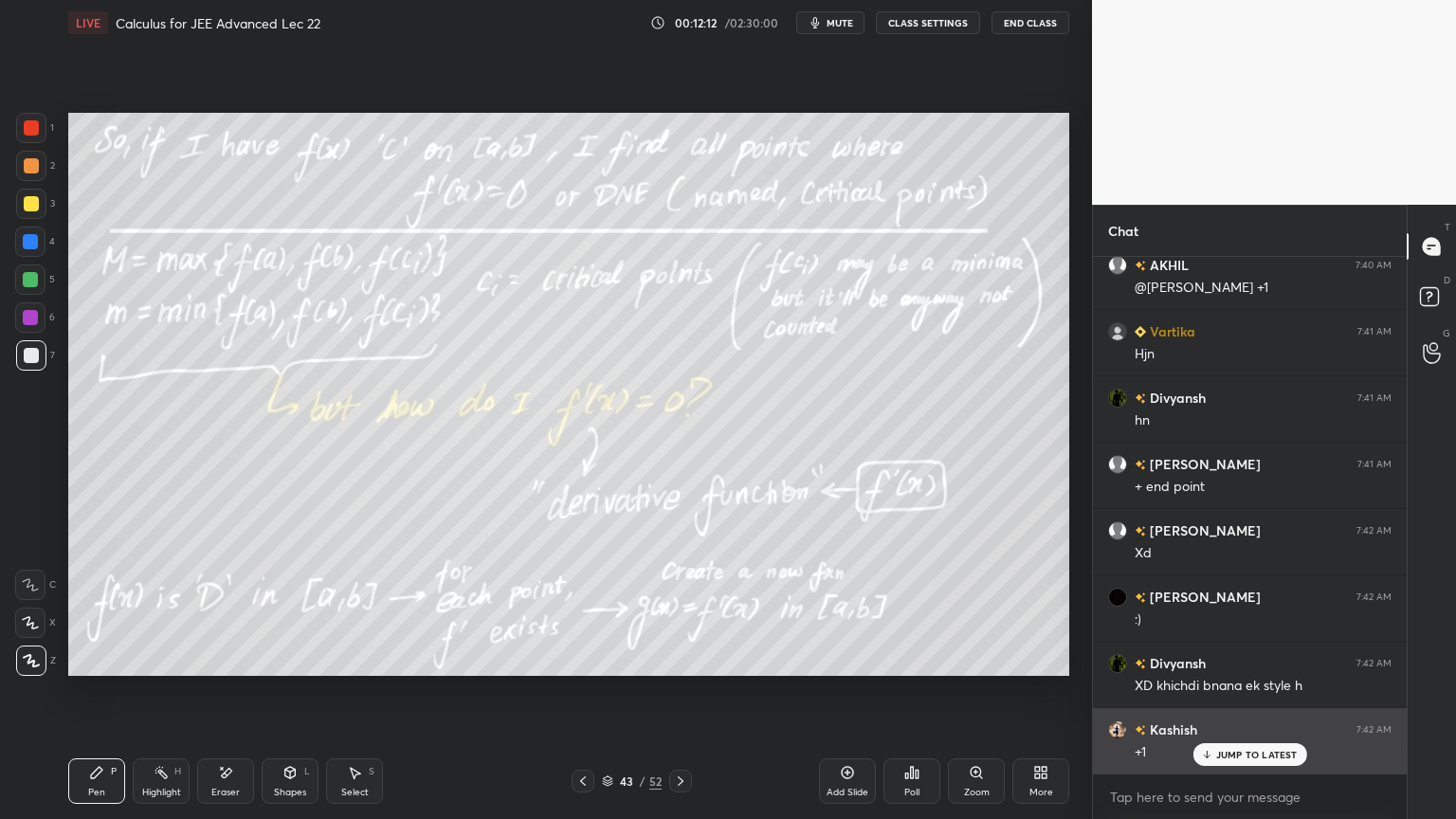 click on "JUMP TO LATEST" at bounding box center [1257, 755] 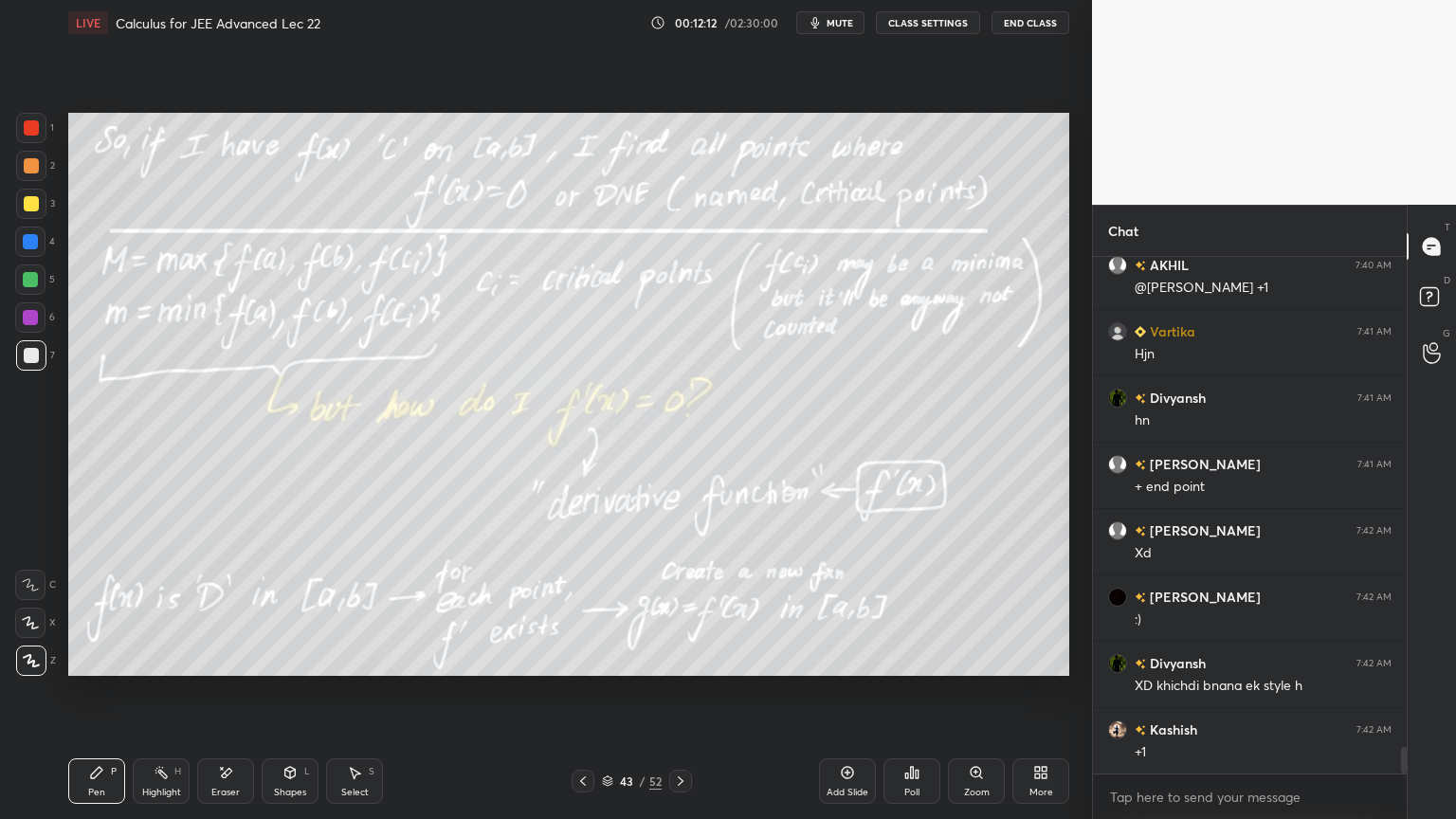 scroll, scrollTop: 9478, scrollLeft: 0, axis: vertical 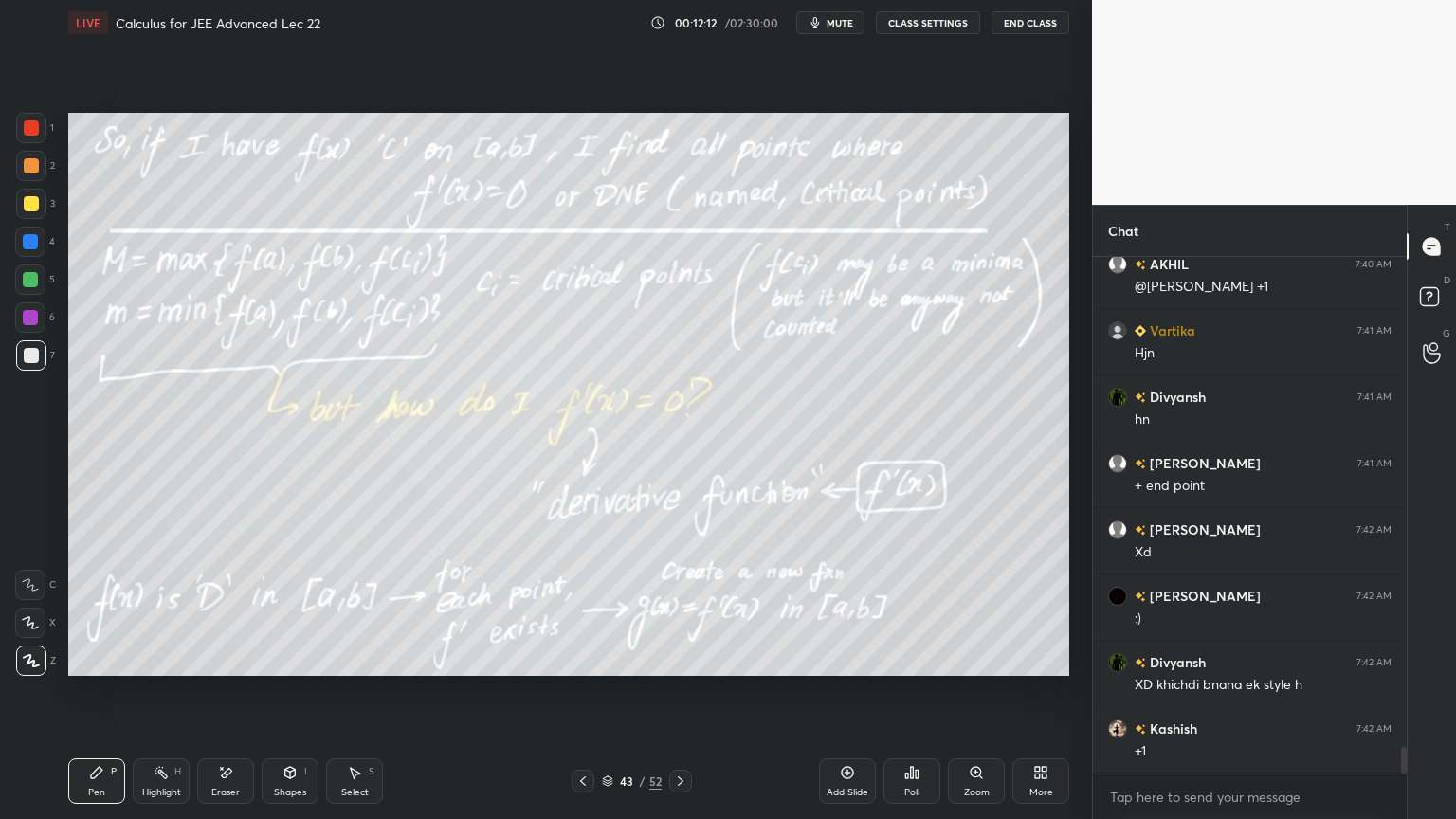 click on "Eraser" at bounding box center (226, 781) 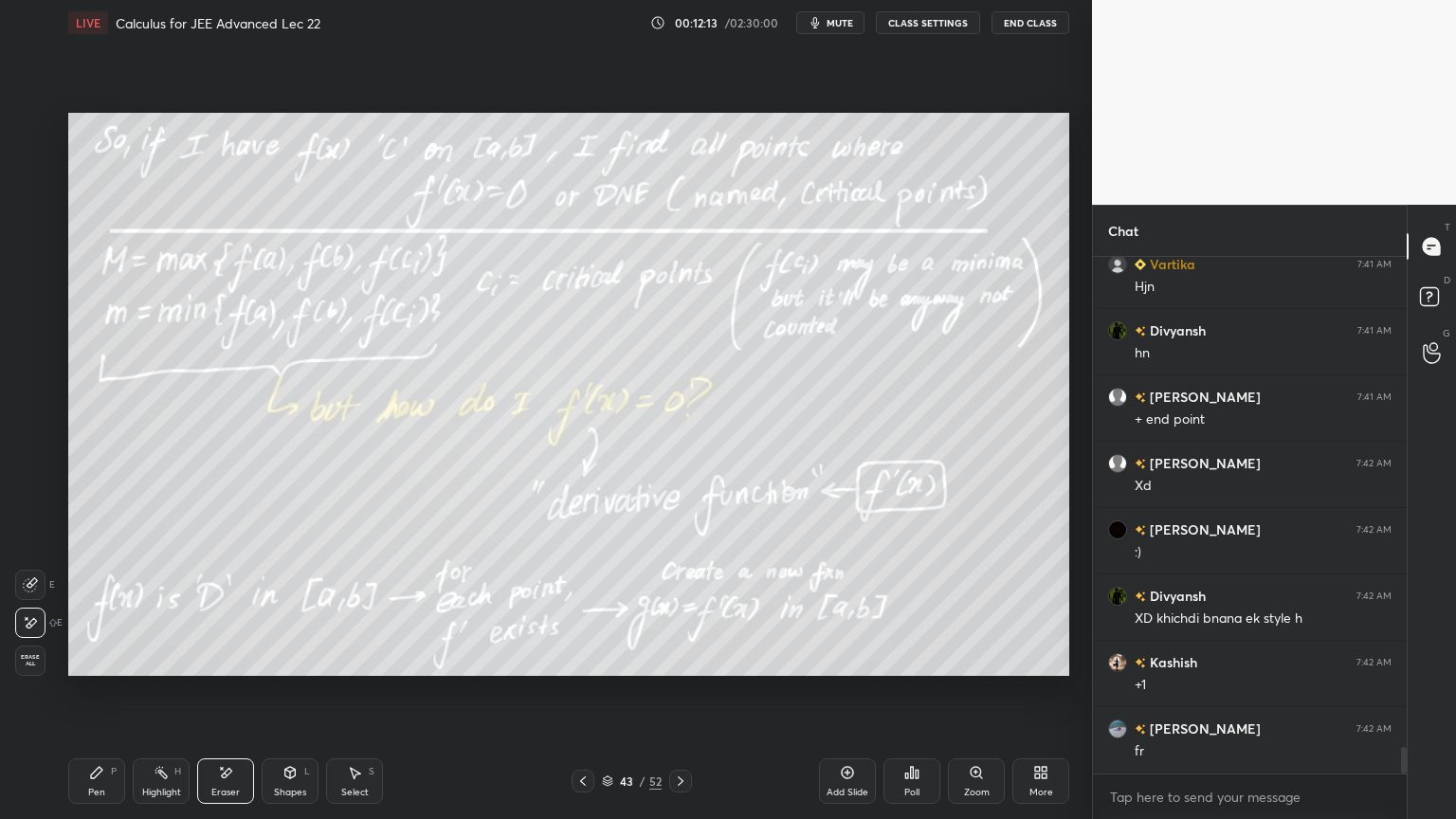 click on "Highlight H" at bounding box center (161, 781) 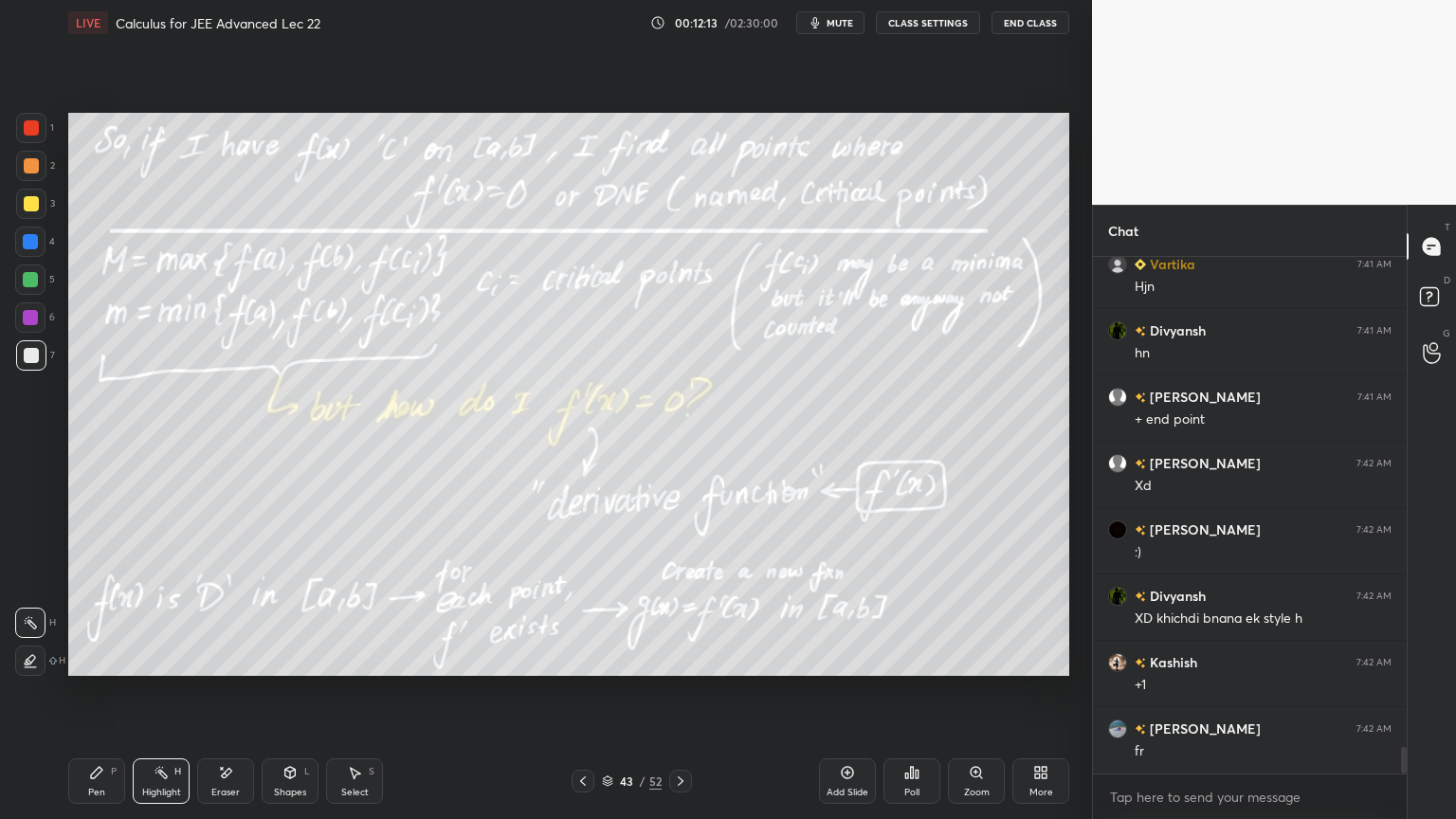 click on "Pen P" at bounding box center [97, 781] 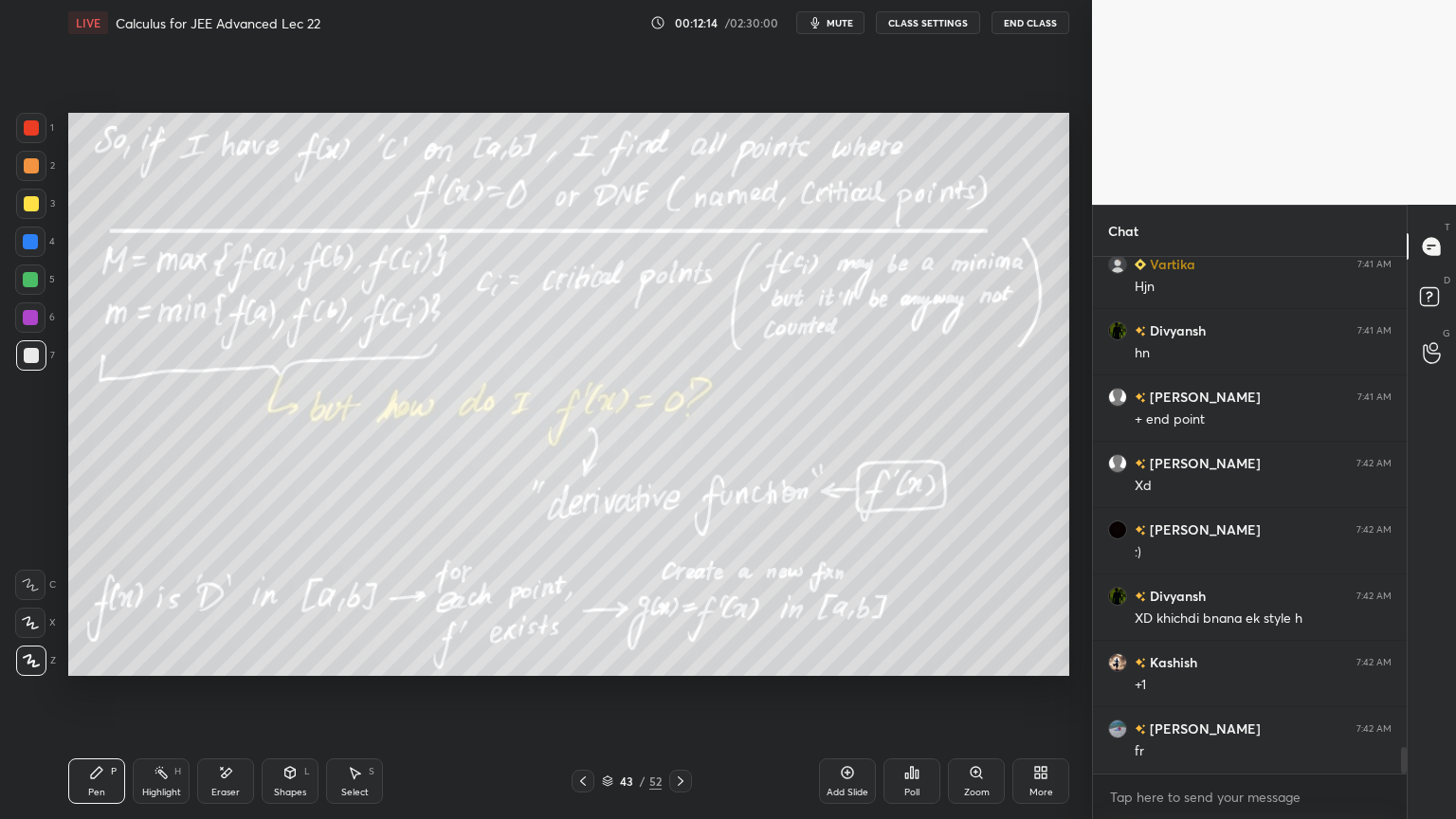 scroll, scrollTop: 9544, scrollLeft: 0, axis: vertical 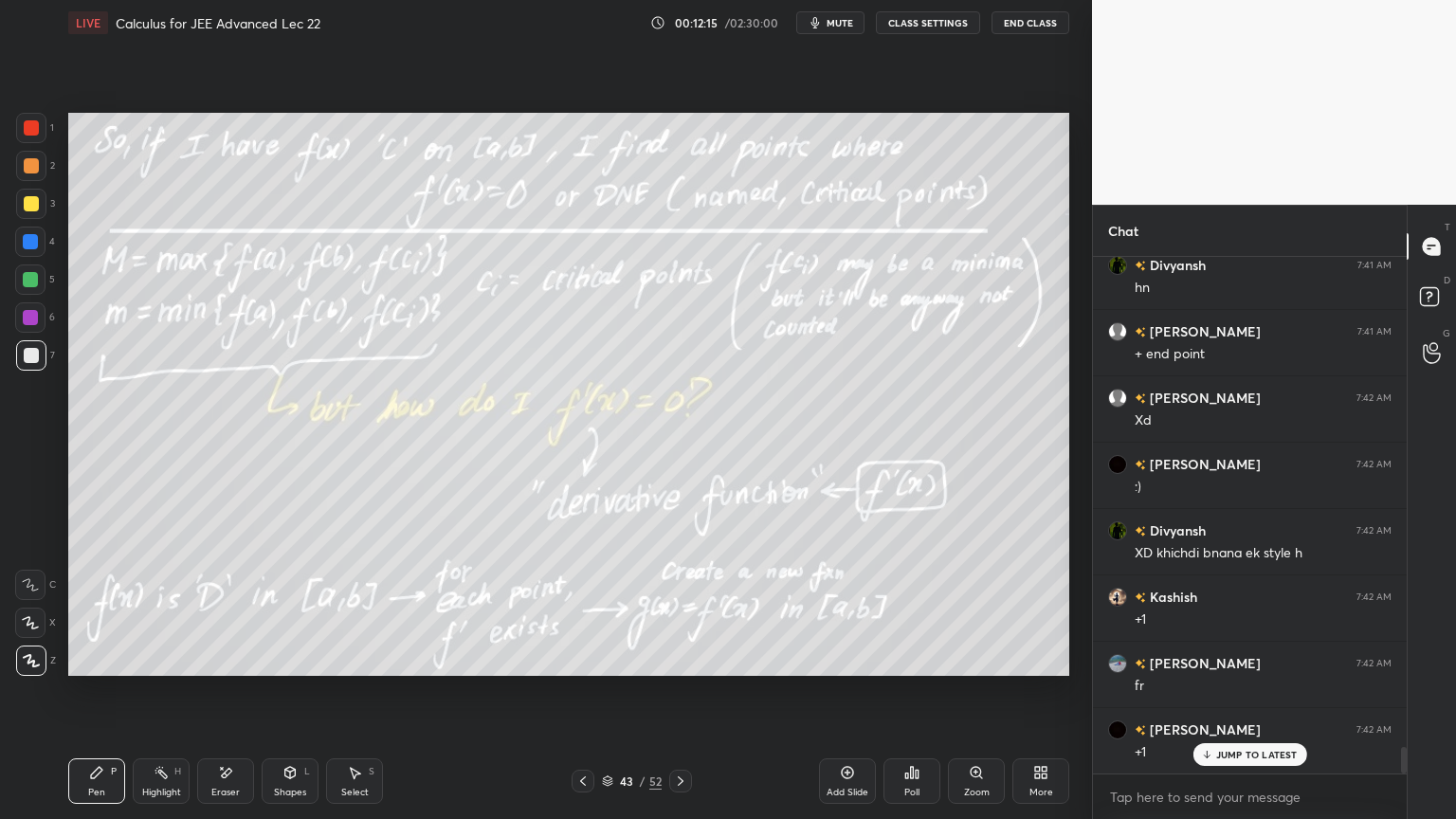 click on "Eraser" at bounding box center [226, 781] 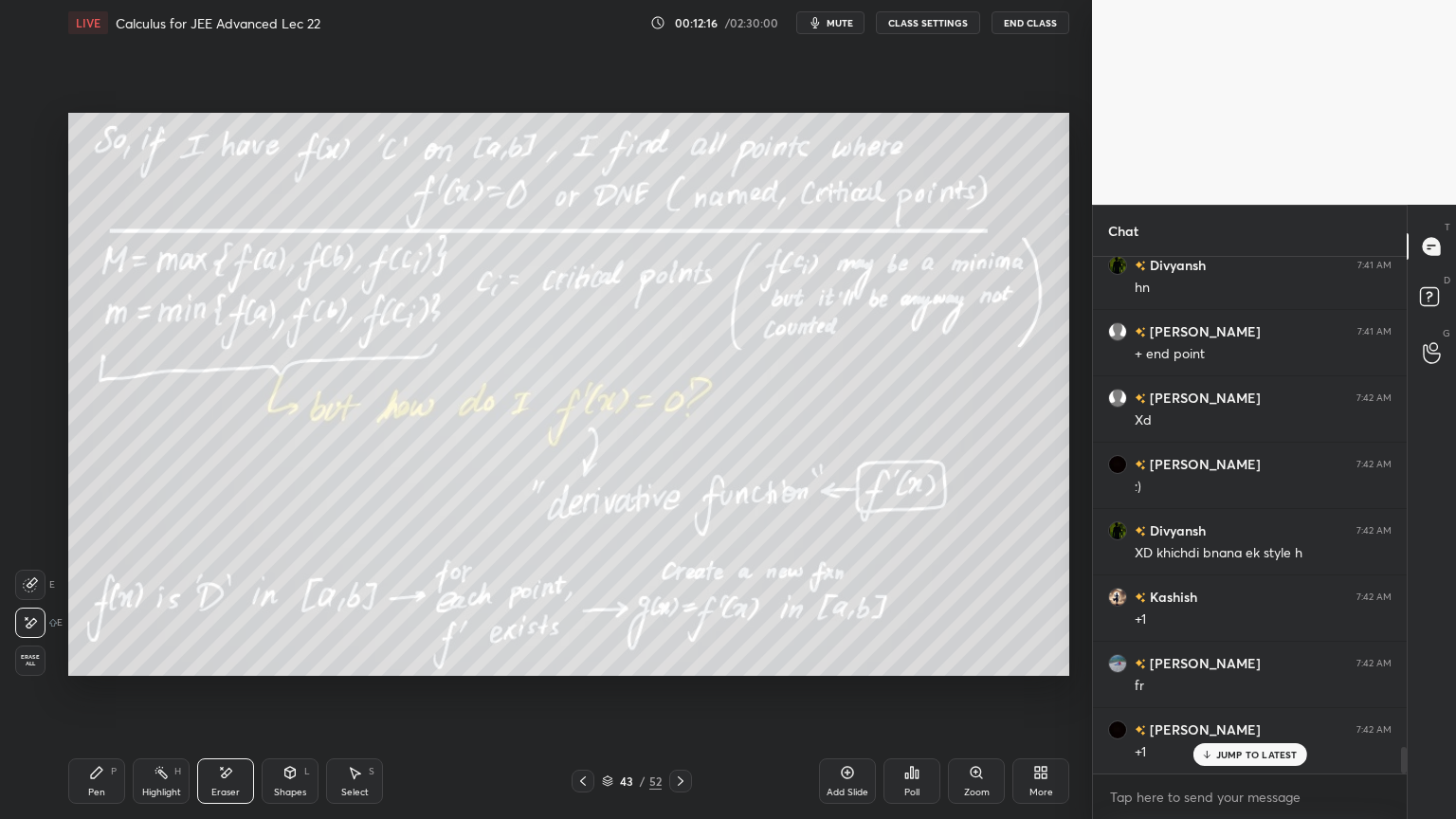 click 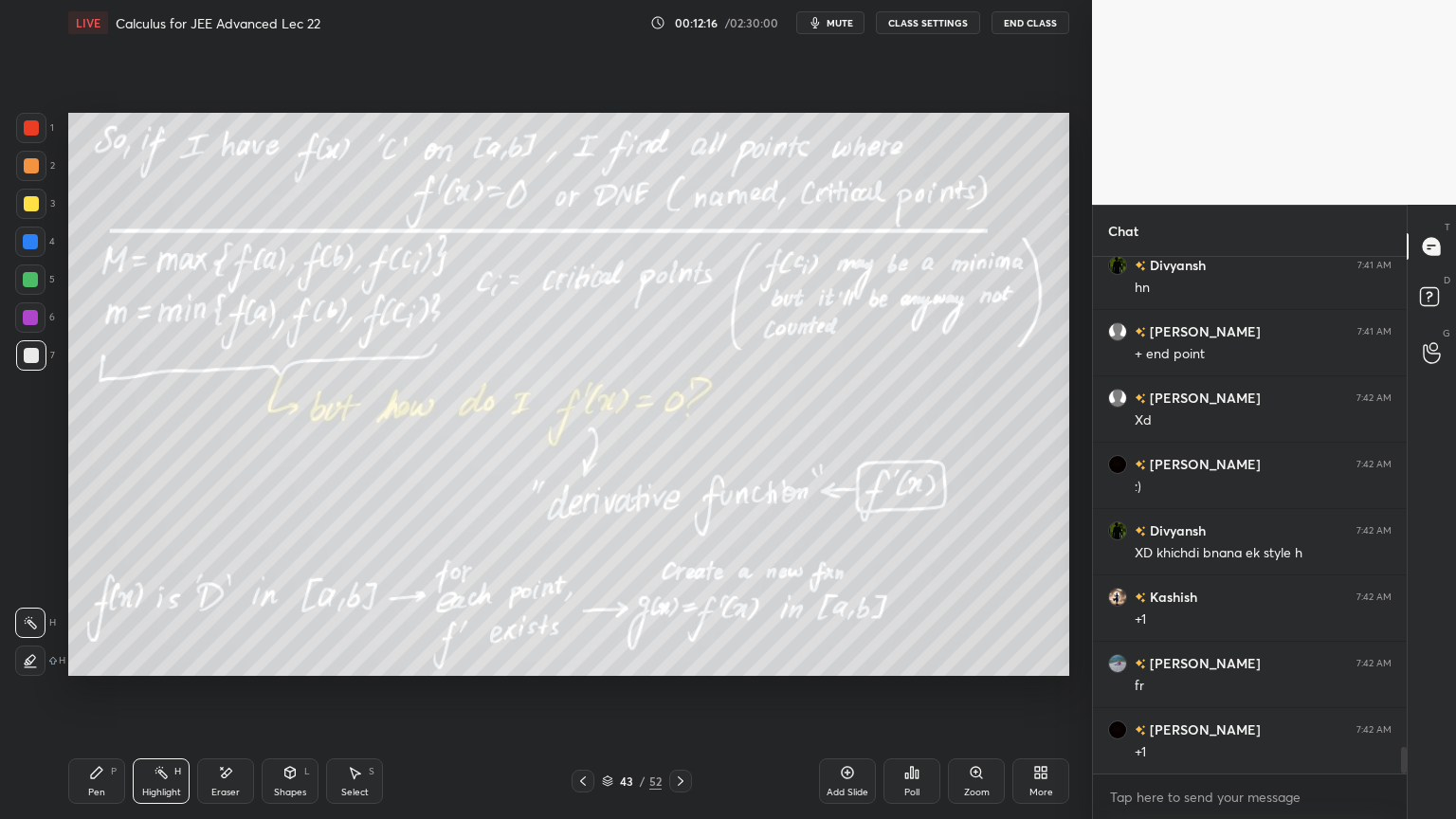 scroll, scrollTop: 9611, scrollLeft: 0, axis: vertical 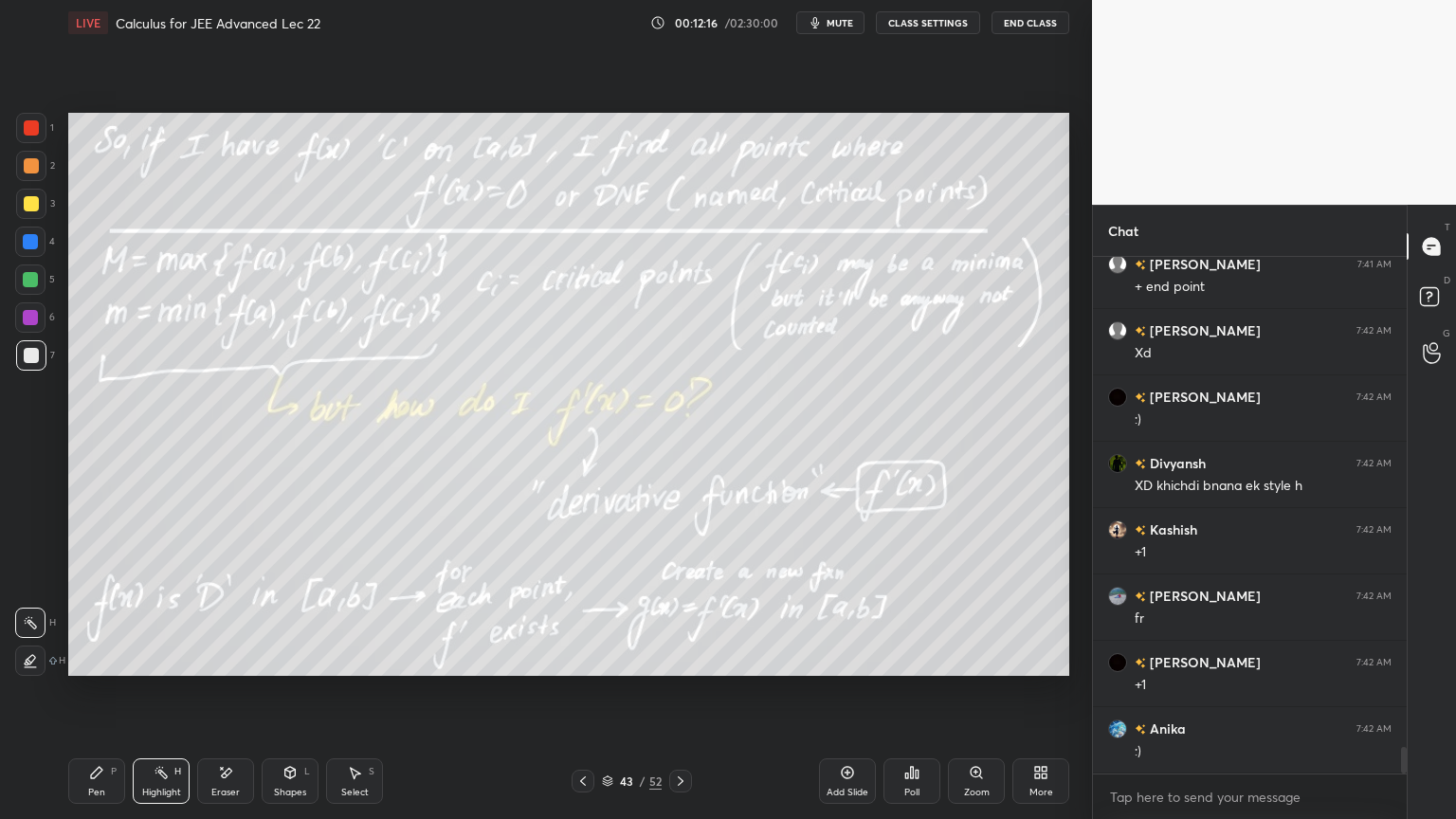 drag, startPoint x: 110, startPoint y: 780, endPoint x: 124, endPoint y: 780, distance: 14 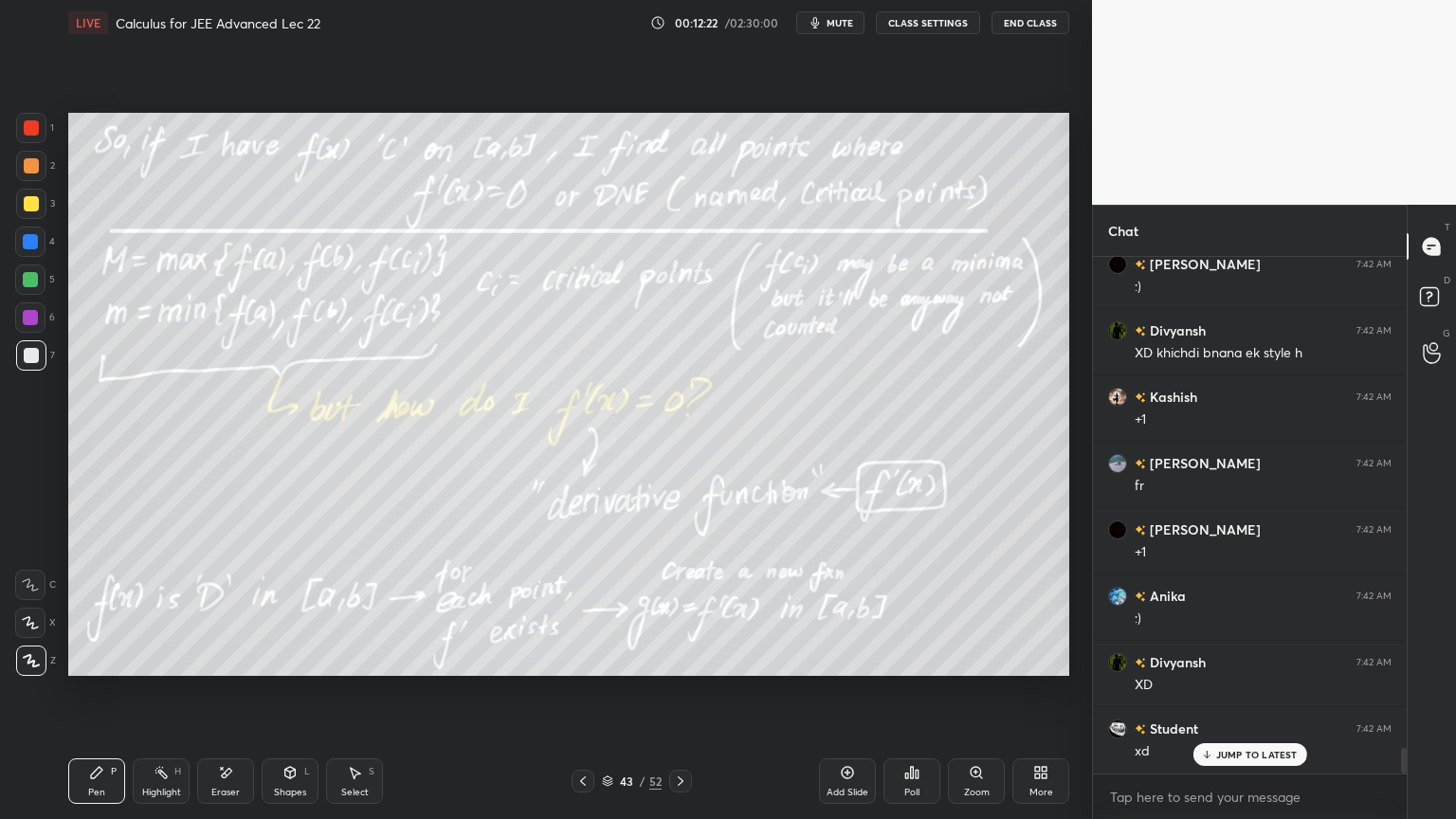 scroll, scrollTop: 9809, scrollLeft: 0, axis: vertical 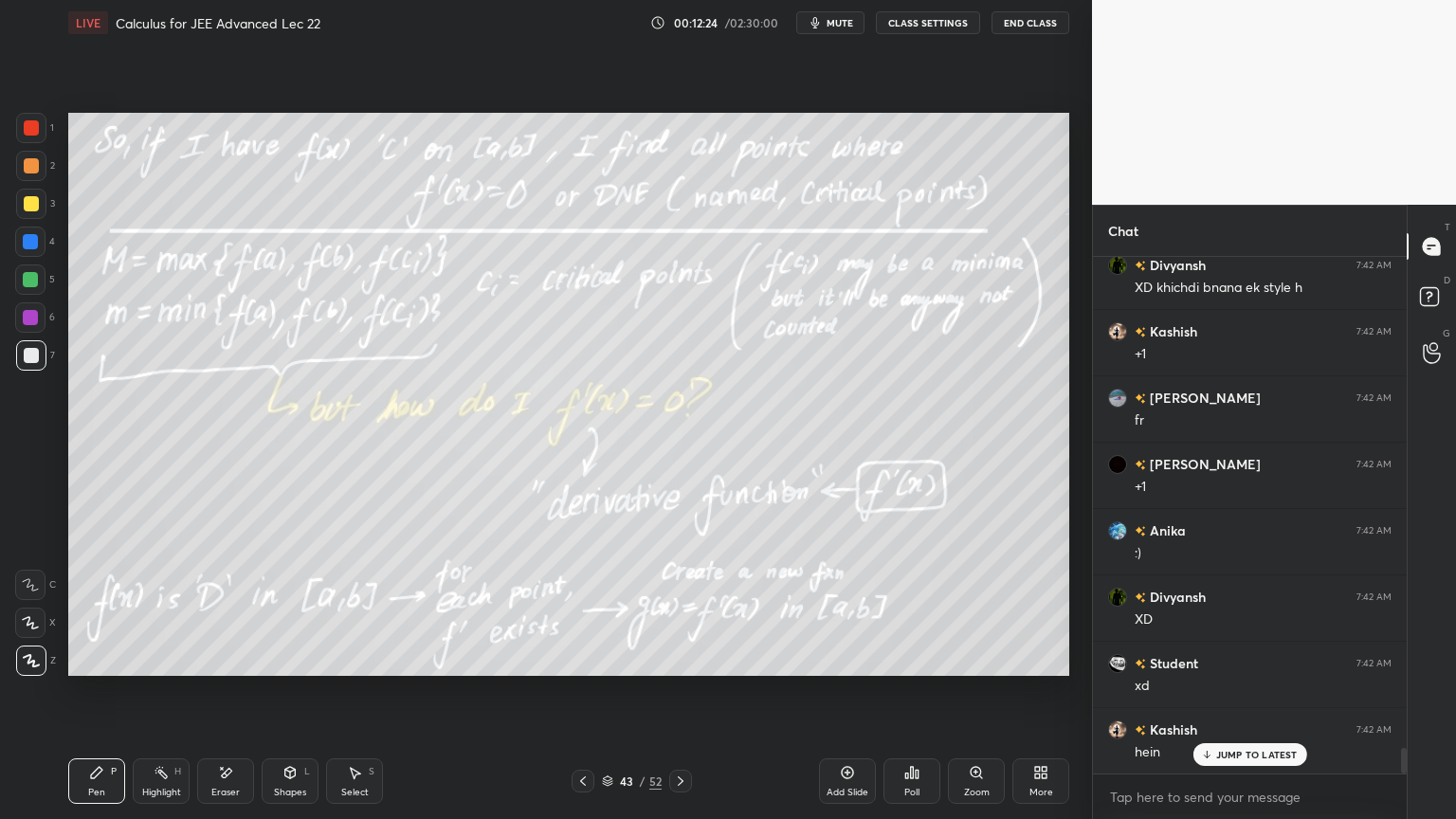 click on "JUMP TO LATEST" at bounding box center (1257, 755) 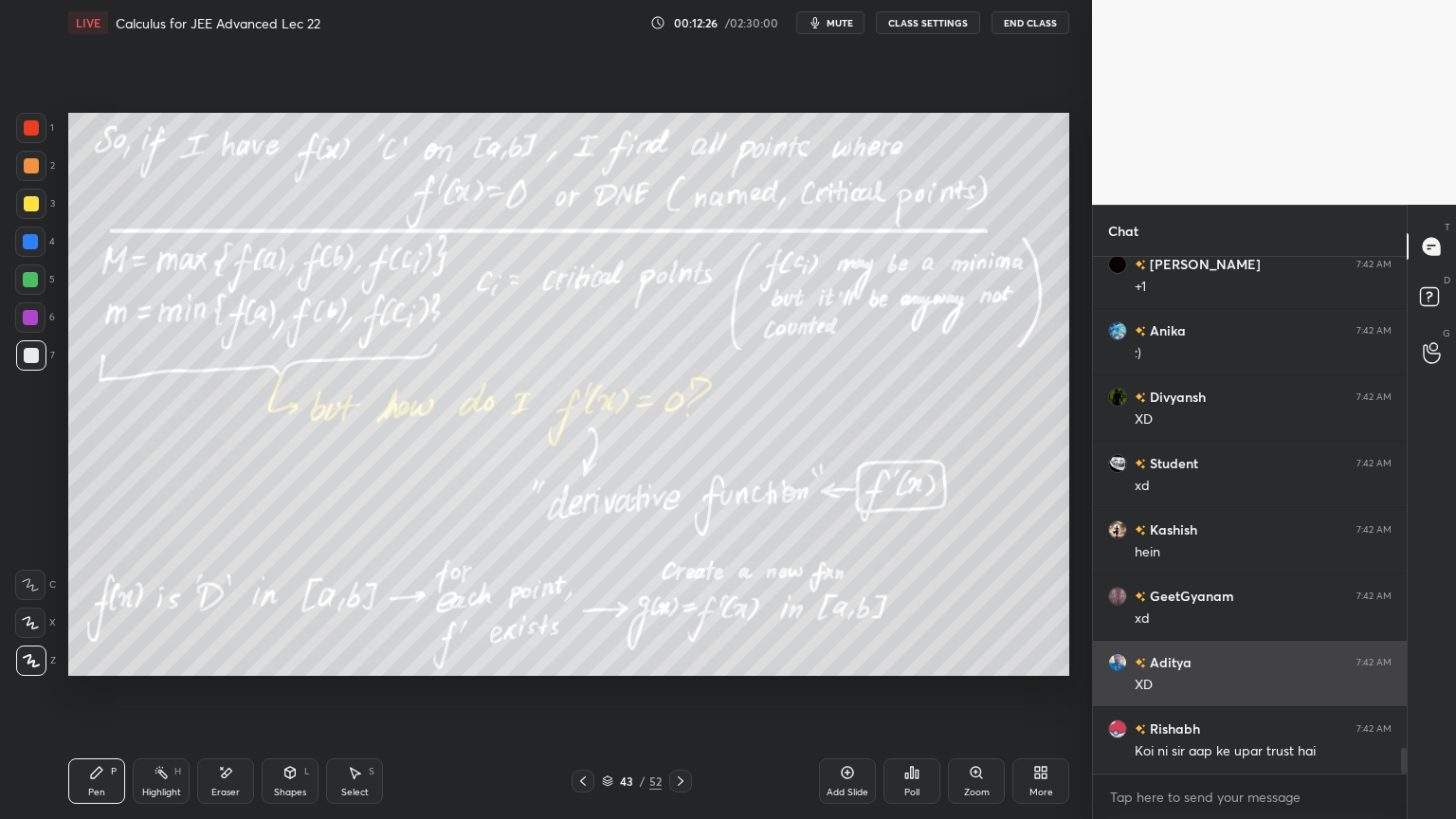 scroll, scrollTop: 10074, scrollLeft: 0, axis: vertical 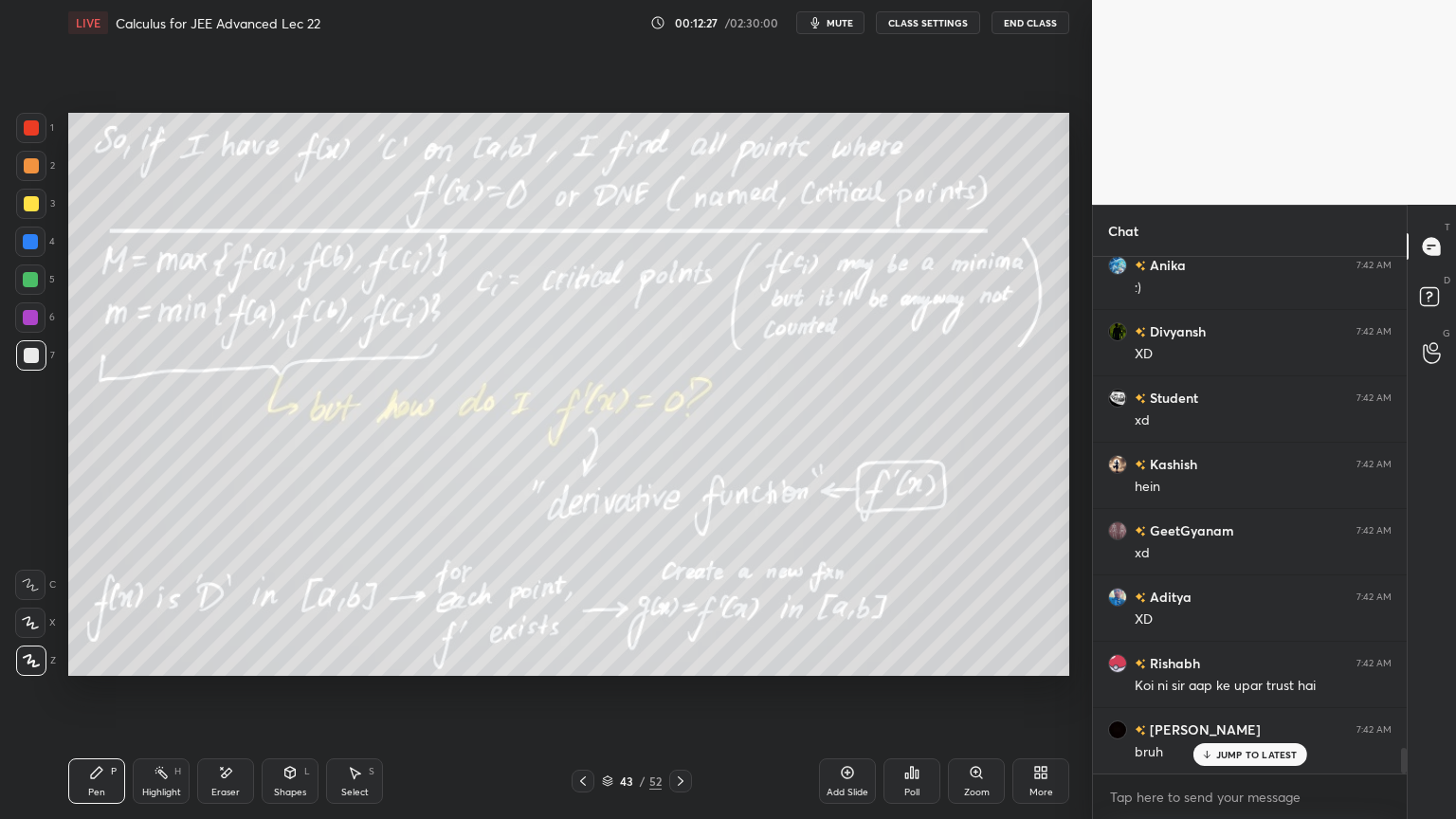 click on "[PERSON_NAME] 7:40 AM @[PERSON_NAME] +1 [PERSON_NAME] 7:41 AM Hjn [PERSON_NAME] 7:41 AM [PERSON_NAME] 7:41 AM + end point [PERSON_NAME] 7:42 AM Xd [PERSON_NAME] 7:42 AM :) [PERSON_NAME] 7:42 AM XD khichdi bnana ek style h [PERSON_NAME] 7:42 AM +1 [PERSON_NAME] 7:42 AM fr [PERSON_NAME] 7:42 AM +1 Anika 7:42 AM :) [PERSON_NAME] 7:42 AM XD Student 7:42 AM xd [PERSON_NAME] 7:42 AM [PERSON_NAME] 7:42 AM xd Aditya 7:42 AM XD [PERSON_NAME] 7:42 AM Koi ni sir aap ke upar trust hai [PERSON_NAME] 7:42 AM bruh JUMP TO LATEST" at bounding box center (1249, 515) 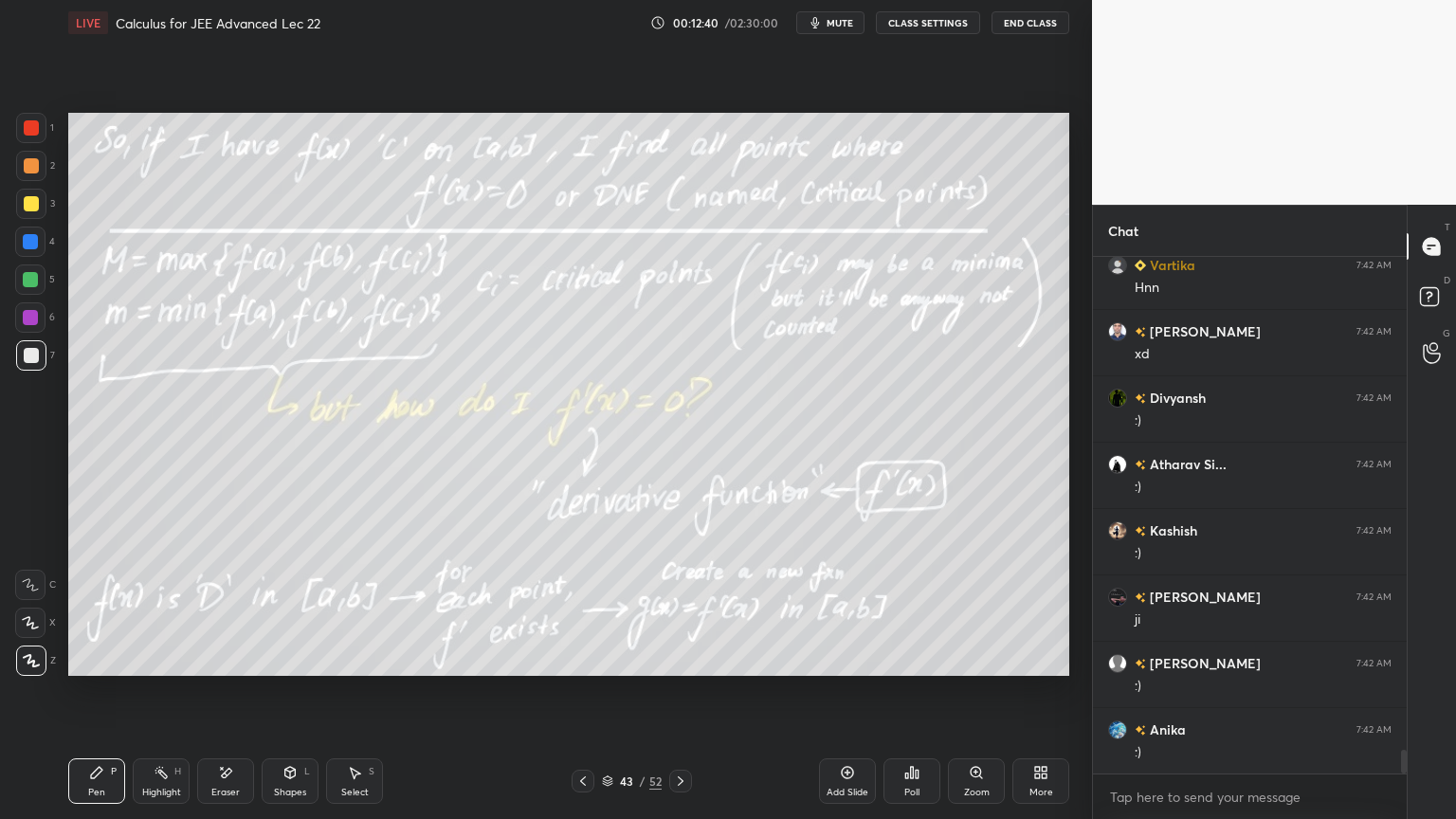 scroll, scrollTop: 10673, scrollLeft: 0, axis: vertical 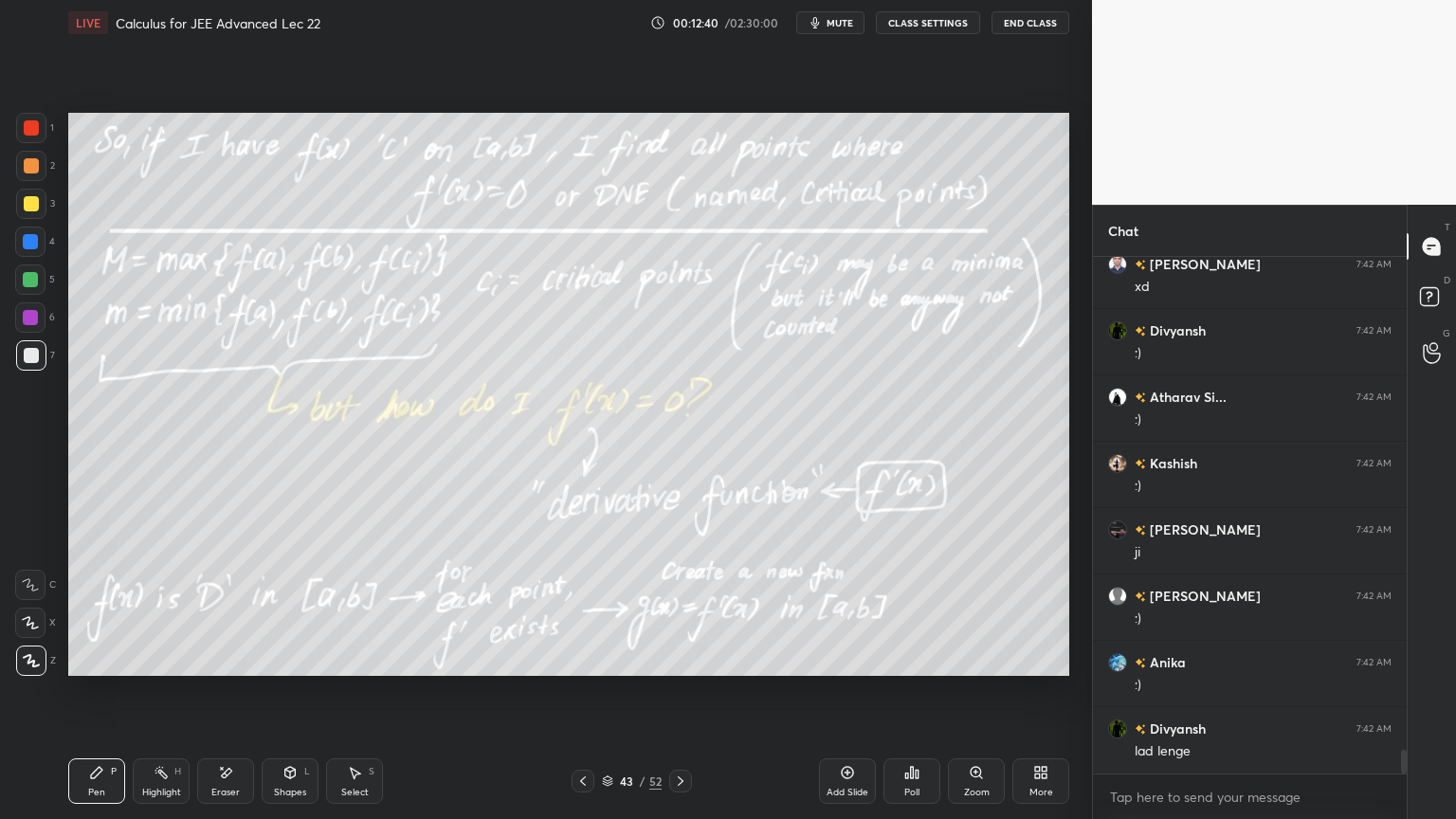 click on "Highlight H" at bounding box center (161, 781) 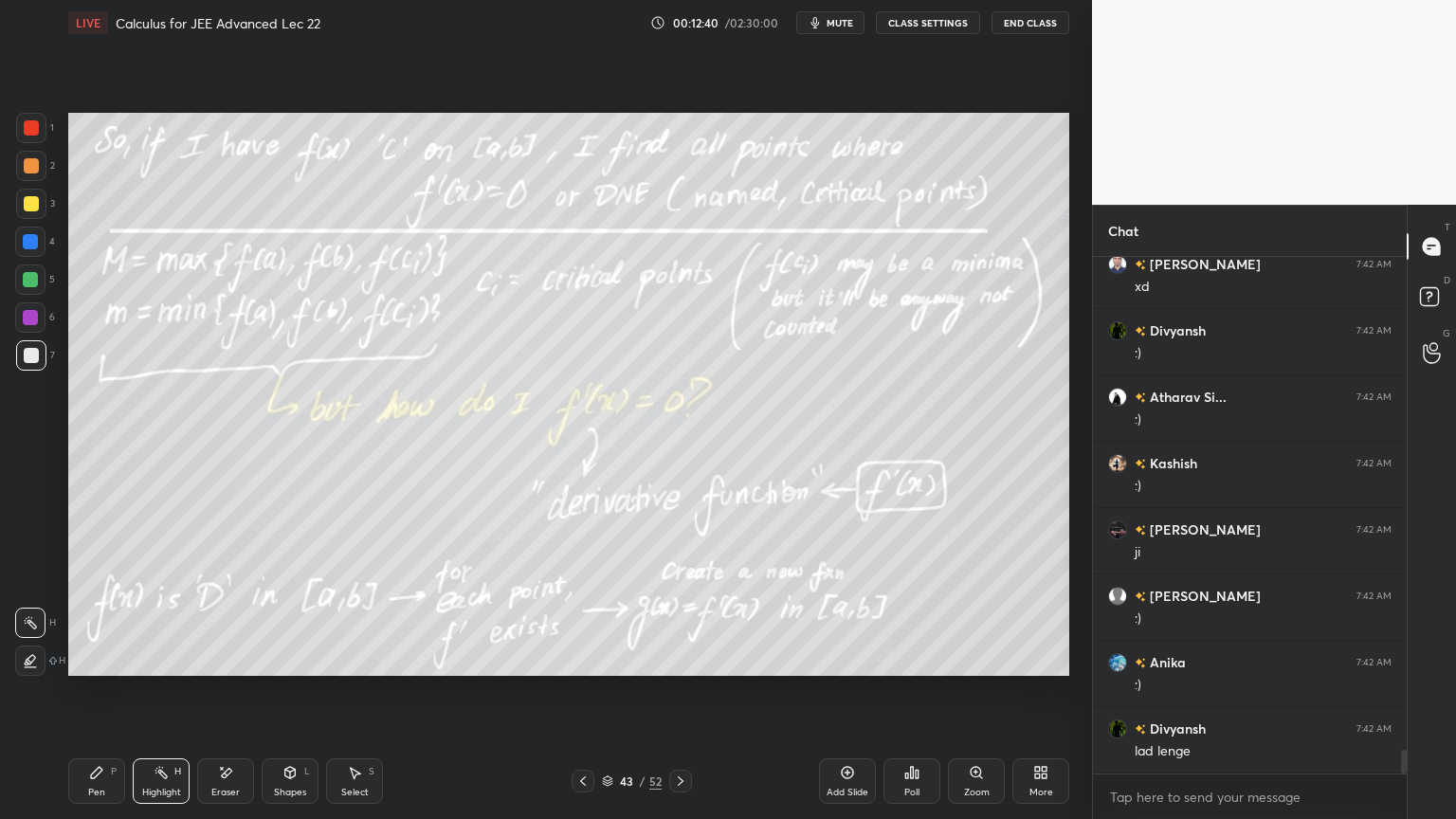 drag, startPoint x: 100, startPoint y: 769, endPoint x: 130, endPoint y: 774, distance: 30.41381 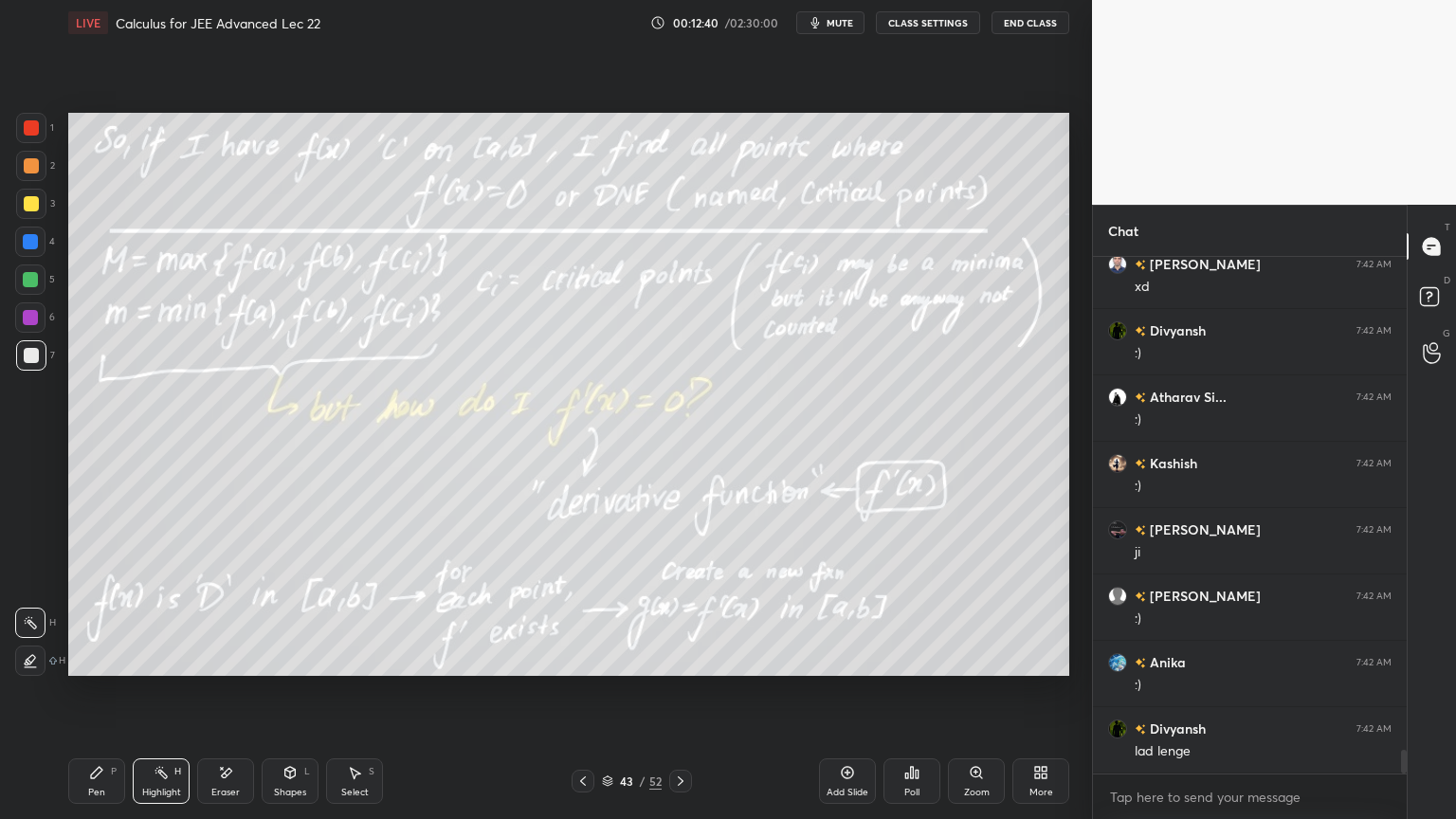click 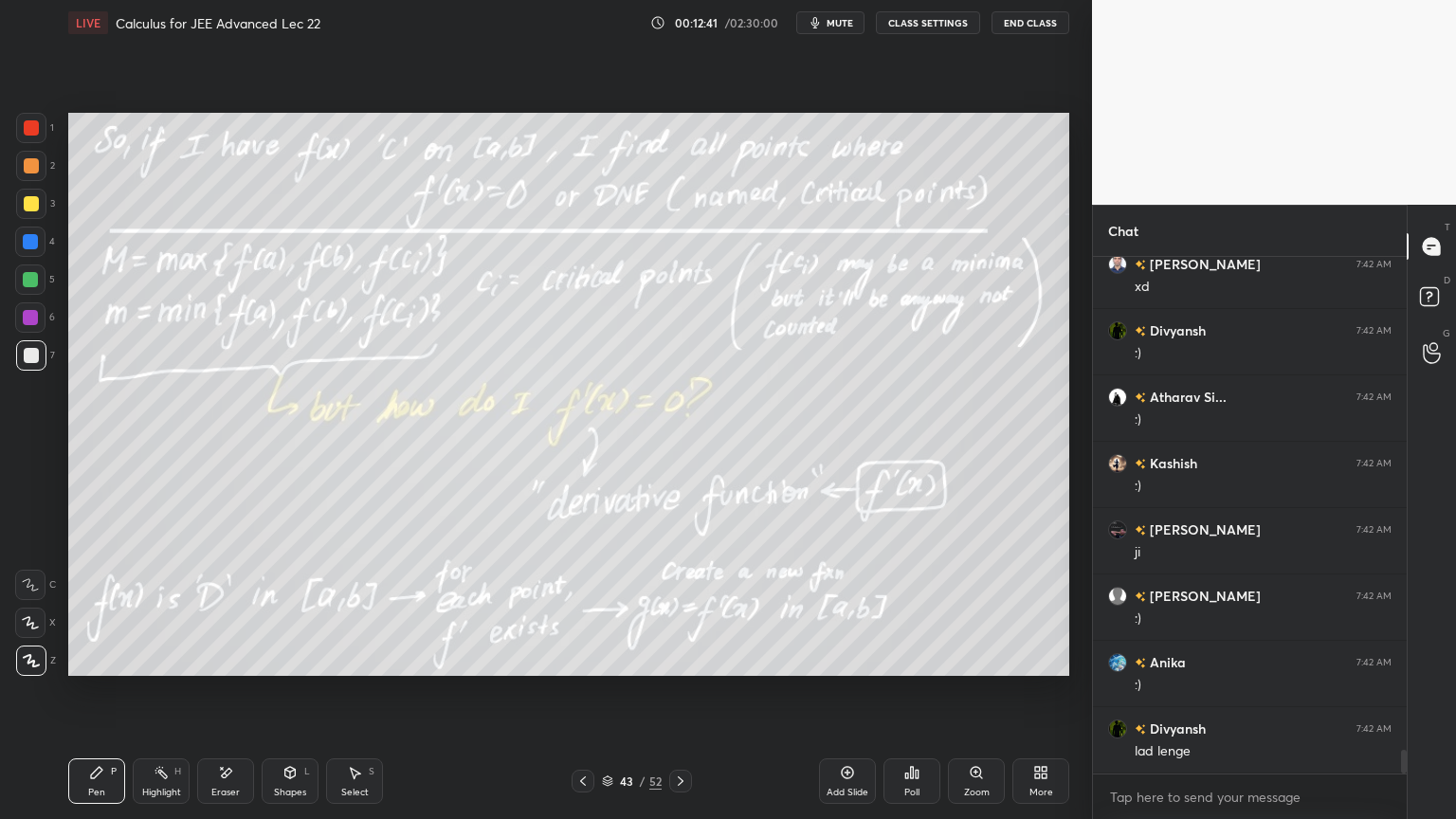 click 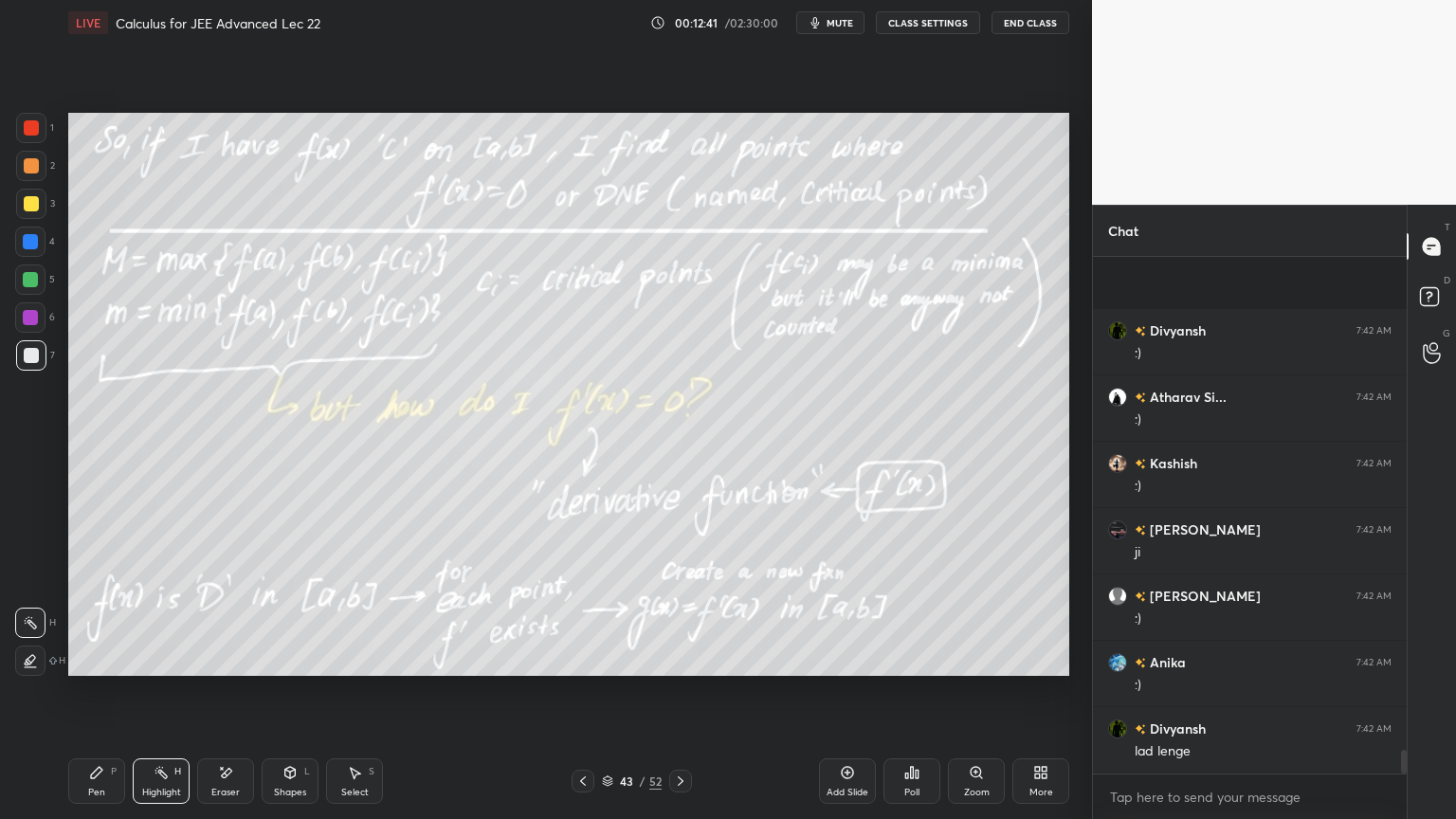 scroll, scrollTop: 10805, scrollLeft: 0, axis: vertical 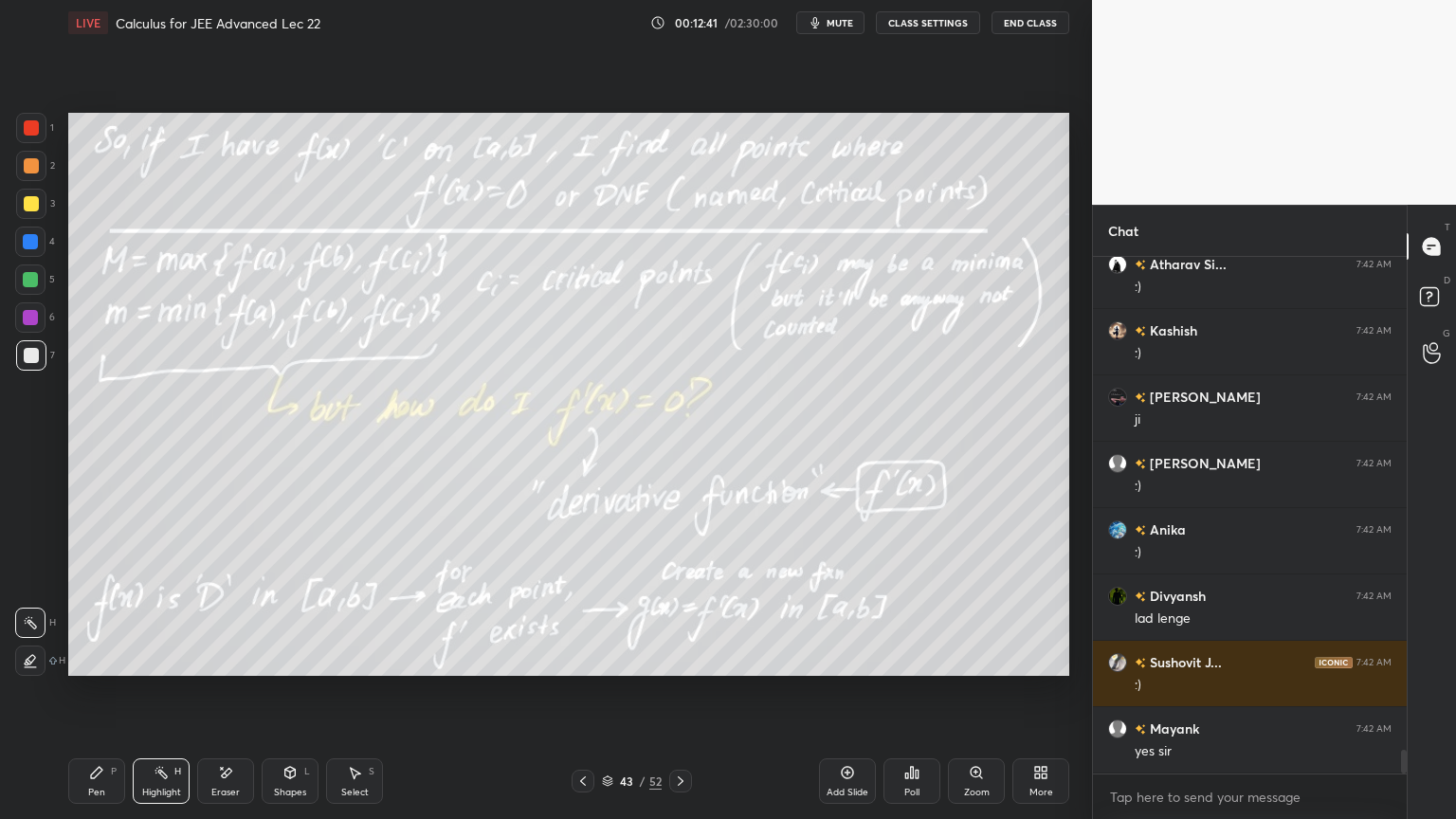 click on "Pen P" at bounding box center (97, 781) 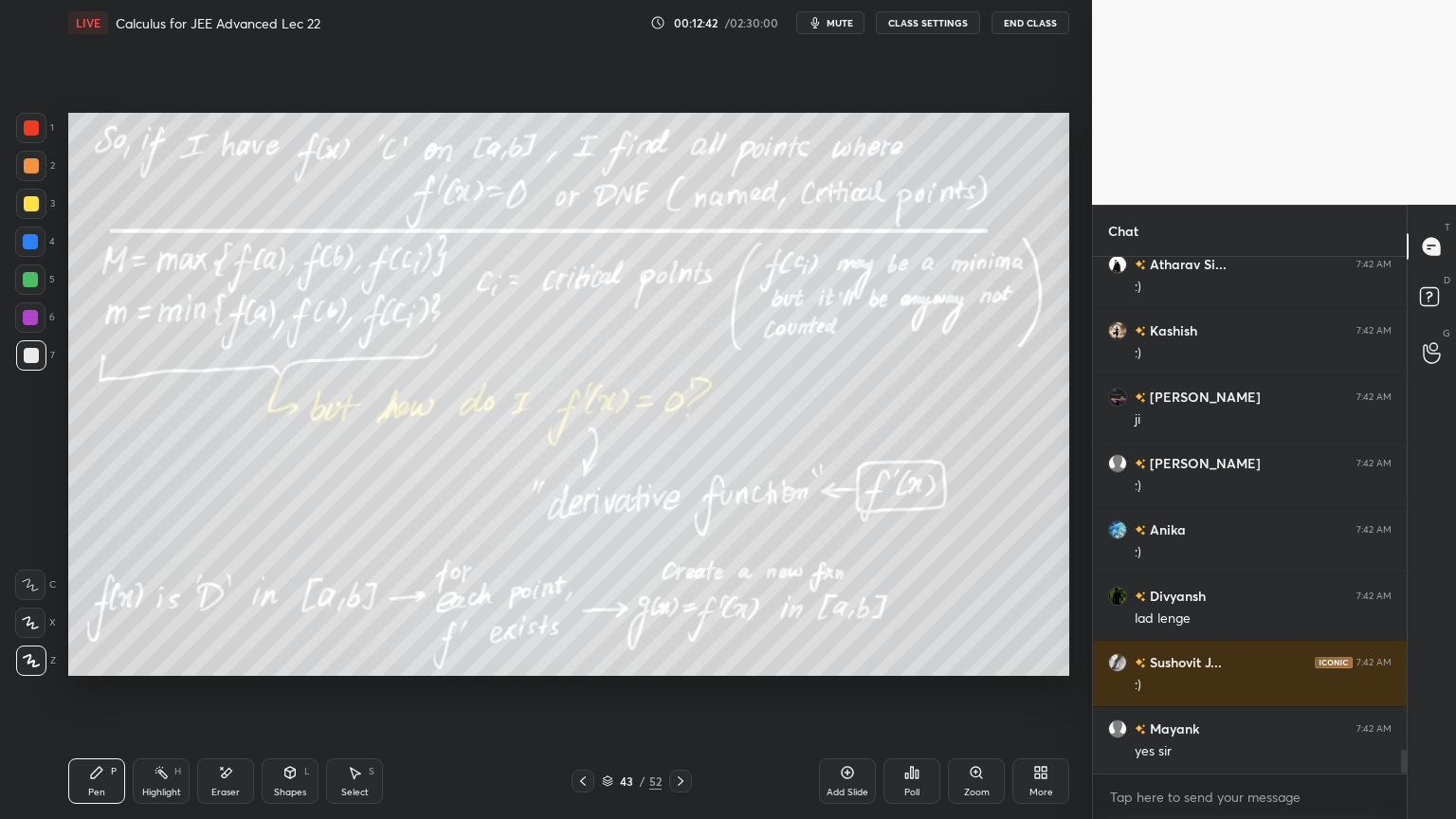 drag, startPoint x: 165, startPoint y: 779, endPoint x: 155, endPoint y: 785, distance: 11.661904 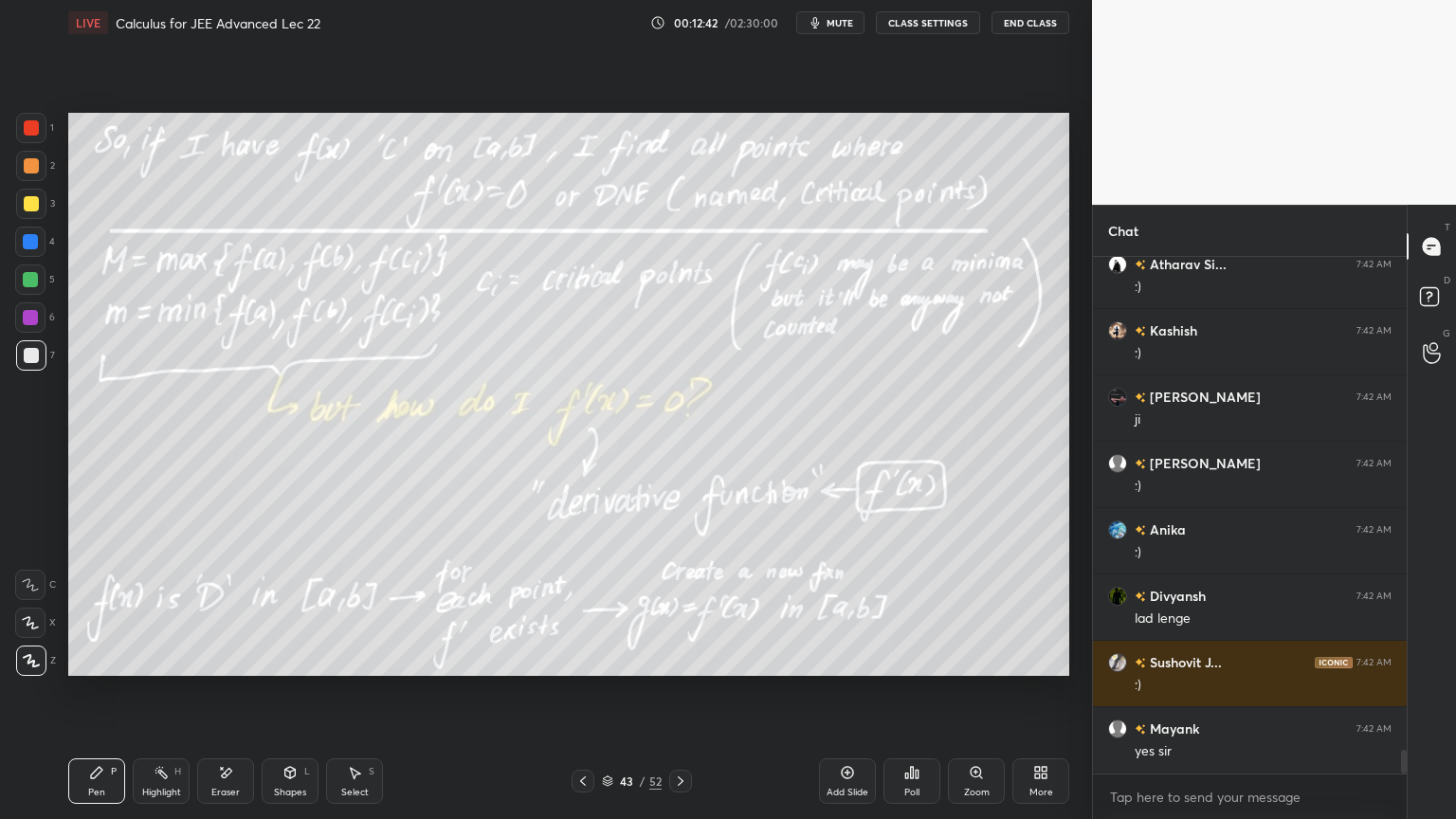click on "Highlight H" at bounding box center [161, 781] 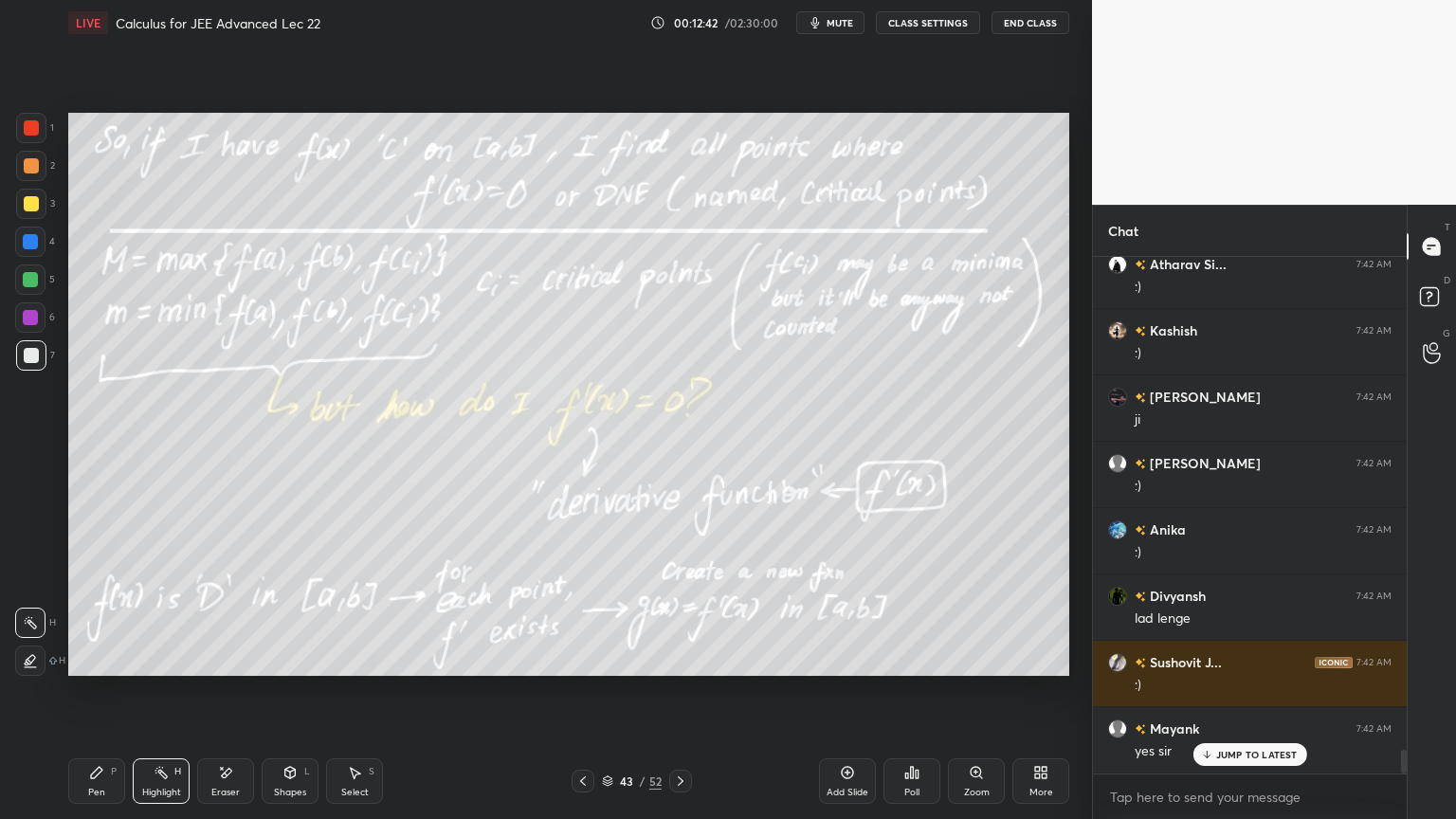 scroll, scrollTop: 10871, scrollLeft: 0, axis: vertical 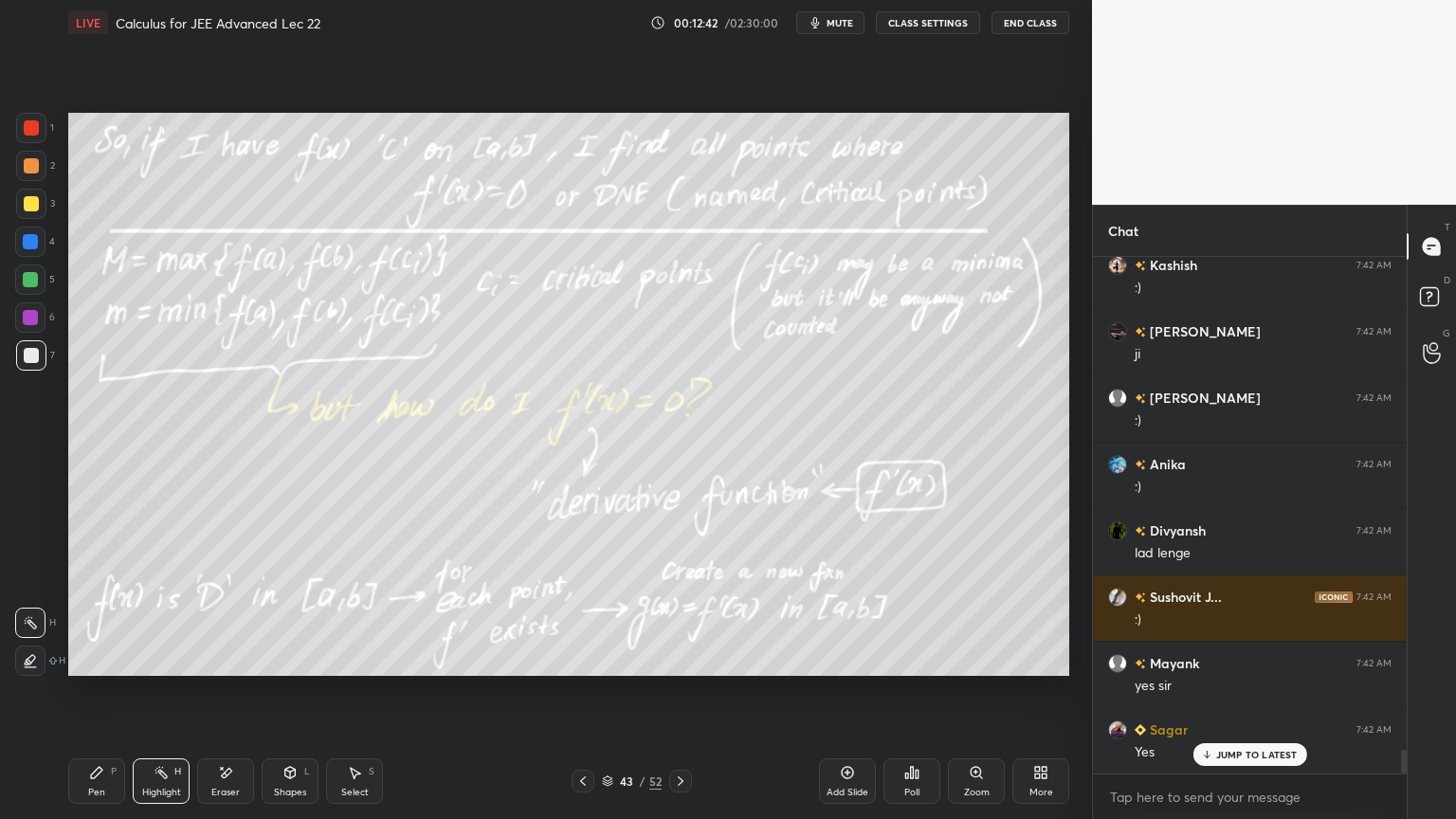 click on "Pen P" at bounding box center [97, 781] 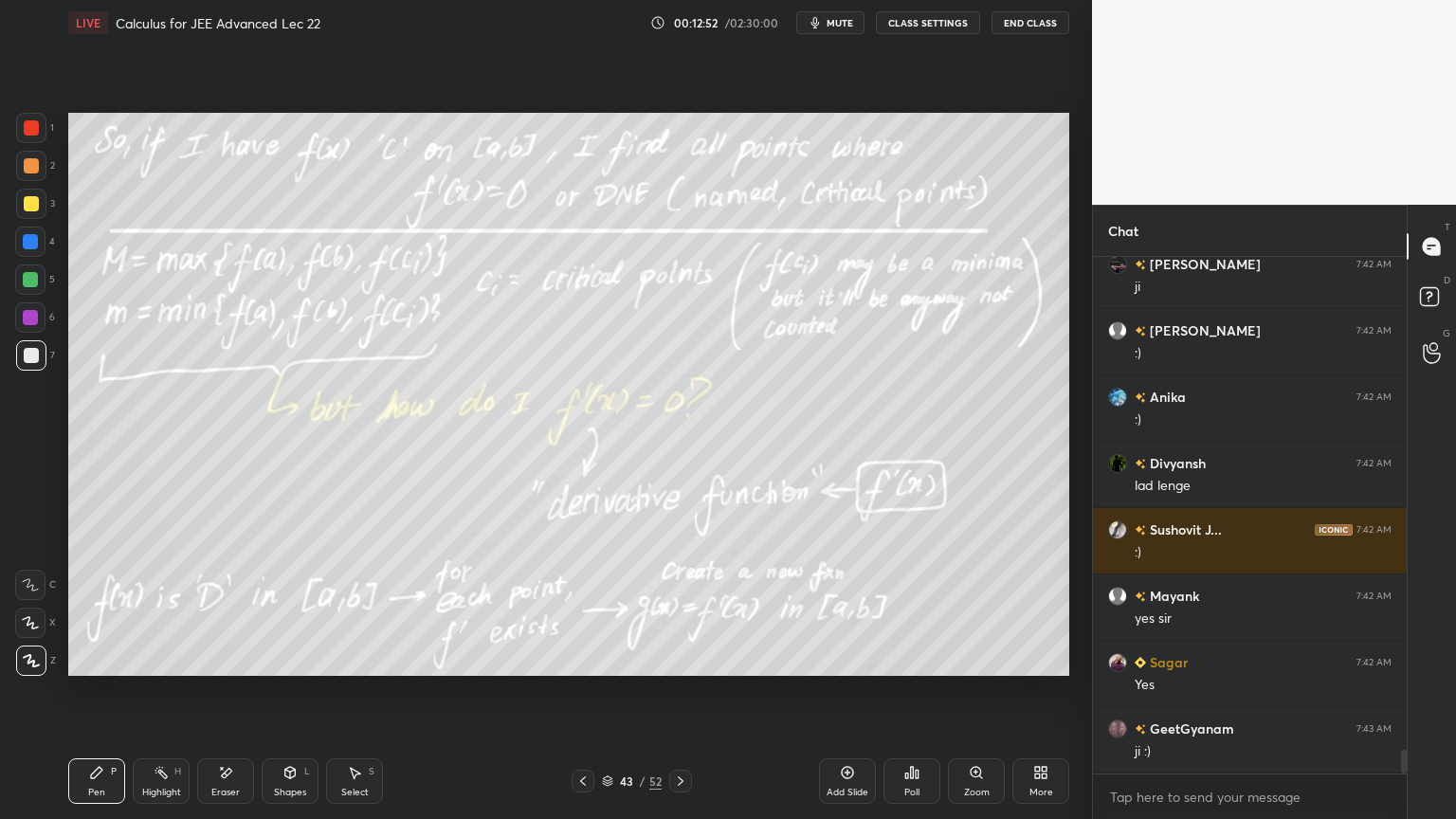 scroll, scrollTop: 11003, scrollLeft: 0, axis: vertical 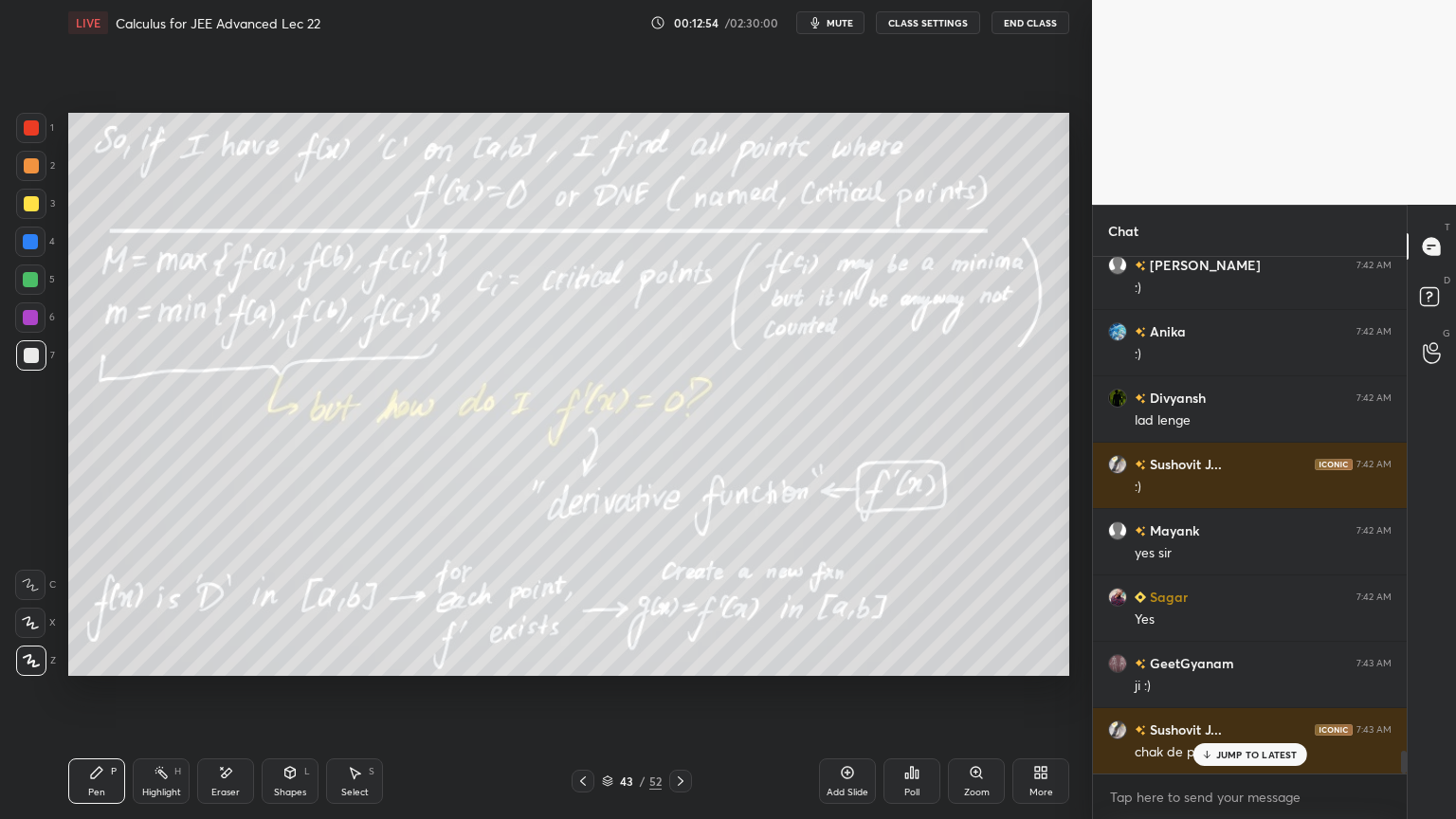 click 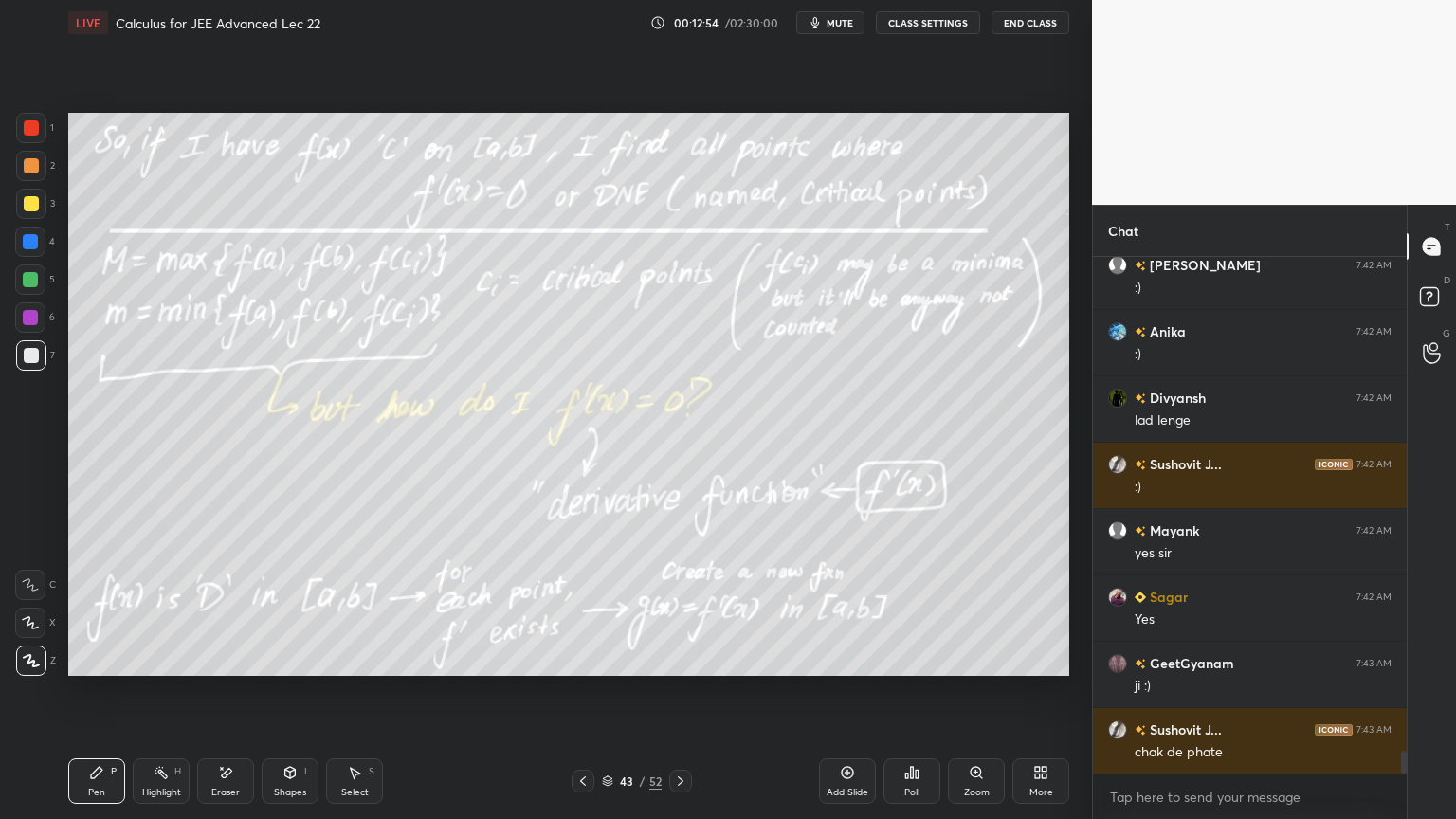 click on "Highlight H" at bounding box center (161, 781) 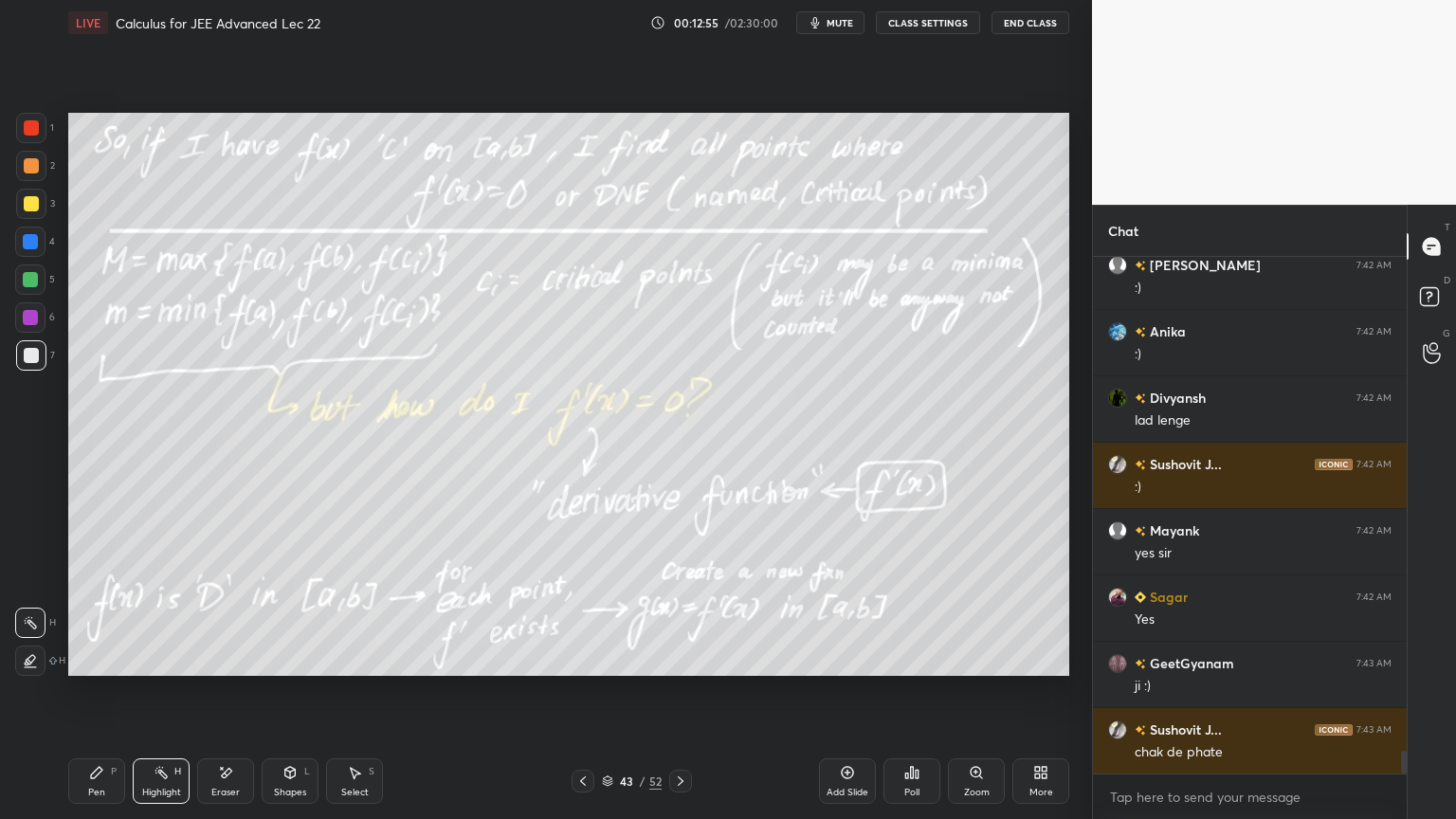 click 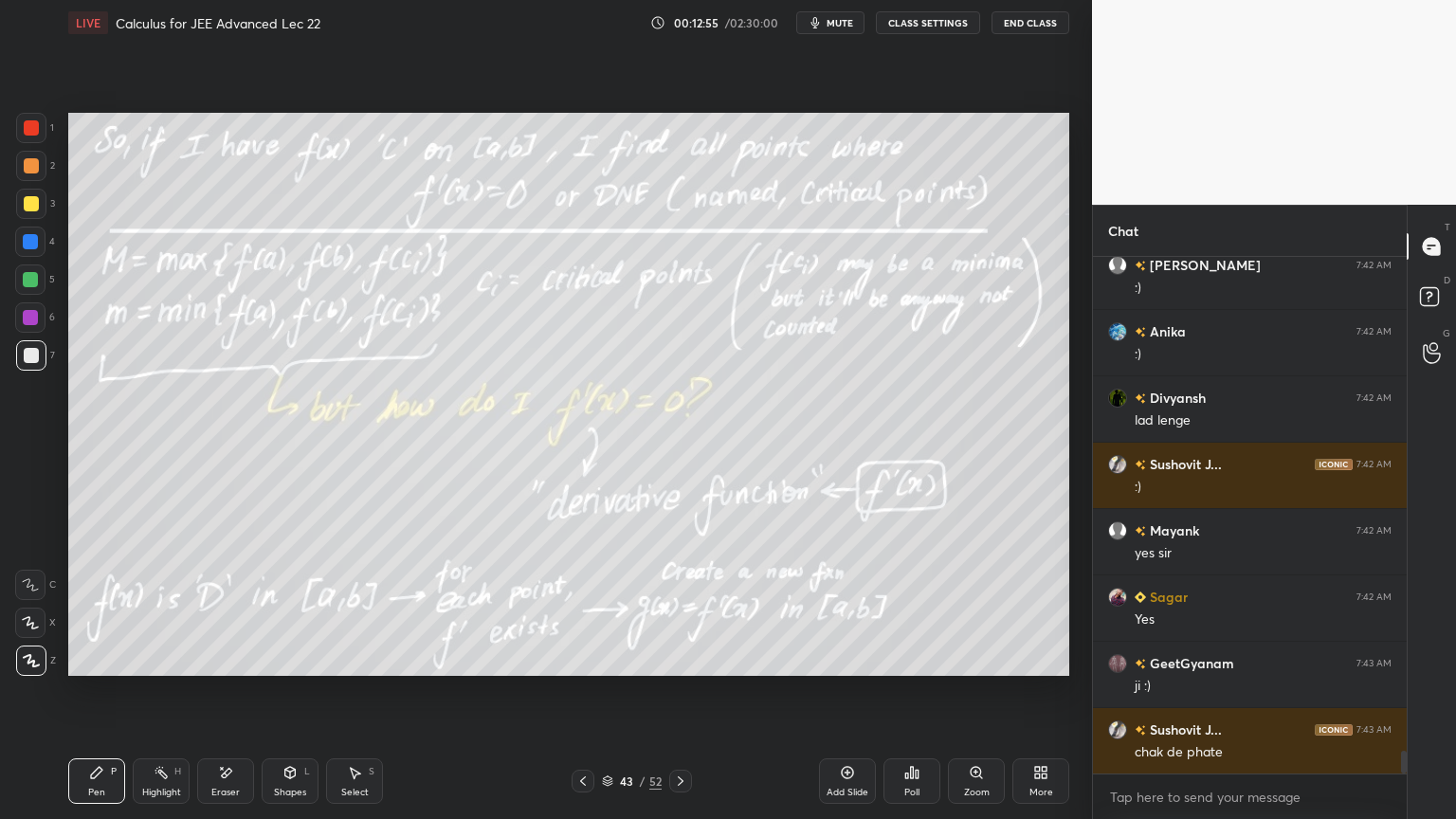 drag, startPoint x: 153, startPoint y: 768, endPoint x: 139, endPoint y: 774, distance: 15.231546 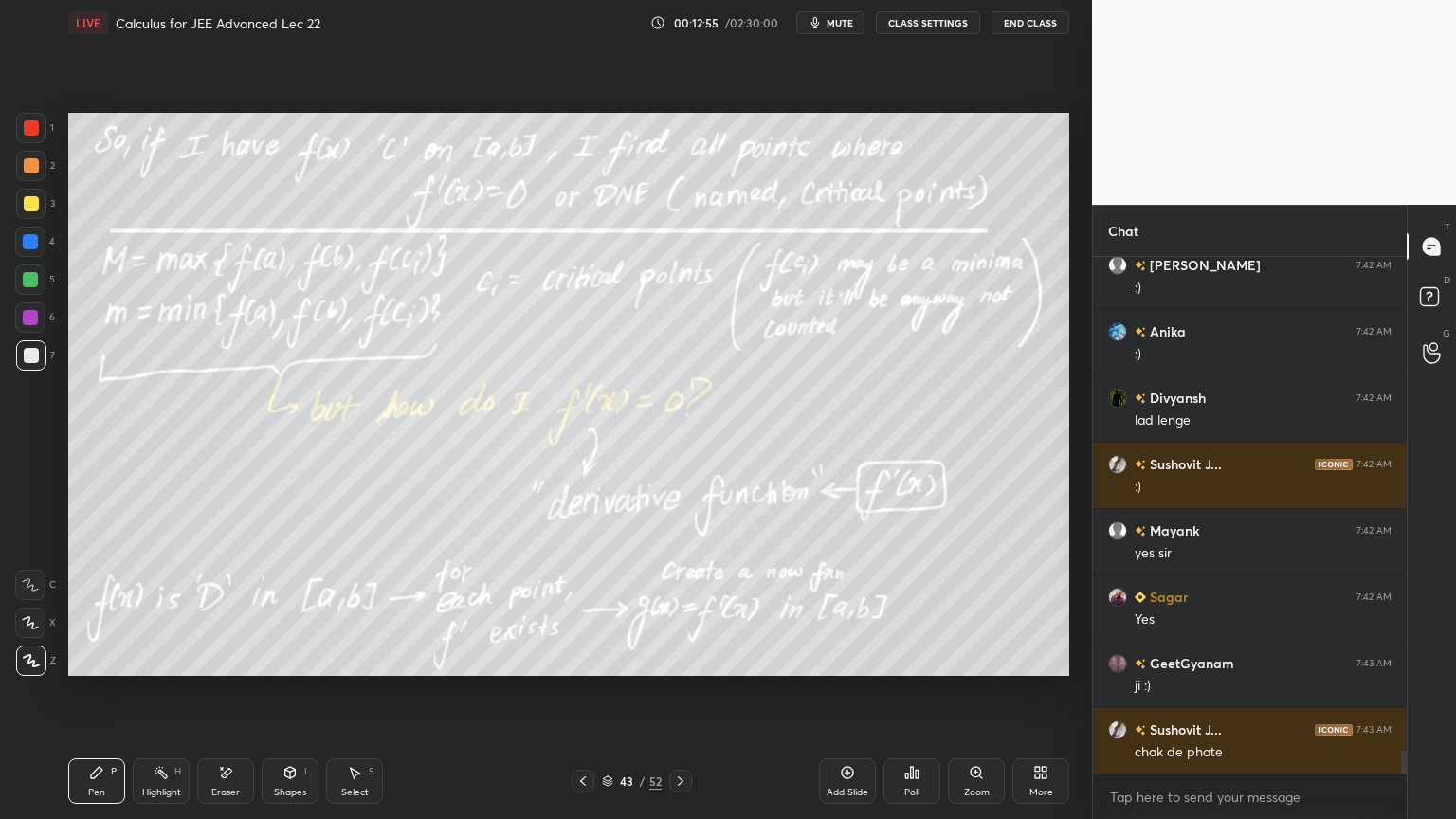 click on "Highlight H" at bounding box center [161, 781] 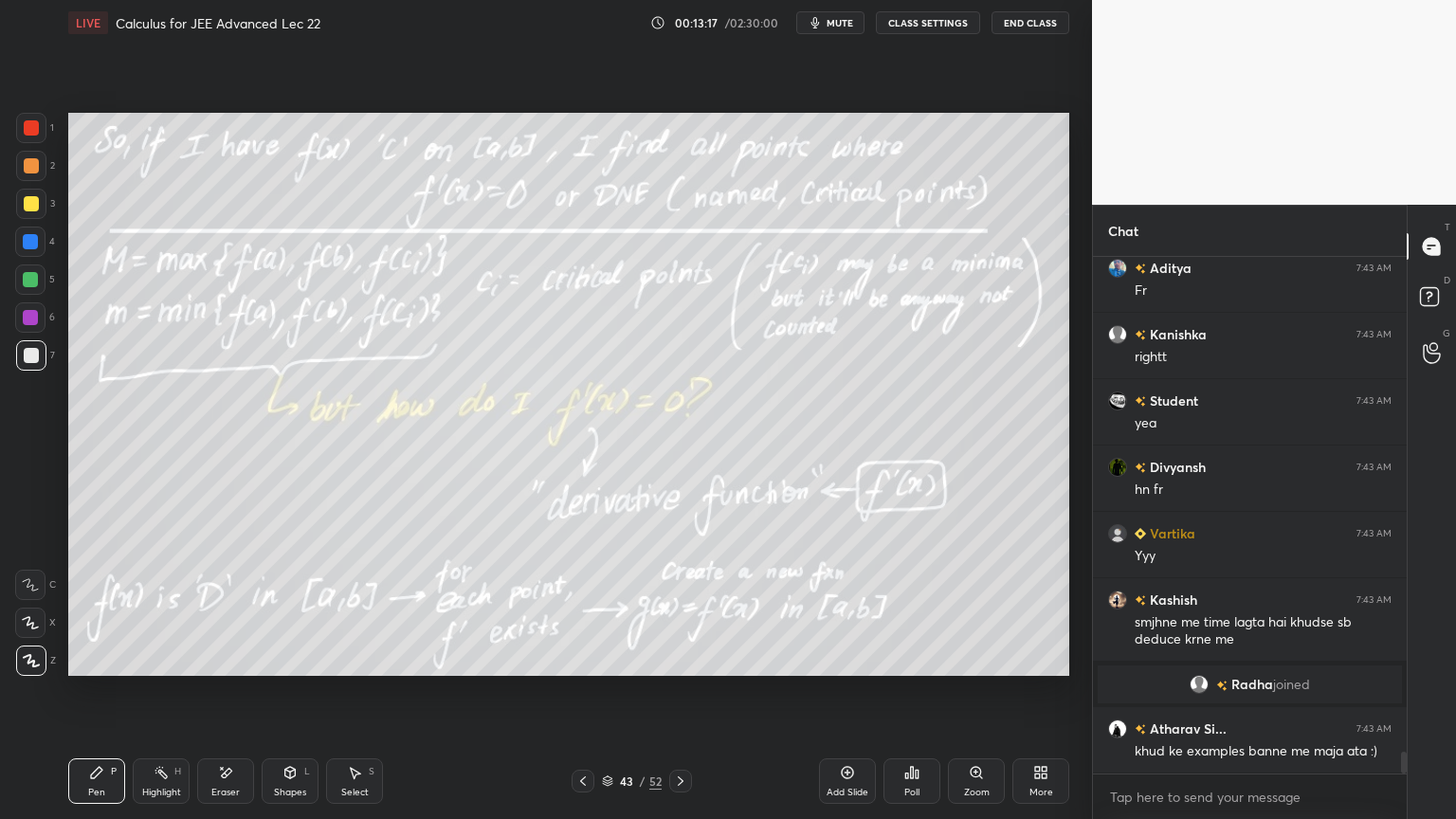 scroll, scrollTop: 11663, scrollLeft: 0, axis: vertical 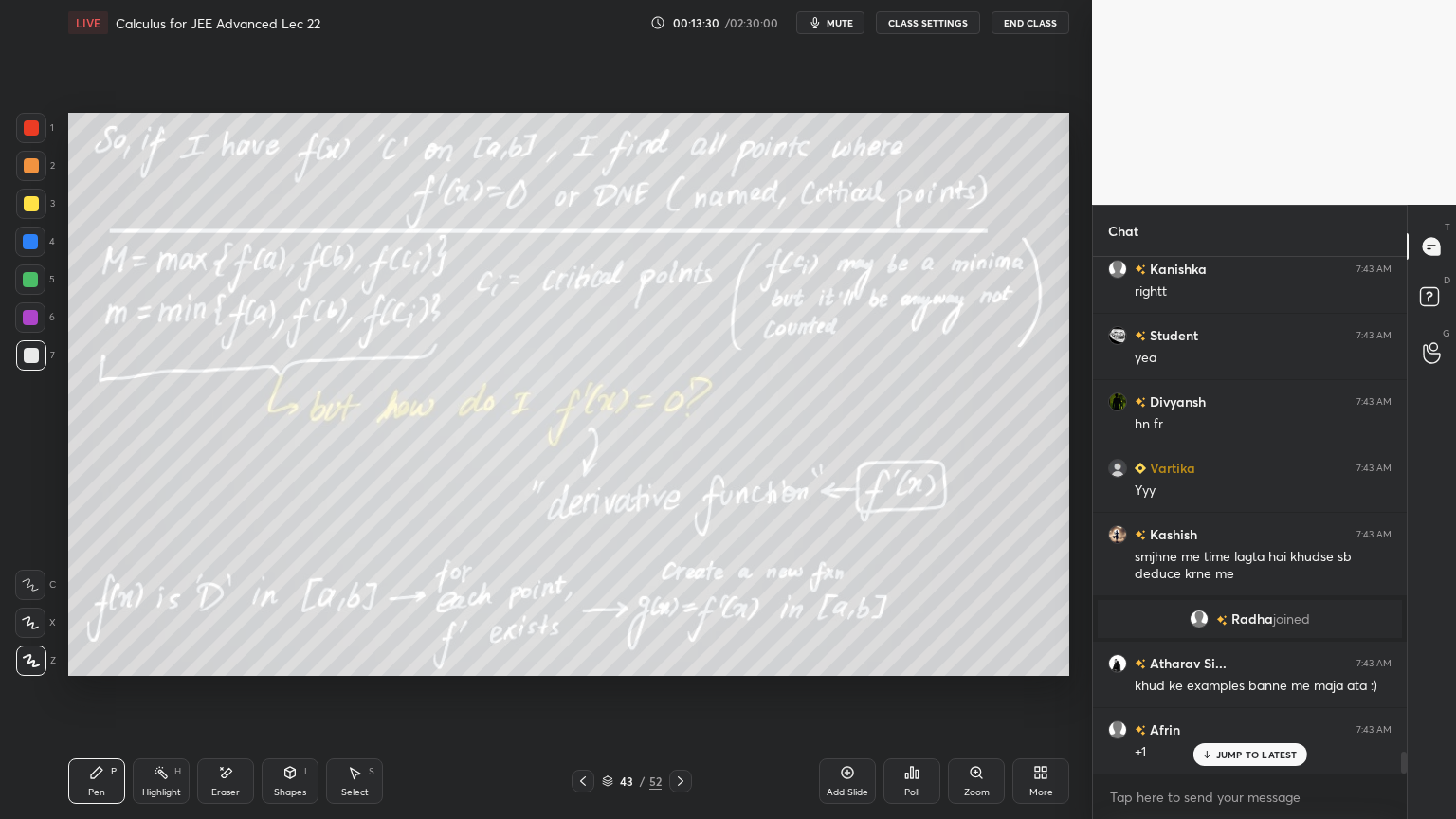 click 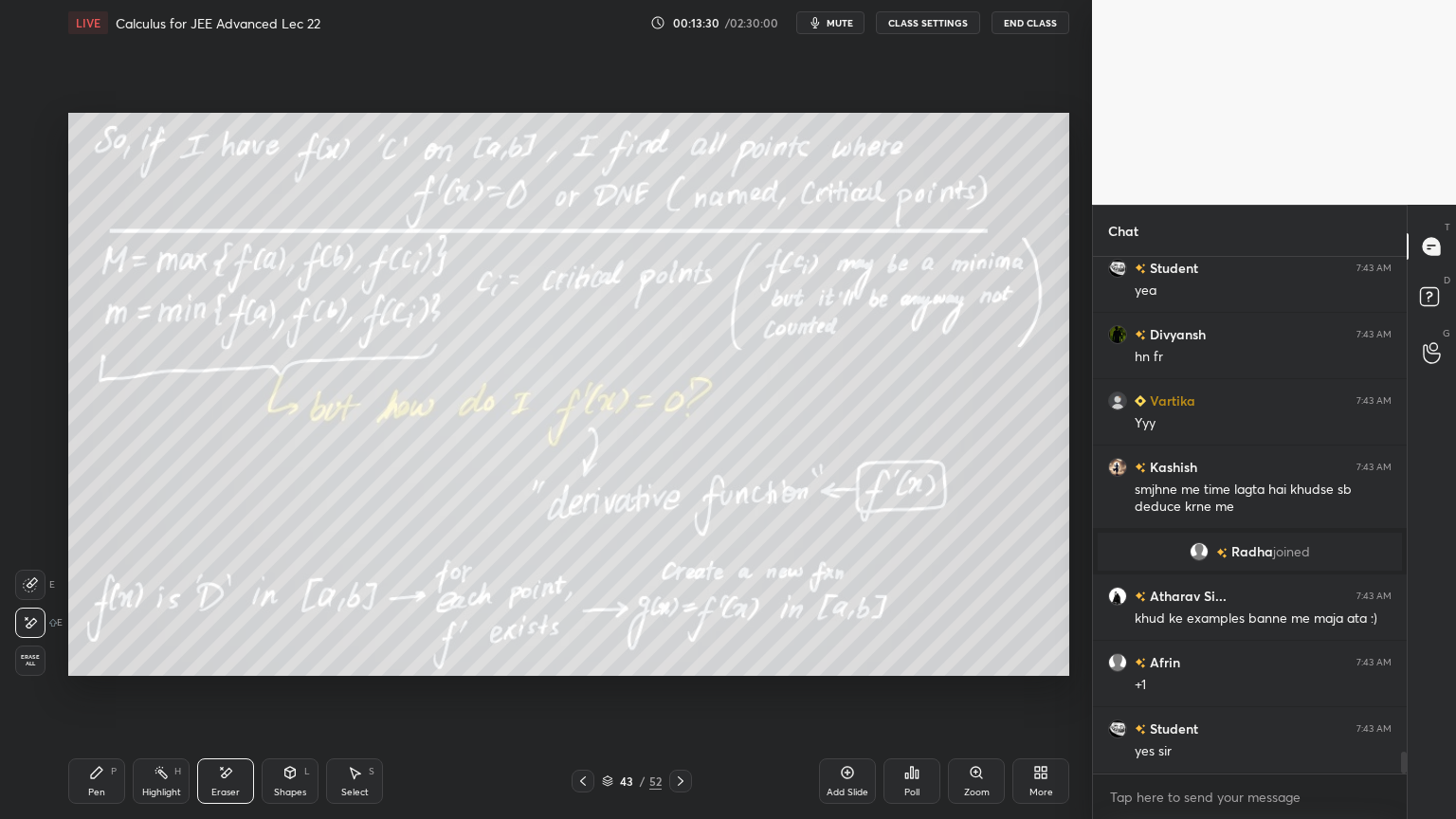 click 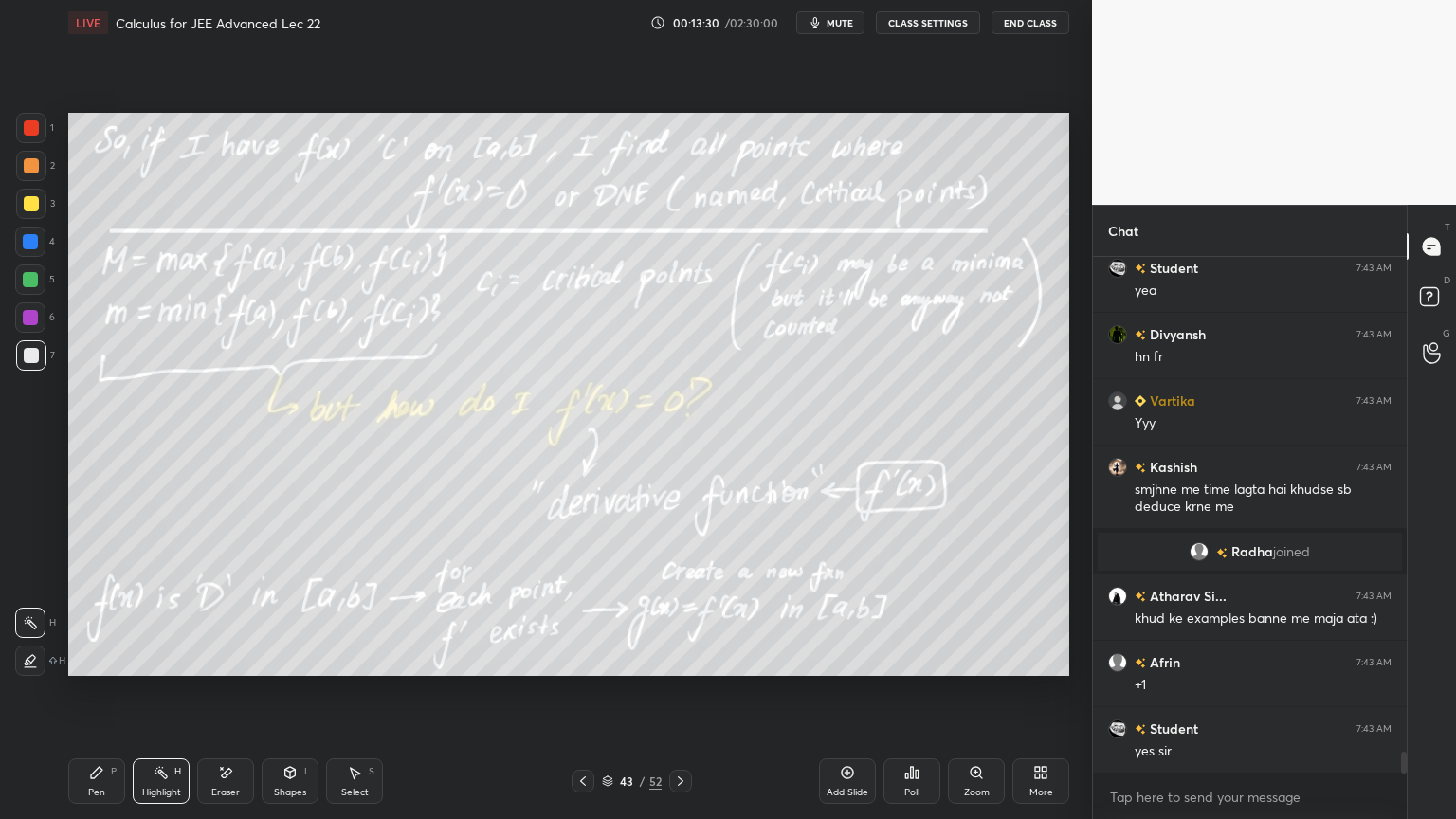 click on "Pen P" at bounding box center (97, 781) 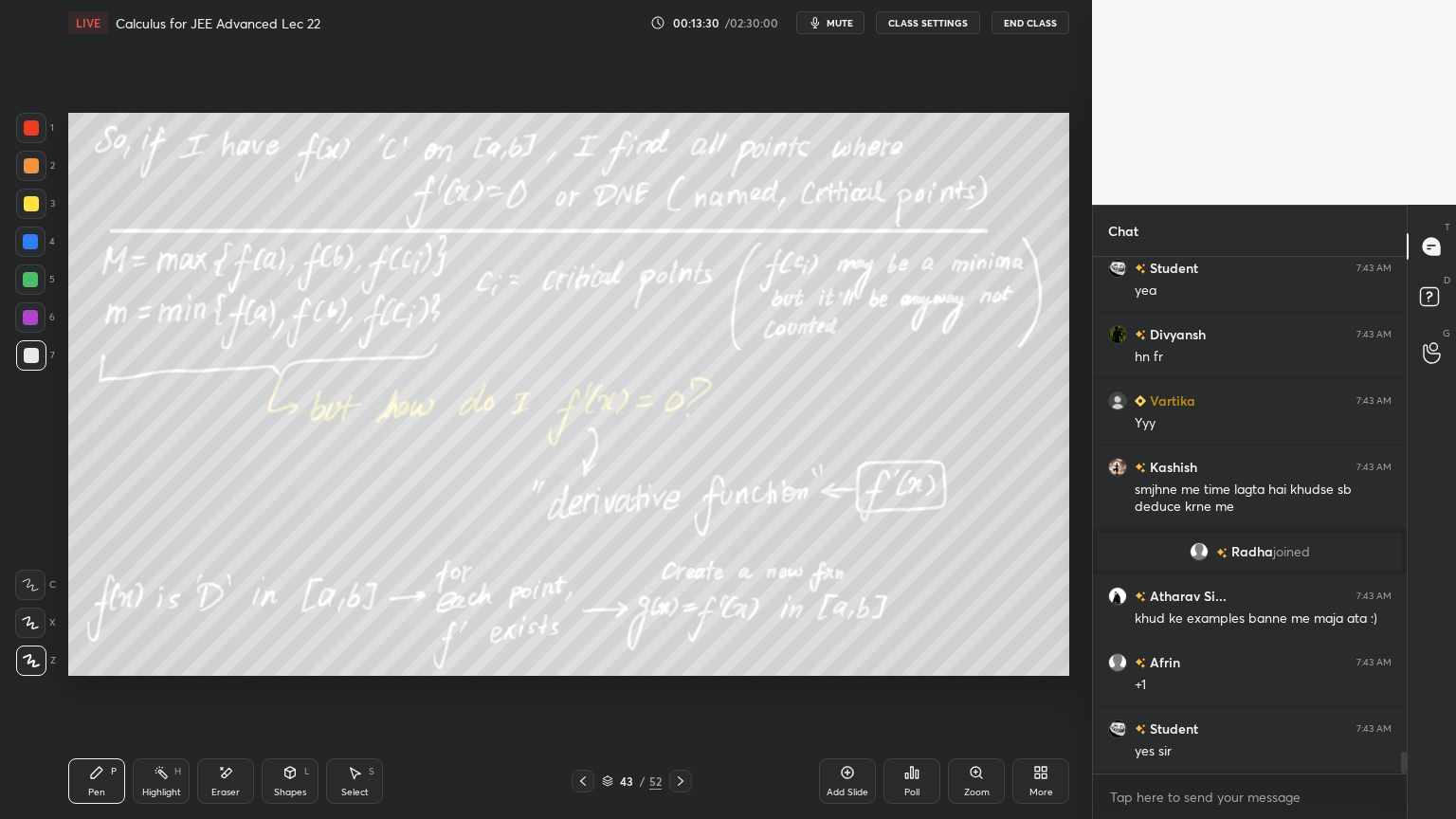 click 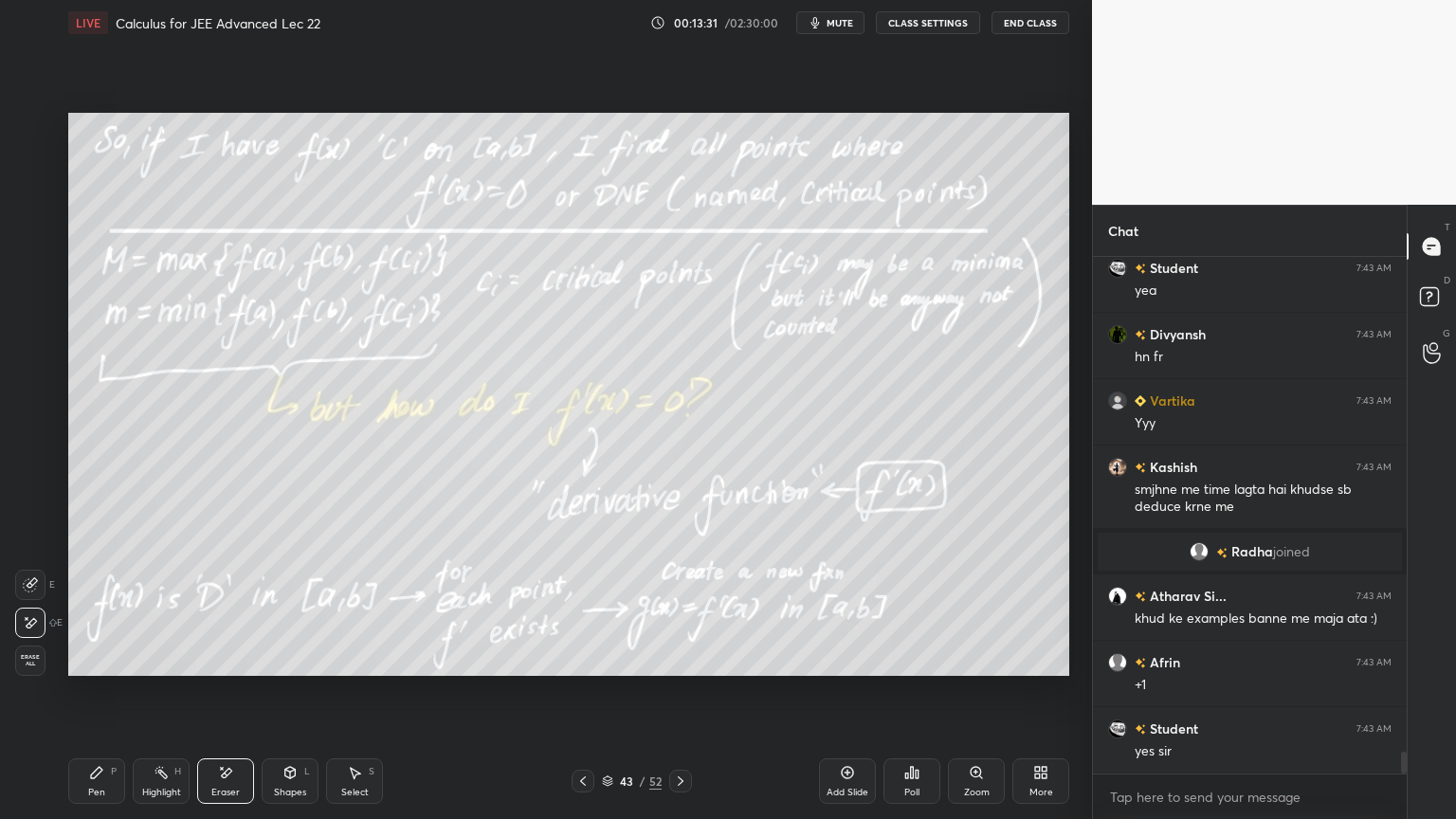 click on "Highlight H" at bounding box center (161, 781) 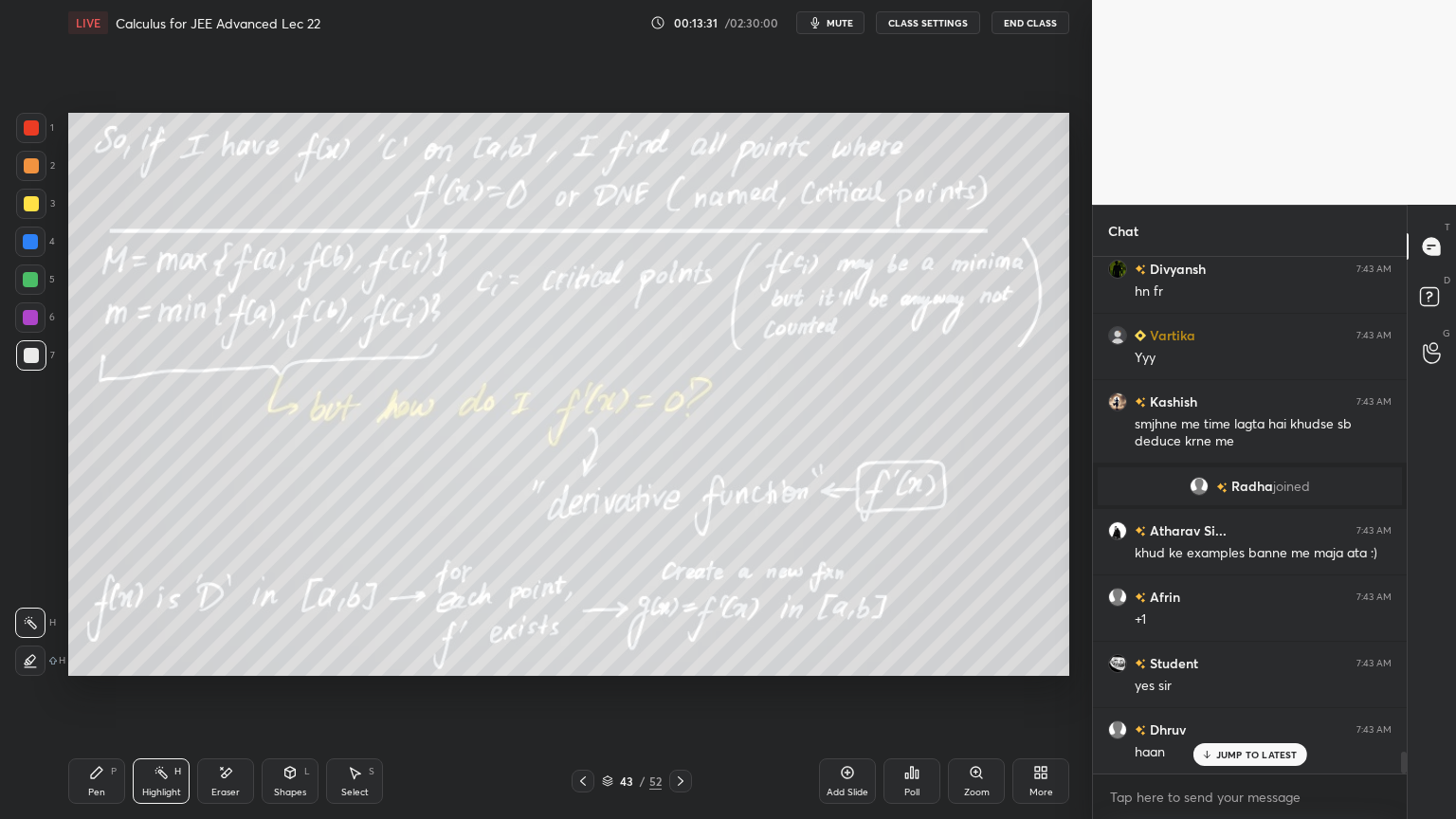 click on "Pen P" at bounding box center [97, 781] 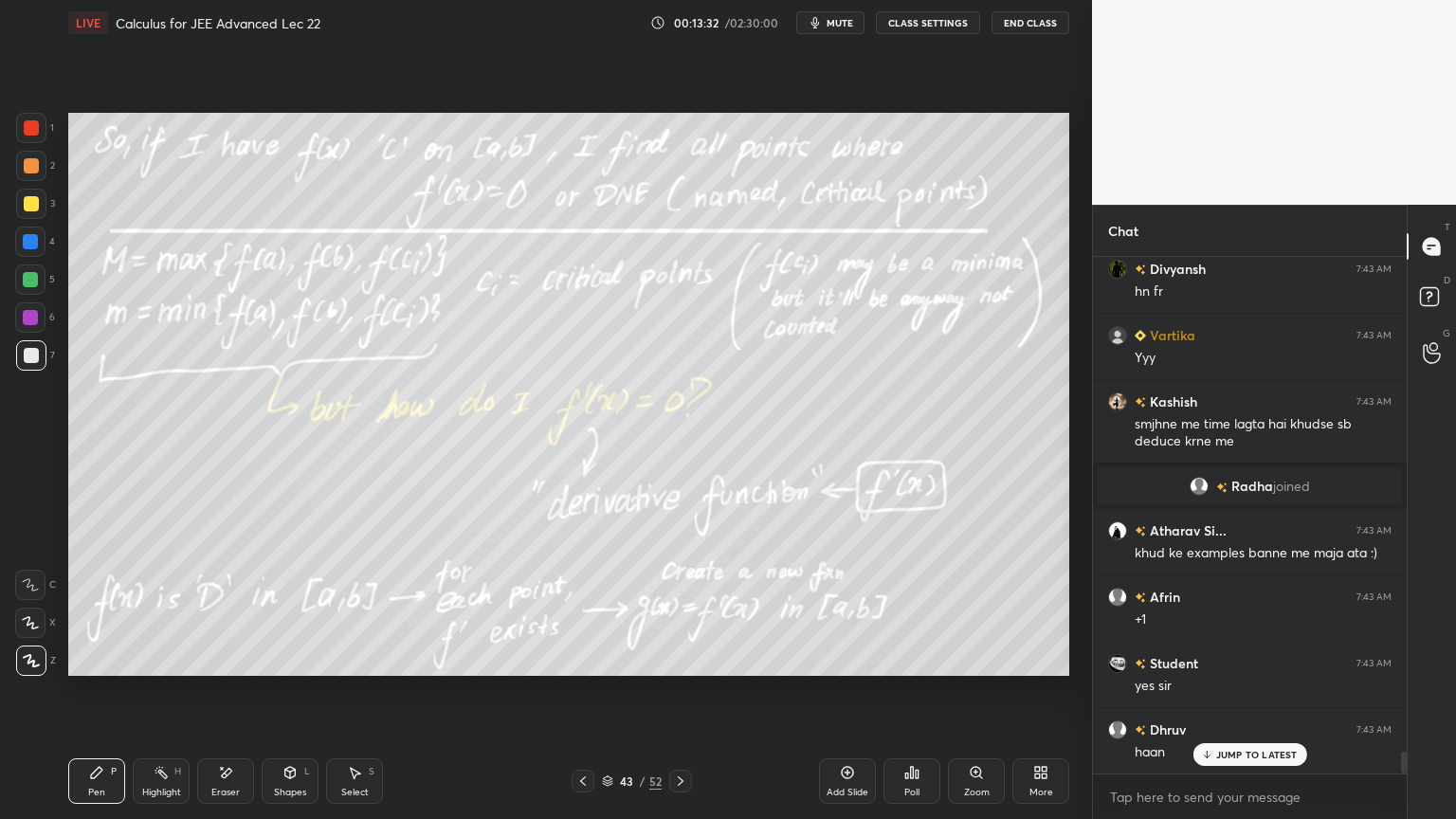 scroll, scrollTop: 11863, scrollLeft: 0, axis: vertical 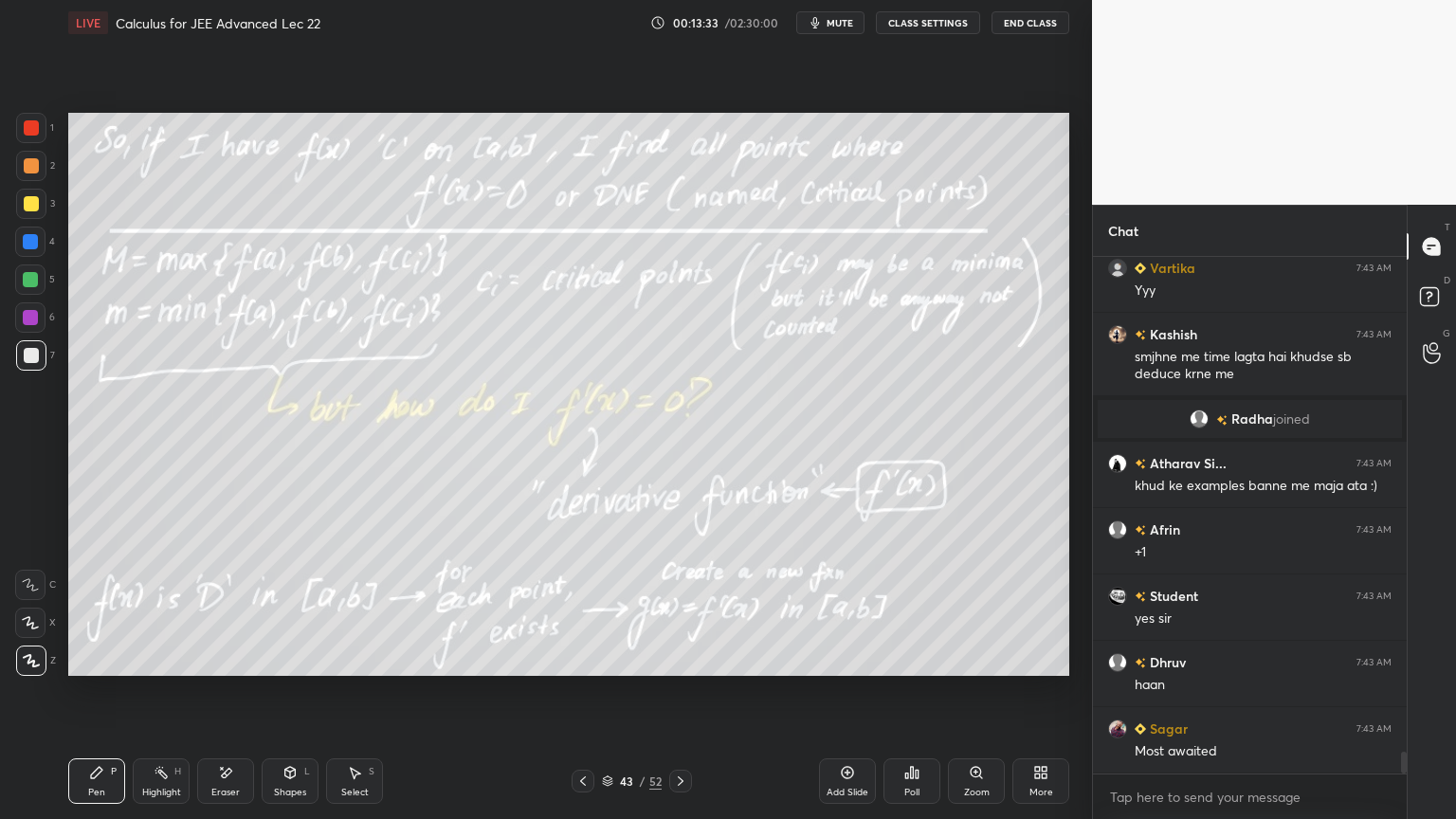 click 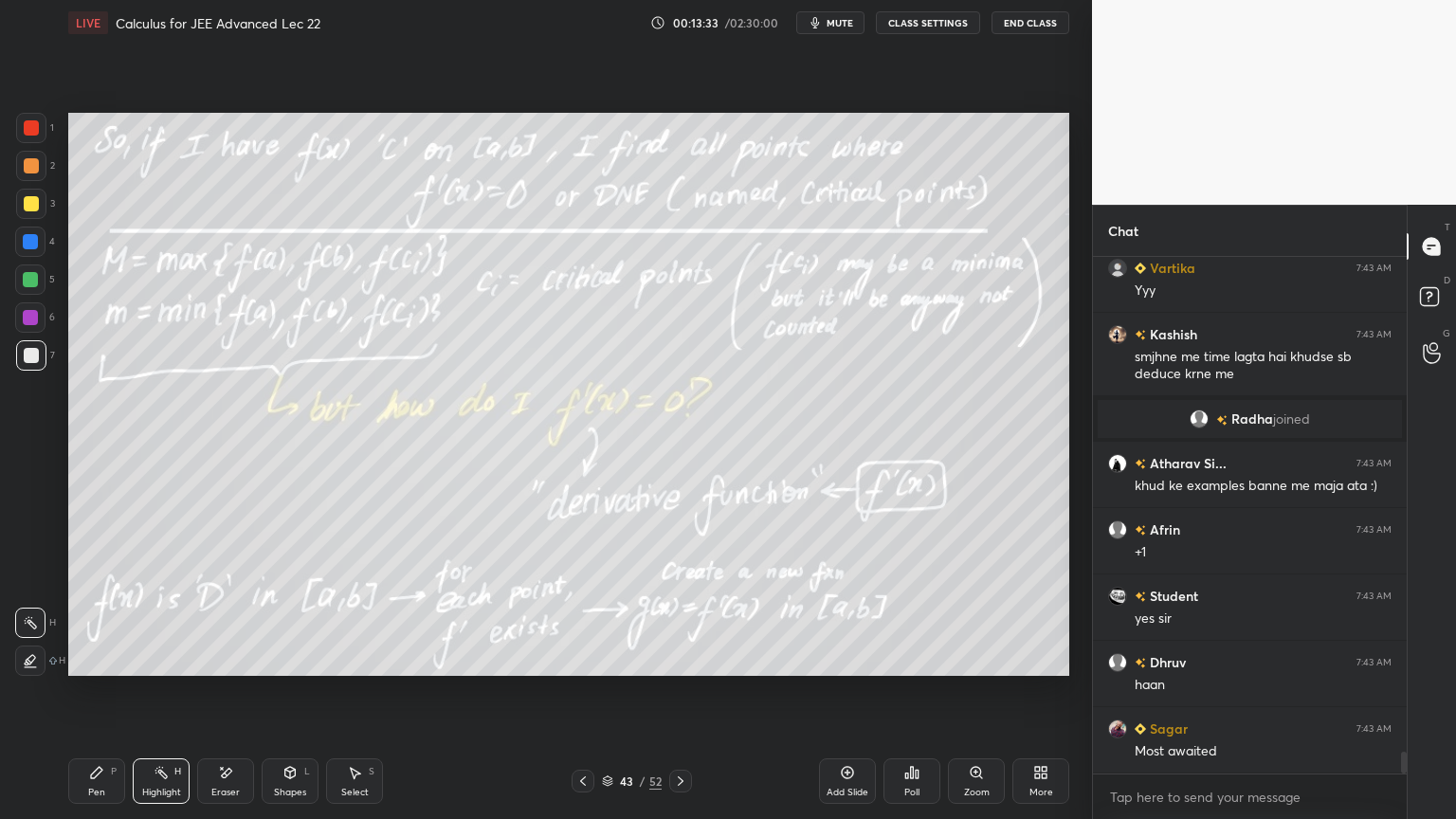 click on "Pen P" at bounding box center (97, 781) 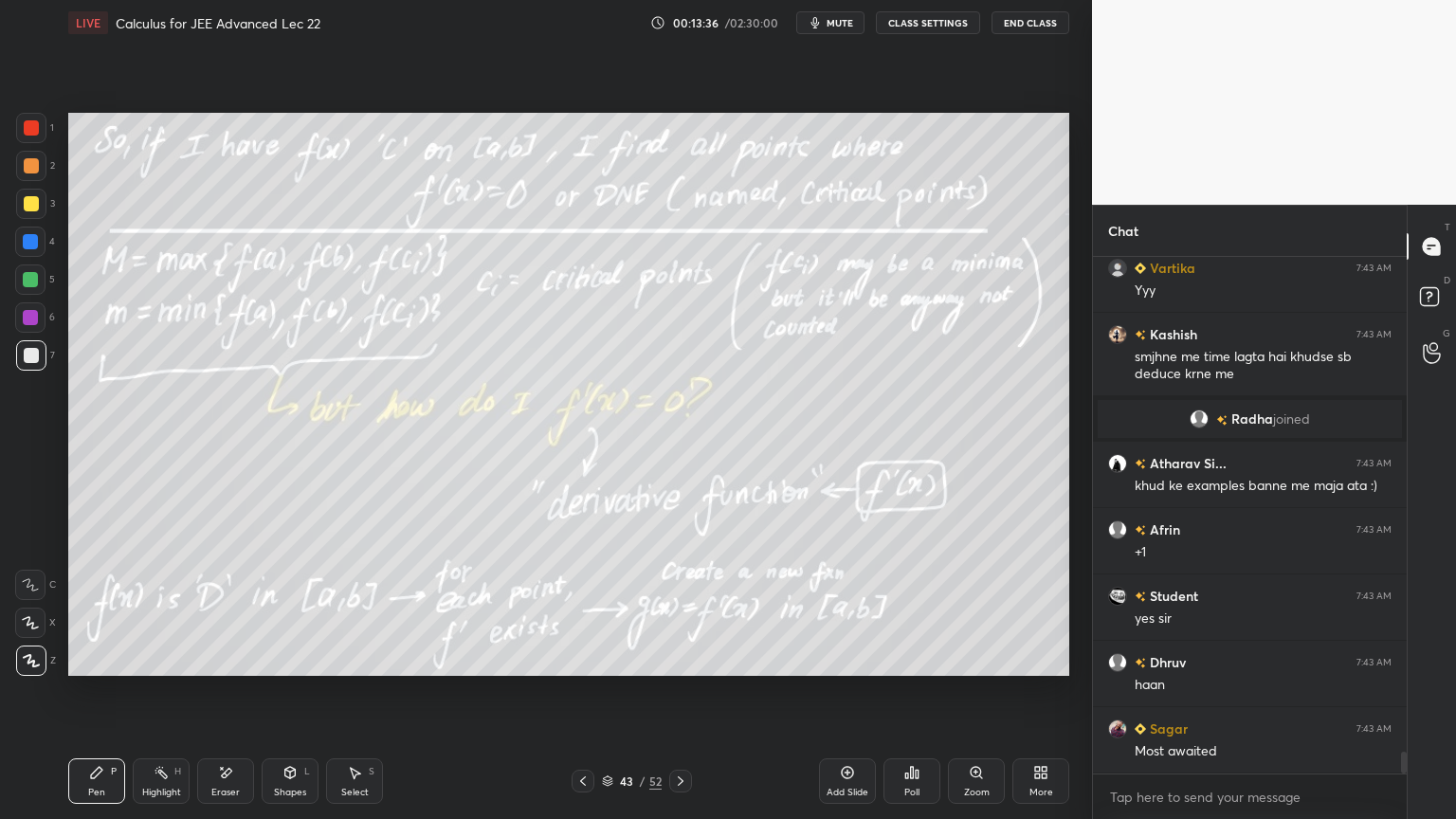 click 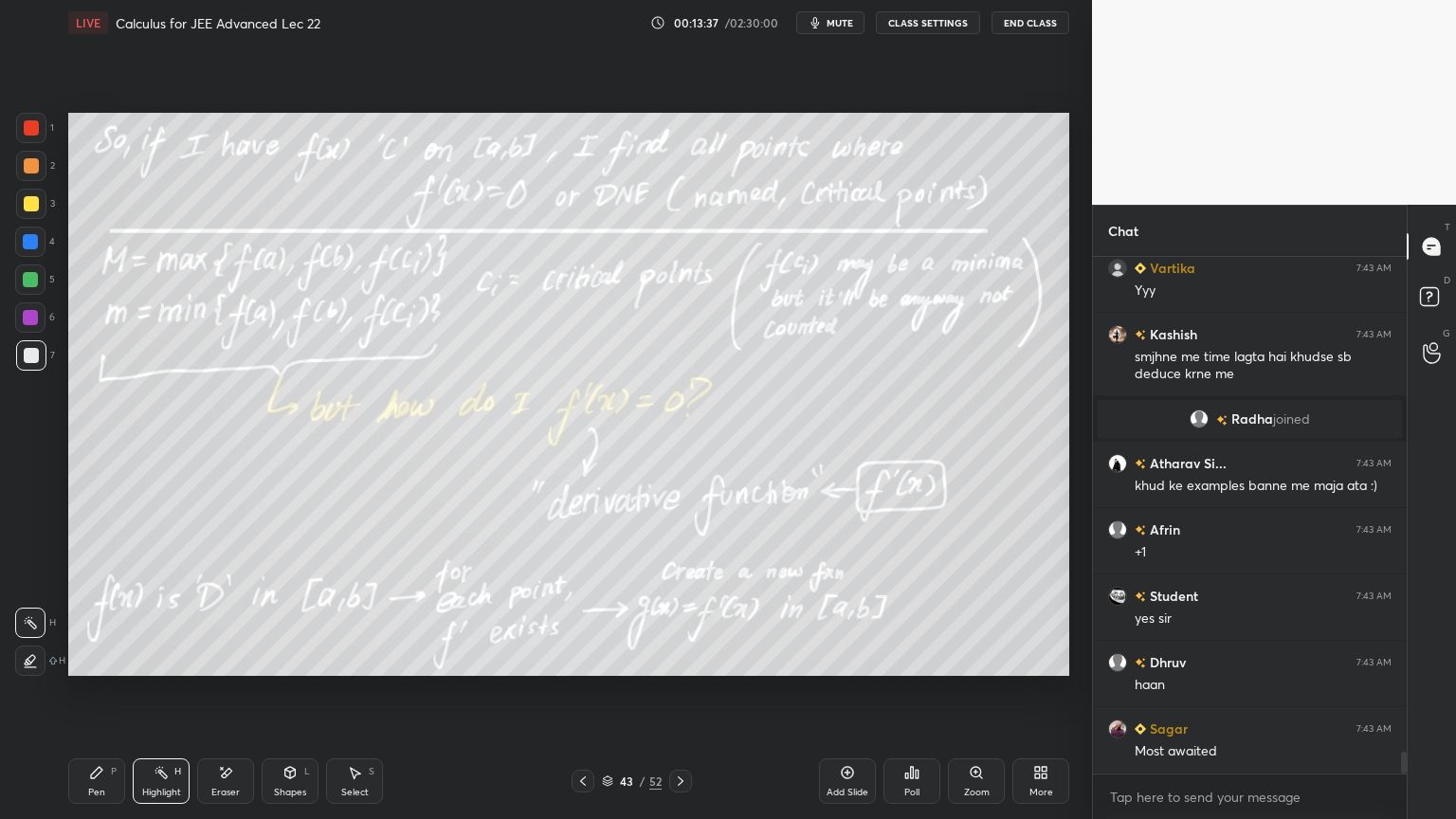 click on "Pen P" at bounding box center (97, 781) 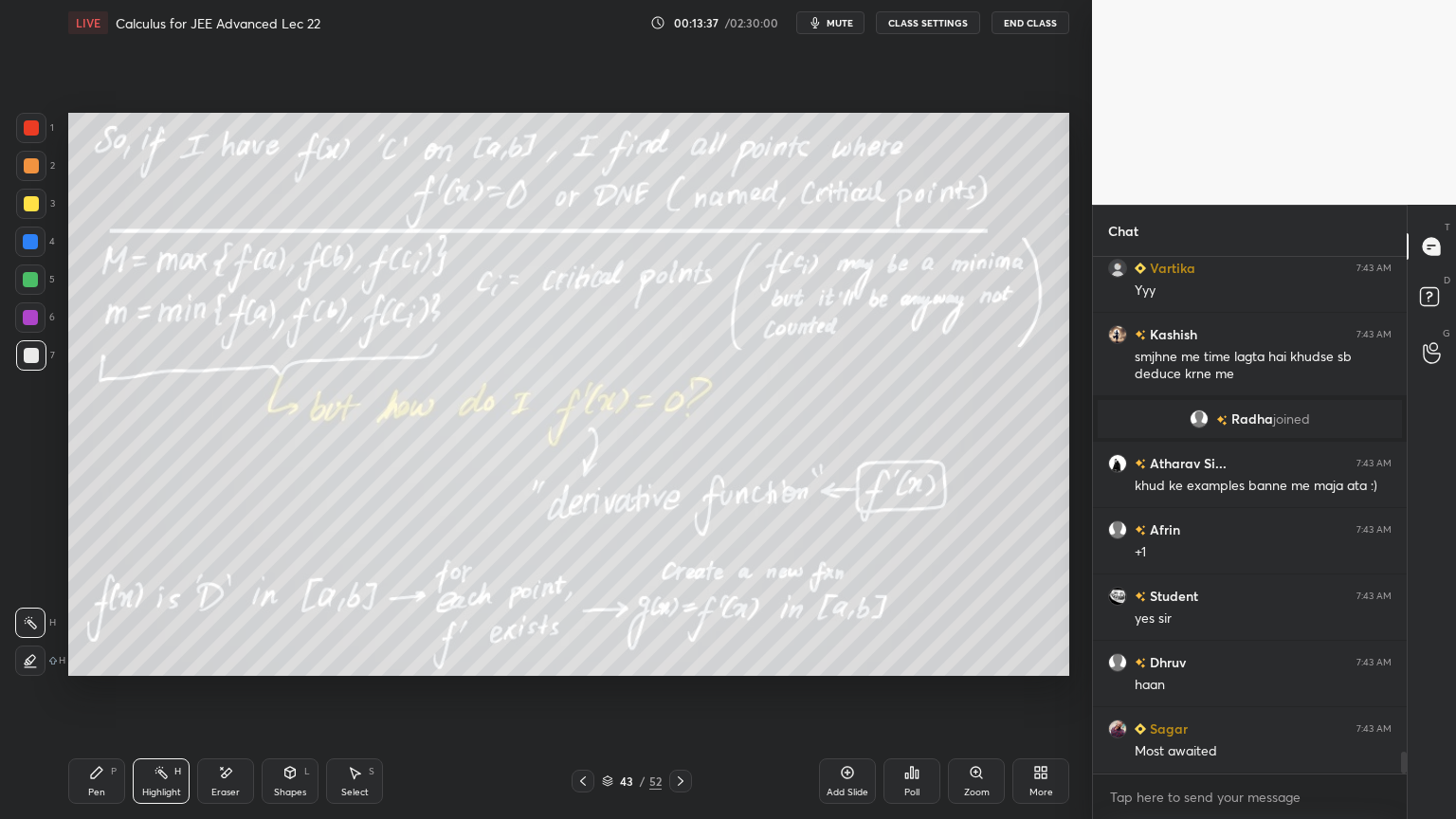 click 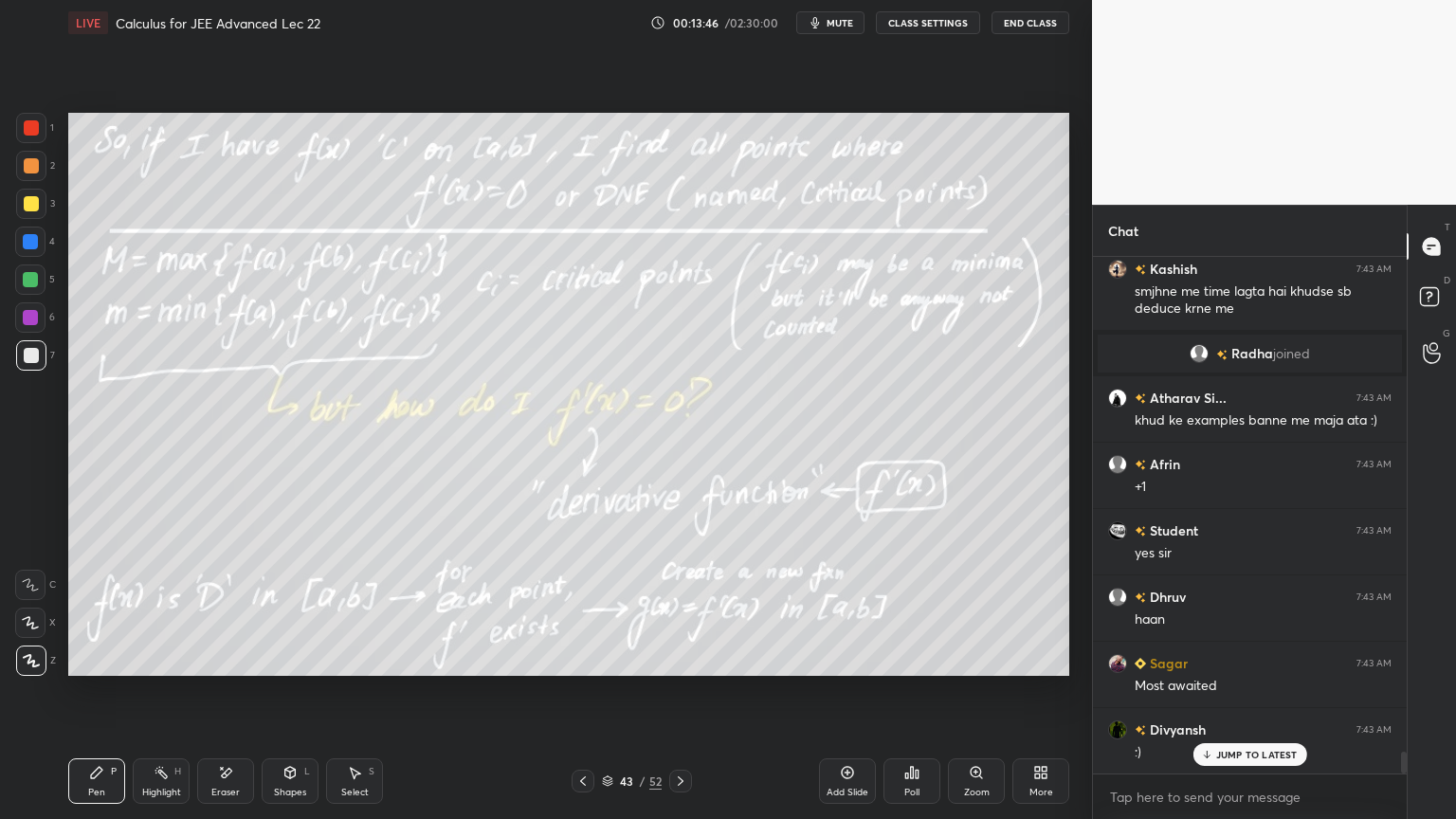 scroll, scrollTop: 11996, scrollLeft: 0, axis: vertical 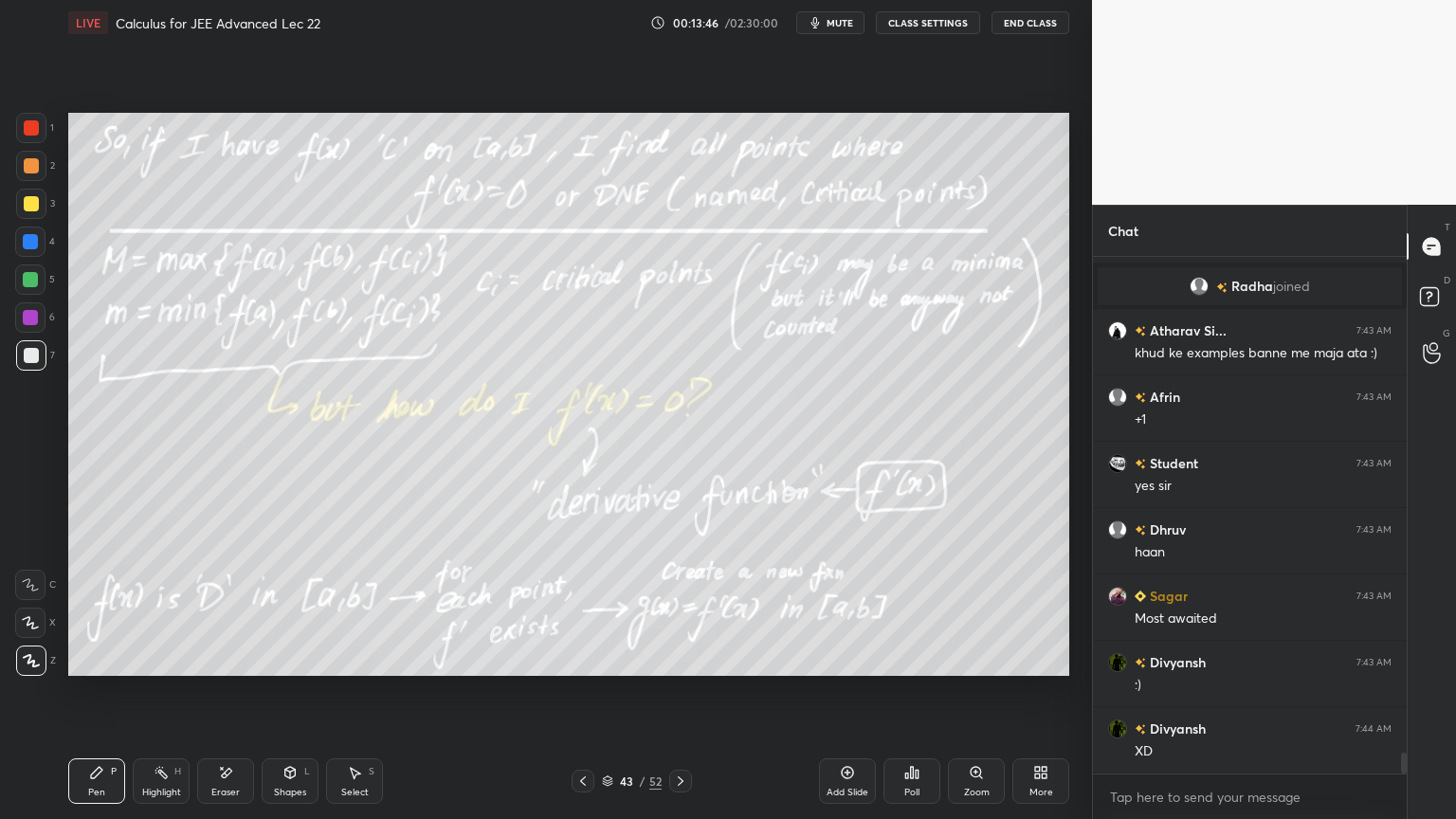 drag, startPoint x: 36, startPoint y: 129, endPoint x: 57, endPoint y: 123, distance: 21.84033 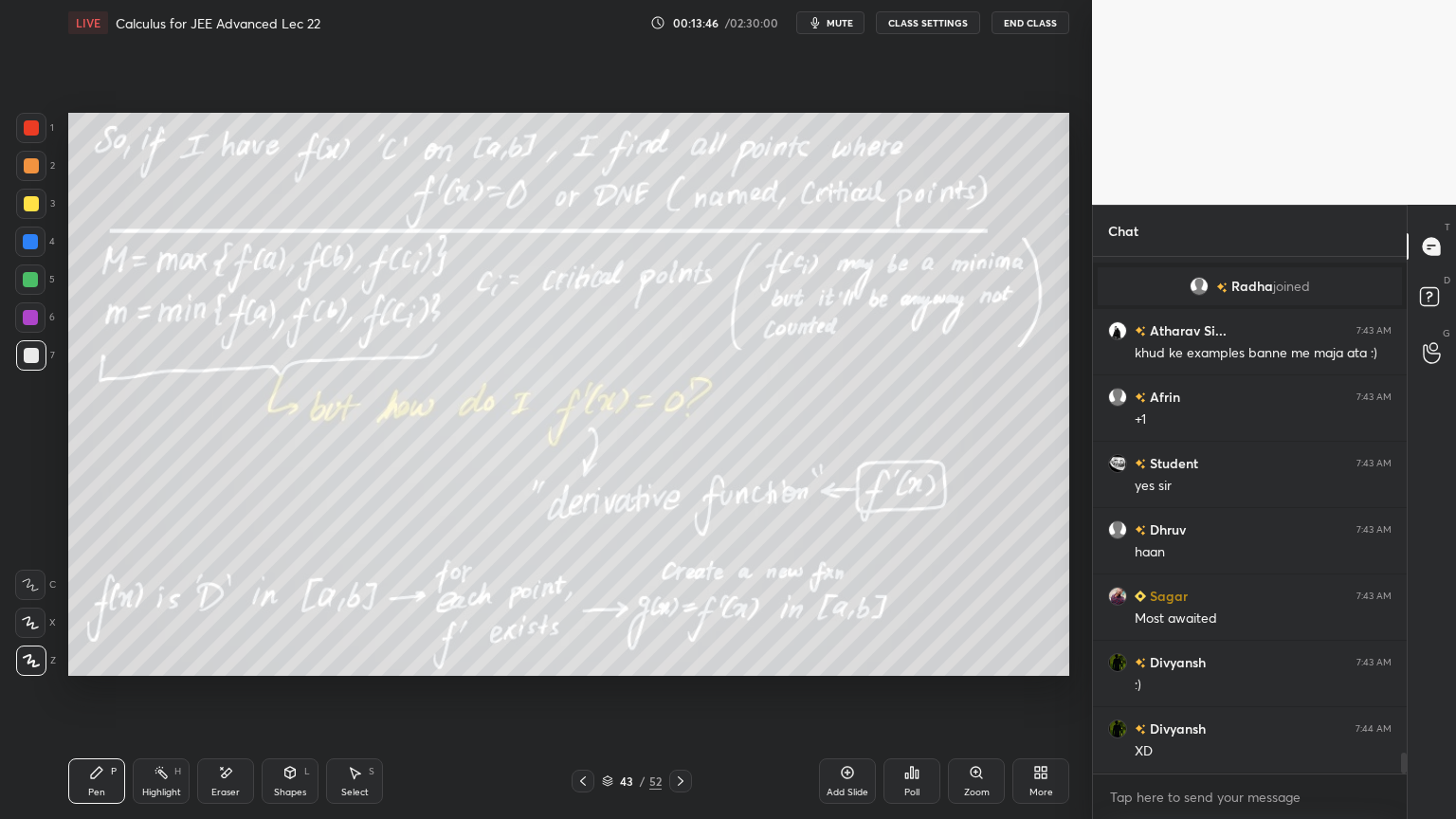 click at bounding box center (31, 128) 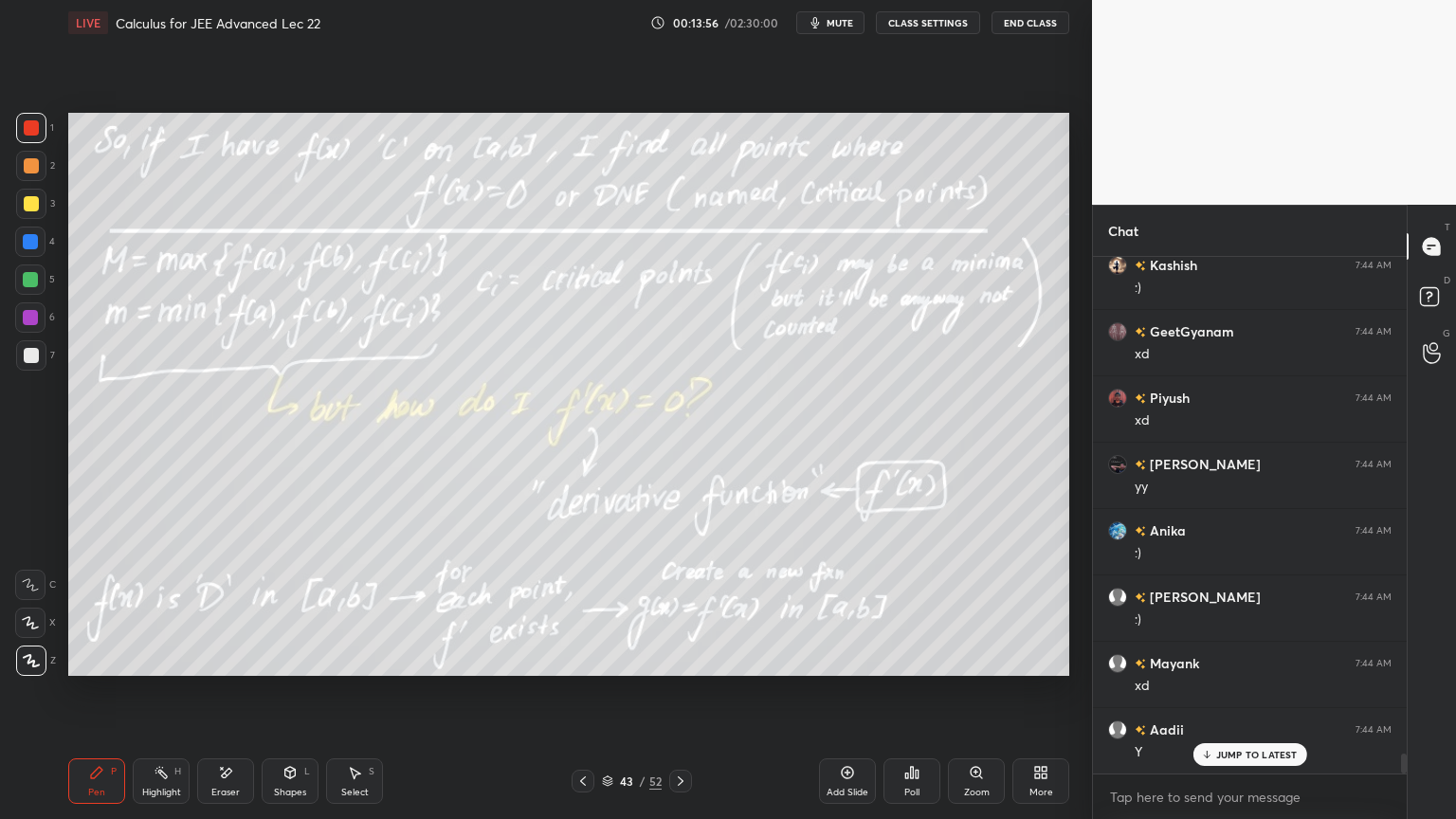 scroll, scrollTop: 12659, scrollLeft: 0, axis: vertical 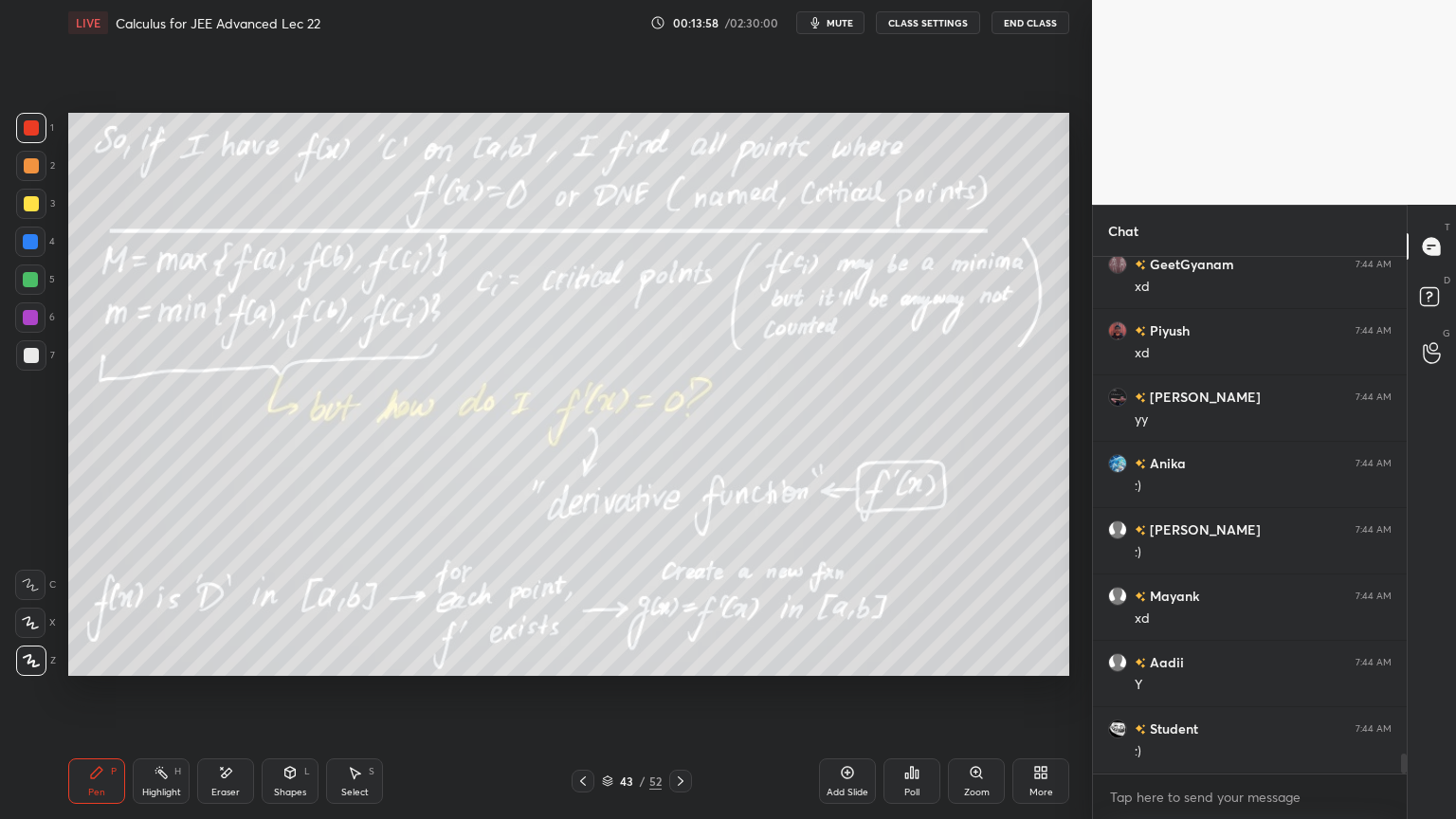click on "Eraser" at bounding box center (226, 781) 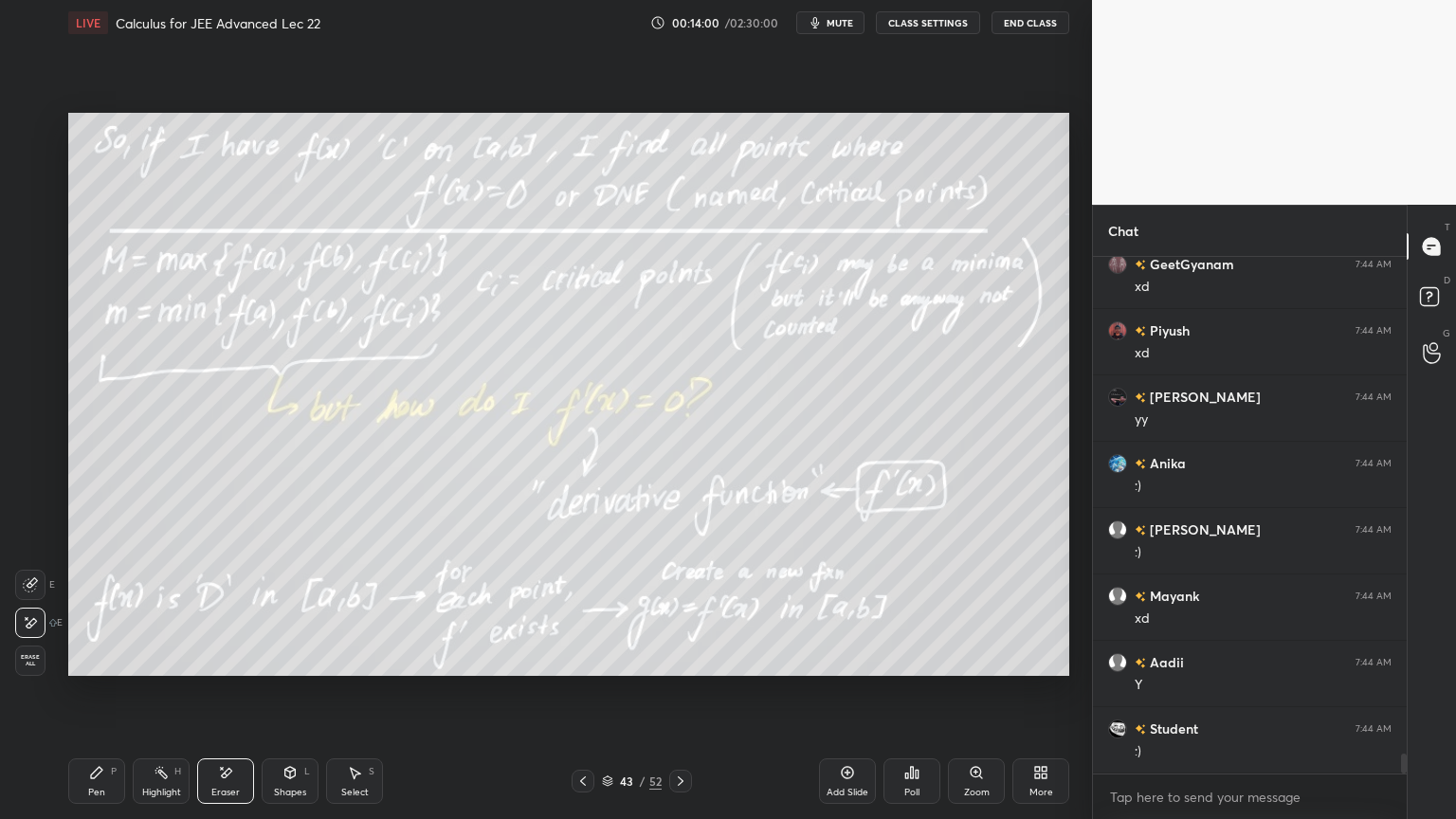 drag, startPoint x: 100, startPoint y: 790, endPoint x: 144, endPoint y: 697, distance: 102.88343 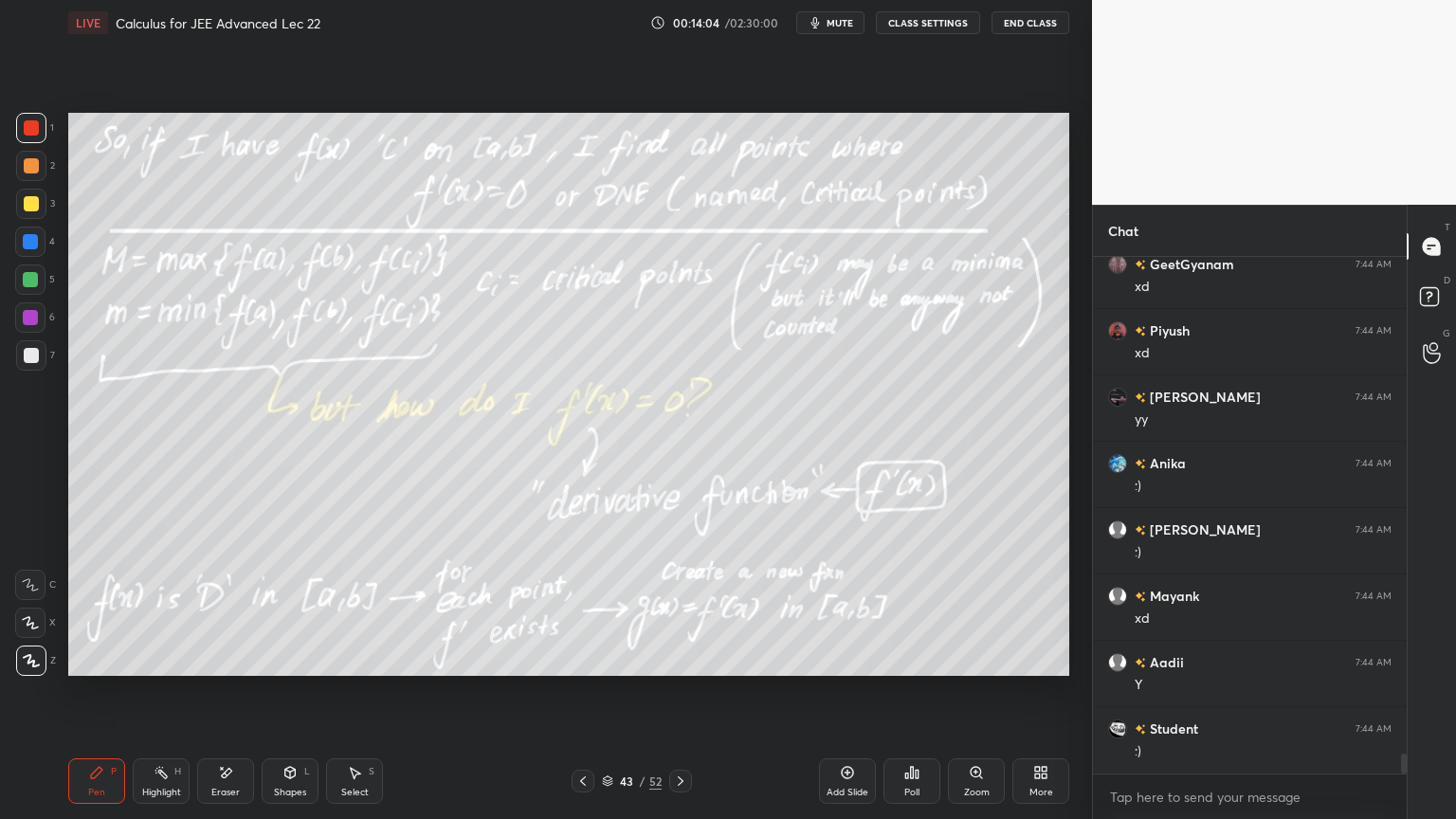 click on "Add Slide" at bounding box center (847, 781) 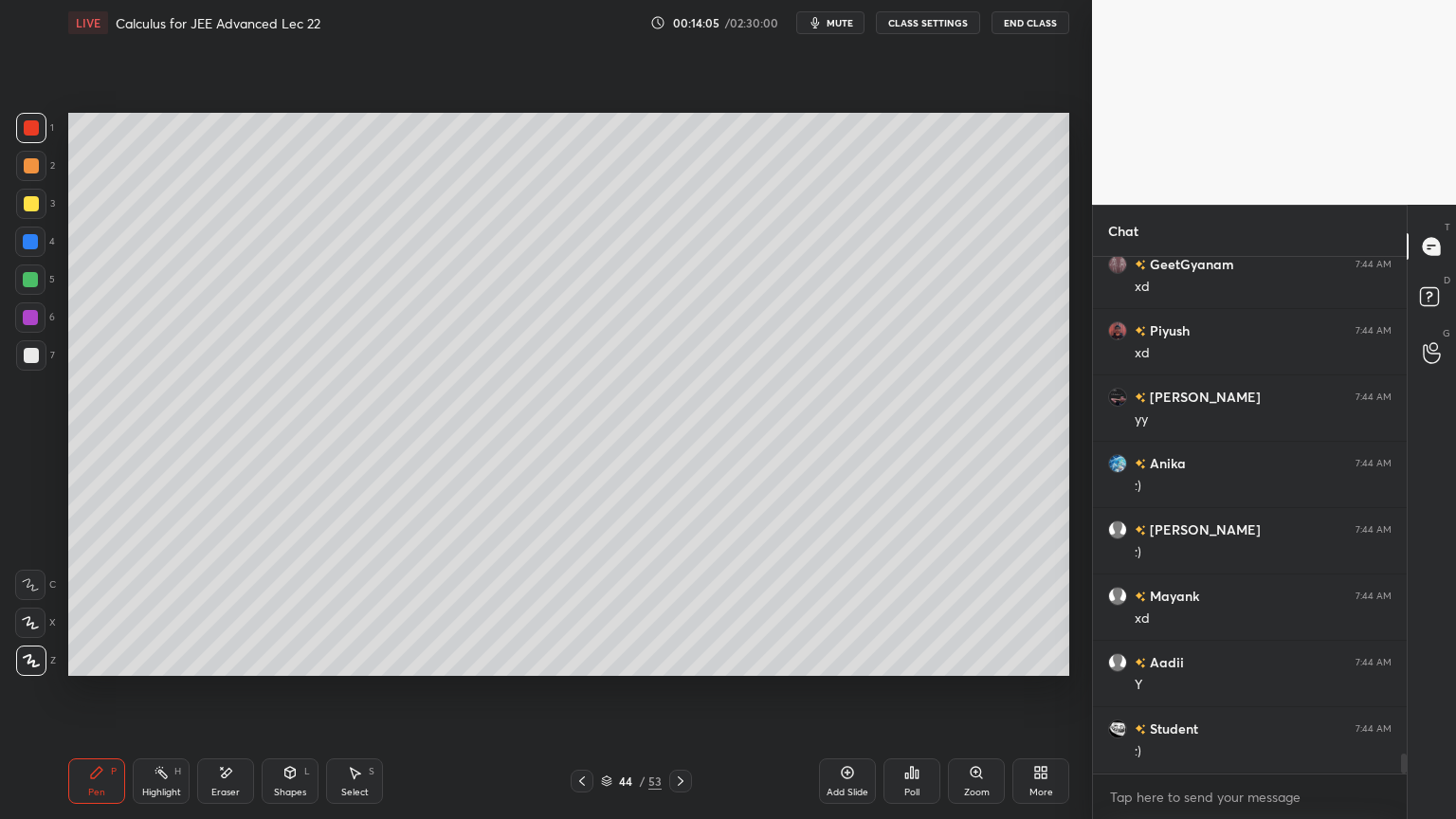 click at bounding box center [31, 355] 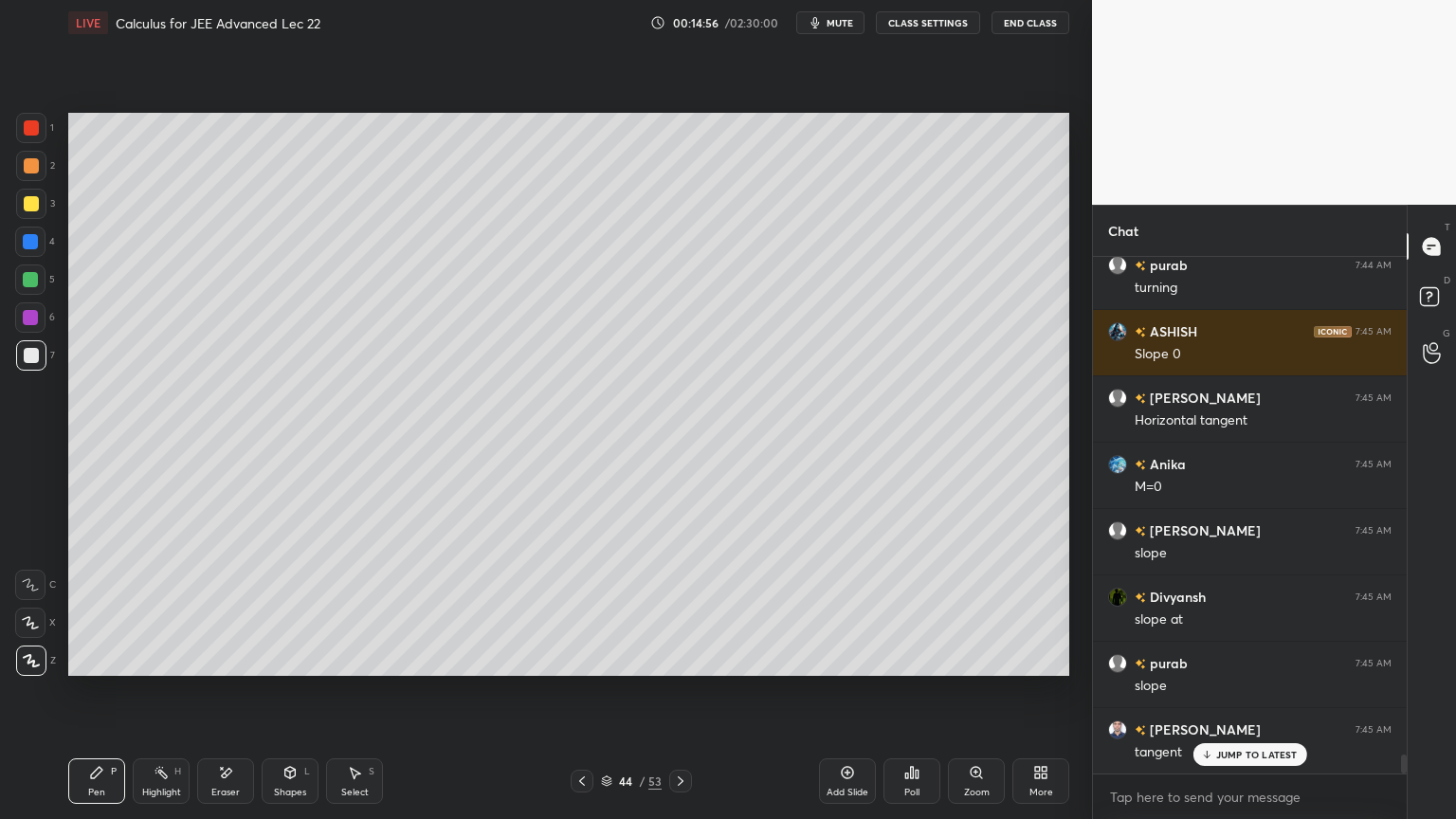 scroll, scrollTop: 13456, scrollLeft: 0, axis: vertical 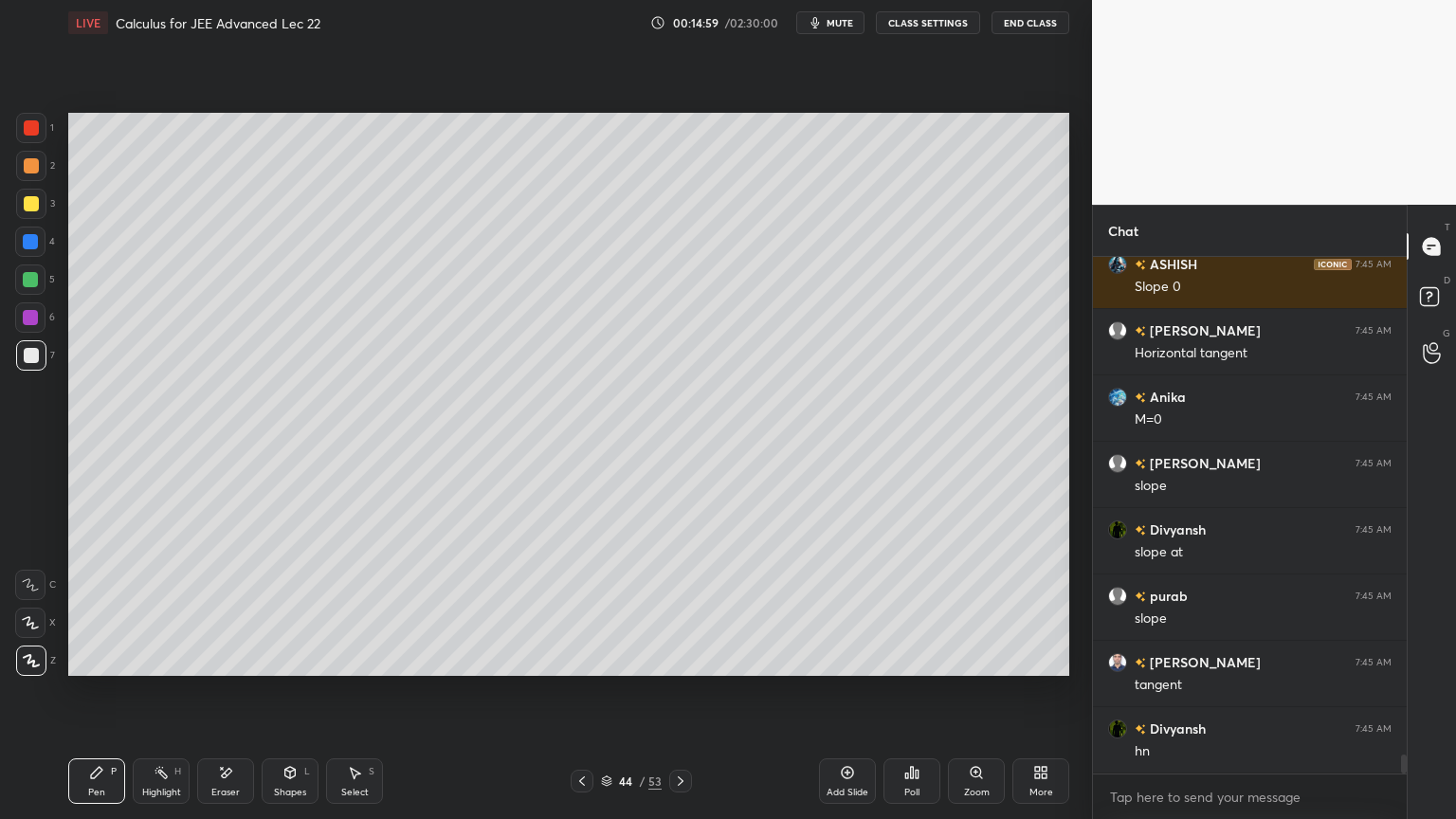 drag, startPoint x: 215, startPoint y: 779, endPoint x: 244, endPoint y: 684, distance: 99.32774 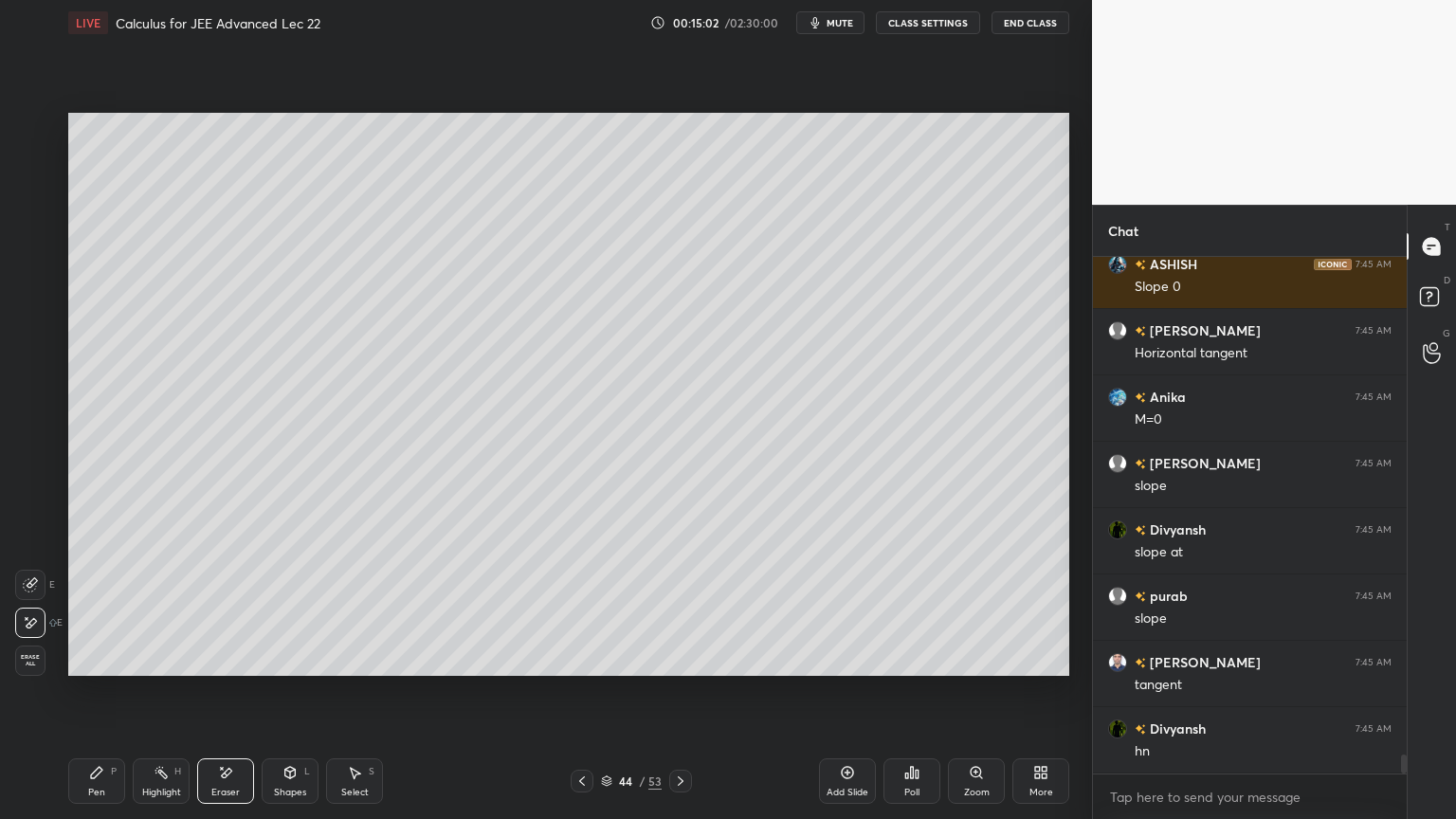 drag, startPoint x: 102, startPoint y: 779, endPoint x: 114, endPoint y: 768, distance: 16.278821 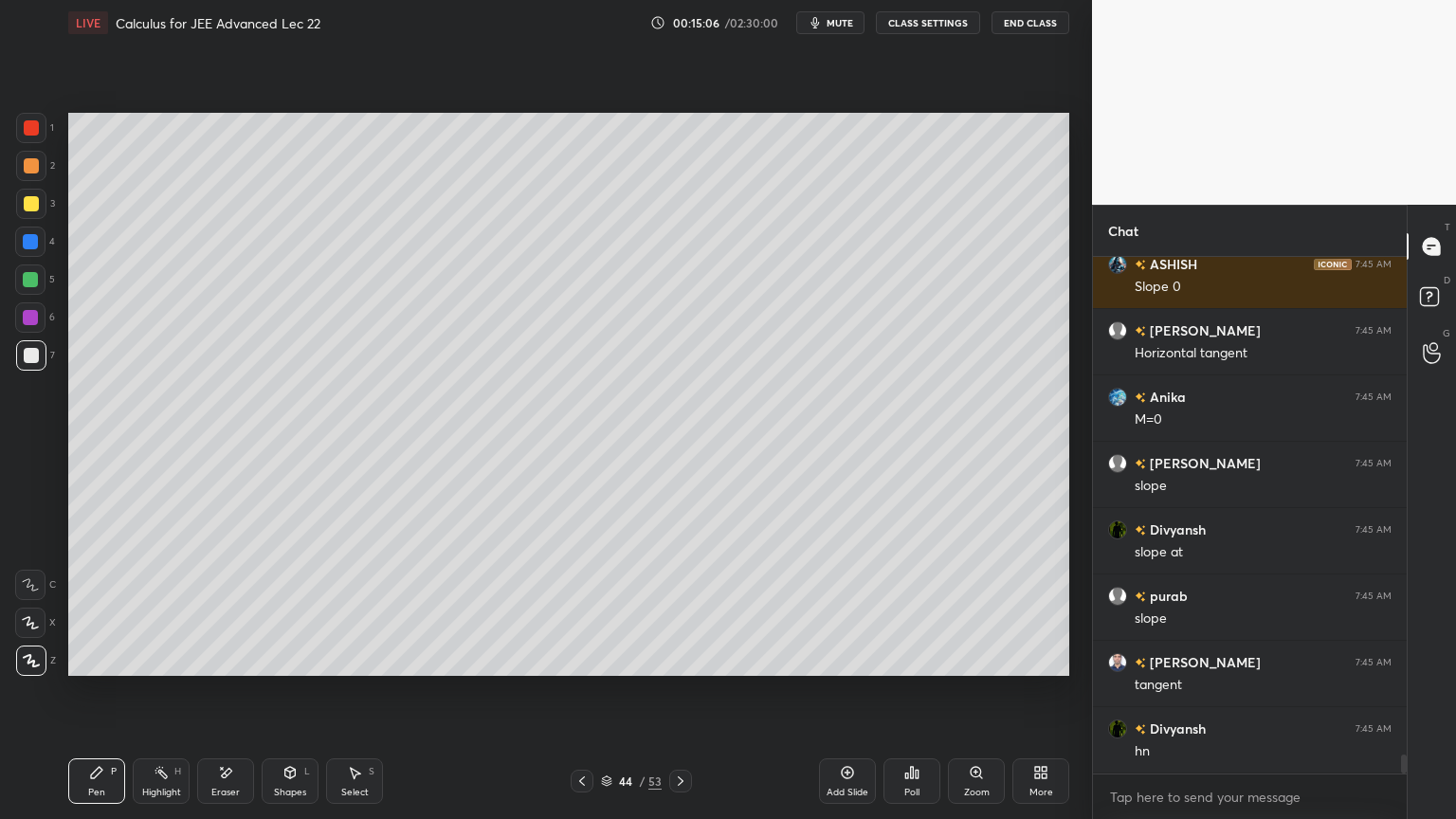 drag, startPoint x: 152, startPoint y: 777, endPoint x: 110, endPoint y: 774, distance: 42.107007 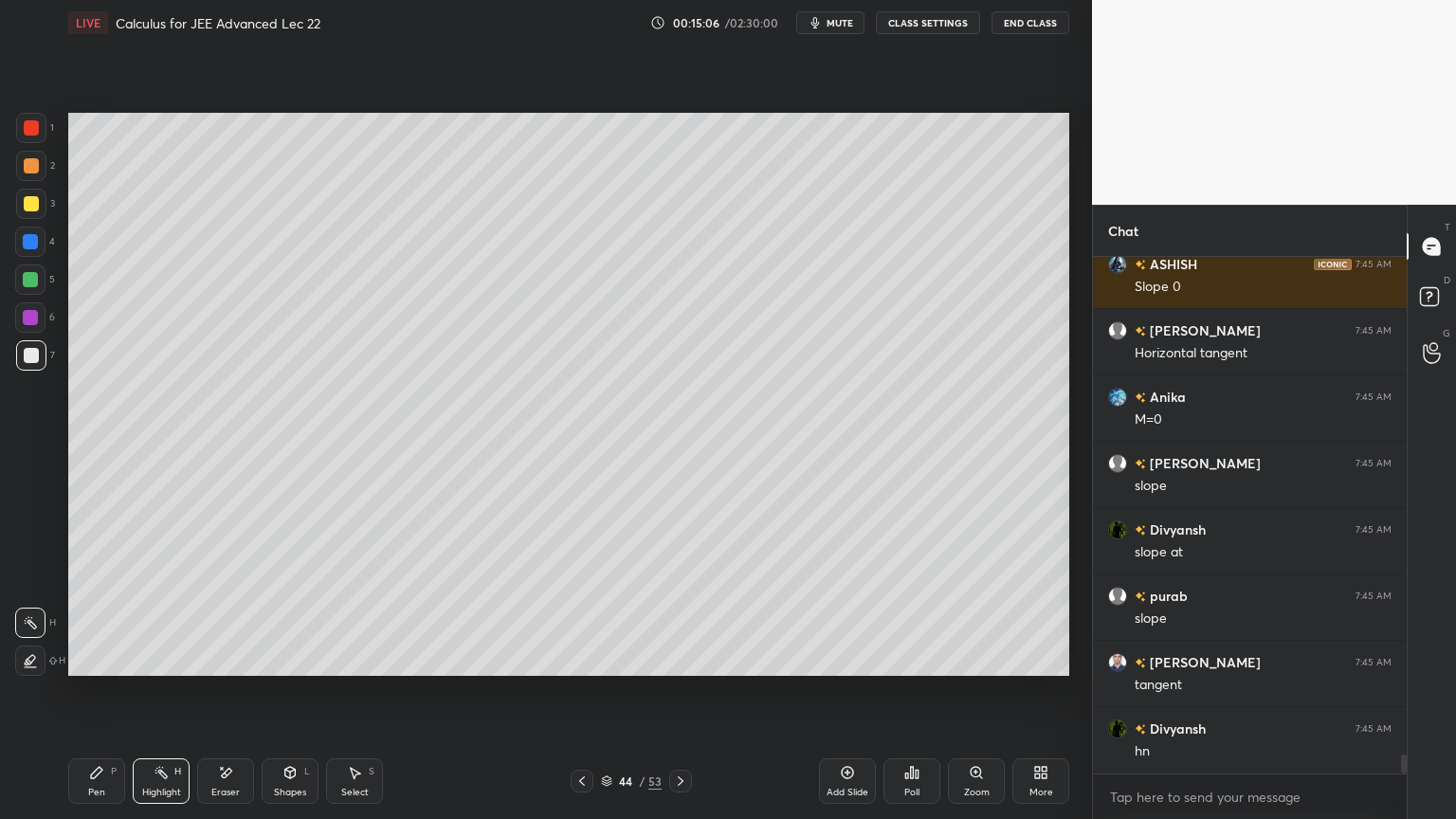 click on "Pen P" at bounding box center [97, 781] 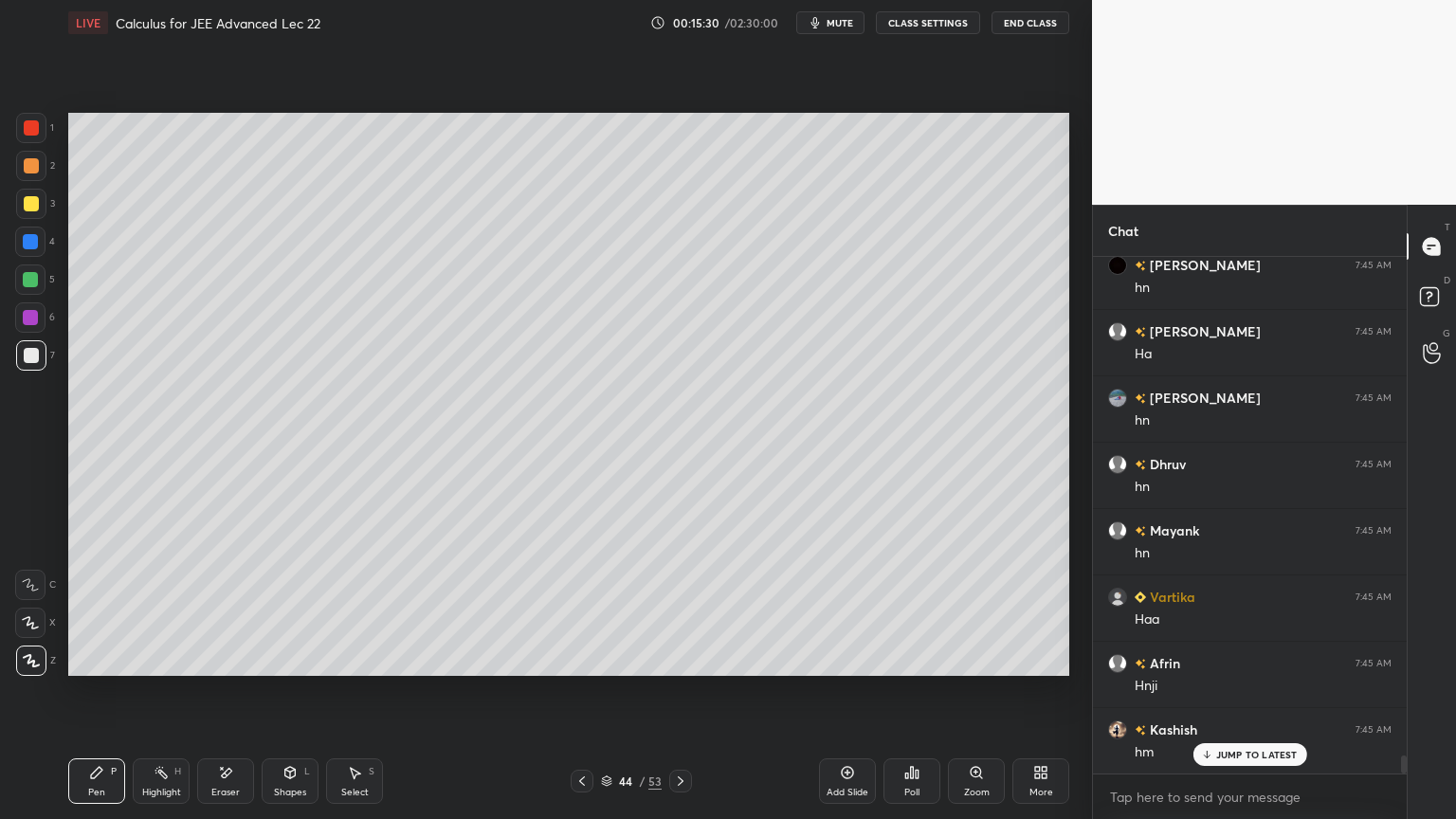 scroll, scrollTop: 14536, scrollLeft: 0, axis: vertical 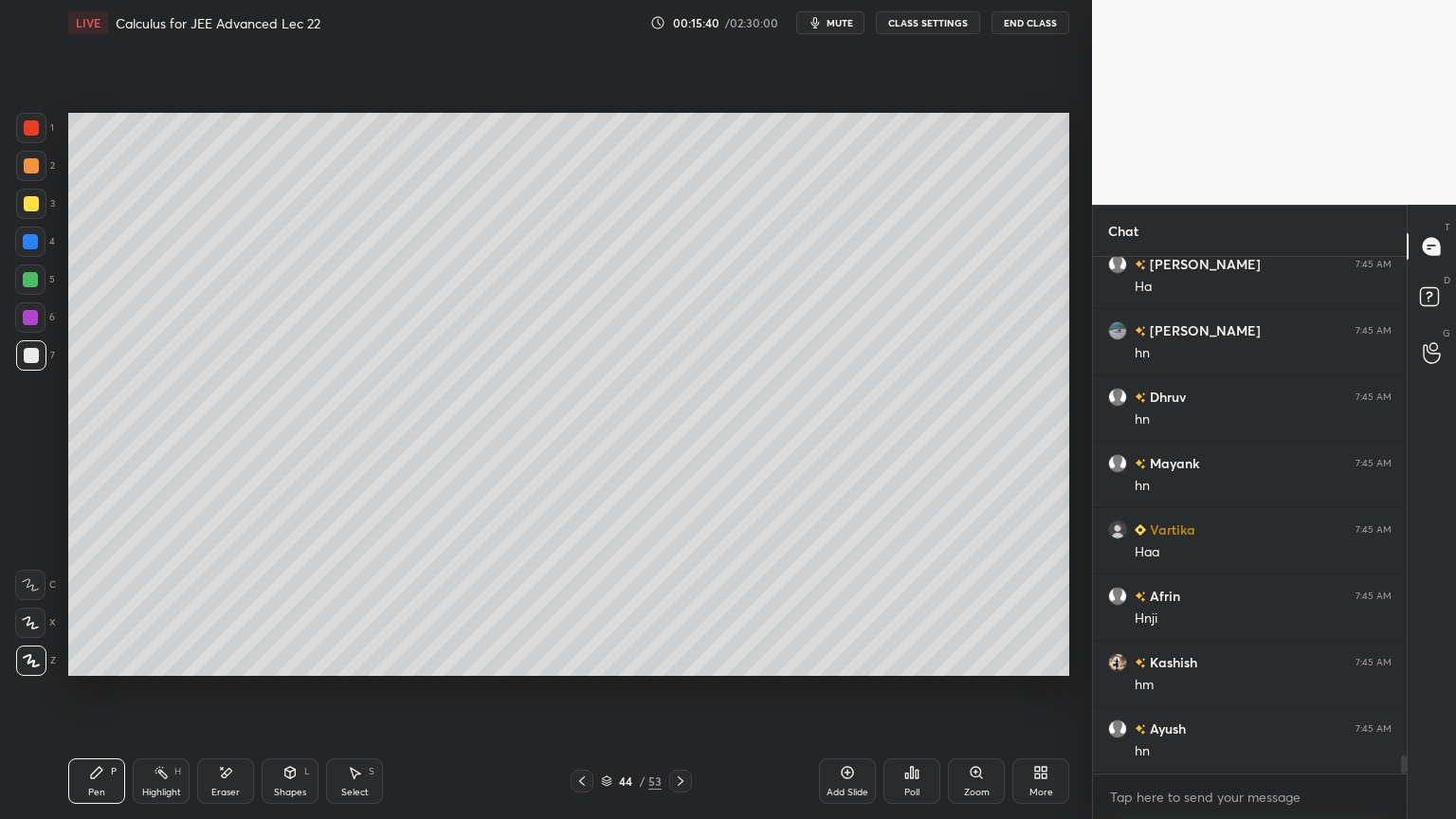 drag, startPoint x: 223, startPoint y: 774, endPoint x: 224, endPoint y: 755, distance: 19.026298 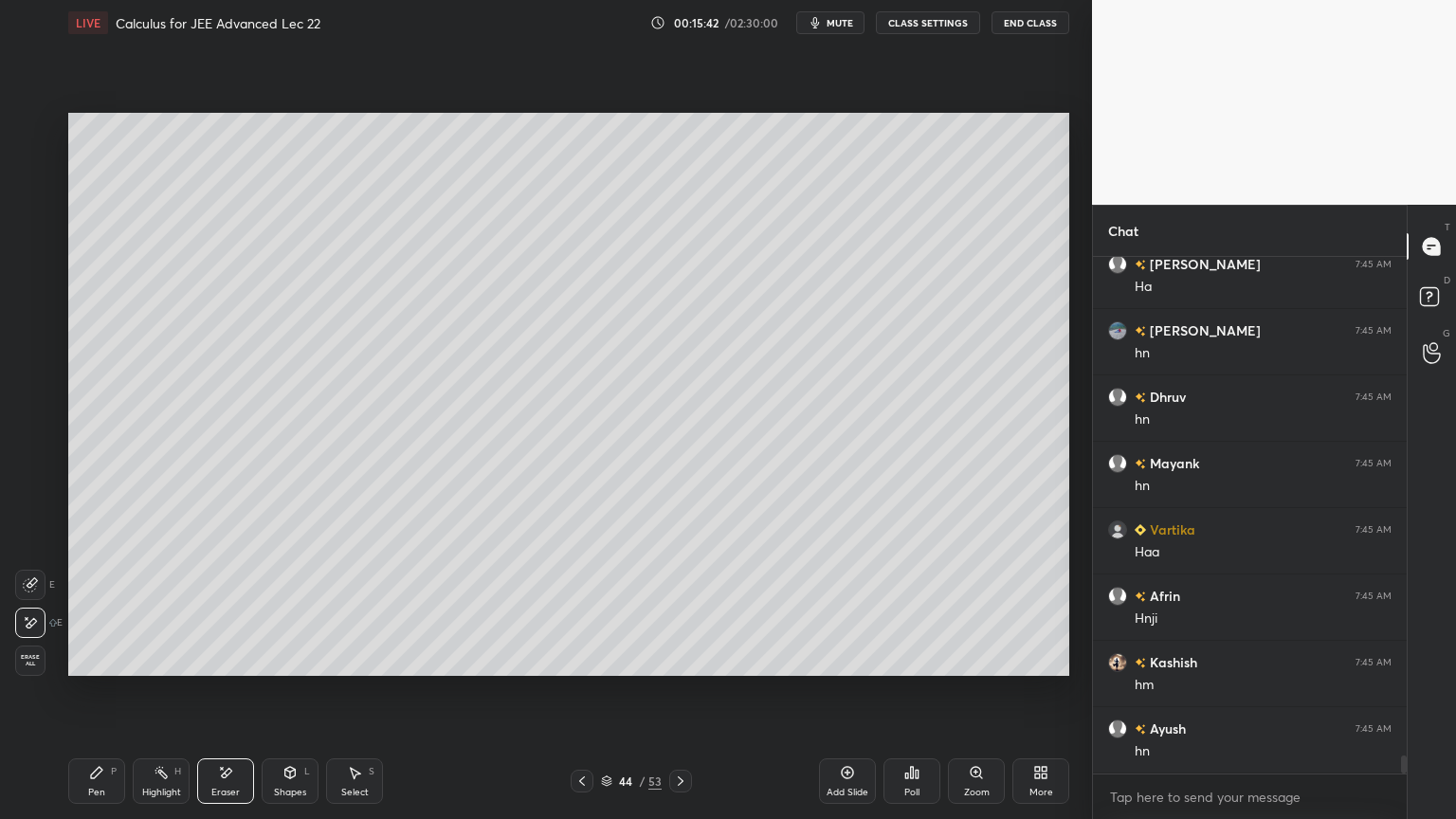 drag, startPoint x: 108, startPoint y: 774, endPoint x: 106, endPoint y: 754, distance: 20.099751 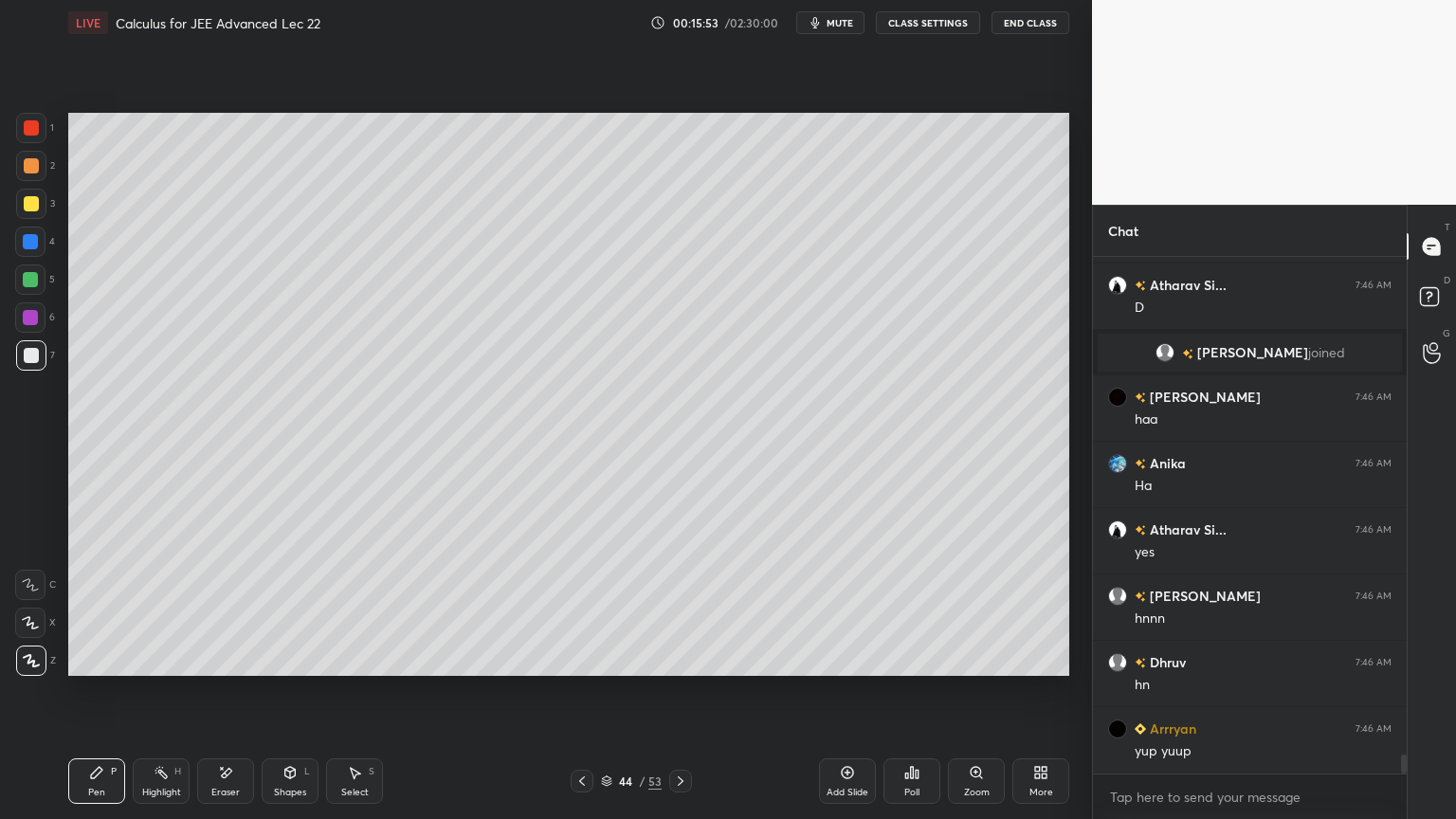 scroll, scrollTop: 13661, scrollLeft: 0, axis: vertical 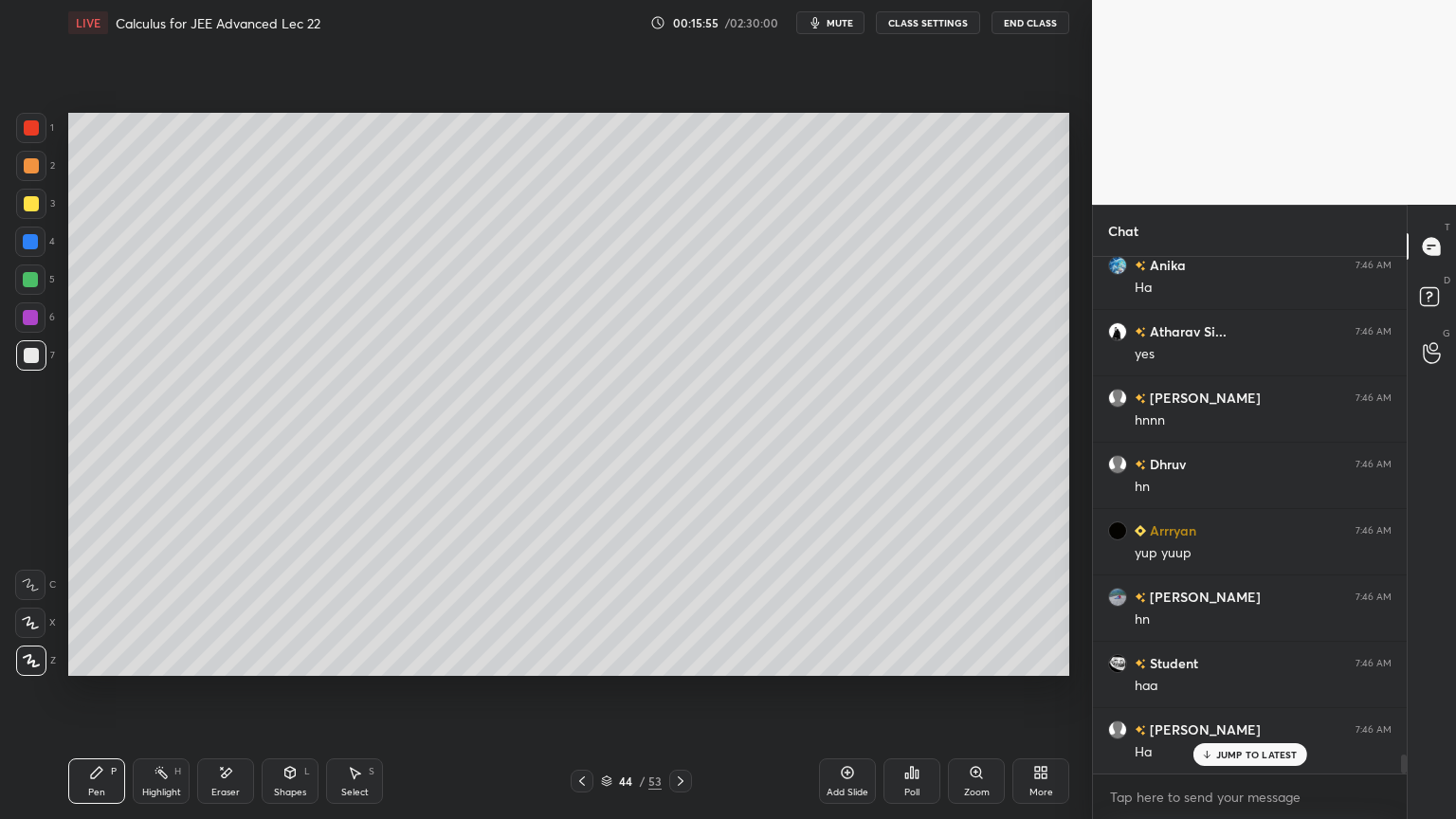 click on "Eraser" at bounding box center (226, 781) 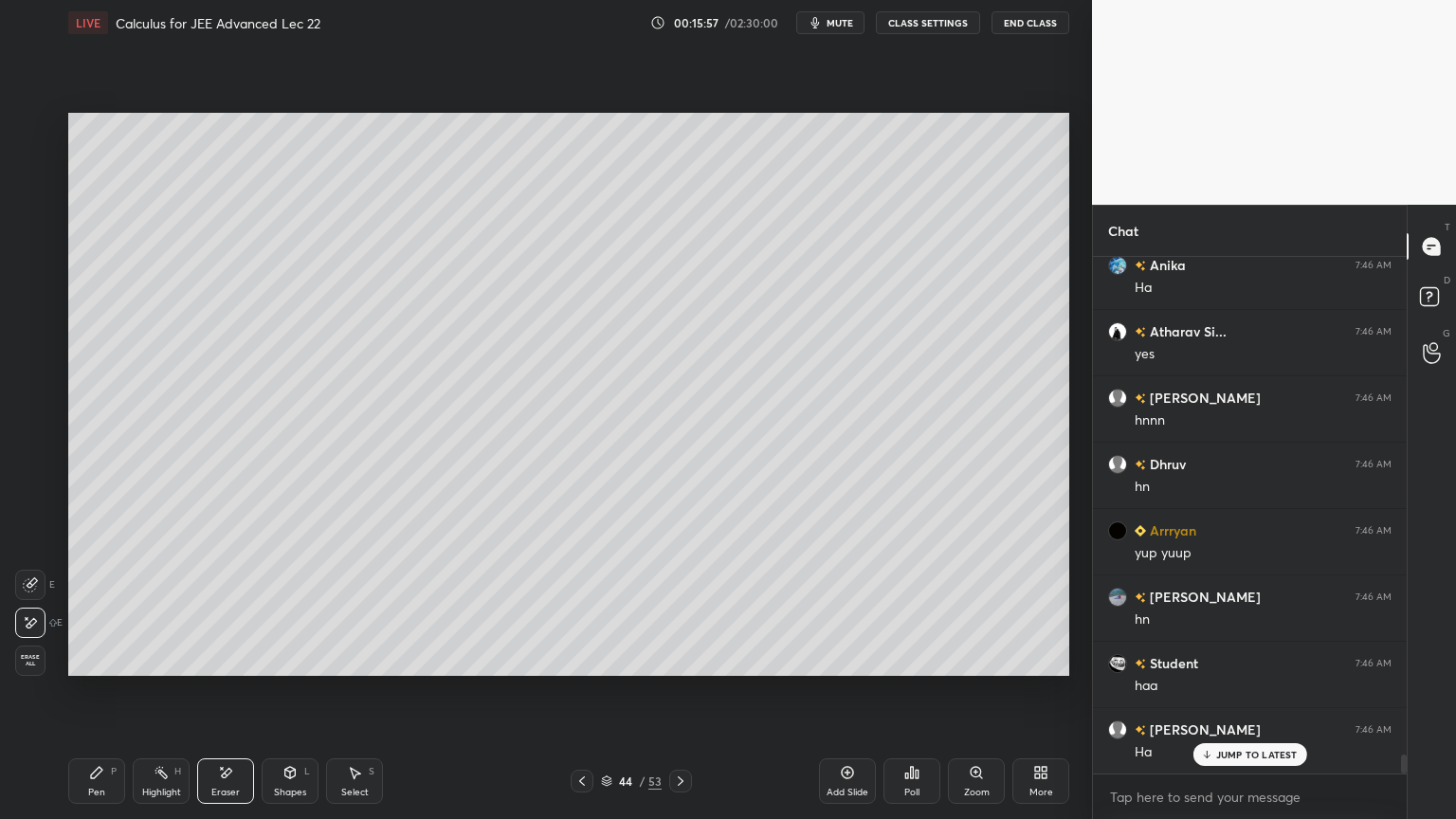 drag, startPoint x: 105, startPoint y: 775, endPoint x: 121, endPoint y: 775, distance: 16 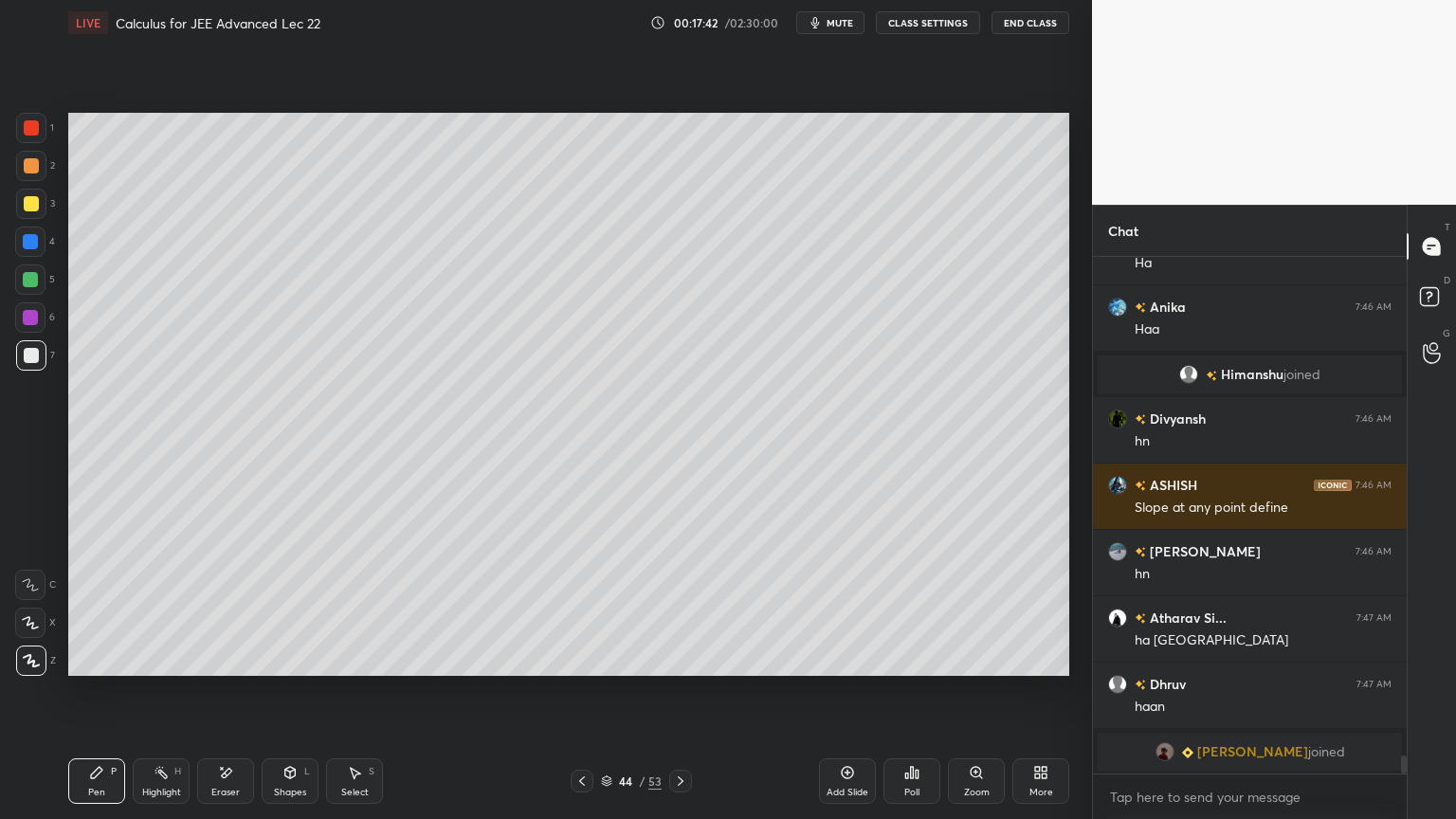 scroll, scrollTop: 14009, scrollLeft: 0, axis: vertical 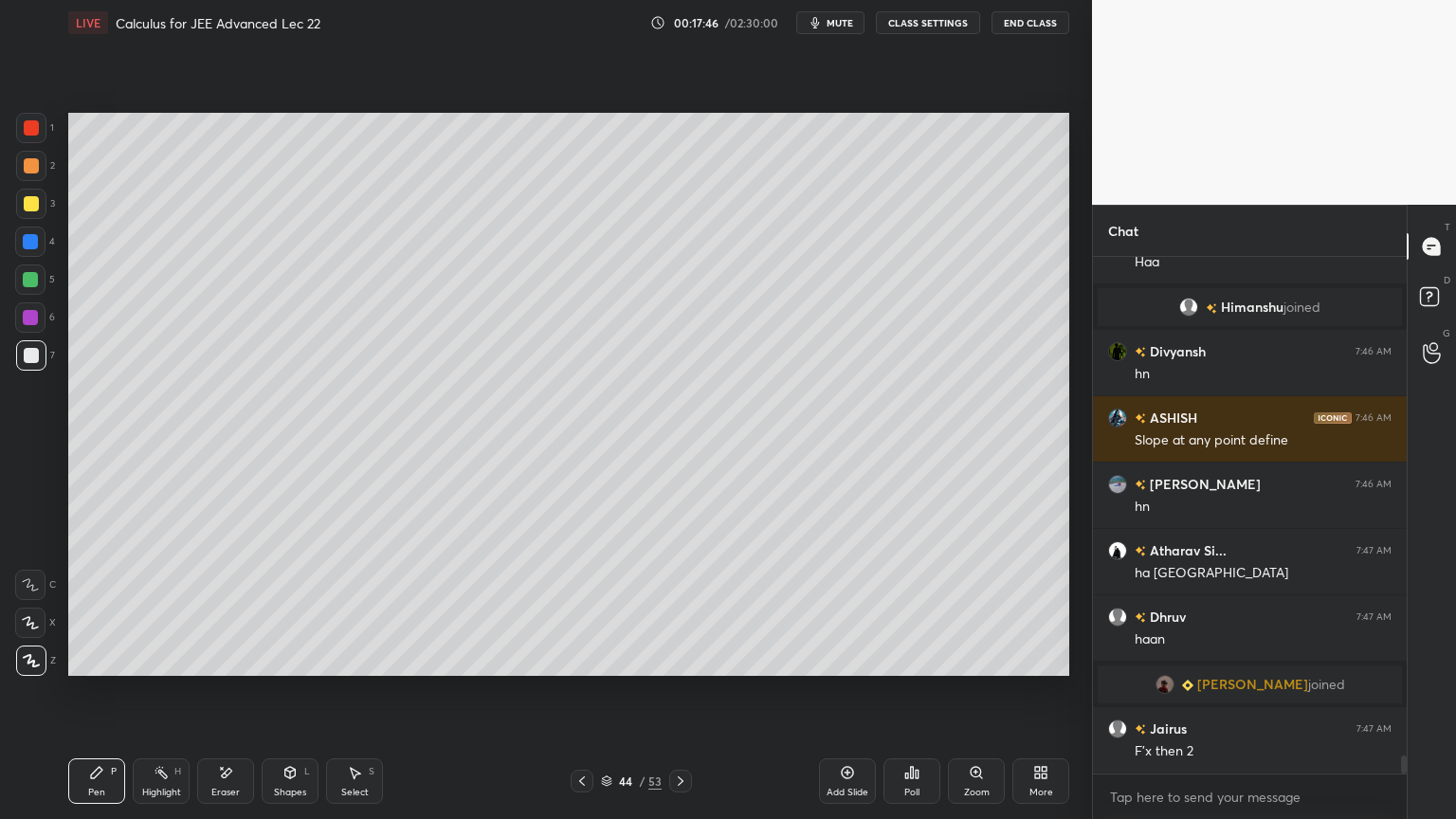 drag, startPoint x: 233, startPoint y: 767, endPoint x: 281, endPoint y: 682, distance: 97.6166 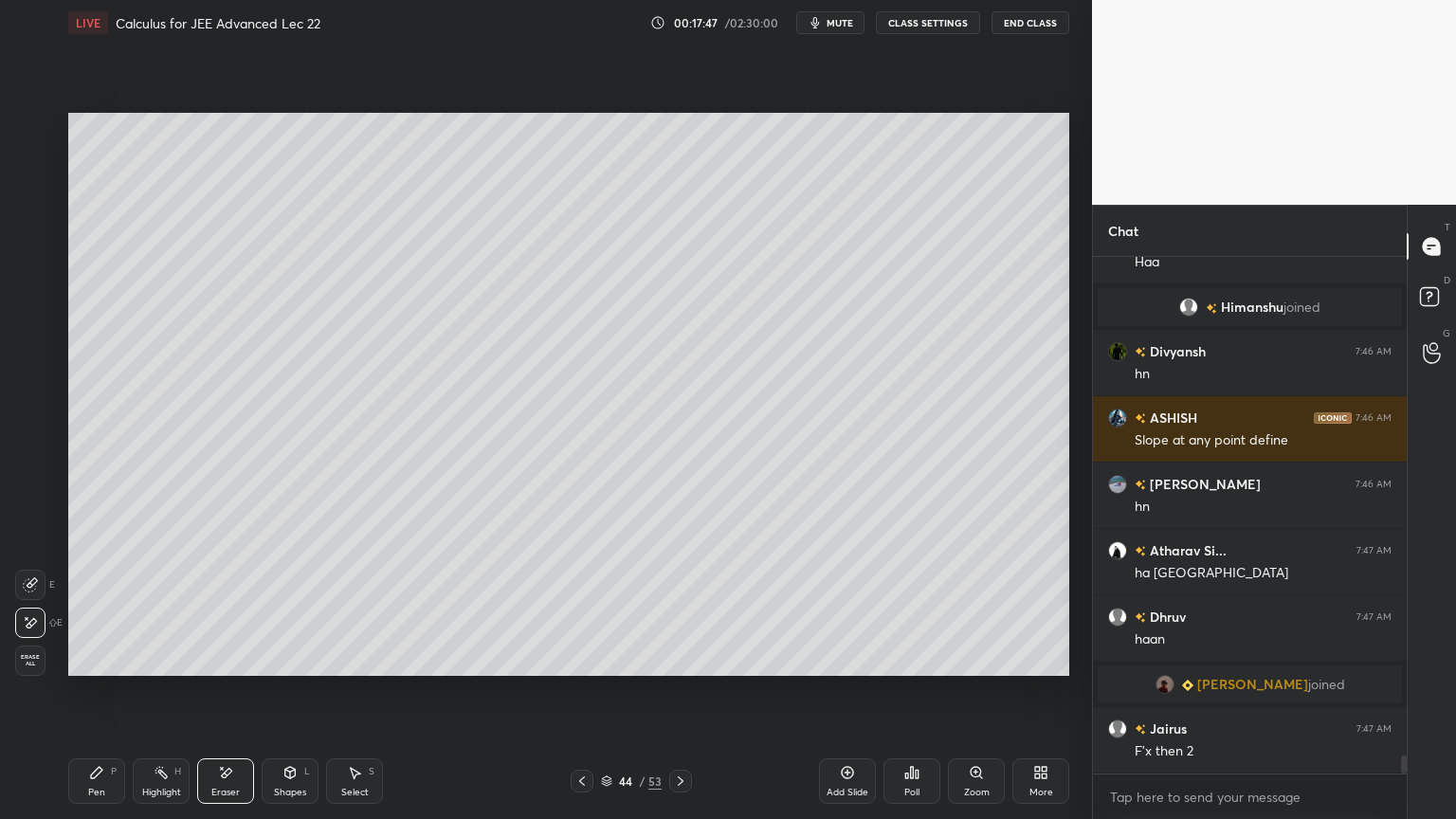 scroll, scrollTop: 14075, scrollLeft: 0, axis: vertical 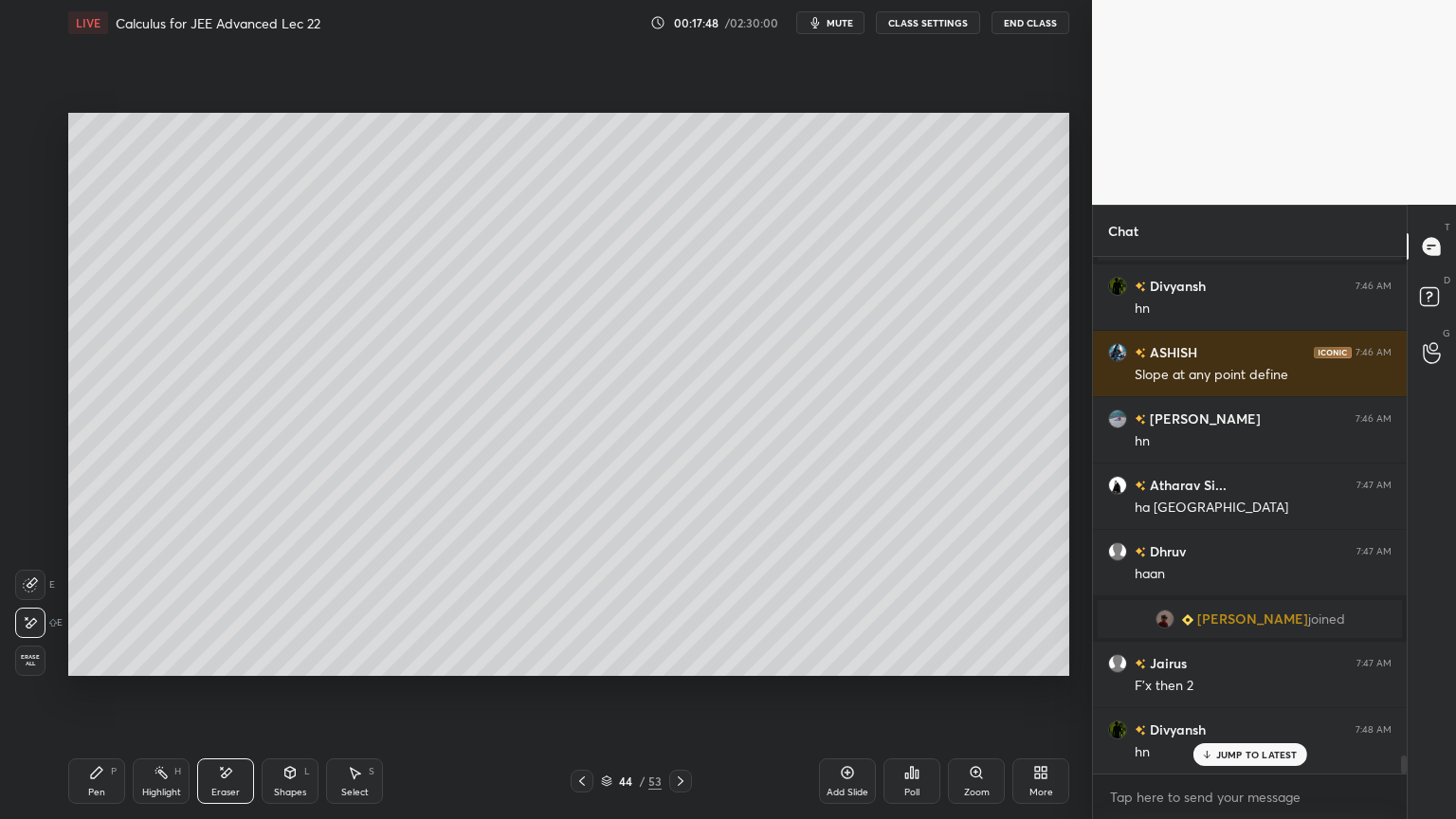 drag, startPoint x: 98, startPoint y: 769, endPoint x: 126, endPoint y: 705, distance: 69.856997 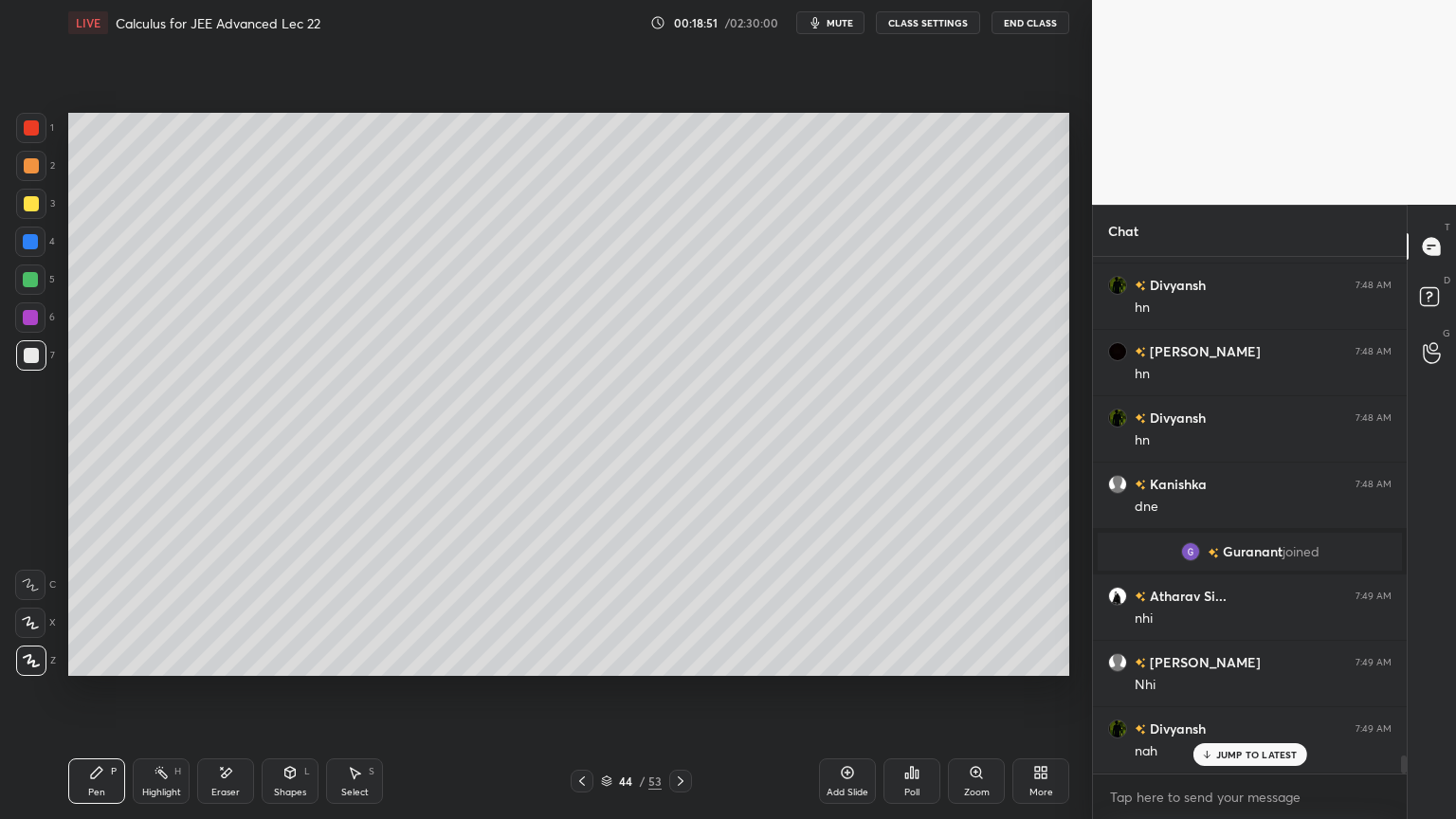 scroll, scrollTop: 14359, scrollLeft: 0, axis: vertical 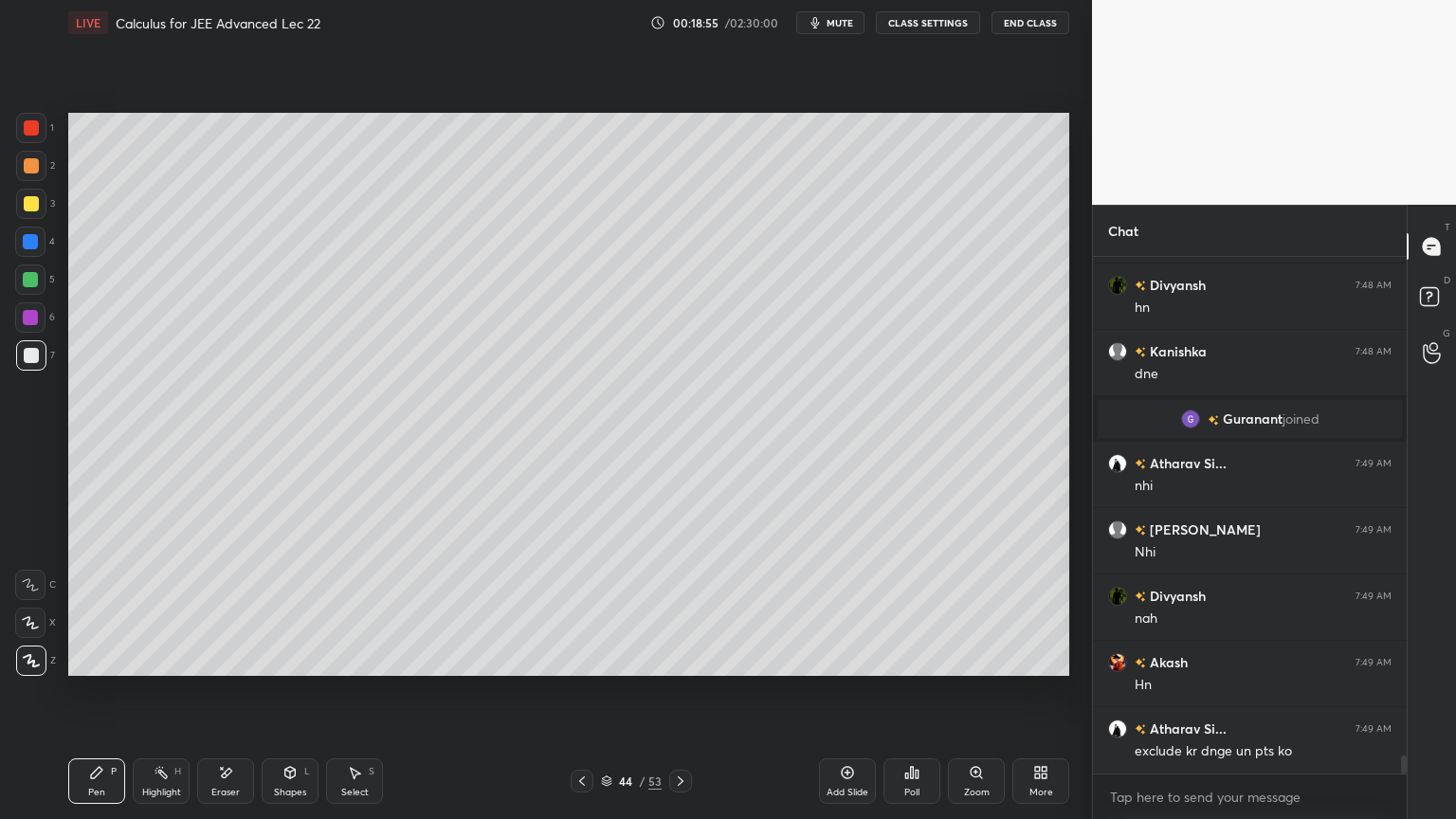 click on "Eraser" at bounding box center [226, 792] 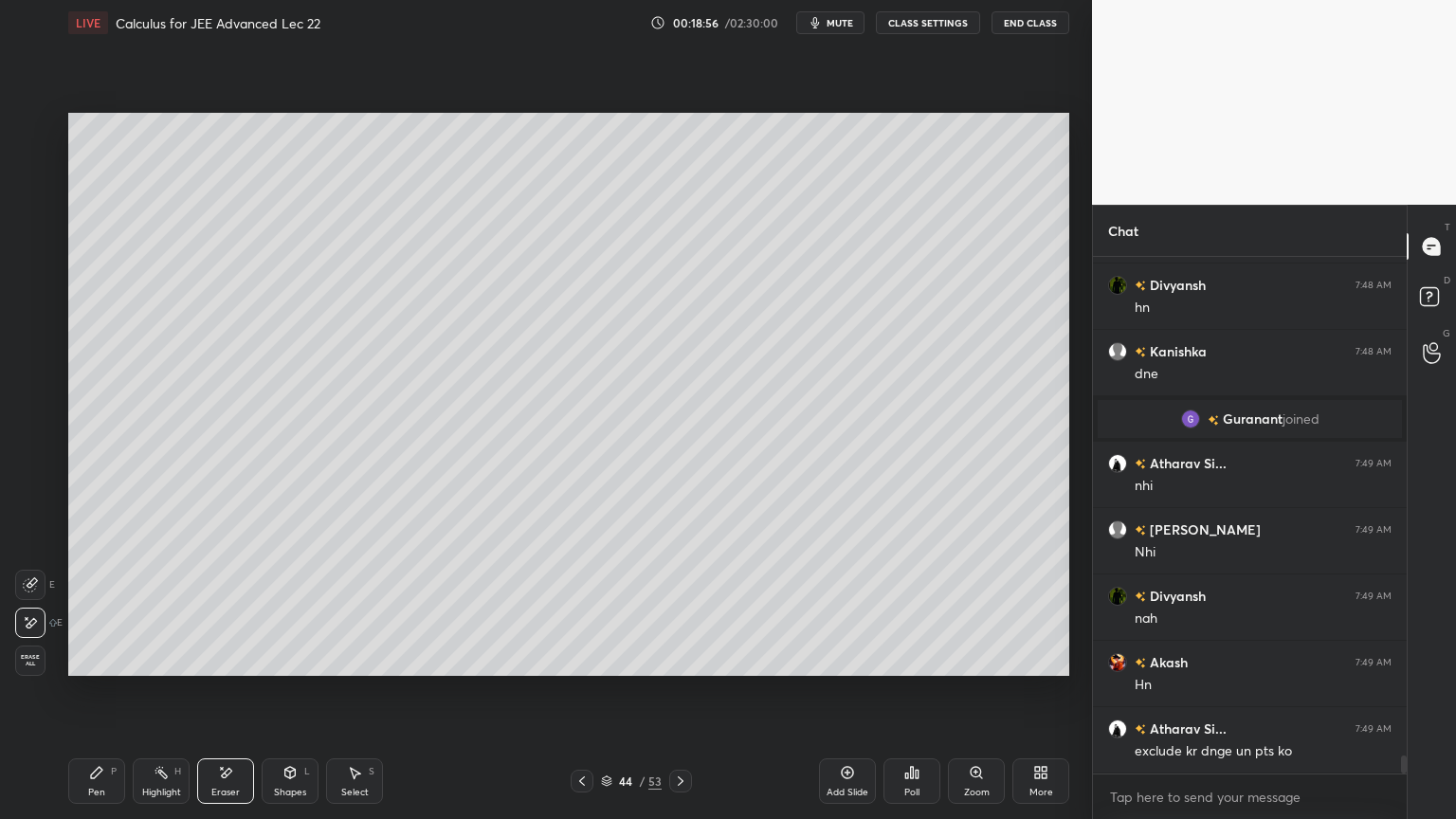 scroll, scrollTop: 14472, scrollLeft: 0, axis: vertical 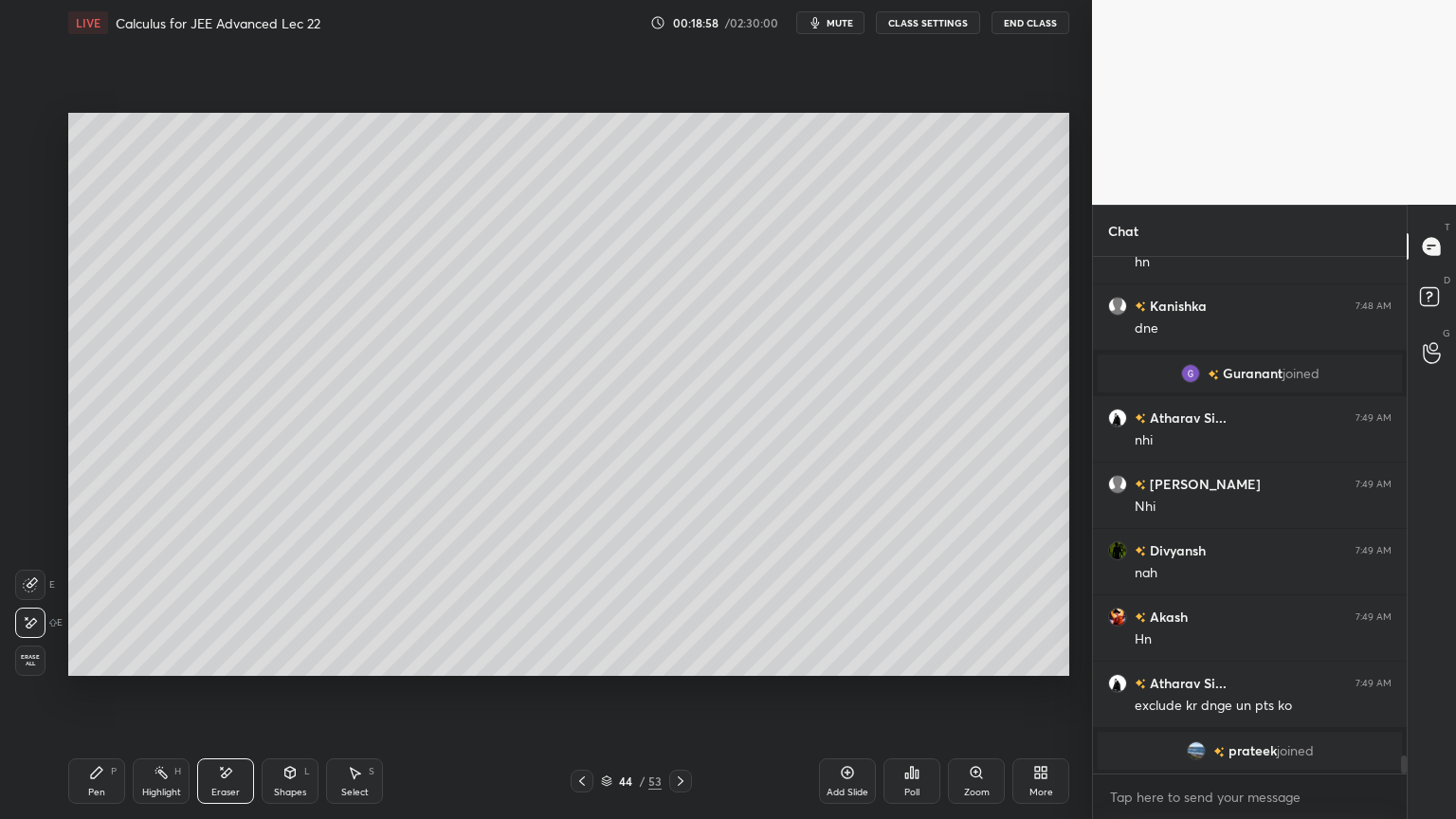 click on "Pen" at bounding box center [97, 792] 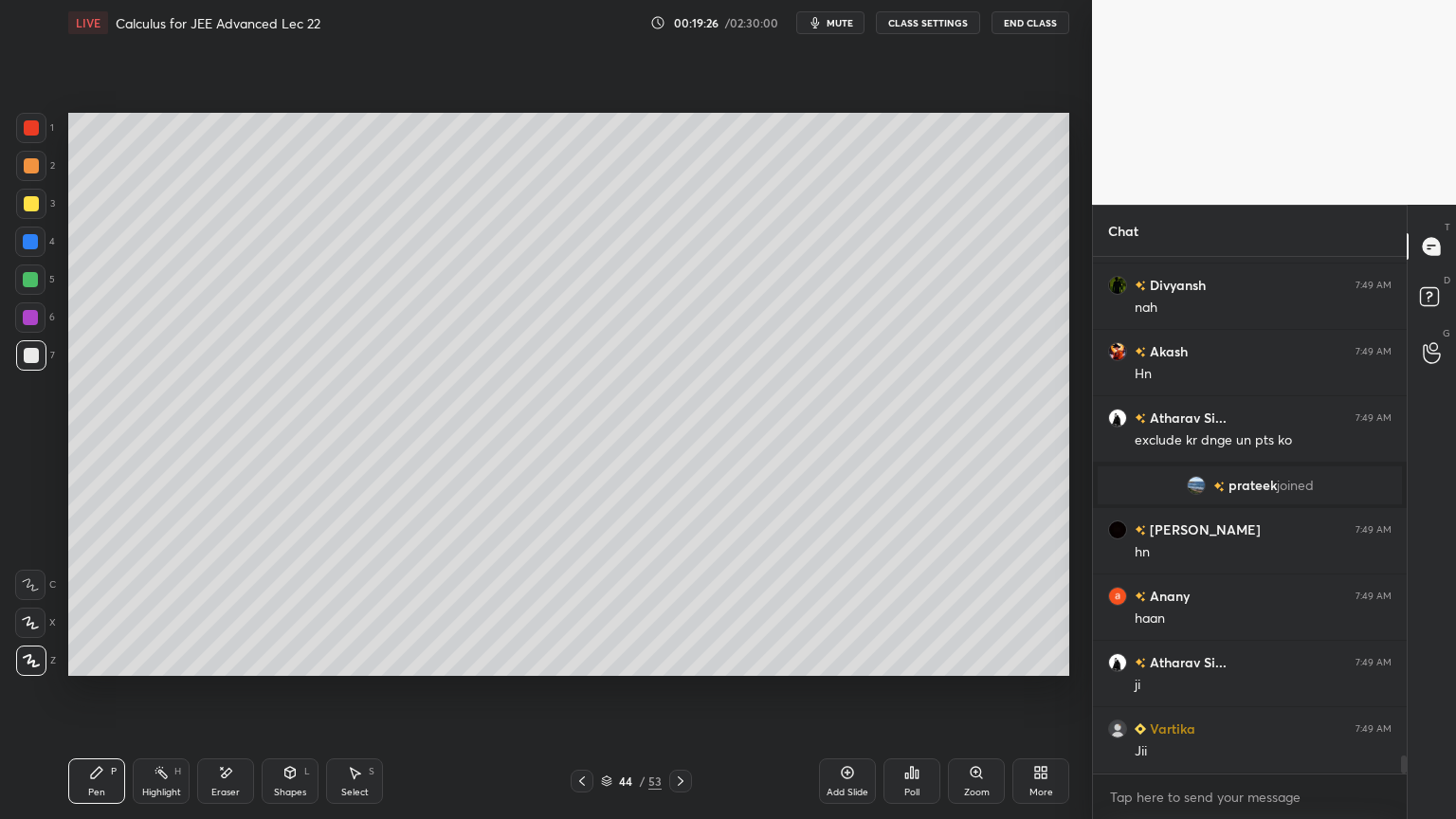 scroll, scrollTop: 14708, scrollLeft: 0, axis: vertical 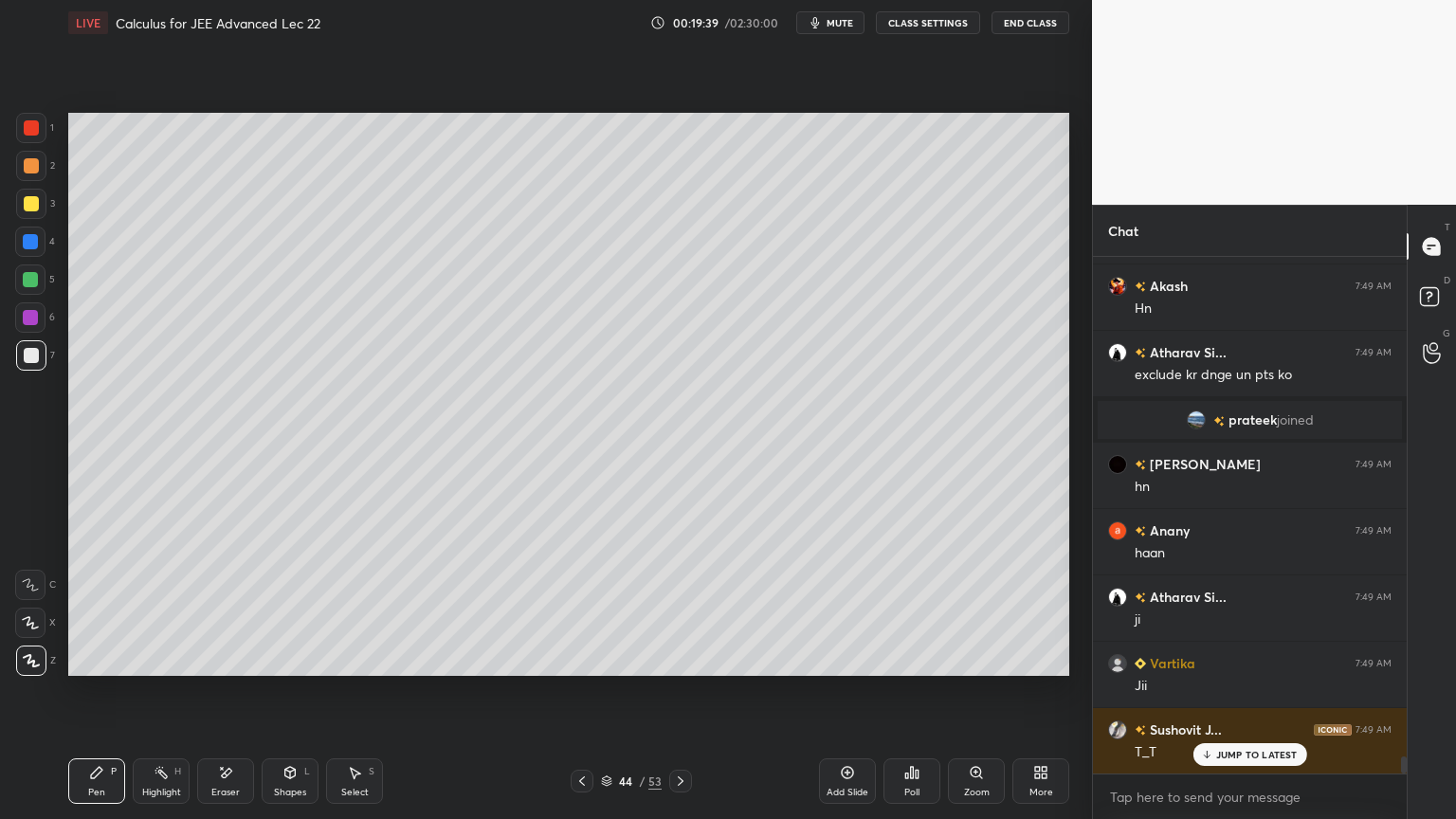 click on "Eraser" at bounding box center (226, 781) 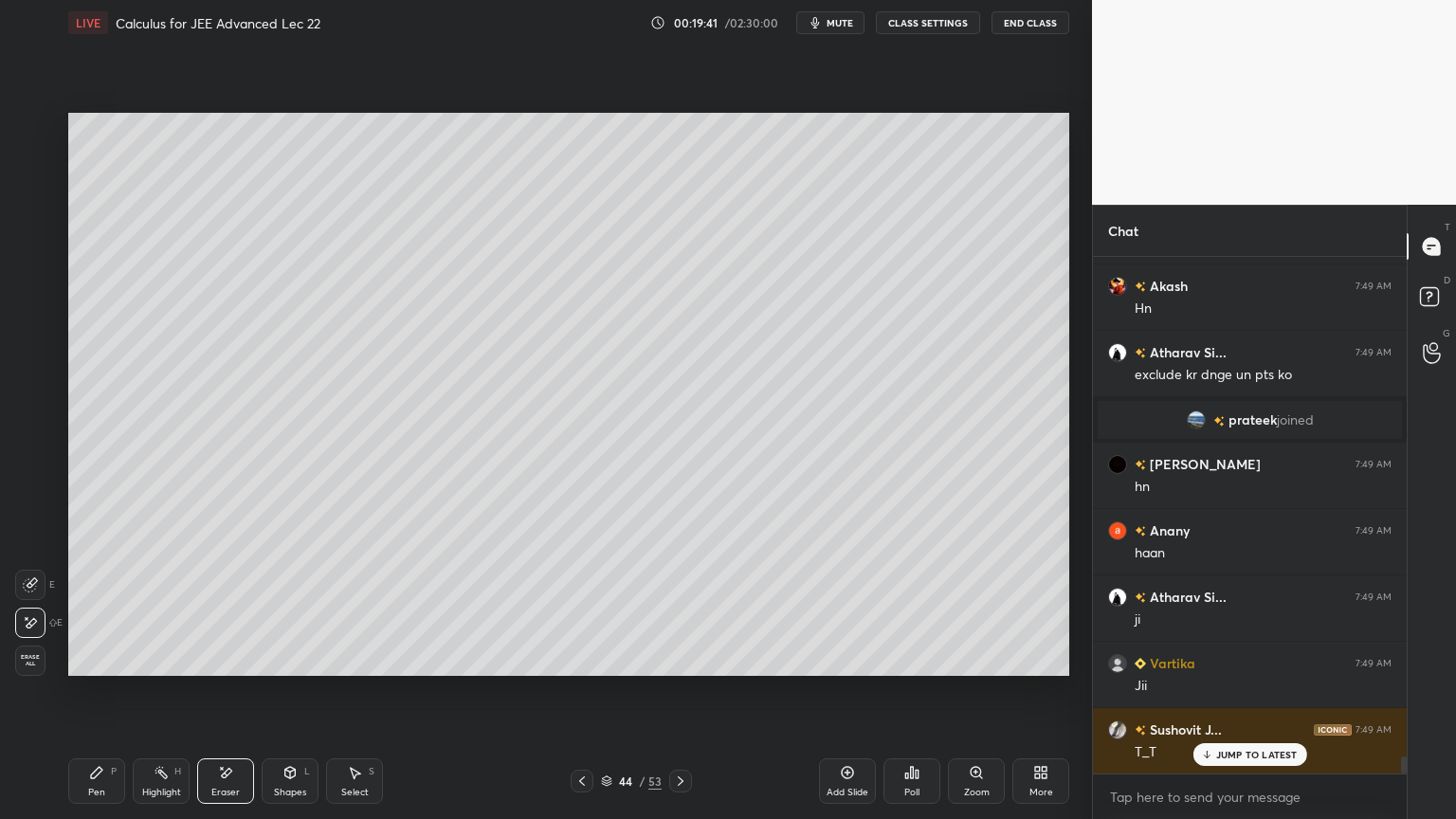 drag, startPoint x: 111, startPoint y: 786, endPoint x: 153, endPoint y: 762, distance: 48.373546 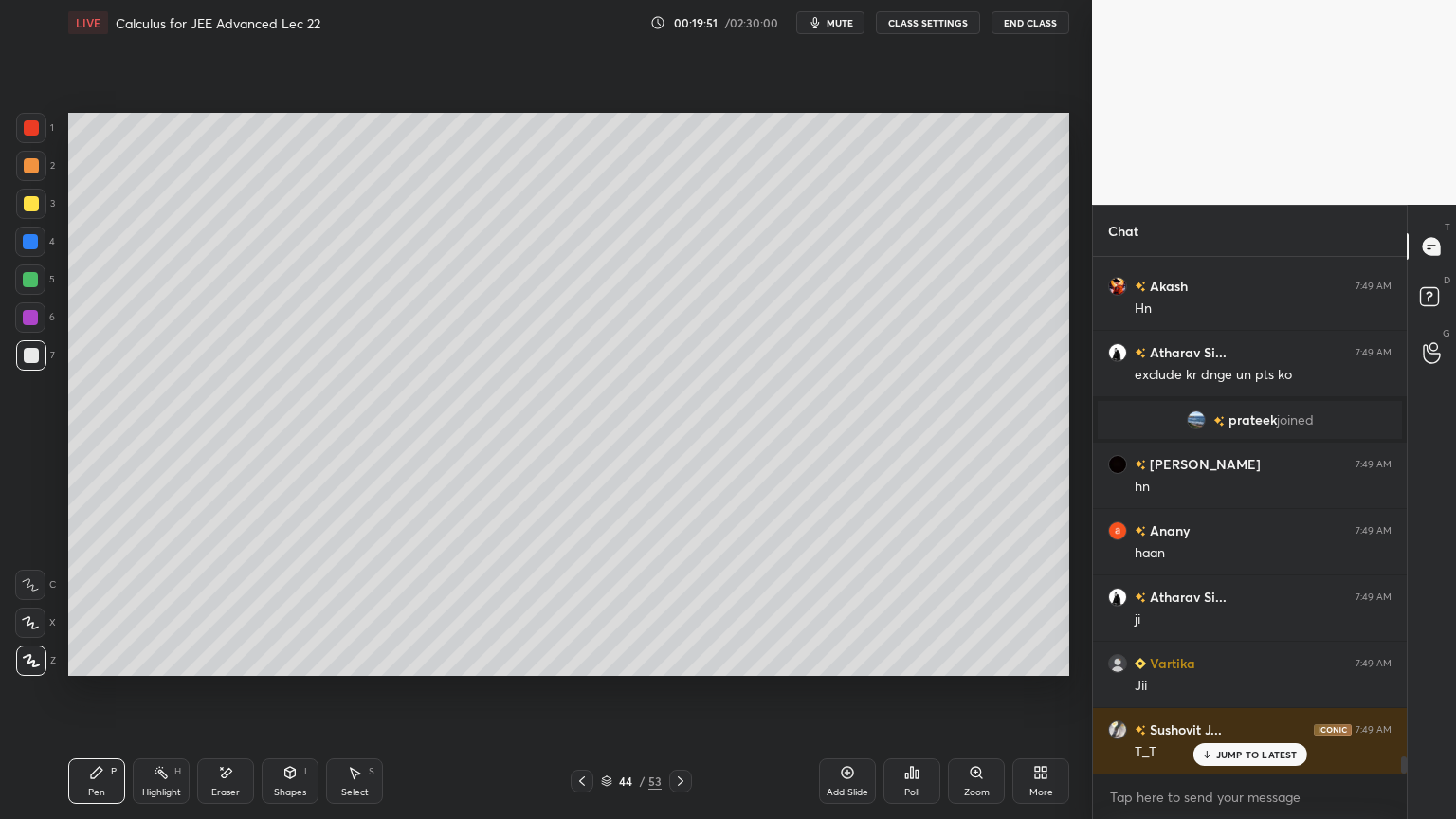 click on "Eraser" at bounding box center [226, 781] 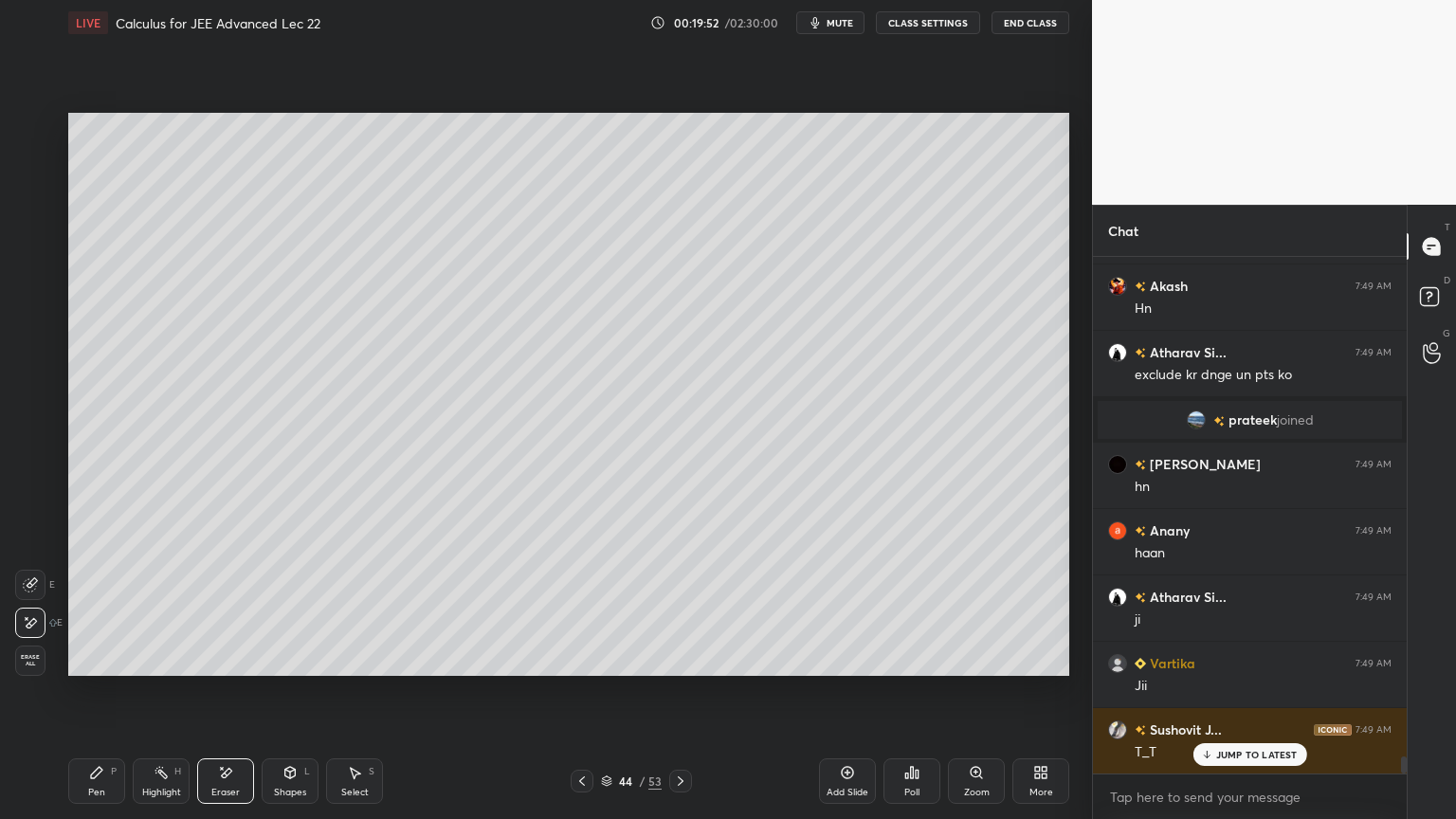scroll, scrollTop: 14775, scrollLeft: 0, axis: vertical 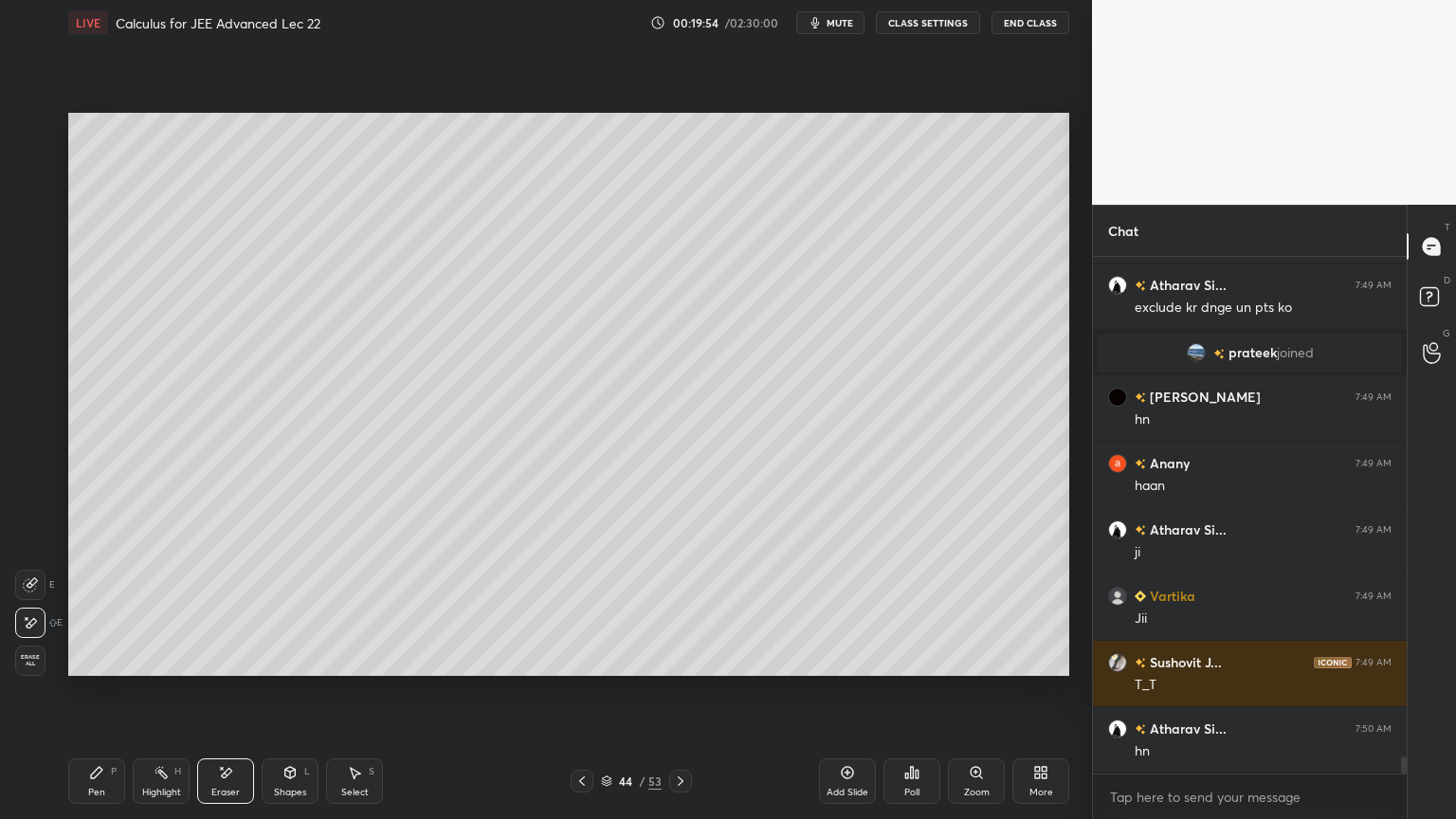 click on "Highlight H" at bounding box center (161, 781) 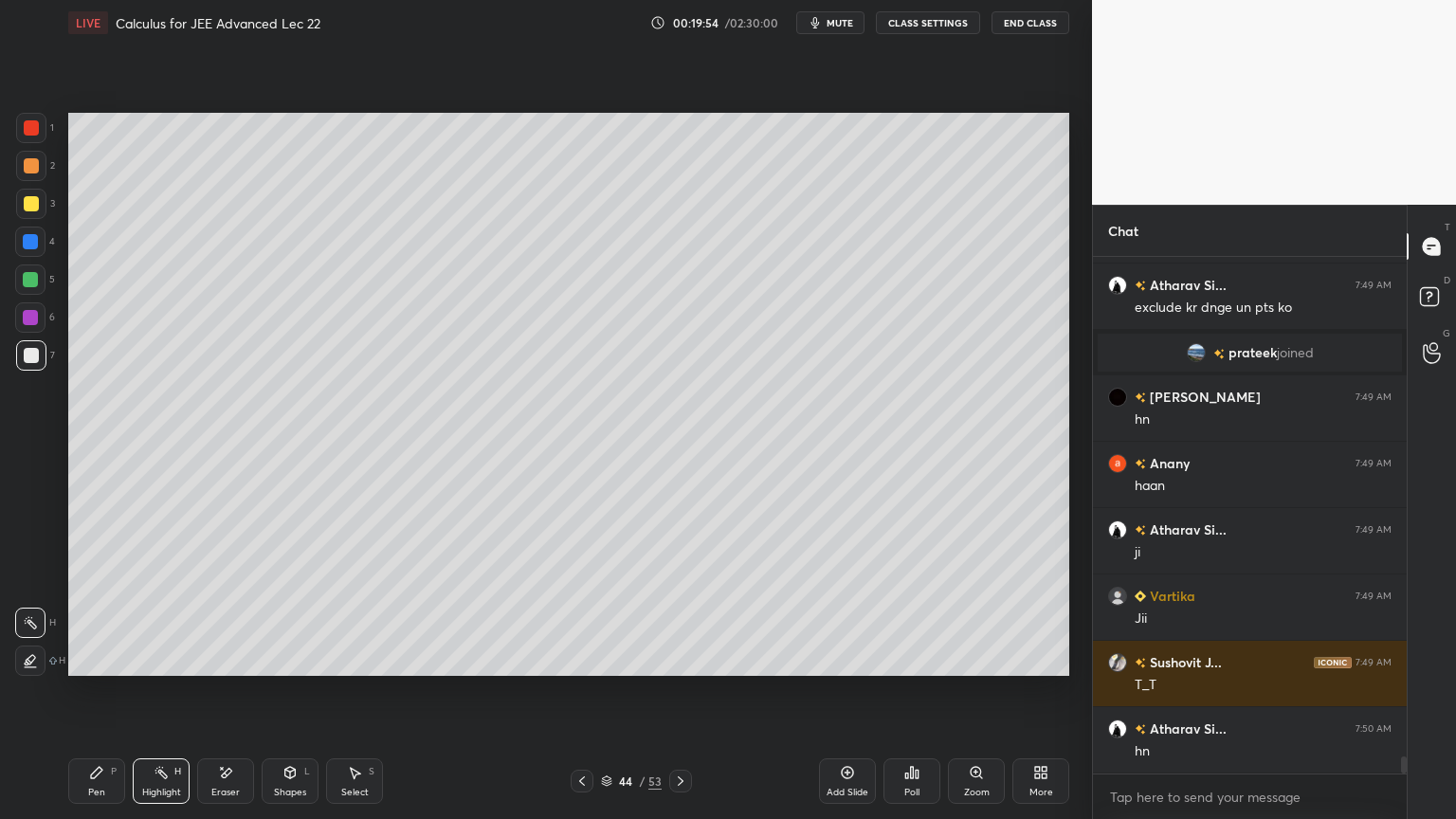 click on "Pen P" at bounding box center (97, 781) 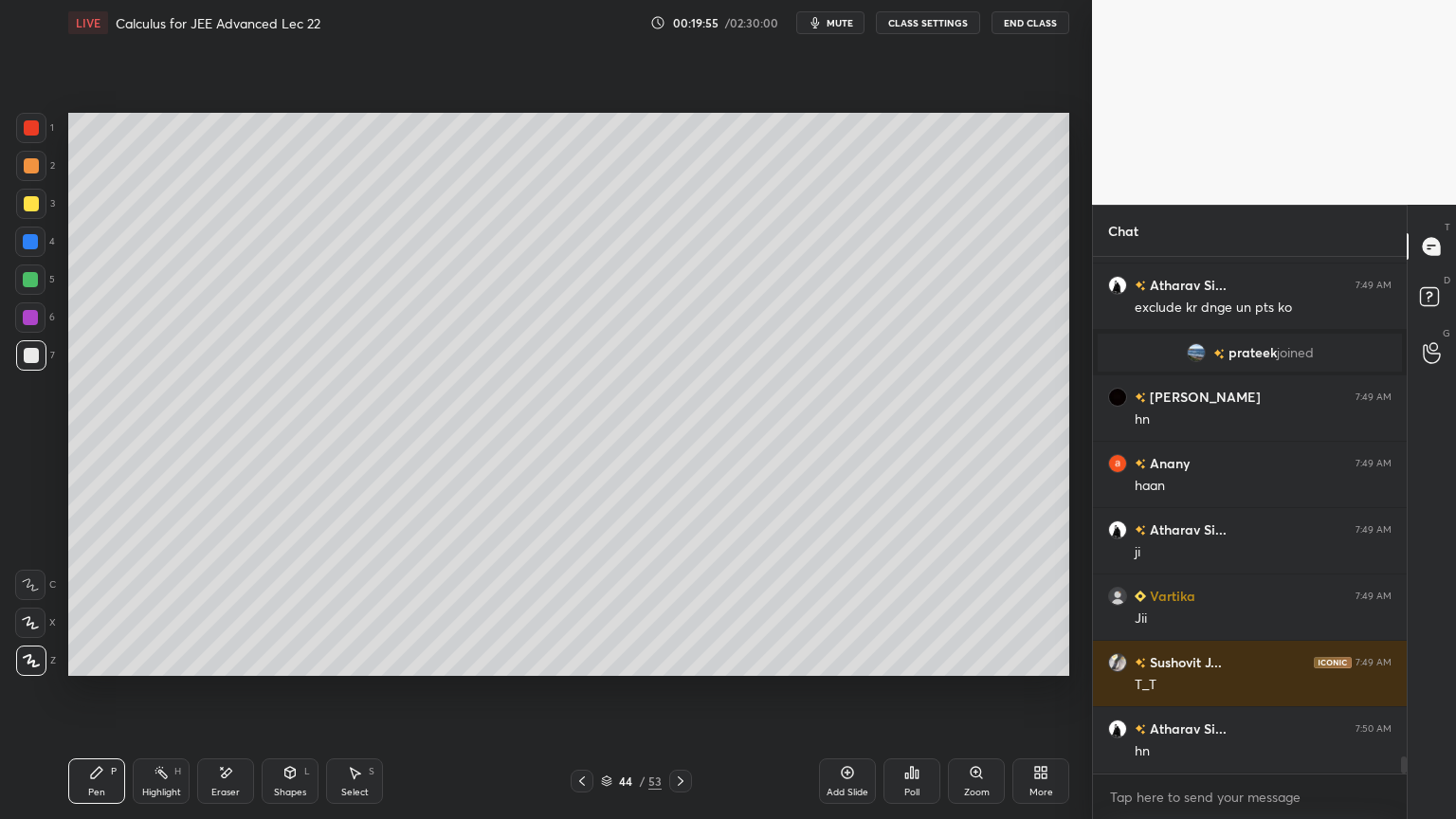 drag, startPoint x: 216, startPoint y: 781, endPoint x: 162, endPoint y: 783, distance: 54.037024 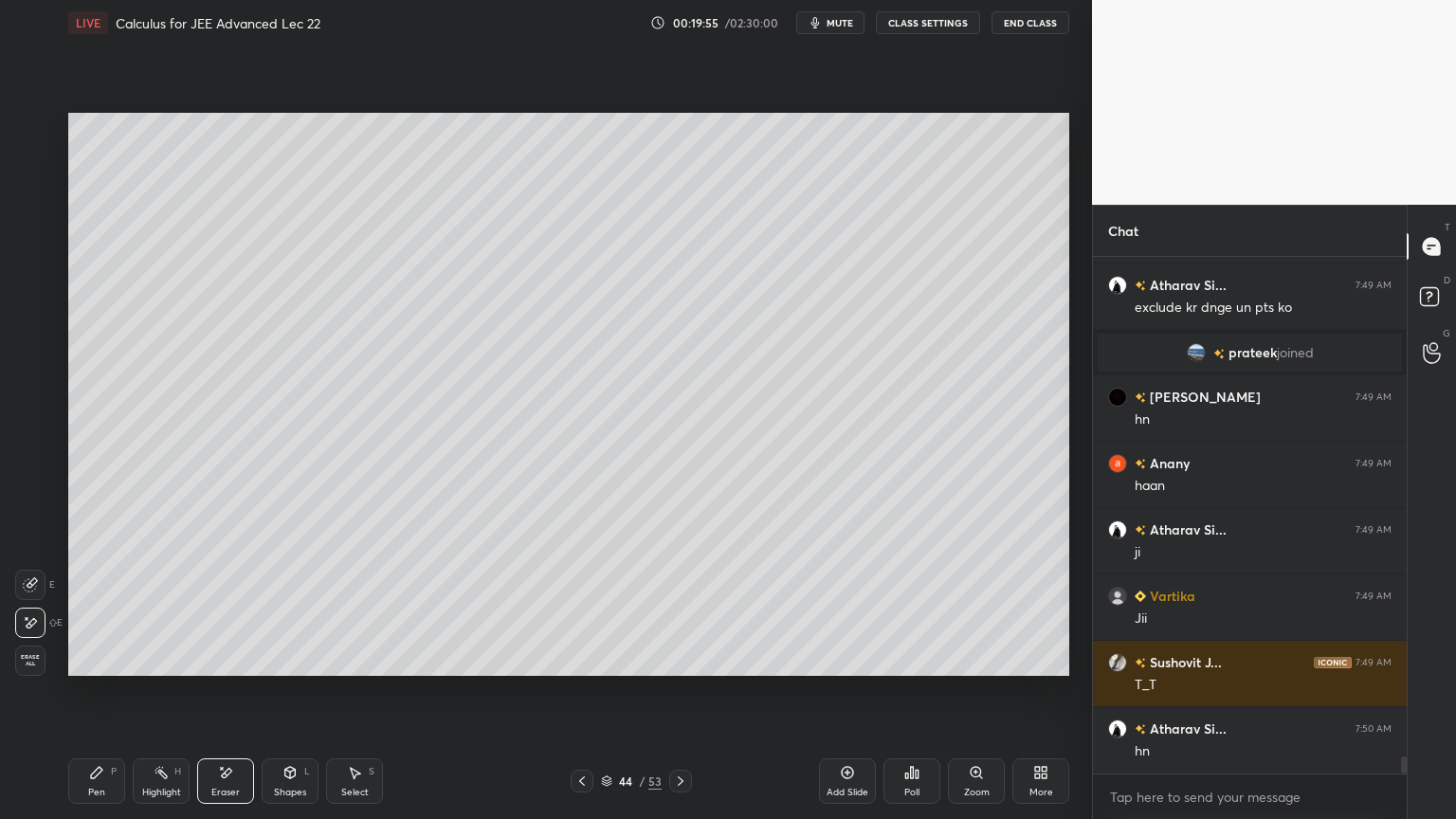 click on "Highlight H" at bounding box center [161, 781] 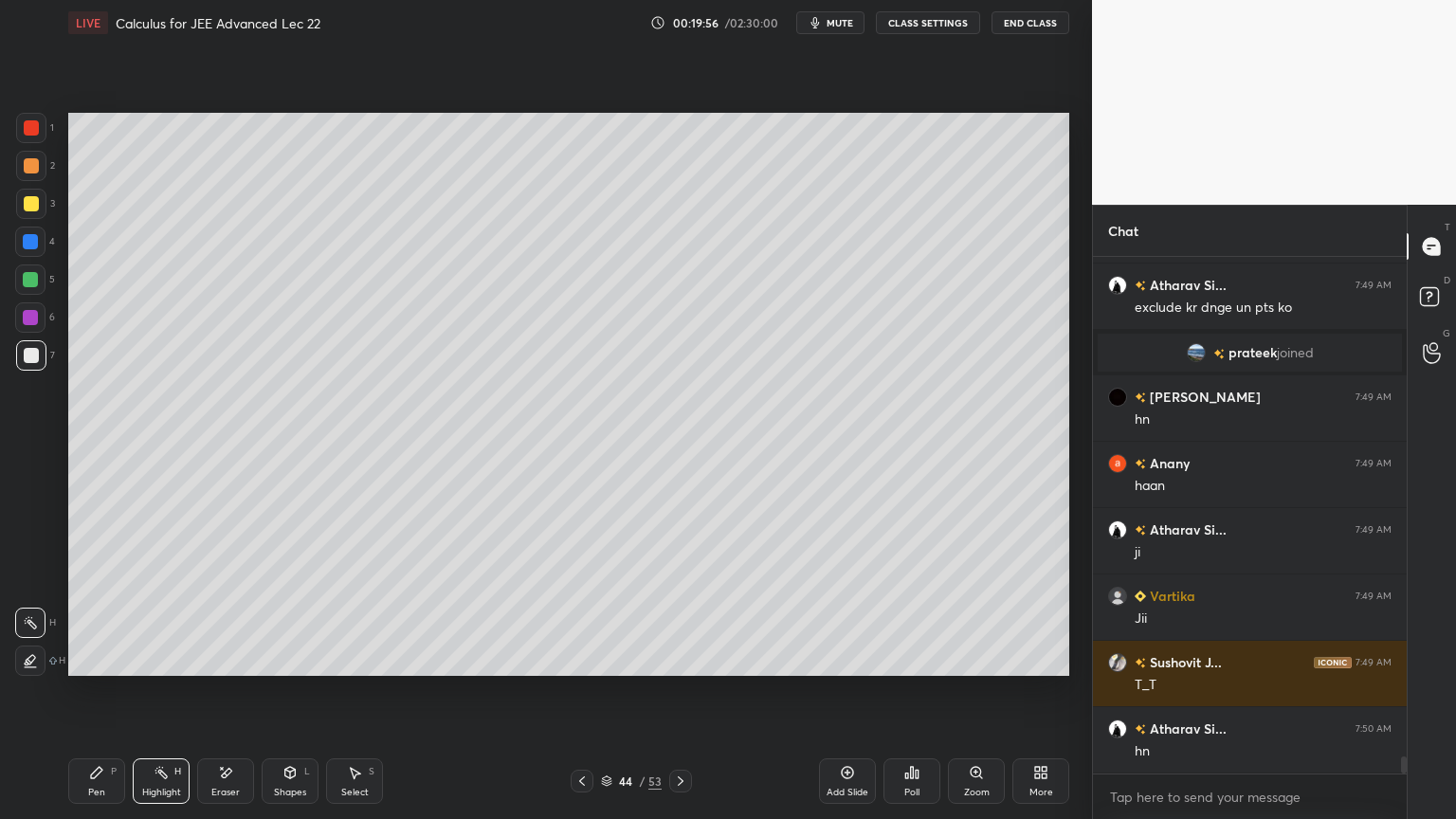click on "Pen P" at bounding box center (97, 781) 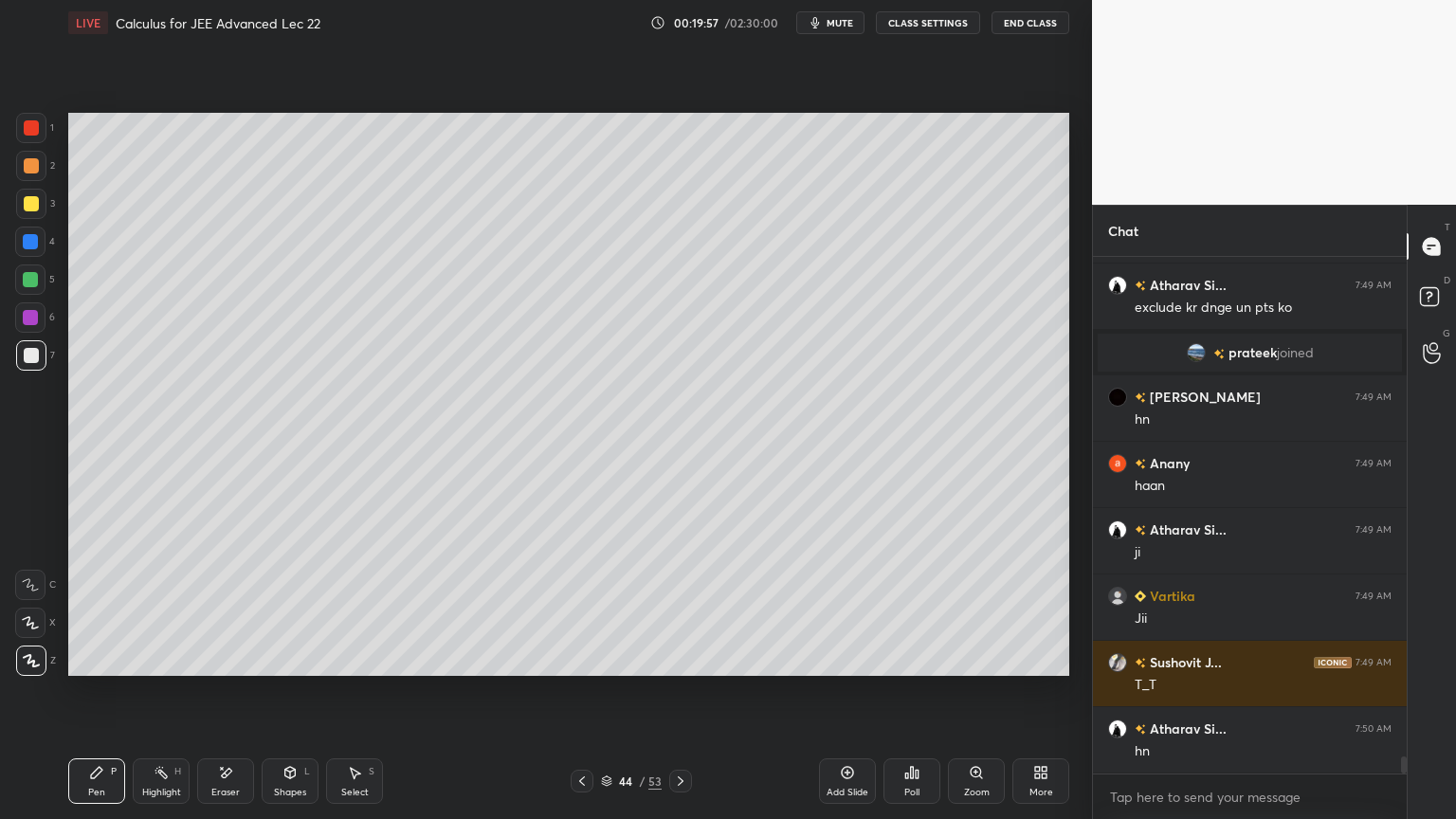 drag, startPoint x: 214, startPoint y: 782, endPoint x: 161, endPoint y: 778, distance: 53.150729 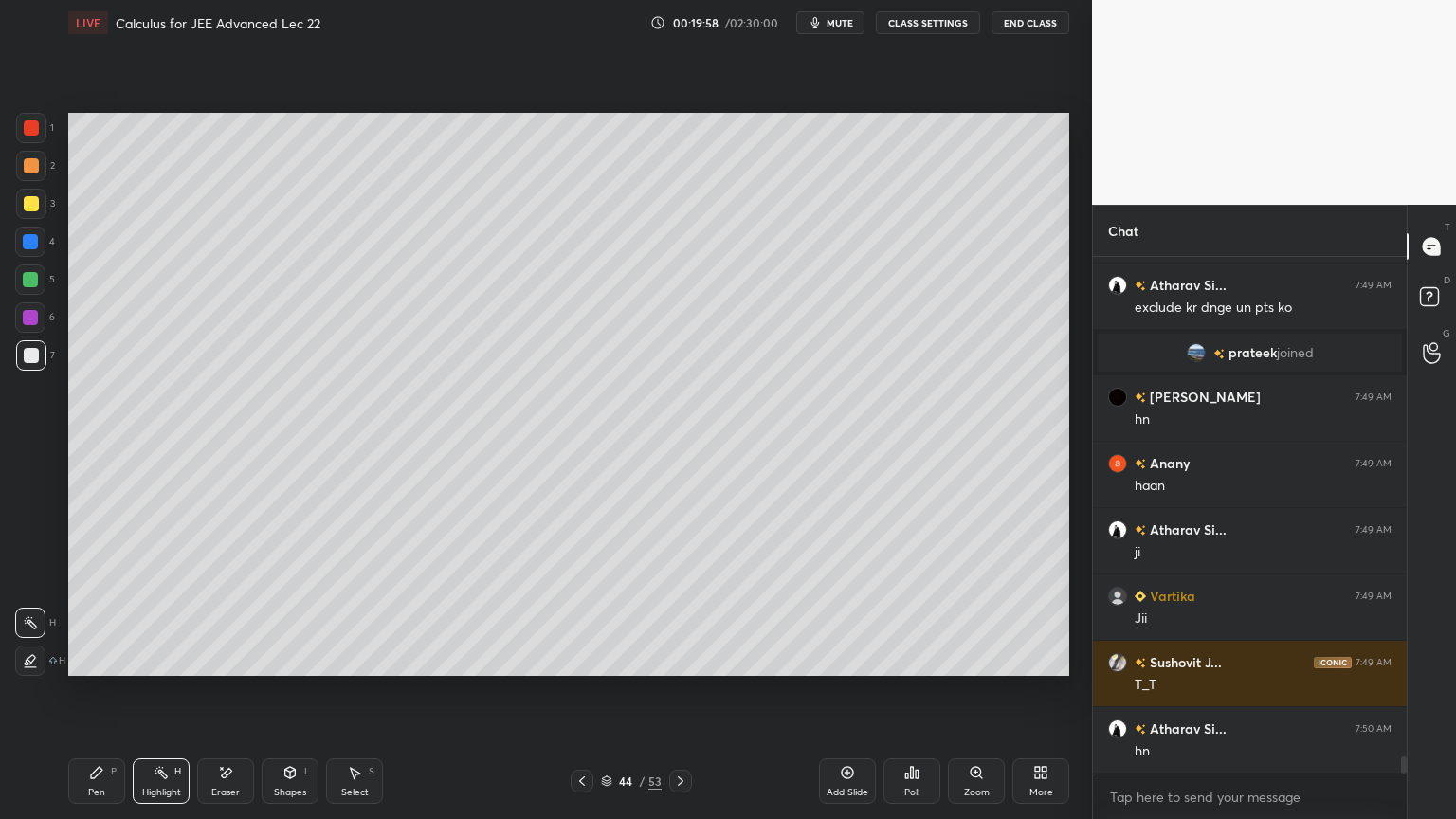 click on "Pen P" at bounding box center (97, 781) 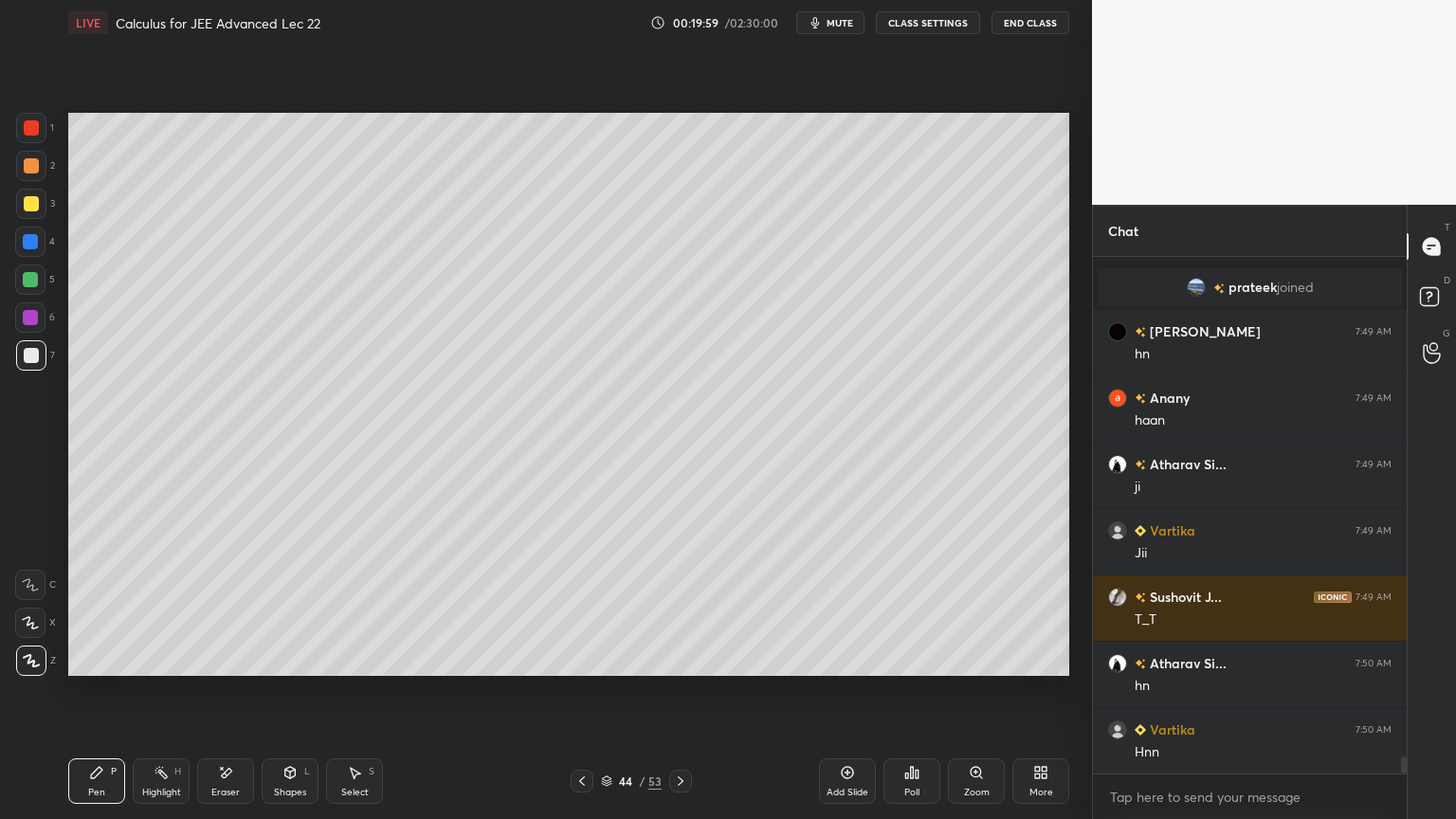 scroll, scrollTop: 14908, scrollLeft: 0, axis: vertical 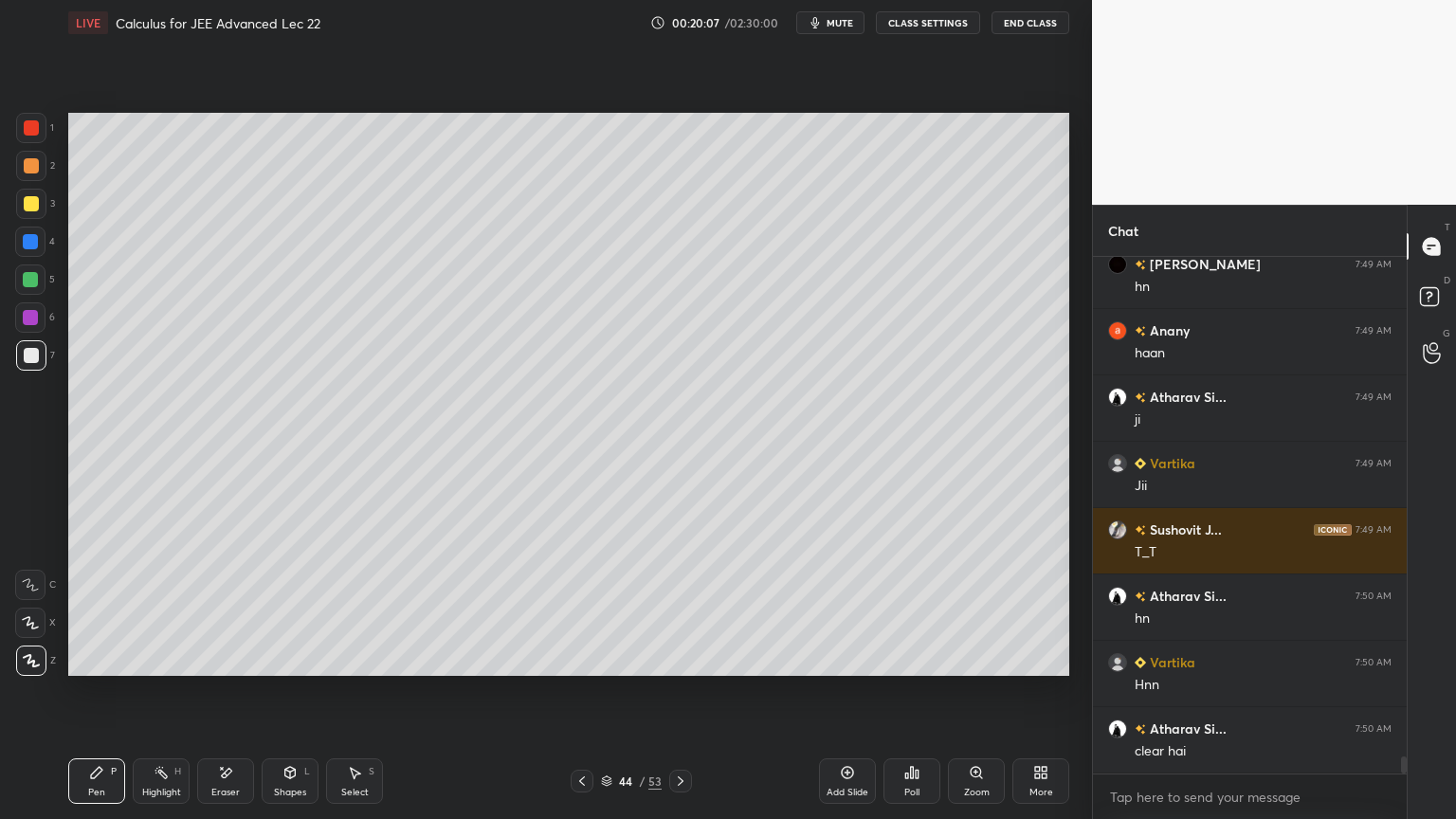 click 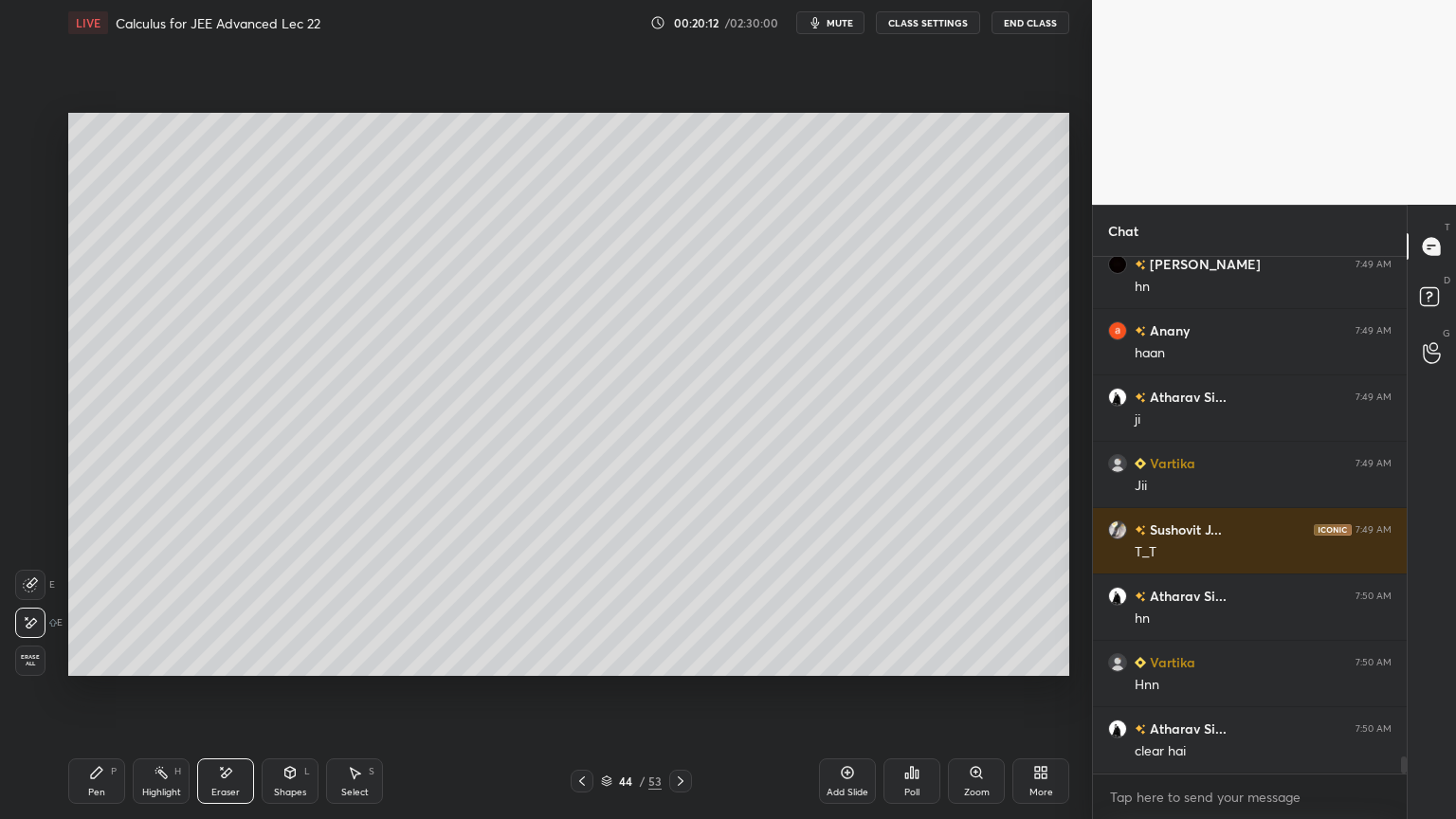 scroll, scrollTop: 14973, scrollLeft: 0, axis: vertical 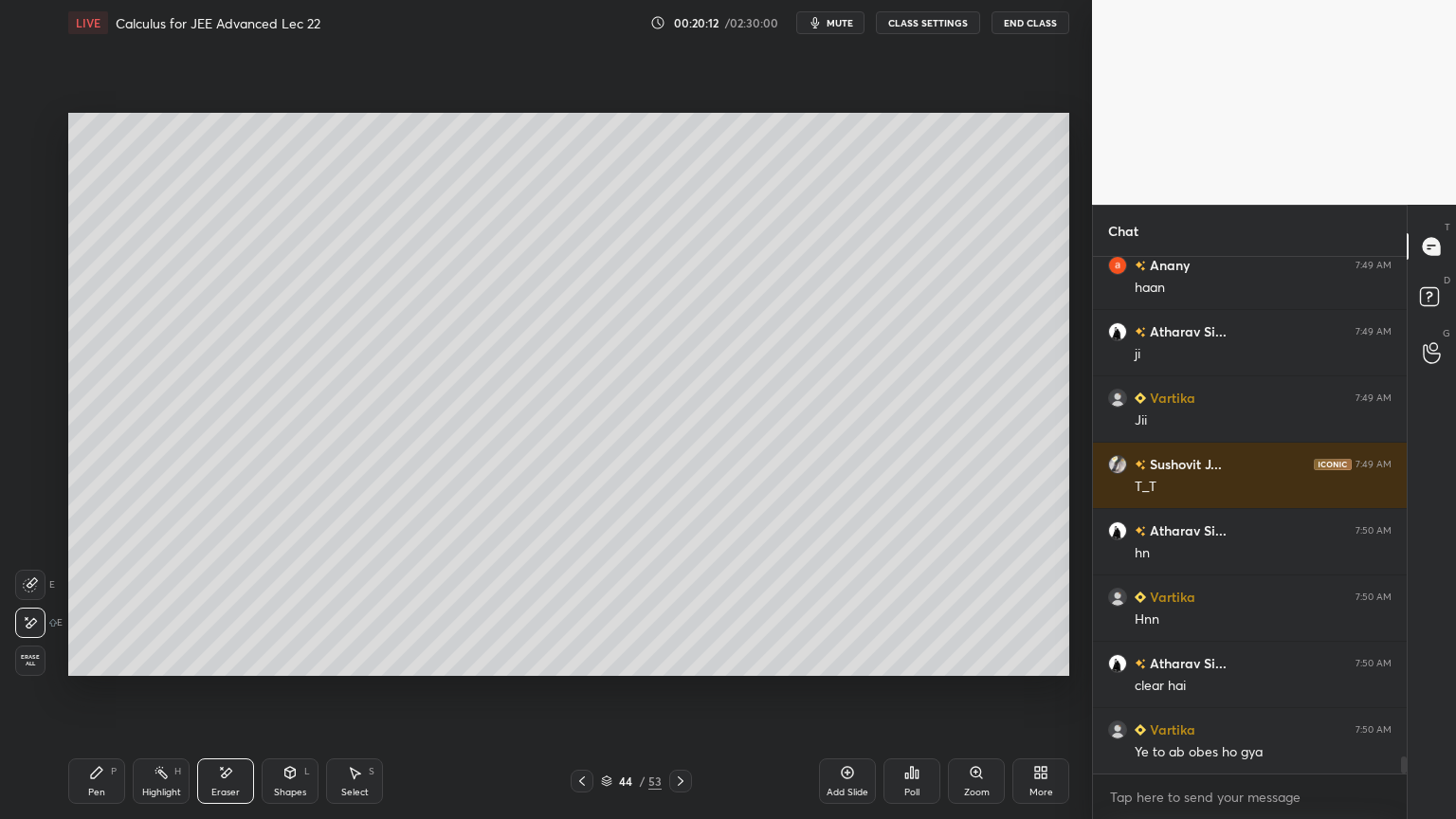 drag, startPoint x: 94, startPoint y: 778, endPoint x: 209, endPoint y: 684, distance: 148.52946 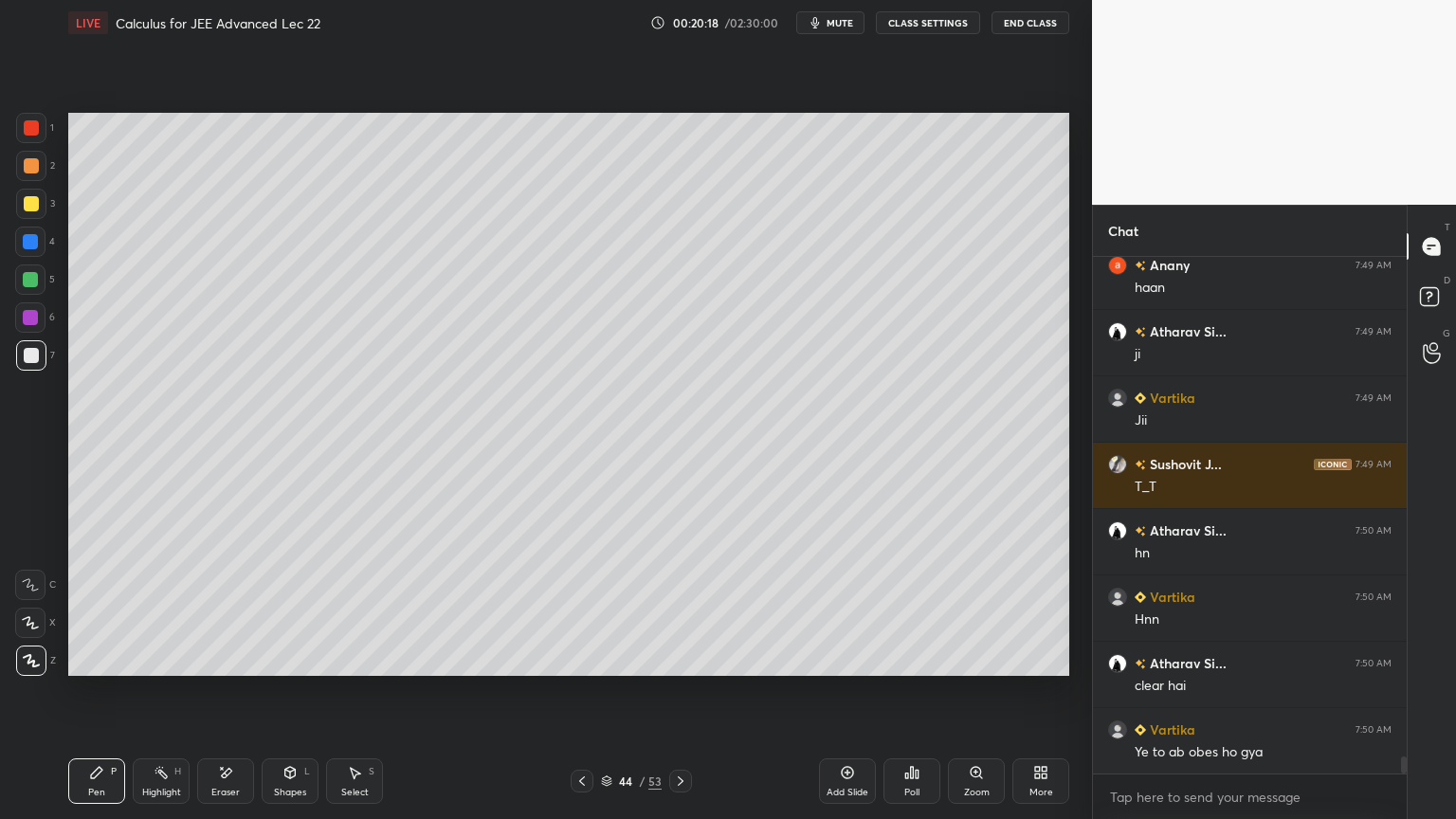 click on "Eraser" at bounding box center [226, 781] 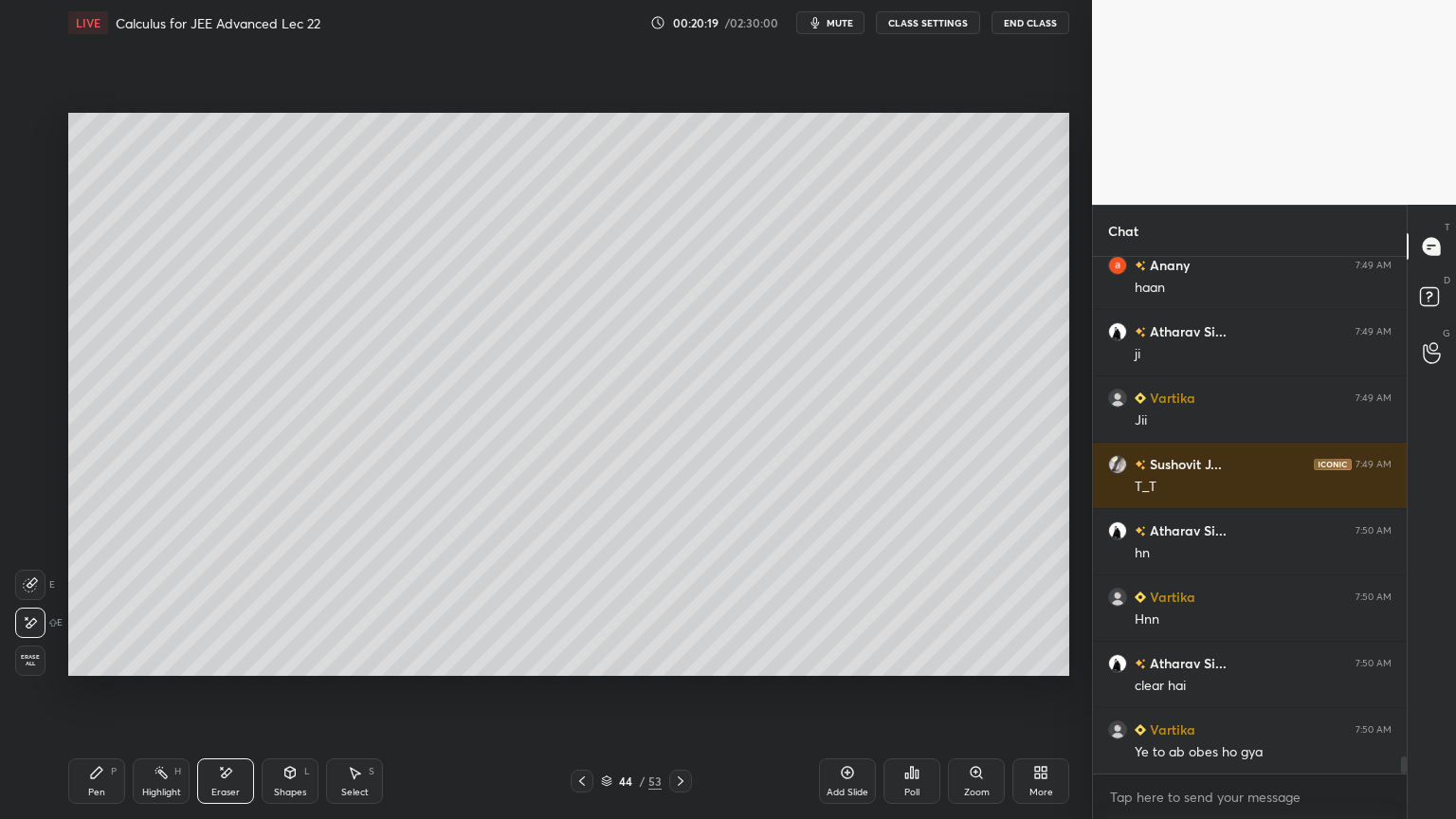 click on "Pen P" at bounding box center [97, 781] 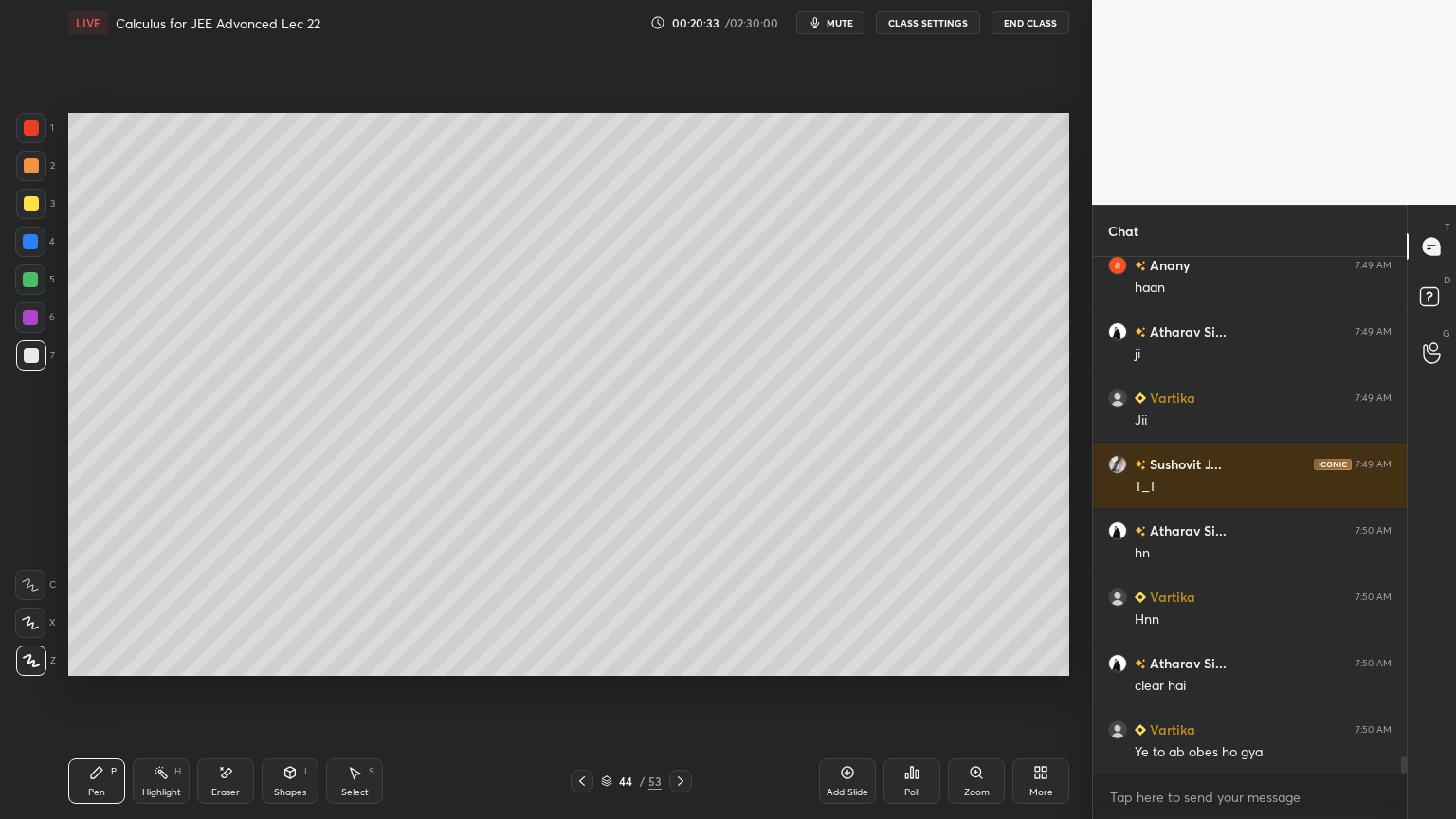 click on "Eraser" at bounding box center (226, 792) 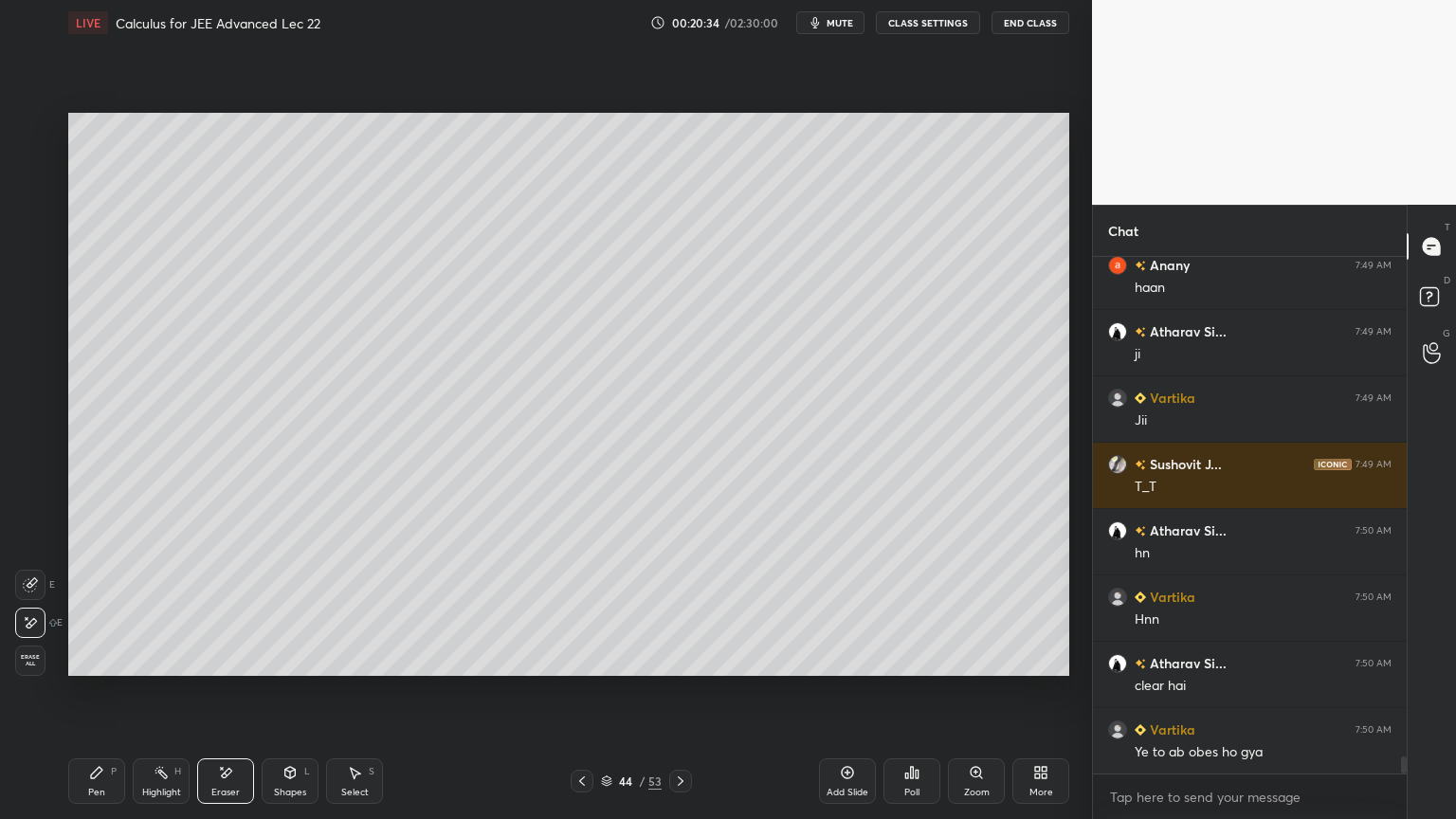 click on "Pen P" at bounding box center (97, 781) 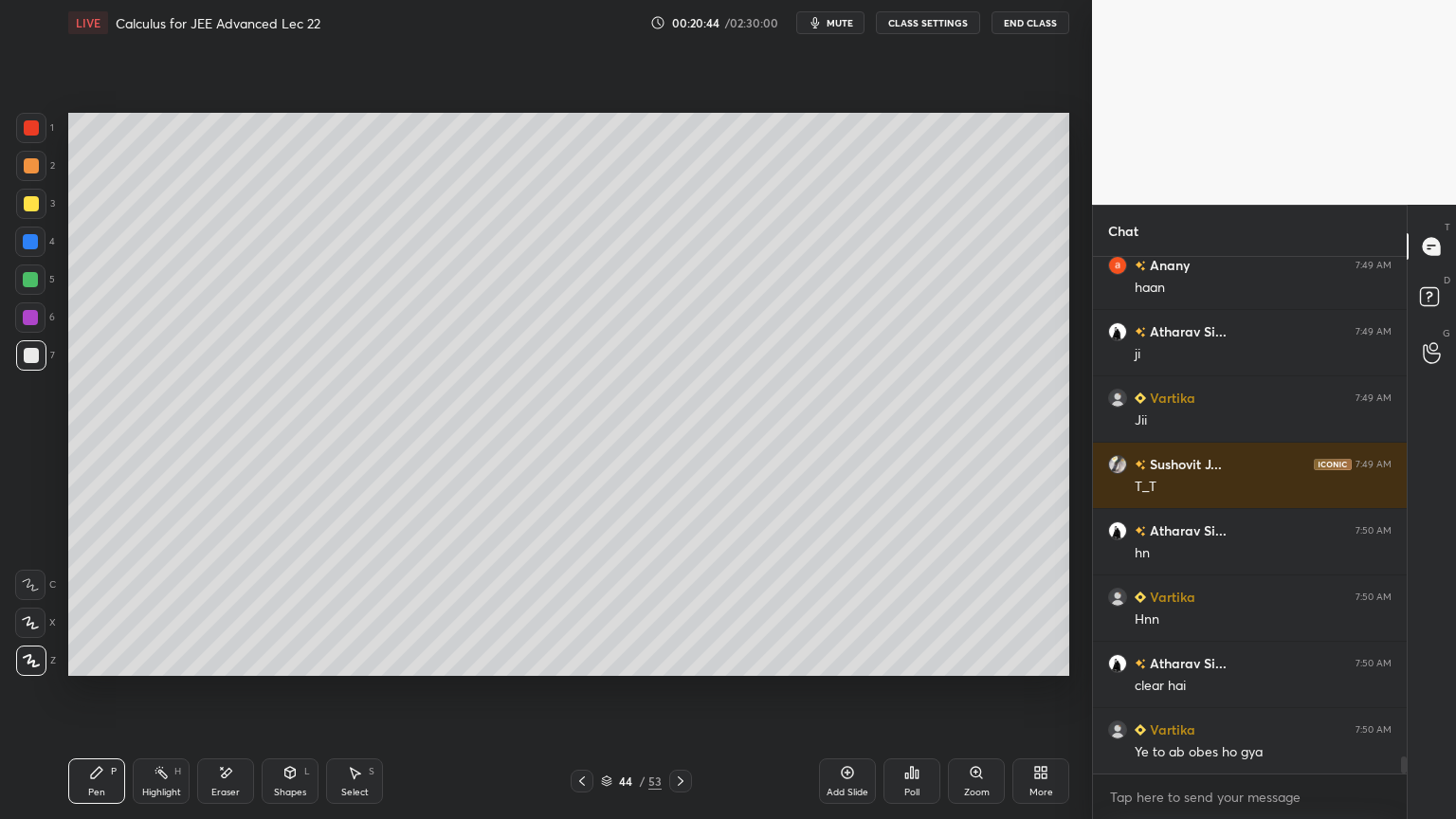 scroll, scrollTop: 15041, scrollLeft: 0, axis: vertical 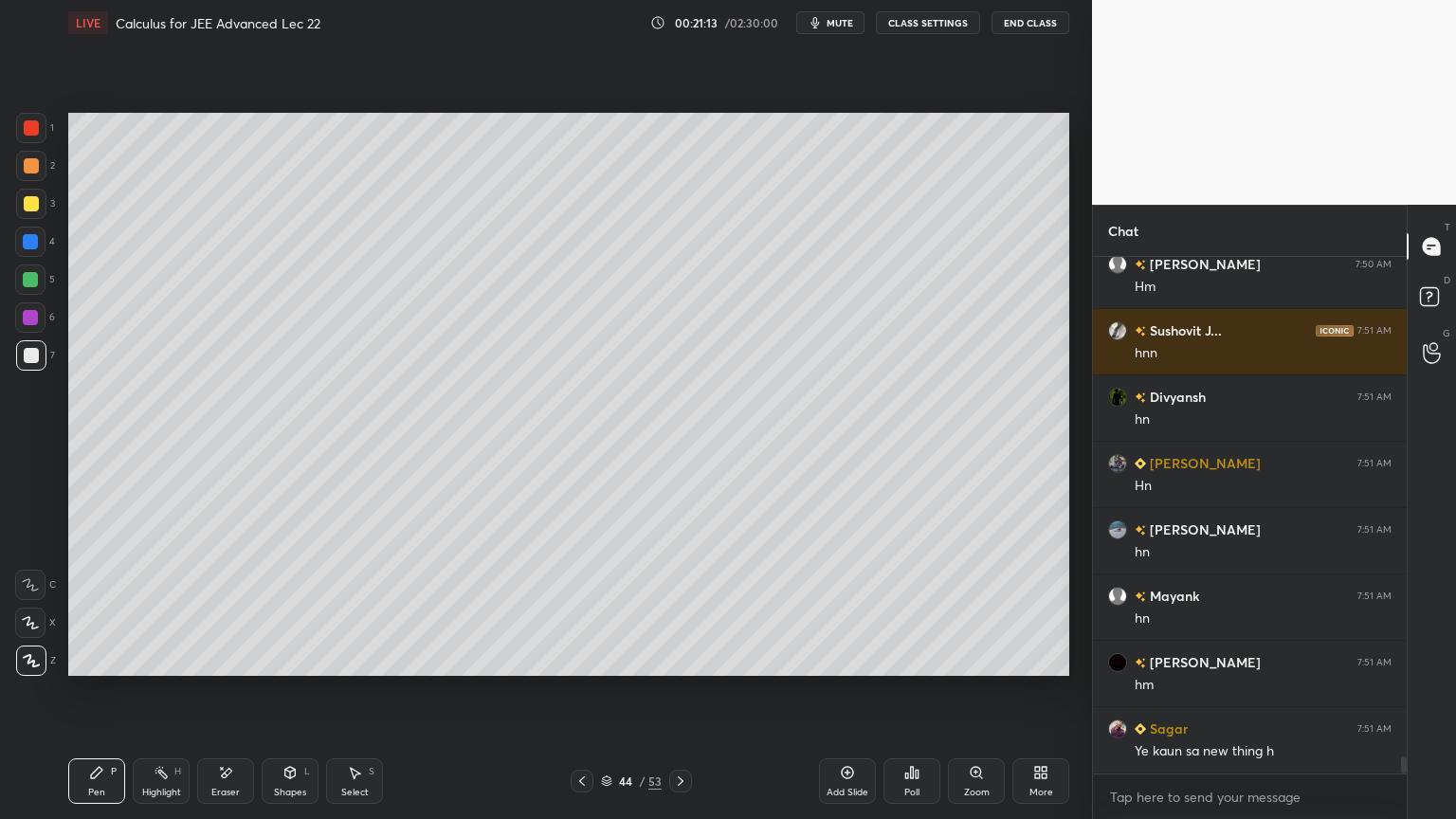 drag, startPoint x: 231, startPoint y: 790, endPoint x: 261, endPoint y: 744, distance: 54.91812 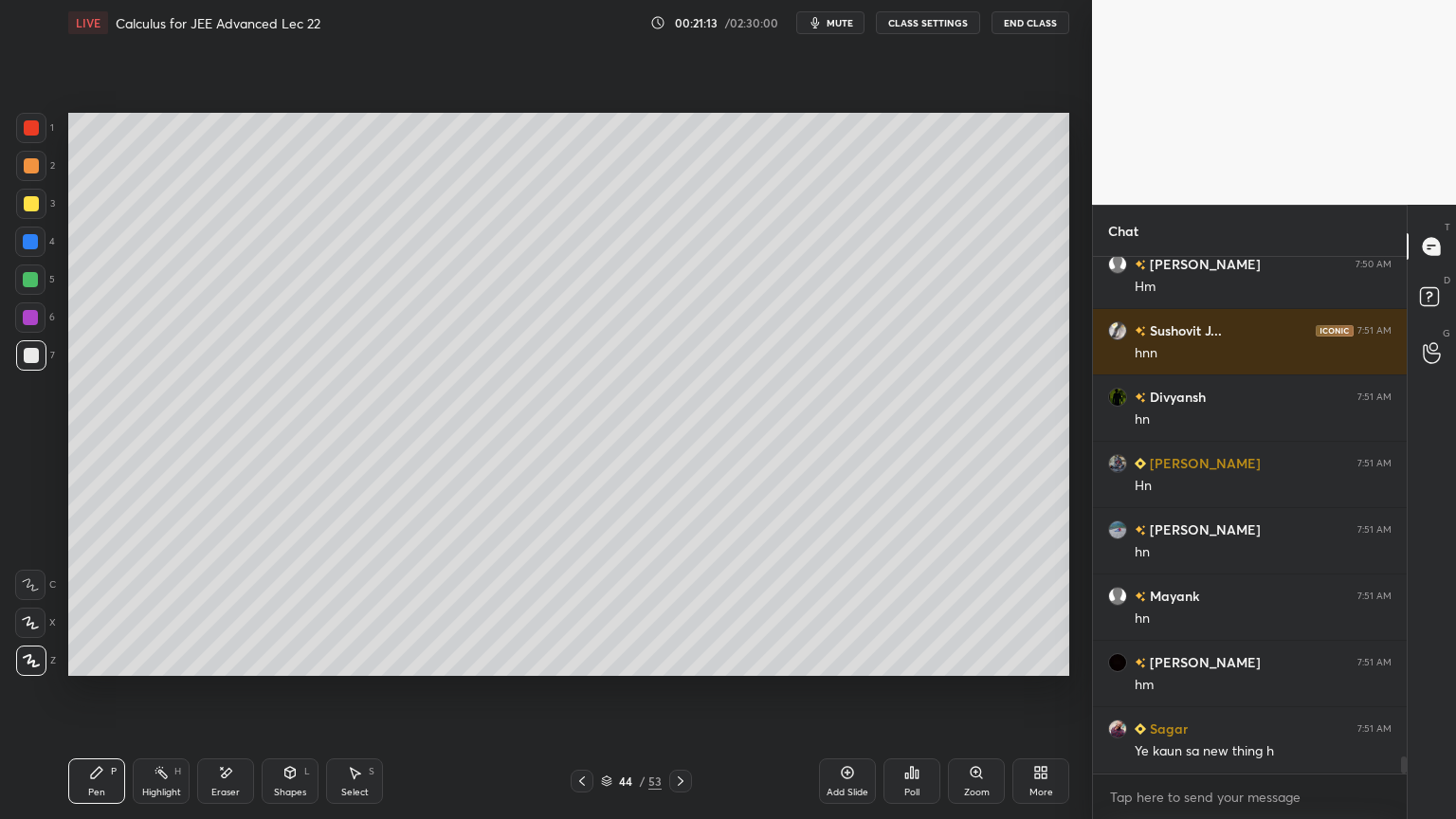 click on "Eraser" at bounding box center [226, 792] 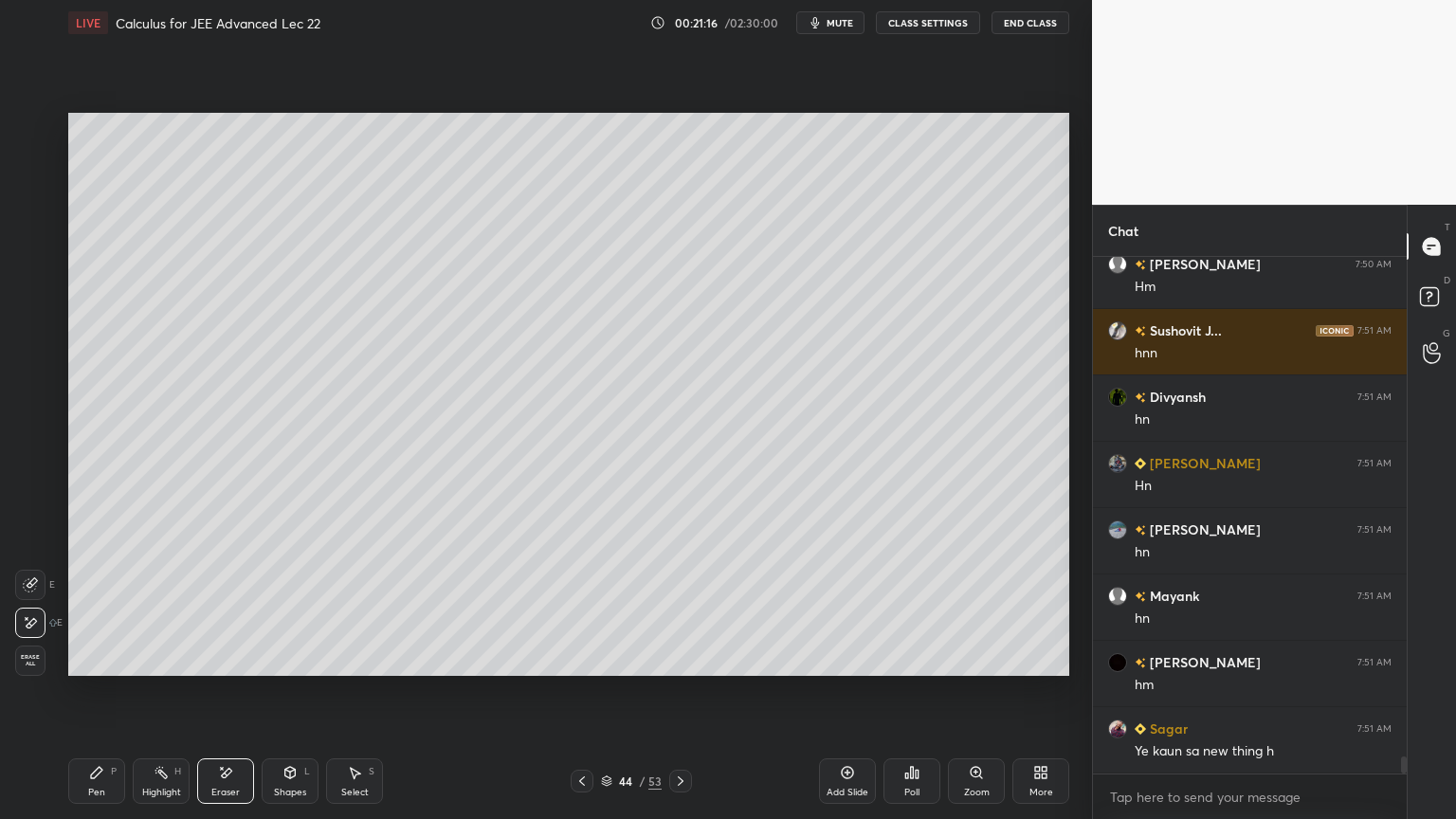scroll, scrollTop: 15588, scrollLeft: 0, axis: vertical 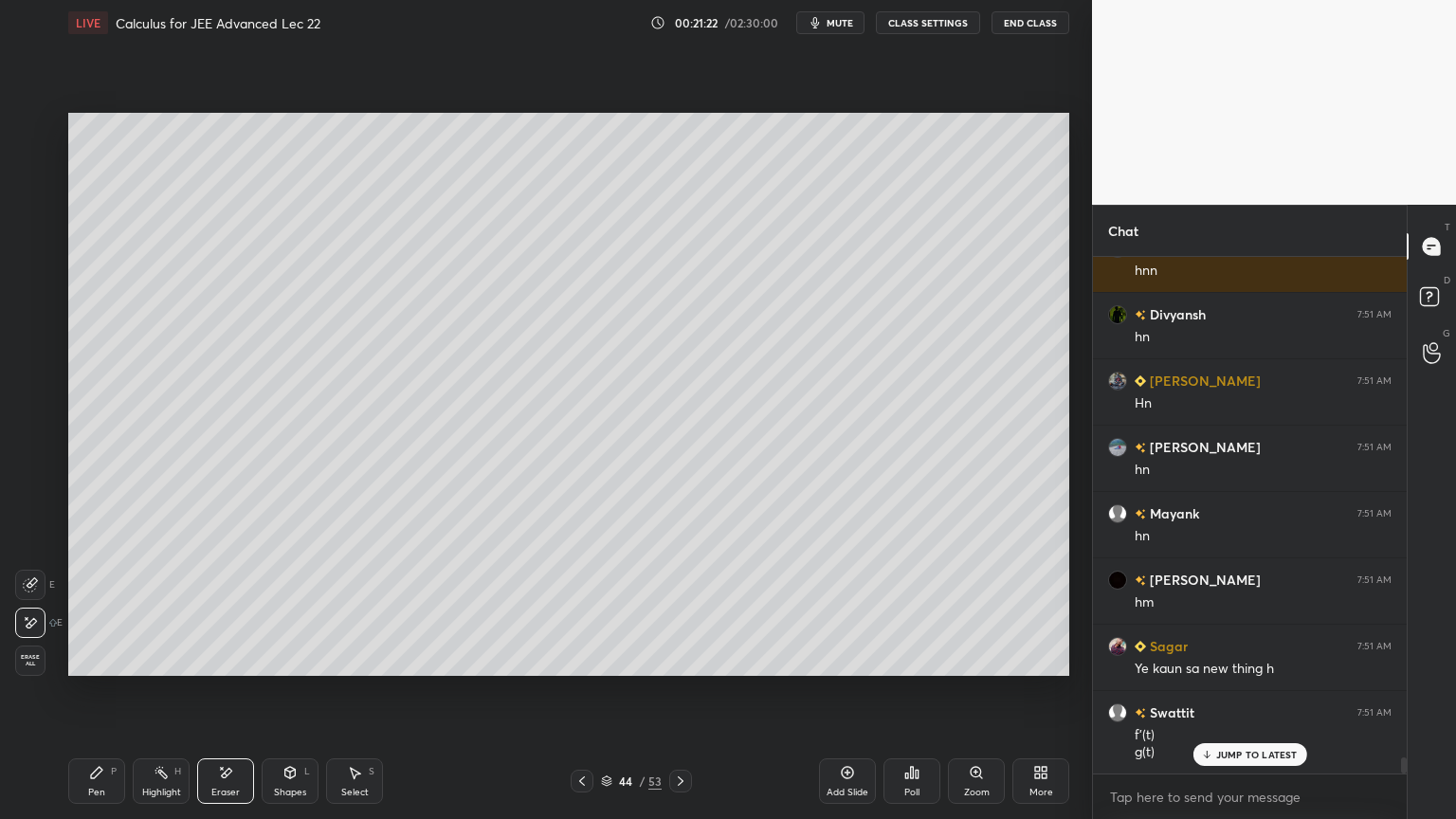 click on "Pen P" at bounding box center (97, 781) 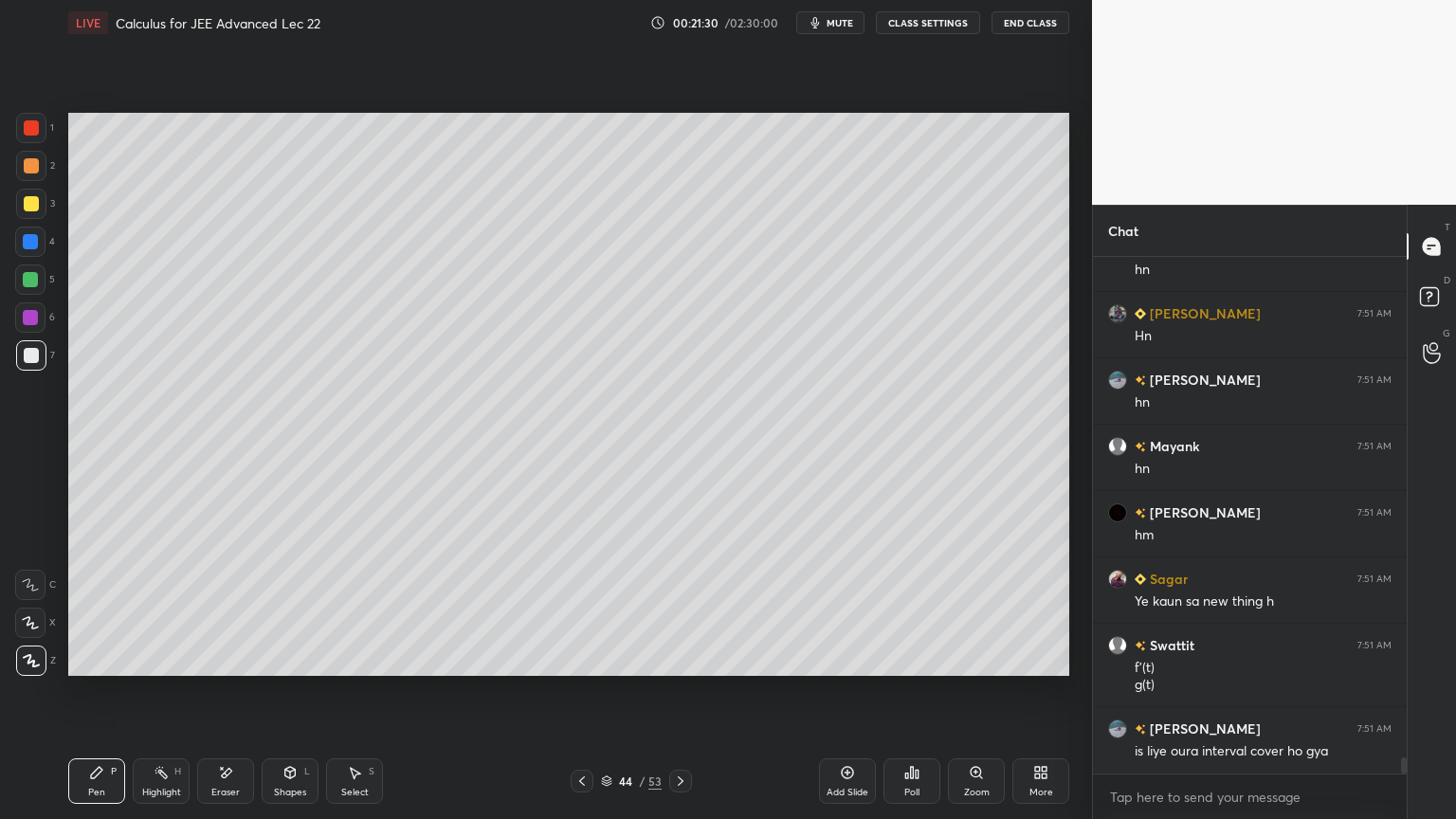 scroll, scrollTop: 15720, scrollLeft: 0, axis: vertical 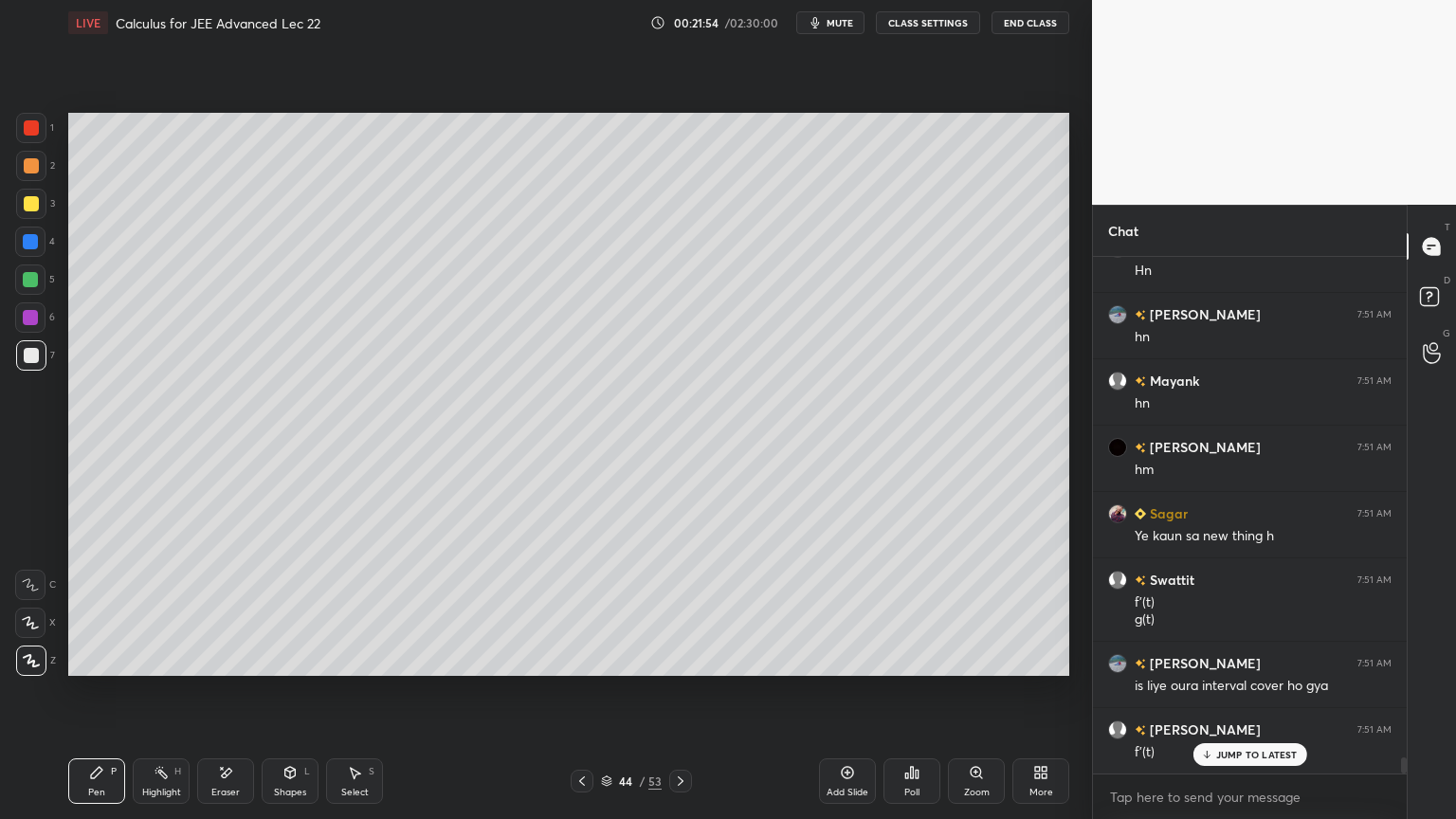 drag, startPoint x: 213, startPoint y: 794, endPoint x: 307, endPoint y: 765, distance: 98.37174 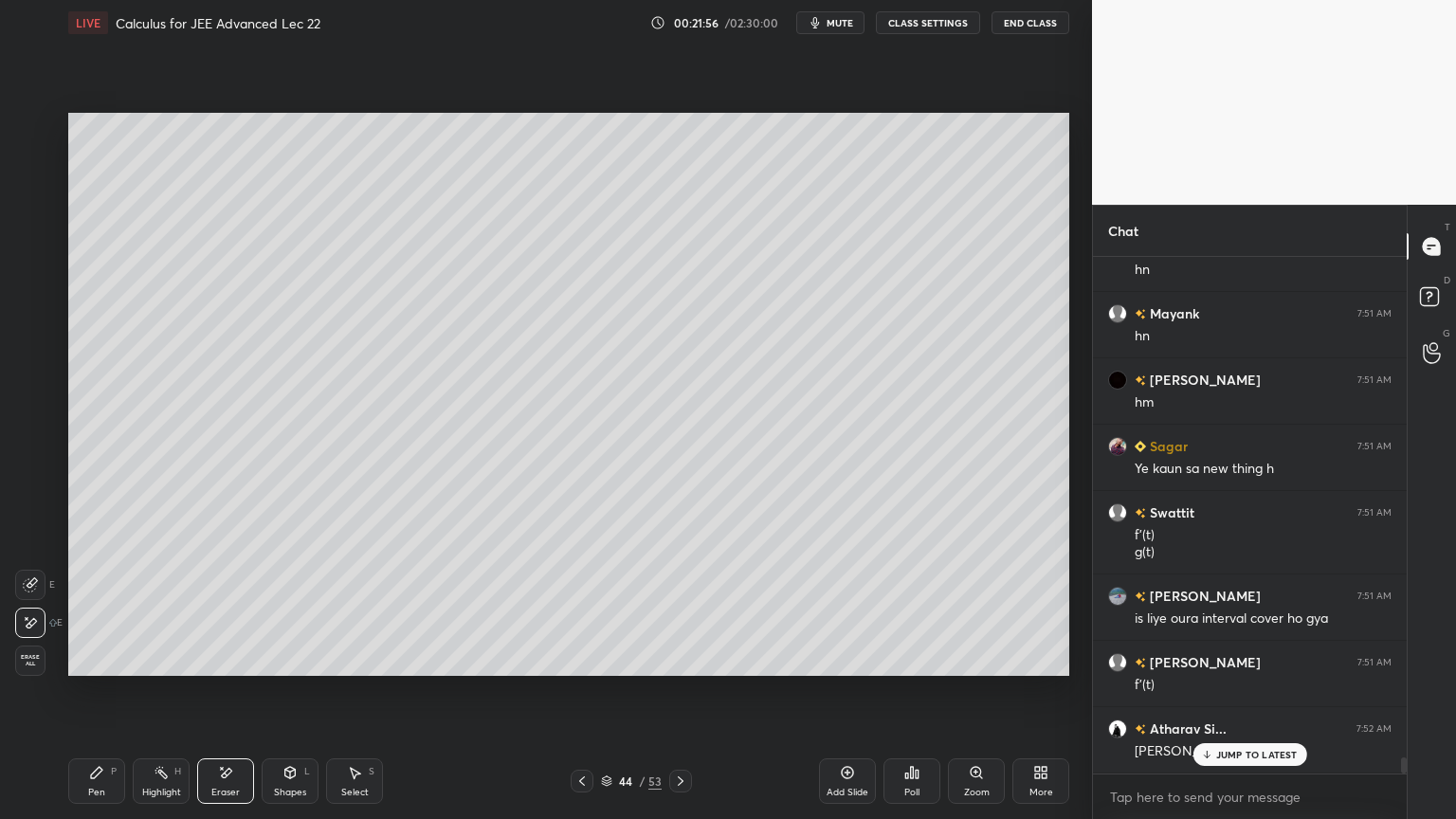 scroll, scrollTop: 15853, scrollLeft: 0, axis: vertical 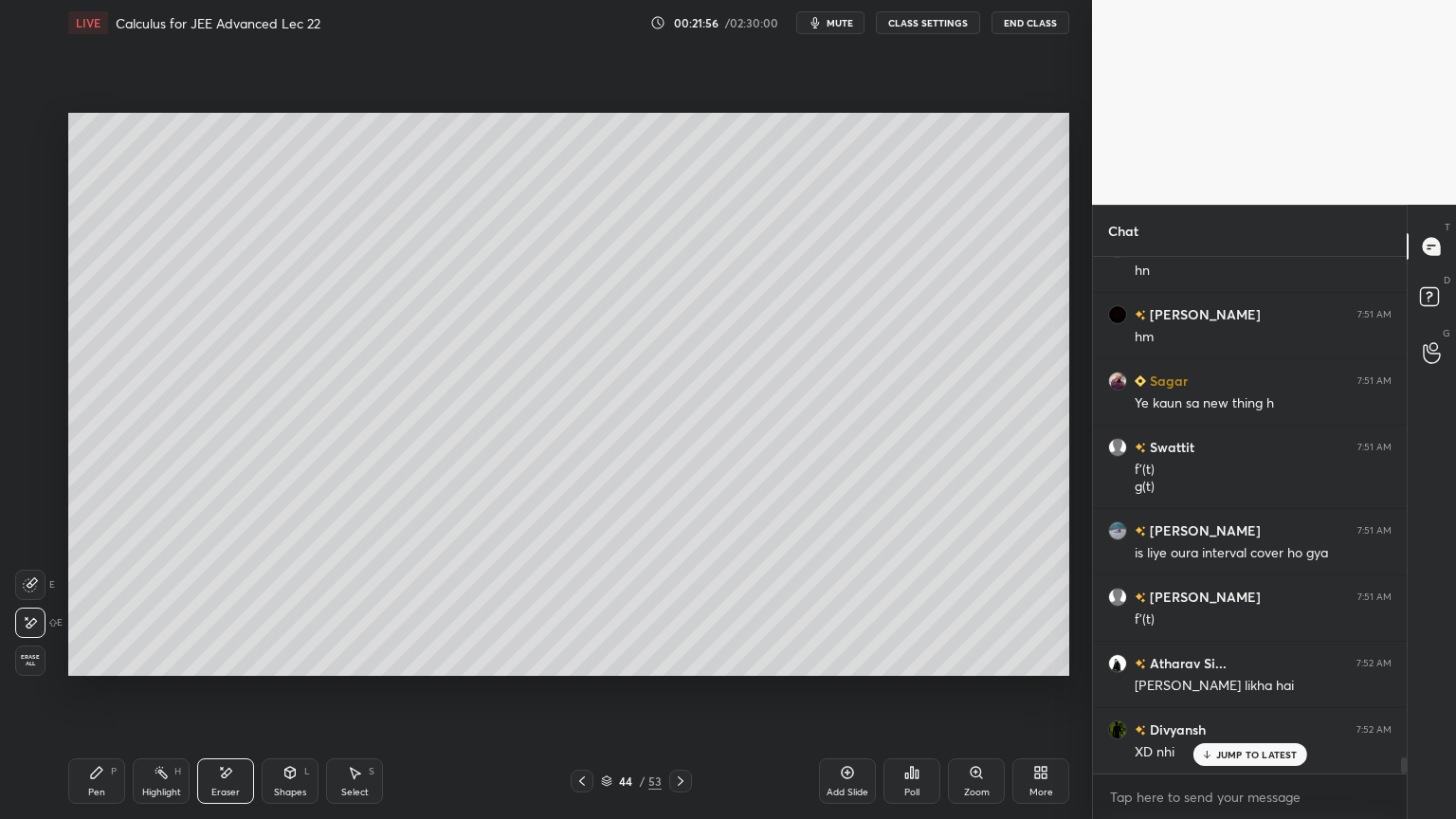 click on "P" at bounding box center [114, 772] 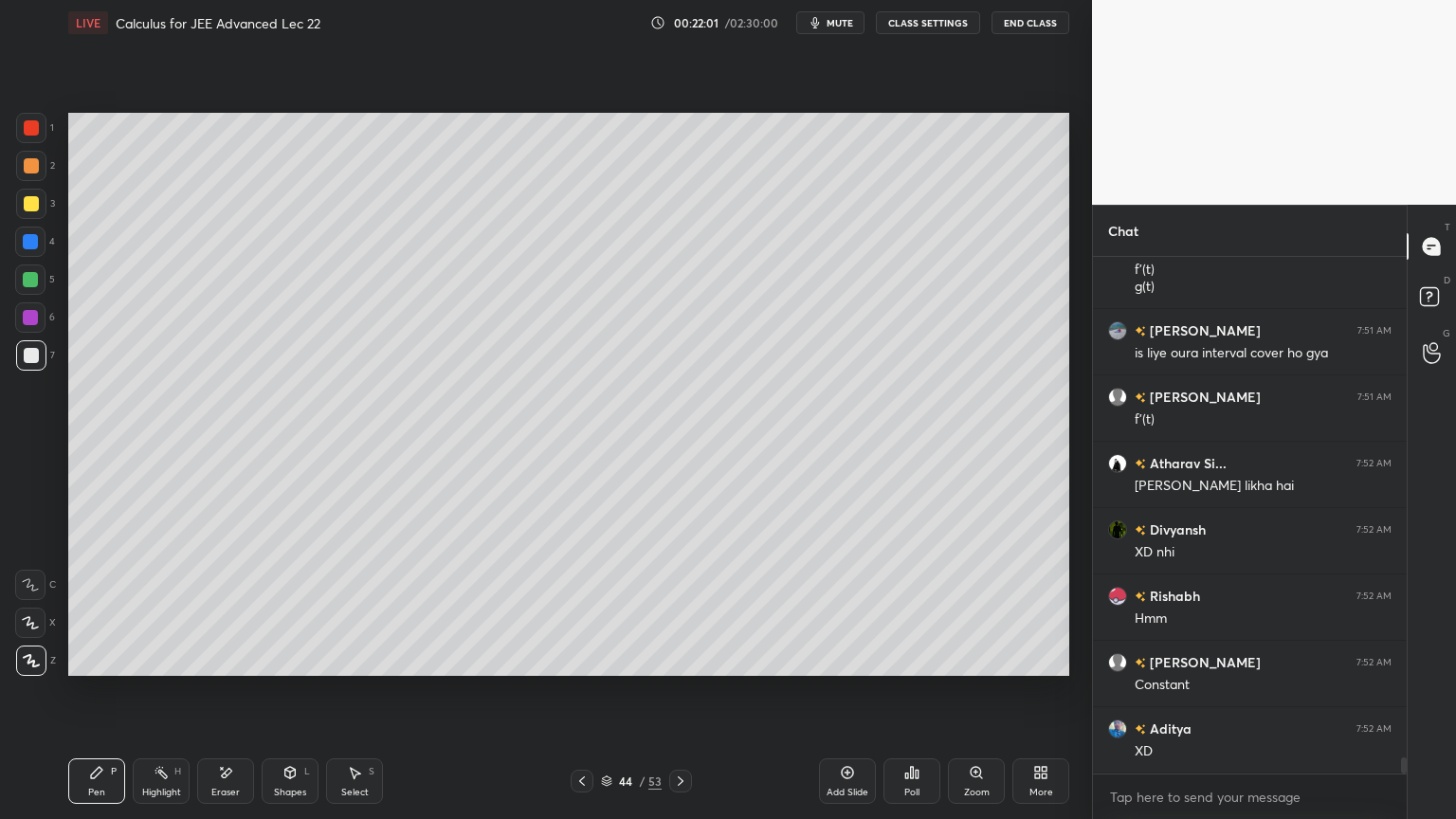 scroll, scrollTop: 16118, scrollLeft: 0, axis: vertical 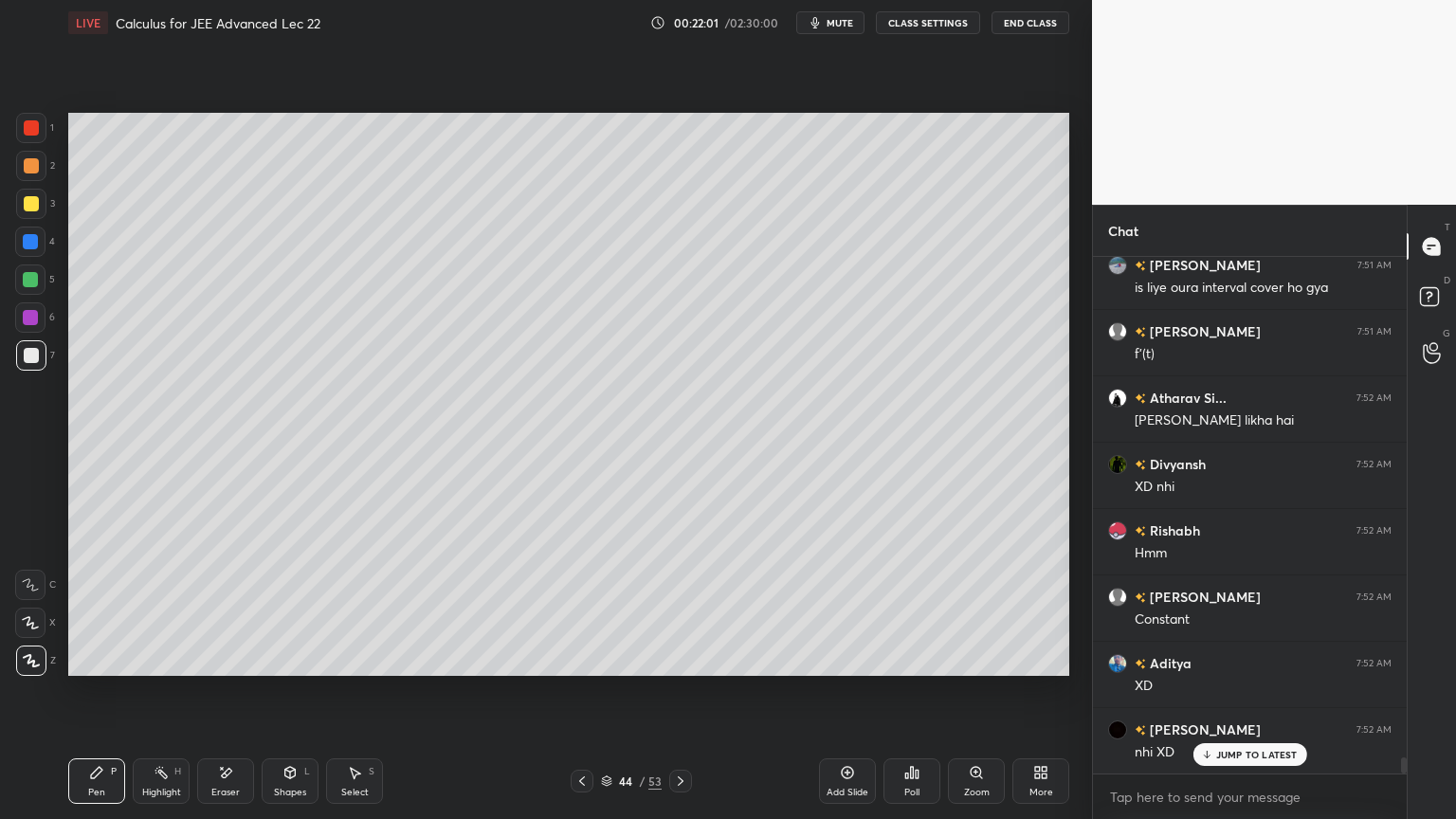 click on "Eraser" at bounding box center (226, 781) 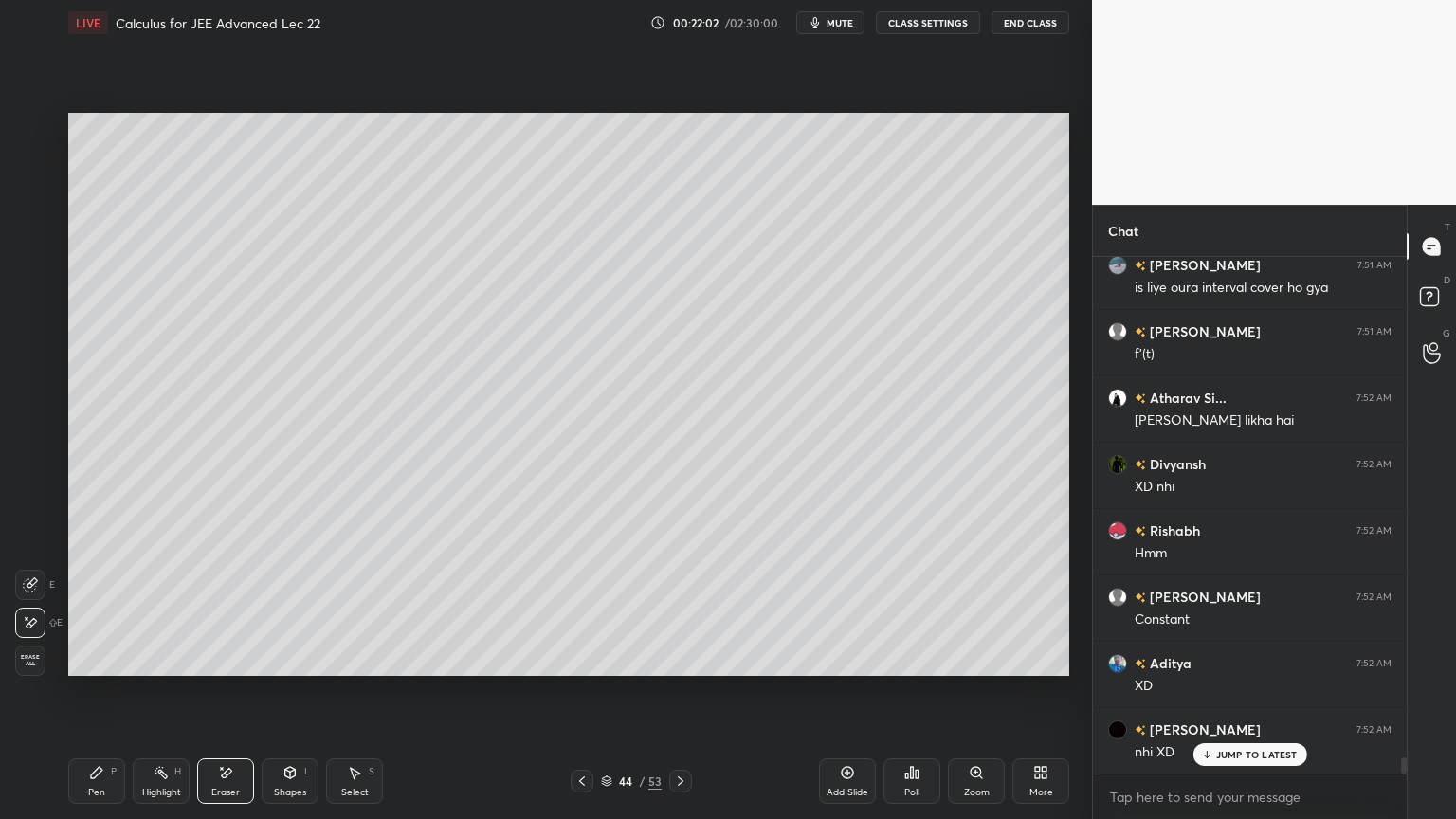 scroll, scrollTop: 16186, scrollLeft: 0, axis: vertical 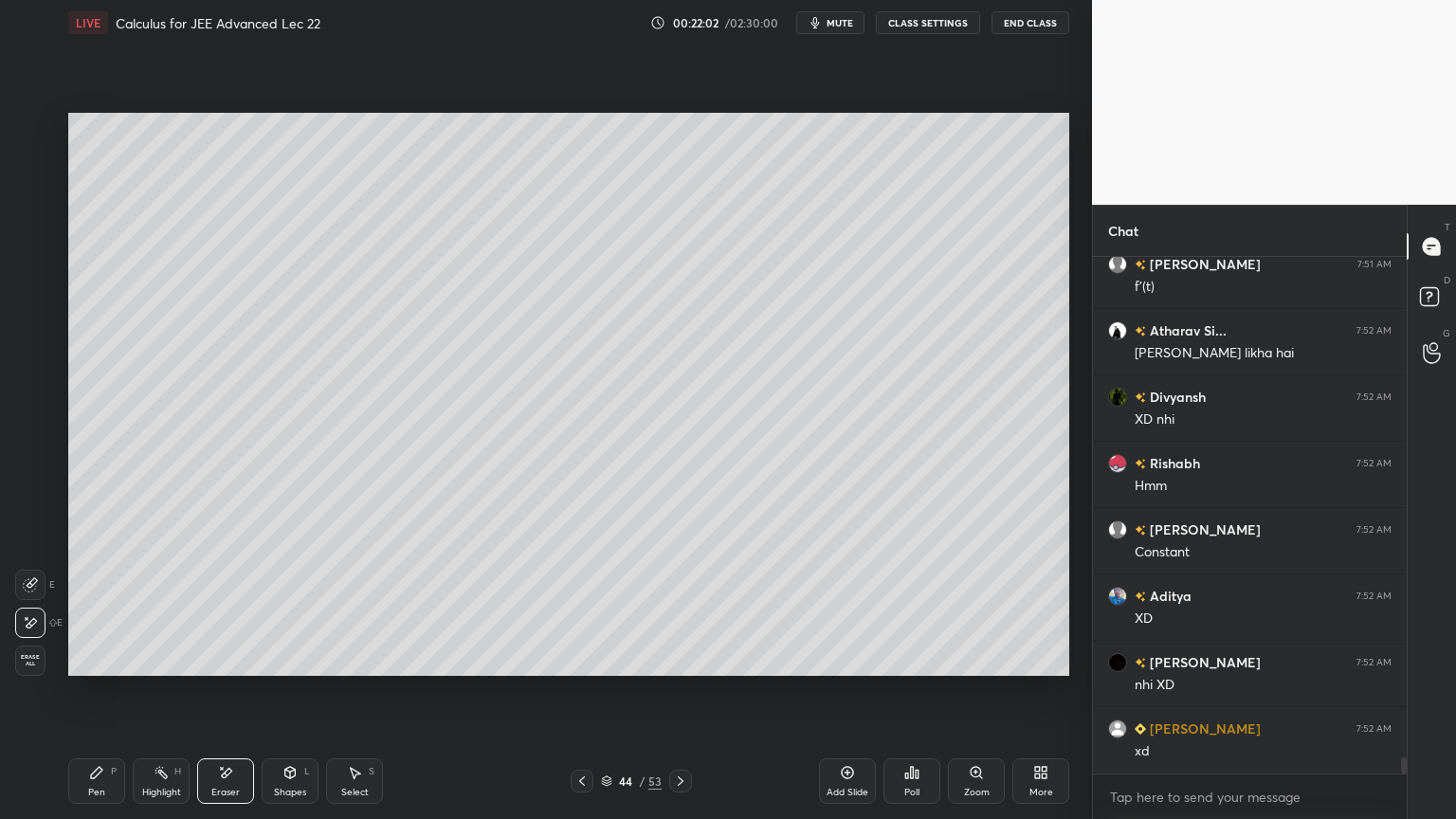 click on "Pen P" at bounding box center [97, 781] 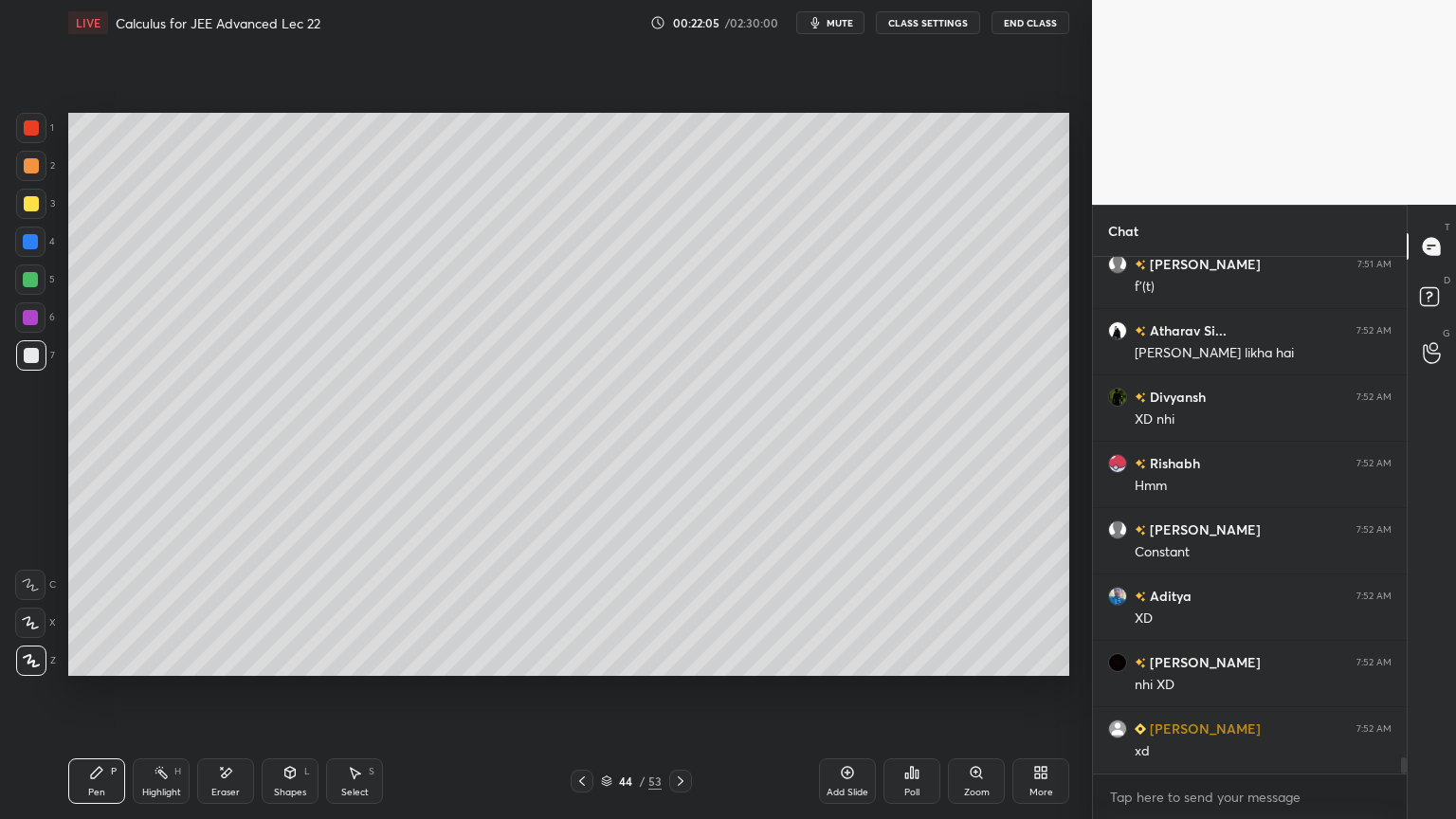 drag, startPoint x: 221, startPoint y: 779, endPoint x: 235, endPoint y: 765, distance: 19.79899 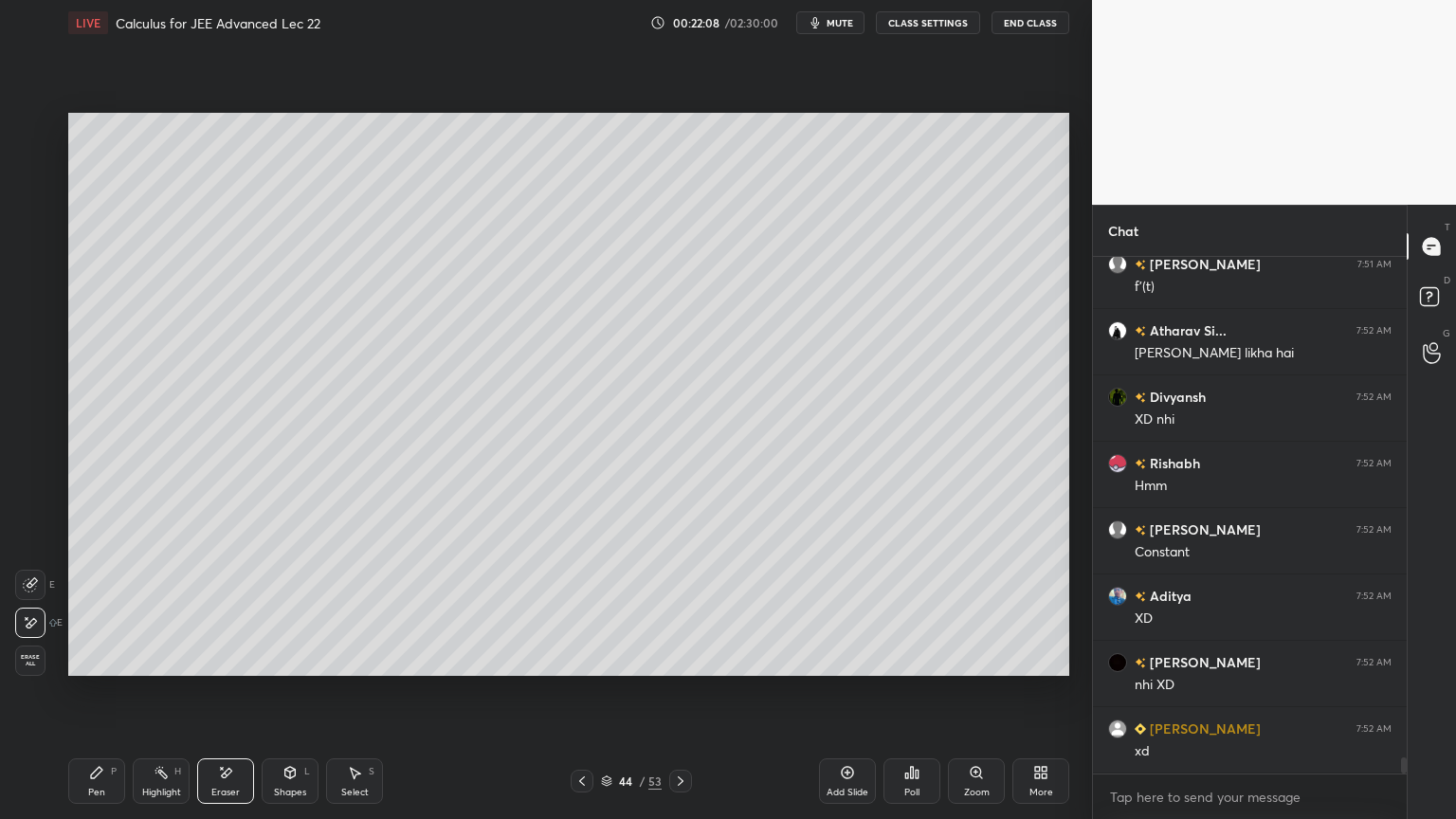 click on "Pen P" at bounding box center (97, 781) 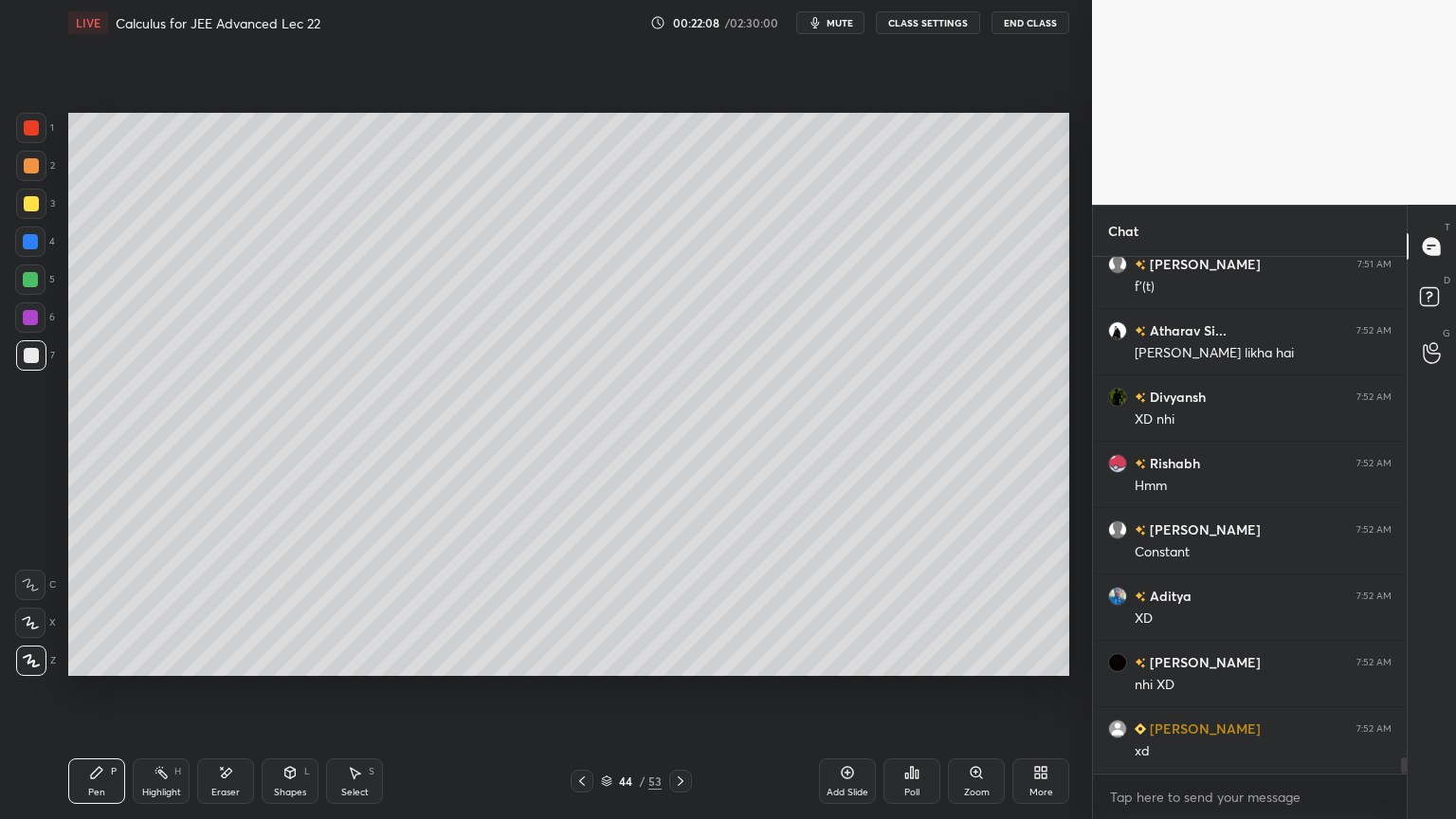 scroll, scrollTop: 16251, scrollLeft: 0, axis: vertical 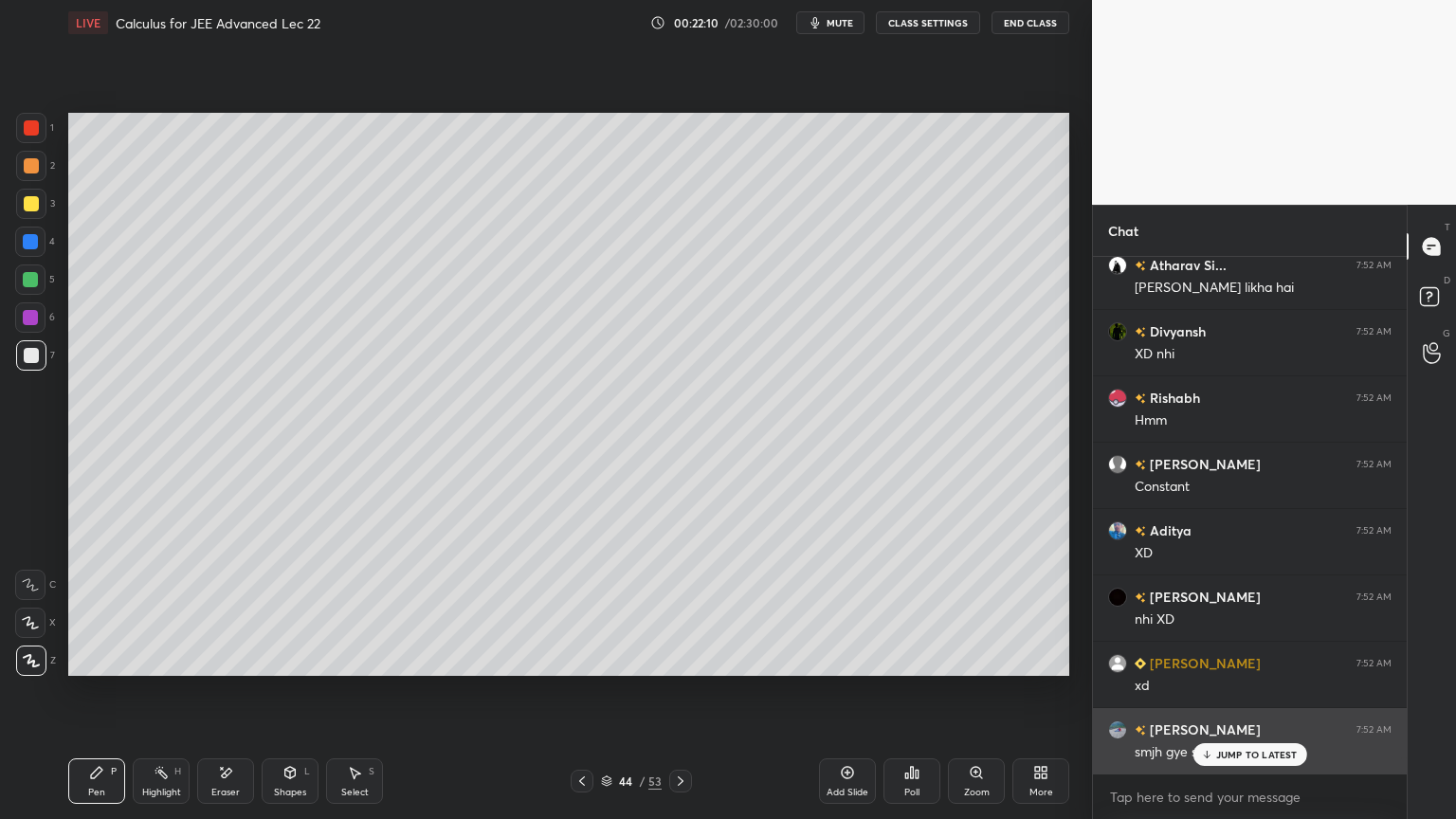 click on "JUMP TO LATEST" at bounding box center [1249, 755] 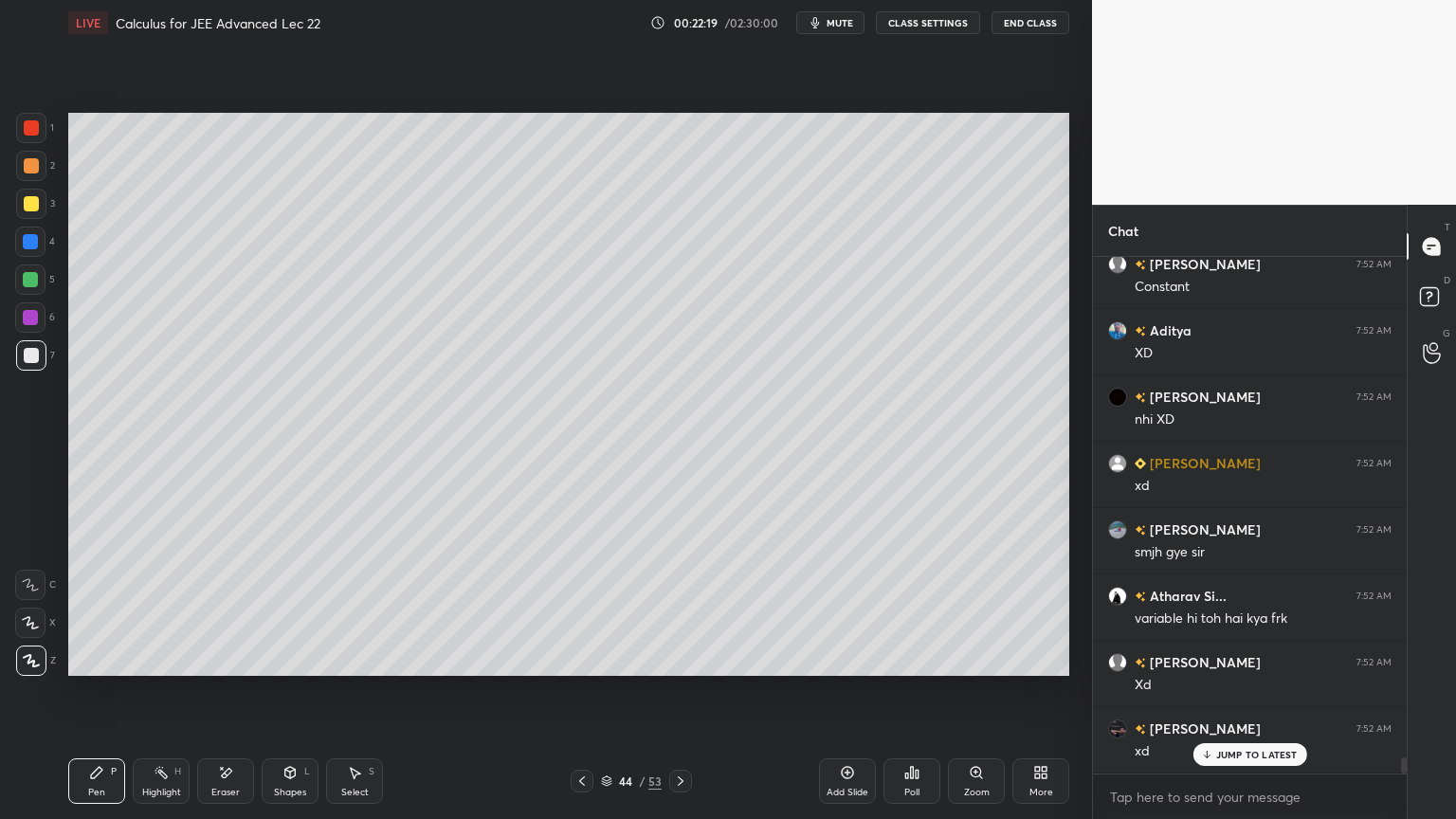 scroll, scrollTop: 16516, scrollLeft: 0, axis: vertical 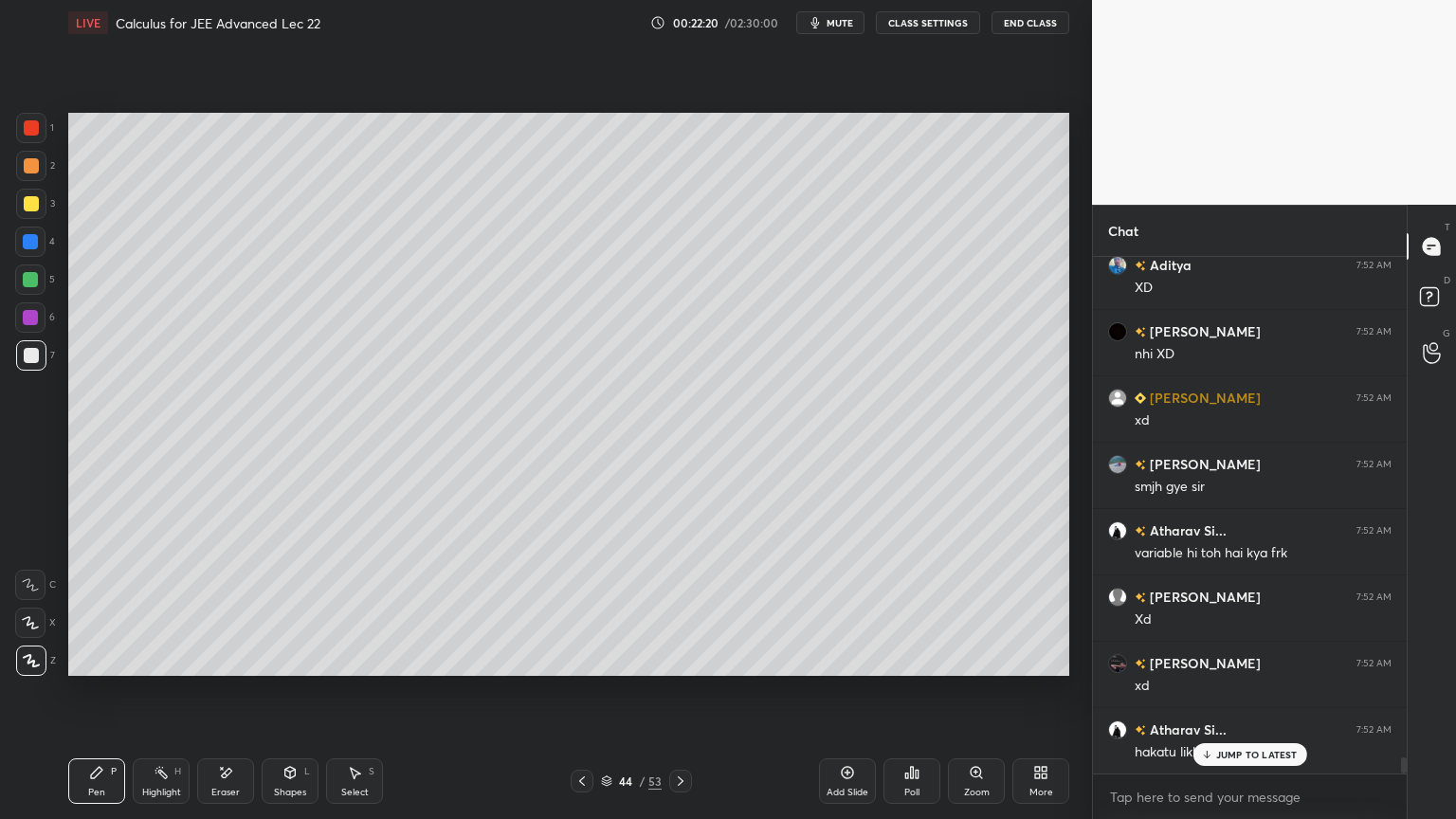 click on "Eraser" at bounding box center [226, 781] 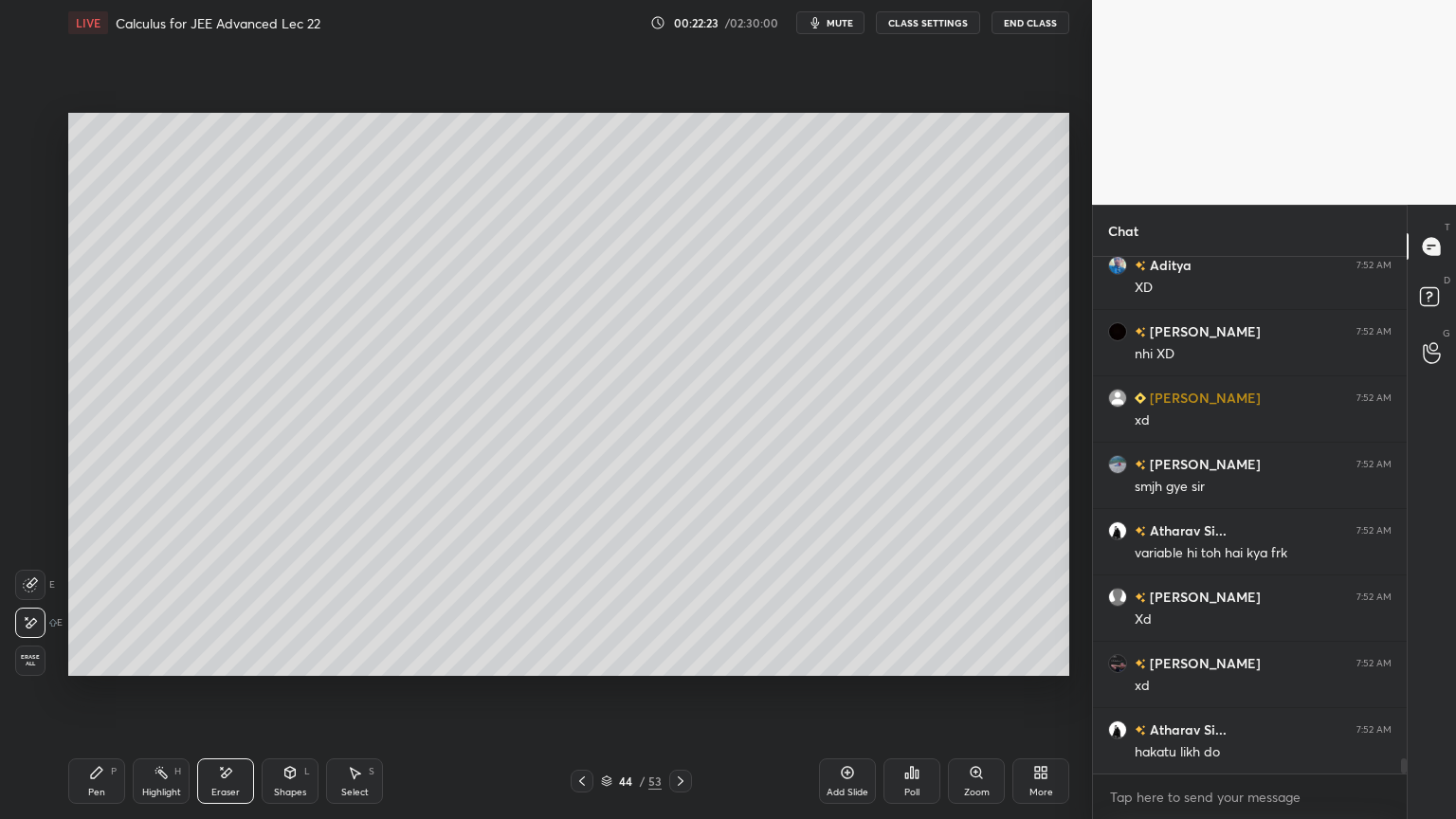 scroll, scrollTop: 16584, scrollLeft: 0, axis: vertical 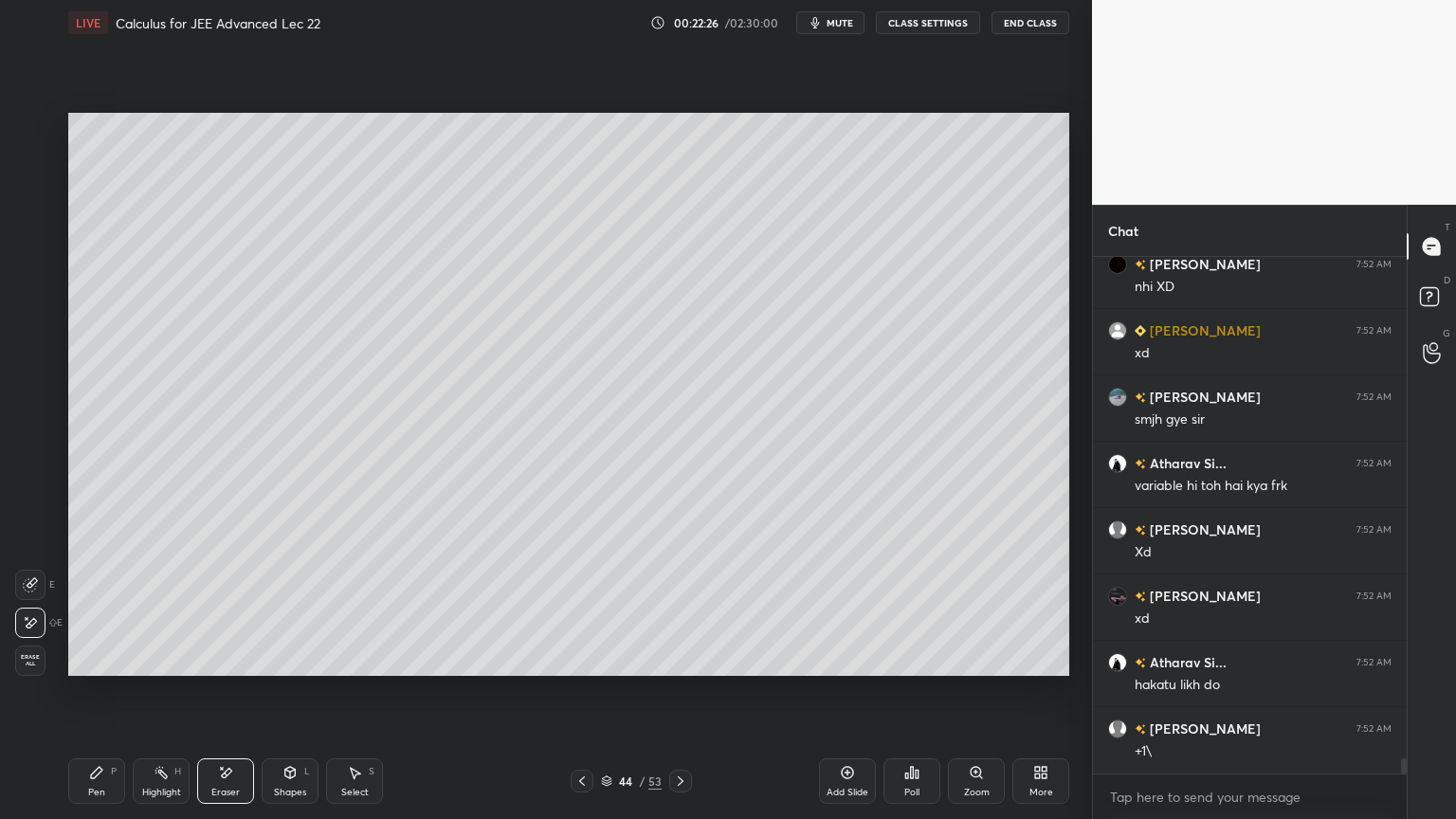 click on "Pen P" at bounding box center [97, 781] 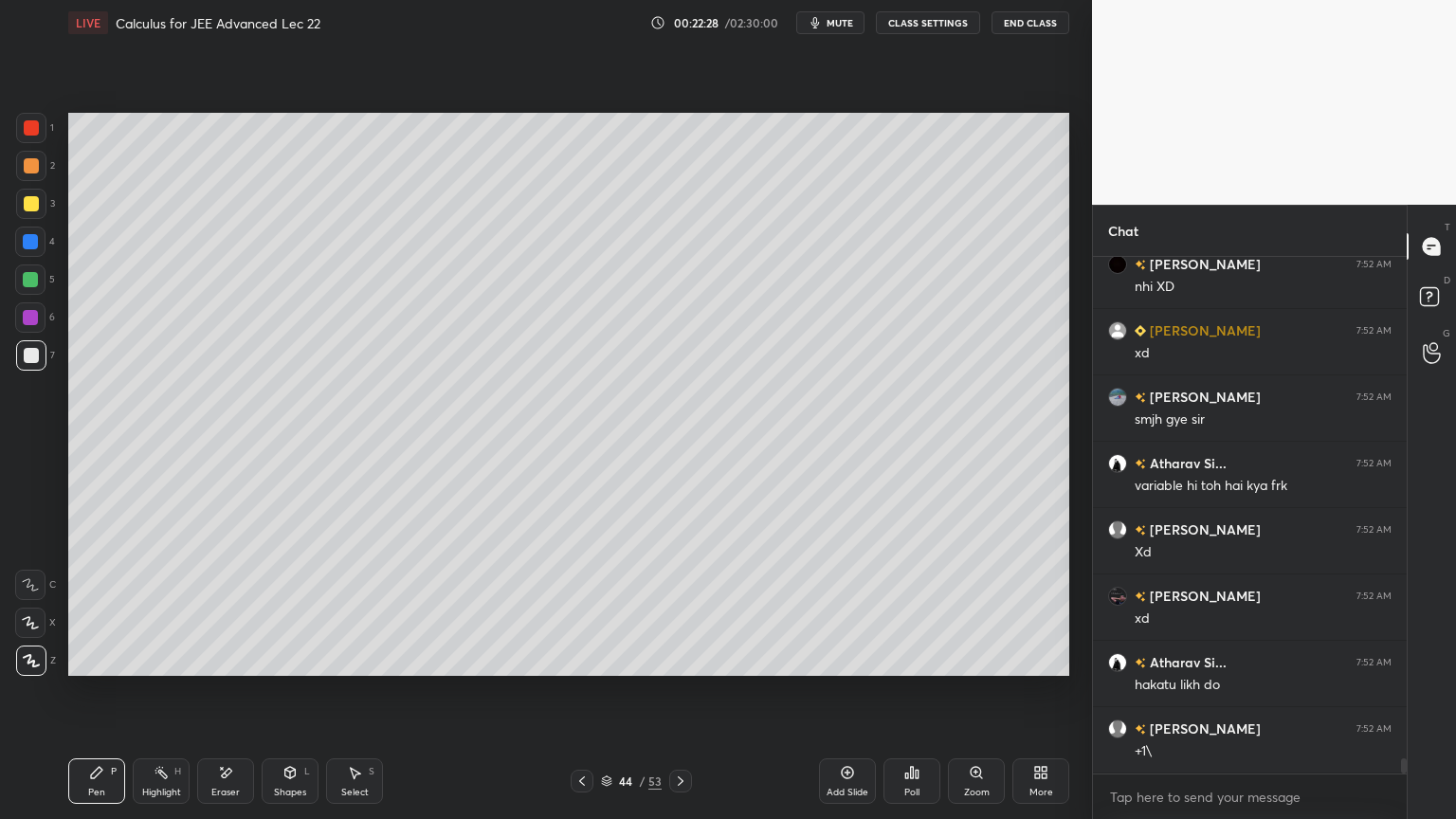 scroll, scrollTop: 16649, scrollLeft: 0, axis: vertical 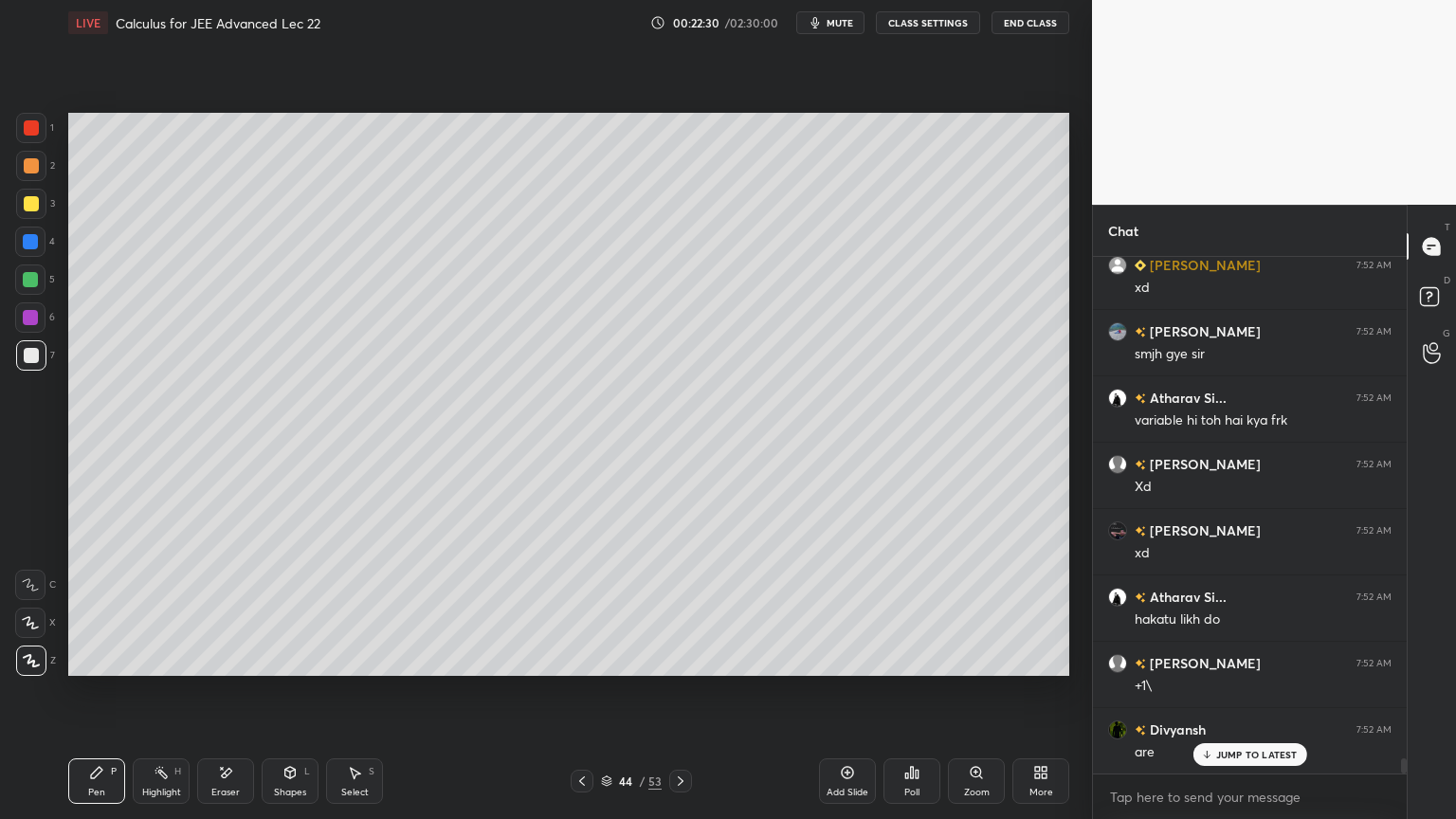 click on "JUMP TO LATEST" at bounding box center [1257, 755] 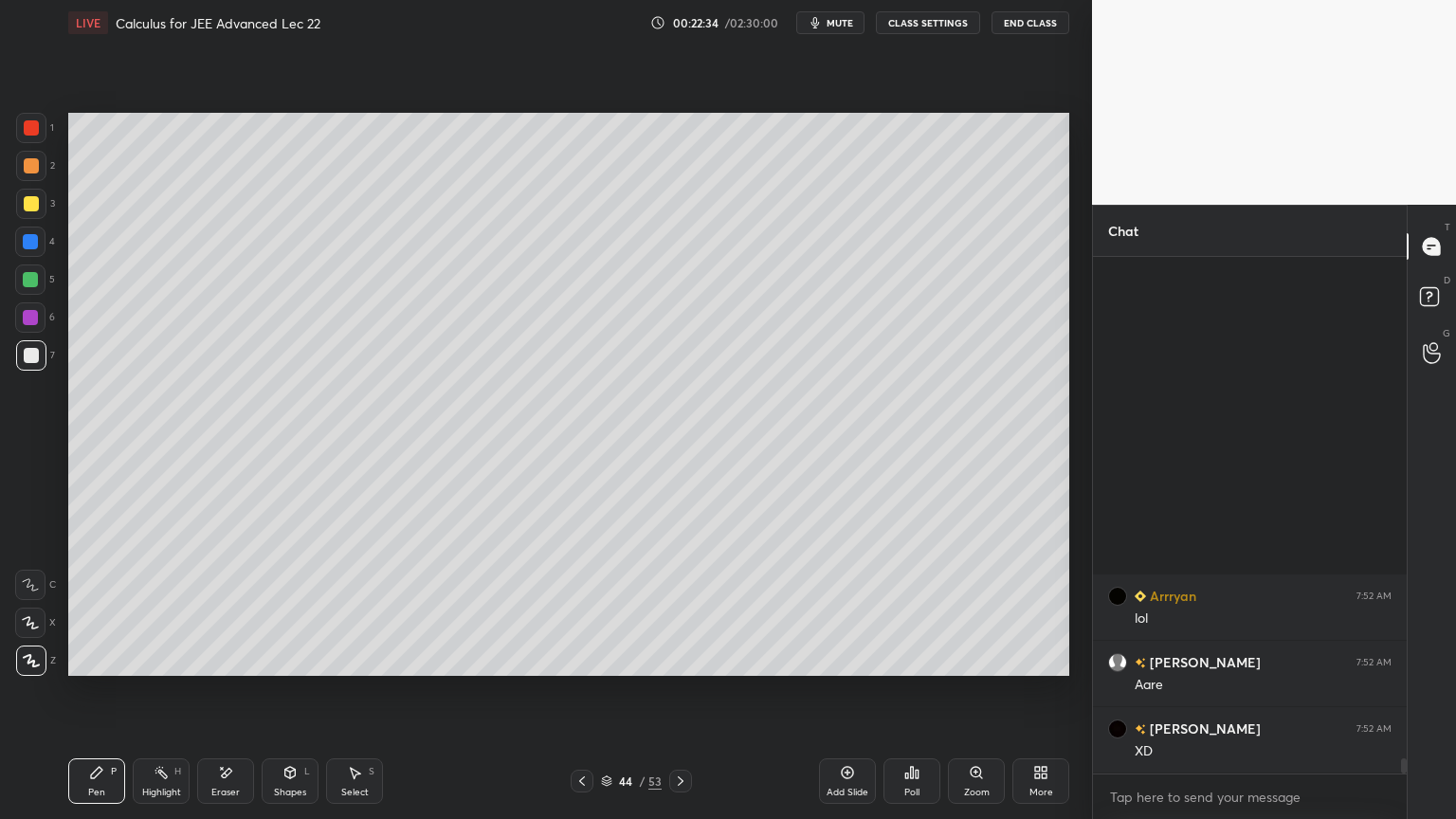 scroll, scrollTop: 17247, scrollLeft: 0, axis: vertical 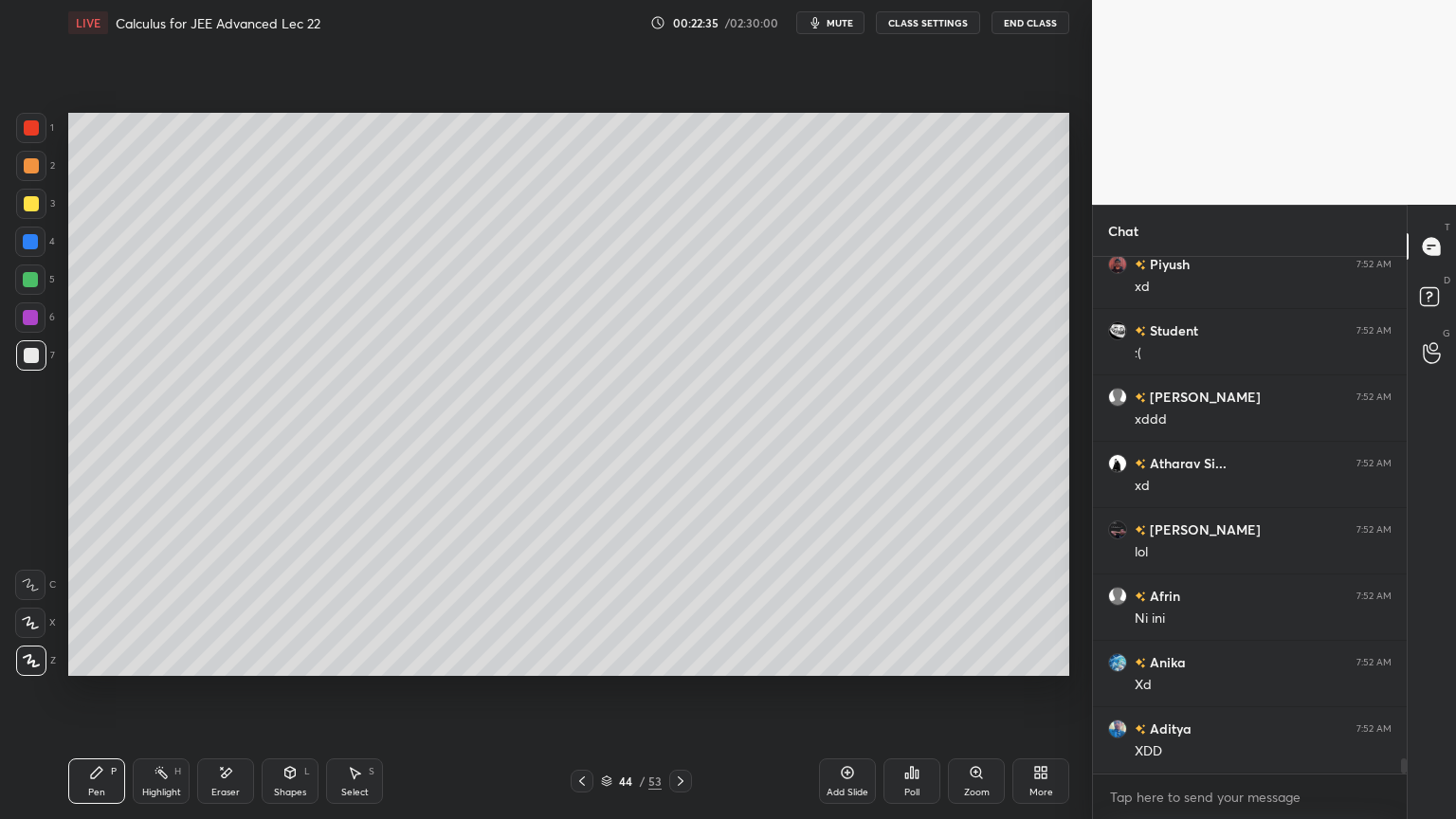 click on "Eraser" at bounding box center (226, 781) 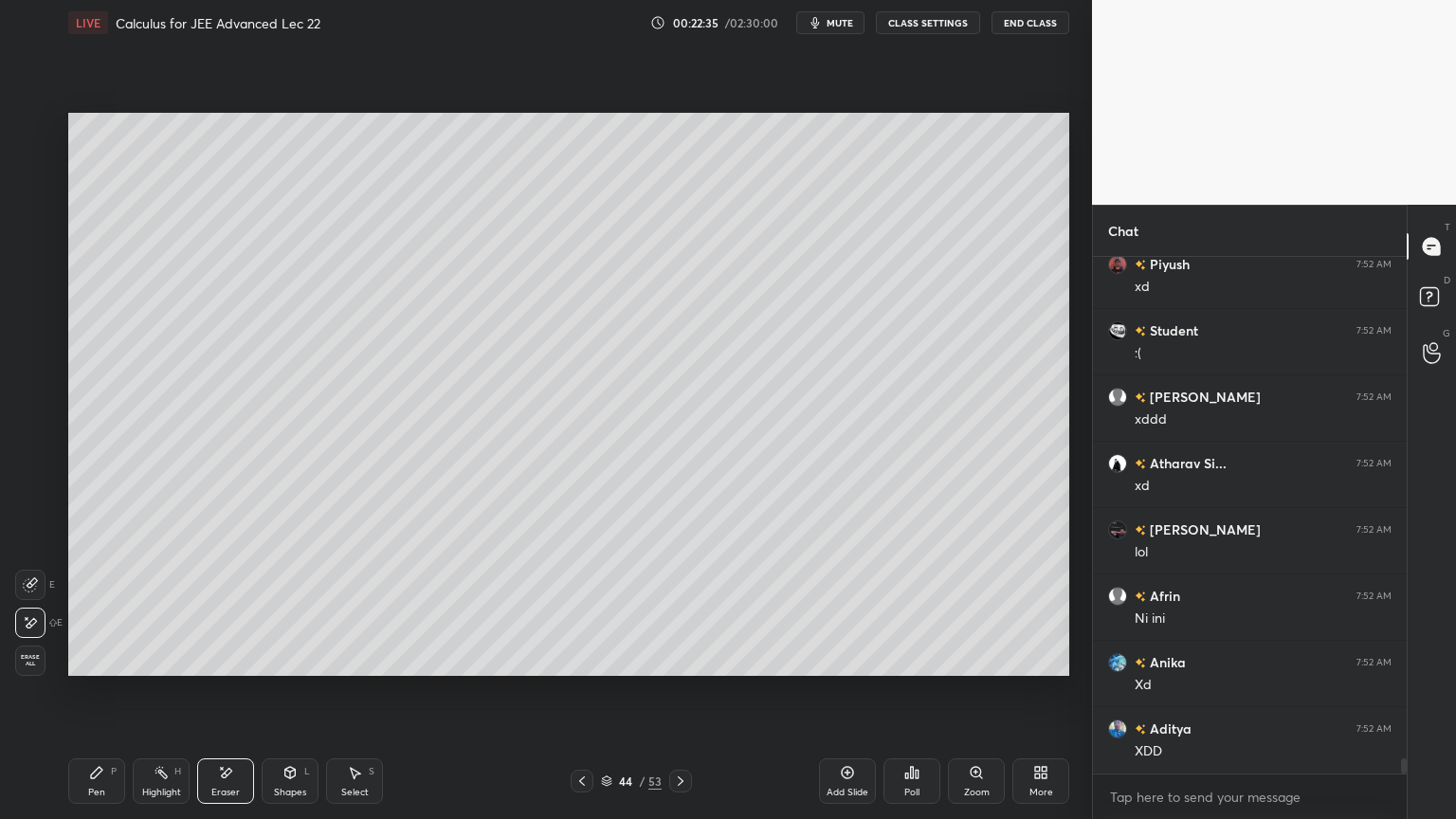 drag, startPoint x: 160, startPoint y: 781, endPoint x: 142, endPoint y: 783, distance: 18.11077 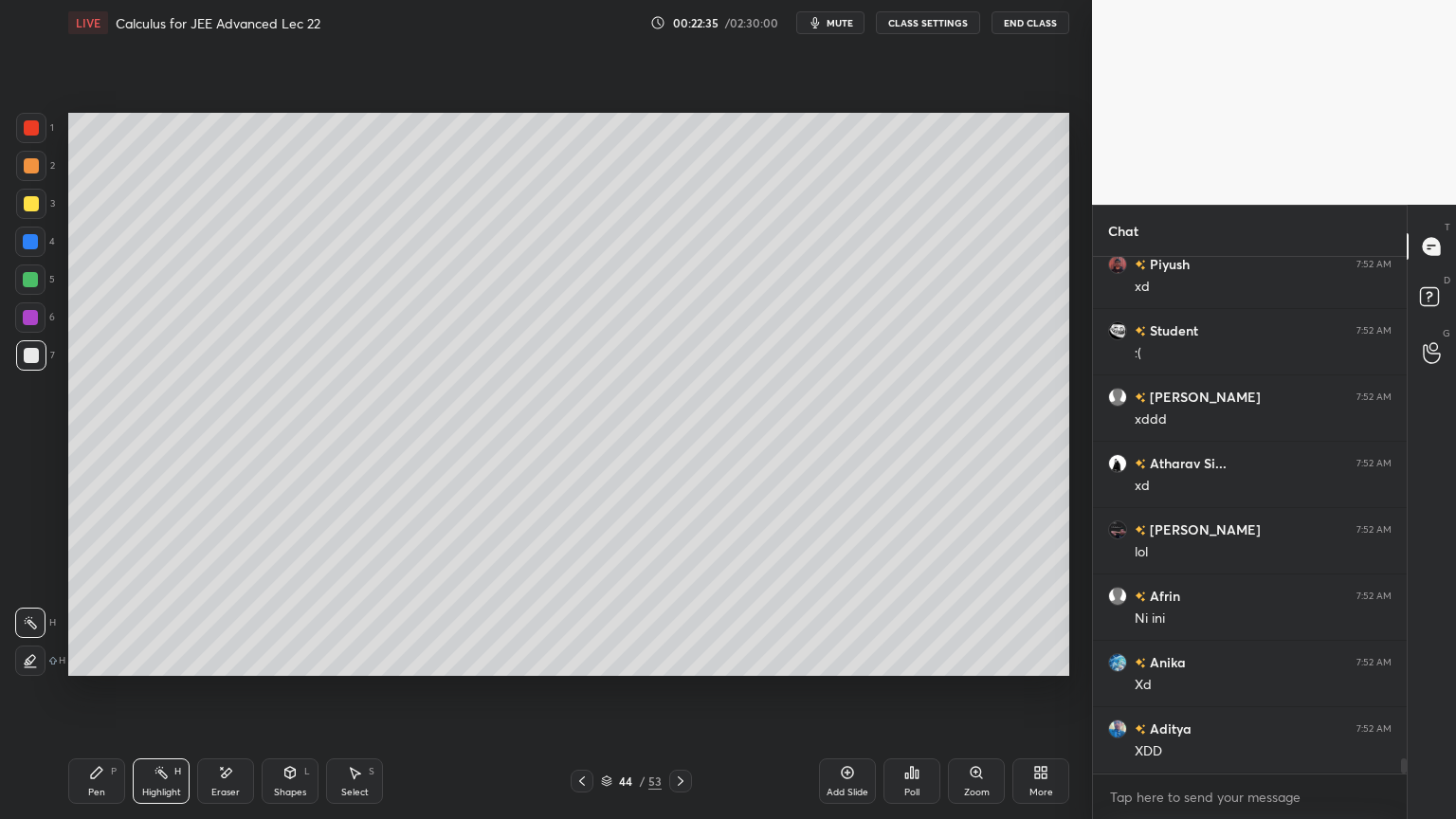 click on "Pen P" at bounding box center [97, 781] 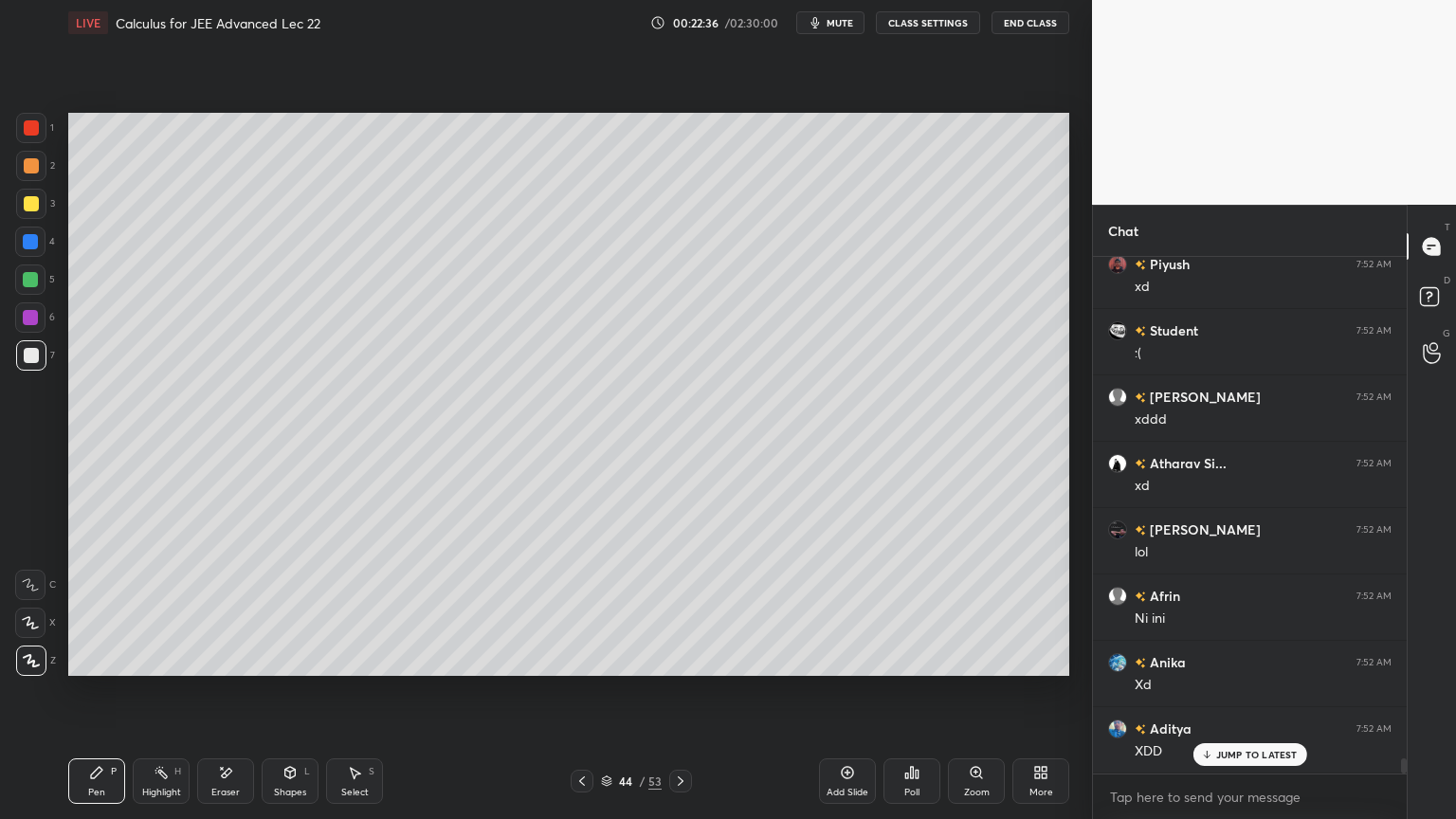 scroll, scrollTop: 17445, scrollLeft: 0, axis: vertical 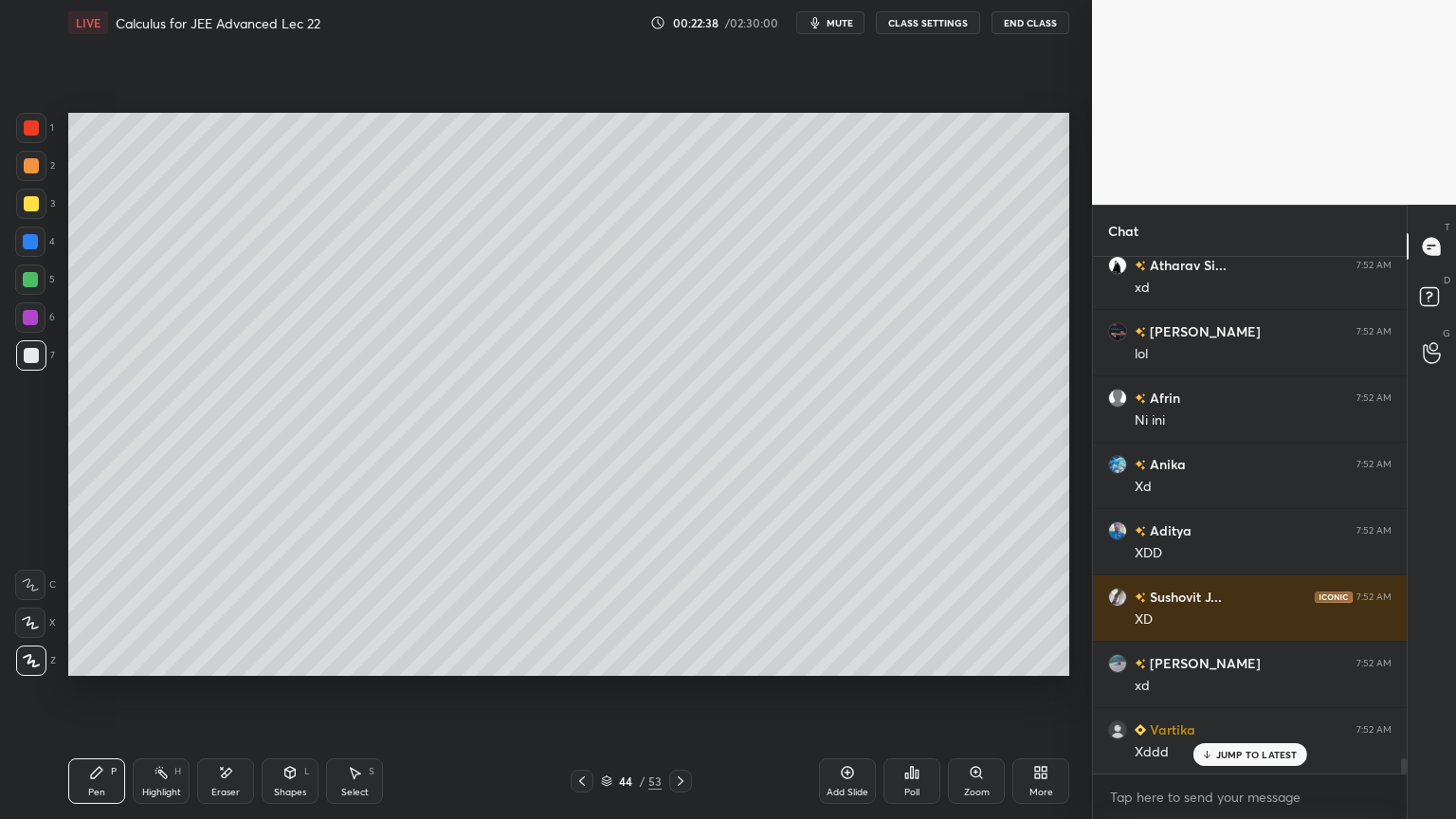 click on "[PERSON_NAME] 7:52 AM xd [PERSON_NAME] Si... 7:52 AM hakatu likh do [PERSON_NAME] 7:52 AM +1\ [PERSON_NAME] 7:52 AM are Arrryan 7:52 AM lol [PERSON_NAME] 7:52 AM [PERSON_NAME] 7:52 AM XD Piyush 7:52 AM xd Student 7:52 AM :( [PERSON_NAME] 7:52 AM xddd [PERSON_NAME] Si... 7:52 AM xd [PERSON_NAME] 7:52 AM lol Afrin 7:52 AM Ni ini Anika 7:52 AM Xd Aditya 7:52 AM XDD [PERSON_NAME].. 7:52 AM XD [PERSON_NAME] 7:52 AM xd [PERSON_NAME] 7:52 AM Xddd" at bounding box center (1249, 515) 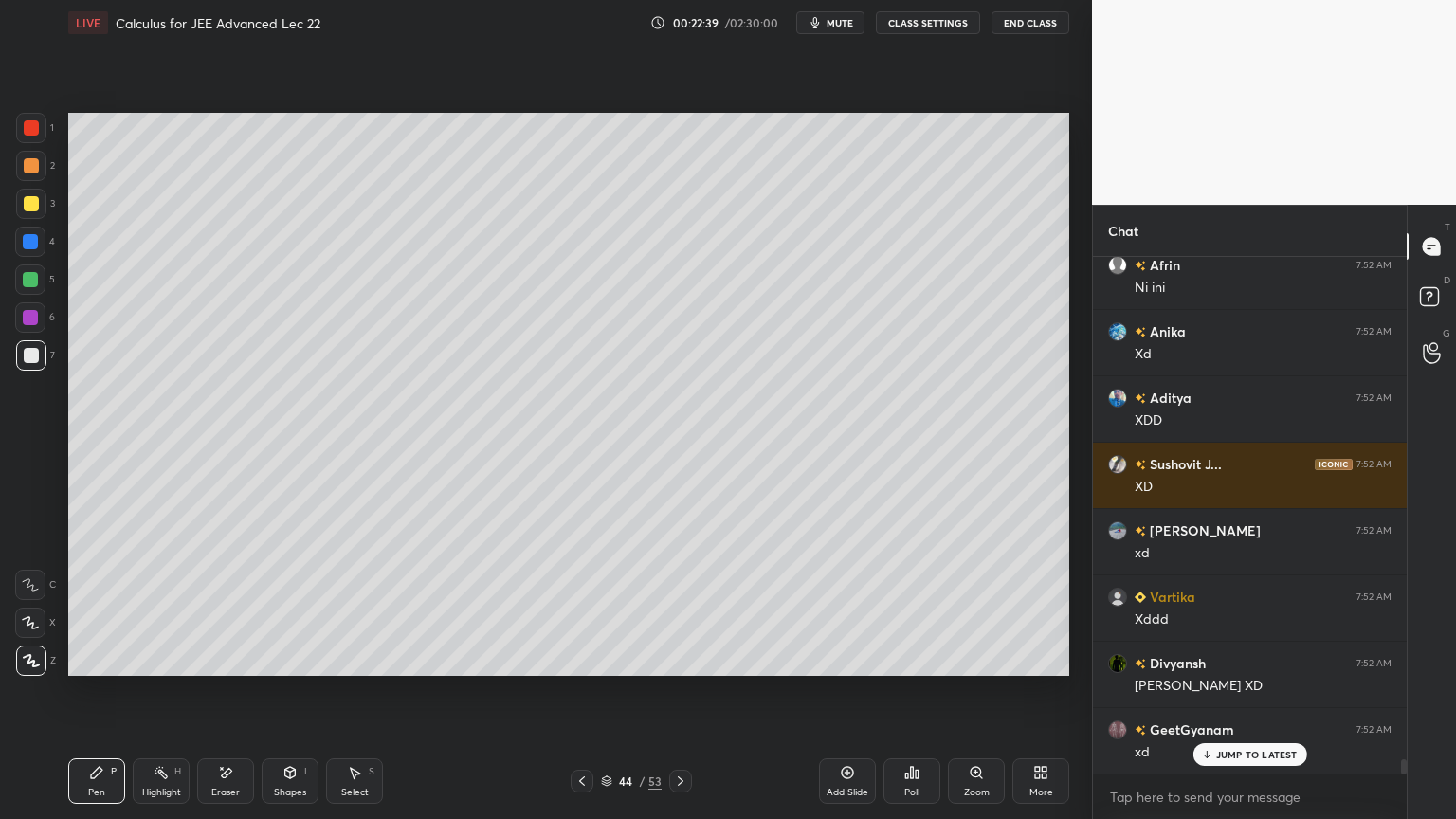drag, startPoint x: 1217, startPoint y: 755, endPoint x: 1228, endPoint y: 755, distance: 11 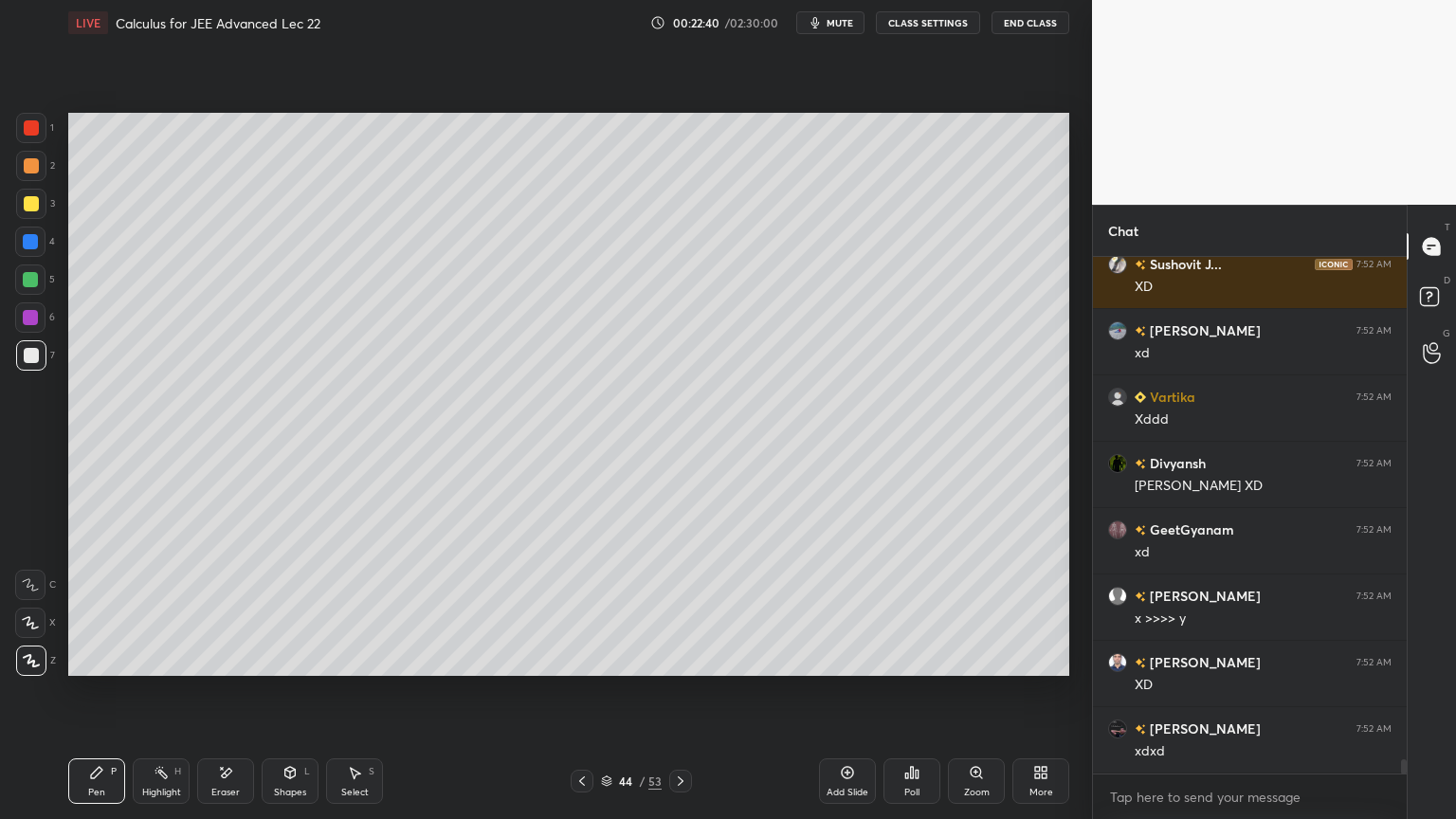 click on "Highlight H" at bounding box center (161, 781) 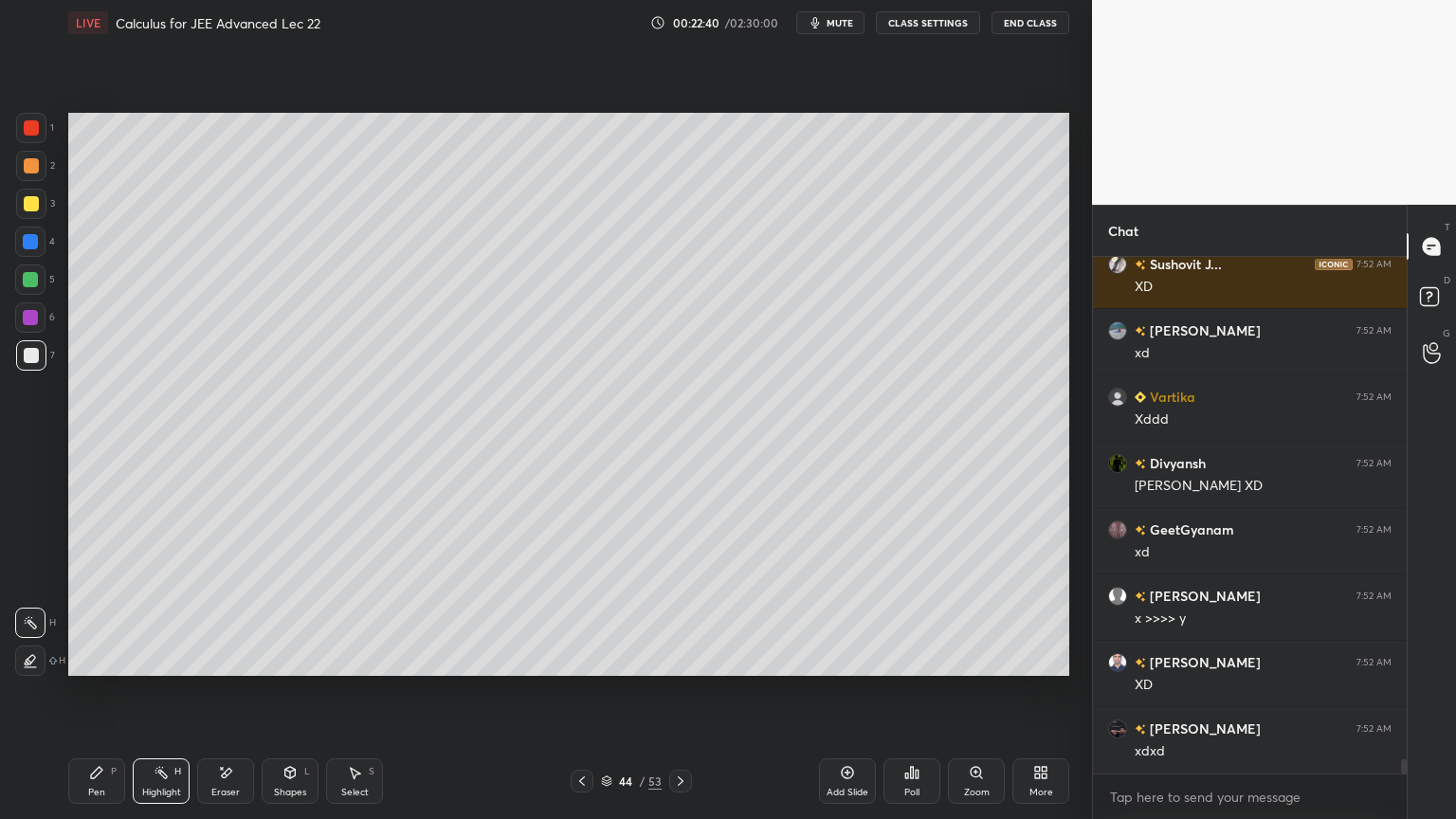 drag, startPoint x: 114, startPoint y: 776, endPoint x: 150, endPoint y: 785, distance: 37.107951 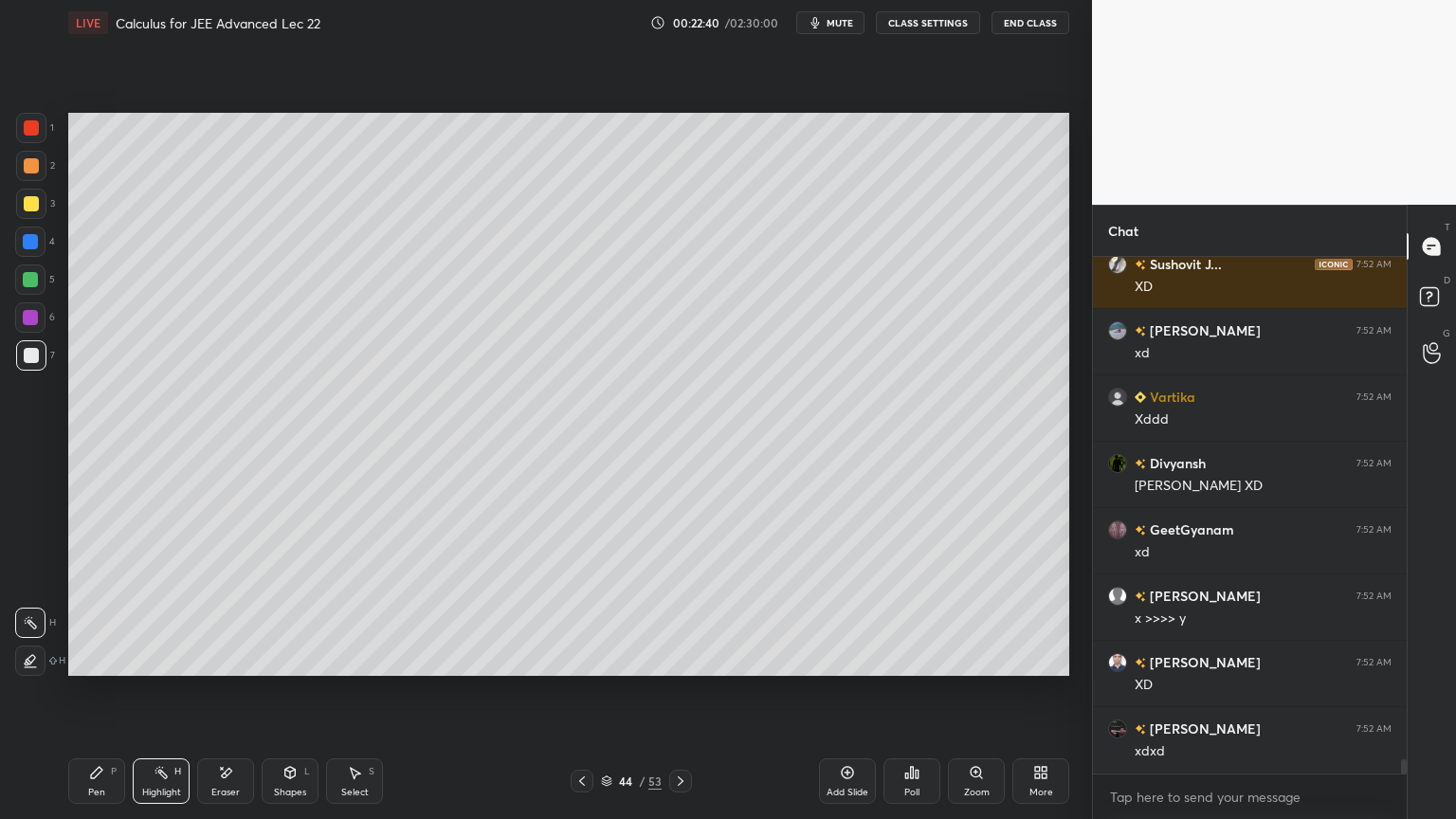 click on "Pen P" at bounding box center (97, 781) 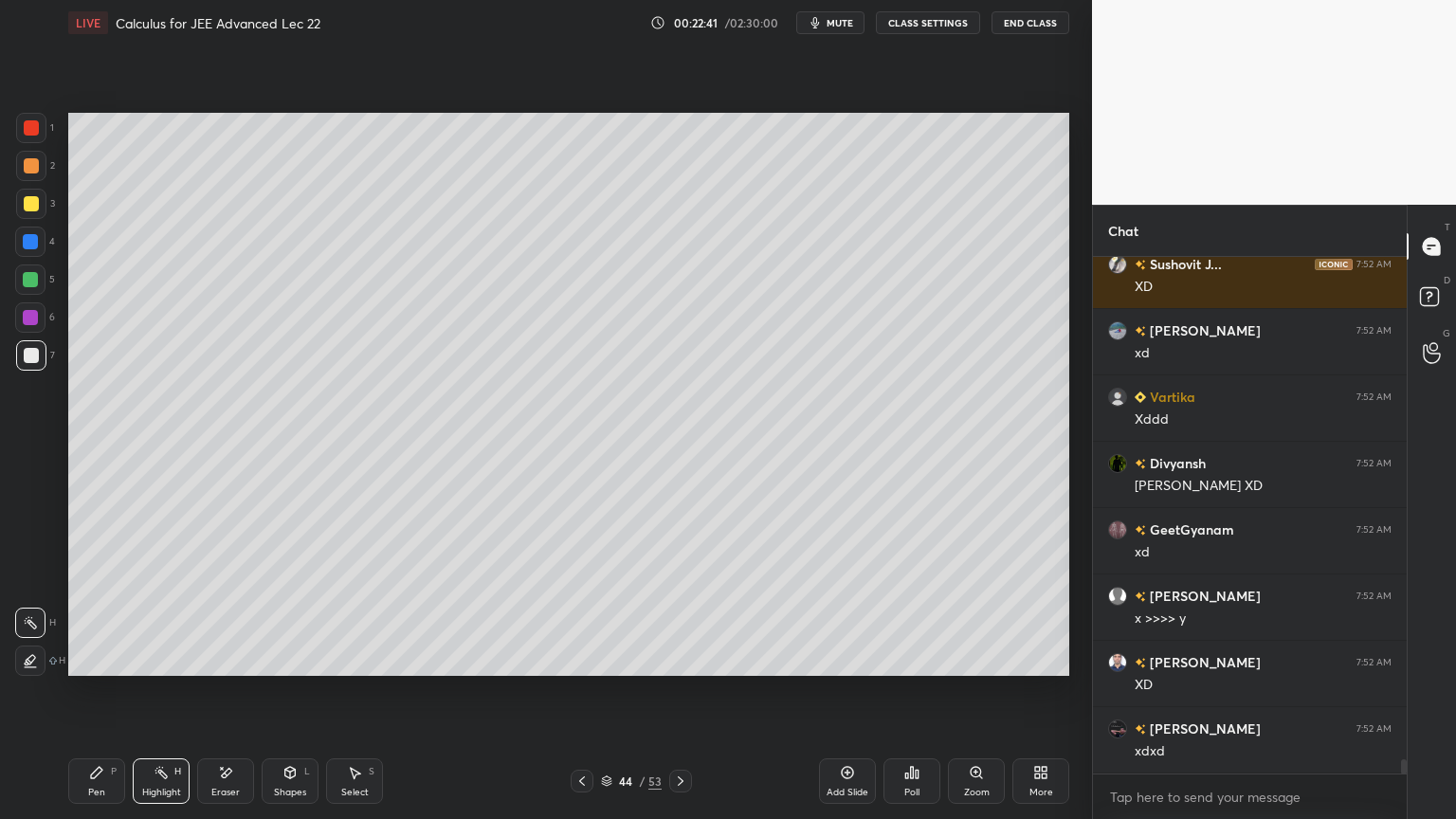 drag, startPoint x: 109, startPoint y: 773, endPoint x: 136, endPoint y: 774, distance: 27.01851 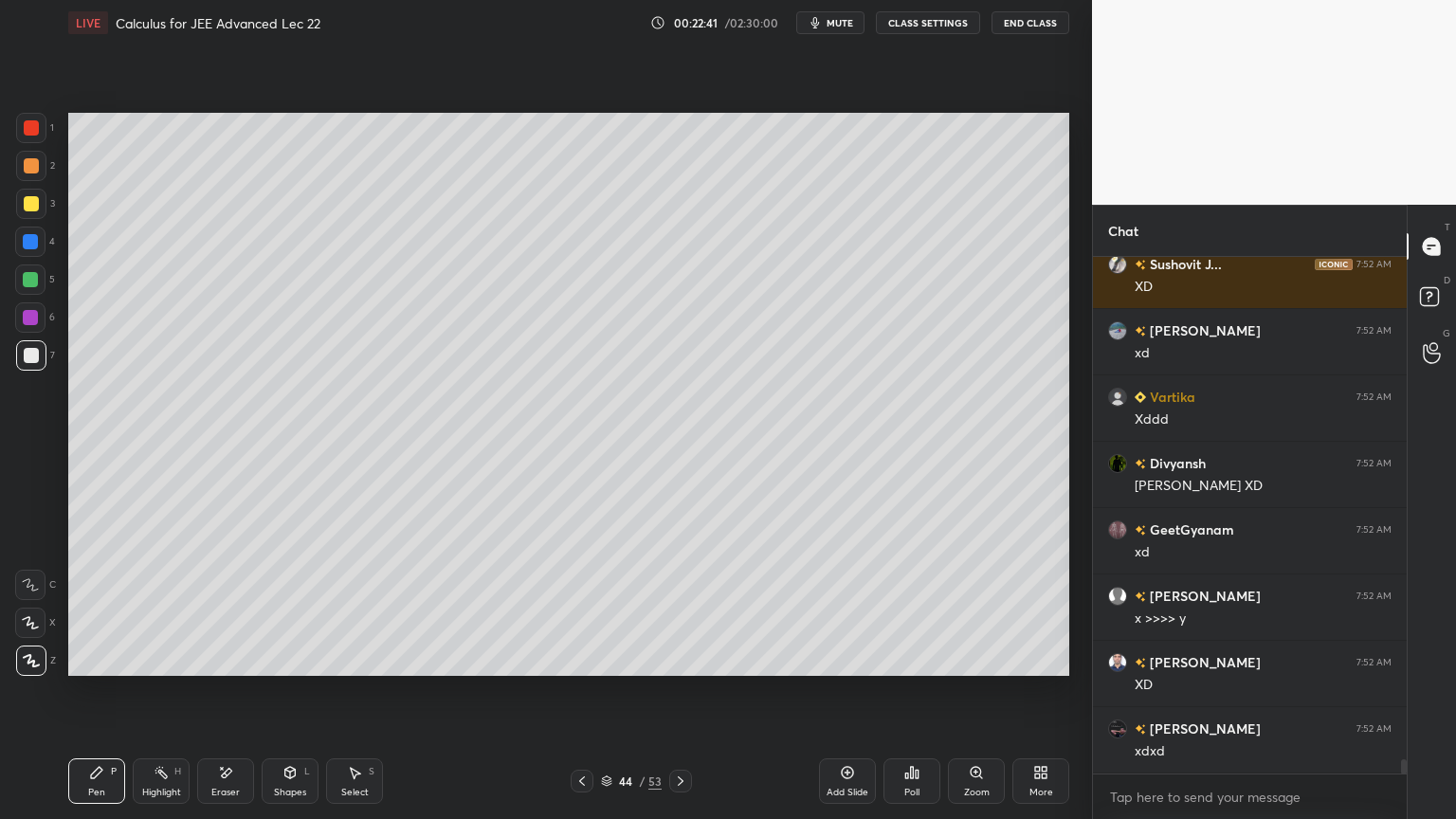 click on "Highlight H" at bounding box center (161, 781) 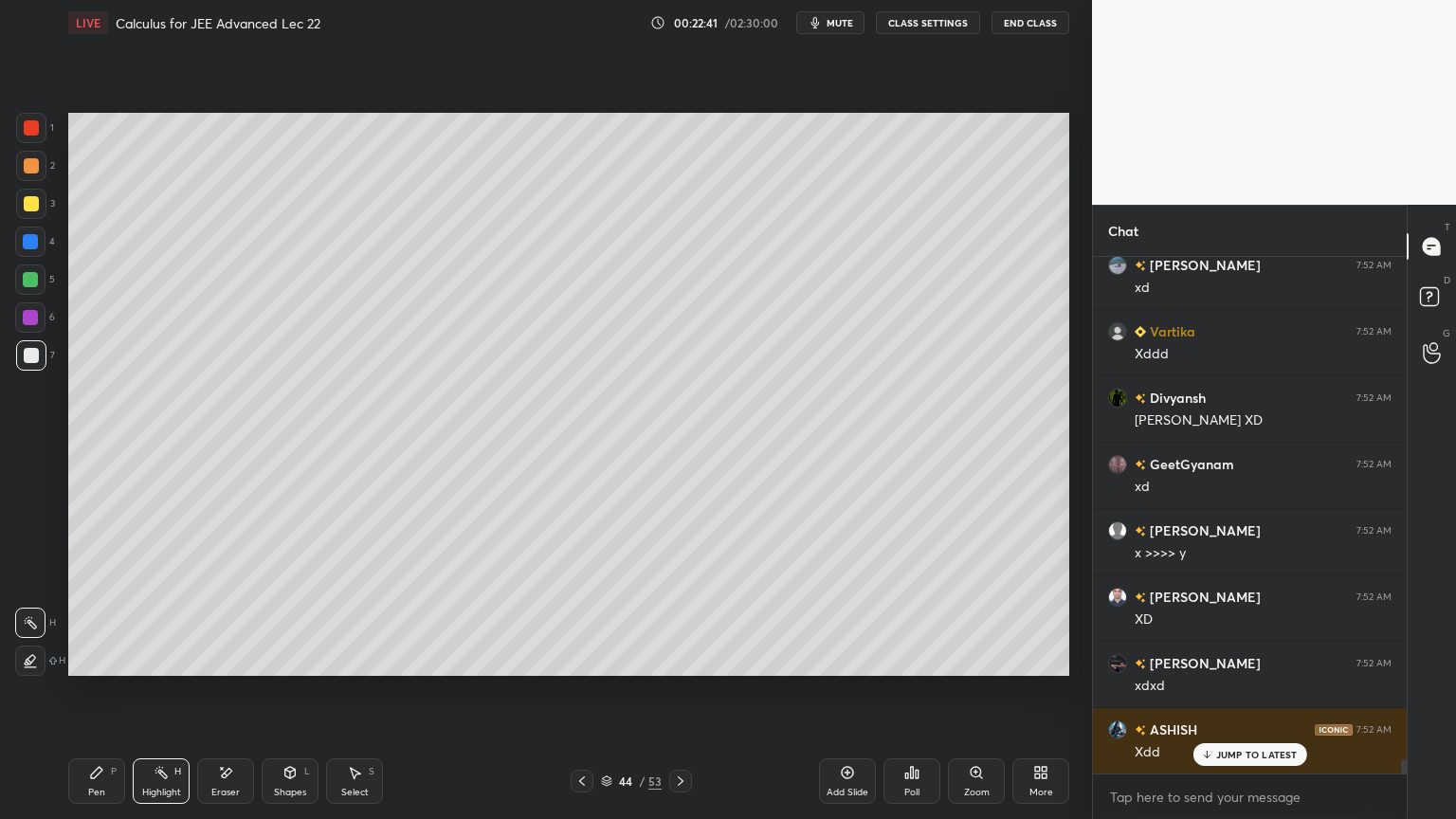 drag, startPoint x: 241, startPoint y: 774, endPoint x: 187, endPoint y: 765, distance: 54.744863 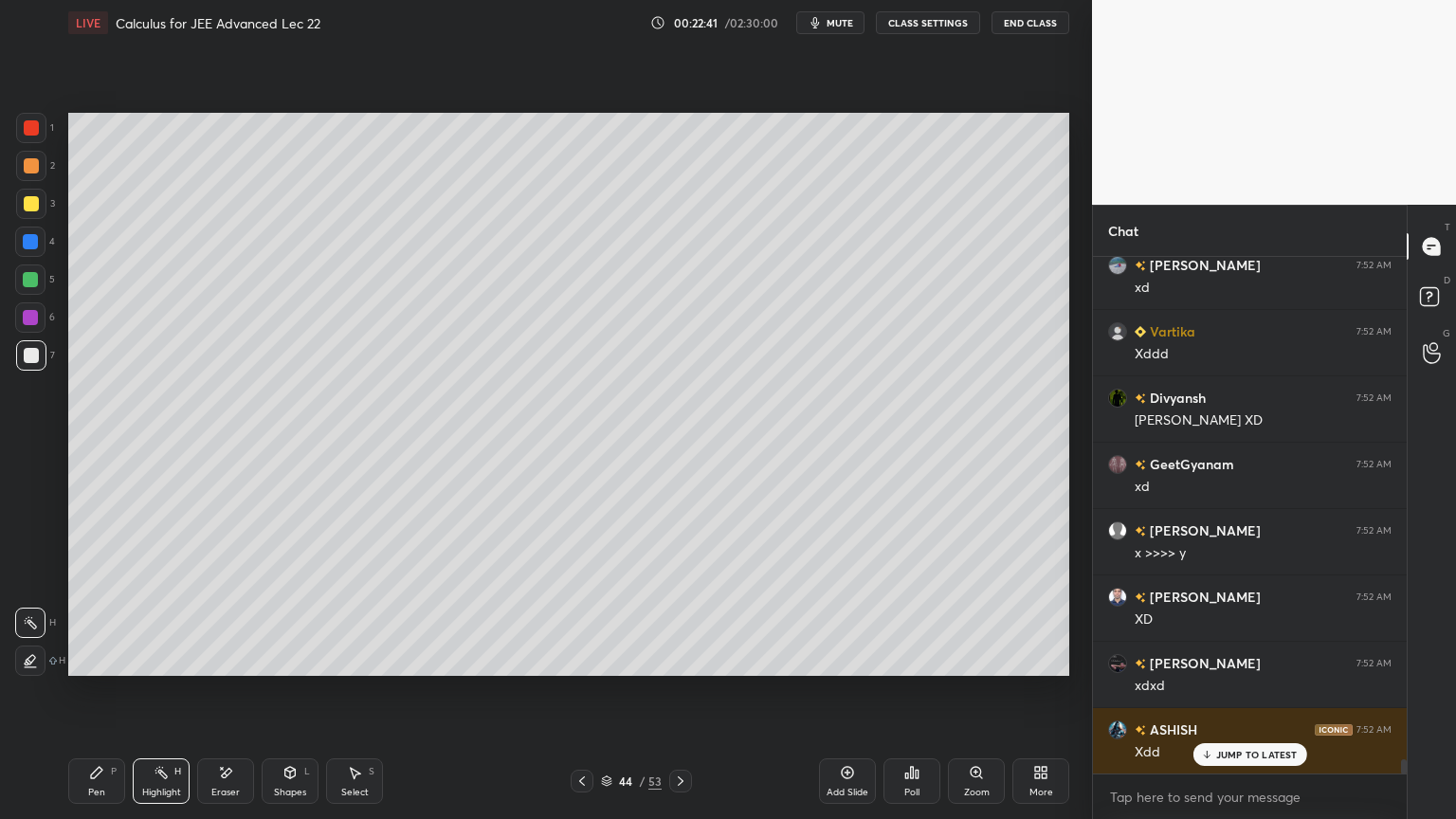 click on "Eraser" at bounding box center (226, 781) 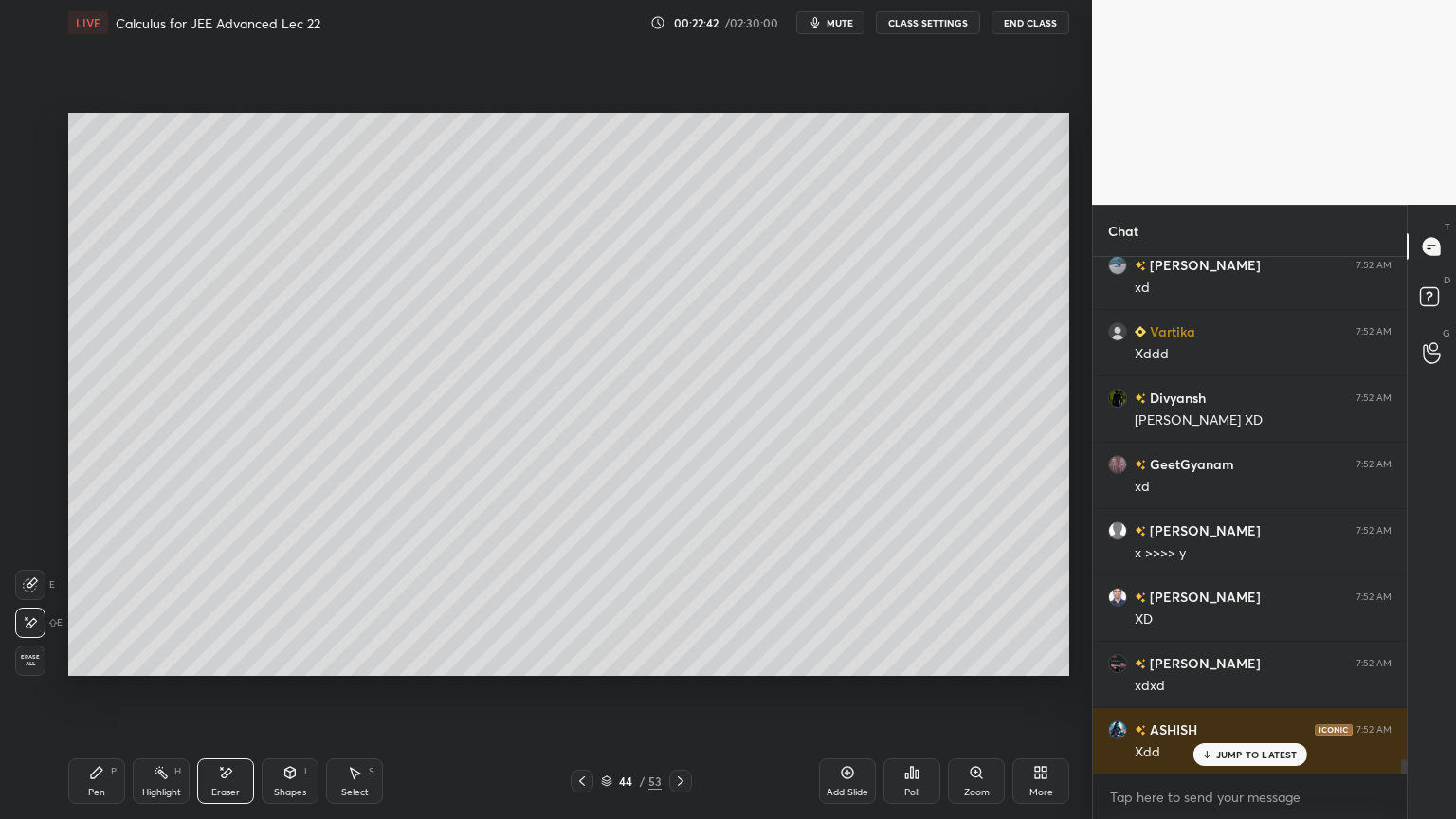drag, startPoint x: 157, startPoint y: 773, endPoint x: 104, endPoint y: 771, distance: 53.0377 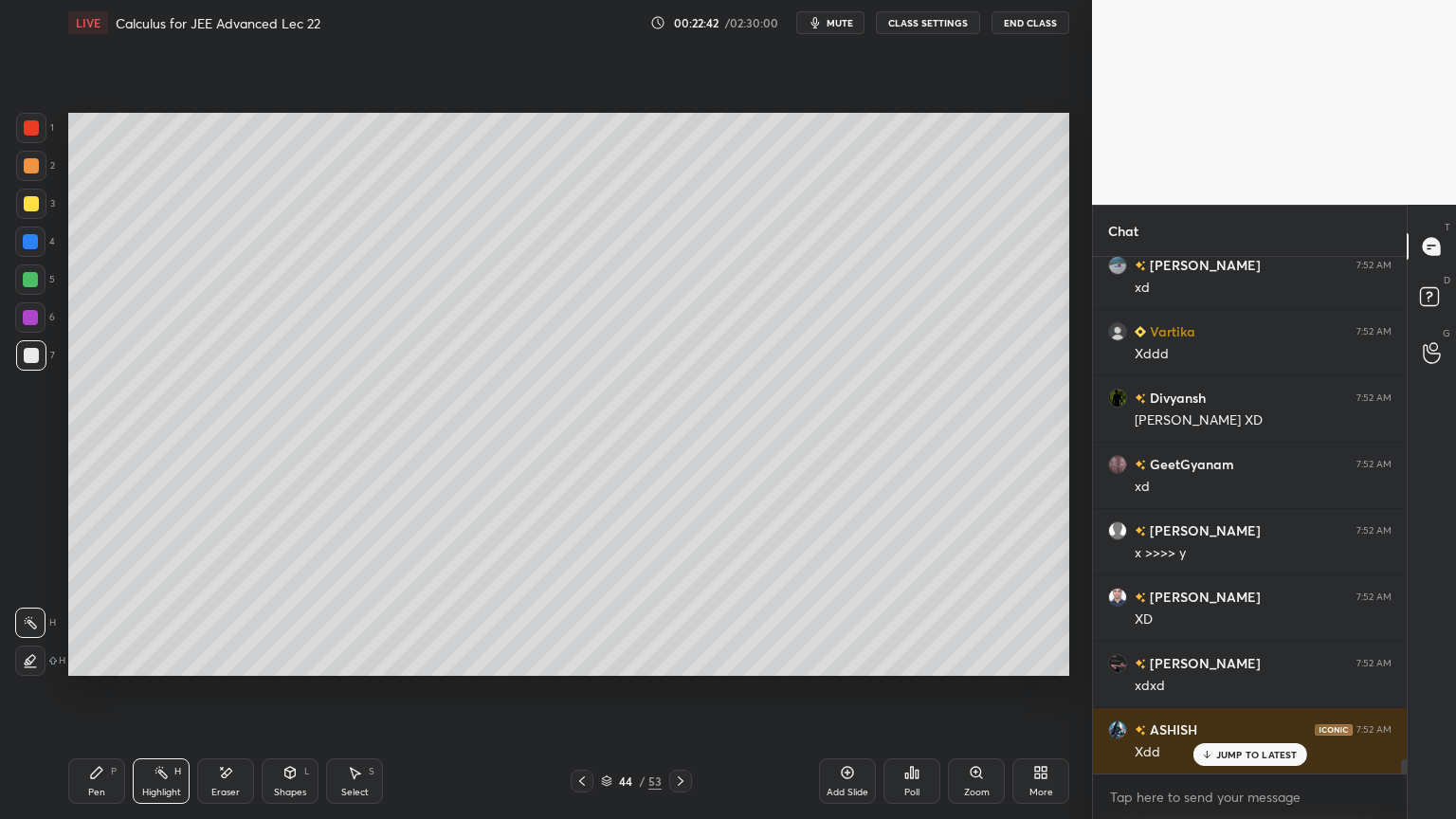 click 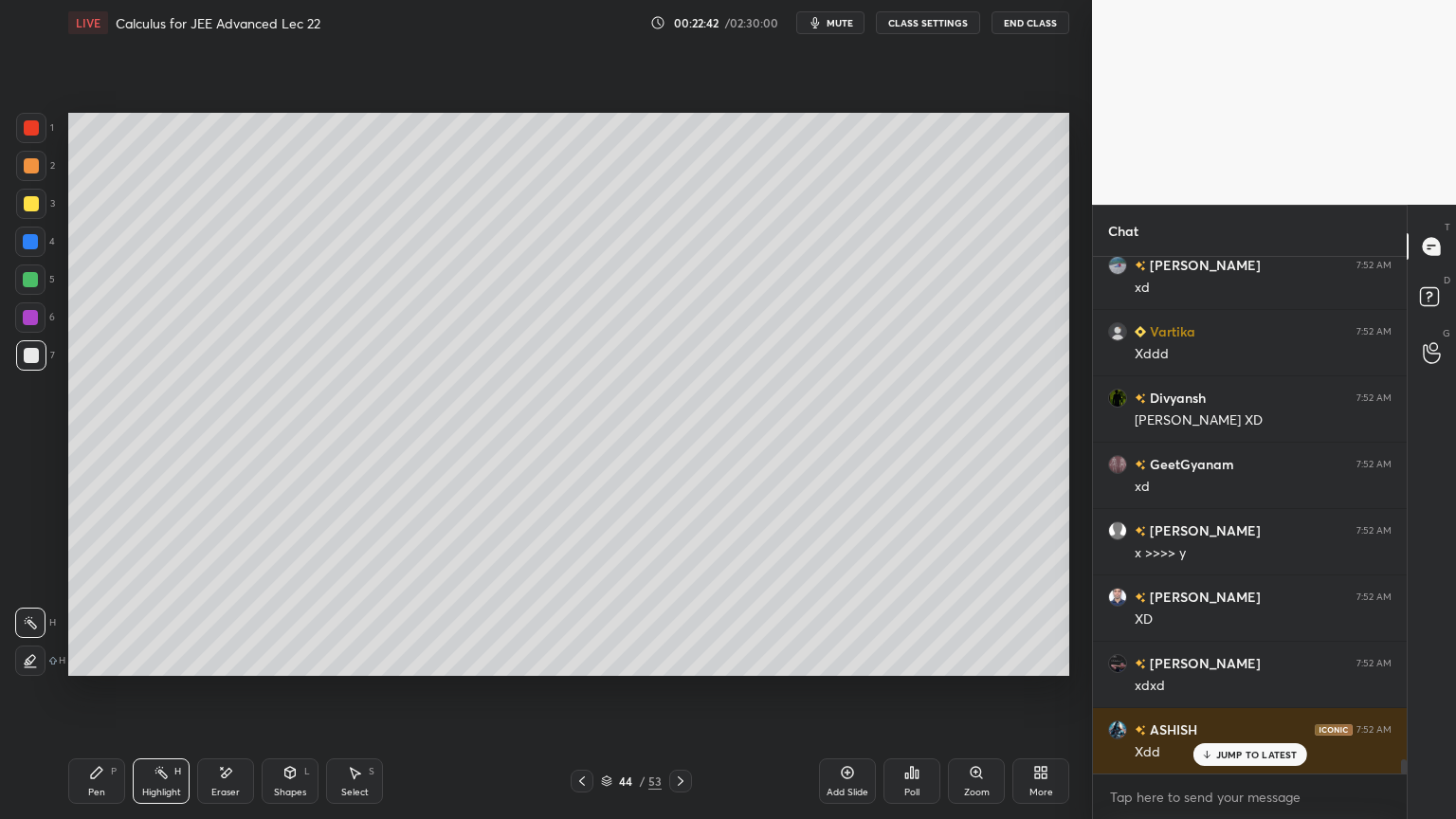 scroll, scrollTop: 18044, scrollLeft: 0, axis: vertical 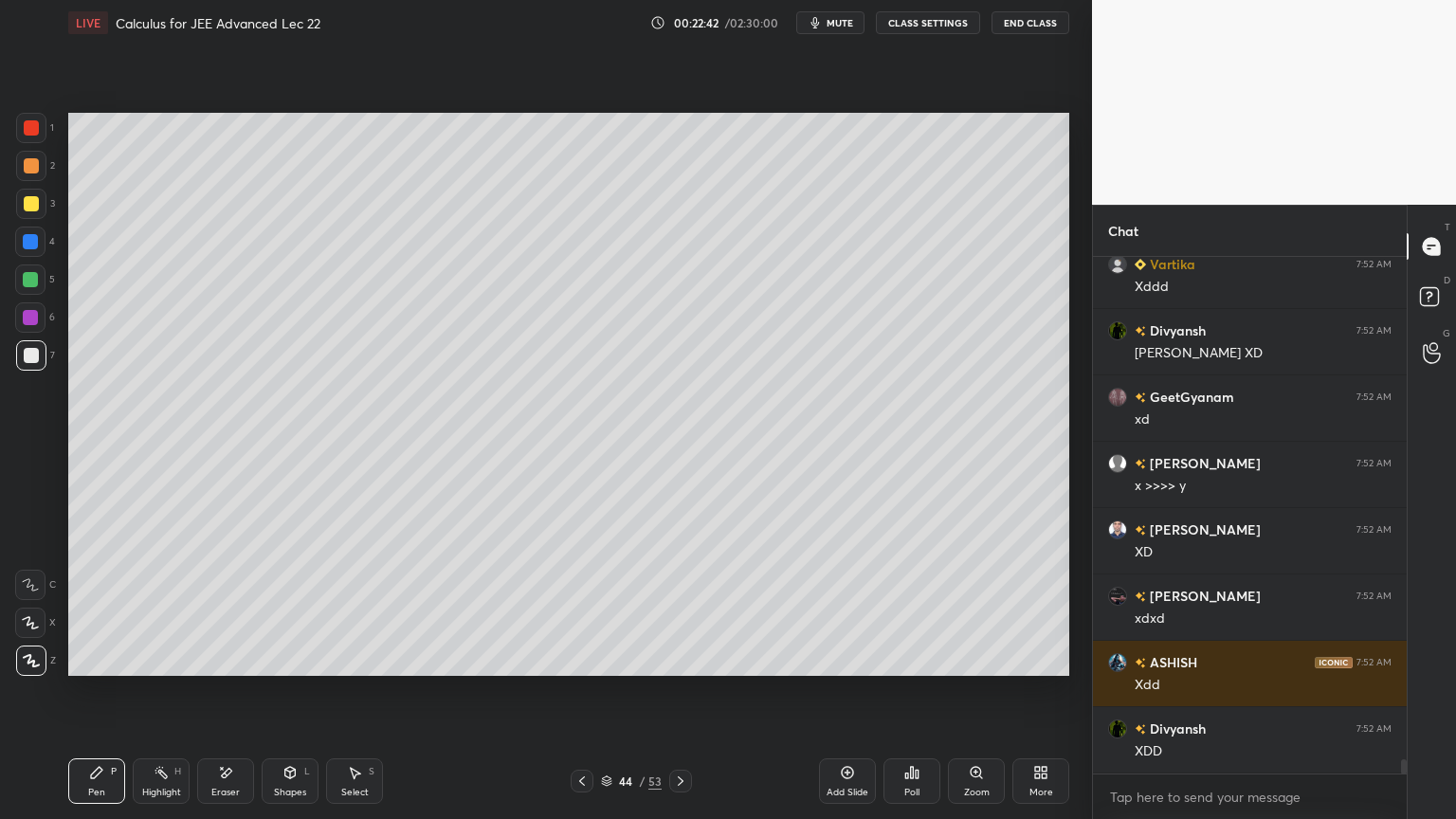 click 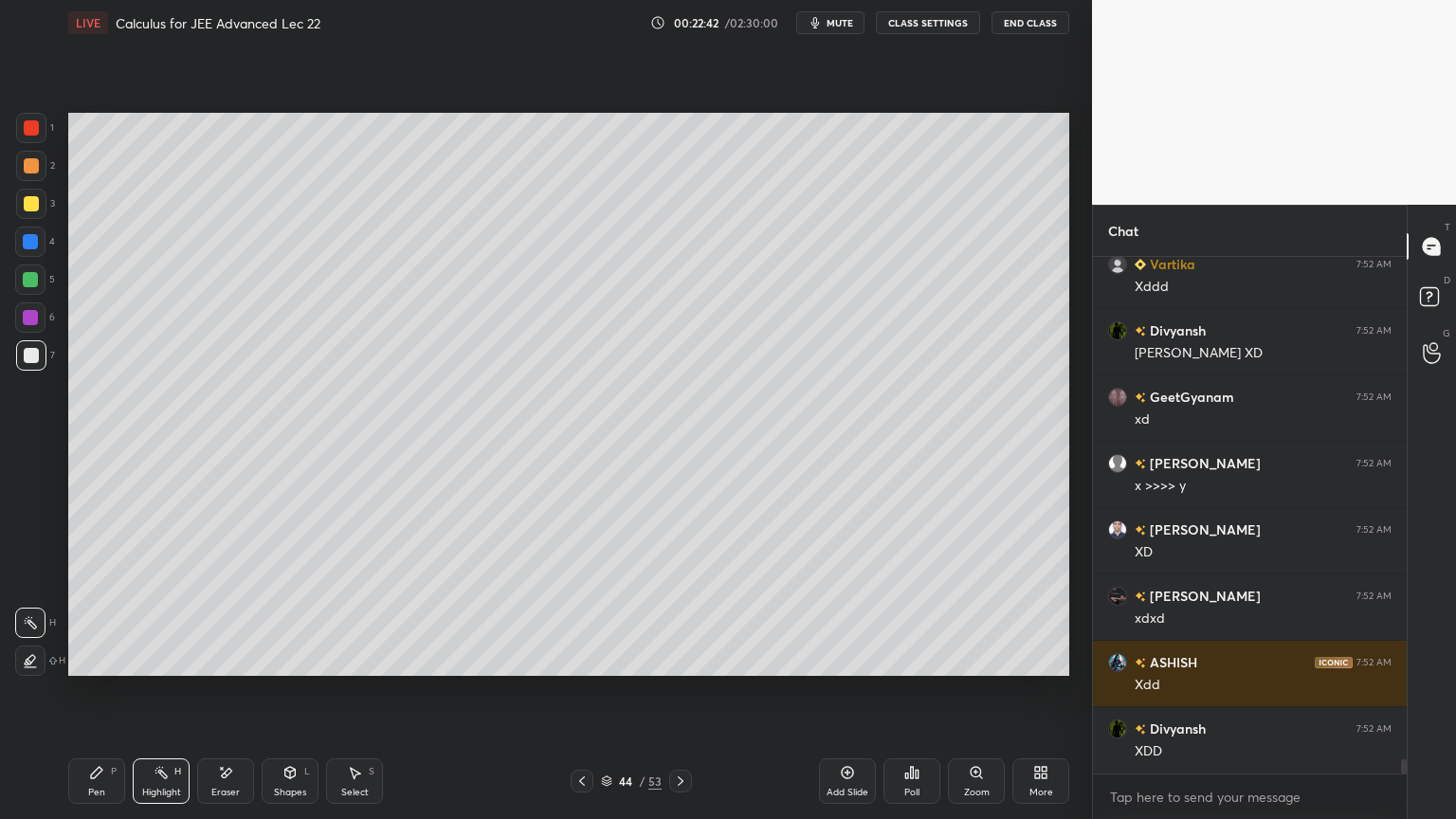 drag, startPoint x: 217, startPoint y: 788, endPoint x: 166, endPoint y: 786, distance: 51.039201 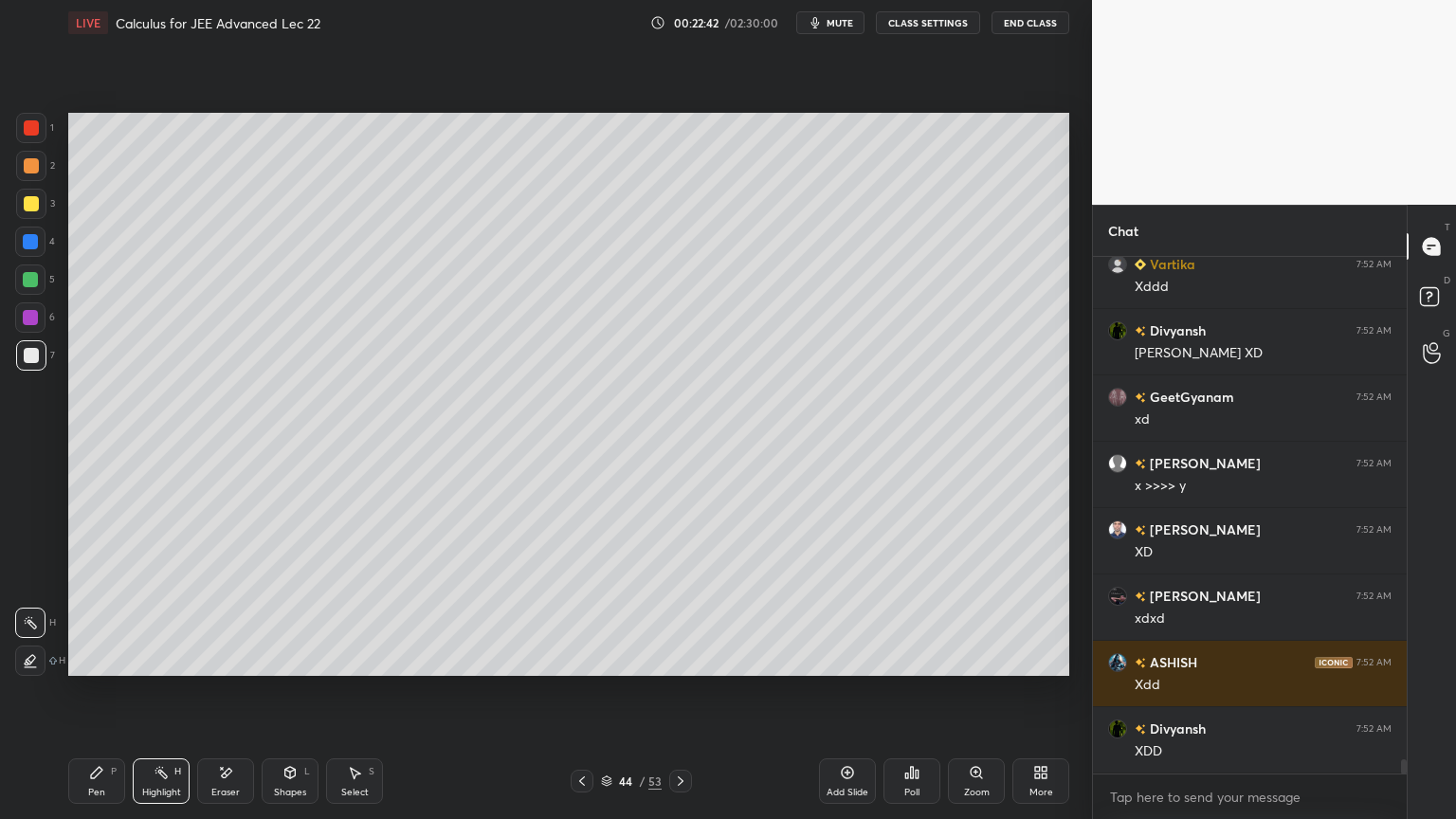 click on "Eraser" at bounding box center [226, 792] 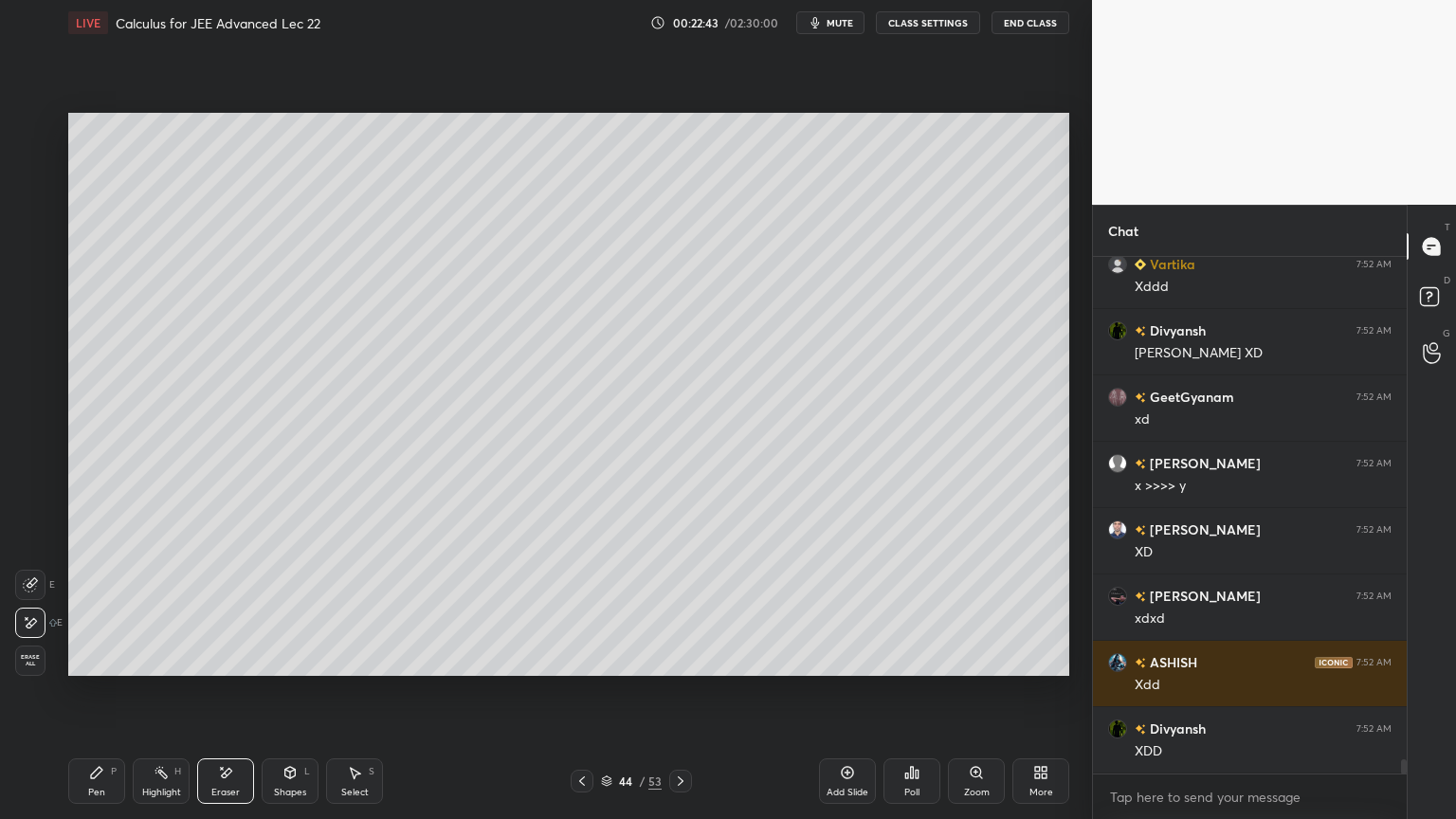 drag, startPoint x: 157, startPoint y: 788, endPoint x: 145, endPoint y: 786, distance: 12.165525 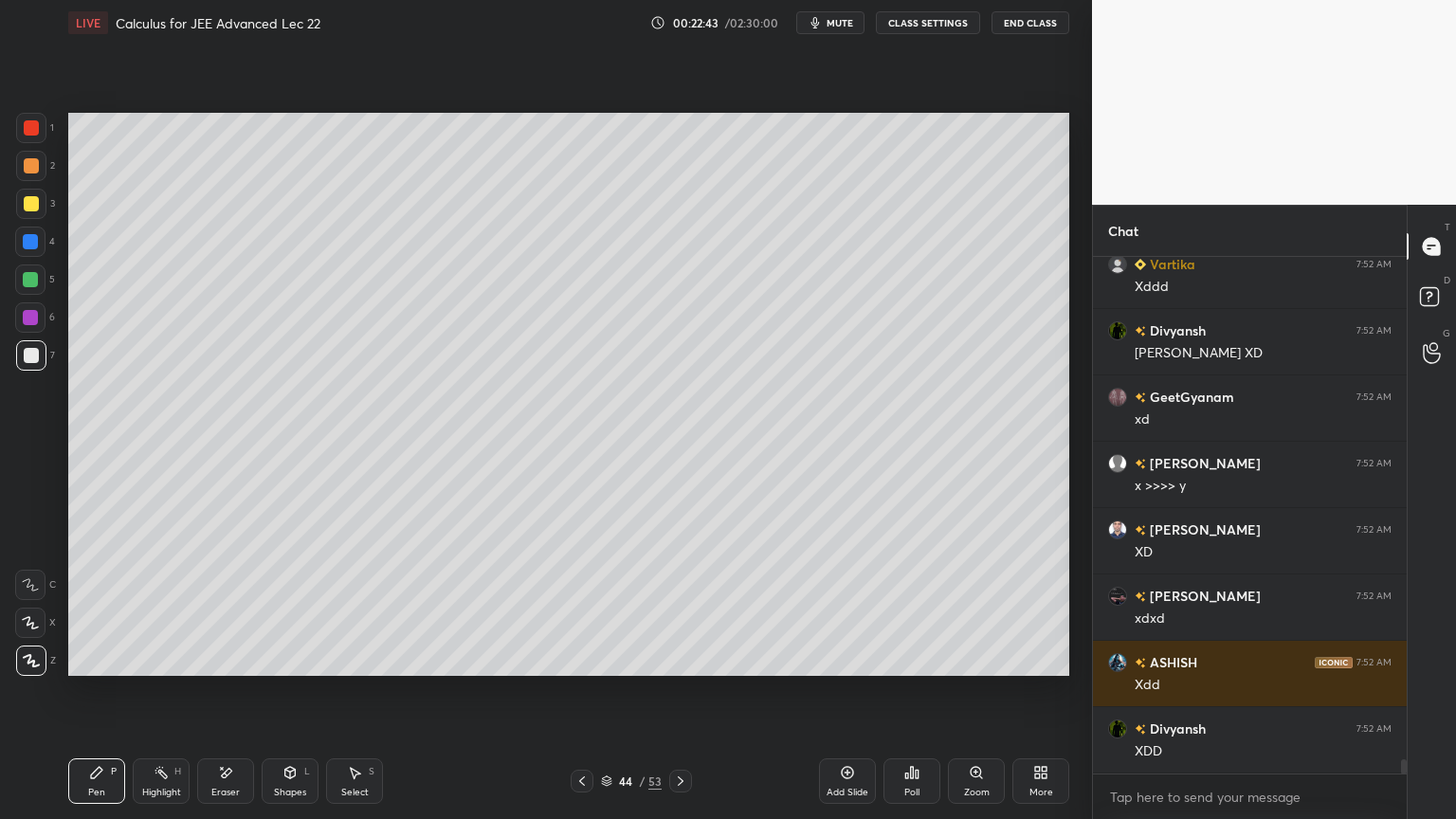 drag, startPoint x: 162, startPoint y: 785, endPoint x: 201, endPoint y: 792, distance: 39.623226 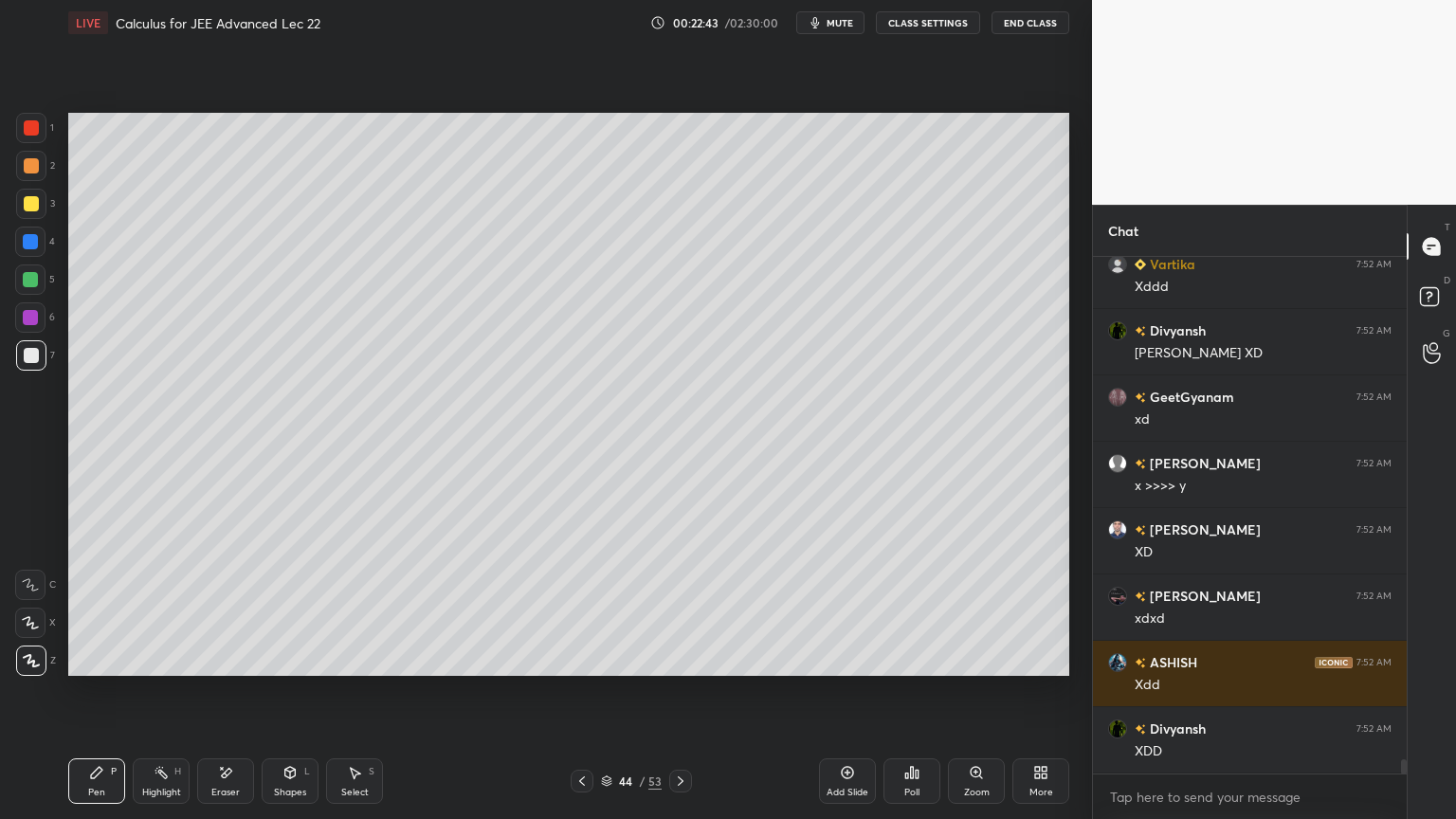click on "Highlight H" at bounding box center (161, 781) 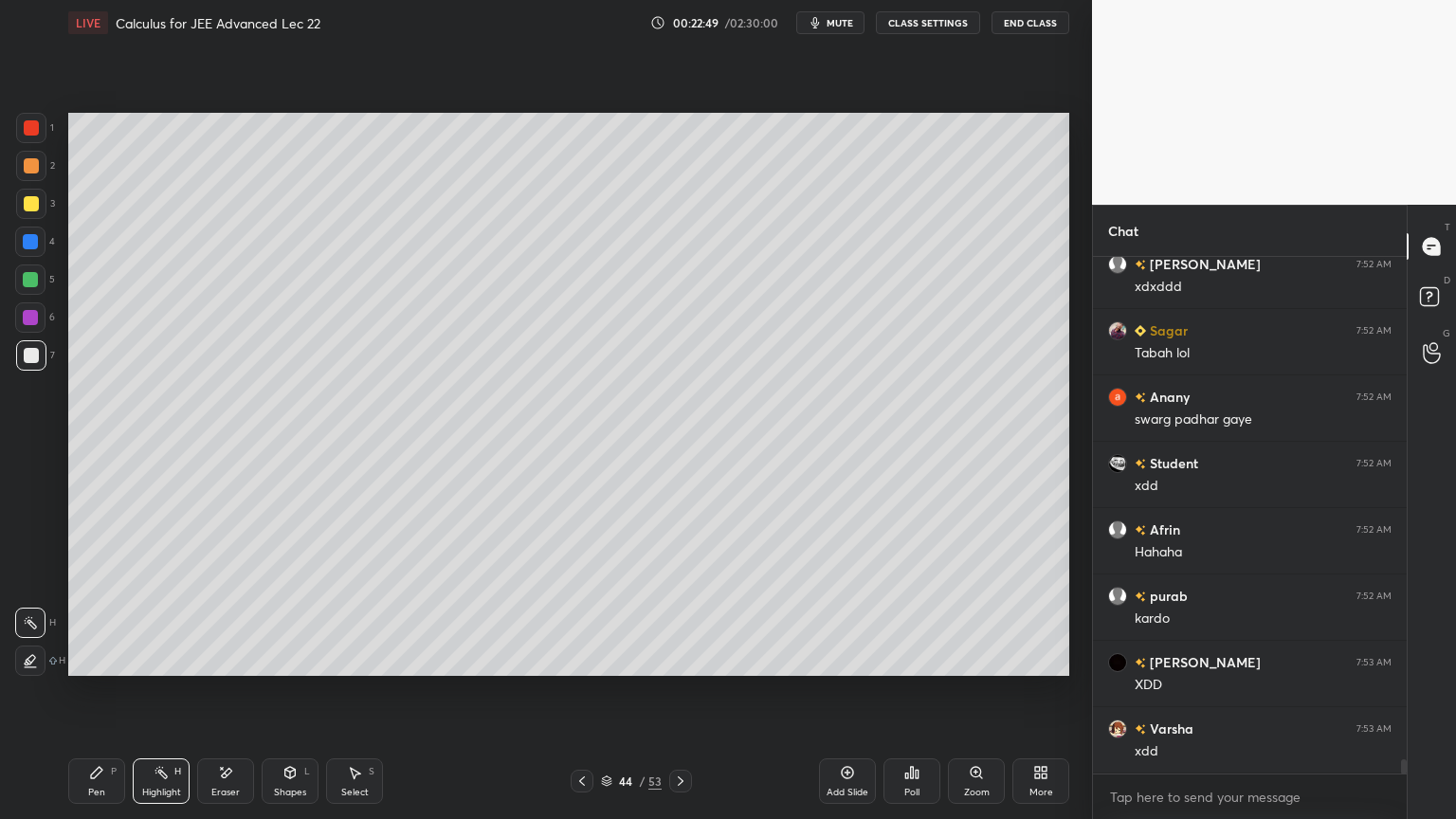 scroll, scrollTop: 18640, scrollLeft: 0, axis: vertical 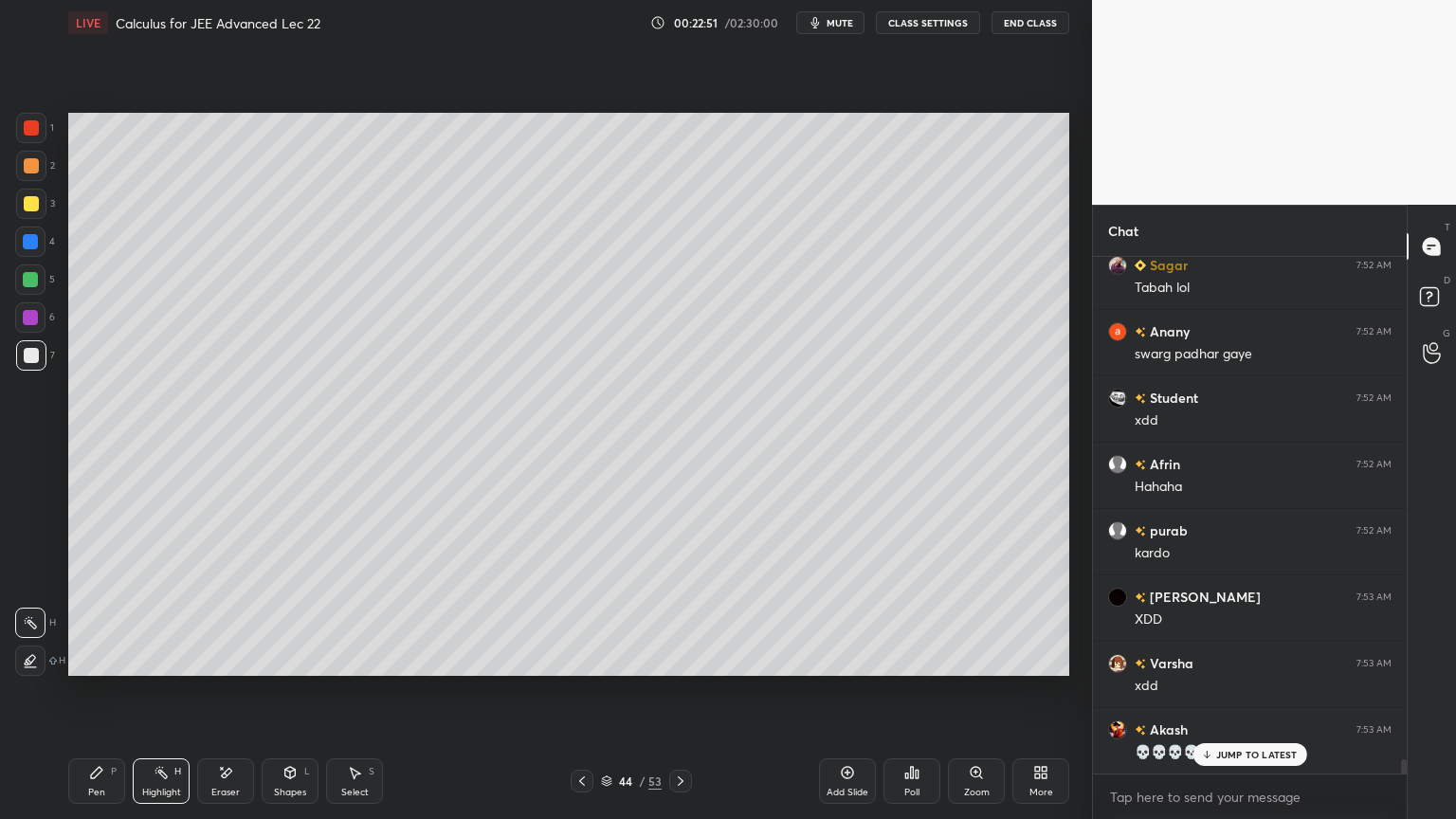 click on "Pen P" at bounding box center (97, 781) 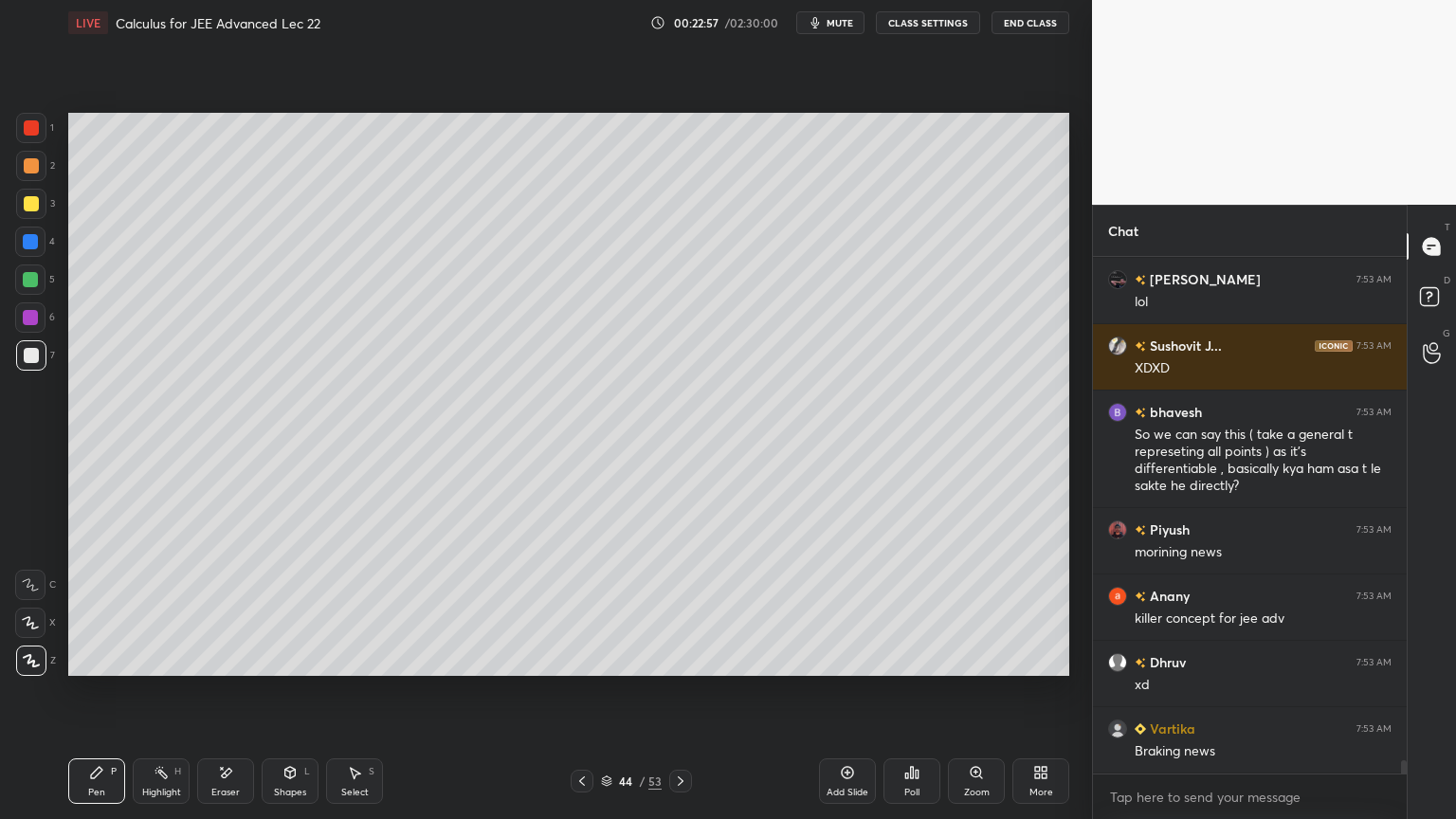 scroll, scrollTop: 19488, scrollLeft: 0, axis: vertical 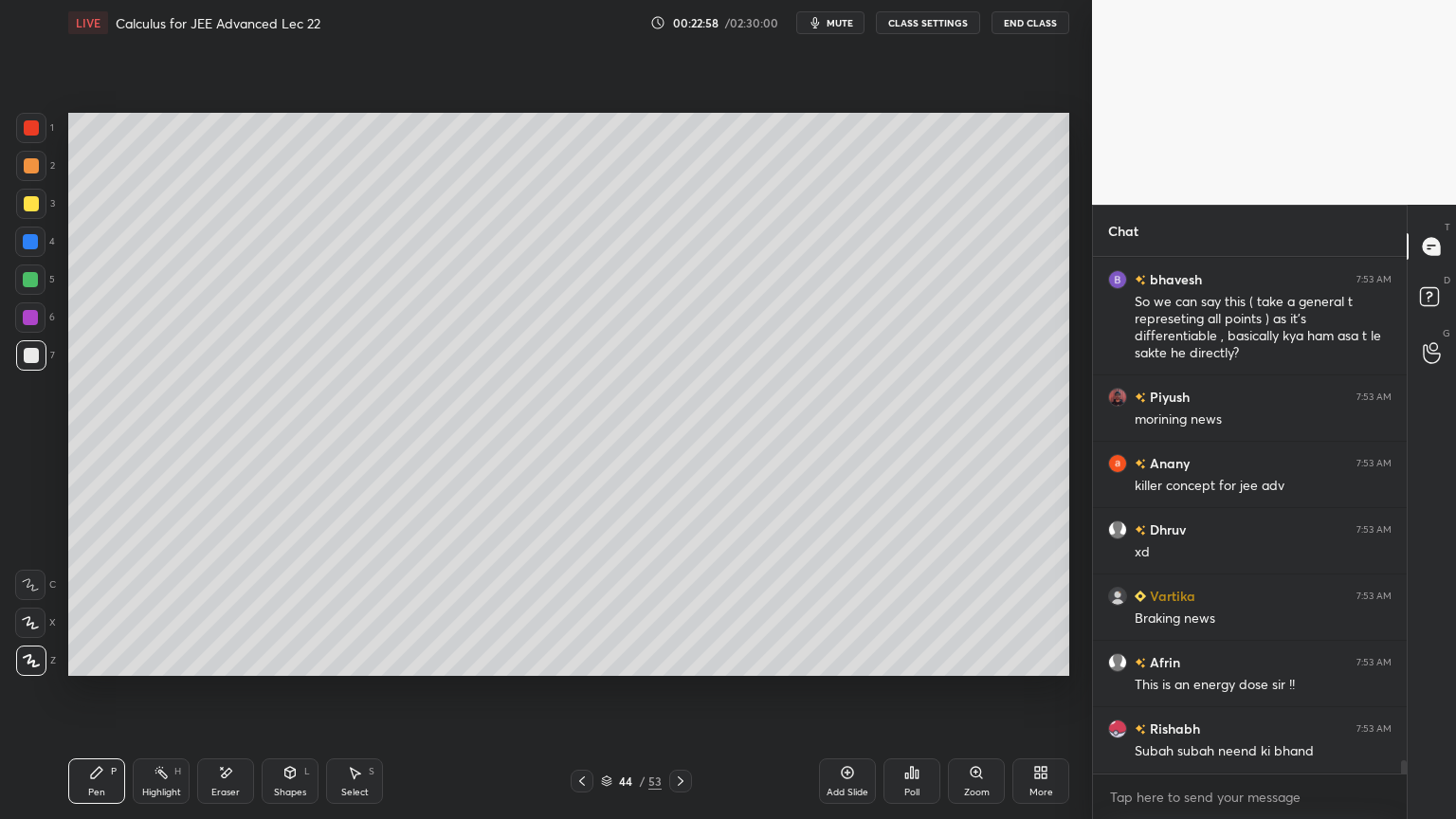 click on "Eraser" at bounding box center [226, 781] 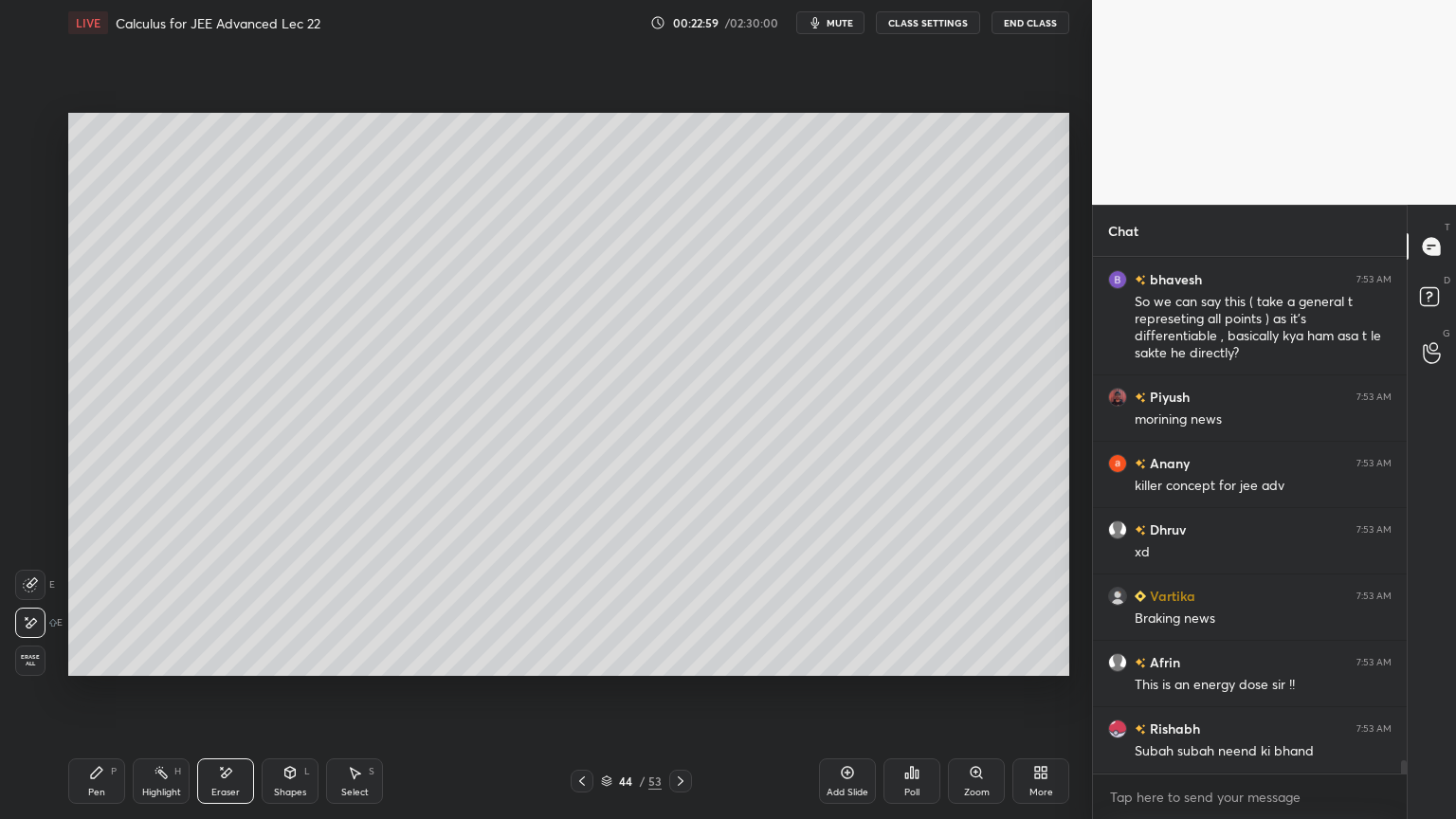 click on "Pen" at bounding box center (97, 792) 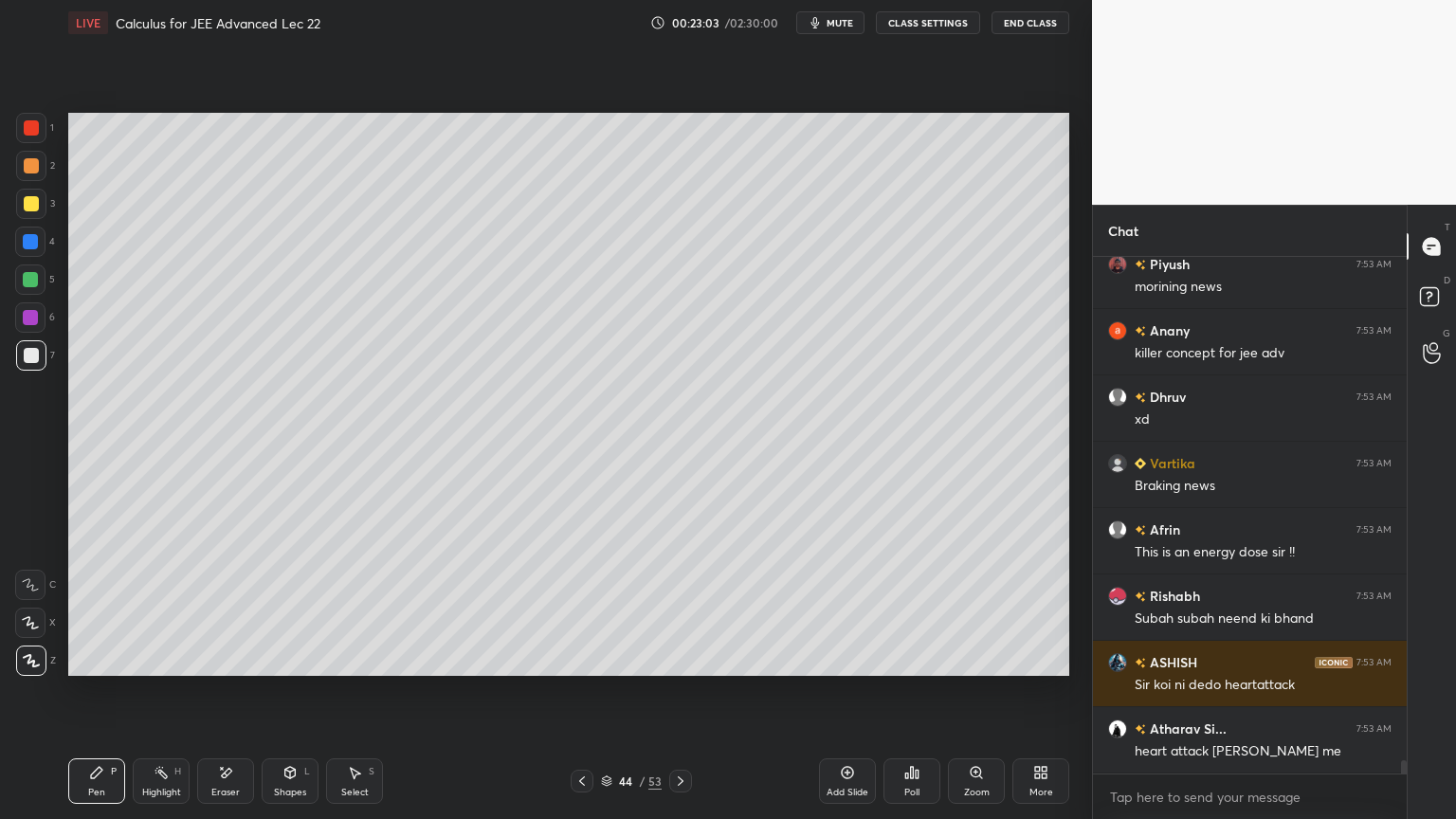 scroll, scrollTop: 19686, scrollLeft: 0, axis: vertical 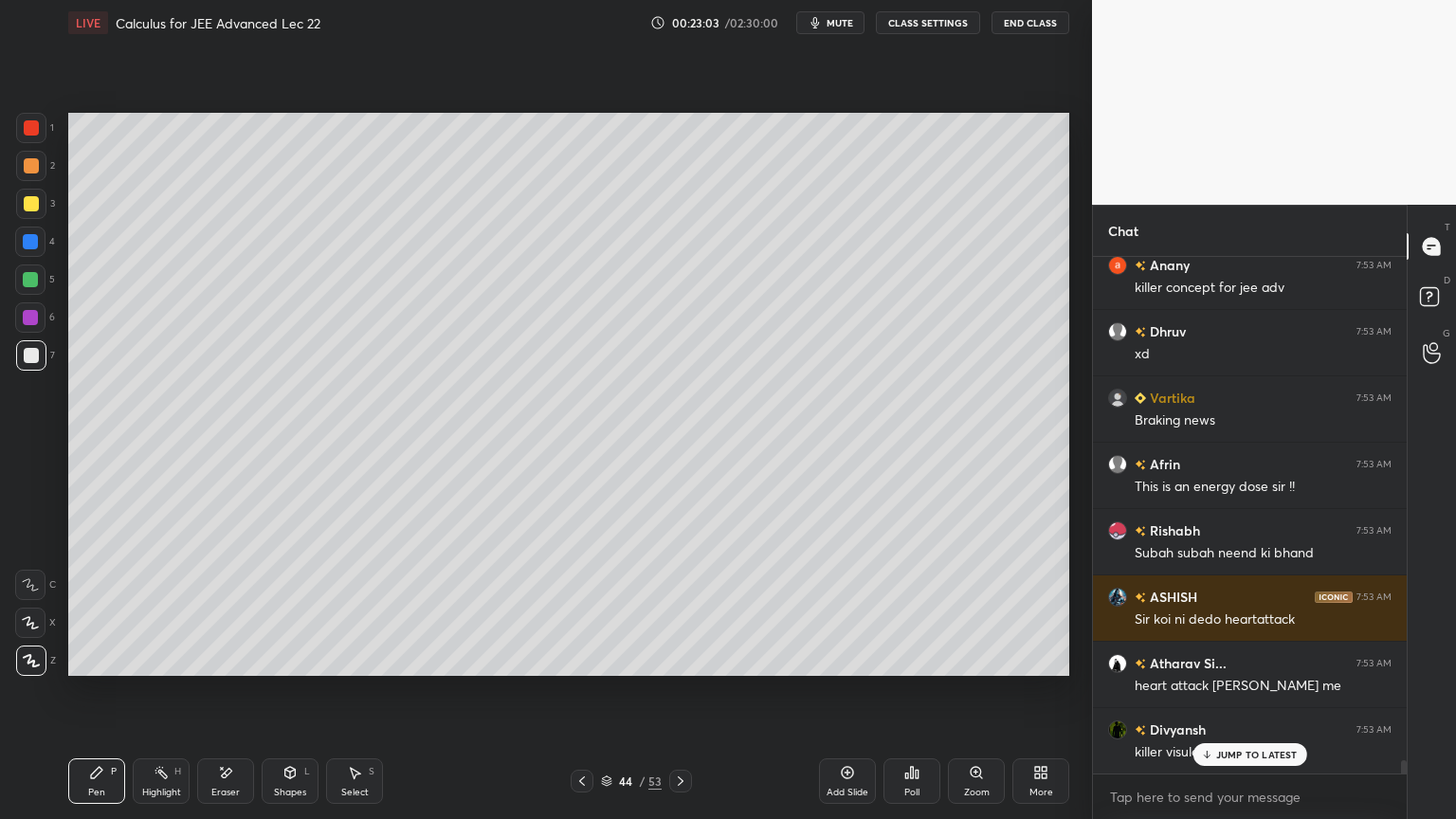 click 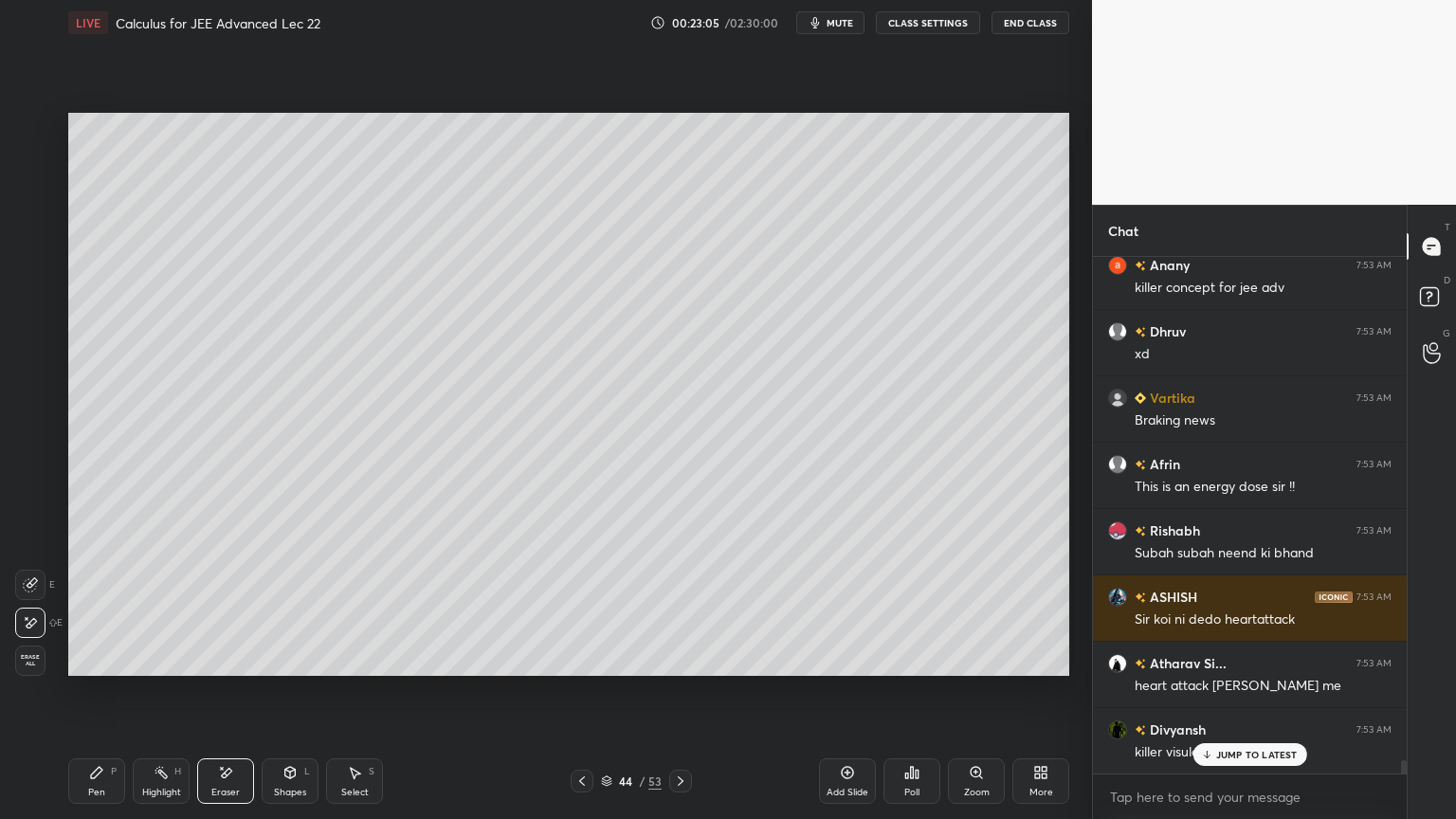 drag, startPoint x: 103, startPoint y: 781, endPoint x: 191, endPoint y: 732, distance: 100.72239 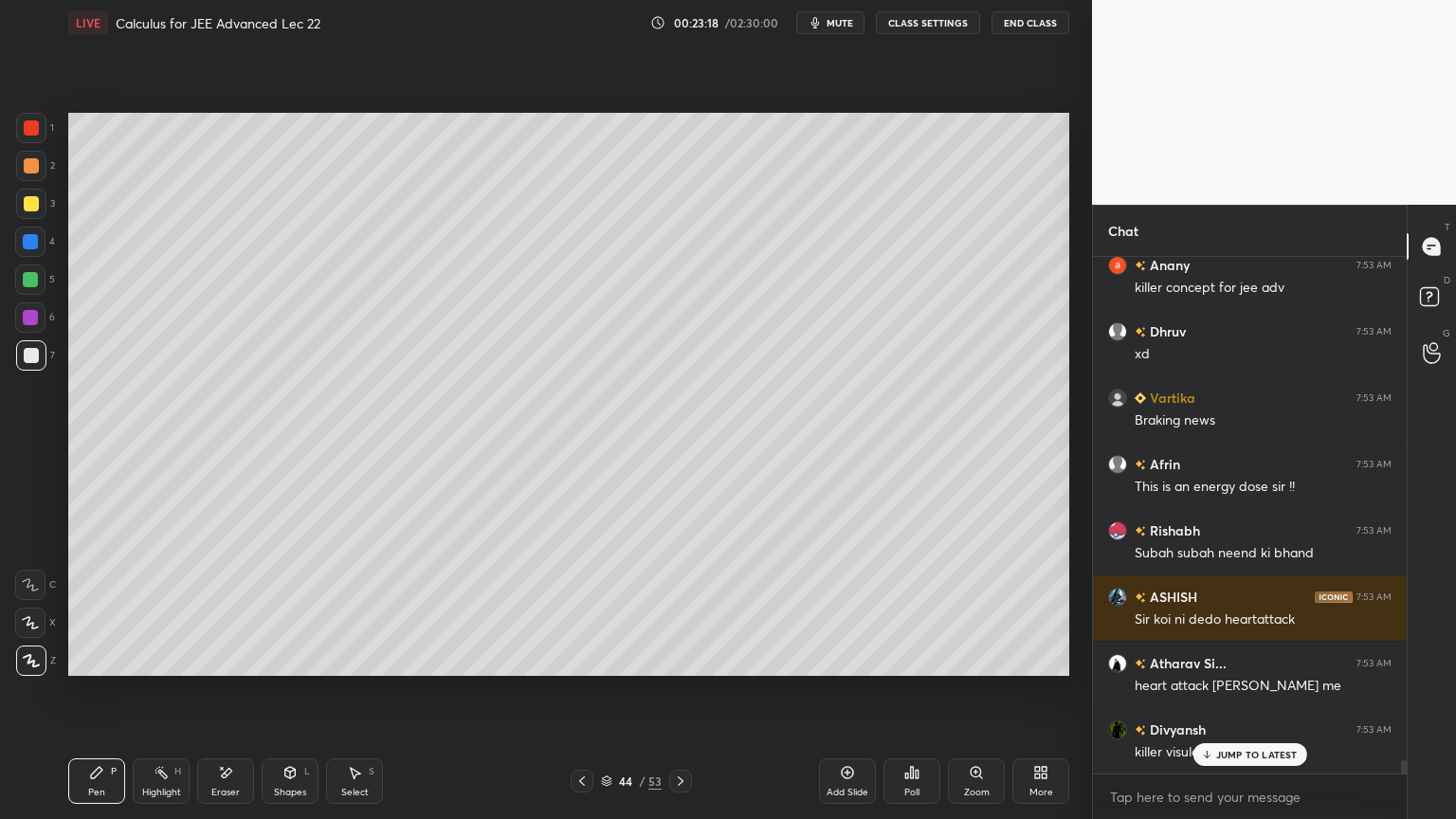 click on "Eraser" at bounding box center (226, 781) 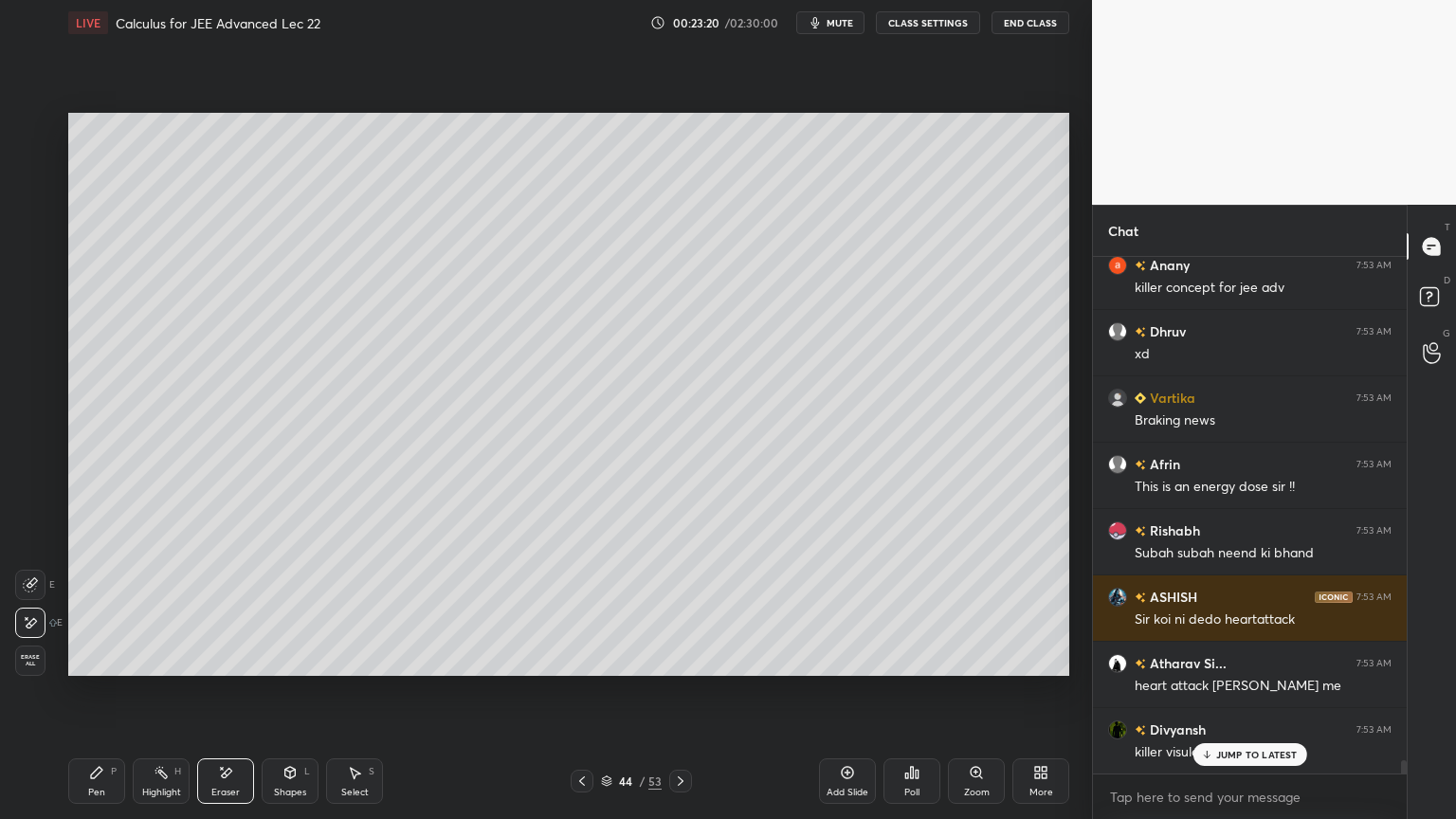 click on "Pen P" at bounding box center [97, 781] 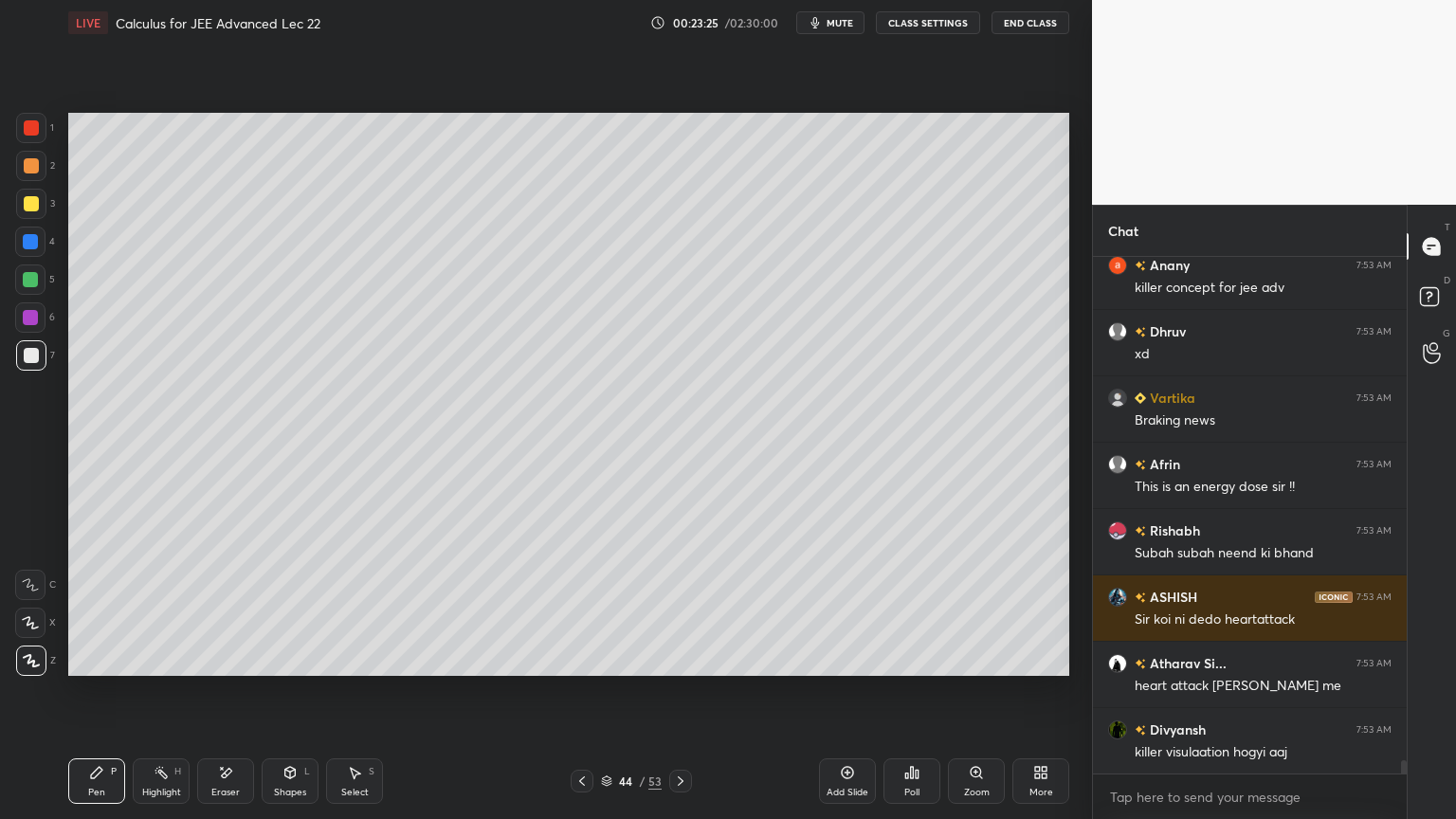 scroll, scrollTop: 19754, scrollLeft: 0, axis: vertical 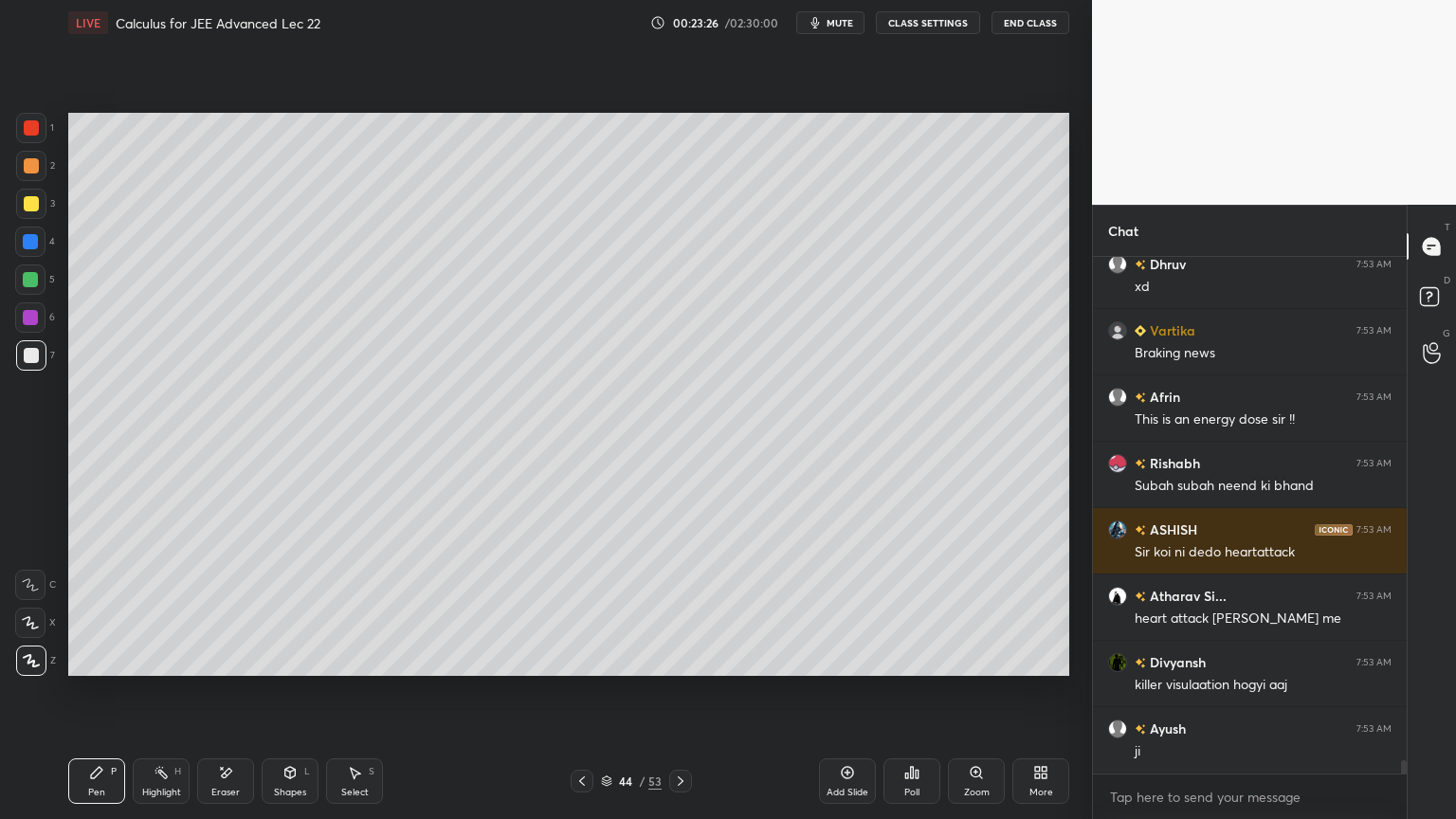 click 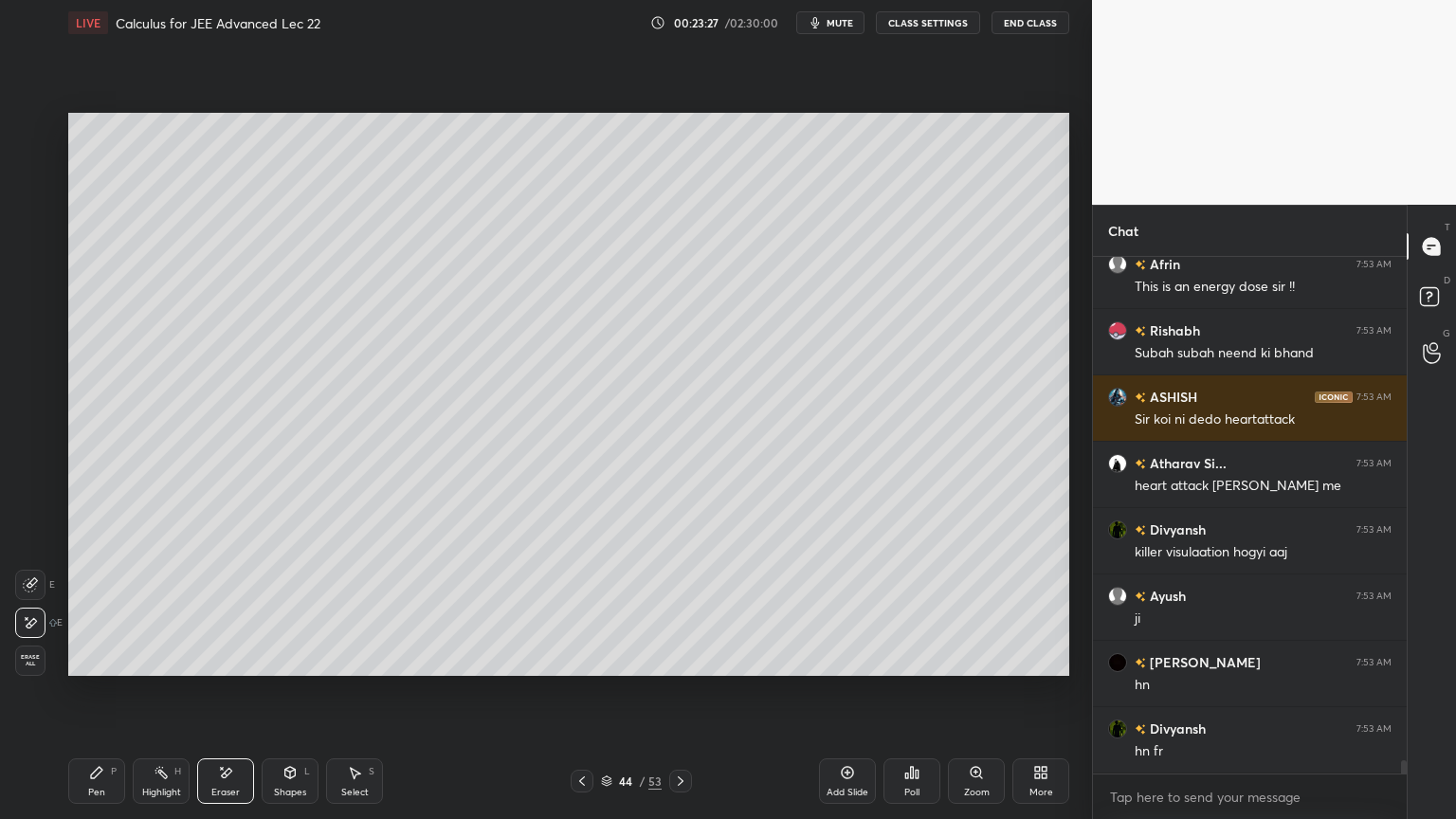 click on "Pen P" at bounding box center [97, 781] 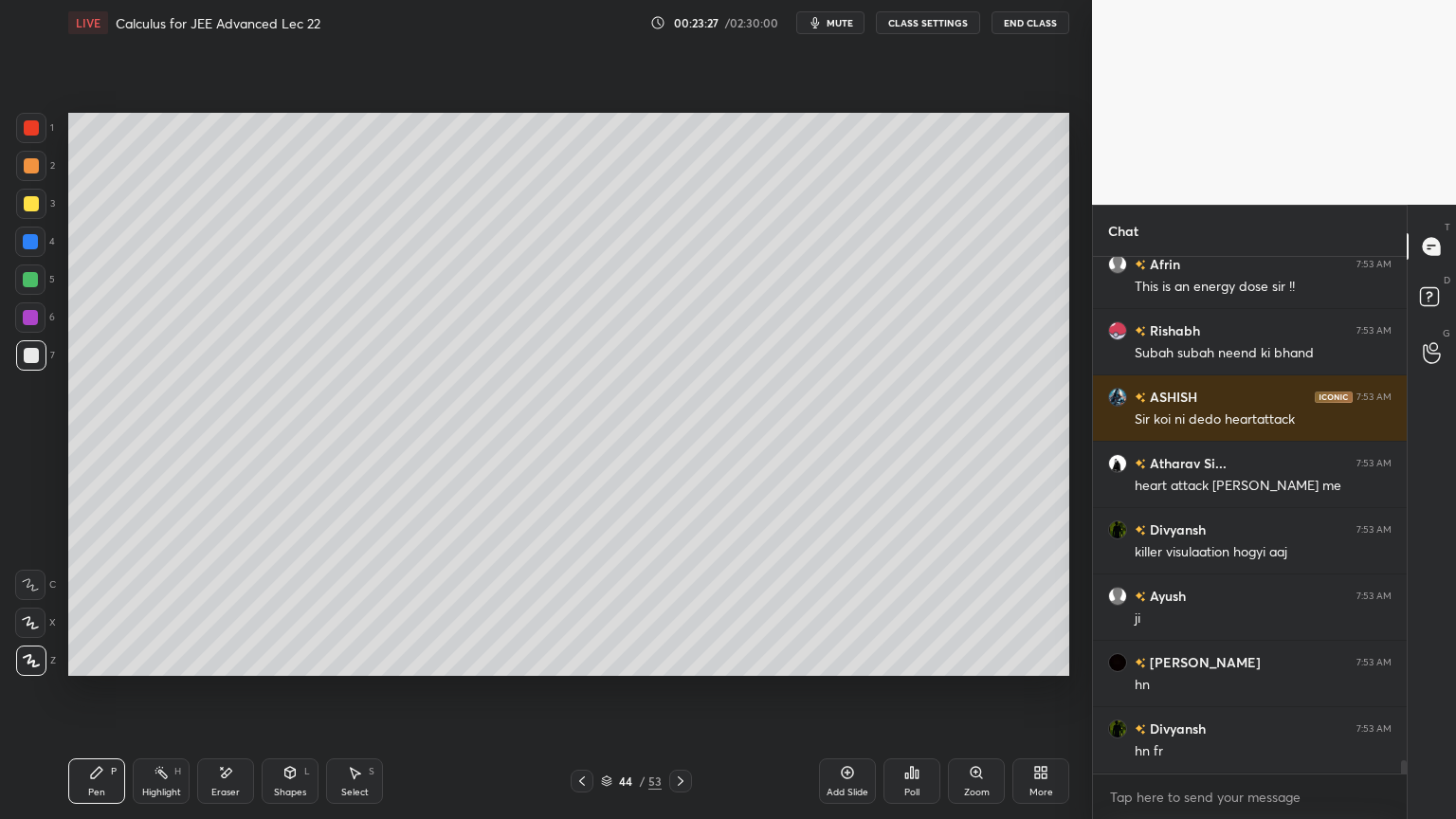 scroll, scrollTop: 19952, scrollLeft: 0, axis: vertical 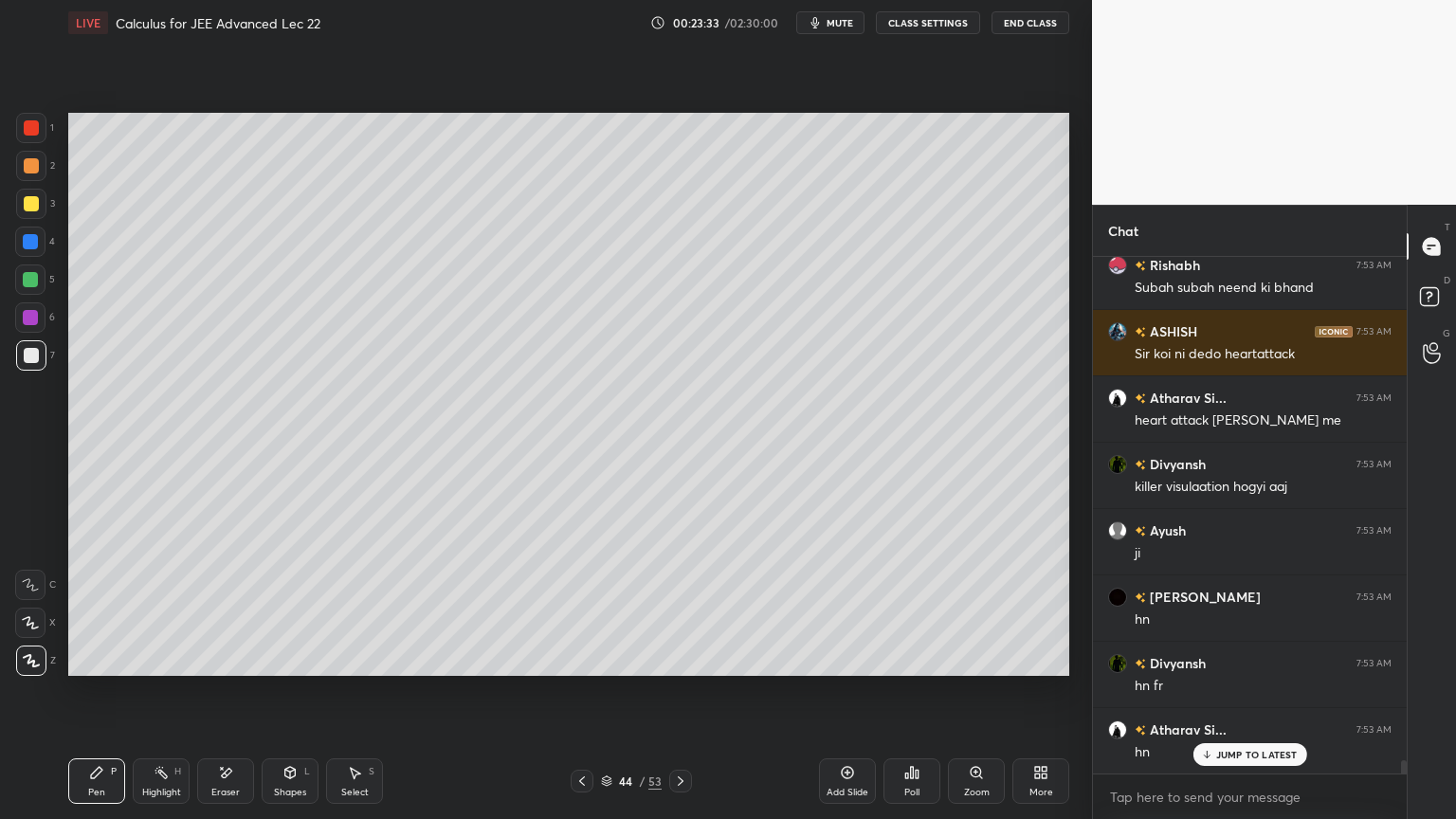 click on "Eraser" at bounding box center (226, 781) 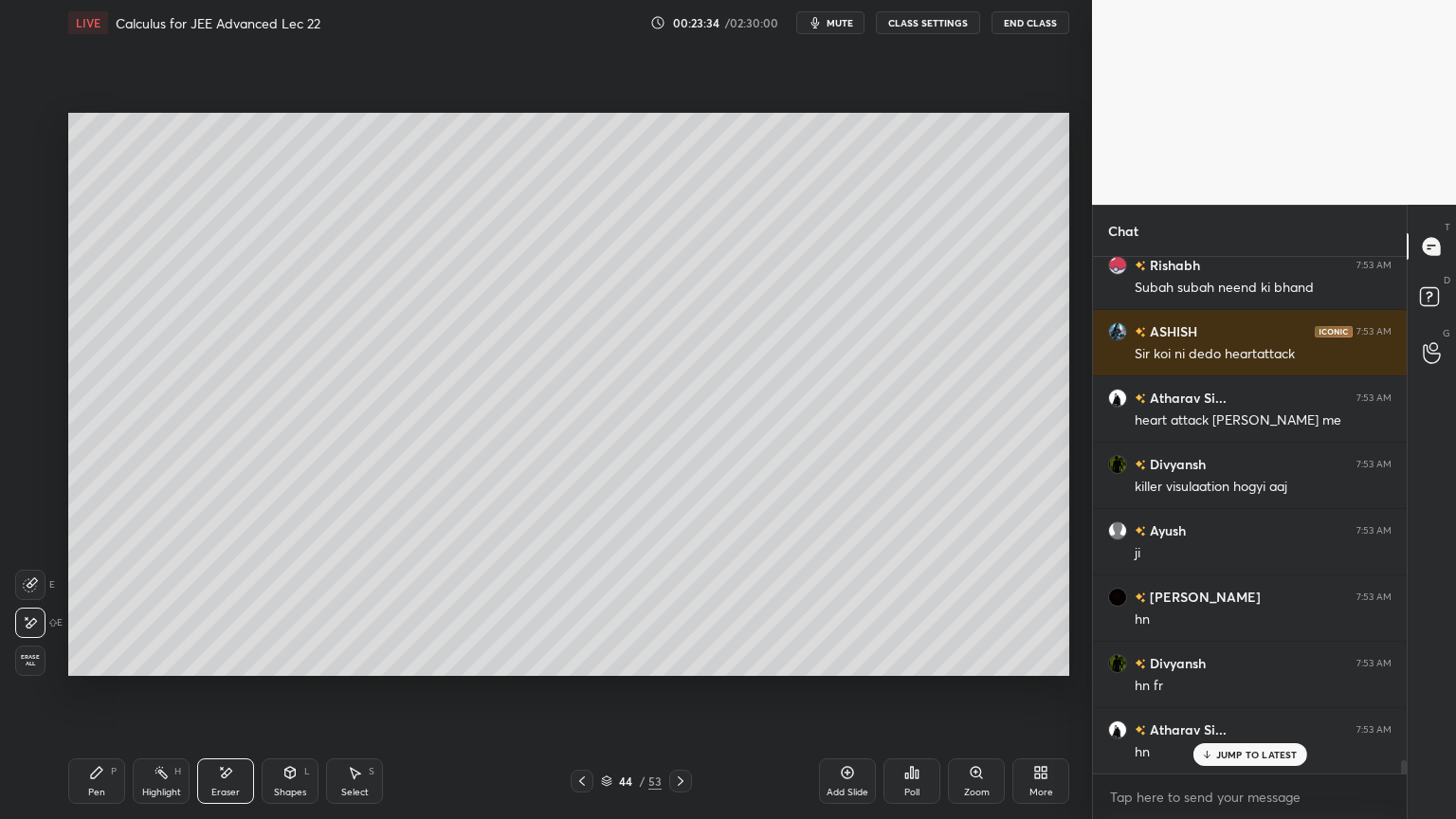 click on "Pen" at bounding box center [97, 792] 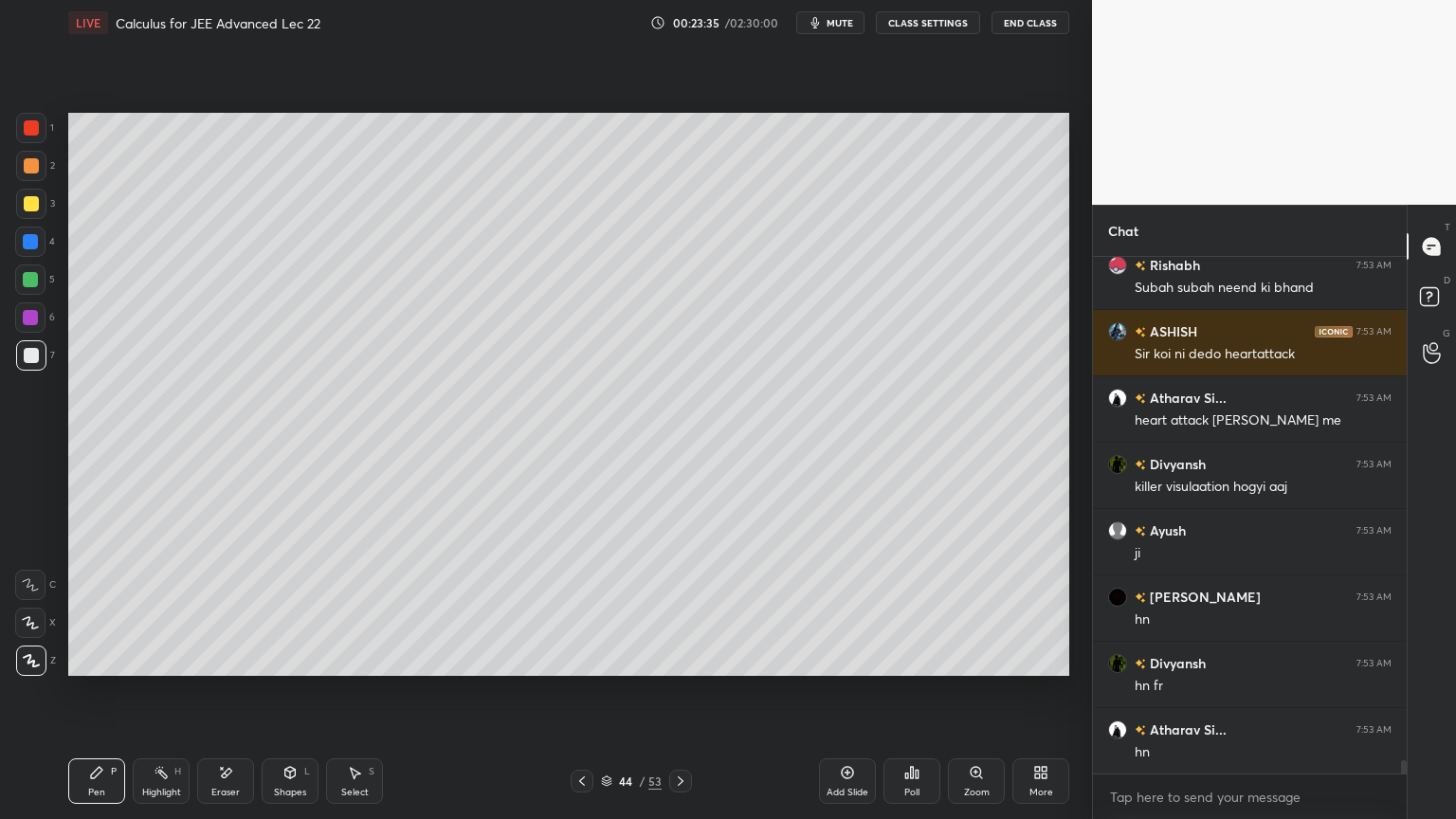 scroll, scrollTop: 20019, scrollLeft: 0, axis: vertical 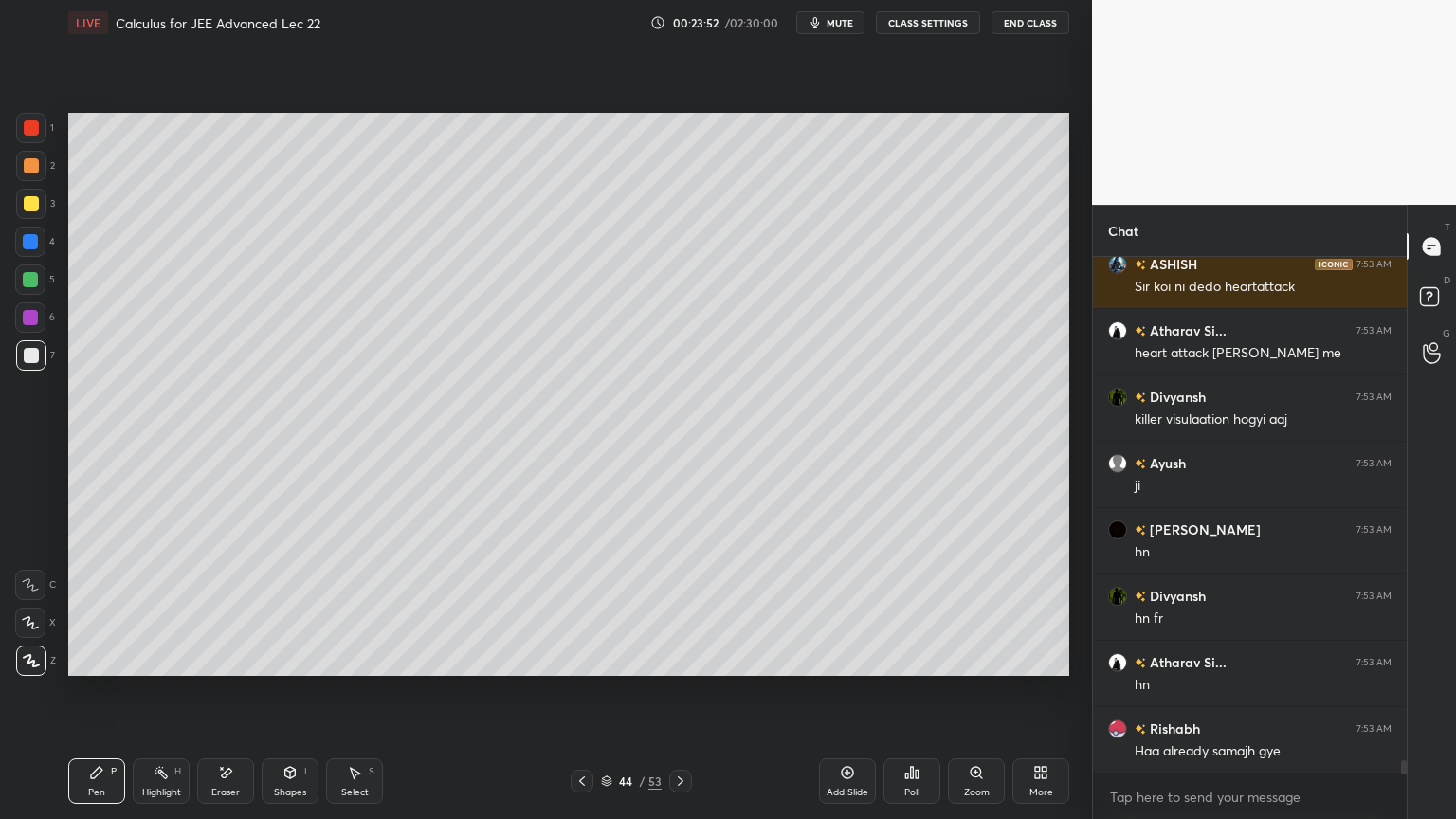 click on "Add Slide" at bounding box center [847, 781] 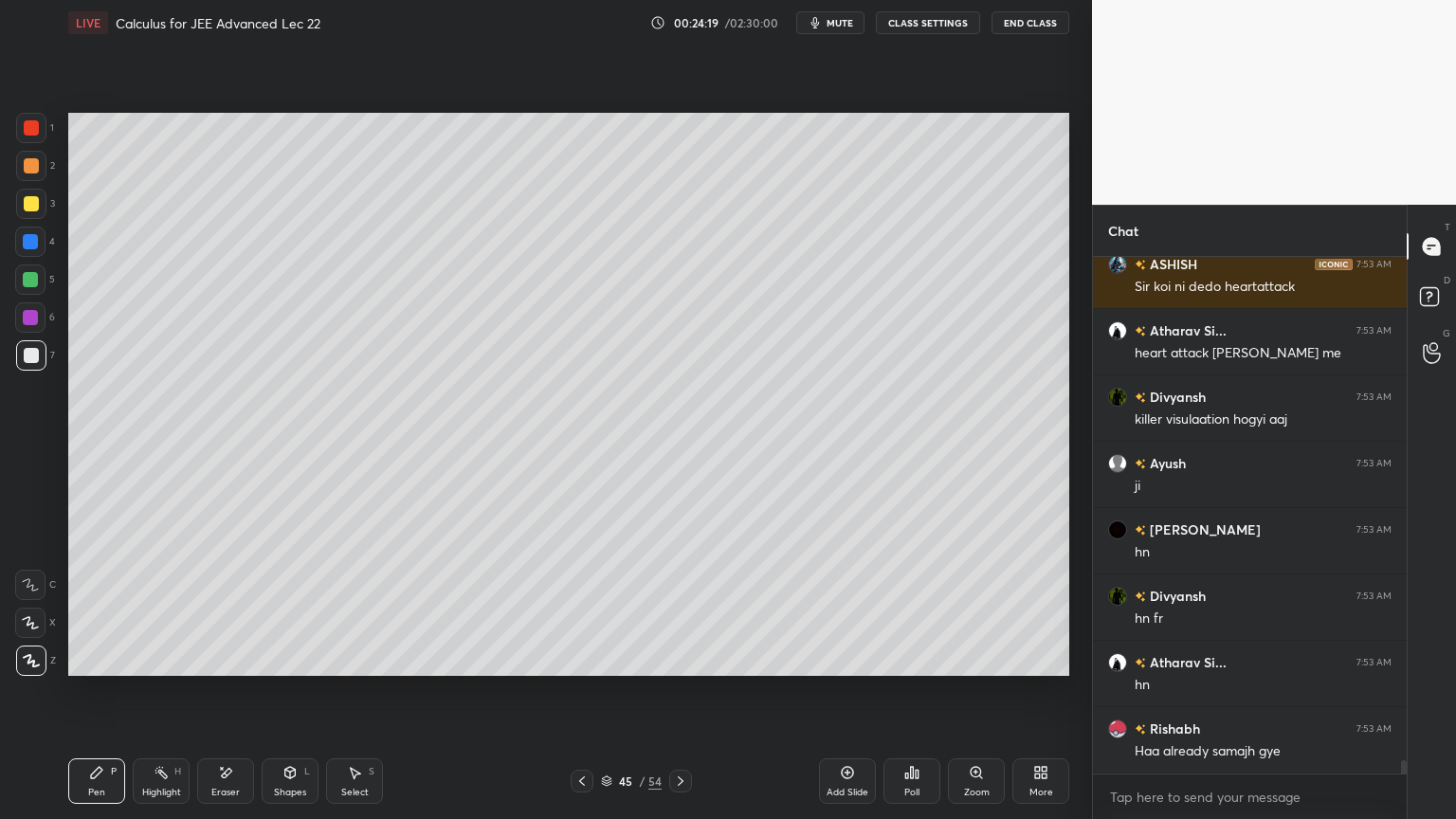 scroll, scrollTop: 20102, scrollLeft: 0, axis: vertical 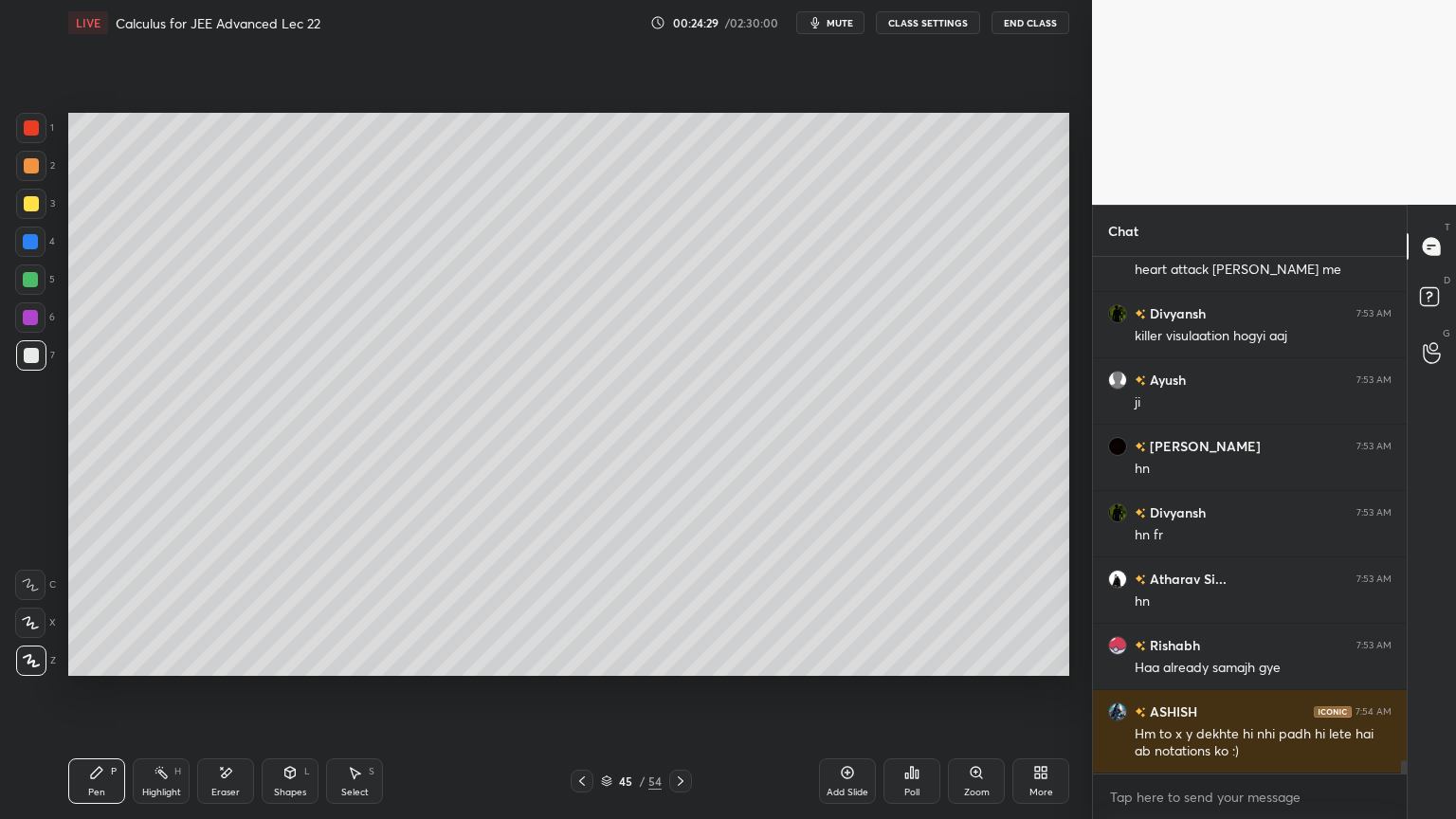 click 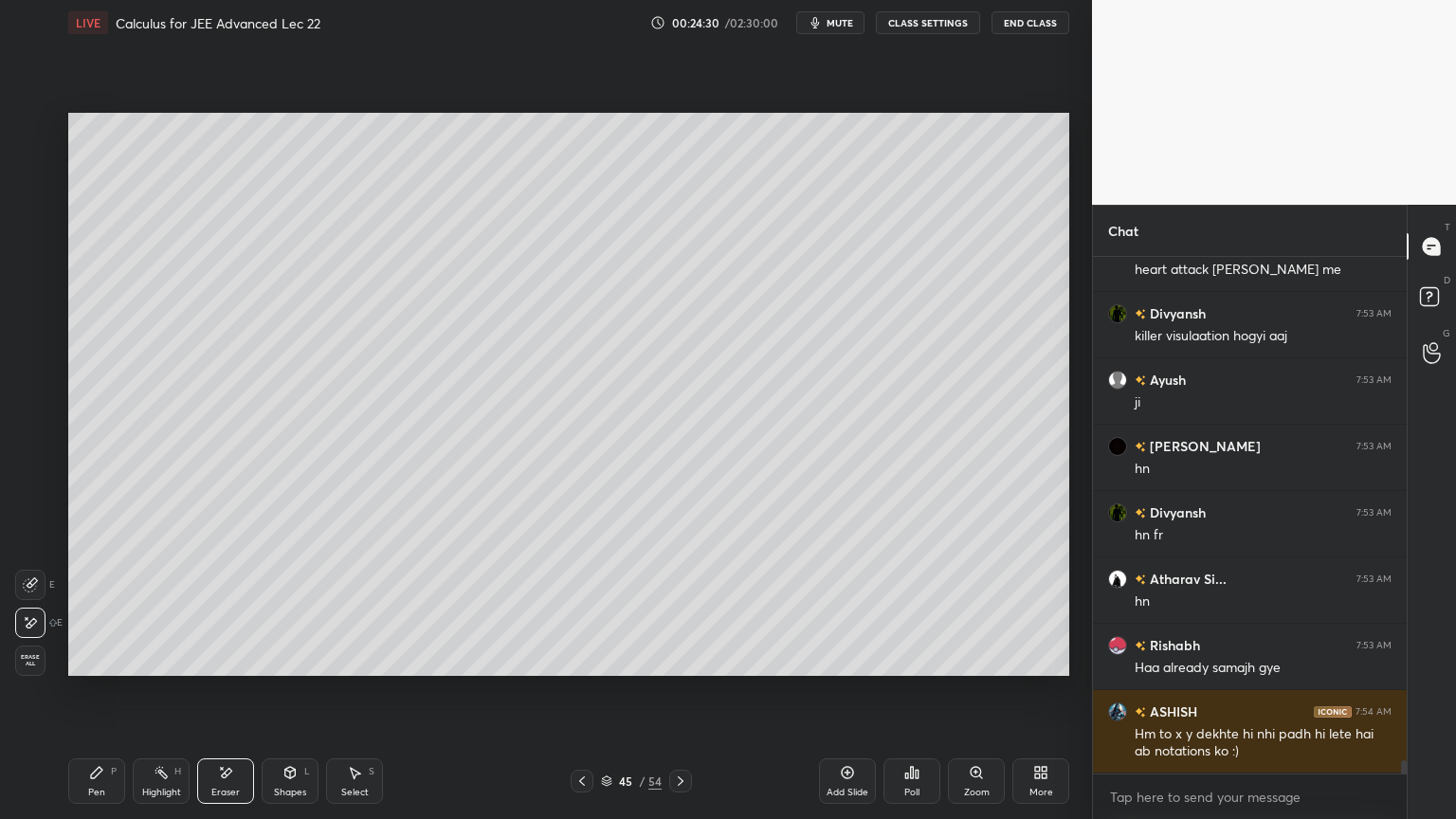 click on "Pen P" at bounding box center (97, 781) 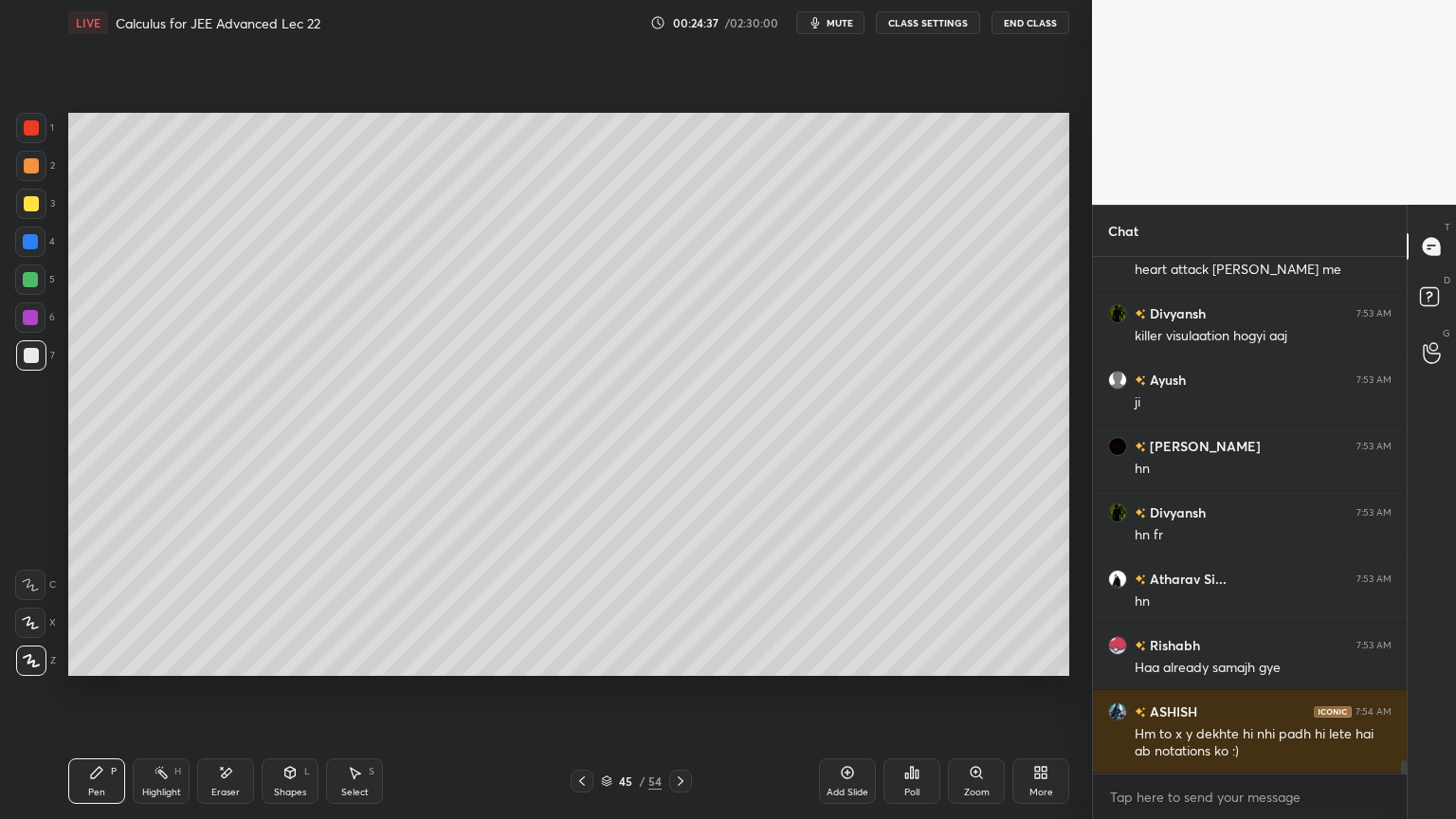 scroll, scrollTop: 20186, scrollLeft: 0, axis: vertical 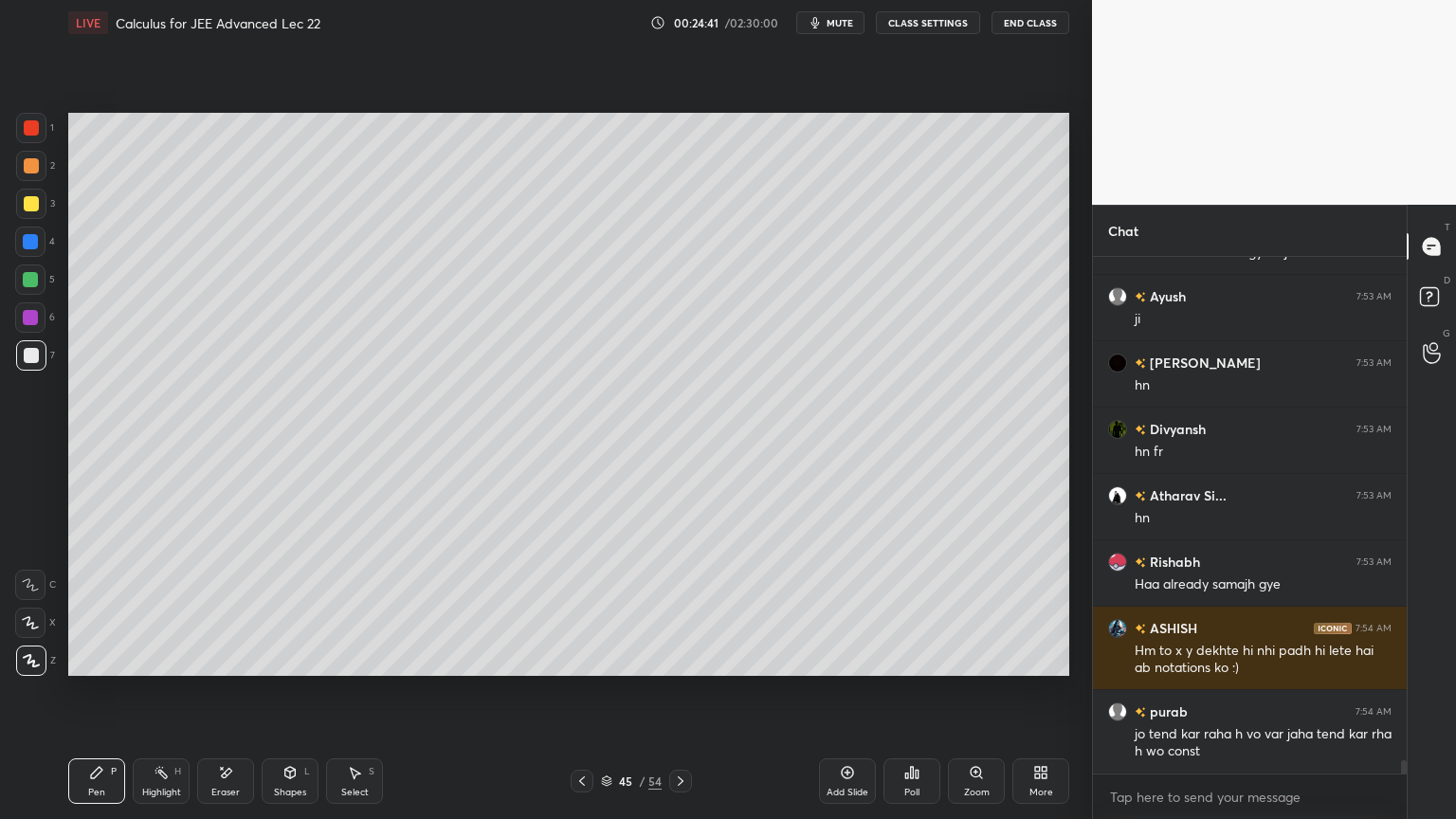click 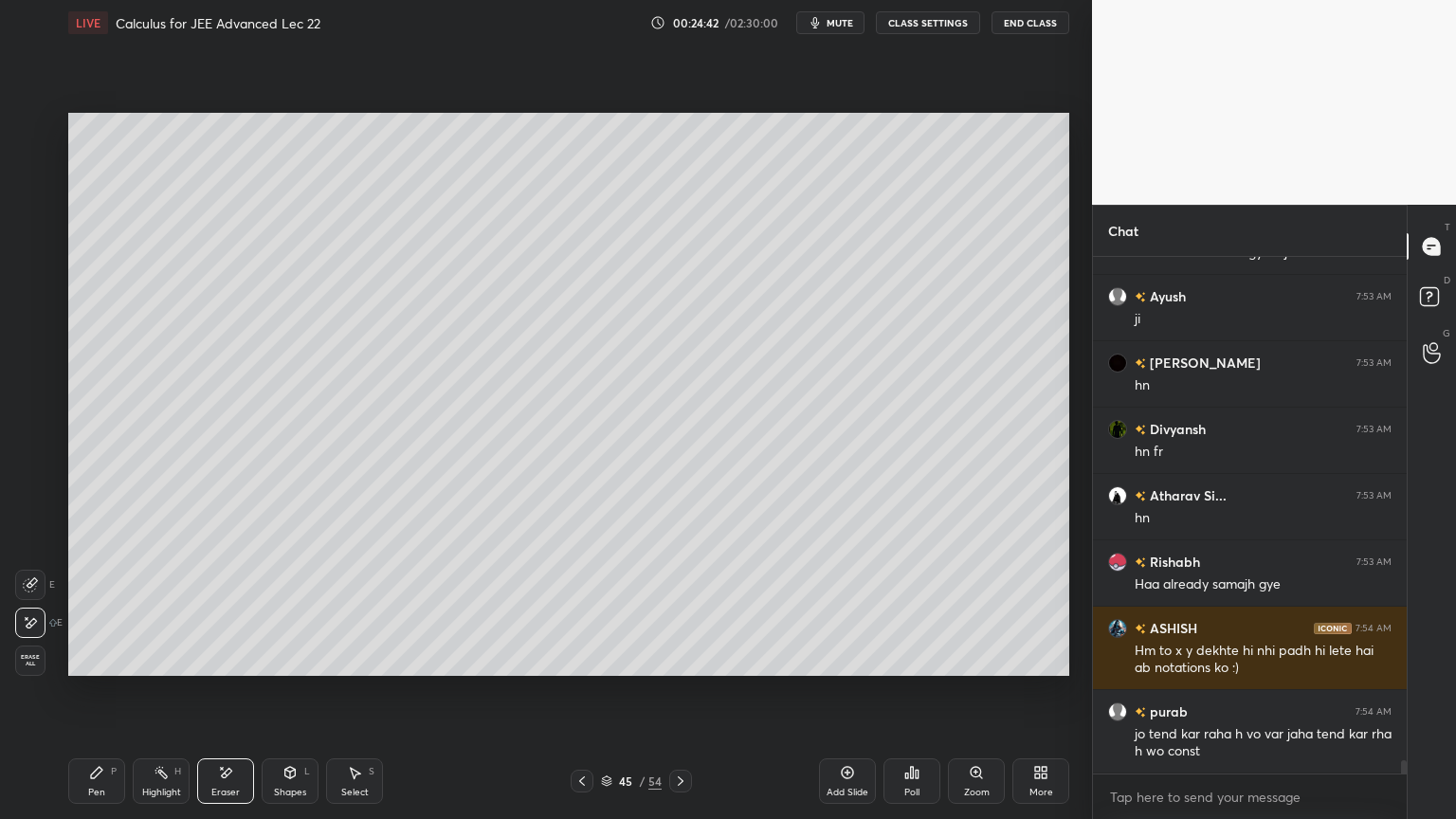 drag, startPoint x: 105, startPoint y: 769, endPoint x: 150, endPoint y: 714, distance: 71.06335 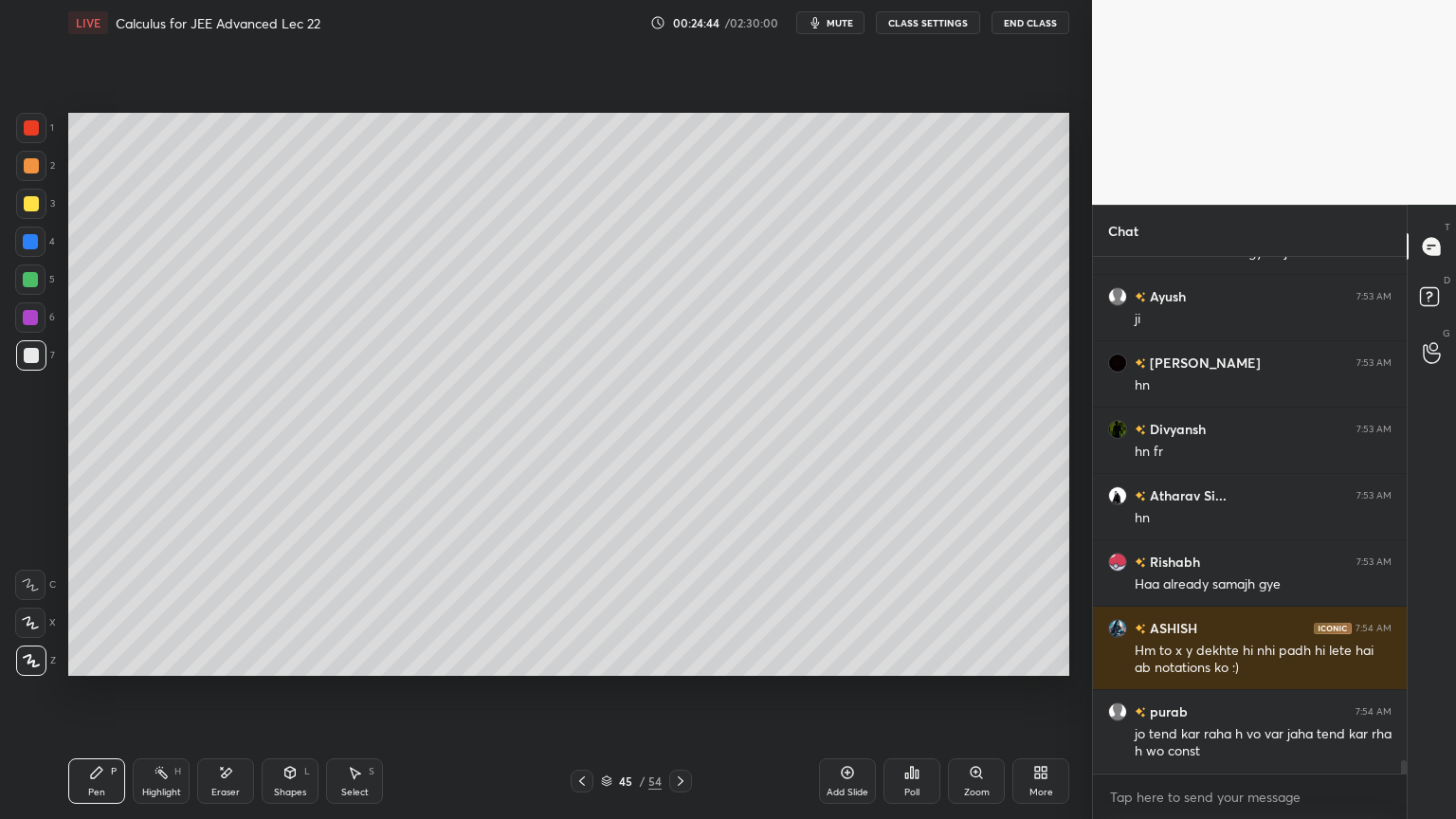 scroll, scrollTop: 20251, scrollLeft: 0, axis: vertical 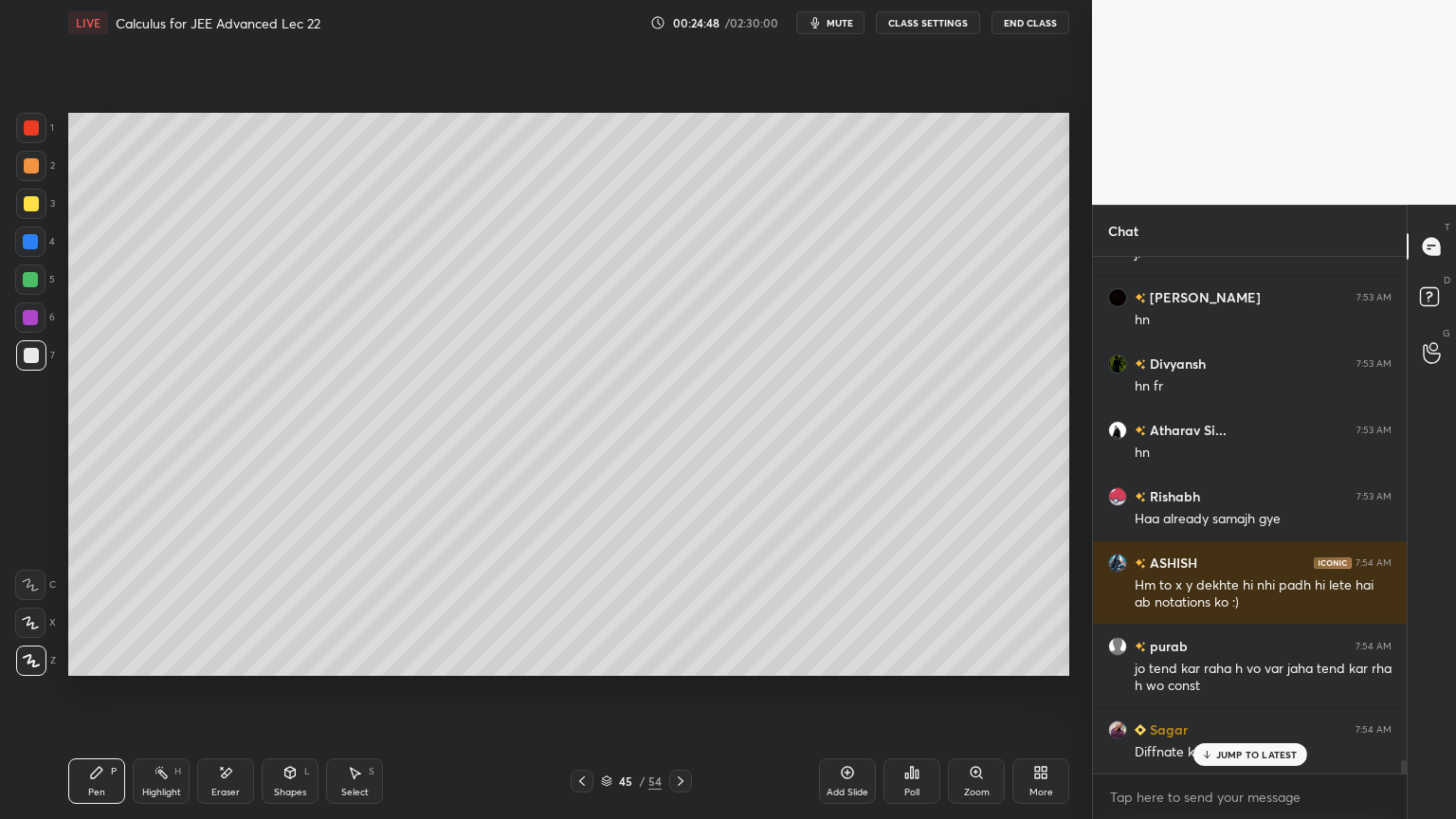click on "Eraser" at bounding box center (226, 781) 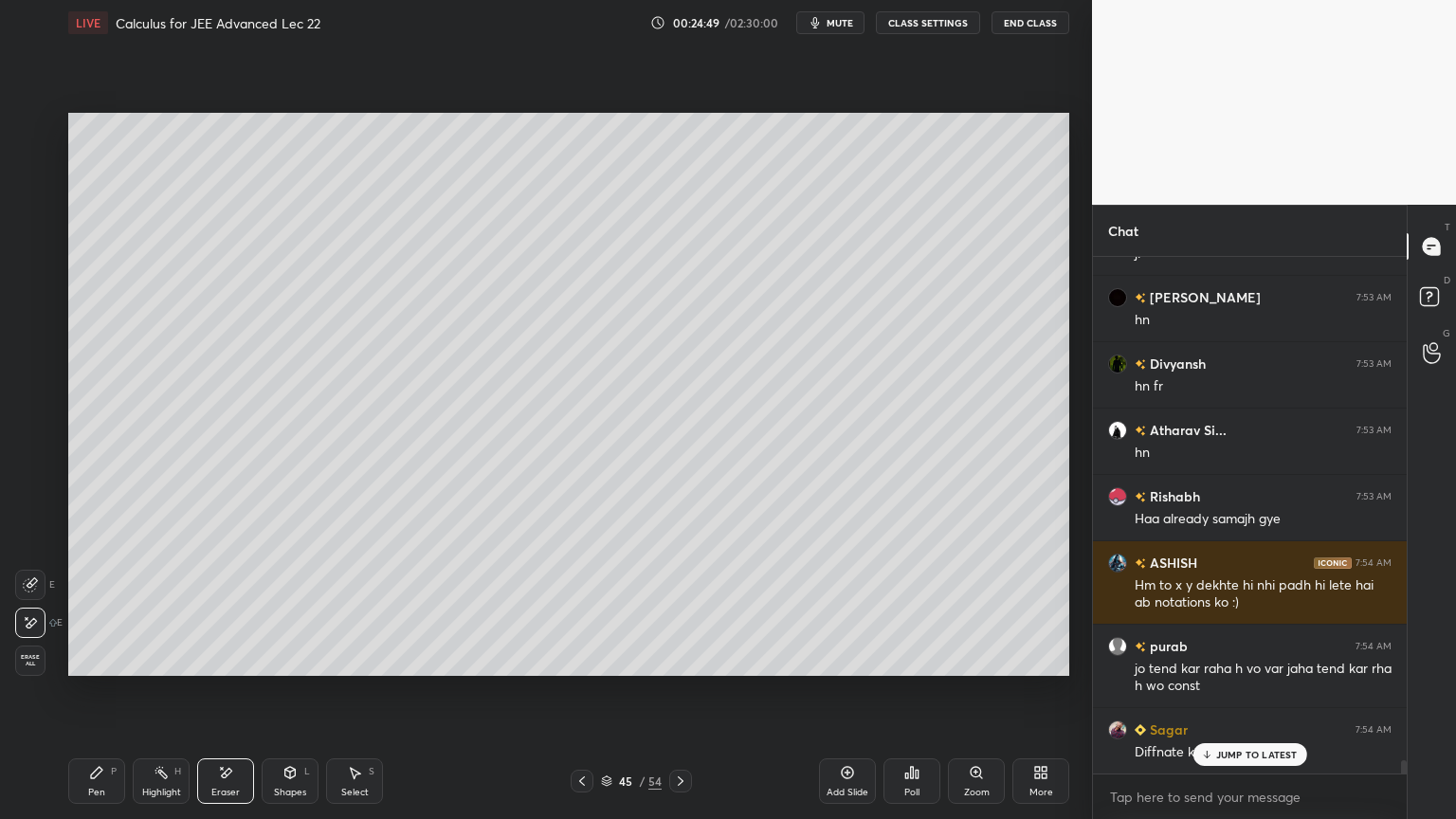 click on "Pen" at bounding box center [97, 792] 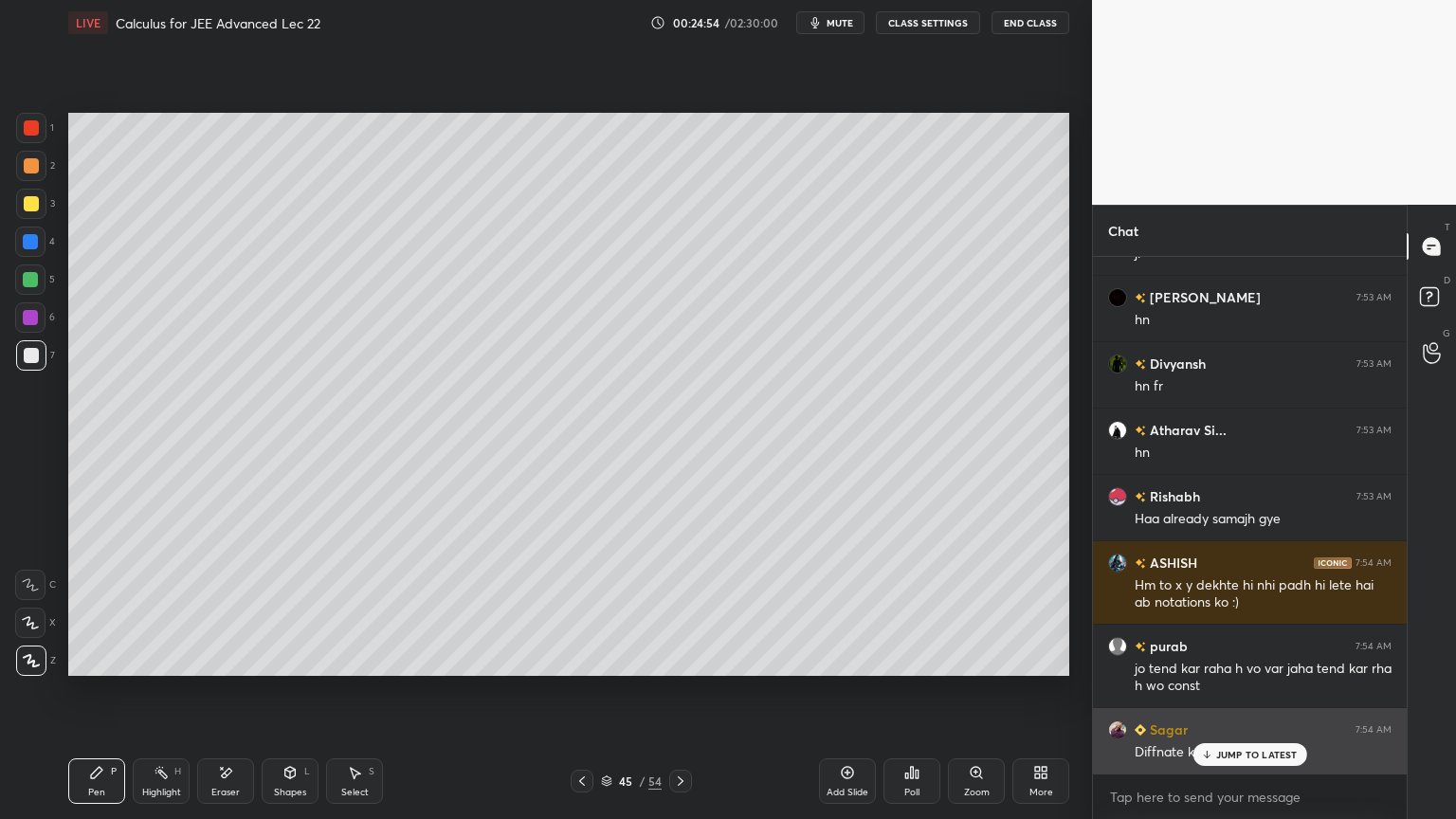 click on "JUMP TO LATEST" at bounding box center (1257, 755) 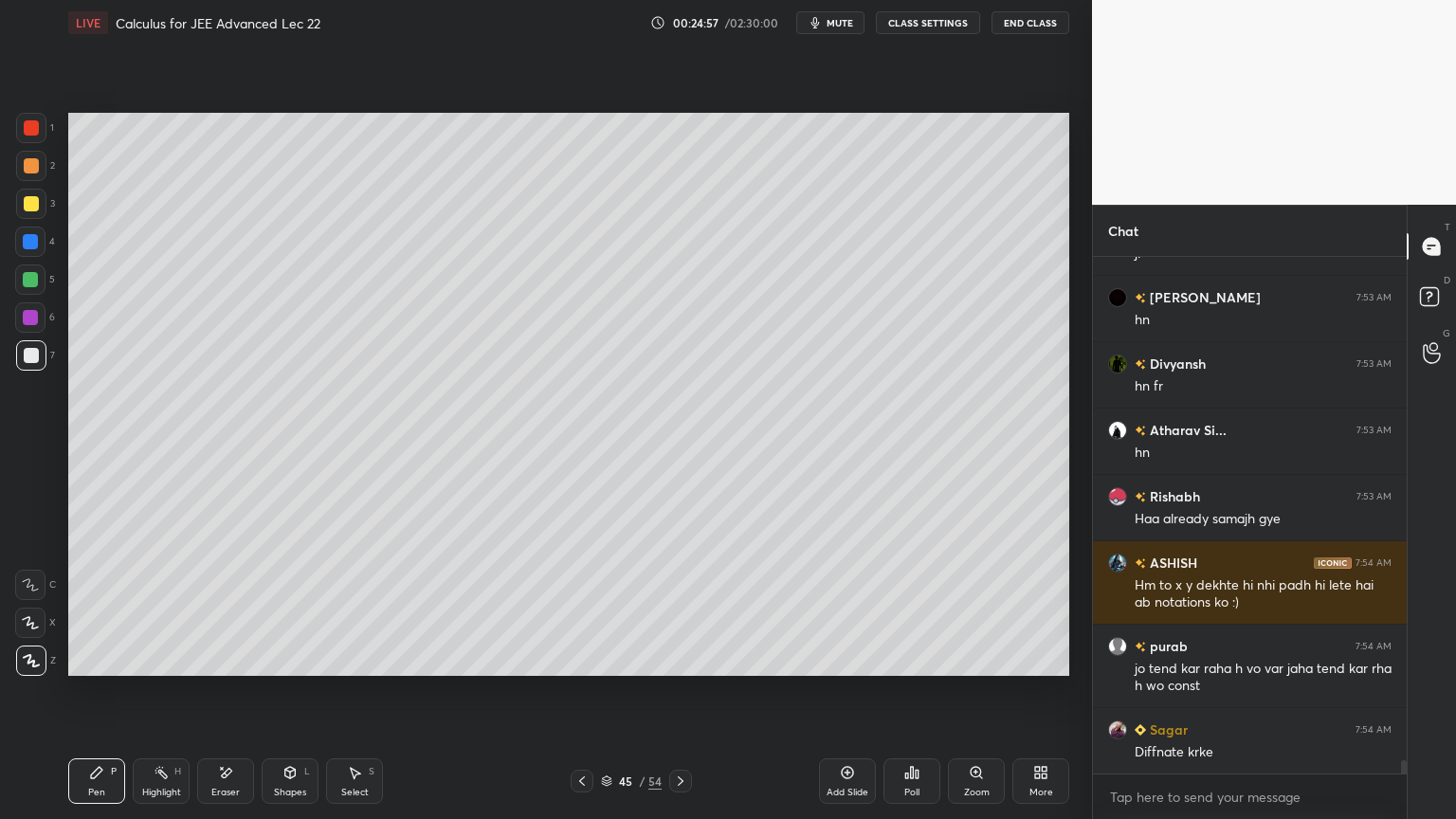 click 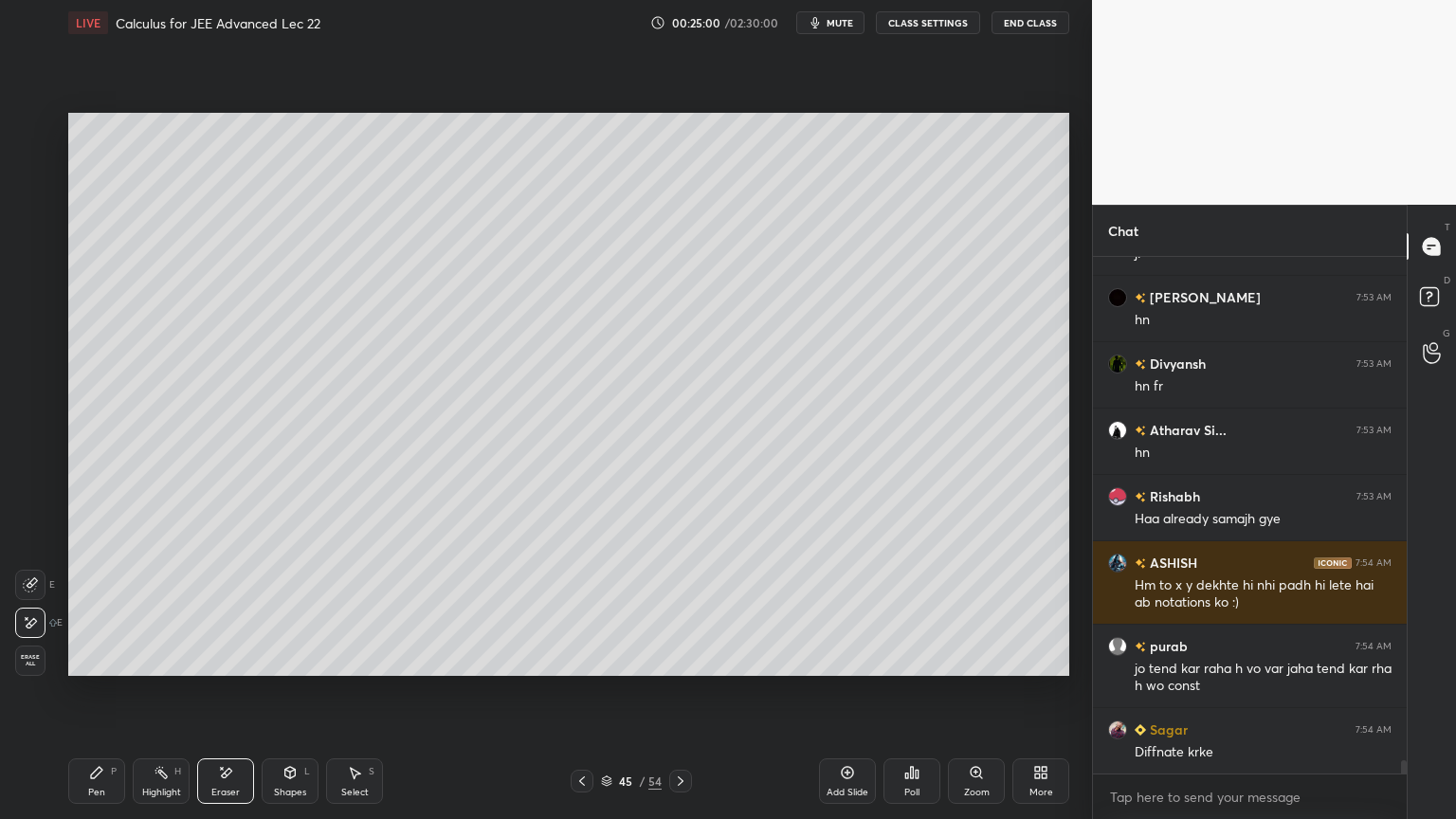 click on "Pen P" at bounding box center (97, 781) 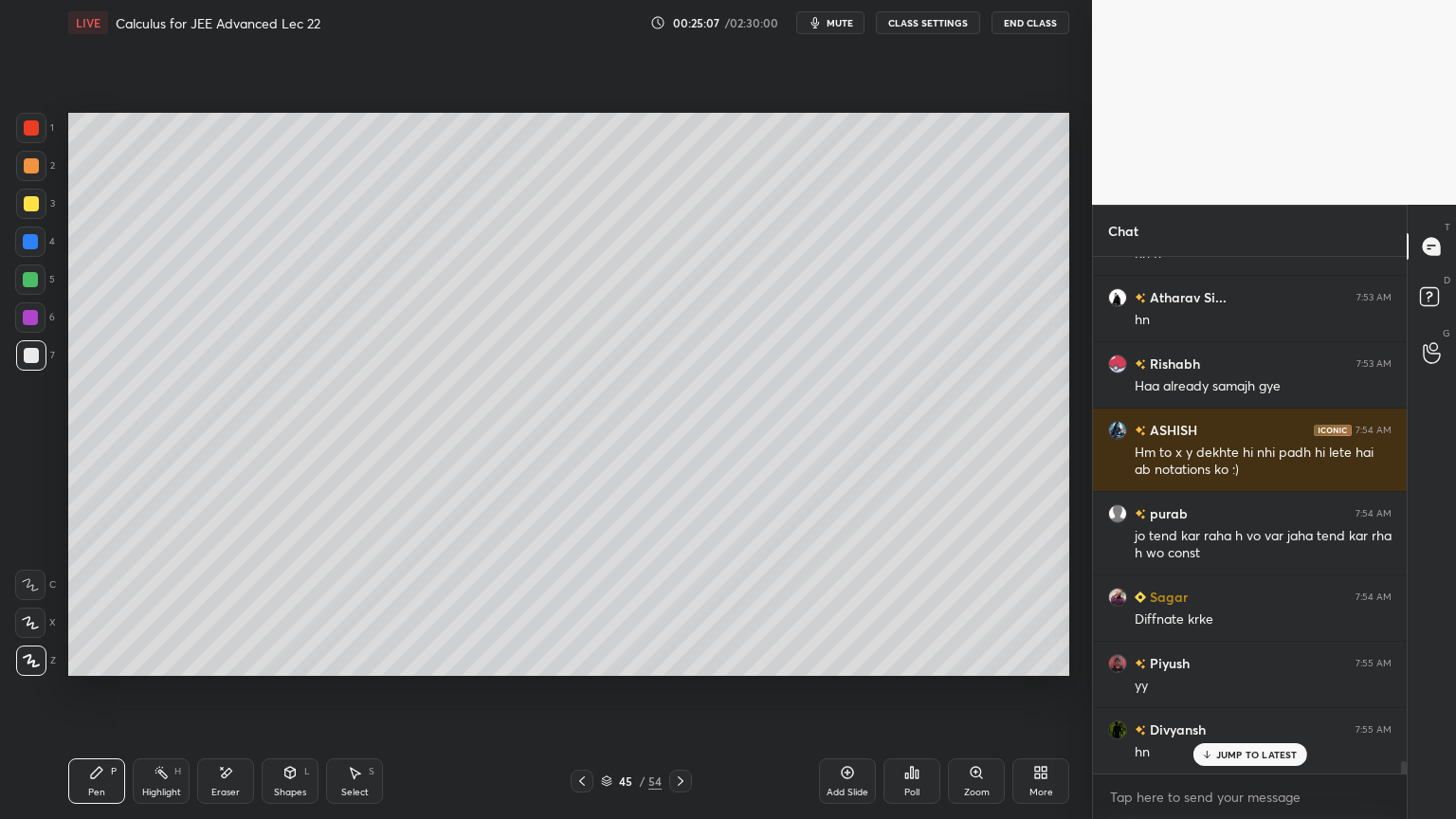 scroll, scrollTop: 20430, scrollLeft: 0, axis: vertical 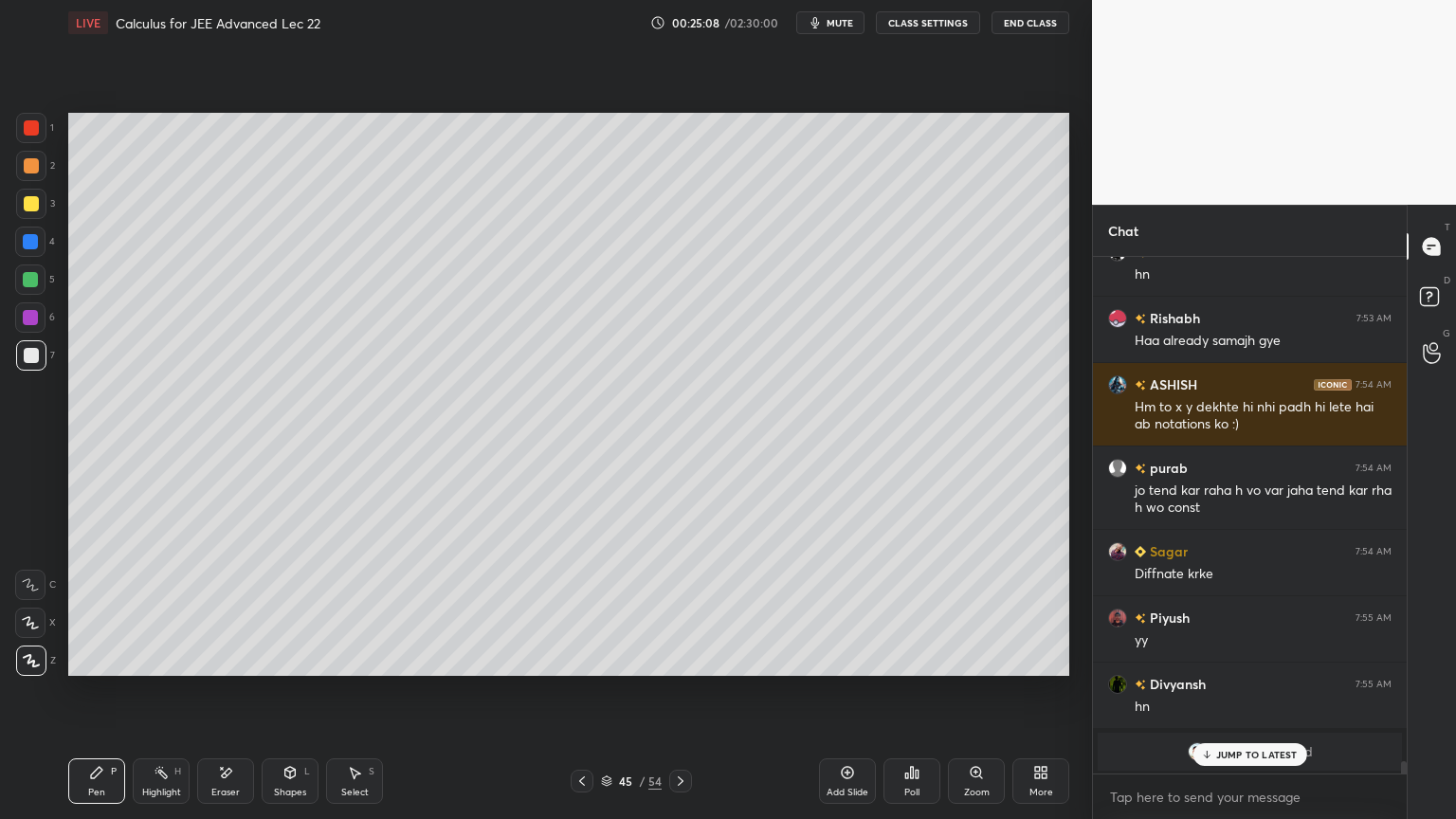 drag, startPoint x: 228, startPoint y: 784, endPoint x: 227, endPoint y: 761, distance: 23.021729 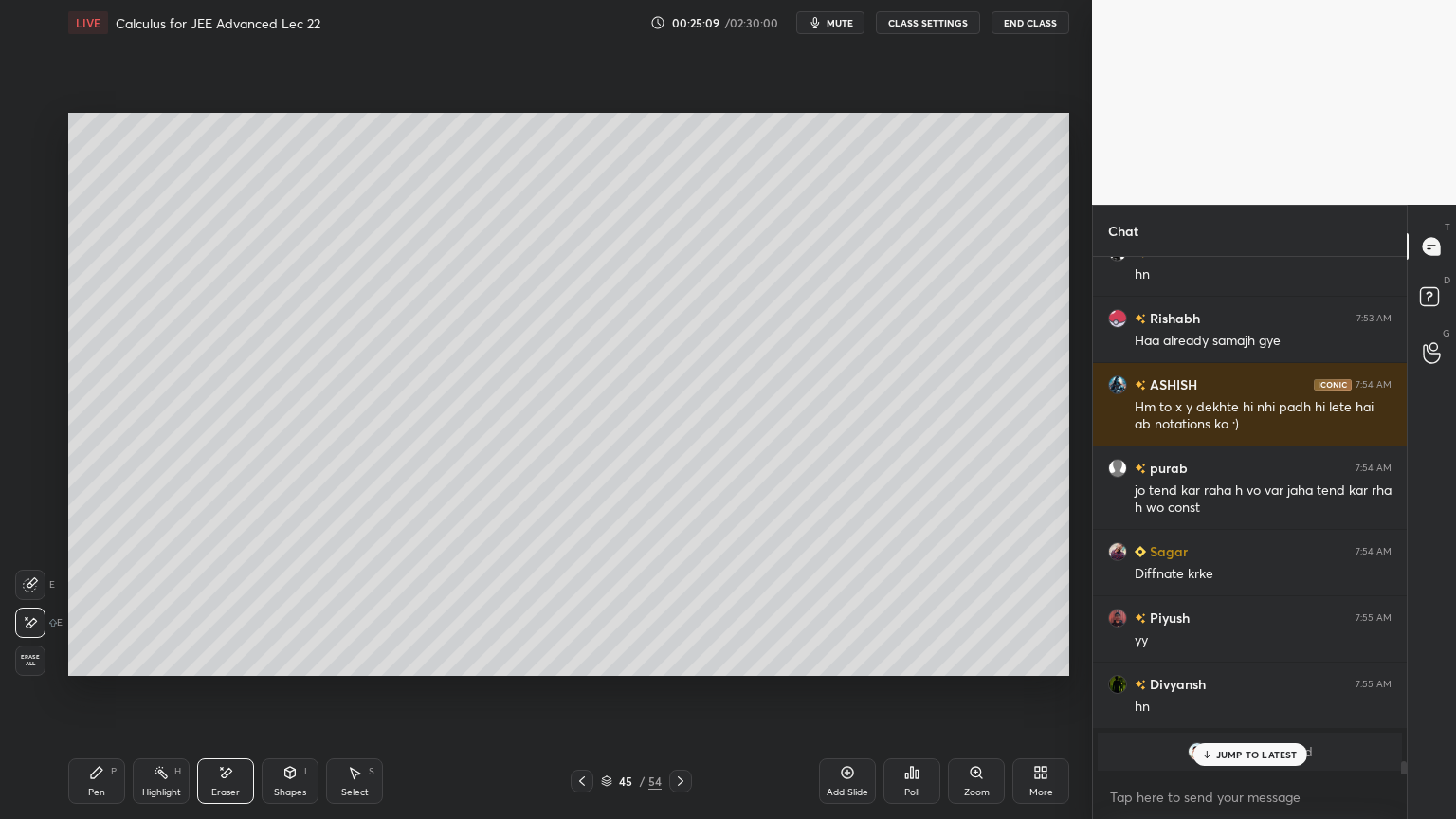 scroll, scrollTop: 20497, scrollLeft: 0, axis: vertical 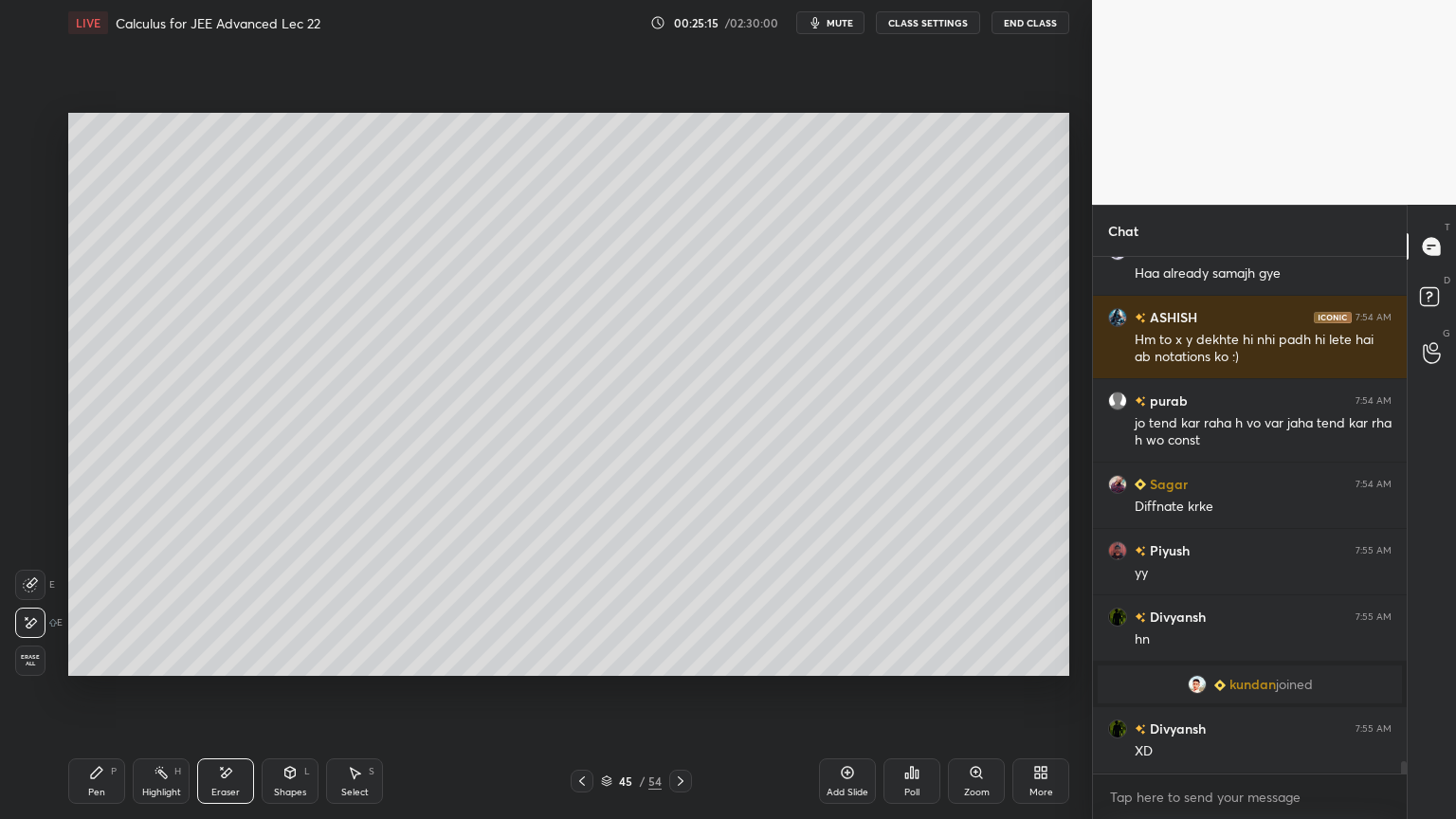 click on "Pen P" at bounding box center [97, 781] 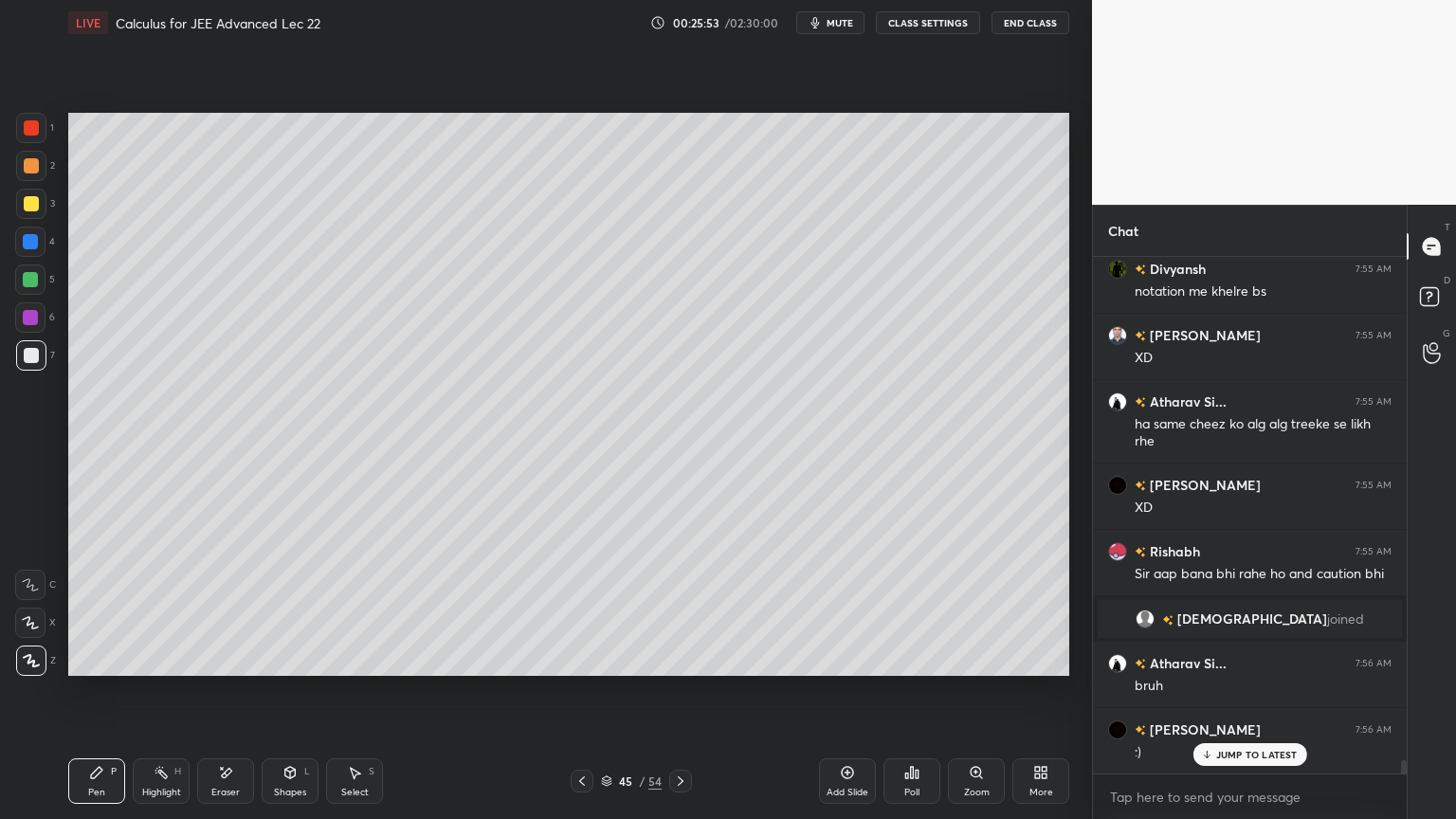 scroll, scrollTop: 19276, scrollLeft: 0, axis: vertical 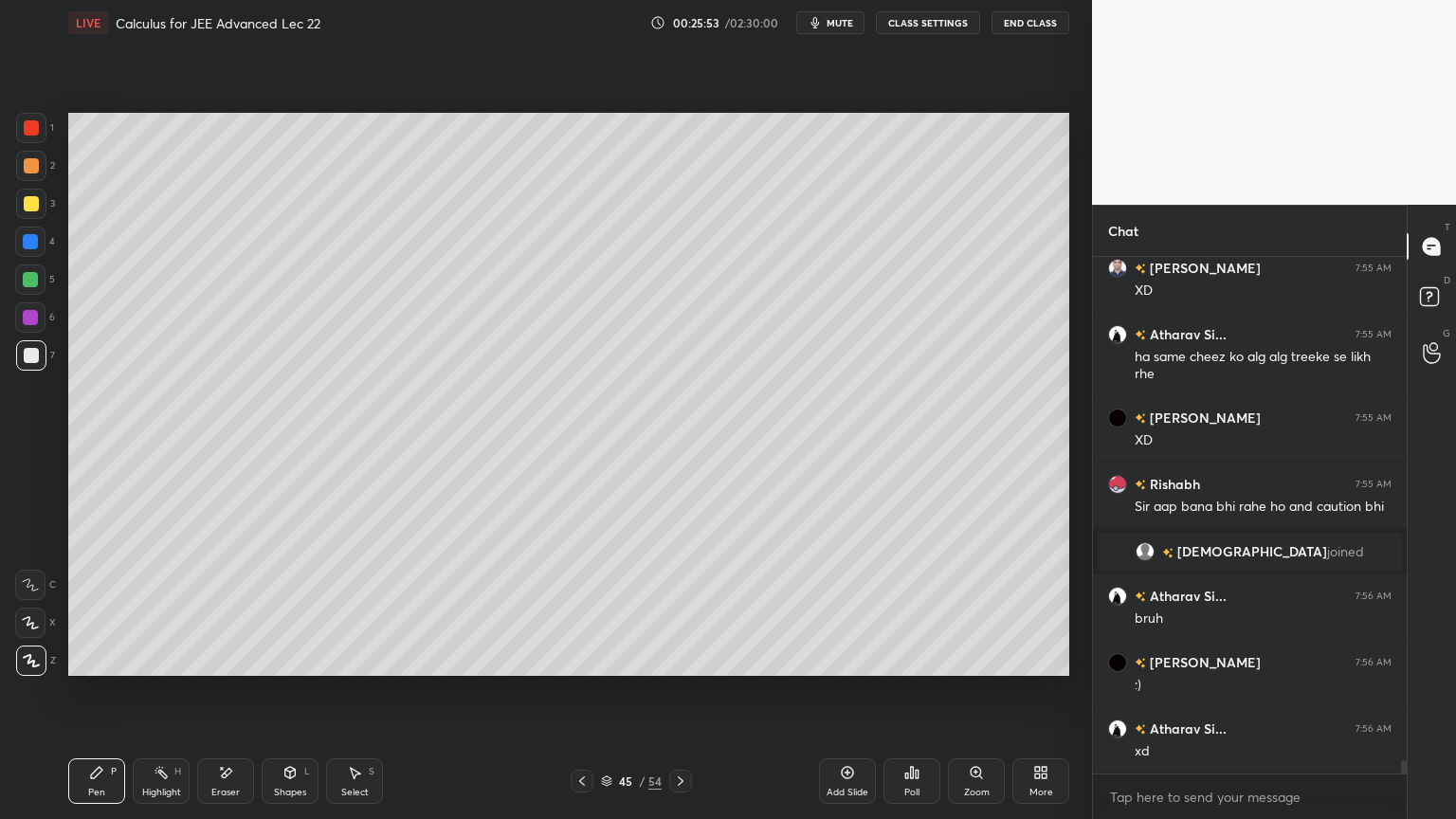 drag, startPoint x: 225, startPoint y: 784, endPoint x: 278, endPoint y: 739, distance: 69.526973 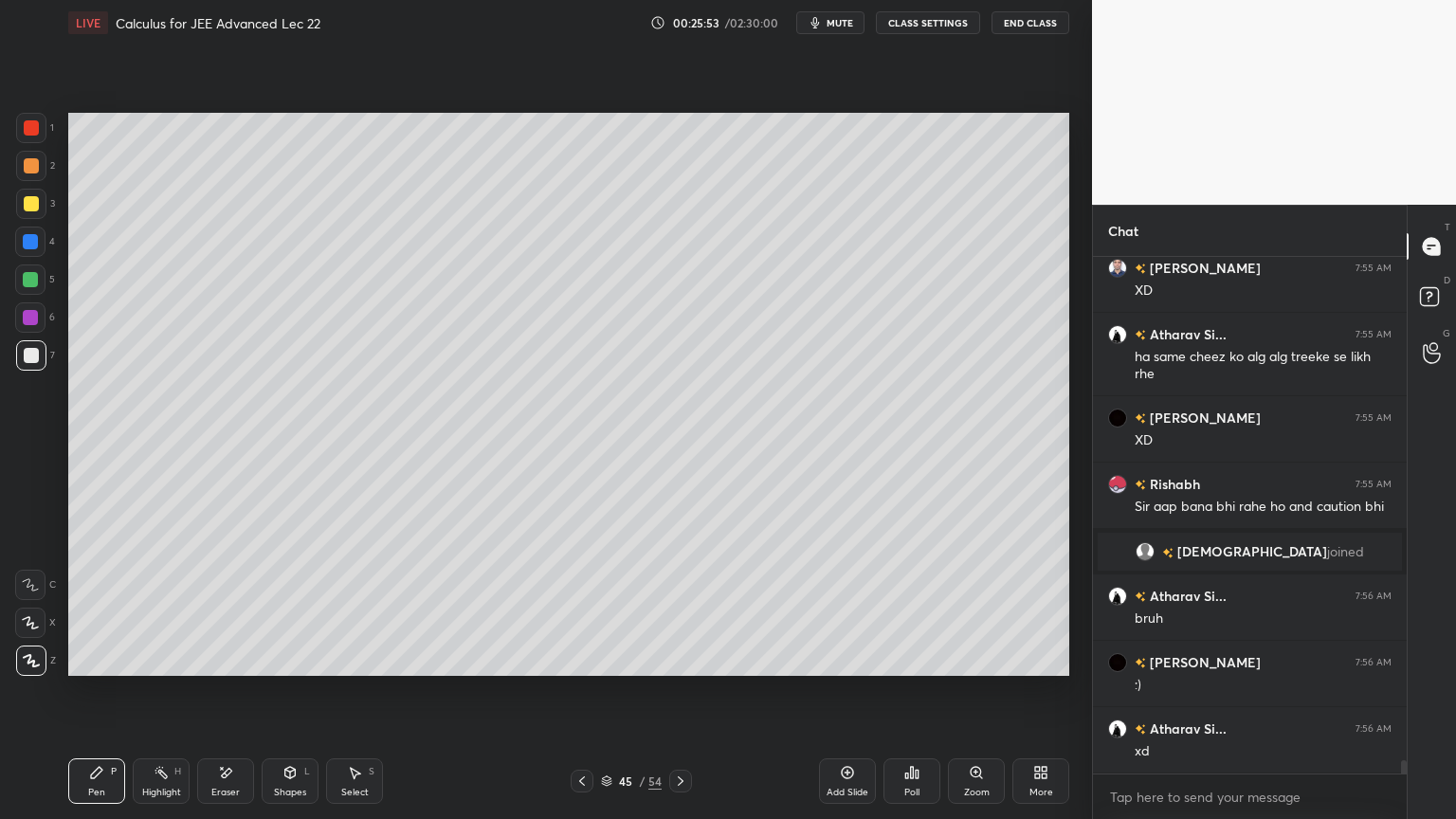 click on "Eraser" at bounding box center [226, 781] 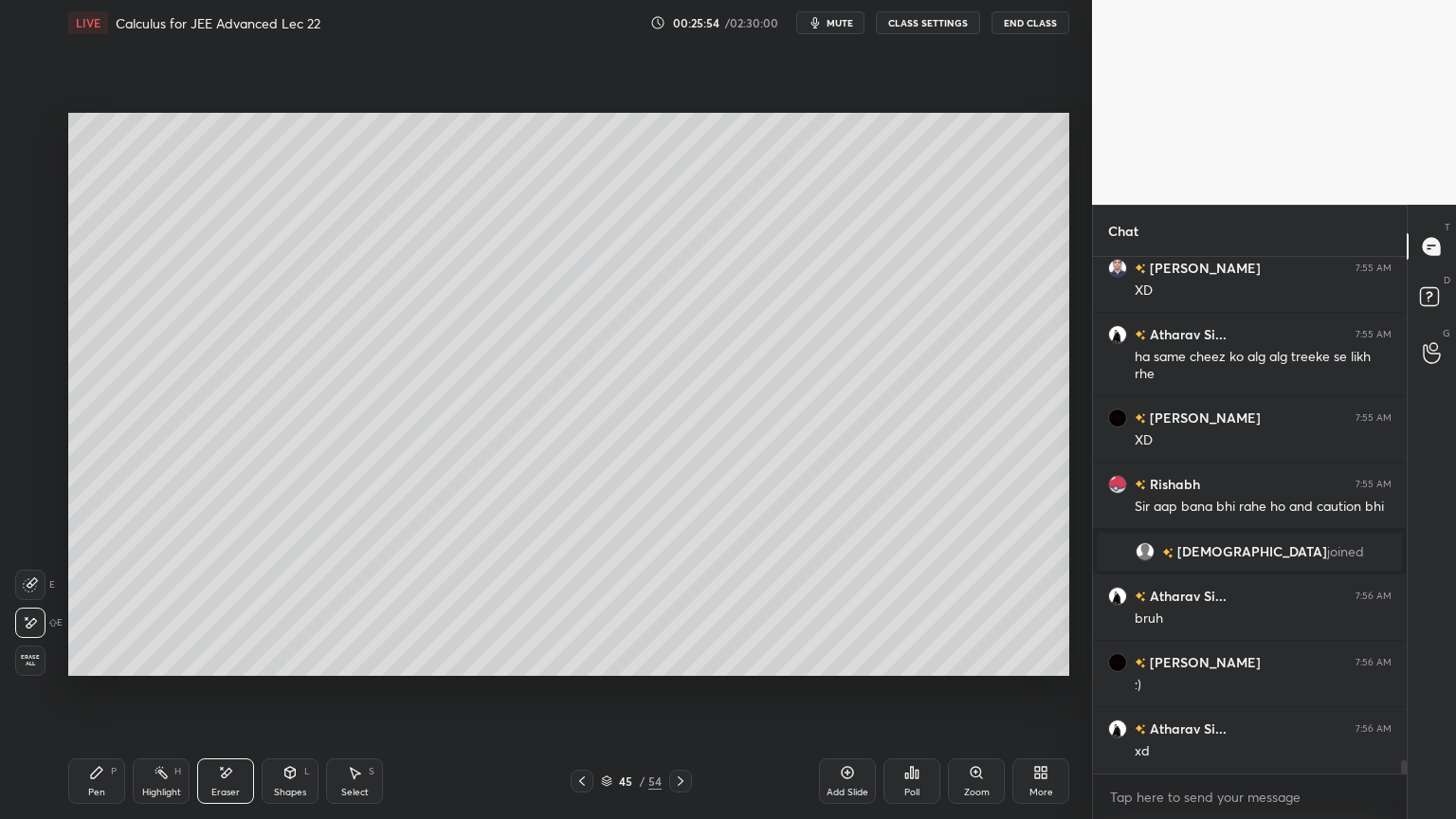 scroll, scrollTop: 19409, scrollLeft: 0, axis: vertical 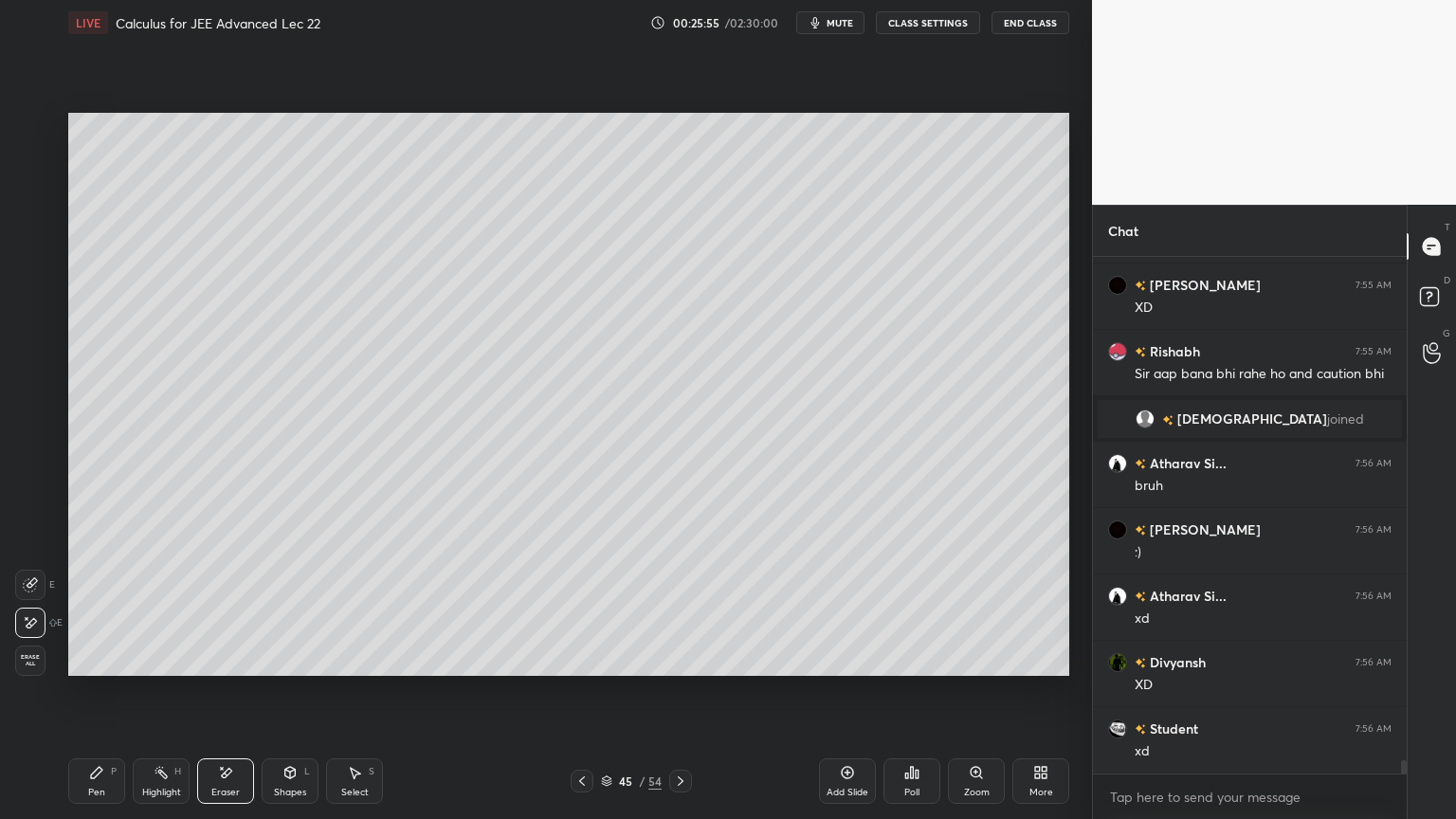 drag, startPoint x: 100, startPoint y: 789, endPoint x: 214, endPoint y: 720, distance: 133.25539 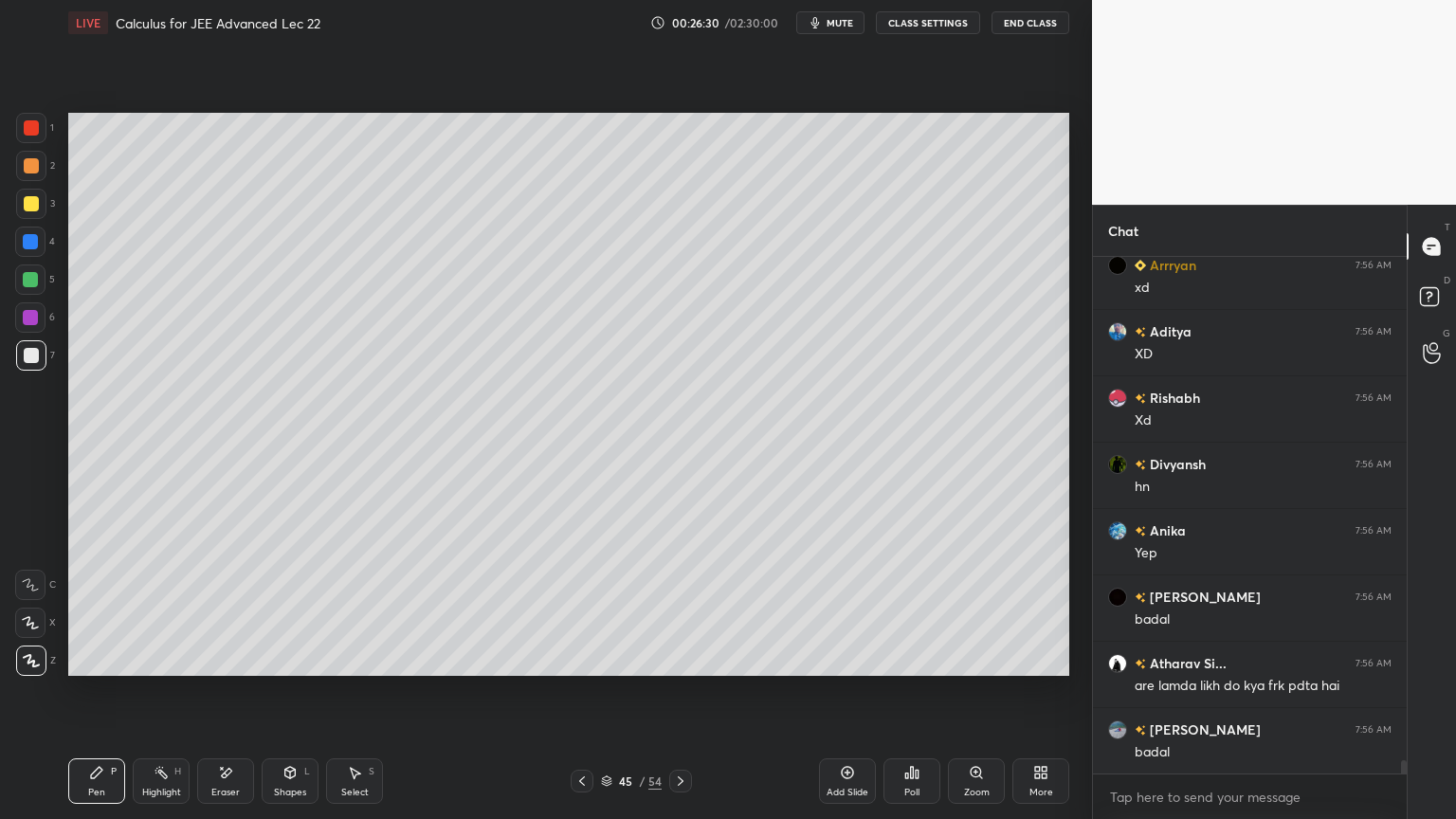 scroll, scrollTop: 20072, scrollLeft: 0, axis: vertical 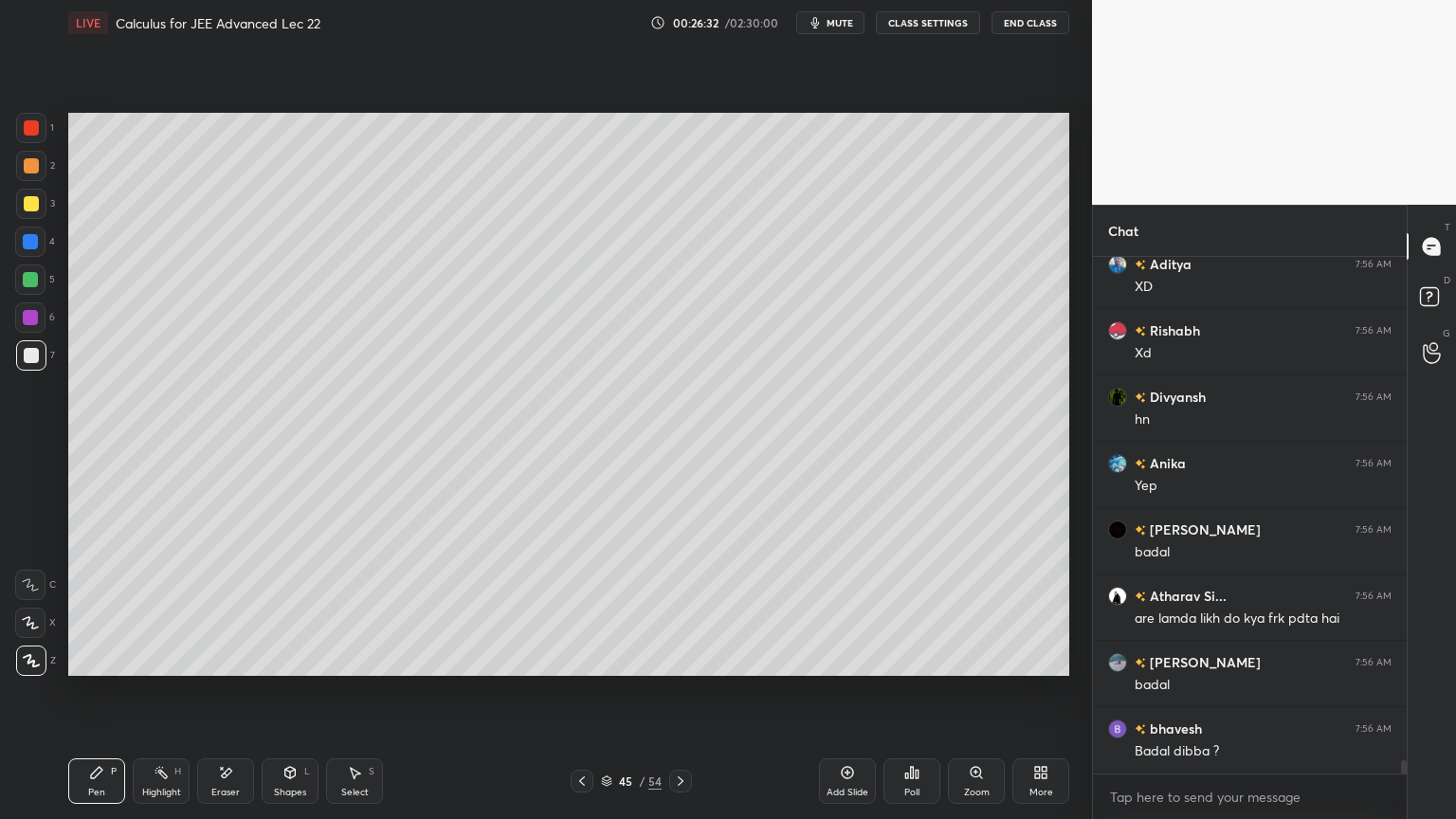 click 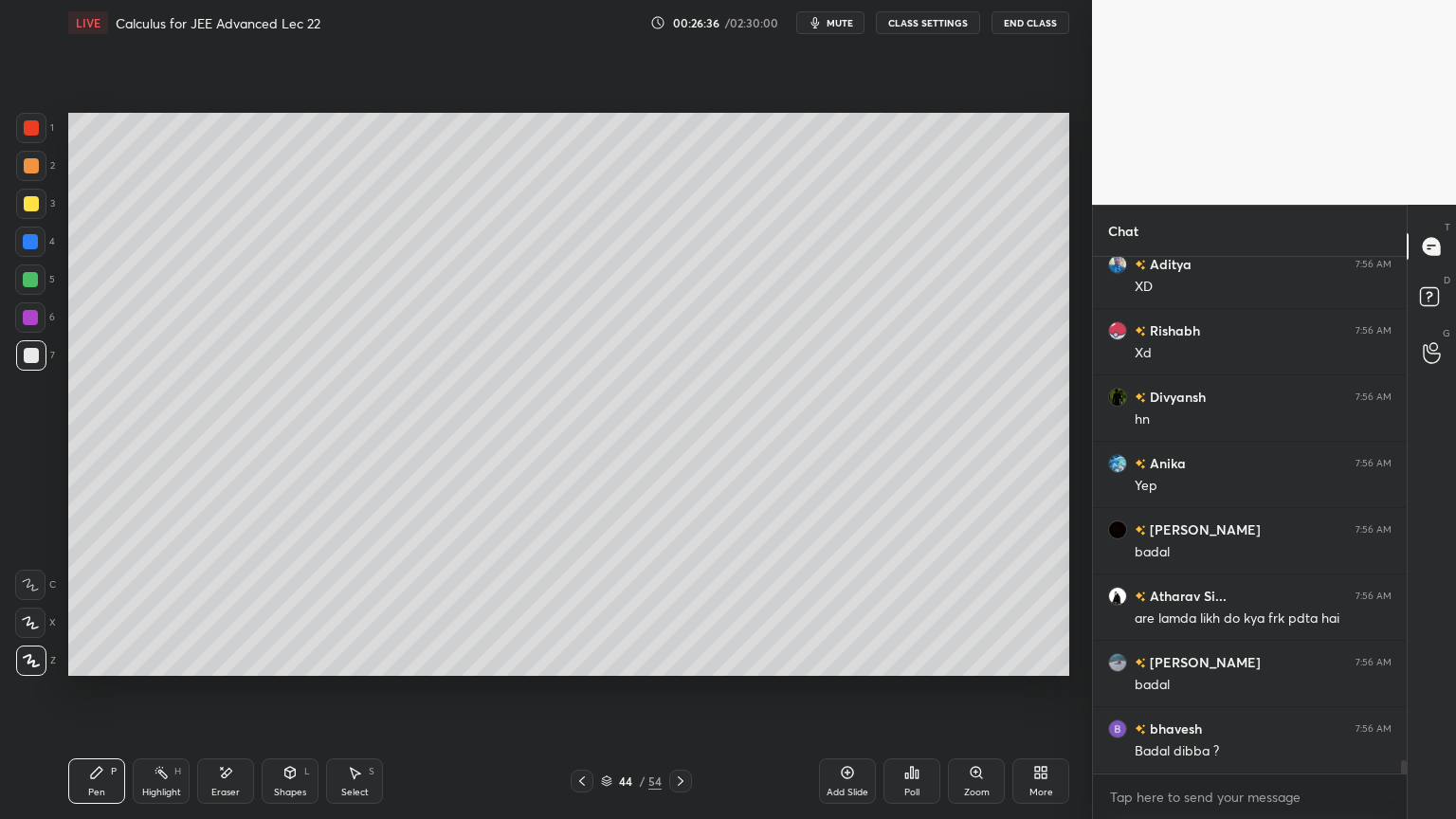 scroll, scrollTop: 20138, scrollLeft: 0, axis: vertical 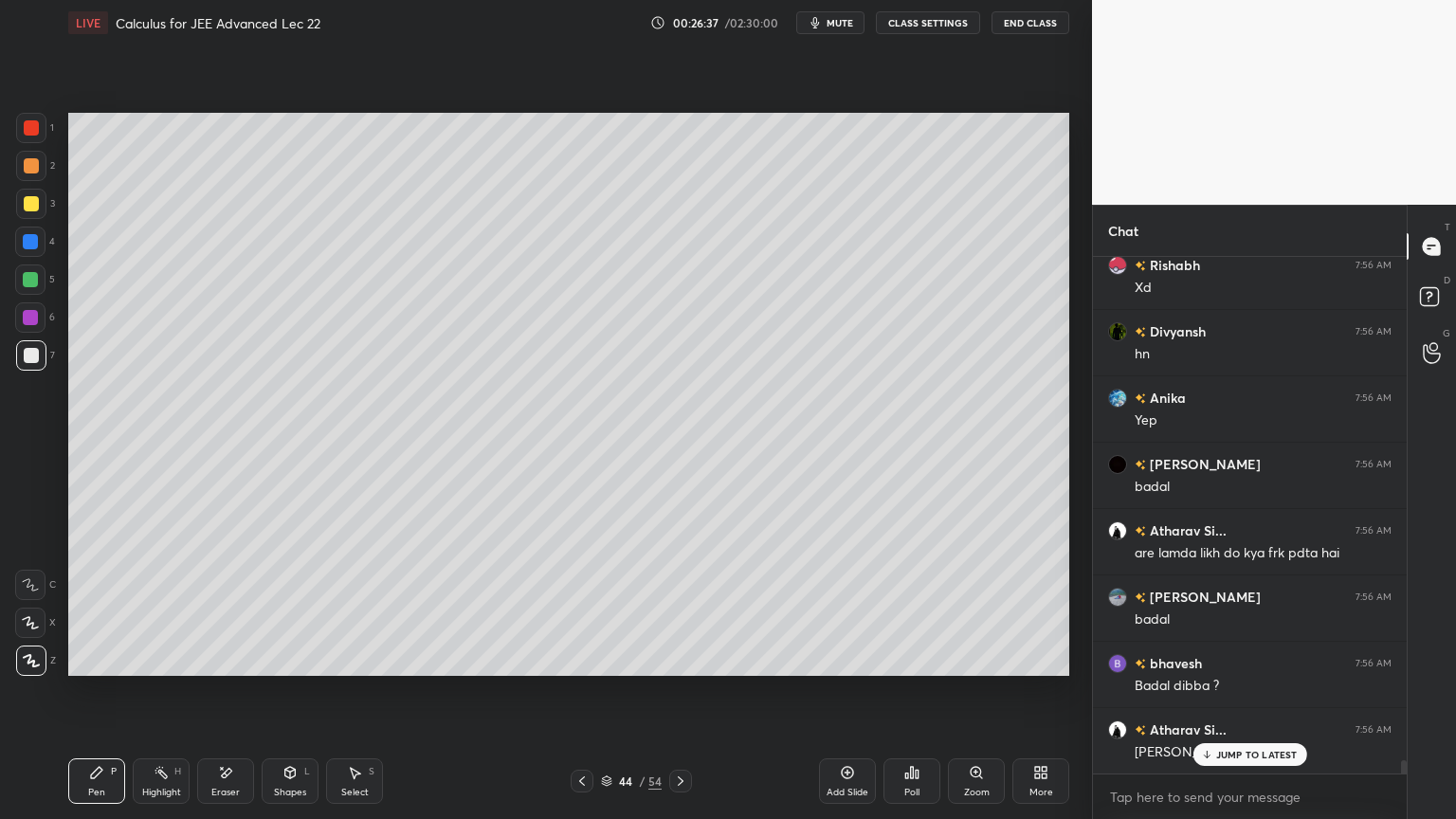 drag, startPoint x: 581, startPoint y: 780, endPoint x: 683, endPoint y: 742, distance: 108.84852 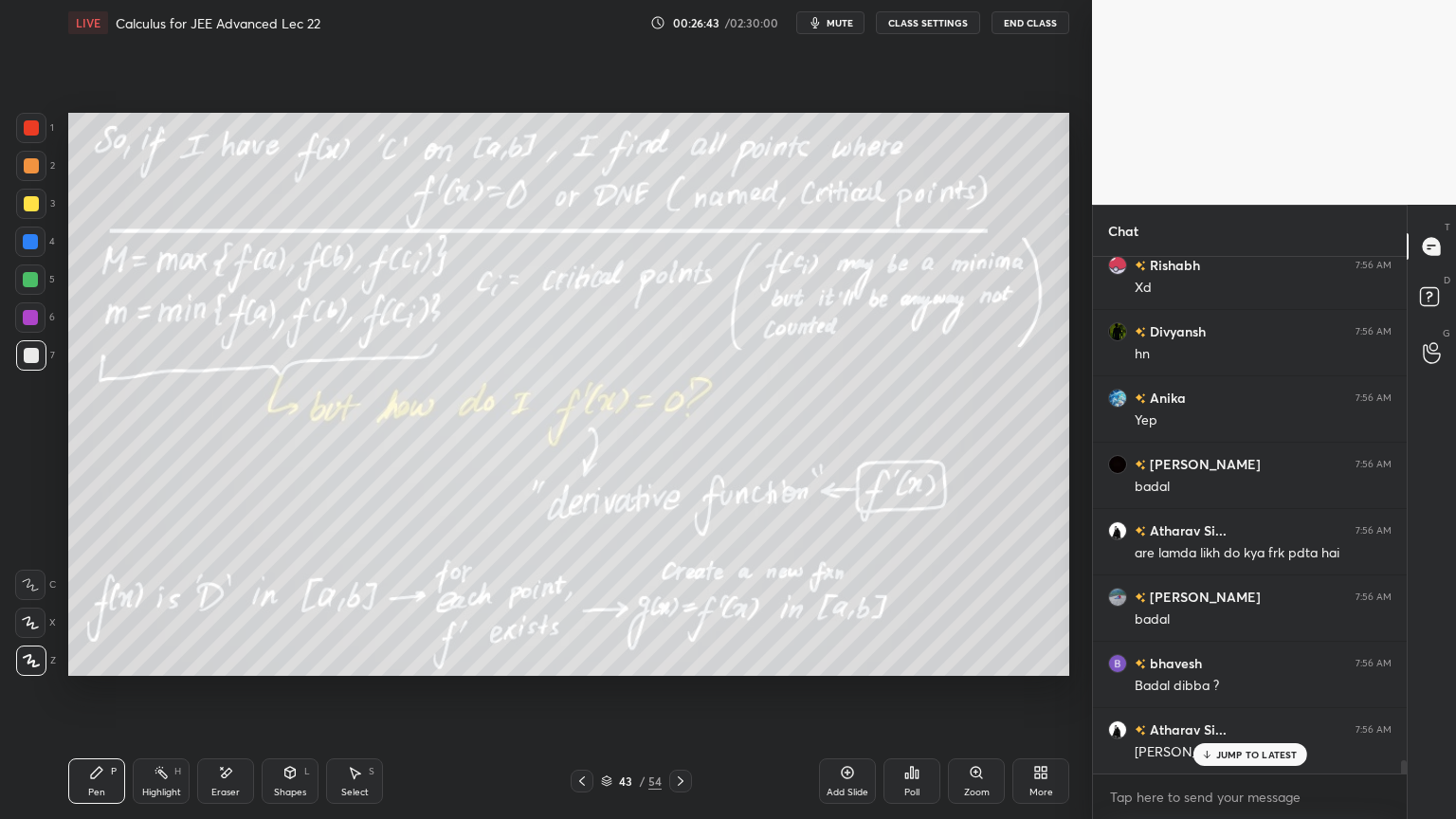 click on "Highlight H" at bounding box center [161, 781] 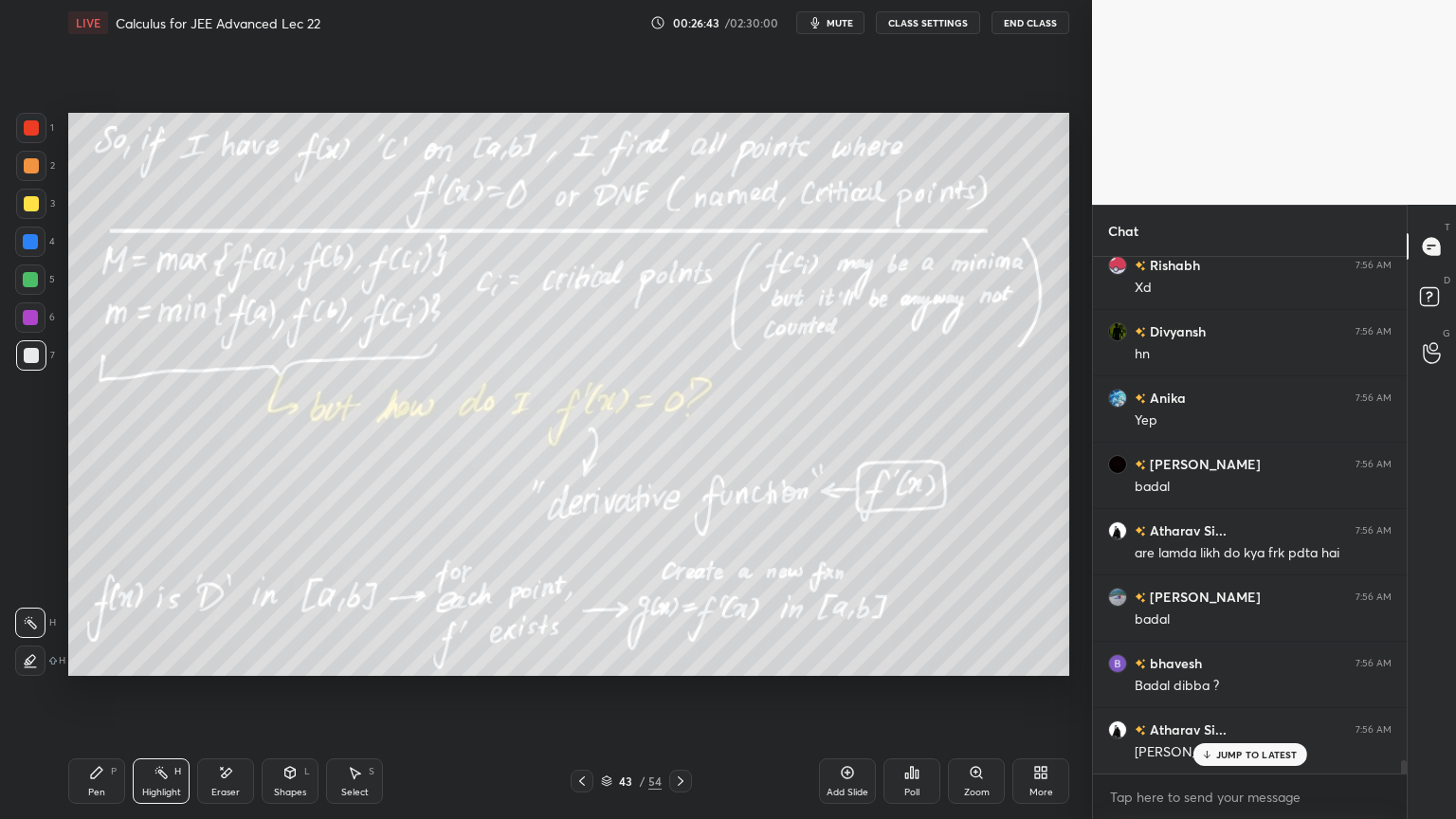 click on "Pen P" at bounding box center [97, 781] 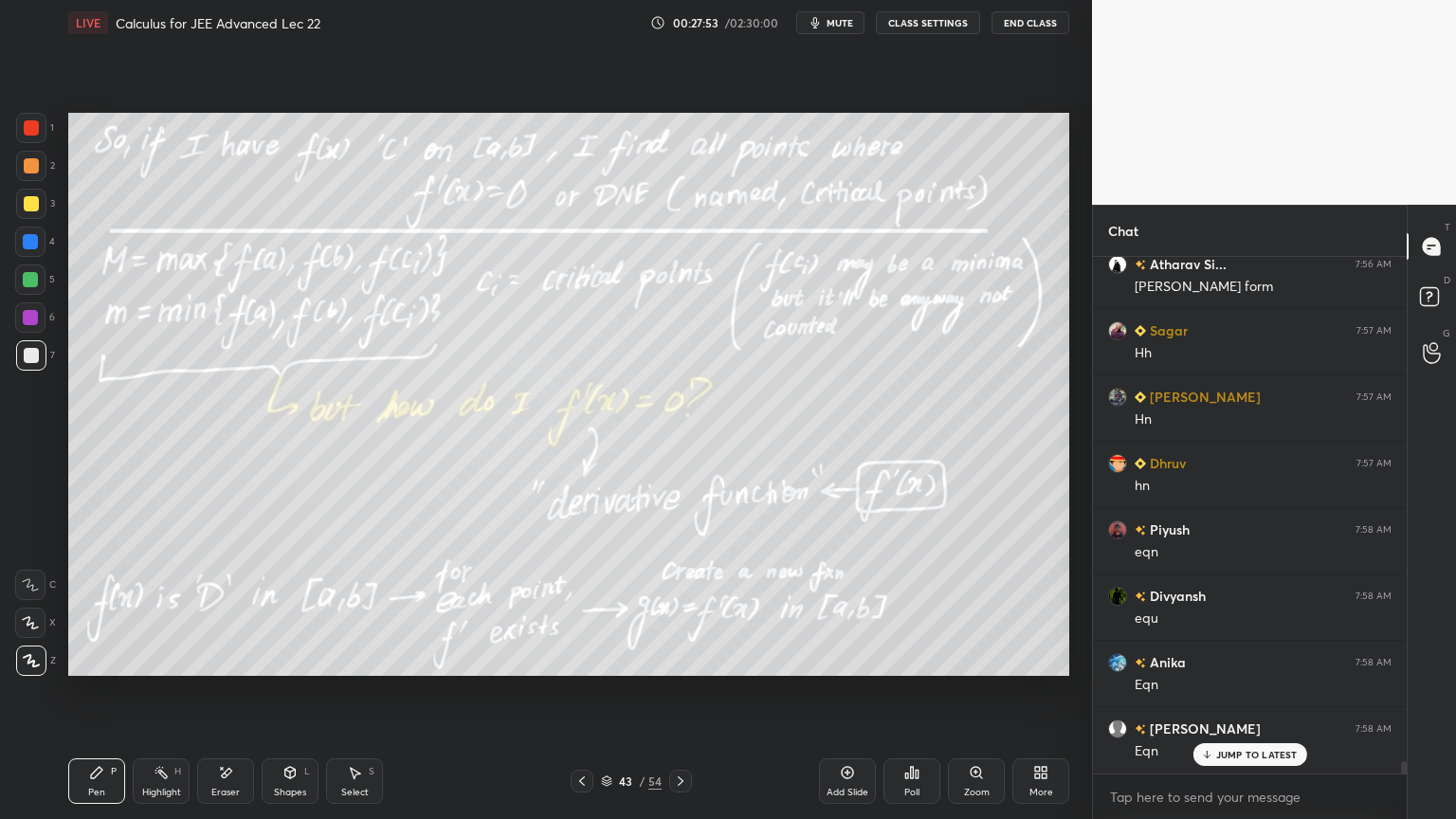 scroll, scrollTop: 20668, scrollLeft: 0, axis: vertical 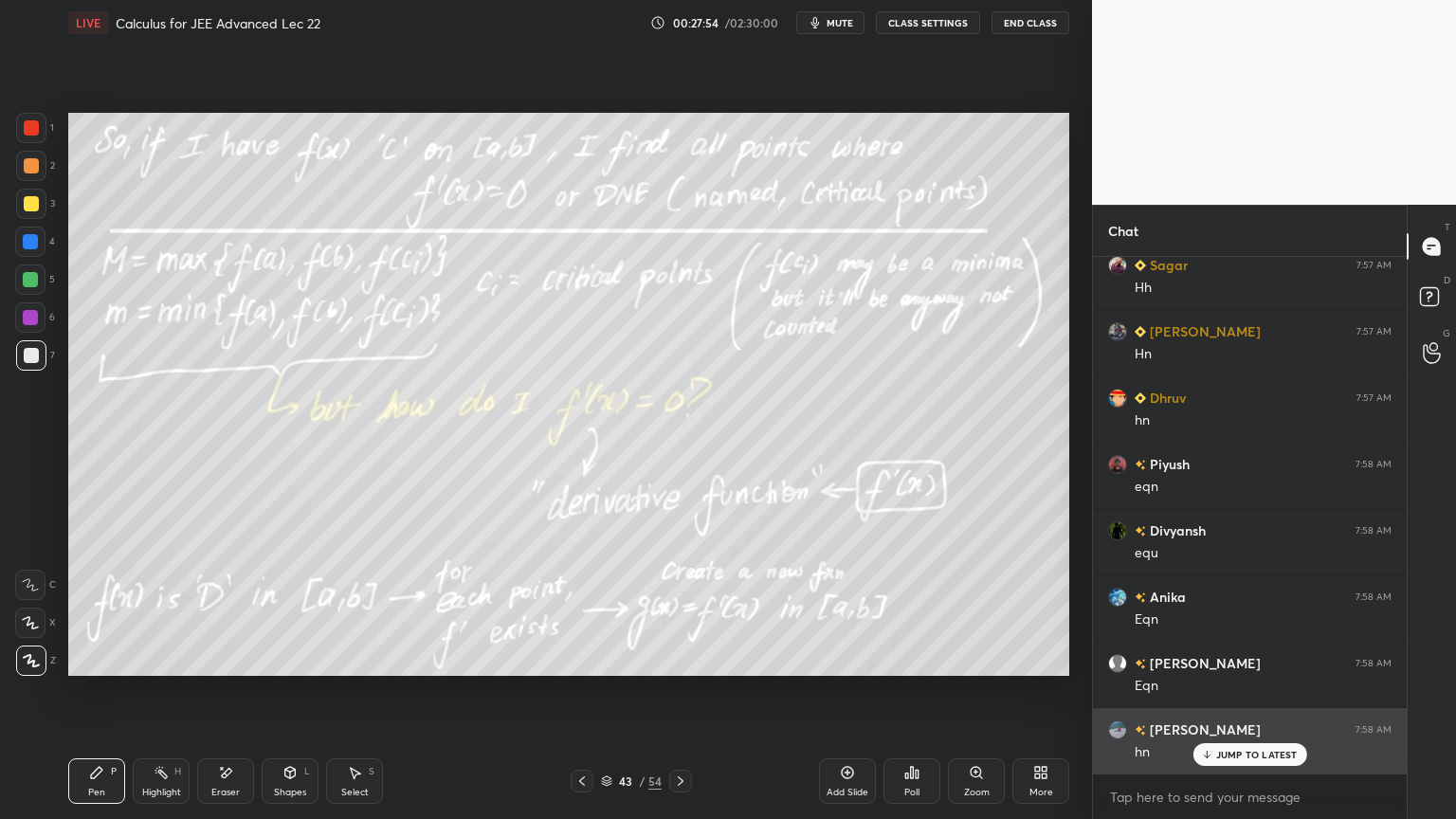 click on "JUMP TO LATEST" at bounding box center [1257, 755] 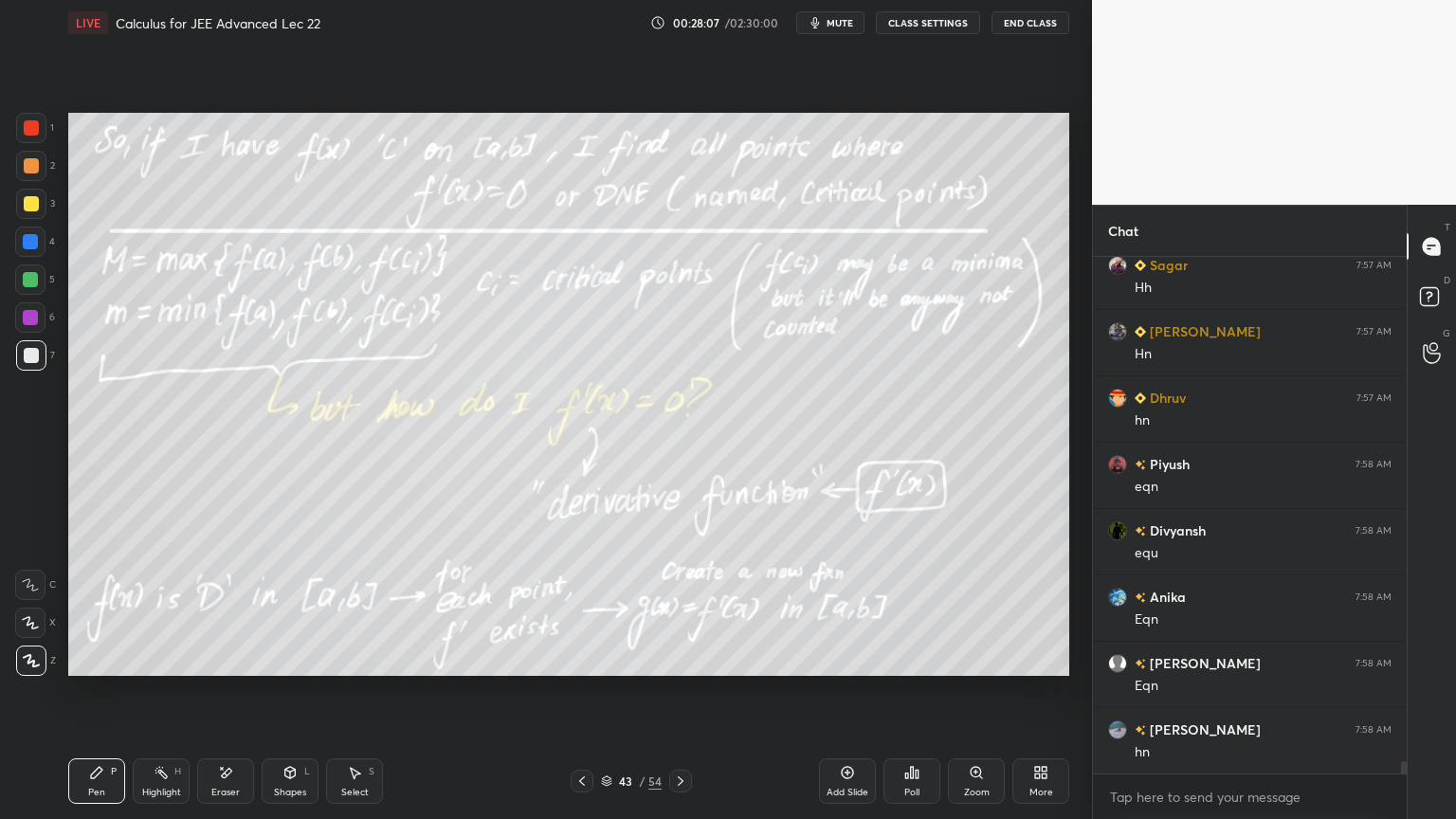 drag, startPoint x: 226, startPoint y: 784, endPoint x: 370, endPoint y: 727, distance: 154.87091 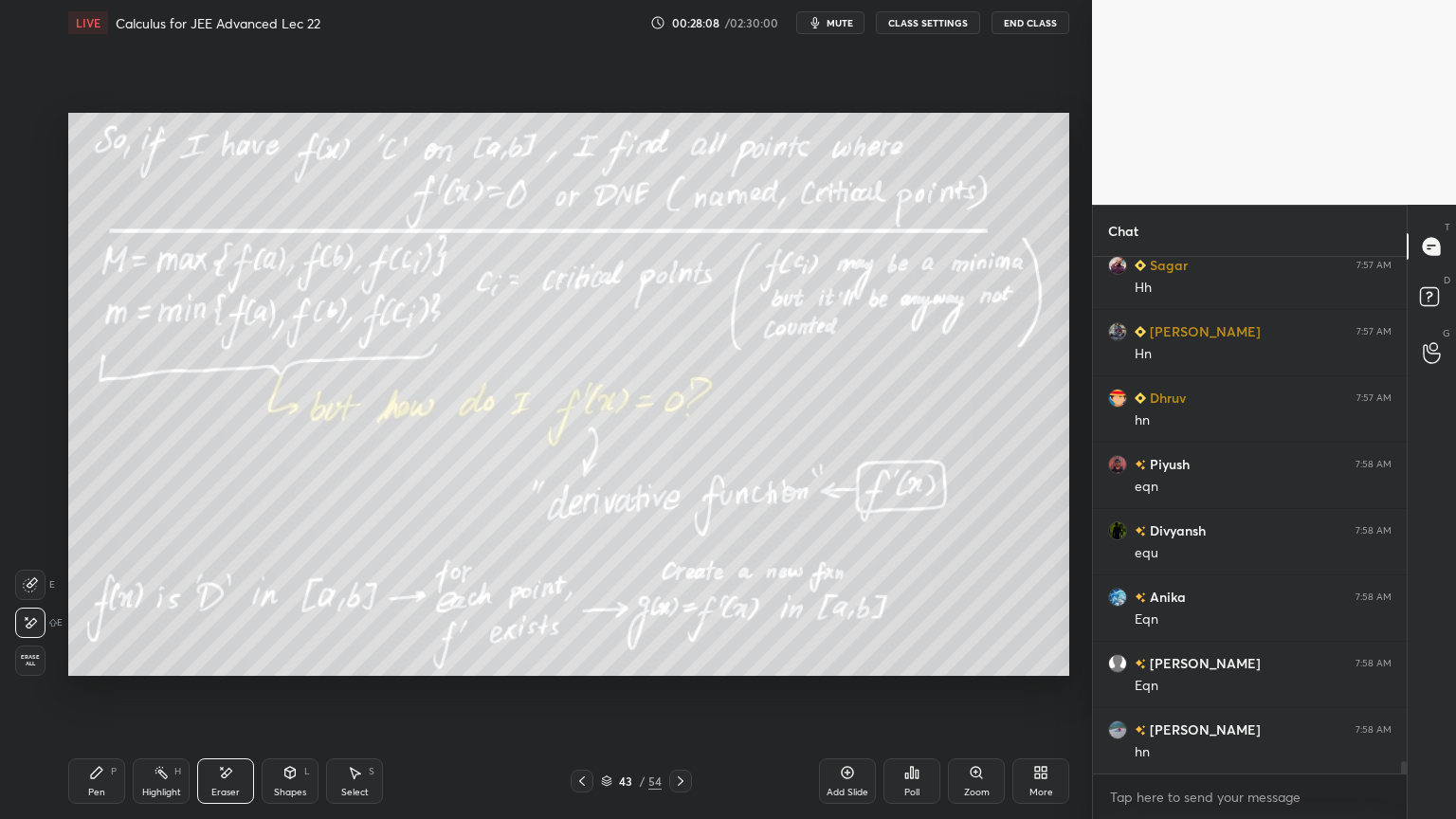 click on "Pen P" at bounding box center (97, 781) 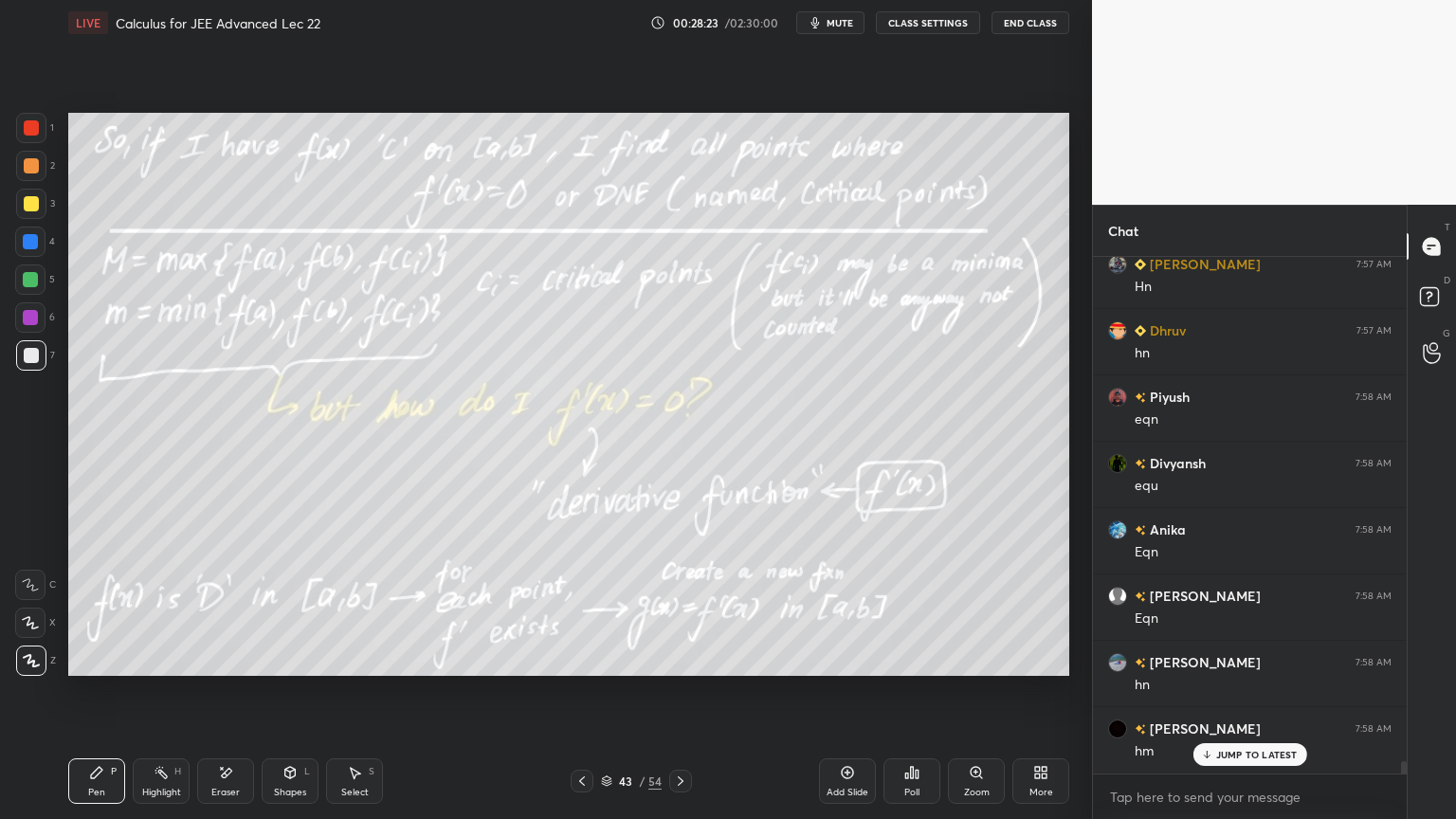 scroll, scrollTop: 20801, scrollLeft: 0, axis: vertical 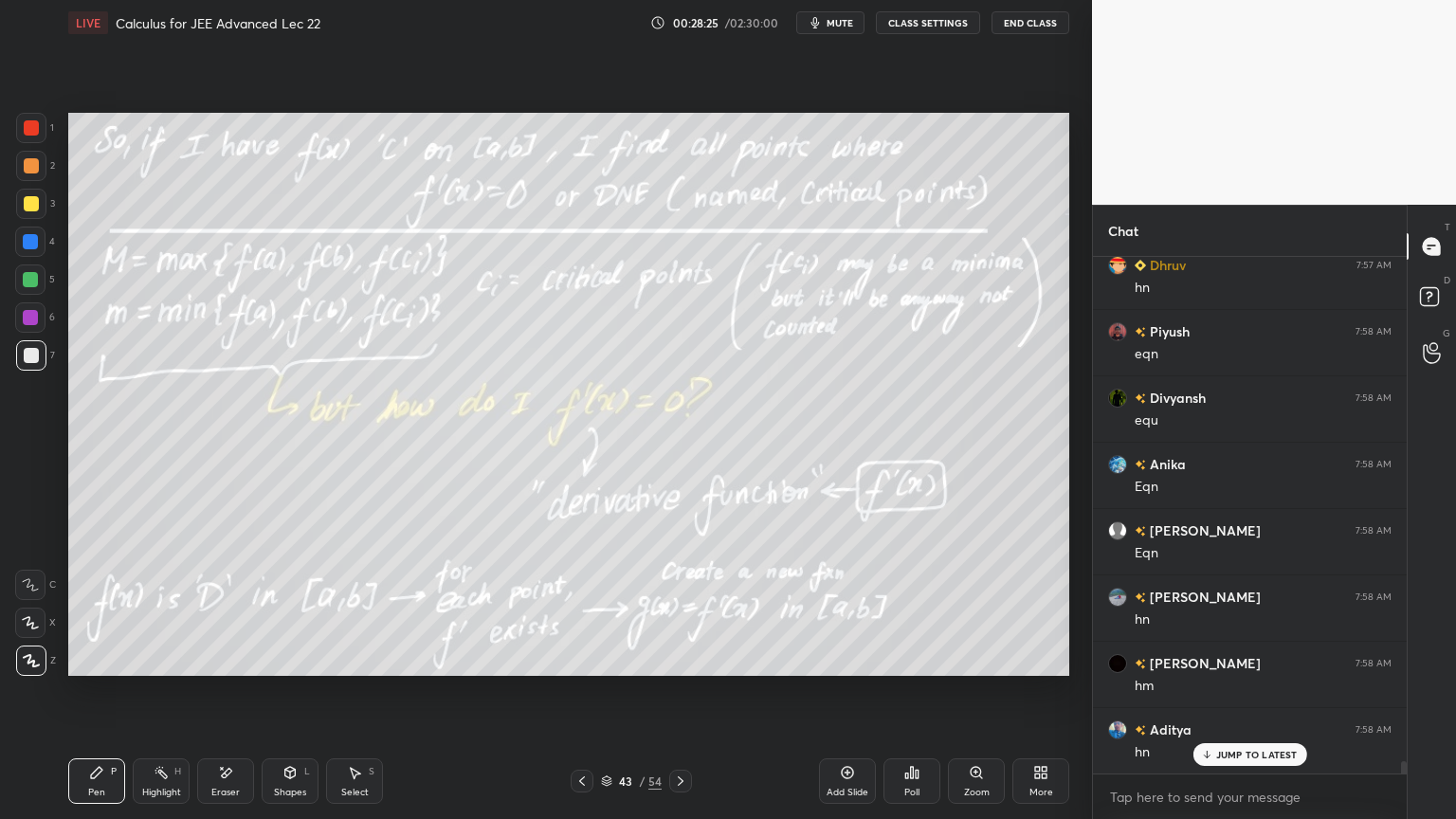 click on "JUMP TO LATEST" at bounding box center [1257, 755] 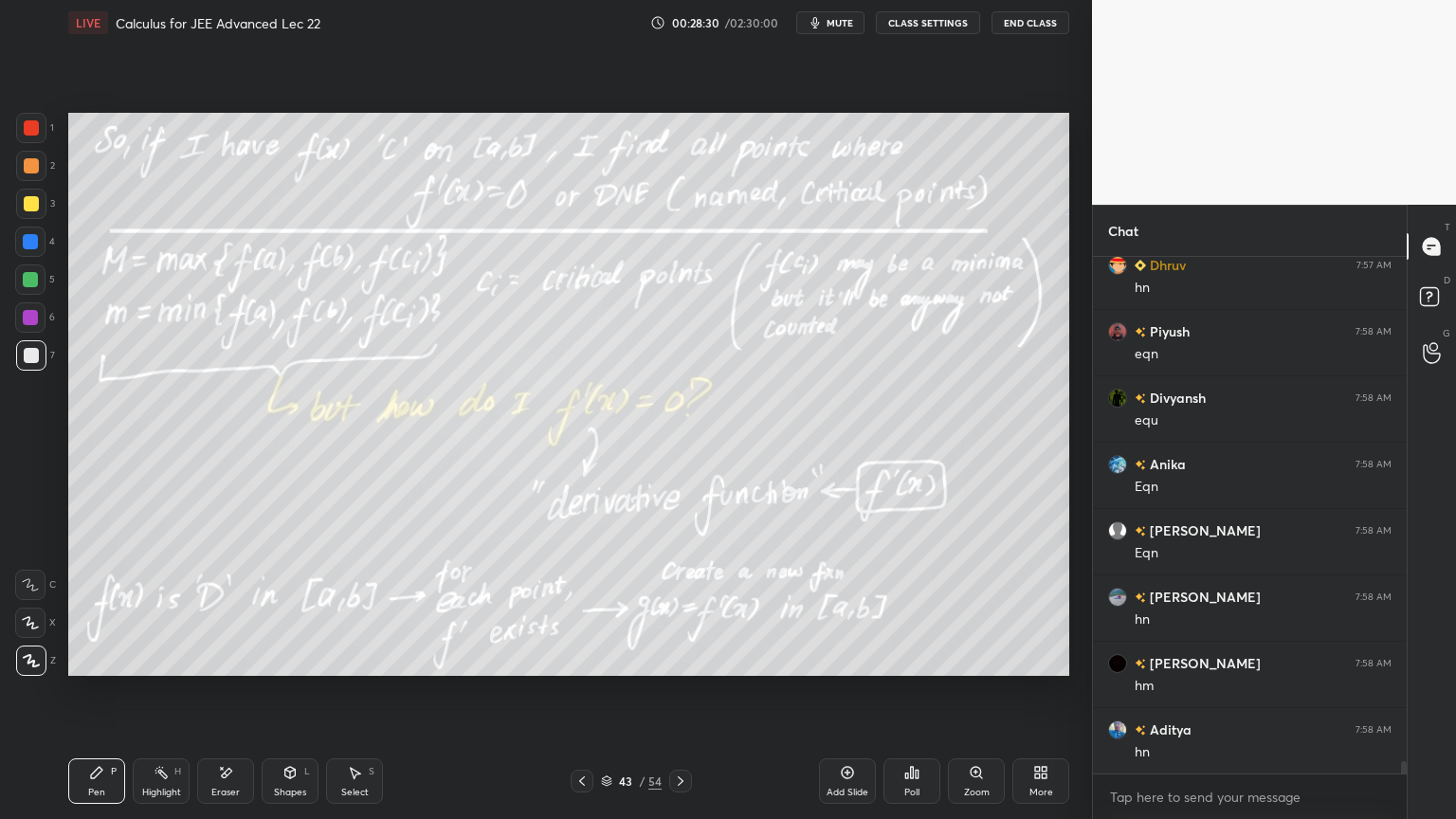 scroll, scrollTop: 20868, scrollLeft: 0, axis: vertical 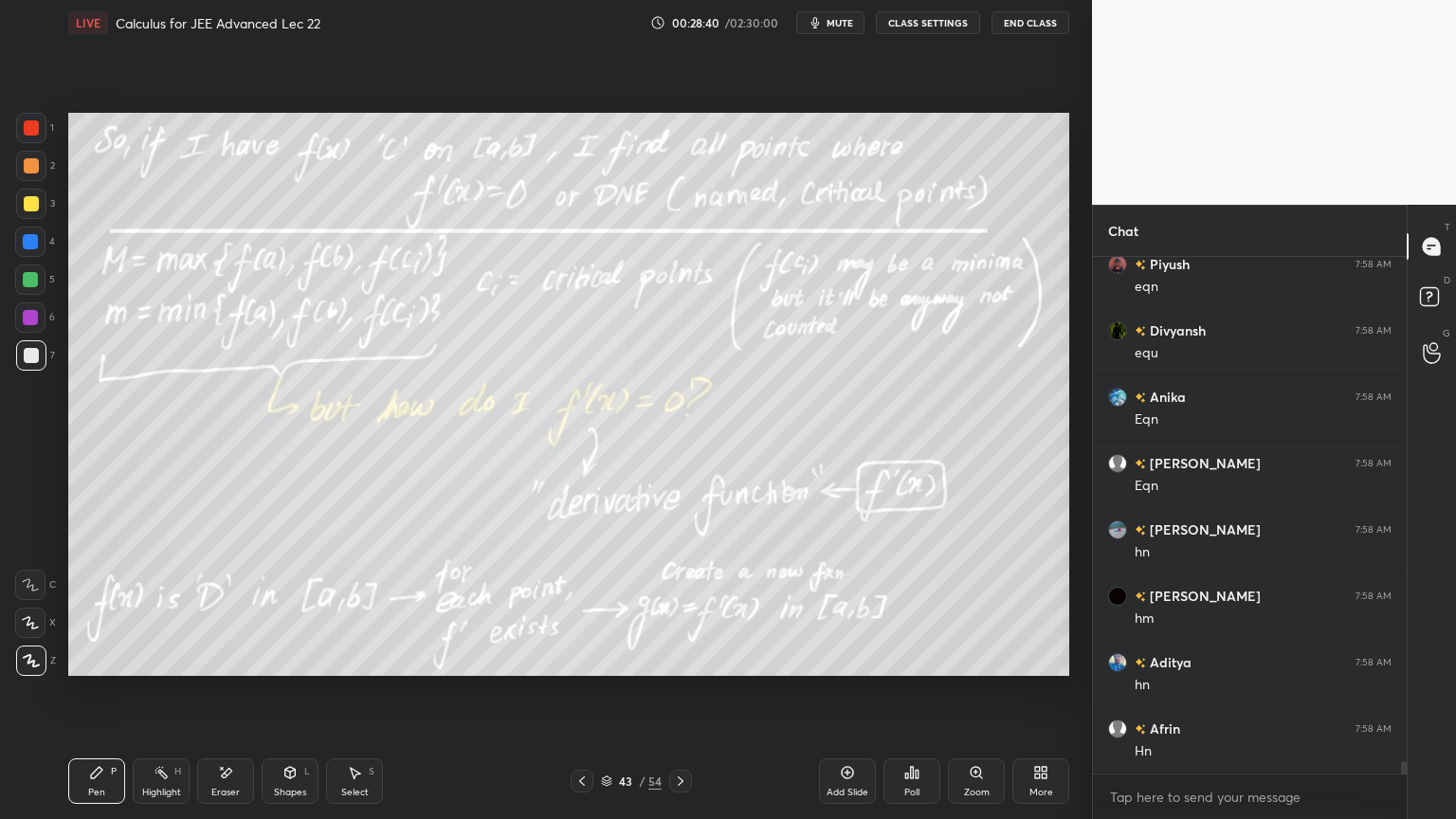 click on "Eraser" at bounding box center [226, 781] 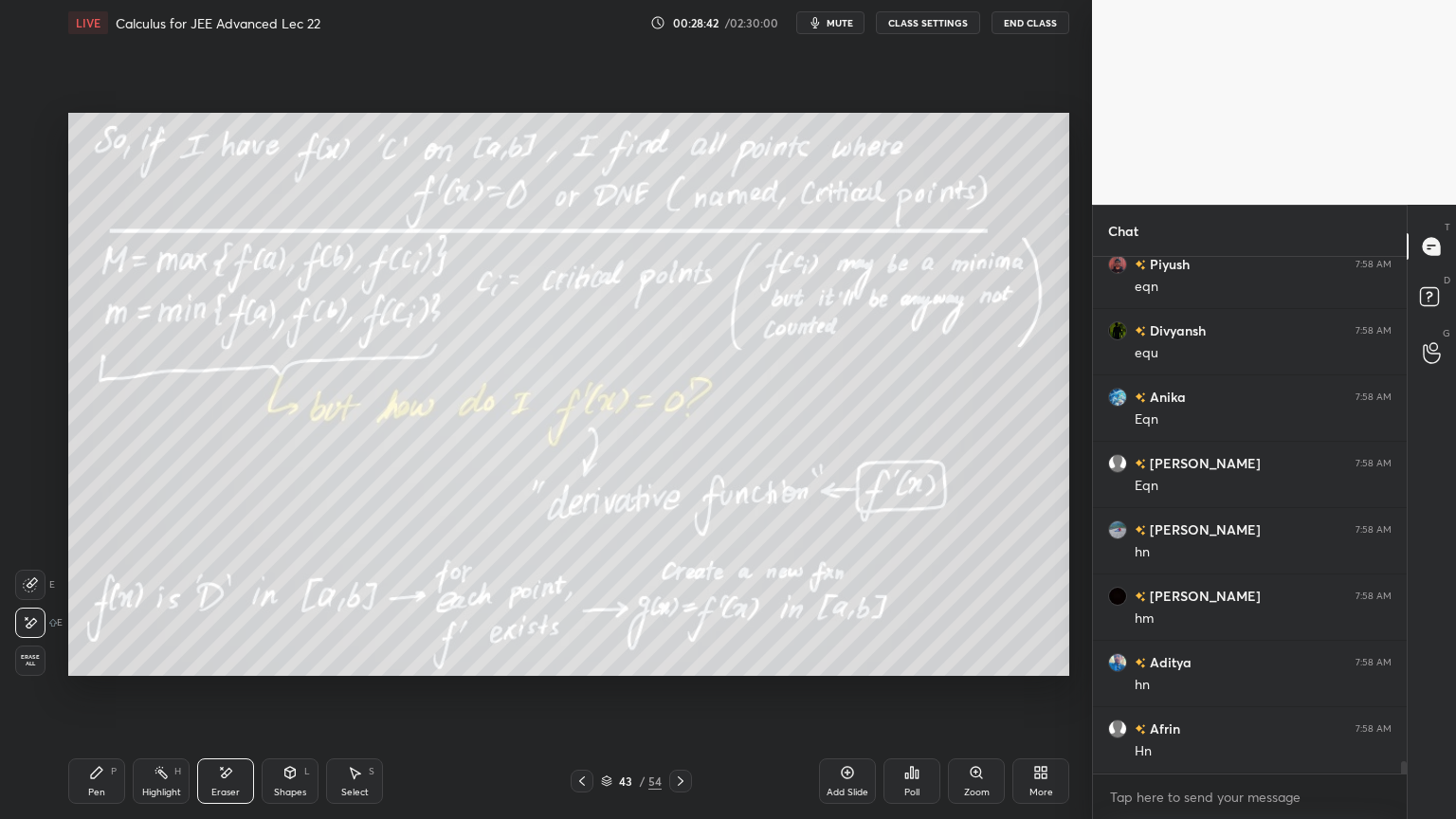 scroll, scrollTop: 20934, scrollLeft: 0, axis: vertical 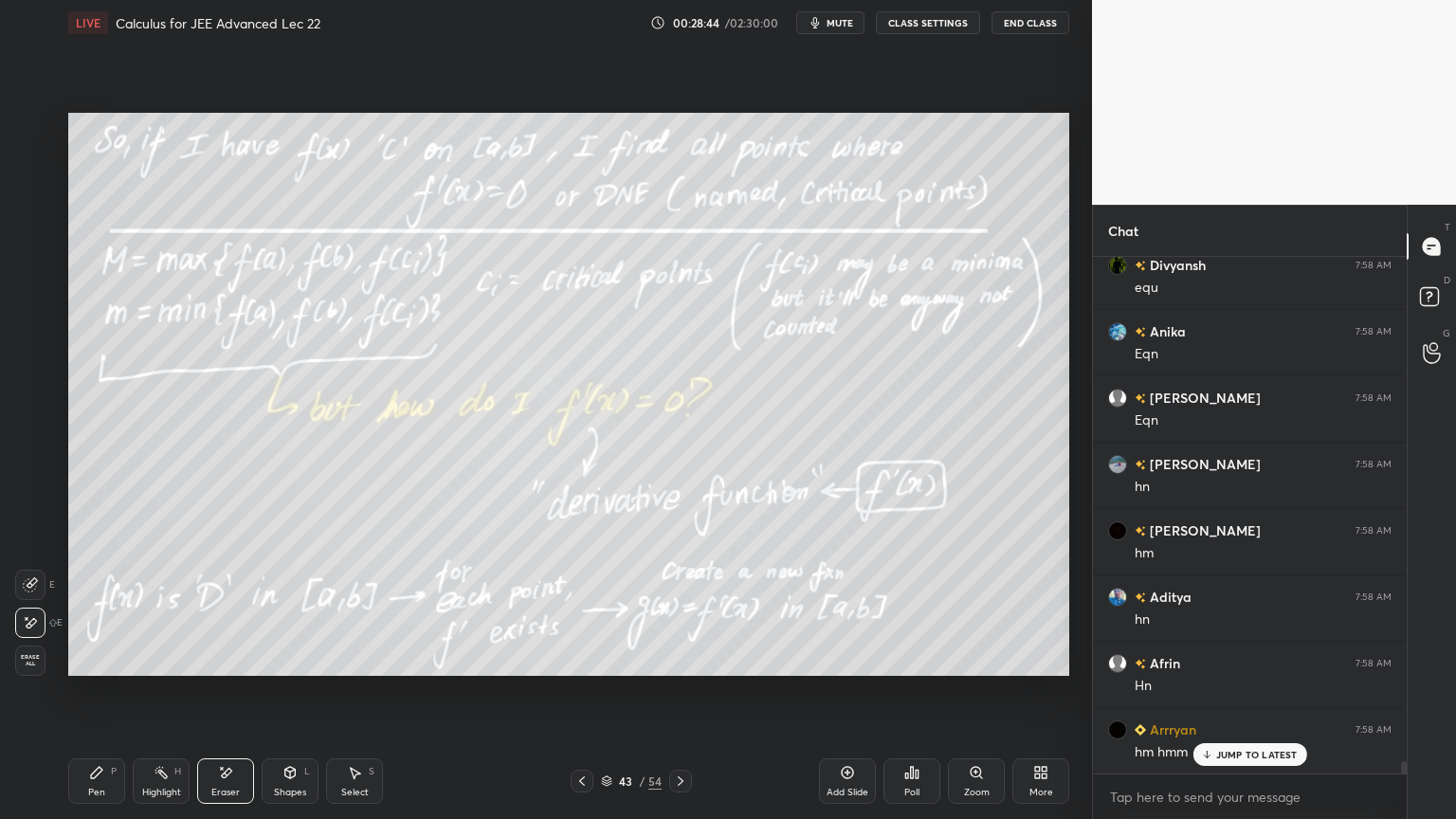 click on "Pen P" at bounding box center [97, 781] 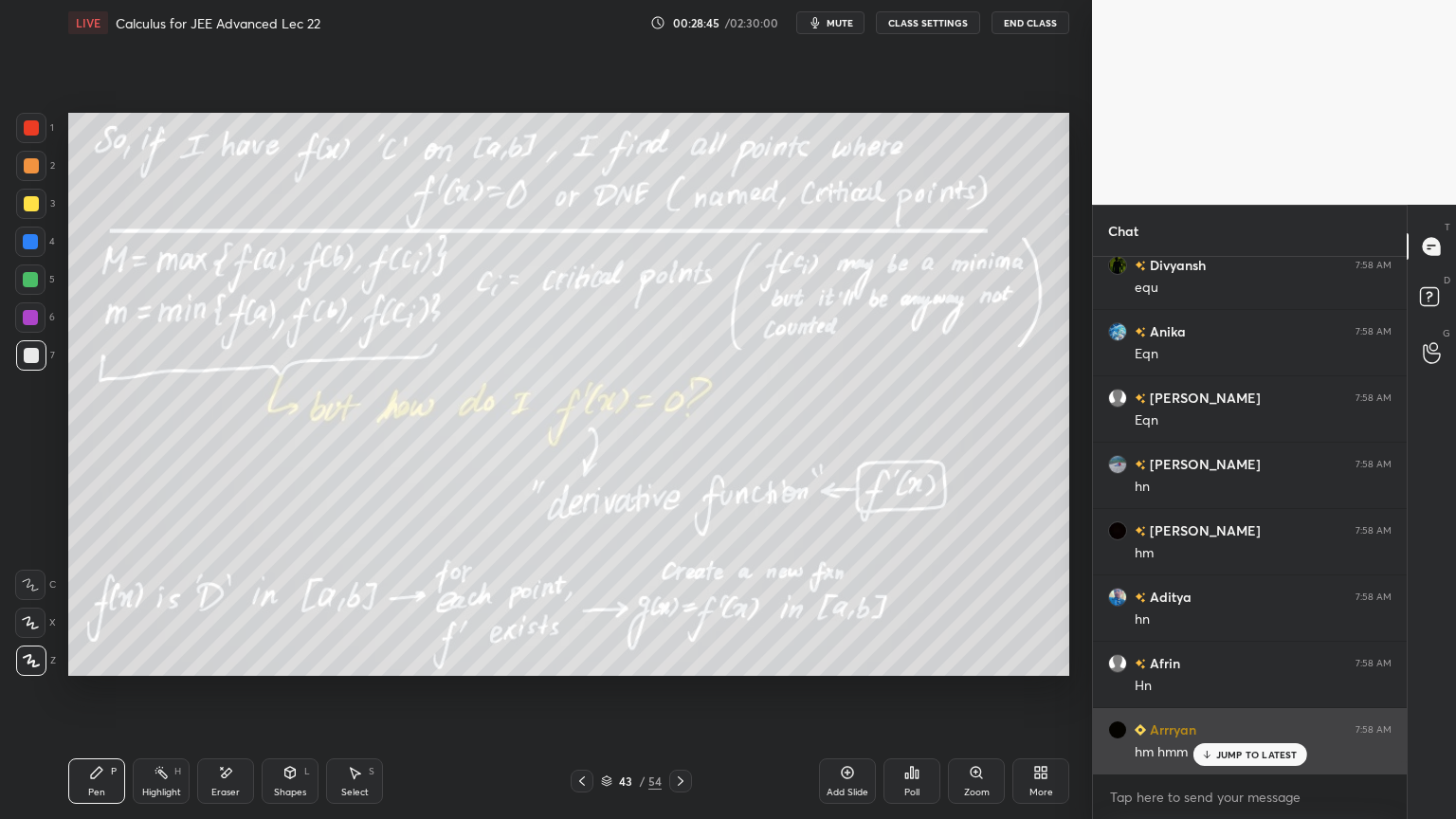 click on "JUMP TO LATEST" at bounding box center (1257, 755) 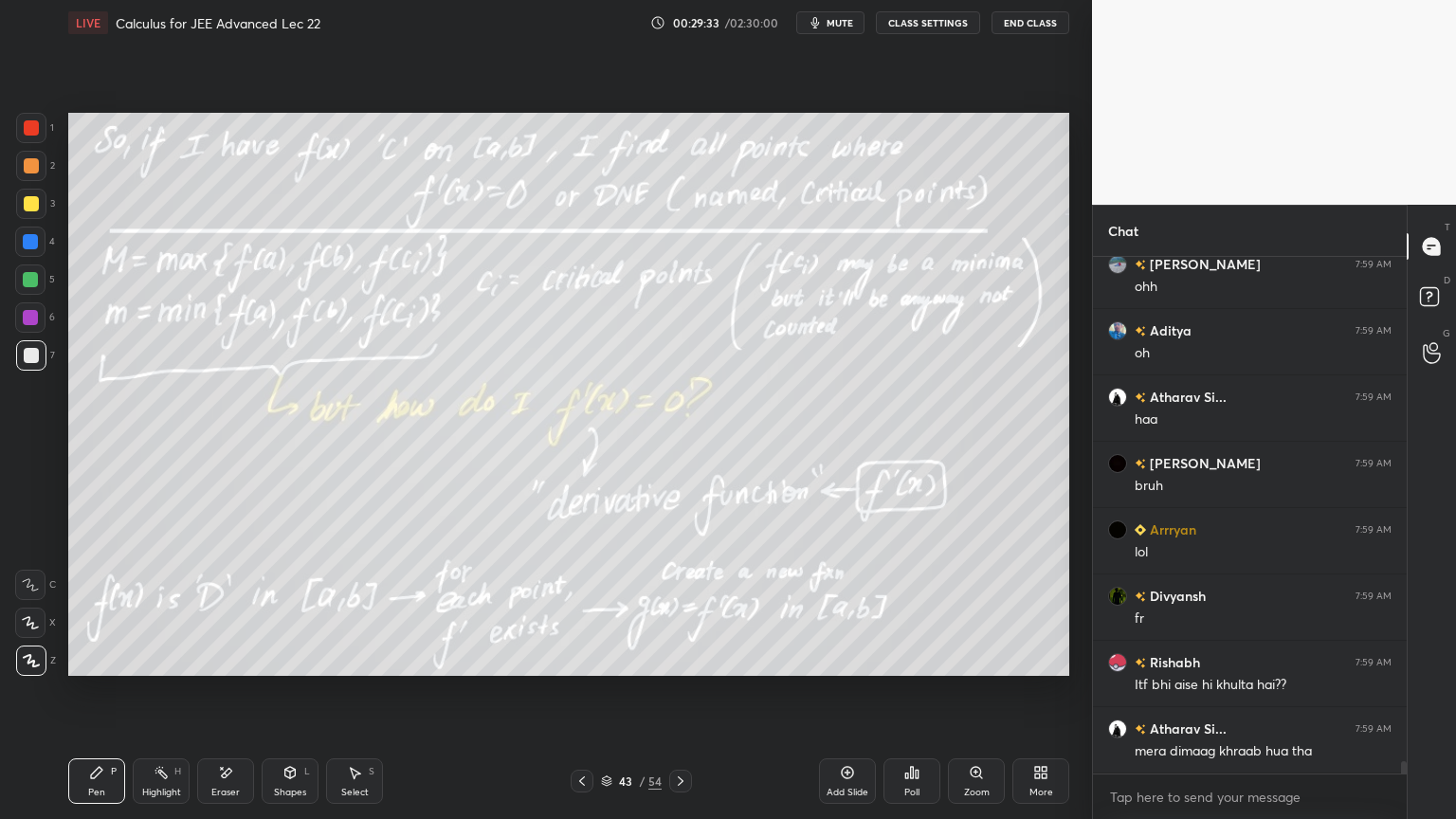 scroll, scrollTop: 21453, scrollLeft: 0, axis: vertical 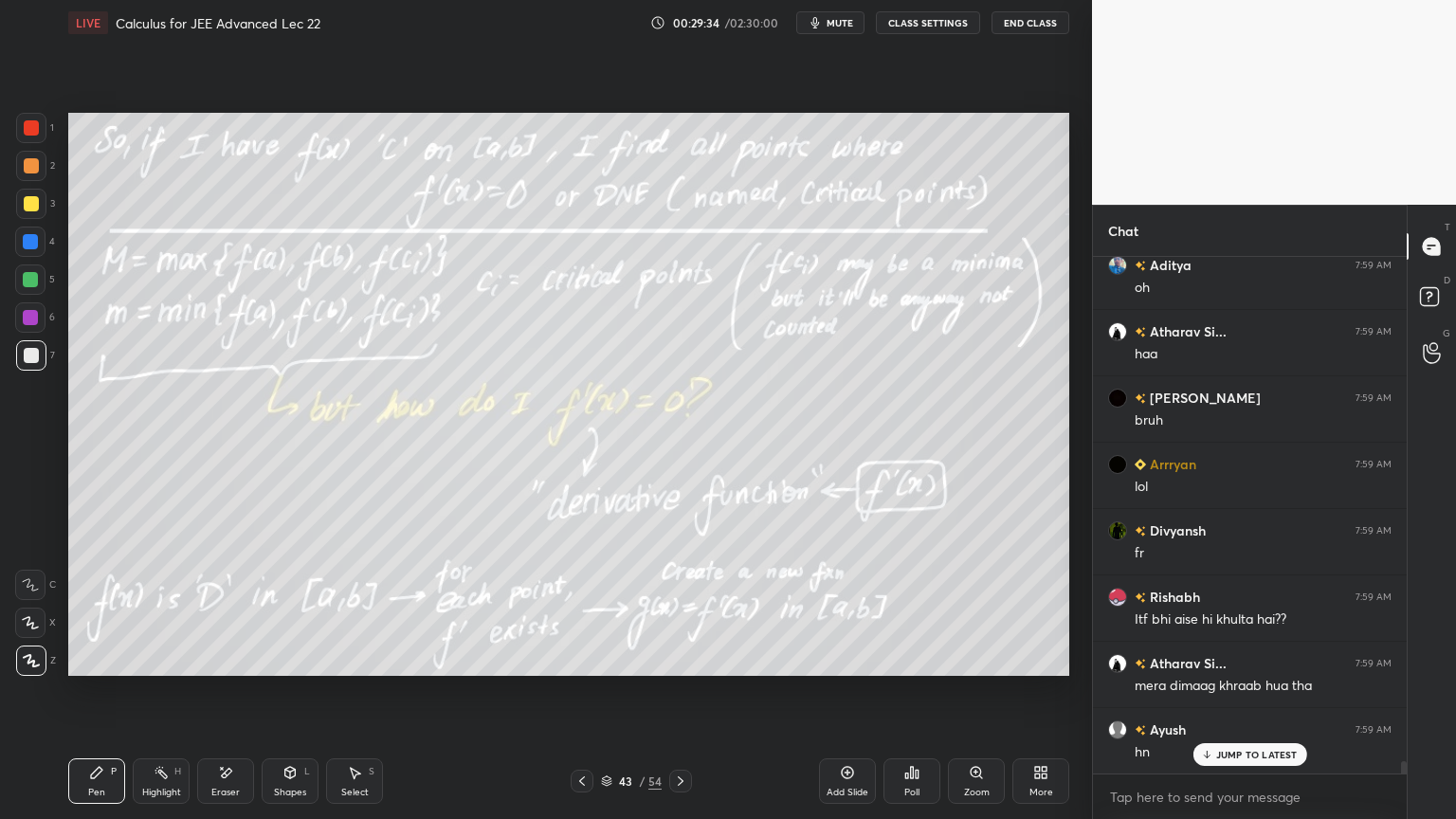 click on "JUMP TO LATEST" at bounding box center (1257, 755) 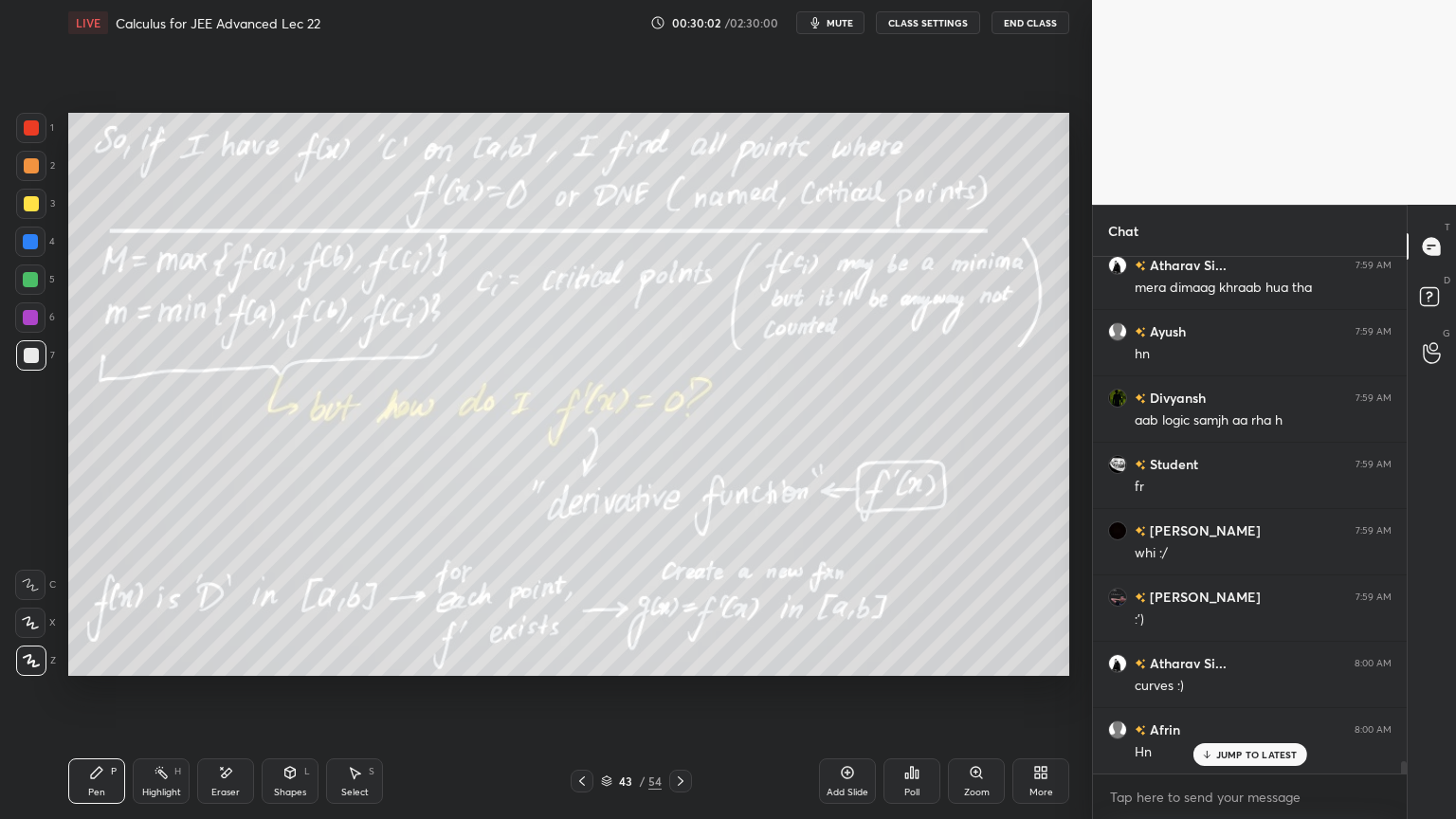 scroll, scrollTop: 21919, scrollLeft: 0, axis: vertical 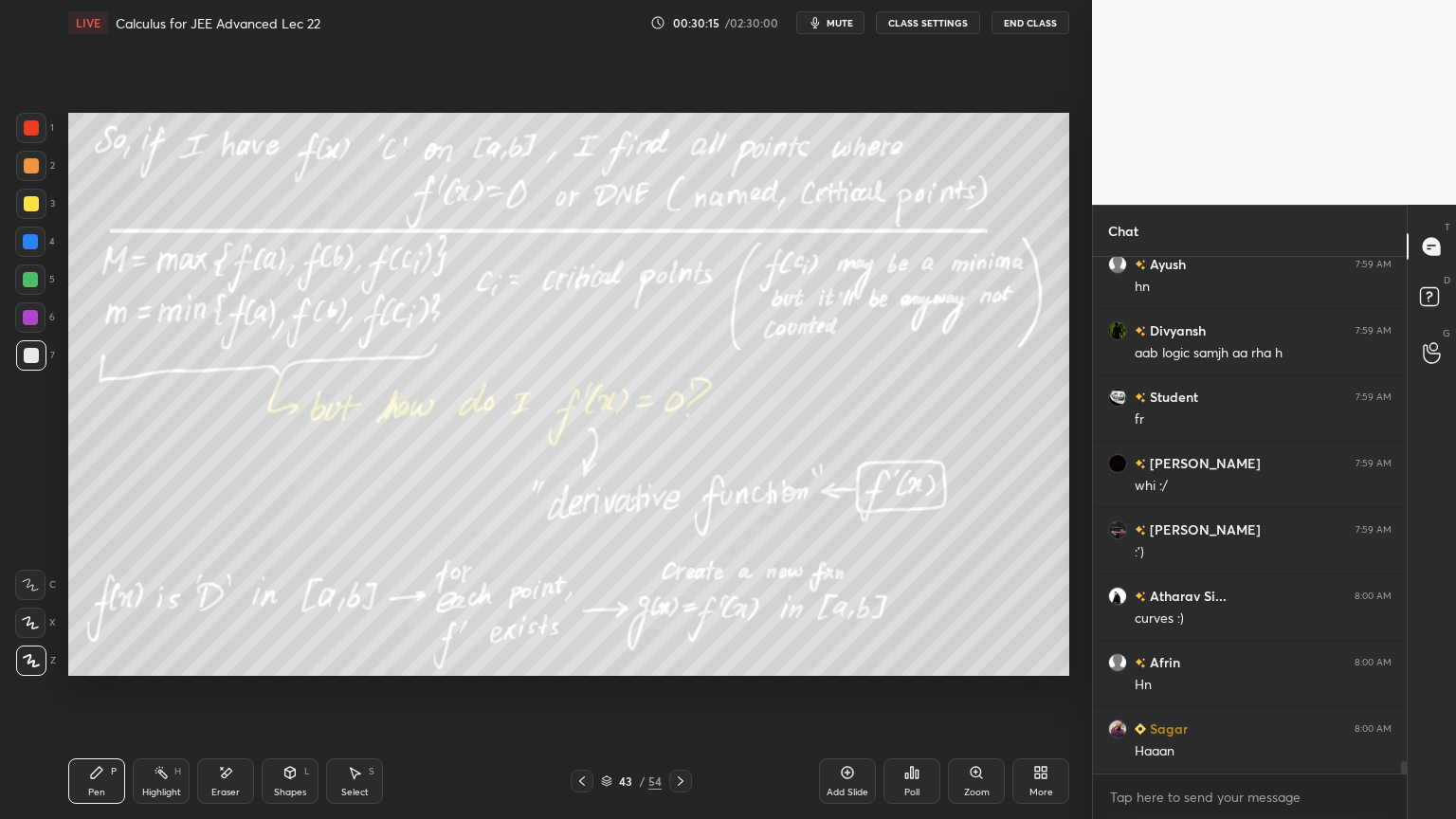 click 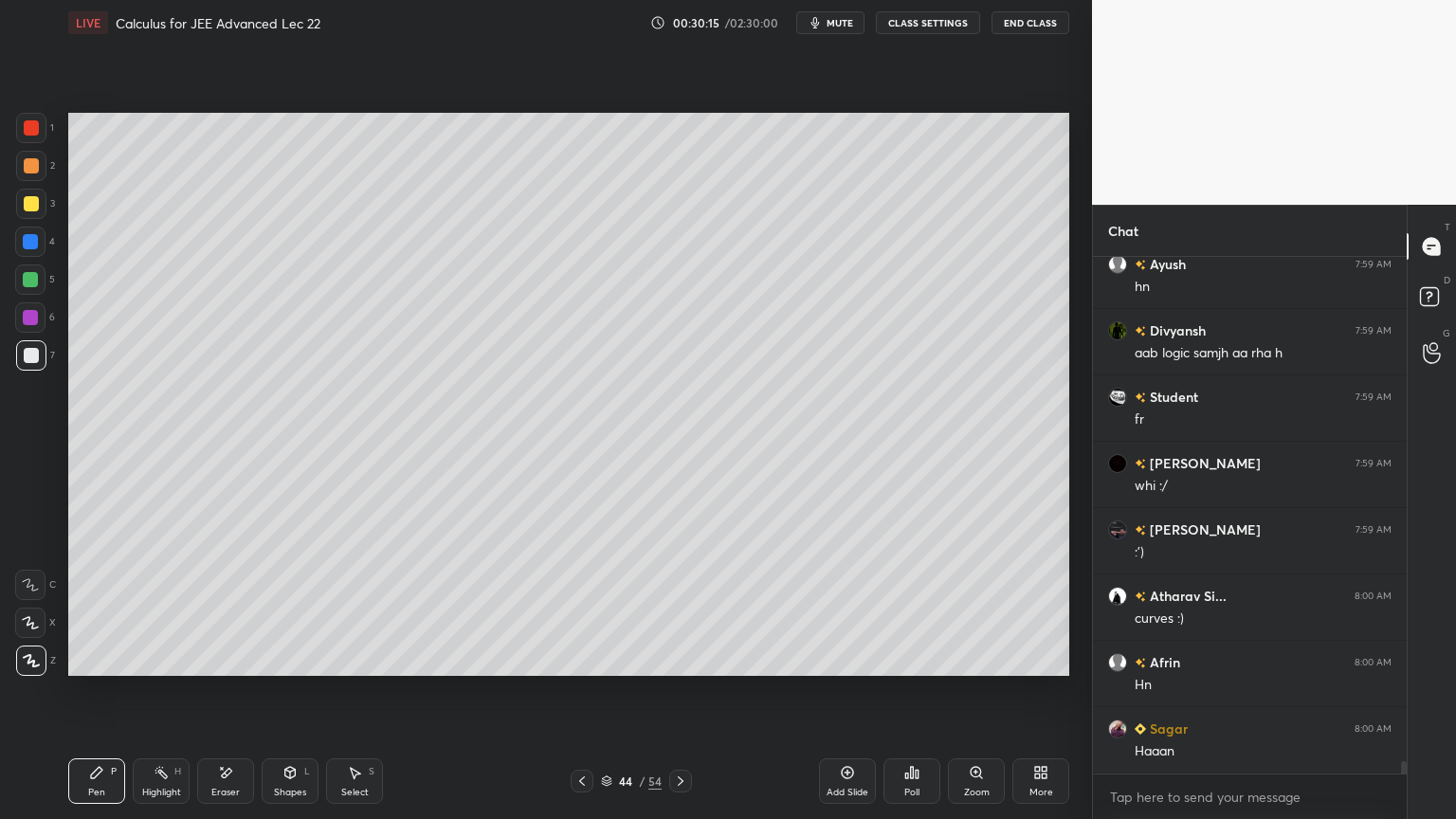 click 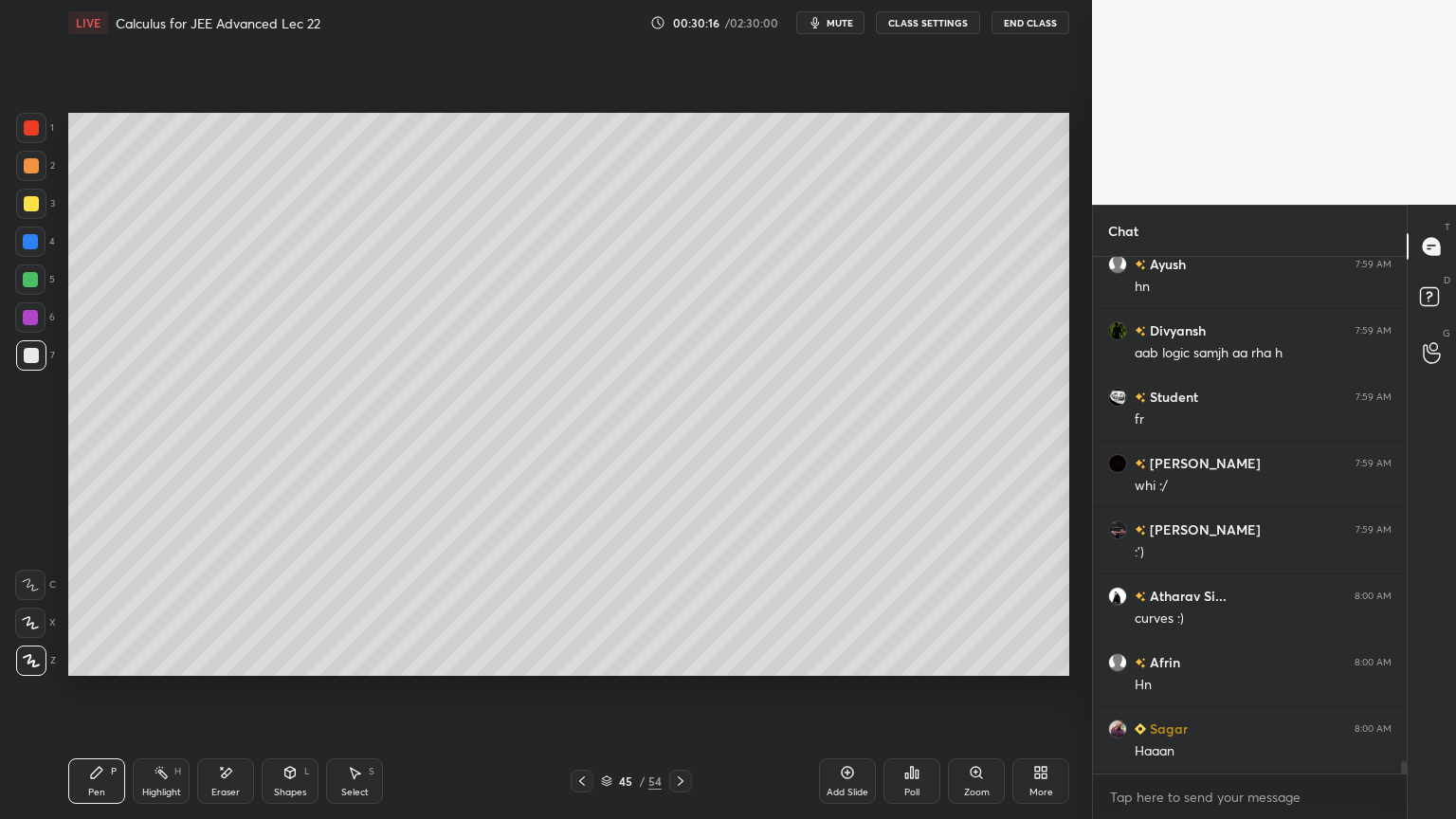 click 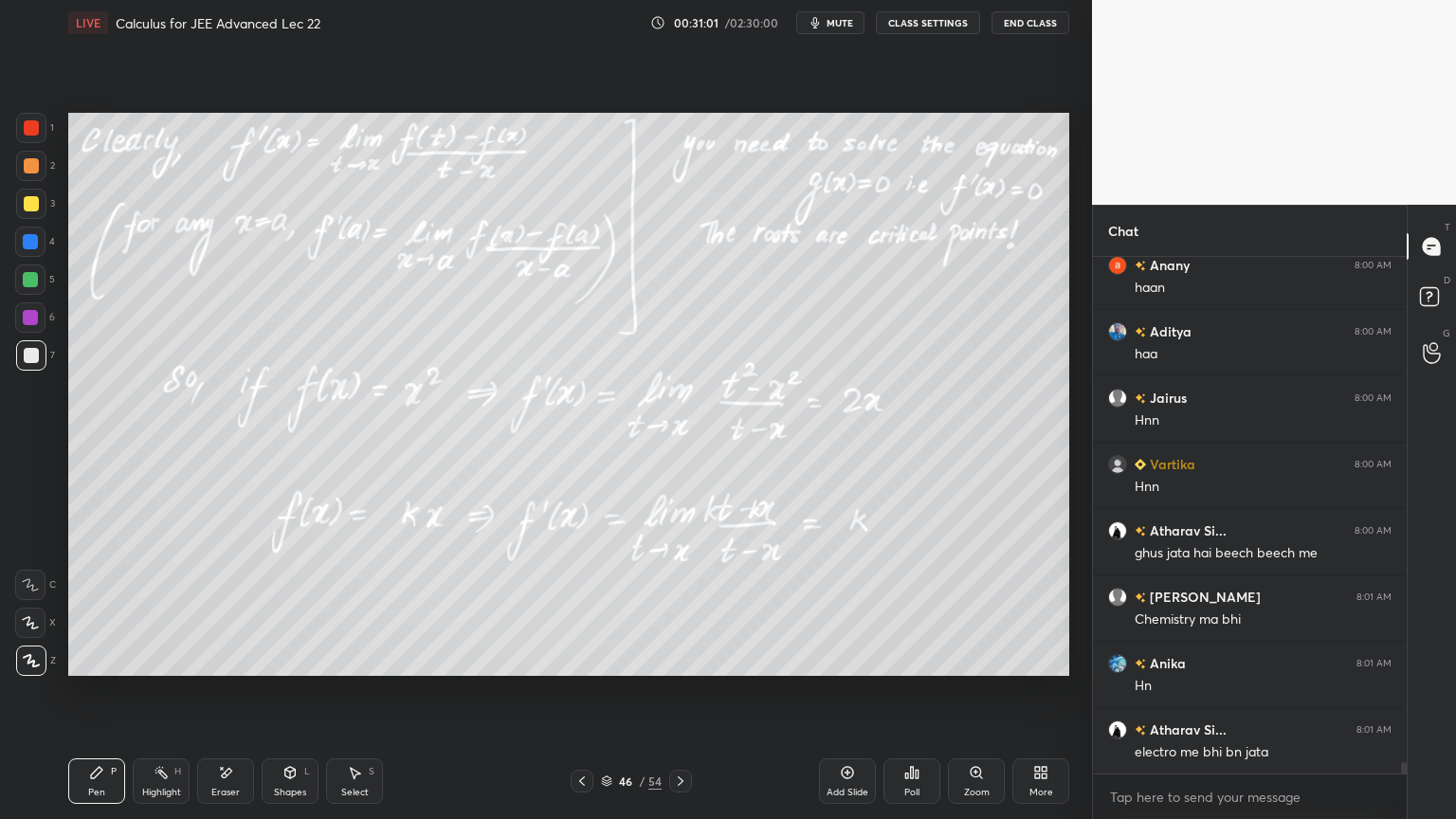 scroll, scrollTop: 22715, scrollLeft: 0, axis: vertical 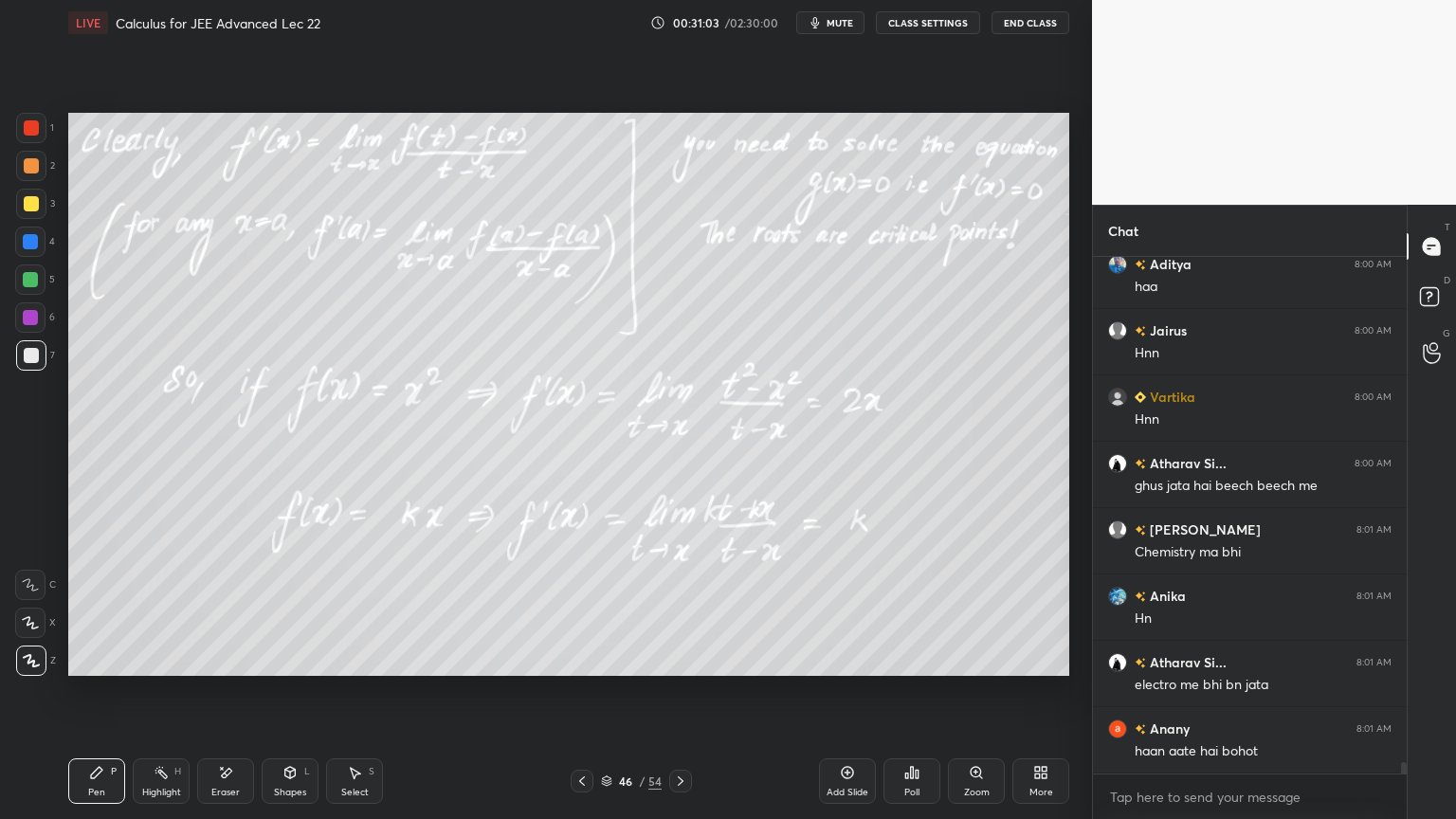 click on "Eraser" at bounding box center [226, 792] 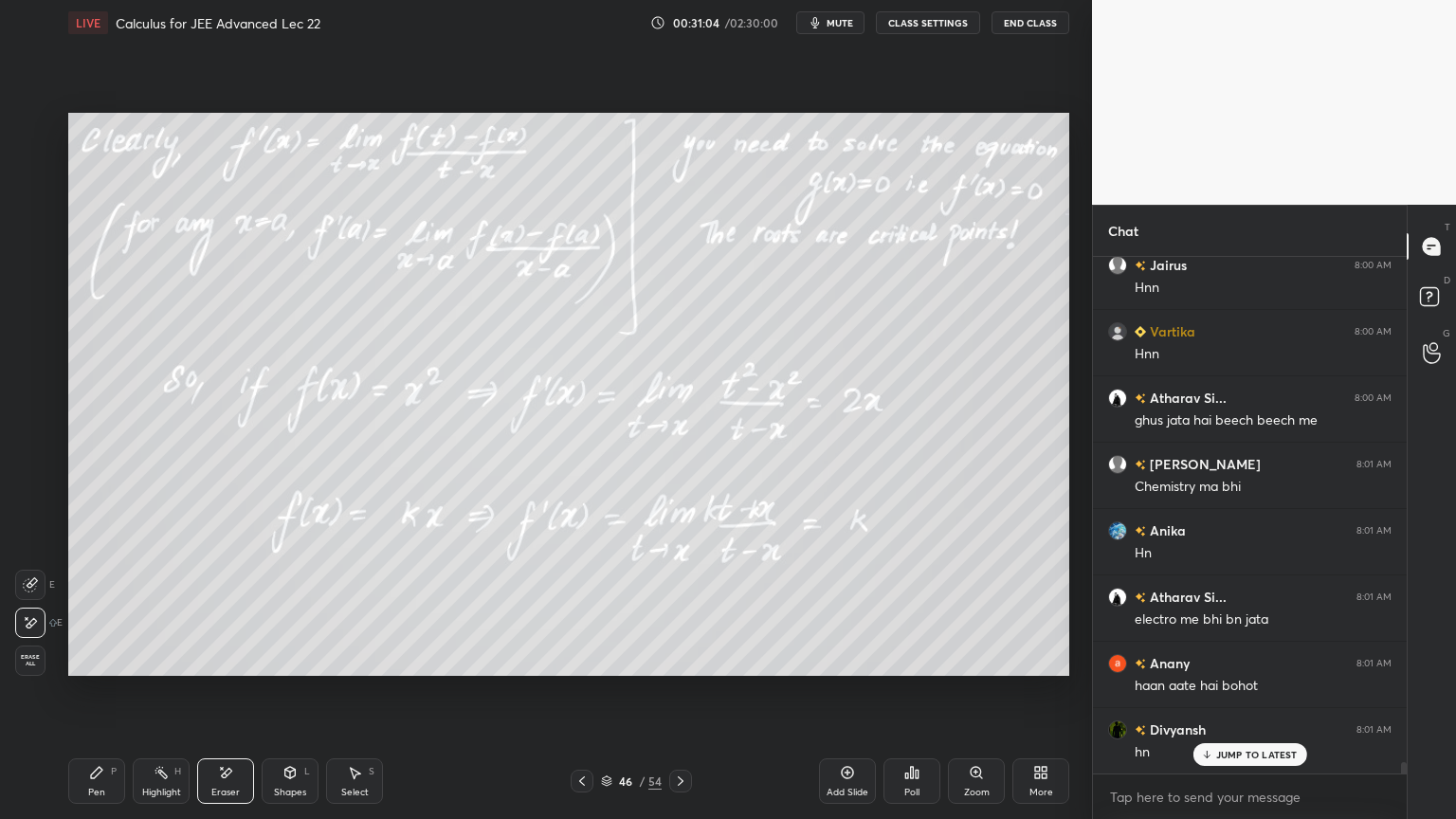 scroll, scrollTop: 22913, scrollLeft: 0, axis: vertical 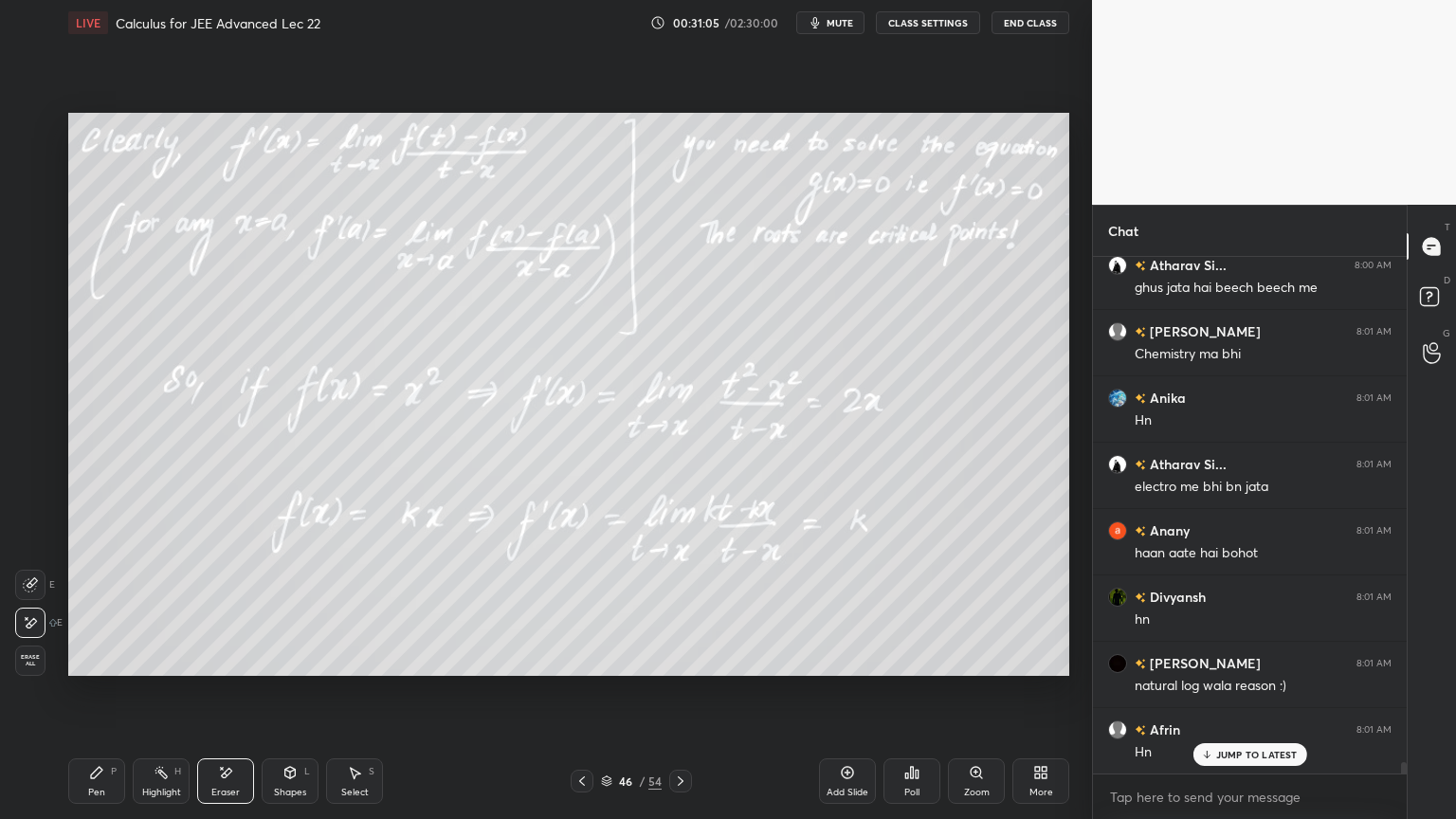 click on "Pen P" at bounding box center (97, 781) 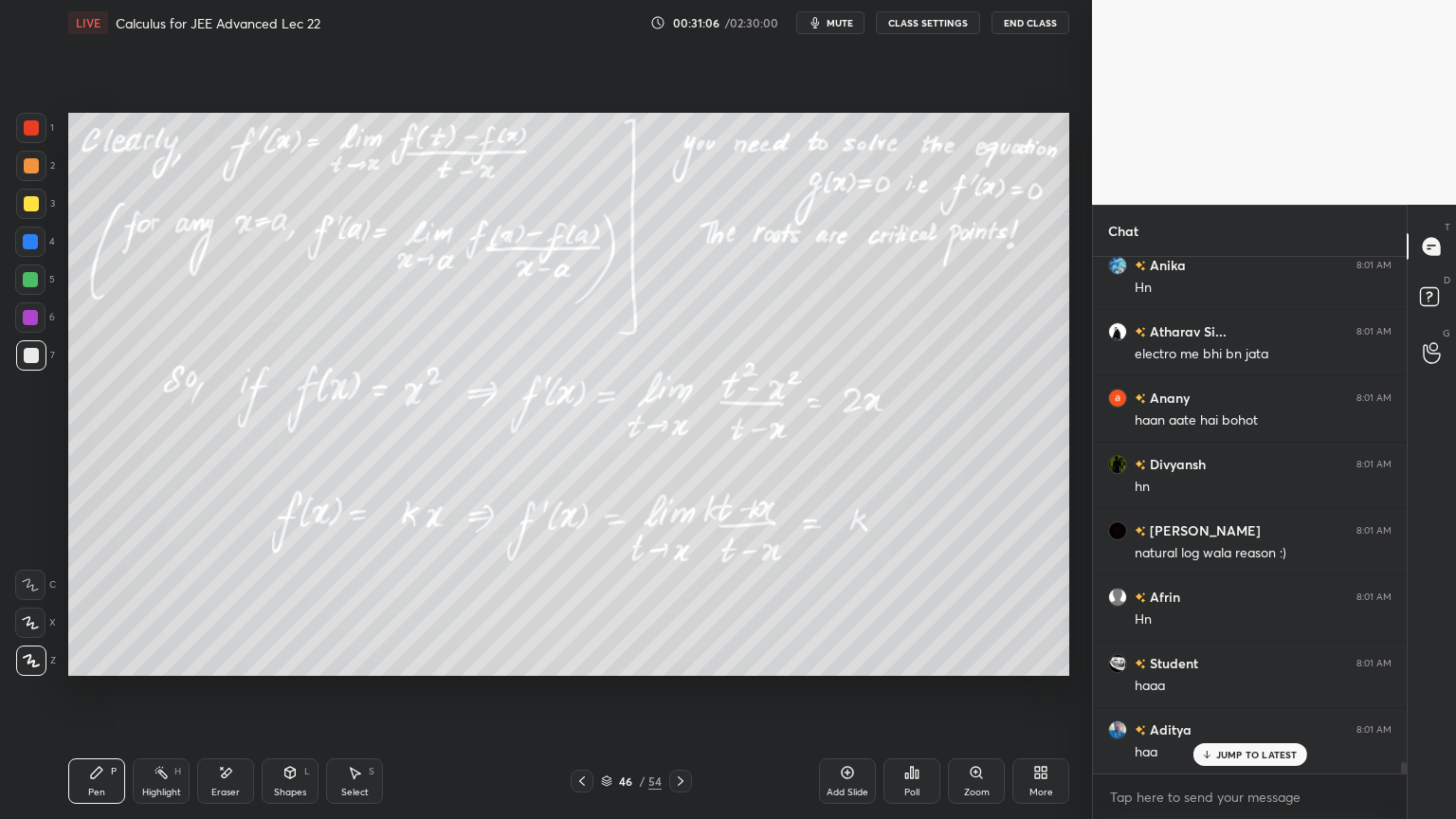 drag, startPoint x: 216, startPoint y: 793, endPoint x: 358, endPoint y: 735, distance: 153.3884 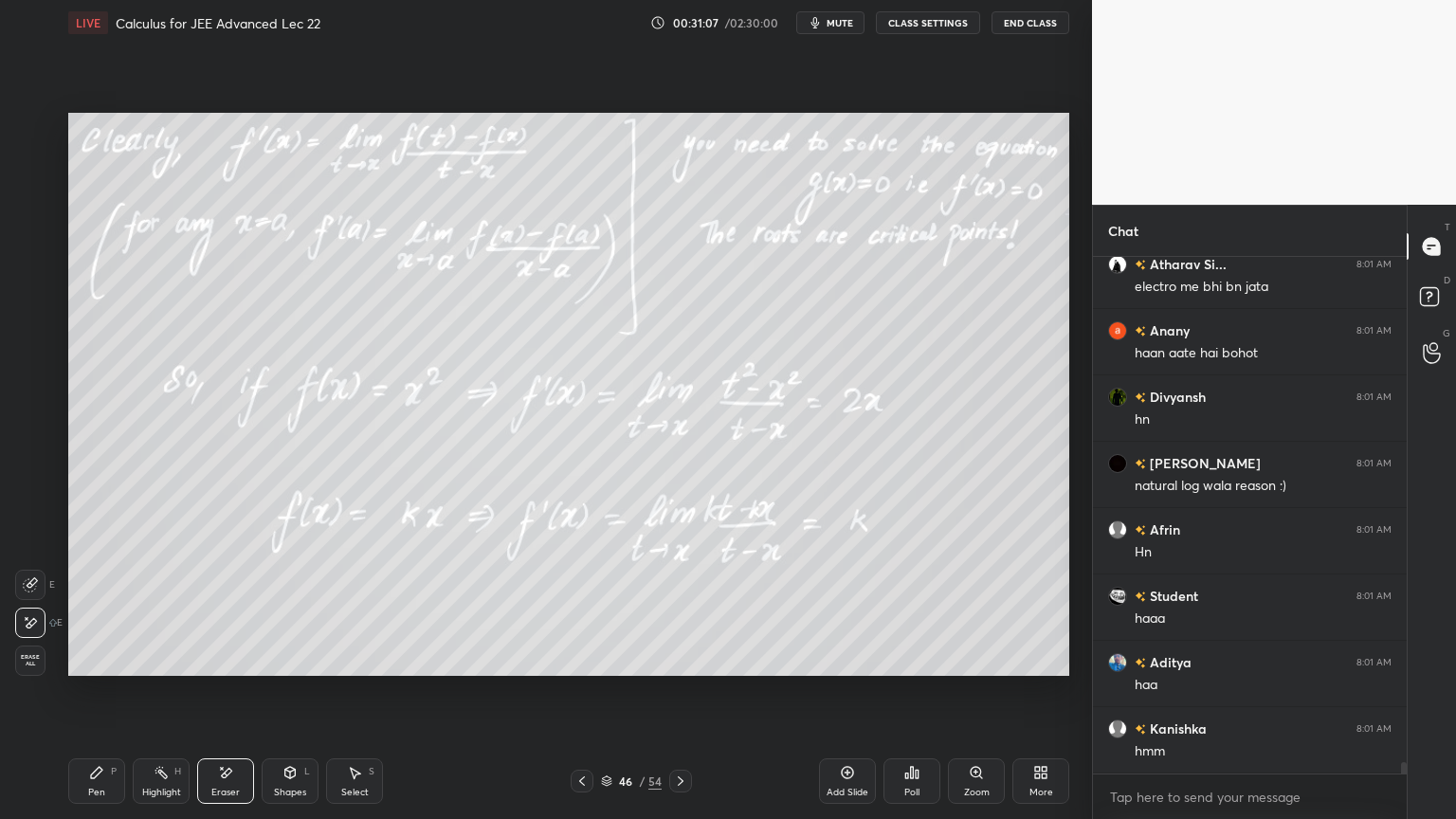 scroll, scrollTop: 23246, scrollLeft: 0, axis: vertical 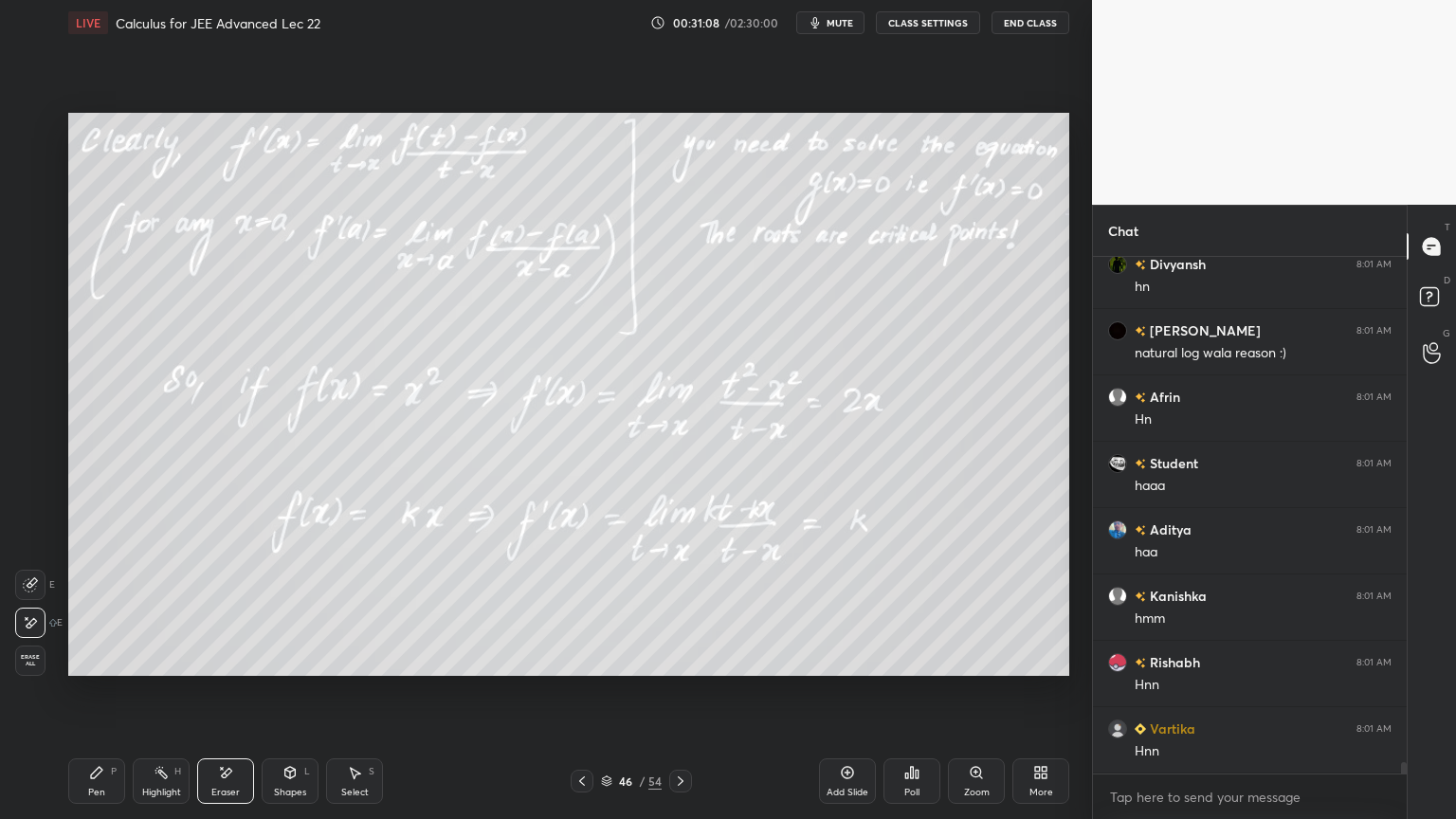 drag, startPoint x: 102, startPoint y: 787, endPoint x: 223, endPoint y: 729, distance: 134.18271 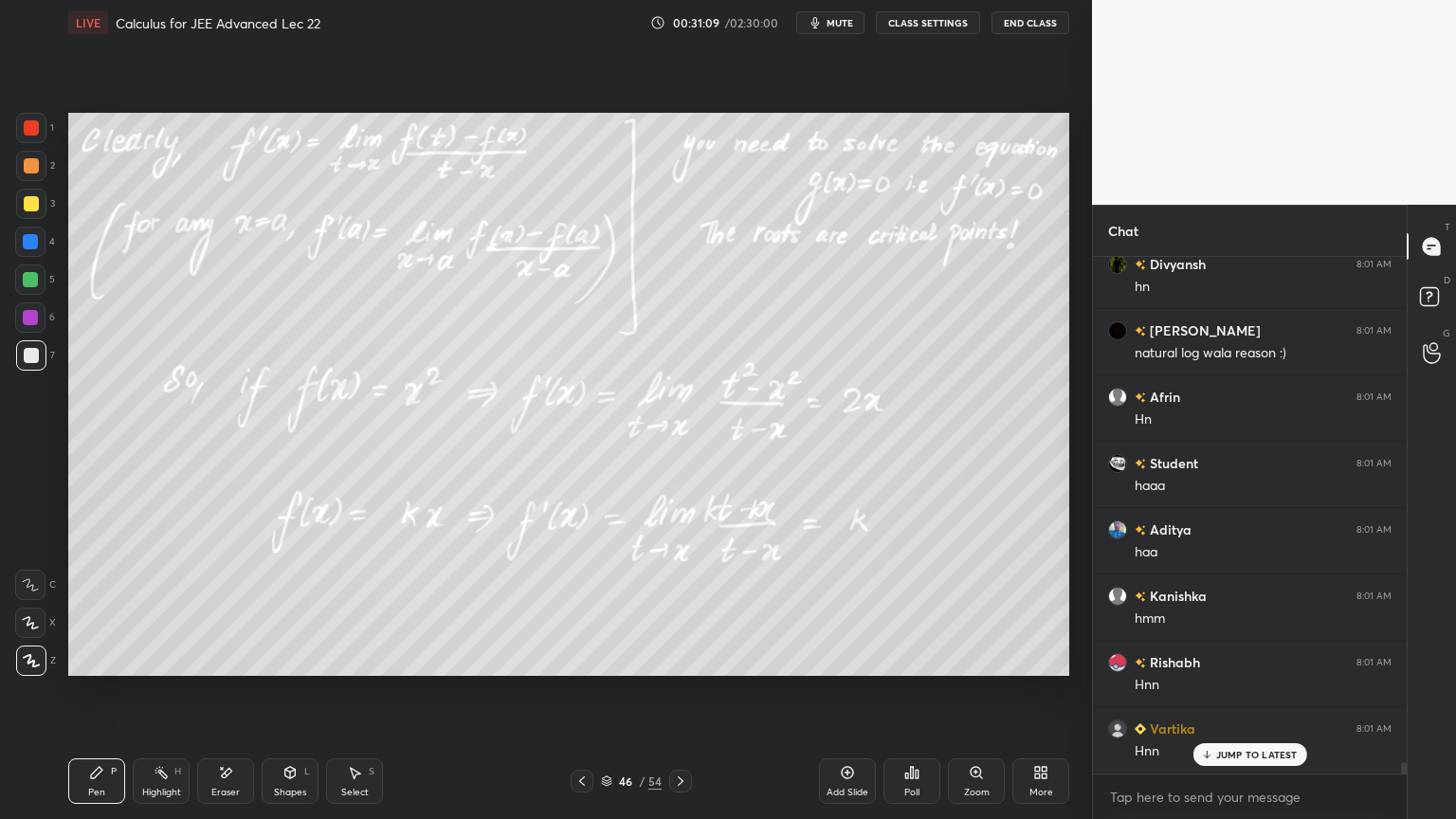 scroll, scrollTop: 23311, scrollLeft: 0, axis: vertical 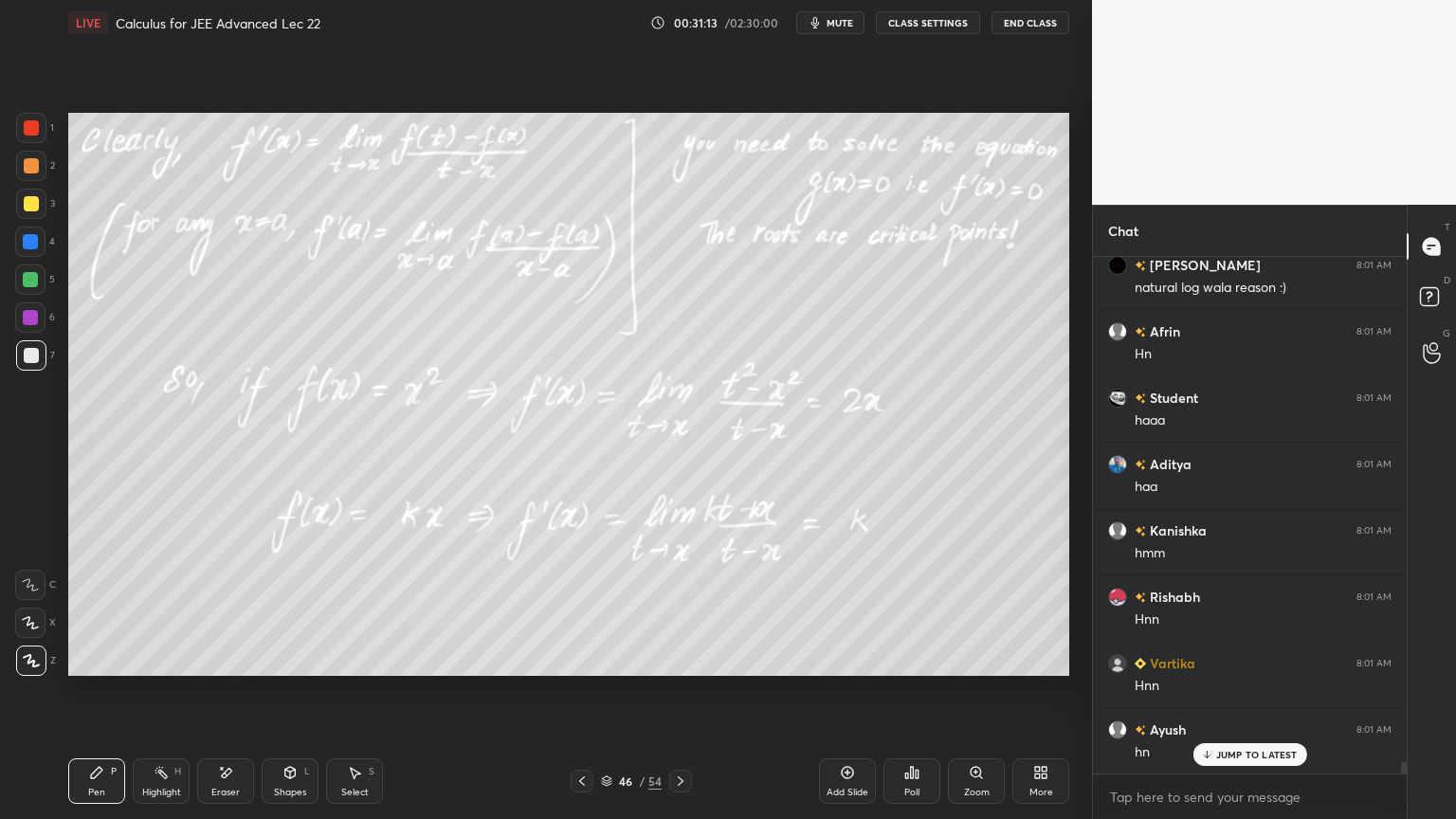 click on "Eraser" at bounding box center [226, 792] 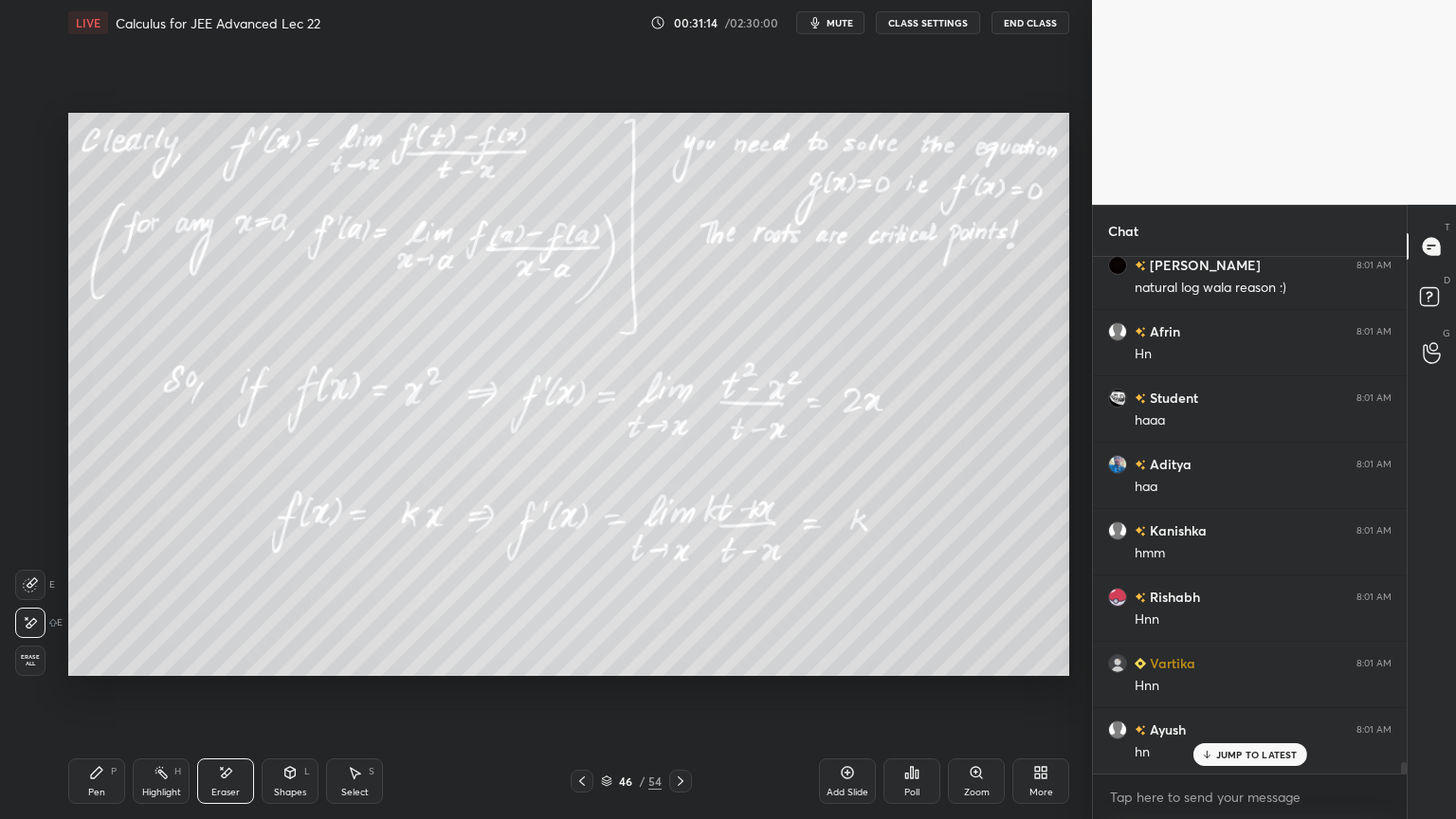 click on "Pen P" at bounding box center (97, 781) 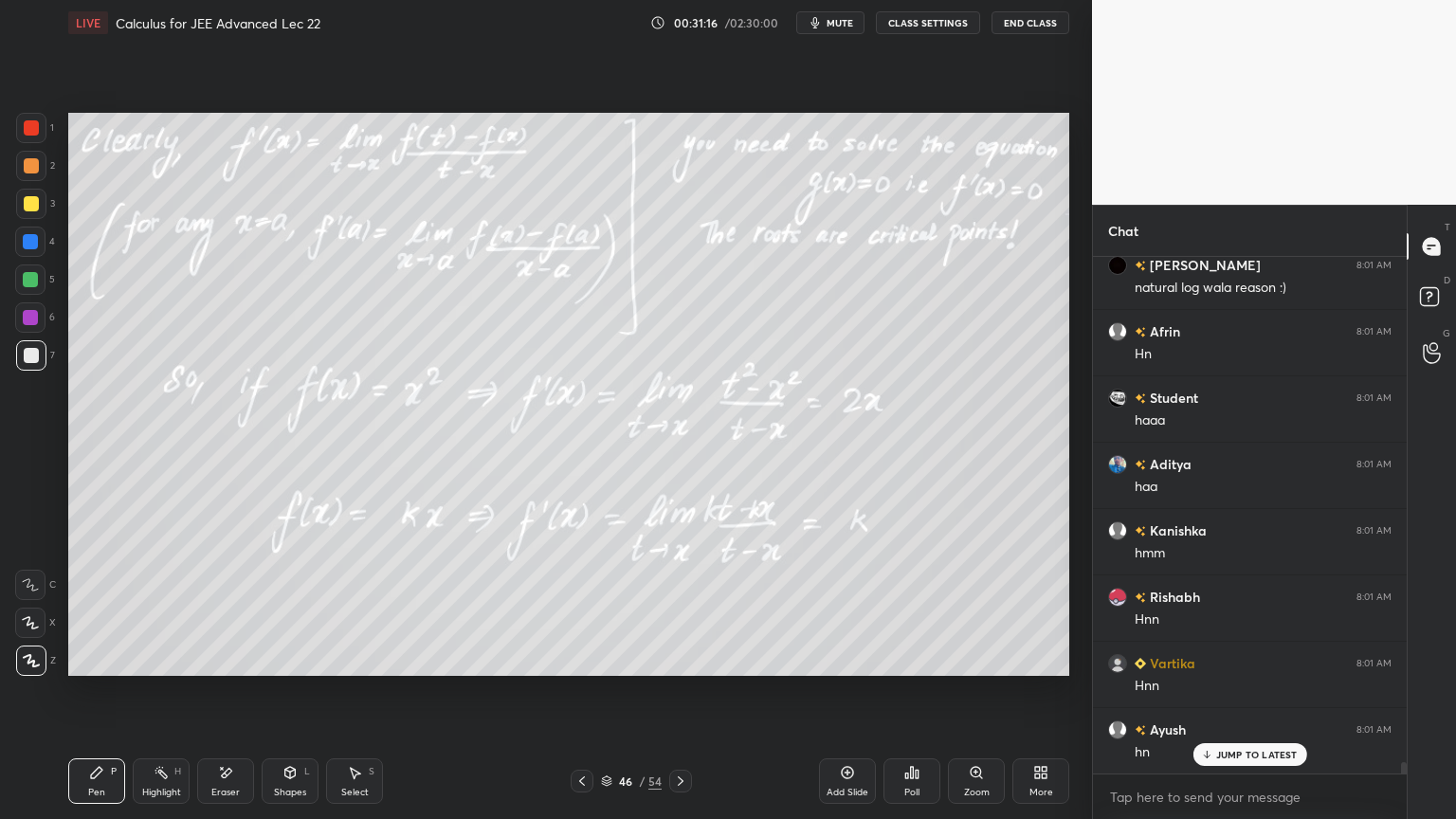 scroll, scrollTop: 23378, scrollLeft: 0, axis: vertical 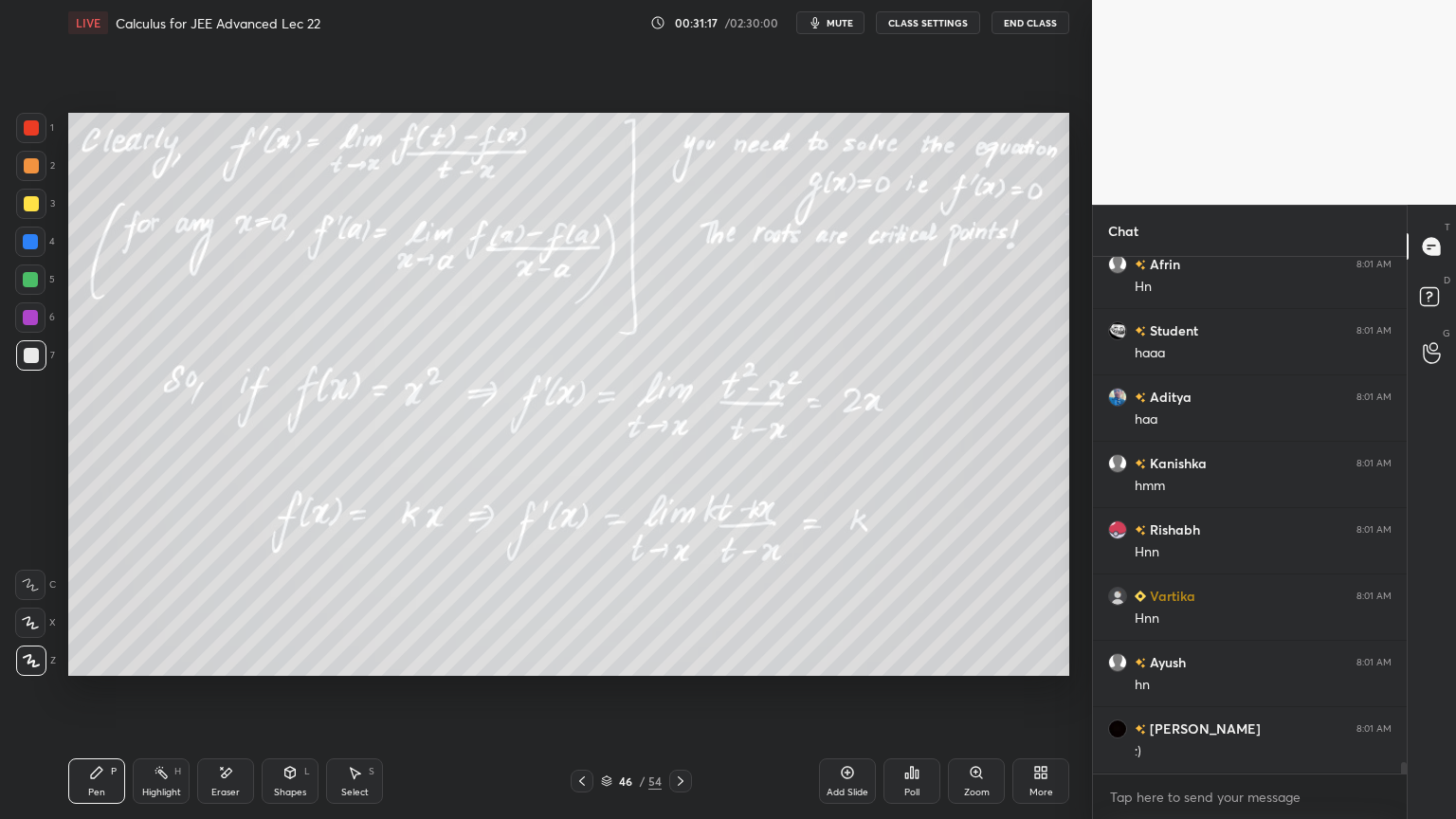 click on "Highlight H" at bounding box center [161, 781] 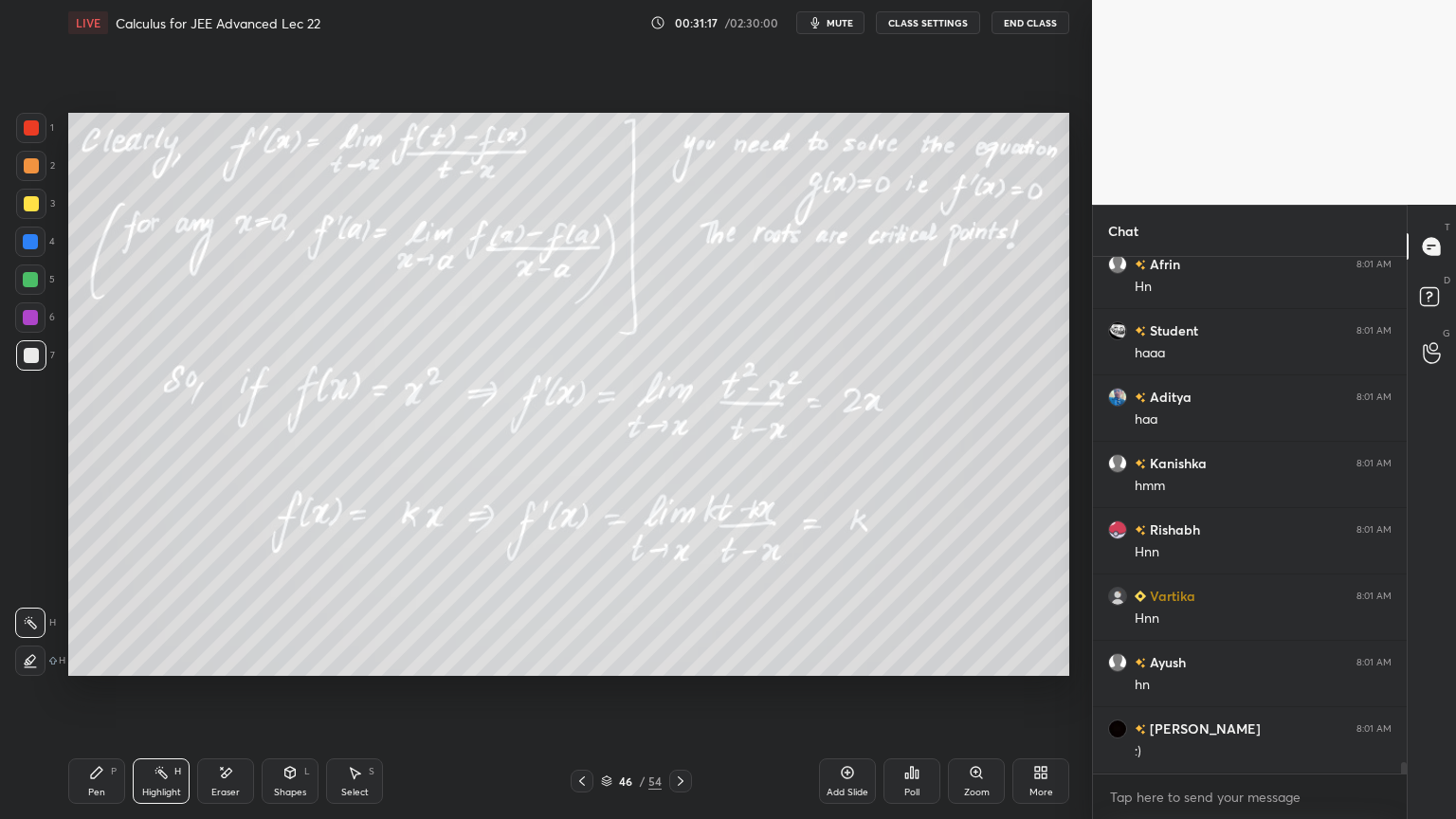 click on "Pen P" at bounding box center (97, 781) 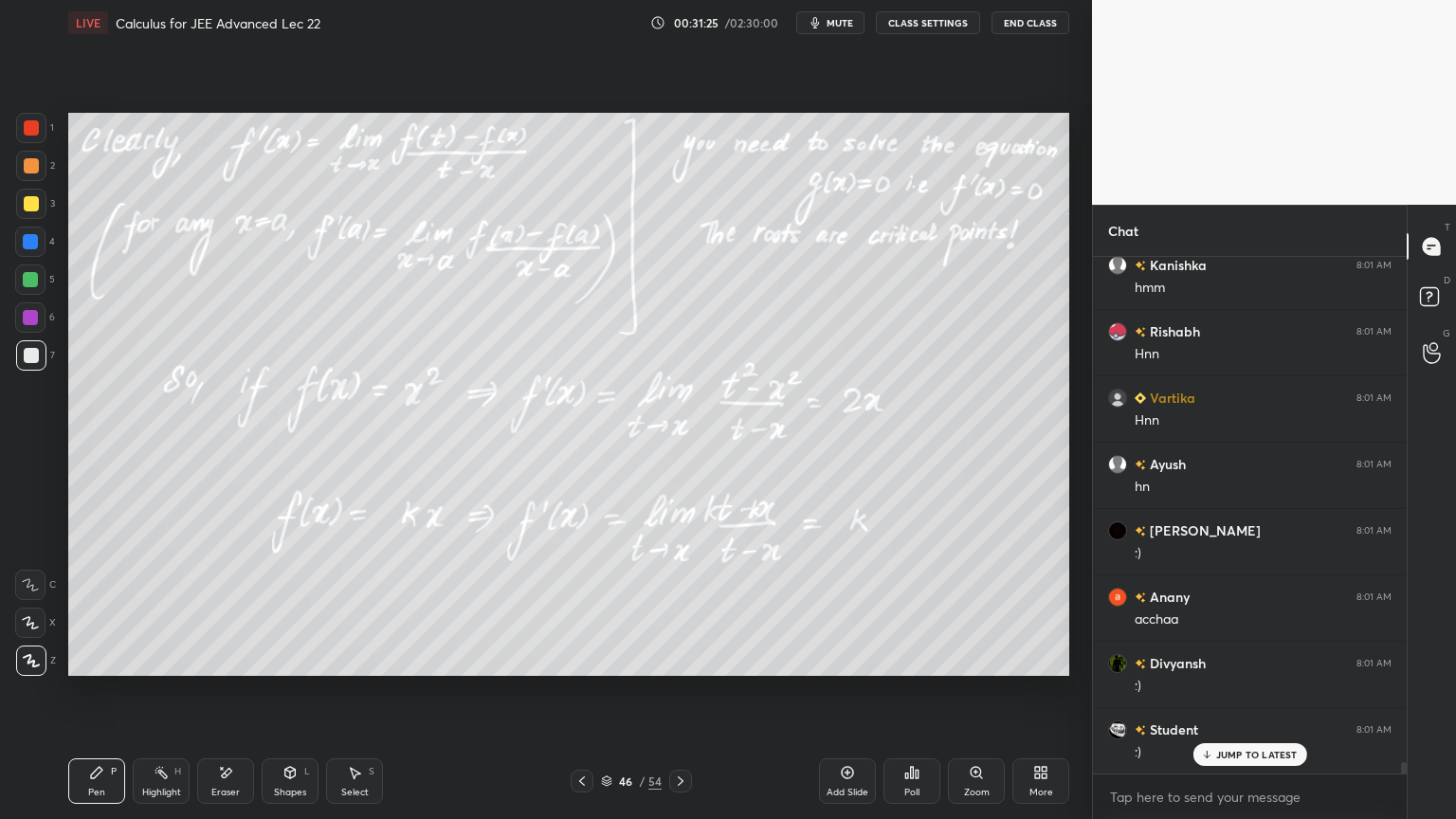 scroll, scrollTop: 23644, scrollLeft: 0, axis: vertical 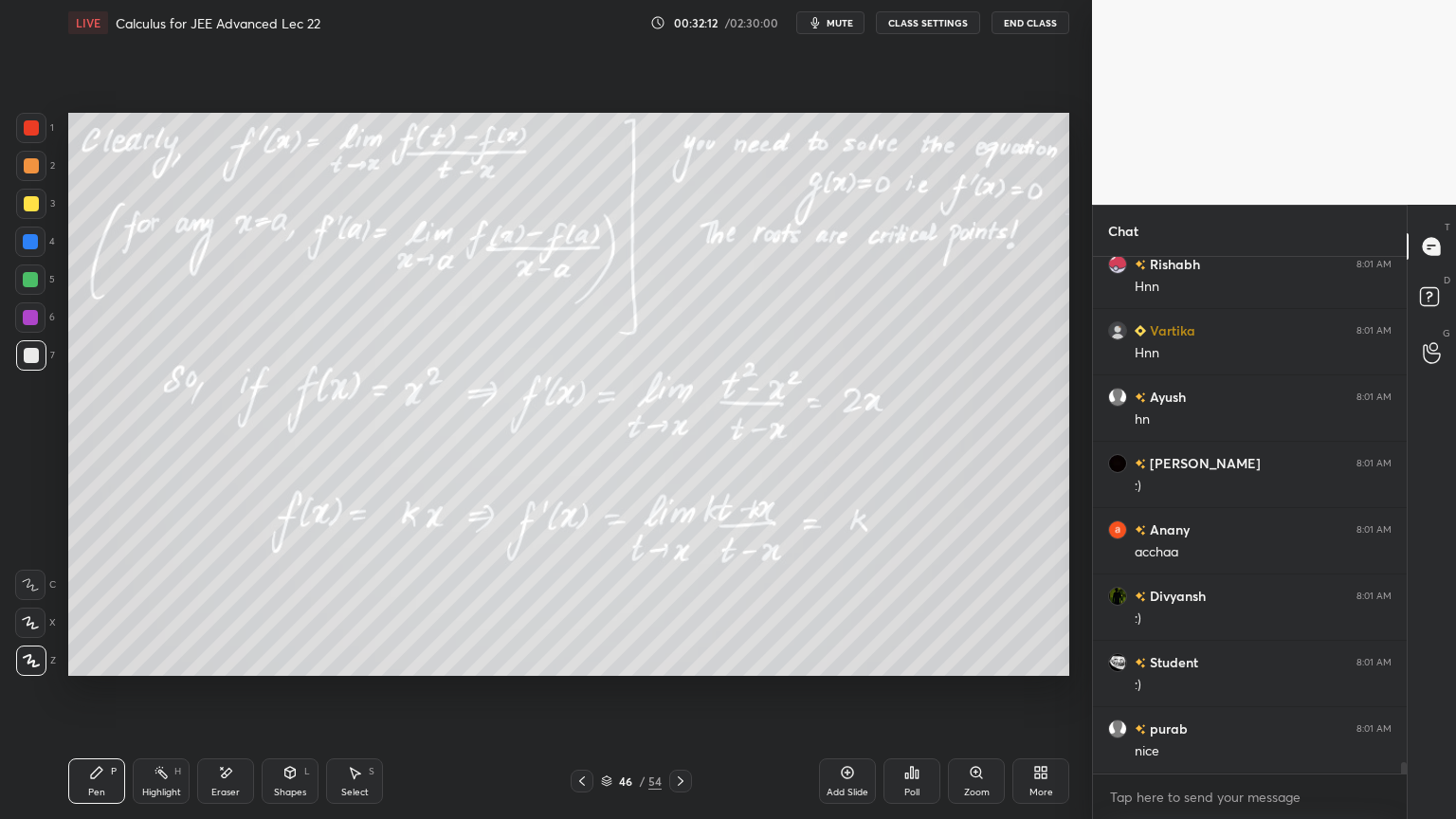 drag, startPoint x: 217, startPoint y: 774, endPoint x: 226, endPoint y: 730, distance: 44.911023 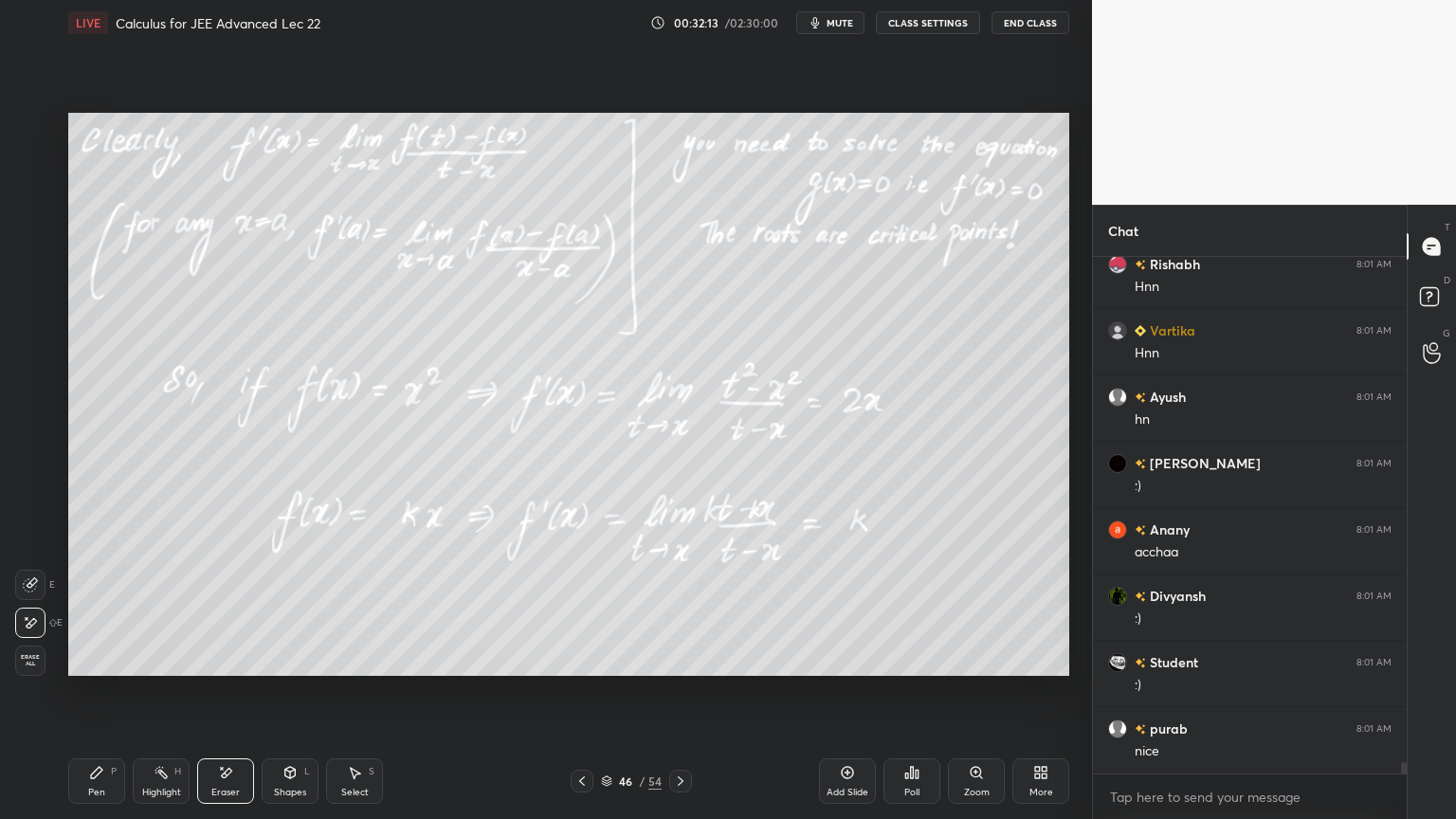 click 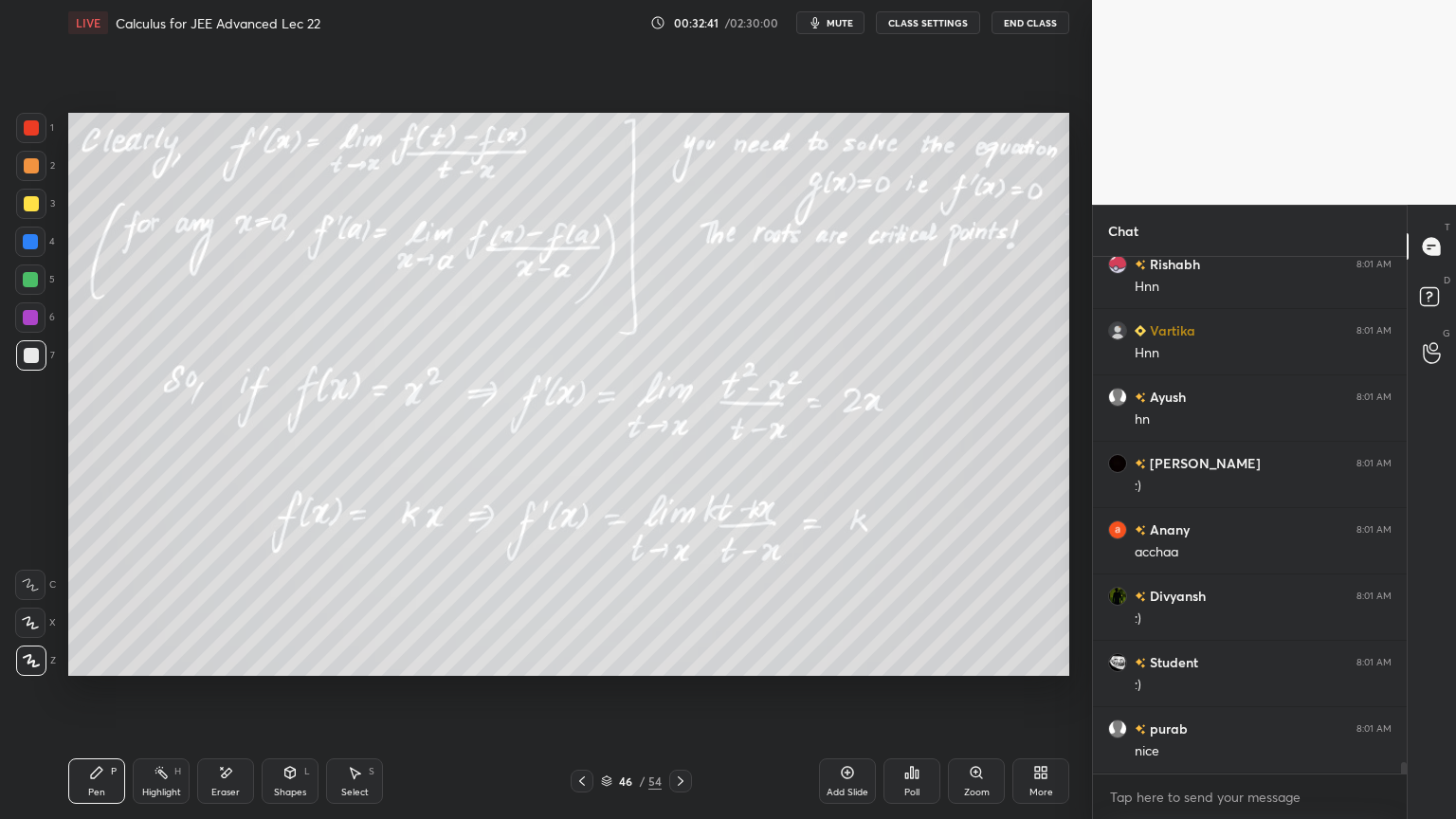 click on "46 / 54" at bounding box center [631, 781] 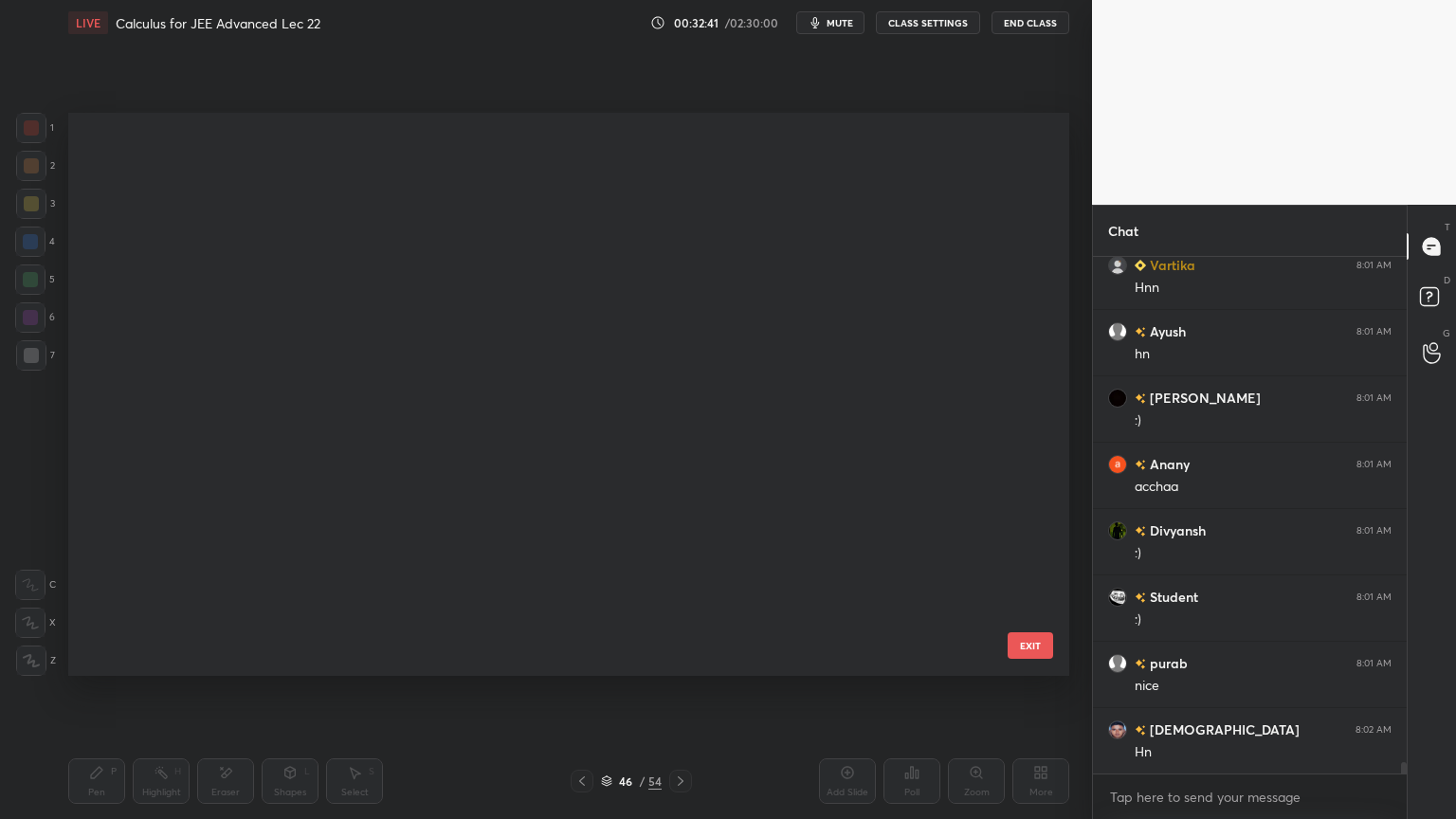 scroll, scrollTop: 2212, scrollLeft: 0, axis: vertical 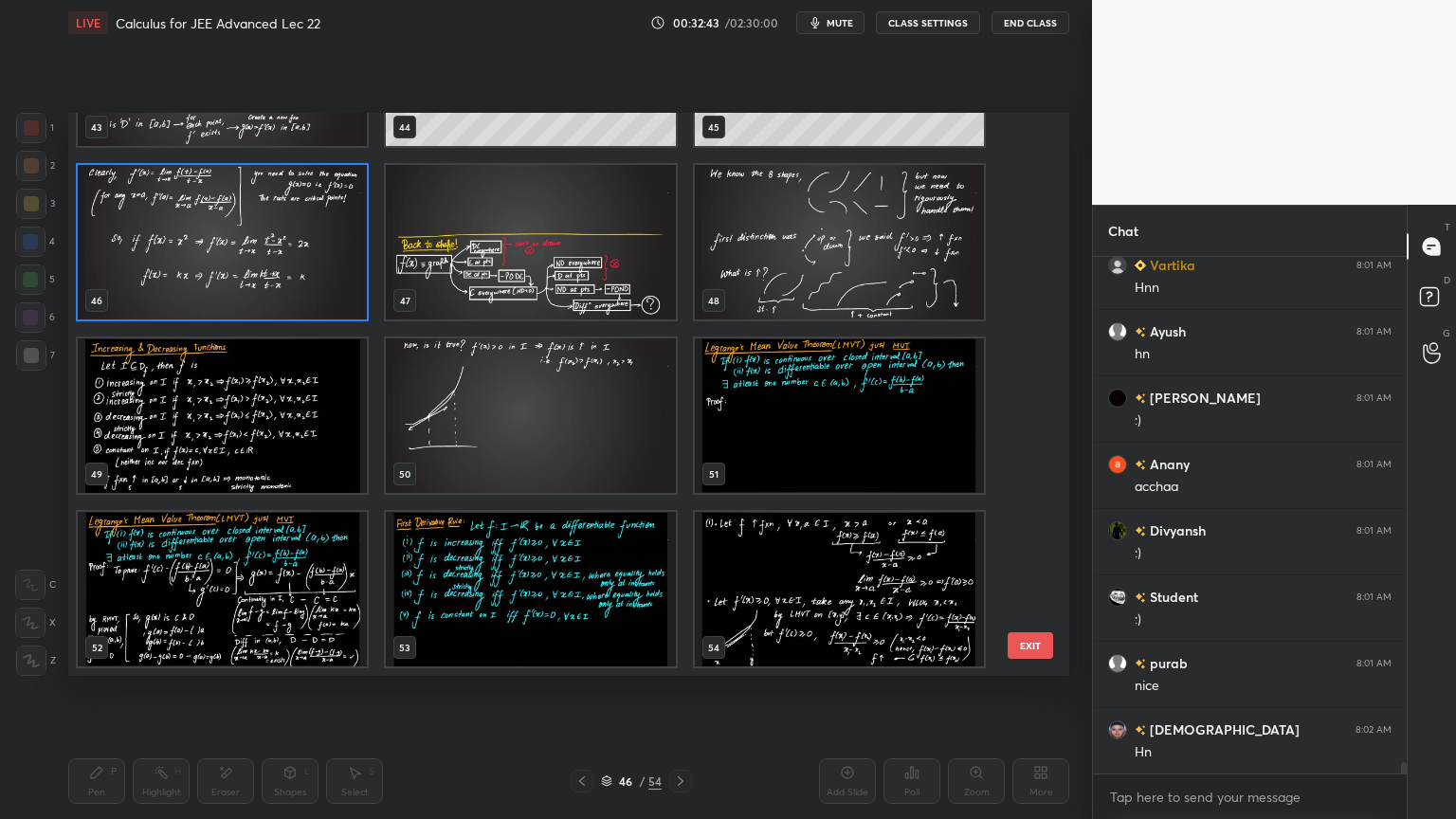 click at bounding box center [530, 242] 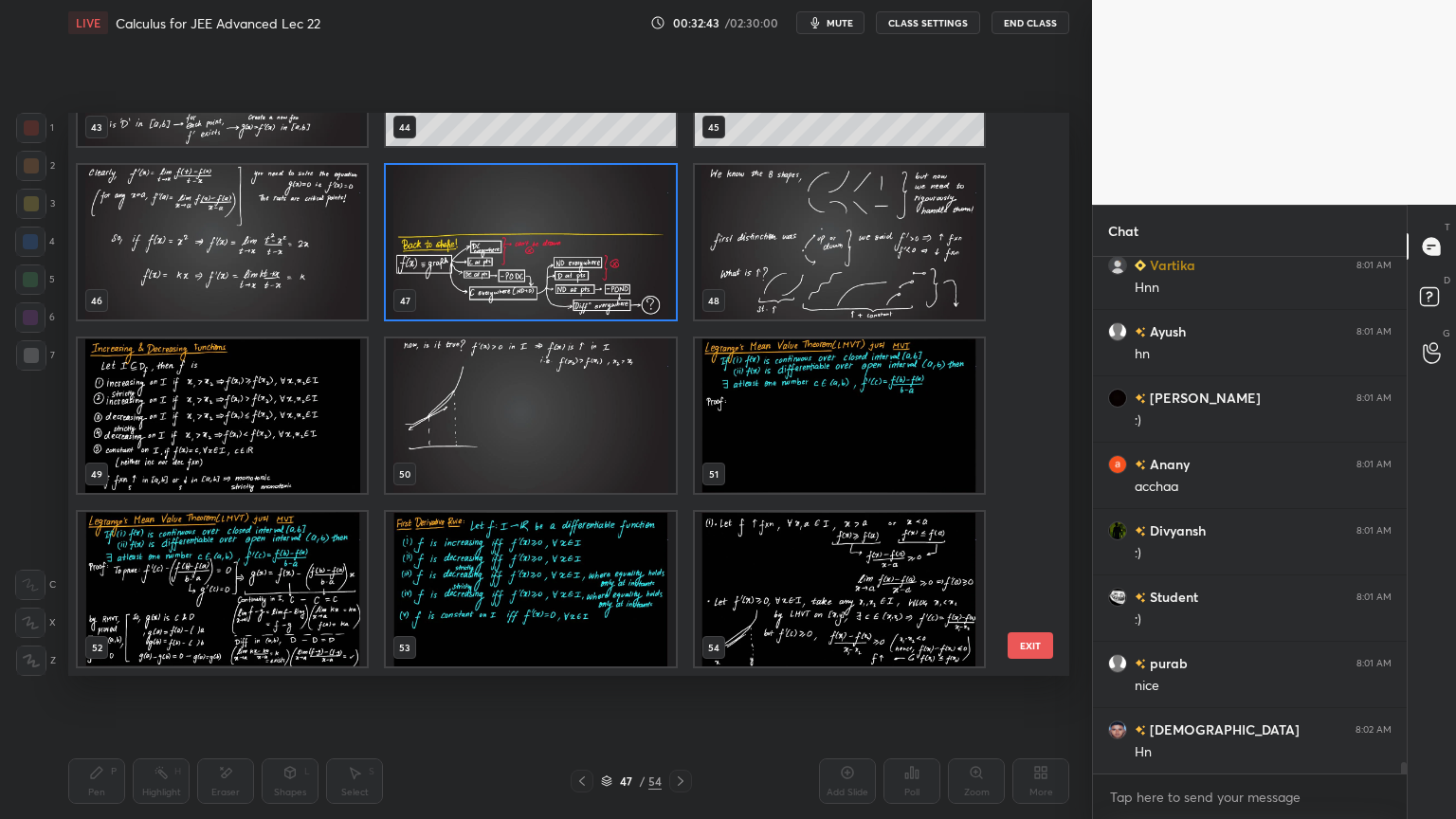 click at bounding box center (530, 242) 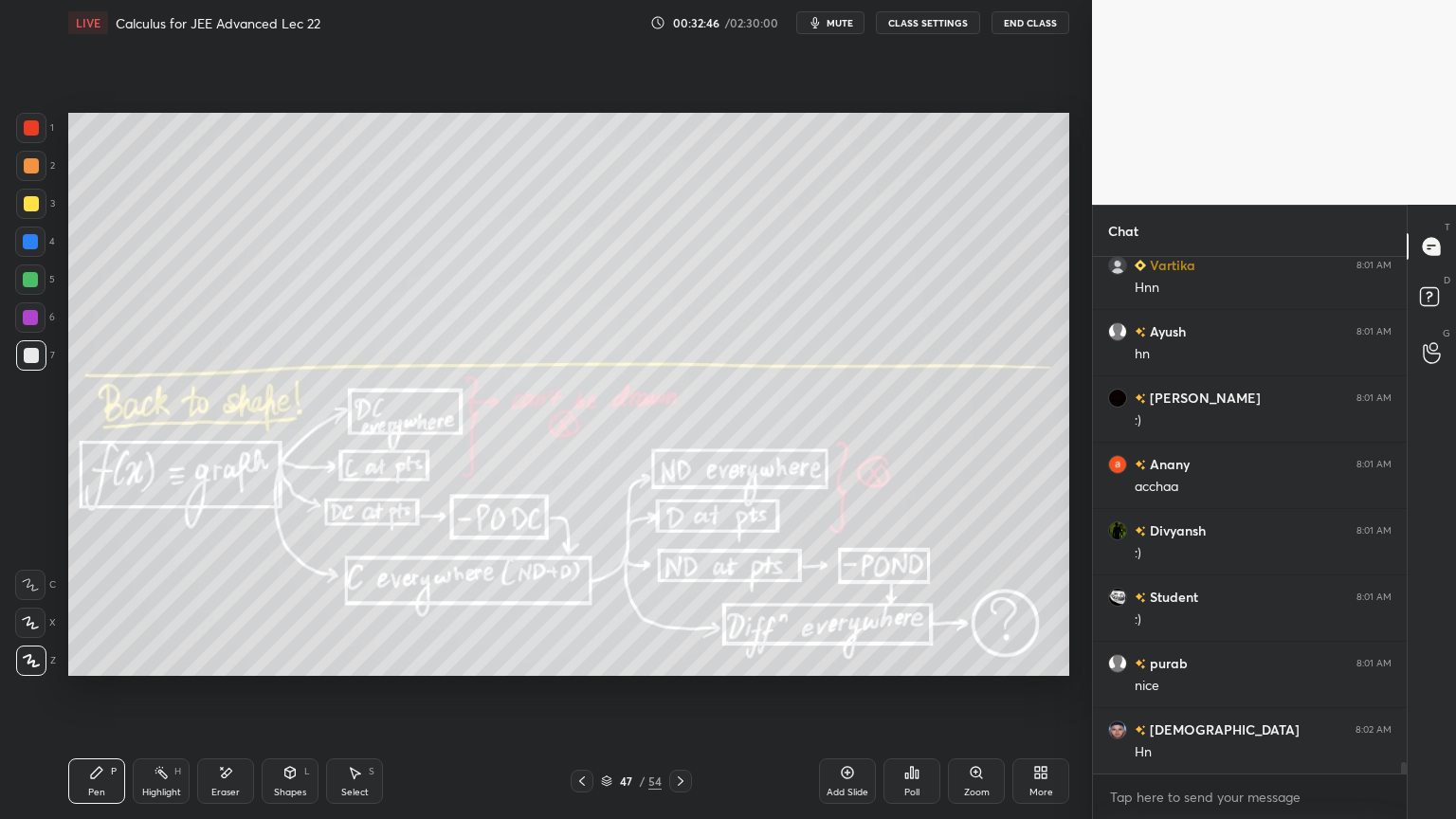 click 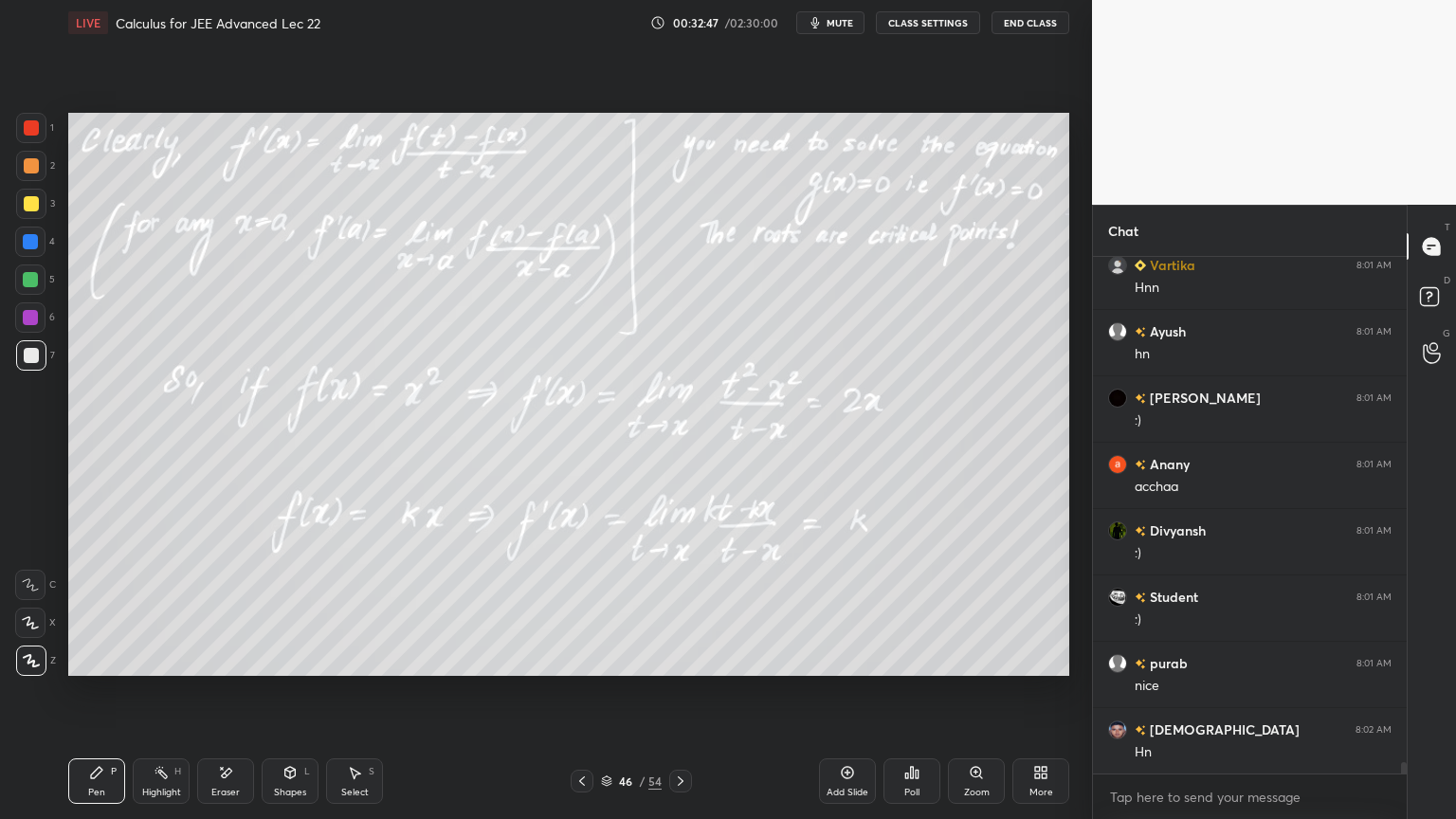 click at bounding box center (681, 781) 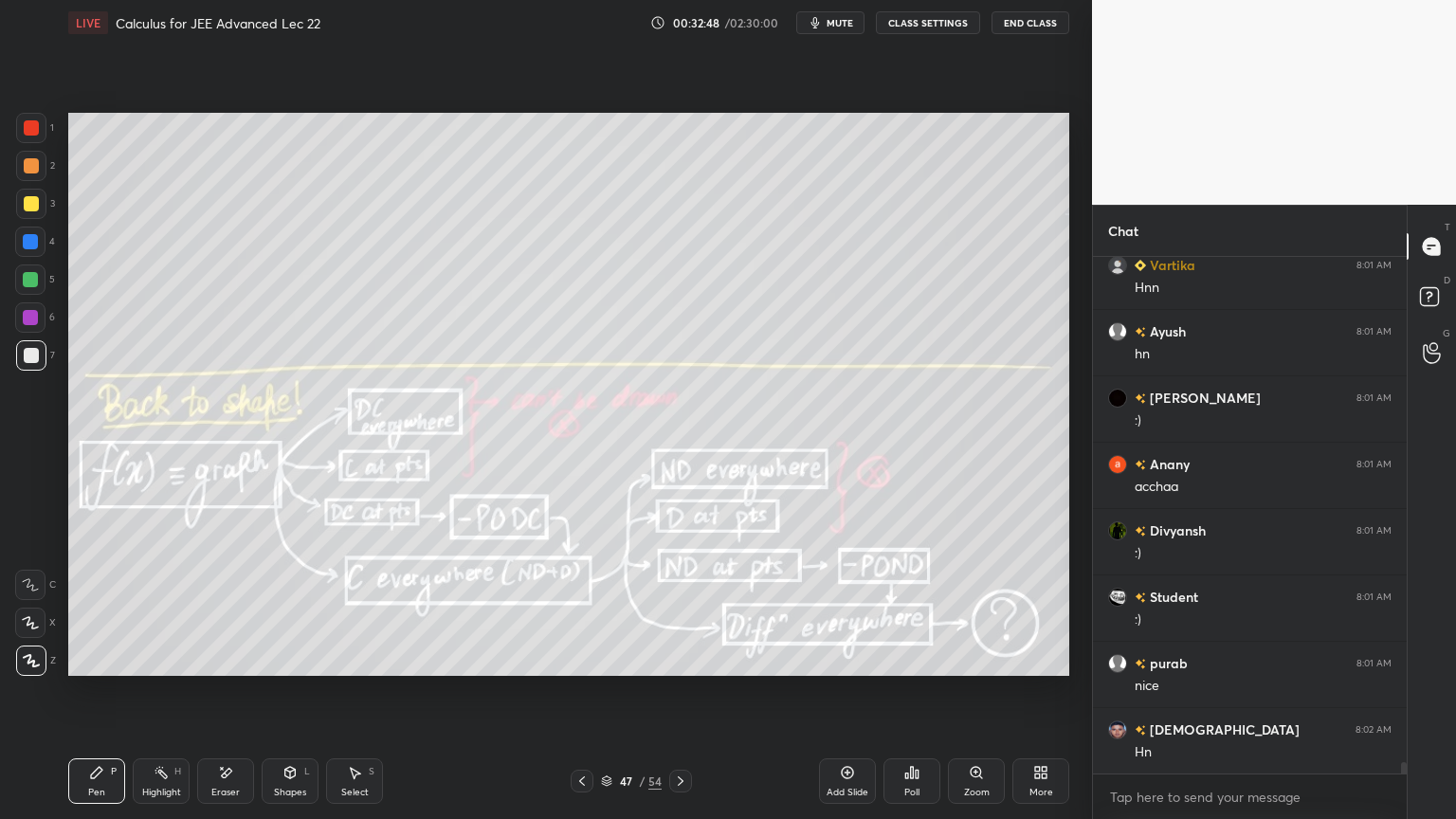 click 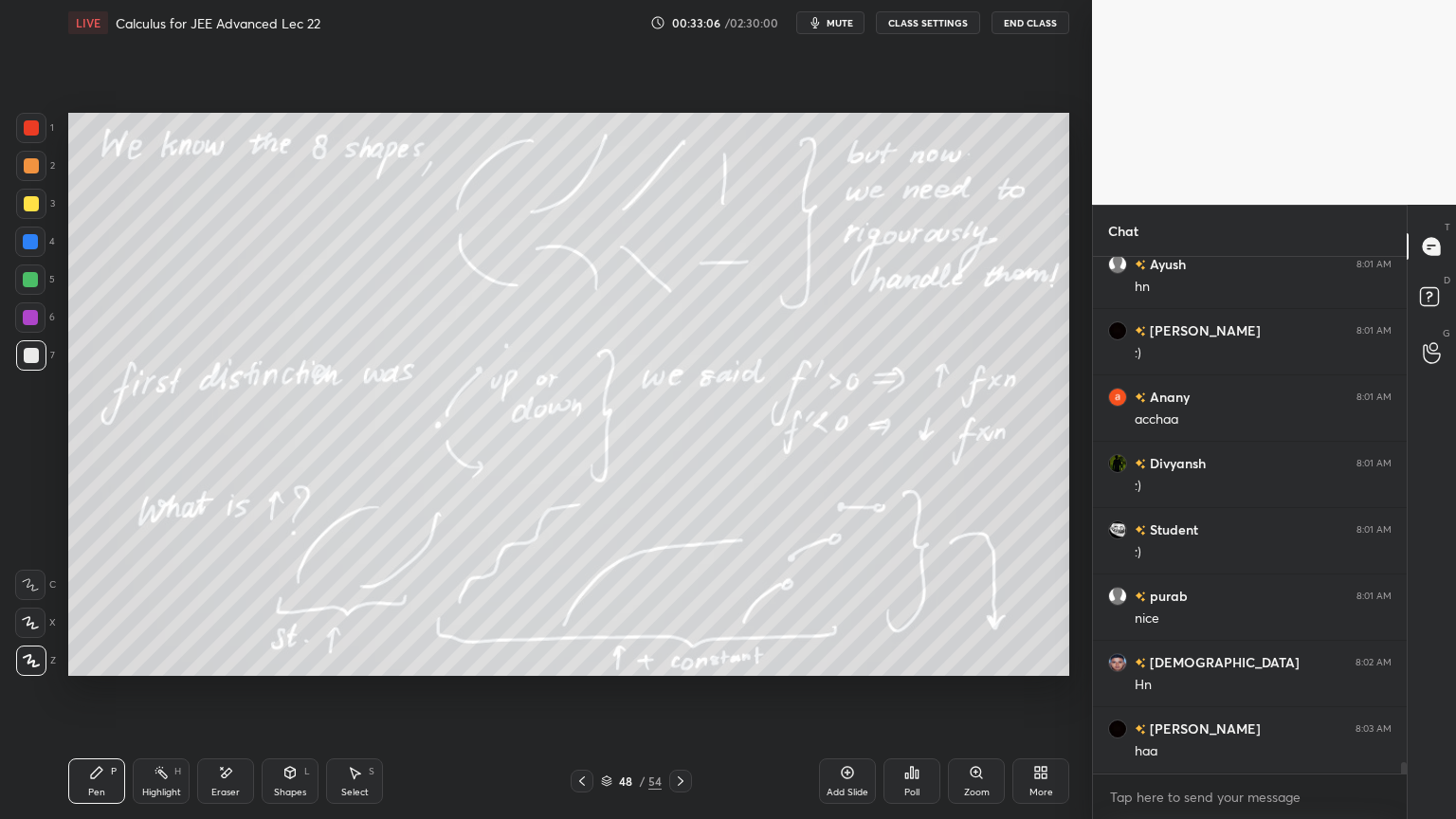 scroll, scrollTop: 23822, scrollLeft: 0, axis: vertical 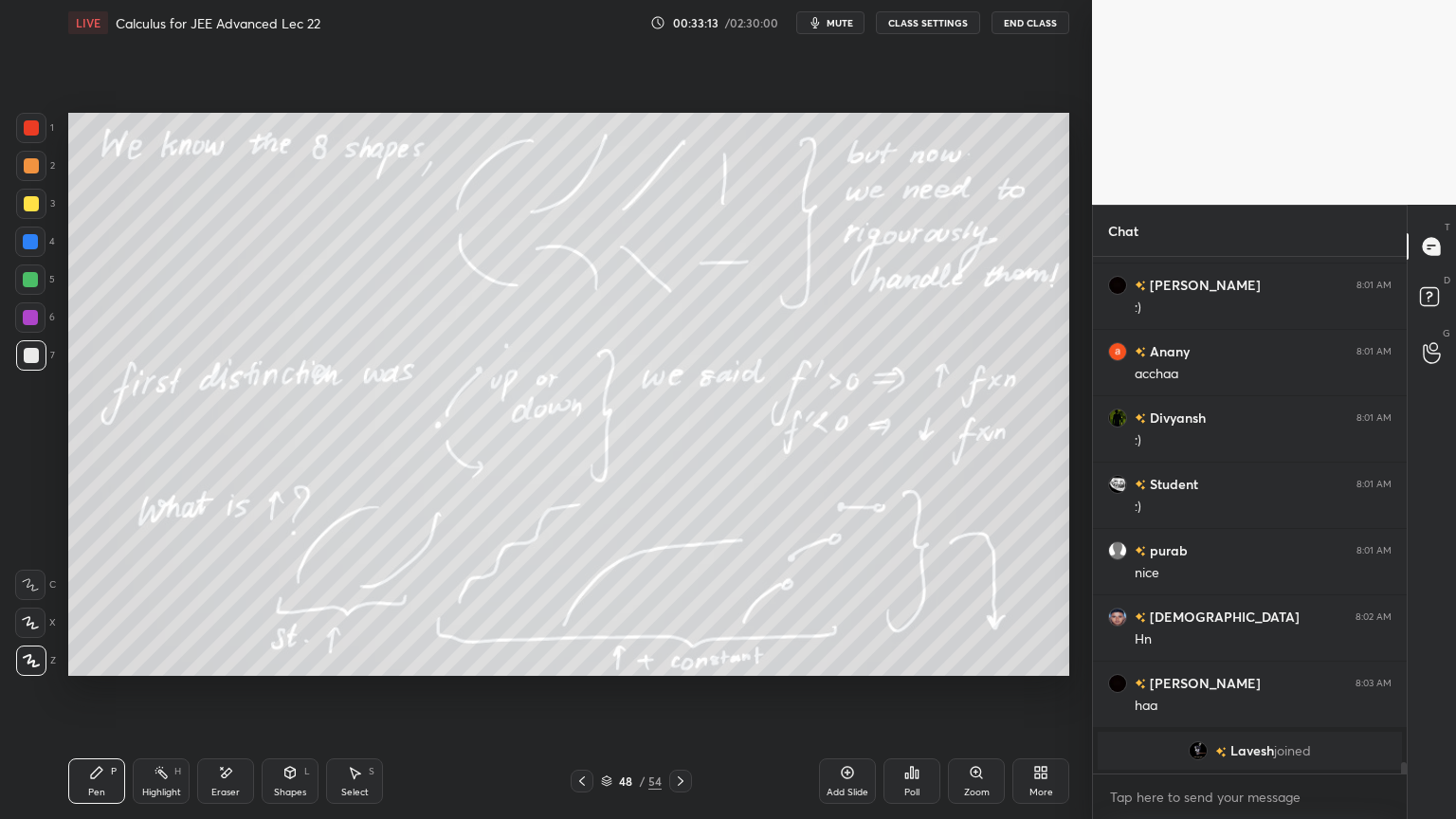 click 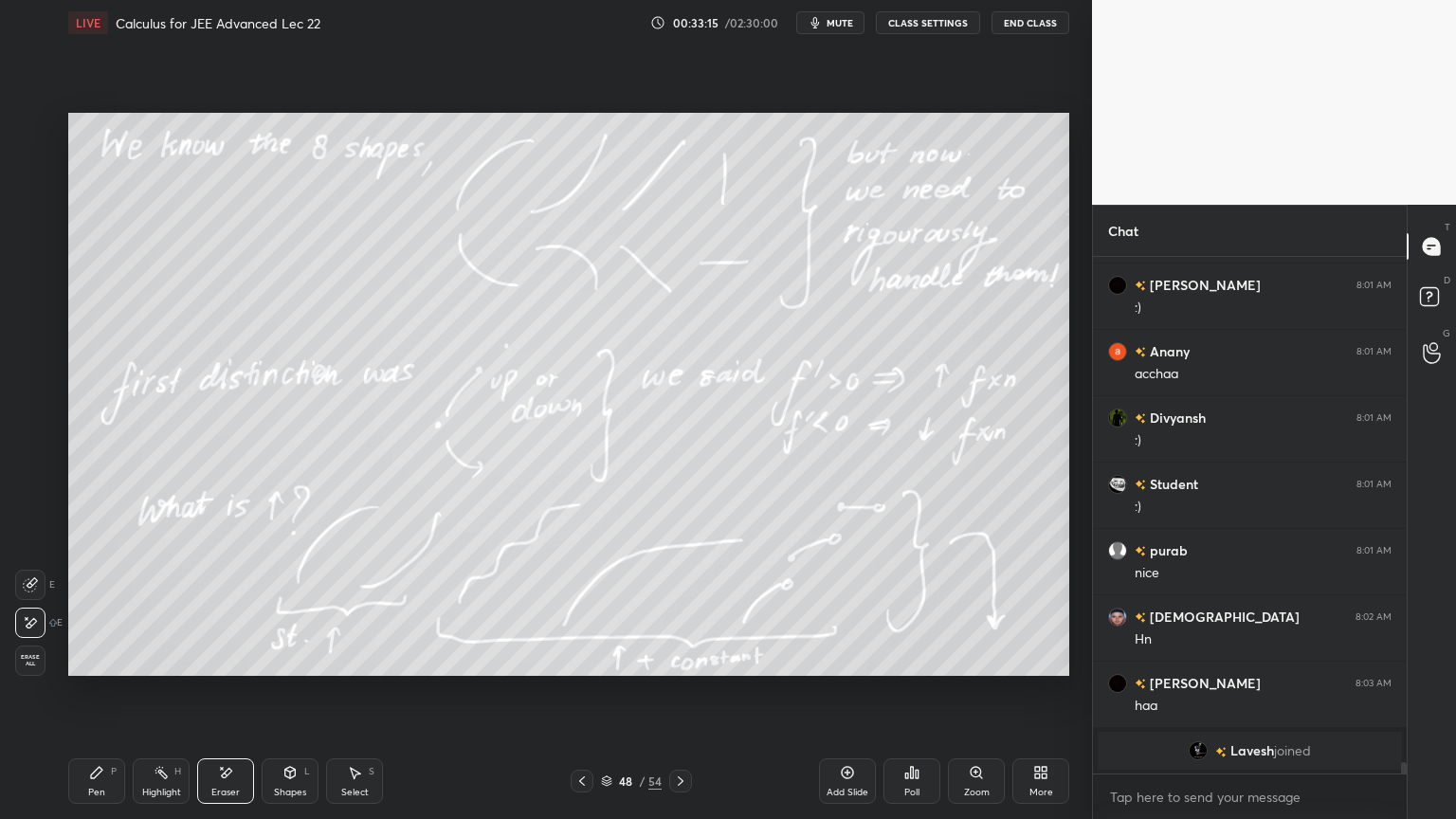 click on "Pen P" at bounding box center [97, 781] 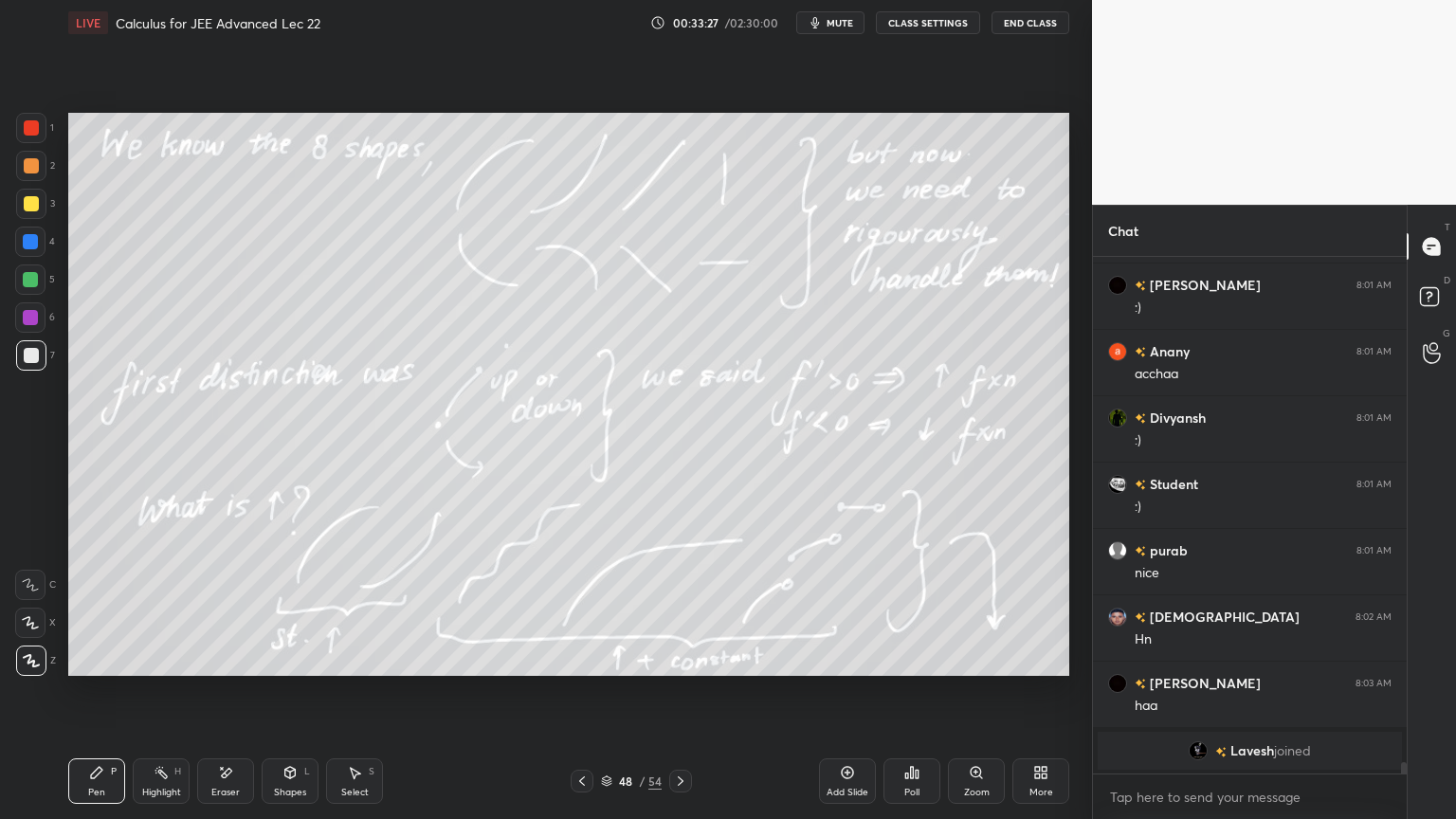 scroll, scrollTop: 23845, scrollLeft: 0, axis: vertical 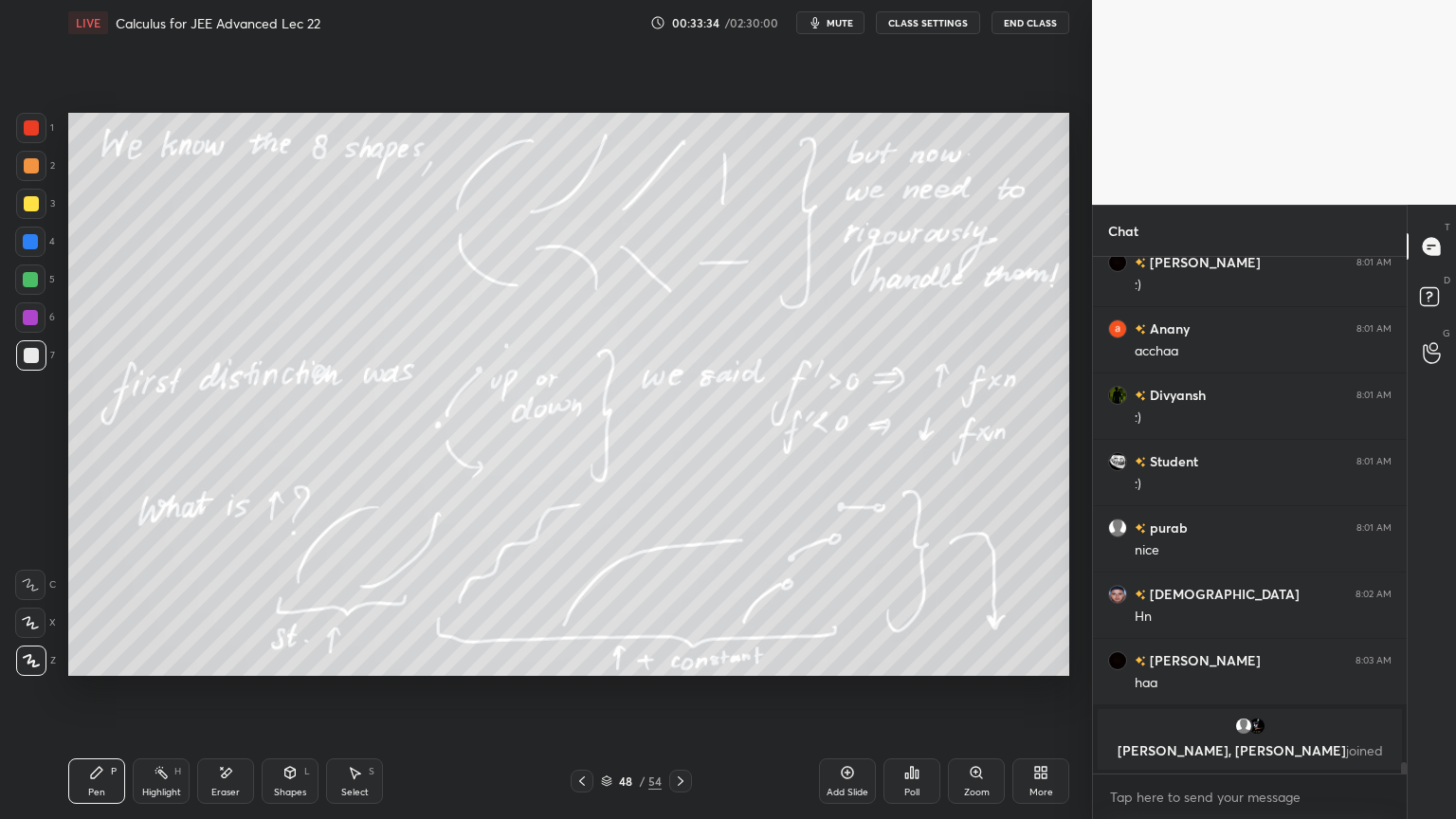 click 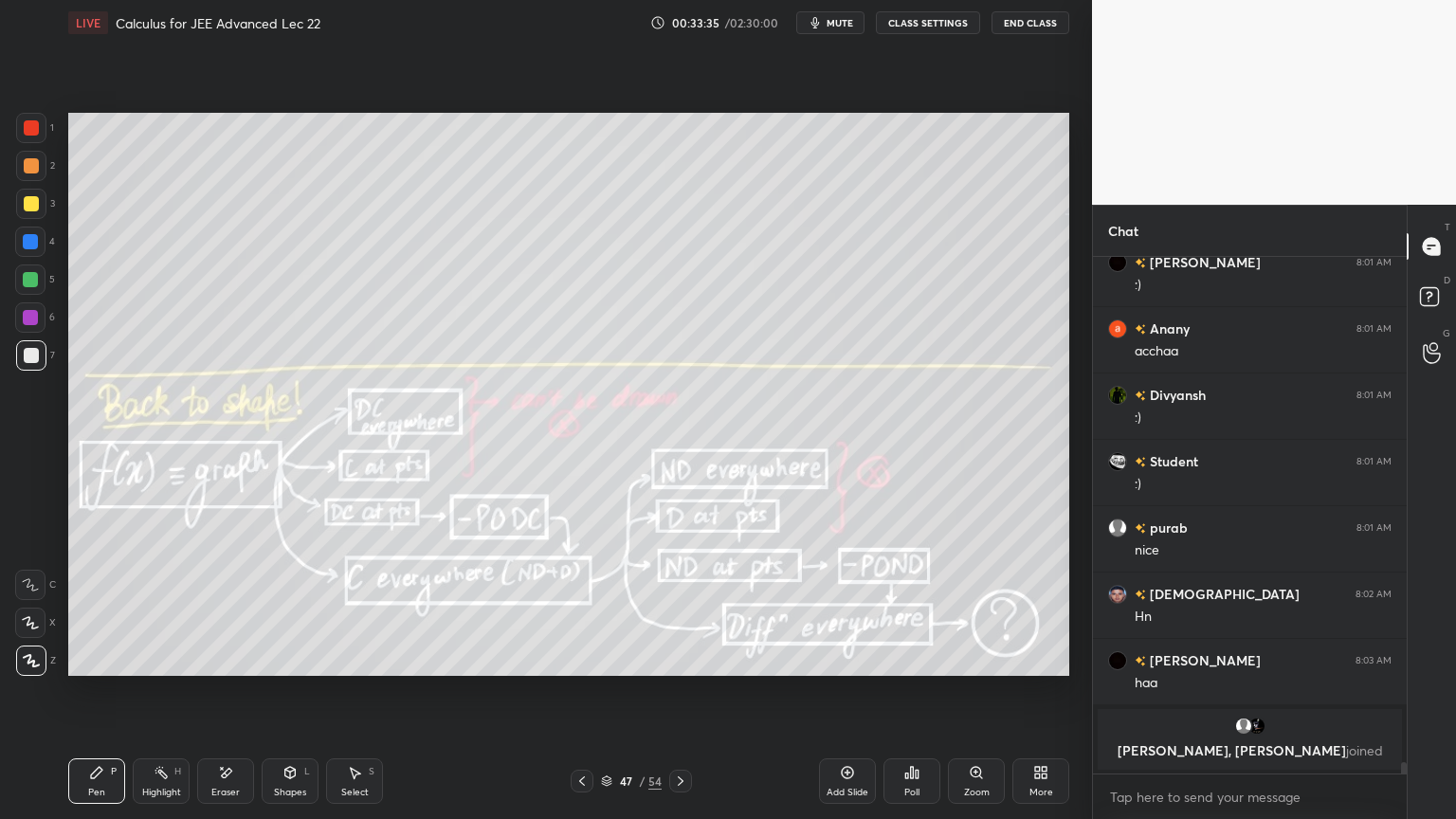 drag, startPoint x: 608, startPoint y: 776, endPoint x: 621, endPoint y: 709, distance: 68.24954 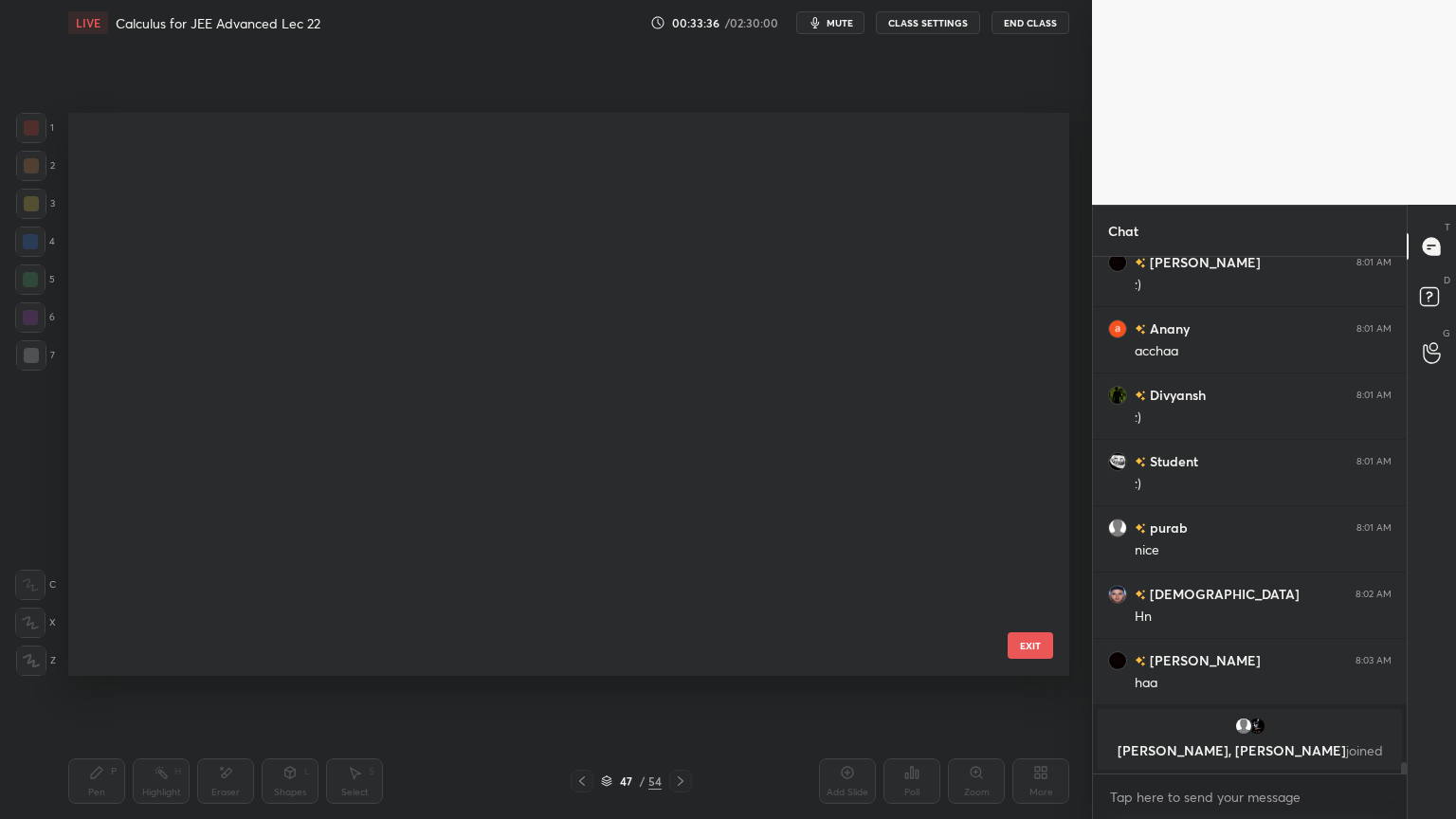 scroll, scrollTop: 2212, scrollLeft: 0, axis: vertical 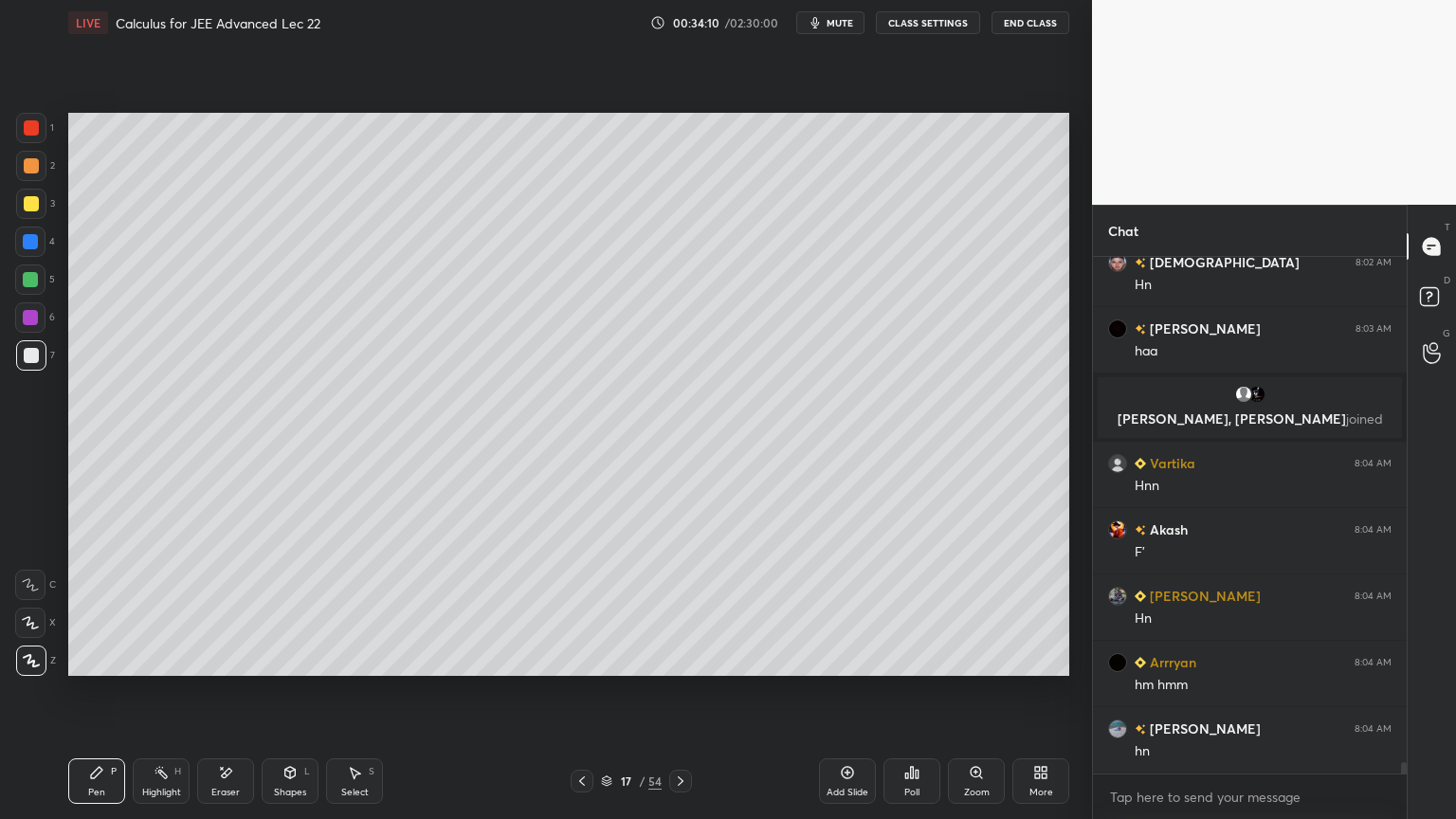 click 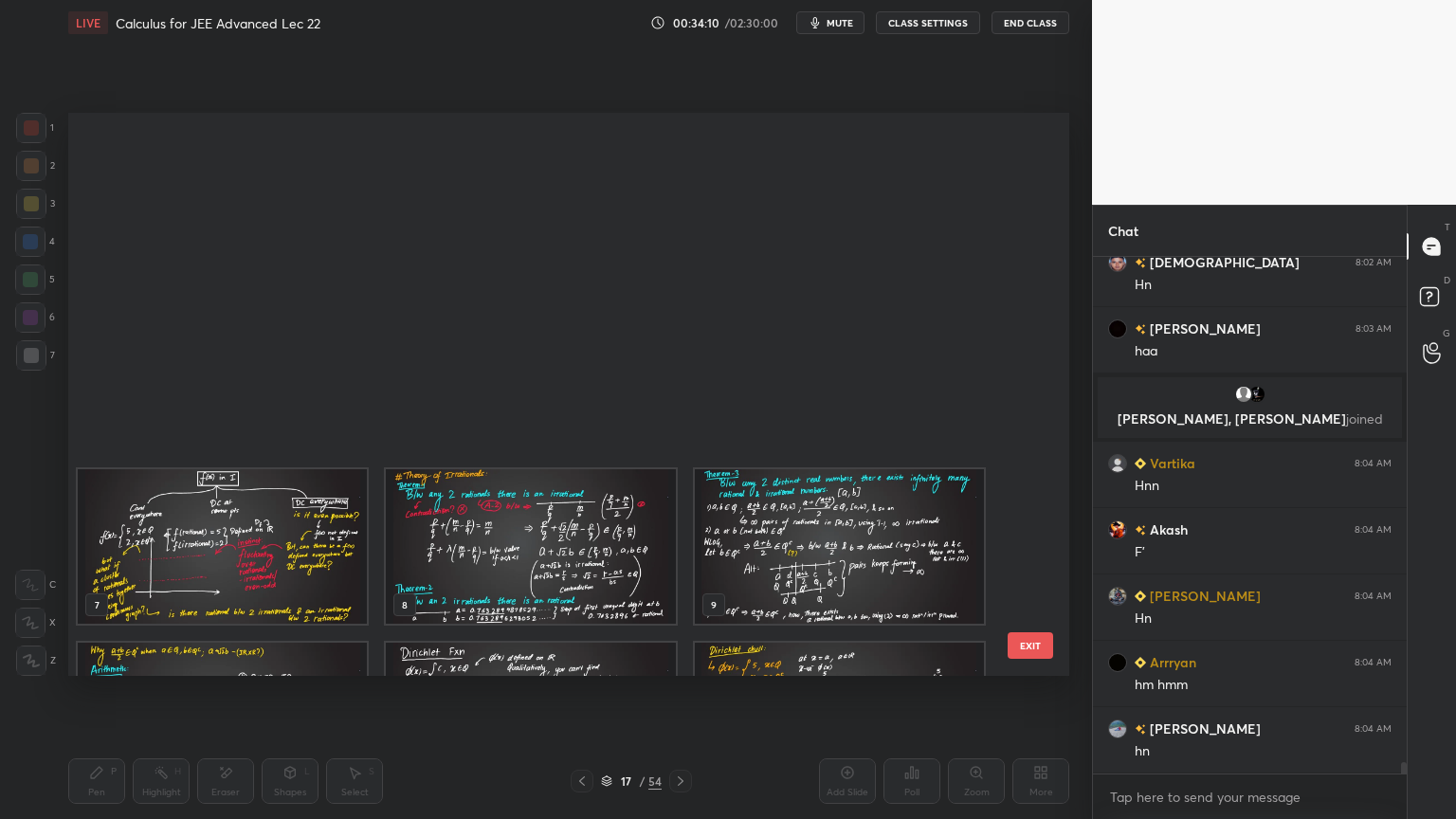 scroll, scrollTop: 478, scrollLeft: 0, axis: vertical 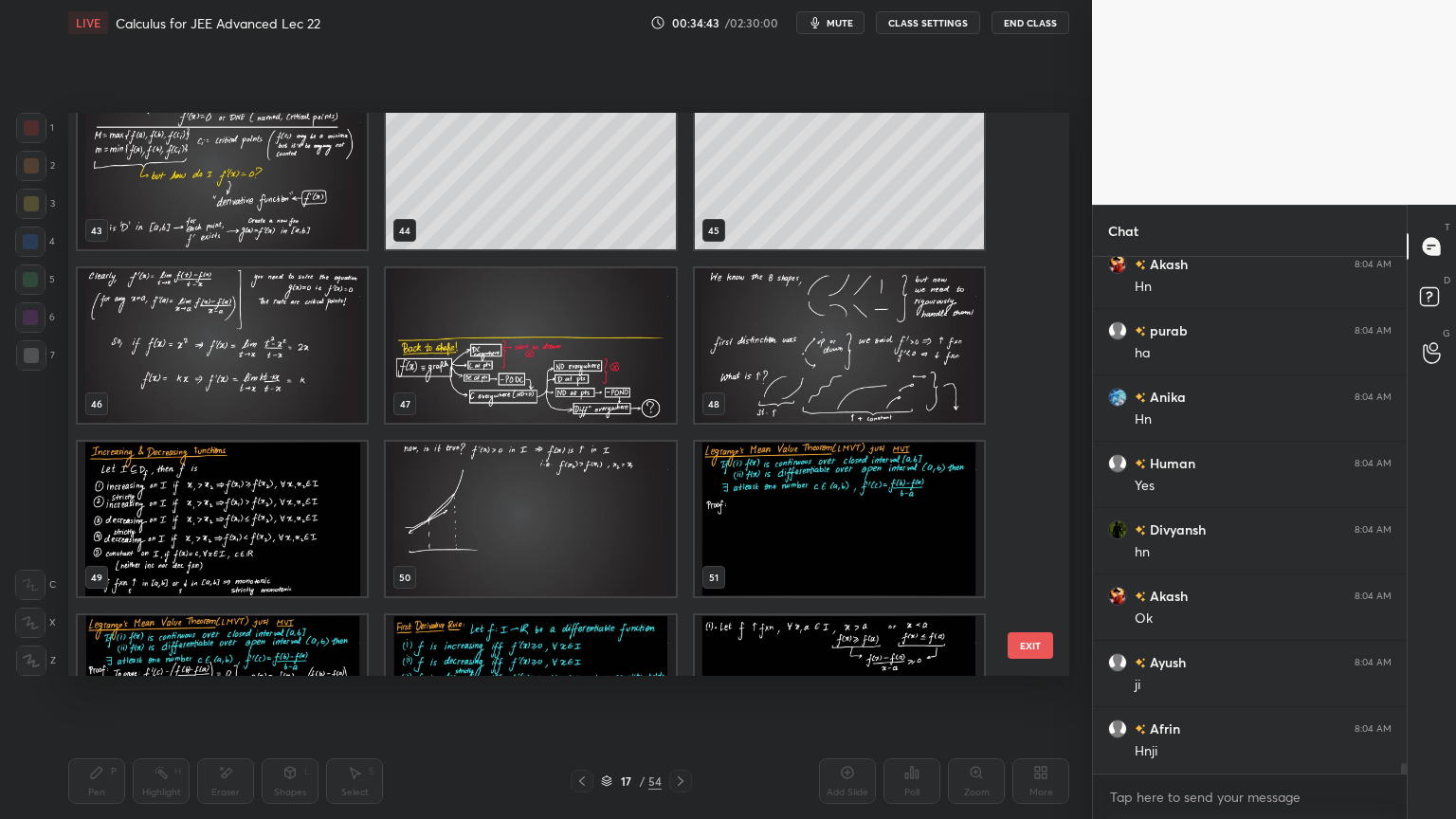 click at bounding box center (839, 345) 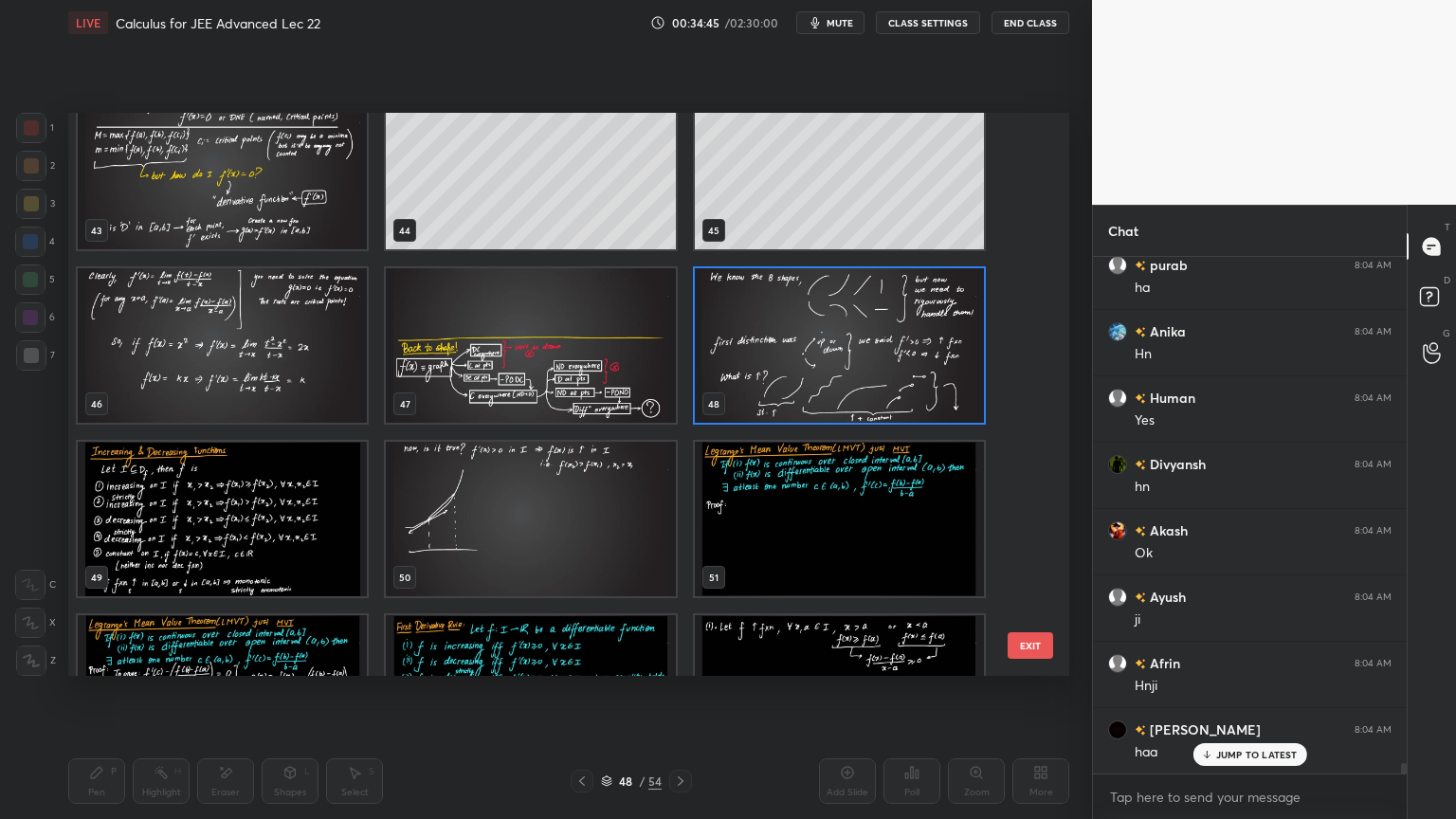 scroll, scrollTop: 24804, scrollLeft: 0, axis: vertical 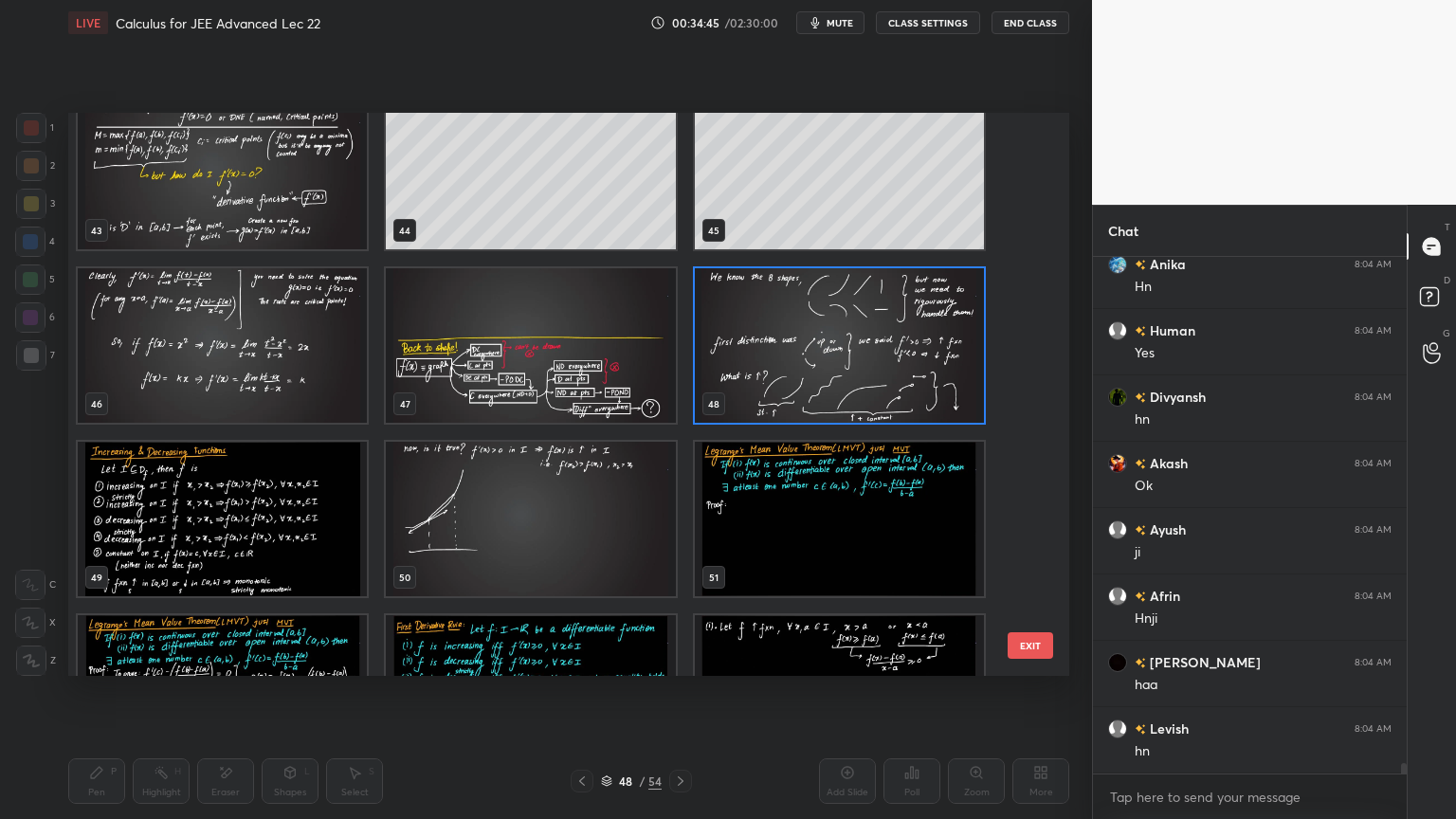 click at bounding box center (530, 345) 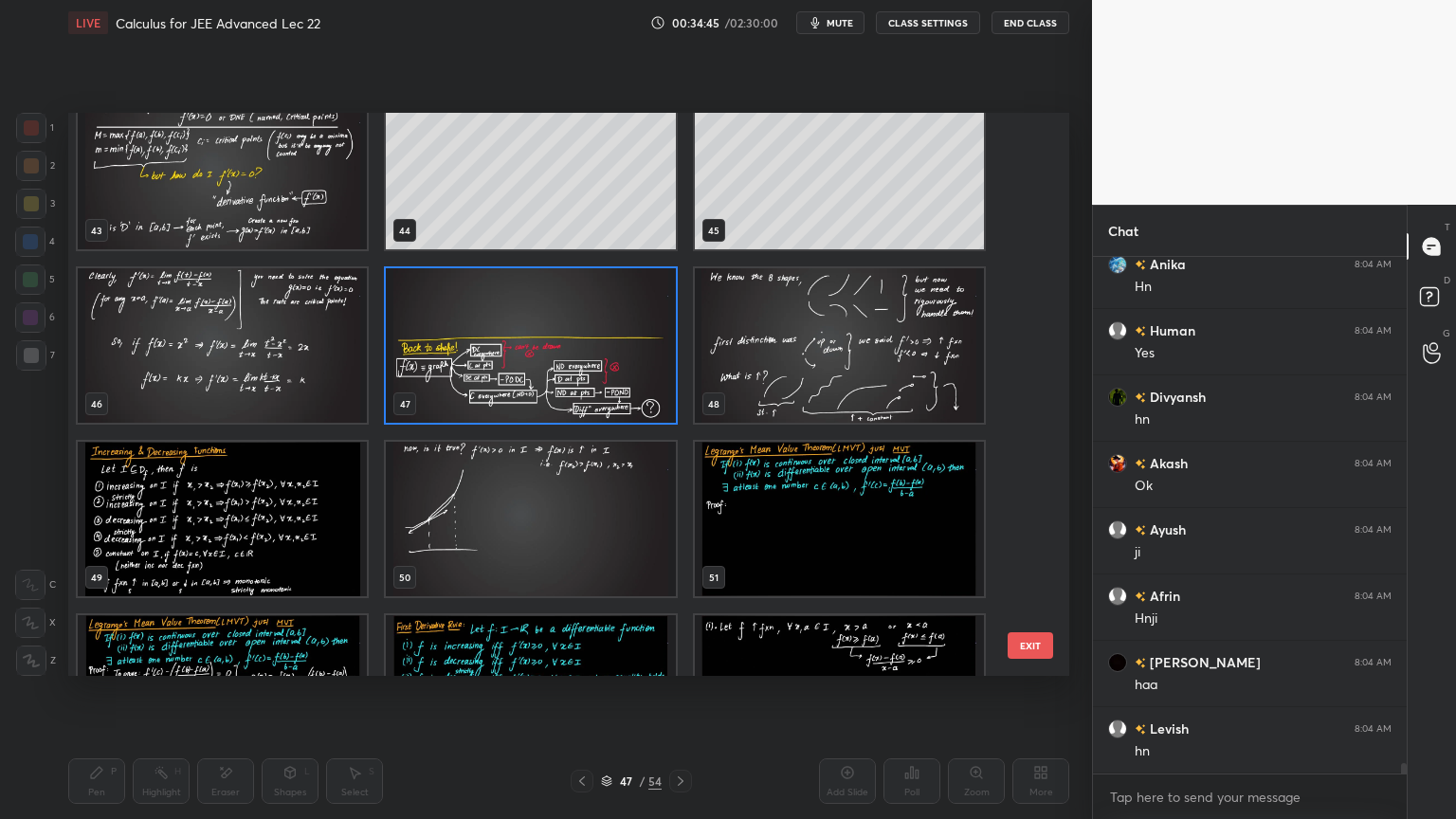 click at bounding box center (839, 345) 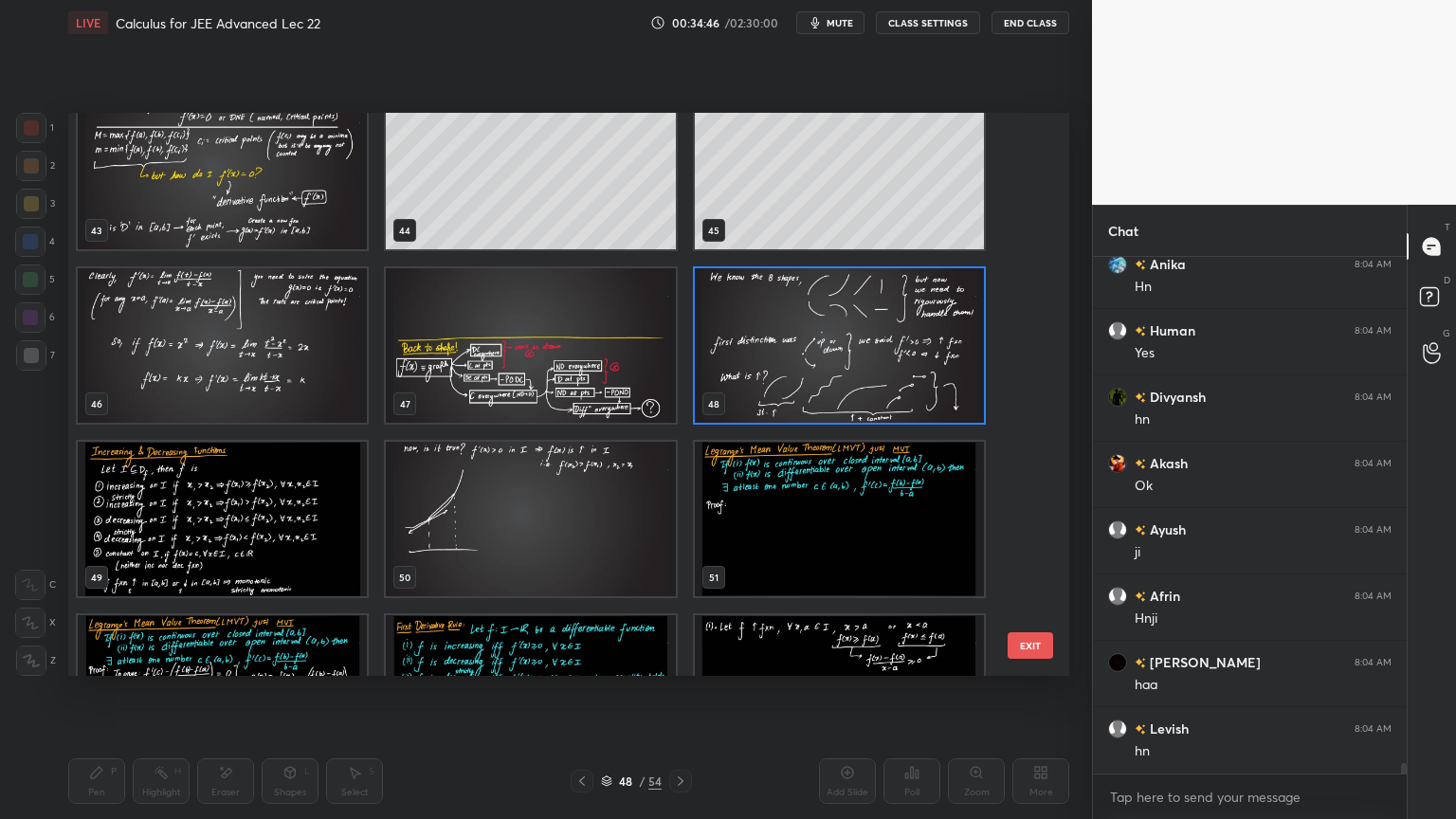 click at bounding box center (839, 345) 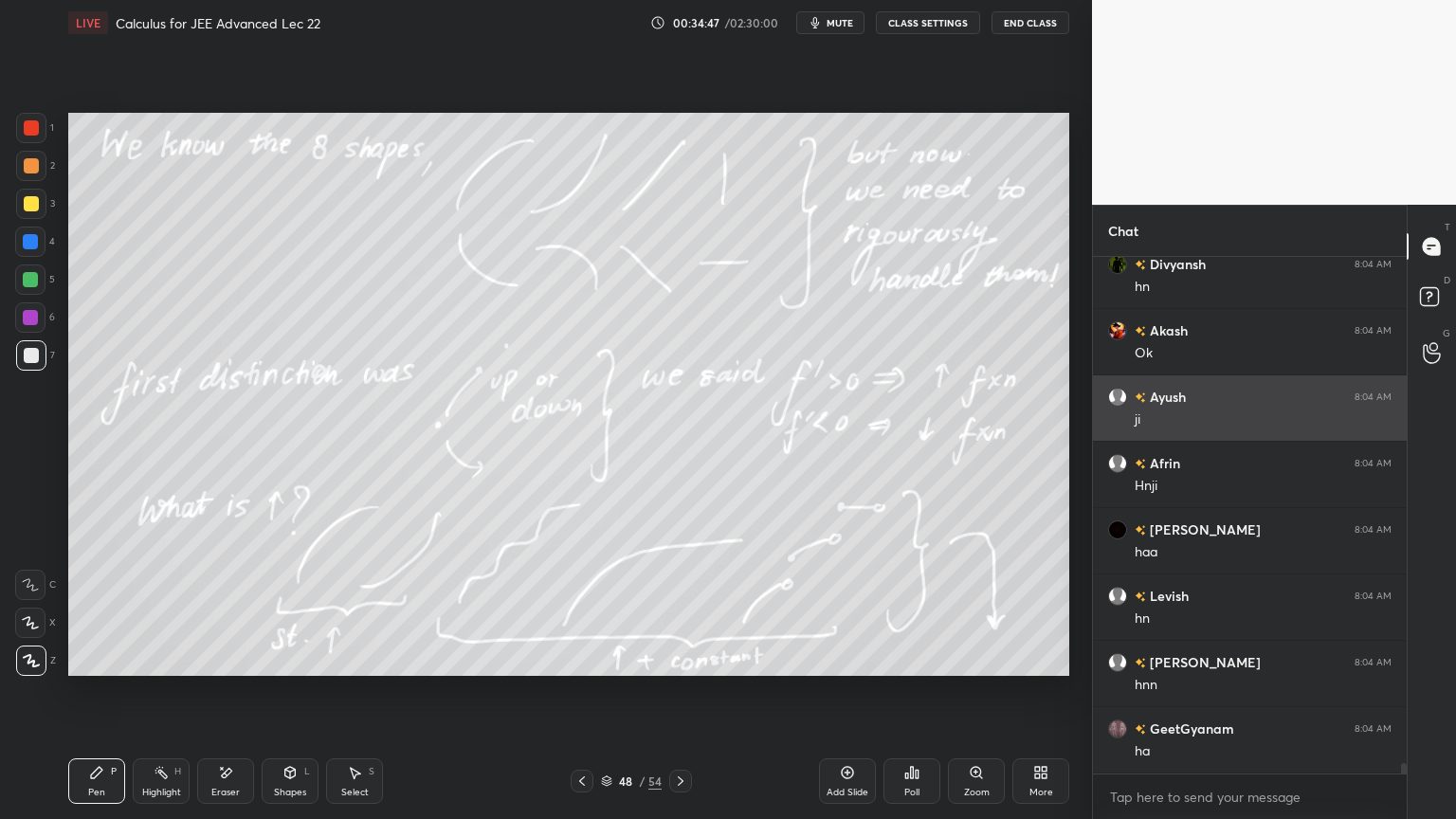 scroll, scrollTop: 25002, scrollLeft: 0, axis: vertical 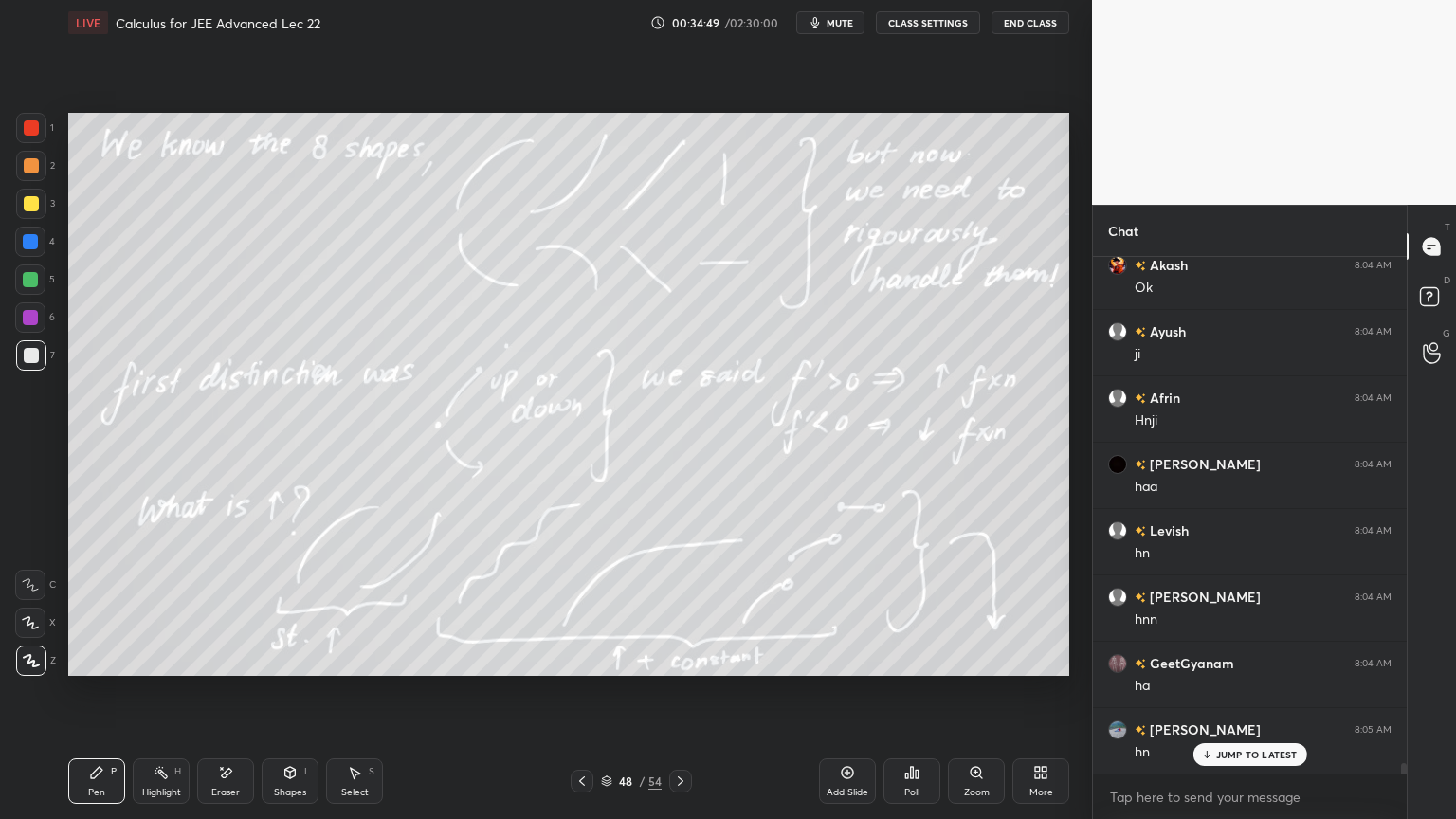 click on "JUMP TO LATEST" at bounding box center (1257, 755) 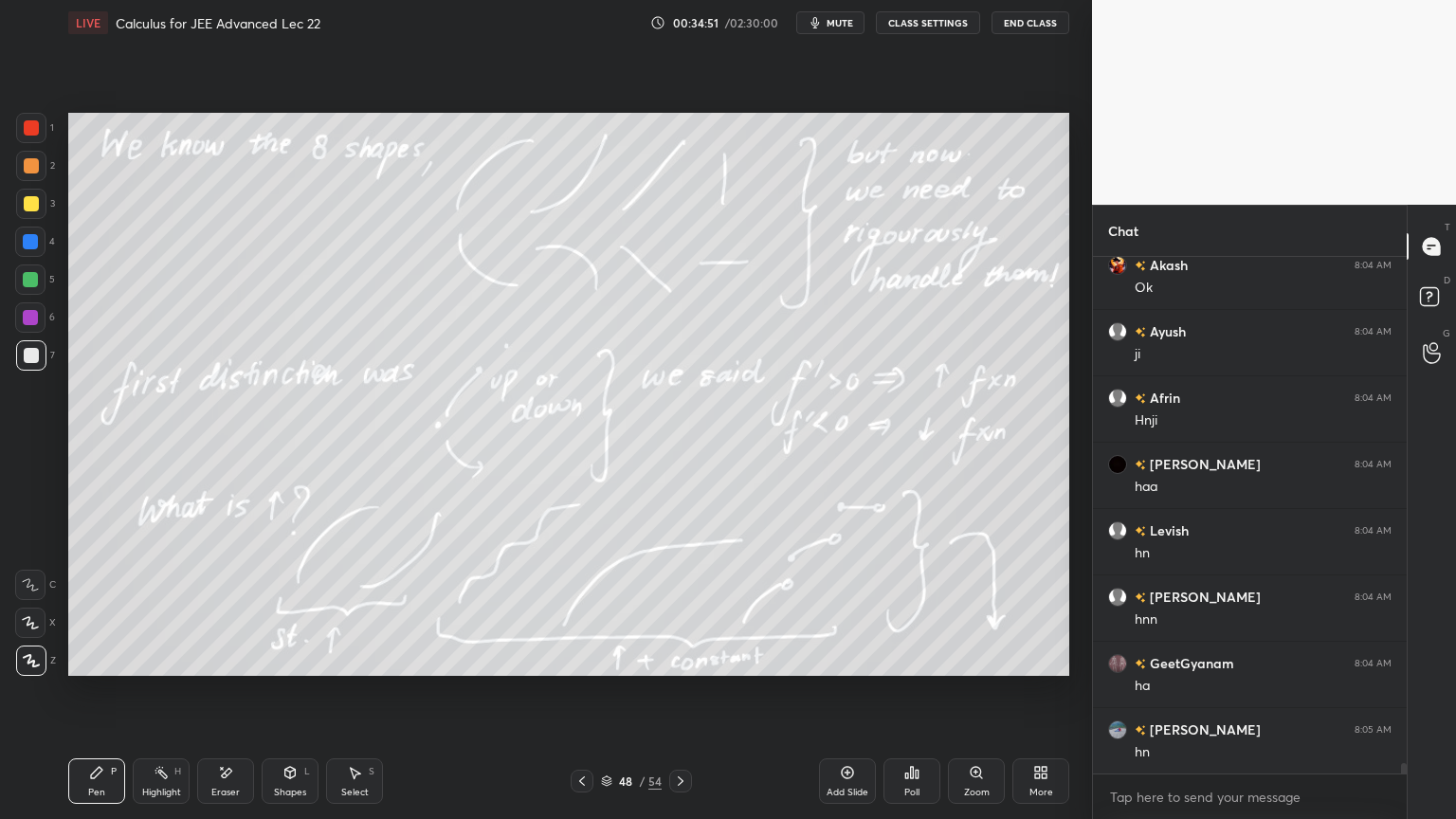 click at bounding box center (31, 128) 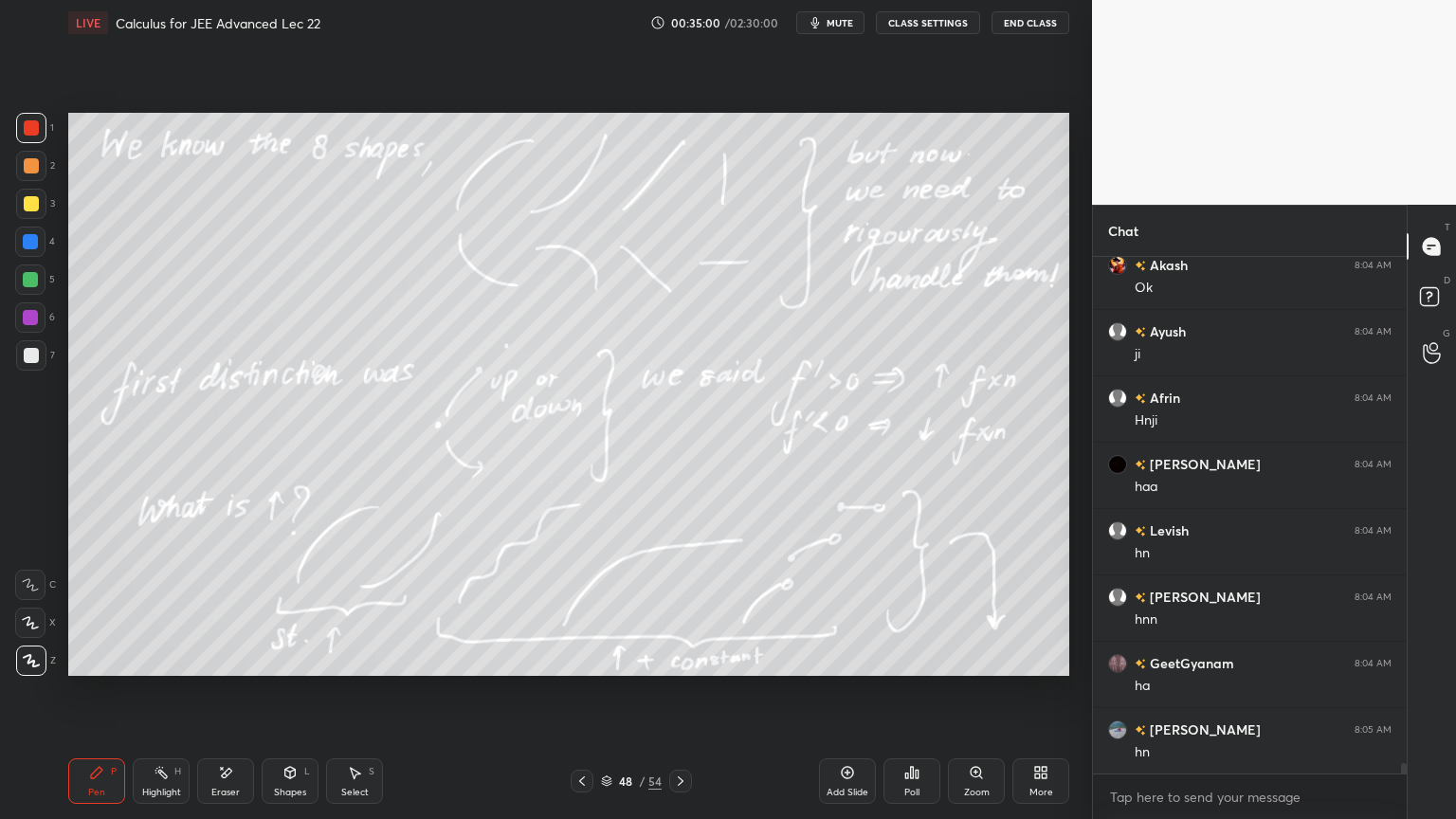 click on "Eraser" at bounding box center [226, 792] 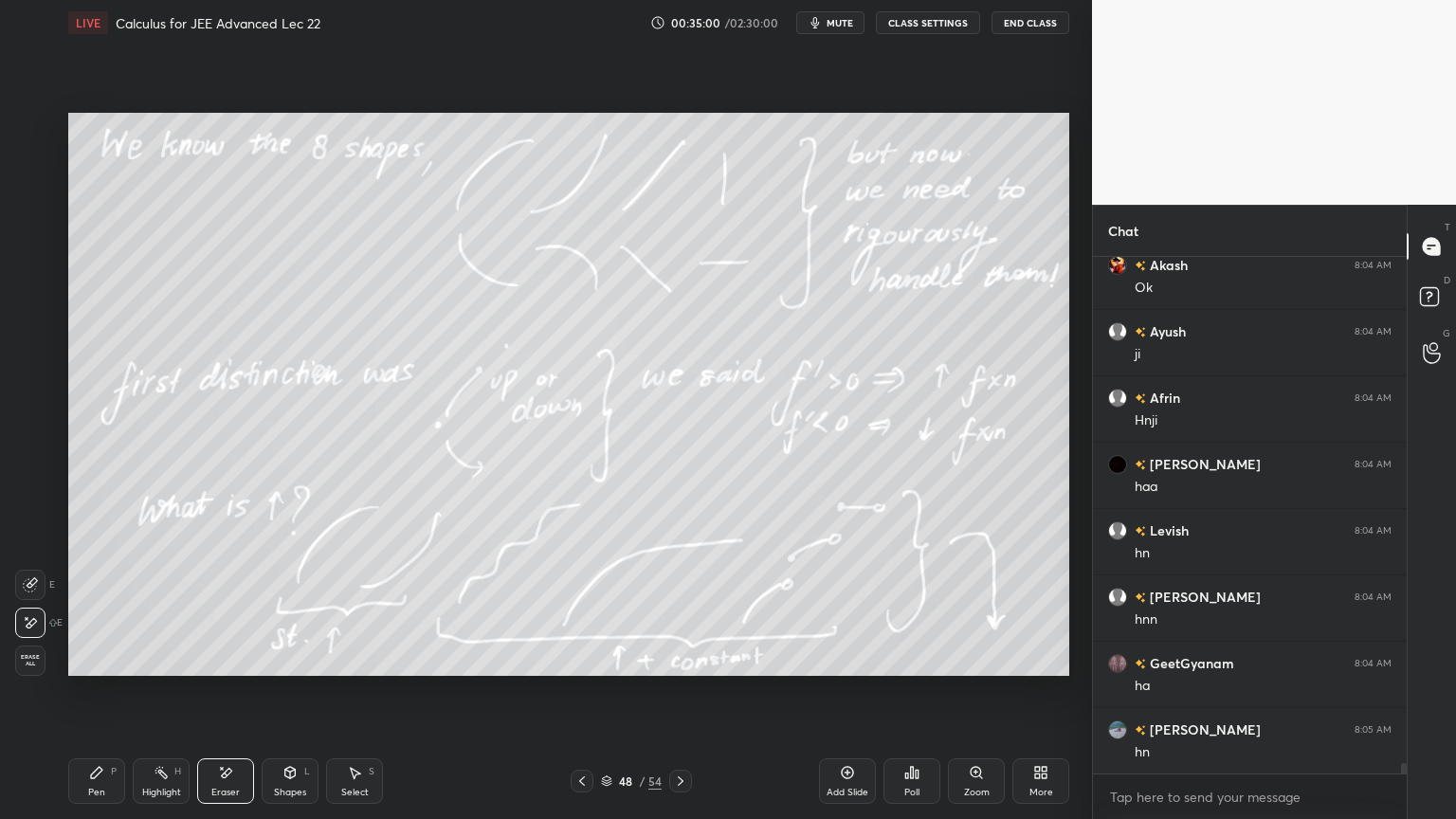 scroll, scrollTop: 25070, scrollLeft: 0, axis: vertical 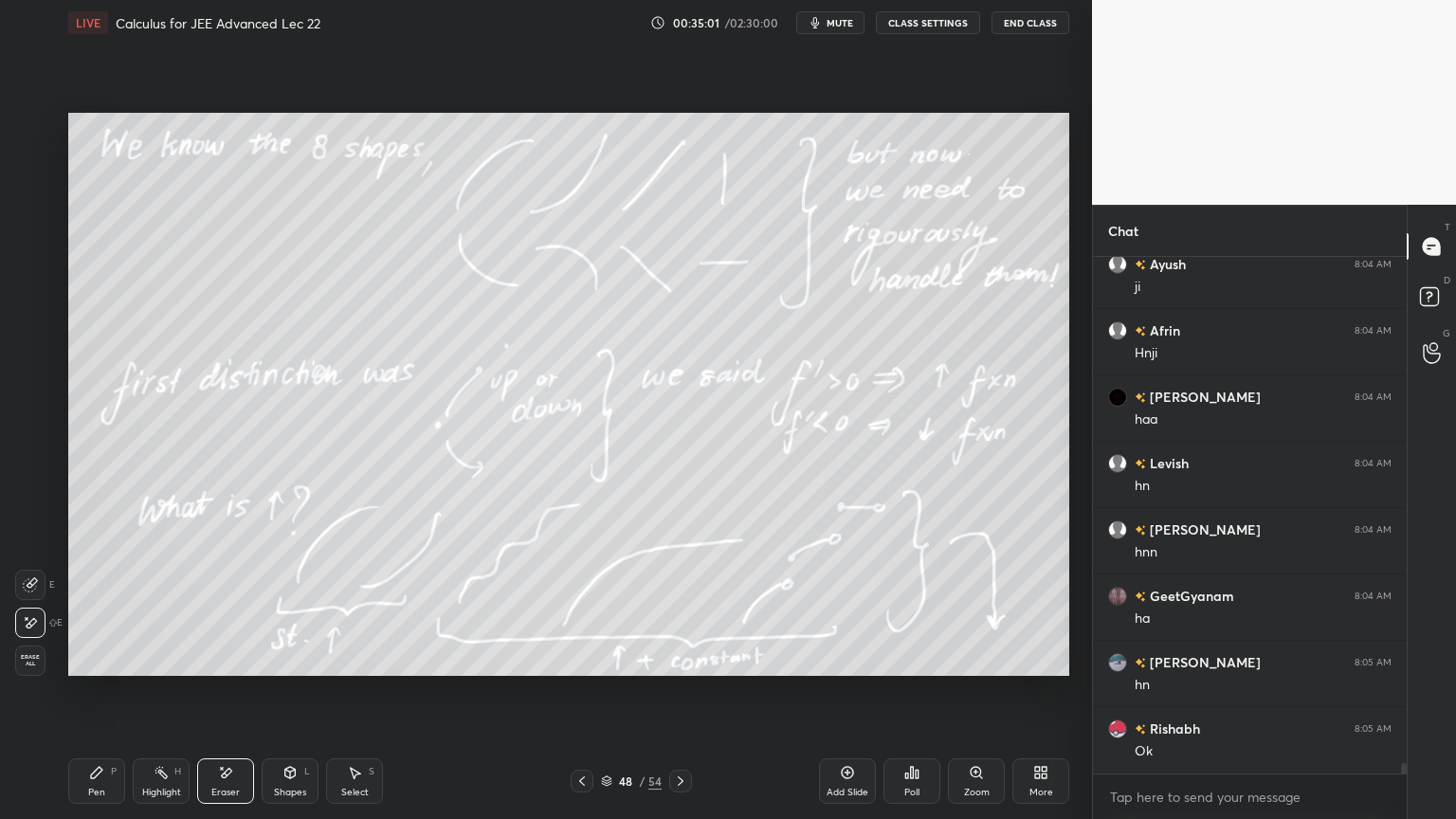 click on "Pen P" at bounding box center [97, 781] 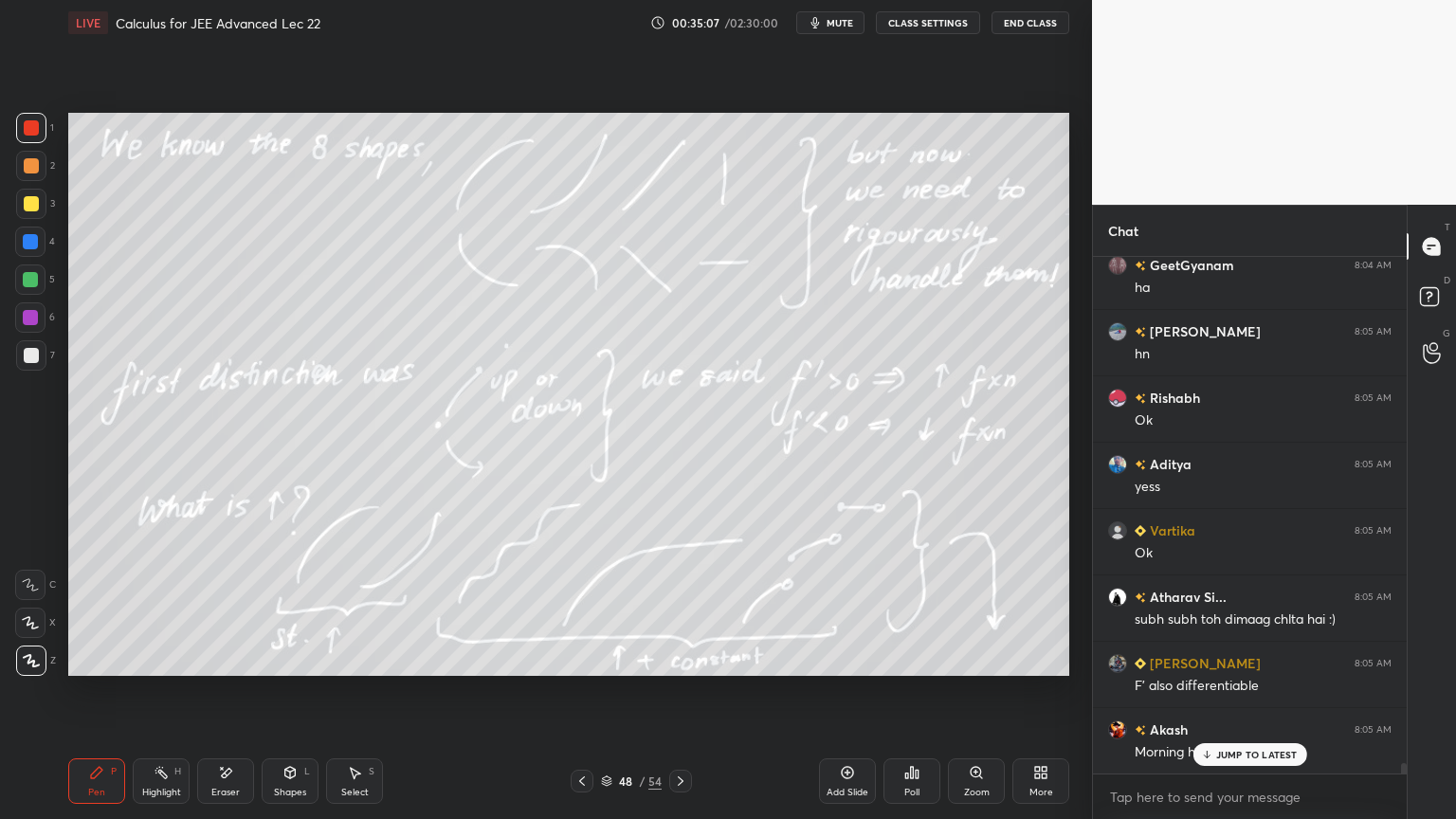 scroll, scrollTop: 25484, scrollLeft: 0, axis: vertical 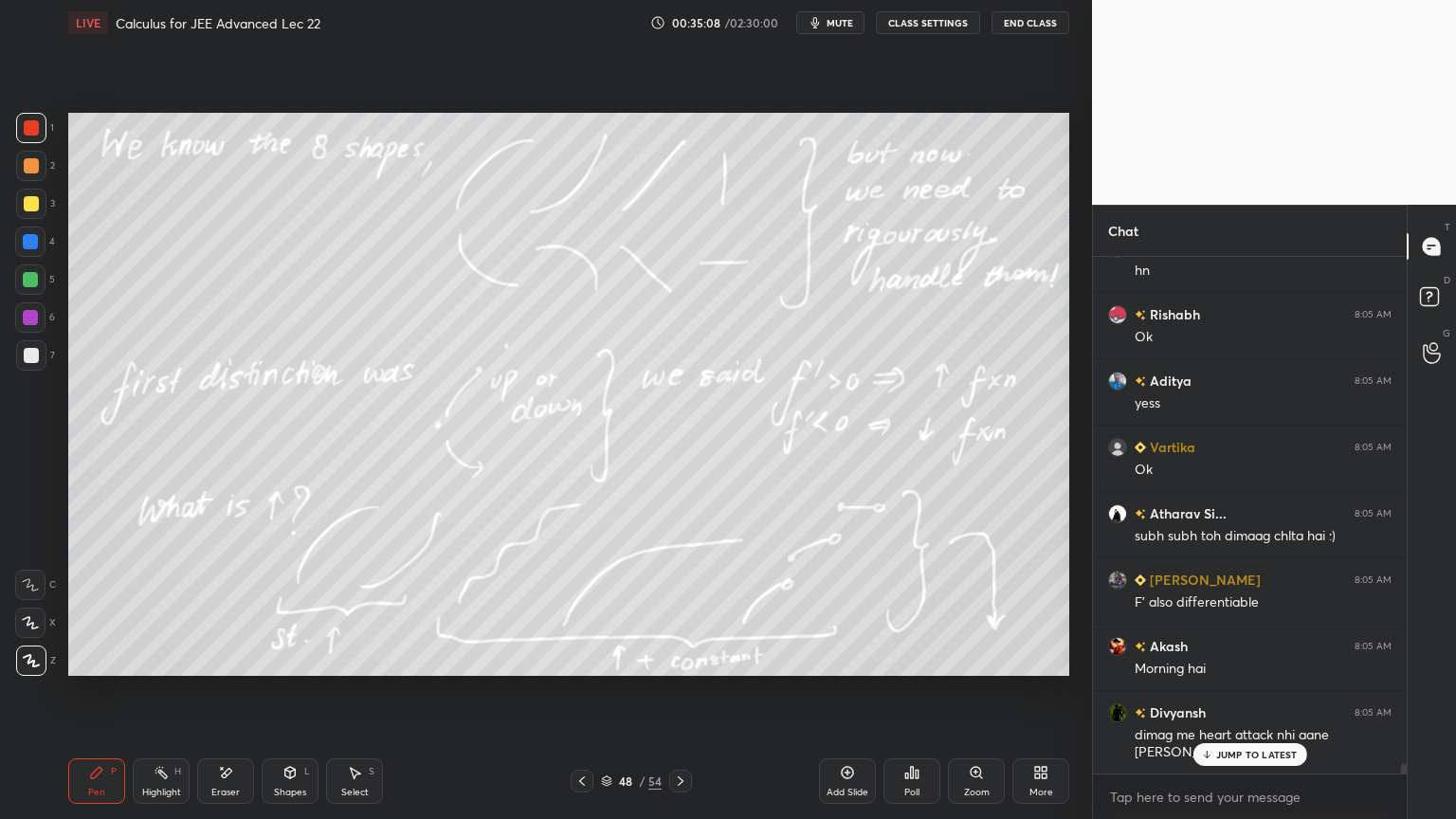 drag, startPoint x: 223, startPoint y: 782, endPoint x: 292, endPoint y: 702, distance: 105.64563 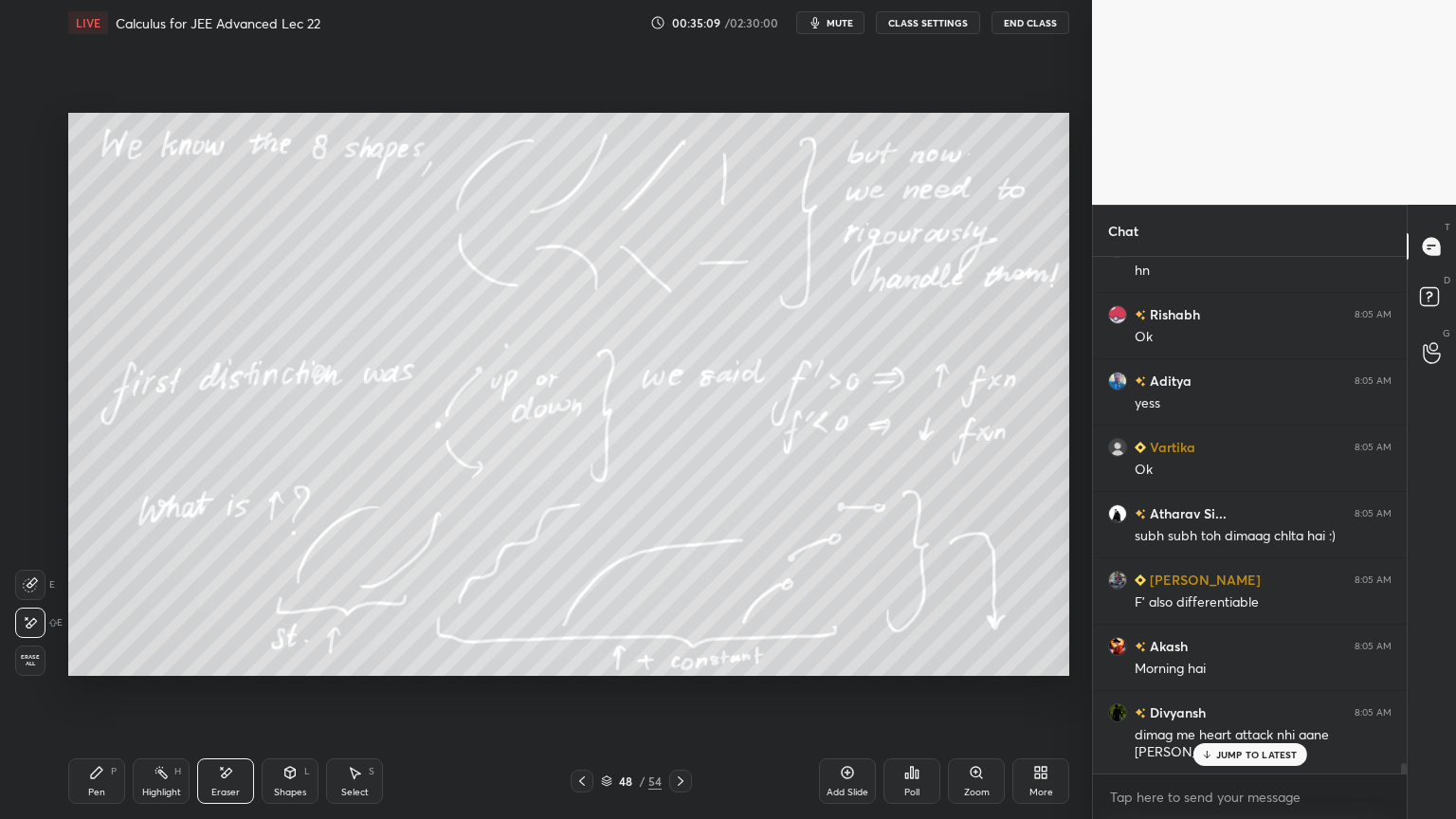 scroll, scrollTop: 25551, scrollLeft: 0, axis: vertical 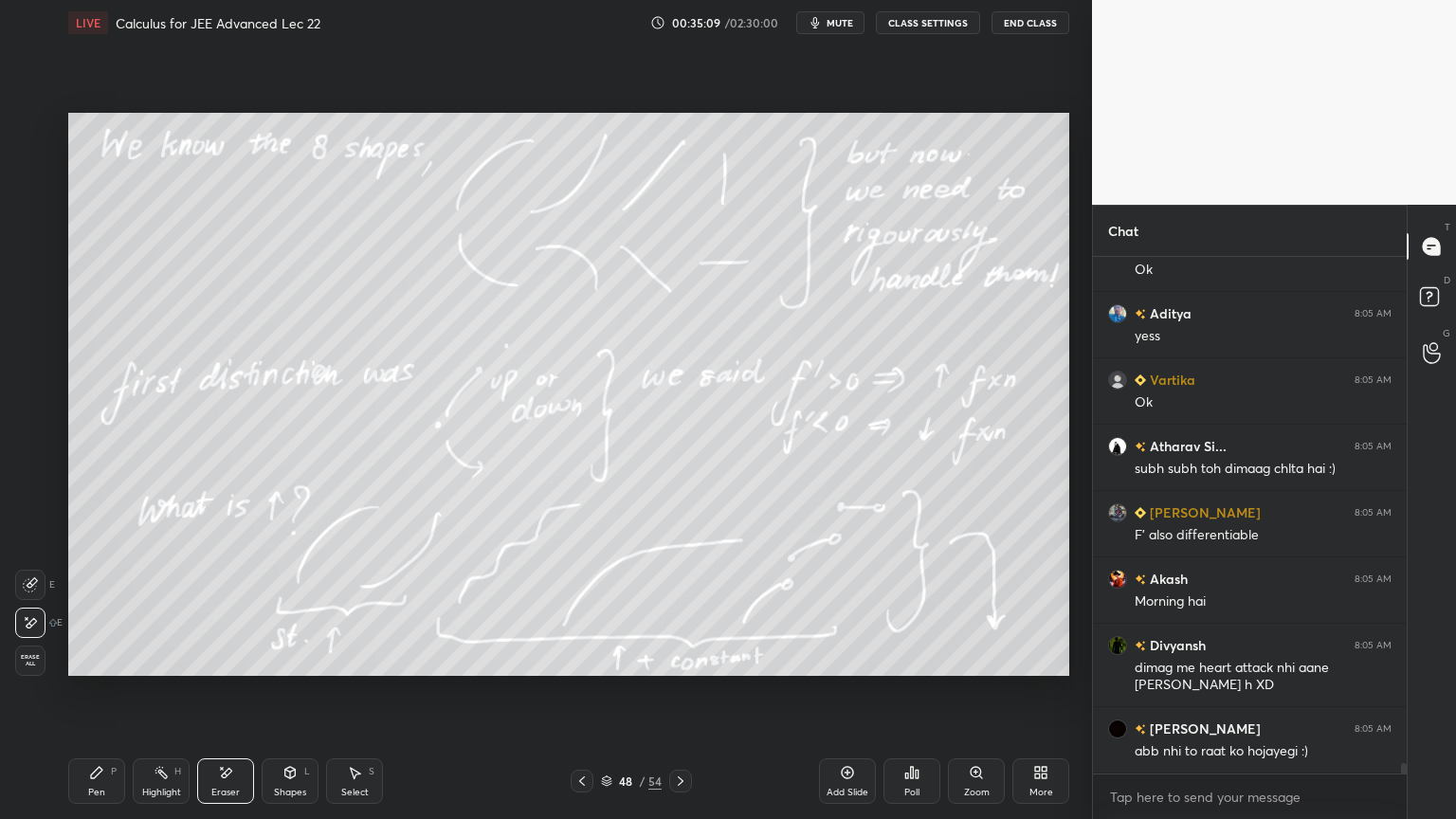 click on "Pen P" at bounding box center (97, 781) 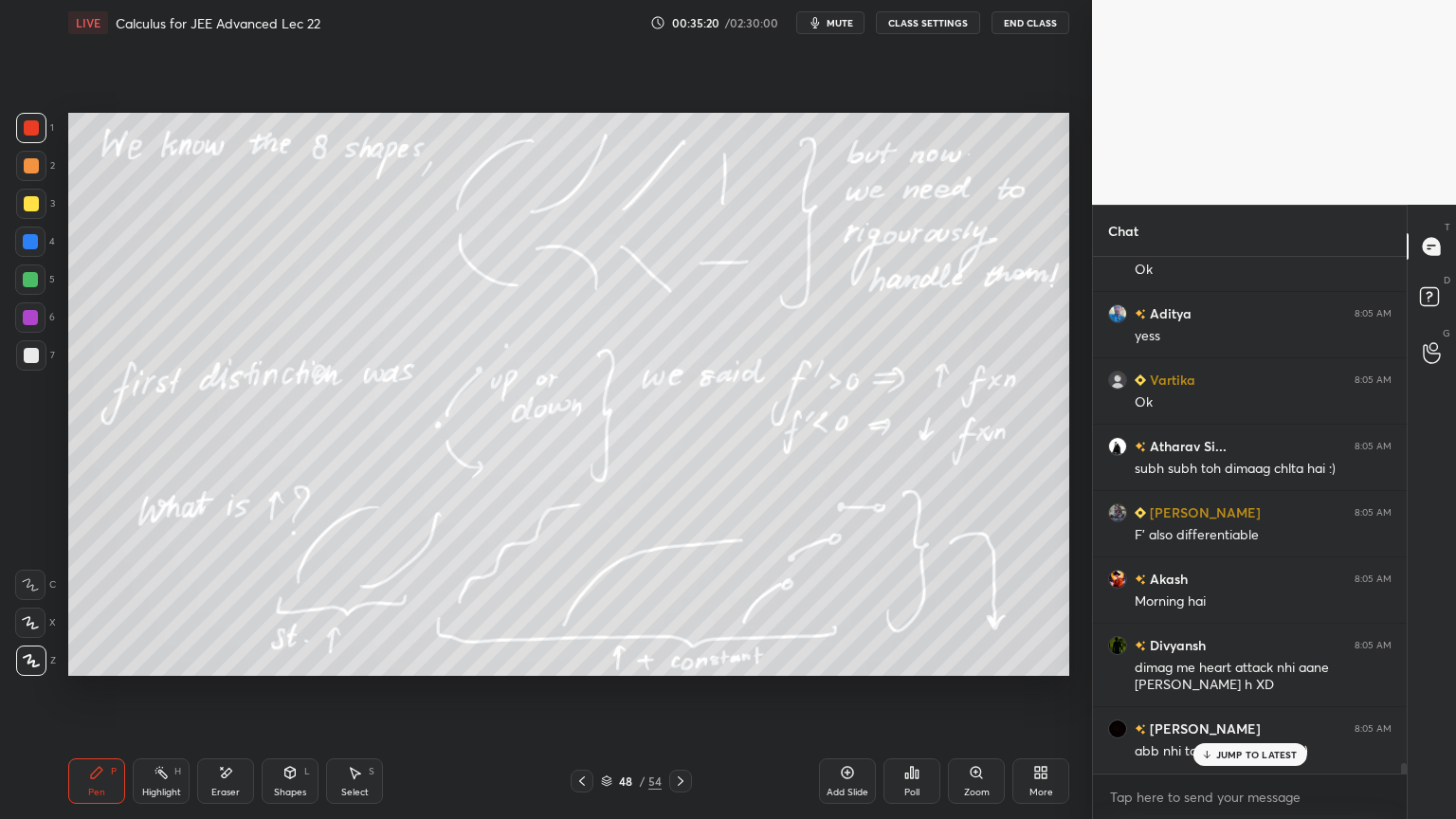 scroll, scrollTop: 25616, scrollLeft: 0, axis: vertical 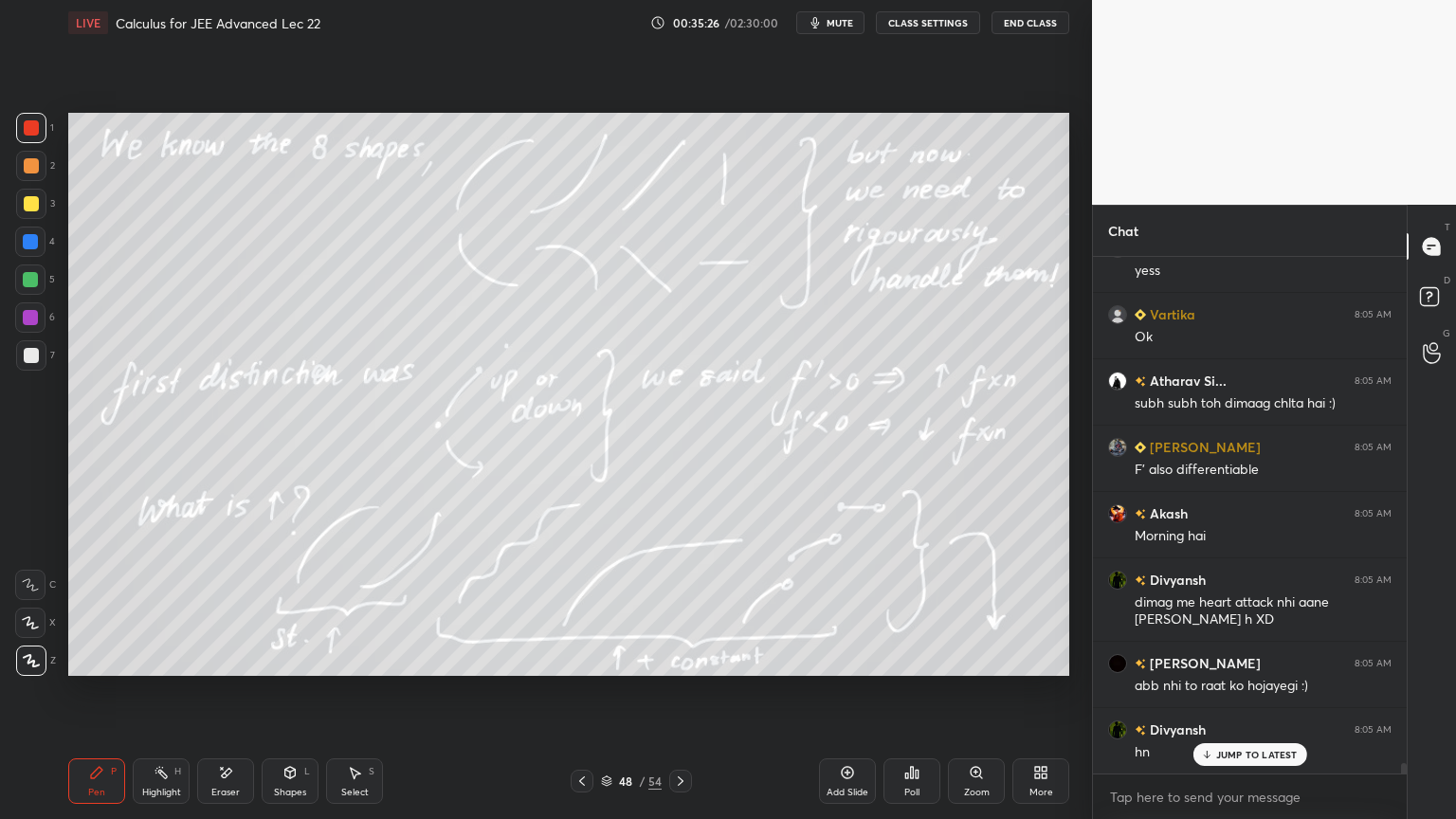 click 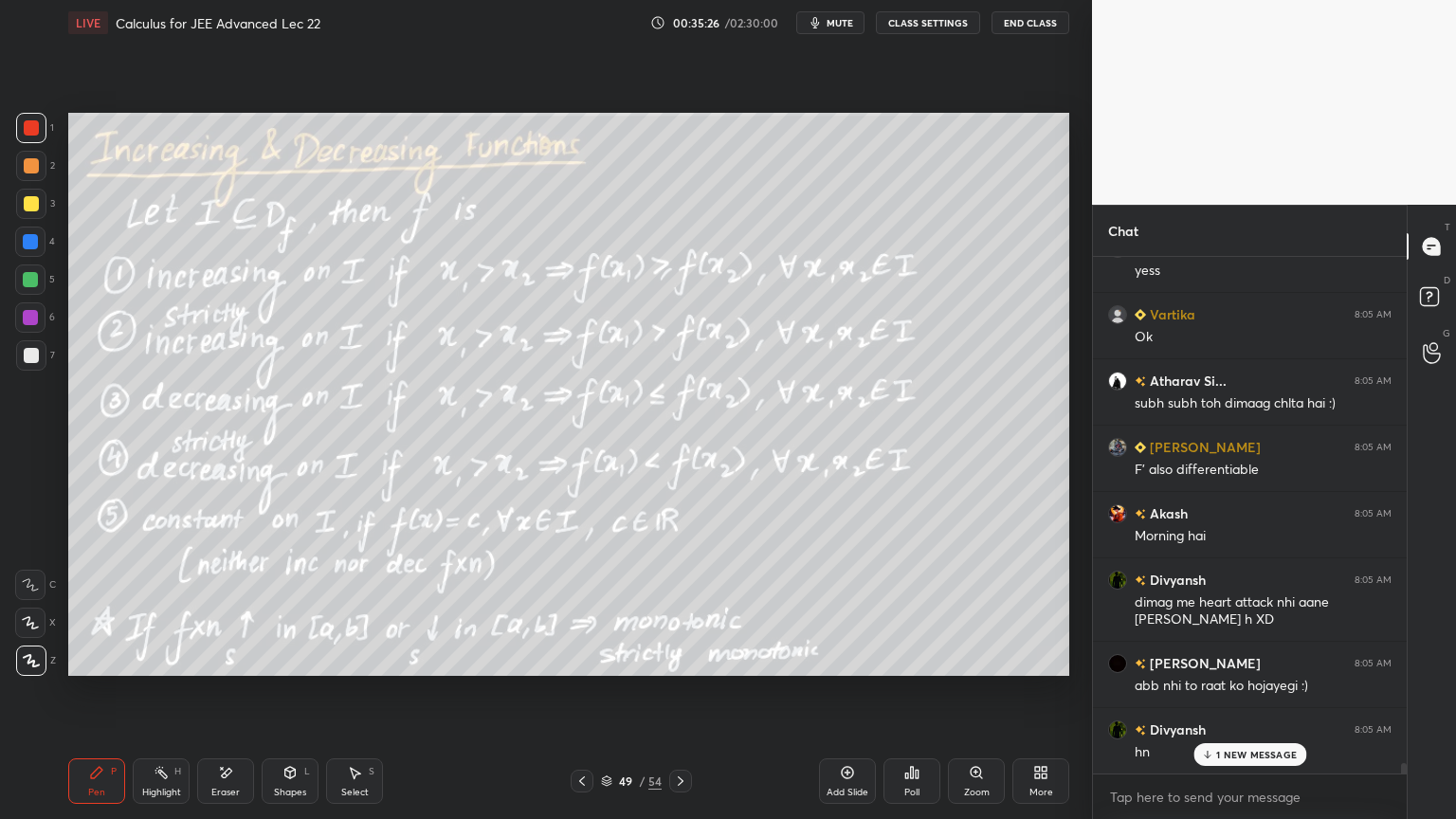 scroll, scrollTop: 25684, scrollLeft: 0, axis: vertical 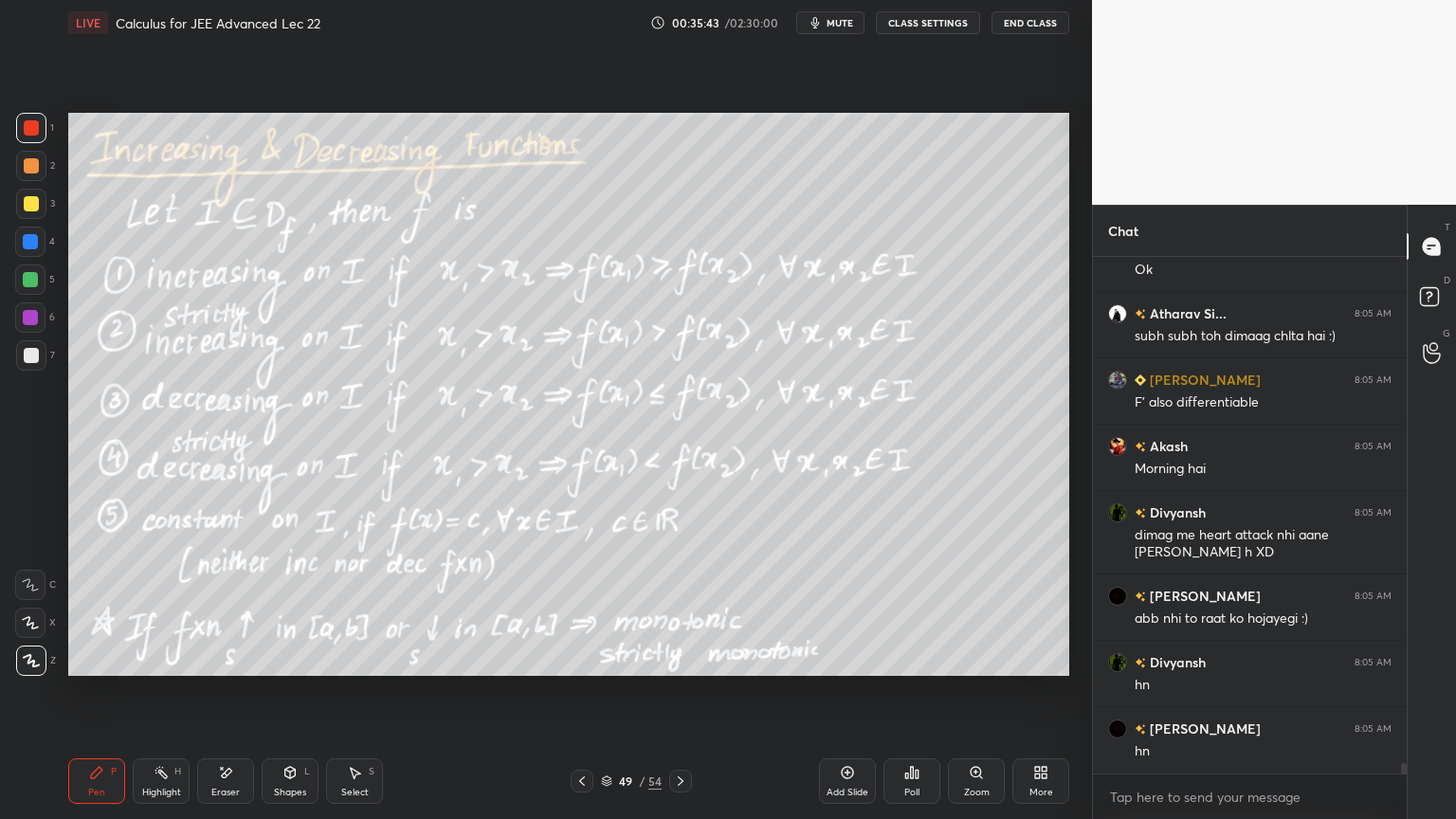 drag, startPoint x: 226, startPoint y: 799, endPoint x: 343, endPoint y: 714, distance: 144.6167 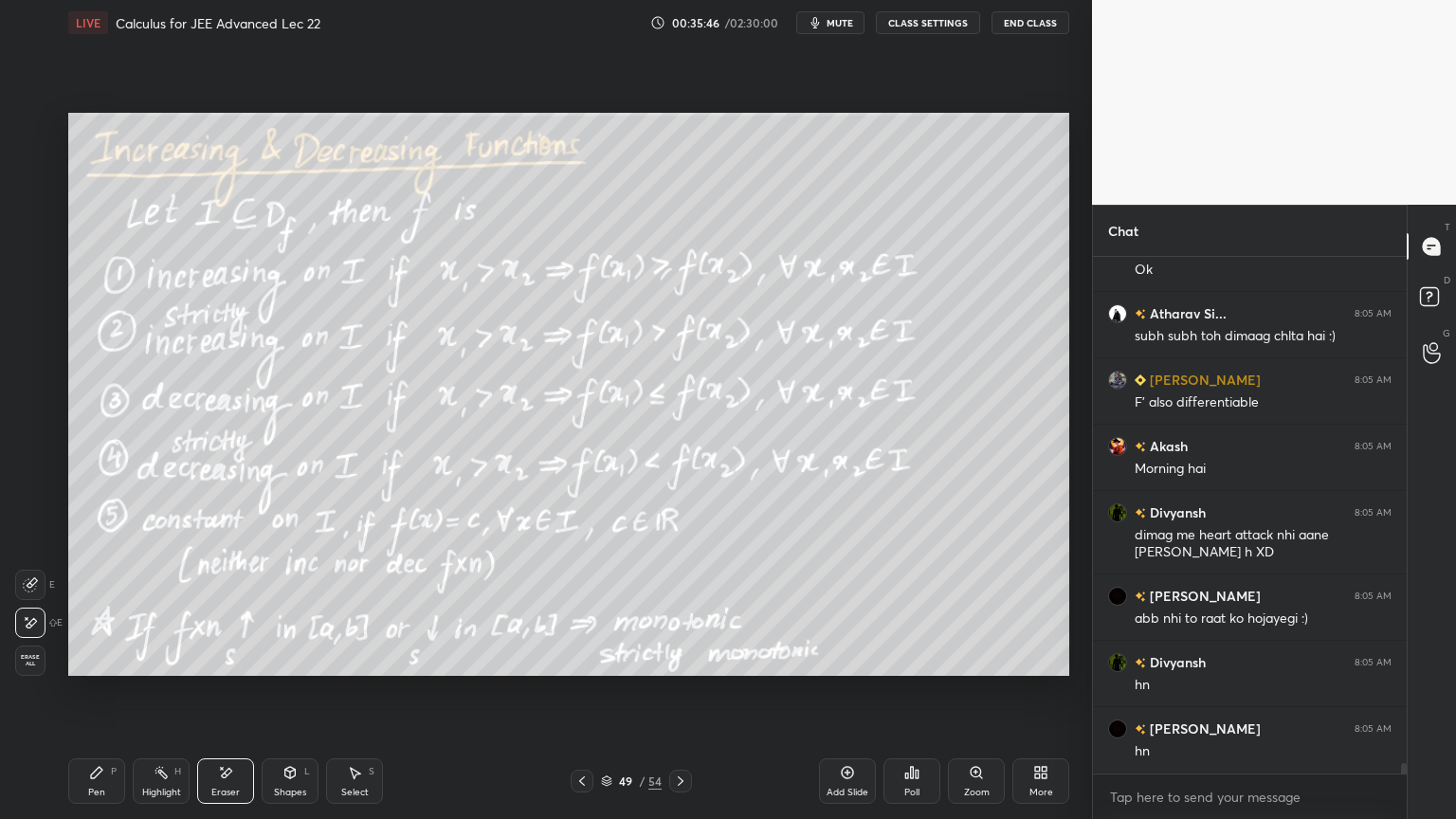 click on "Pen" at bounding box center (97, 792) 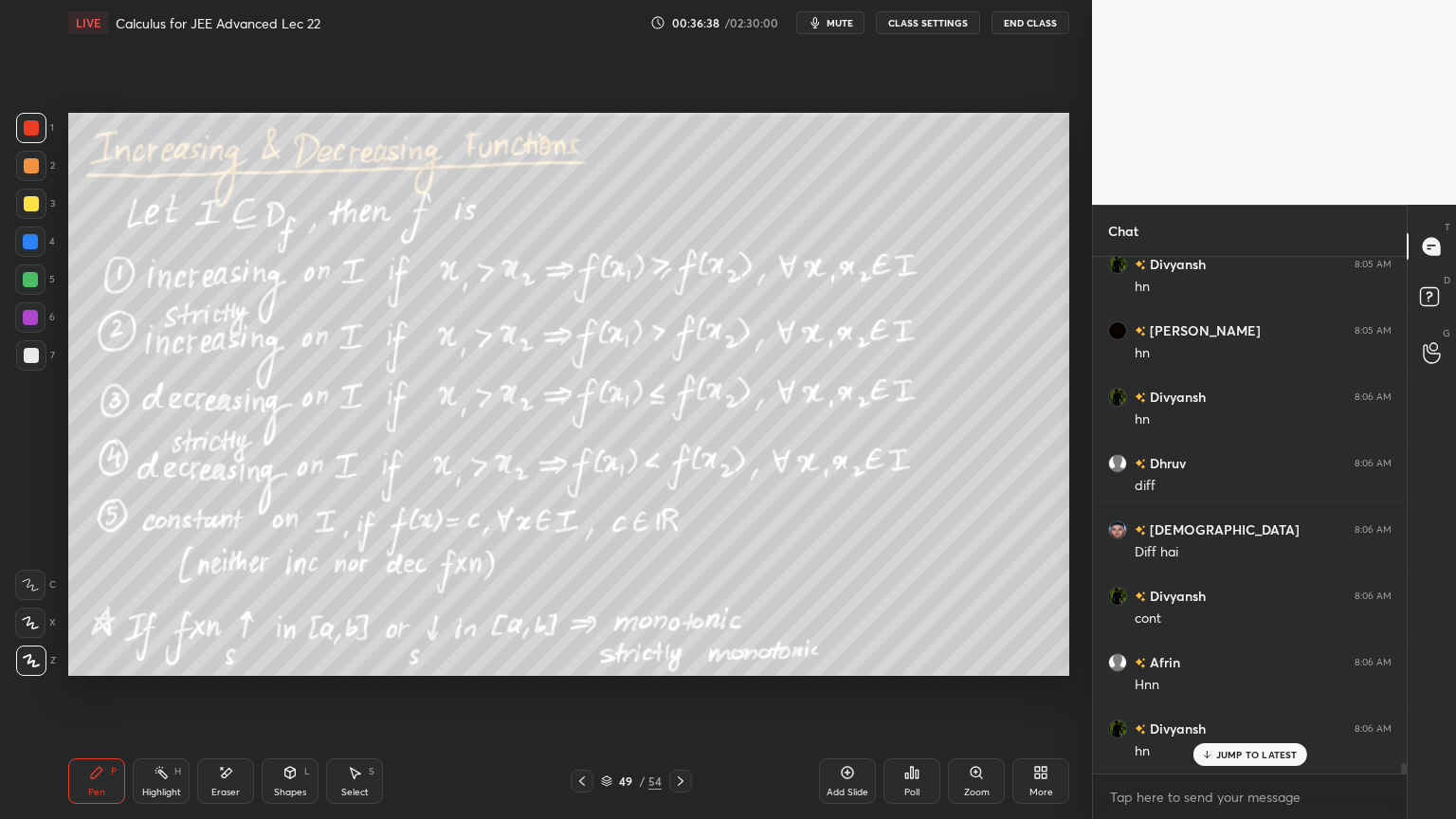 scroll, scrollTop: 26147, scrollLeft: 0, axis: vertical 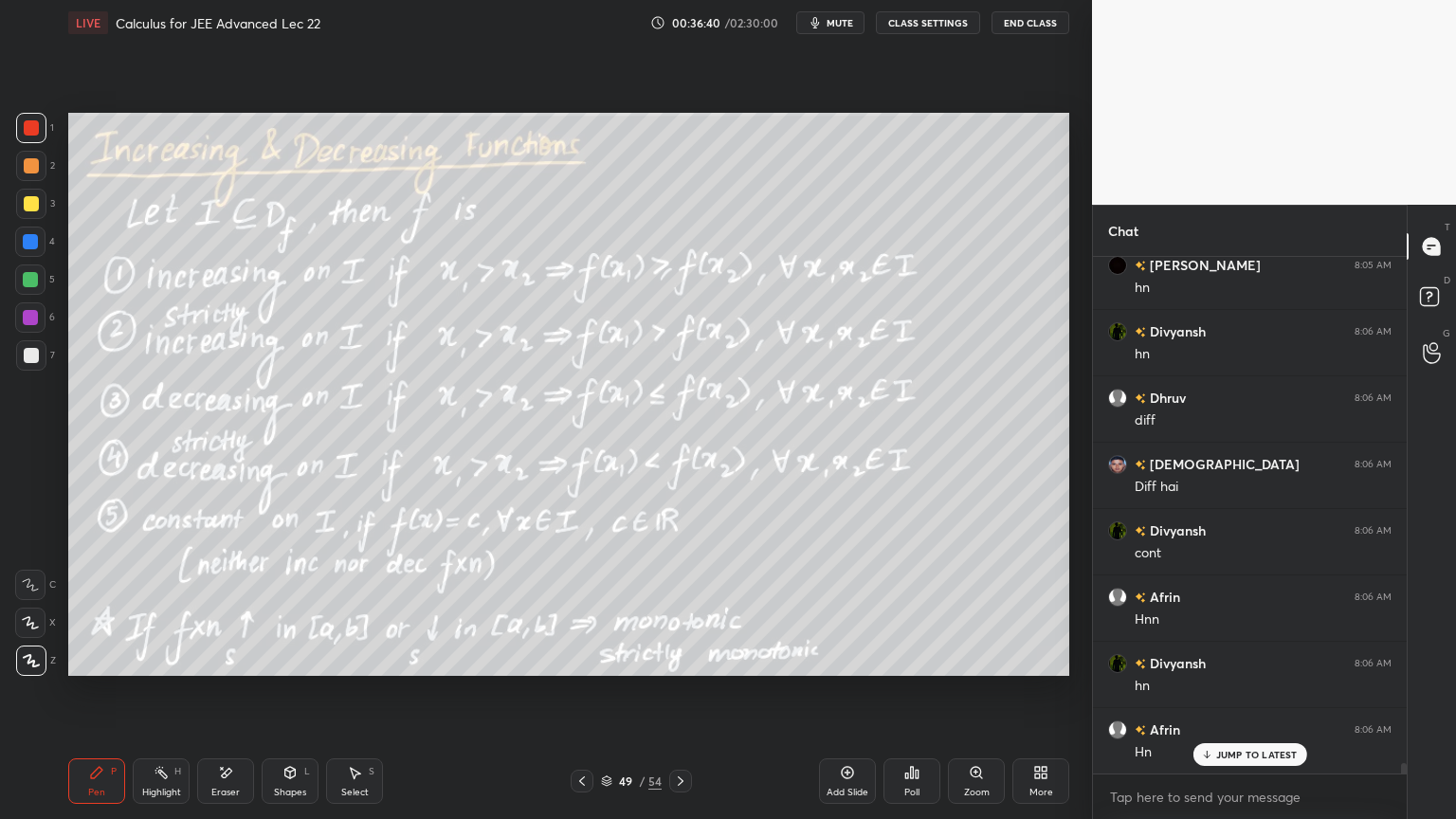 click 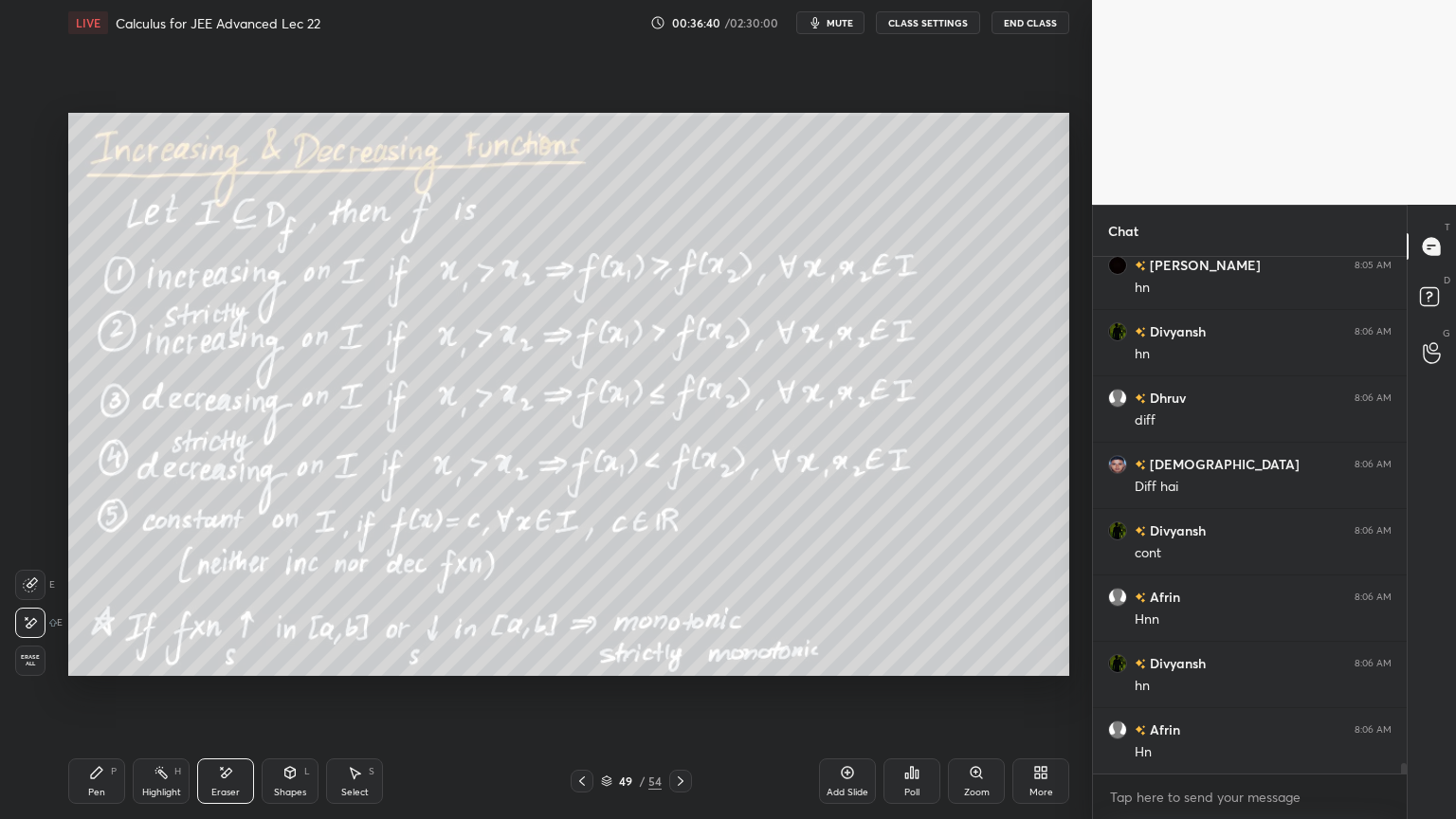 scroll, scrollTop: 26215, scrollLeft: 0, axis: vertical 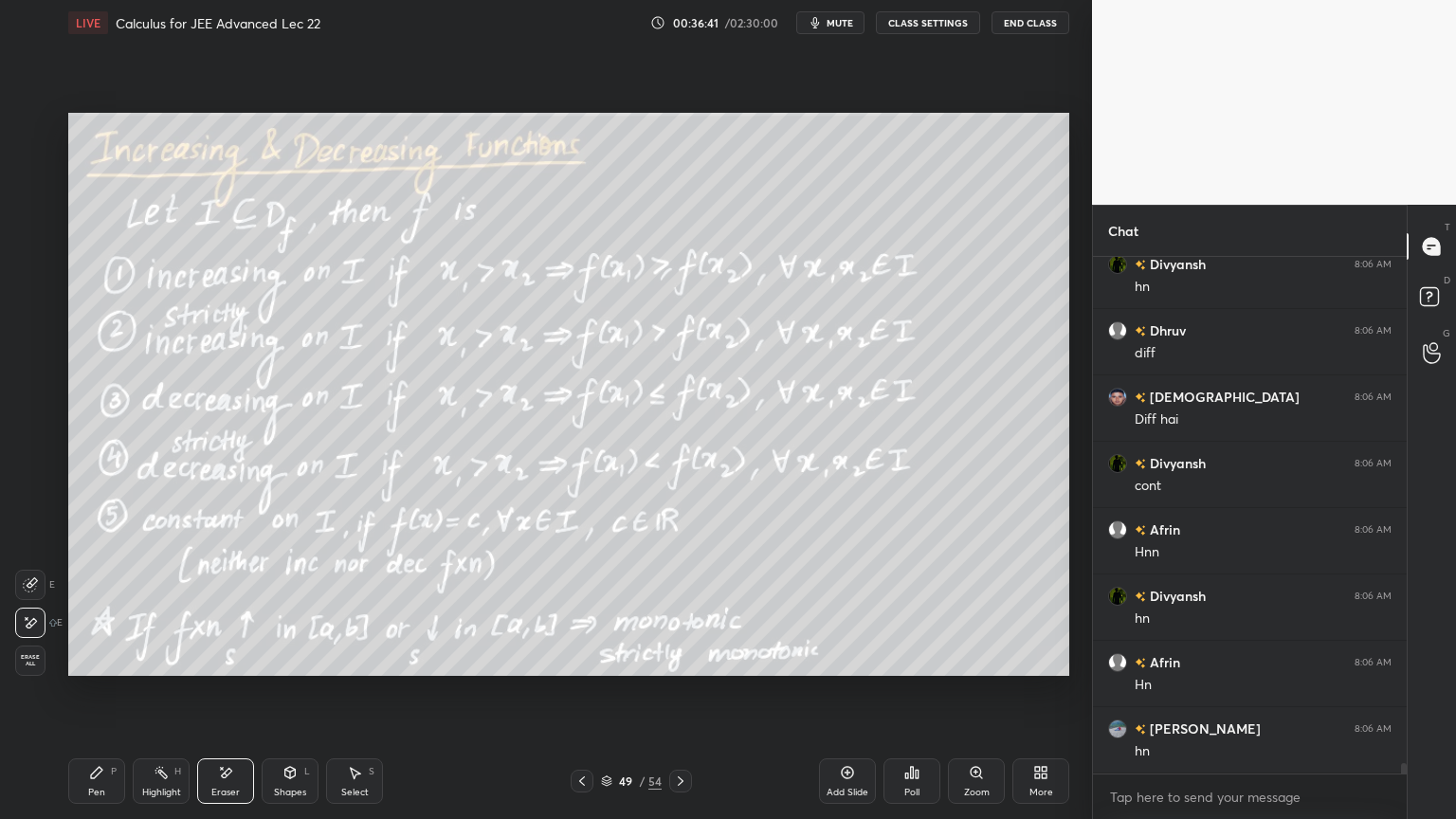 click on "1 2 3 4 5 6 7 C X Z E E Erase all   H H" at bounding box center [30, 394] 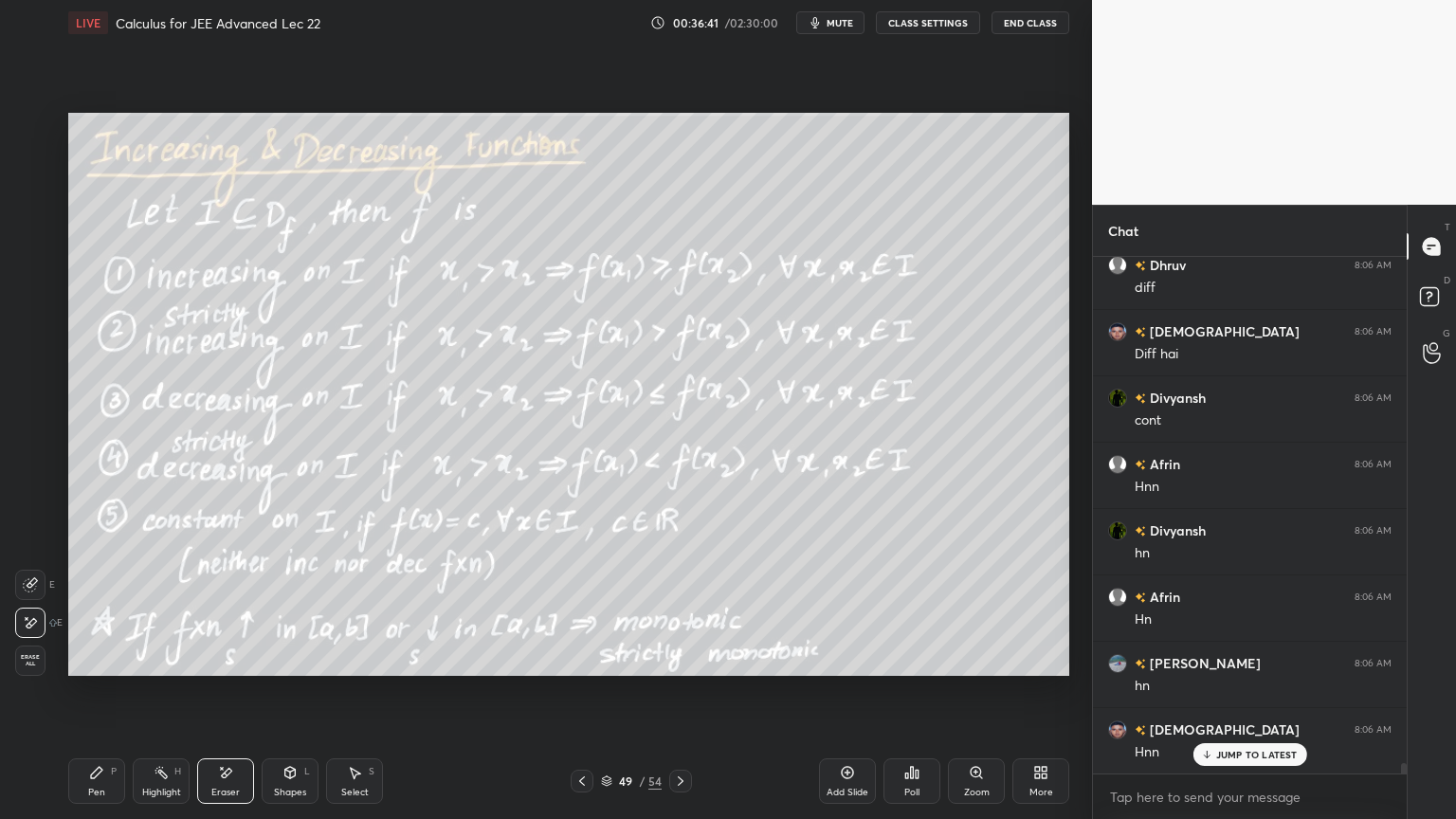 click on "Erase all" at bounding box center (30, 661) 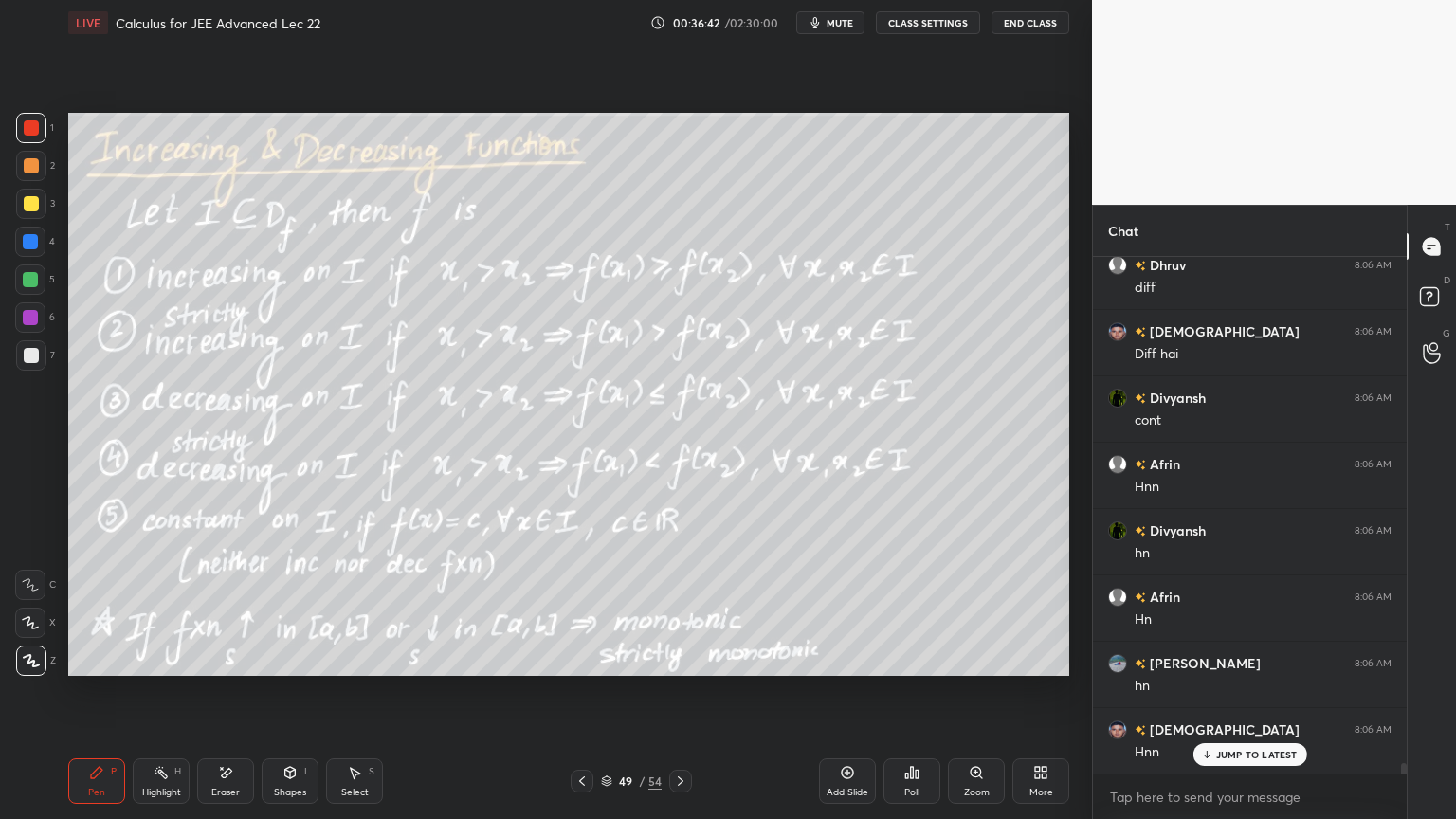 click on "Highlight H" at bounding box center [161, 781] 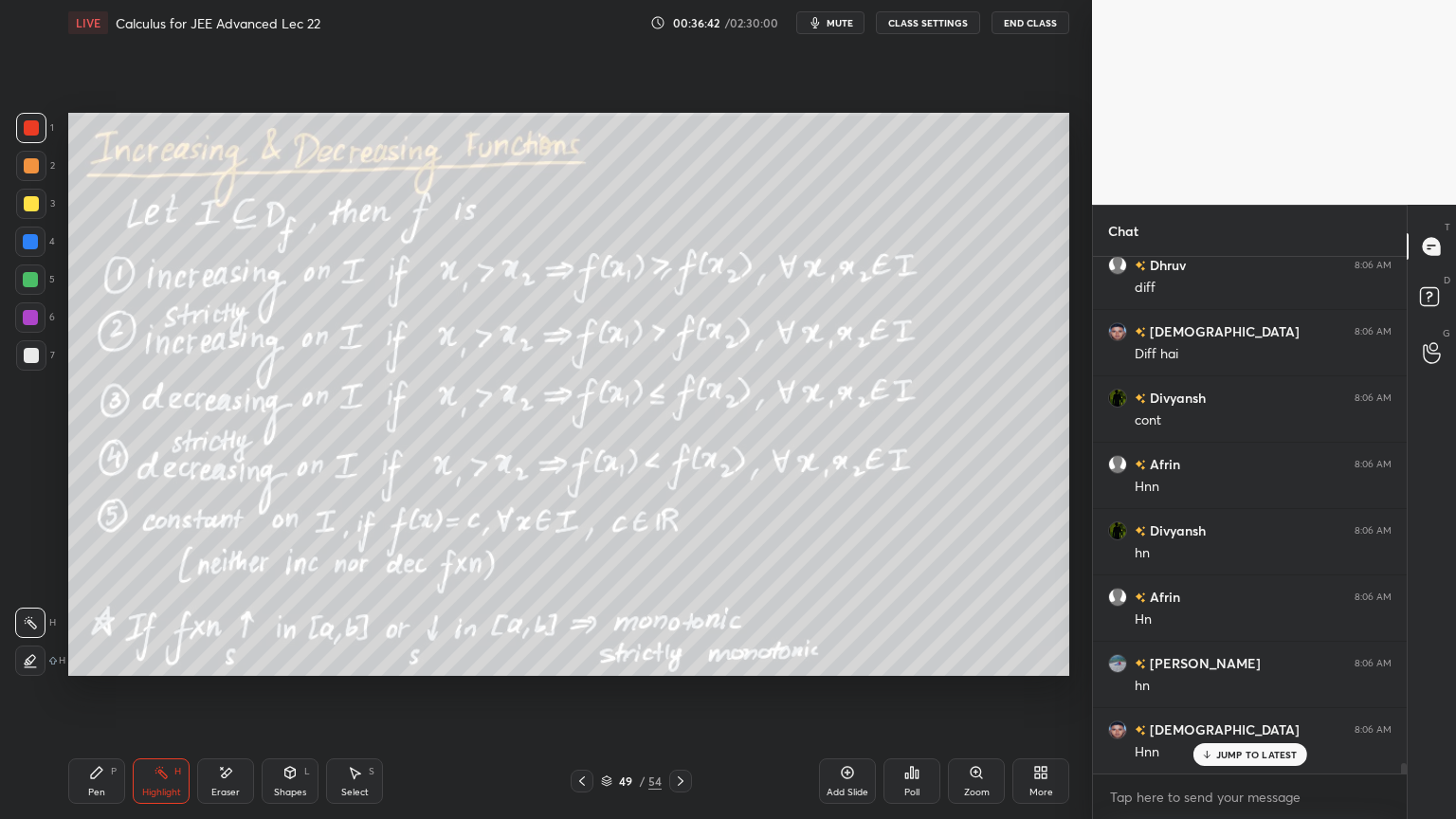 click on "Pen P" at bounding box center (97, 781) 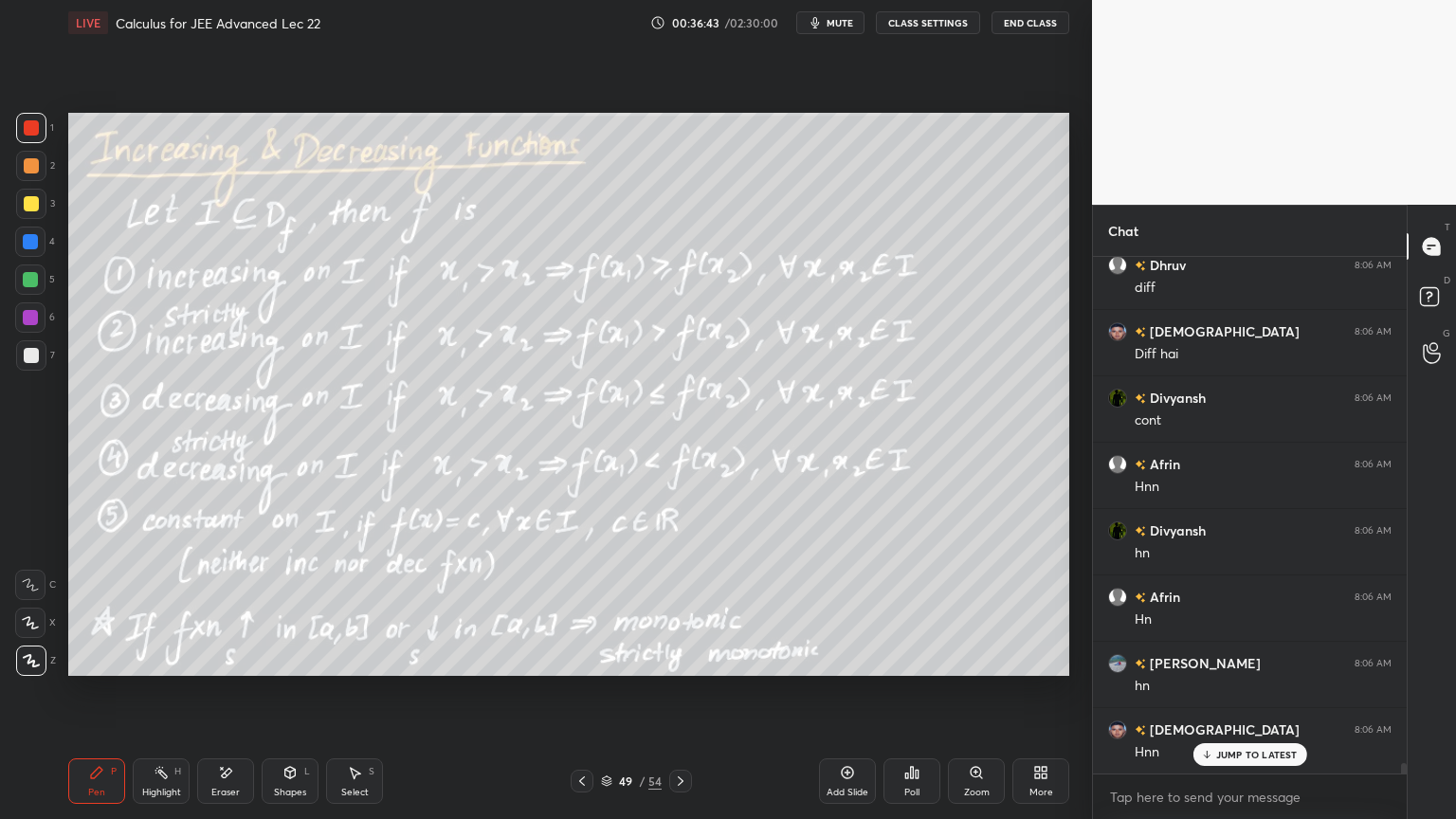 click 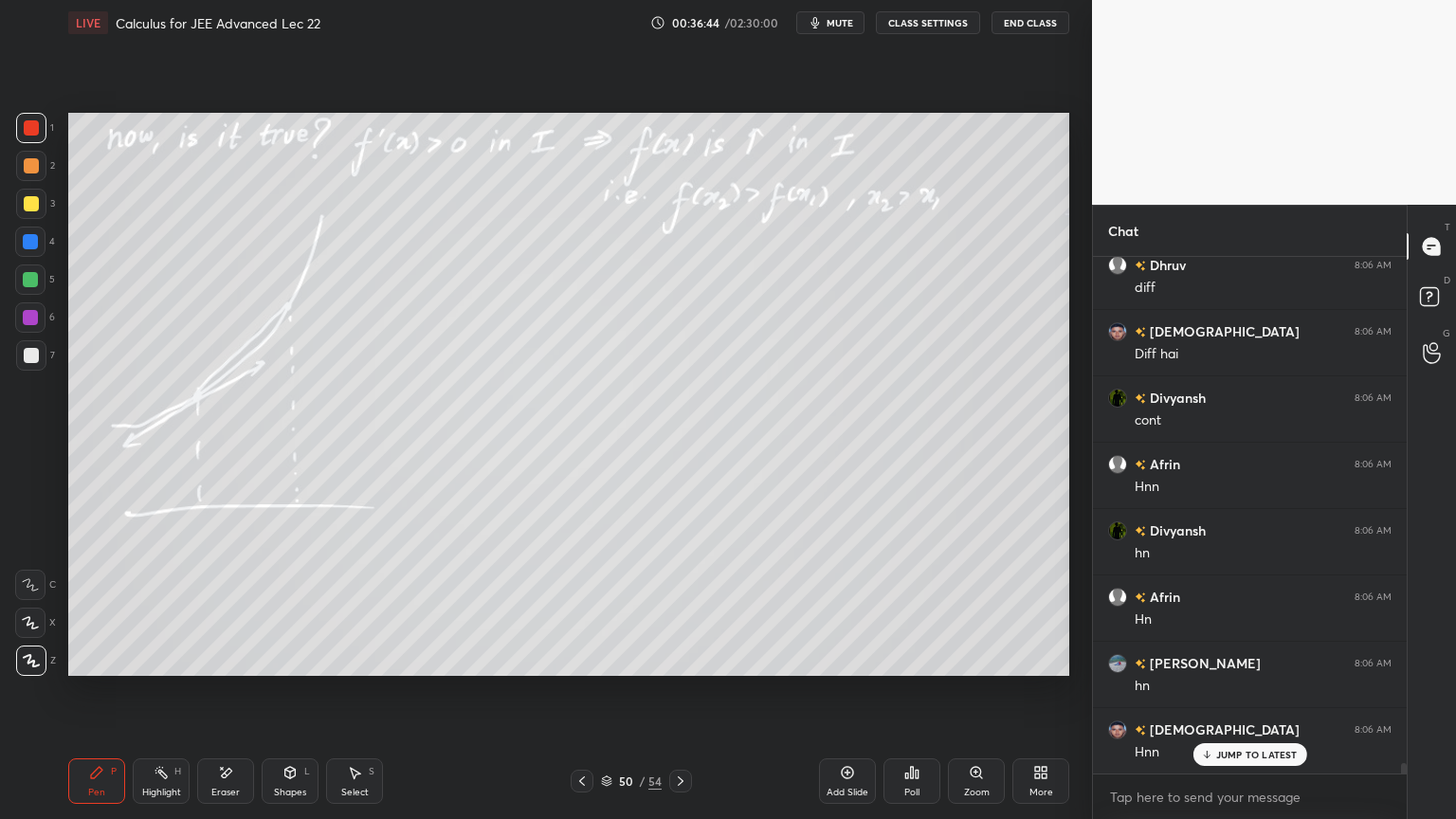 drag, startPoint x: 581, startPoint y: 783, endPoint x: 674, endPoint y: 730, distance: 107.042048 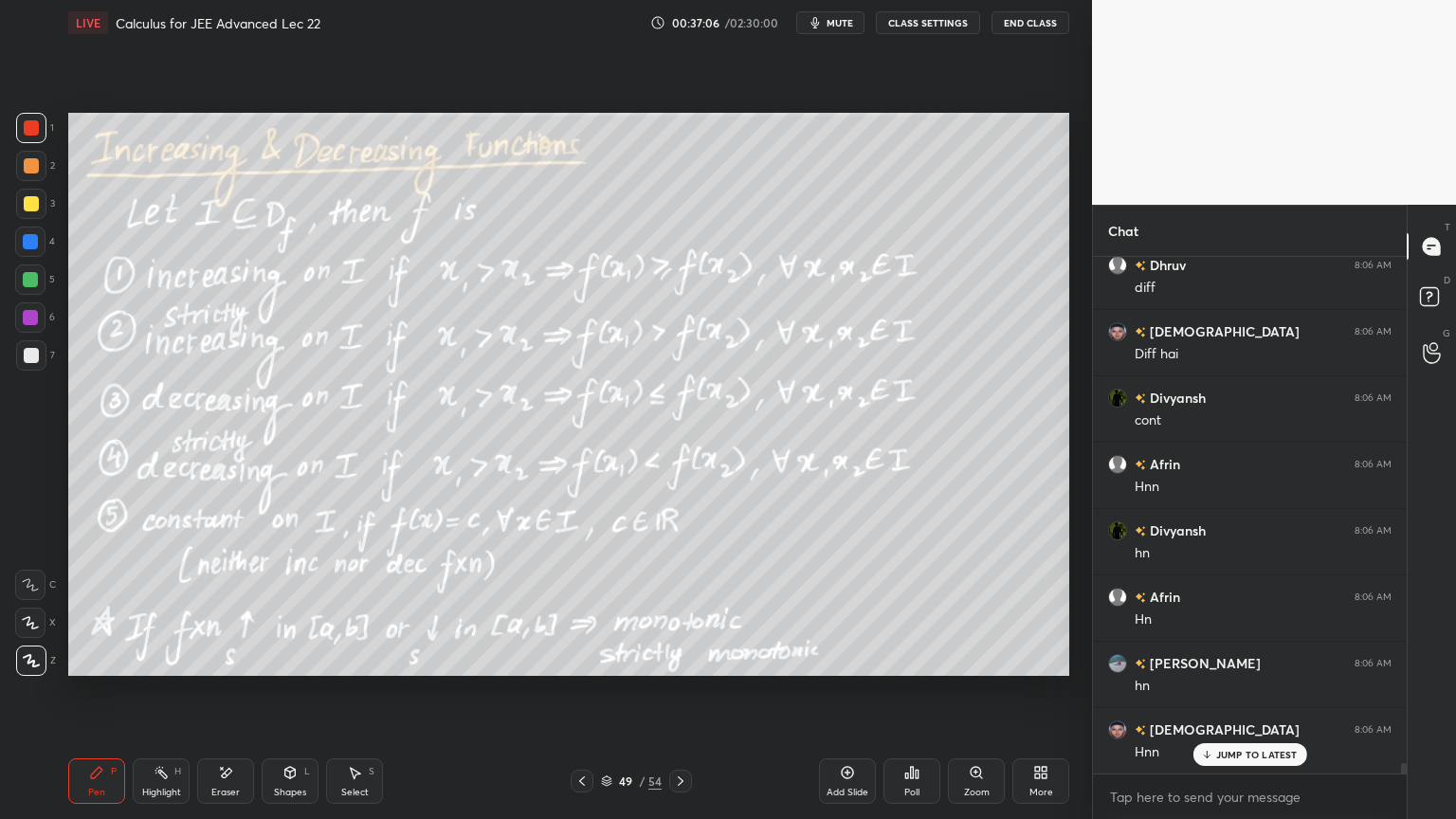 click 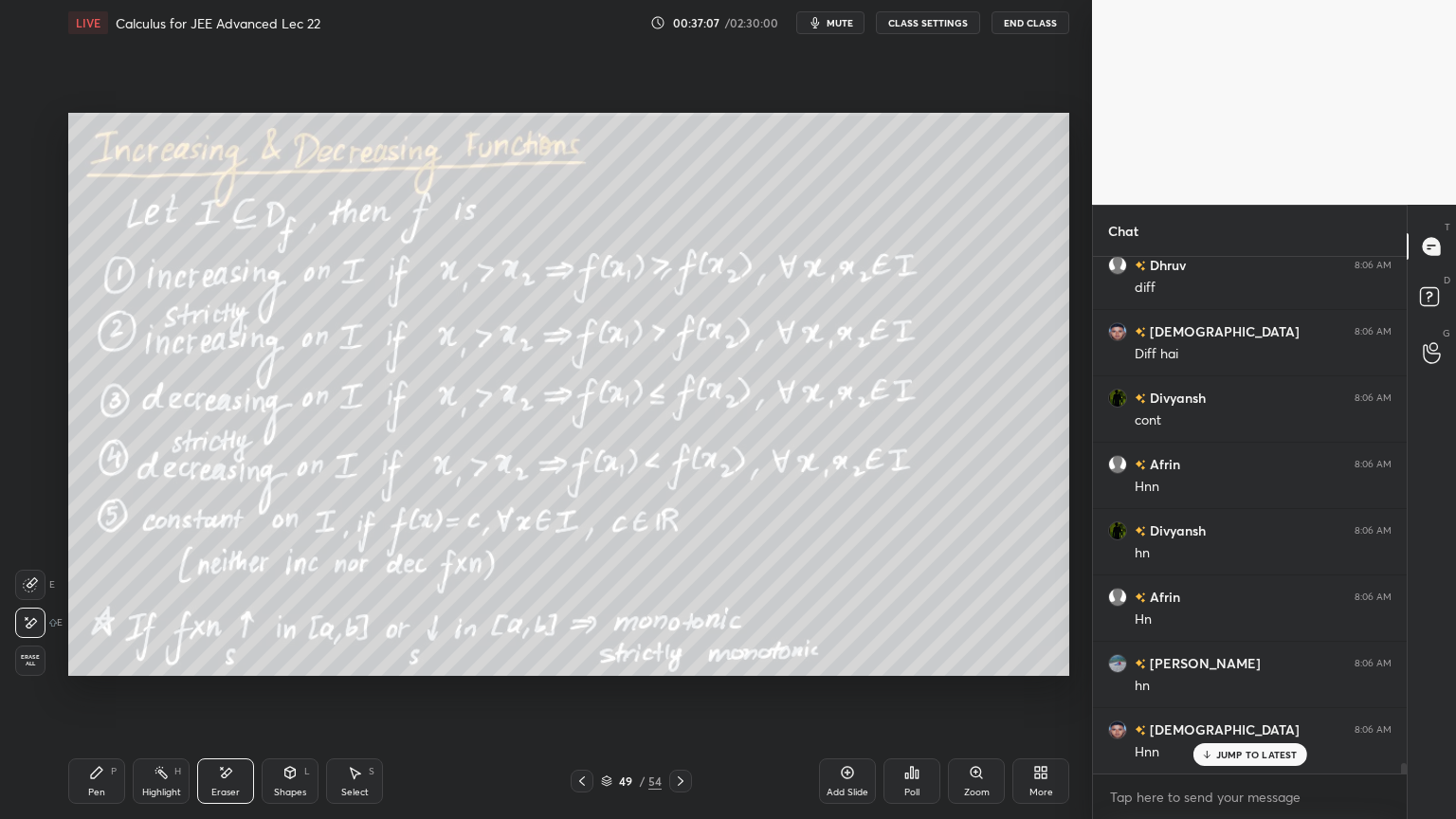 click on "Erase all" at bounding box center (30, 661) 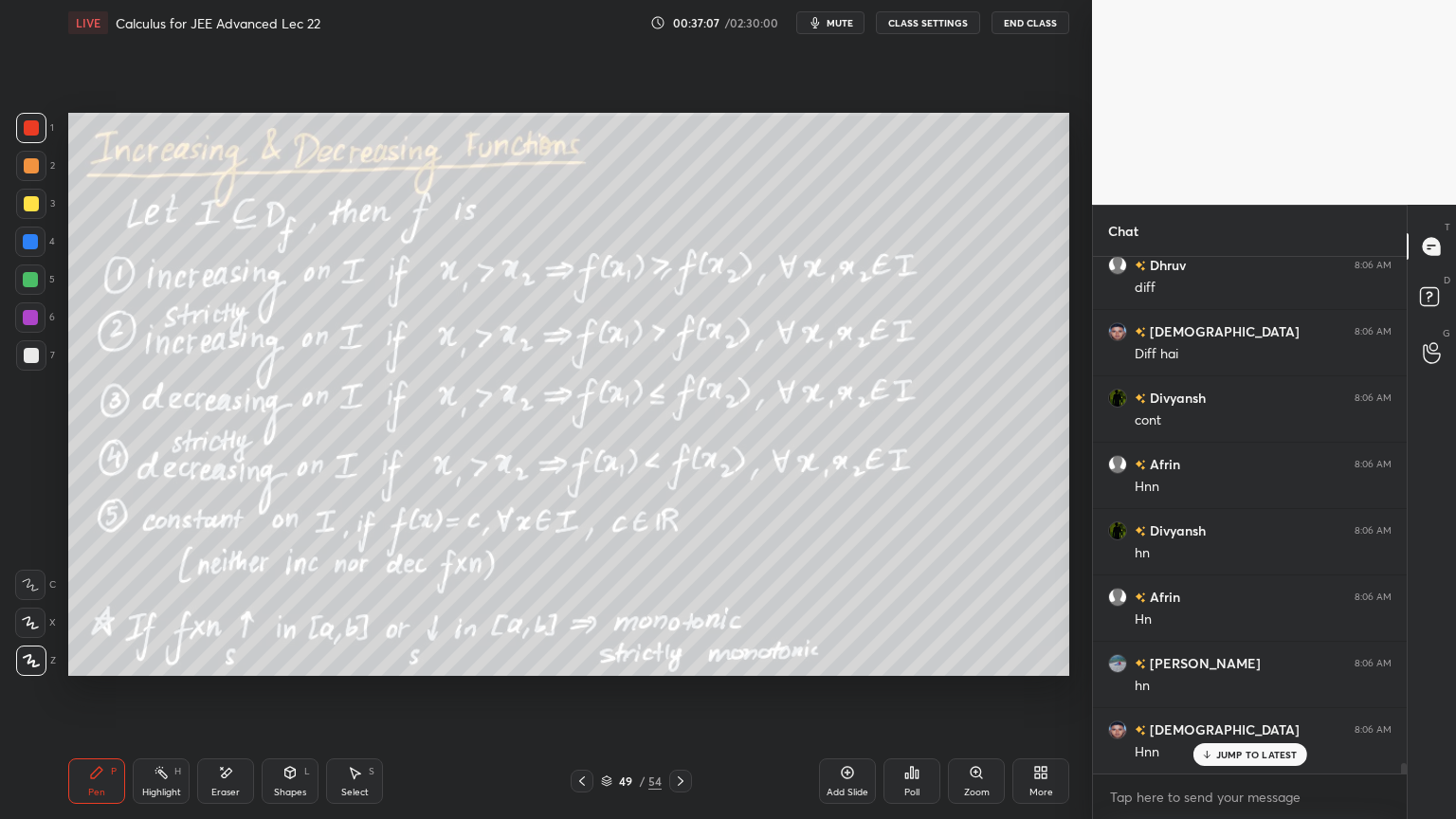 drag, startPoint x: 158, startPoint y: 769, endPoint x: 117, endPoint y: 776, distance: 41.59327 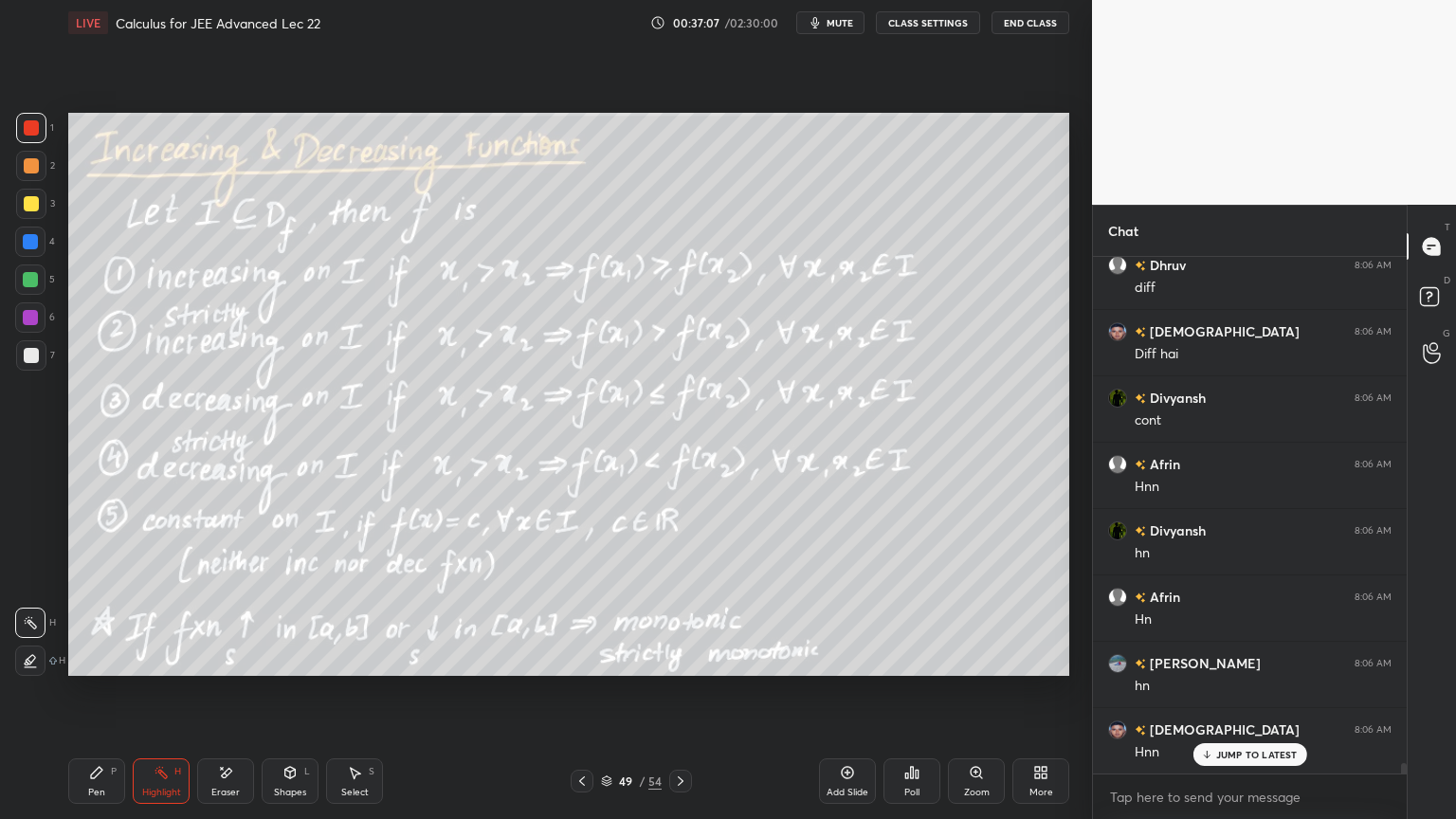 drag, startPoint x: 101, startPoint y: 775, endPoint x: 318, endPoint y: 736, distance: 220.47676 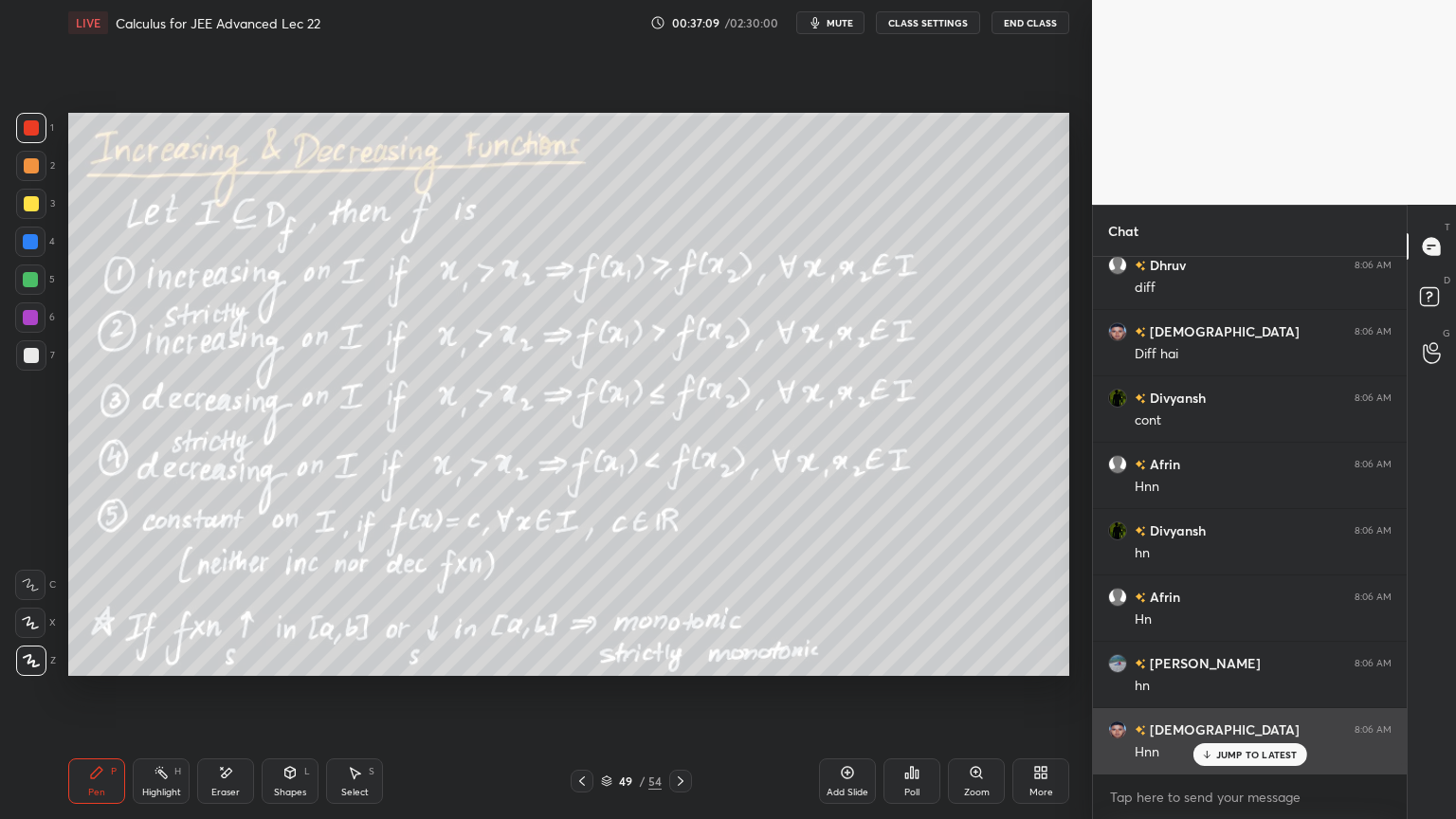 click on "JUMP TO LATEST" at bounding box center (1257, 755) 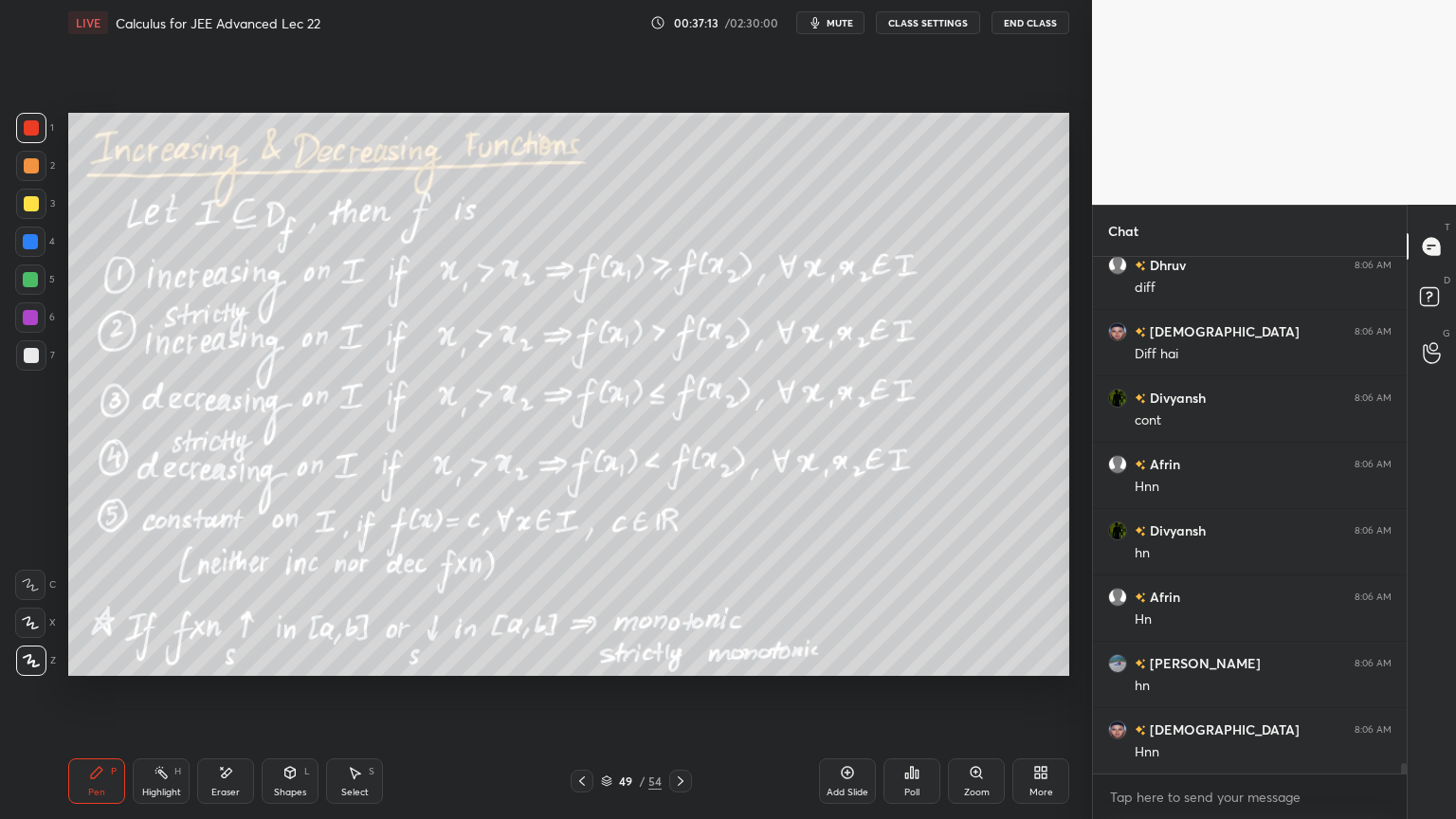 click on "Eraser" at bounding box center [226, 781] 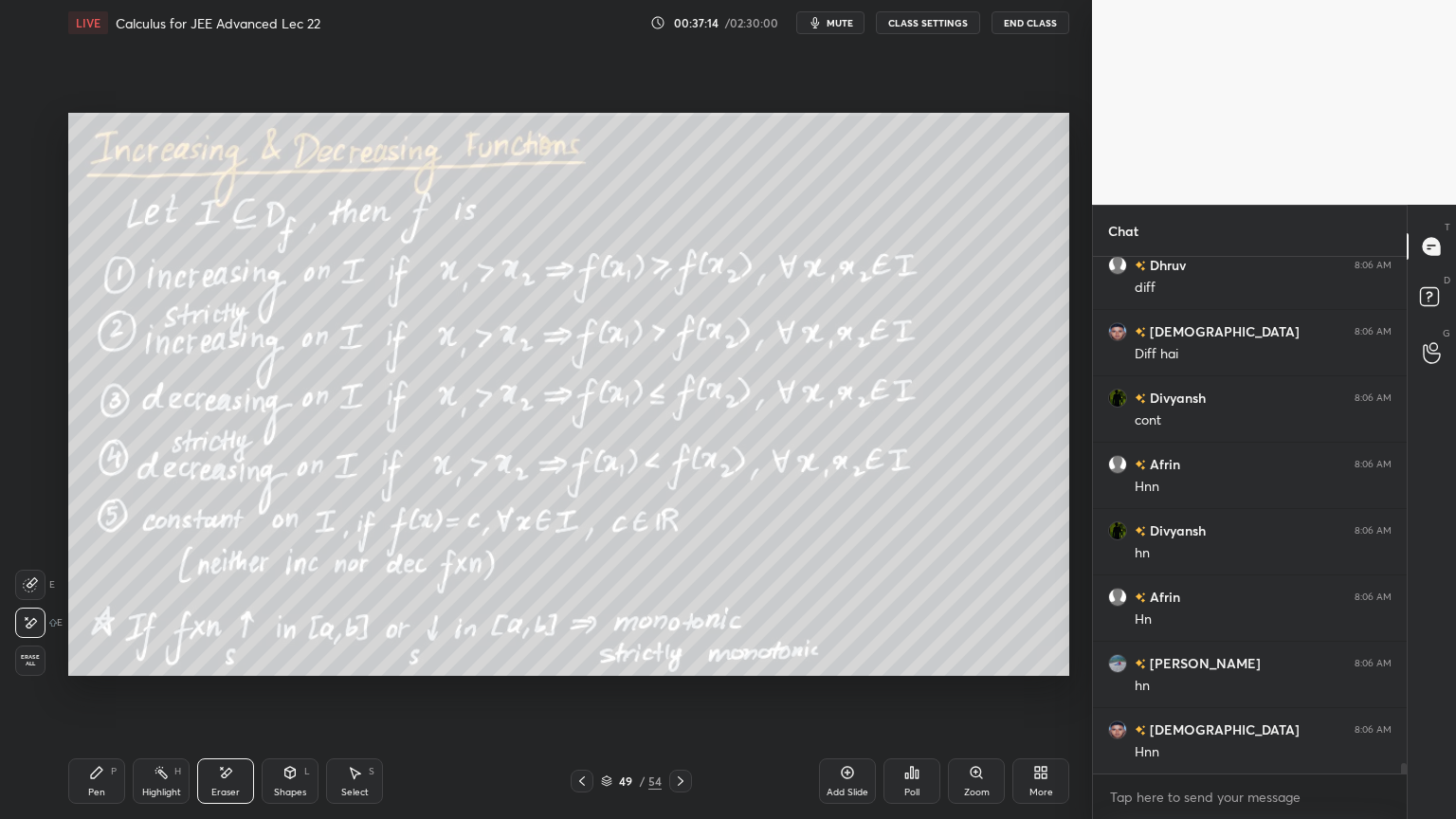 scroll, scrollTop: 26347, scrollLeft: 0, axis: vertical 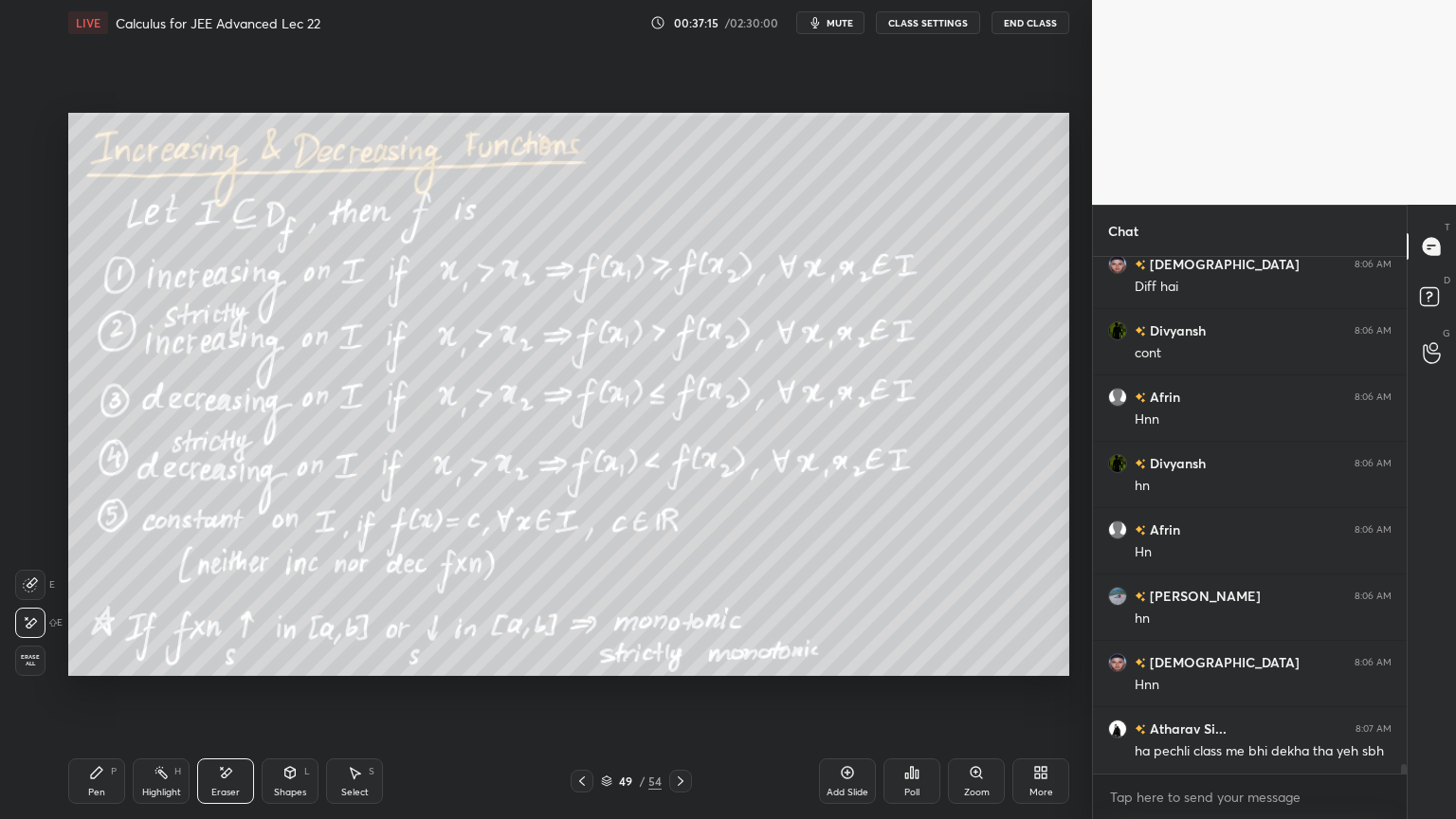 click on "Pen" at bounding box center [97, 792] 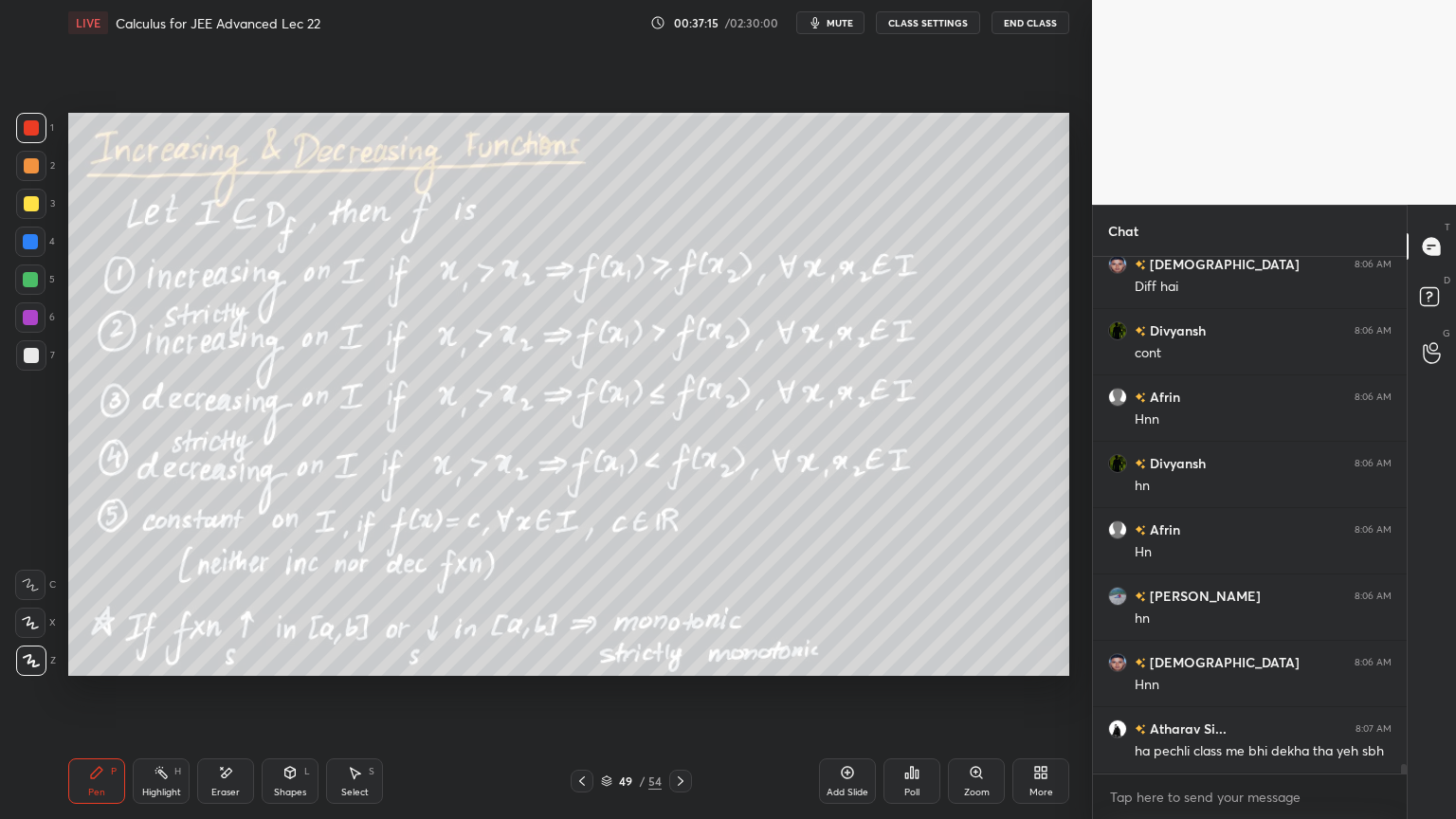 scroll, scrollTop: 26413, scrollLeft: 0, axis: vertical 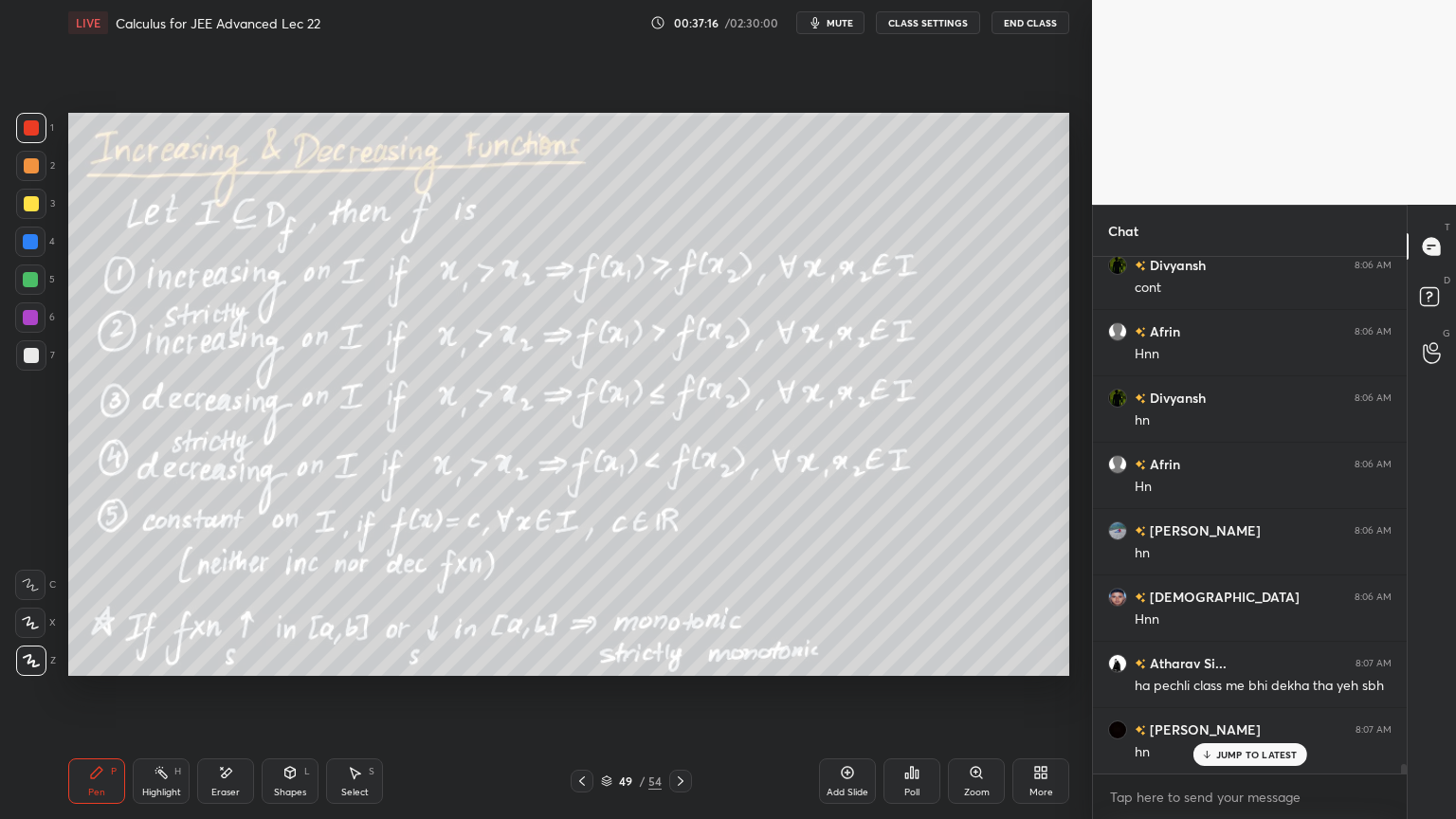 click on "JUMP TO LATEST" at bounding box center [1257, 755] 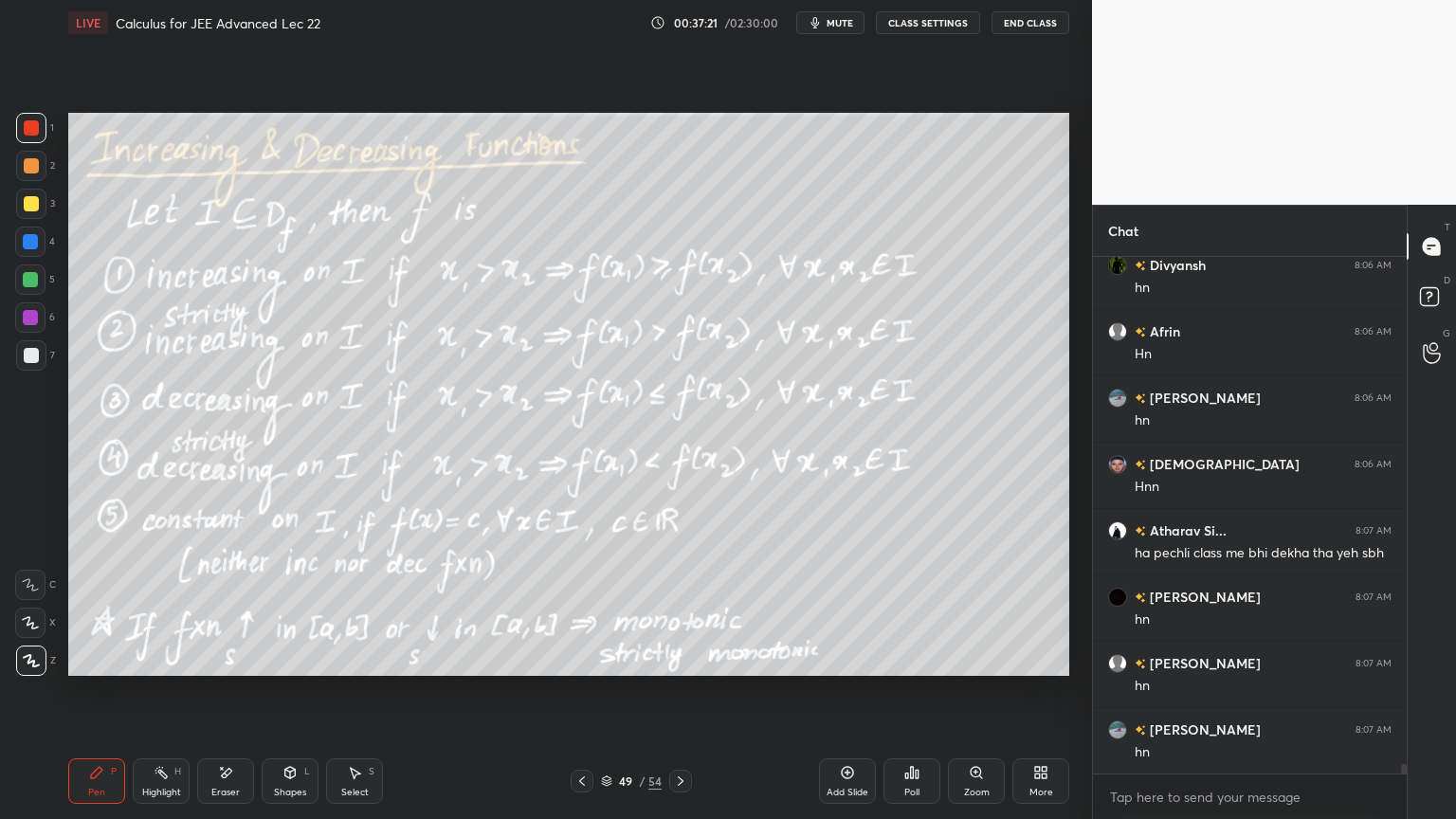 scroll, scrollTop: 26613, scrollLeft: 0, axis: vertical 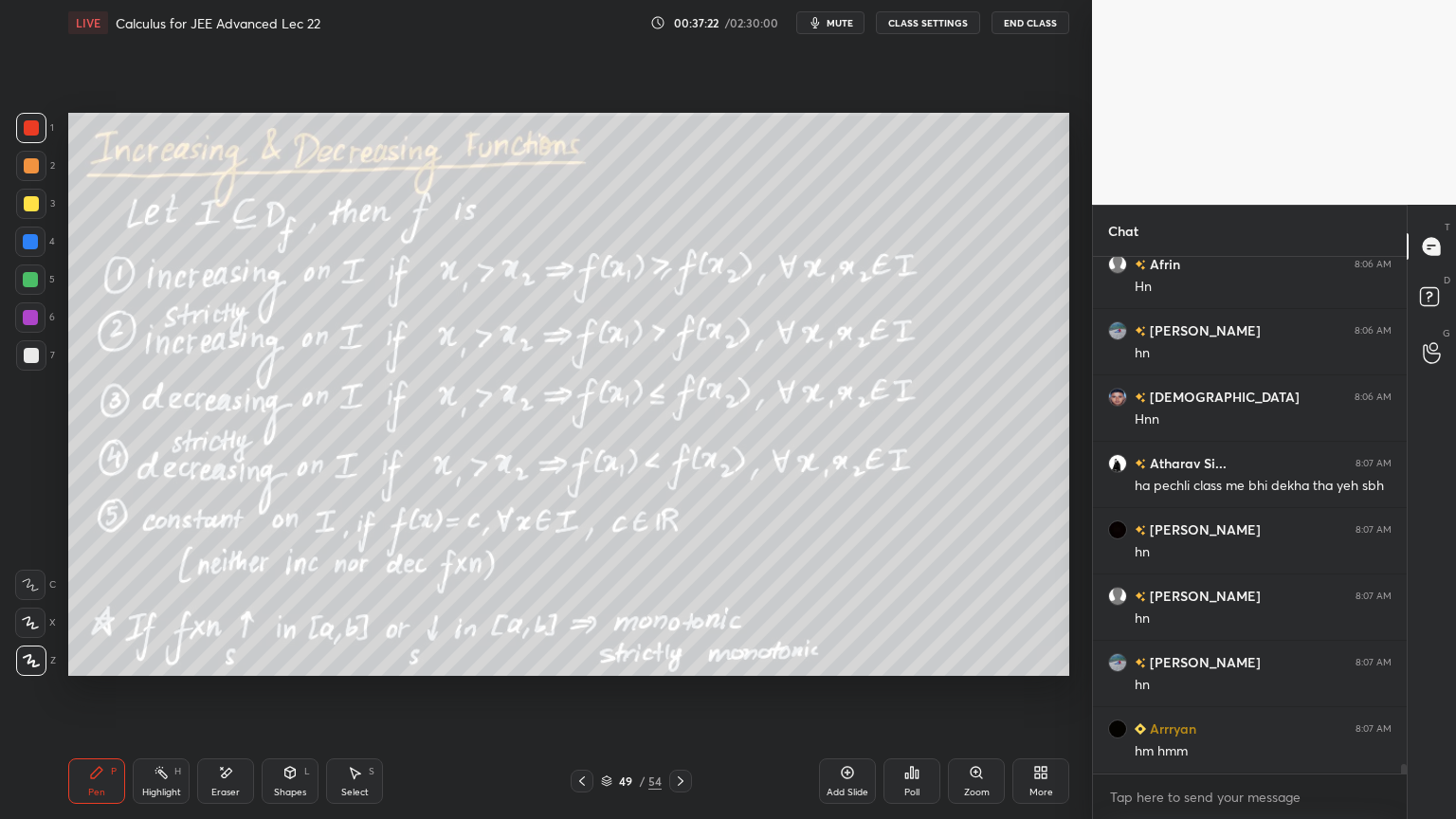 click on "Eraser" at bounding box center (226, 792) 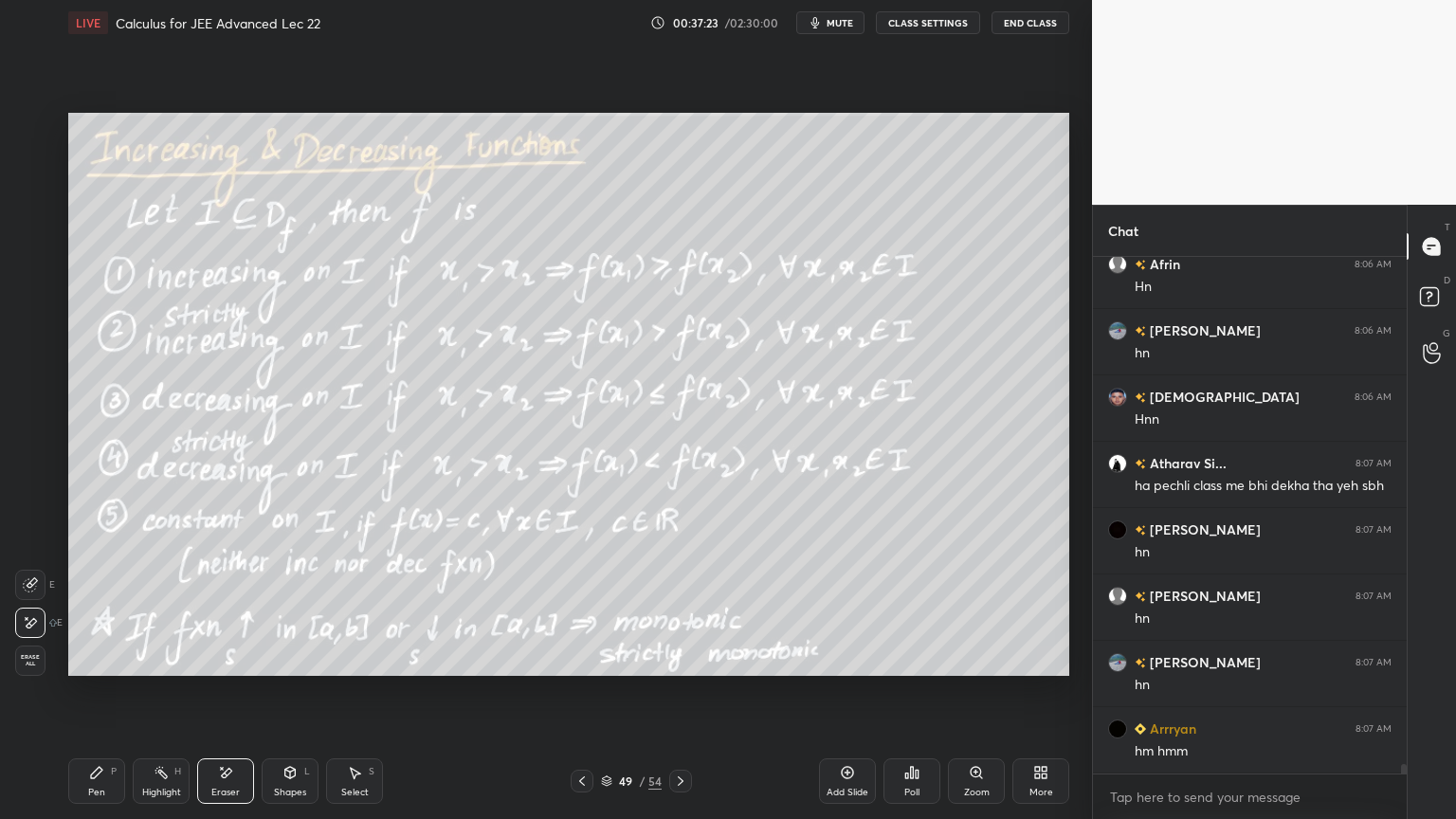 drag, startPoint x: 20, startPoint y: 654, endPoint x: 106, endPoint y: 724, distance: 110.88733 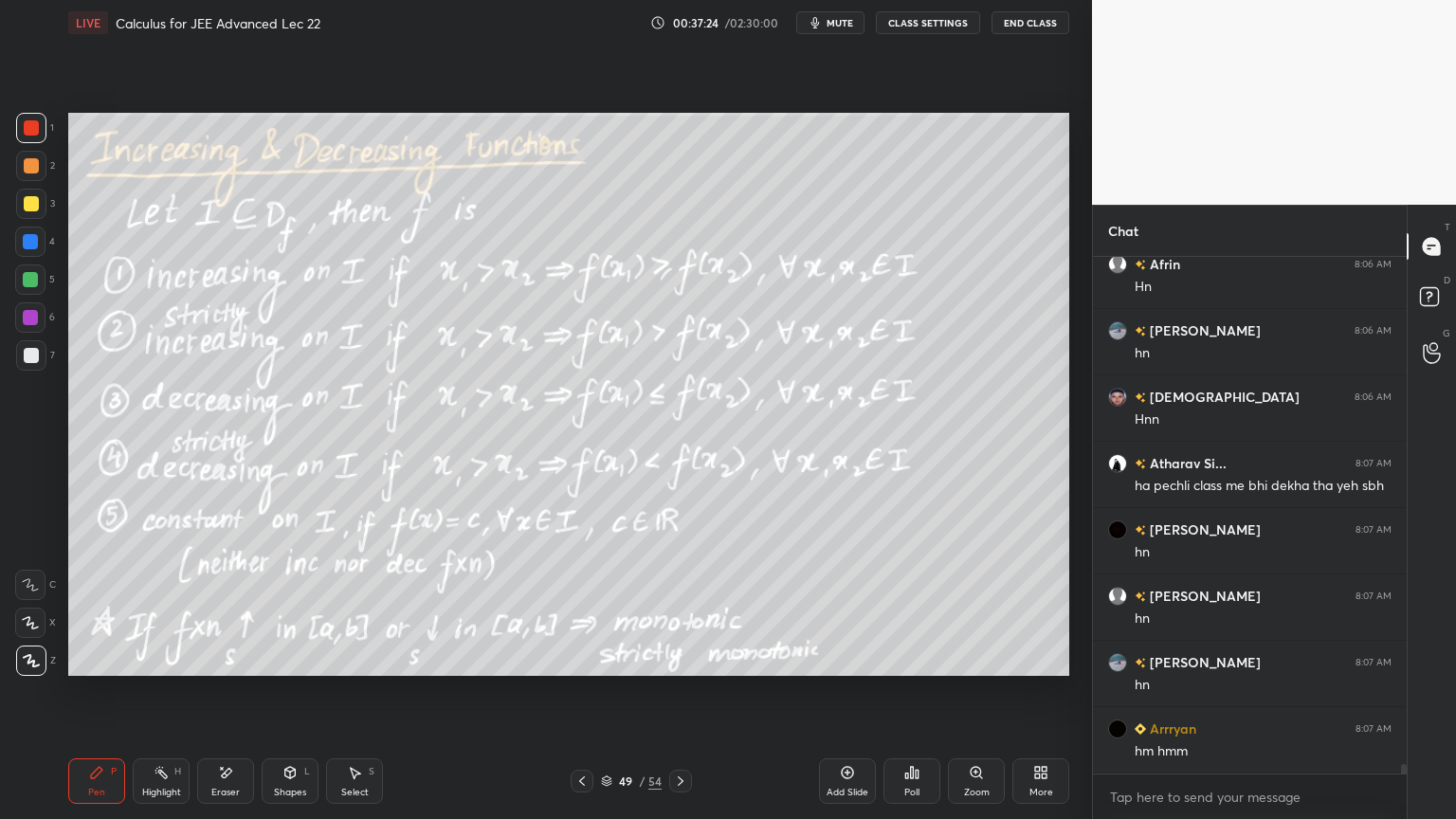 drag, startPoint x: 158, startPoint y: 786, endPoint x: 112, endPoint y: 784, distance: 46.0435 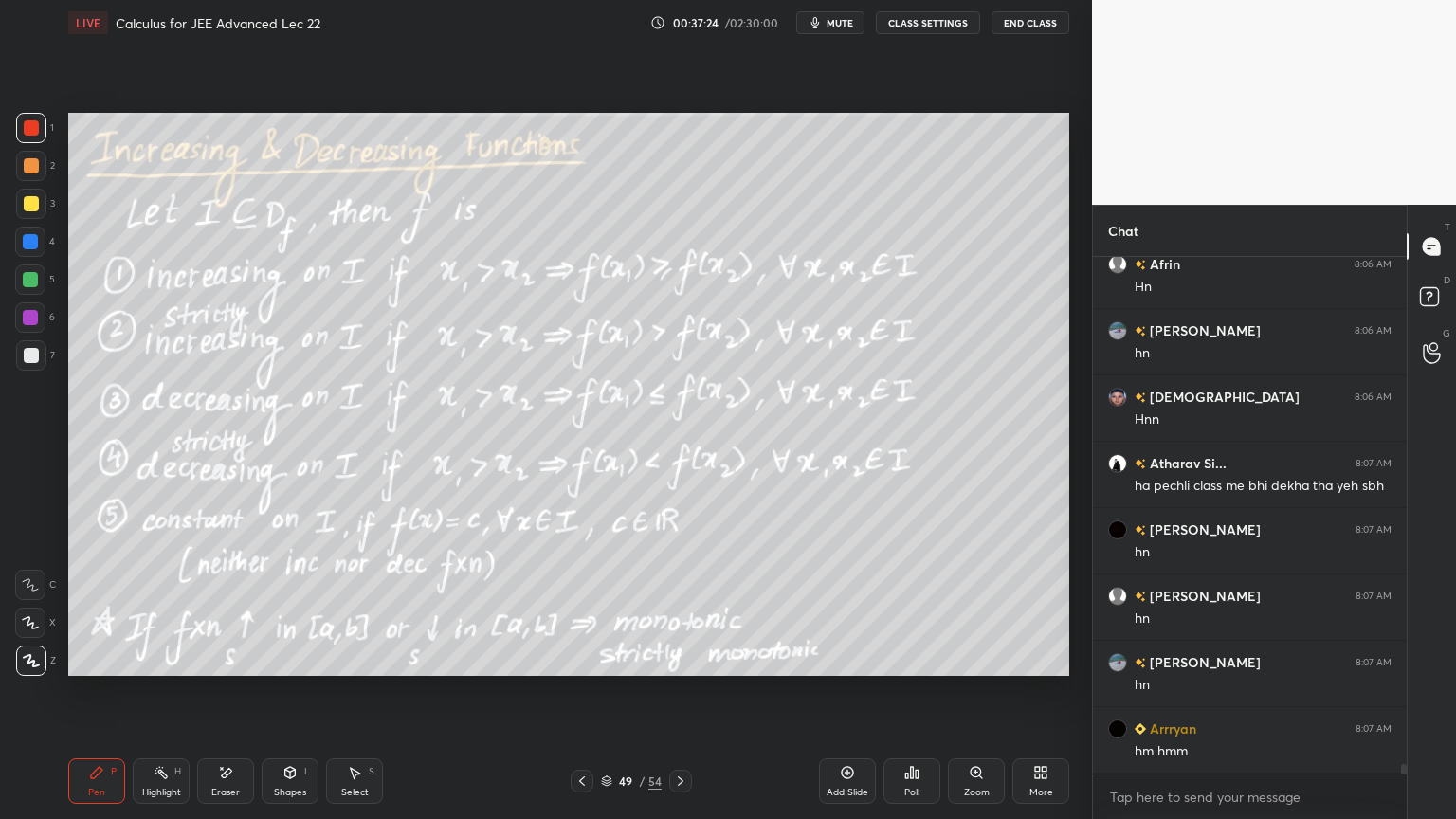 click on "Highlight" at bounding box center [161, 792] 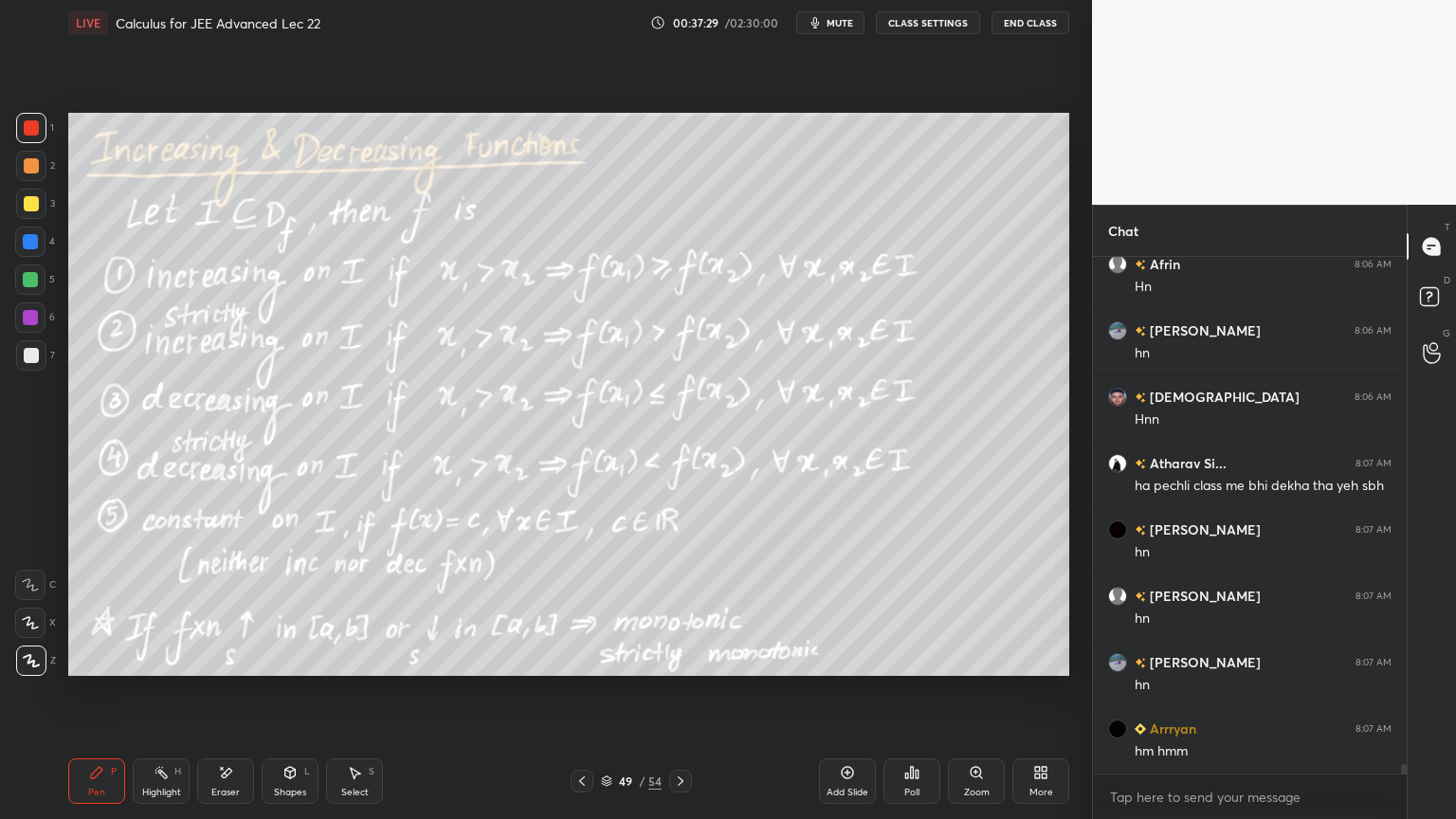drag, startPoint x: 226, startPoint y: 792, endPoint x: 198, endPoint y: 735, distance: 63.50591 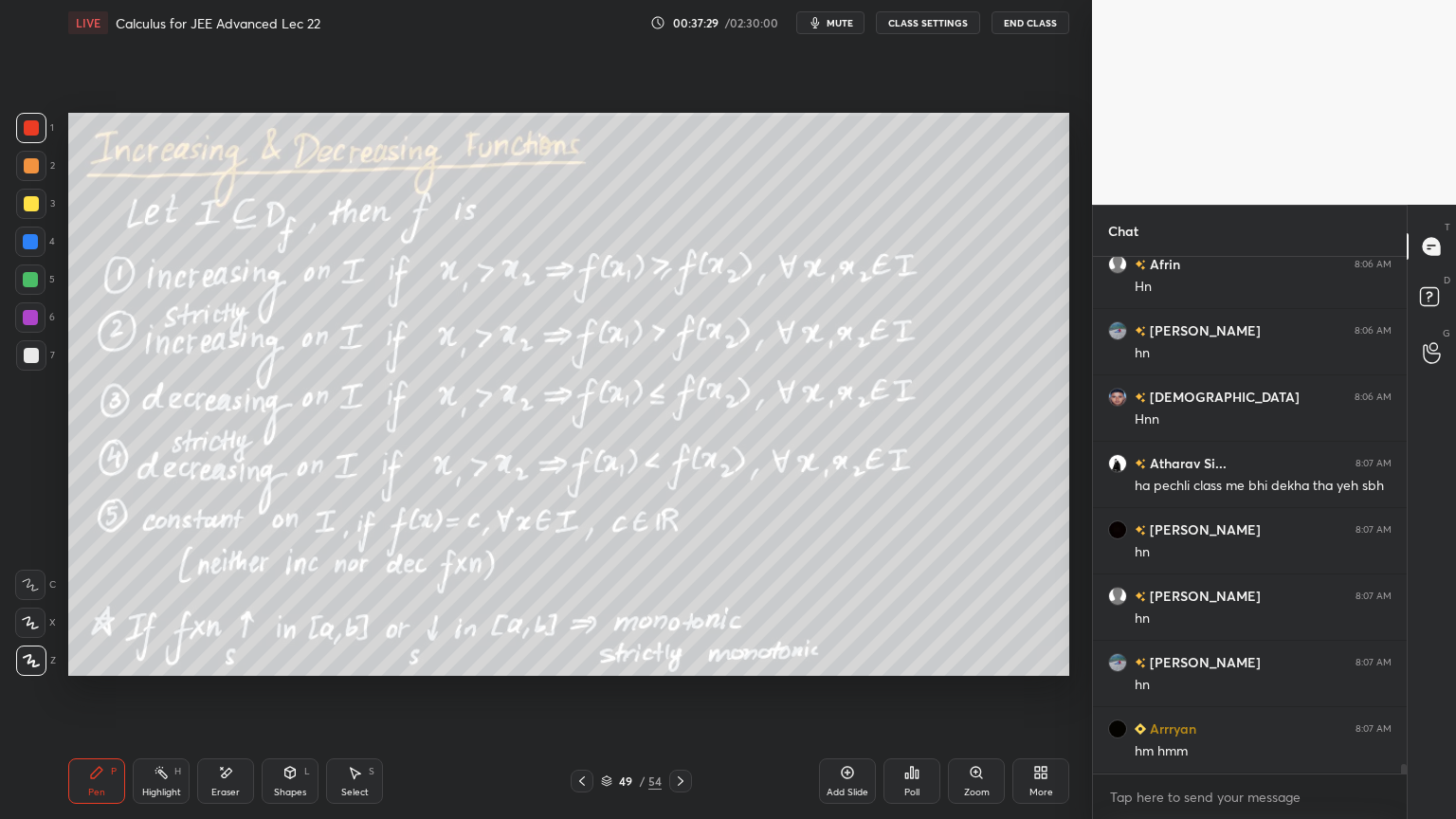 click on "Eraser" at bounding box center [226, 792] 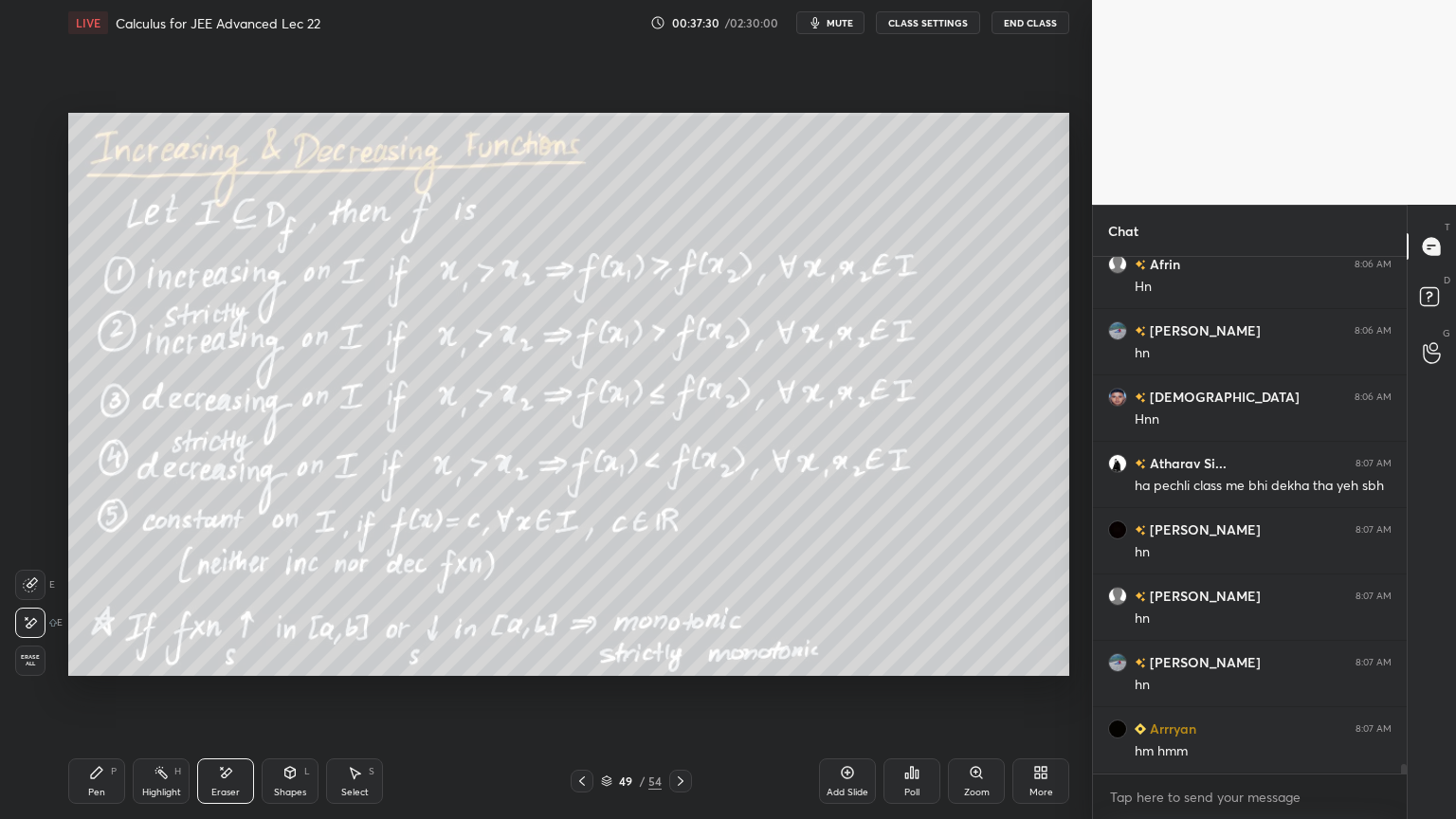 drag, startPoint x: 24, startPoint y: 653, endPoint x: 43, endPoint y: 660, distance: 20.248457 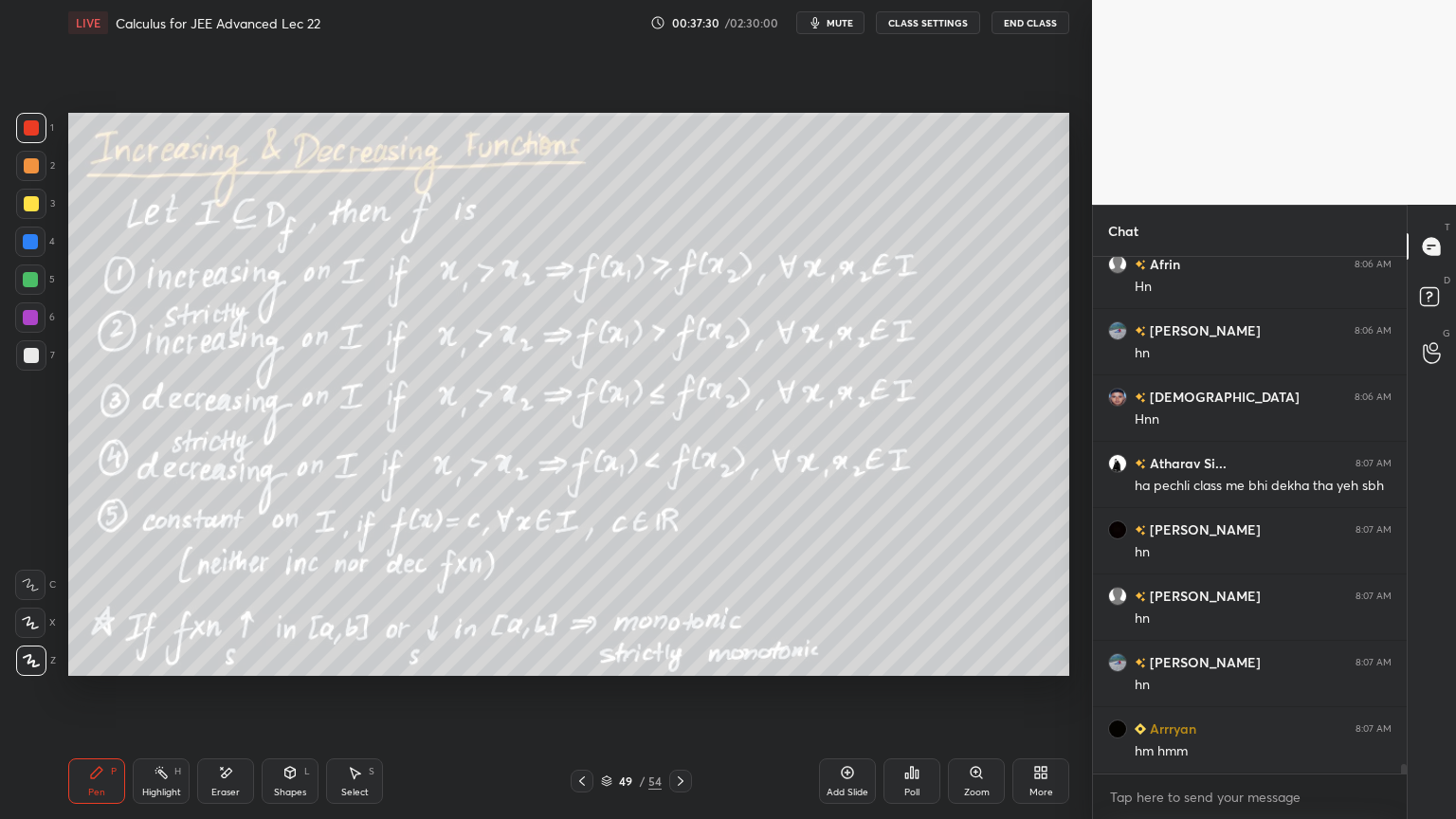 drag, startPoint x: 157, startPoint y: 770, endPoint x: 90, endPoint y: 779, distance: 67.60178 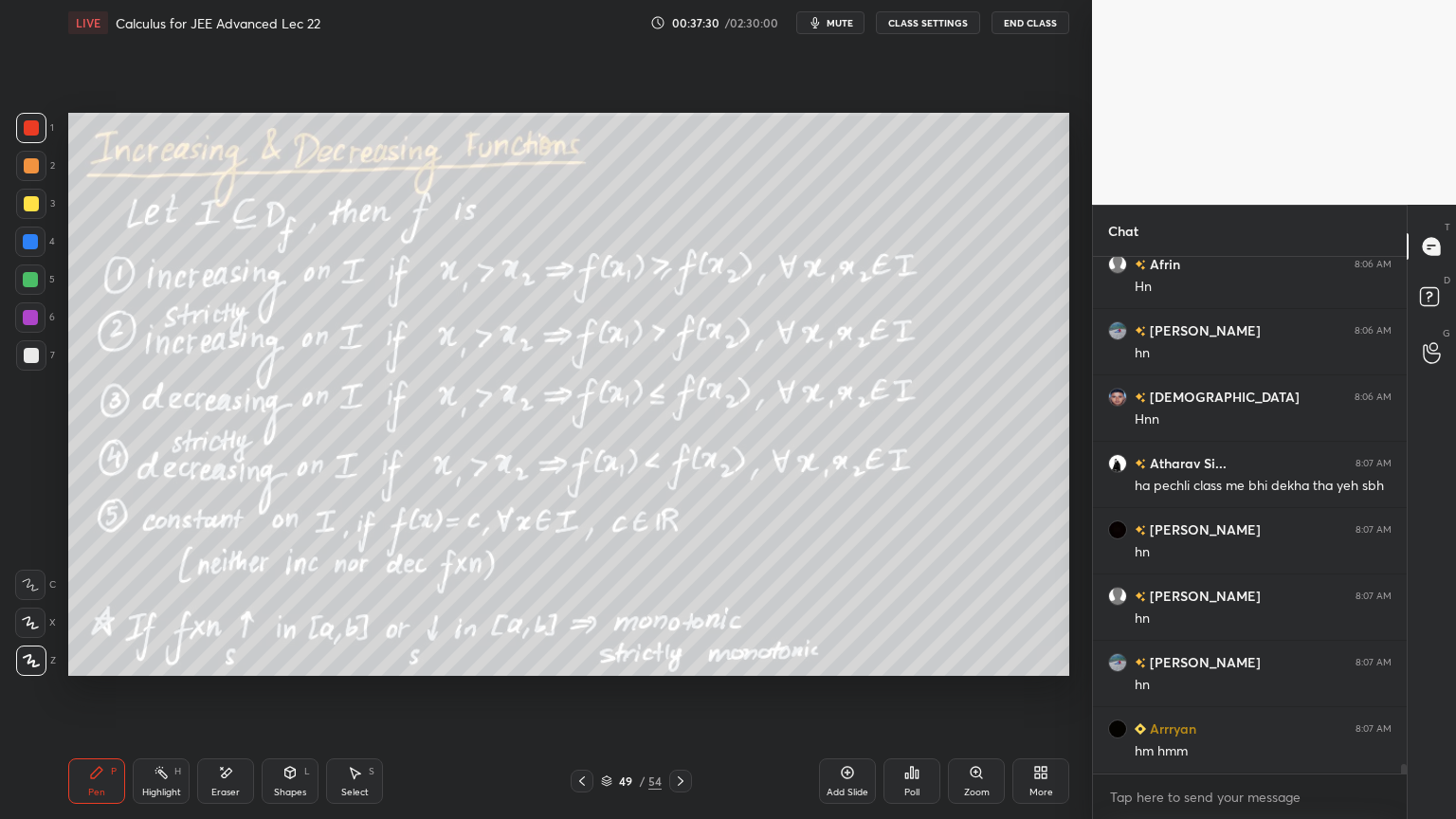 click 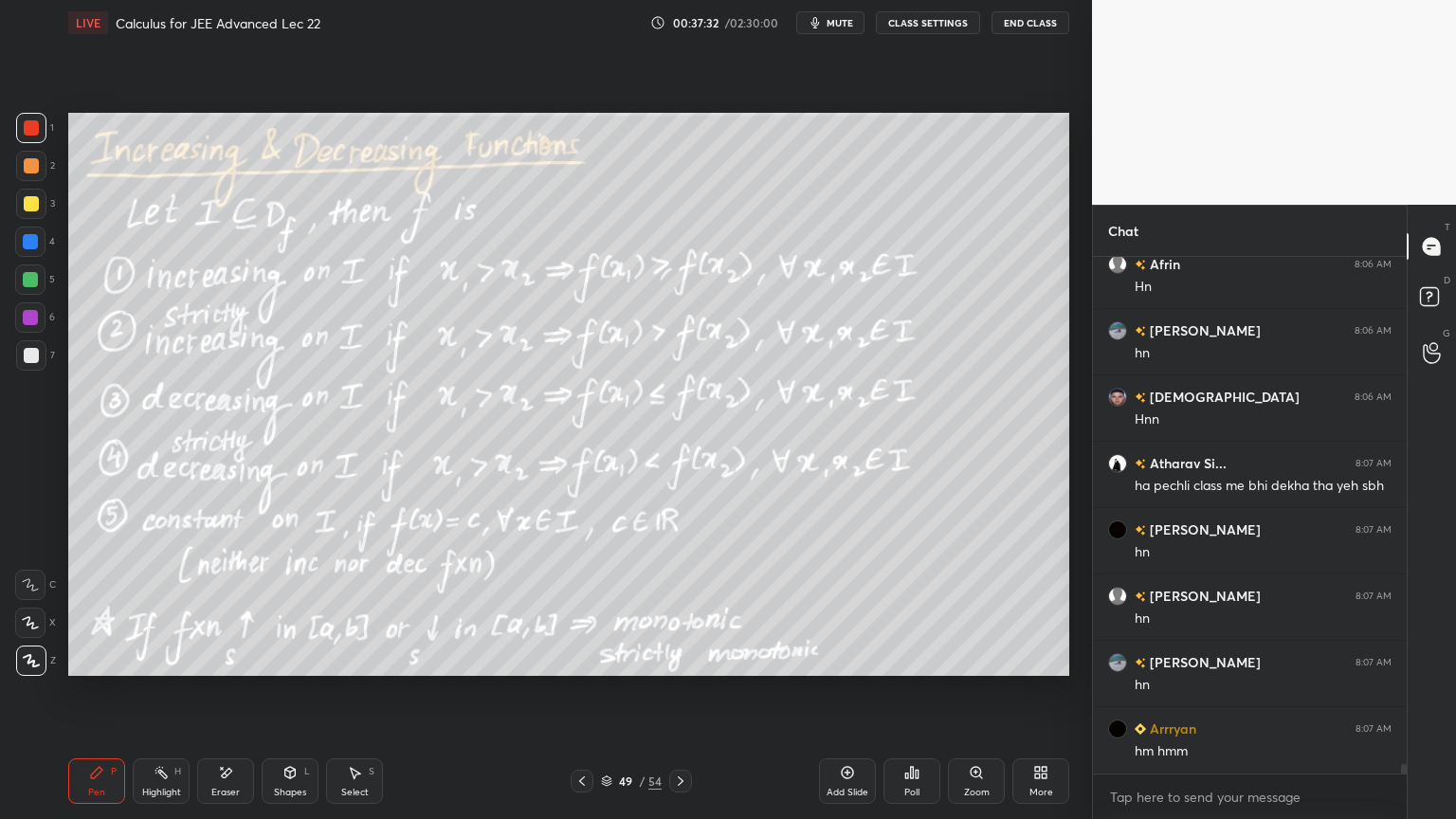 scroll, scrollTop: 26678, scrollLeft: 0, axis: vertical 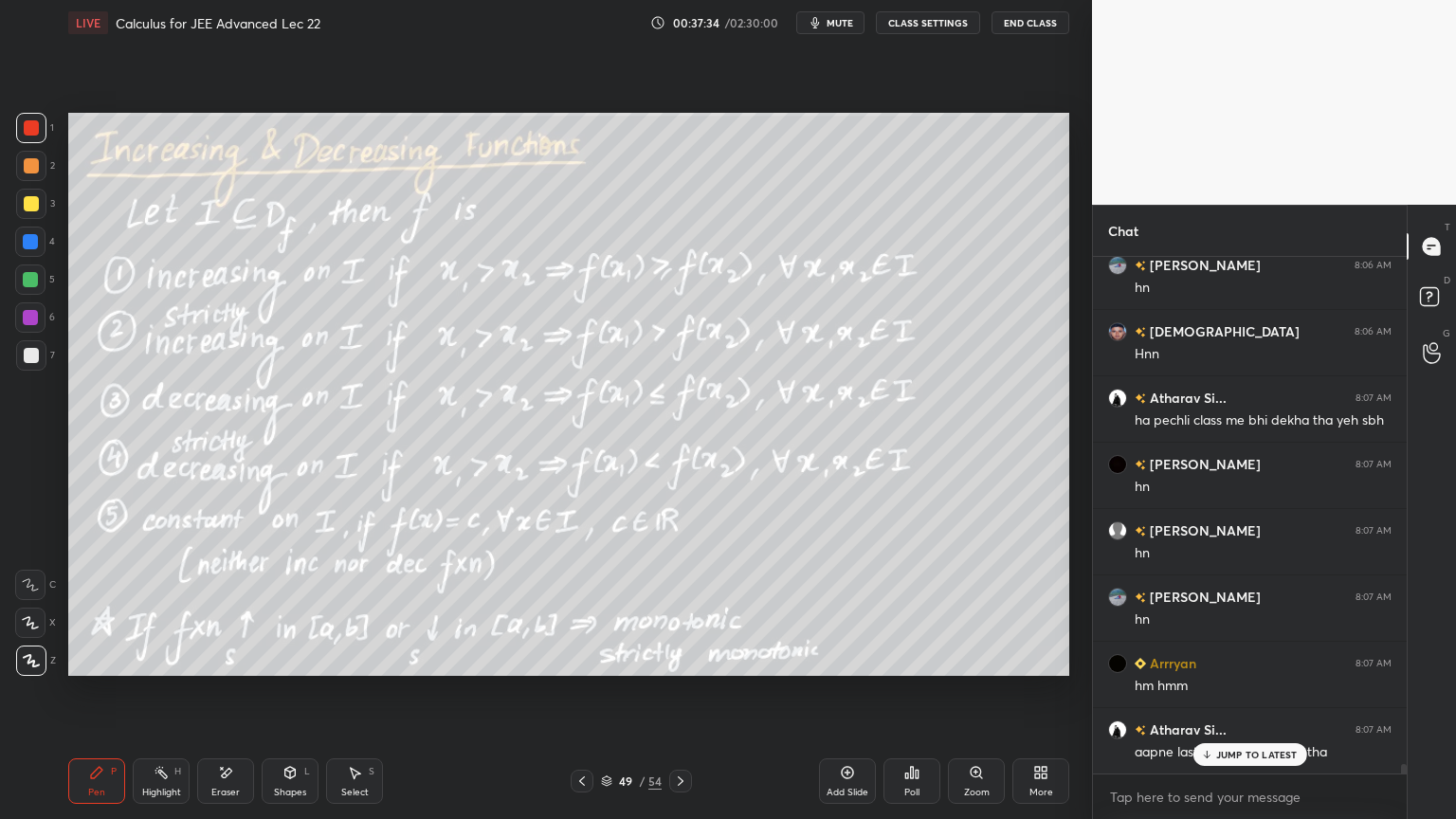 click on "JUMP TO LATEST" at bounding box center [1257, 755] 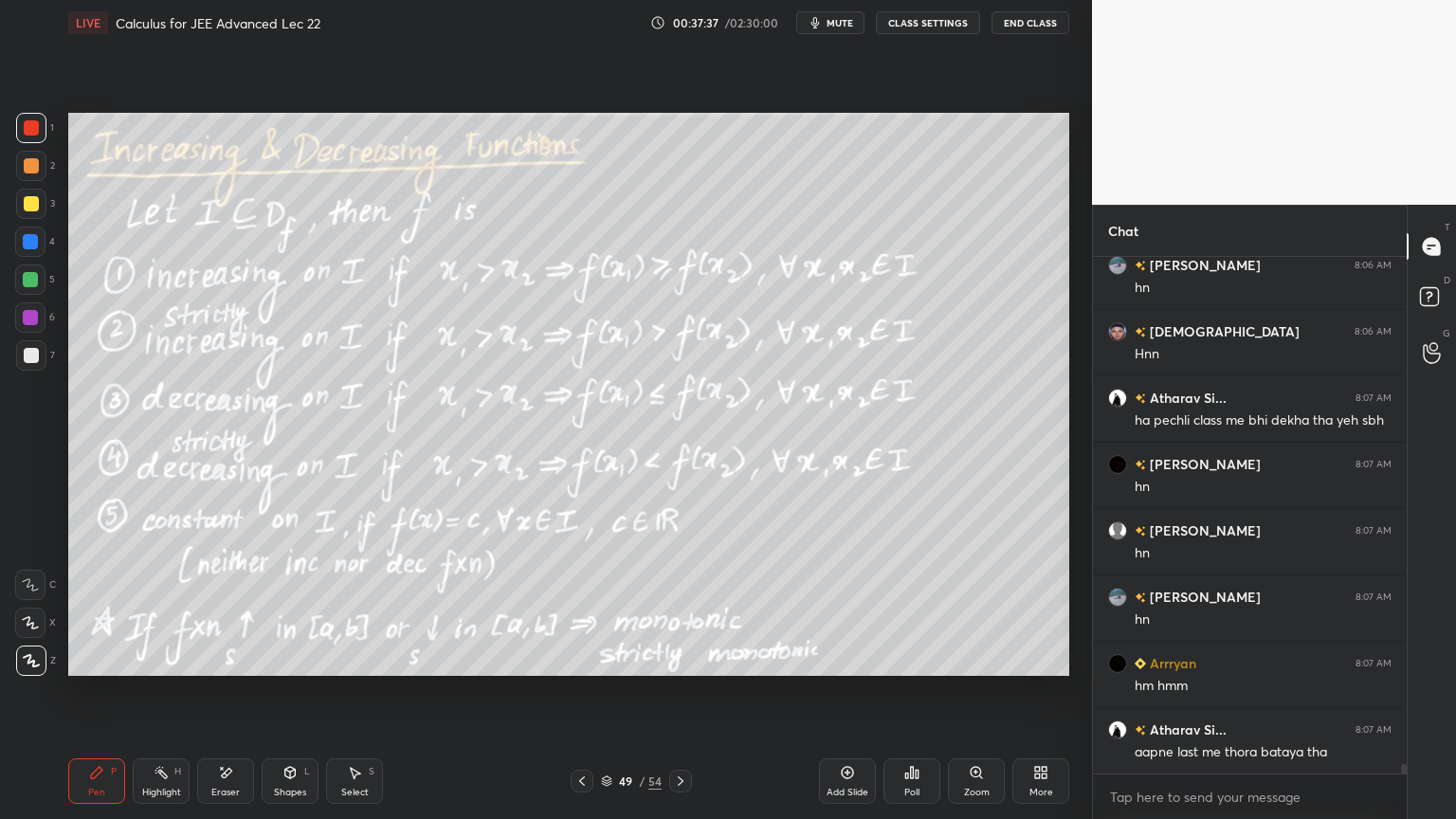 click at bounding box center (681, 781) 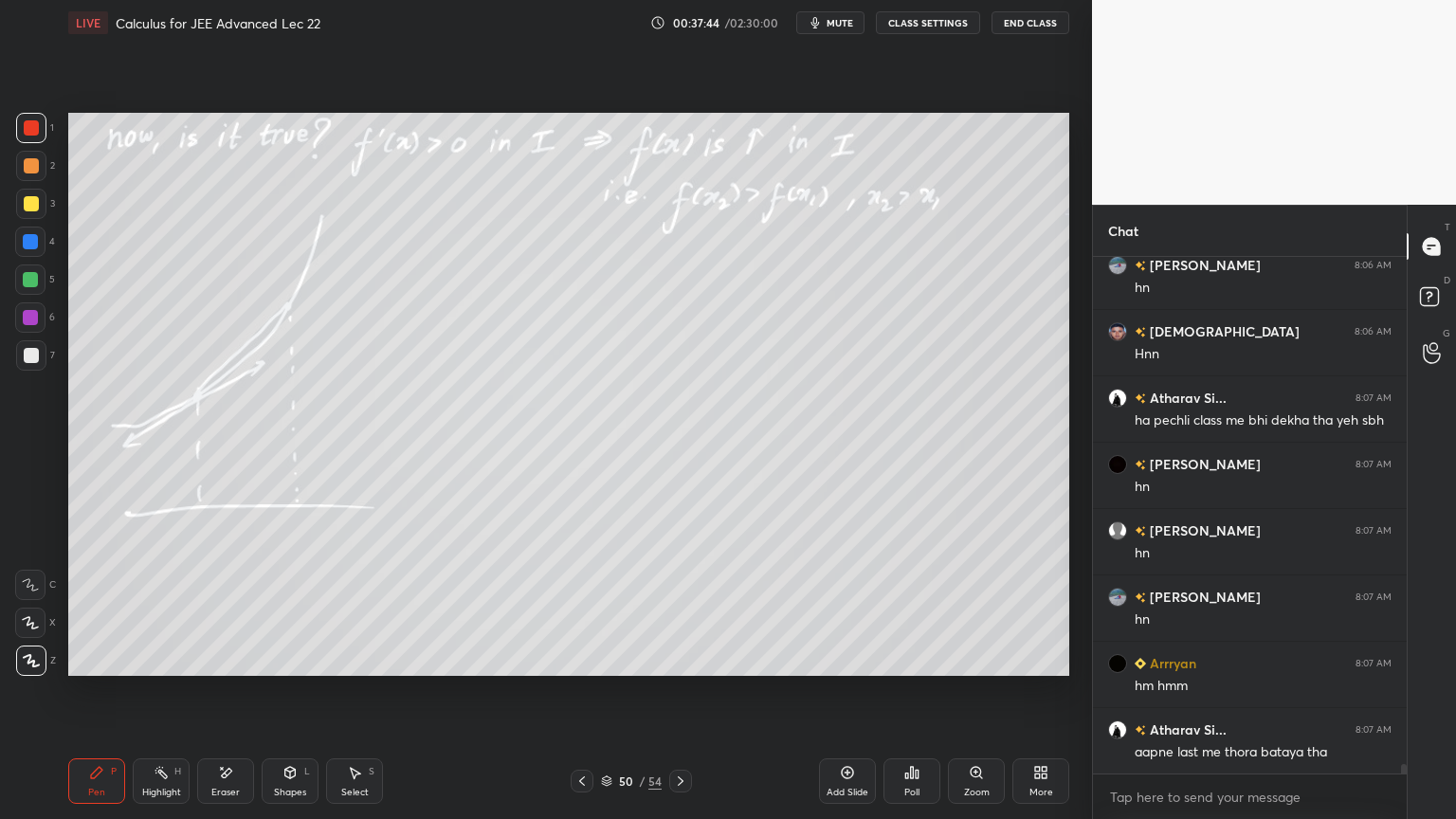 drag, startPoint x: 843, startPoint y: 779, endPoint x: 819, endPoint y: 759, distance: 31.240999 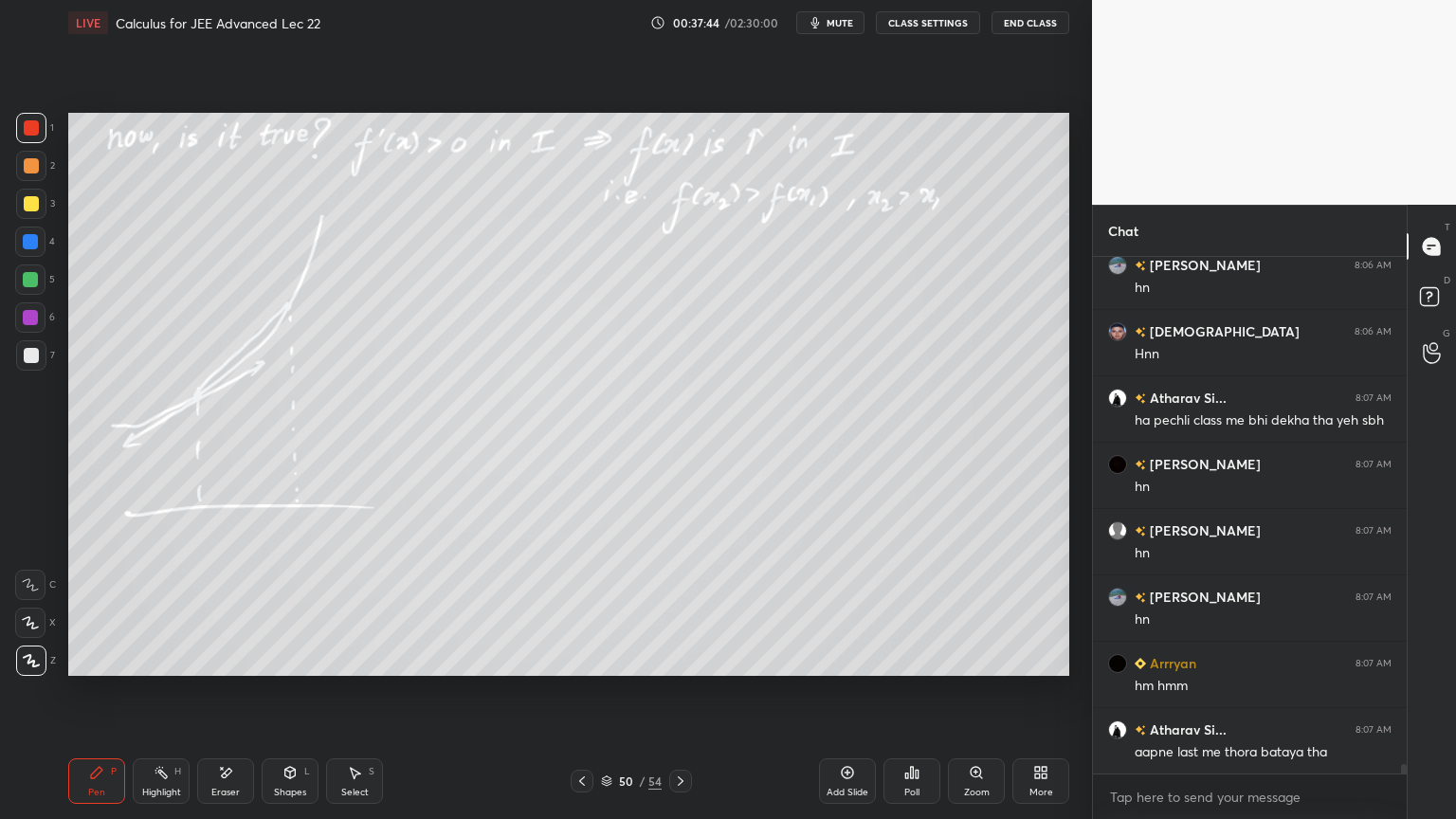 click on "Add Slide" at bounding box center (847, 781) 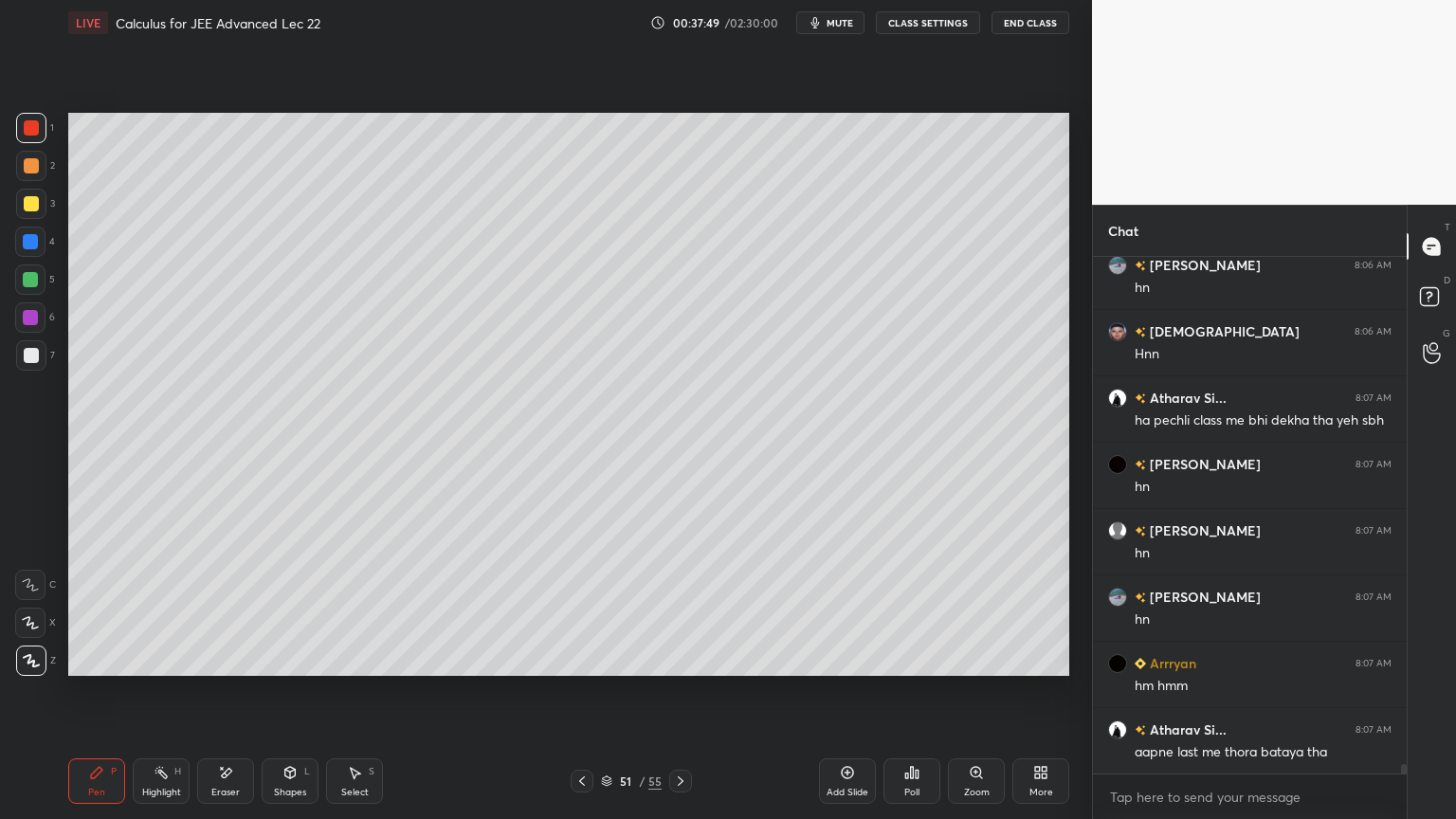 scroll, scrollTop: 26745, scrollLeft: 0, axis: vertical 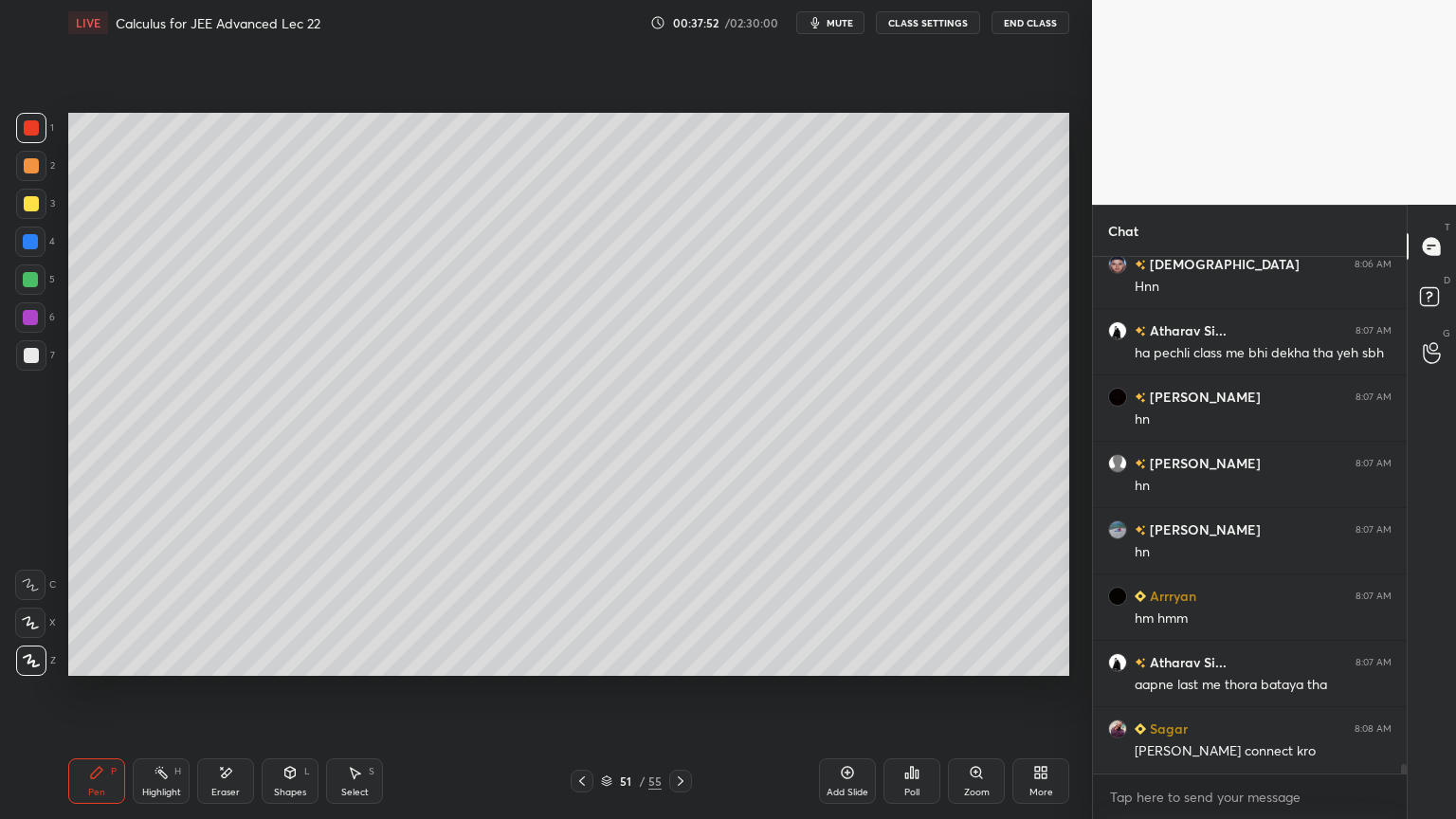click at bounding box center (31, 355) 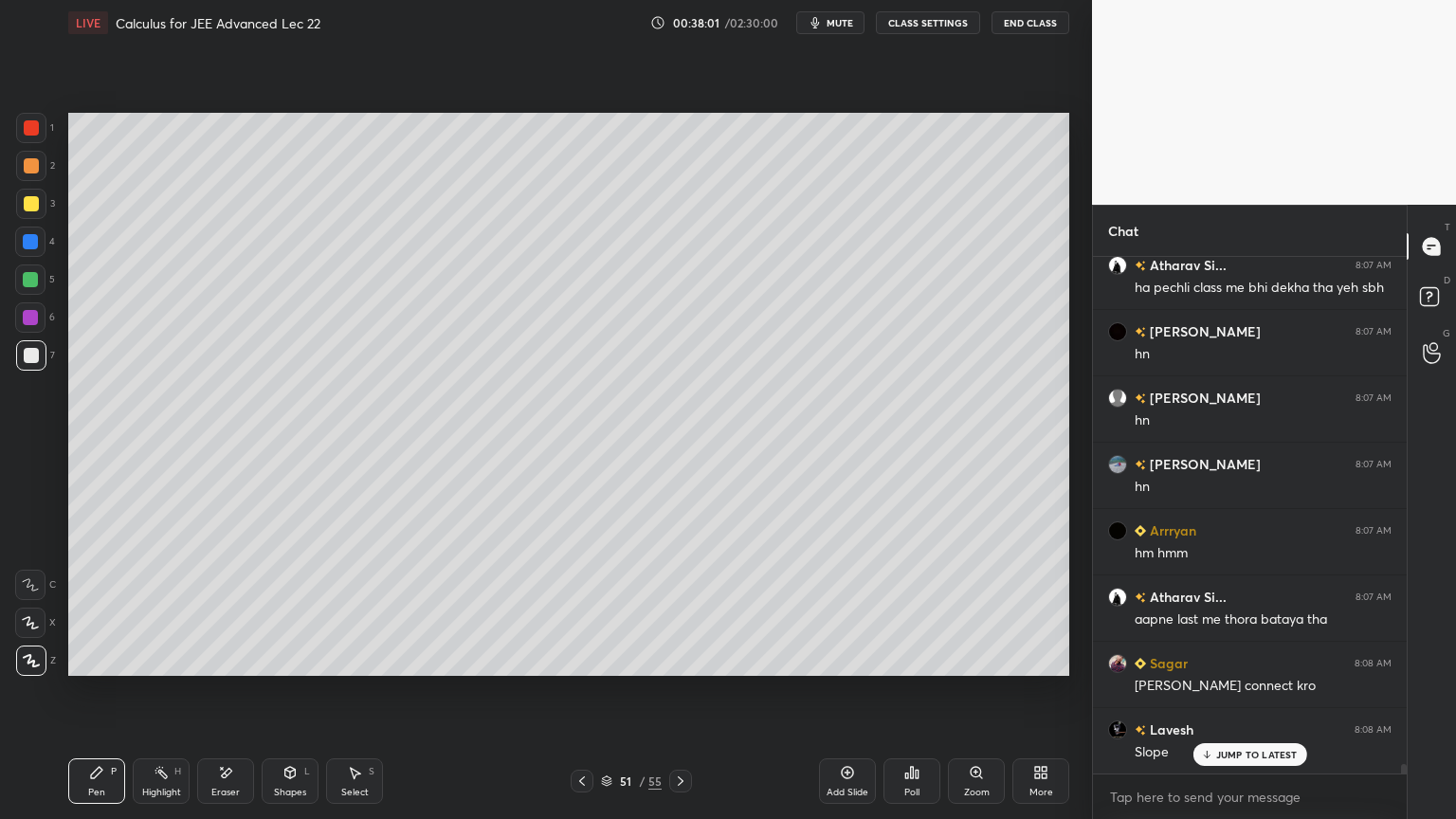 scroll, scrollTop: 26878, scrollLeft: 0, axis: vertical 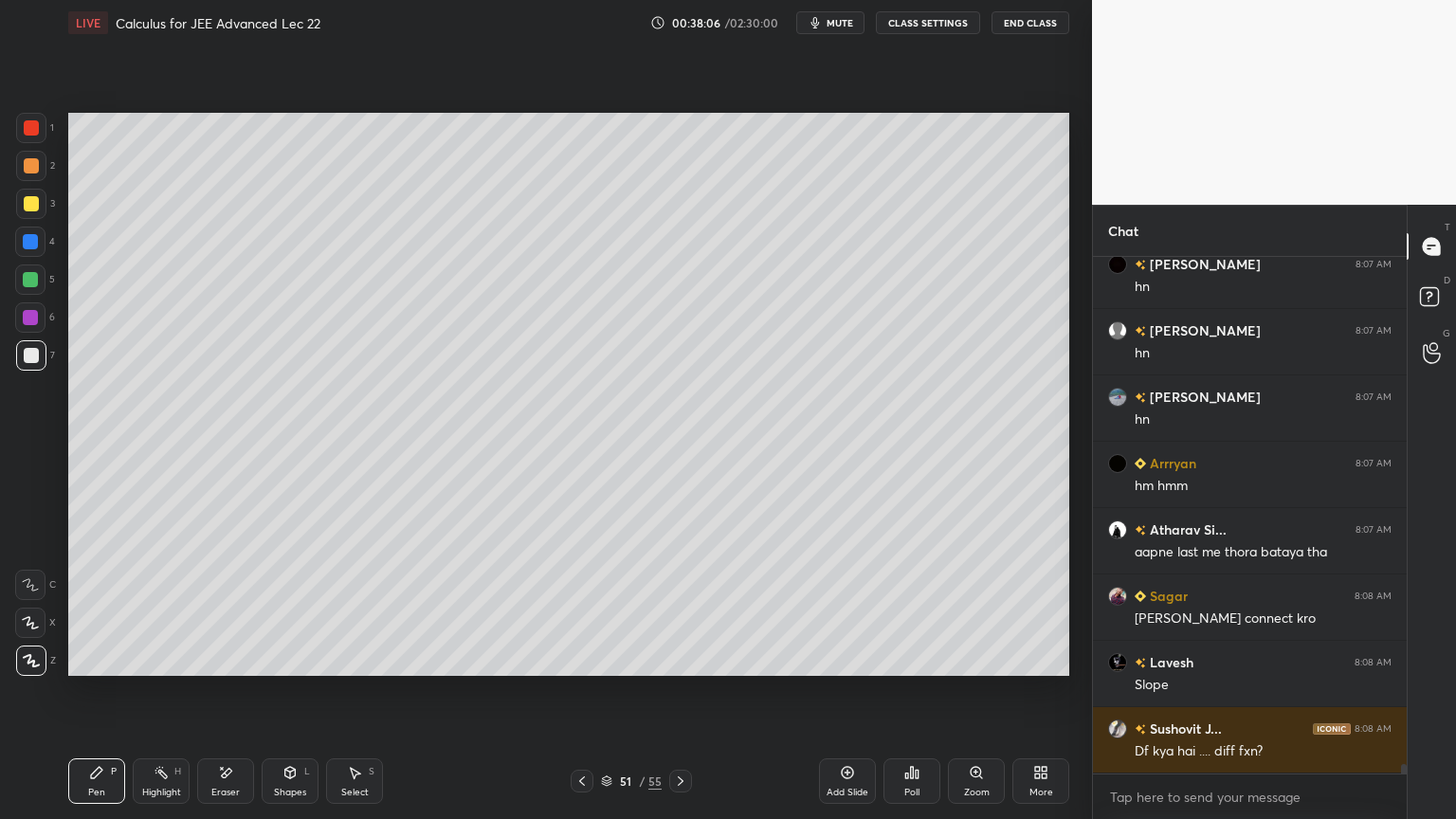 click 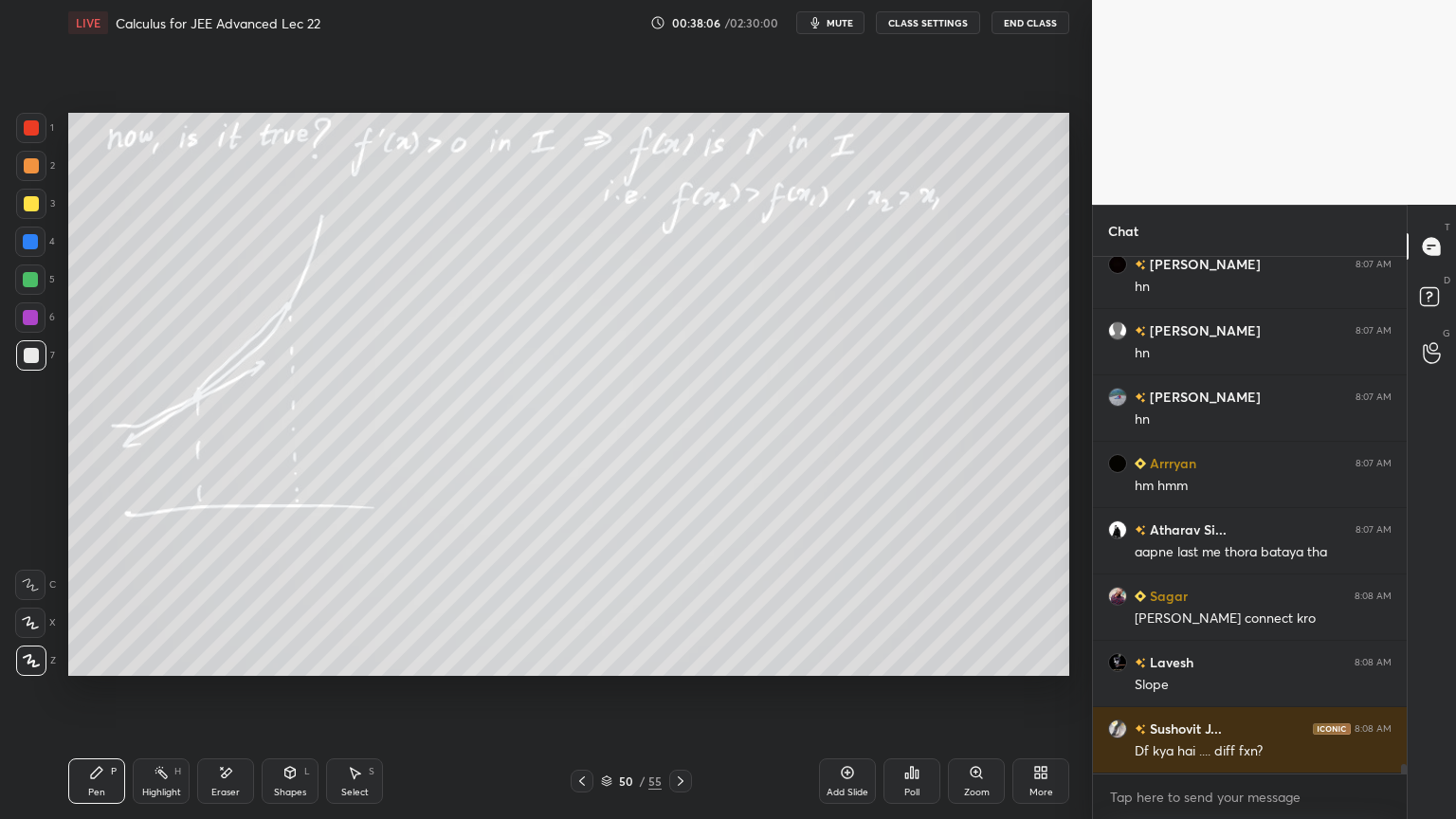 click 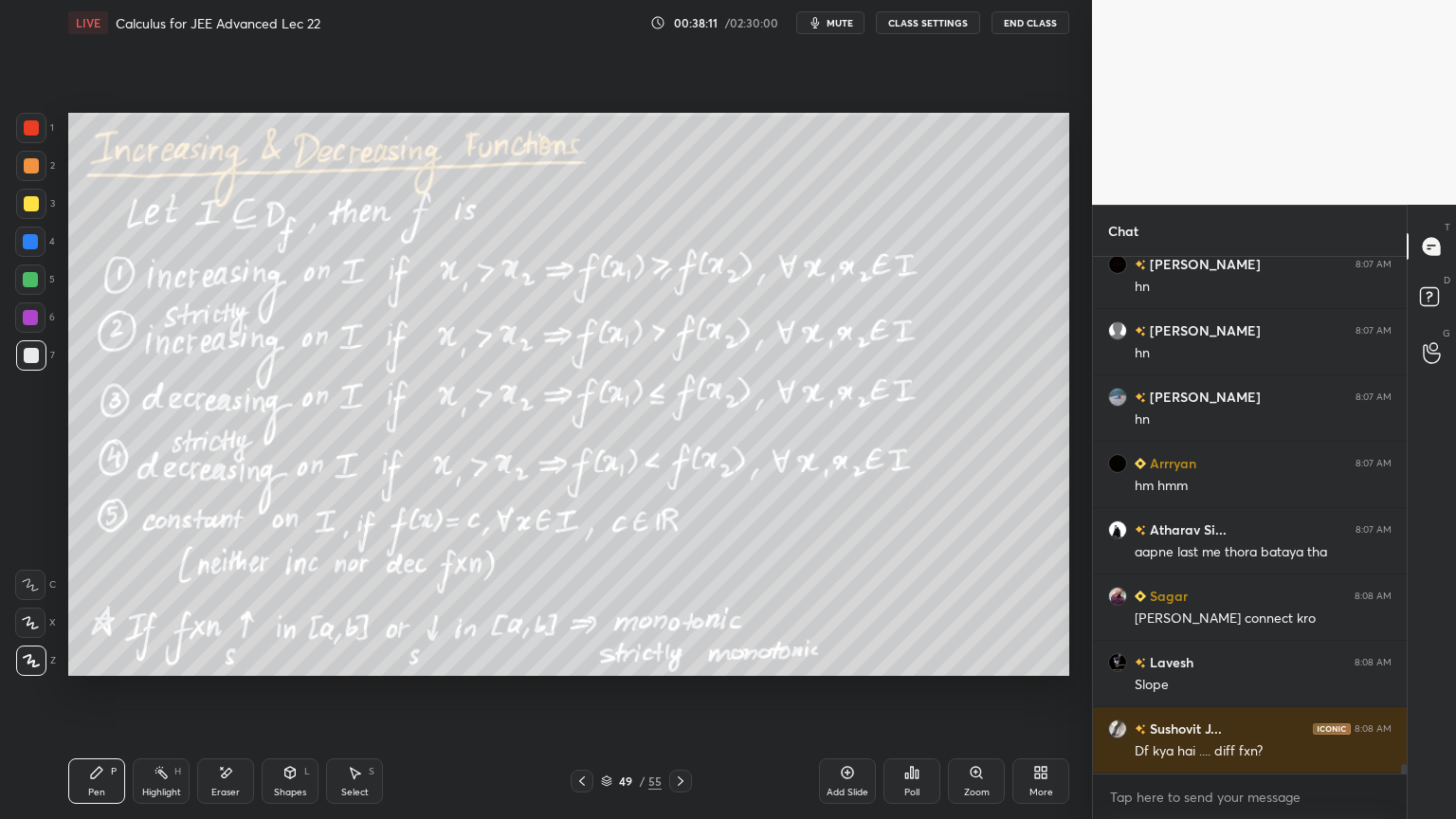 click 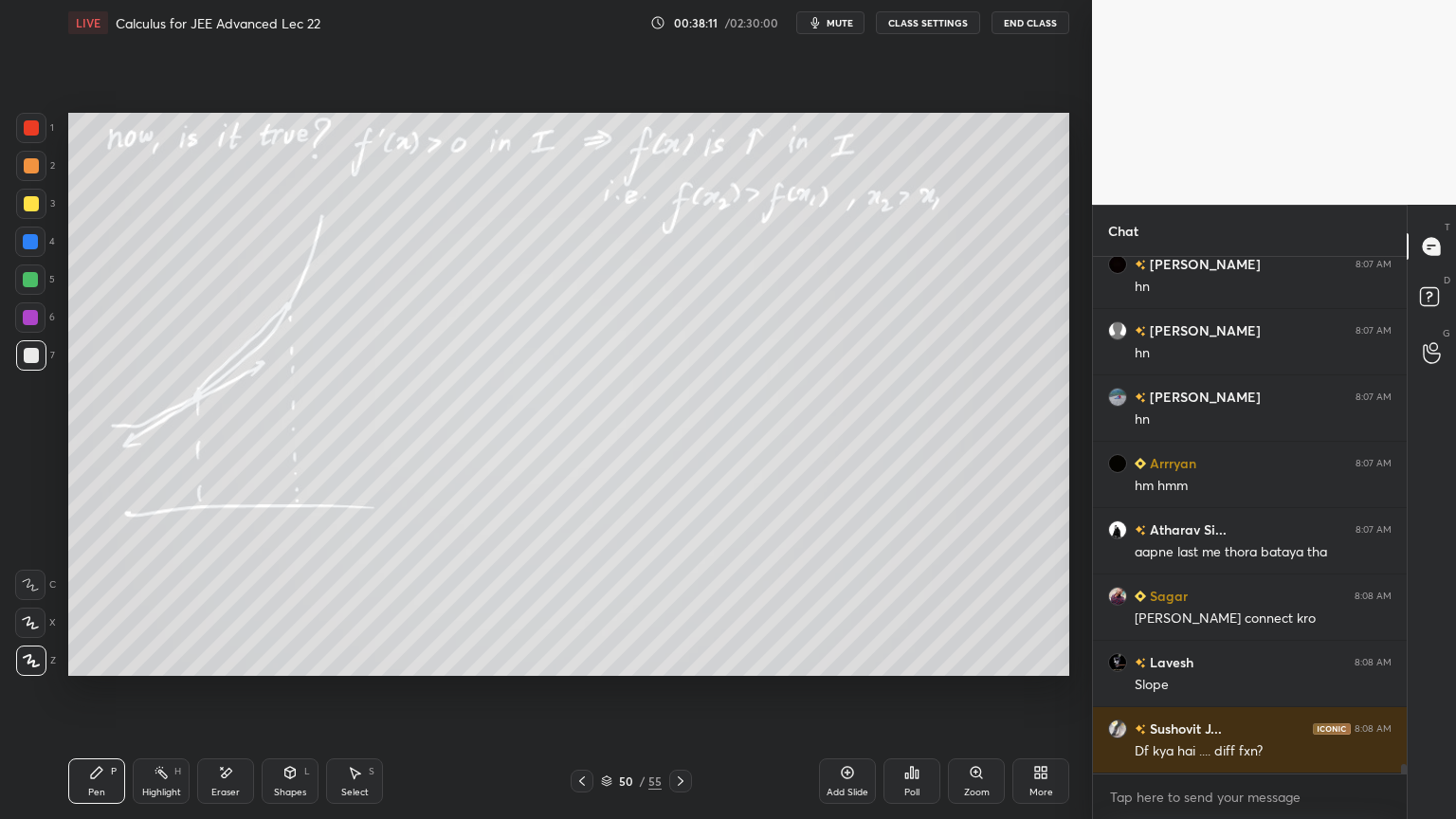 scroll, scrollTop: 26944, scrollLeft: 0, axis: vertical 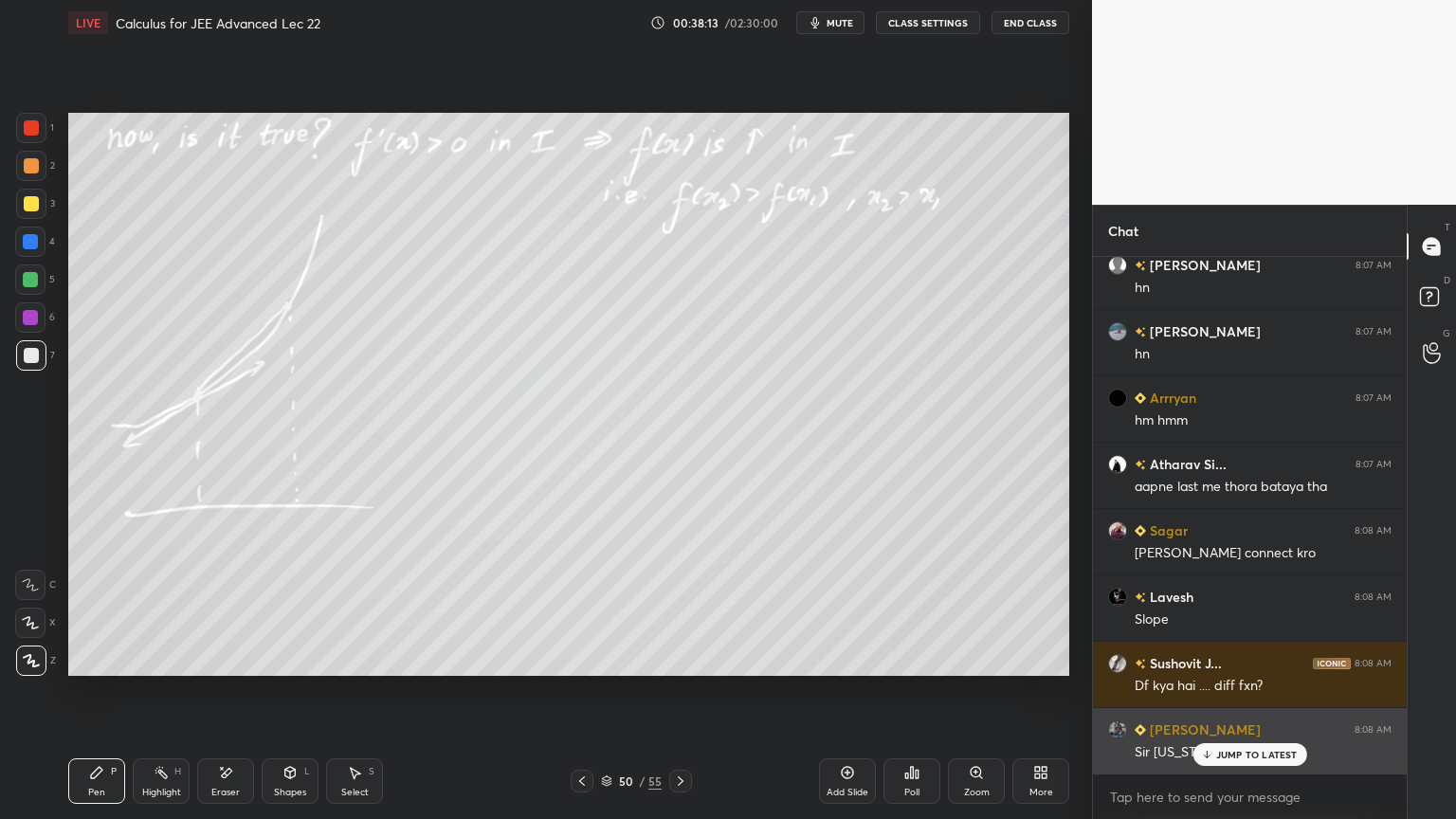 drag, startPoint x: 1212, startPoint y: 751, endPoint x: 1204, endPoint y: 759, distance: 11.313708 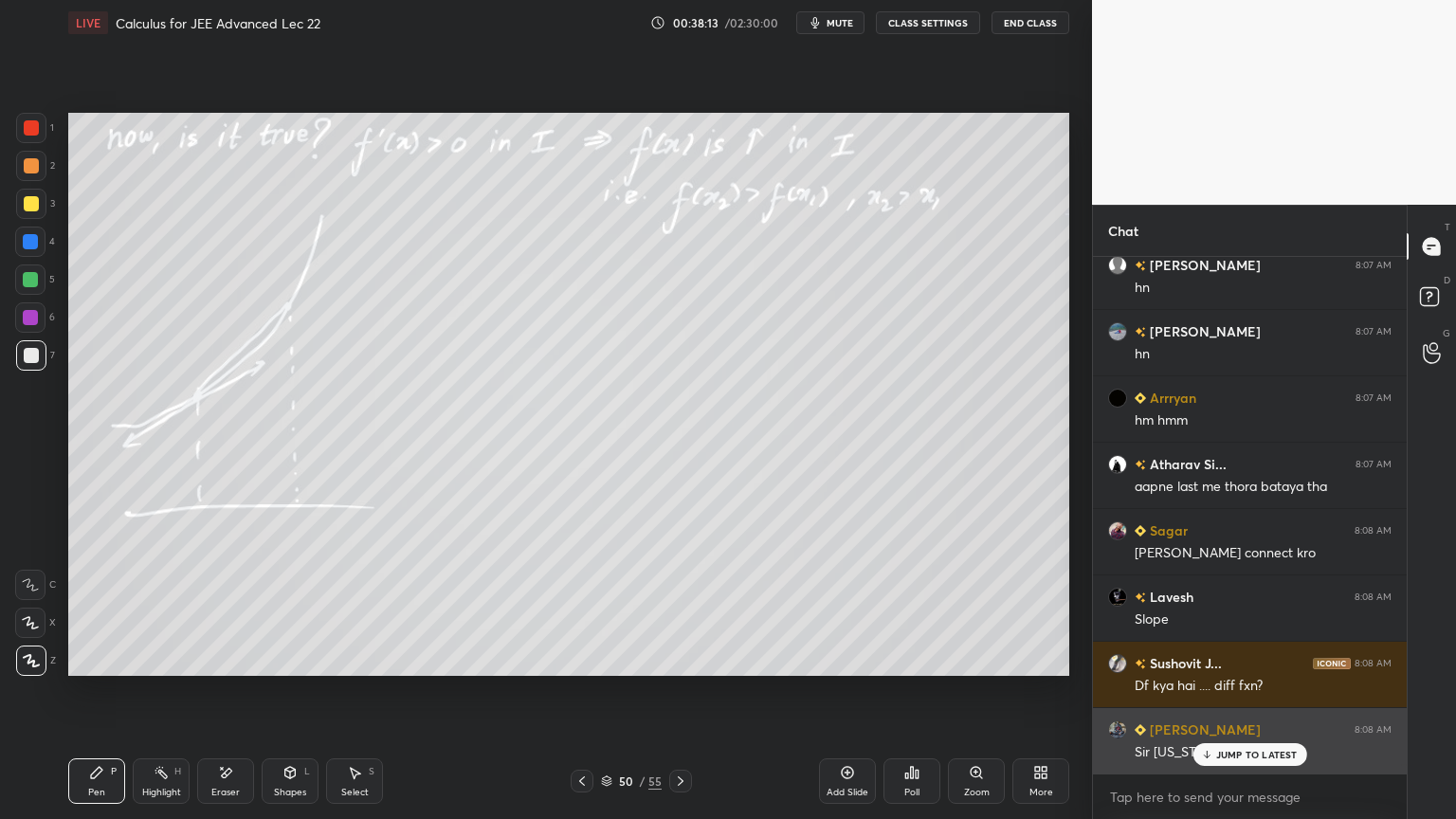 click 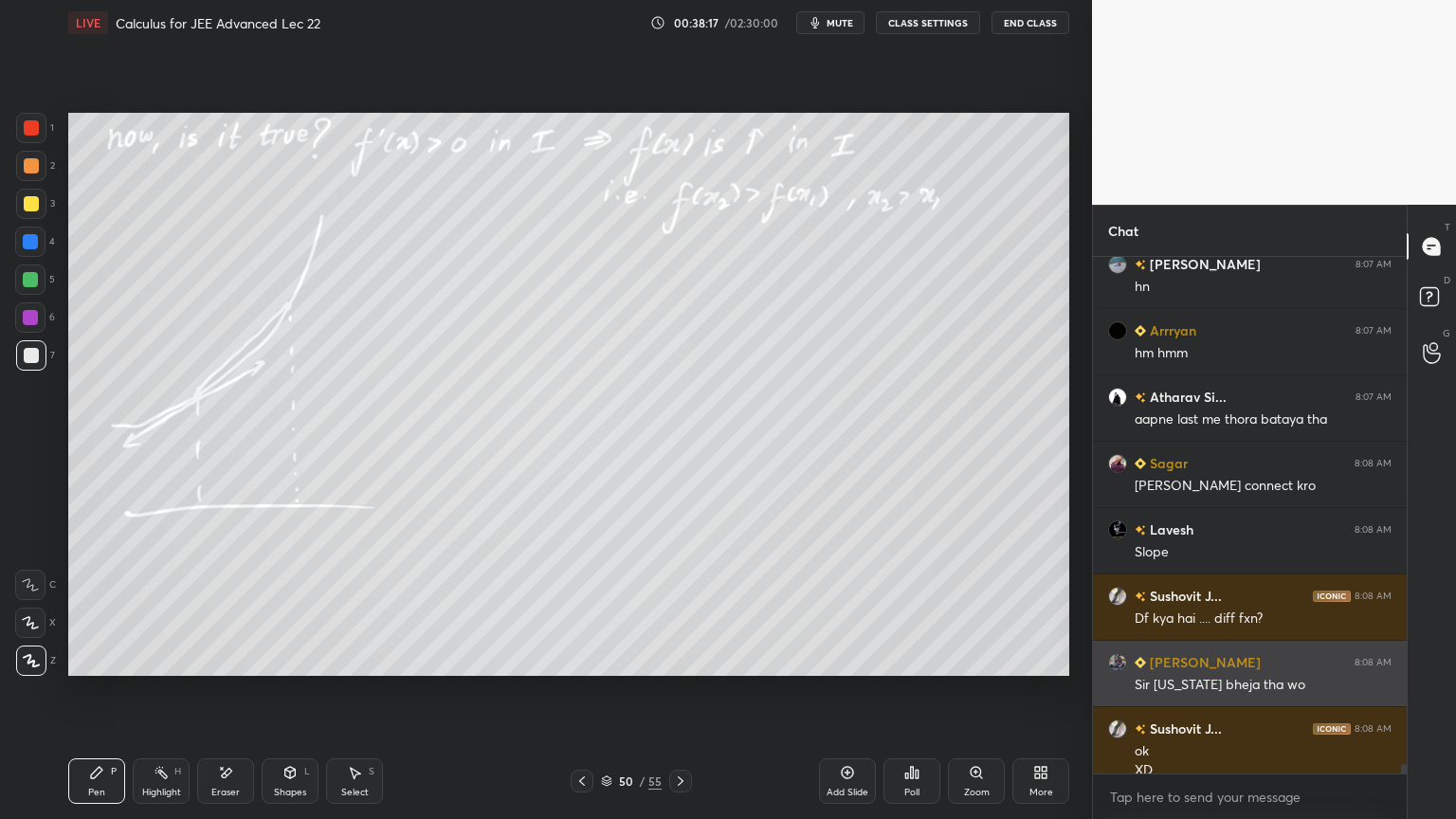 scroll, scrollTop: 27030, scrollLeft: 0, axis: vertical 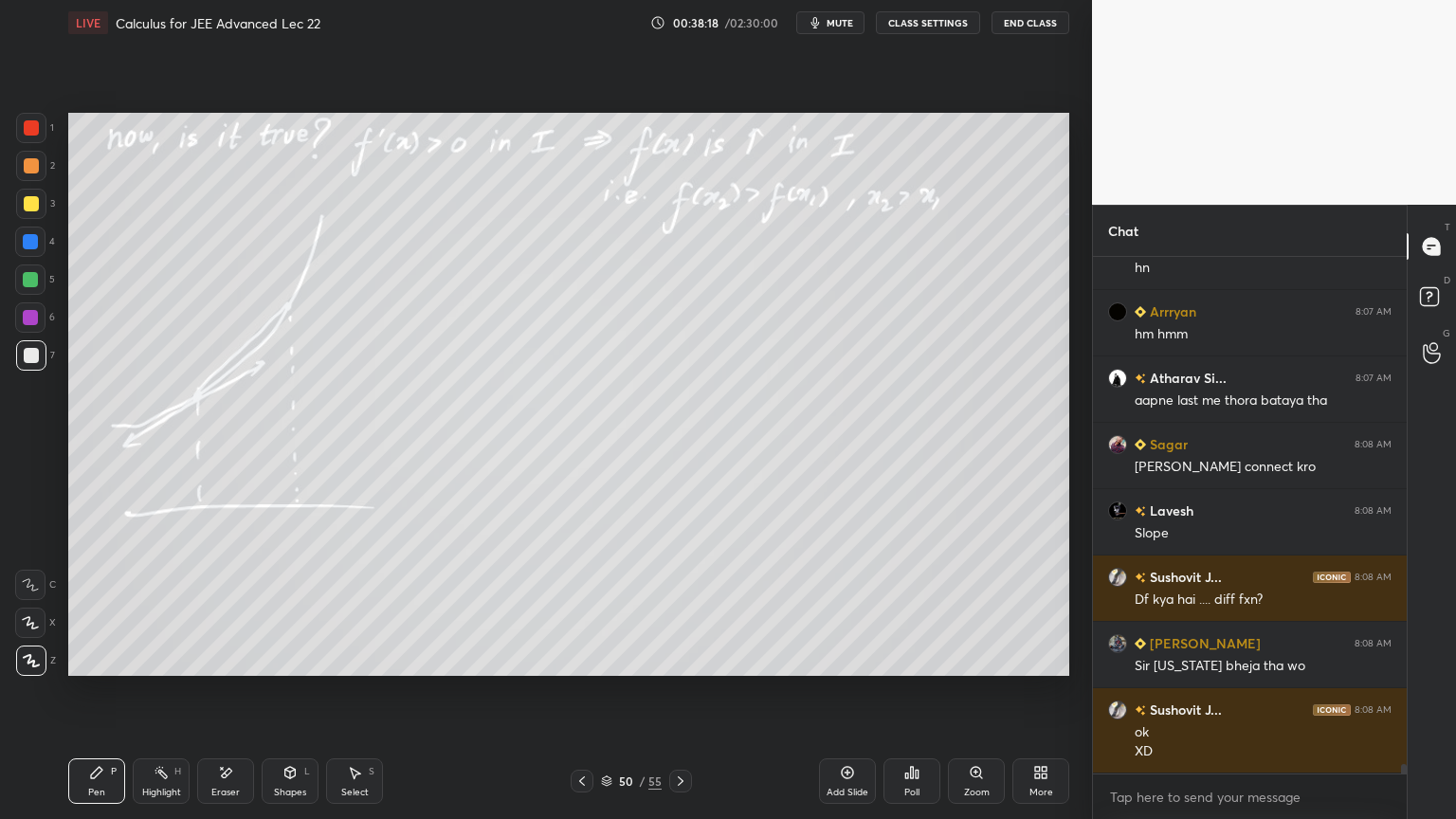 click 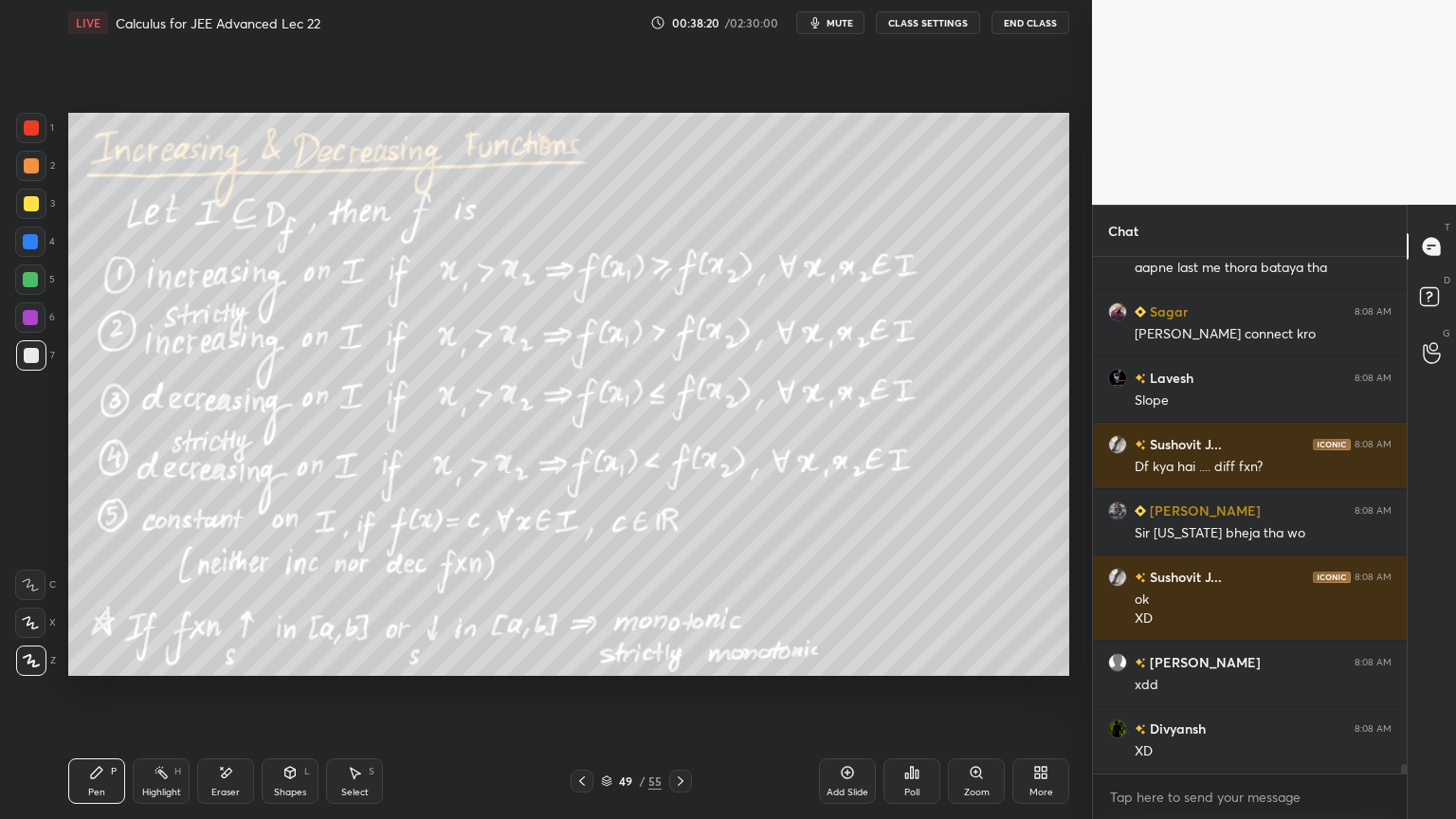 scroll, scrollTop: 27228, scrollLeft: 0, axis: vertical 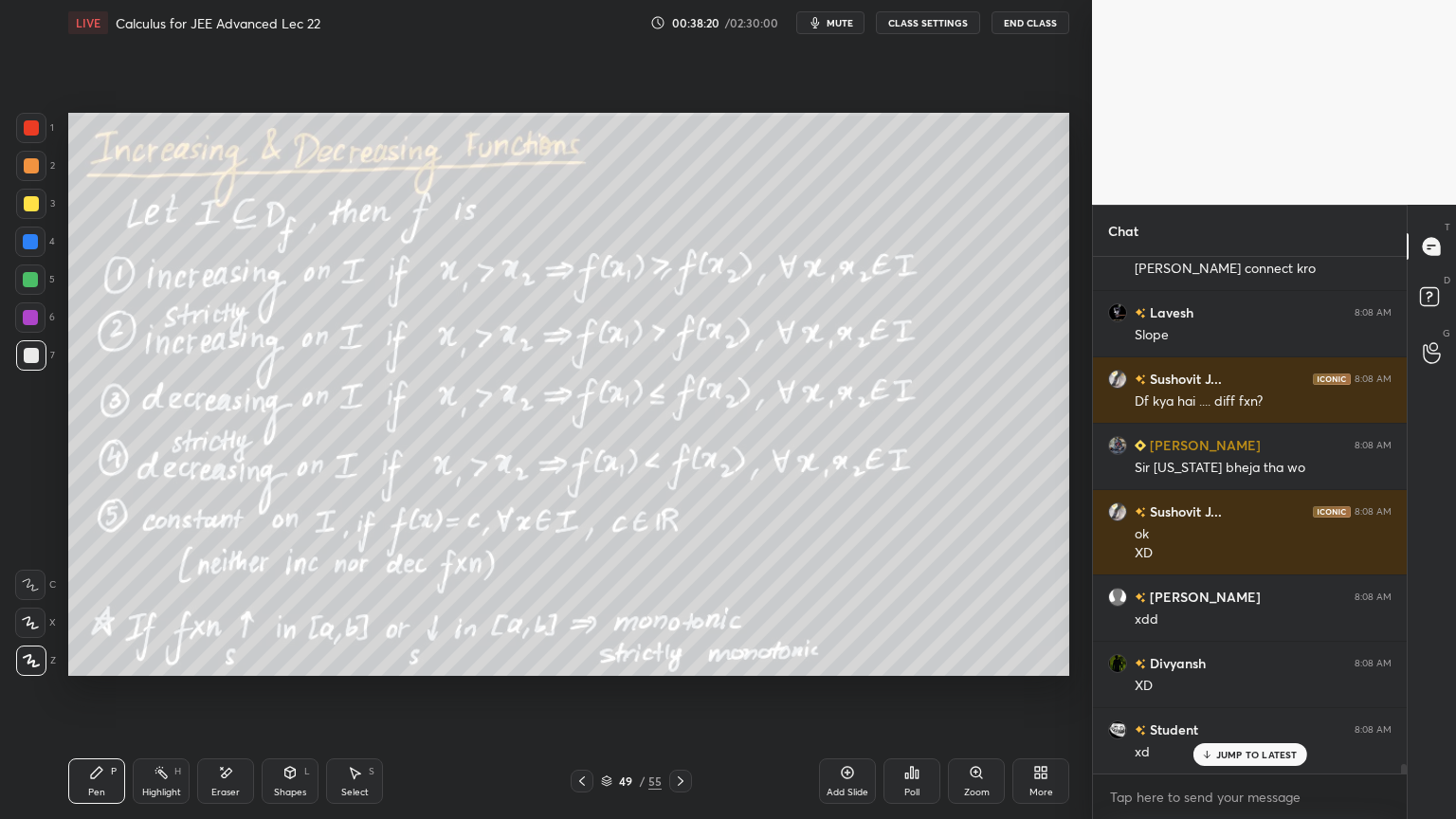 click 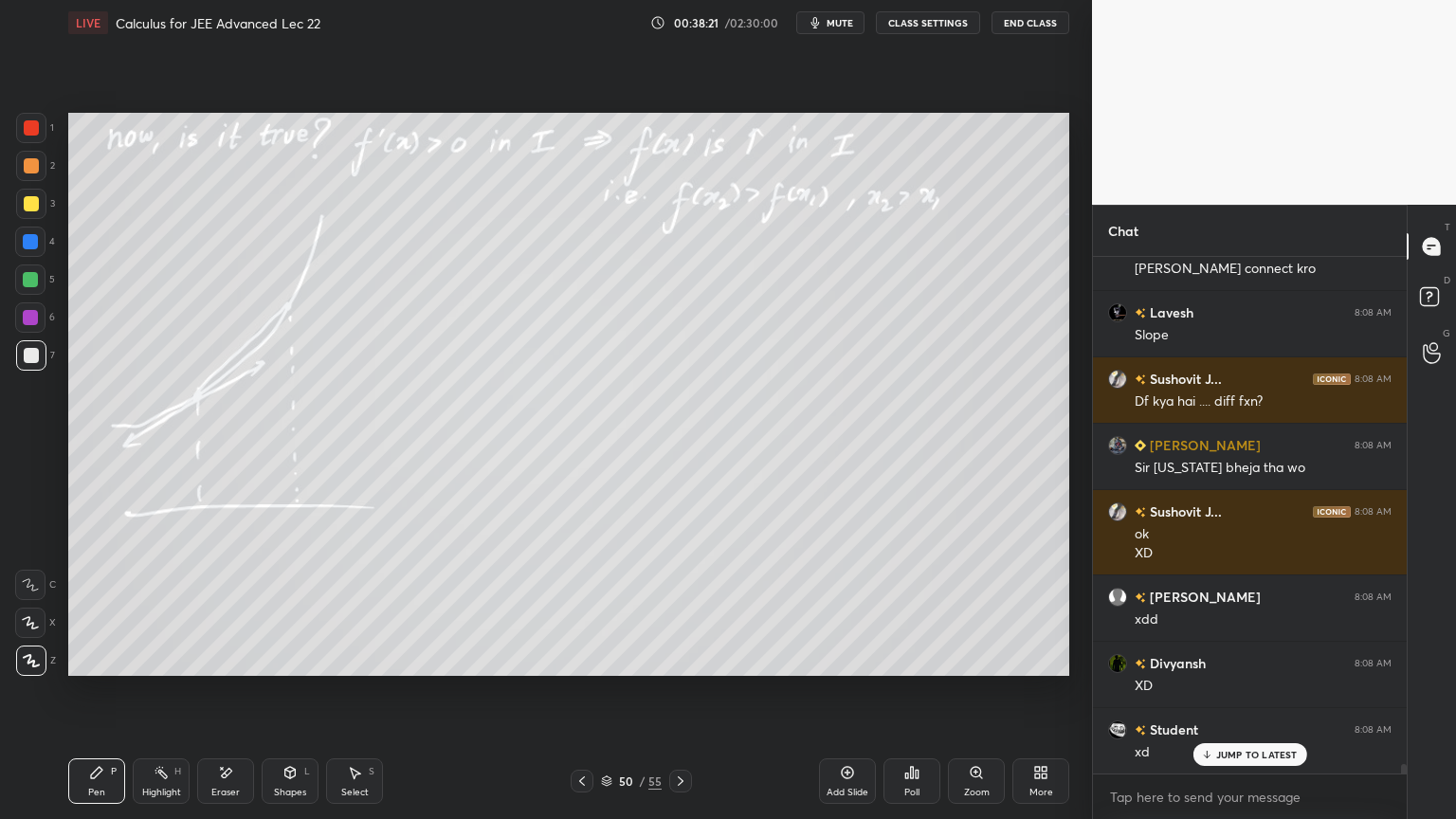 scroll, scrollTop: 27361, scrollLeft: 0, axis: vertical 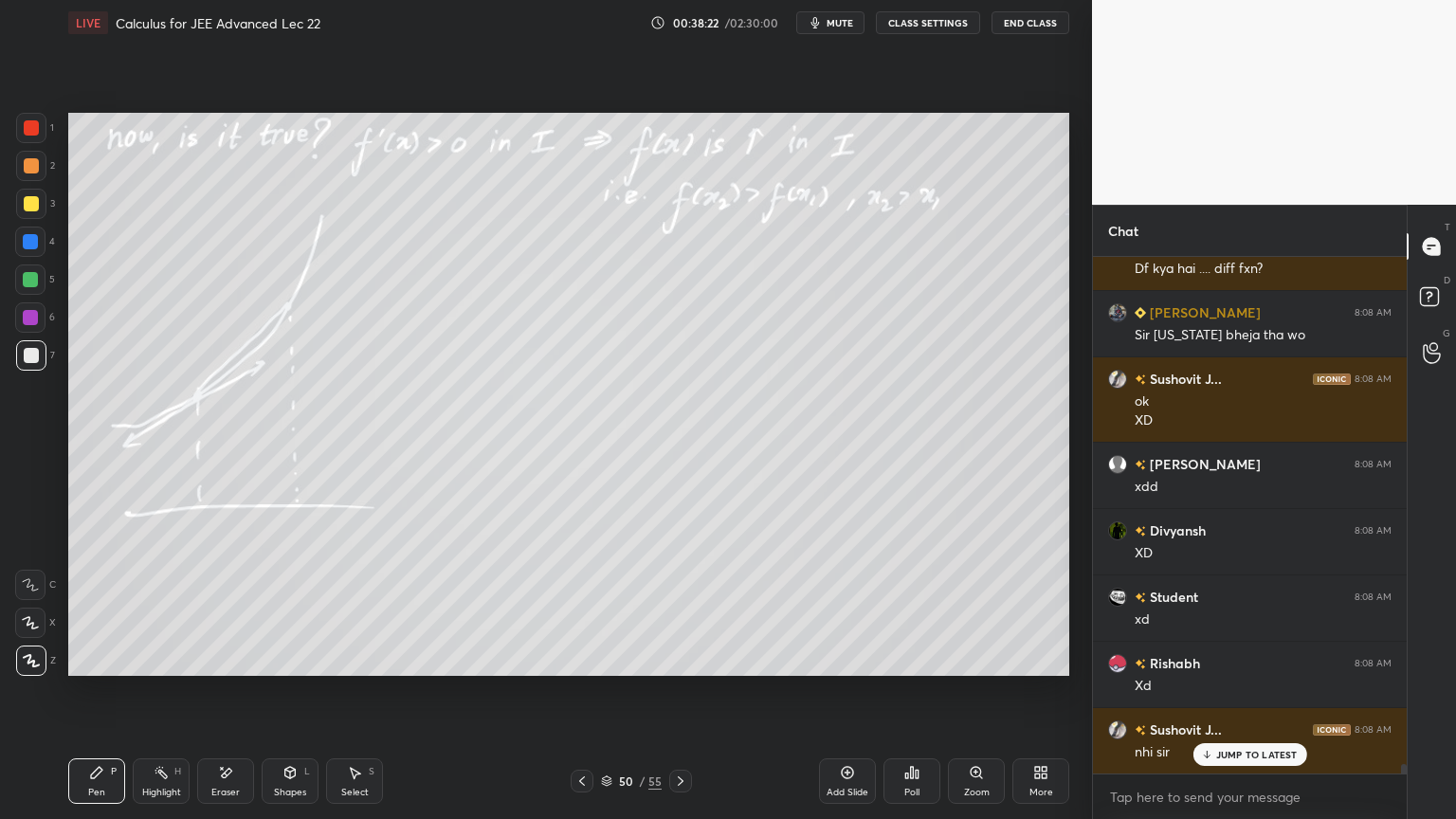 click on "Eraser" at bounding box center [226, 781] 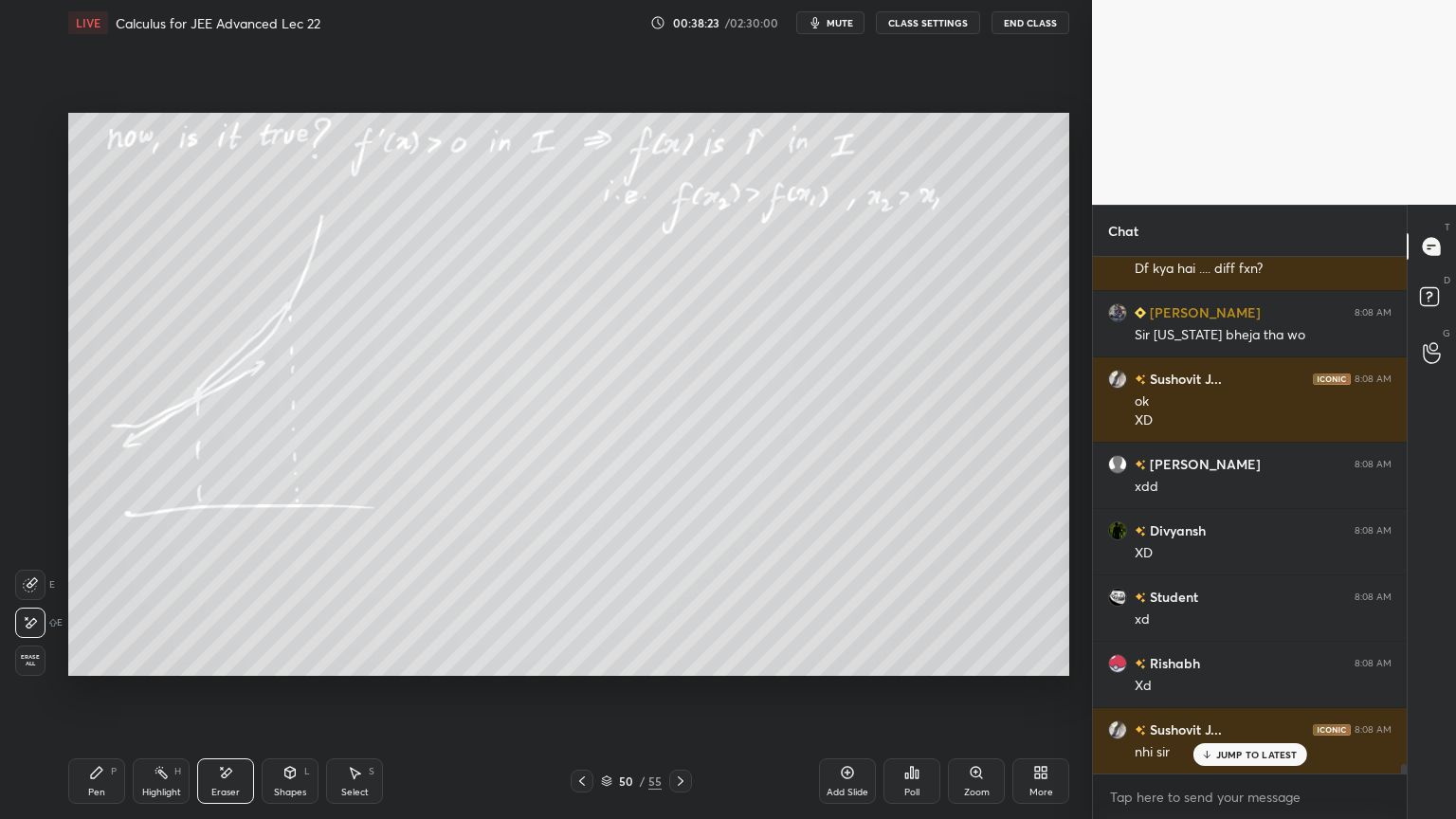 click on "Erase all" at bounding box center (30, 661) 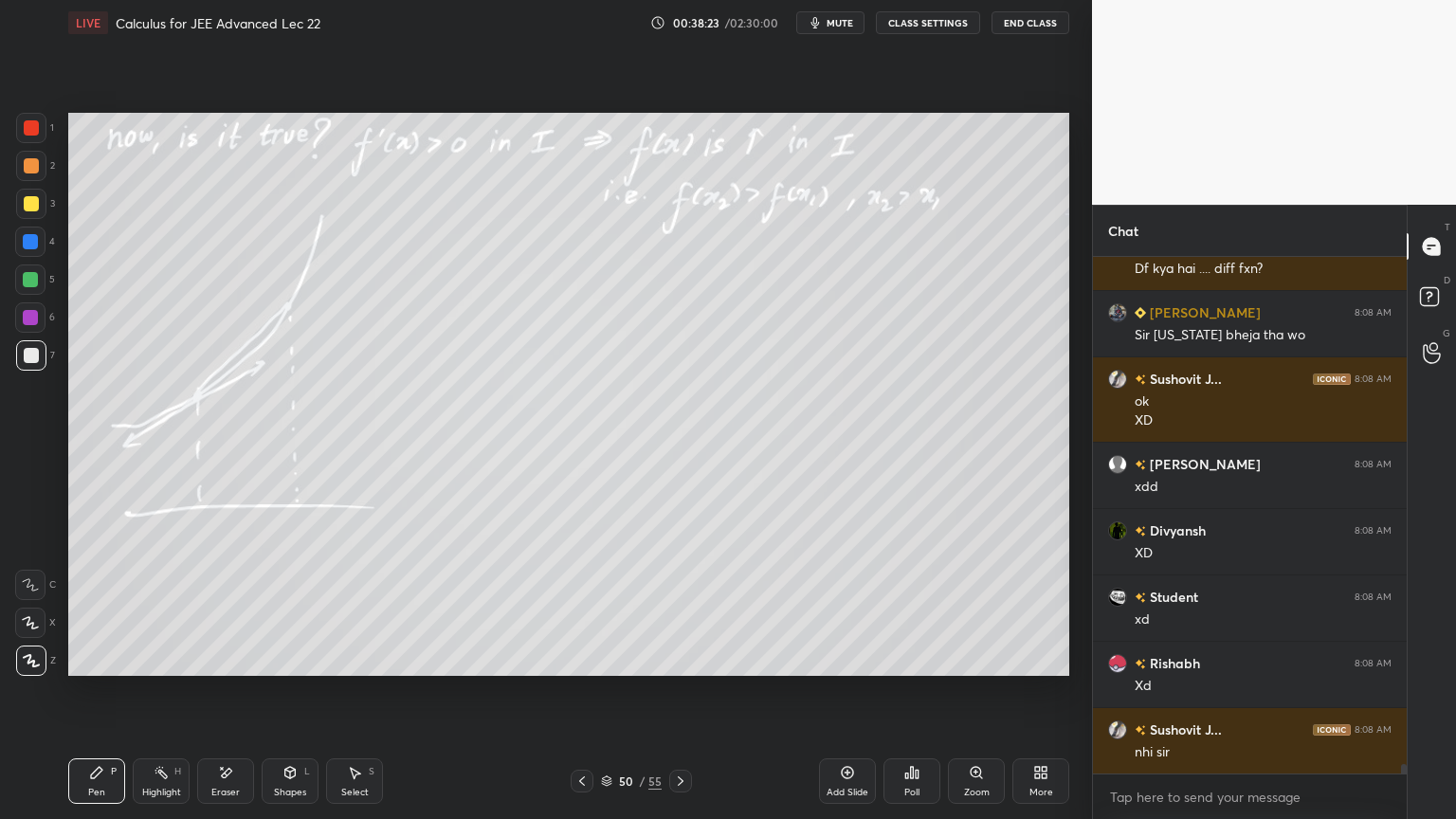 scroll, scrollTop: 27428, scrollLeft: 0, axis: vertical 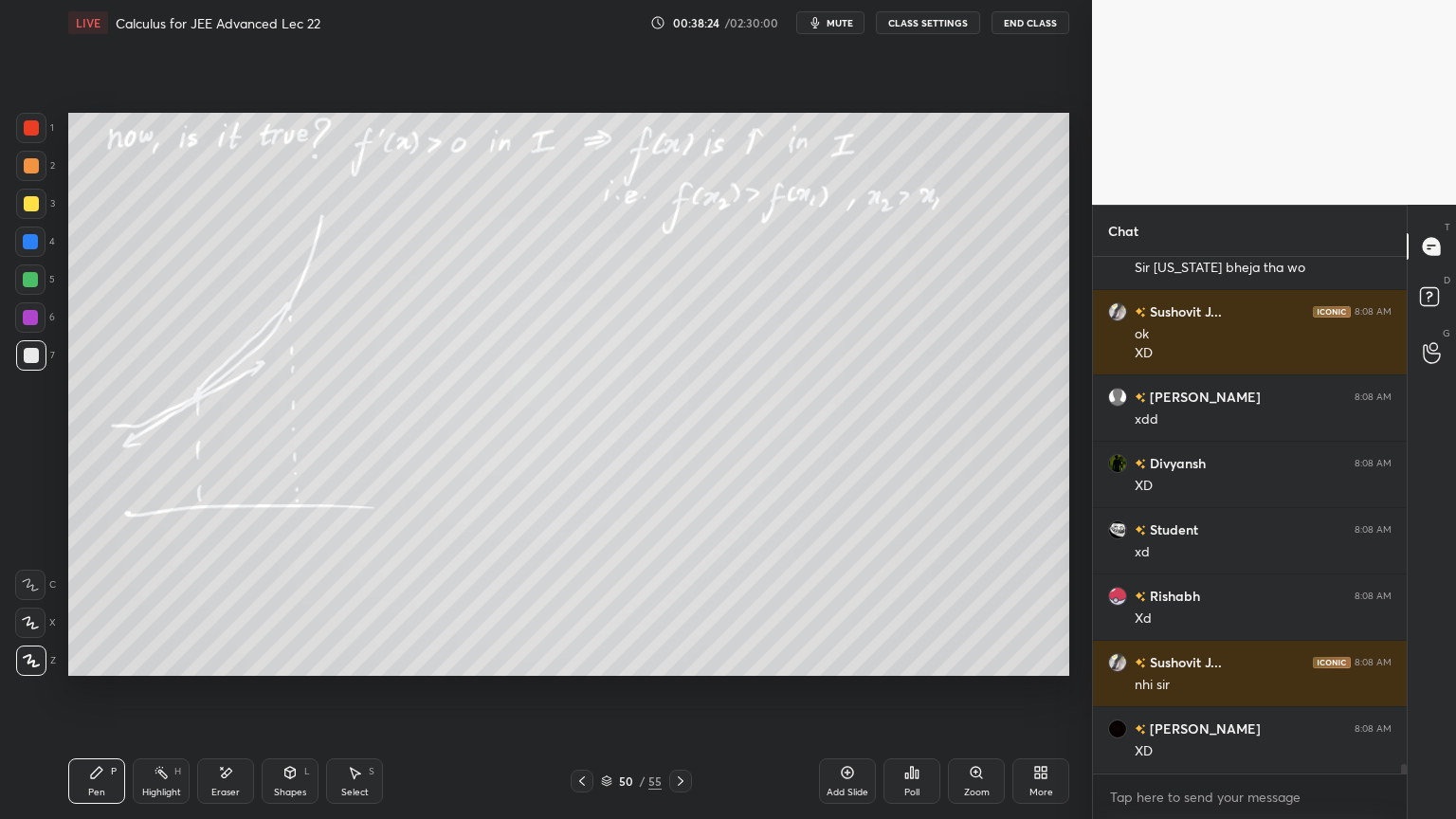 drag, startPoint x: 166, startPoint y: 786, endPoint x: 98, endPoint y: 781, distance: 68.1836 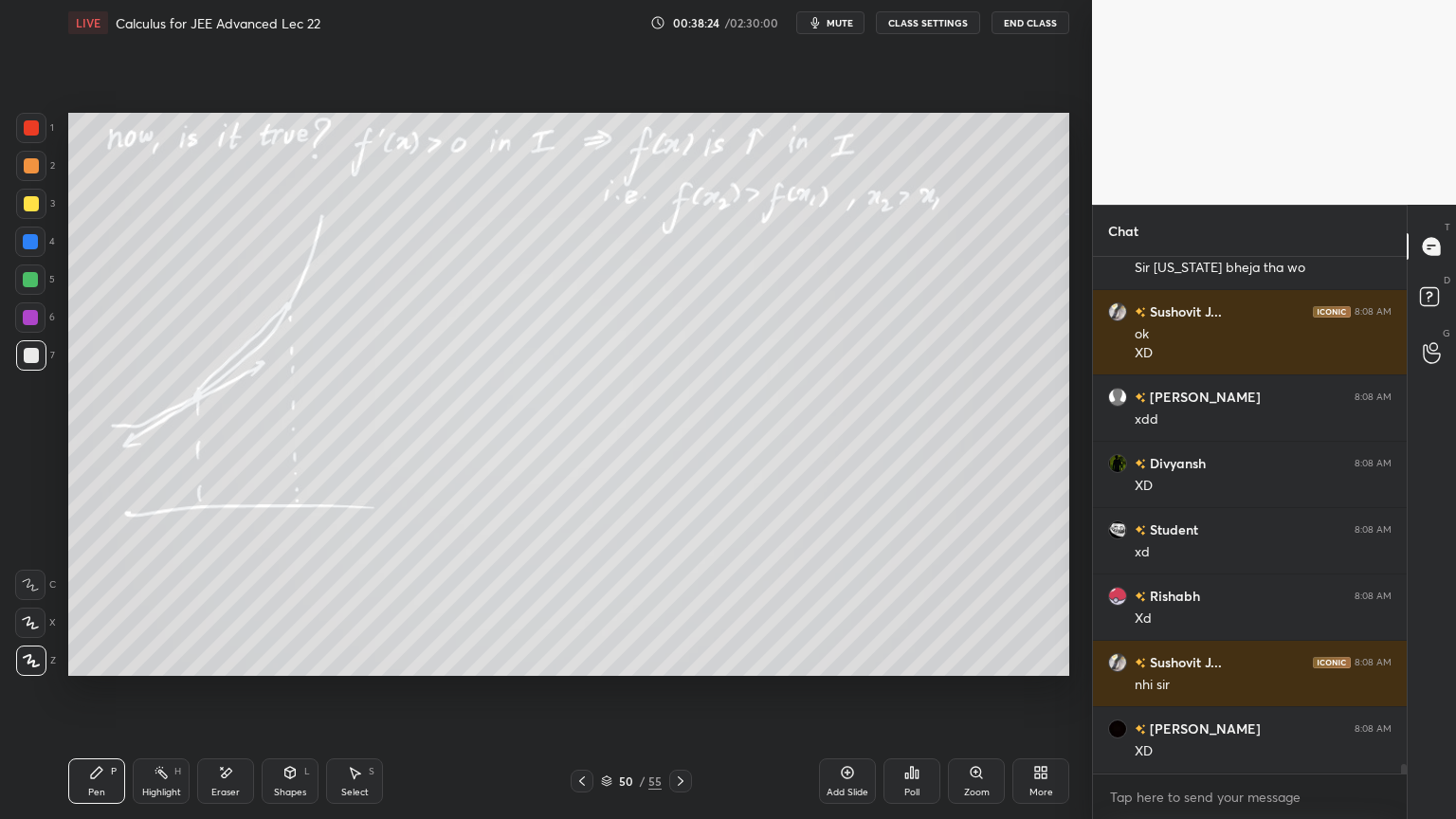 click on "Highlight" at bounding box center (161, 792) 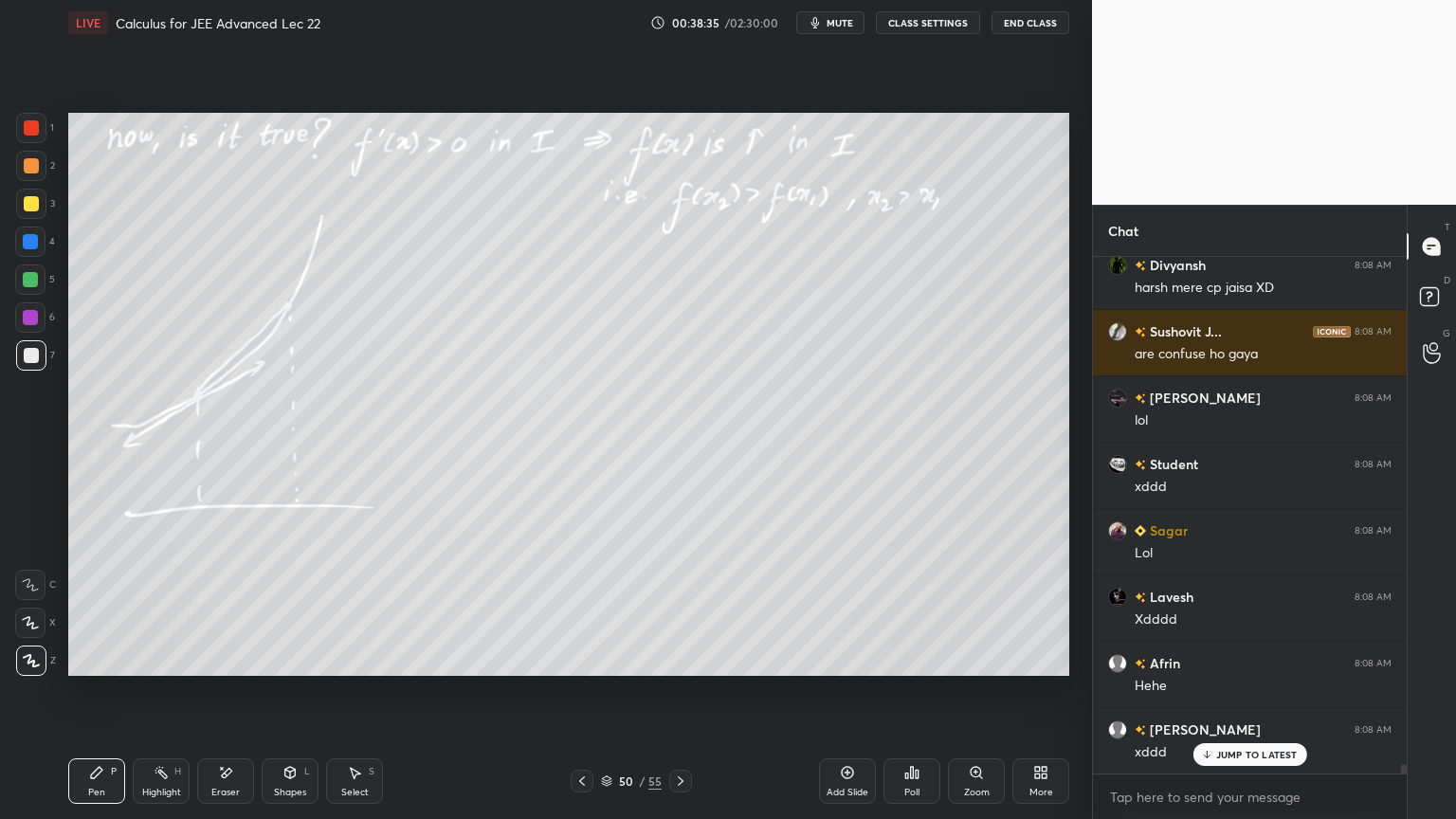 scroll, scrollTop: 28224, scrollLeft: 0, axis: vertical 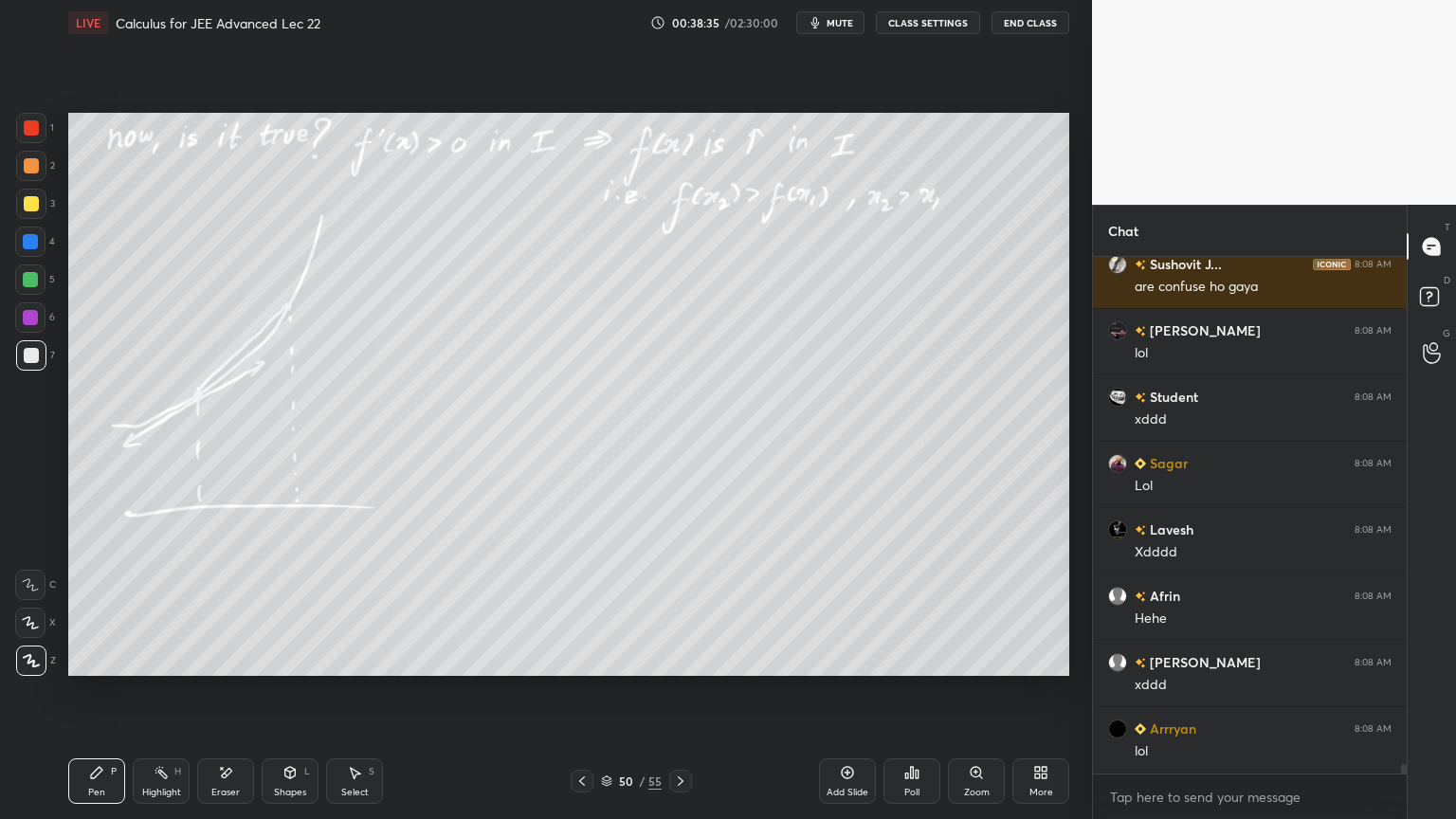 click at bounding box center [31, 204] 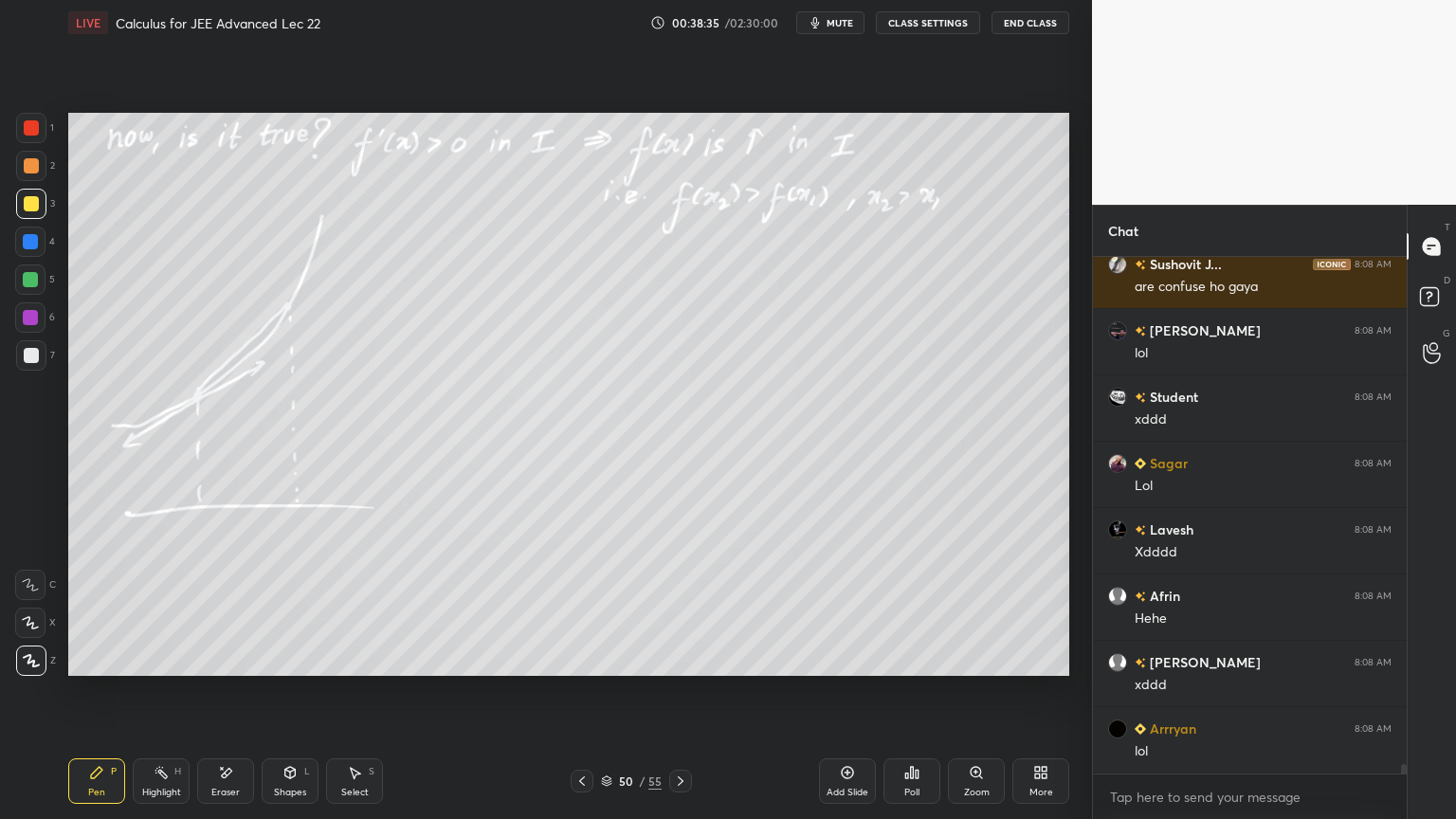 click at bounding box center (31, 166) 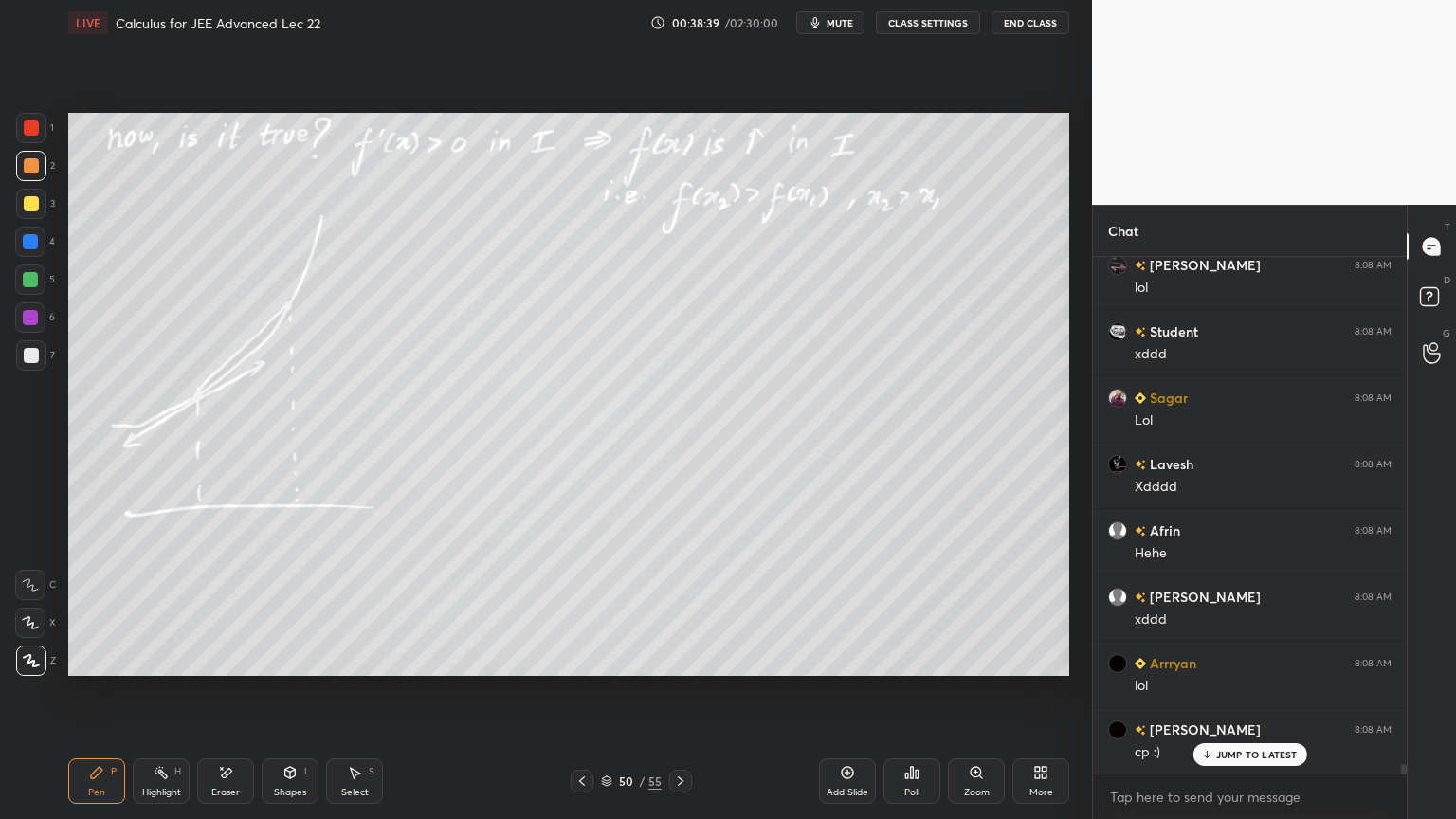scroll, scrollTop: 28422, scrollLeft: 0, axis: vertical 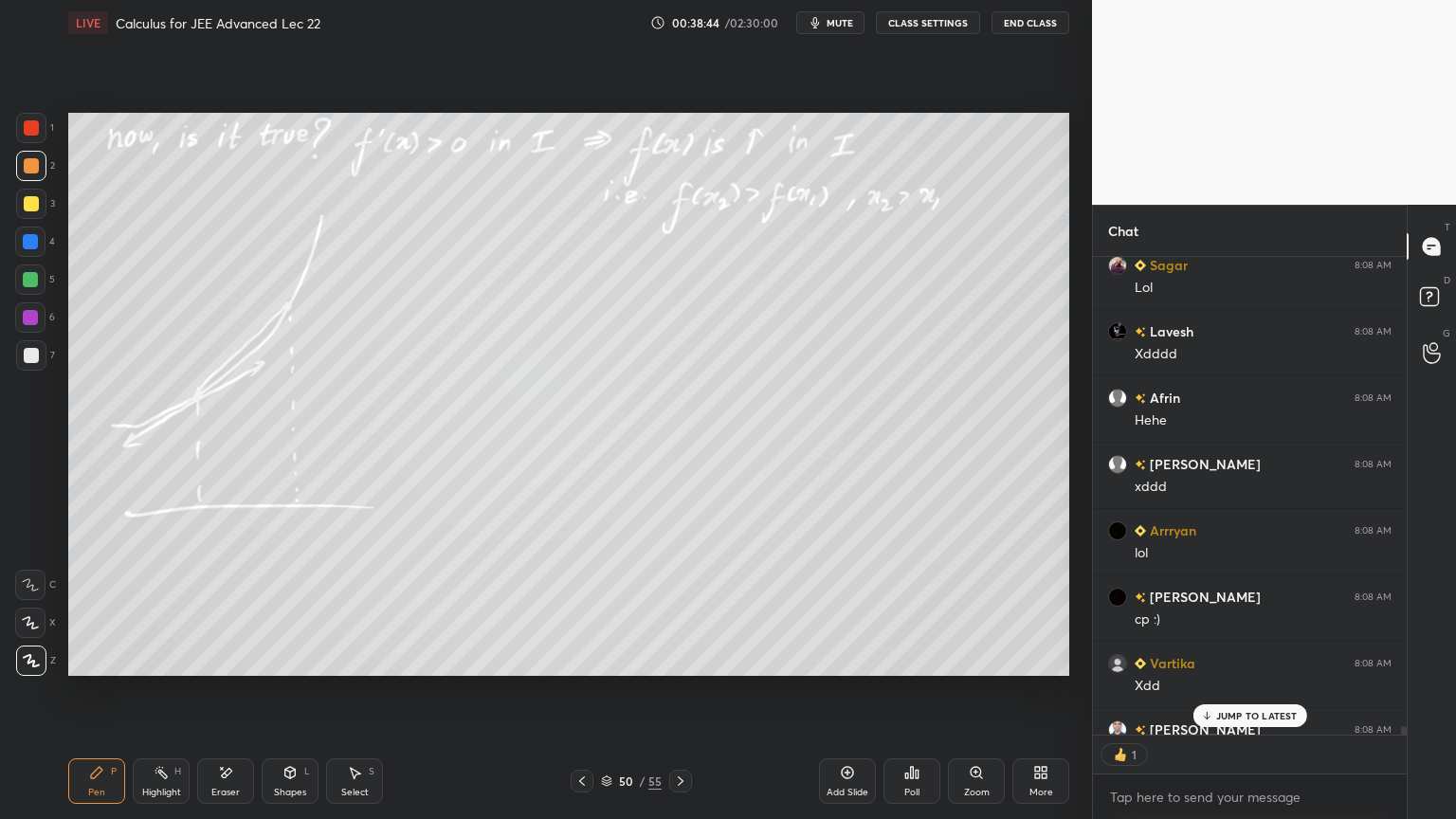 drag, startPoint x: 820, startPoint y: 779, endPoint x: 829, endPoint y: 796, distance: 19.23538 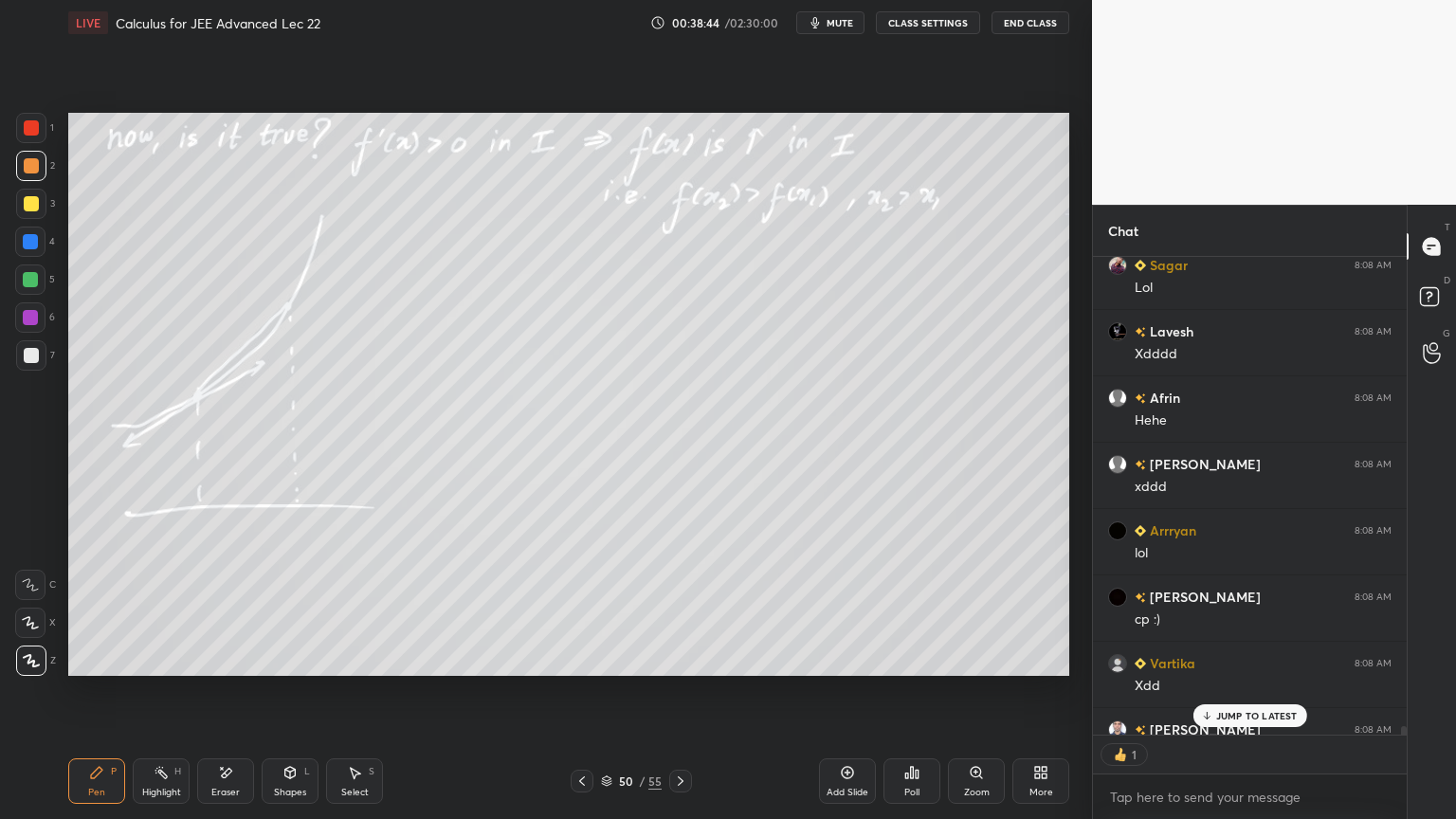 click on "Add Slide" at bounding box center (847, 781) 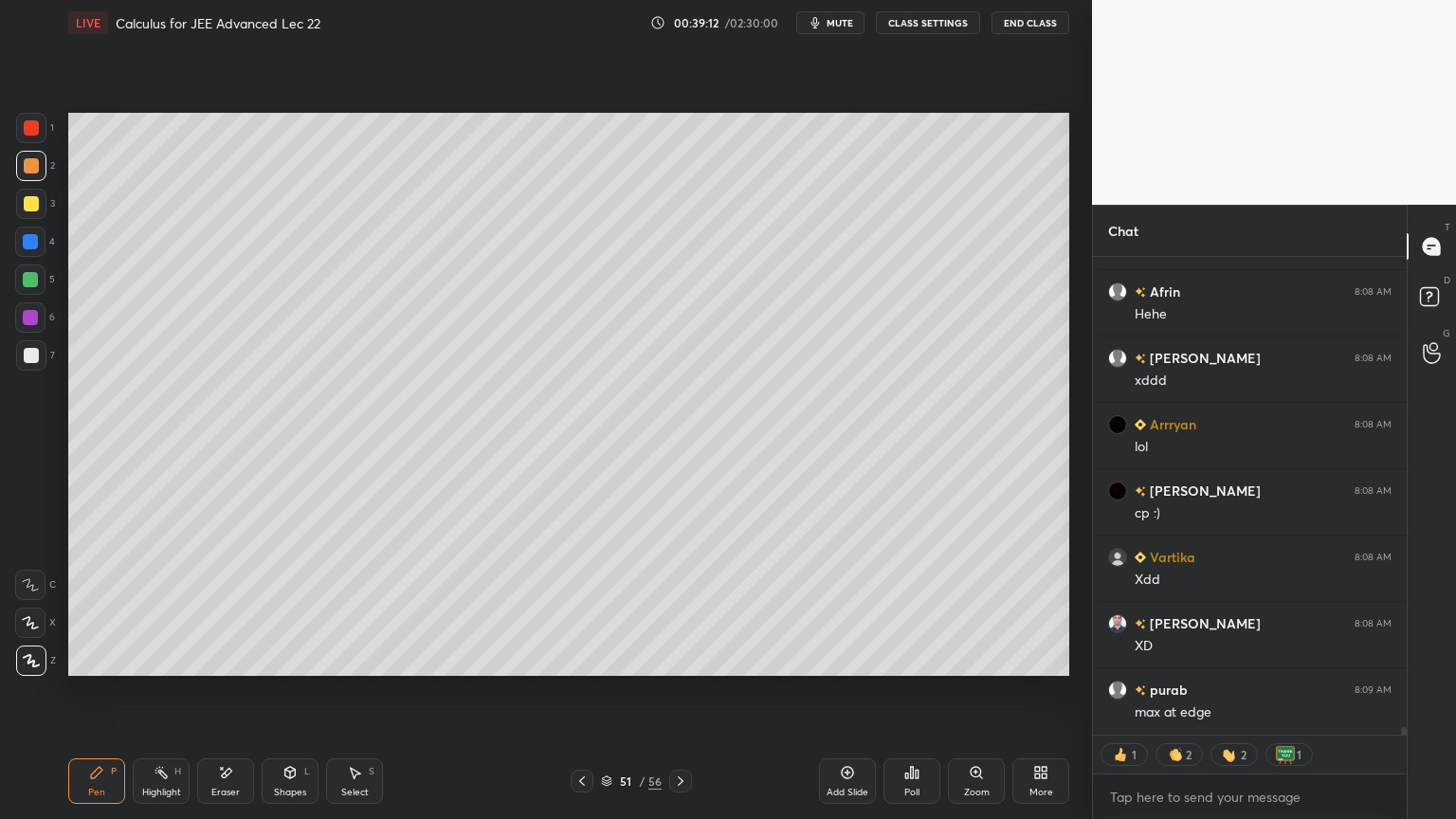 scroll, scrollTop: 28595, scrollLeft: 0, axis: vertical 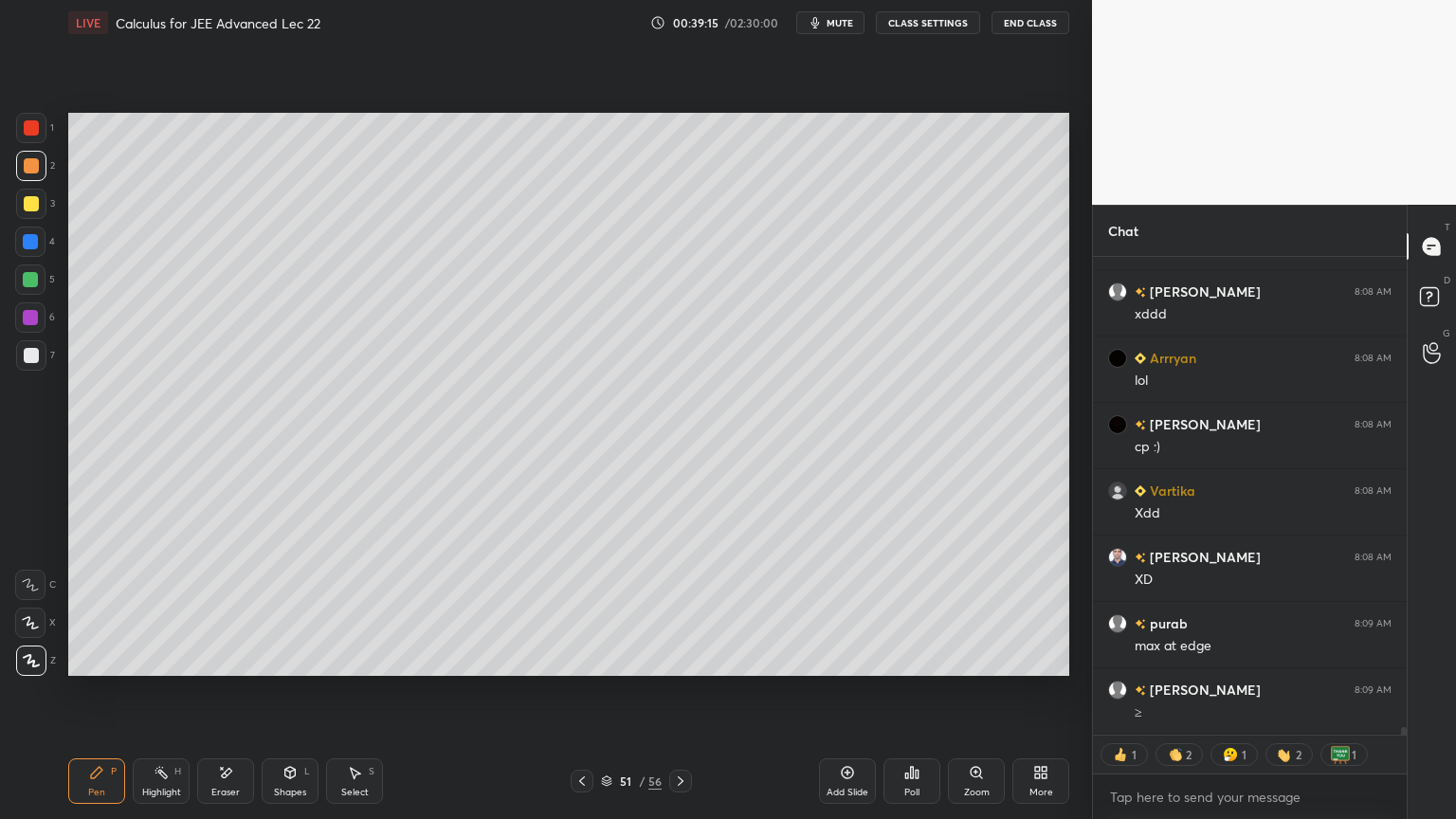 click on "Eraser" at bounding box center [226, 781] 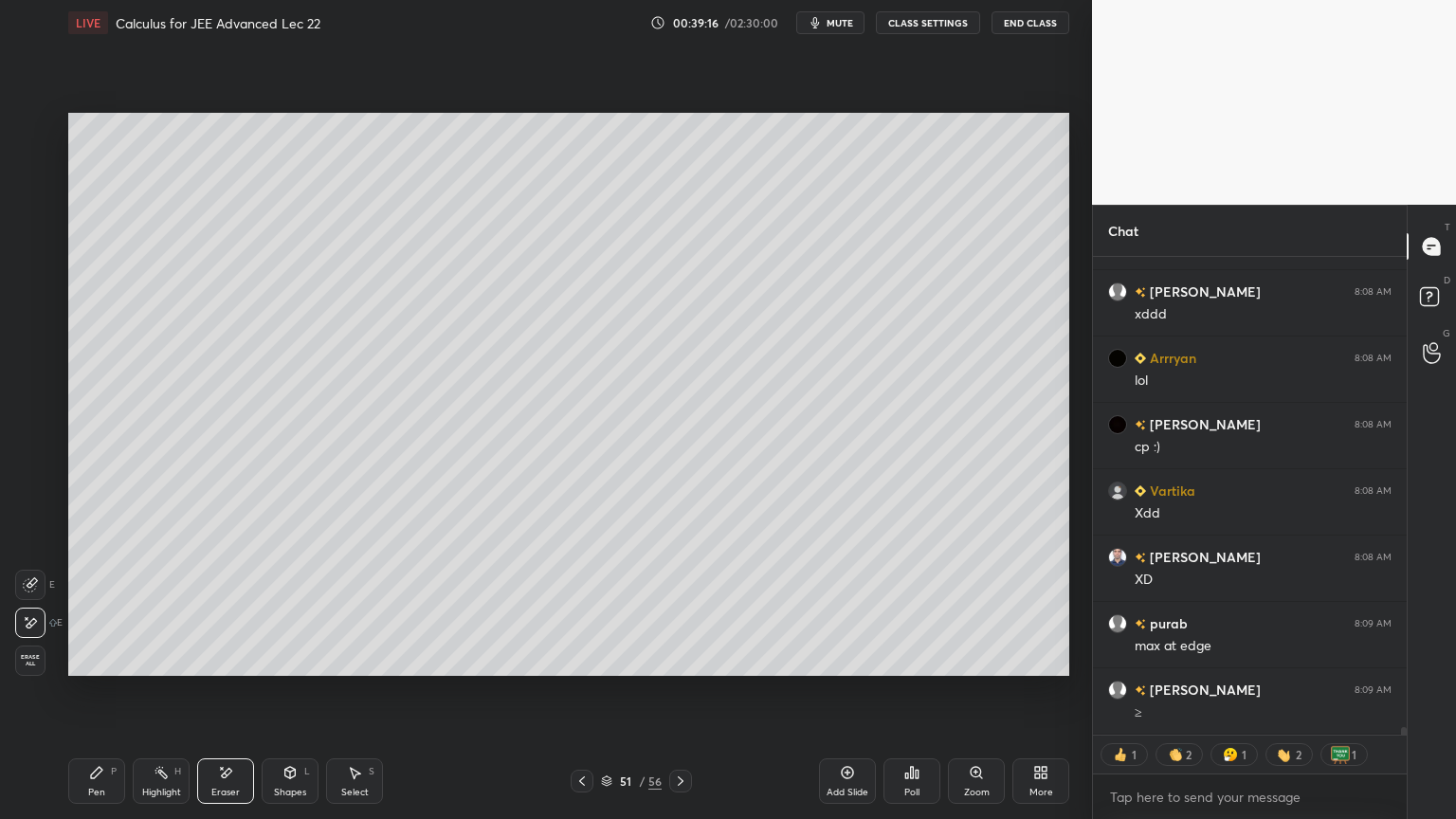 drag, startPoint x: 88, startPoint y: 781, endPoint x: 100, endPoint y: 720, distance: 62.16912 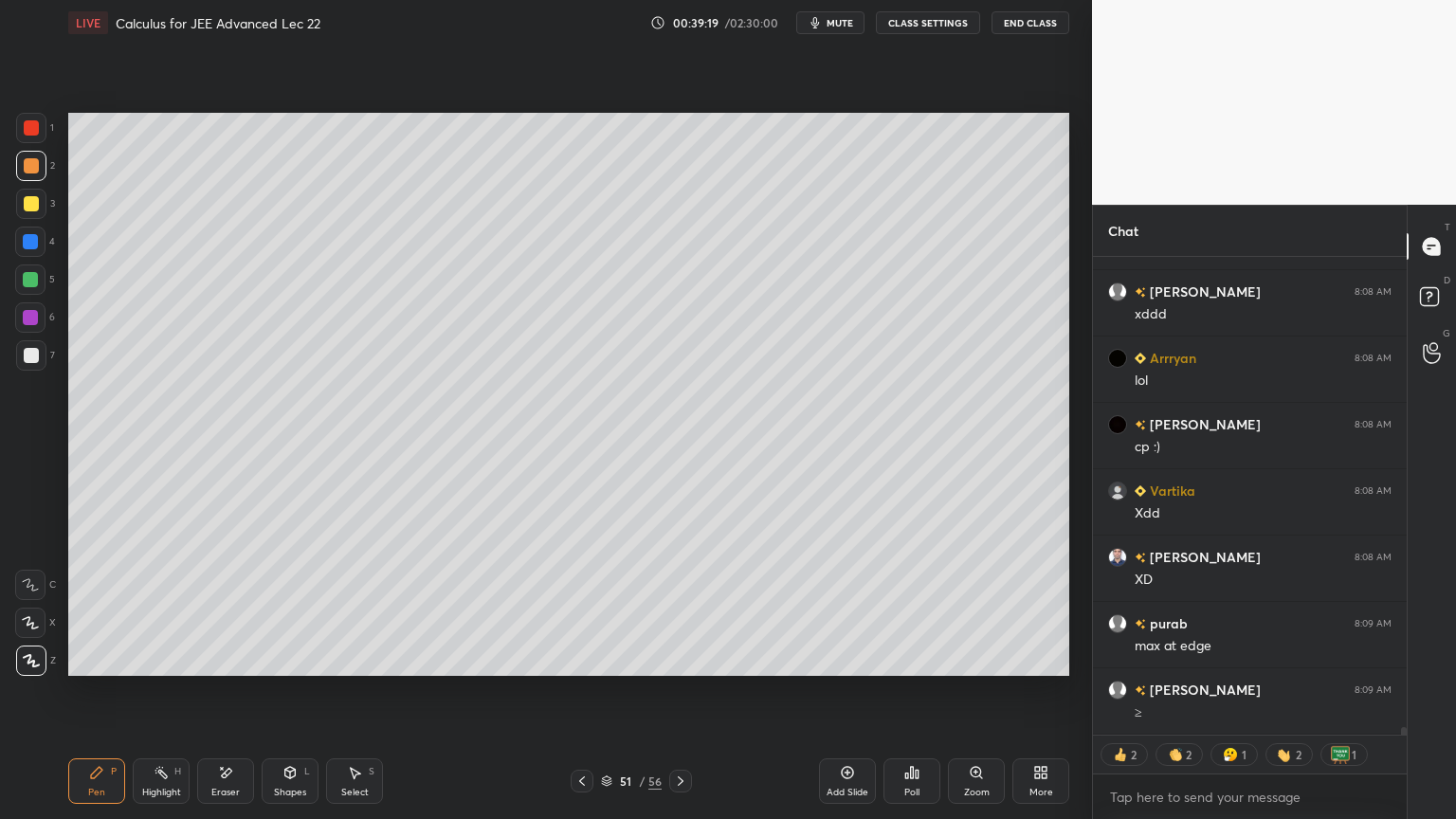 scroll, scrollTop: 28661, scrollLeft: 0, axis: vertical 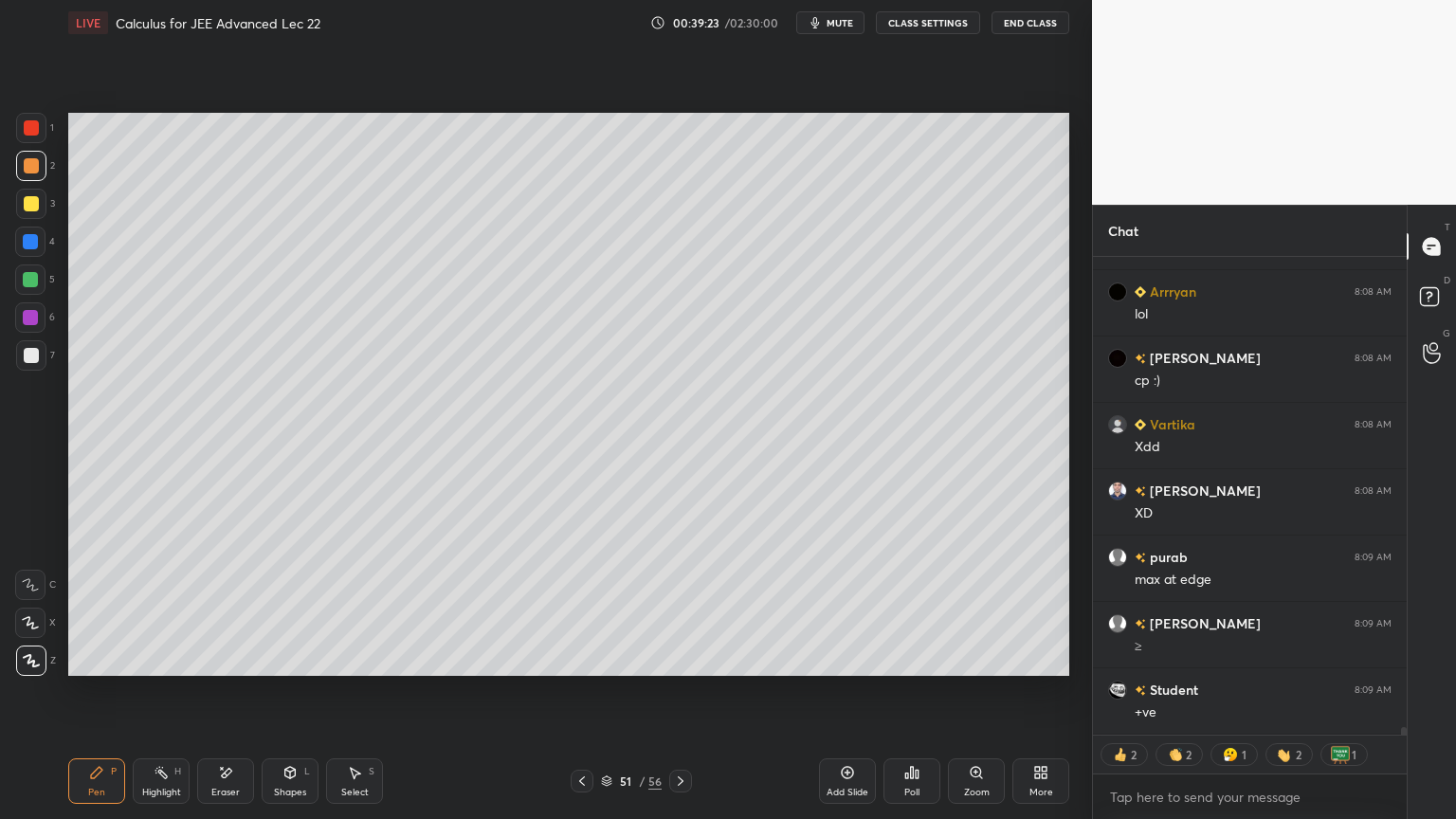 click on "Eraser" at bounding box center (226, 781) 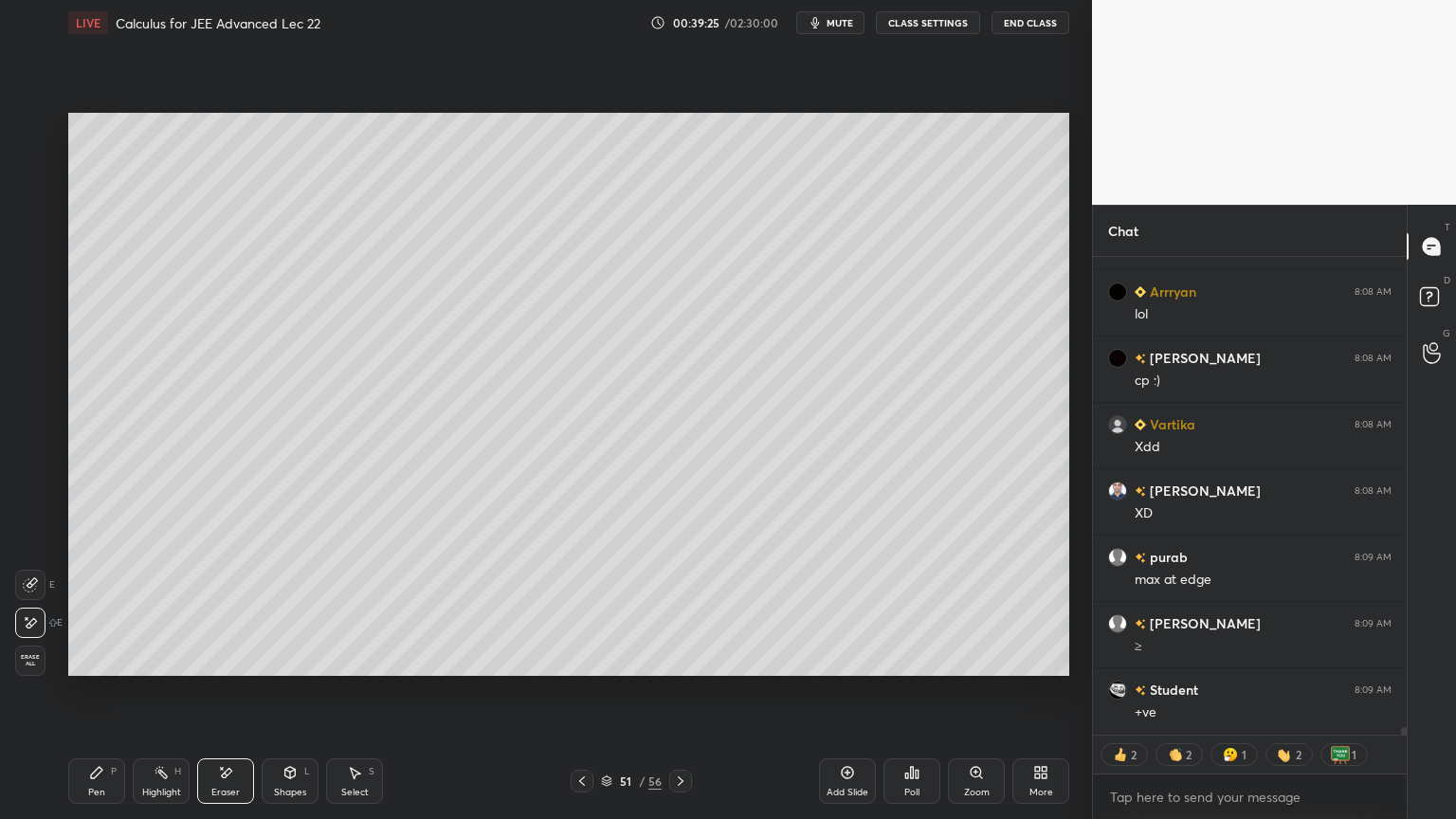 click on "Pen P" at bounding box center (97, 781) 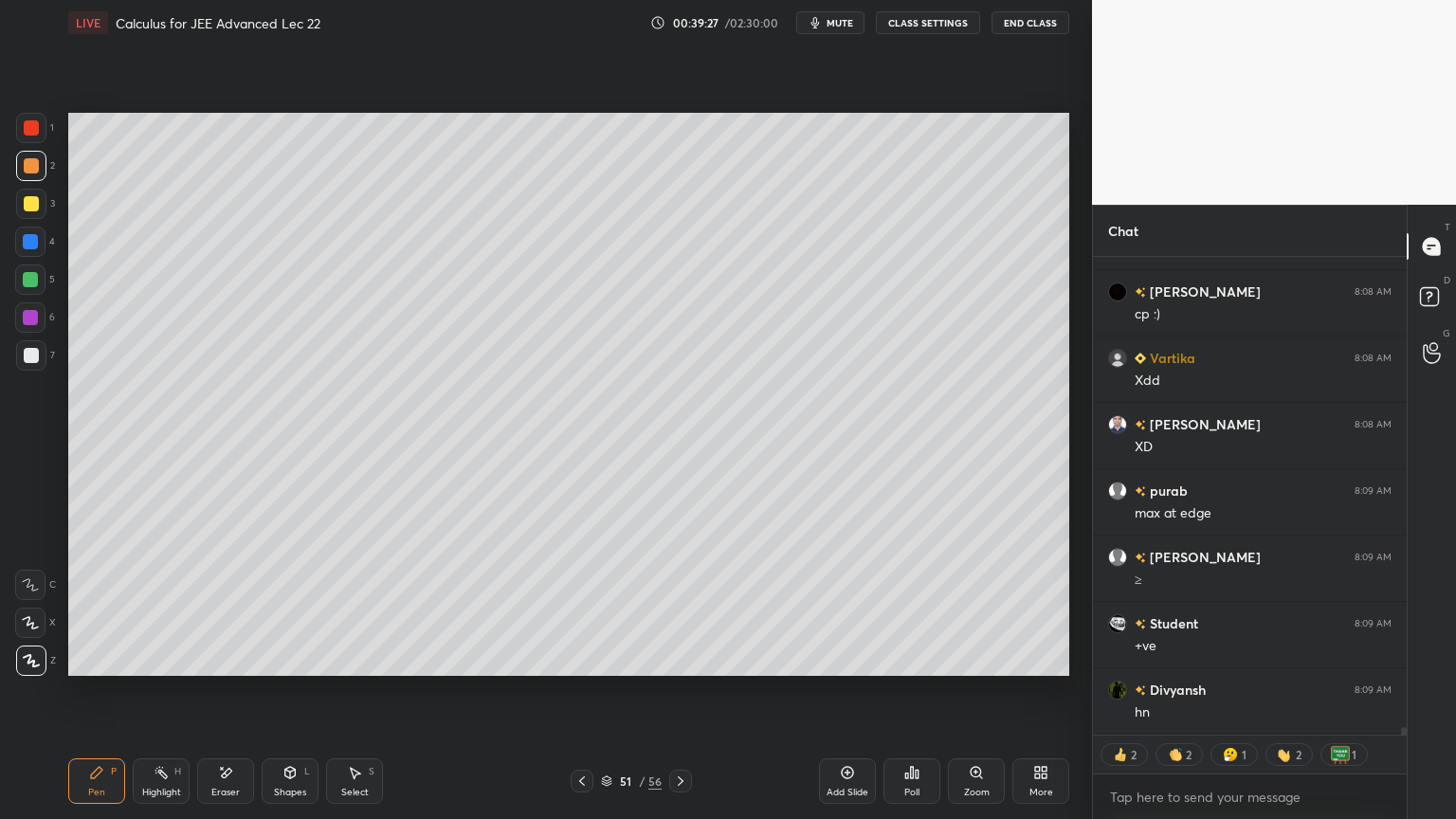 scroll, scrollTop: 28794, scrollLeft: 0, axis: vertical 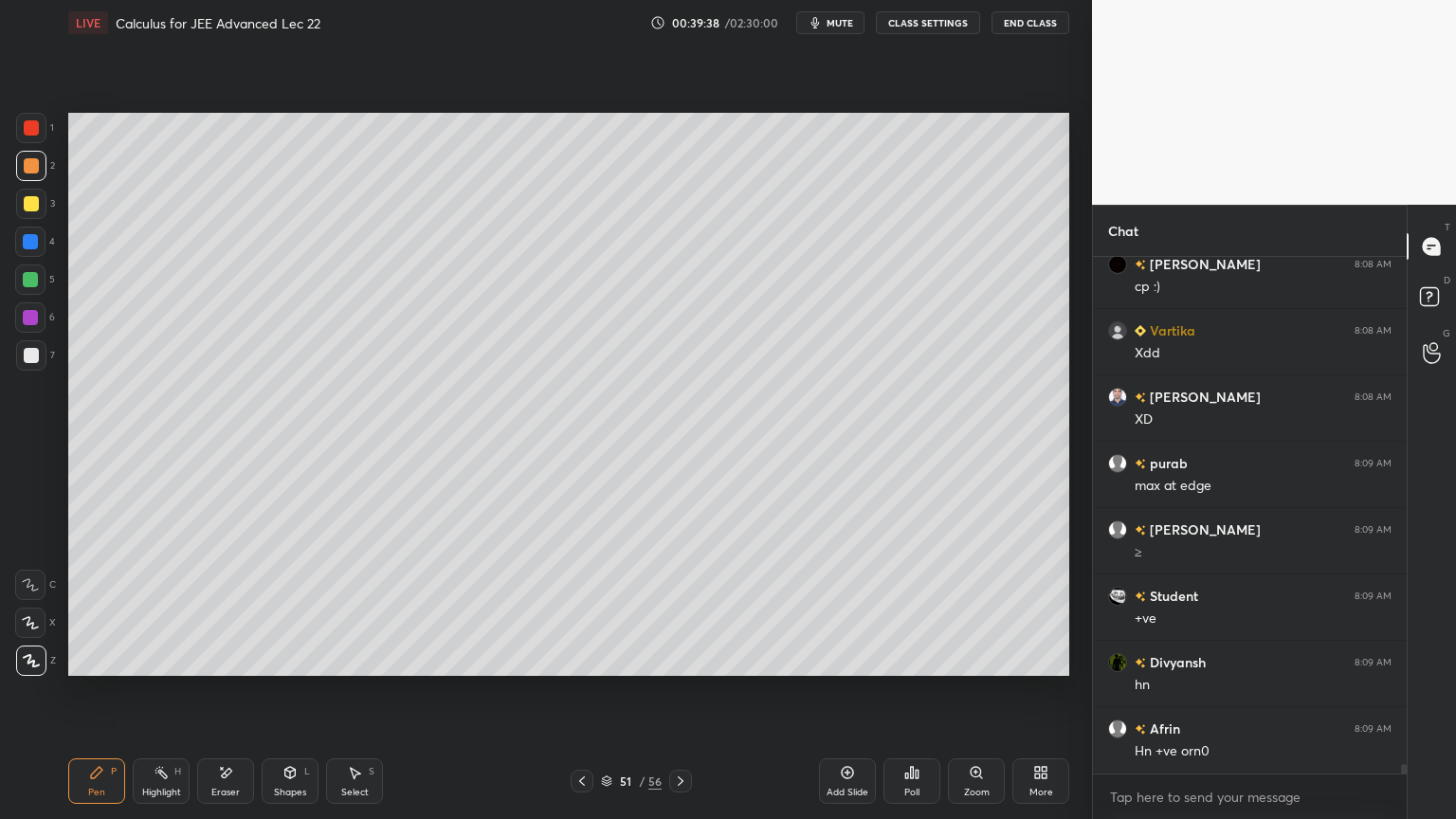 click 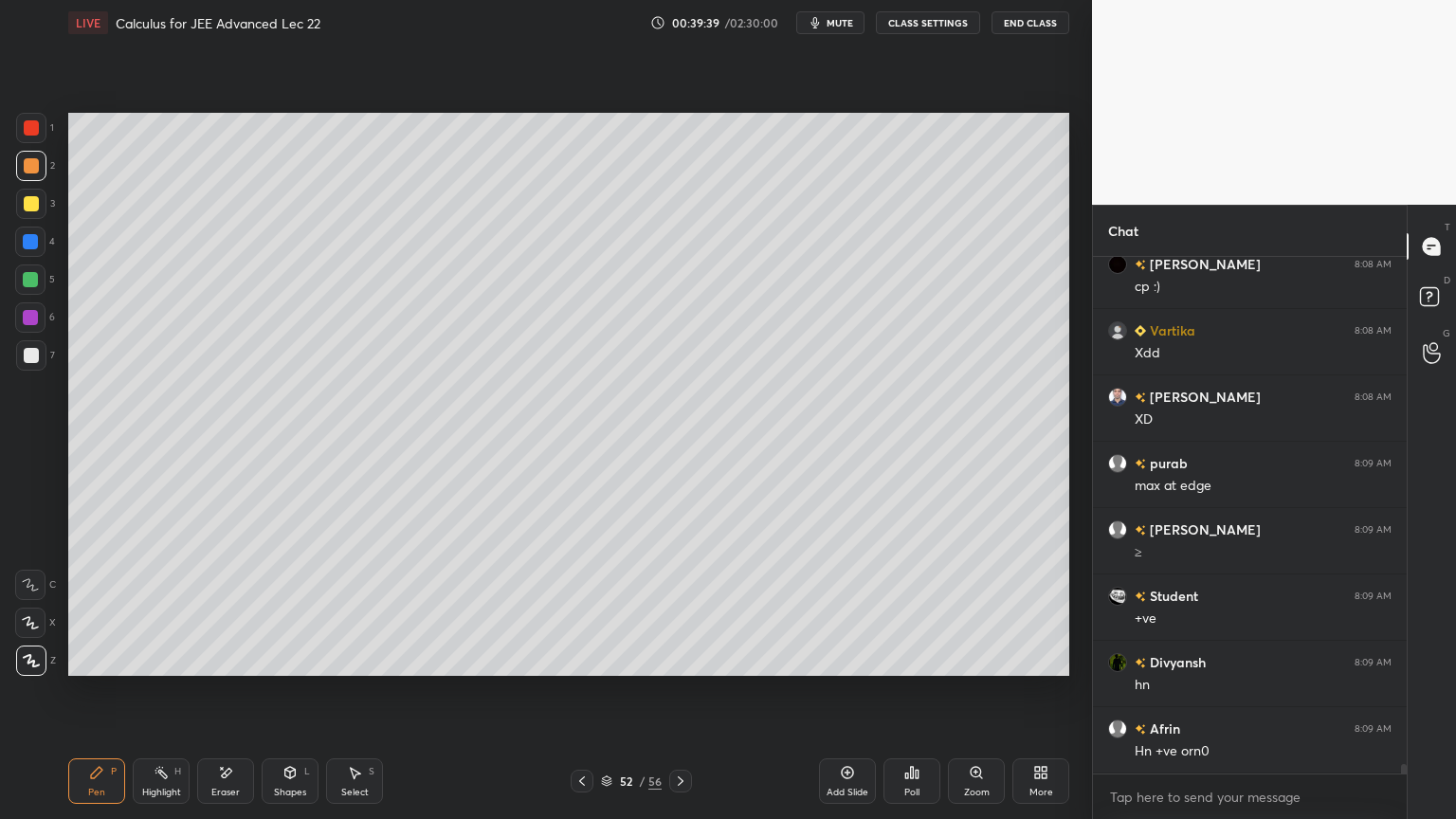 click 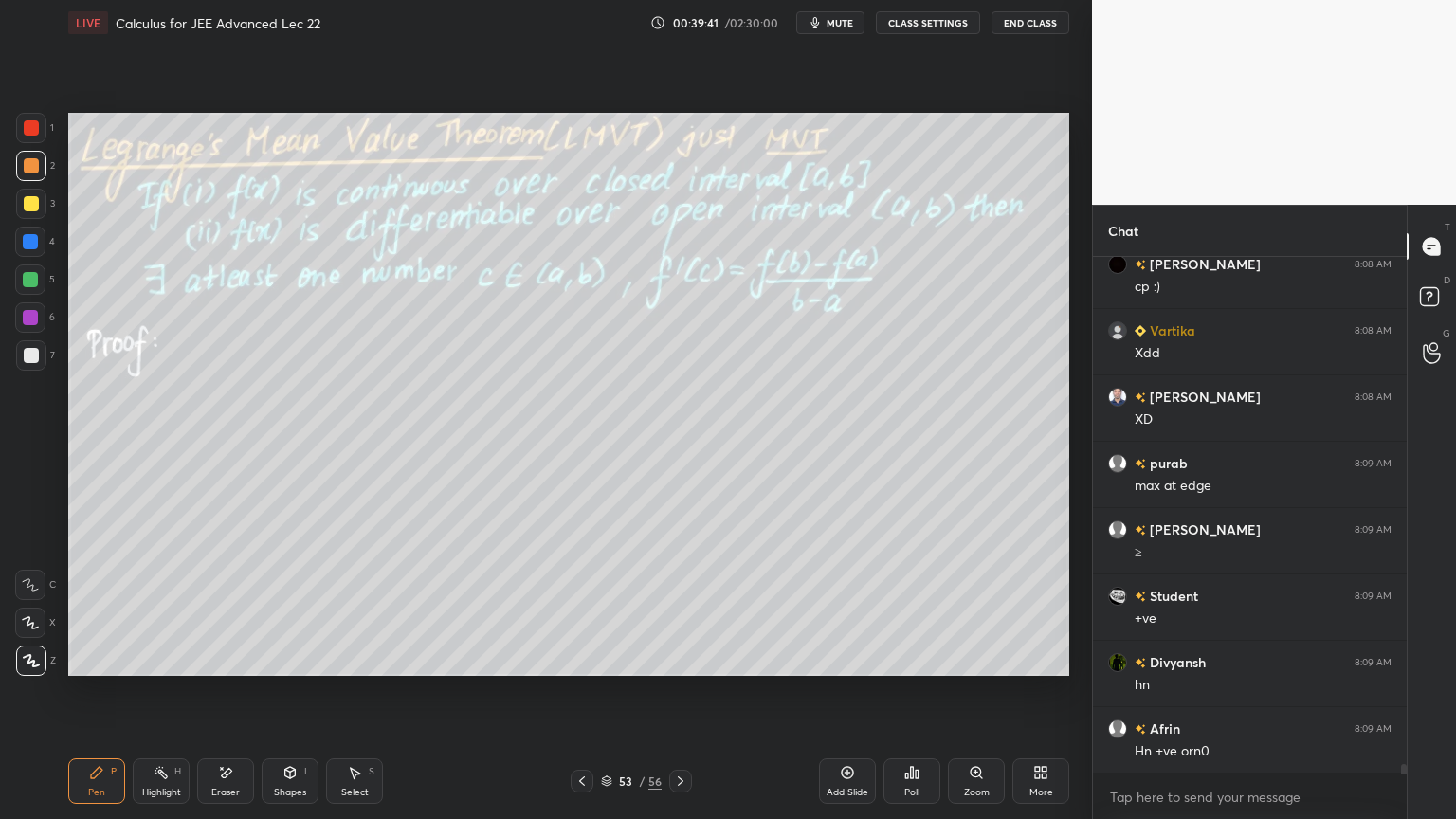click 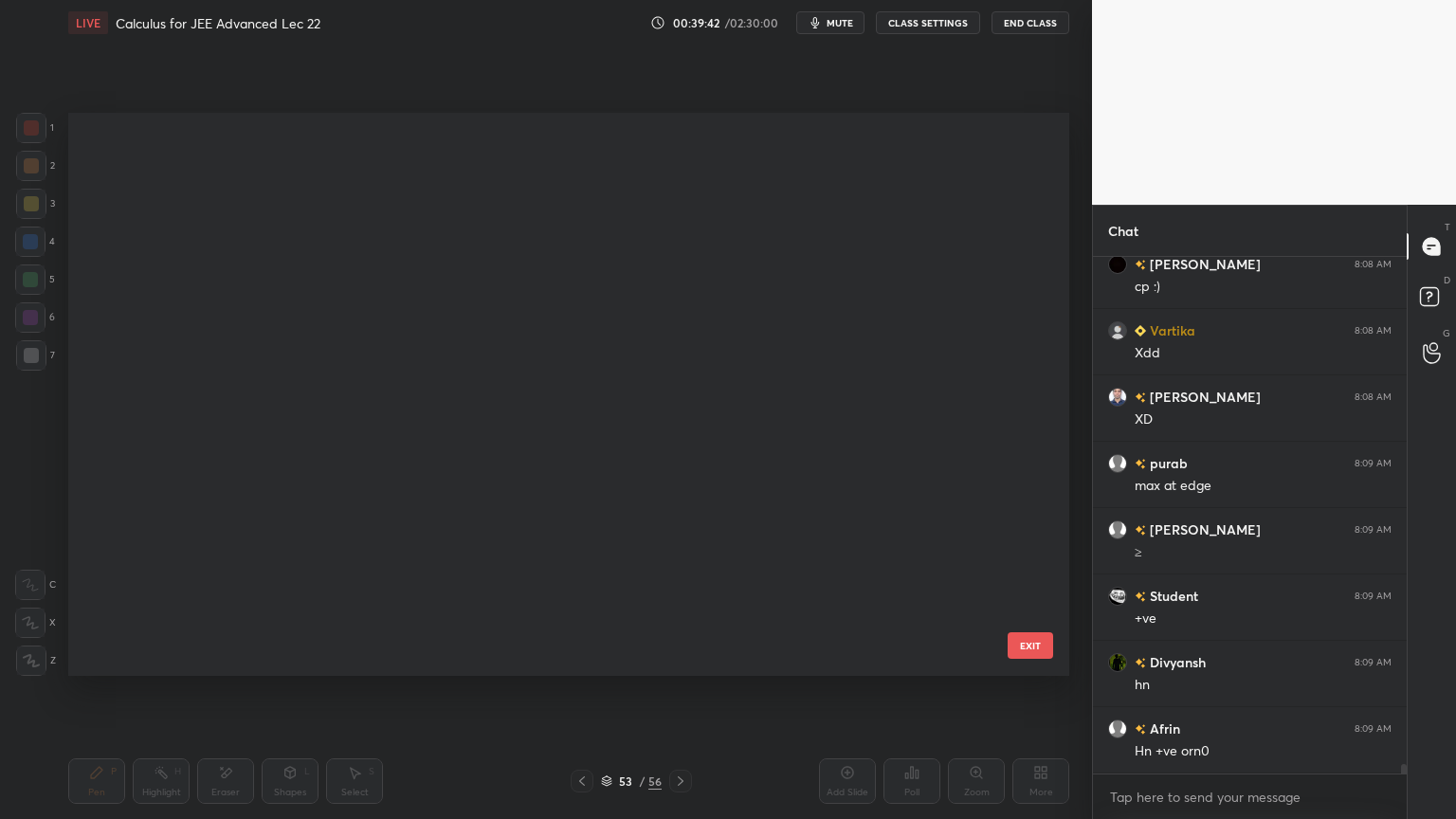 scroll, scrollTop: 2559, scrollLeft: 0, axis: vertical 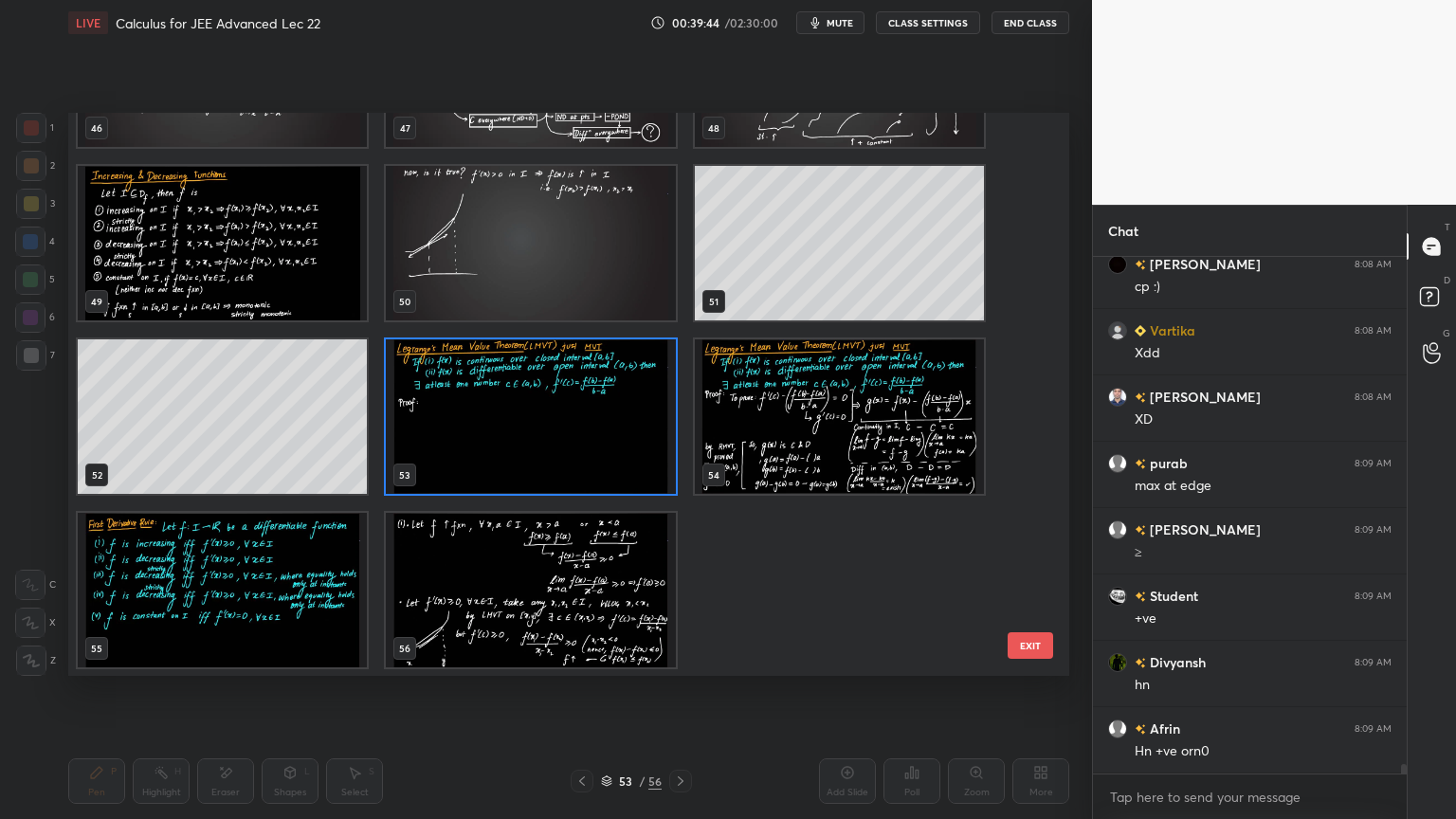 click at bounding box center (222, 590) 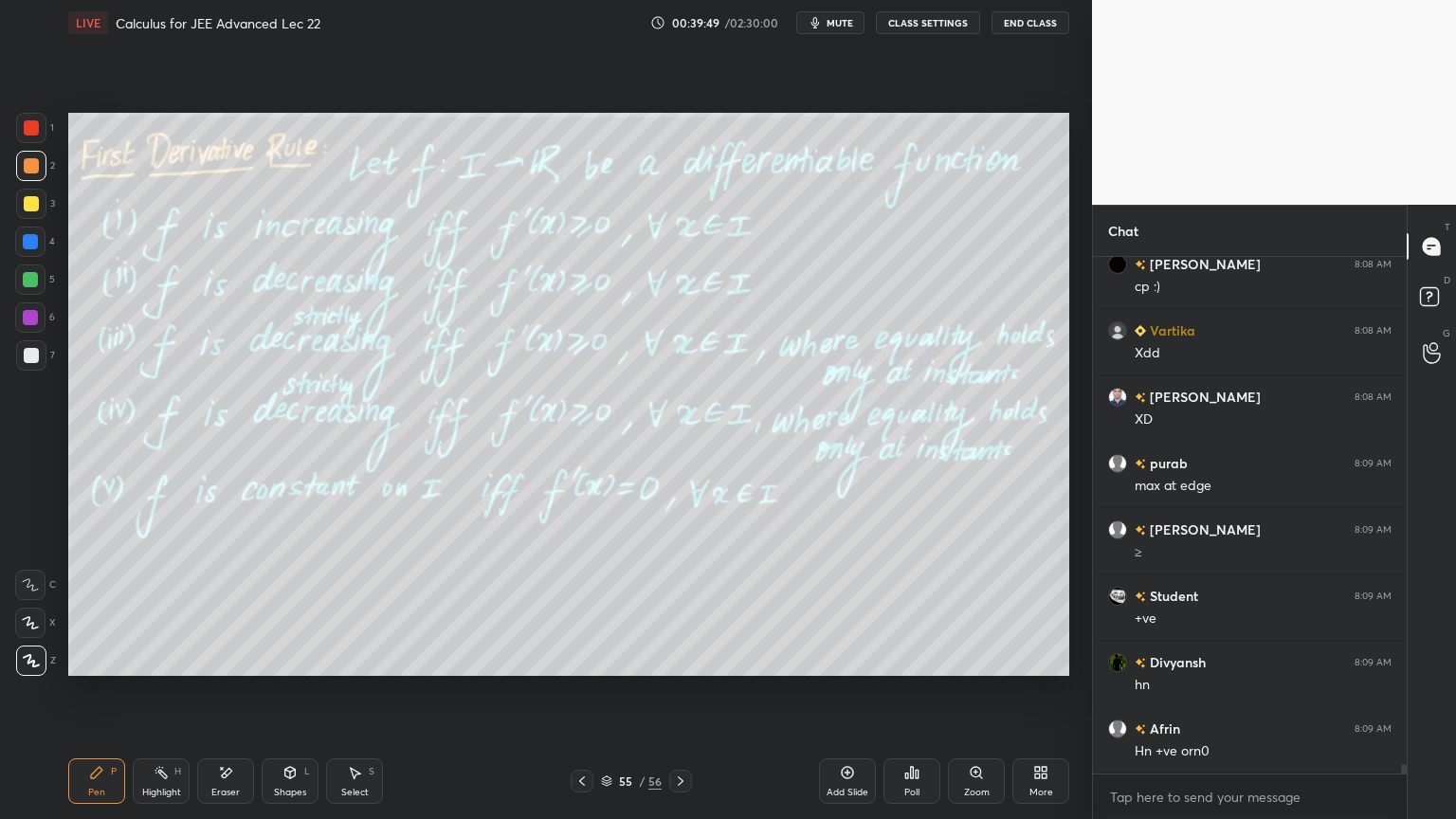 scroll, scrollTop: 28820, scrollLeft: 0, axis: vertical 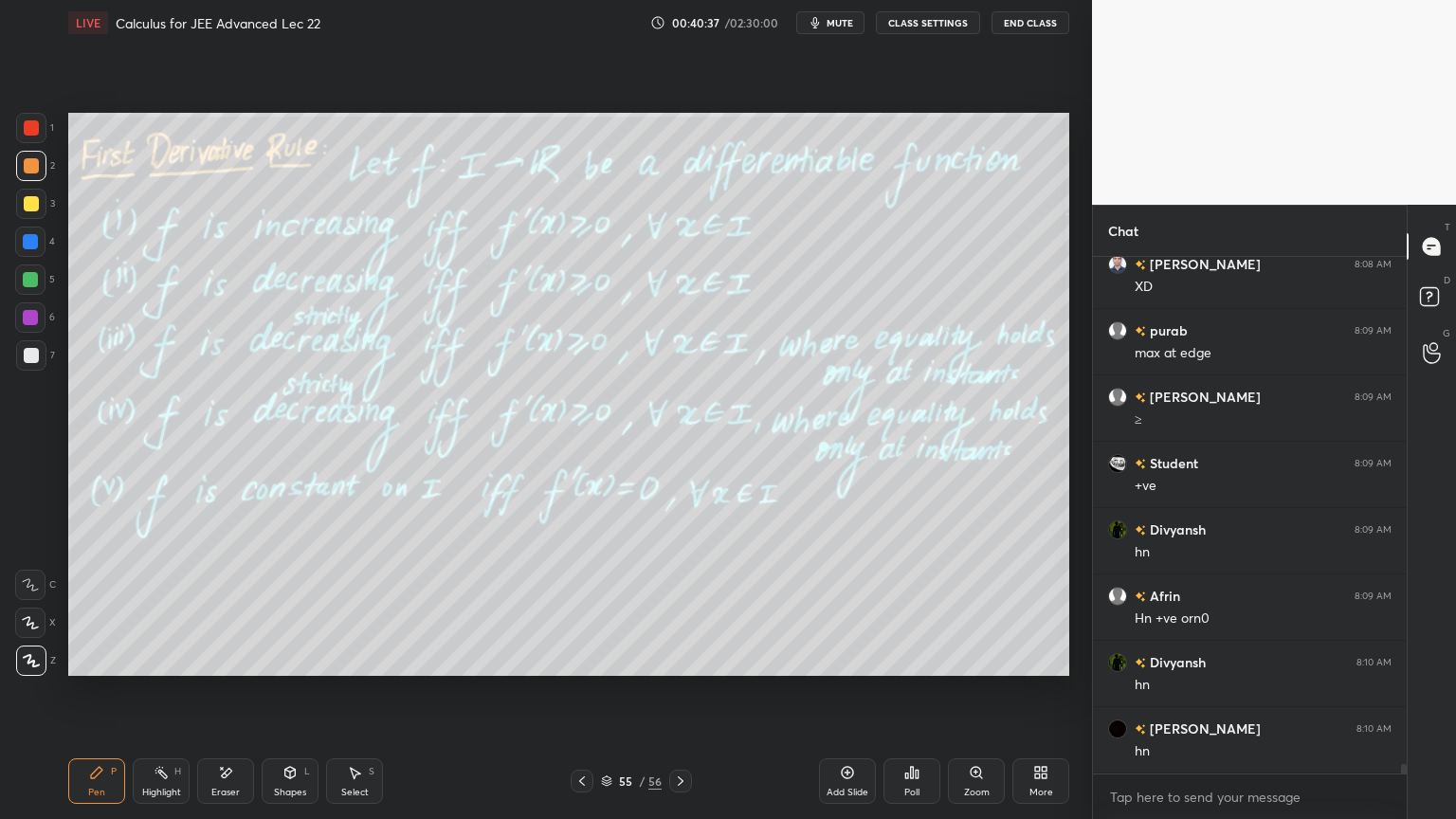 click on "Eraser" at bounding box center (226, 781) 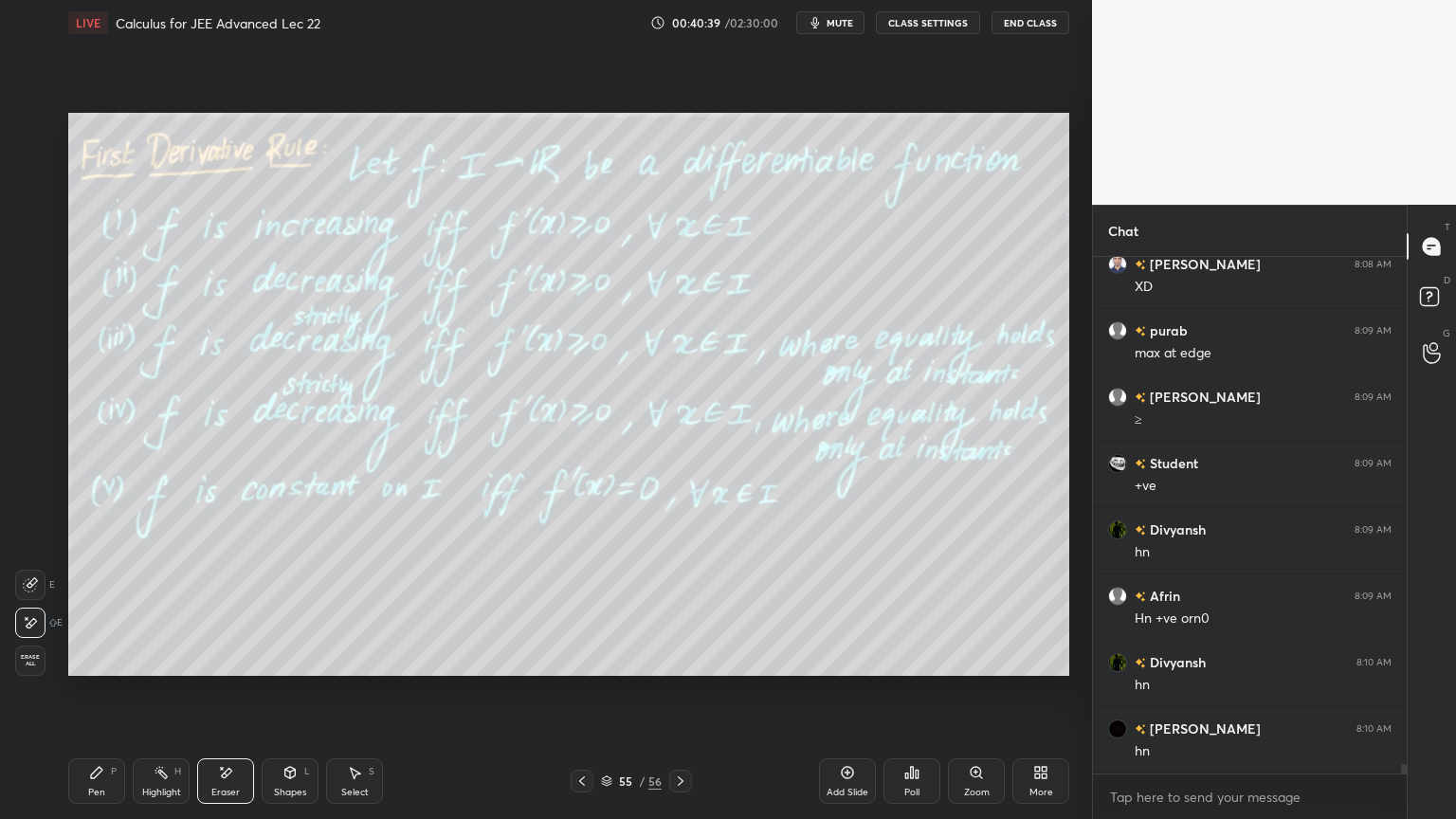 drag, startPoint x: 100, startPoint y: 792, endPoint x: 322, endPoint y: 713, distance: 235.6374 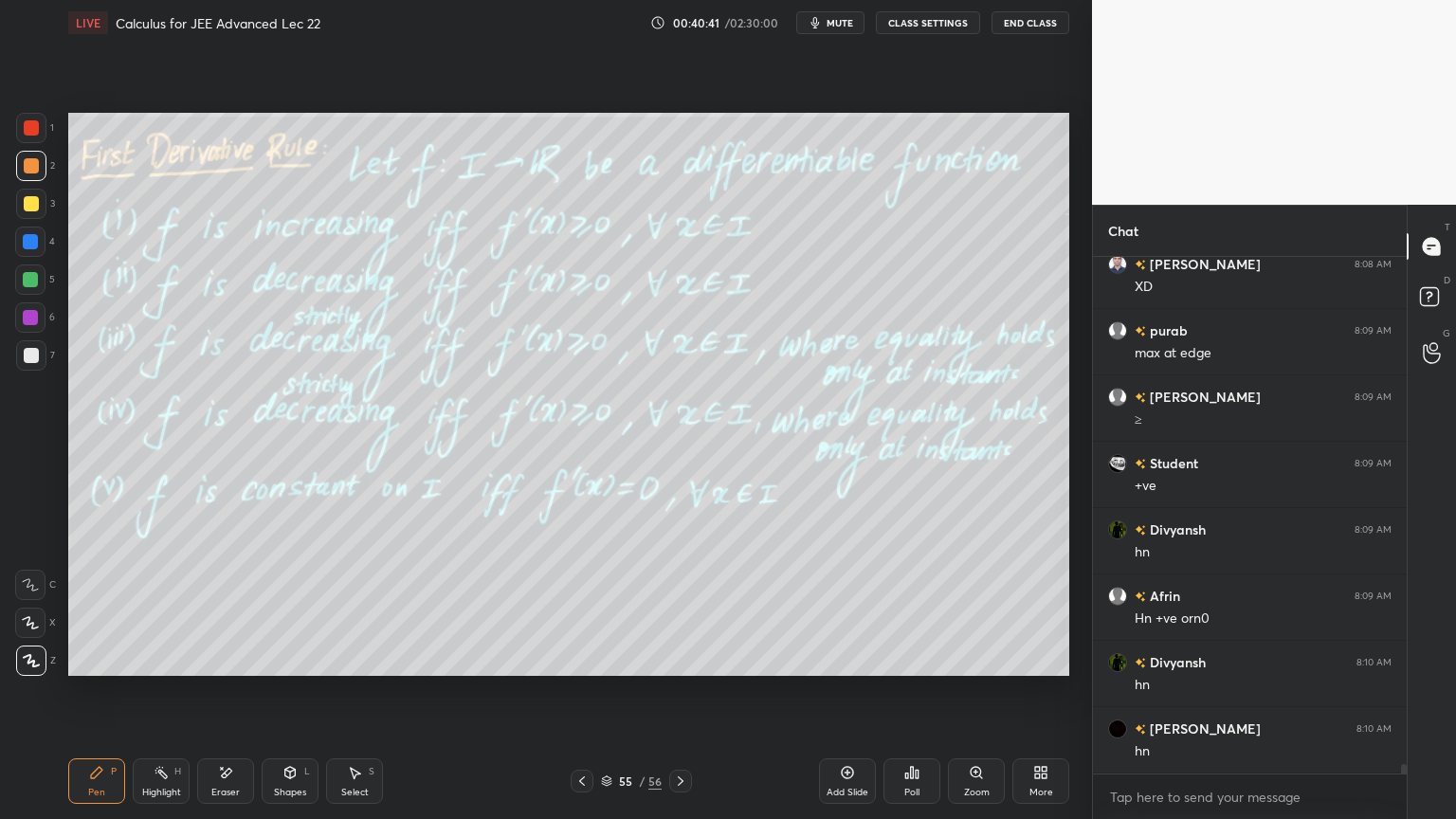 scroll, scrollTop: 28953, scrollLeft: 0, axis: vertical 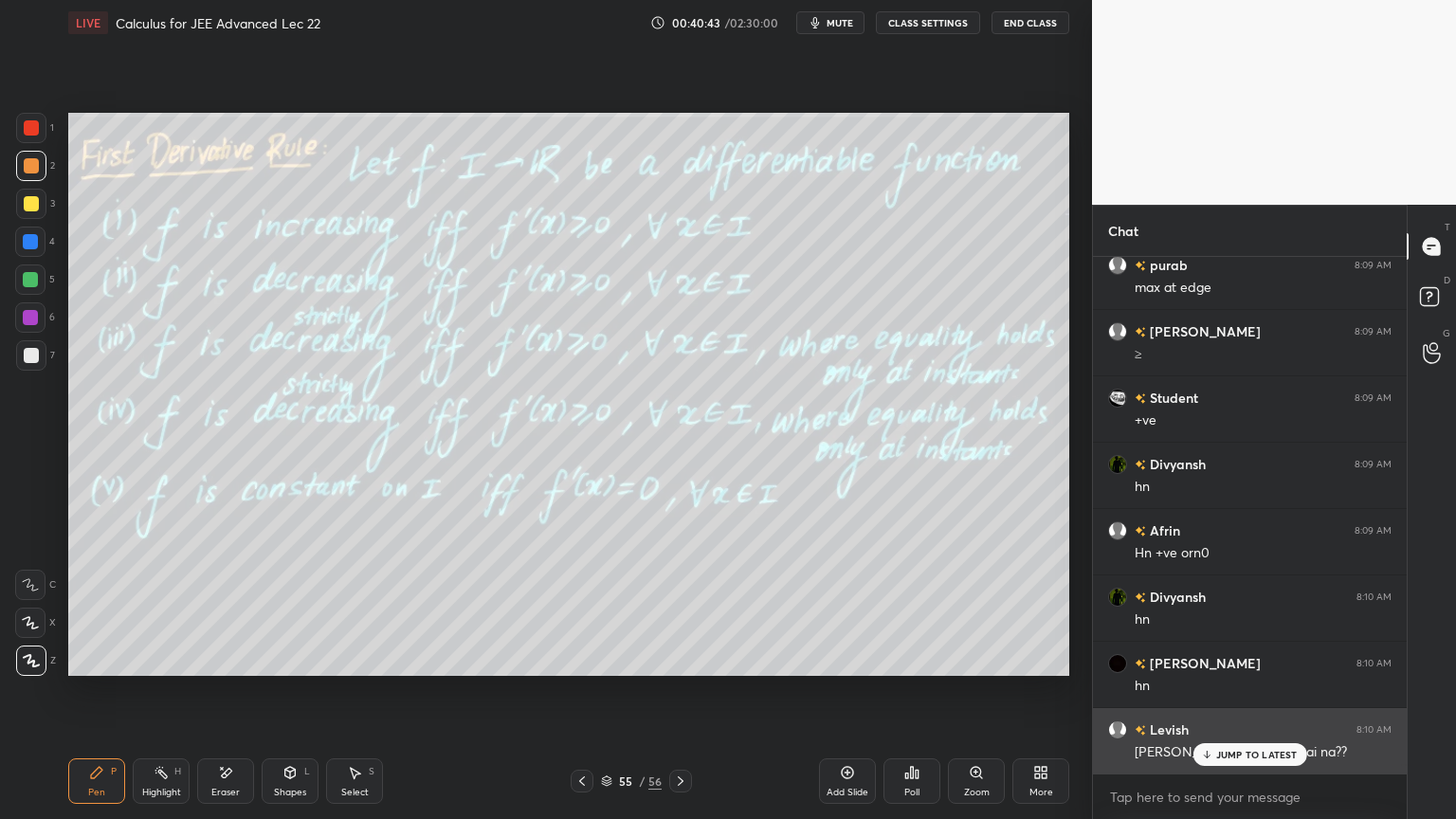 click on "JUMP TO LATEST" at bounding box center [1249, 755] 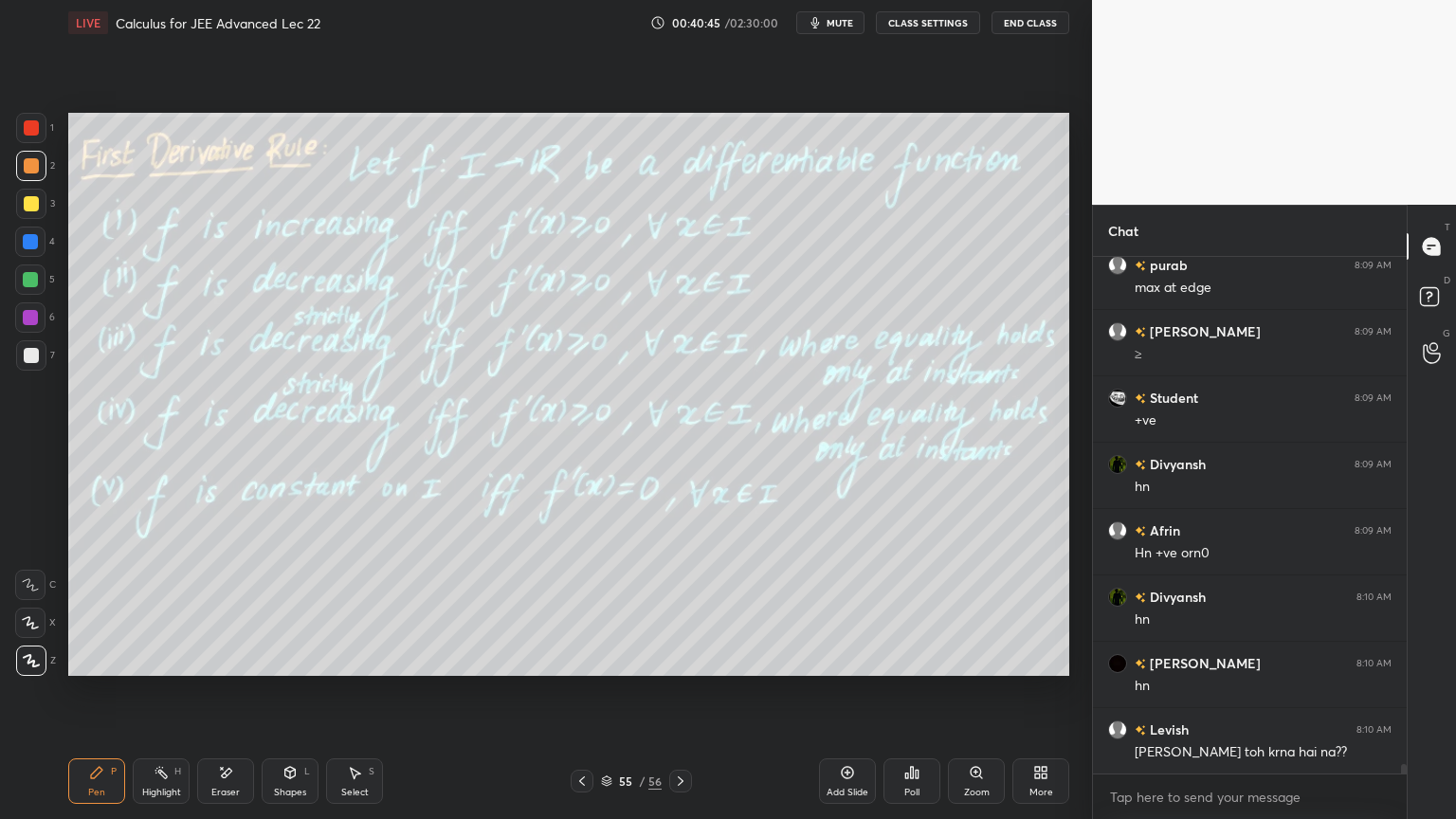 scroll, scrollTop: 28972, scrollLeft: 0, axis: vertical 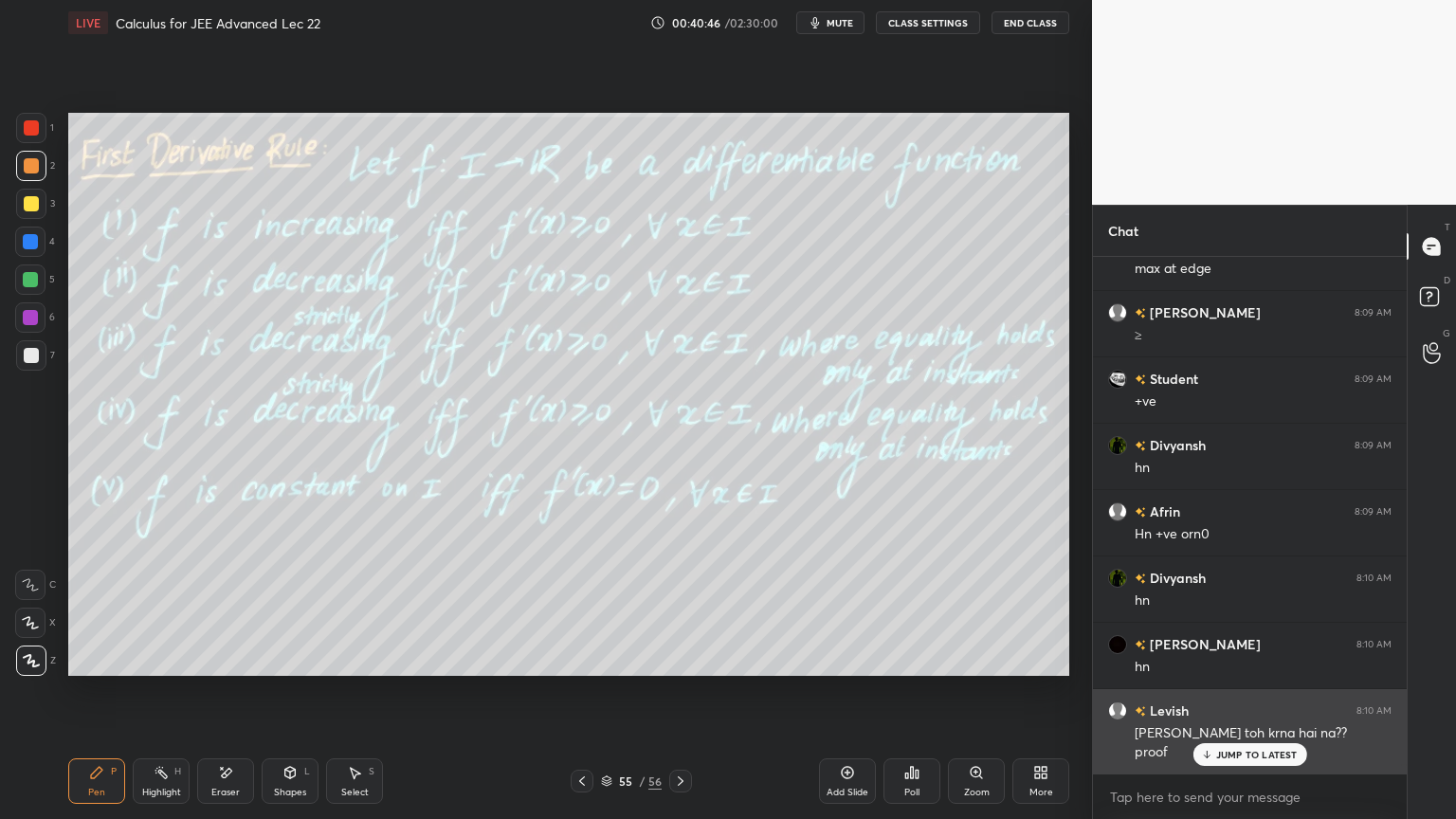 click on "JUMP TO LATEST" at bounding box center [1257, 755] 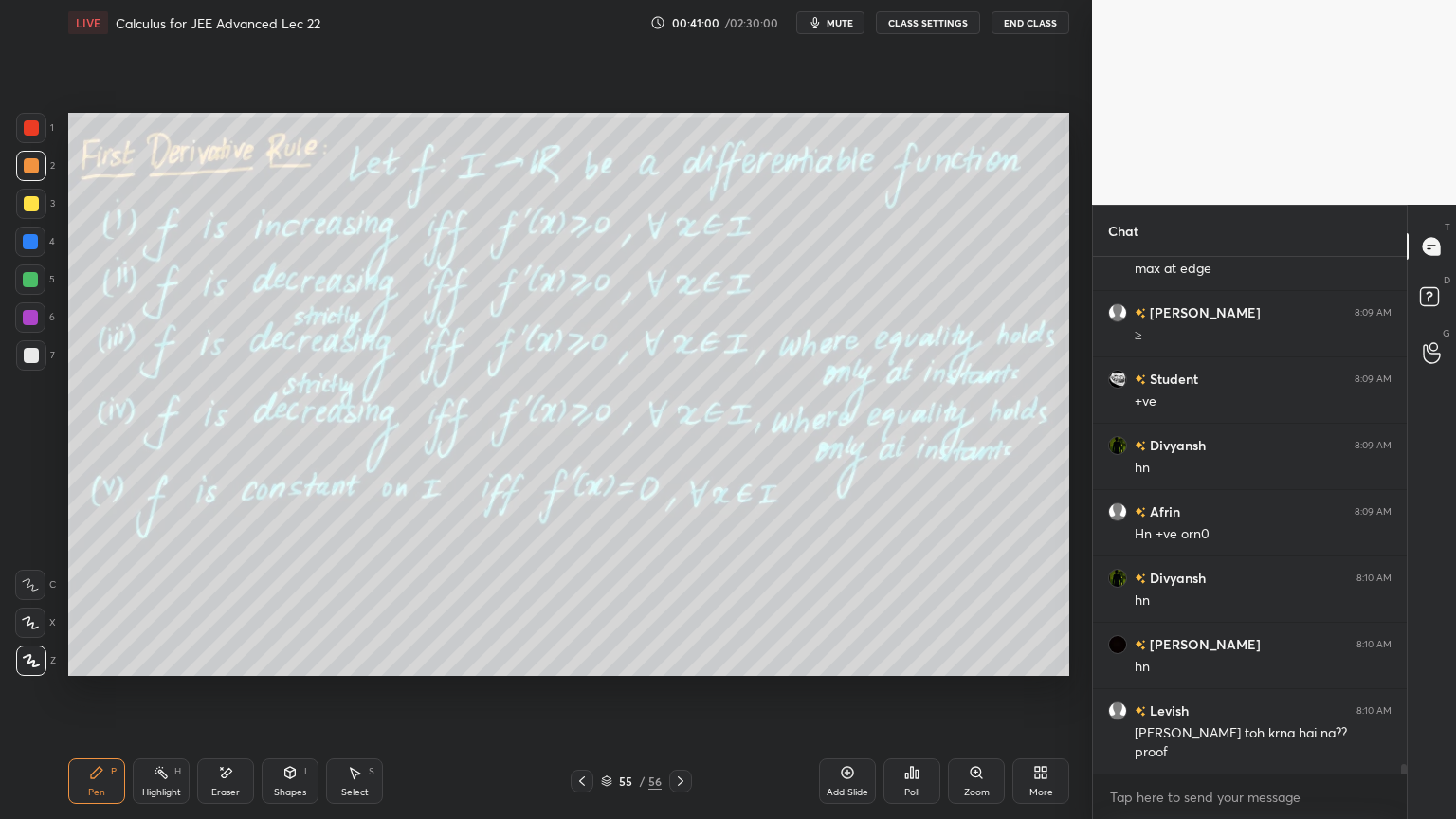 click 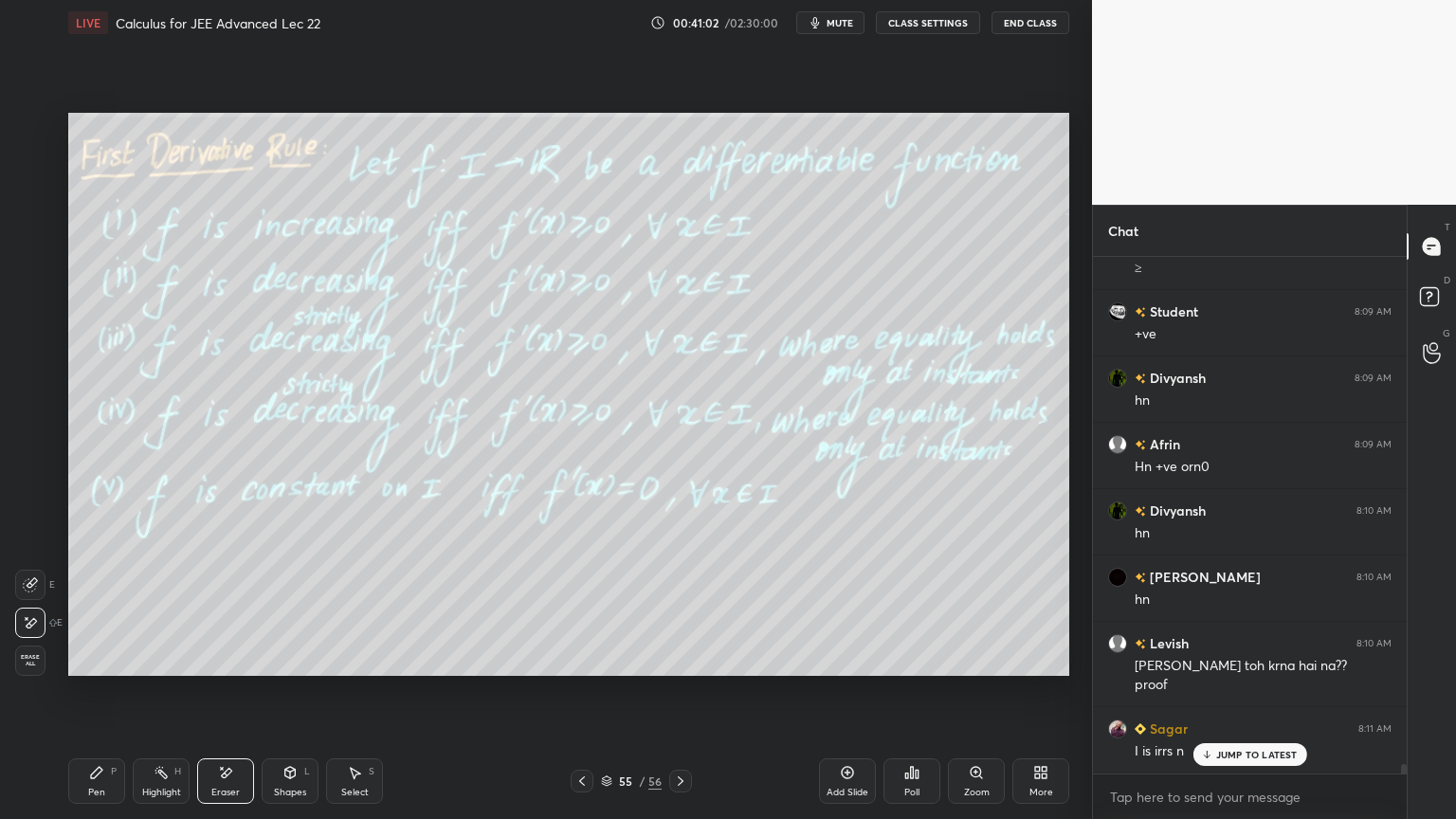 scroll, scrollTop: 29105, scrollLeft: 0, axis: vertical 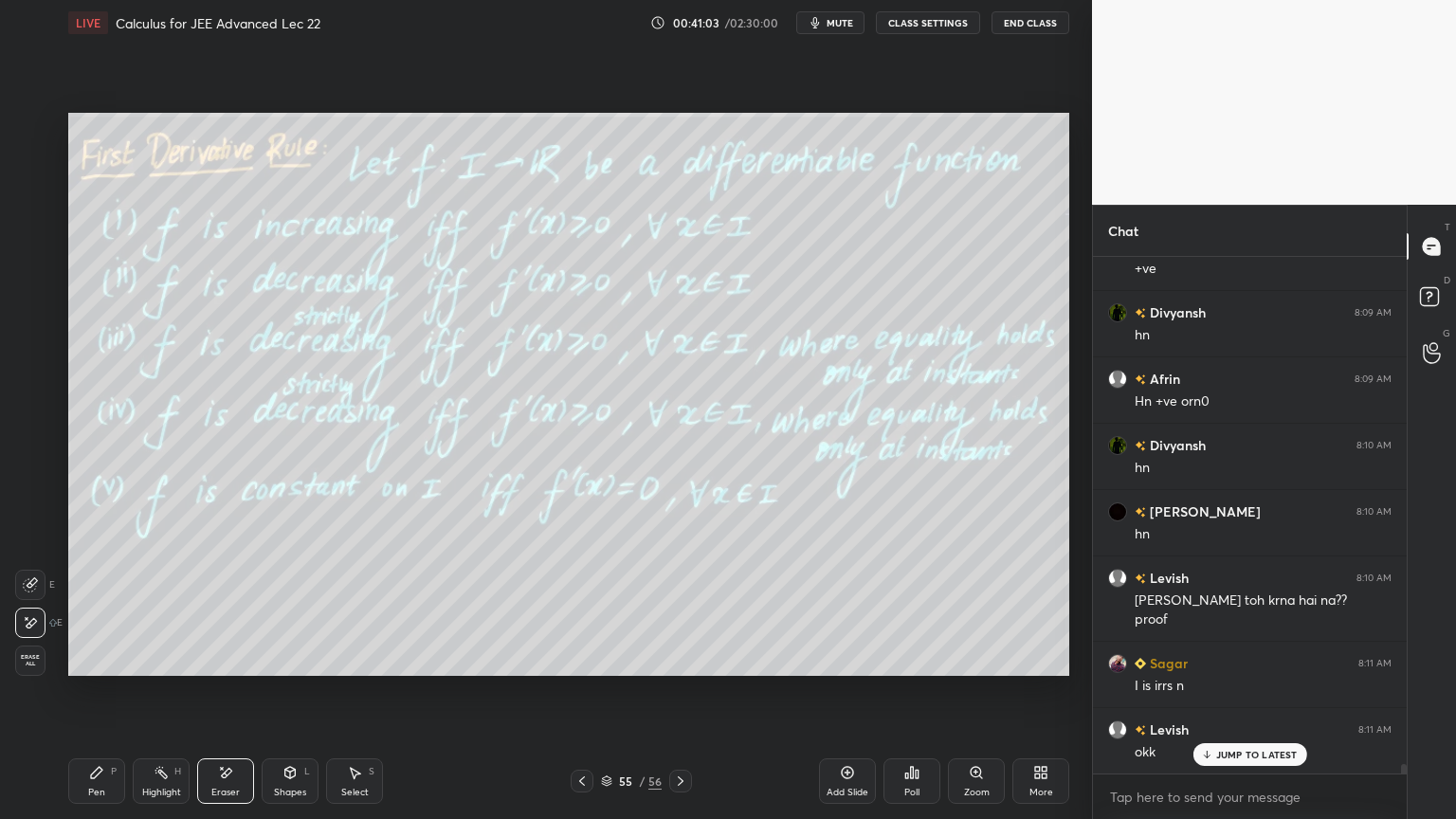click on "Pen" at bounding box center [97, 792] 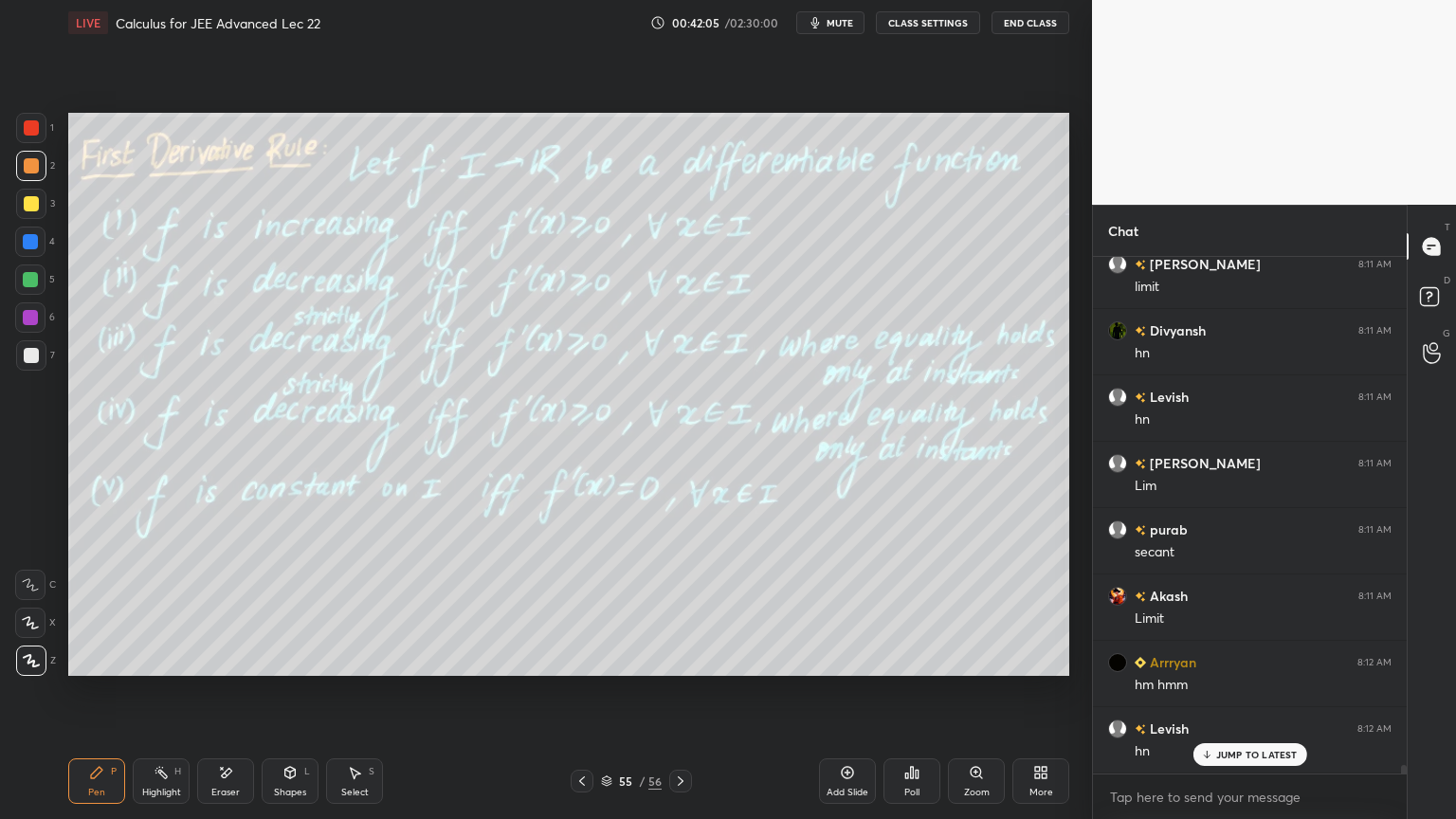 scroll, scrollTop: 29768, scrollLeft: 0, axis: vertical 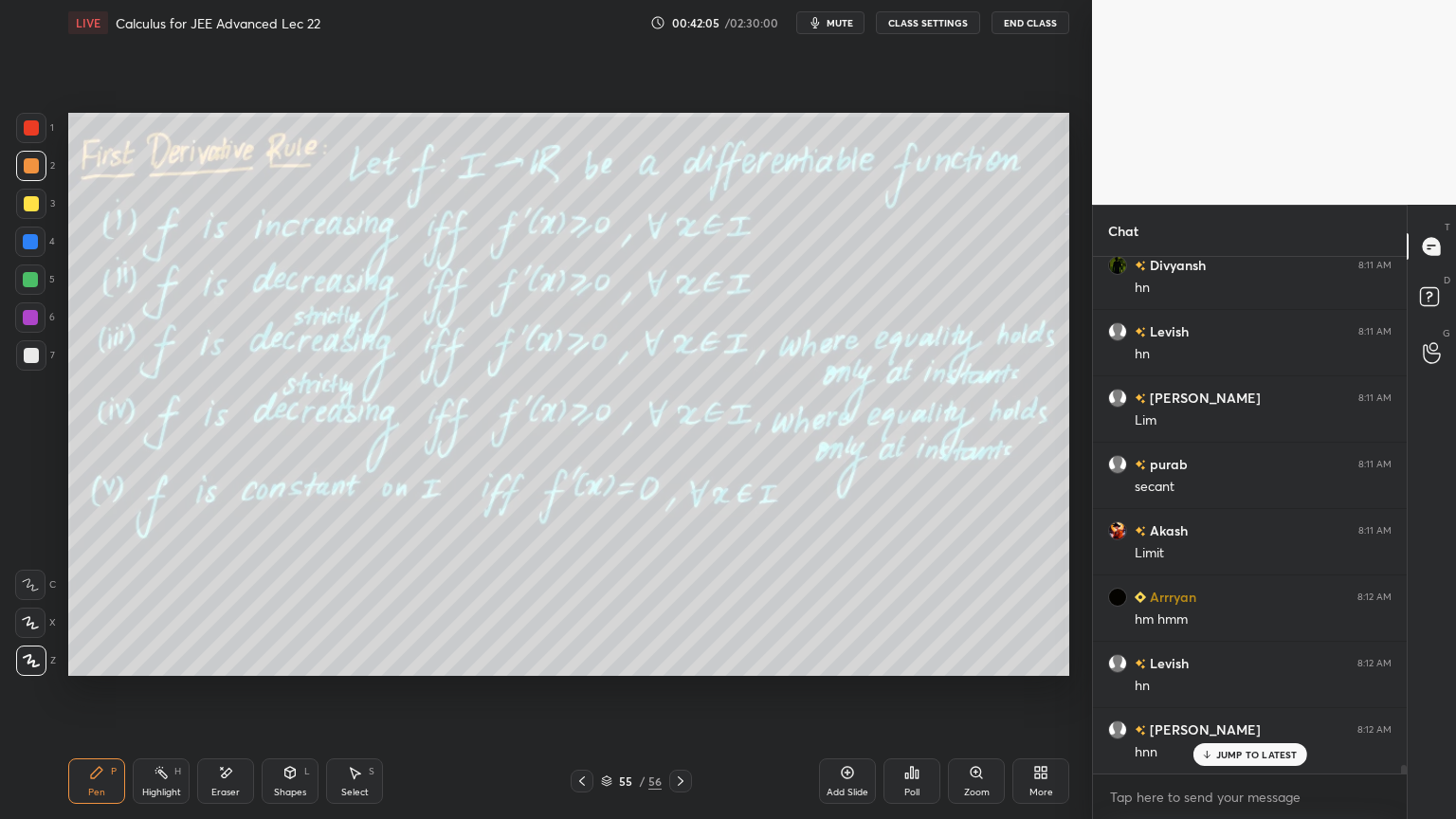click on "Eraser" at bounding box center [226, 781] 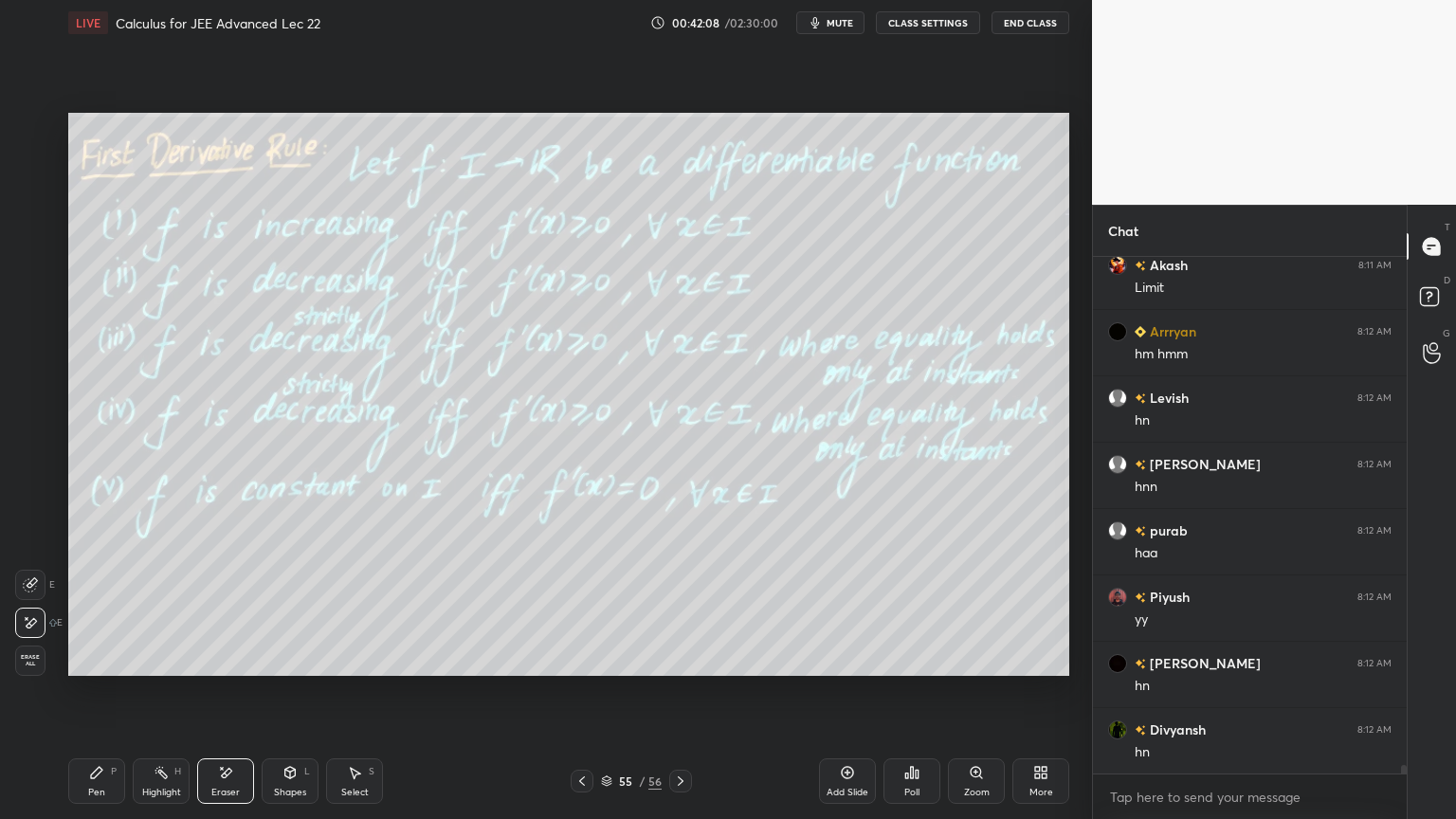 scroll, scrollTop: 30101, scrollLeft: 0, axis: vertical 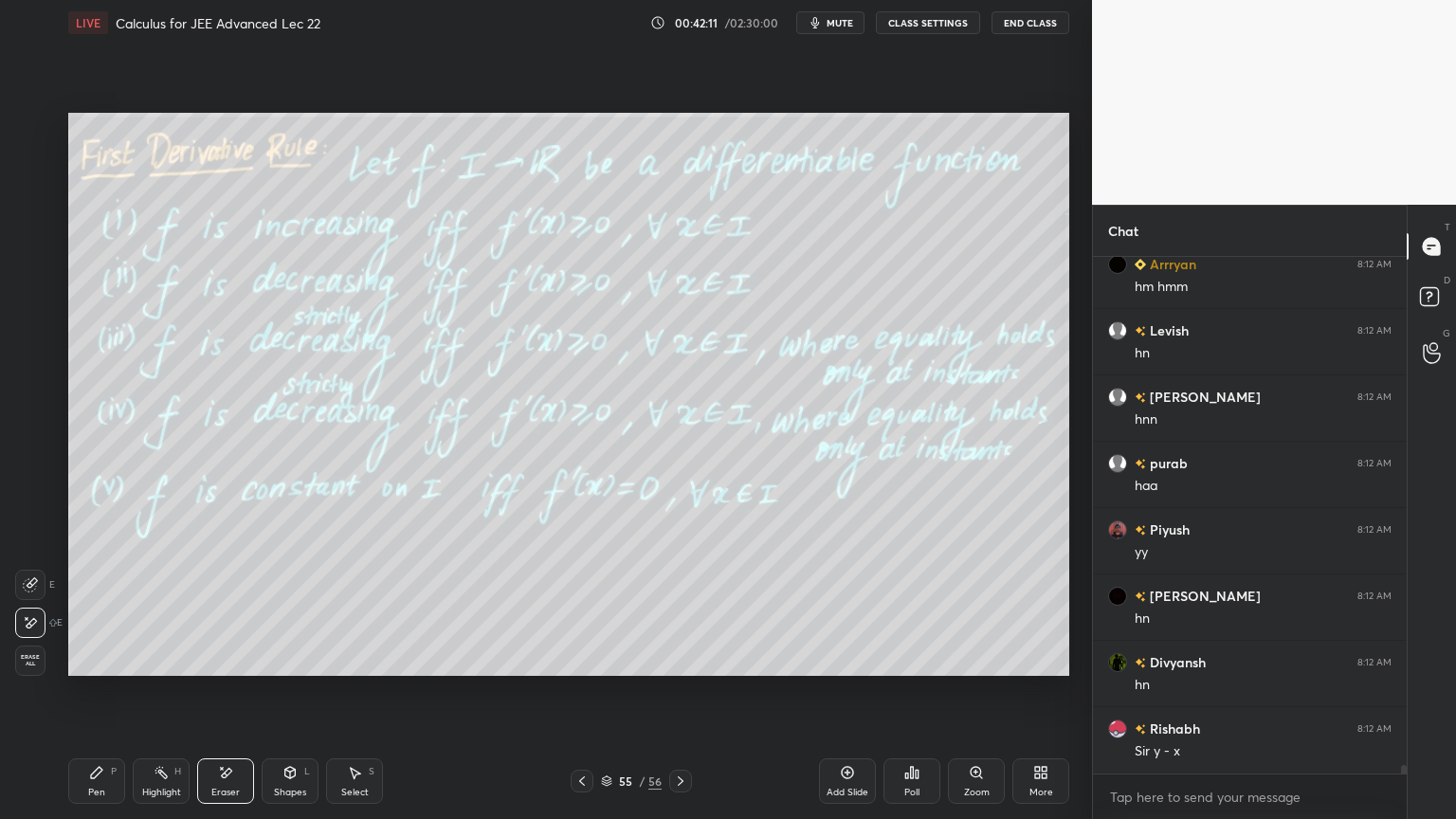 drag, startPoint x: 99, startPoint y: 791, endPoint x: 241, endPoint y: 747, distance: 148.66069 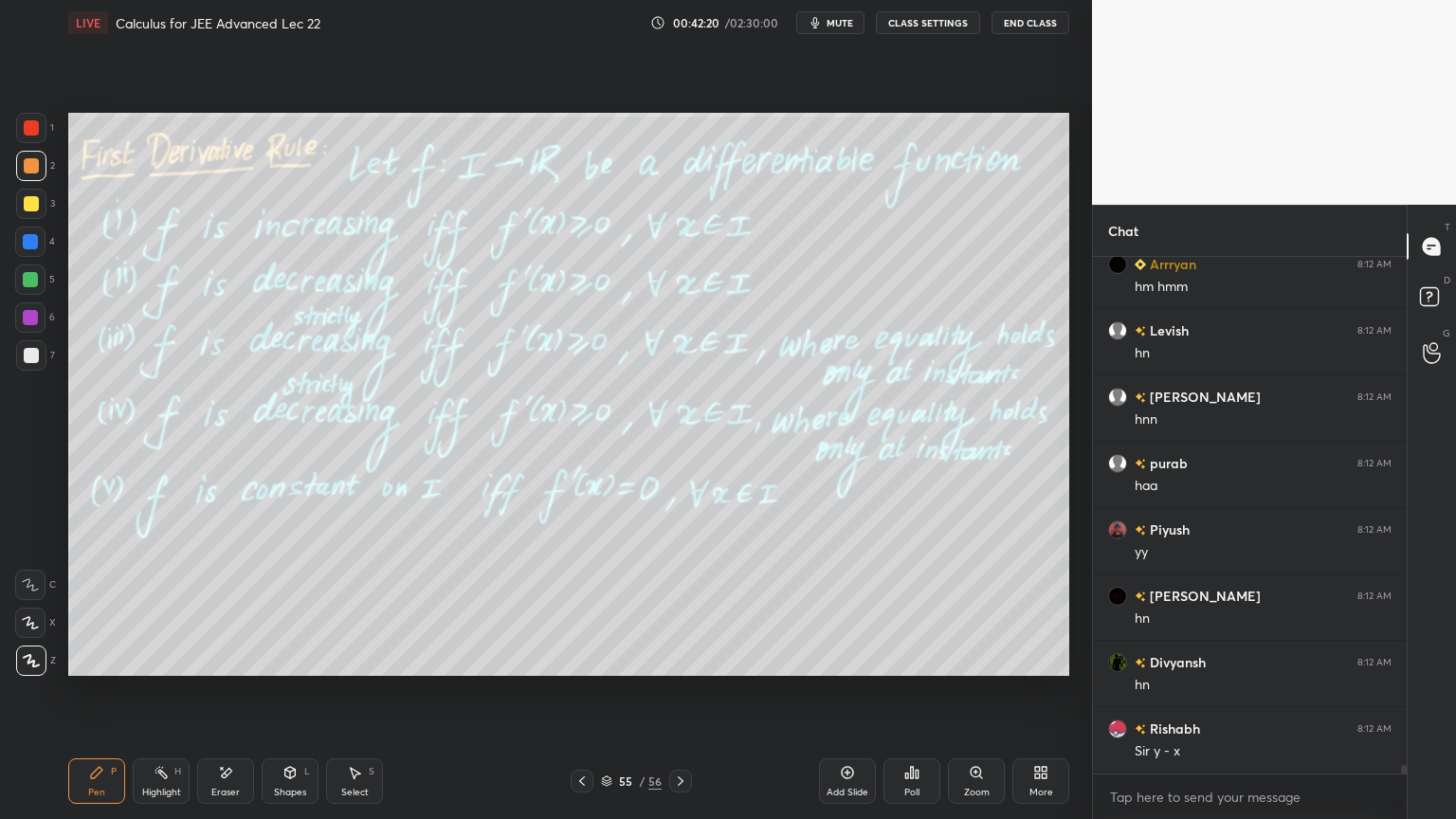scroll, scrollTop: 30166, scrollLeft: 0, axis: vertical 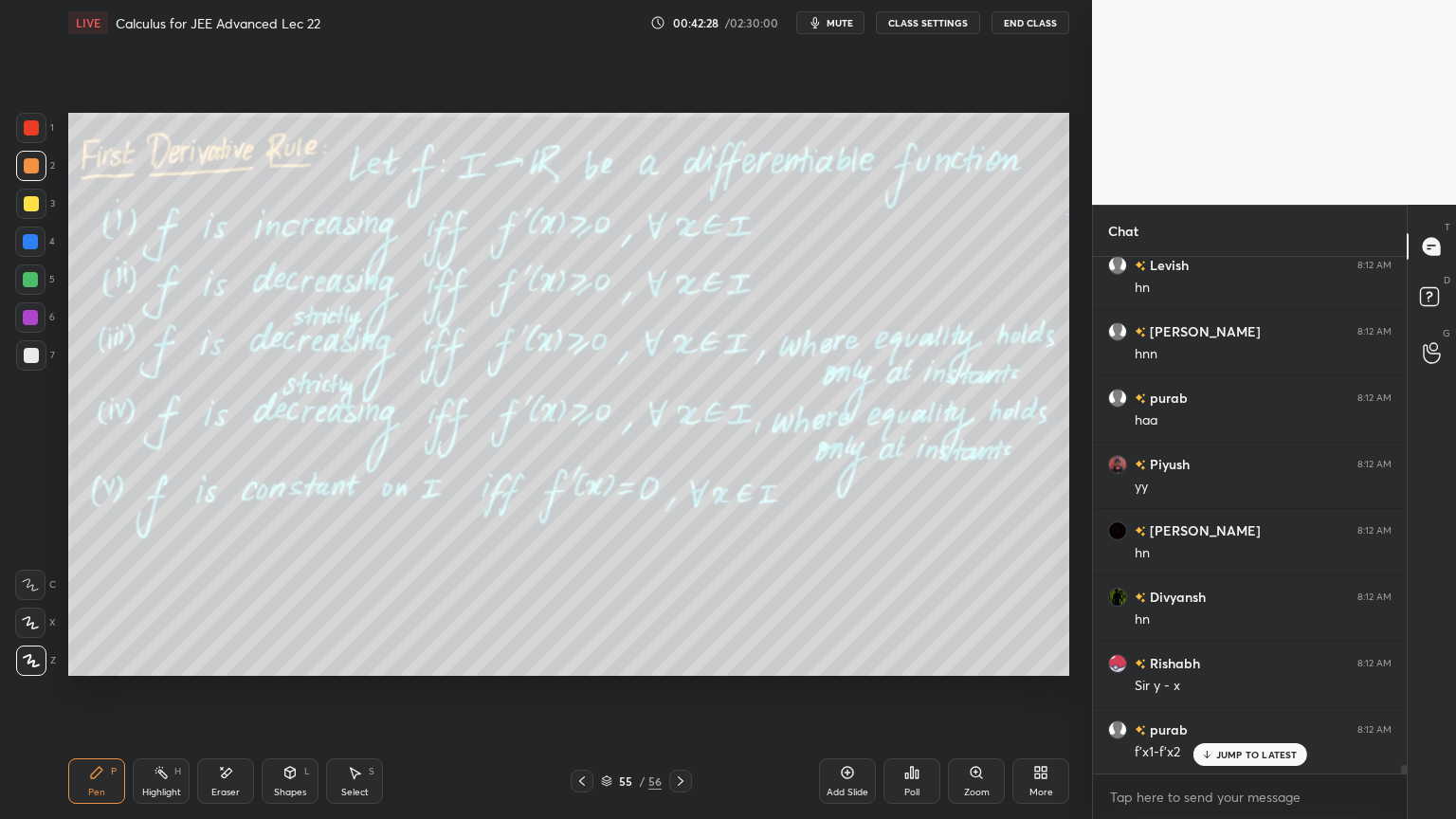 drag, startPoint x: 228, startPoint y: 784, endPoint x: 501, endPoint y: 684, distance: 290.73871 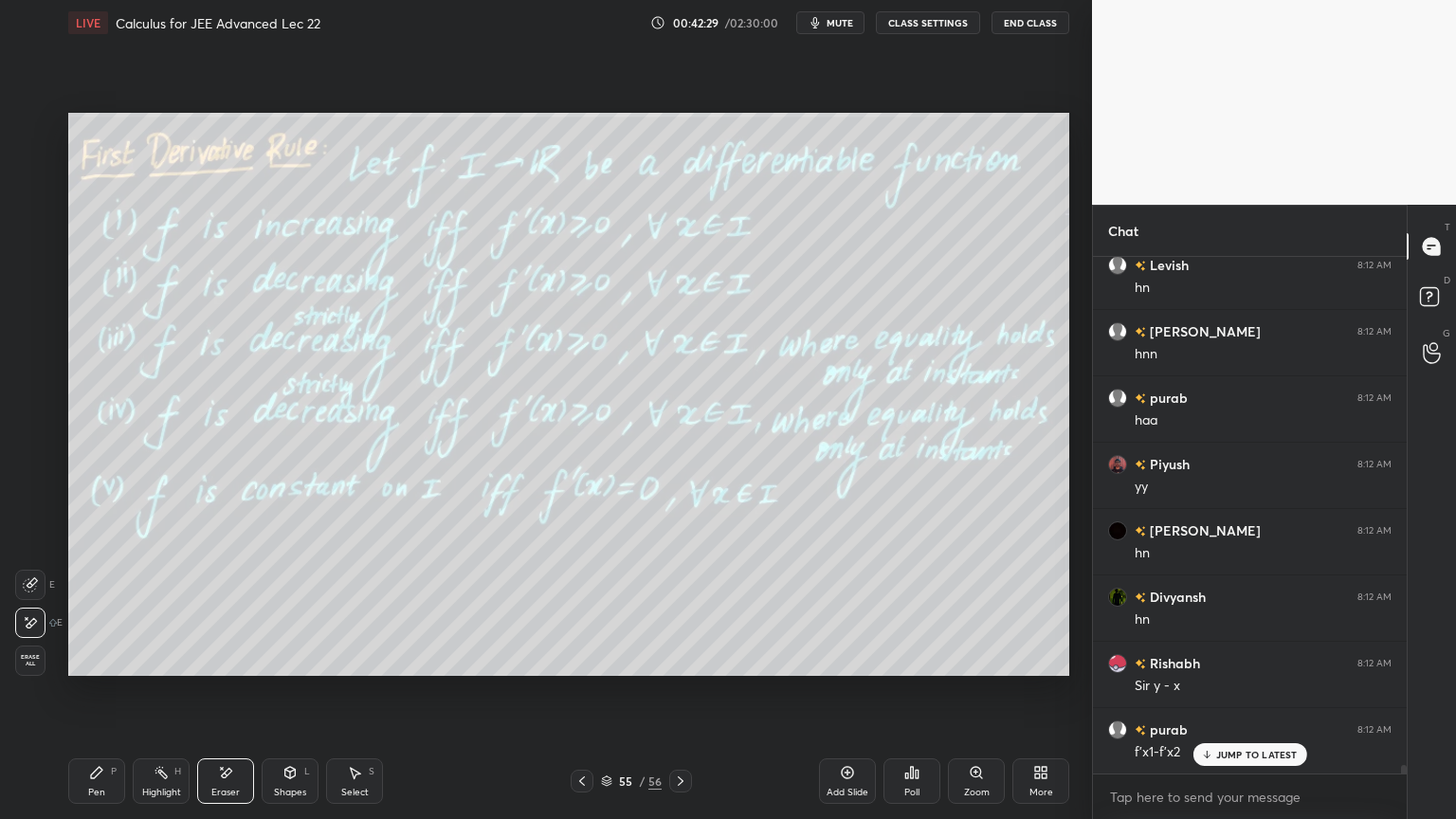 click on "Pen P" at bounding box center [97, 781] 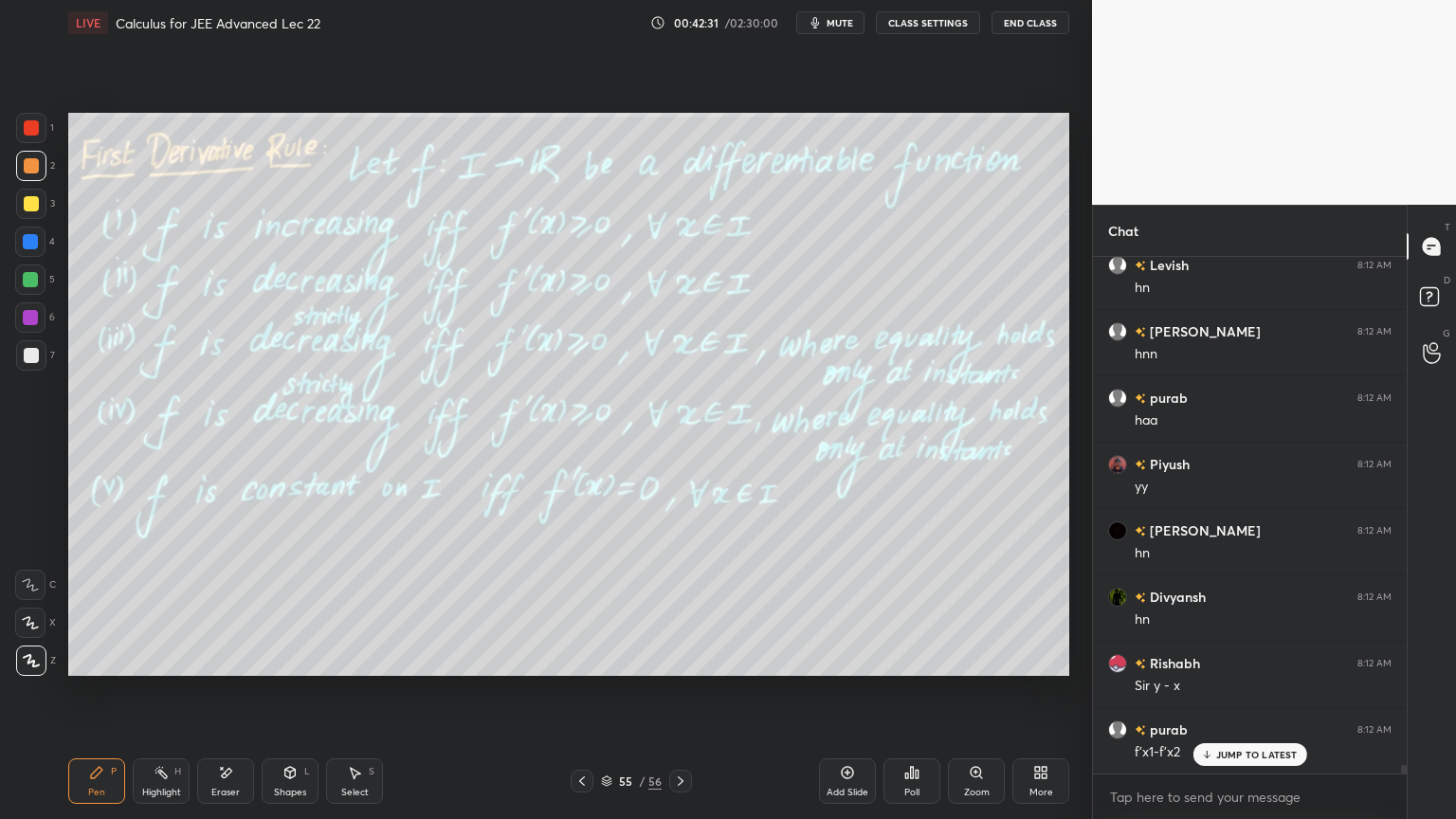 scroll, scrollTop: 30185, scrollLeft: 0, axis: vertical 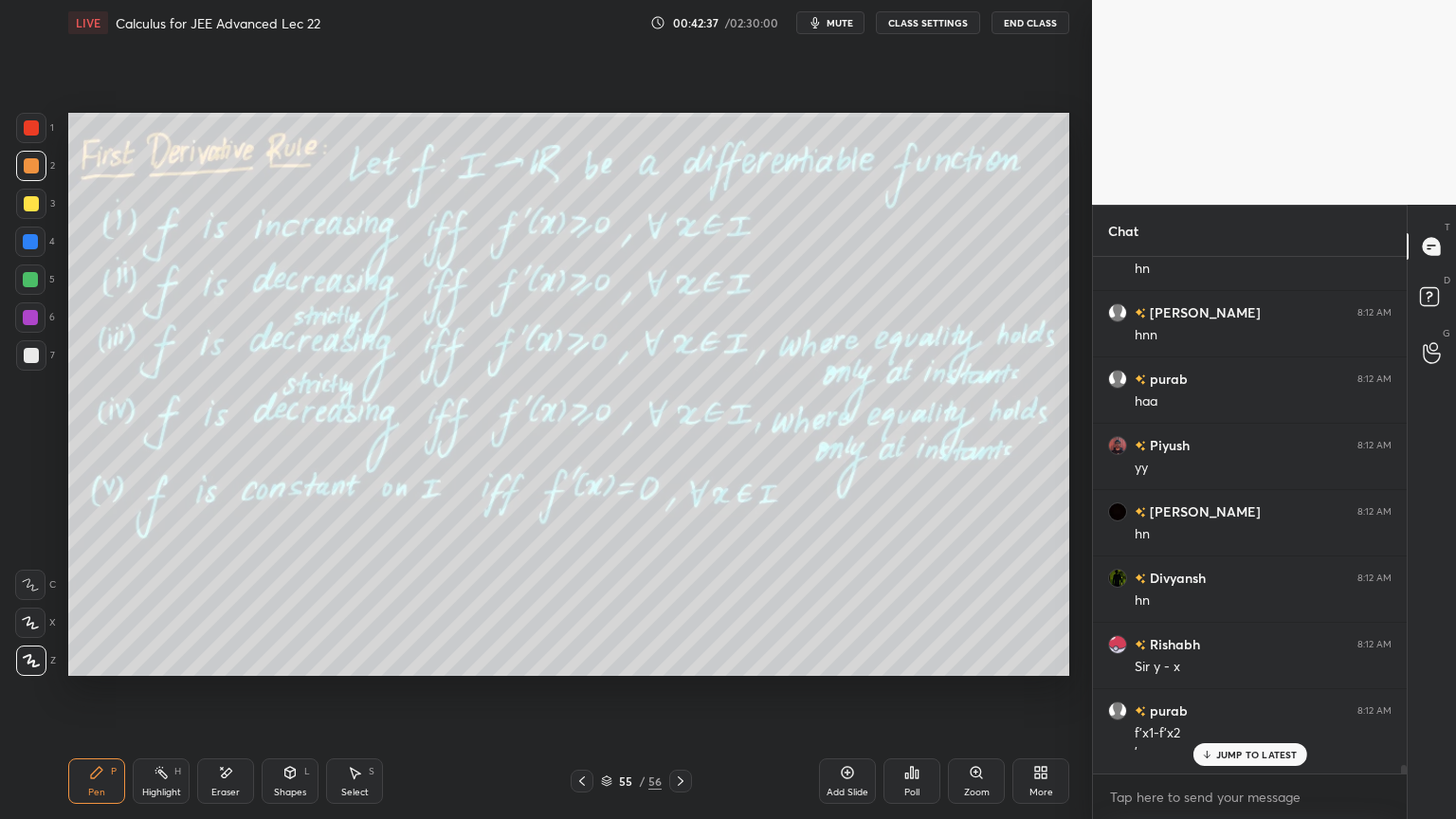 drag, startPoint x: 220, startPoint y: 789, endPoint x: 273, endPoint y: 697, distance: 106.17438 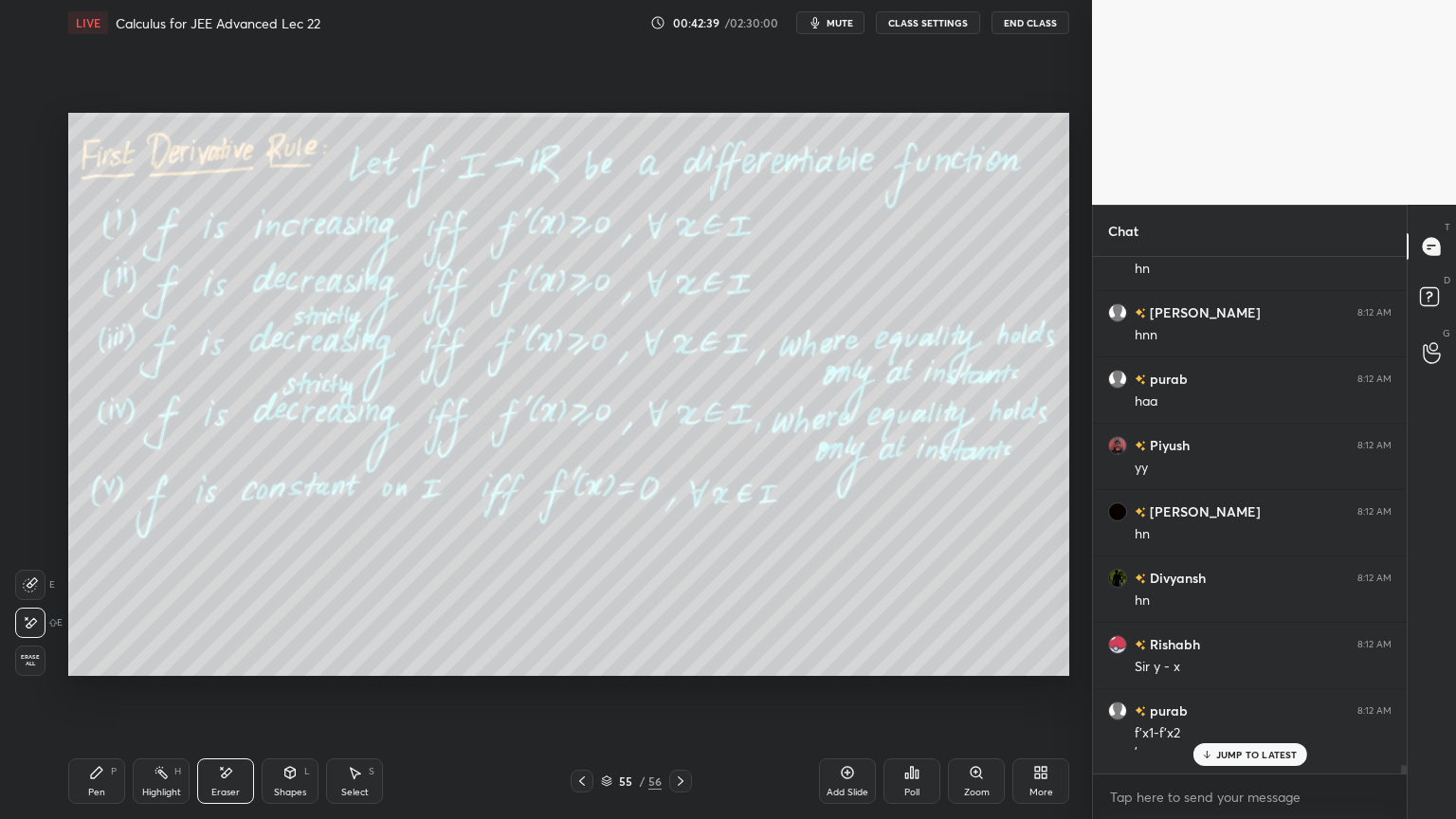 click 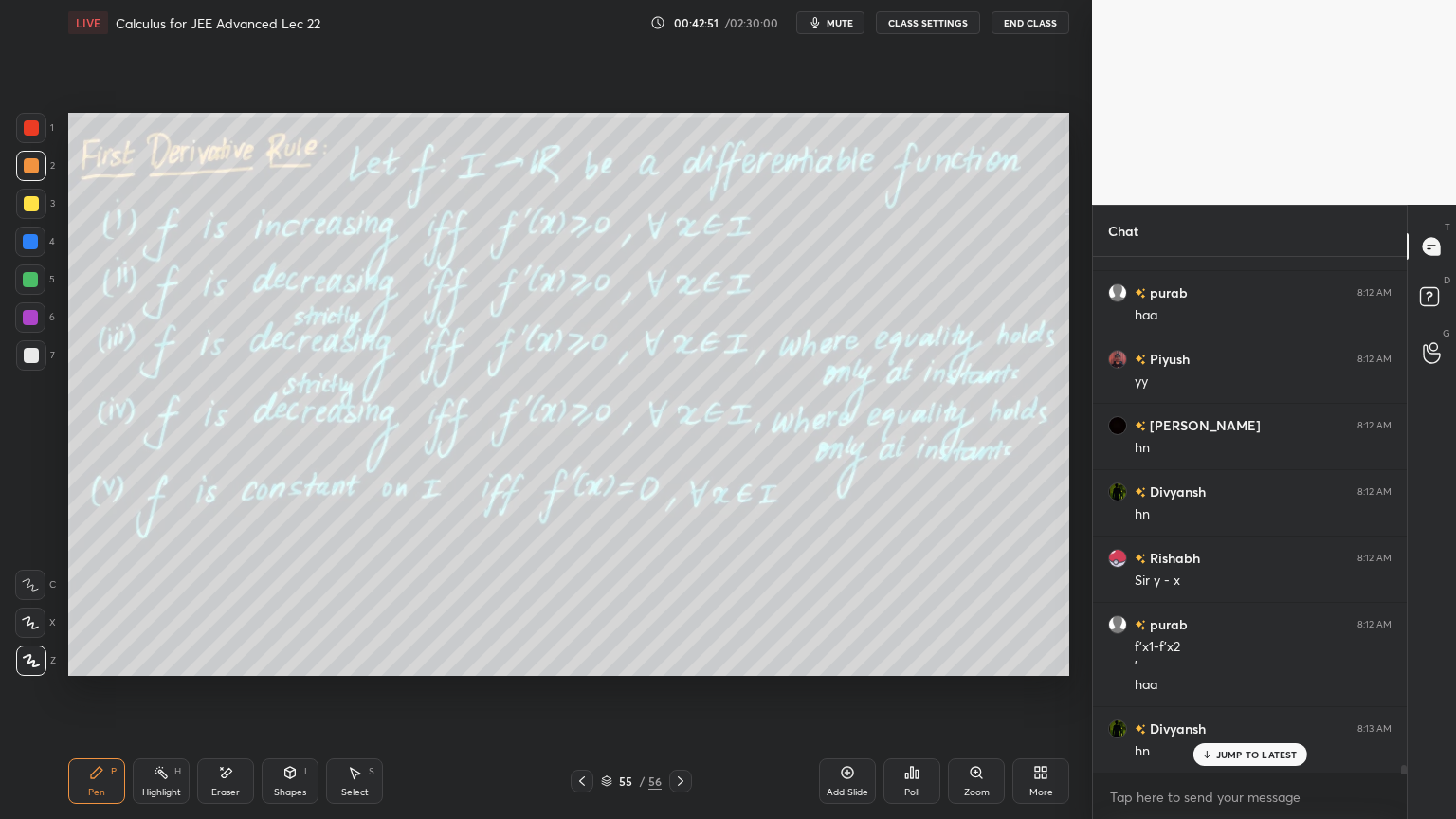scroll, scrollTop: 30337, scrollLeft: 0, axis: vertical 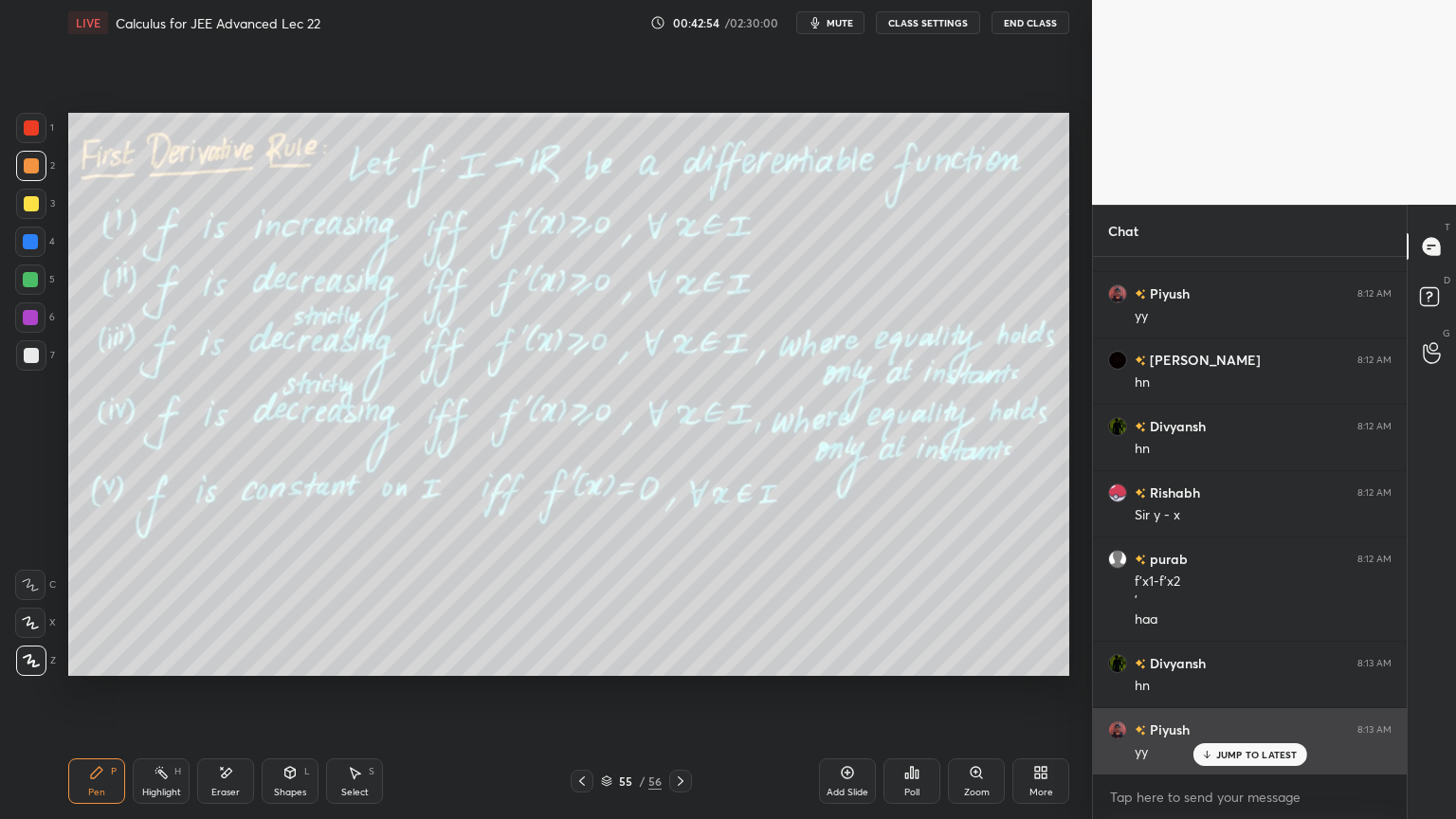 click on "JUMP TO LATEST" at bounding box center (1257, 755) 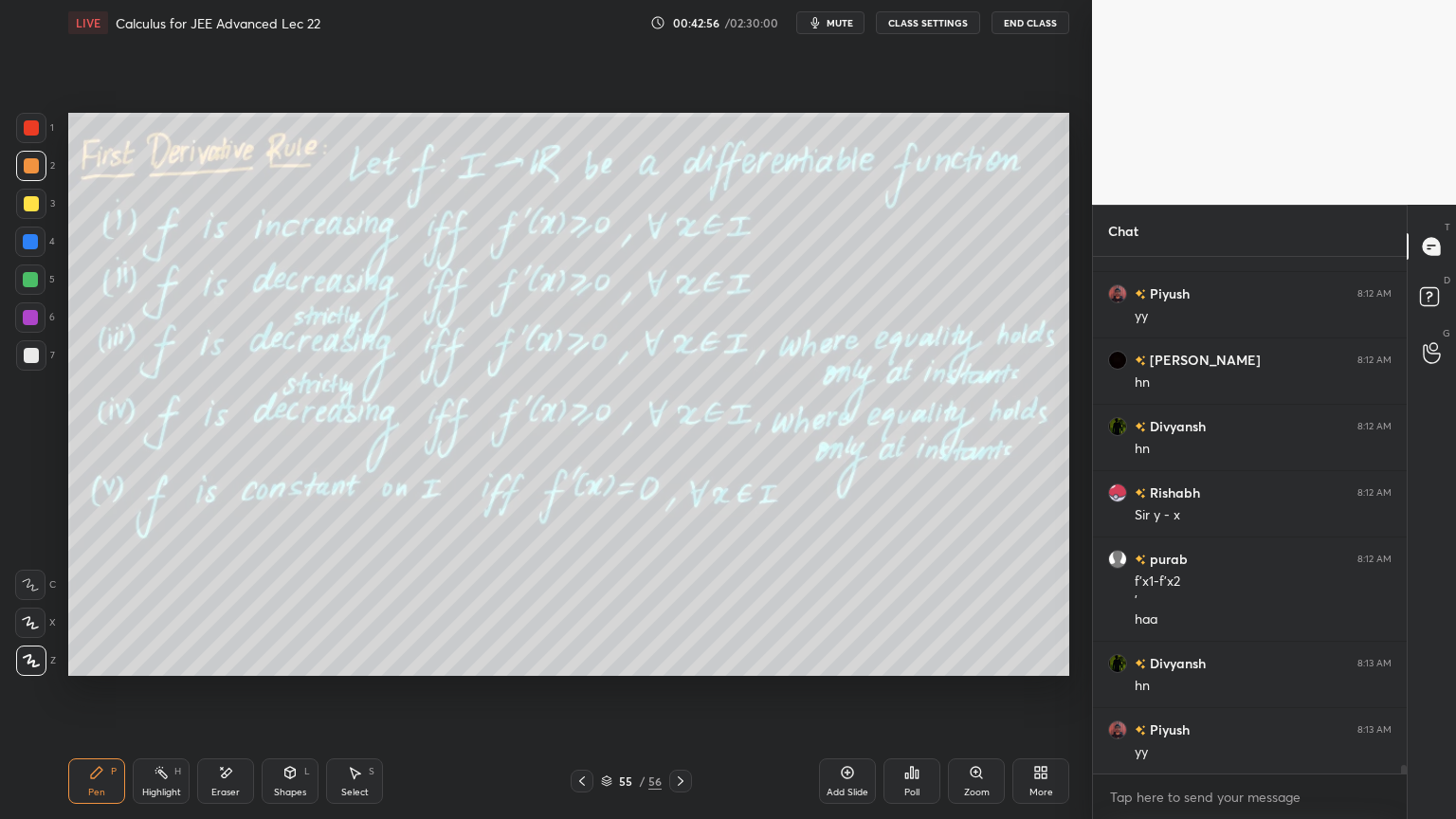 click 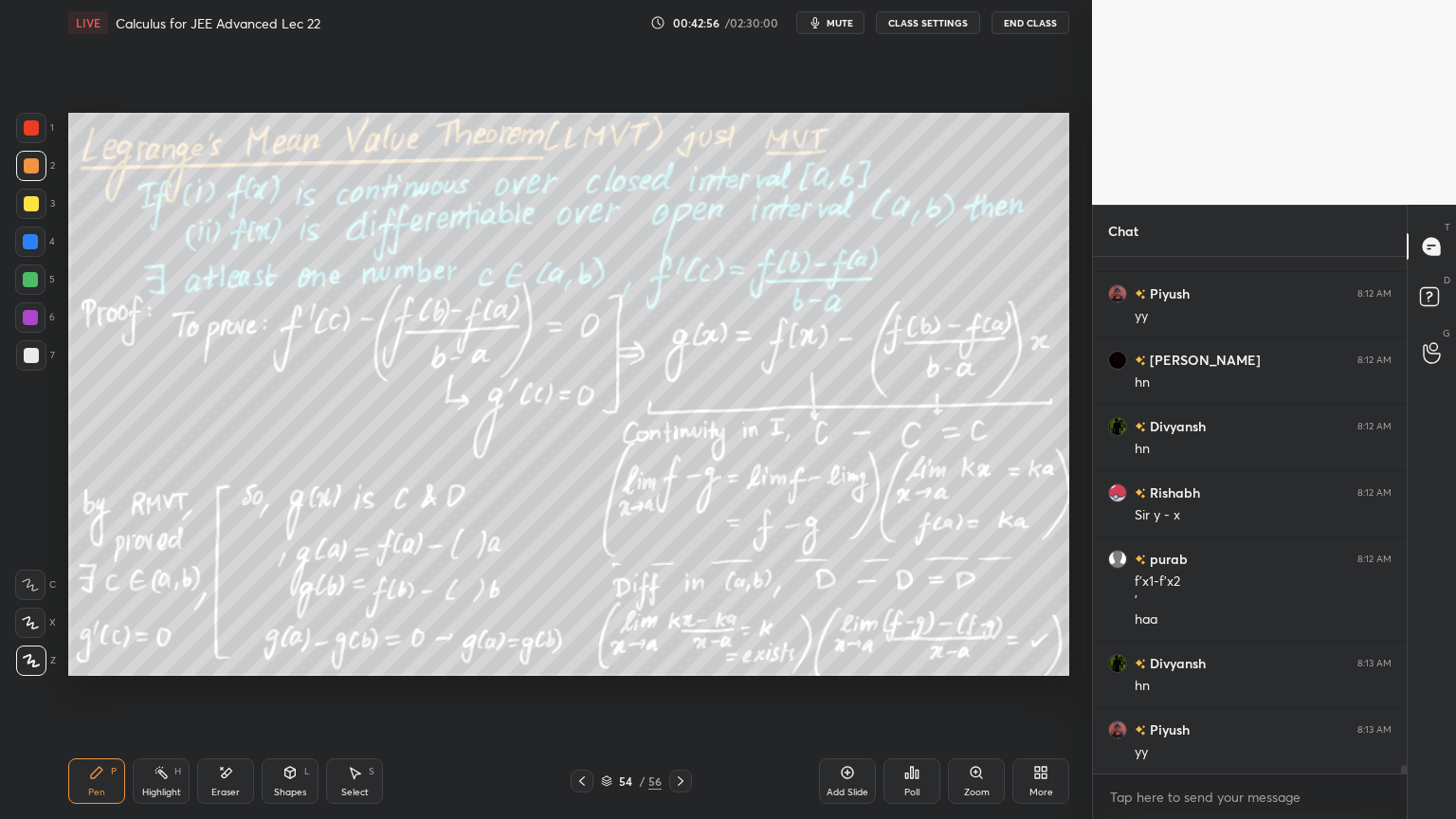 click 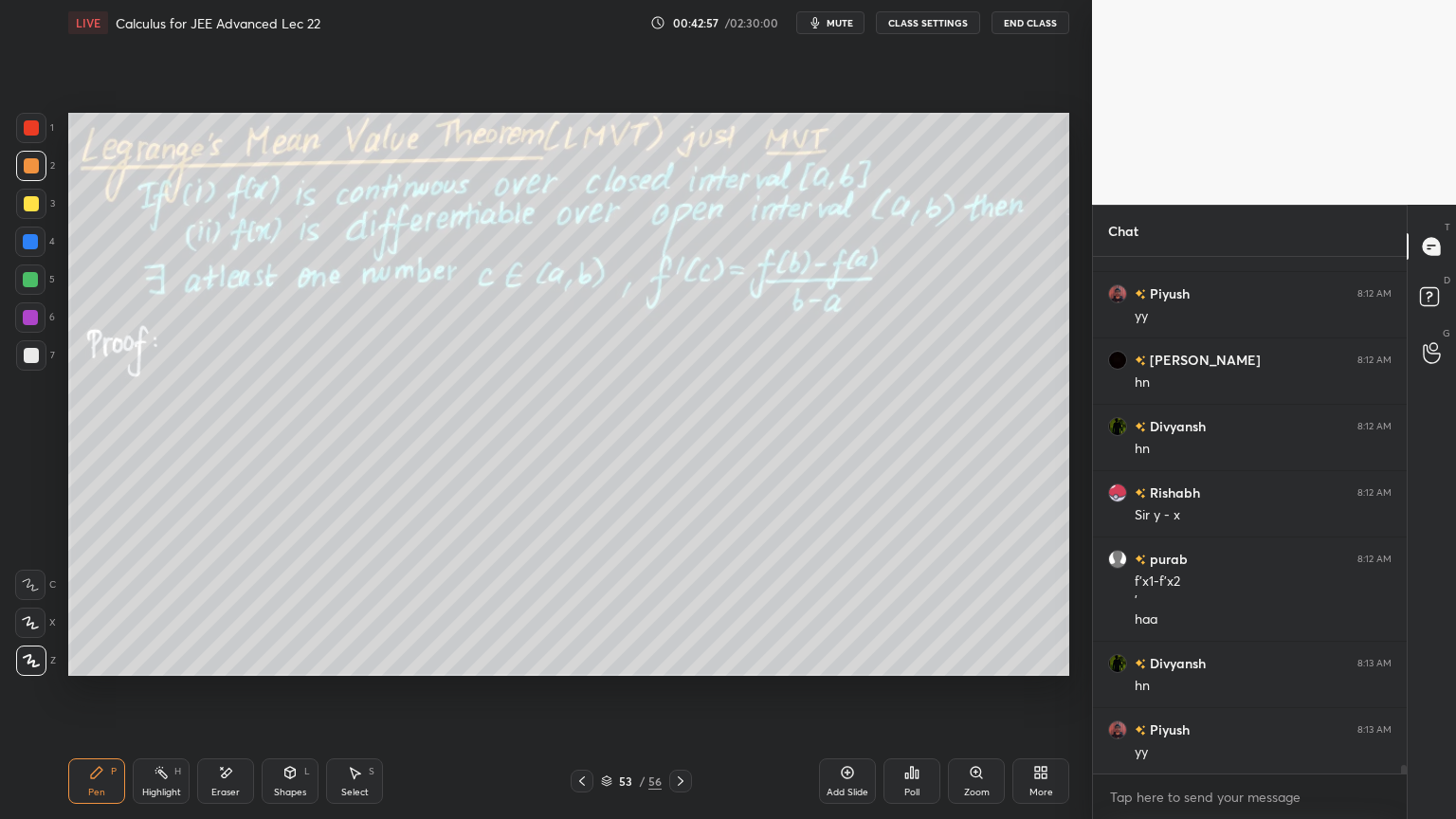 click at bounding box center [582, 781] 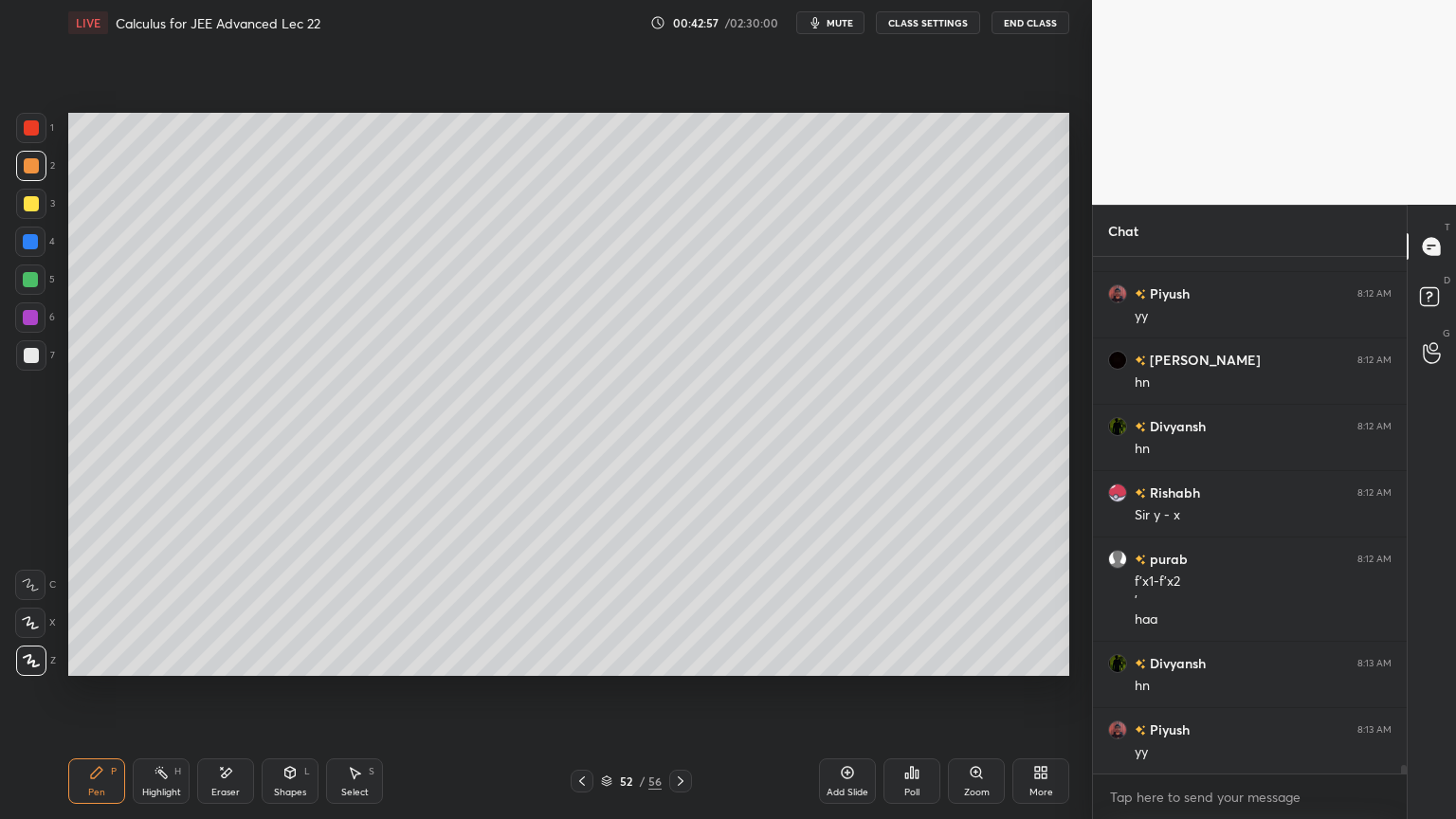click on "Pen P Highlight H Eraser Shapes L Select S 52 / 56 Add Slide Poll Zoom More" at bounding box center (569, 781) 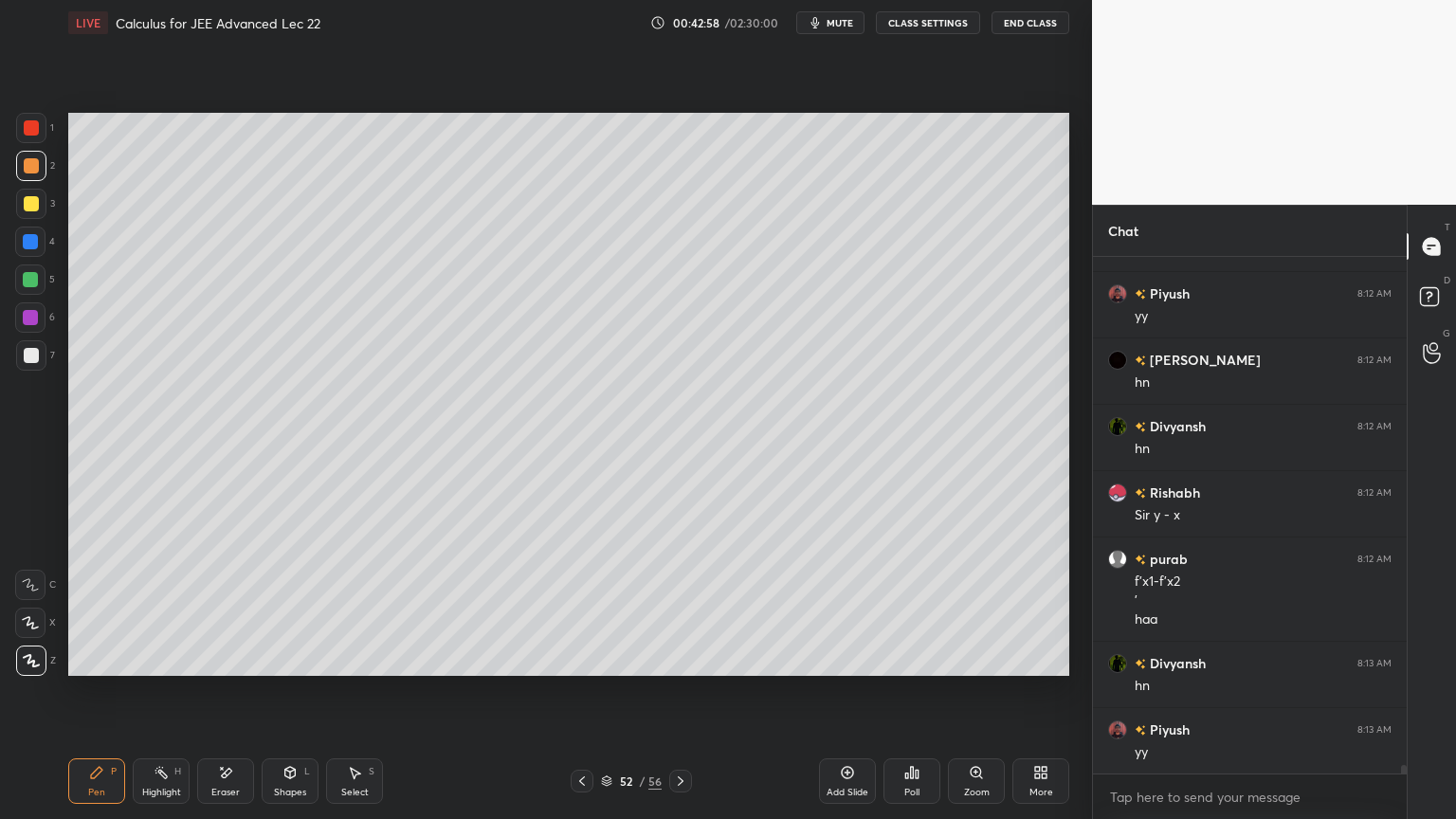 click 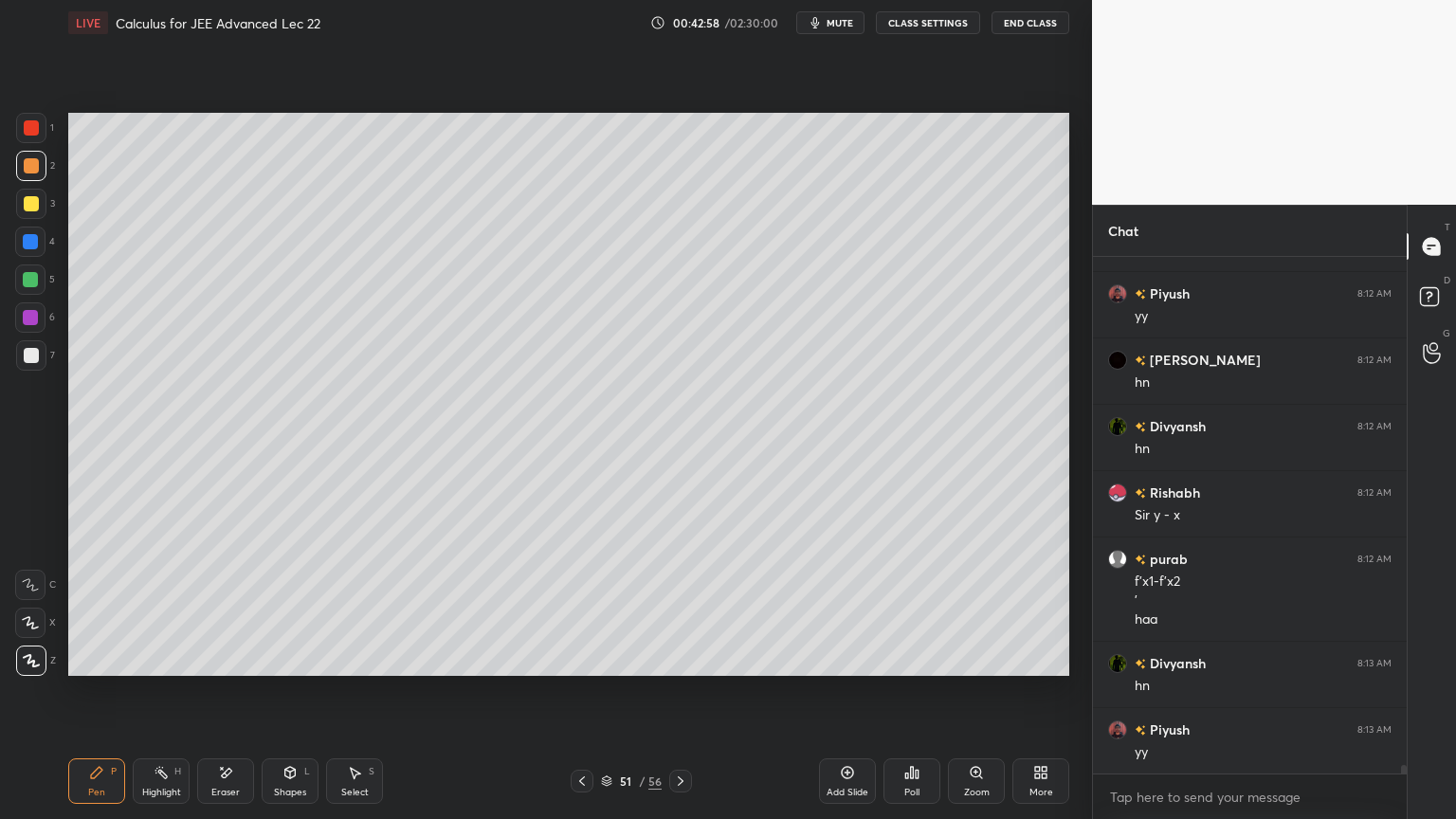 click 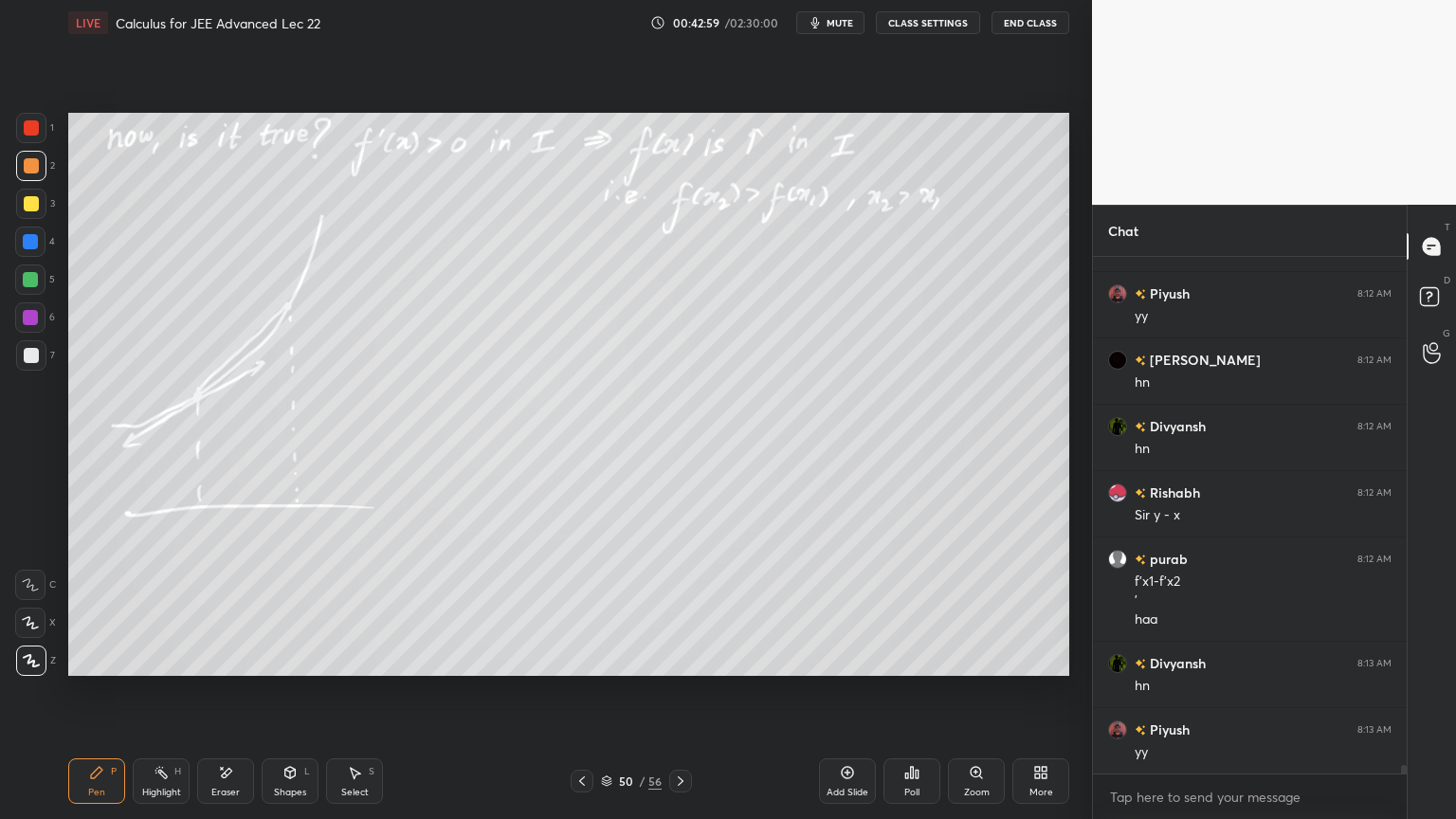 click 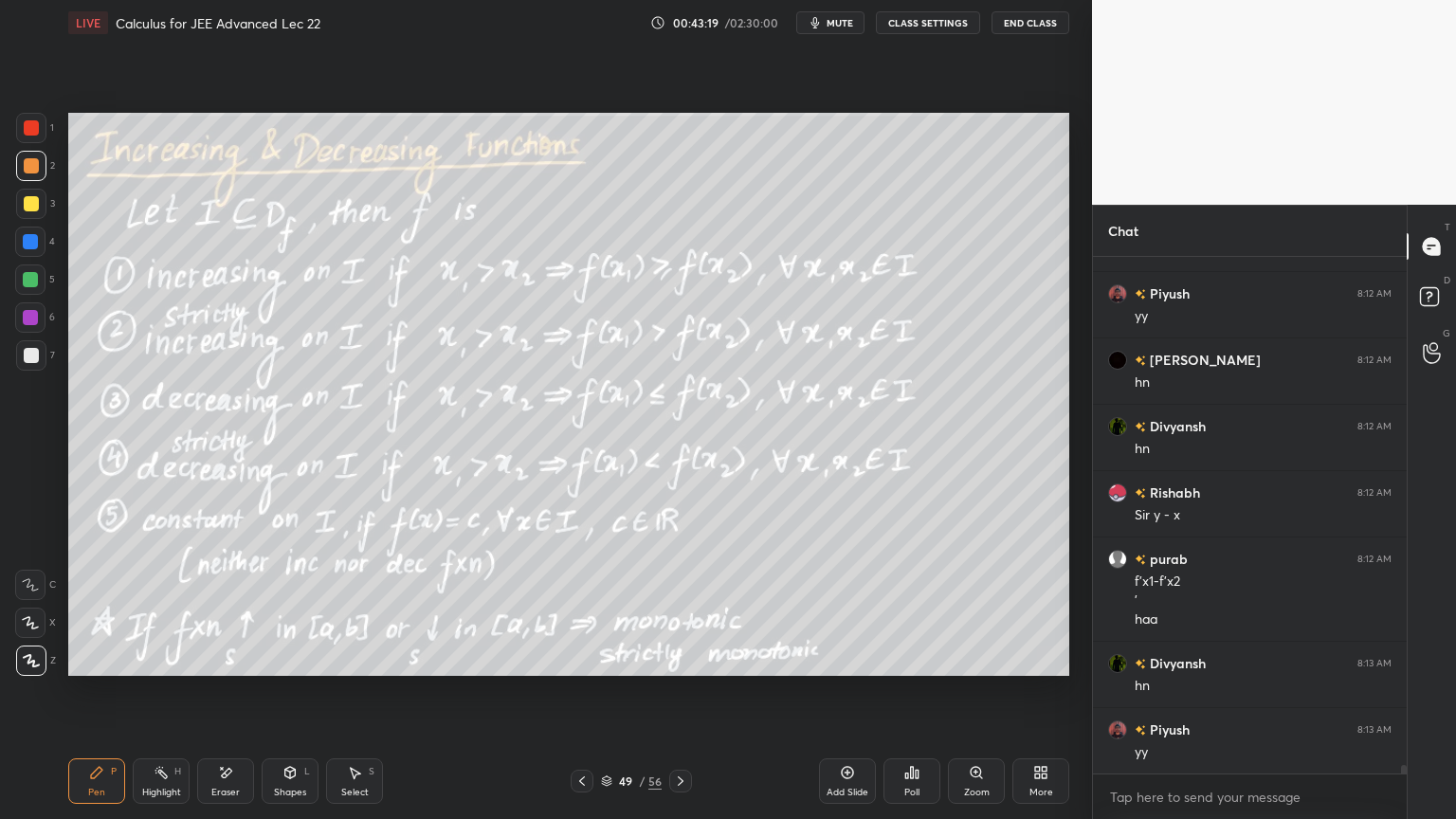 click 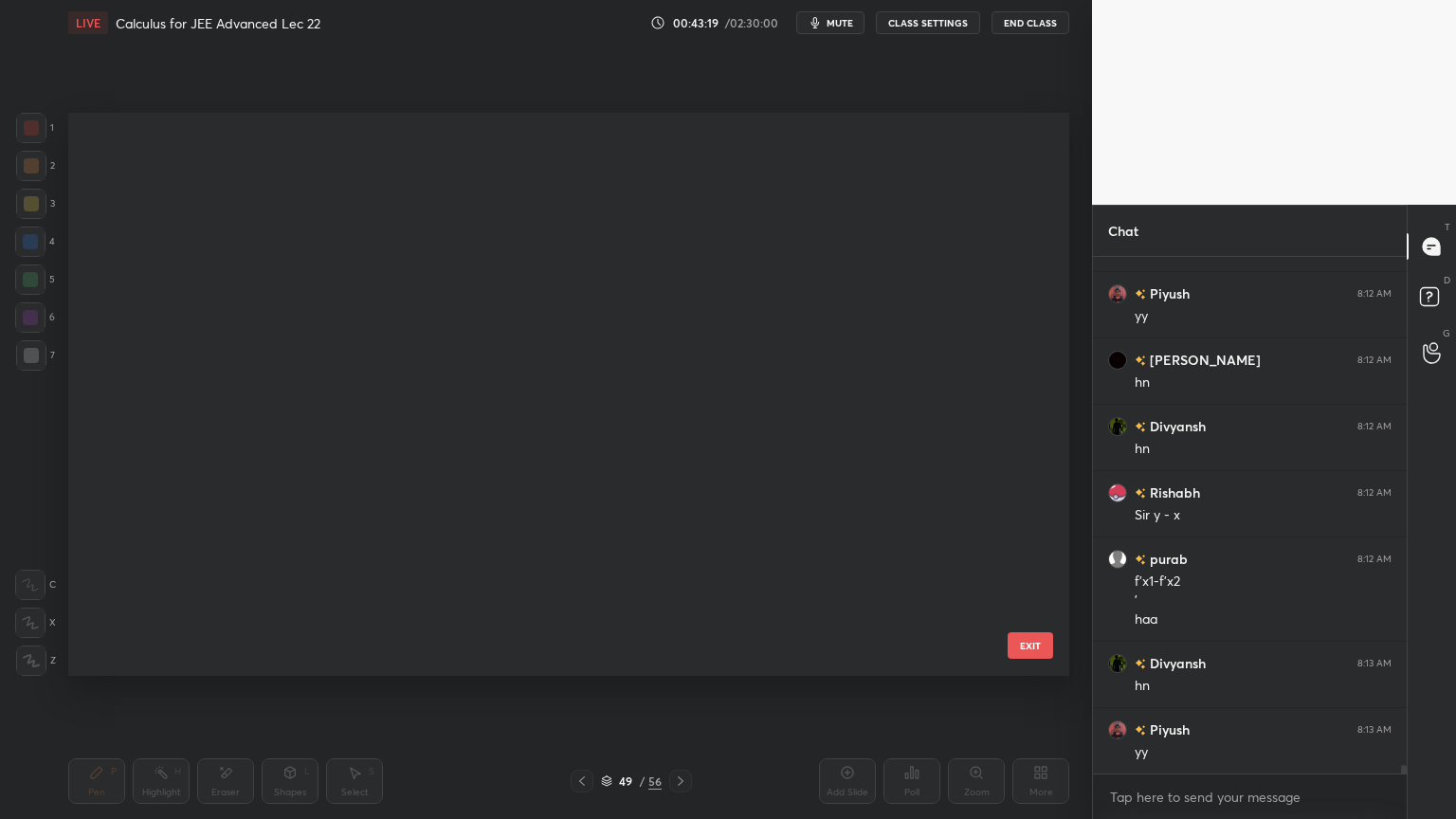 scroll, scrollTop: 2385, scrollLeft: 0, axis: vertical 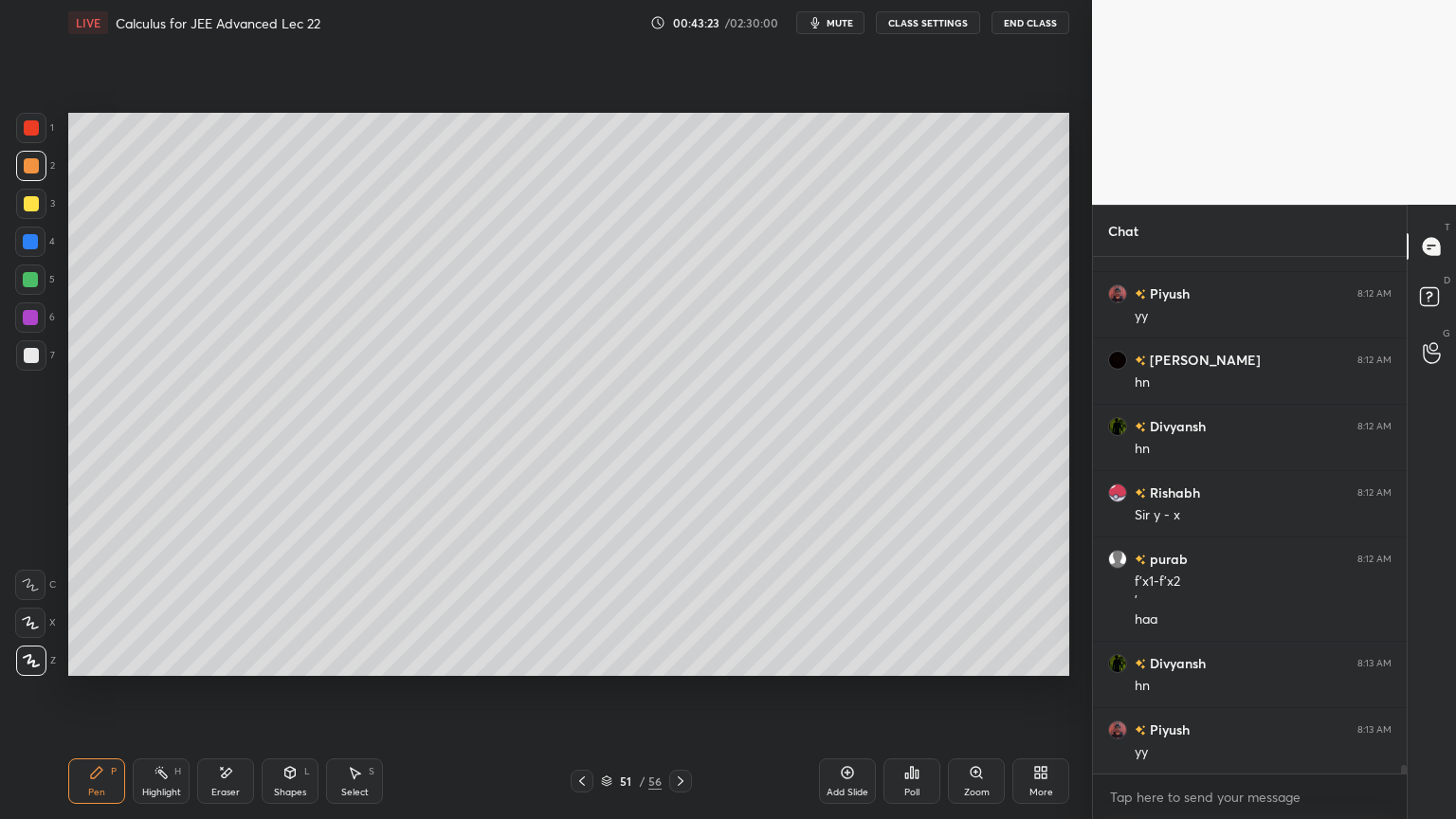 click 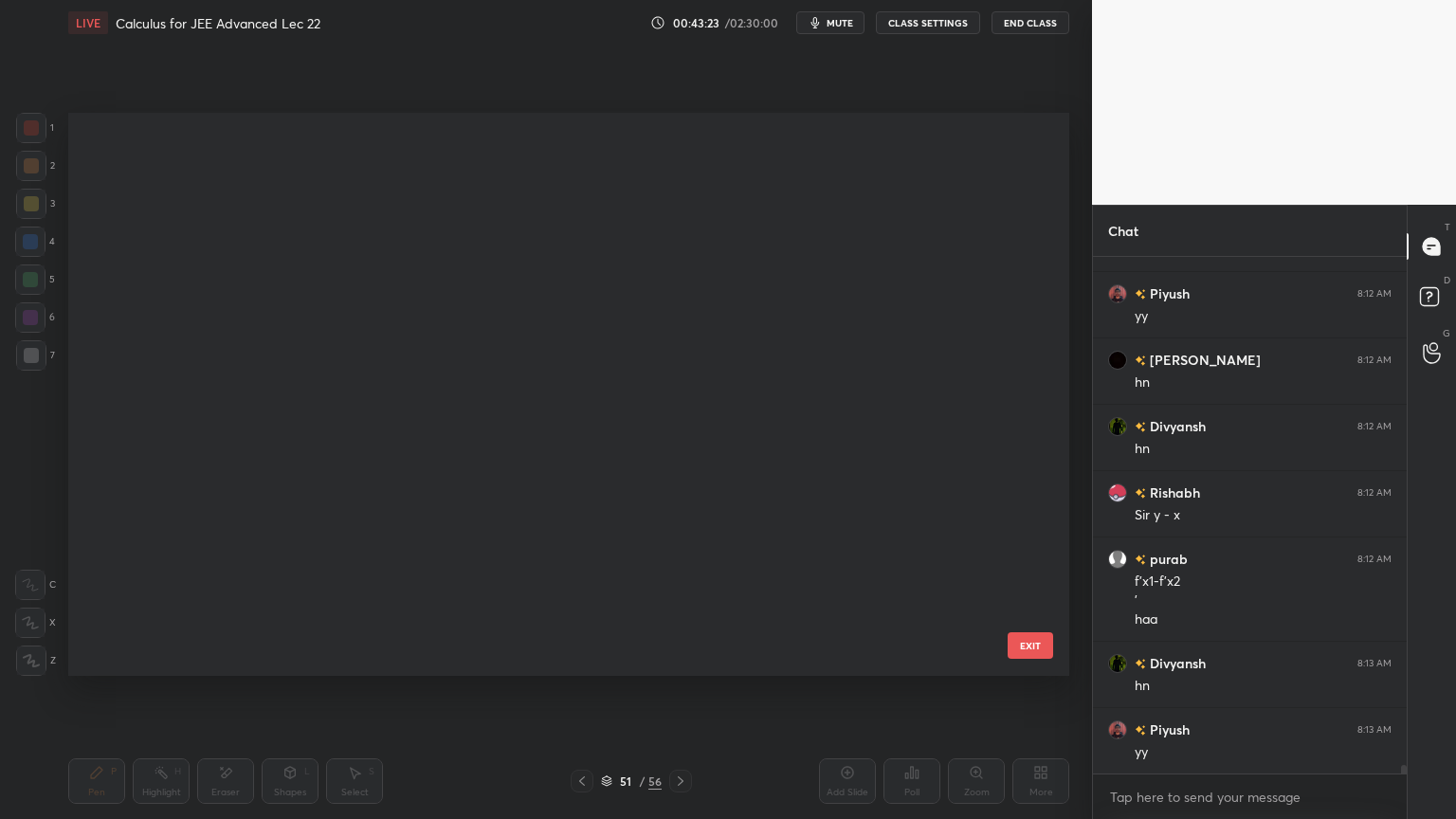 scroll, scrollTop: 2385, scrollLeft: 0, axis: vertical 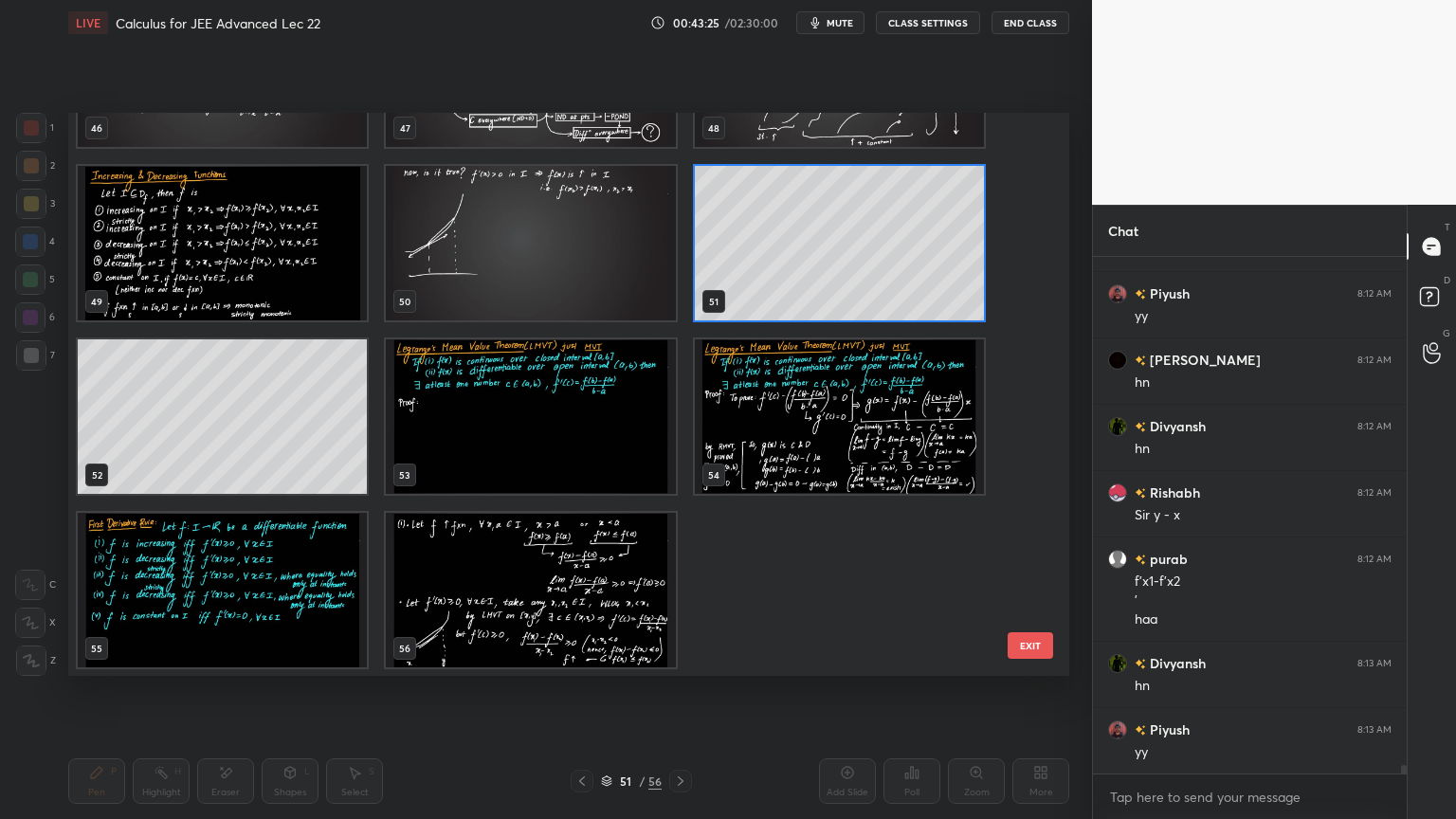 click at bounding box center [222, 590] 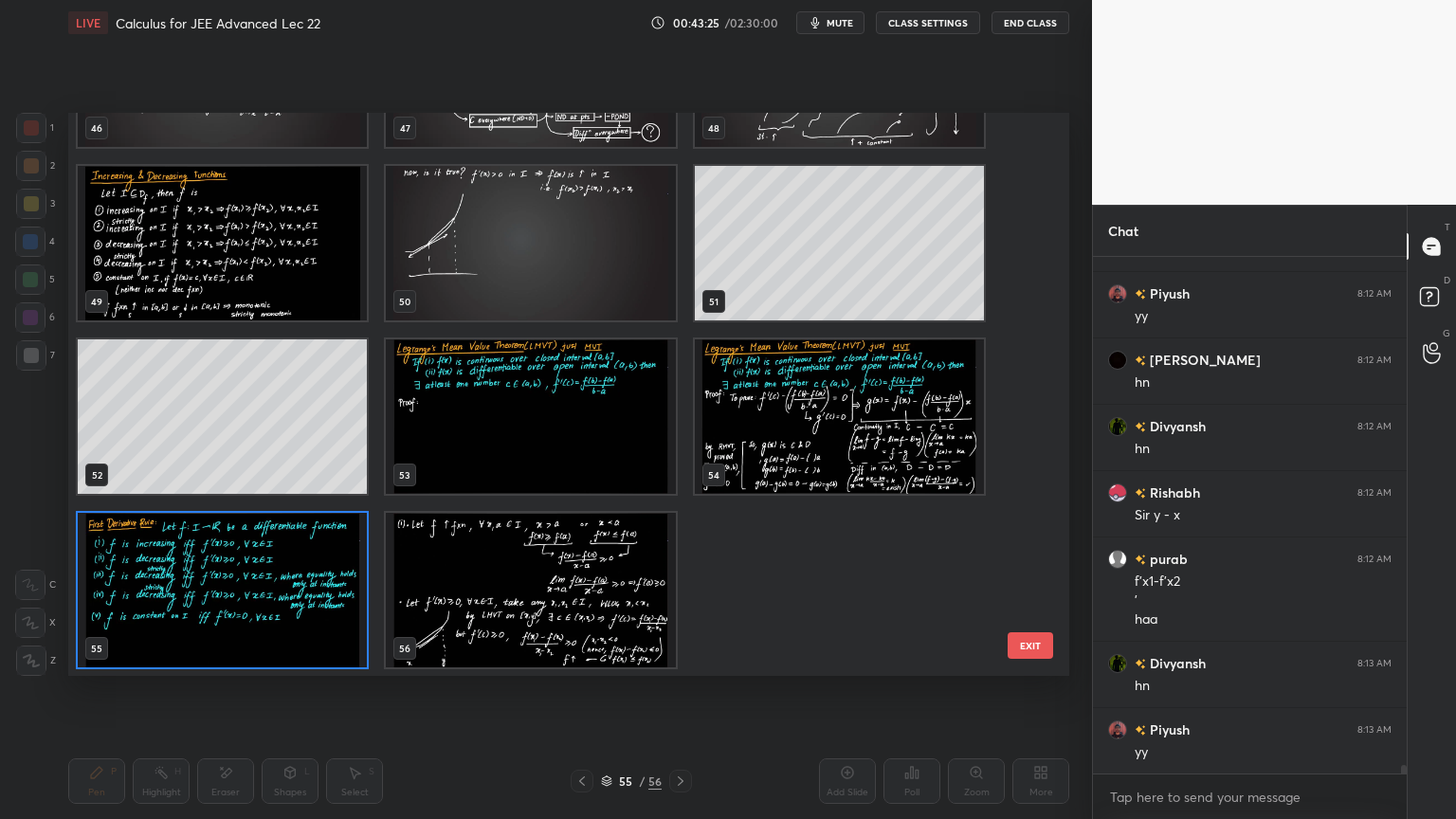 click at bounding box center [222, 590] 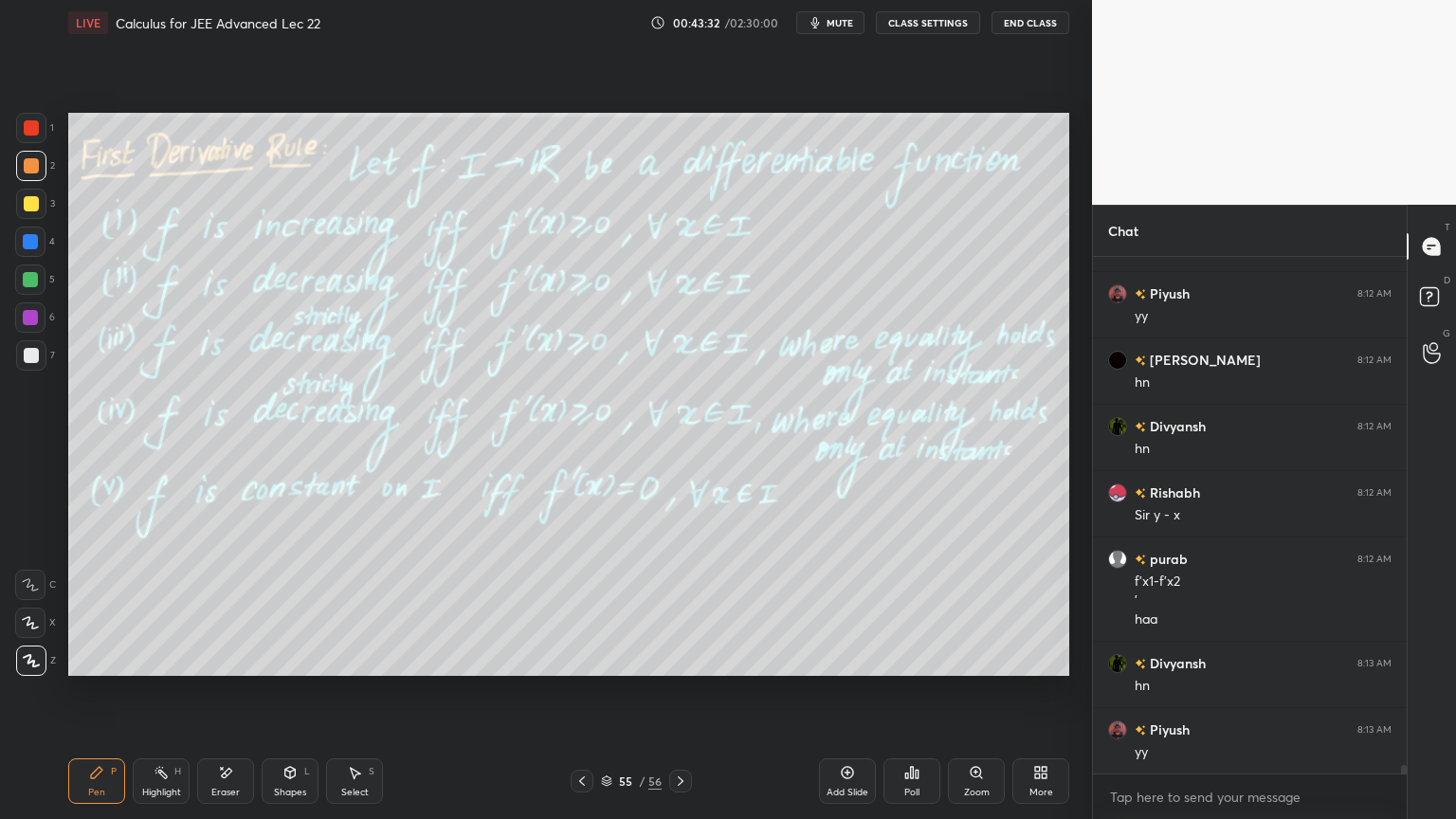 click on "Shapes L" at bounding box center (290, 781) 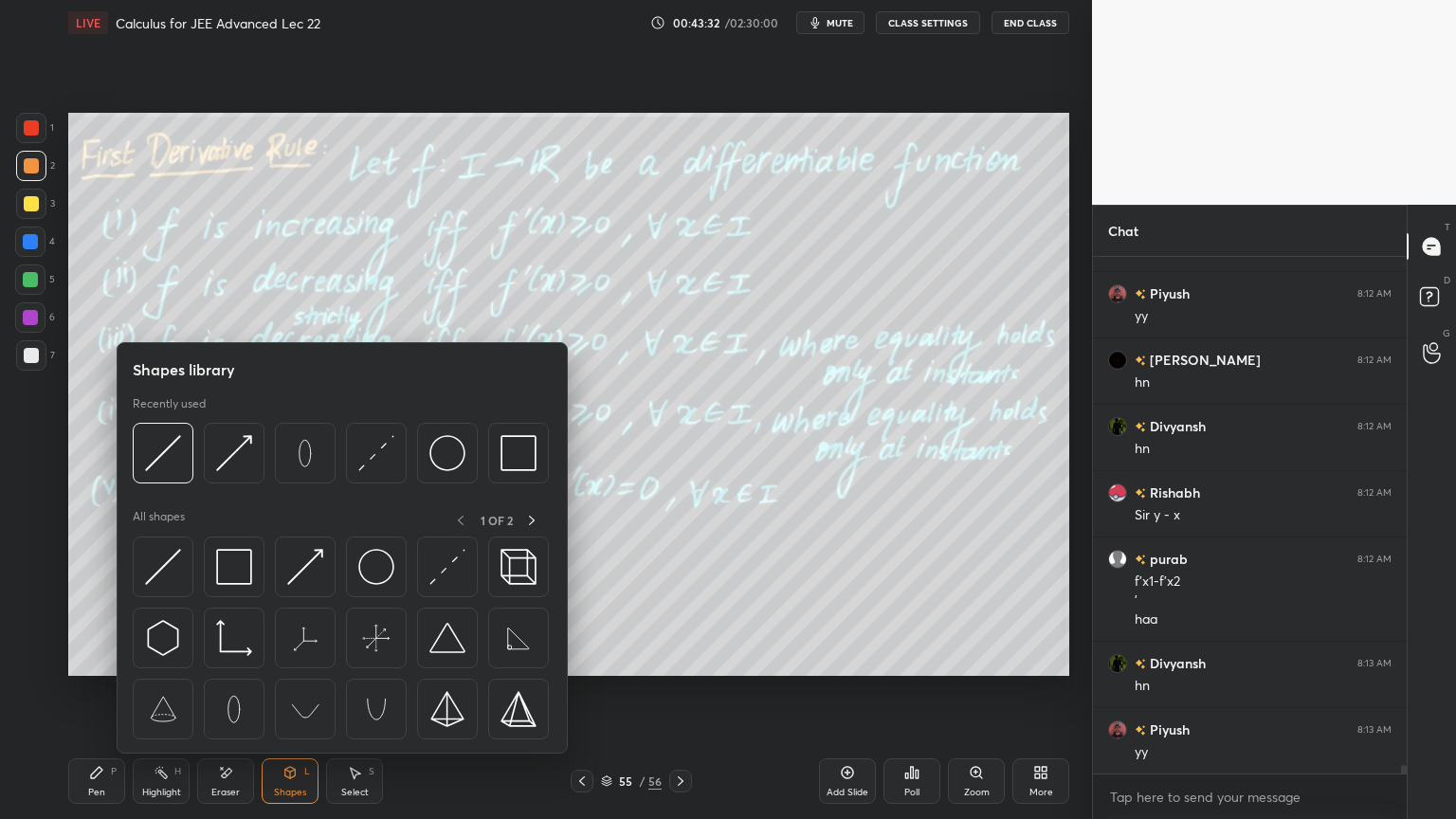 click on "Eraser" at bounding box center (226, 792) 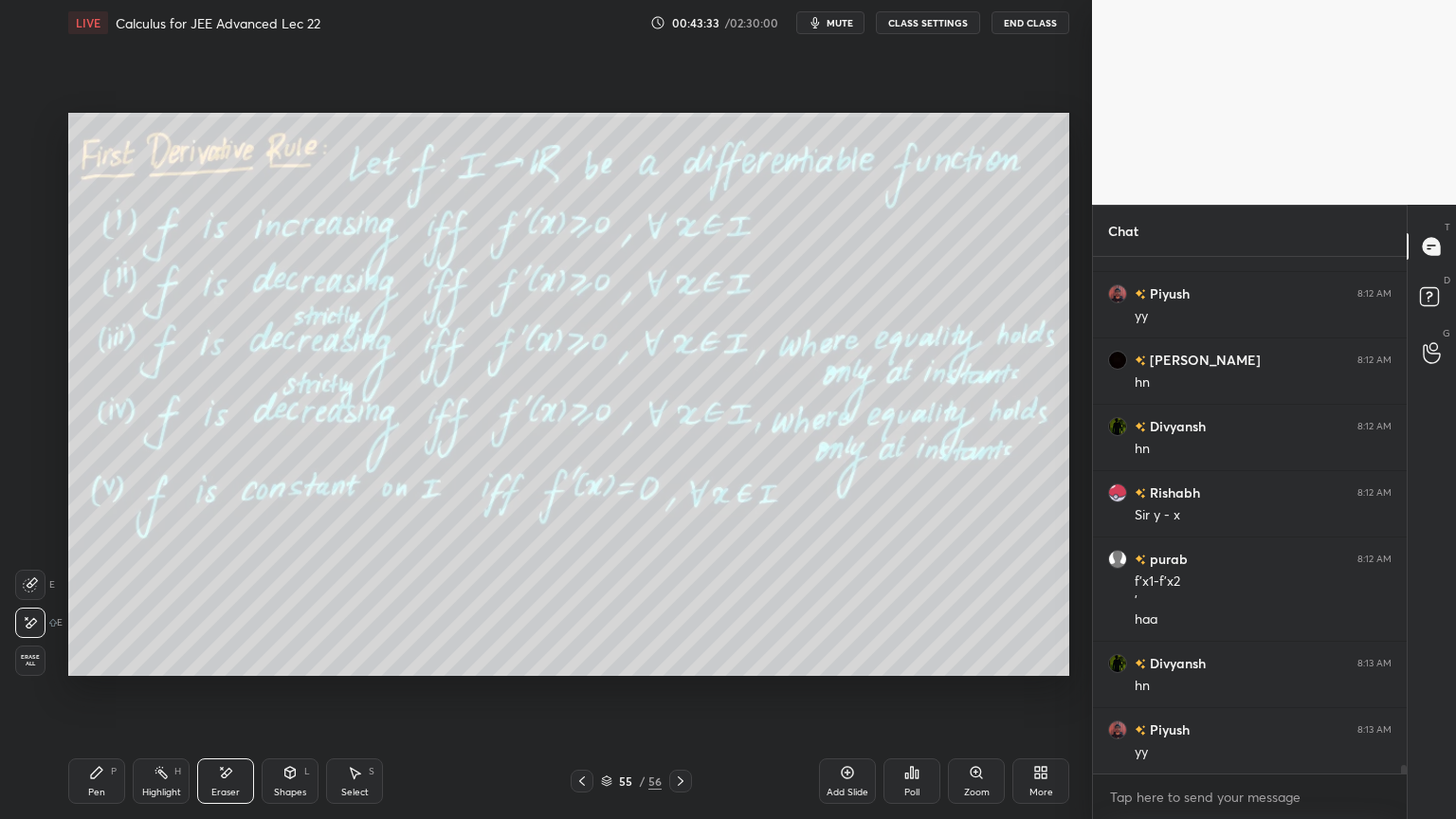 drag, startPoint x: 357, startPoint y: 777, endPoint x: 500, endPoint y: 698, distance: 163.37074 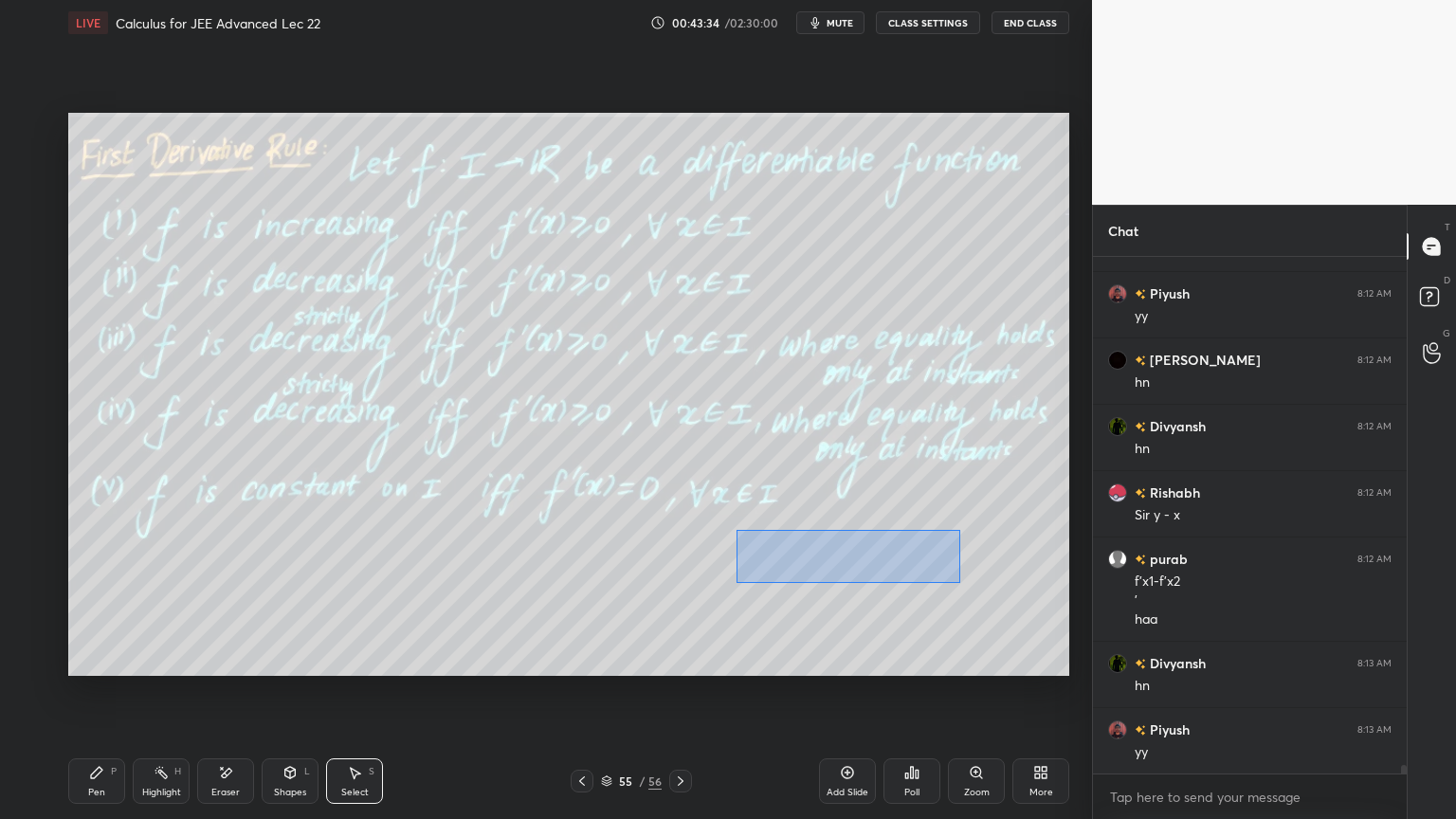 drag, startPoint x: 737, startPoint y: 528, endPoint x: 932, endPoint y: 587, distance: 203.73021 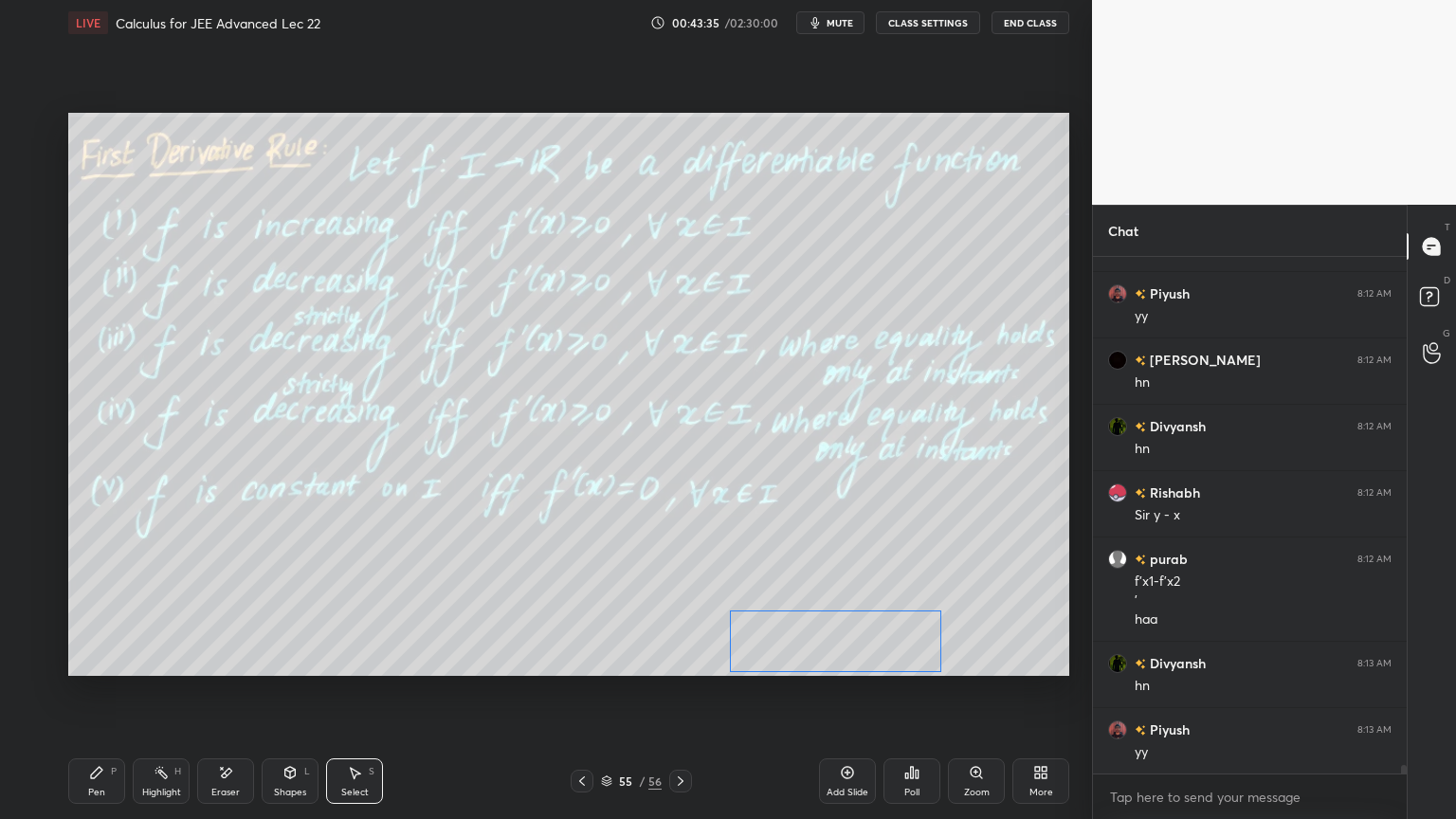 drag, startPoint x: 872, startPoint y: 559, endPoint x: 861, endPoint y: 627, distance: 68.88396 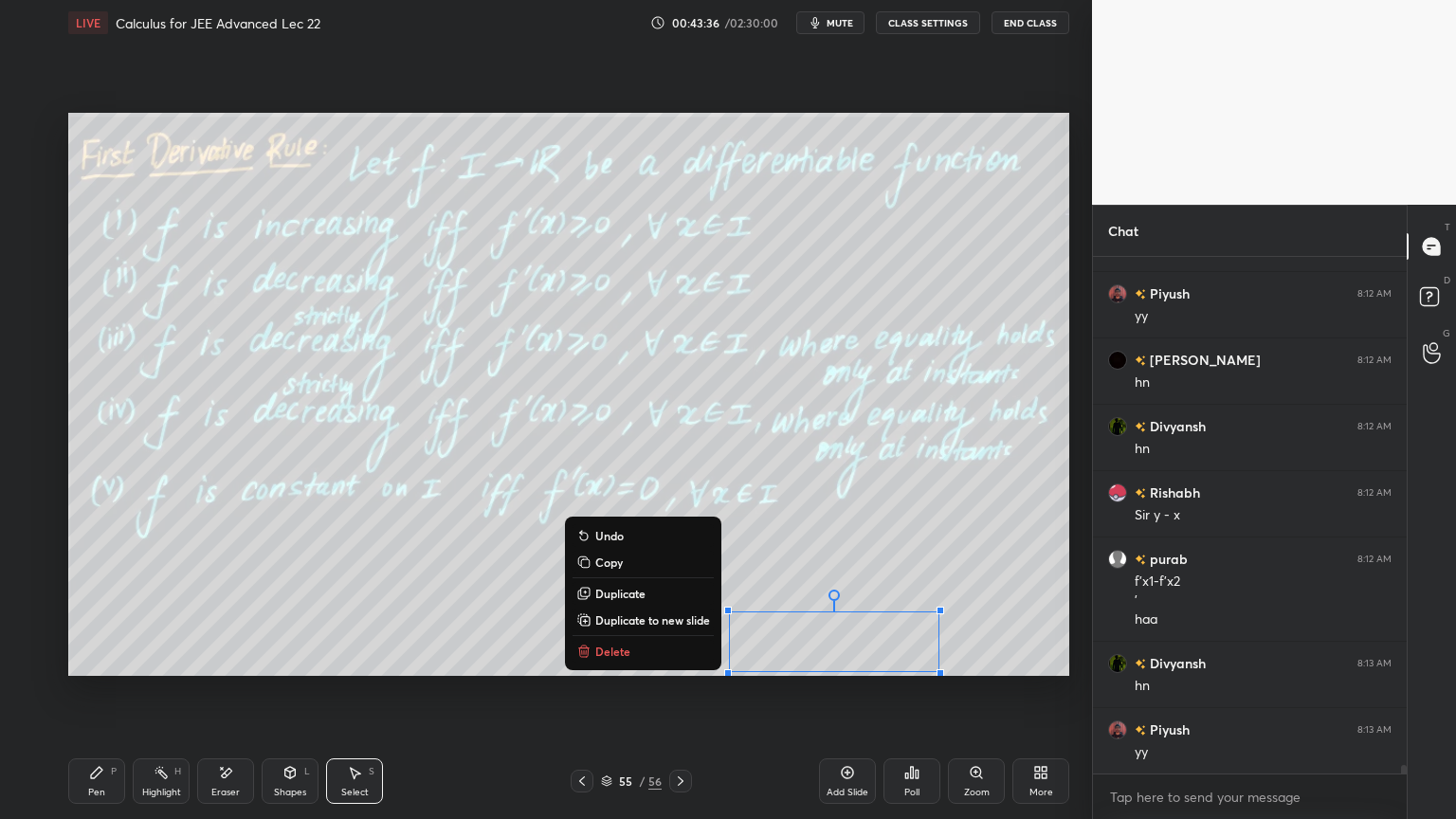drag, startPoint x: 864, startPoint y: 528, endPoint x: 804, endPoint y: 561, distance: 68.47627 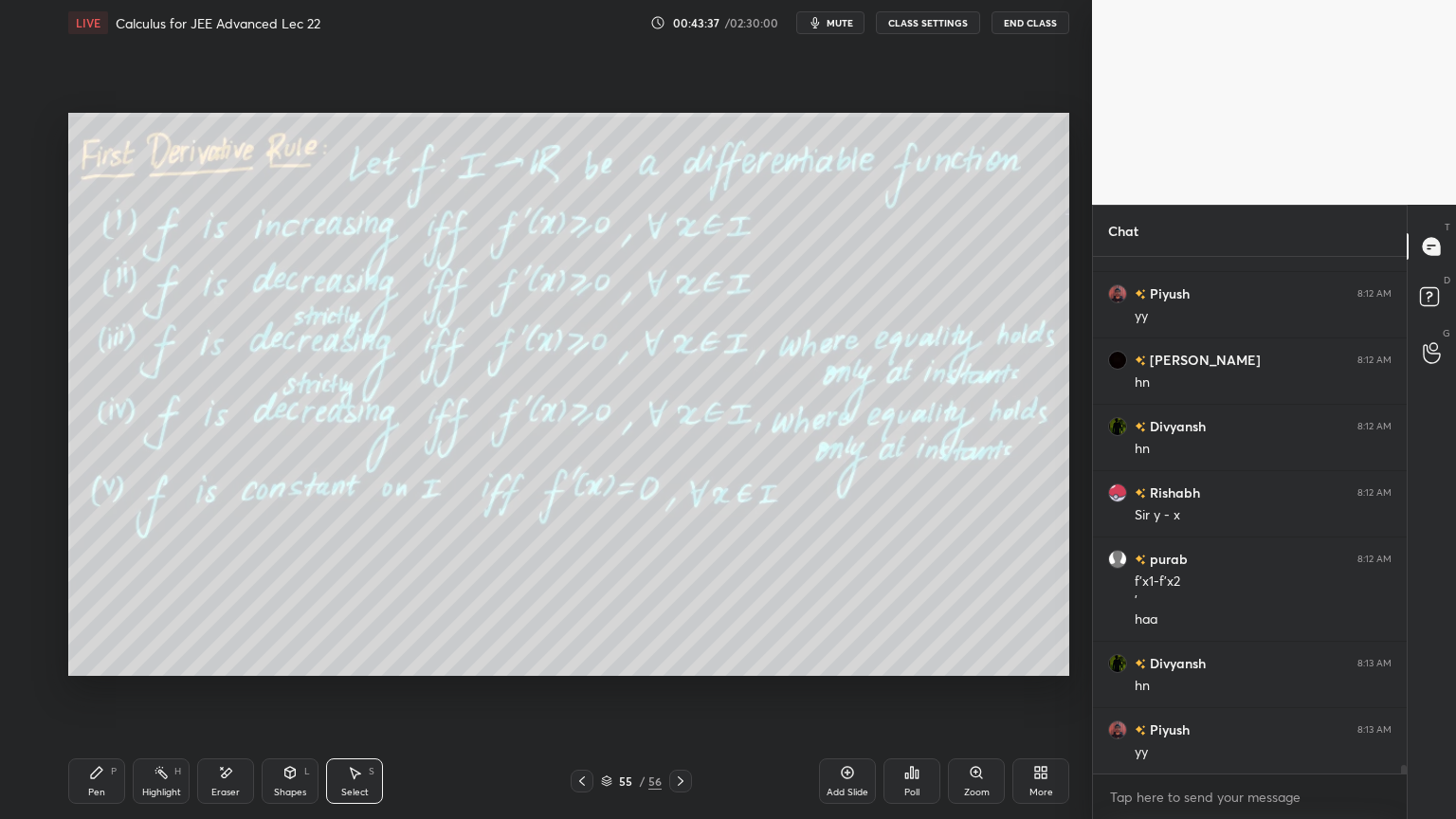 click on "Pen P" at bounding box center (97, 781) 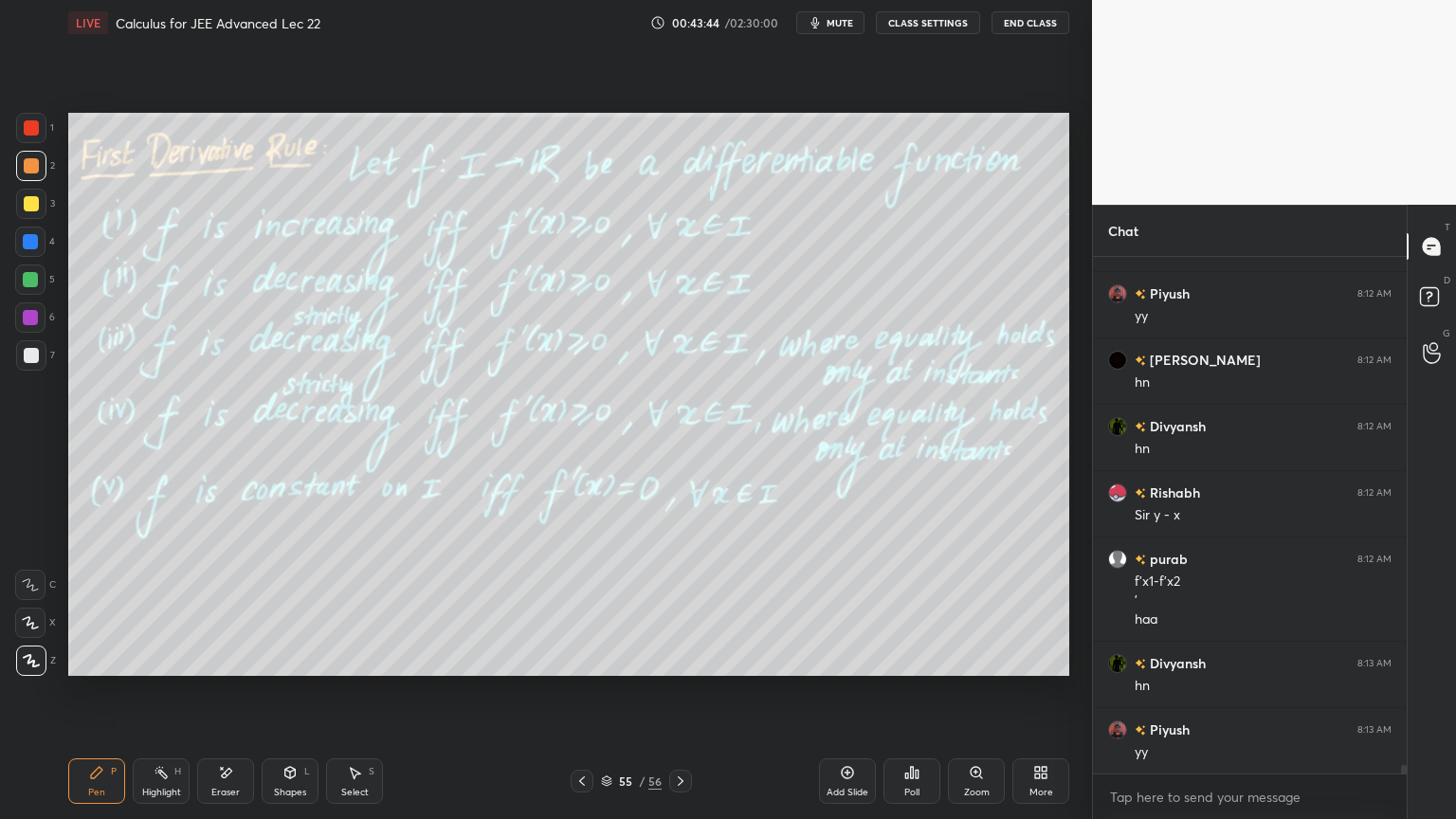 click on "Select S" at bounding box center (355, 781) 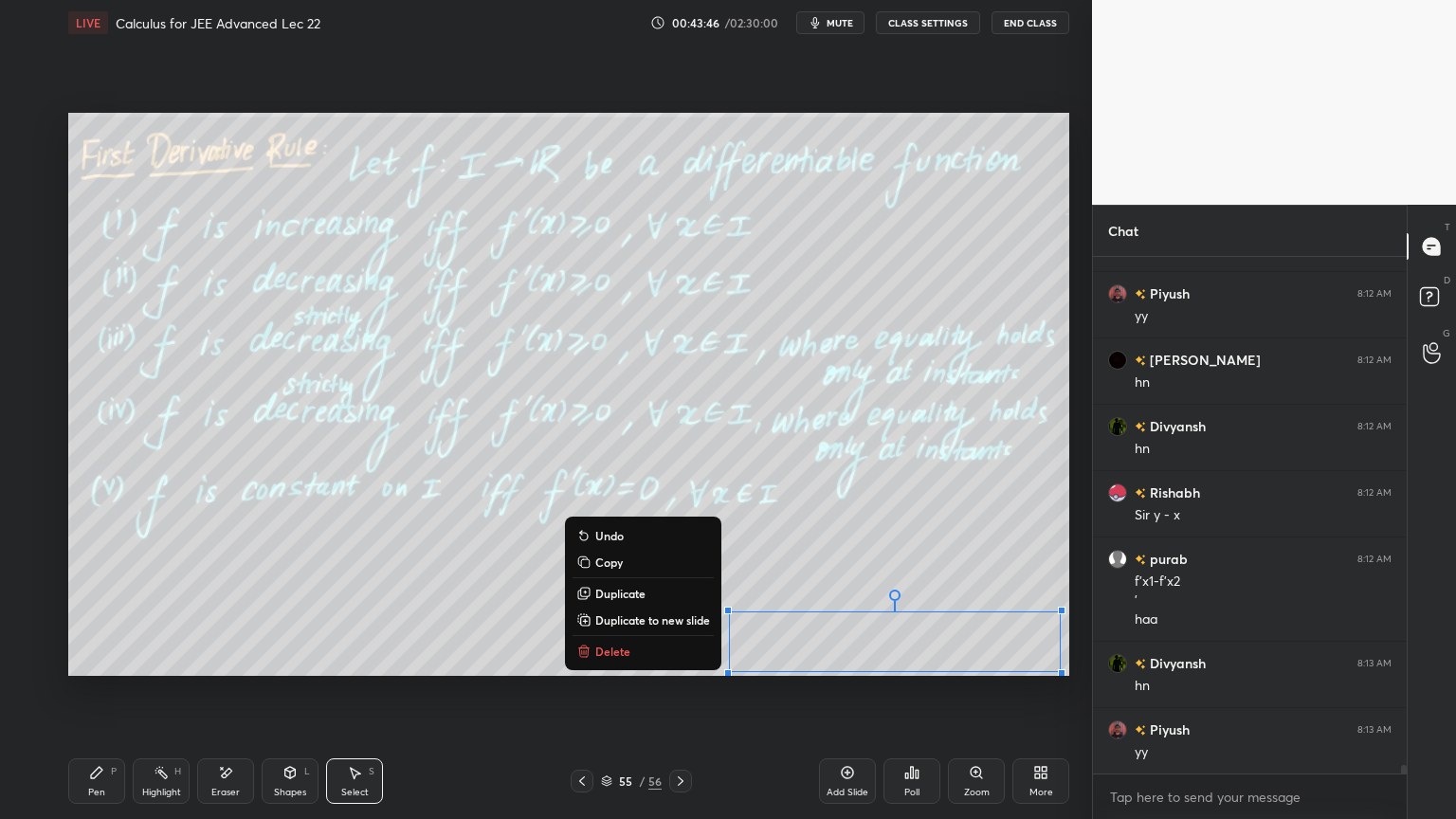 drag, startPoint x: 732, startPoint y: 599, endPoint x: 1072, endPoint y: 660, distance: 345.42872 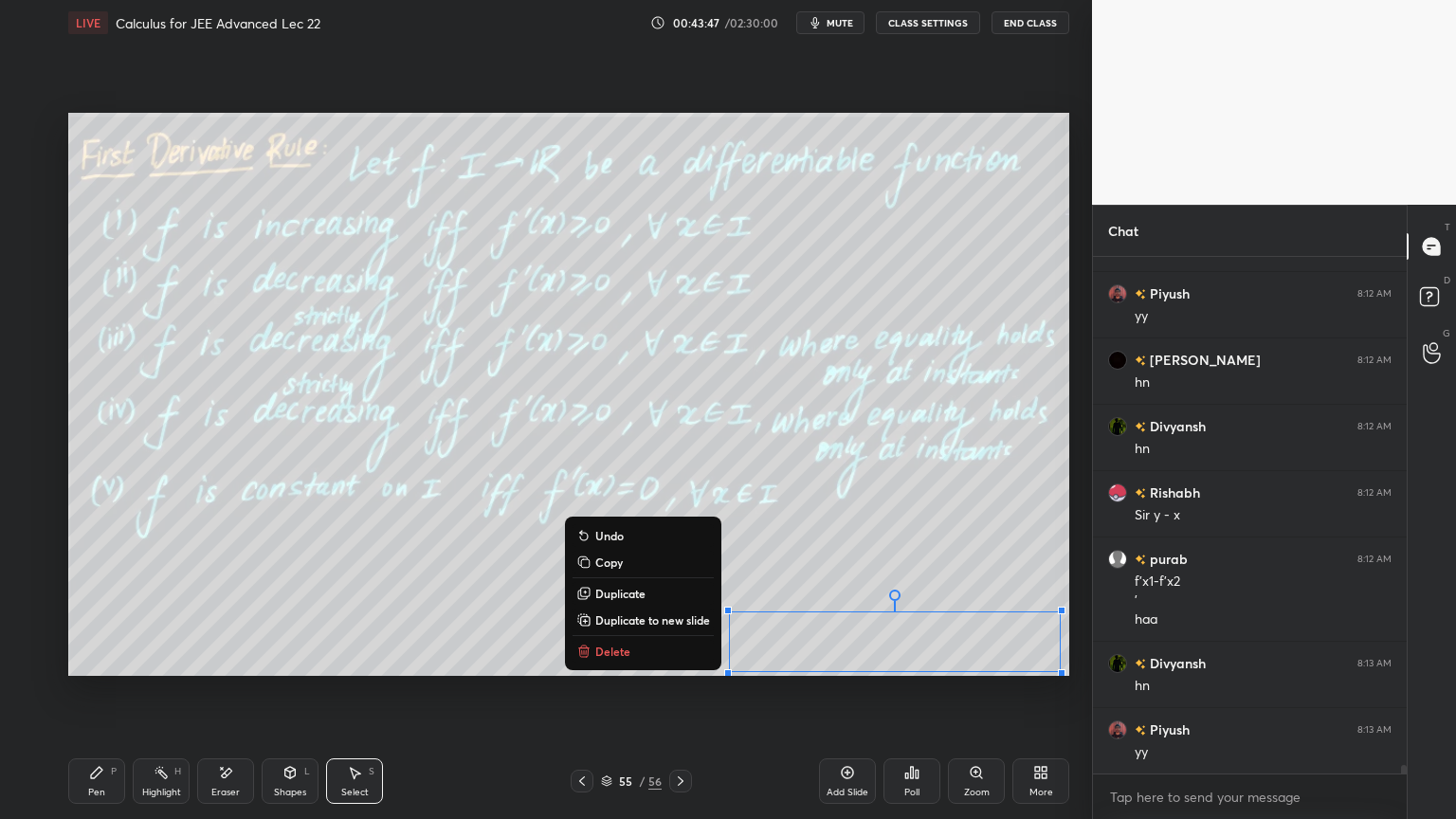 drag, startPoint x: 627, startPoint y: 590, endPoint x: 706, endPoint y: 603, distance: 80.062476 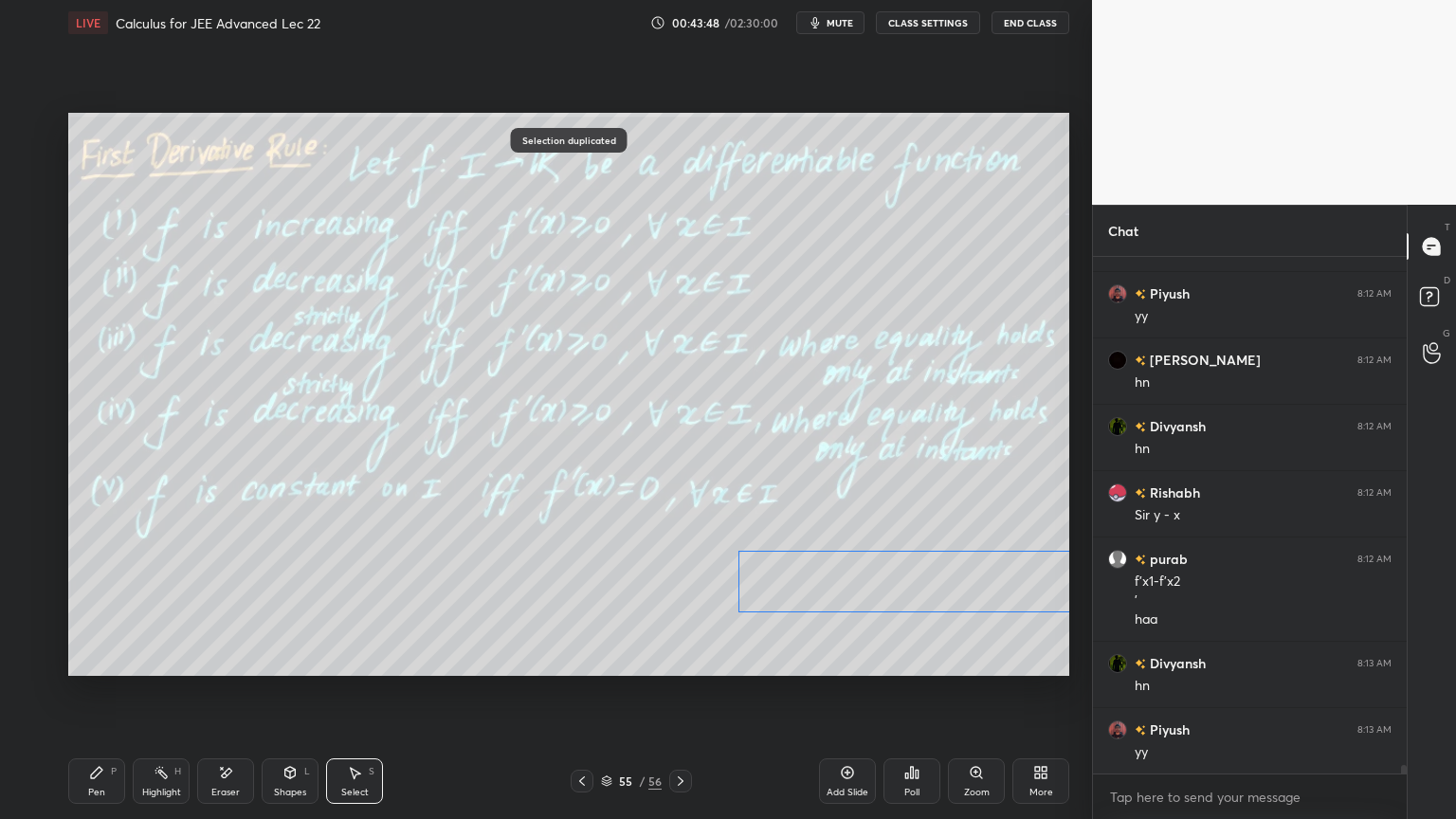 drag, startPoint x: 897, startPoint y: 641, endPoint x: 889, endPoint y: 561, distance: 80.399 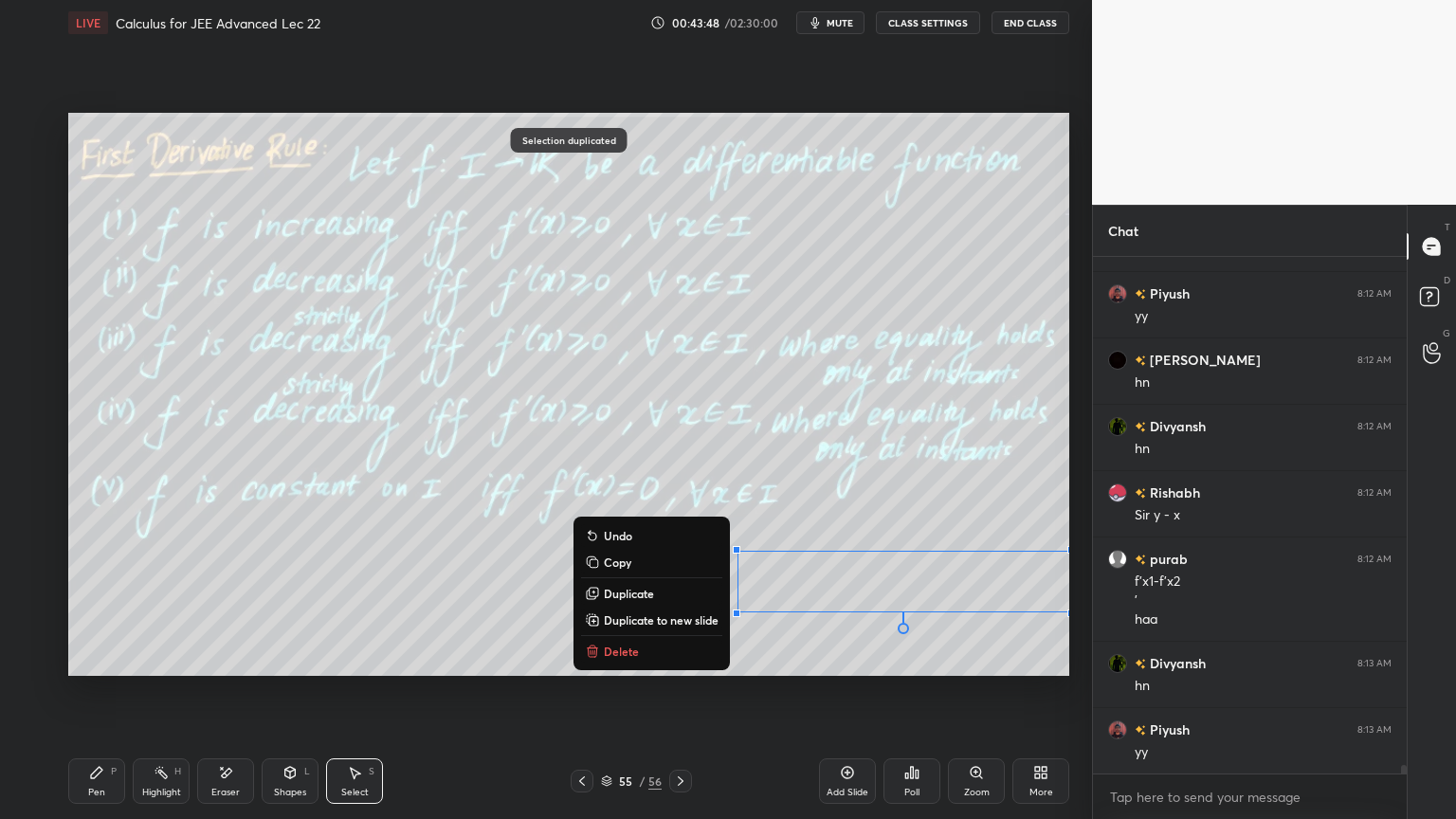 drag, startPoint x: 892, startPoint y: 519, endPoint x: 839, endPoint y: 566, distance: 70.83784 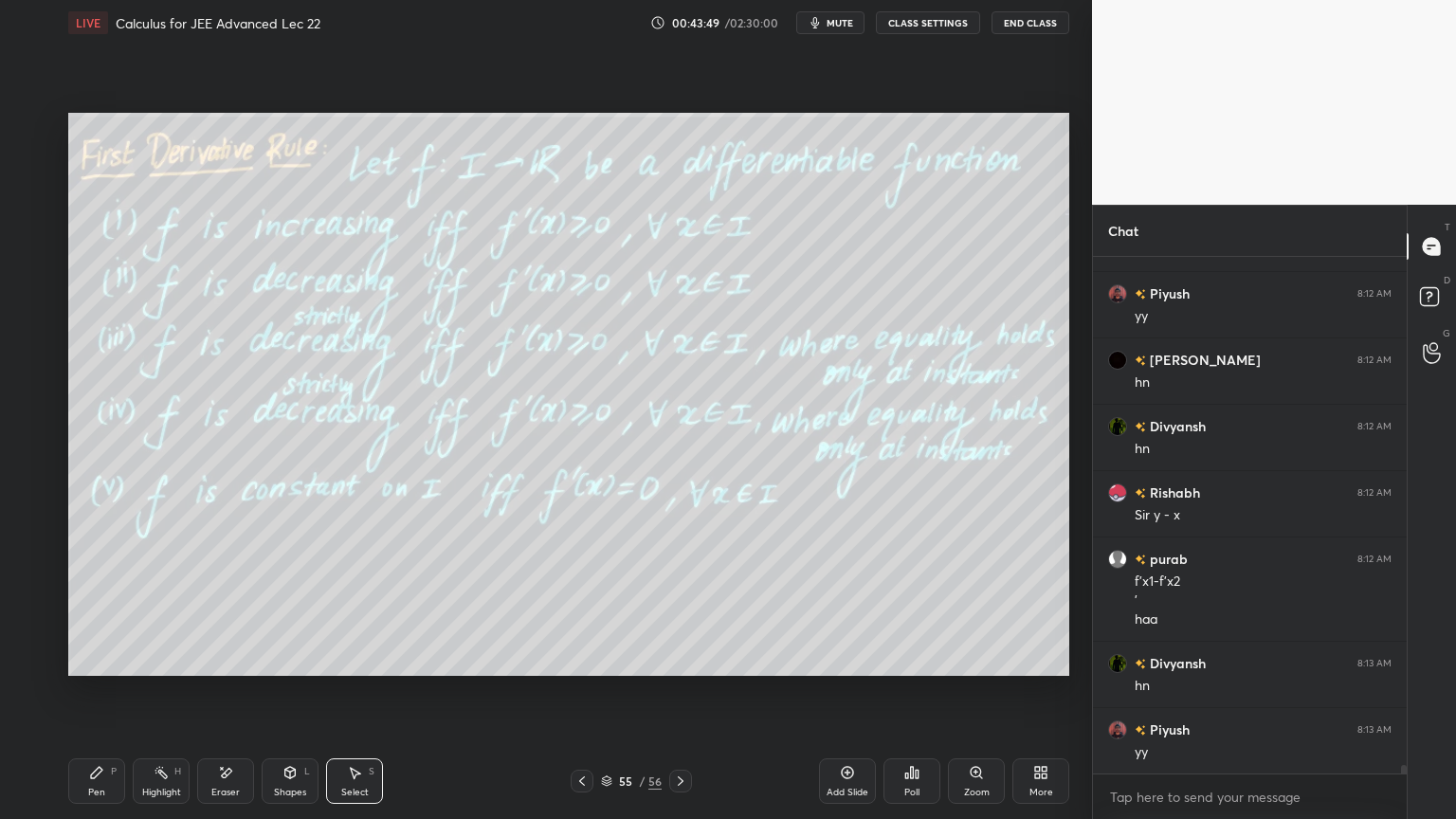 click on "Pen" at bounding box center [97, 792] 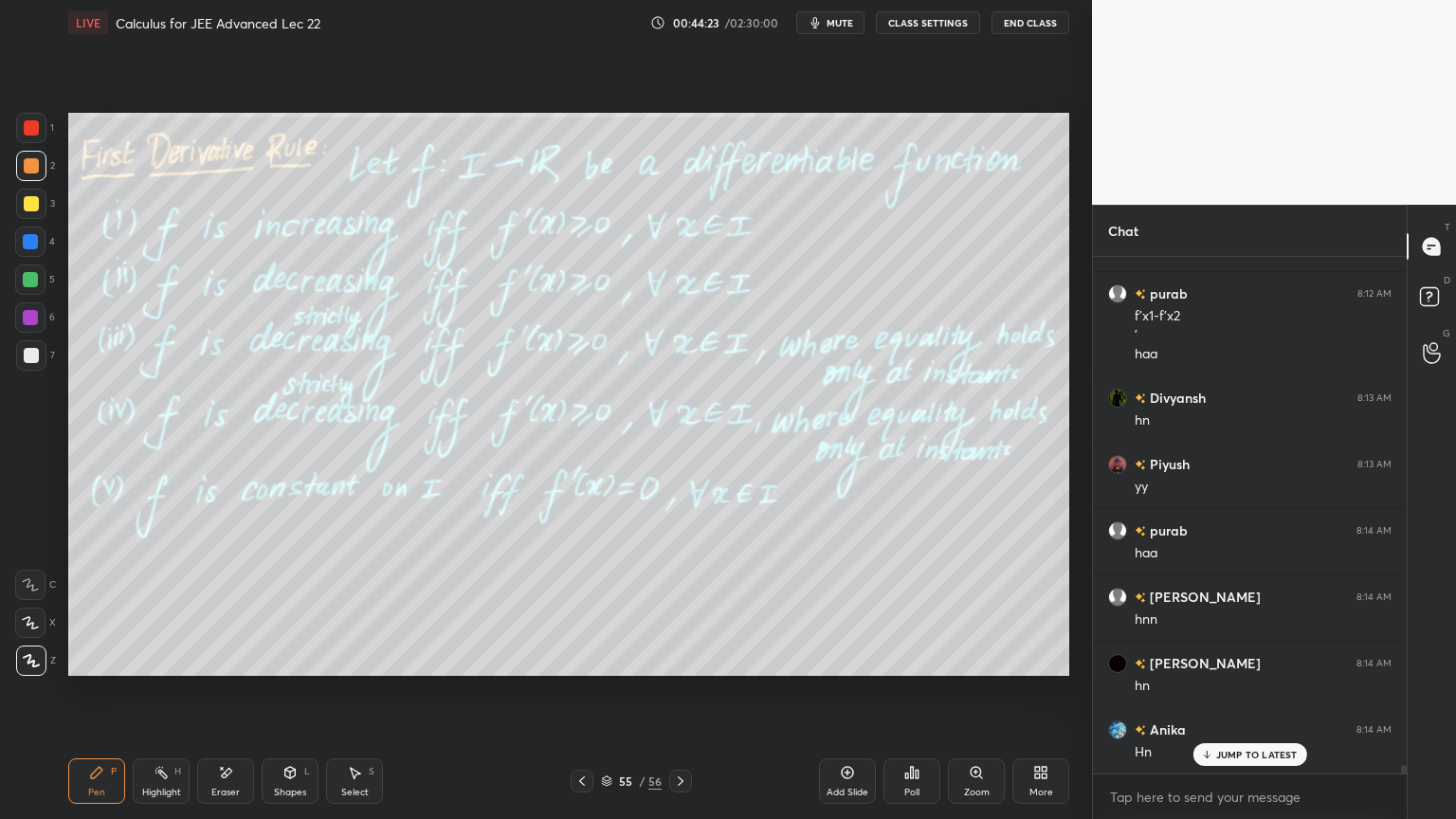 scroll, scrollTop: 30670, scrollLeft: 0, axis: vertical 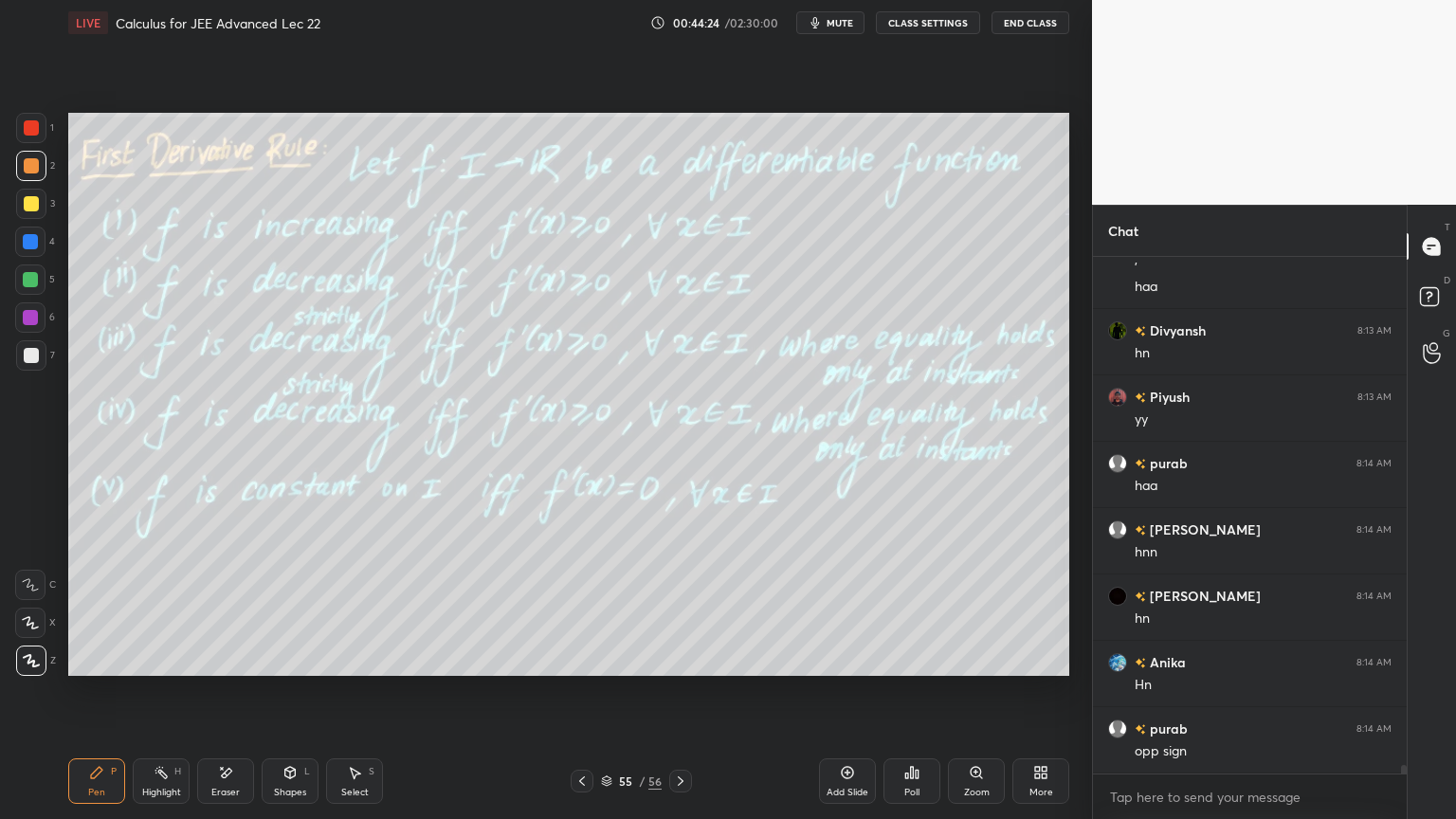 click on "Eraser" at bounding box center (226, 781) 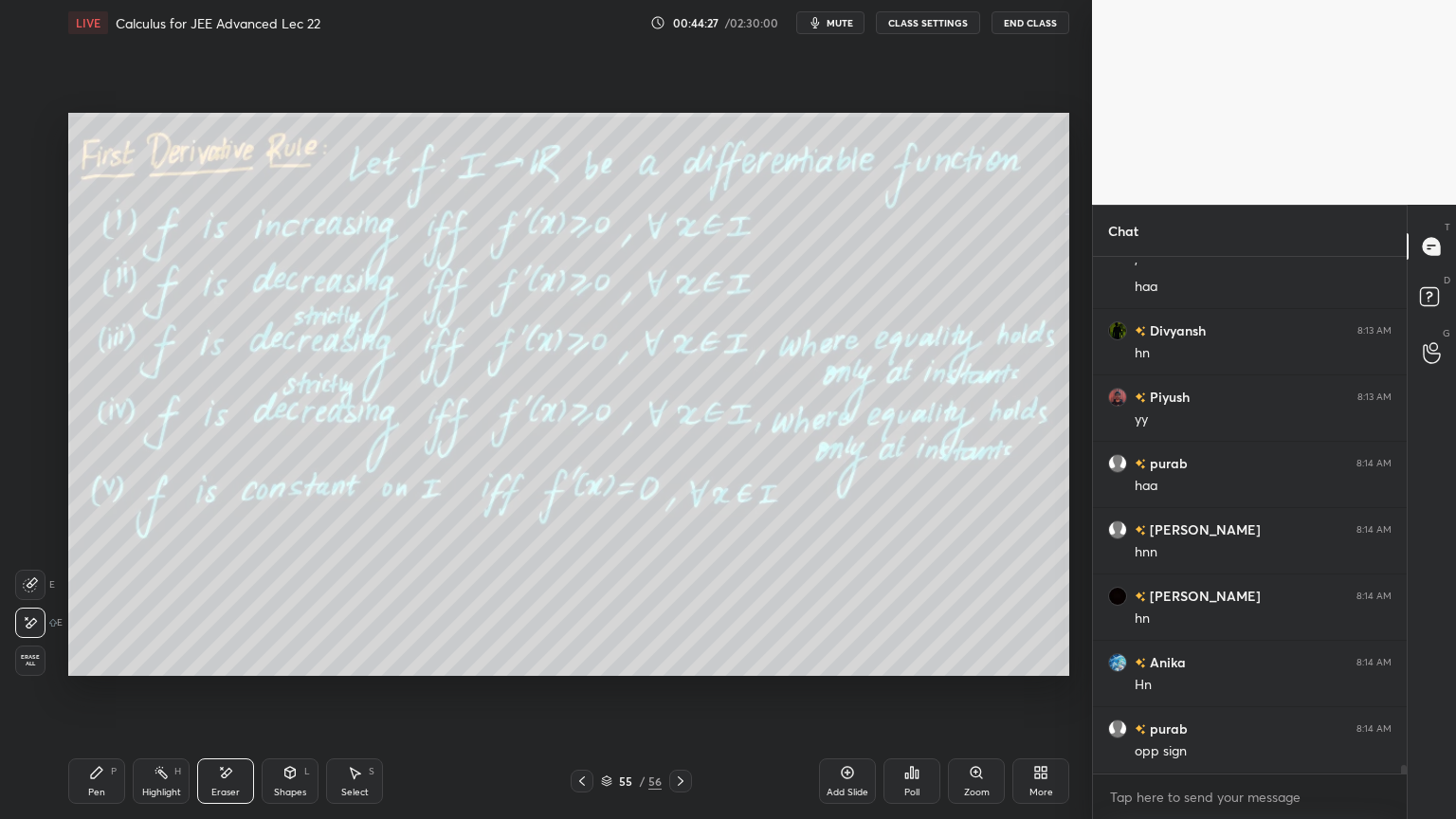 click on "Pen P" at bounding box center (97, 781) 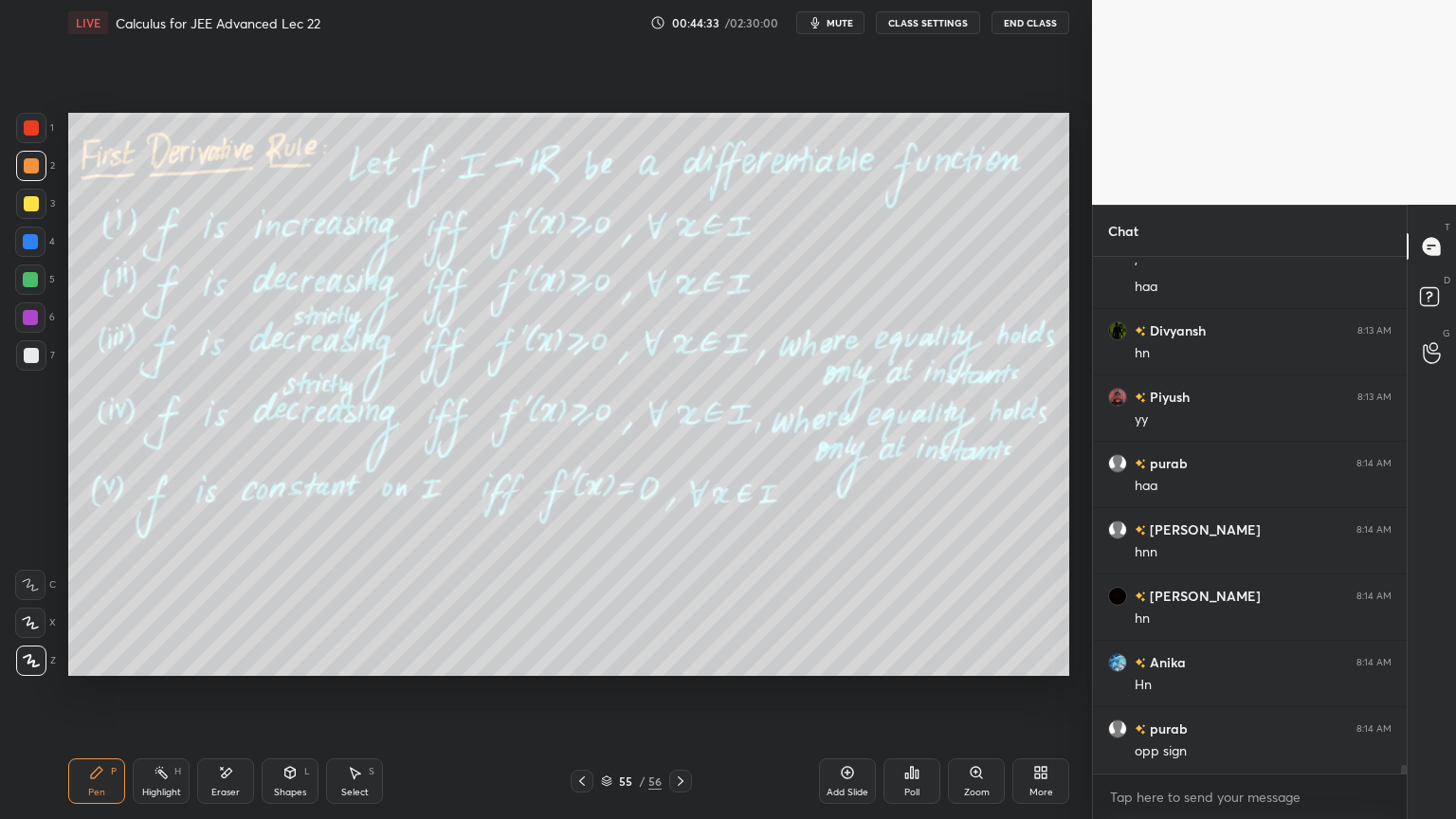 click 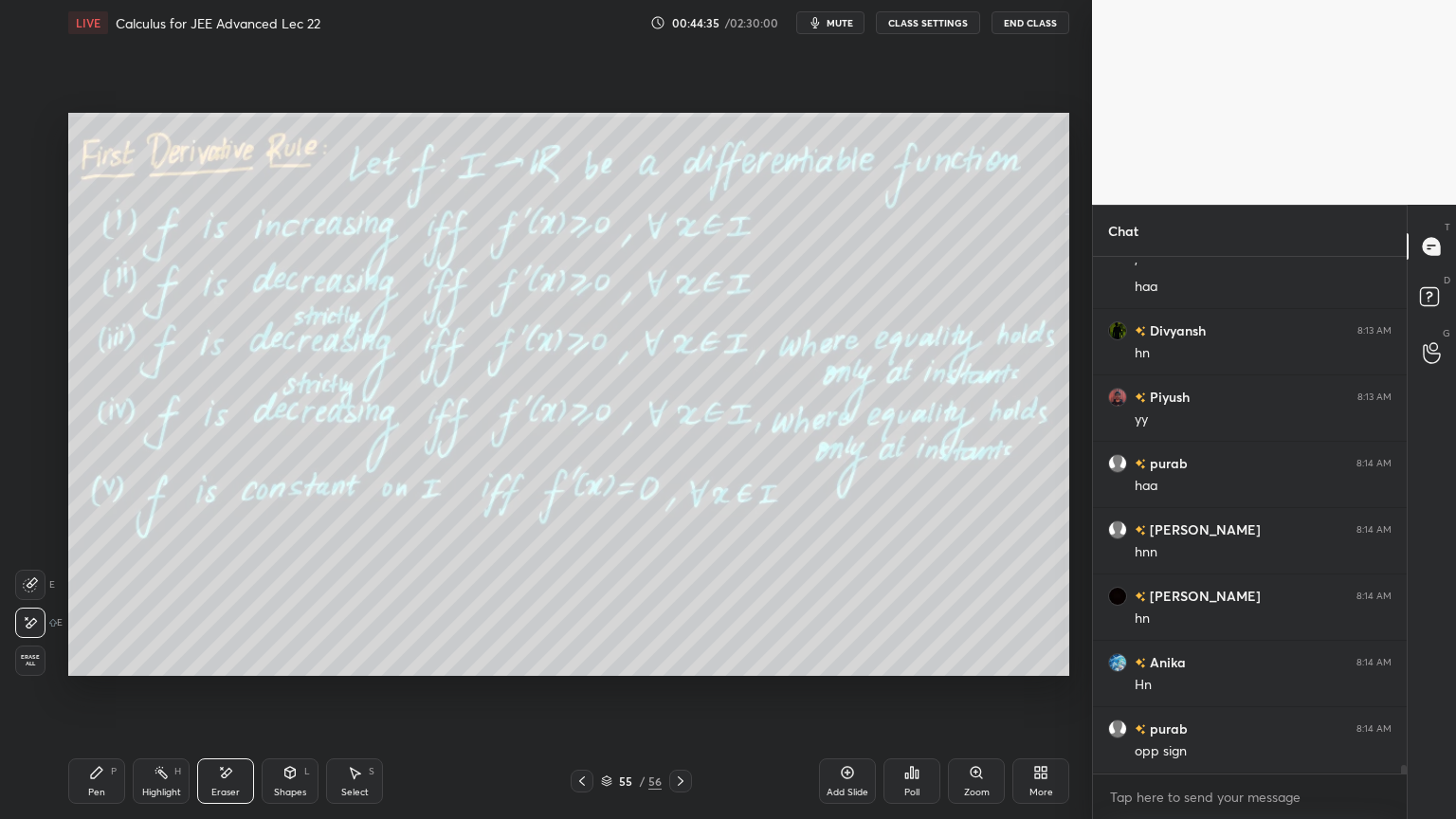 click on "Pen" at bounding box center (97, 792) 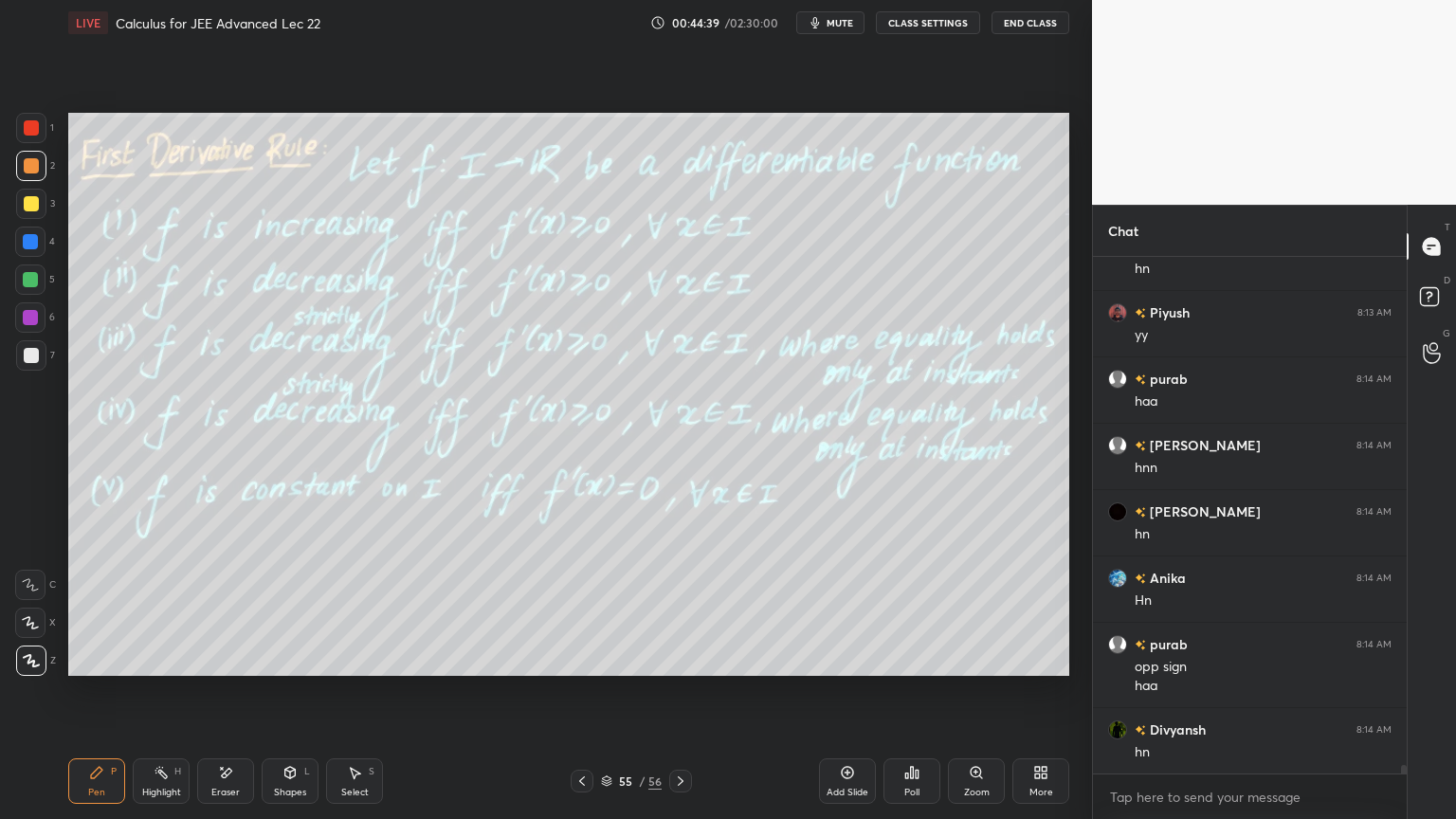 scroll, scrollTop: 30822, scrollLeft: 0, axis: vertical 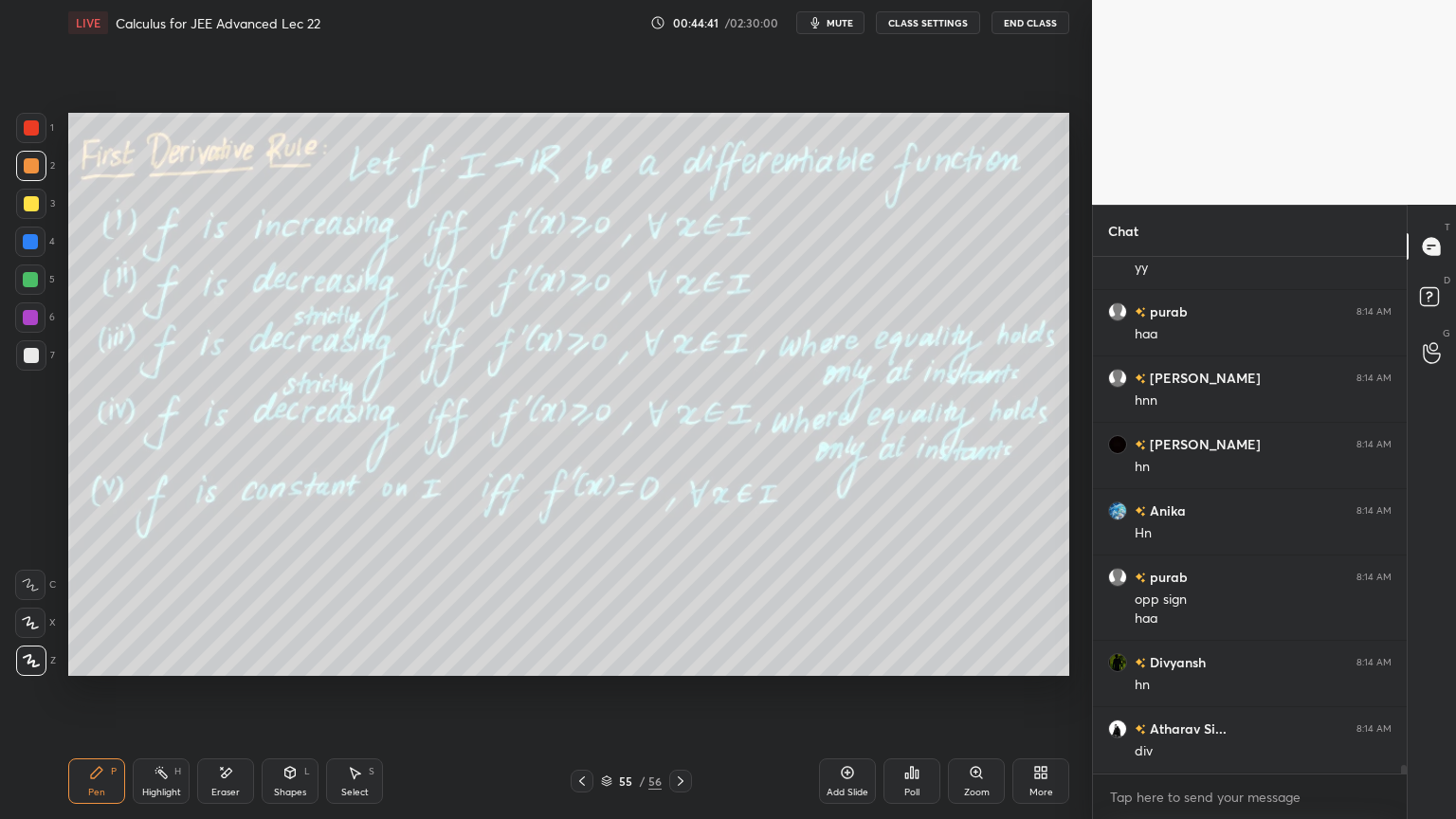 drag, startPoint x: 235, startPoint y: 778, endPoint x: 283, endPoint y: 682, distance: 107.33126 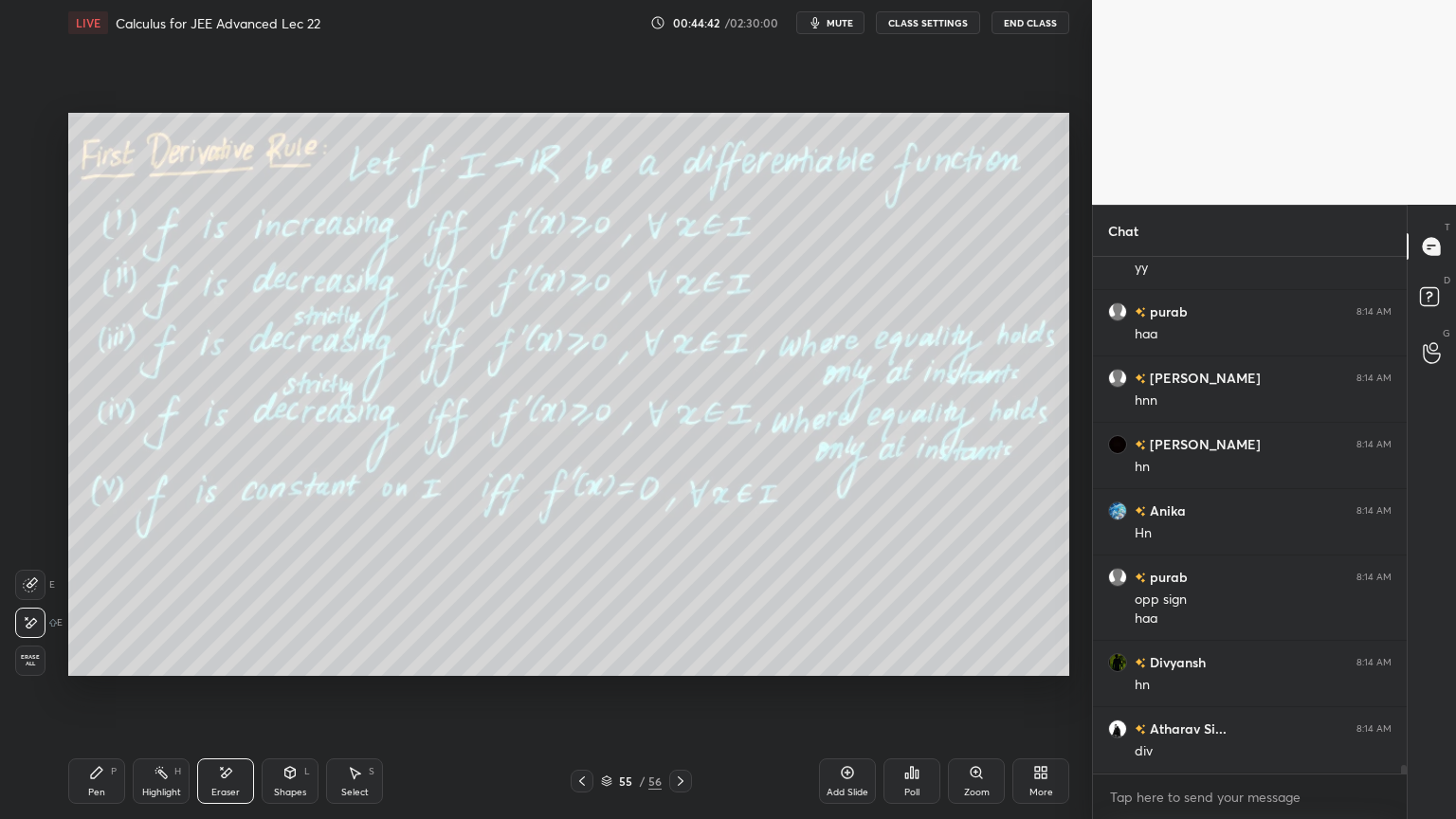 scroll, scrollTop: 30905, scrollLeft: 0, axis: vertical 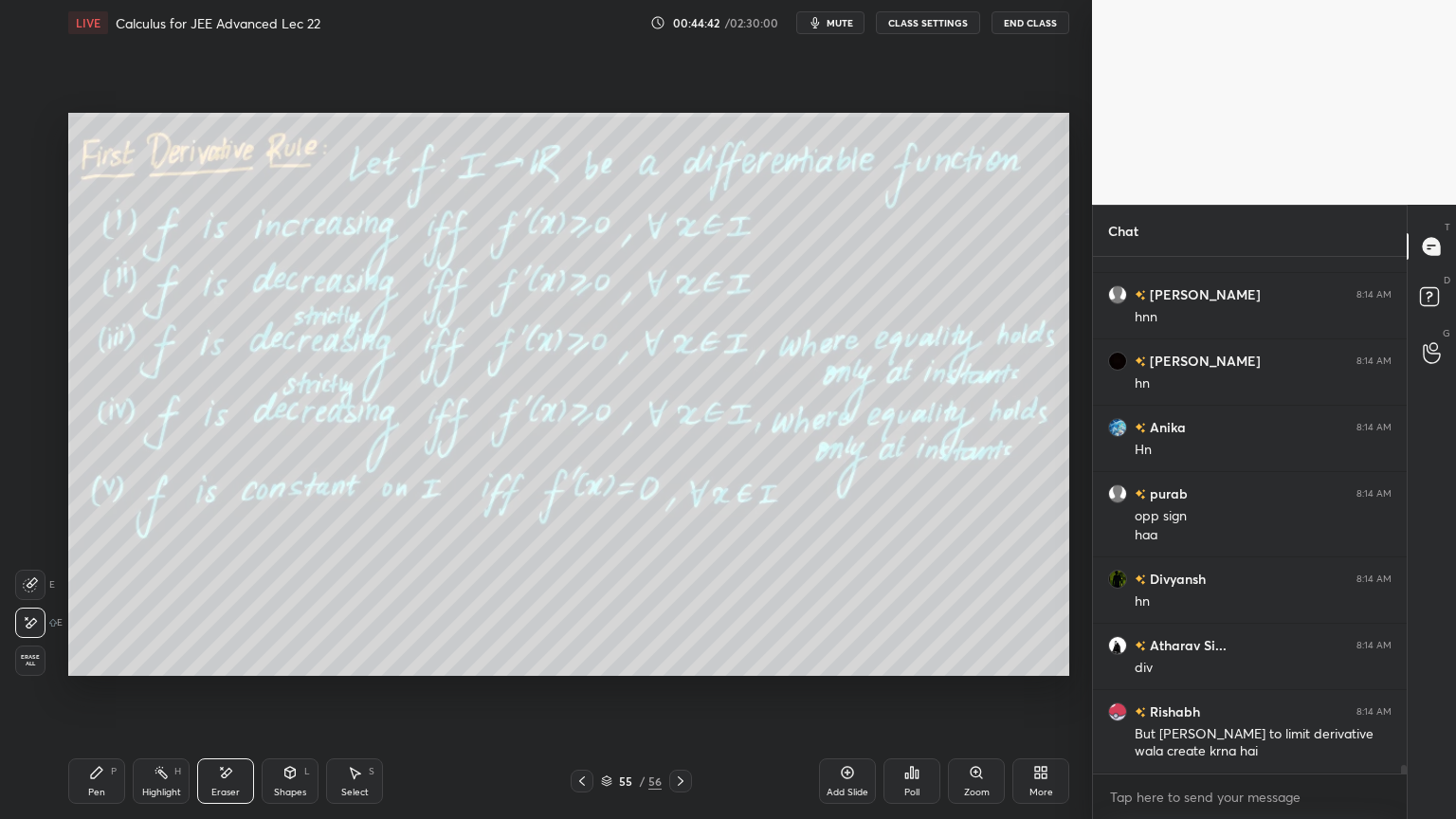 drag, startPoint x: 100, startPoint y: 785, endPoint x: 209, endPoint y: 689, distance: 145.24806 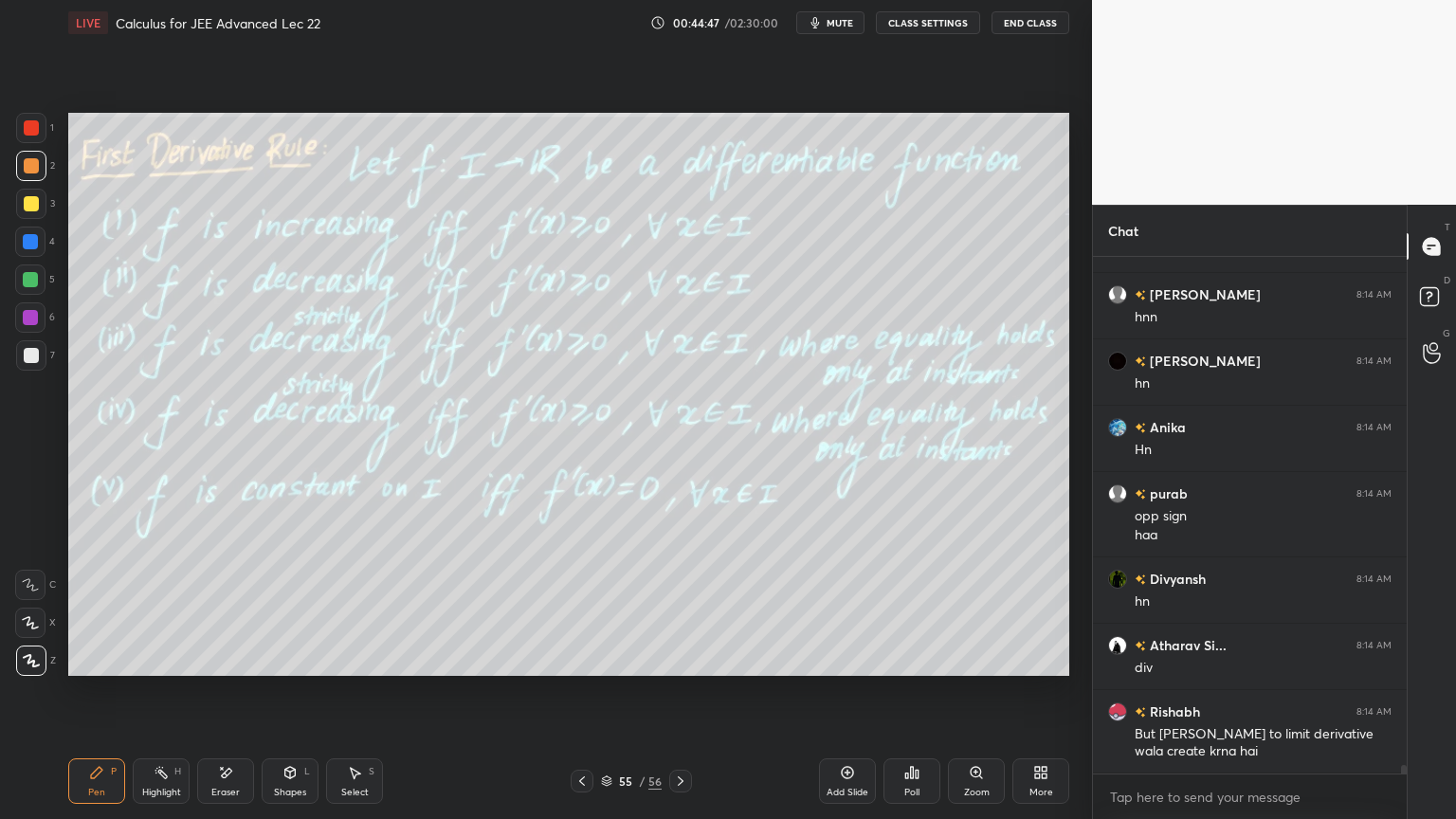 scroll, scrollTop: 30970, scrollLeft: 0, axis: vertical 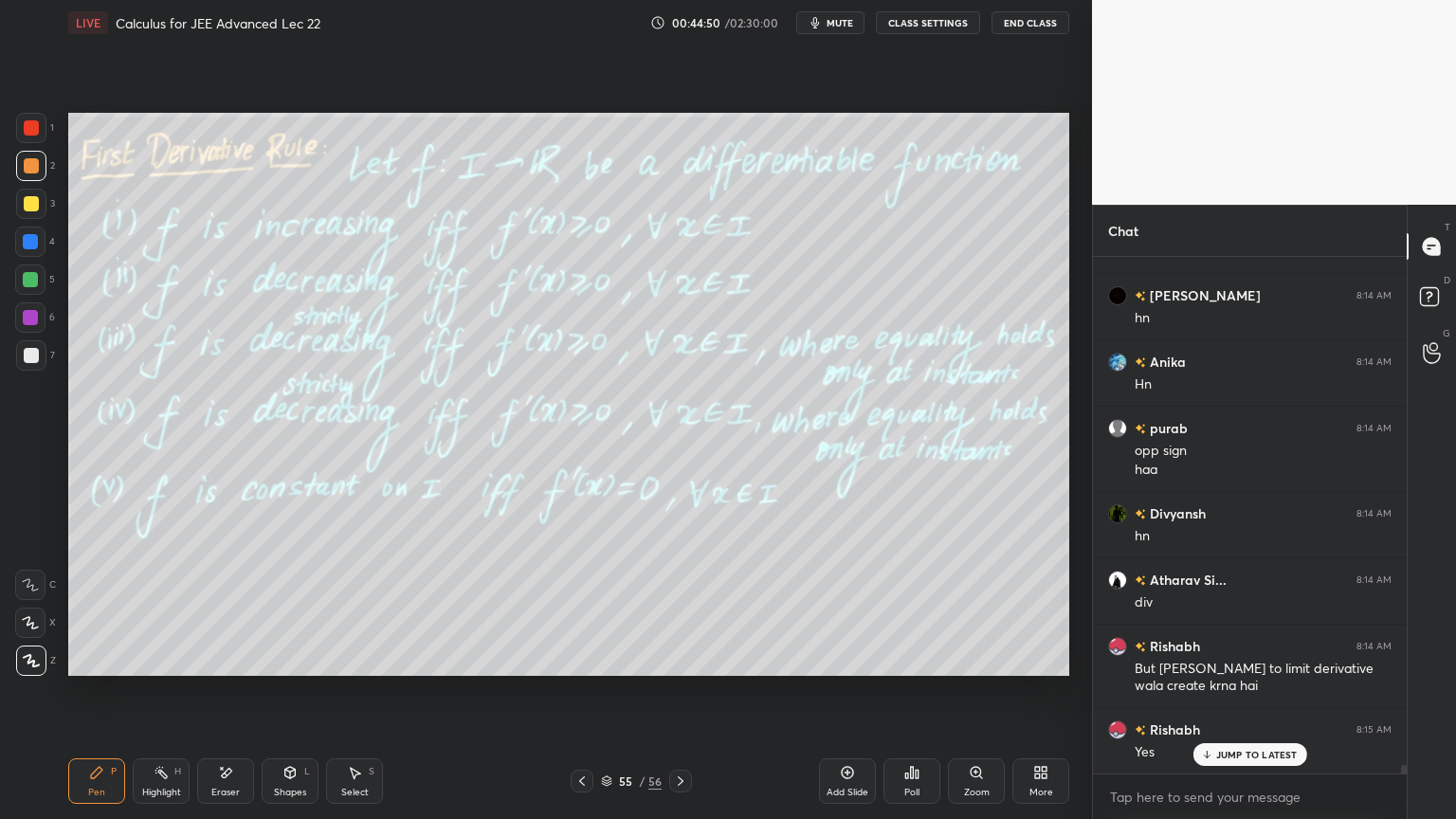 click on "Select" at bounding box center [355, 792] 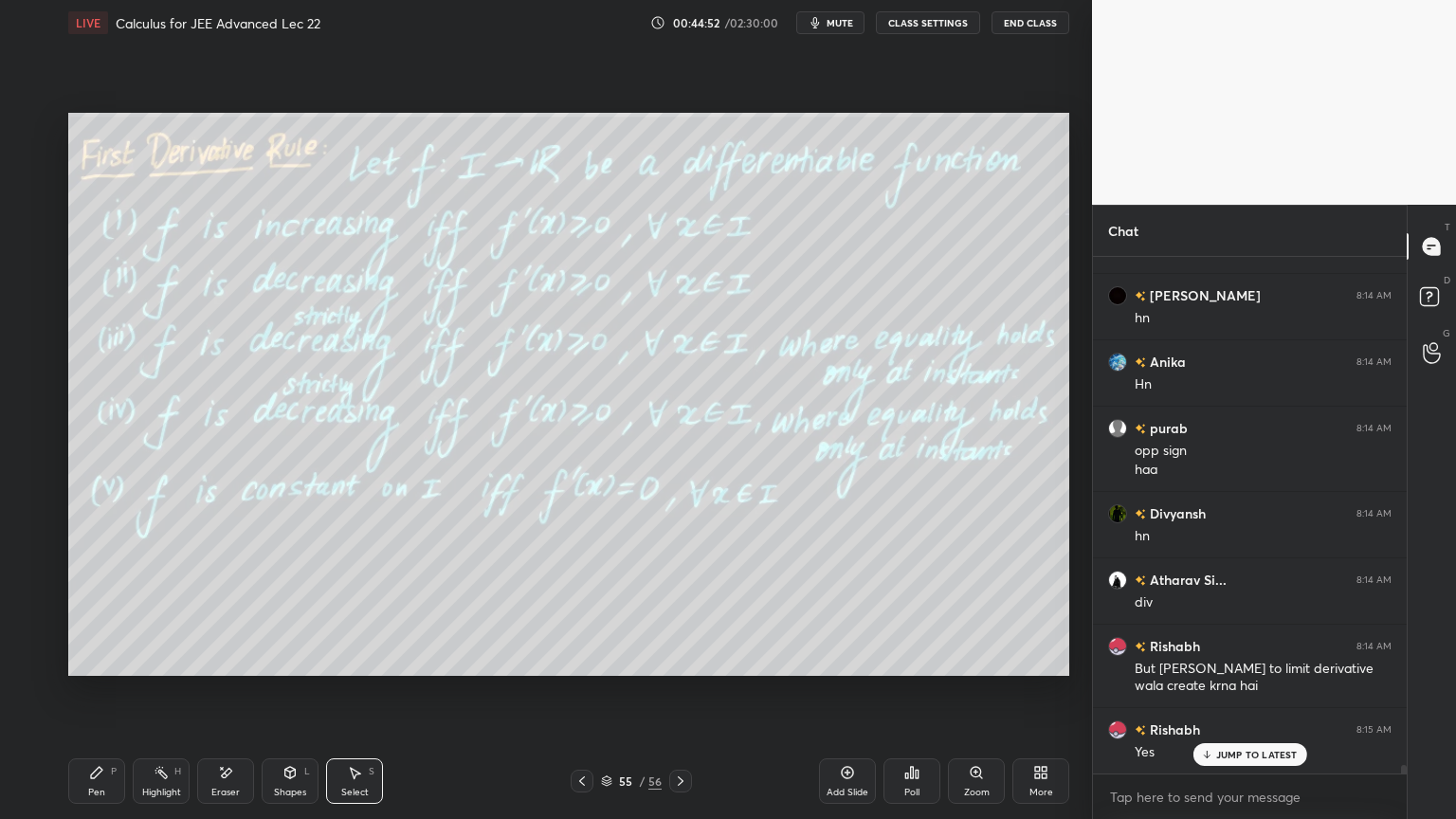 click on "Pen" at bounding box center [97, 792] 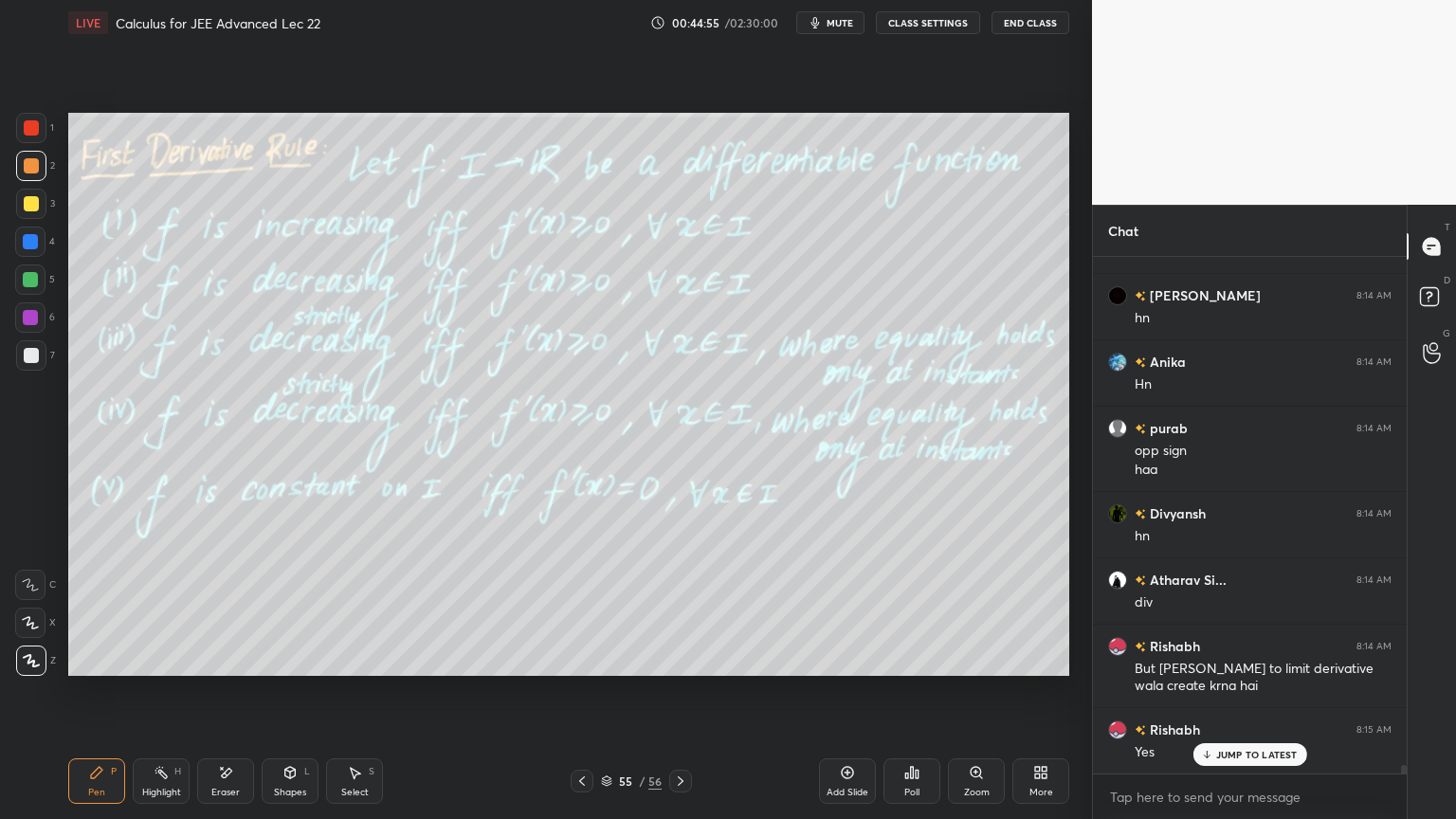 click on "Eraser" at bounding box center (226, 781) 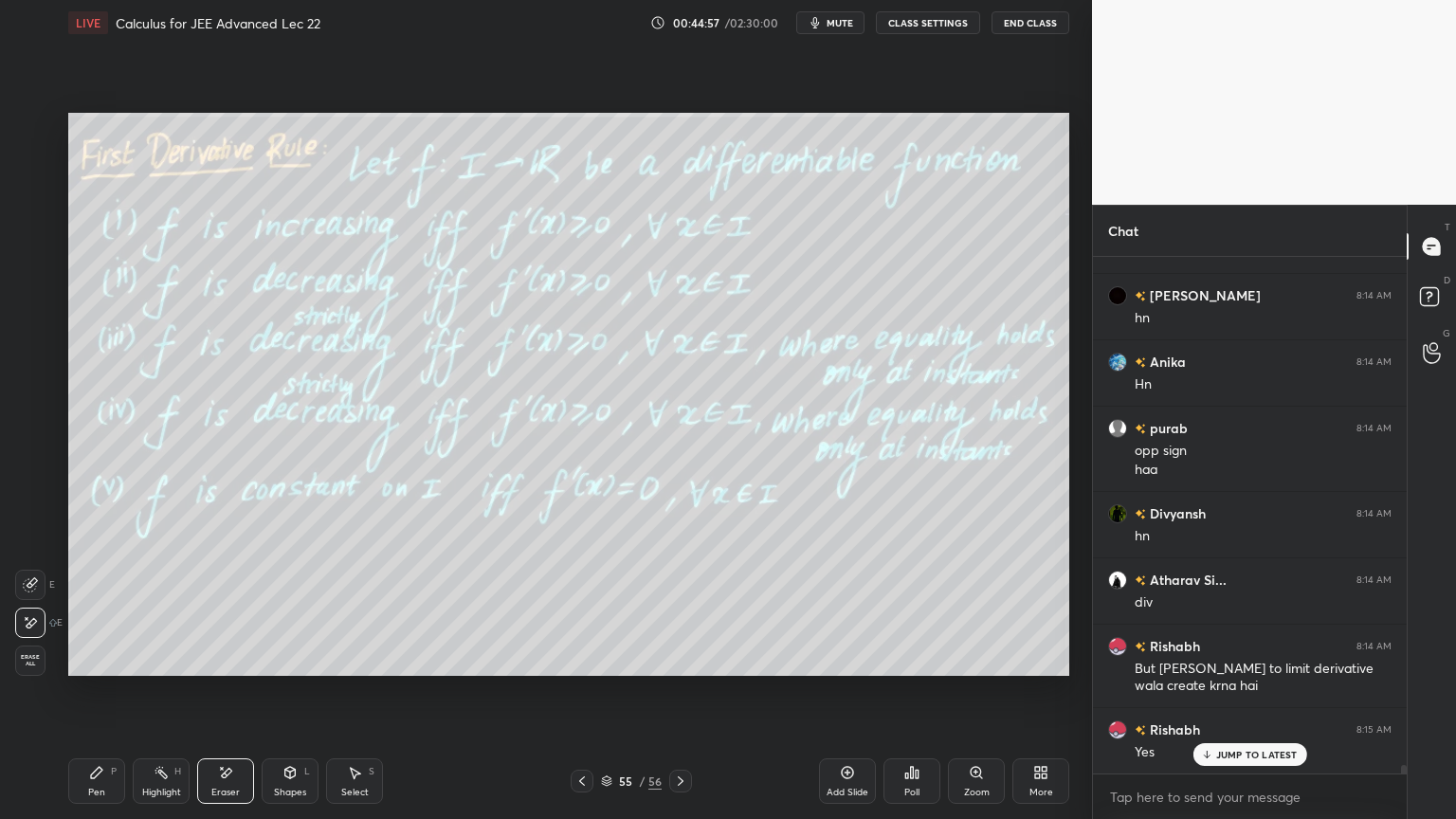 click 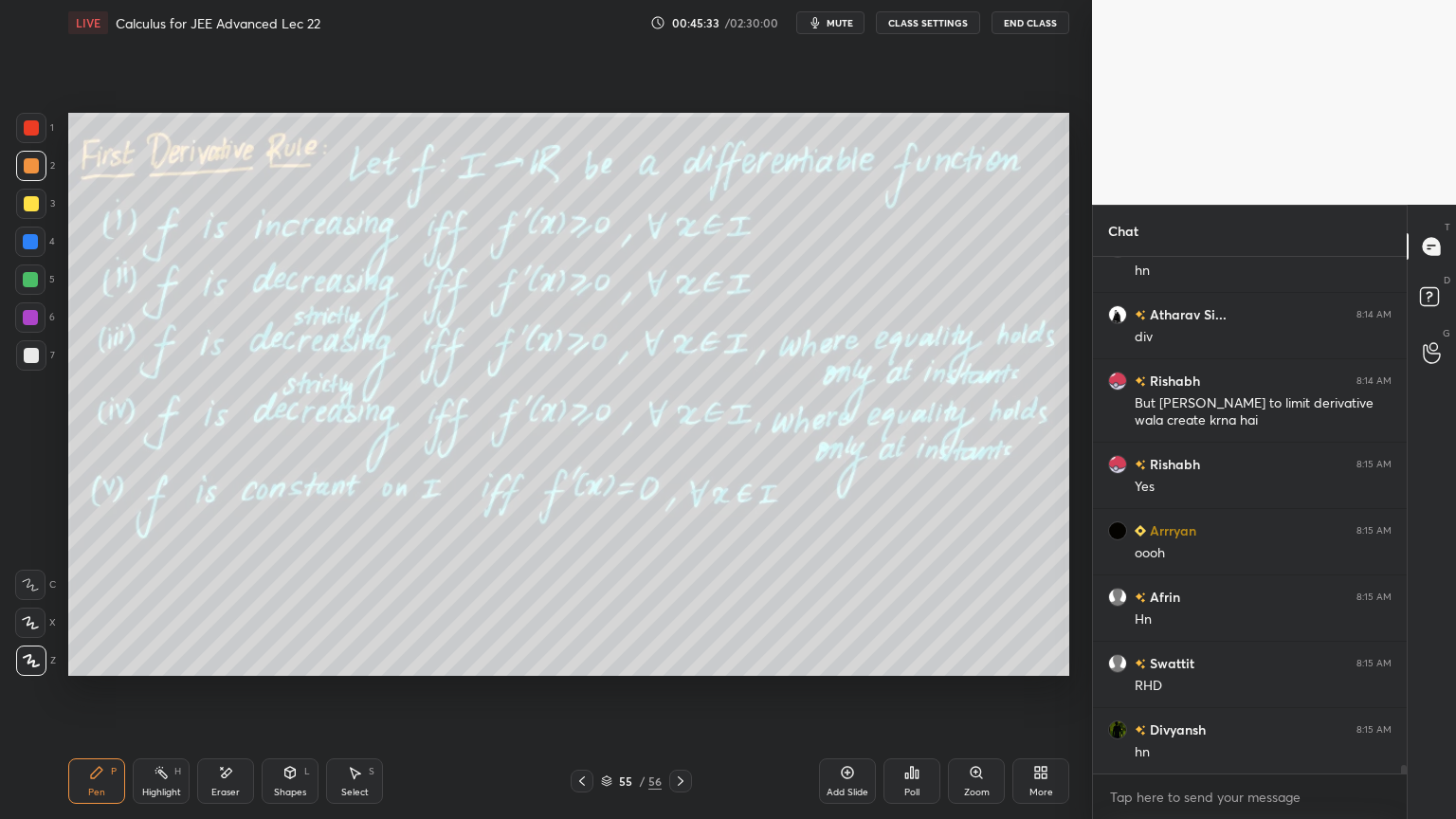 scroll, scrollTop: 31303, scrollLeft: 0, axis: vertical 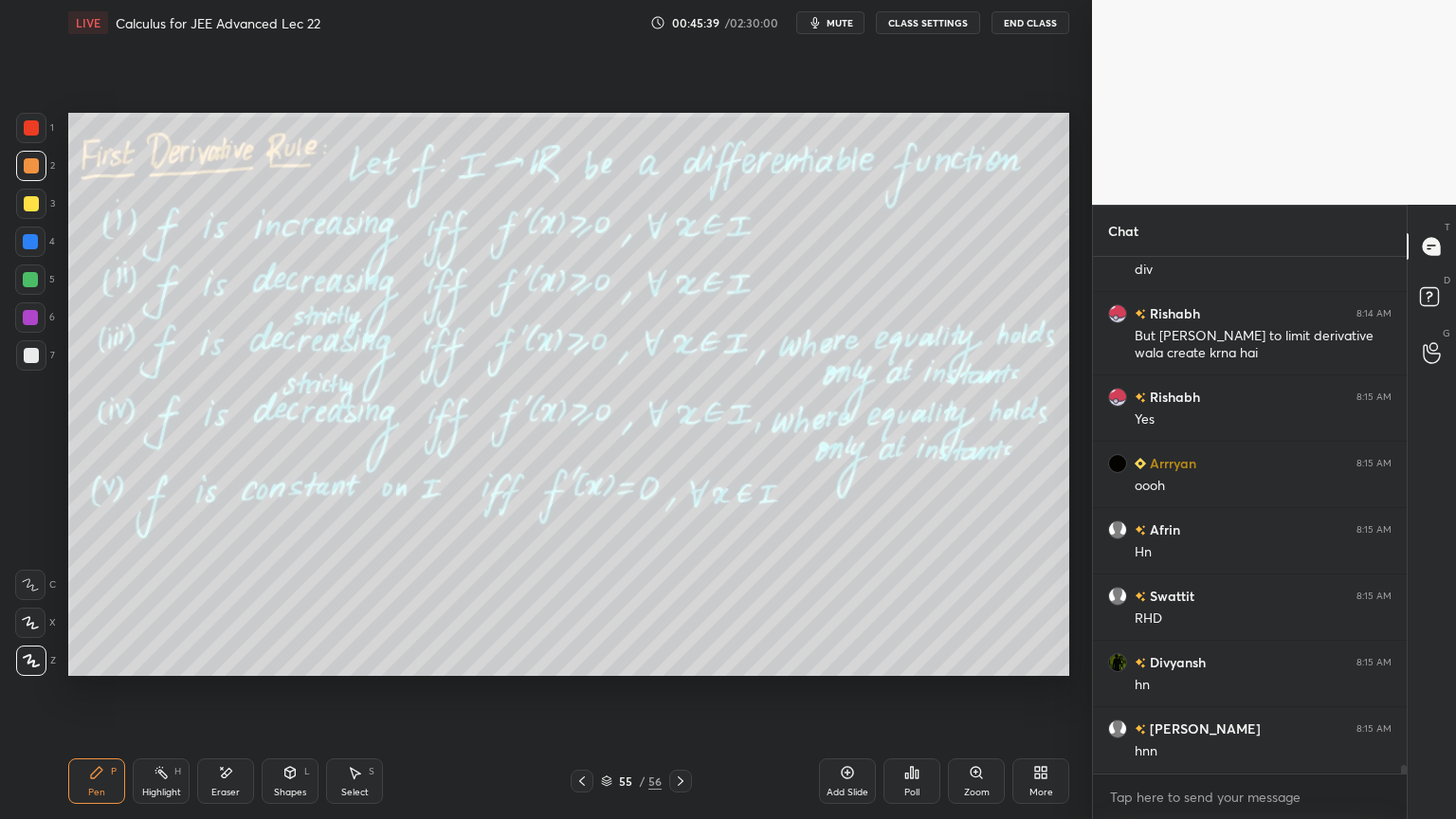 click on "Eraser" at bounding box center [226, 781] 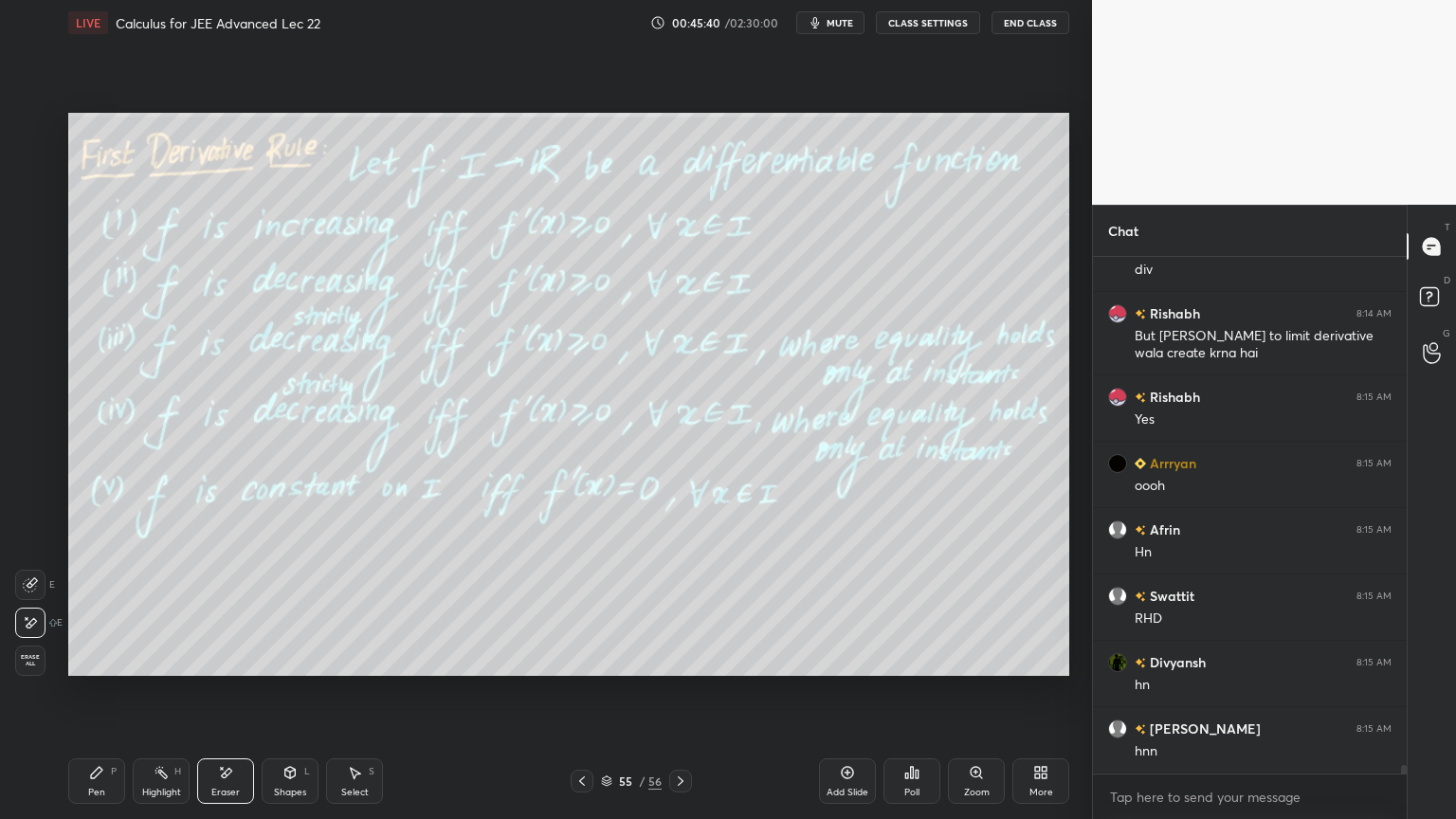 drag, startPoint x: 100, startPoint y: 789, endPoint x: 175, endPoint y: 750, distance: 84.53402 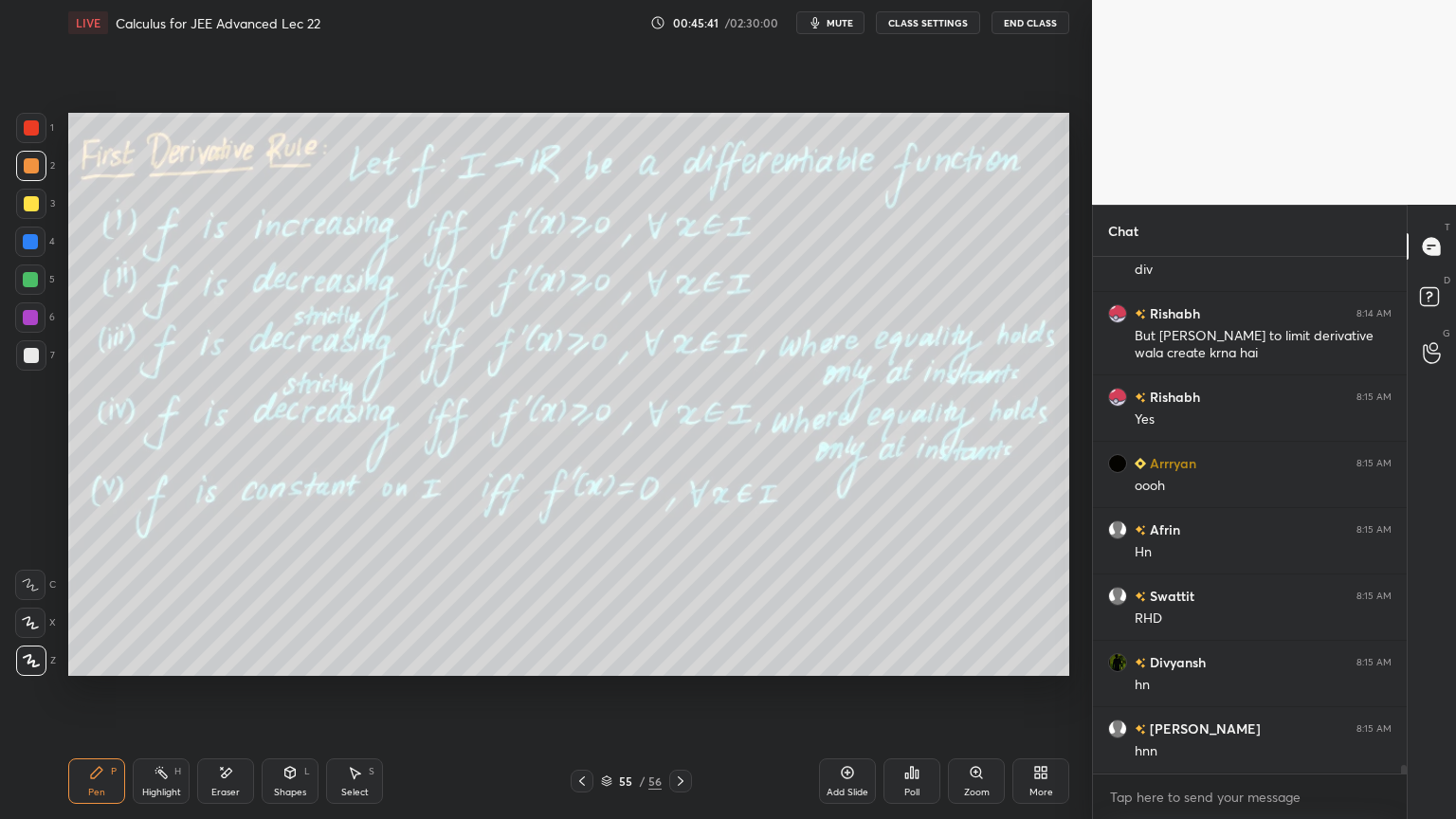 scroll, scrollTop: 31368, scrollLeft: 0, axis: vertical 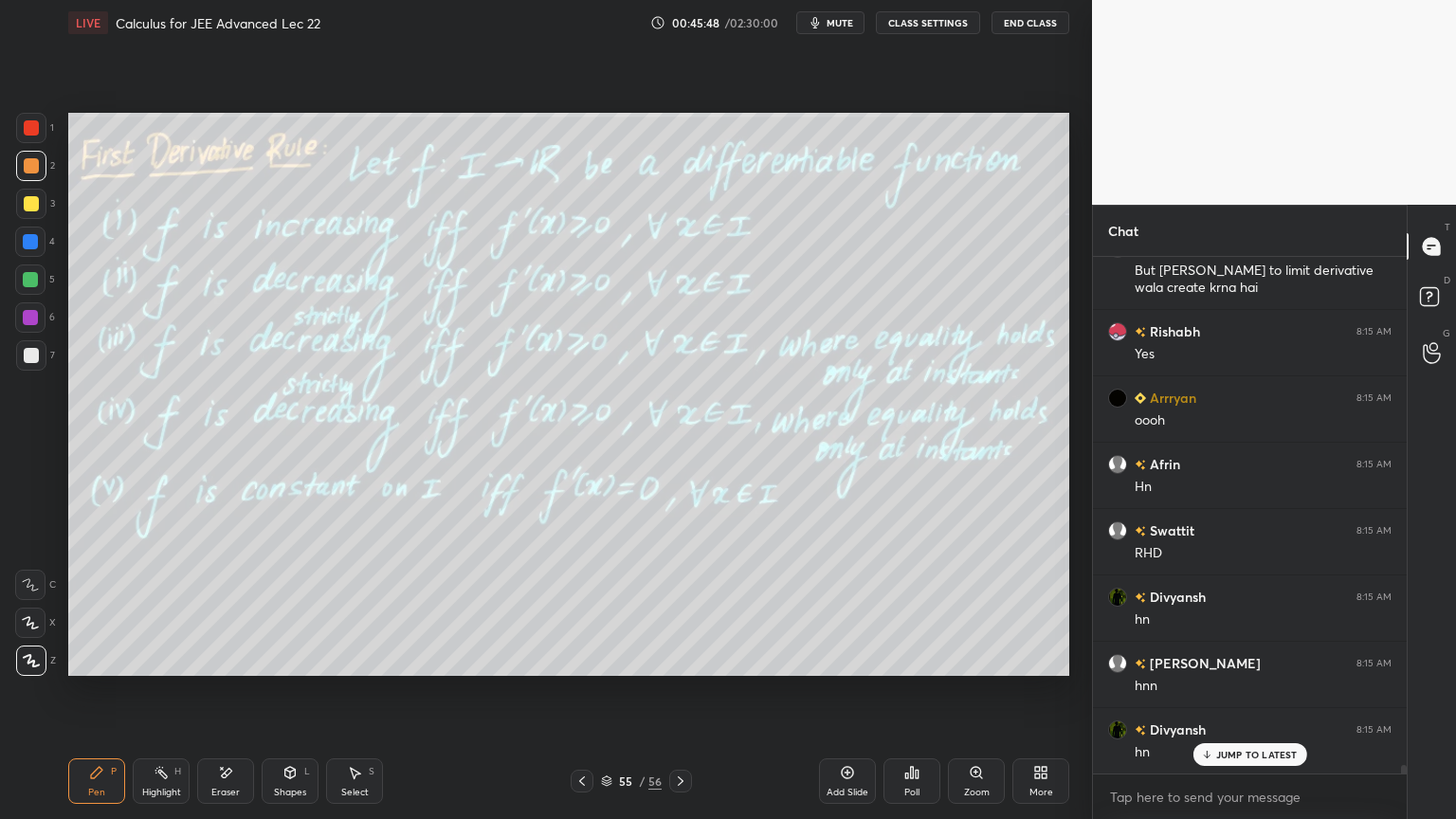click on "Eraser" at bounding box center (226, 792) 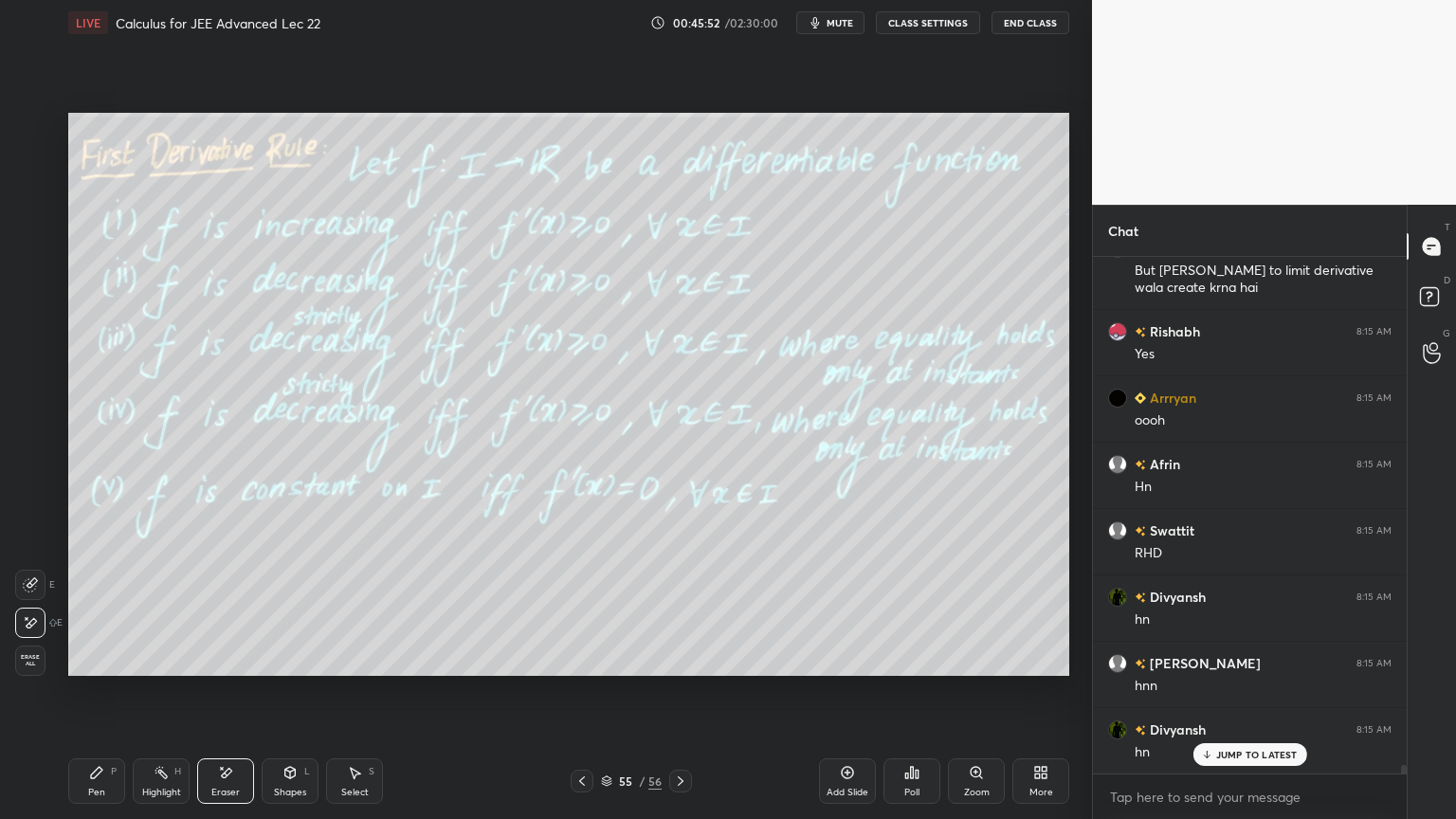 drag, startPoint x: 97, startPoint y: 780, endPoint x: 127, endPoint y: 765, distance: 33.54102 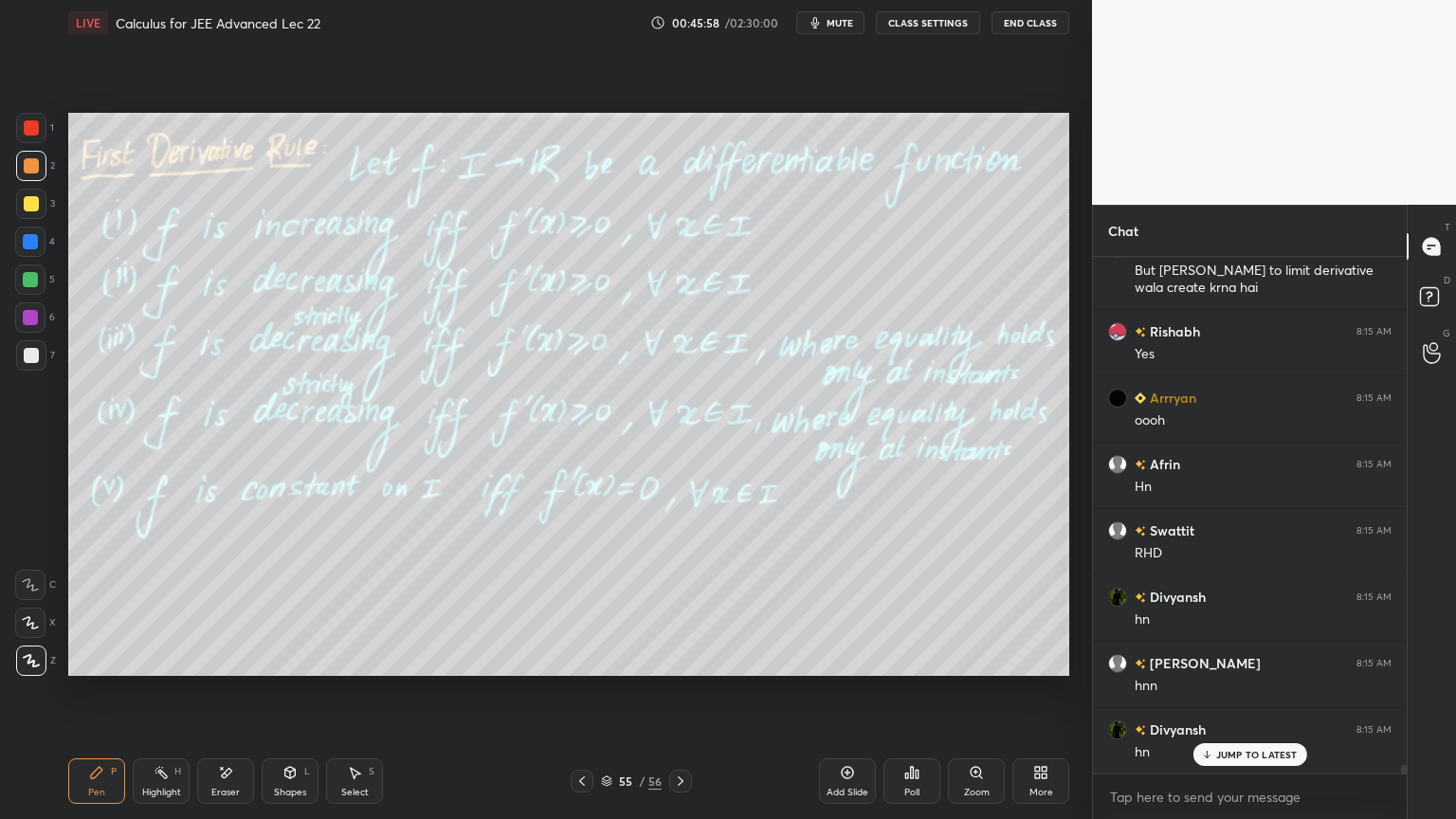click on "Eraser" at bounding box center (226, 792) 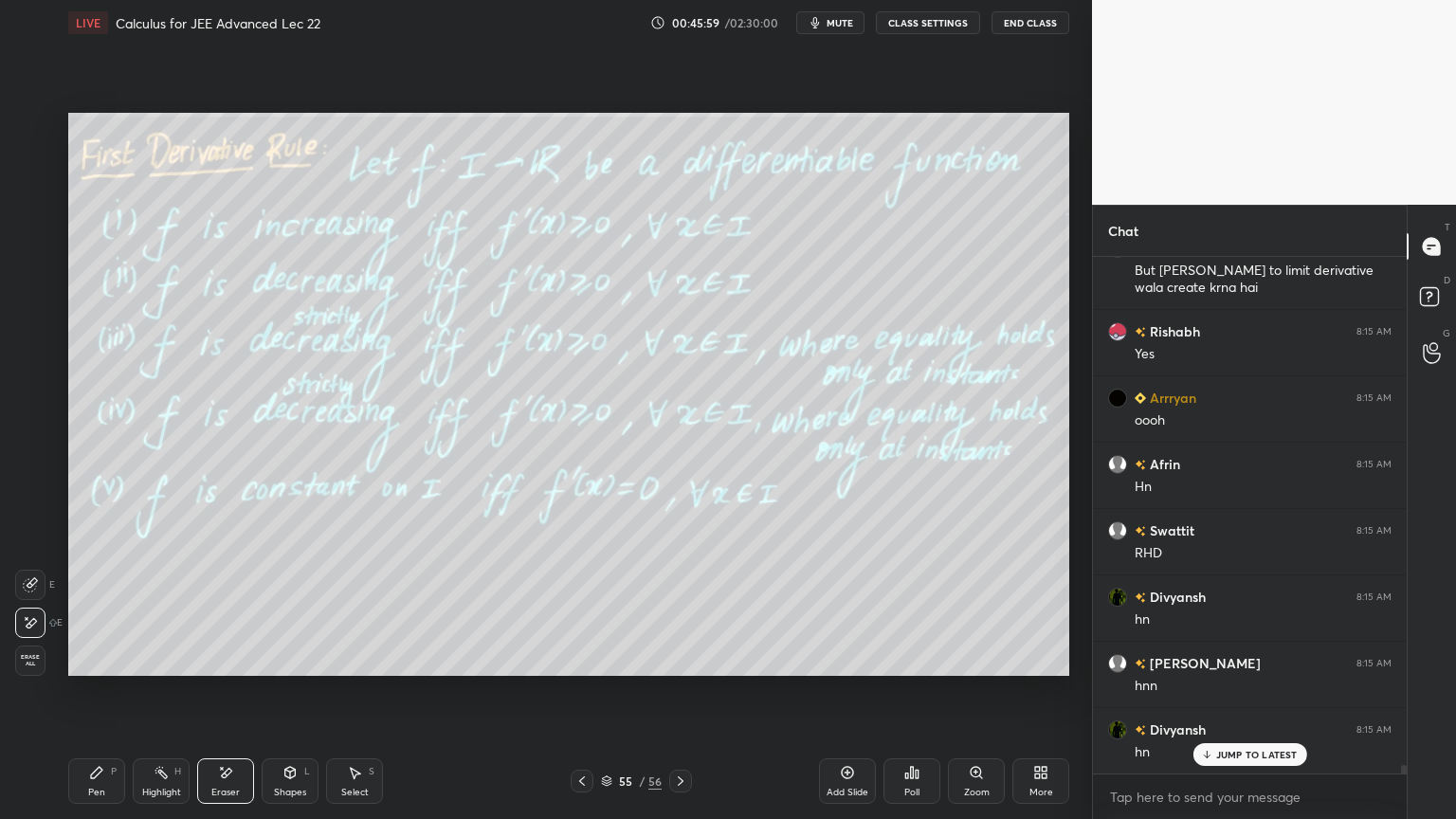 click on "Pen P" at bounding box center [97, 781] 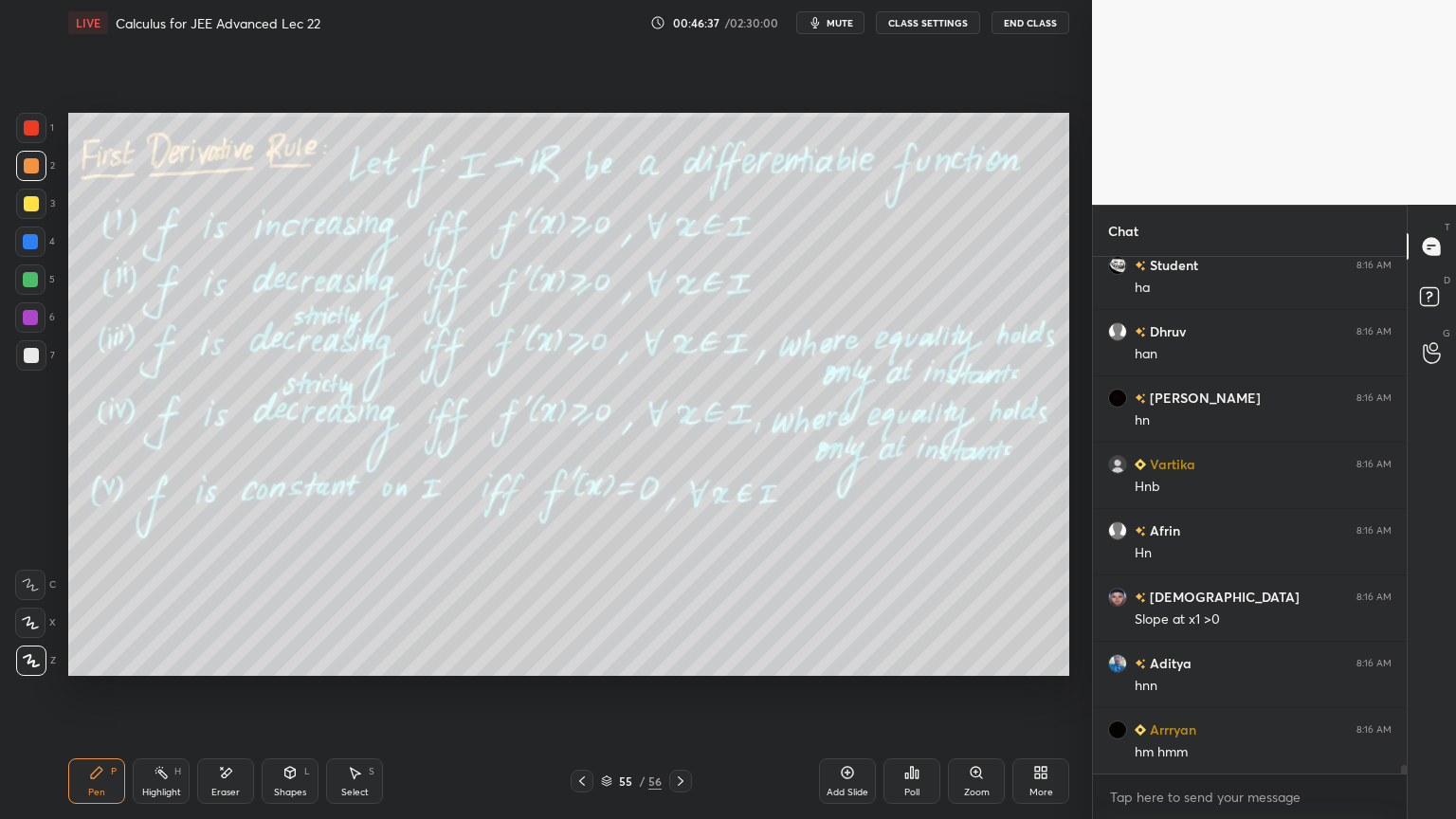 scroll, scrollTop: 32365, scrollLeft: 0, axis: vertical 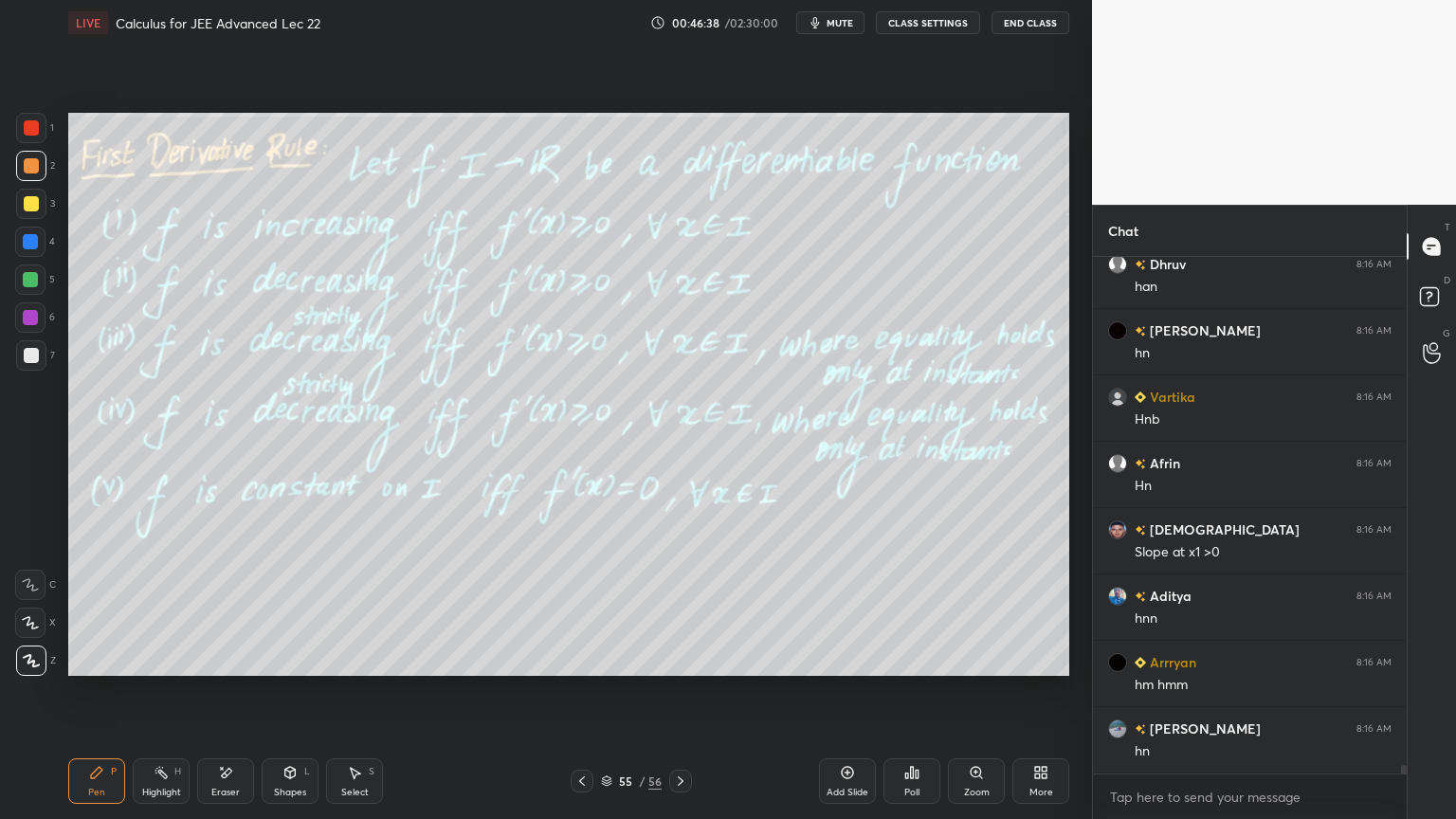 click 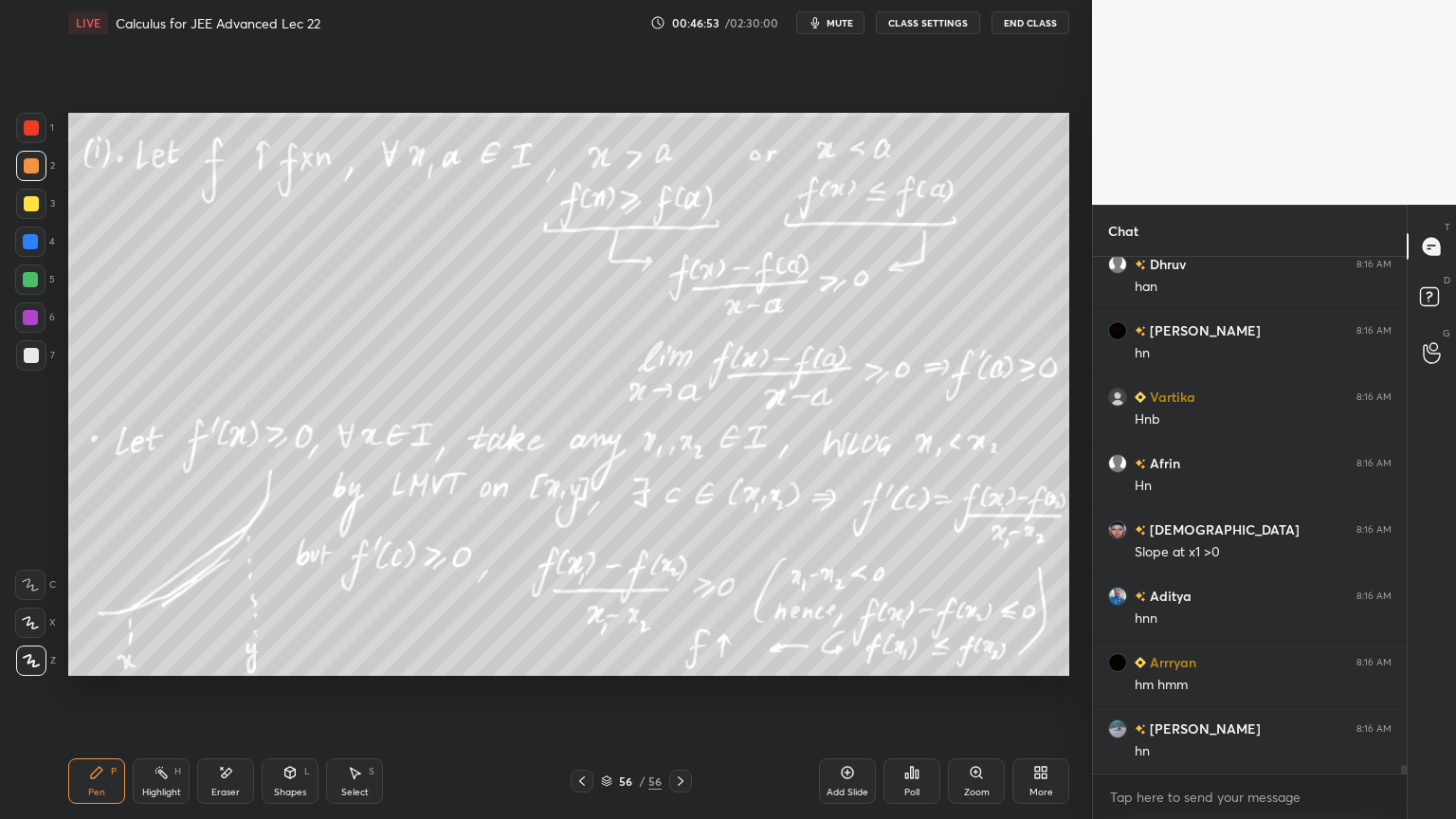 click 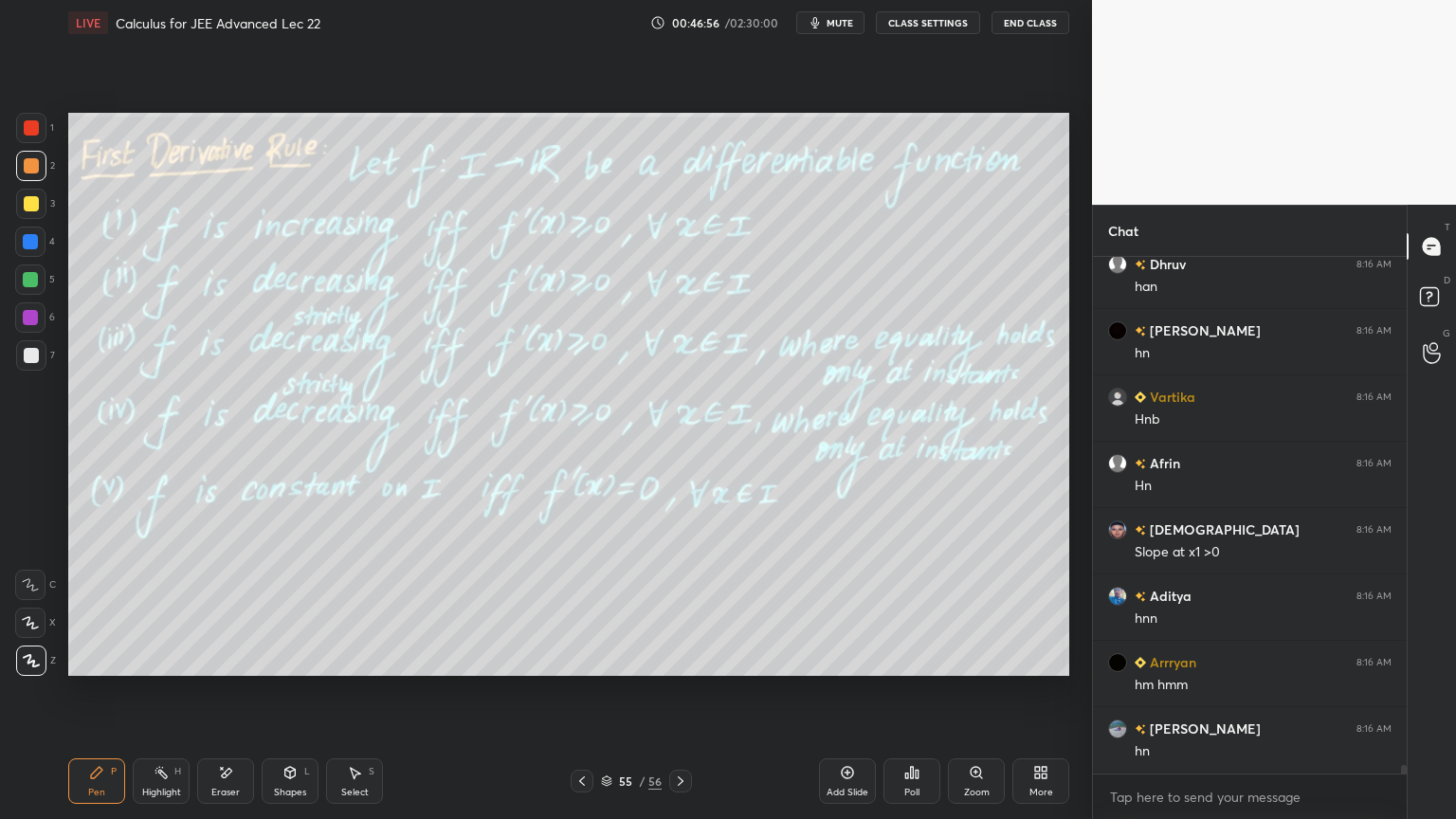 click 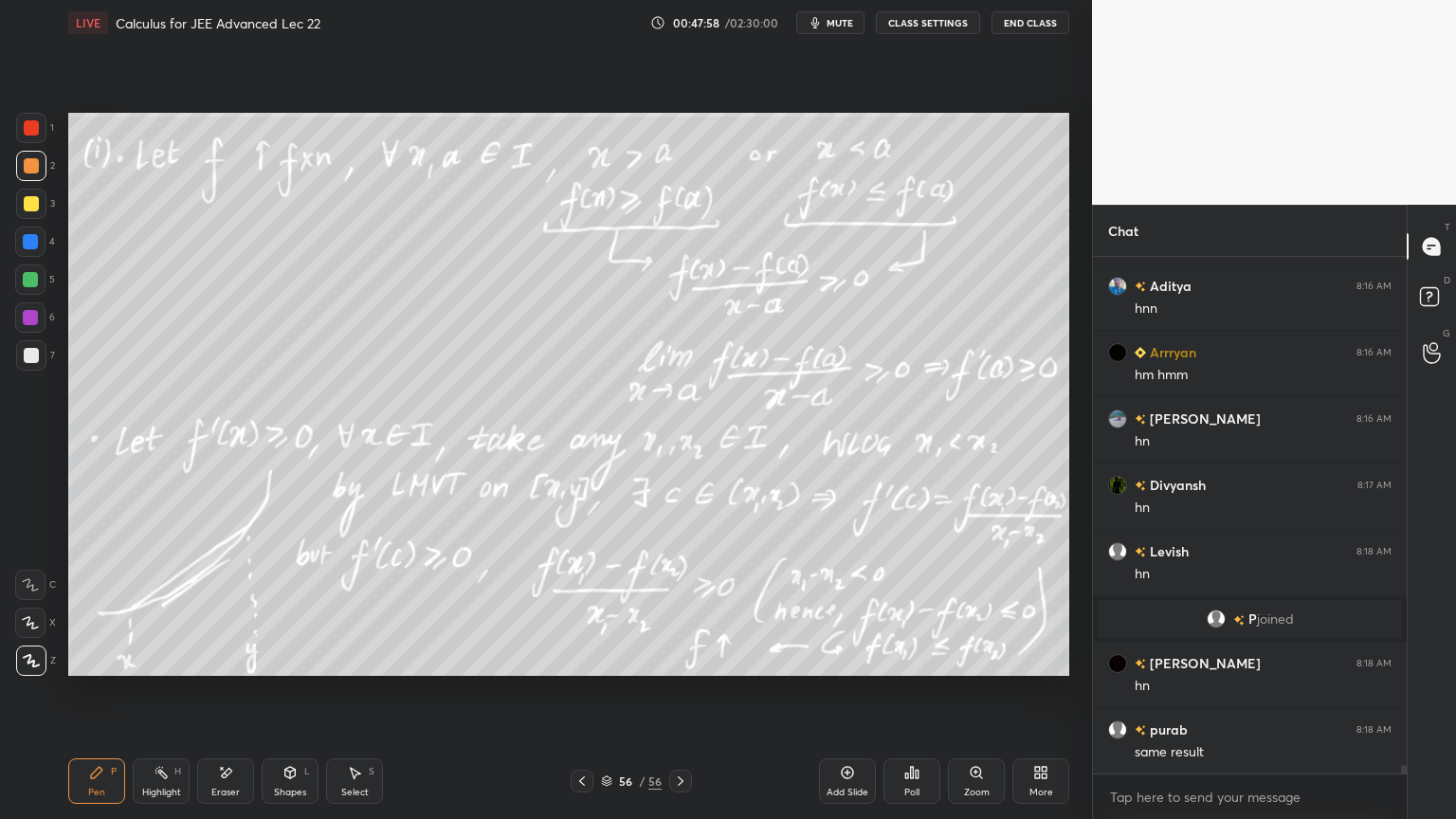 scroll, scrollTop: 29919, scrollLeft: 0, axis: vertical 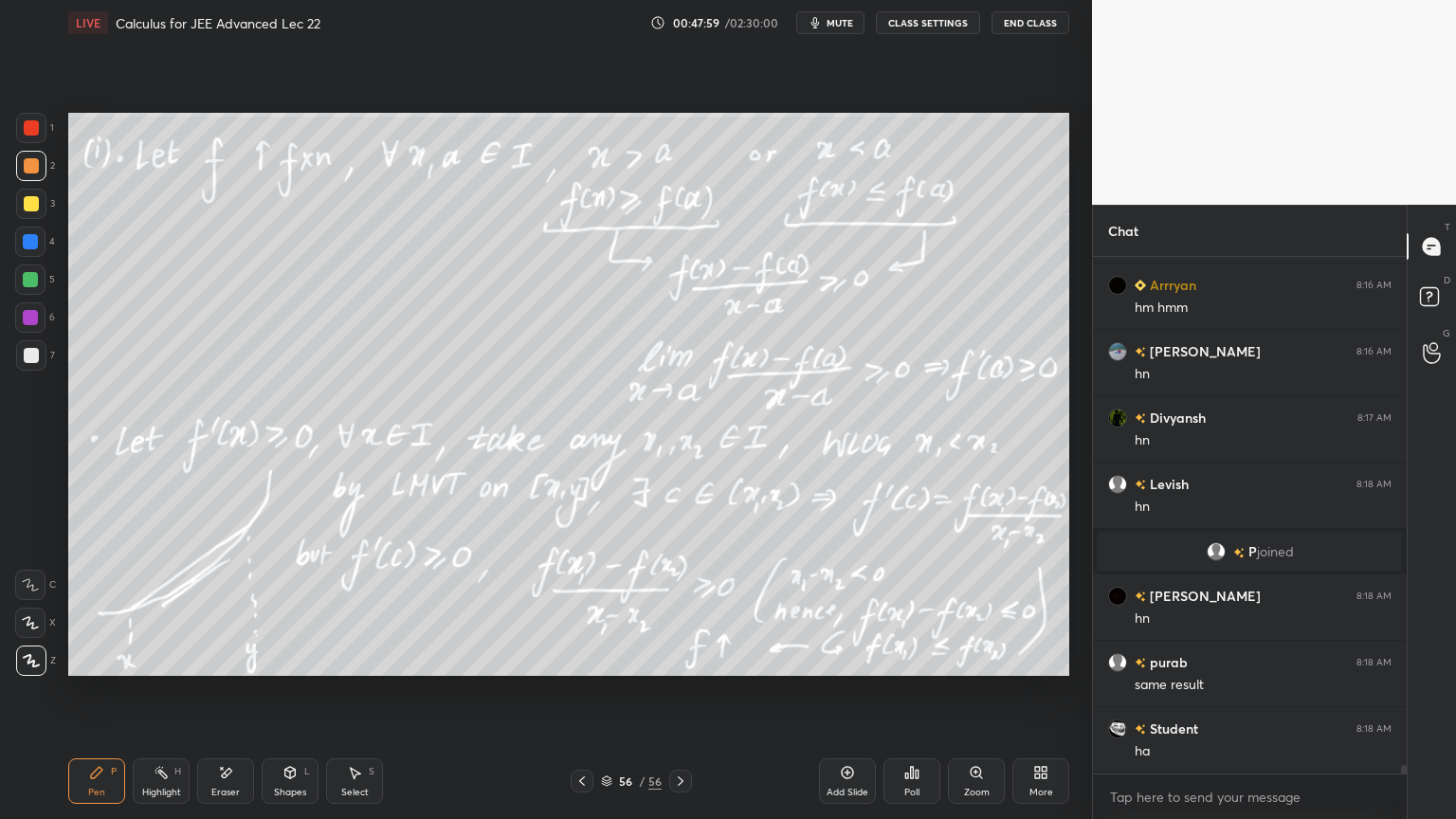 drag, startPoint x: 582, startPoint y: 774, endPoint x: 588, endPoint y: 764, distance: 11.661904 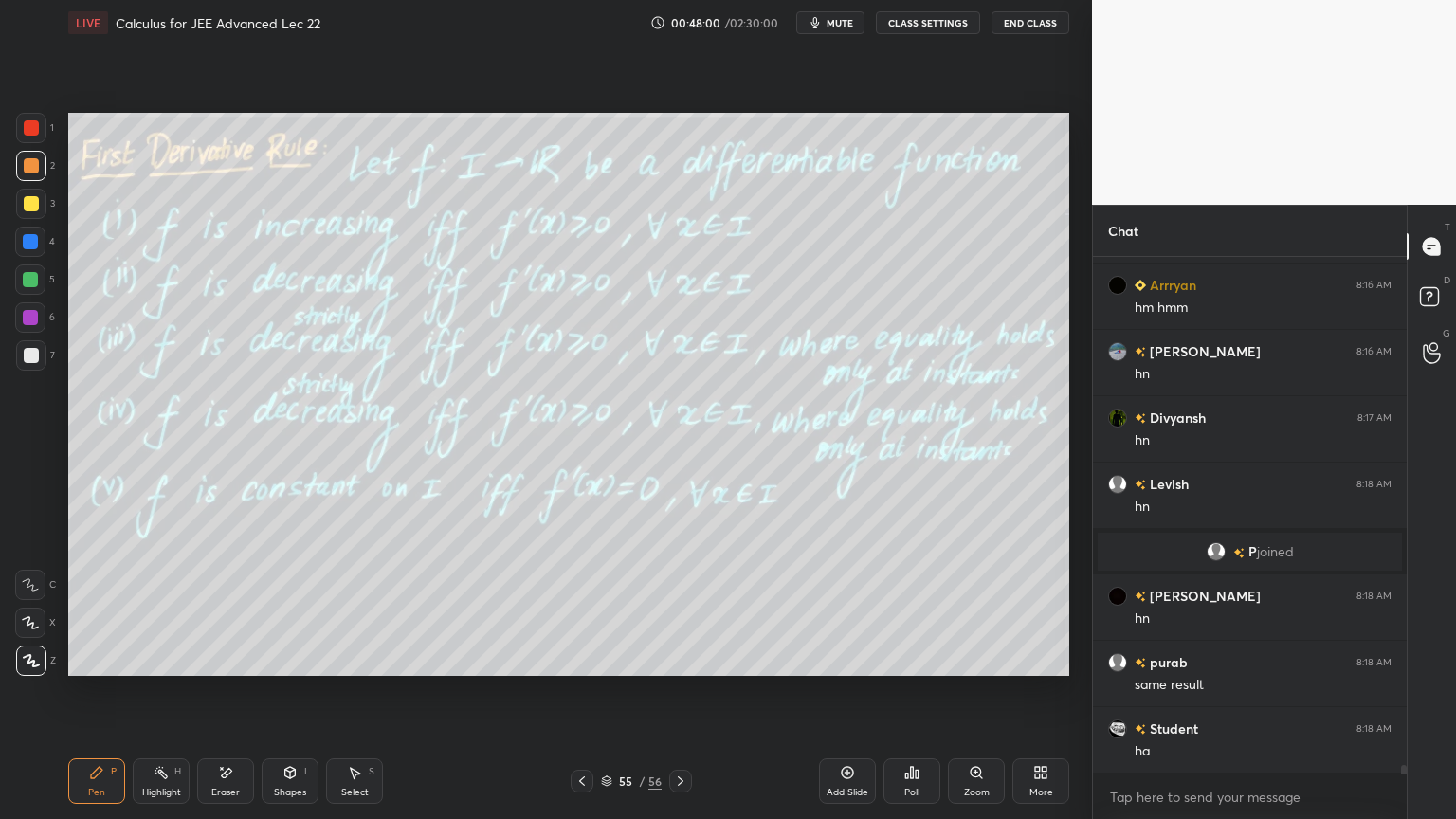 drag, startPoint x: 687, startPoint y: 783, endPoint x: 688, endPoint y: 761, distance: 22.022716 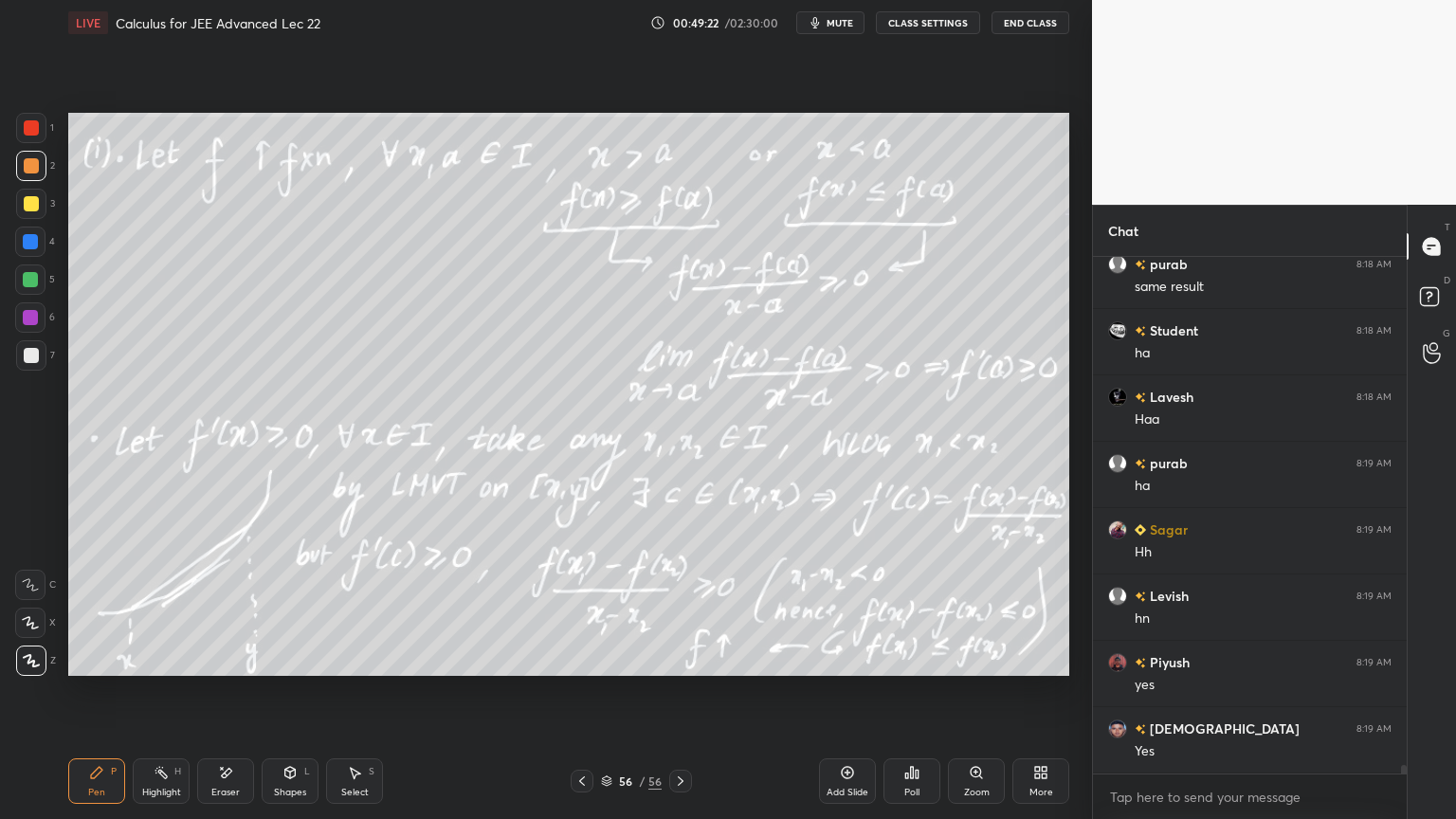 scroll, scrollTop: 30383, scrollLeft: 0, axis: vertical 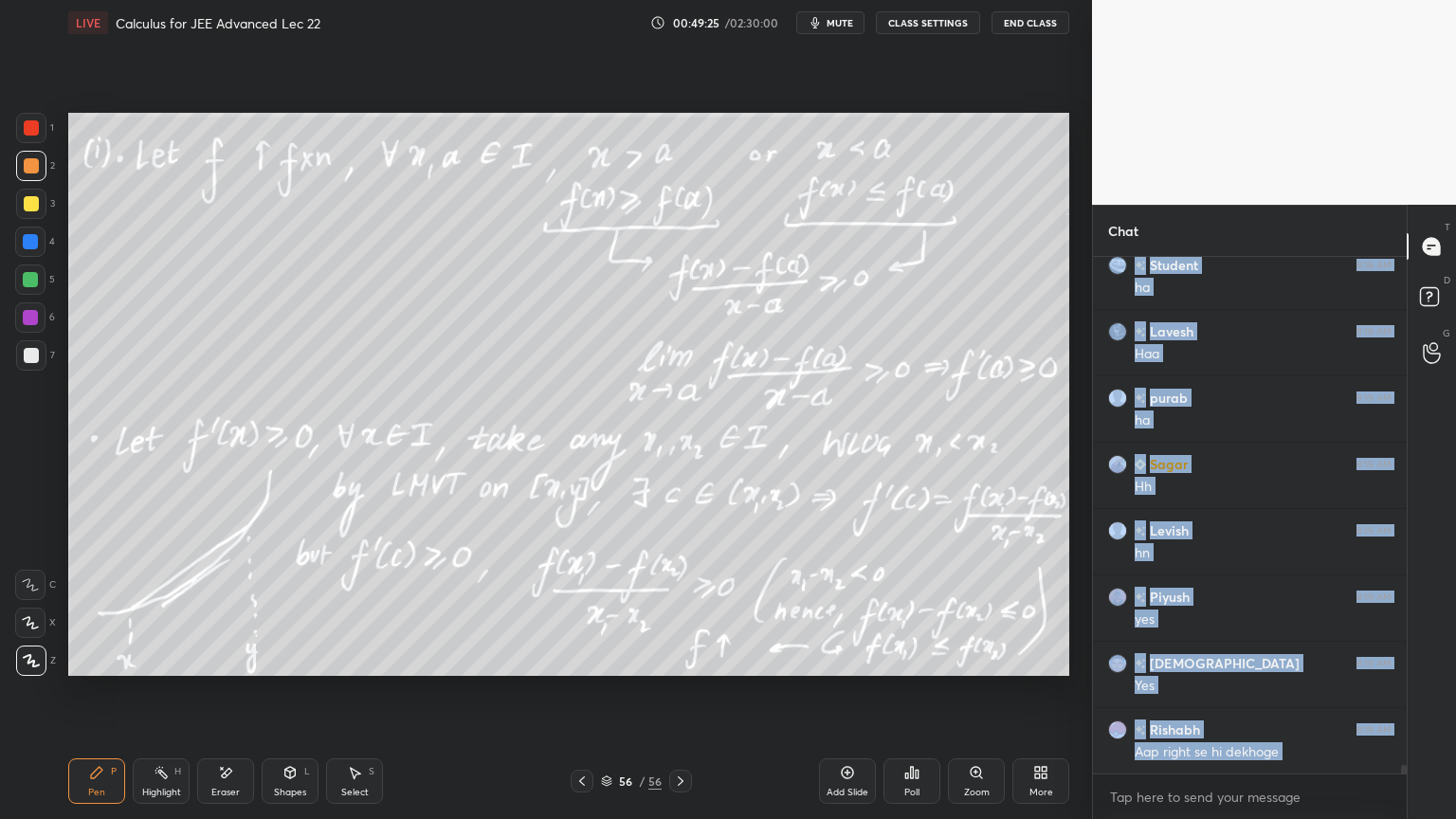 click on "Student 8:18 AM [PERSON_NAME] 8:18 AM [DEMOGRAPHIC_DATA][PERSON_NAME] 8:19 AM ha Sagar 8:19 AM [PERSON_NAME] 8:19 AM hn Piyush 8:19 AM yes [DEMOGRAPHIC_DATA] 8:19 AM [DEMOGRAPHIC_DATA][PERSON_NAME] 8:19 AM Aap right se hi dekhoge Anika 8:19 AM Rhd JUMP TO LATEST" at bounding box center (1249, 515) 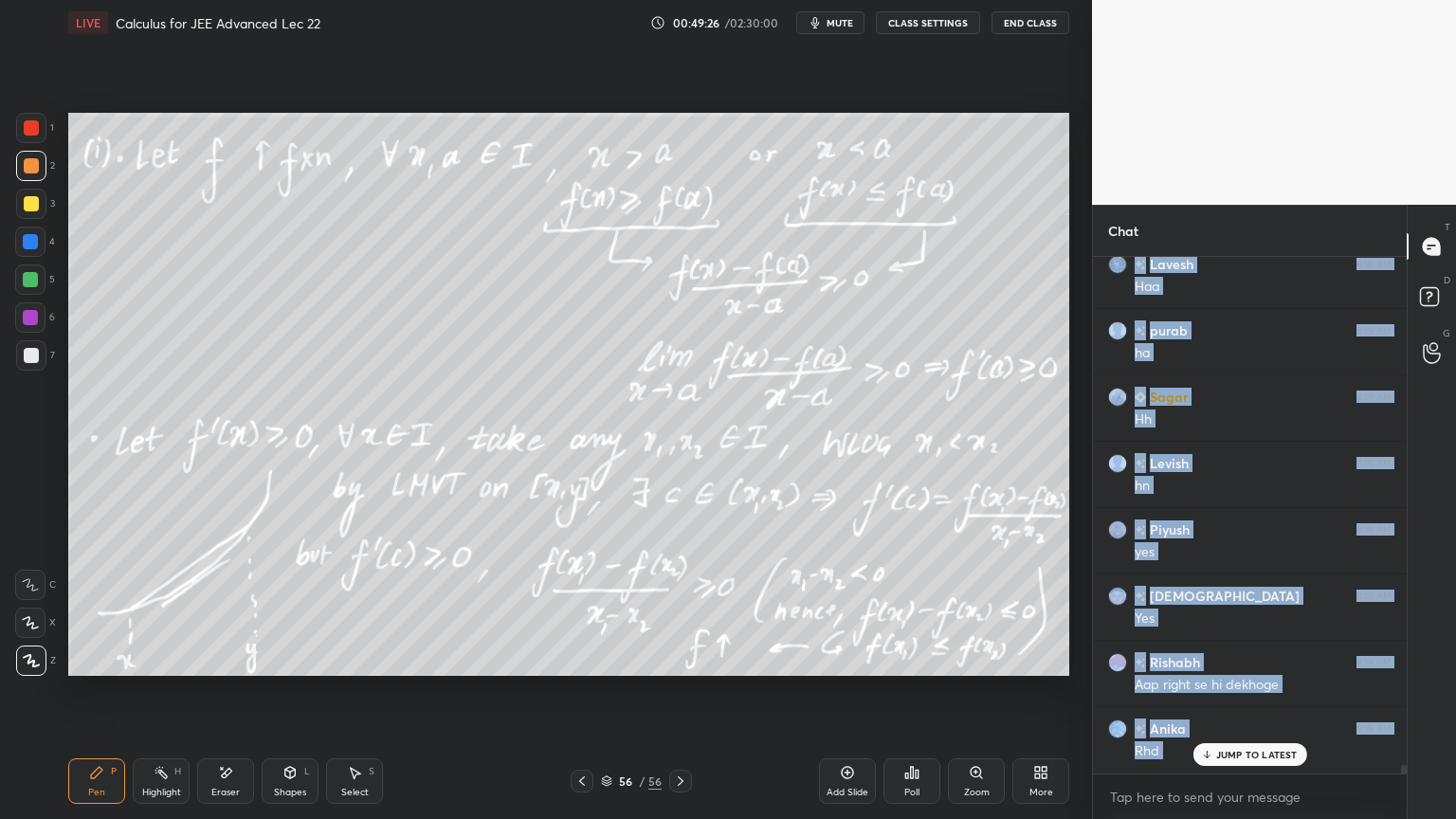 click 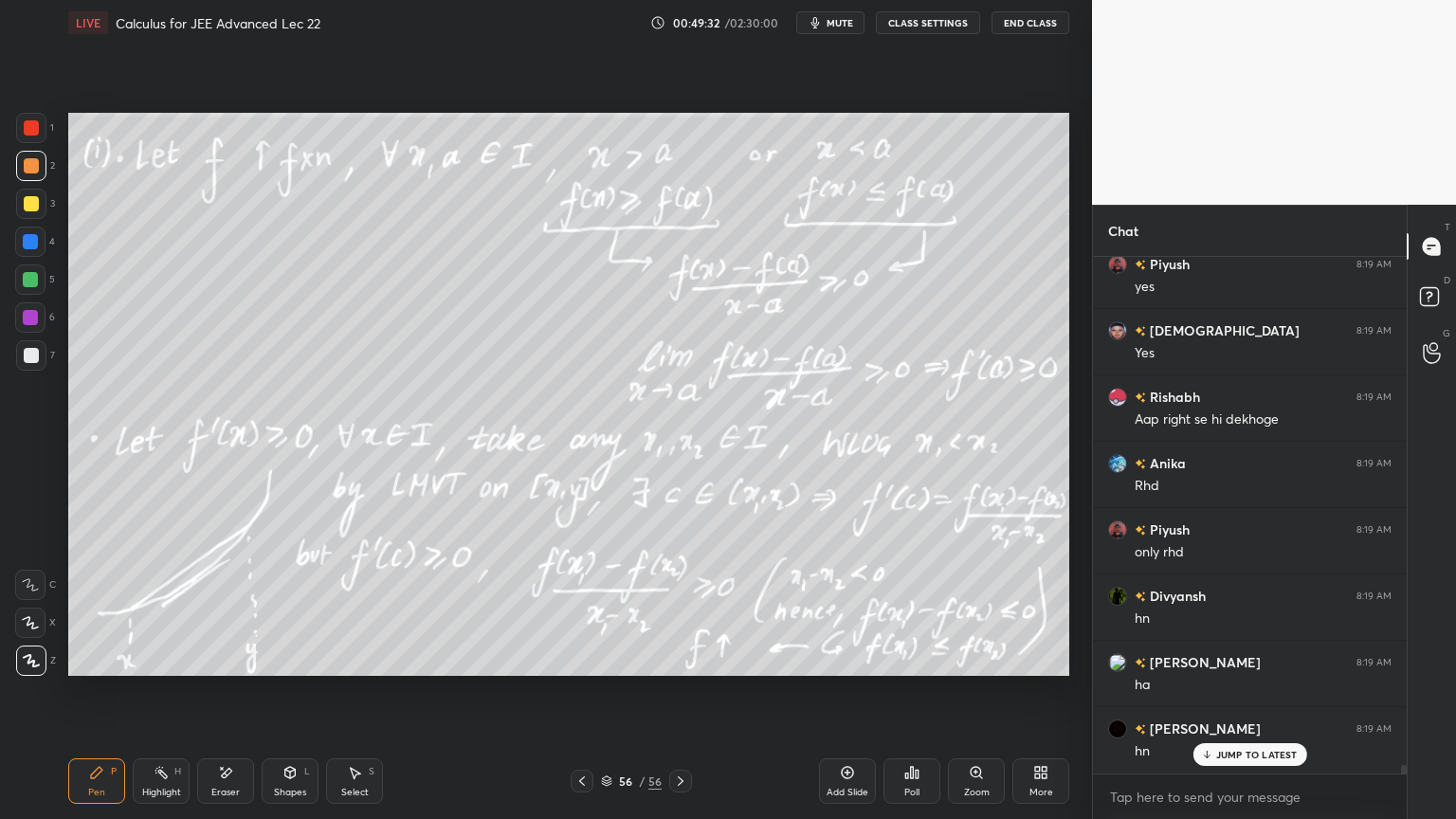 scroll, scrollTop: 30781, scrollLeft: 0, axis: vertical 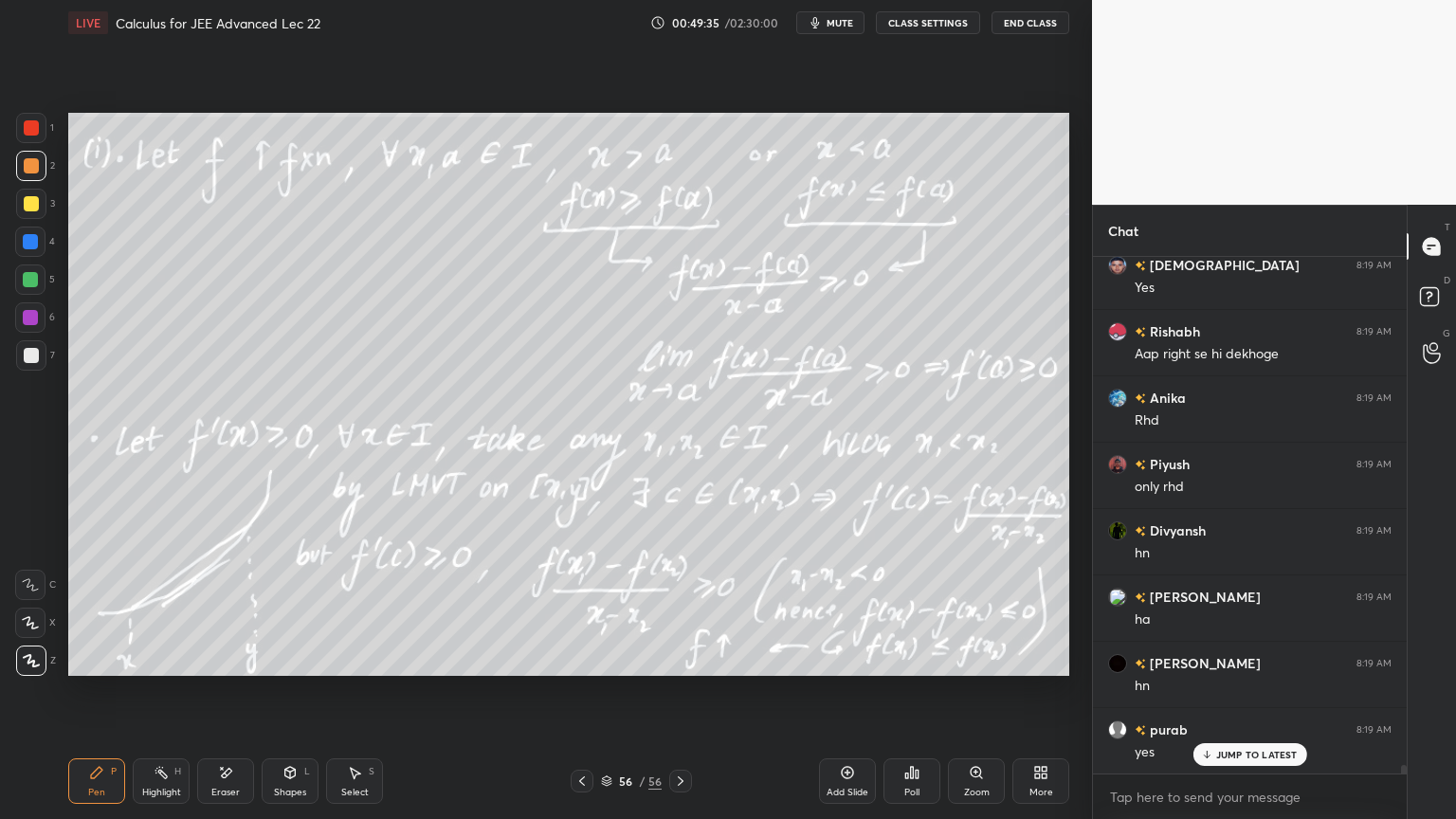 click 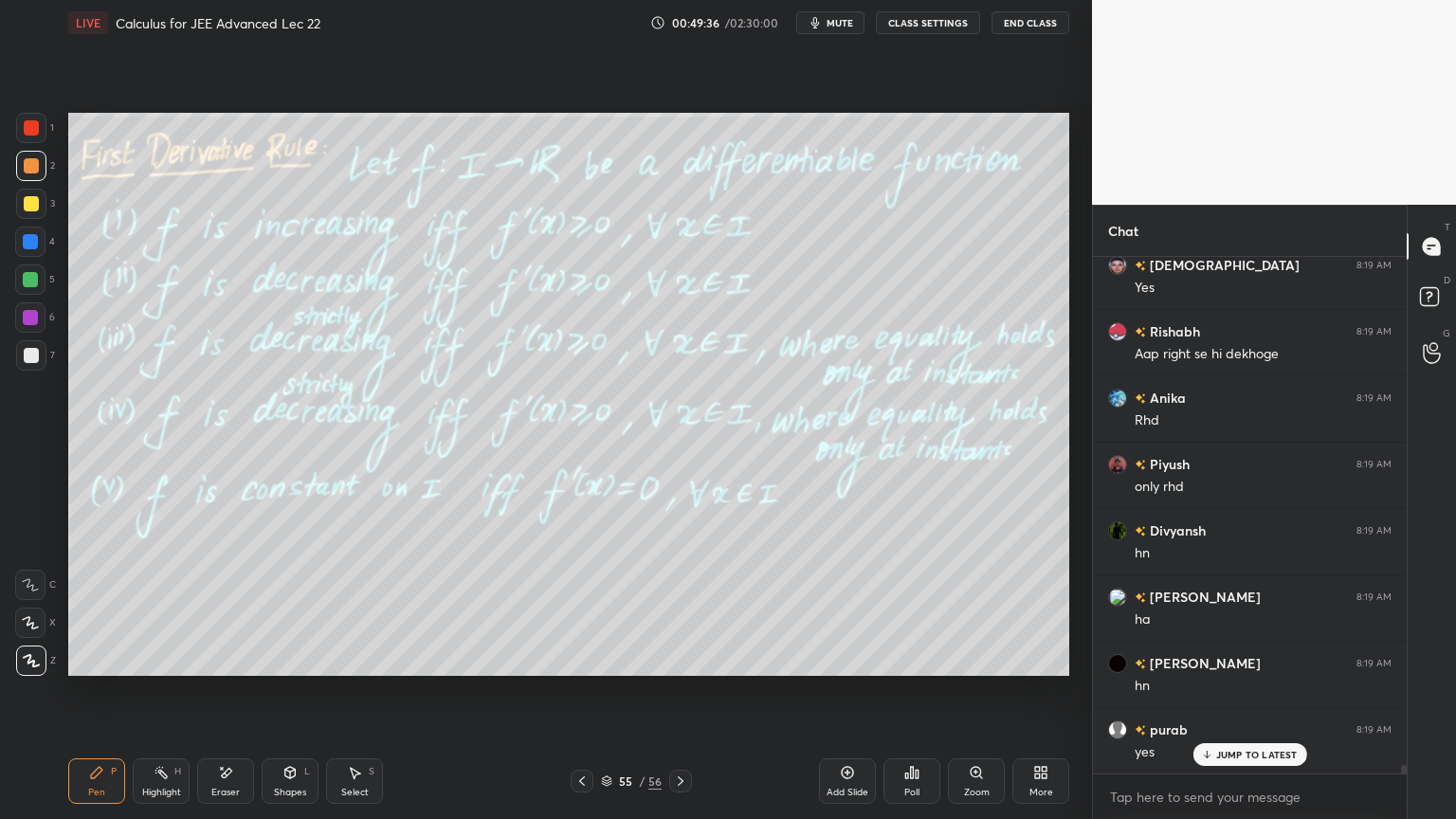click on "Add Slide" at bounding box center [847, 781] 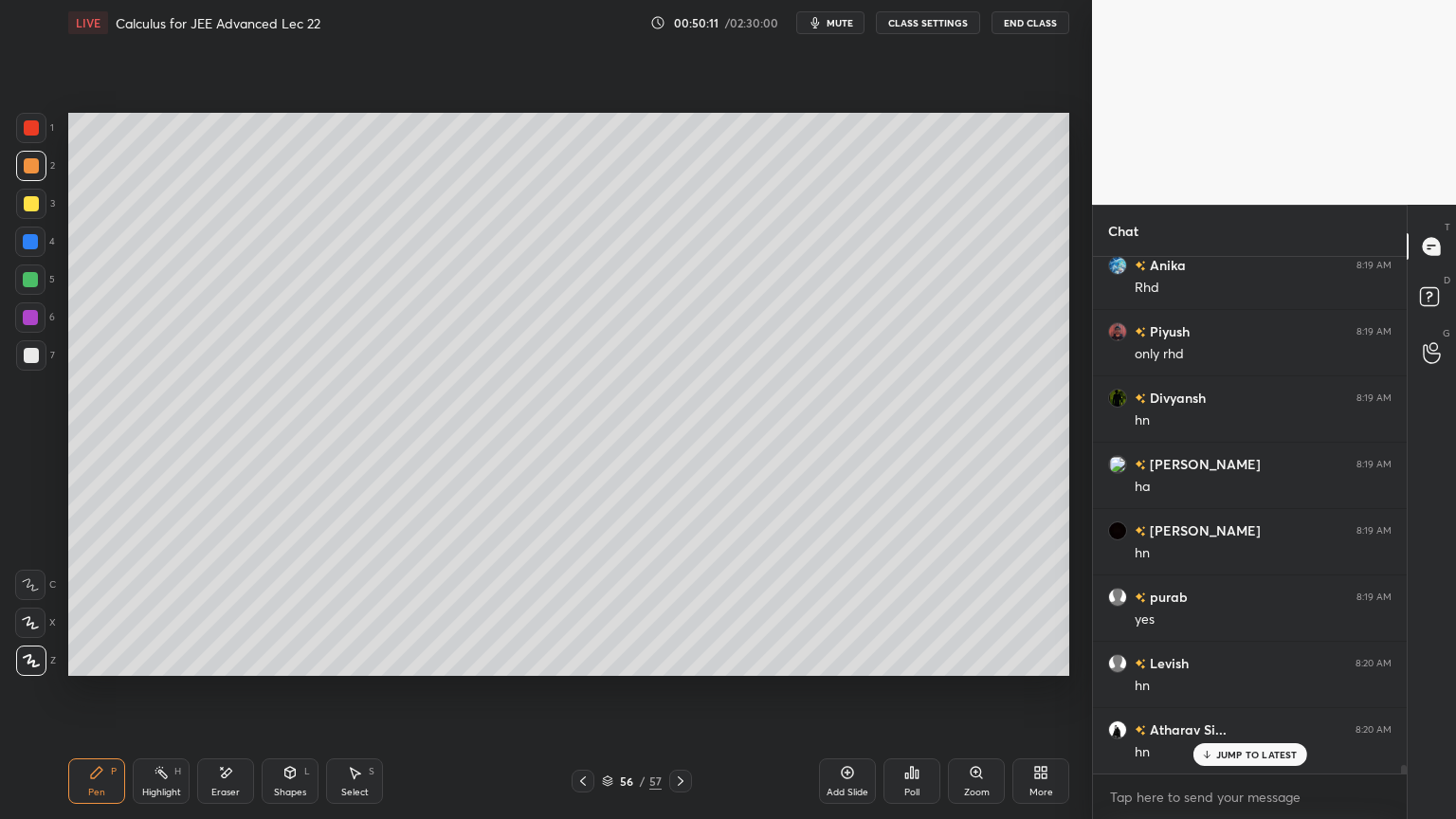 scroll, scrollTop: 30981, scrollLeft: 0, axis: vertical 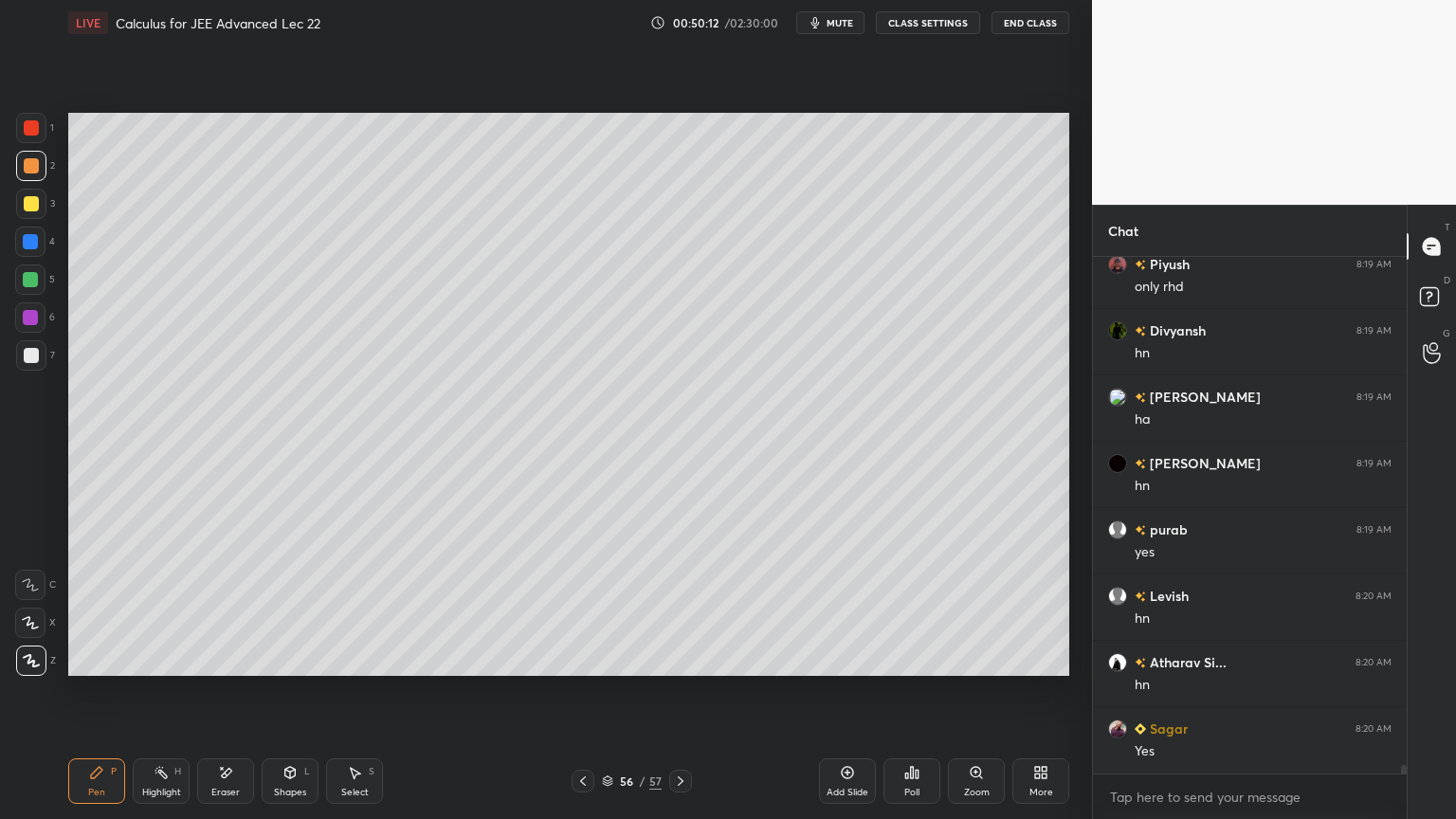 click at bounding box center [583, 781] 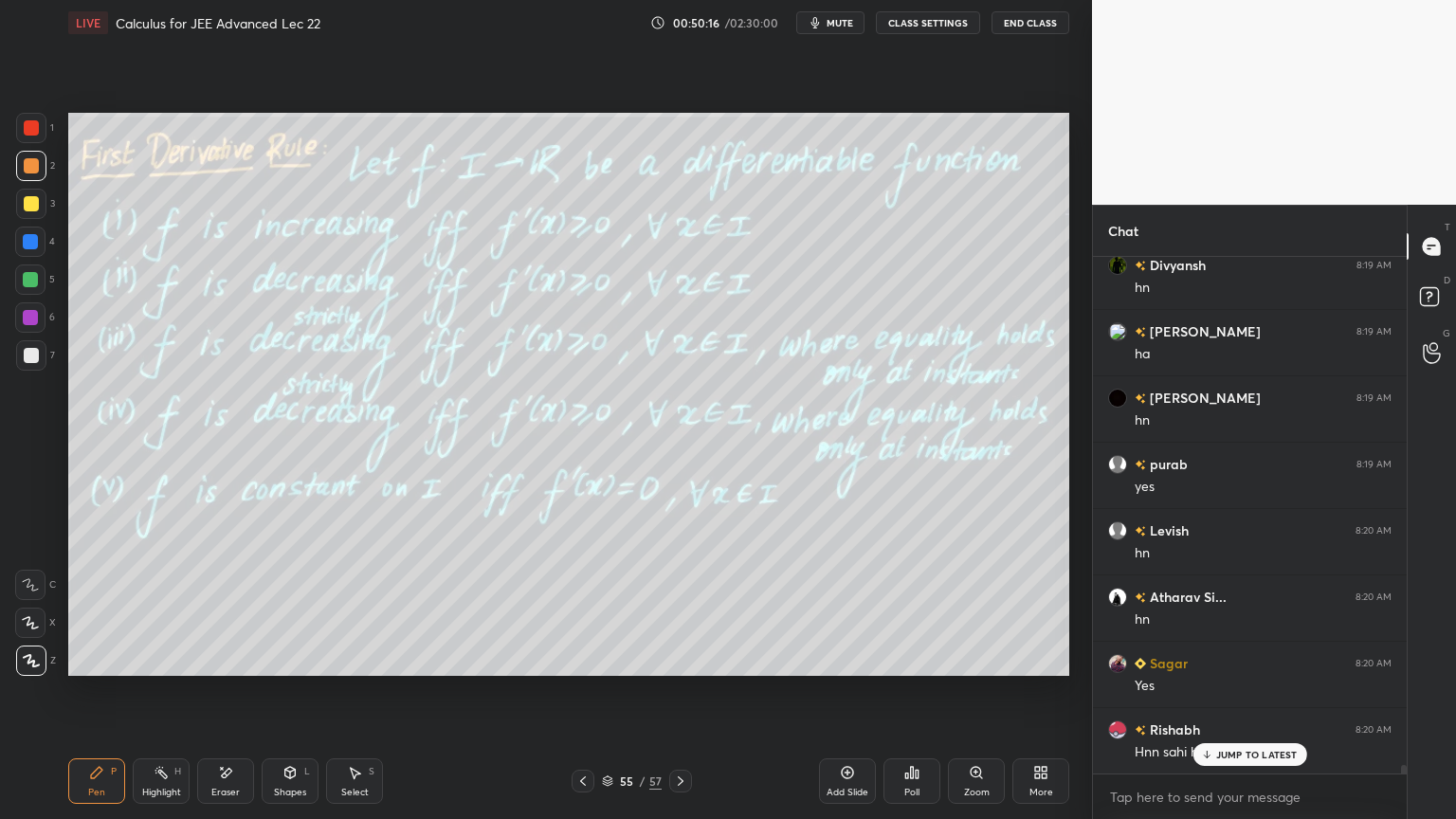 scroll, scrollTop: 31113, scrollLeft: 0, axis: vertical 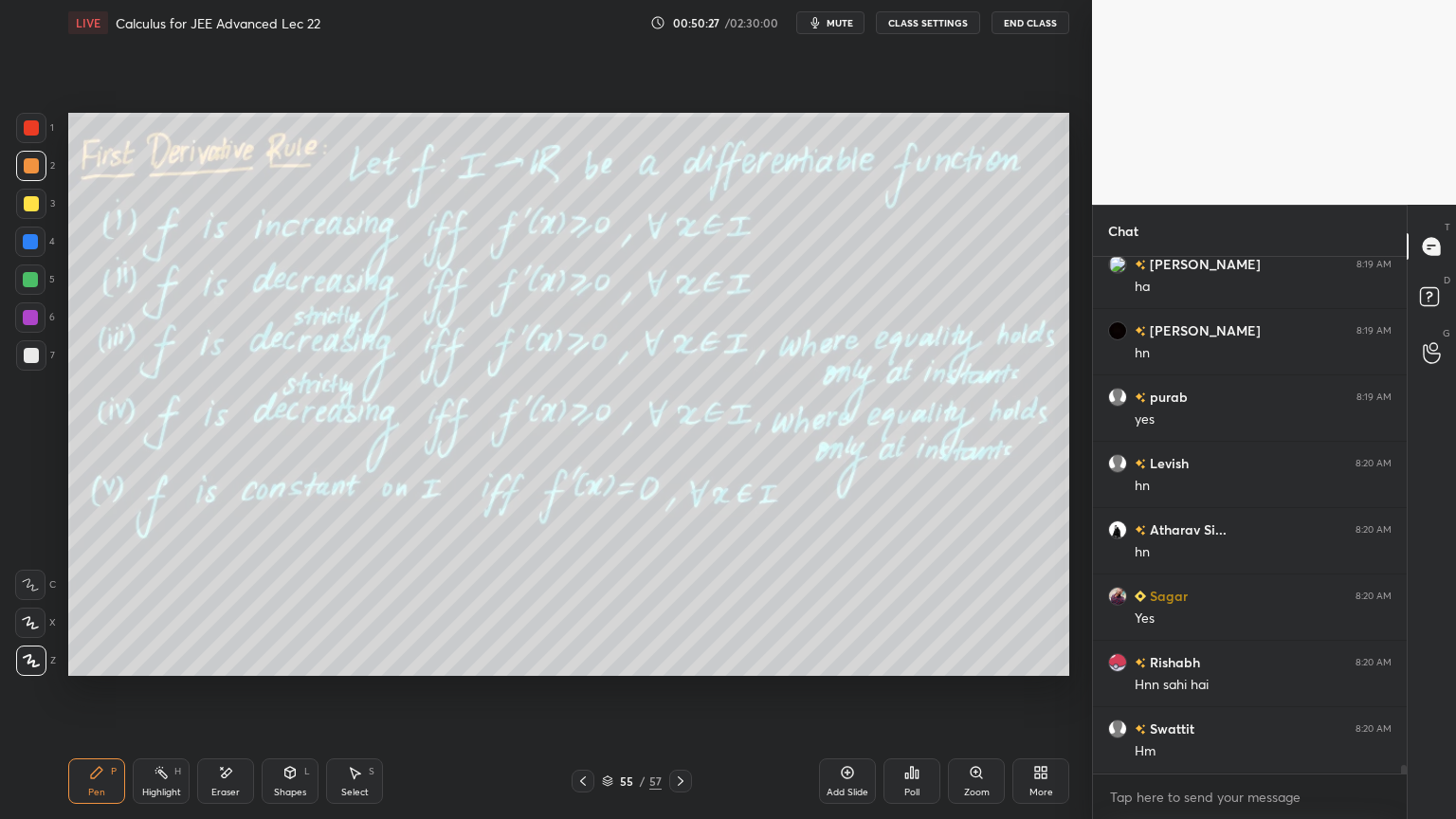 click at bounding box center [681, 781] 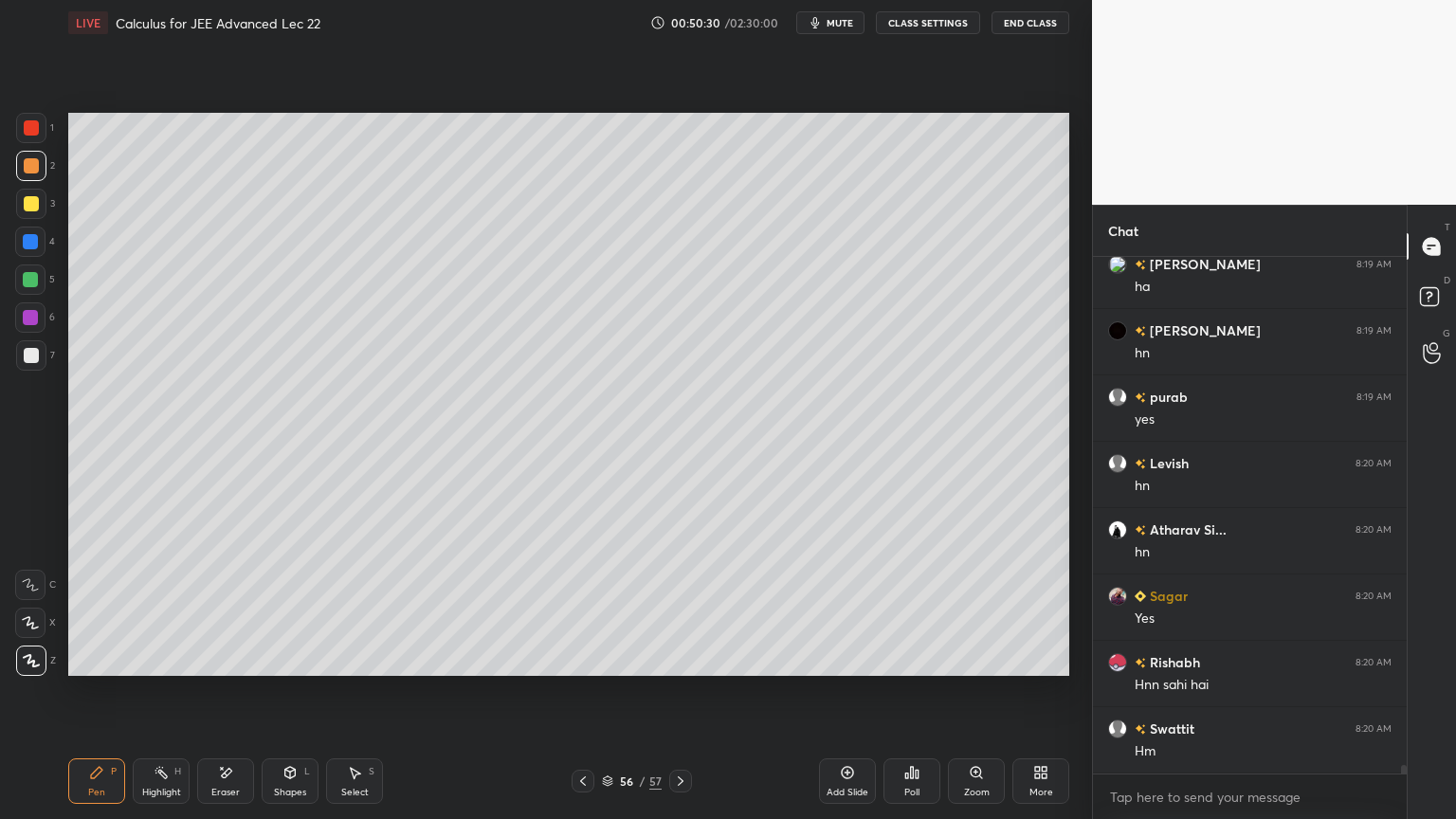 drag, startPoint x: 356, startPoint y: 763, endPoint x: 333, endPoint y: 699, distance: 68.00735 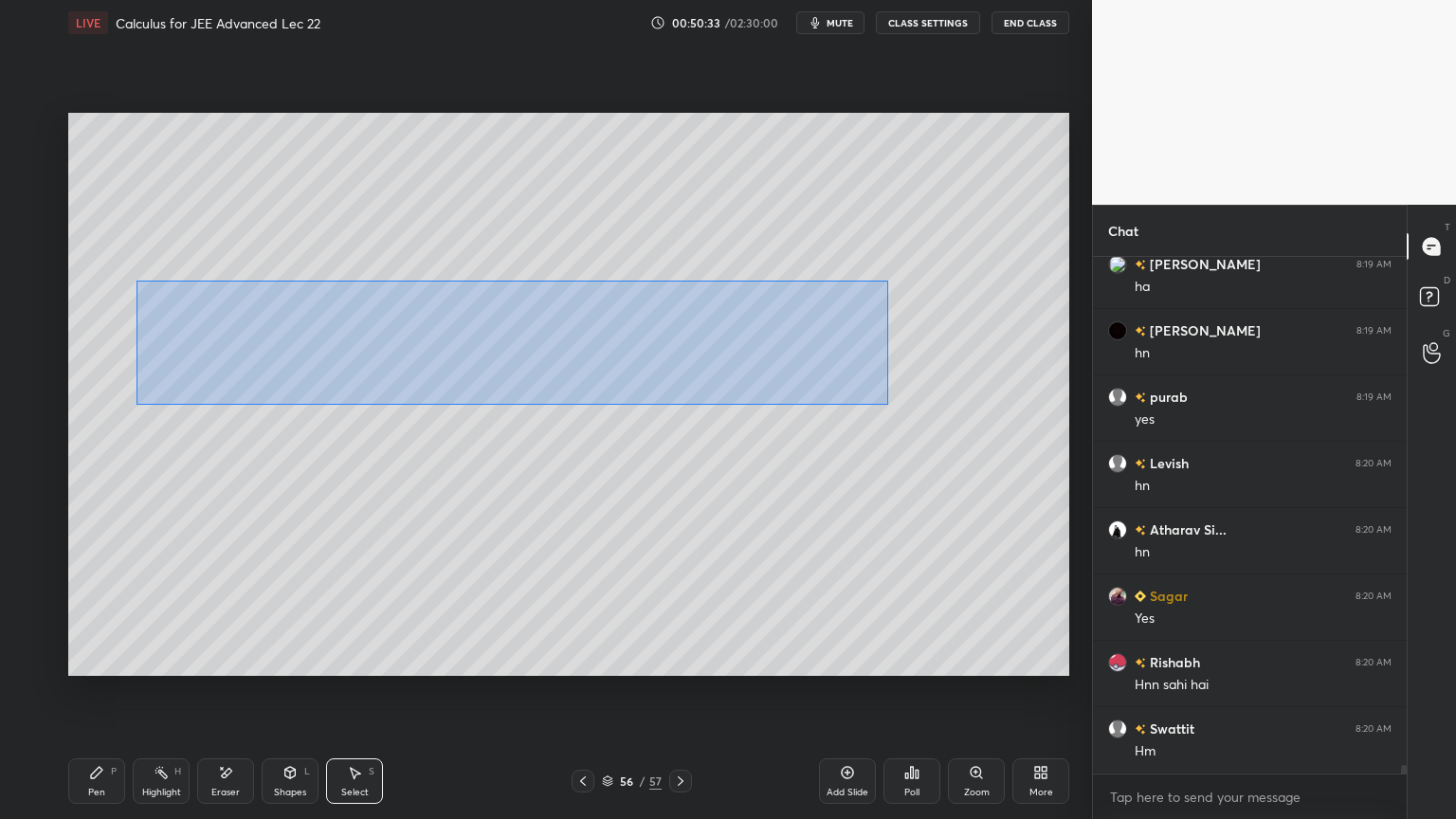 drag, startPoint x: 179, startPoint y: 289, endPoint x: 974, endPoint y: 409, distance: 804.0056 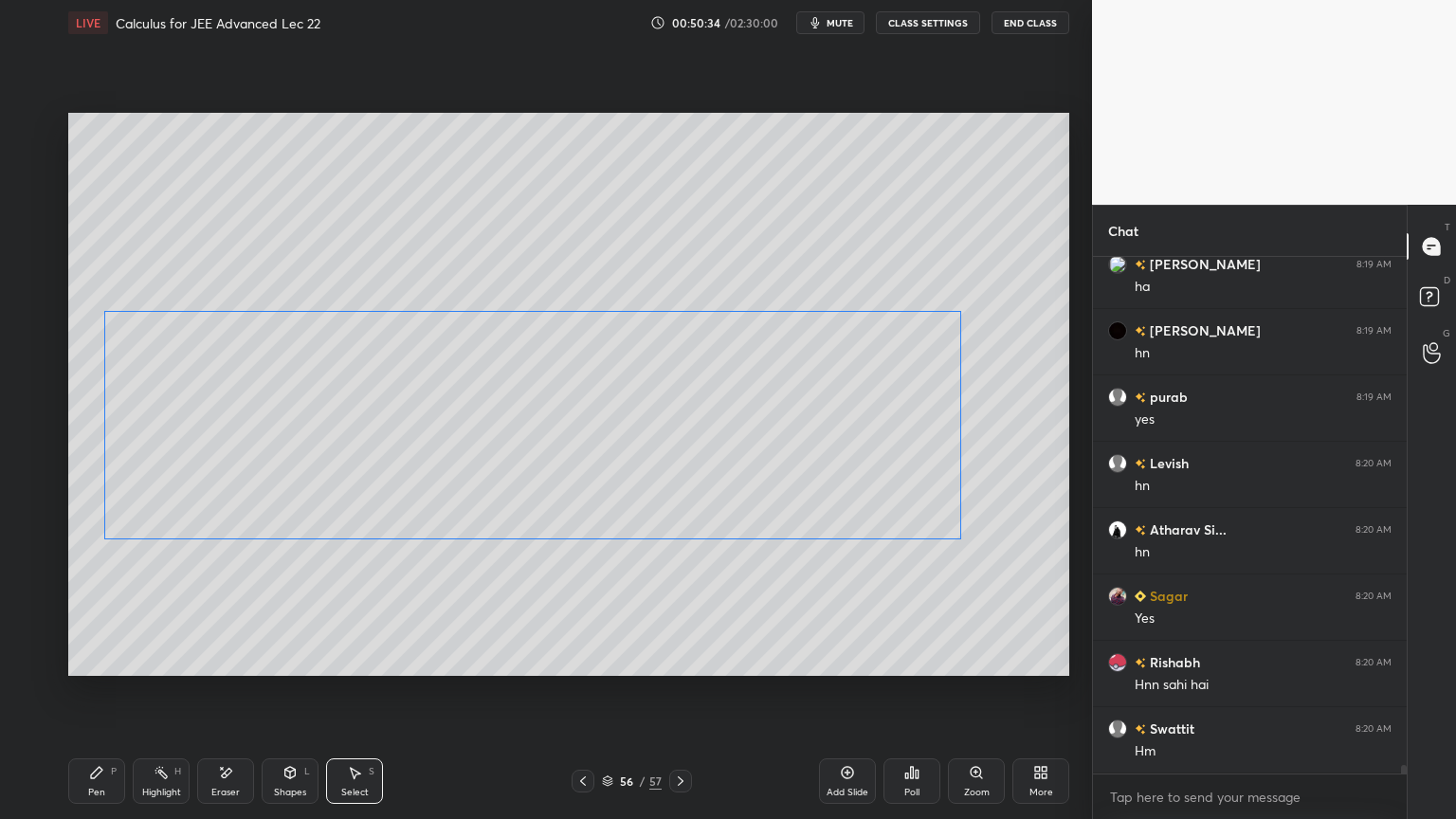drag, startPoint x: 848, startPoint y: 360, endPoint x: 918, endPoint y: 464, distance: 125.36347 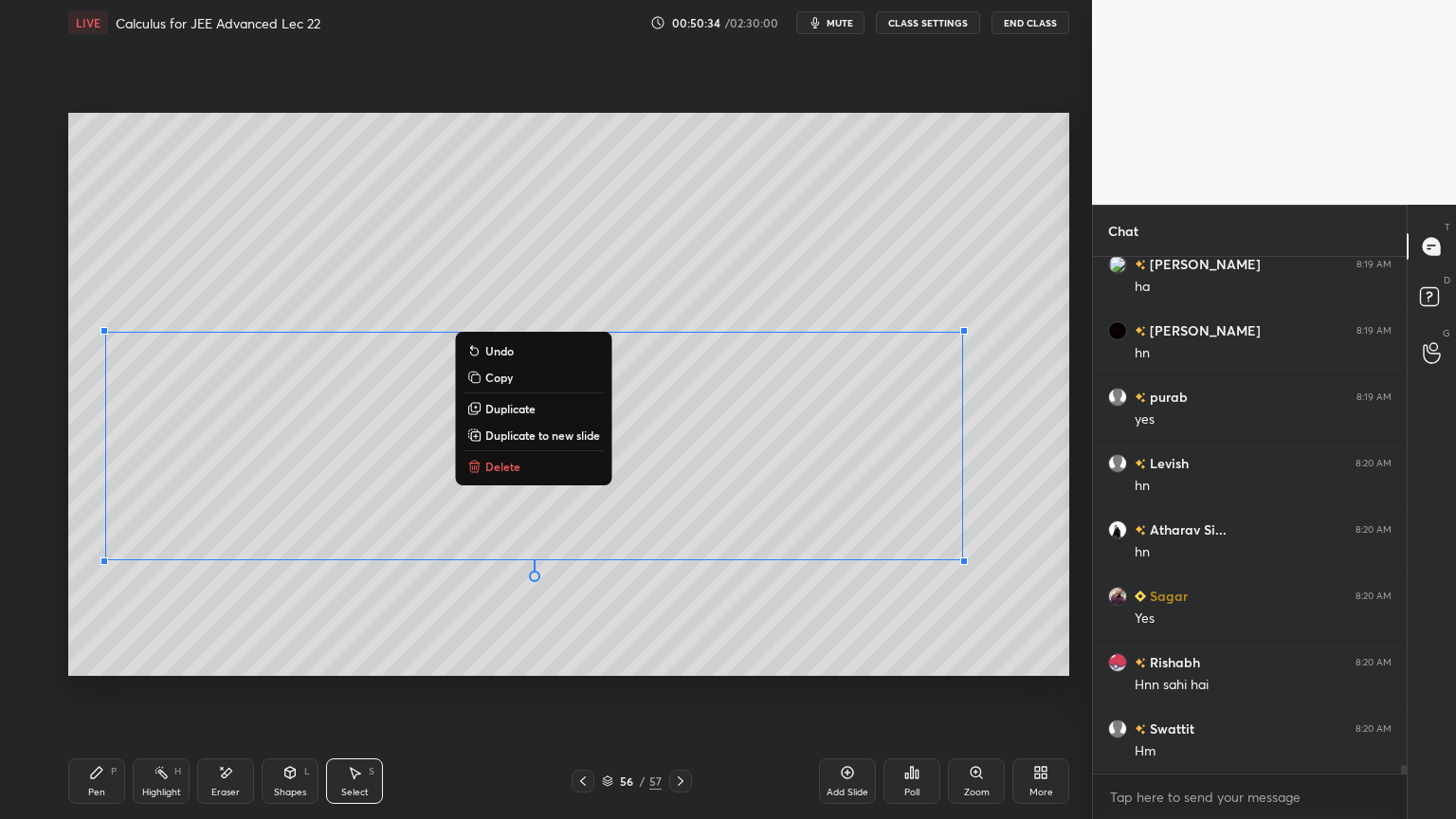 click on "0 ° Undo Copy Duplicate Duplicate to new slide Delete" at bounding box center (569, 394) 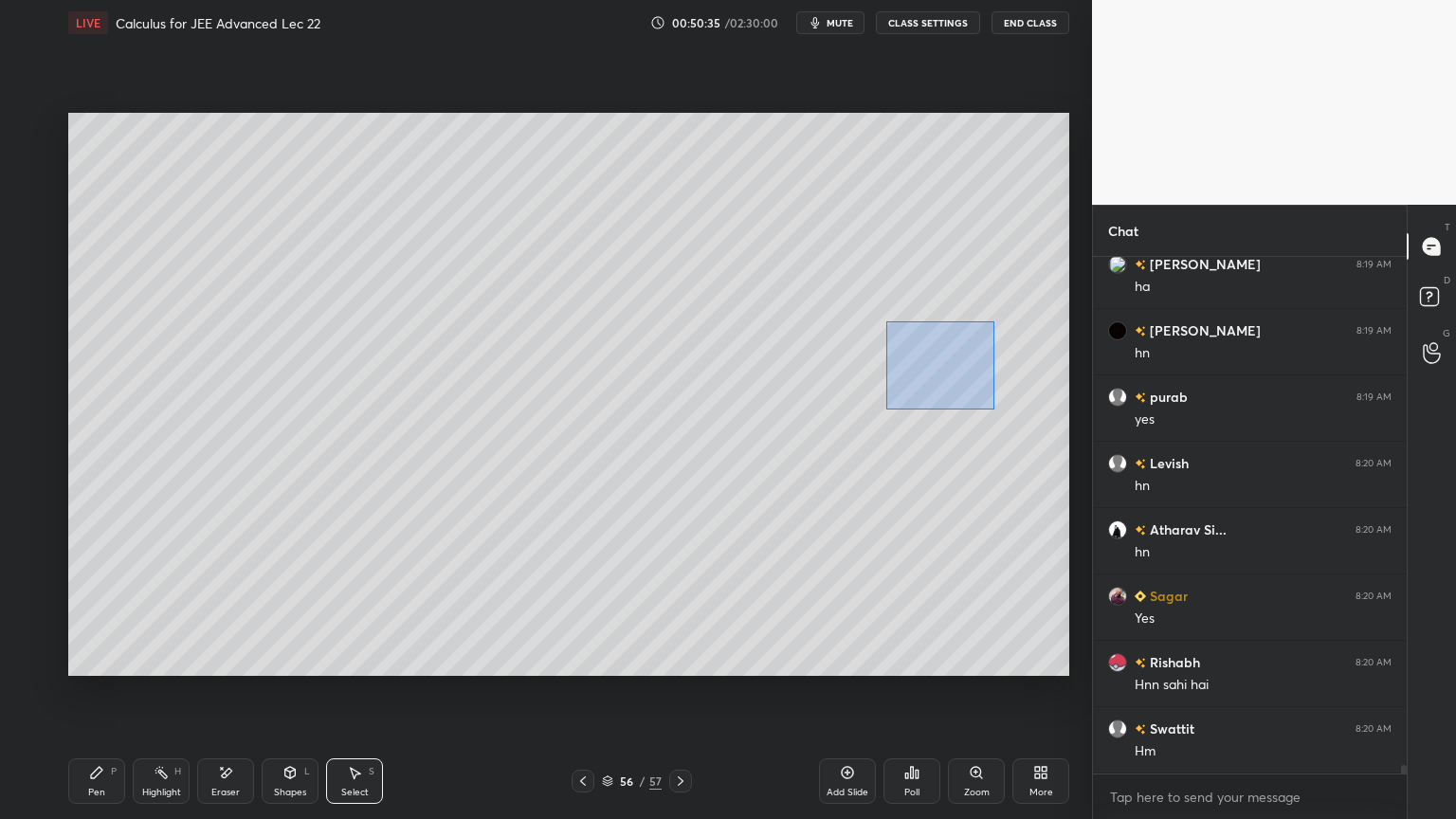 drag, startPoint x: 901, startPoint y: 348, endPoint x: 992, endPoint y: 408, distance: 109 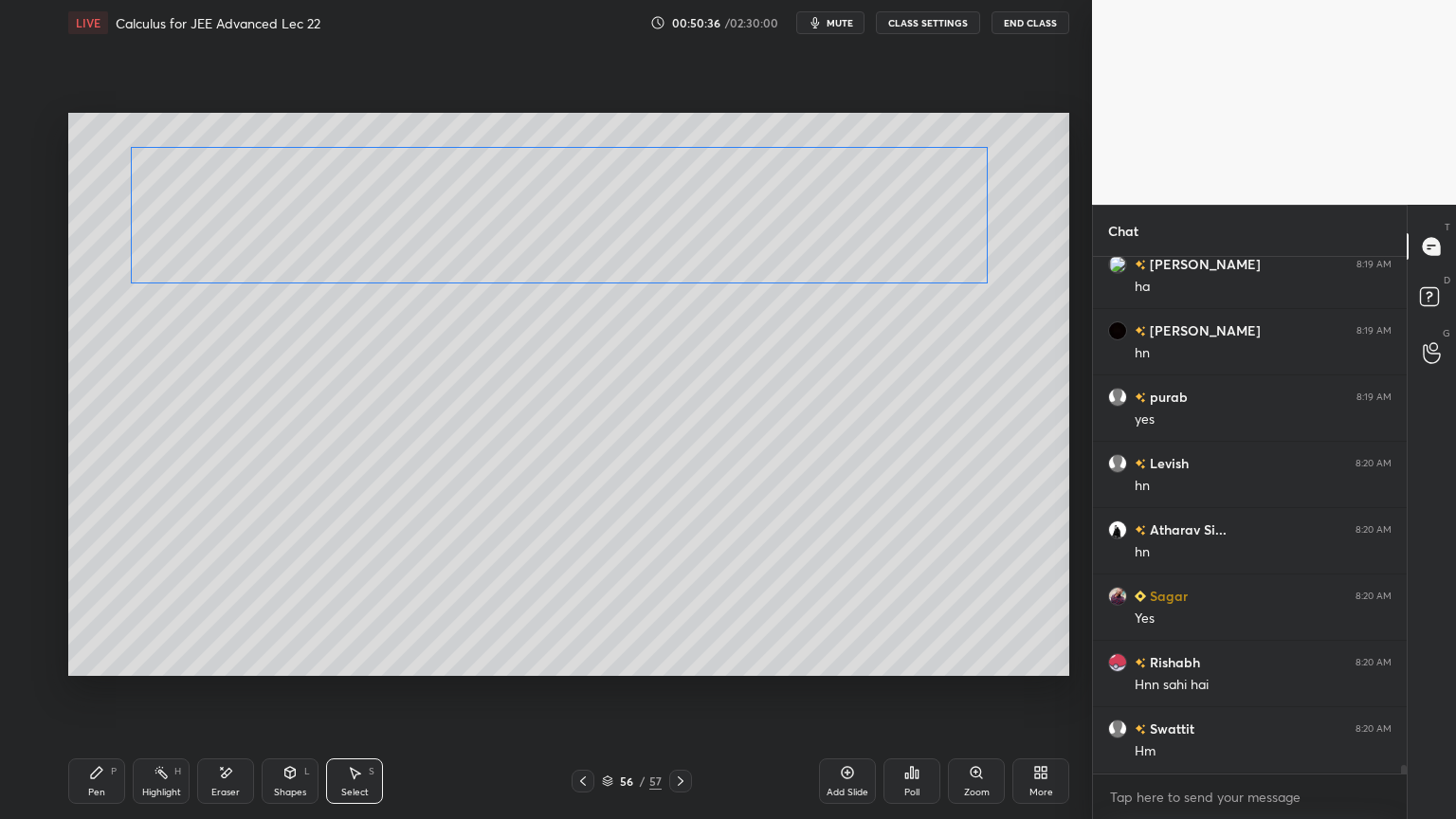 drag, startPoint x: 934, startPoint y: 354, endPoint x: 962, endPoint y: 182, distance: 174.26417 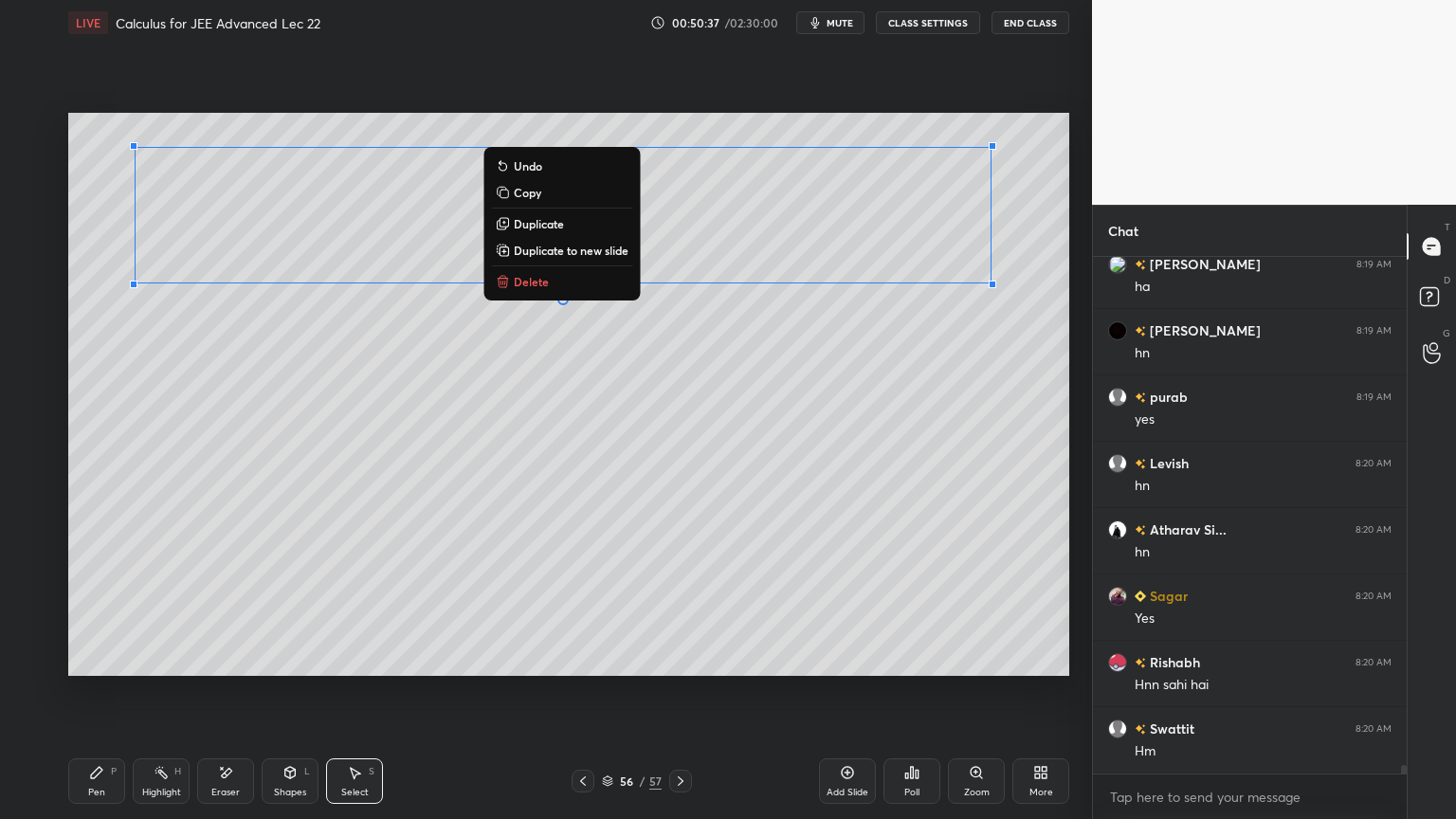 click on "0 ° Undo Copy Duplicate Duplicate to new slide Delete" at bounding box center [569, 394] 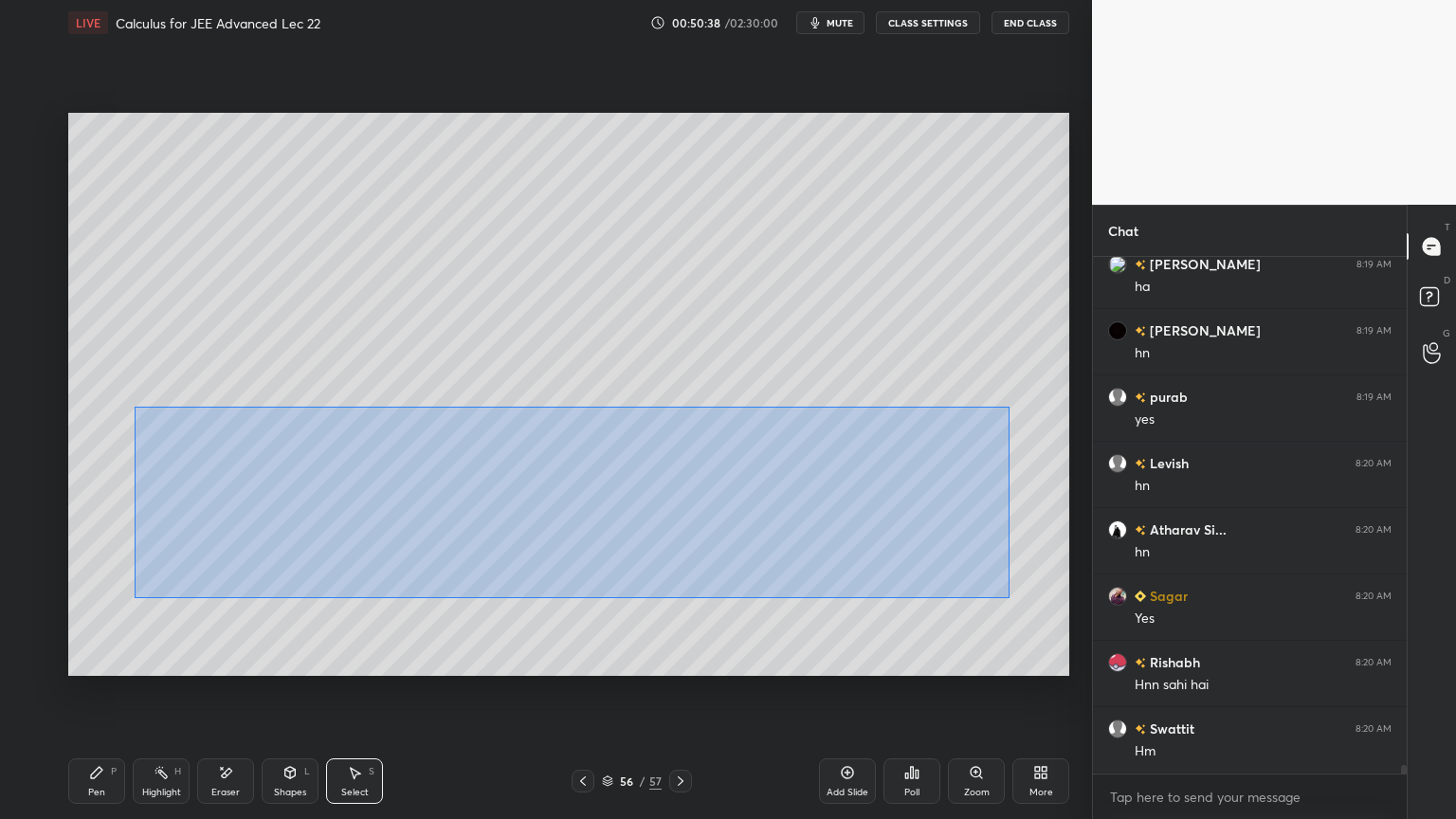 drag, startPoint x: 135, startPoint y: 412, endPoint x: 958, endPoint y: 574, distance: 838.79258 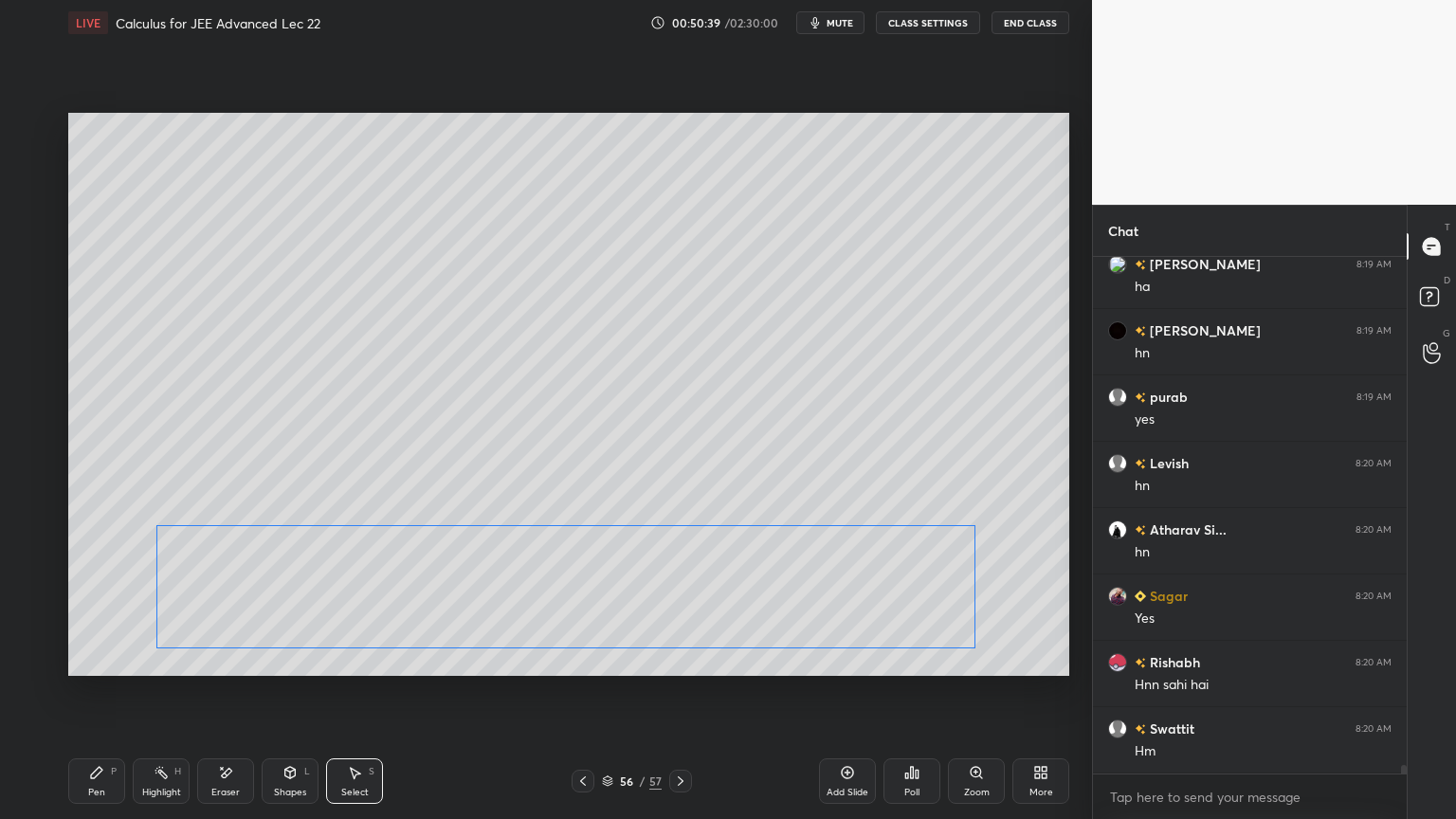 drag, startPoint x: 792, startPoint y: 519, endPoint x: 803, endPoint y: 510, distance: 14.21267 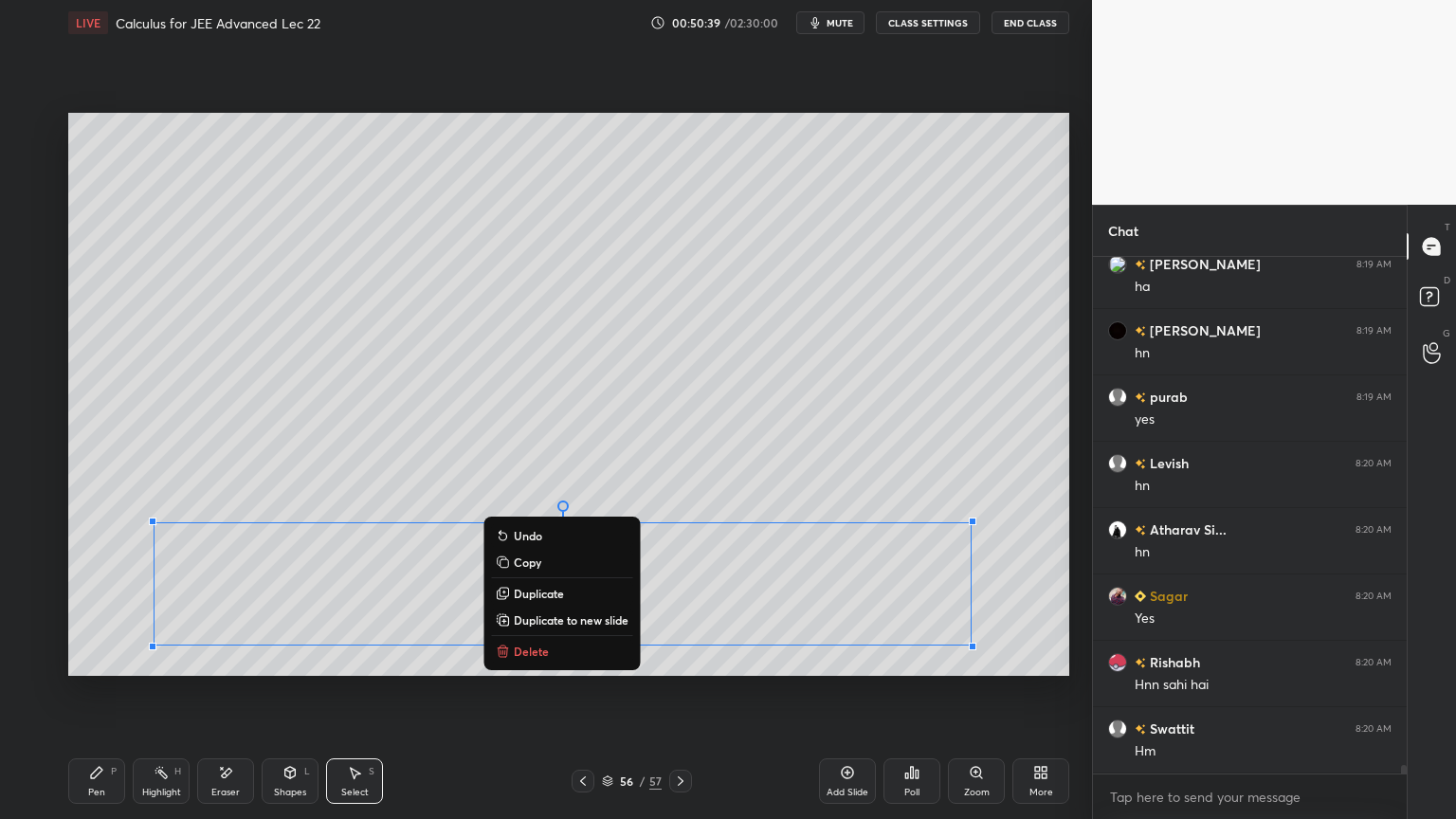 click on "0 ° Undo Copy Duplicate Duplicate to new slide Delete" at bounding box center [569, 394] 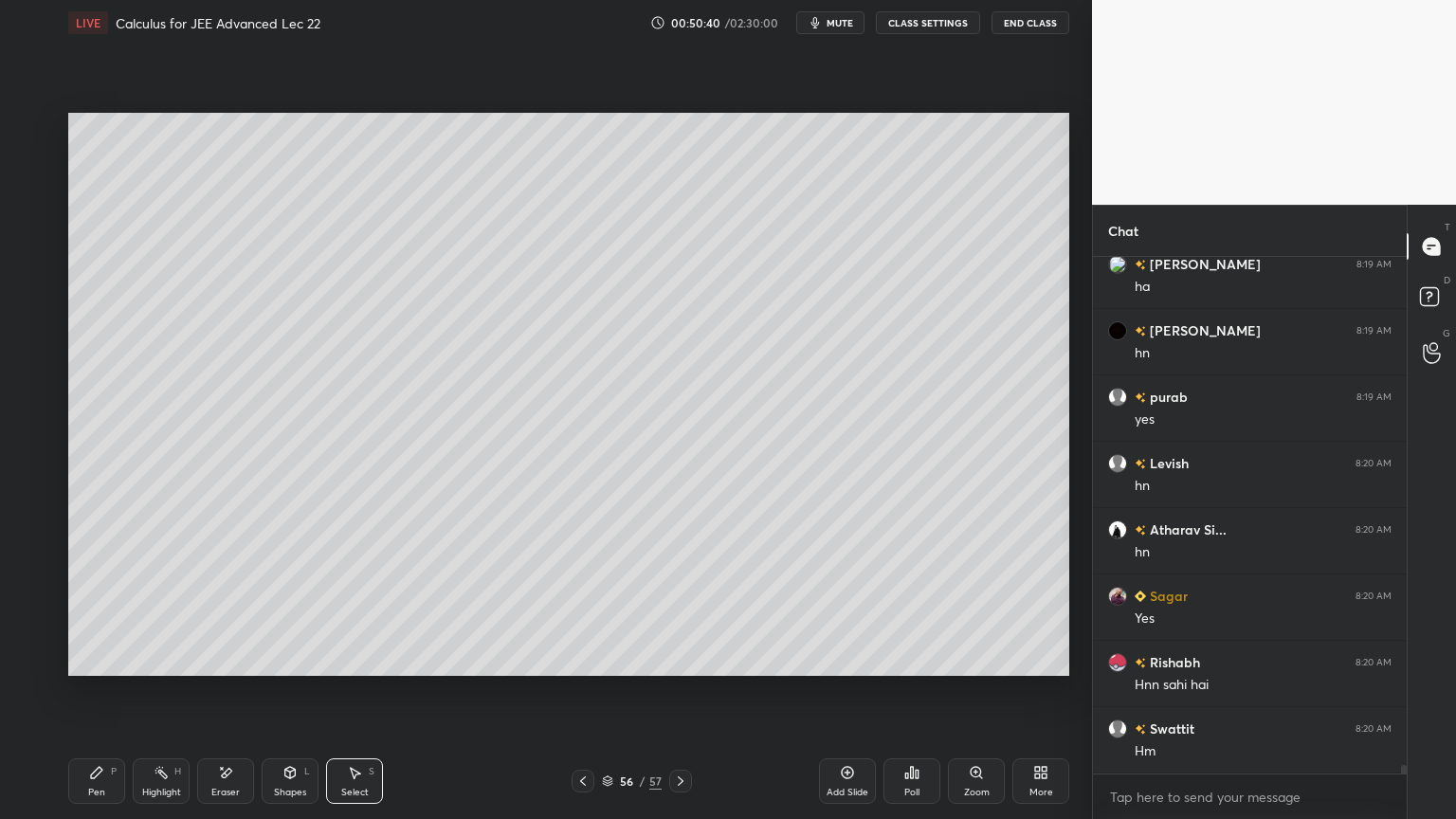 click on "Pen" at bounding box center (97, 792) 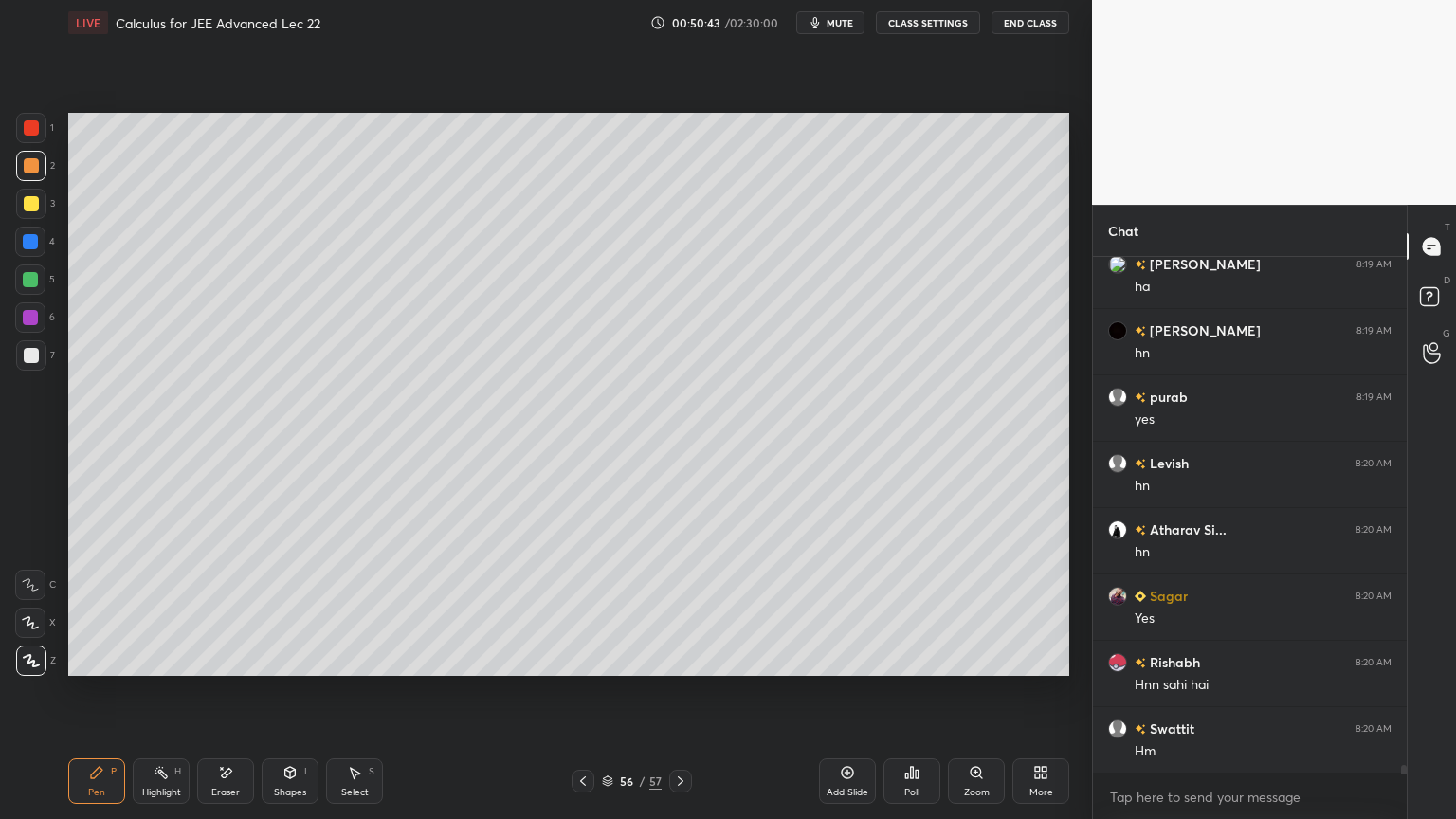 scroll, scrollTop: 31213, scrollLeft: 0, axis: vertical 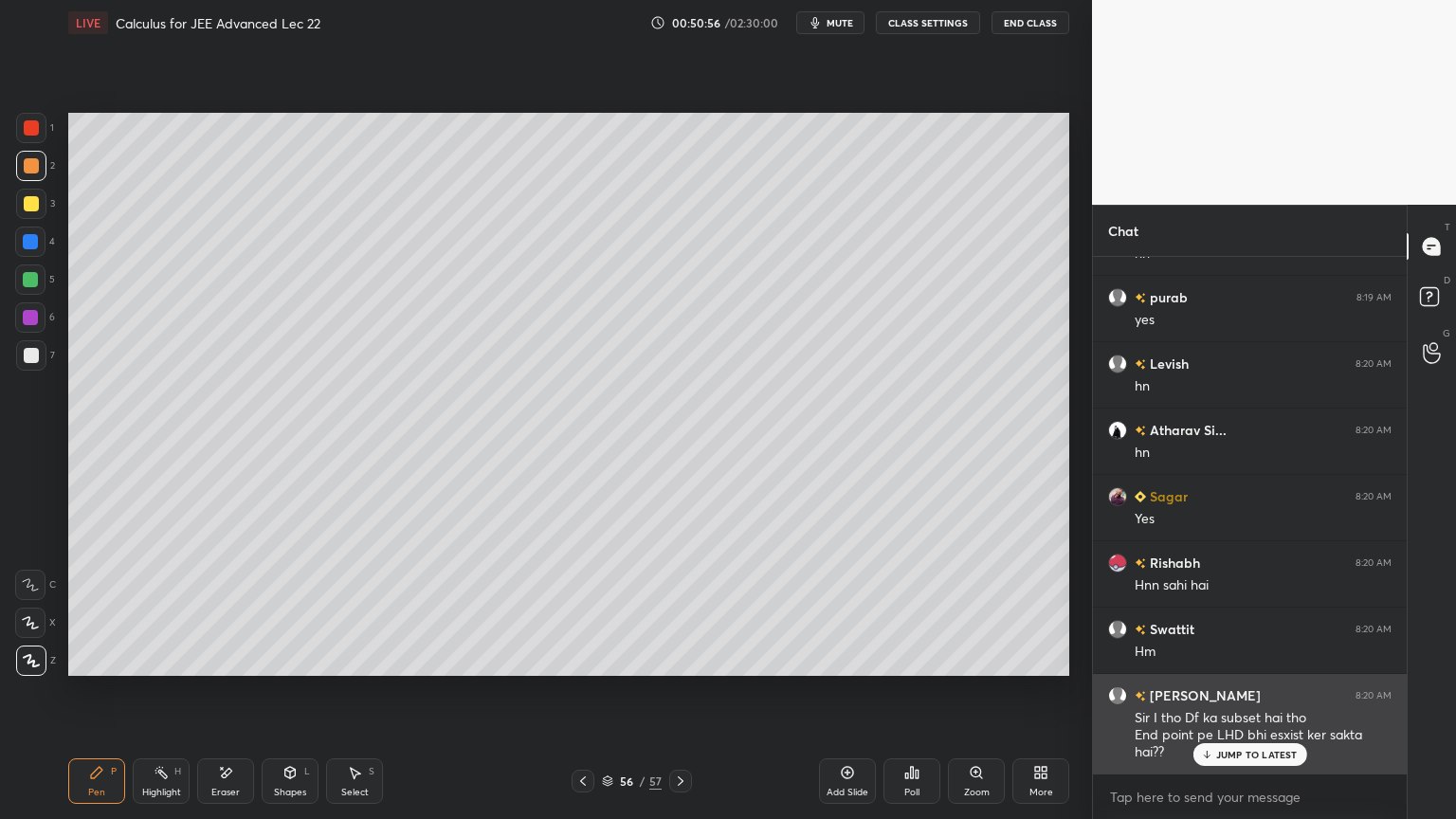 click on "JUMP TO LATEST" at bounding box center (1257, 755) 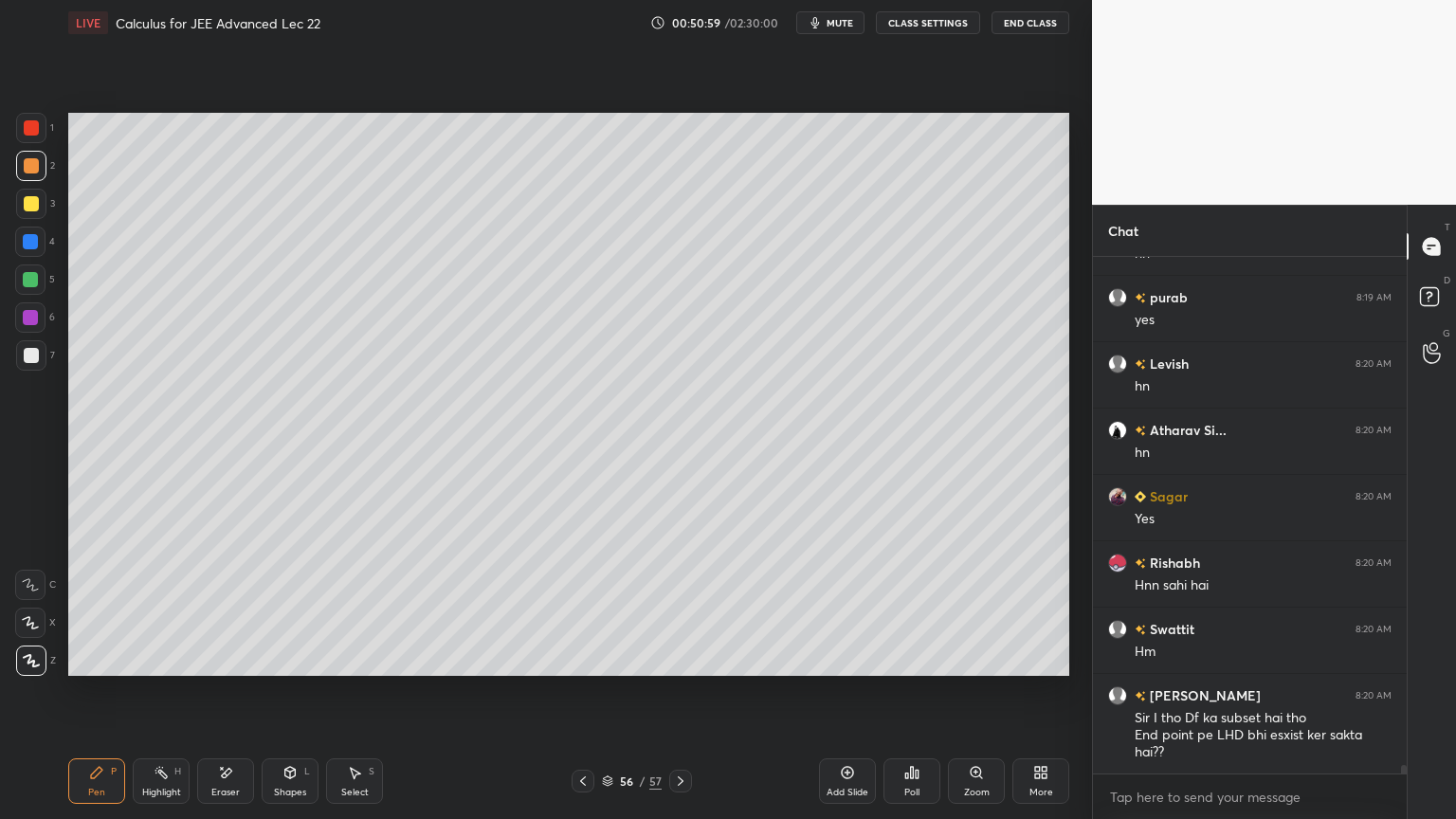 scroll, scrollTop: 31280, scrollLeft: 0, axis: vertical 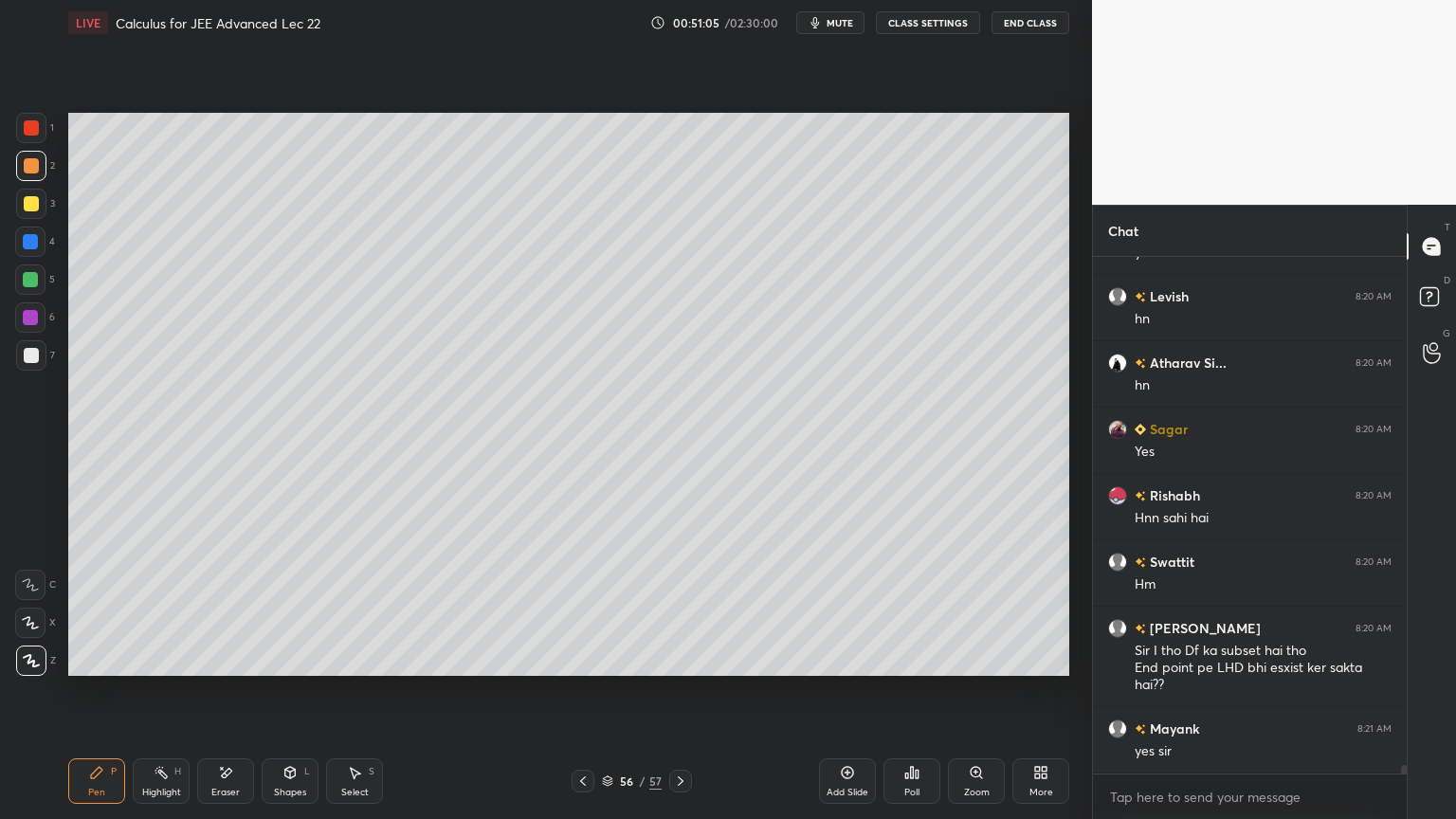 click 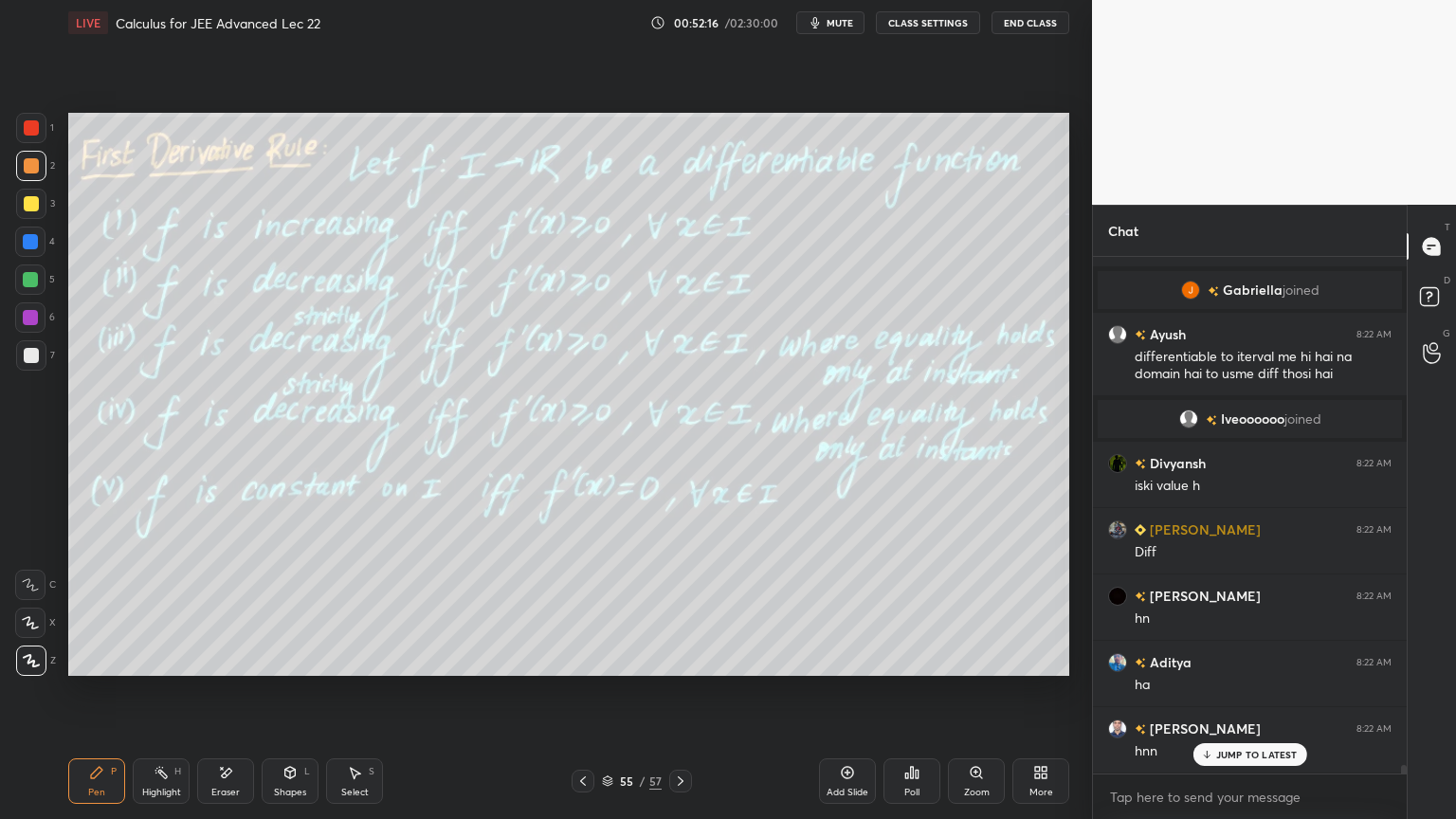 scroll, scrollTop: 31513, scrollLeft: 0, axis: vertical 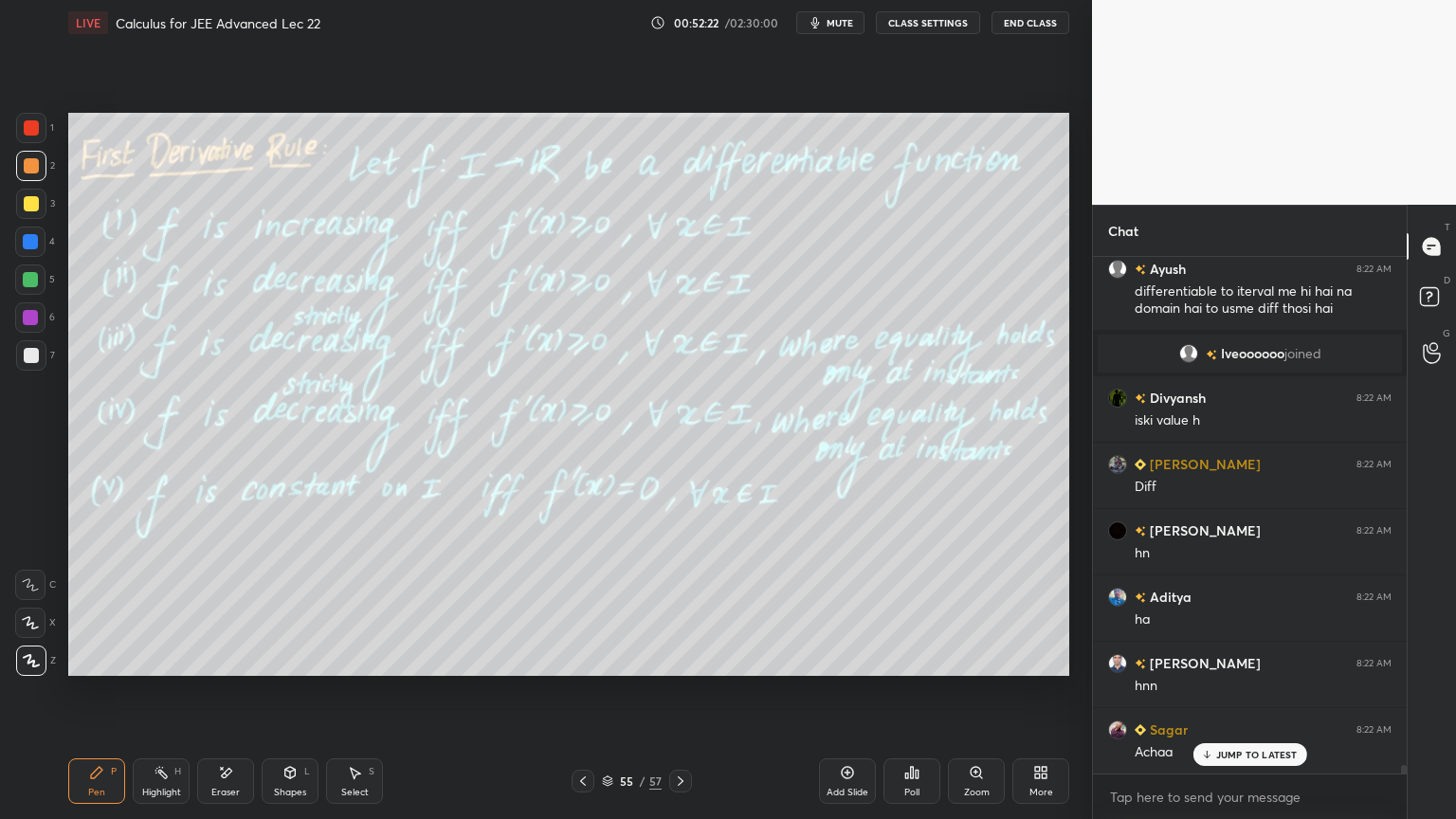 click 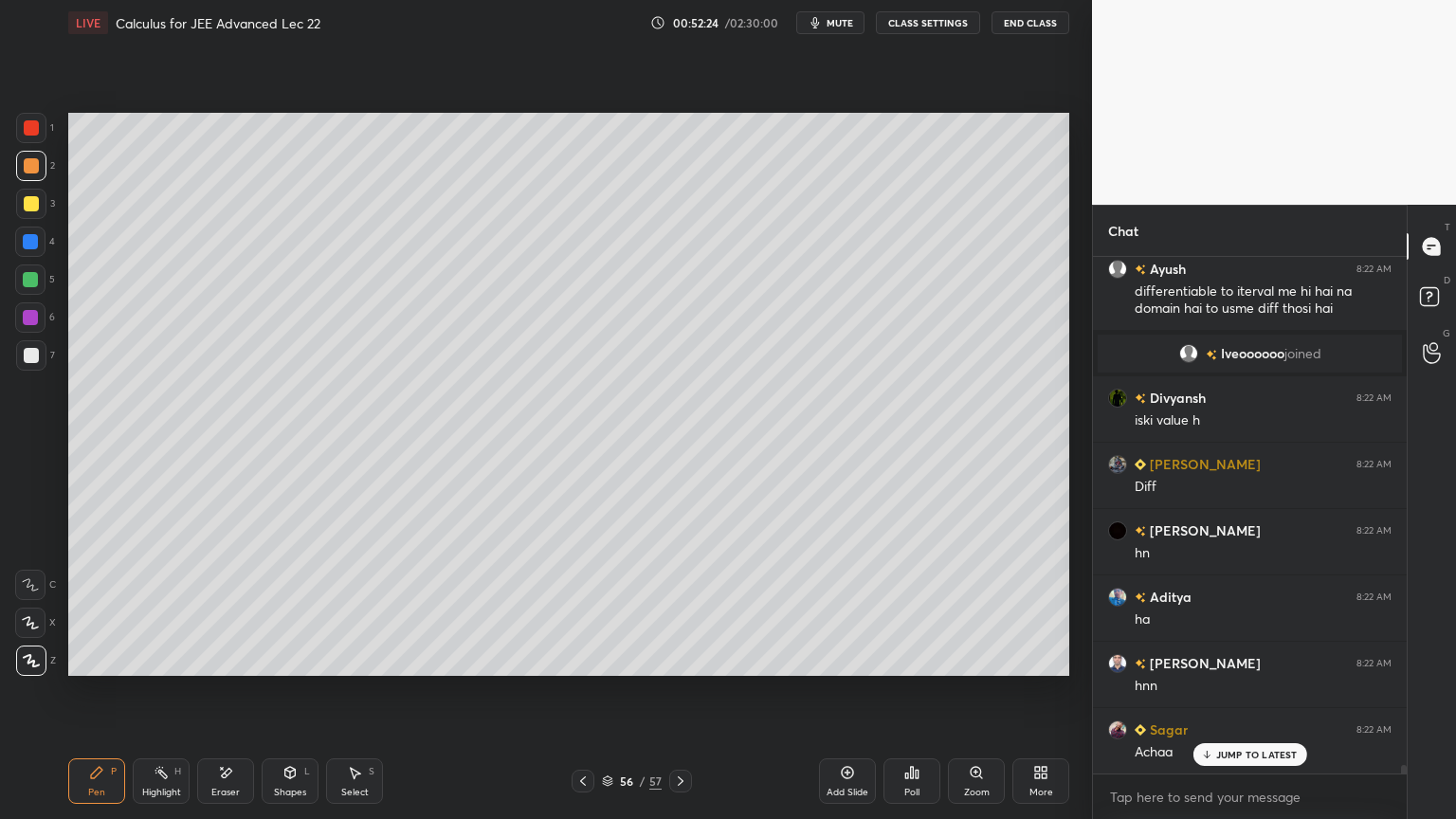scroll, scrollTop: 31580, scrollLeft: 0, axis: vertical 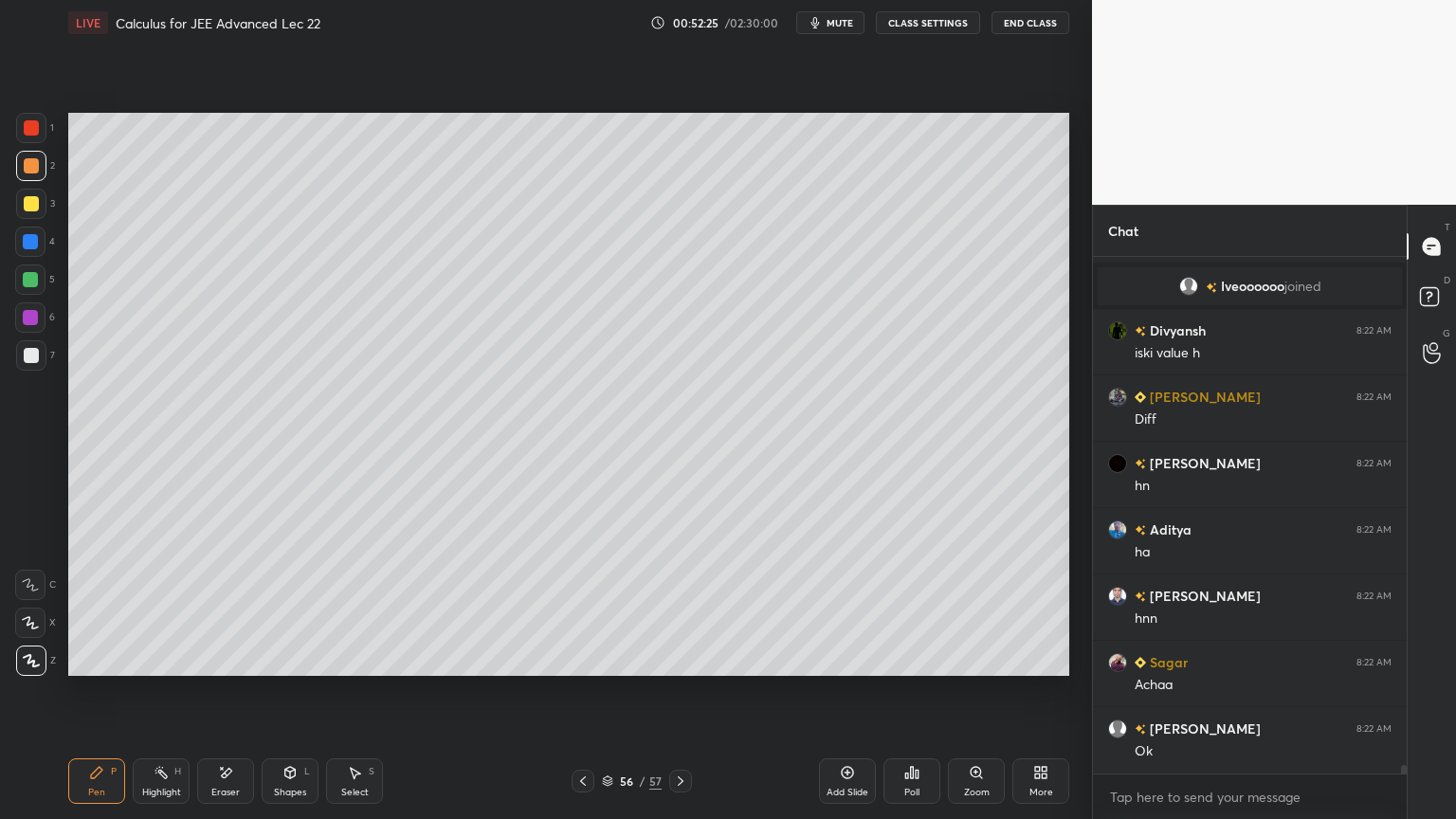 click 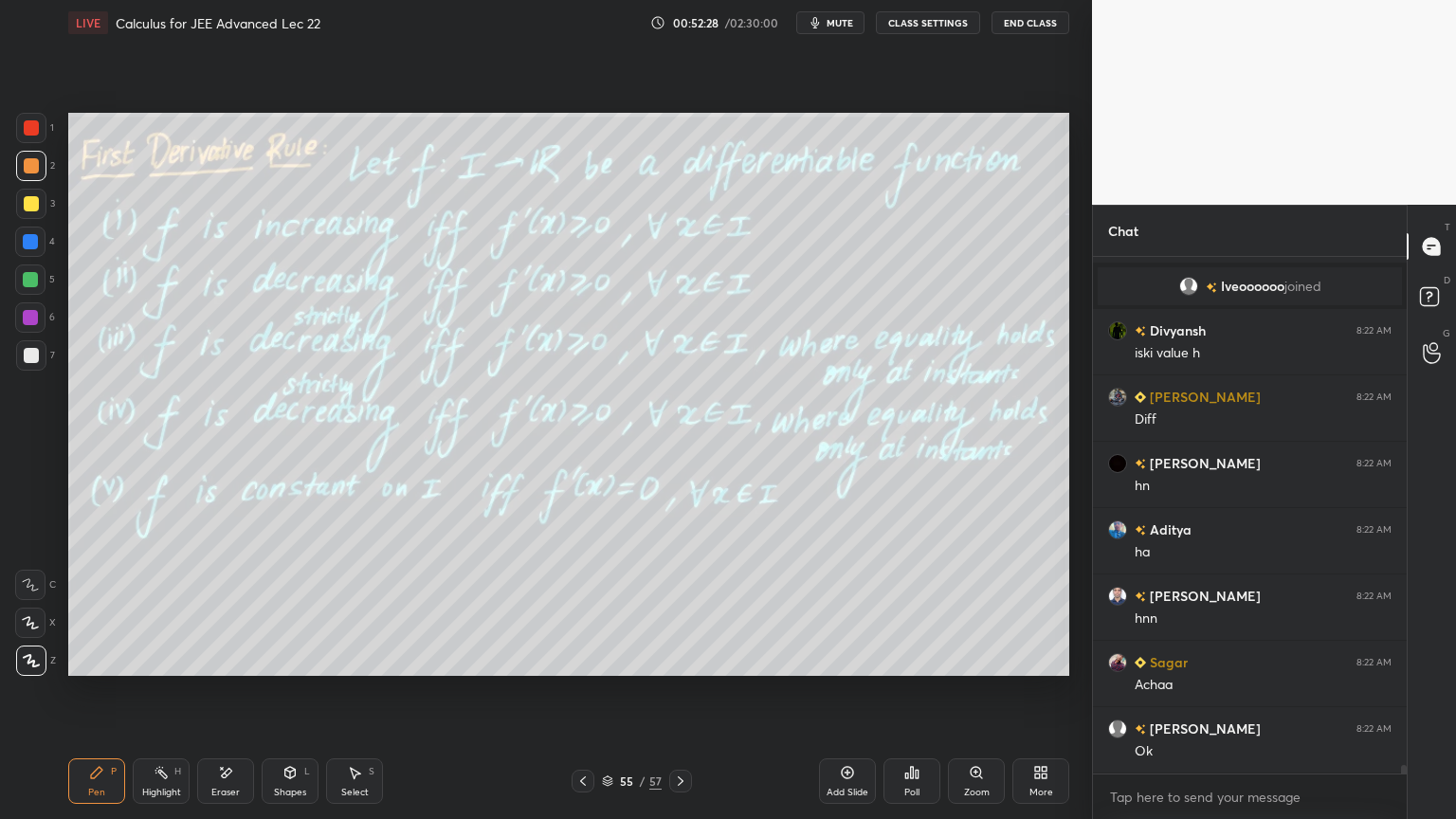 click on "Add Slide" at bounding box center (847, 781) 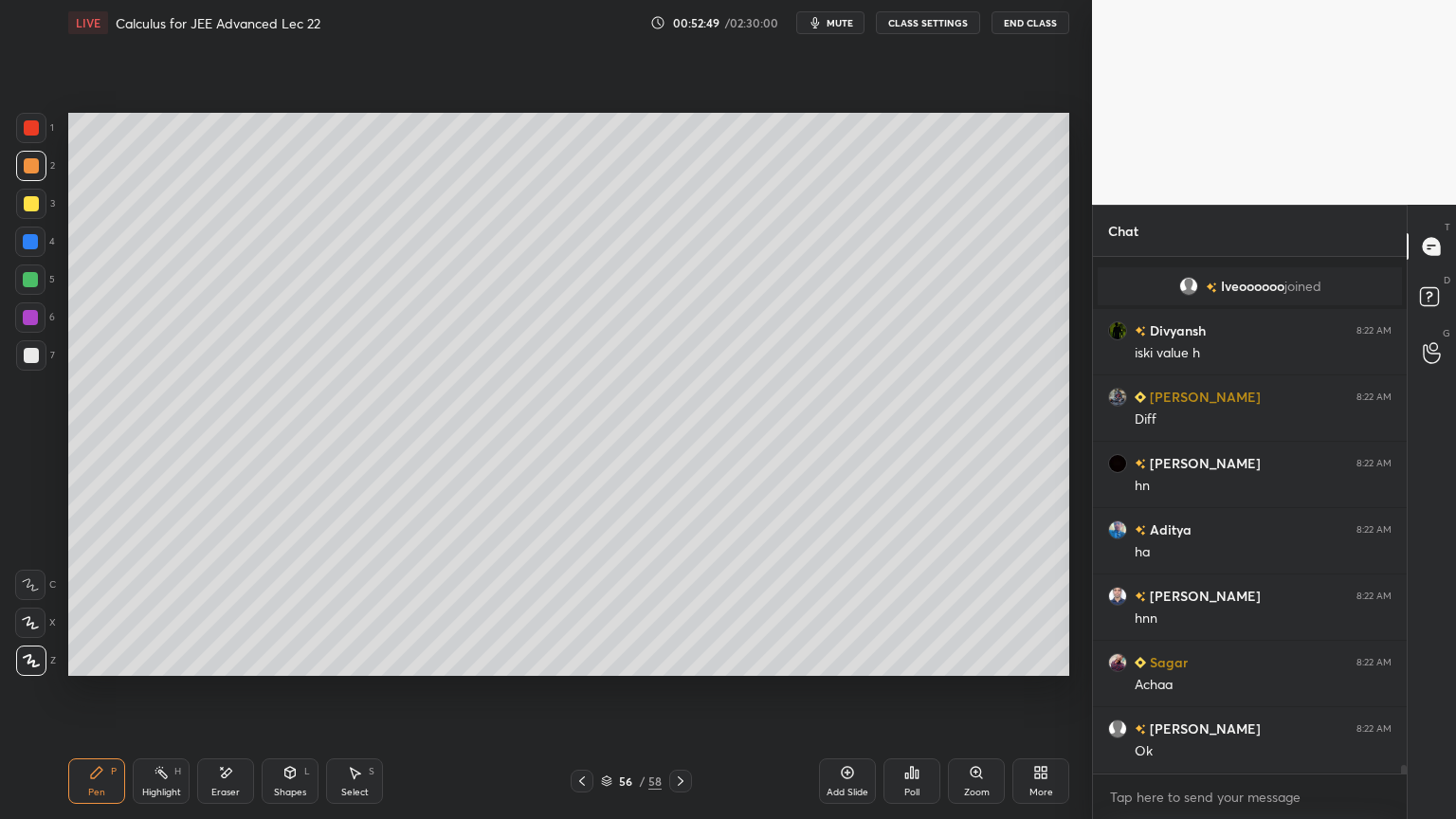 scroll, scrollTop: 31663, scrollLeft: 0, axis: vertical 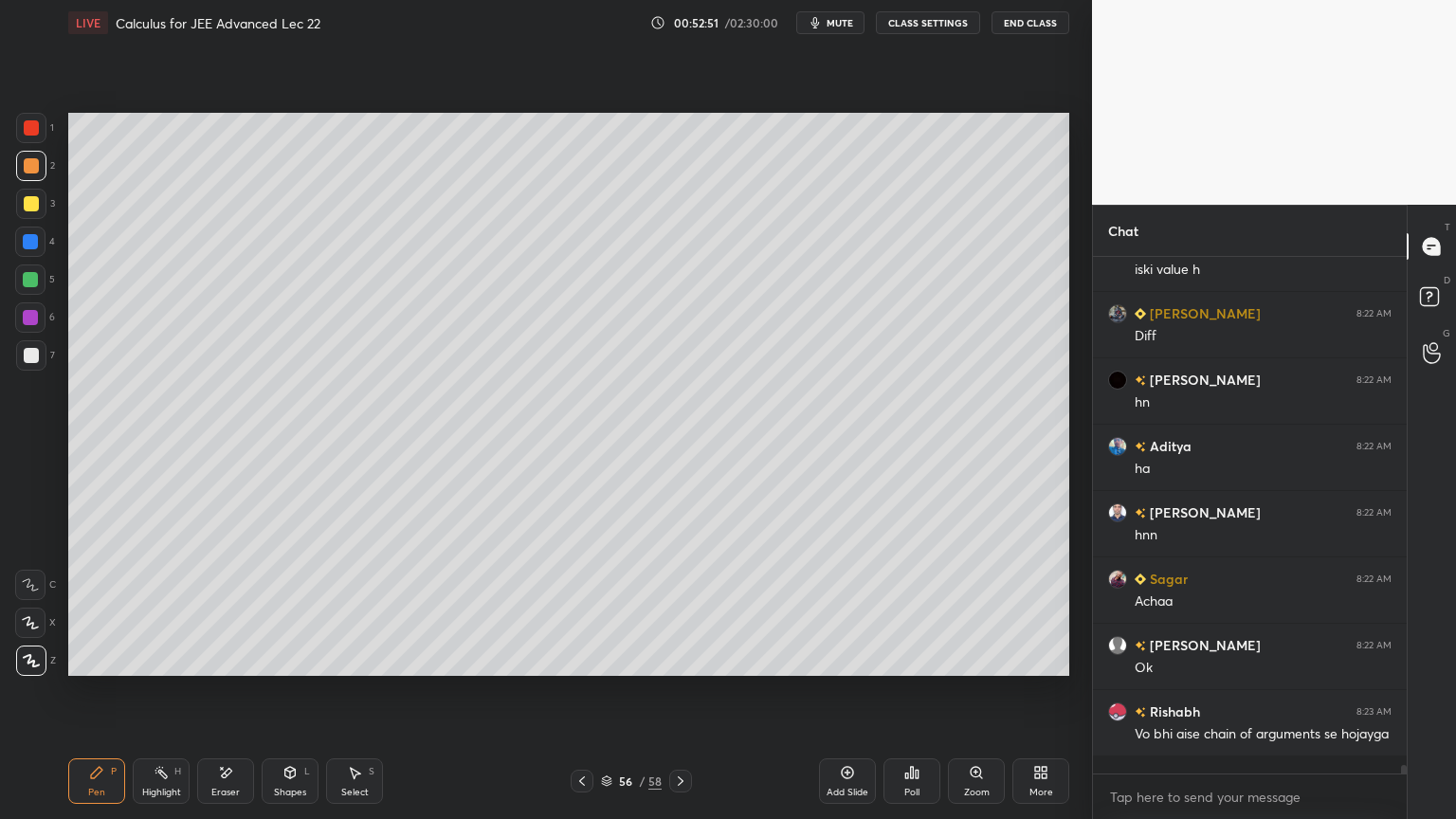 click 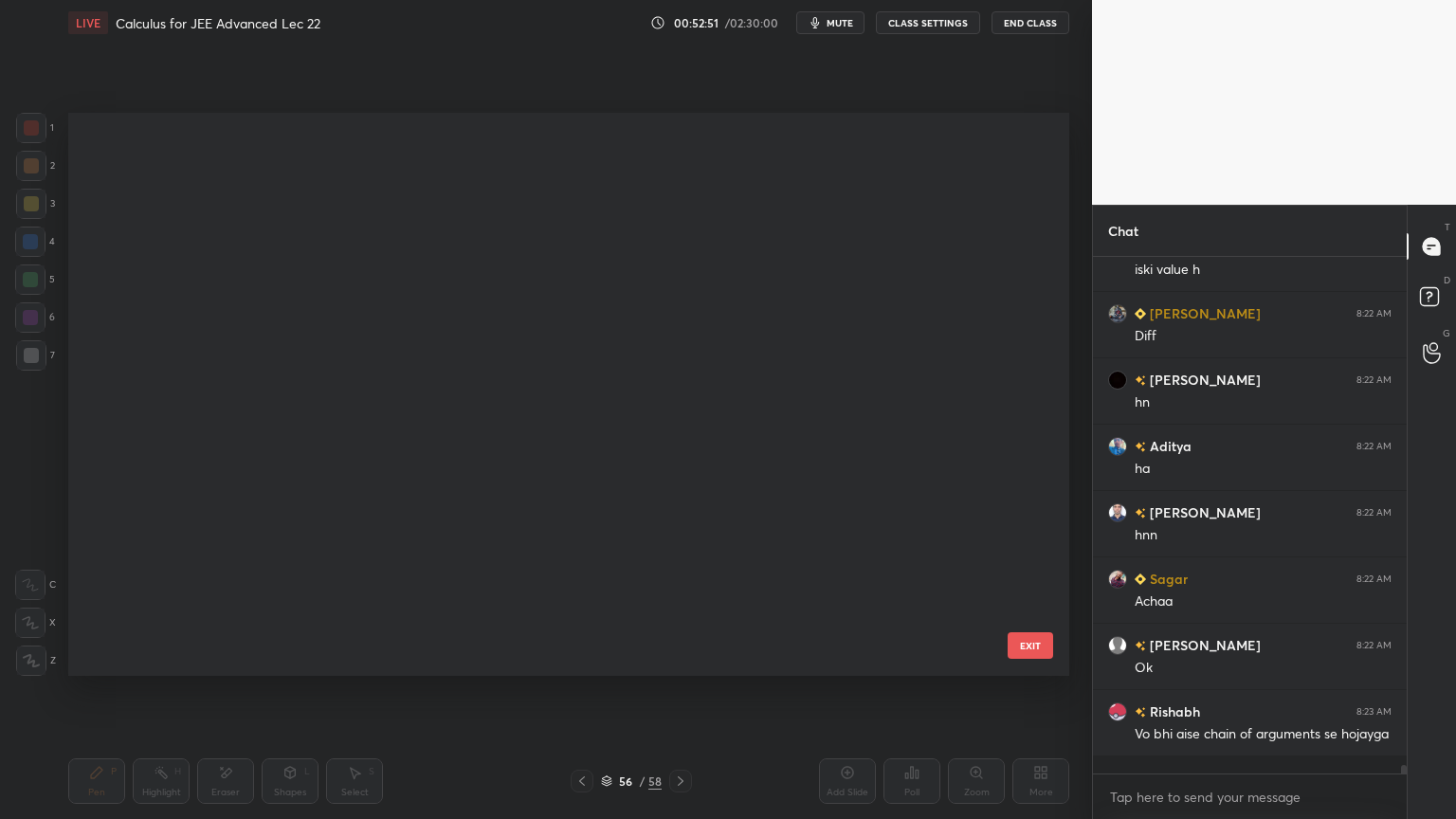 scroll, scrollTop: 2733, scrollLeft: 0, axis: vertical 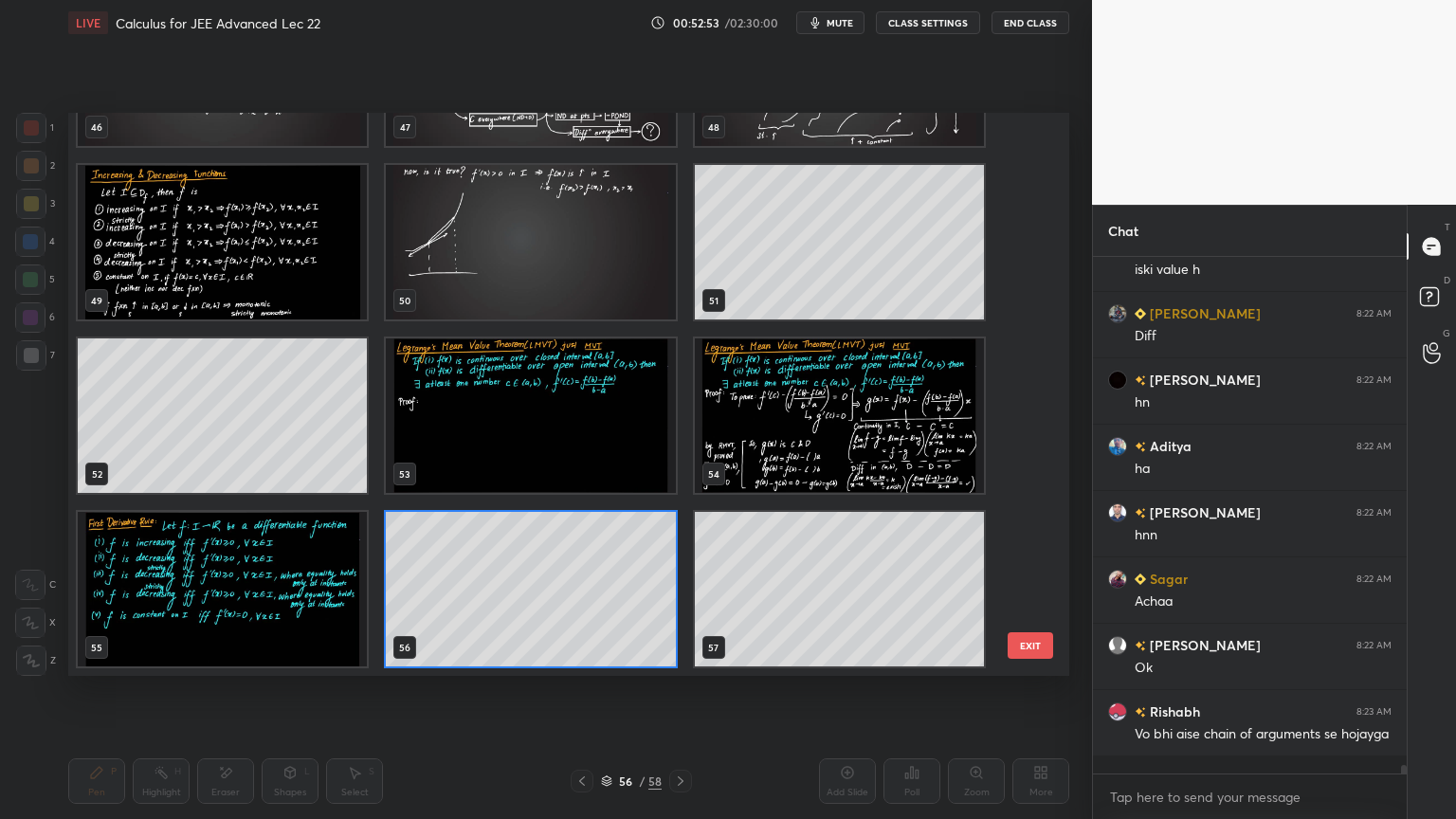 click at bounding box center [530, 415] 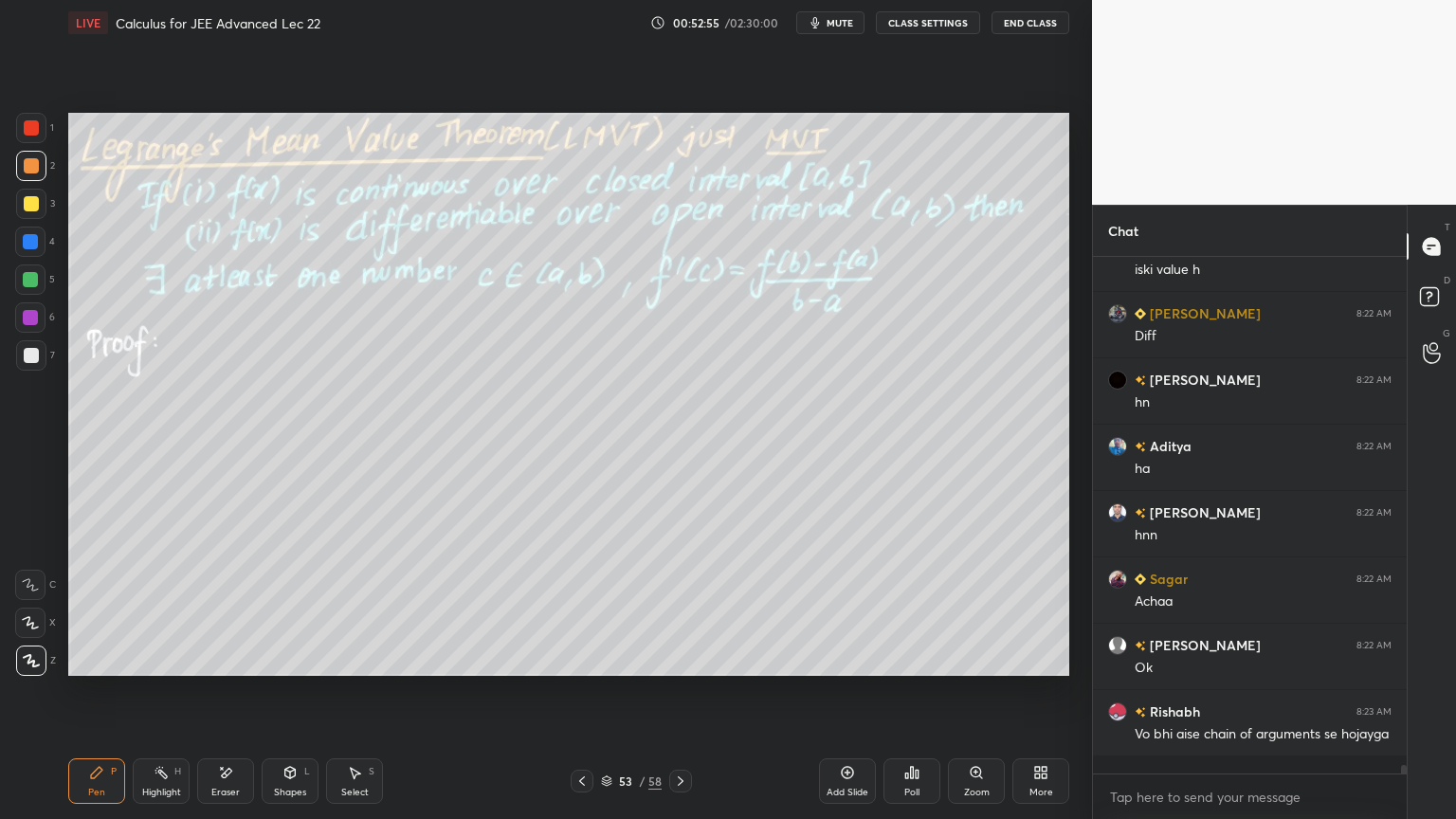 scroll, scrollTop: 31729, scrollLeft: 0, axis: vertical 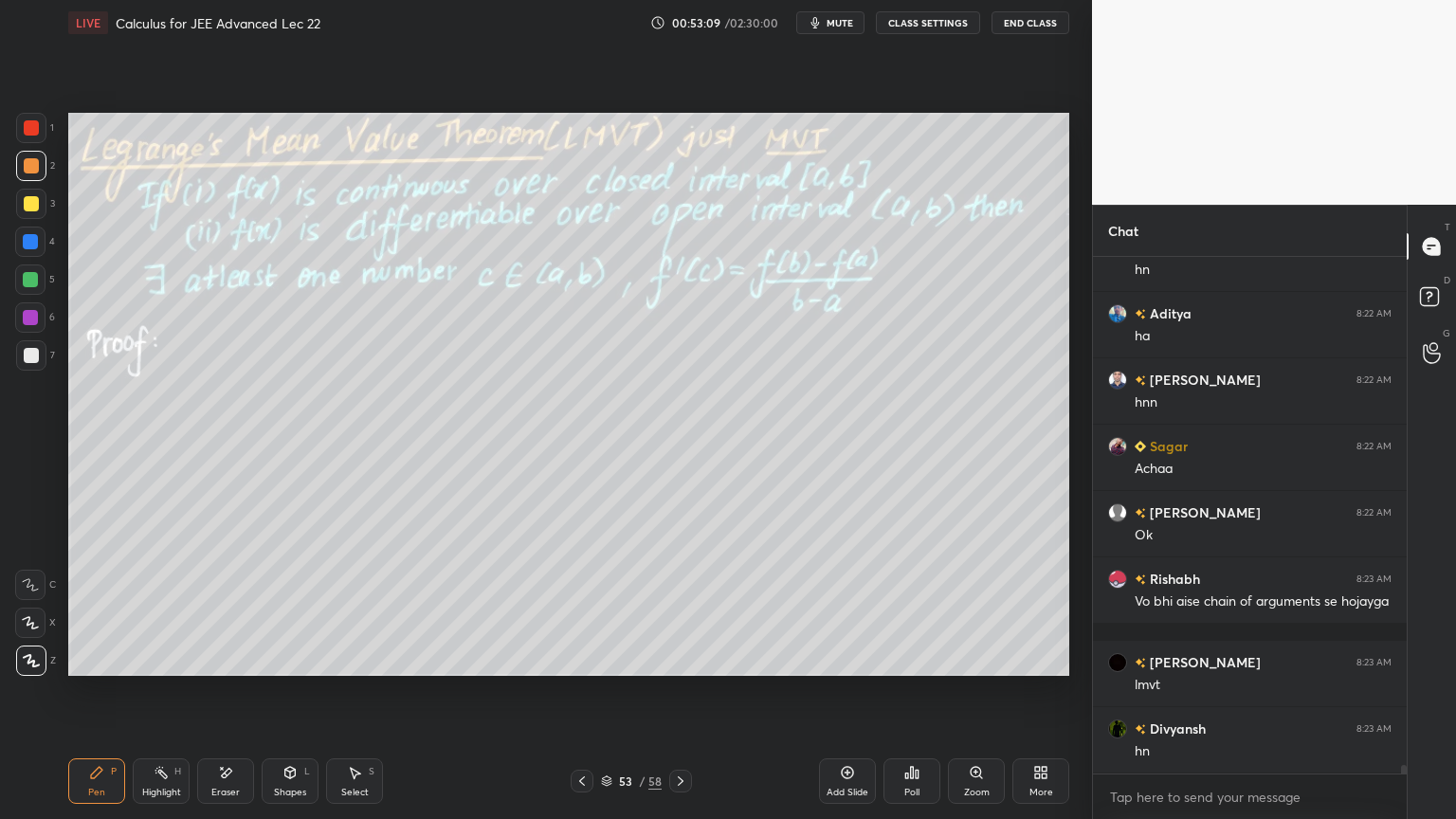 click on "Eraser" at bounding box center (226, 781) 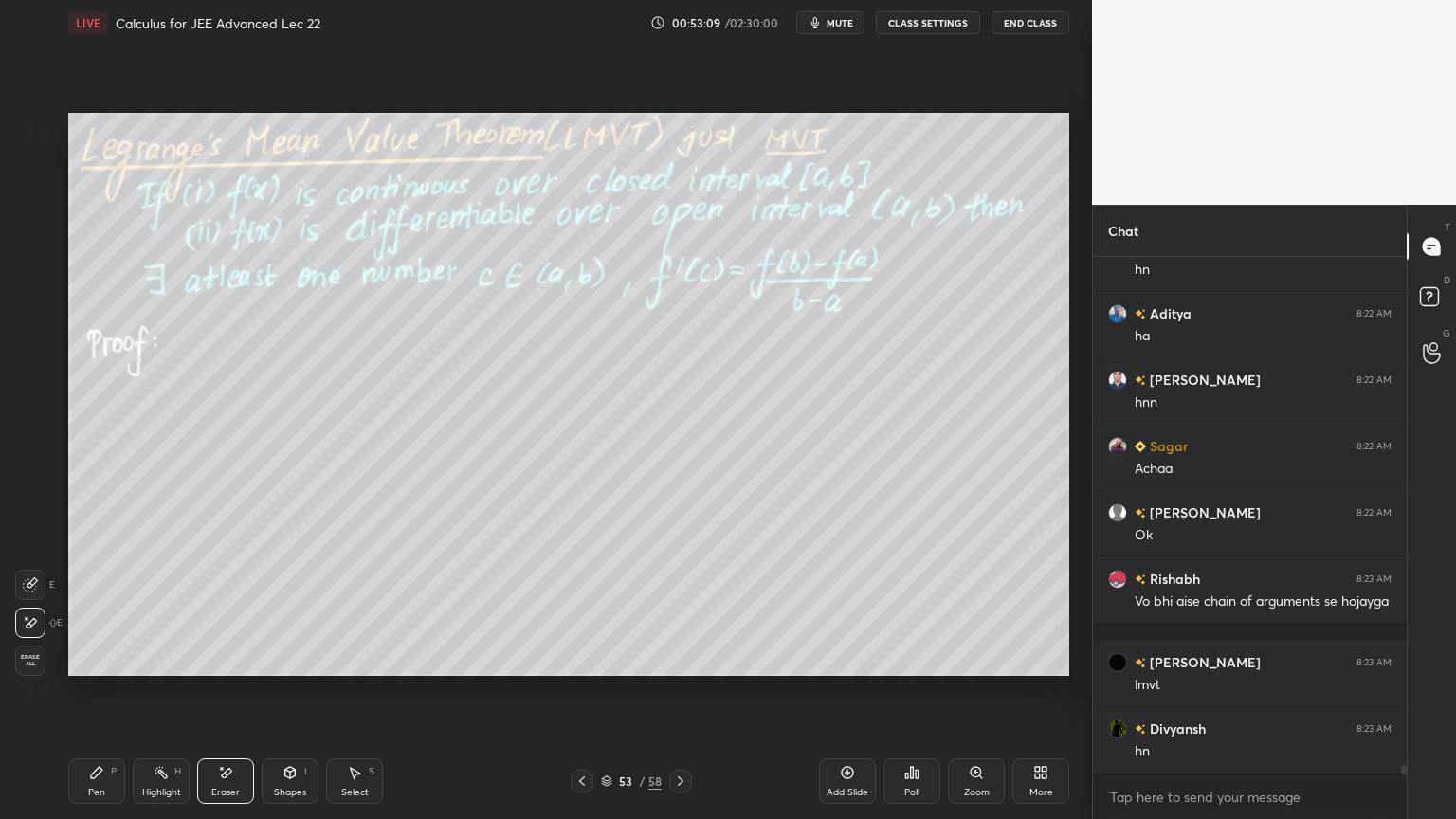 scroll, scrollTop: 31861, scrollLeft: 0, axis: vertical 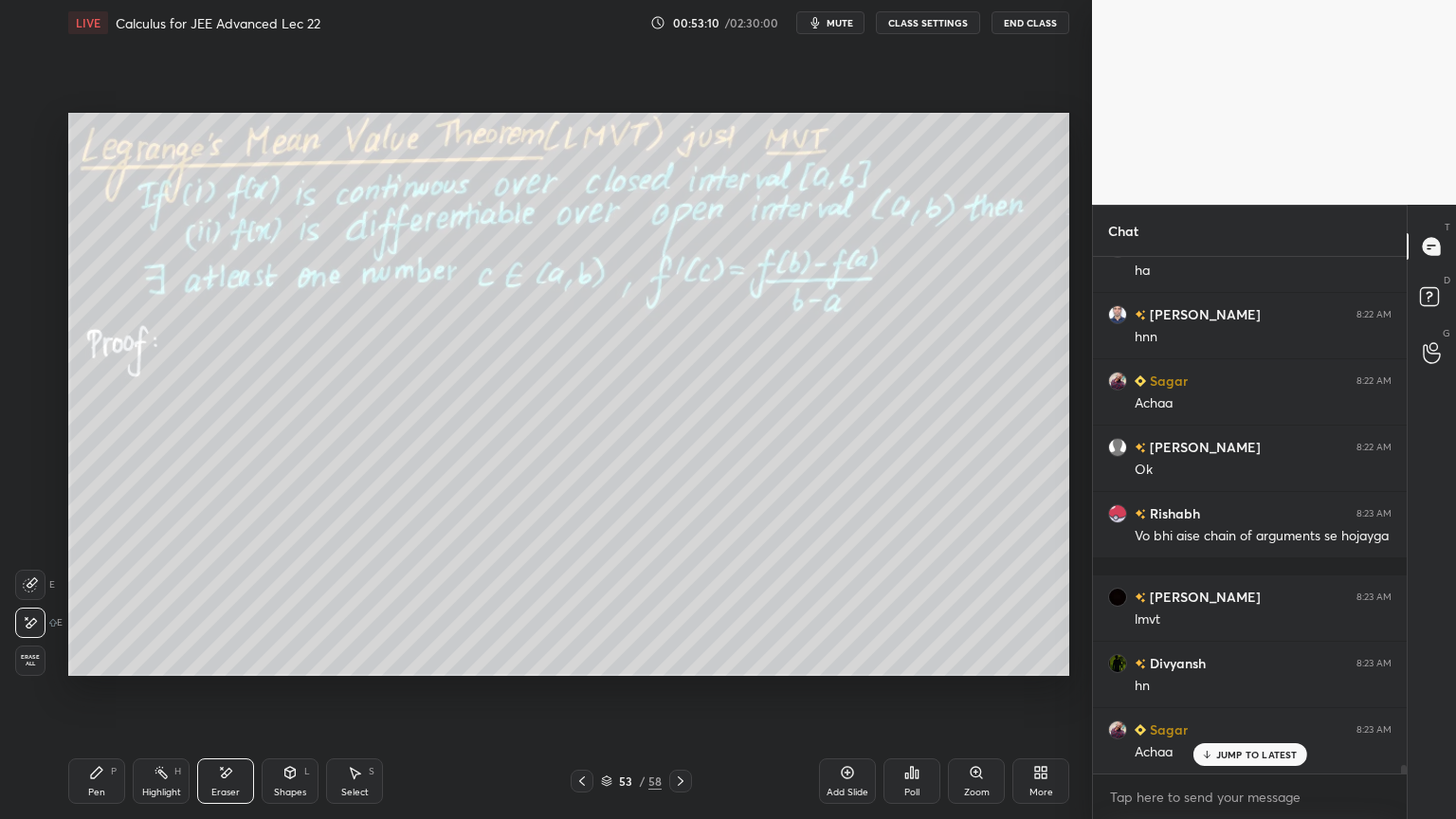 drag, startPoint x: 27, startPoint y: 660, endPoint x: 95, endPoint y: 716, distance: 88.09086 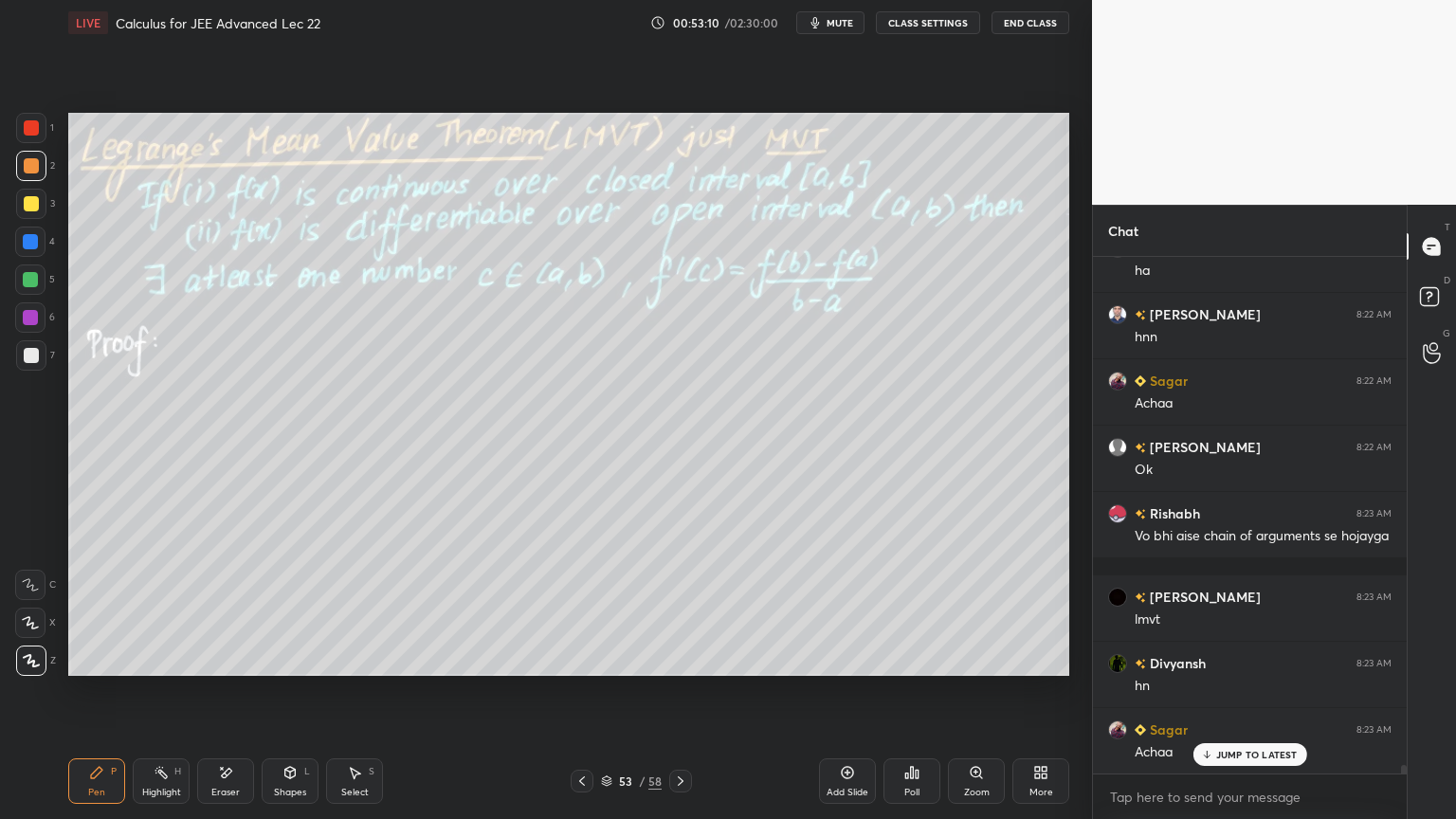 click 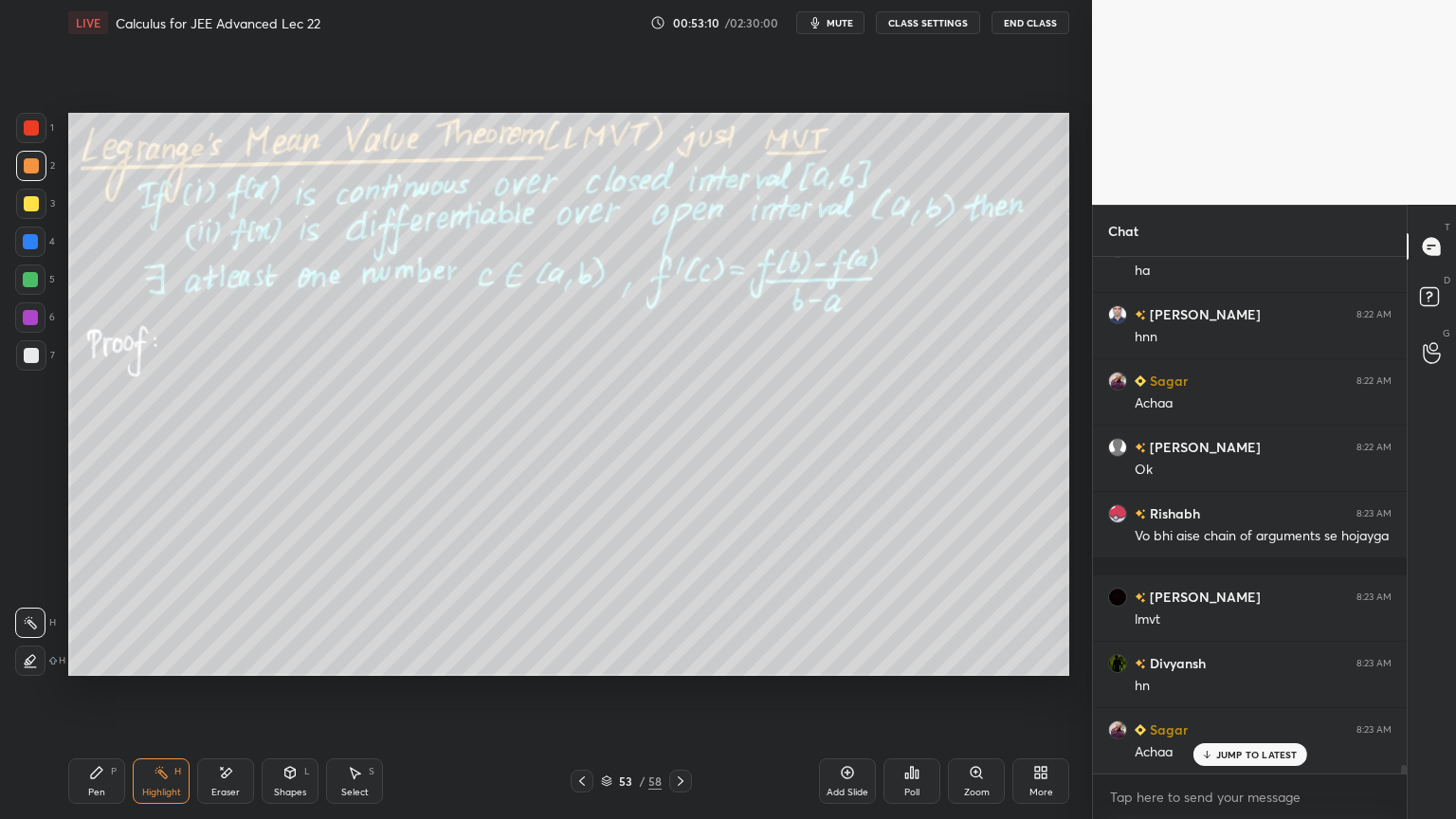 click on "Pen P" at bounding box center [97, 781] 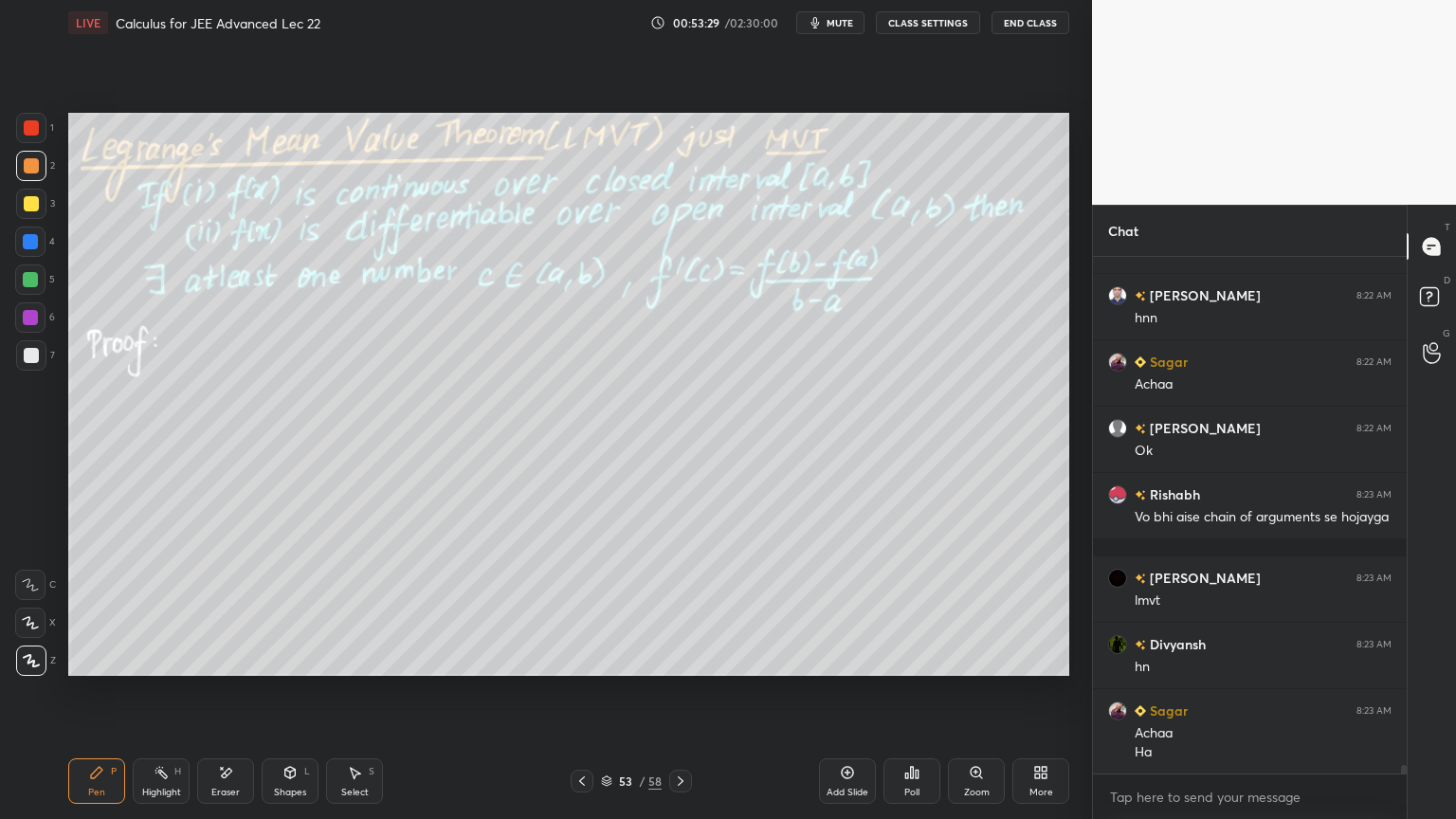 scroll, scrollTop: 31948, scrollLeft: 0, axis: vertical 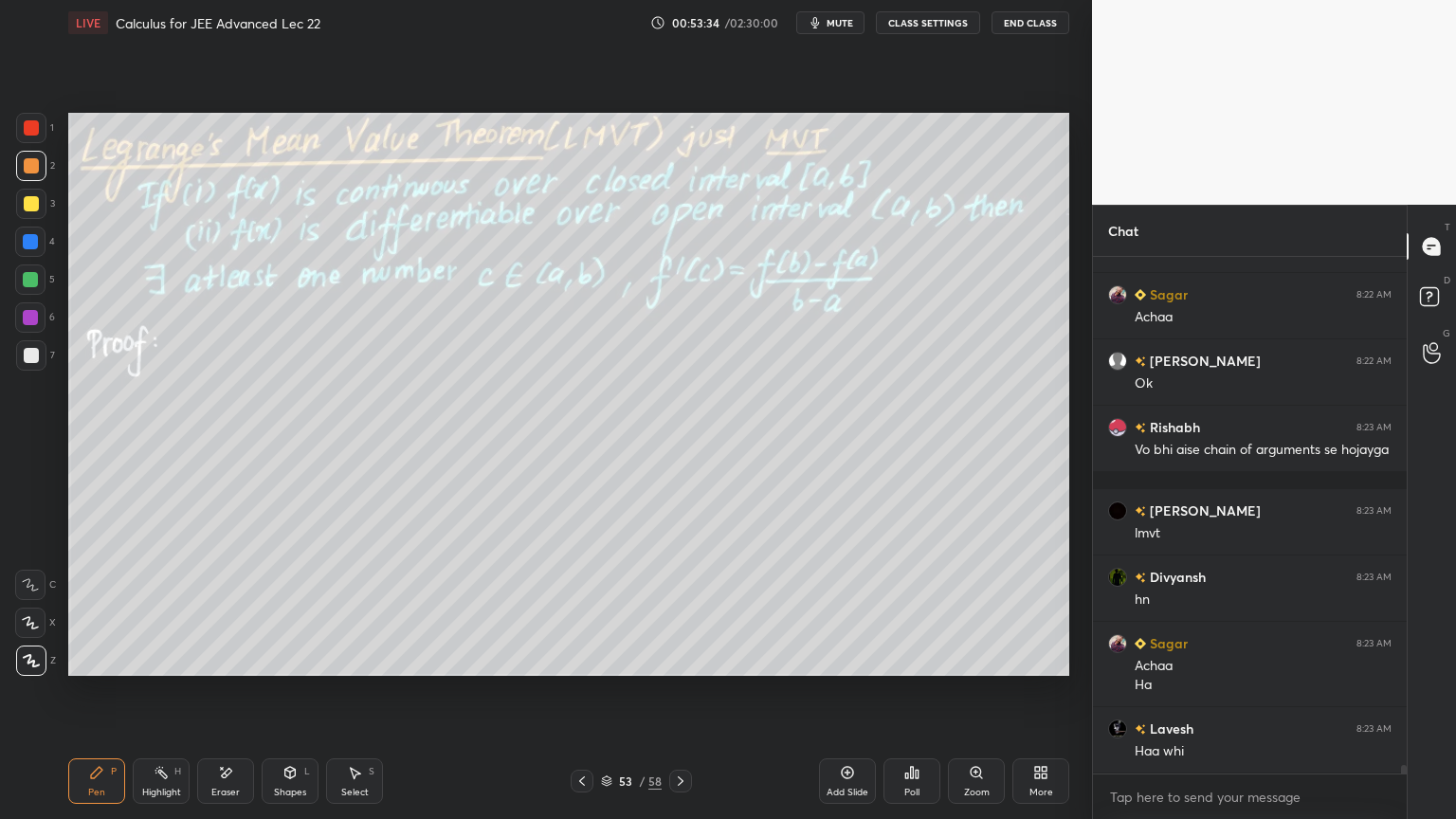click 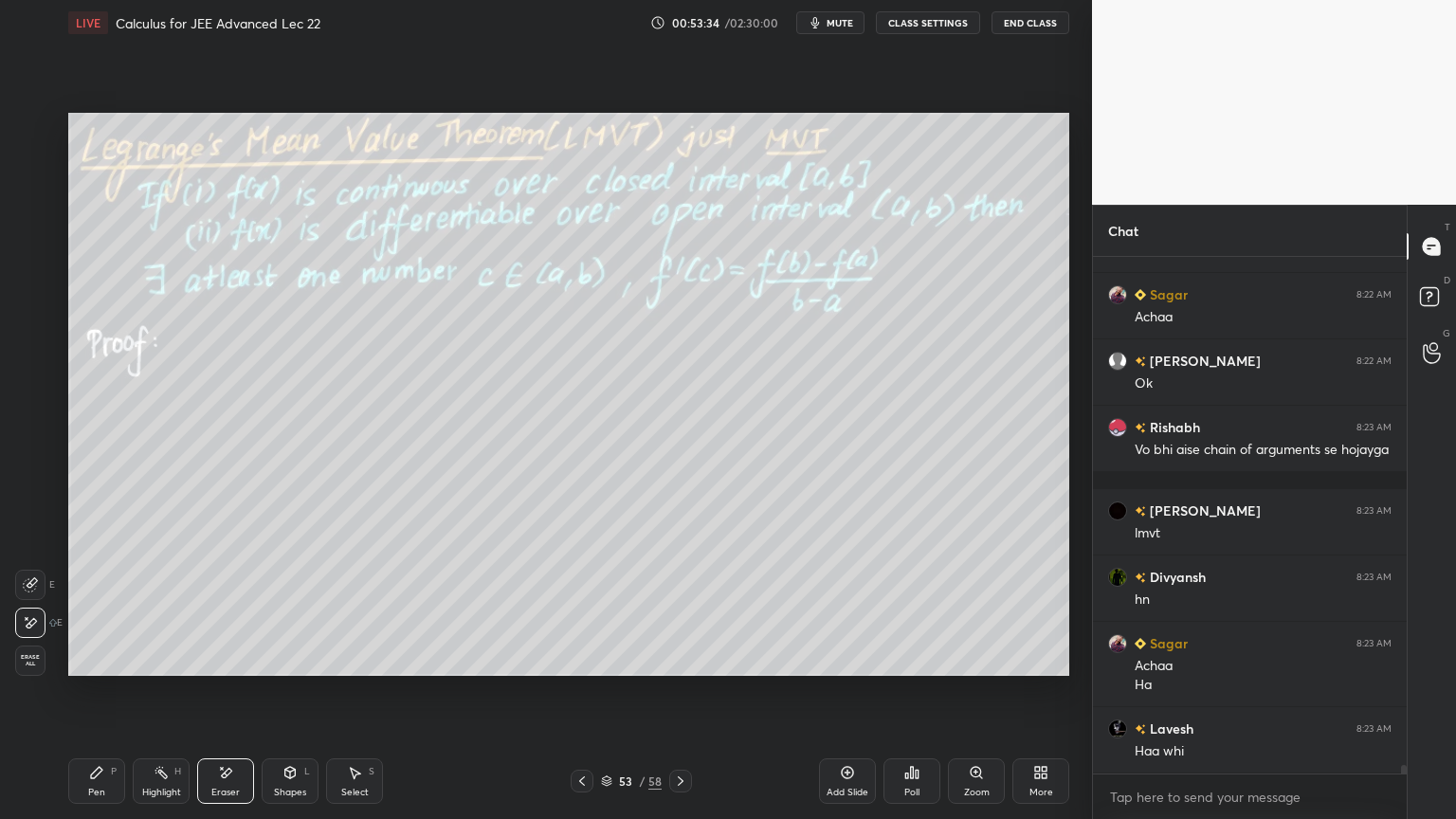 scroll, scrollTop: 32013, scrollLeft: 0, axis: vertical 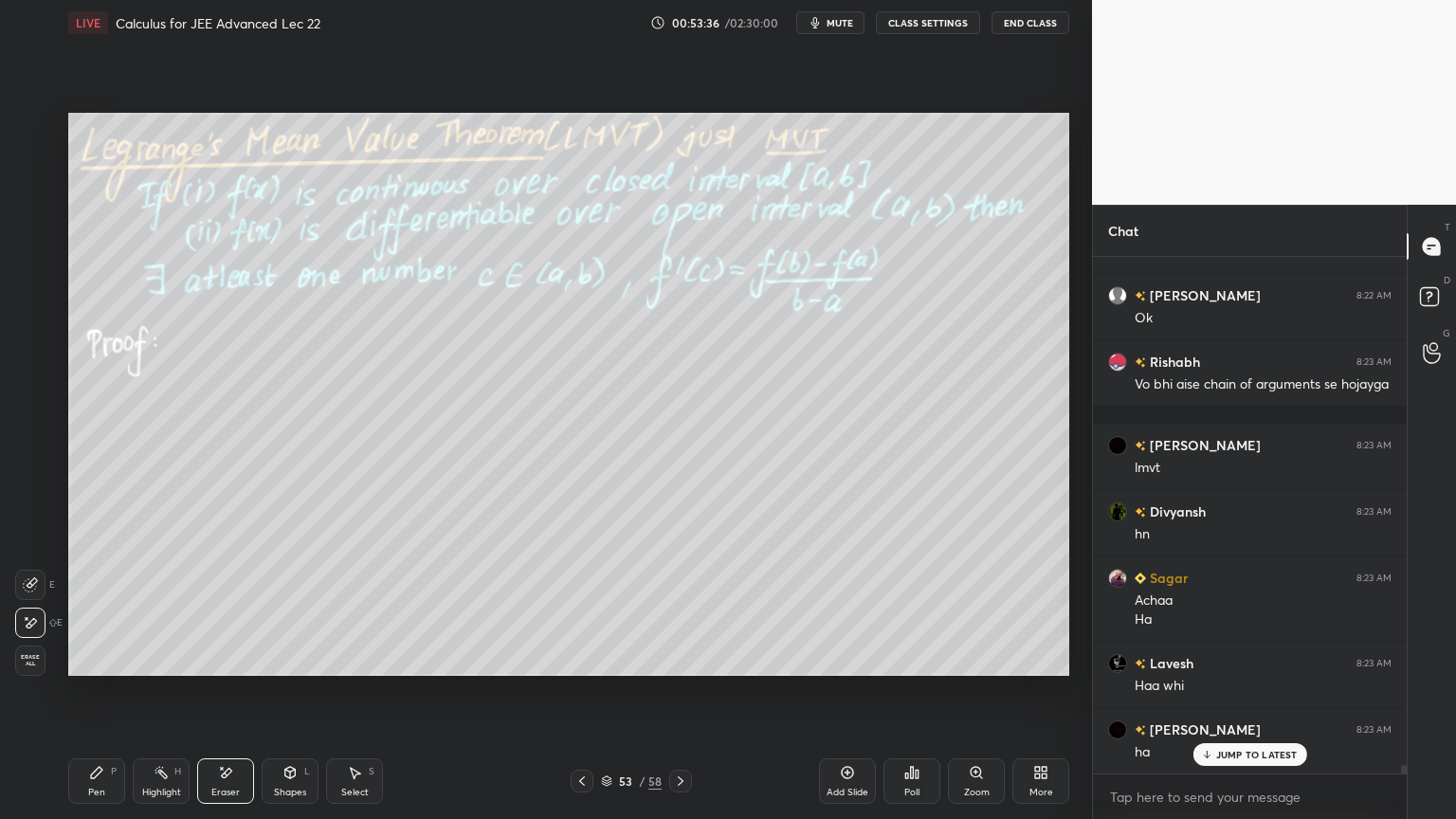 click on "Pen P" at bounding box center [97, 781] 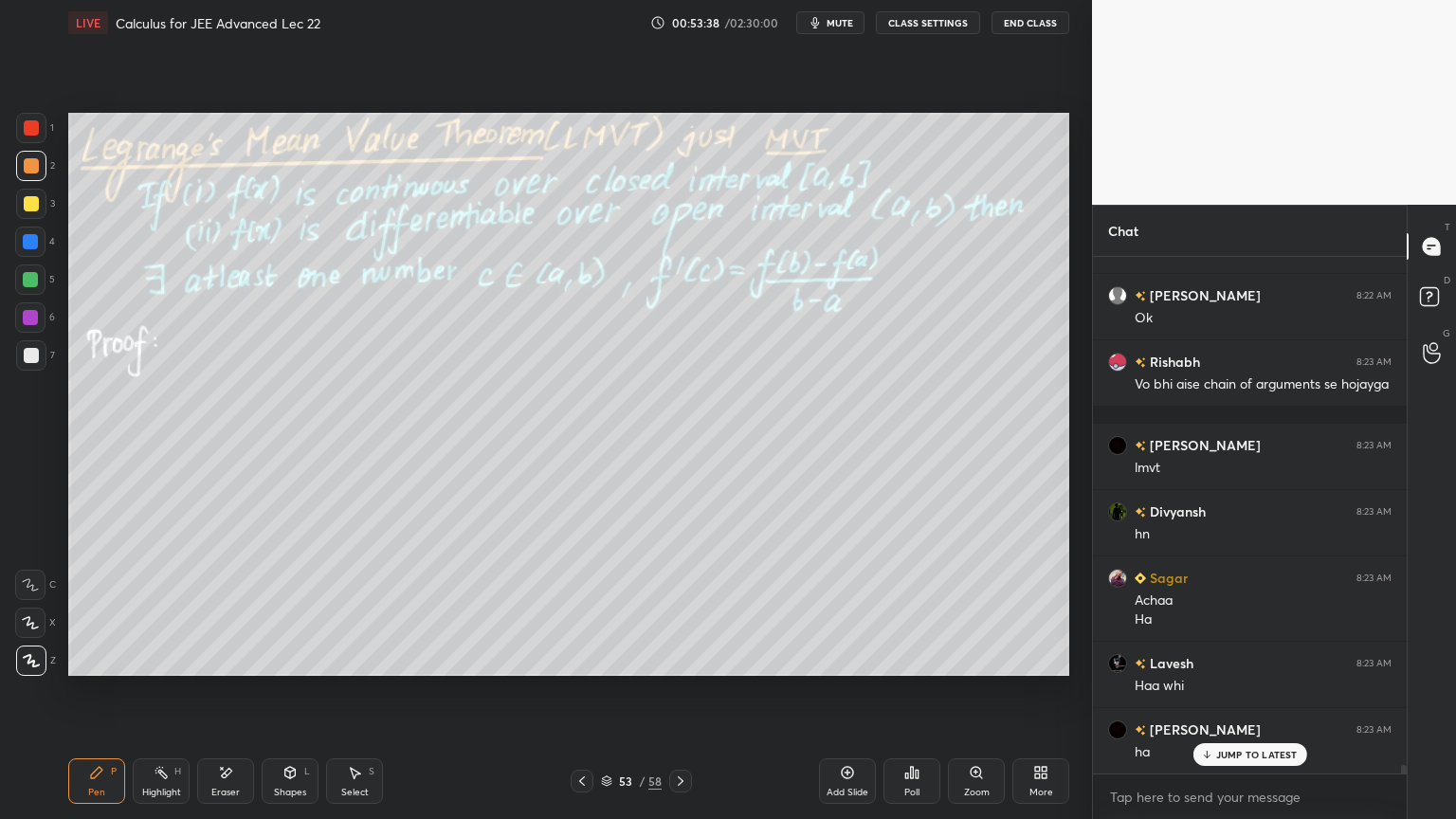 click on "Eraser" at bounding box center [226, 781] 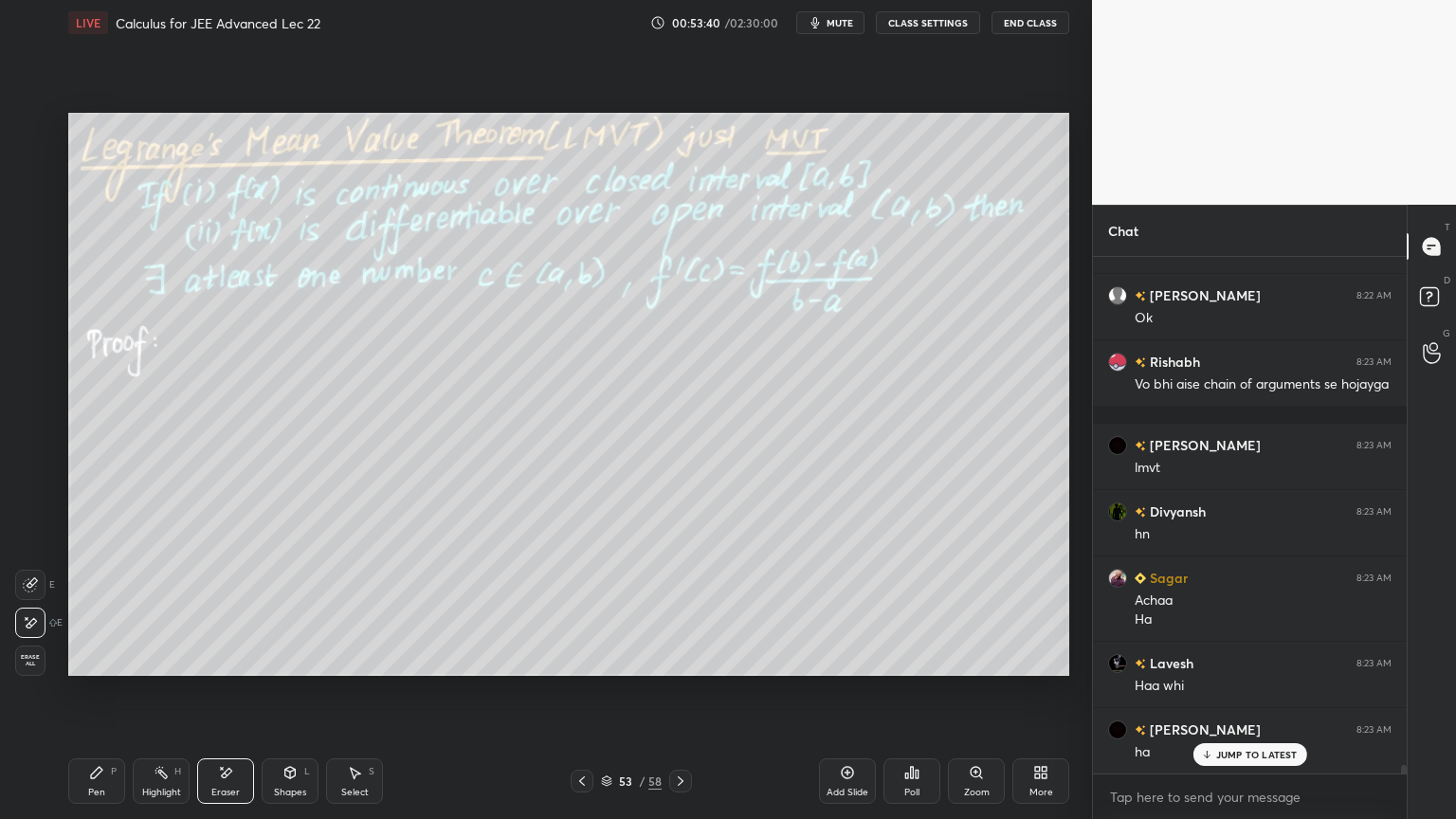 click 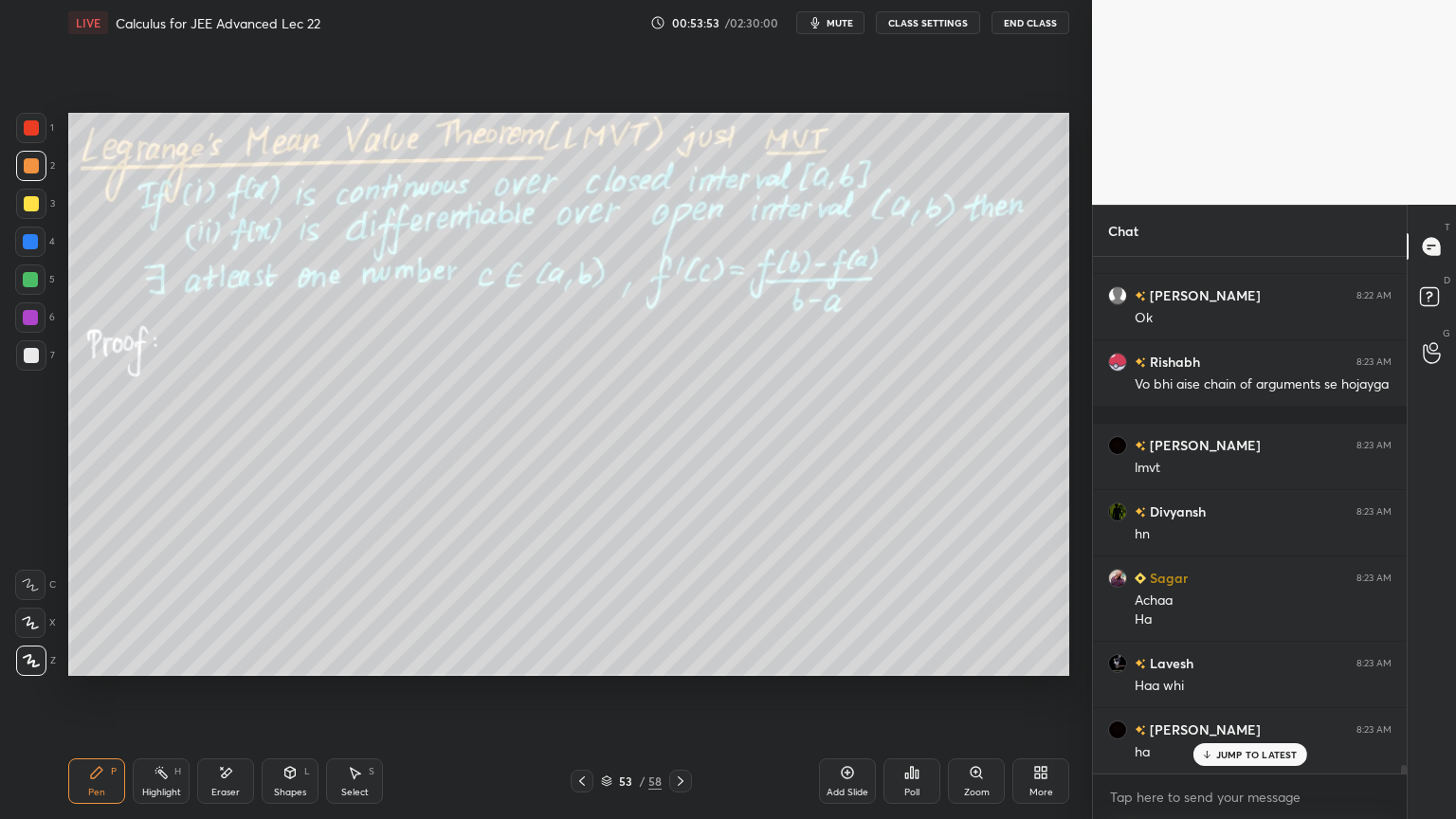drag, startPoint x: 223, startPoint y: 789, endPoint x: 282, endPoint y: 755, distance: 68.09552 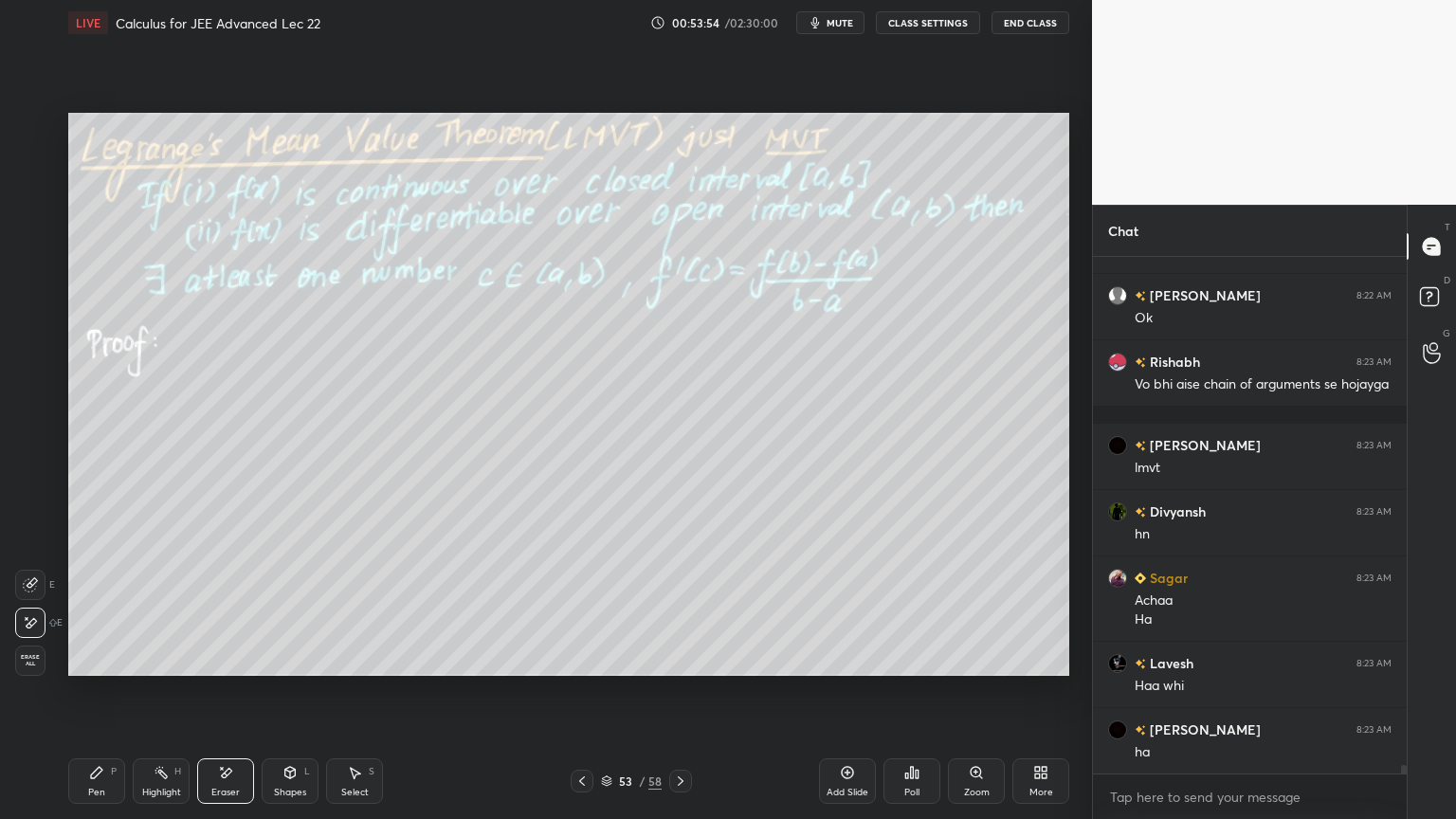 scroll, scrollTop: 32080, scrollLeft: 0, axis: vertical 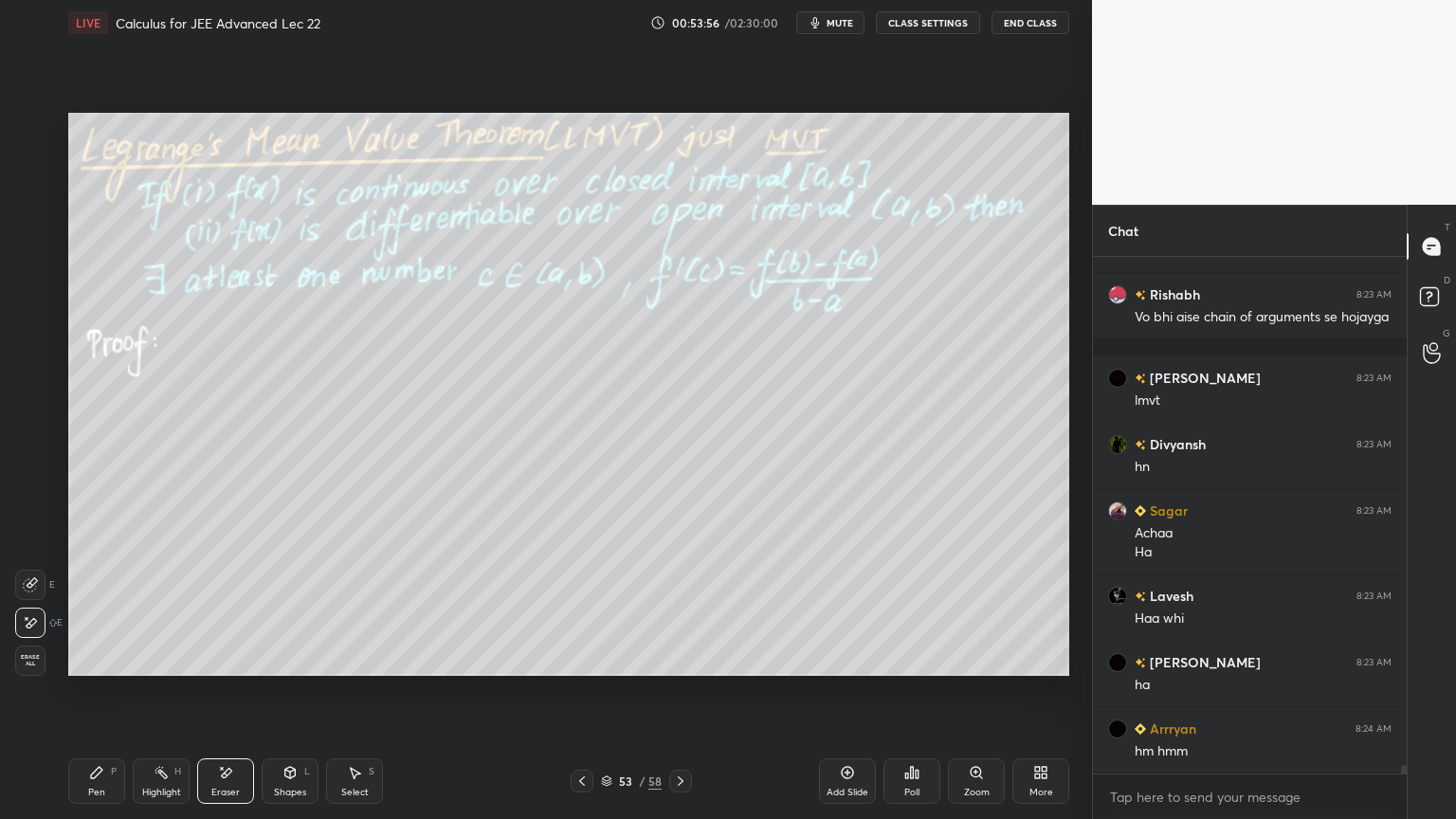 drag, startPoint x: 110, startPoint y: 774, endPoint x: 246, endPoint y: 730, distance: 142.94055 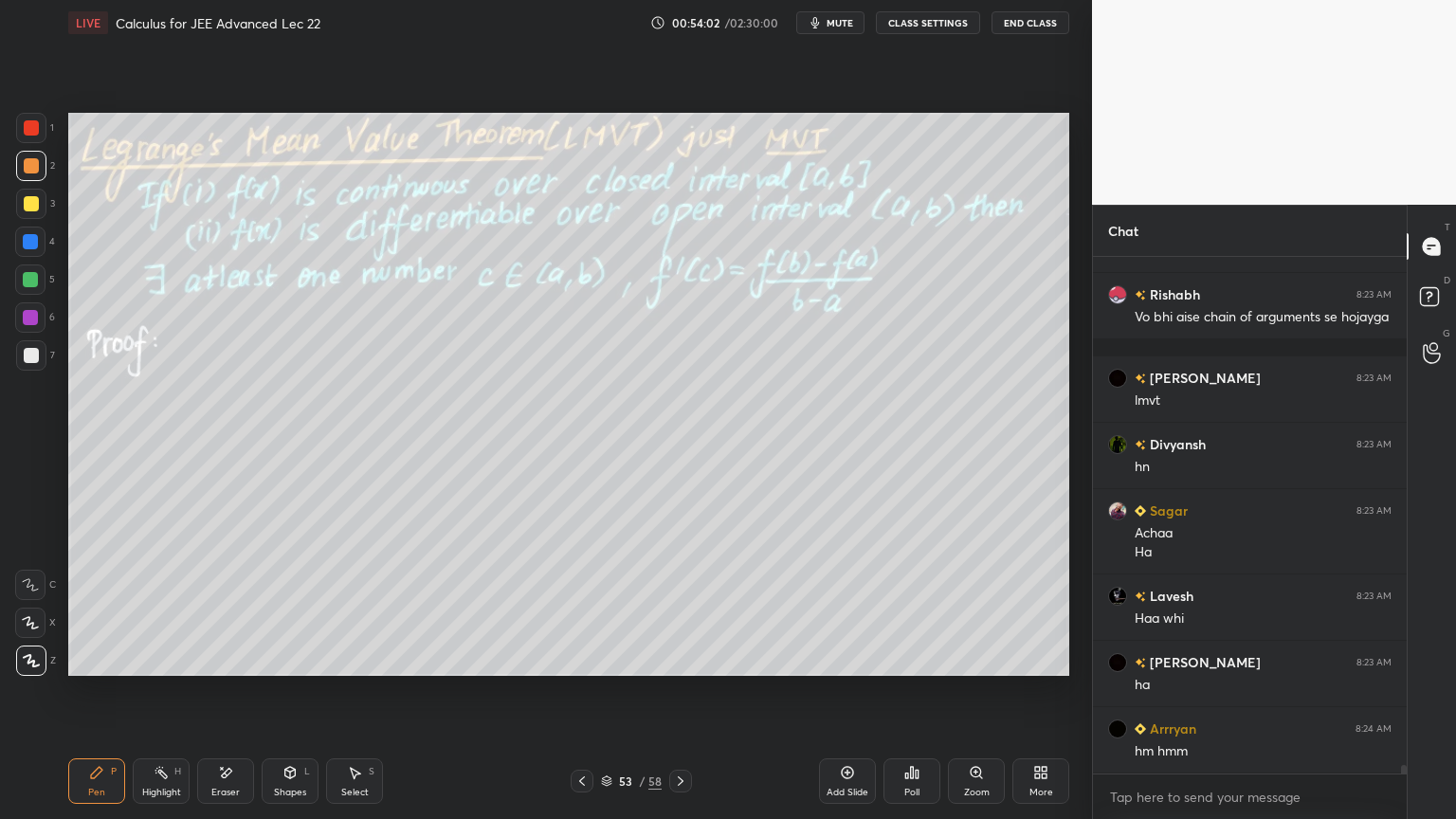 click on "Eraser" at bounding box center [226, 781] 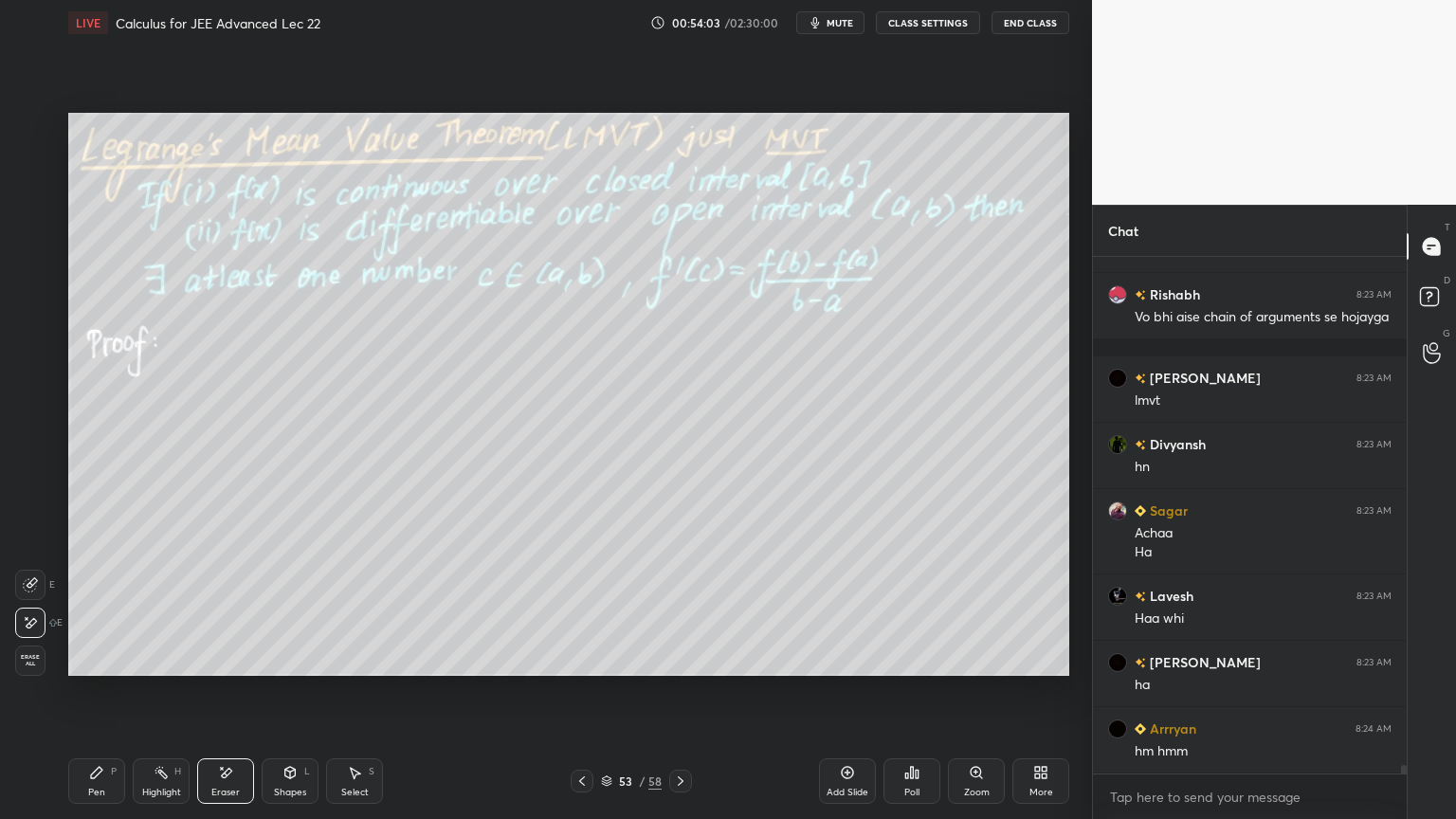 click on "Pen P" at bounding box center [97, 781] 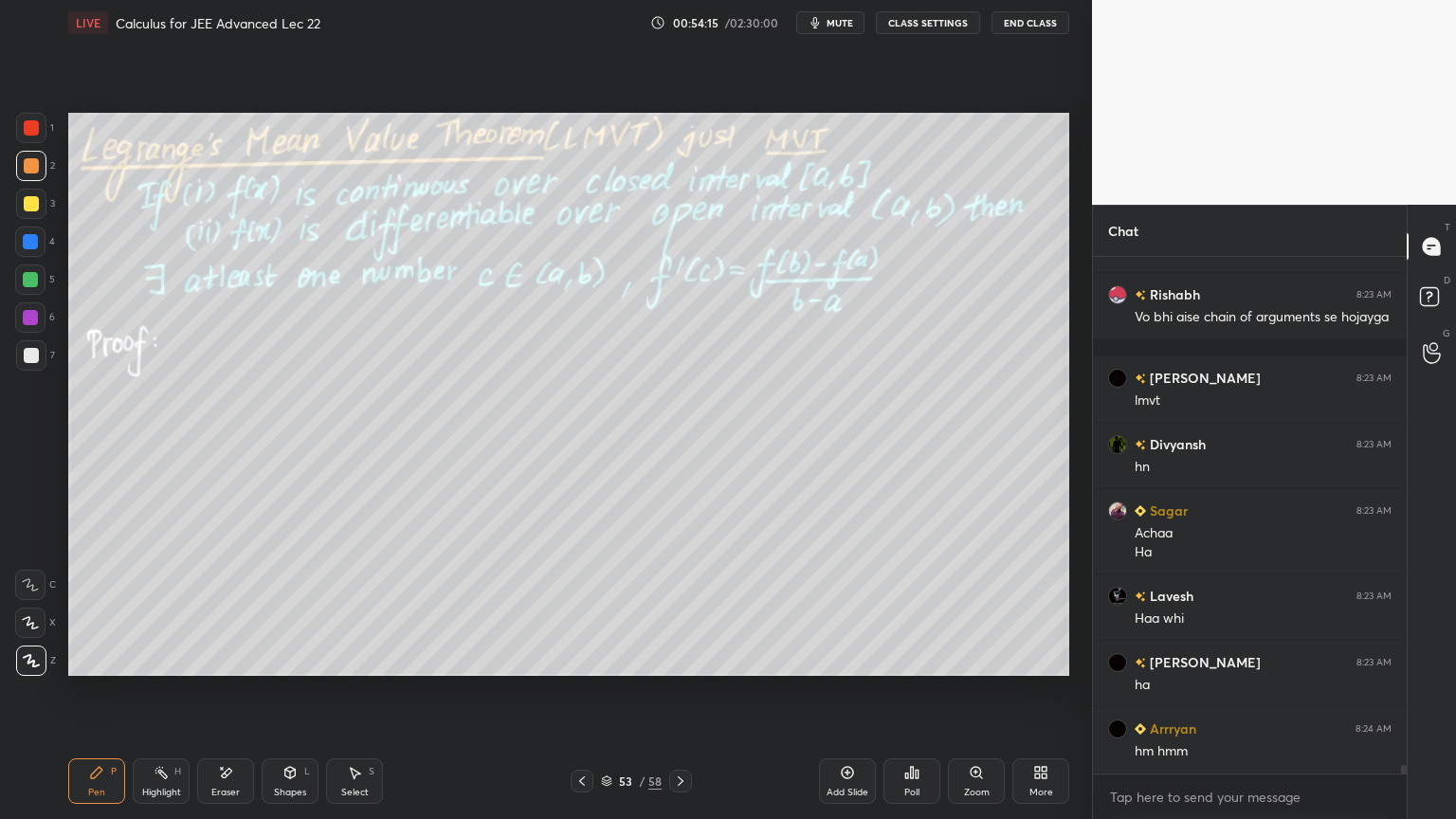click on "Eraser" at bounding box center [226, 792] 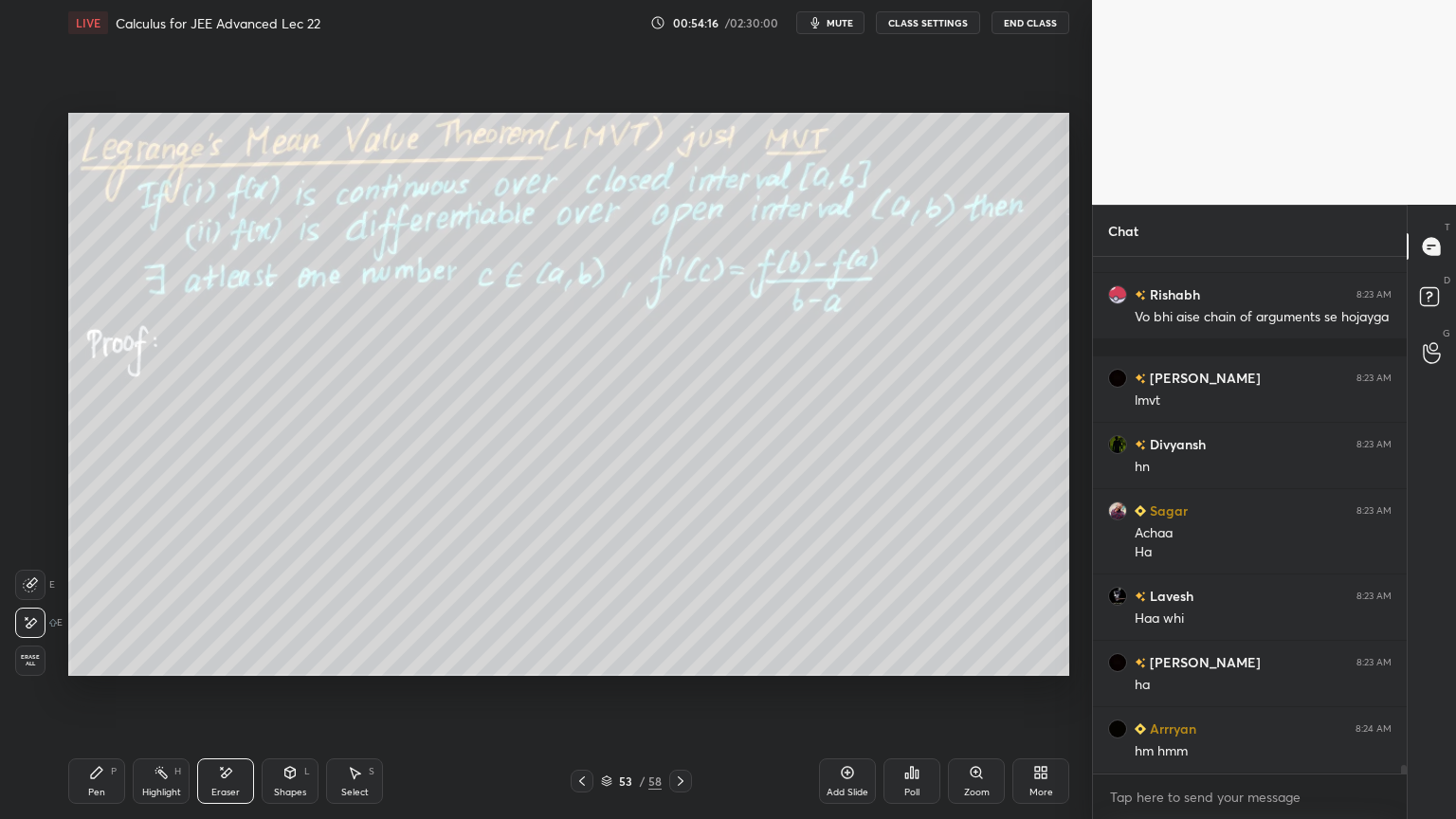 scroll, scrollTop: 32146, scrollLeft: 0, axis: vertical 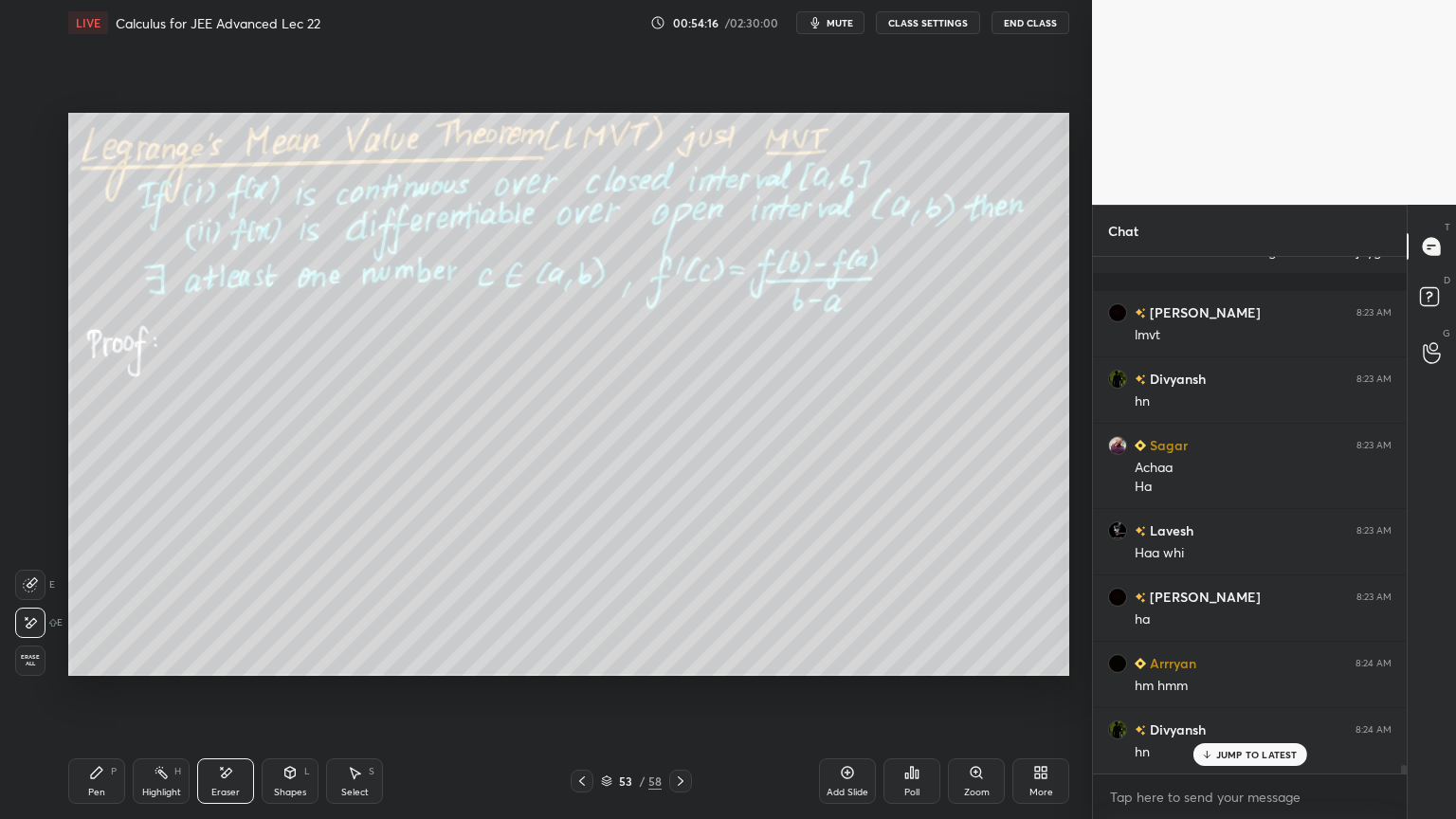 drag, startPoint x: 100, startPoint y: 786, endPoint x: 221, endPoint y: 691, distance: 153.83758 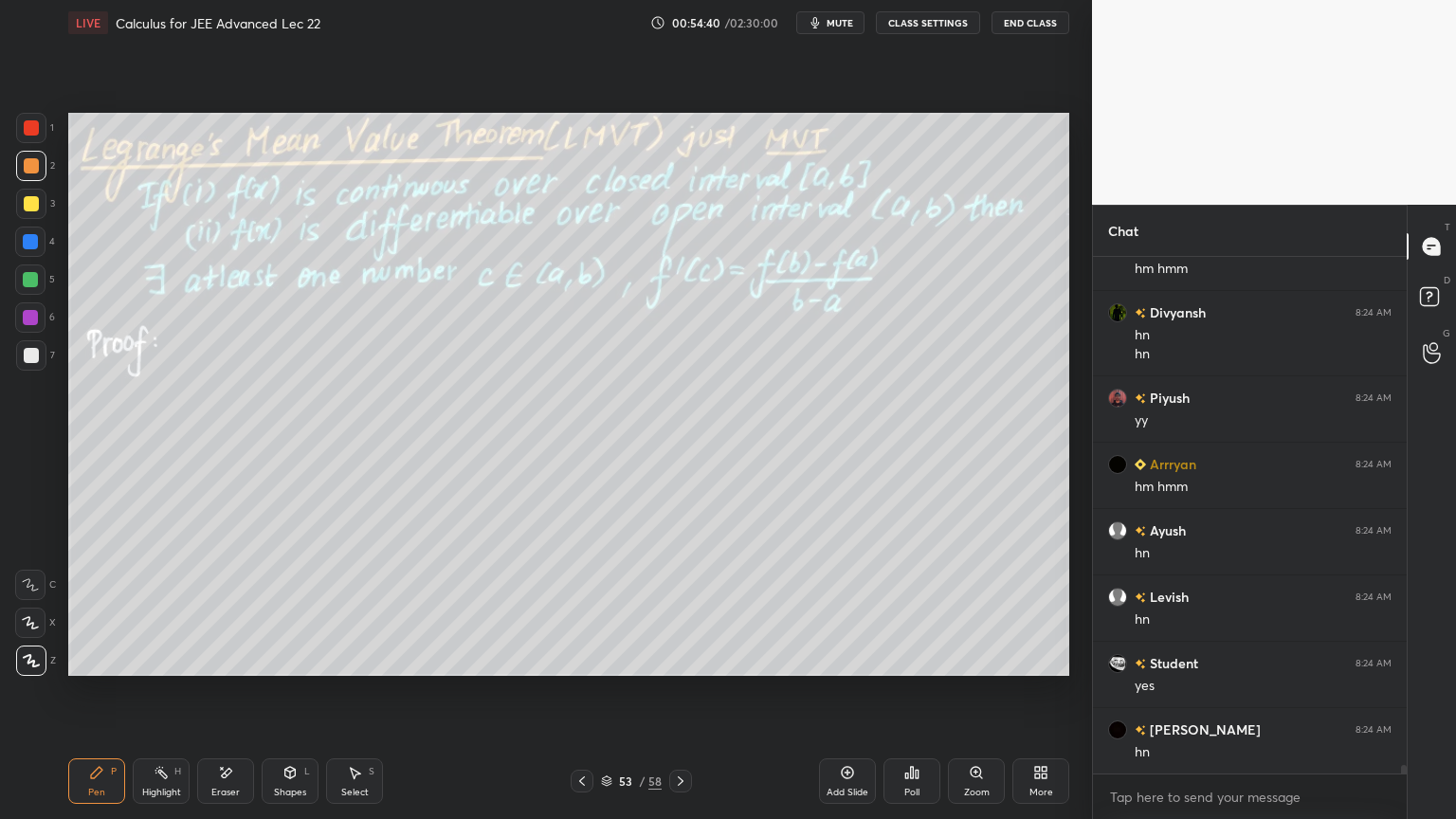 scroll, scrollTop: 32630, scrollLeft: 0, axis: vertical 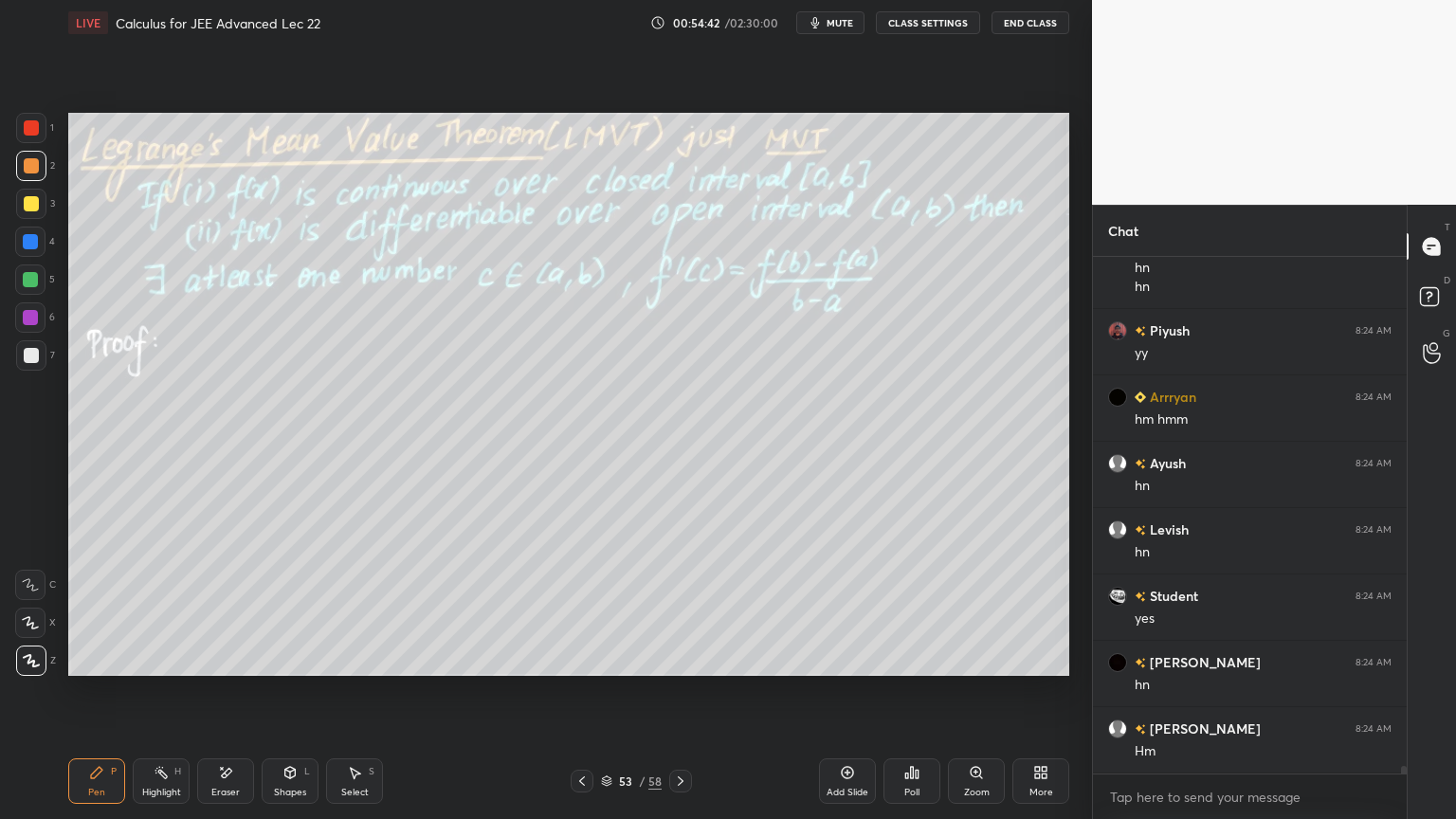 click 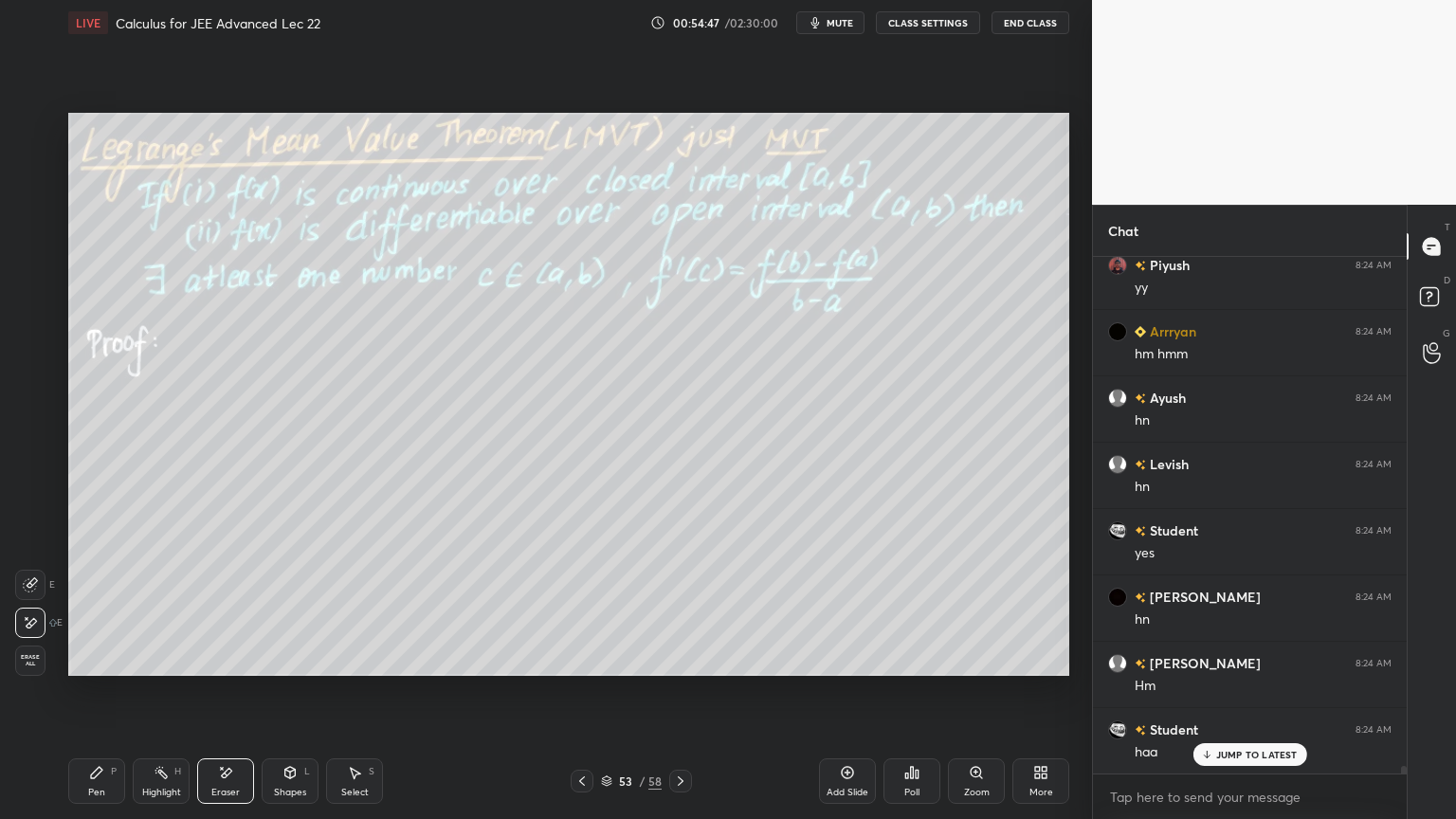 scroll, scrollTop: 32763, scrollLeft: 0, axis: vertical 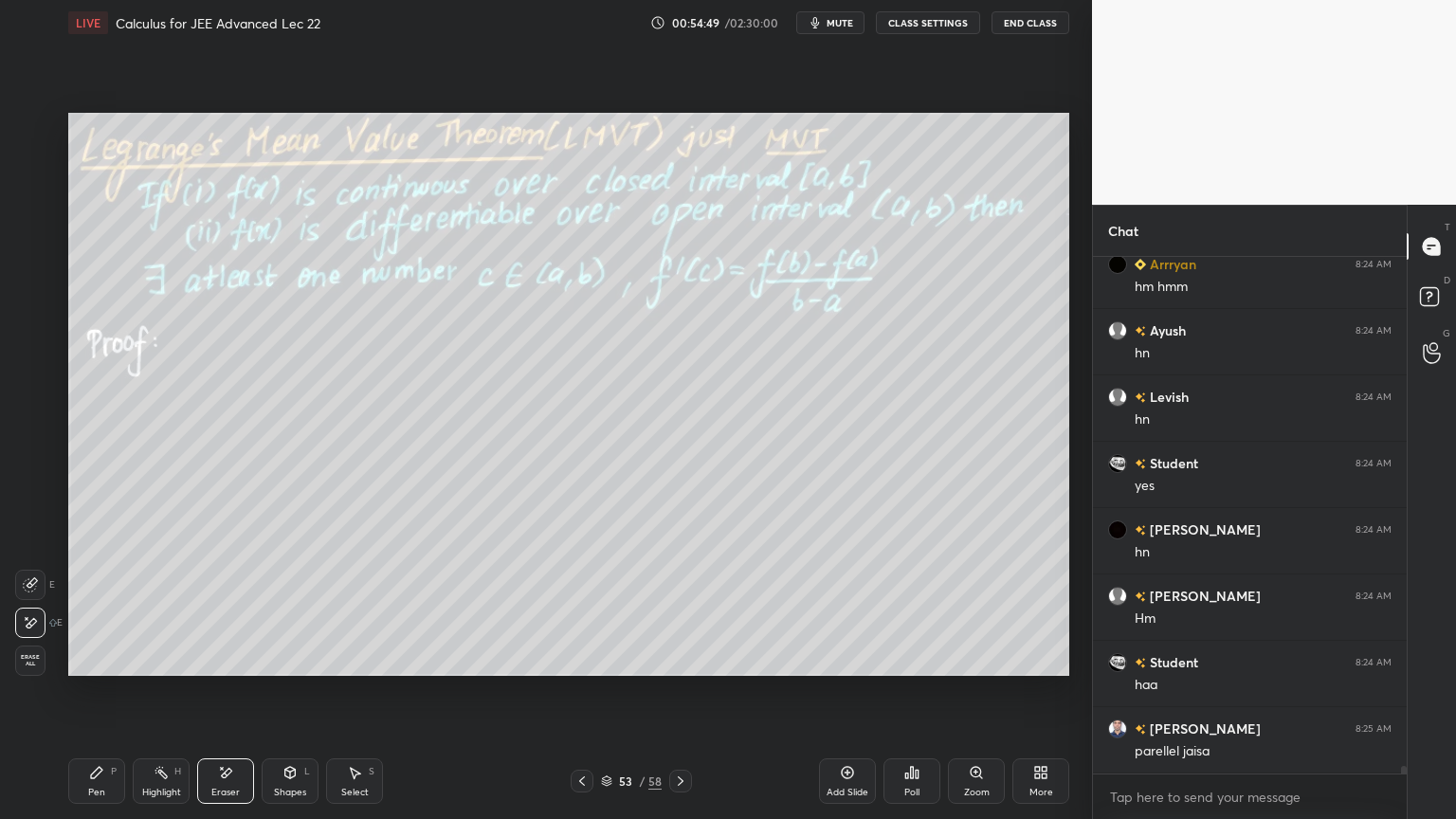 click on "Pen" at bounding box center (97, 792) 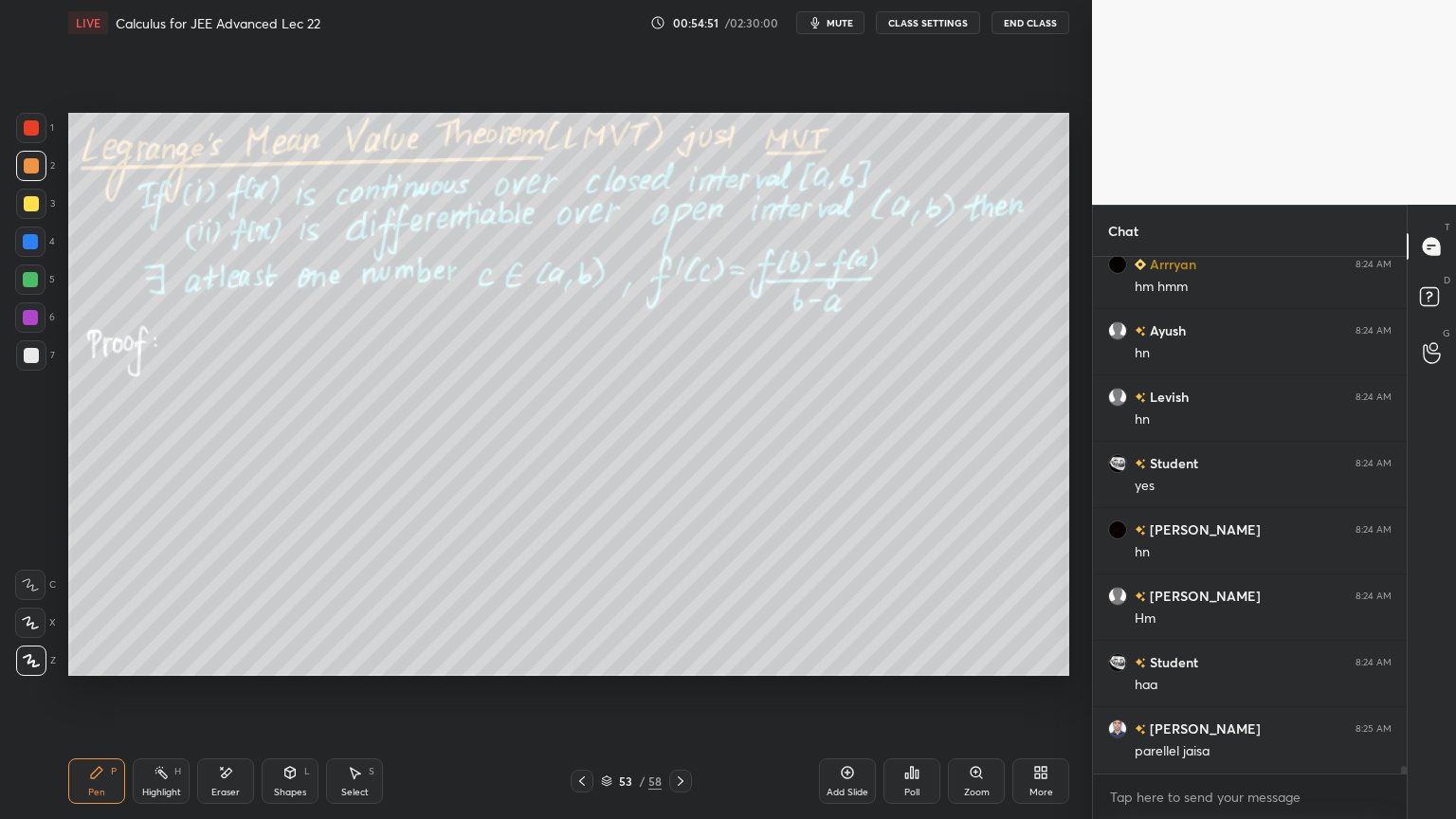 click 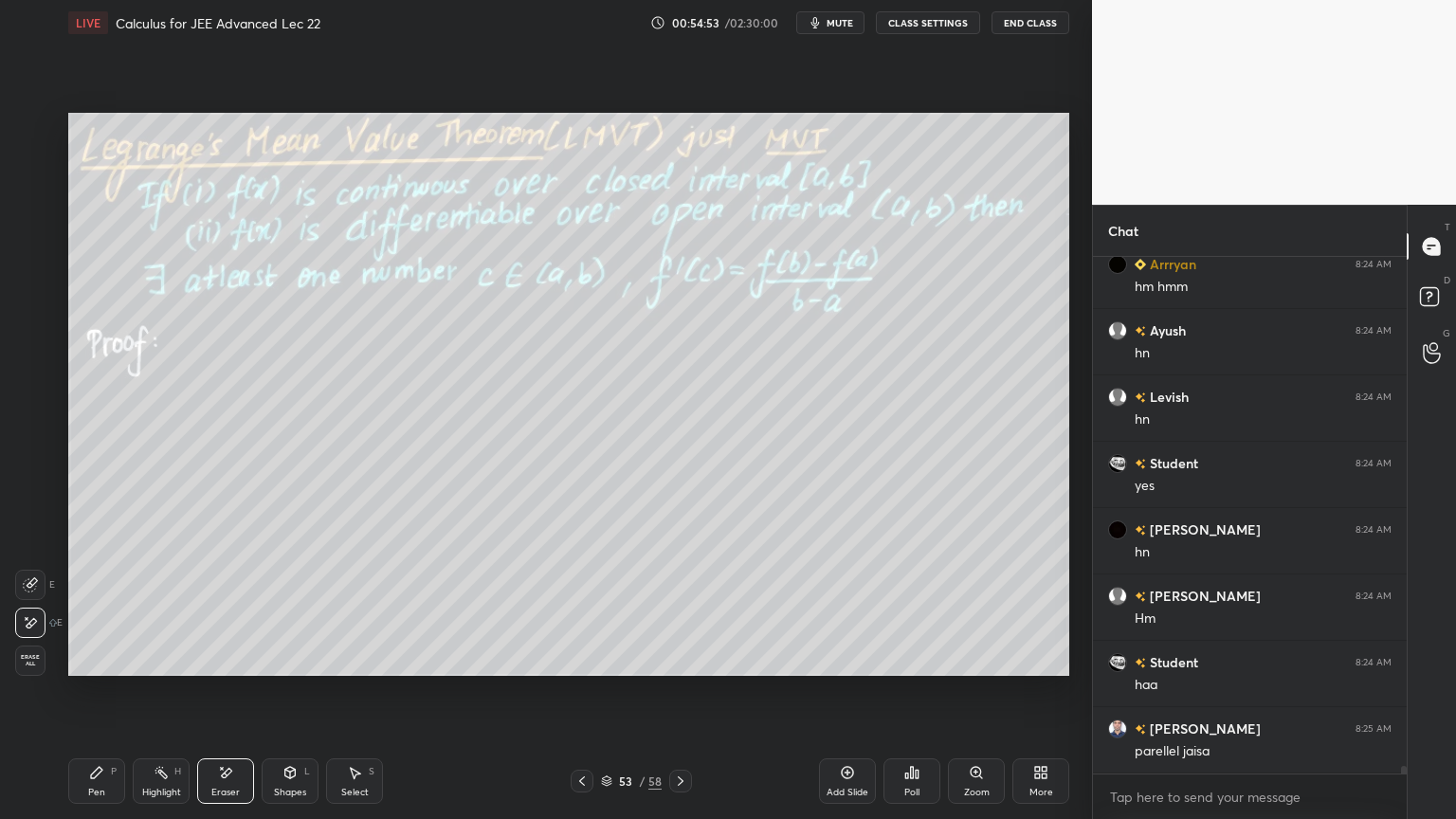click on "Pen P" at bounding box center [97, 781] 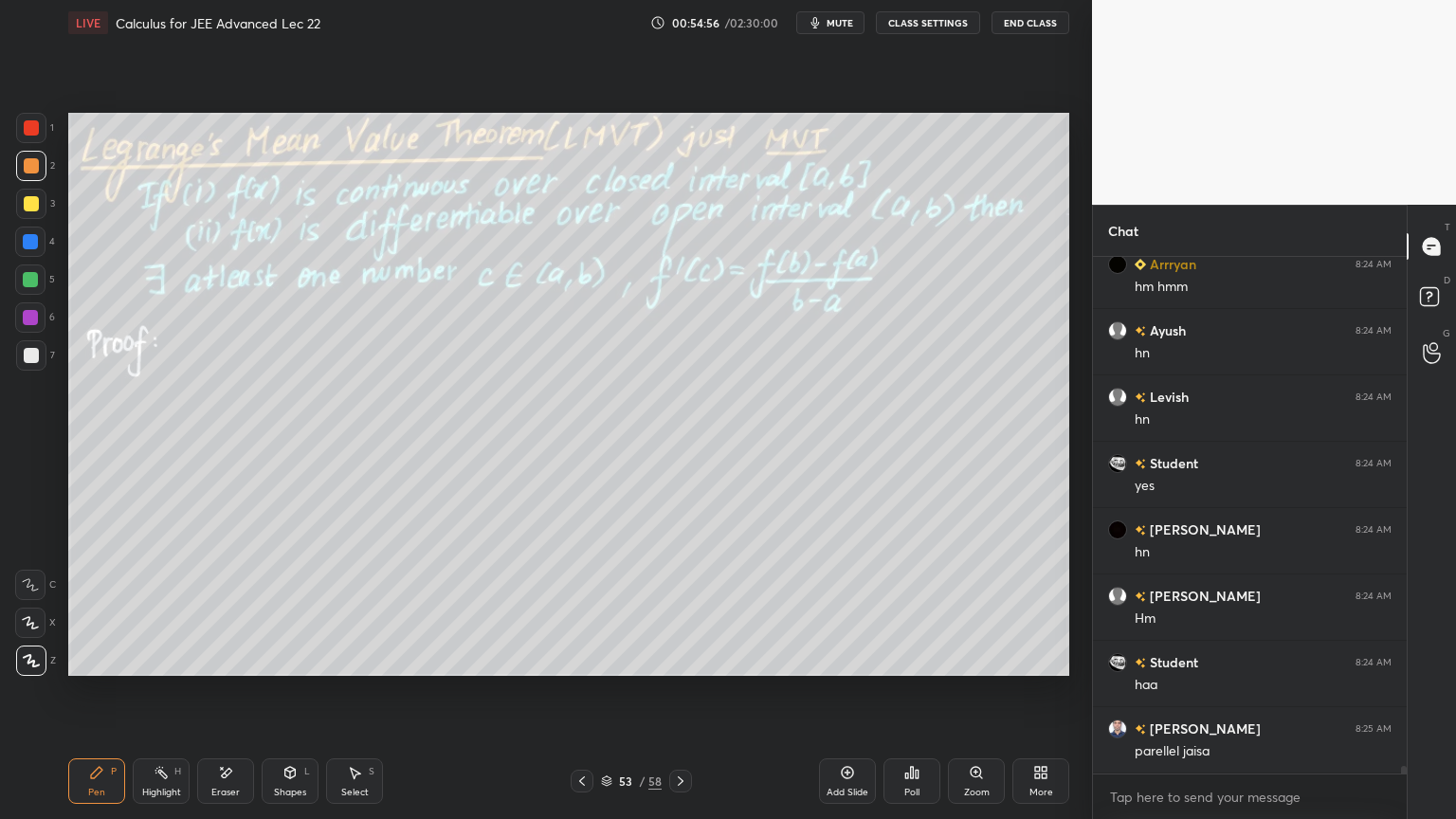 drag, startPoint x: 29, startPoint y: 358, endPoint x: 43, endPoint y: 360, distance: 14.142136 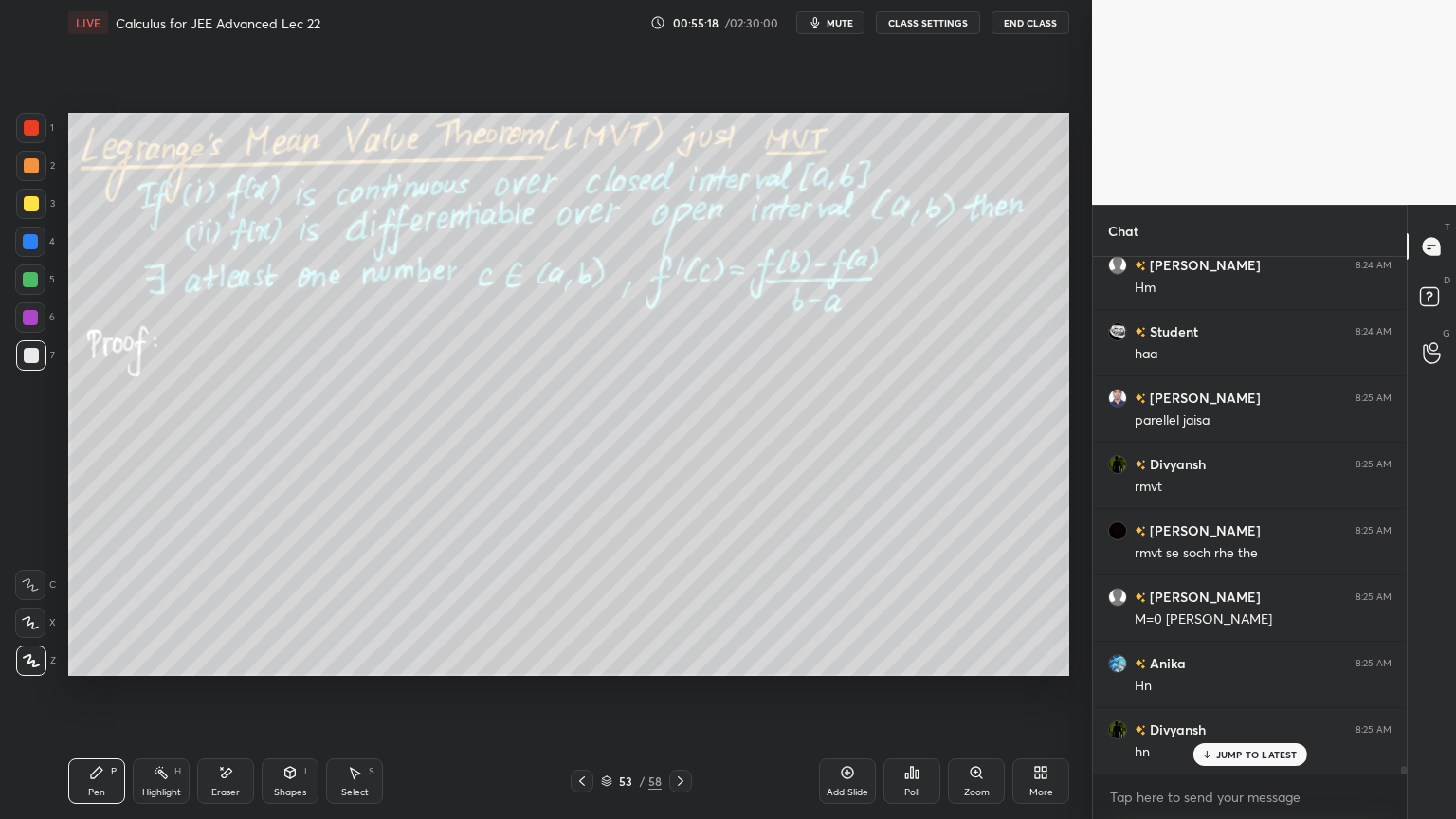 scroll, scrollTop: 33161, scrollLeft: 0, axis: vertical 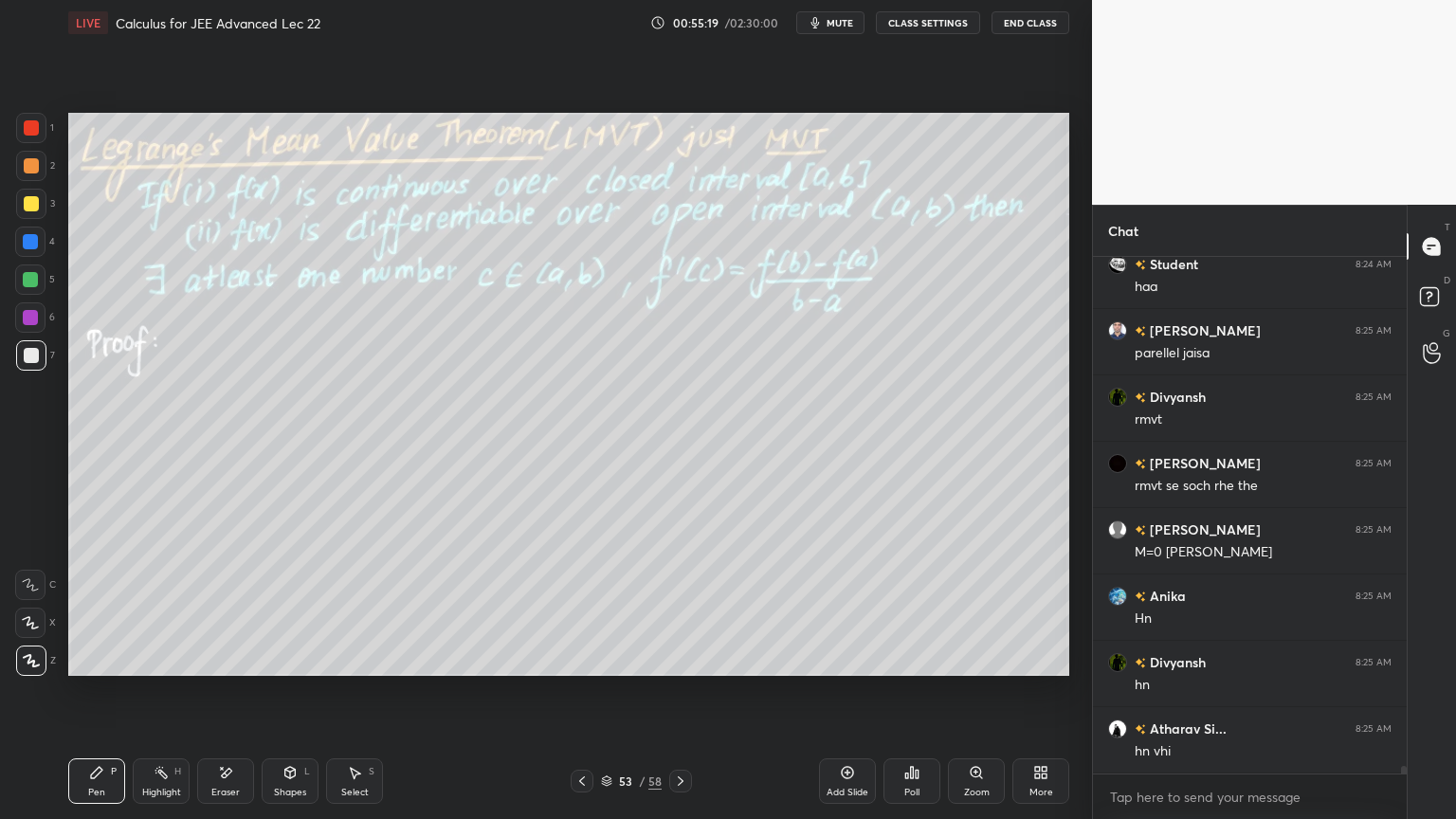drag, startPoint x: 233, startPoint y: 772, endPoint x: 208, endPoint y: 704, distance: 72.44998 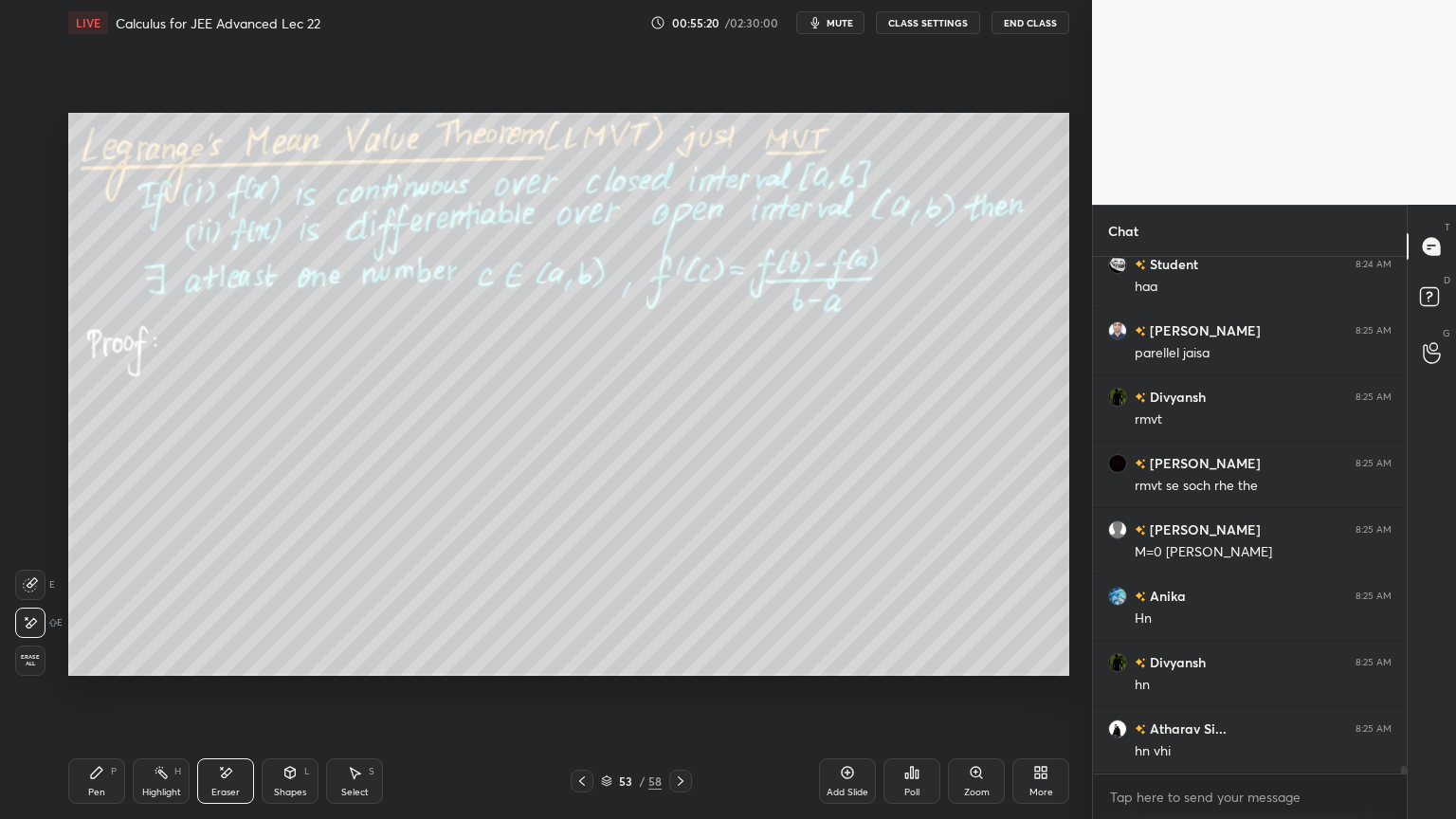 scroll, scrollTop: 33226, scrollLeft: 0, axis: vertical 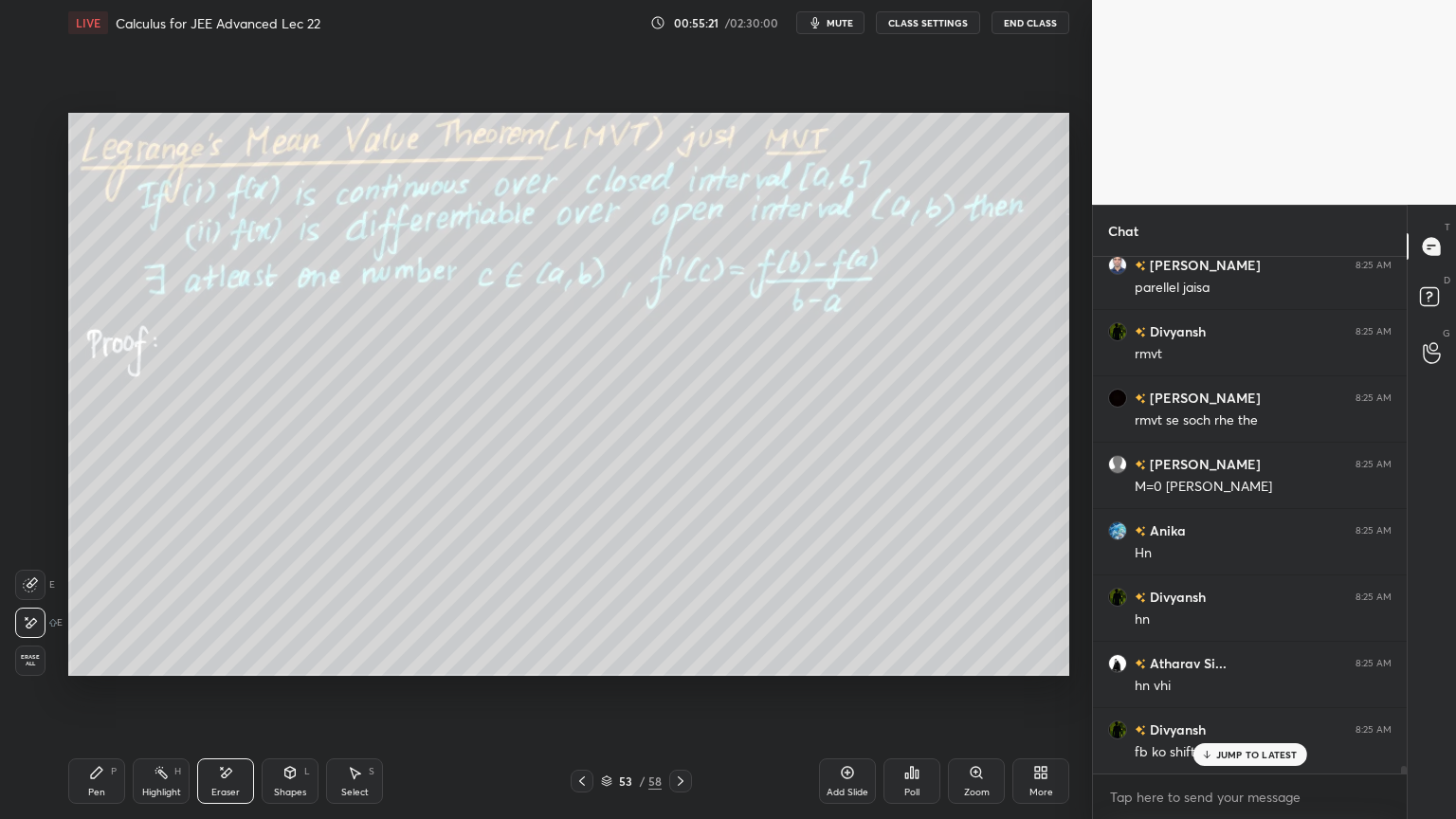 drag, startPoint x: 108, startPoint y: 776, endPoint x: 103, endPoint y: 760, distance: 16.763055 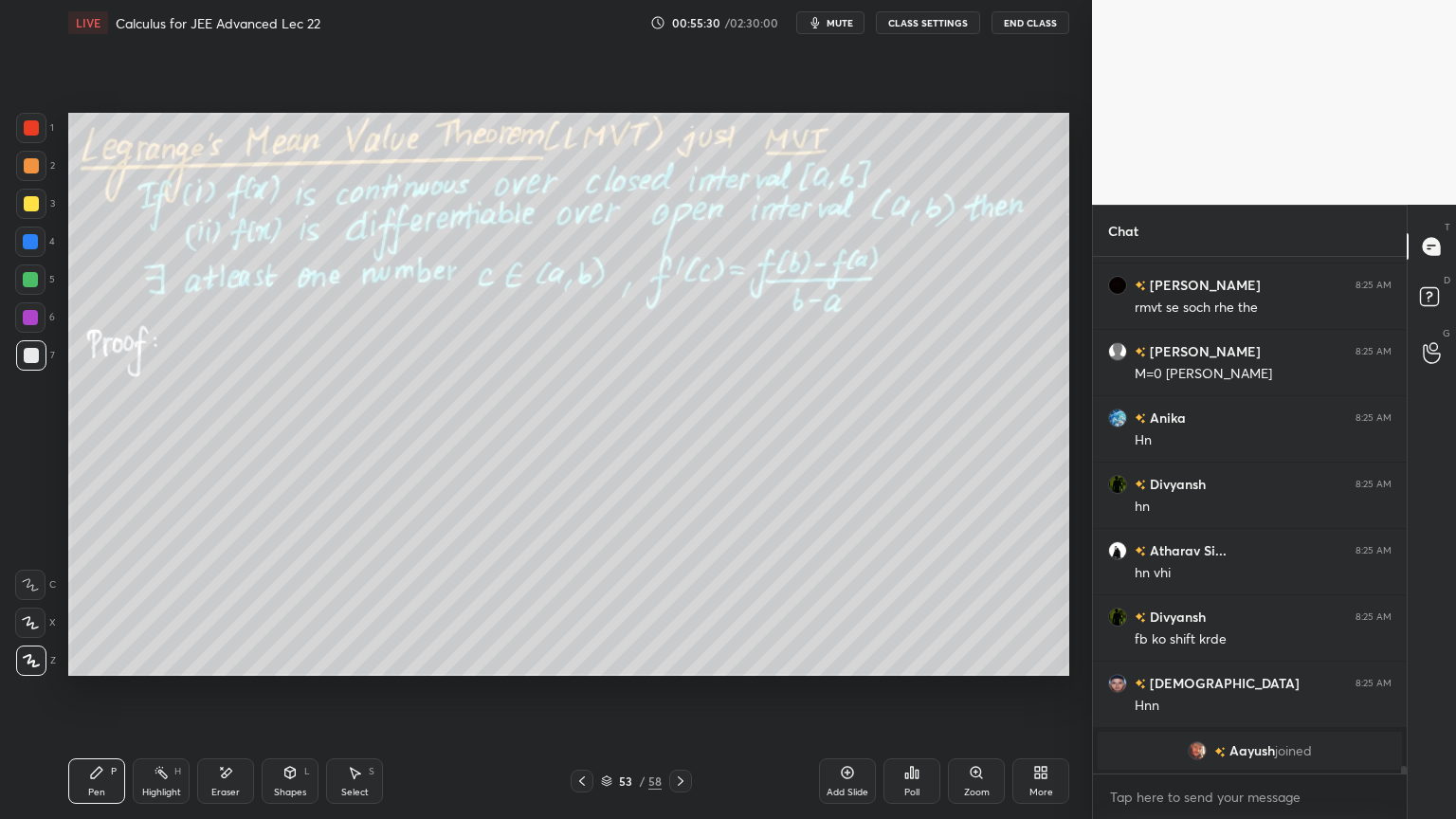 scroll, scrollTop: 32658, scrollLeft: 0, axis: vertical 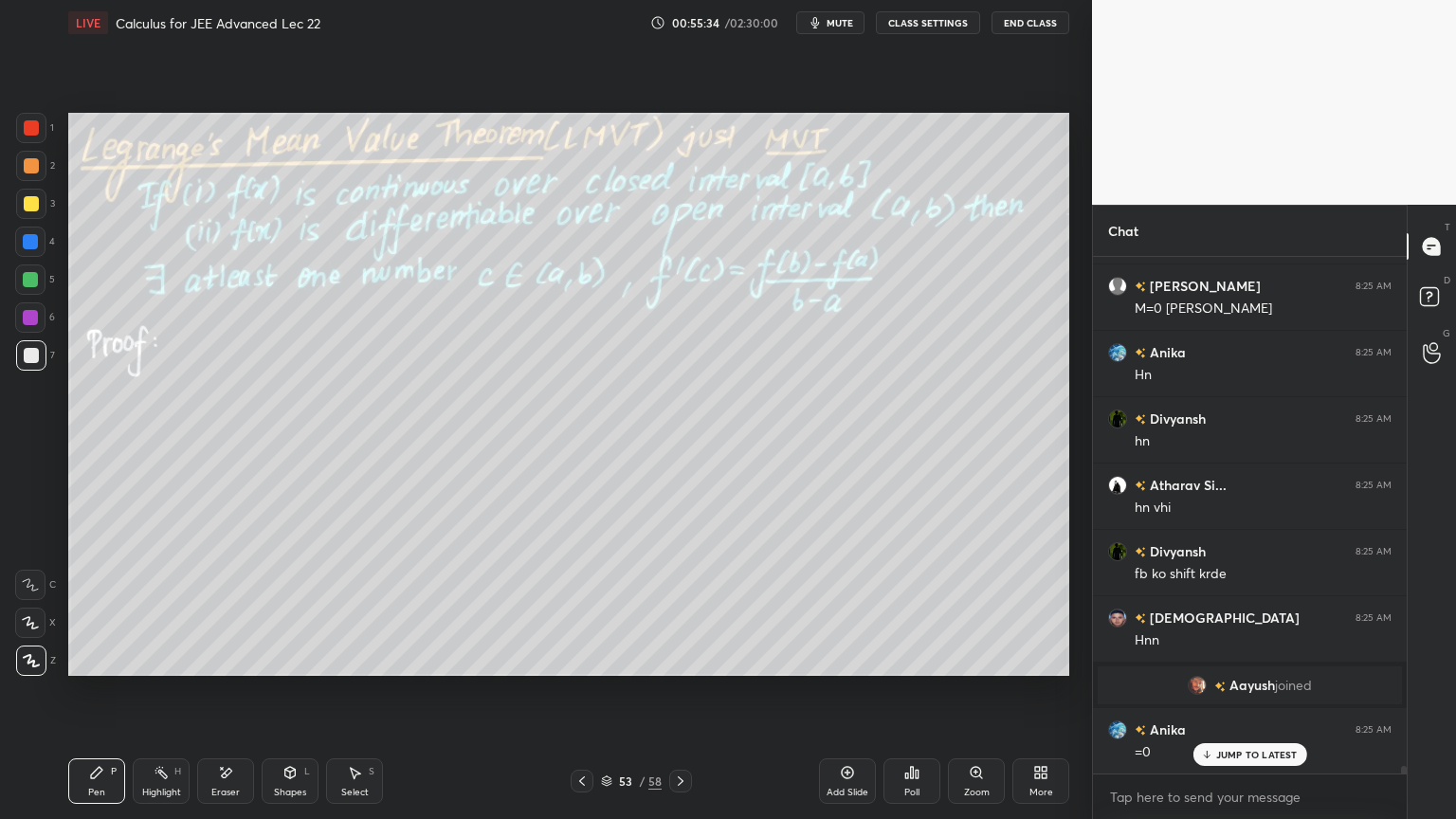 click on "Eraser" at bounding box center (226, 781) 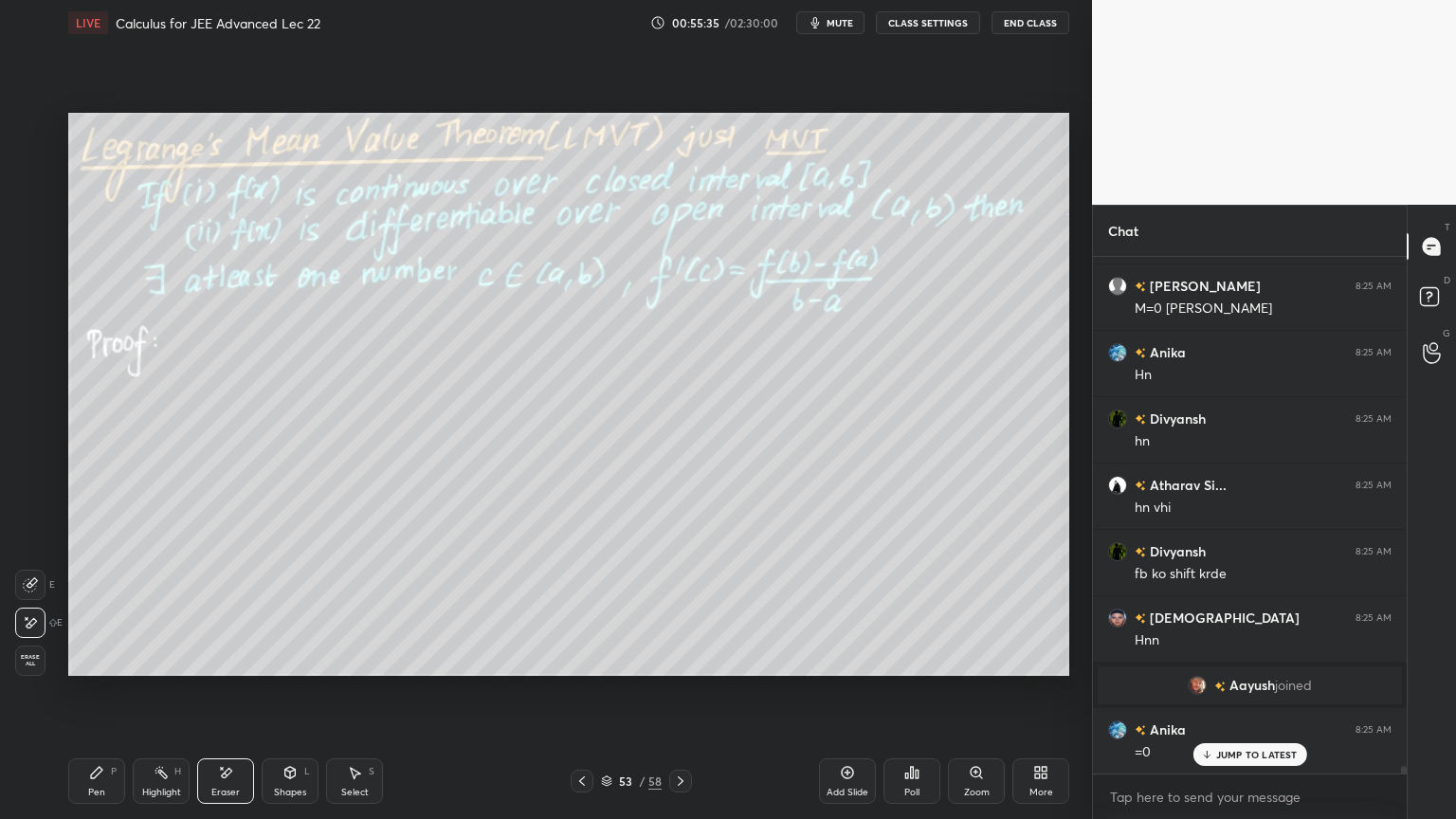 click 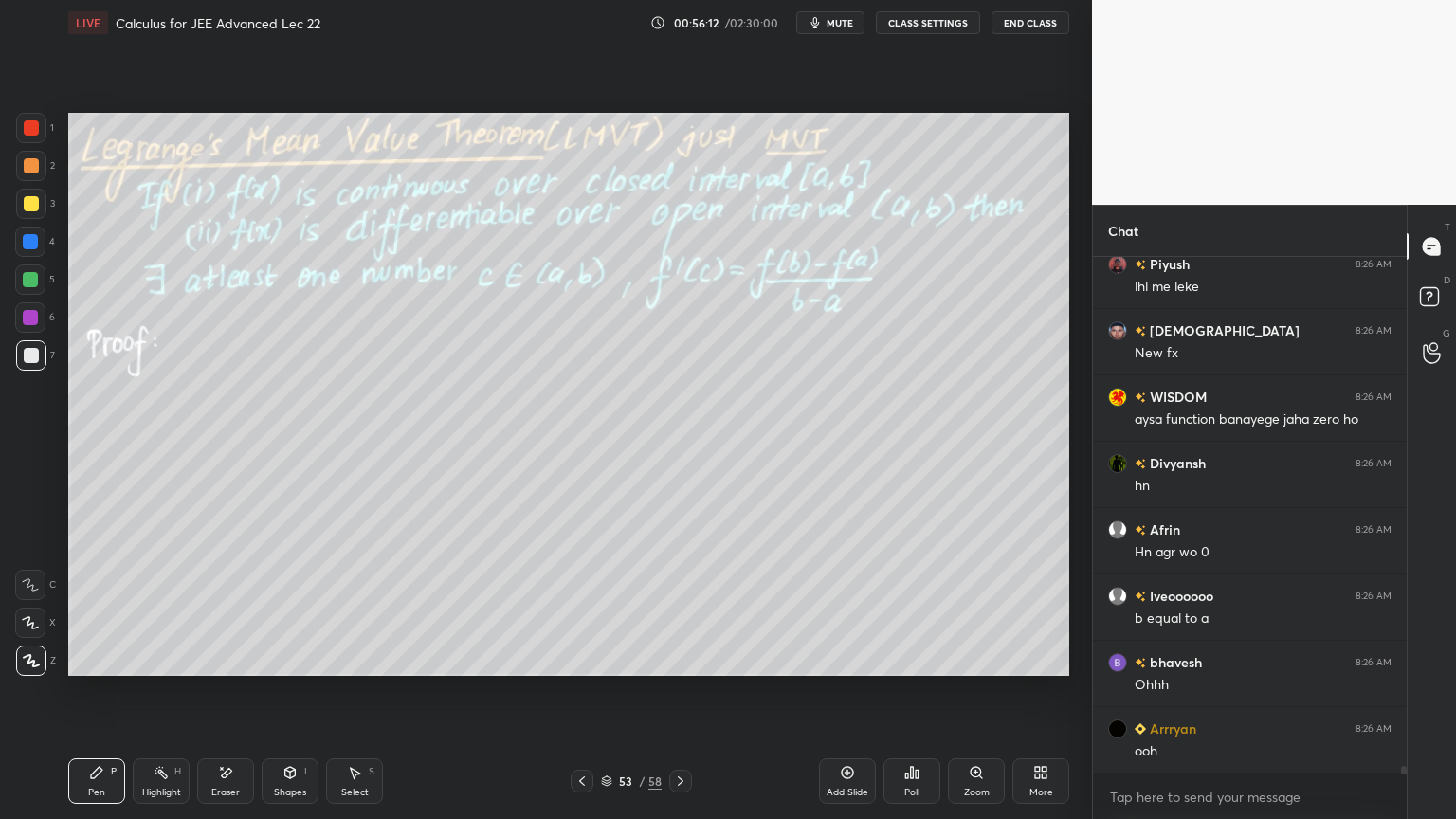 scroll, scrollTop: 33454, scrollLeft: 0, axis: vertical 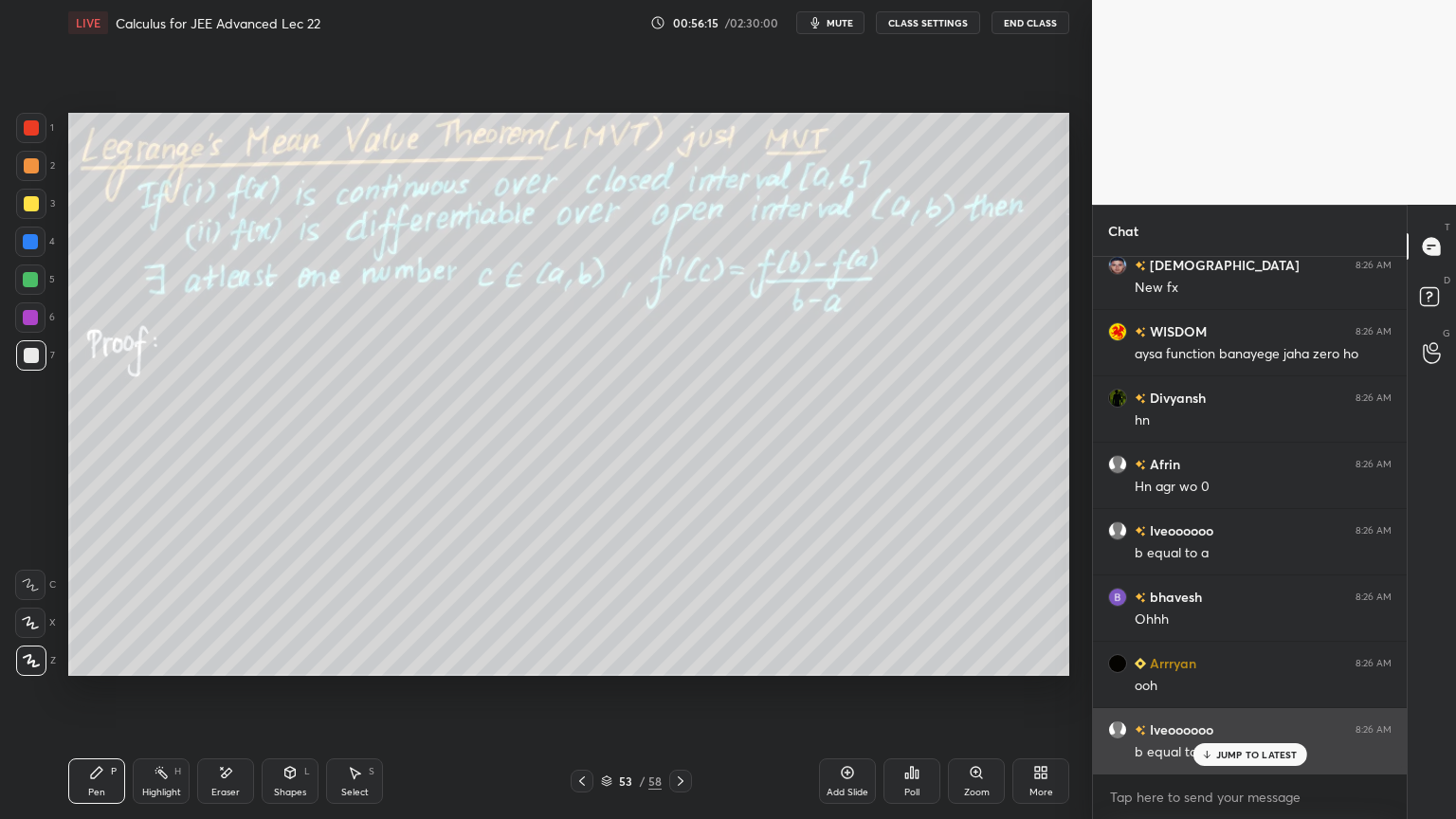 click on "JUMP TO LATEST" at bounding box center (1249, 755) 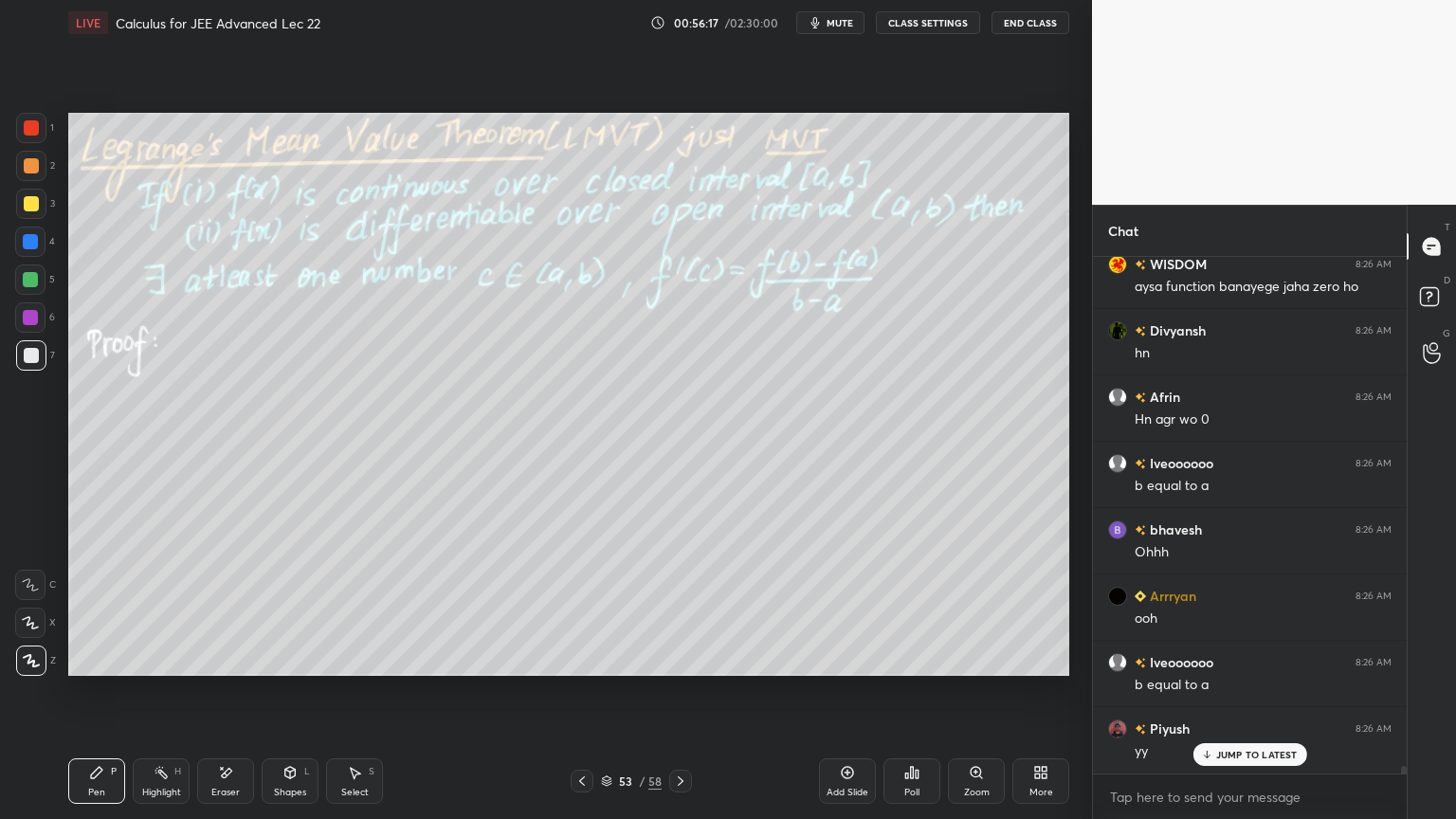 scroll, scrollTop: 33587, scrollLeft: 0, axis: vertical 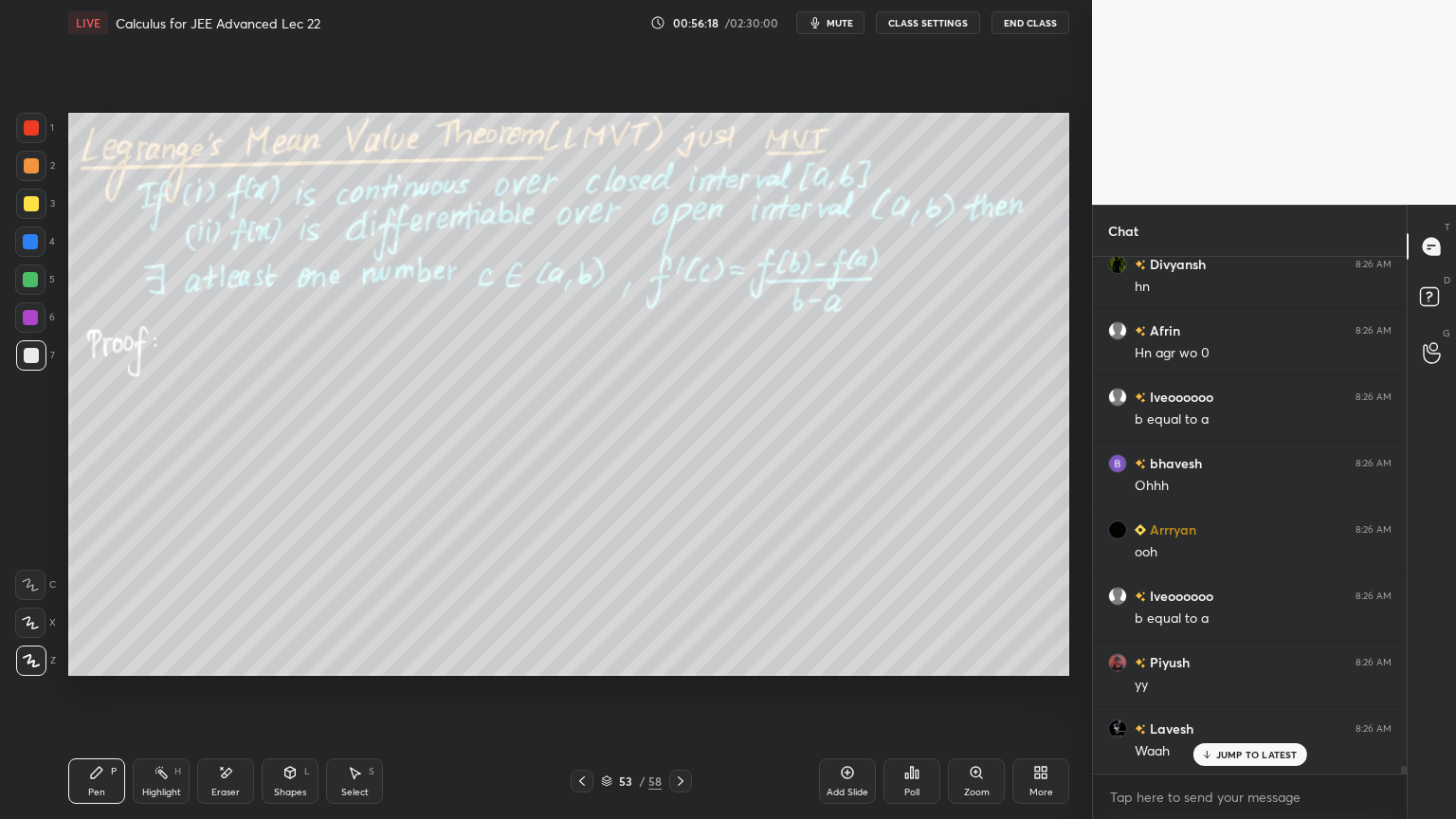 click on "[PERSON_NAME] 8:25 AM fb ko shift krde Krishna 8:25 AM Hnn [PERSON_NAME]  joined Anika 8:25 AM =0 [PERSON_NAME] 8:25 AM hnn kuch naya fxn jisse g(a)=g(b) [PERSON_NAME] 8:25 AM Convert [PERSON_NAME] 8:26 AM fb-fa/b-a Piyush 8:26 AM lhl me leke [DEMOGRAPHIC_DATA] 8:26 AM New fx WISDOM 8:26 AM aysa function banayege jaha zero [PERSON_NAME] 8:26 AM hn Afrin 8:26 AM Hn agr wo 0 Iveoooooo 8:26 AM b equal to a [PERSON_NAME] 8:26 AM Ohhh Arrryan 8:26 AM ooh Iveoooooo 8:26 AM b equal to a Piyush 8:26 AM yy [PERSON_NAME] 8:26 AM Waah" at bounding box center (1249, 515) 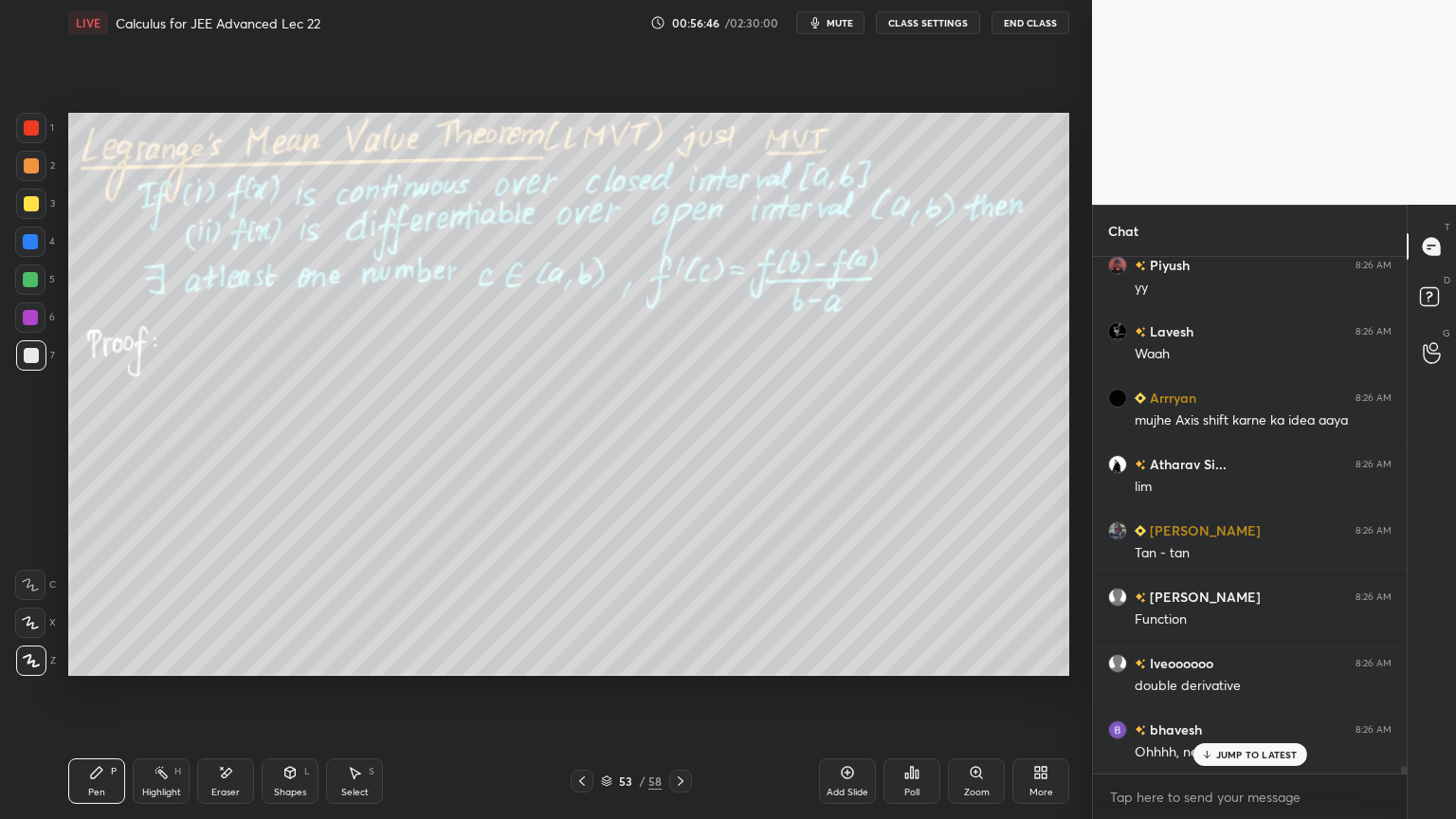 scroll, scrollTop: 34117, scrollLeft: 0, axis: vertical 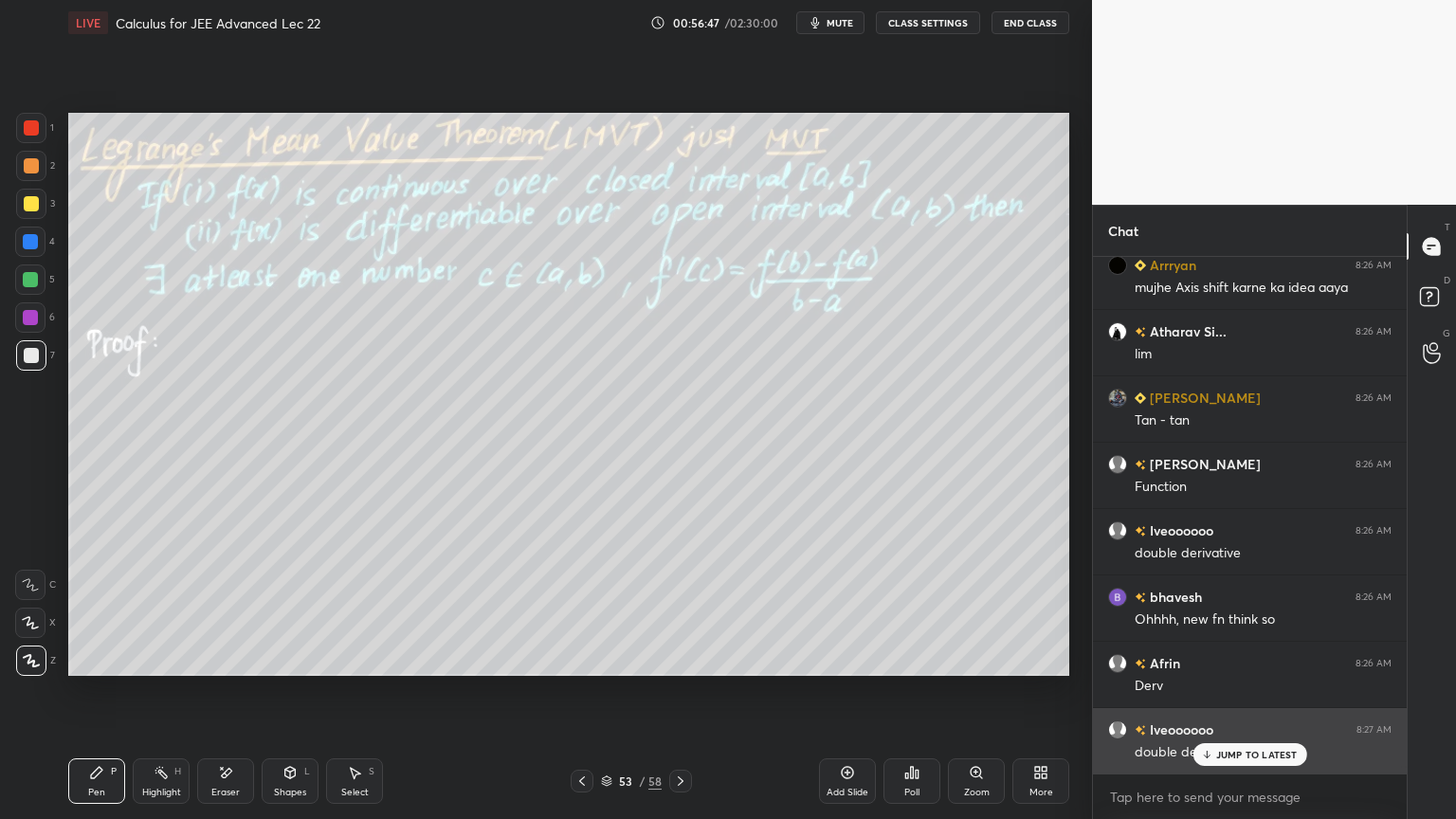 click on "JUMP TO LATEST" at bounding box center [1257, 755] 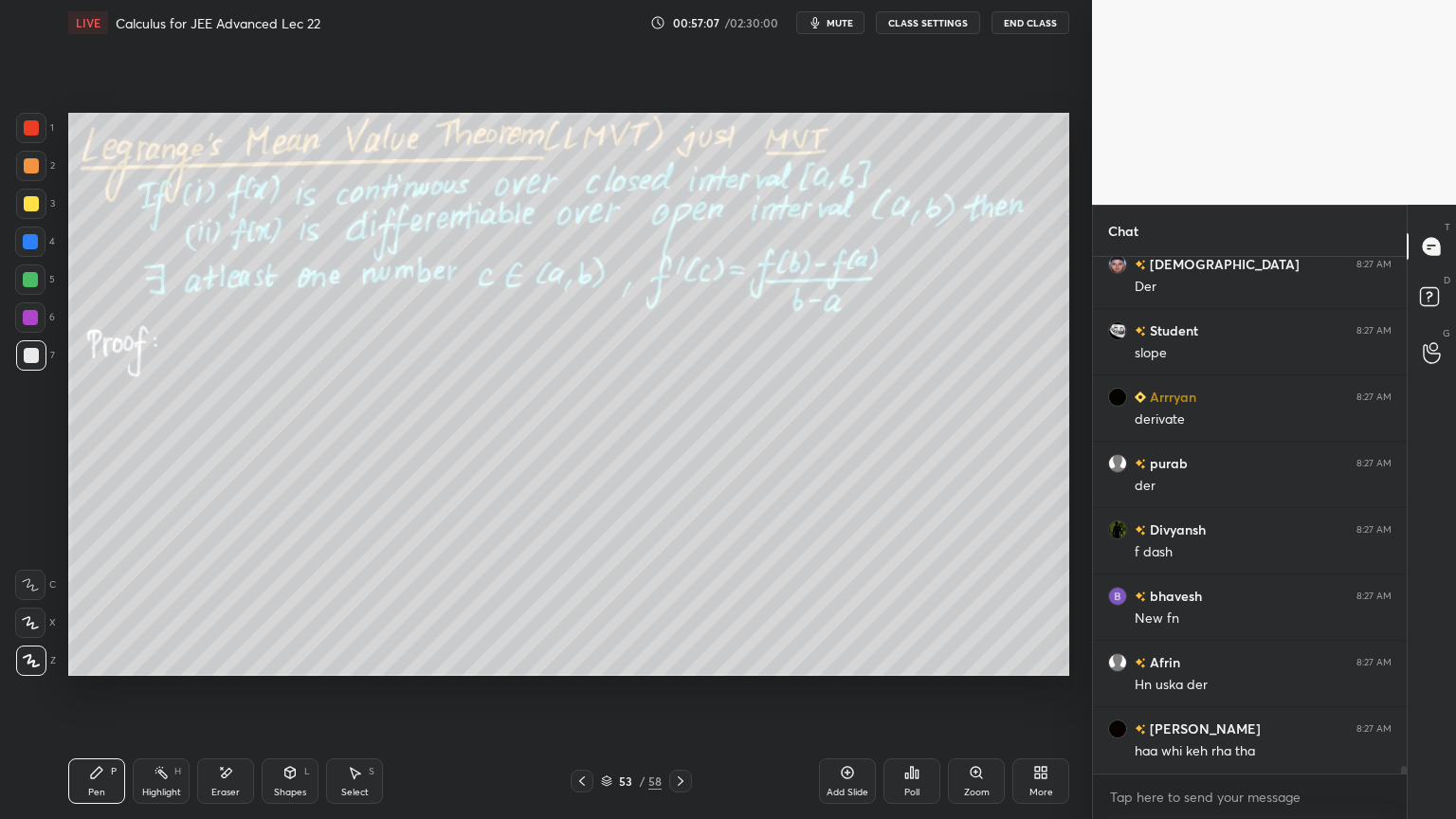 scroll, scrollTop: 34781, scrollLeft: 0, axis: vertical 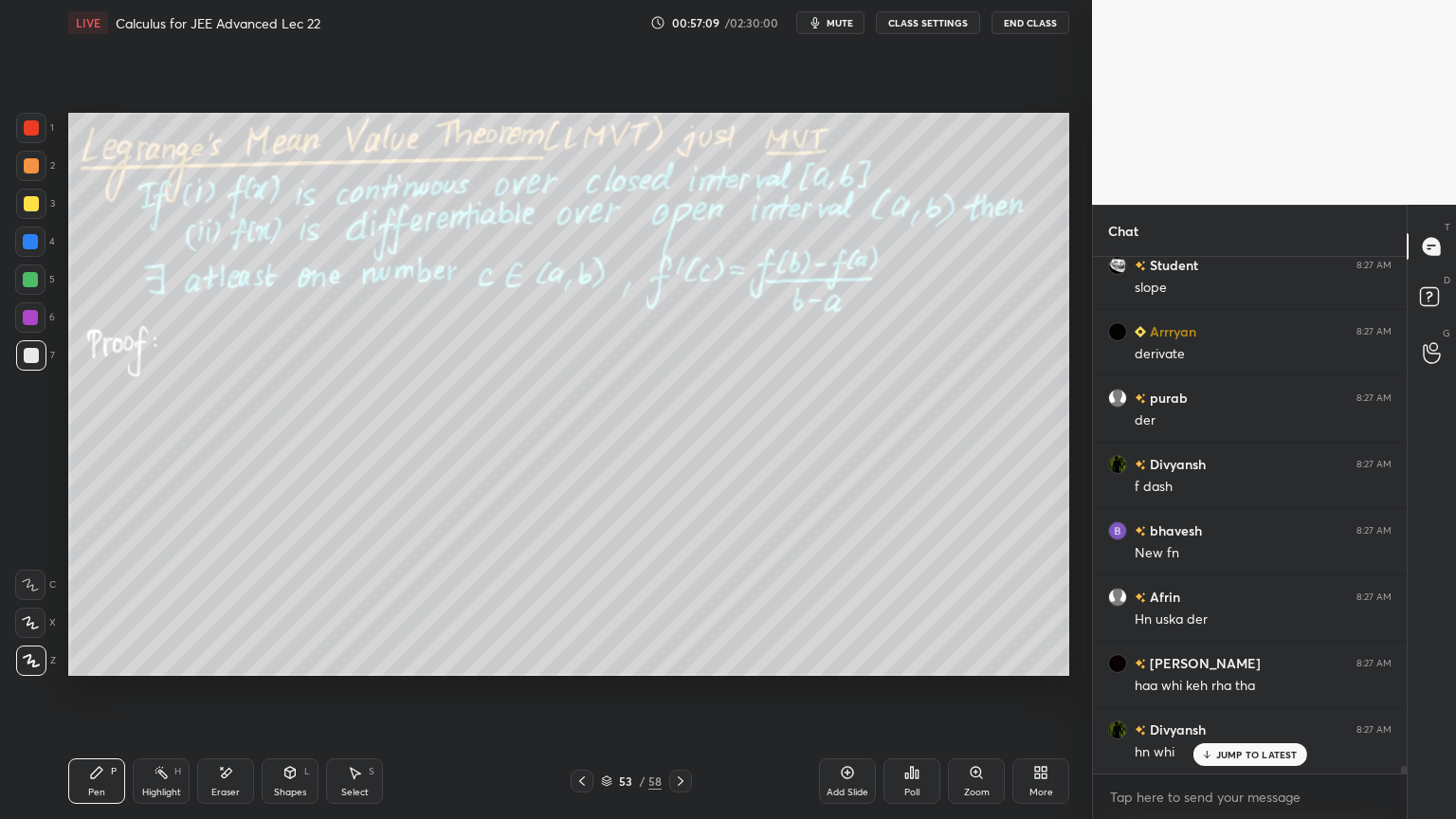 click on "Eraser" at bounding box center [226, 781] 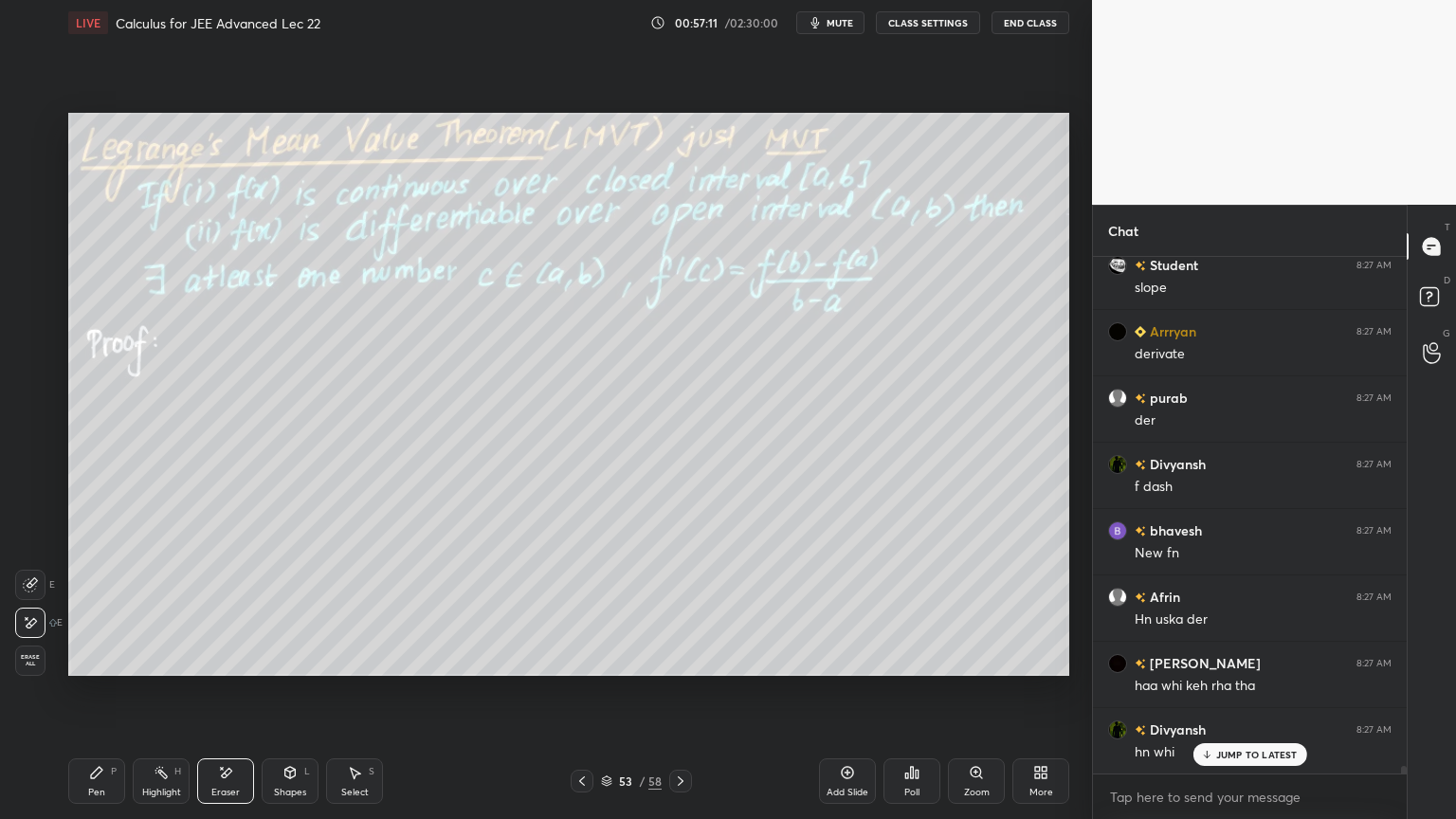 click on "Pen P" at bounding box center [97, 781] 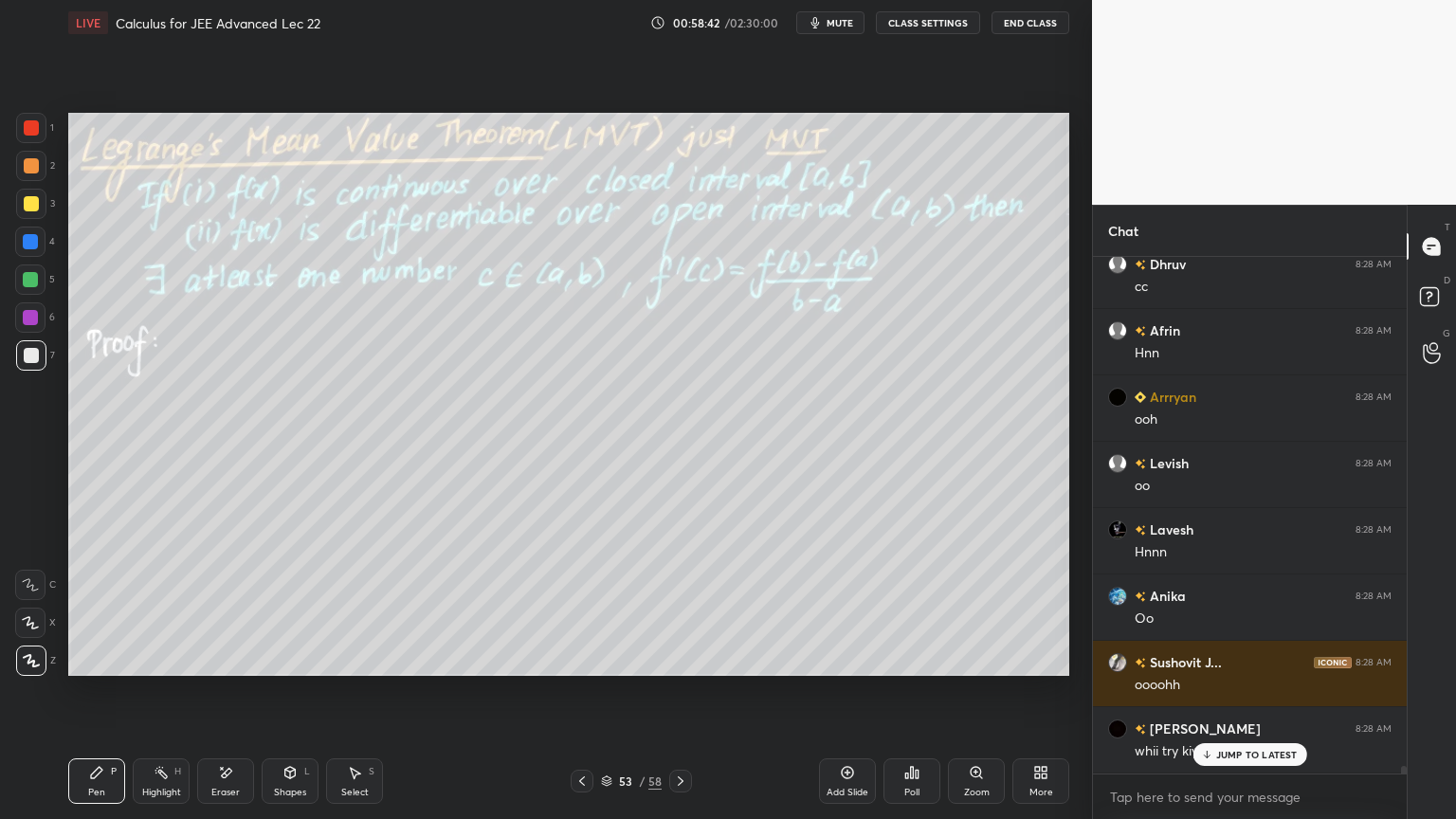 scroll, scrollTop: 34990, scrollLeft: 0, axis: vertical 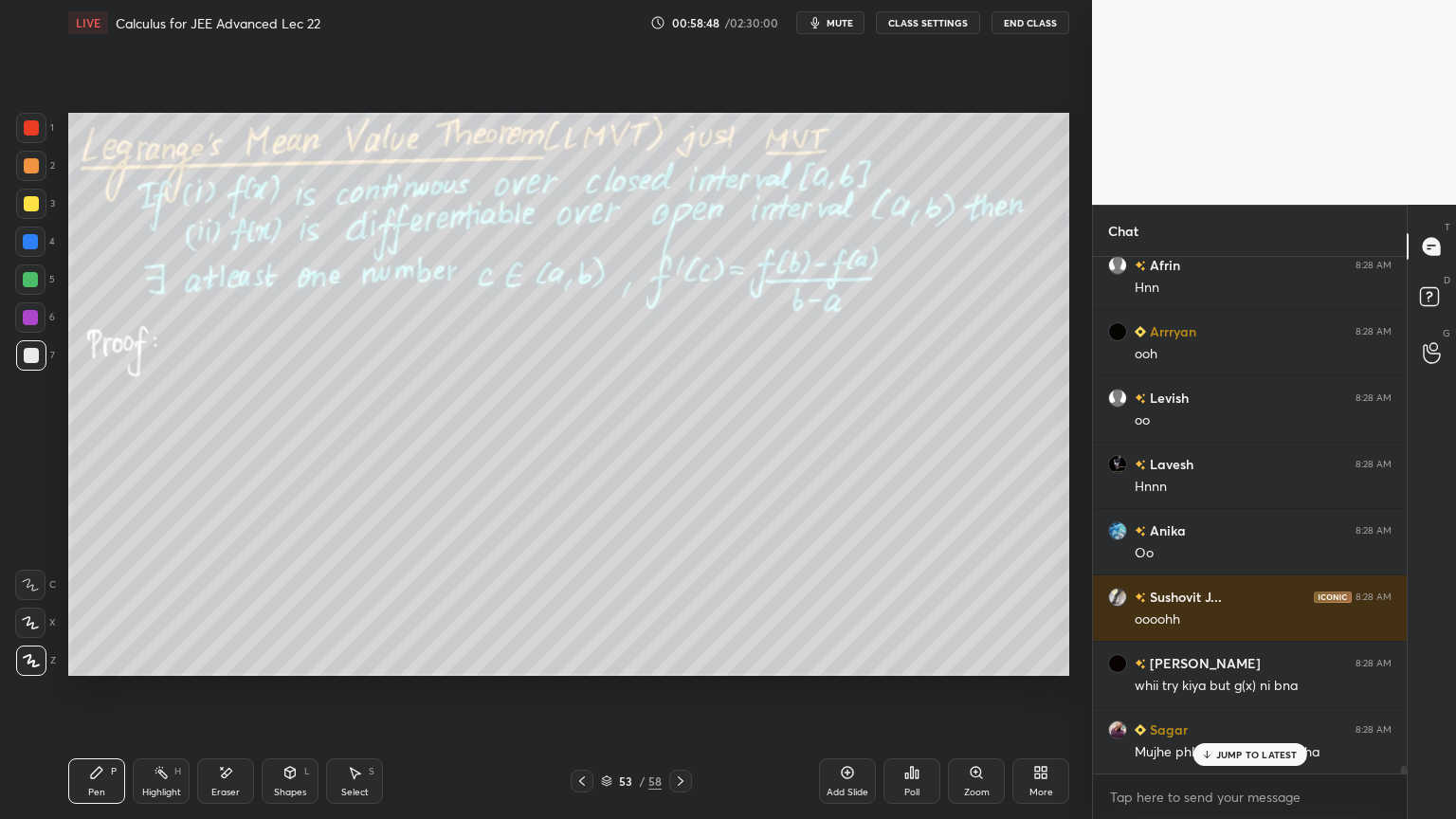 click on "Eraser" at bounding box center (226, 781) 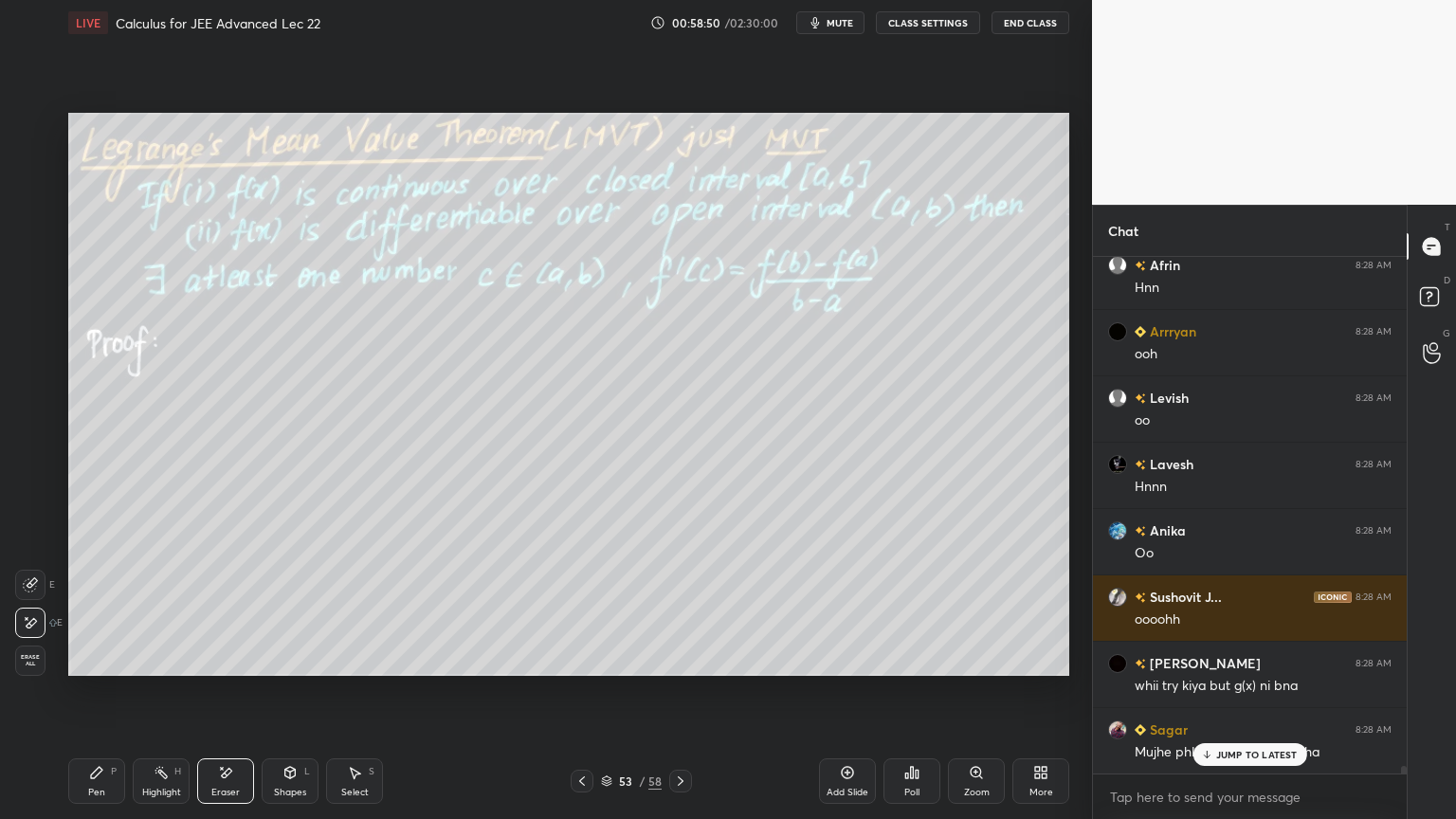 click on "Pen P" at bounding box center (97, 781) 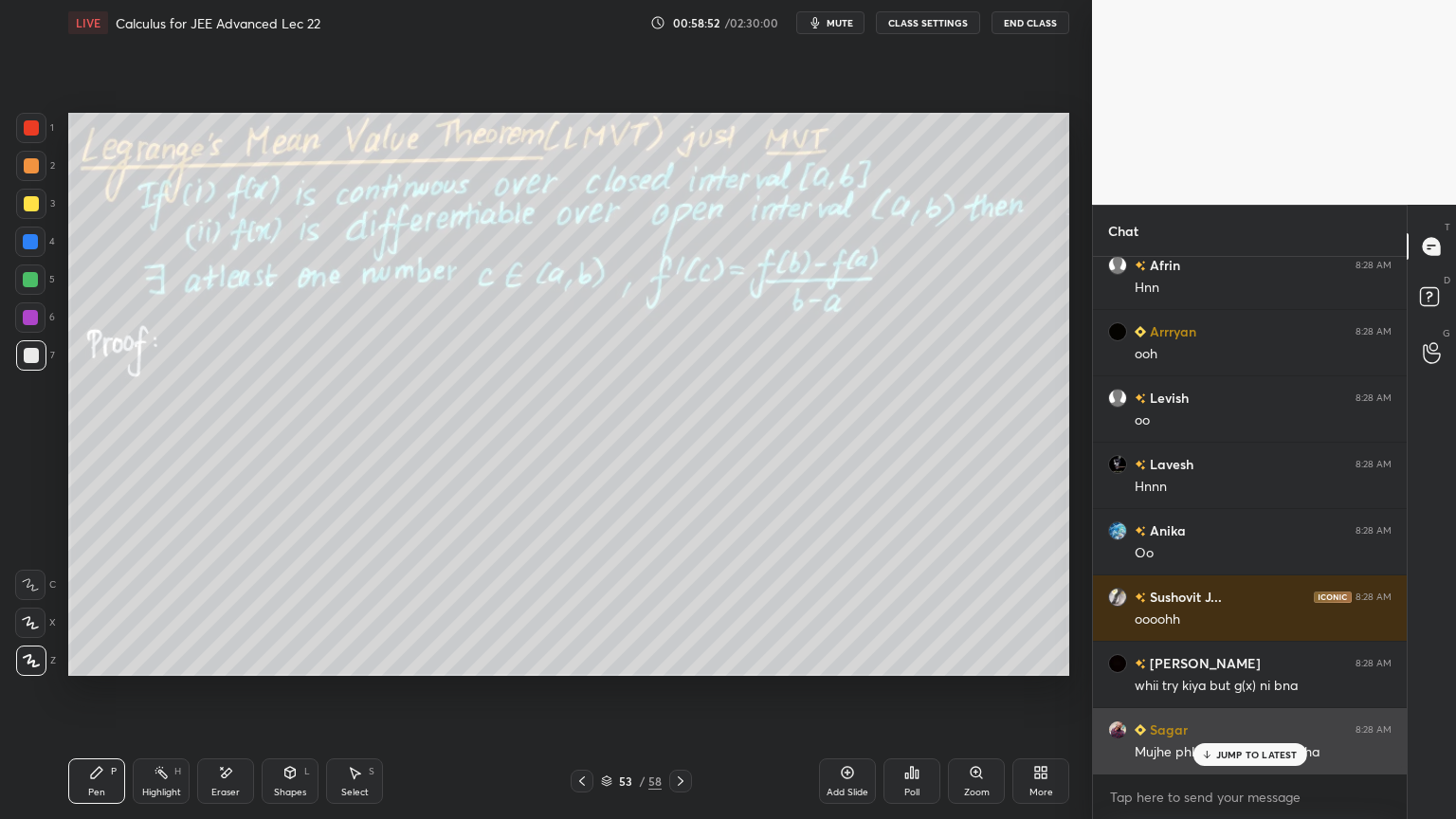 click on "JUMP TO LATEST" at bounding box center [1257, 755] 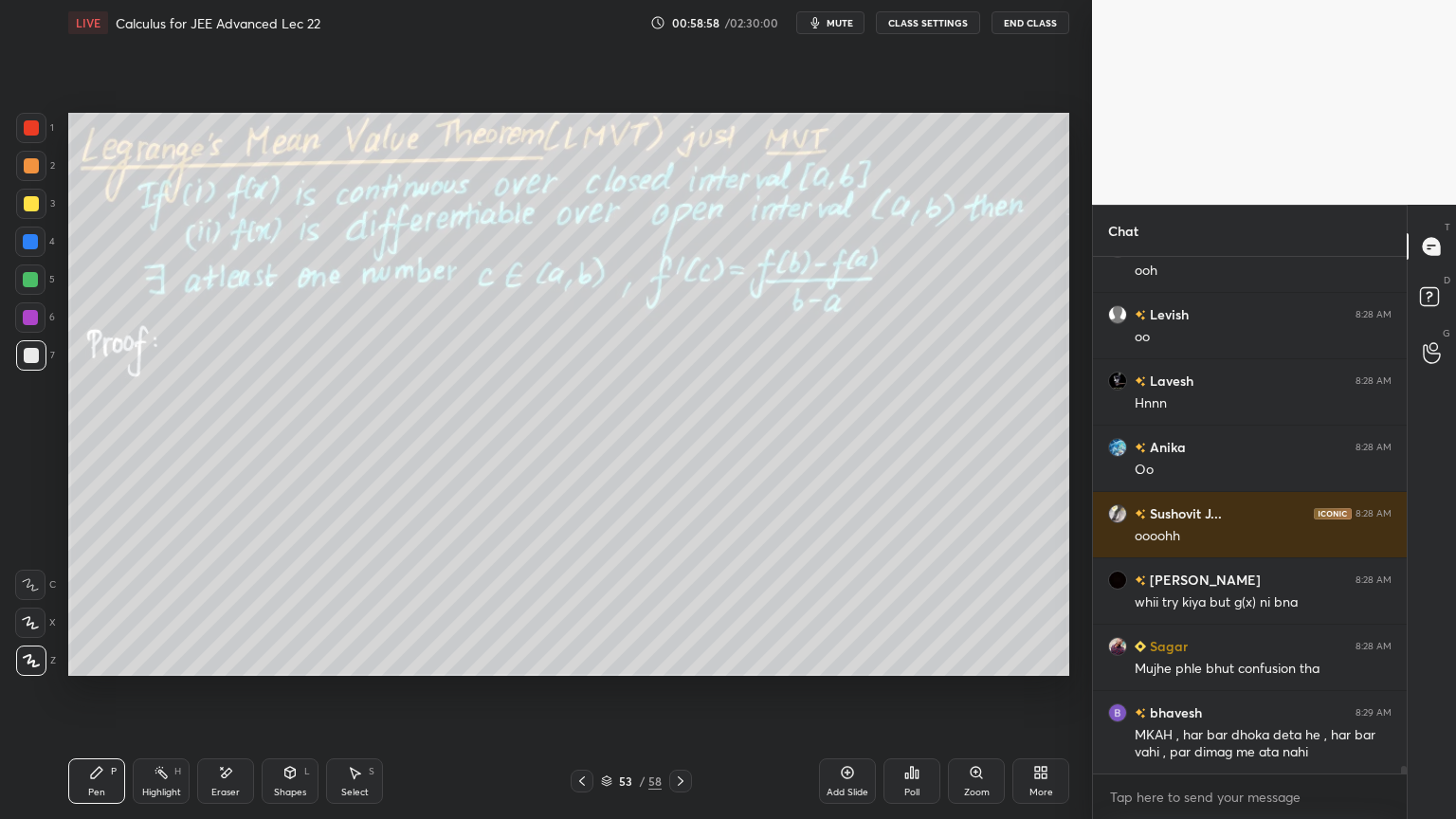 scroll, scrollTop: 35140, scrollLeft: 0, axis: vertical 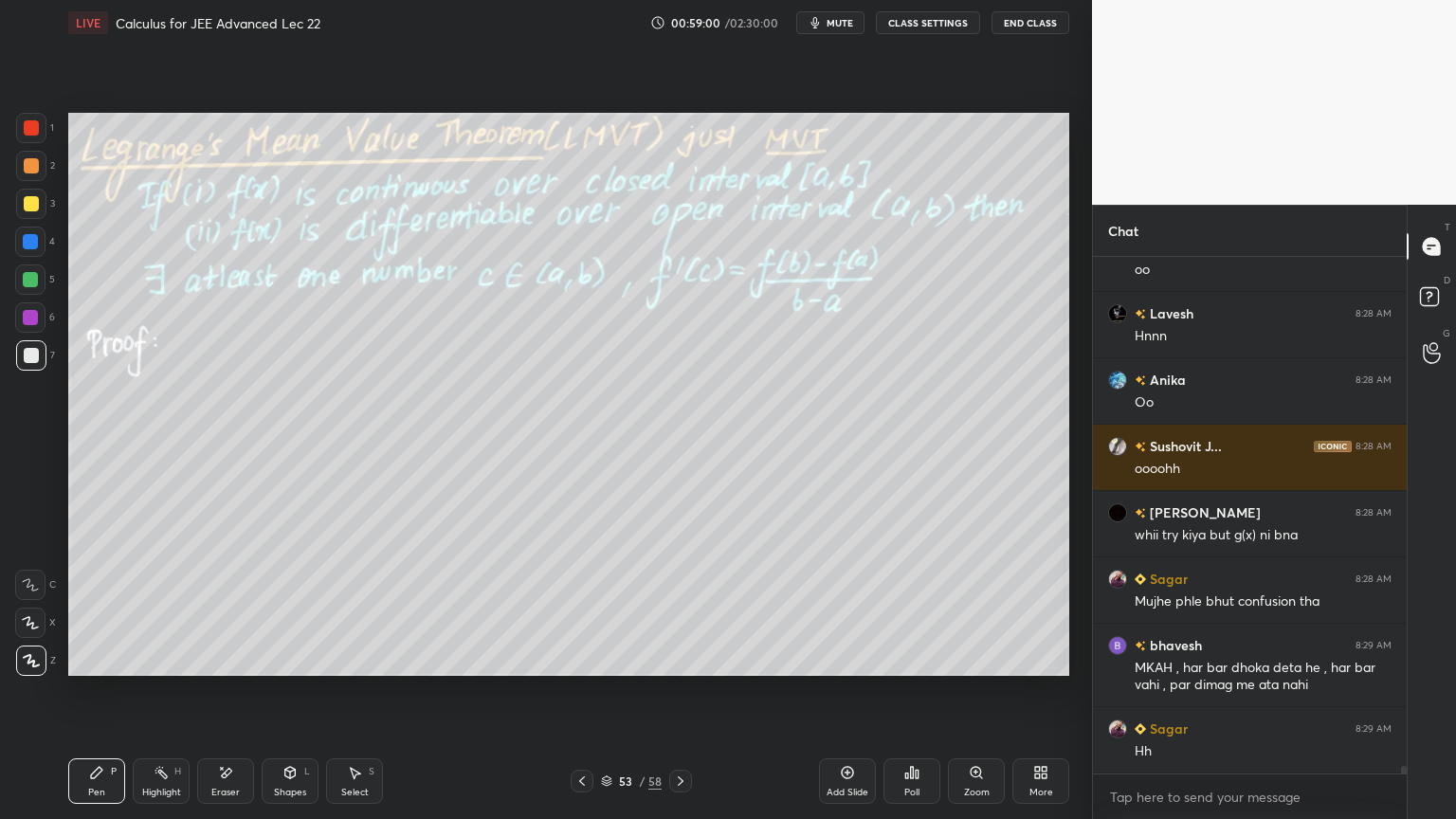 drag, startPoint x: 234, startPoint y: 771, endPoint x: 311, endPoint y: 685, distance: 115.43396 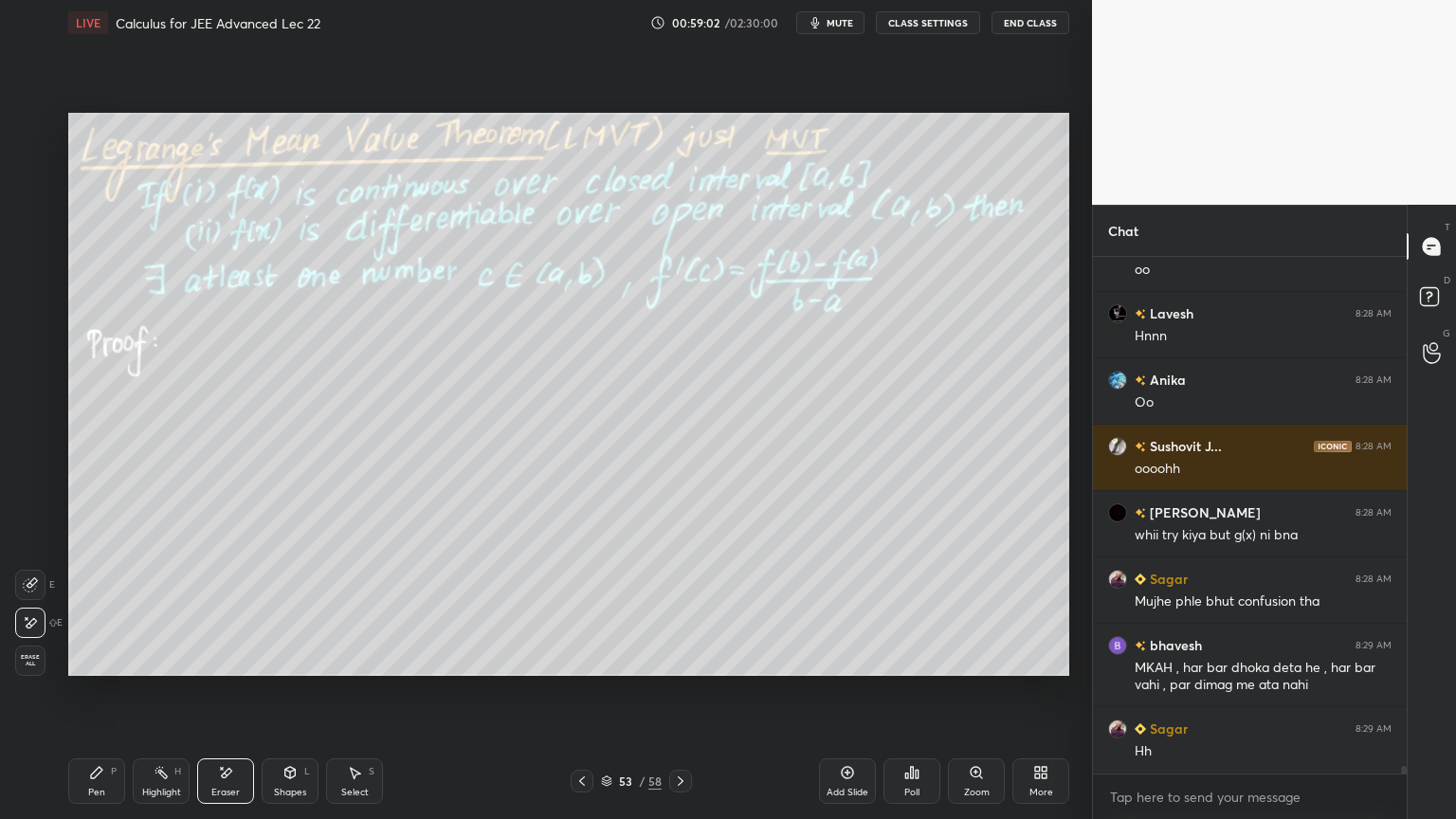 drag, startPoint x: 99, startPoint y: 780, endPoint x: 117, endPoint y: 760, distance: 26.907248 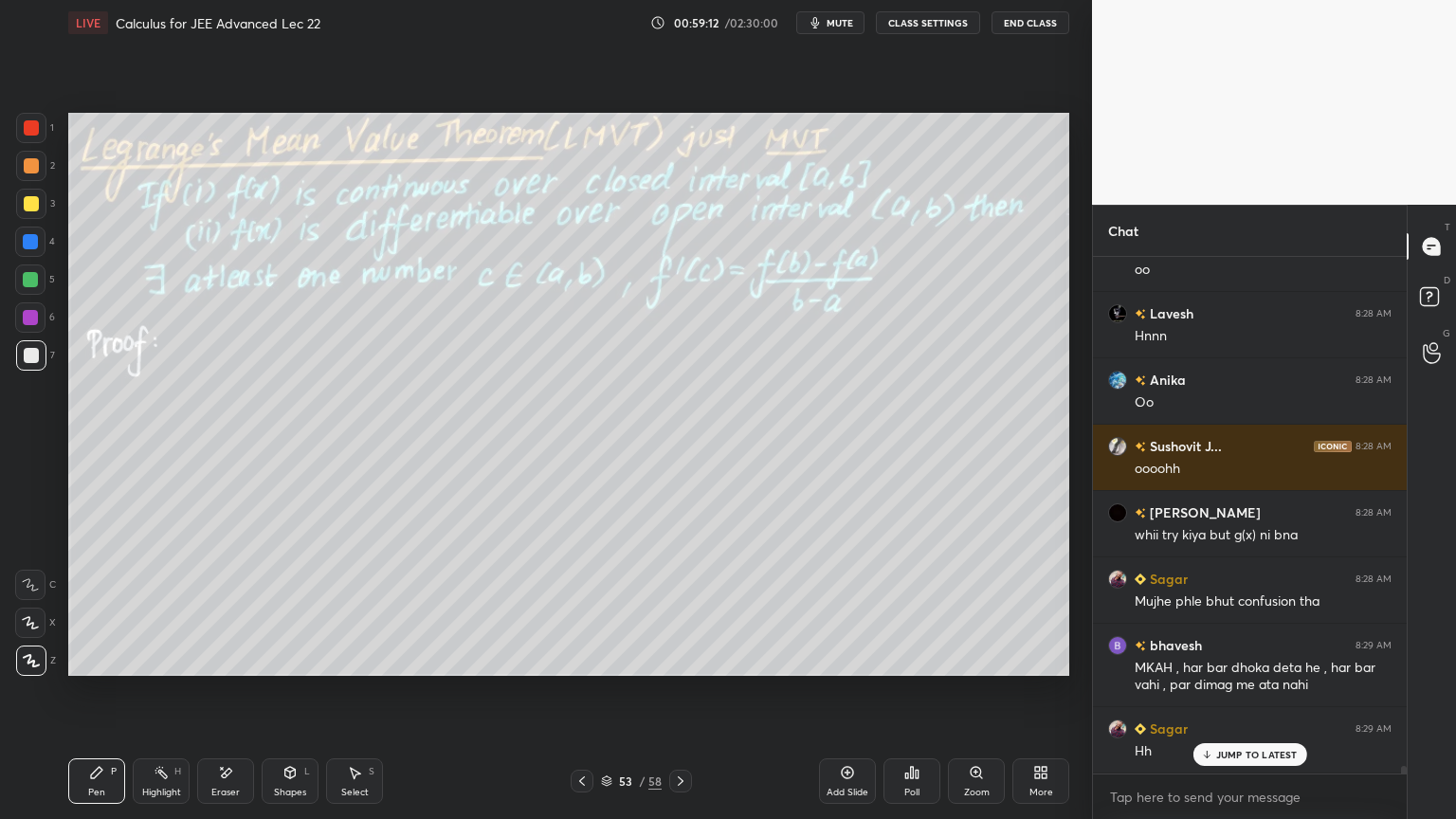 scroll, scrollTop: 35206, scrollLeft: 0, axis: vertical 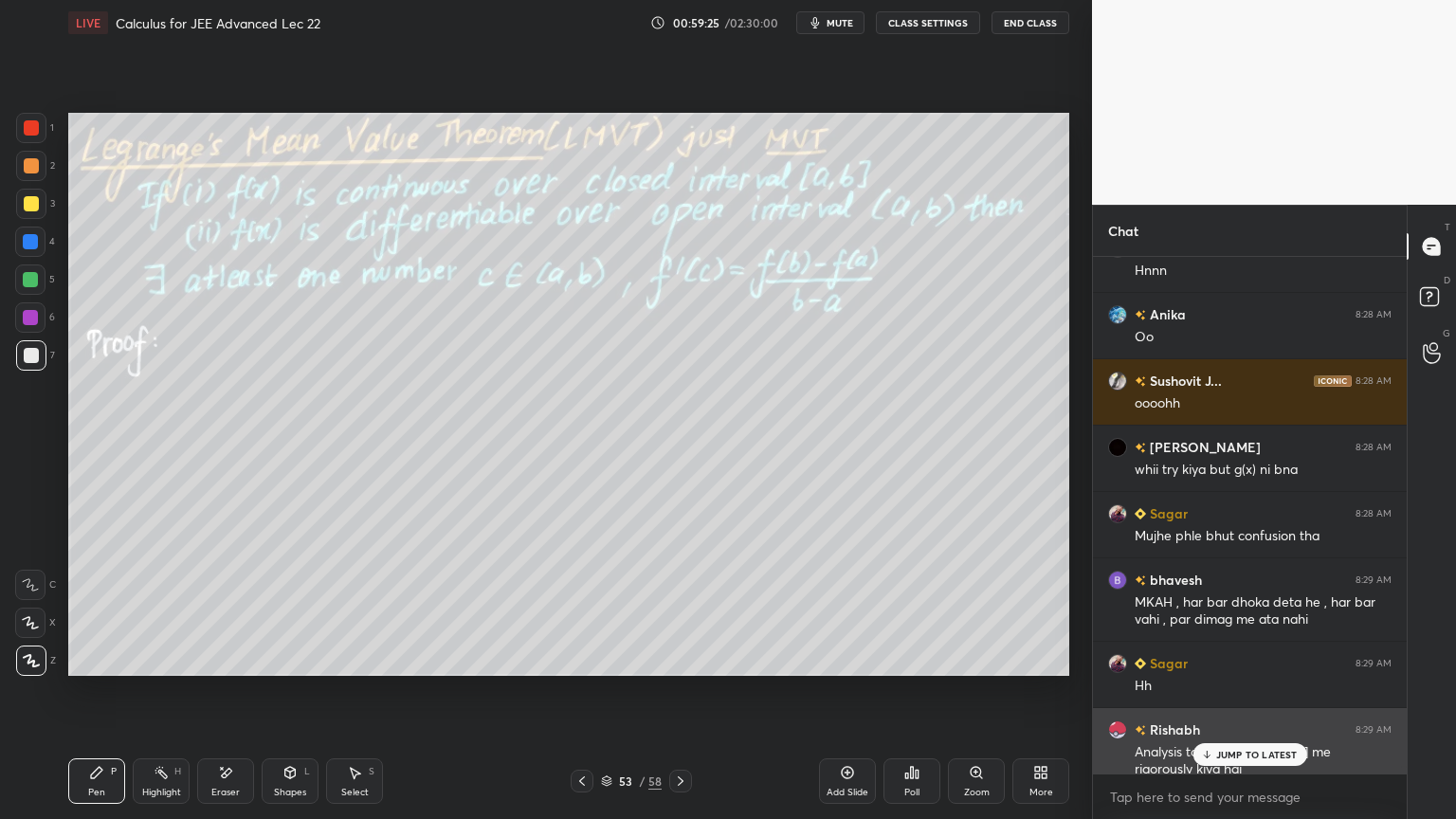 click on "JUMP TO LATEST" at bounding box center (1257, 755) 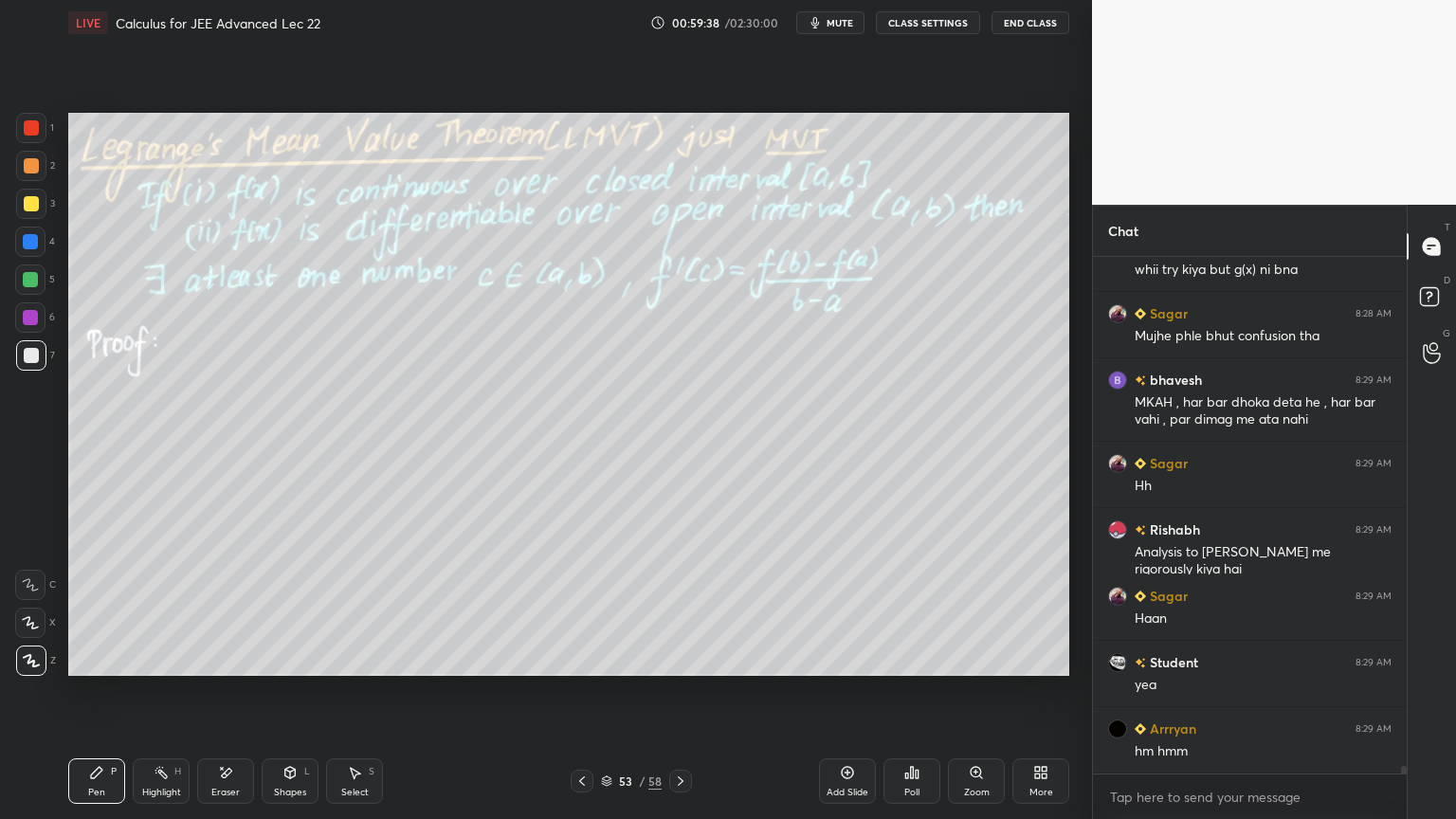 scroll, scrollTop: 35489, scrollLeft: 0, axis: vertical 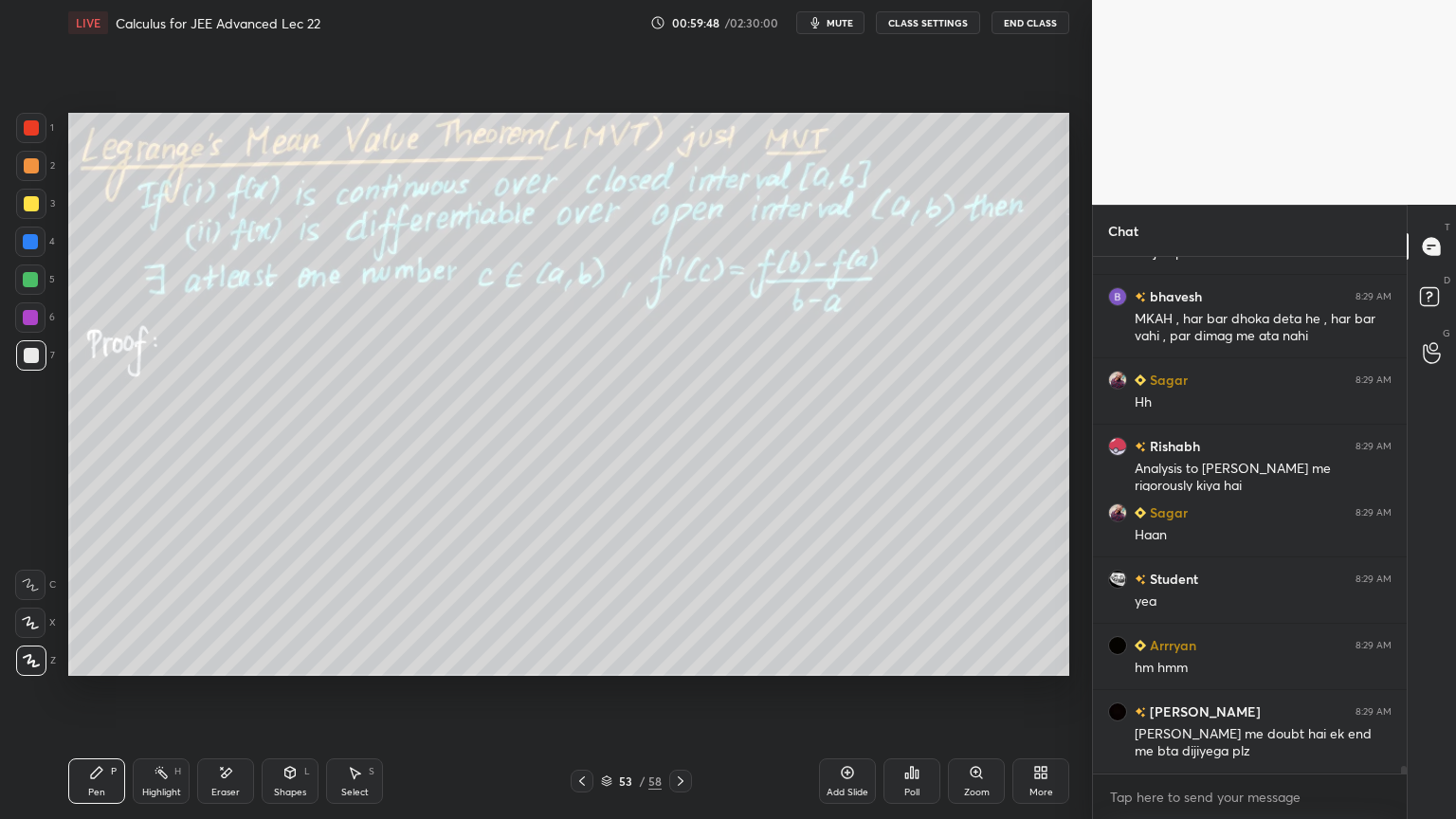 click on "Eraser" at bounding box center [226, 781] 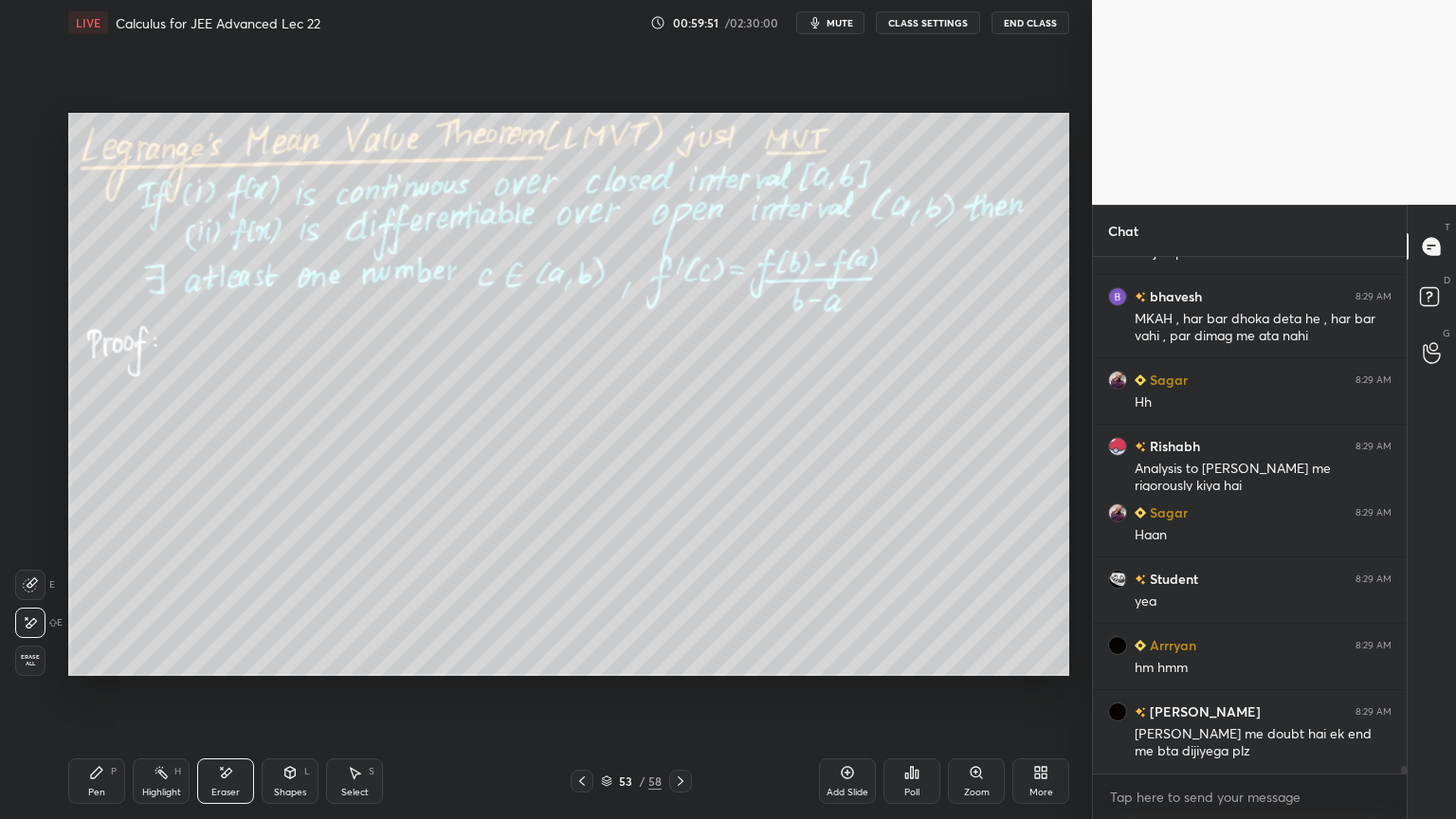 click on "Pen P" at bounding box center (97, 781) 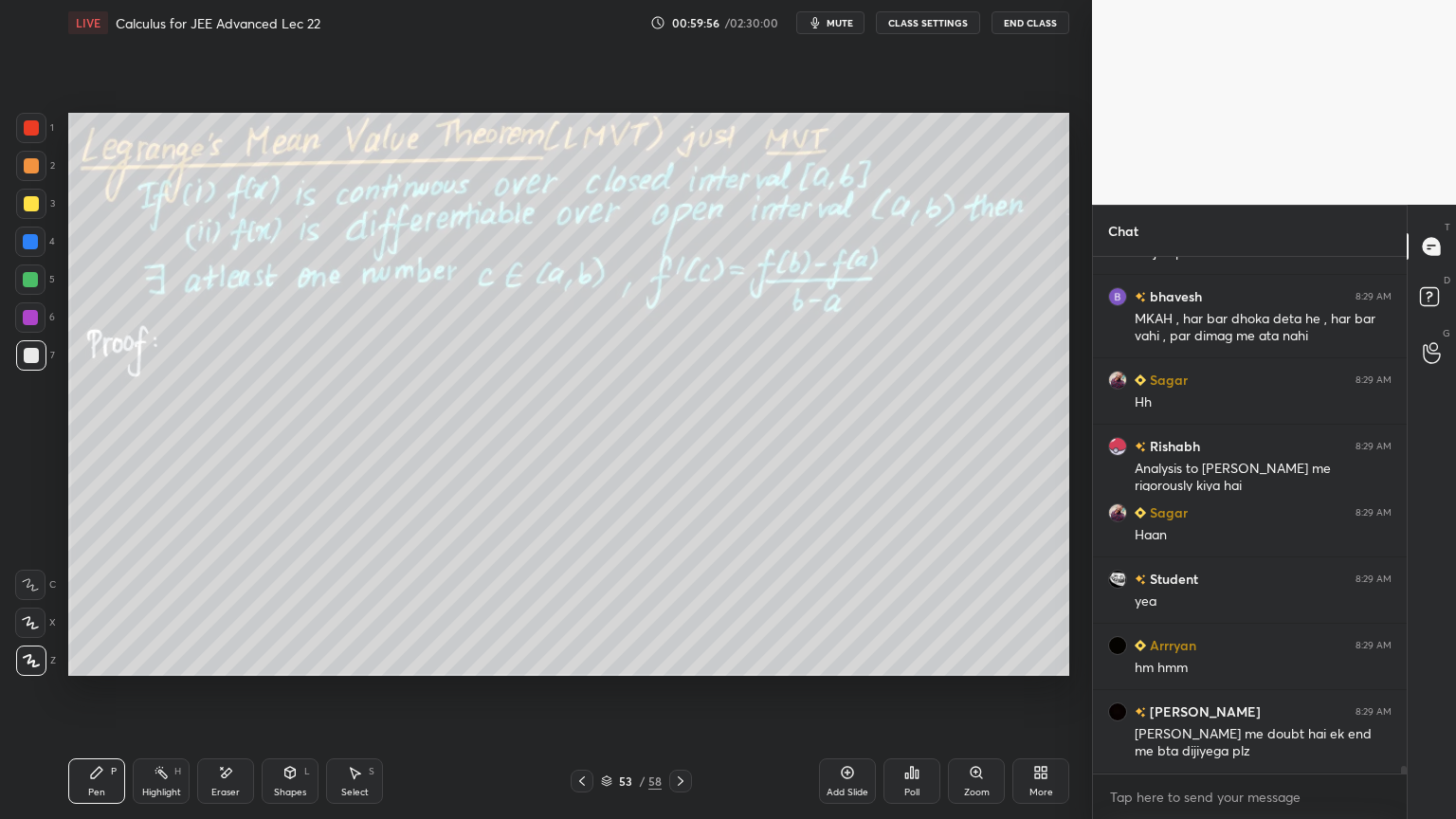 click 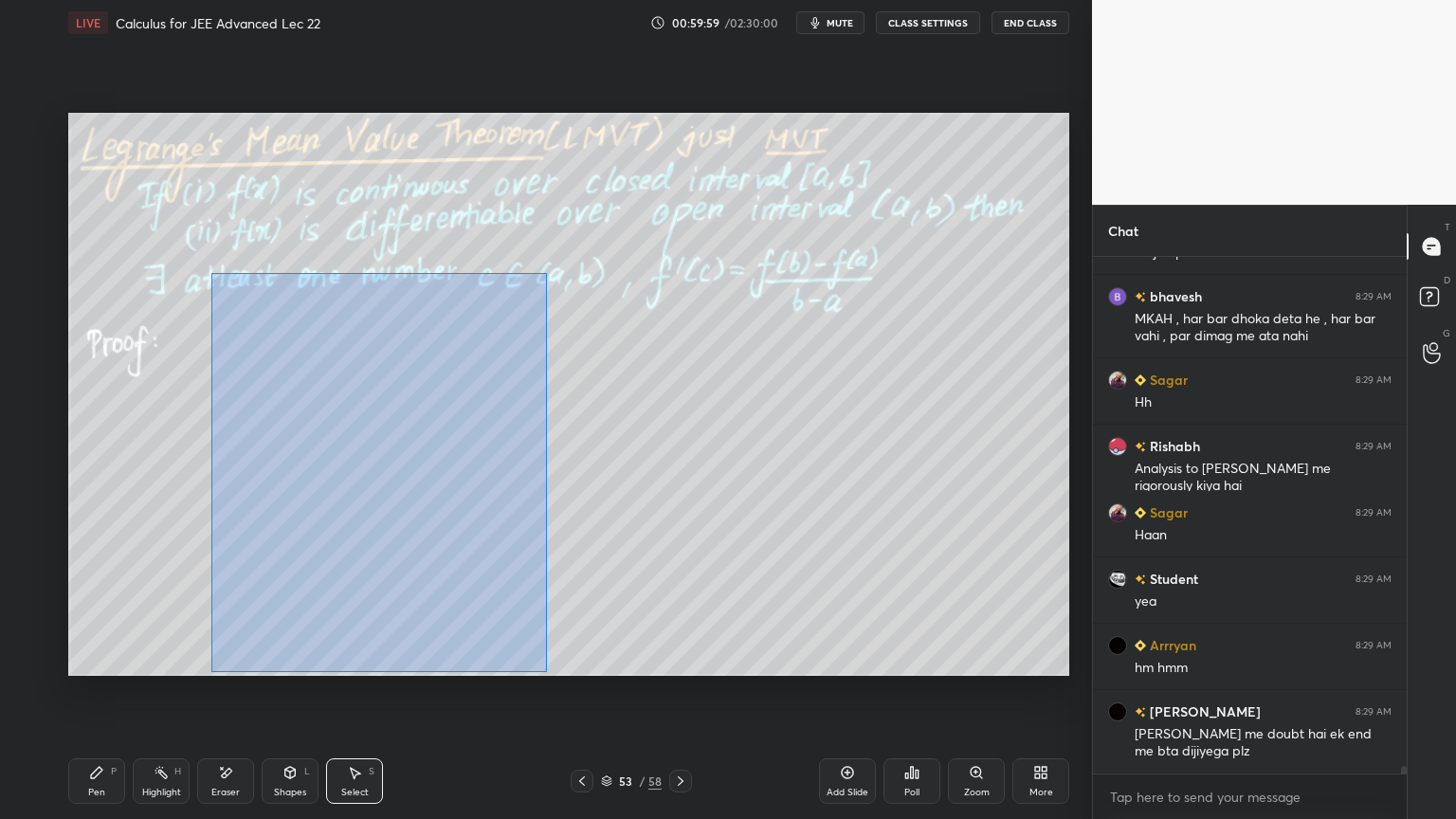 drag, startPoint x: 209, startPoint y: 270, endPoint x: 565, endPoint y: 569, distance: 464.90537 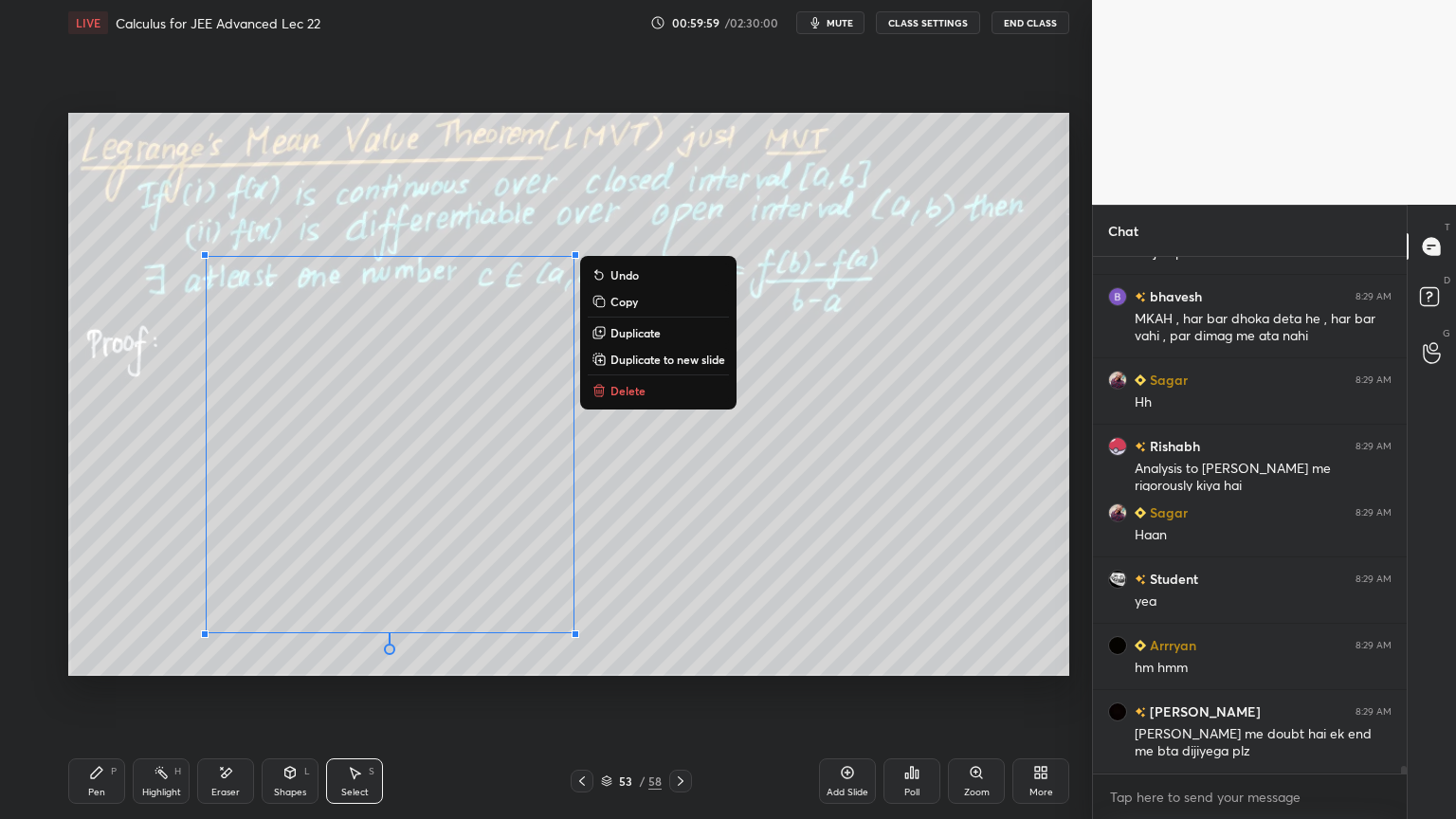 click on "Delete" at bounding box center (628, 391) 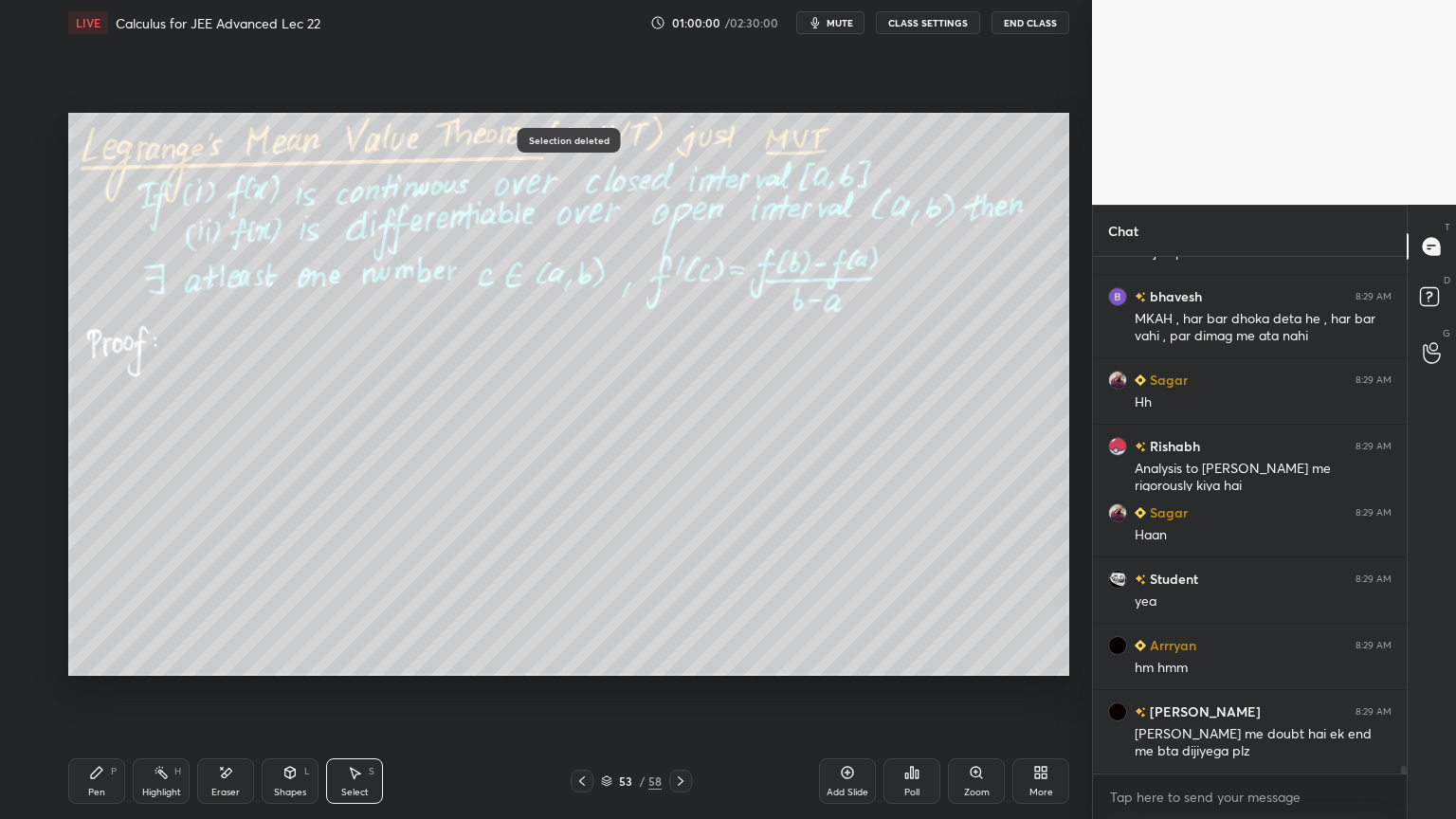 scroll, scrollTop: 35607, scrollLeft: 0, axis: vertical 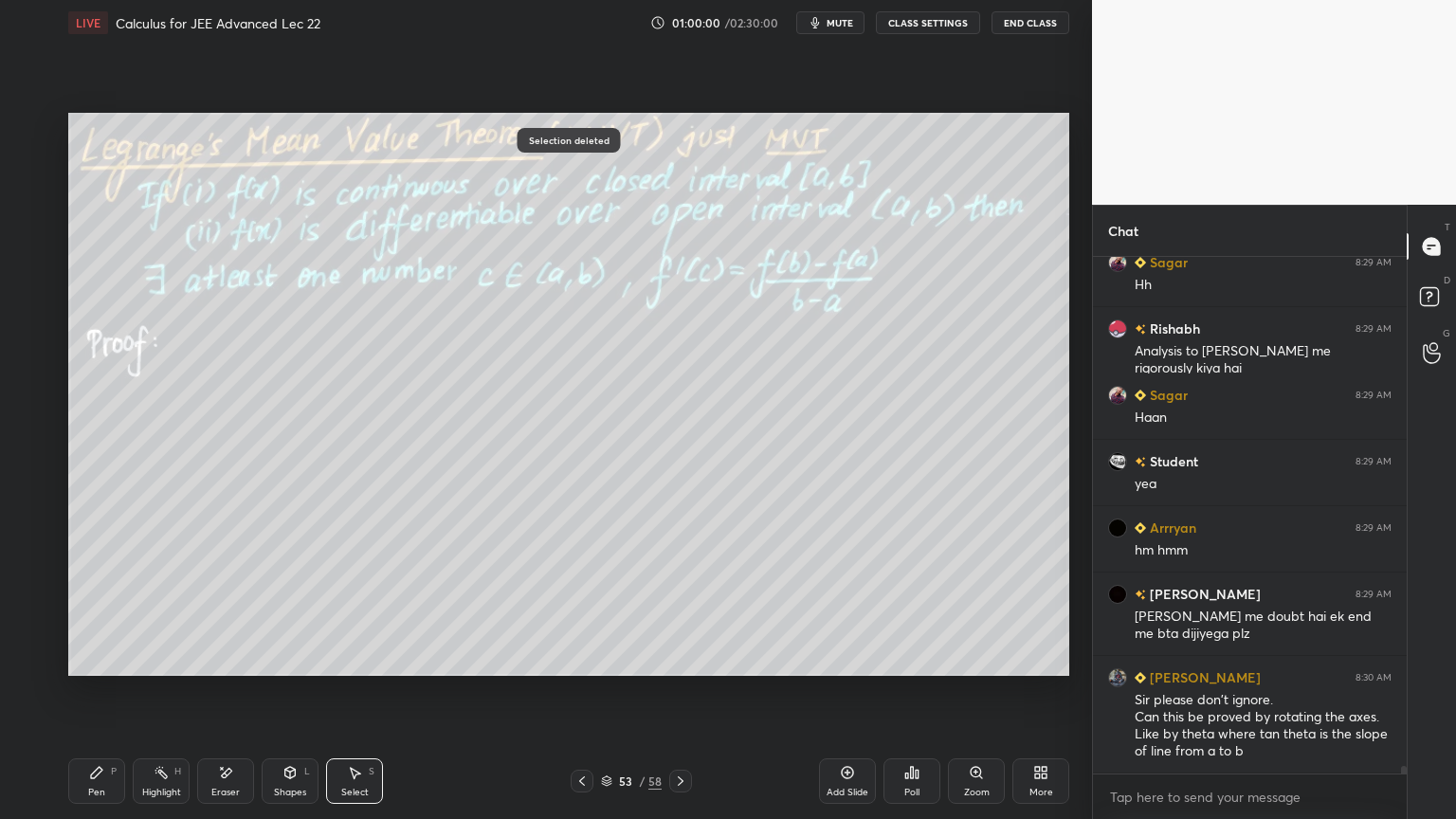 click on "Eraser" at bounding box center (226, 781) 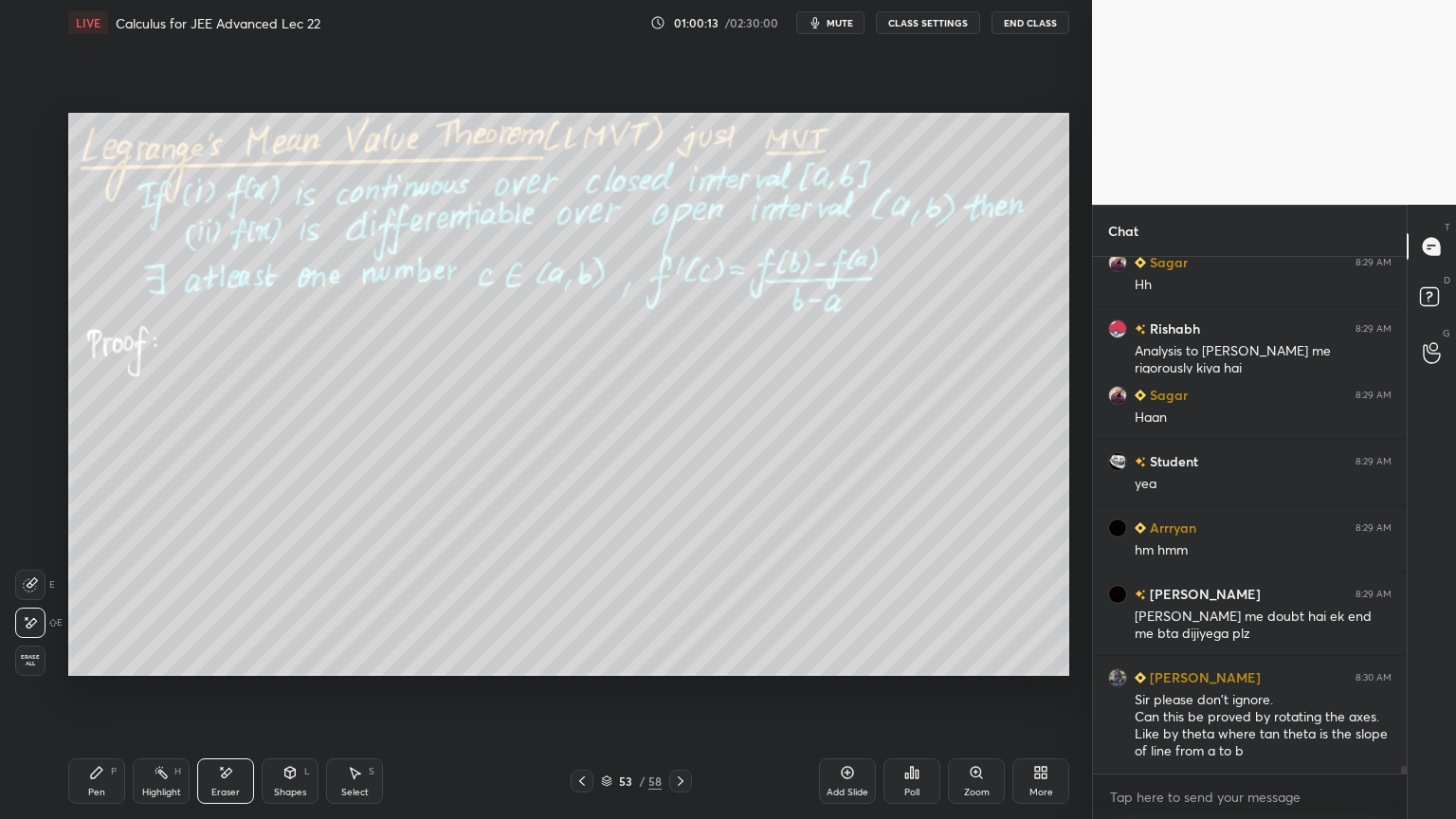 click on "Pen P" at bounding box center [97, 781] 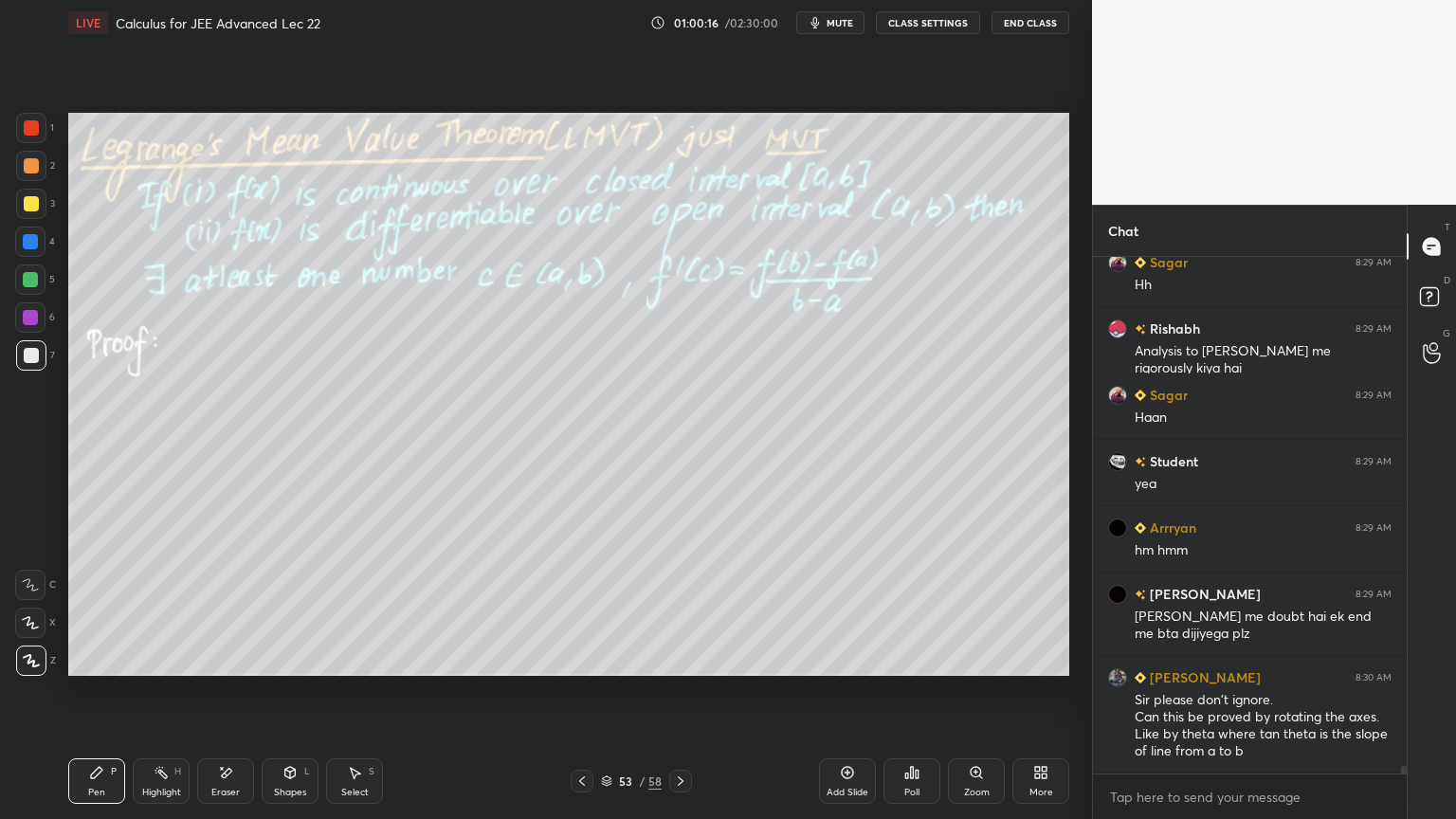 scroll, scrollTop: 35672, scrollLeft: 0, axis: vertical 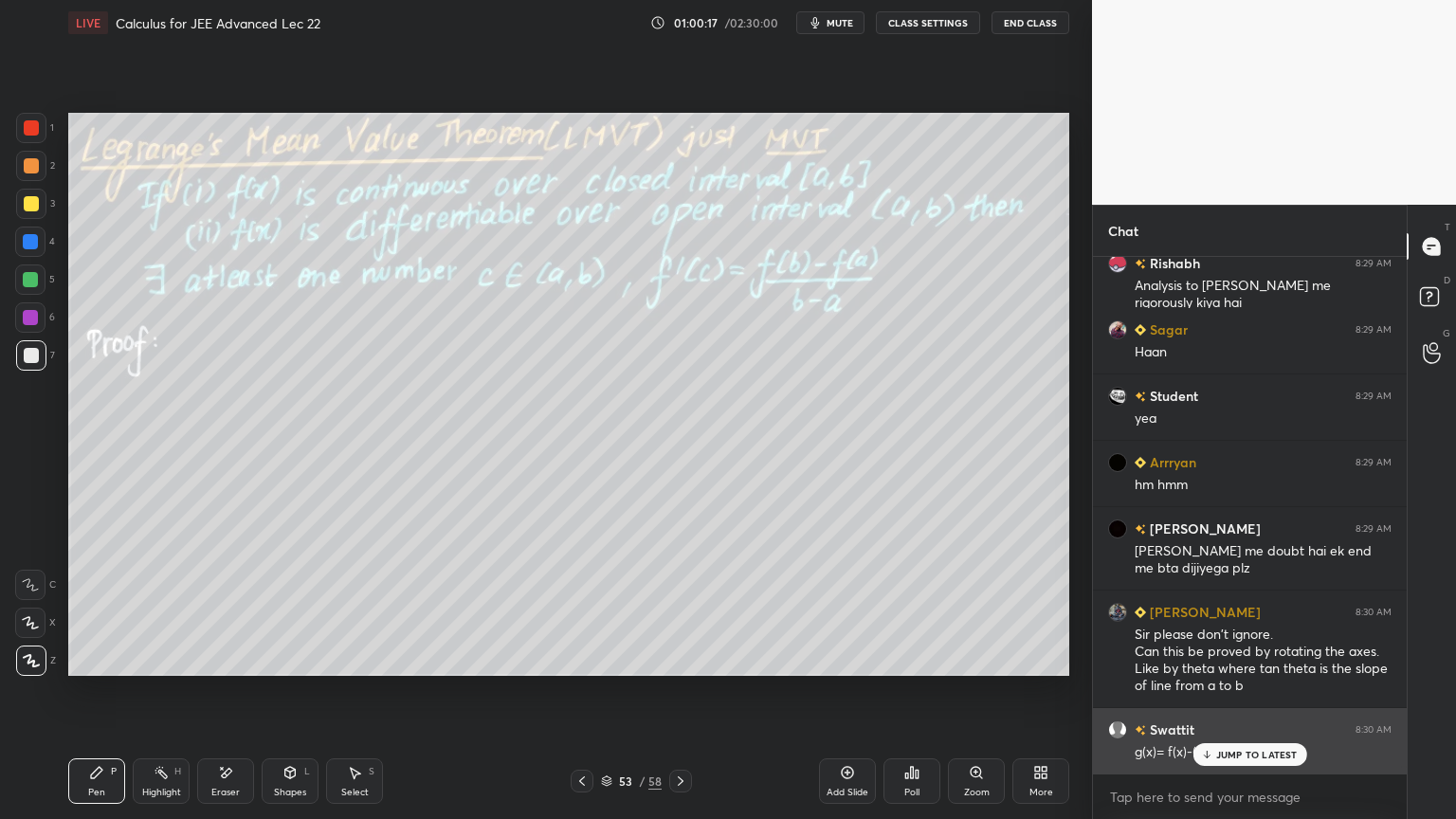 click on "JUMP TO LATEST" at bounding box center (1257, 755) 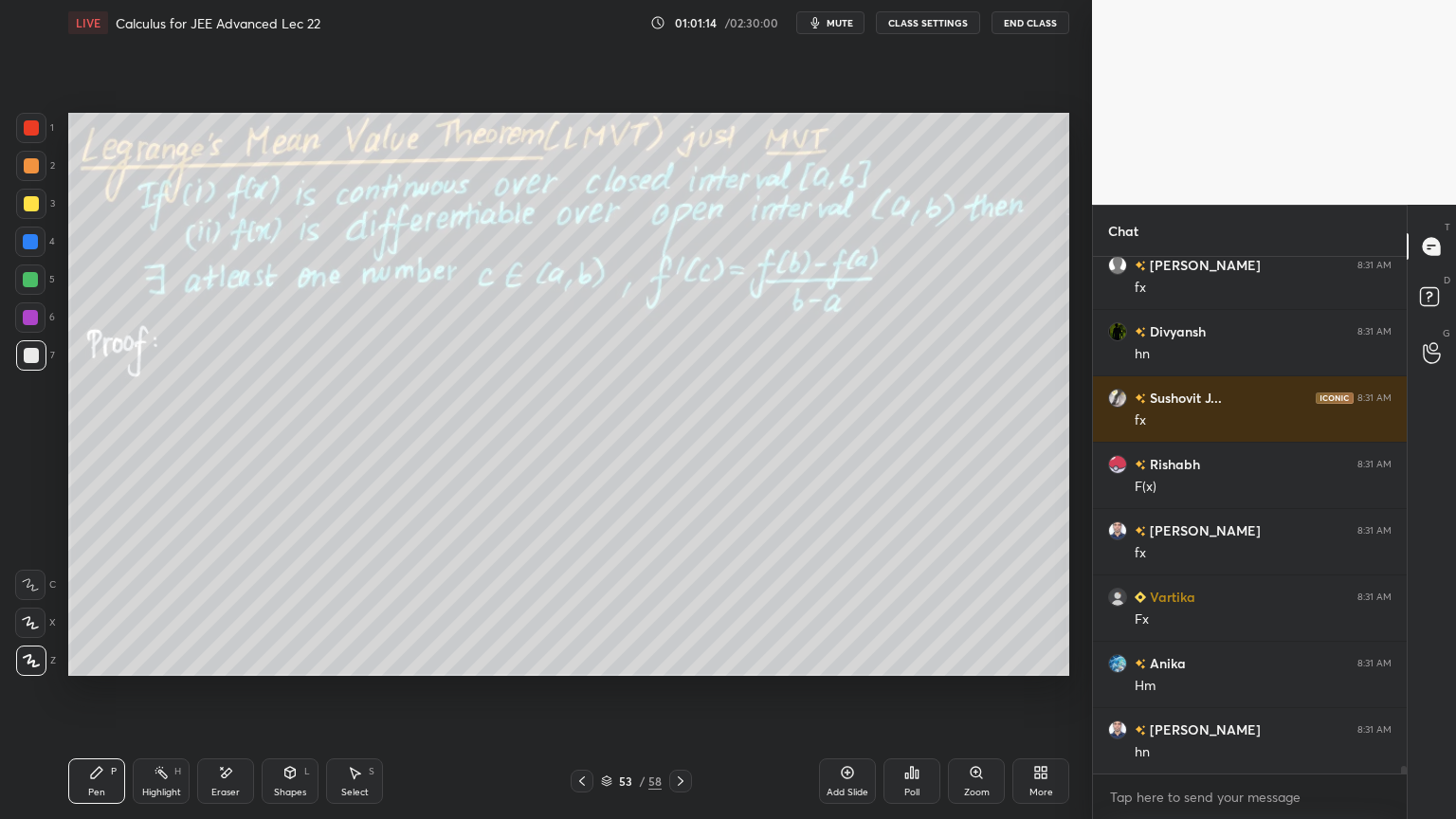scroll, scrollTop: 36668, scrollLeft: 0, axis: vertical 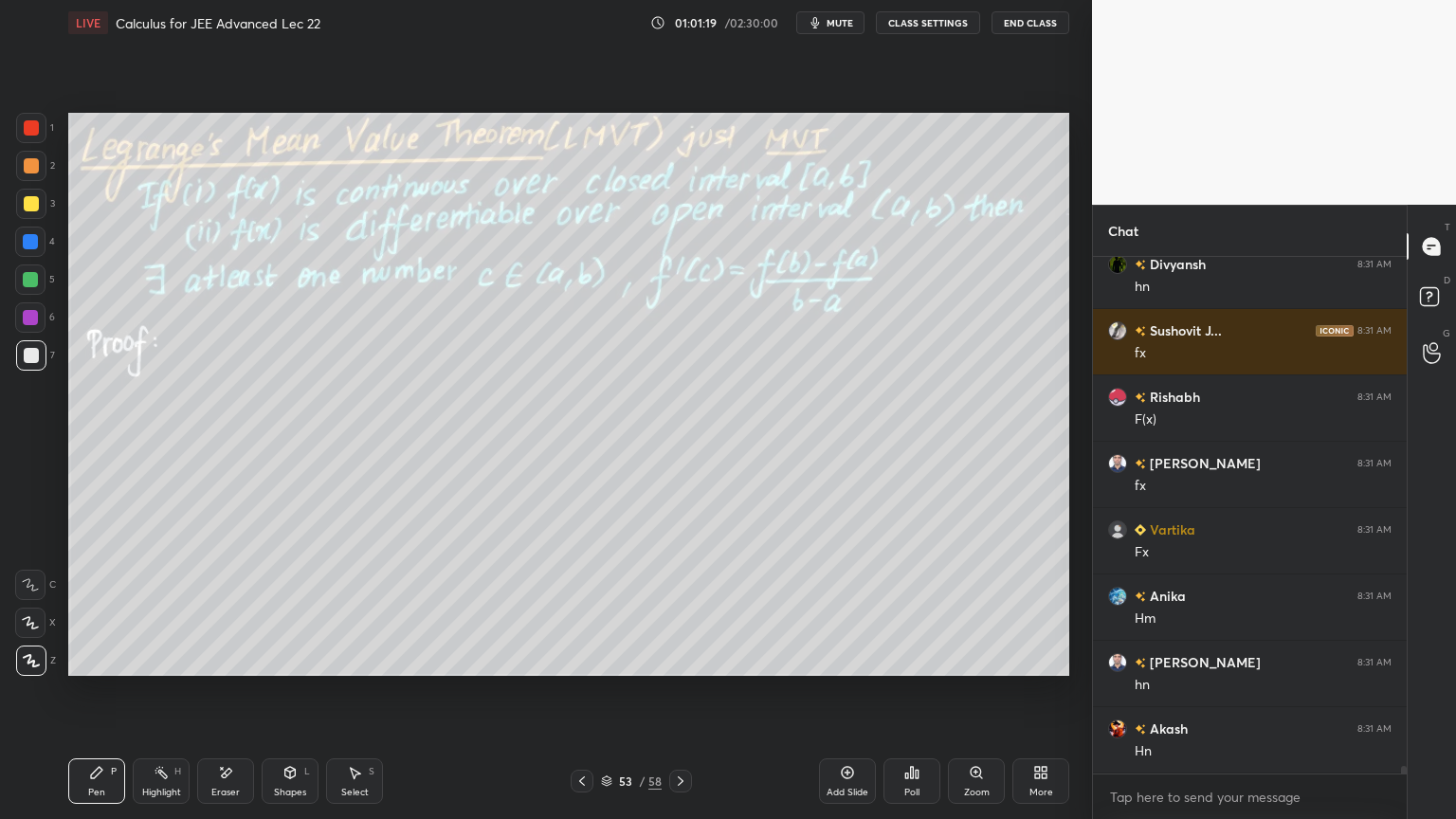 click 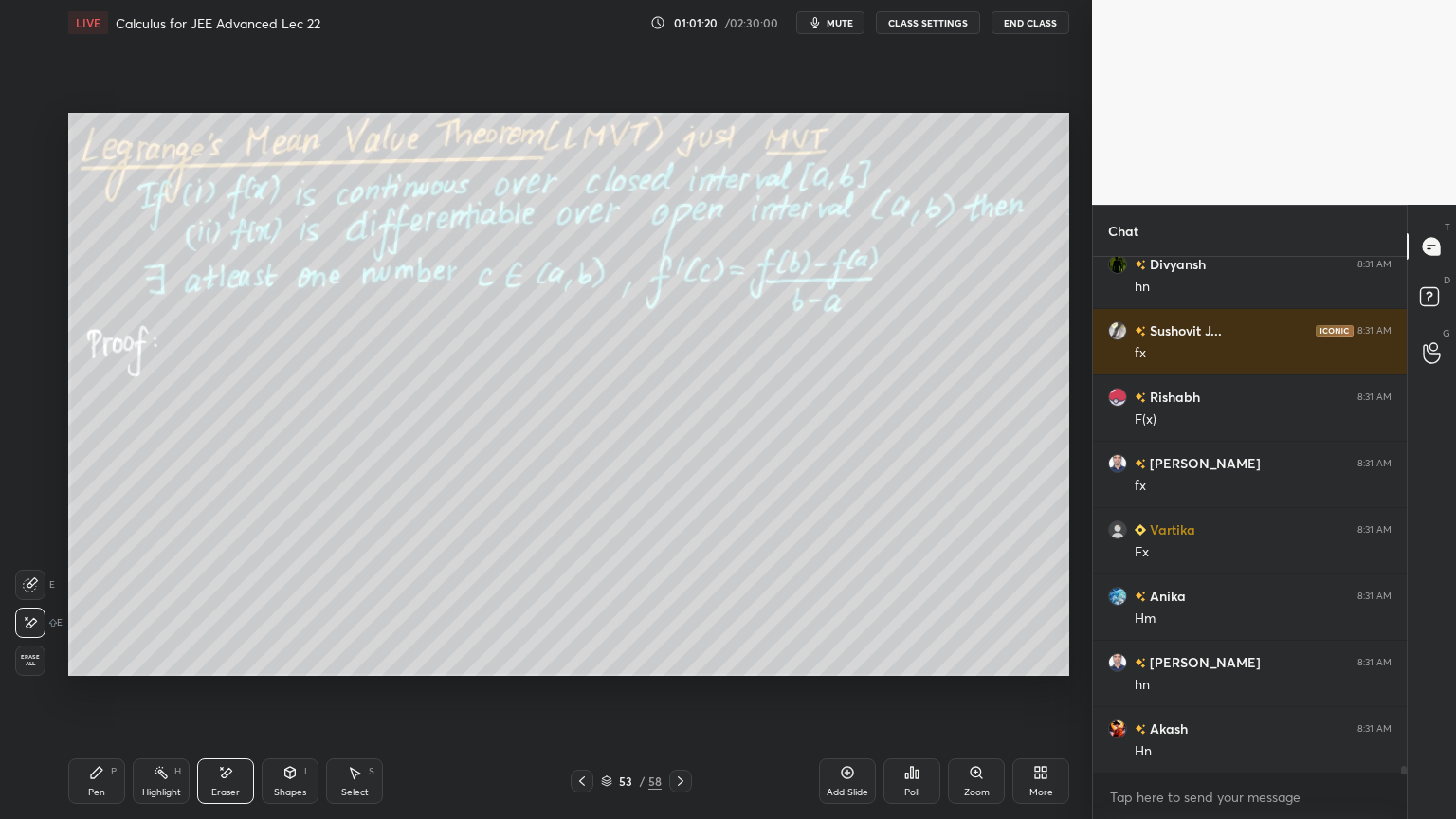 drag, startPoint x: 108, startPoint y: 785, endPoint x: 265, endPoint y: 691, distance: 182.98907 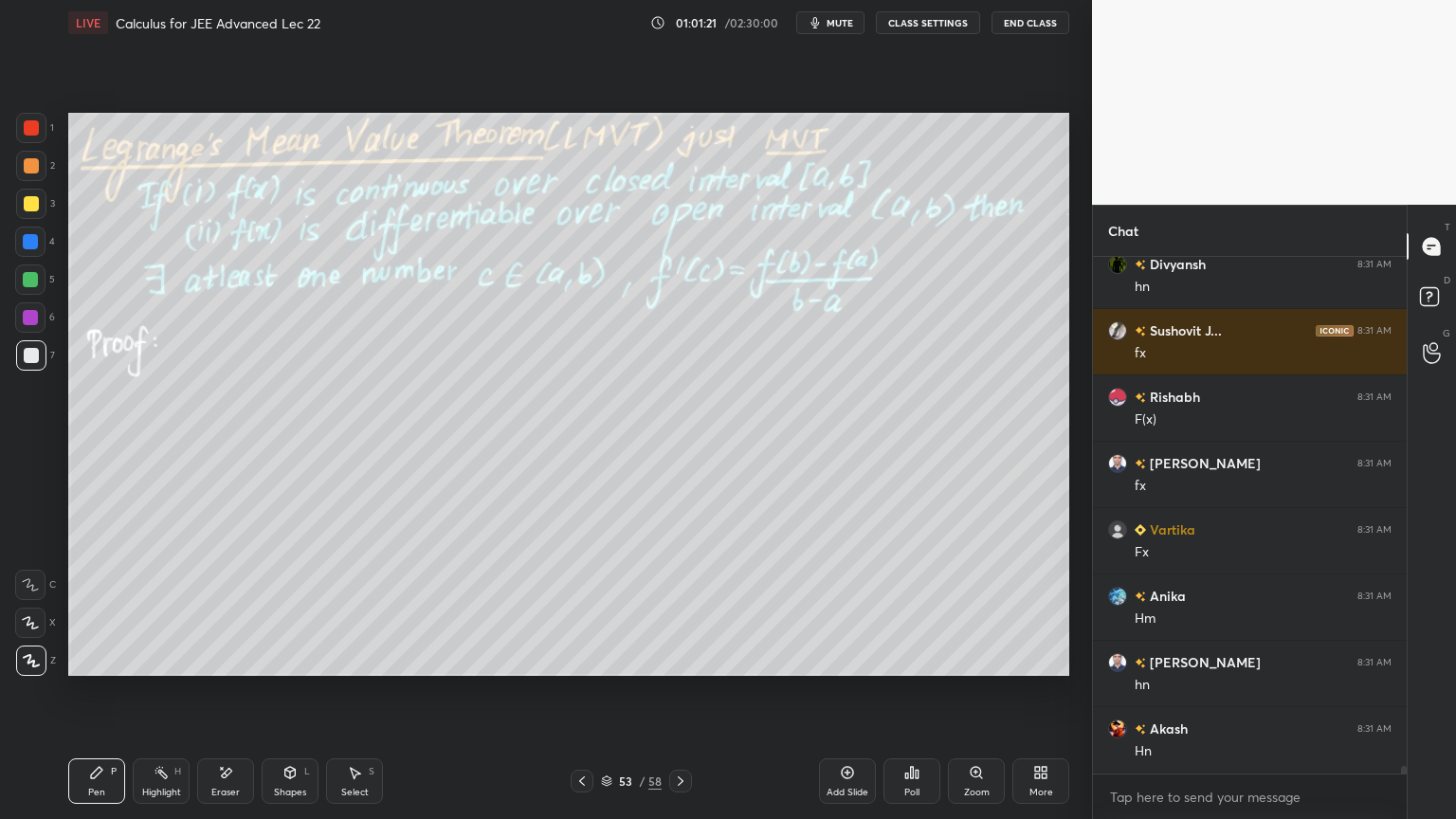click on "Eraser" at bounding box center [226, 792] 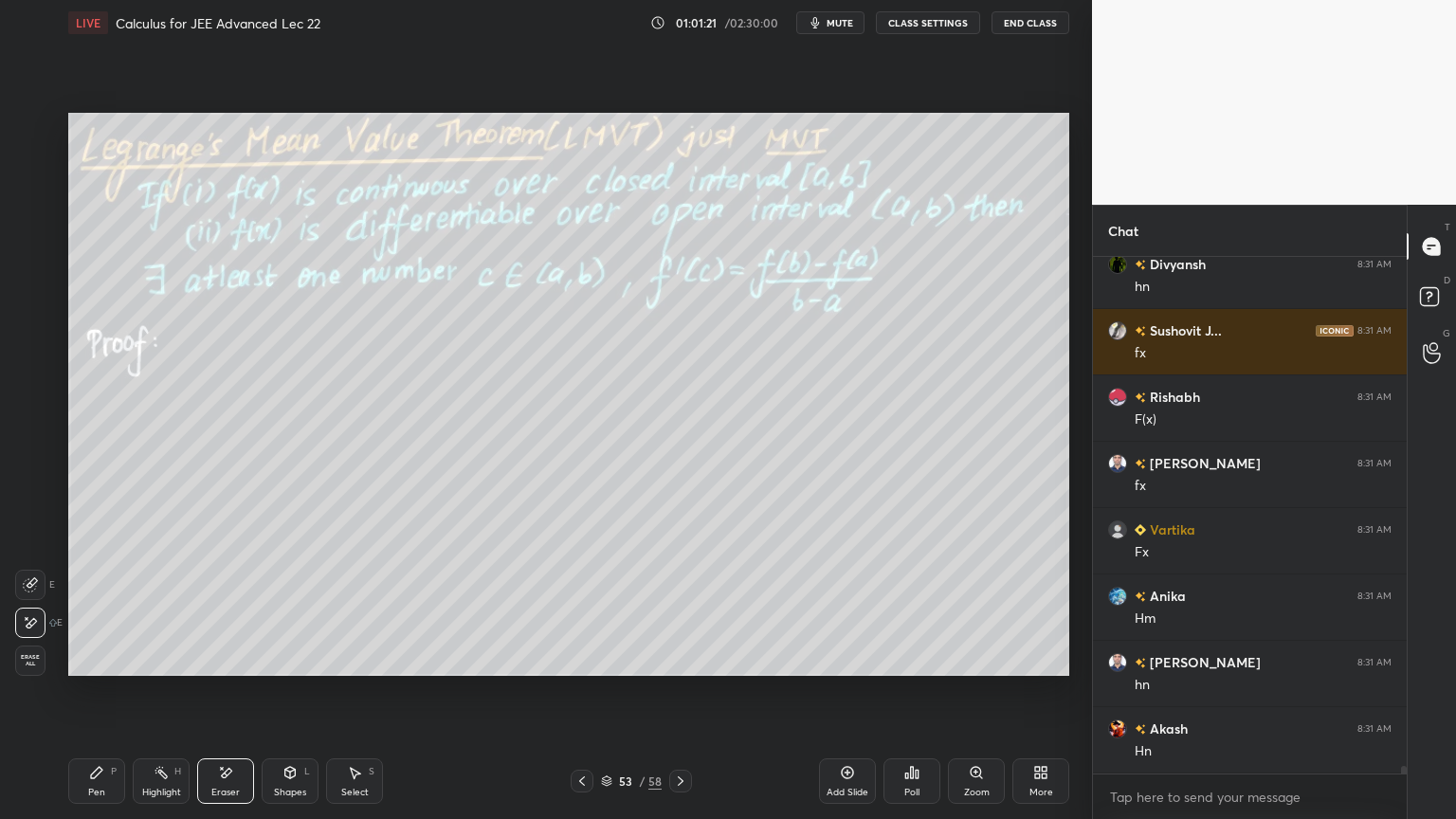 scroll, scrollTop: 36734, scrollLeft: 0, axis: vertical 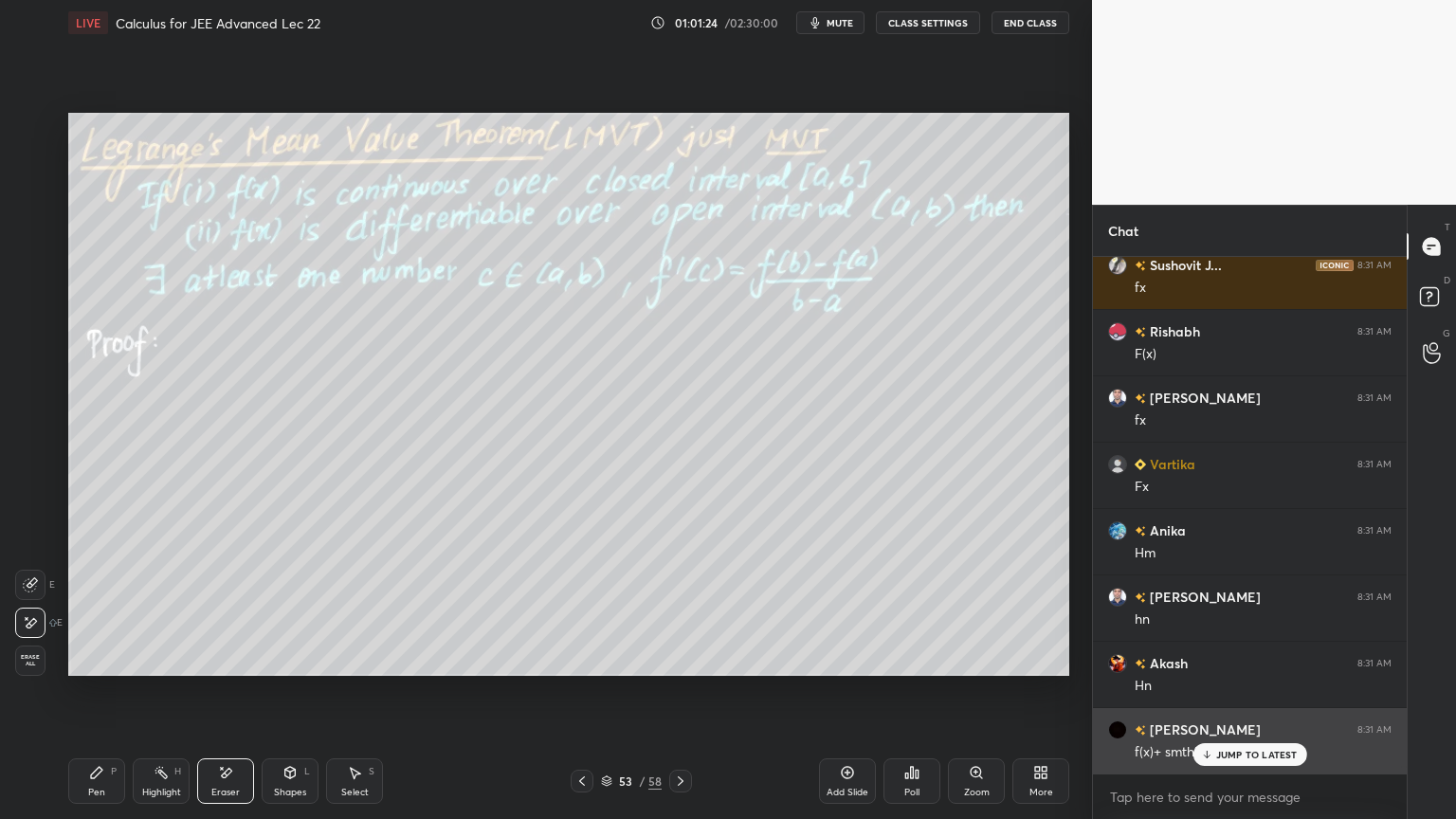 click 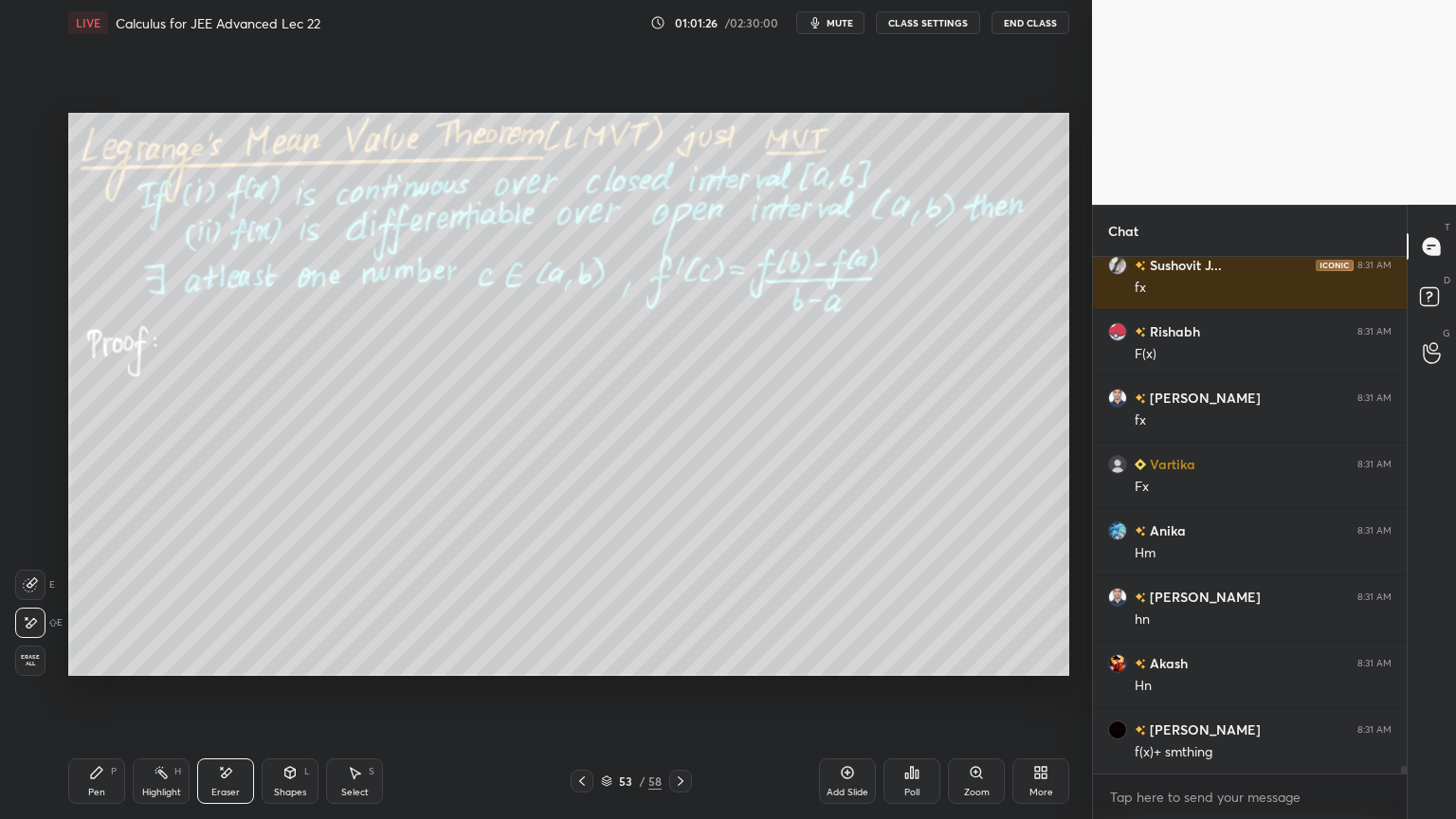 click on "Highlight" at bounding box center (161, 792) 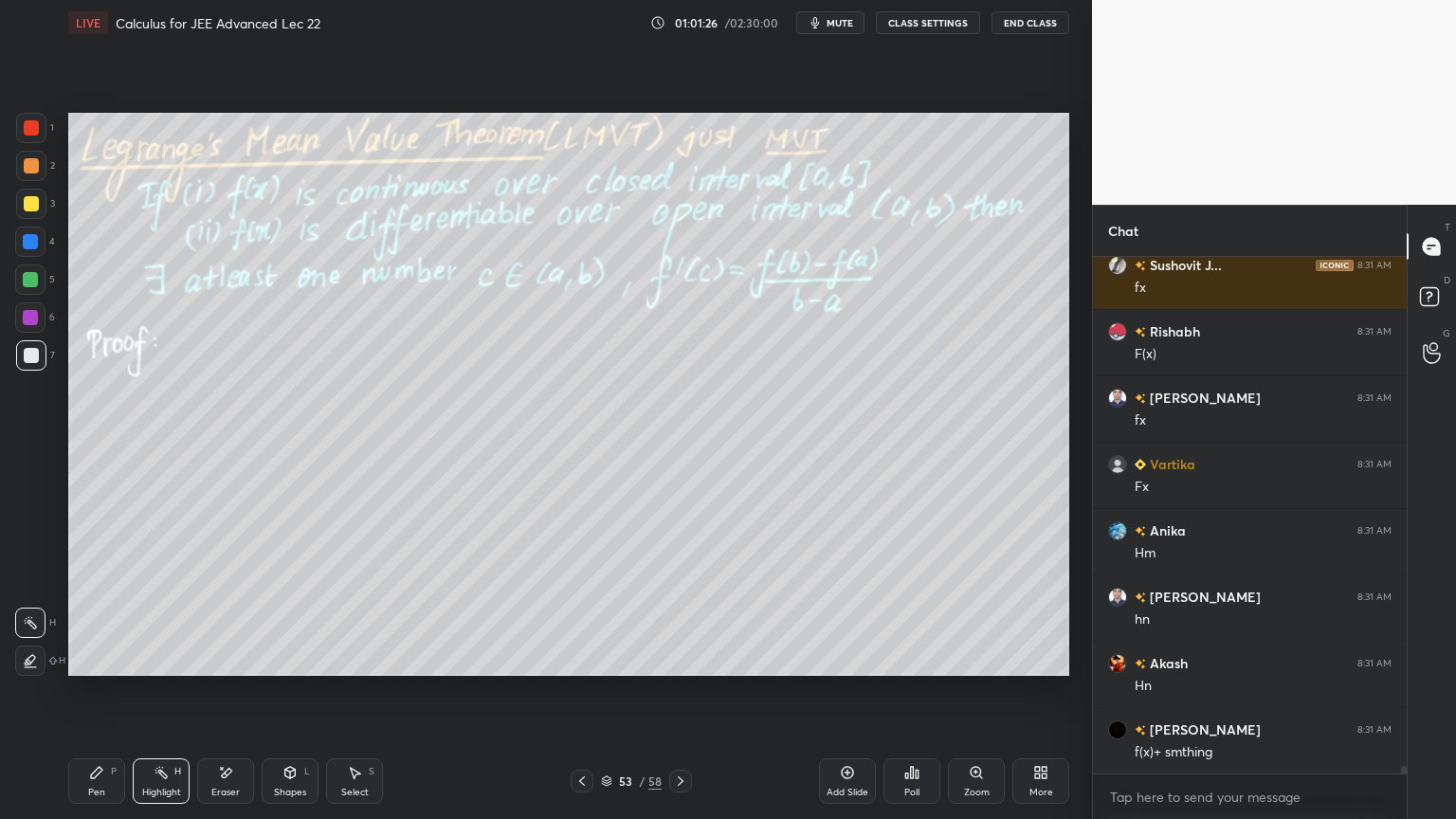 click on "Pen P" at bounding box center (97, 781) 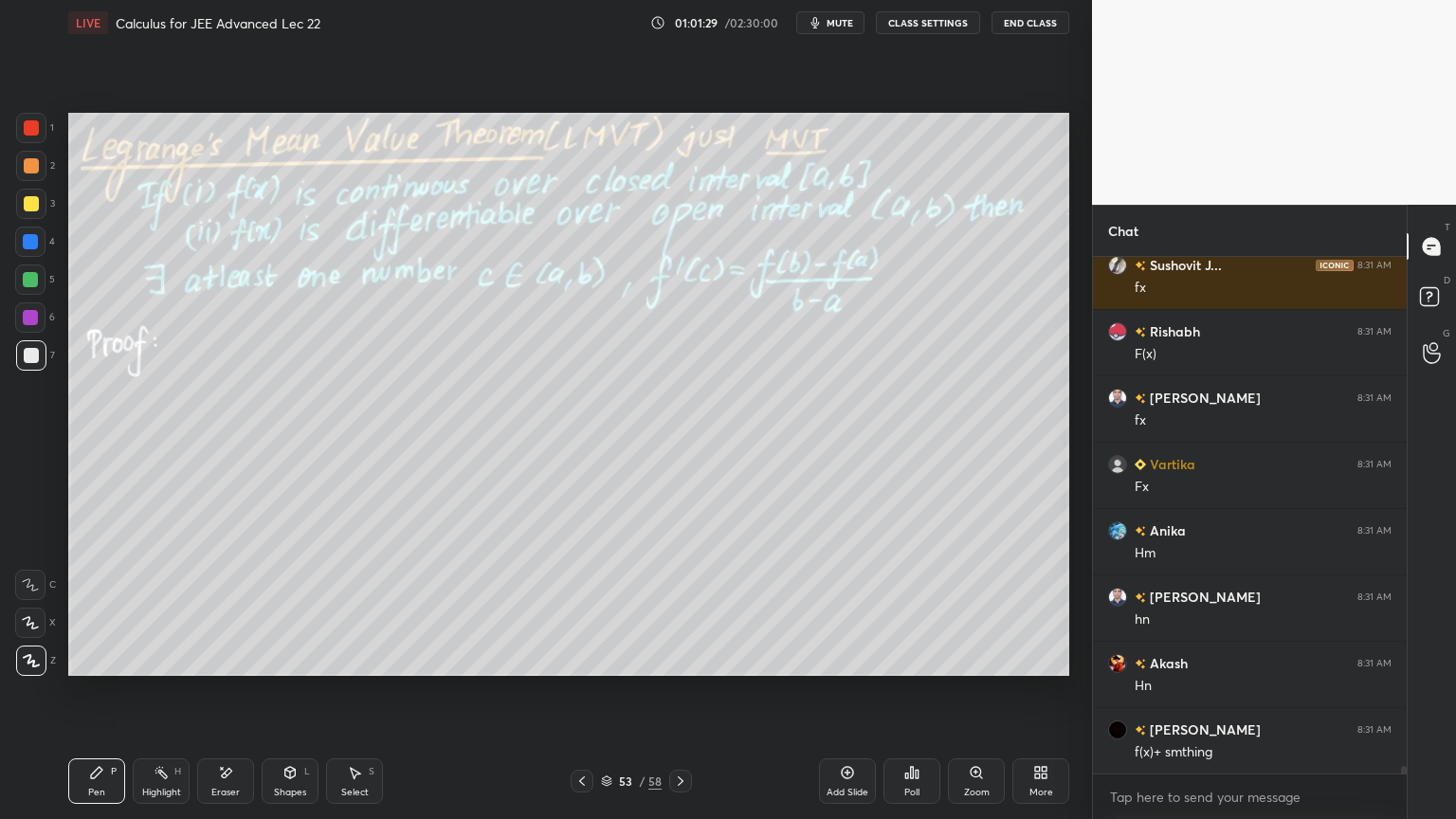click on "Eraser" at bounding box center [226, 792] 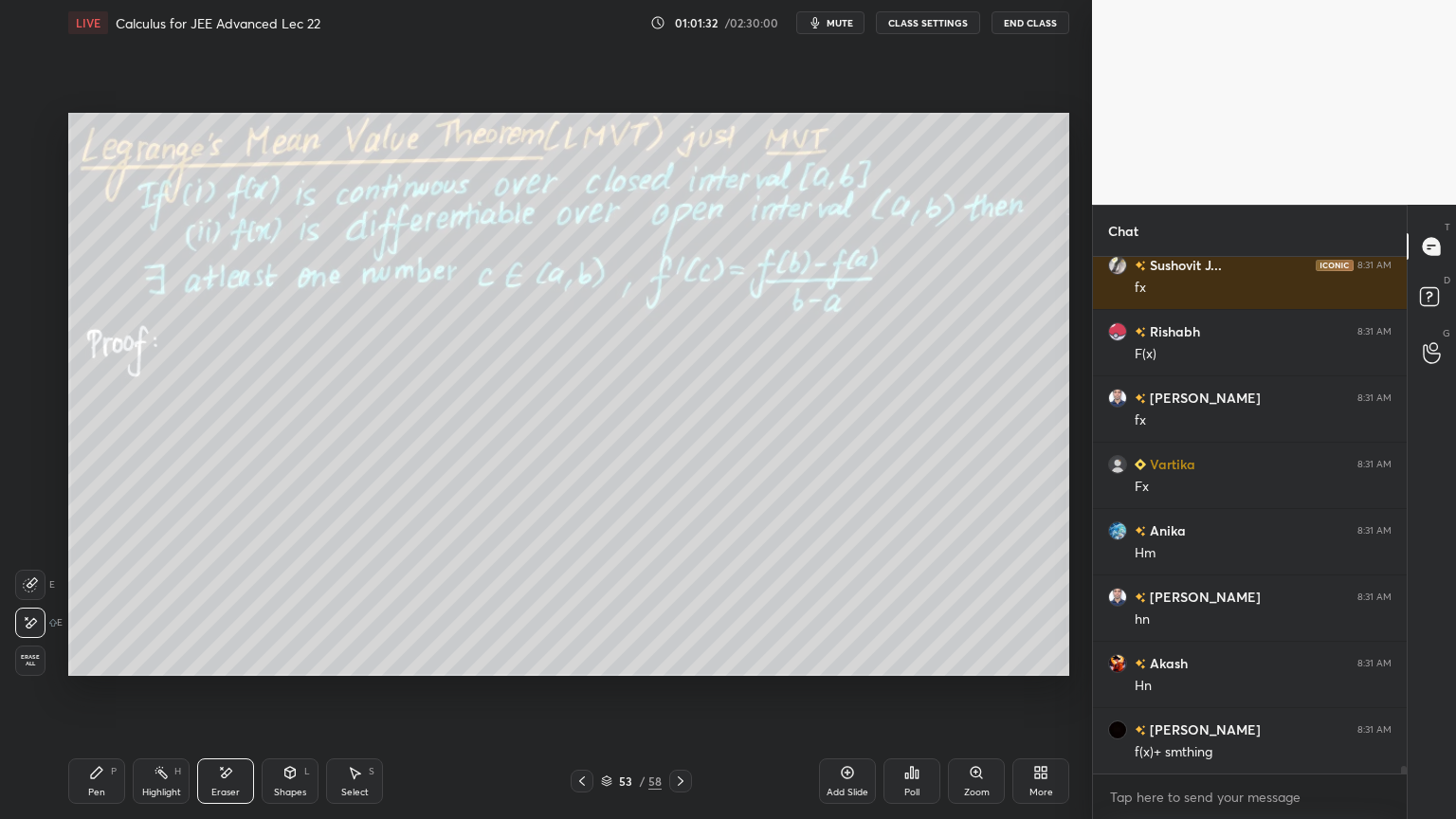 click on "Pen P" at bounding box center (97, 781) 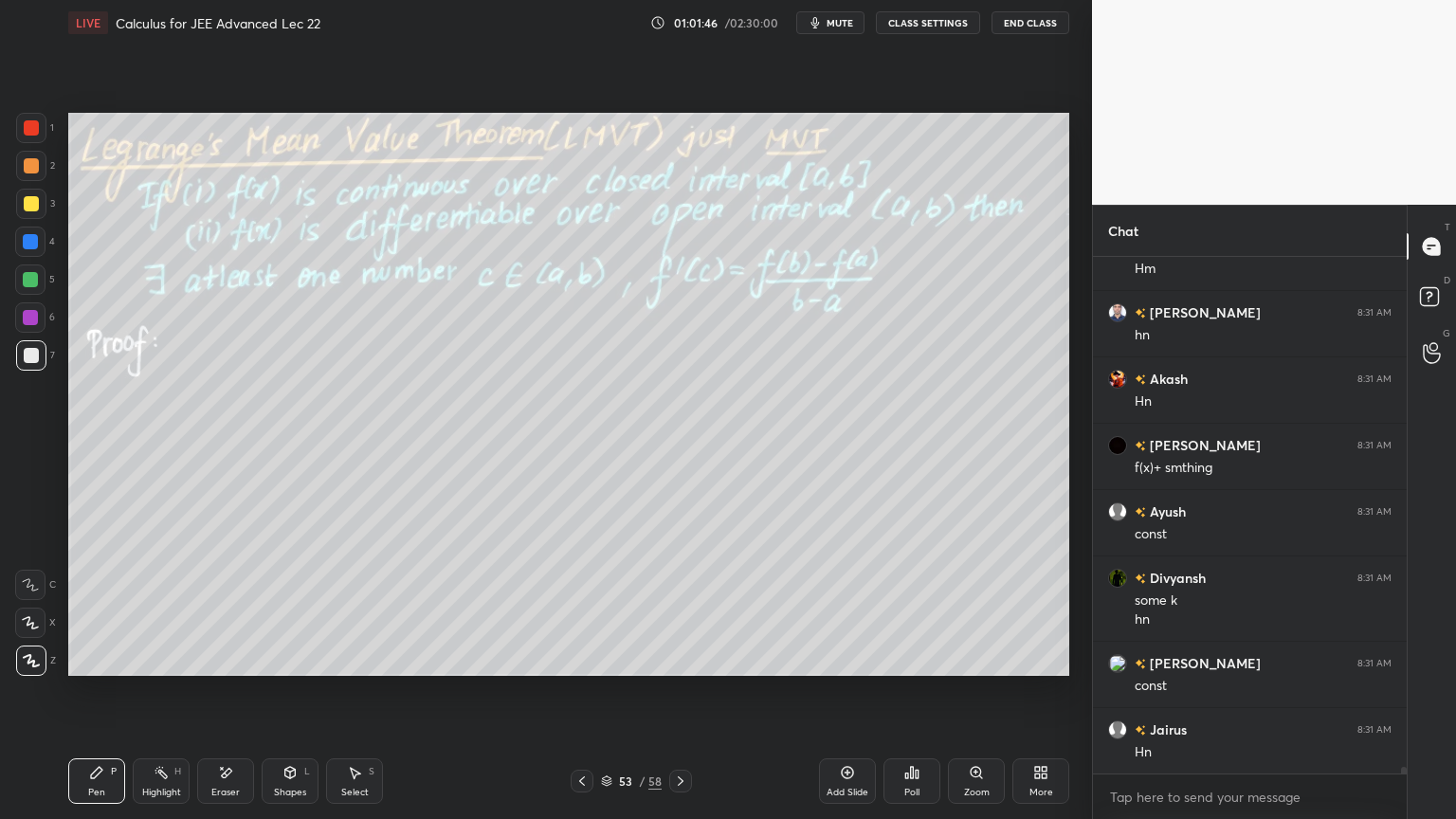 scroll, scrollTop: 37085, scrollLeft: 0, axis: vertical 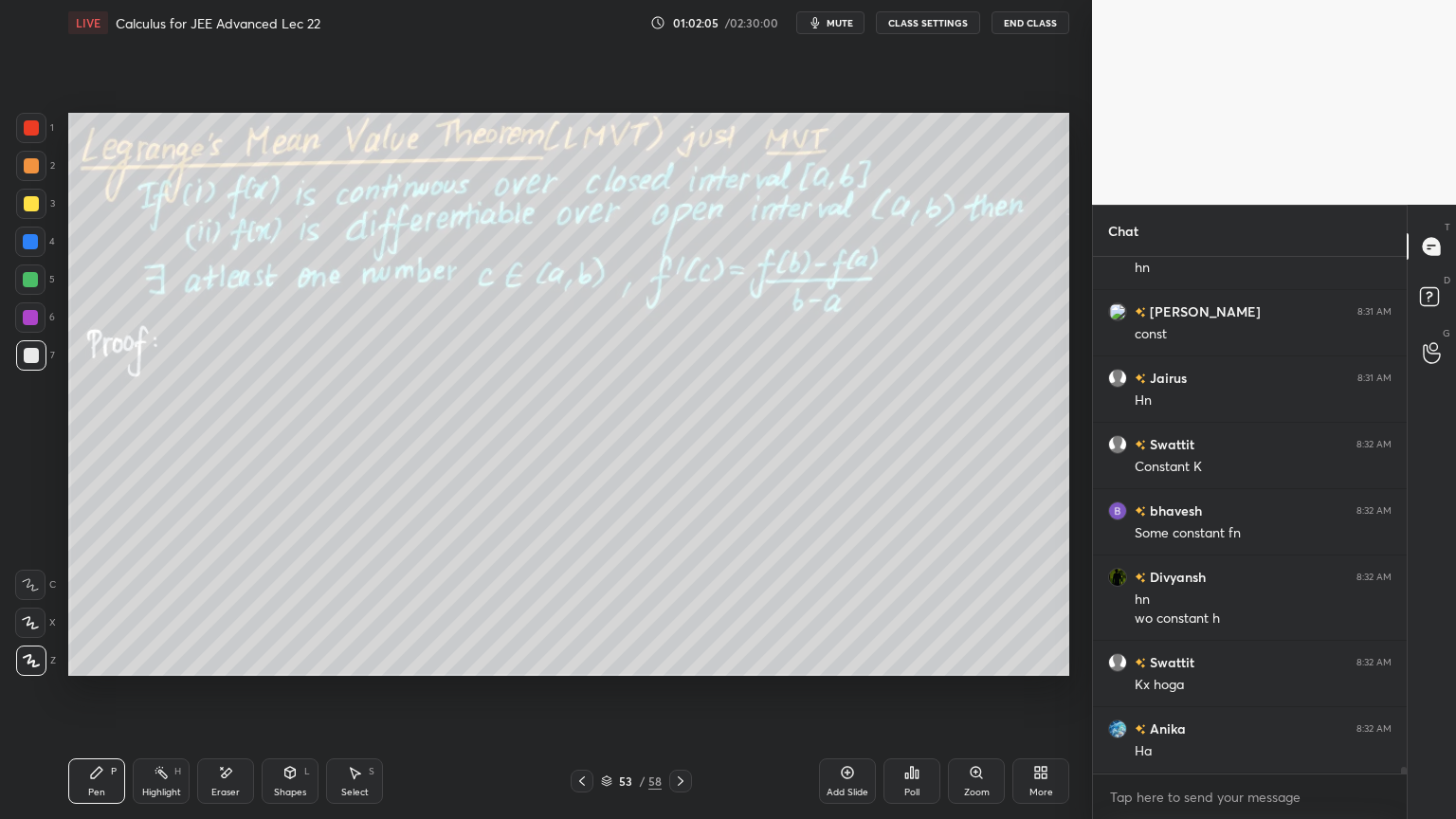 click 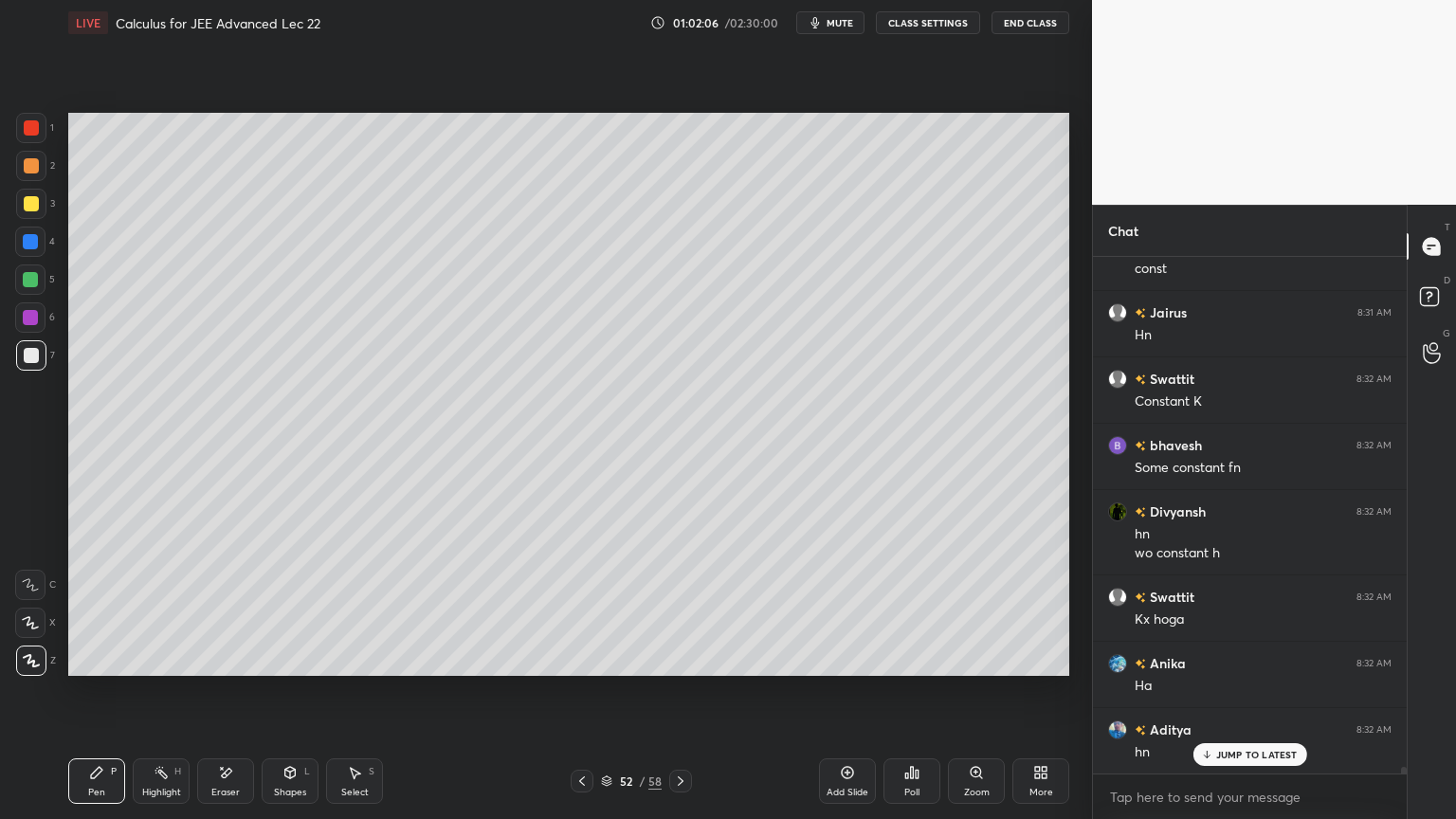 click 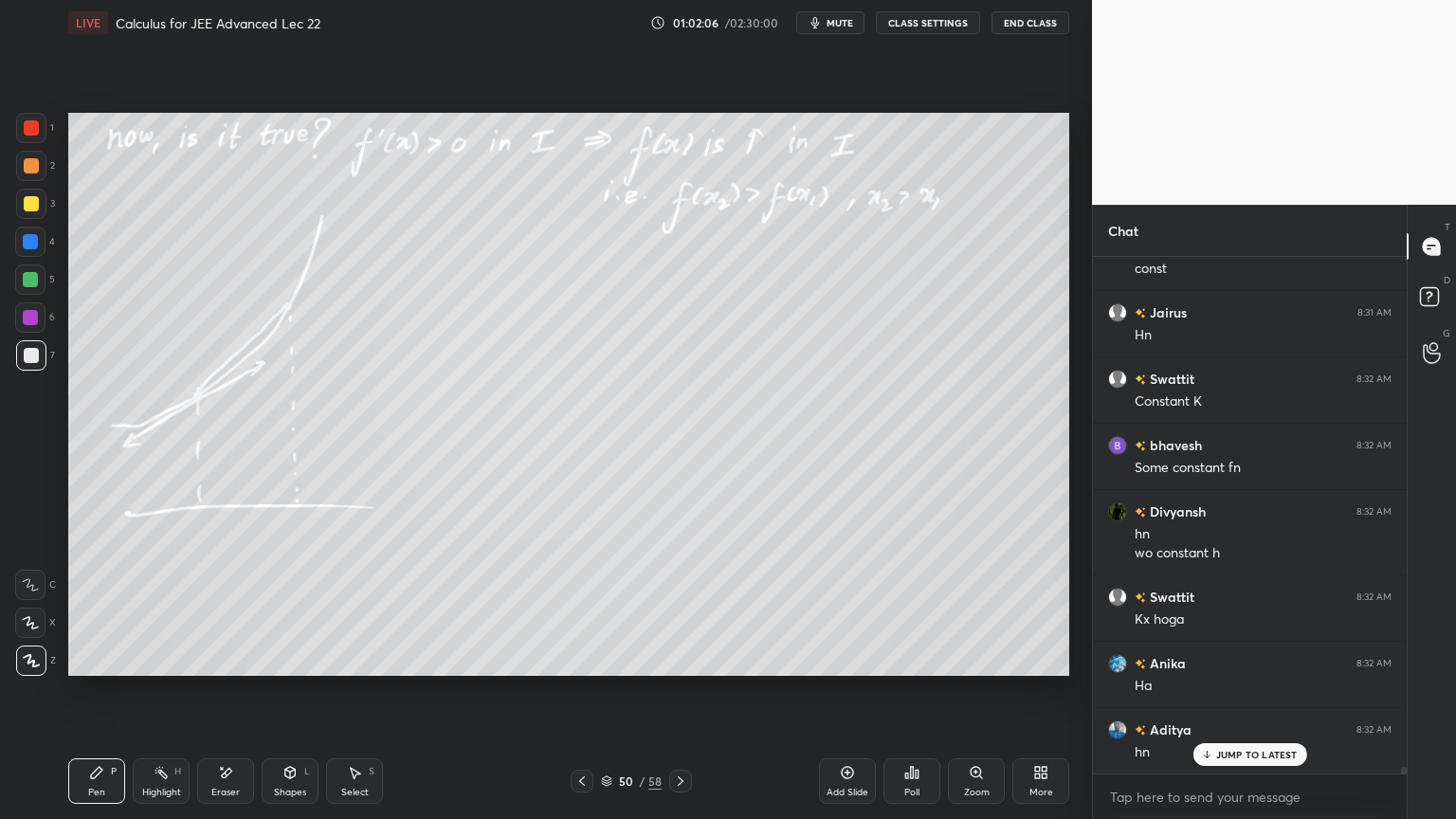 click 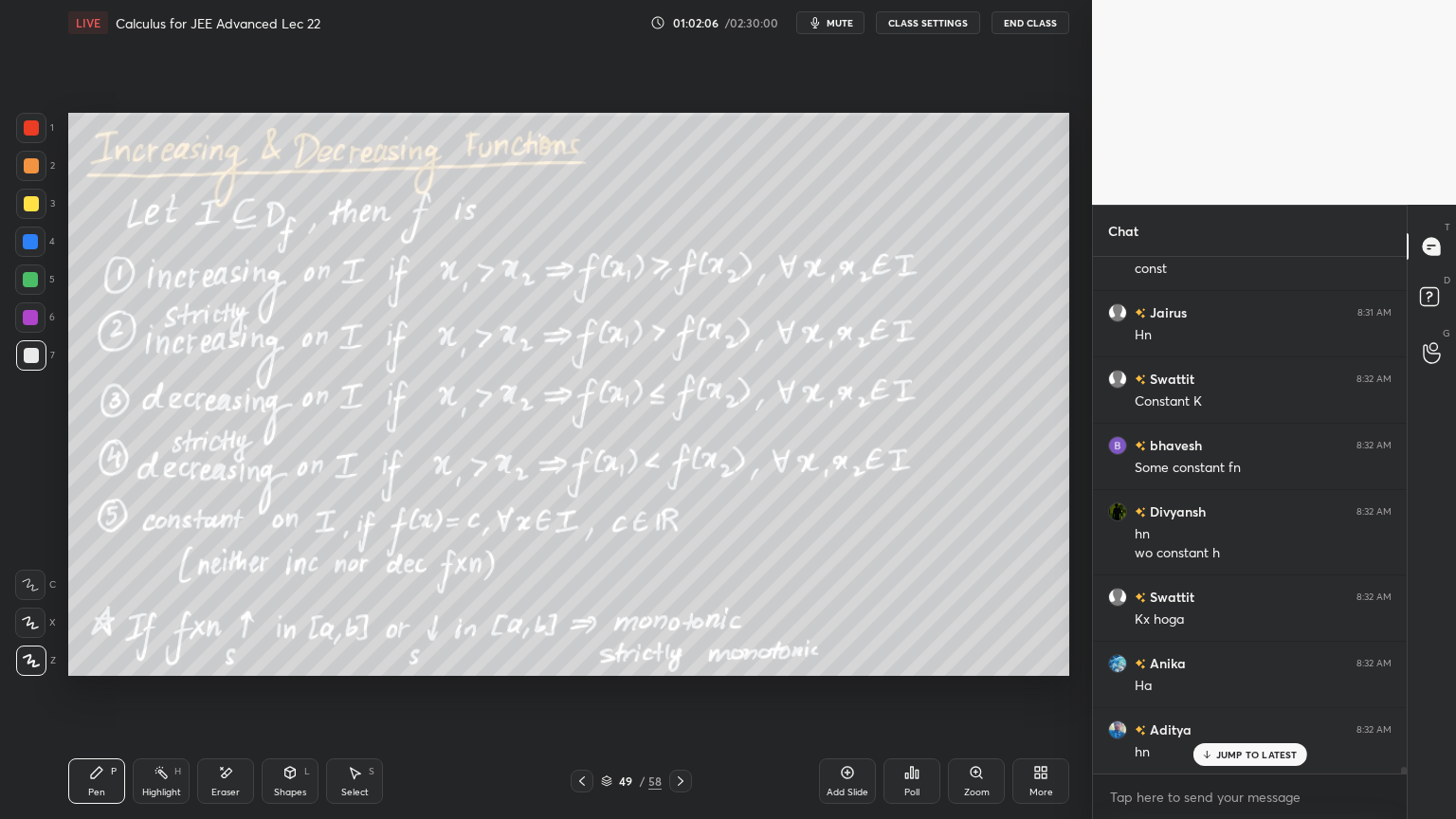 click 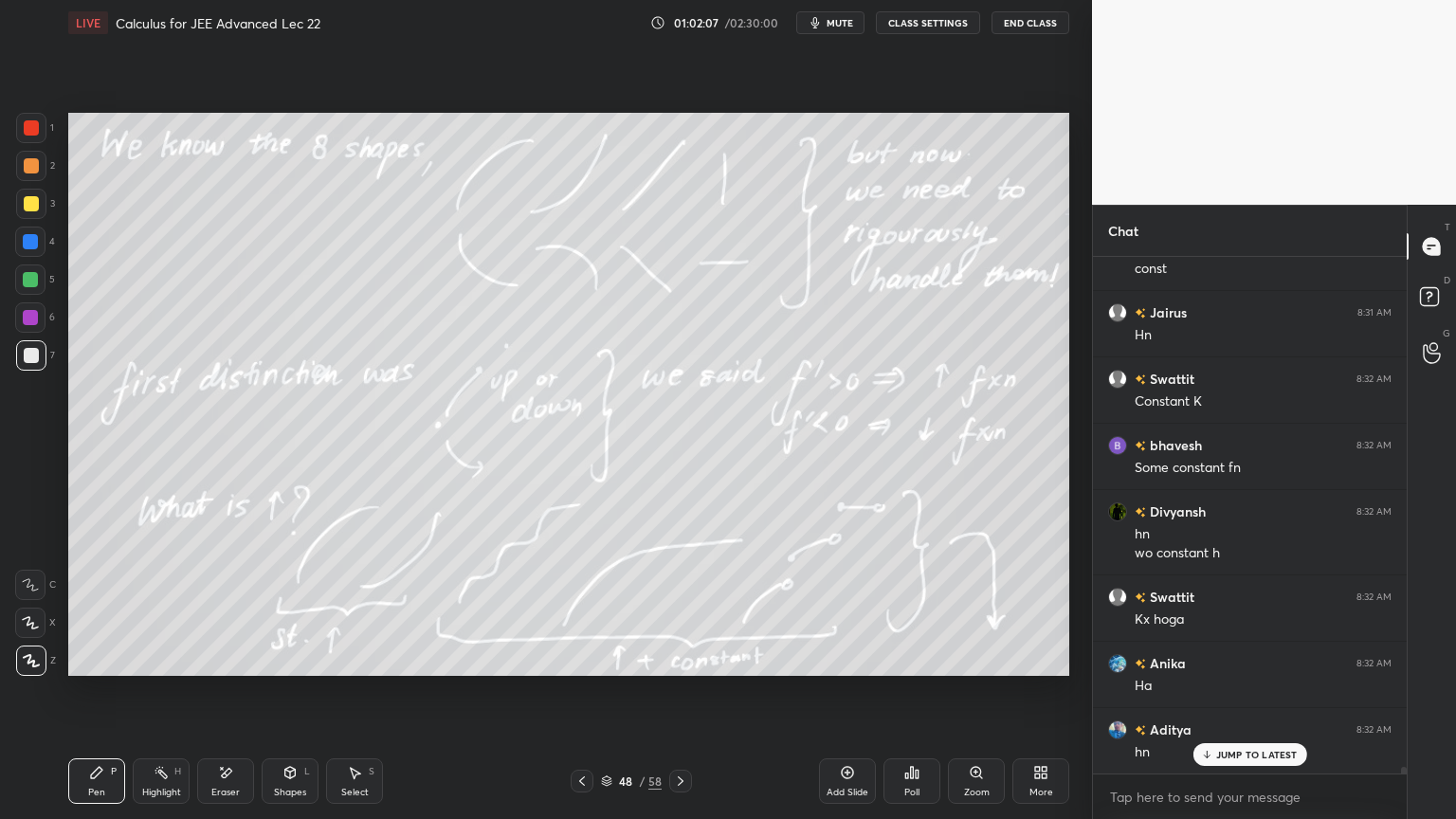 click 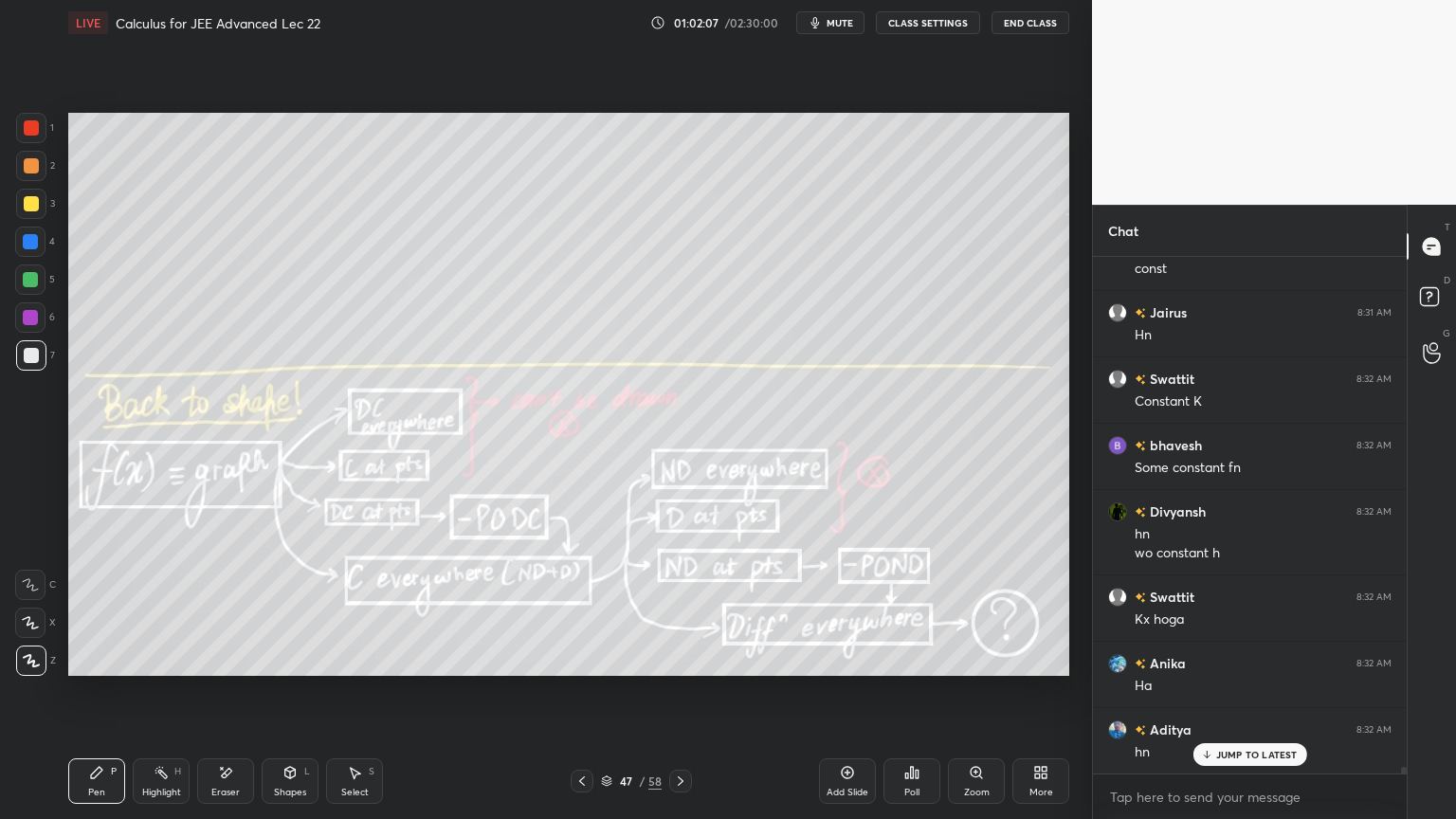 click 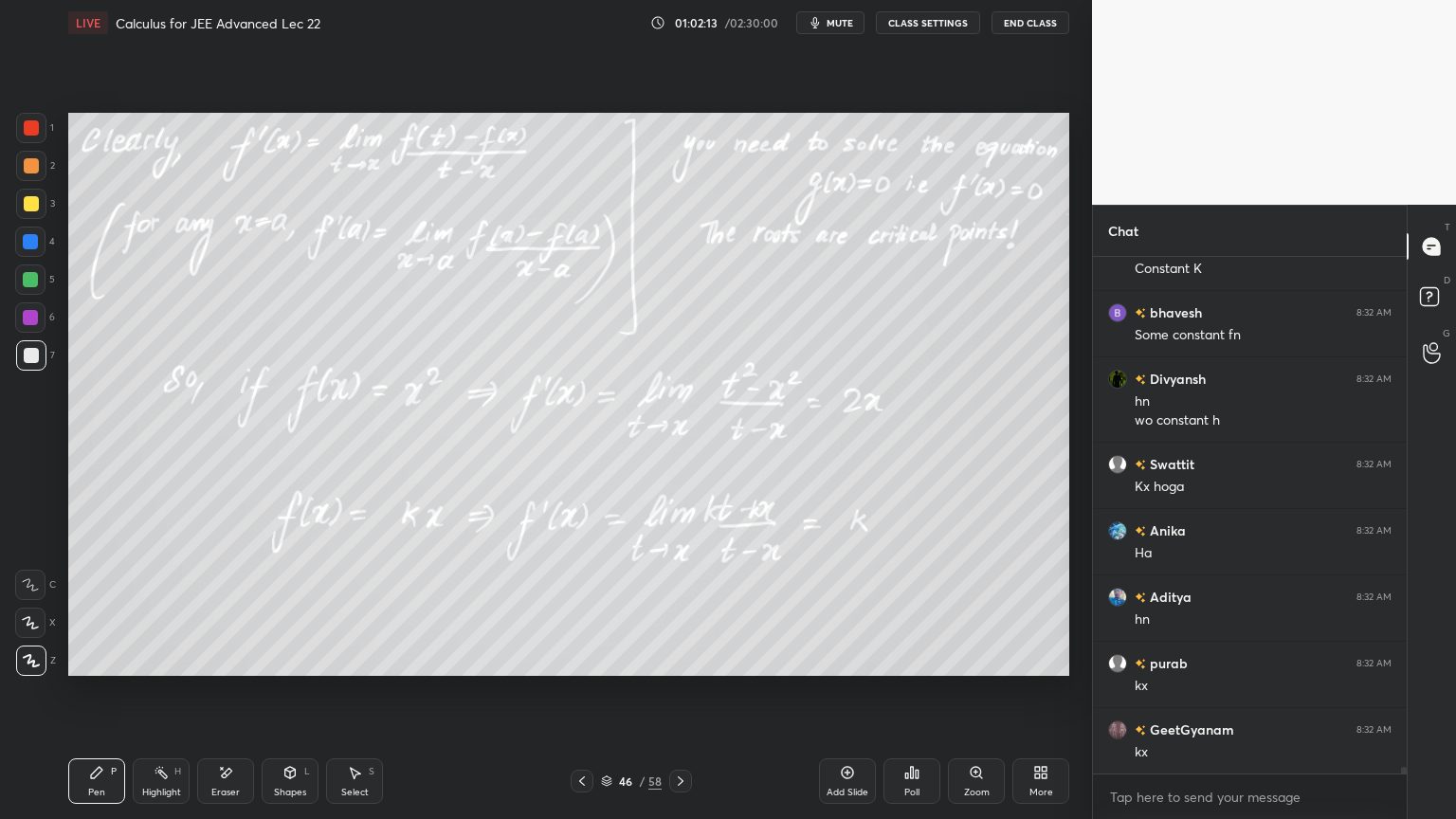 scroll, scrollTop: 37635, scrollLeft: 0, axis: vertical 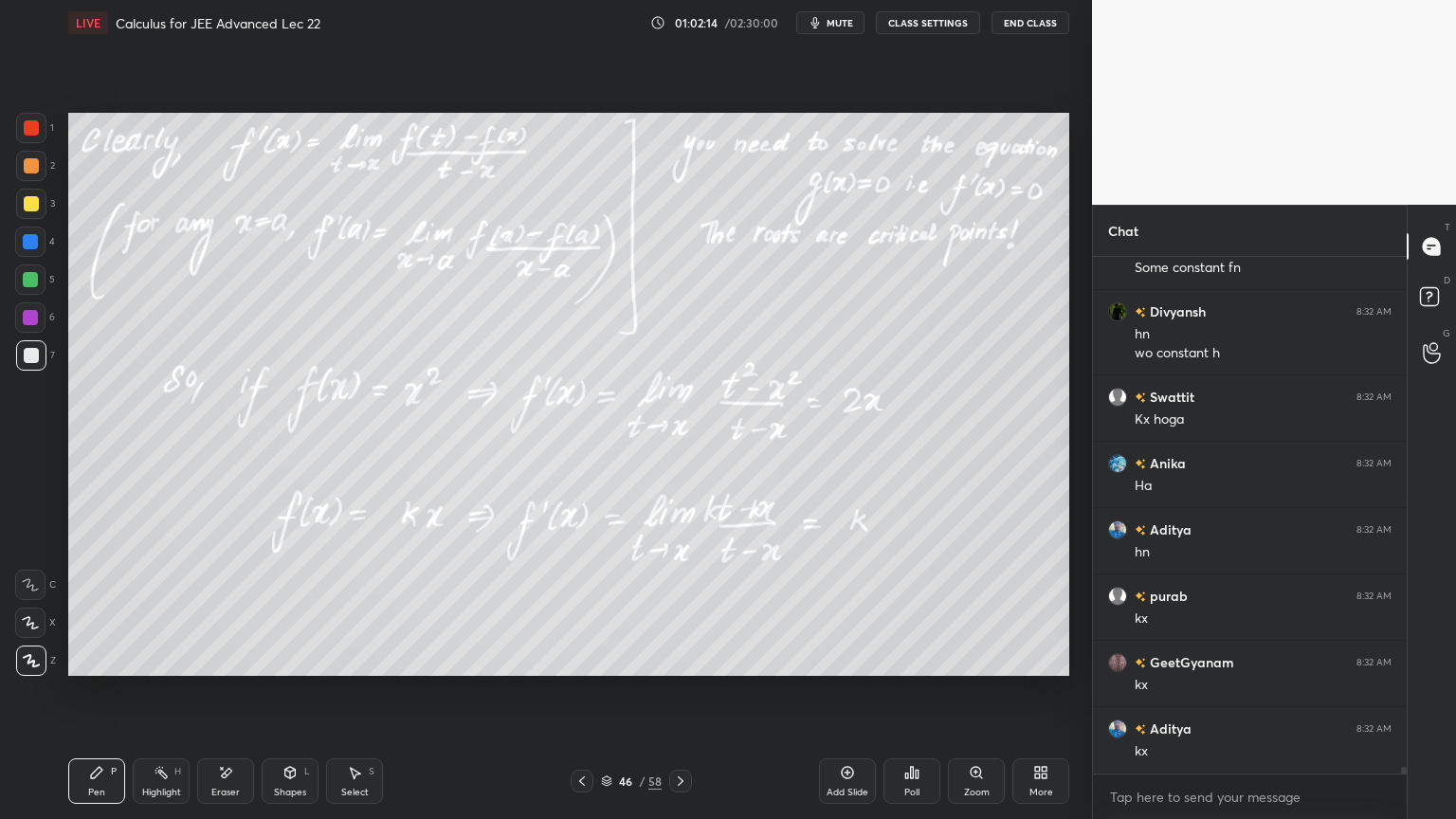 click 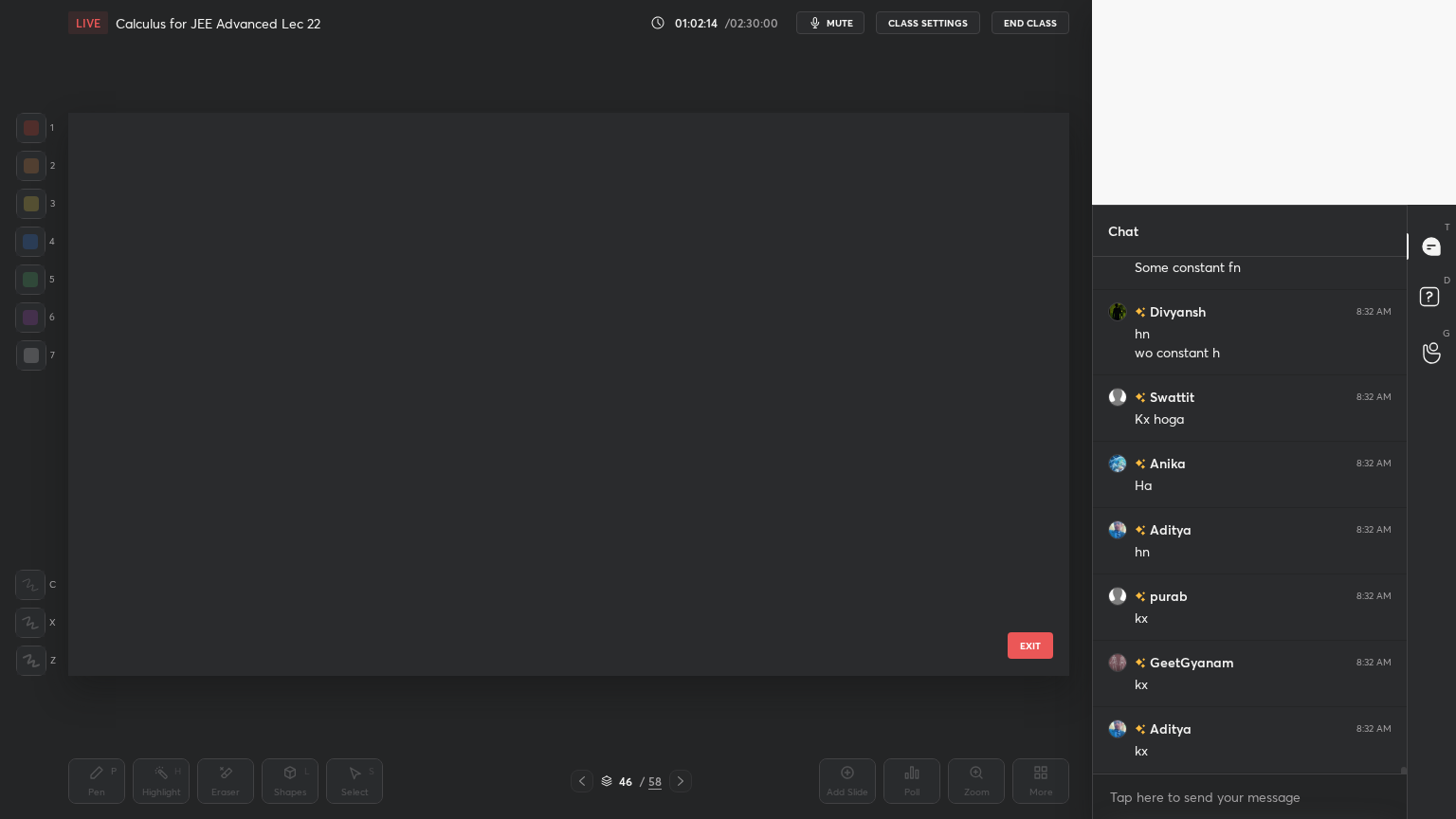 scroll, scrollTop: 2212, scrollLeft: 0, axis: vertical 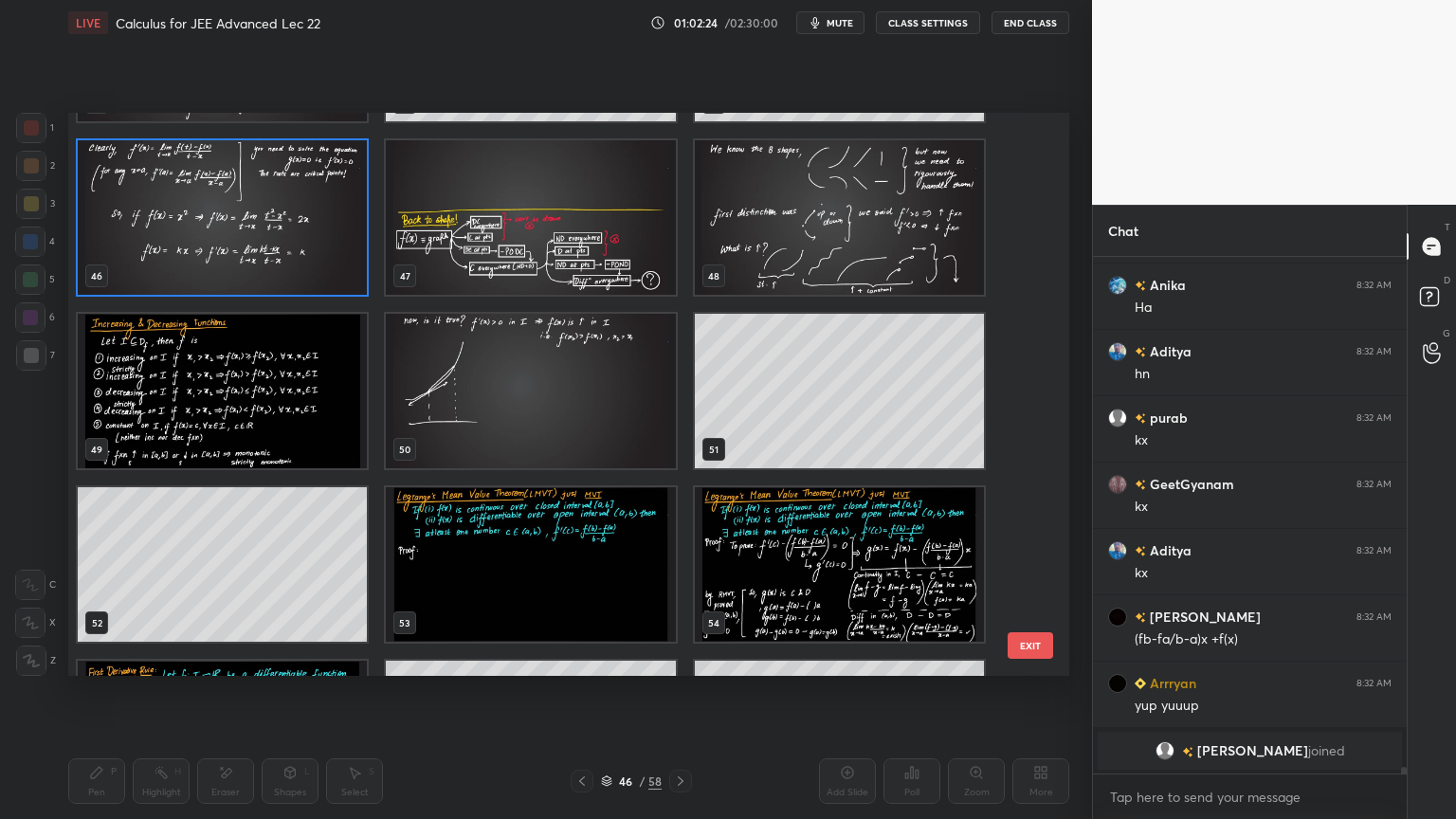click at bounding box center [530, 564] 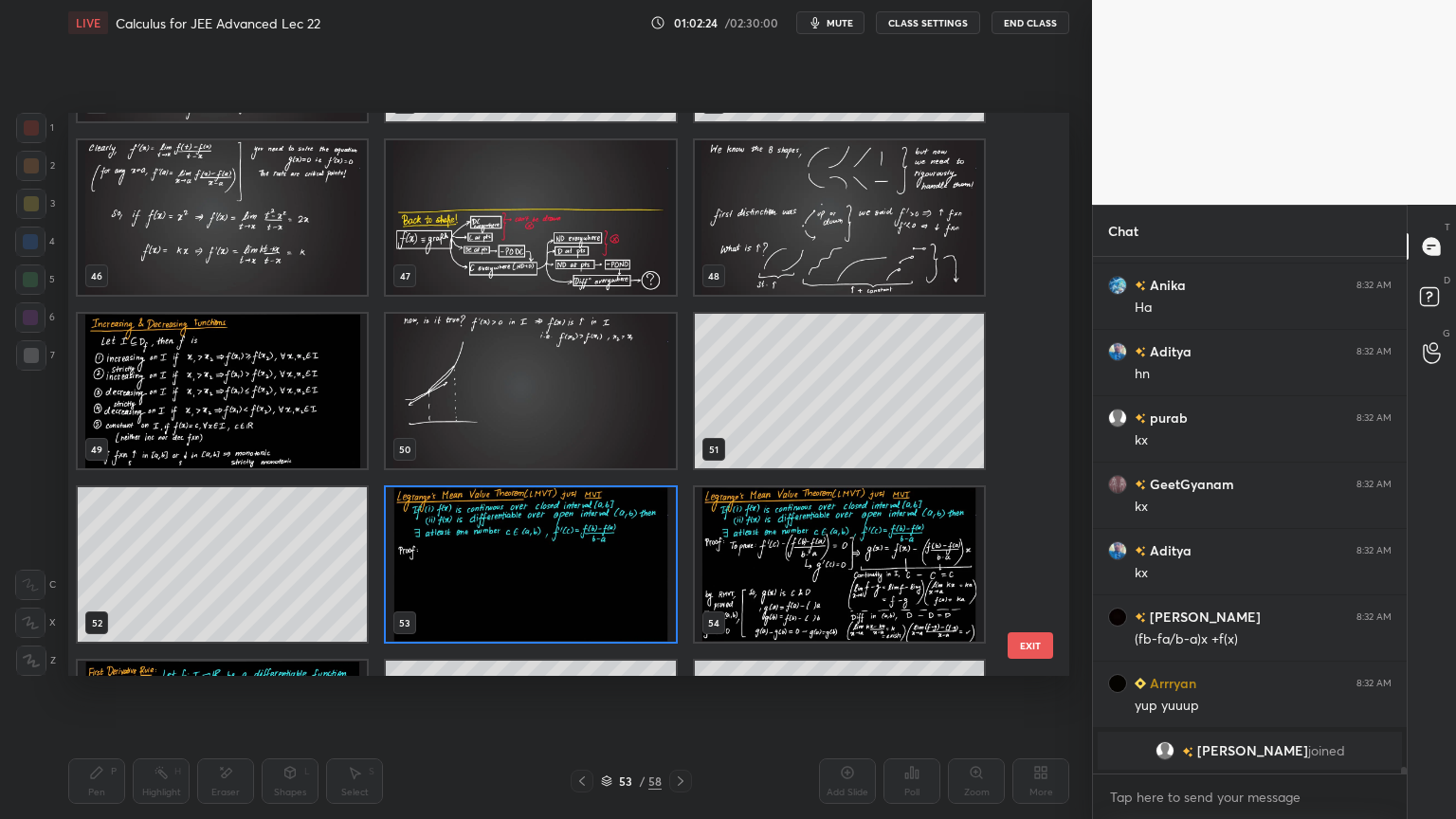click at bounding box center [530, 564] 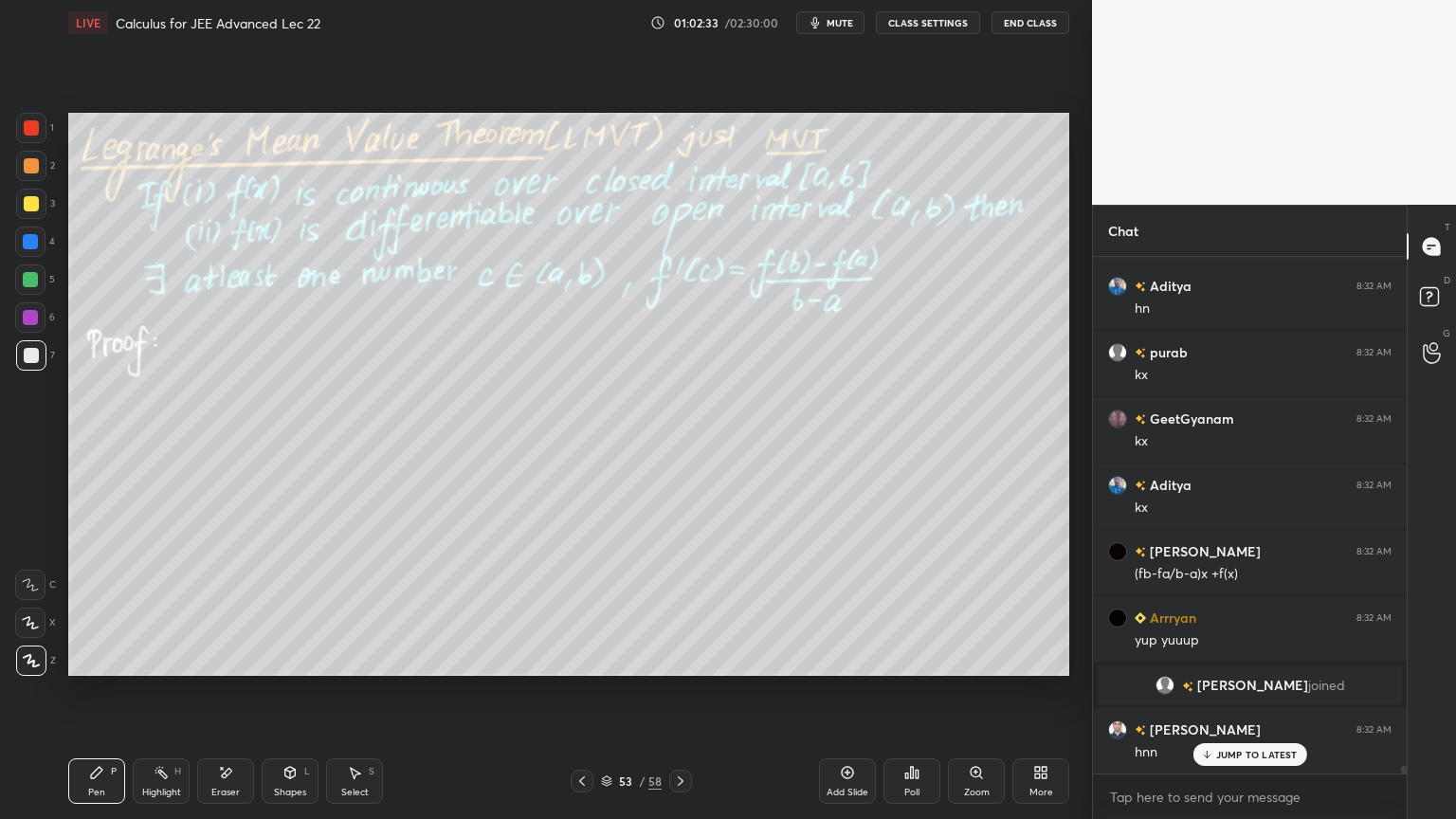scroll, scrollTop: 36931, scrollLeft: 0, axis: vertical 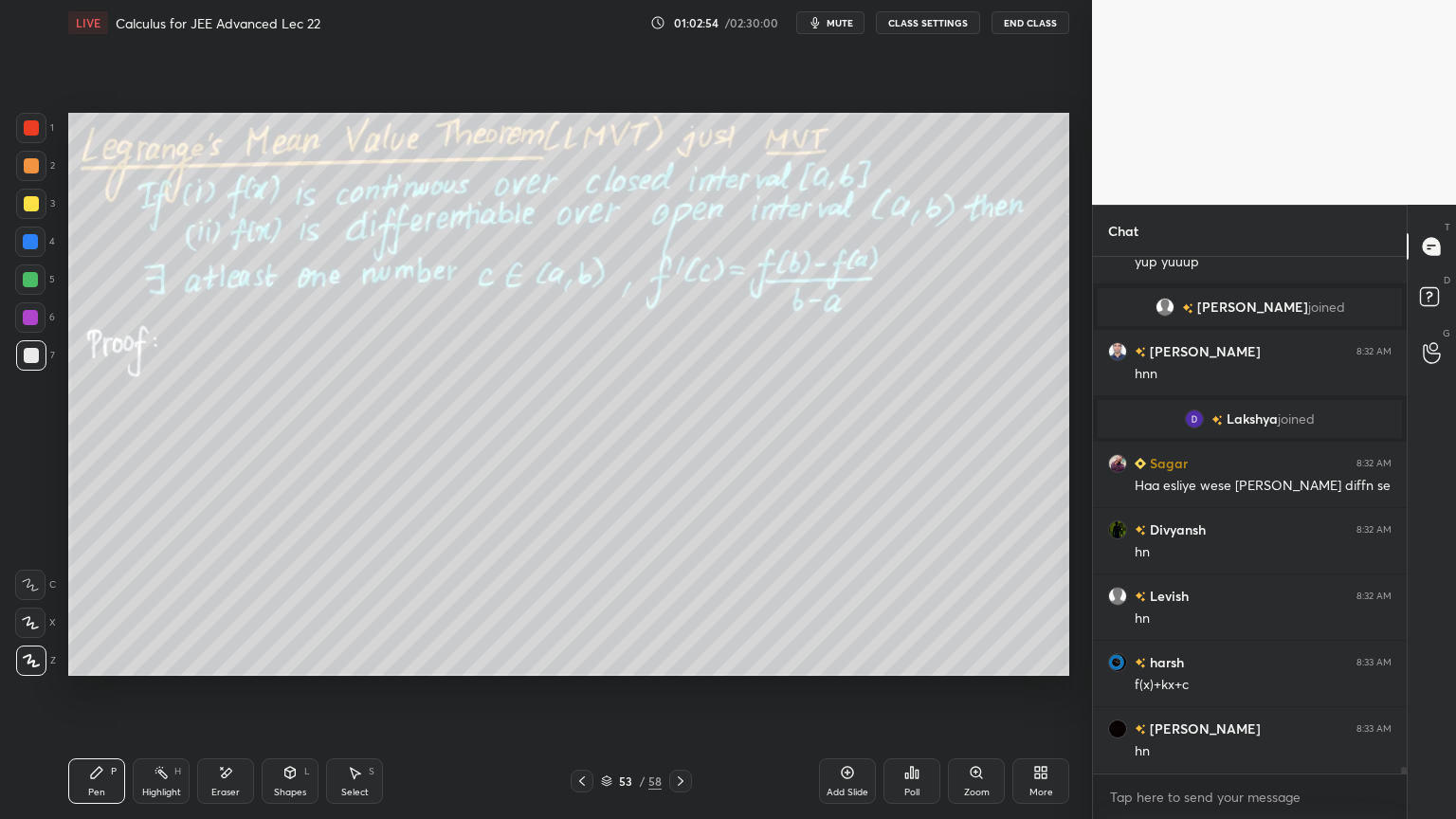 click on "Eraser" at bounding box center (226, 792) 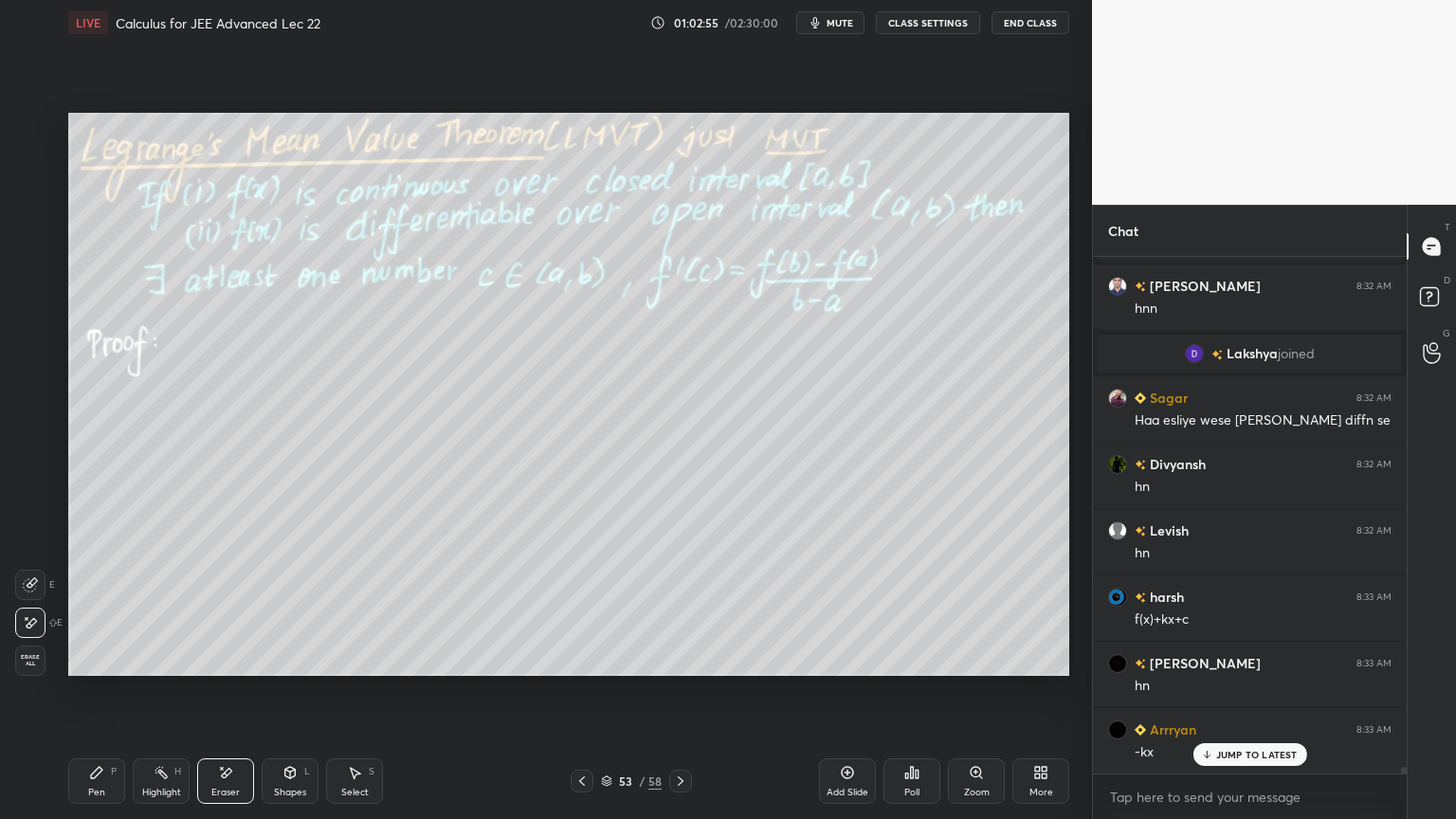 scroll, scrollTop: 37396, scrollLeft: 0, axis: vertical 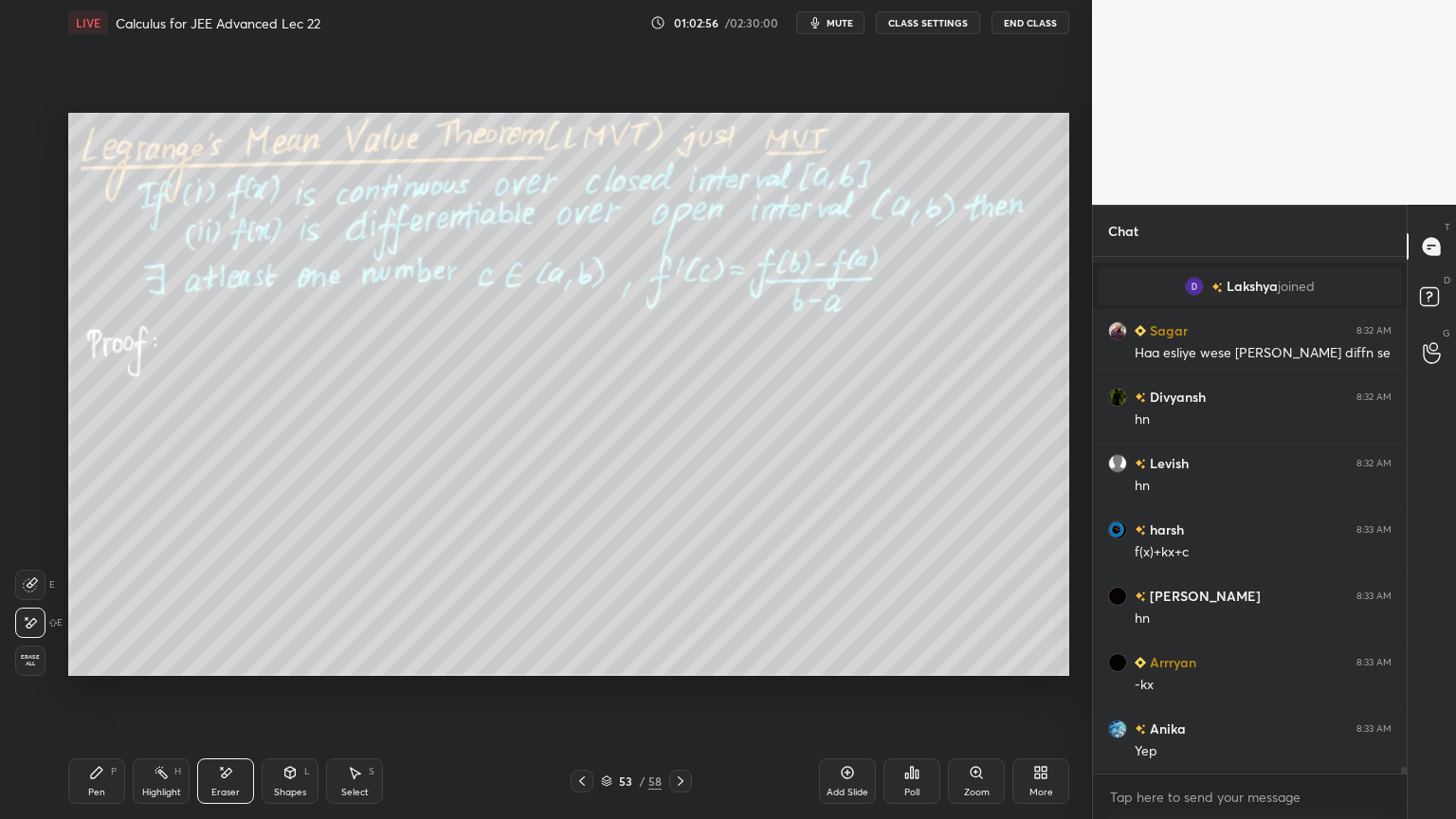 click on "Pen P" at bounding box center (97, 781) 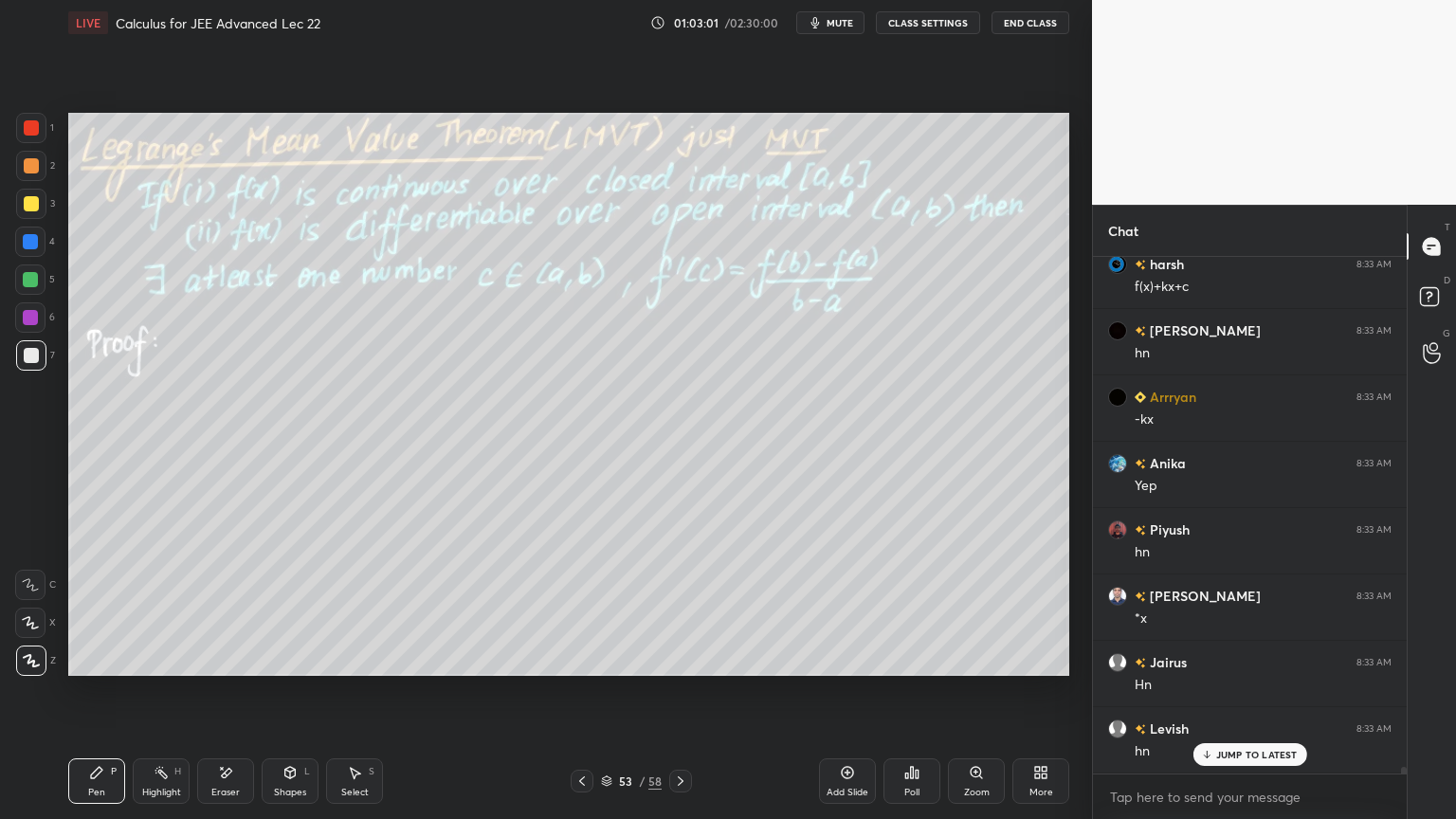 scroll, scrollTop: 37727, scrollLeft: 0, axis: vertical 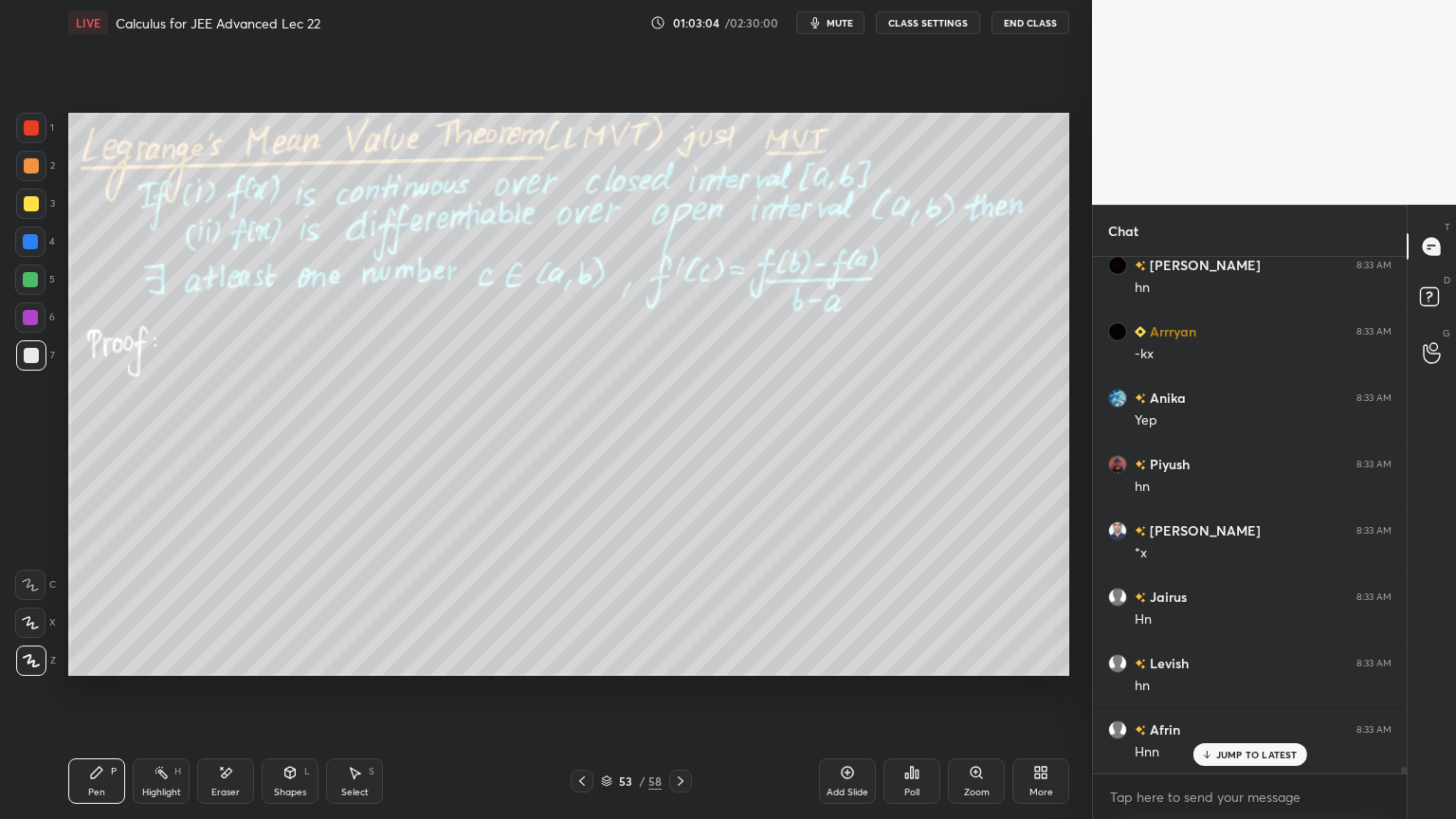 click on "Eraser" at bounding box center [226, 792] 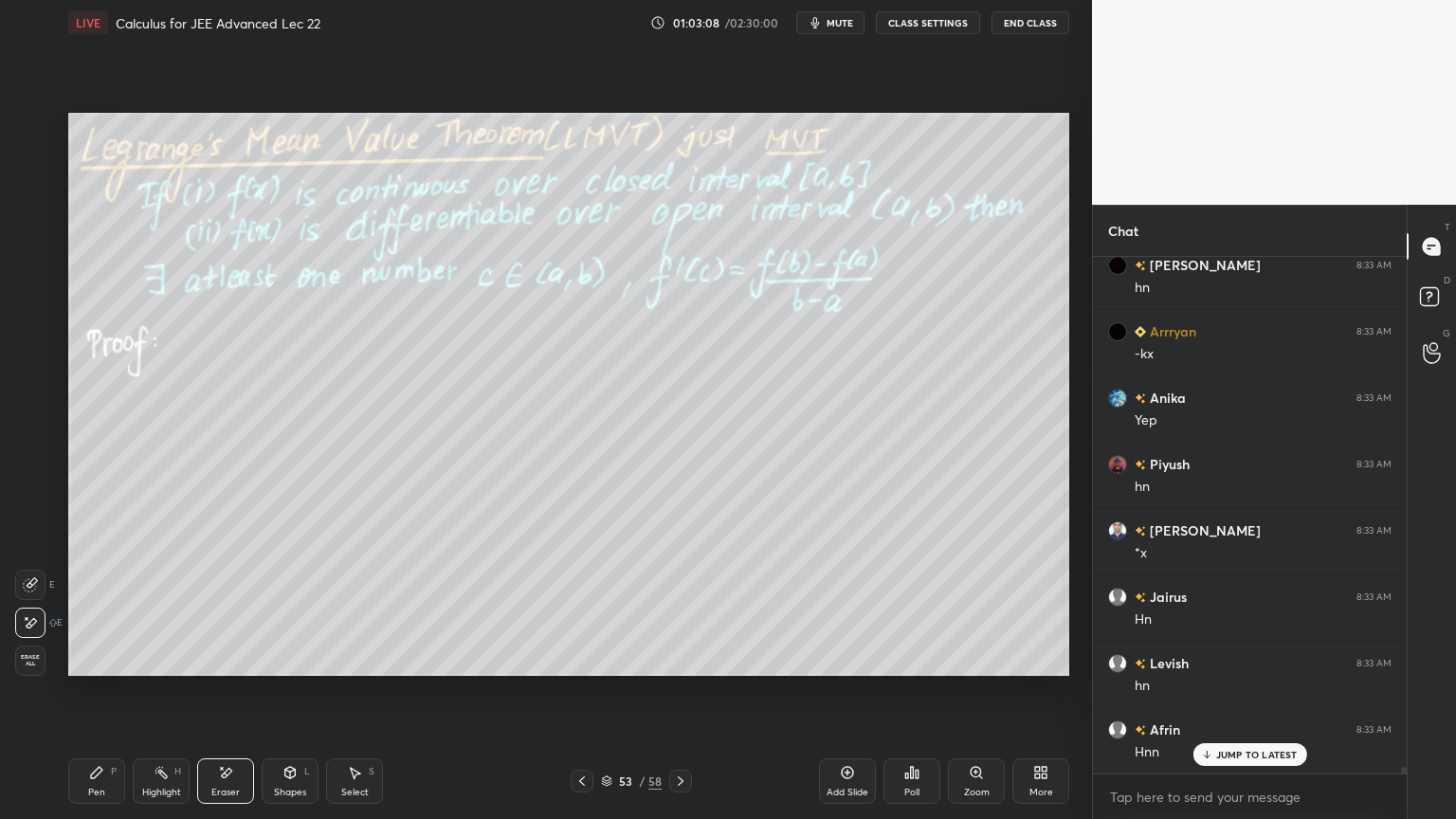 click on "Pen P" at bounding box center (97, 781) 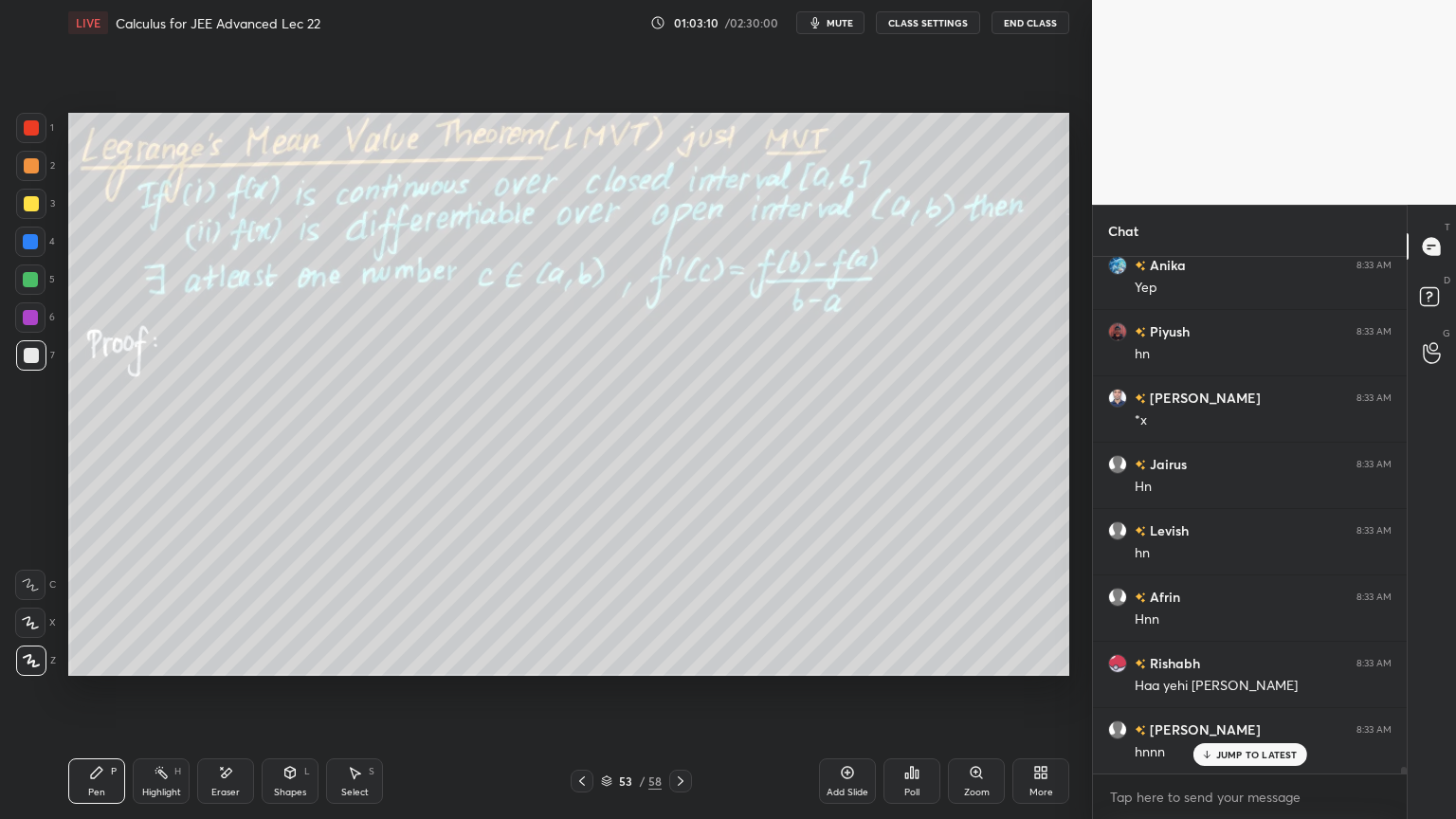 scroll, scrollTop: 37927, scrollLeft: 0, axis: vertical 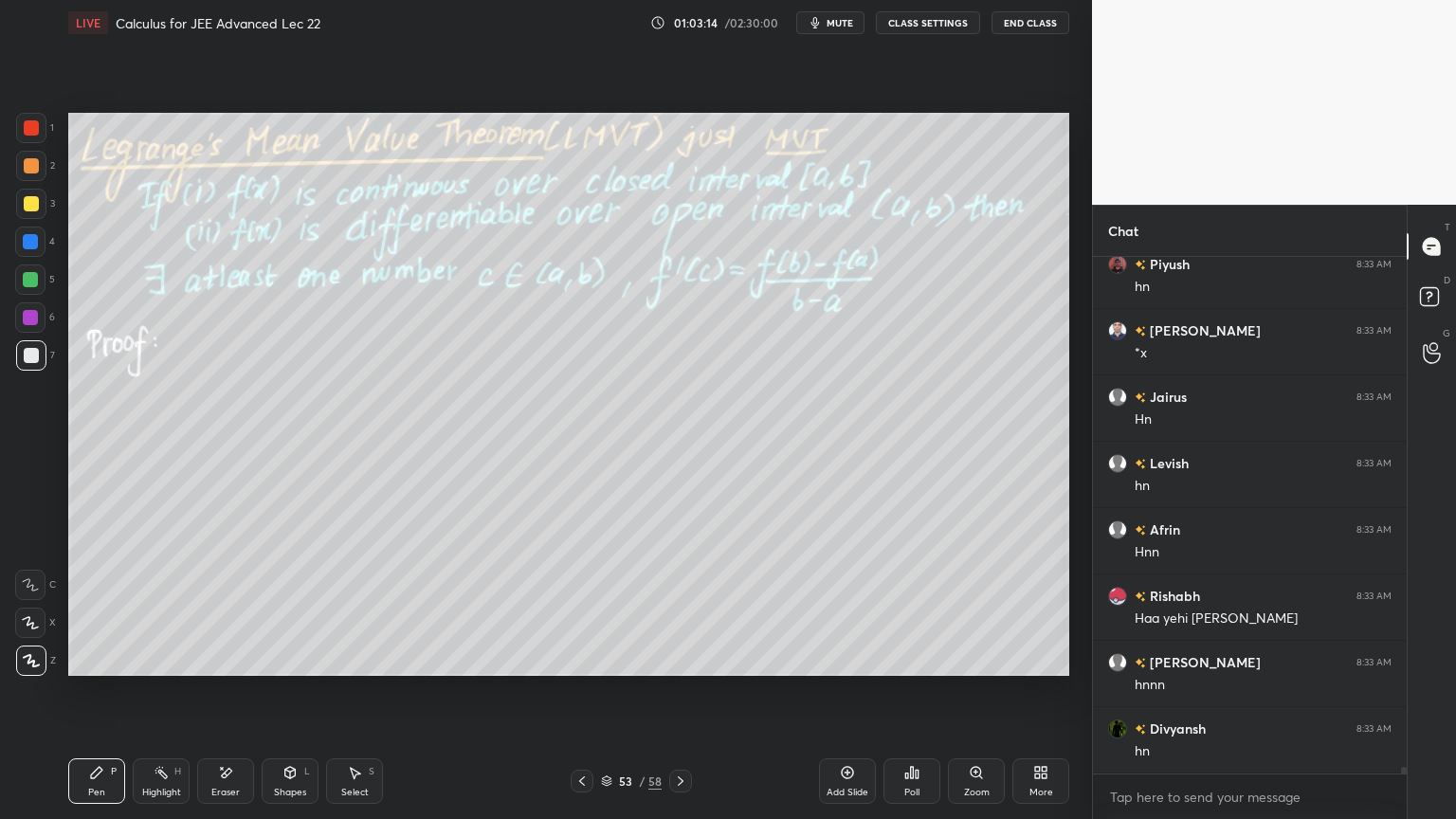 click on "Eraser" at bounding box center (226, 792) 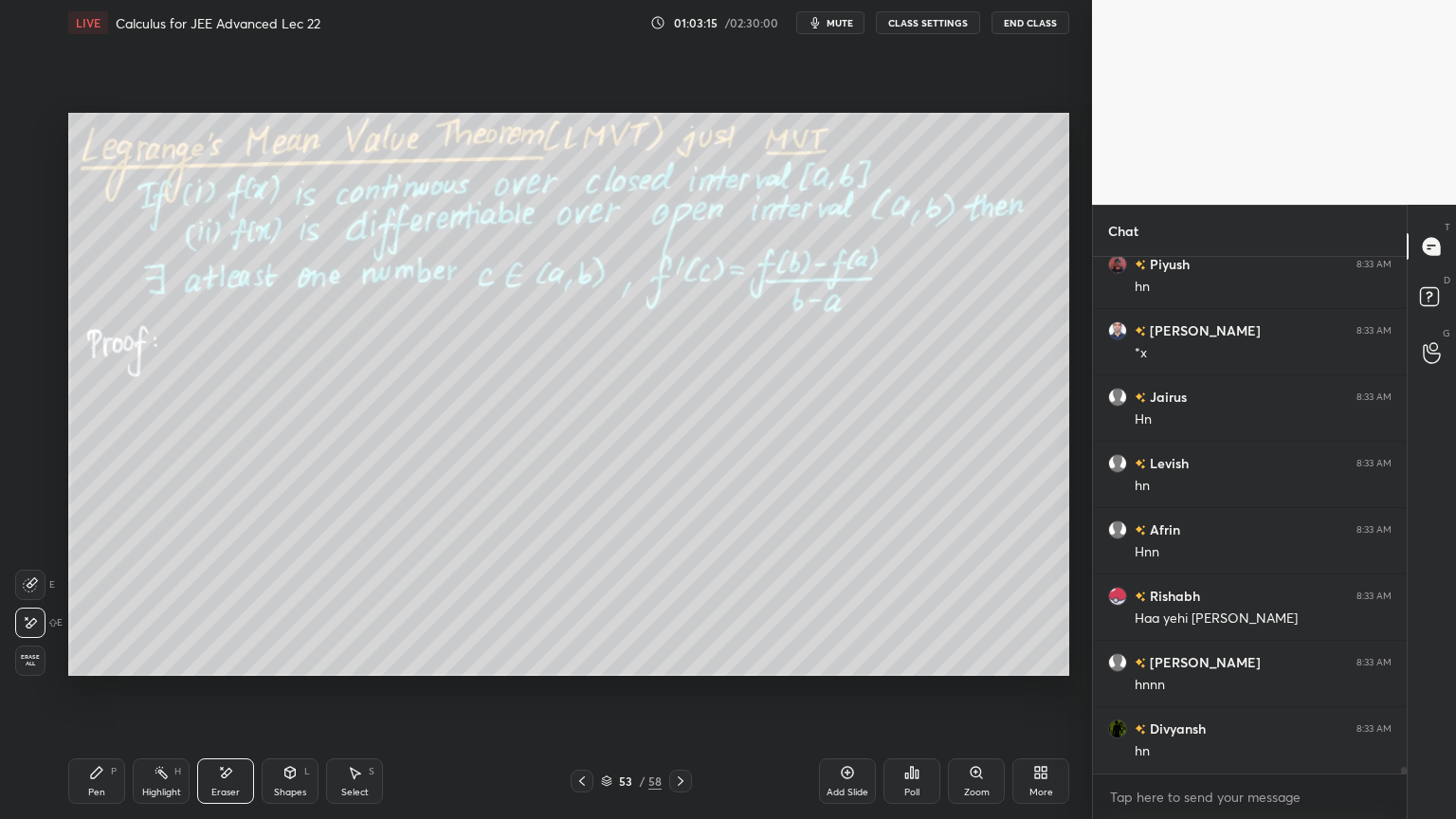 scroll, scrollTop: 38011, scrollLeft: 0, axis: vertical 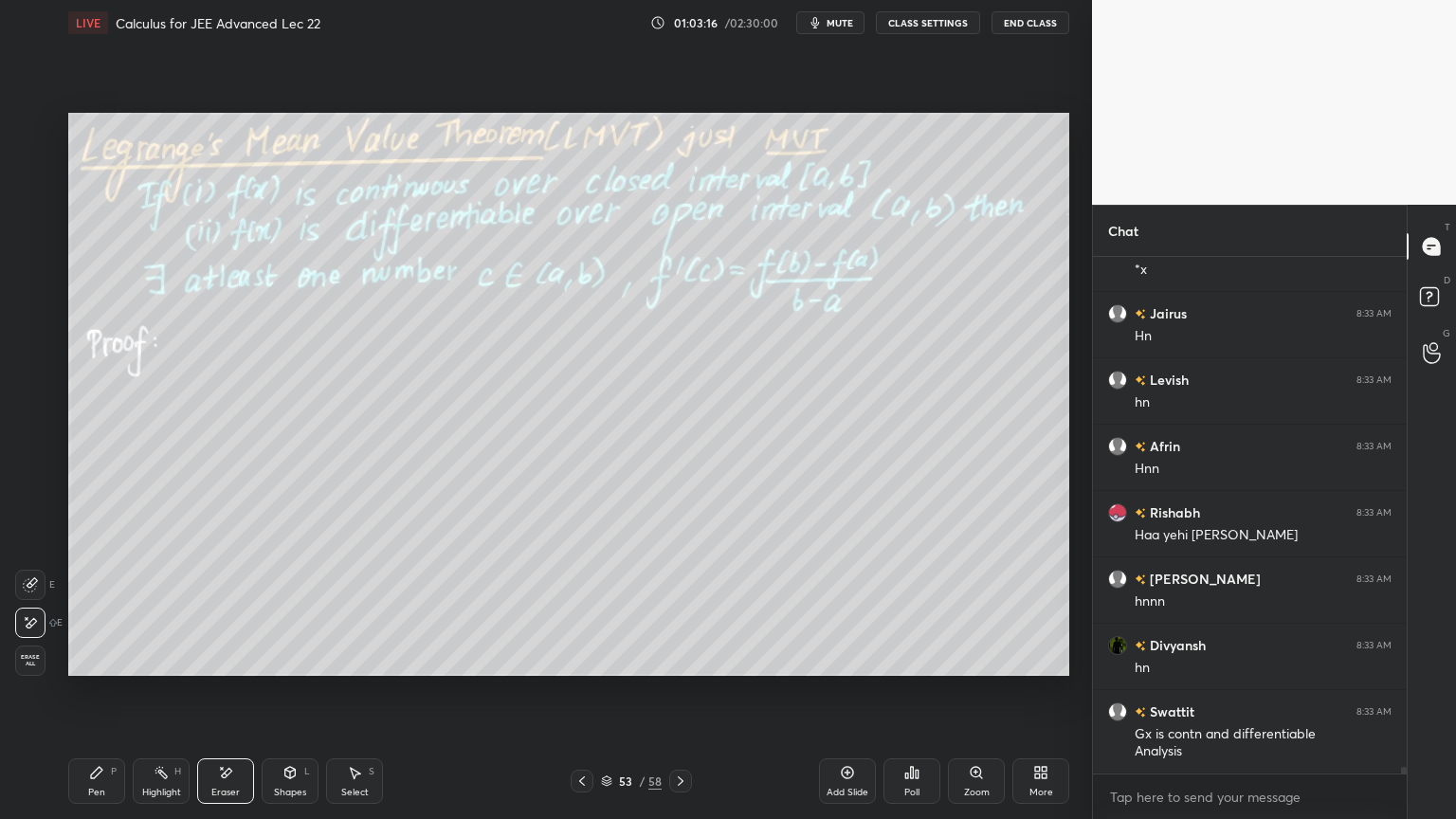 click on "Pen P" at bounding box center [97, 781] 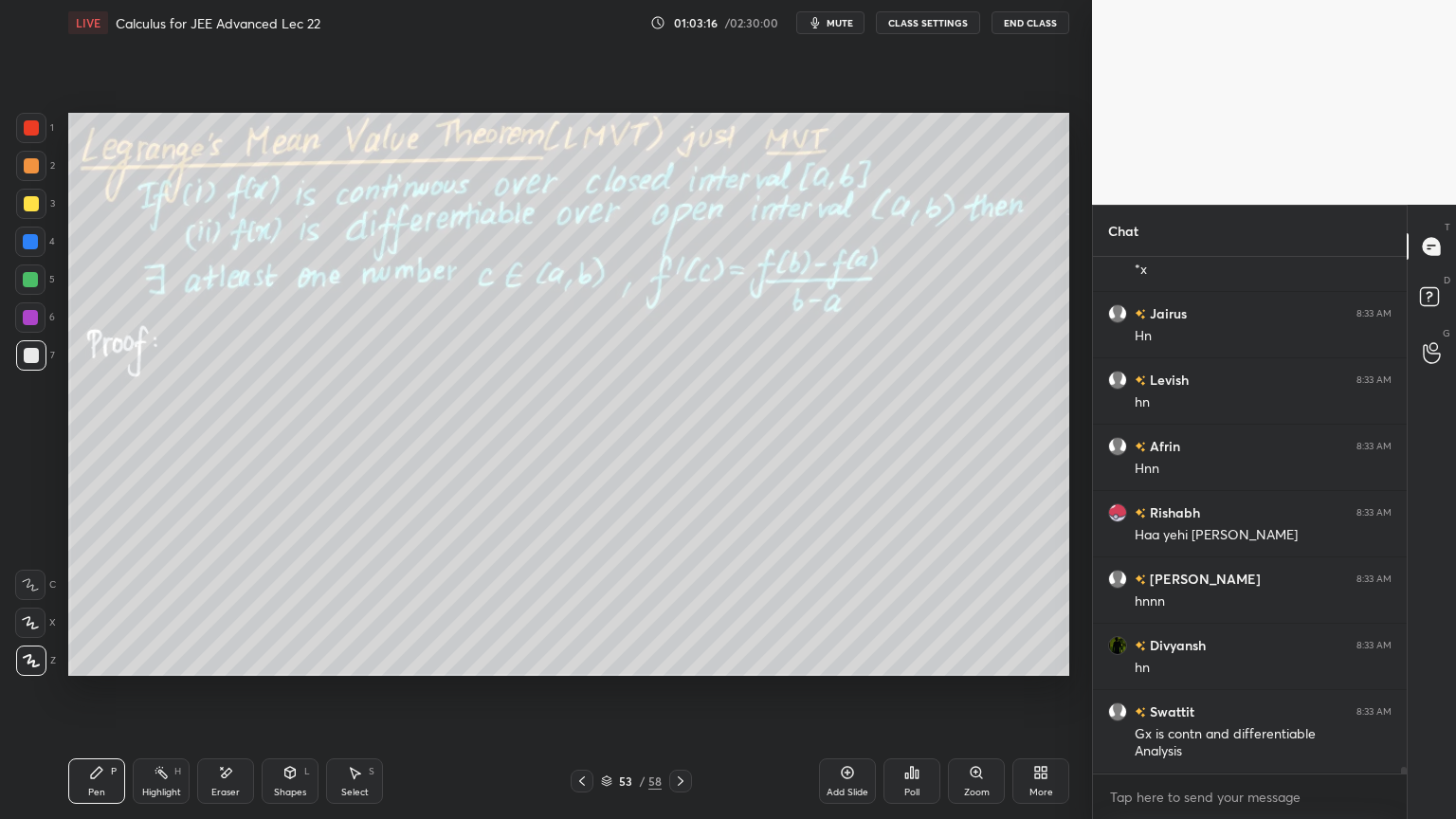 click on "Select S" at bounding box center [355, 781] 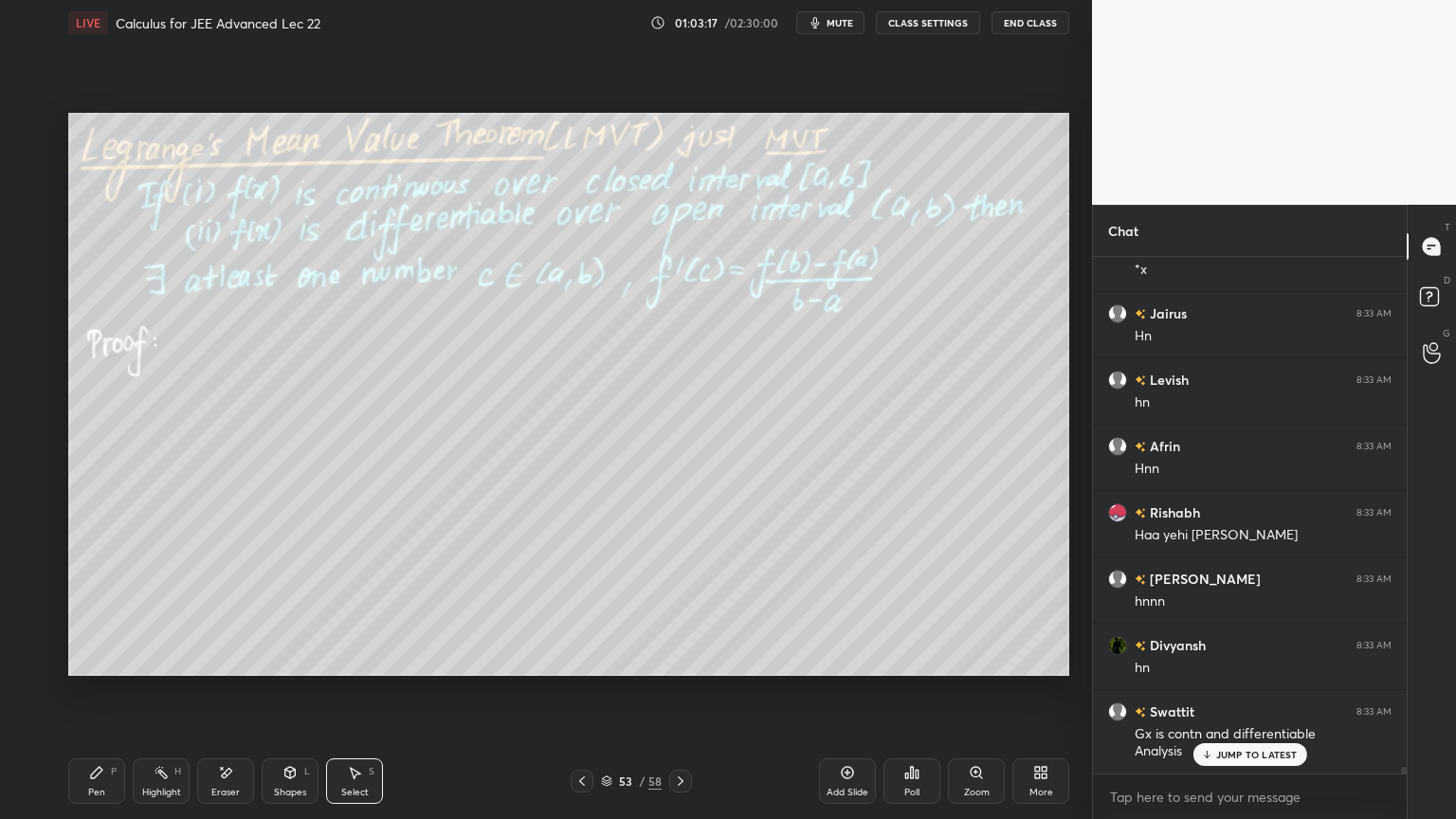 scroll, scrollTop: 38076, scrollLeft: 0, axis: vertical 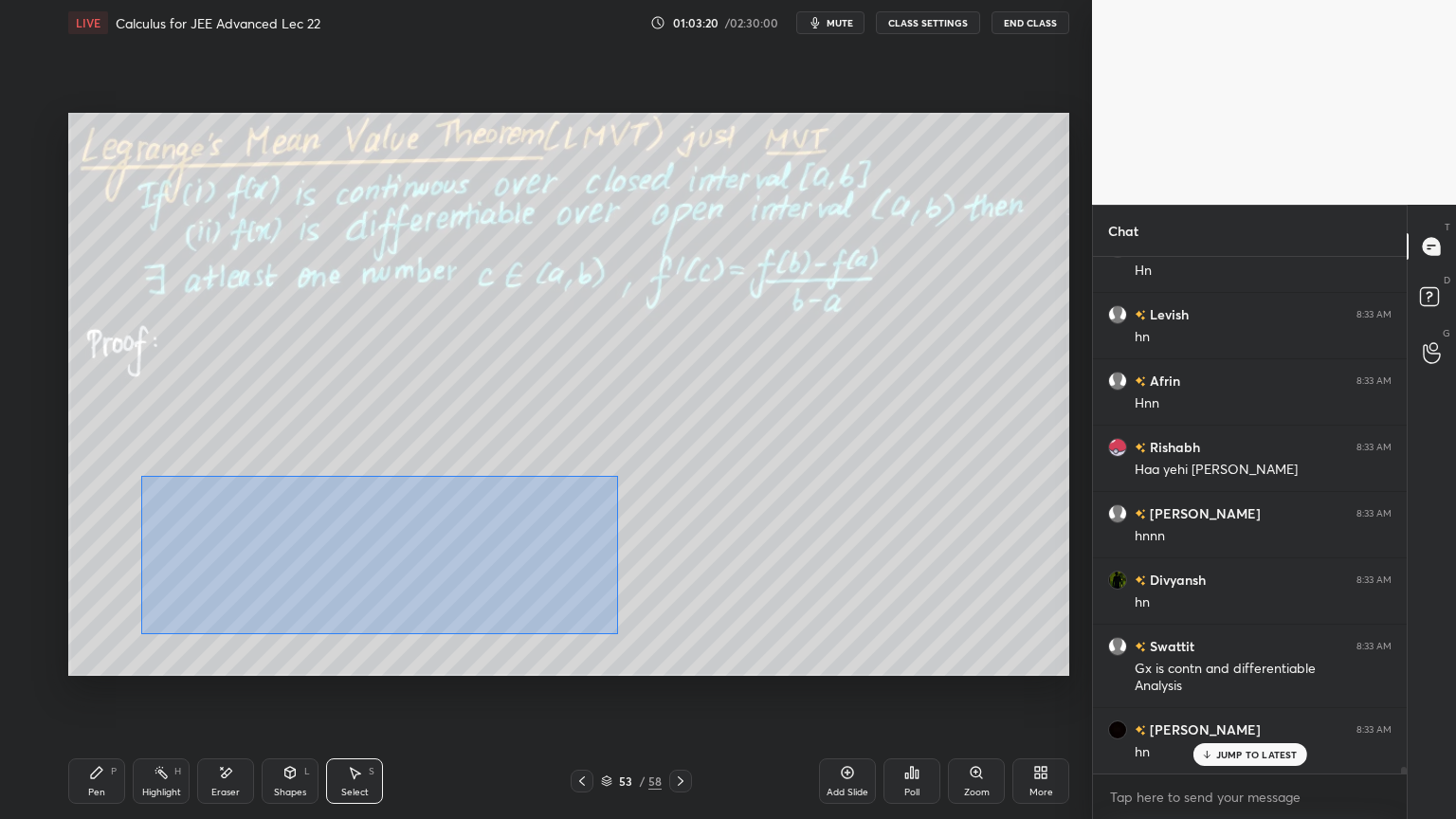 drag, startPoint x: 140, startPoint y: 475, endPoint x: 617, endPoint y: 629, distance: 501.24345 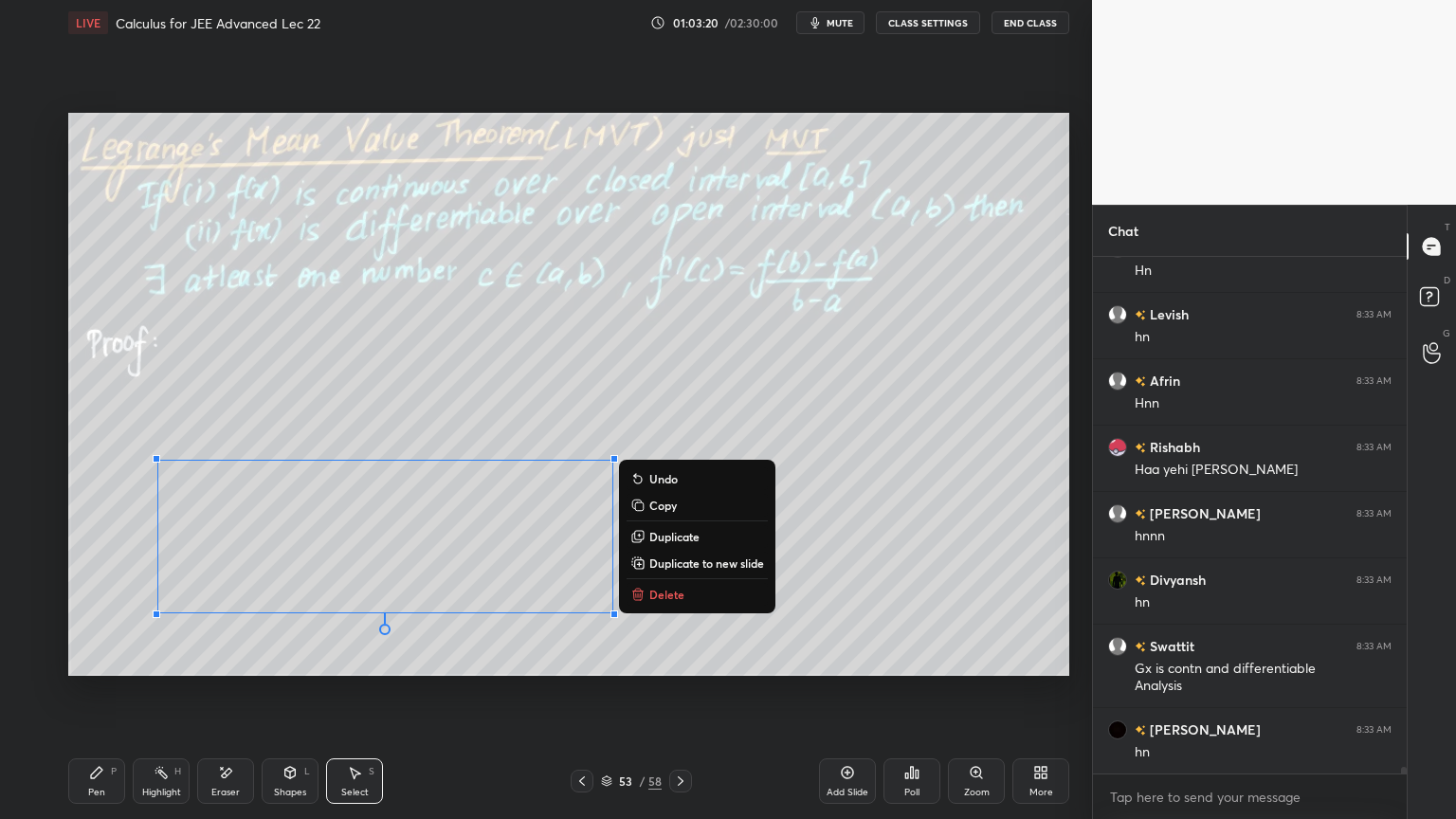 scroll, scrollTop: 38143, scrollLeft: 0, axis: vertical 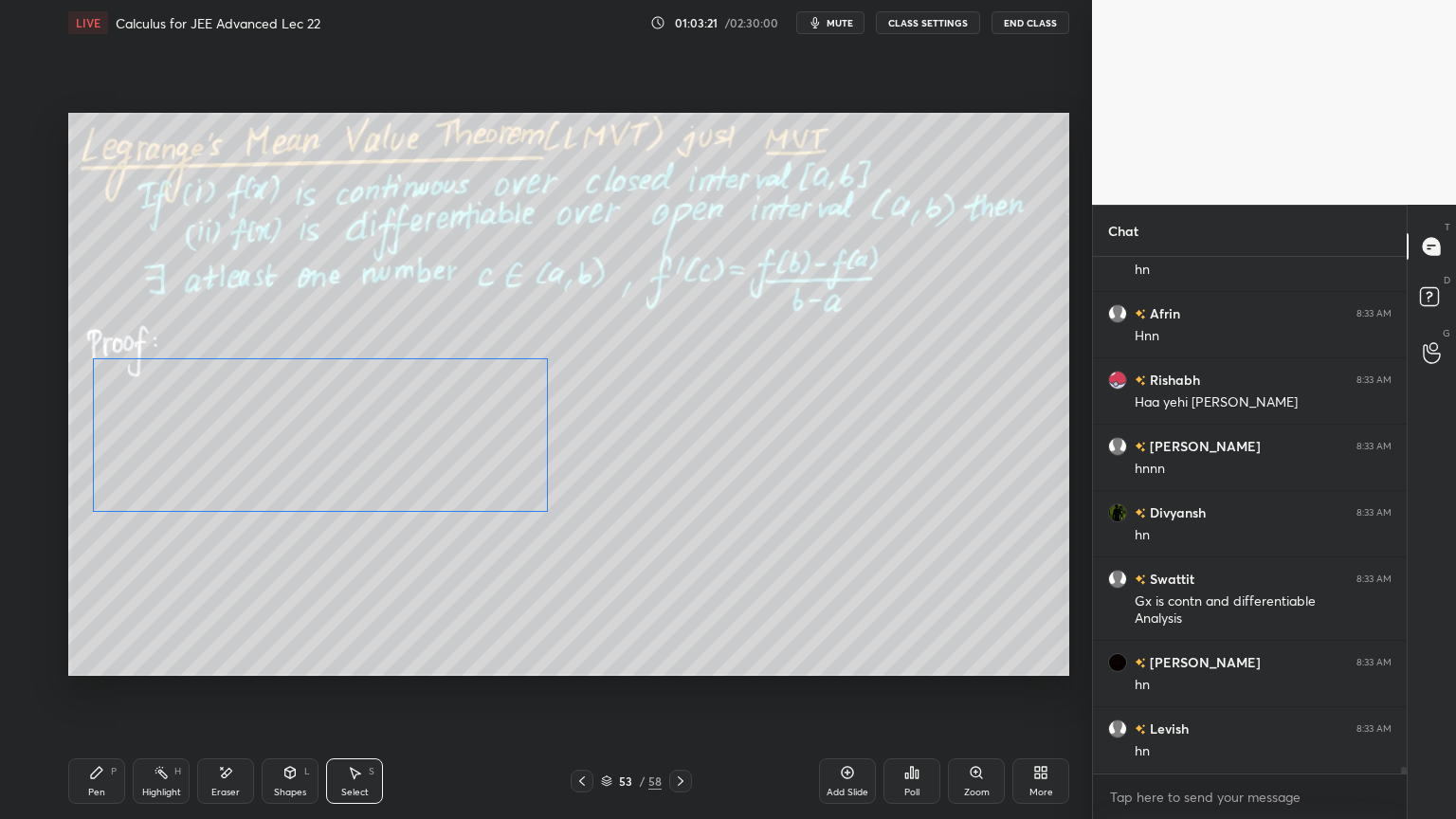 drag, startPoint x: 555, startPoint y: 566, endPoint x: 500, endPoint y: 464, distance: 115.8836 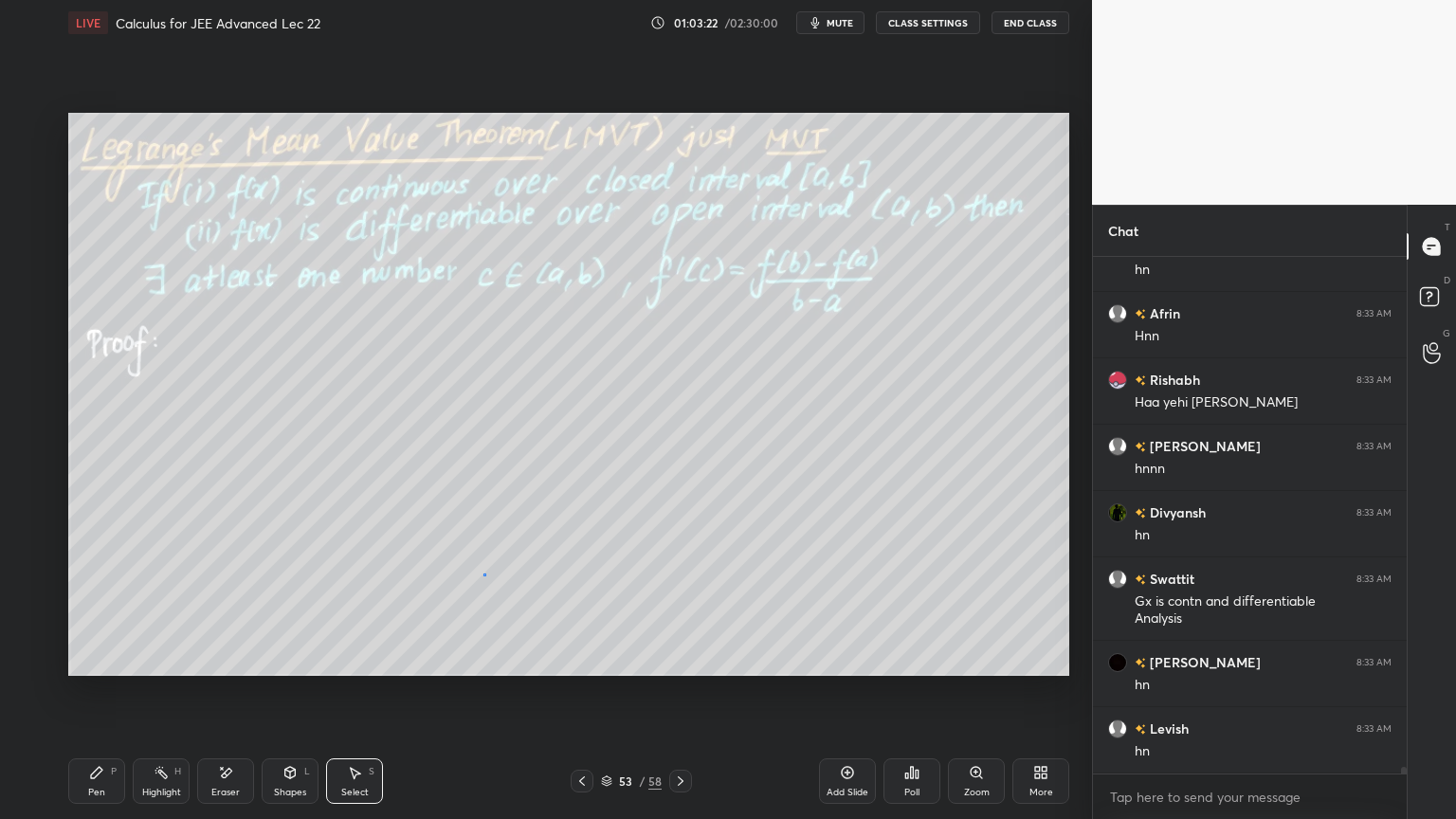 click on "0 ° Undo Copy Duplicate Duplicate to new slide Delete" at bounding box center [569, 394] 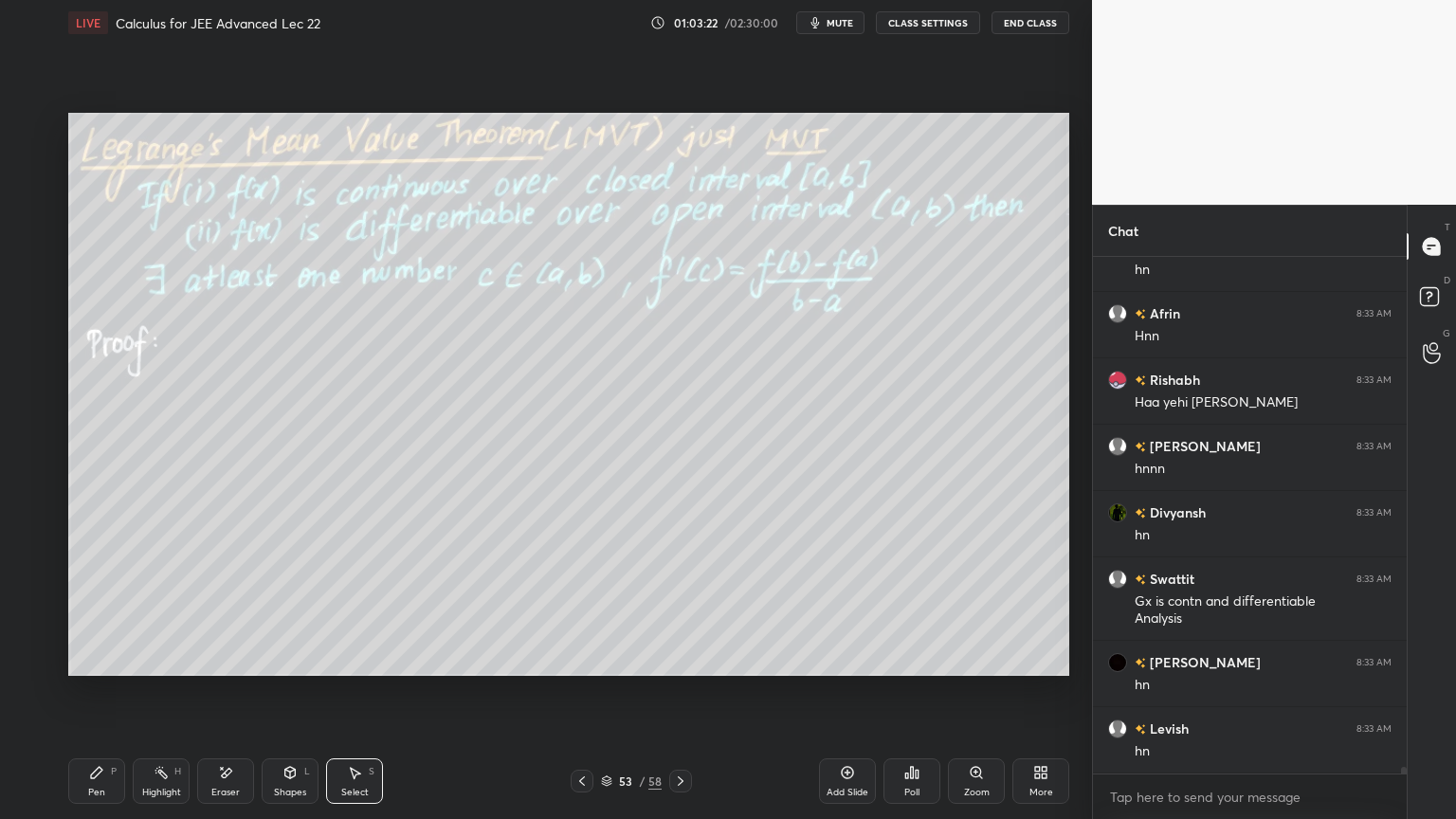 click 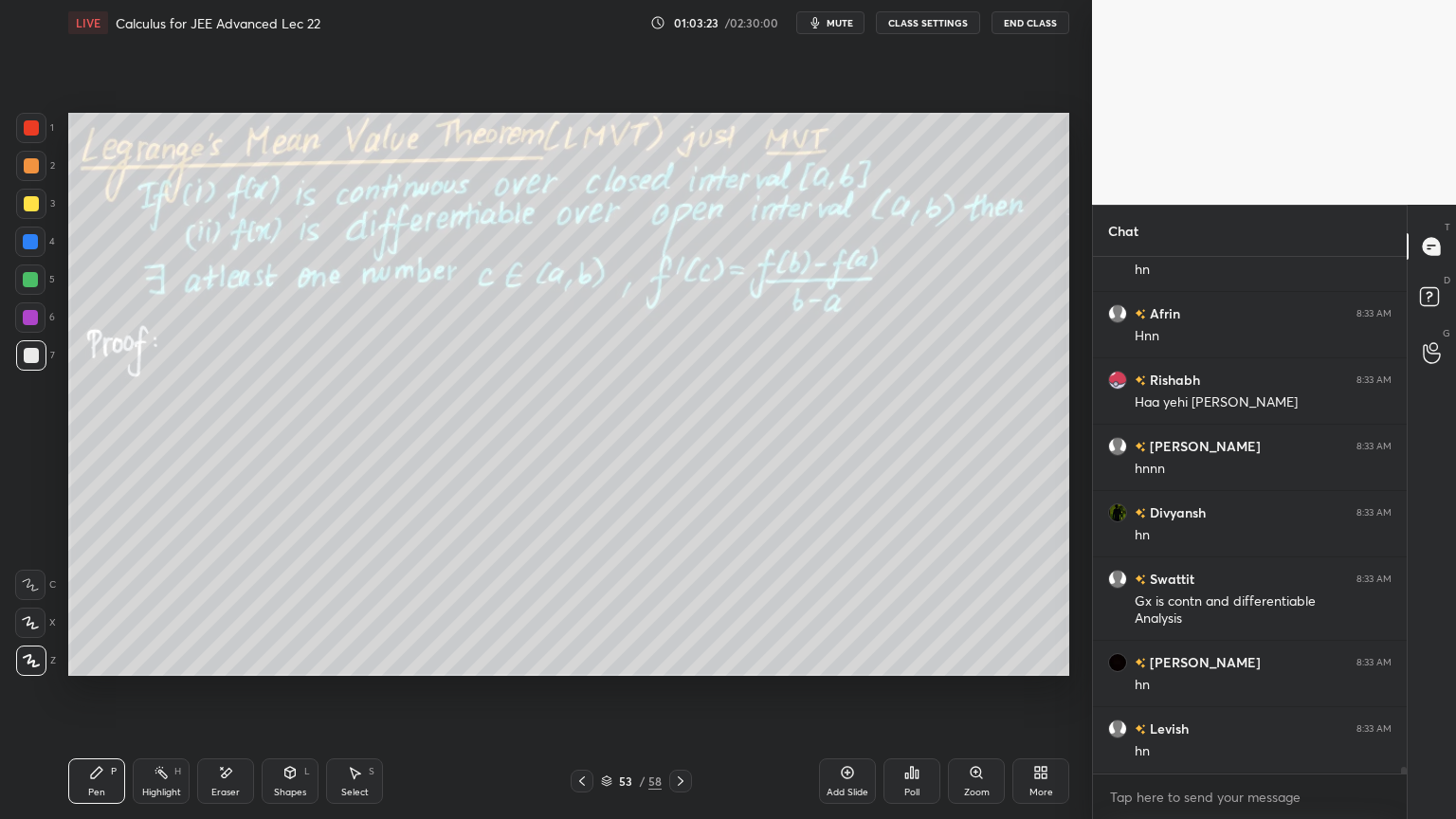drag, startPoint x: 232, startPoint y: 773, endPoint x: 230, endPoint y: 762, distance: 11.18034 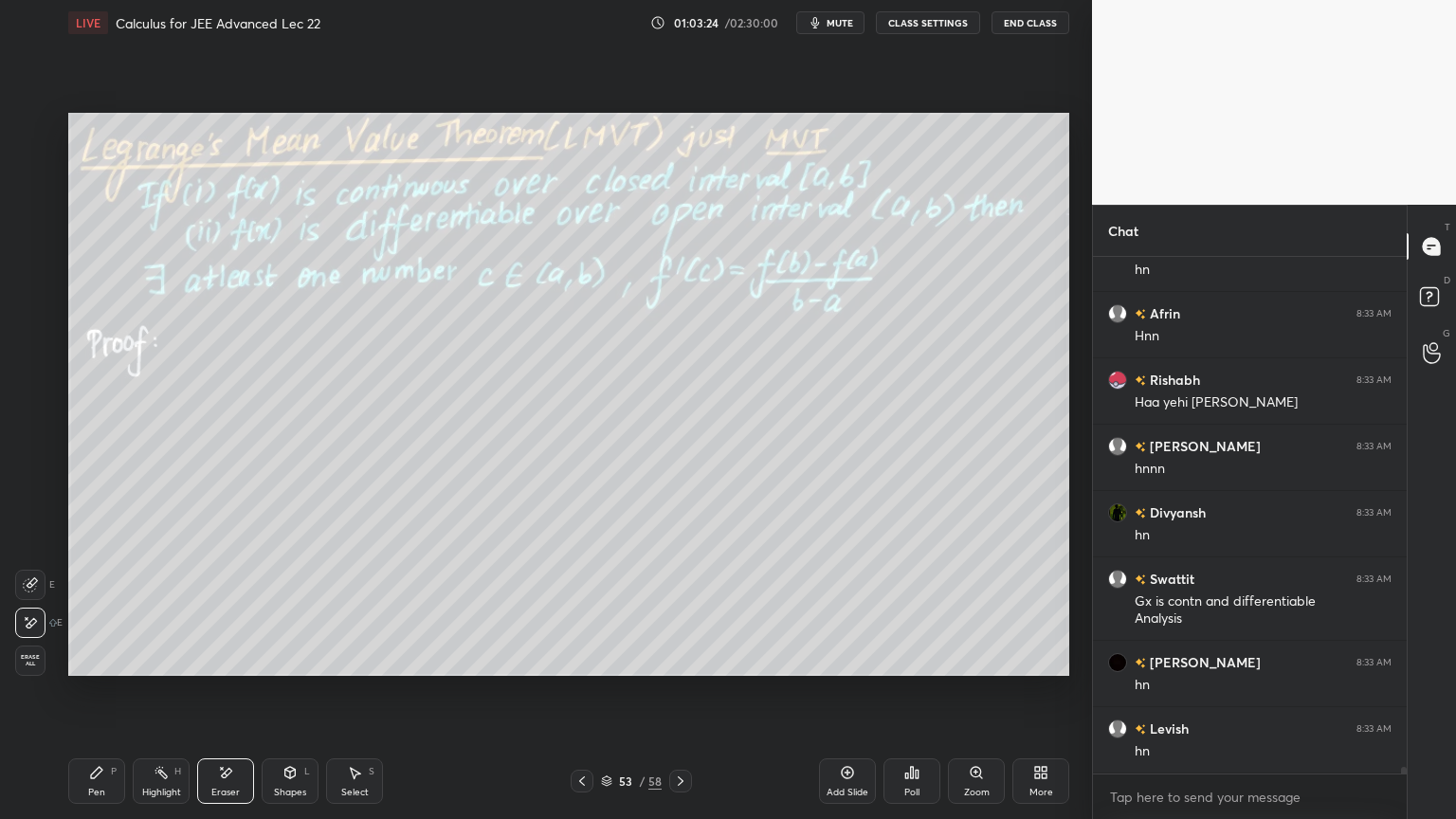 click on "Pen P" at bounding box center (97, 781) 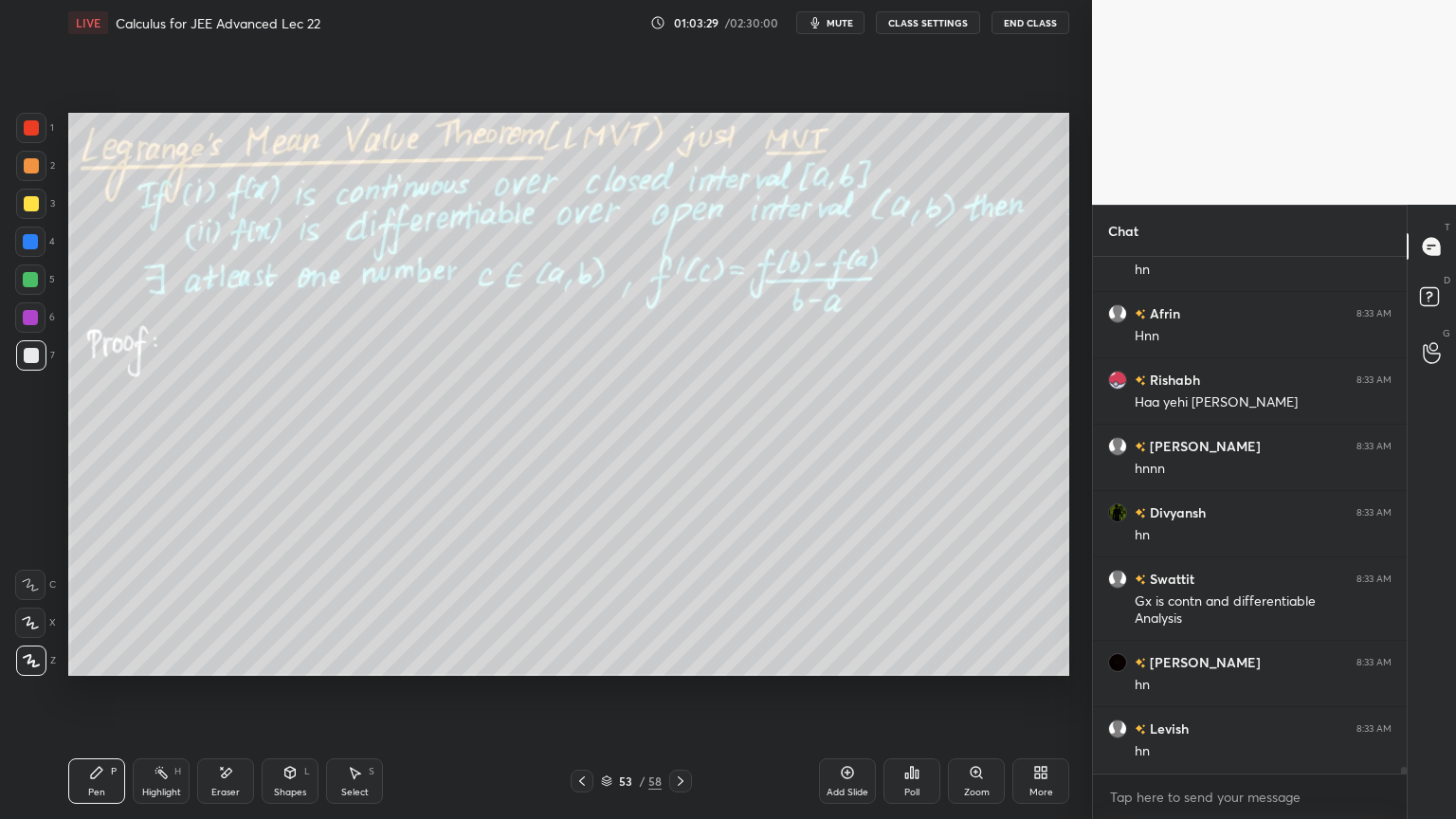 scroll, scrollTop: 38209, scrollLeft: 0, axis: vertical 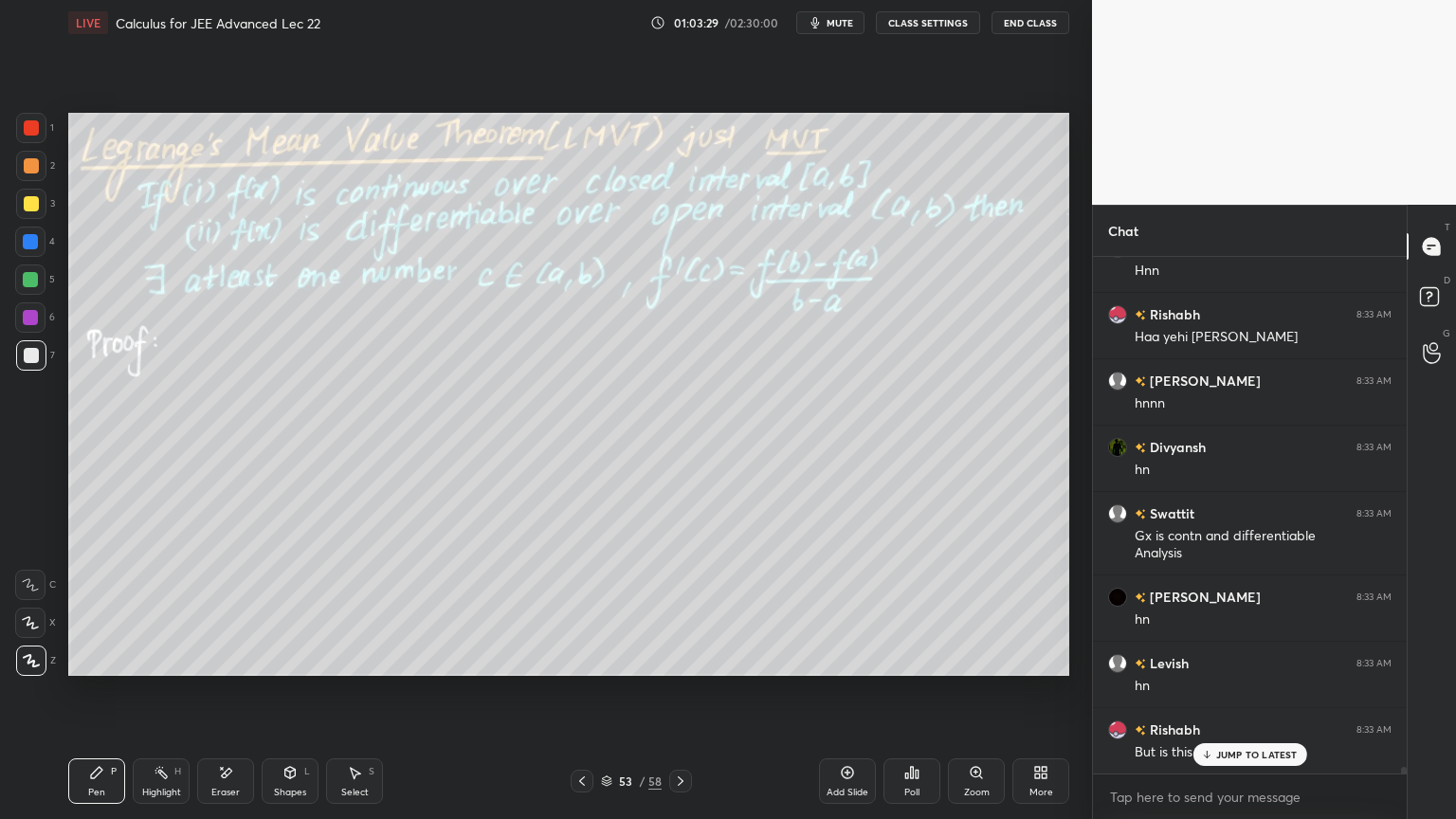 click on "Eraser" at bounding box center (226, 781) 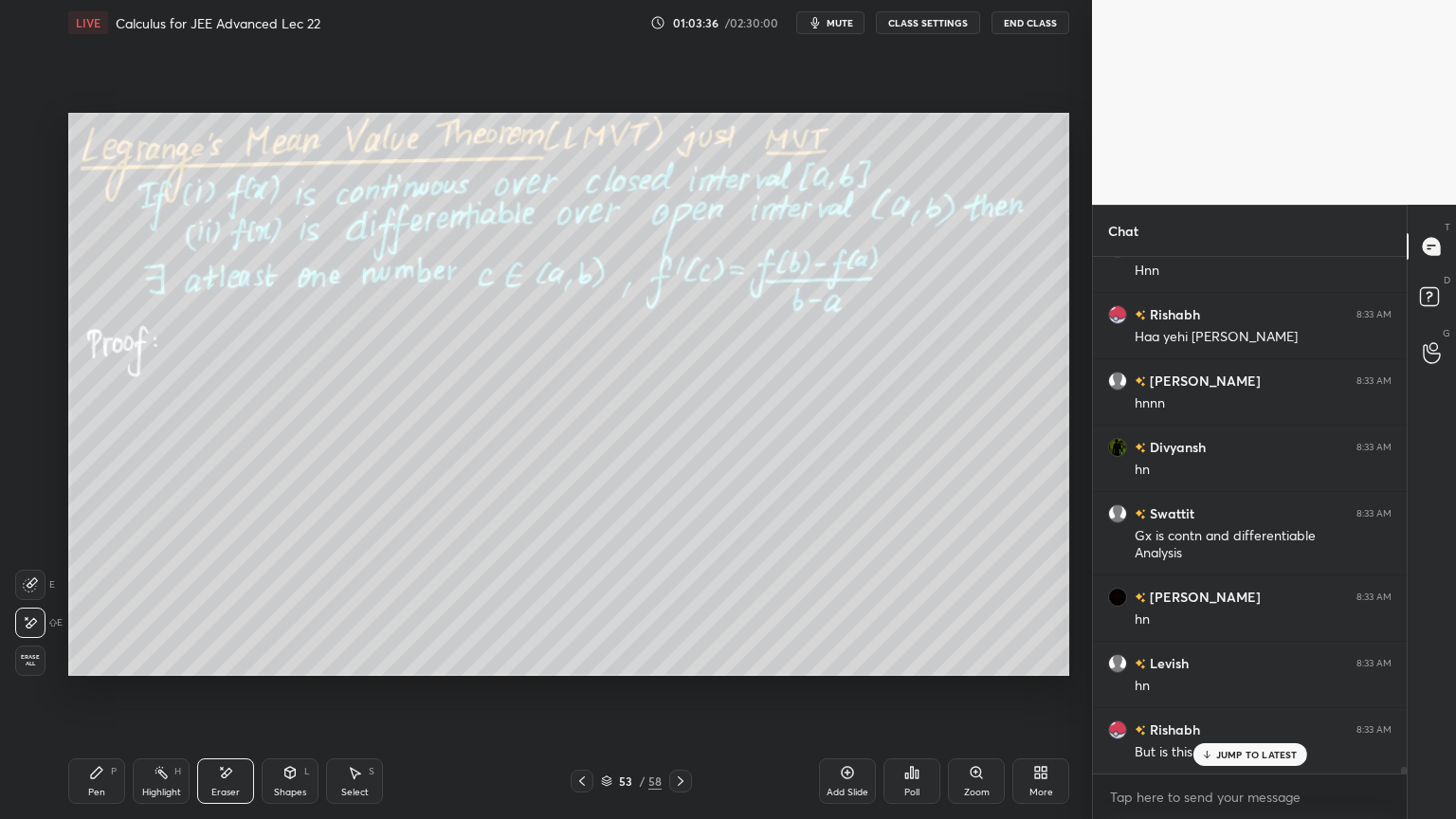 click on "Select" at bounding box center (355, 792) 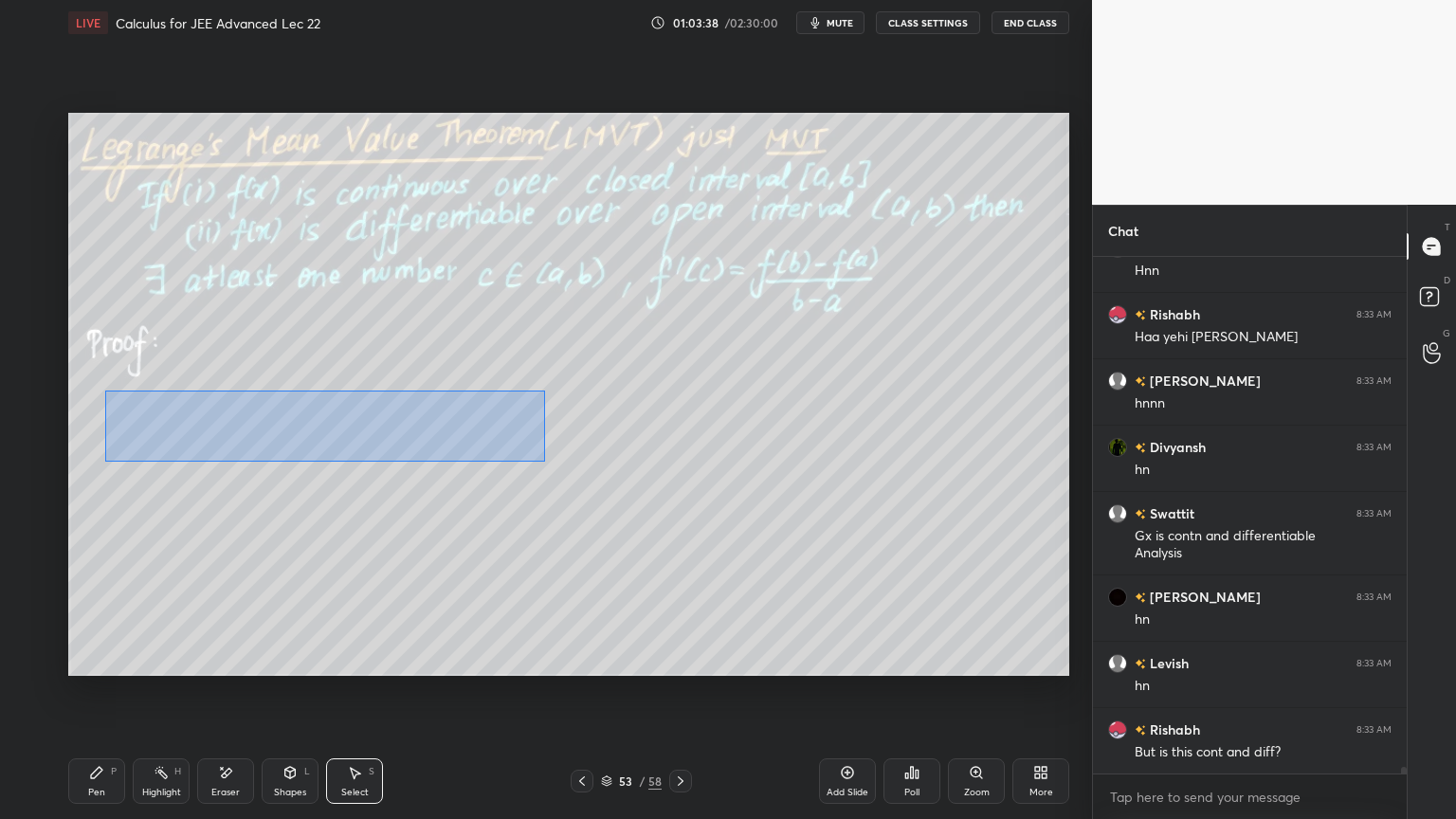 scroll, scrollTop: 38276, scrollLeft: 0, axis: vertical 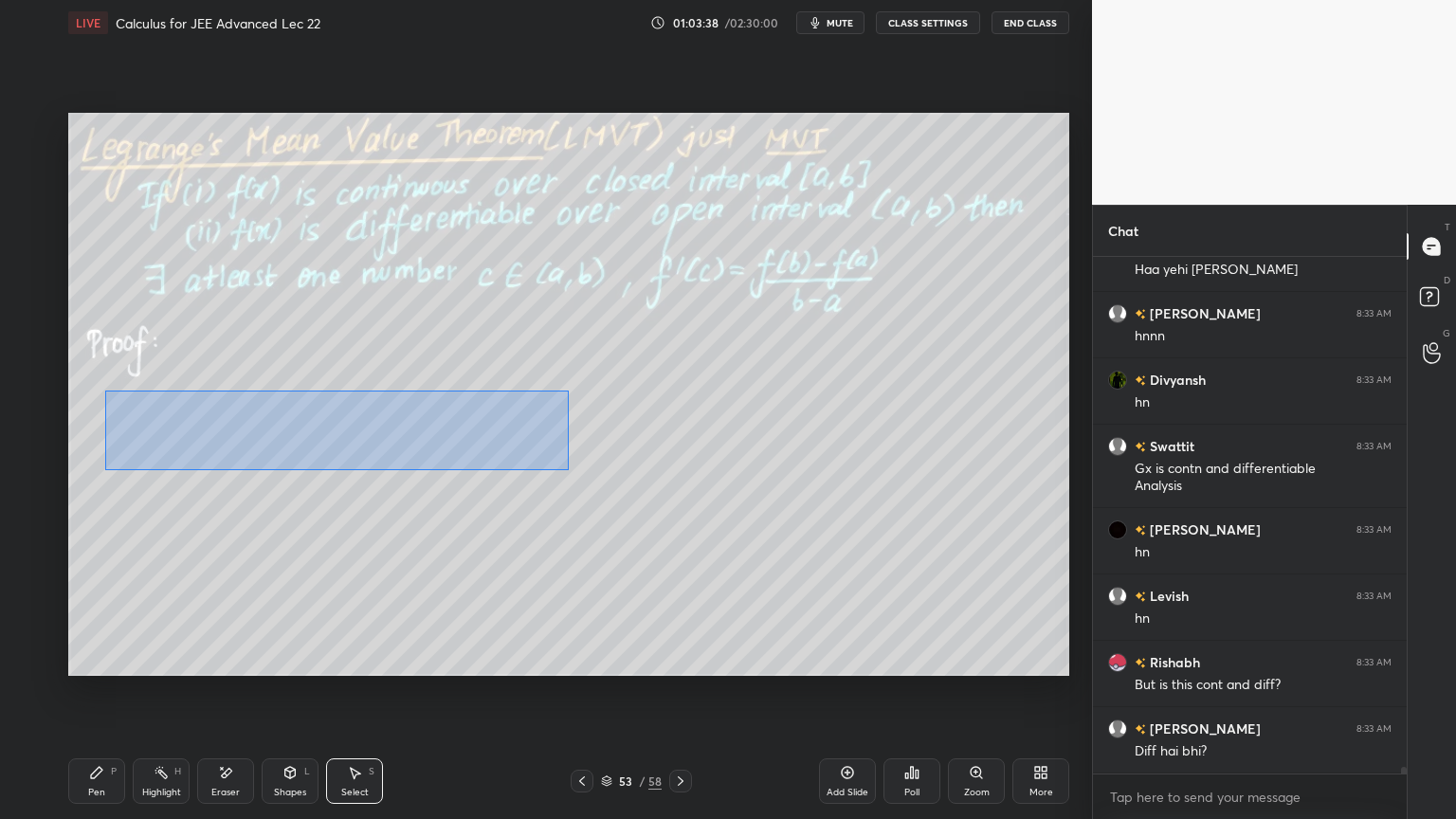drag, startPoint x: 105, startPoint y: 391, endPoint x: 564, endPoint y: 473, distance: 466.26709 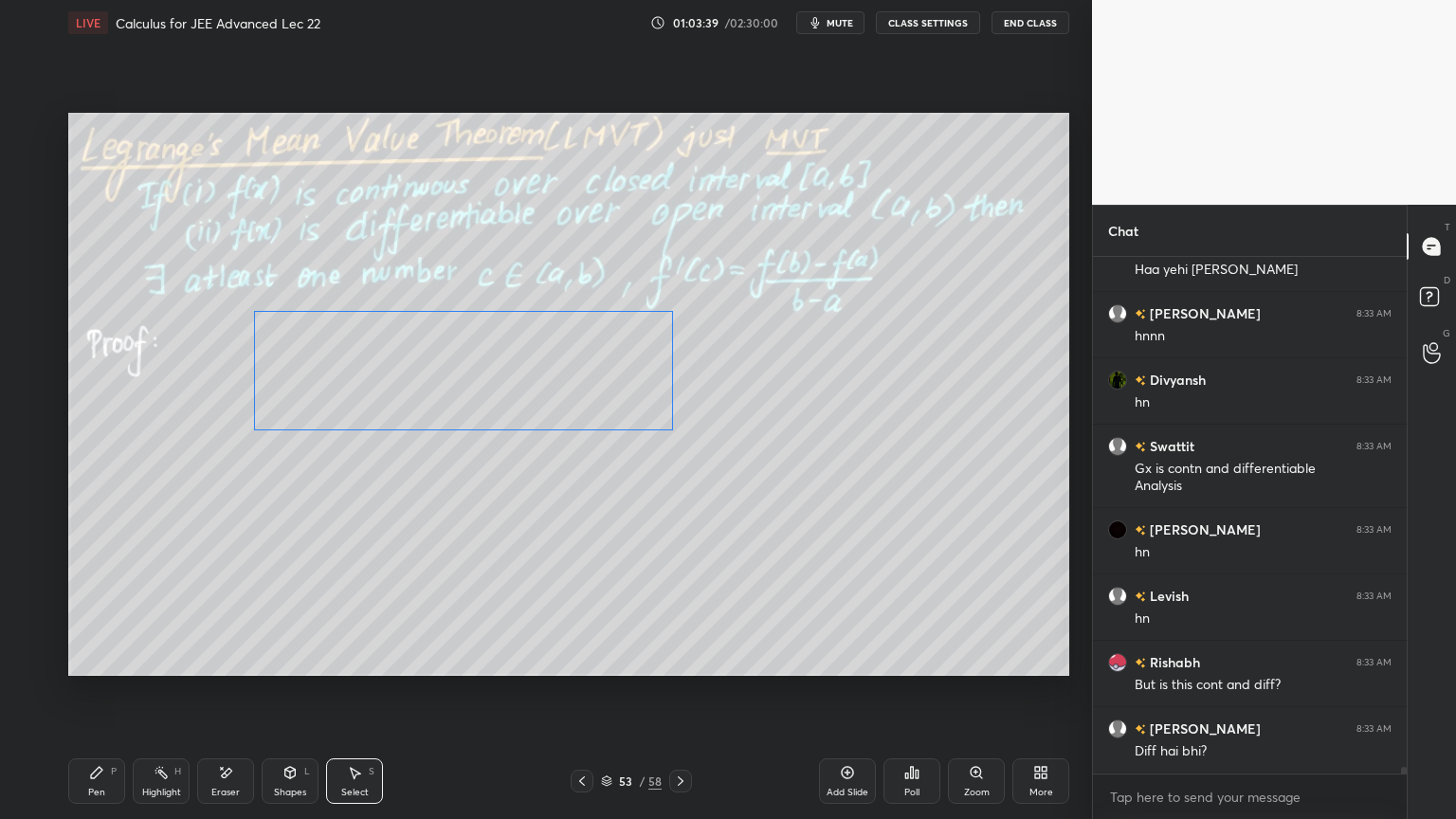 drag, startPoint x: 442, startPoint y: 437, endPoint x: 569, endPoint y: 392, distance: 134.73678 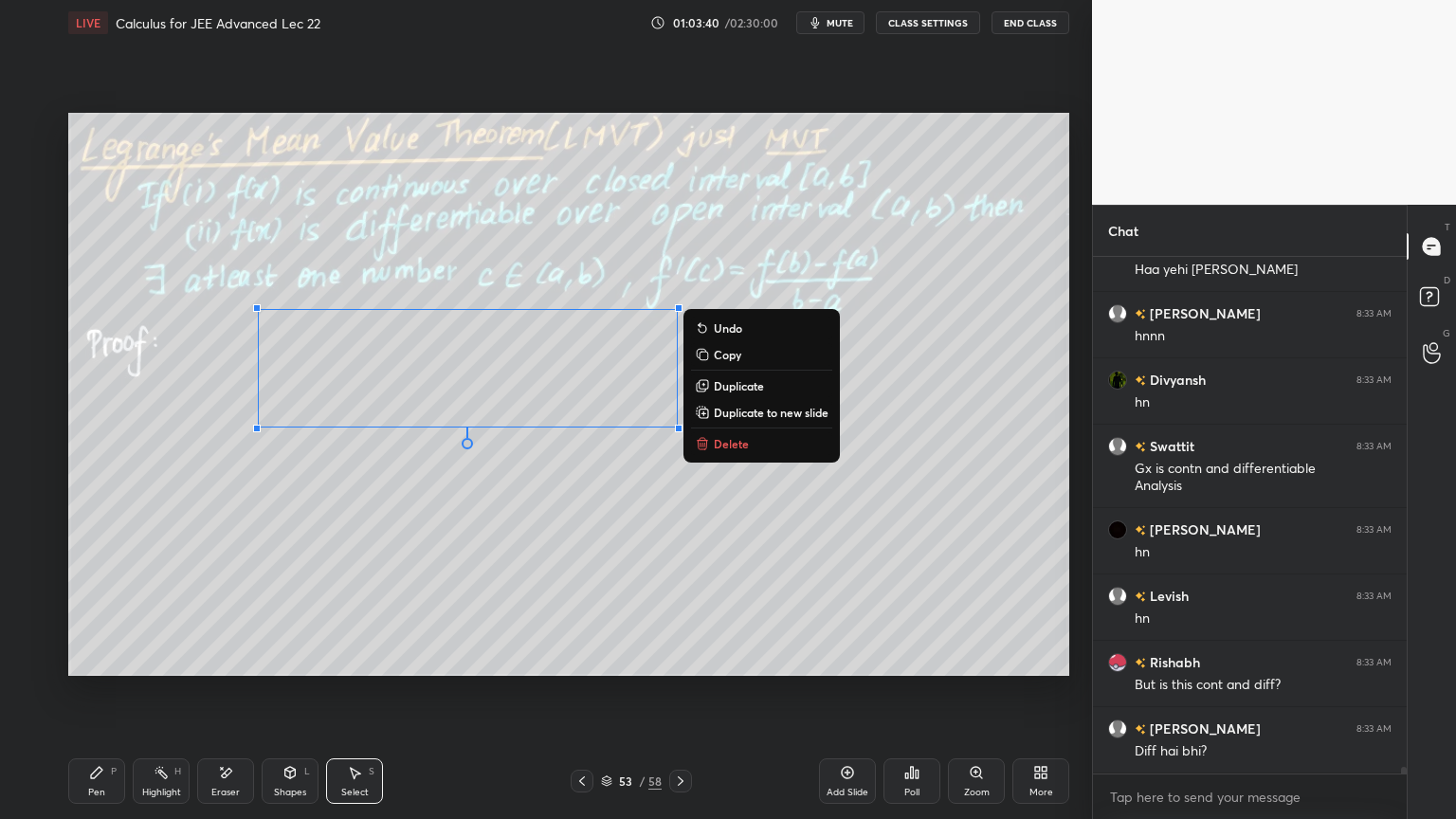 click on "0 ° Undo Copy Duplicate Duplicate to new slide Delete" at bounding box center (569, 394) 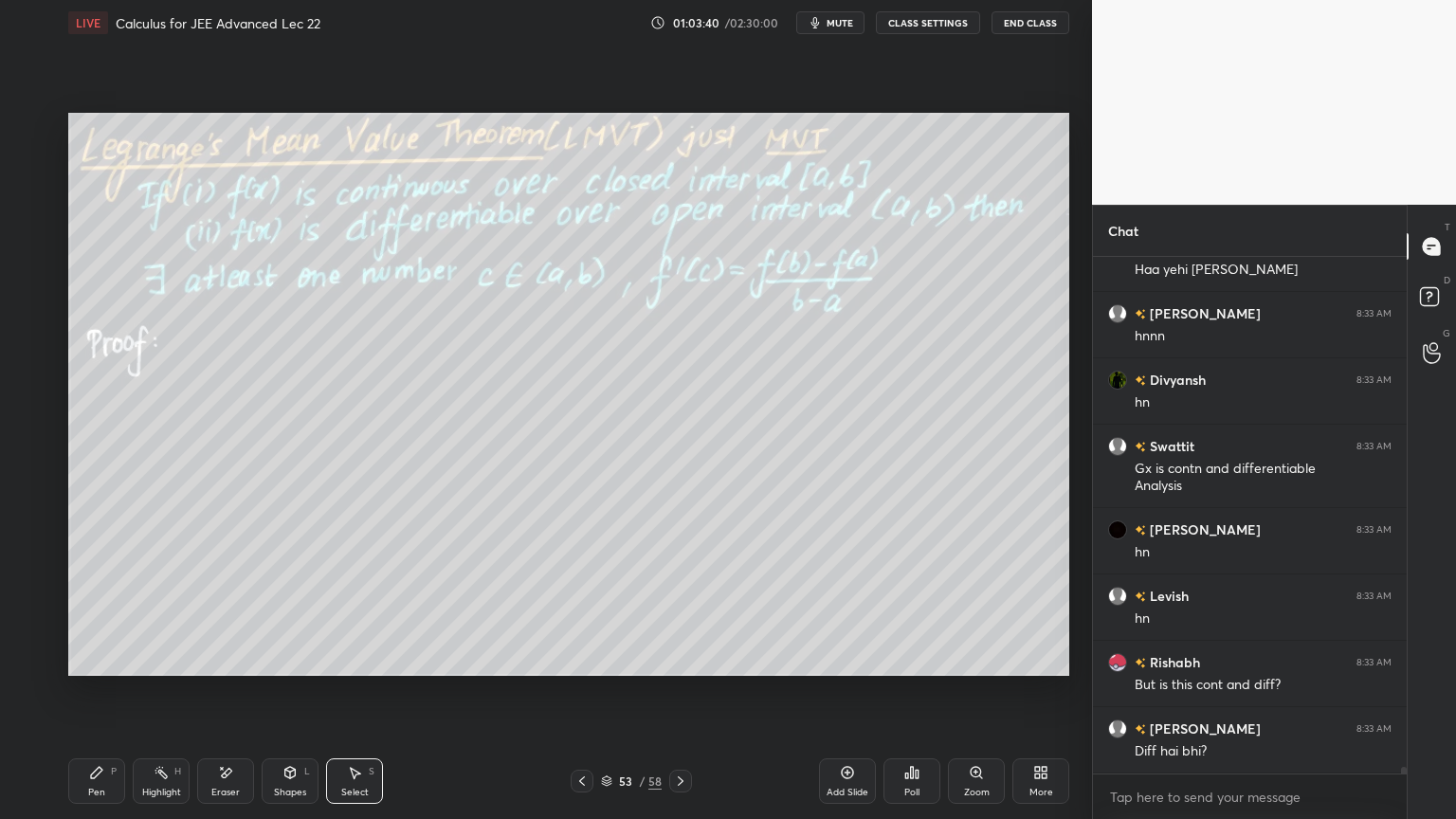 click on "Pen P" at bounding box center [97, 781] 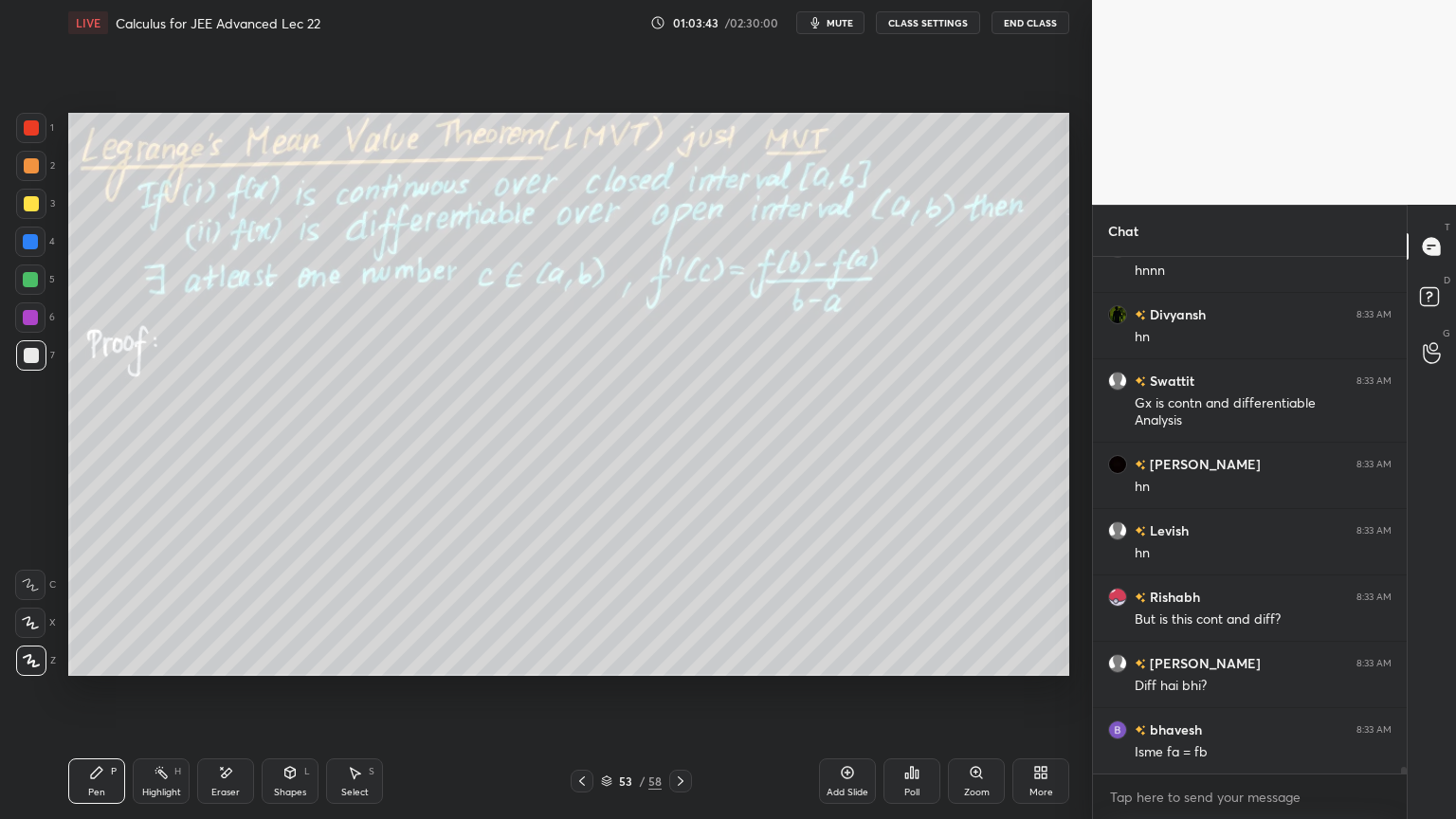 scroll, scrollTop: 38409, scrollLeft: 0, axis: vertical 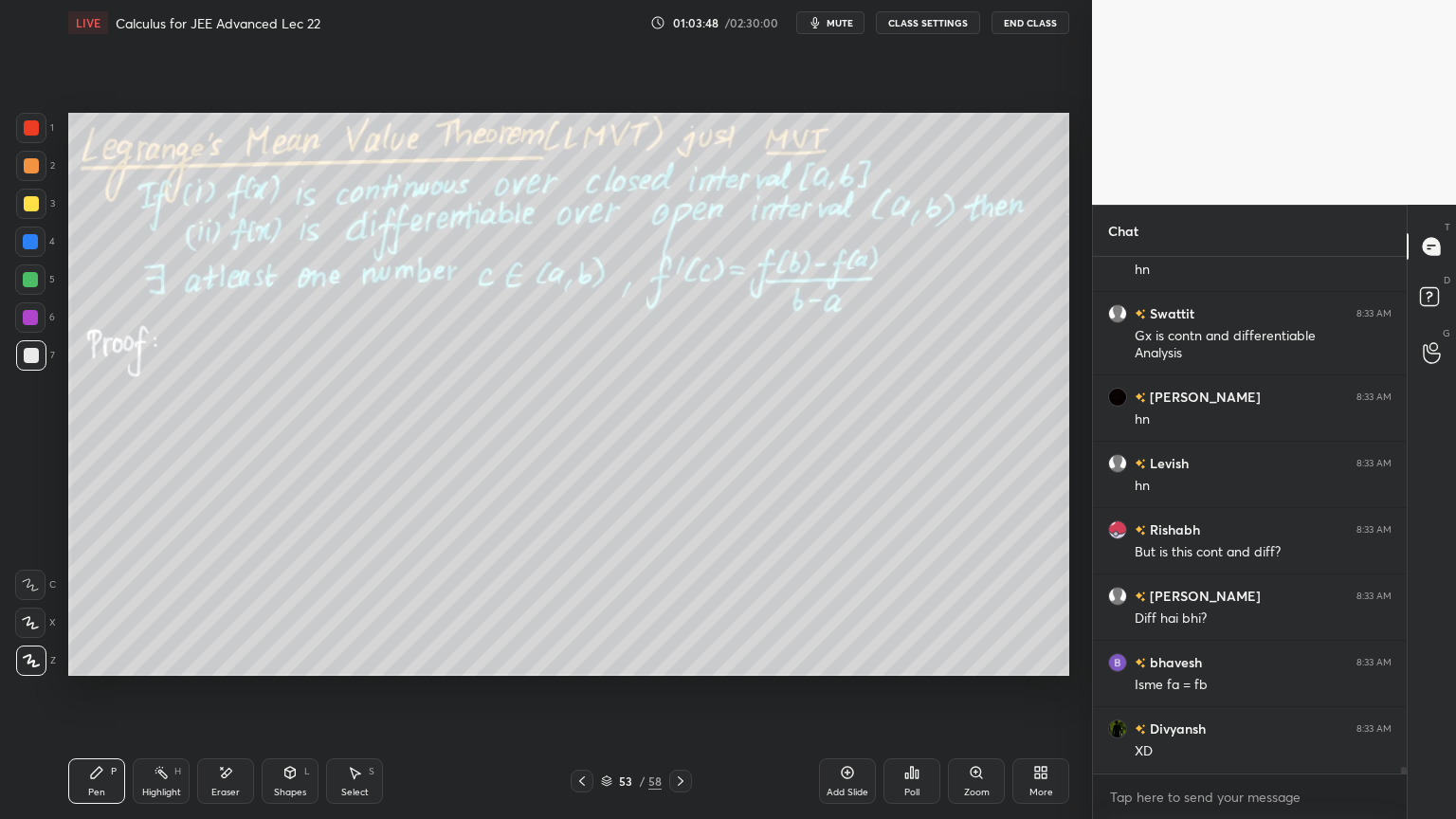 click 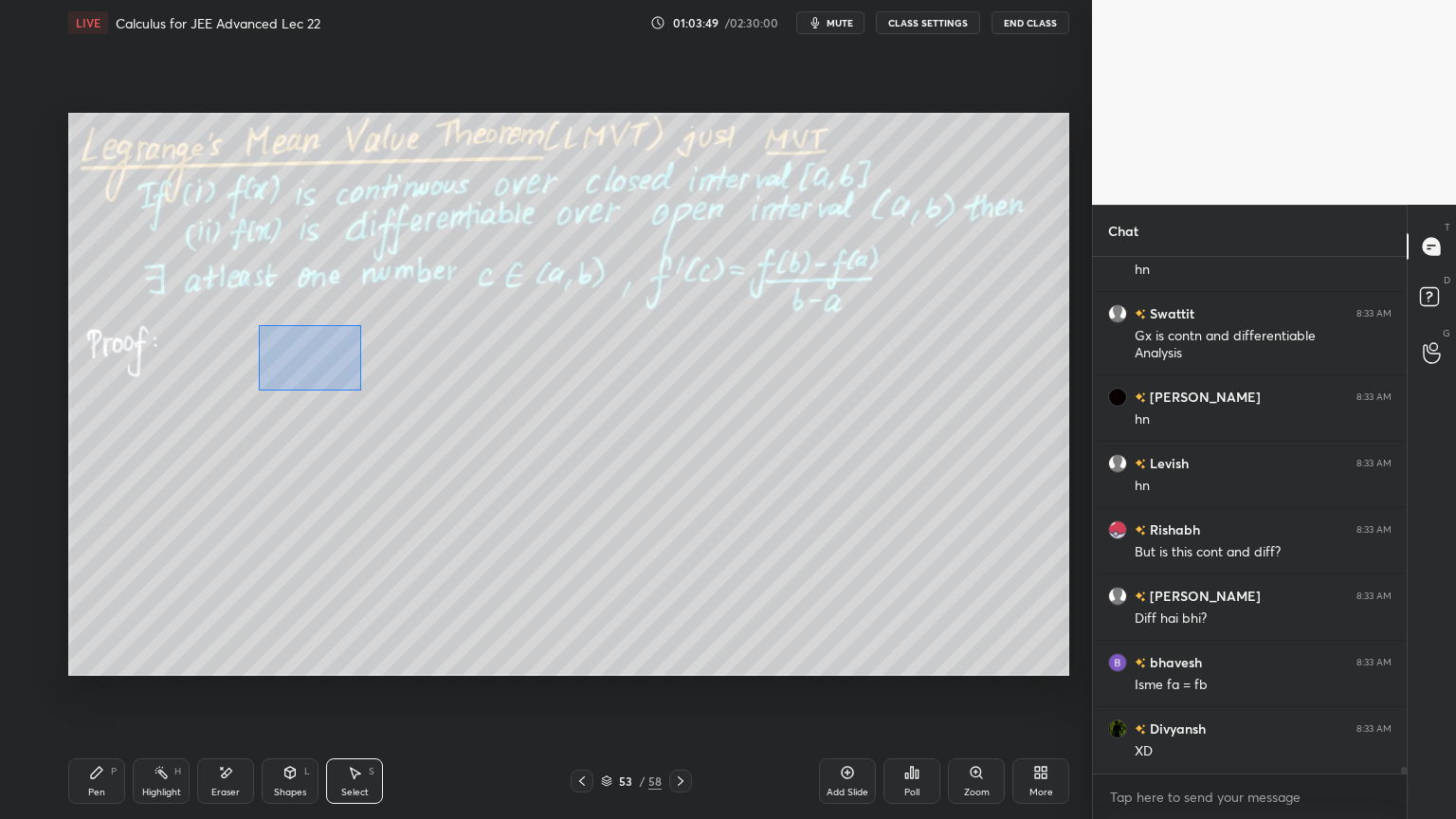 drag, startPoint x: 264, startPoint y: 339, endPoint x: 344, endPoint y: 387, distance: 93.29523 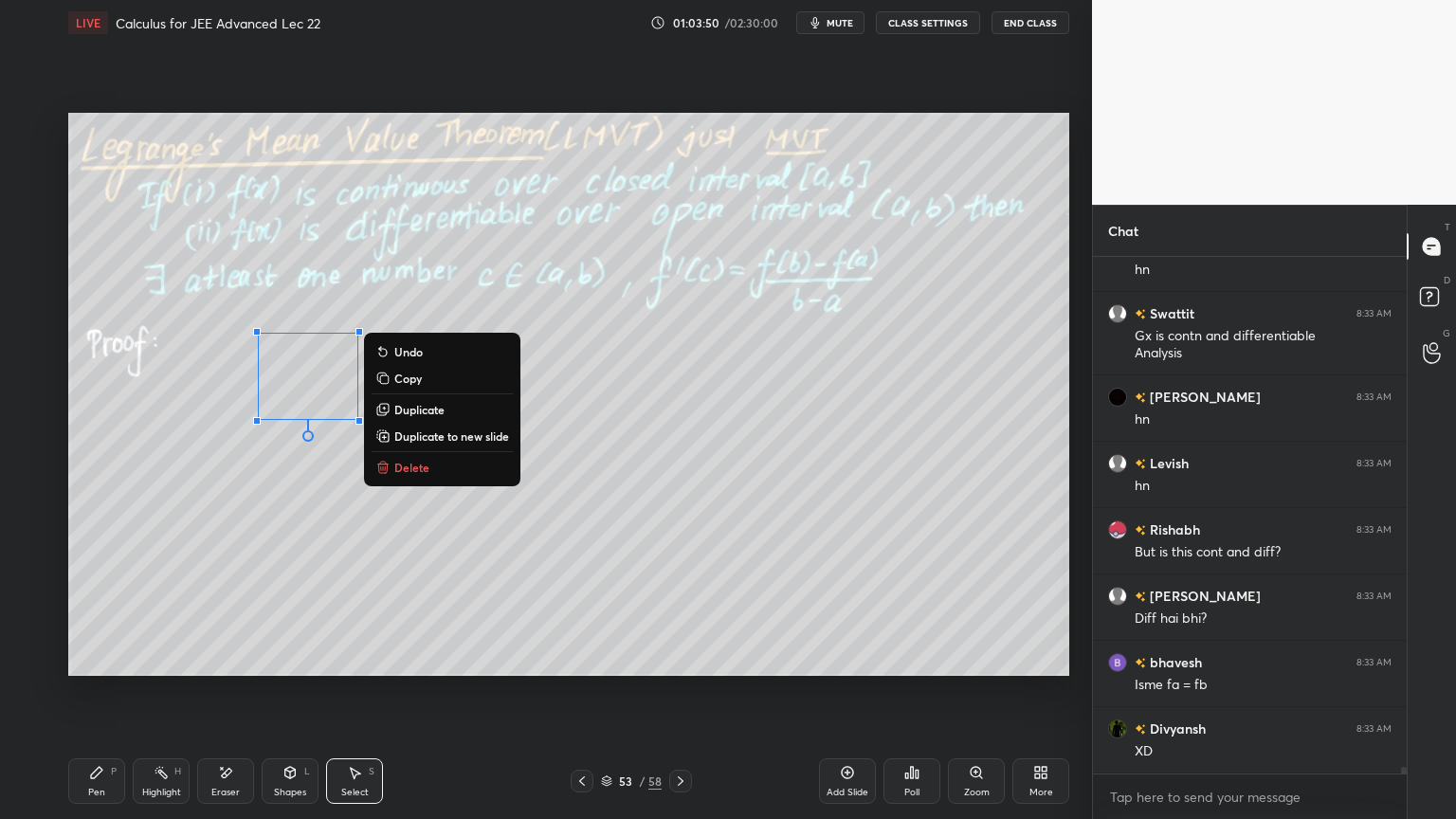 scroll, scrollTop: 38474, scrollLeft: 0, axis: vertical 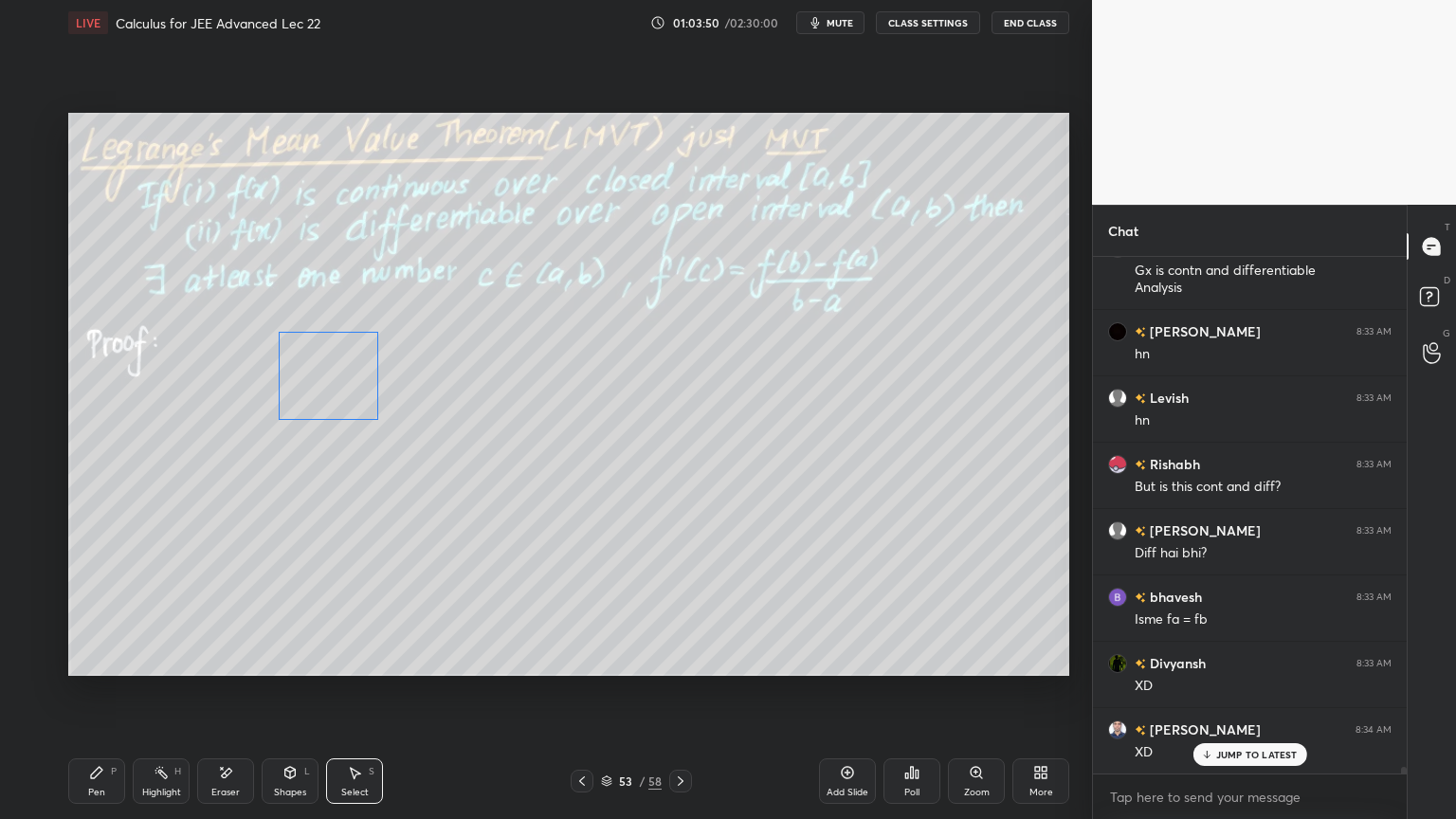 drag, startPoint x: 321, startPoint y: 370, endPoint x: 343, endPoint y: 371, distance: 22.022716 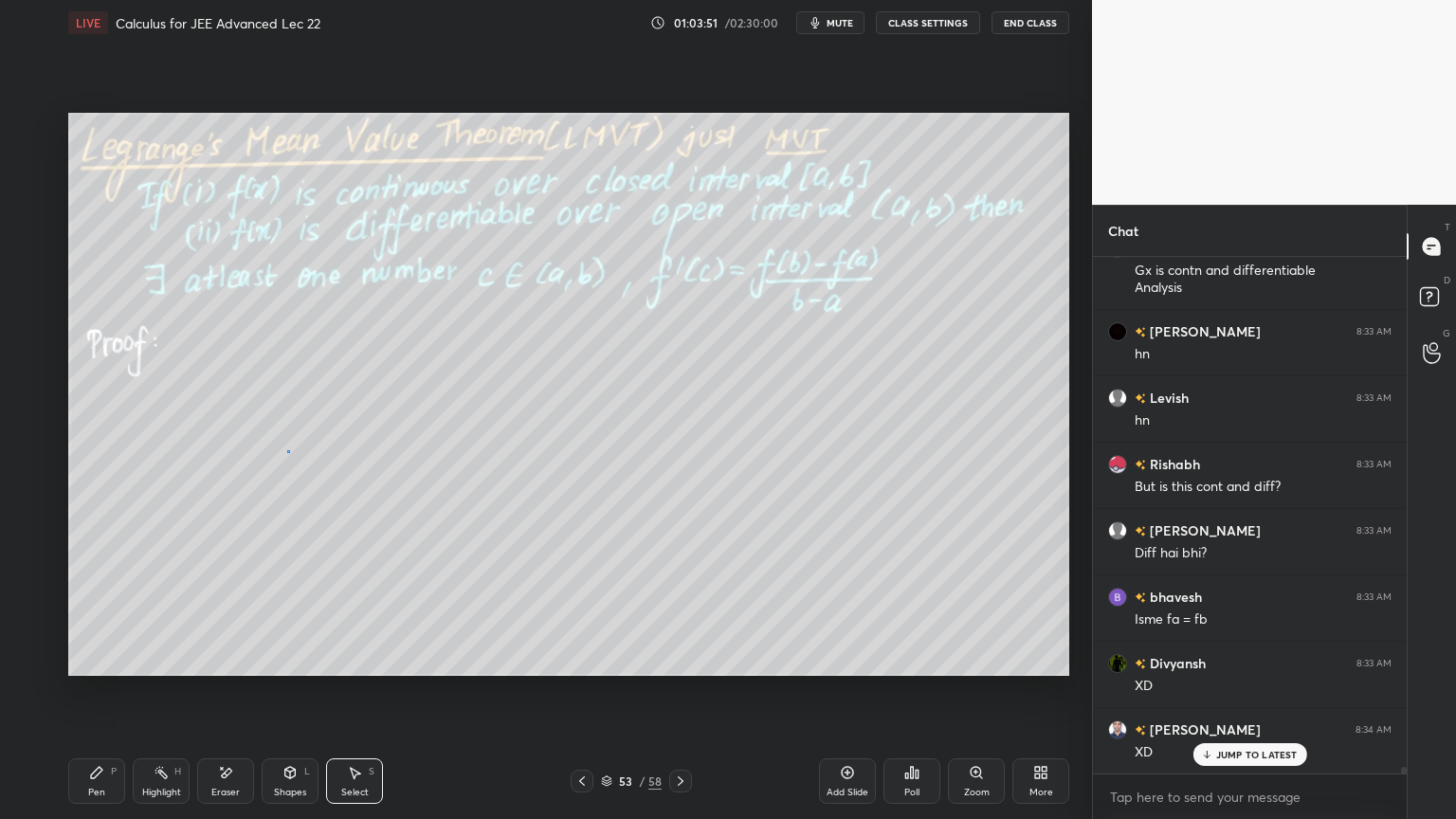 click on "0 ° Undo Copy Duplicate Duplicate to new slide Delete" at bounding box center [569, 394] 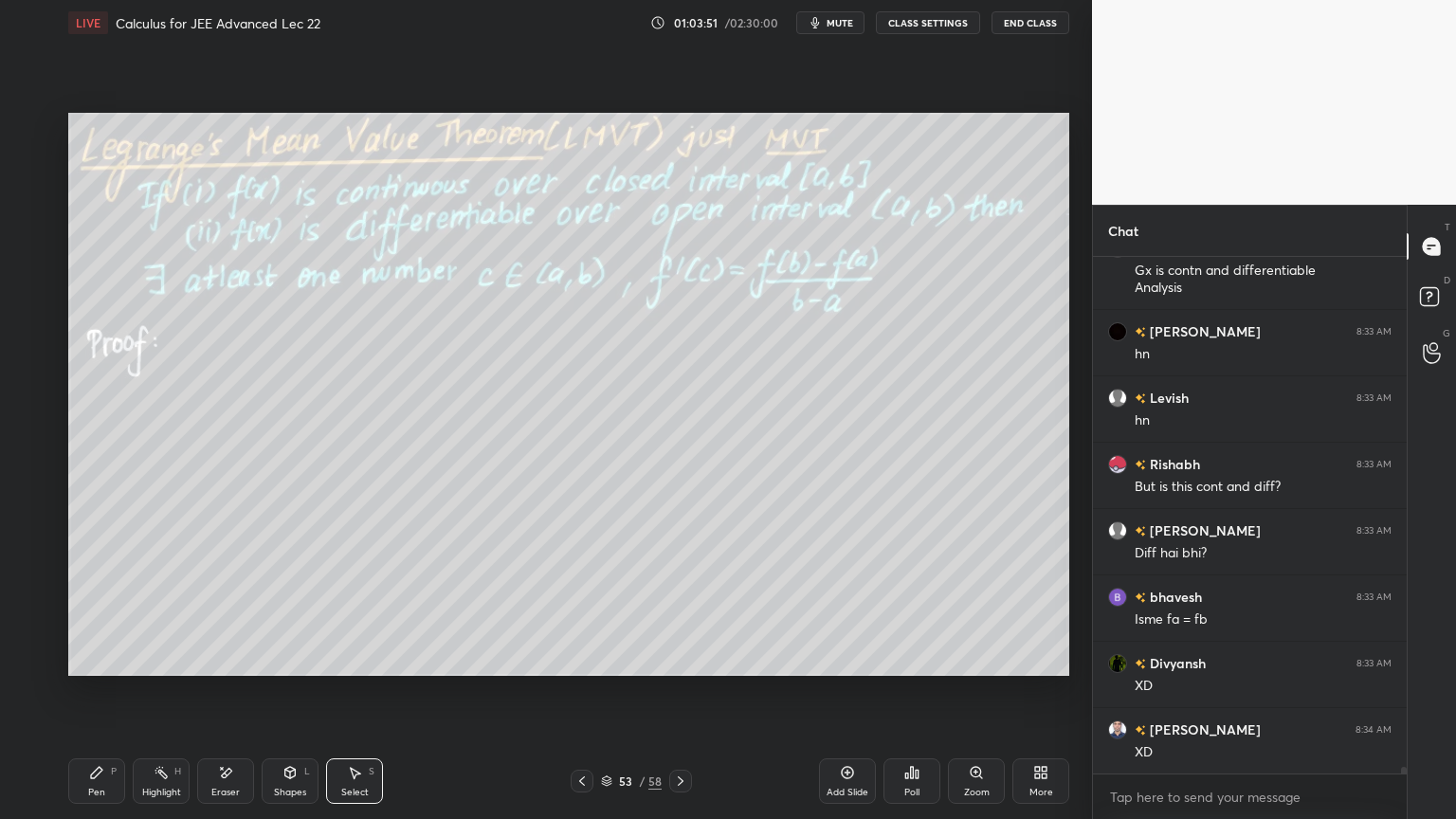 scroll, scrollTop: 38541, scrollLeft: 0, axis: vertical 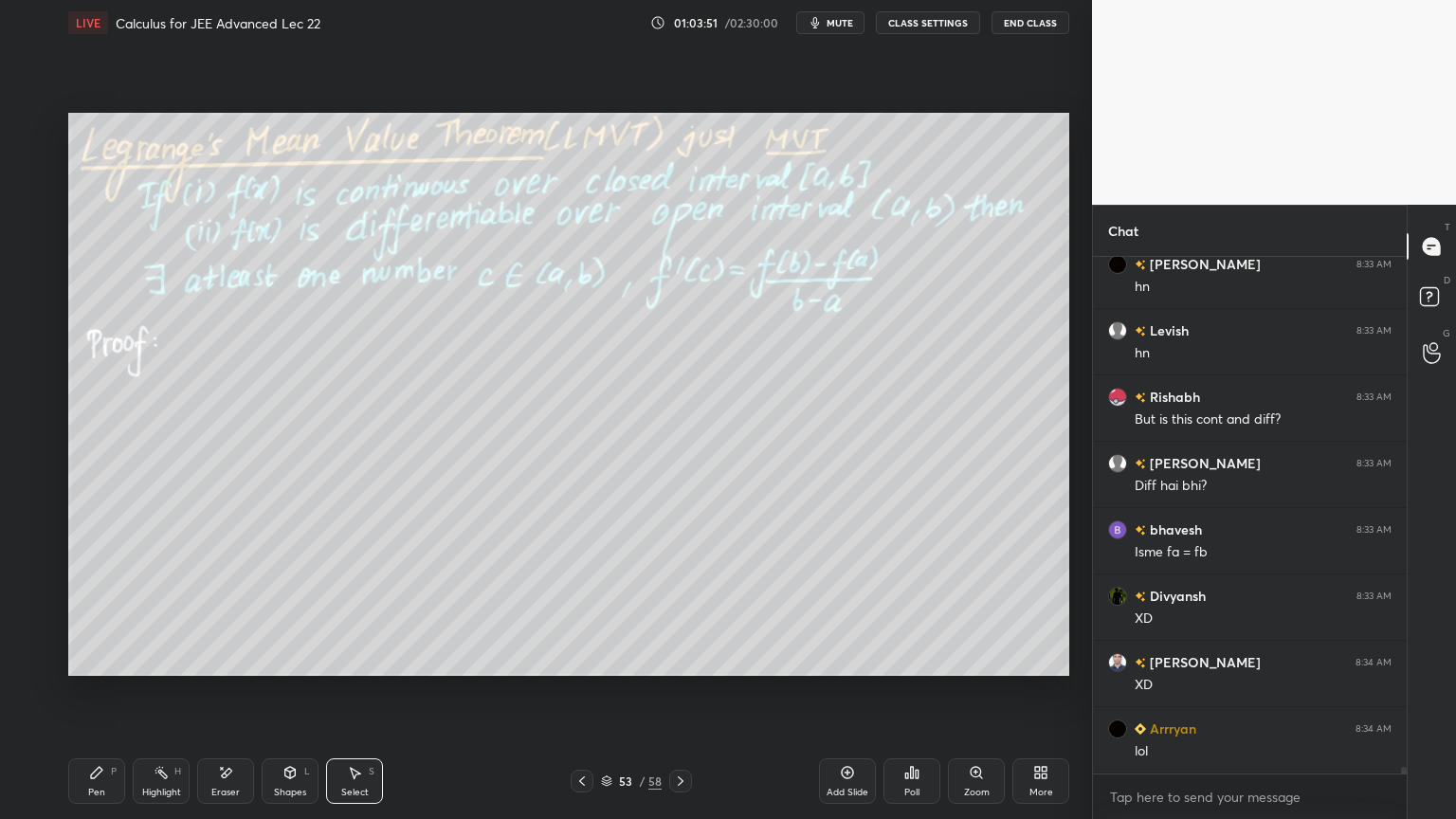 drag, startPoint x: 95, startPoint y: 777, endPoint x: 129, endPoint y: 700, distance: 84.17244 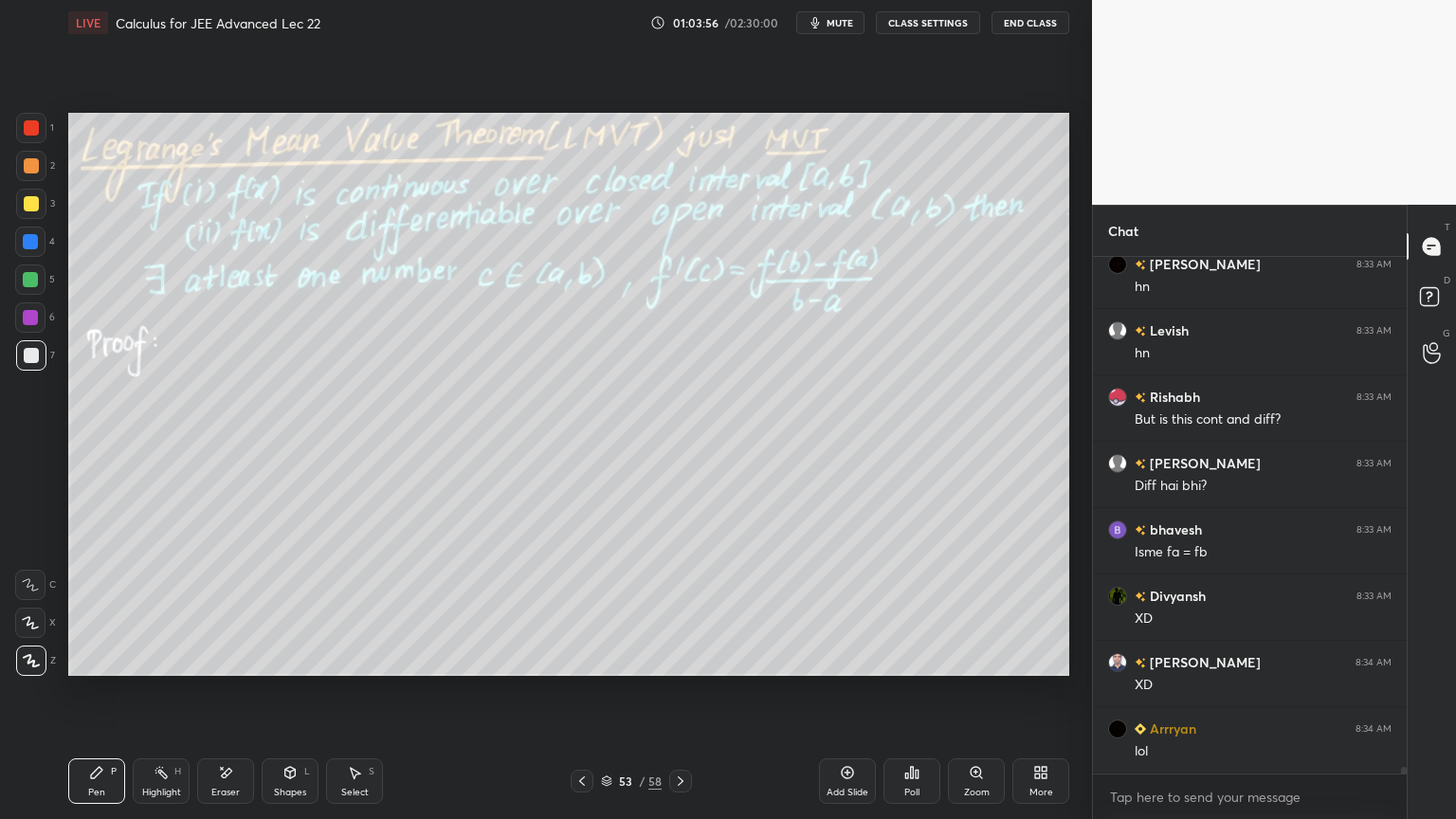 scroll, scrollTop: 38607, scrollLeft: 0, axis: vertical 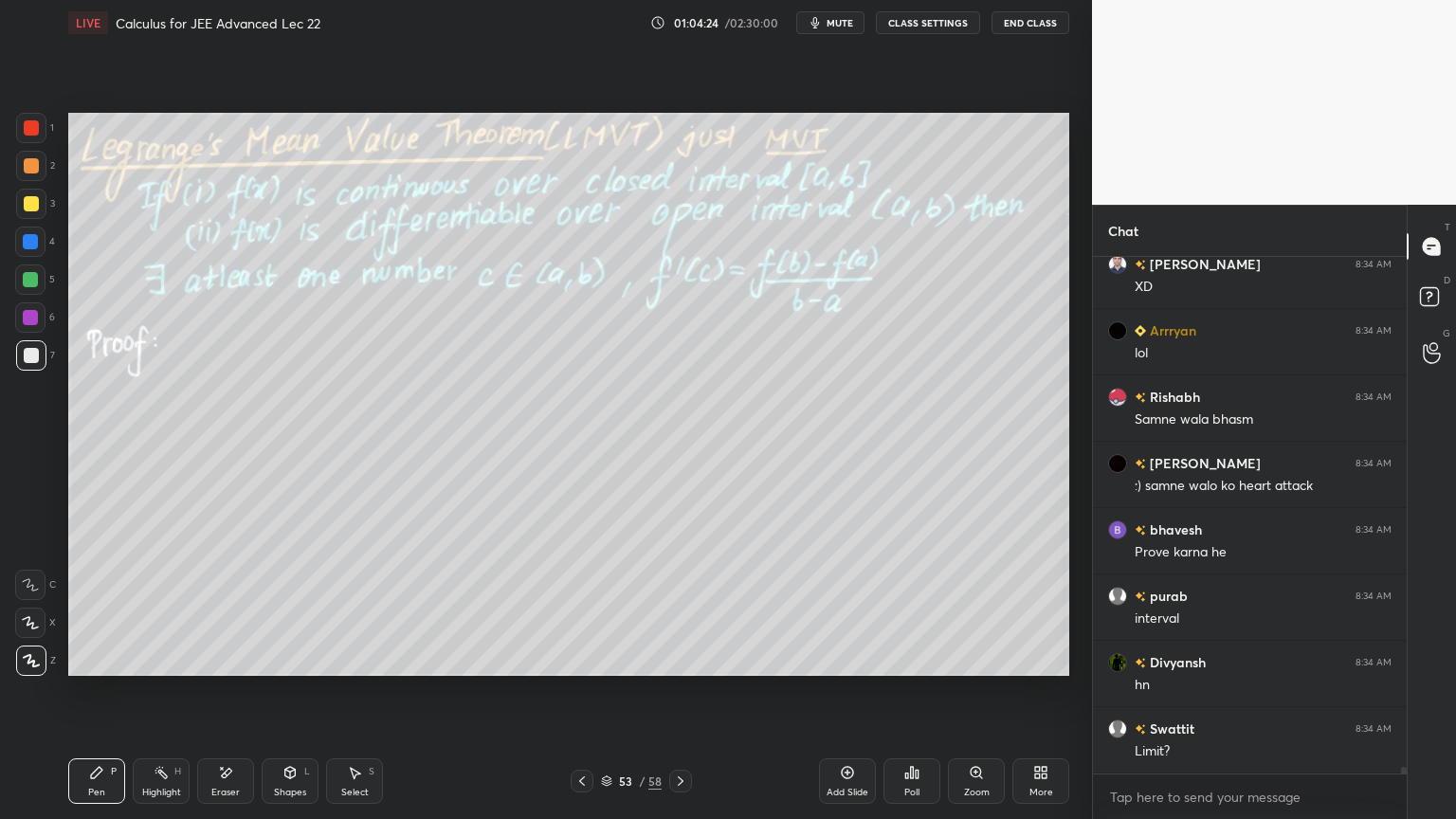 click 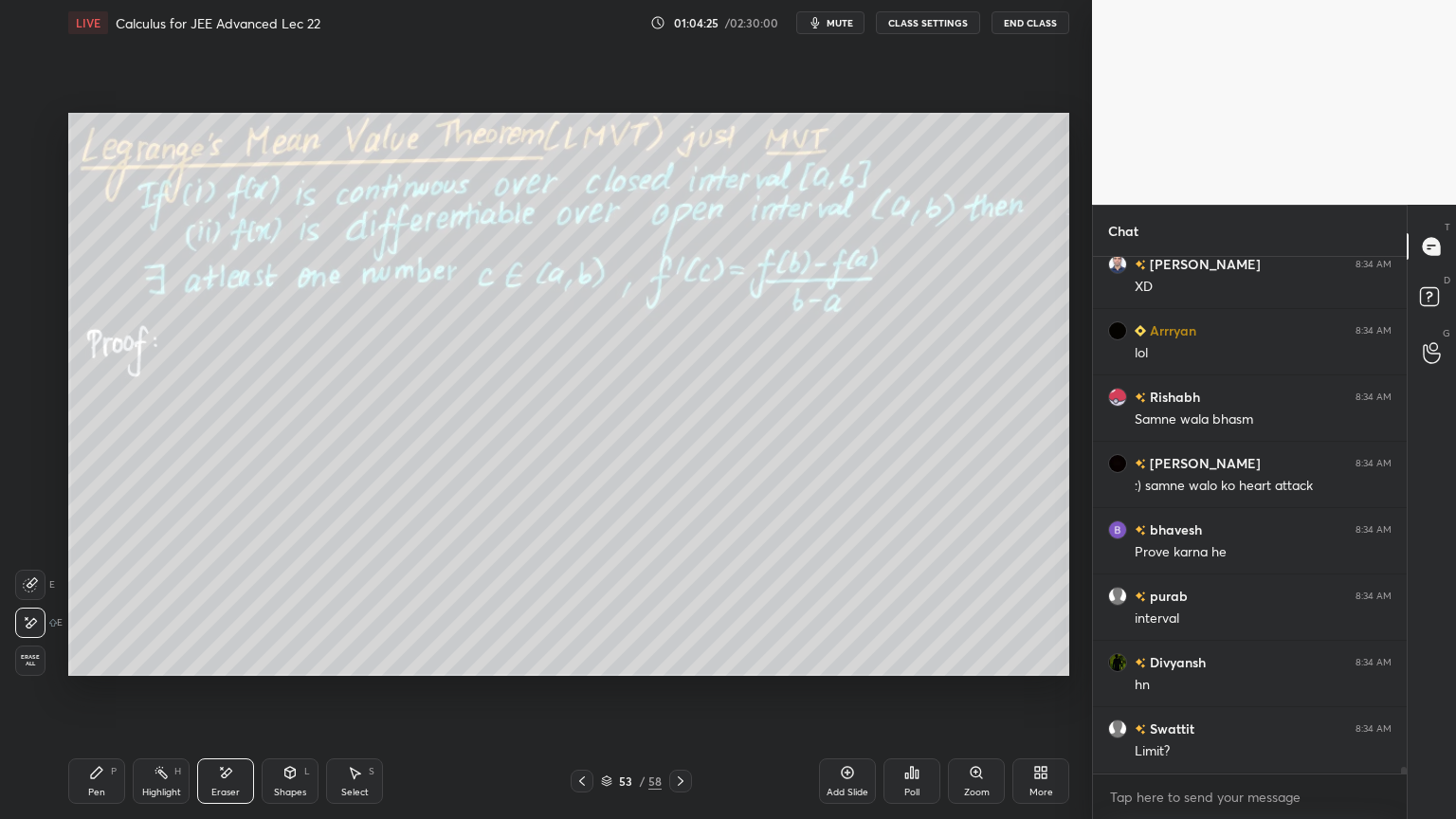 click on "Pen" at bounding box center (97, 792) 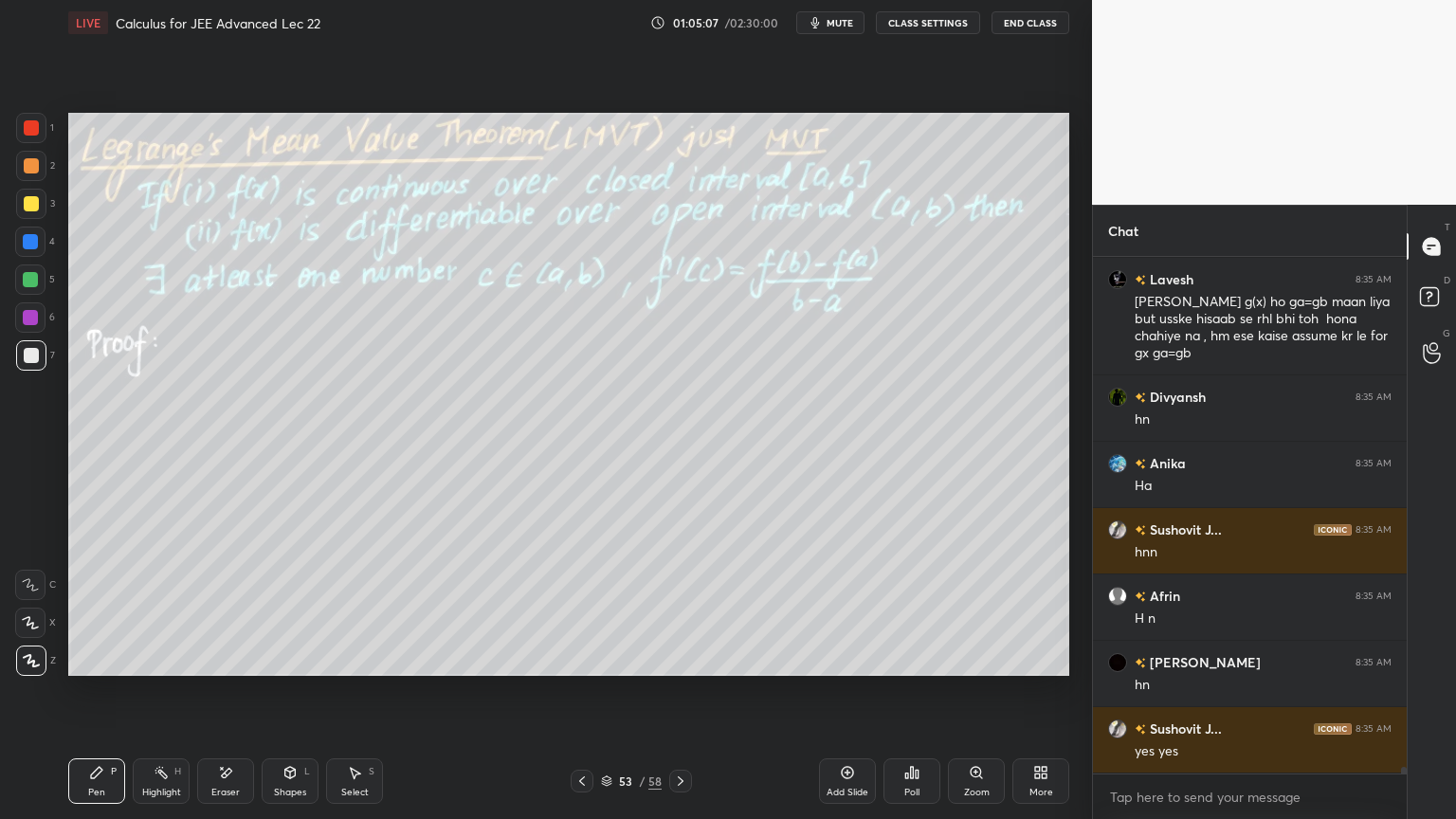 scroll, scrollTop: 40051, scrollLeft: 0, axis: vertical 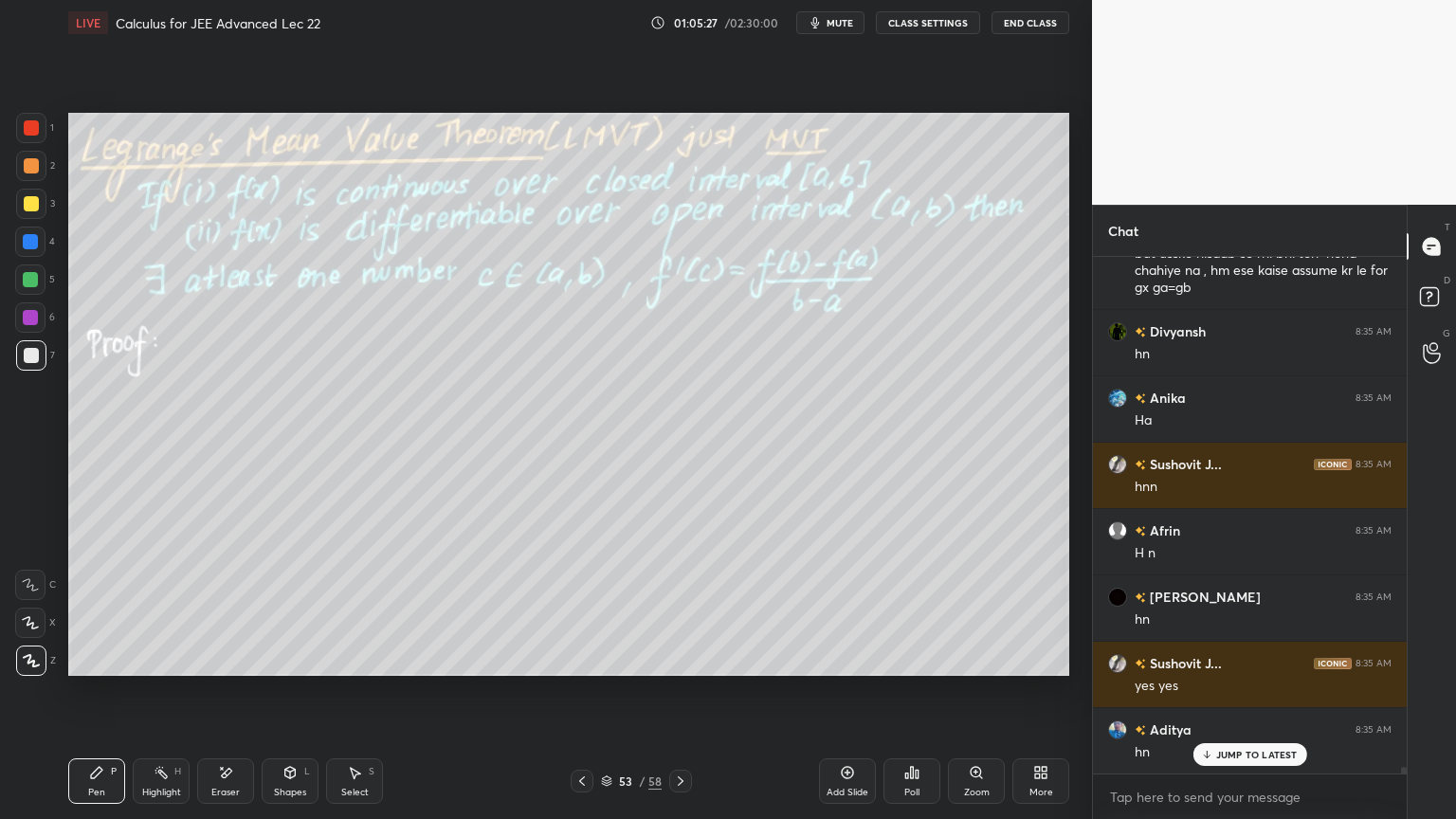 click on "Eraser" at bounding box center (226, 792) 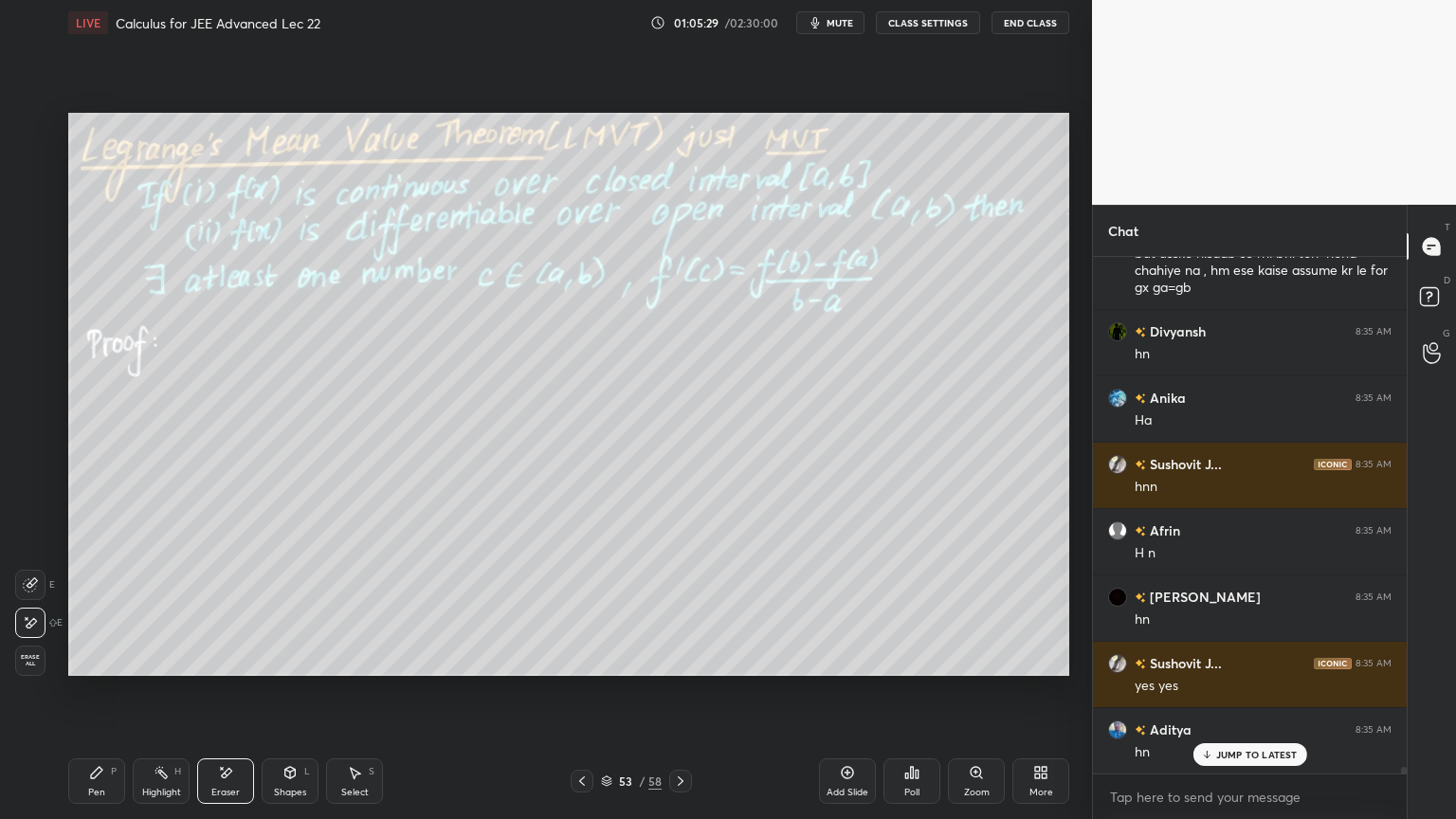 click on "Pen P" at bounding box center (97, 781) 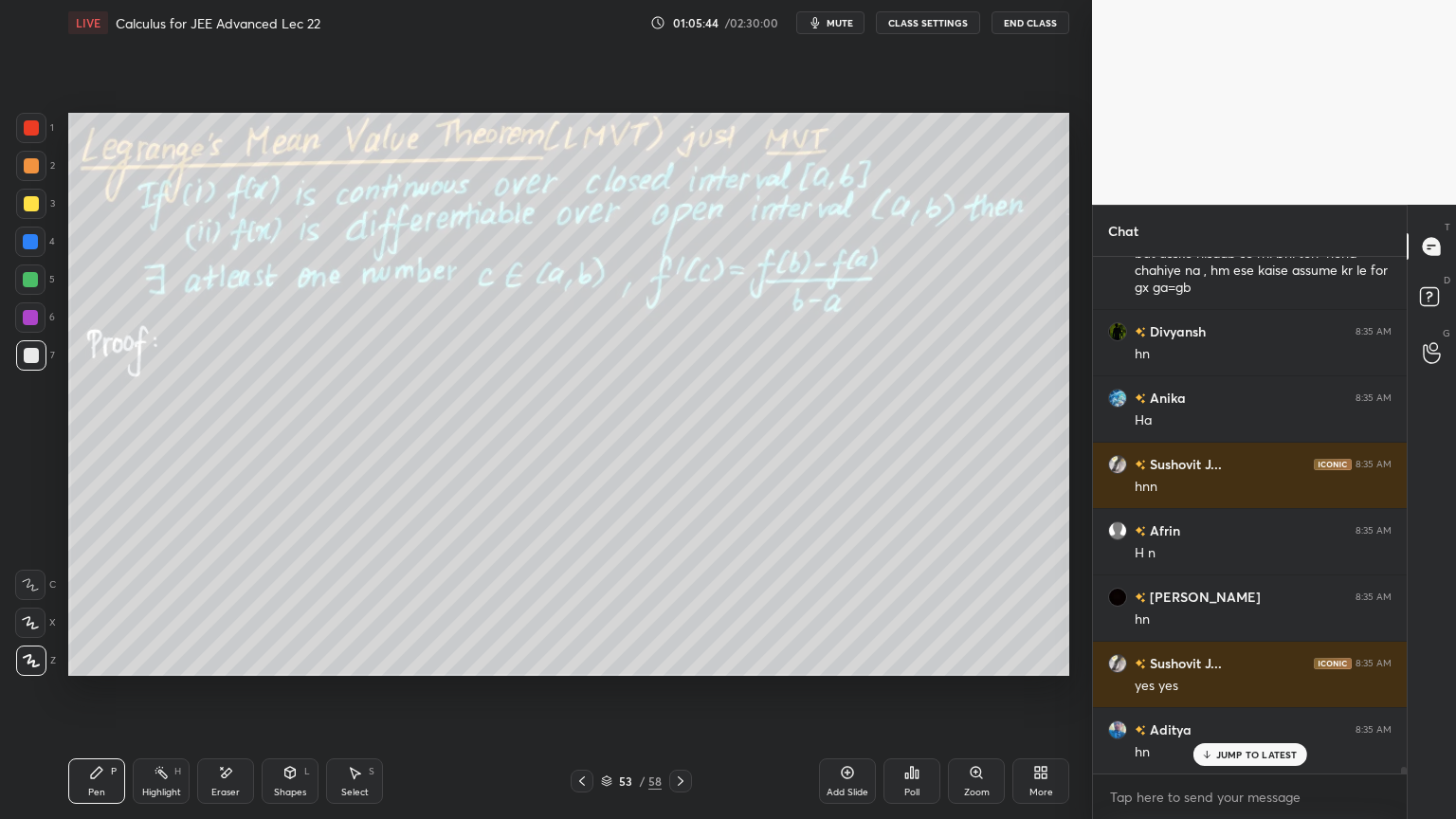 drag, startPoint x: 230, startPoint y: 779, endPoint x: 267, endPoint y: 768, distance: 38.600518 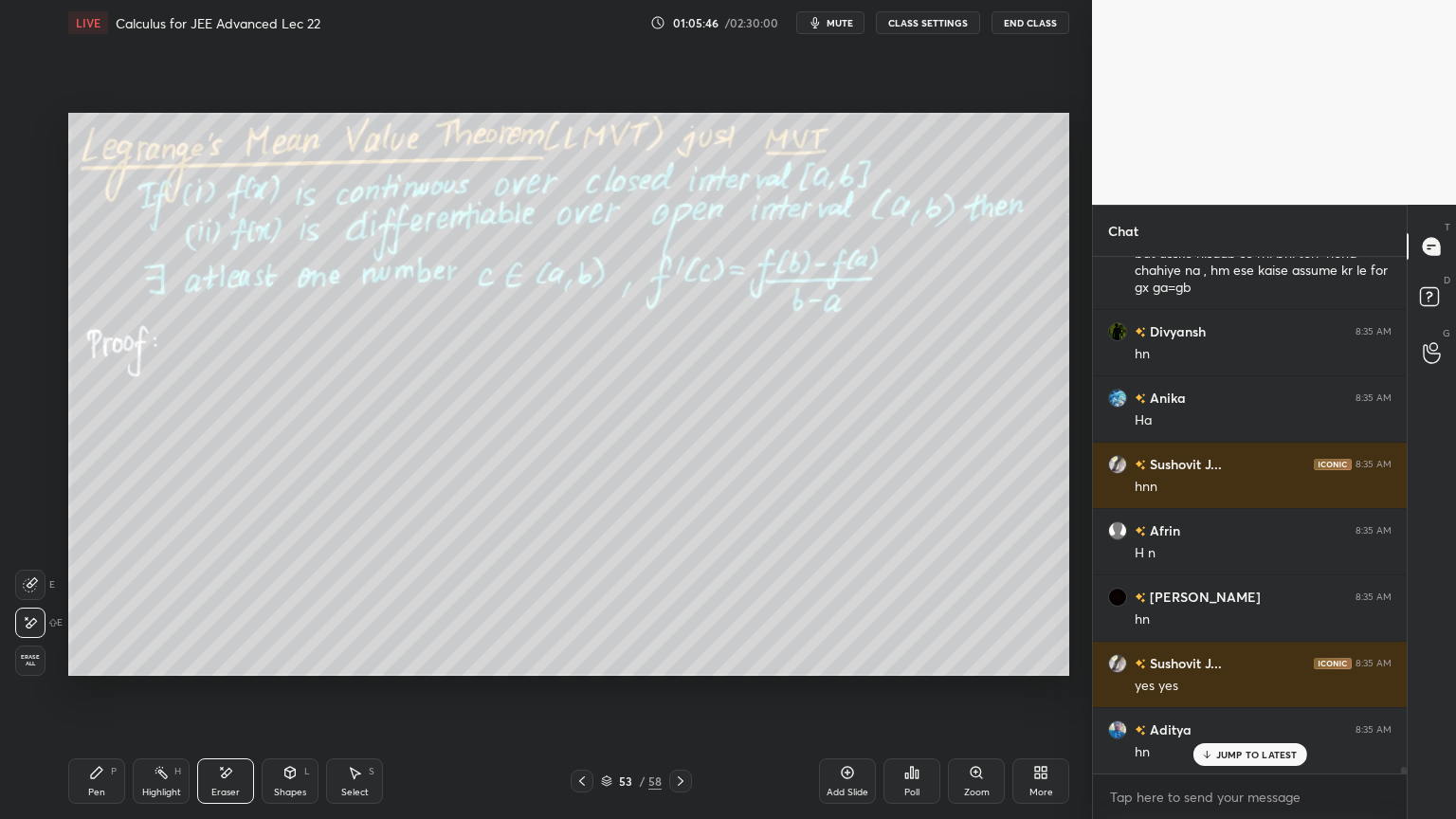 click on "Pen" at bounding box center [97, 792] 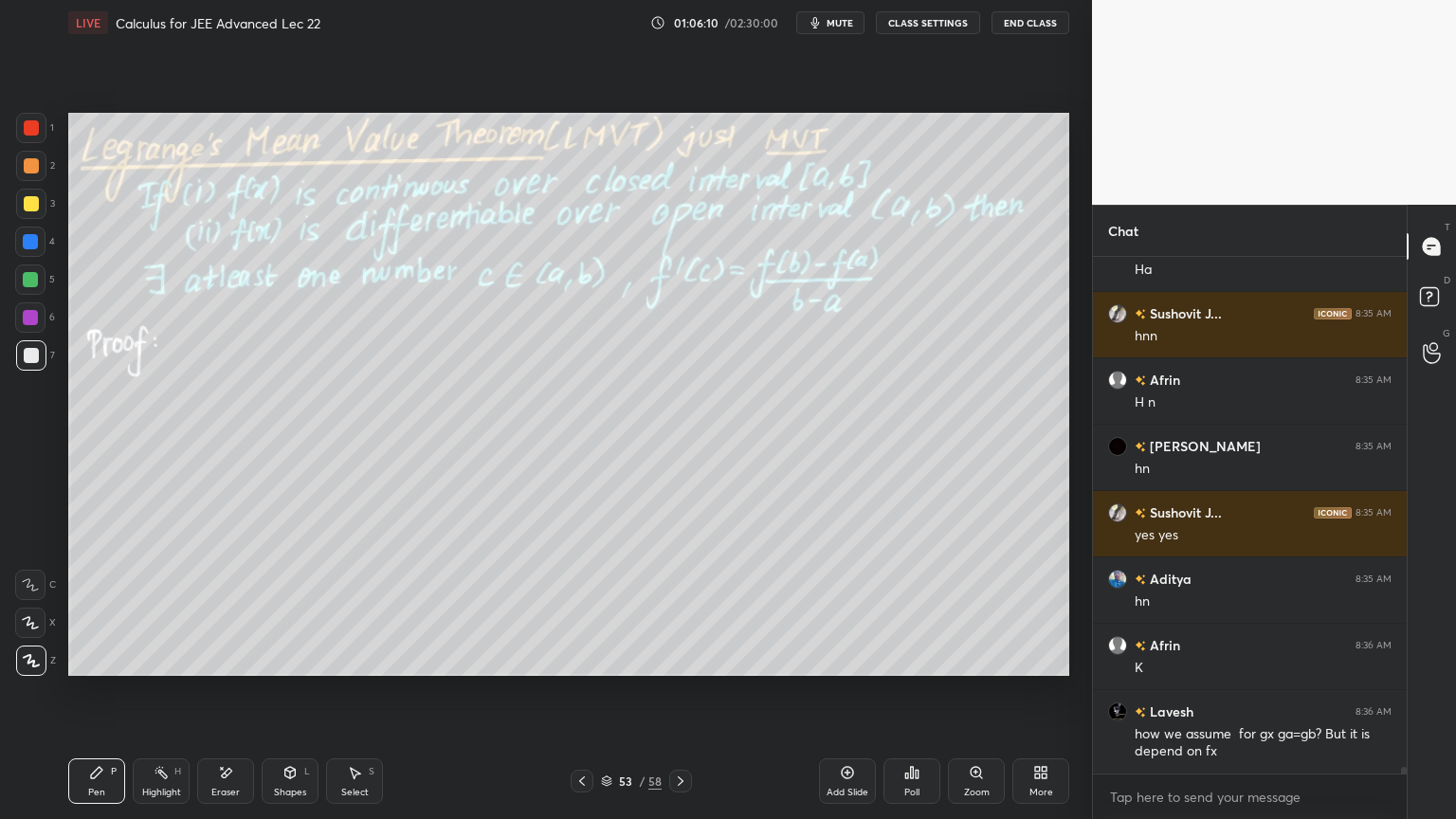 scroll, scrollTop: 40268, scrollLeft: 0, axis: vertical 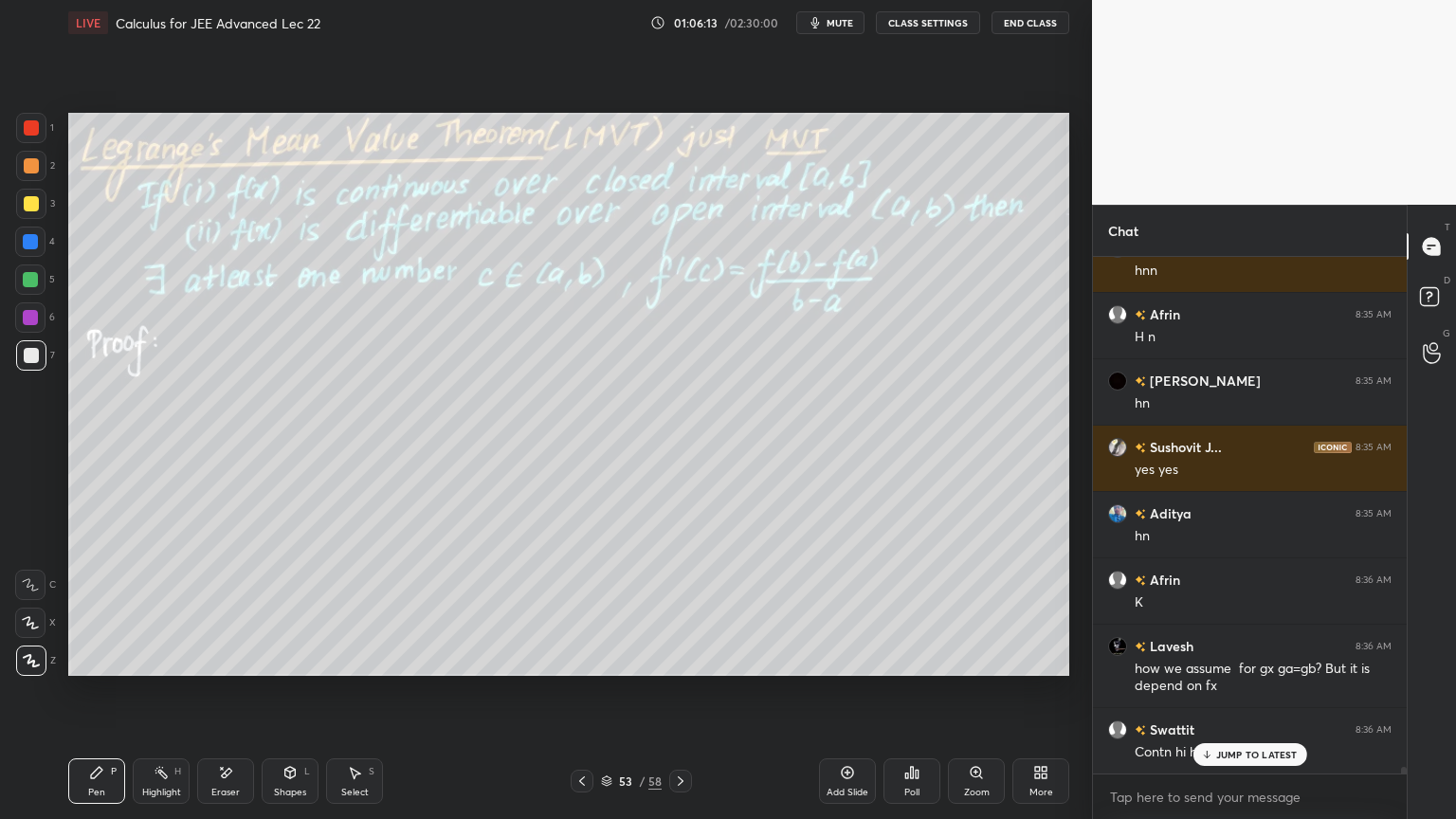 click on "Eraser" at bounding box center (226, 792) 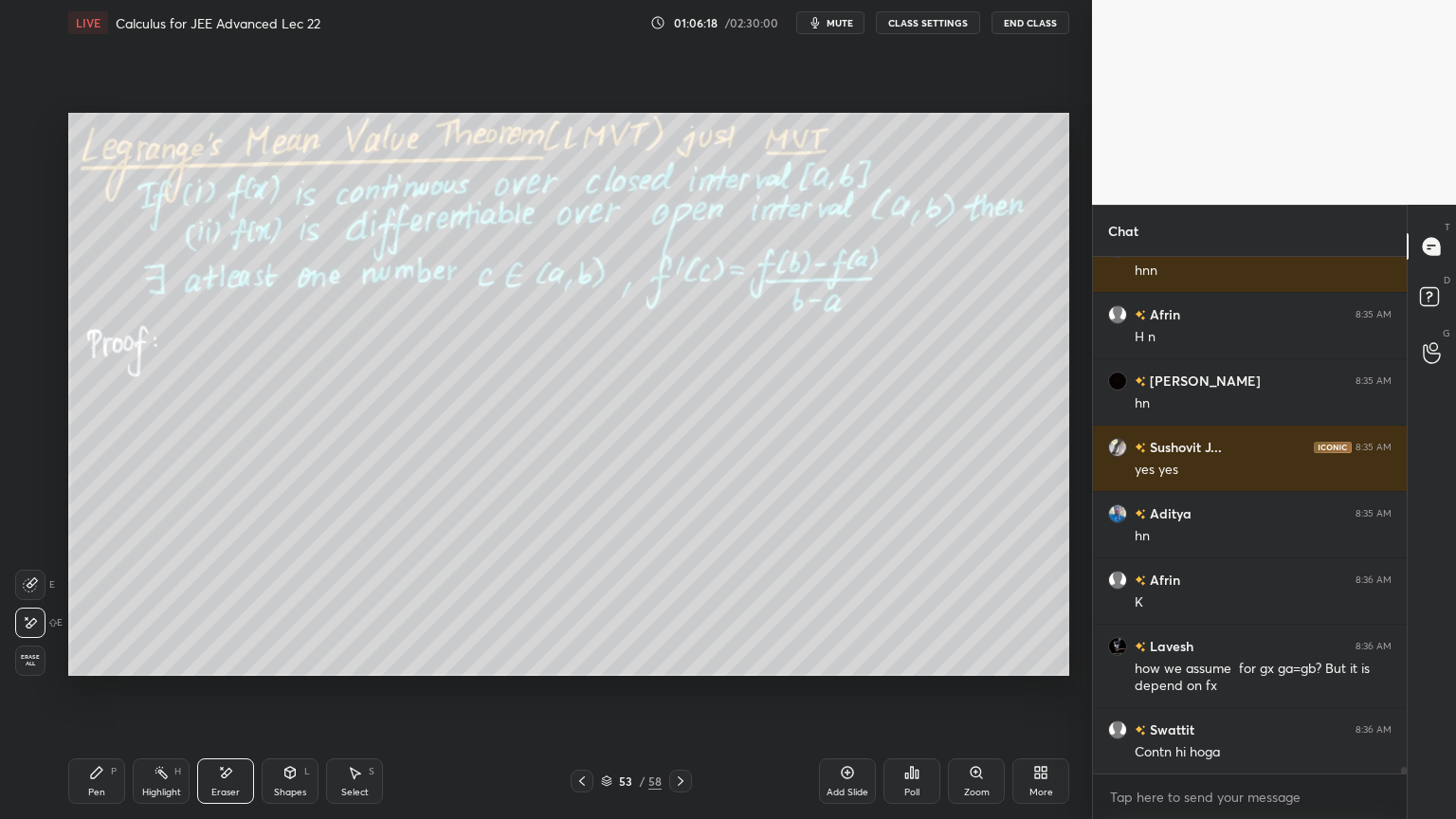 scroll, scrollTop: 40335, scrollLeft: 0, axis: vertical 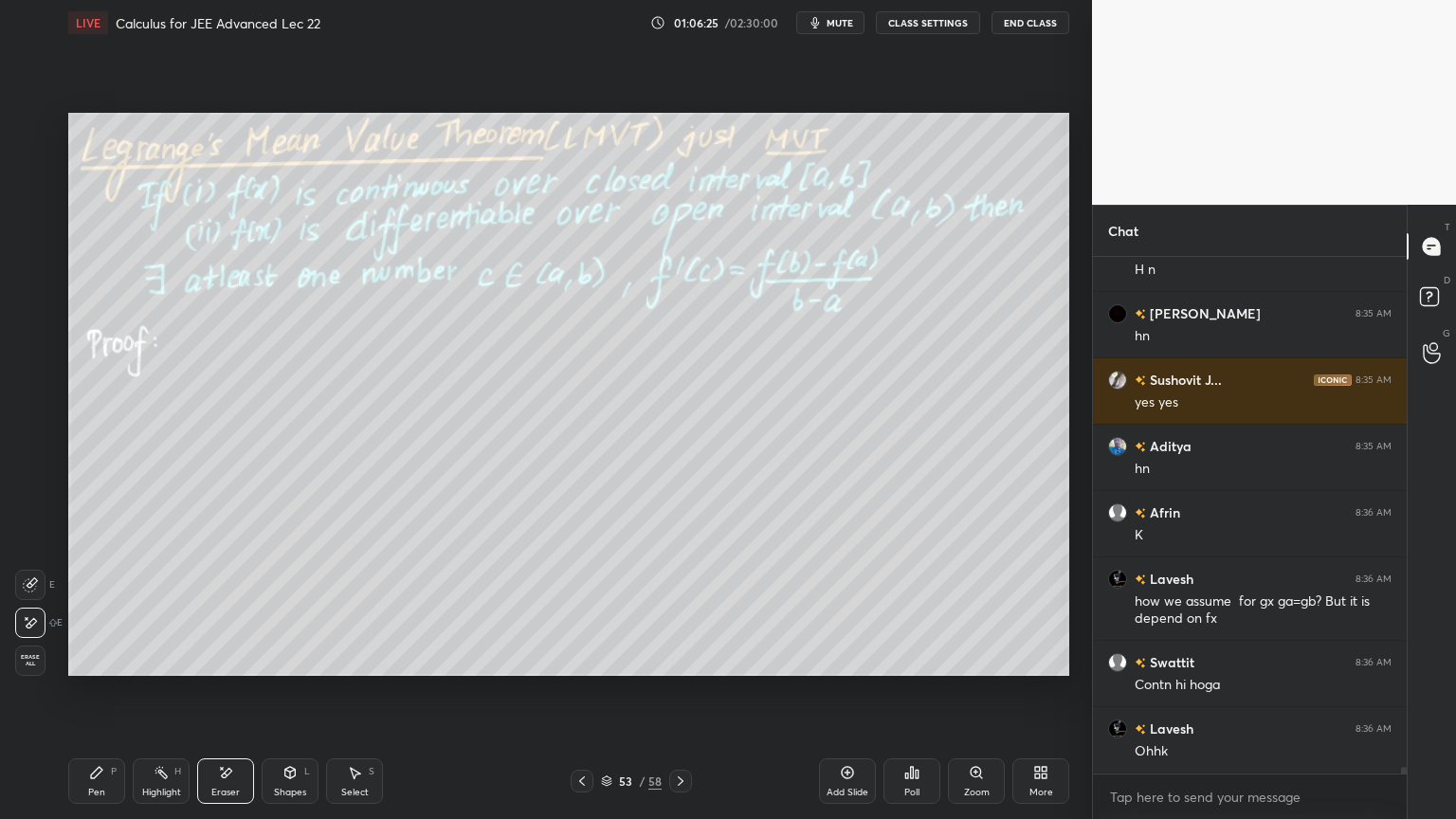click on "Pen P" at bounding box center (97, 781) 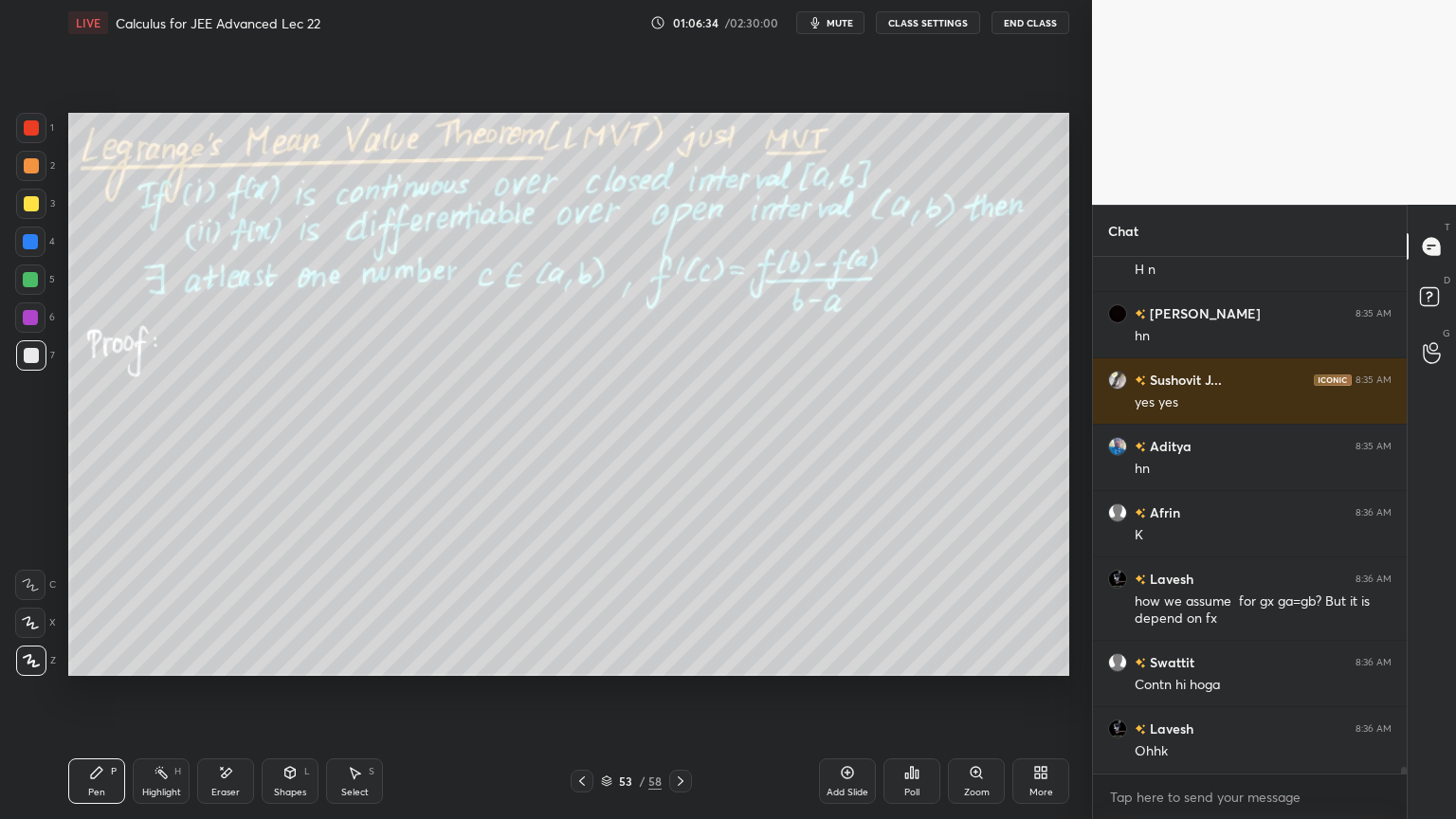 click on "Eraser" at bounding box center (226, 792) 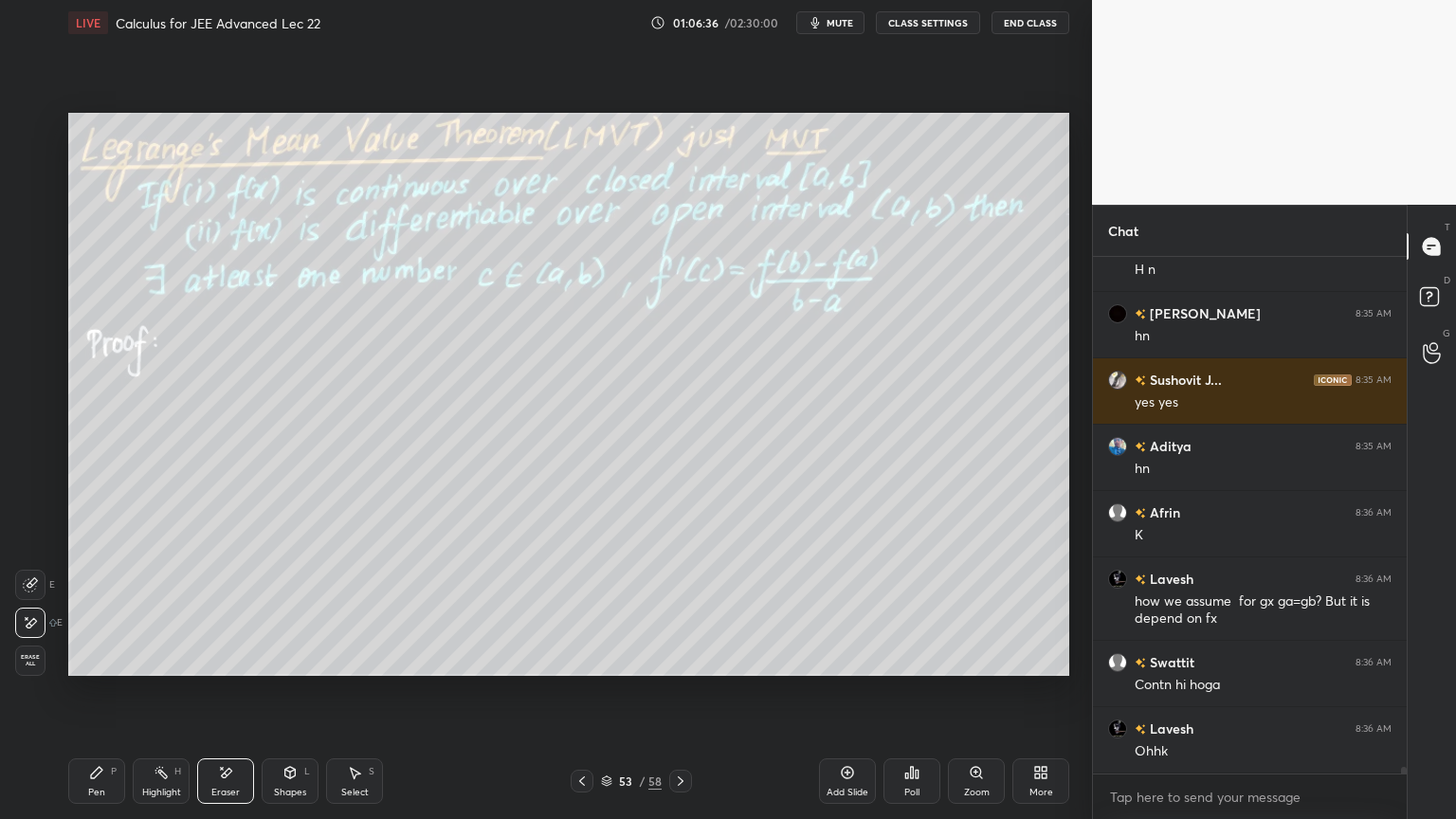 click on "Add Slide" at bounding box center (847, 781) 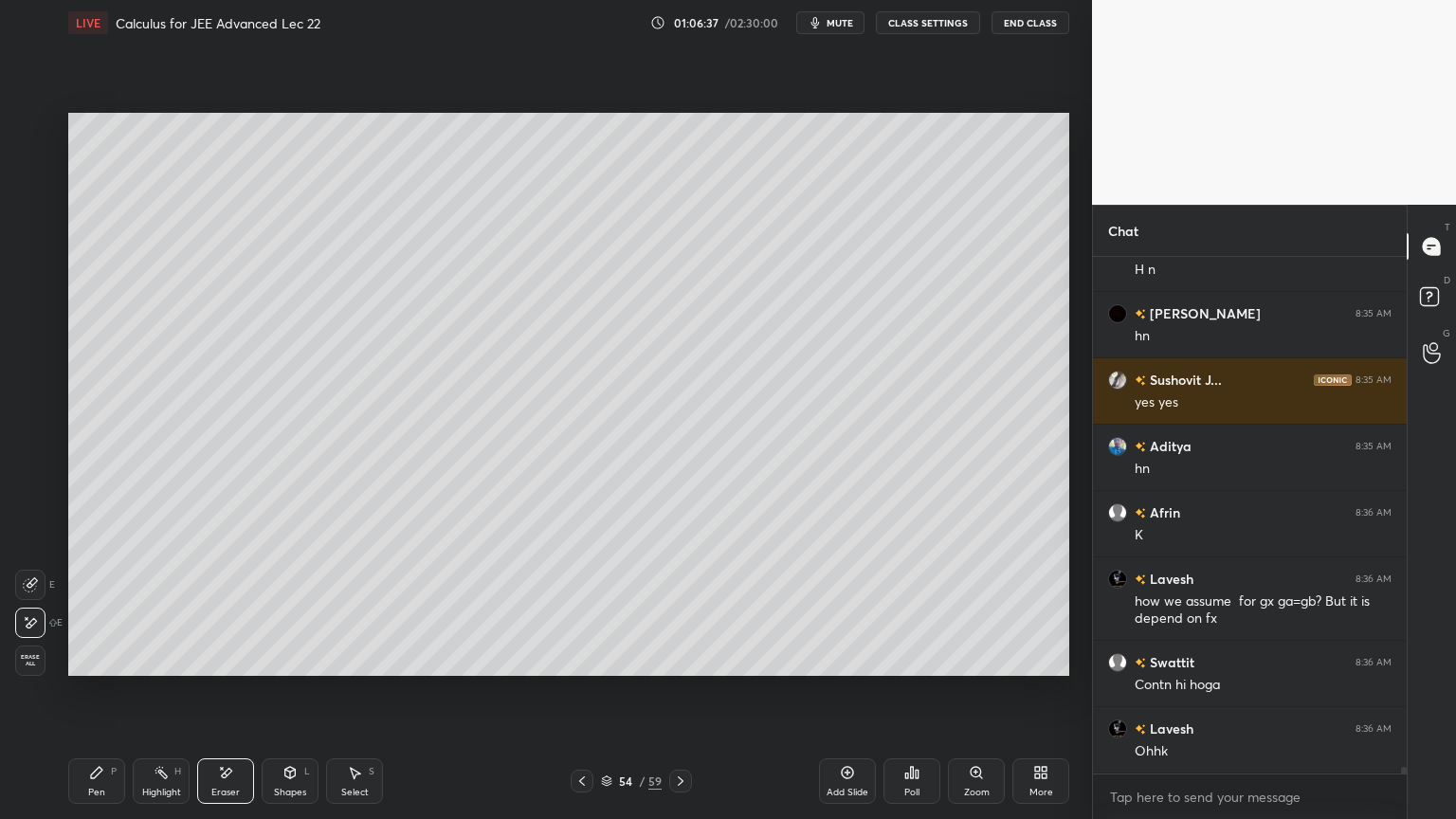 drag, startPoint x: 105, startPoint y: 780, endPoint x: 100, endPoint y: 695, distance: 85.14693 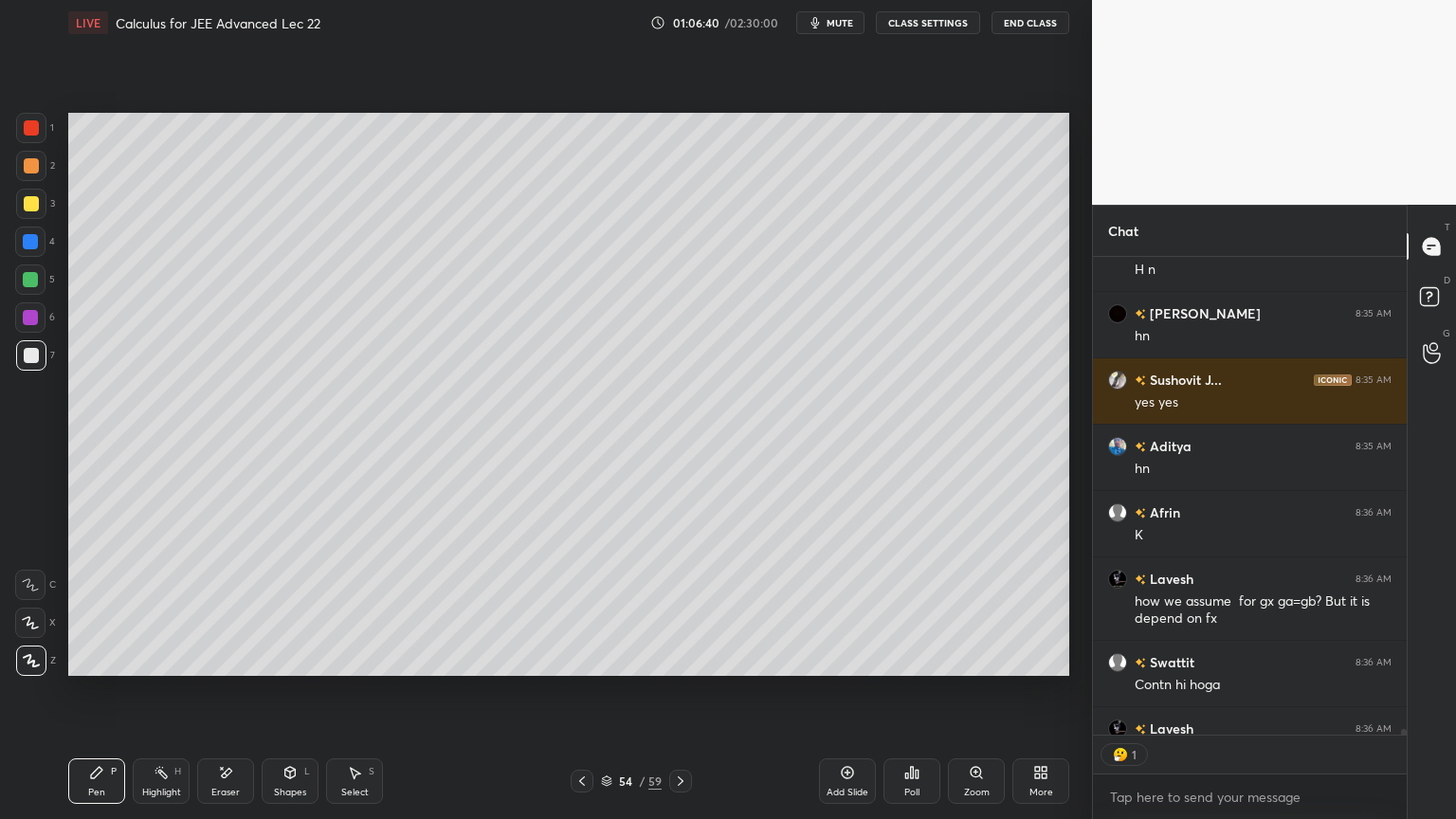 scroll, scrollTop: 473, scrollLeft: 308, axis: both 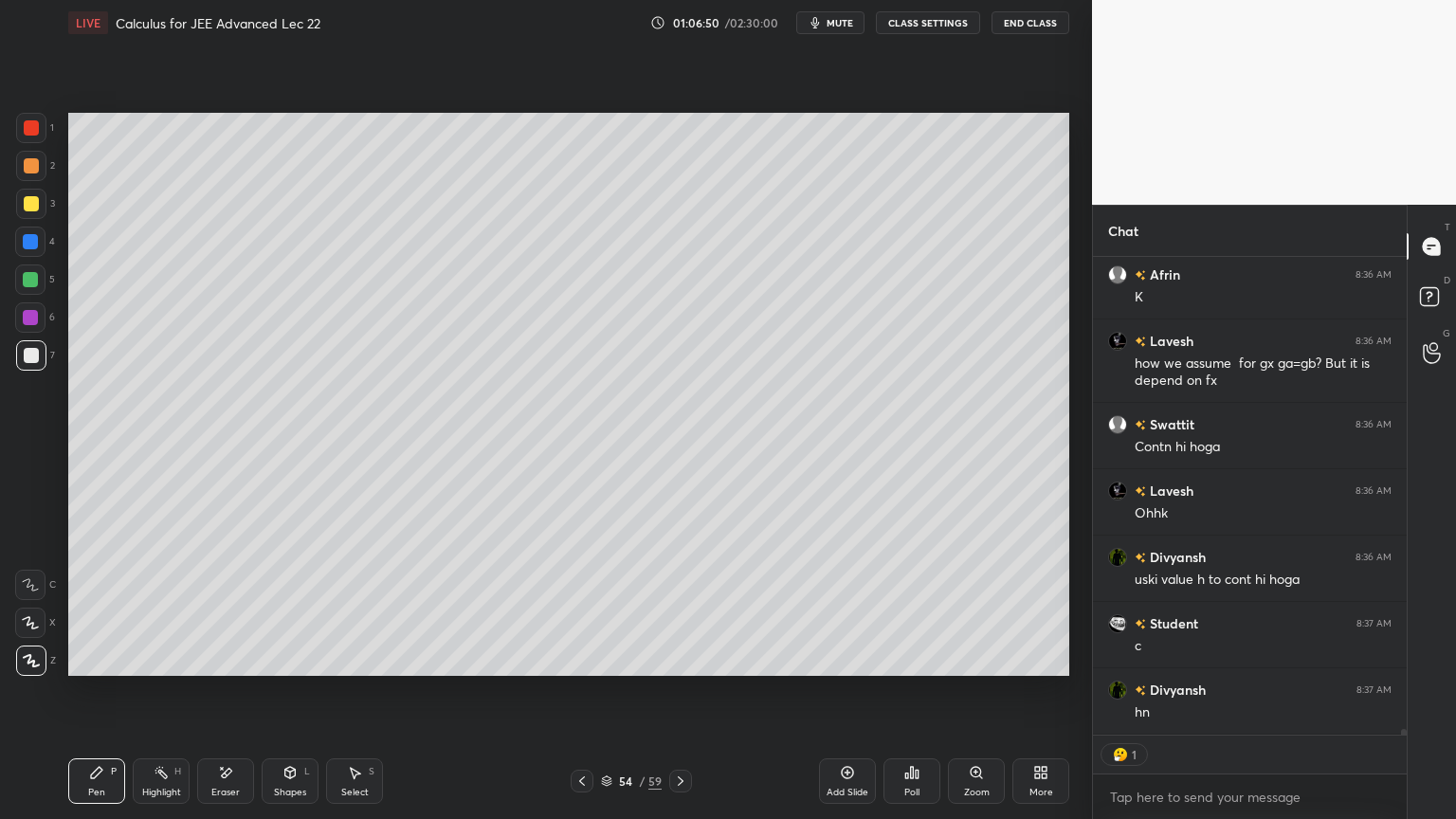 drag, startPoint x: 228, startPoint y: 774, endPoint x: 238, endPoint y: 721, distance: 53.93515 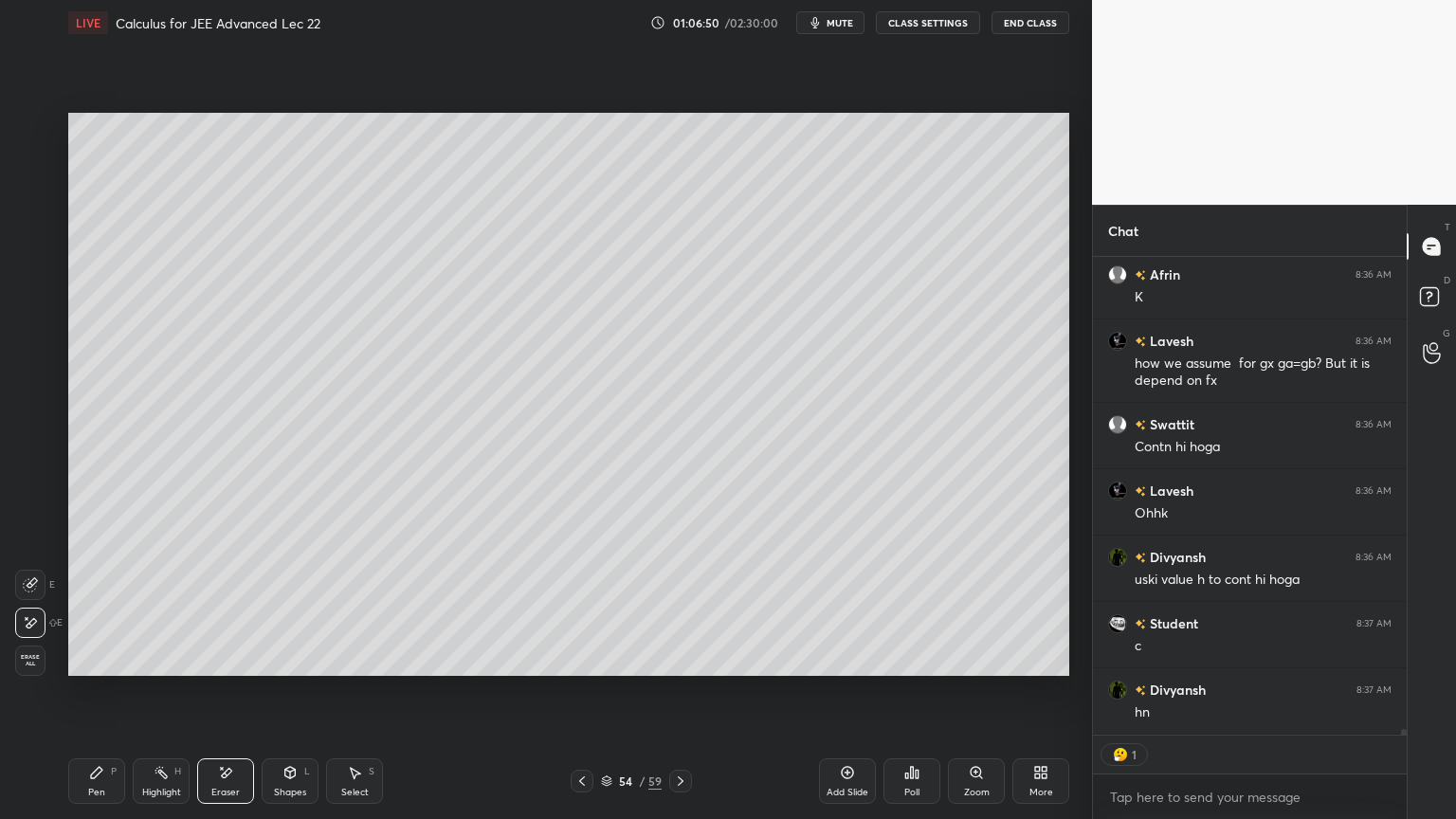 scroll, scrollTop: 6, scrollLeft: 6, axis: both 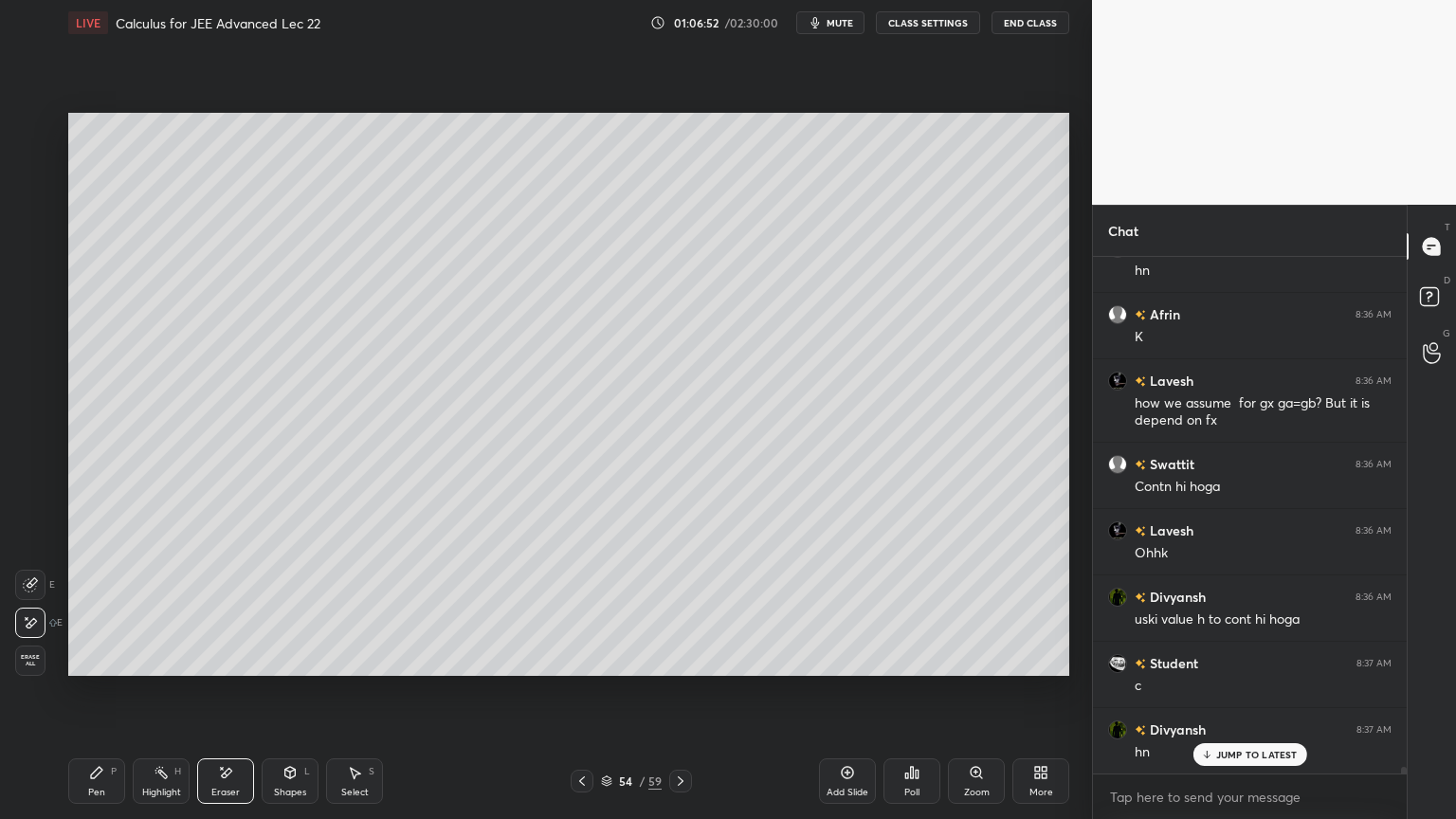 click 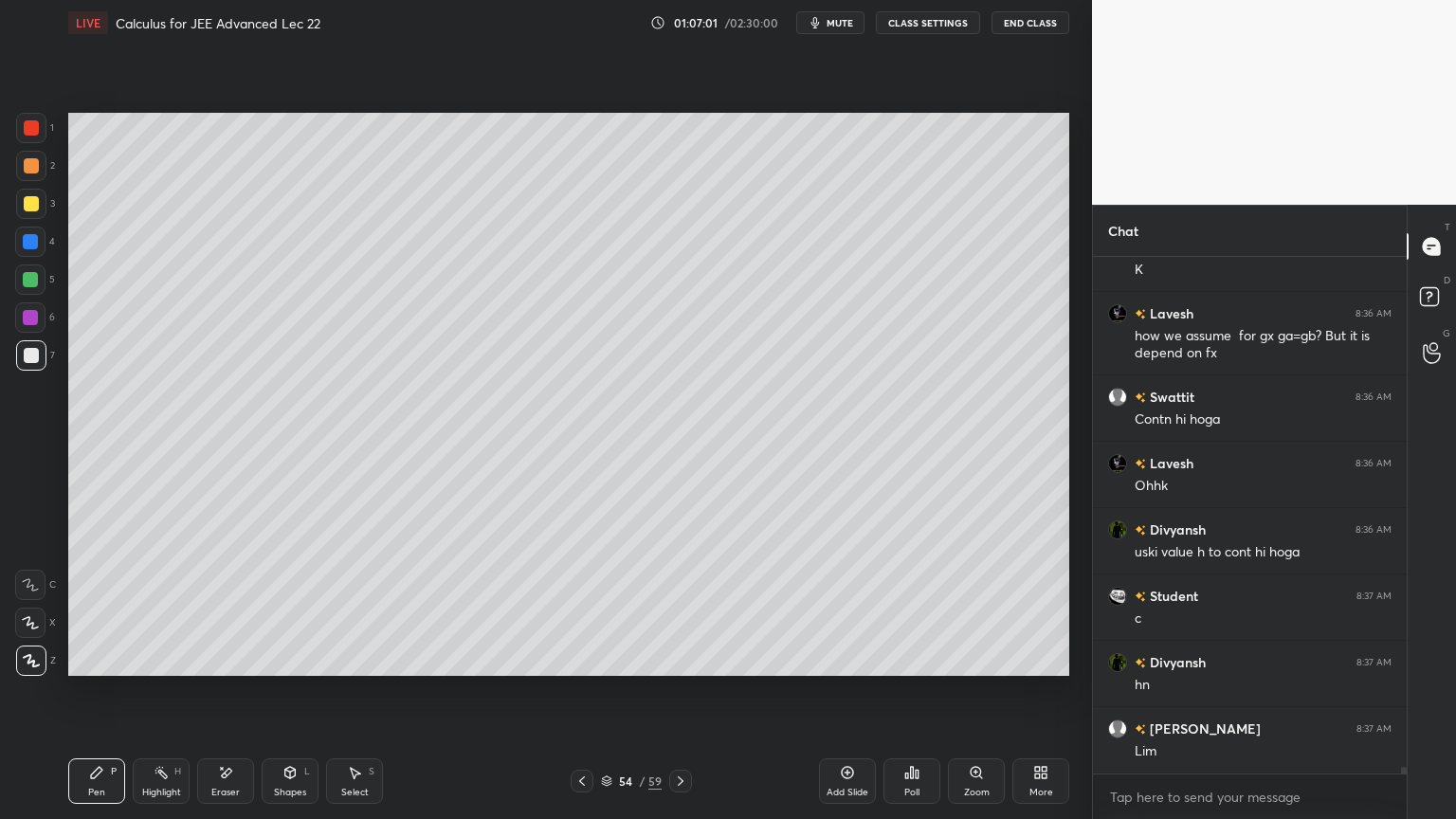 scroll, scrollTop: 40666, scrollLeft: 0, axis: vertical 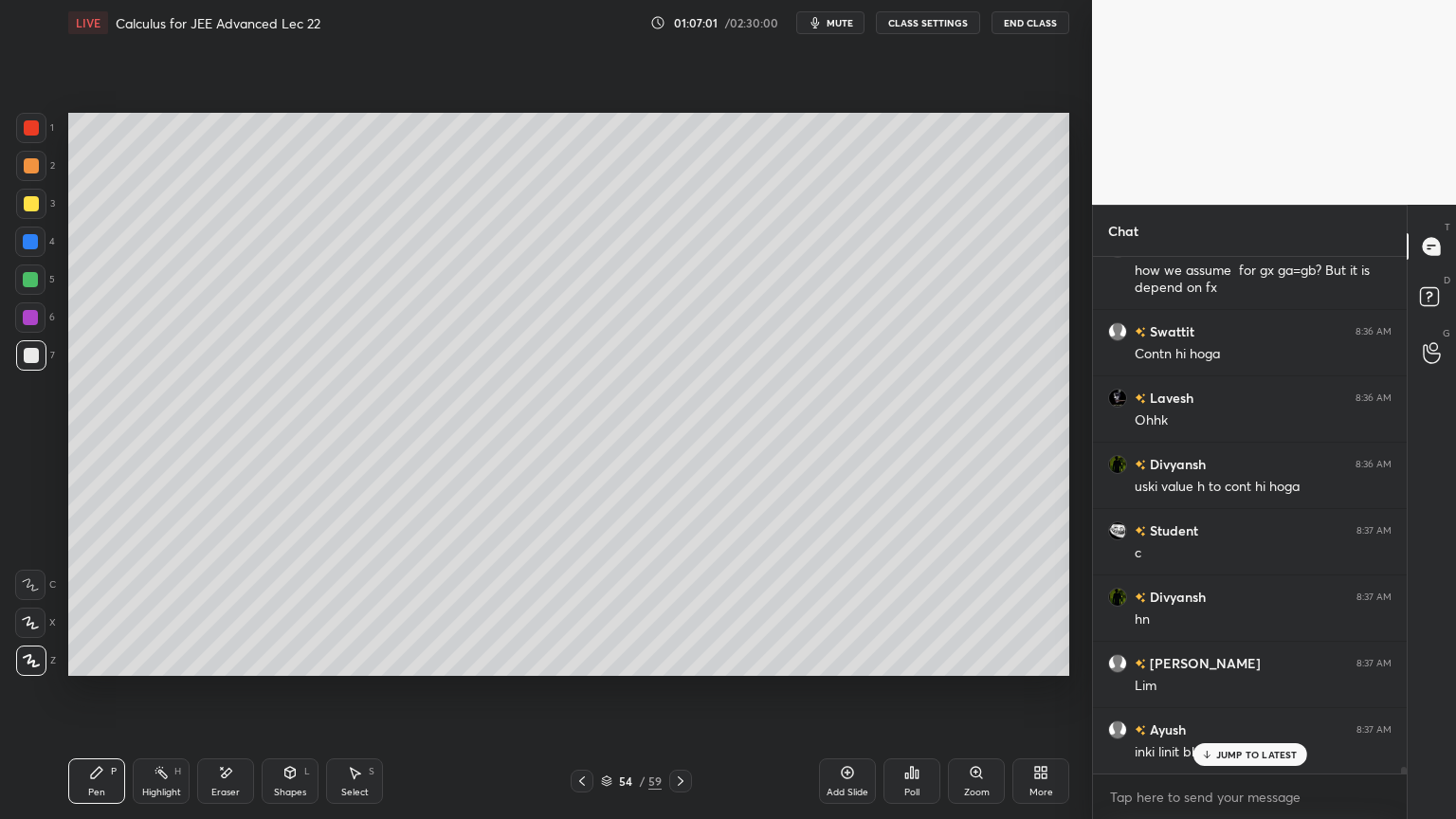 drag, startPoint x: 229, startPoint y: 770, endPoint x: 228, endPoint y: 702, distance: 68.00735 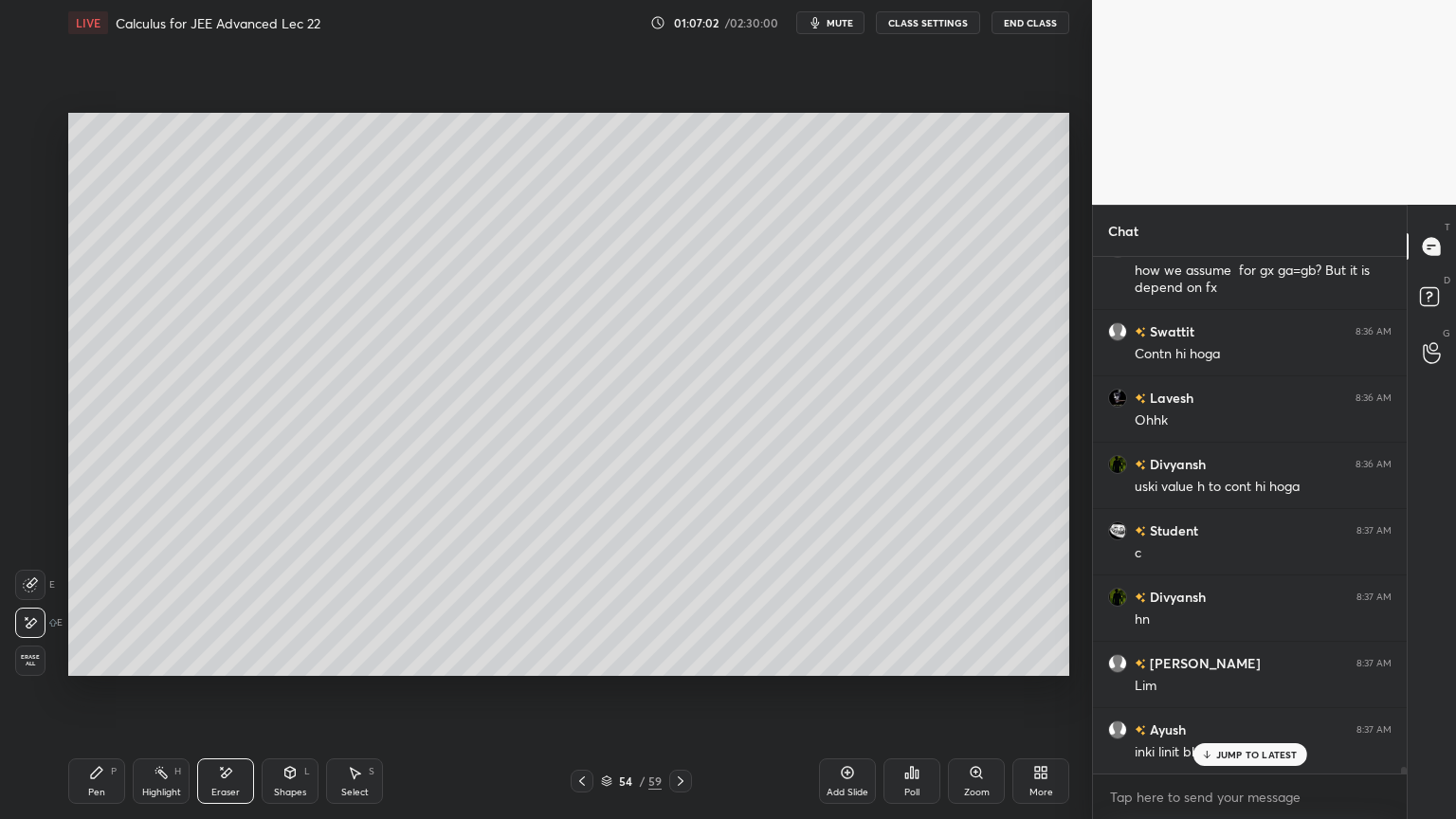 drag, startPoint x: 110, startPoint y: 774, endPoint x: 117, endPoint y: 690, distance: 84.29116 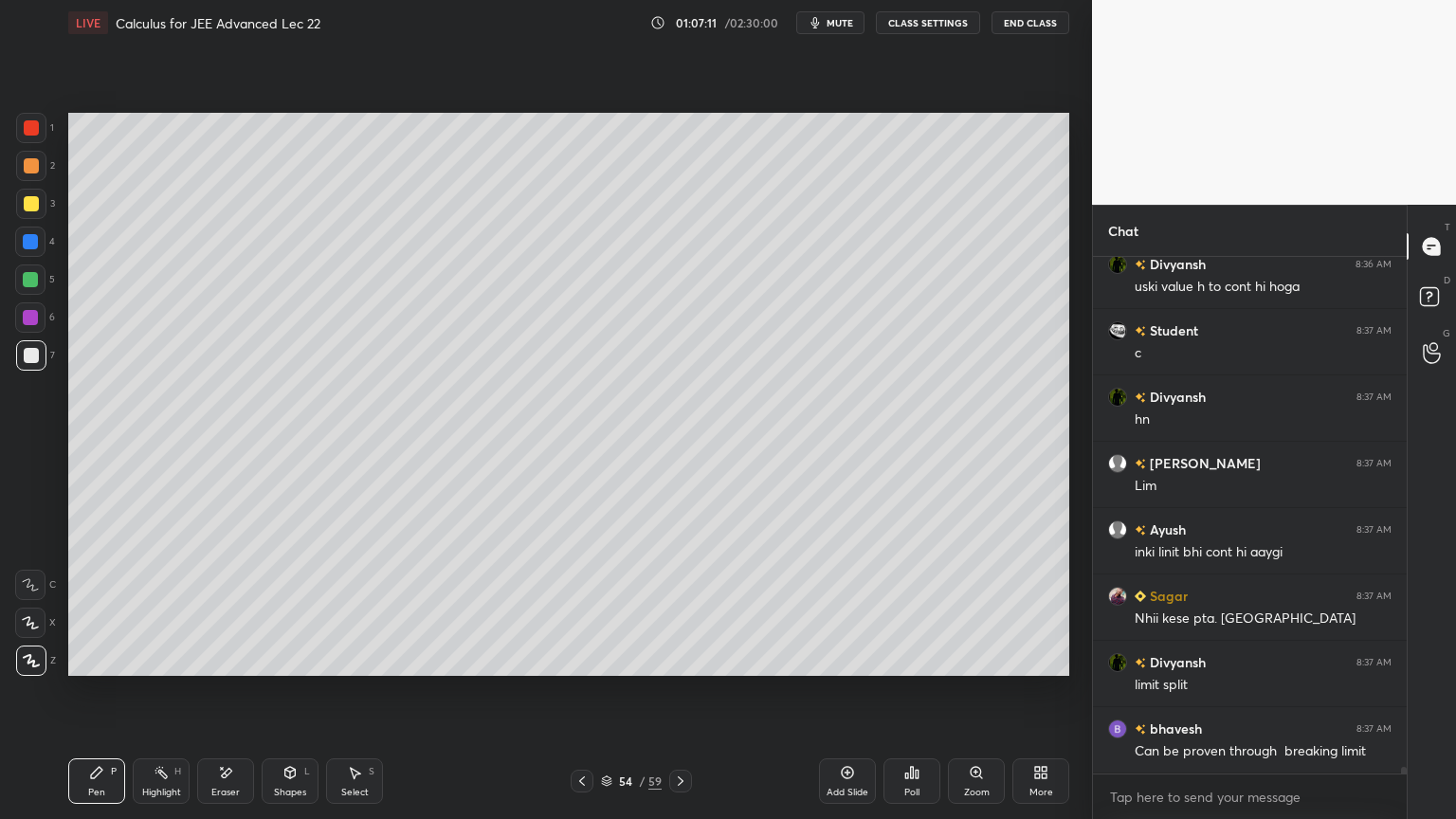 scroll, scrollTop: 40931, scrollLeft: 0, axis: vertical 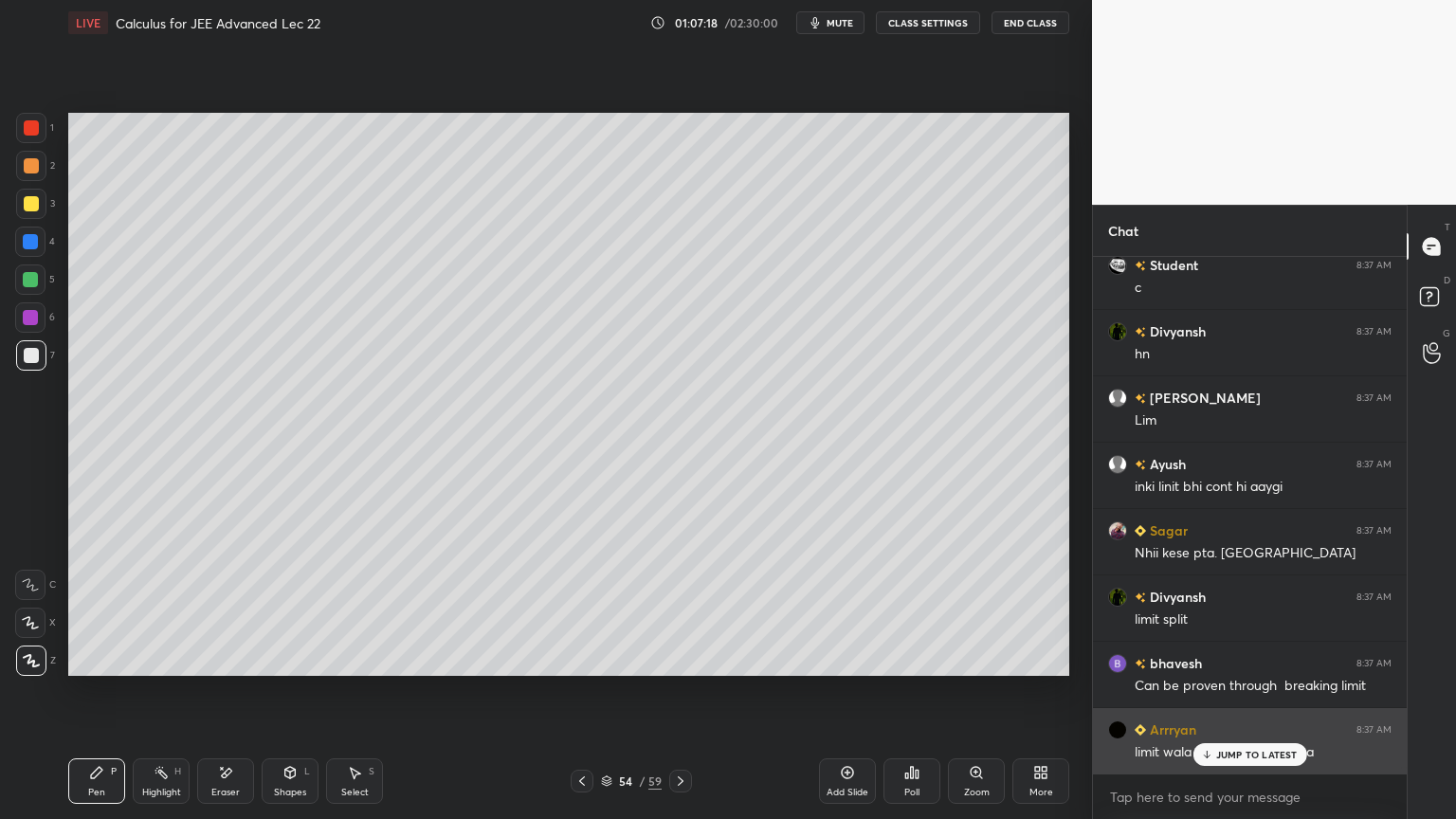 click on "JUMP TO LATEST" at bounding box center (1249, 755) 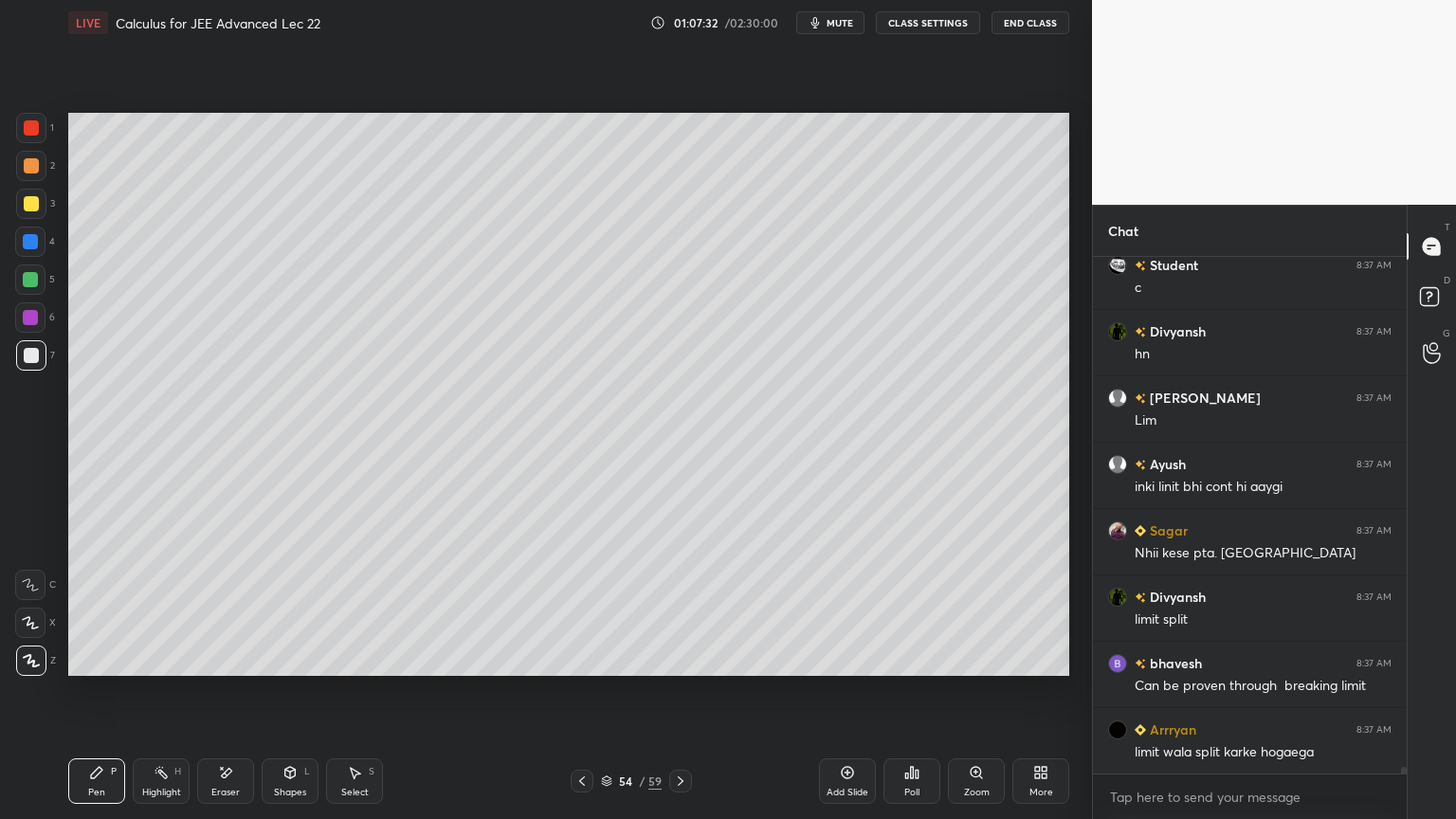 click on "Eraser" at bounding box center (226, 792) 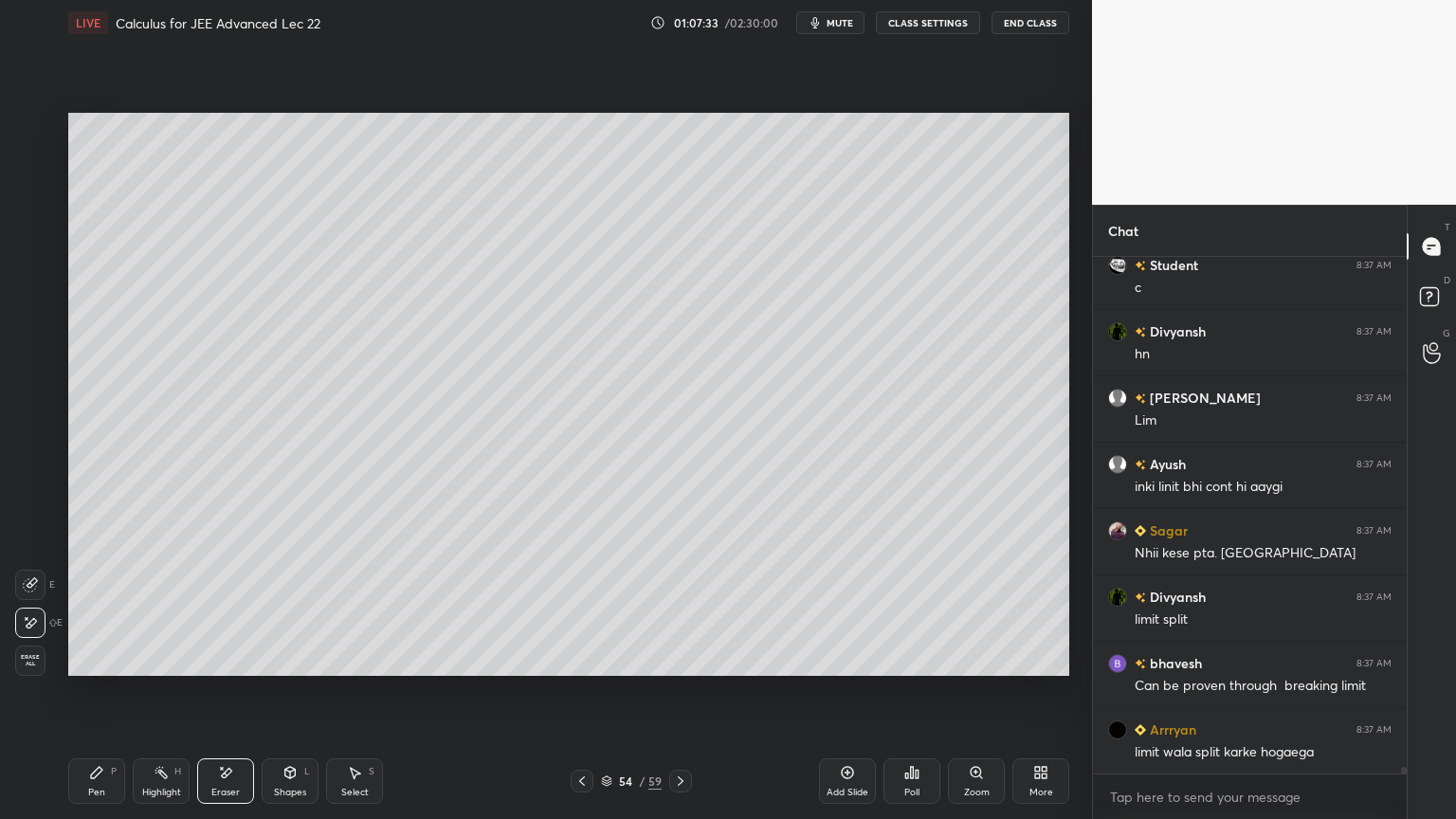 scroll, scrollTop: 40998, scrollLeft: 0, axis: vertical 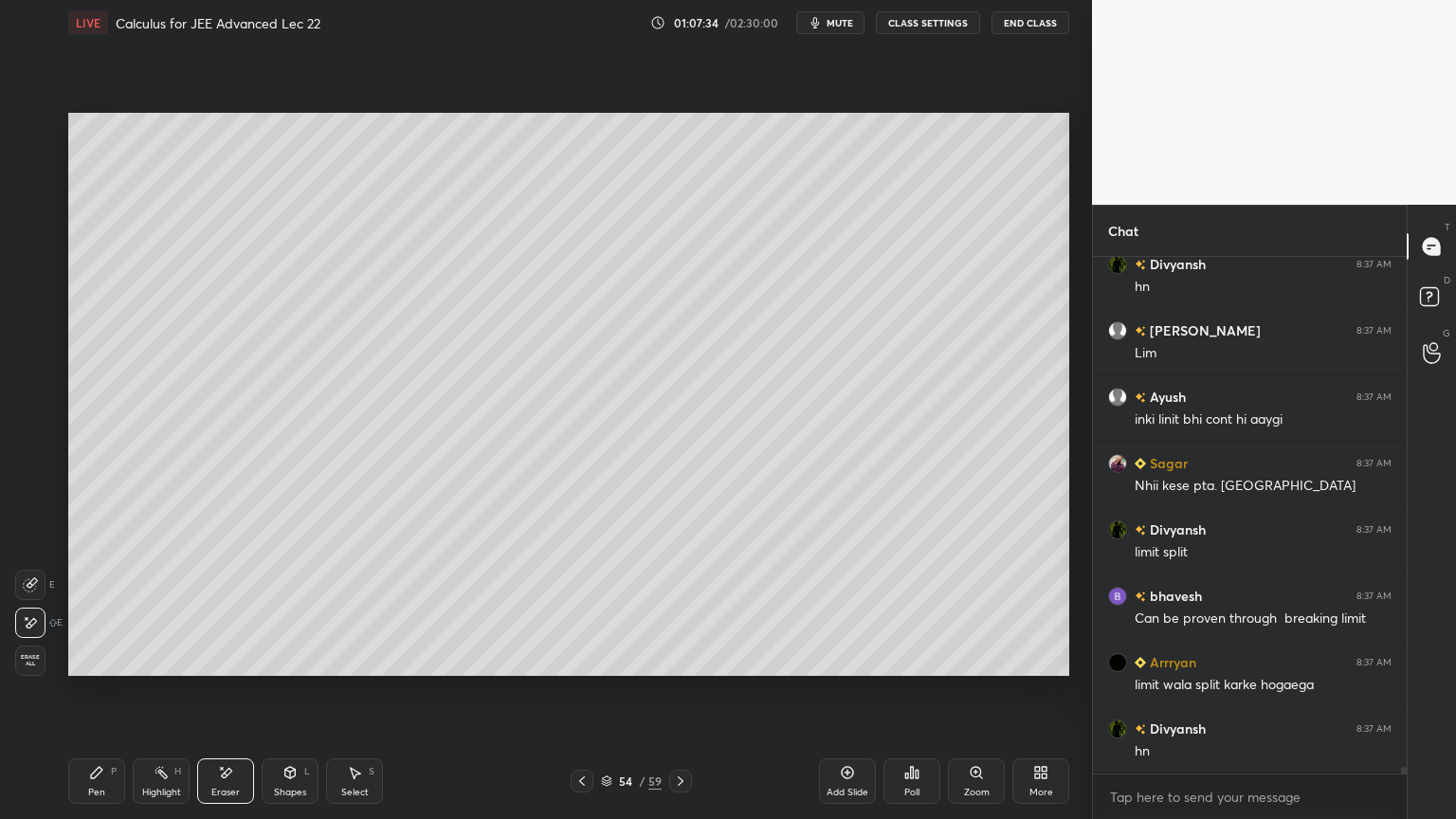 click on "Pen P" at bounding box center (97, 781) 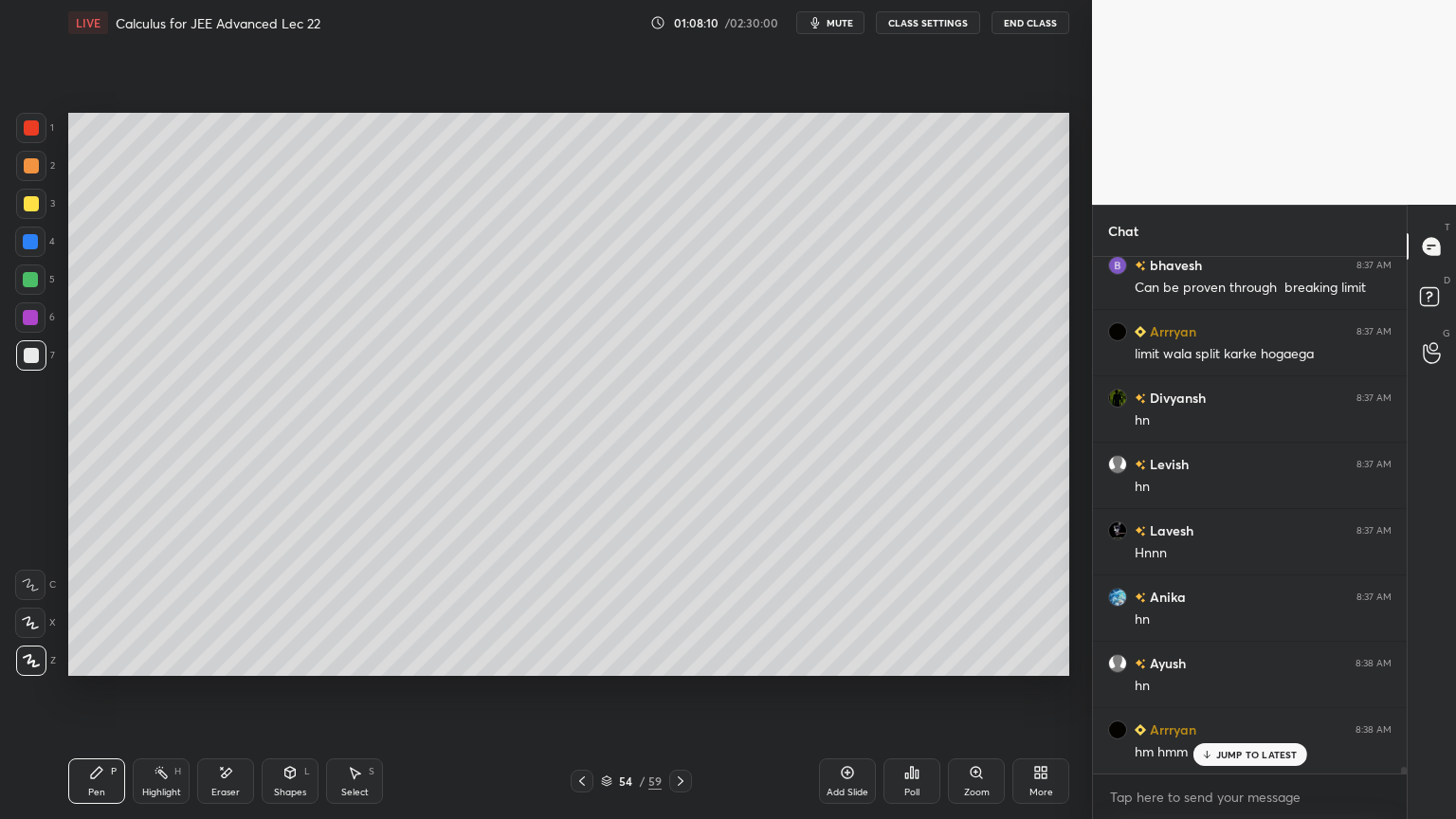 scroll, scrollTop: 41396, scrollLeft: 0, axis: vertical 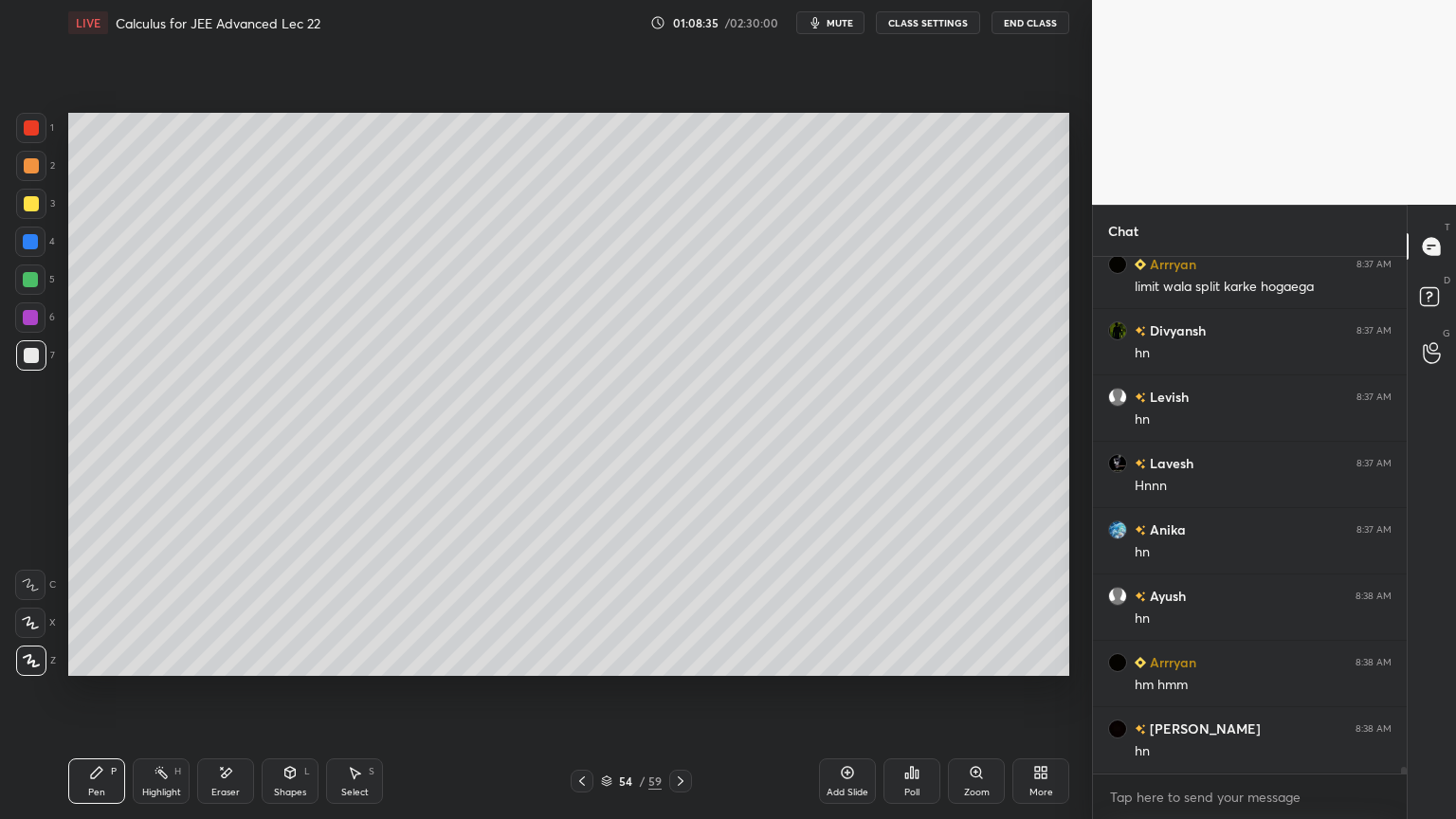 click at bounding box center [582, 781] 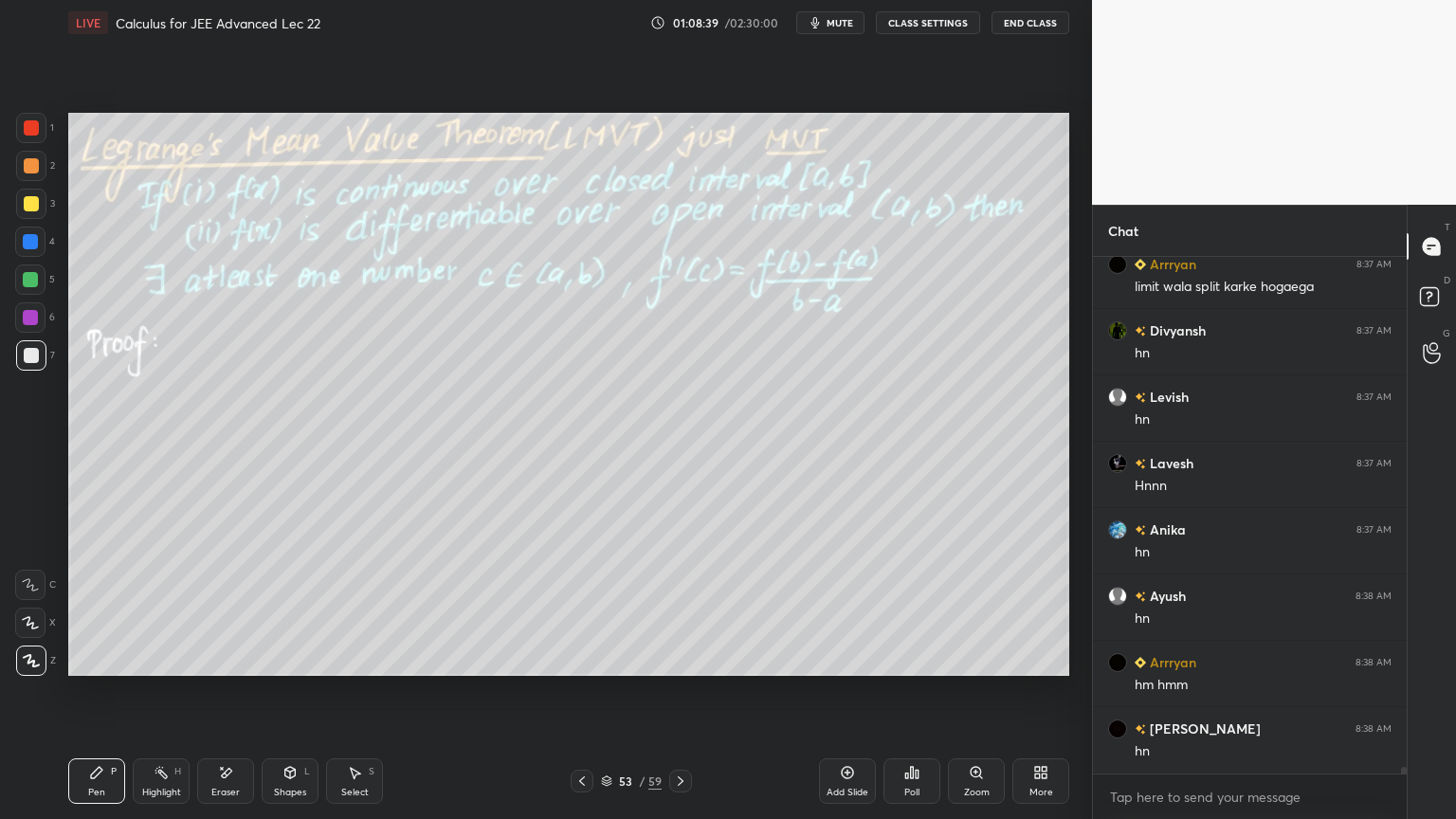 drag, startPoint x: 228, startPoint y: 777, endPoint x: 251, endPoint y: 683, distance: 96.77293 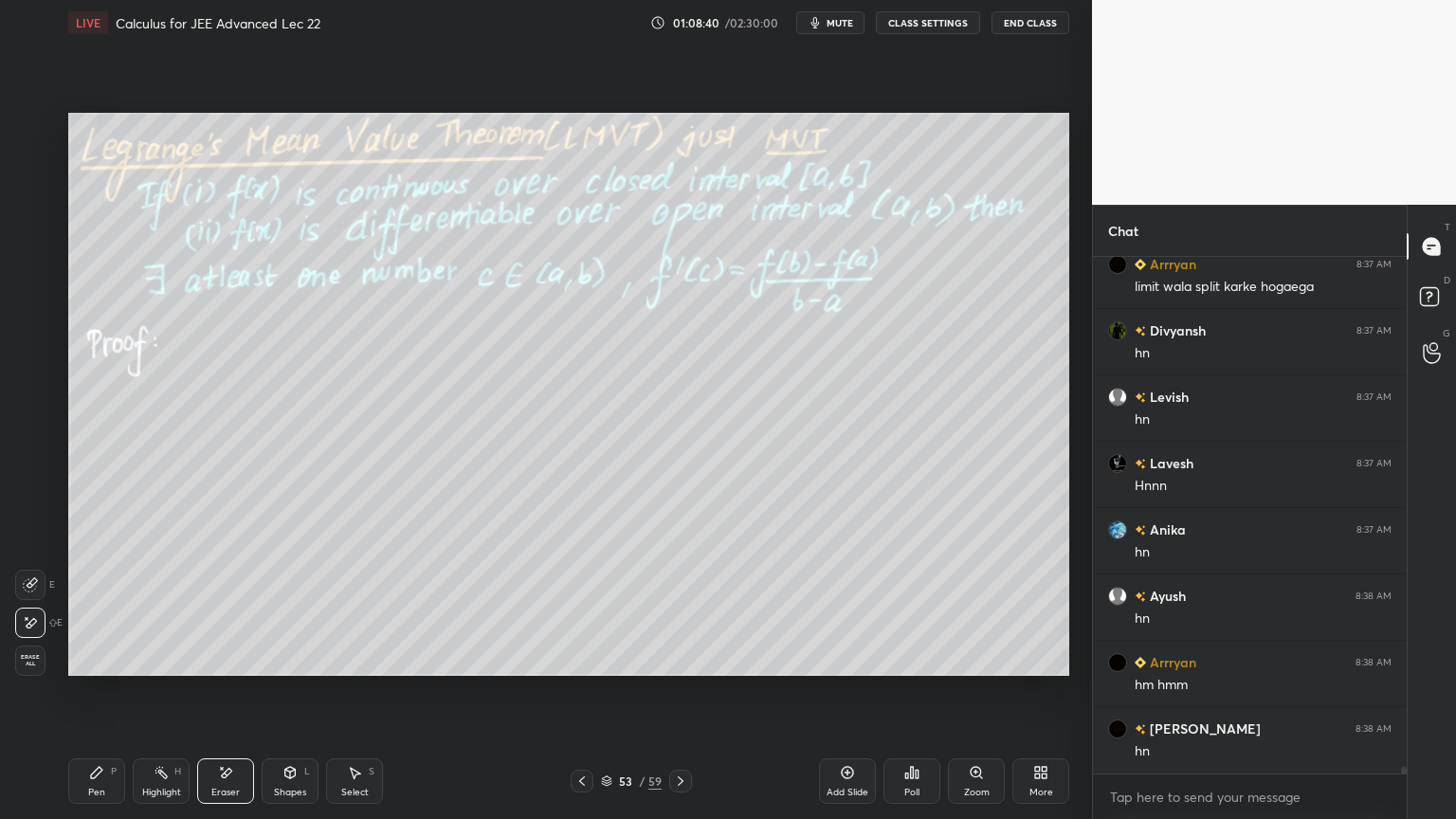 click on "P" at bounding box center (114, 772) 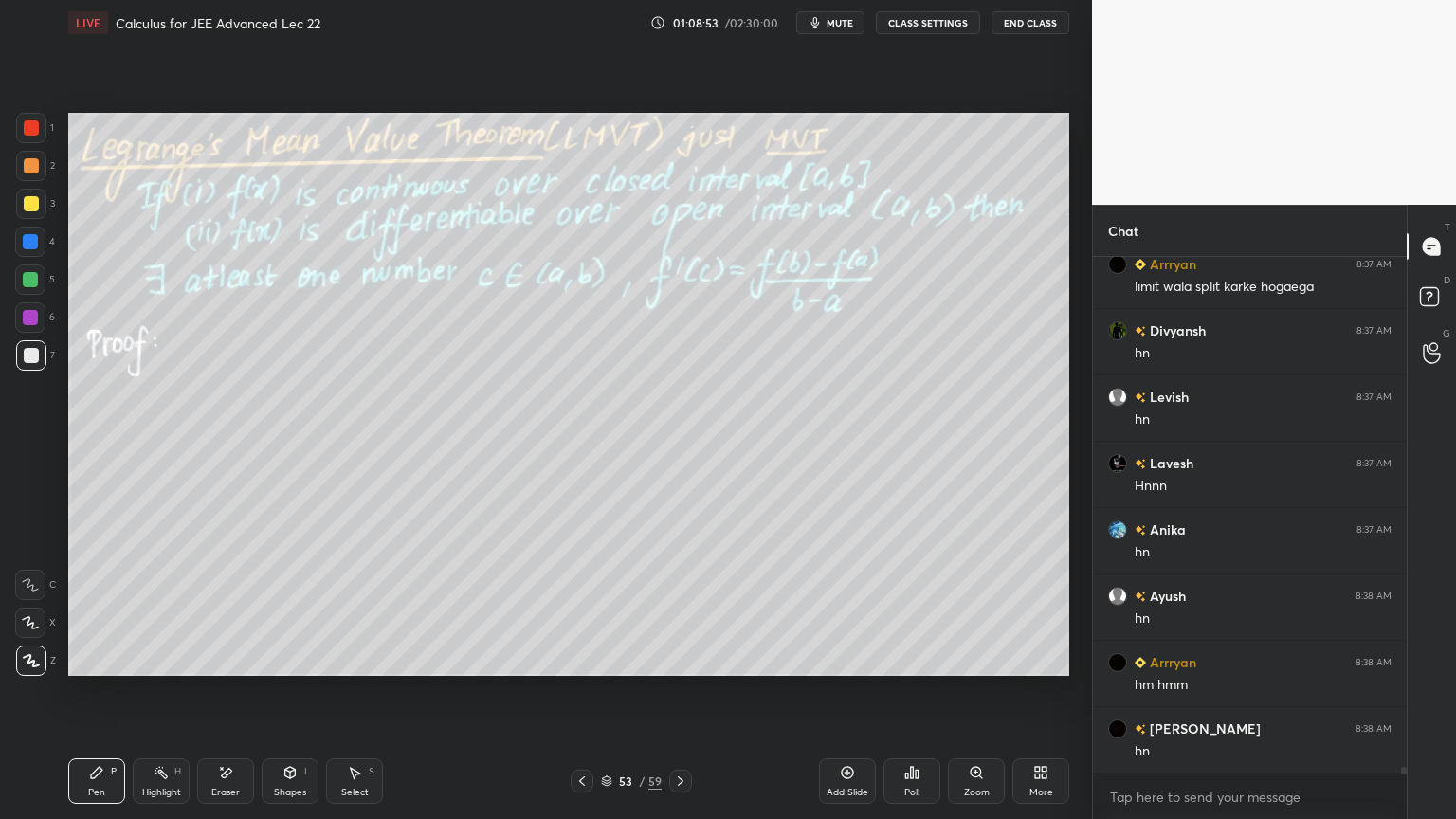 click on "Eraser" at bounding box center [226, 781] 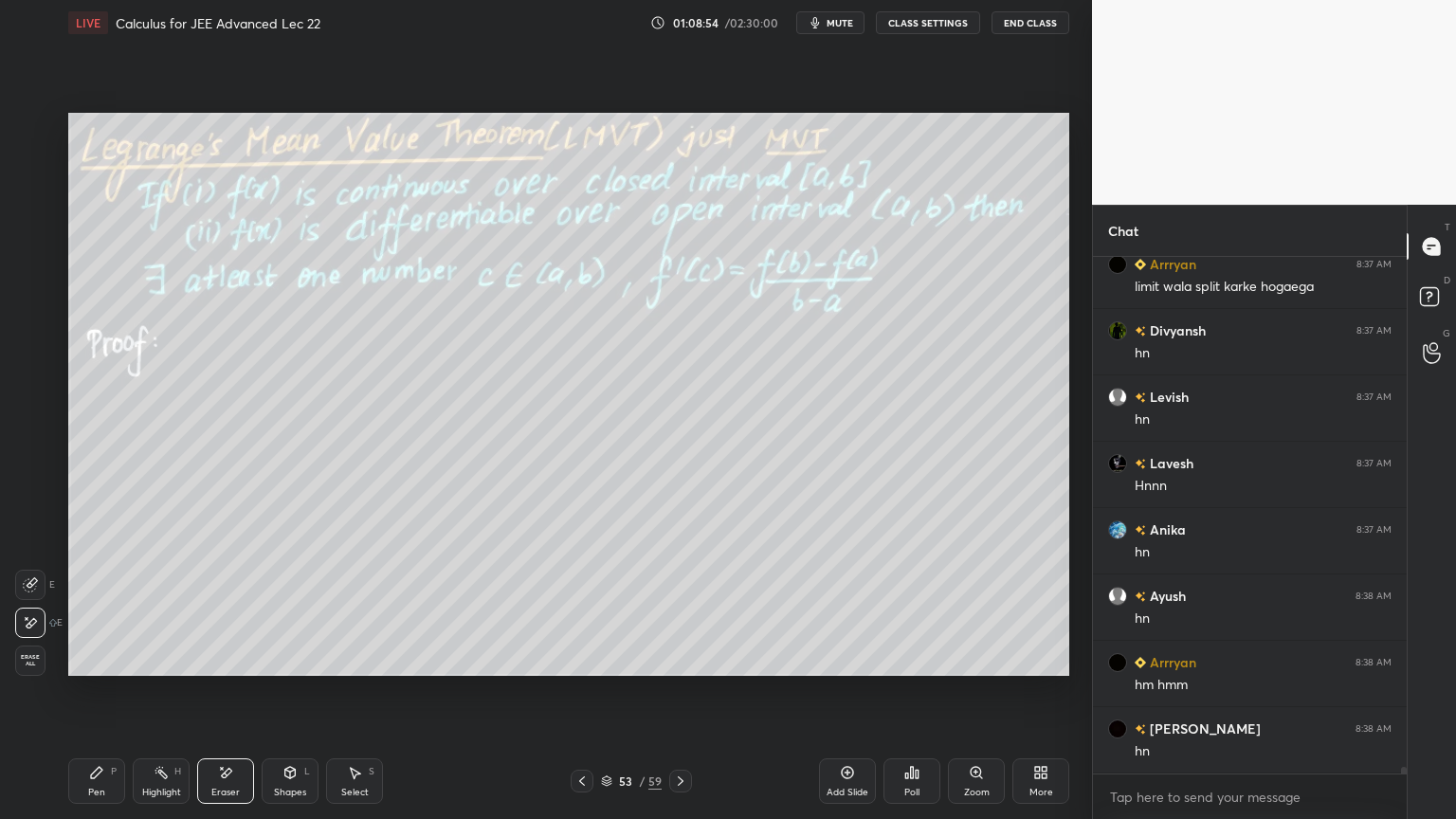 click on "Pen" at bounding box center [97, 792] 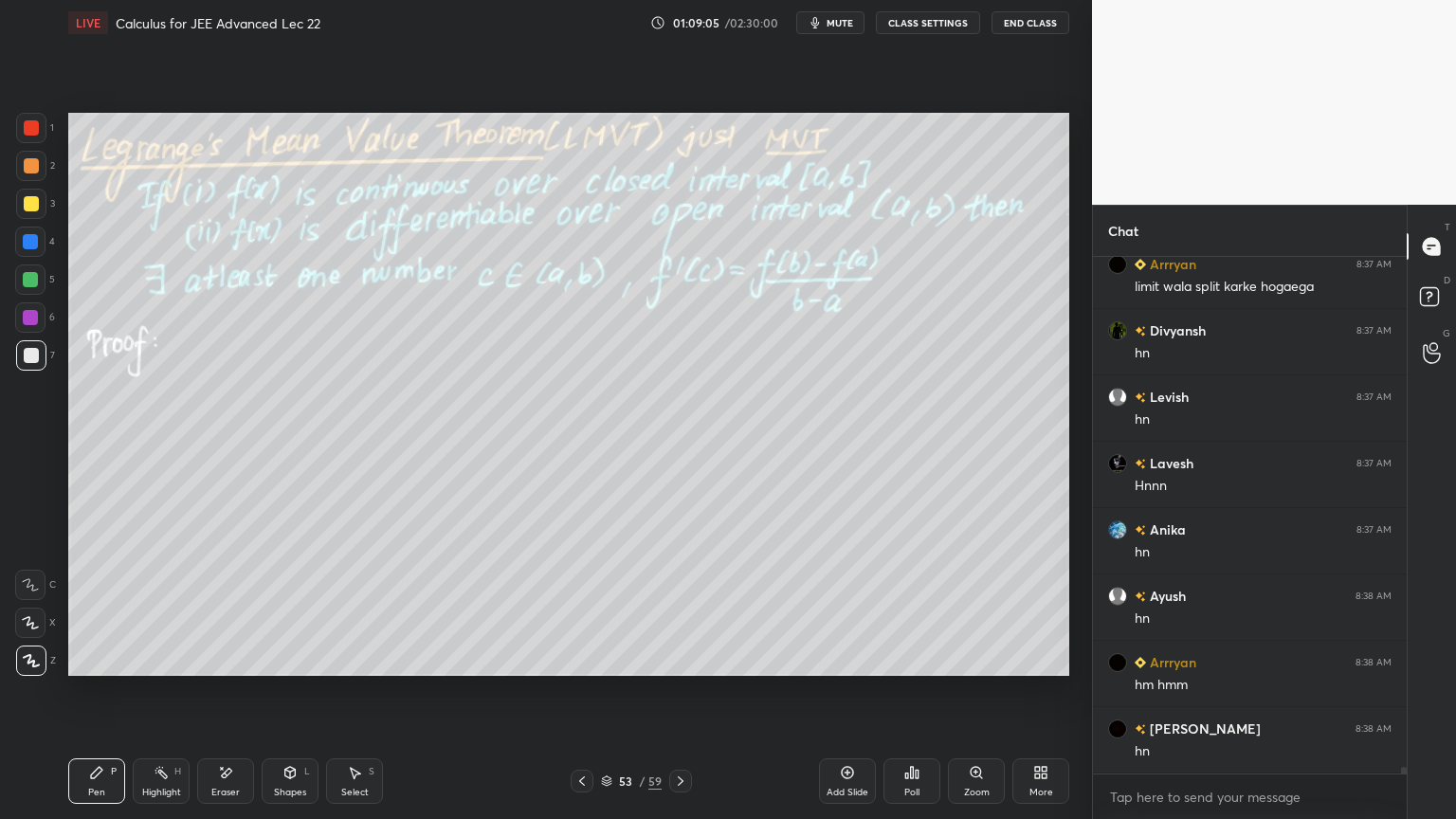 drag, startPoint x: 228, startPoint y: 778, endPoint x: 313, endPoint y: 688, distance: 123.79418 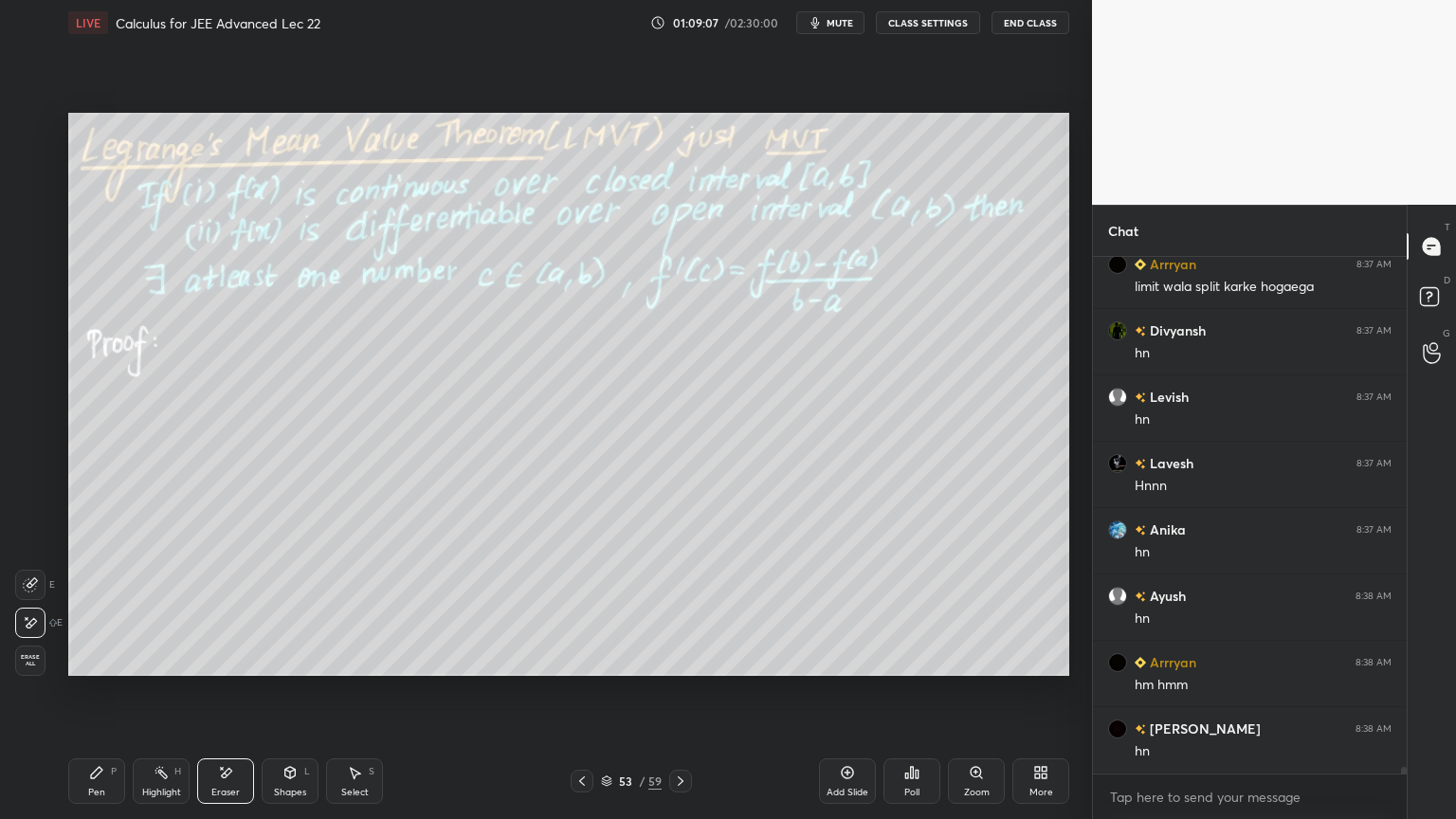 click 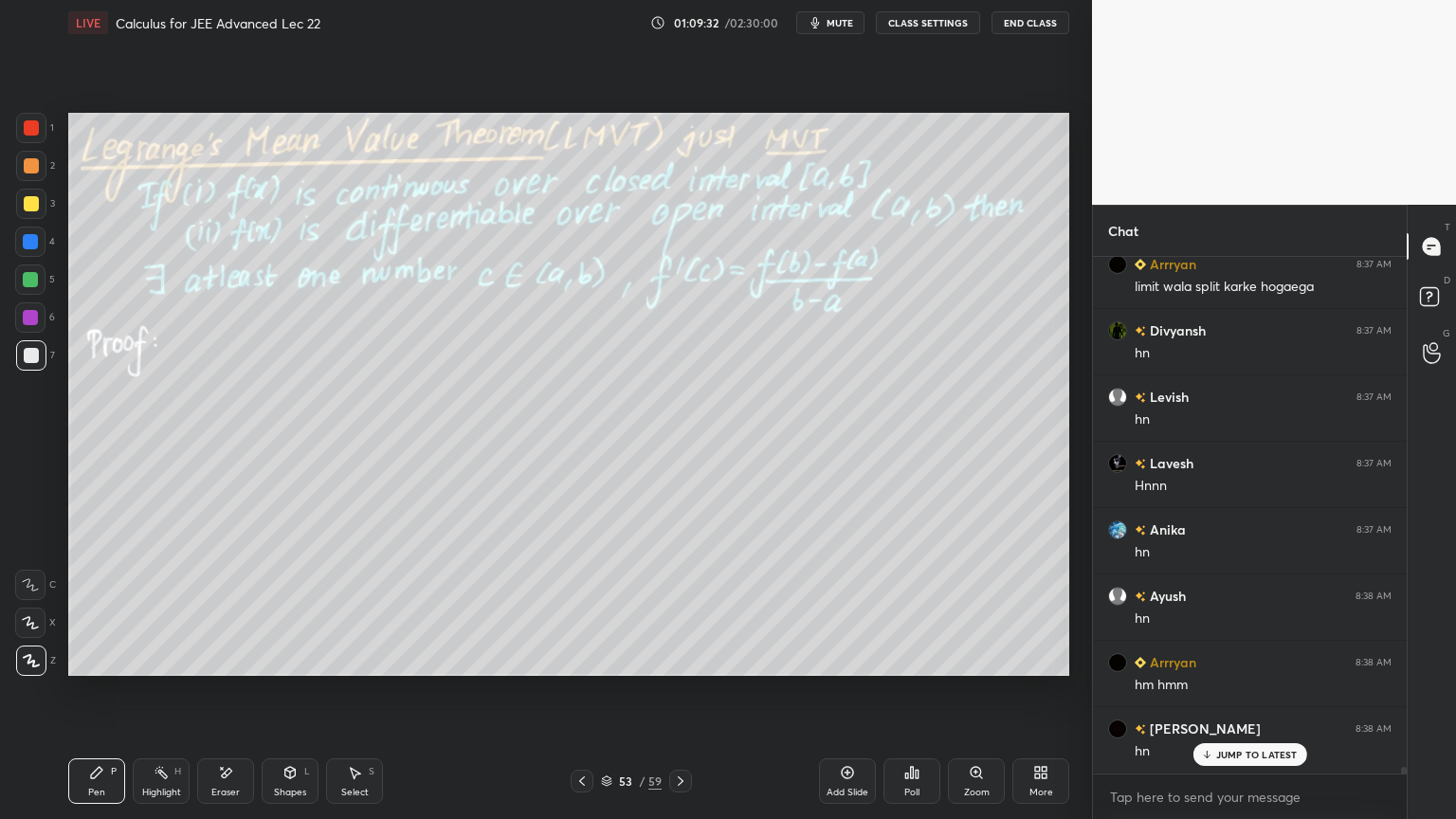 scroll, scrollTop: 41462, scrollLeft: 0, axis: vertical 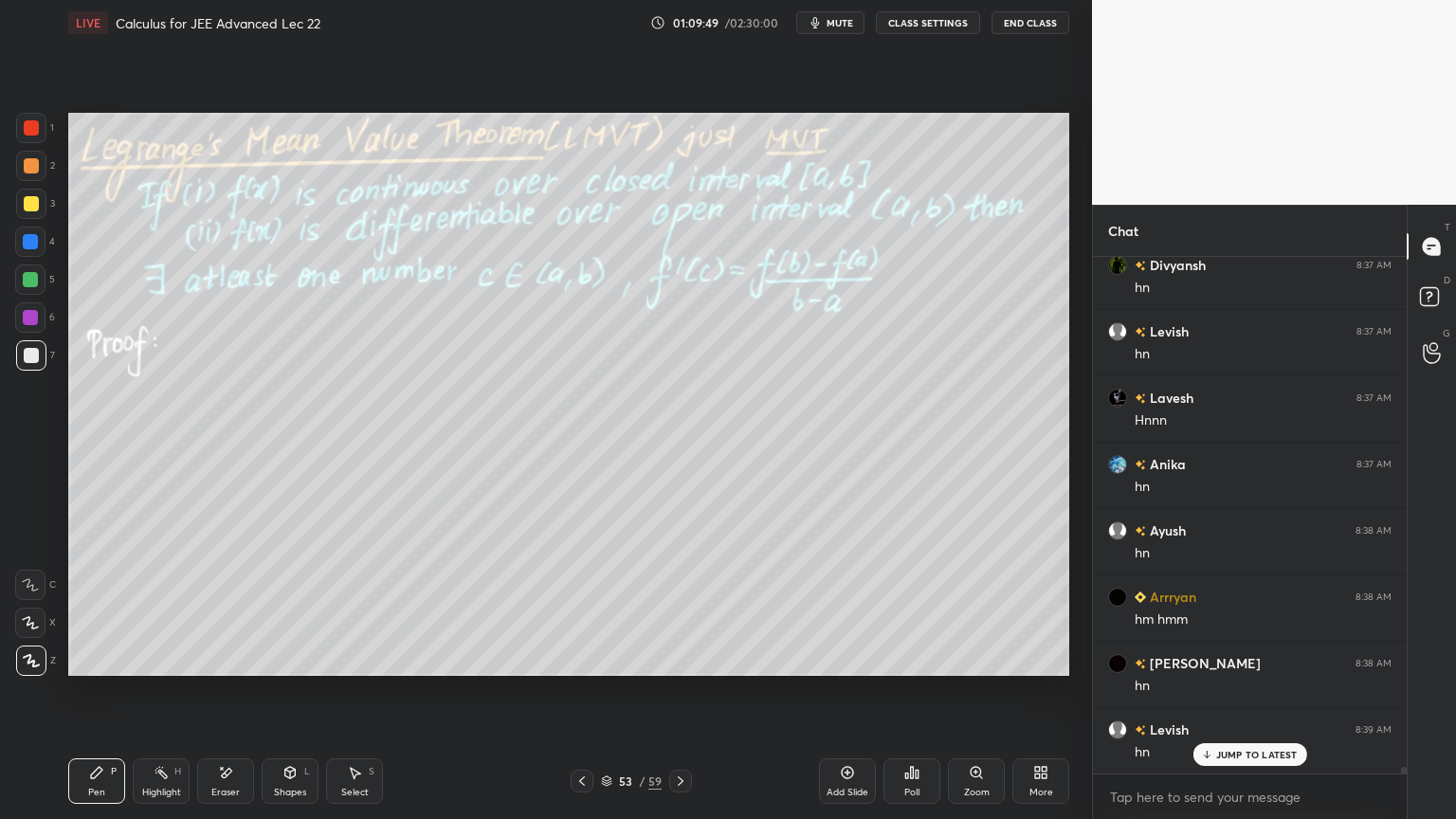 click 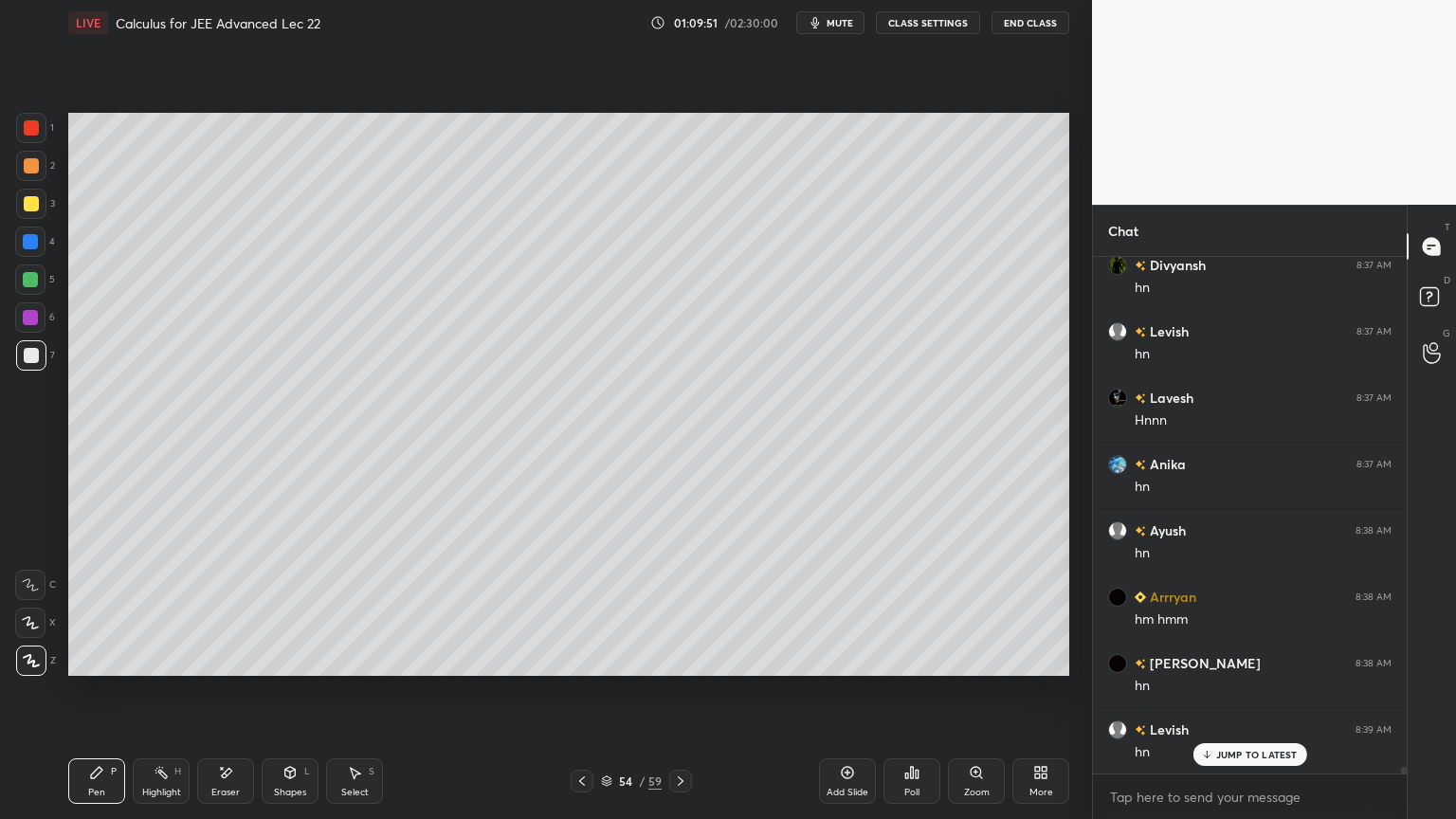 click 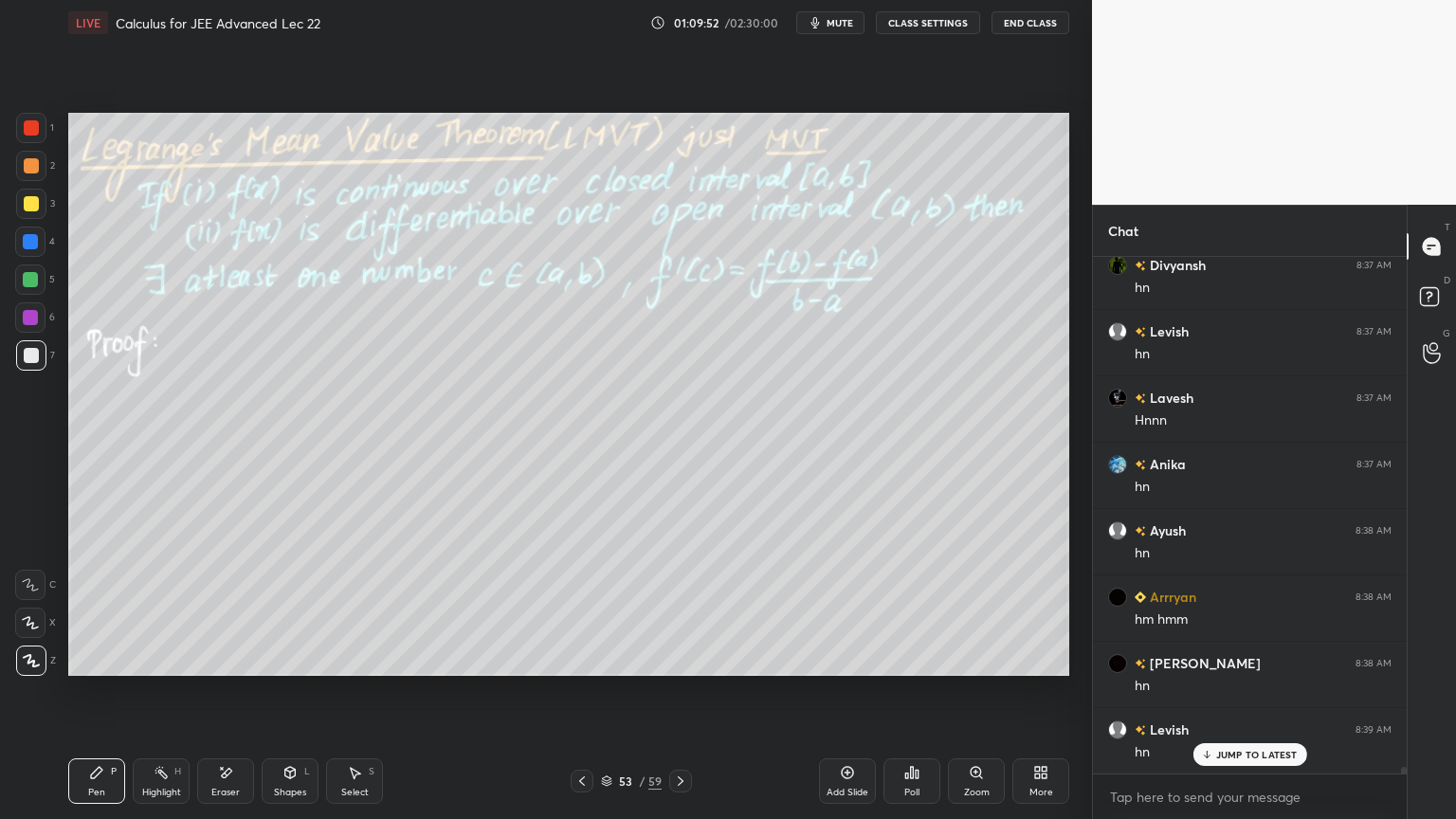 click on "Add Slide" at bounding box center [847, 781] 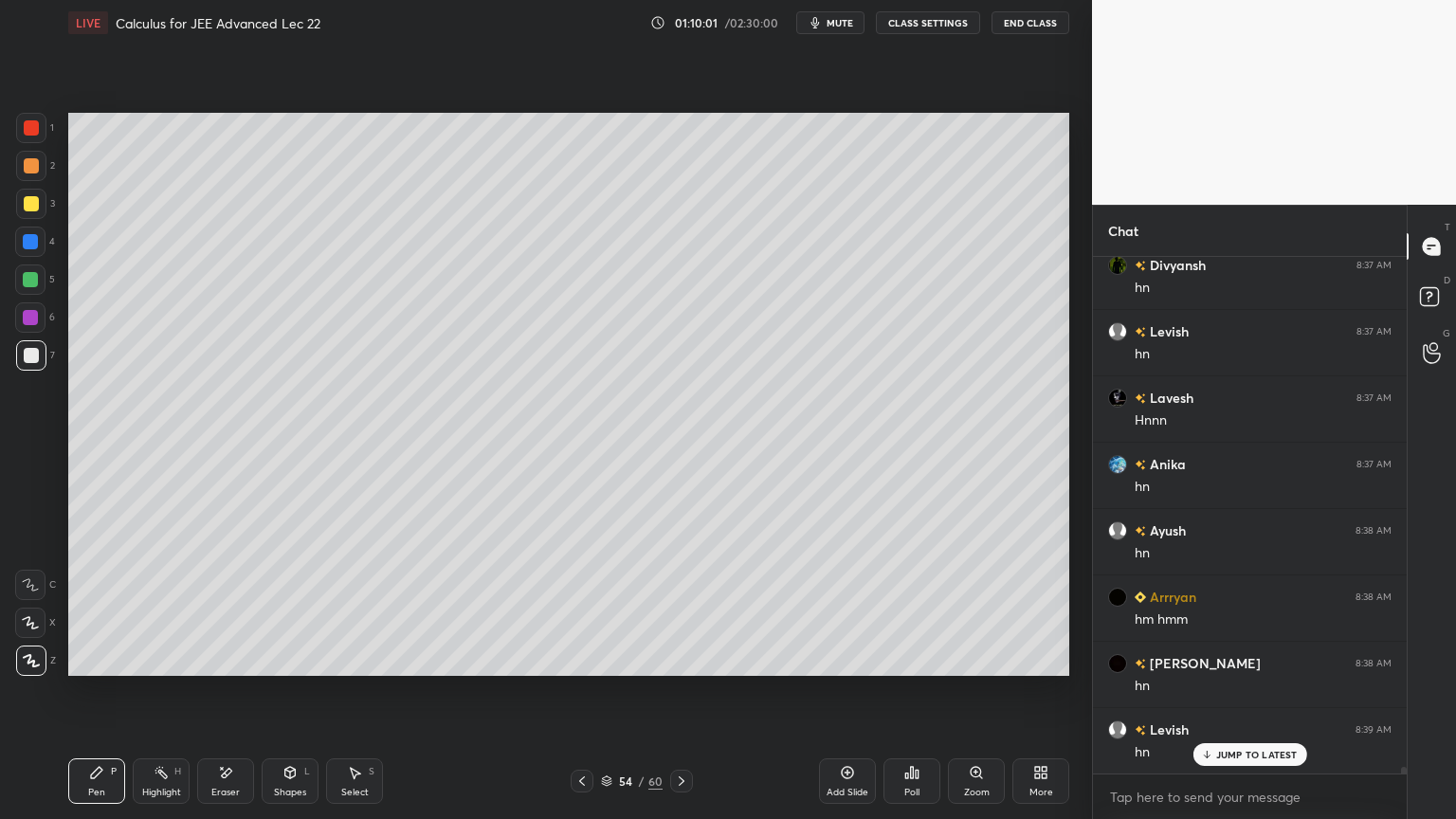 scroll, scrollTop: 41529, scrollLeft: 0, axis: vertical 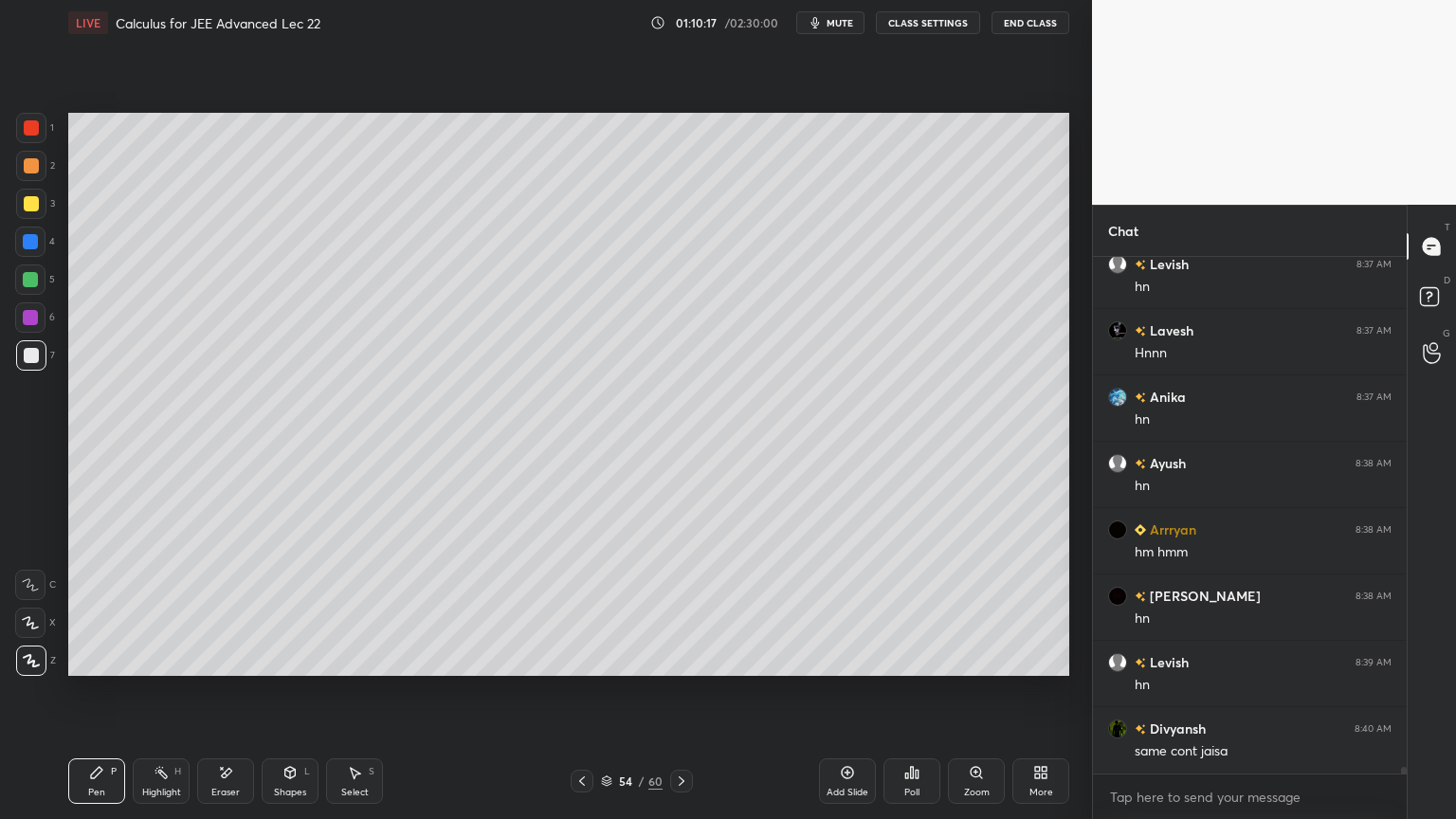 click on "Eraser" at bounding box center [226, 781] 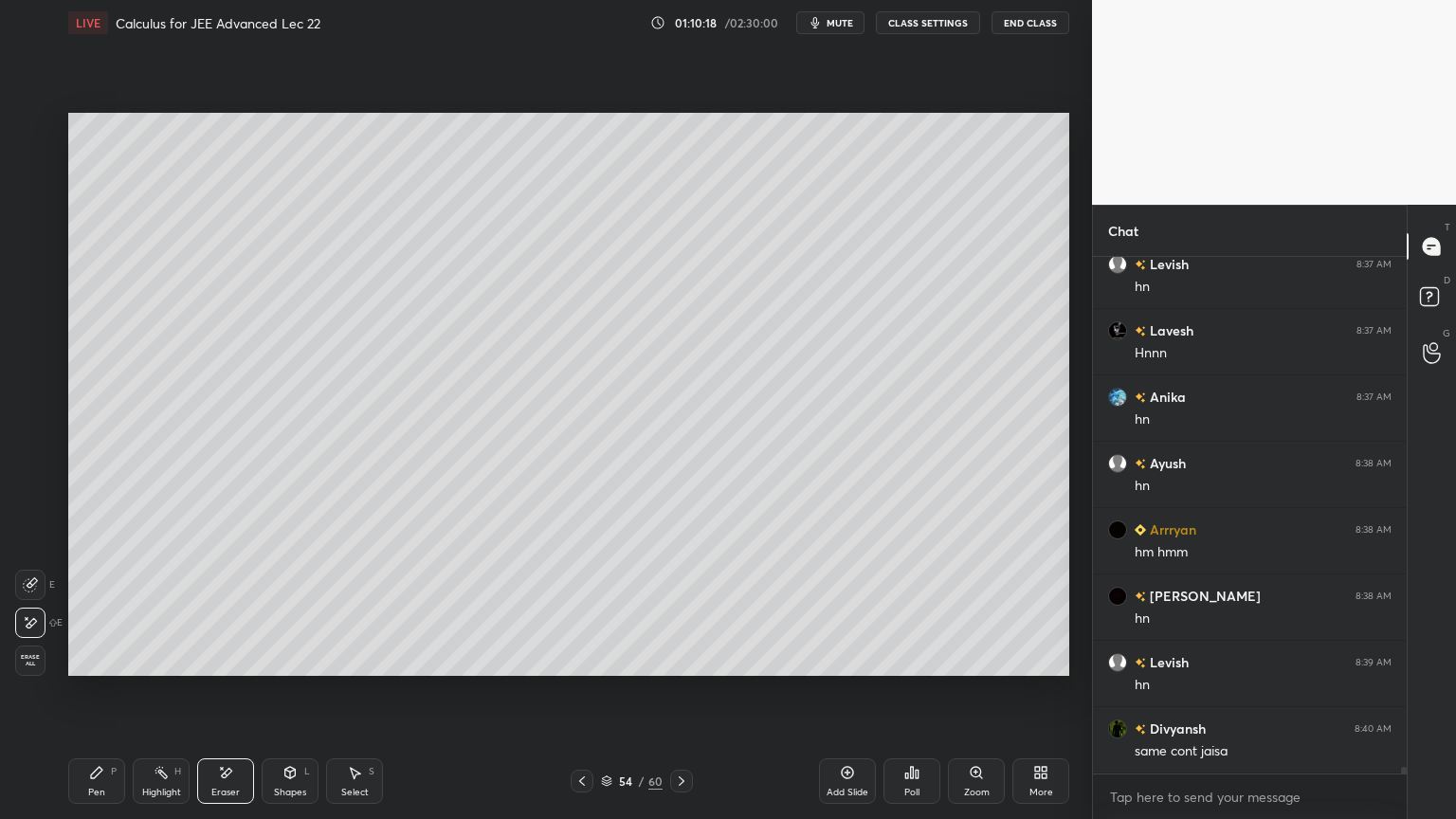 click 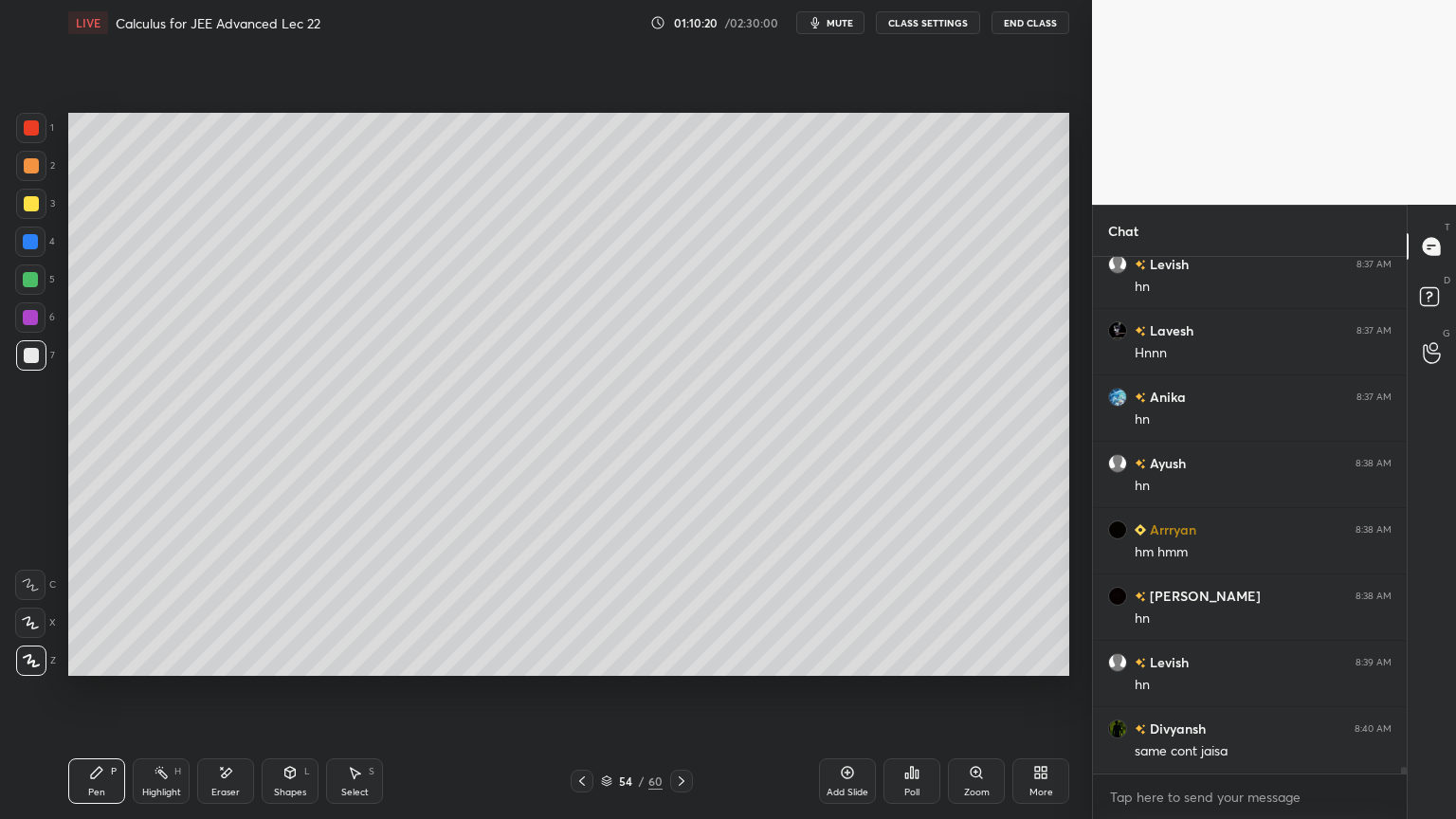 click 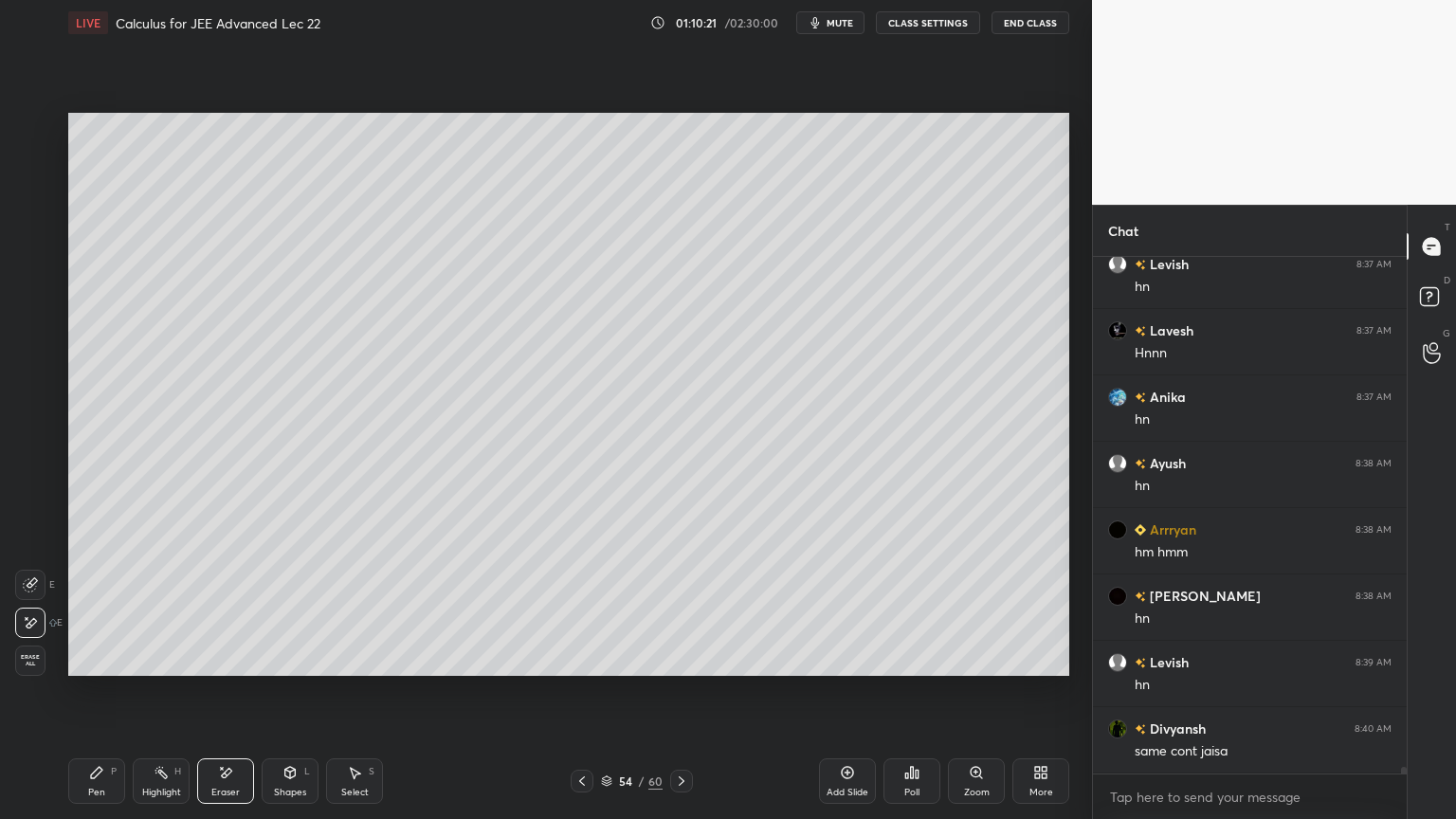 click on "Pen P" at bounding box center [97, 781] 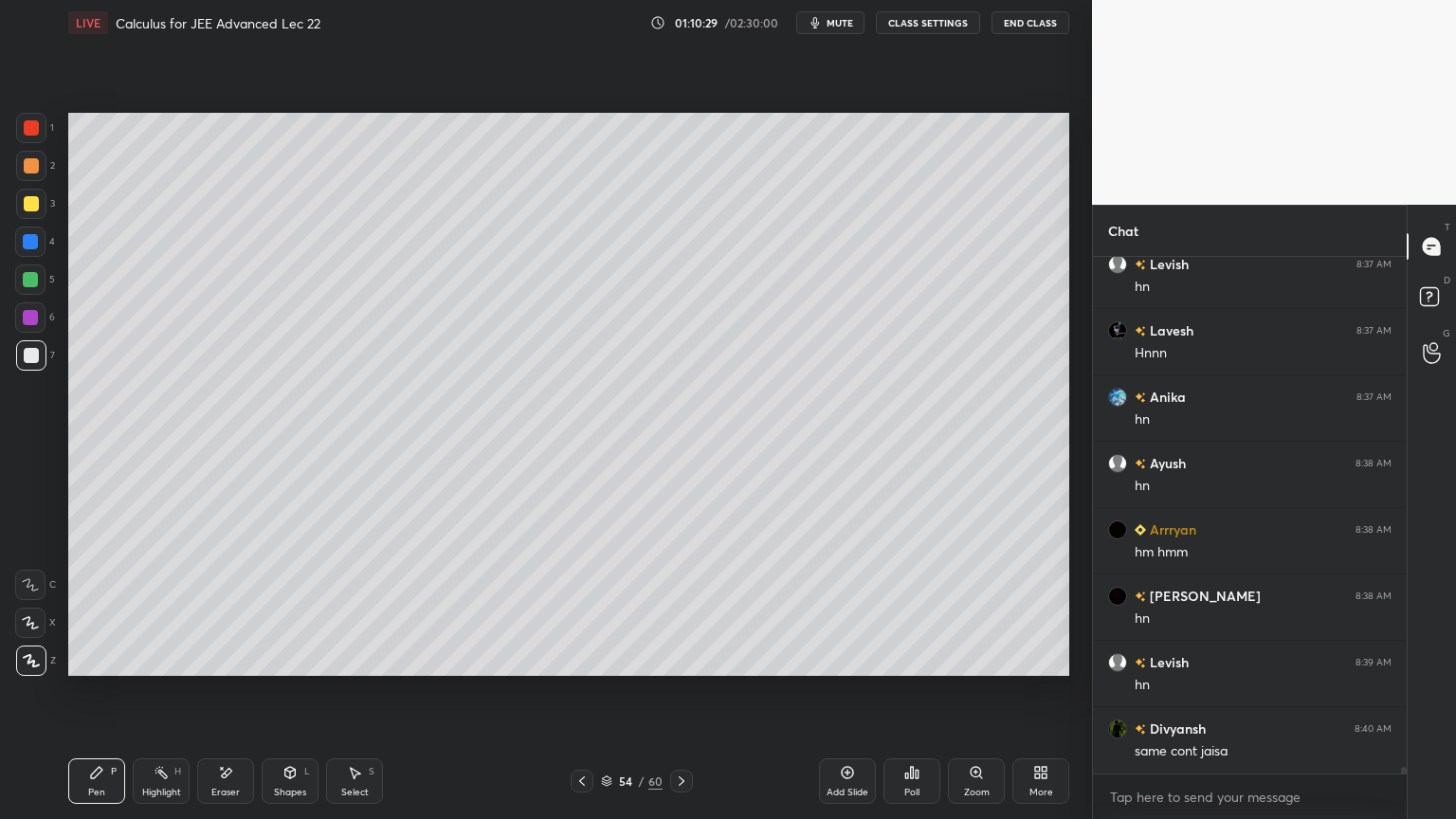 drag, startPoint x: 218, startPoint y: 771, endPoint x: 221, endPoint y: 715, distance: 56.0803 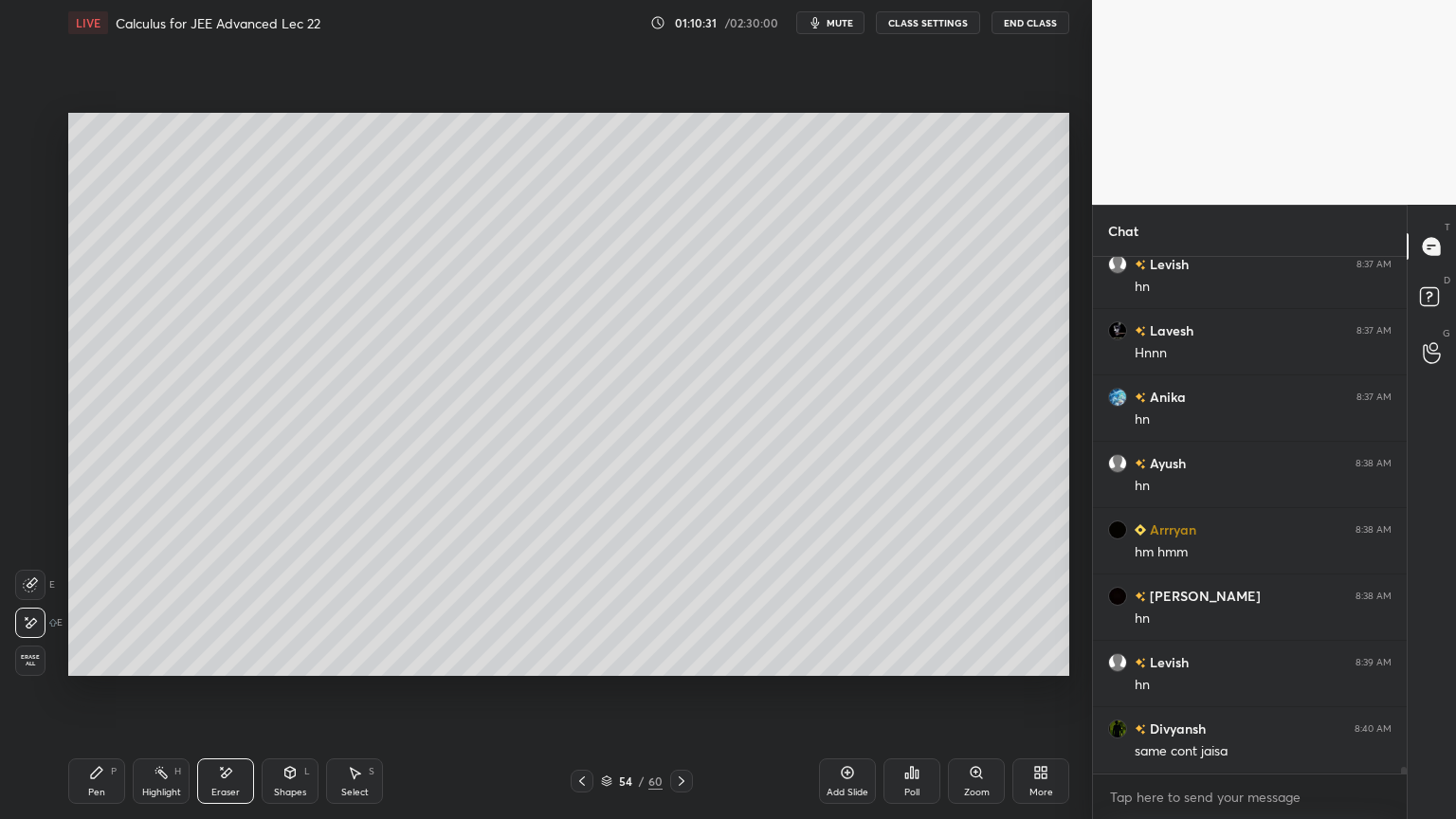 drag, startPoint x: 97, startPoint y: 778, endPoint x: 135, endPoint y: 699, distance: 87.66413 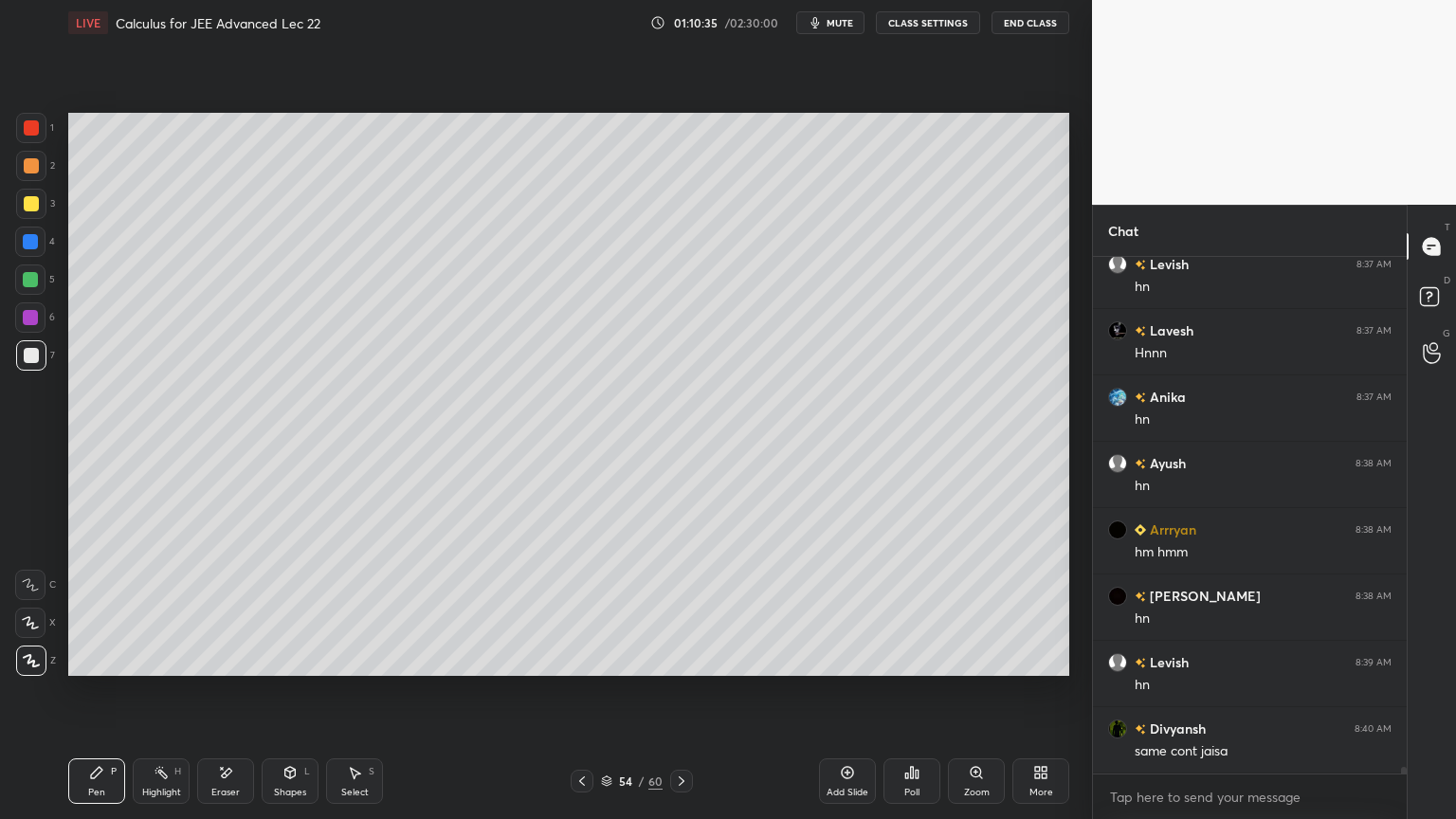 drag, startPoint x: 239, startPoint y: 766, endPoint x: 254, endPoint y: 702, distance: 65.73431 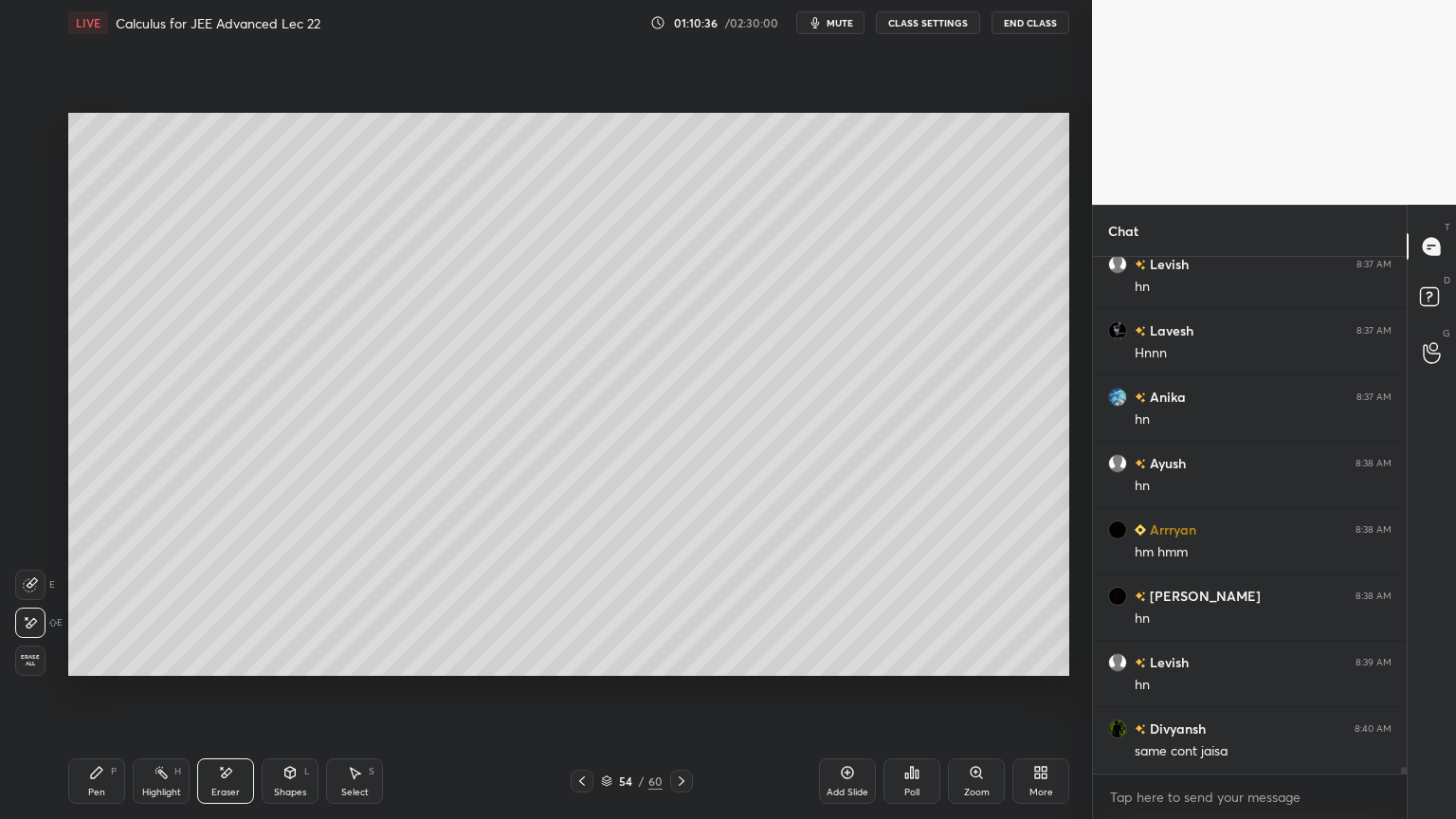 drag, startPoint x: 102, startPoint y: 760, endPoint x: 122, endPoint y: 711, distance: 52.9245 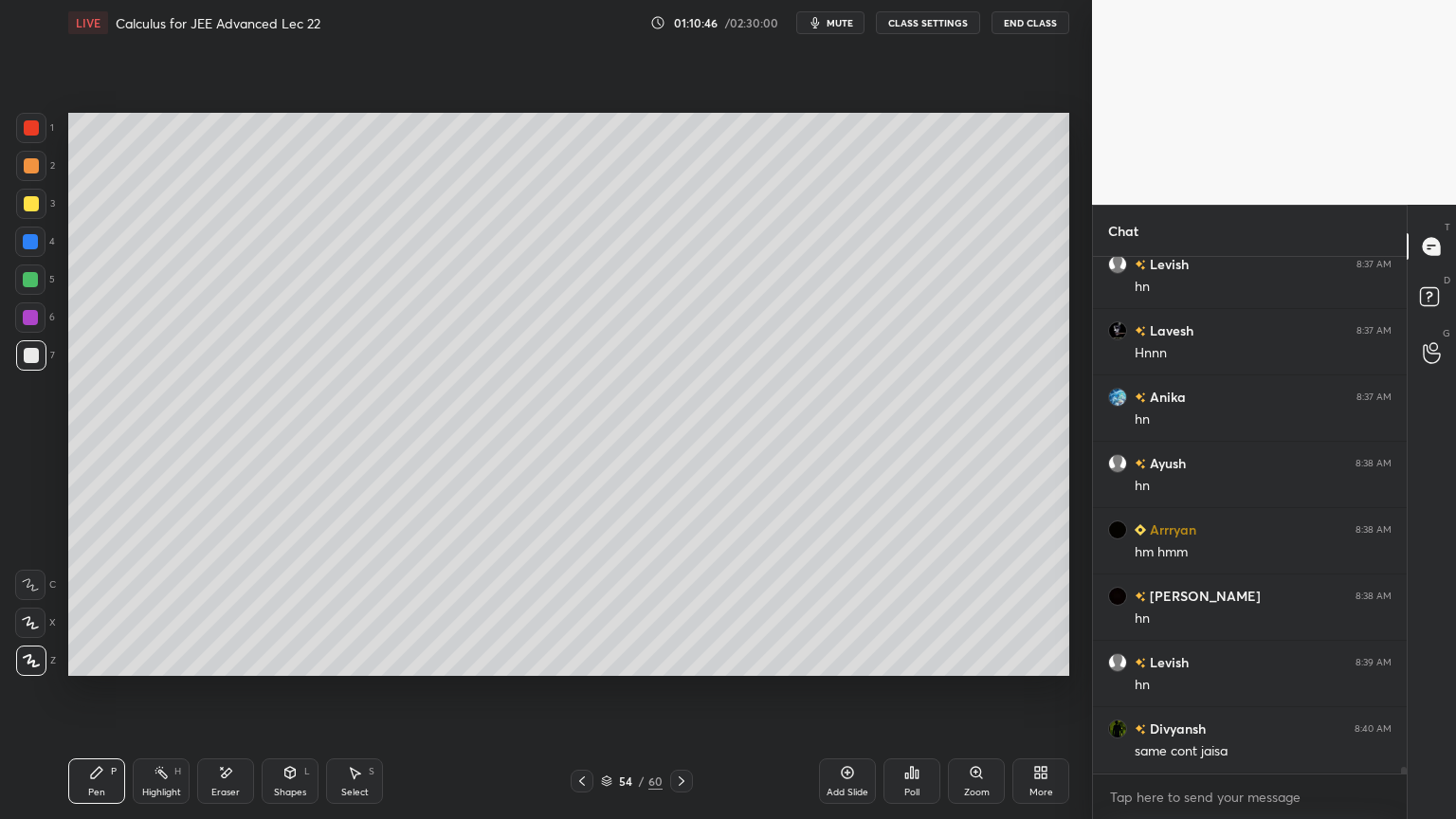 click on "Pen P Highlight H Eraser Shapes L Select S 54 / 60 Add Slide Poll Zoom More" at bounding box center [569, 781] 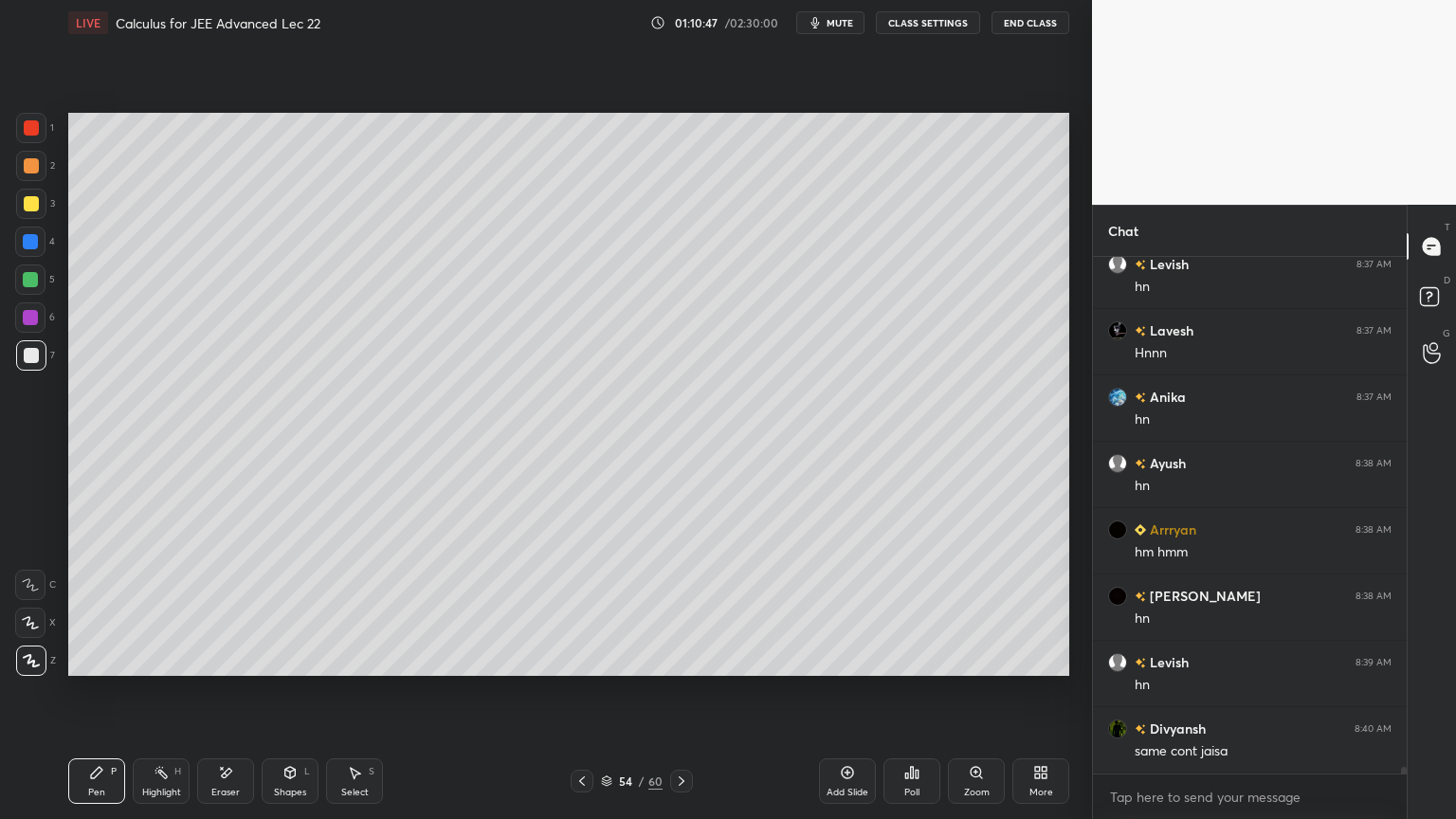 drag, startPoint x: 229, startPoint y: 788, endPoint x: 276, endPoint y: 691, distance: 107.78683 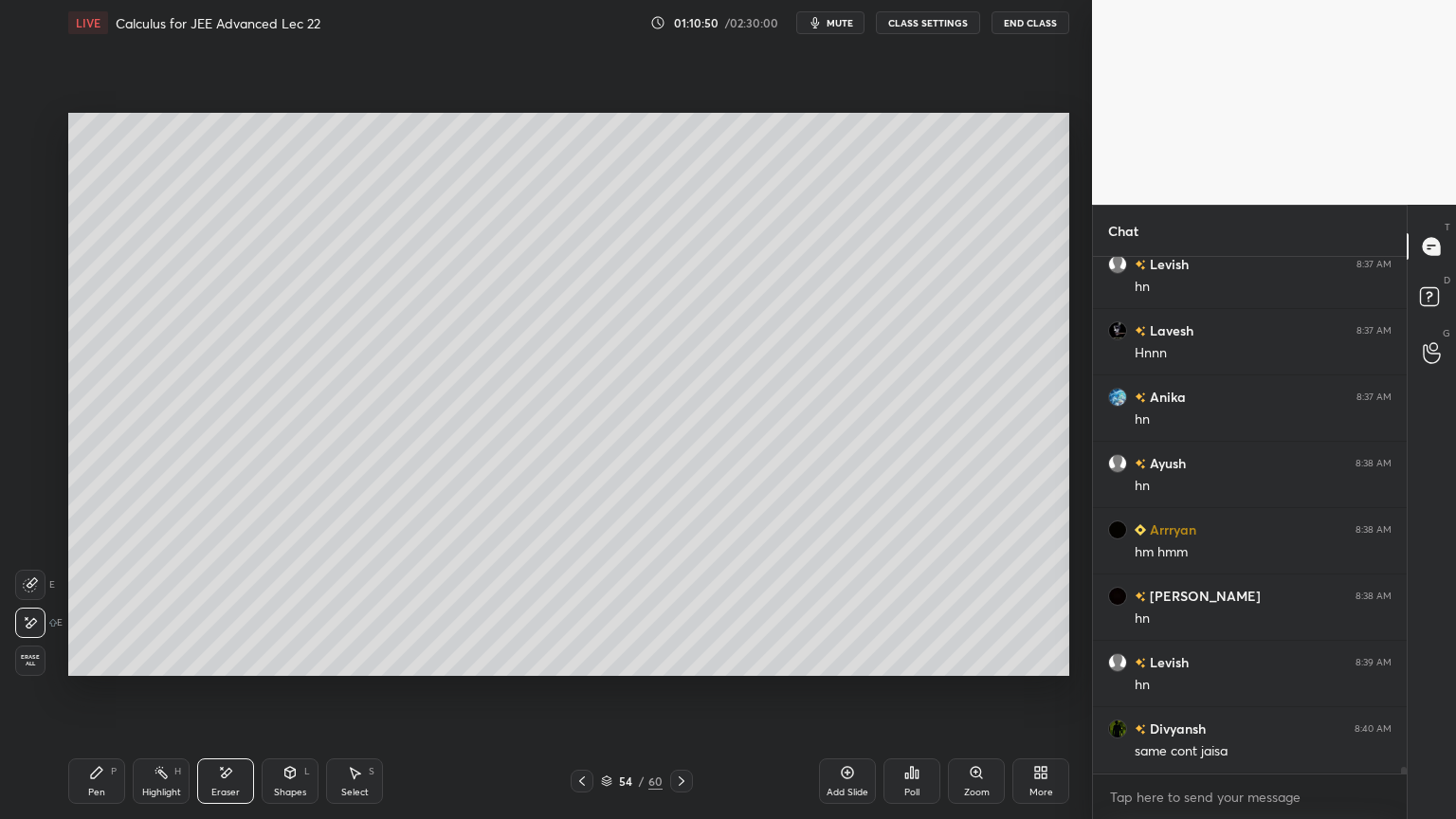 drag, startPoint x: 114, startPoint y: 767, endPoint x: 136, endPoint y: 706, distance: 64.84597 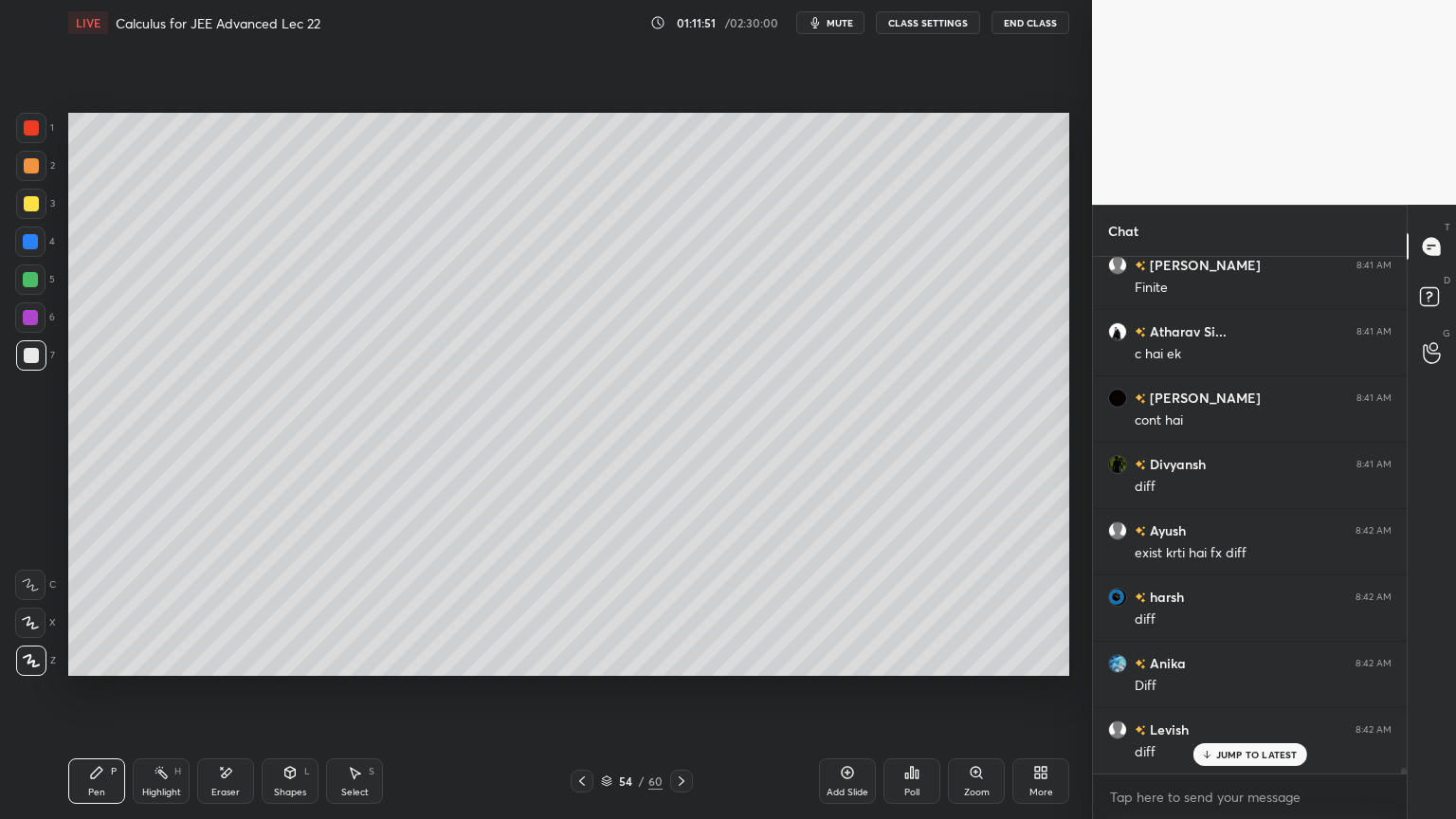 scroll, scrollTop: 43254, scrollLeft: 0, axis: vertical 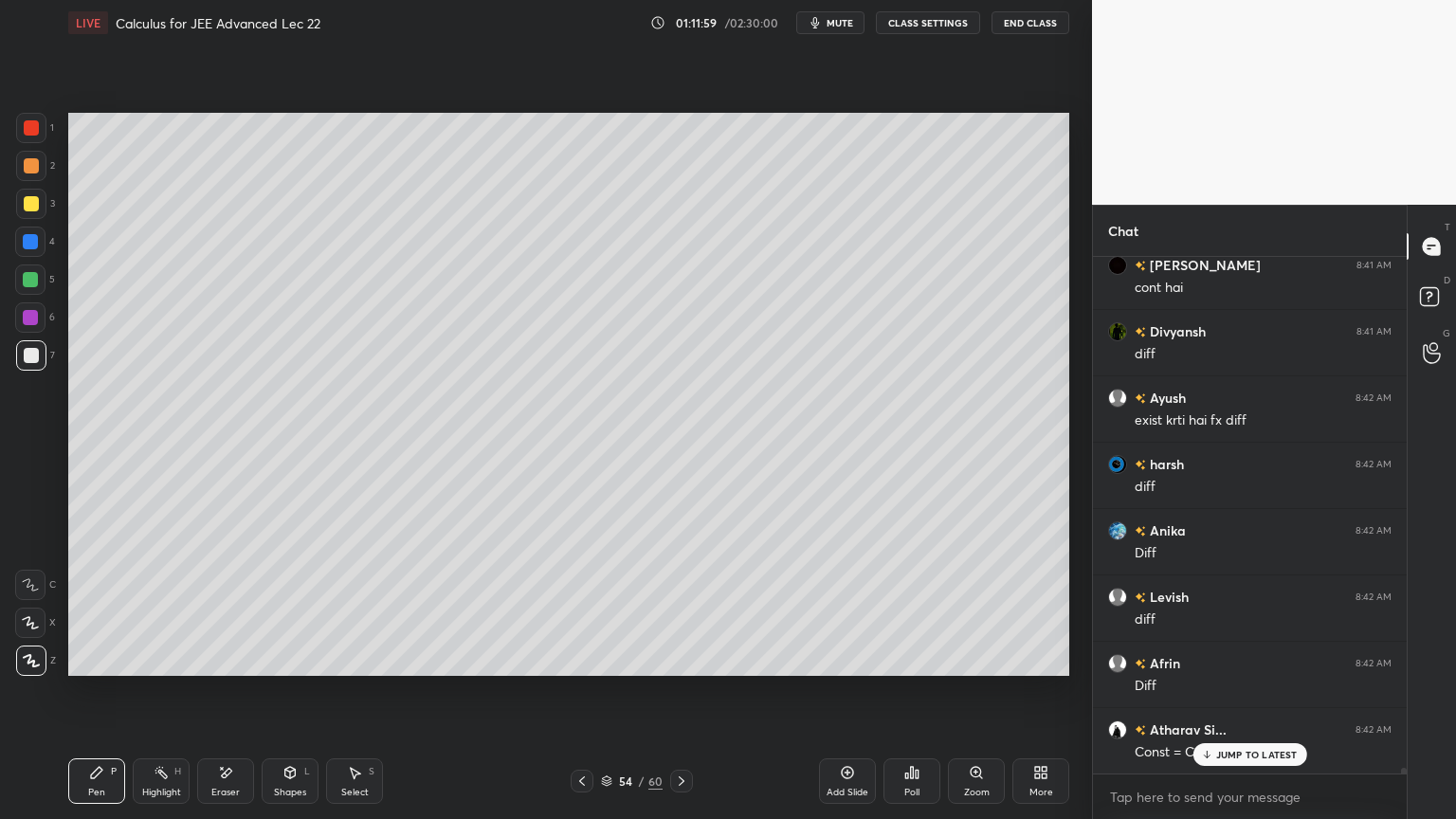 click 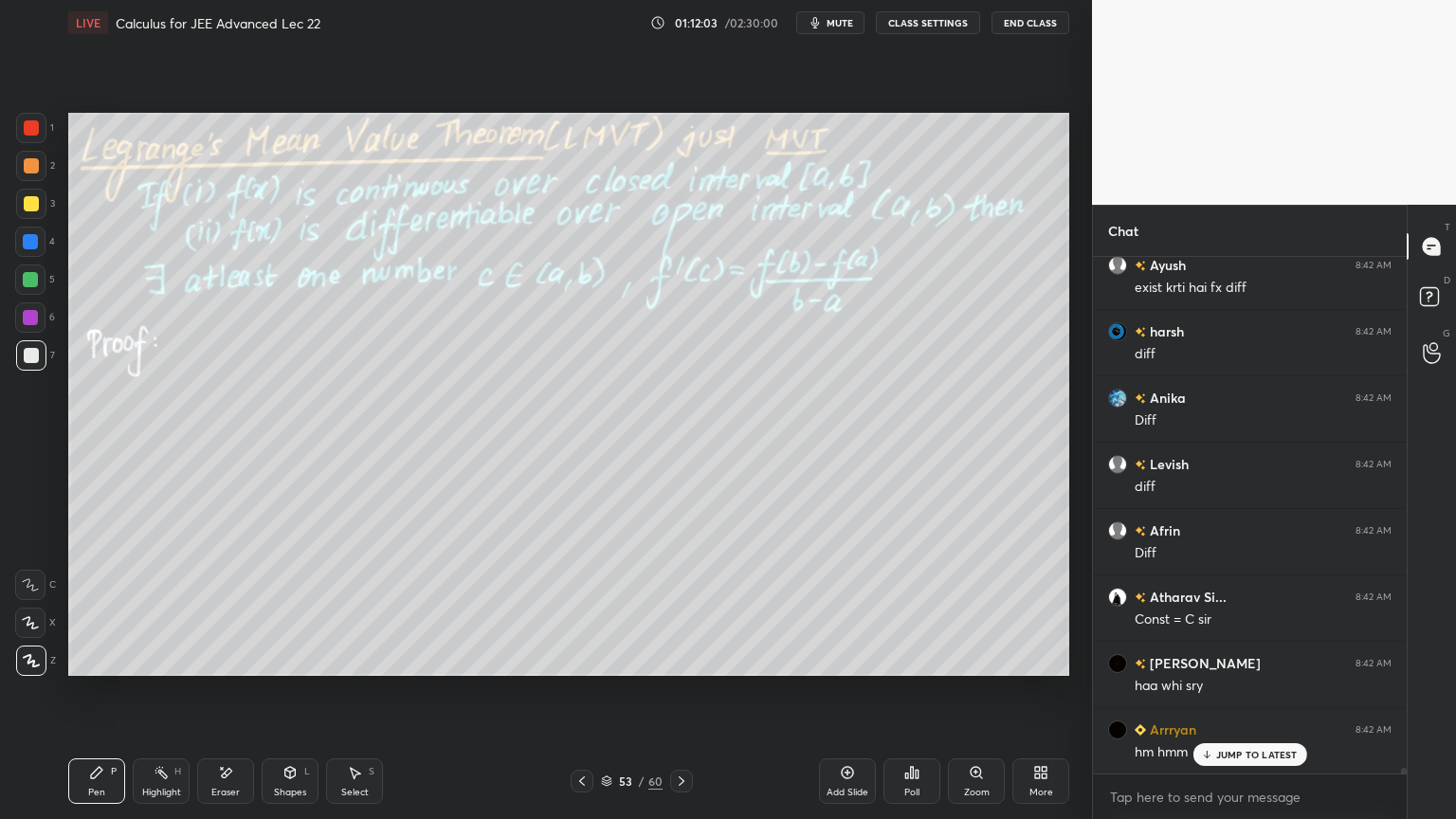 scroll, scrollTop: 43498, scrollLeft: 0, axis: vertical 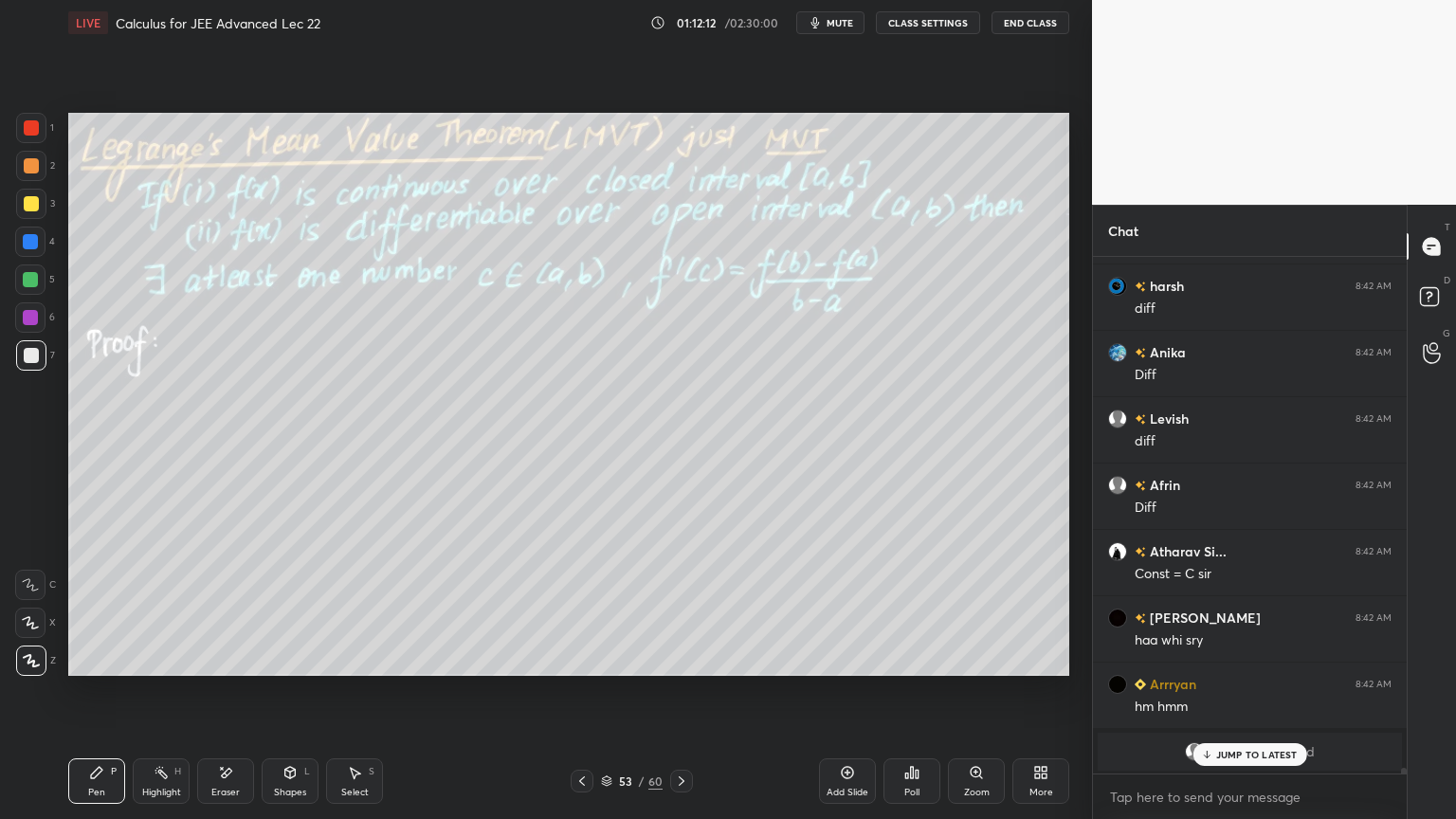 drag, startPoint x: 343, startPoint y: 778, endPoint x: 356, endPoint y: 750, distance: 30.870698 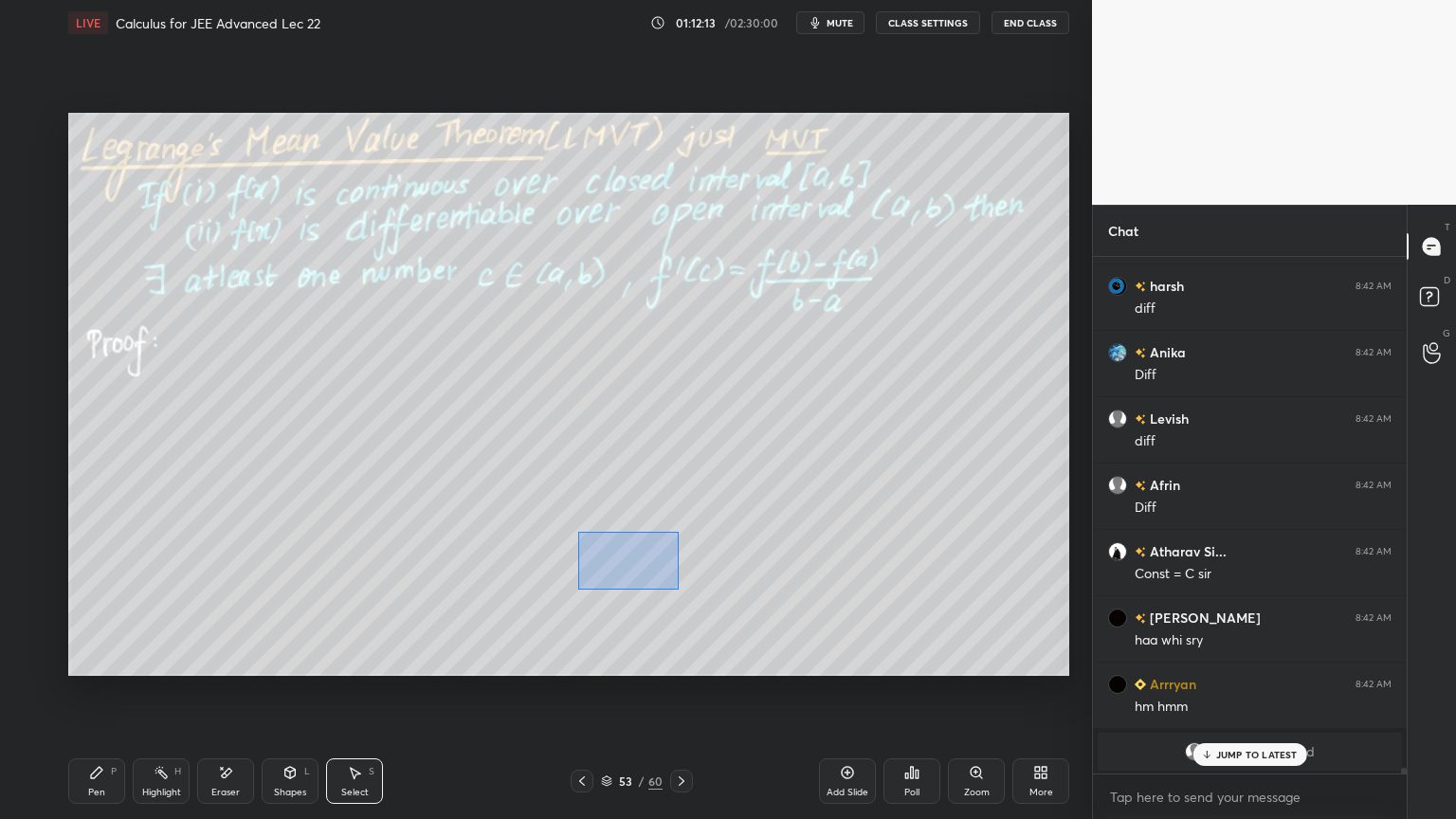 drag, startPoint x: 577, startPoint y: 531, endPoint x: 667, endPoint y: 594, distance: 109.859 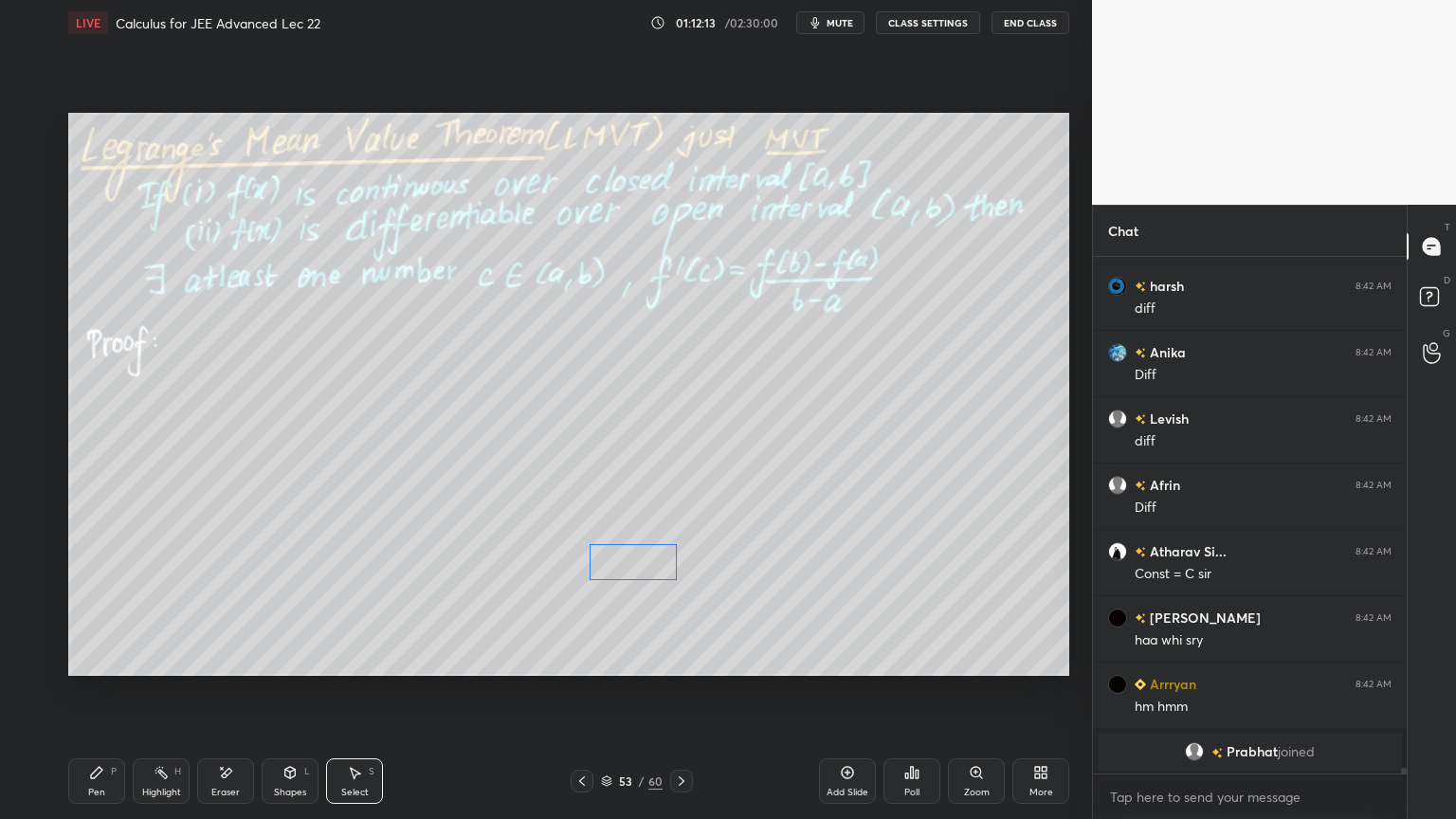 scroll, scrollTop: 43565, scrollLeft: 0, axis: vertical 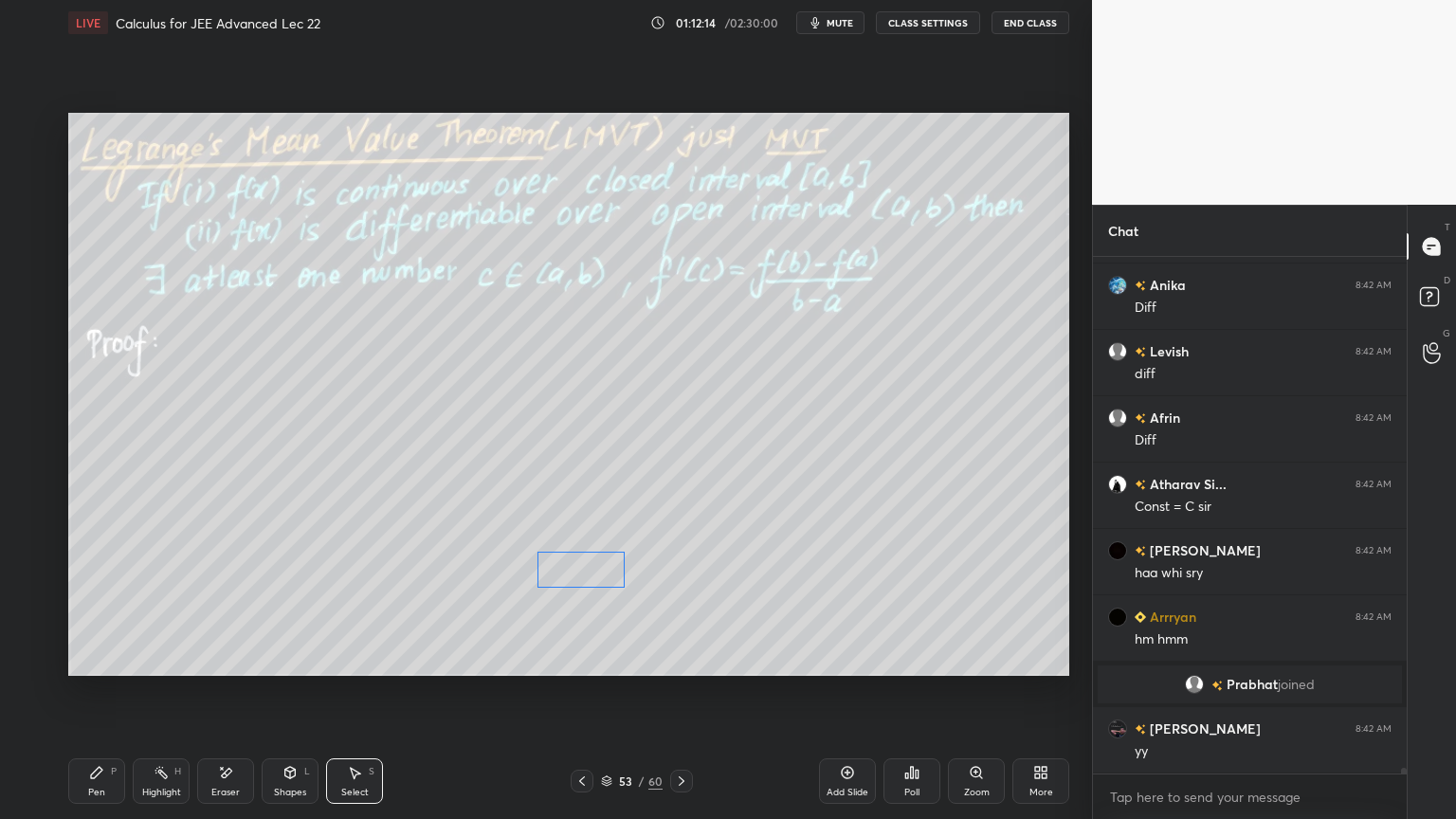 drag, startPoint x: 633, startPoint y: 571, endPoint x: 578, endPoint y: 607, distance: 65.734314 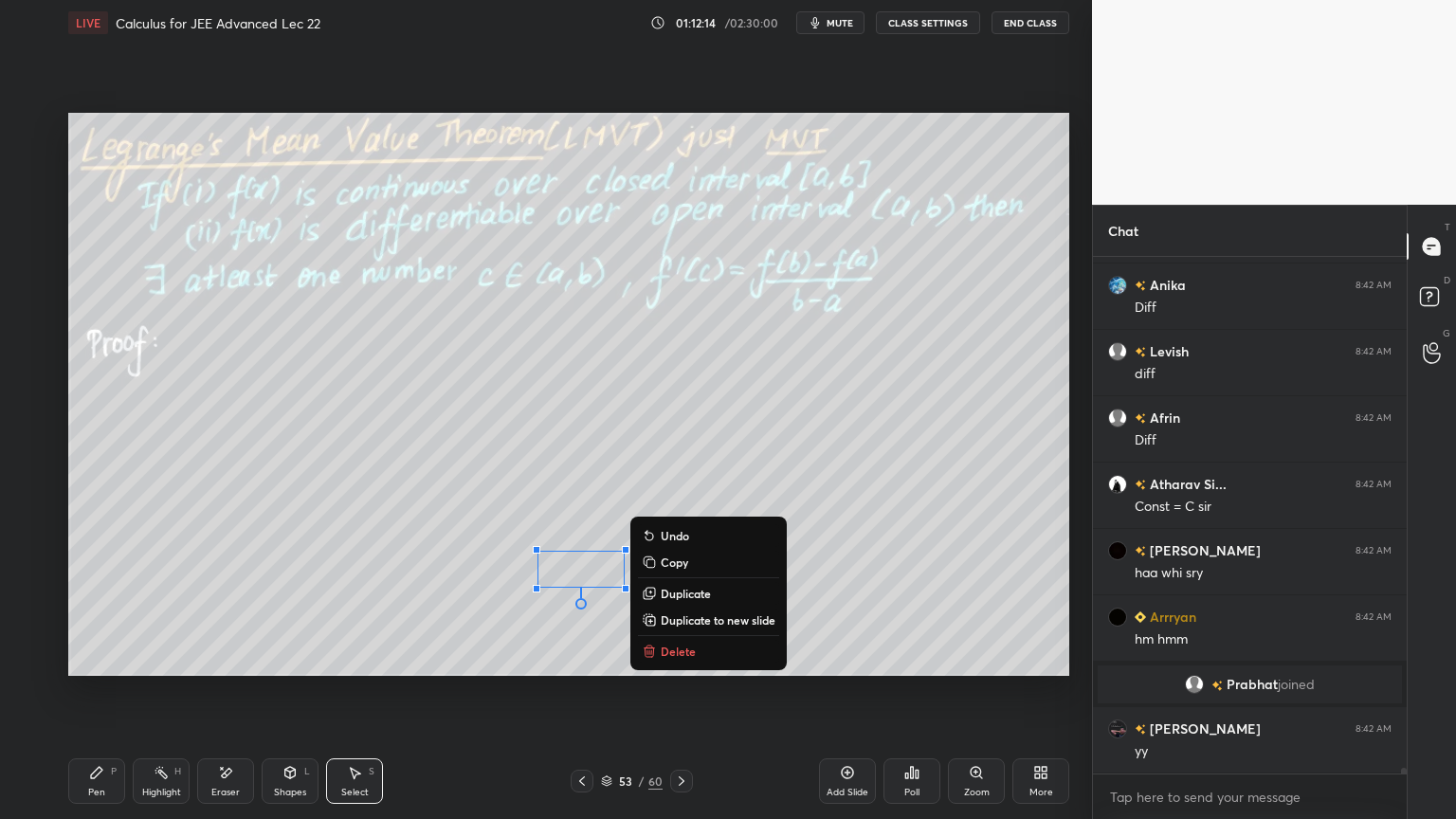 click on "0 ° Undo Copy Duplicate Duplicate to new slide Delete" at bounding box center (569, 394) 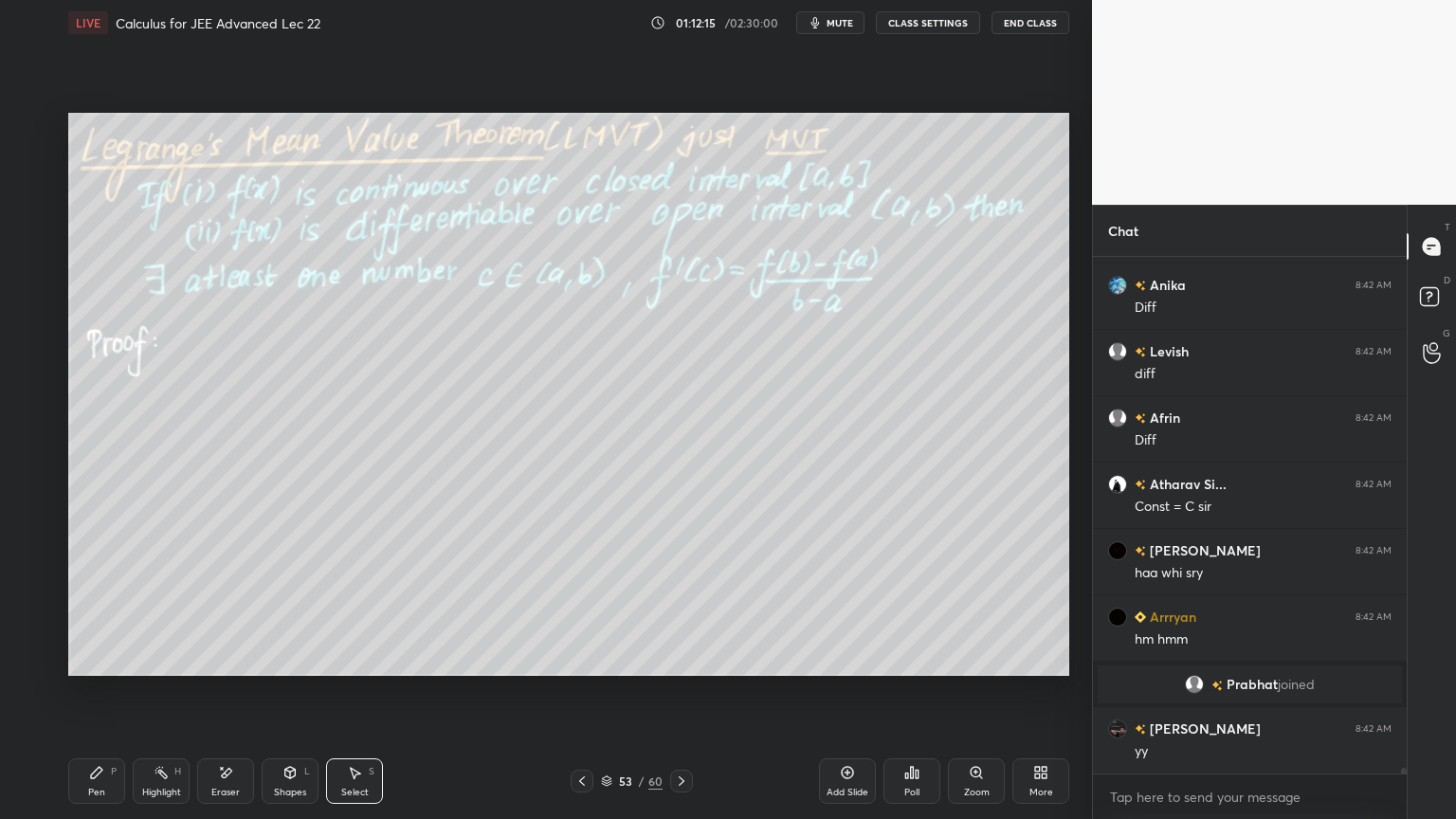 click 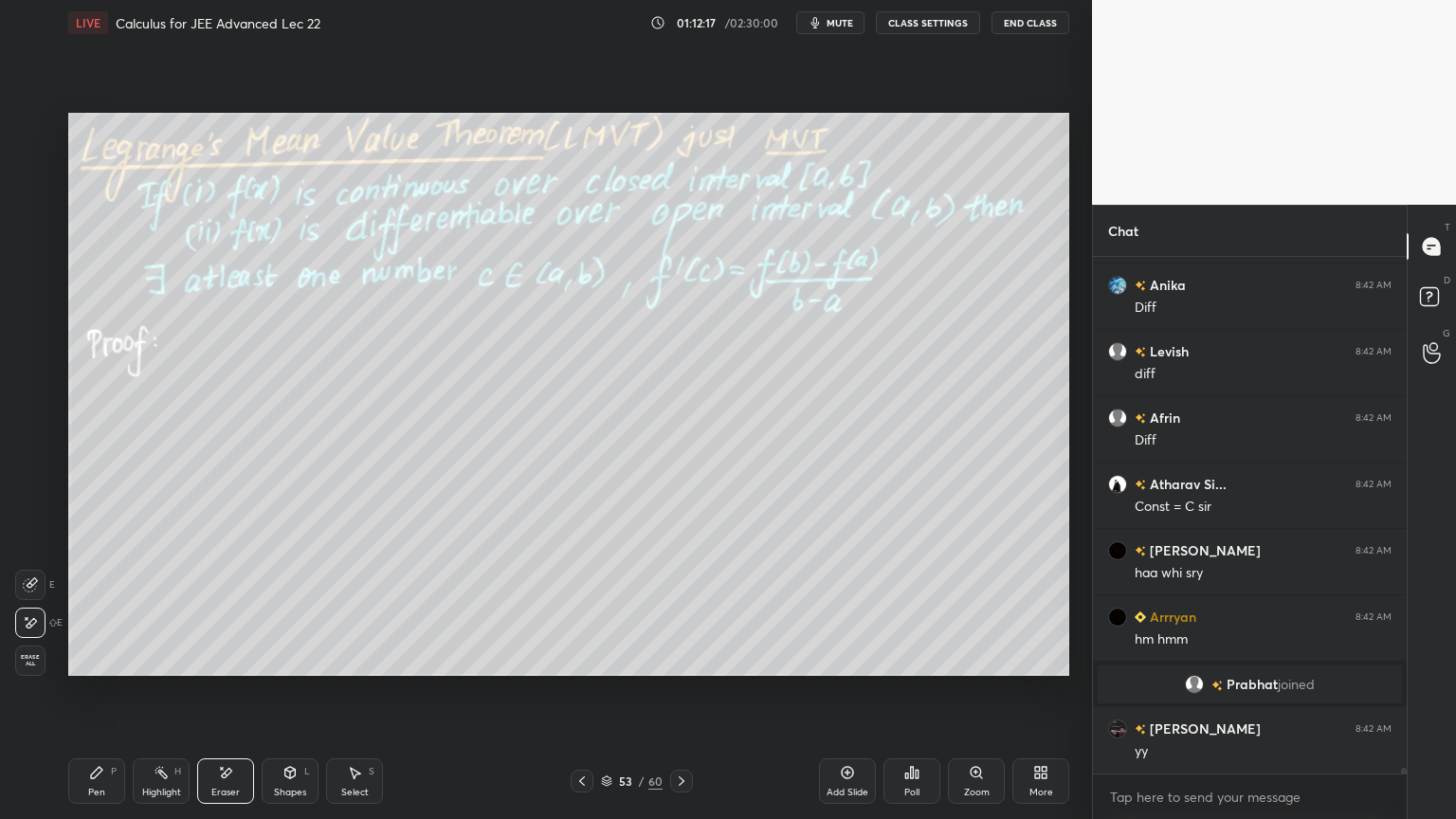 click on "Pen" at bounding box center (97, 792) 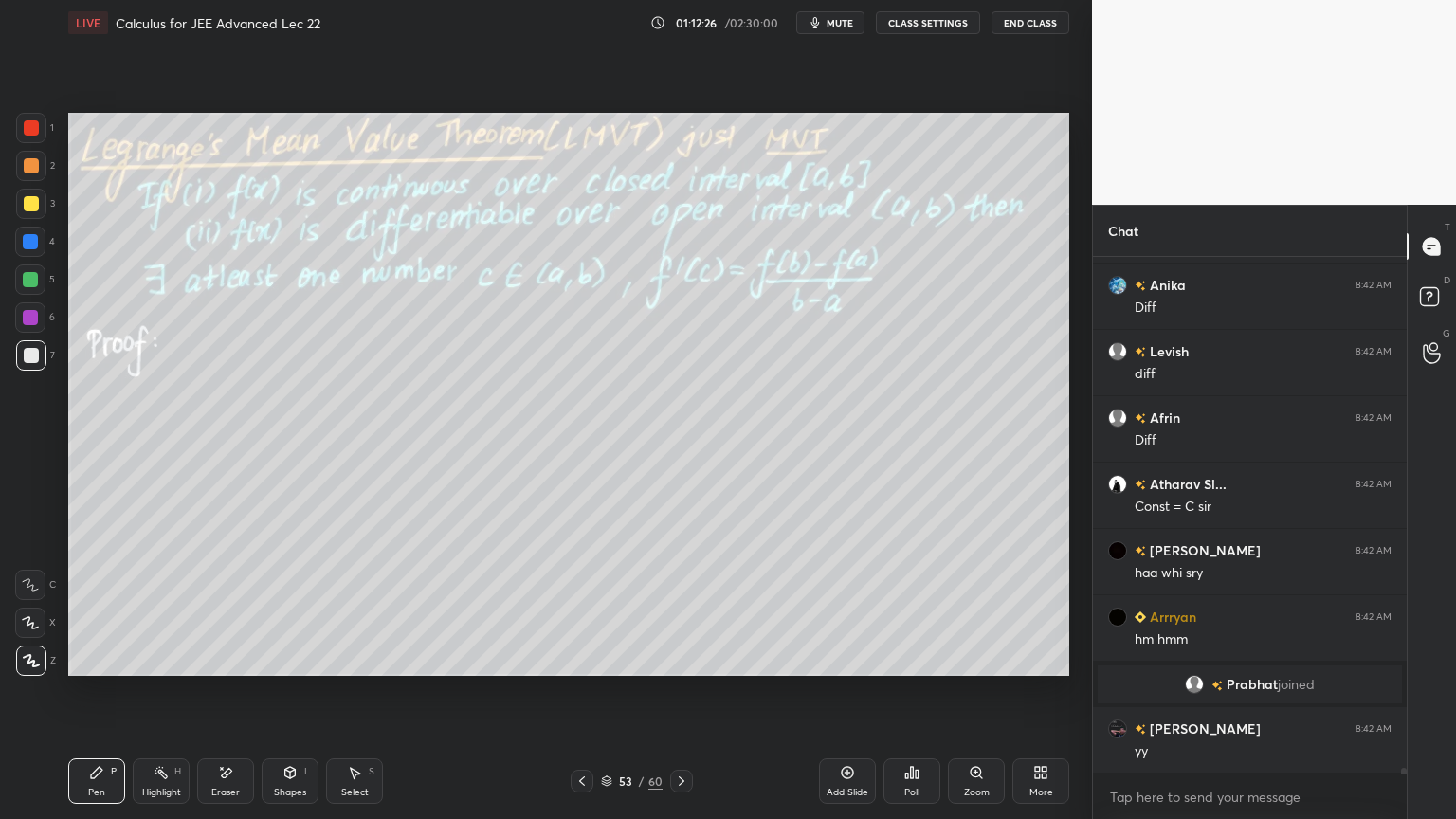 scroll, scrollTop: 43631, scrollLeft: 0, axis: vertical 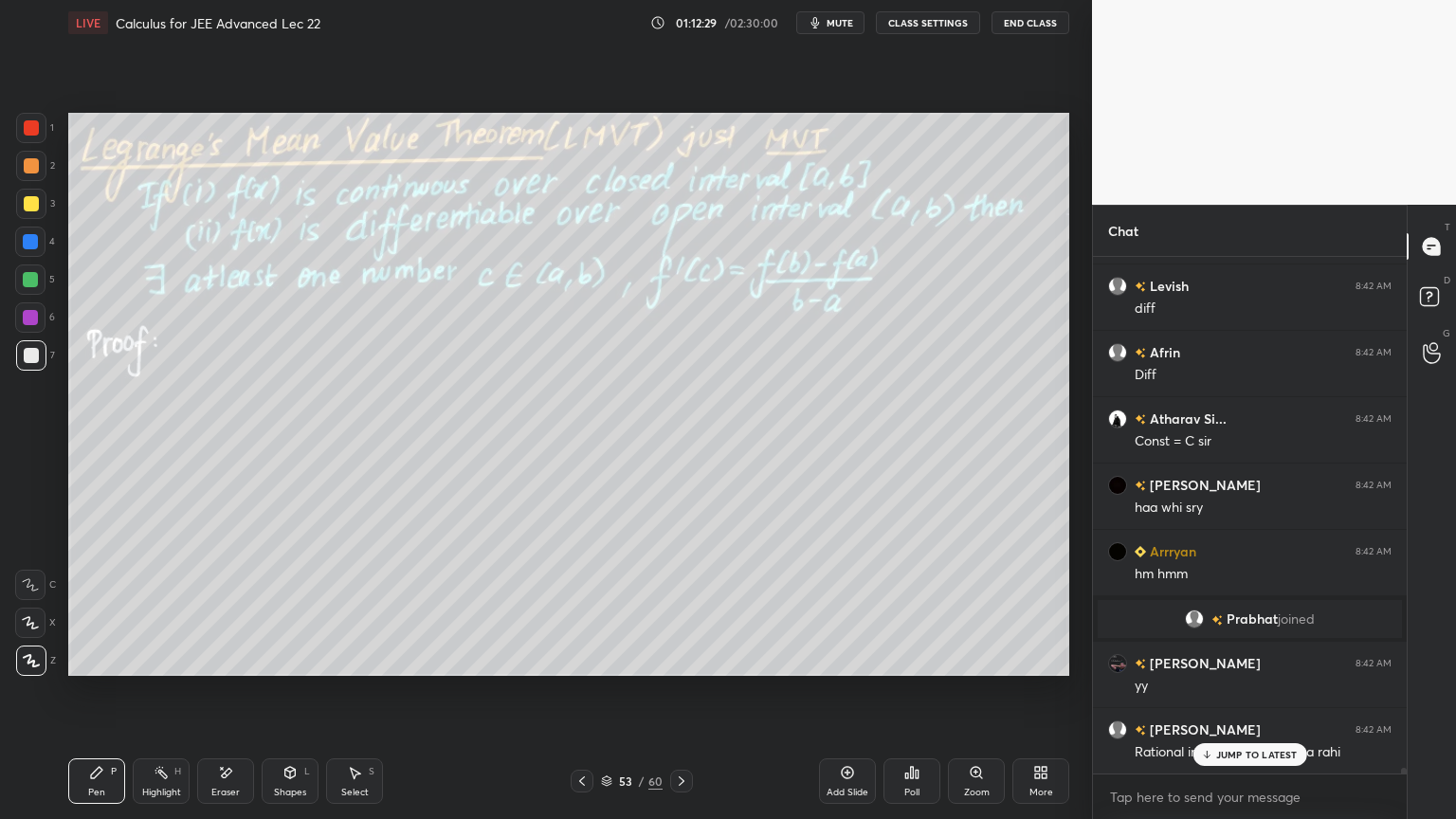 click on "Eraser" at bounding box center (226, 792) 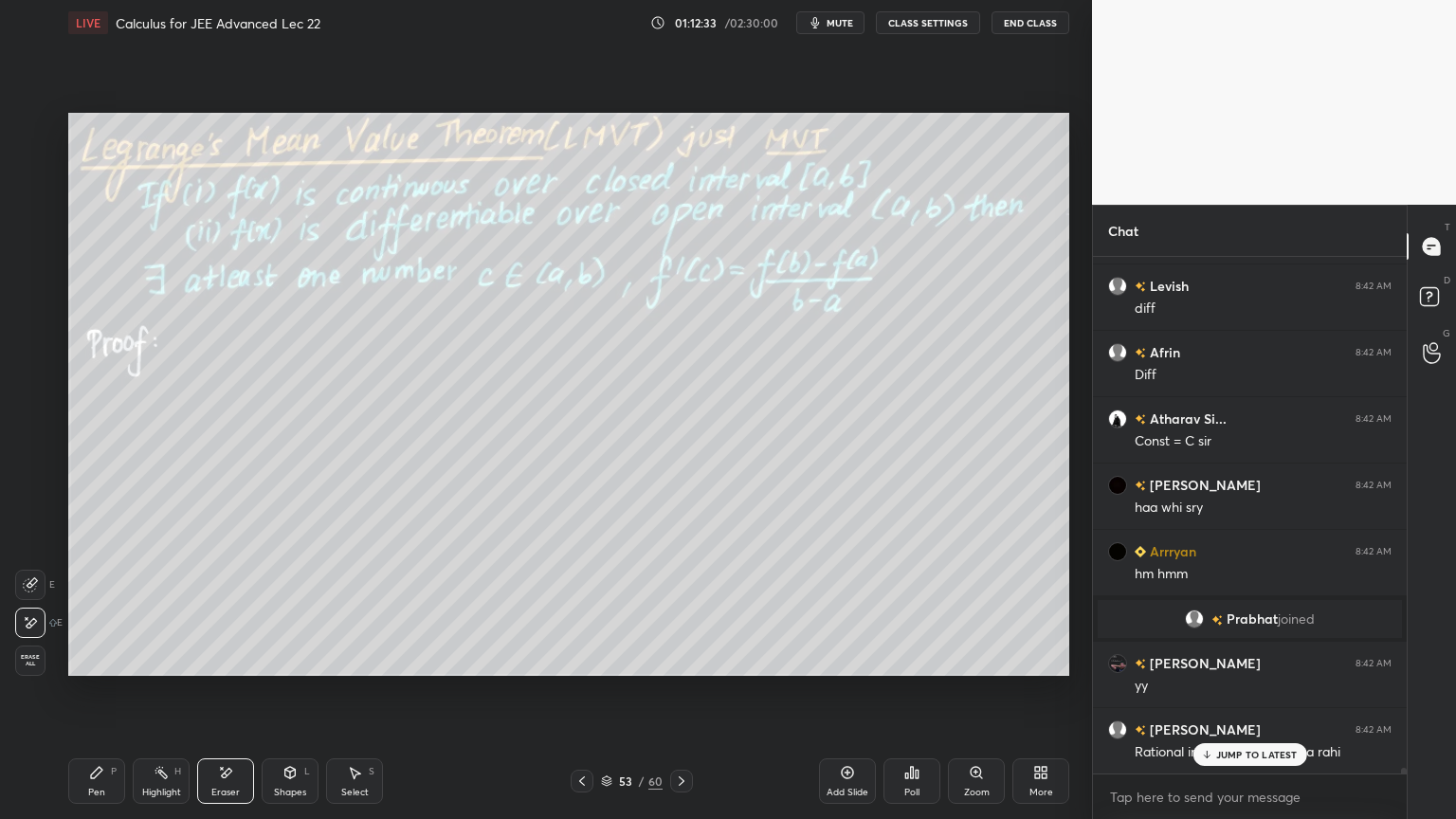 click on "Select S" at bounding box center [355, 781] 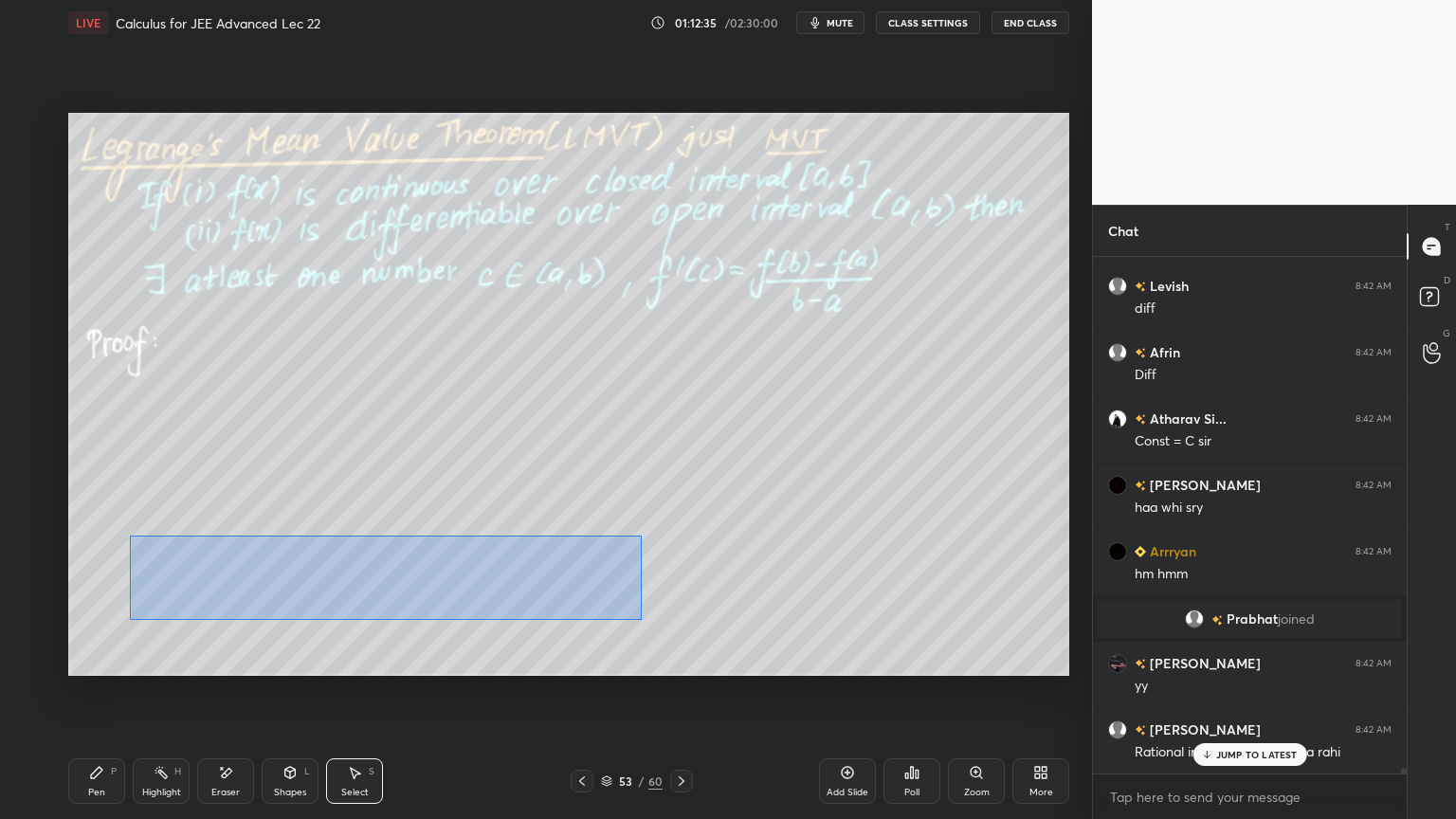 drag, startPoint x: 130, startPoint y: 536, endPoint x: 558, endPoint y: 564, distance: 428.91491 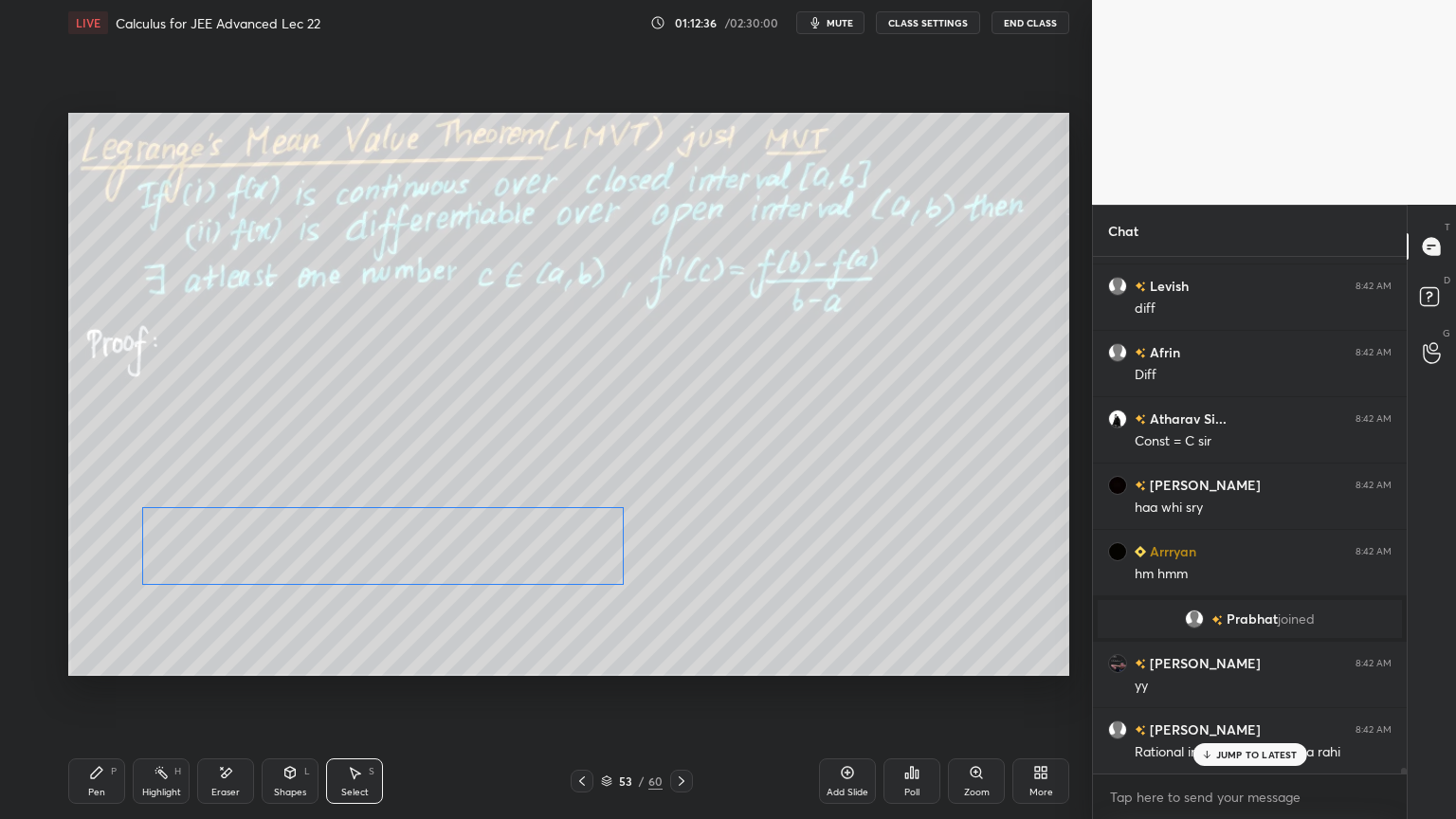 drag, startPoint x: 558, startPoint y: 571, endPoint x: 556, endPoint y: 536, distance: 35.057096 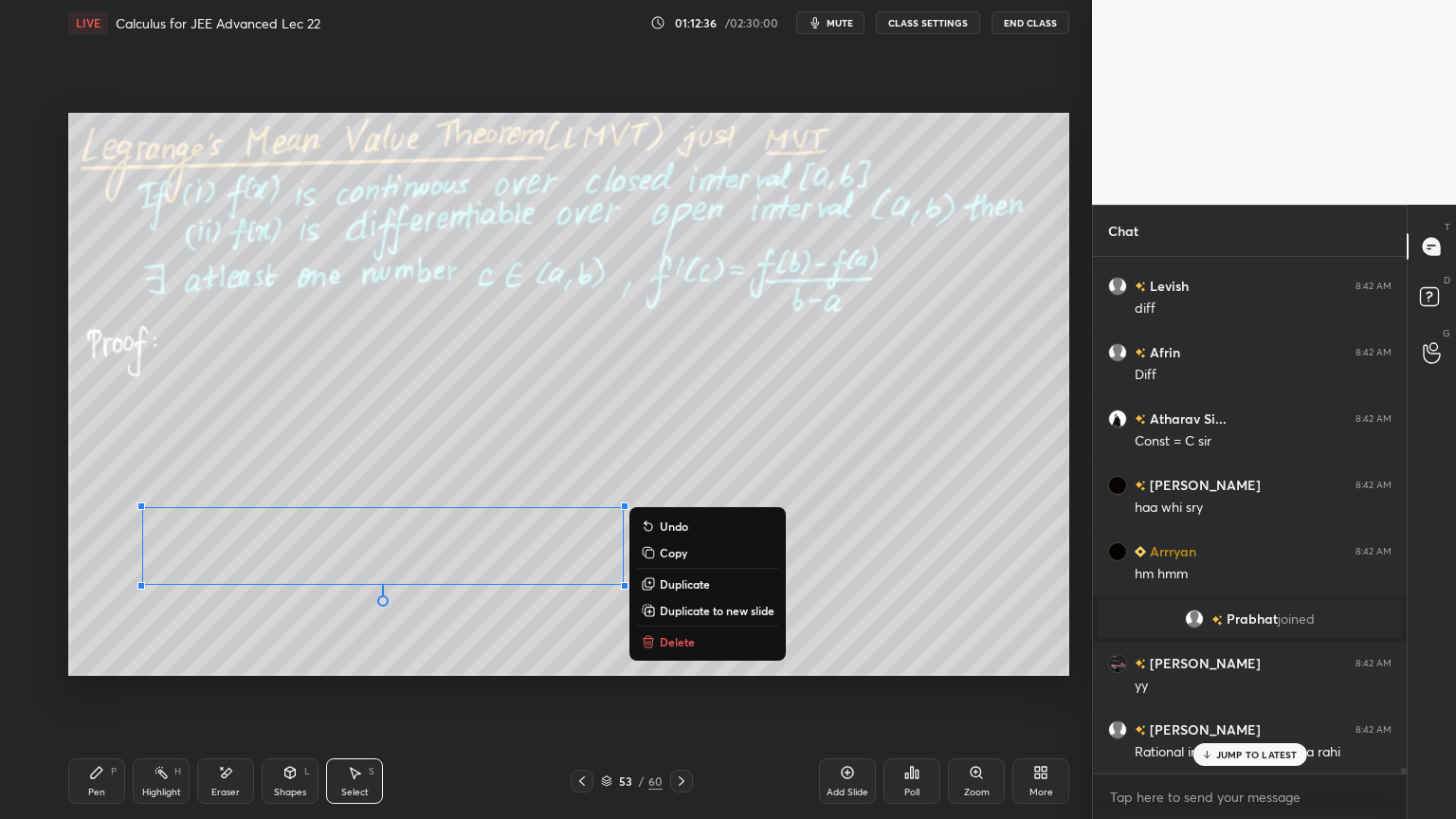 click on "0 ° Undo Copy Duplicate Duplicate to new slide Delete" at bounding box center [569, 394] 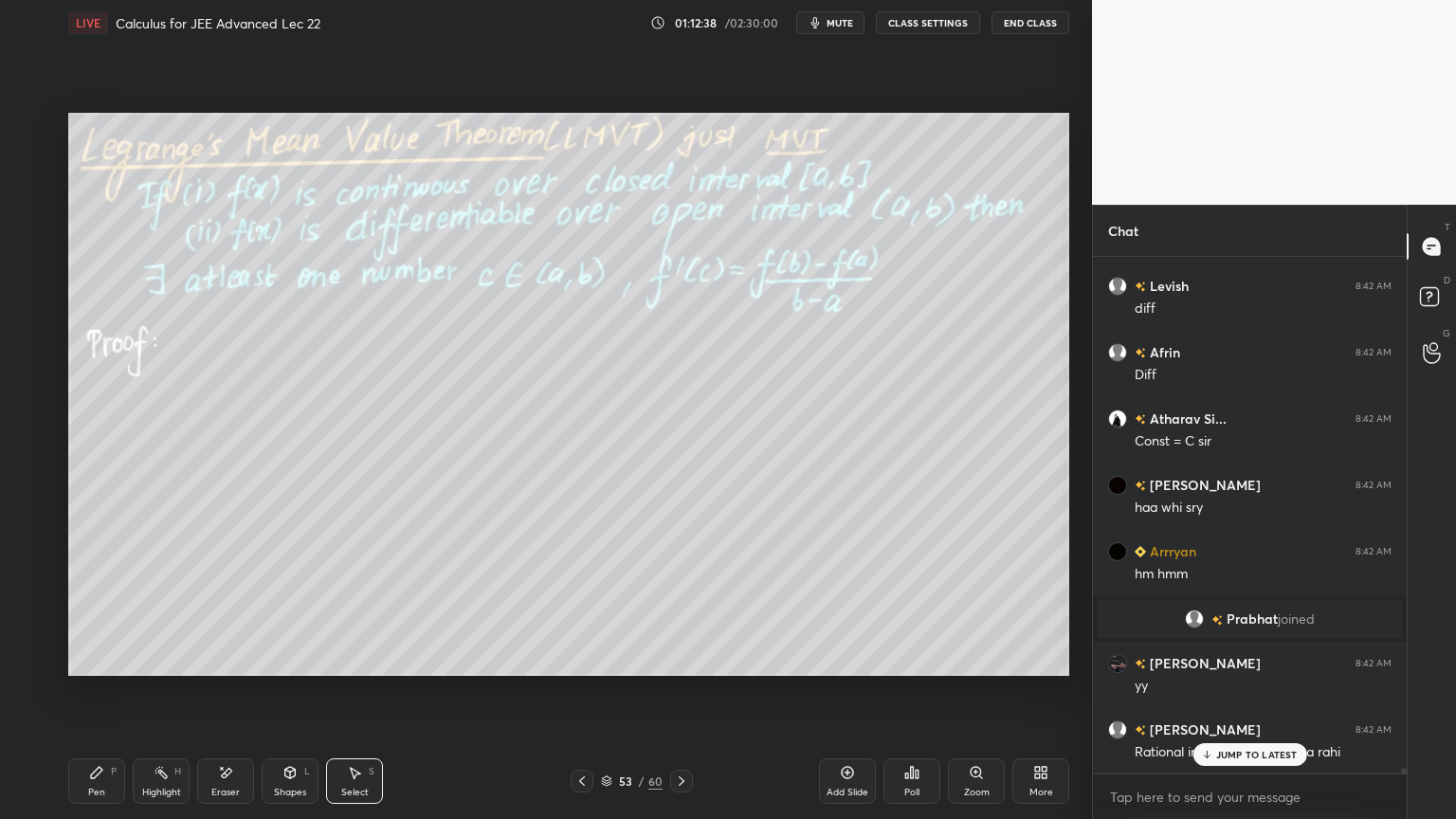 click on "Eraser" at bounding box center (226, 792) 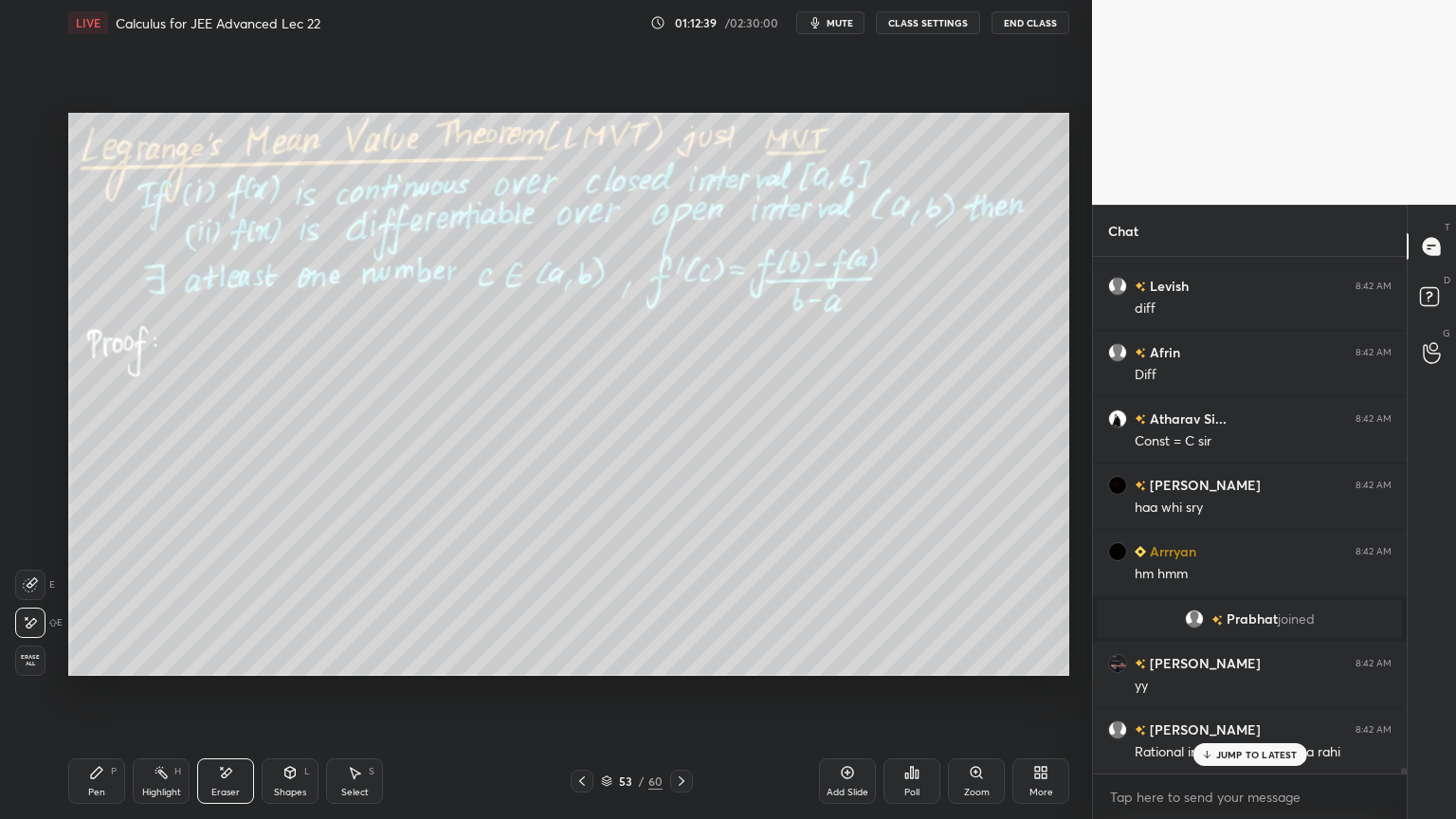 click 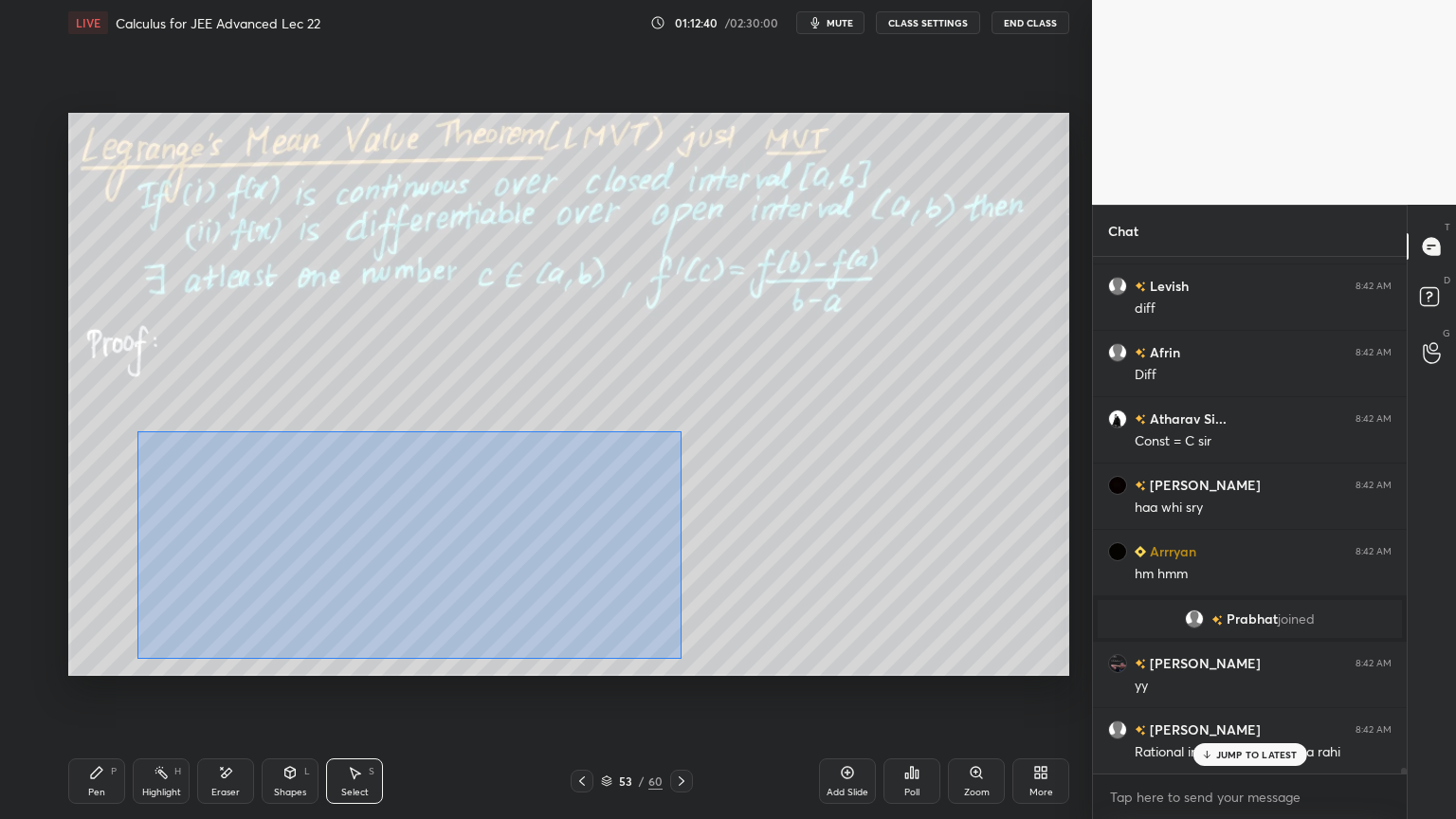 drag, startPoint x: 136, startPoint y: 428, endPoint x: 646, endPoint y: 637, distance: 551.16332 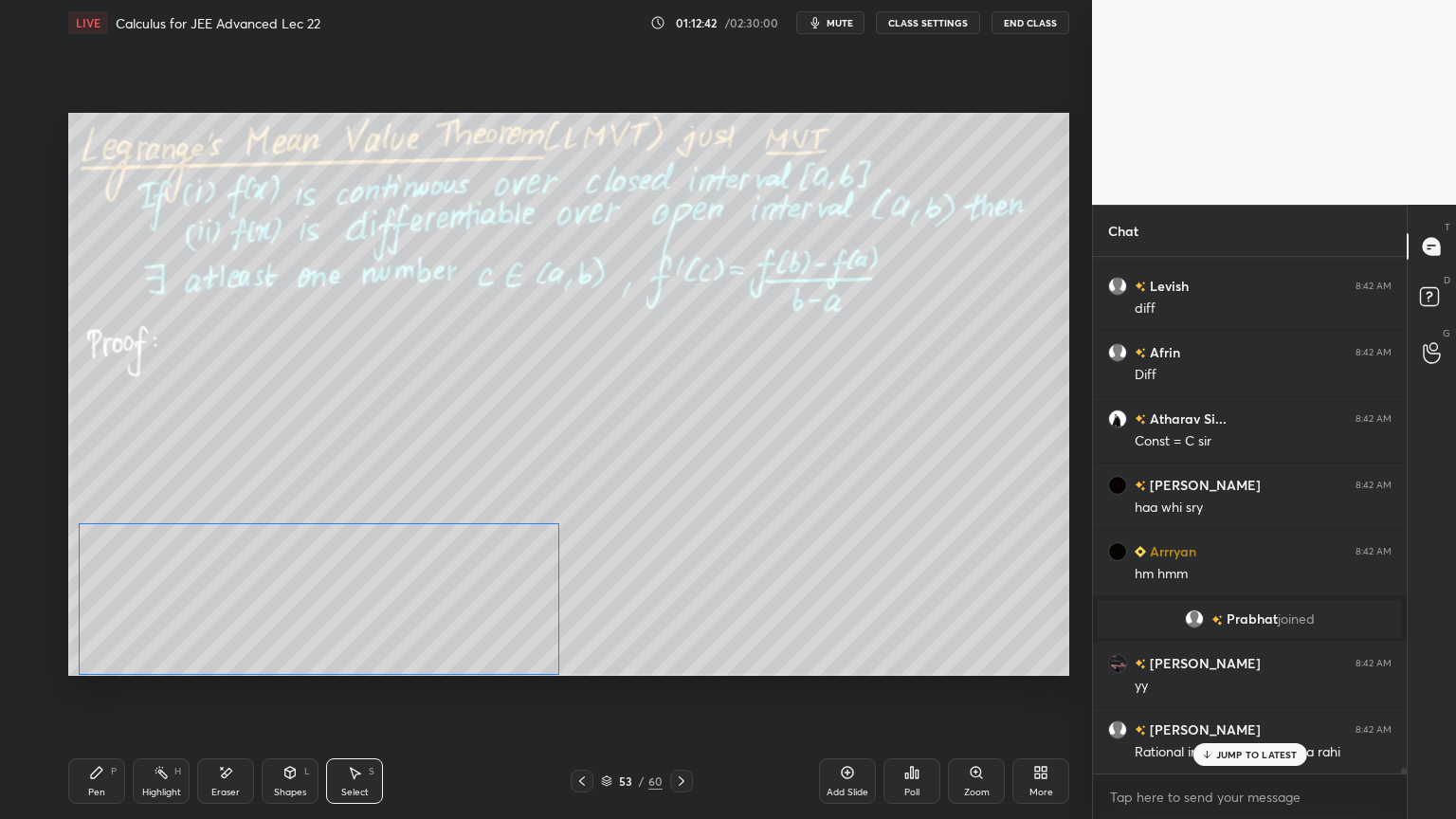 drag, startPoint x: 505, startPoint y: 529, endPoint x: 436, endPoint y: 602, distance: 100.44899 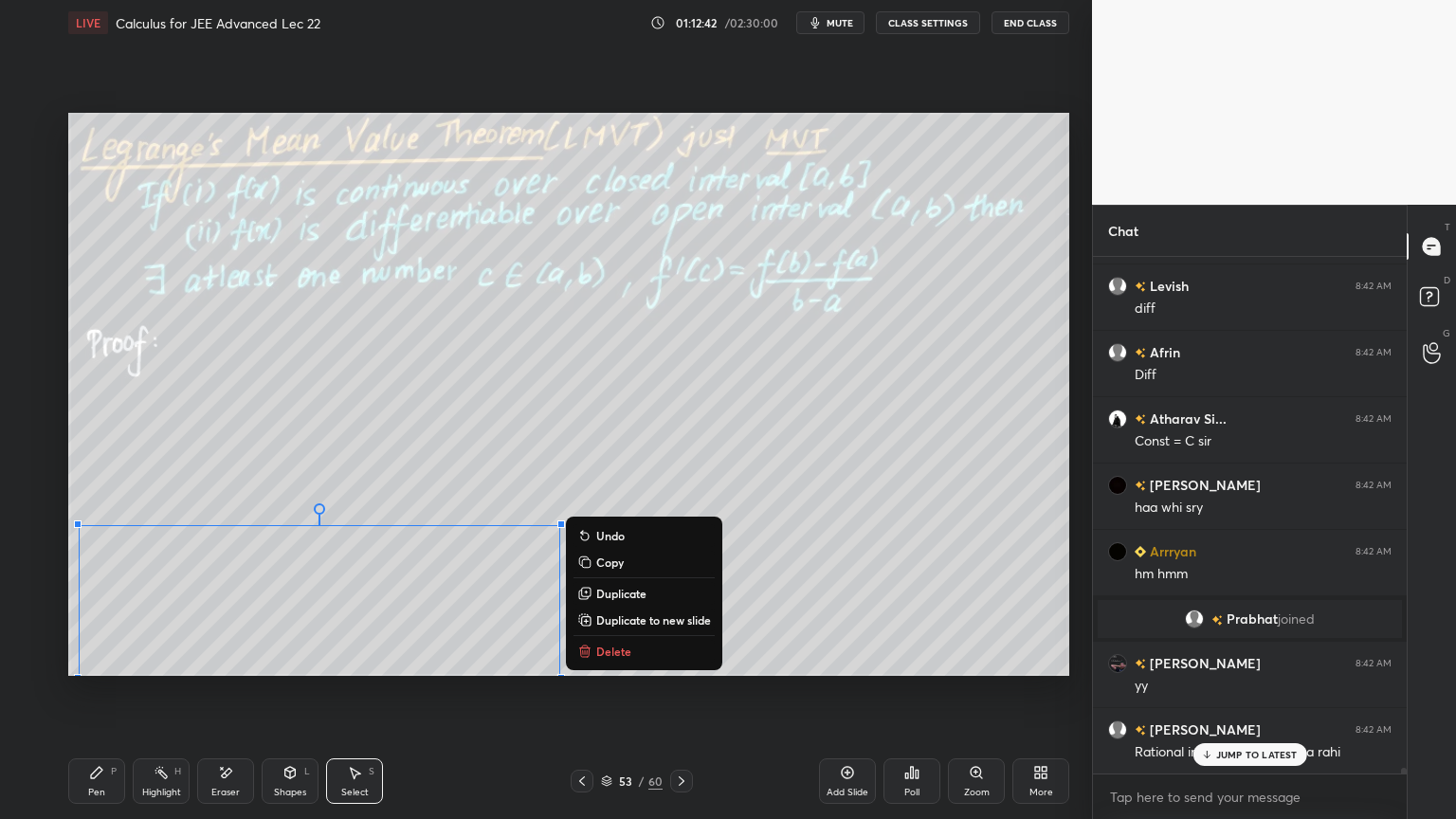 click on "0 ° Undo Copy Duplicate Duplicate to new slide Delete" at bounding box center (569, 394) 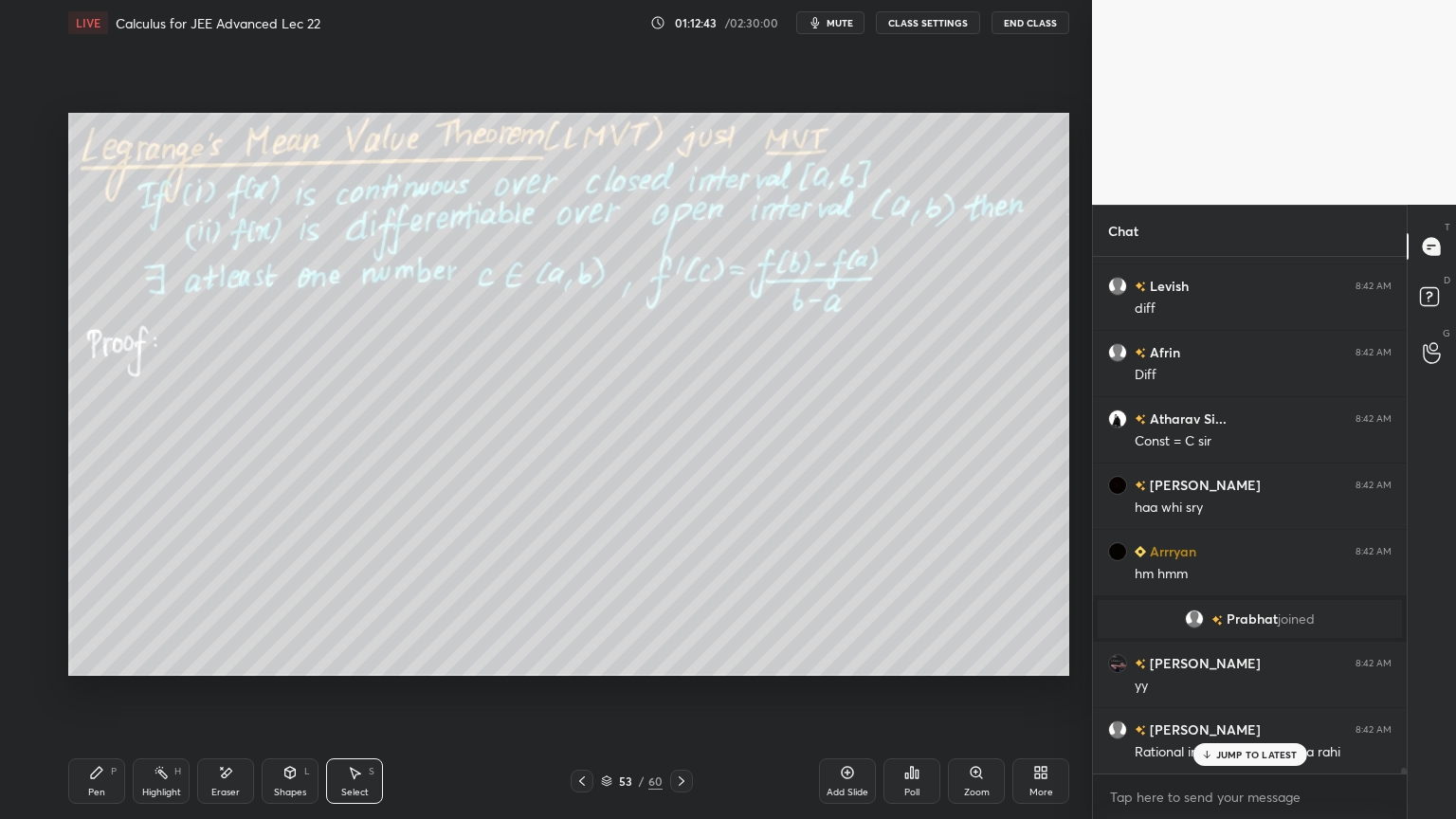 click 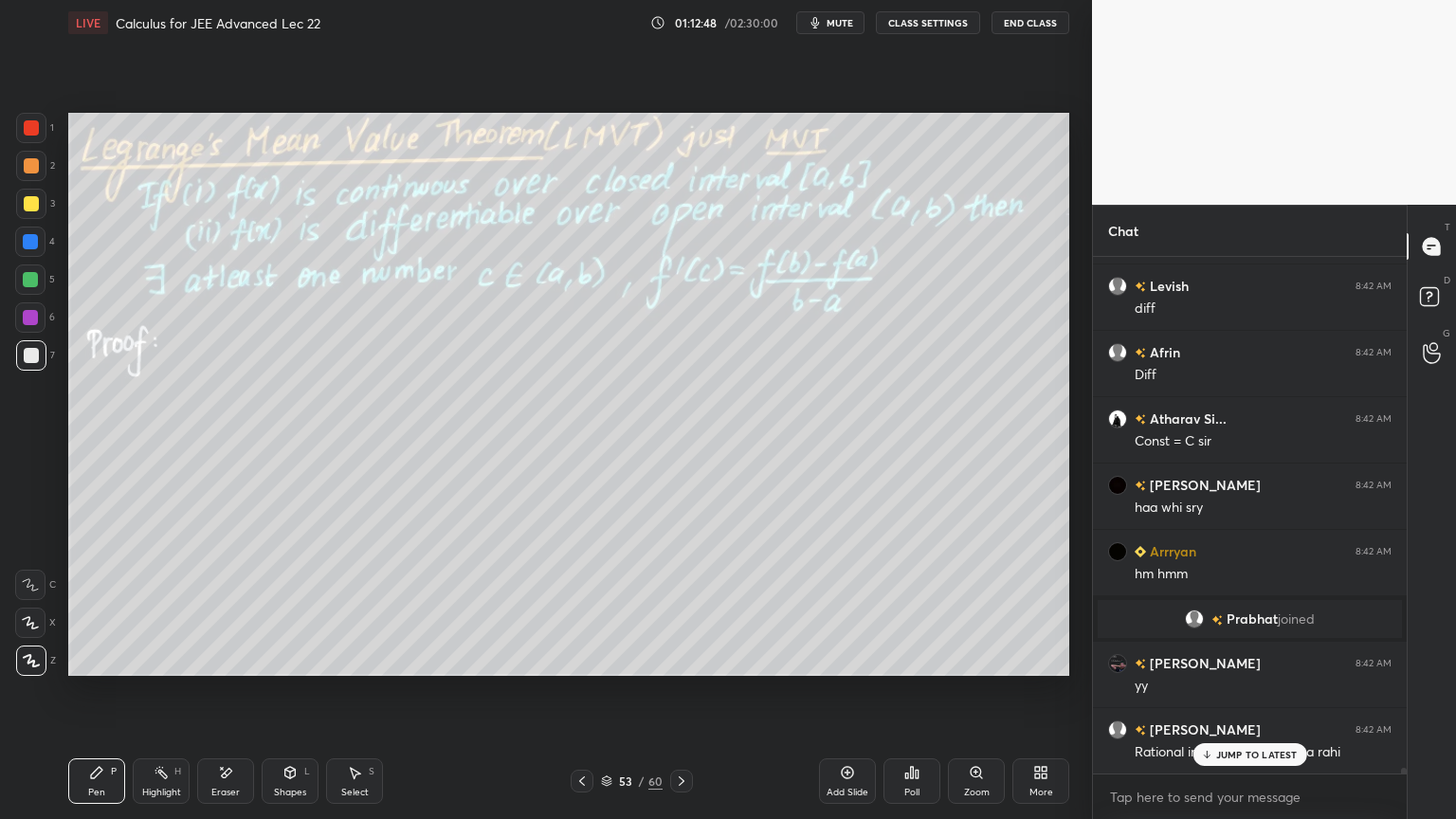 click on "JUMP TO LATEST" at bounding box center [1249, 755] 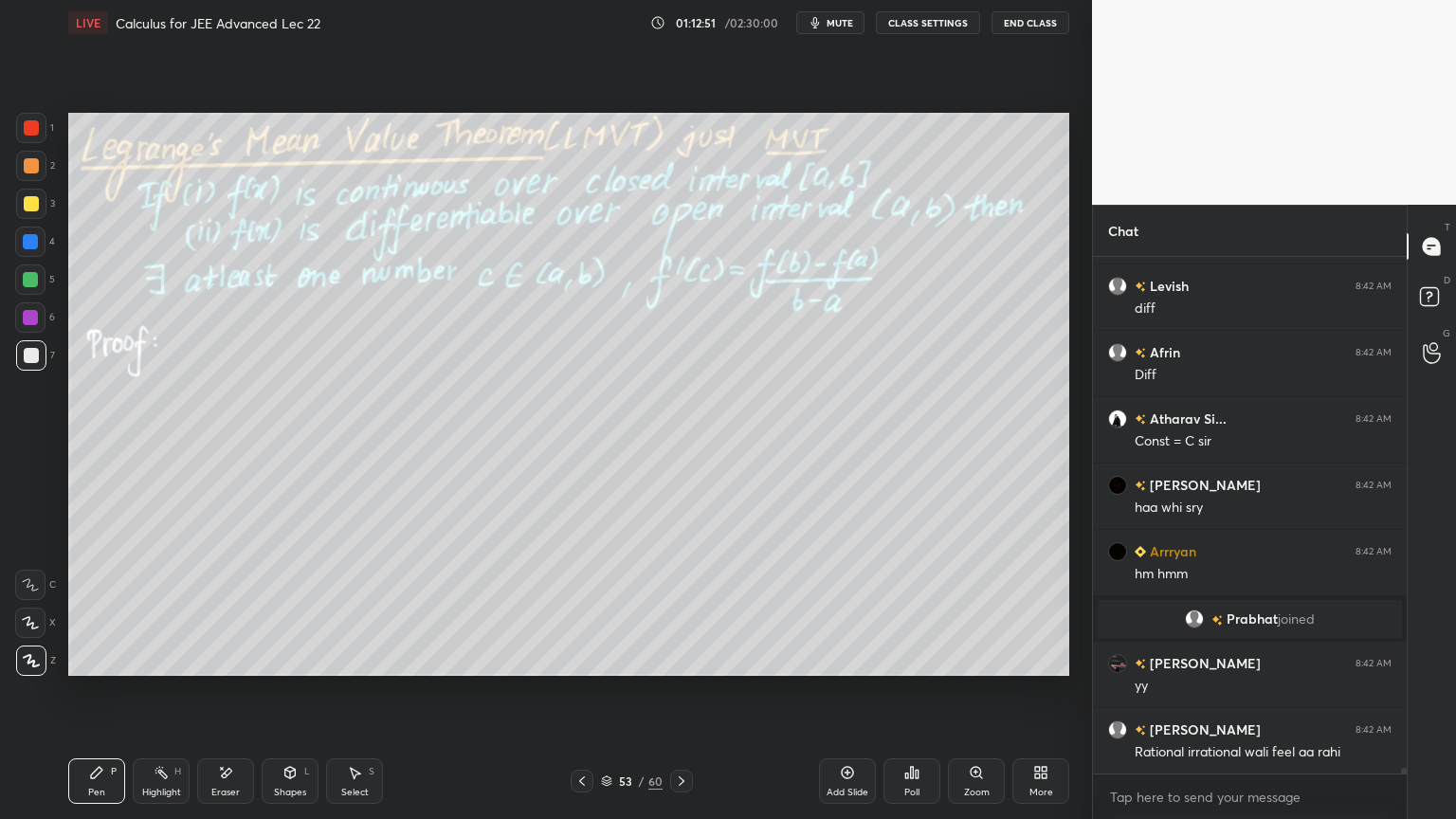click on "Eraser" at bounding box center (226, 781) 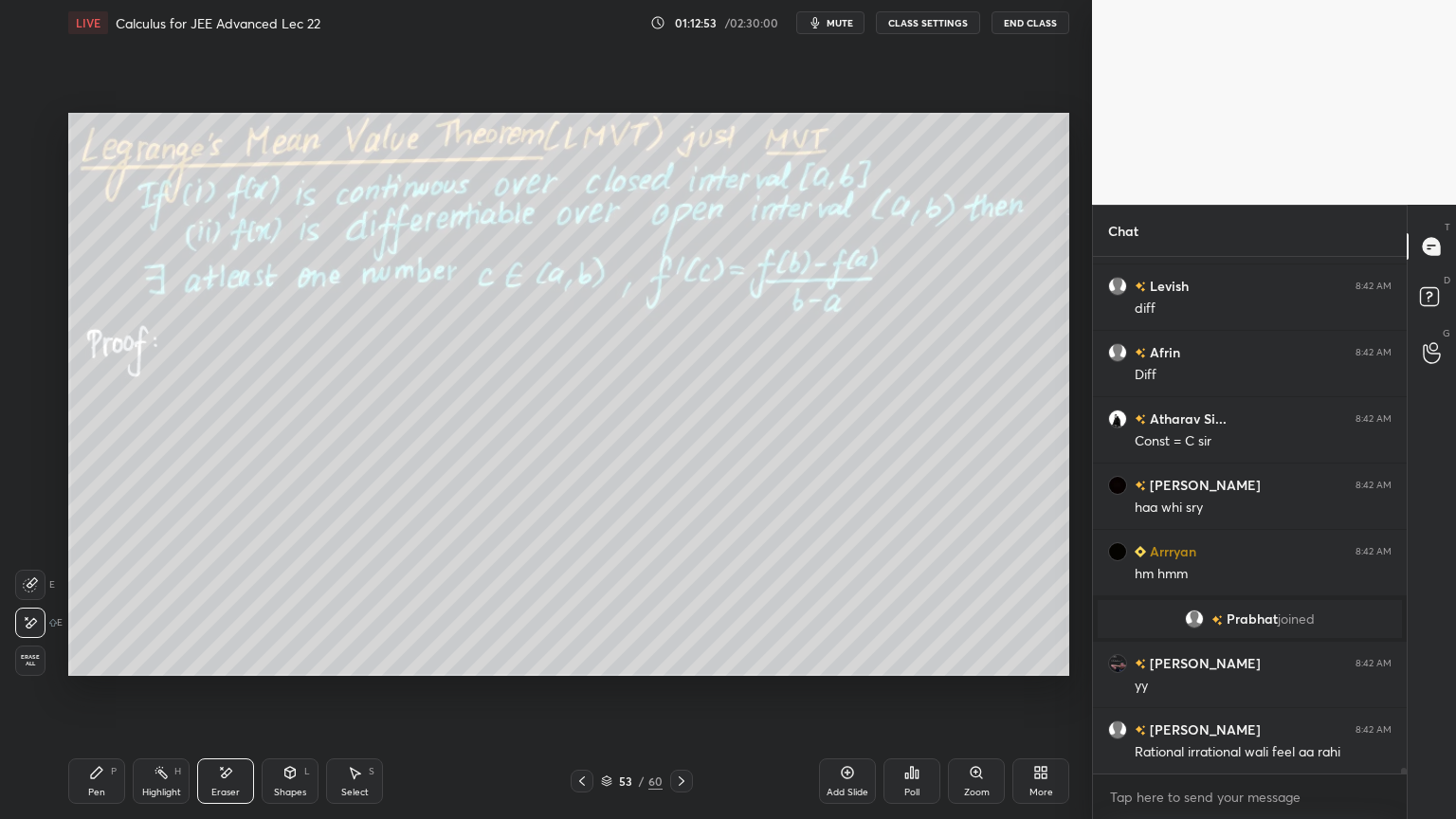 click on "Pen P" at bounding box center [97, 781] 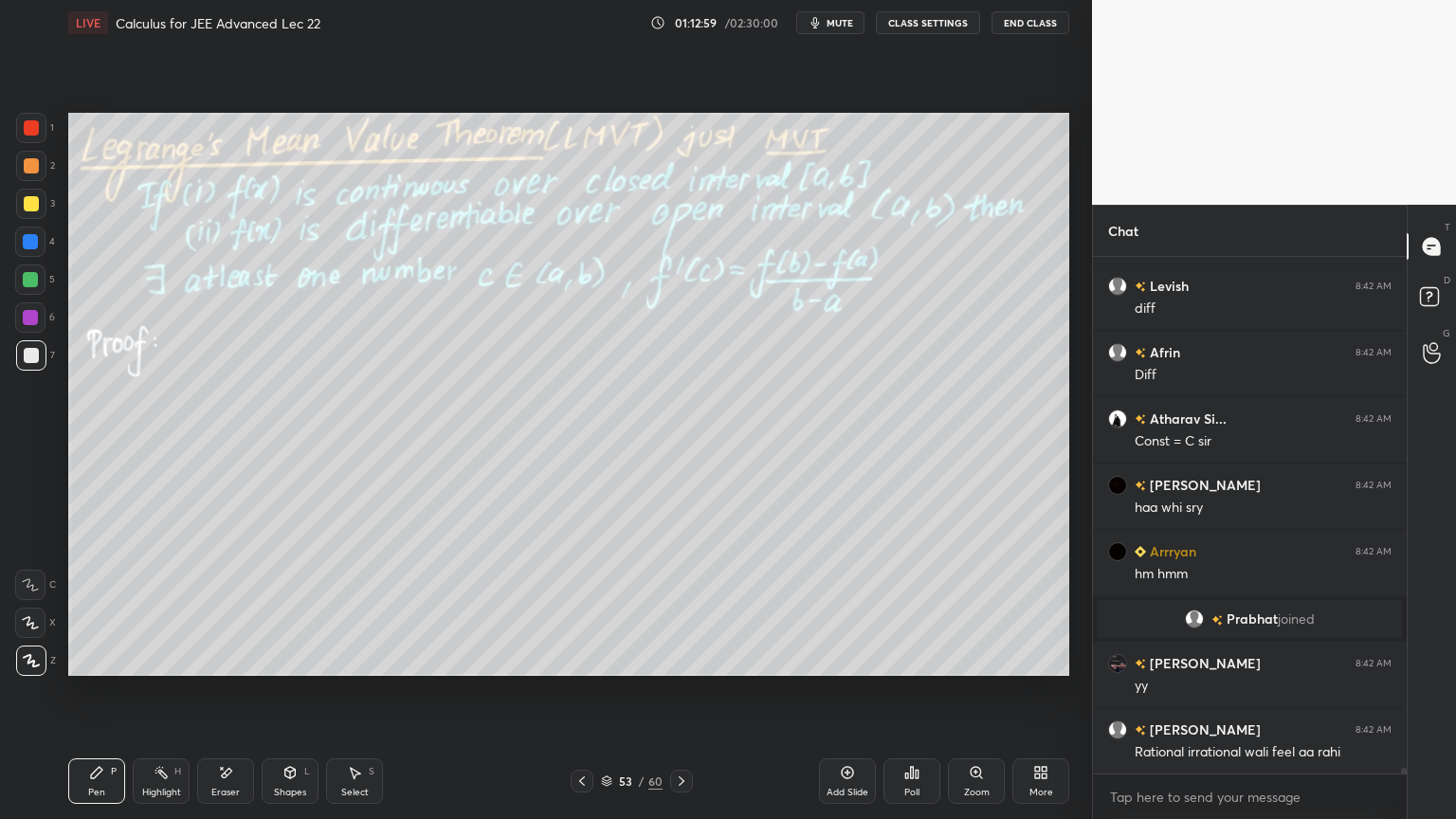 scroll, scrollTop: 43698, scrollLeft: 0, axis: vertical 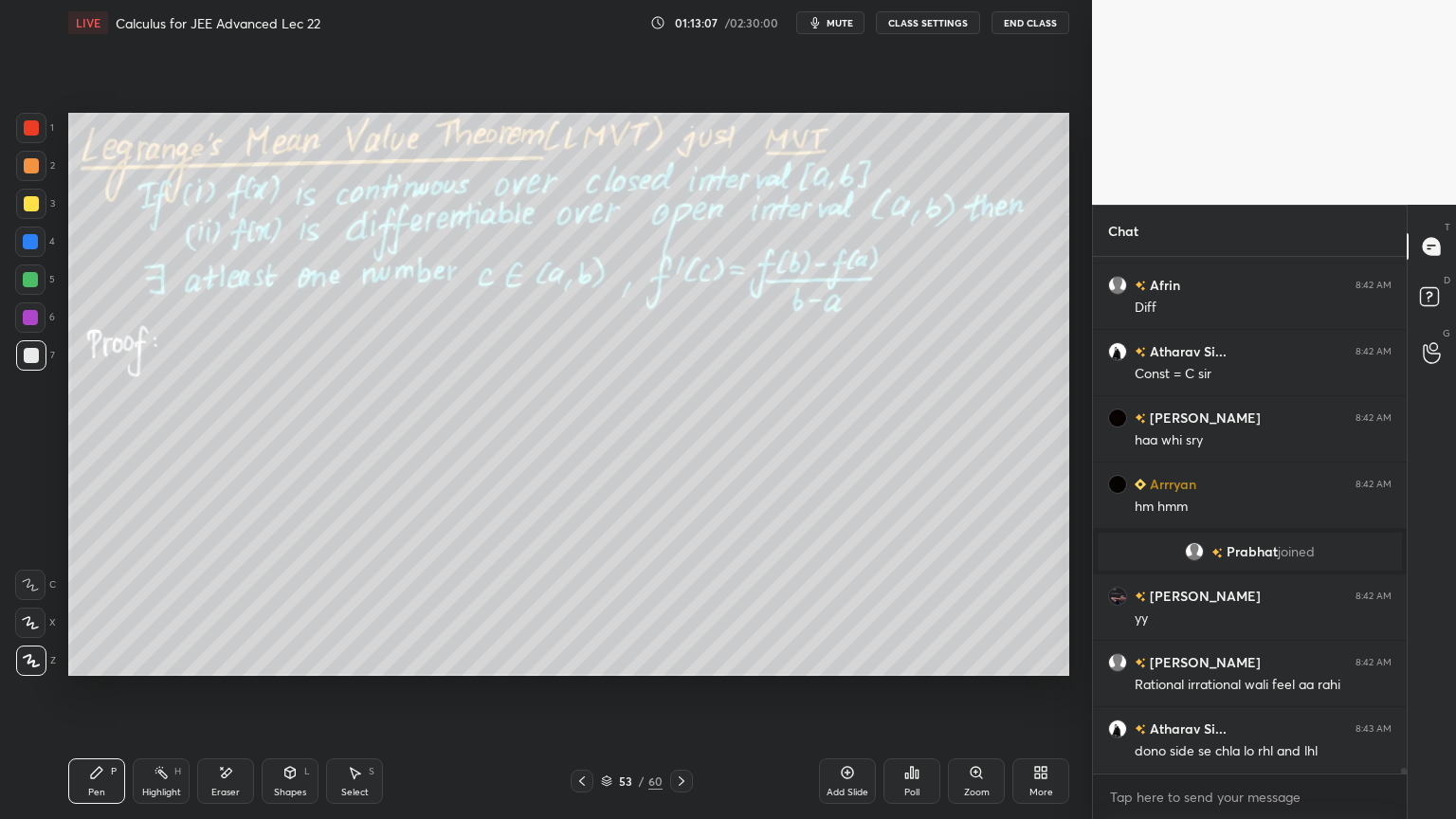click on "Select S" at bounding box center (355, 781) 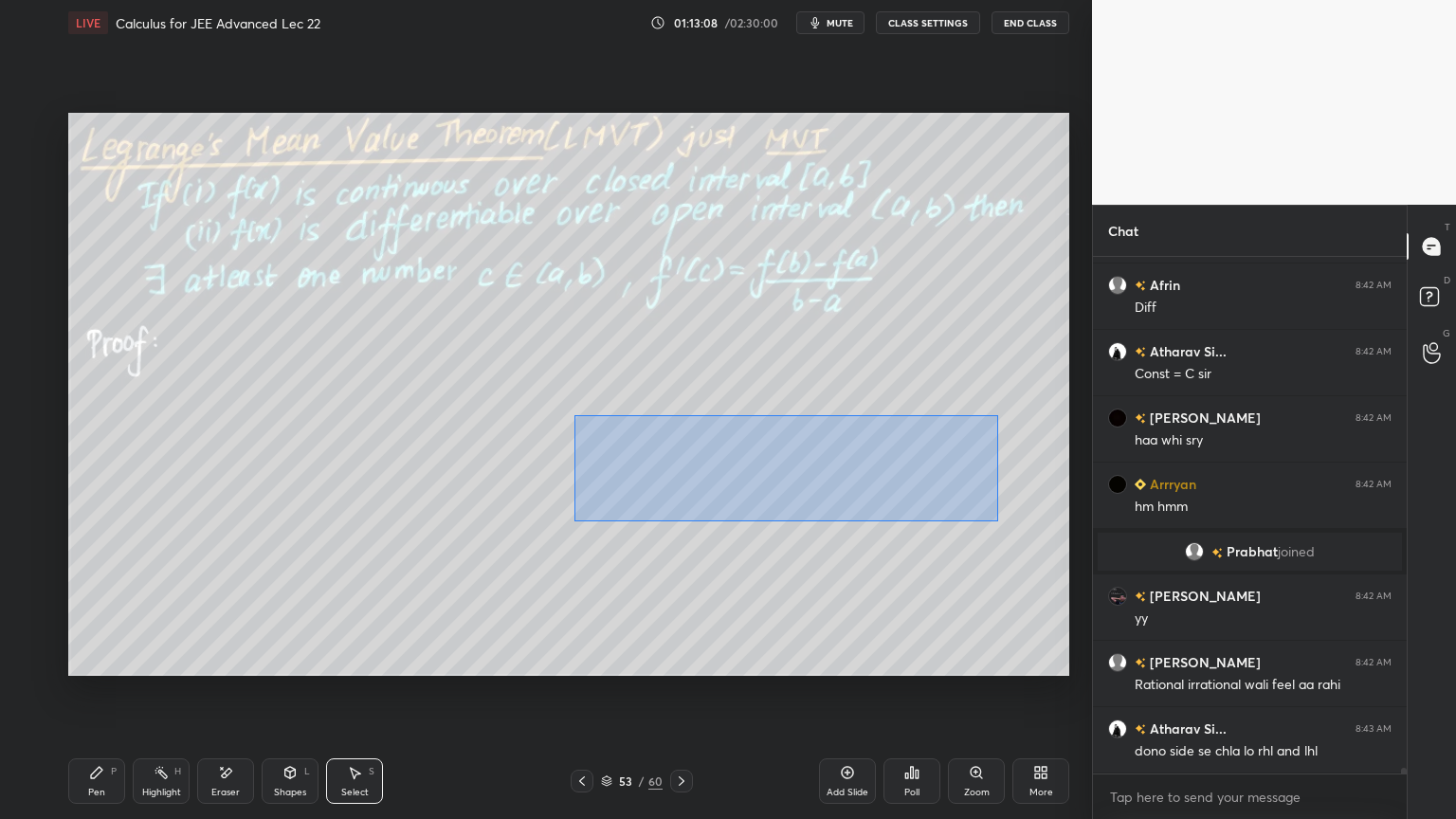 drag, startPoint x: 575, startPoint y: 417, endPoint x: 958, endPoint y: 488, distance: 389.52535 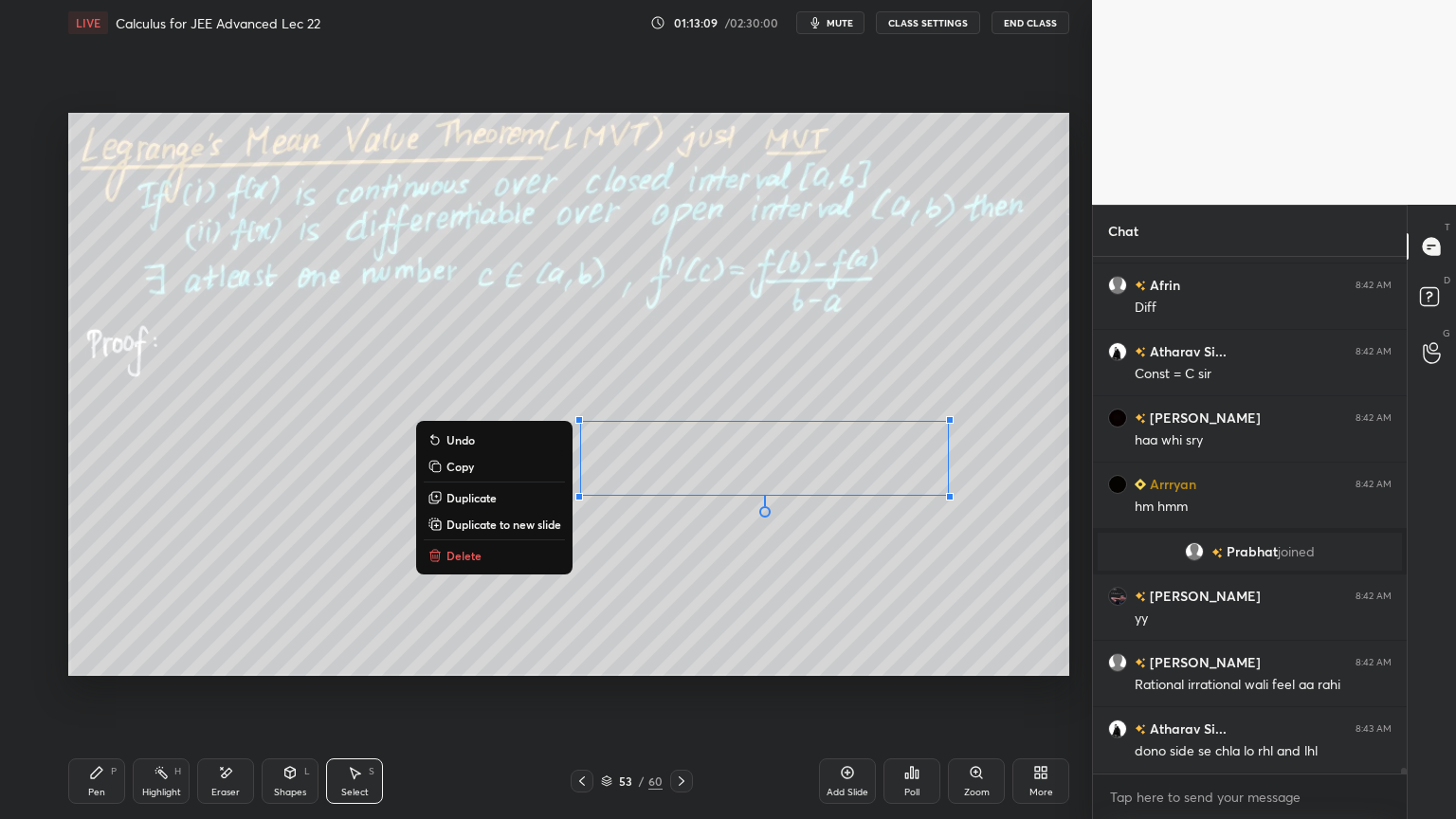 drag, startPoint x: 470, startPoint y: 493, endPoint x: 480, endPoint y: 494, distance: 10.049876 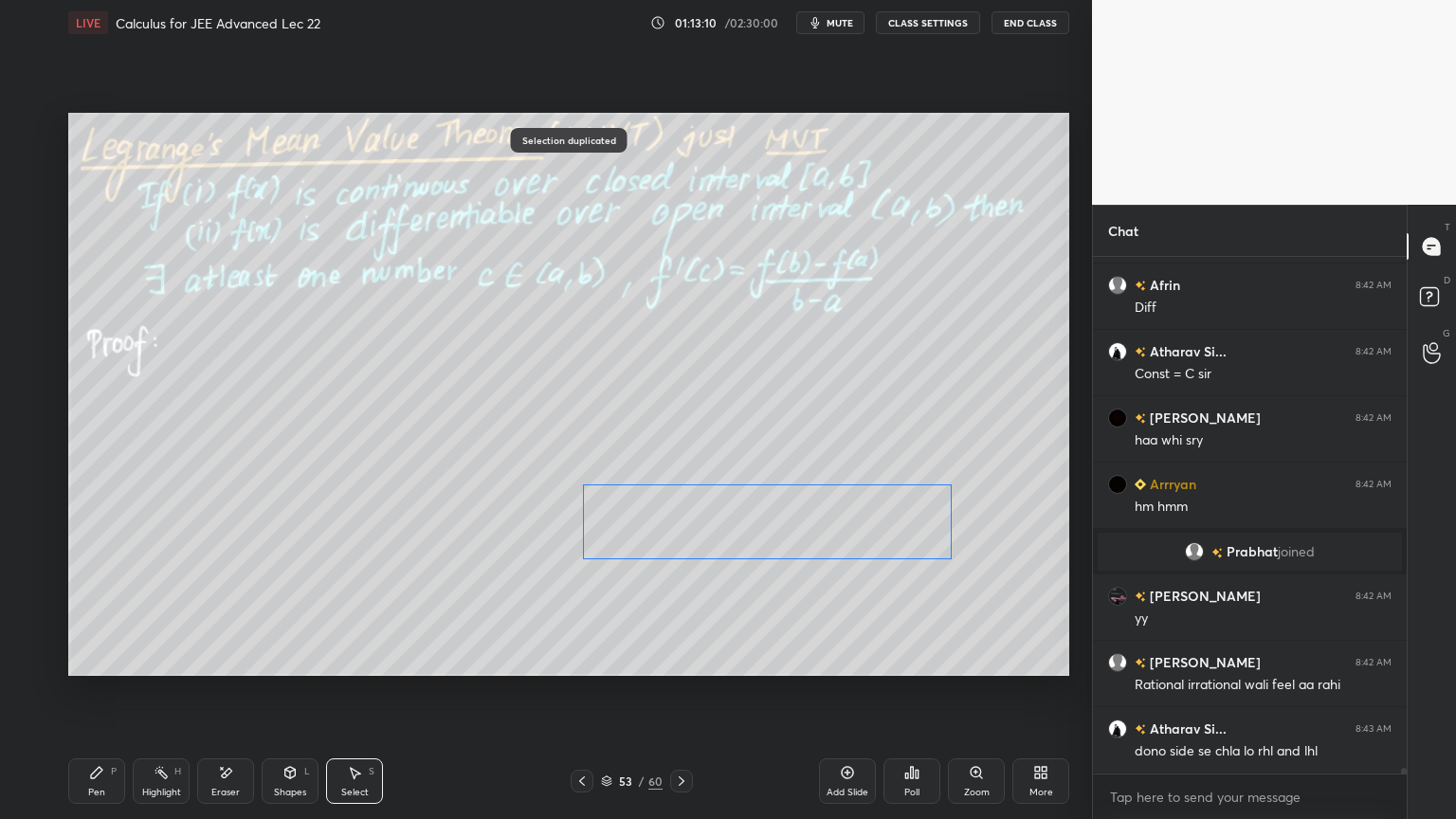 drag, startPoint x: 761, startPoint y: 483, endPoint x: 751, endPoint y: 532, distance: 50.01 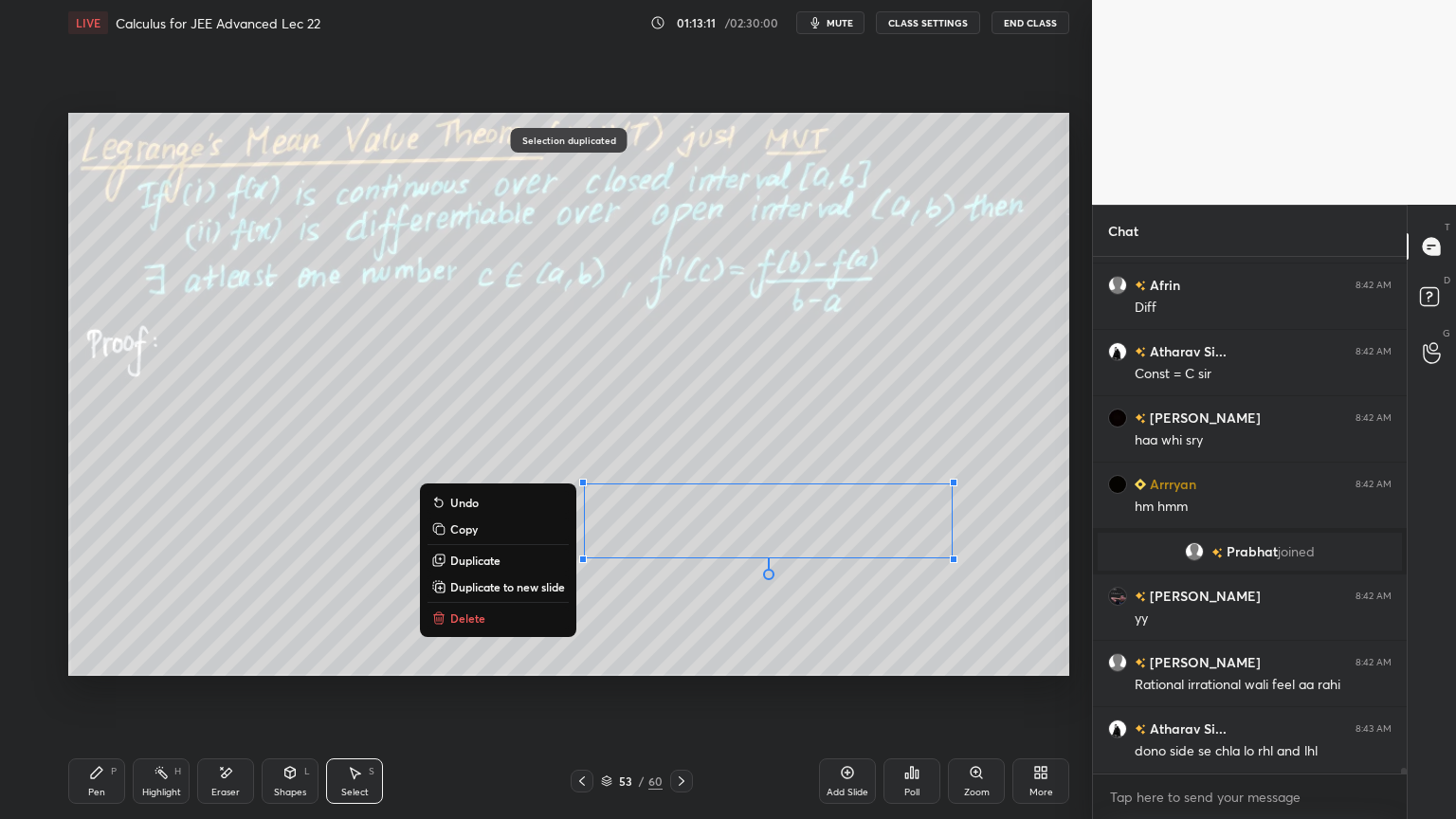 click on "0 ° Undo Copy Duplicate Duplicate to new slide Delete" at bounding box center (569, 394) 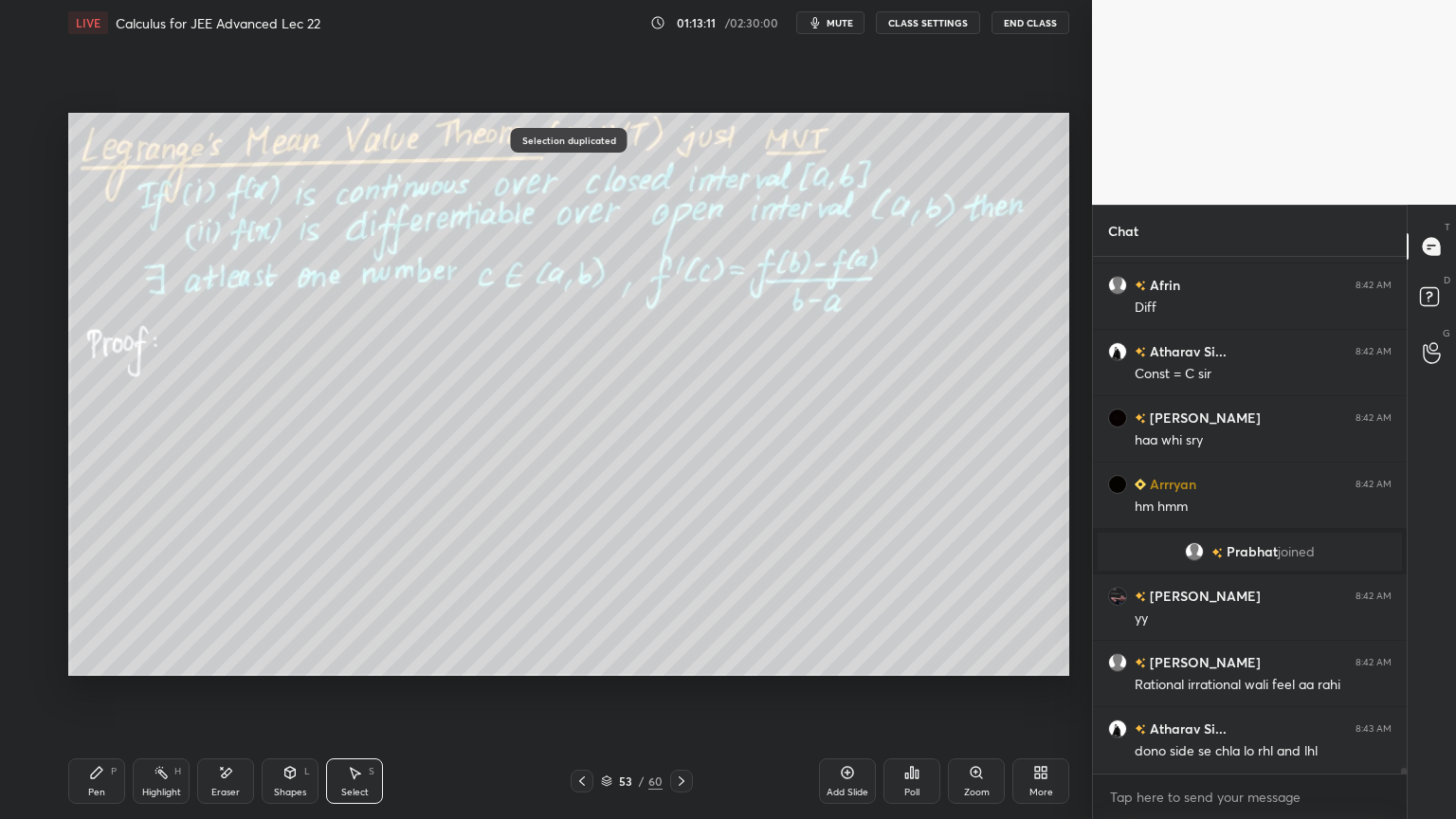 drag, startPoint x: 236, startPoint y: 772, endPoint x: 348, endPoint y: 682, distance: 143.6802 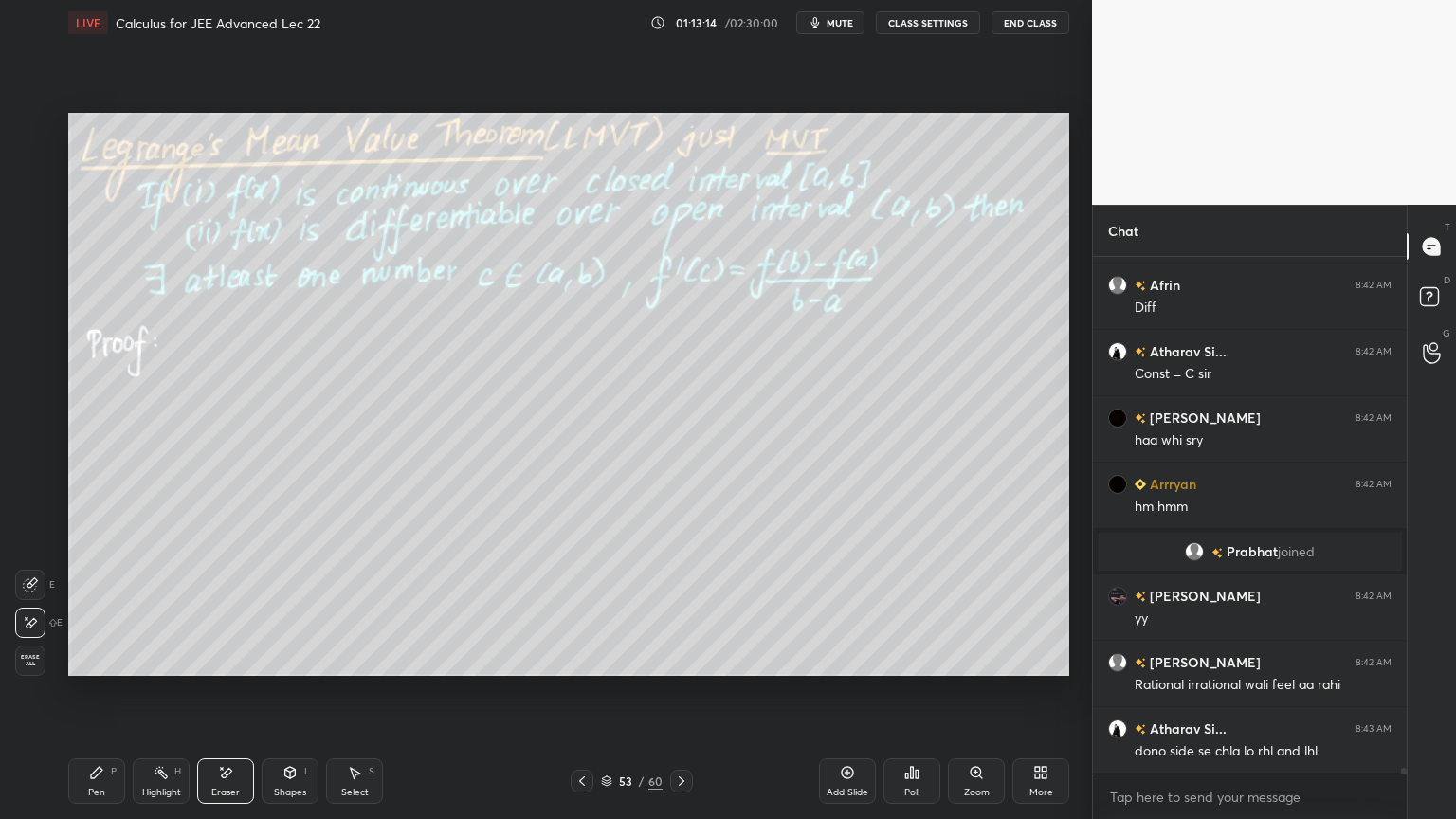 click on "Pen" at bounding box center (97, 792) 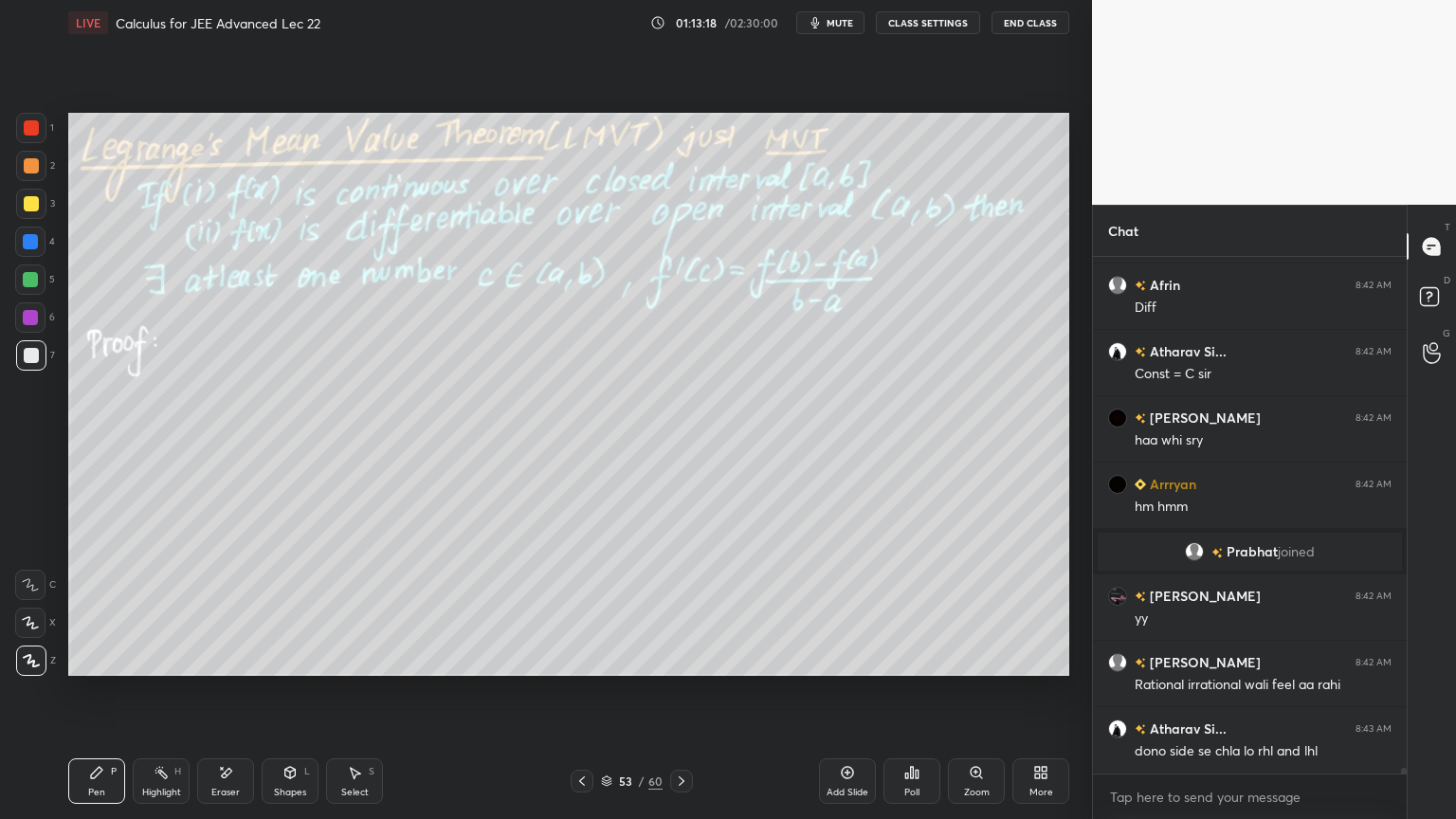click on "Eraser" at bounding box center [226, 792] 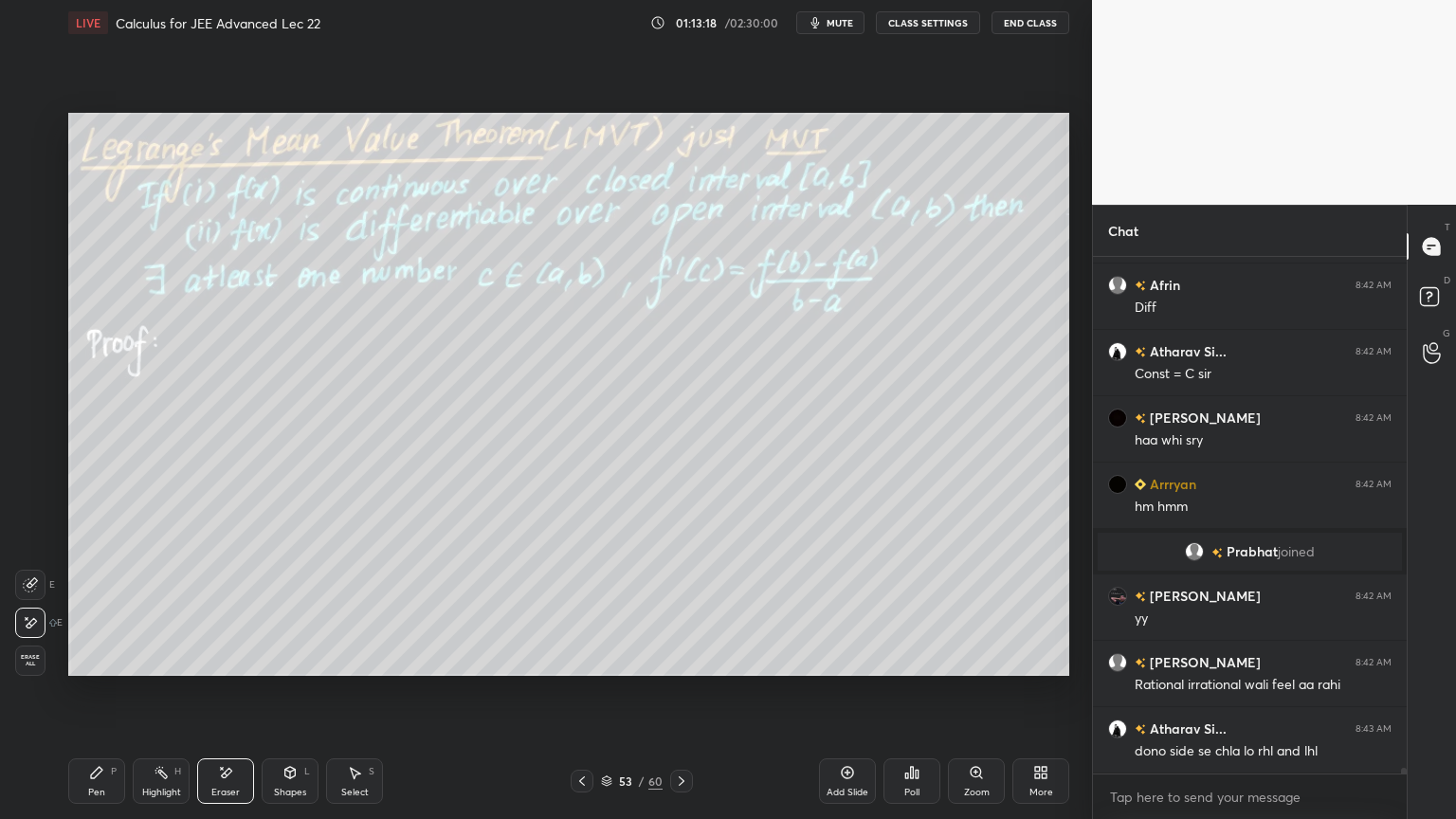 scroll, scrollTop: 43744, scrollLeft: 0, axis: vertical 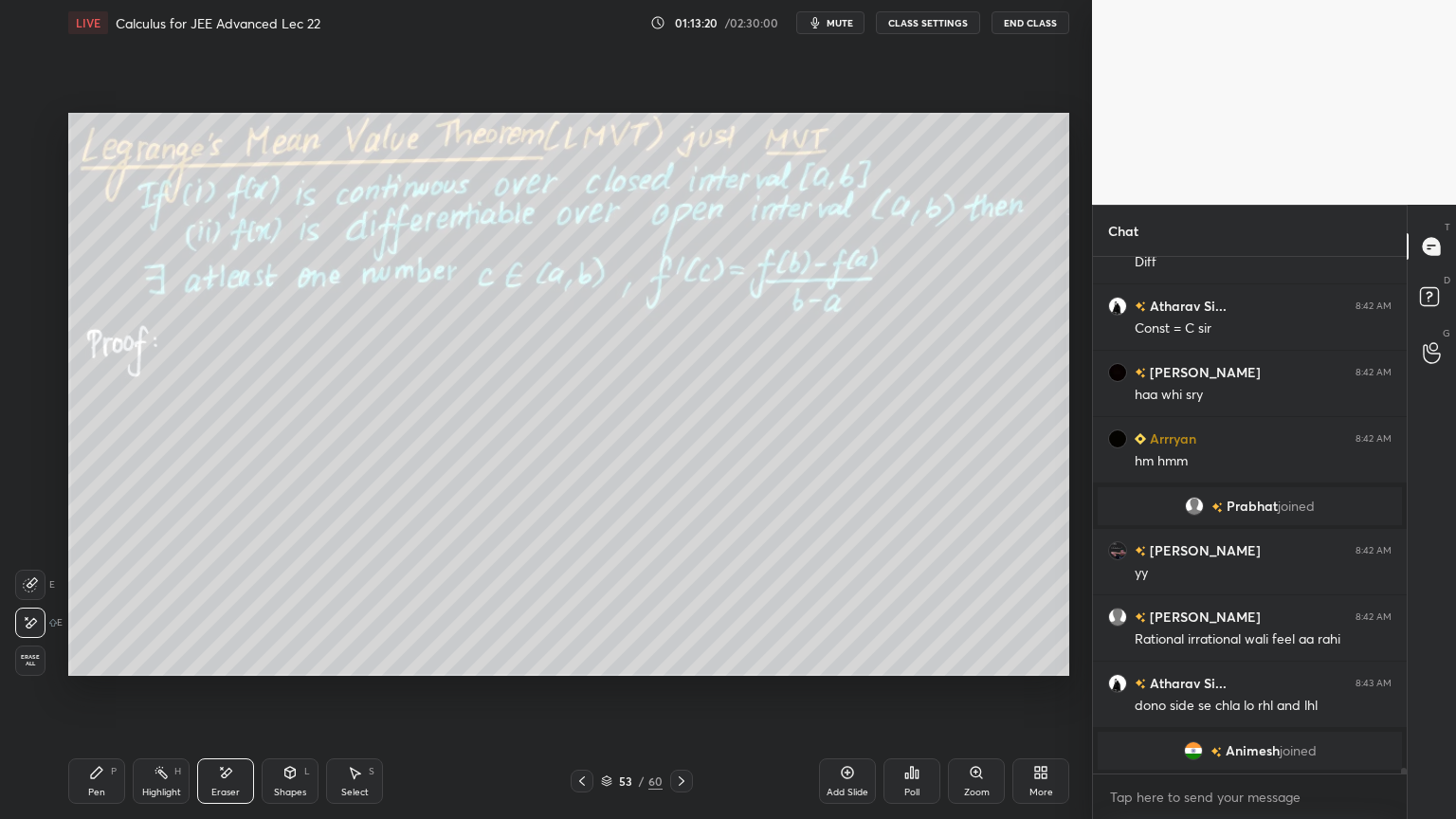 click on "Pen P" at bounding box center [97, 781] 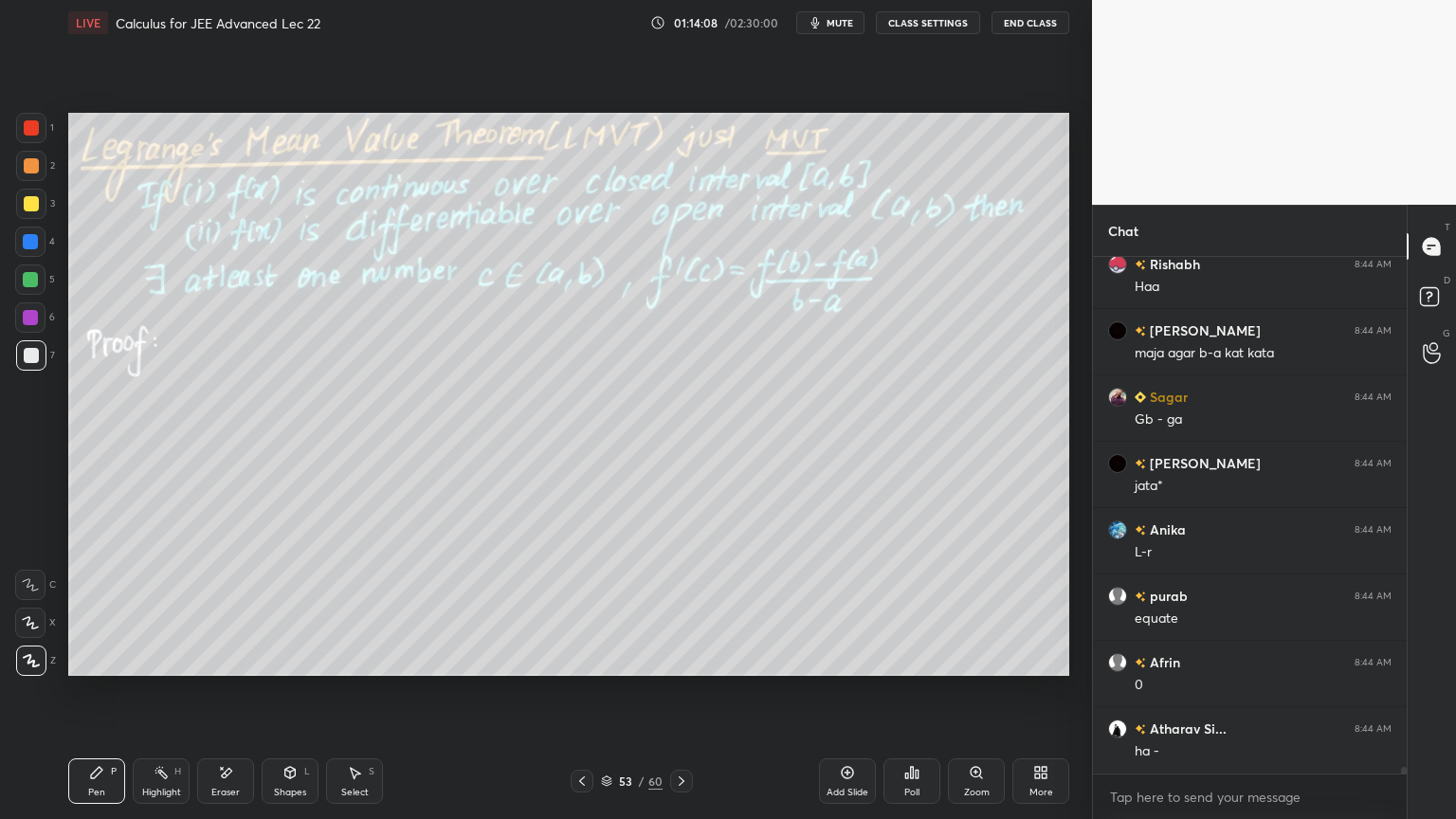 scroll, scrollTop: 42751, scrollLeft: 0, axis: vertical 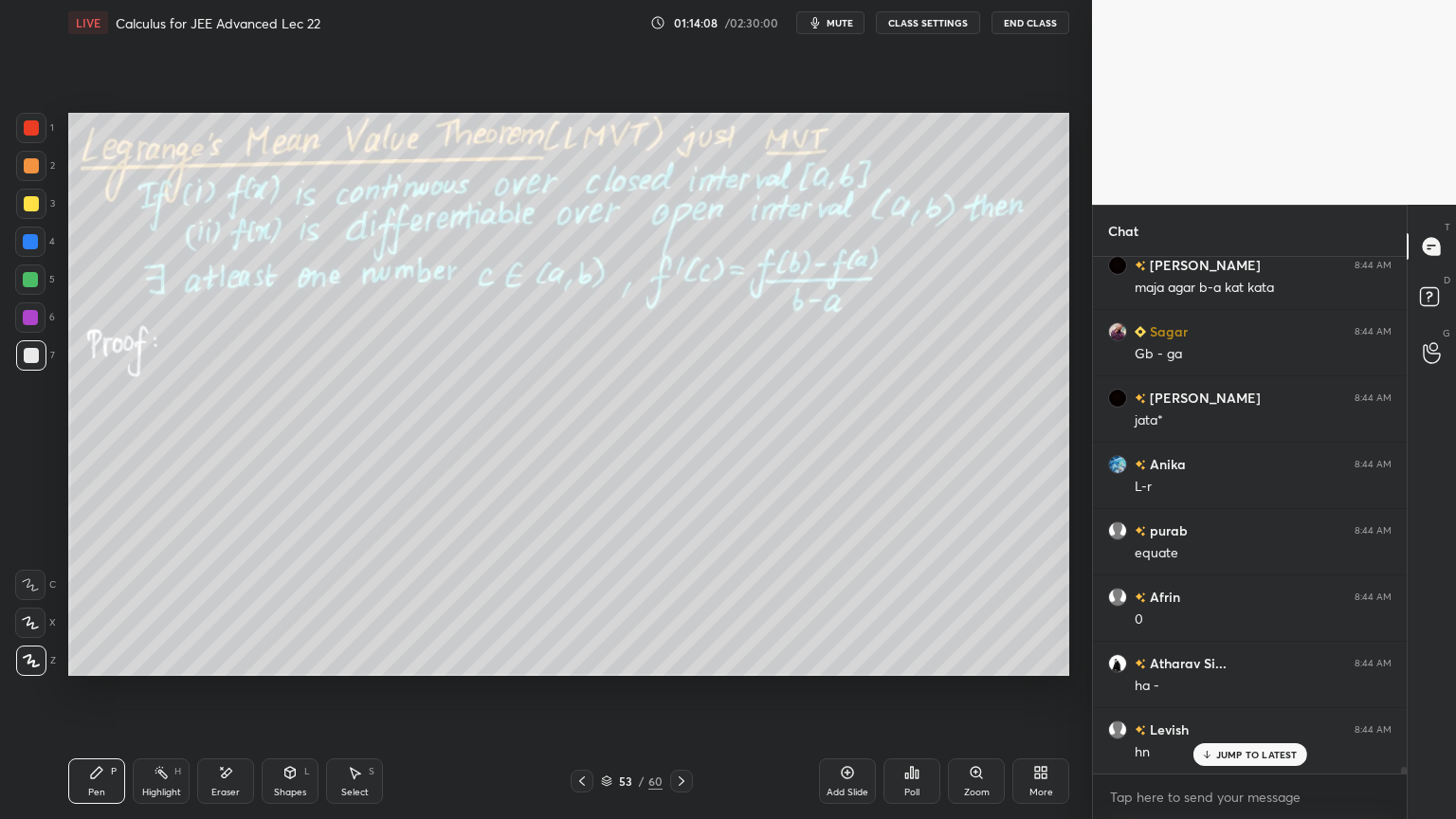 drag, startPoint x: 241, startPoint y: 762, endPoint x: 225, endPoint y: 683, distance: 80.60397 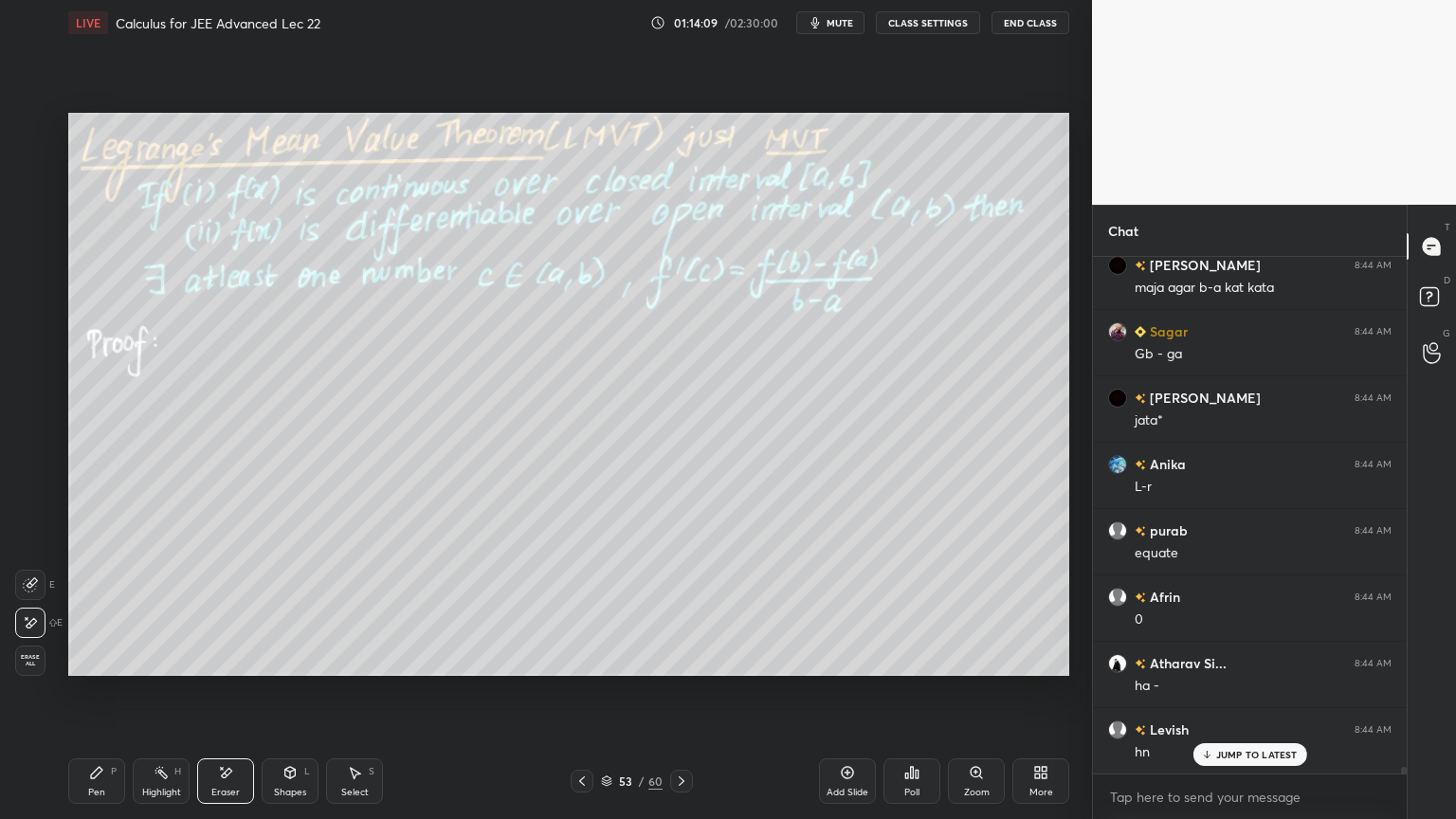 scroll, scrollTop: 42884, scrollLeft: 0, axis: vertical 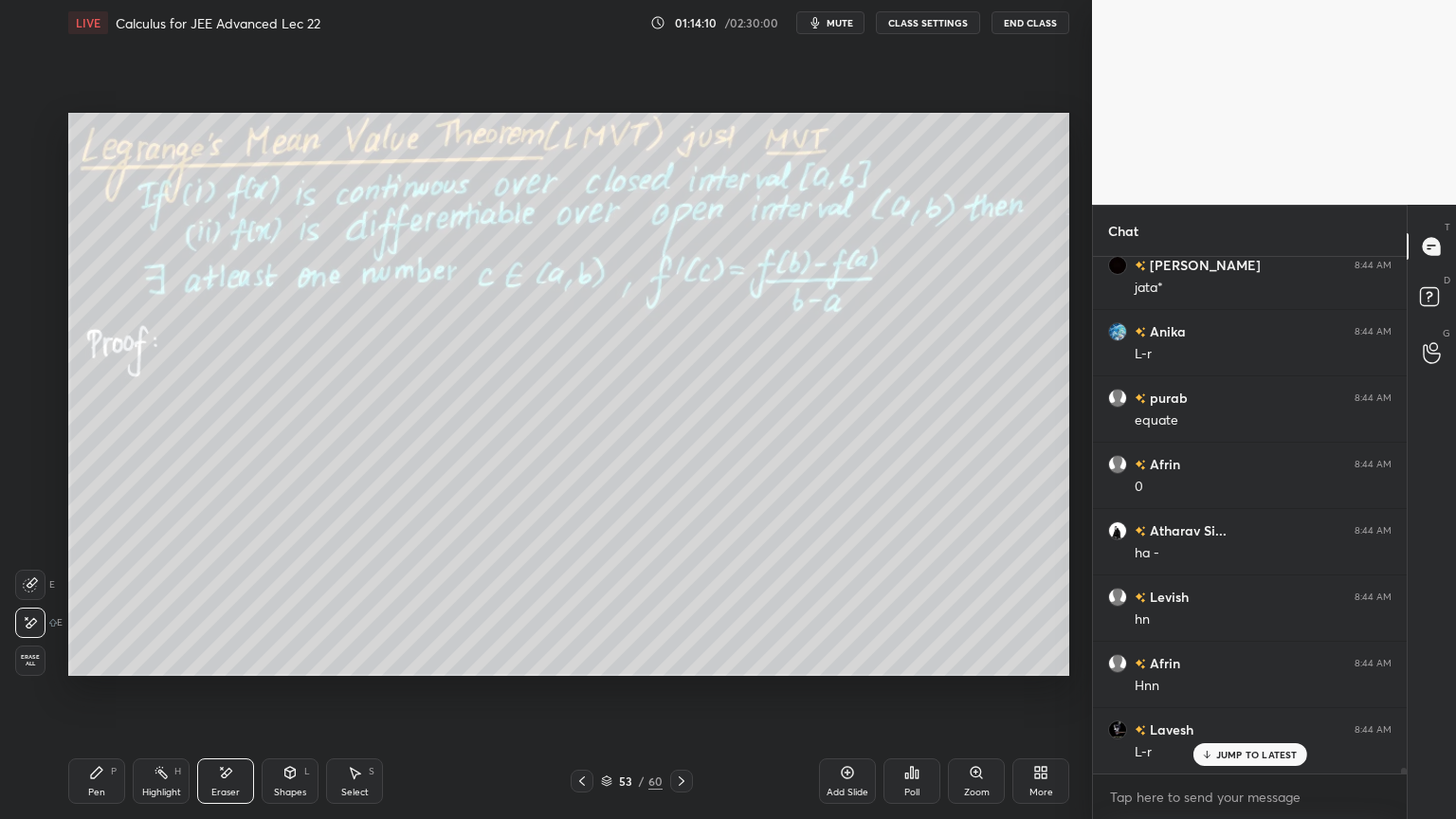 click on "Pen P" at bounding box center (97, 781) 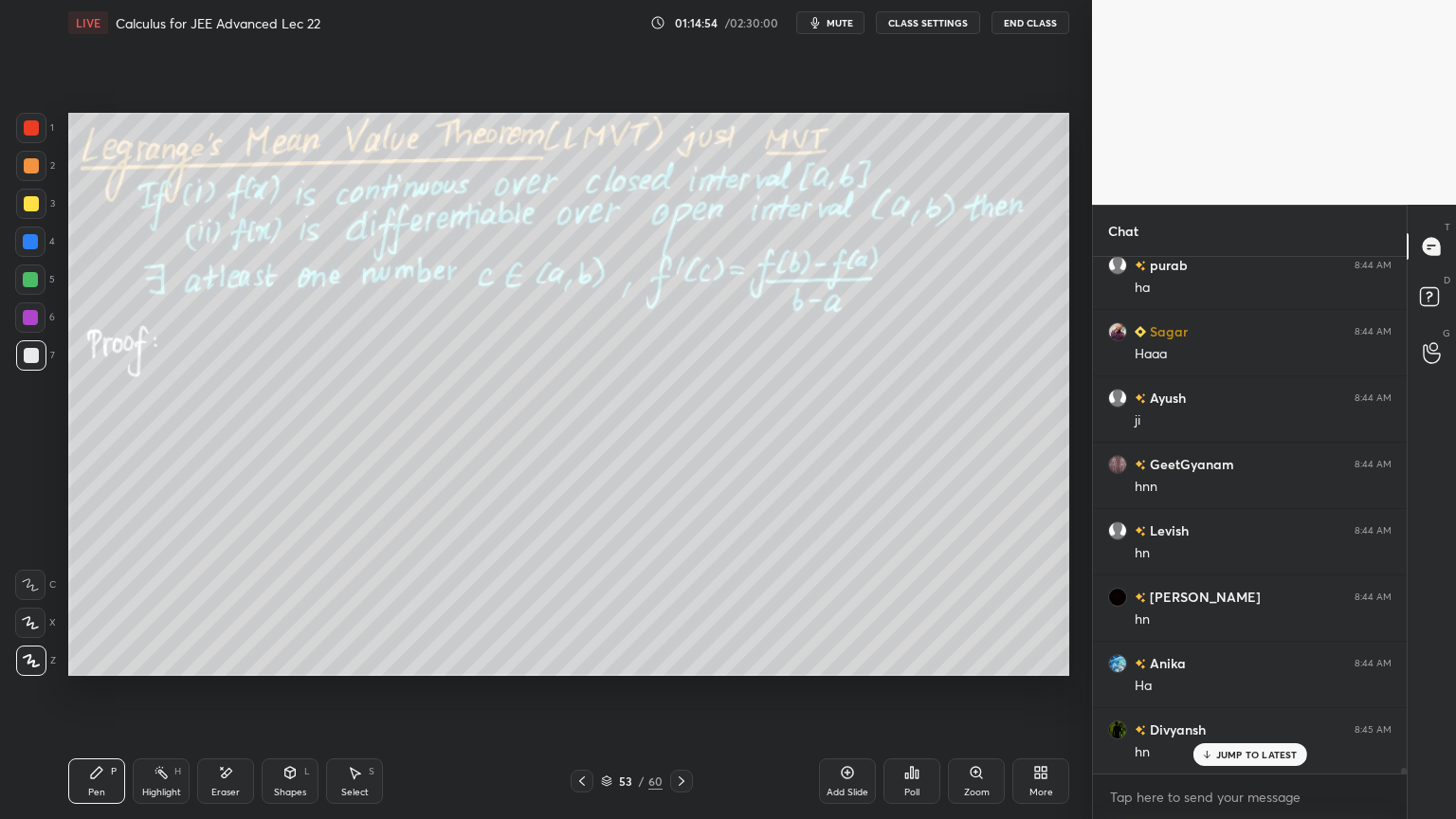 scroll, scrollTop: 43434, scrollLeft: 0, axis: vertical 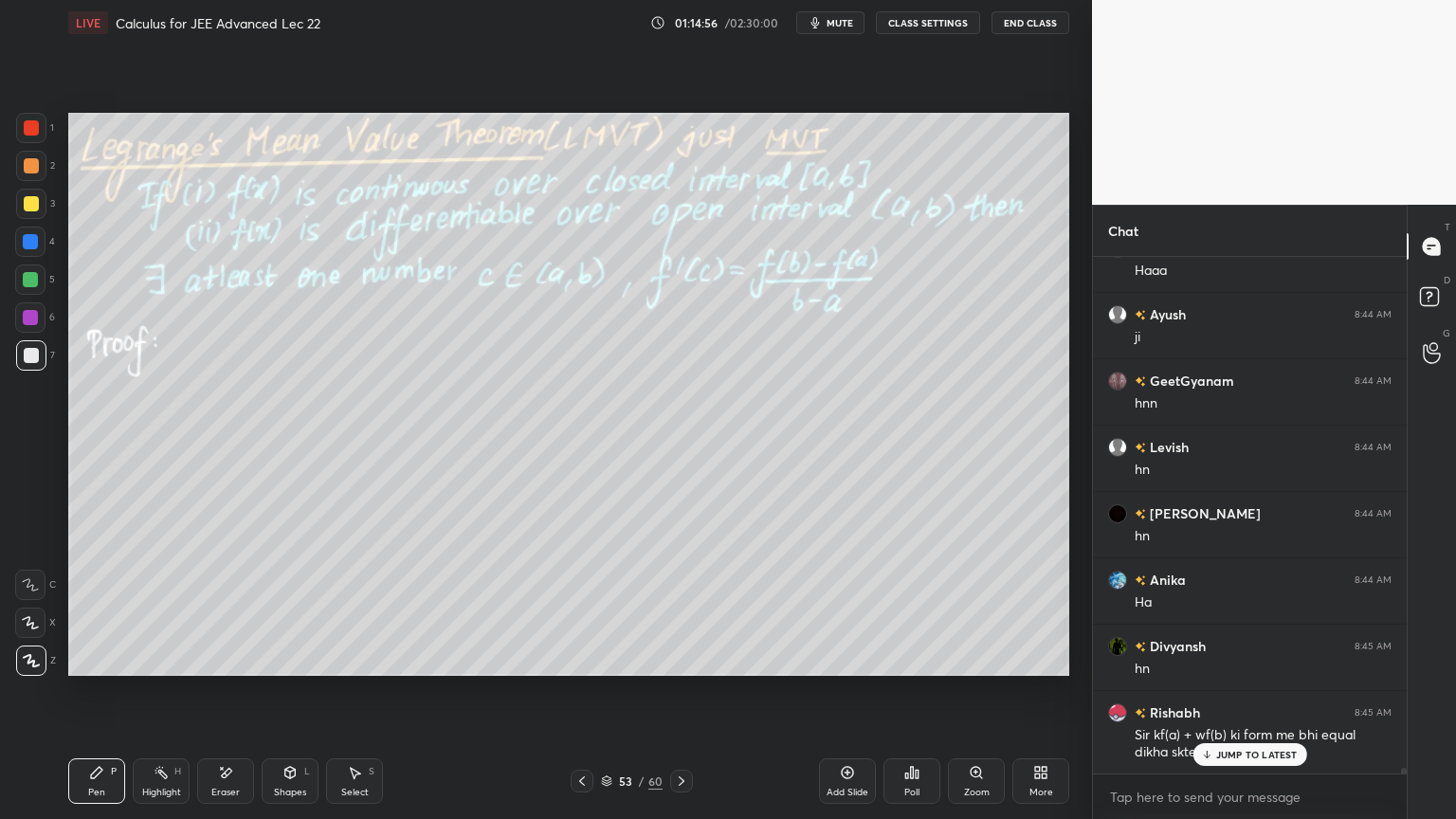 click on "Eraser" at bounding box center [226, 781] 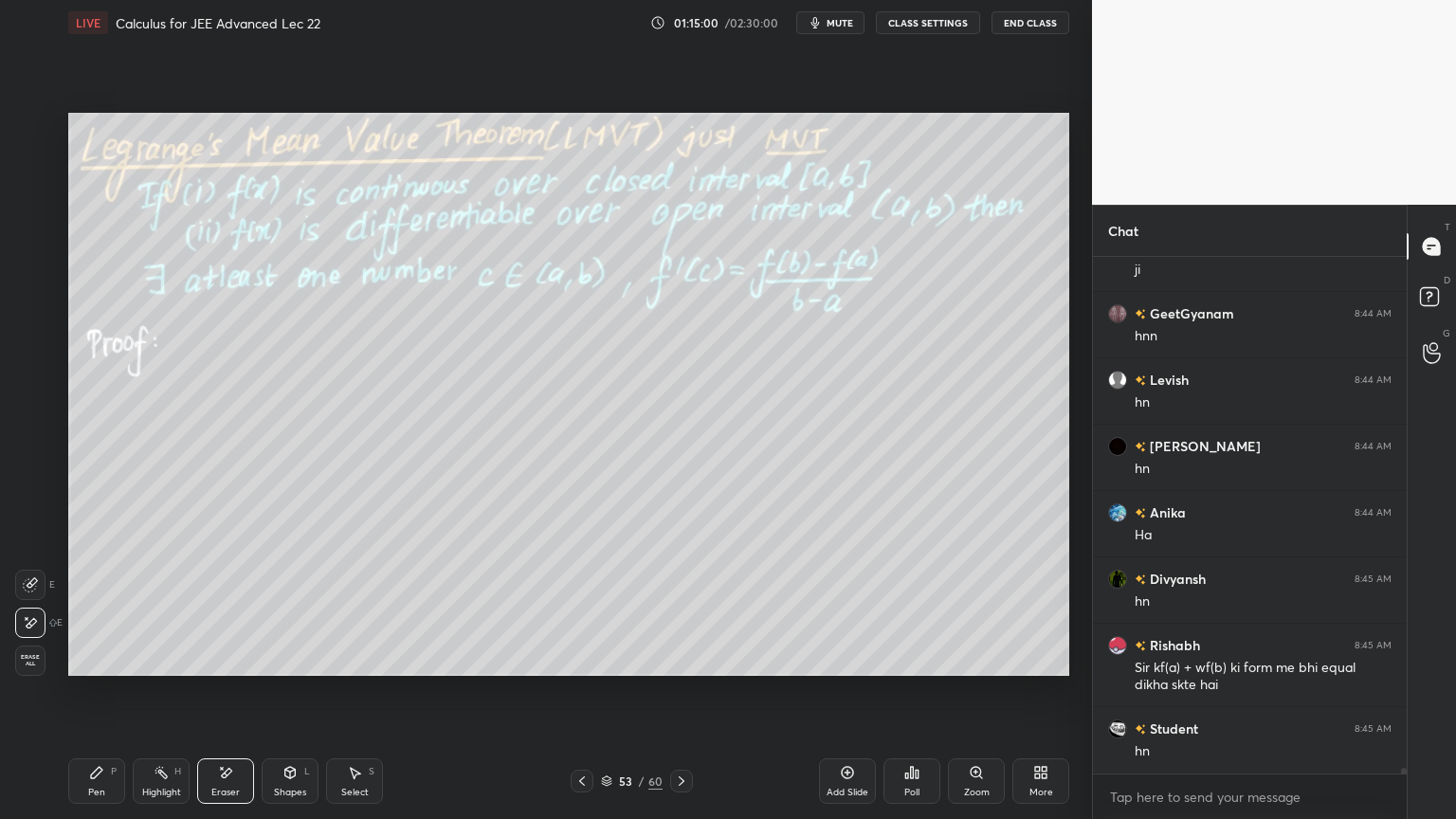 scroll, scrollTop: 43566, scrollLeft: 0, axis: vertical 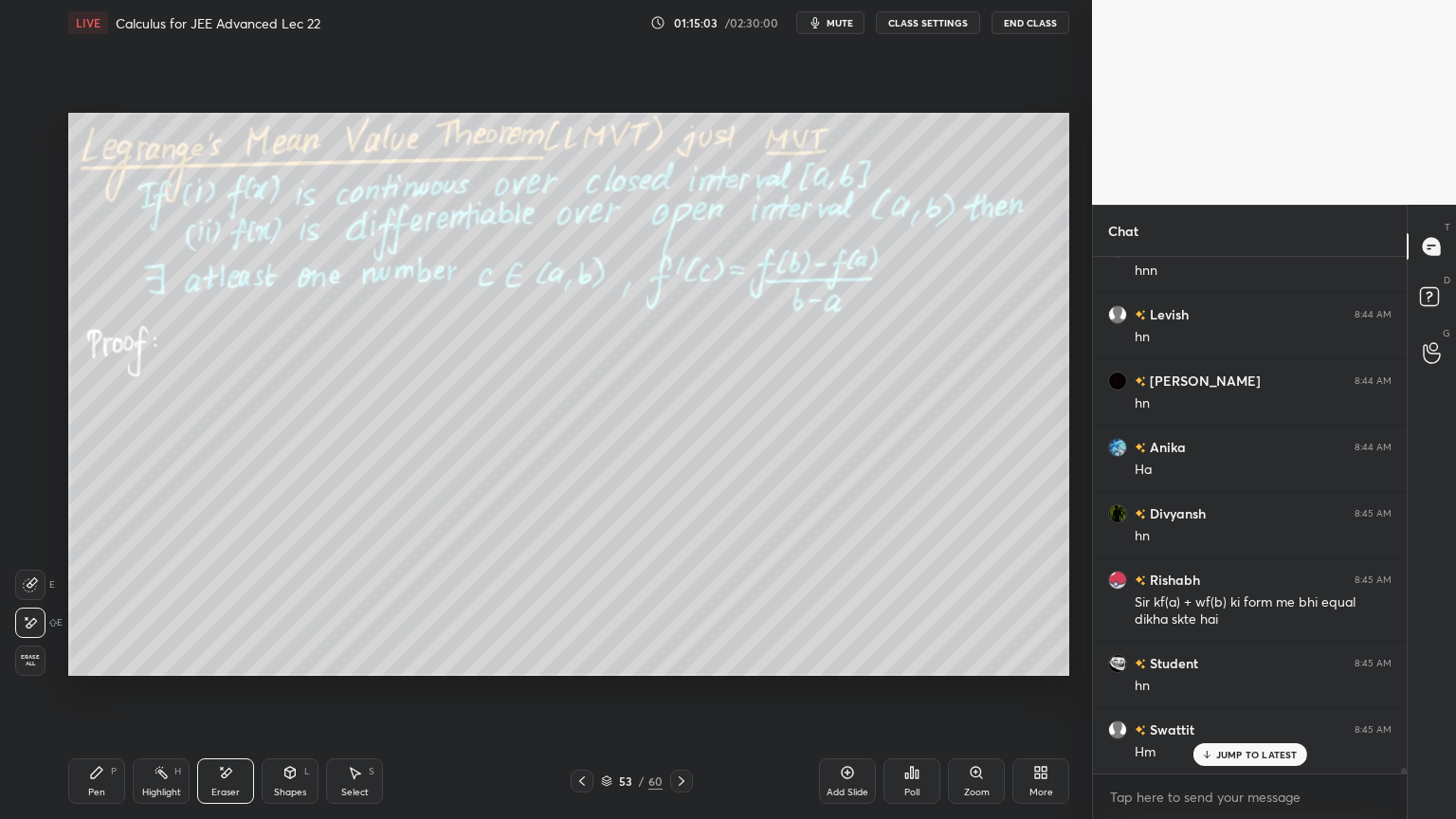 click on "Pen P" at bounding box center [97, 781] 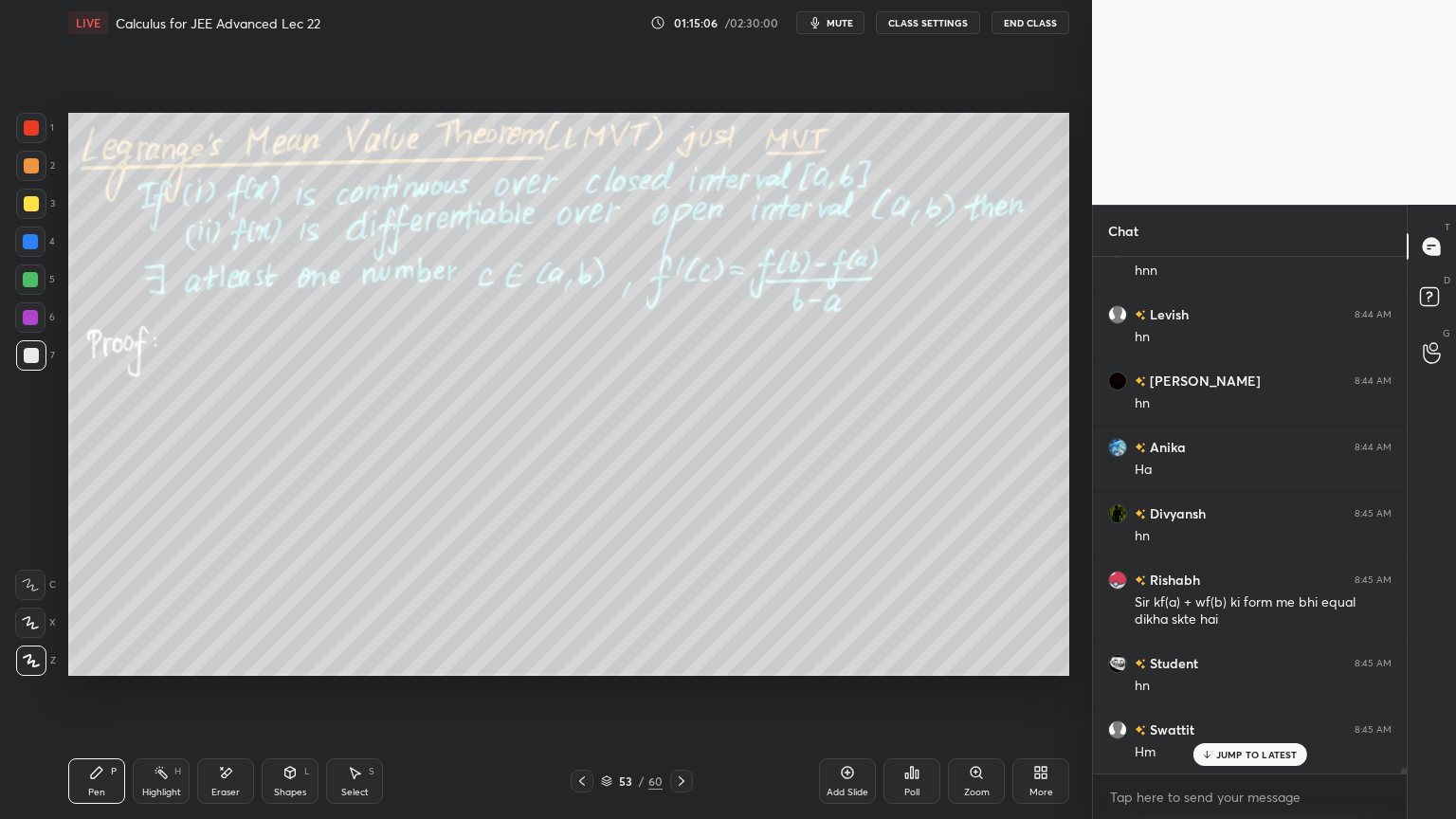scroll, scrollTop: 43634, scrollLeft: 0, axis: vertical 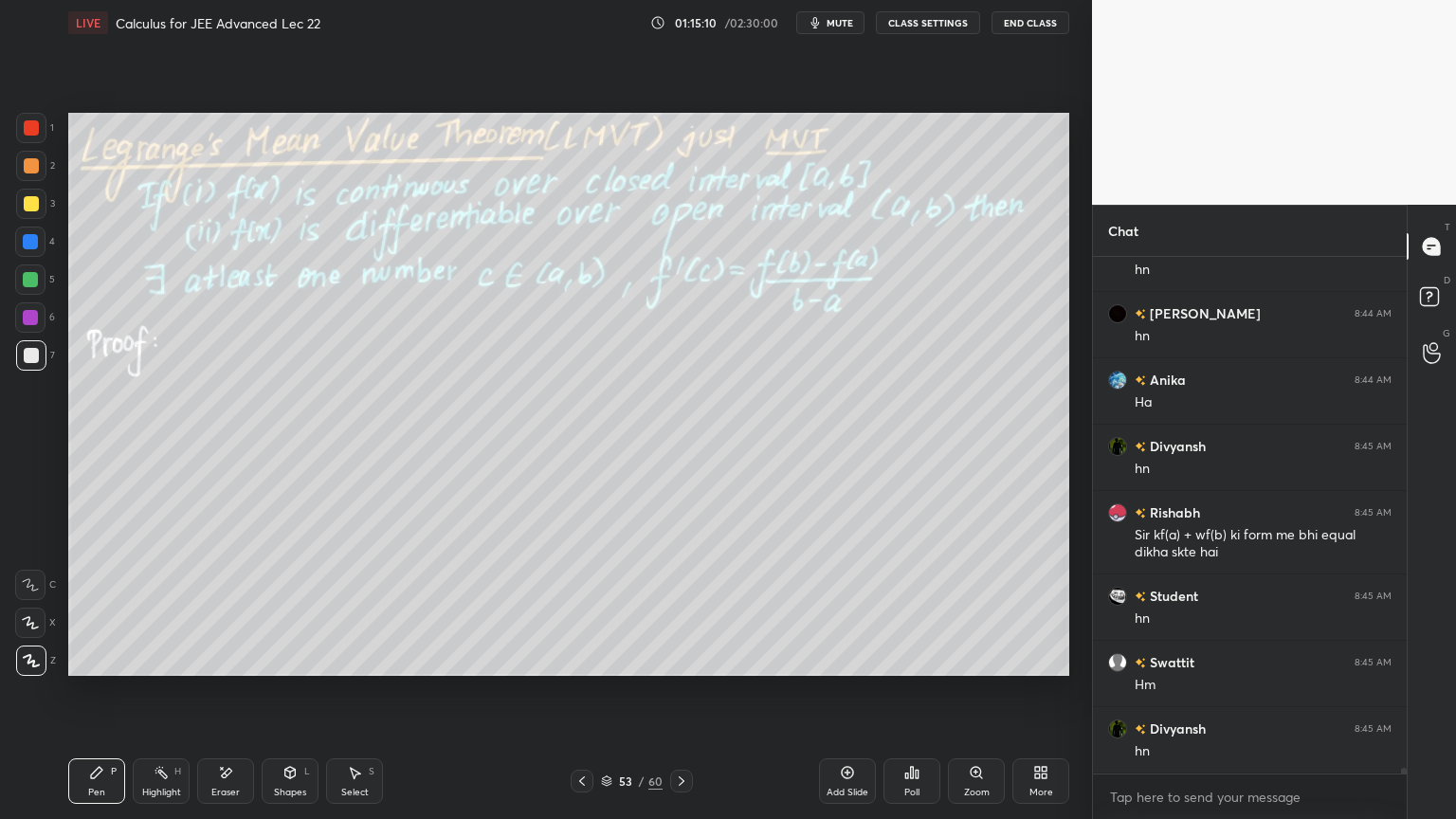 drag, startPoint x: 201, startPoint y: 781, endPoint x: 314, endPoint y: 730, distance: 123.976 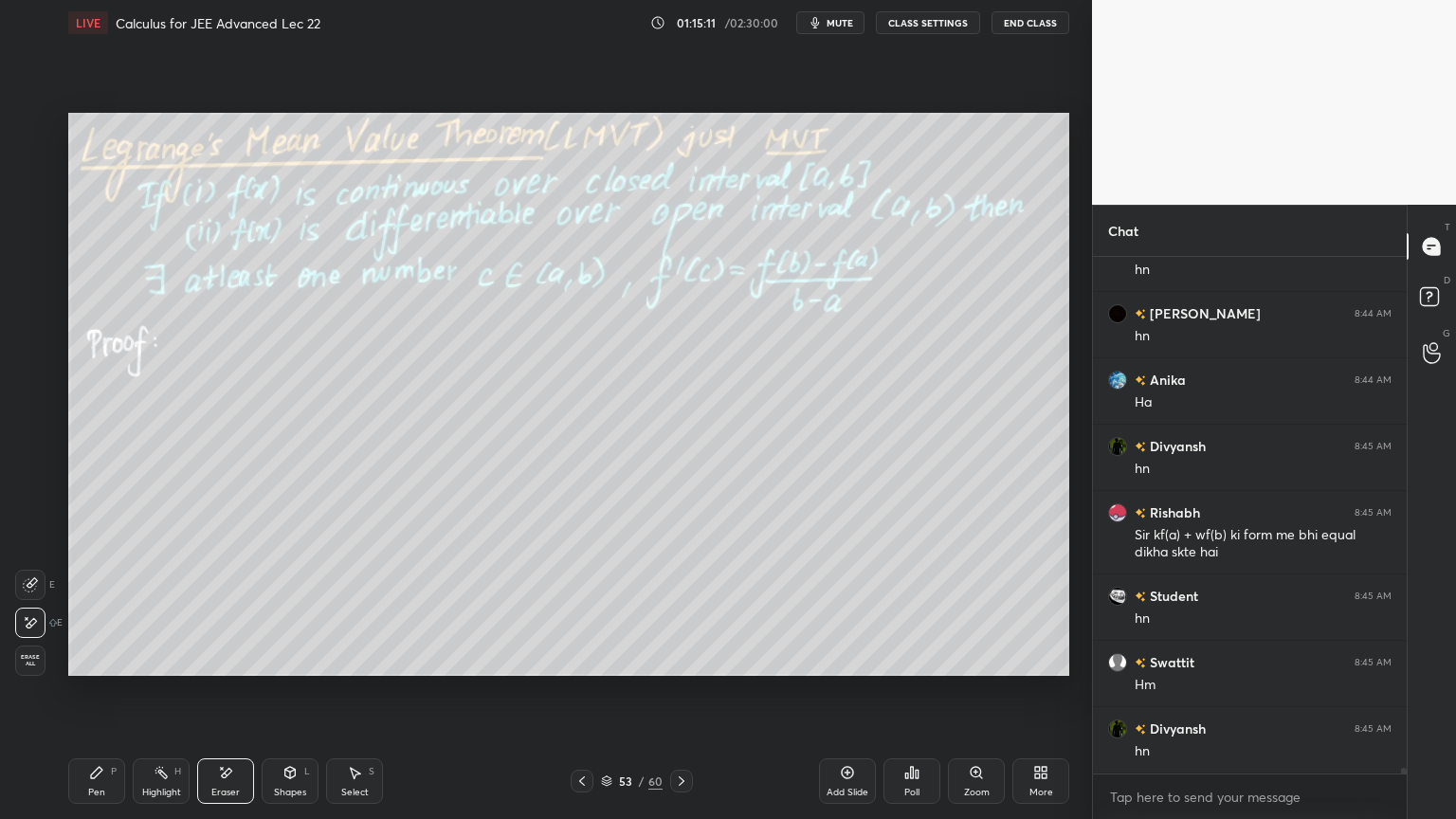 click on "Pen P" at bounding box center [97, 781] 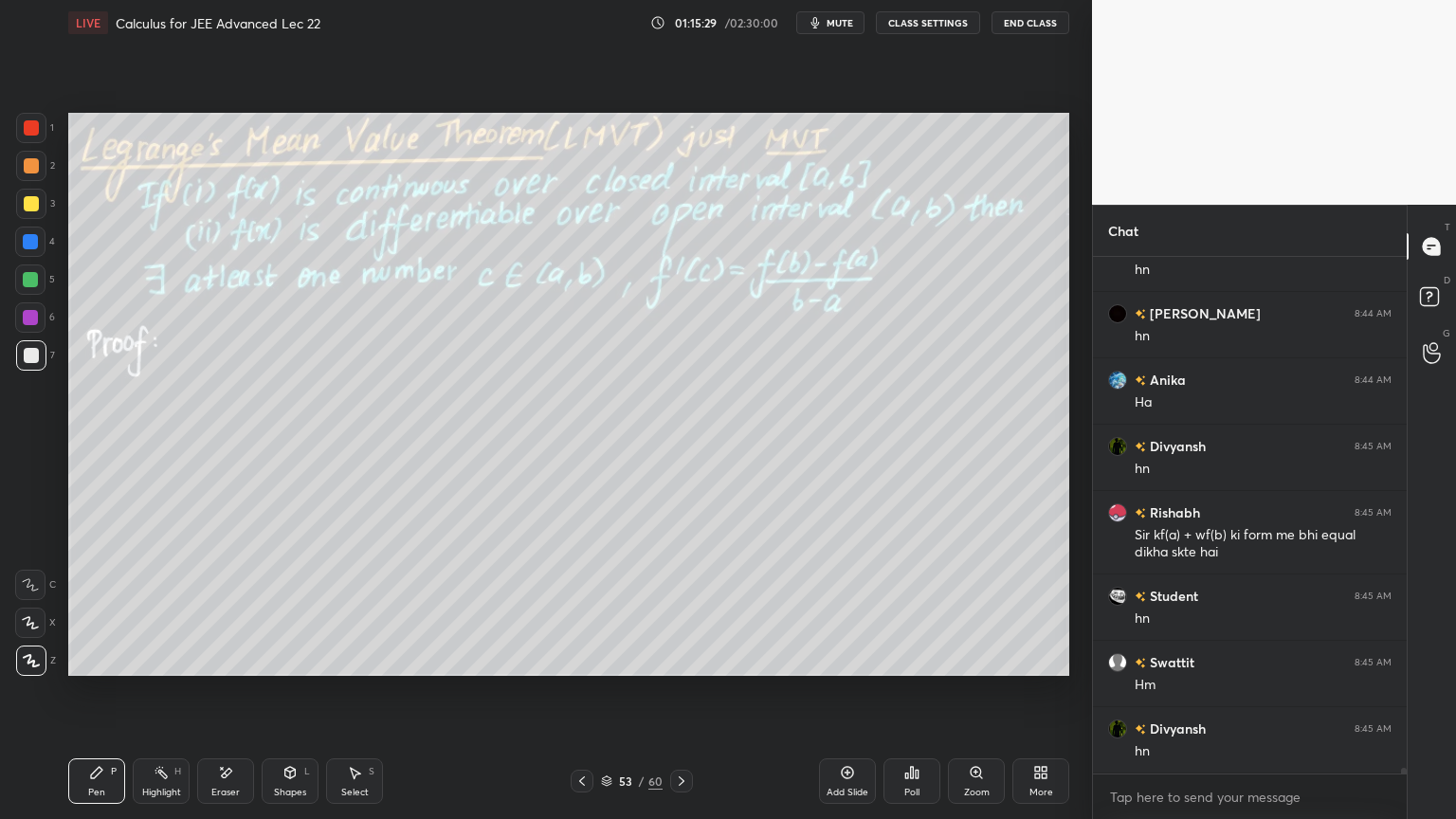 click on "Eraser" at bounding box center [226, 792] 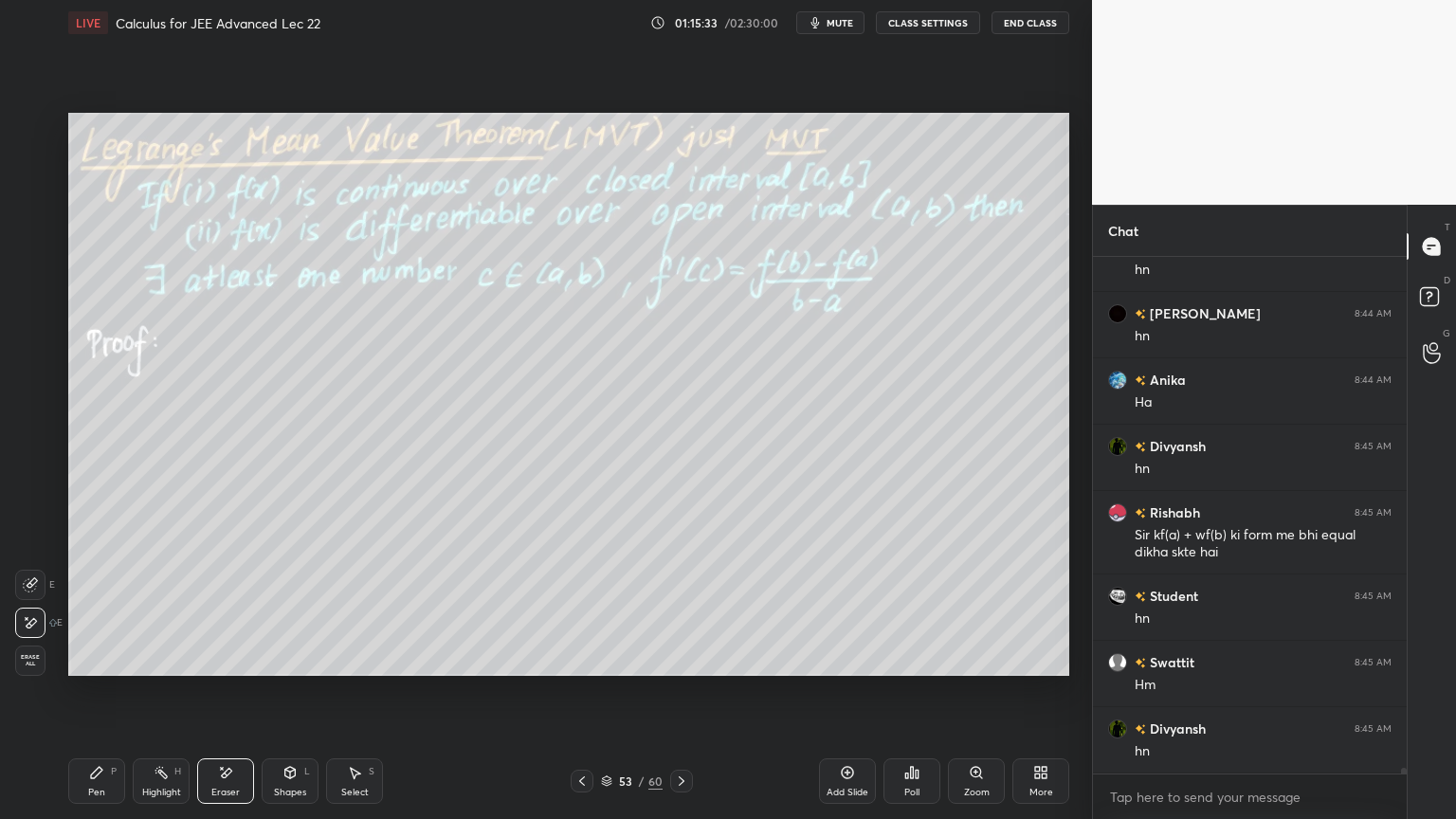 drag, startPoint x: 355, startPoint y: 768, endPoint x: 413, endPoint y: 712, distance: 80.6226 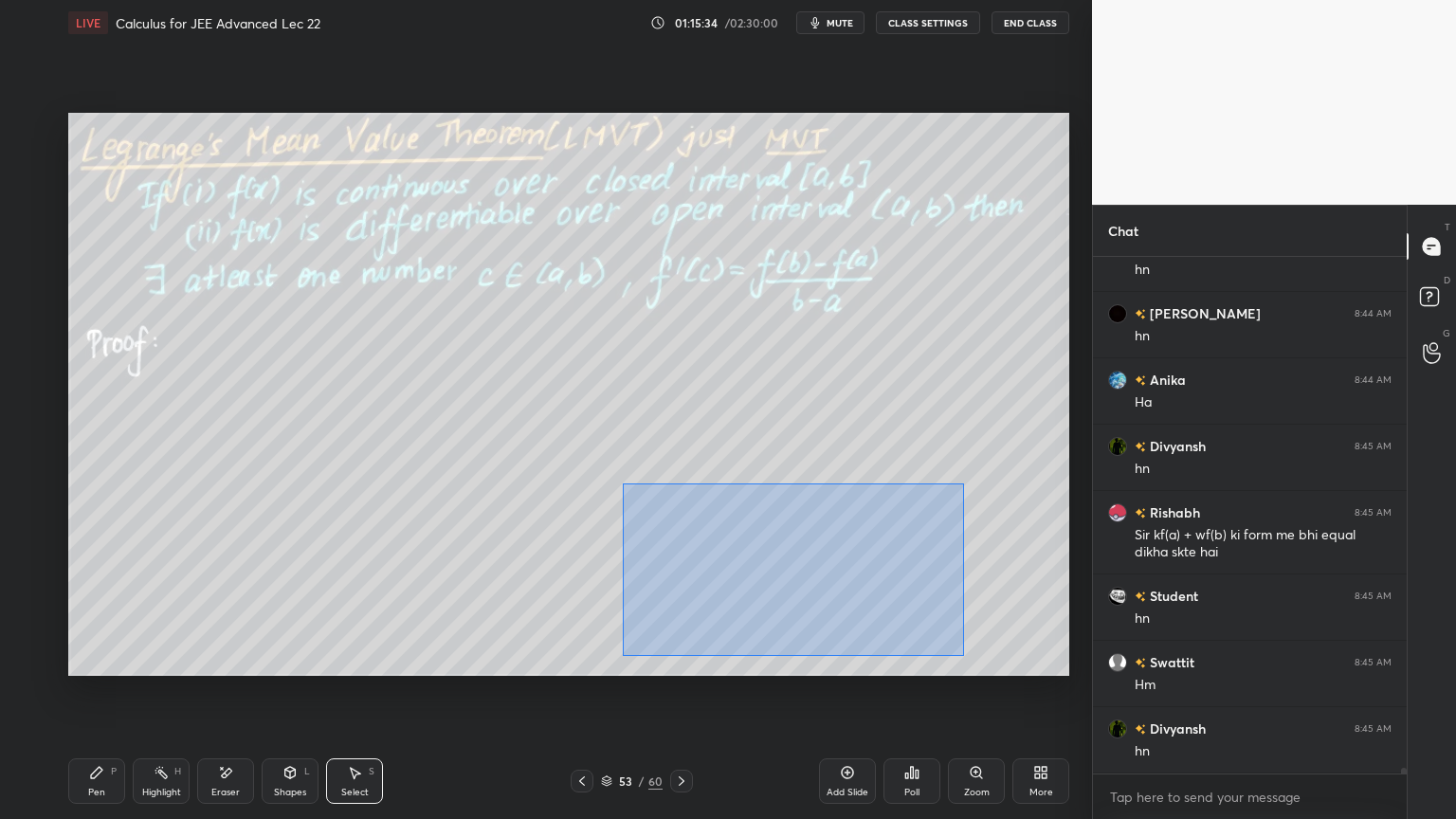 drag, startPoint x: 710, startPoint y: 538, endPoint x: 893, endPoint y: 628, distance: 203.93381 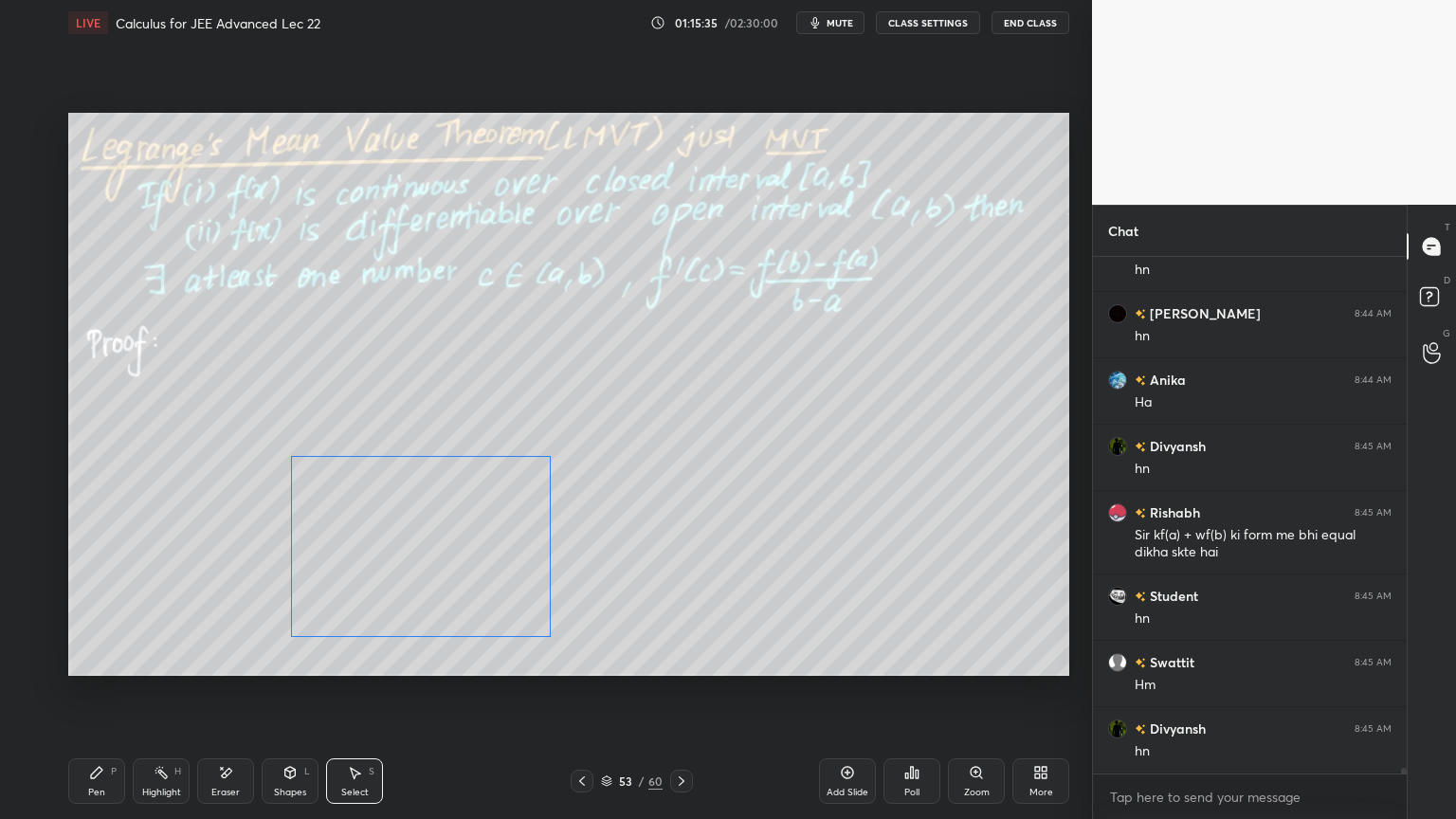 drag, startPoint x: 752, startPoint y: 588, endPoint x: 504, endPoint y: 556, distance: 250.05599 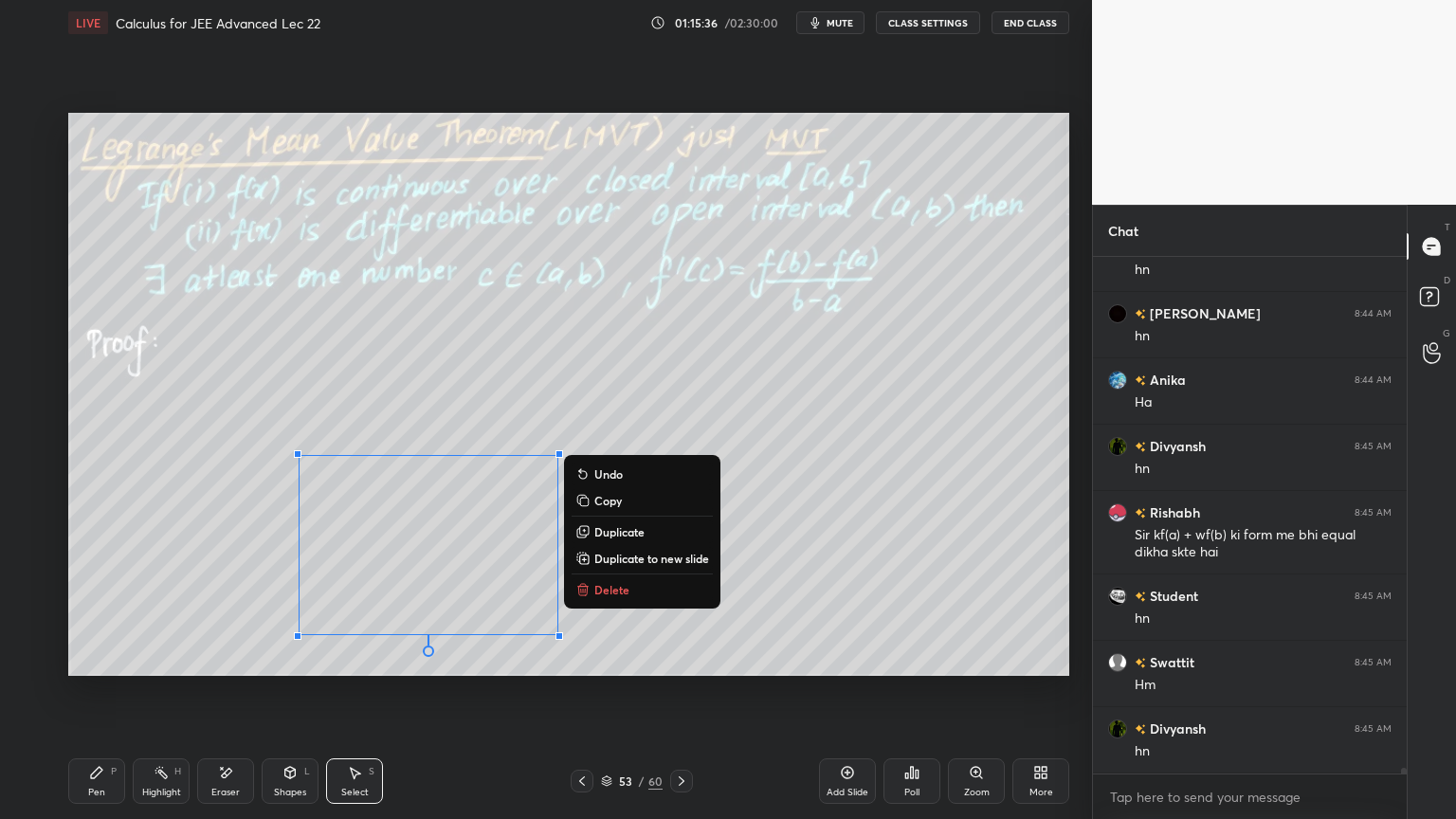 click on "0 ° Undo Copy Duplicate Duplicate to new slide Delete" at bounding box center [569, 394] 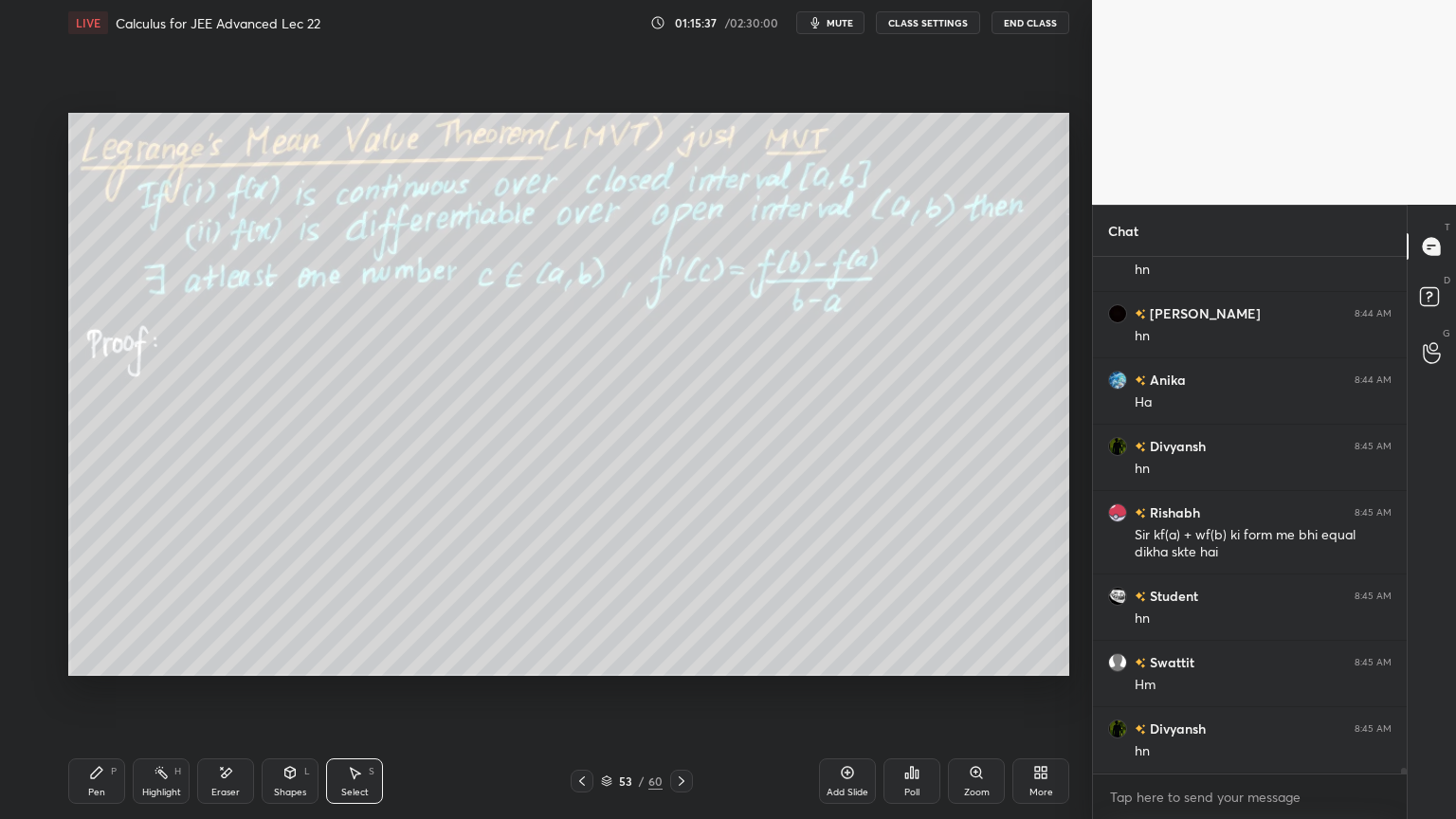 drag, startPoint x: 231, startPoint y: 780, endPoint x: 241, endPoint y: 743, distance: 38.327536 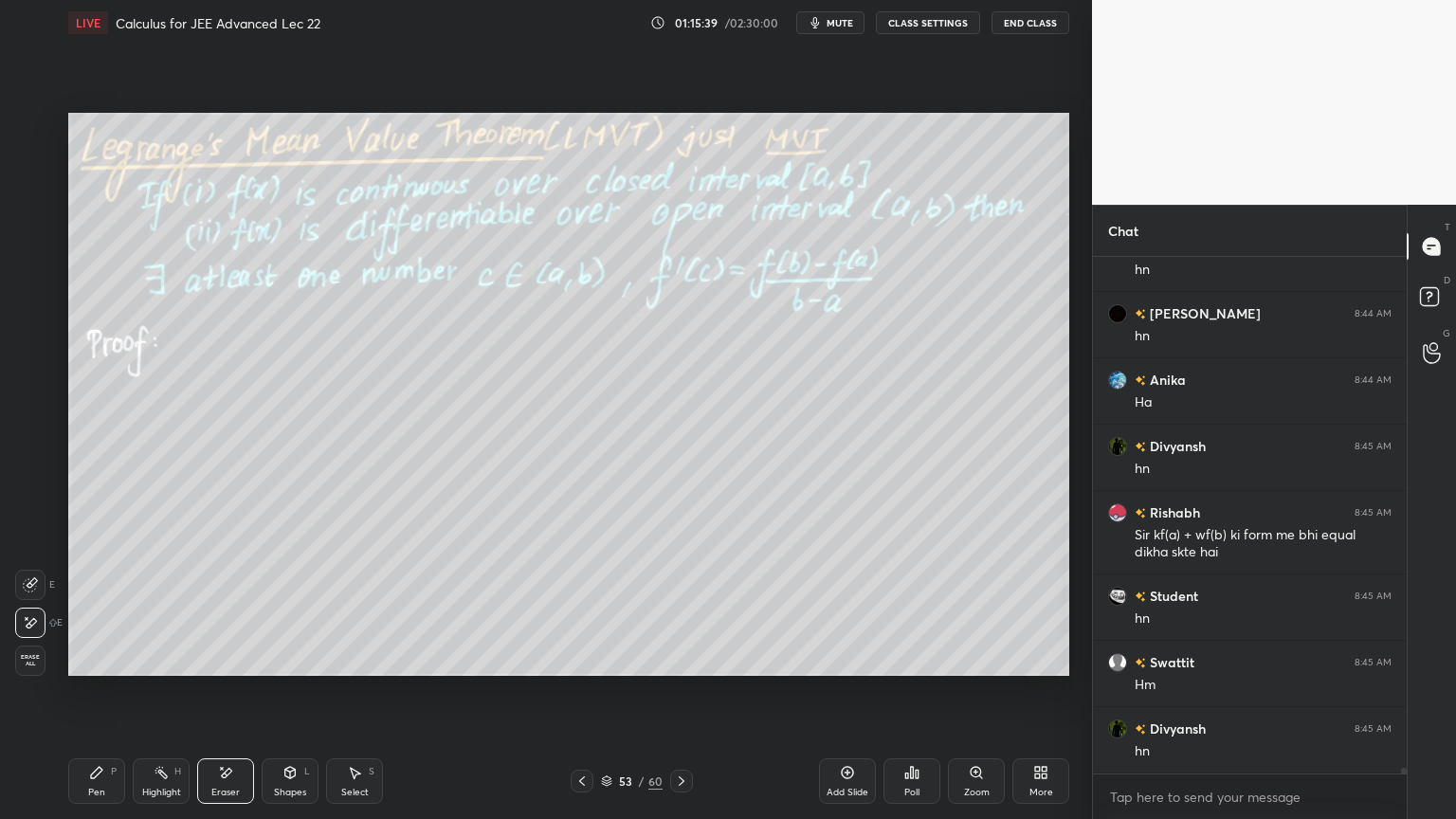 drag, startPoint x: 93, startPoint y: 783, endPoint x: 102, endPoint y: 762, distance: 22.847319 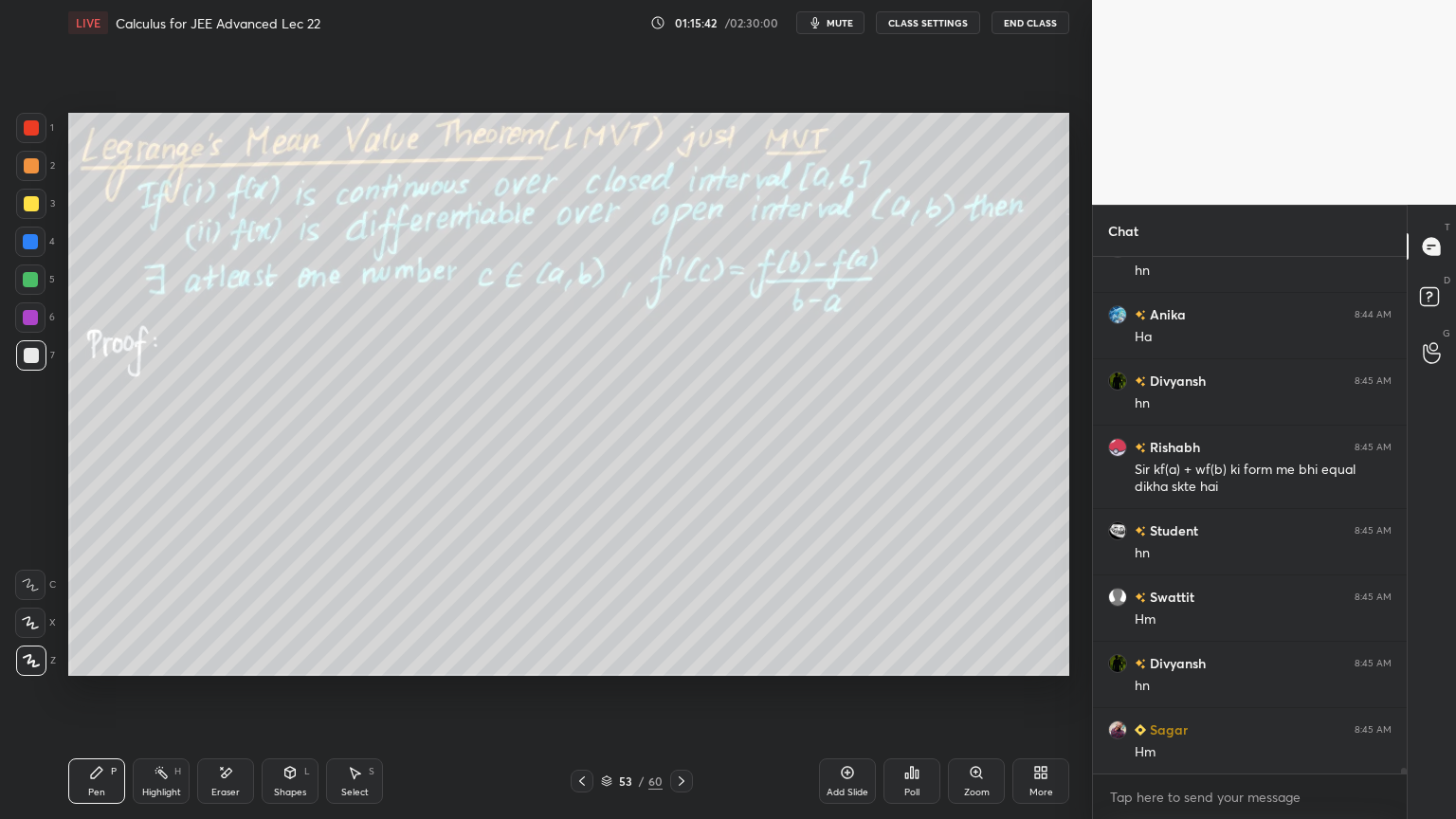 scroll, scrollTop: 43766, scrollLeft: 0, axis: vertical 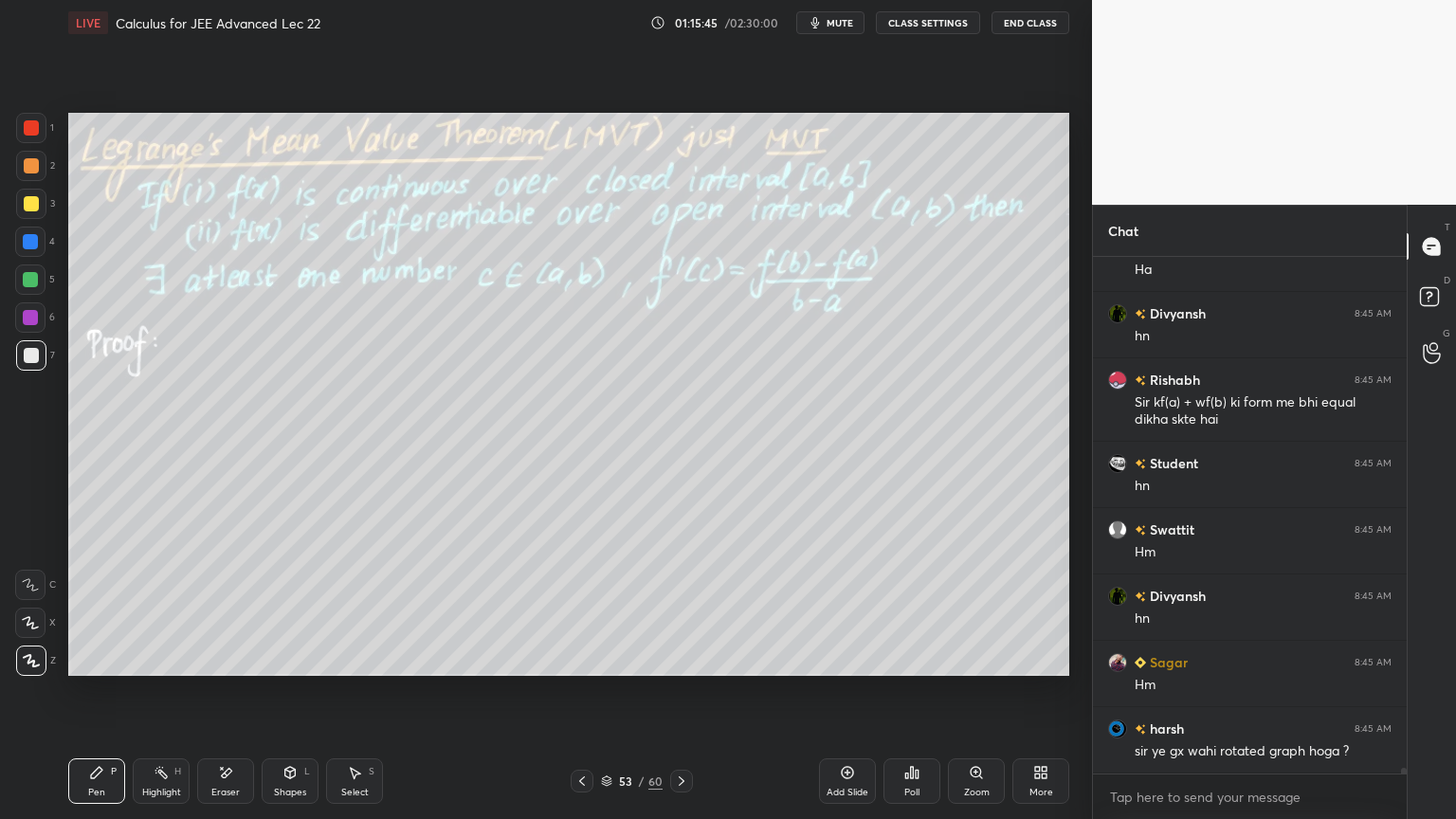 click on "Eraser" at bounding box center [226, 781] 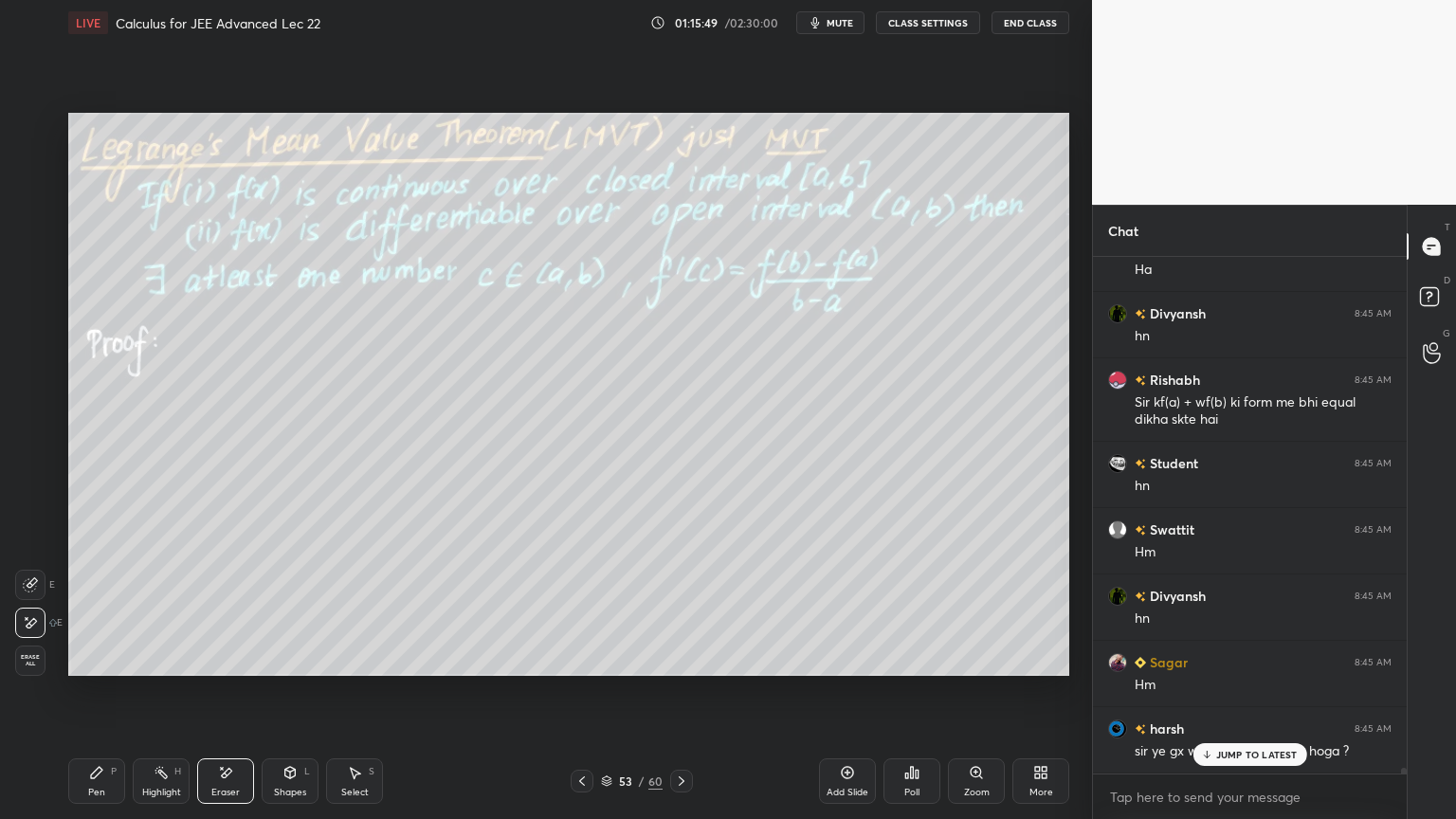 drag, startPoint x: 102, startPoint y: 788, endPoint x: 112, endPoint y: 774, distance: 17.20465 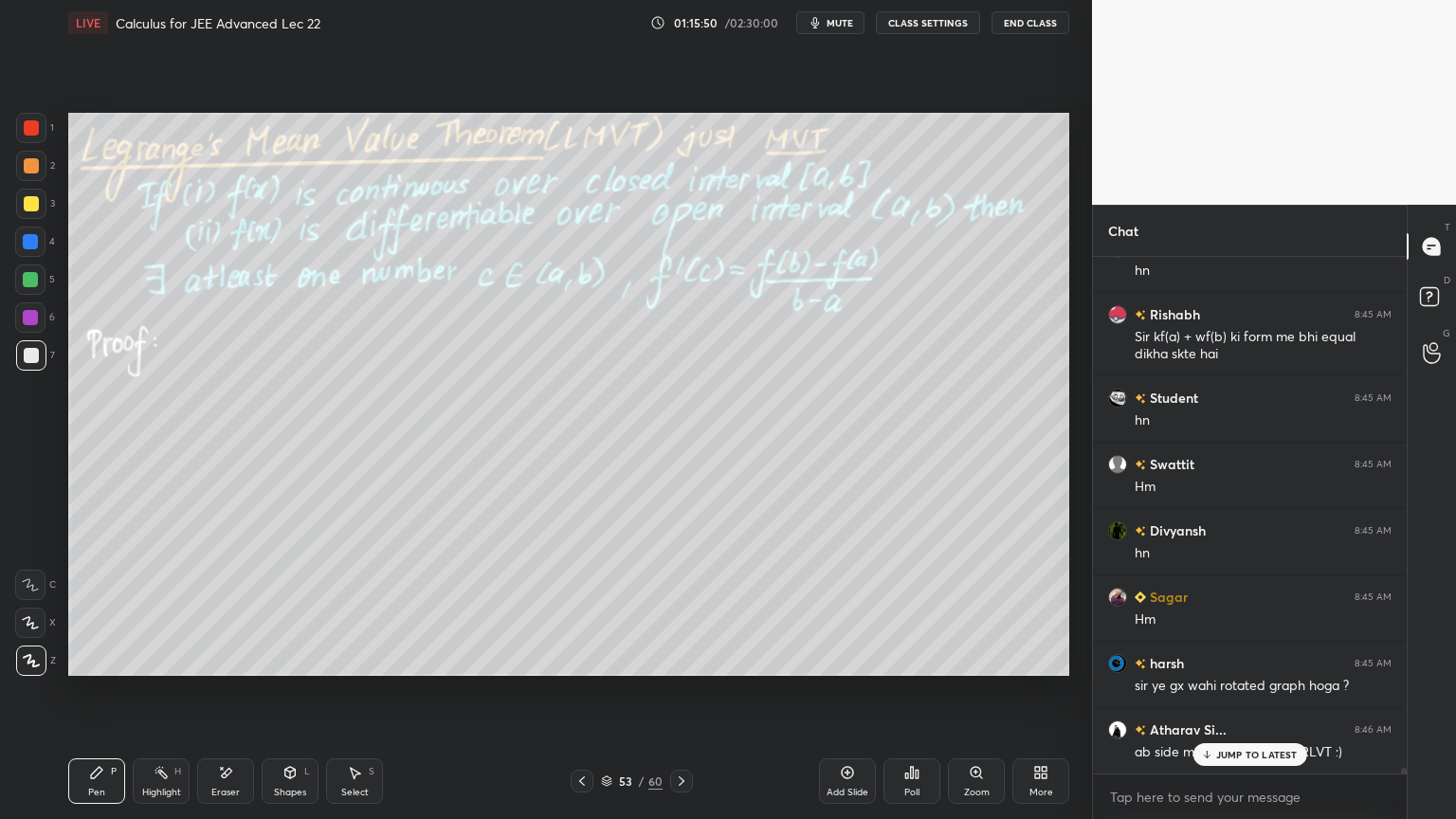 click on "Select S" at bounding box center (355, 781) 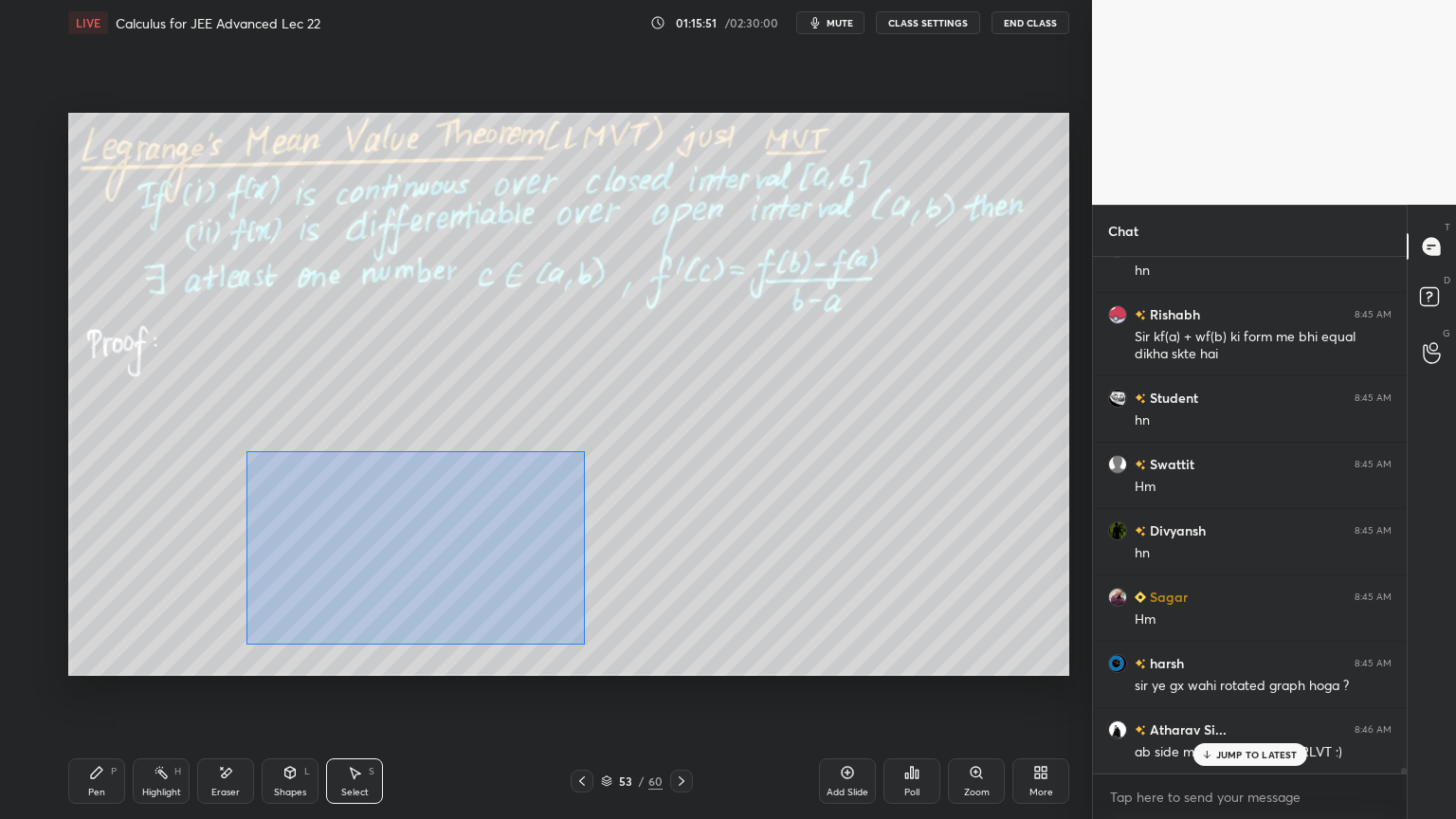 drag, startPoint x: 271, startPoint y: 516, endPoint x: 522, endPoint y: 606, distance: 266.64771 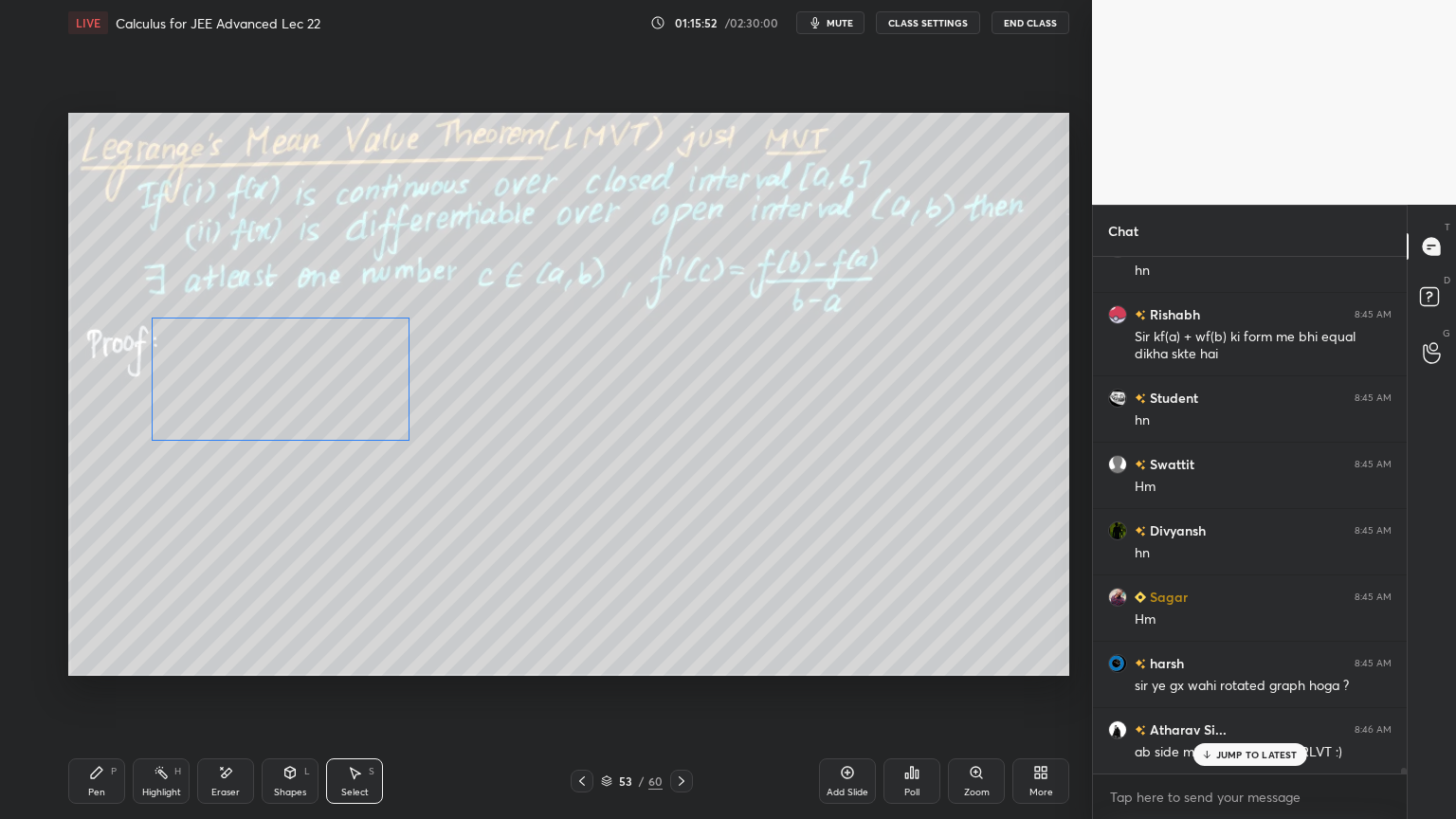 drag, startPoint x: 479, startPoint y: 521, endPoint x: 360, endPoint y: 391, distance: 176.24131 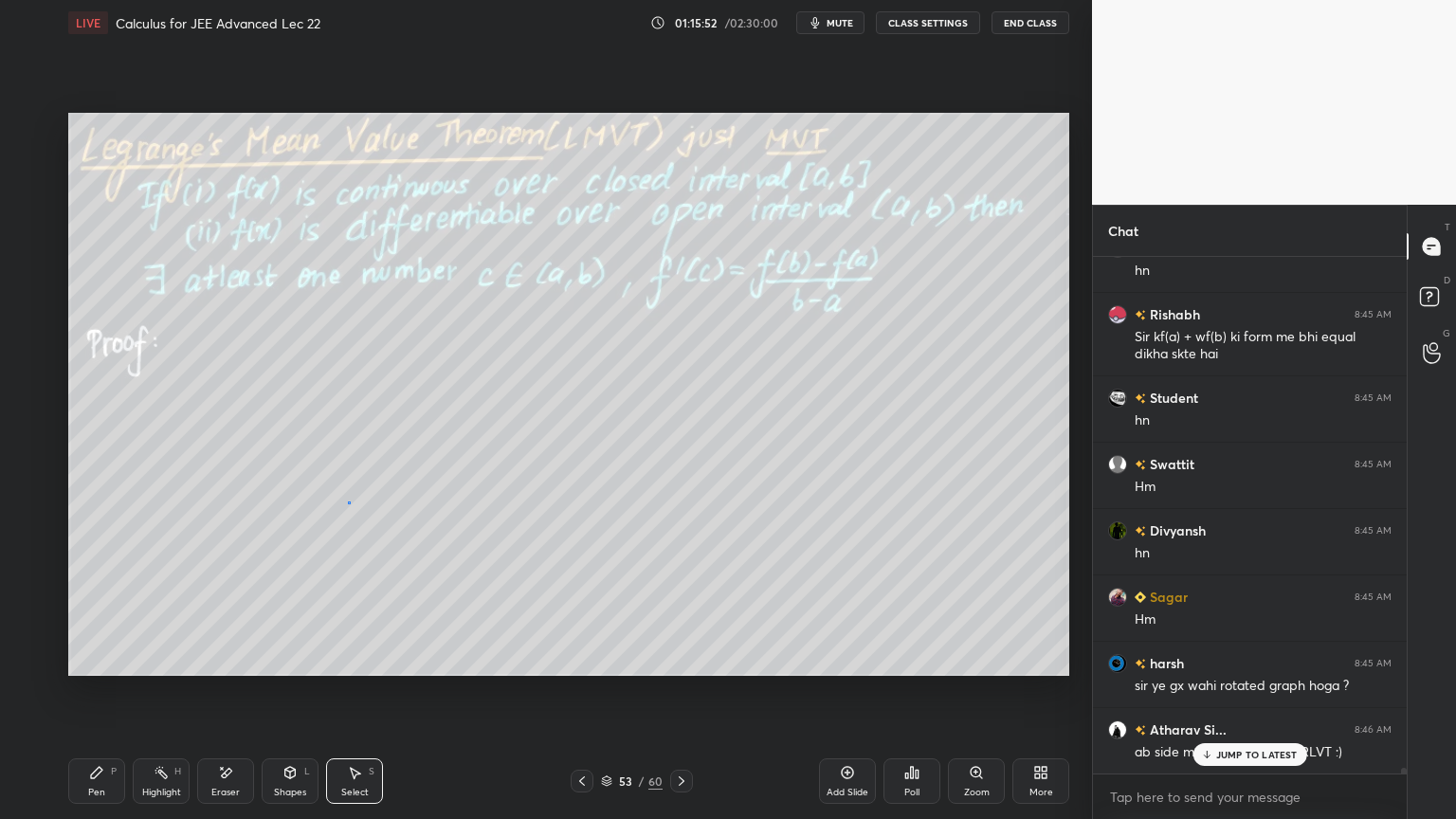 click on "0 ° Undo Copy Duplicate Duplicate to new slide Delete" at bounding box center (569, 394) 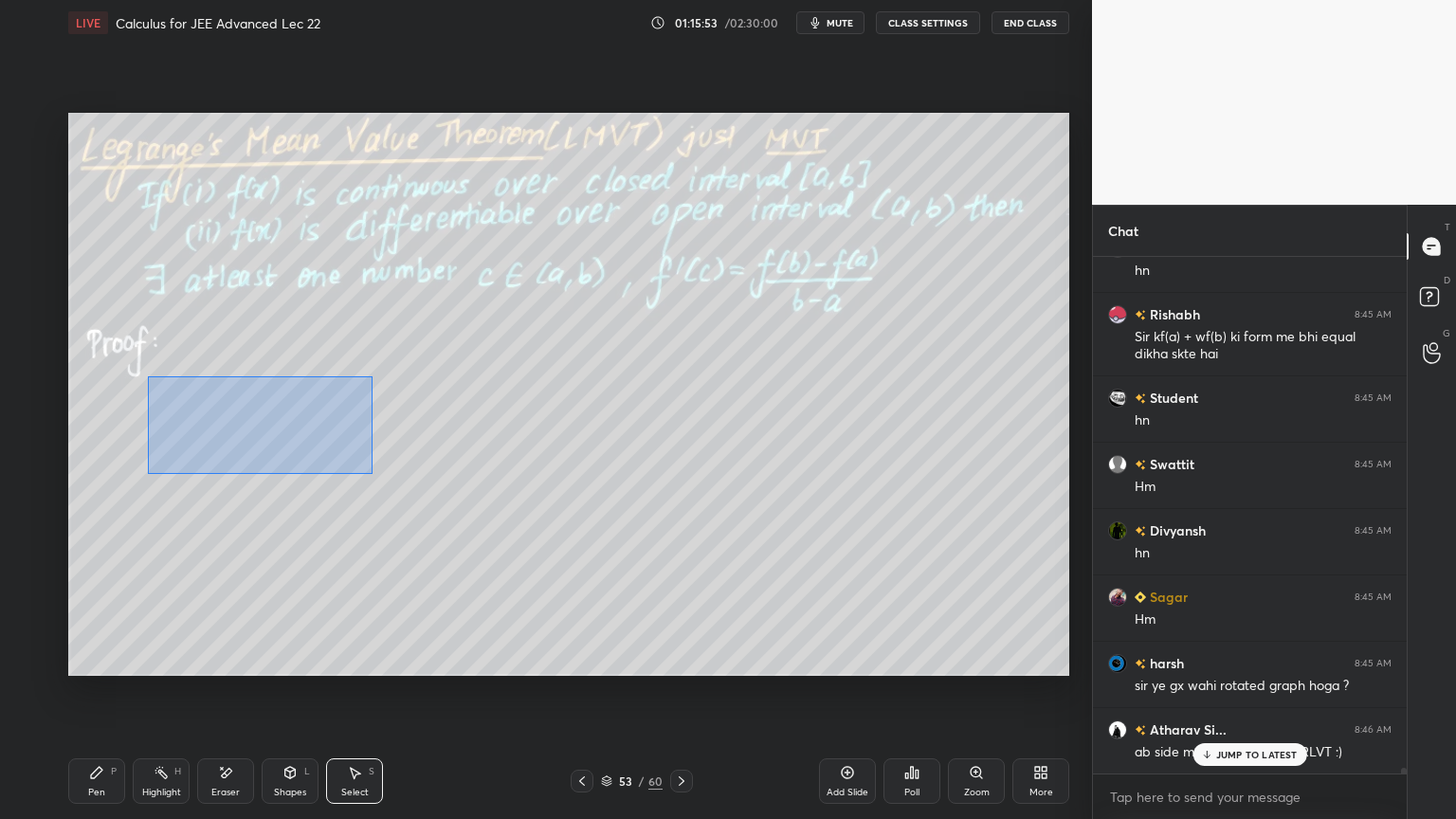 drag, startPoint x: 148, startPoint y: 375, endPoint x: 314, endPoint y: 435, distance: 176.51062 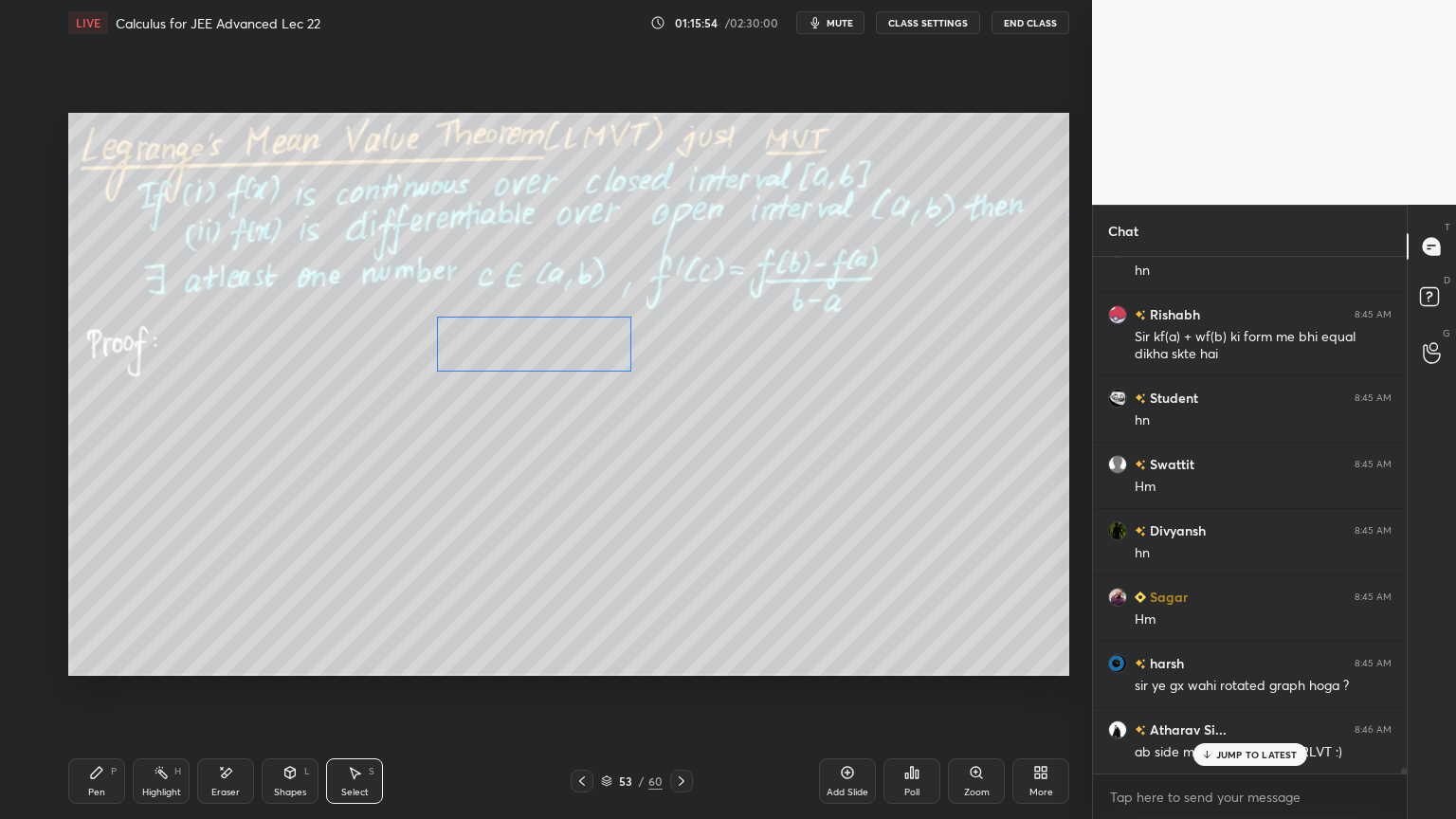 drag, startPoint x: 300, startPoint y: 434, endPoint x: 570, endPoint y: 371, distance: 277.25259 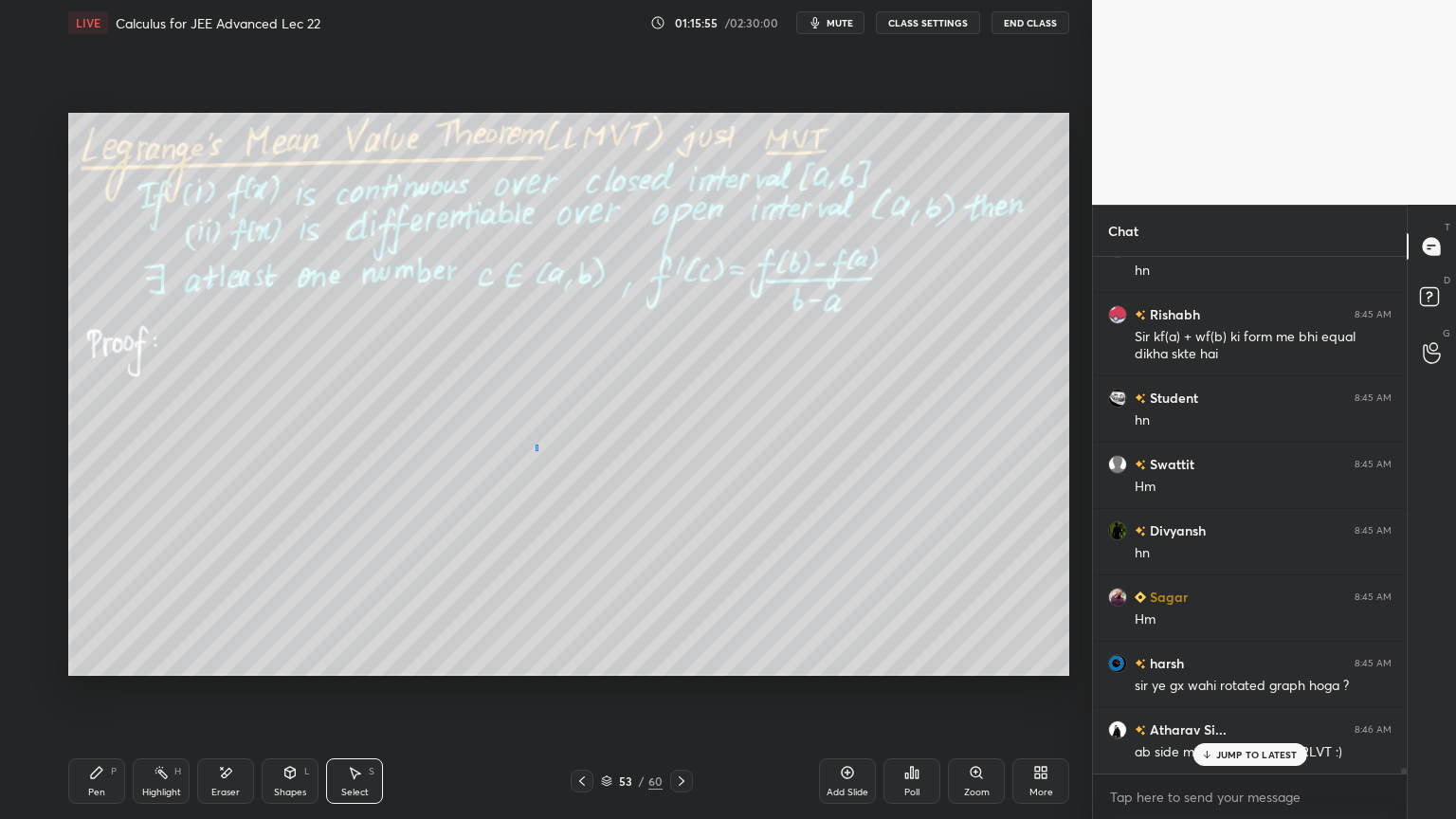 drag, startPoint x: 537, startPoint y: 446, endPoint x: 413, endPoint y: 521, distance: 144.91722 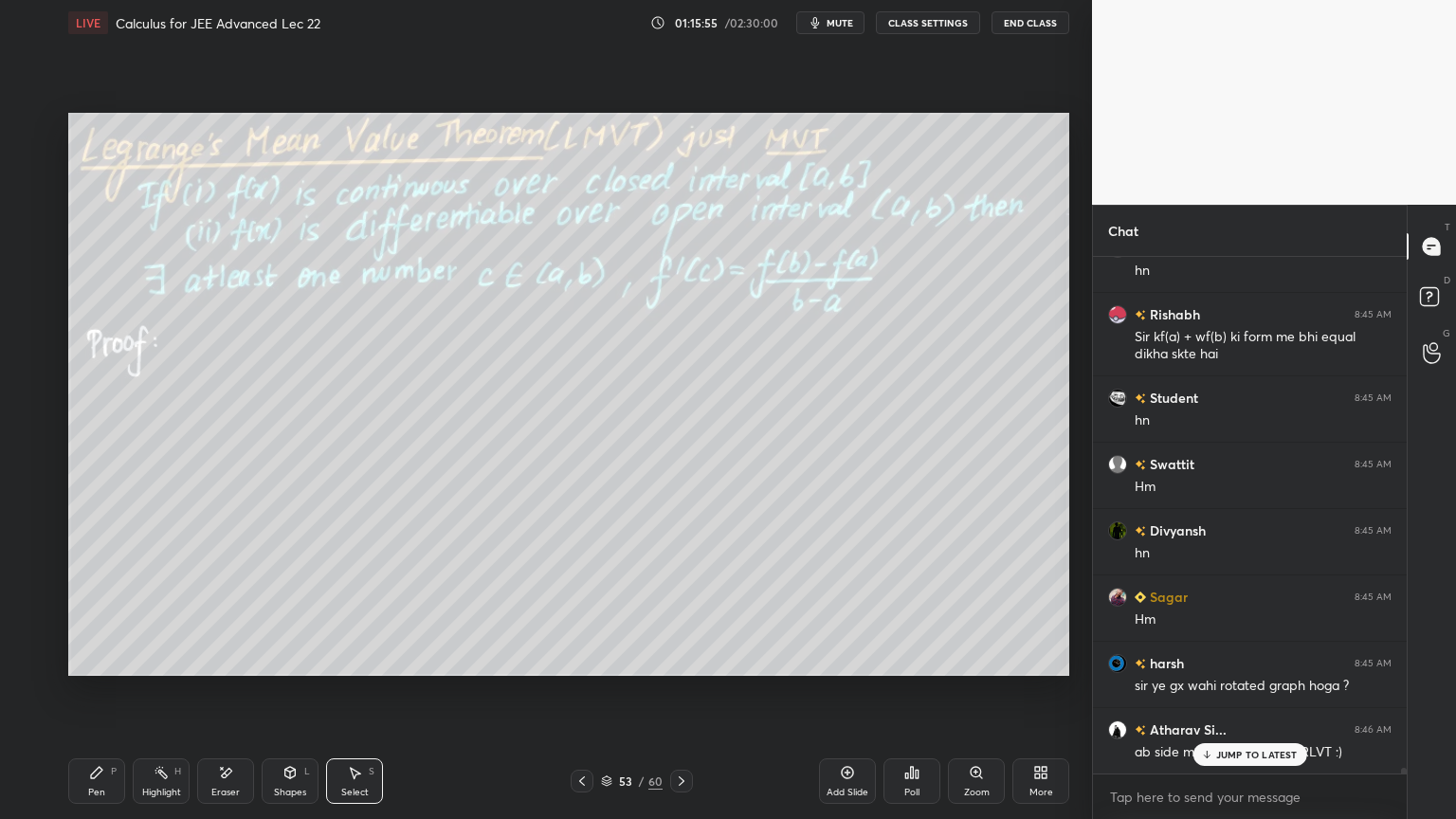 drag, startPoint x: 104, startPoint y: 766, endPoint x: 116, endPoint y: 754, distance: 16.970563 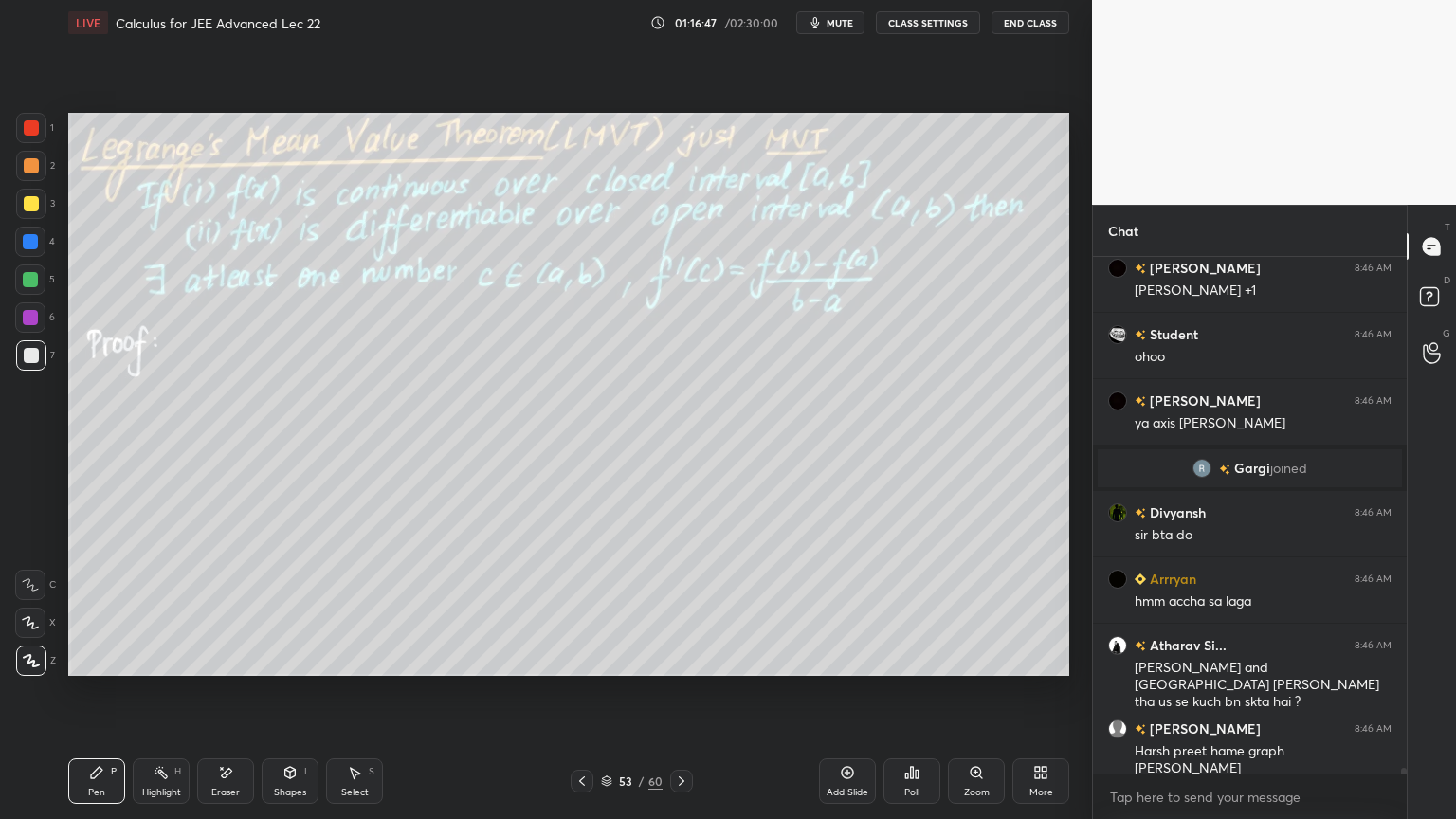 scroll, scrollTop: 44594, scrollLeft: 0, axis: vertical 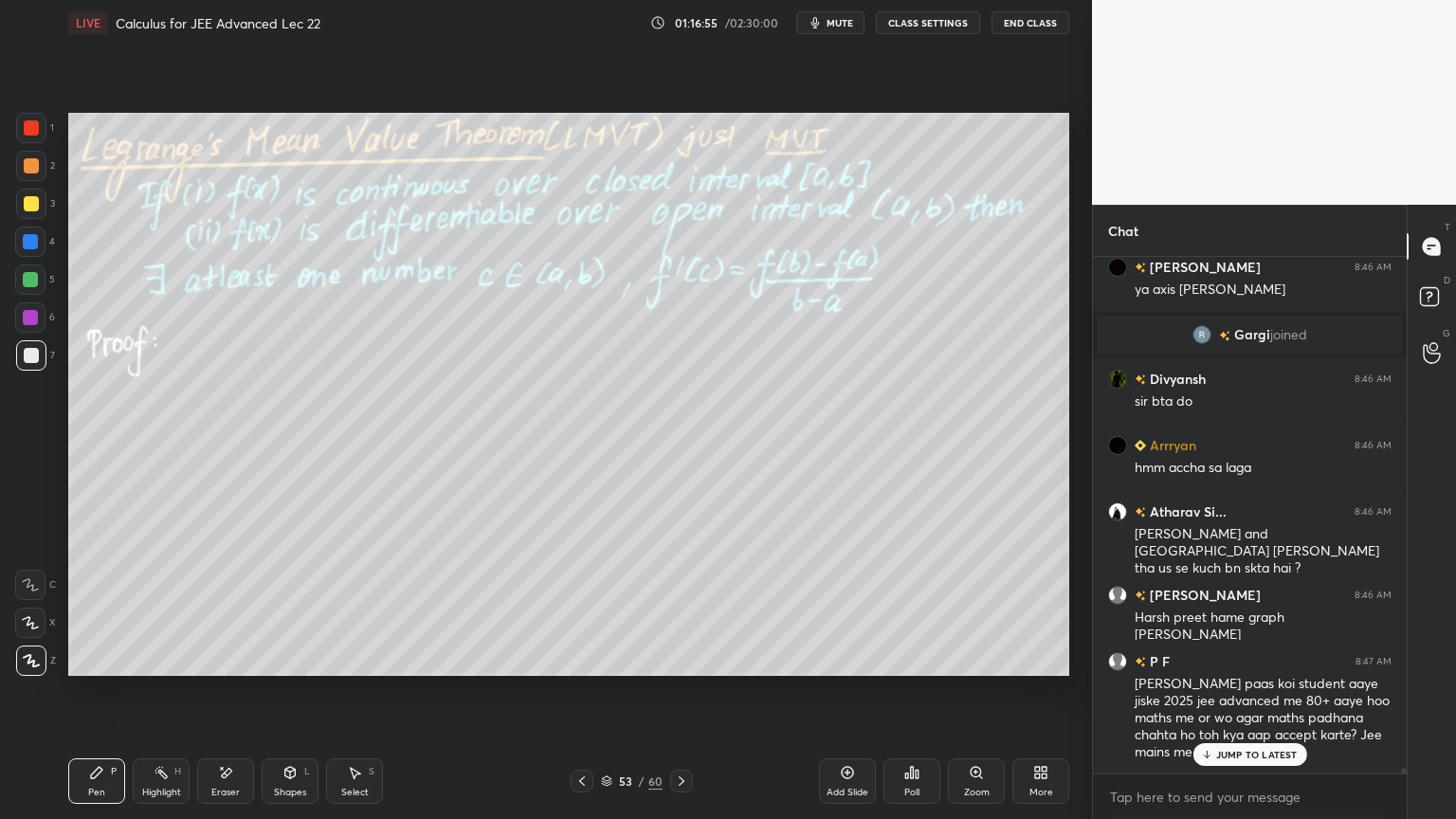 click on "Eraser" at bounding box center (226, 792) 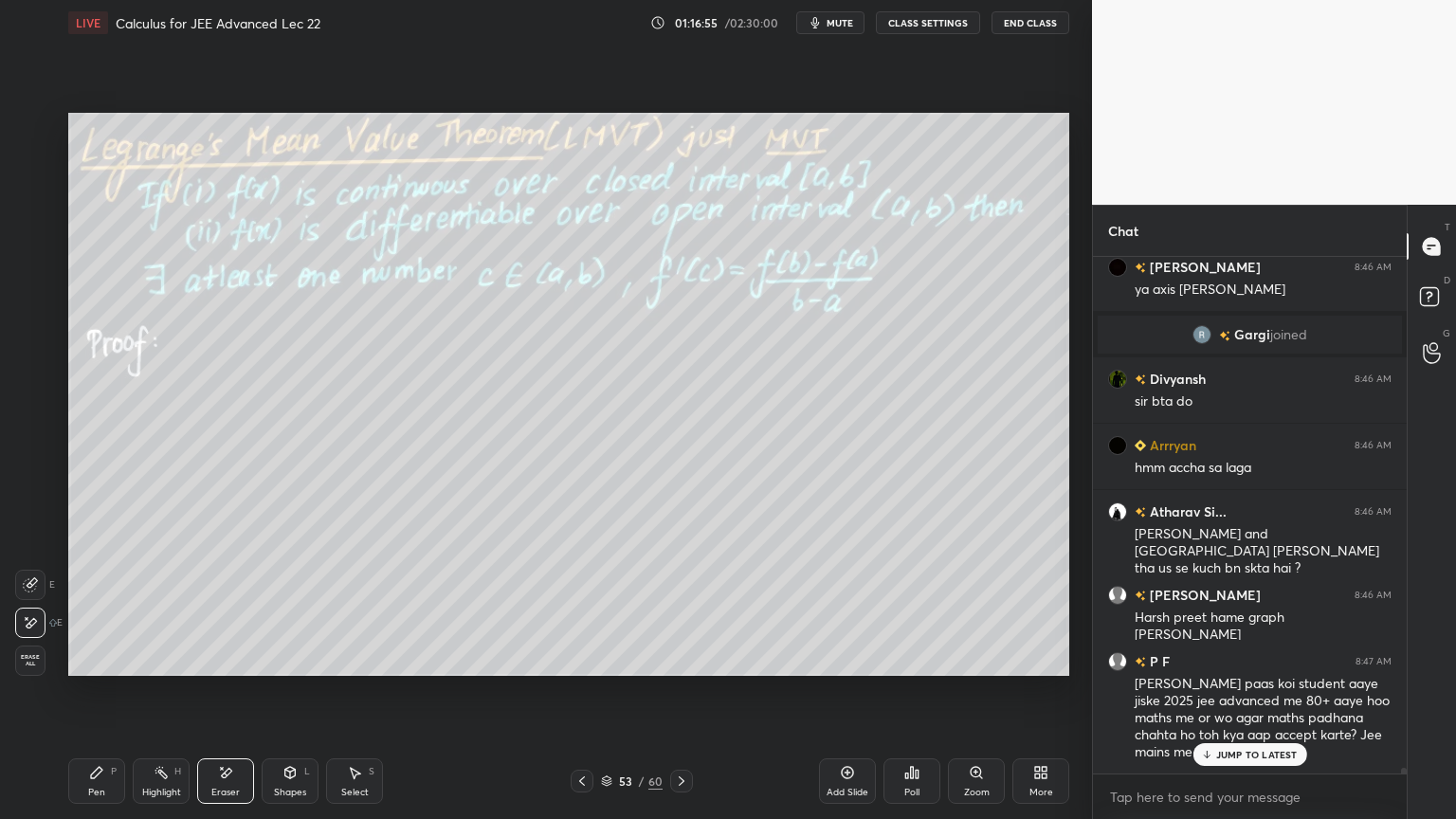 click on "Erase all" at bounding box center [30, 661] 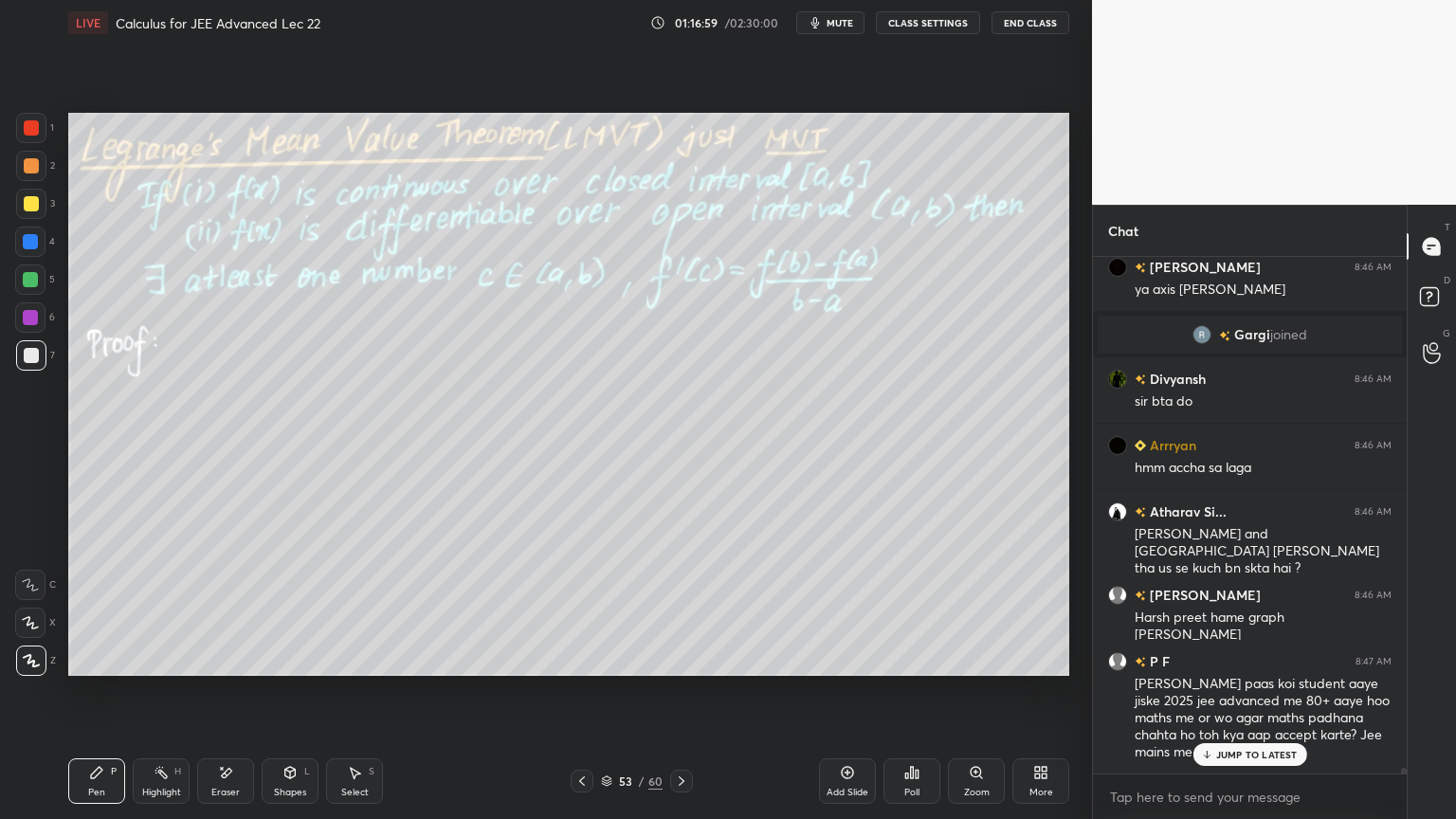 drag, startPoint x: 147, startPoint y: 785, endPoint x: 128, endPoint y: 785, distance: 19 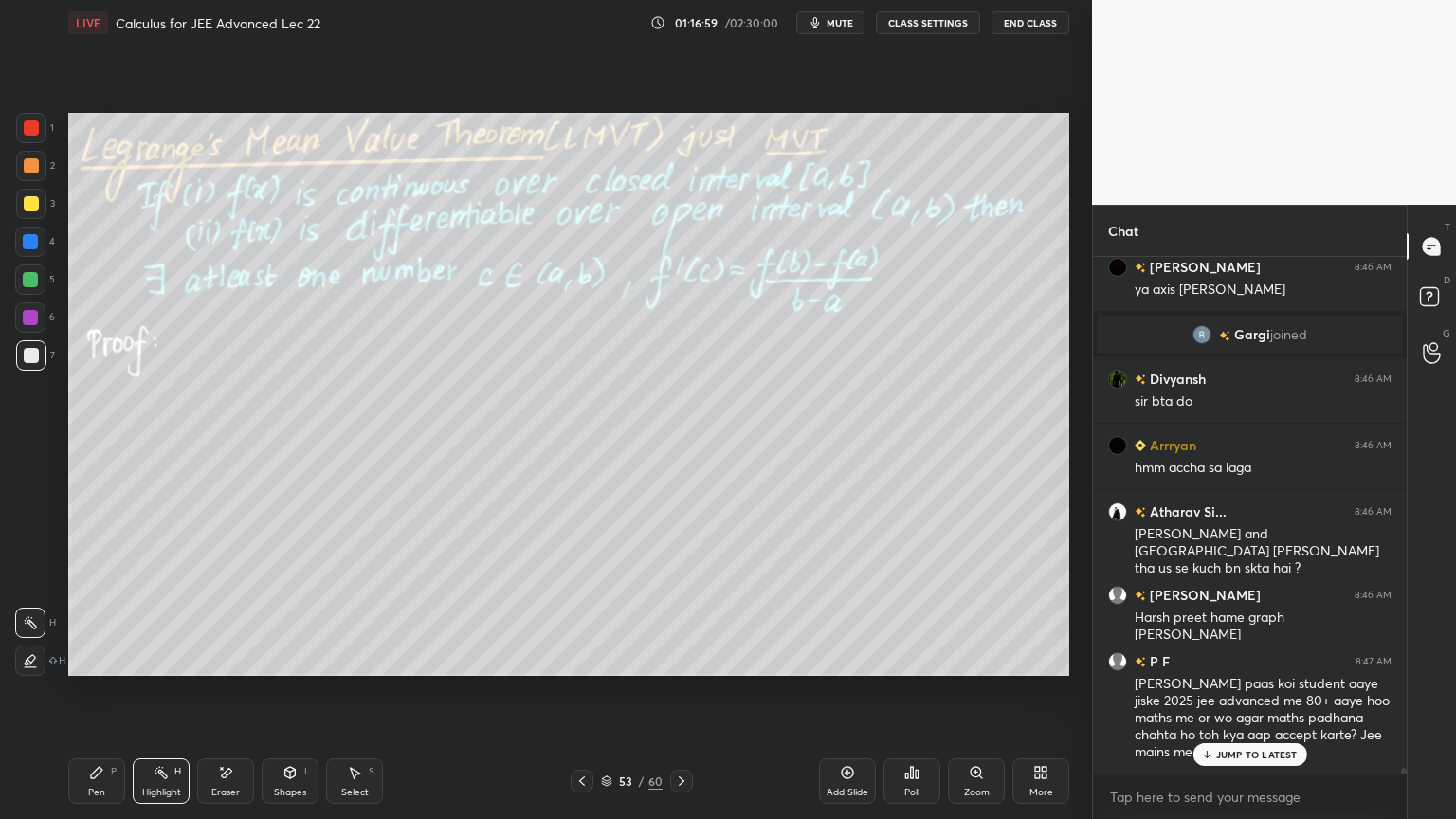 click on "Pen" at bounding box center [97, 792] 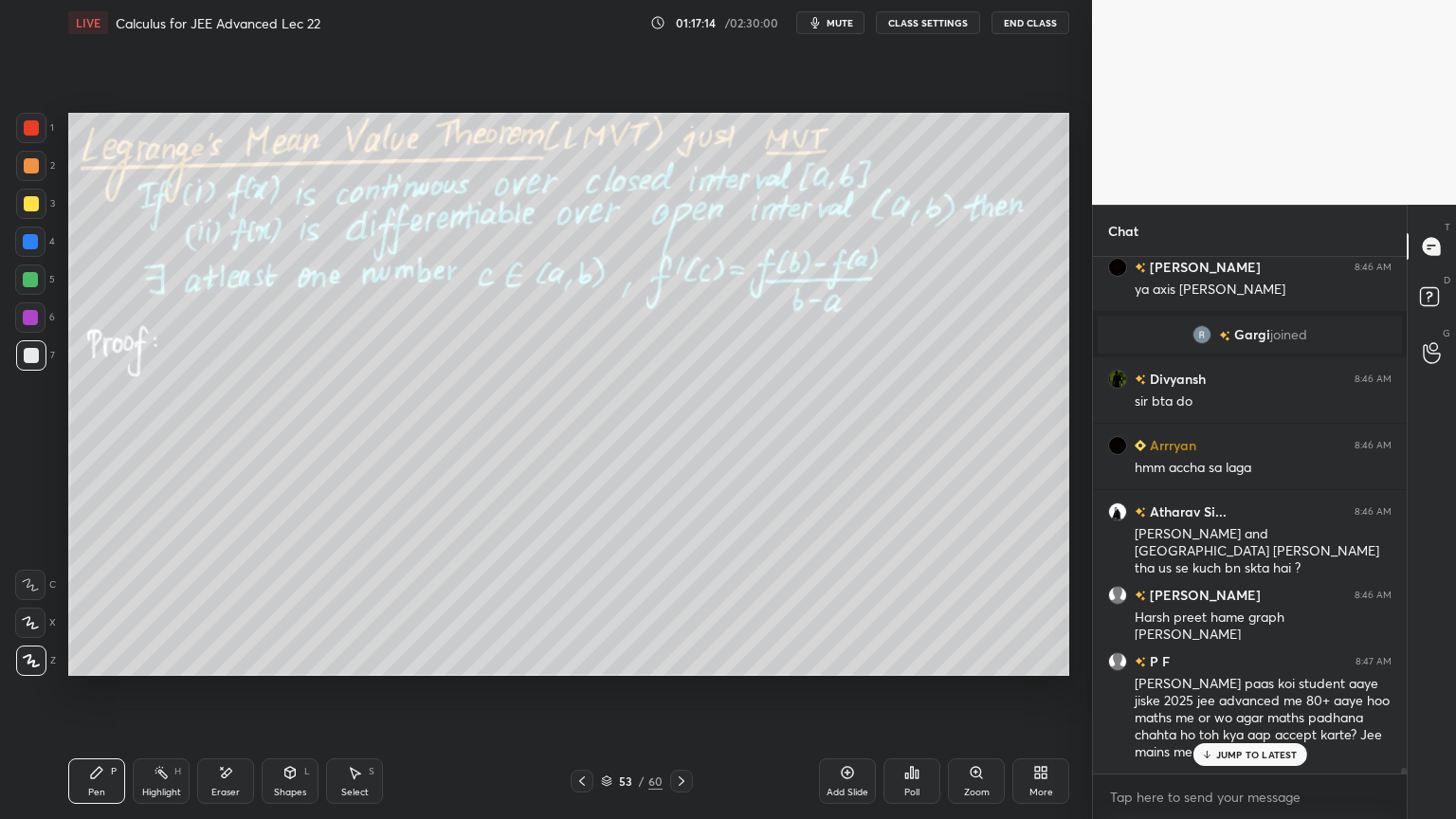 drag, startPoint x: 233, startPoint y: 780, endPoint x: 245, endPoint y: 769, distance: 16.278821 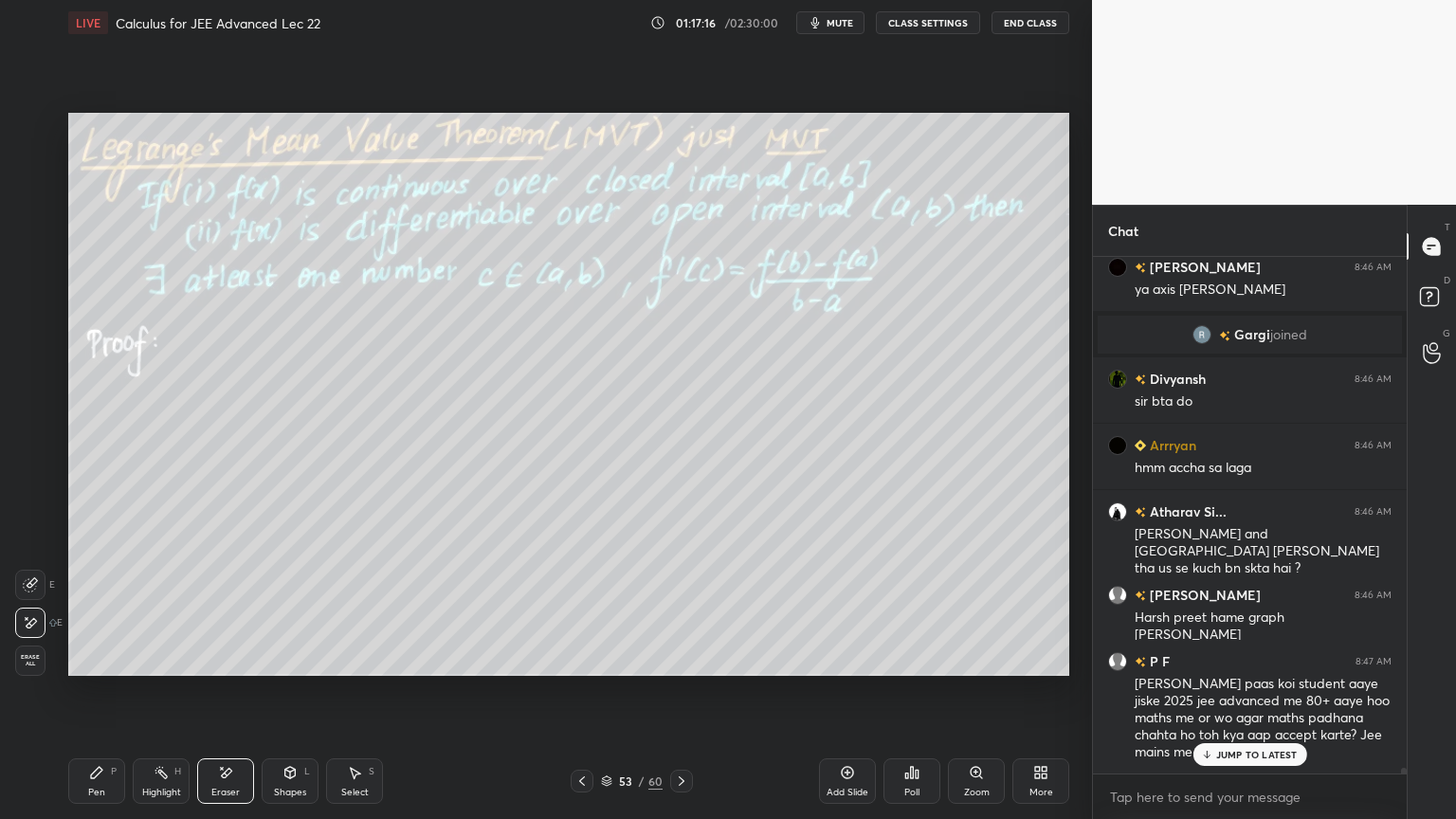 click on "Pen P" at bounding box center (97, 781) 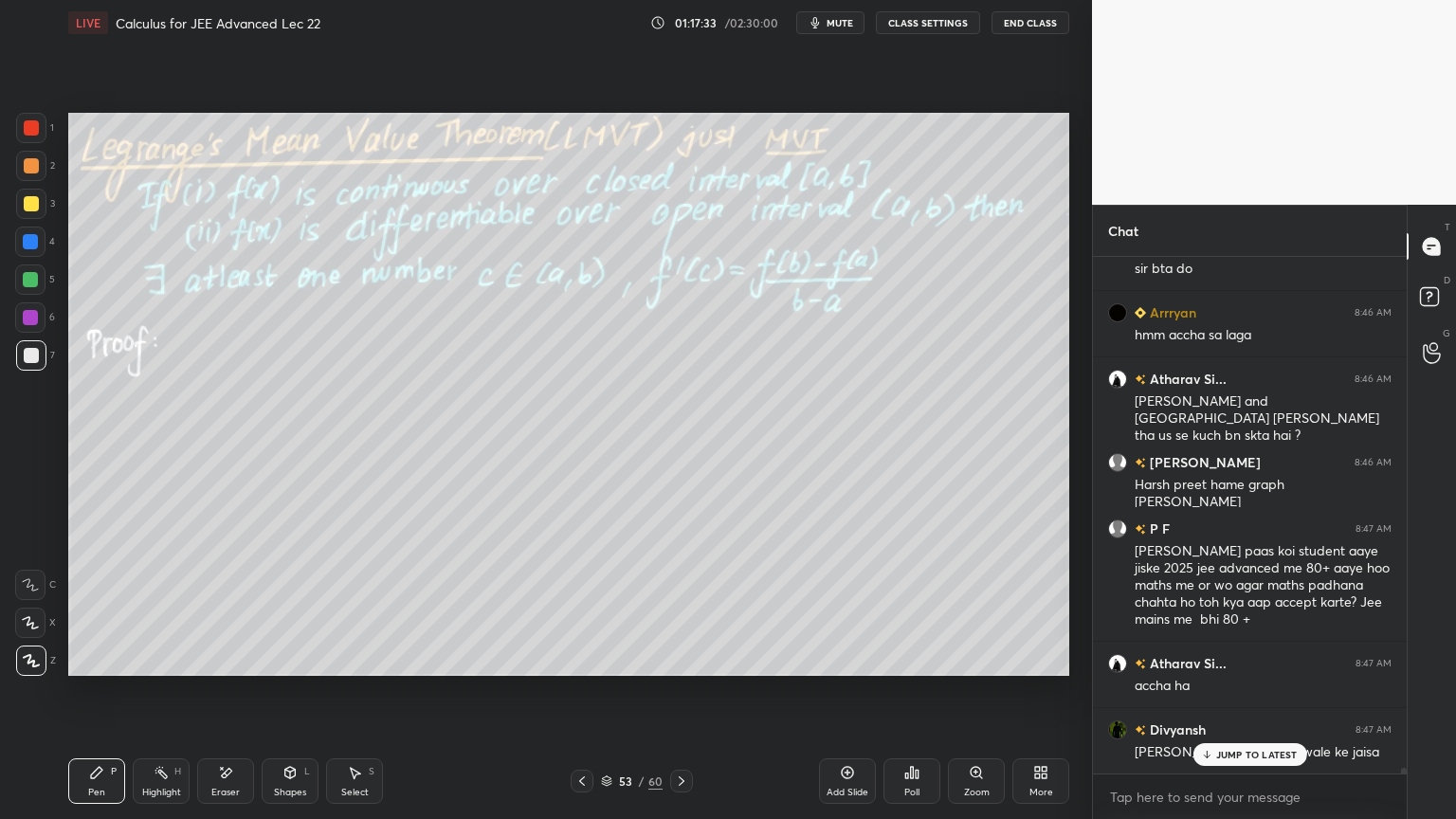 scroll, scrollTop: 44794, scrollLeft: 0, axis: vertical 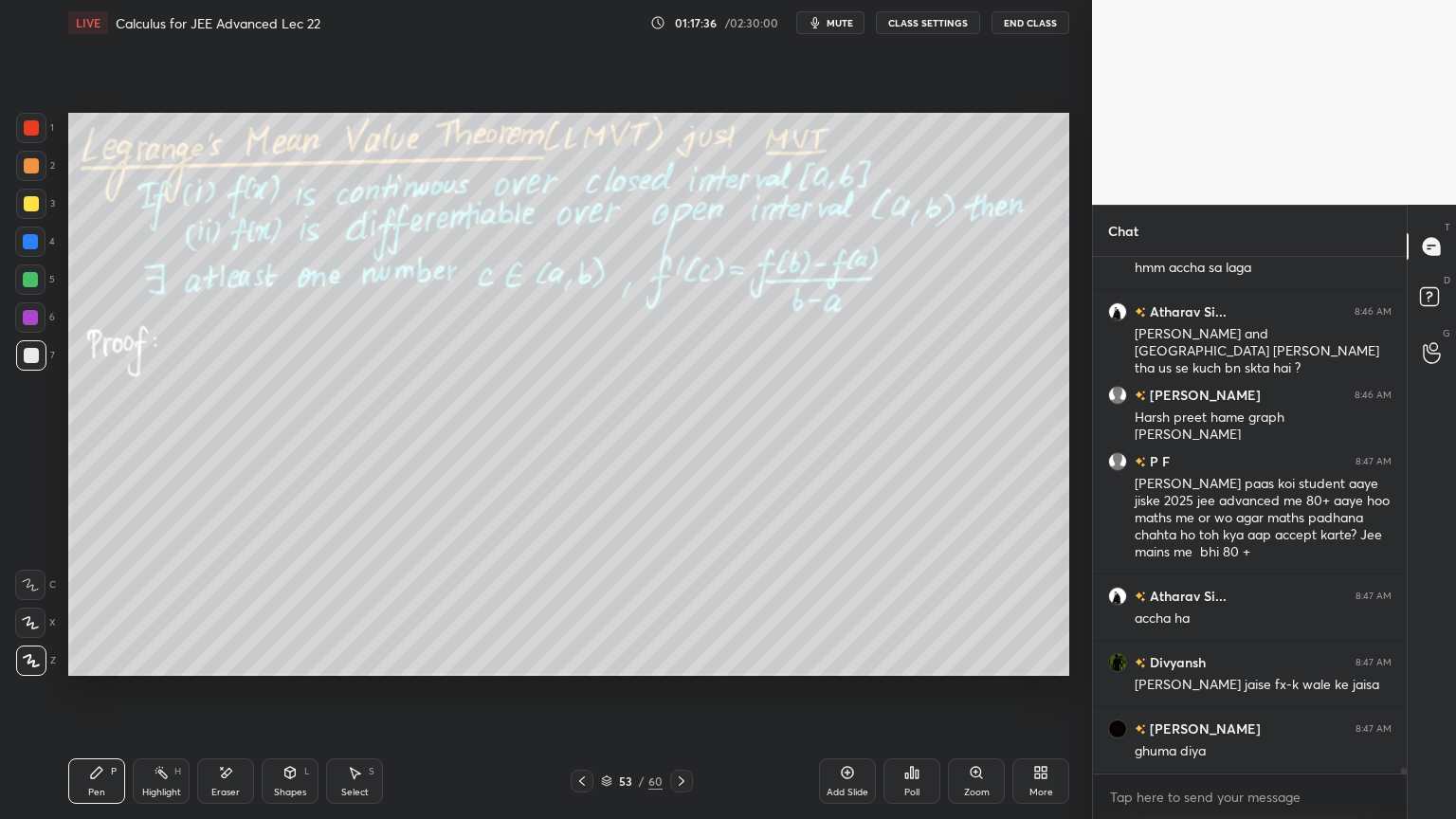 click on "Eraser" at bounding box center (226, 781) 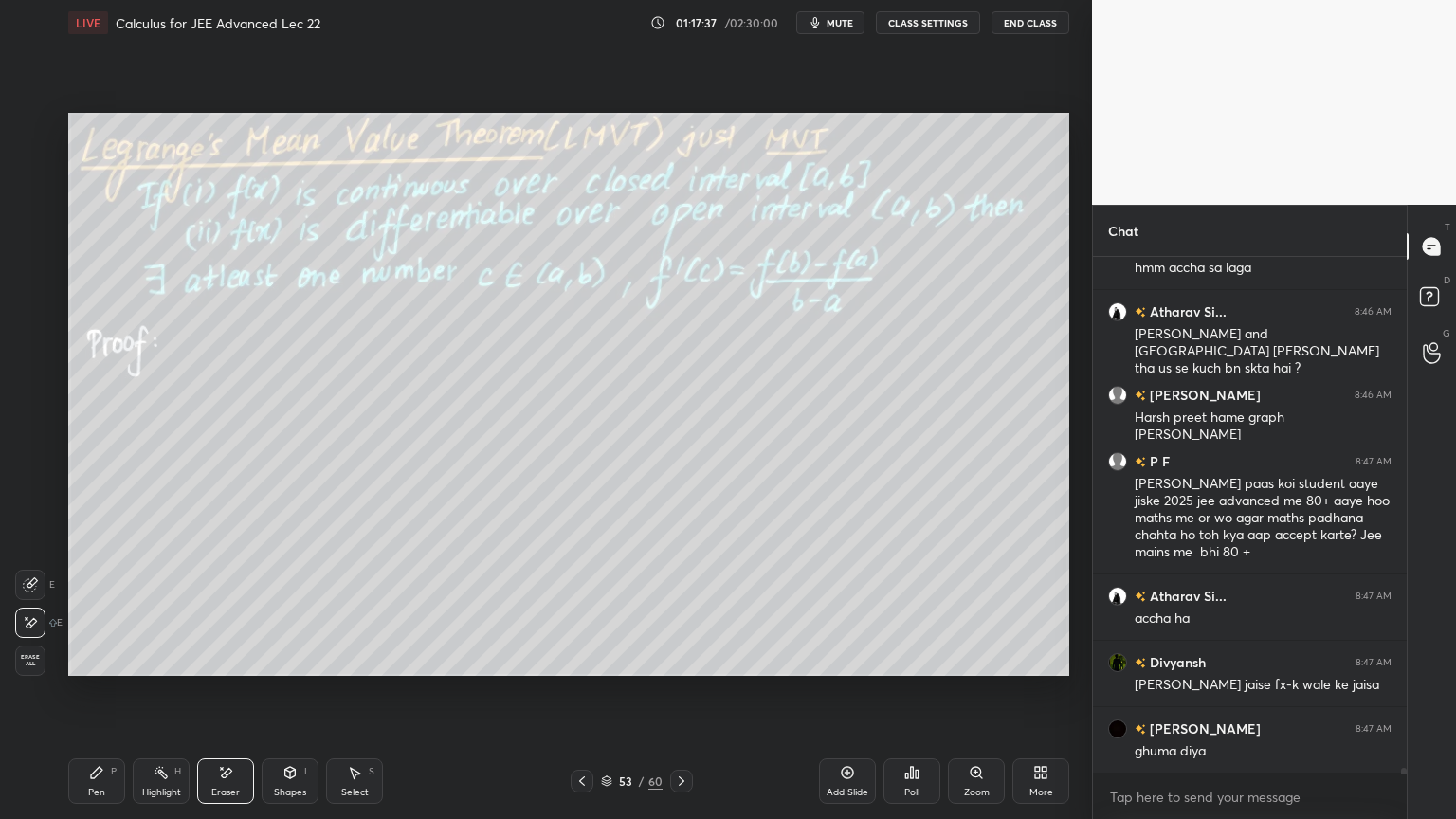 drag, startPoint x: 83, startPoint y: 801, endPoint x: 232, endPoint y: 682, distance: 190.68823 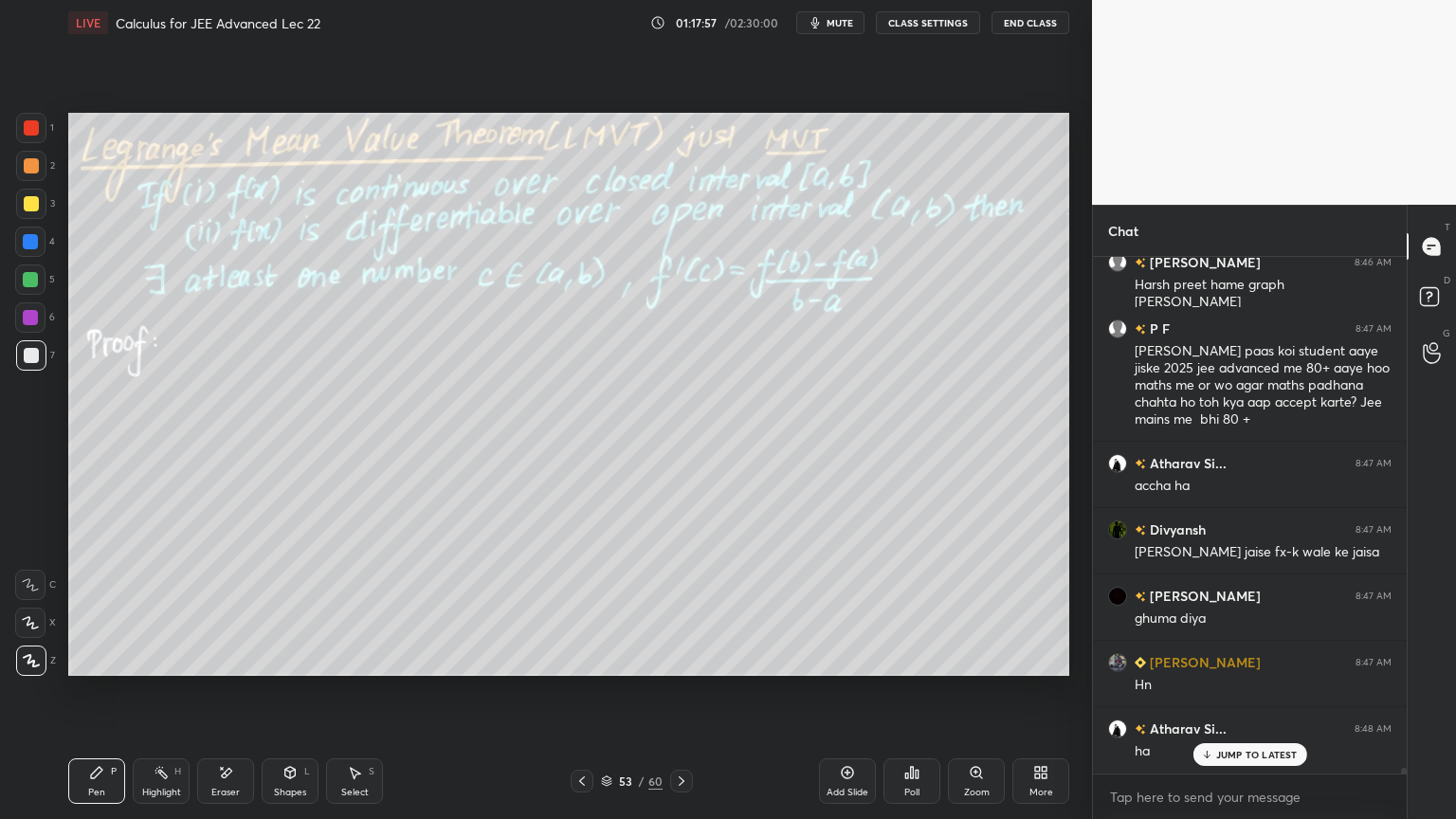 scroll, scrollTop: 44992, scrollLeft: 0, axis: vertical 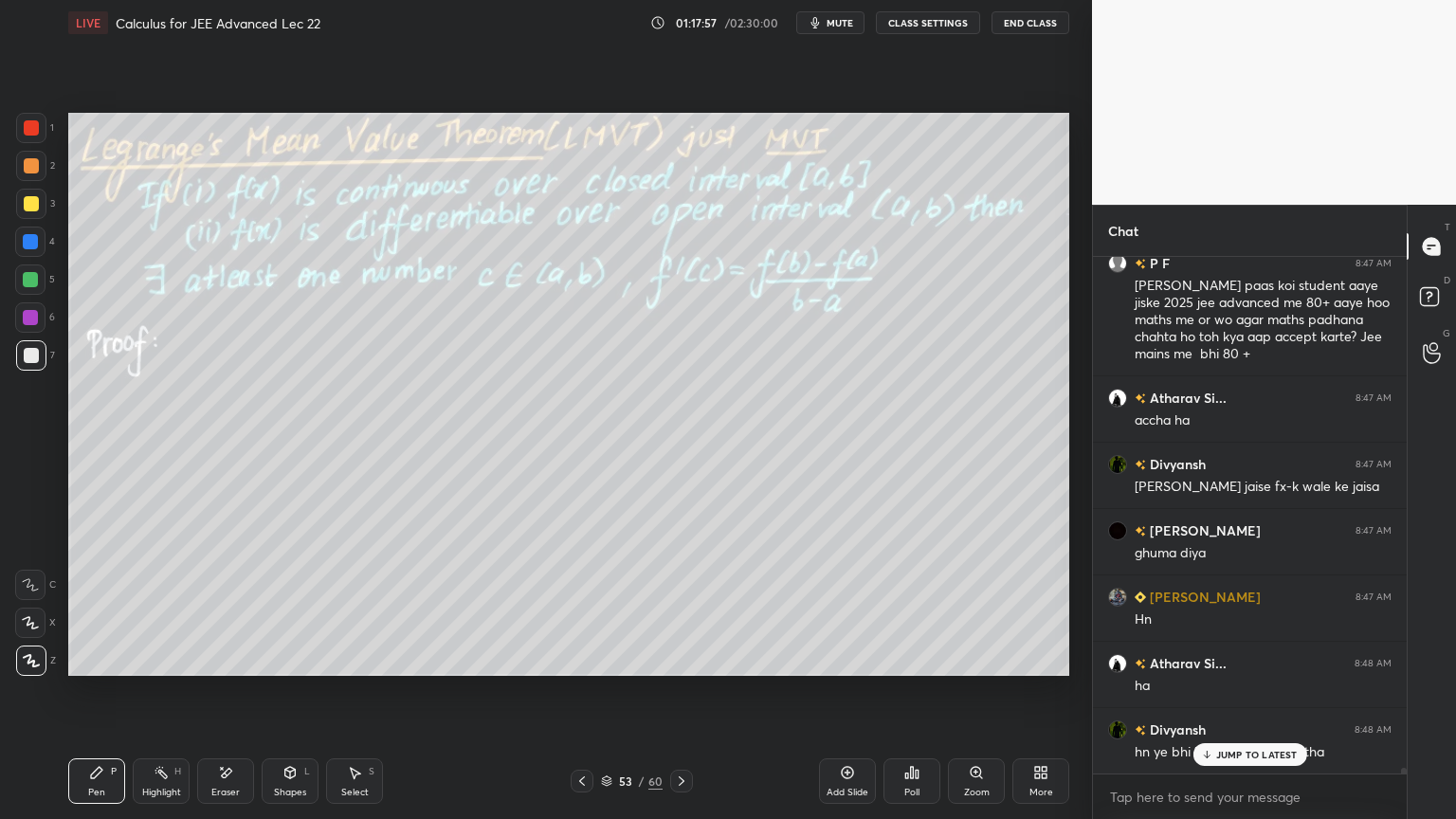 click on "Eraser" at bounding box center [226, 781] 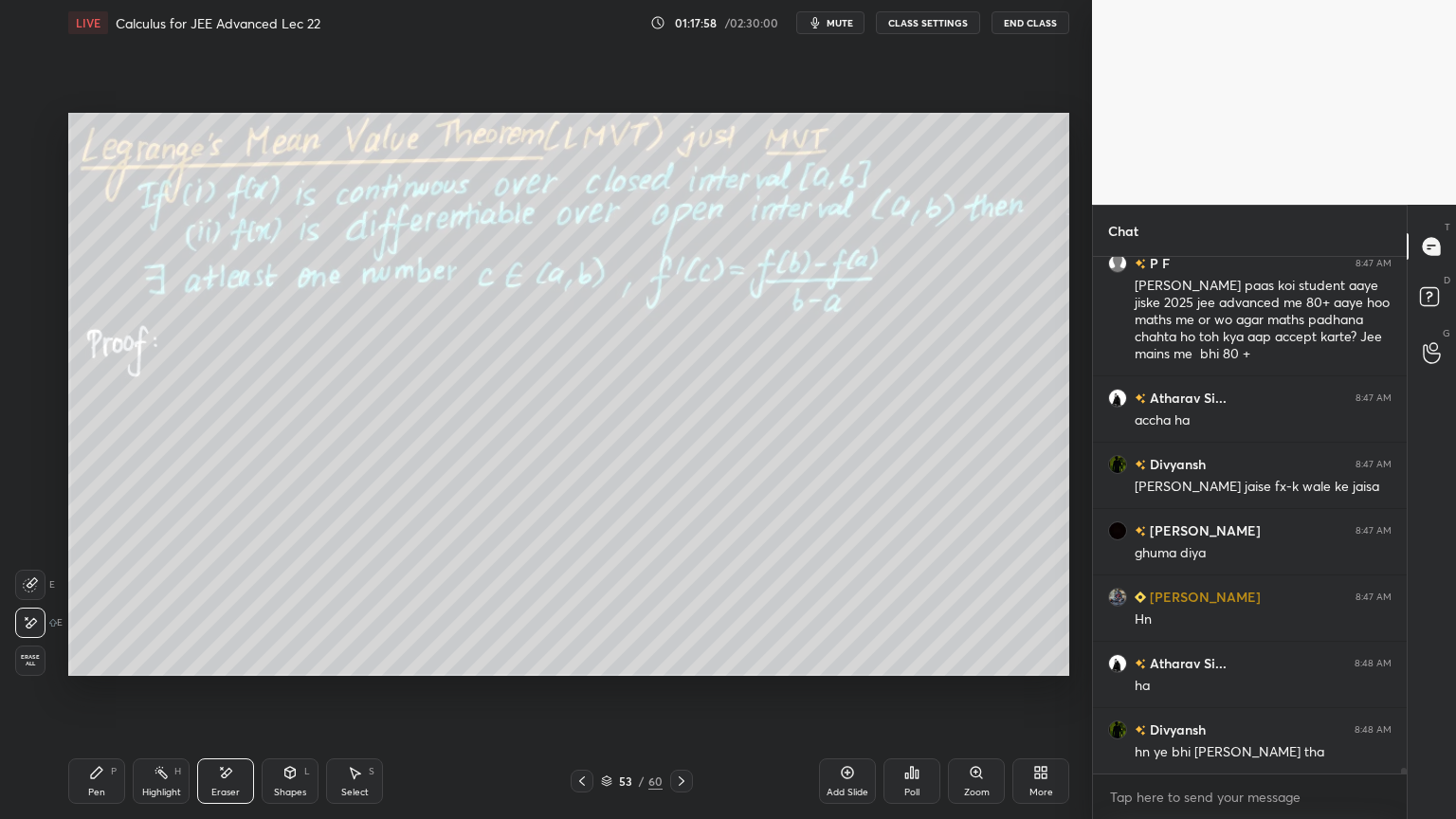 scroll, scrollTop: 45059, scrollLeft: 0, axis: vertical 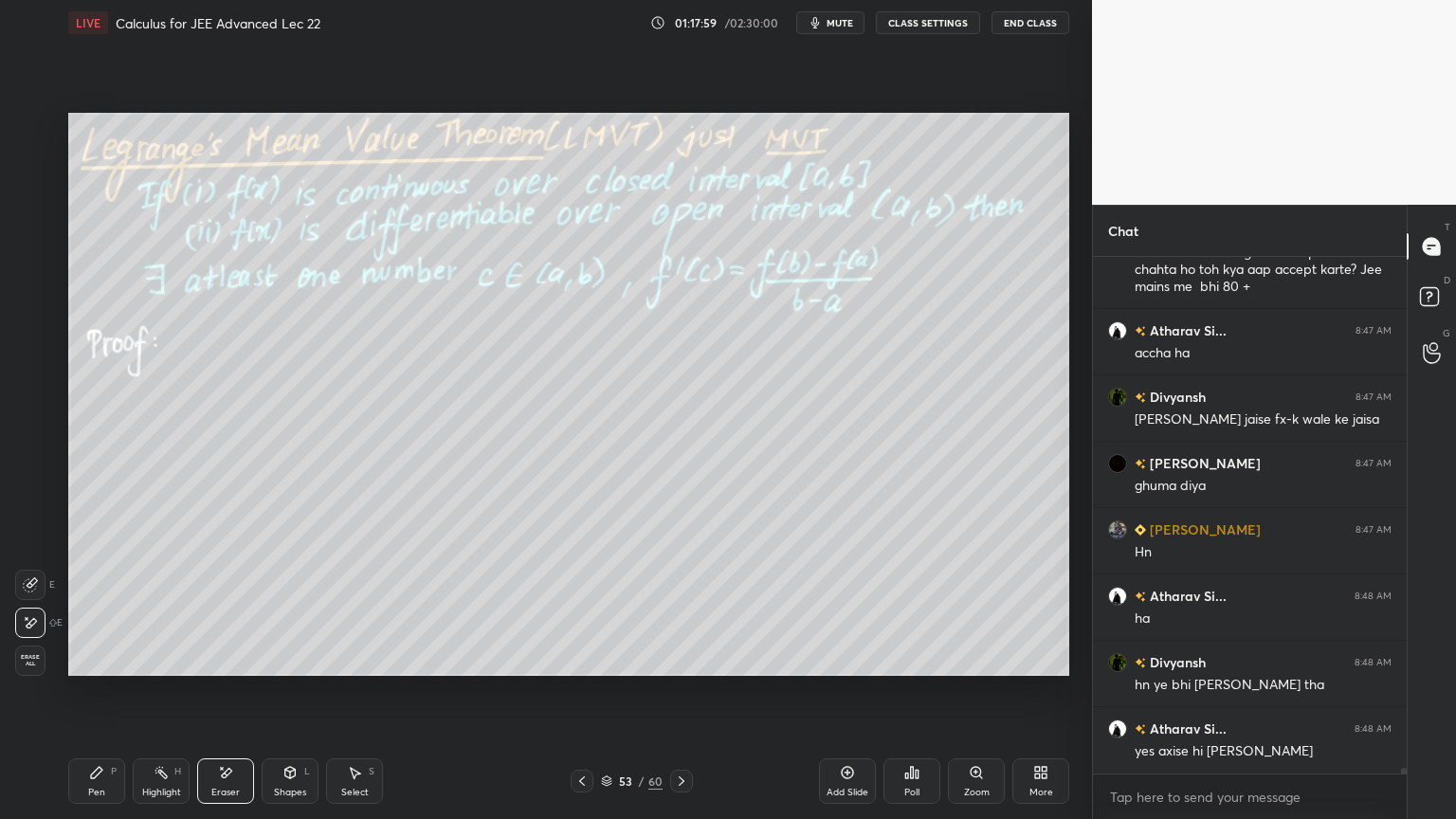 drag, startPoint x: 92, startPoint y: 790, endPoint x: 101, endPoint y: 785, distance: 10.29563 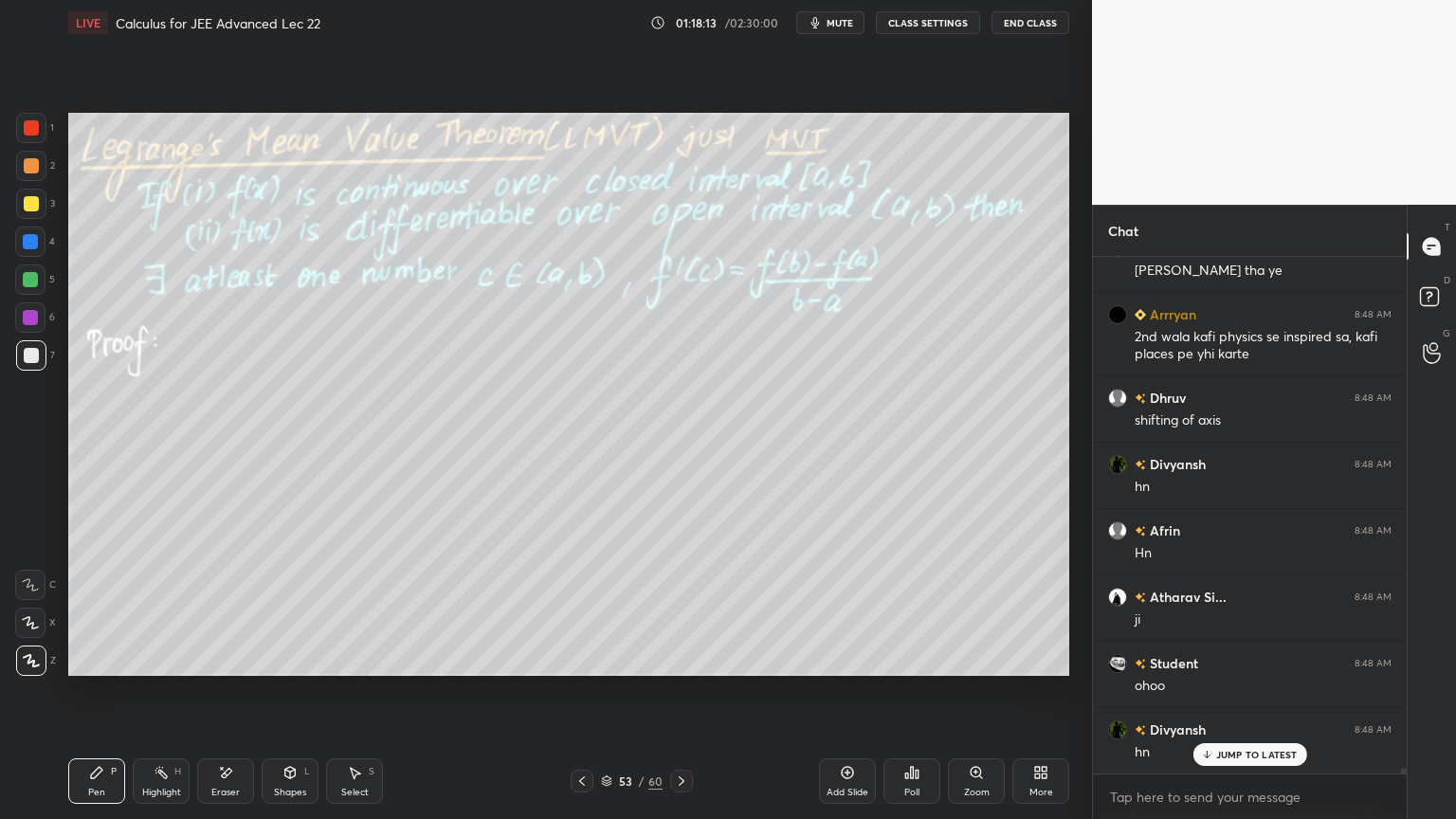 scroll, scrollTop: 45673, scrollLeft: 0, axis: vertical 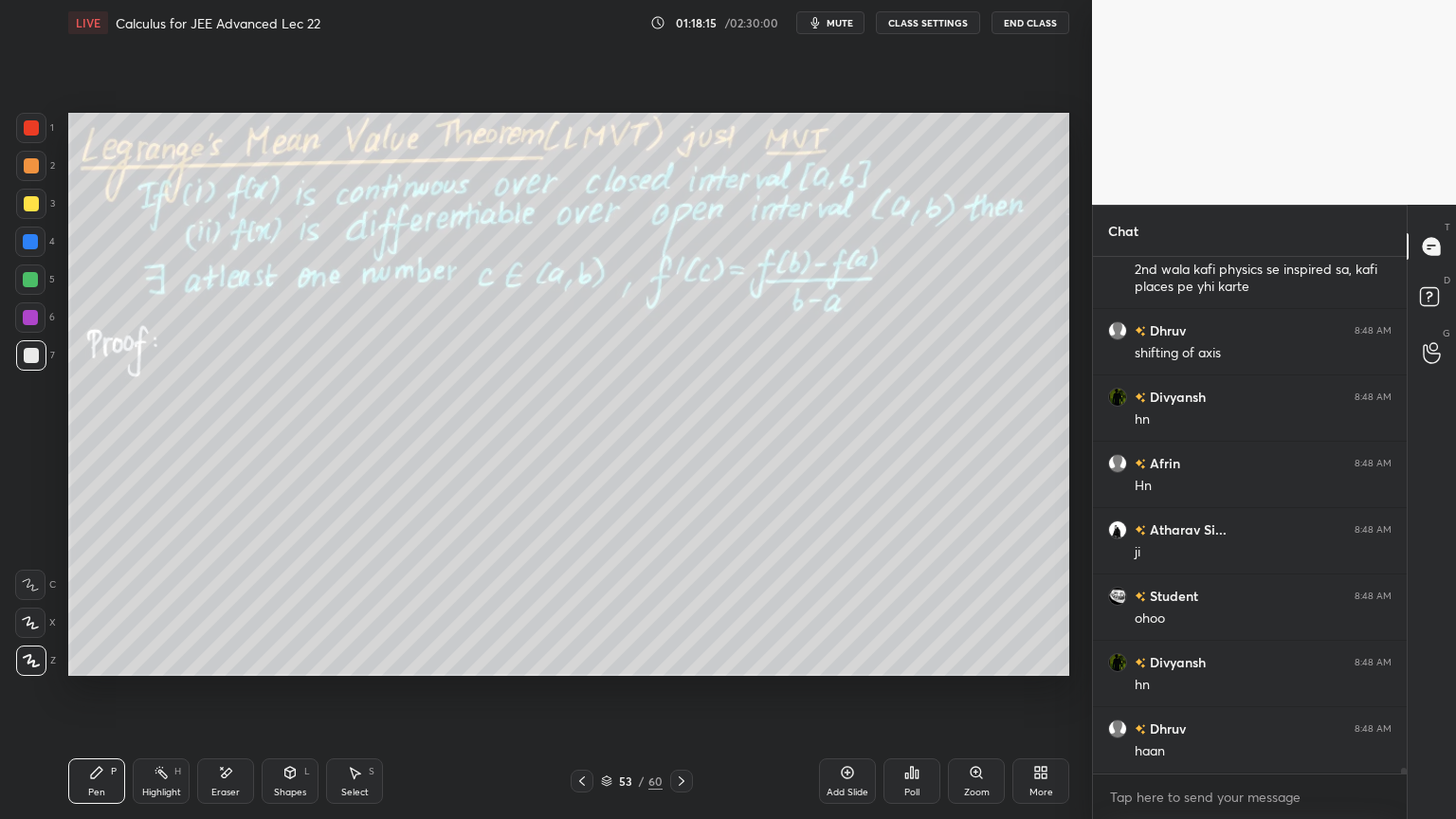 drag, startPoint x: 233, startPoint y: 762, endPoint x: 248, endPoint y: 727, distance: 38.078866 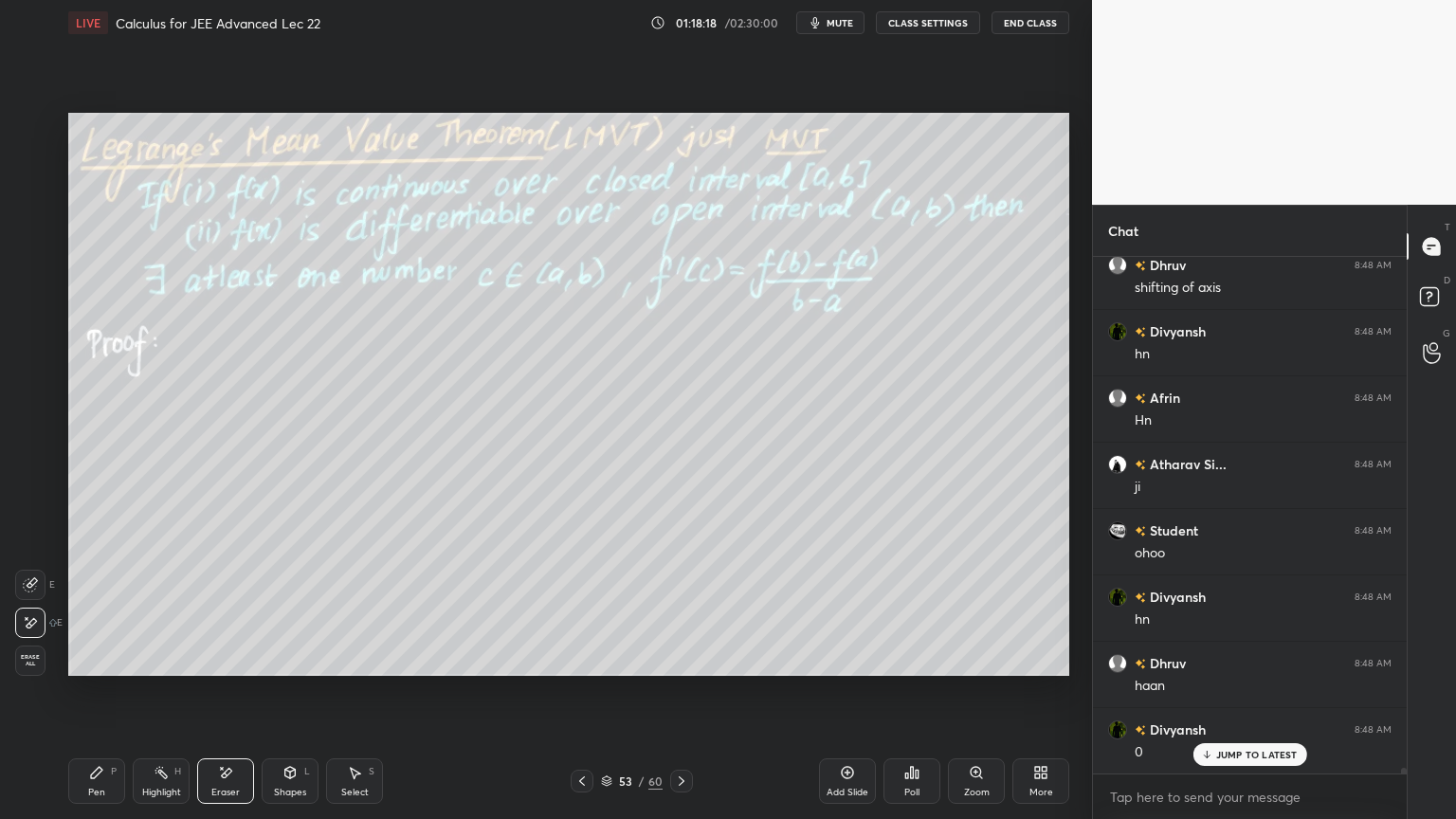 scroll, scrollTop: 45872, scrollLeft: 0, axis: vertical 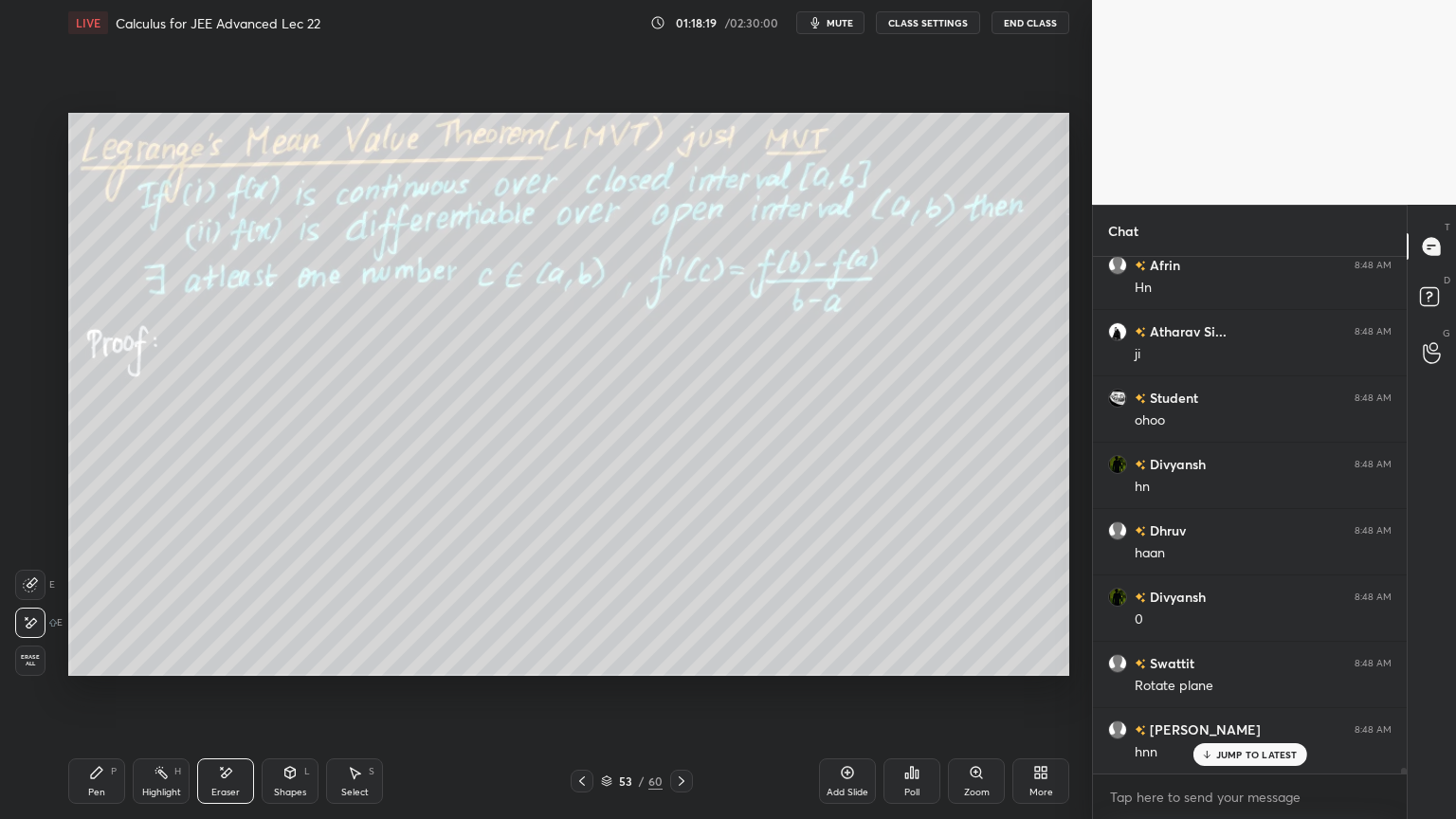 click 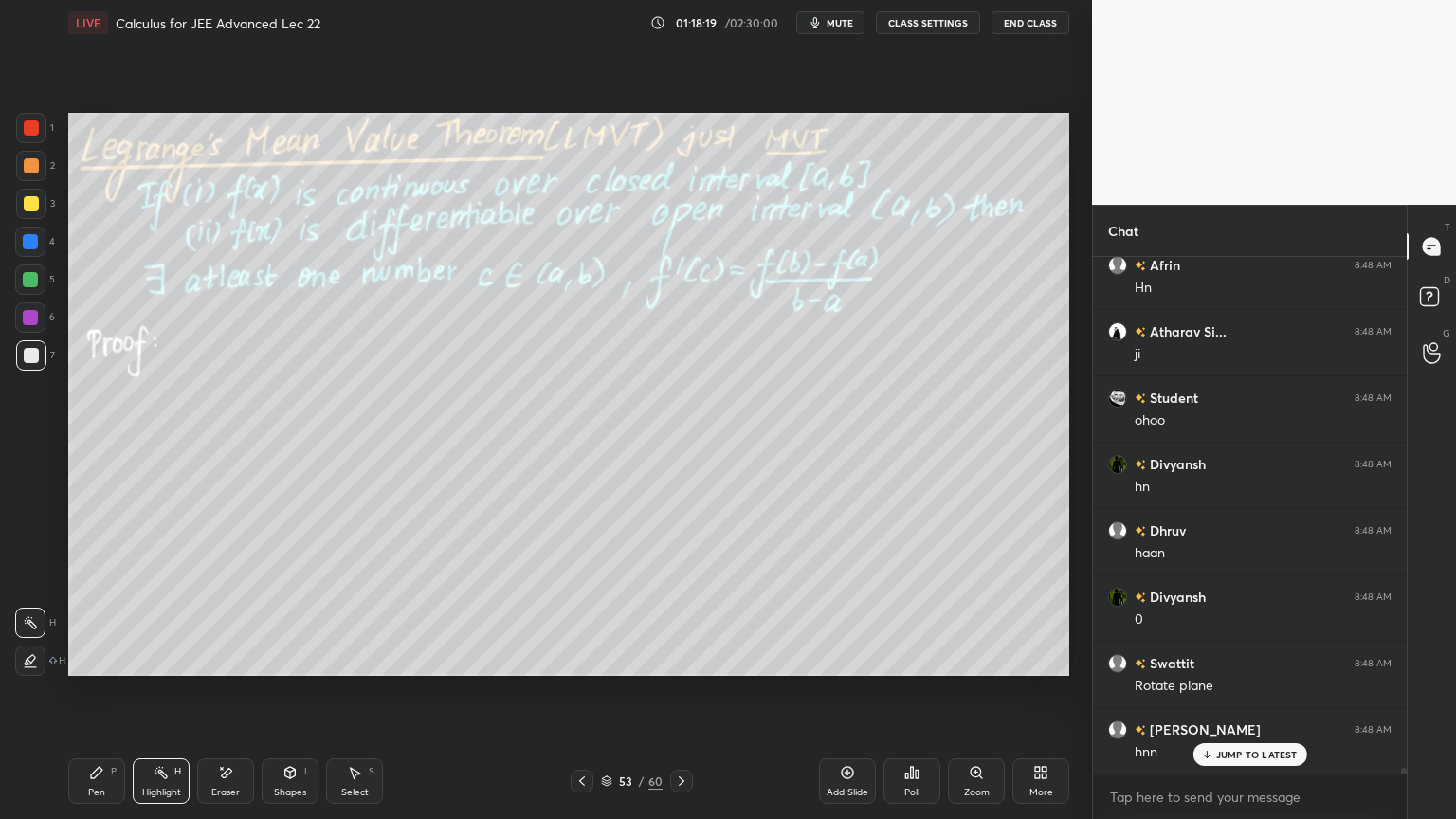 click on "Pen P" at bounding box center [97, 781] 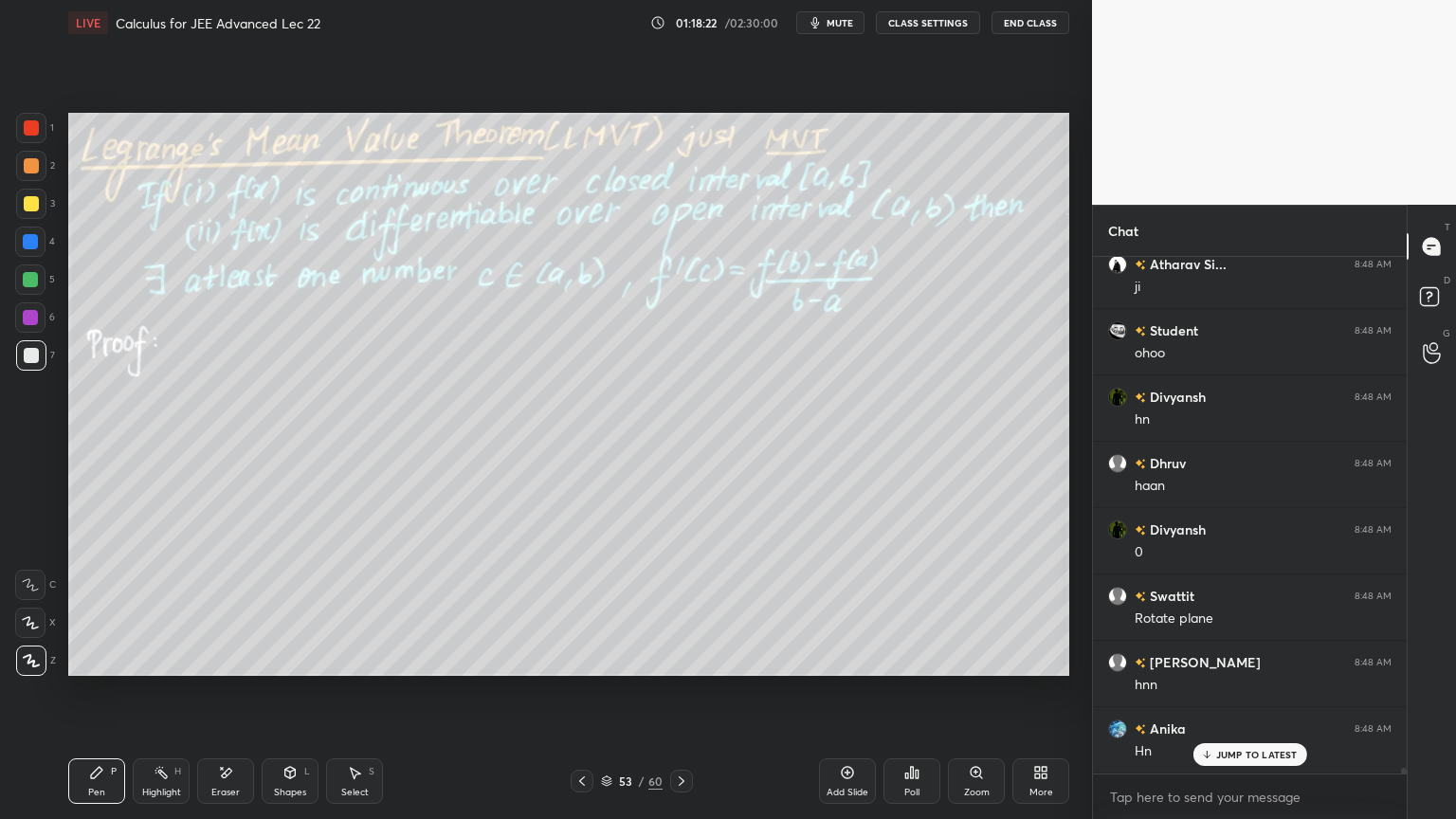 scroll, scrollTop: 46004, scrollLeft: 0, axis: vertical 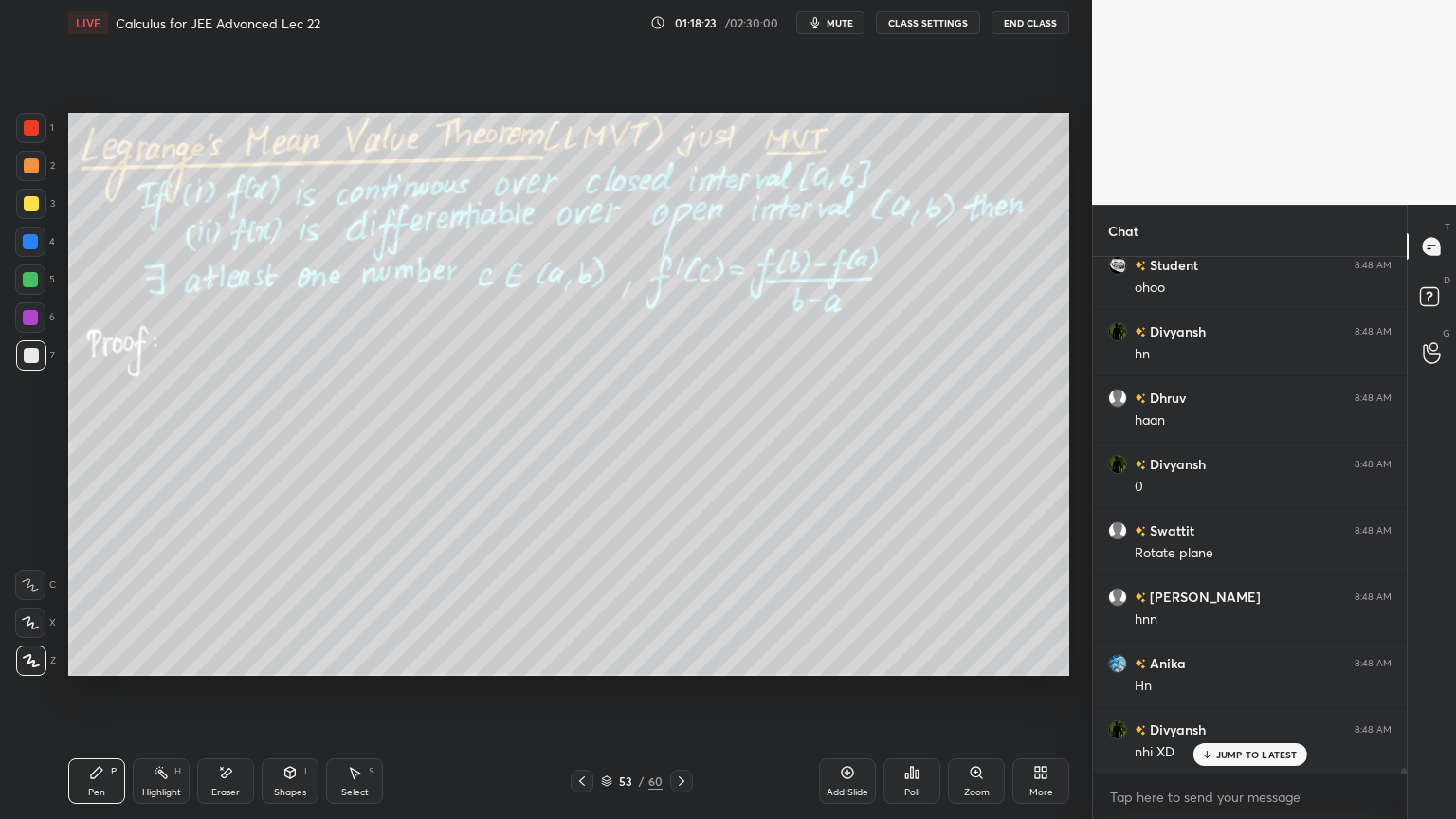 click 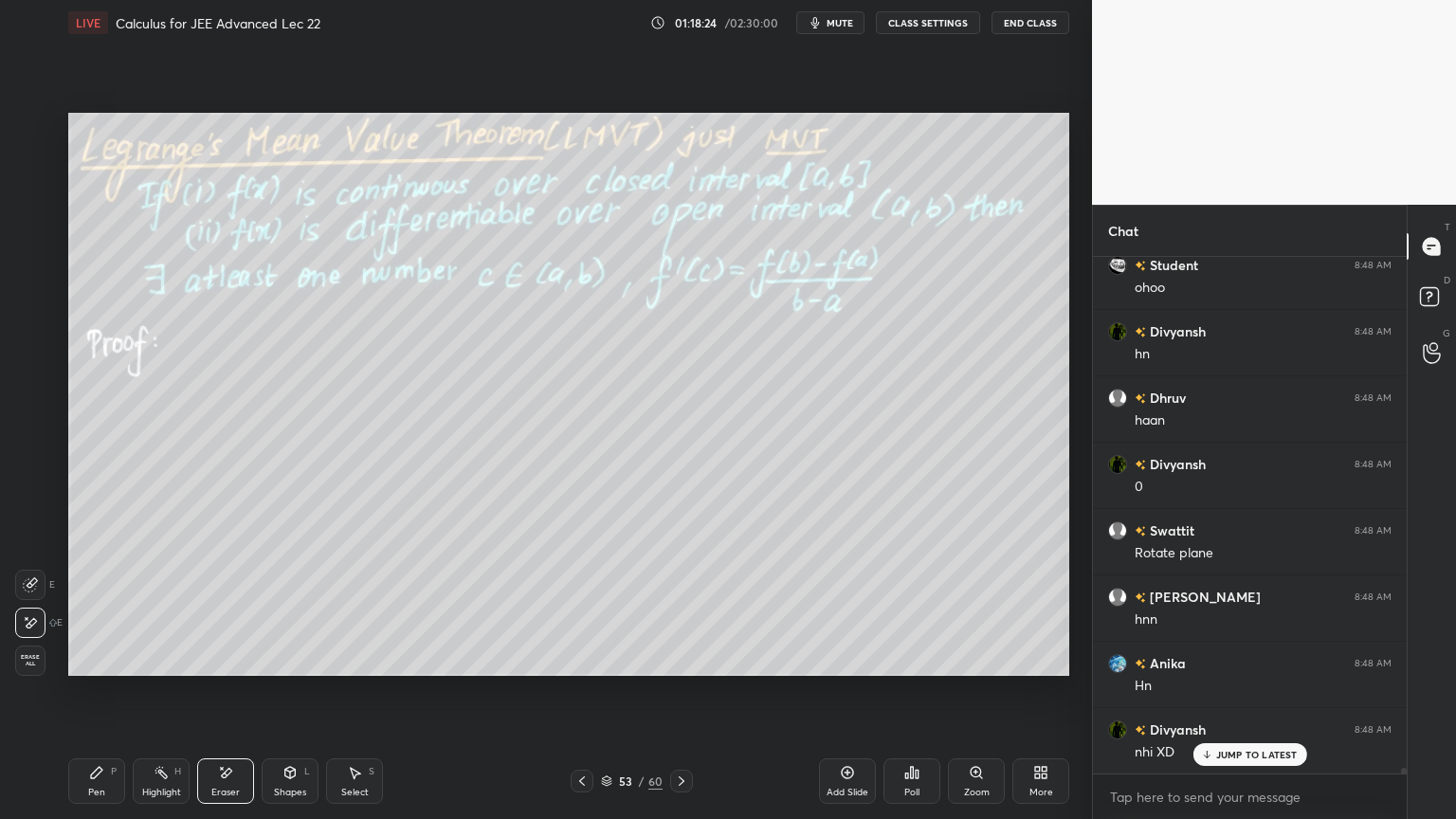 drag, startPoint x: 104, startPoint y: 775, endPoint x: 183, endPoint y: 686, distance: 119.0042 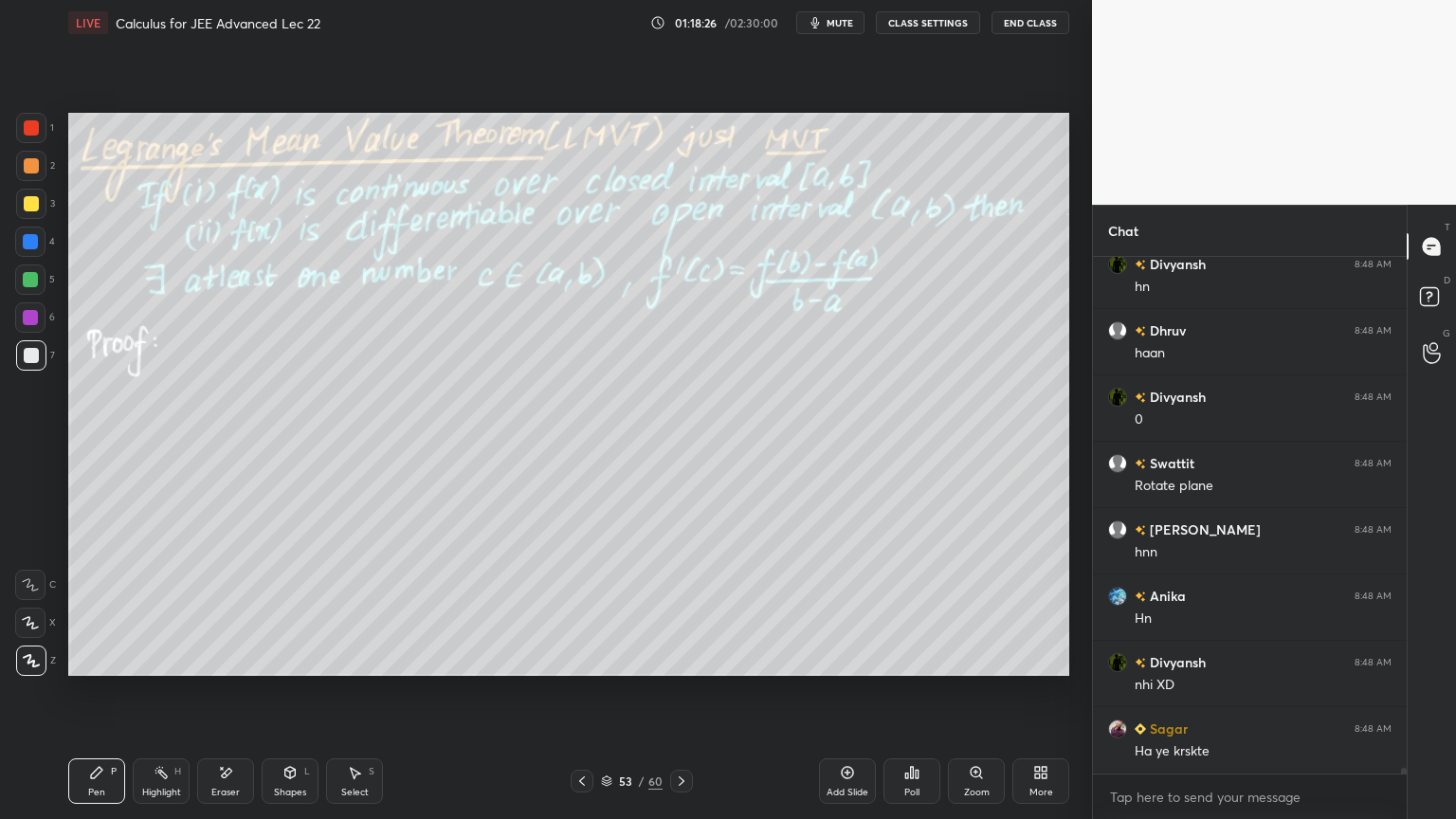 scroll, scrollTop: 46137, scrollLeft: 0, axis: vertical 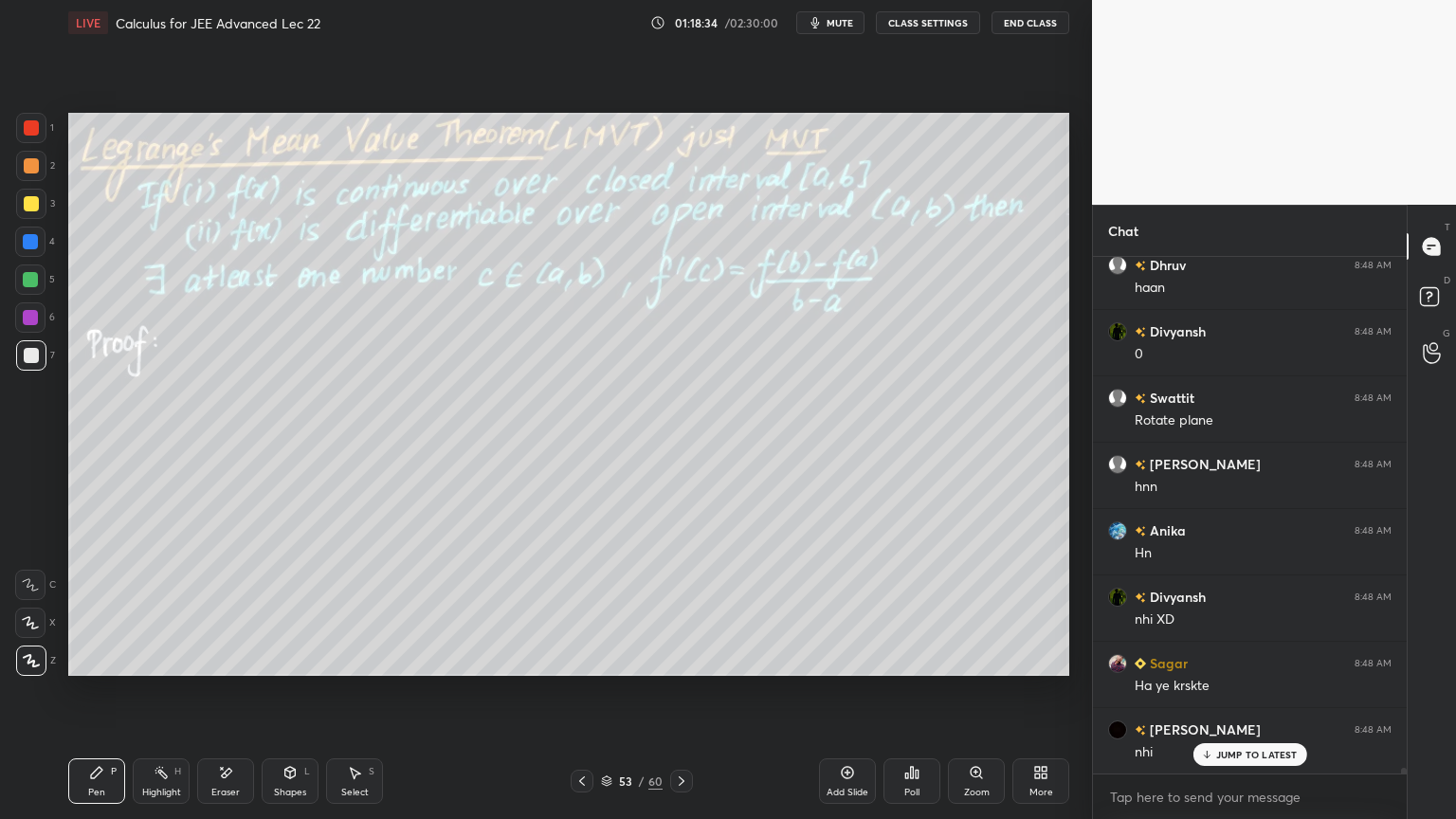 drag, startPoint x: 229, startPoint y: 785, endPoint x: 291, endPoint y: 682, distance: 120.22063 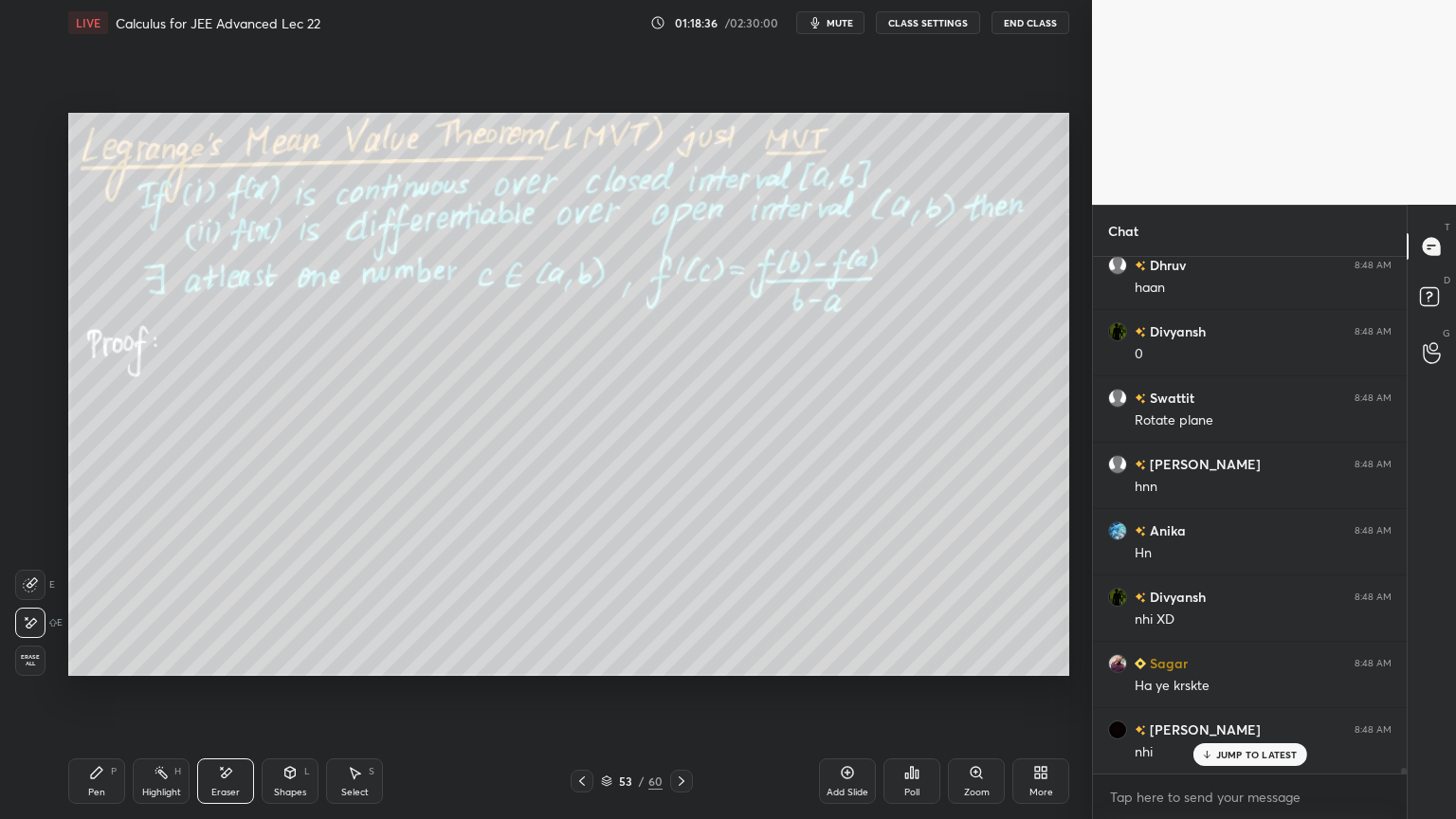drag, startPoint x: 99, startPoint y: 794, endPoint x: 228, endPoint y: 679, distance: 172.81782 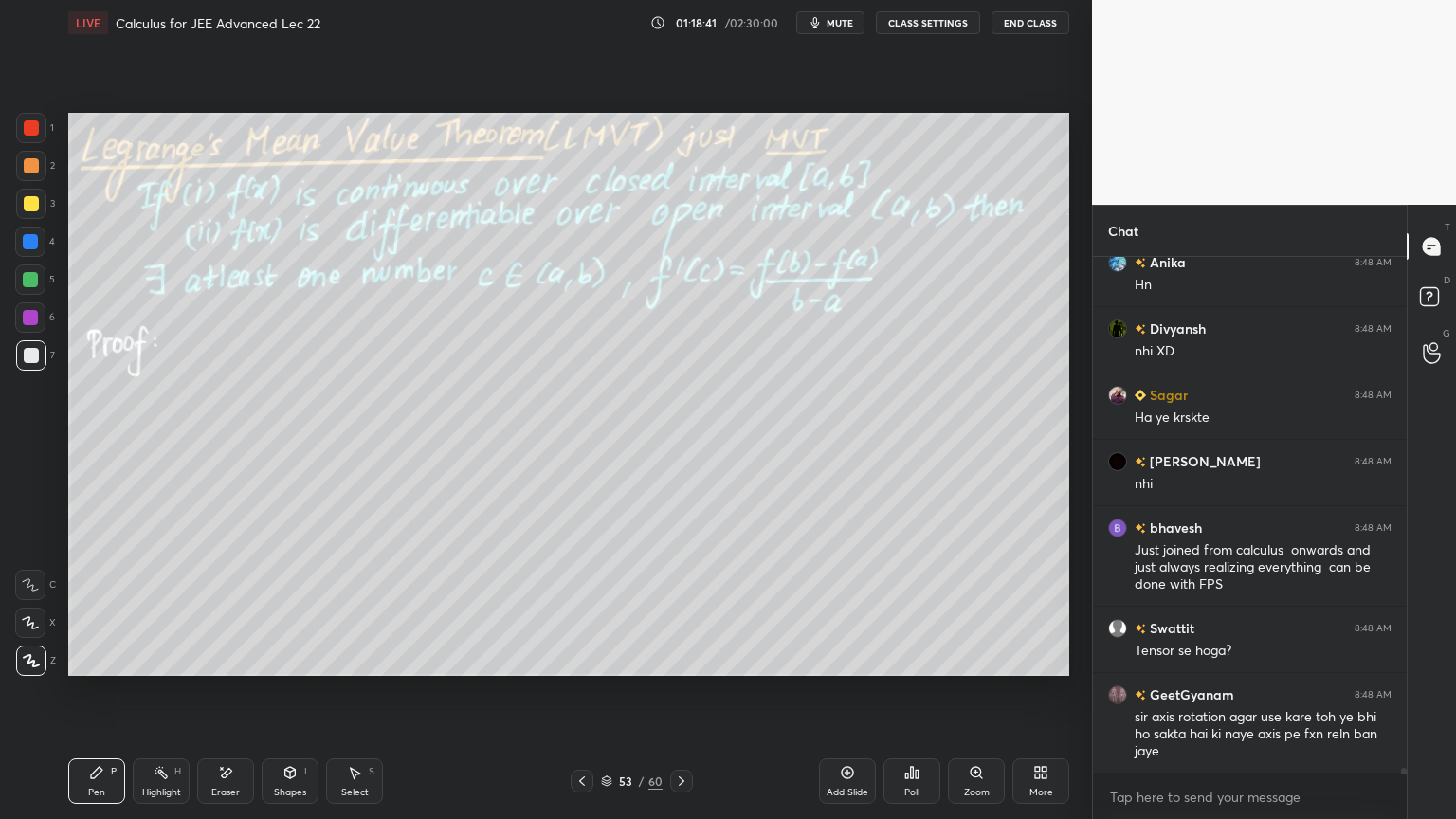 scroll, scrollTop: 46471, scrollLeft: 0, axis: vertical 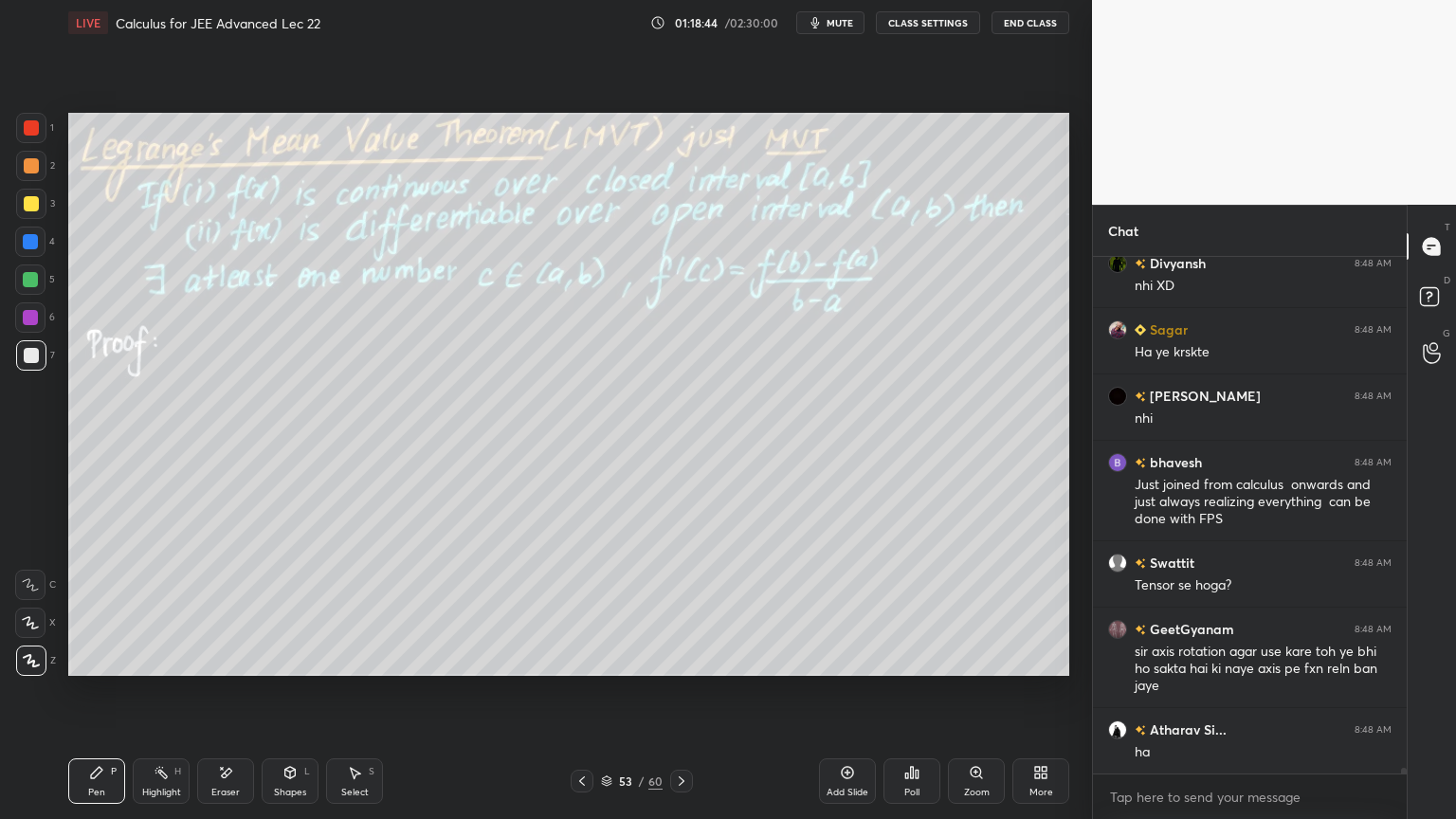 click on "Eraser" at bounding box center (226, 781) 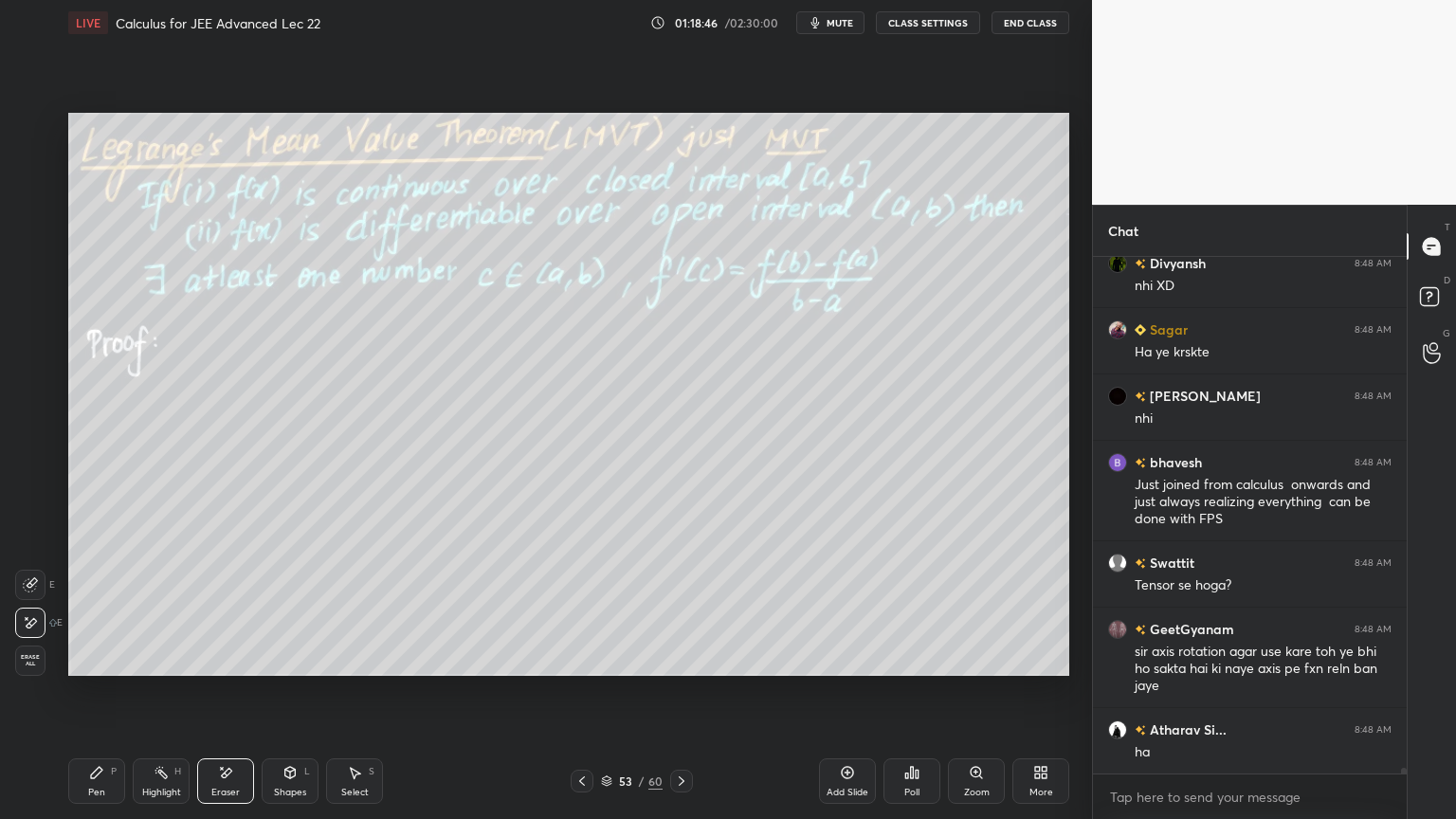 scroll, scrollTop: 46538, scrollLeft: 0, axis: vertical 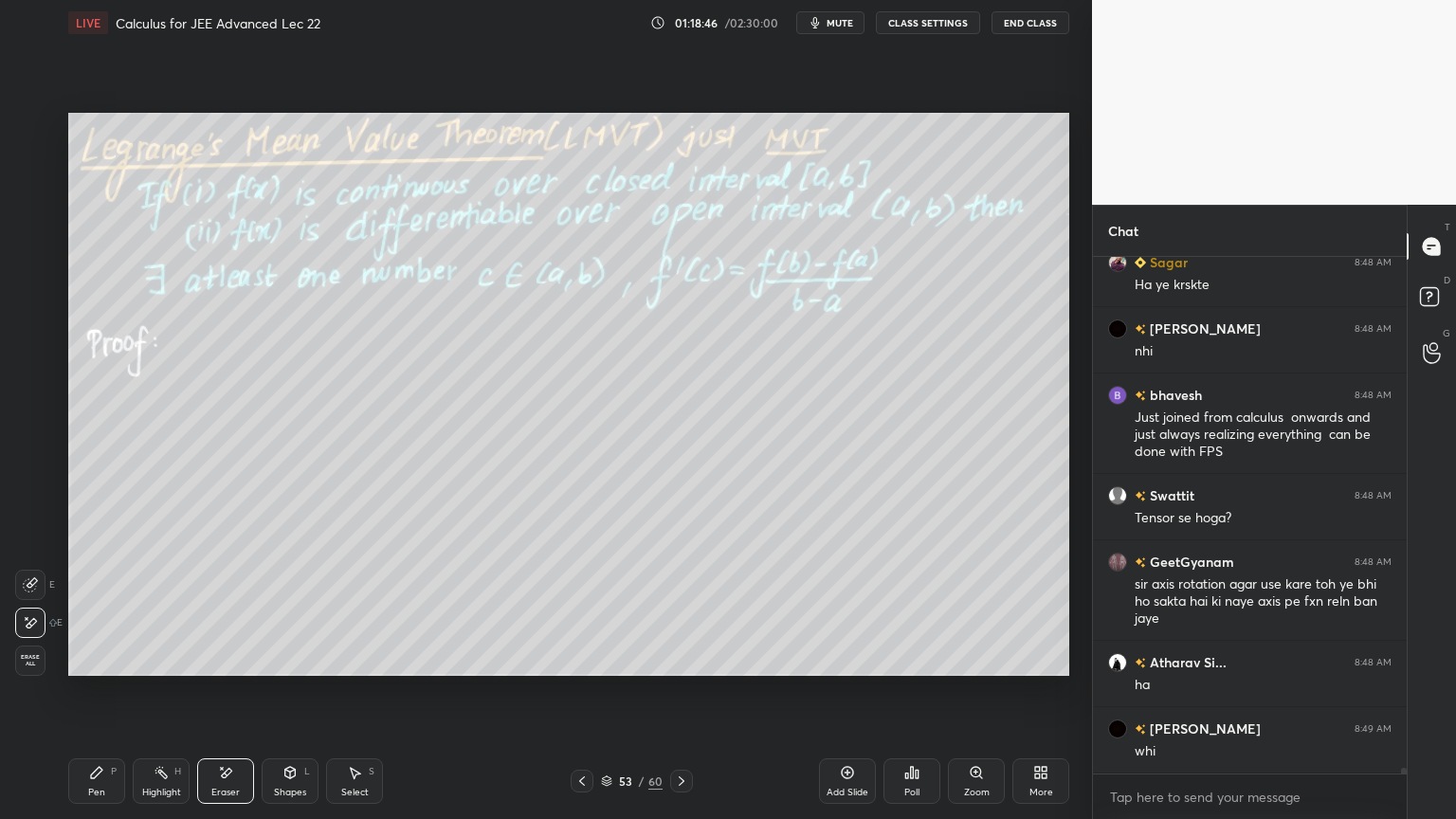 drag, startPoint x: 27, startPoint y: 658, endPoint x: 27, endPoint y: 670, distance: 12 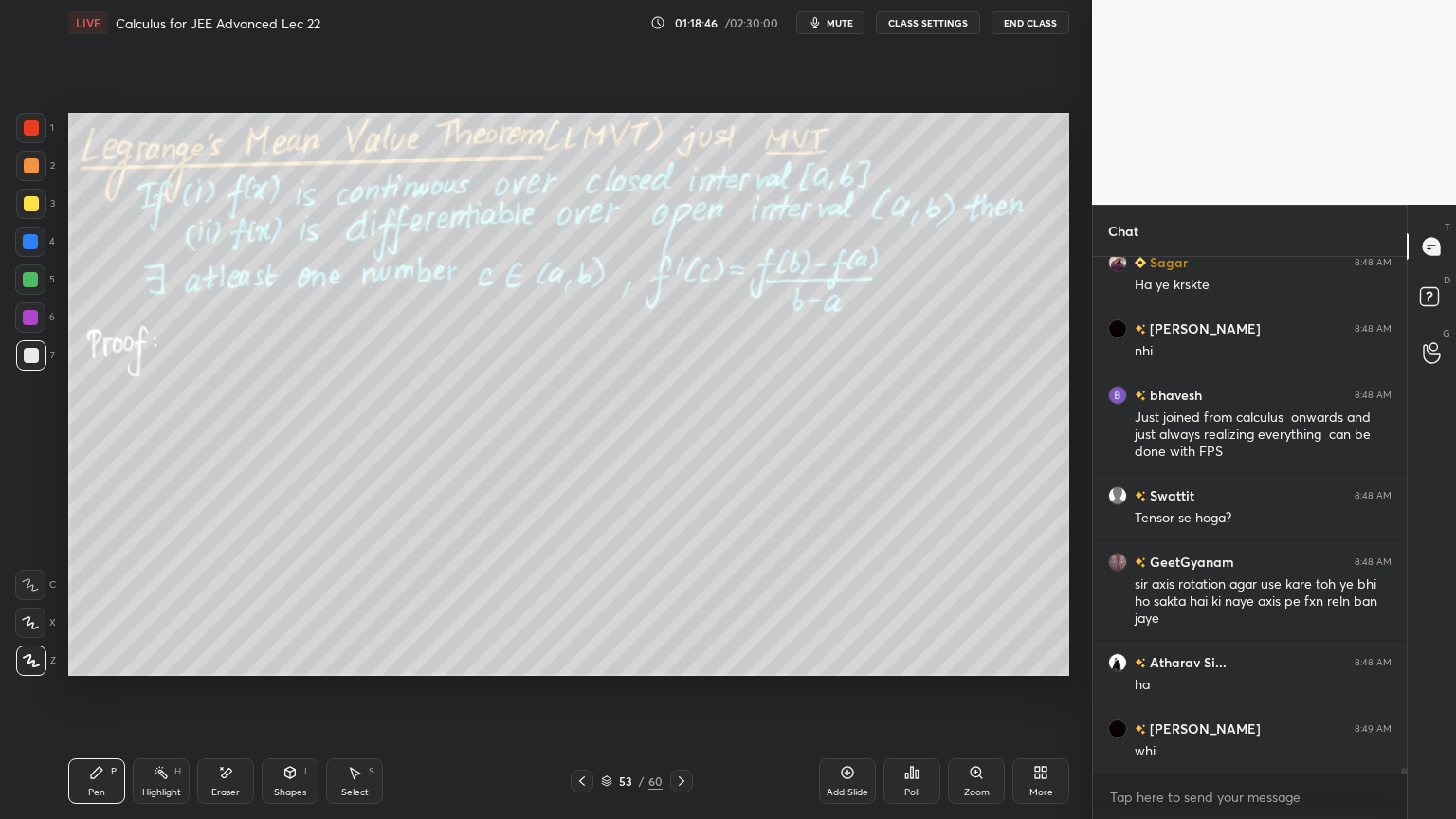 drag, startPoint x: 164, startPoint y: 784, endPoint x: 108, endPoint y: 766, distance: 58.821765 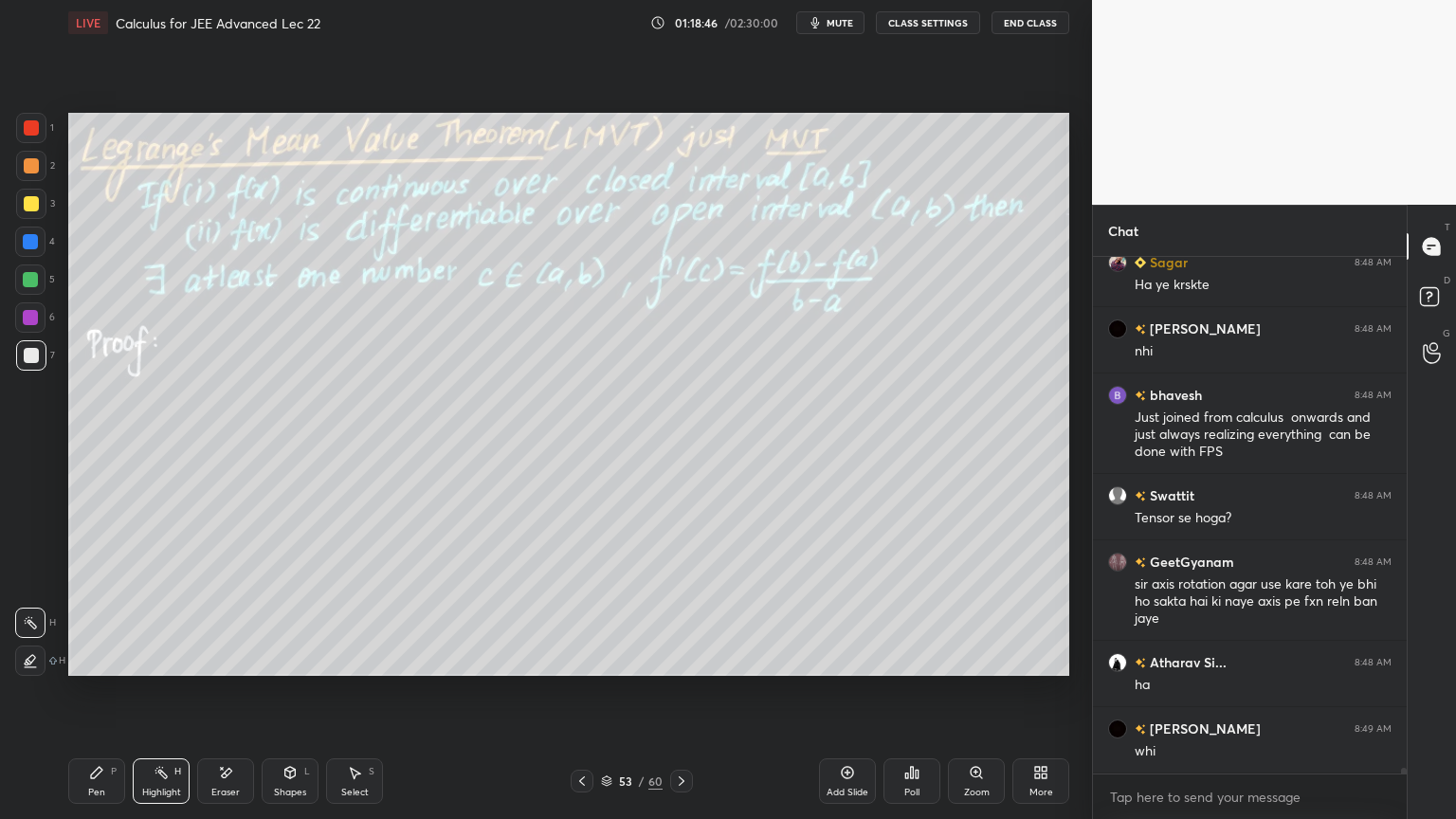 drag, startPoint x: 99, startPoint y: 770, endPoint x: 174, endPoint y: 730, distance: 85 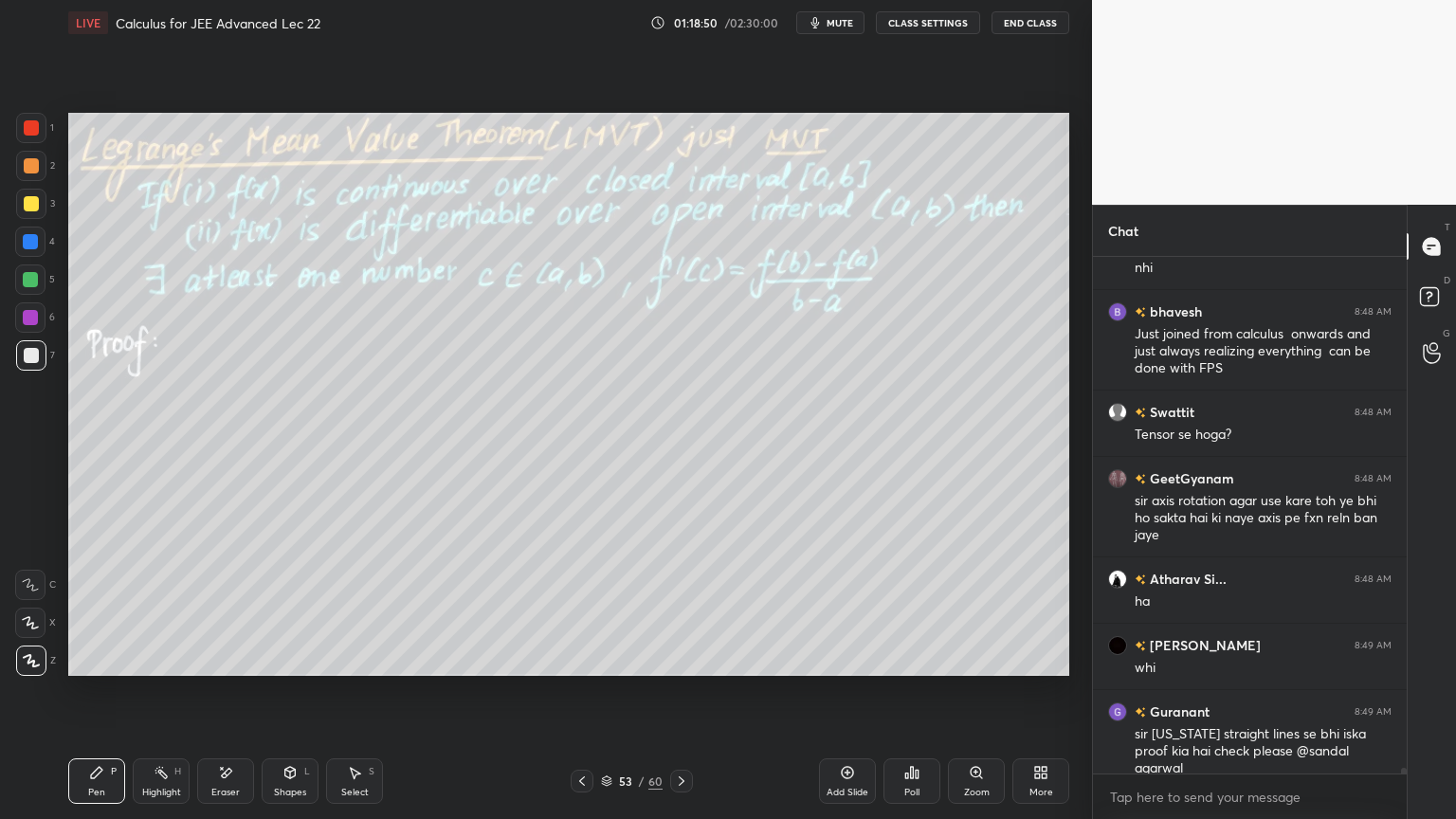 scroll, scrollTop: 46687, scrollLeft: 0, axis: vertical 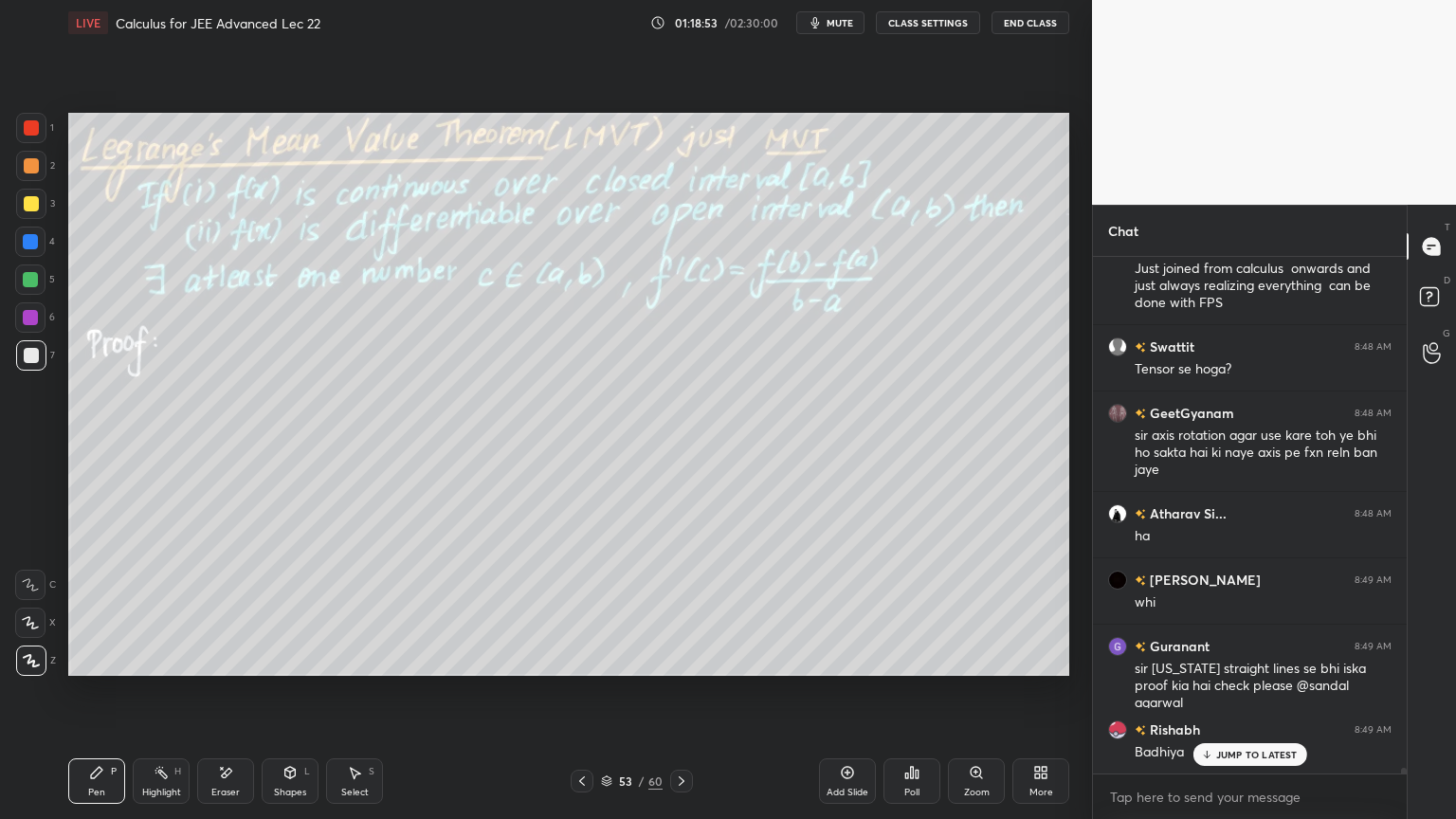 drag, startPoint x: 222, startPoint y: 793, endPoint x: 231, endPoint y: 789, distance: 9.84886 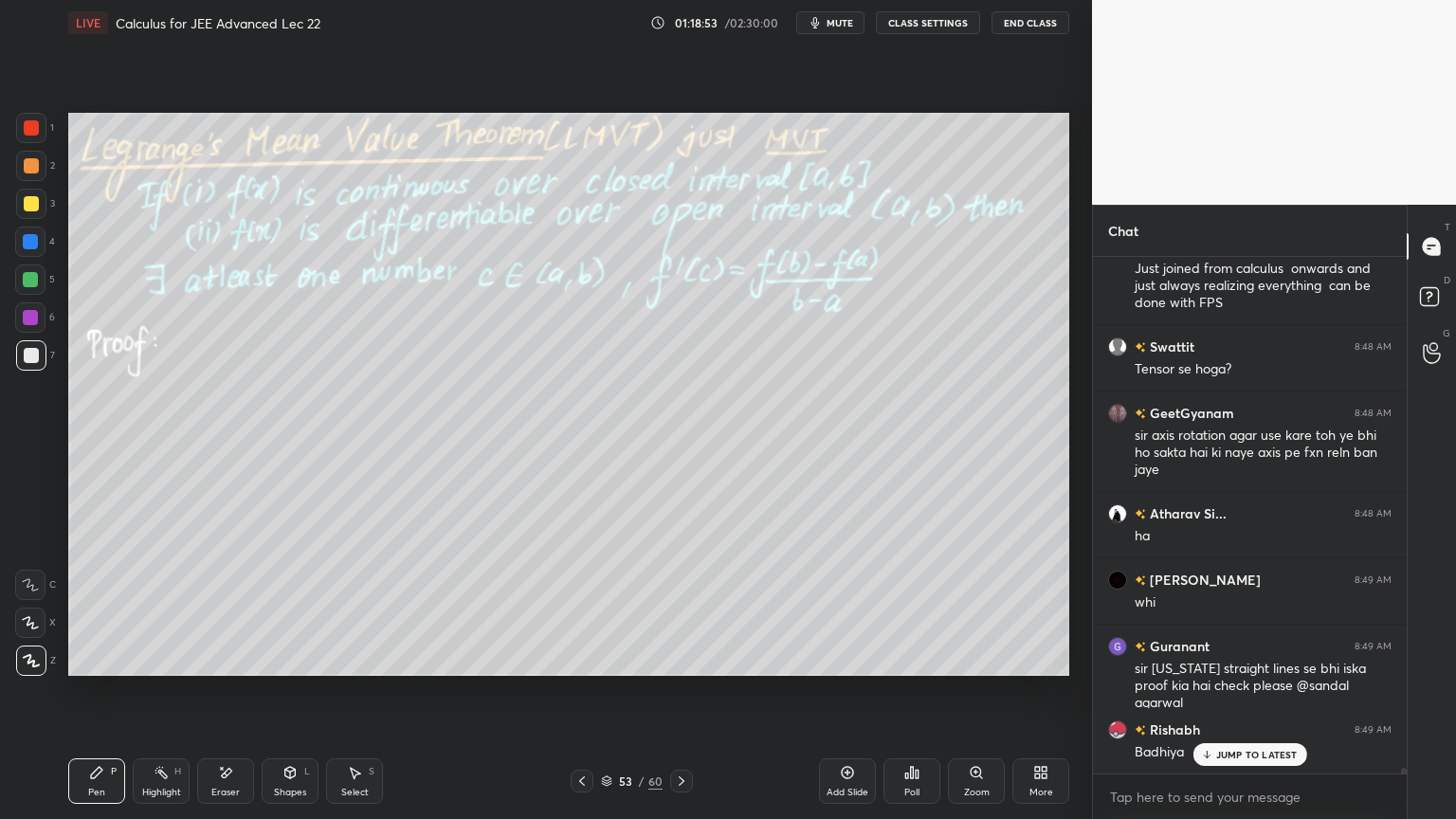 click on "Eraser" at bounding box center (226, 792) 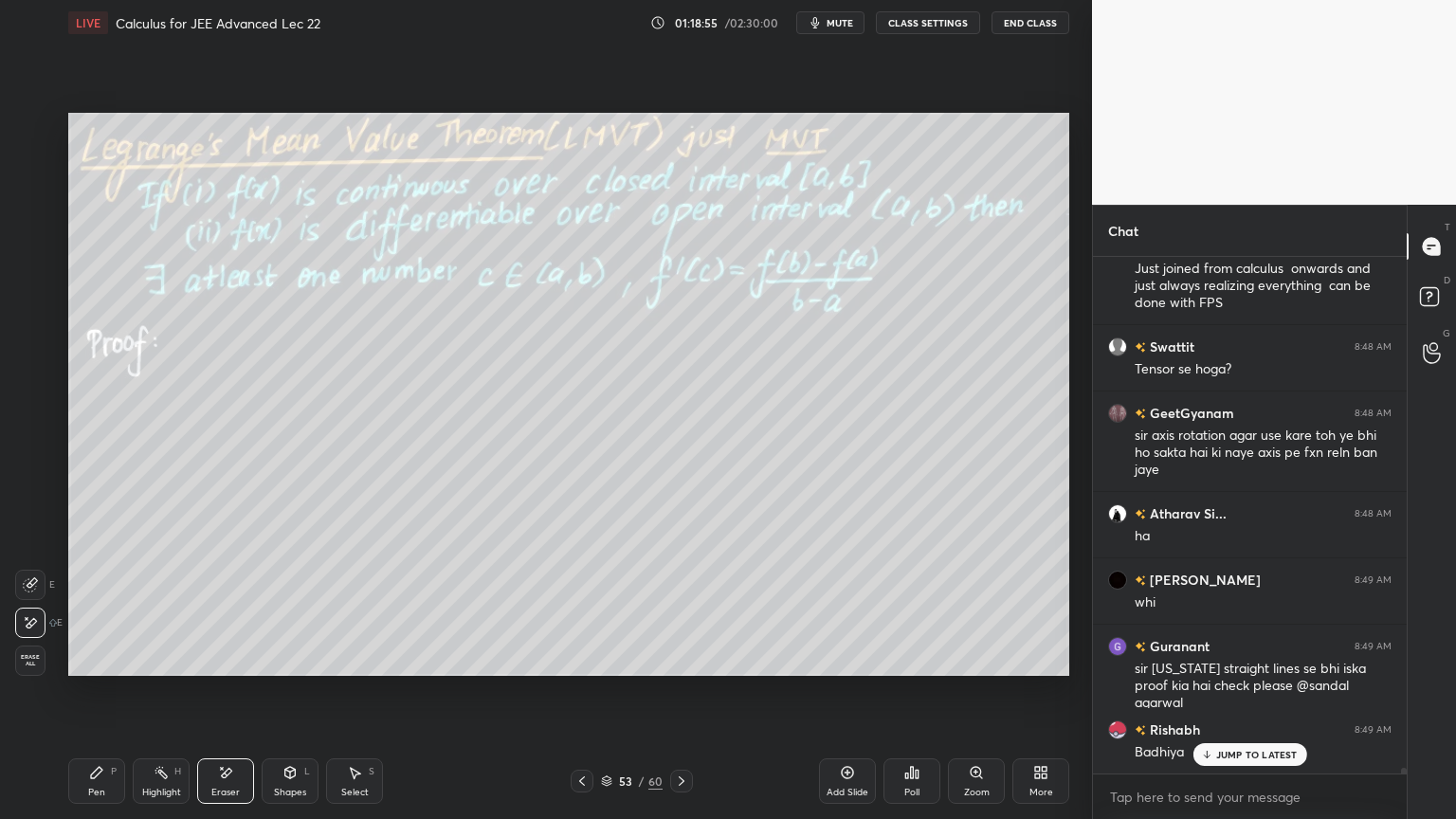 click on "Pen P" at bounding box center (97, 781) 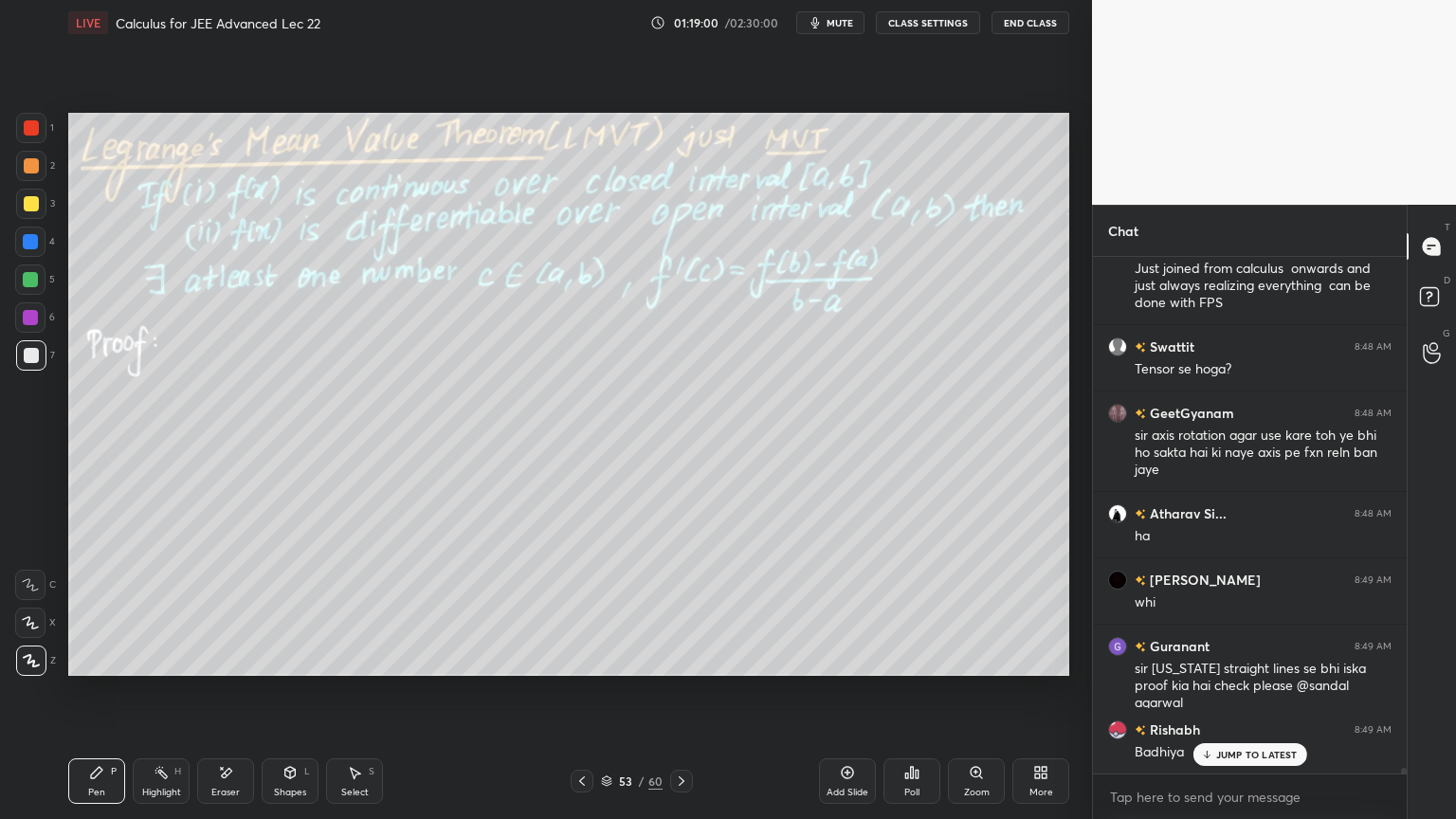 drag, startPoint x: 228, startPoint y: 786, endPoint x: 243, endPoint y: 774, distance: 19 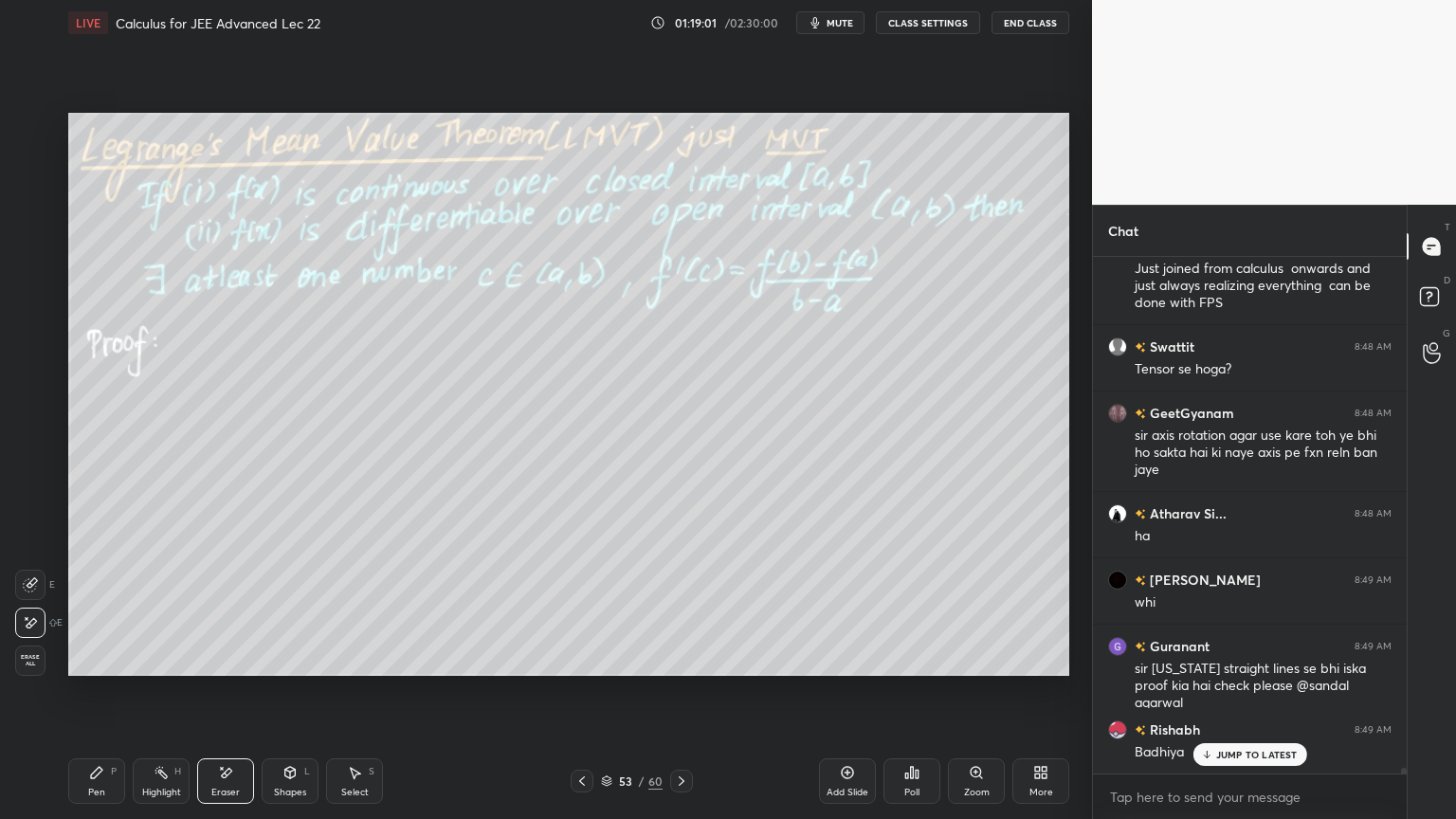 click on "Pen P" at bounding box center [97, 781] 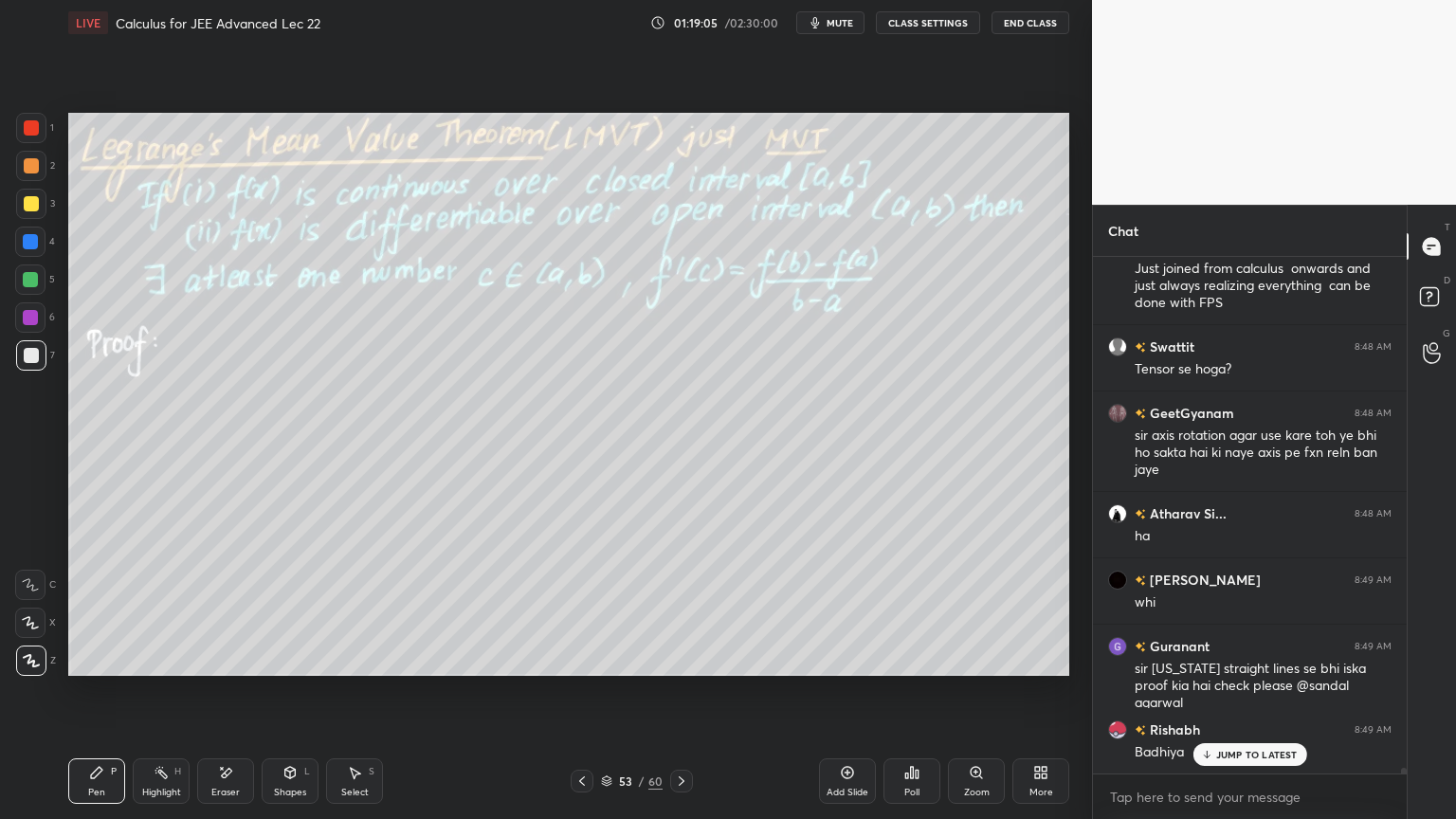 click on "JUMP TO LATEST" at bounding box center (1257, 755) 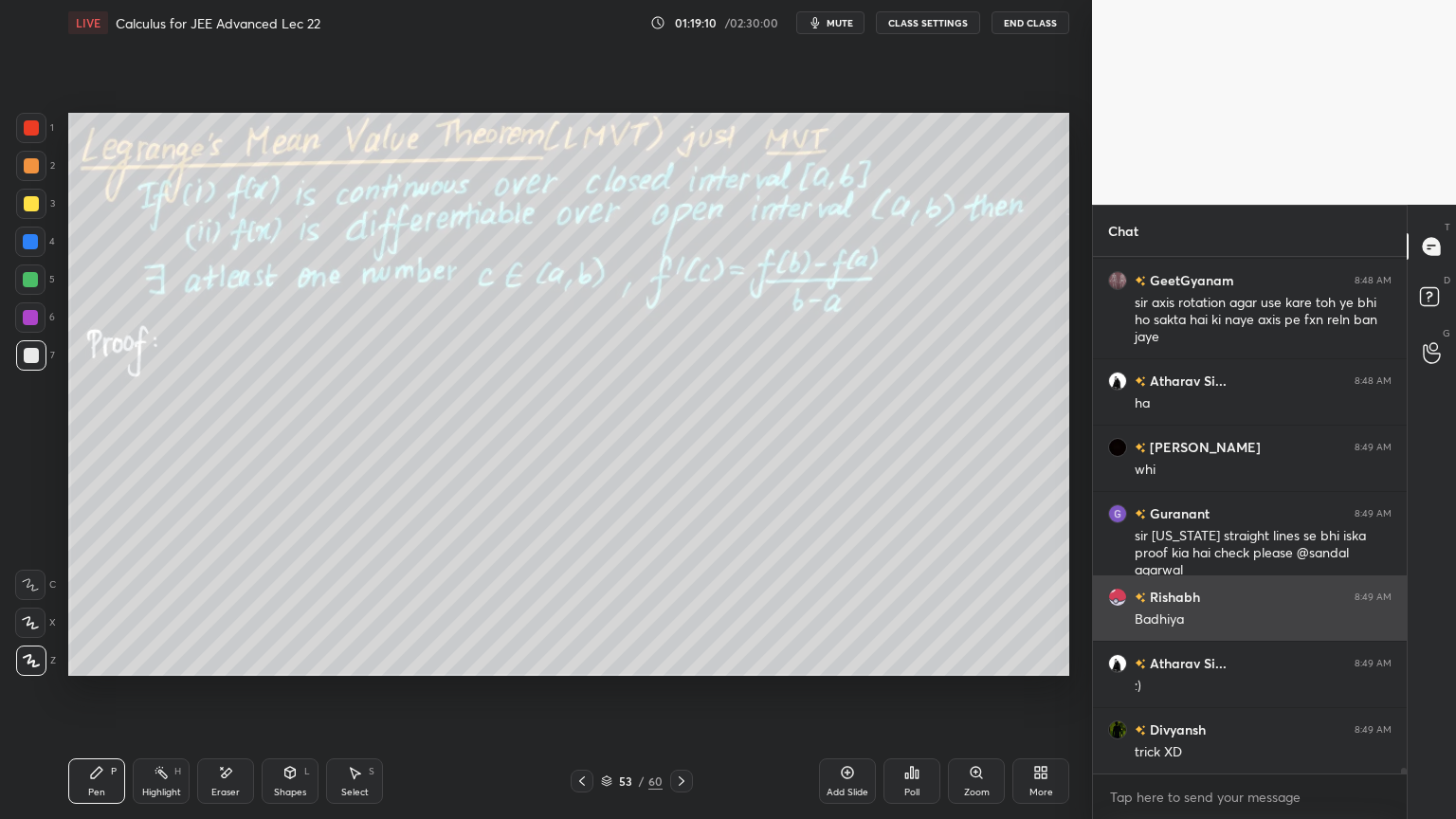 scroll, scrollTop: 46887, scrollLeft: 0, axis: vertical 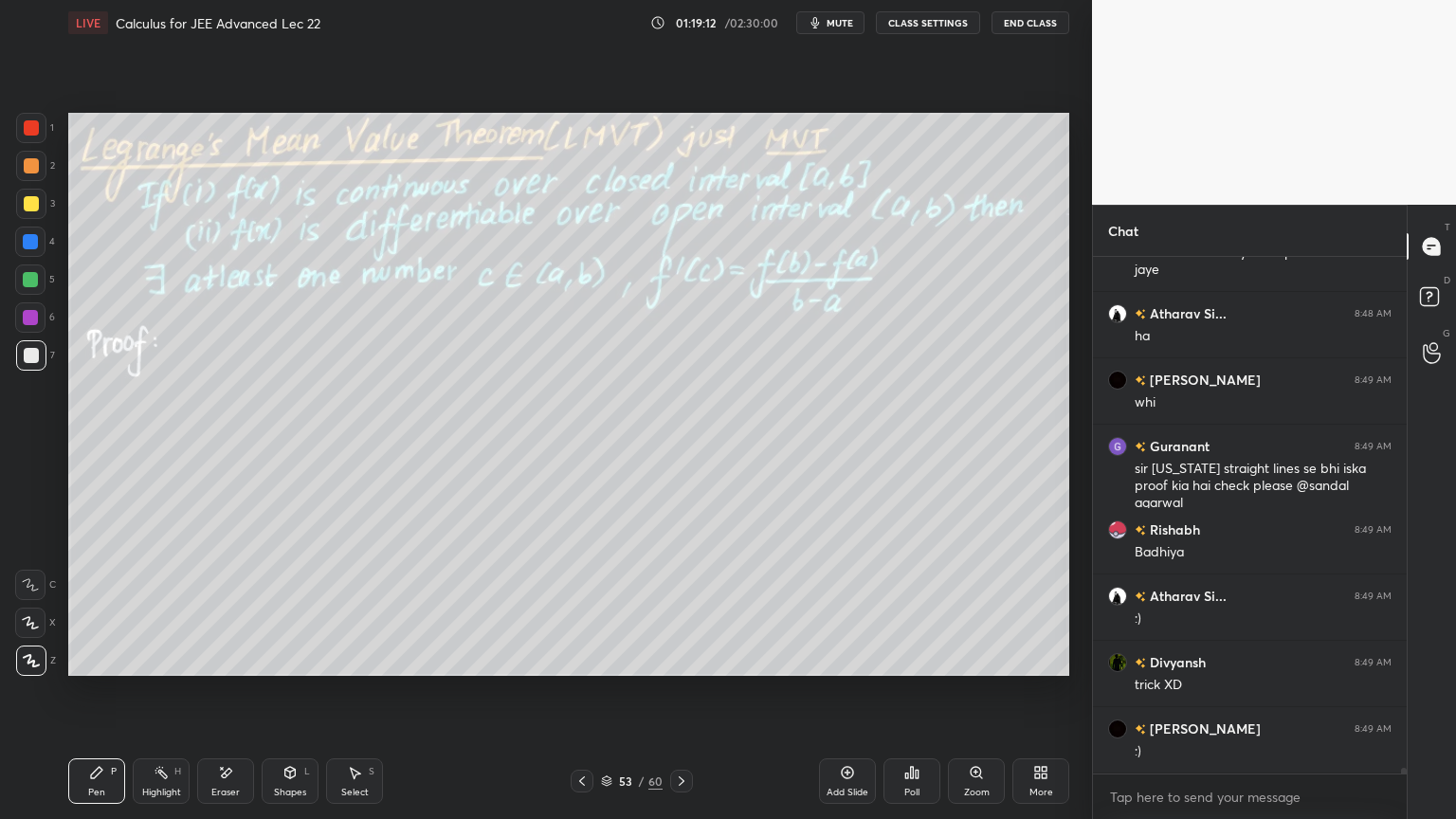 drag, startPoint x: 233, startPoint y: 774, endPoint x: 216, endPoint y: 716, distance: 60.440053 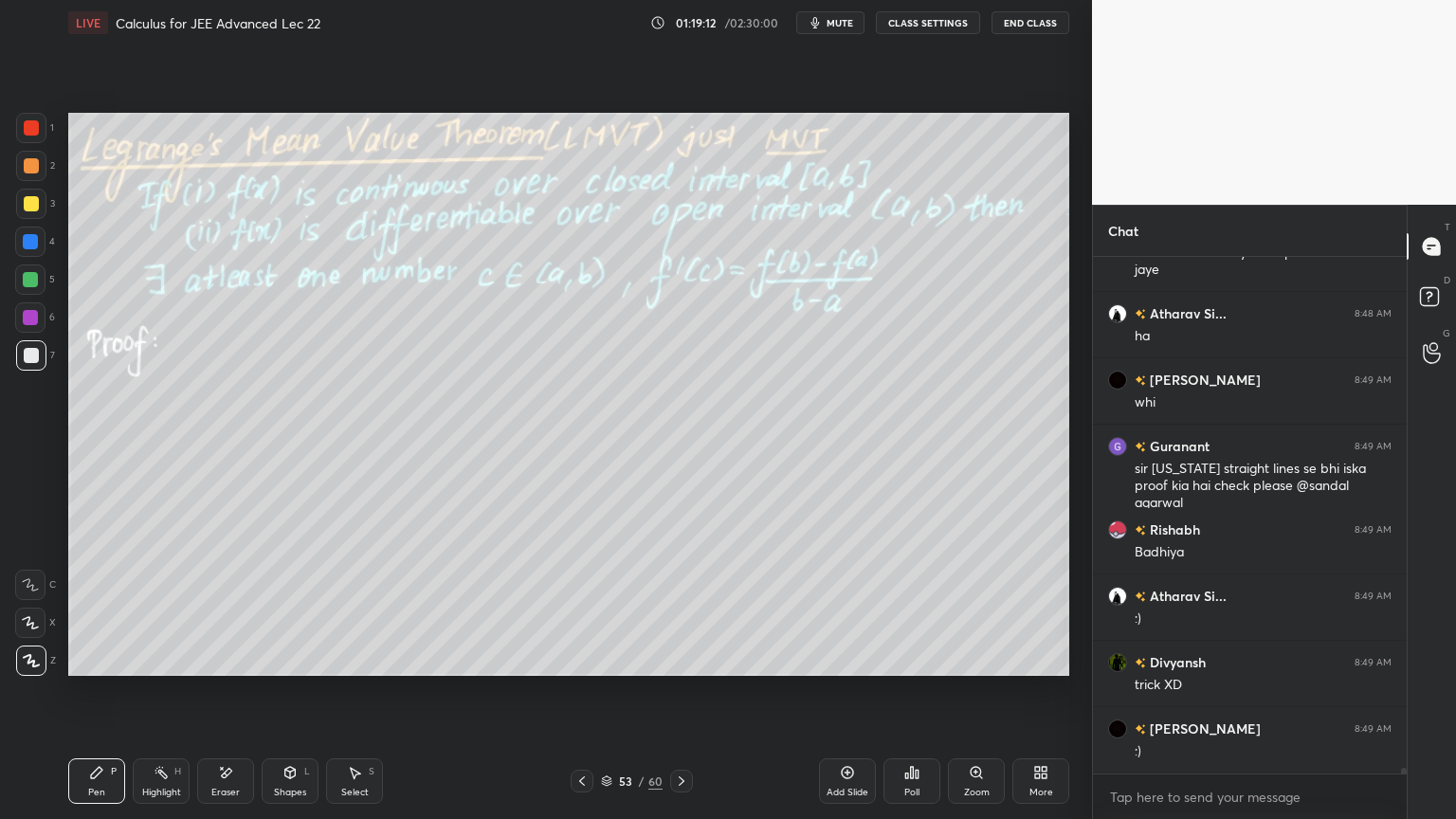 click on "Eraser" at bounding box center (226, 781) 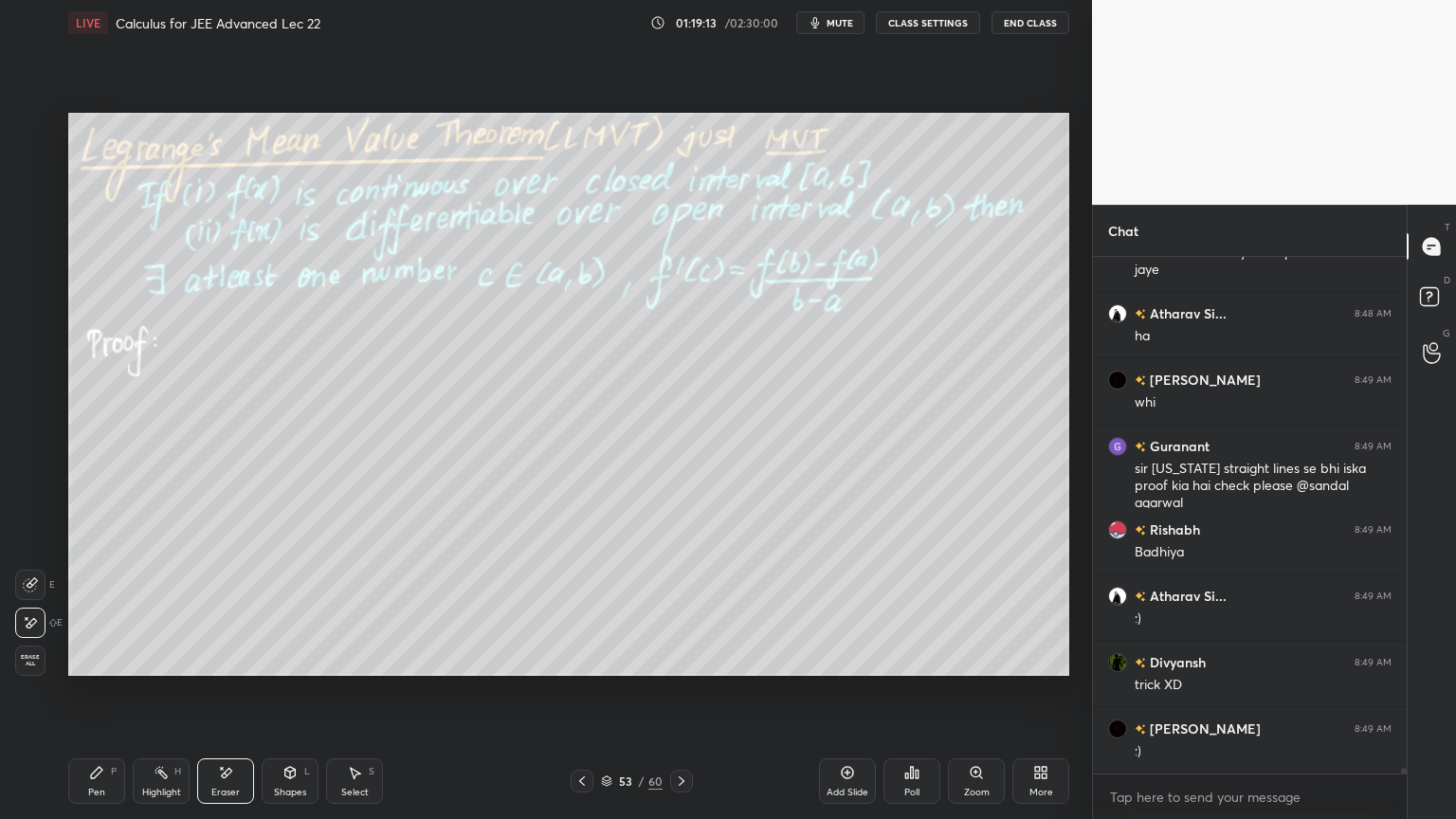 drag, startPoint x: 112, startPoint y: 780, endPoint x: 98, endPoint y: 764, distance: 21.260292 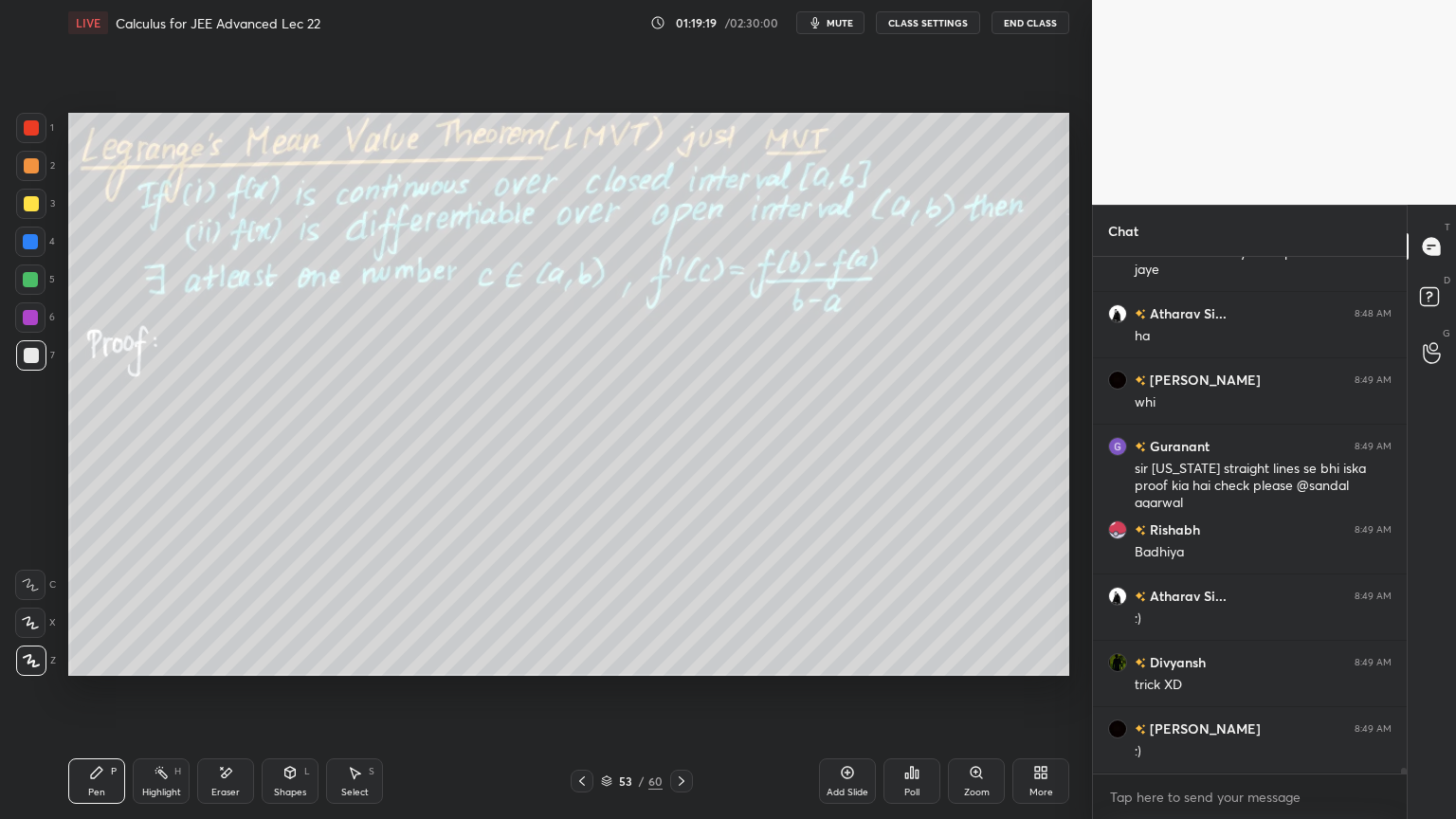 scroll, scrollTop: 46952, scrollLeft: 0, axis: vertical 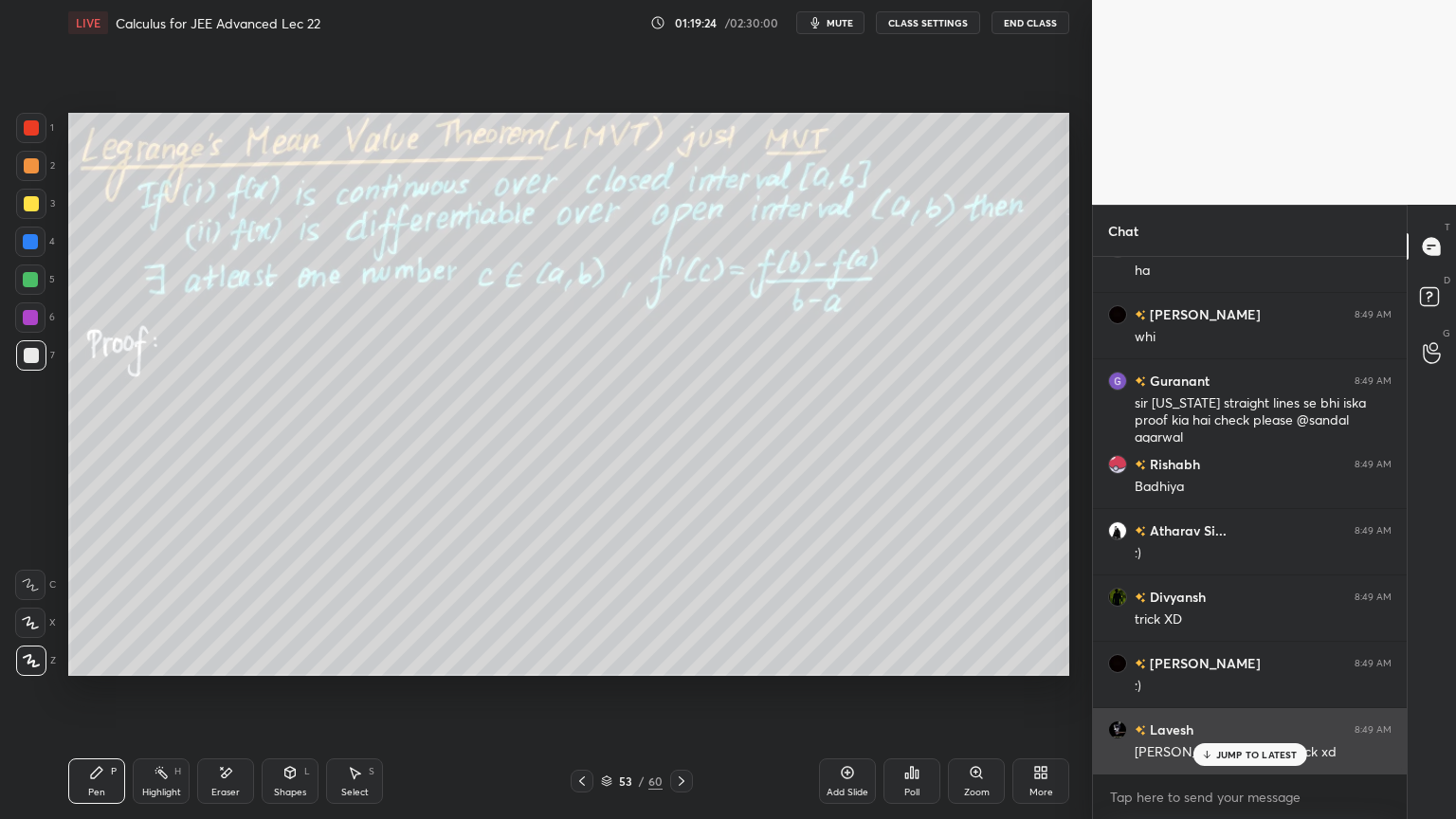 drag, startPoint x: 1210, startPoint y: 754, endPoint x: 1195, endPoint y: 751, distance: 15.297059 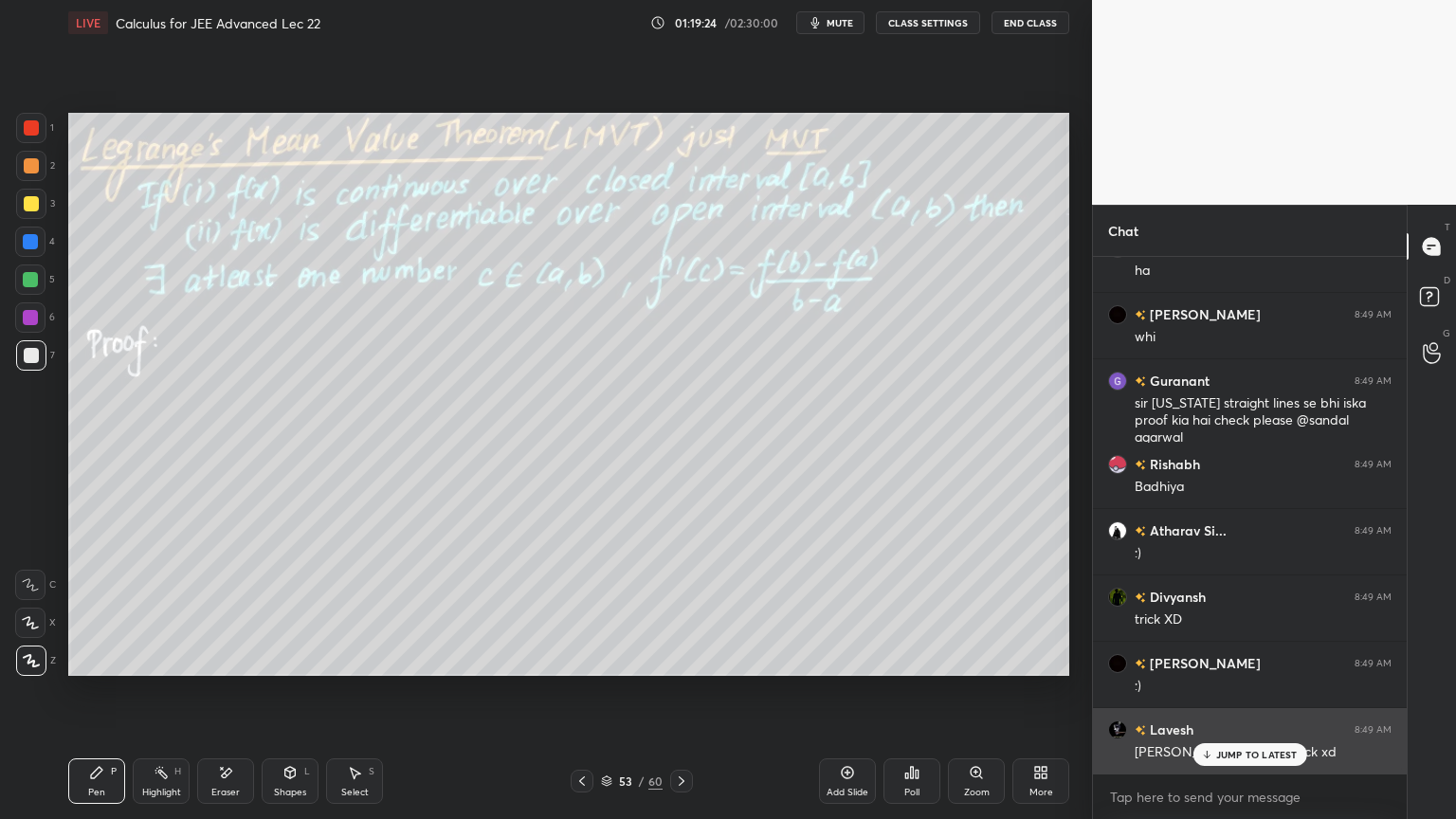 click 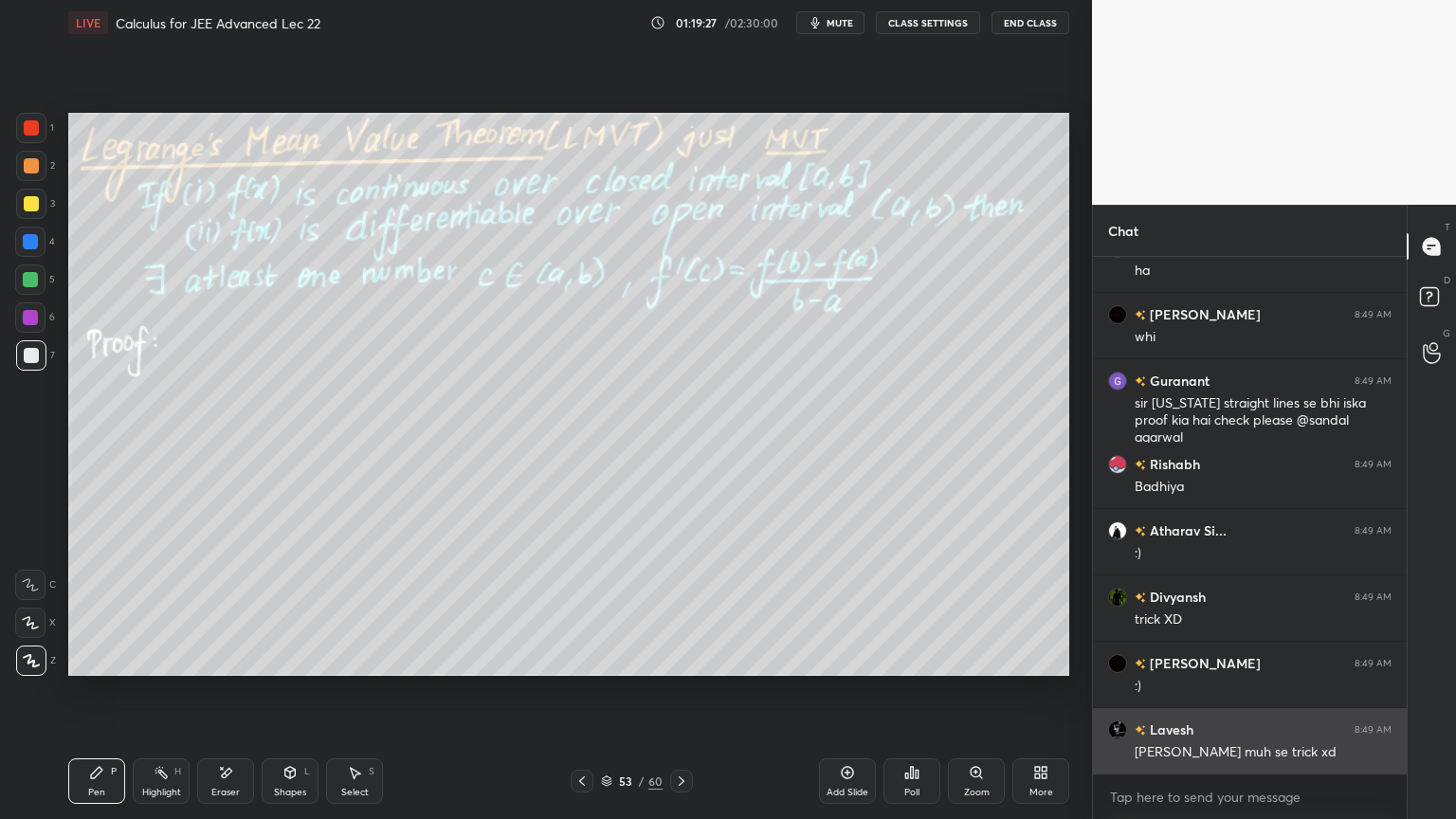 scroll, scrollTop: 47020, scrollLeft: 0, axis: vertical 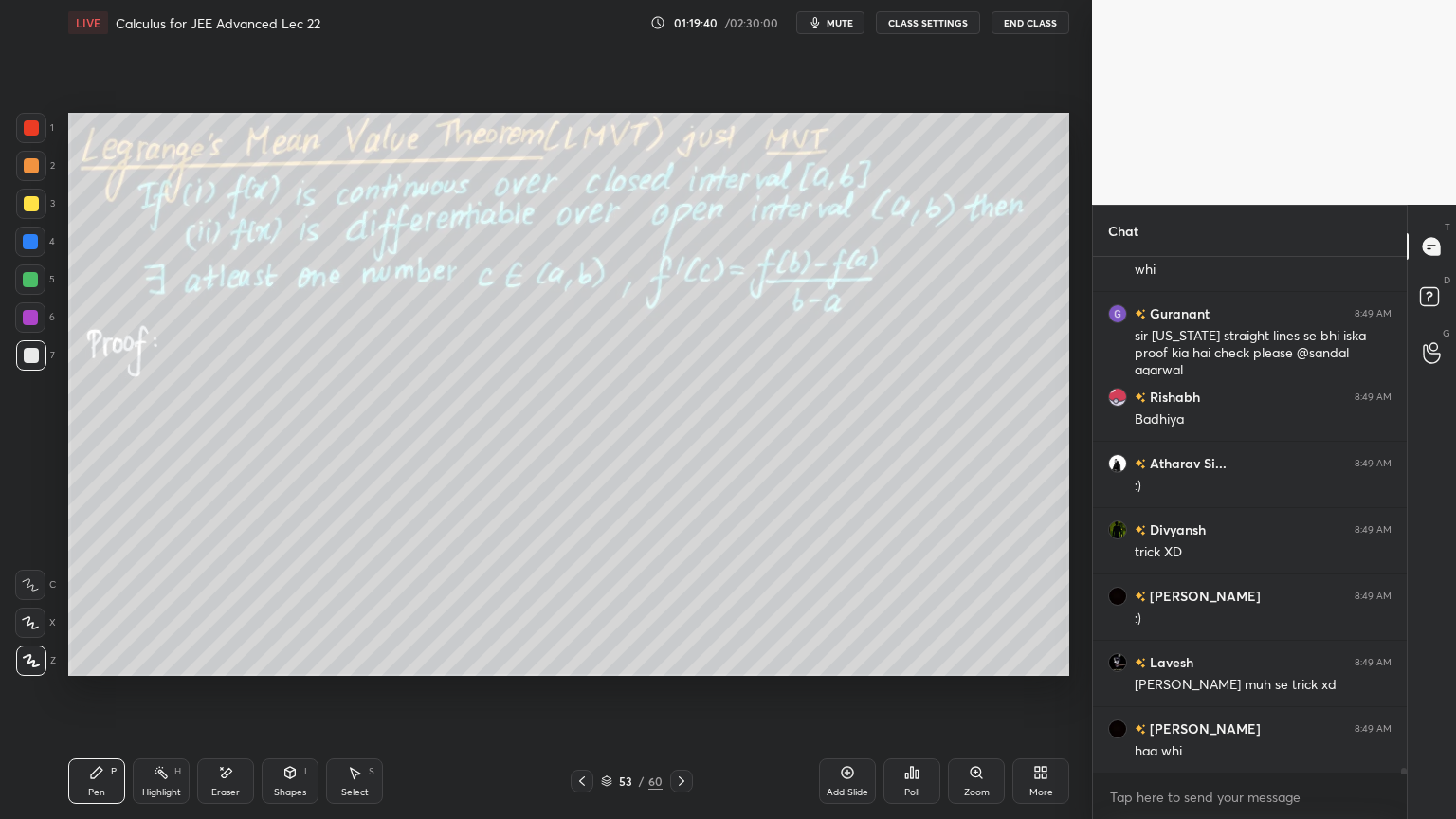click on "Eraser" at bounding box center [226, 781] 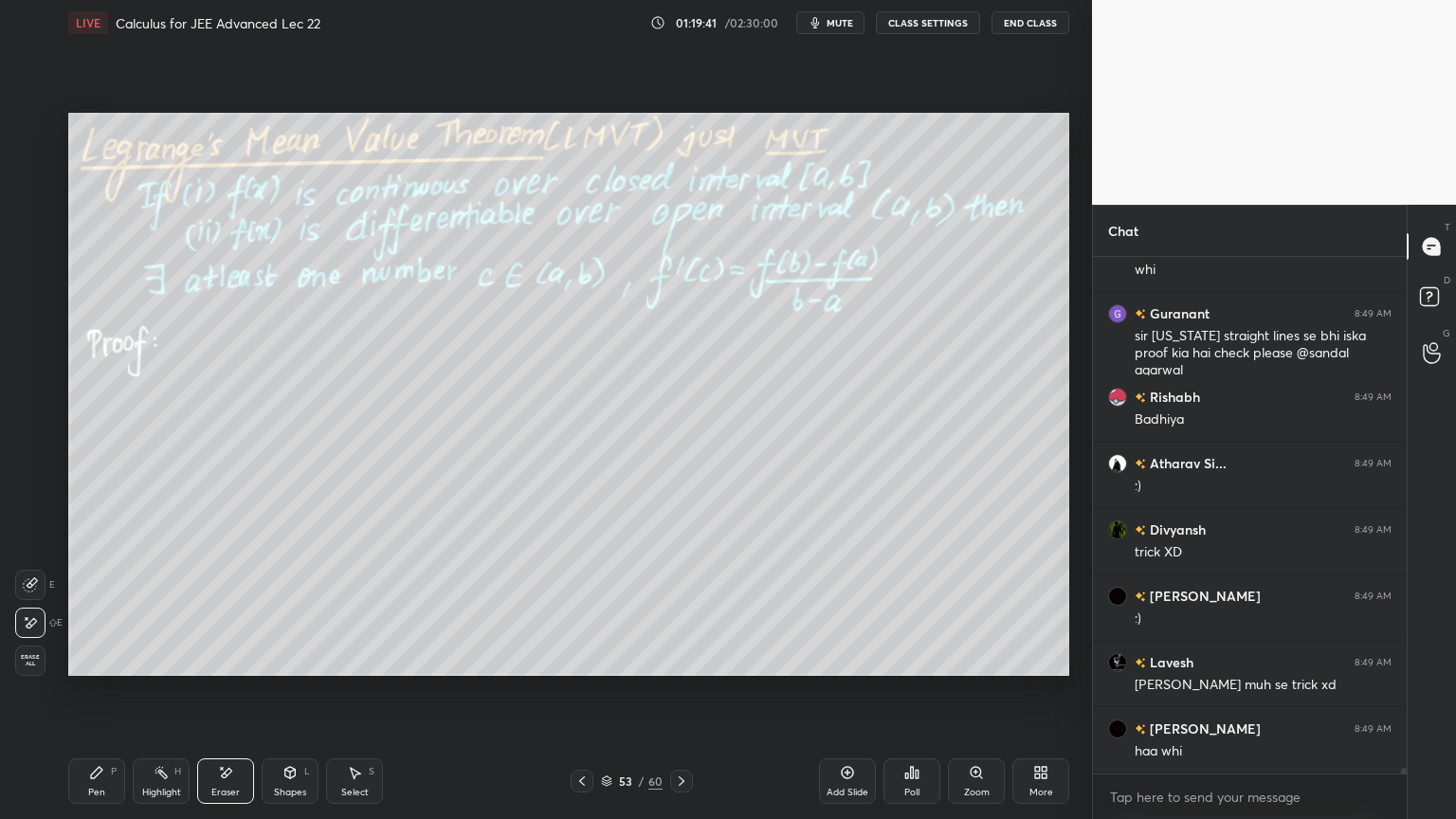 drag, startPoint x: 98, startPoint y: 774, endPoint x: 154, endPoint y: 678, distance: 111.139552 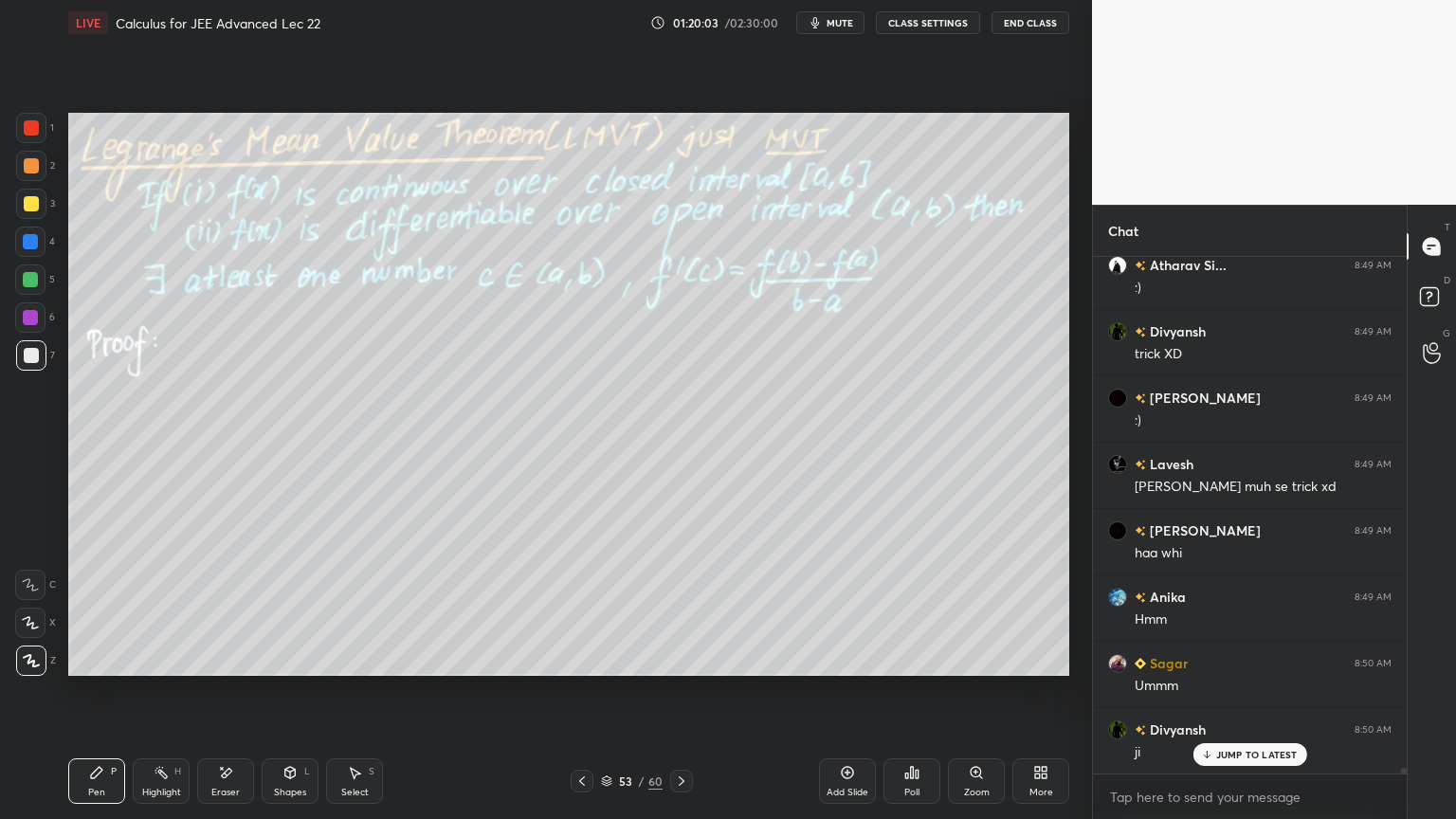 scroll, scrollTop: 47263, scrollLeft: 0, axis: vertical 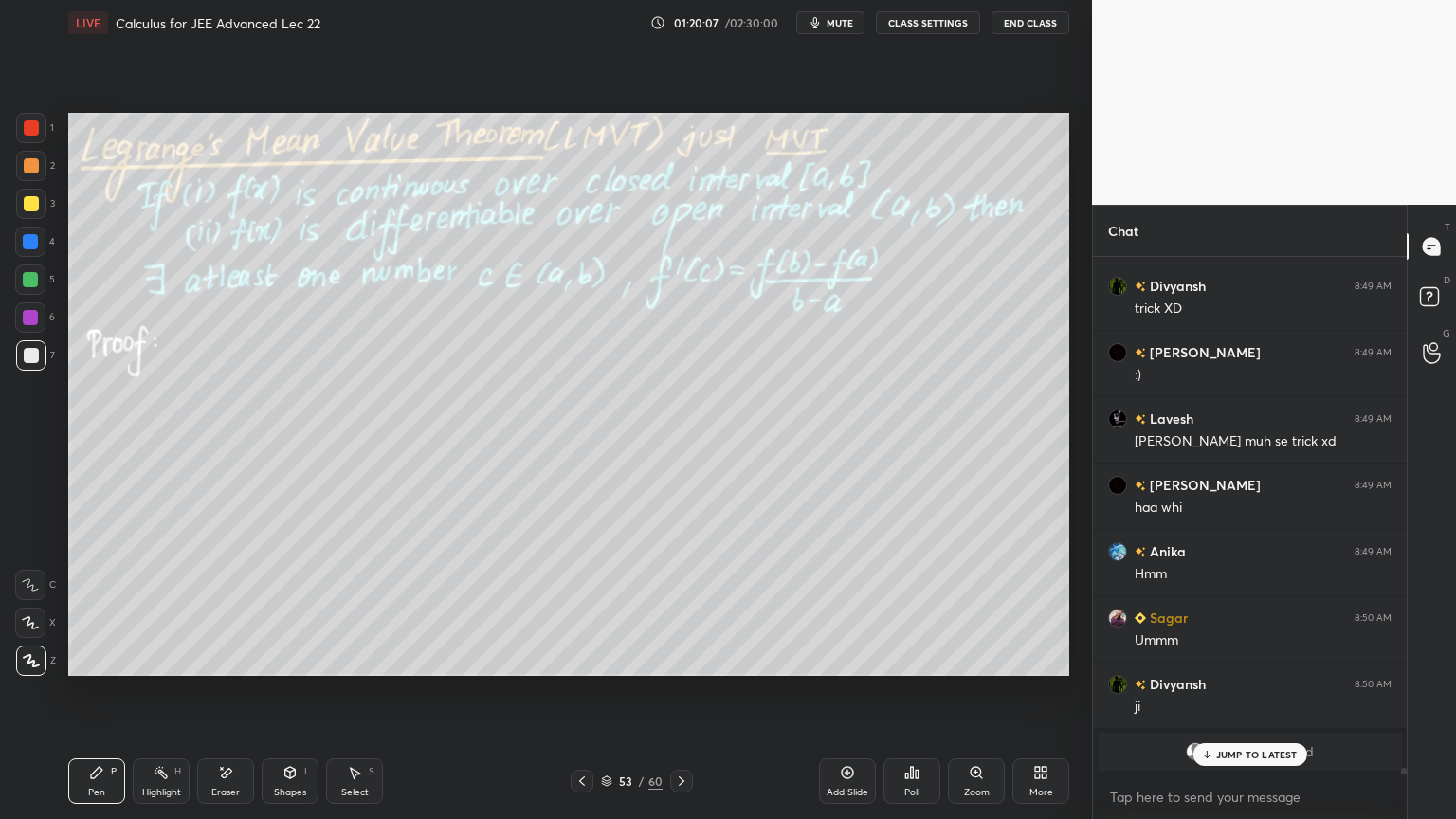 drag, startPoint x: 235, startPoint y: 751, endPoint x: 321, endPoint y: 698, distance: 101.0198 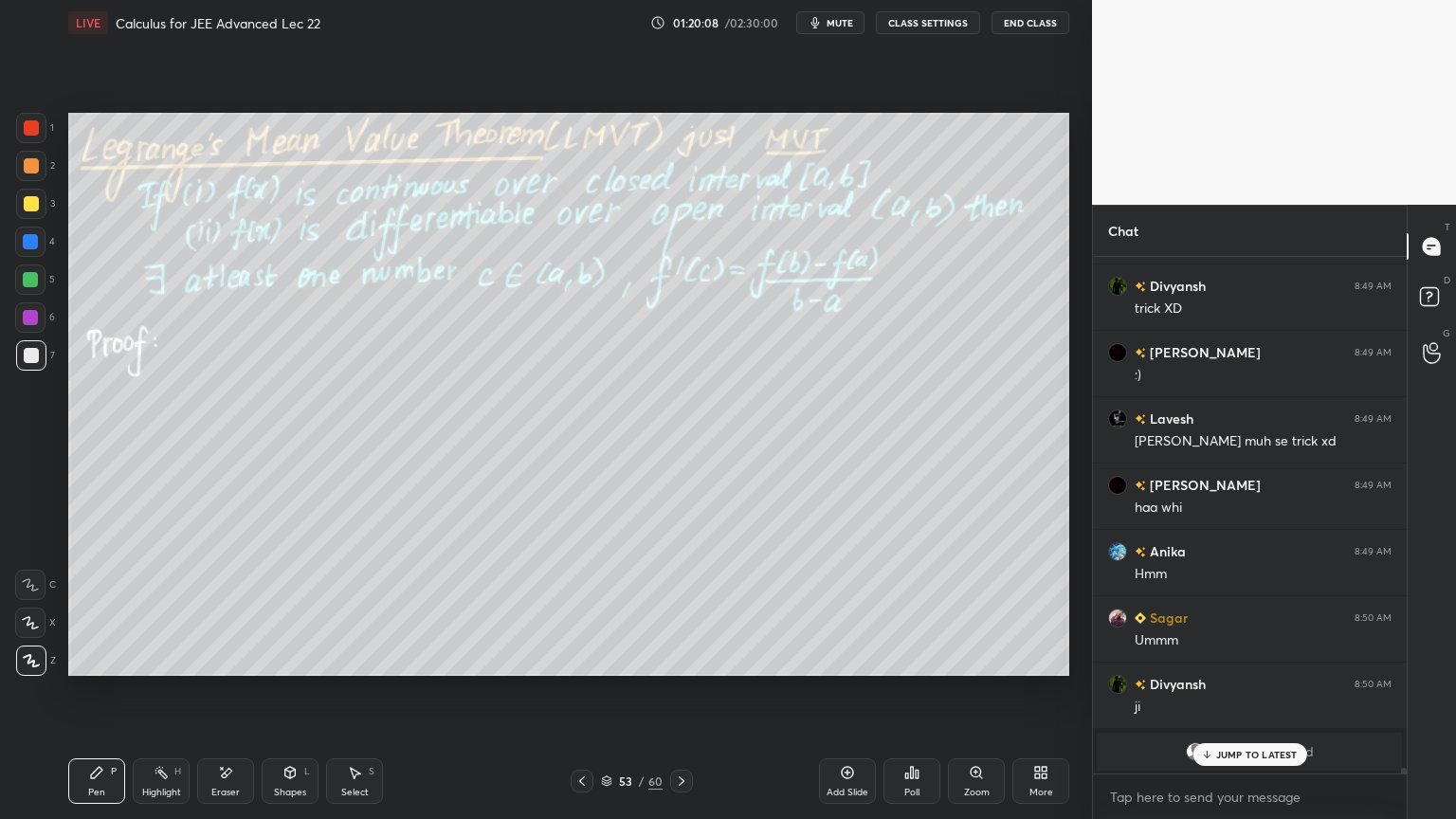 drag, startPoint x: 241, startPoint y: 777, endPoint x: 361, endPoint y: 695, distance: 145.34098 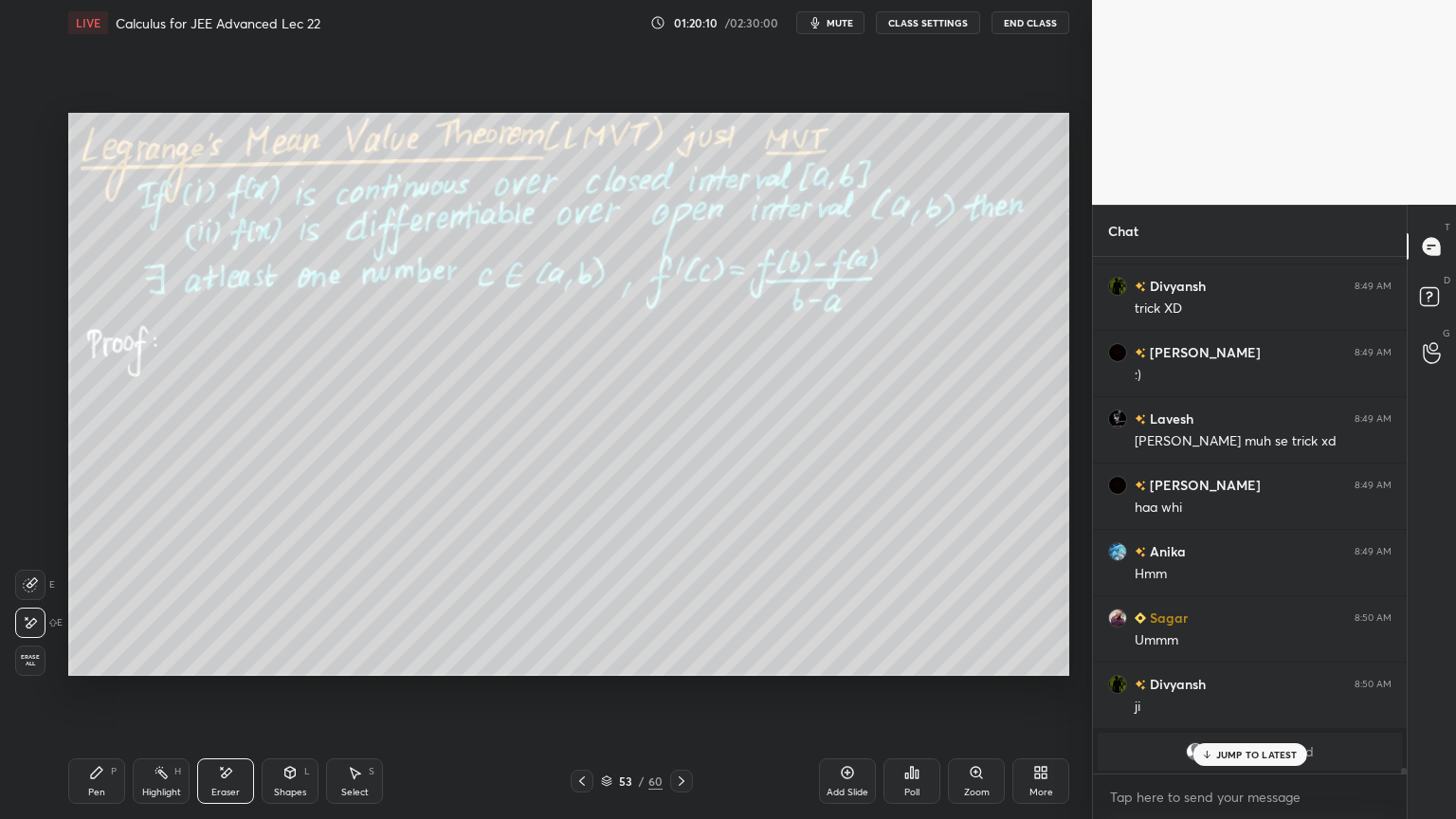 scroll, scrollTop: 47330, scrollLeft: 0, axis: vertical 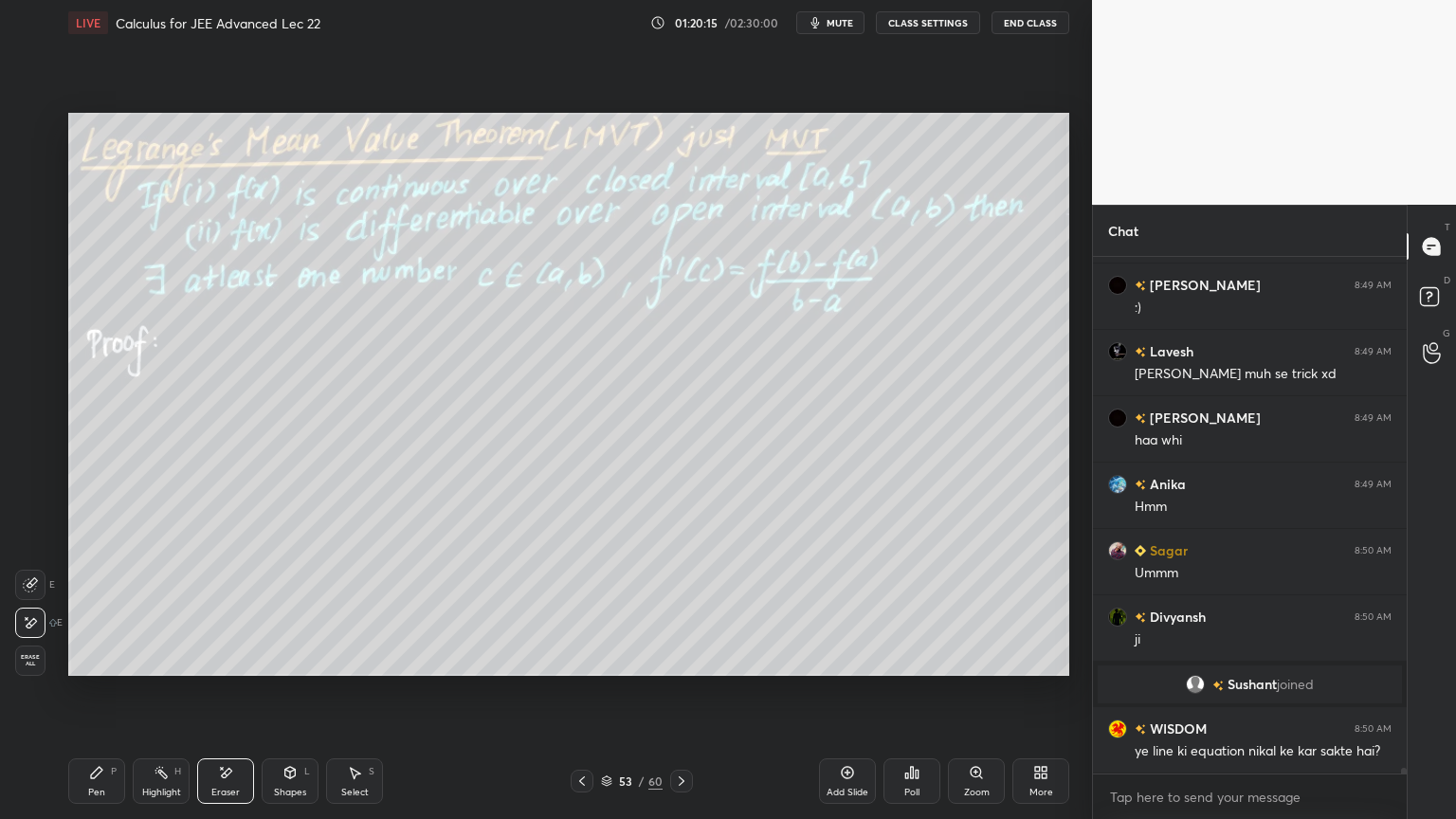 click 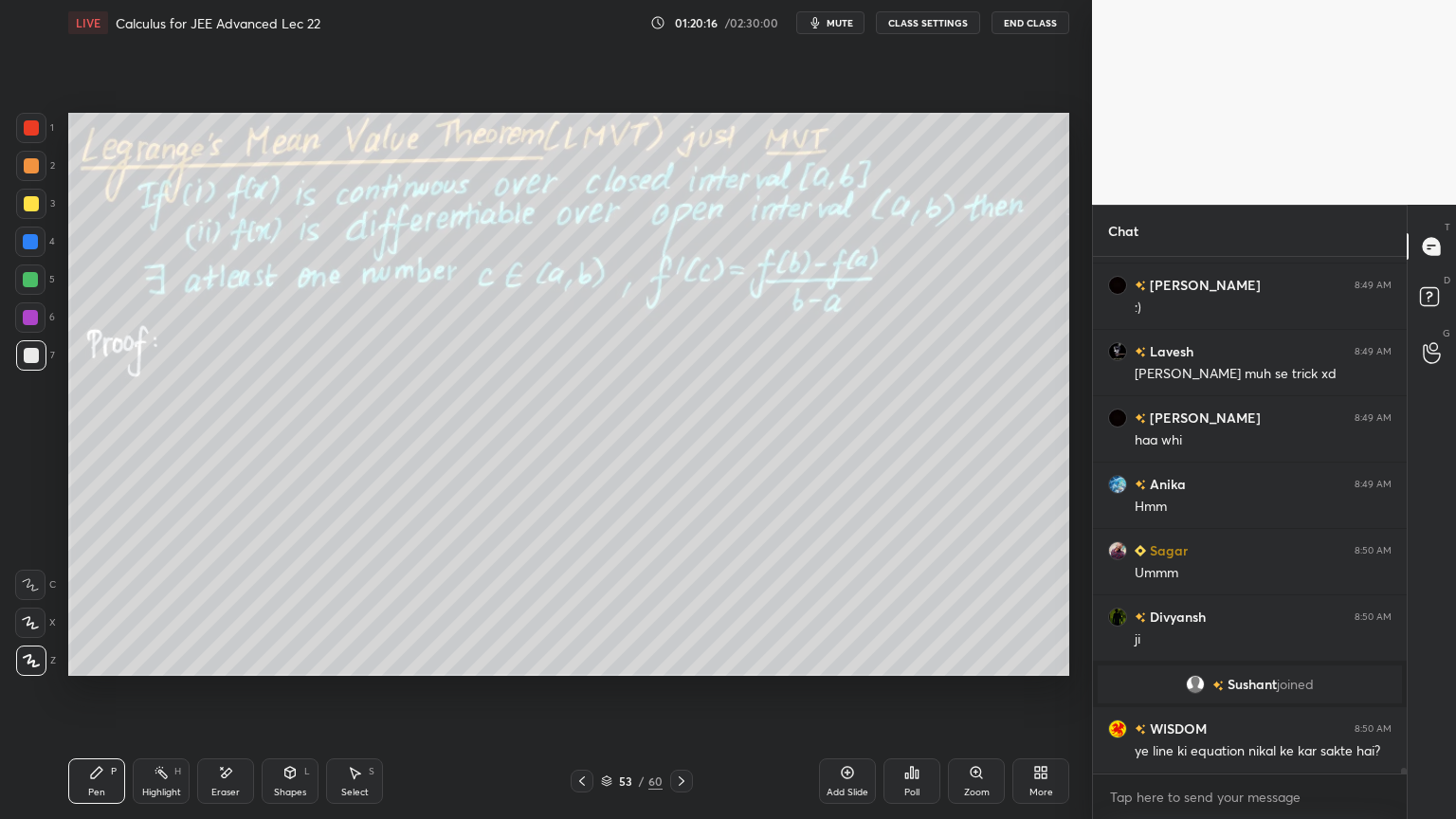 drag, startPoint x: 157, startPoint y: 772, endPoint x: 102, endPoint y: 784, distance: 56.293872 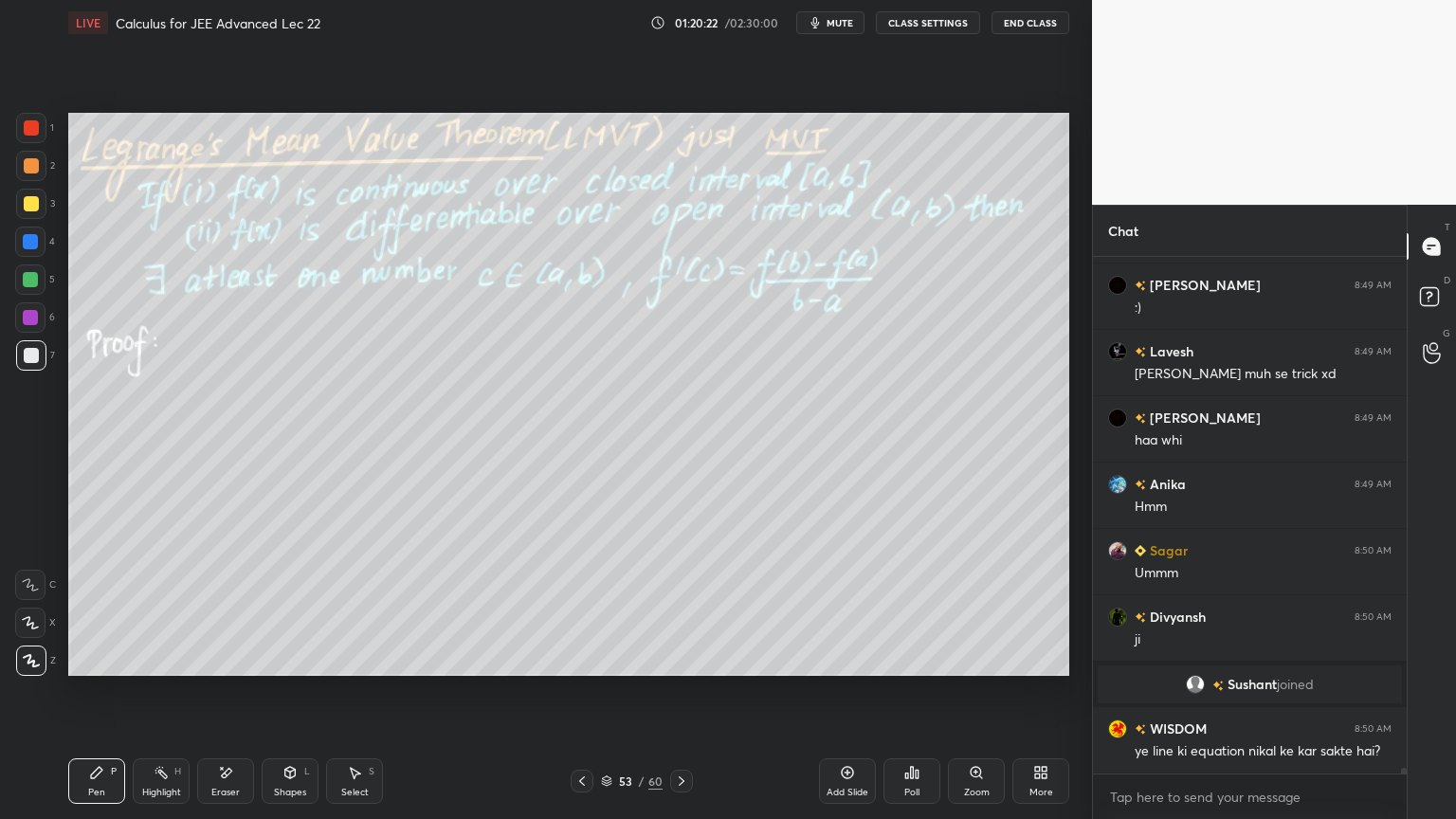 drag, startPoint x: 236, startPoint y: 781, endPoint x: 331, endPoint y: 690, distance: 131.55227 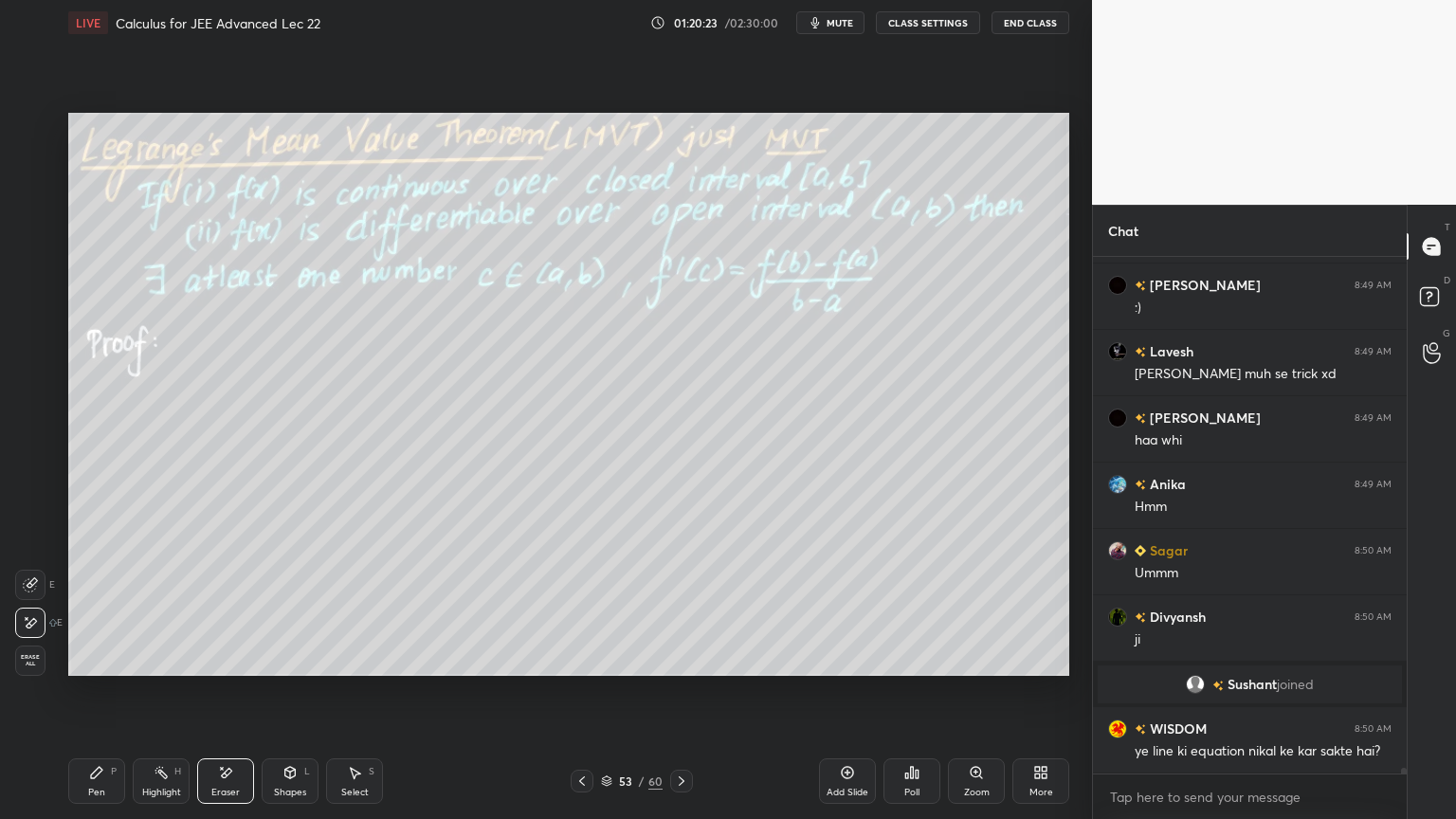 click on "Pen P" at bounding box center [97, 781] 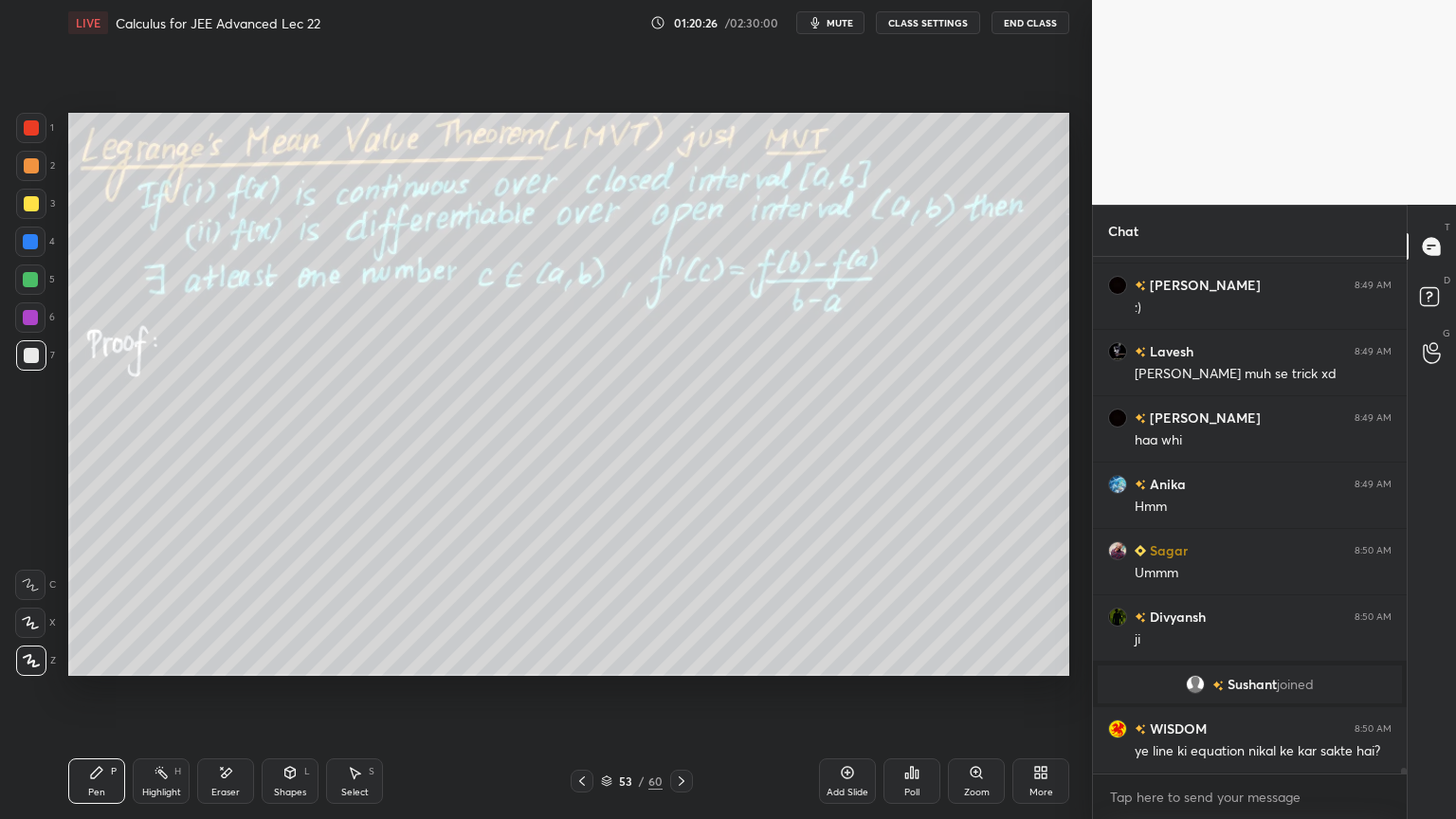 scroll, scrollTop: 47396, scrollLeft: 0, axis: vertical 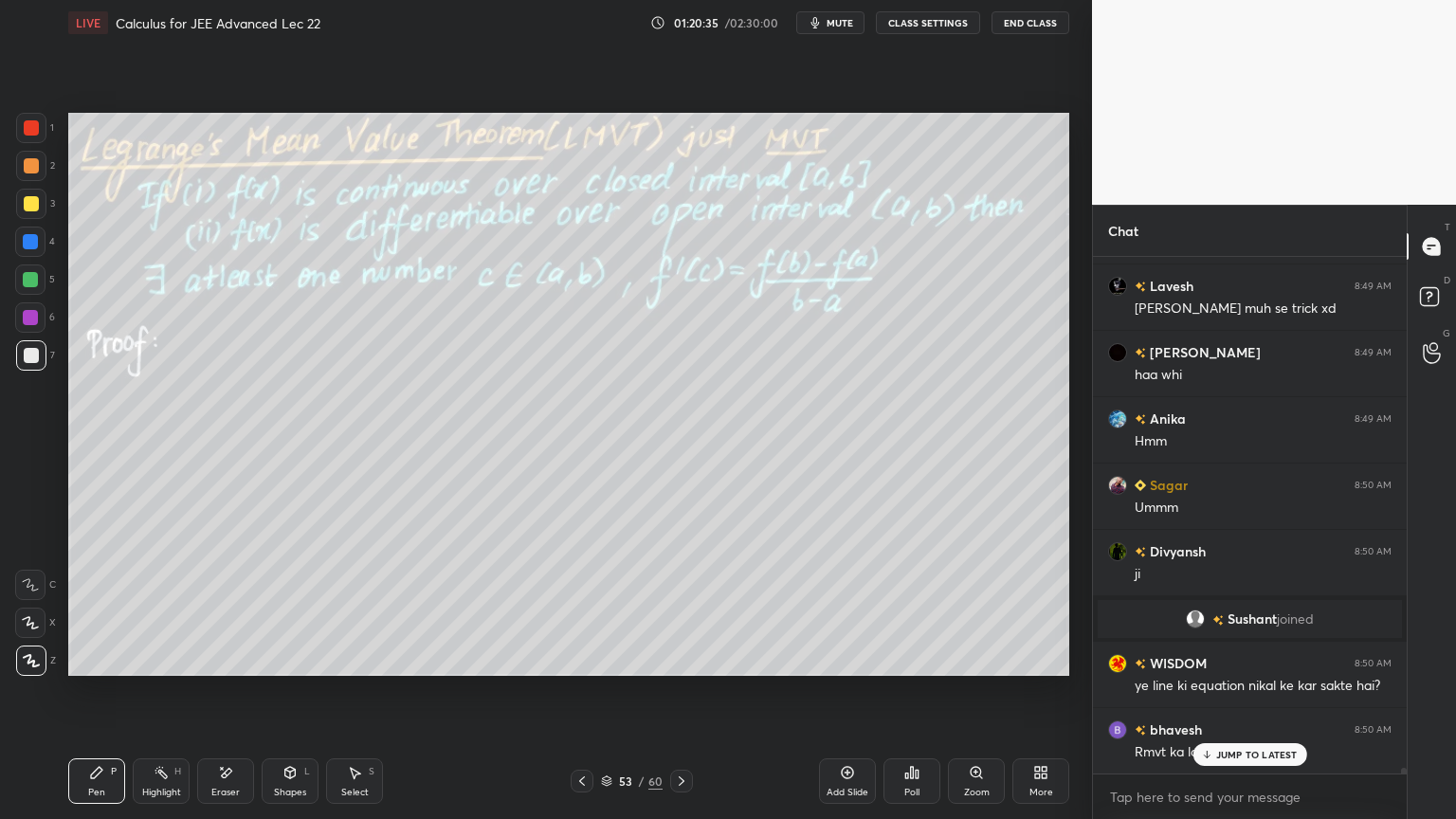 drag, startPoint x: 155, startPoint y: 775, endPoint x: 137, endPoint y: 774, distance: 18.027756 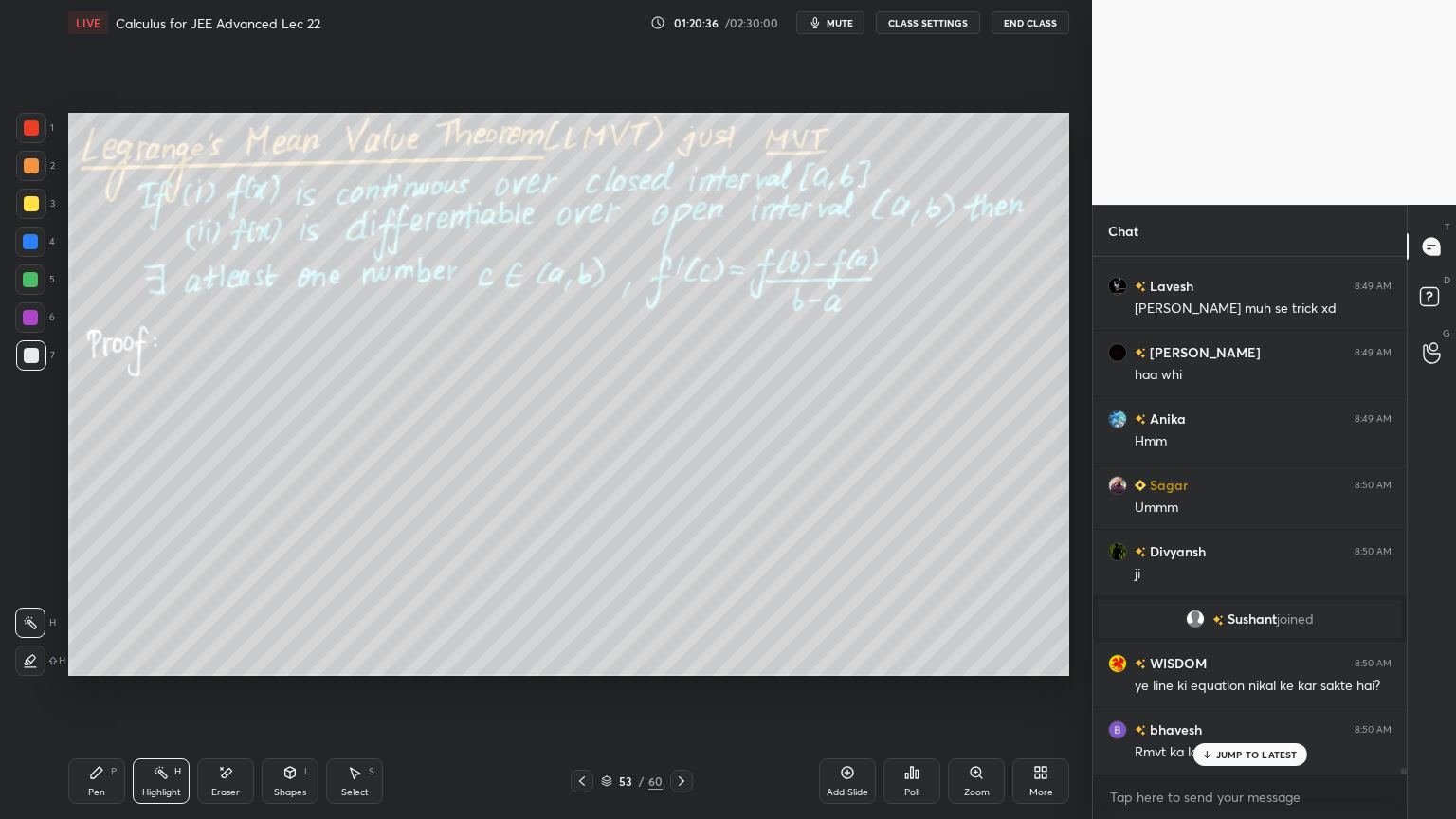 click on "Pen P" at bounding box center [97, 781] 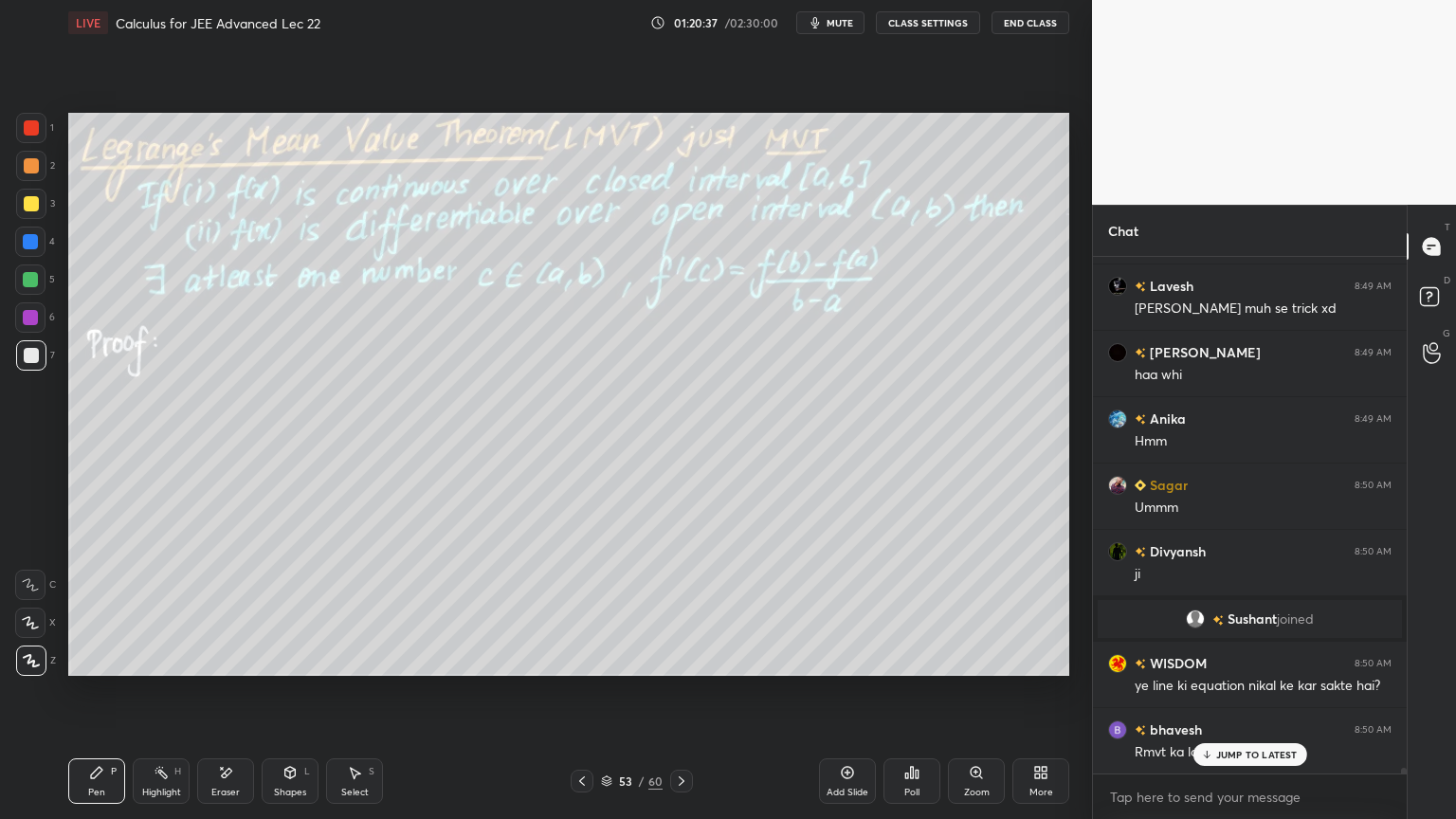 scroll, scrollTop: 47463, scrollLeft: 0, axis: vertical 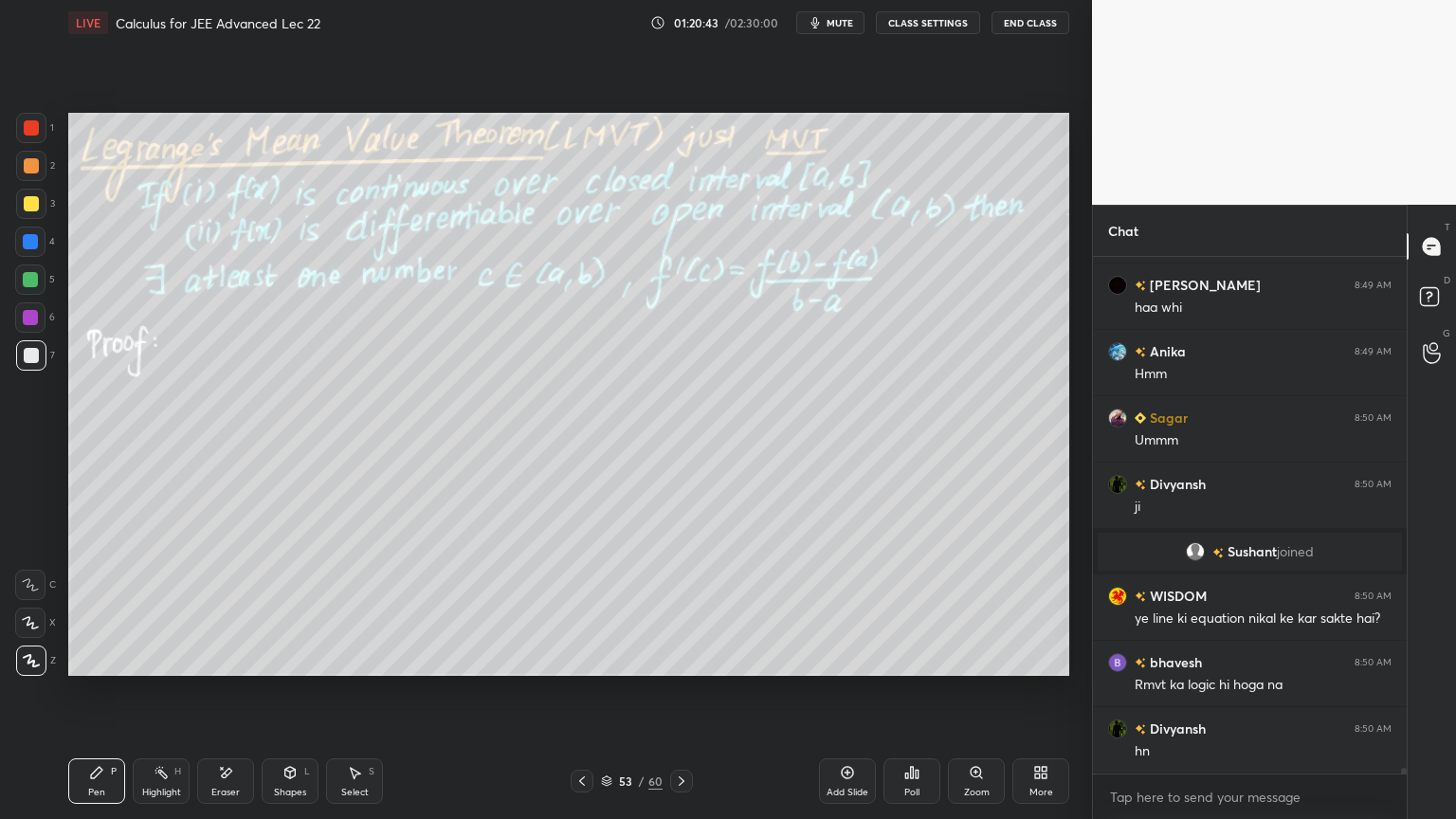 click on "Eraser" at bounding box center (226, 781) 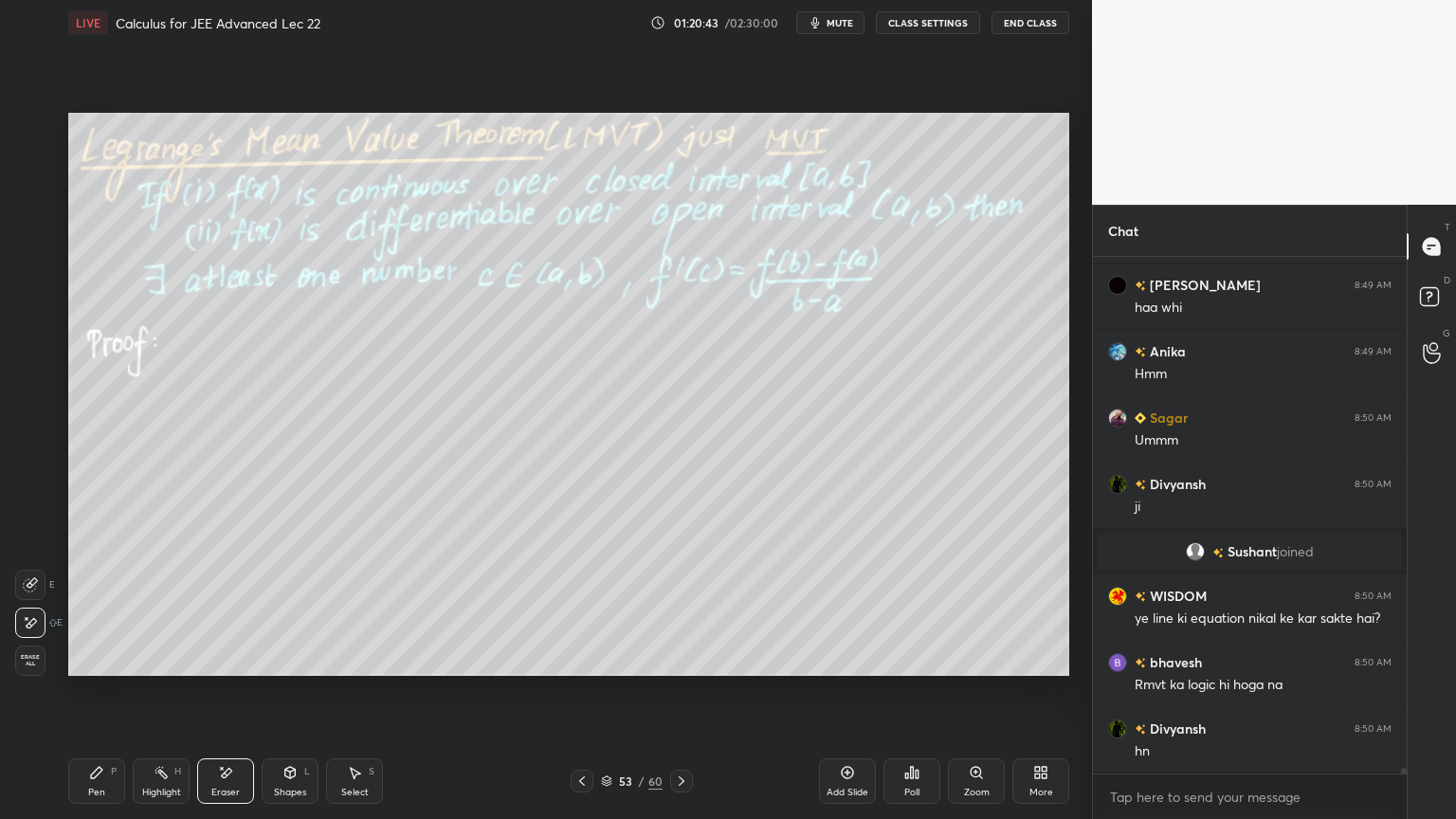 drag, startPoint x: 146, startPoint y: 778, endPoint x: 118, endPoint y: 767, distance: 30.08322 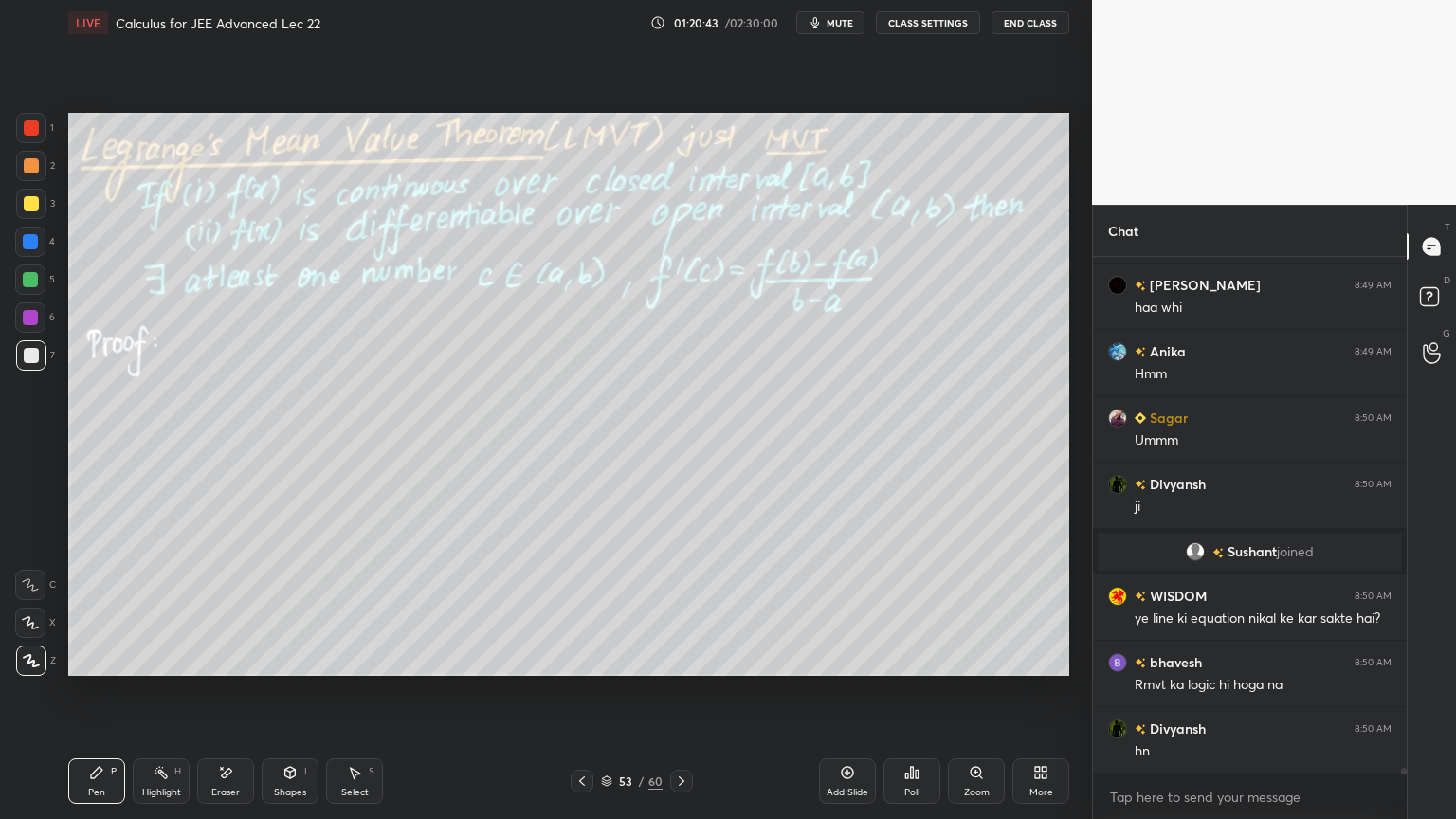 click on "Highlight H" at bounding box center (161, 781) 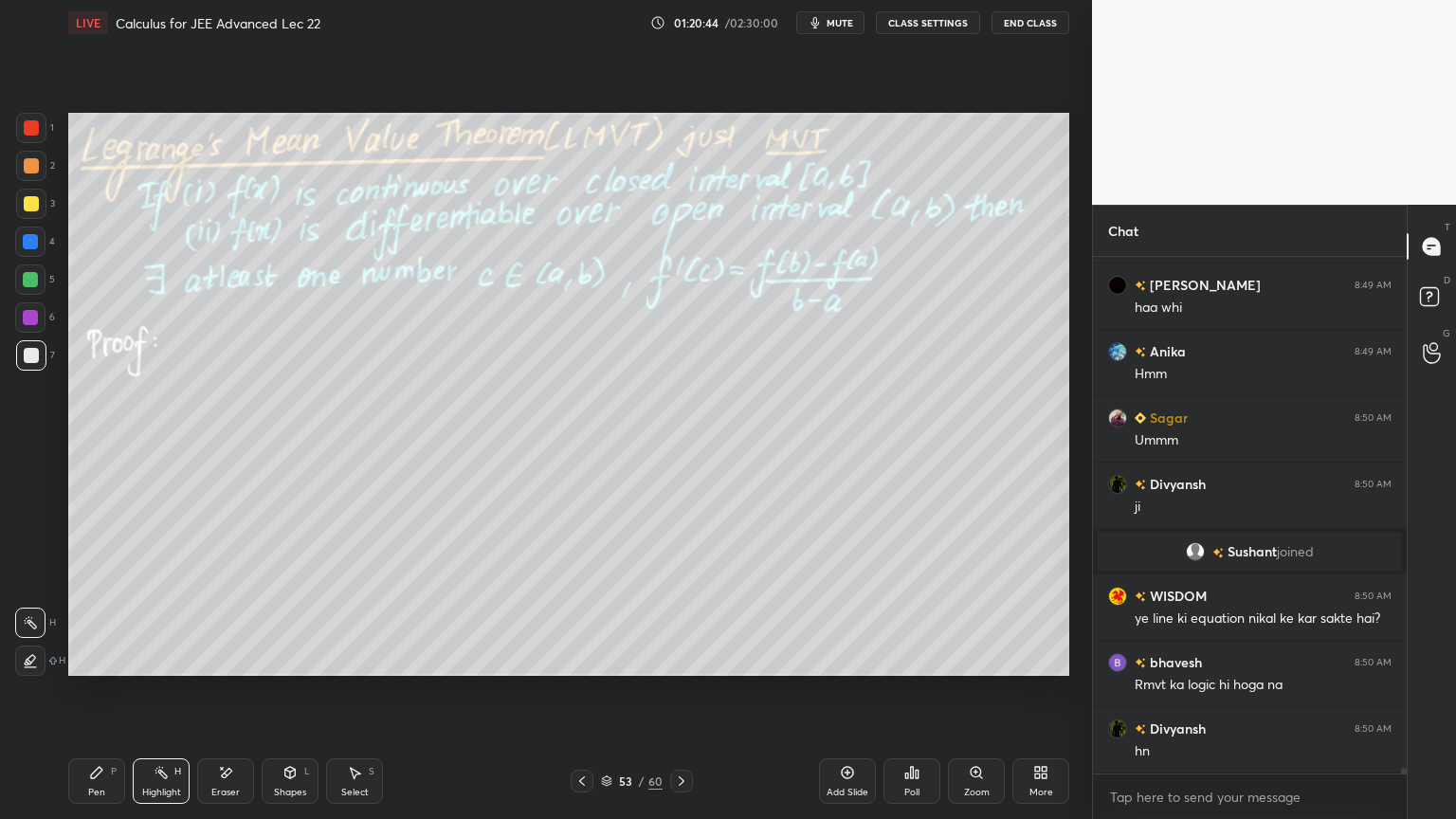 click on "P" at bounding box center (114, 772) 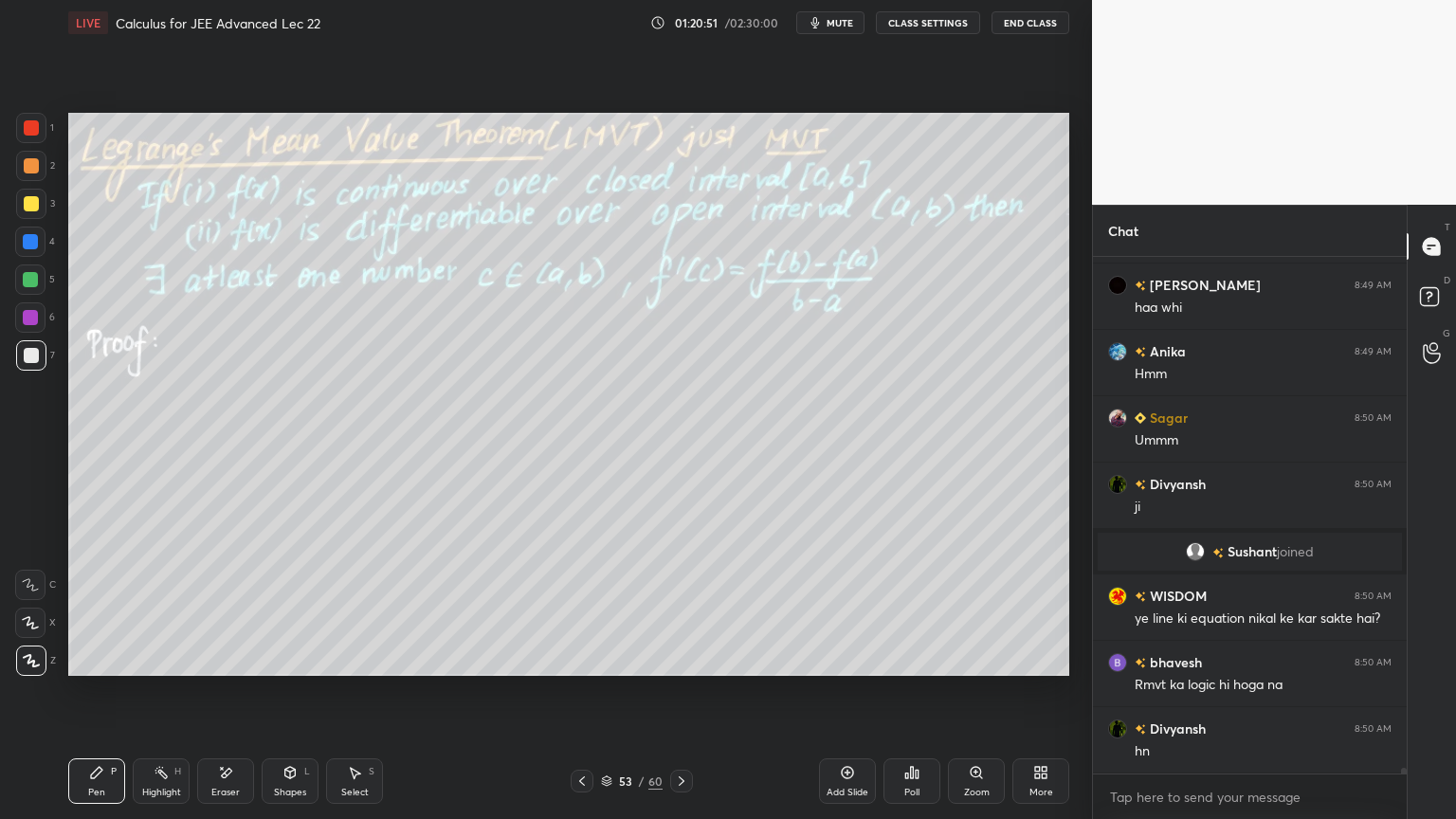 scroll, scrollTop: 47529, scrollLeft: 0, axis: vertical 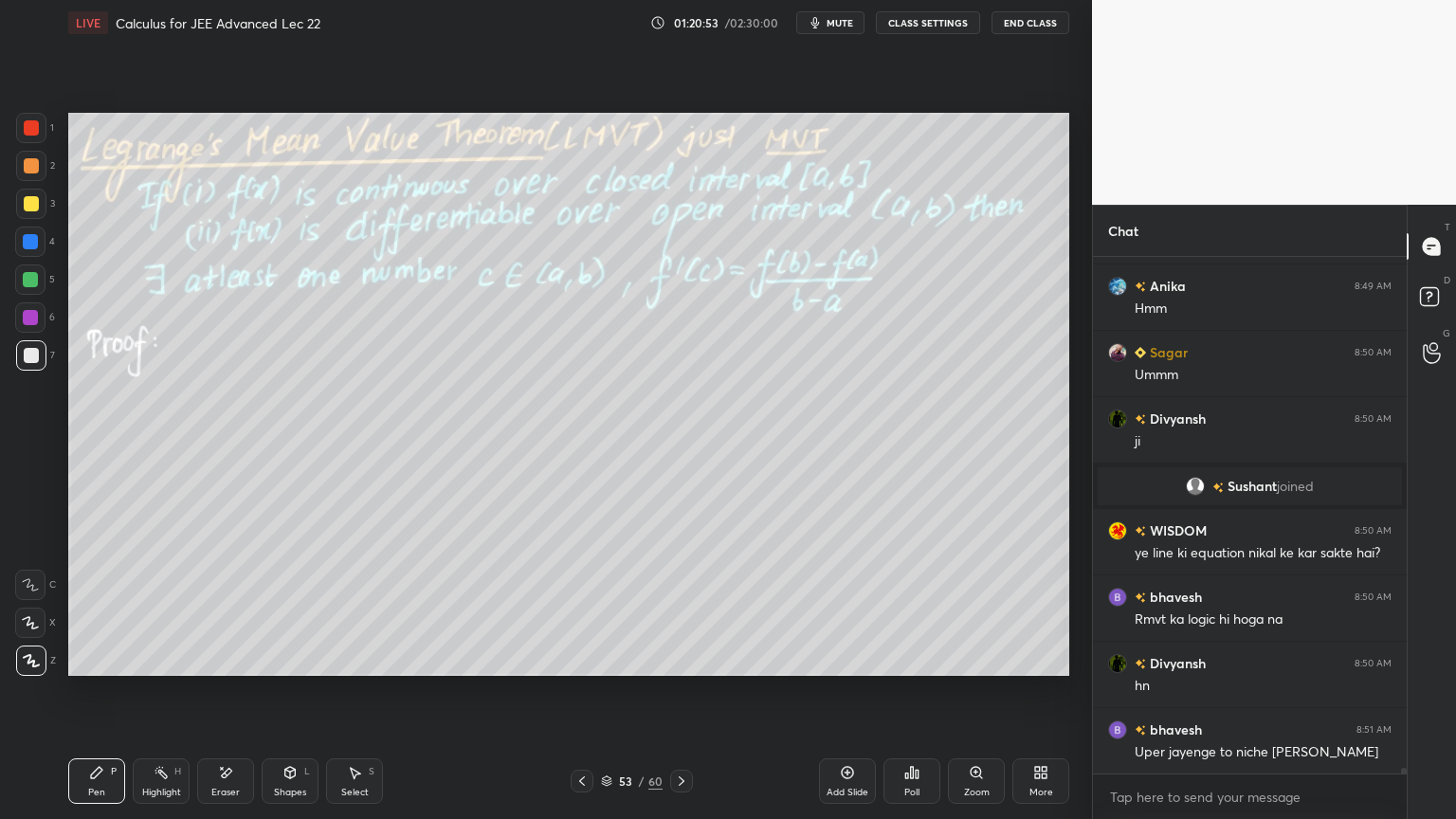 click on "Eraser" at bounding box center (226, 781) 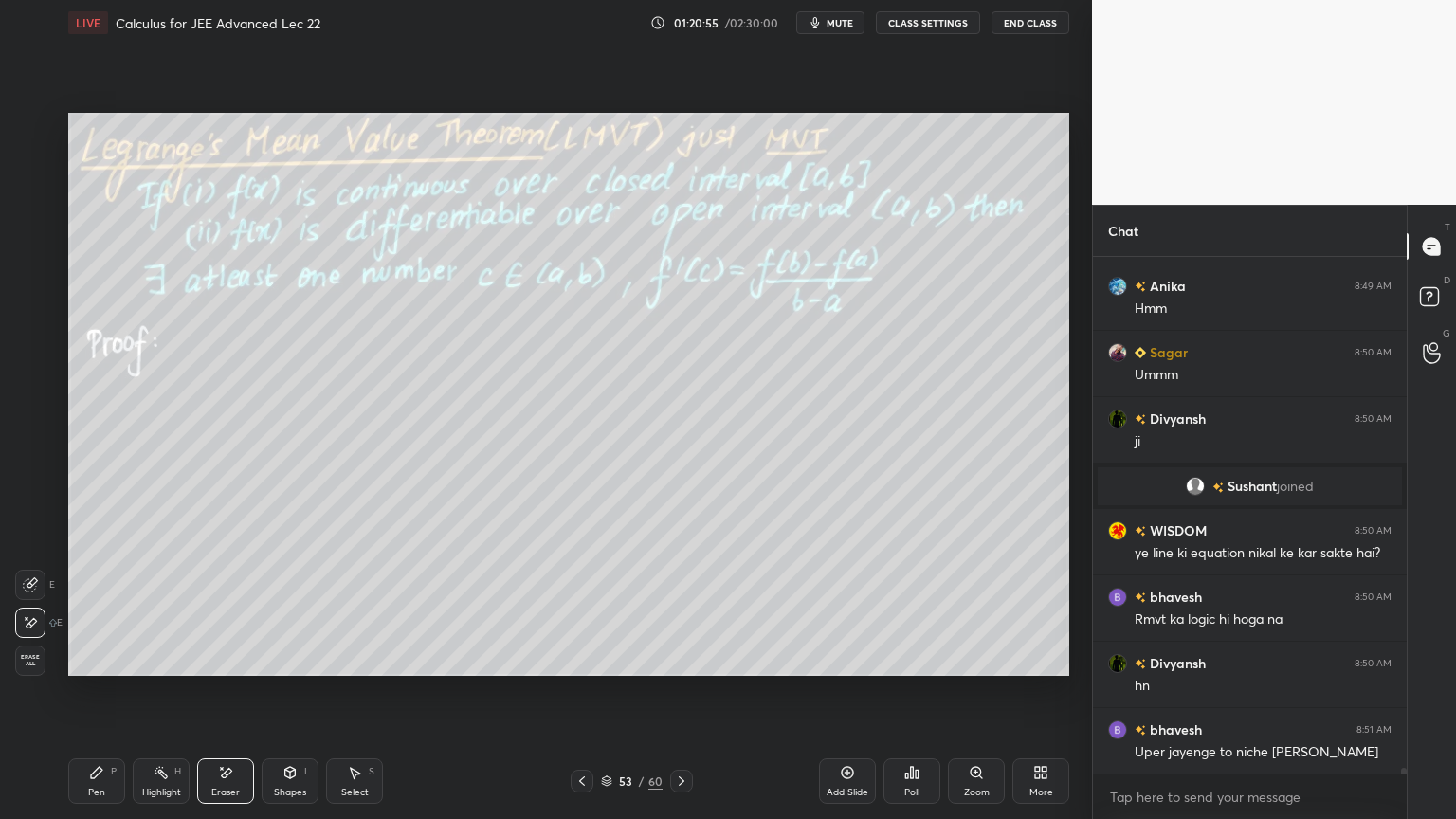 click on "Pen P" at bounding box center (97, 781) 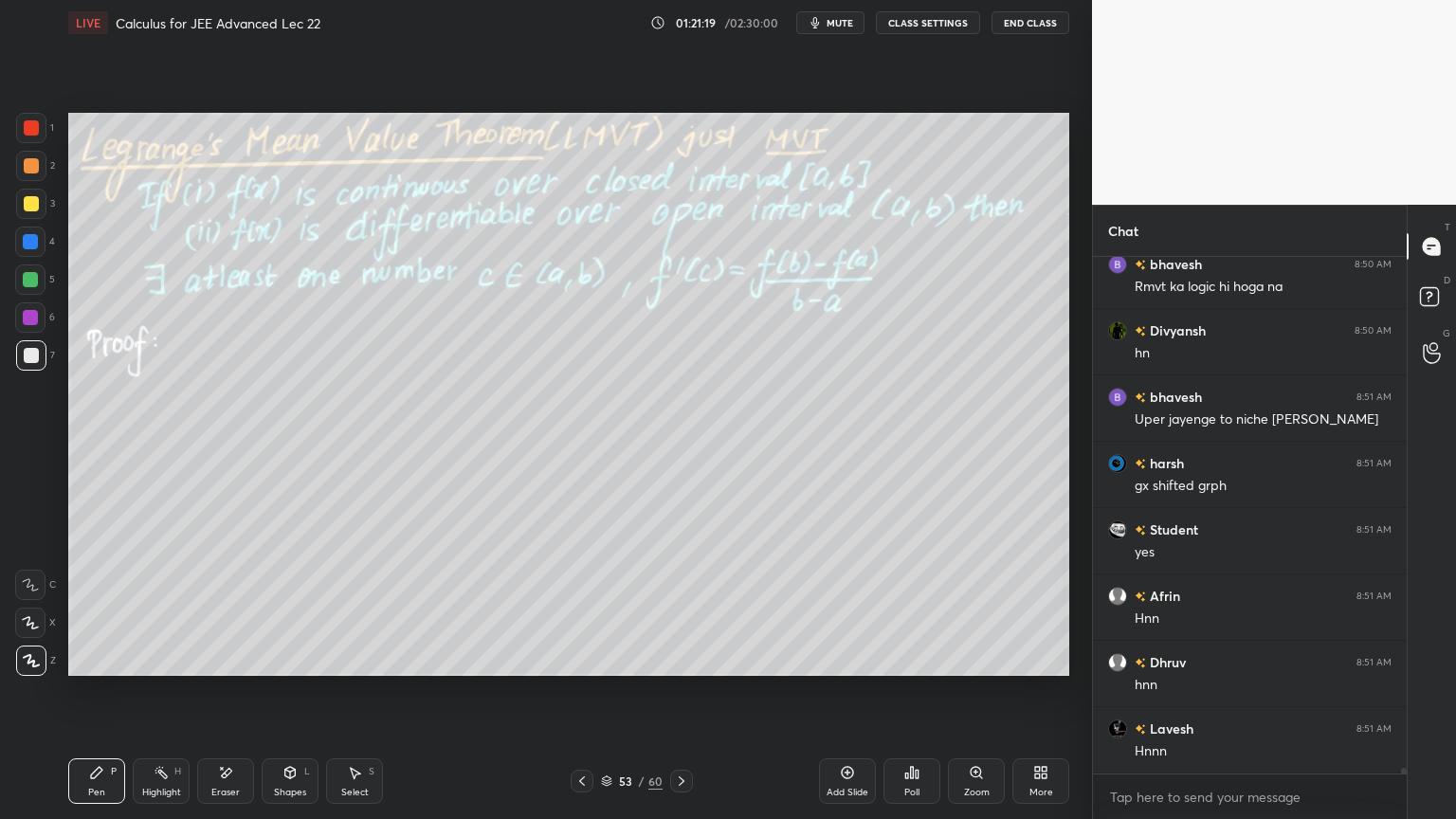 scroll, scrollTop: 47927, scrollLeft: 0, axis: vertical 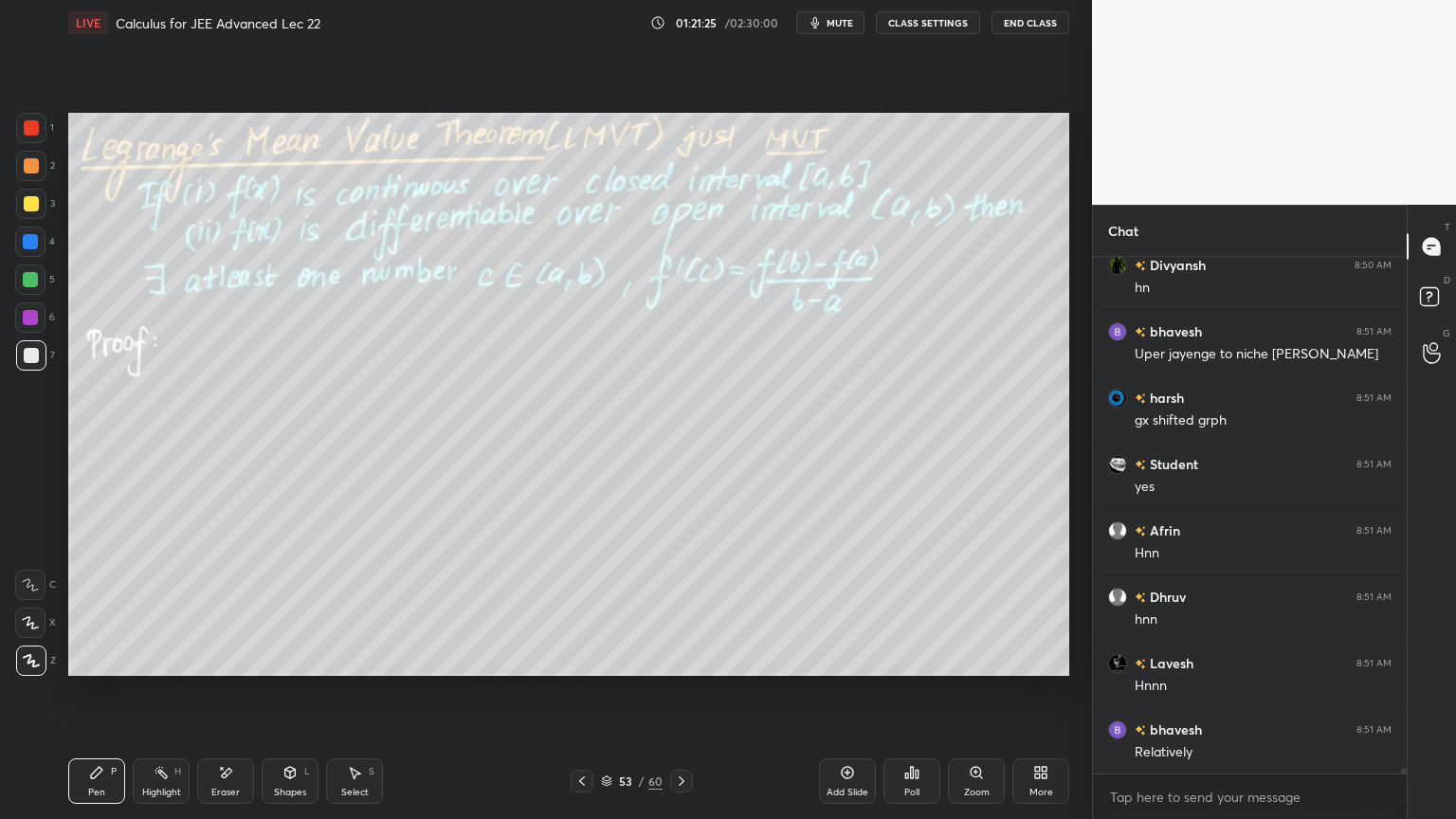 drag, startPoint x: 216, startPoint y: 766, endPoint x: 228, endPoint y: 741, distance: 27.730849 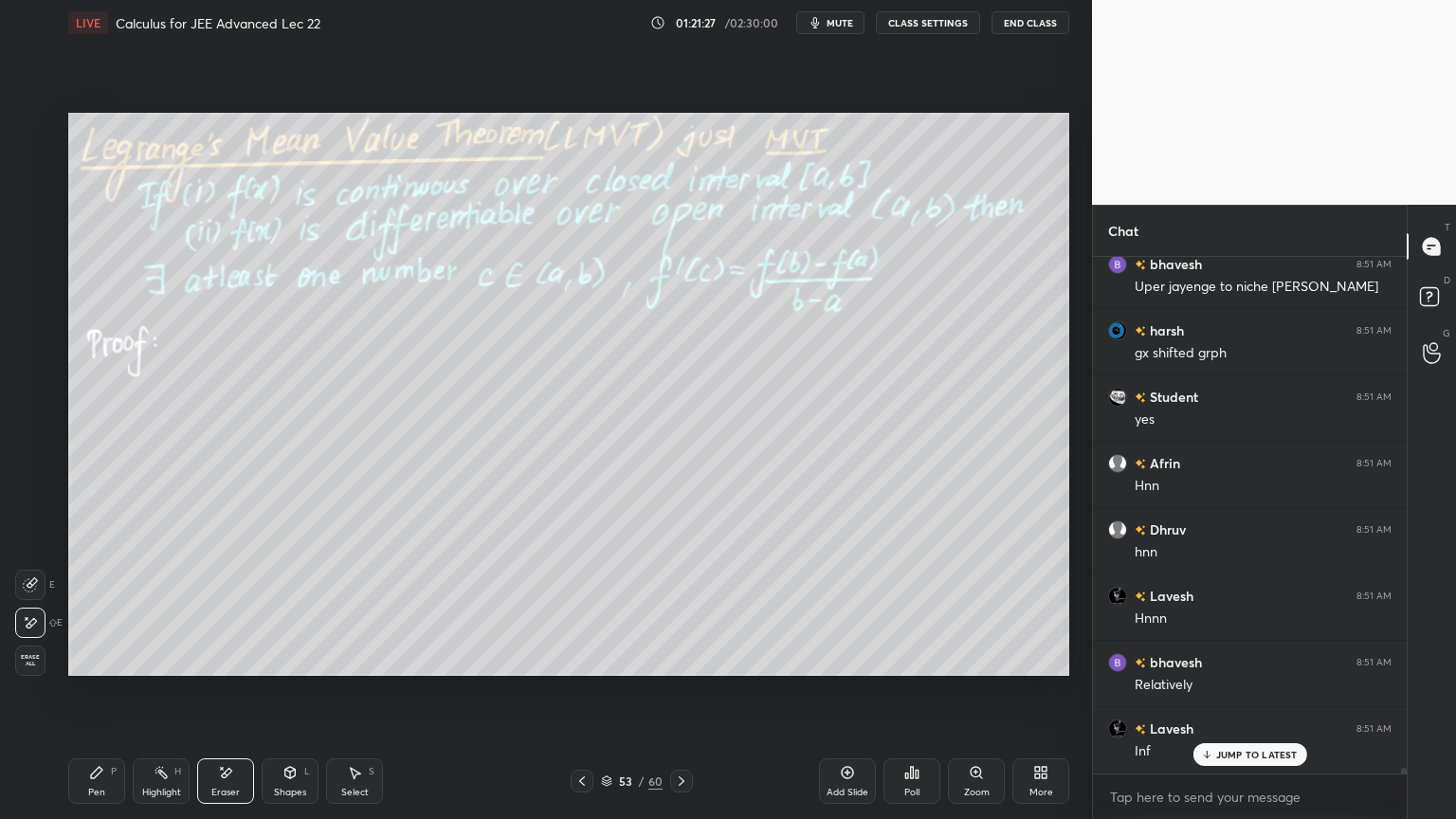 scroll, scrollTop: 48059, scrollLeft: 0, axis: vertical 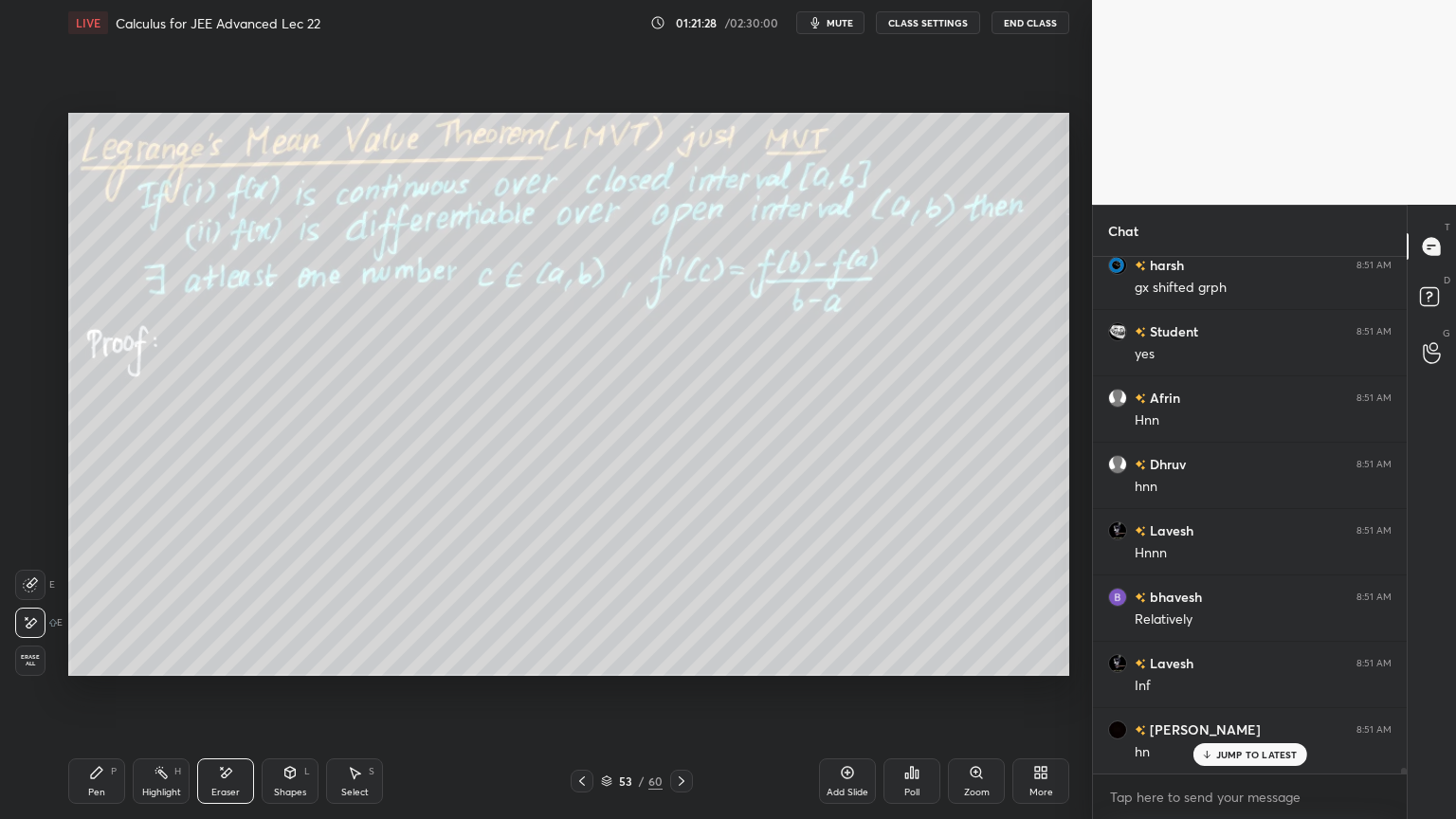 click on "Pen P" at bounding box center (97, 781) 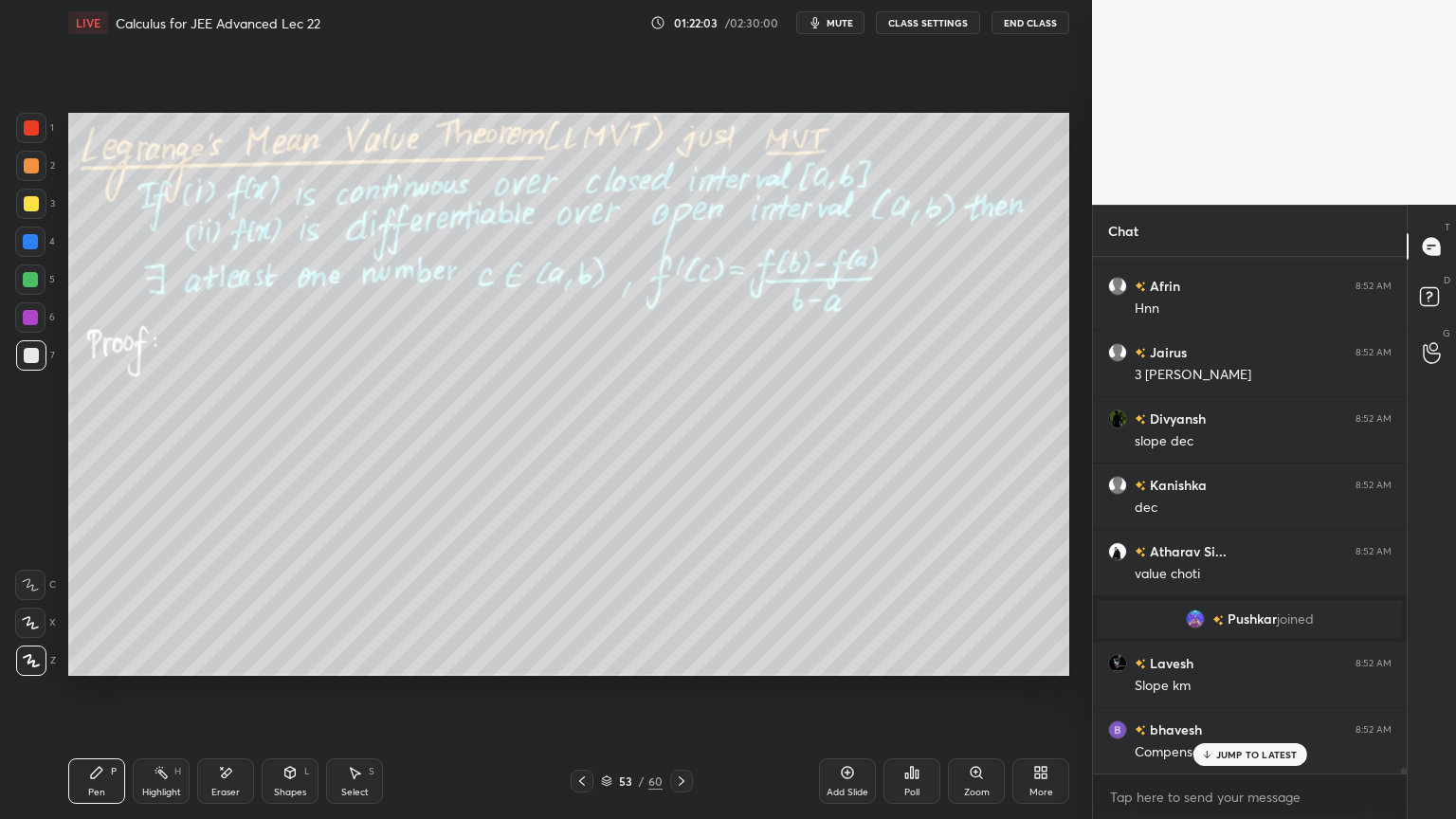 scroll, scrollTop: 48985, scrollLeft: 0, axis: vertical 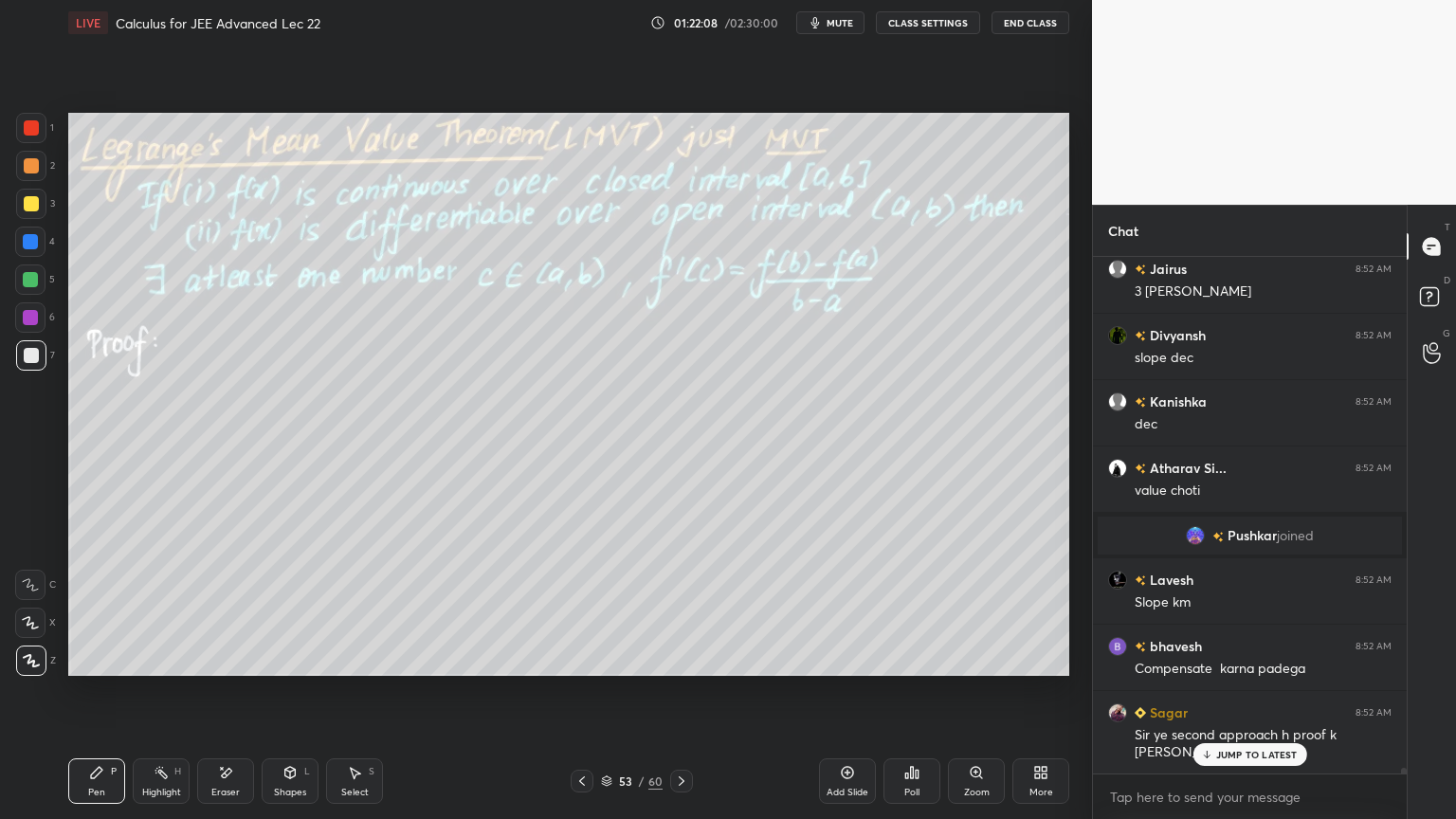 drag, startPoint x: 216, startPoint y: 782, endPoint x: 254, endPoint y: 694, distance: 95.85406 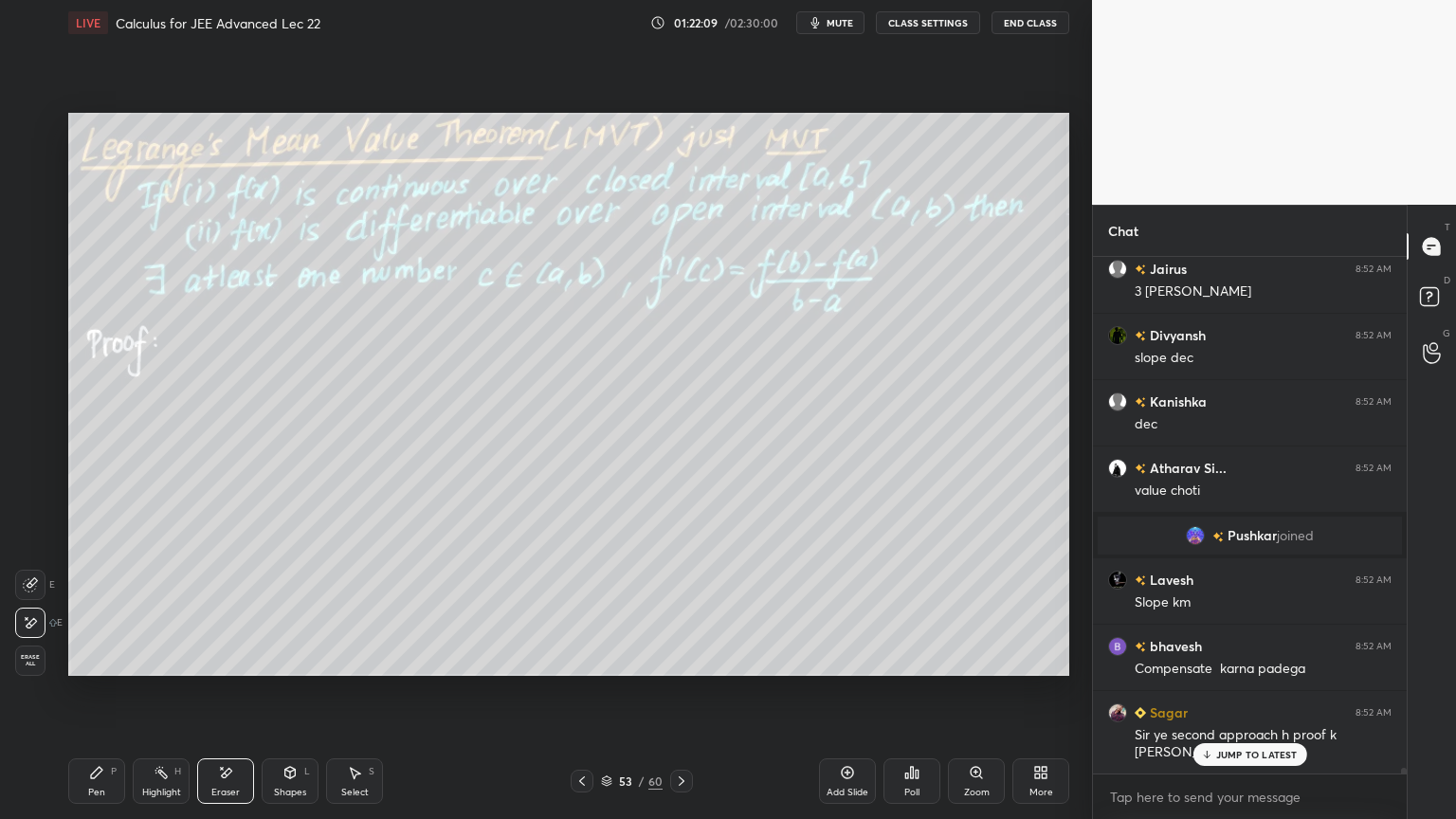 scroll, scrollTop: 49052, scrollLeft: 0, axis: vertical 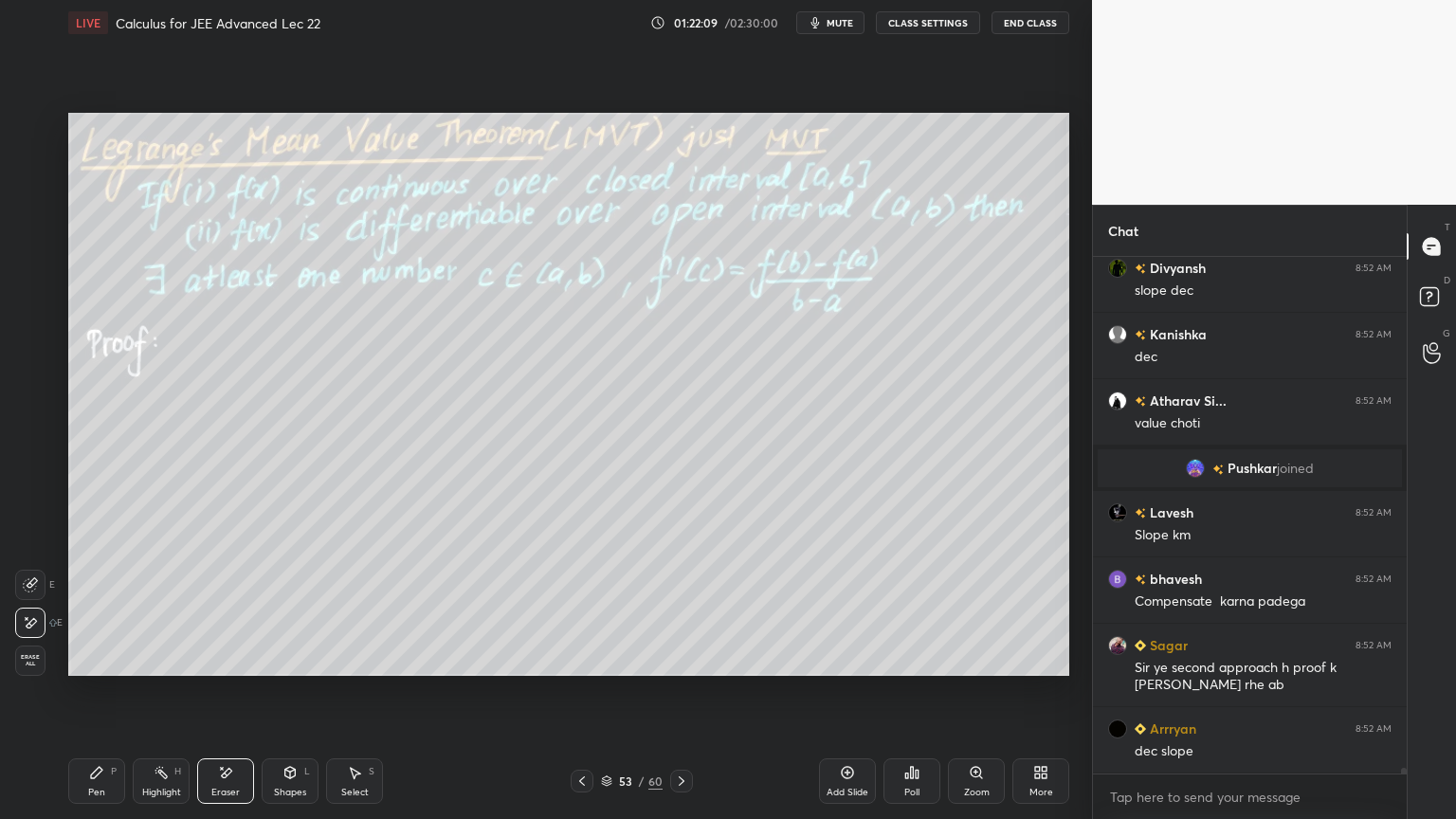 click on "Pen P Highlight H Eraser Shapes L Select S 53 / 60 Add Slide Poll Zoom More" at bounding box center [569, 781] 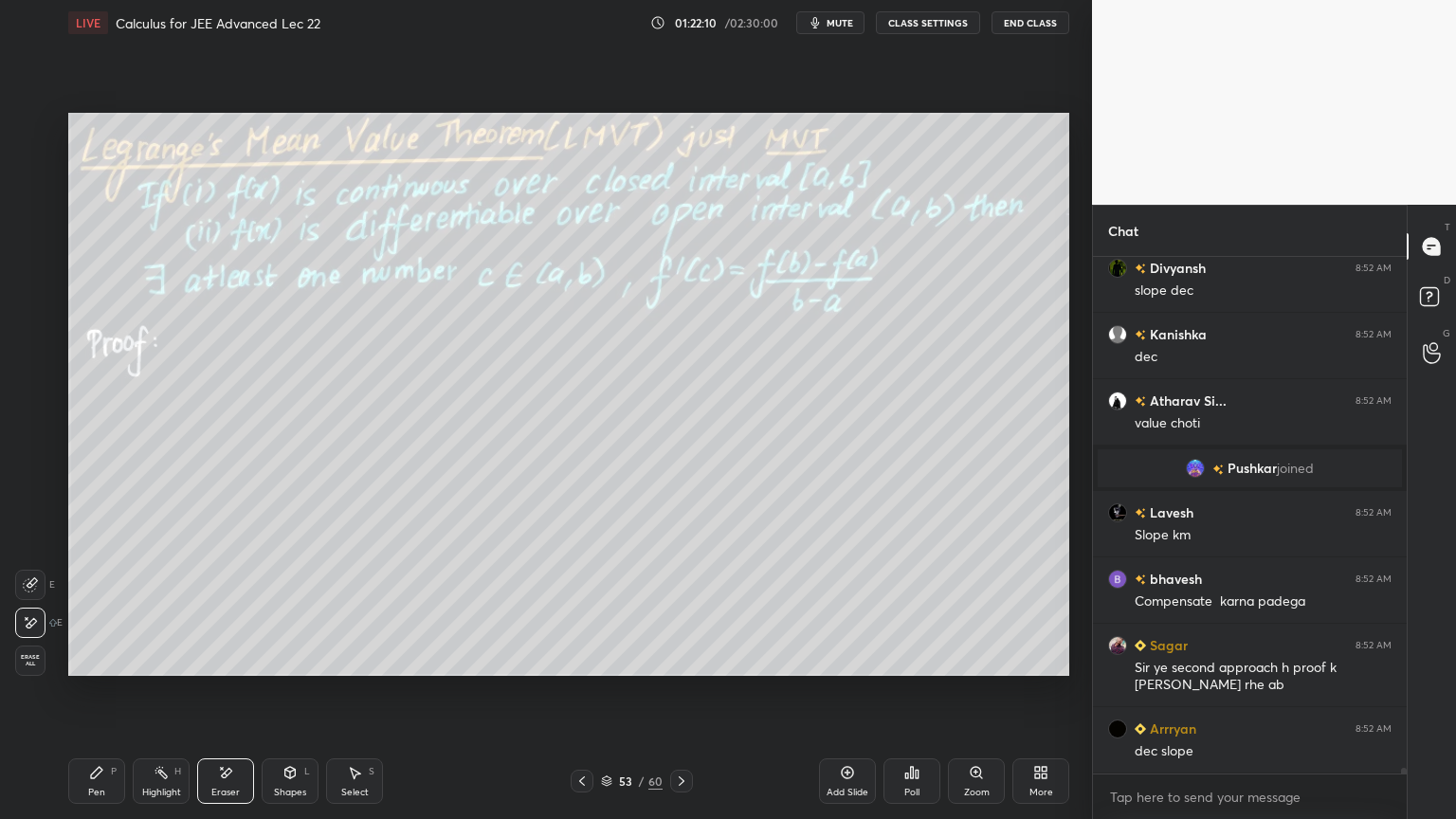 click on "Pen P" at bounding box center [97, 781] 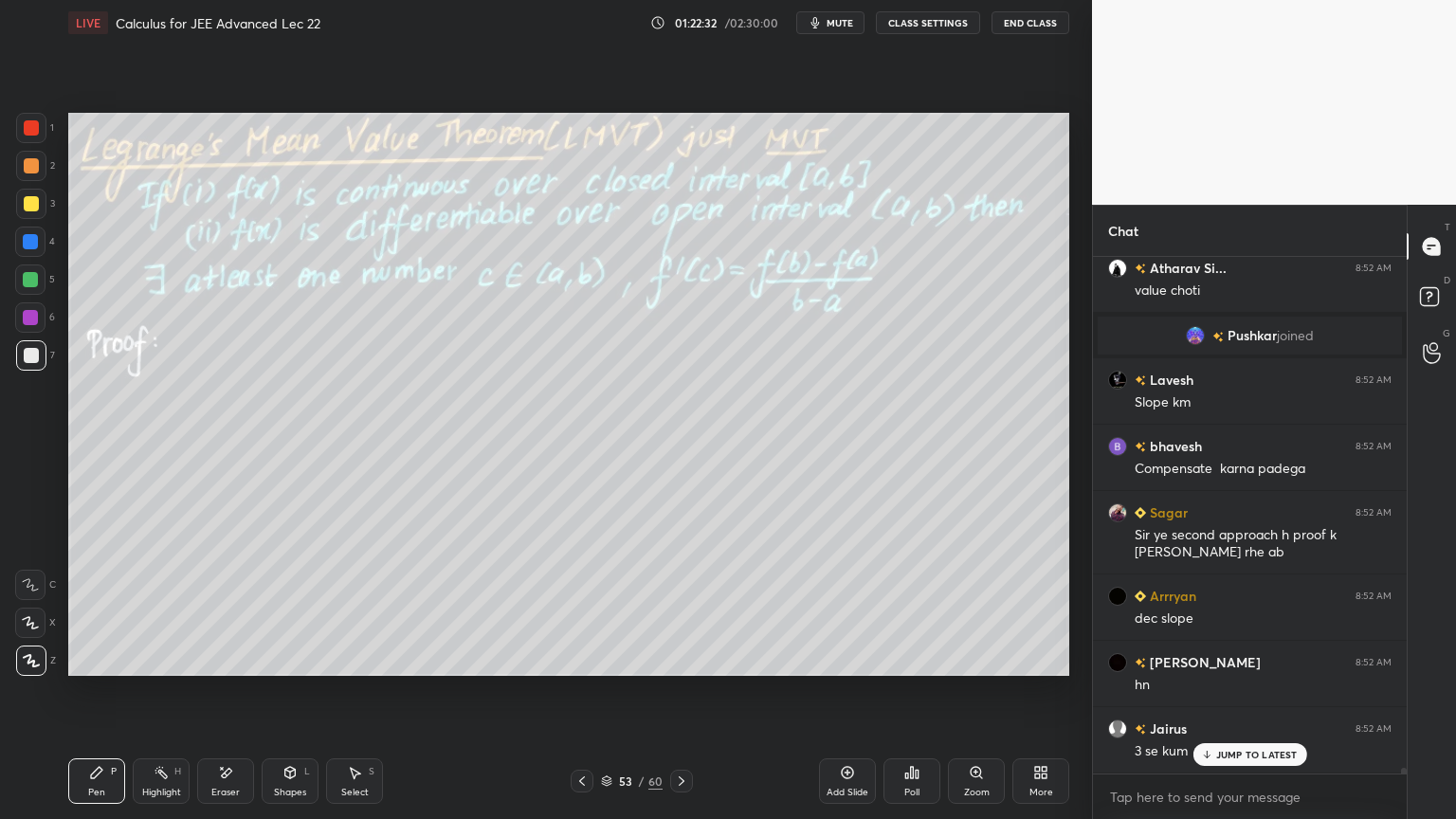 scroll, scrollTop: 49250, scrollLeft: 0, axis: vertical 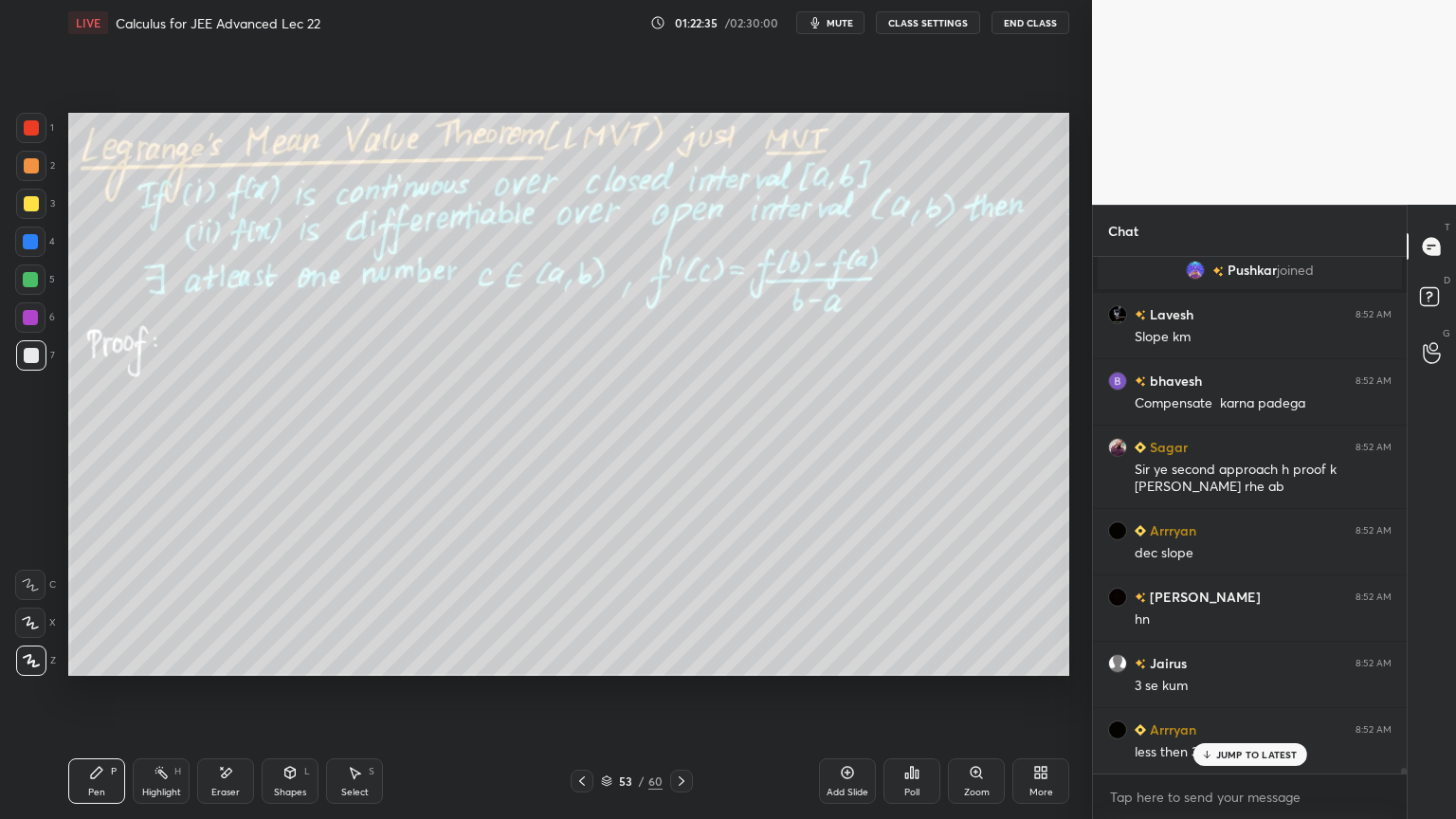click on "Eraser" at bounding box center [226, 781] 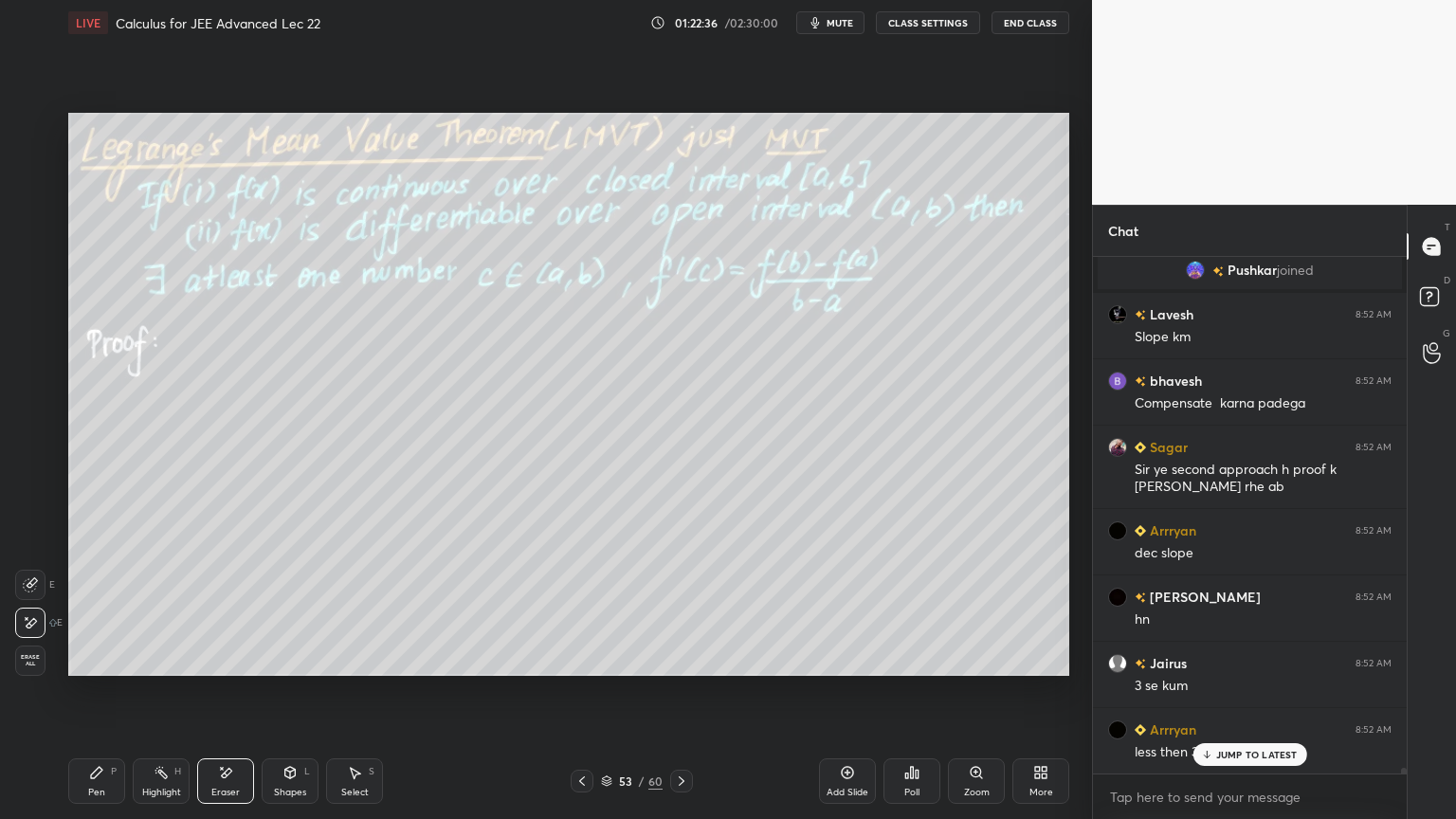 drag, startPoint x: 81, startPoint y: 789, endPoint x: 133, endPoint y: 717, distance: 88.814413 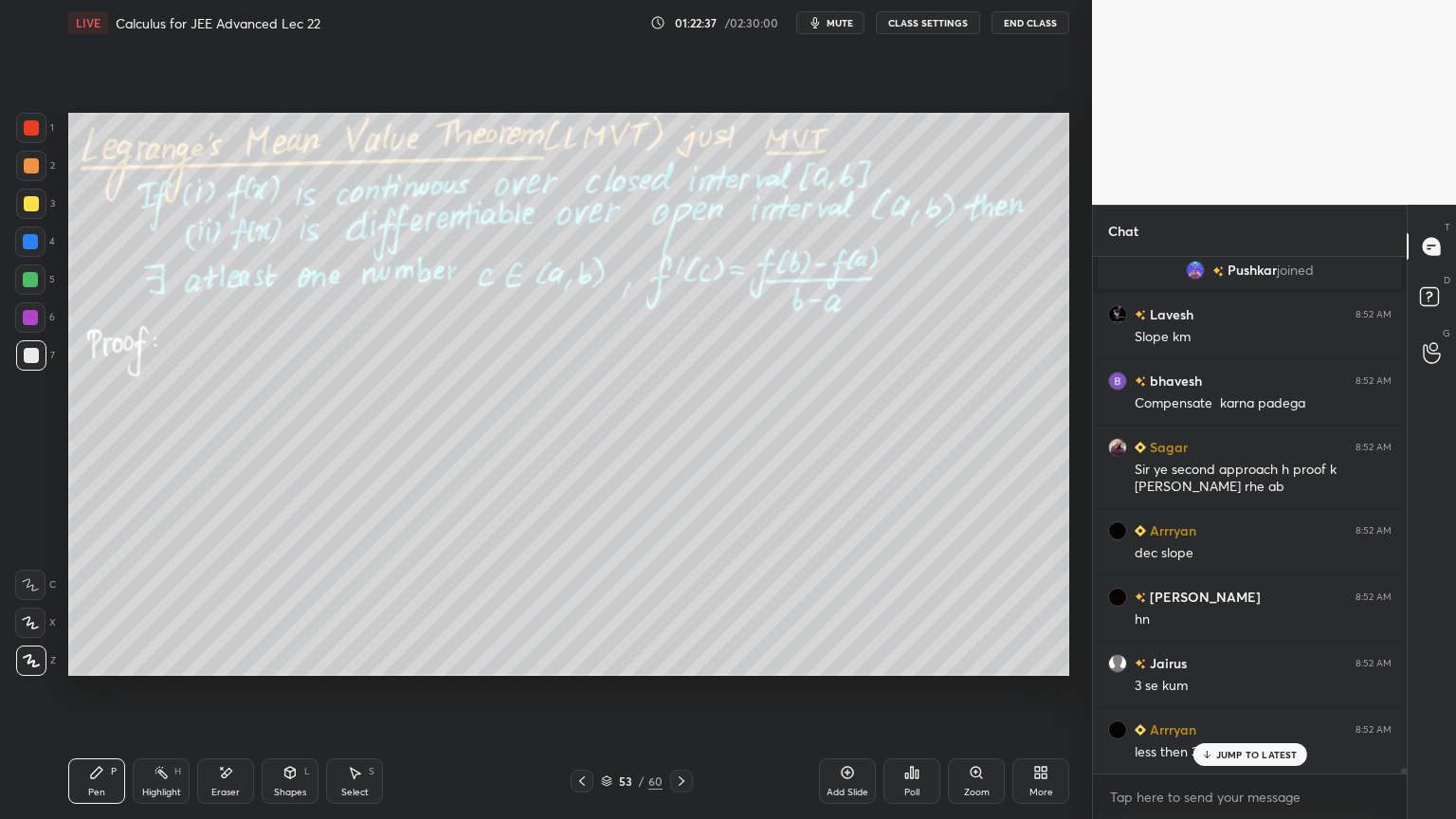 scroll, scrollTop: 49317, scrollLeft: 0, axis: vertical 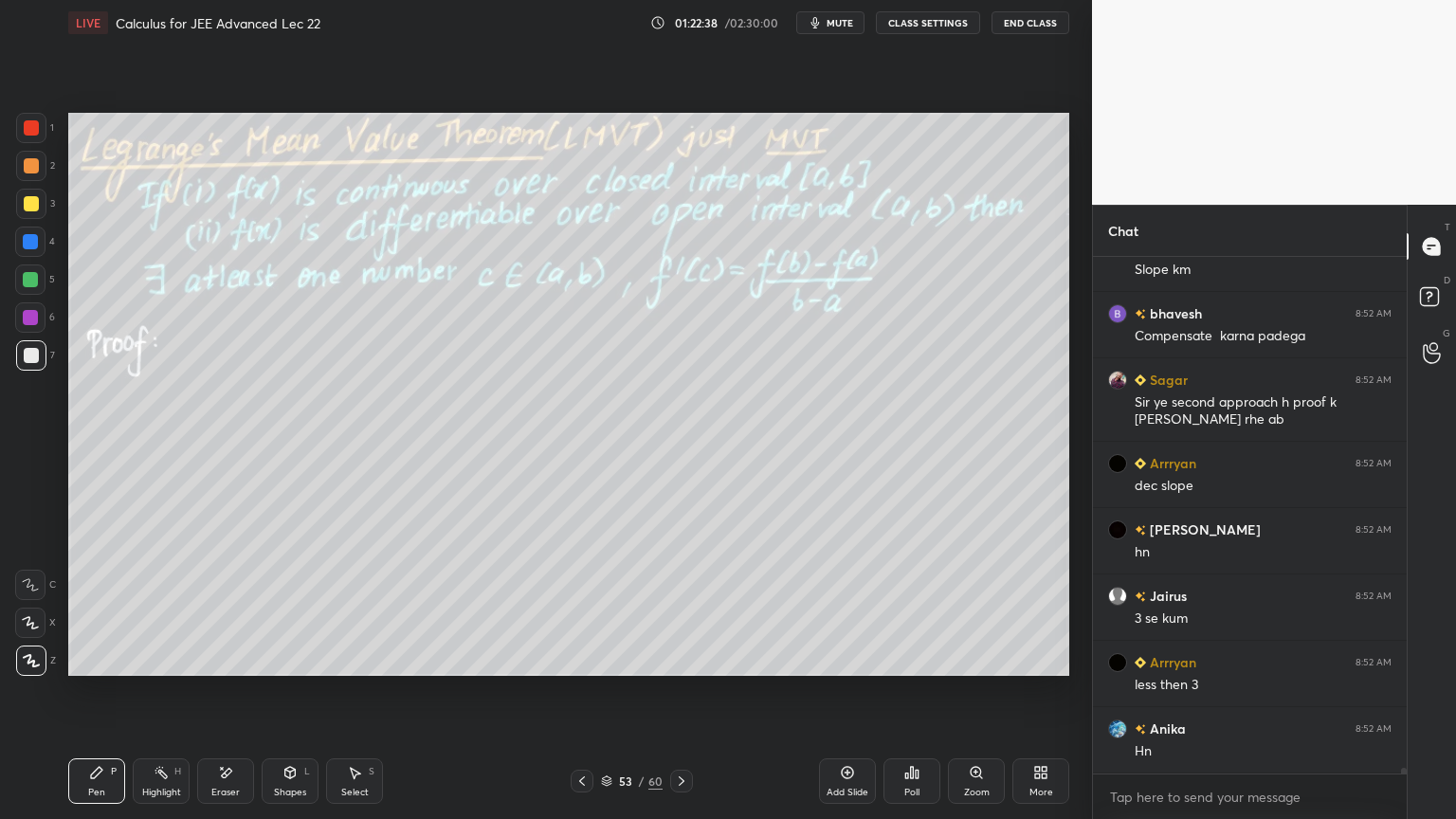 click 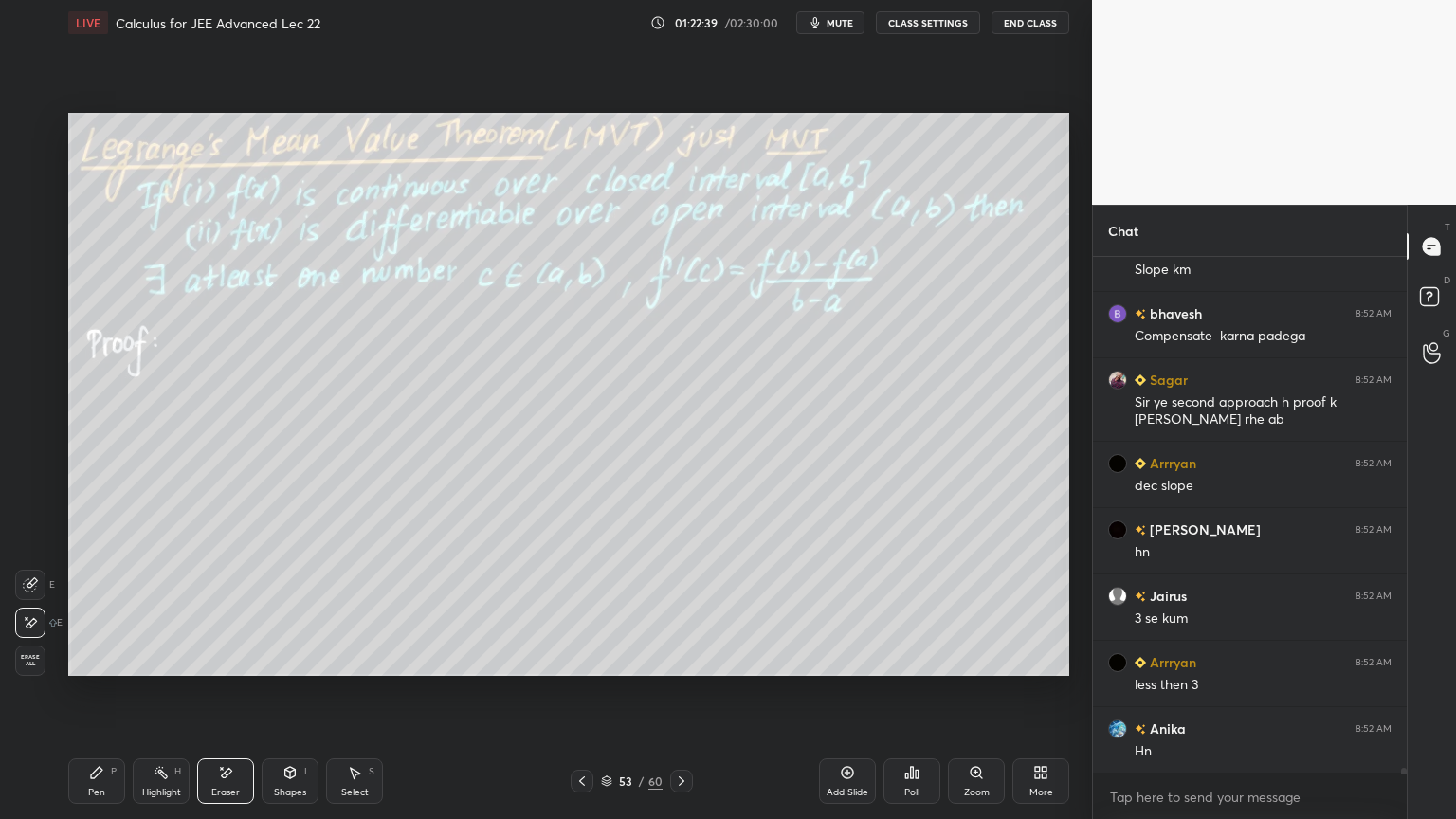 click on "Pen P" at bounding box center [97, 781] 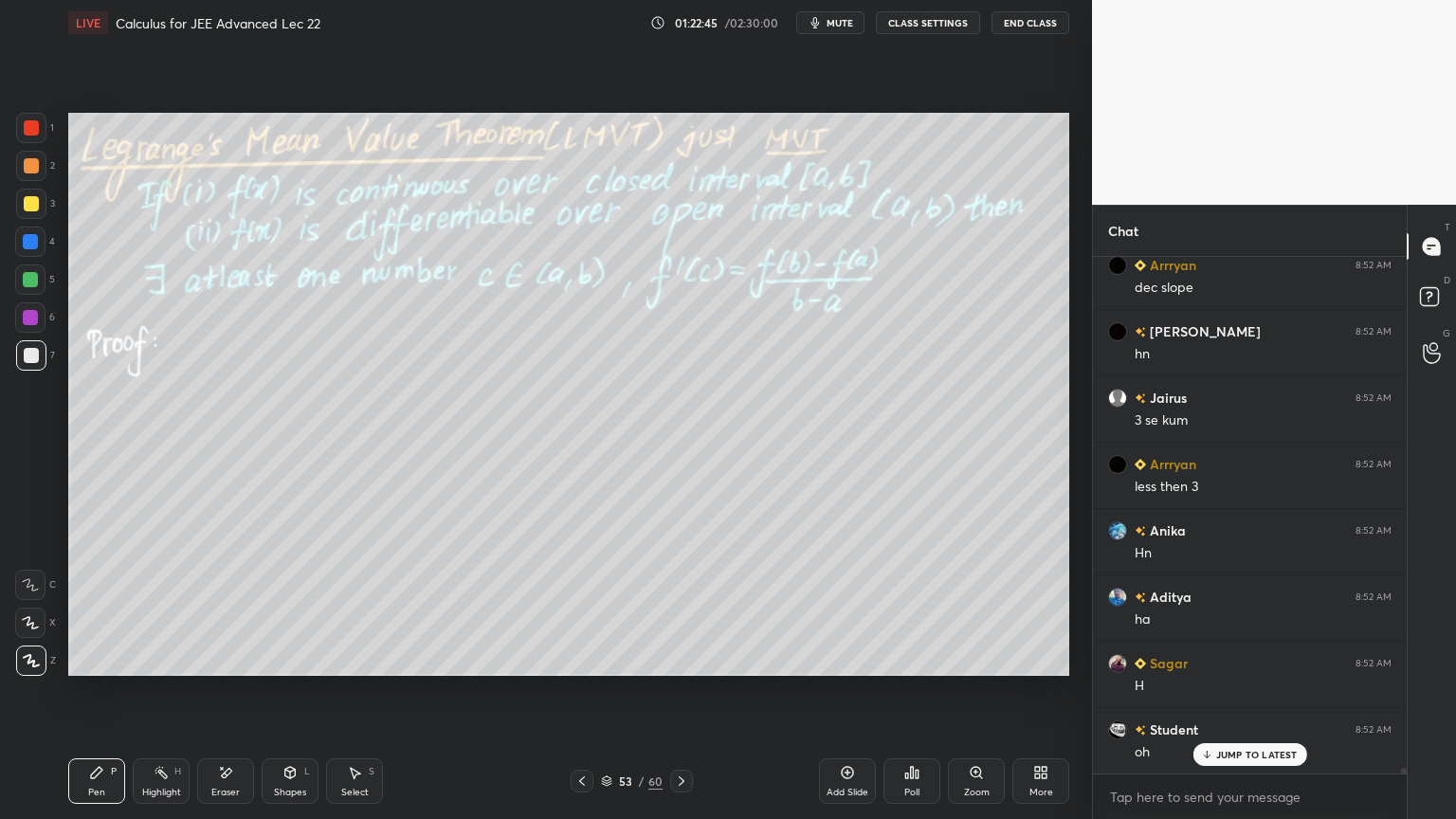 scroll, scrollTop: 49583, scrollLeft: 0, axis: vertical 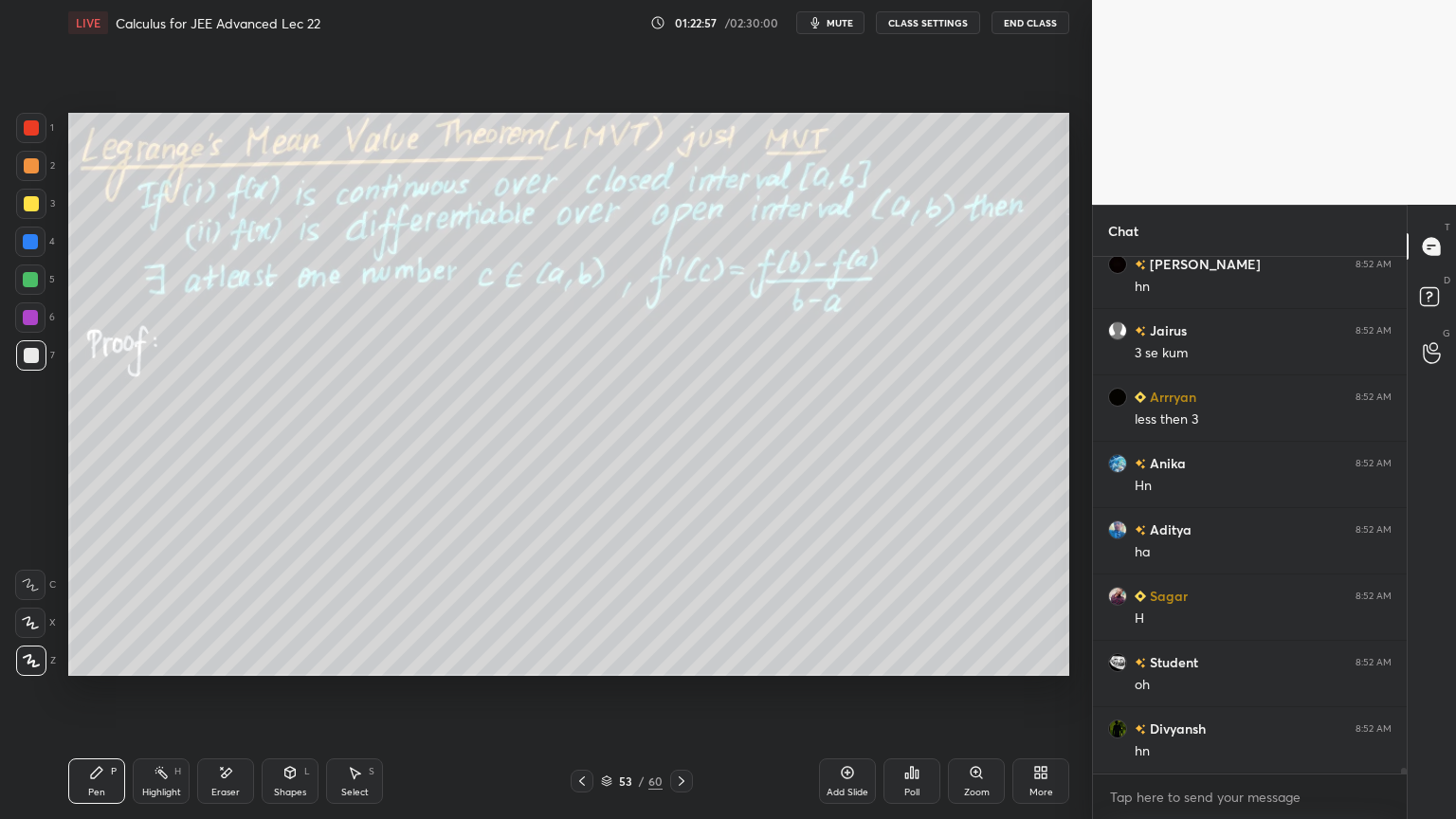 click 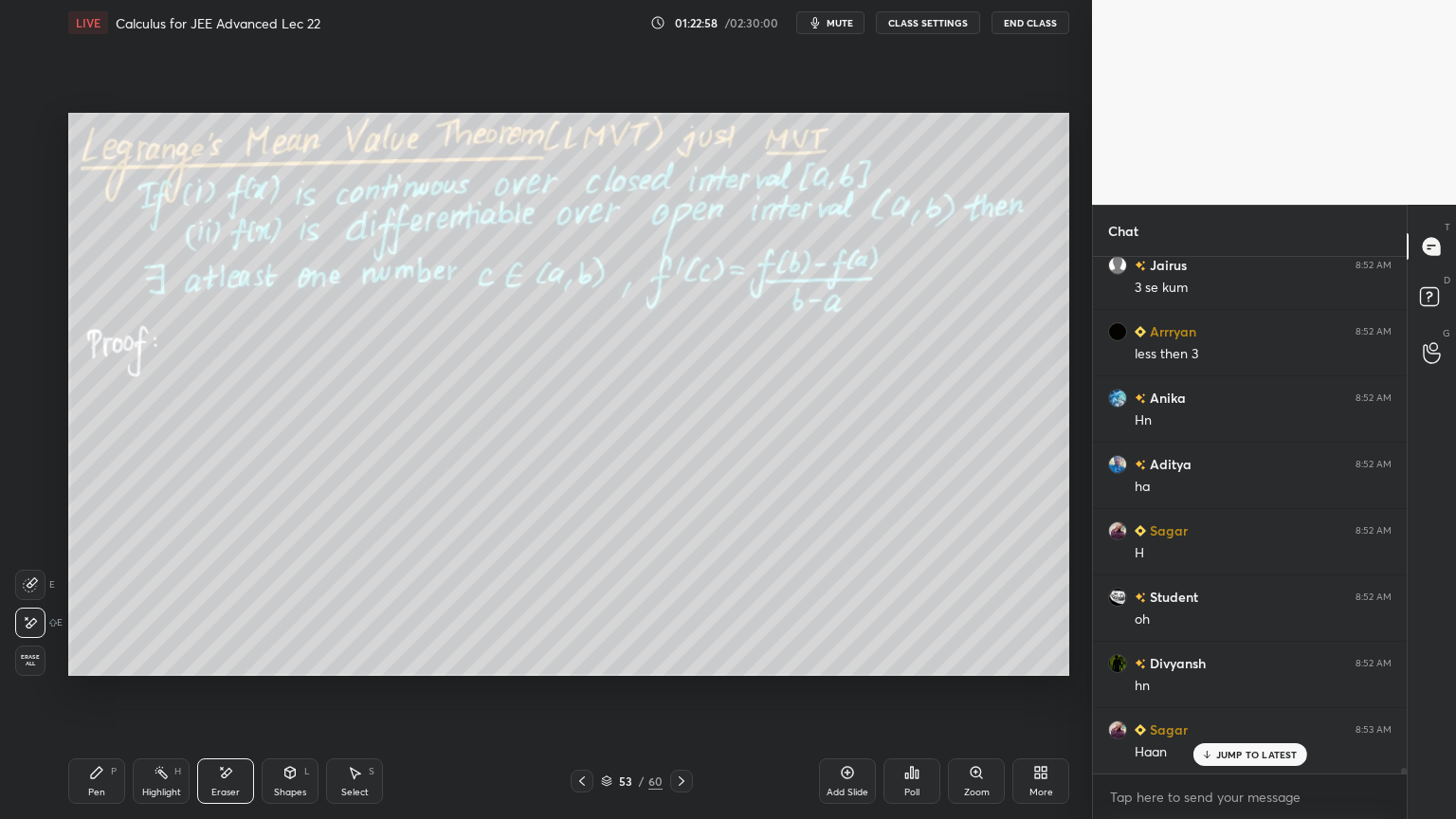 click on "Pen P" at bounding box center [97, 781] 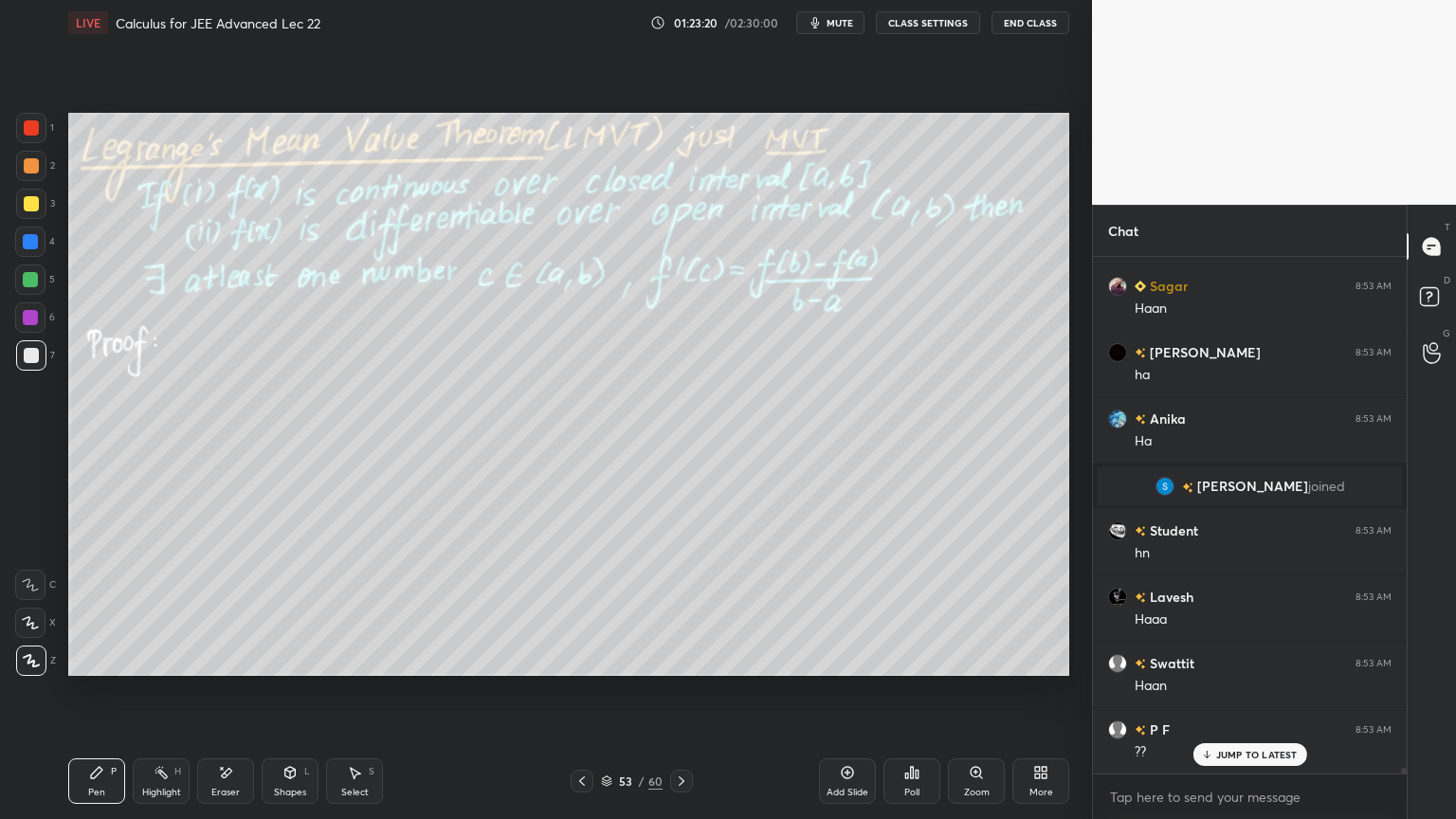scroll, scrollTop: 50159, scrollLeft: 0, axis: vertical 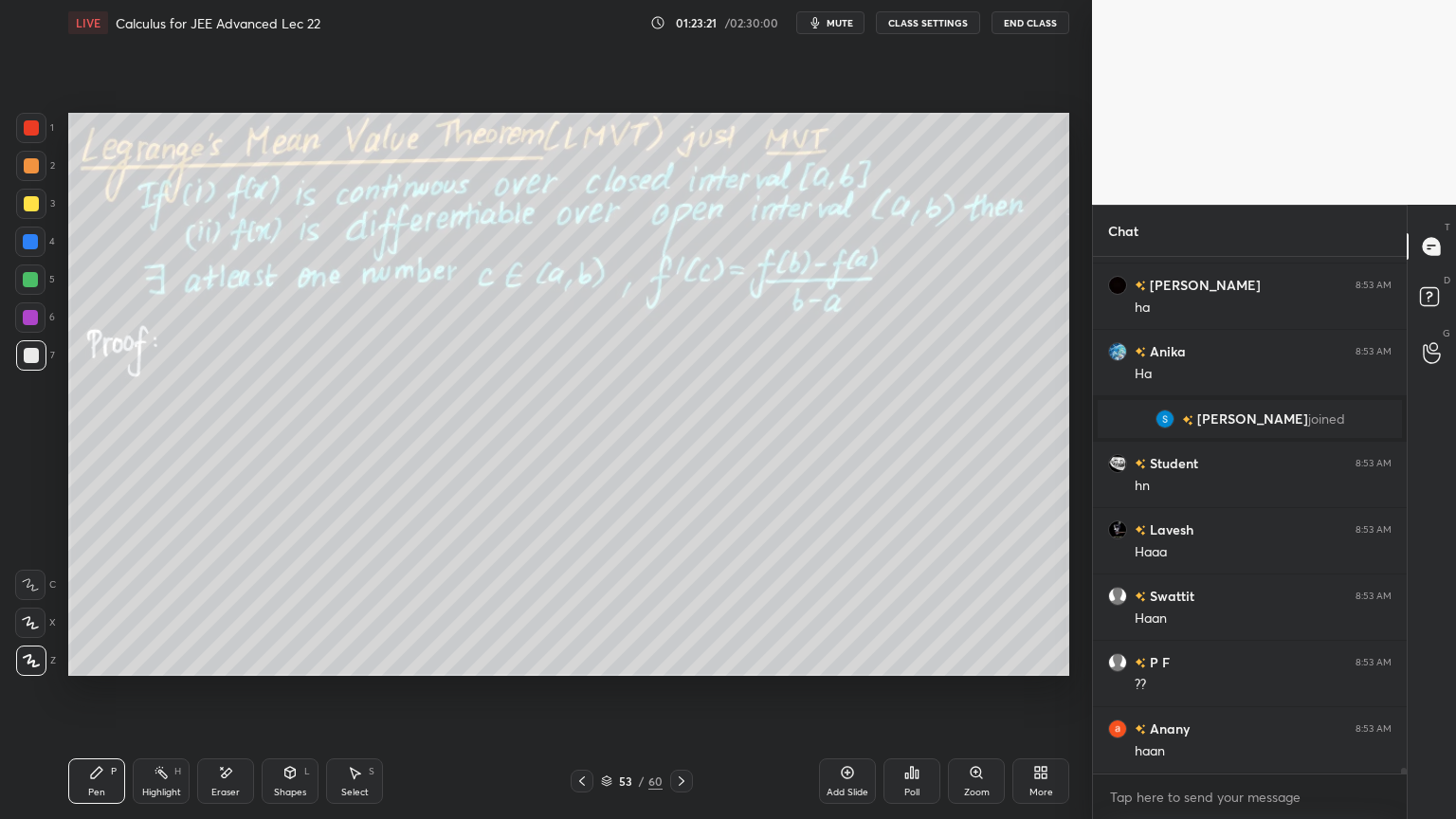 click on "Eraser" at bounding box center [226, 781] 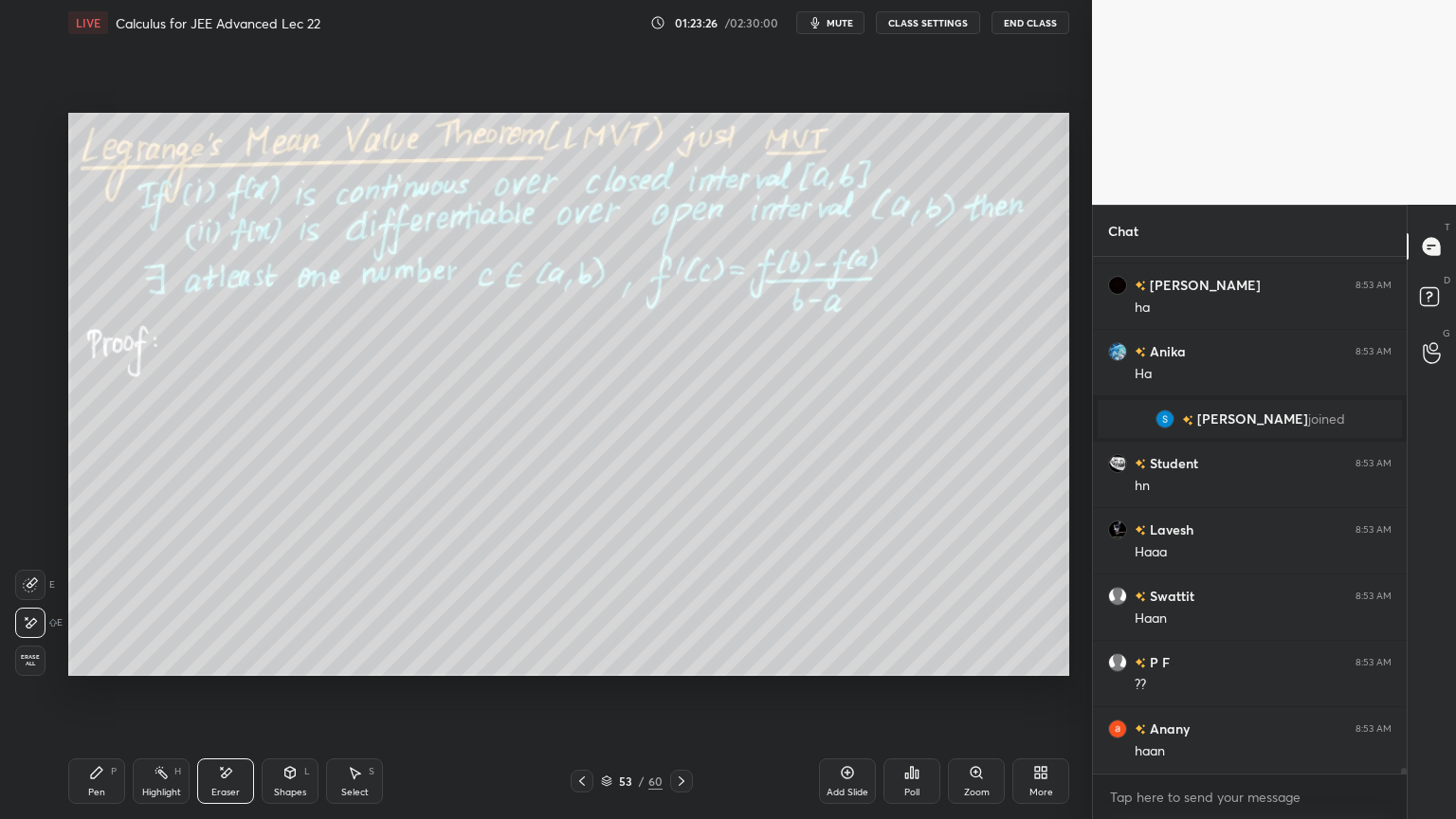 scroll, scrollTop: 50224, scrollLeft: 0, axis: vertical 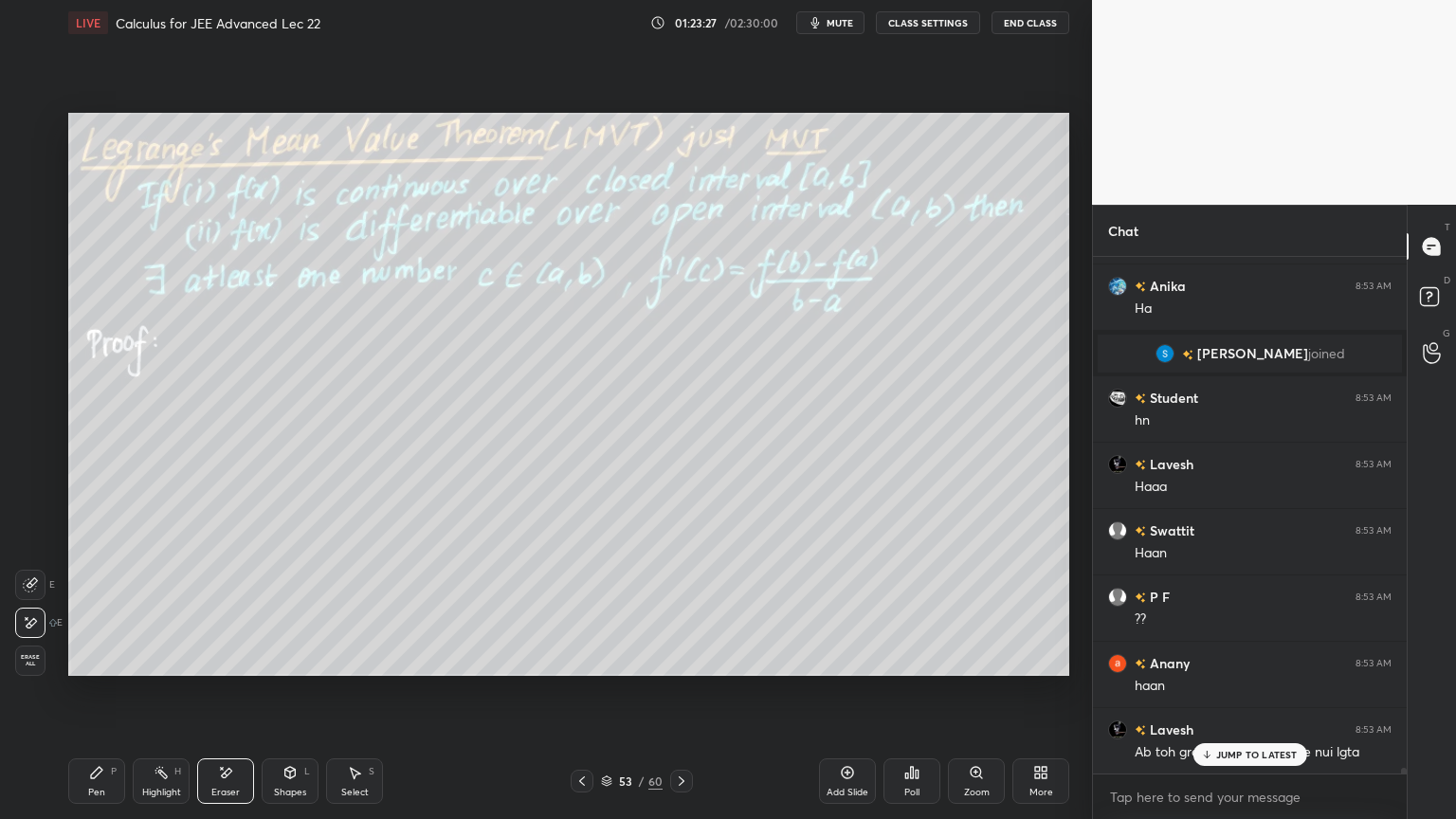 click on "Pen P" at bounding box center [97, 781] 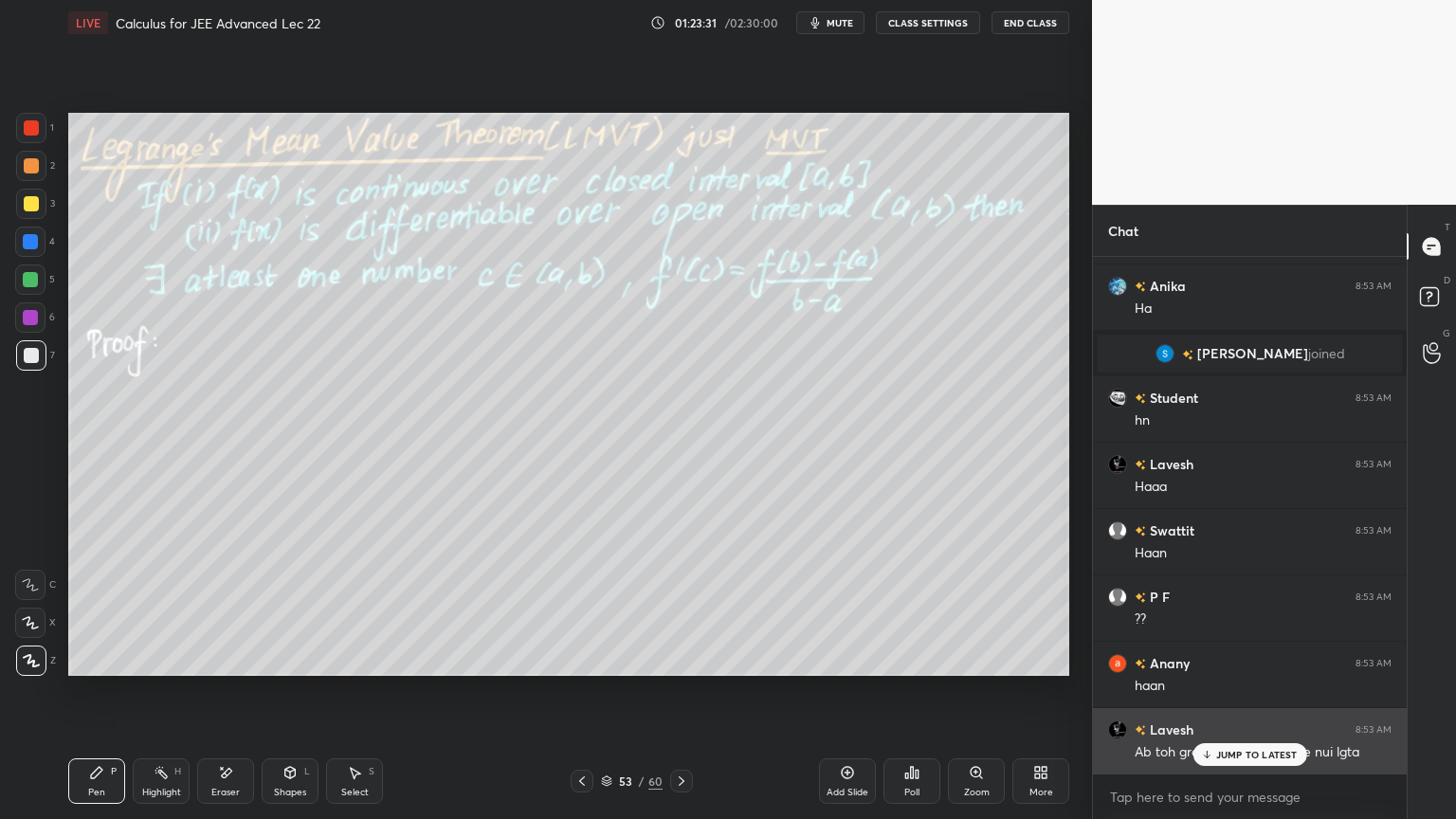 click on "JUMP TO LATEST" at bounding box center [1249, 755] 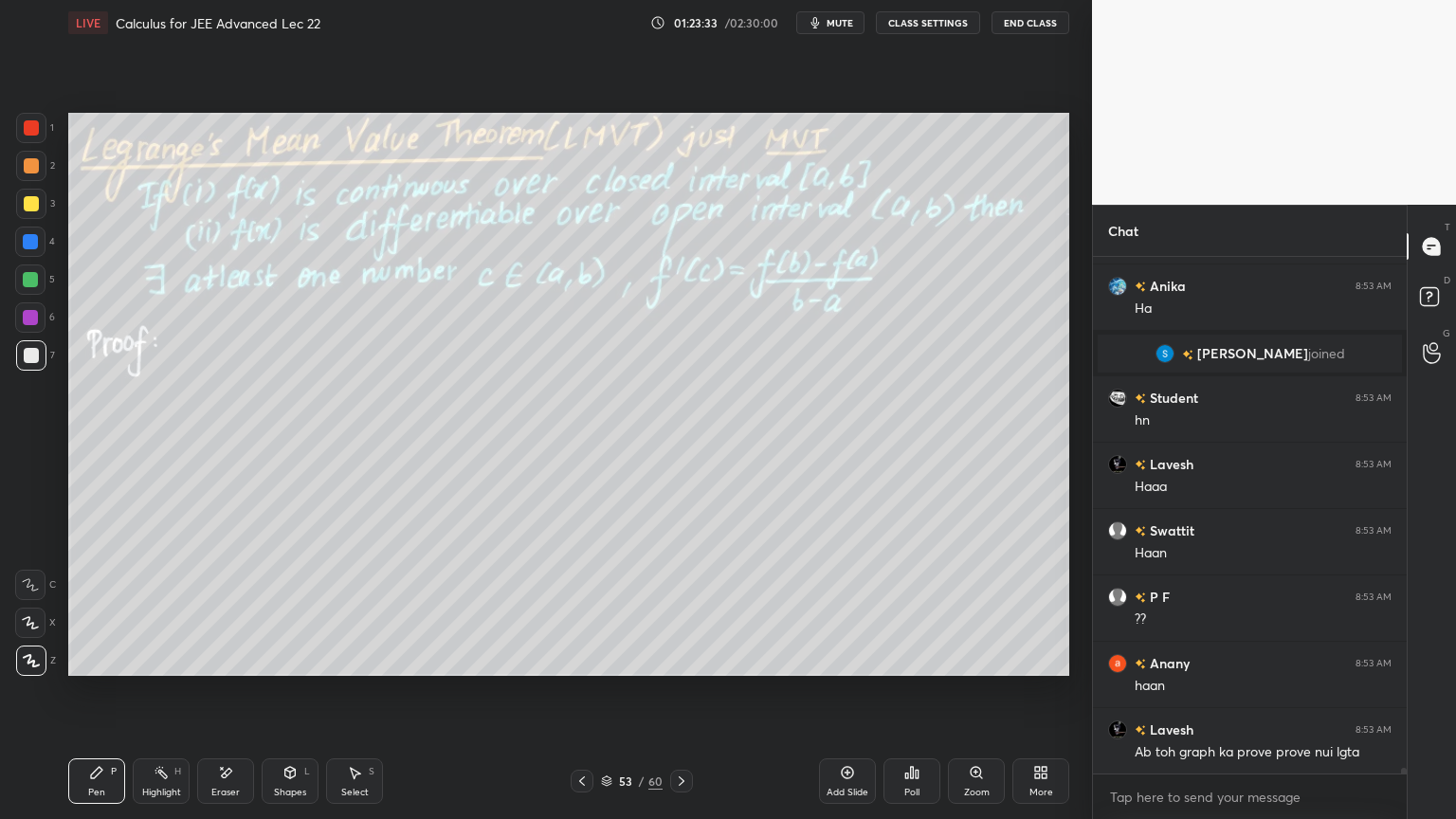 scroll, scrollTop: 50292, scrollLeft: 0, axis: vertical 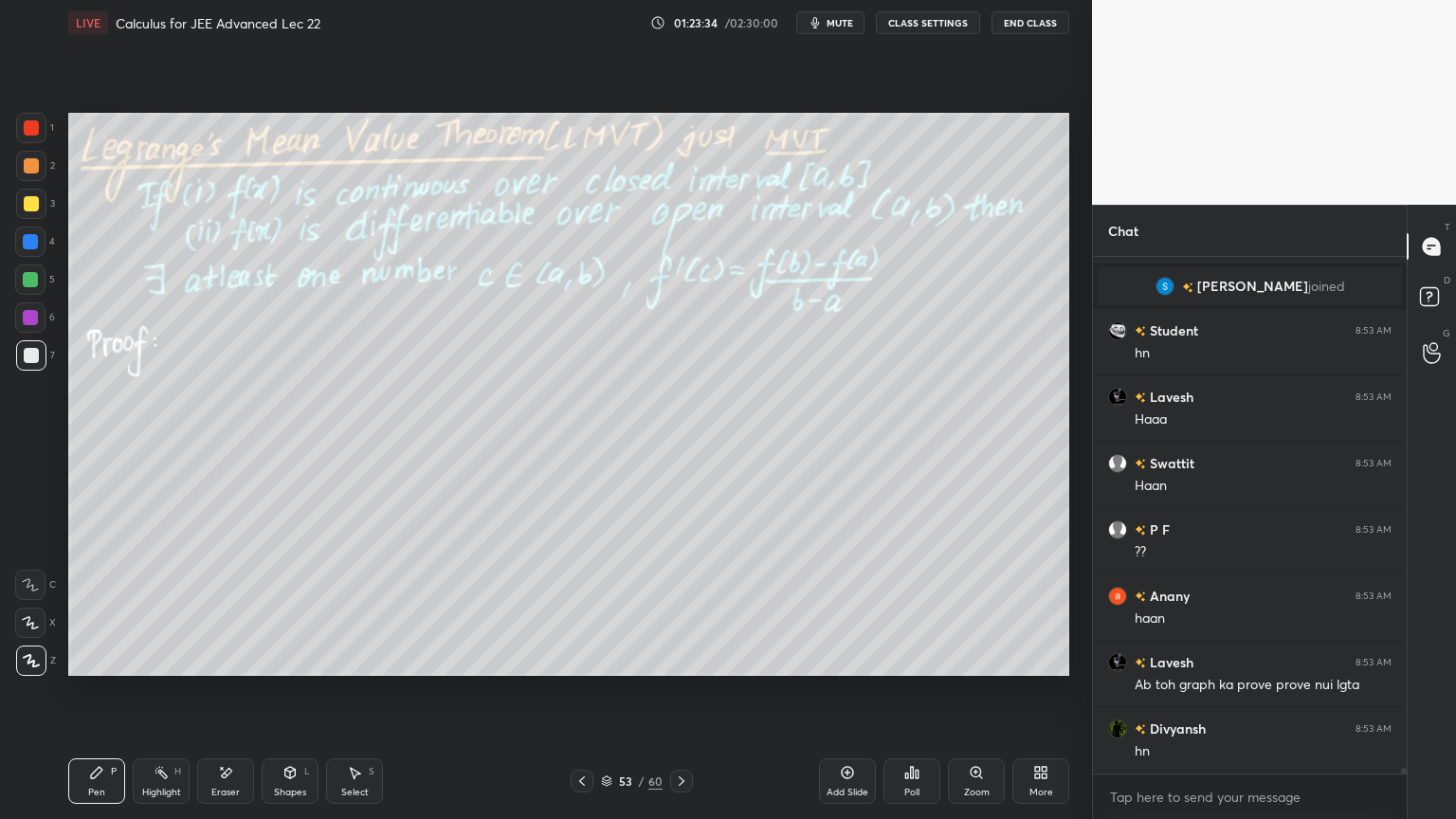 drag, startPoint x: 242, startPoint y: 781, endPoint x: 288, endPoint y: 695, distance: 97.52948 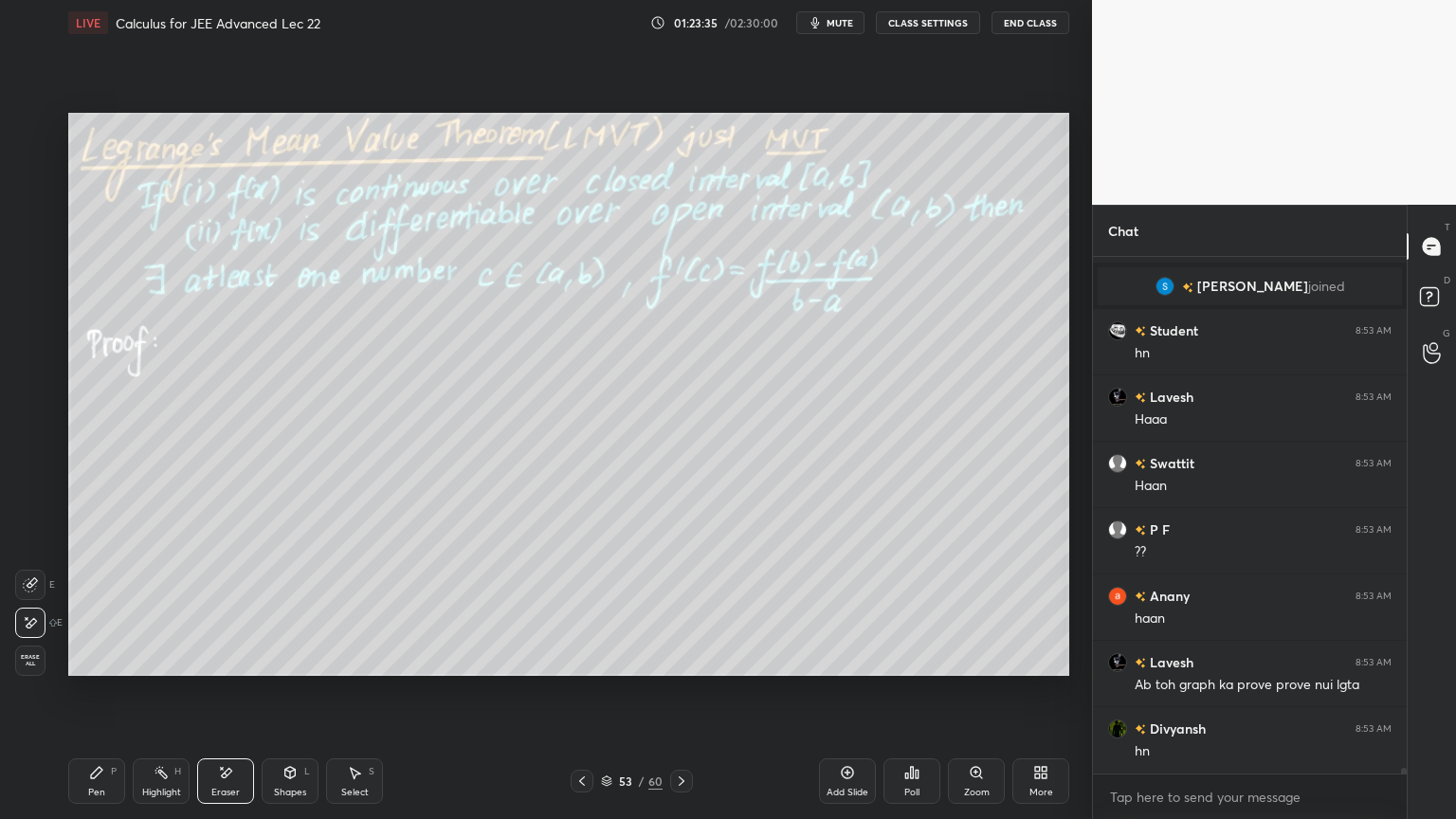 scroll, scrollTop: 50357, scrollLeft: 0, axis: vertical 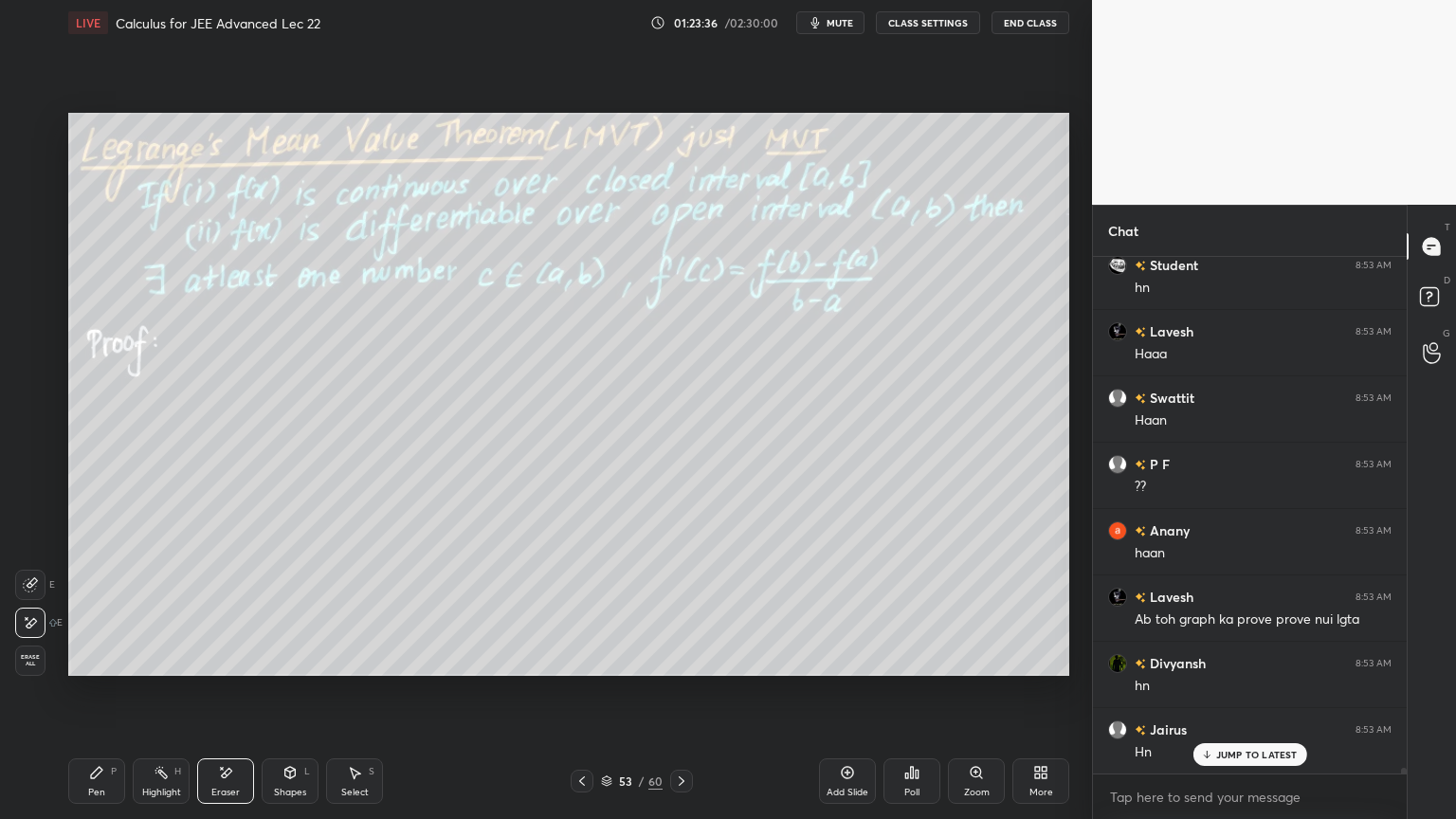 click 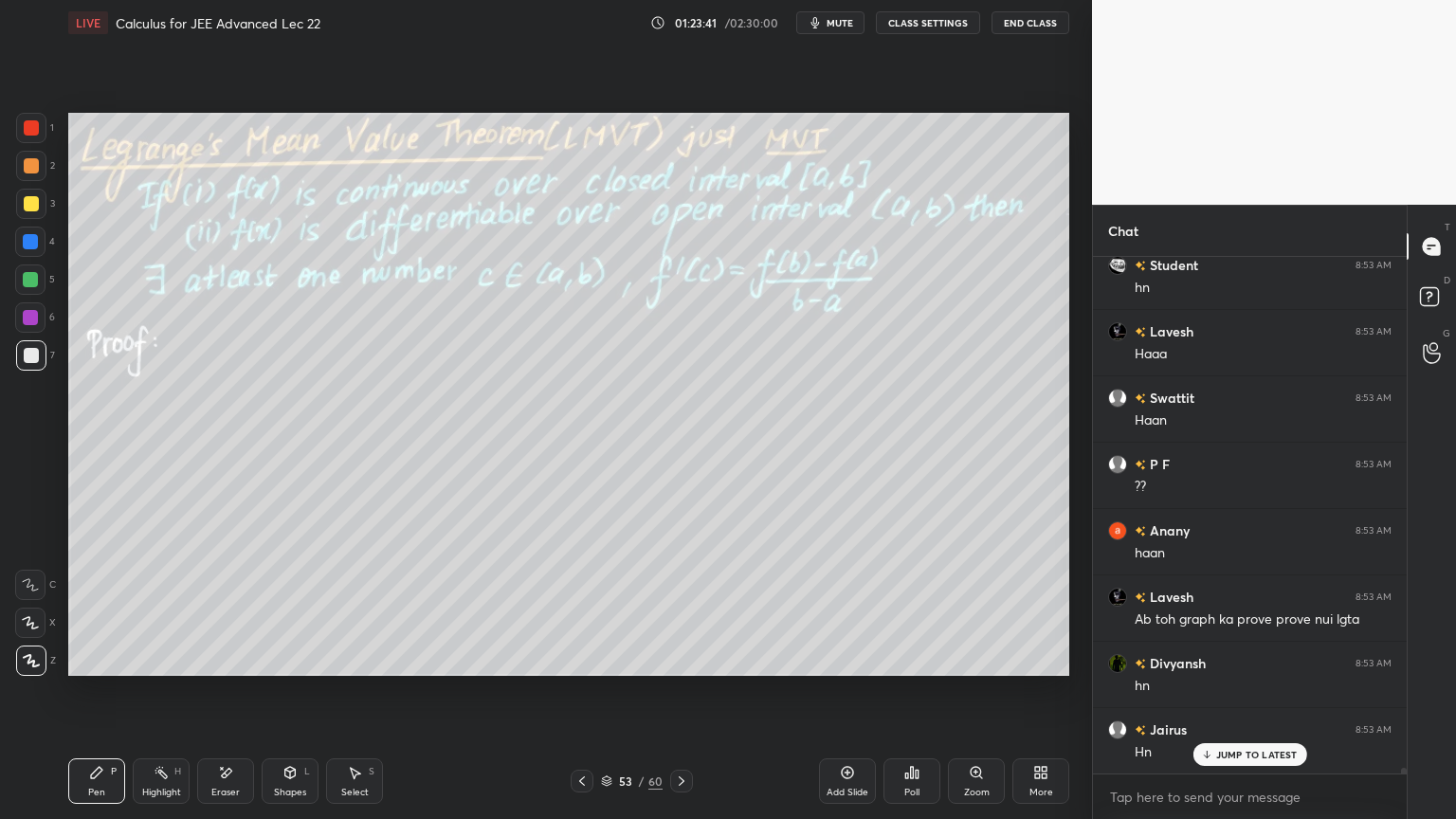 drag, startPoint x: 217, startPoint y: 787, endPoint x: 250, endPoint y: 759, distance: 43.27817 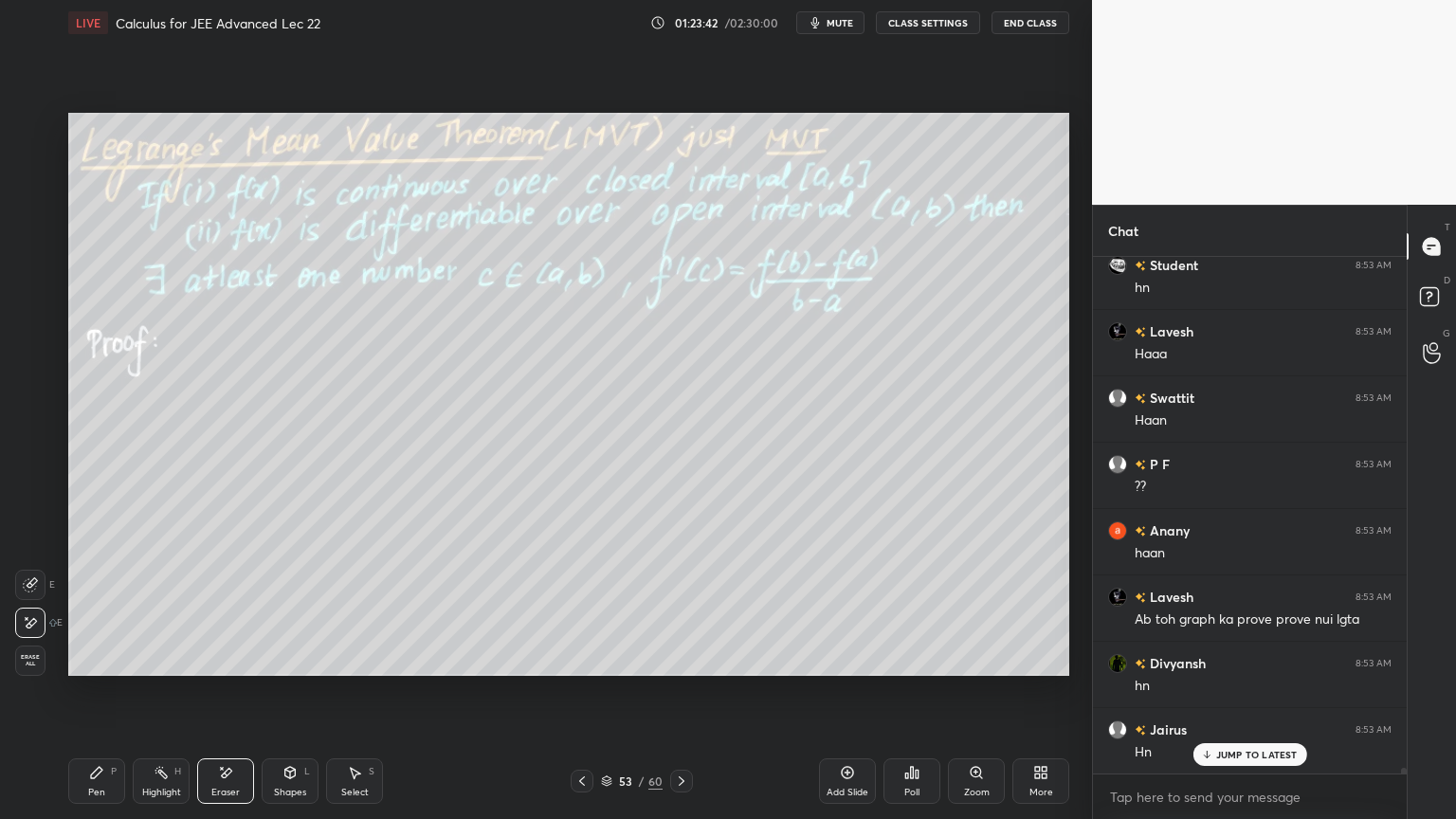 click on "Pen P" at bounding box center [97, 781] 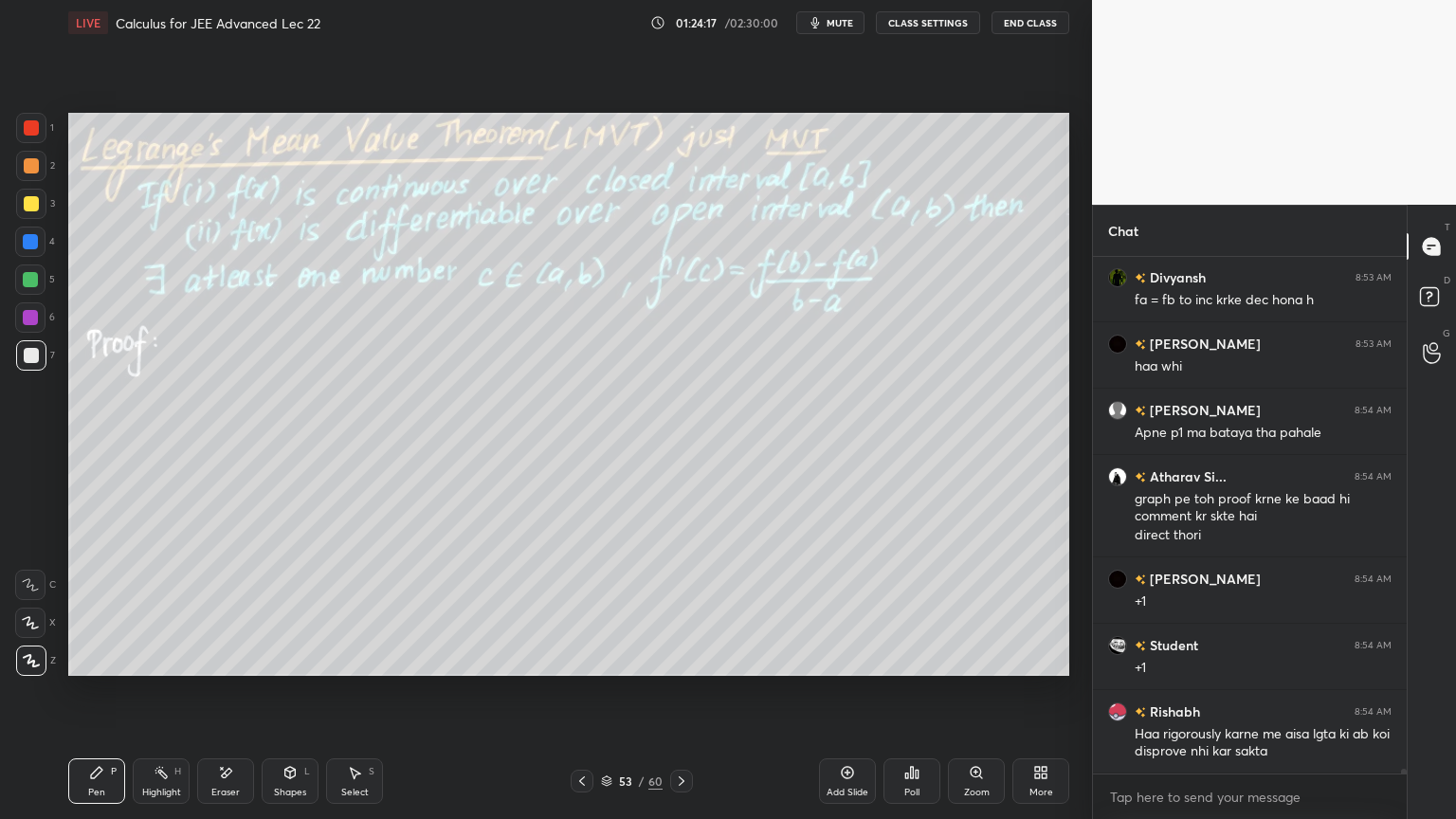 scroll, scrollTop: 50941, scrollLeft: 0, axis: vertical 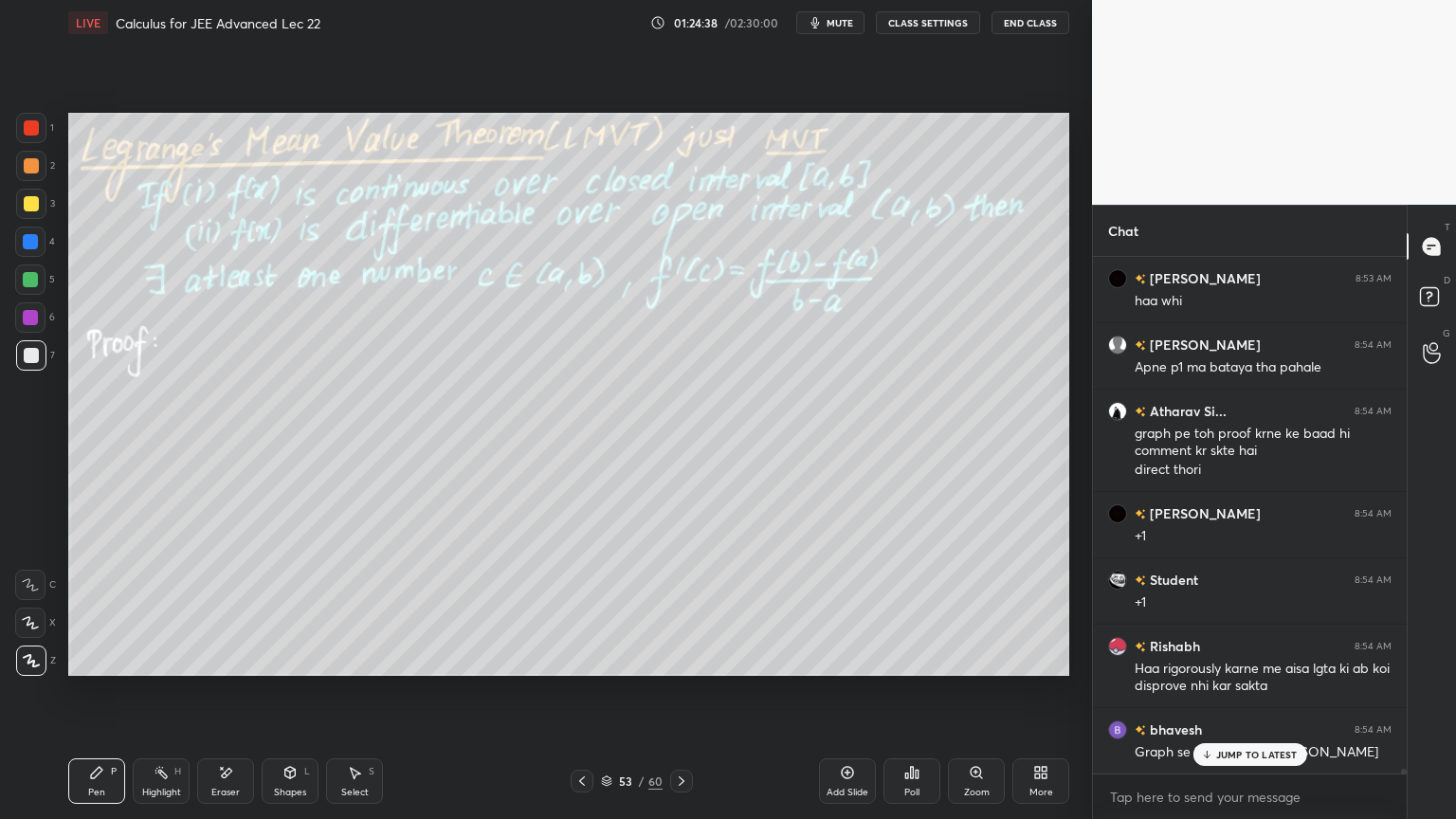 click on "Eraser" at bounding box center (226, 792) 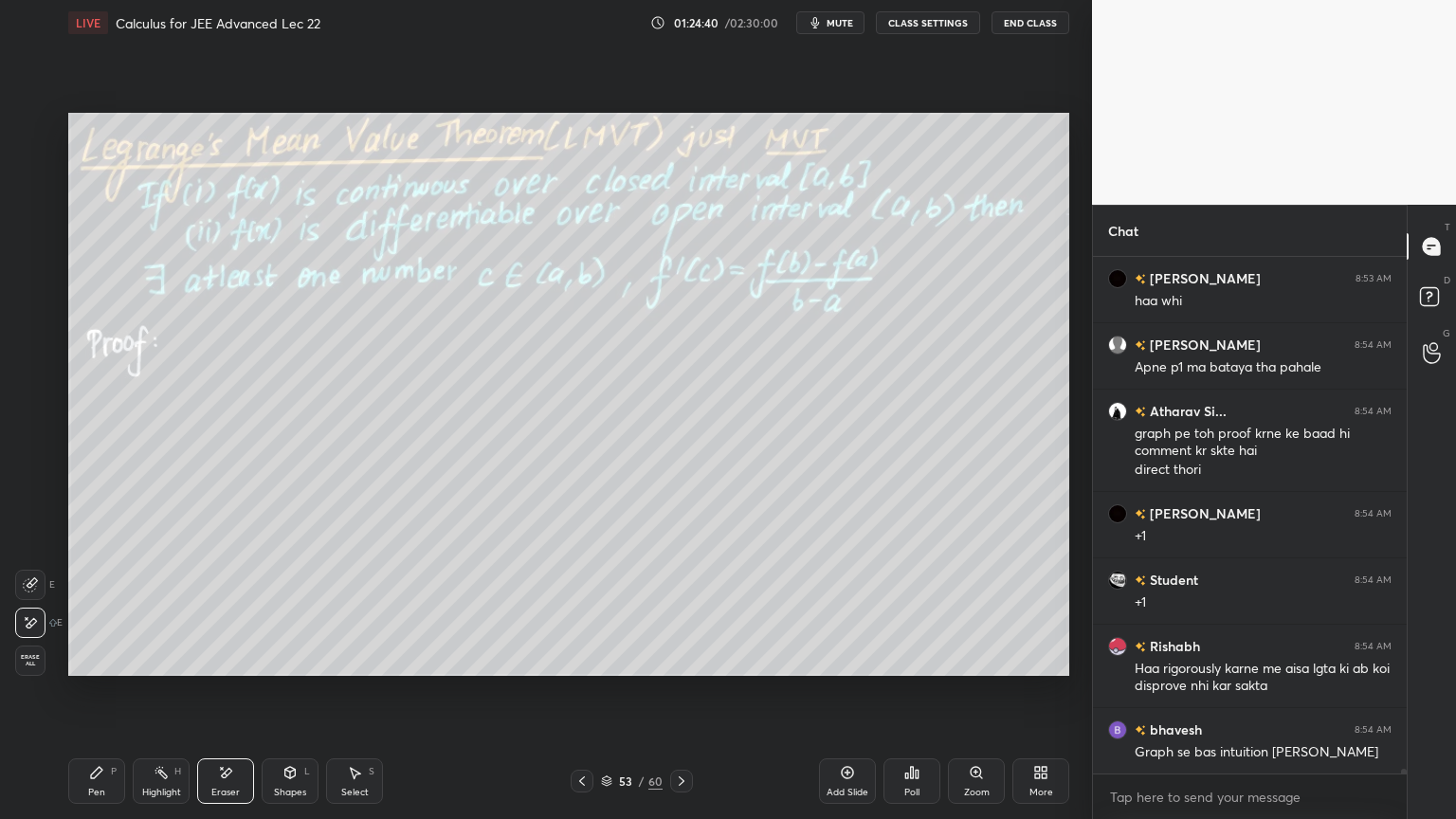 scroll, scrollTop: 51008, scrollLeft: 0, axis: vertical 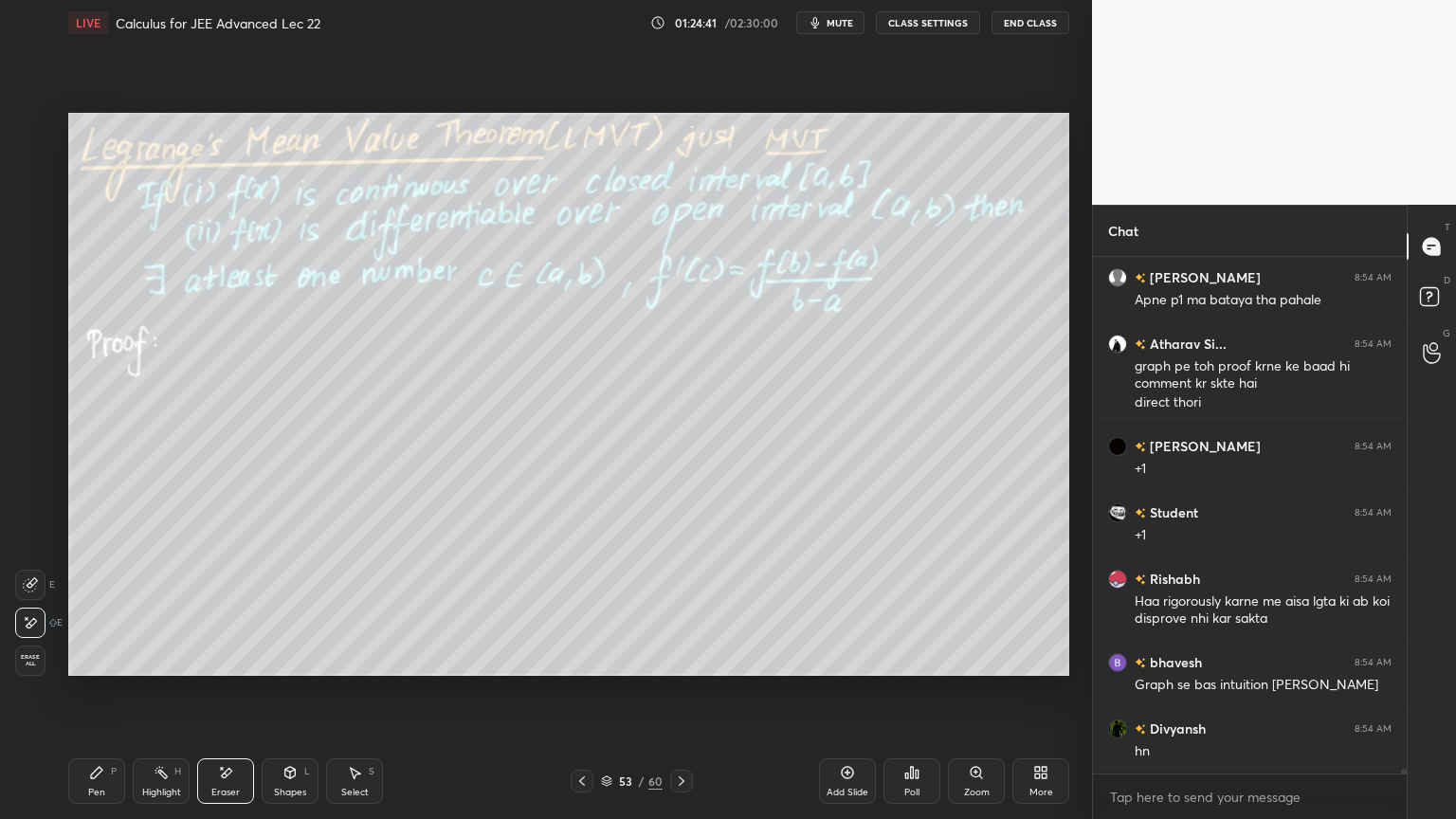 click 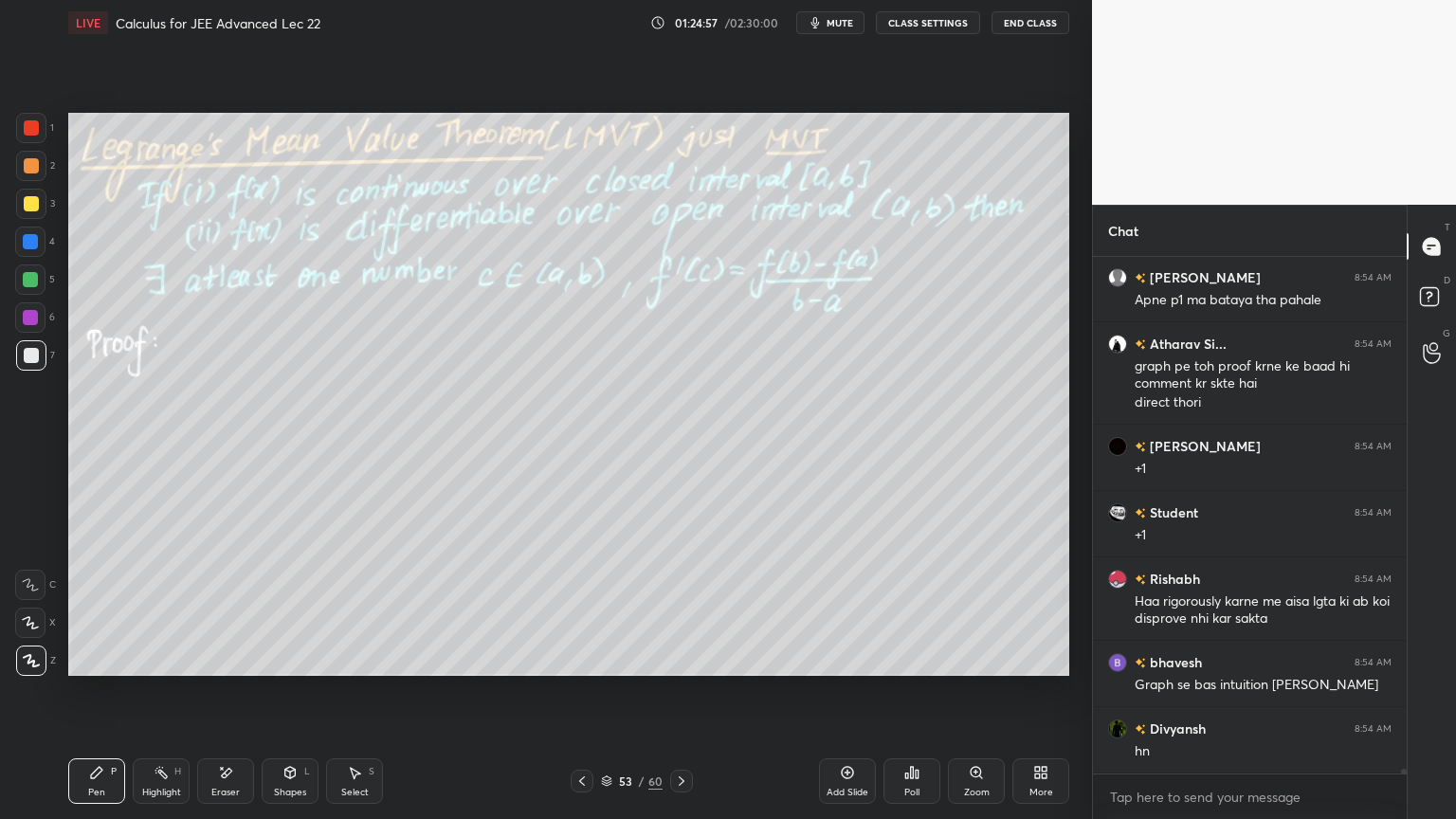 drag, startPoint x: 241, startPoint y: 775, endPoint x: 337, endPoint y: 682, distance: 133.66002 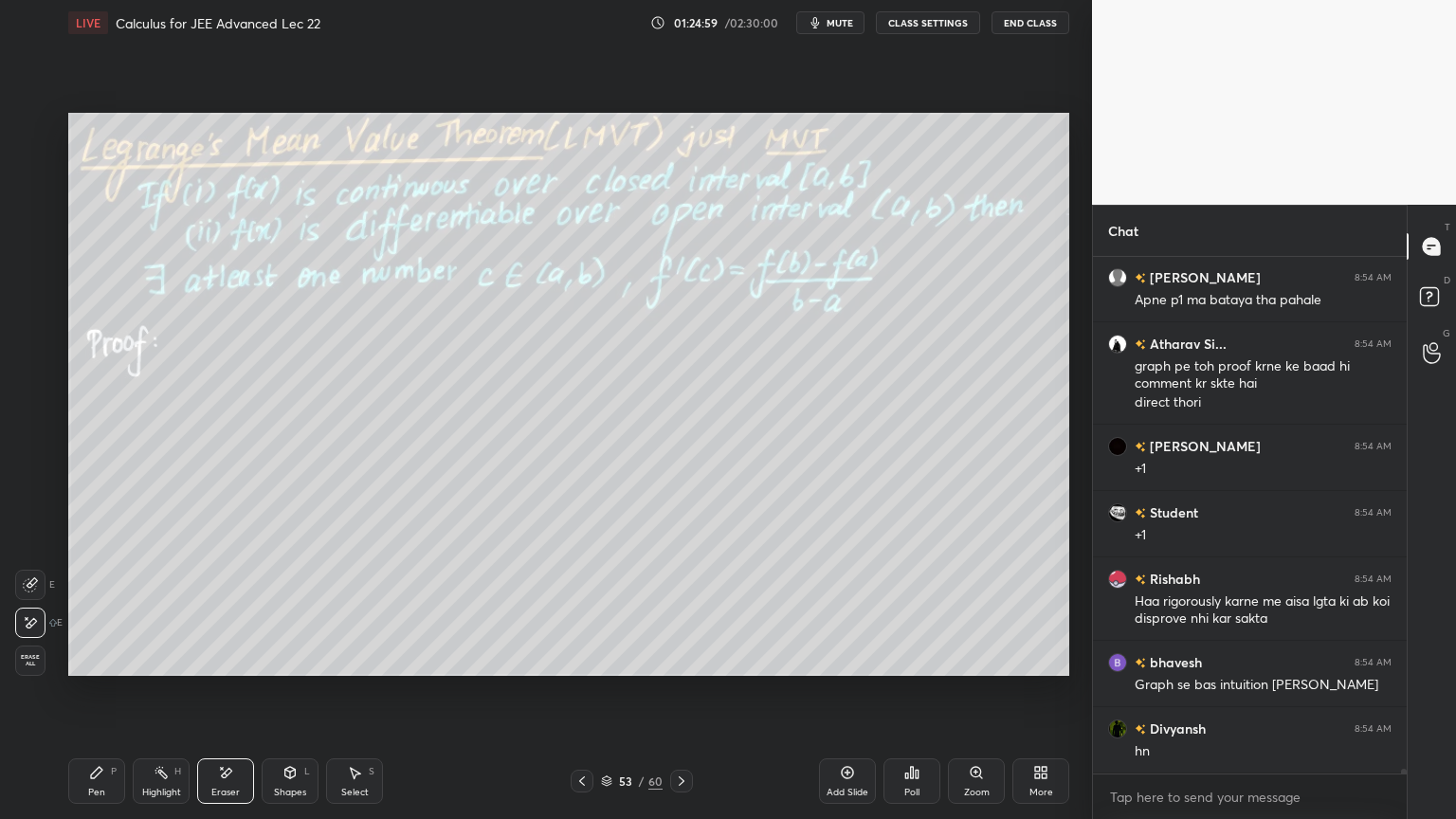 click 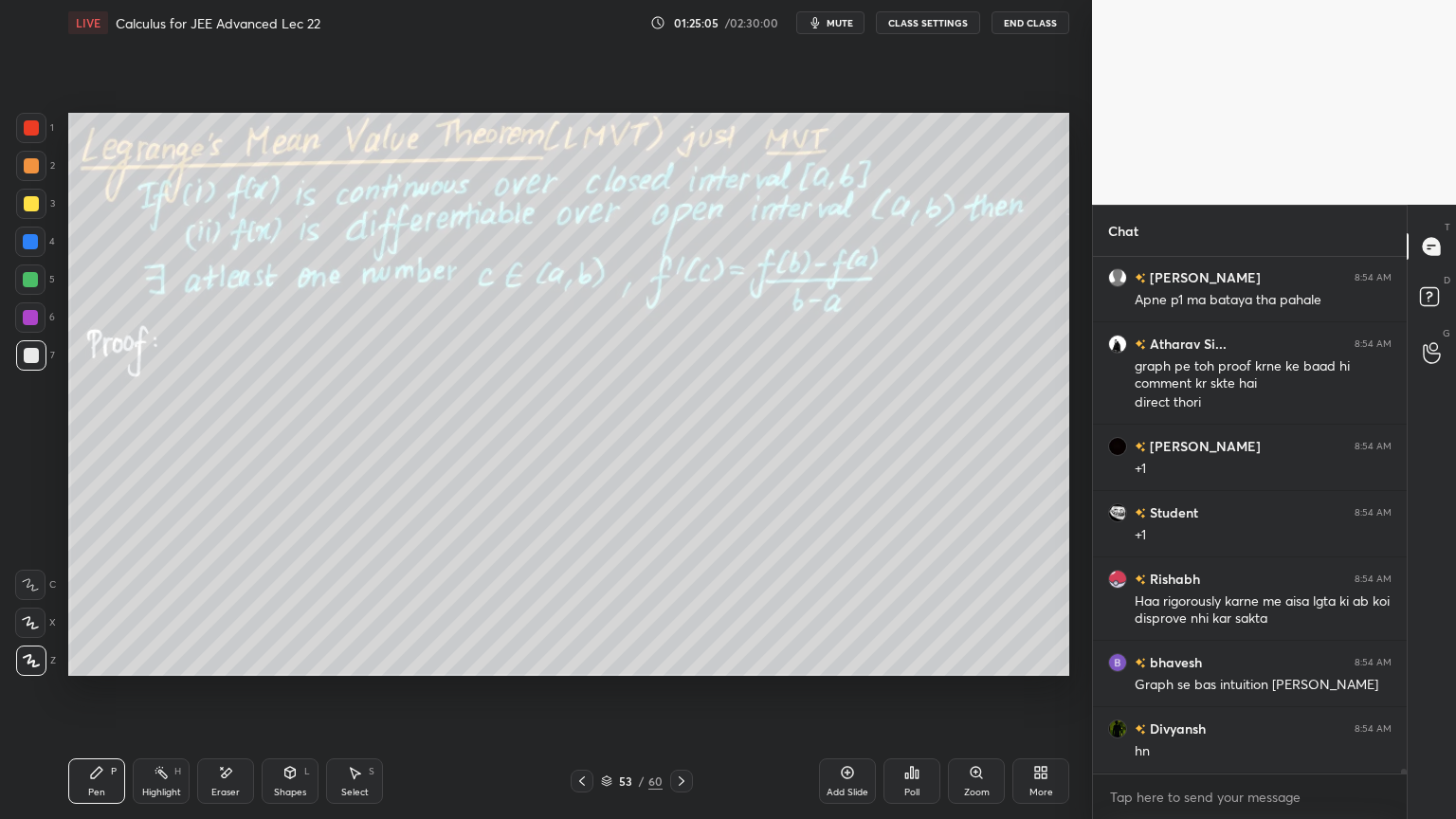 scroll, scrollTop: 51074, scrollLeft: 0, axis: vertical 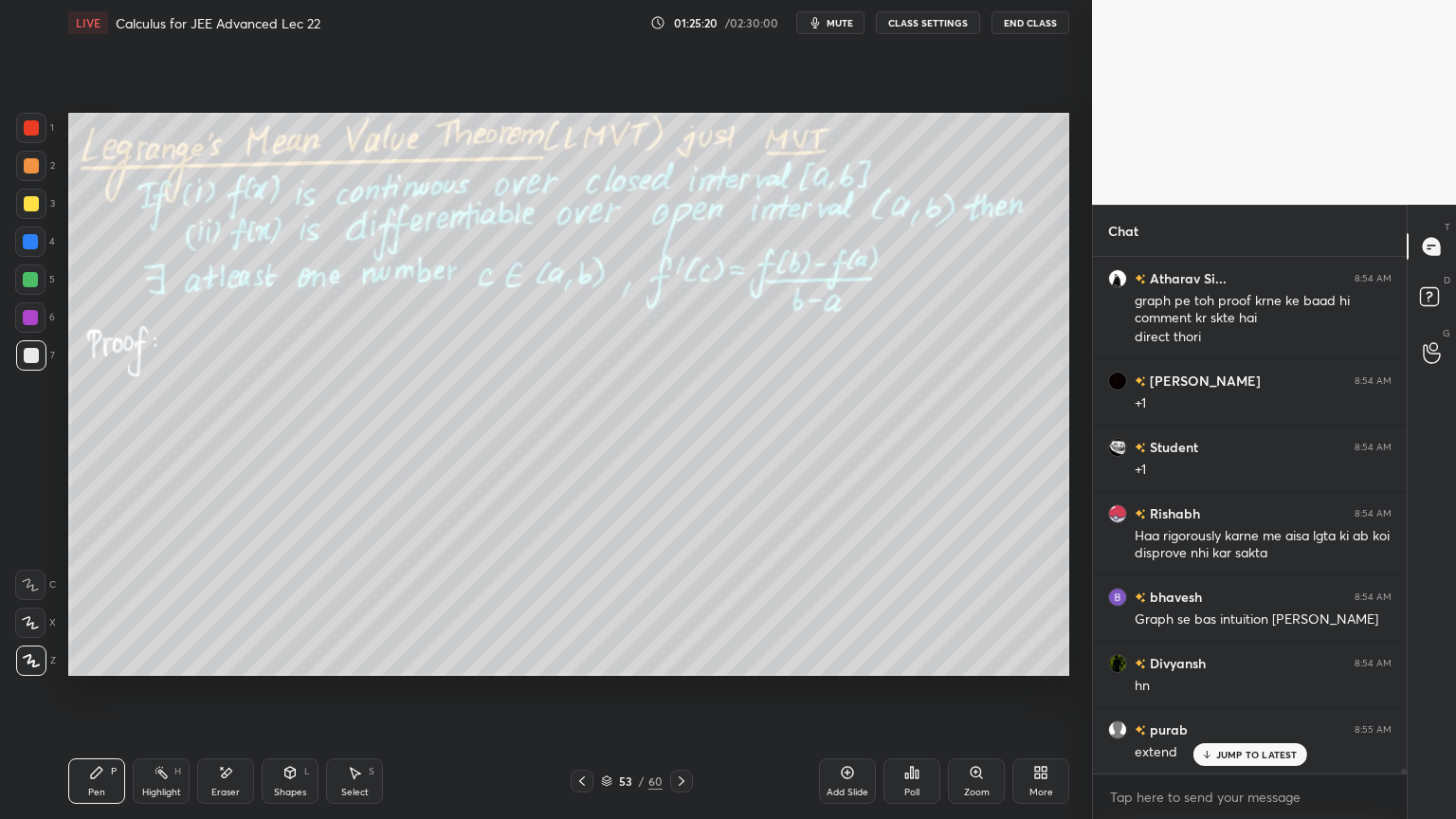 click on "JUMP TO LATEST" at bounding box center (1249, 755) 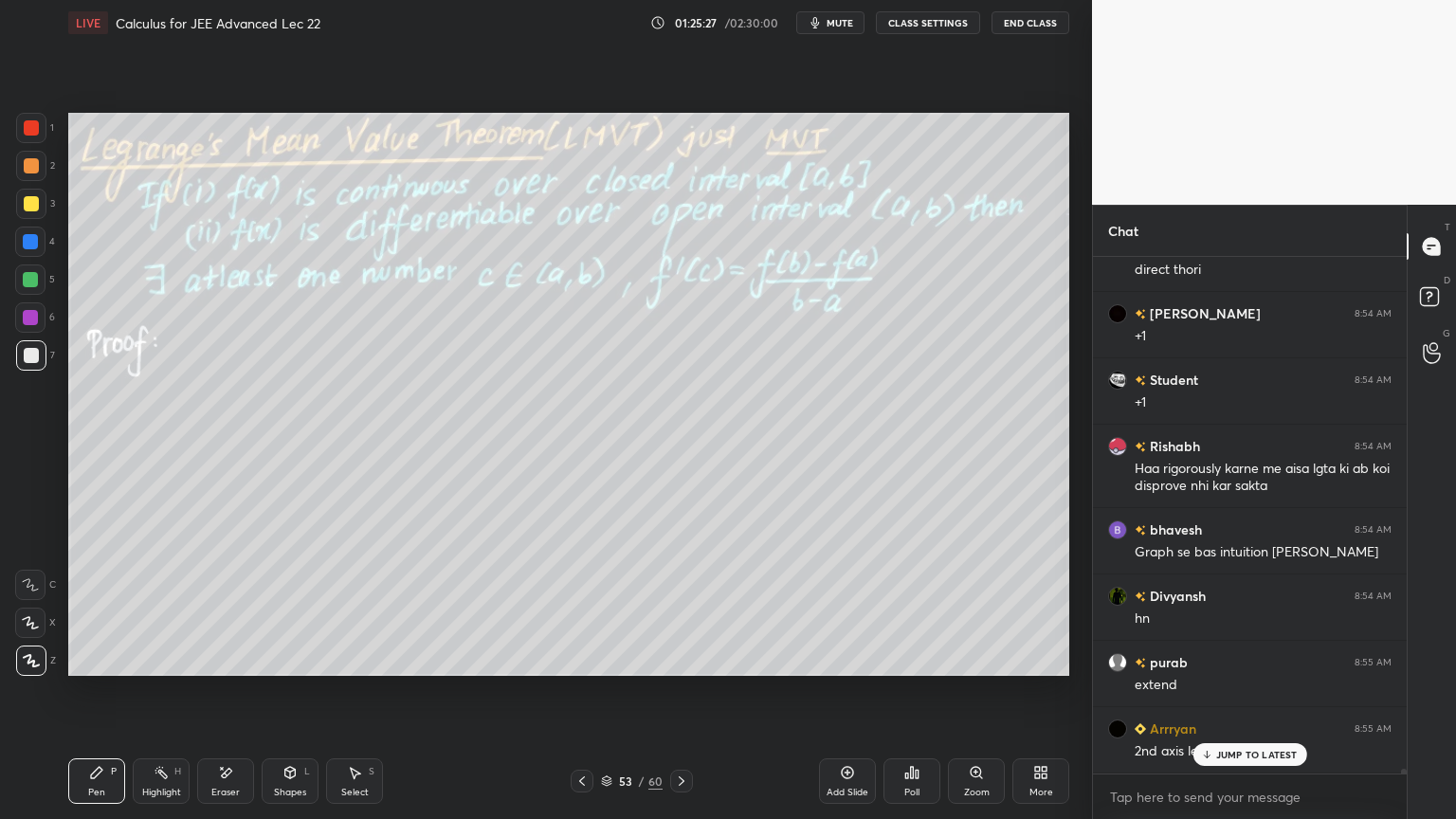 scroll, scrollTop: 51206, scrollLeft: 0, axis: vertical 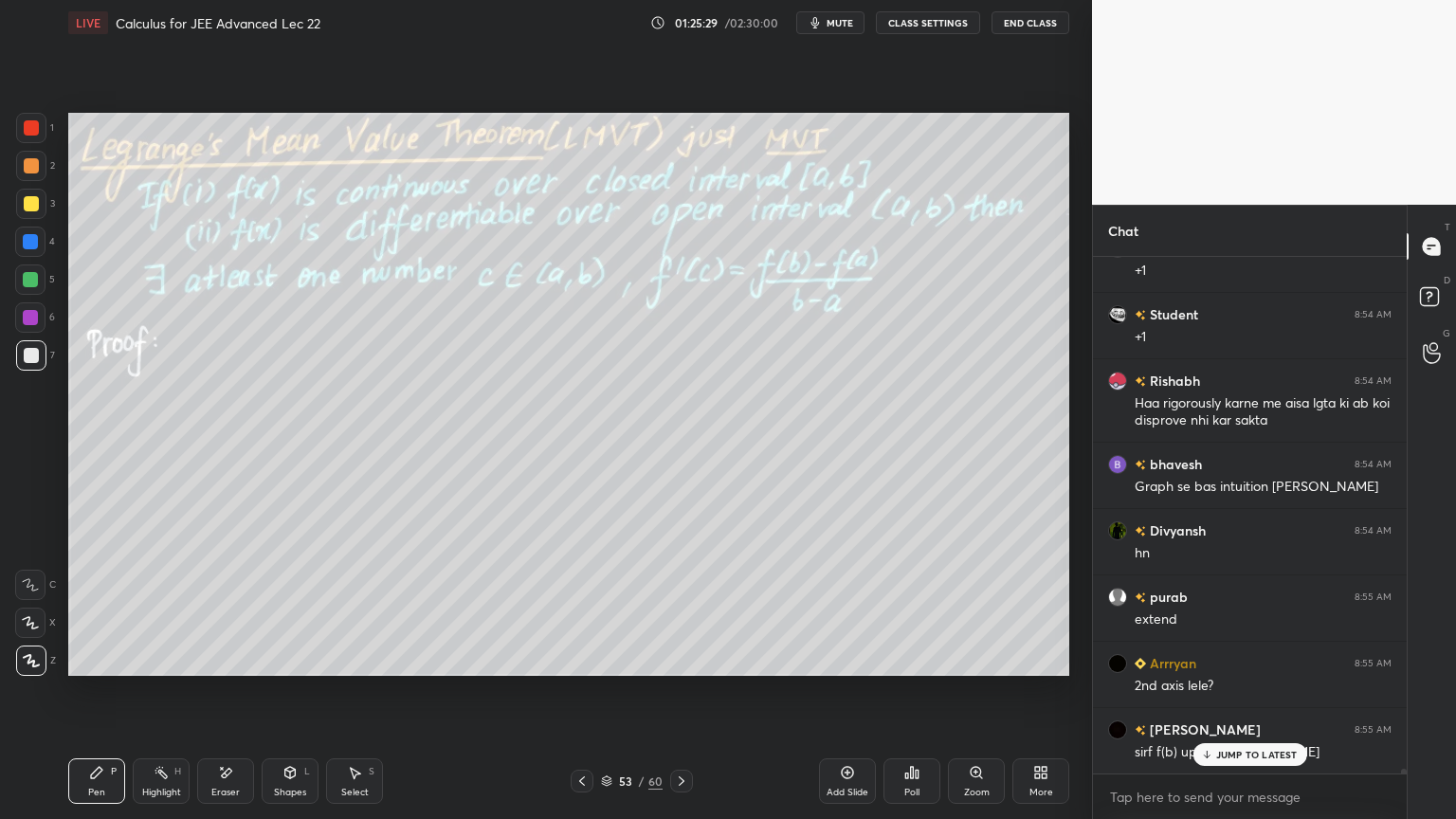 click on "JUMP TO LATEST" at bounding box center [1257, 755] 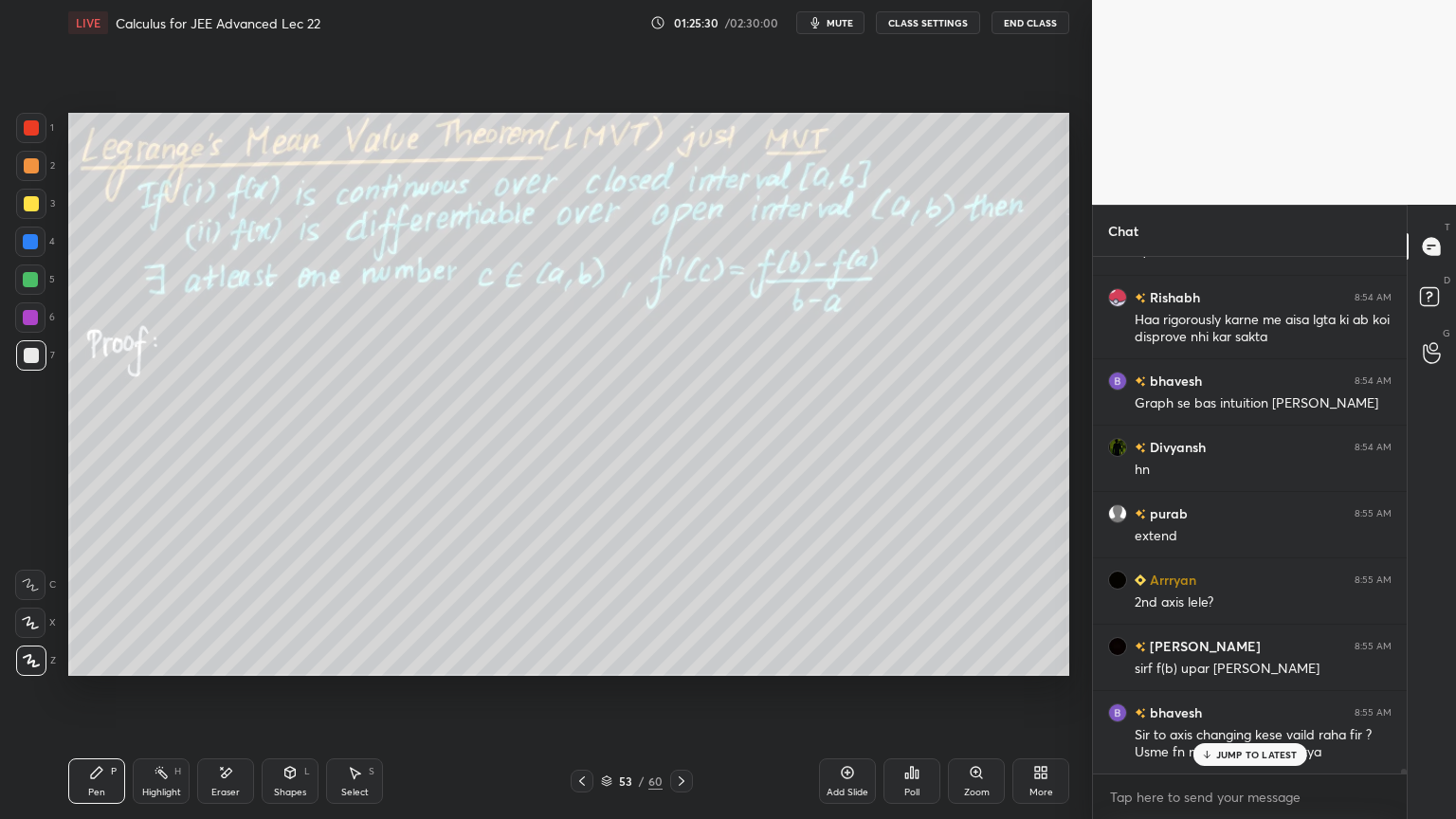 click on "JUMP TO LATEST" at bounding box center (1249, 755) 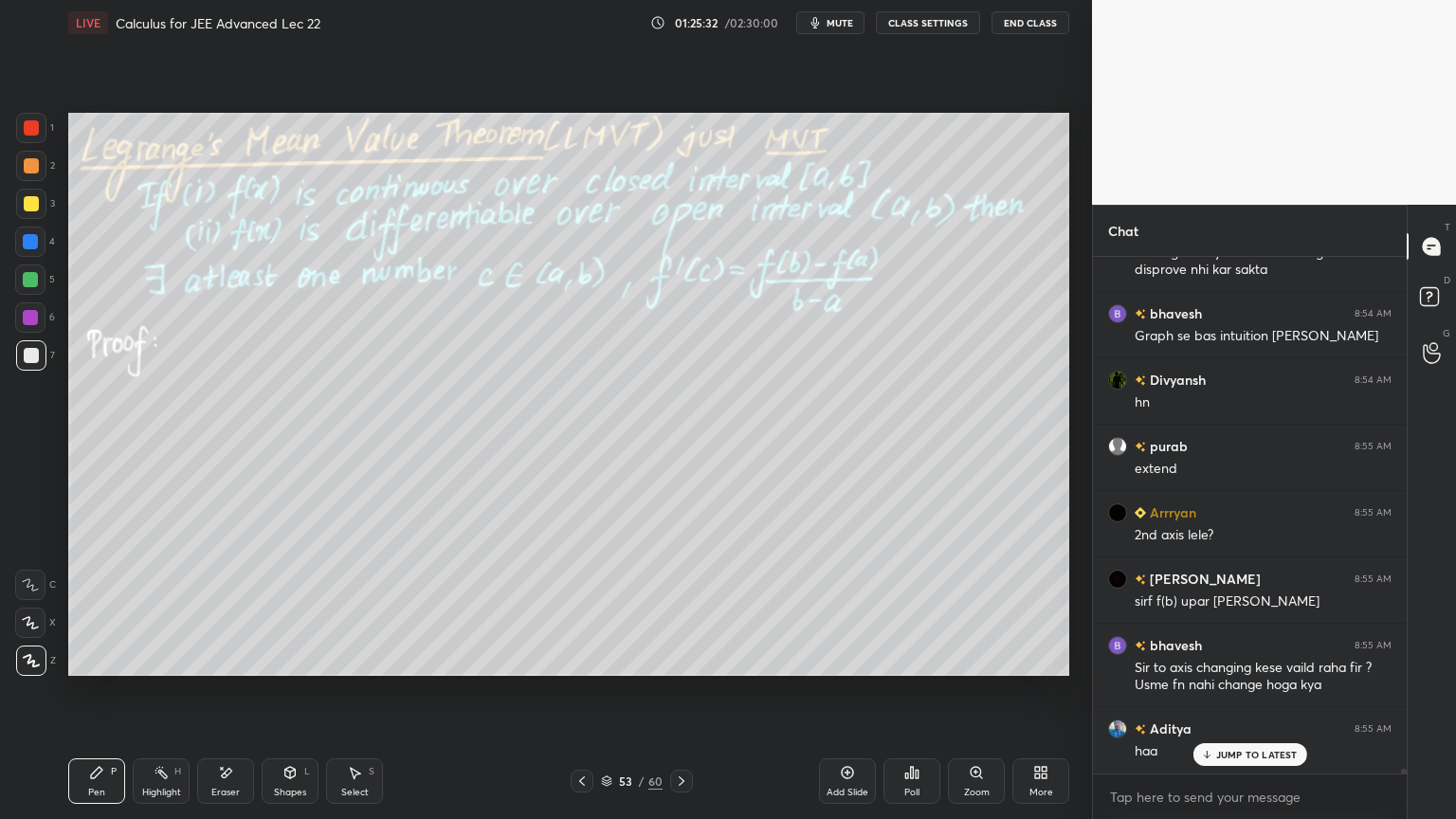 scroll, scrollTop: 51555, scrollLeft: 0, axis: vertical 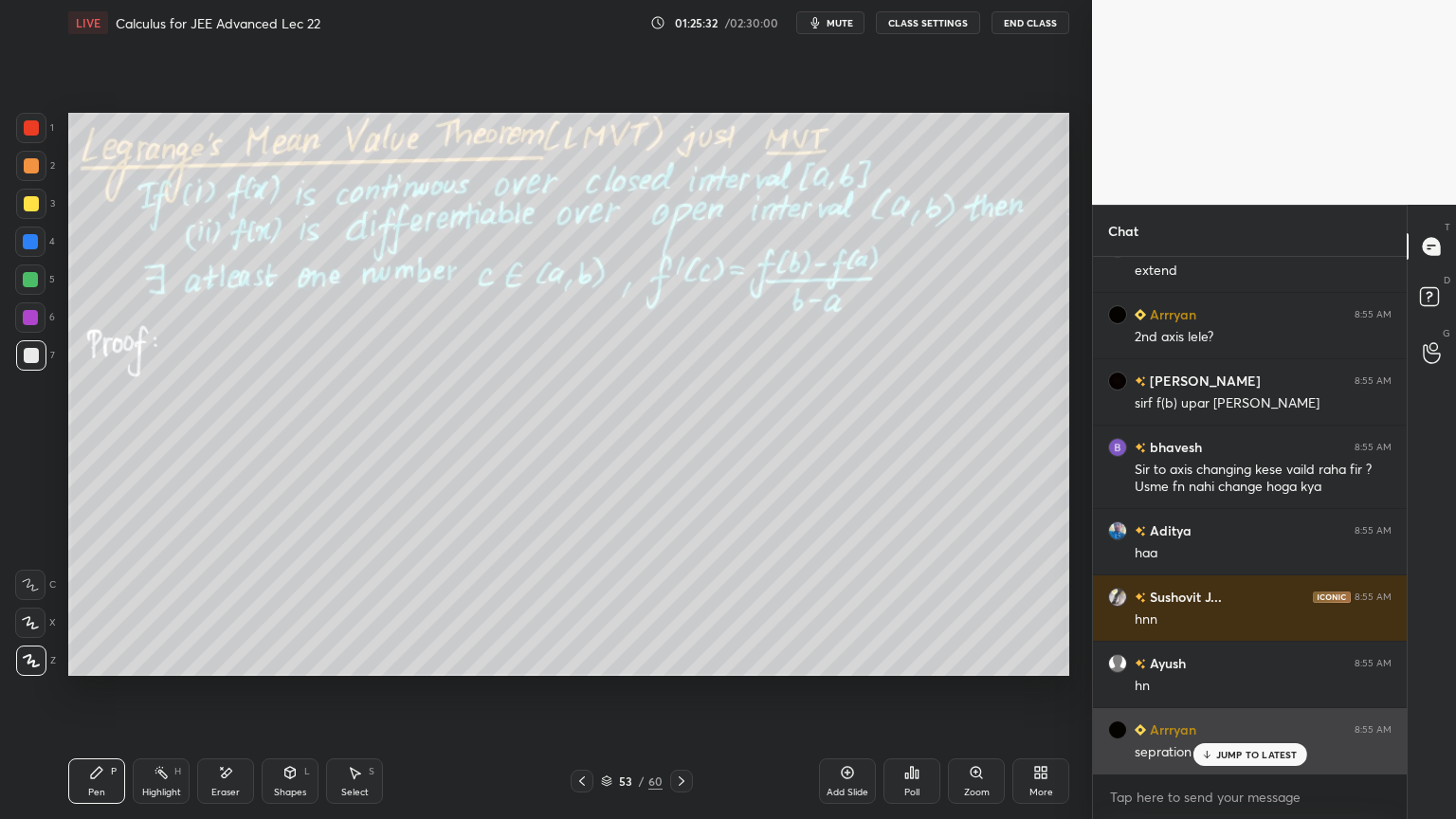 click on "JUMP TO LATEST" at bounding box center [1249, 755] 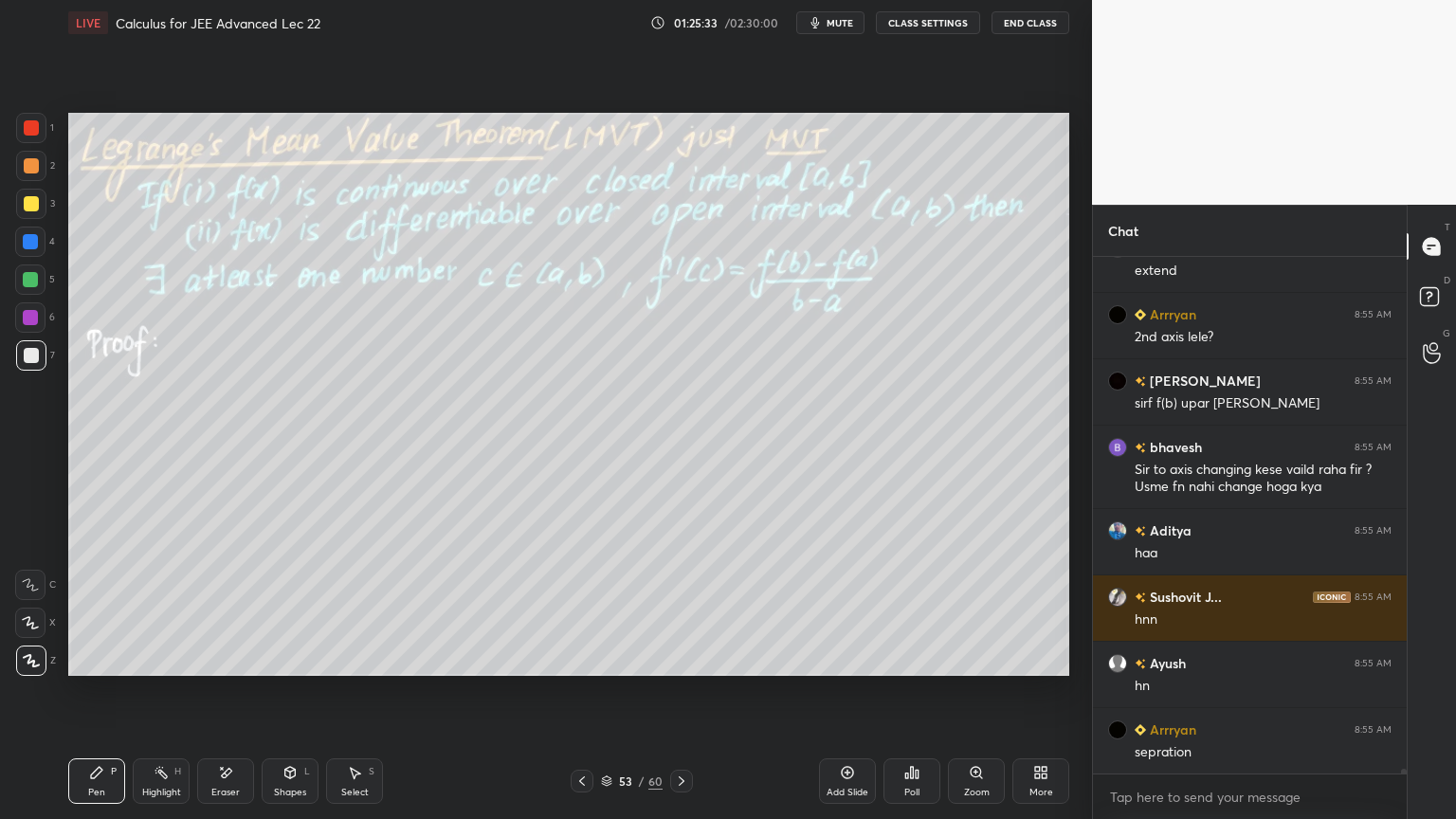 scroll, scrollTop: 51688, scrollLeft: 0, axis: vertical 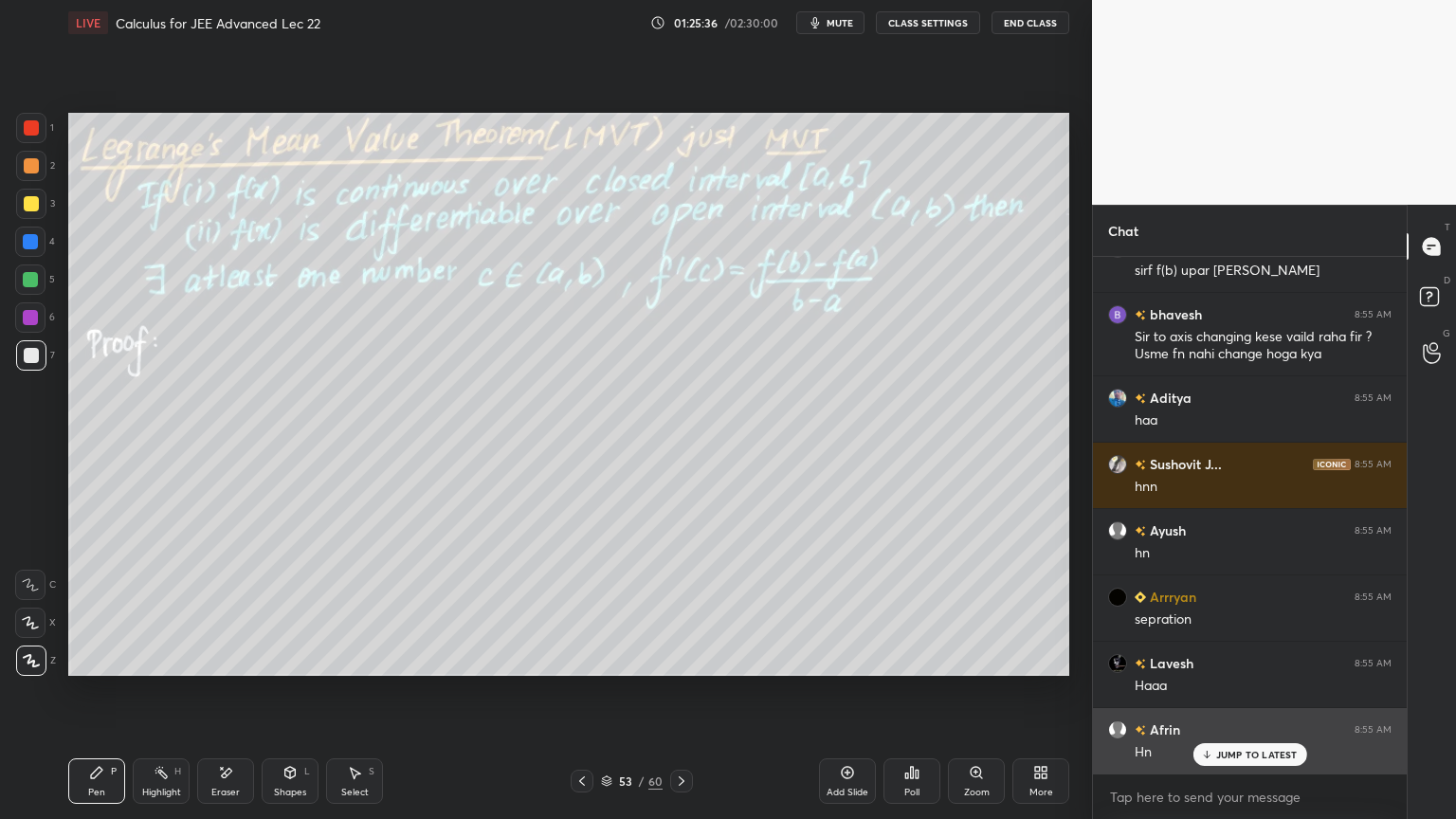 click on "JUMP TO LATEST" at bounding box center [1249, 755] 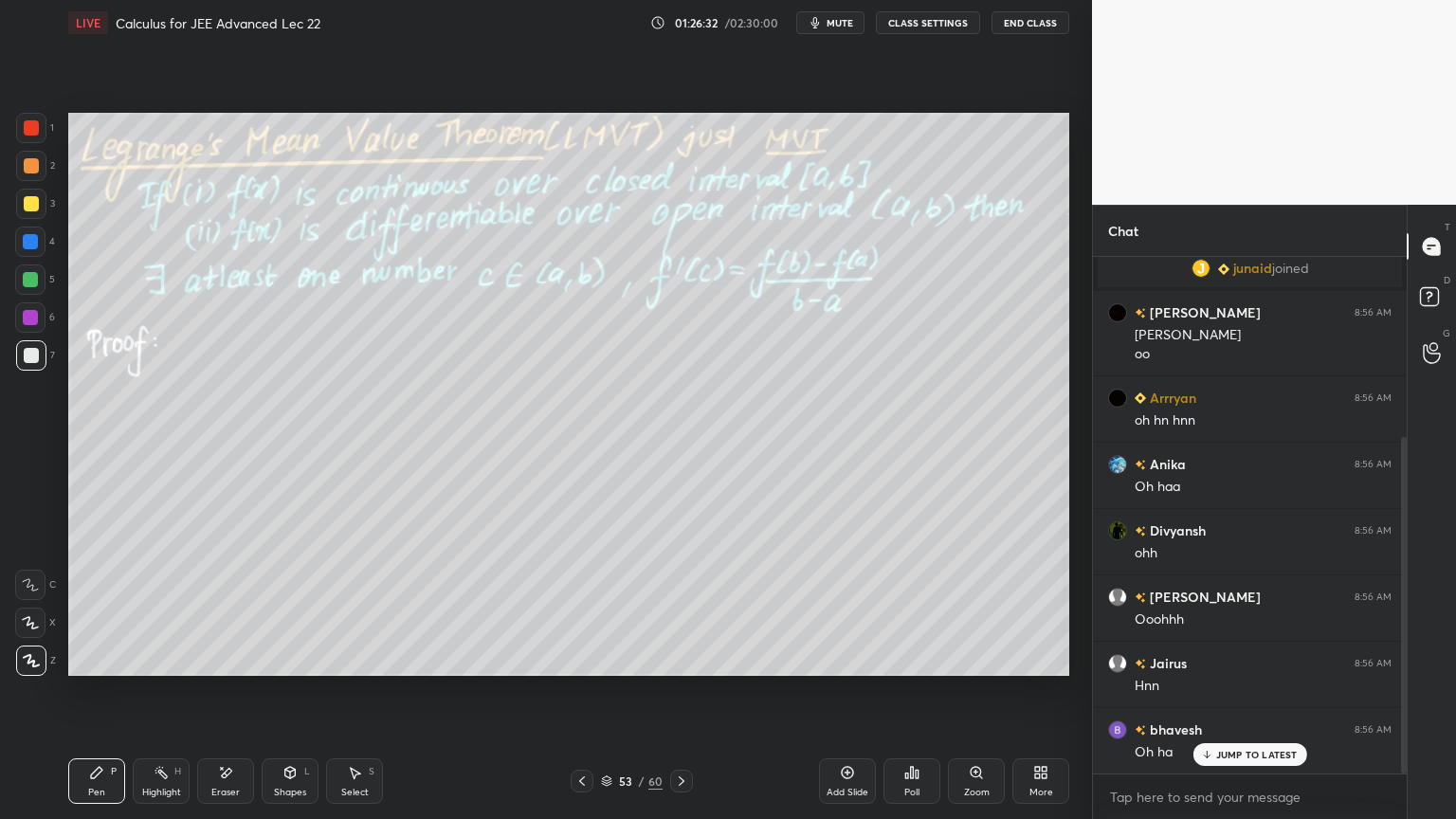 scroll, scrollTop: 344, scrollLeft: 0, axis: vertical 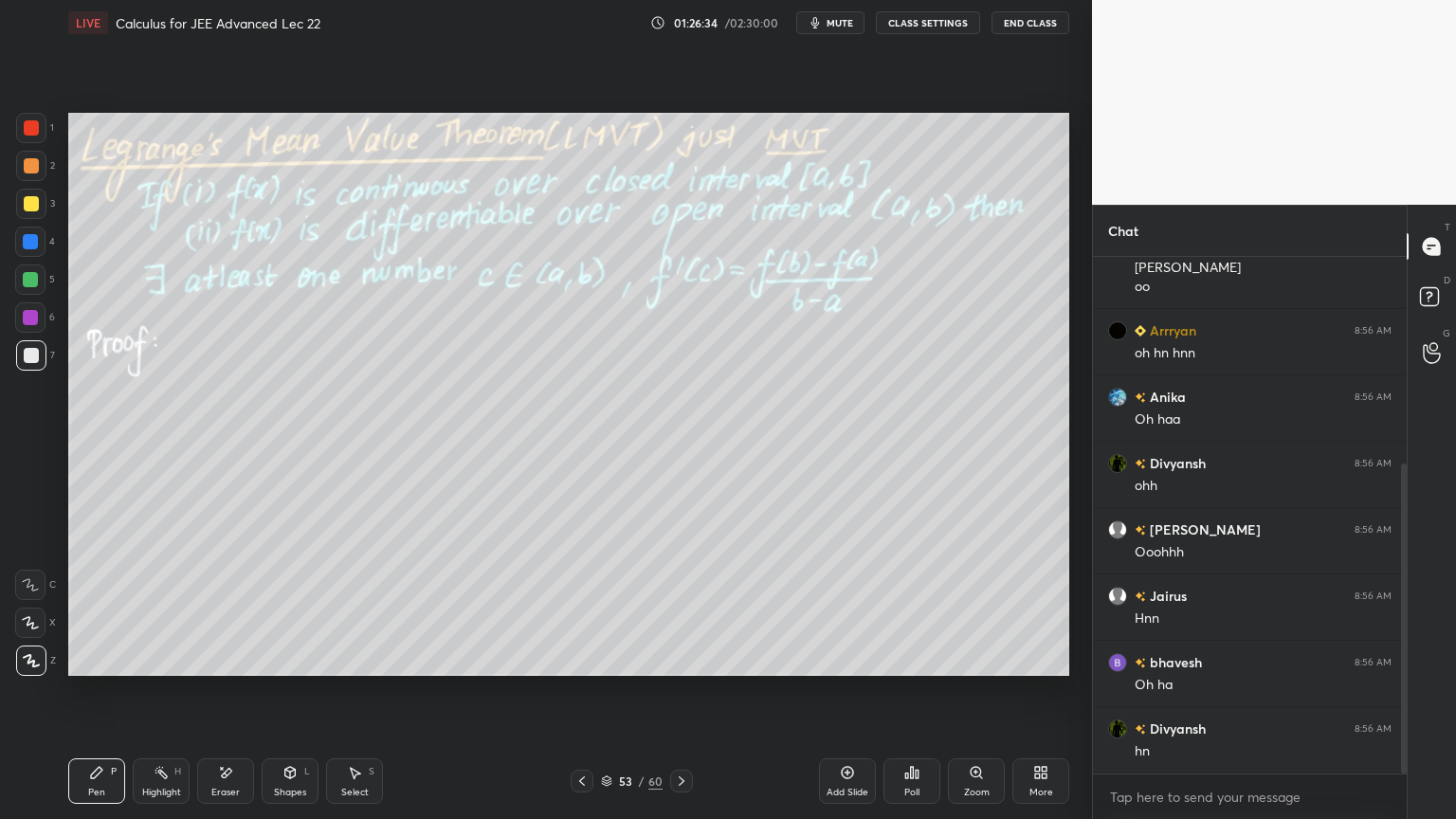 click 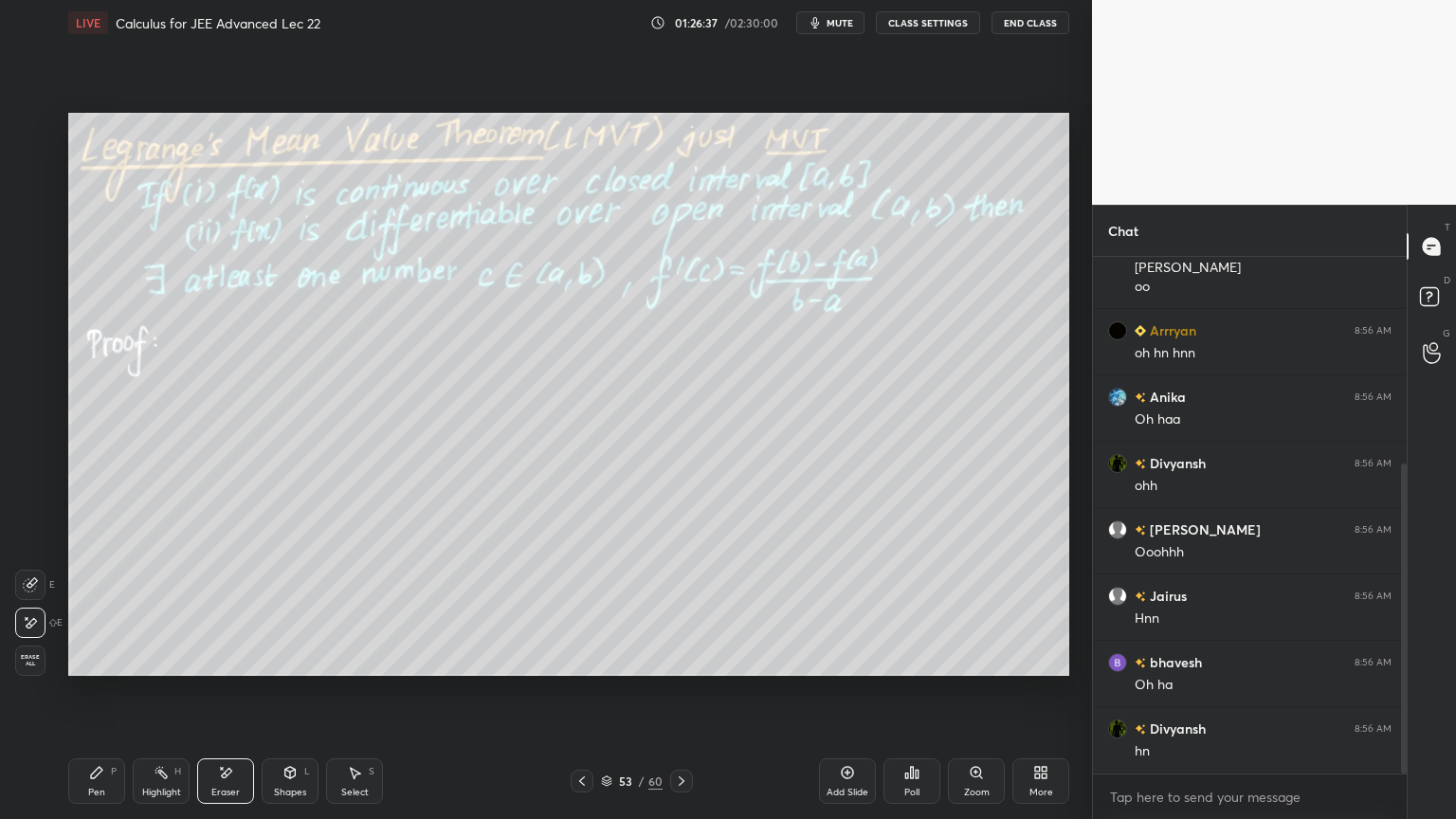 click on "Pen P" at bounding box center (97, 781) 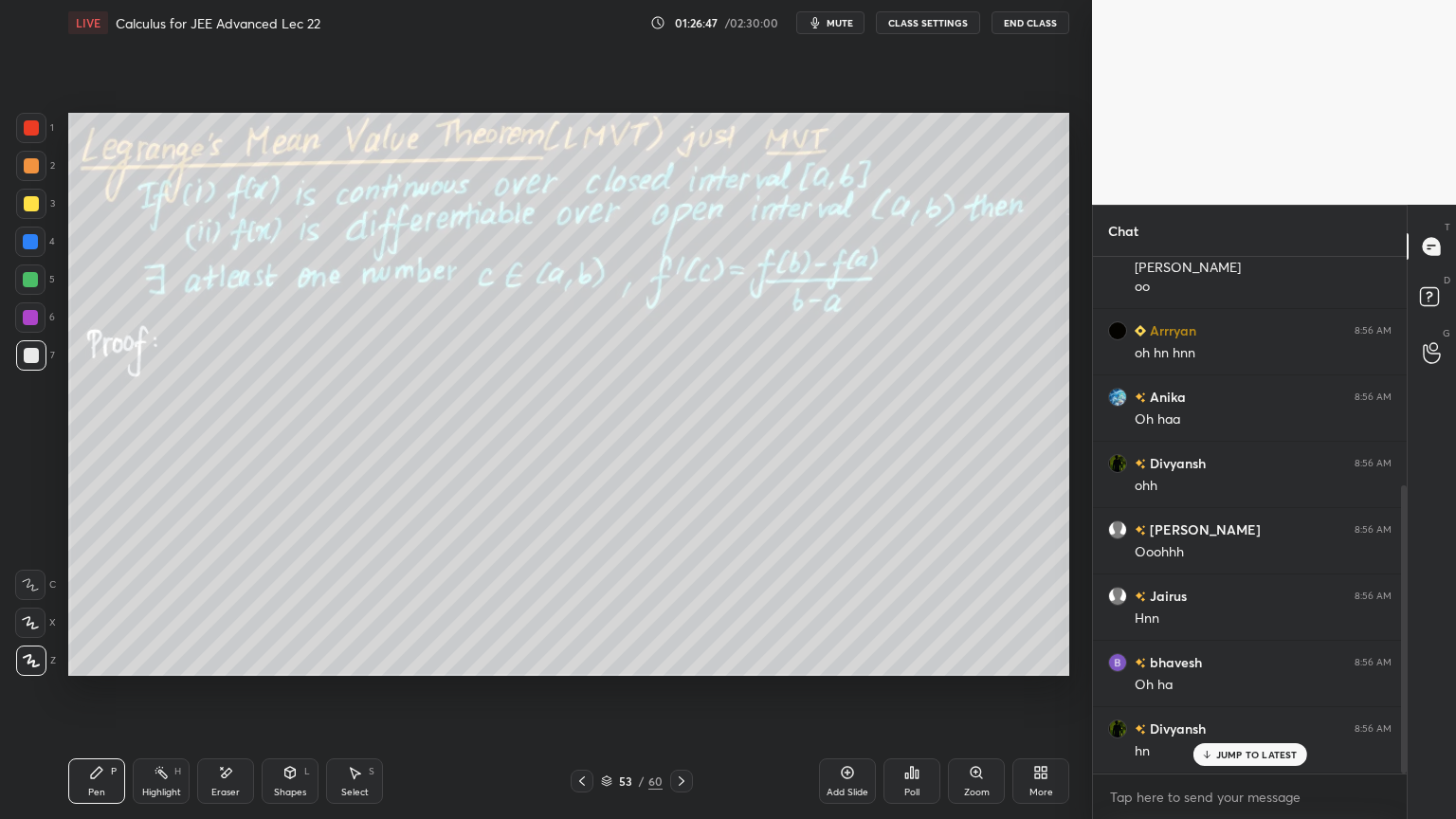 scroll, scrollTop: 410, scrollLeft: 0, axis: vertical 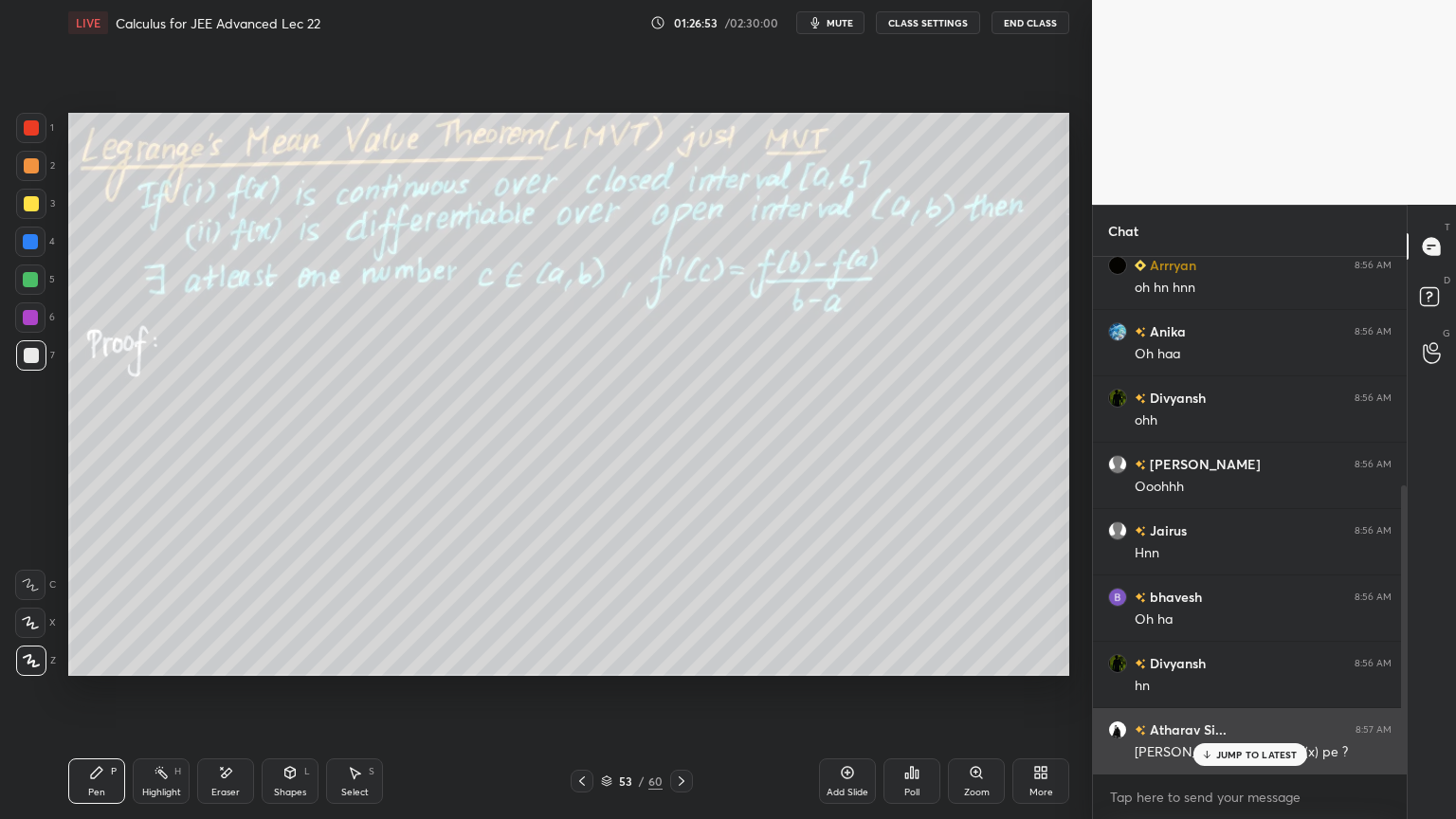 click on "JUMP TO LATEST" at bounding box center (1249, 755) 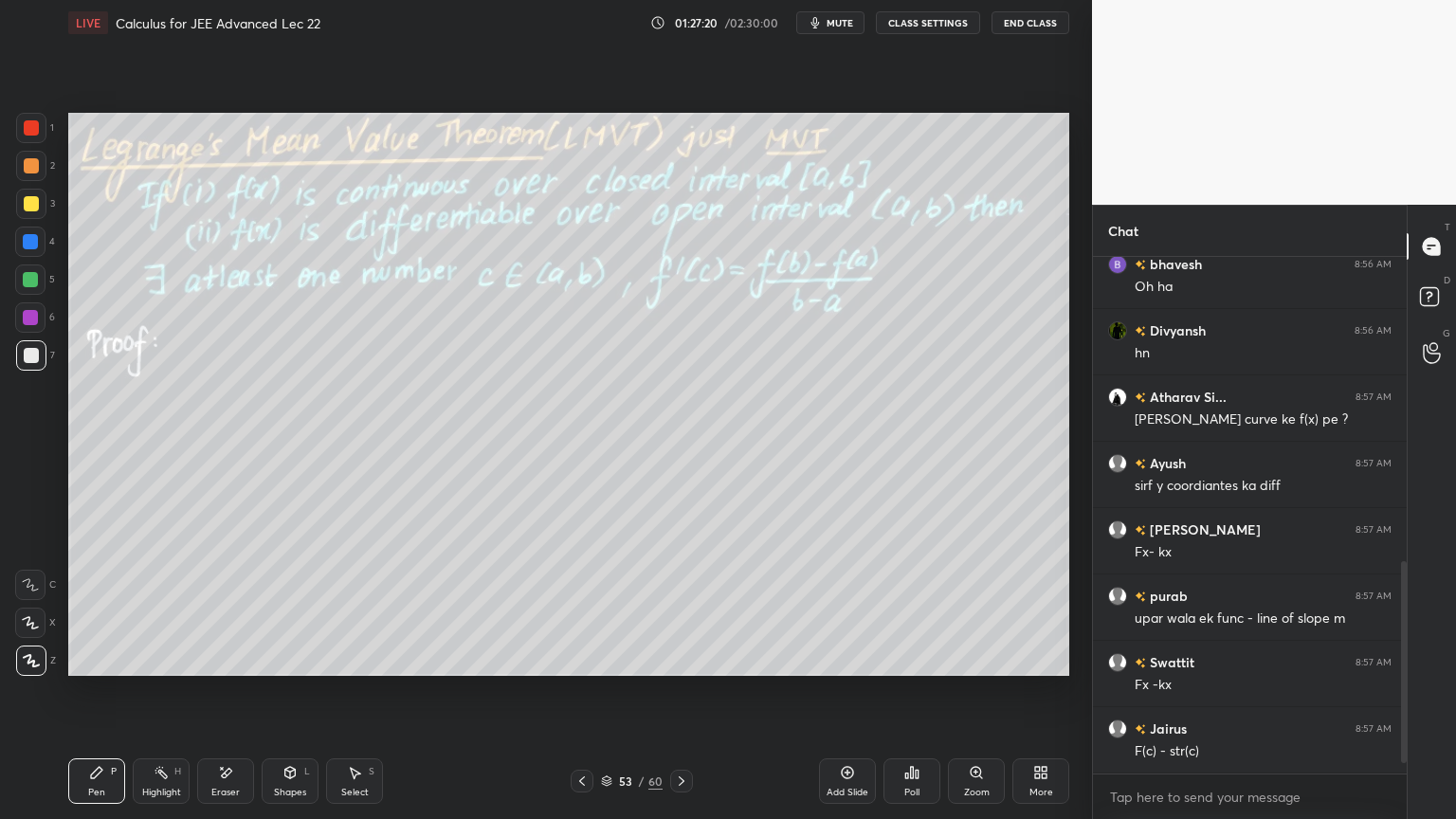 scroll, scrollTop: 808, scrollLeft: 0, axis: vertical 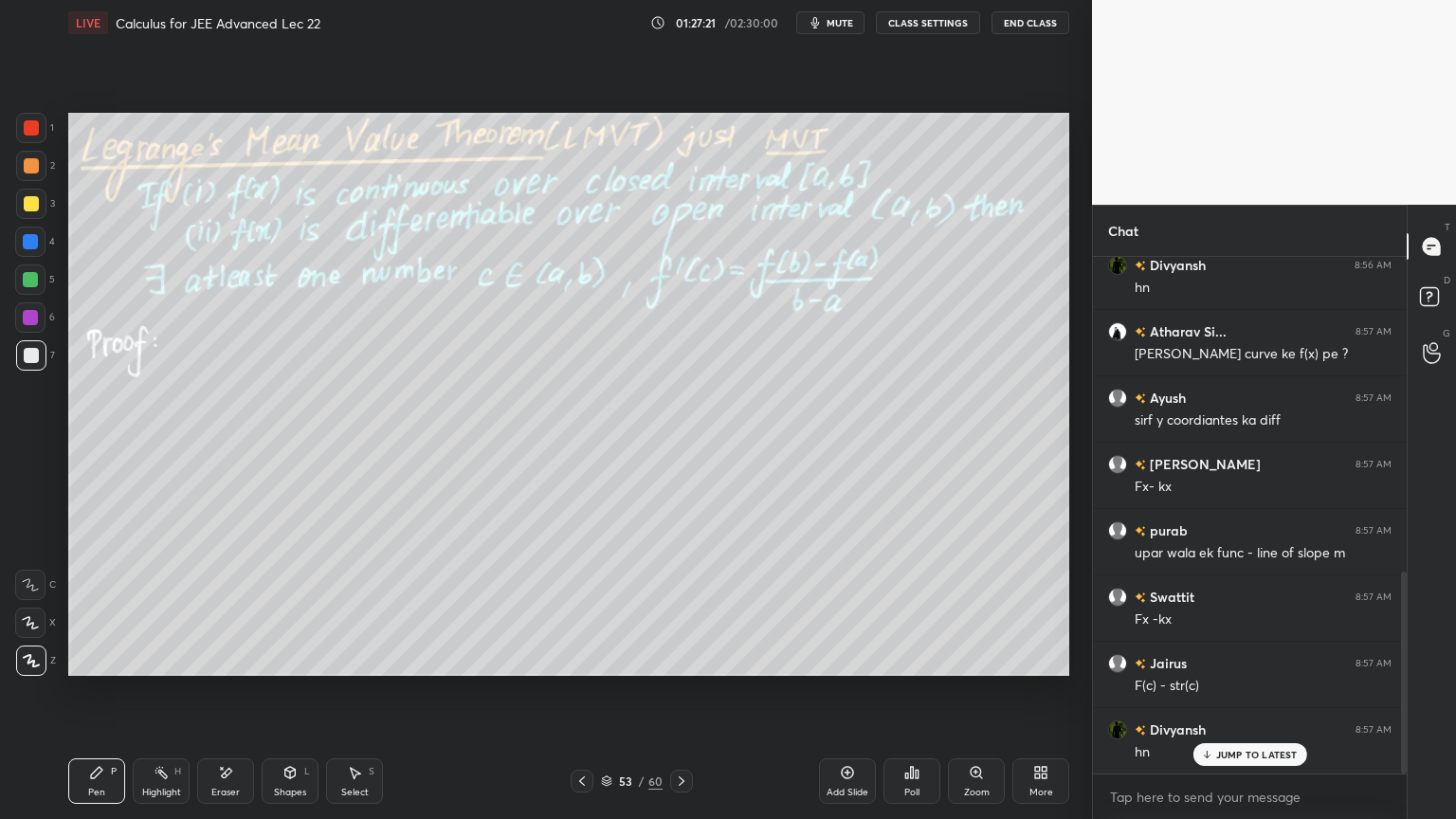 click on "Eraser" at bounding box center (226, 792) 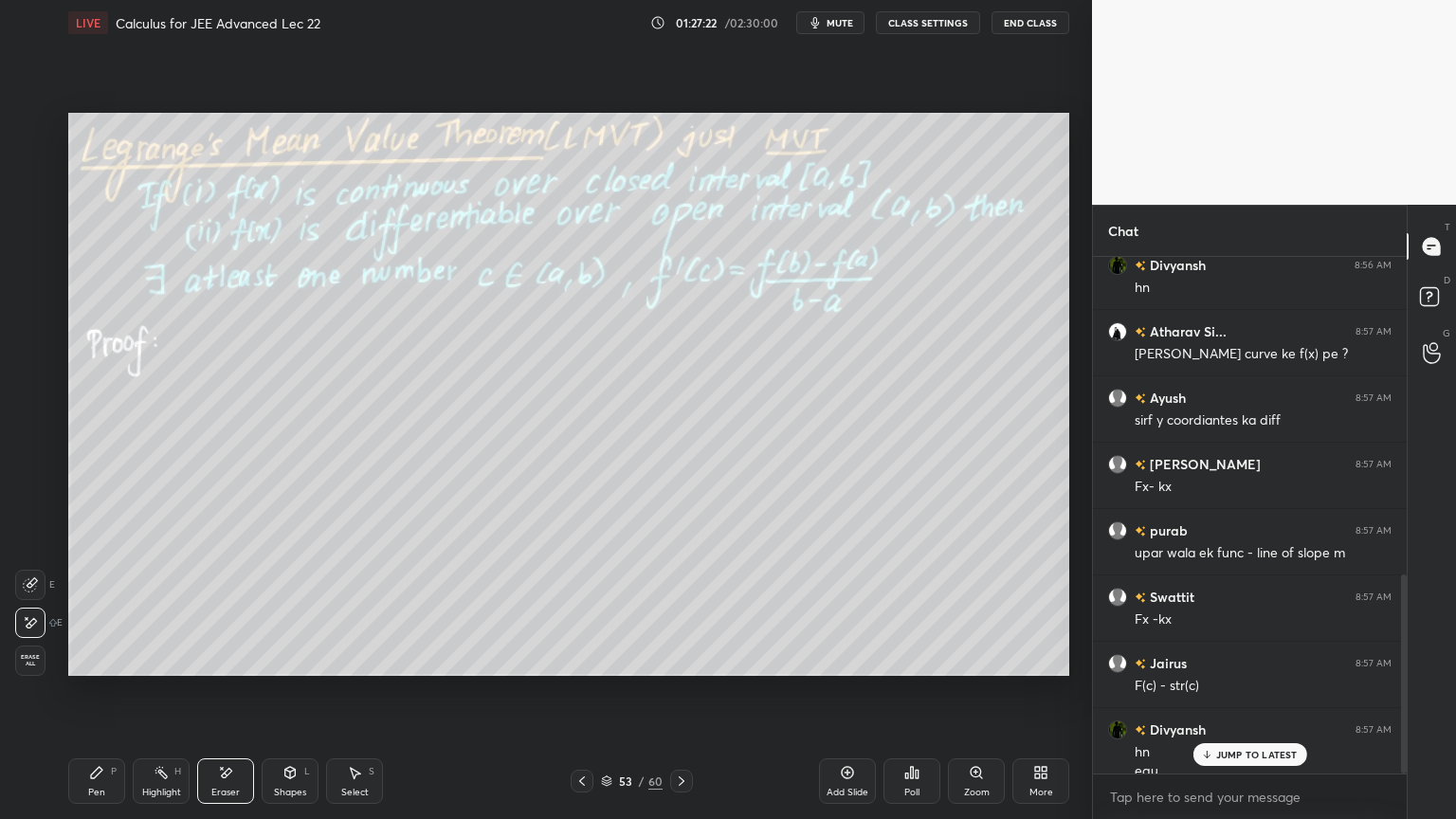 scroll, scrollTop: 827, scrollLeft: 0, axis: vertical 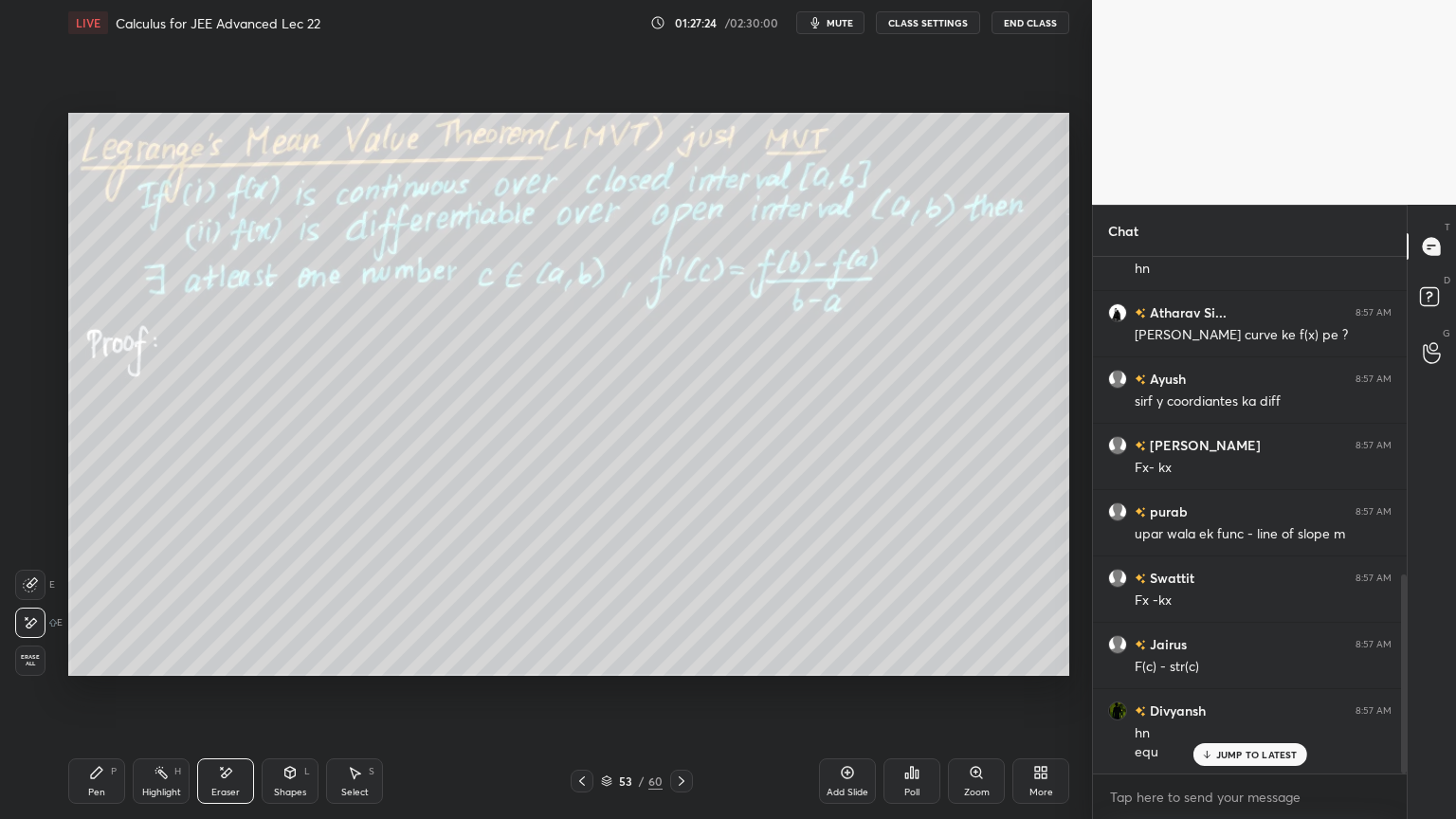 click 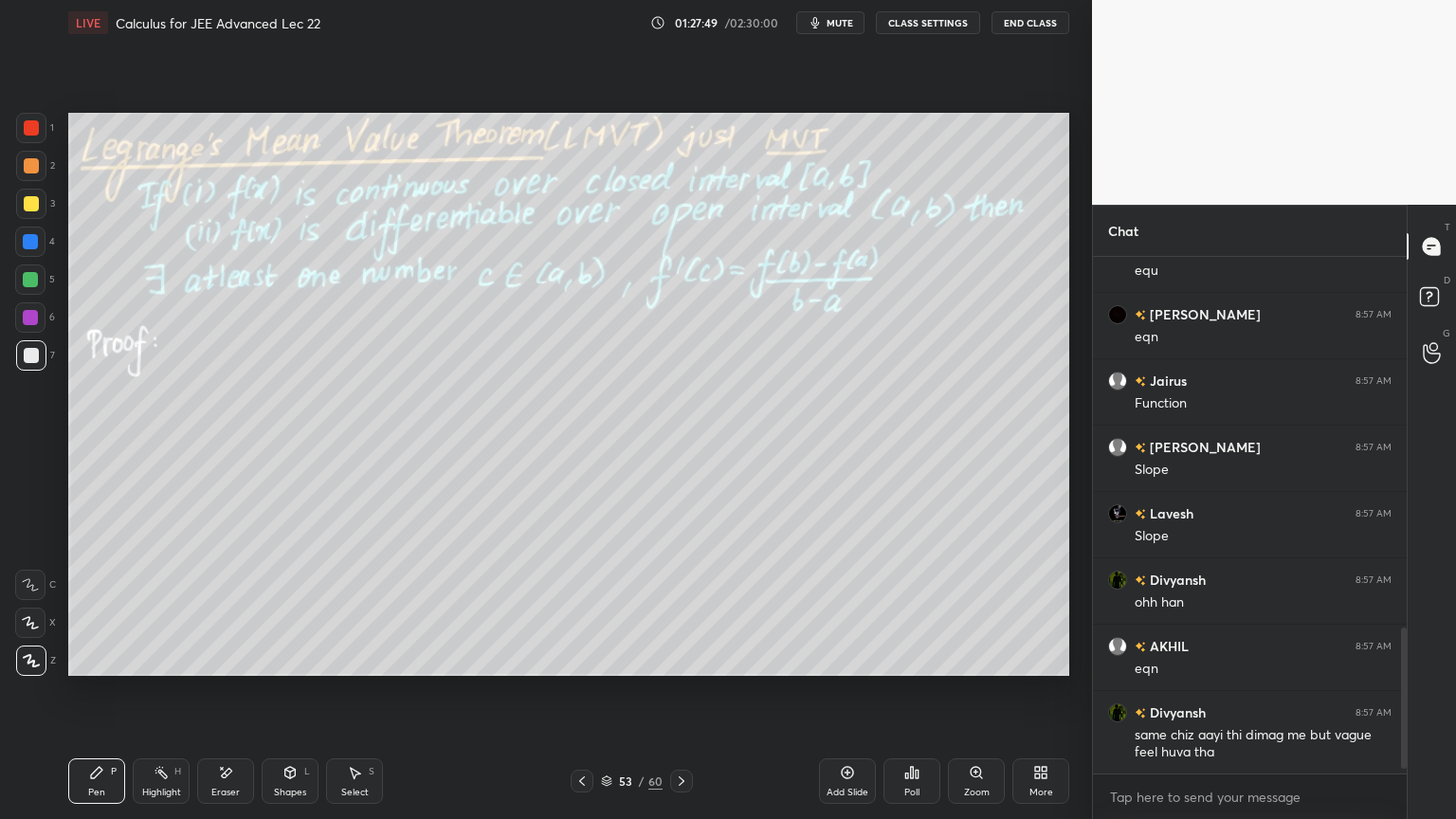 scroll, scrollTop: 1375, scrollLeft: 0, axis: vertical 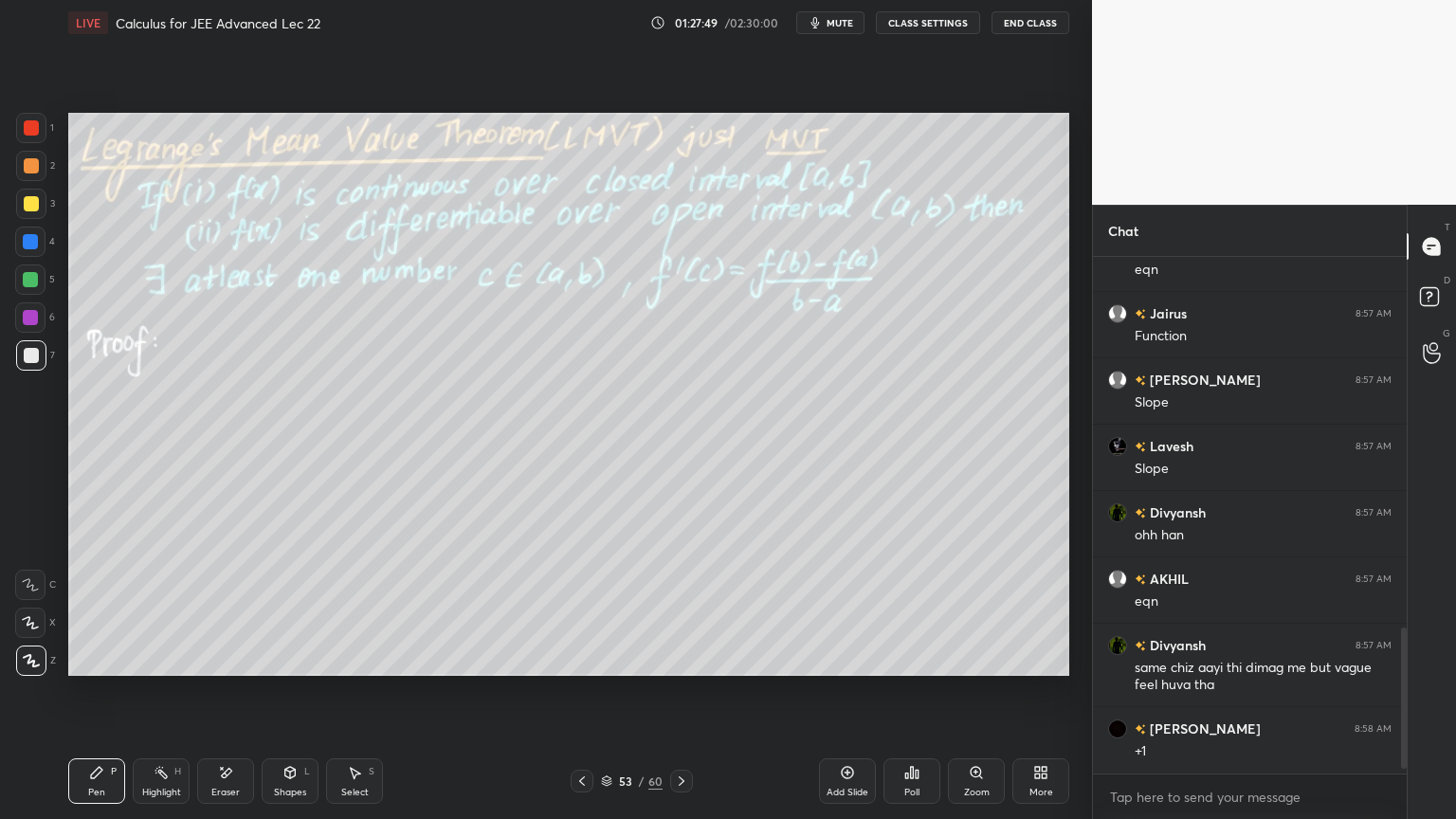 click at bounding box center (31, 128) 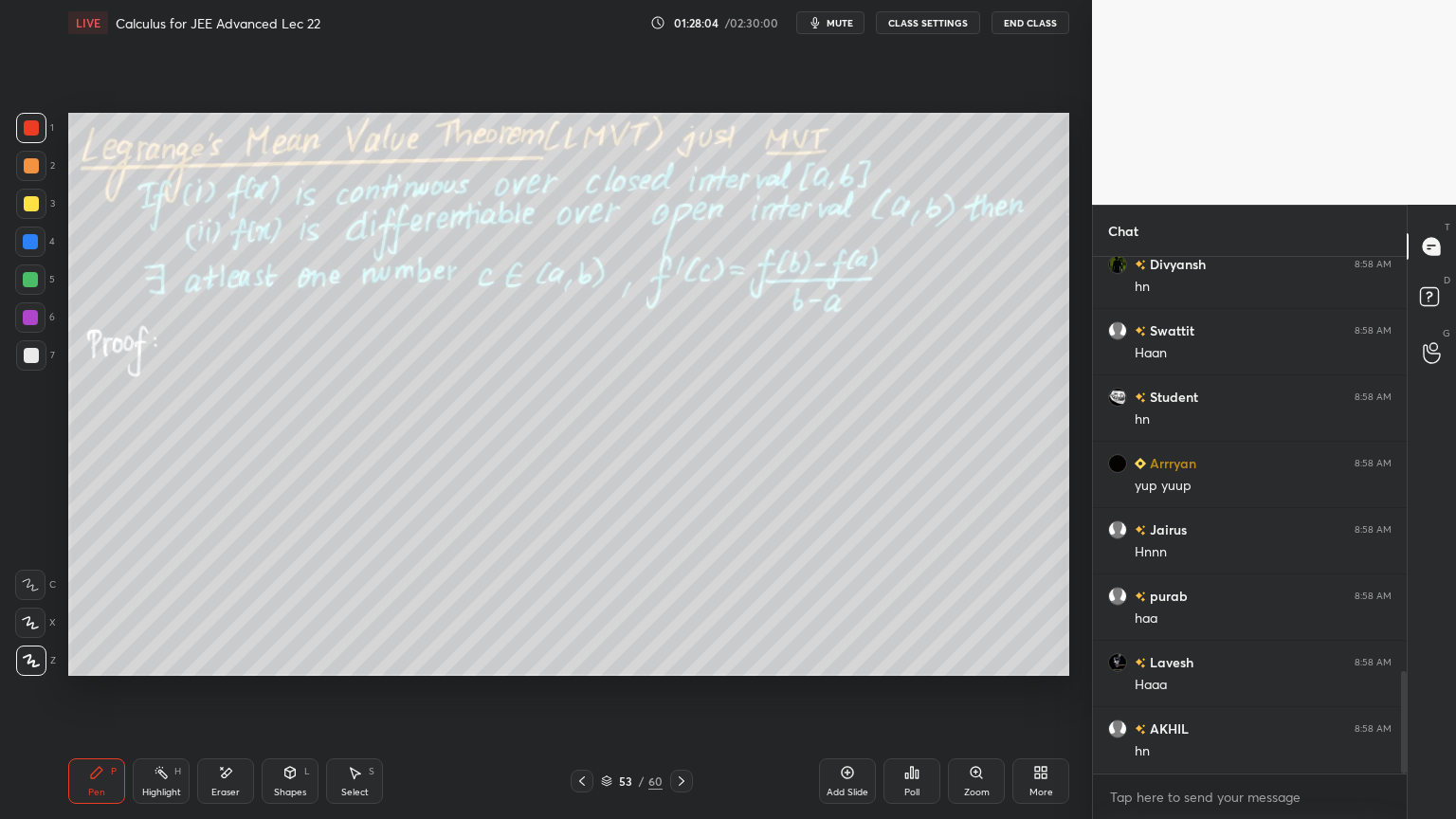 scroll, scrollTop: 2084, scrollLeft: 0, axis: vertical 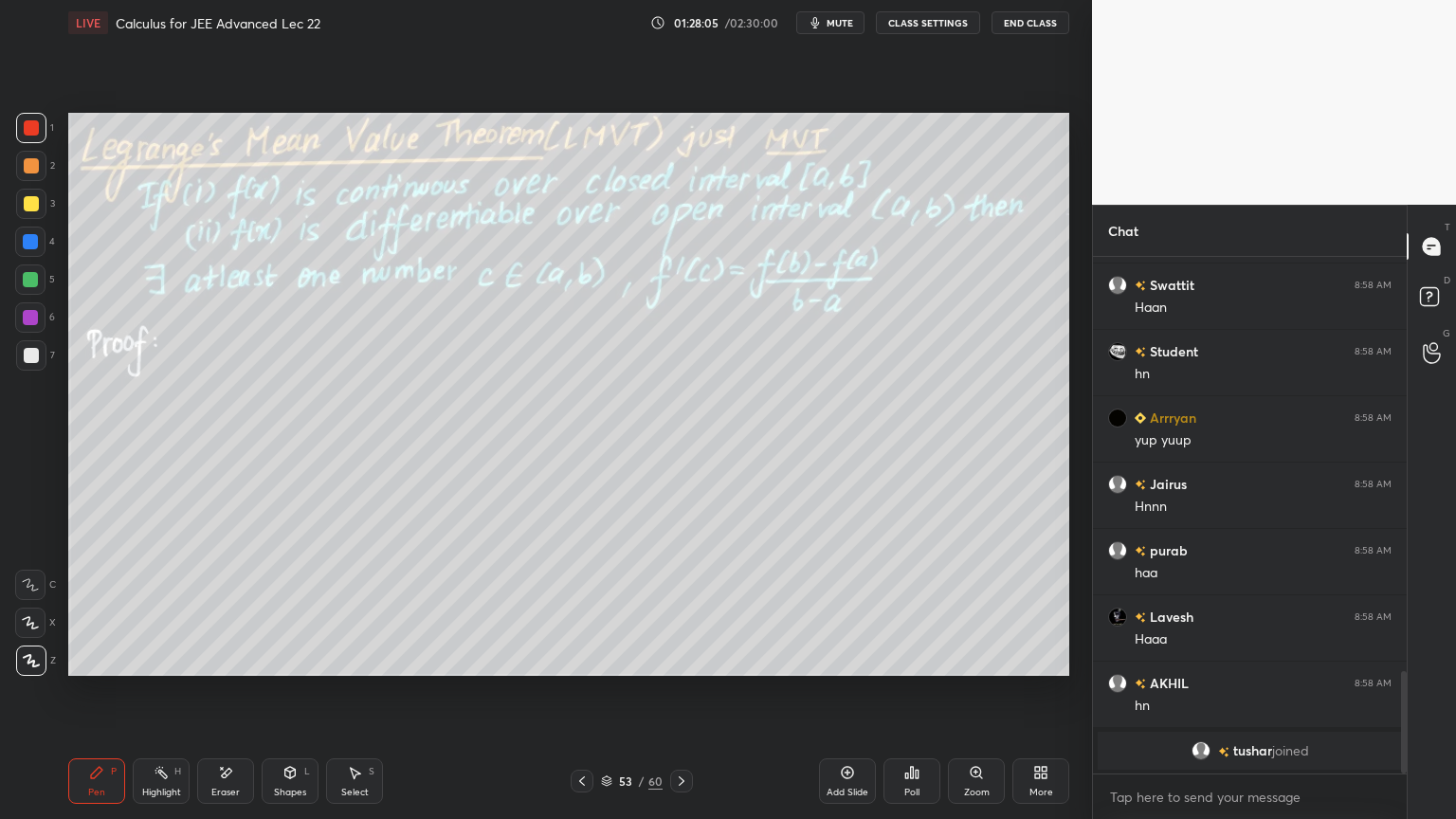 drag, startPoint x: 35, startPoint y: 355, endPoint x: 53, endPoint y: 368, distance: 22.203603 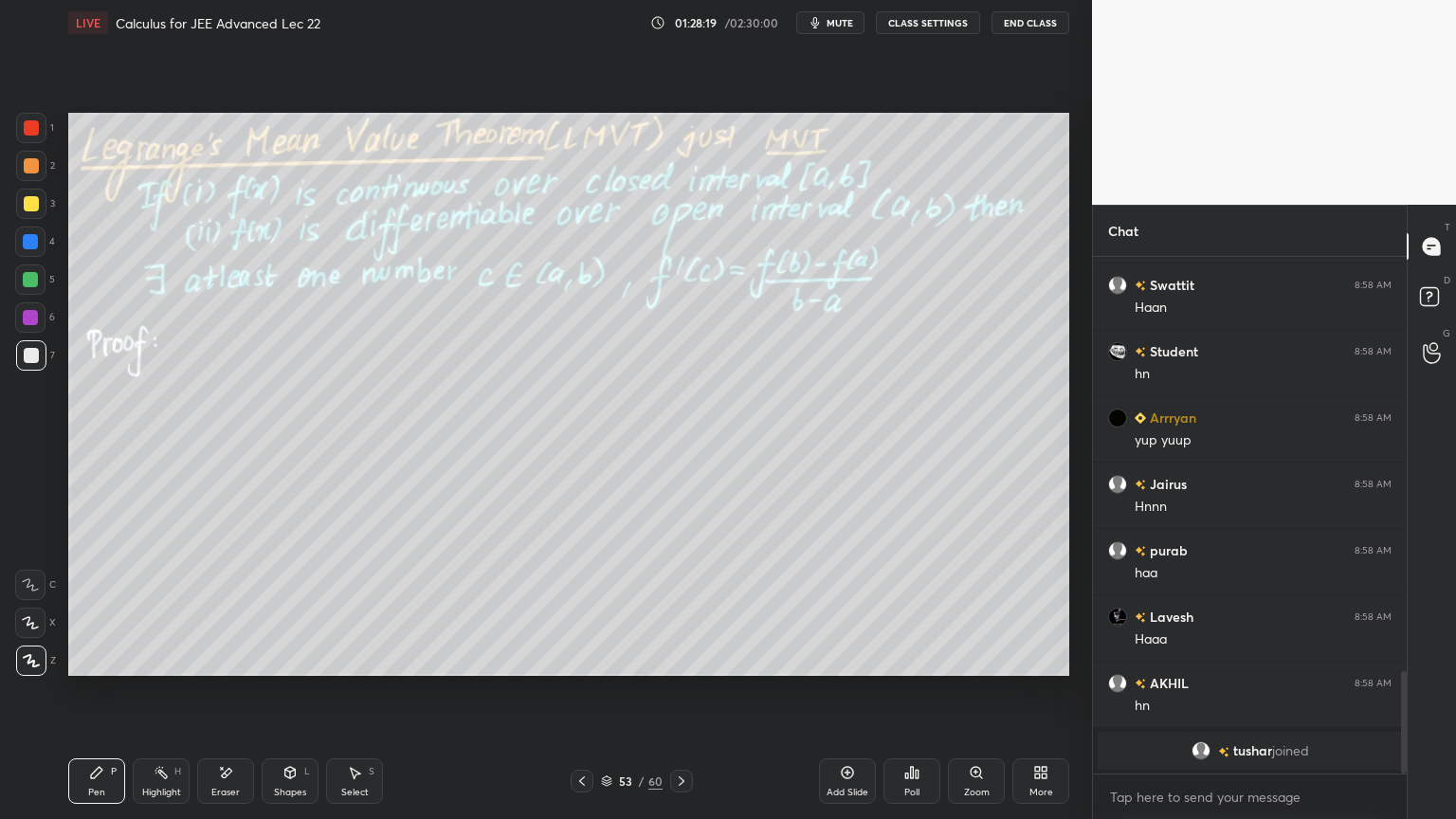 scroll, scrollTop: 1830, scrollLeft: 0, axis: vertical 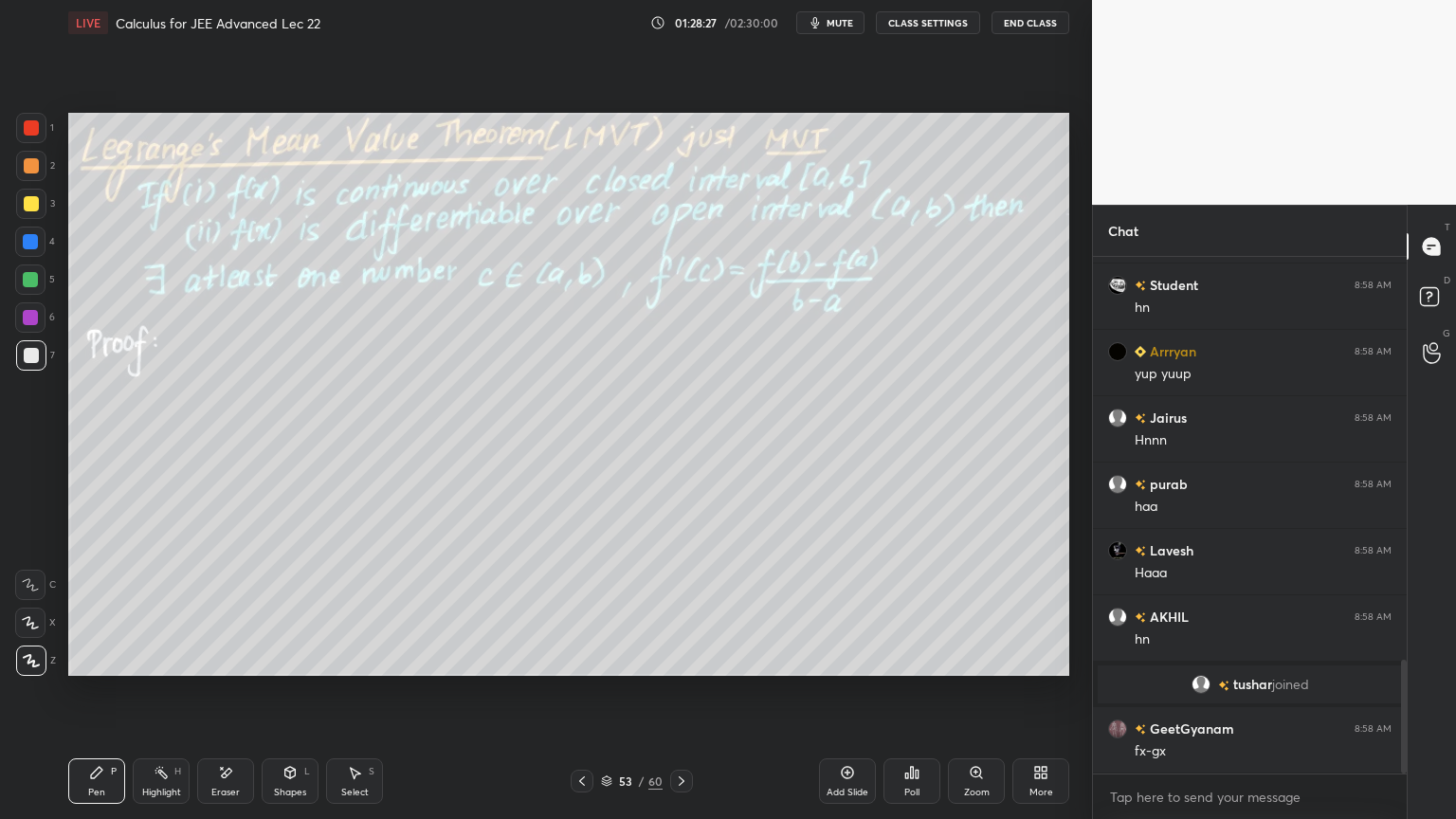 click 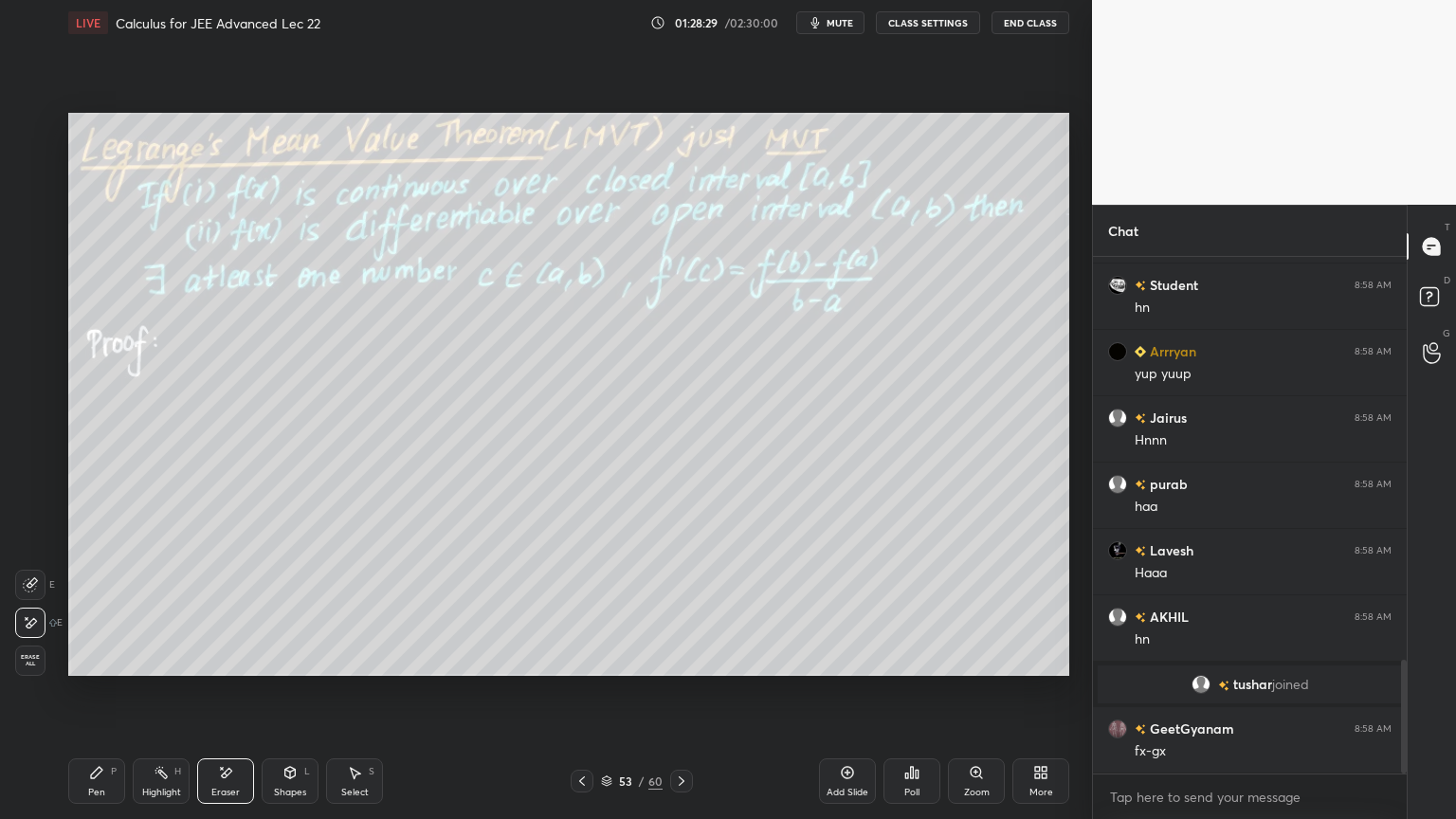drag, startPoint x: 102, startPoint y: 779, endPoint x: 181, endPoint y: 717, distance: 100.4241 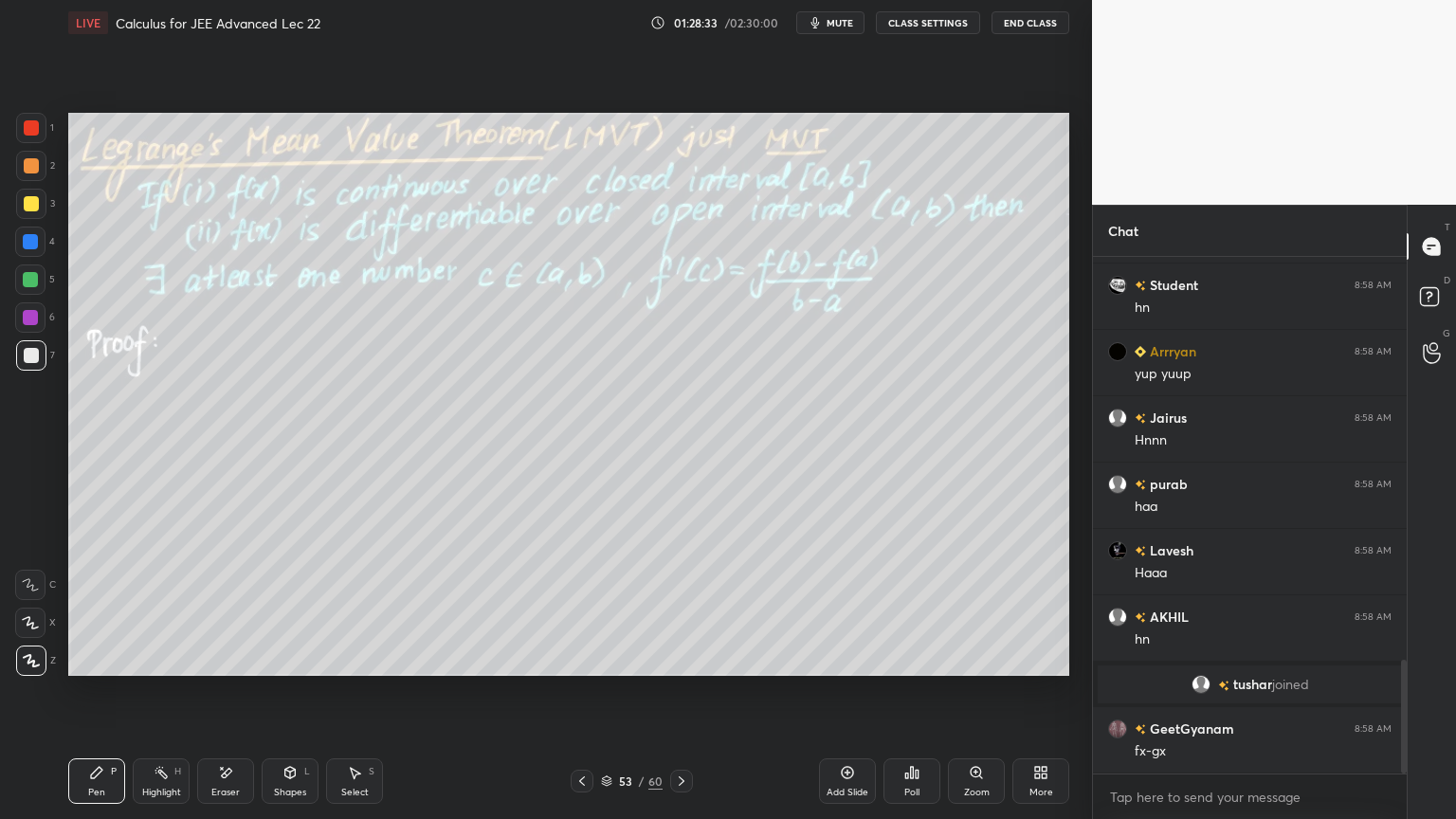 click on "Eraser" at bounding box center (226, 781) 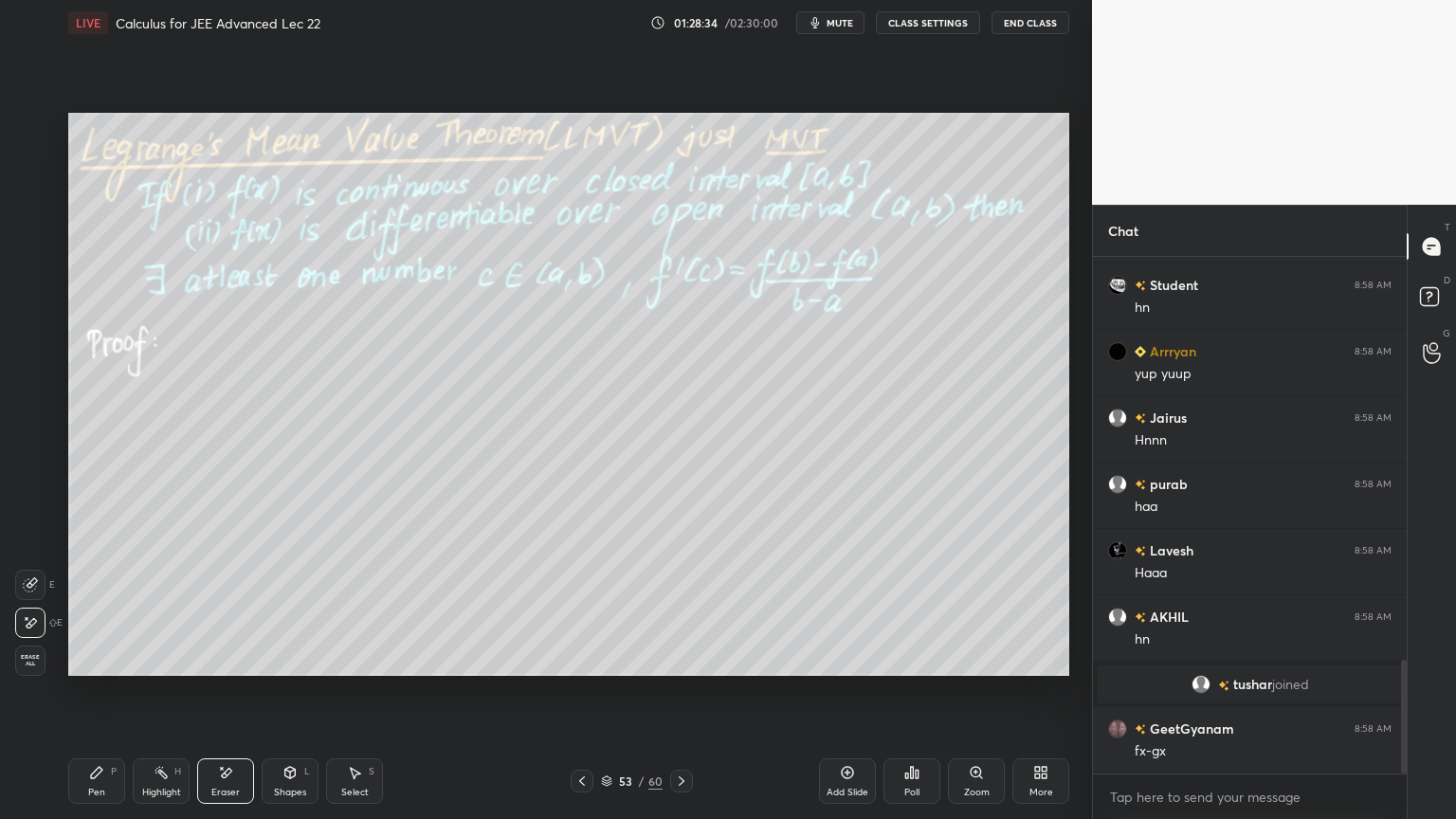 drag, startPoint x: 105, startPoint y: 788, endPoint x: 146, endPoint y: 758, distance: 50.803543 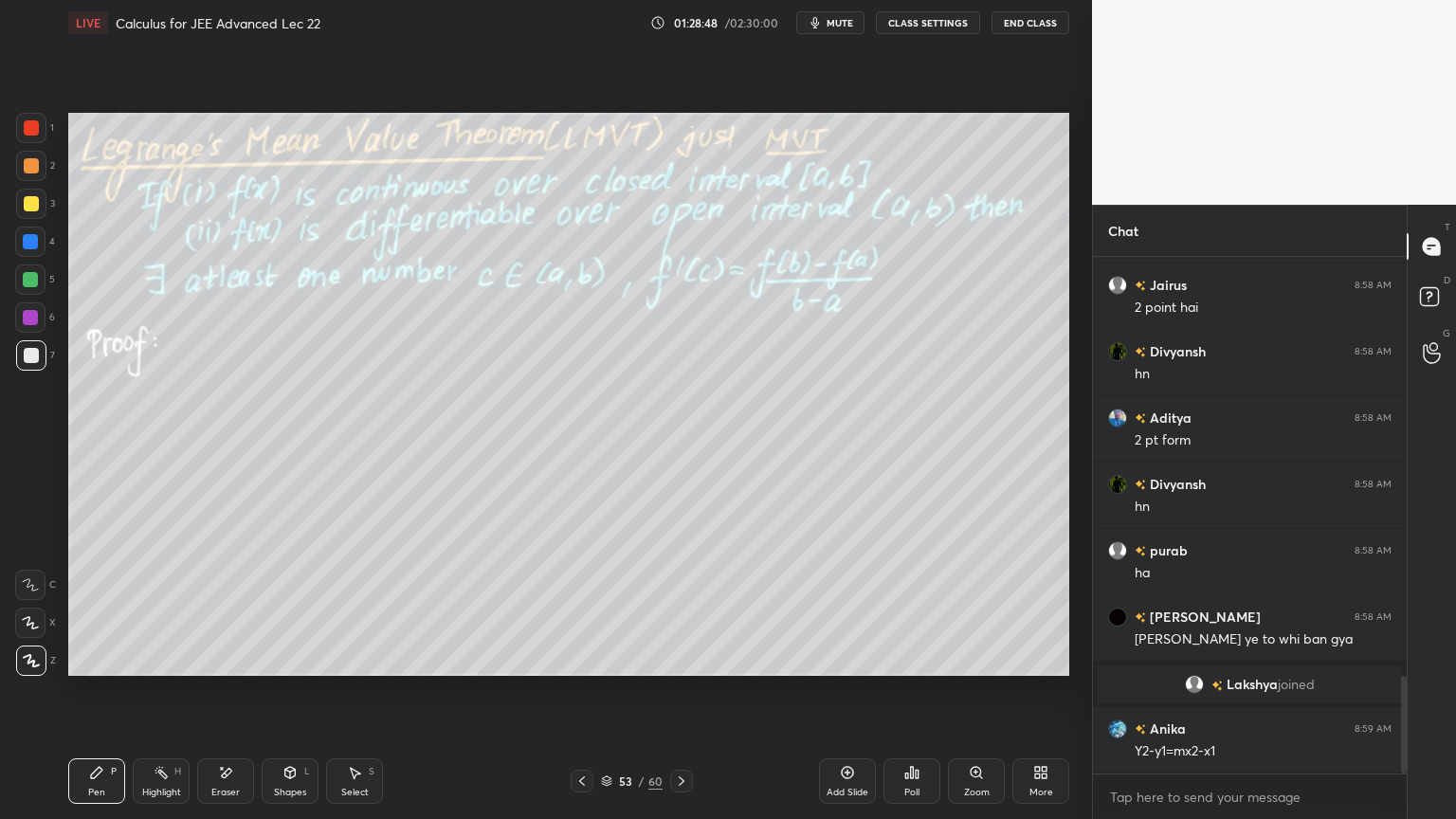 scroll, scrollTop: 2210, scrollLeft: 0, axis: vertical 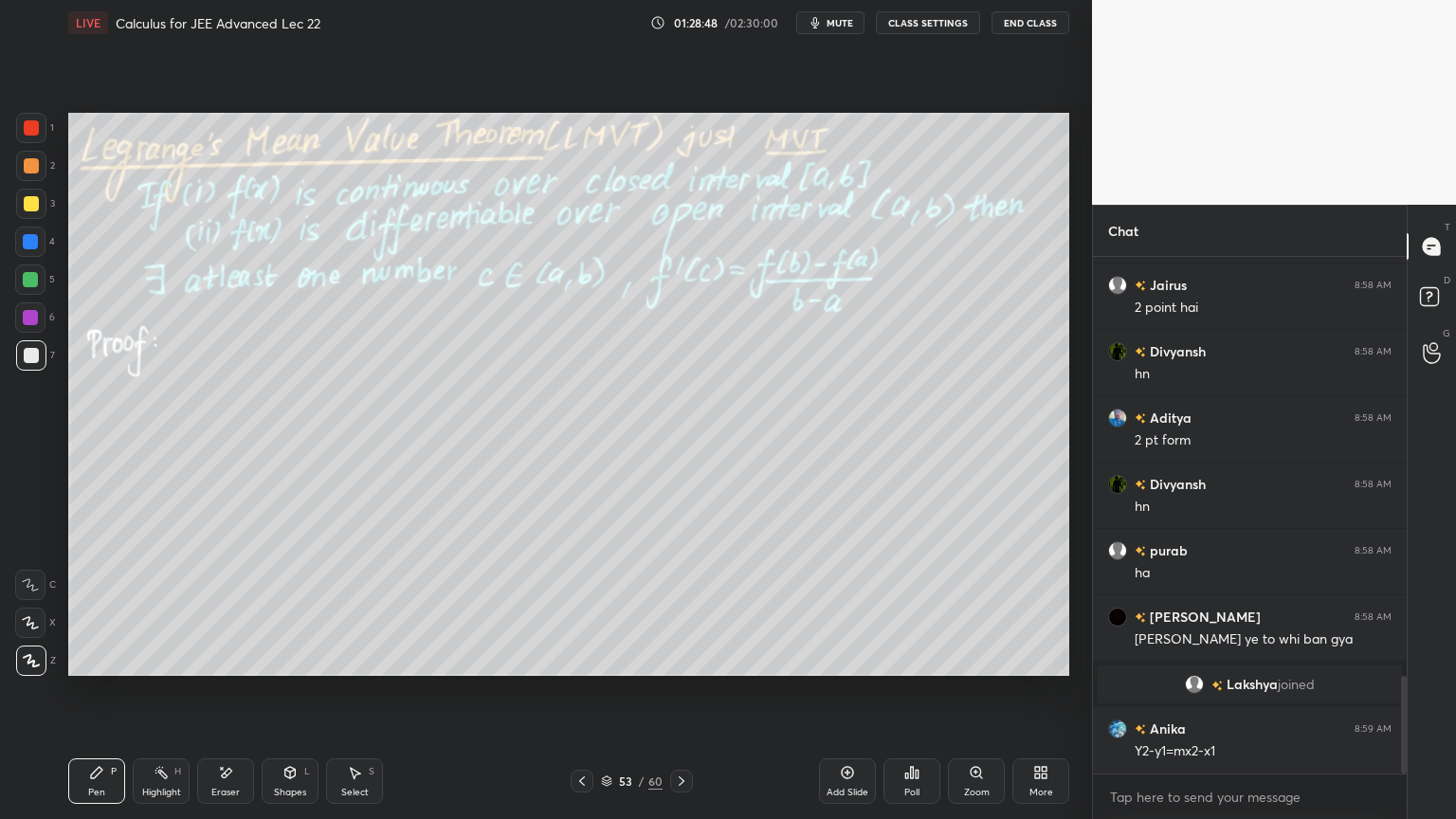 drag, startPoint x: 235, startPoint y: 760, endPoint x: 347, endPoint y: 678, distance: 138.8092 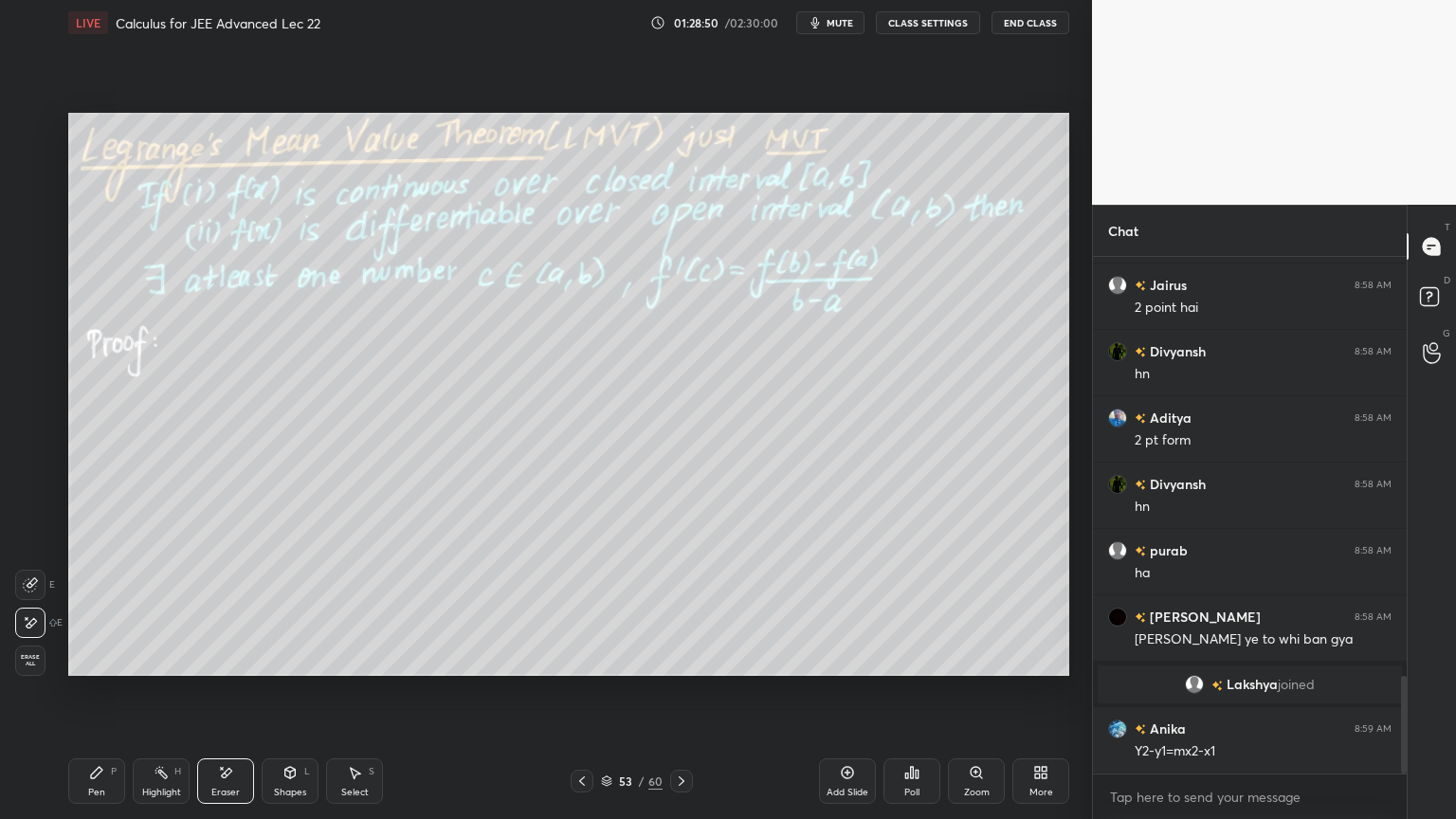 click 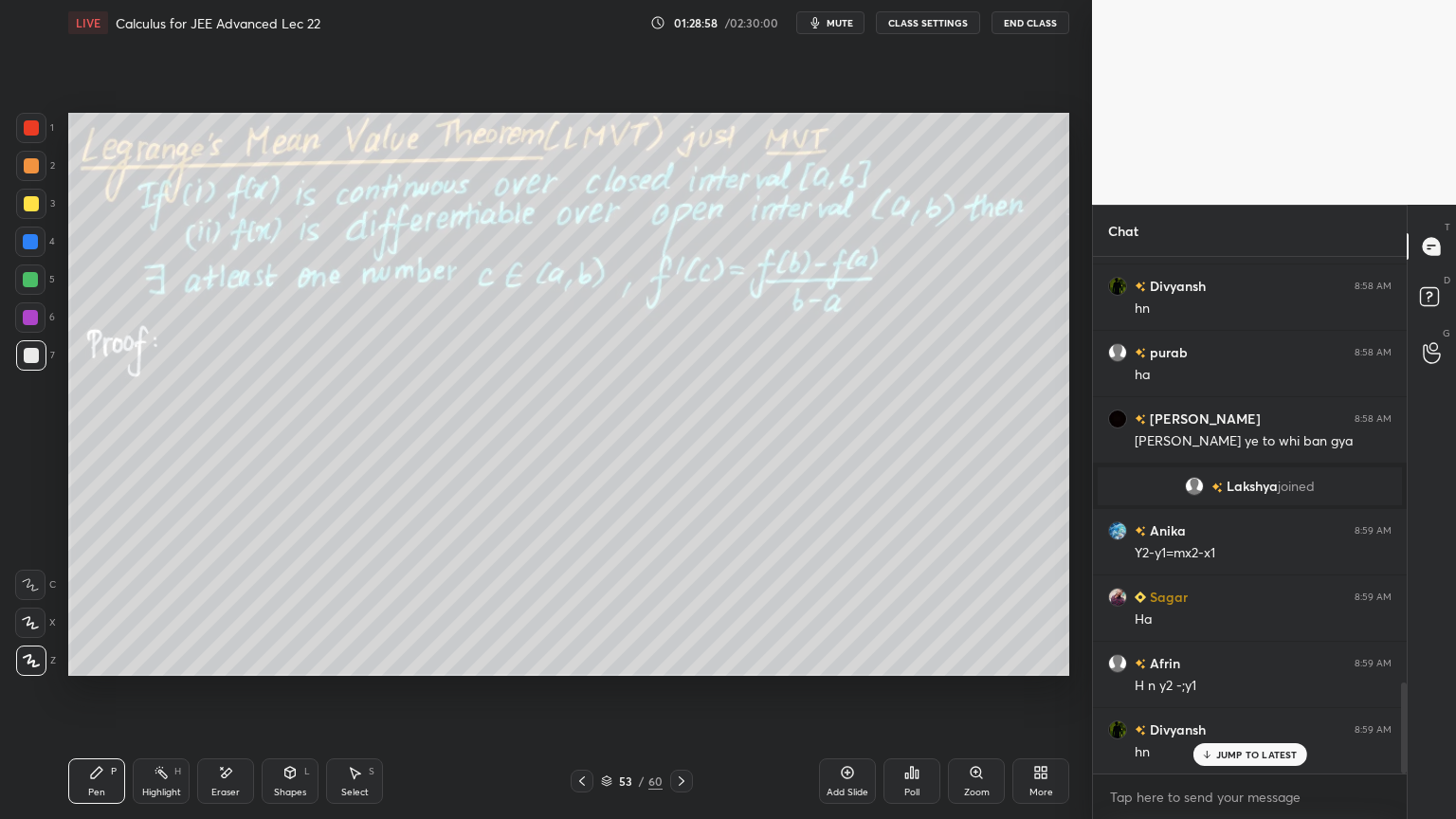 scroll, scrollTop: 2427, scrollLeft: 0, axis: vertical 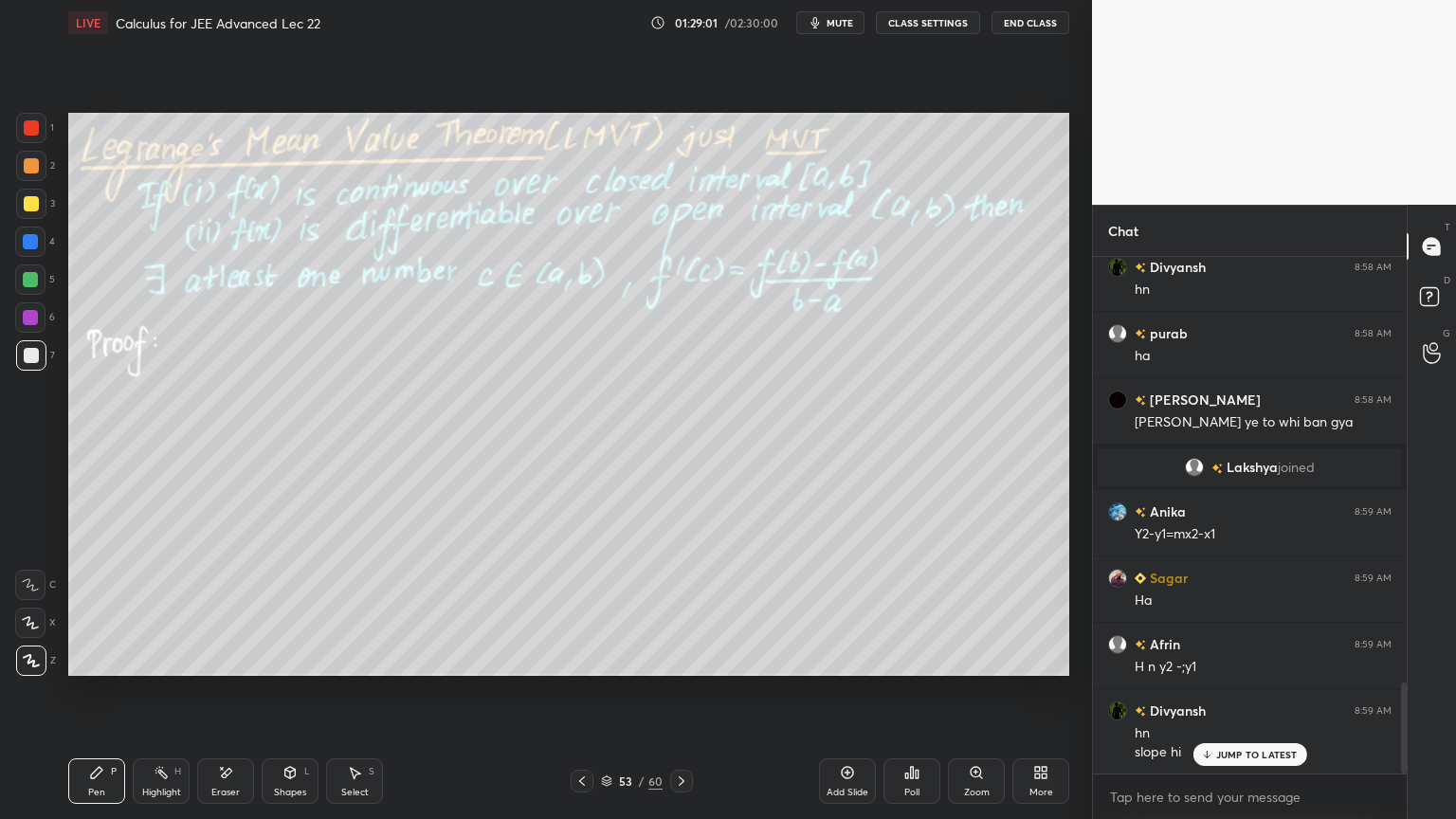 click 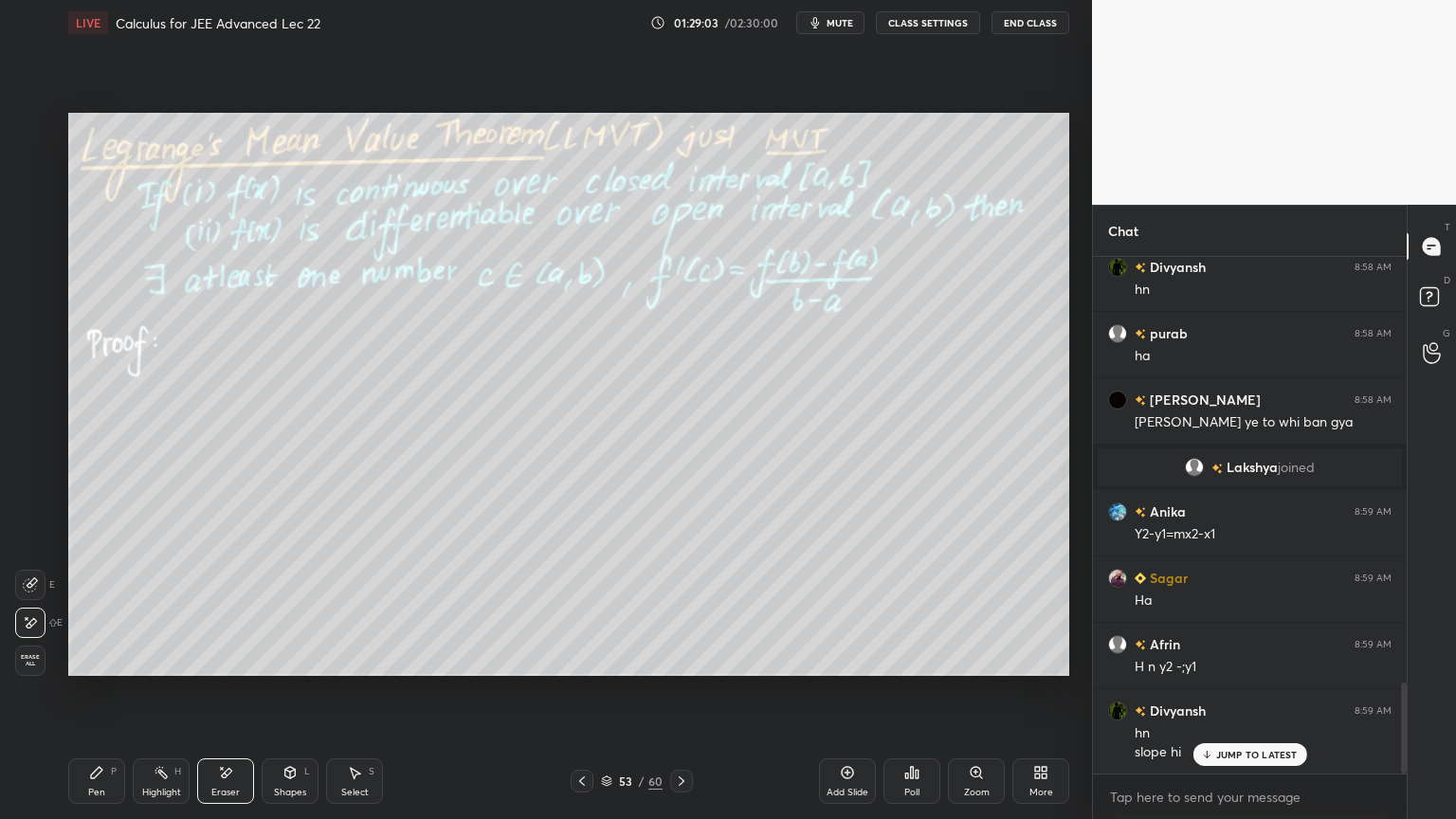 click on "Pen P" at bounding box center (97, 781) 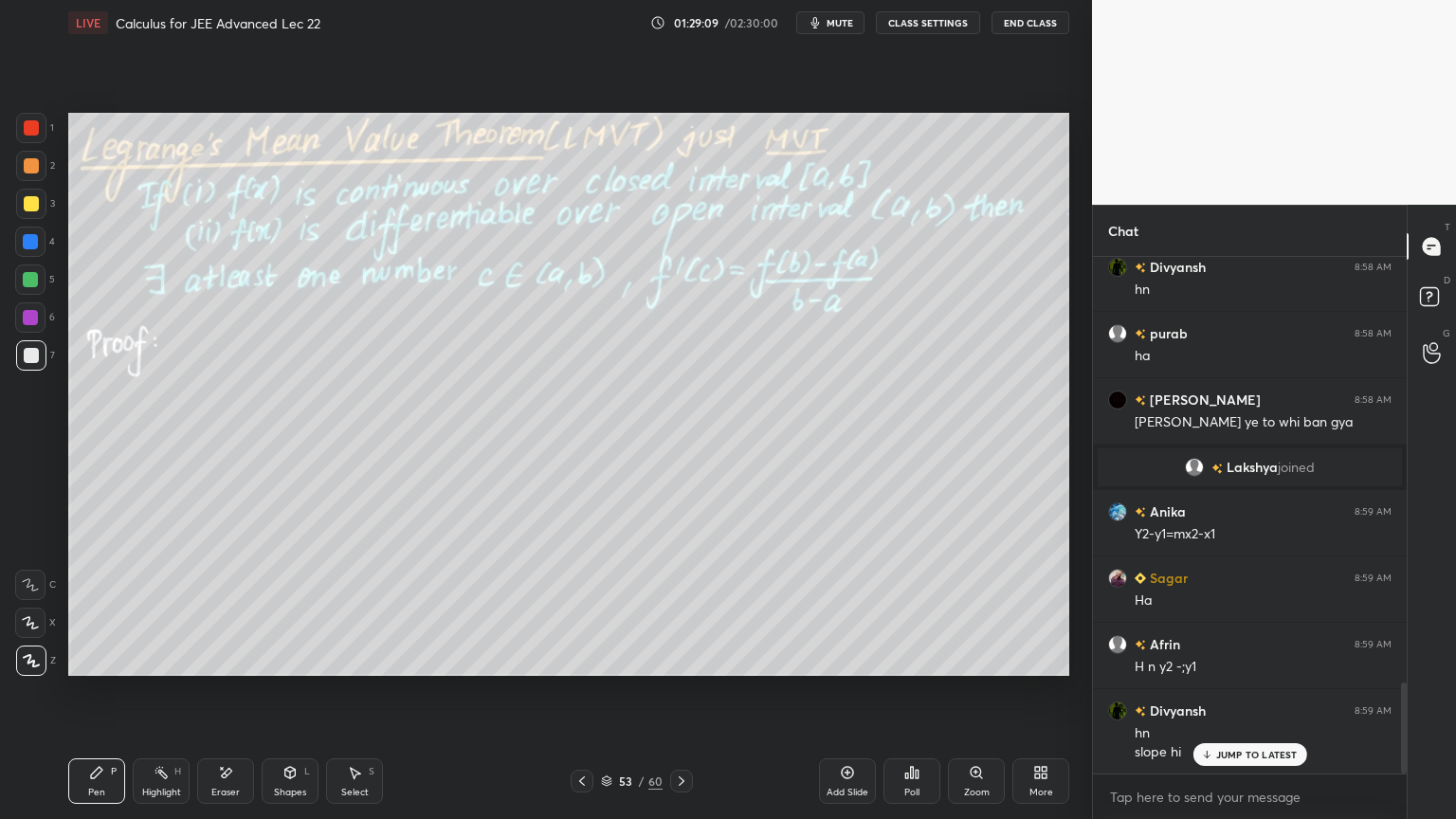 click on "Eraser" at bounding box center [226, 781] 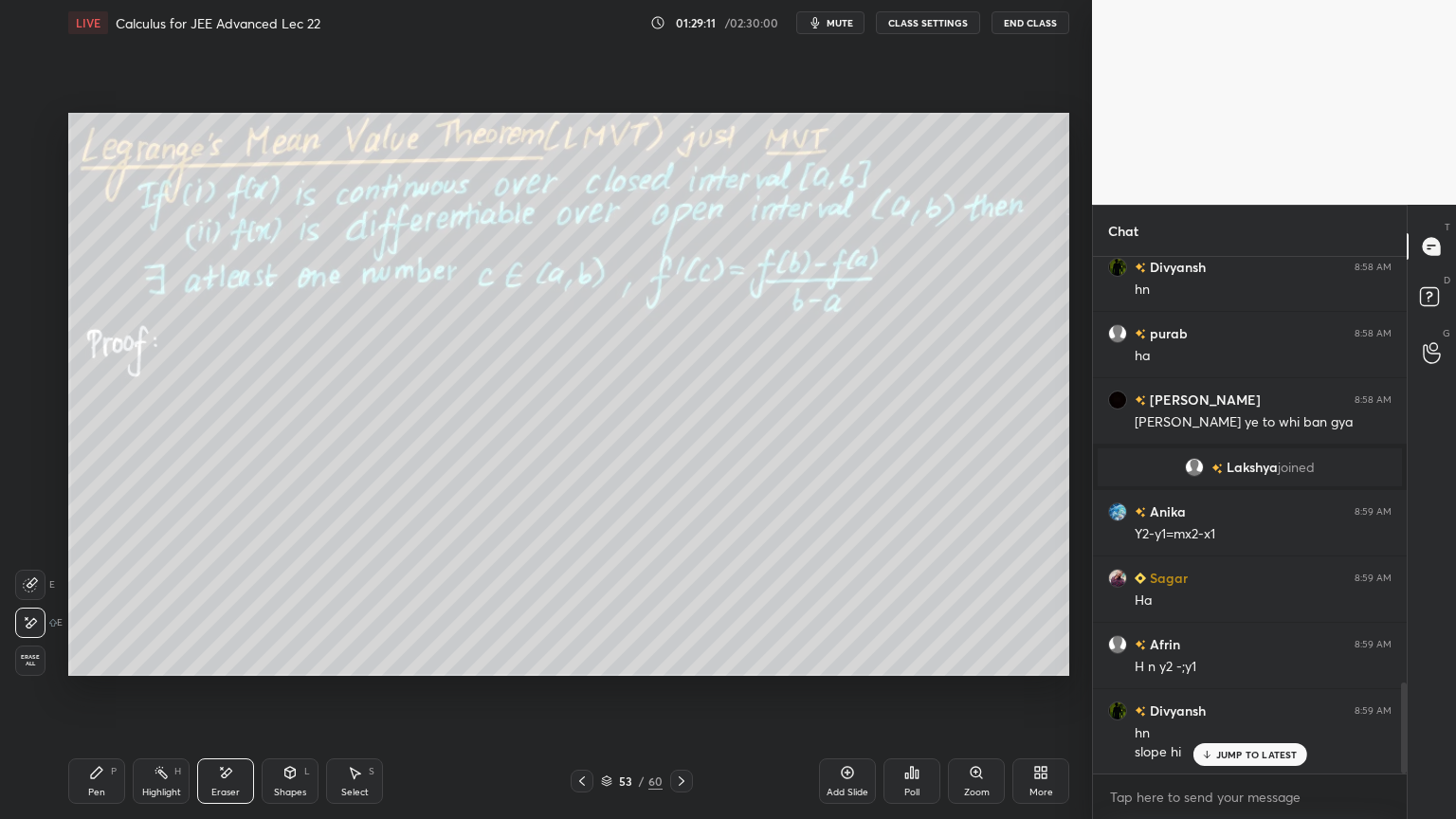 drag, startPoint x: 98, startPoint y: 788, endPoint x: 231, endPoint y: 687, distance: 167.00299 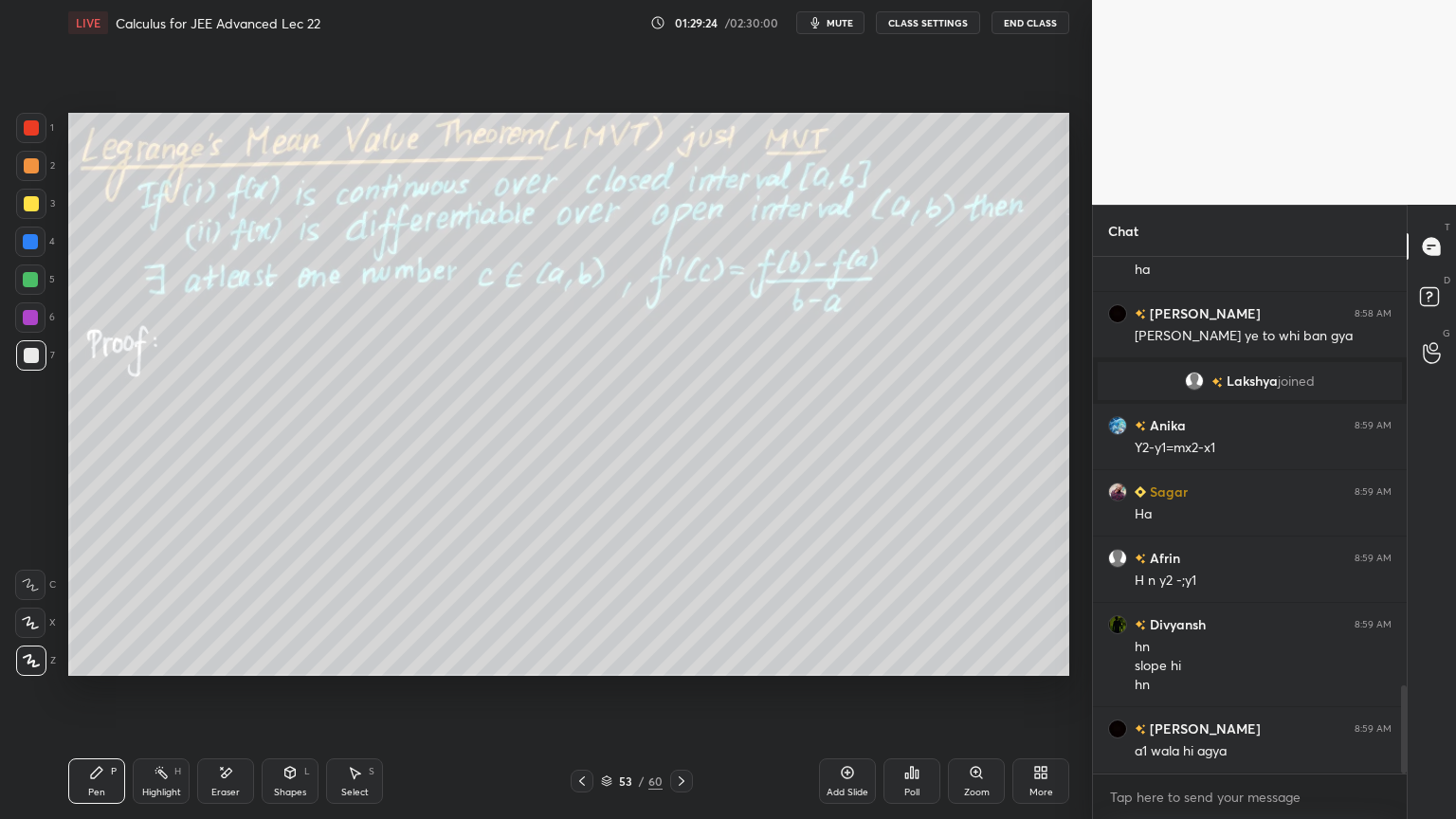 scroll, scrollTop: 2578, scrollLeft: 0, axis: vertical 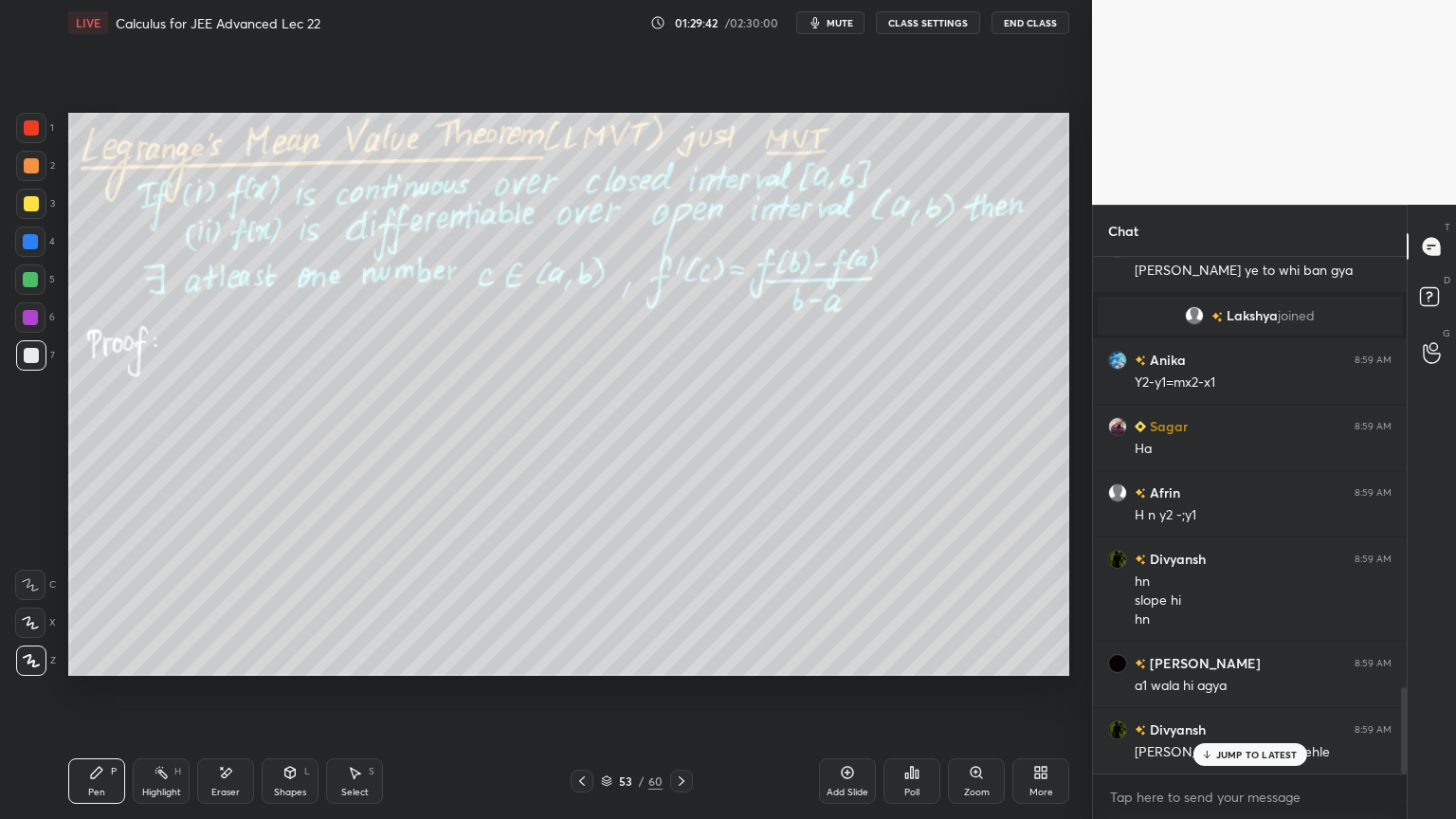 drag, startPoint x: 235, startPoint y: 780, endPoint x: 304, endPoint y: 751, distance: 74.84651 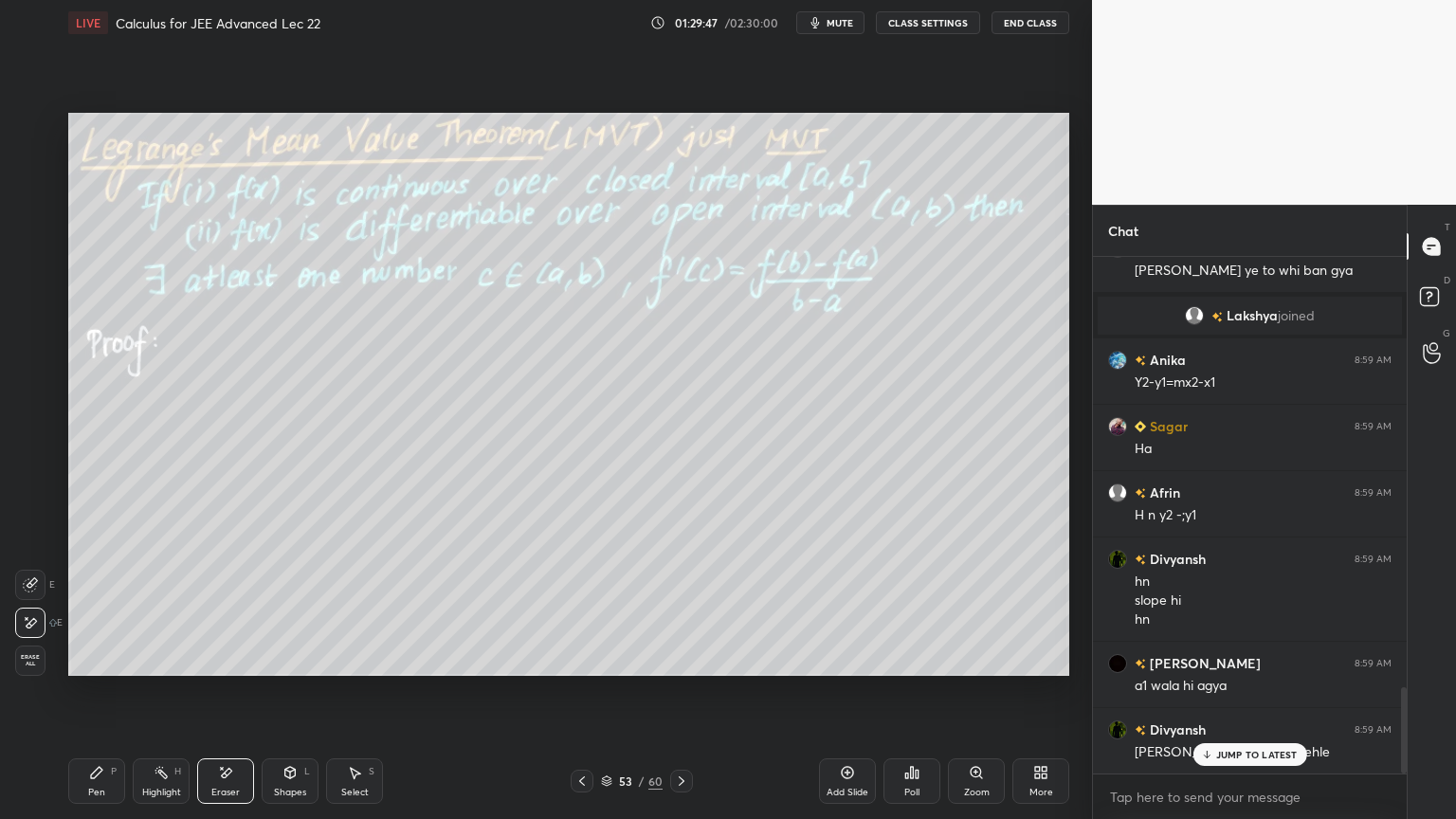 click 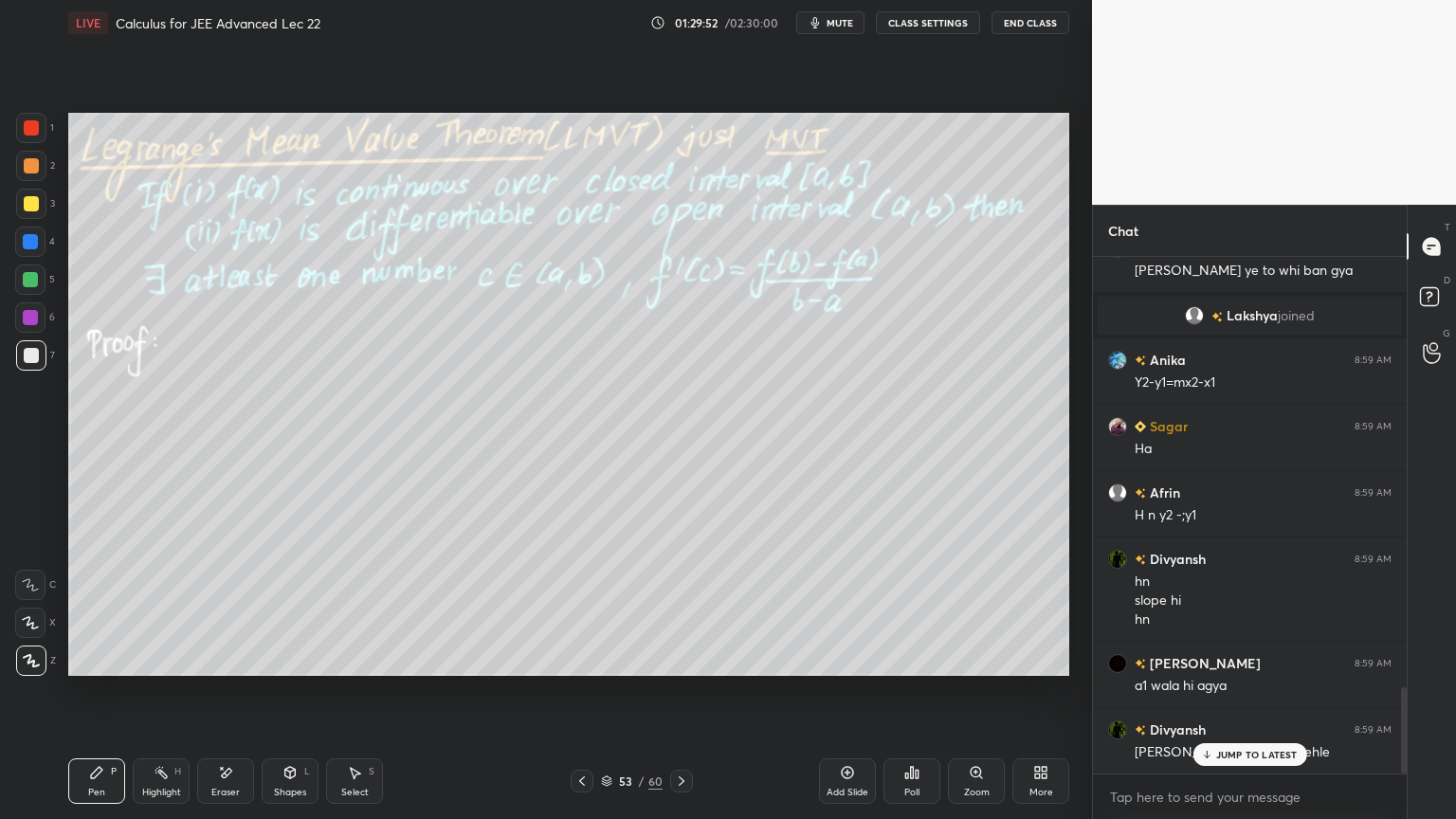 click on "JUMP TO LATEST" at bounding box center (1257, 755) 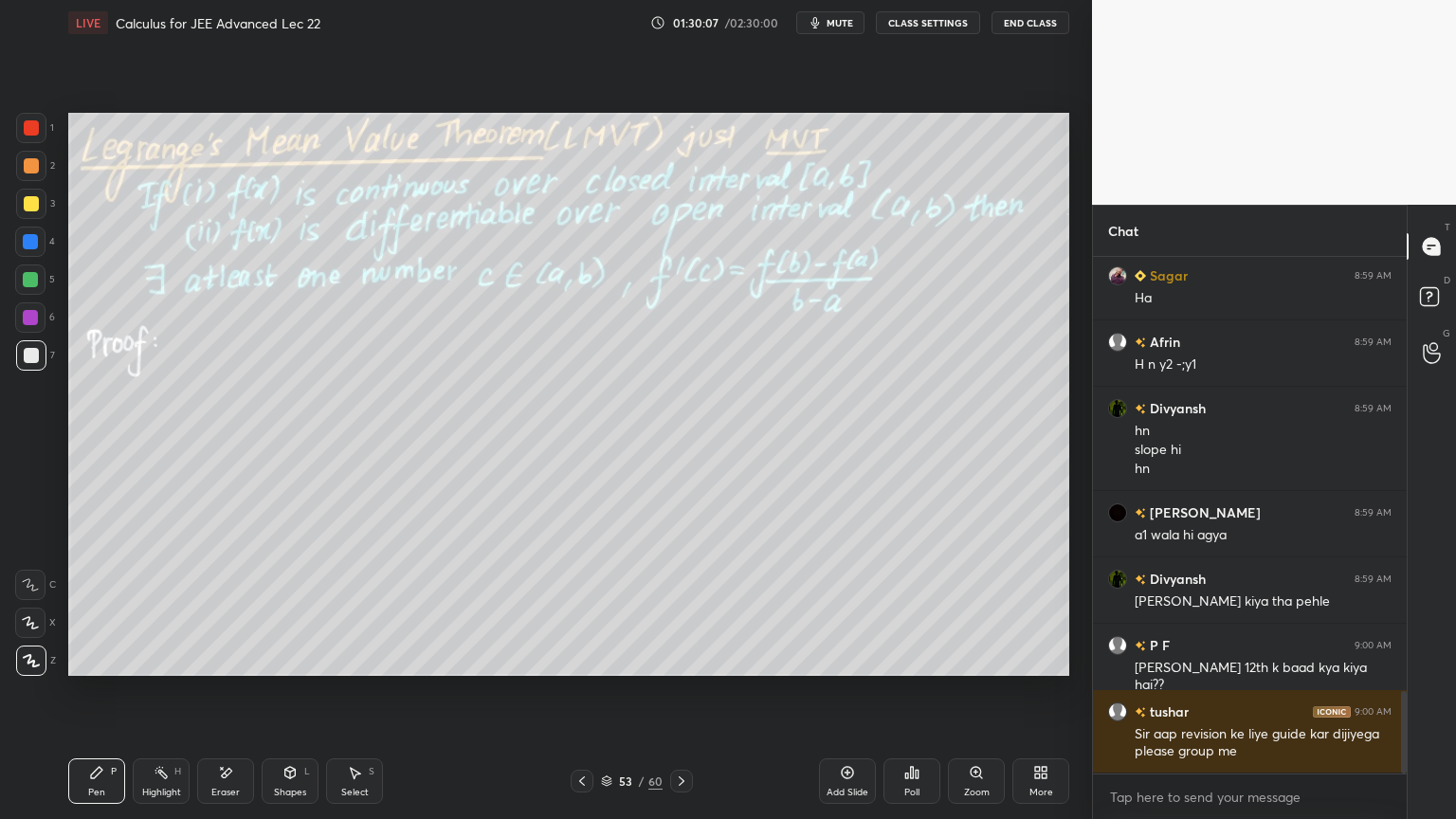 scroll, scrollTop: 2794, scrollLeft: 0, axis: vertical 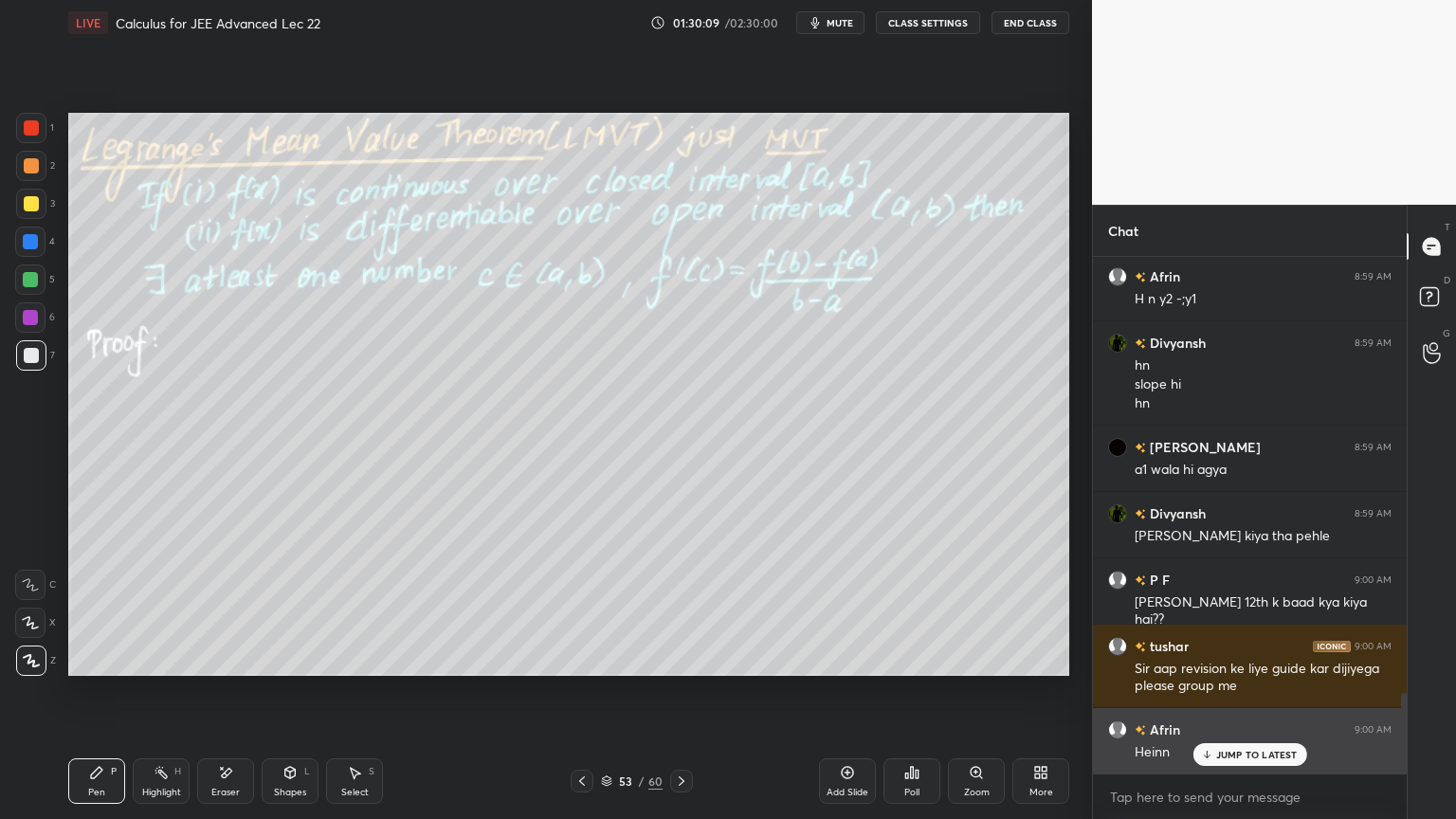click on "JUMP TO LATEST" at bounding box center (1249, 755) 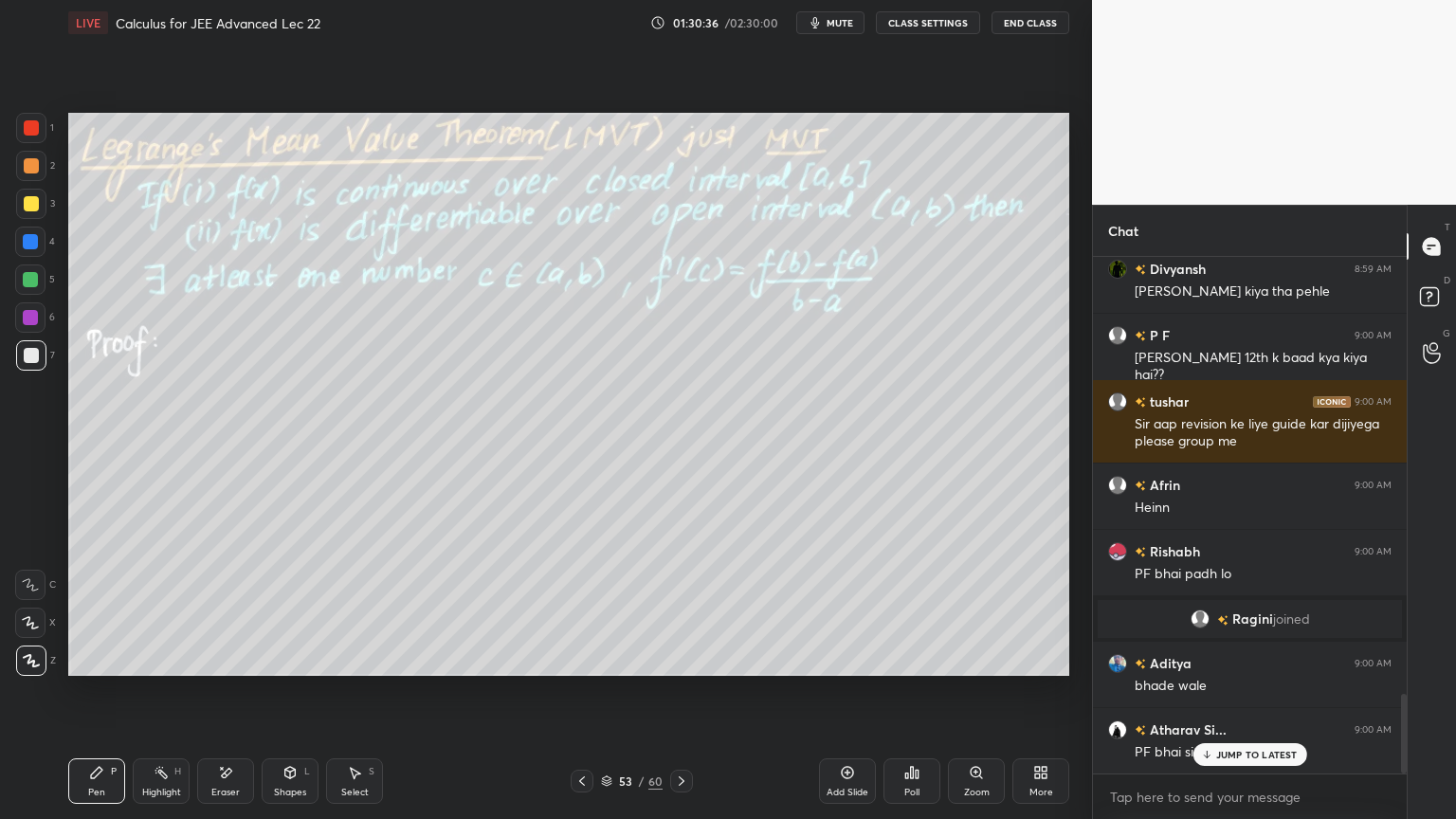 scroll, scrollTop: 2897, scrollLeft: 0, axis: vertical 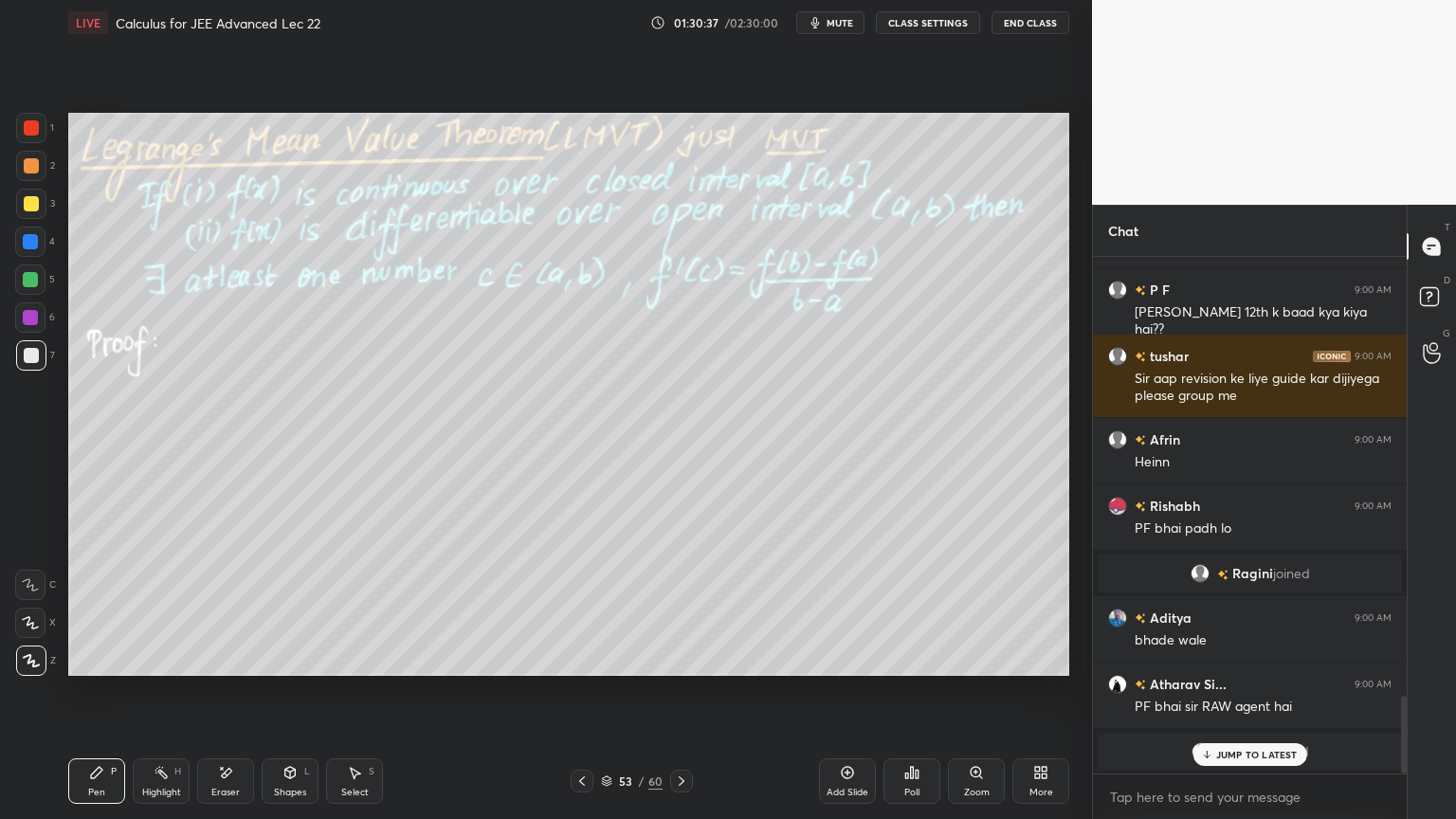 click on "JUMP TO LATEST" at bounding box center (1257, 755) 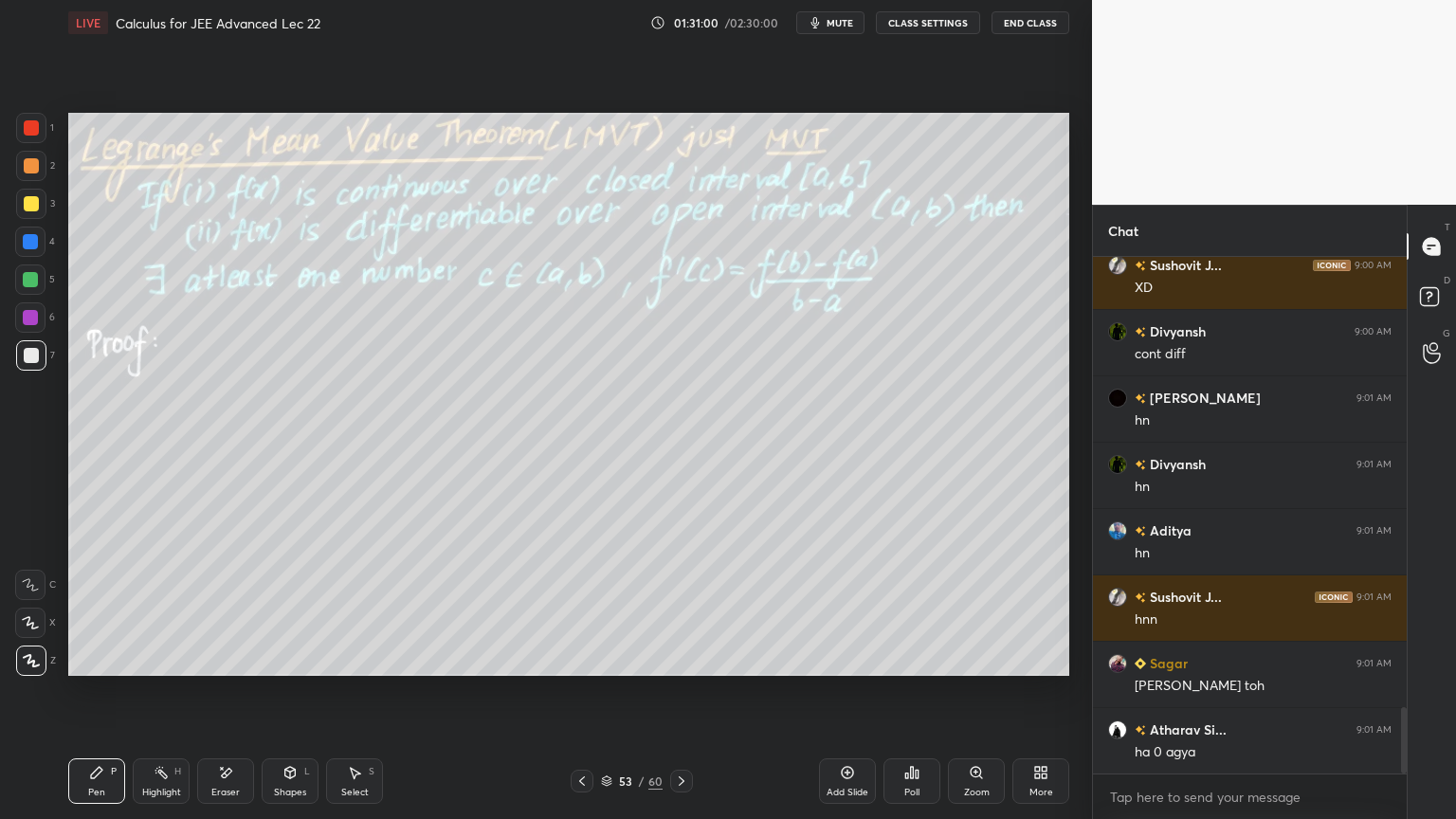 scroll, scrollTop: 3495, scrollLeft: 0, axis: vertical 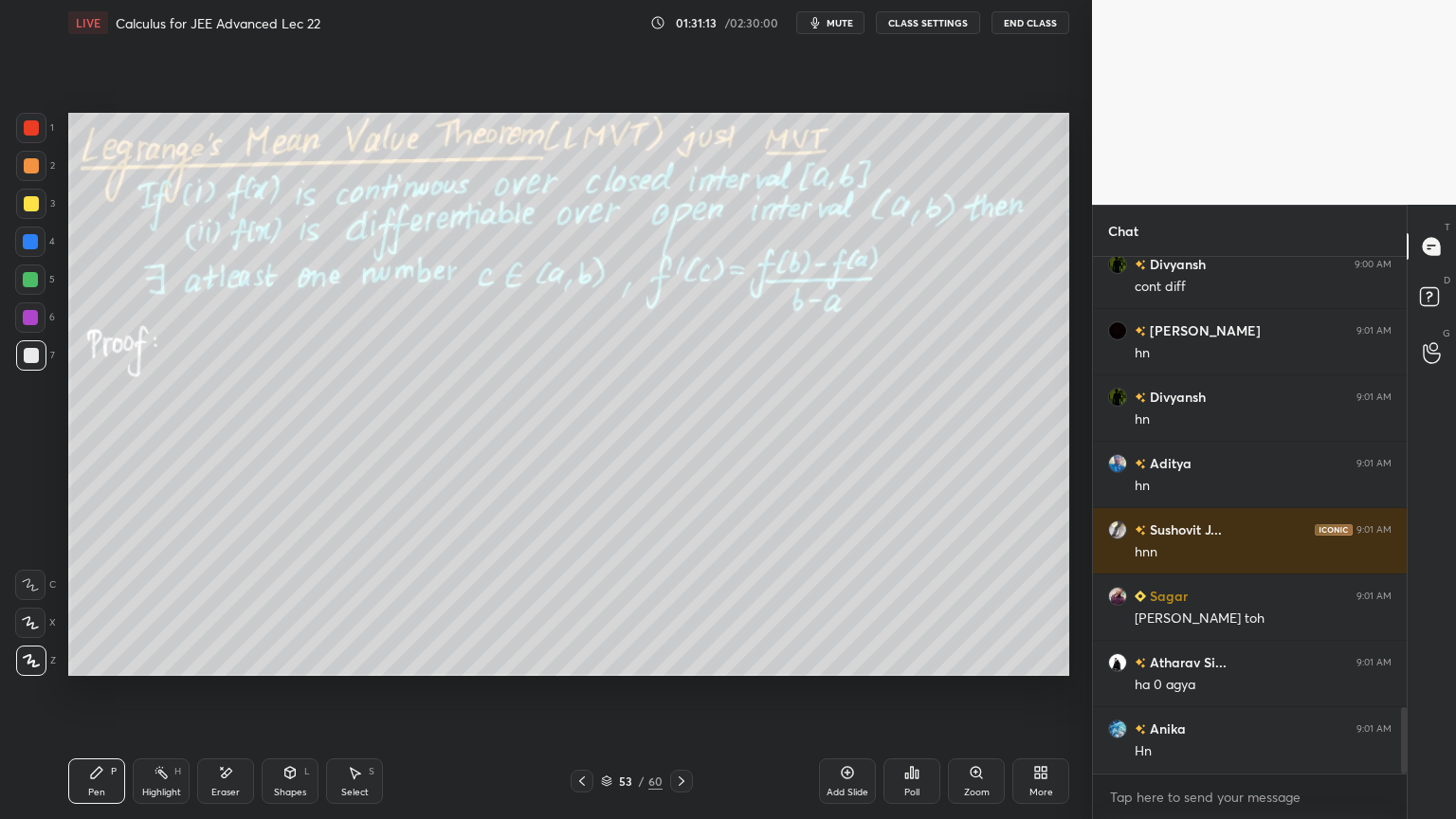 click 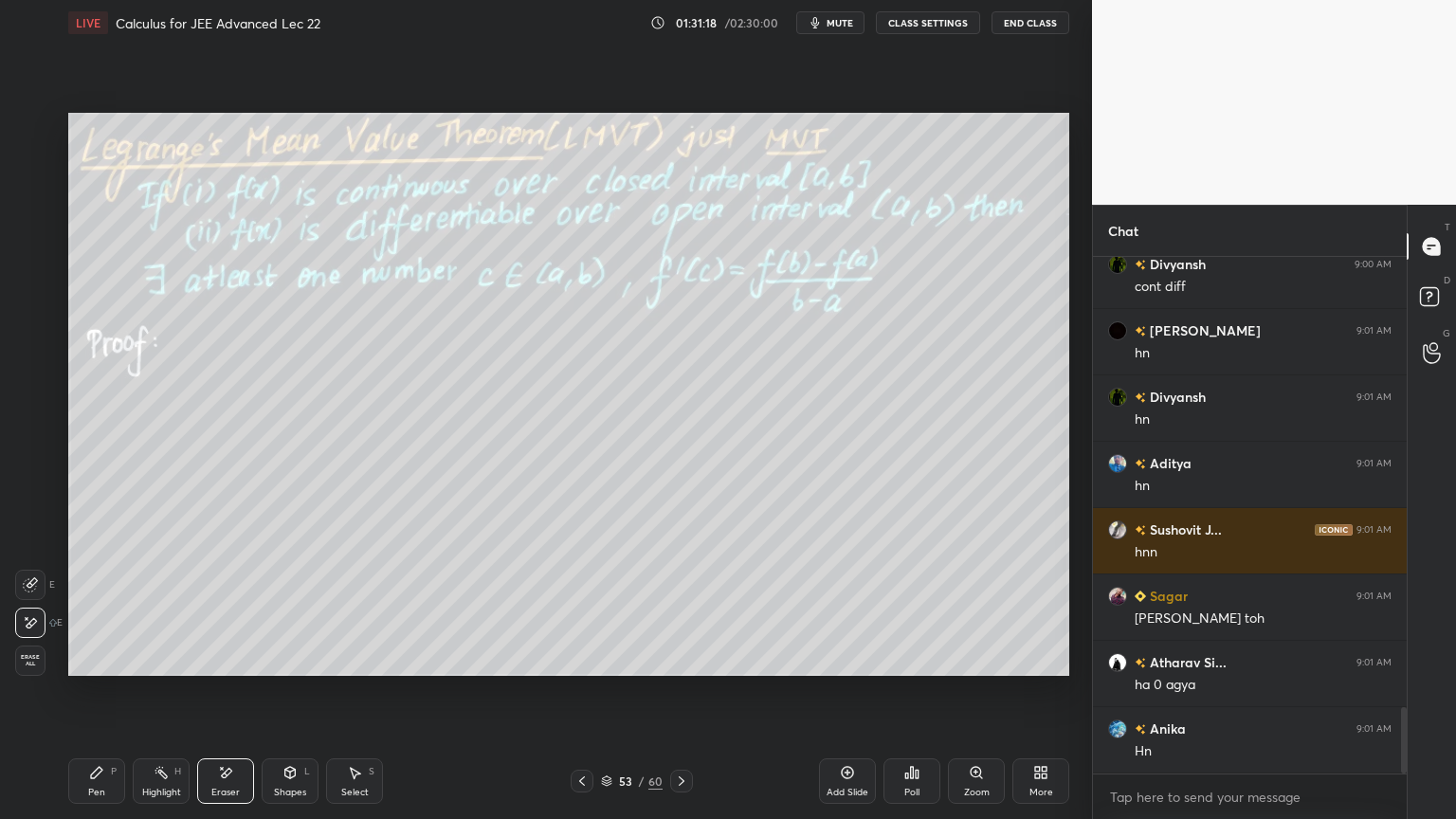 click on "Pen P Highlight H Eraser Shapes L Select S" at bounding box center [256, 781] 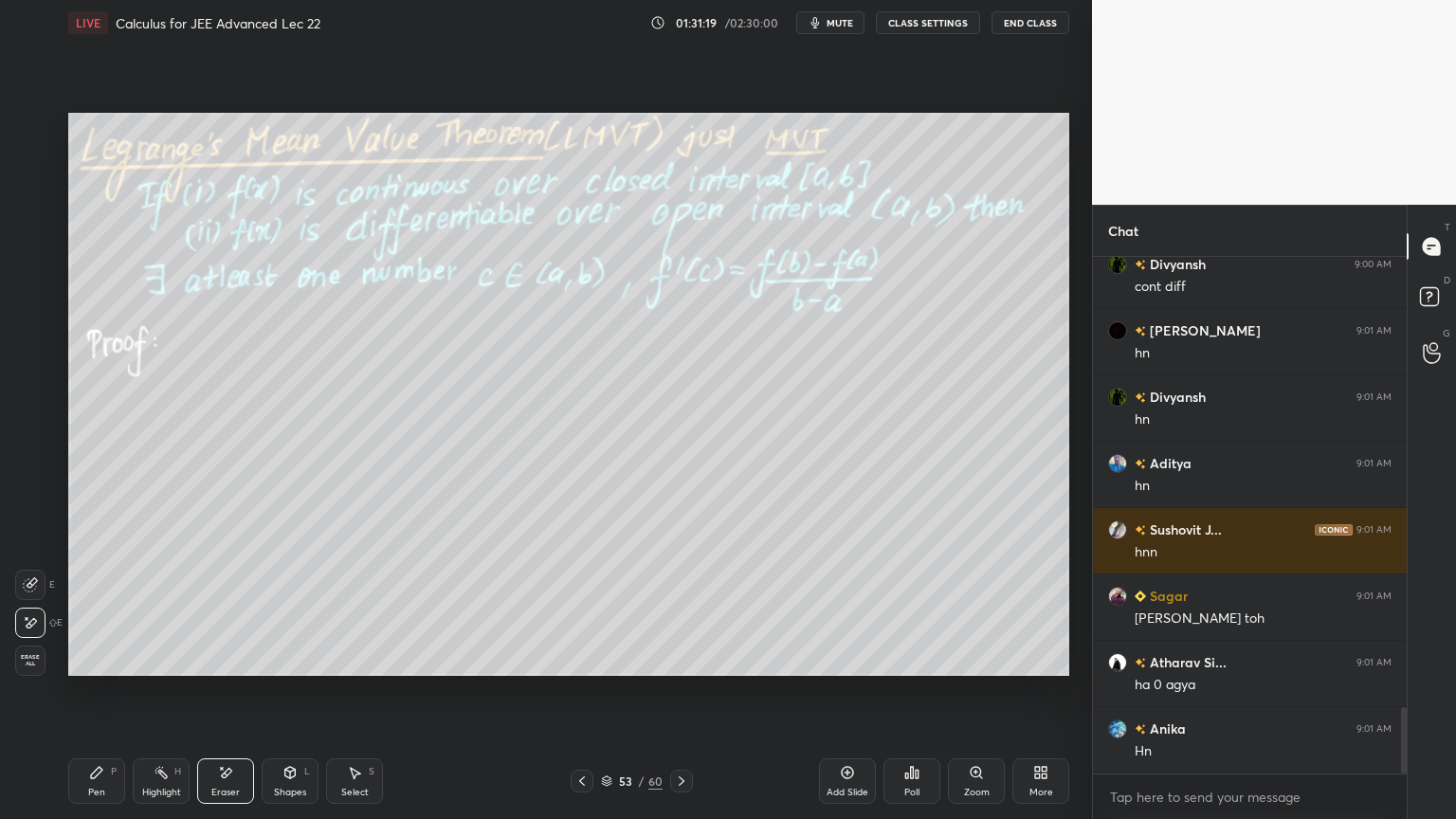 click on "Pen P" at bounding box center (97, 781) 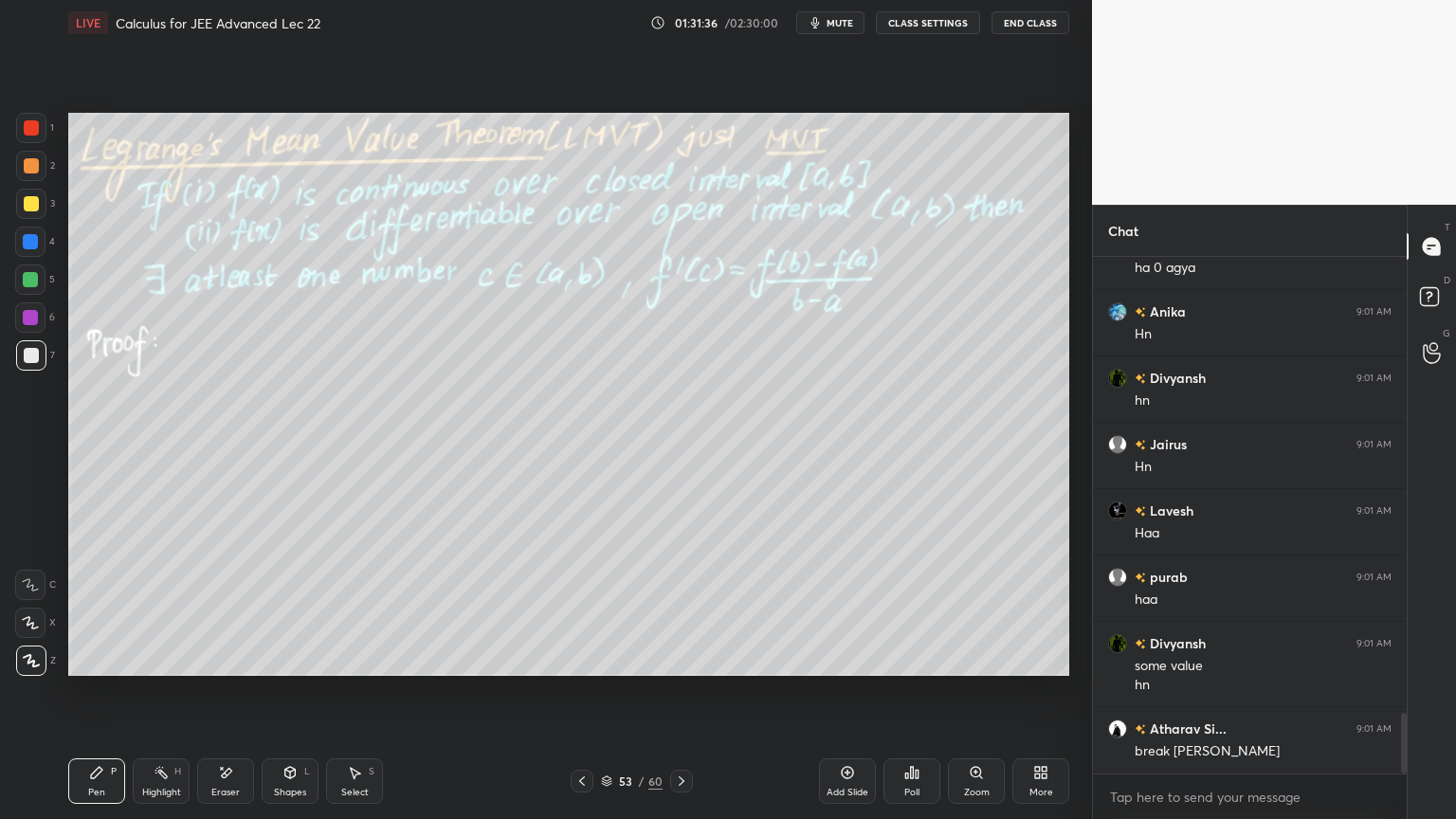 scroll, scrollTop: 3977, scrollLeft: 0, axis: vertical 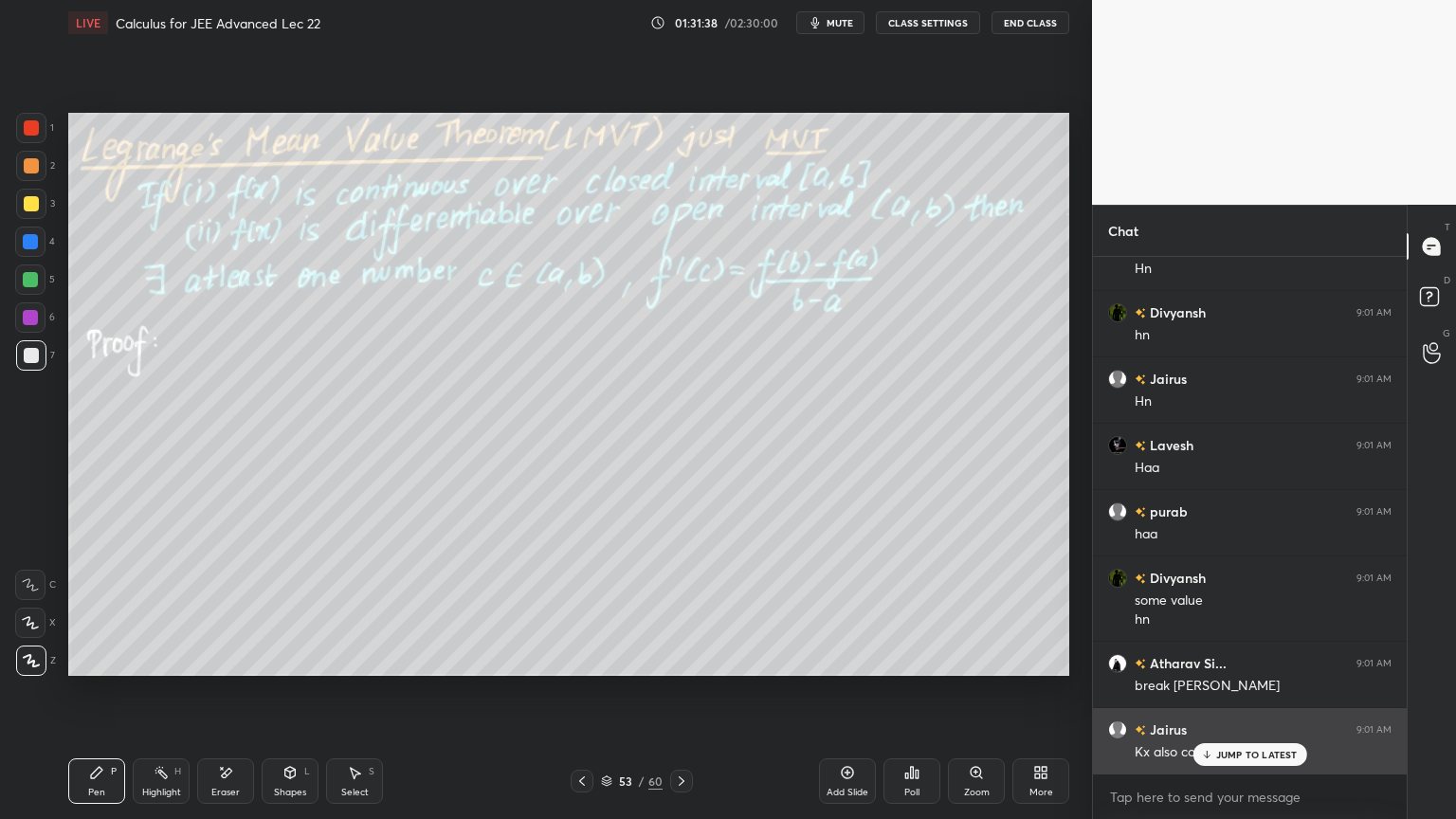 click on "JUMP TO LATEST" at bounding box center [1257, 755] 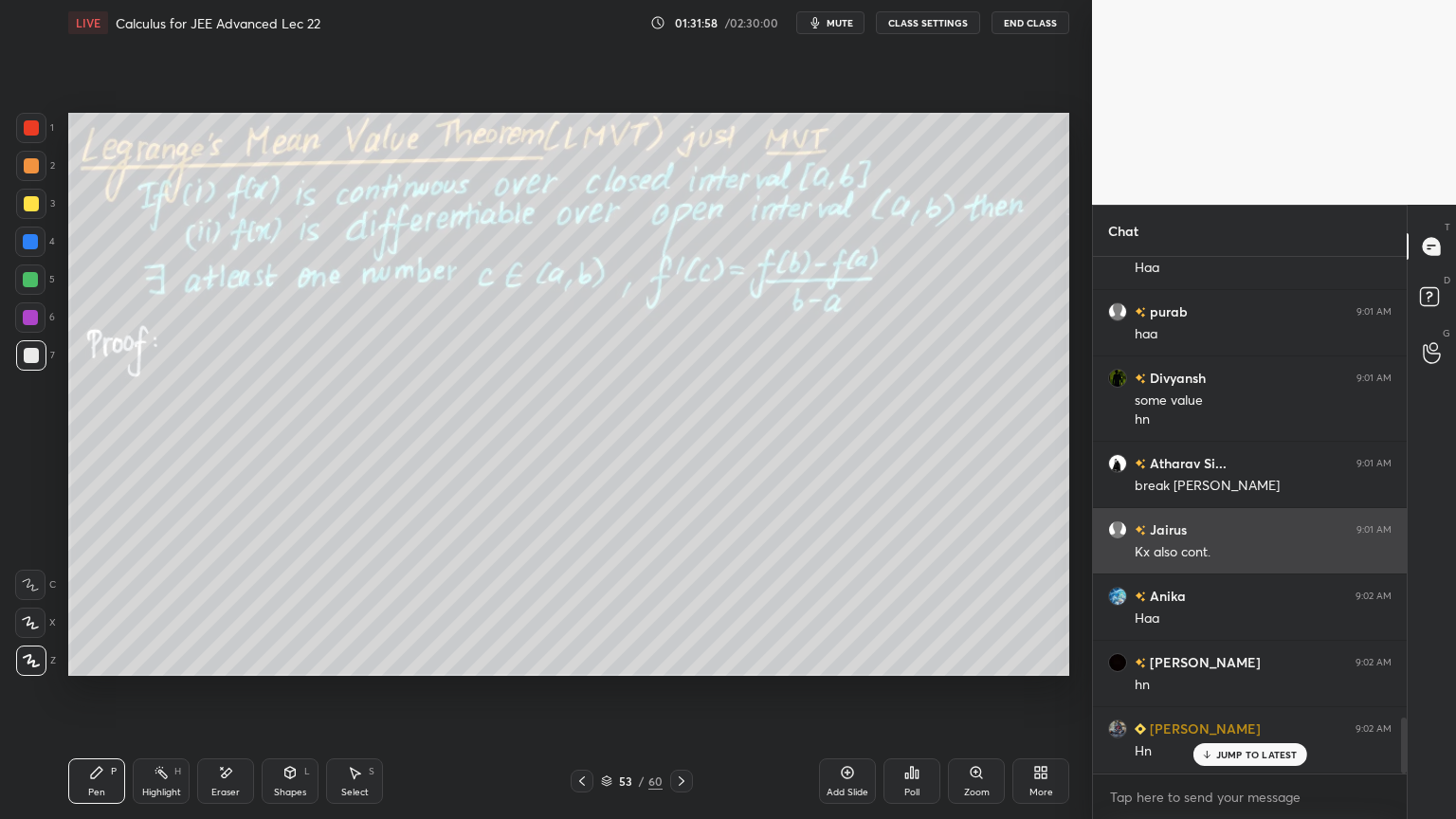 scroll, scrollTop: 4243, scrollLeft: 0, axis: vertical 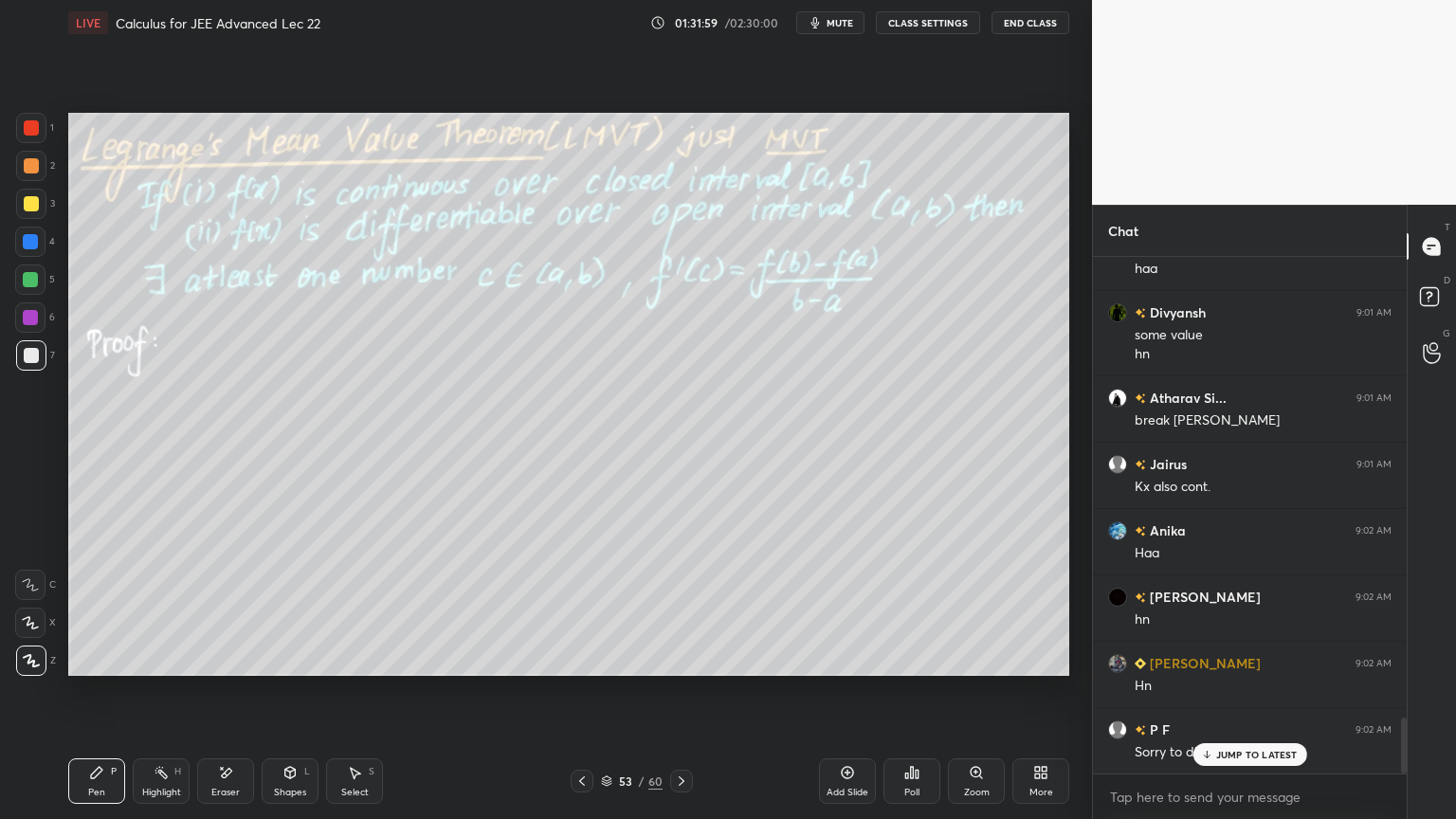 click on "Eraser" at bounding box center [226, 792] 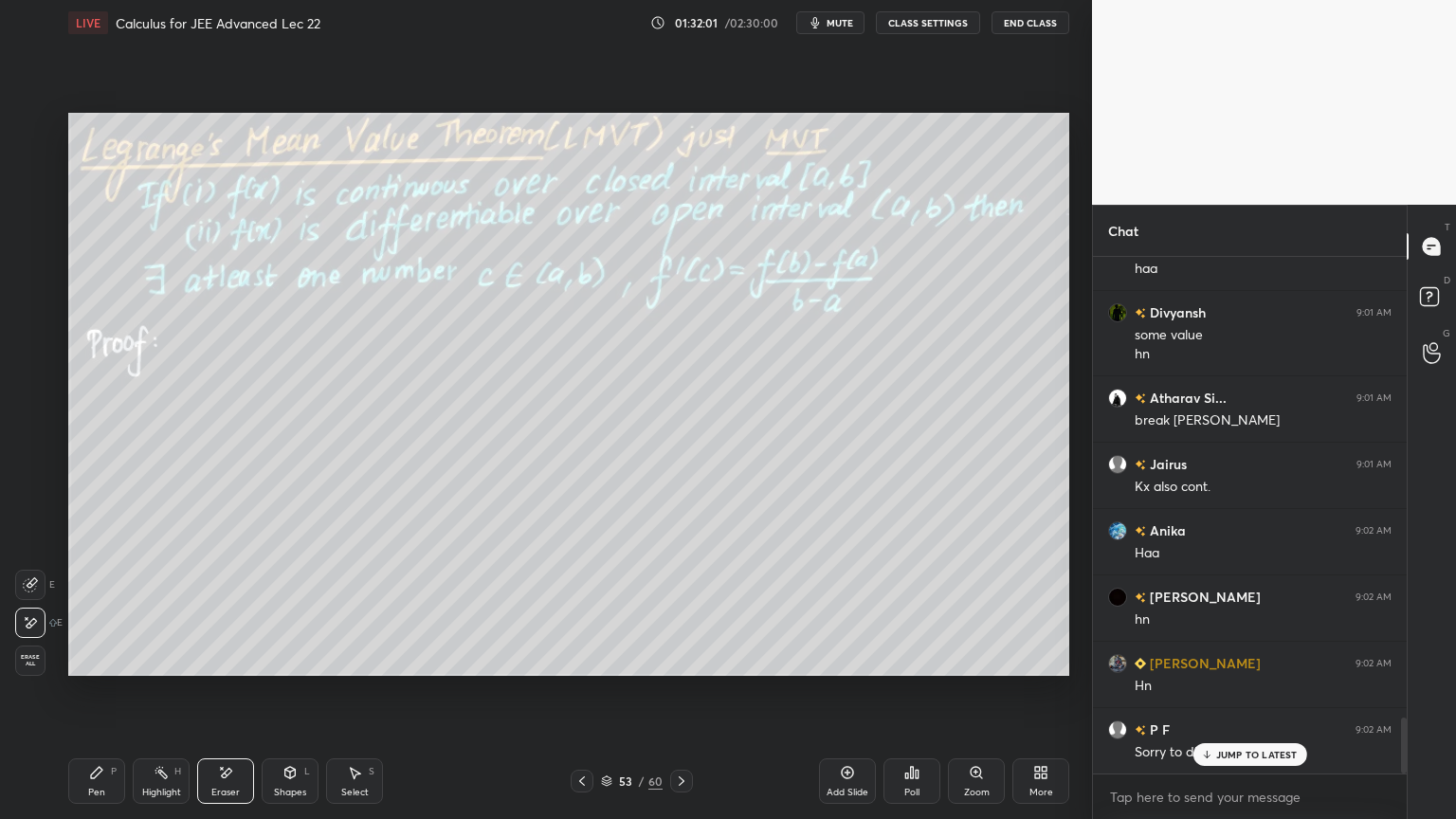 click 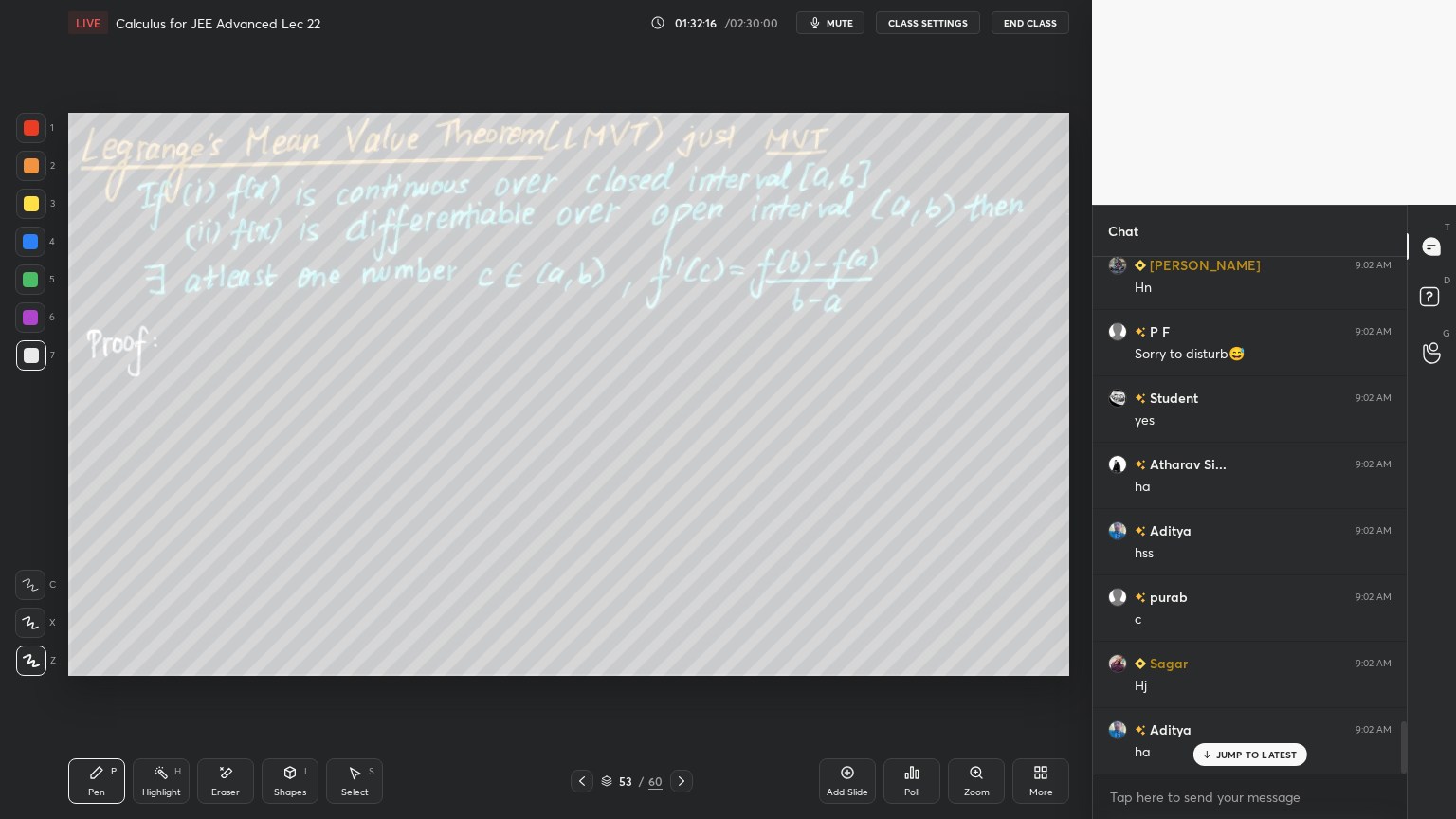 scroll, scrollTop: 4708, scrollLeft: 0, axis: vertical 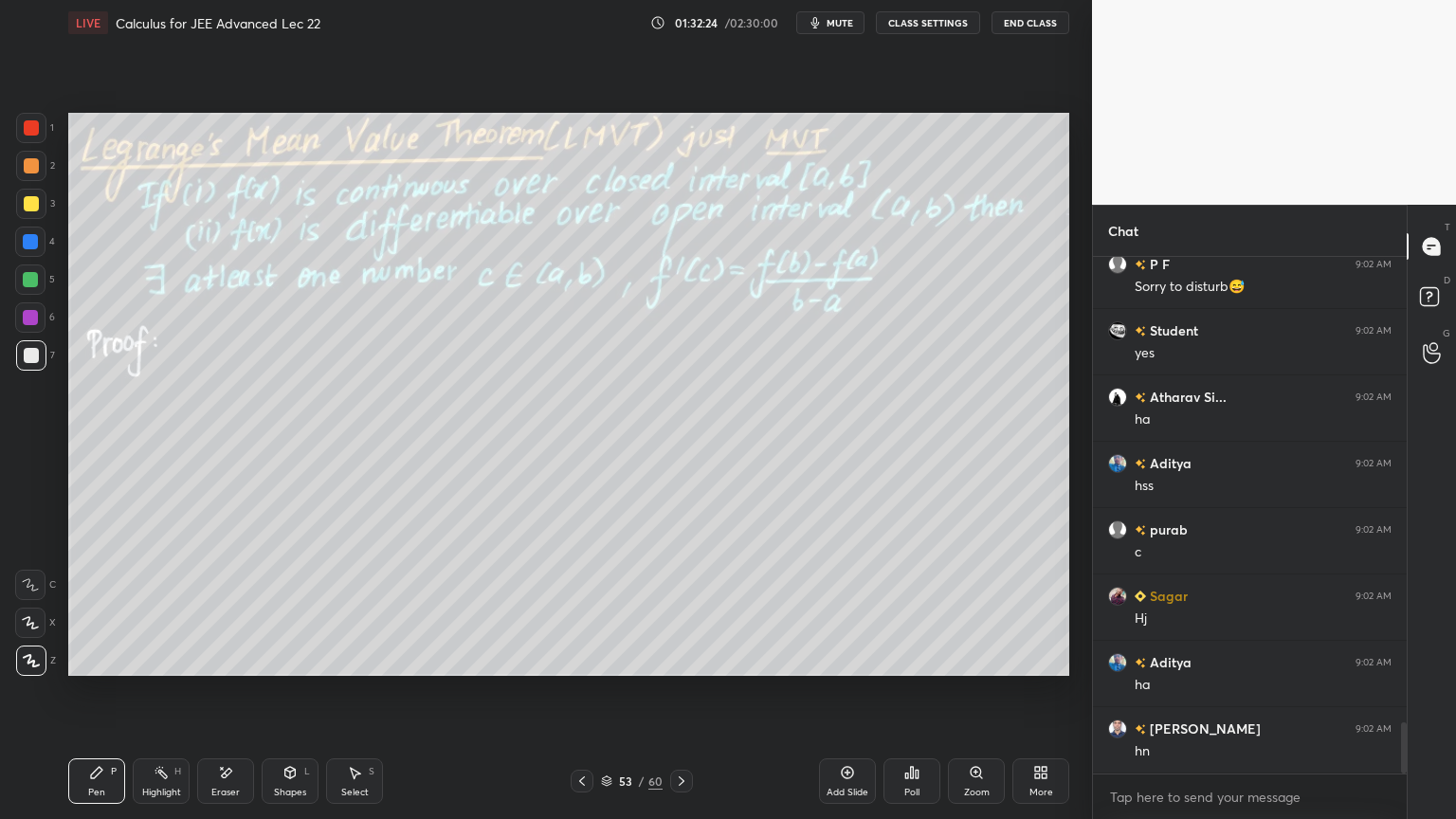 click on "Eraser" at bounding box center [226, 781] 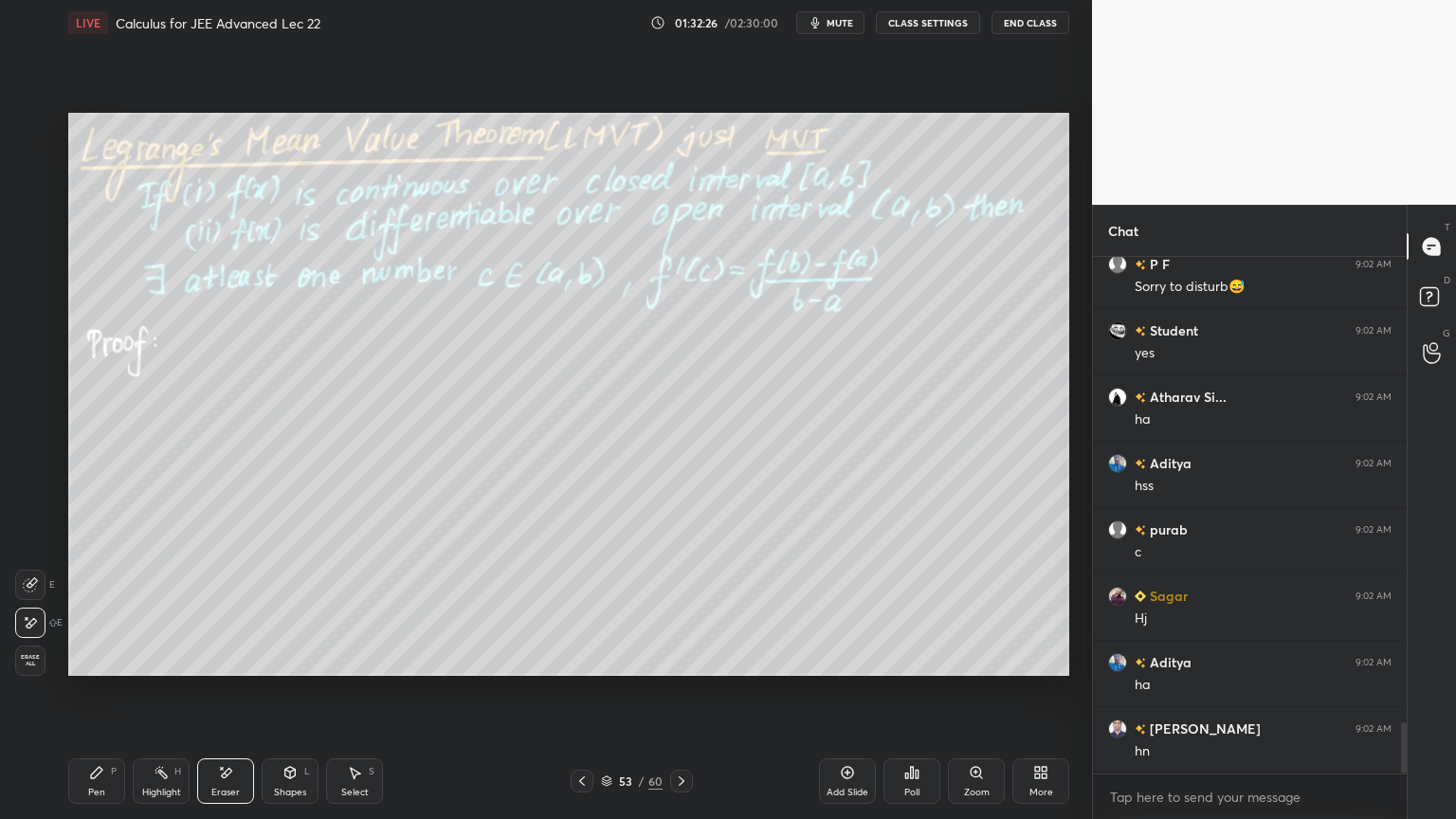 click on "Pen P" at bounding box center (97, 781) 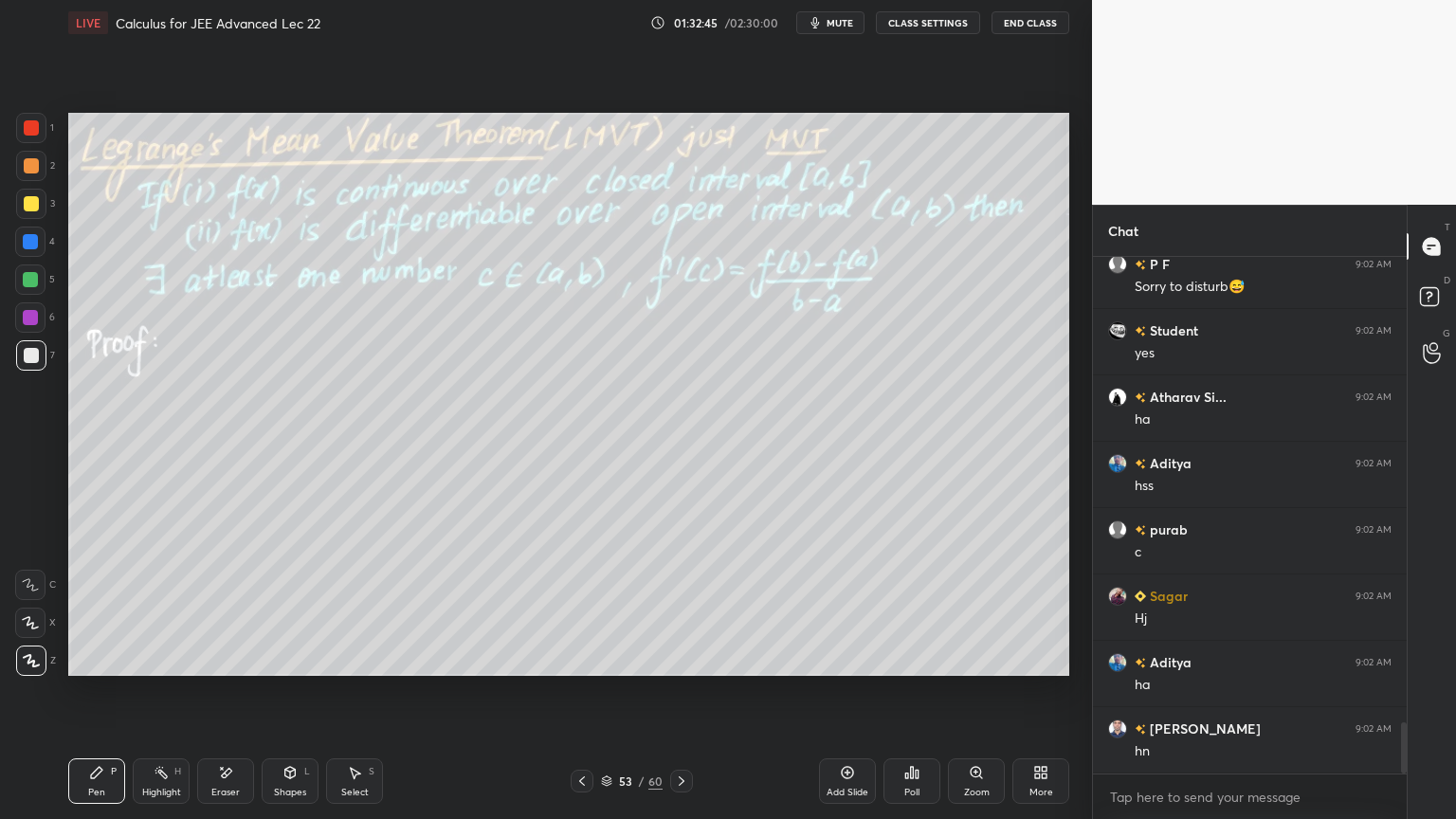click 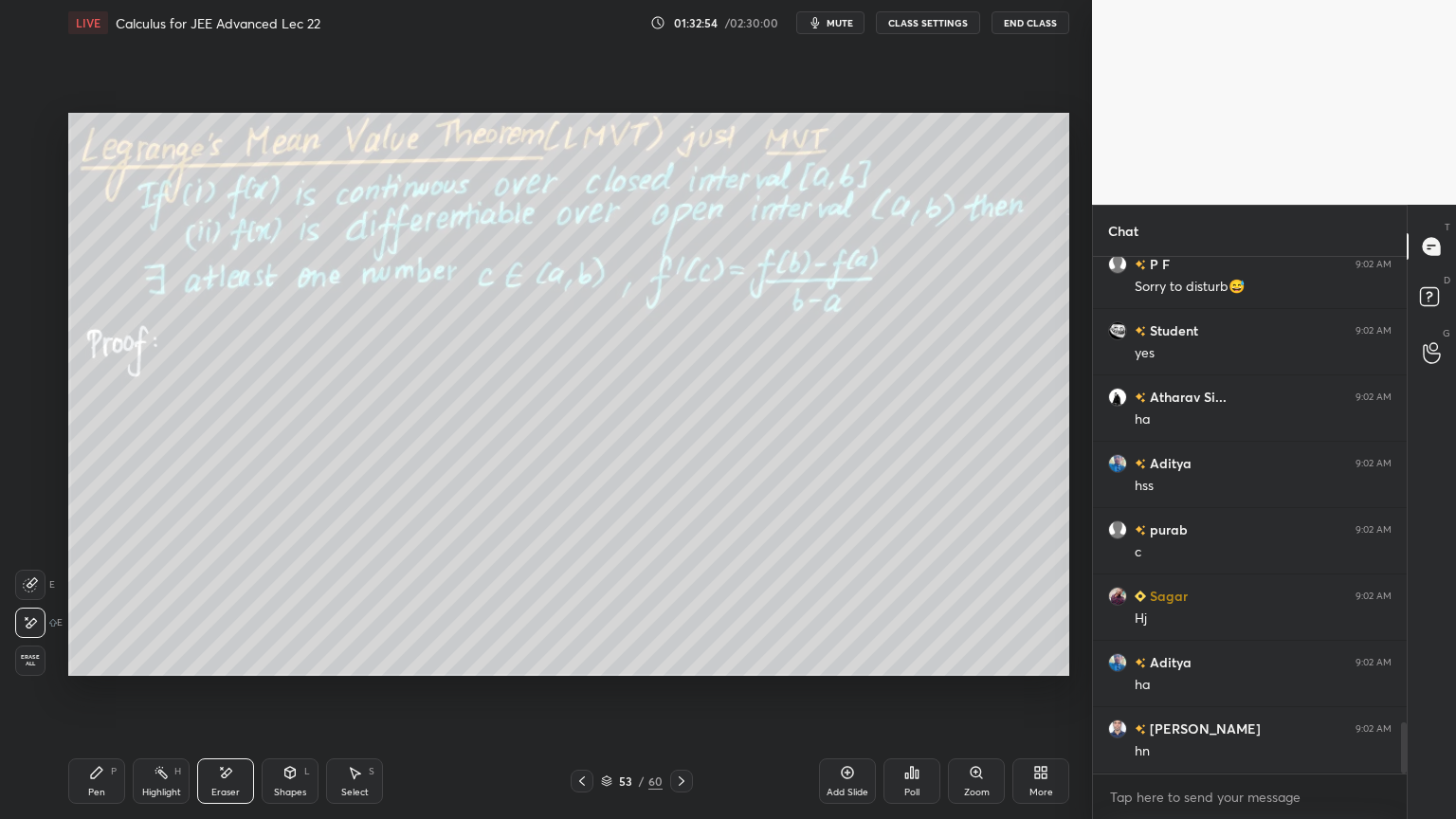 click 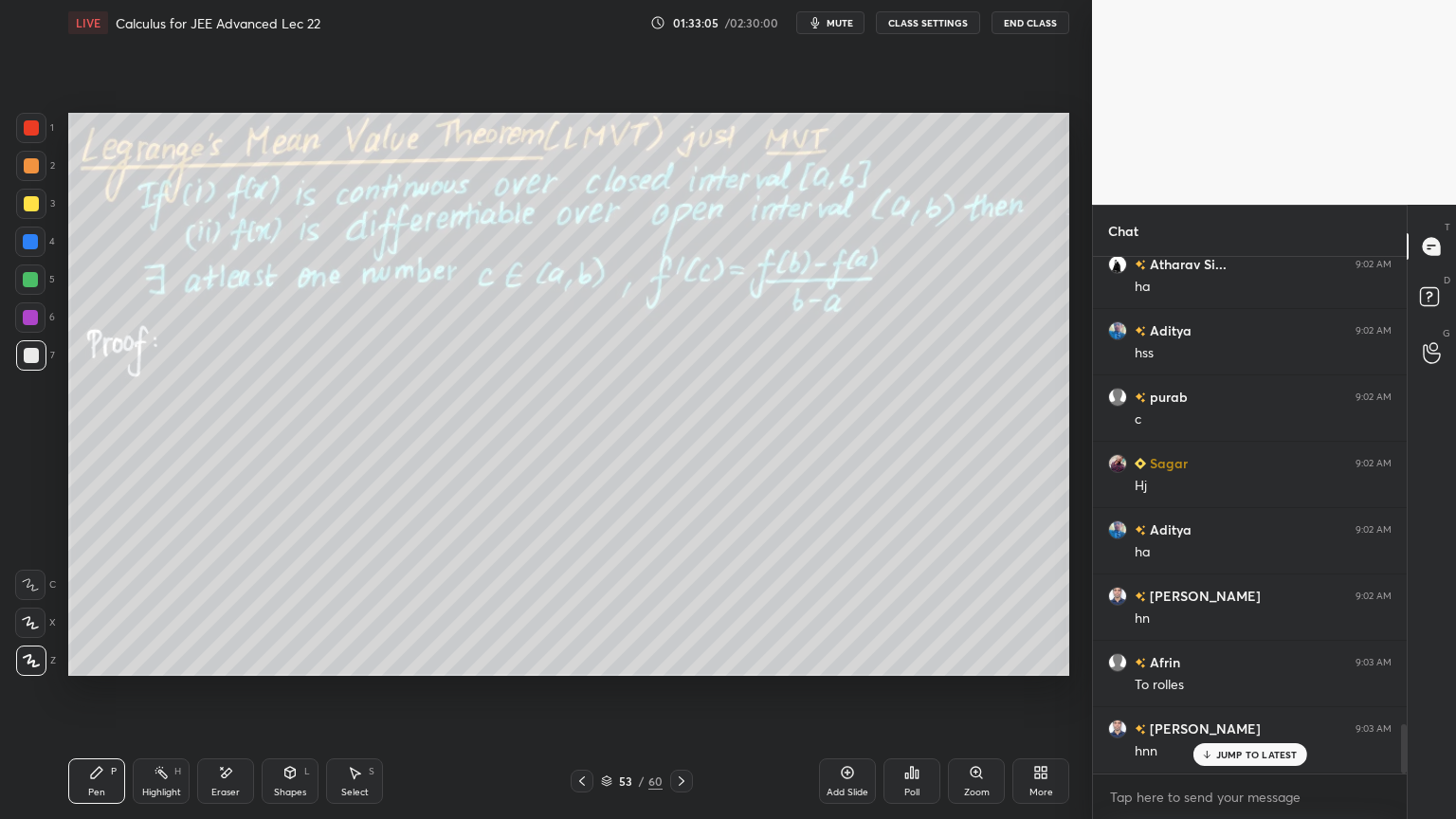 scroll, scrollTop: 4906, scrollLeft: 0, axis: vertical 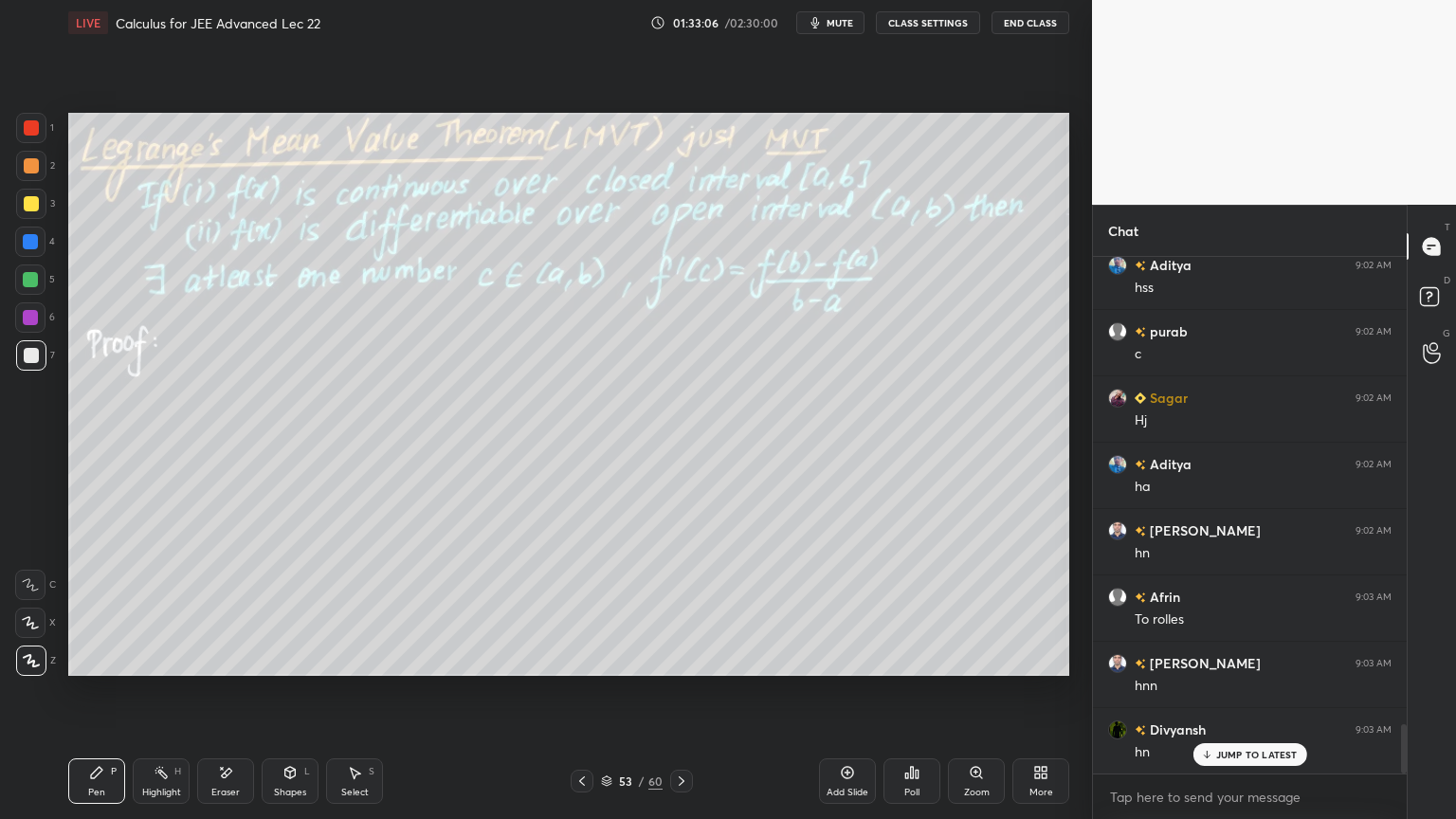 click on "Highlight H" at bounding box center [161, 781] 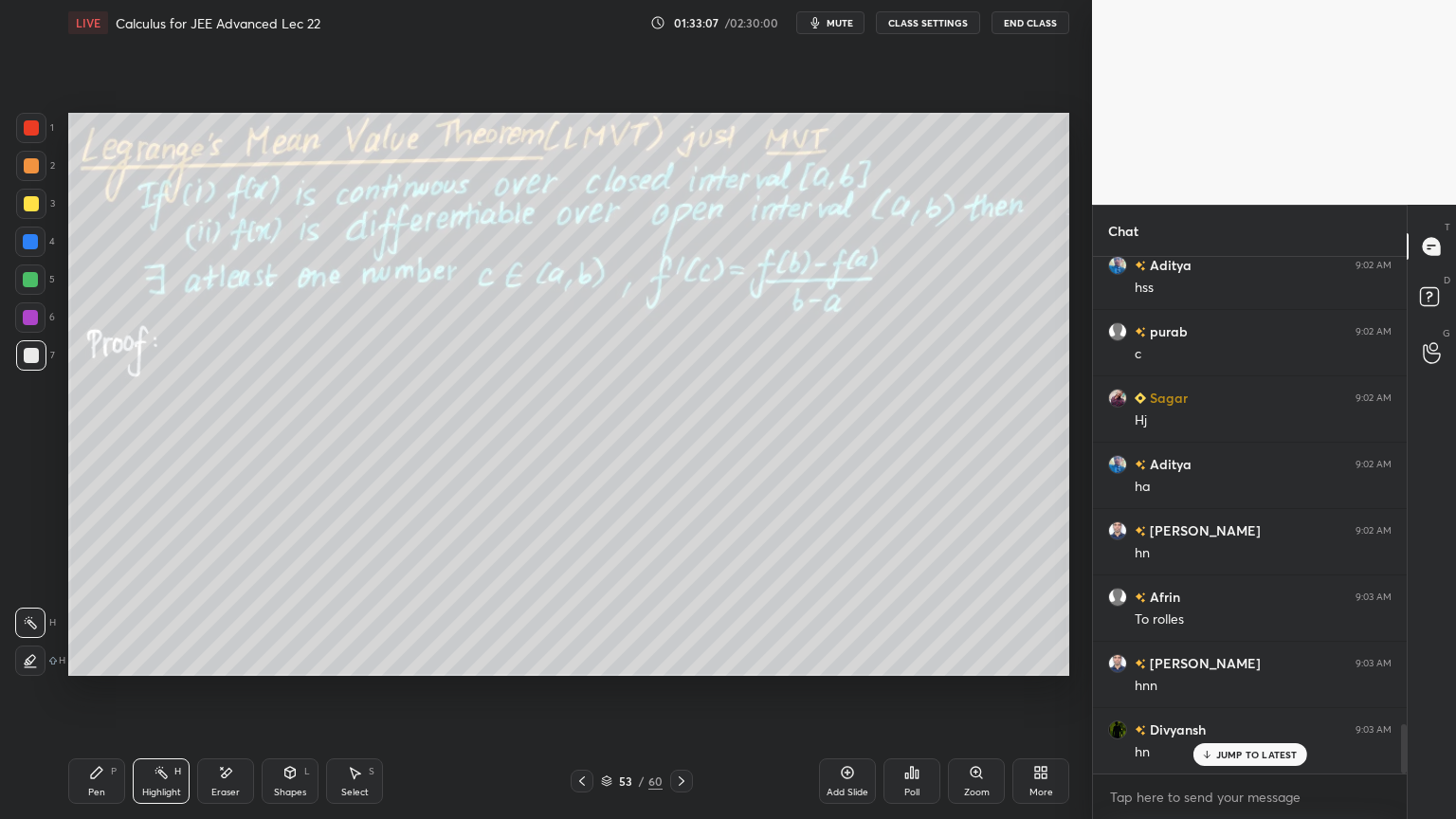 click on "Pen P" at bounding box center [97, 781] 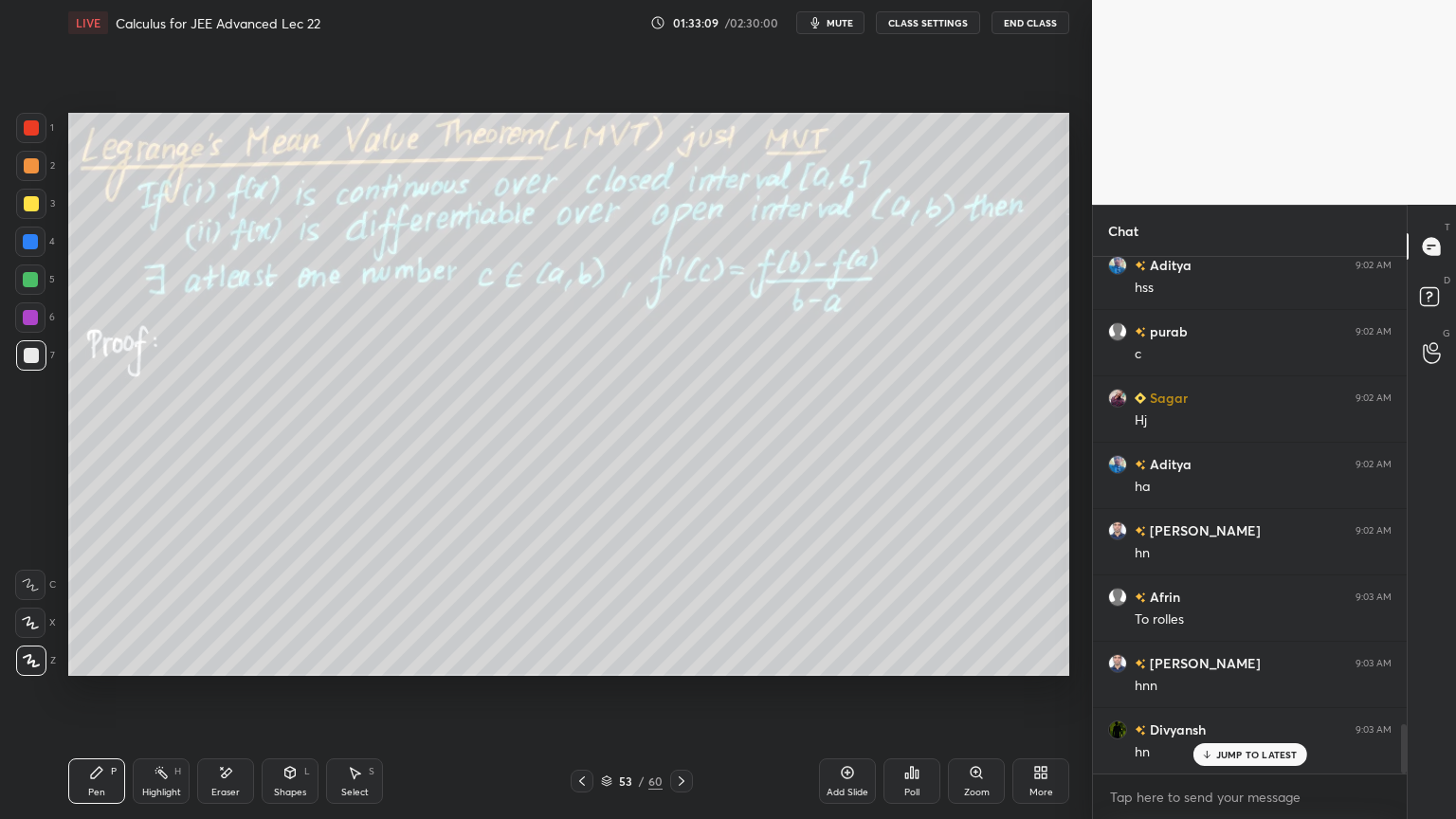click on "JUMP TO LATEST" at bounding box center [1257, 755] 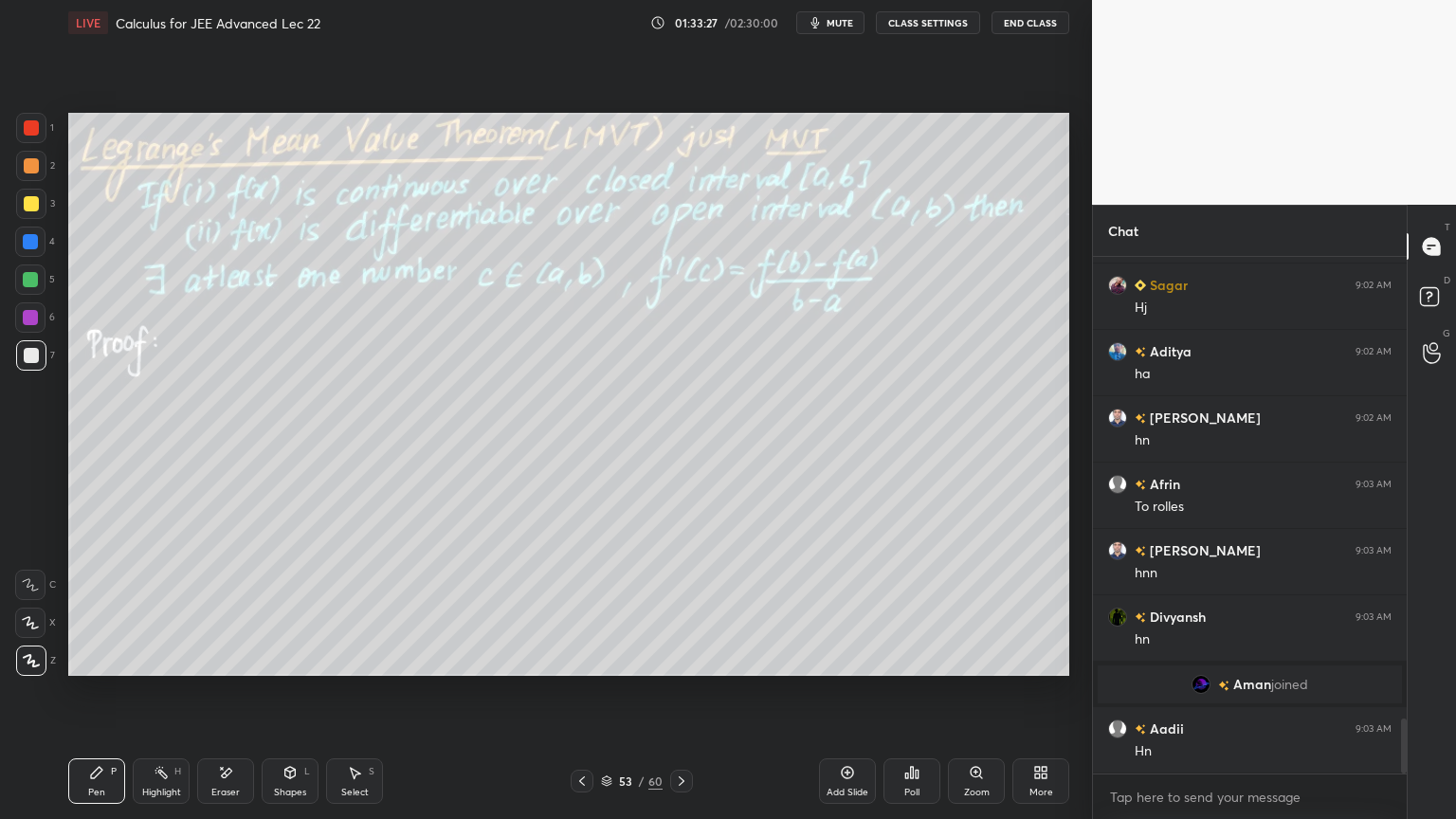 scroll, scrollTop: 4363, scrollLeft: 0, axis: vertical 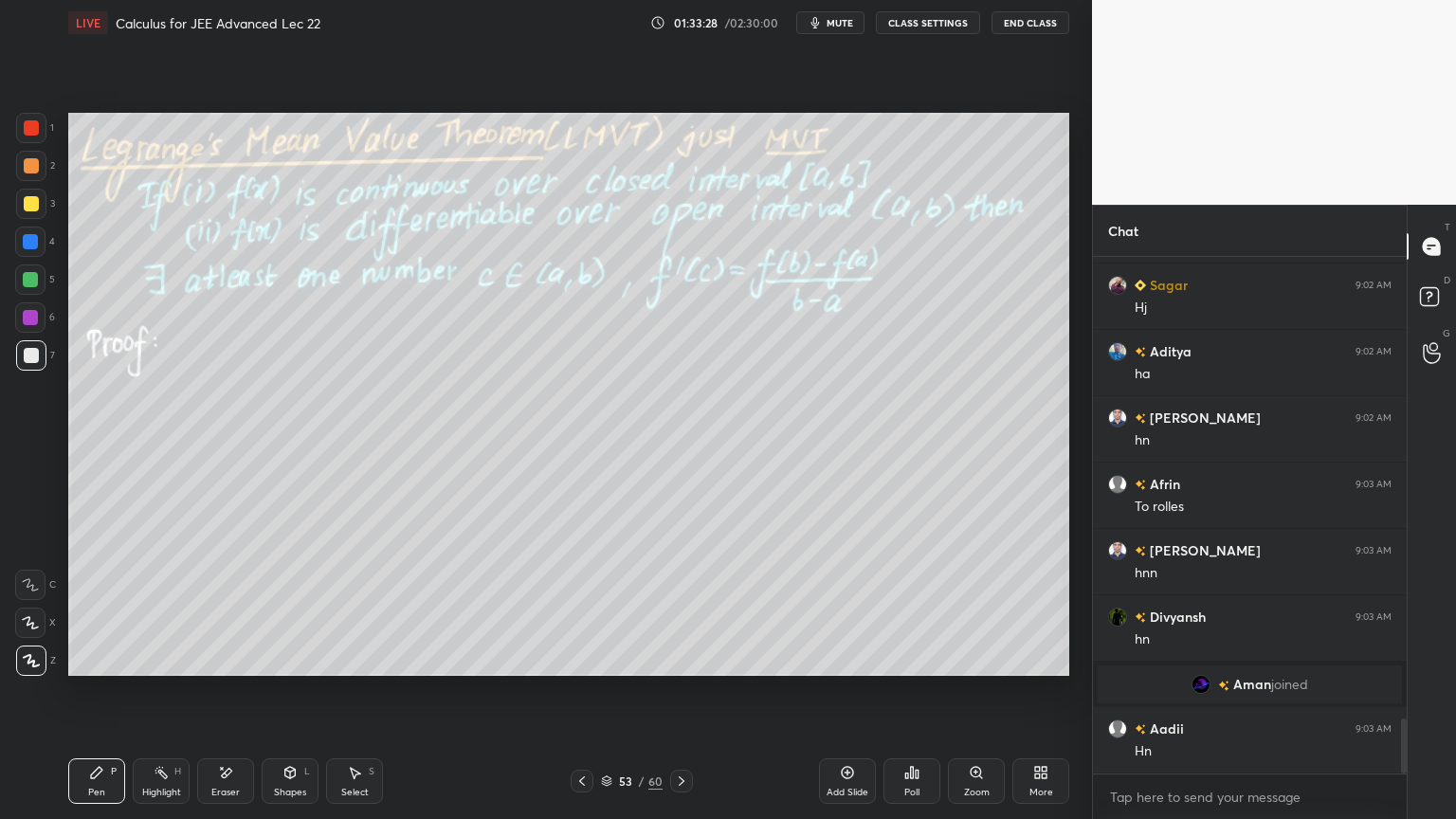 drag, startPoint x: 222, startPoint y: 774, endPoint x: 248, endPoint y: 692, distance: 86.023253 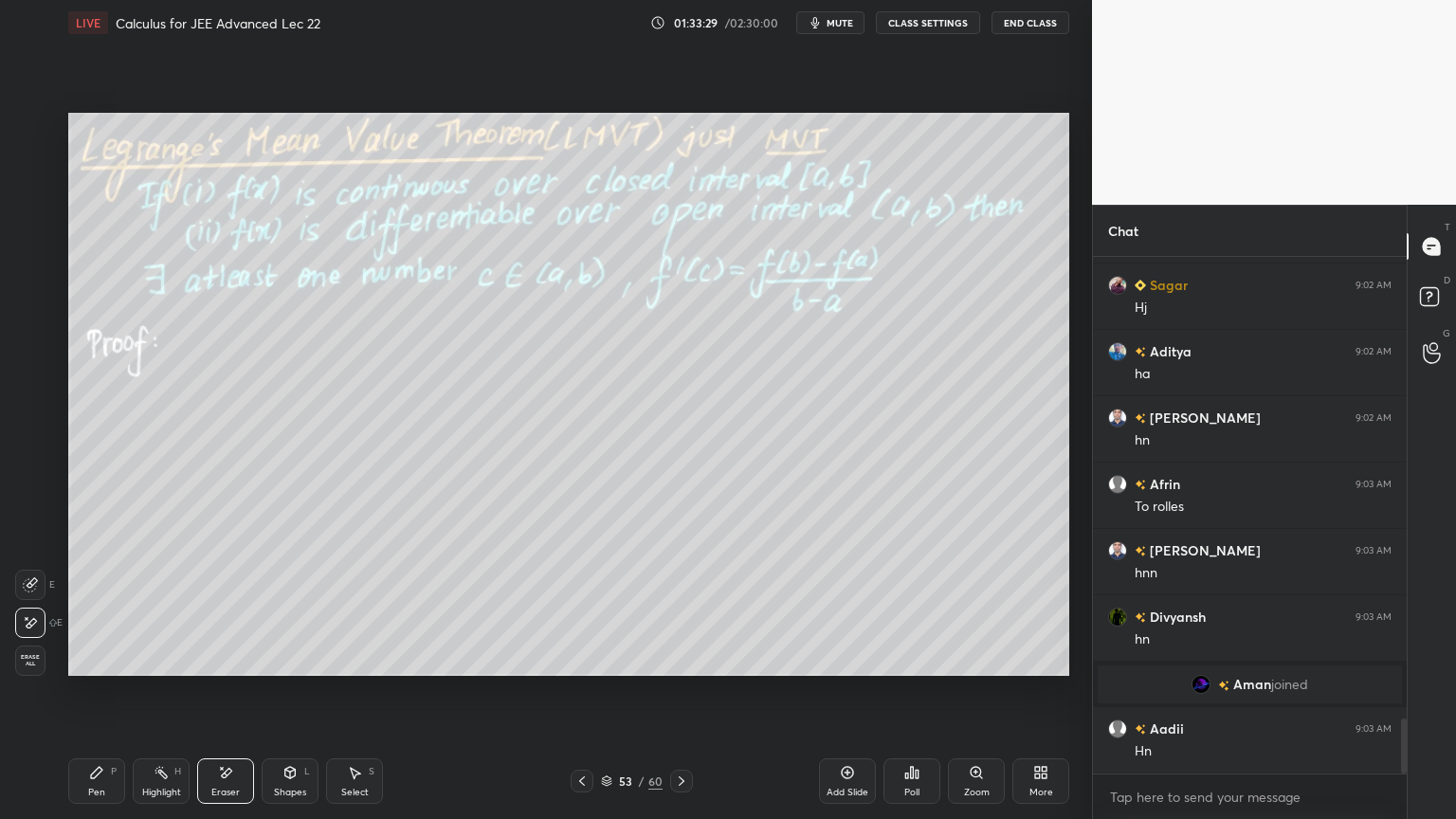 drag, startPoint x: 107, startPoint y: 772, endPoint x: 171, endPoint y: 705, distance: 92.65528 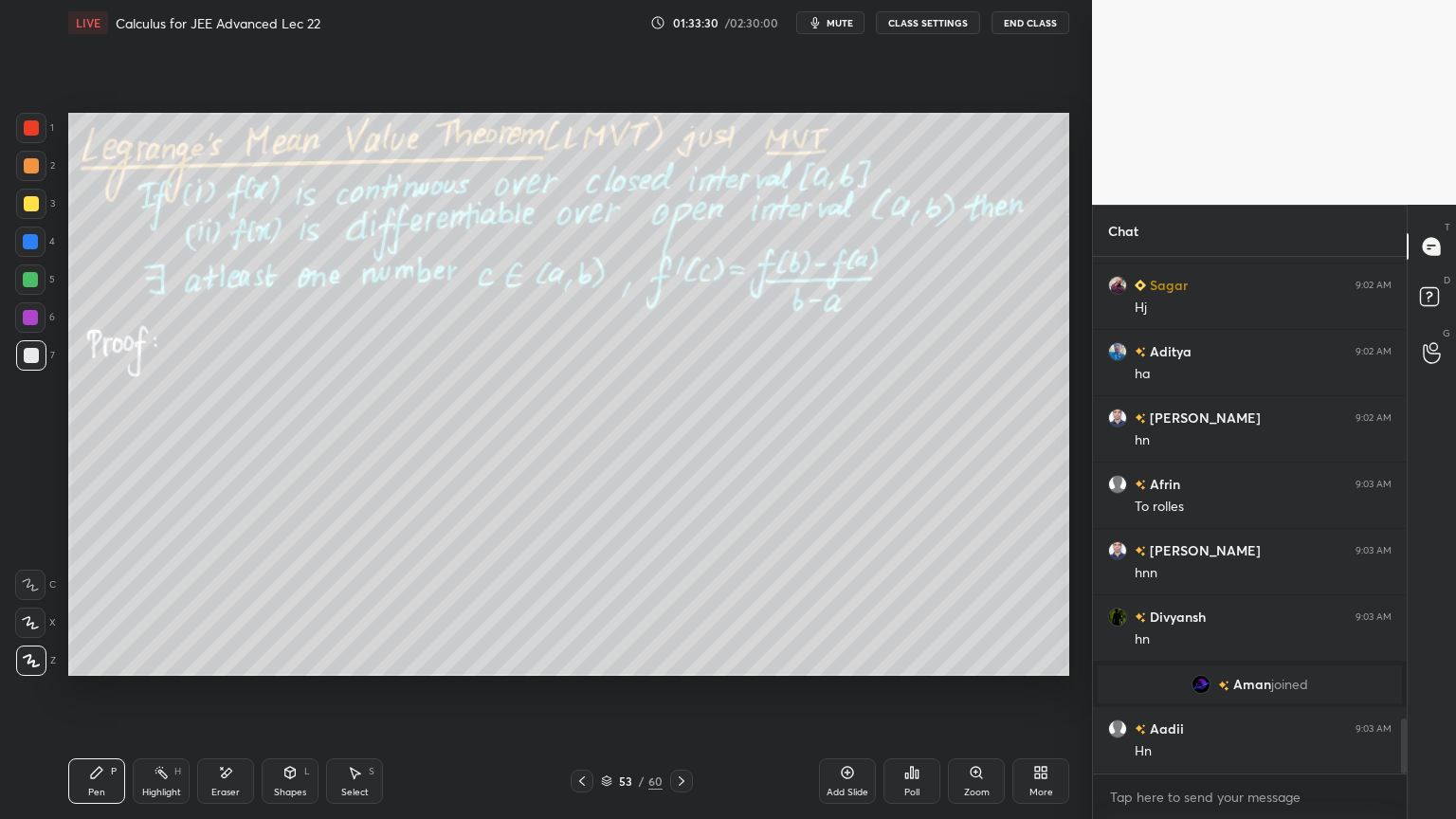 scroll, scrollTop: 4429, scrollLeft: 0, axis: vertical 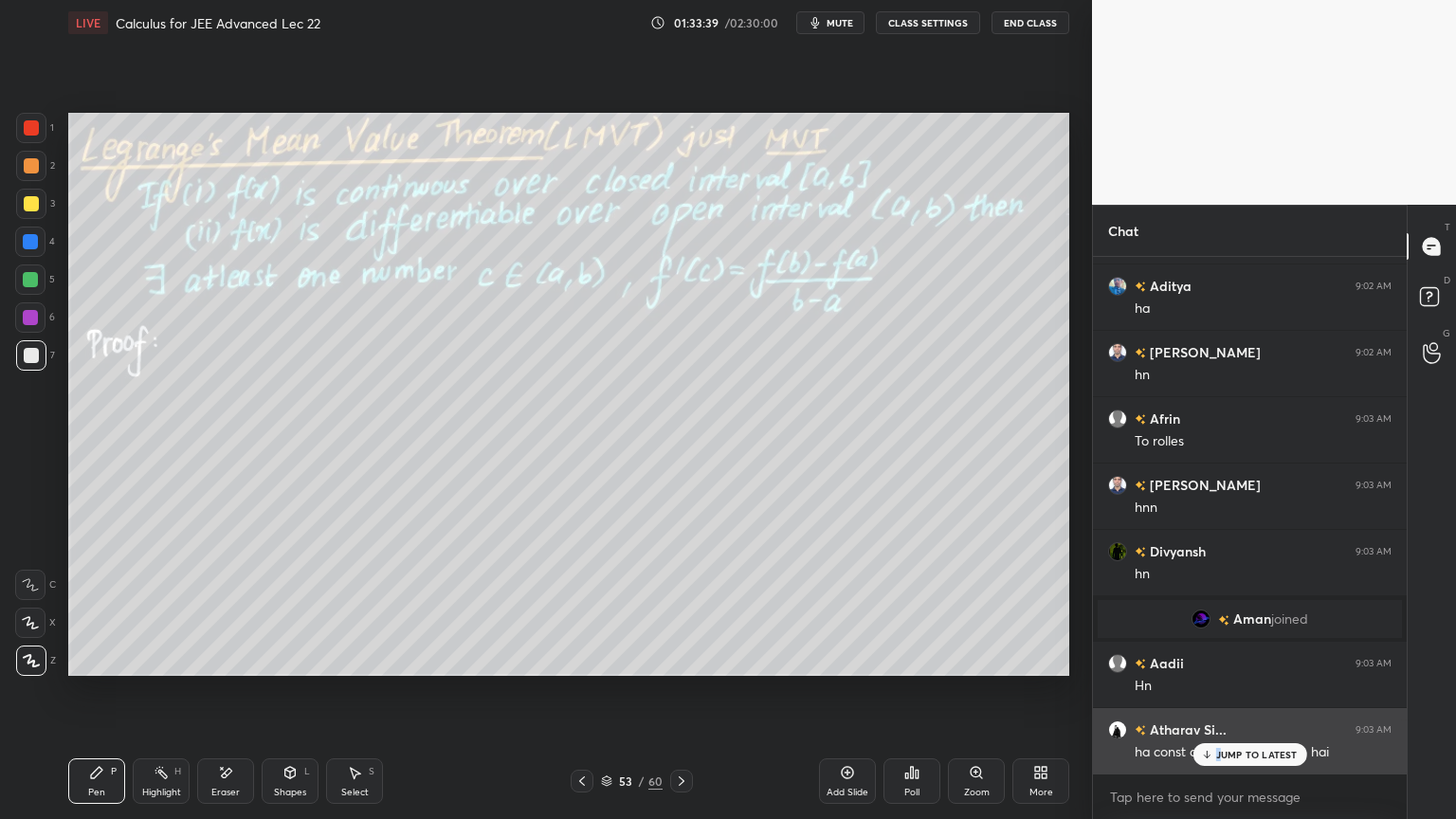 click on "JUMP TO LATEST" at bounding box center (1257, 755) 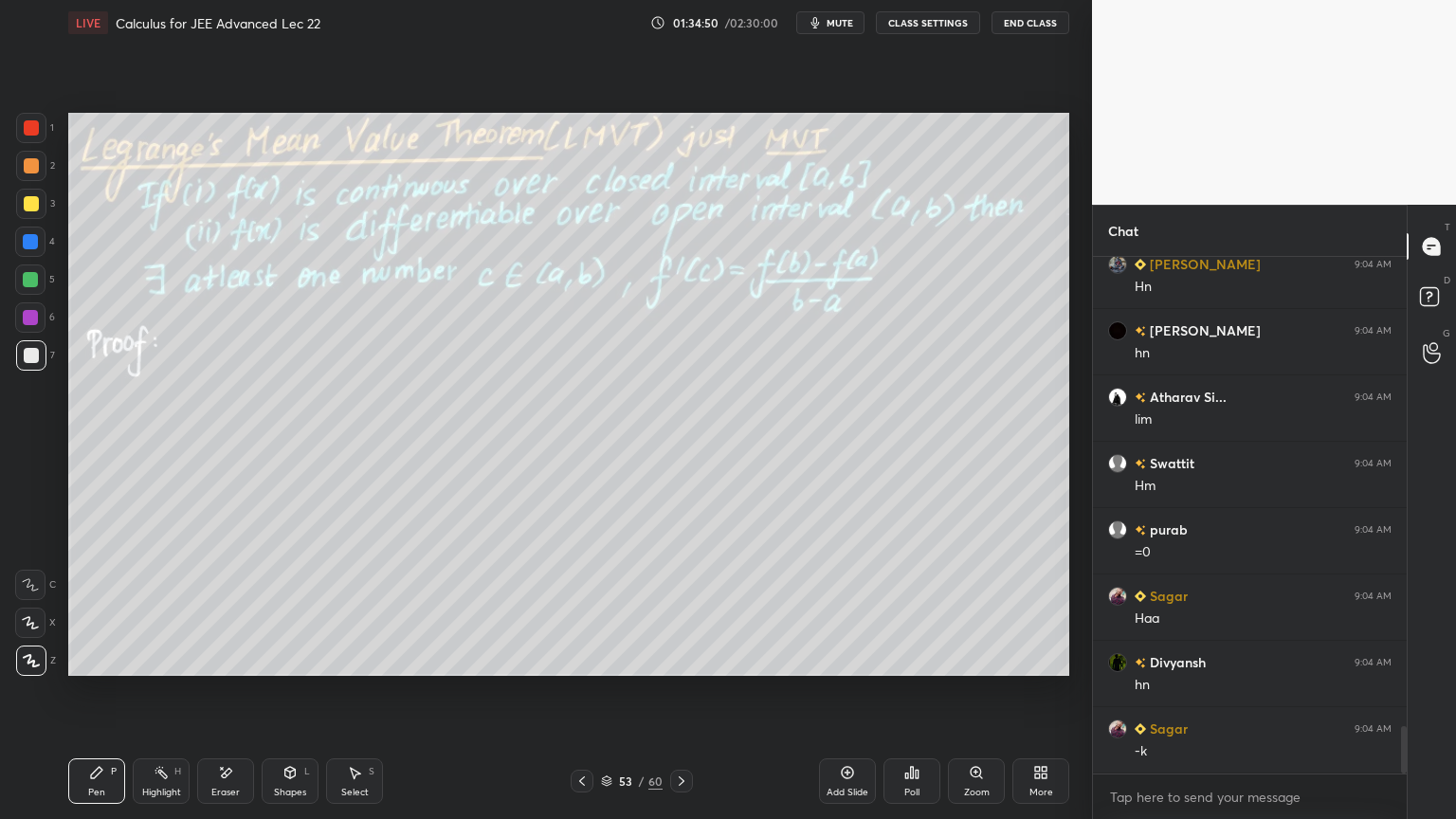 scroll, scrollTop: 5225, scrollLeft: 0, axis: vertical 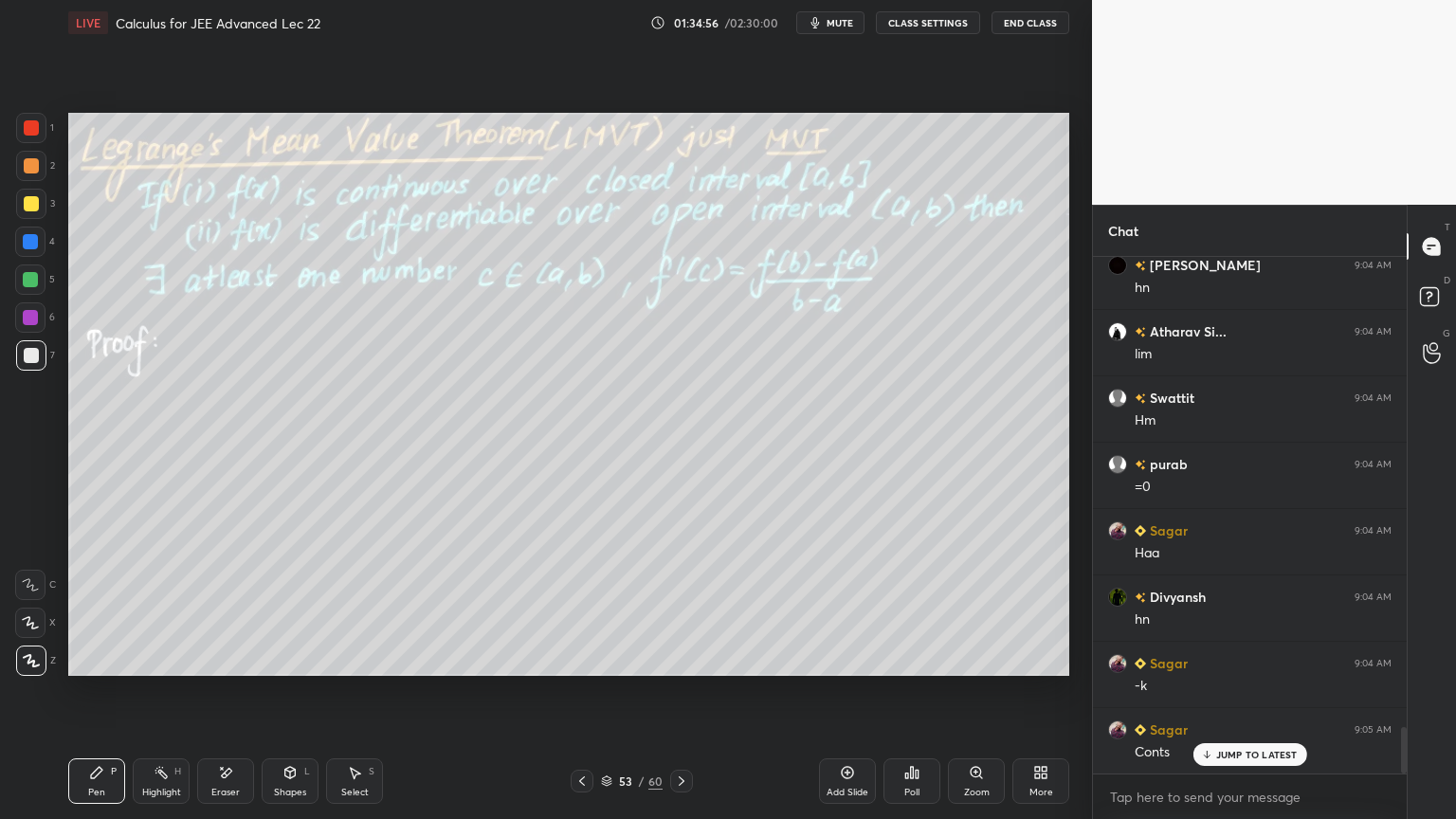 drag, startPoint x: 239, startPoint y: 785, endPoint x: 252, endPoint y: 774, distance: 17.029386 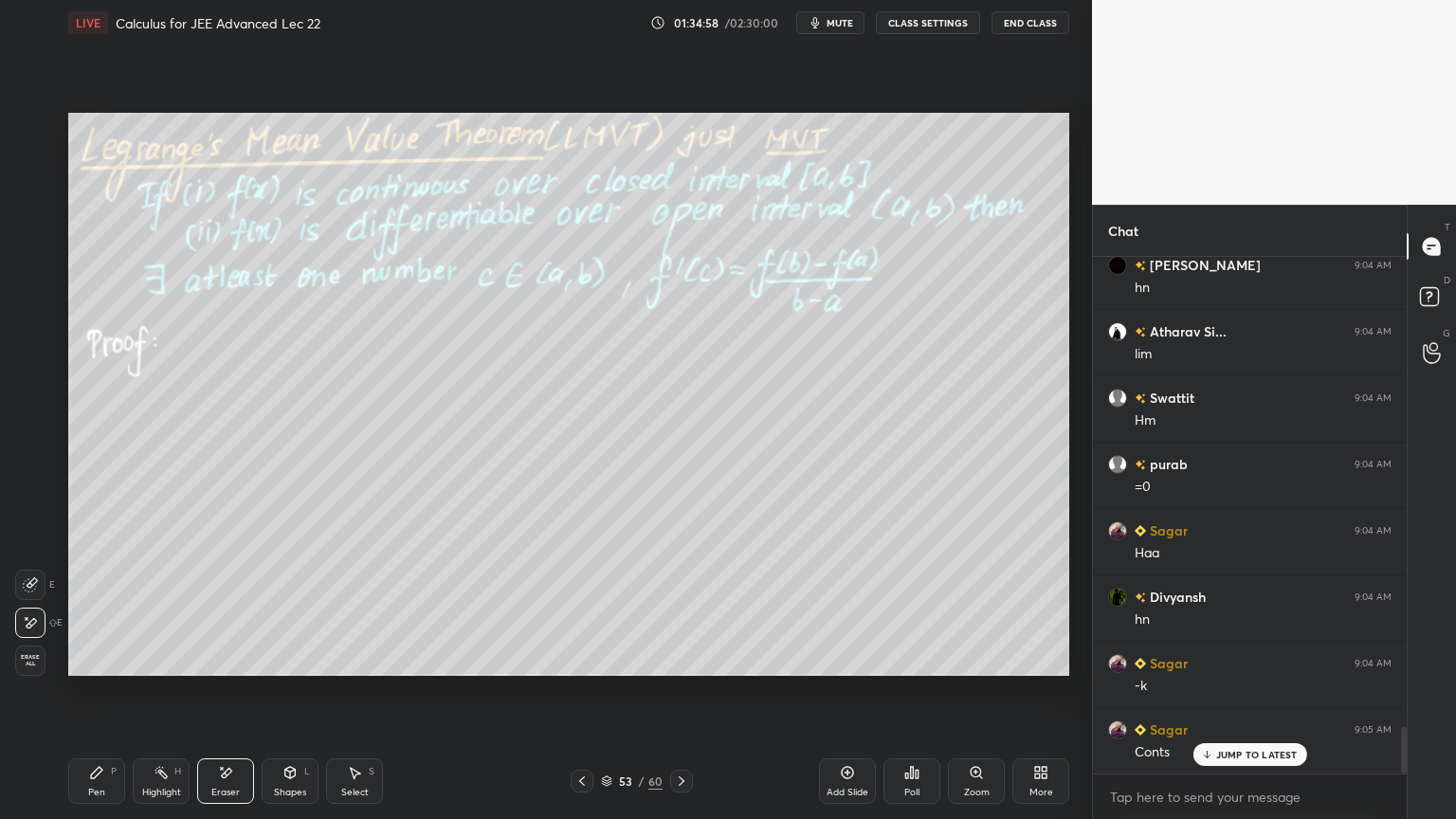 click on "Pen P" at bounding box center (97, 781) 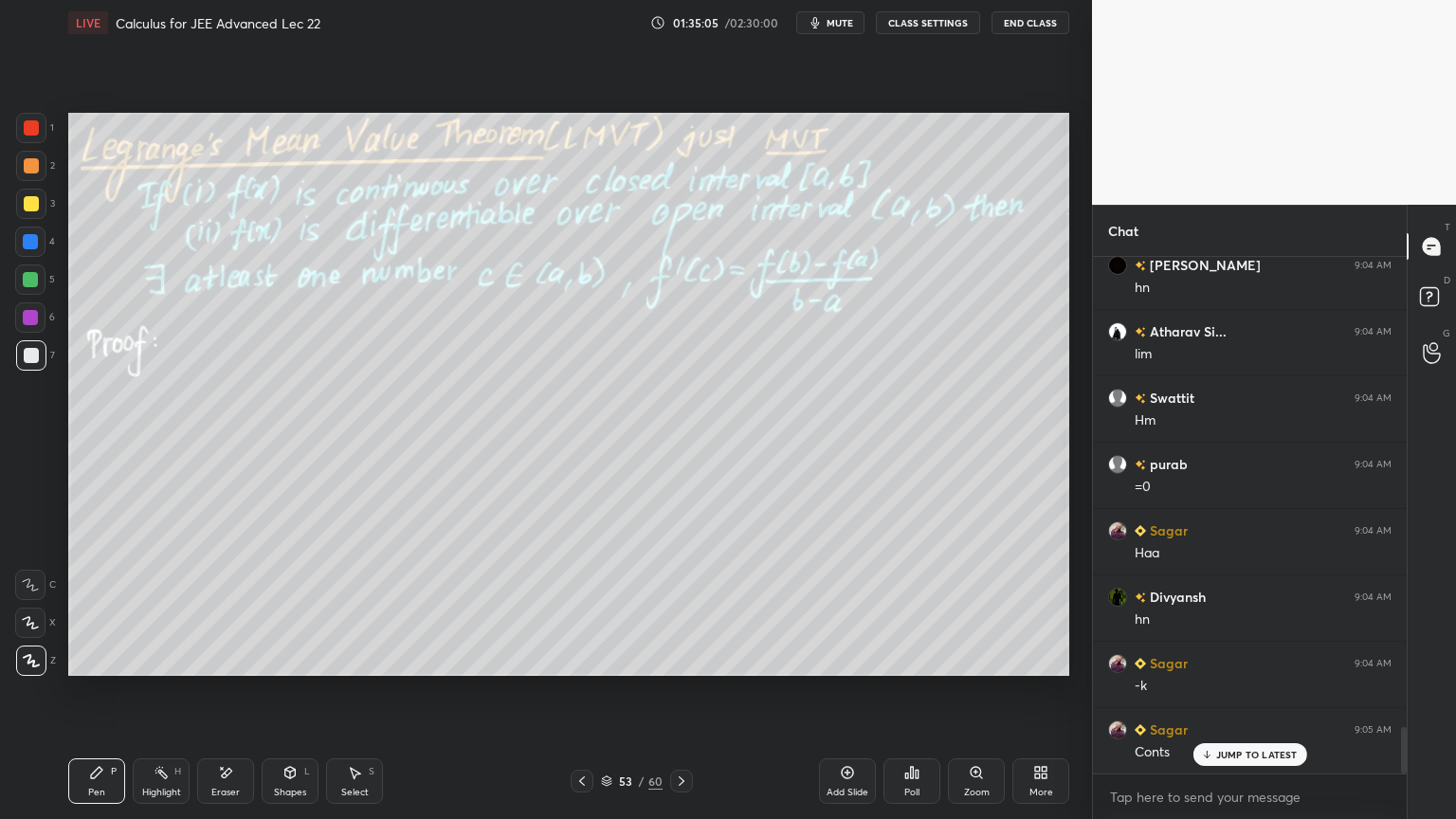 click on "Eraser" at bounding box center [226, 792] 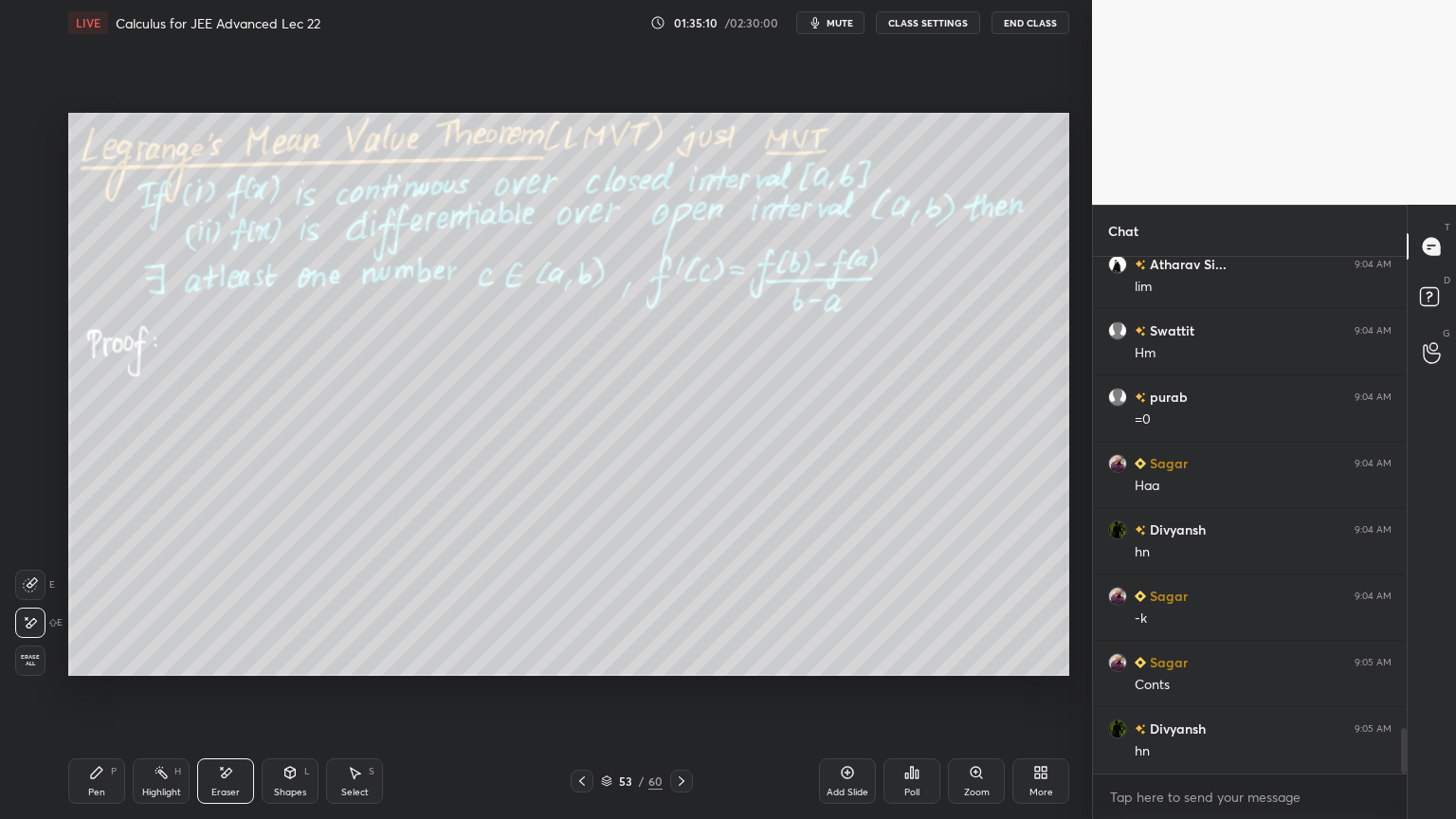 scroll, scrollTop: 5358, scrollLeft: 0, axis: vertical 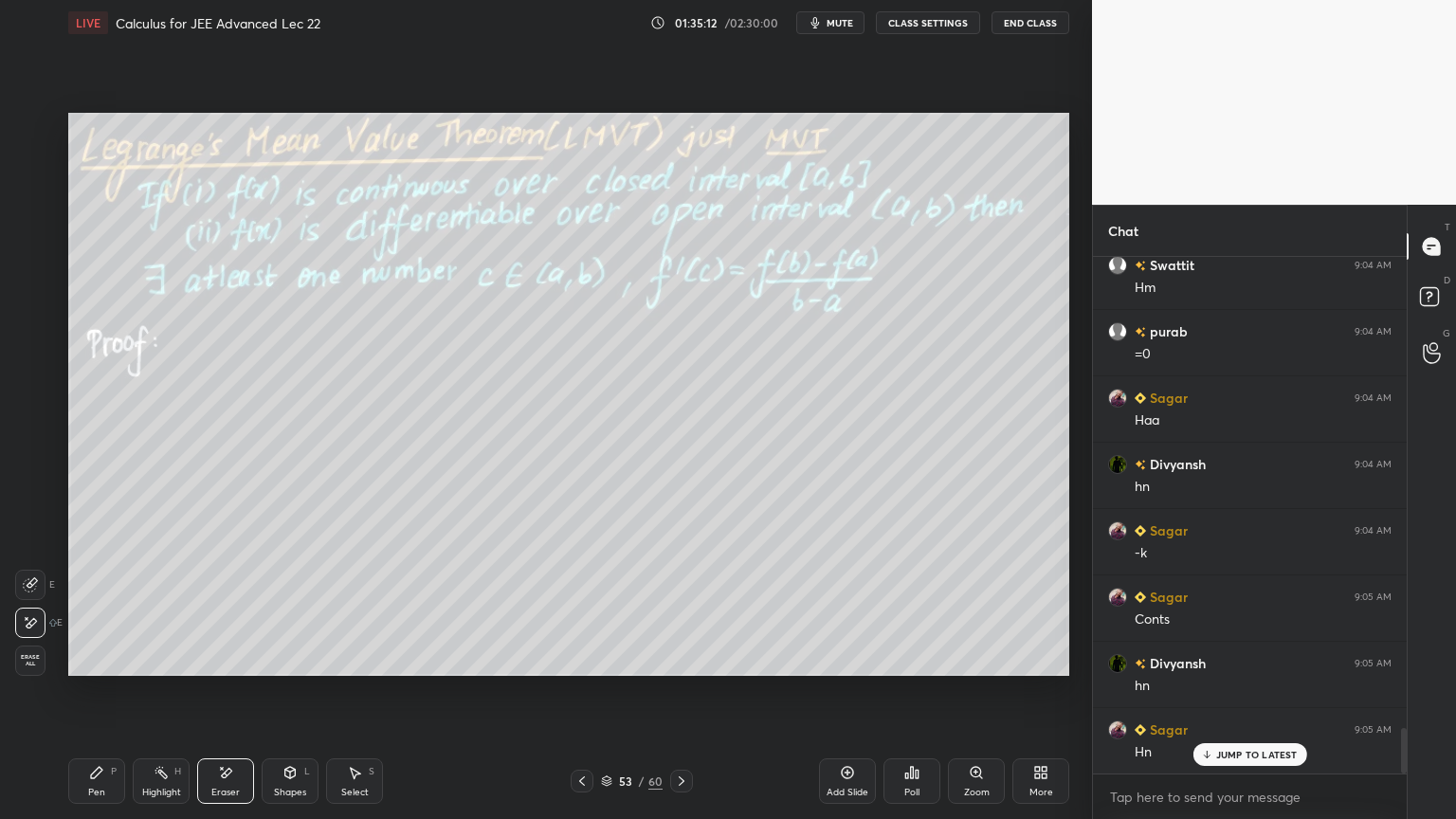click on "Pen P" at bounding box center (97, 781) 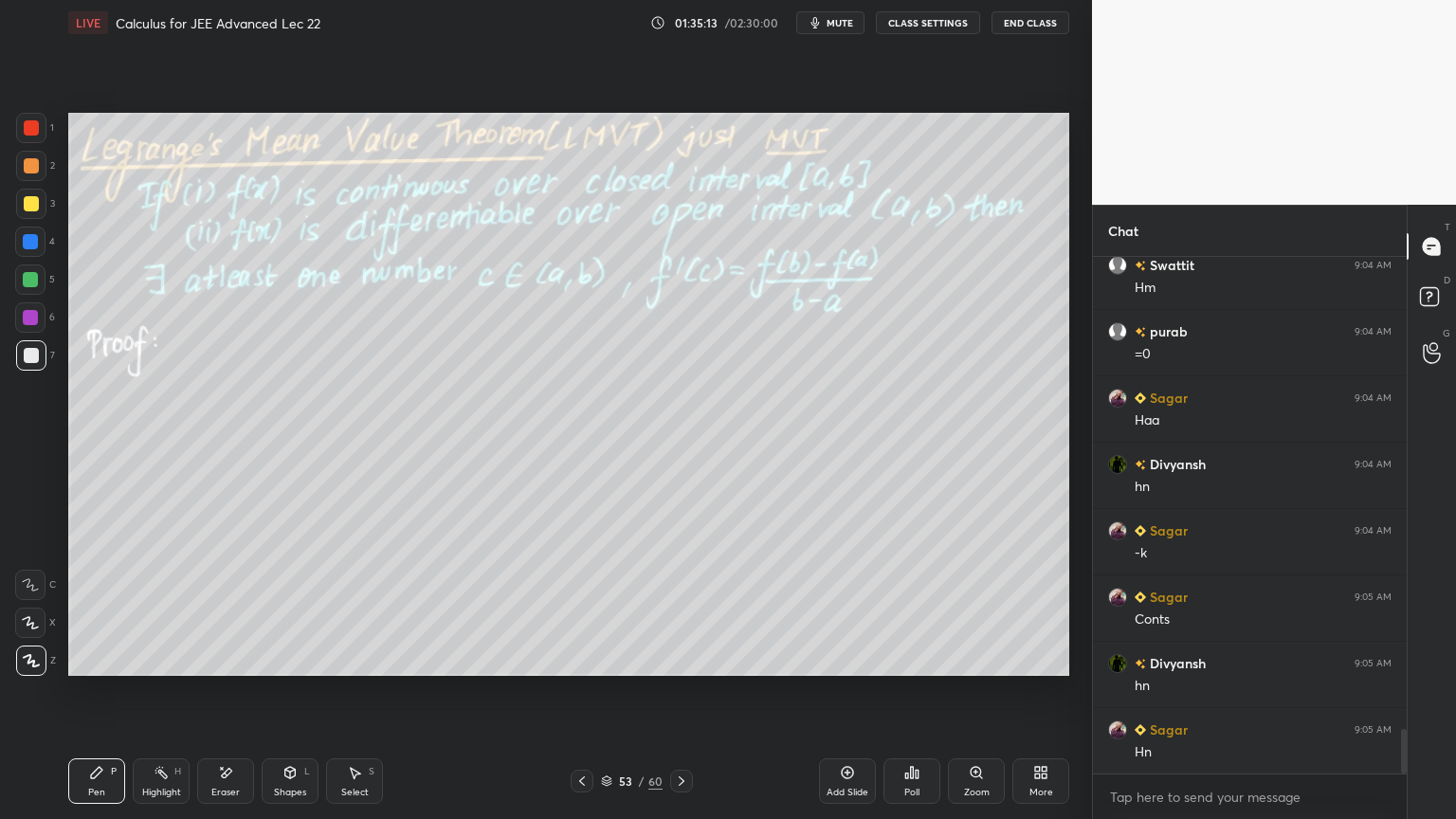 scroll, scrollTop: 5425, scrollLeft: 0, axis: vertical 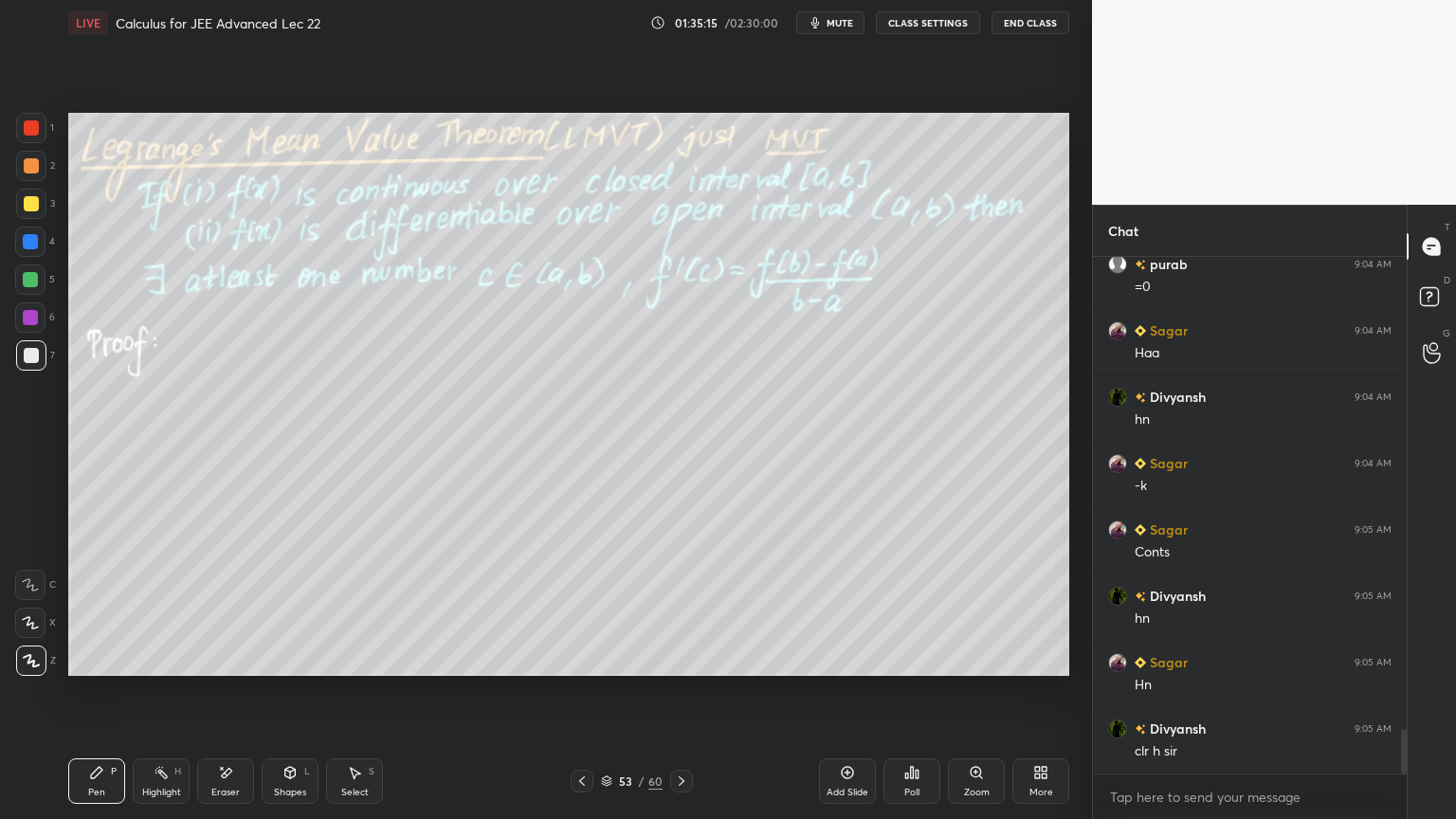drag, startPoint x: 244, startPoint y: 774, endPoint x: 282, endPoint y: 701, distance: 82.29824 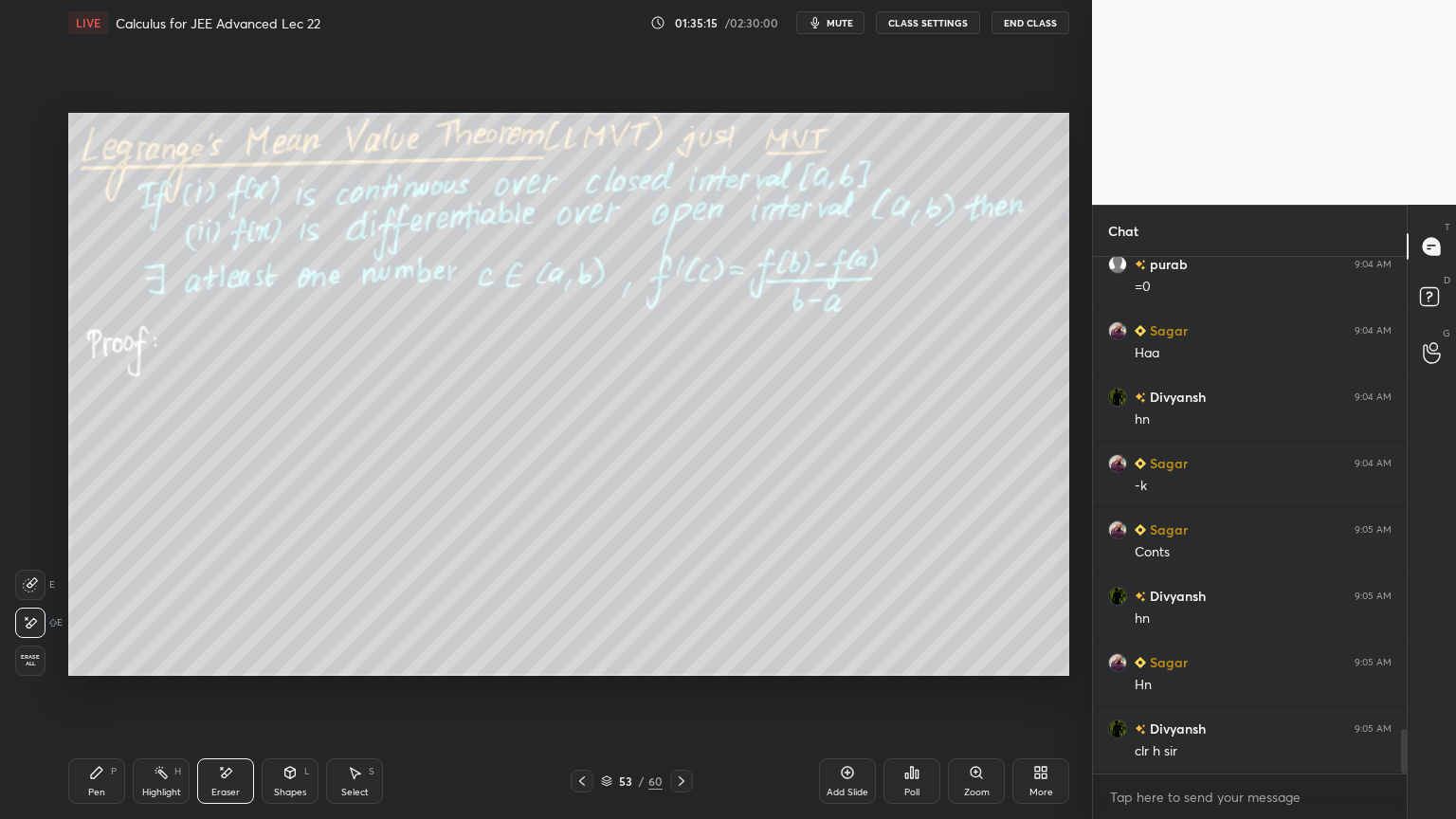 scroll, scrollTop: 5490, scrollLeft: 0, axis: vertical 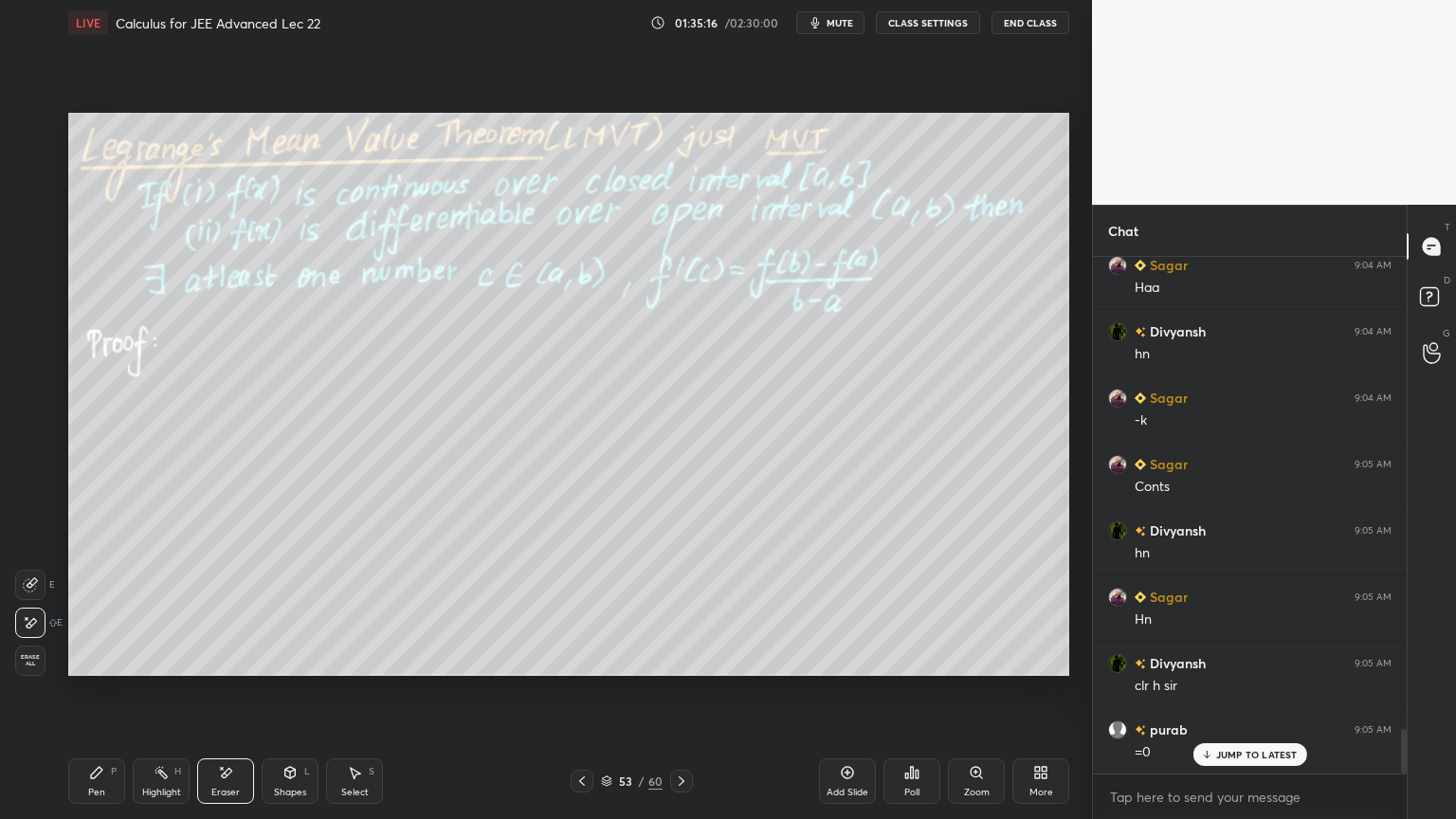 click on "Pen P" at bounding box center (97, 781) 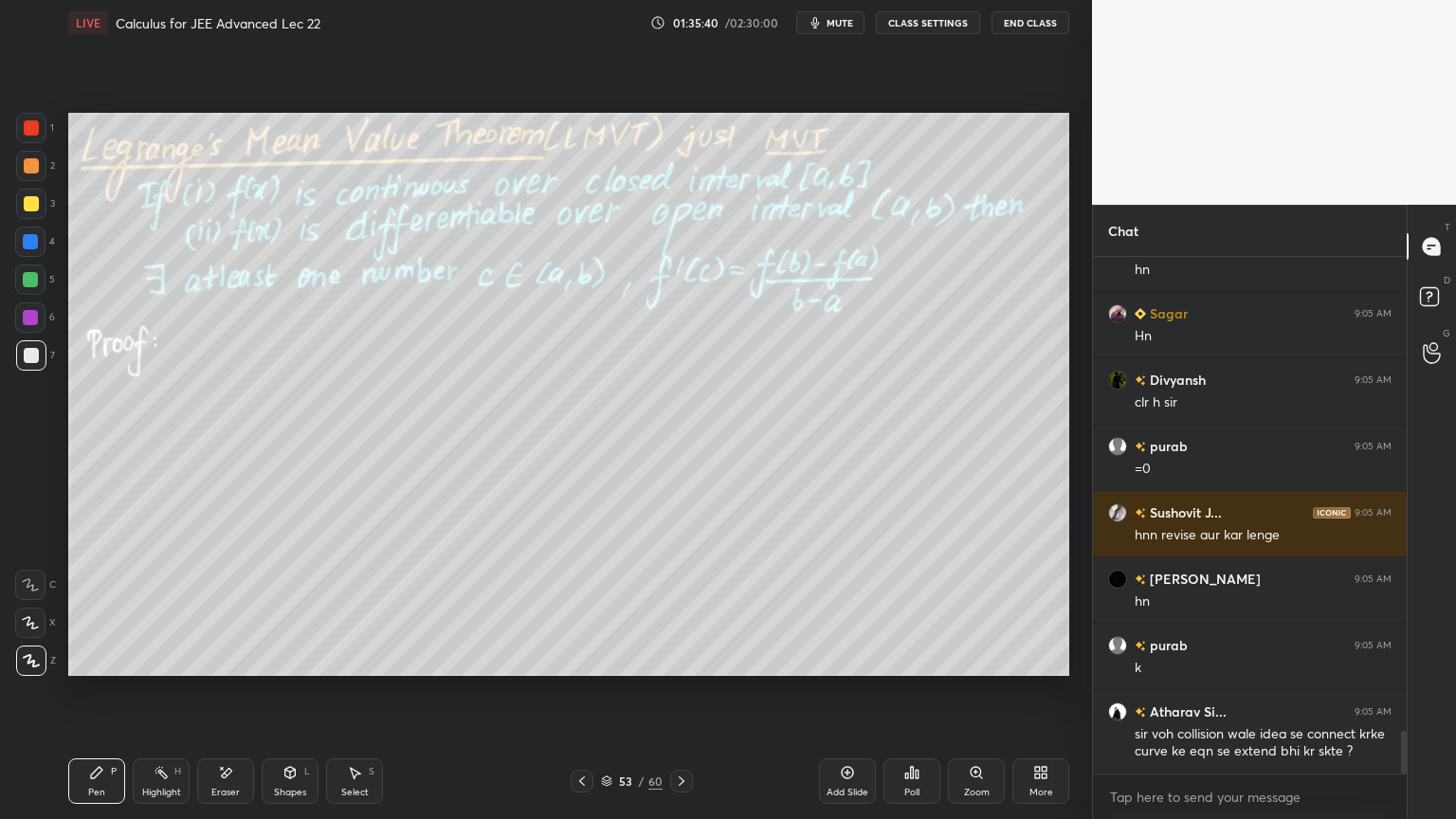 scroll, scrollTop: 5839, scrollLeft: 0, axis: vertical 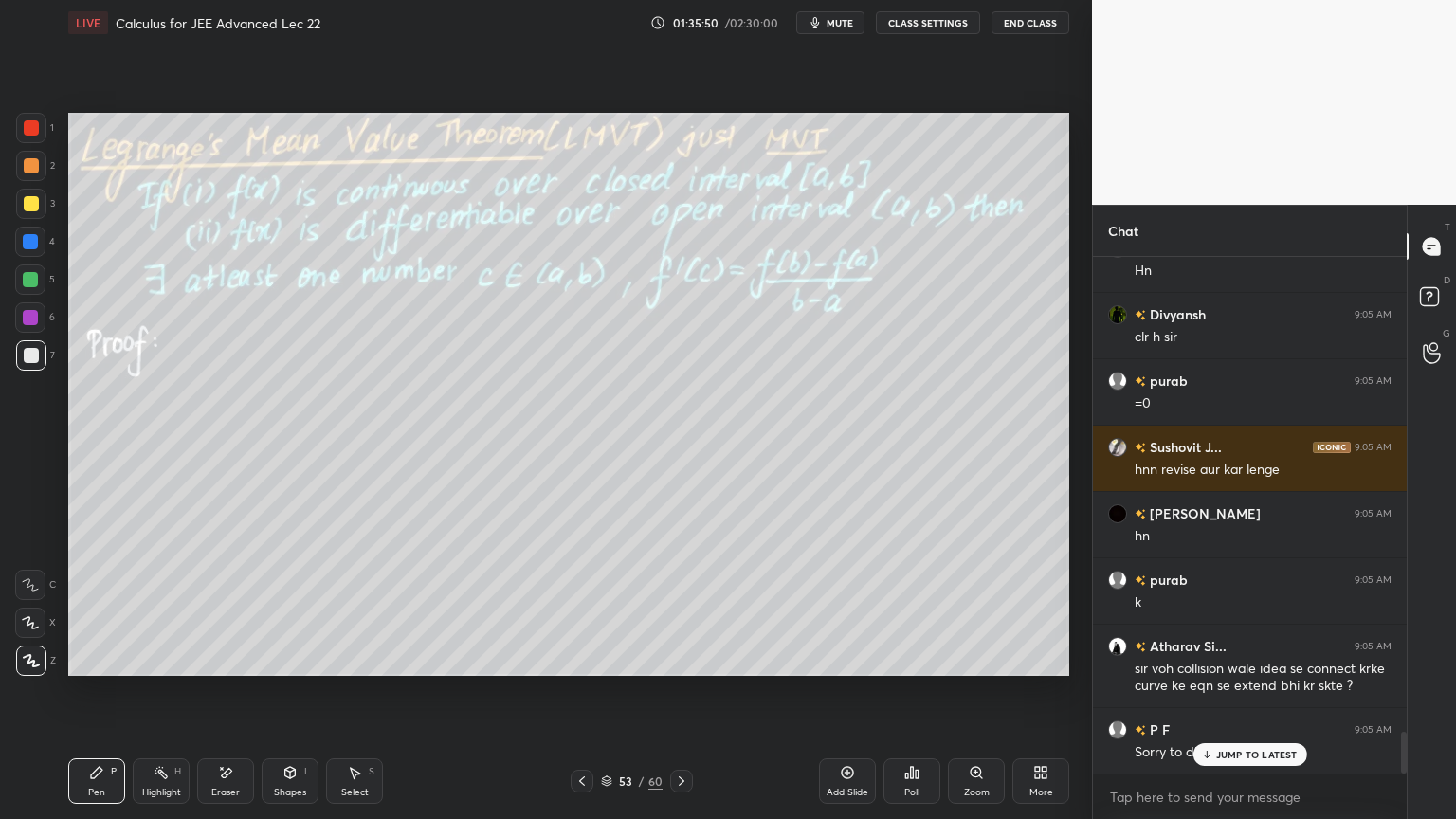 click on "JUMP TO LATEST" at bounding box center (1257, 755) 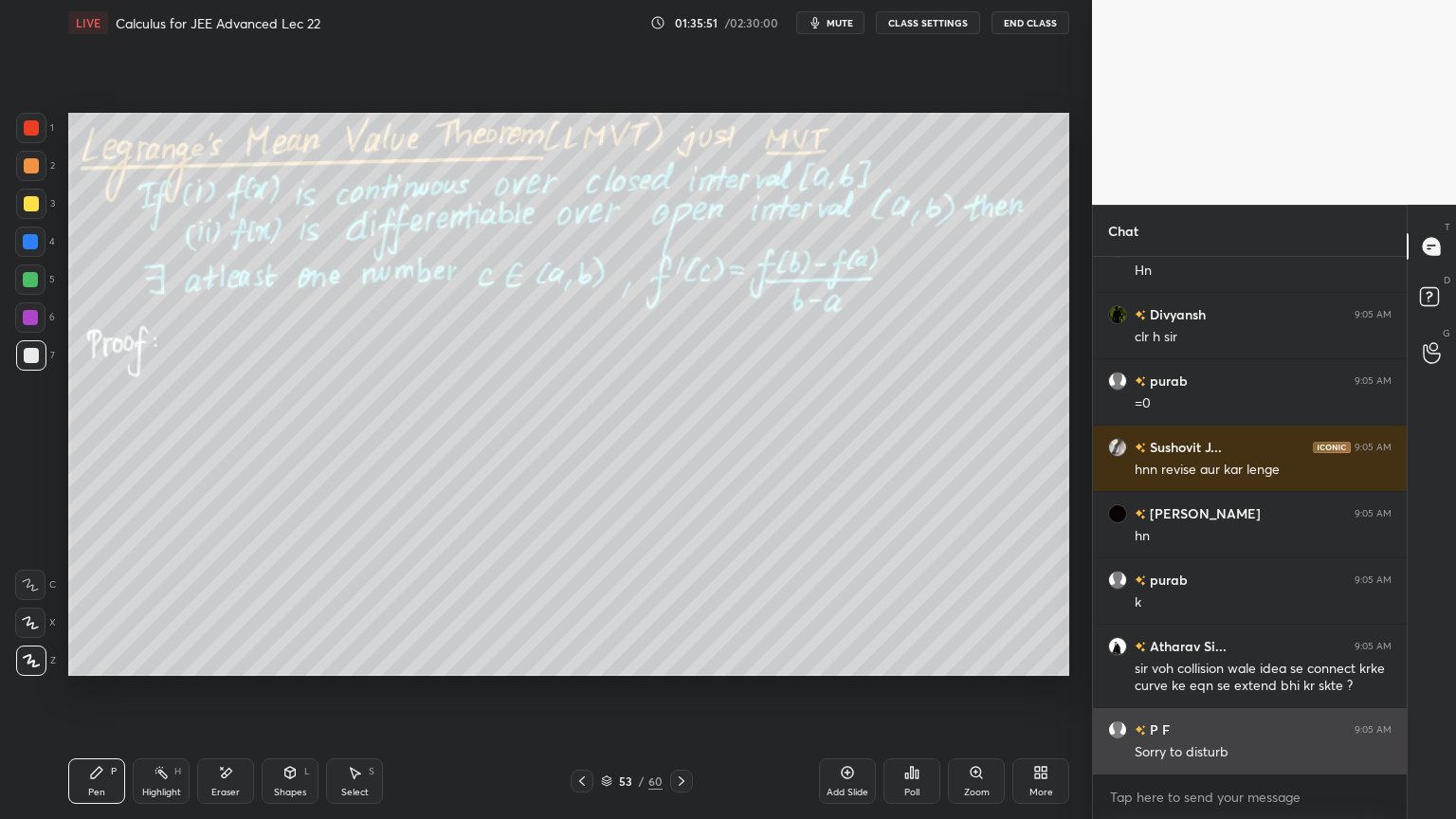 click at bounding box center [1121, 730] 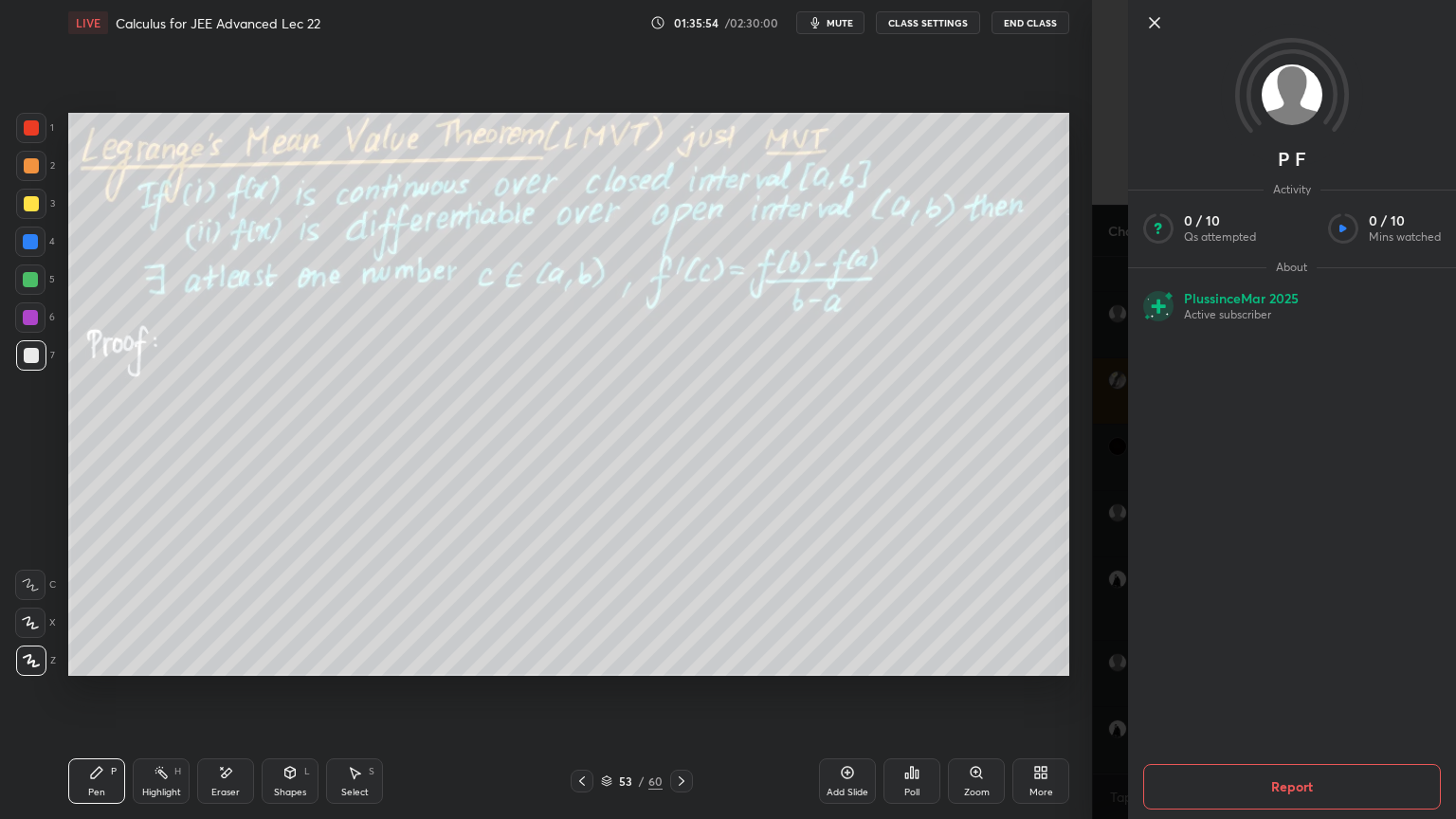 scroll, scrollTop: 5952, scrollLeft: 0, axis: vertical 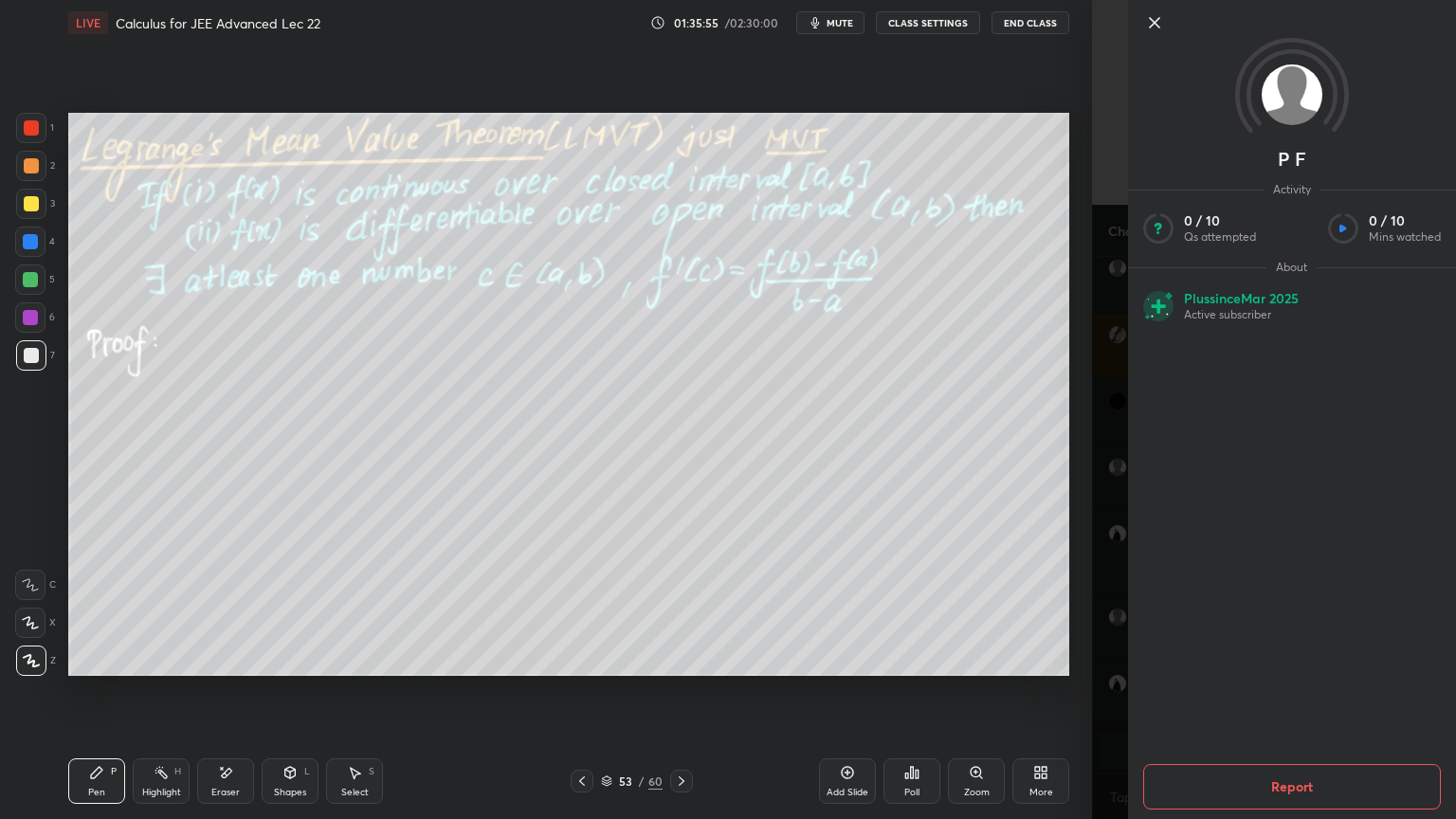 click on "P F Activity 0 / 10 Qs attempted 0 / 10 Mins watched About Plus  since  [DATE] Active subscriber Report" at bounding box center [1274, 410] 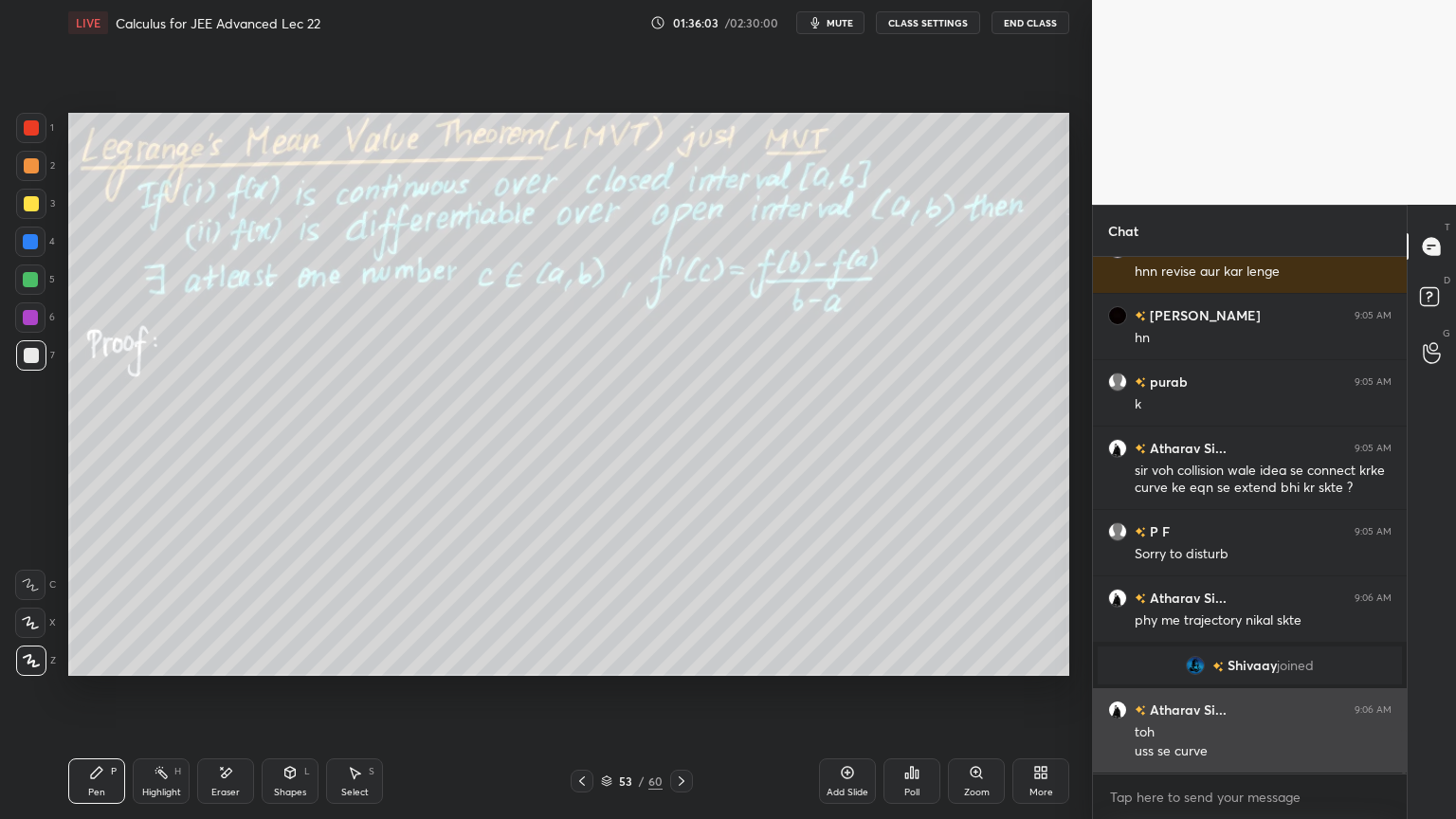 scroll, scrollTop: 5650, scrollLeft: 0, axis: vertical 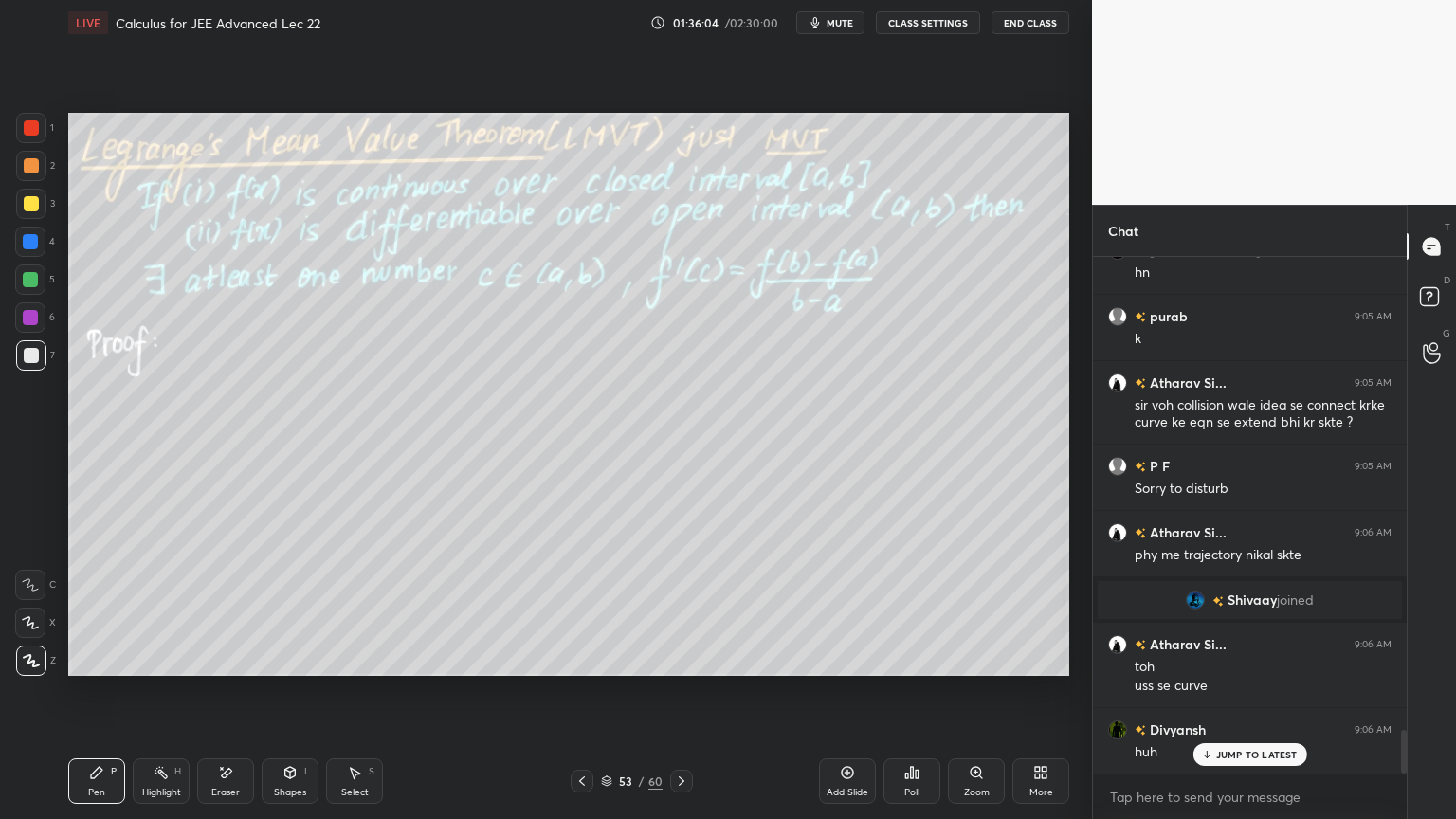 click on "JUMP TO LATEST" at bounding box center [1257, 755] 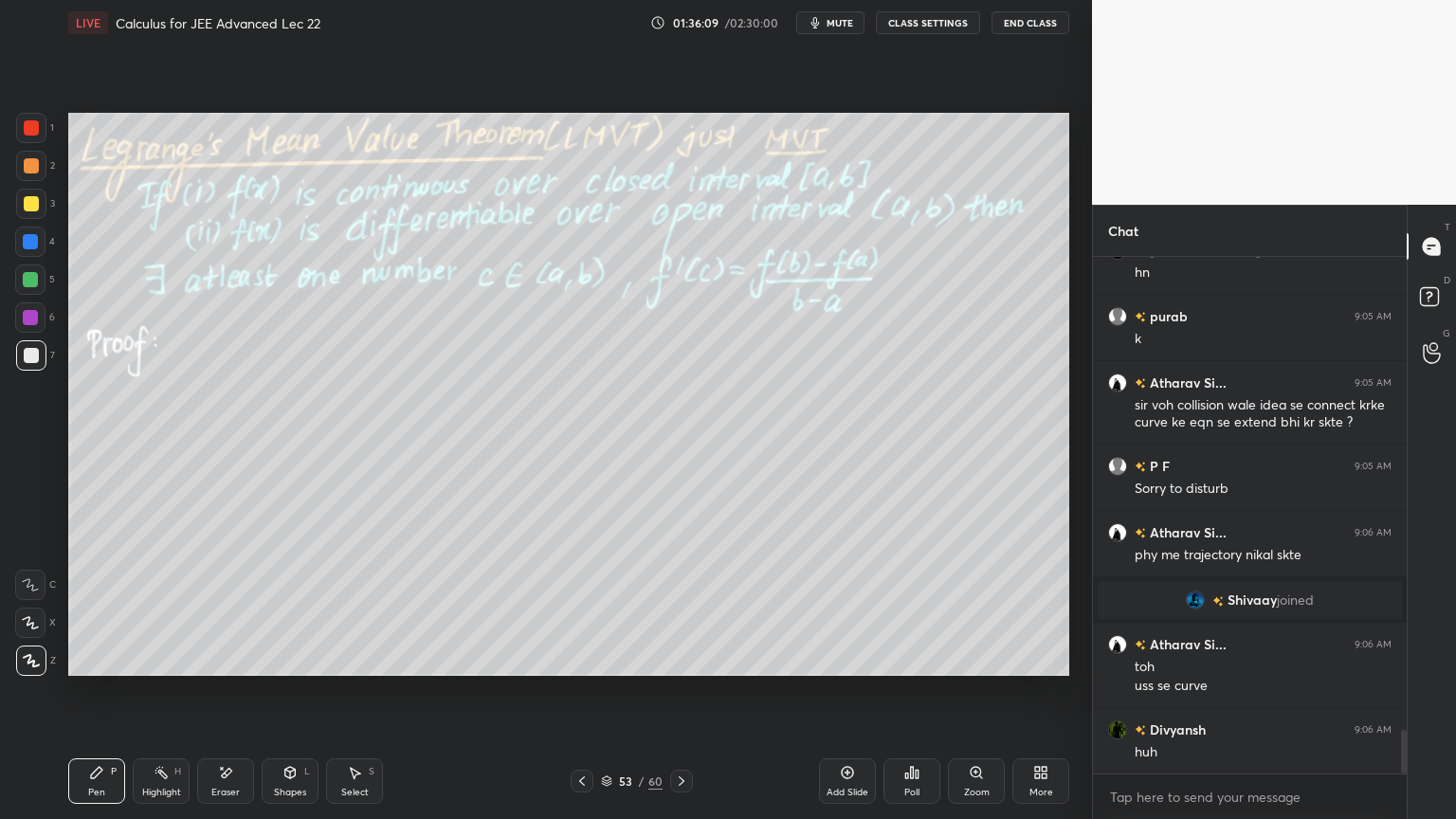 scroll, scrollTop: 5717, scrollLeft: 0, axis: vertical 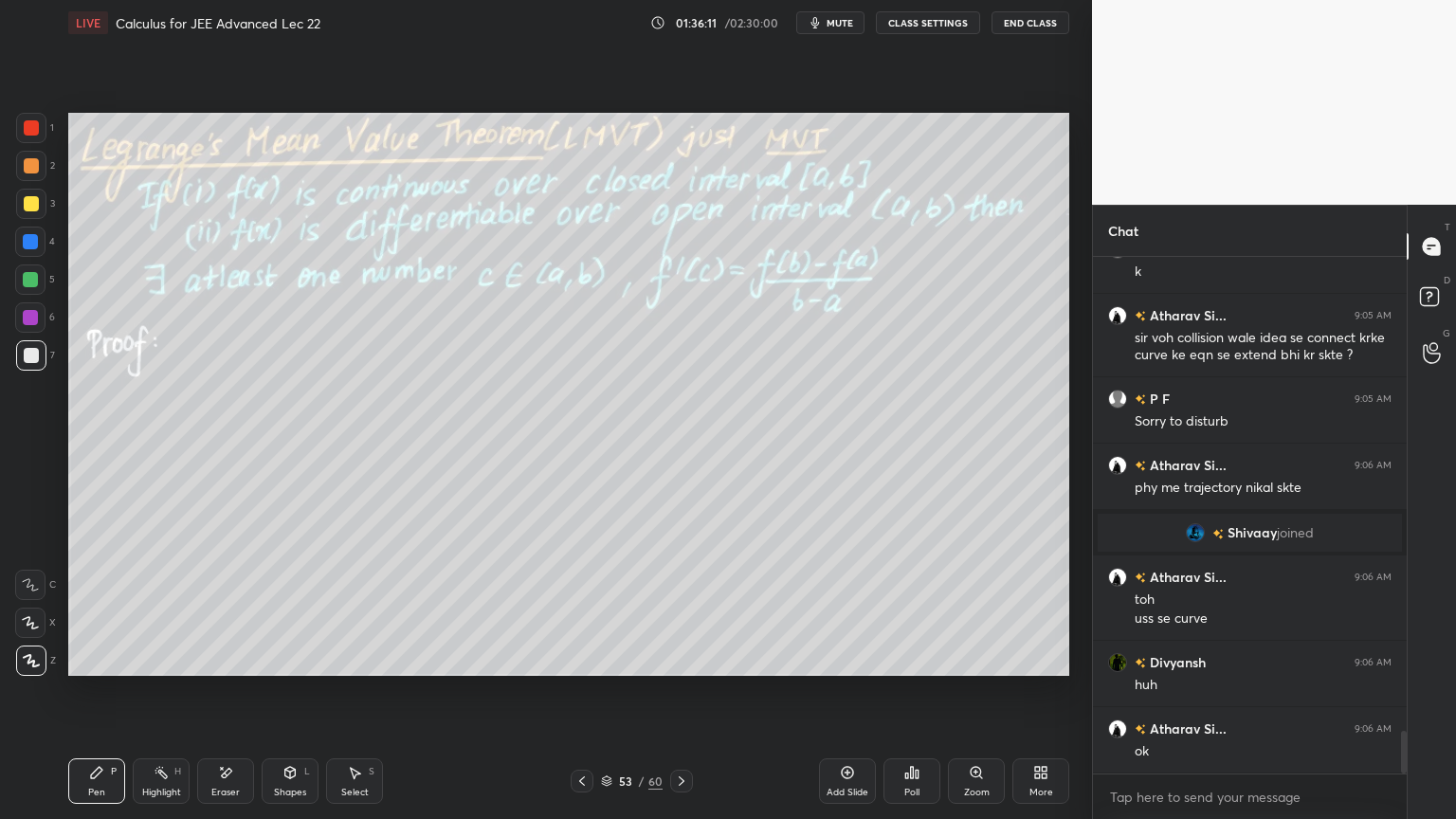 click on "53 / 60" at bounding box center (631, 781) 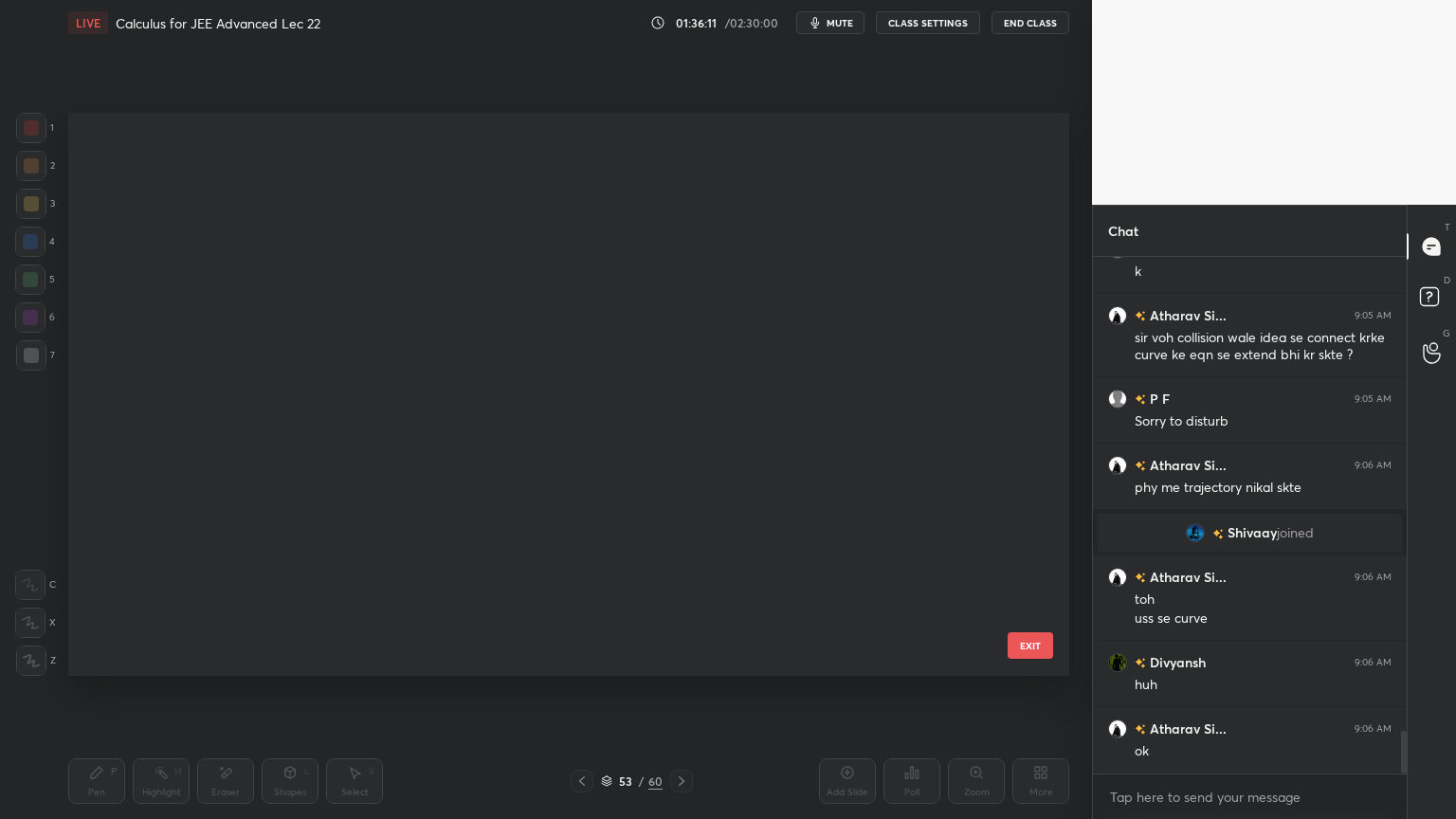 scroll, scrollTop: 2559, scrollLeft: 0, axis: vertical 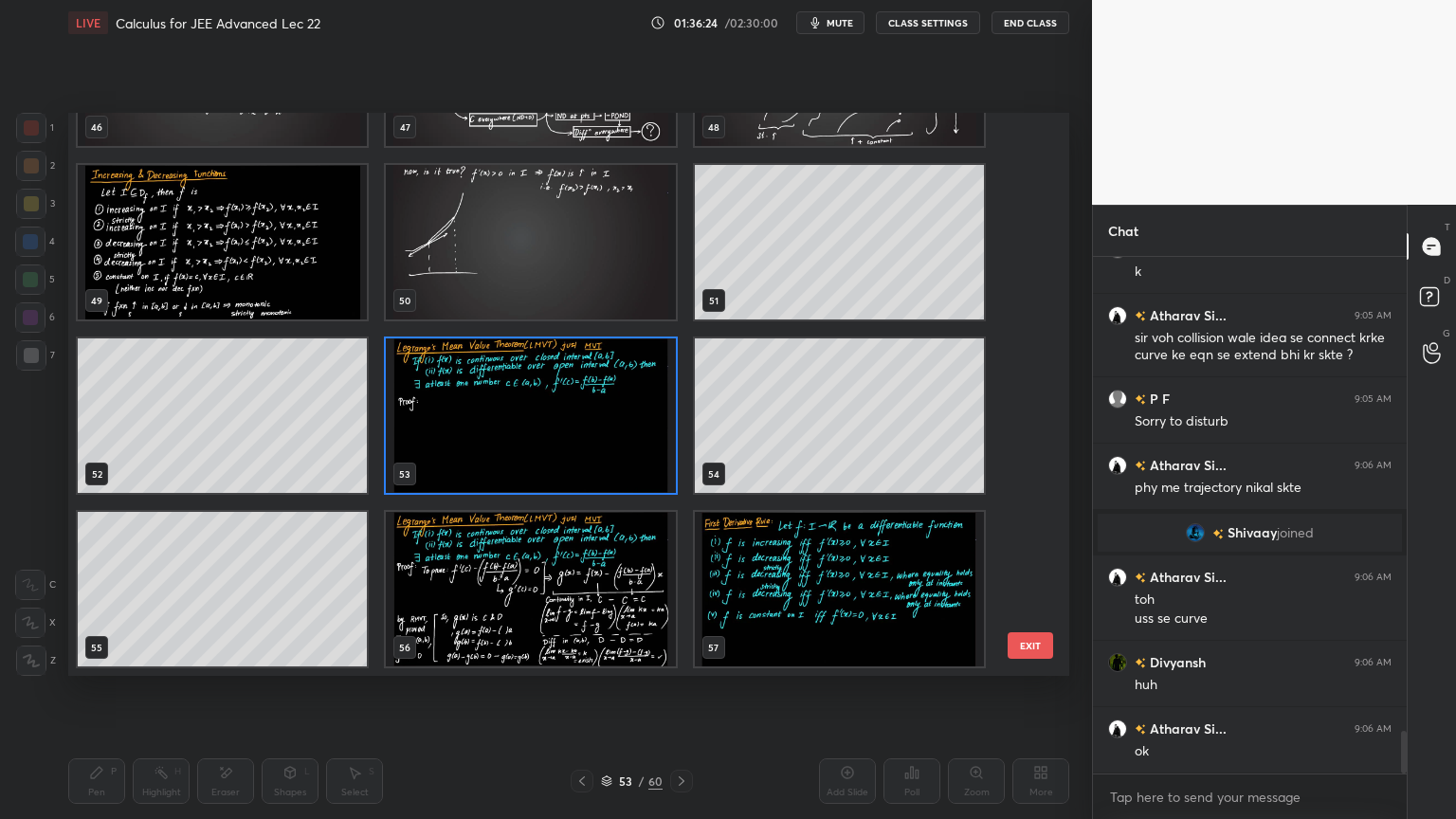 click at bounding box center (839, 589) 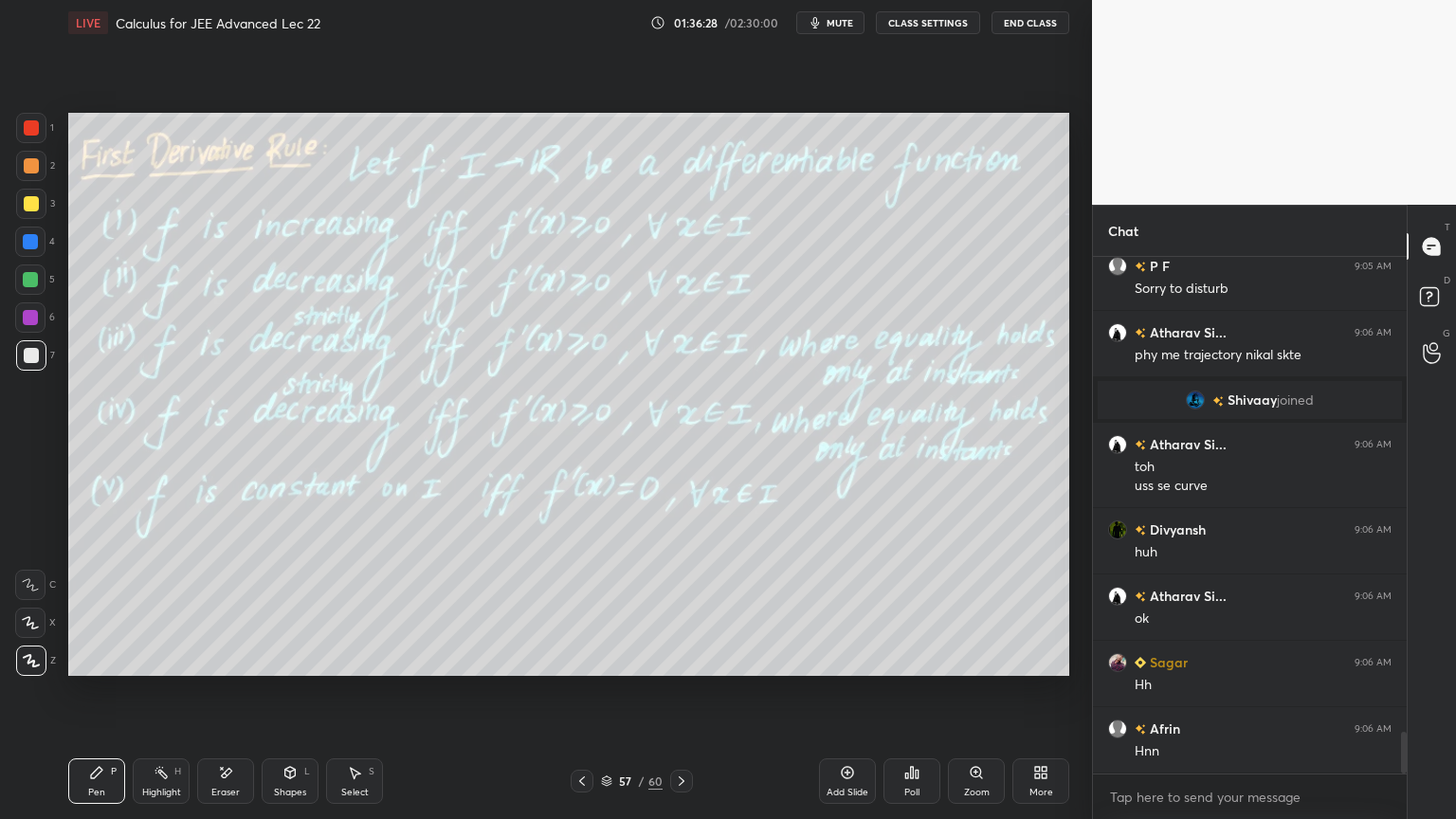 scroll, scrollTop: 5915, scrollLeft: 0, axis: vertical 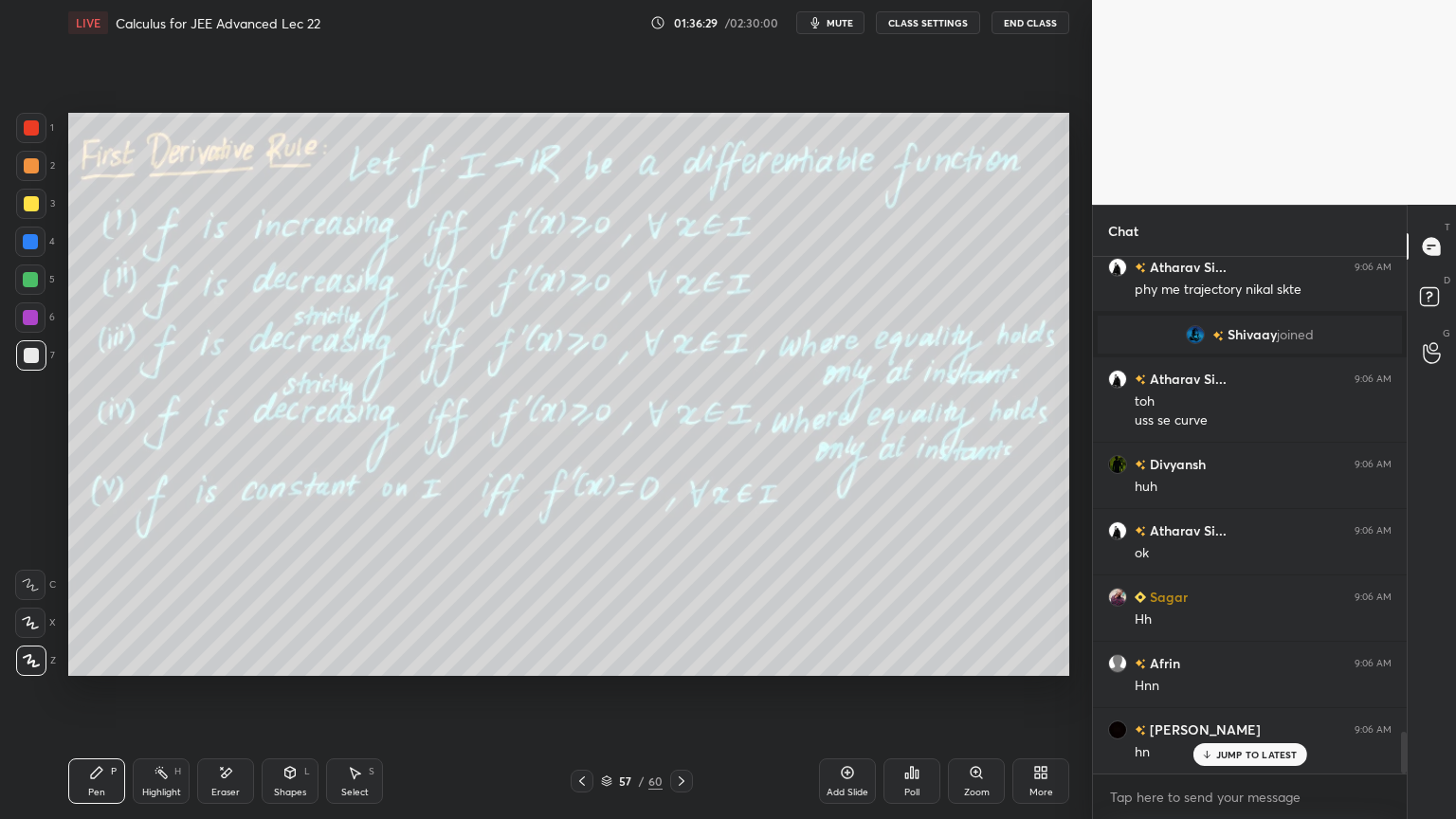 click on "JUMP TO LATEST" at bounding box center [1257, 755] 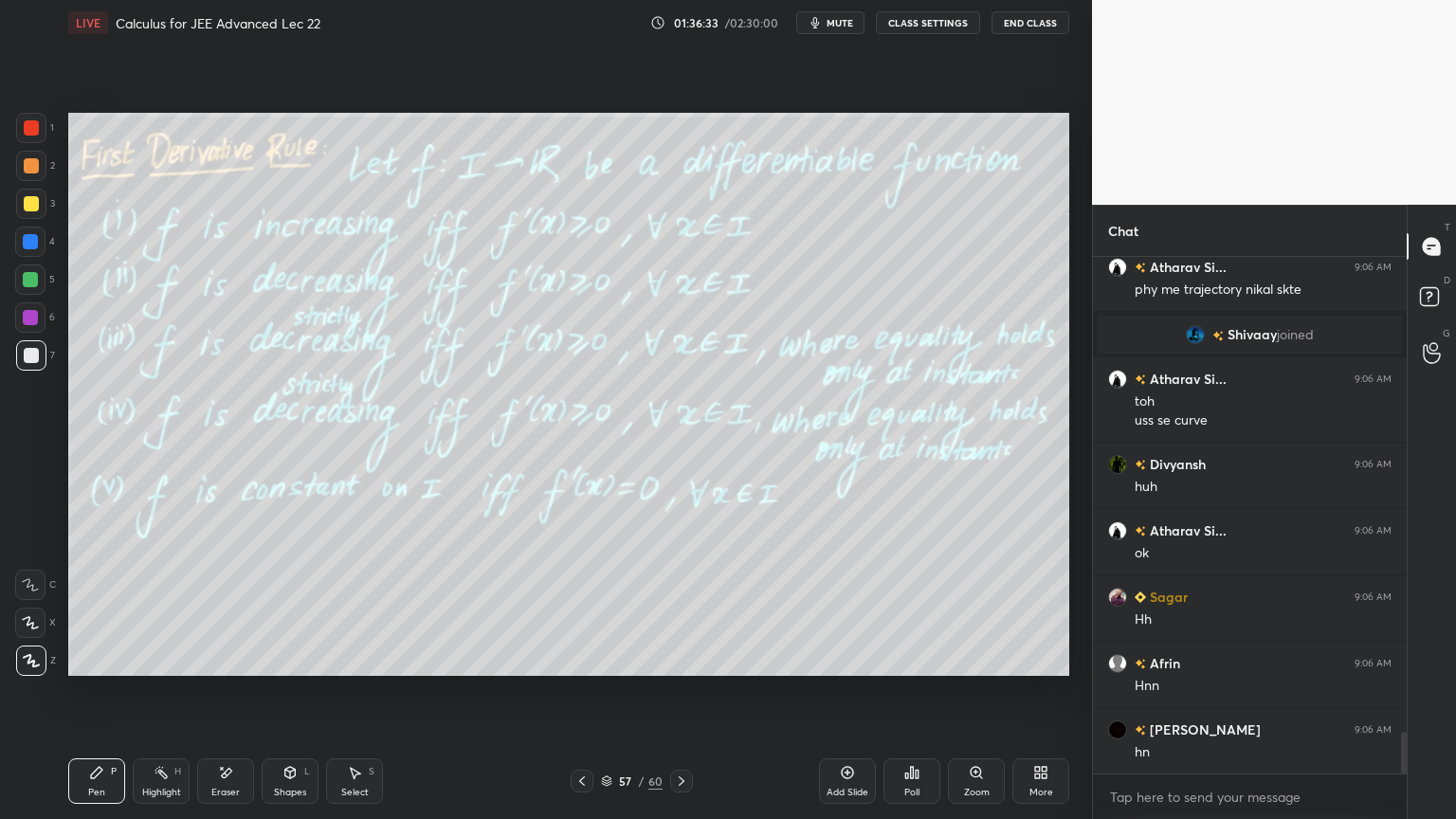 drag, startPoint x: 684, startPoint y: 783, endPoint x: 678, endPoint y: 766, distance: 18.027756 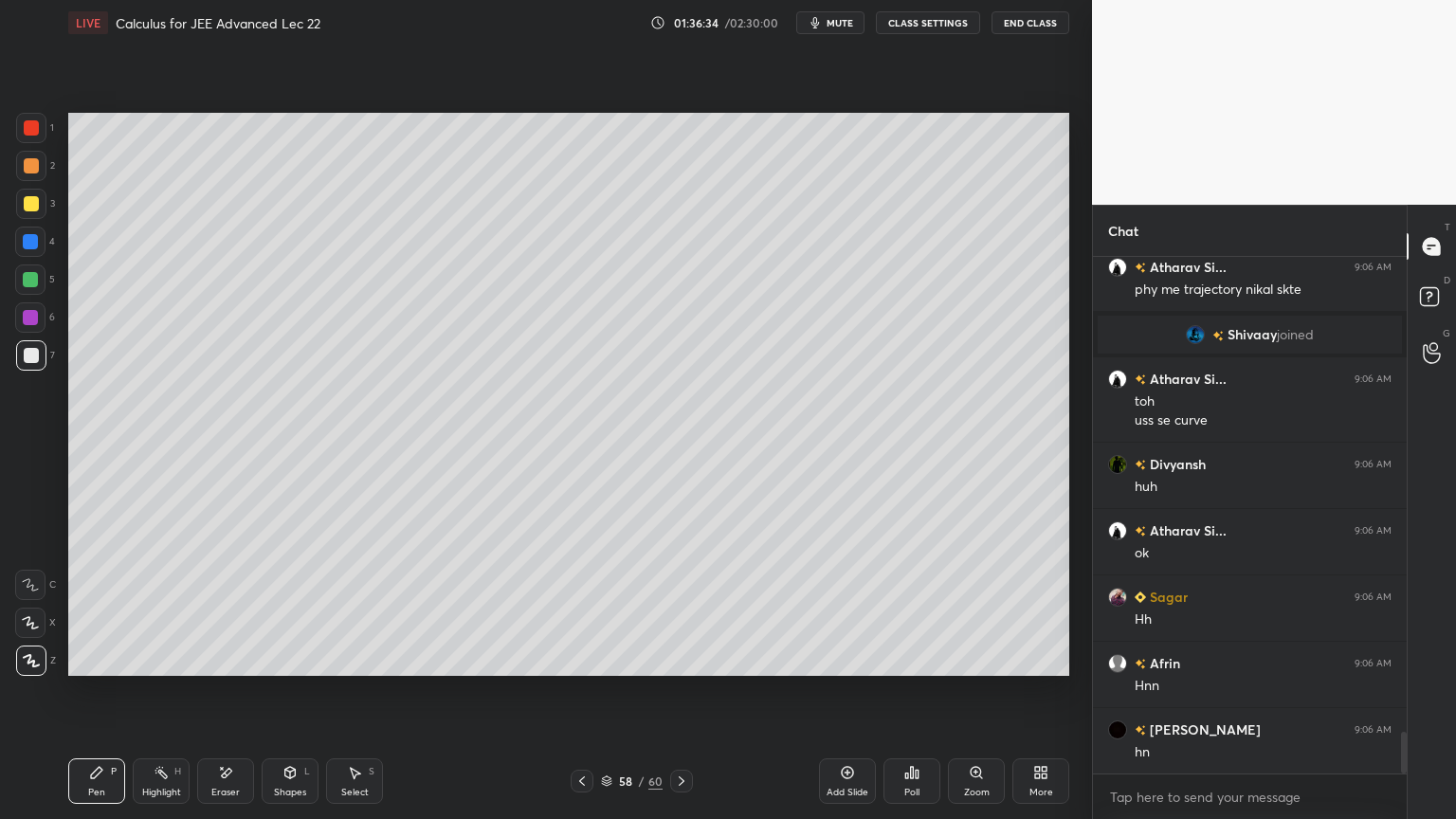 click 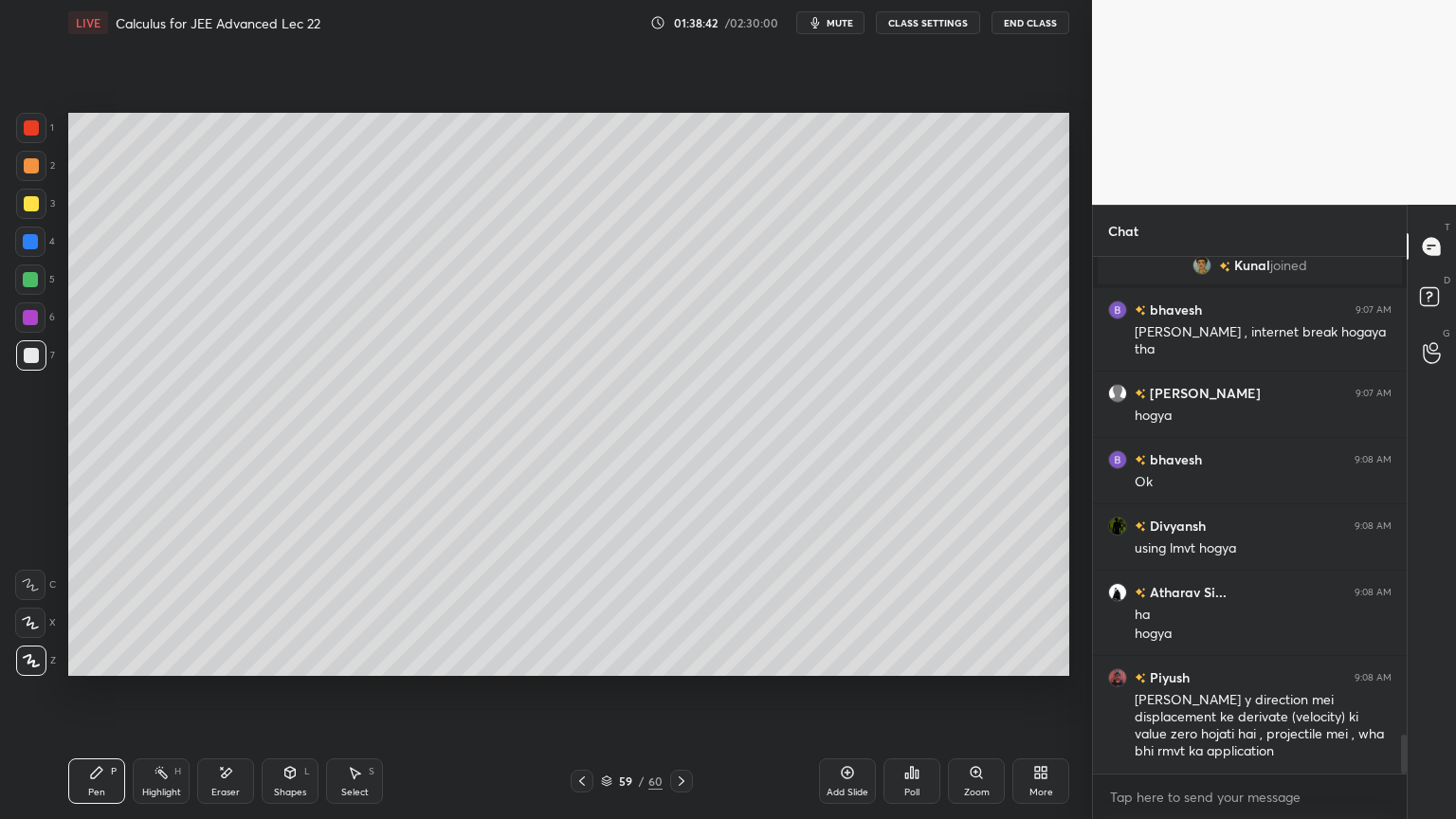 scroll, scrollTop: 6445, scrollLeft: 0, axis: vertical 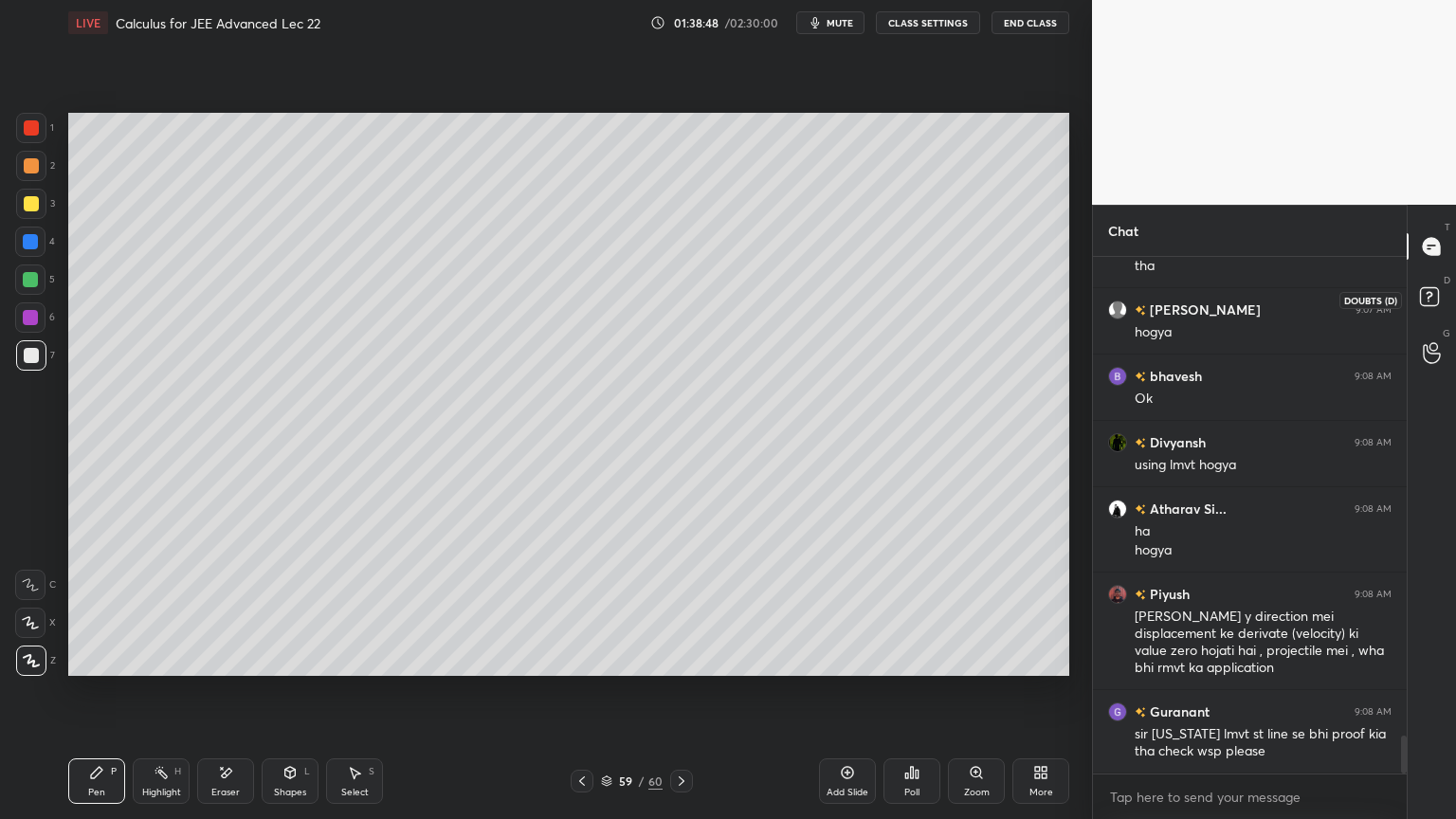 click 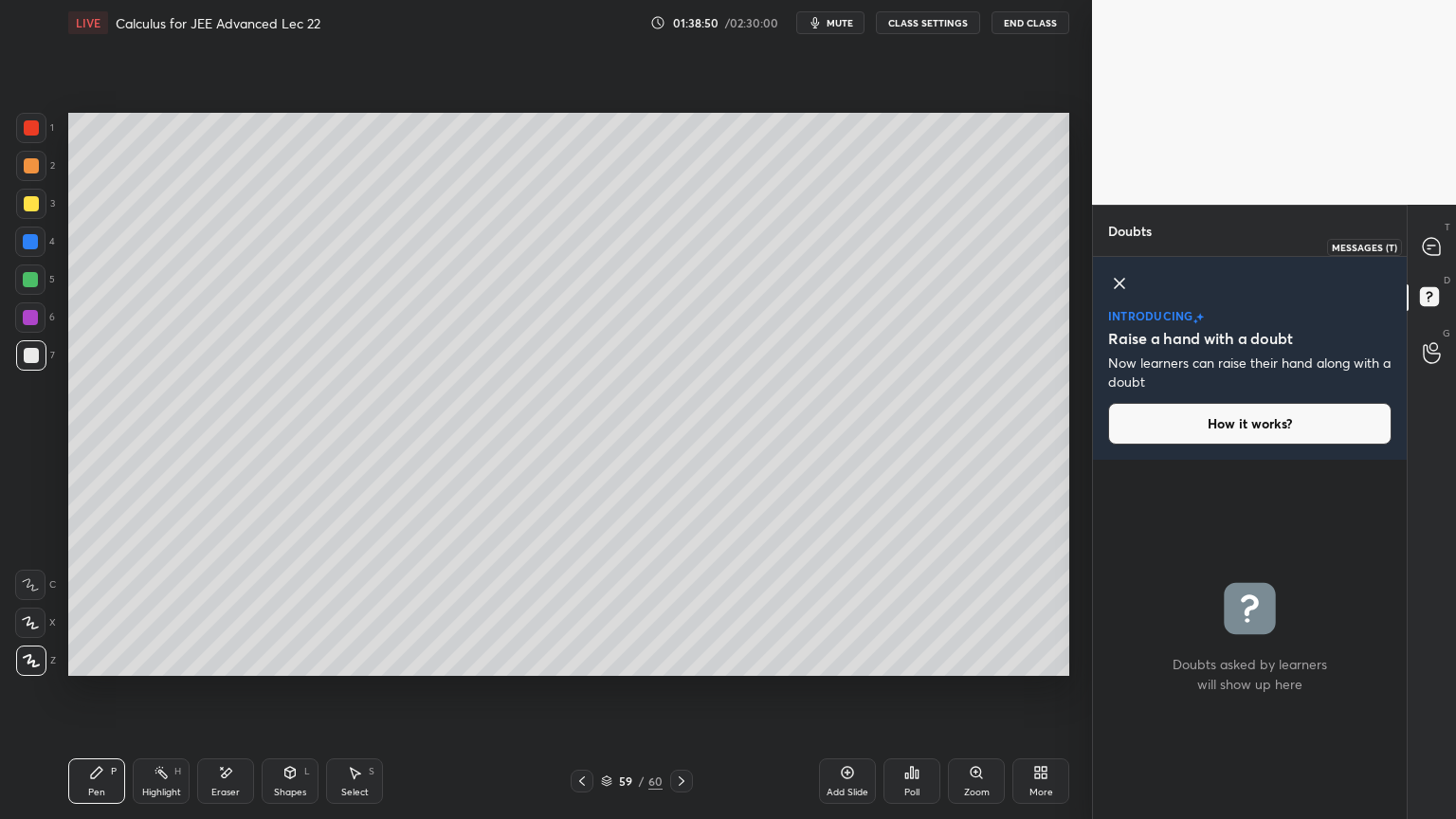 click 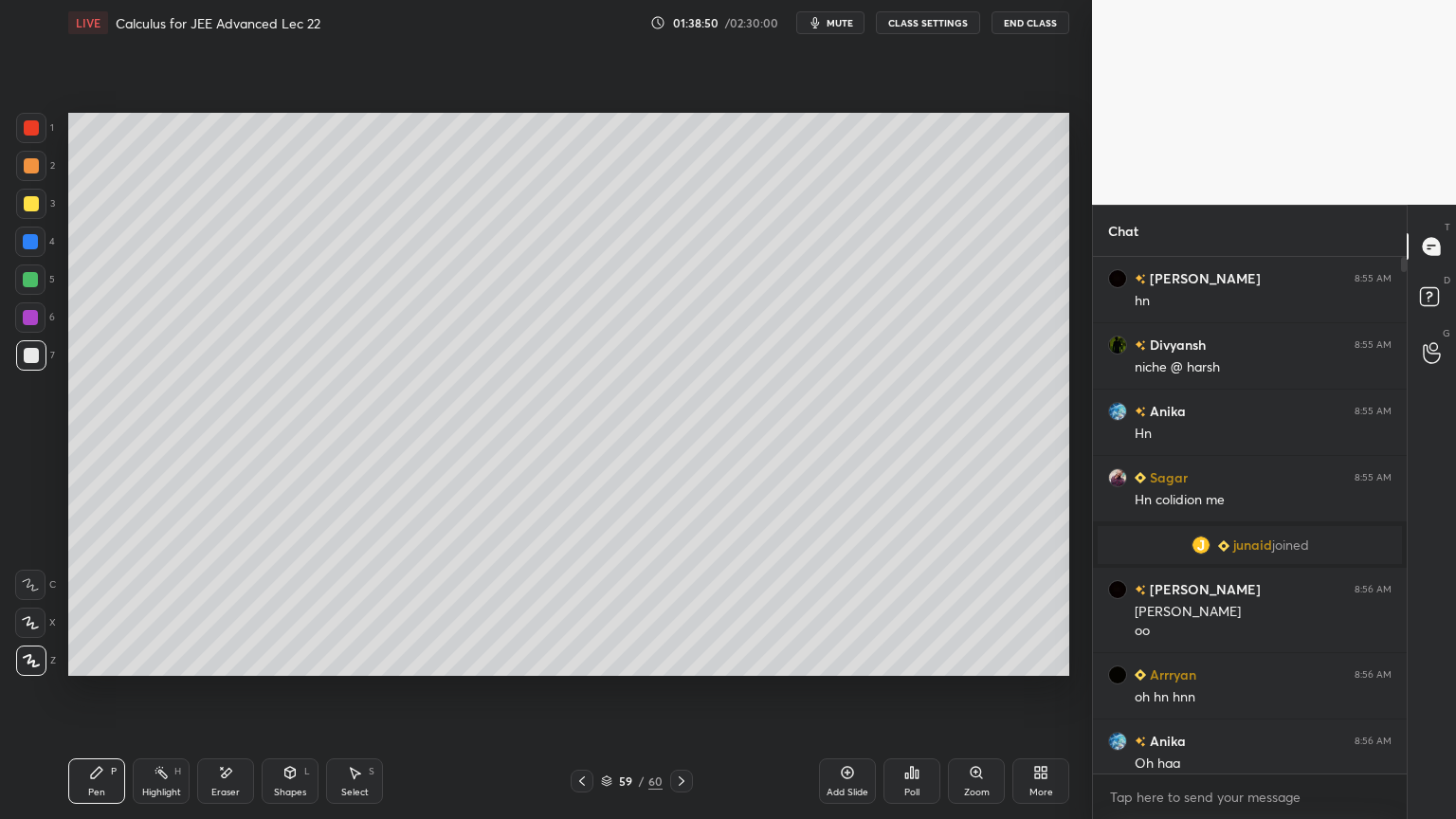 scroll, scrollTop: 6859, scrollLeft: 0, axis: vertical 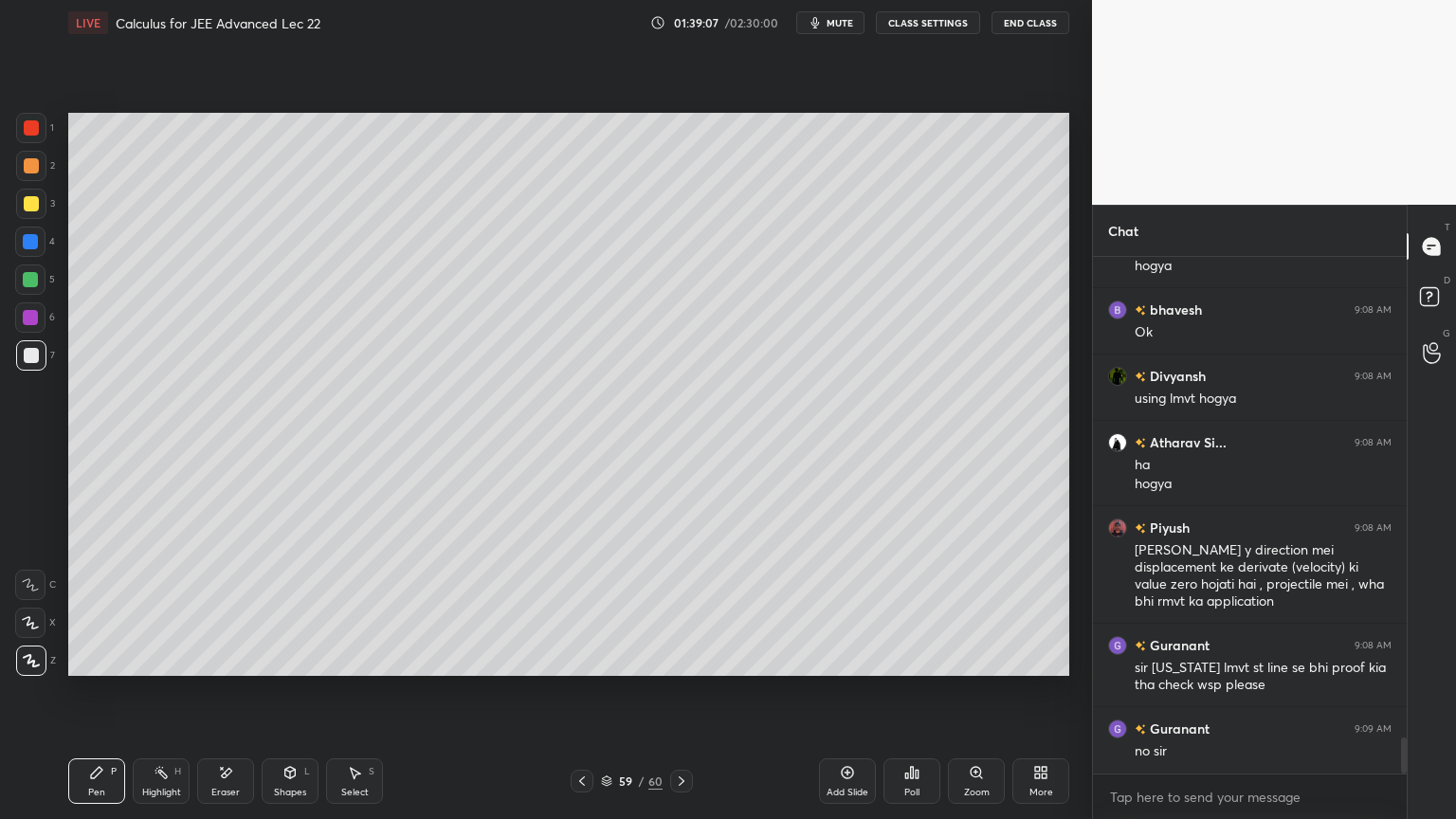 click 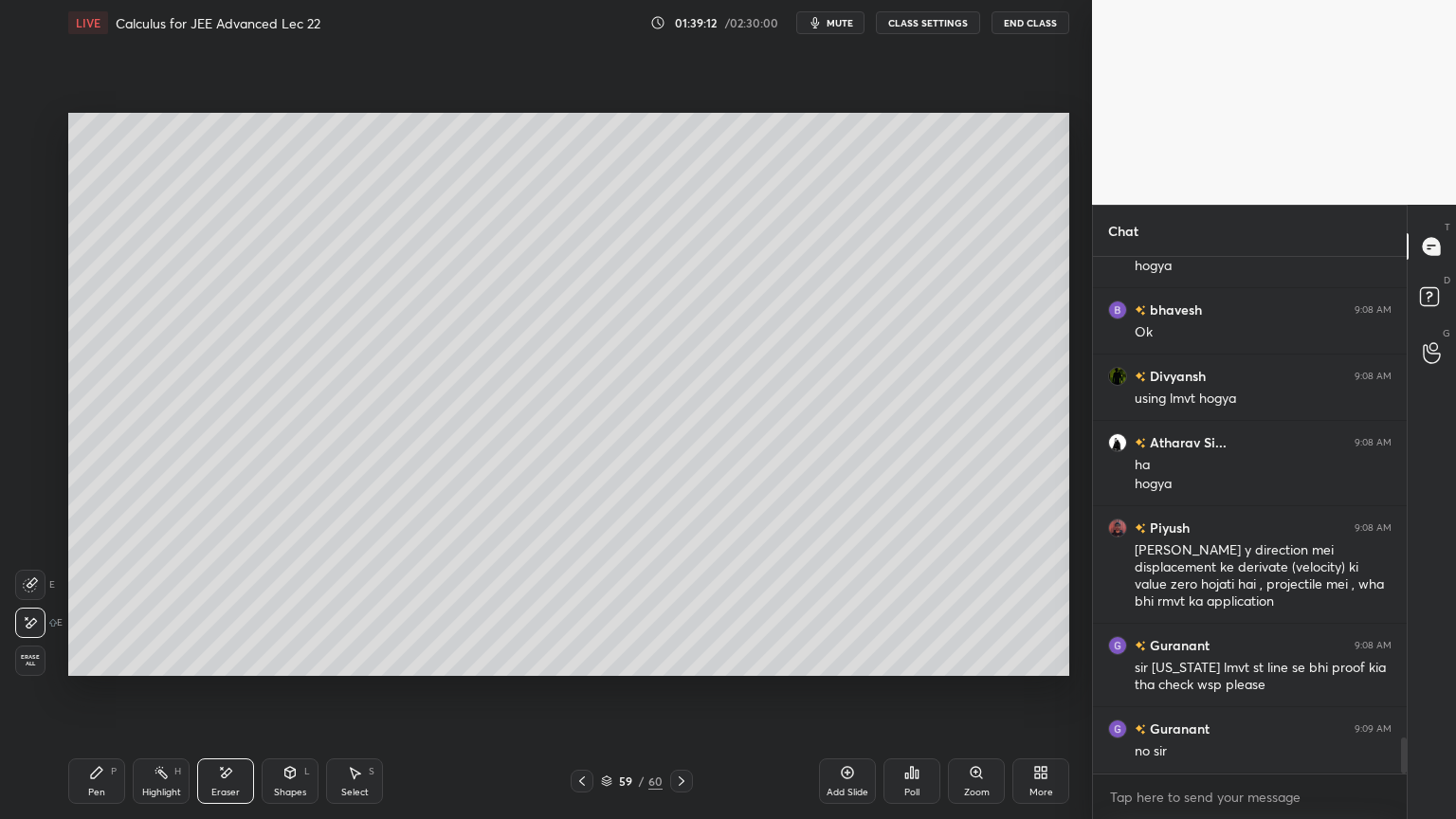 click 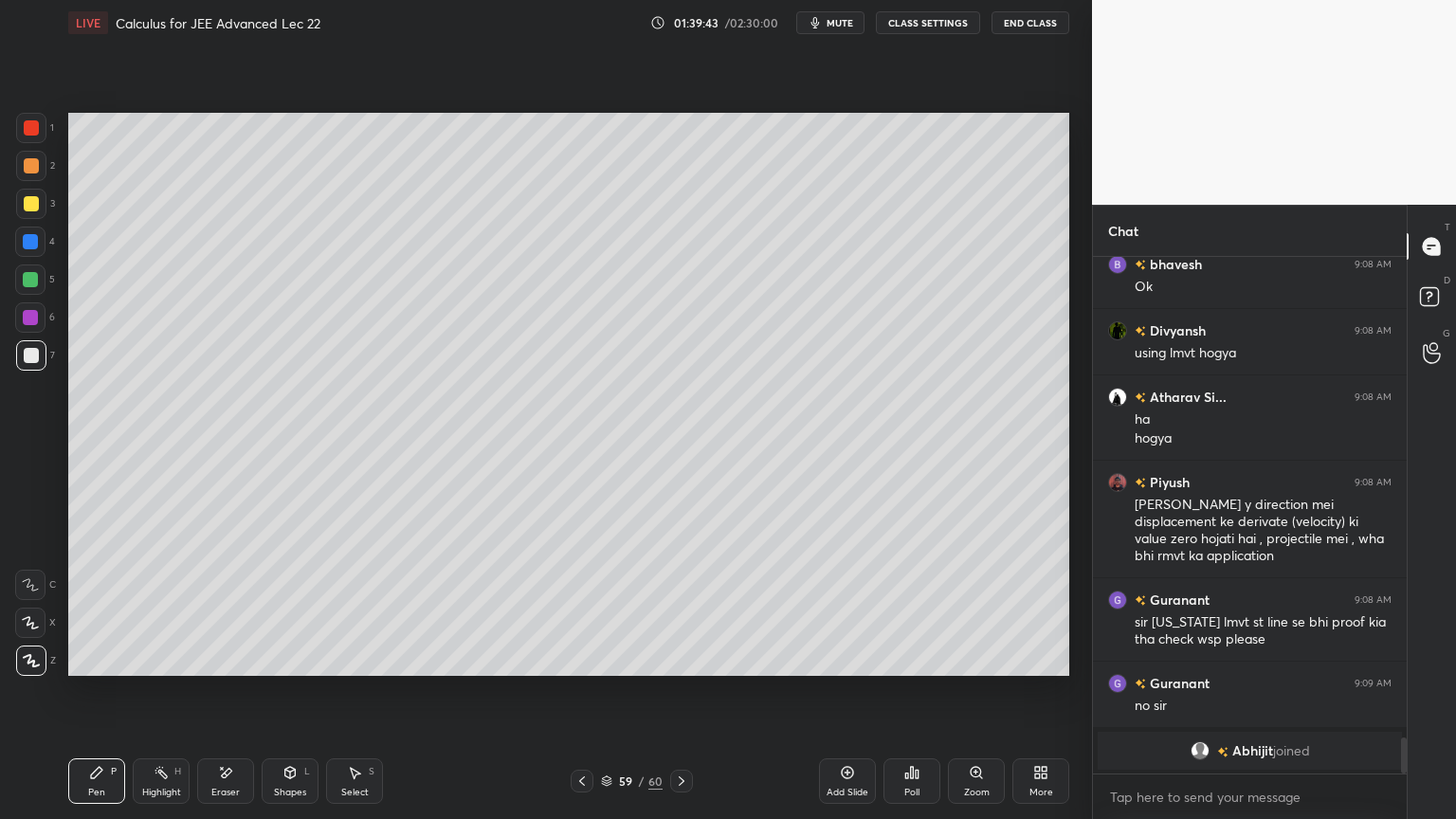 scroll, scrollTop: 6416, scrollLeft: 0, axis: vertical 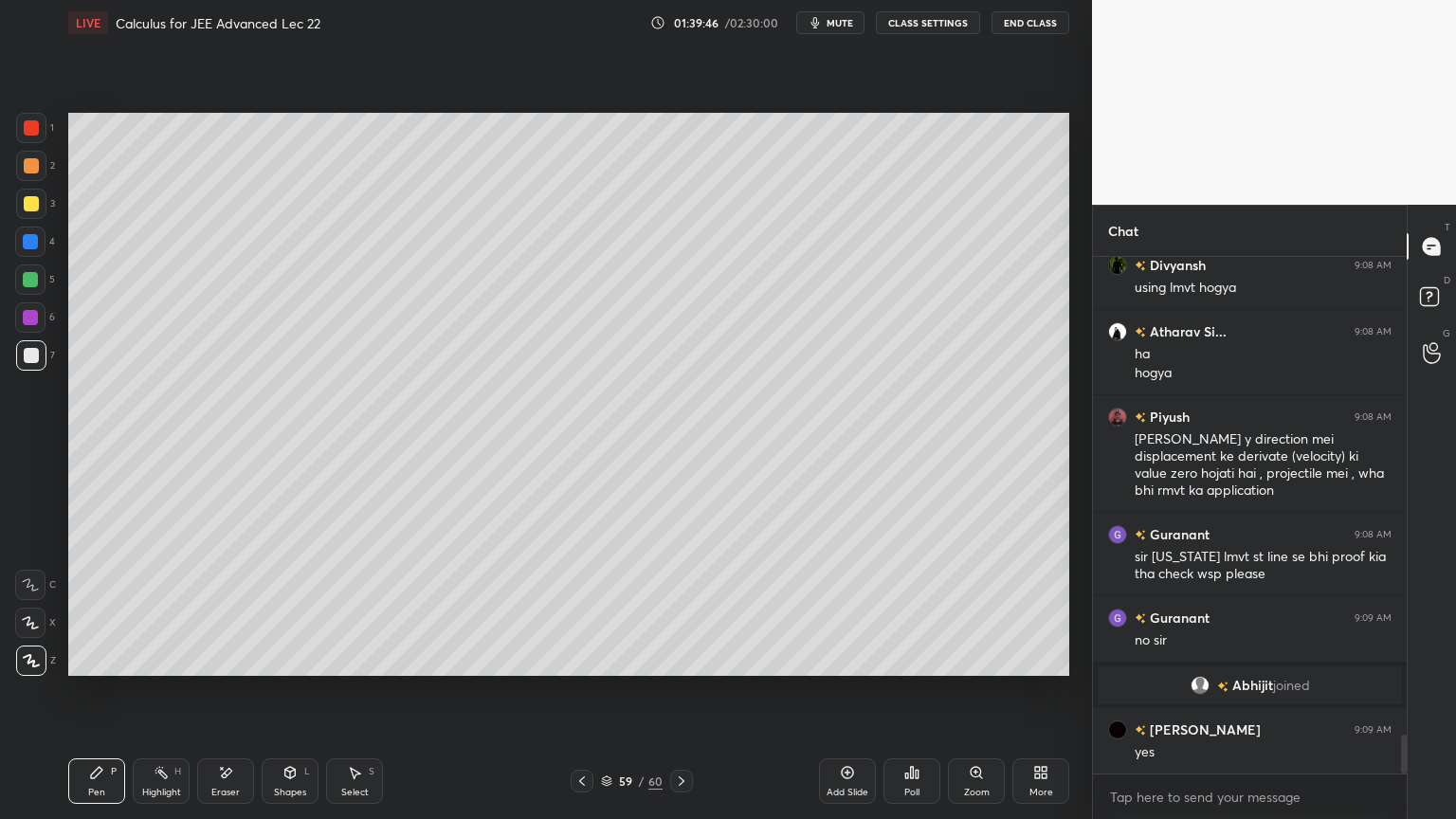click on "Eraser" at bounding box center (226, 781) 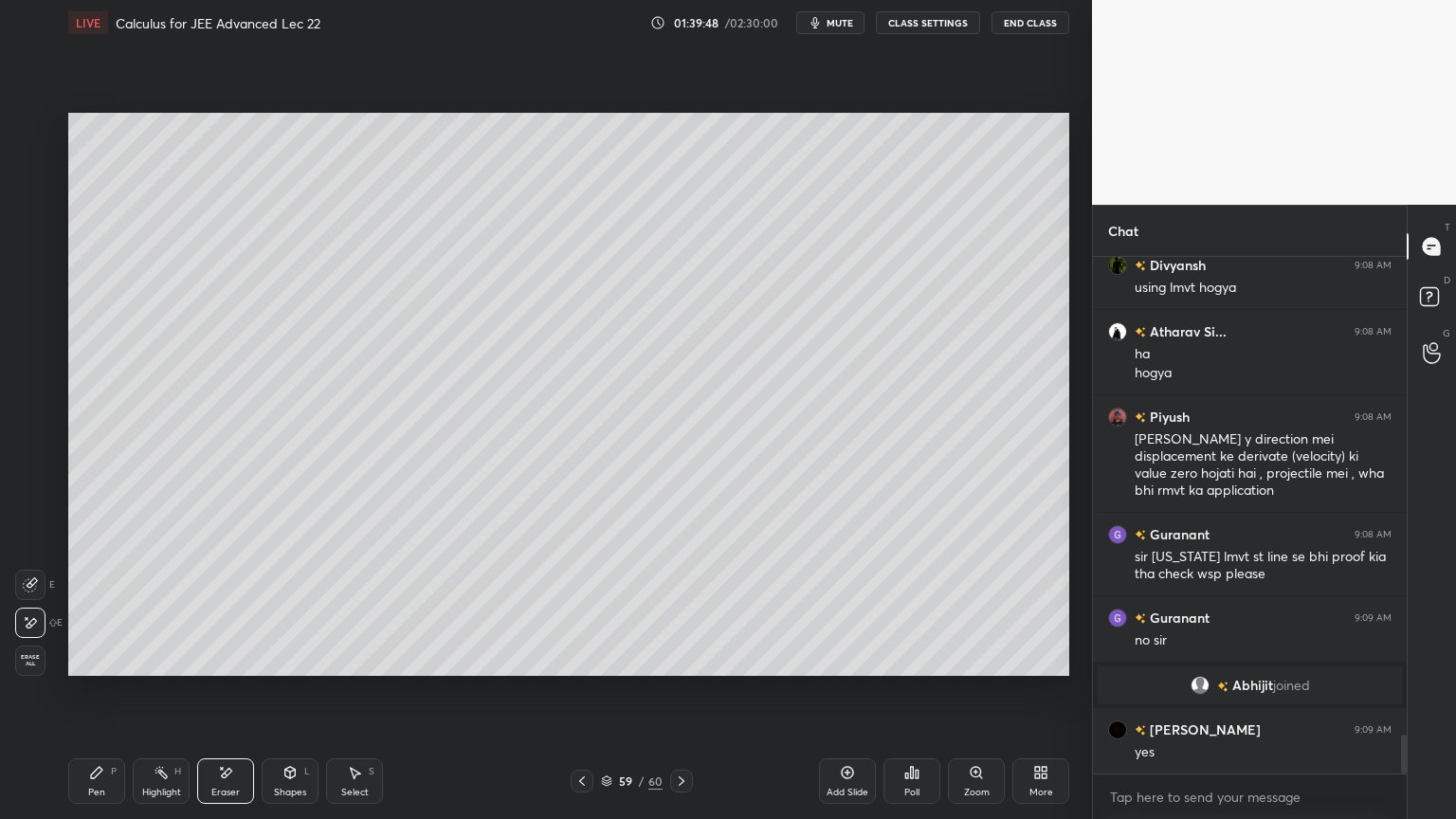 click on "Pen P" at bounding box center (97, 781) 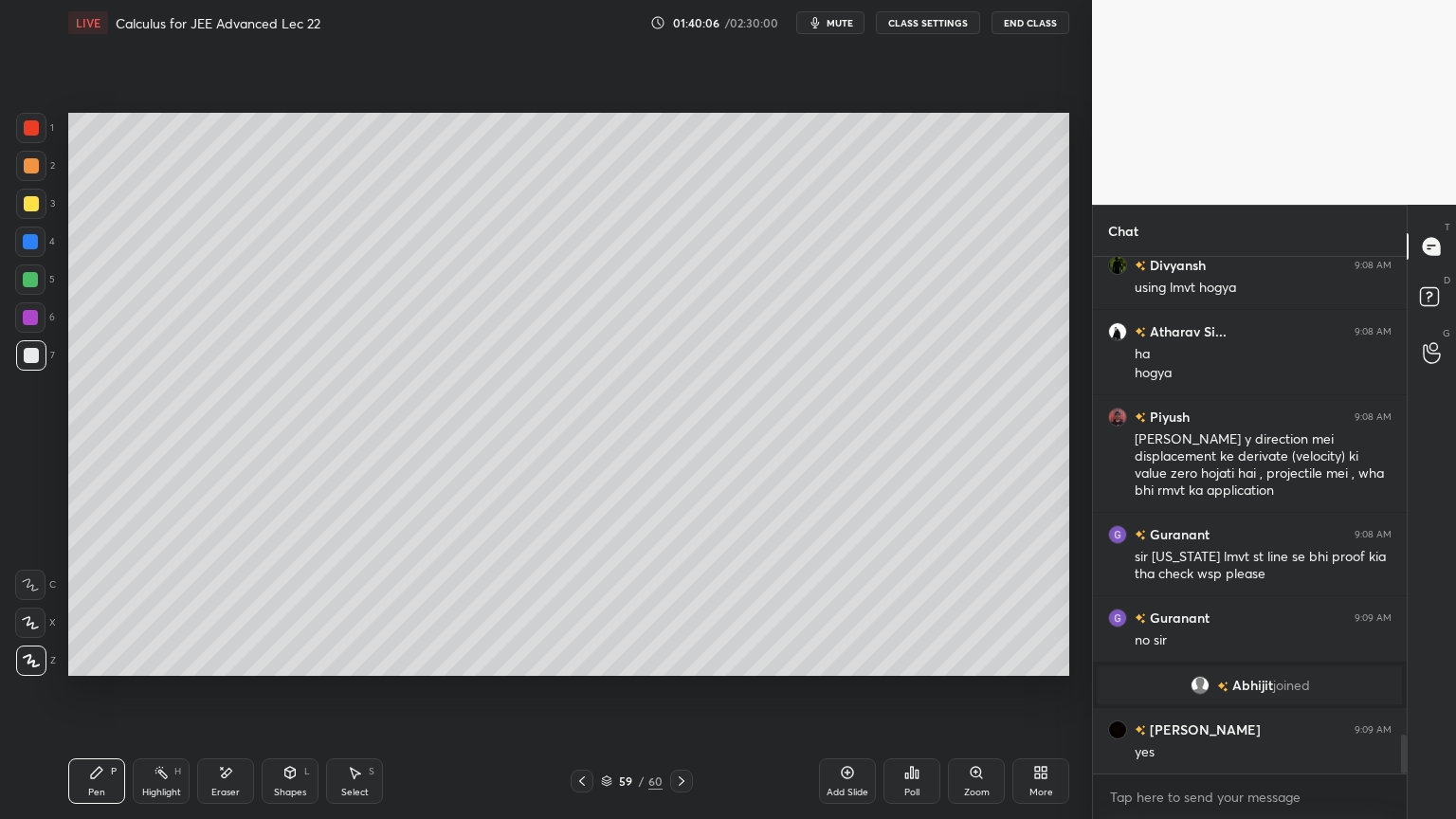 scroll, scrollTop: 6483, scrollLeft: 0, axis: vertical 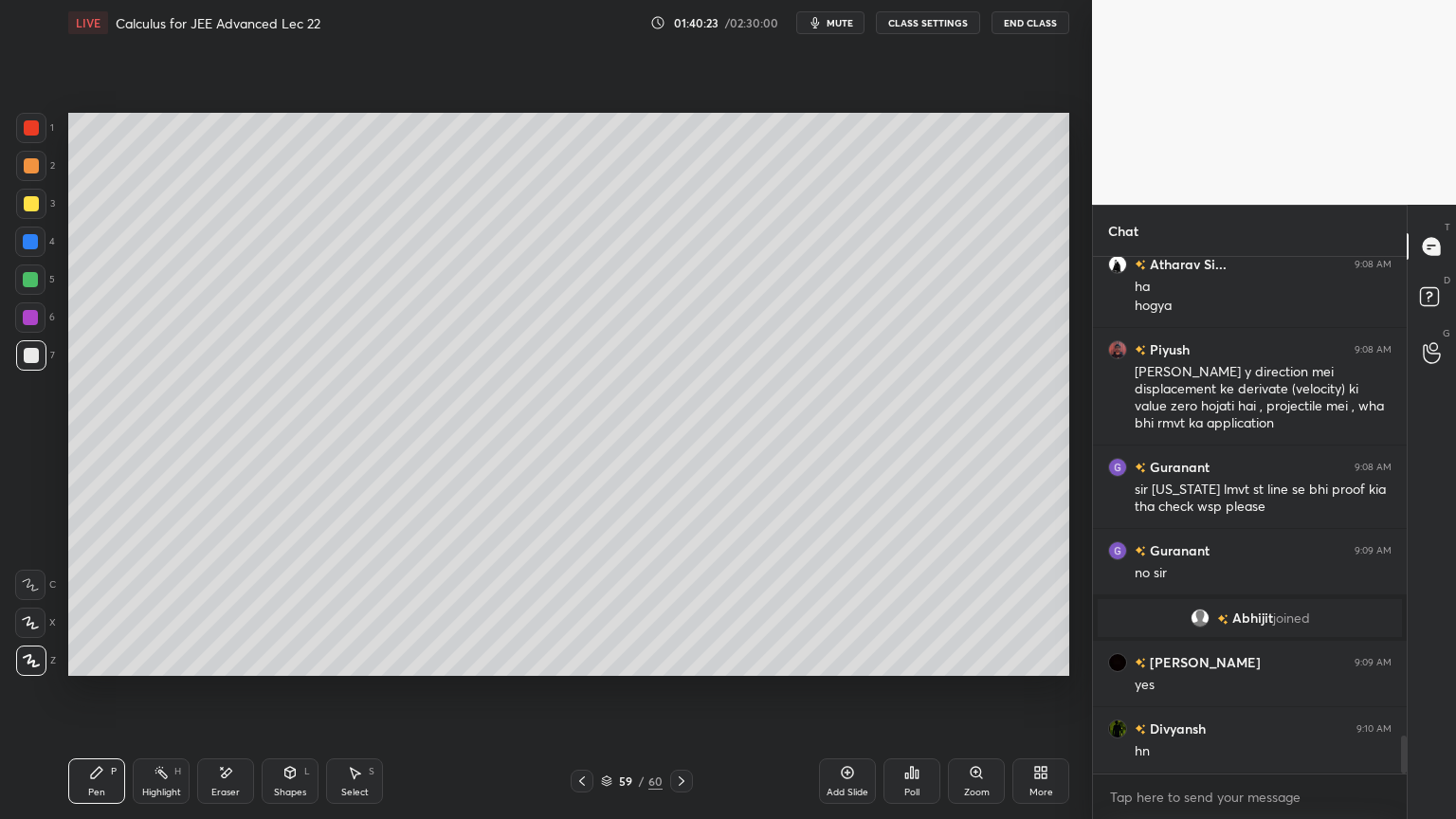 click 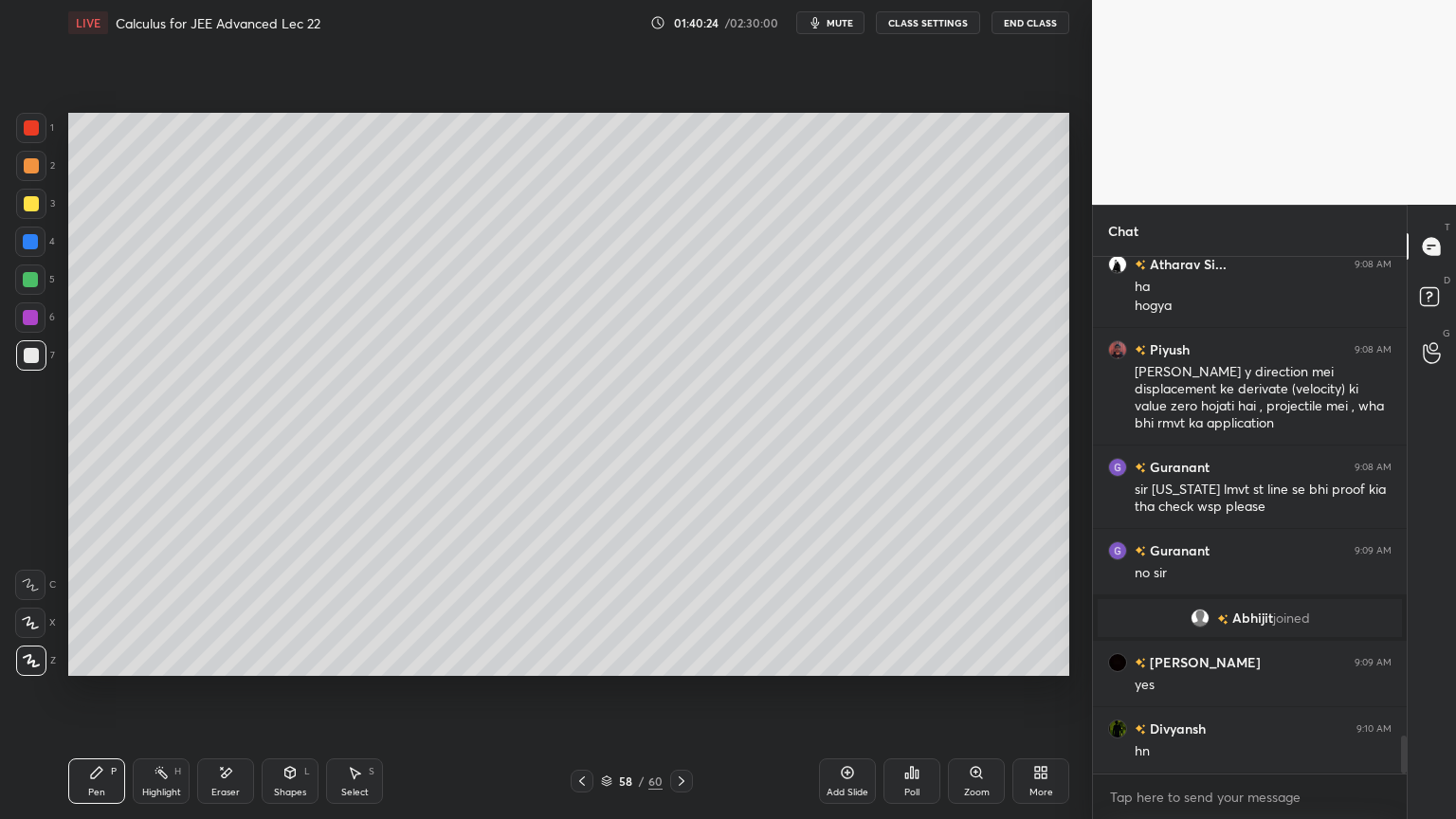 click 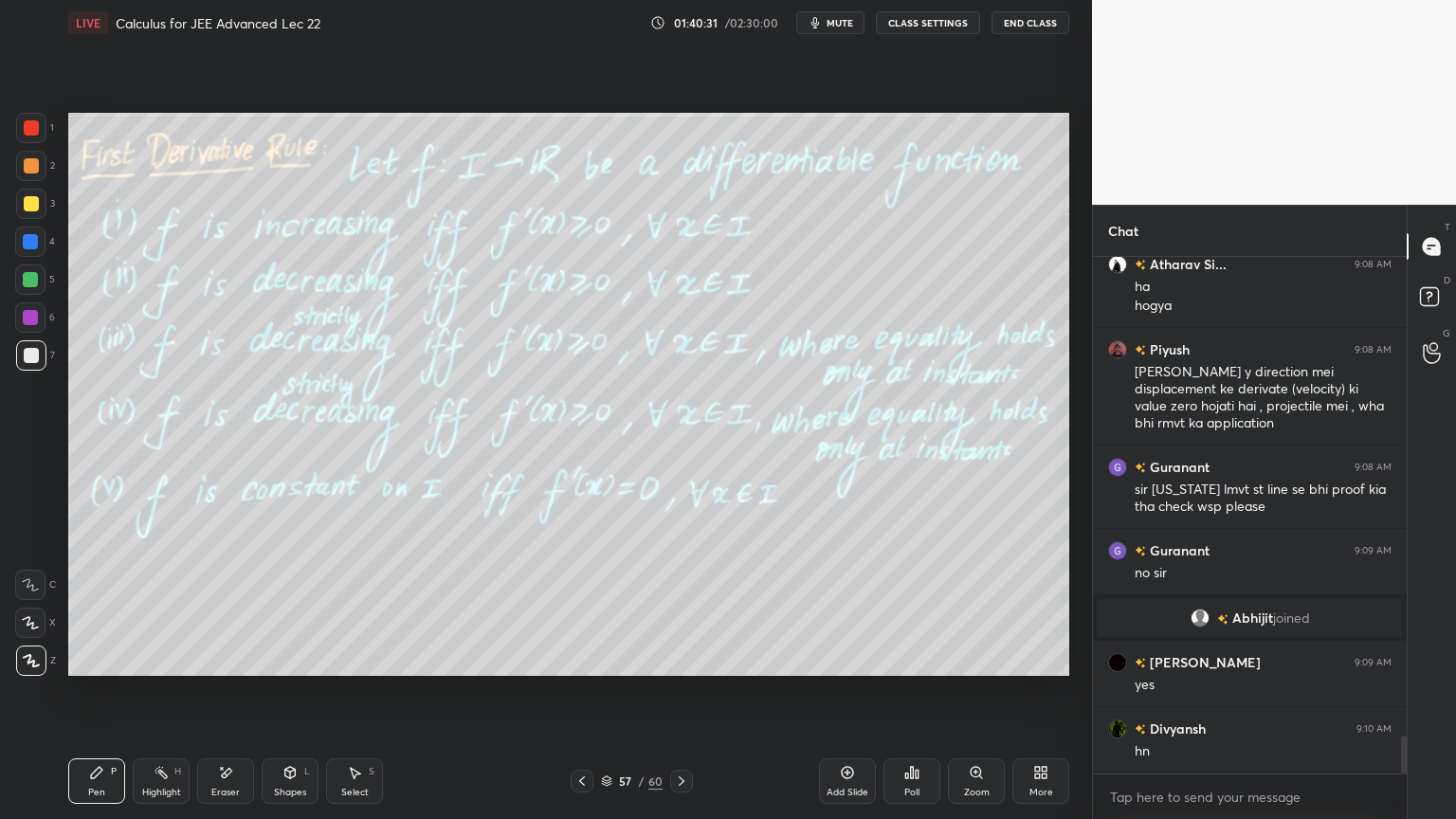 scroll, scrollTop: 6548, scrollLeft: 0, axis: vertical 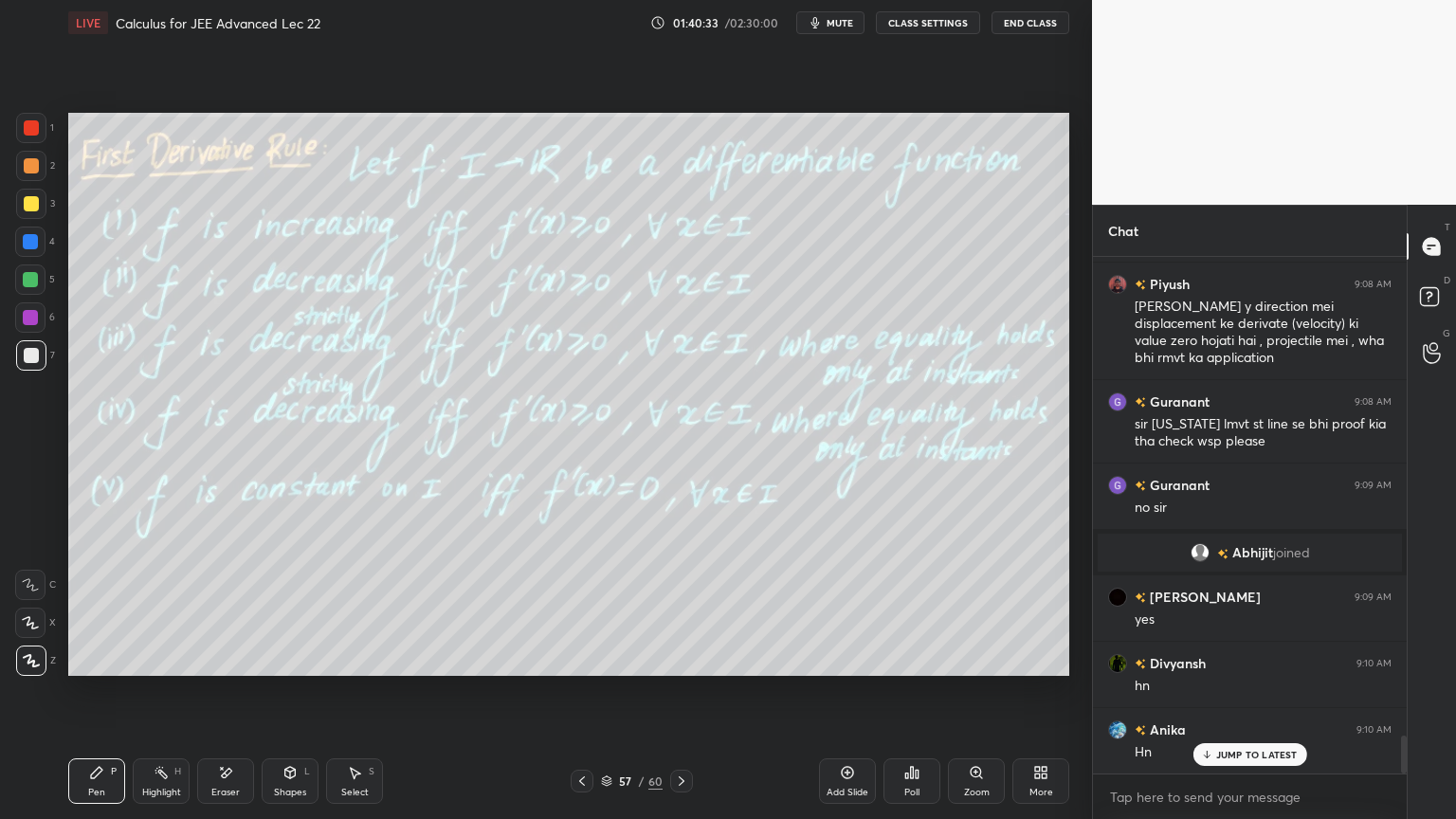 click 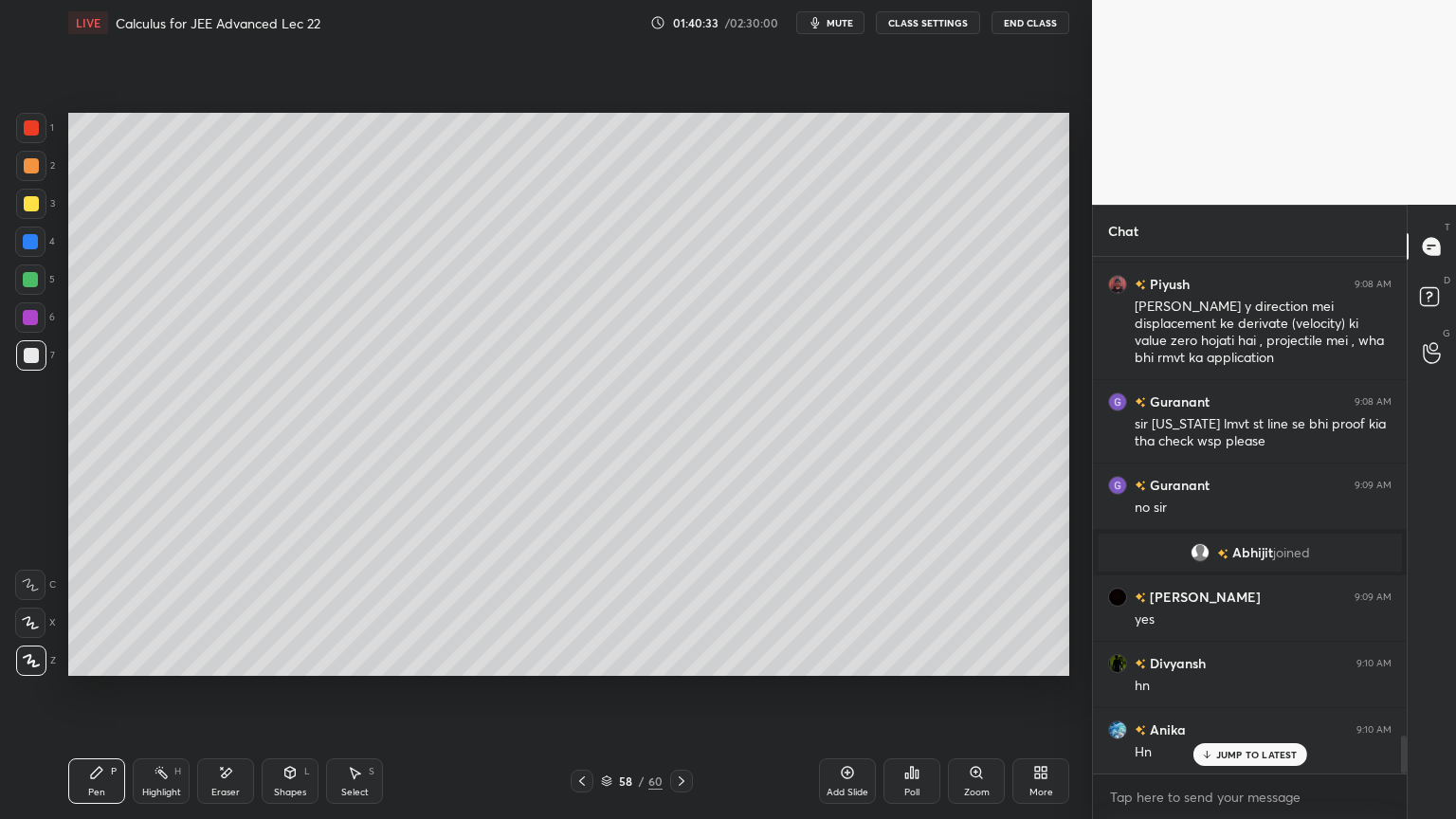 click 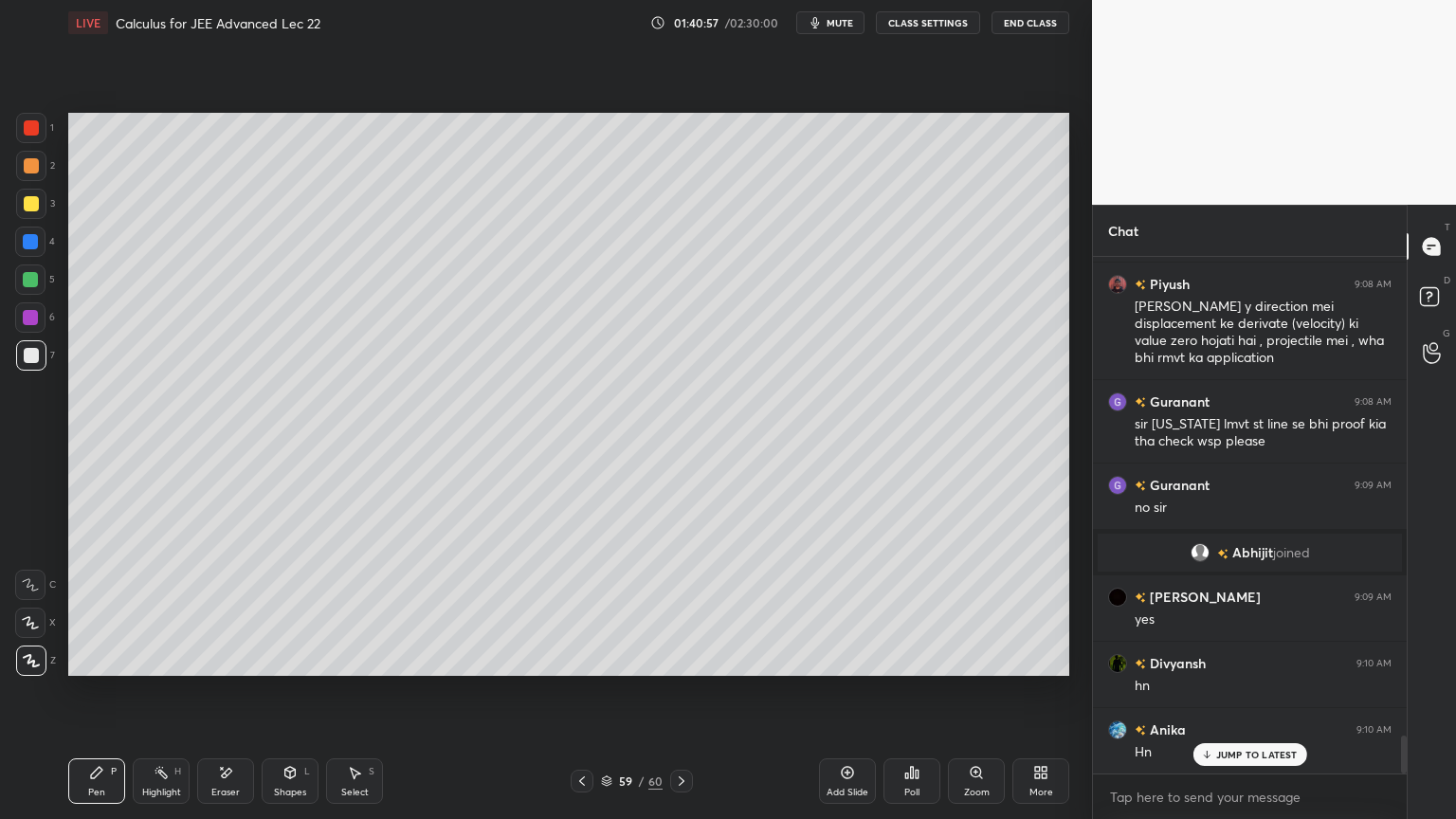 click on "Eraser" at bounding box center [226, 781] 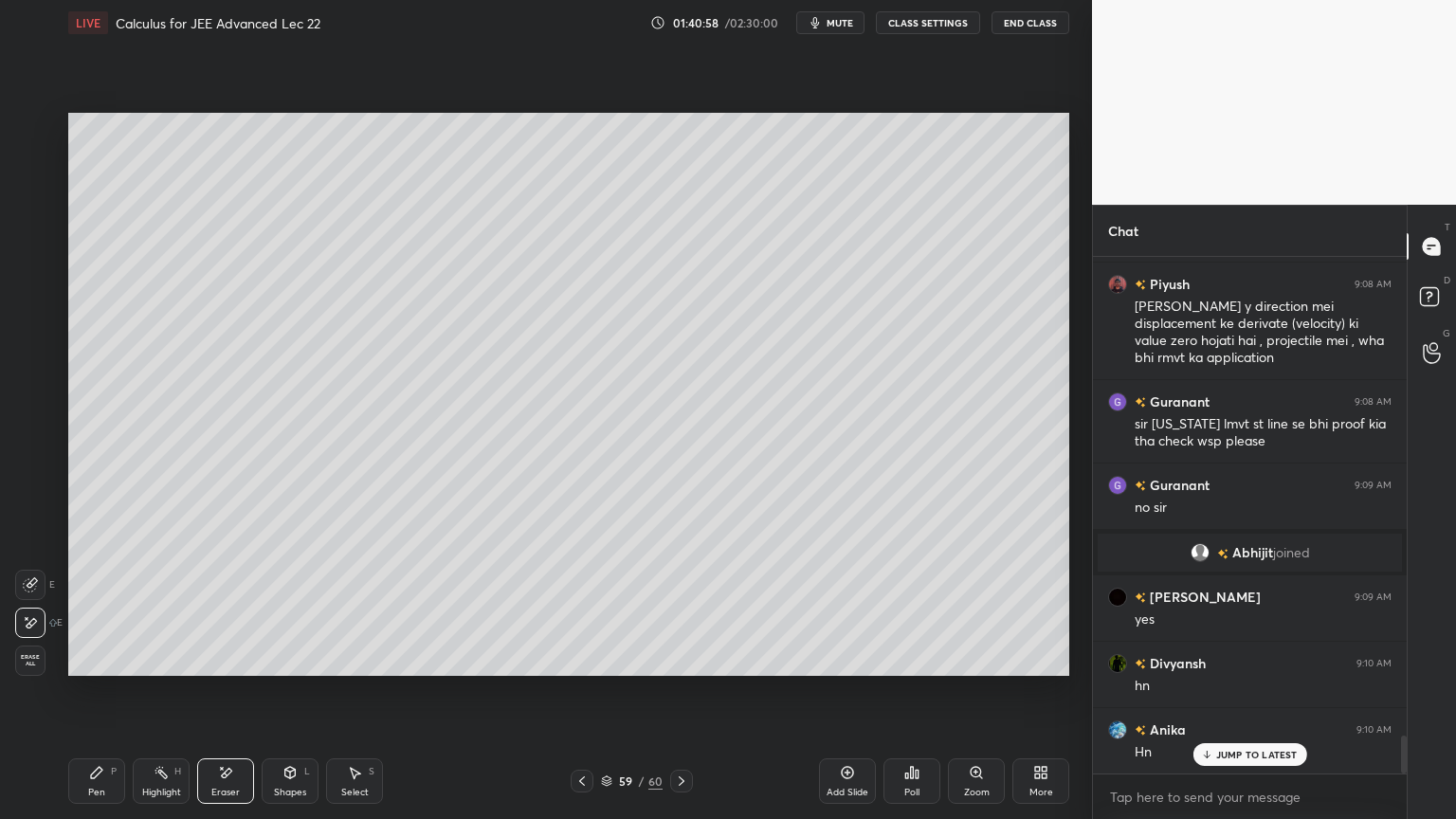click 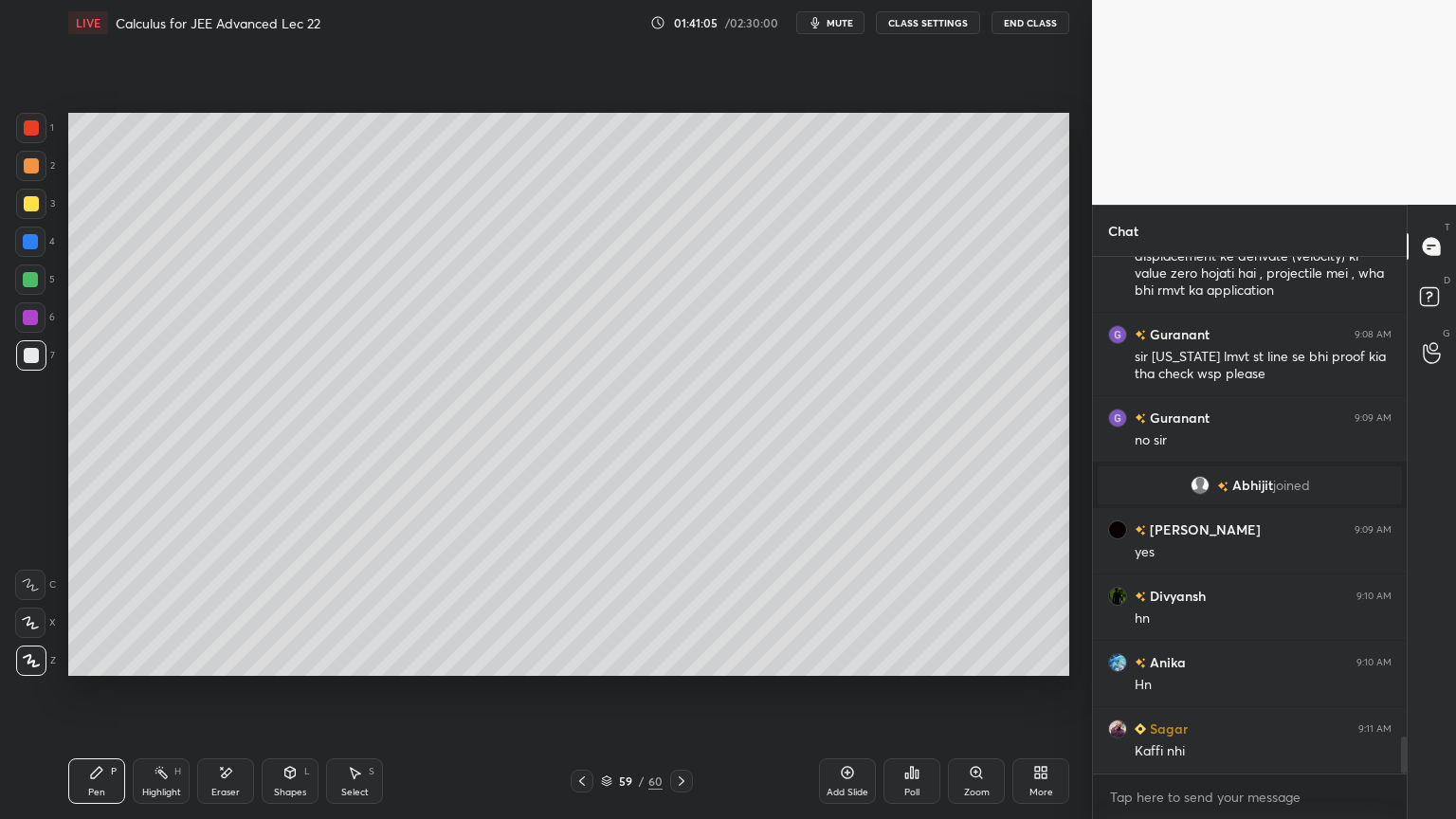 scroll, scrollTop: 6681, scrollLeft: 0, axis: vertical 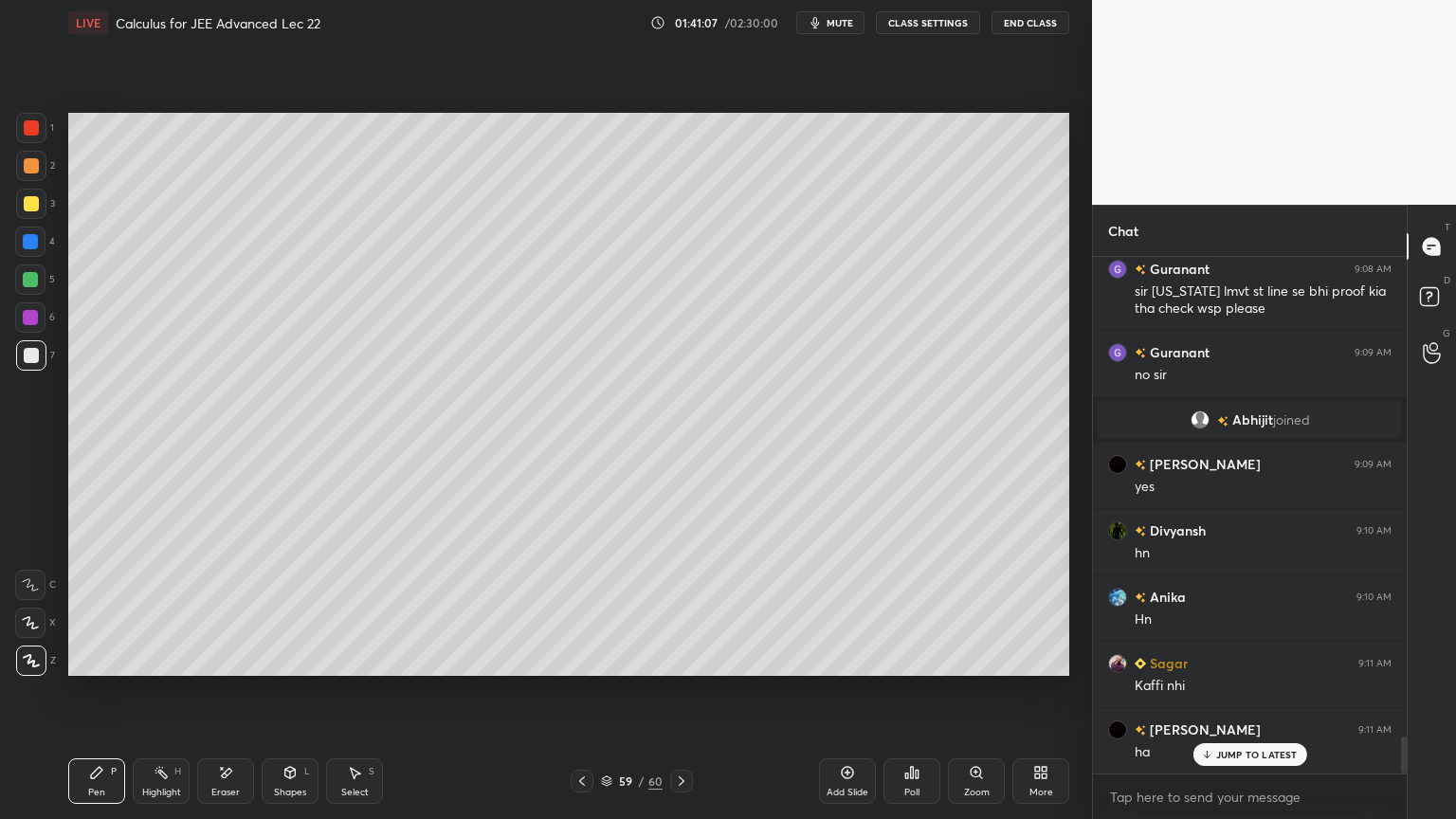 drag, startPoint x: 224, startPoint y: 775, endPoint x: 256, endPoint y: 762, distance: 34.539832 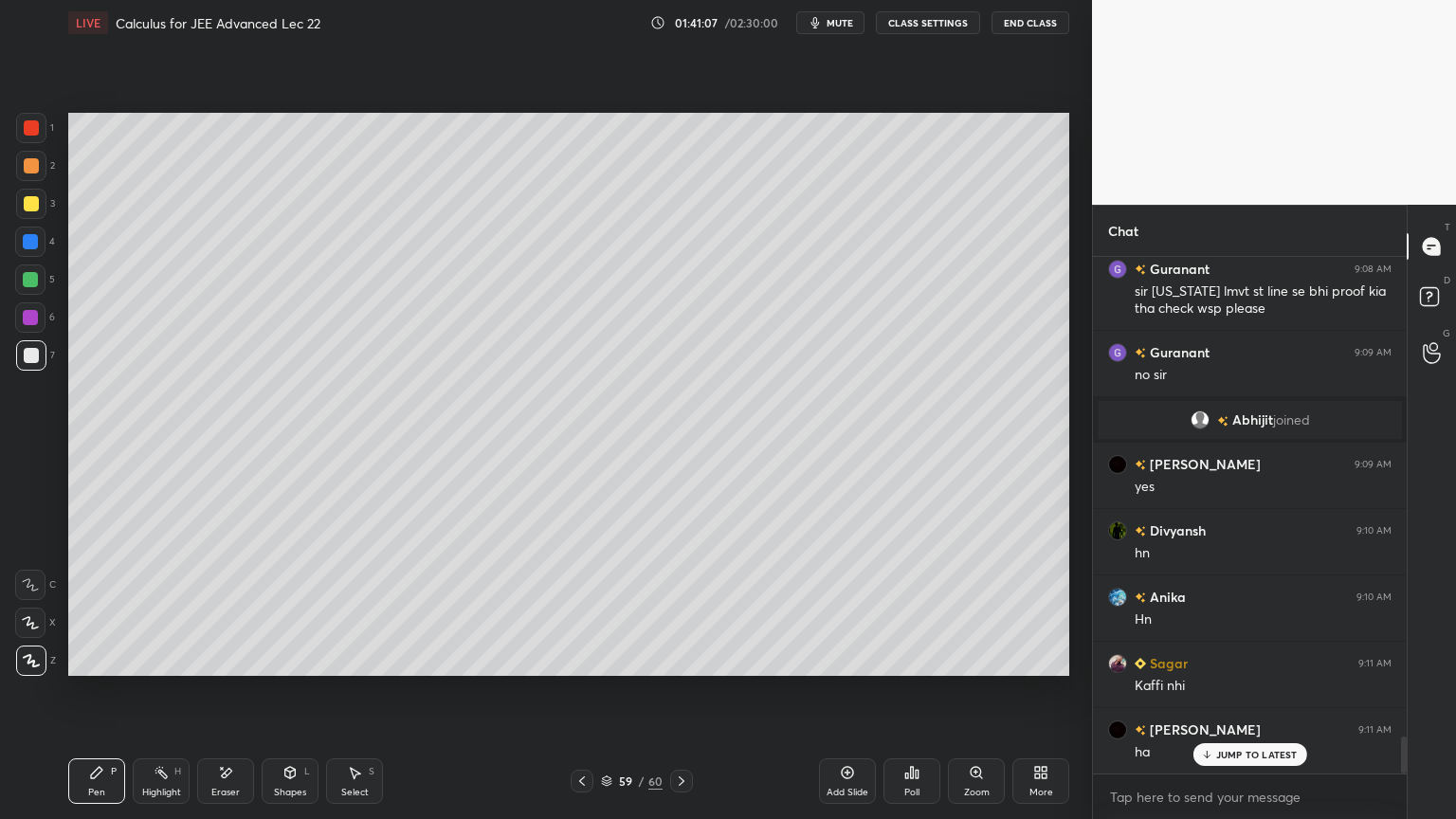 click 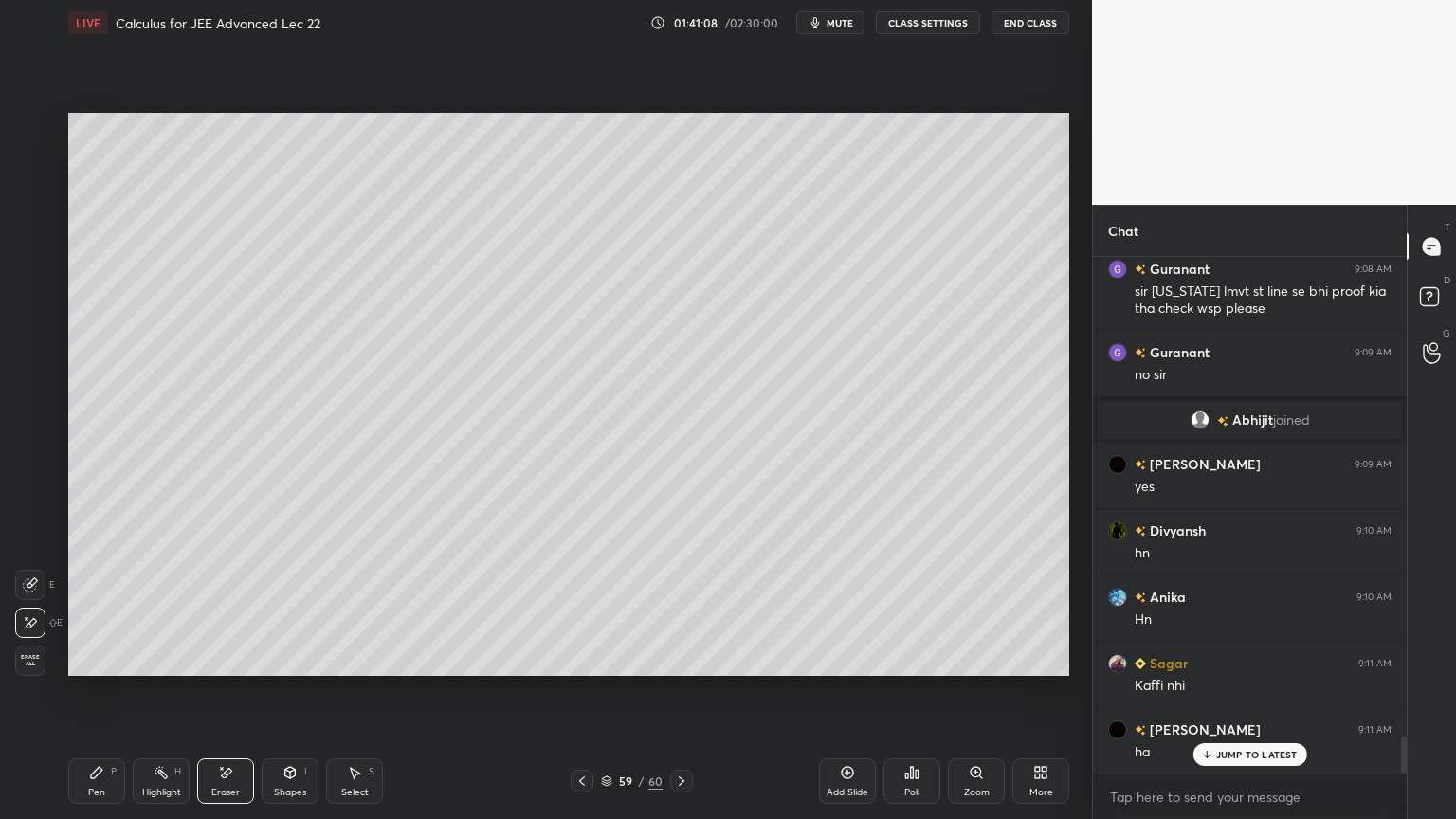 click on "Pen" at bounding box center (97, 792) 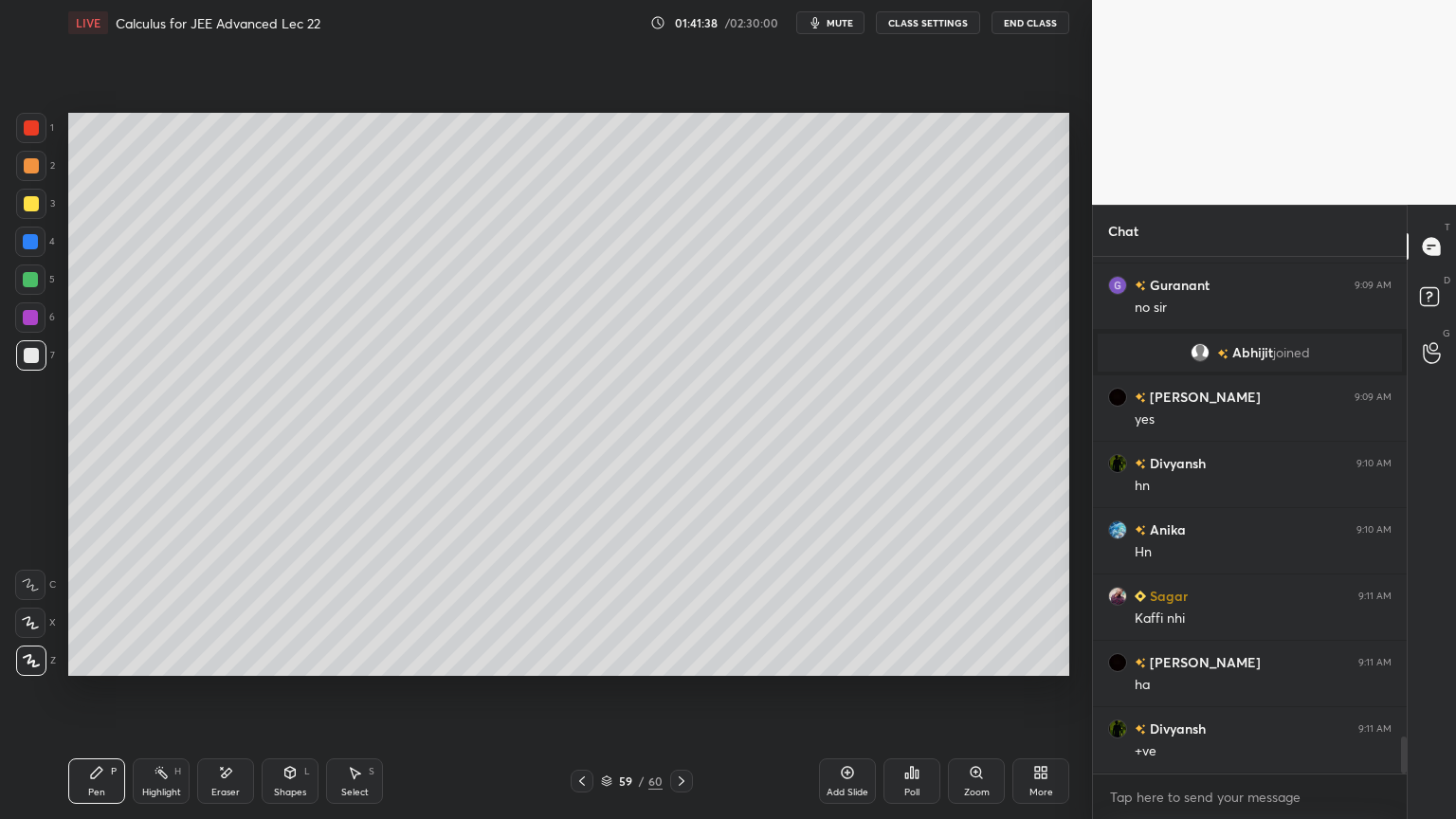 scroll, scrollTop: 6814, scrollLeft: 0, axis: vertical 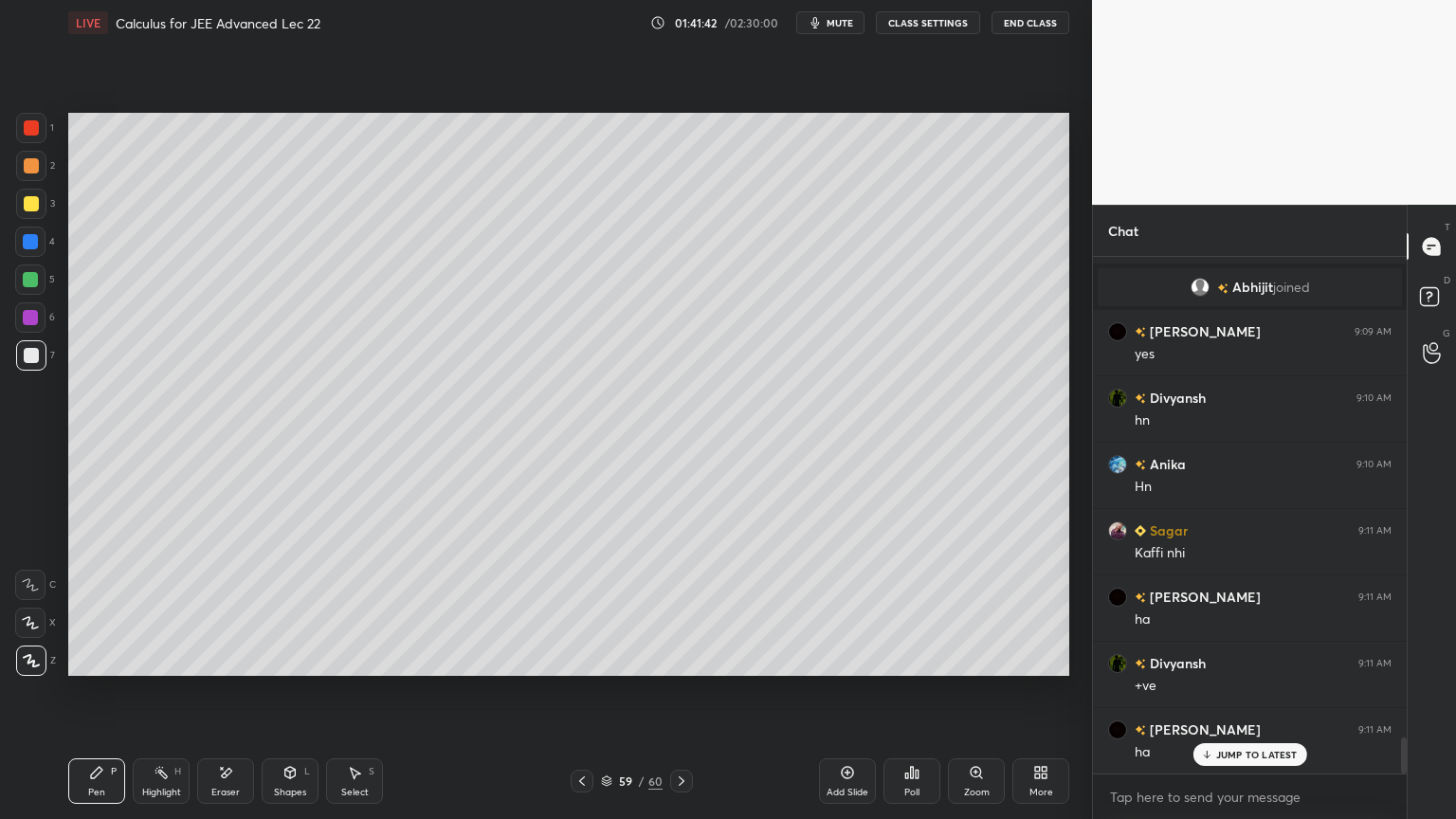 click on "Eraser" at bounding box center [226, 781] 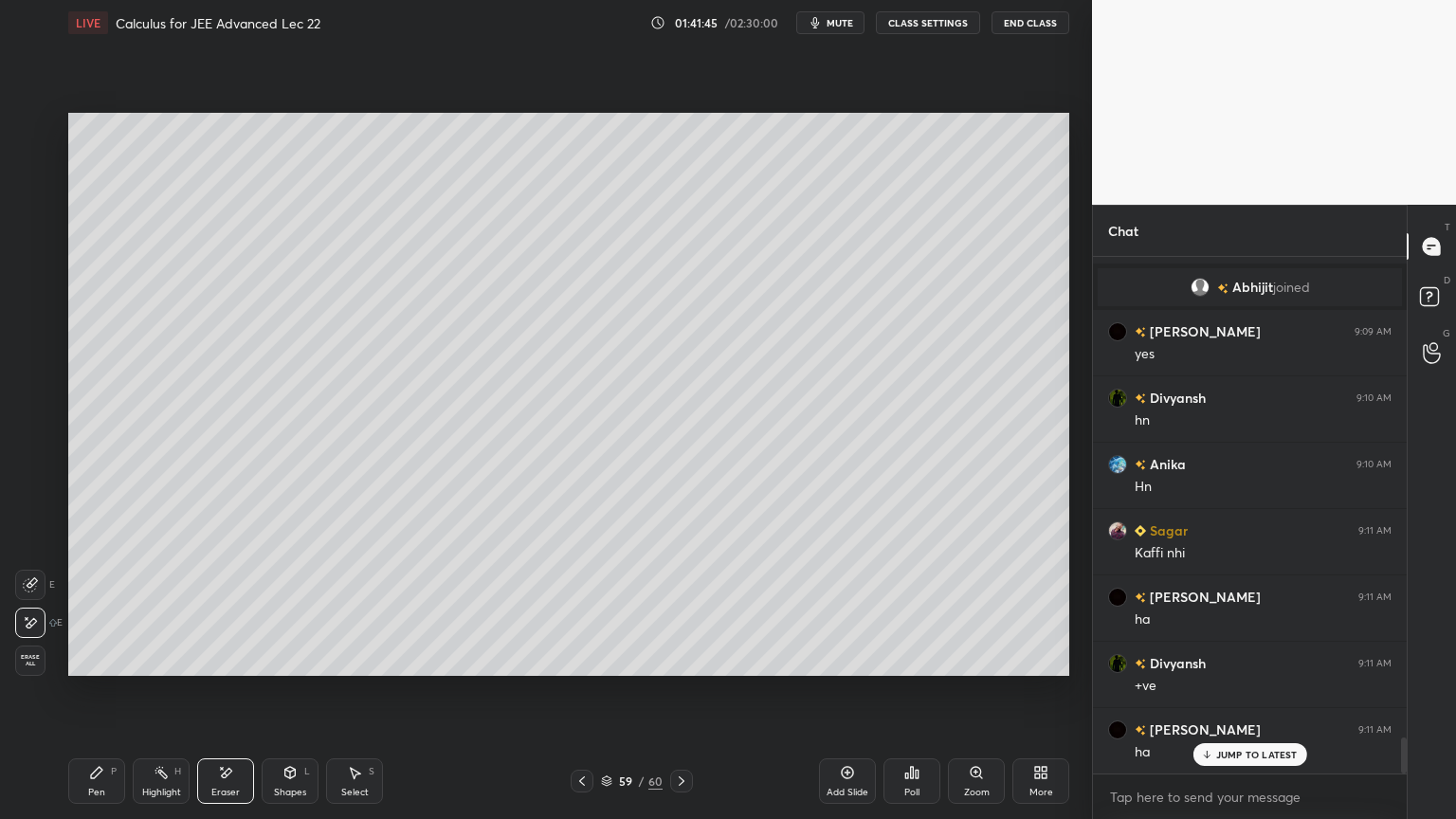 click on "P" at bounding box center (114, 772) 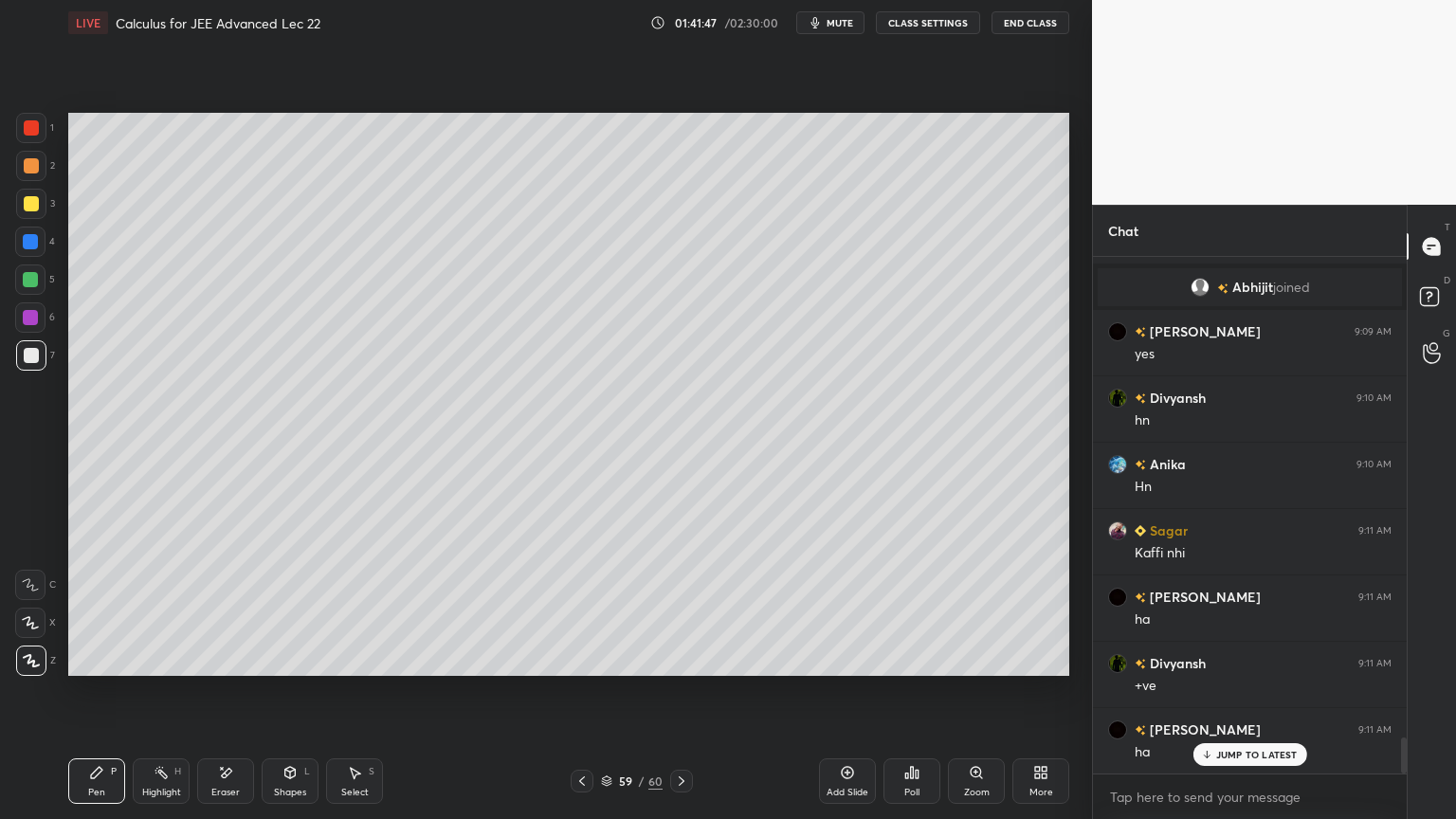 drag, startPoint x: 361, startPoint y: 786, endPoint x: 387, endPoint y: 771, distance: 30.01666 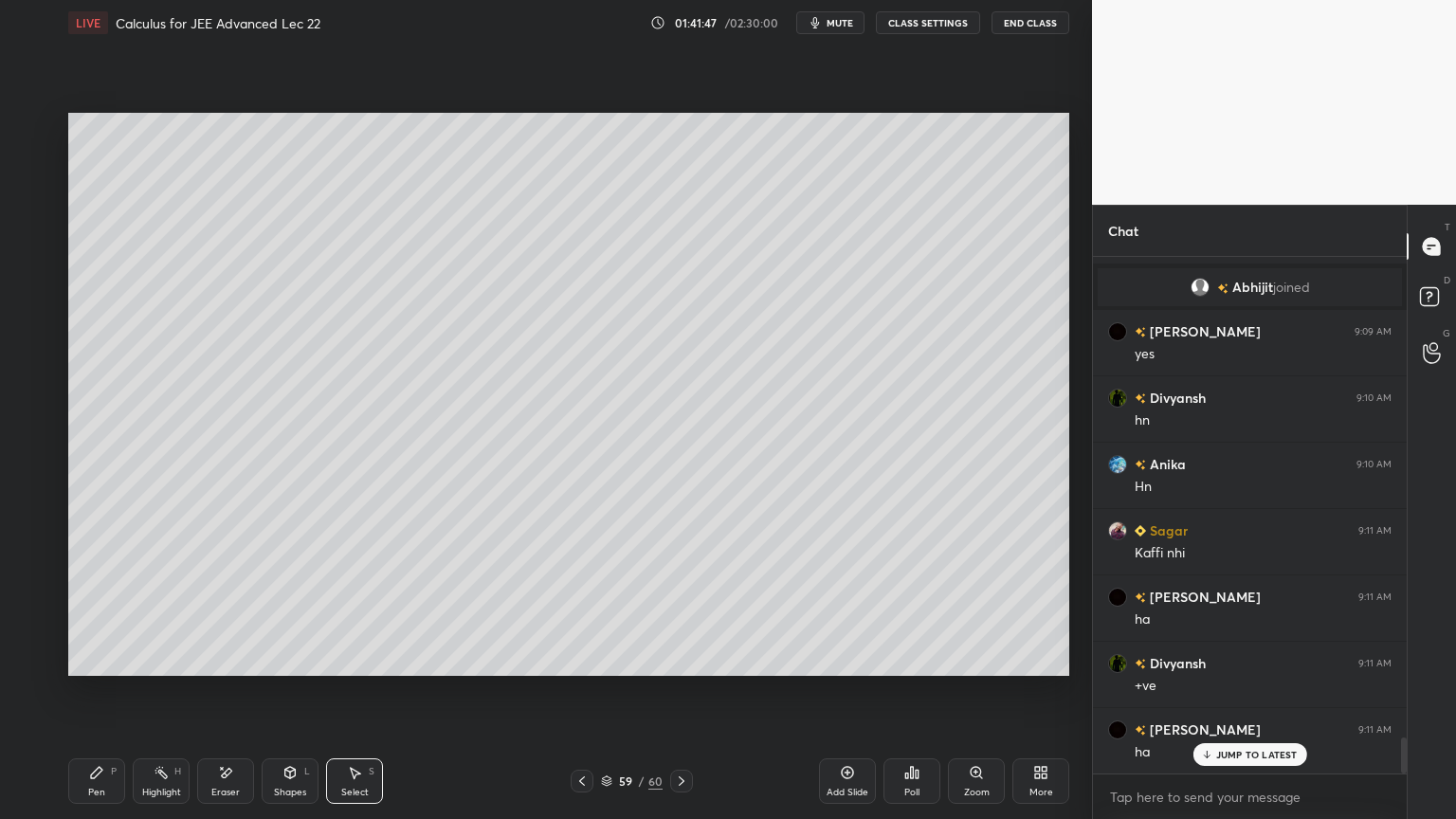 scroll, scrollTop: 6881, scrollLeft: 0, axis: vertical 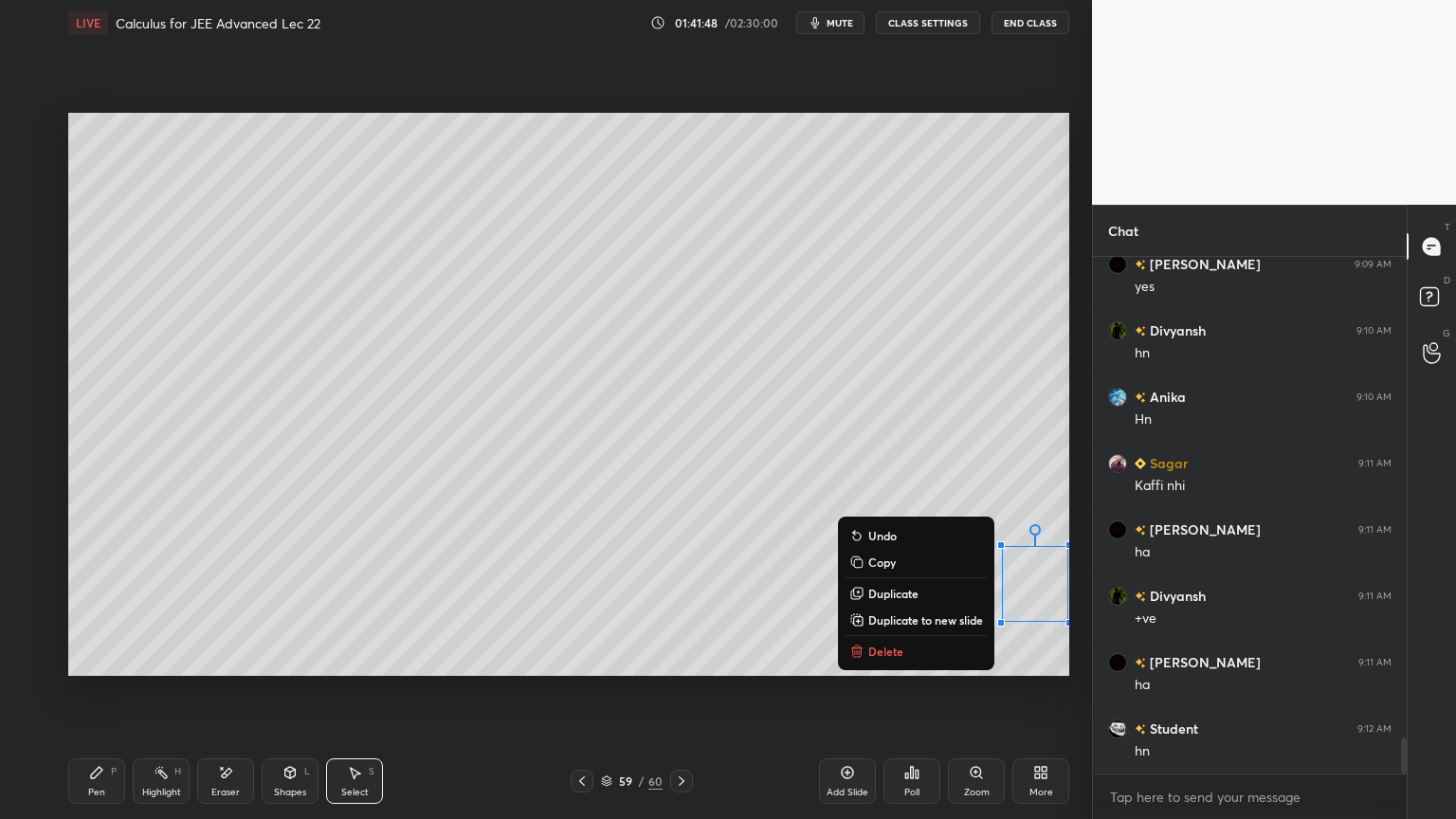 drag, startPoint x: 1009, startPoint y: 566, endPoint x: 1087, endPoint y: 628, distance: 99.63935 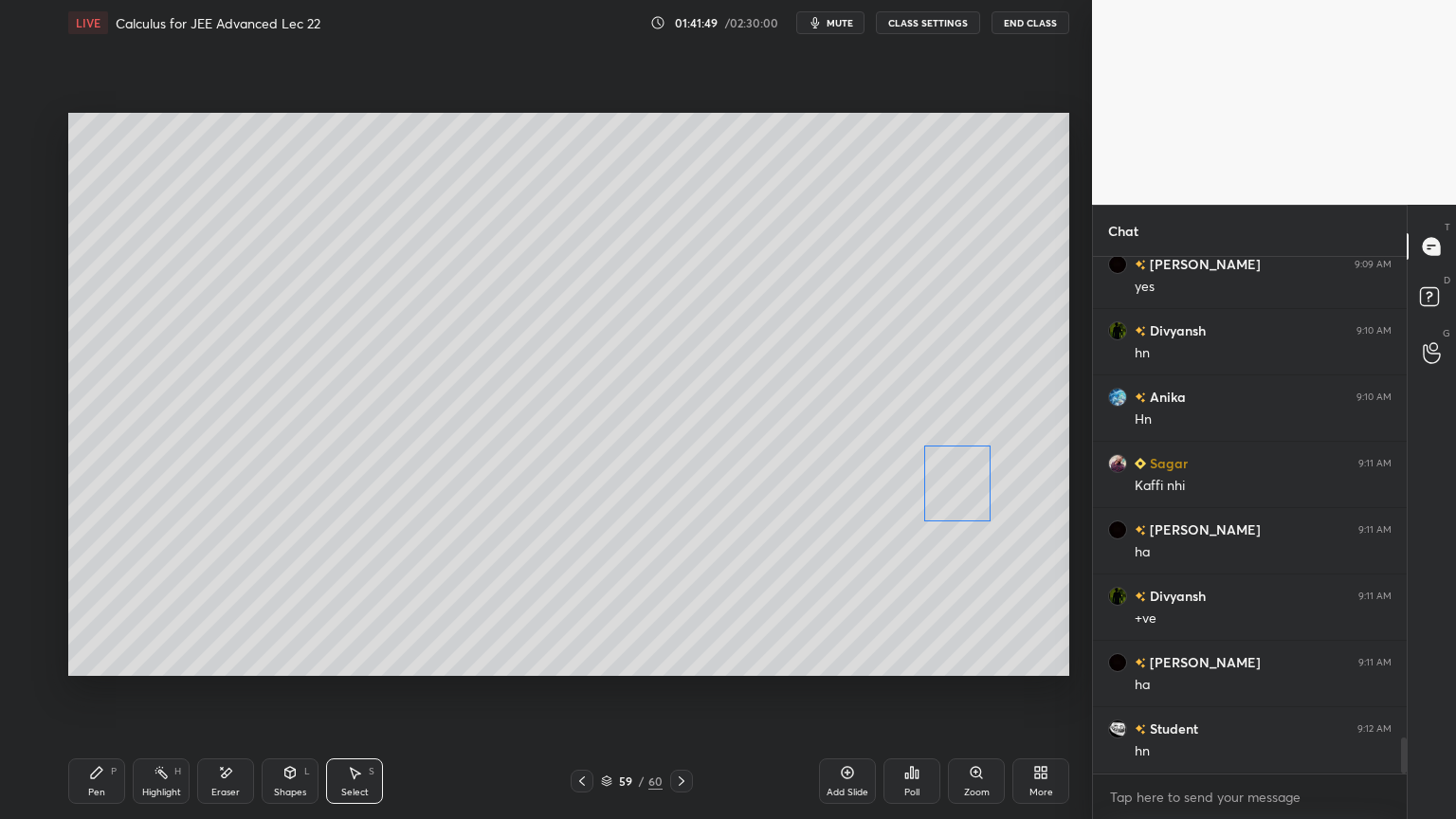 drag, startPoint x: 1045, startPoint y: 592, endPoint x: 962, endPoint y: 488, distance: 133.06014 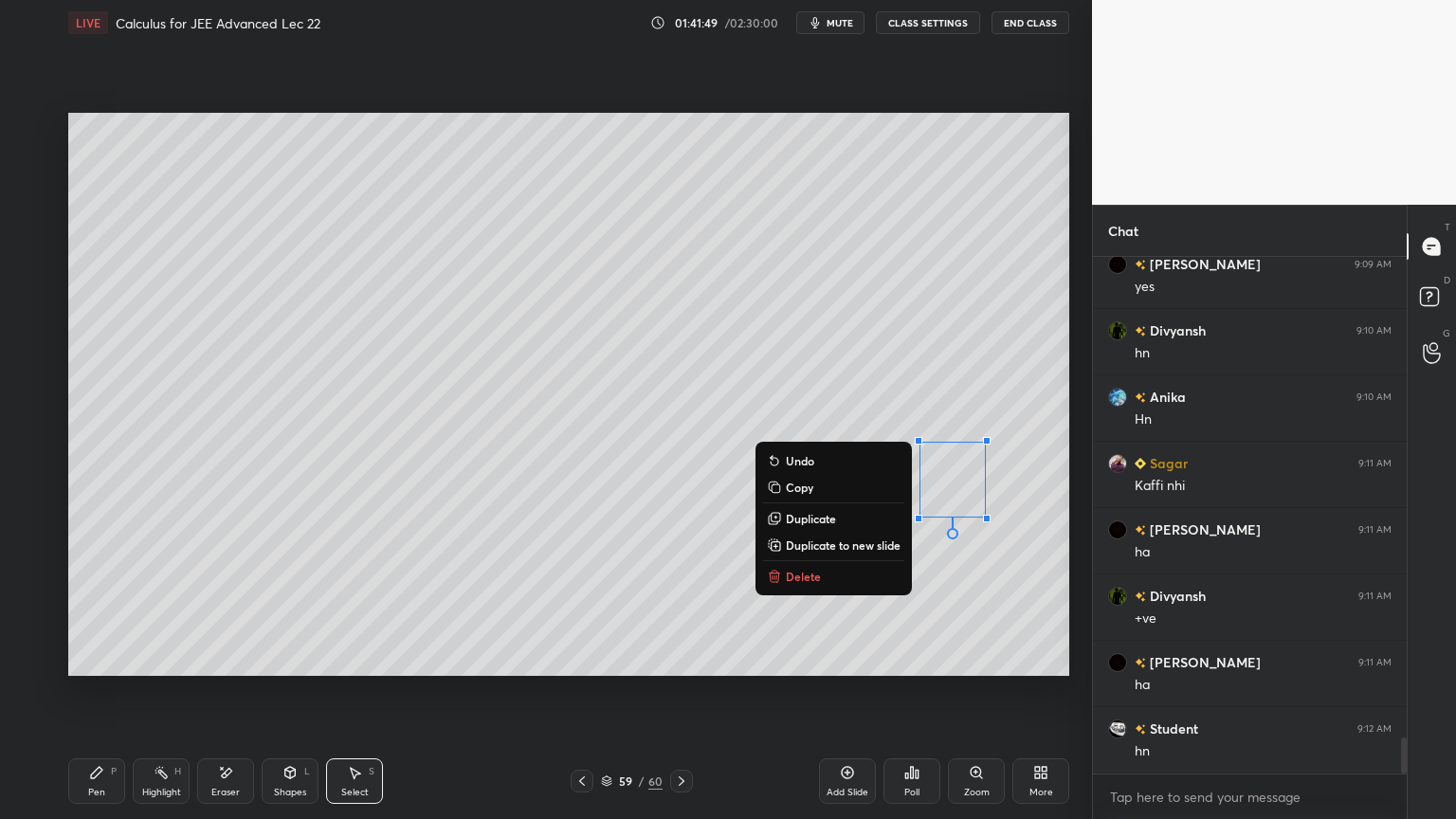 drag, startPoint x: 973, startPoint y: 555, endPoint x: 928, endPoint y: 585, distance: 54.083269 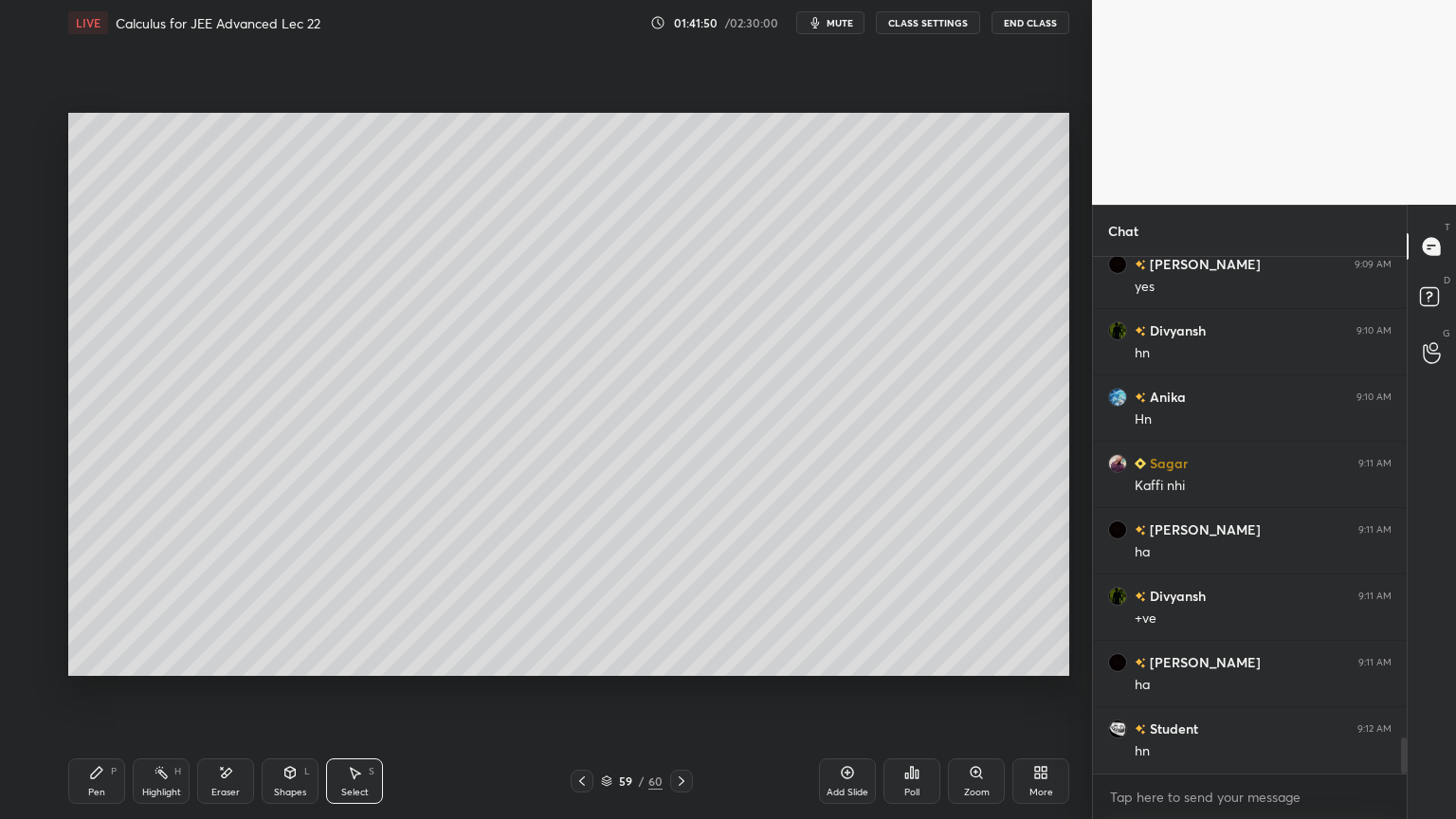 click on "Pen P" at bounding box center (97, 781) 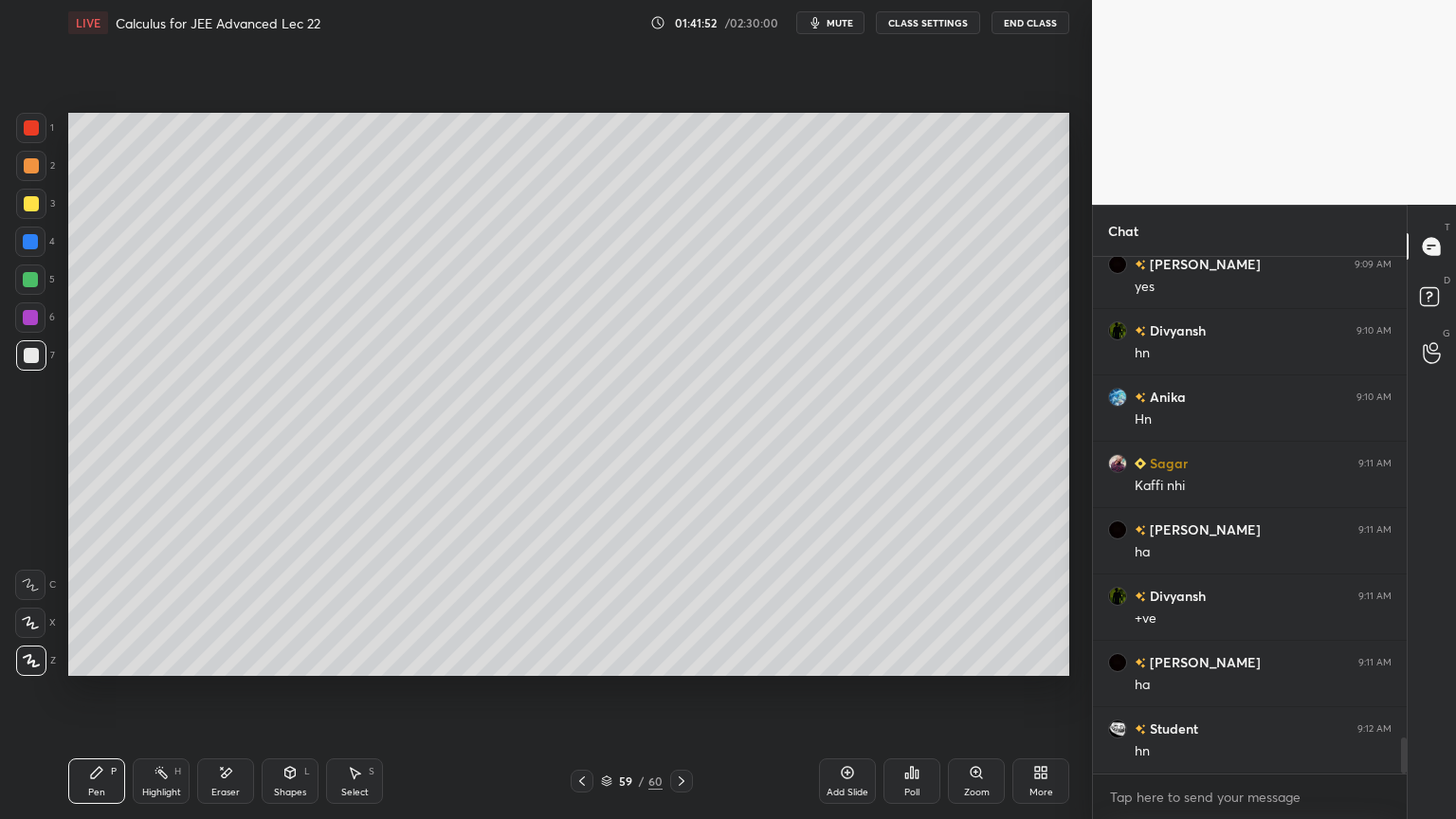 click on "Eraser" at bounding box center [226, 781] 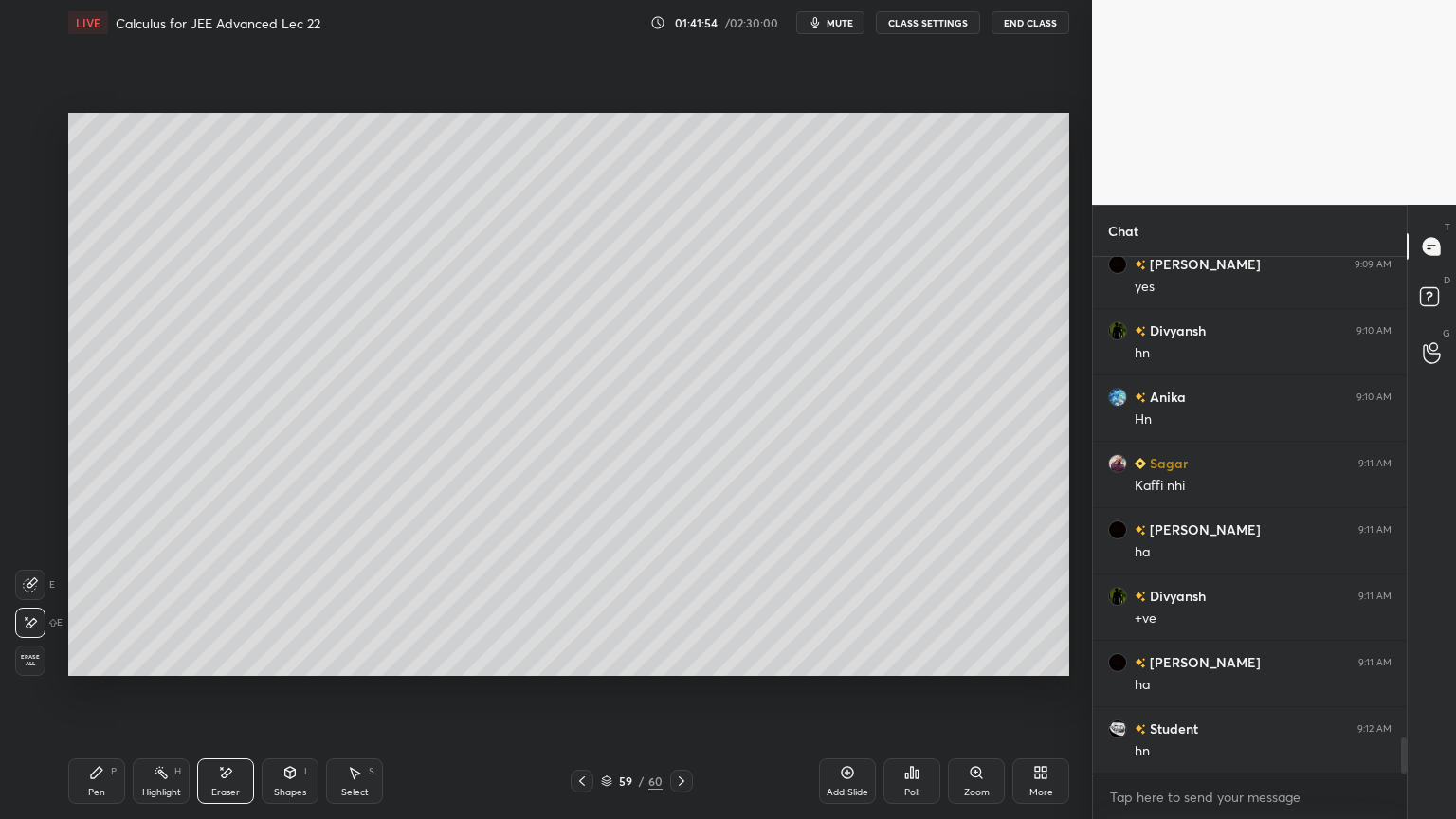 click on "Pen P" at bounding box center [97, 781] 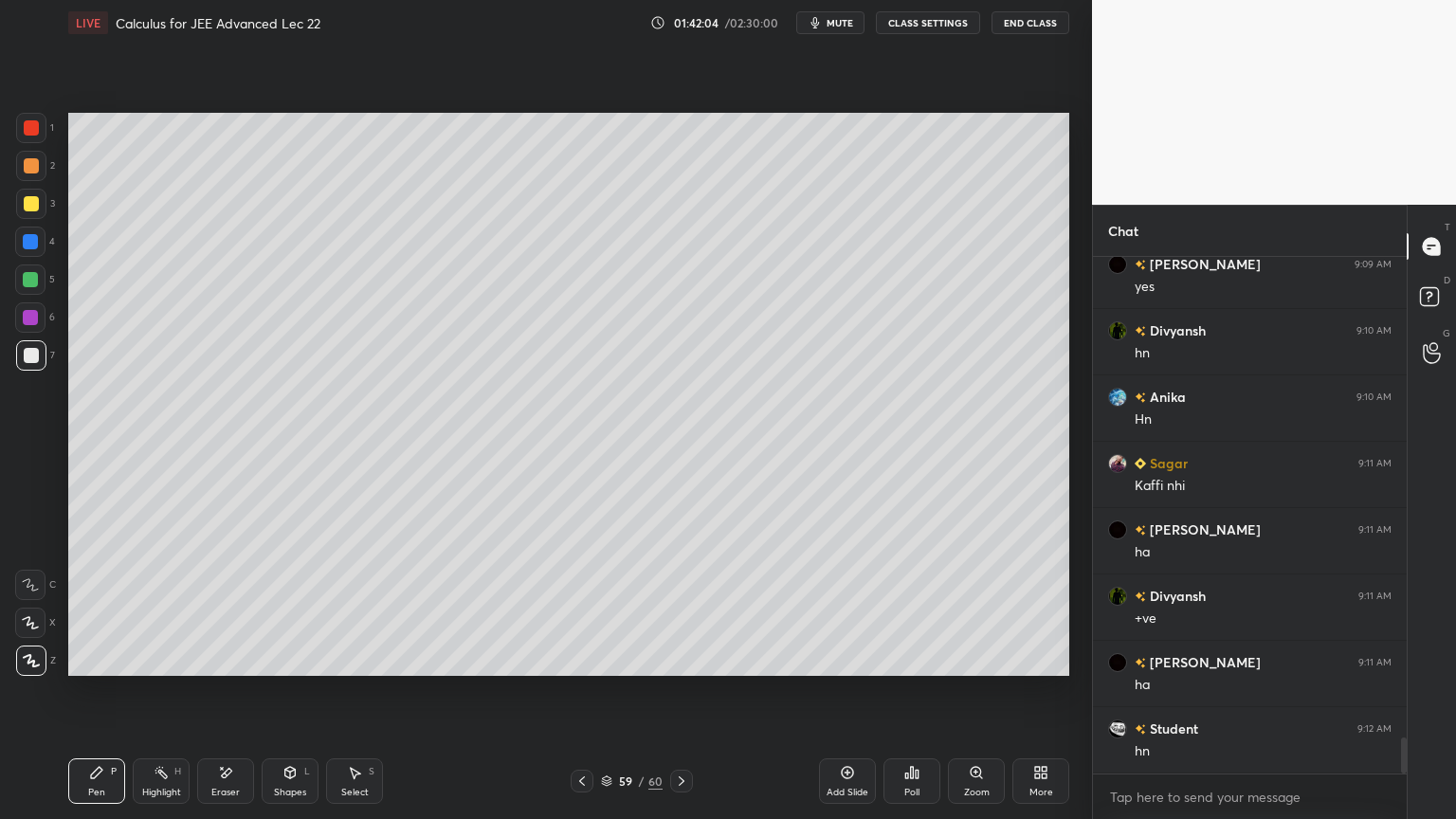 scroll, scrollTop: 6946, scrollLeft: 0, axis: vertical 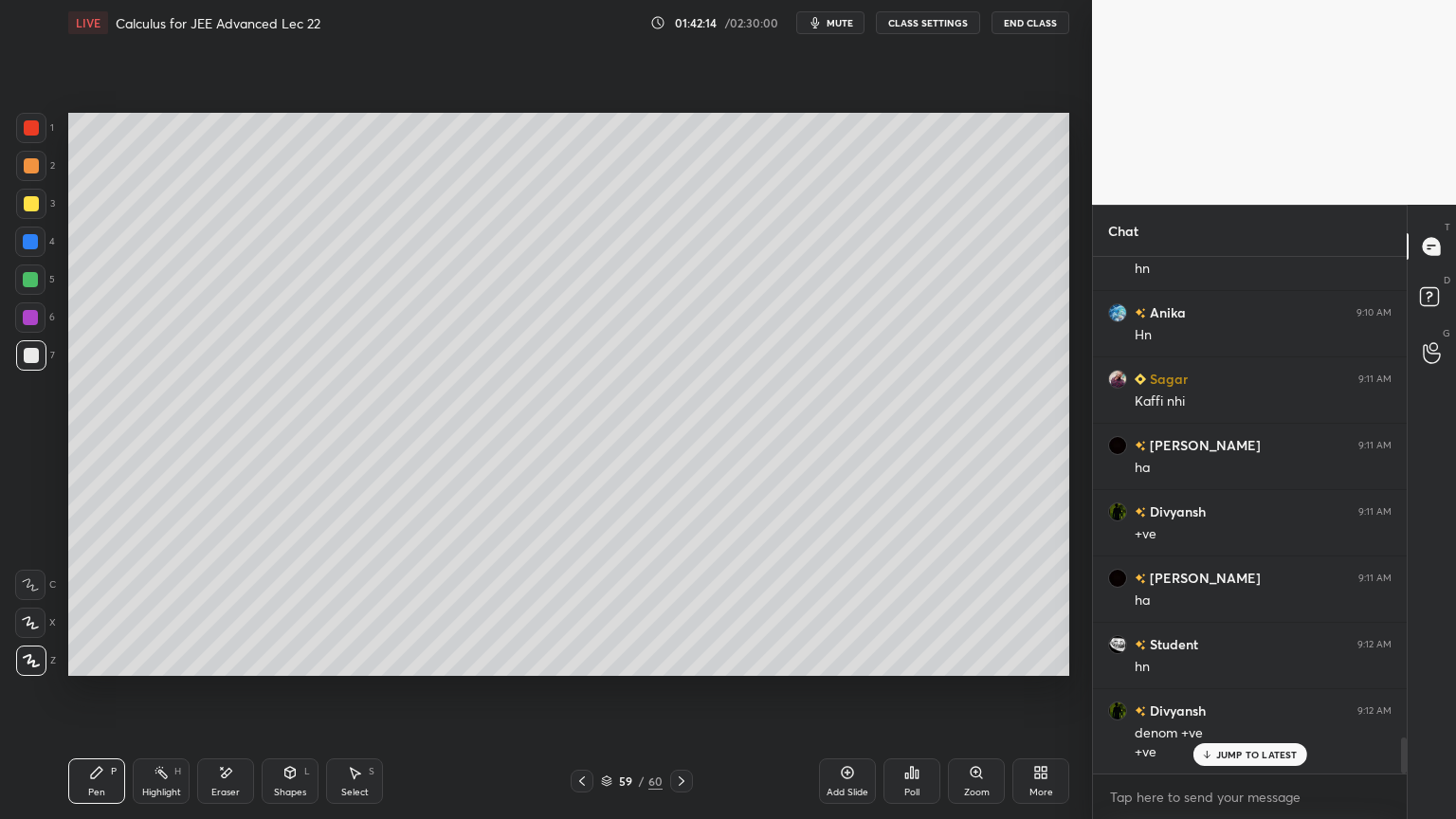 drag, startPoint x: 1223, startPoint y: 758, endPoint x: 1190, endPoint y: 721, distance: 49.57822 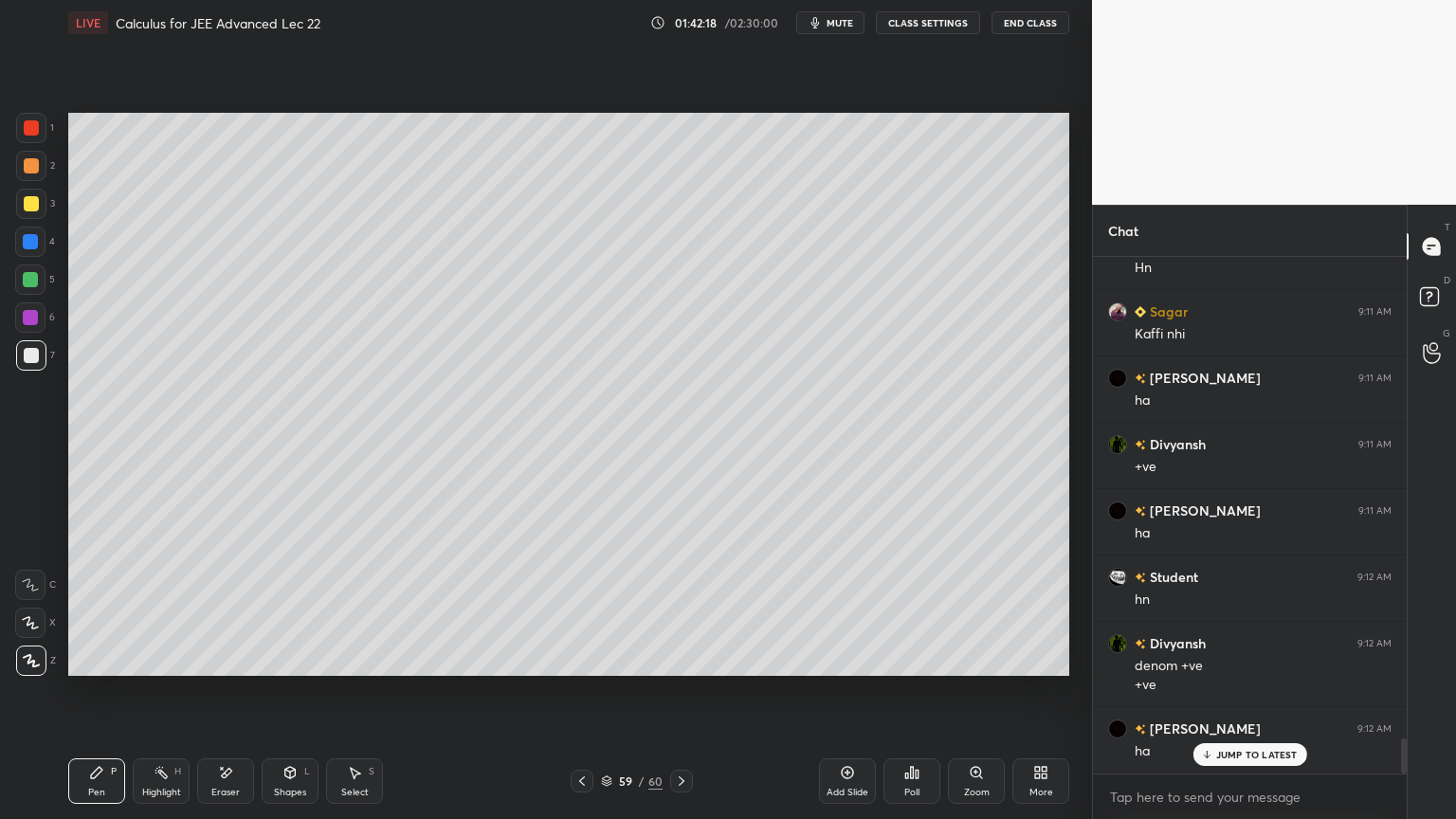 scroll, scrollTop: 7098, scrollLeft: 0, axis: vertical 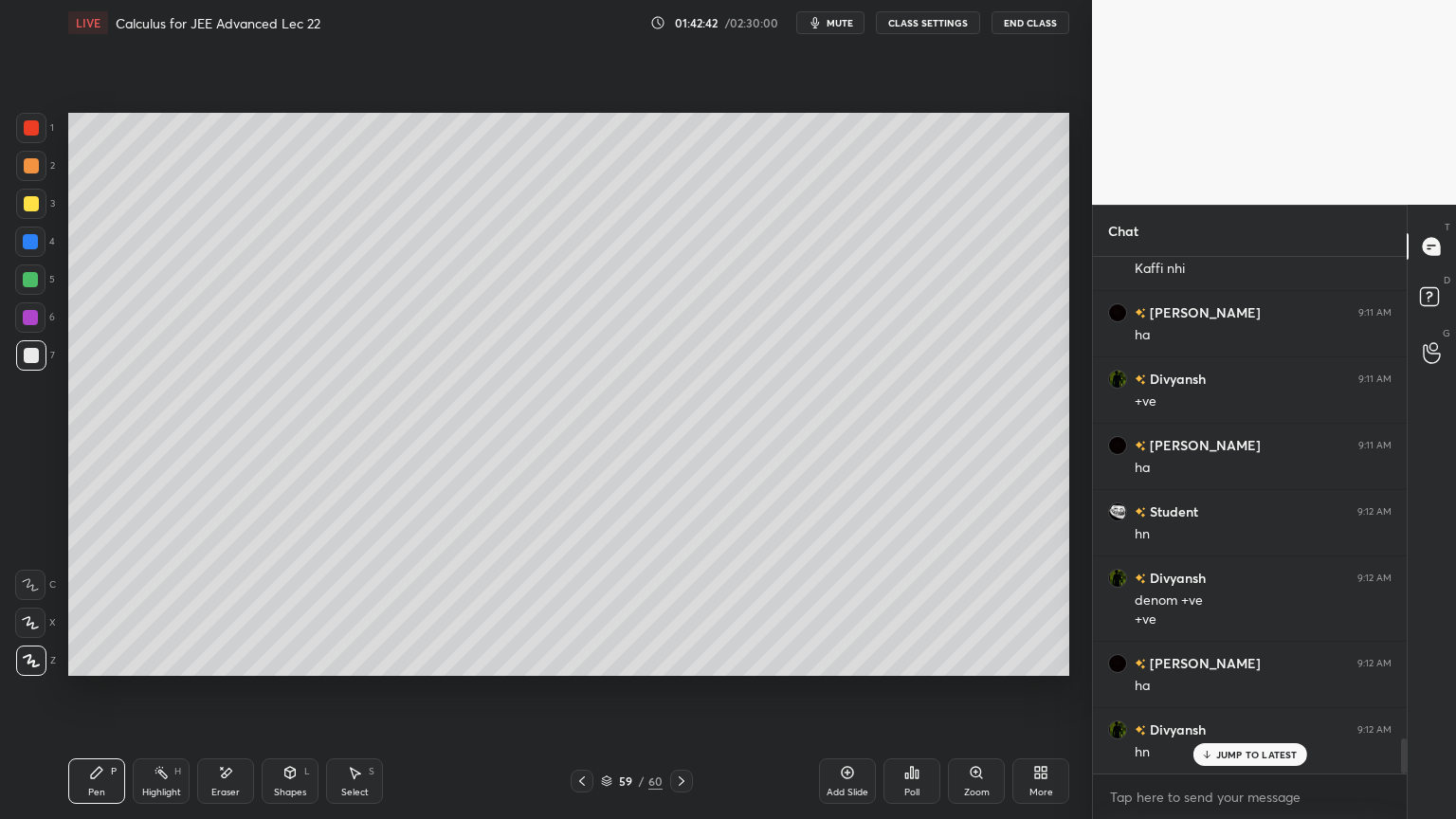click on "Add Slide" at bounding box center [847, 781] 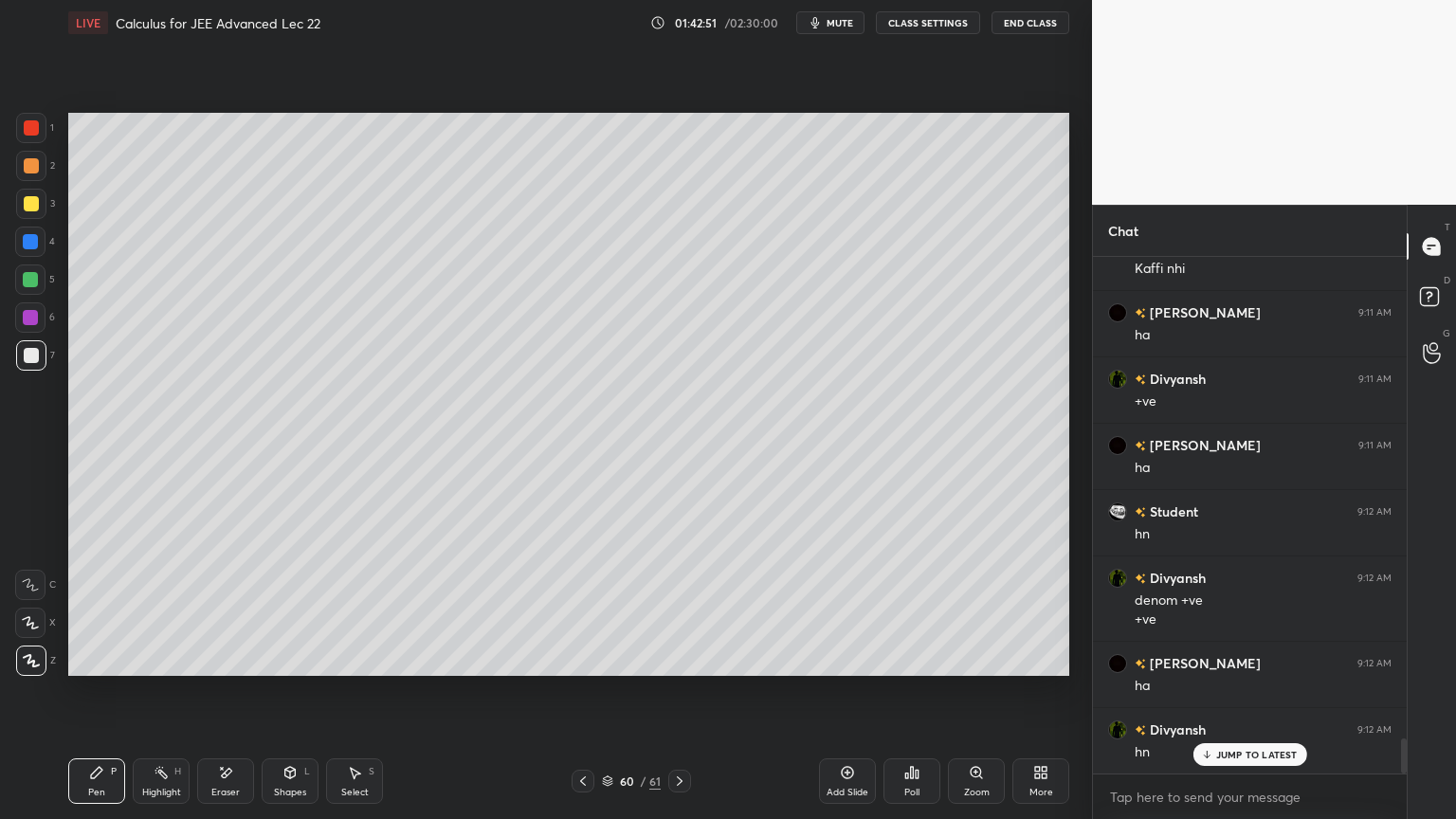 drag, startPoint x: 220, startPoint y: 777, endPoint x: 224, endPoint y: 761, distance: 16.492423 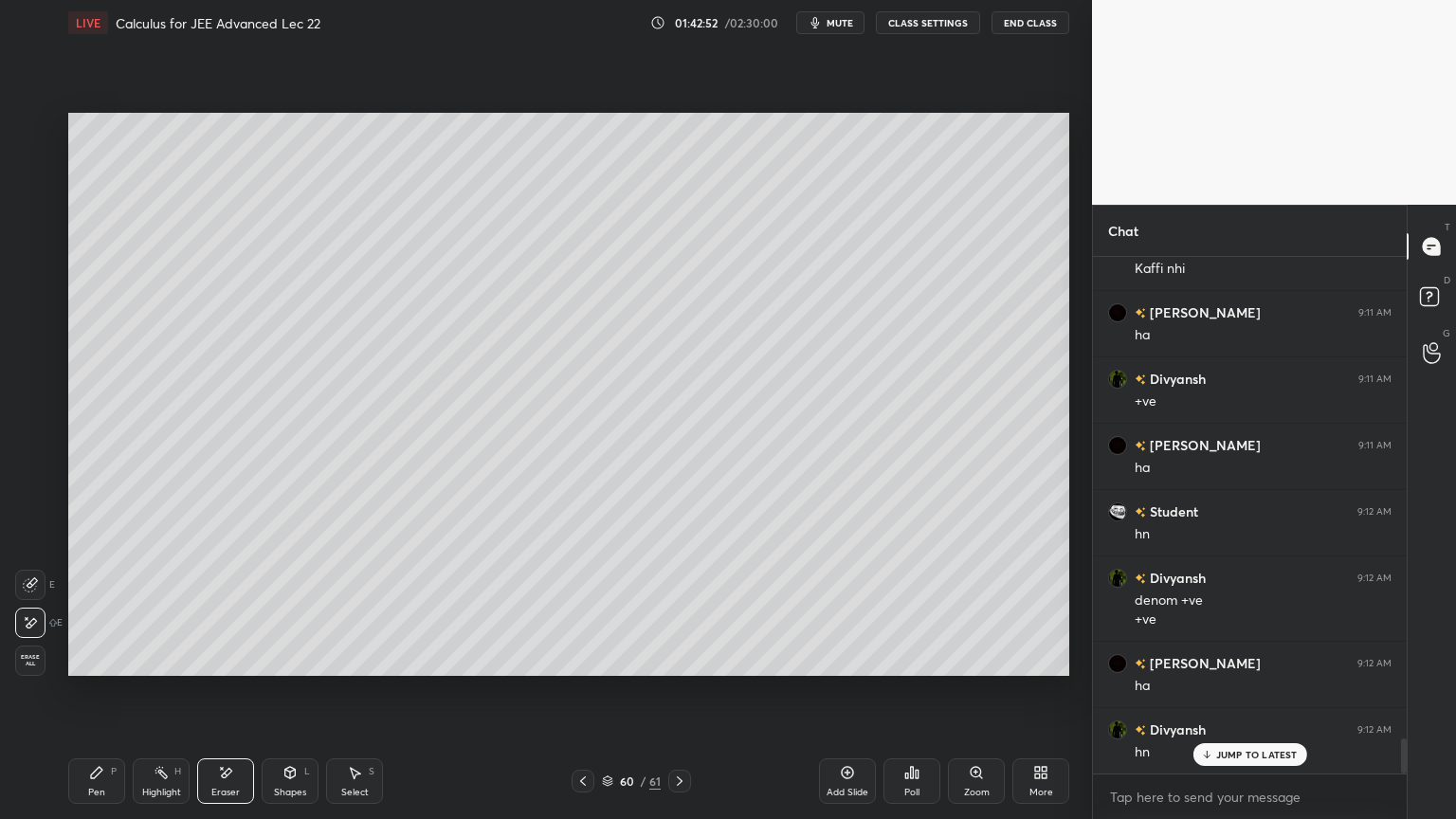 click on "Pen P" at bounding box center [97, 781] 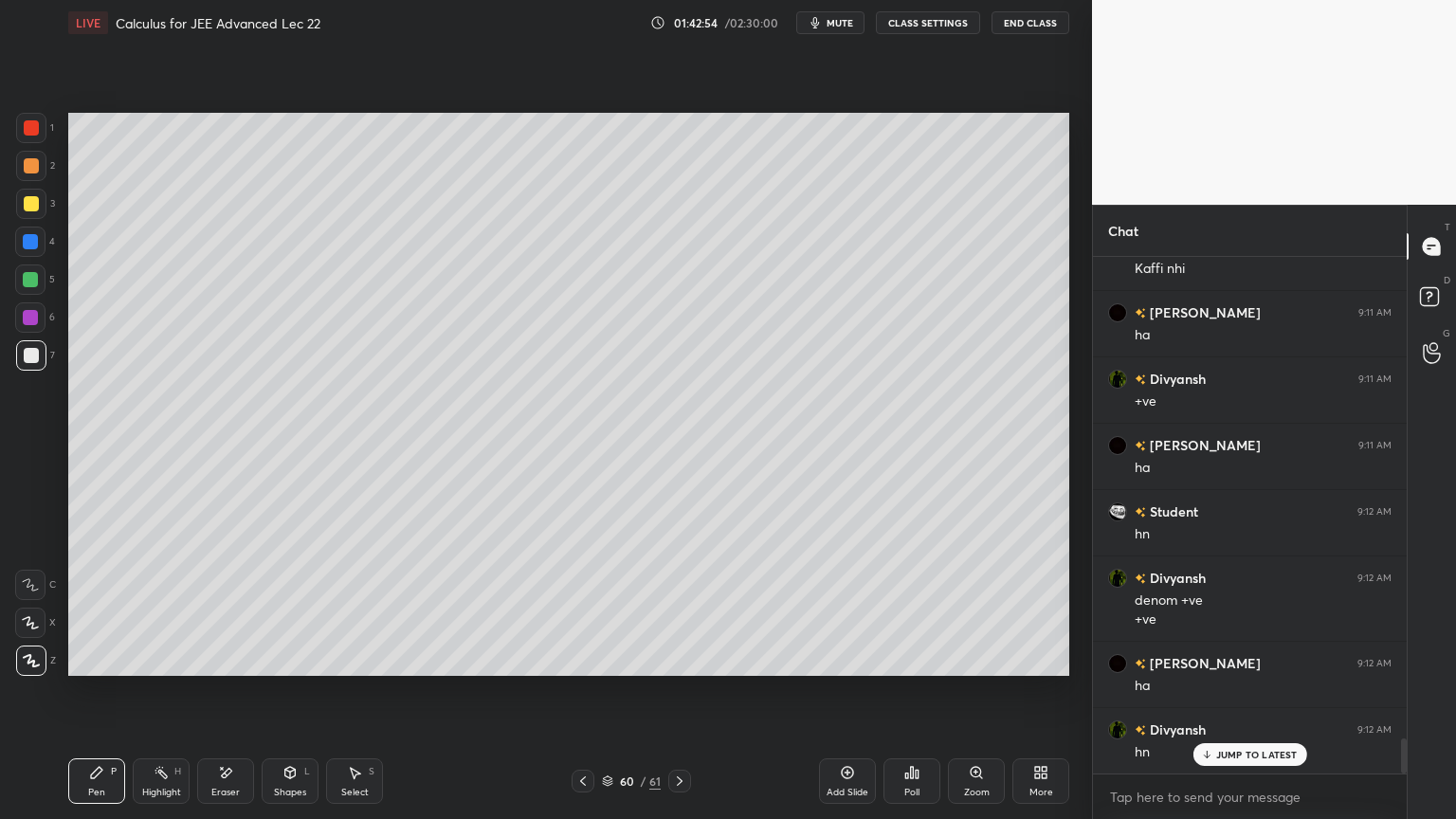 click on "Shapes" at bounding box center [290, 792] 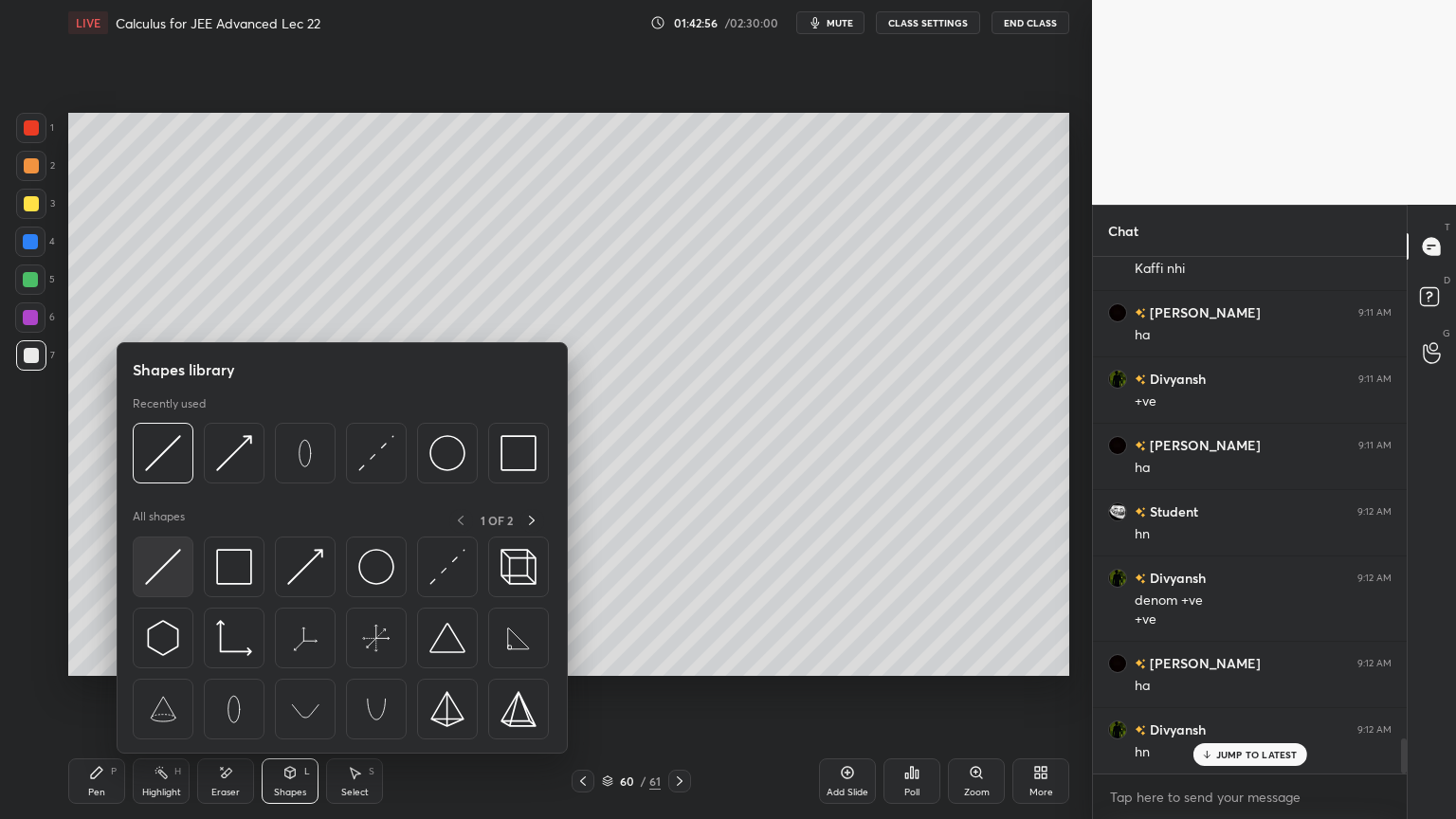 drag, startPoint x: 167, startPoint y: 554, endPoint x: 176, endPoint y: 580, distance: 27.513633 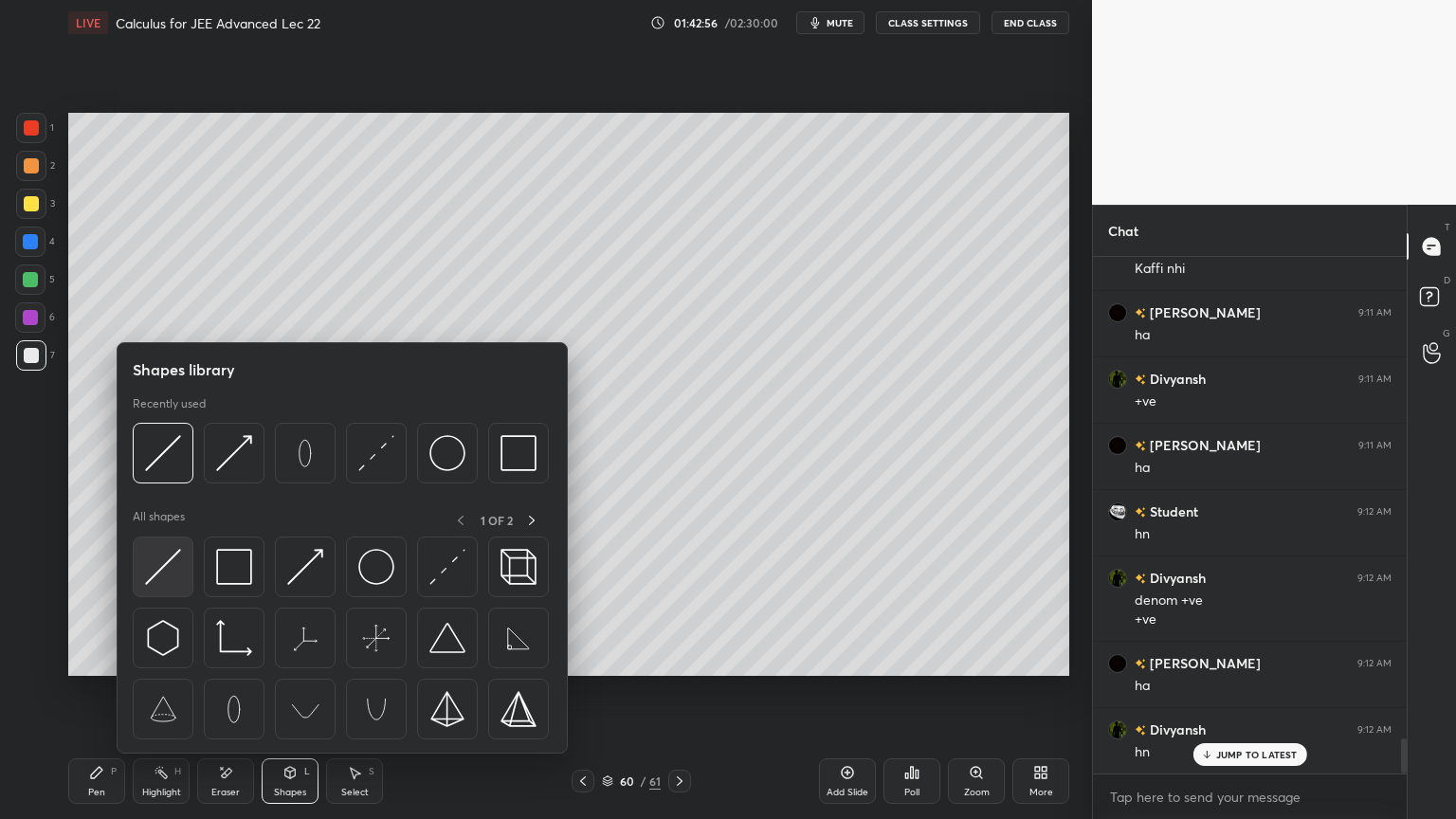 click at bounding box center [163, 567] 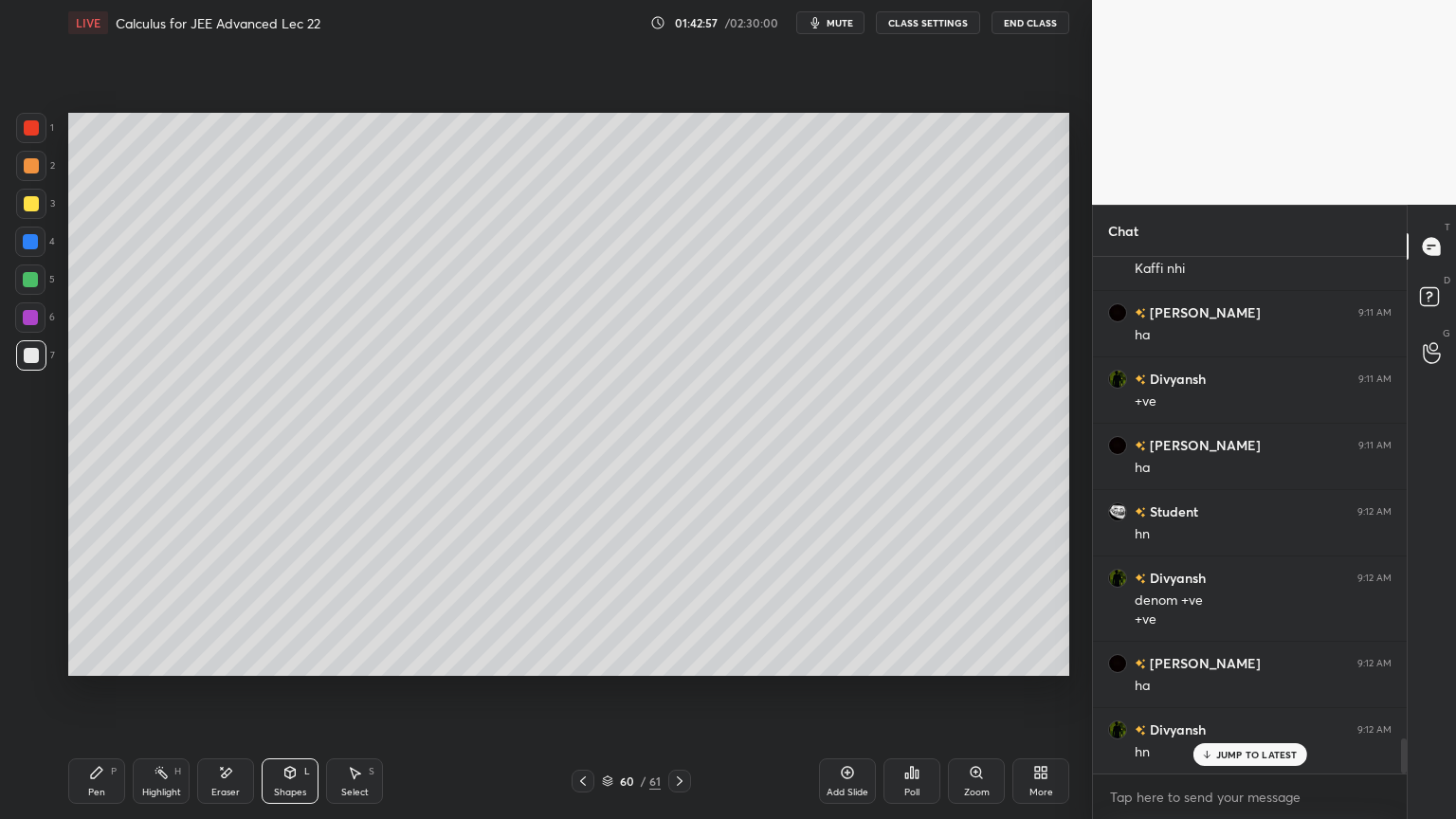 click at bounding box center [31, 128] 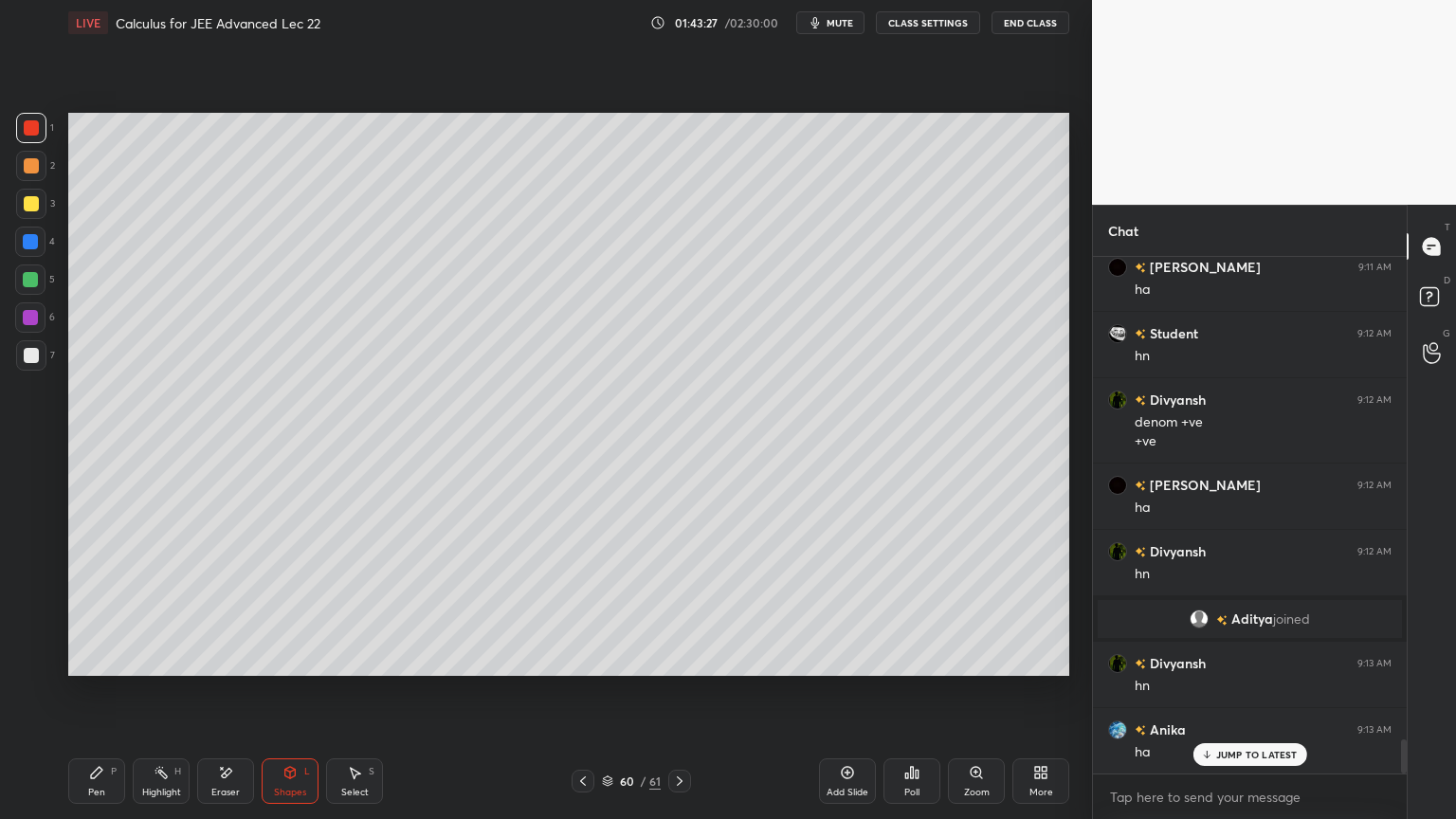 scroll, scrollTop: 7344, scrollLeft: 0, axis: vertical 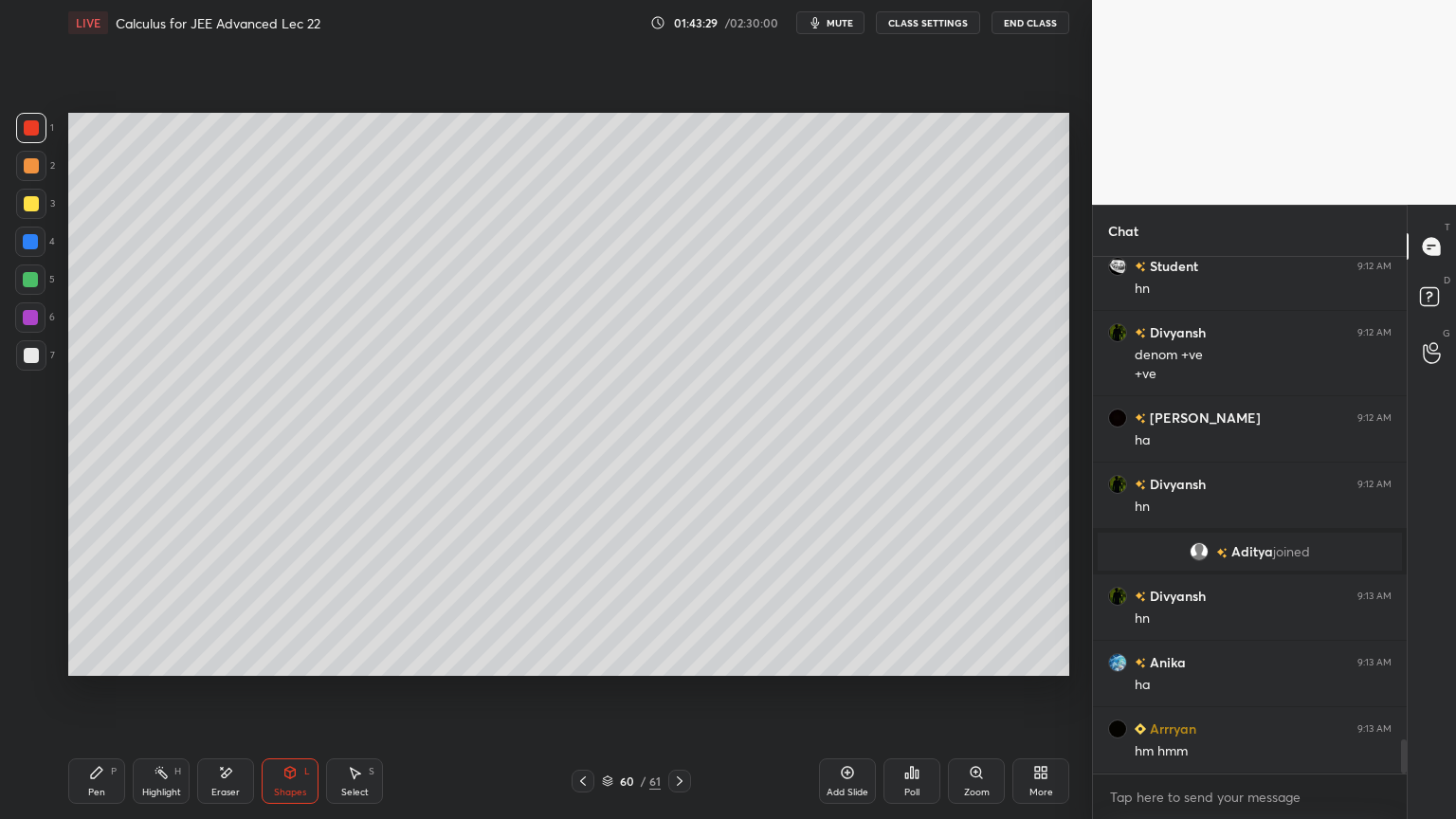 drag, startPoint x: 217, startPoint y: 774, endPoint x: 219, endPoint y: 750, distance: 24.083189 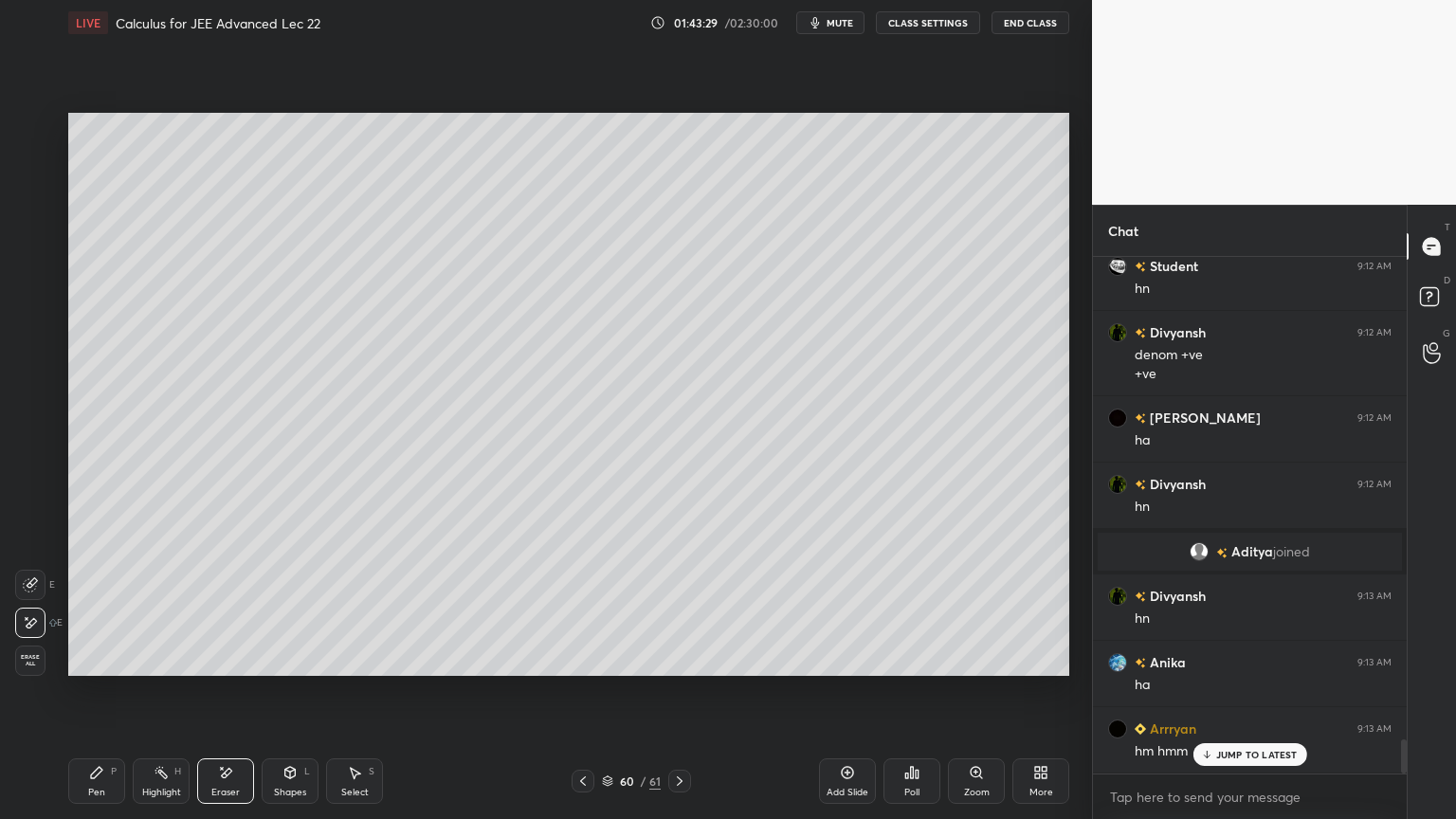 scroll, scrollTop: 7409, scrollLeft: 0, axis: vertical 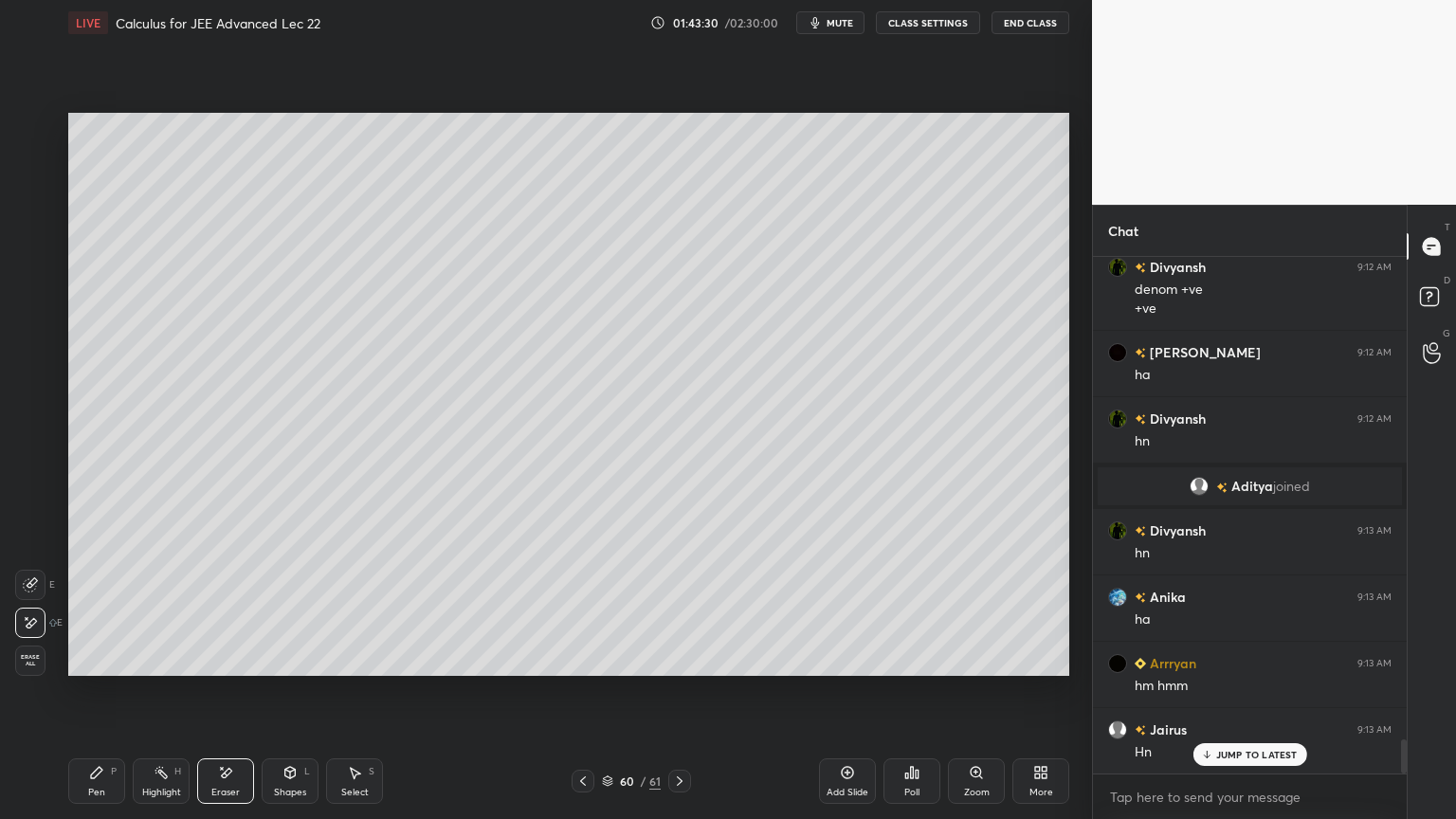 click on "Pen P" at bounding box center (97, 781) 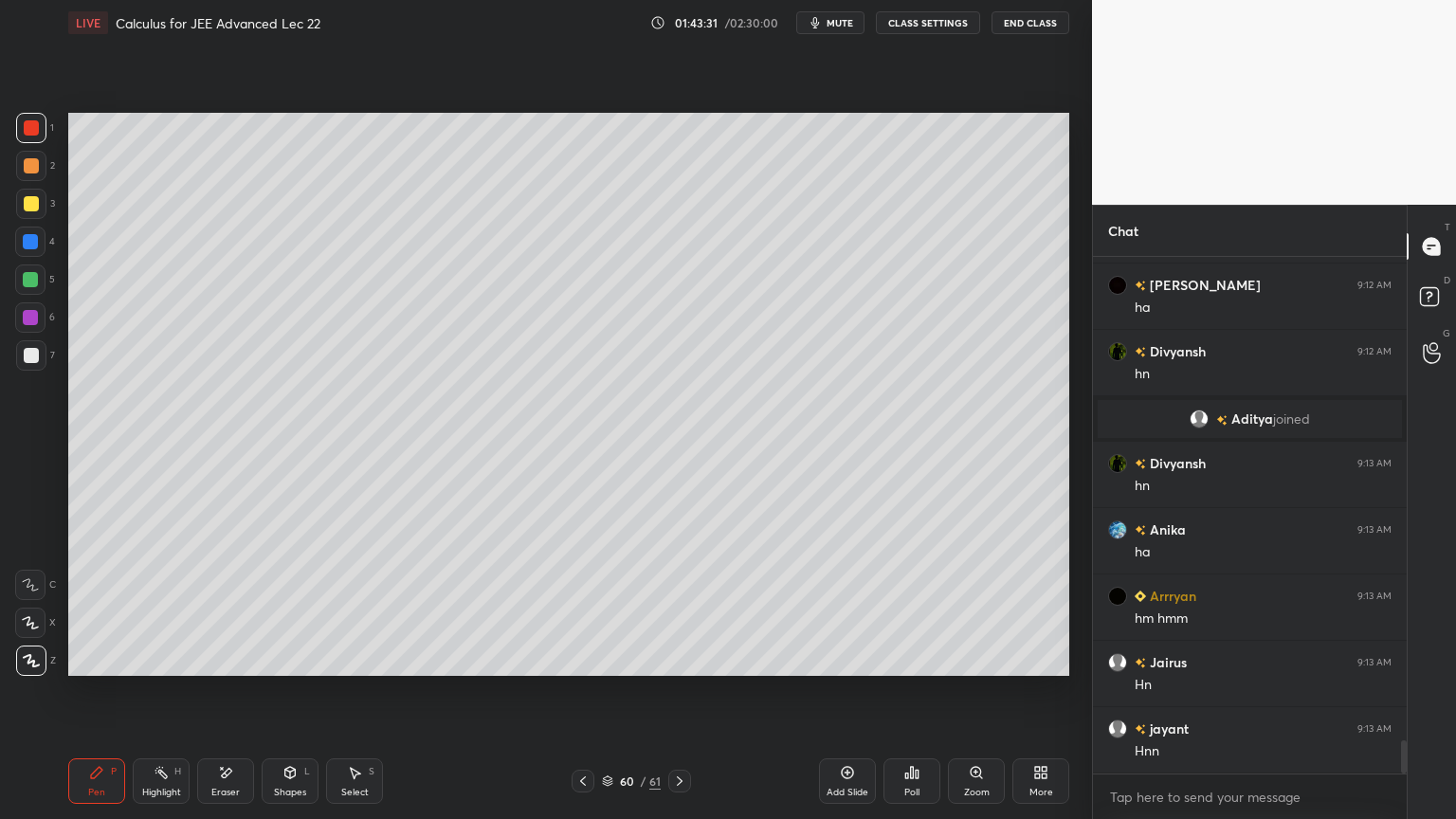 scroll, scrollTop: 7542, scrollLeft: 0, axis: vertical 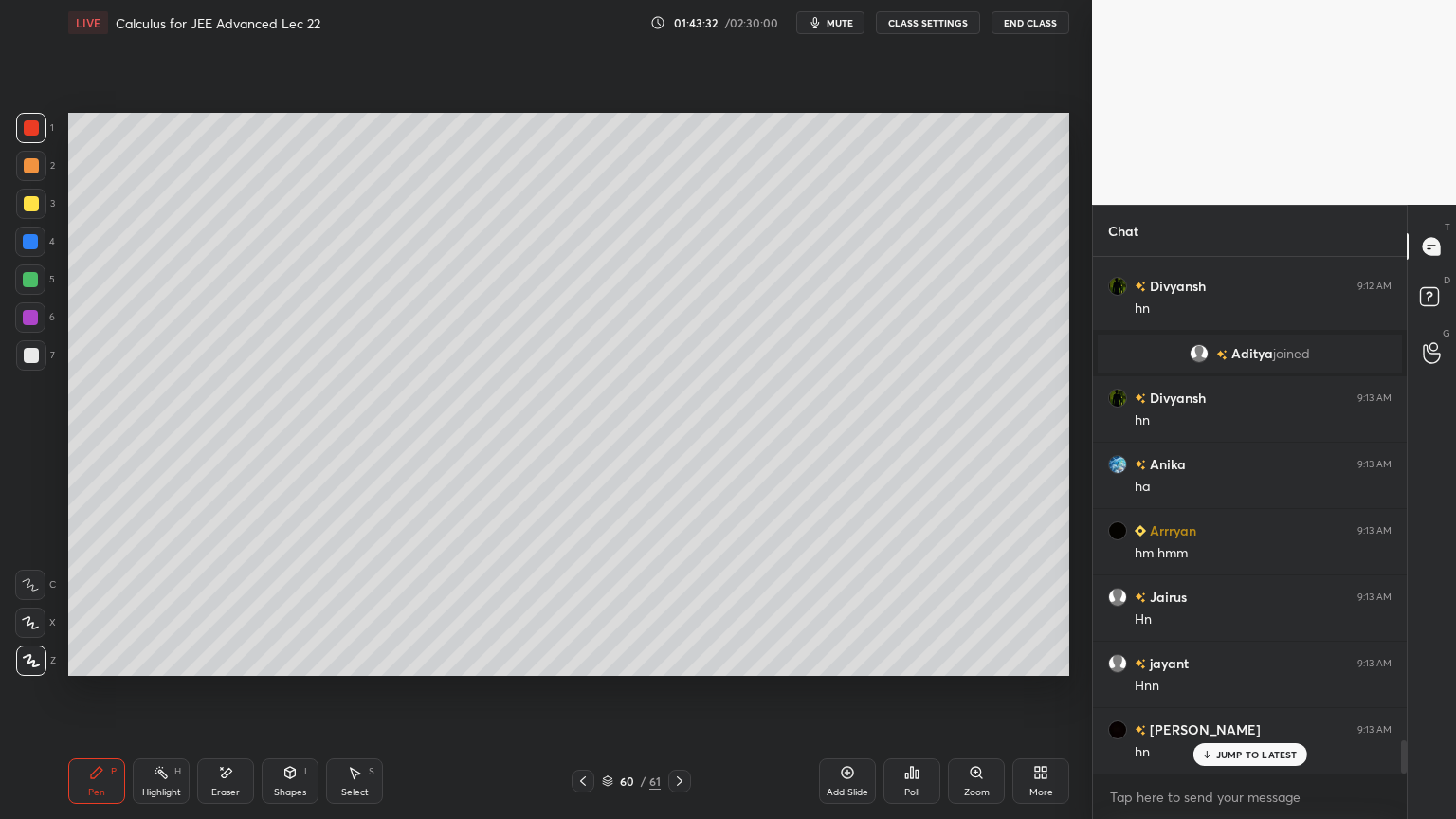 click on "Shapes" at bounding box center (290, 792) 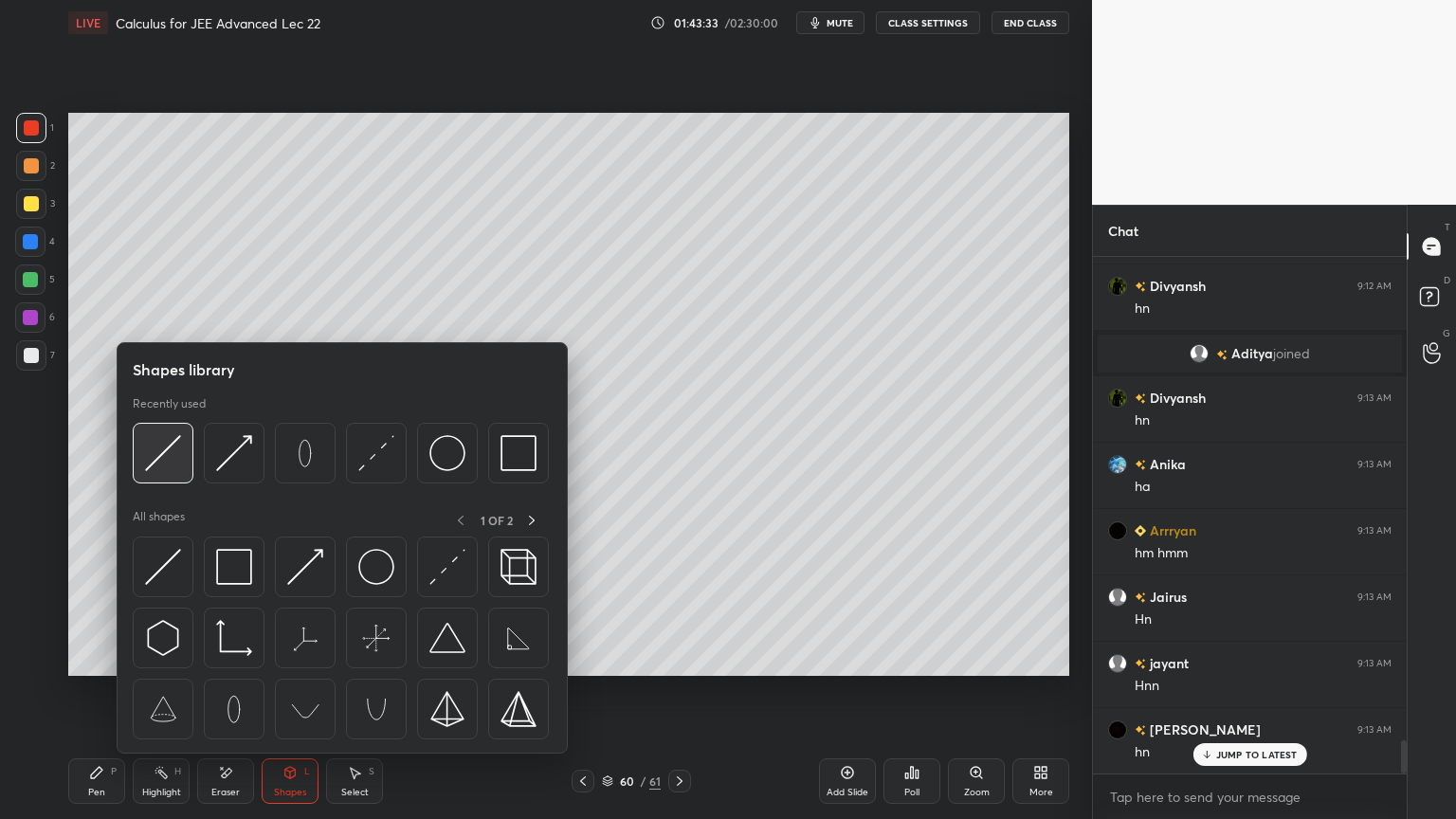 click at bounding box center [163, 453] 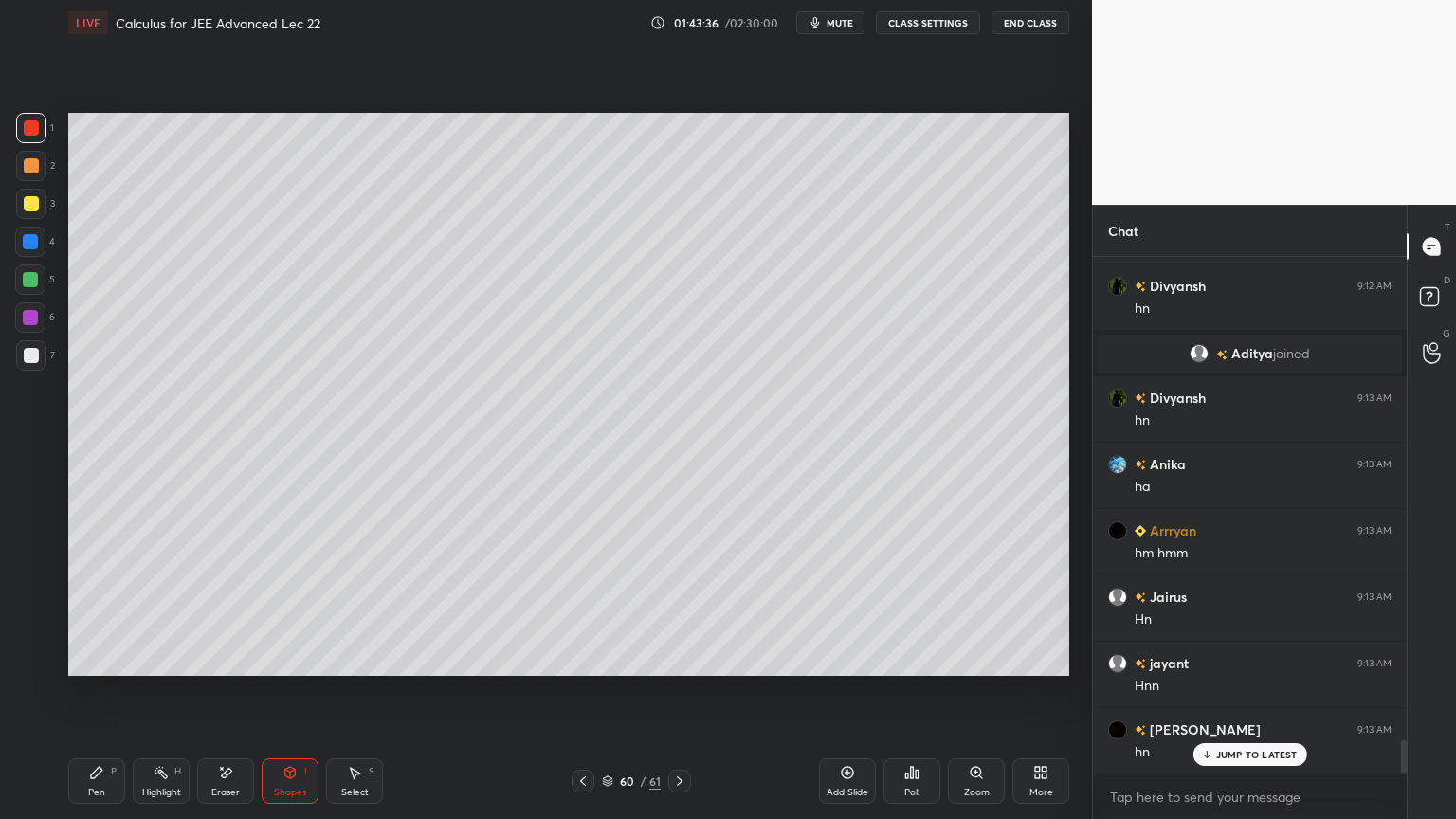drag, startPoint x: 584, startPoint y: 778, endPoint x: 556, endPoint y: 683, distance: 99.040396 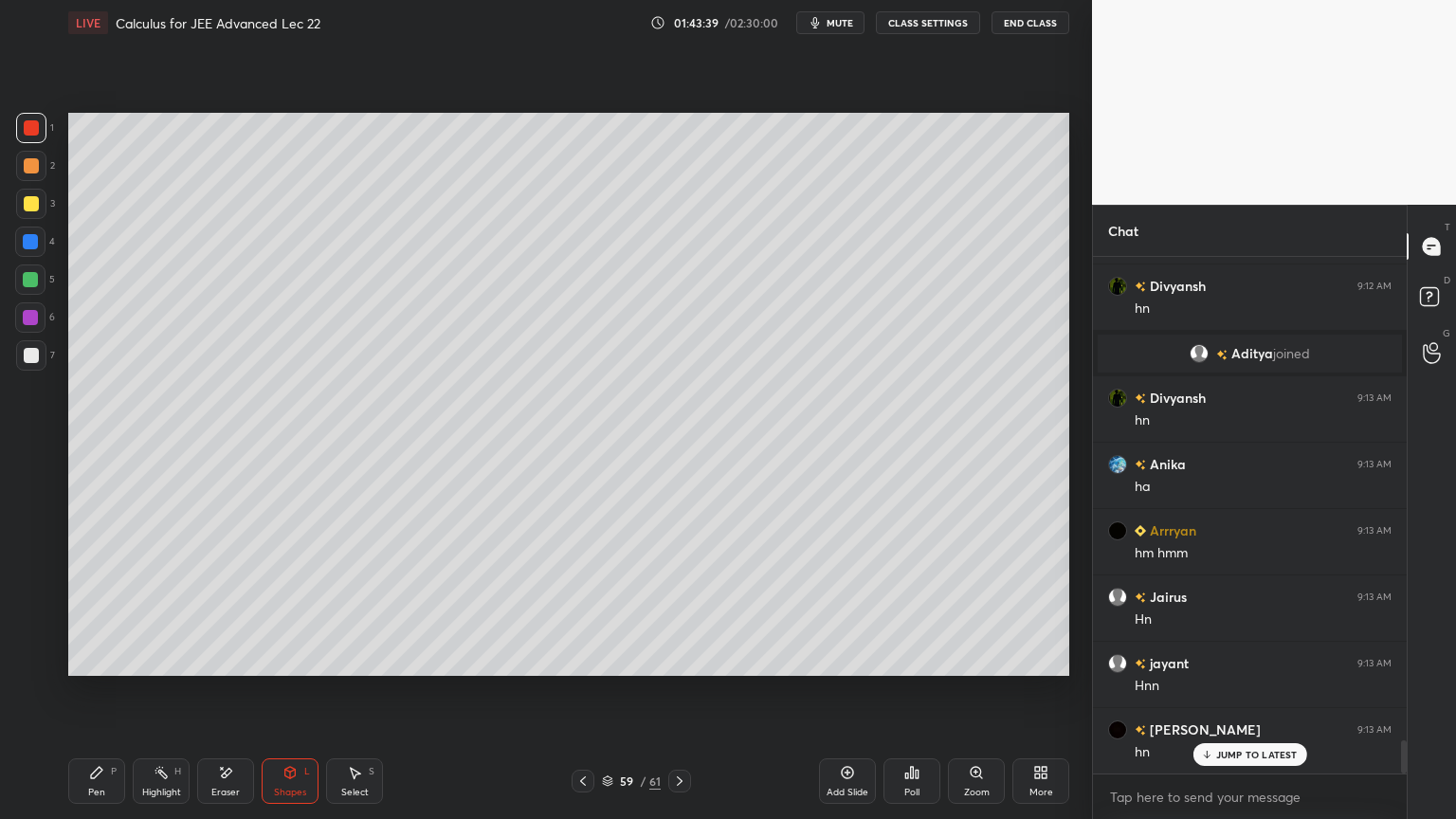 drag, startPoint x: 682, startPoint y: 783, endPoint x: 643, endPoint y: 700, distance: 91.70605 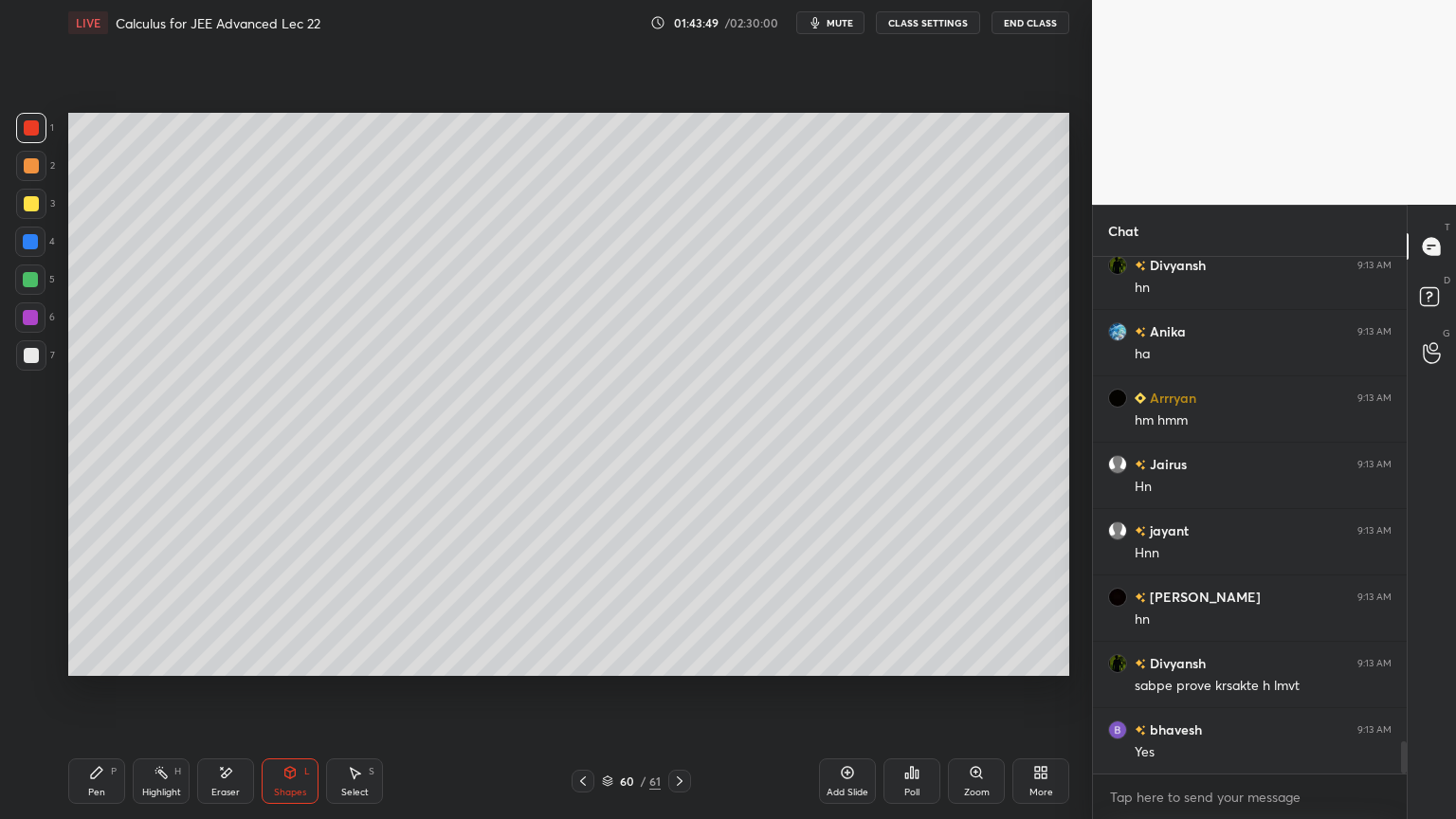 scroll, scrollTop: 7742, scrollLeft: 0, axis: vertical 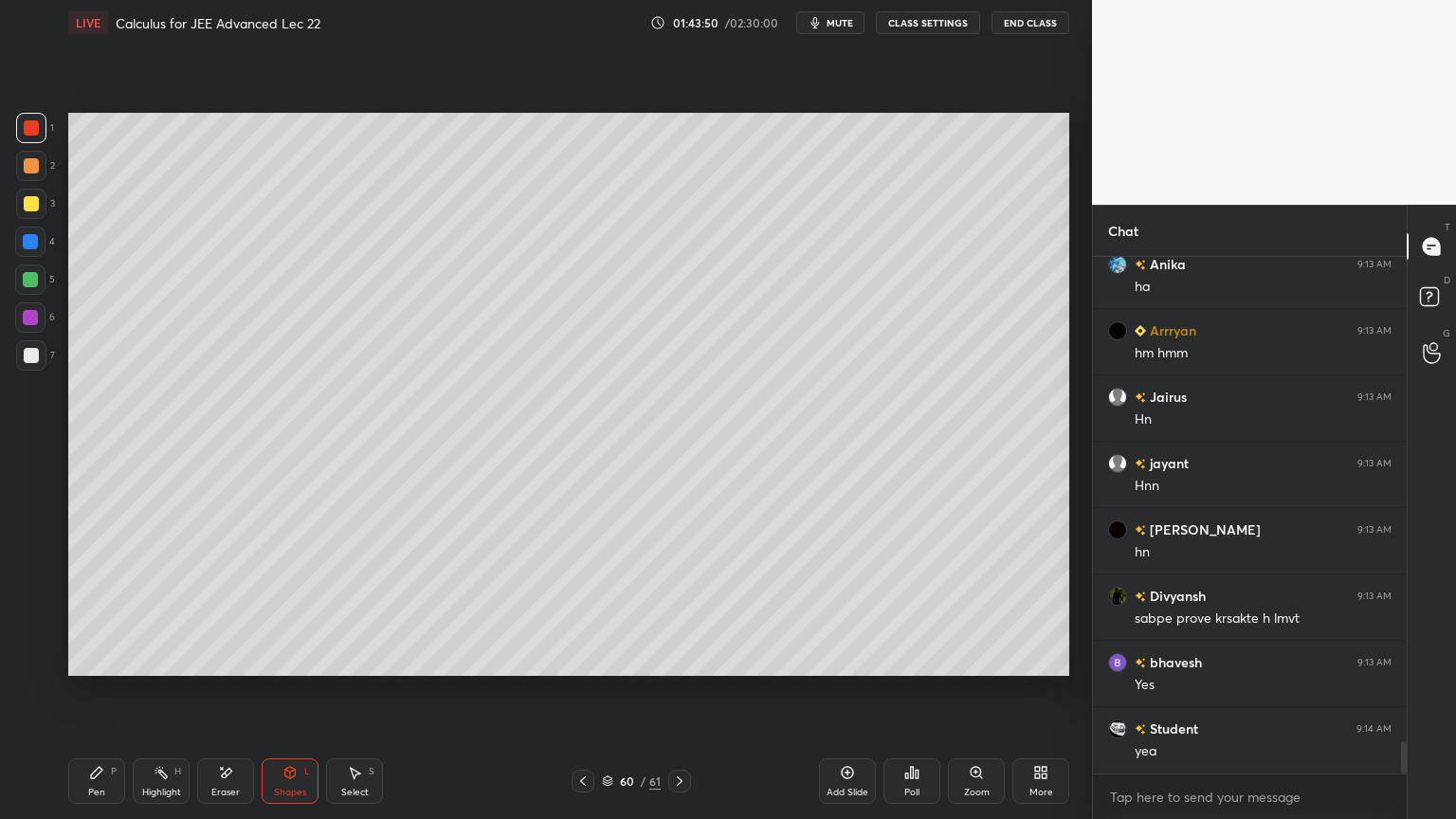 drag, startPoint x: 238, startPoint y: 786, endPoint x: 247, endPoint y: 724, distance: 62.64982 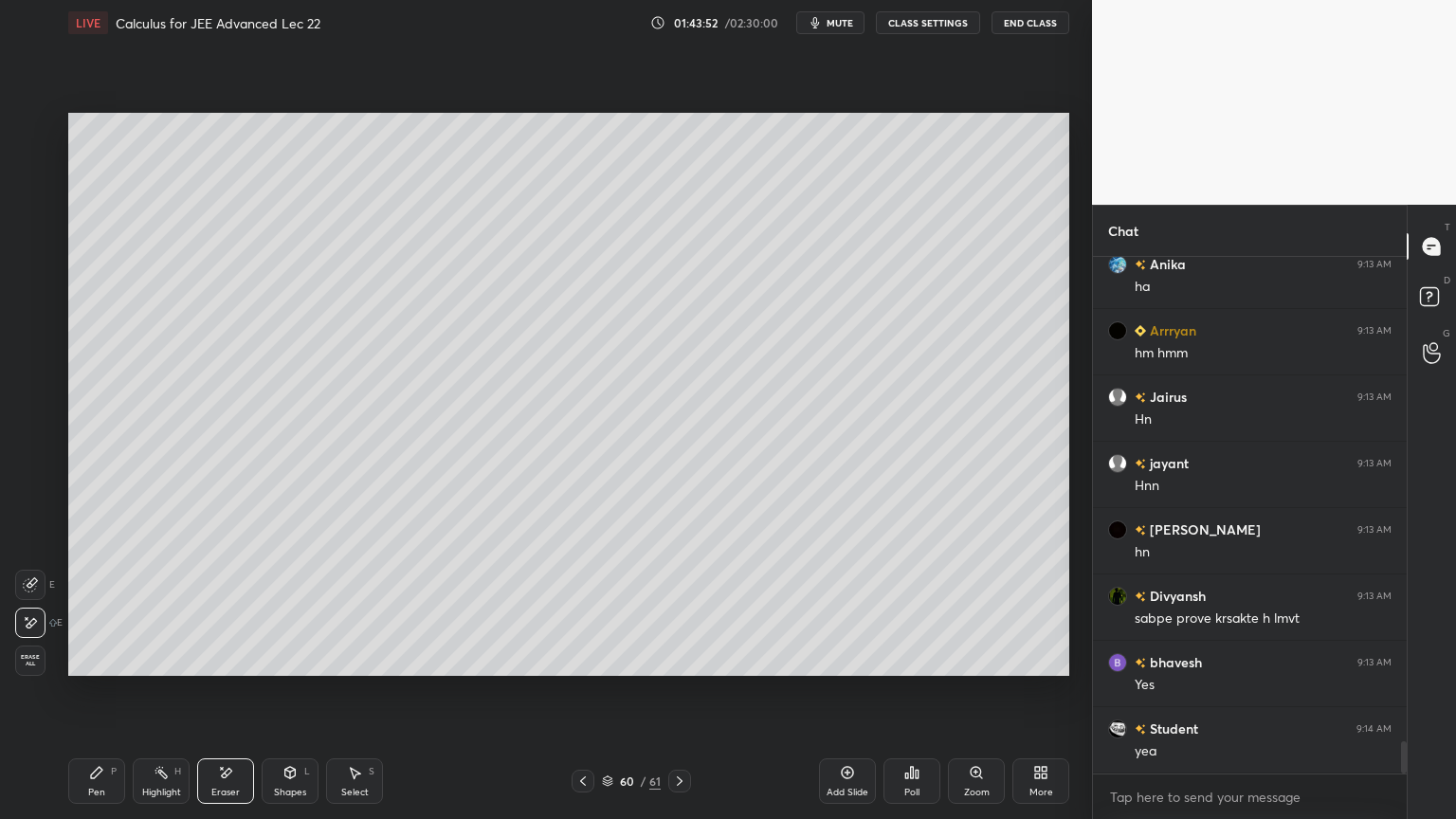 click on "Pen P" at bounding box center [97, 781] 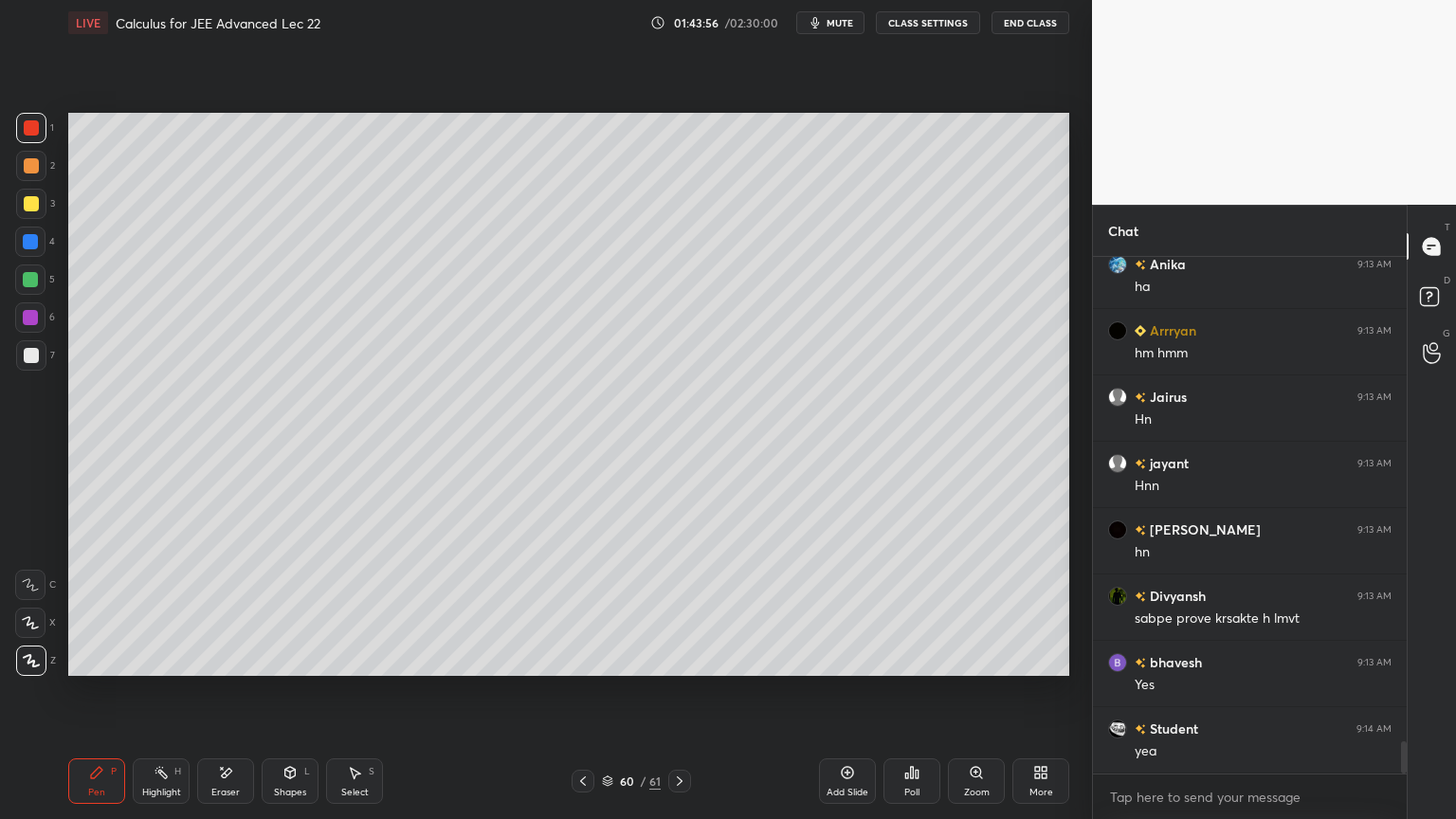 scroll, scrollTop: 7807, scrollLeft: 0, axis: vertical 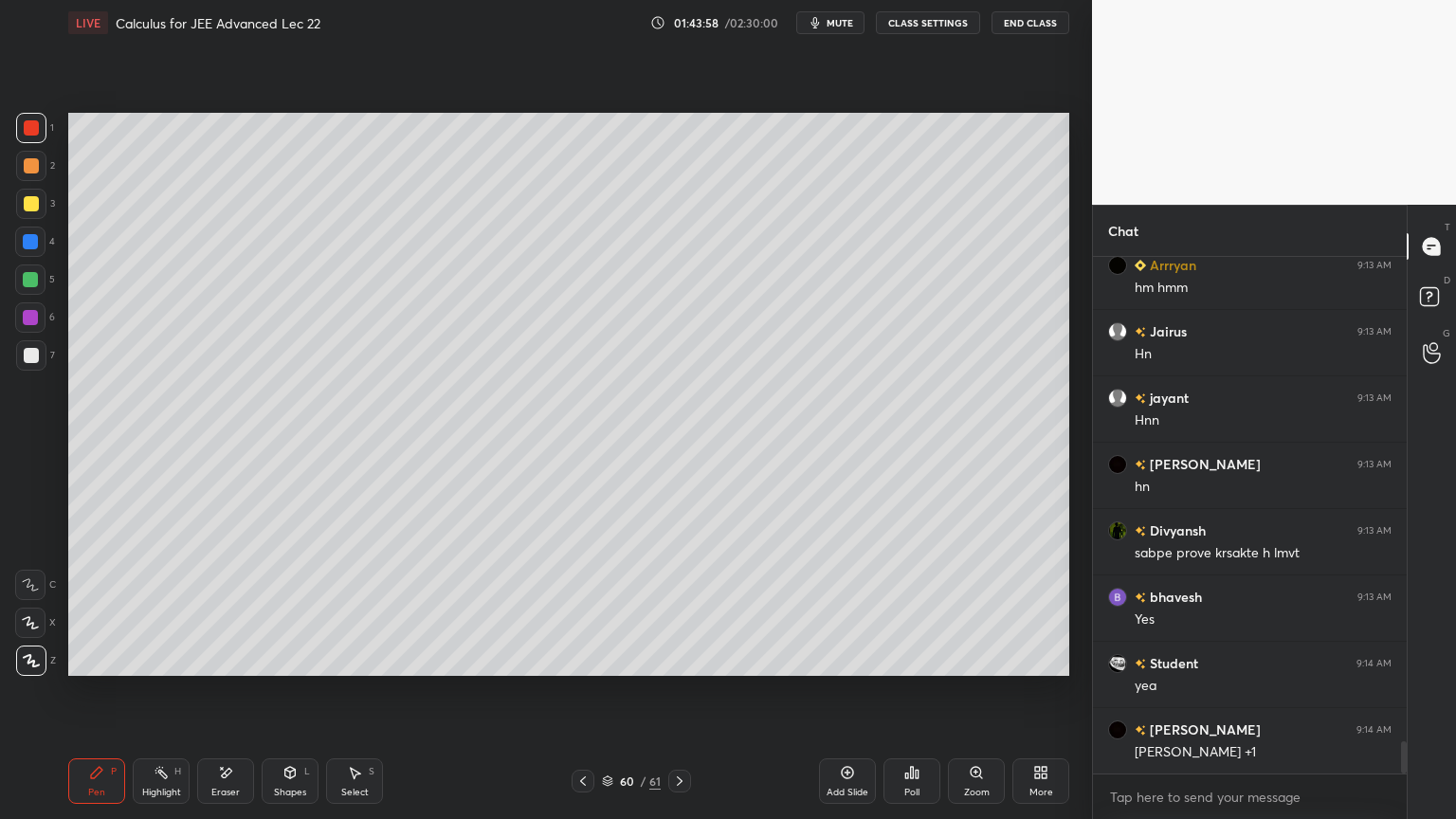 click on "Eraser" at bounding box center (226, 792) 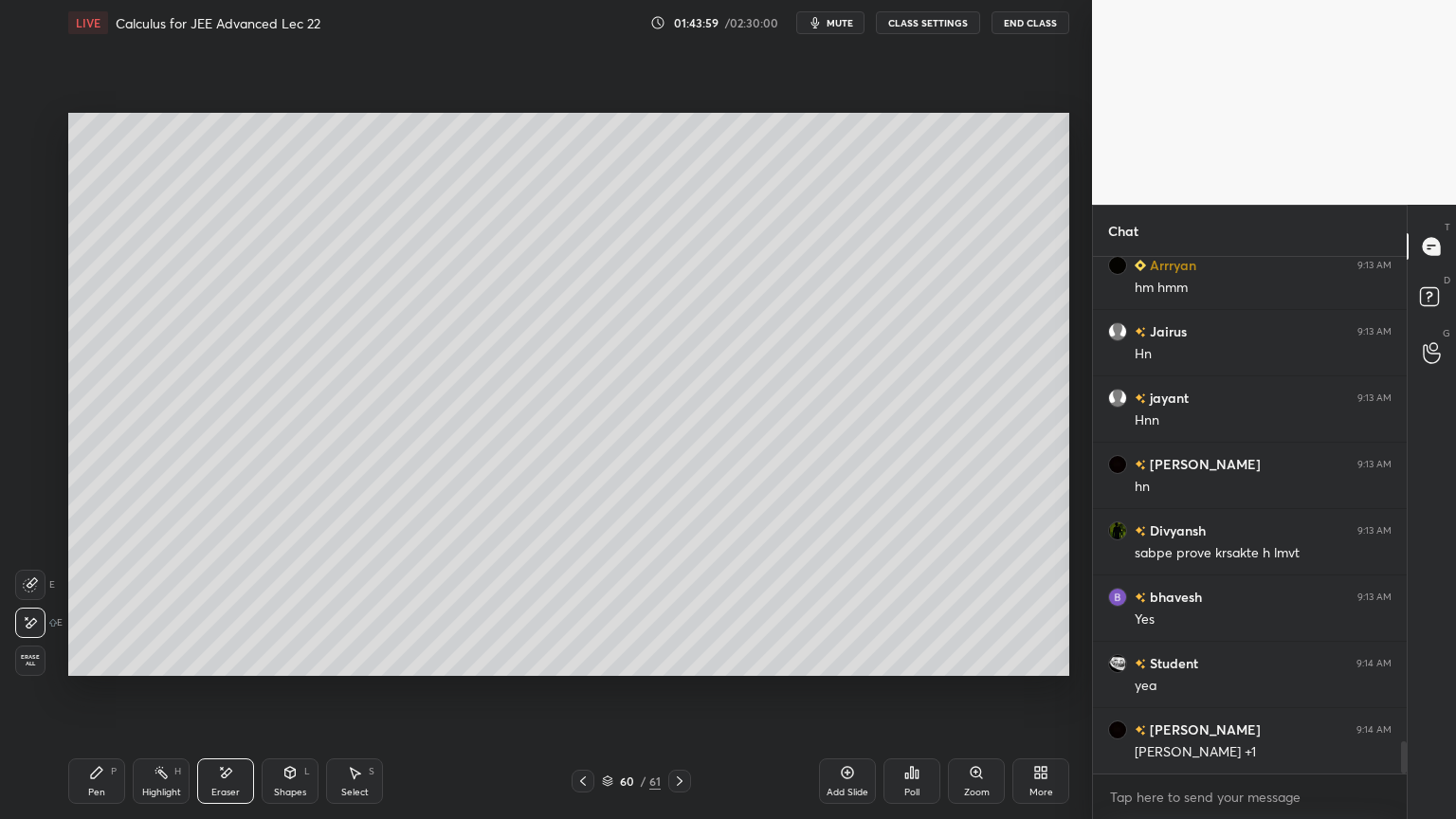 drag, startPoint x: 102, startPoint y: 781, endPoint x: 137, endPoint y: 682, distance: 105.00476 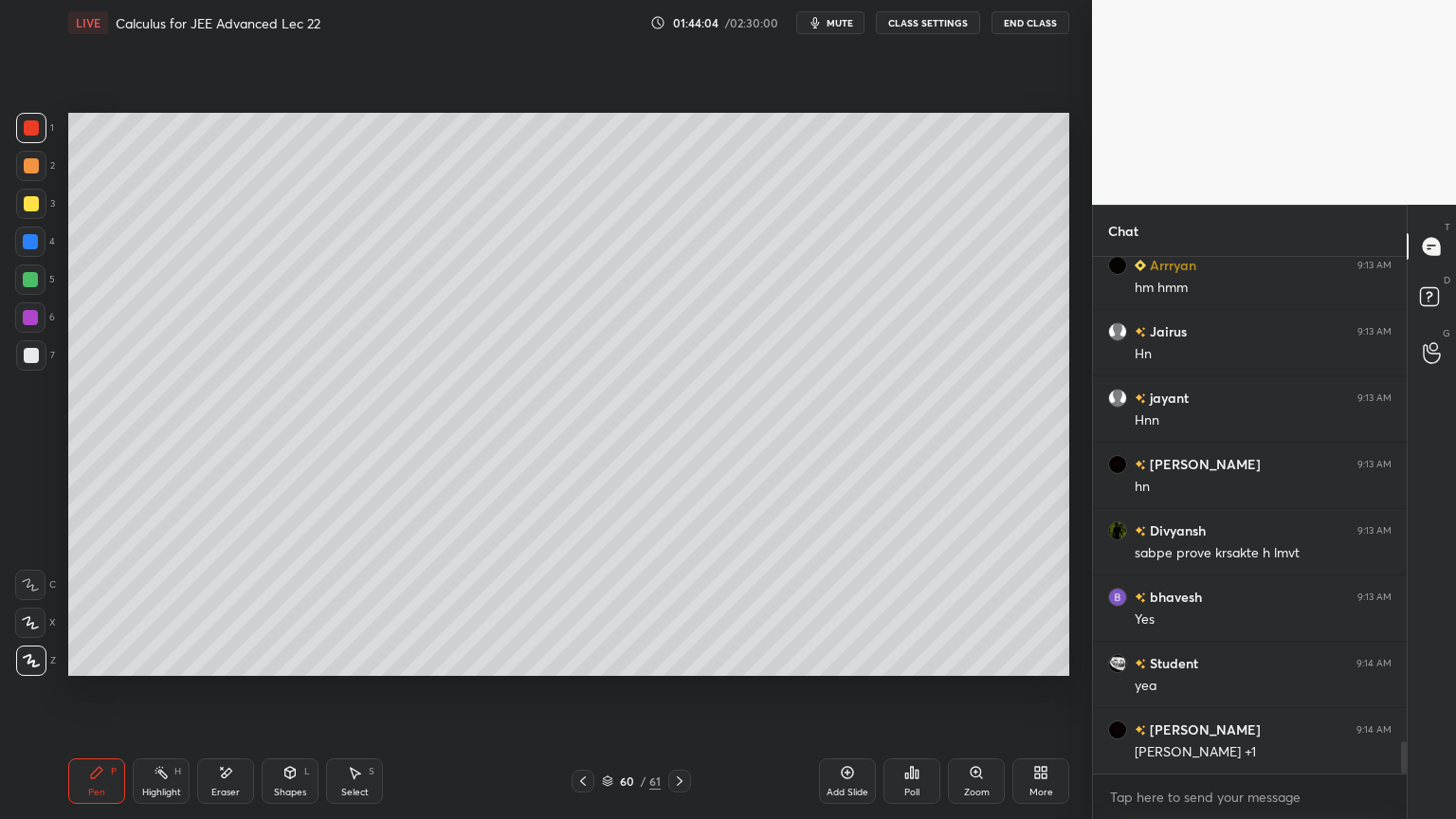 drag, startPoint x: 229, startPoint y: 784, endPoint x: 239, endPoint y: 730, distance: 54.918121 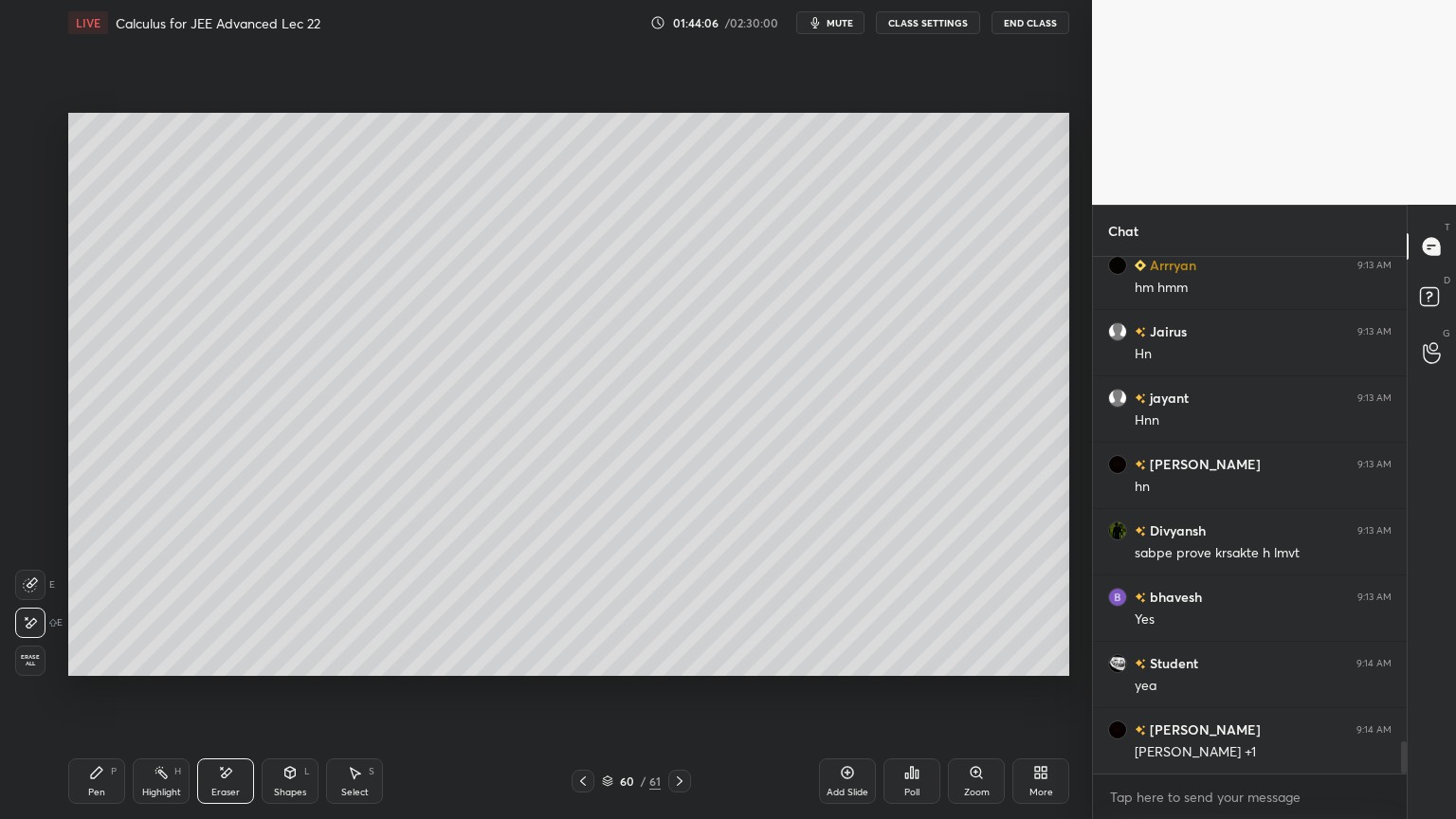scroll, scrollTop: 7874, scrollLeft: 0, axis: vertical 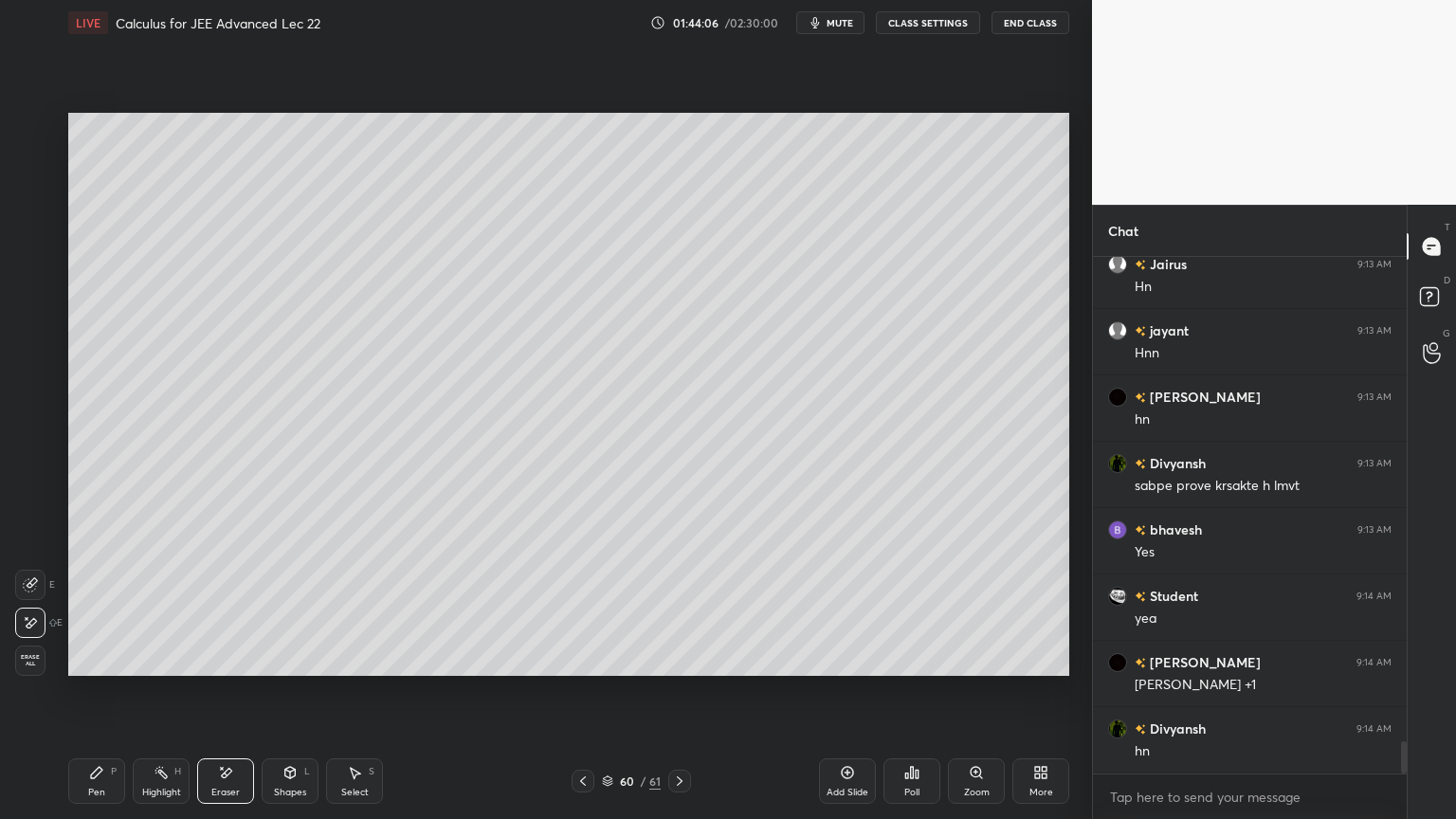 click on "Pen P" at bounding box center [97, 781] 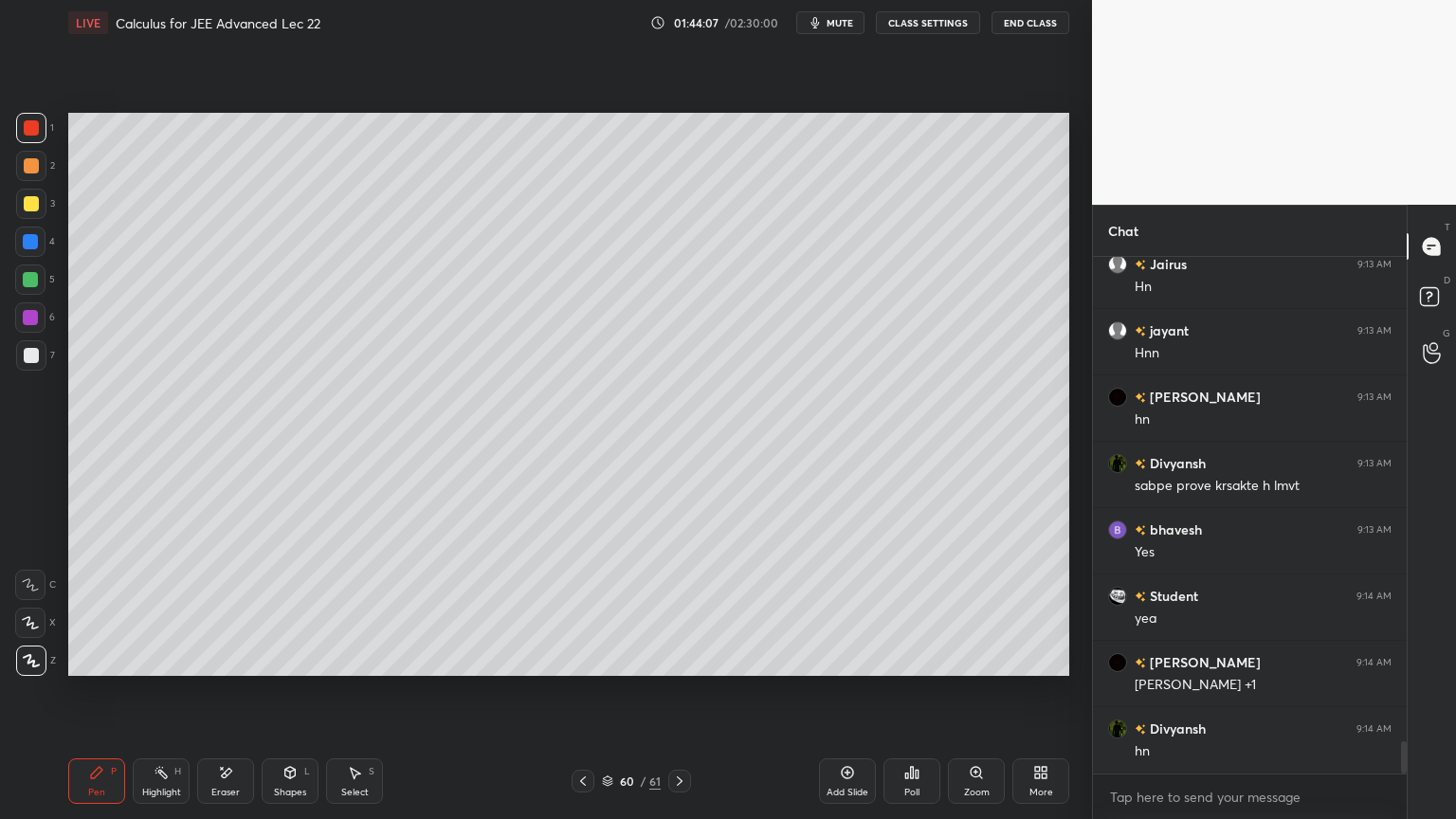 click on "Eraser" at bounding box center (226, 781) 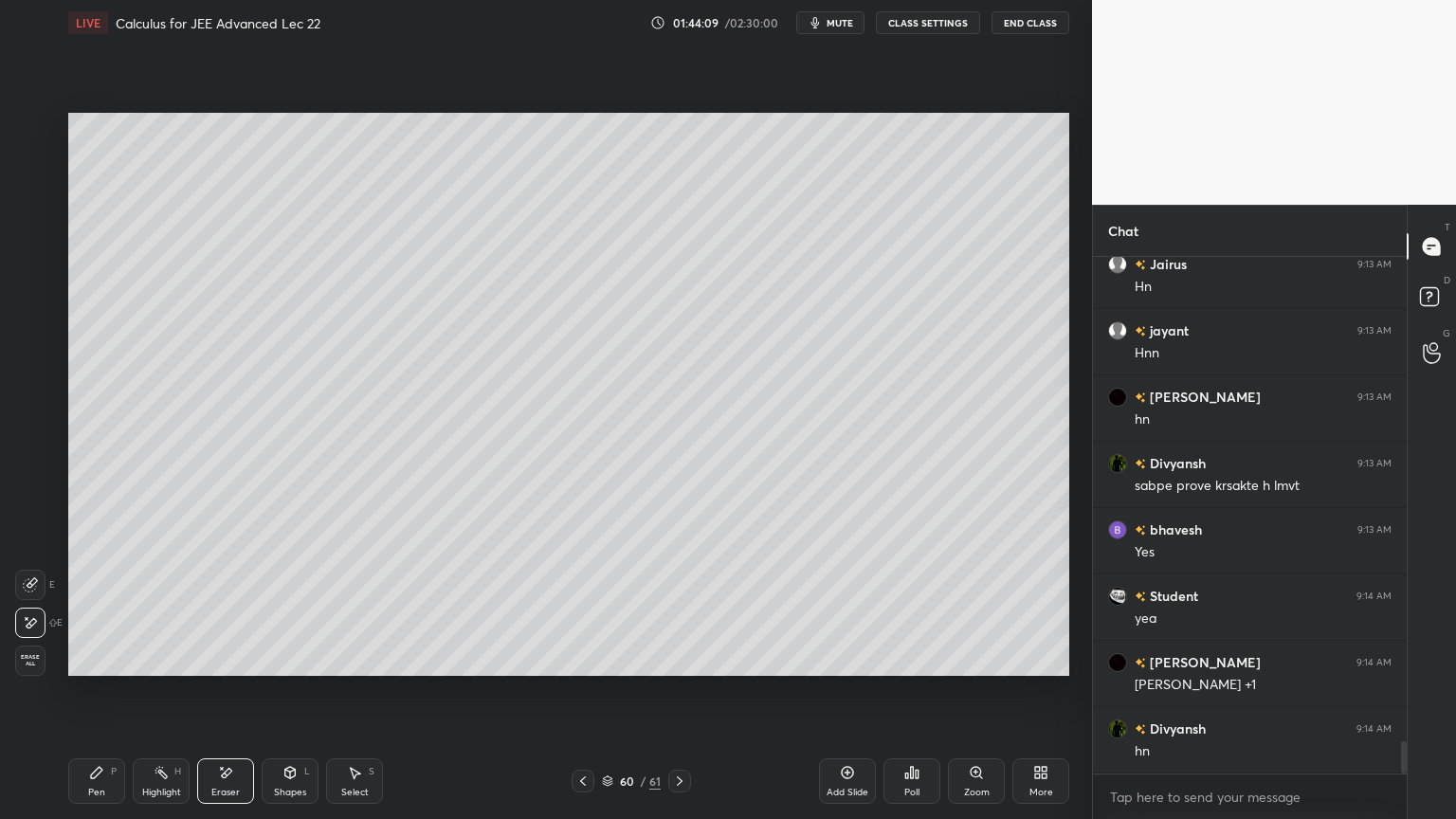 click on "Pen P" at bounding box center (97, 781) 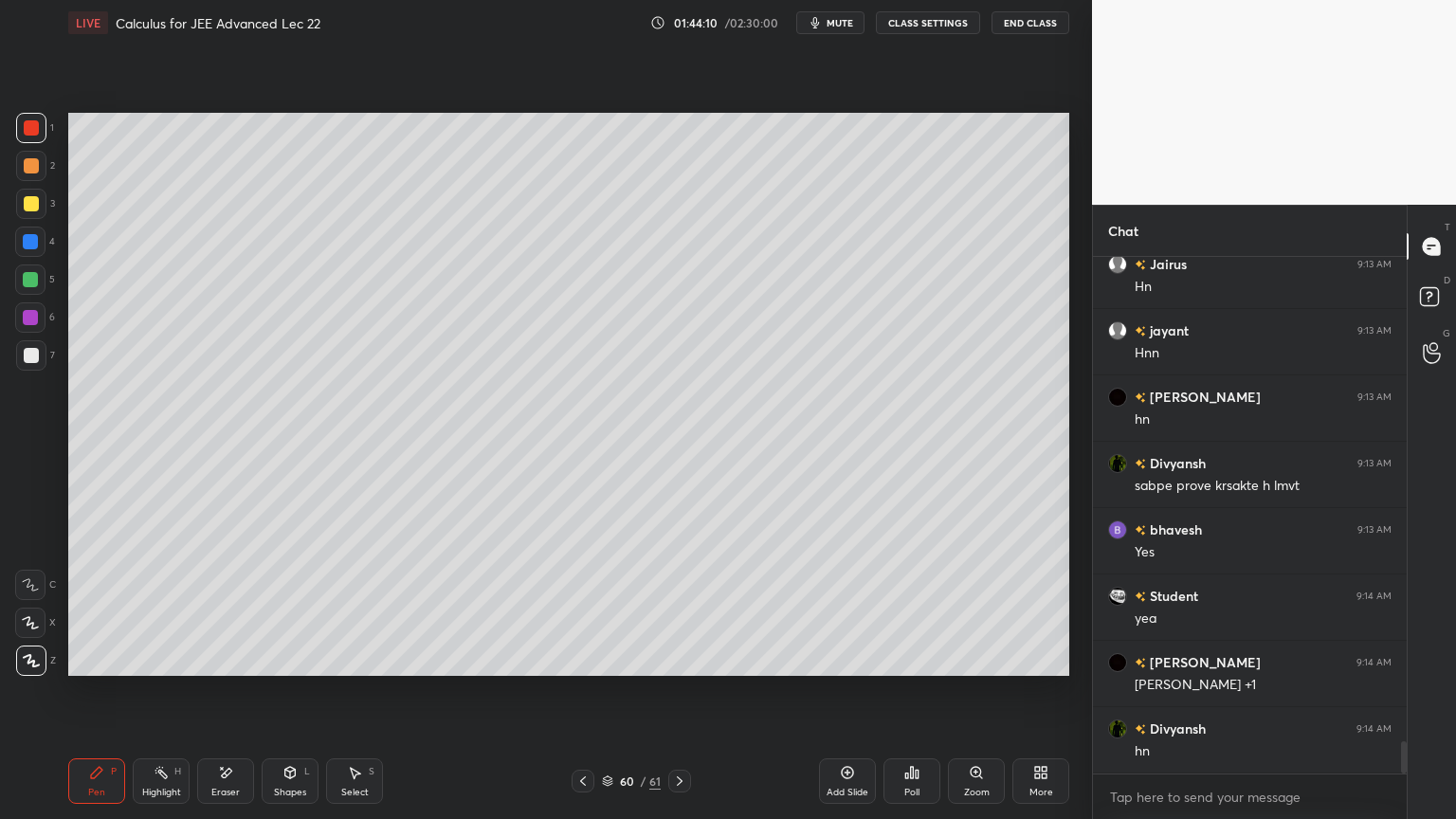 scroll, scrollTop: 7940, scrollLeft: 0, axis: vertical 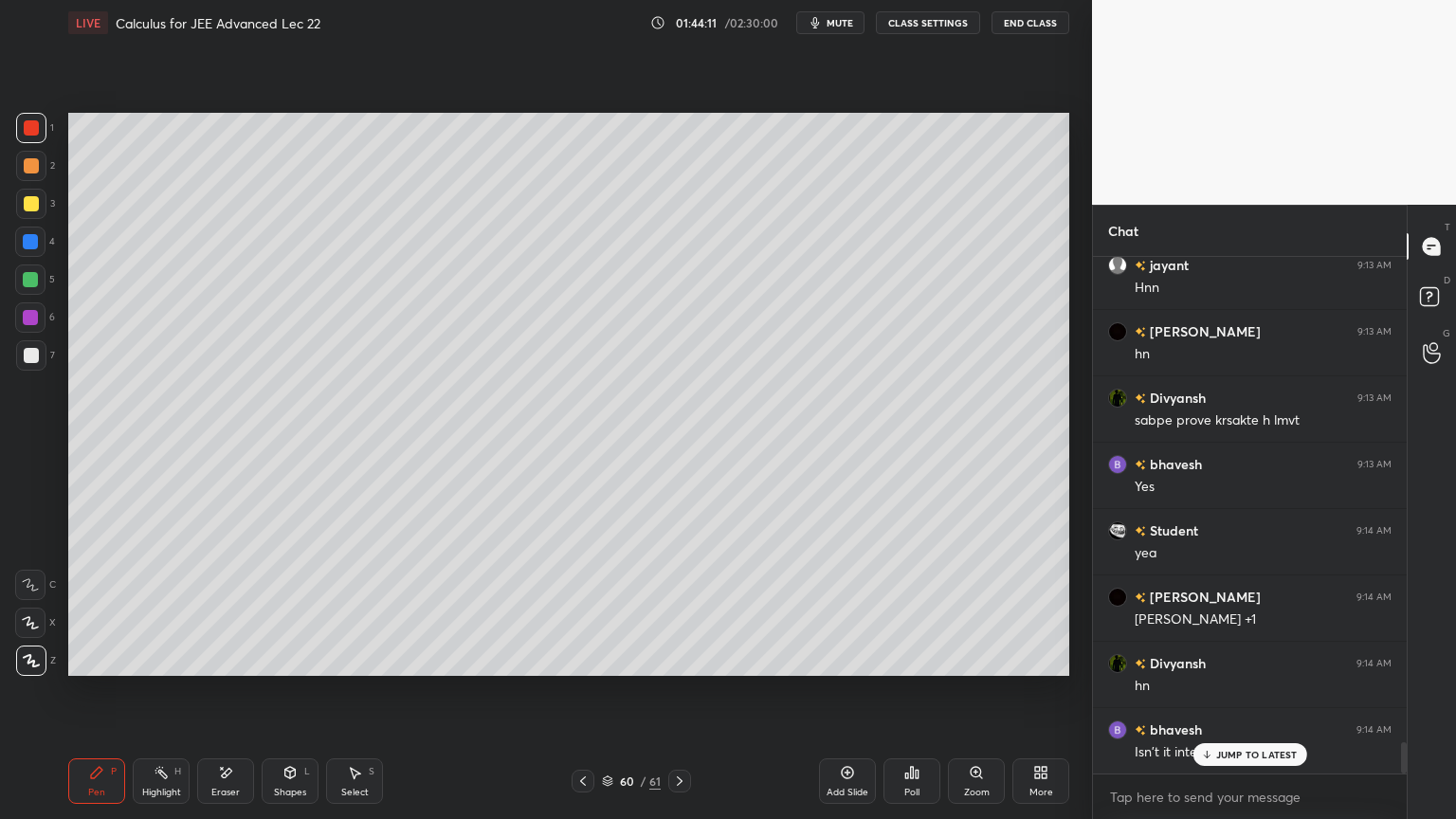 click 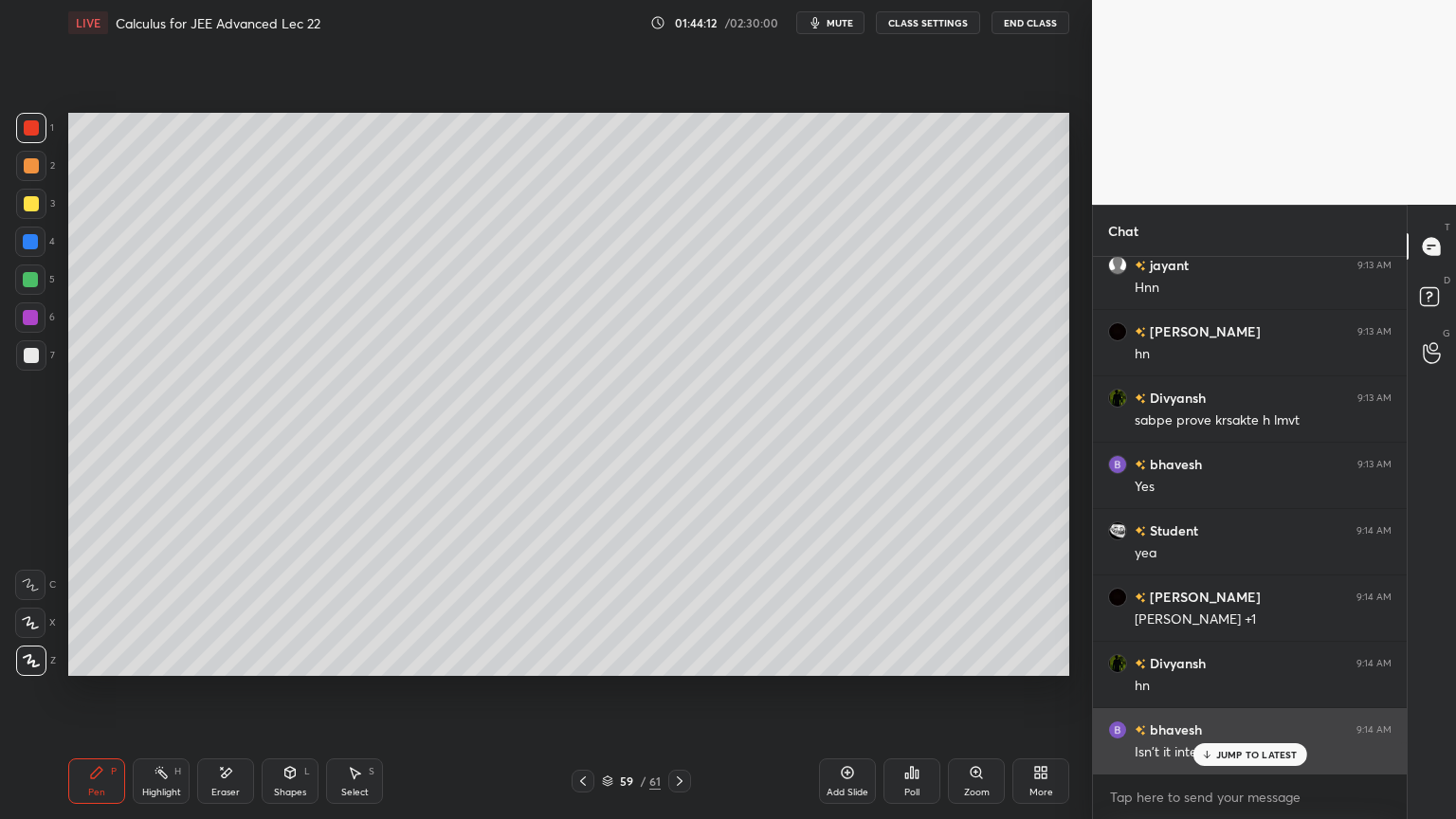 click on "JUMP TO LATEST" at bounding box center (1257, 755) 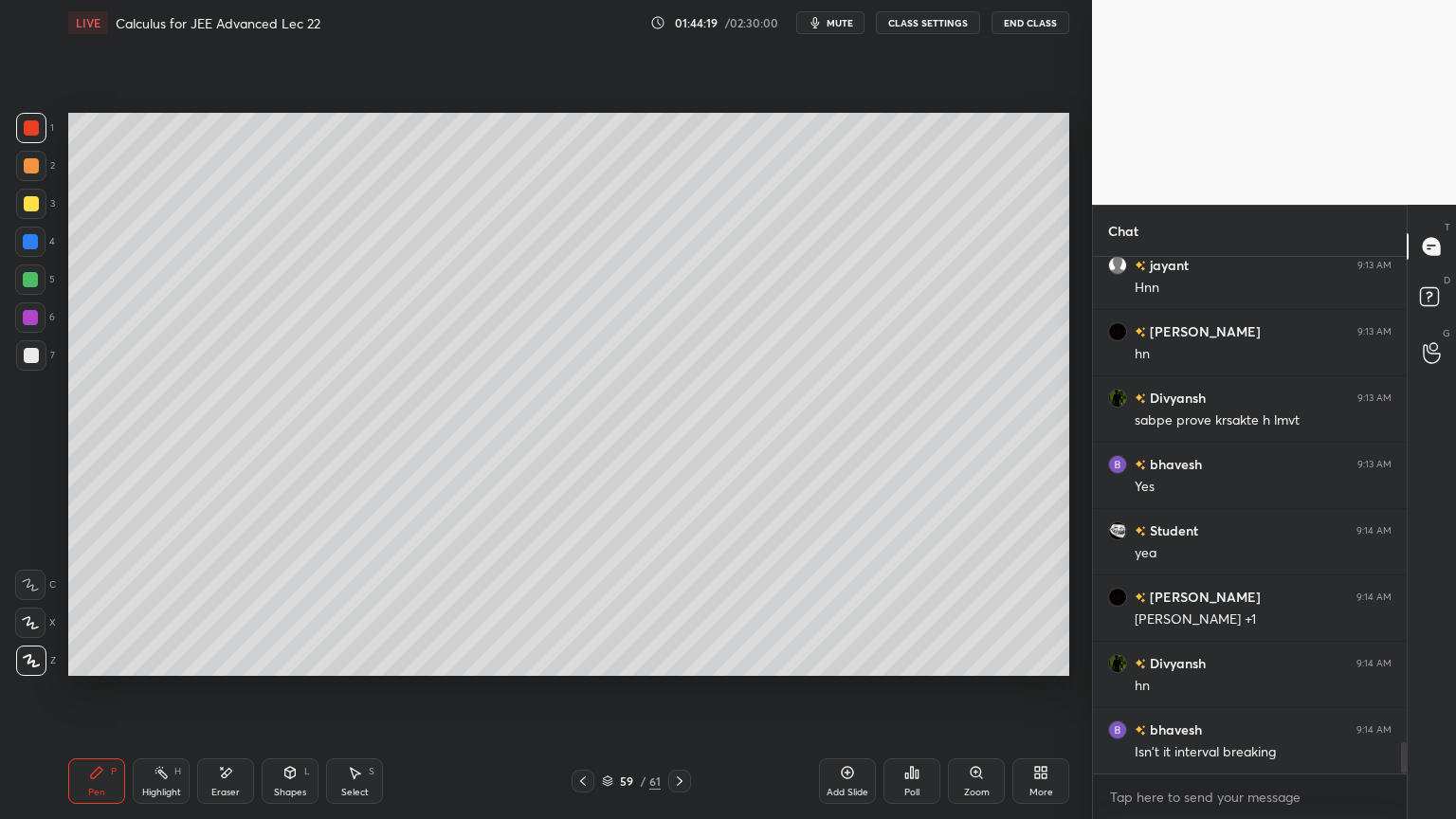 click 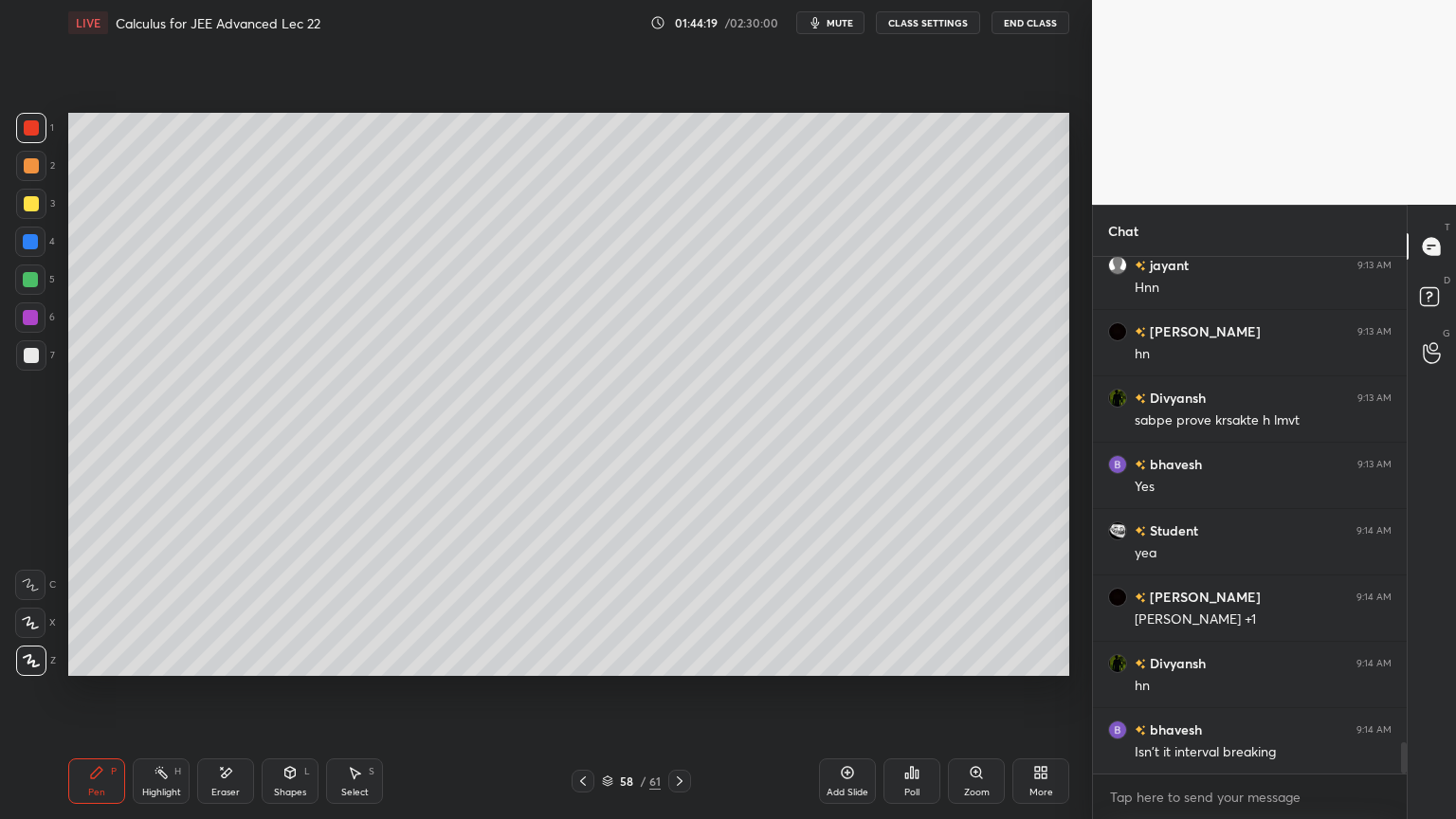 click 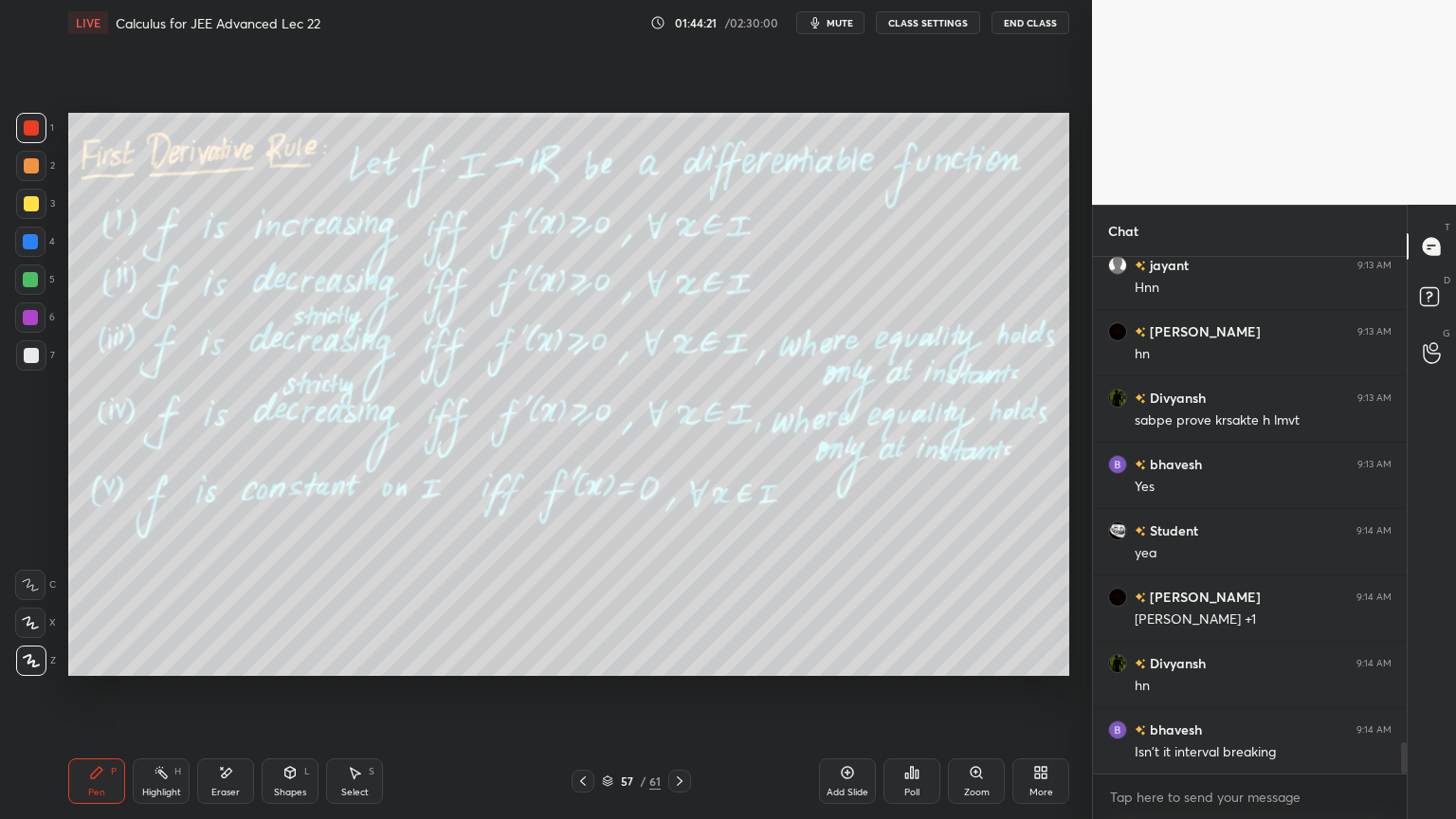 click on "Eraser" at bounding box center (226, 781) 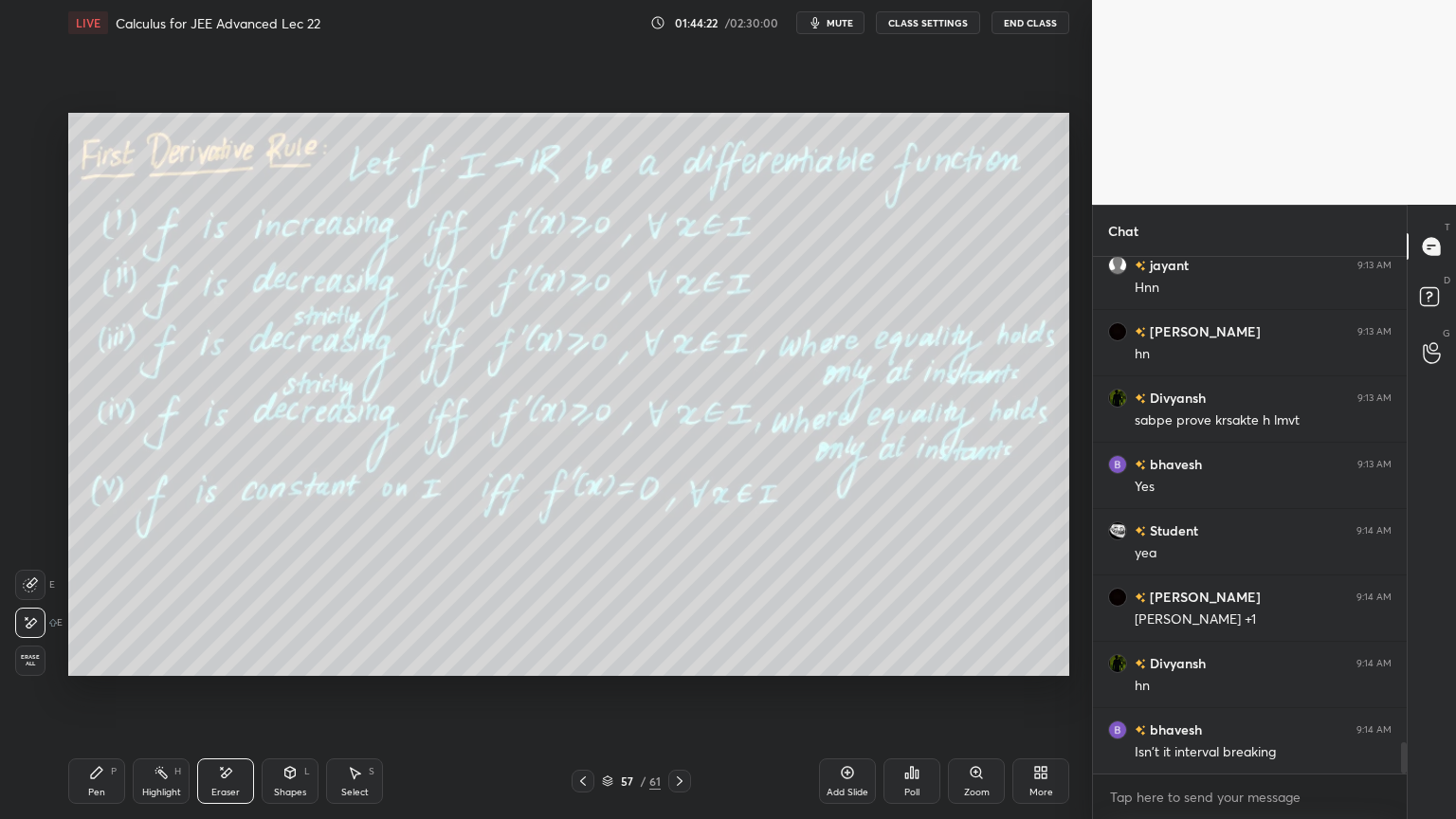 click on "Erase all" at bounding box center (30, 661) 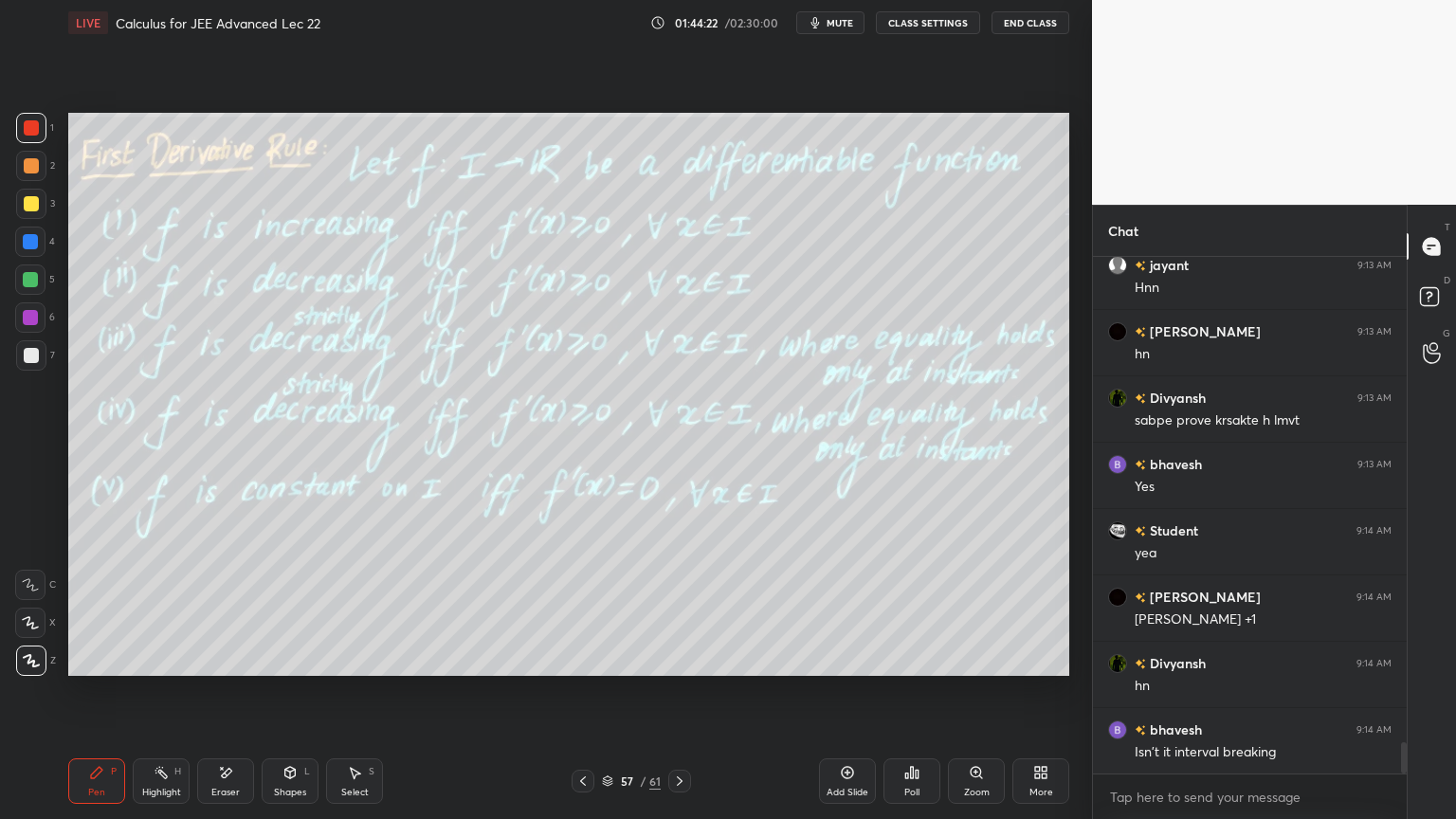 click on "Highlight H" at bounding box center (161, 781) 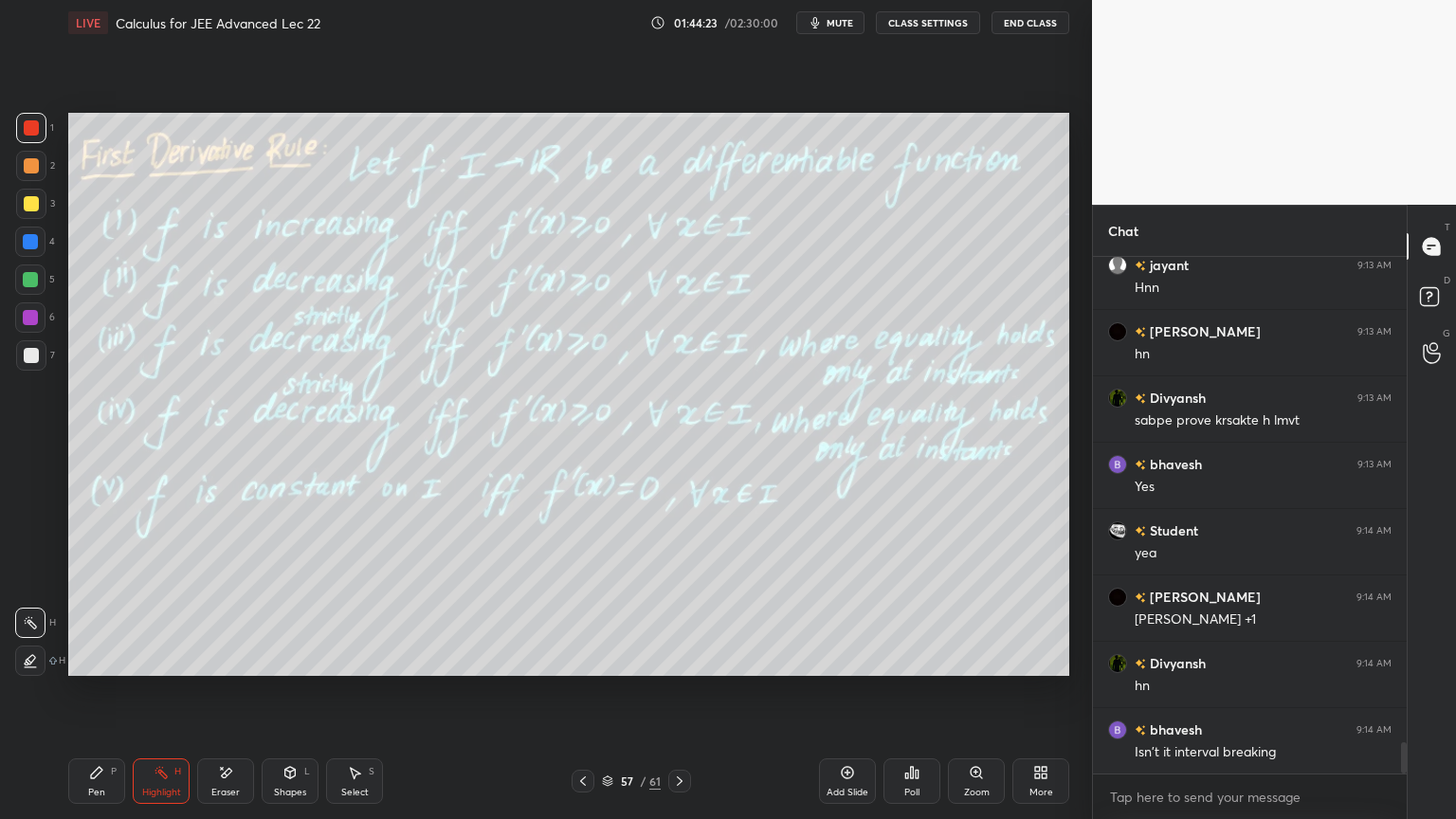 drag, startPoint x: 102, startPoint y: 773, endPoint x: 111, endPoint y: 780, distance: 11.4017543 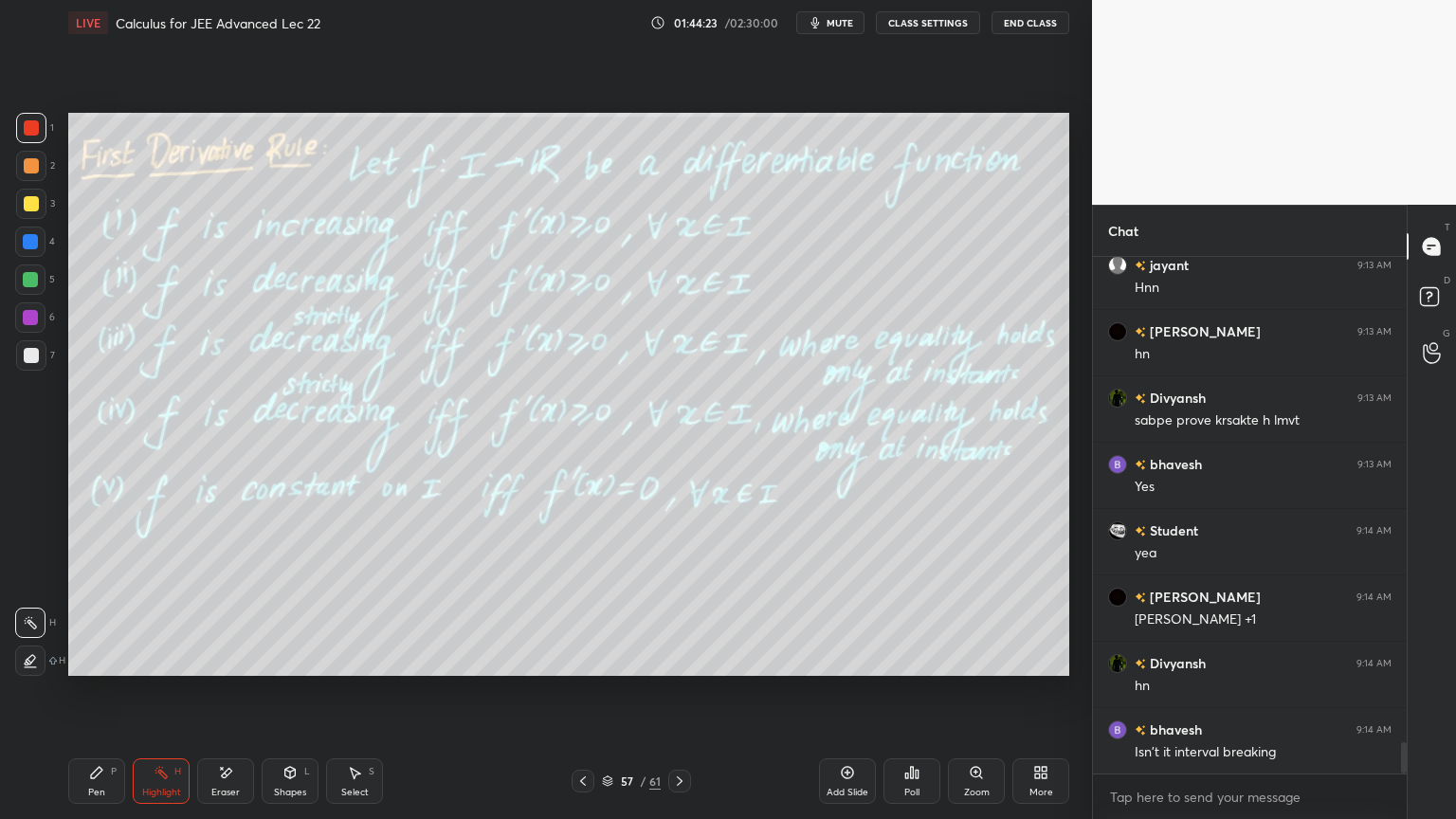 click 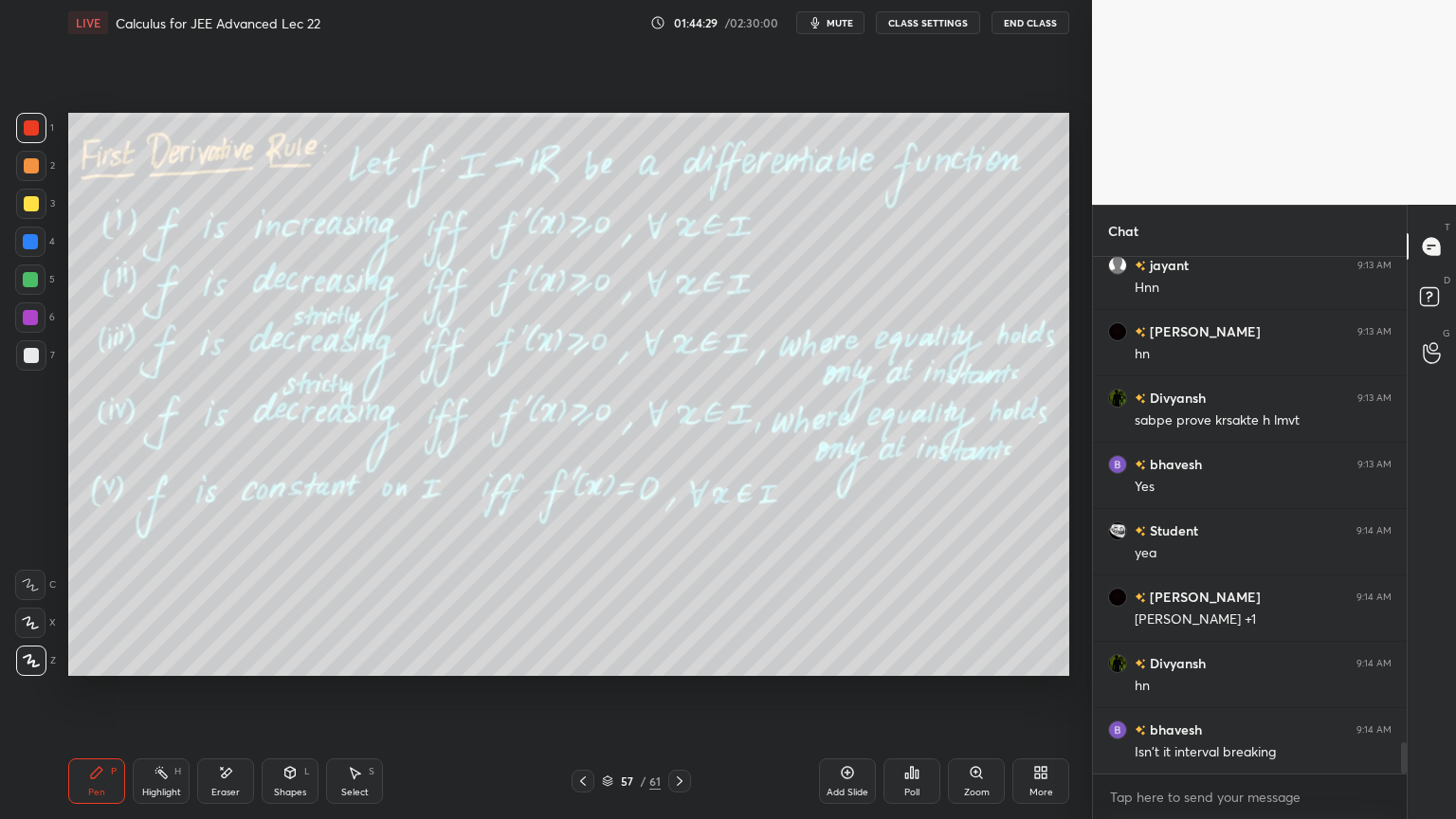 click 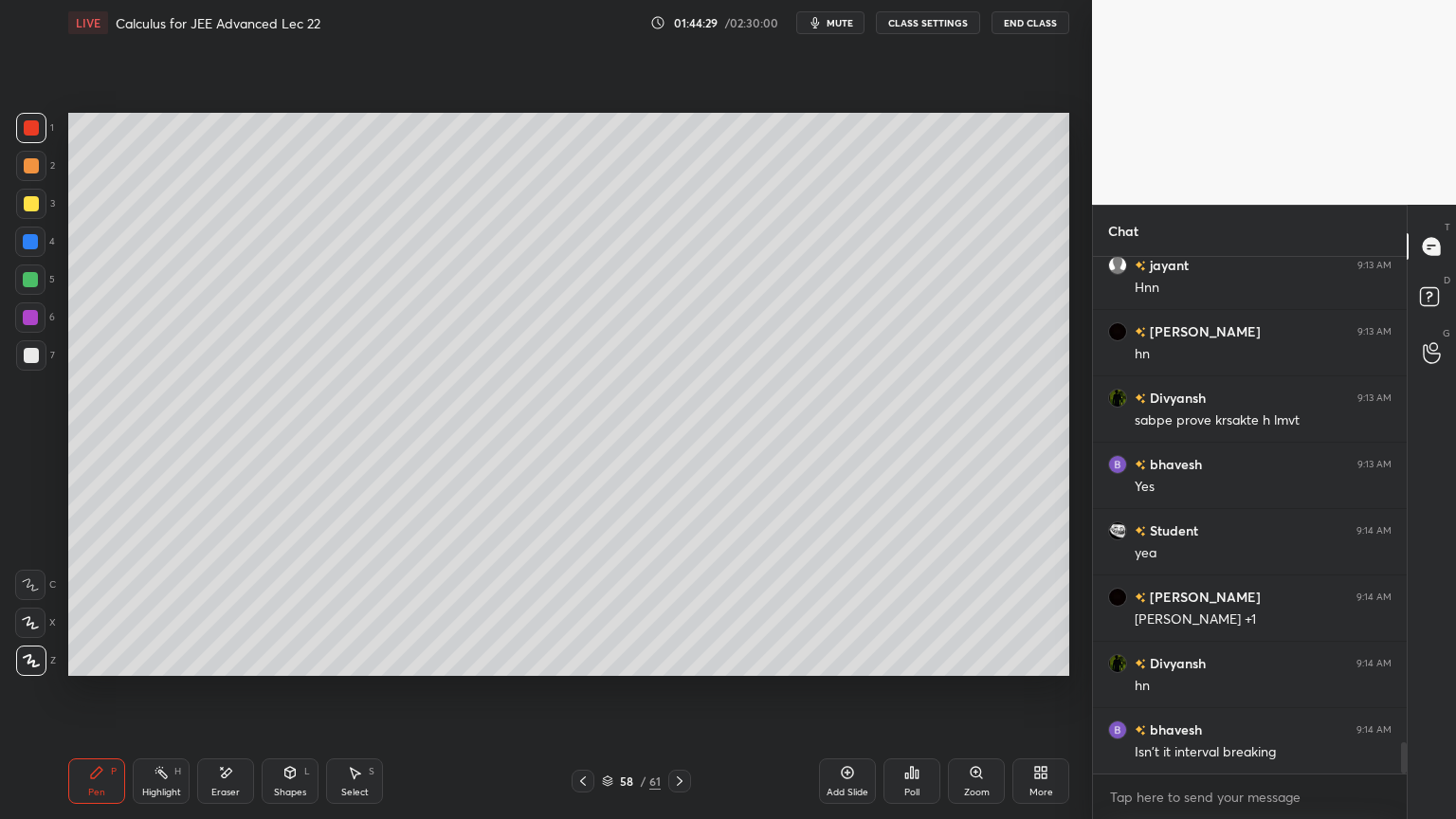 click 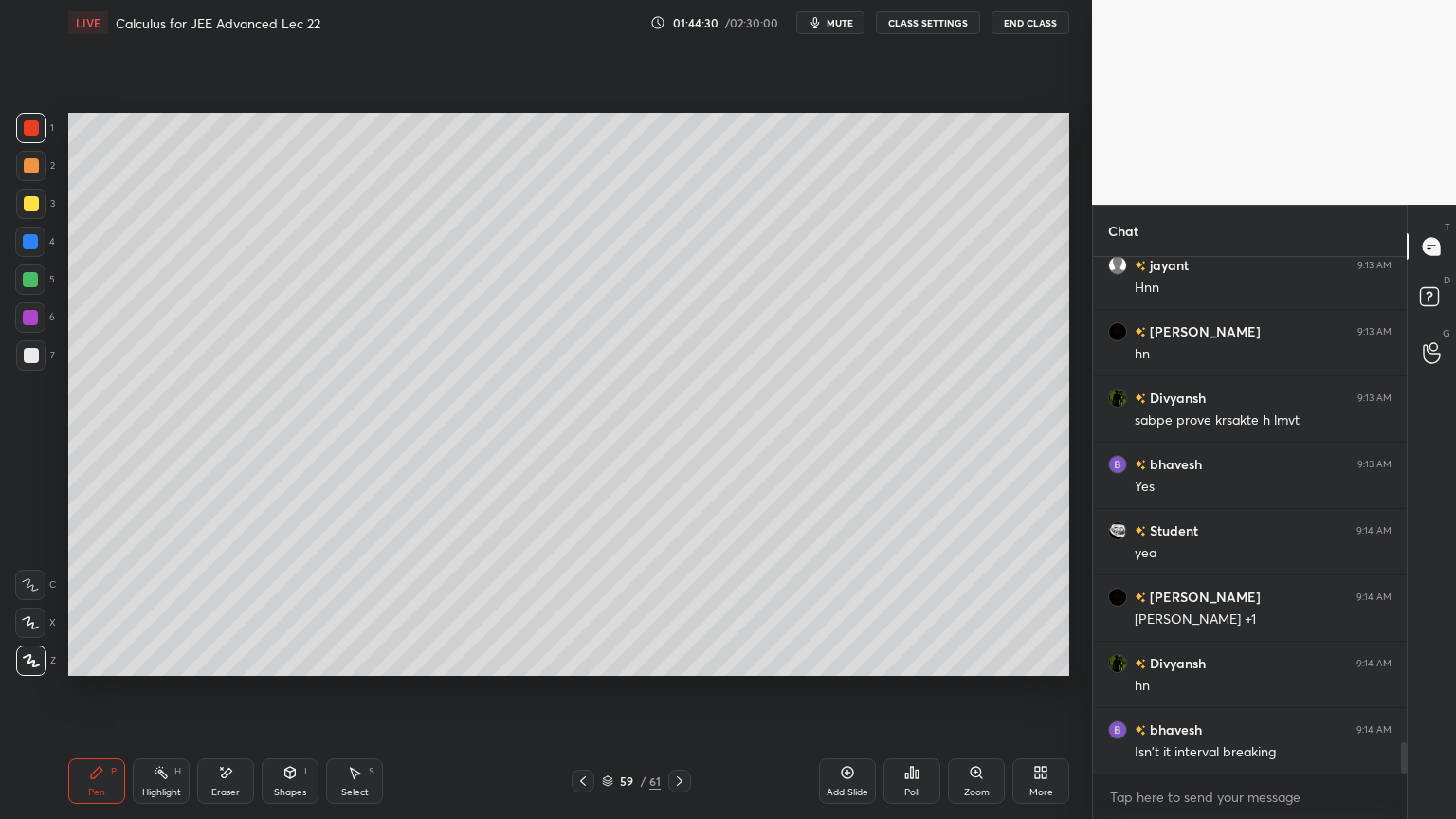 click 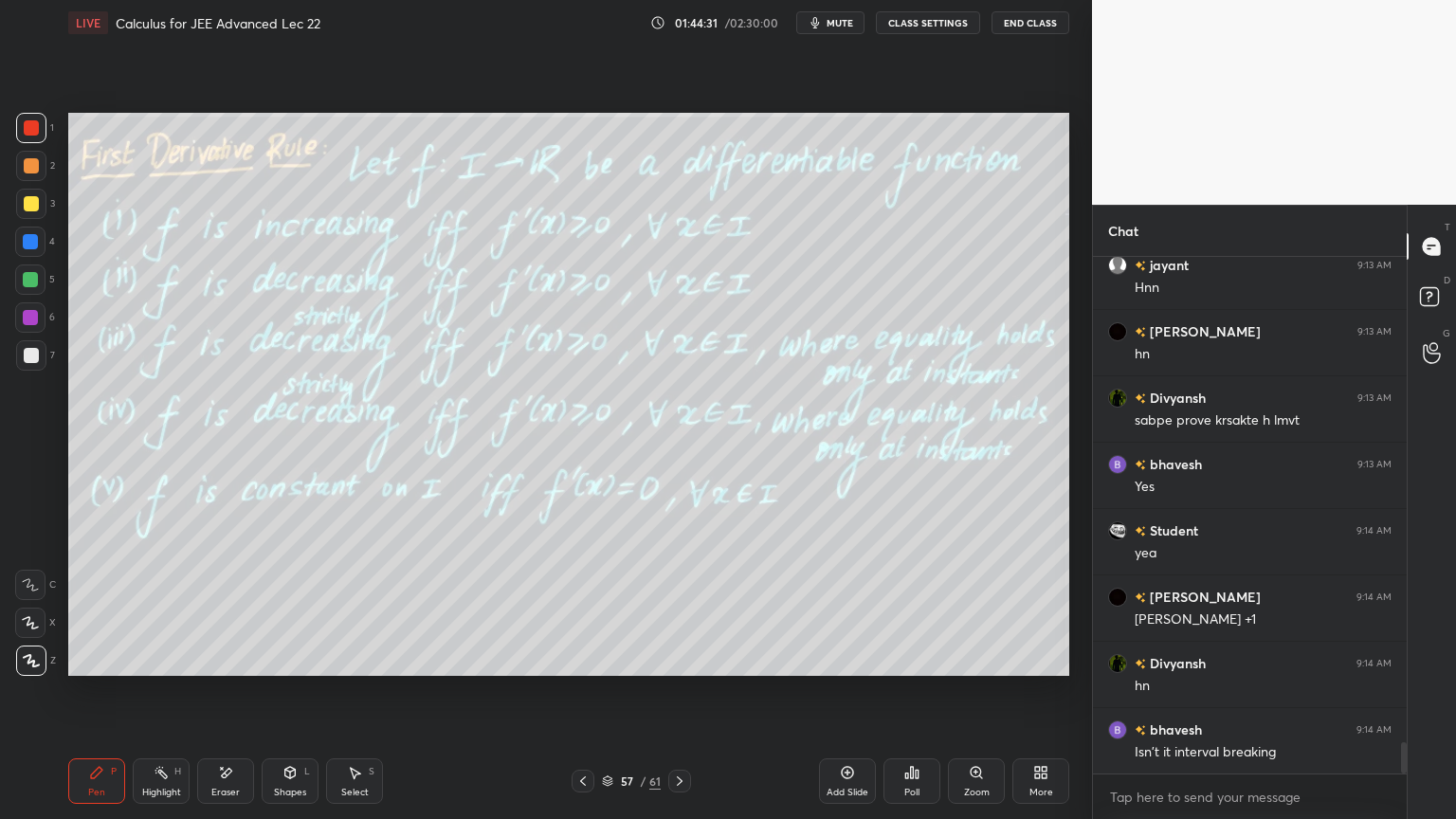 scroll, scrollTop: 8007, scrollLeft: 0, axis: vertical 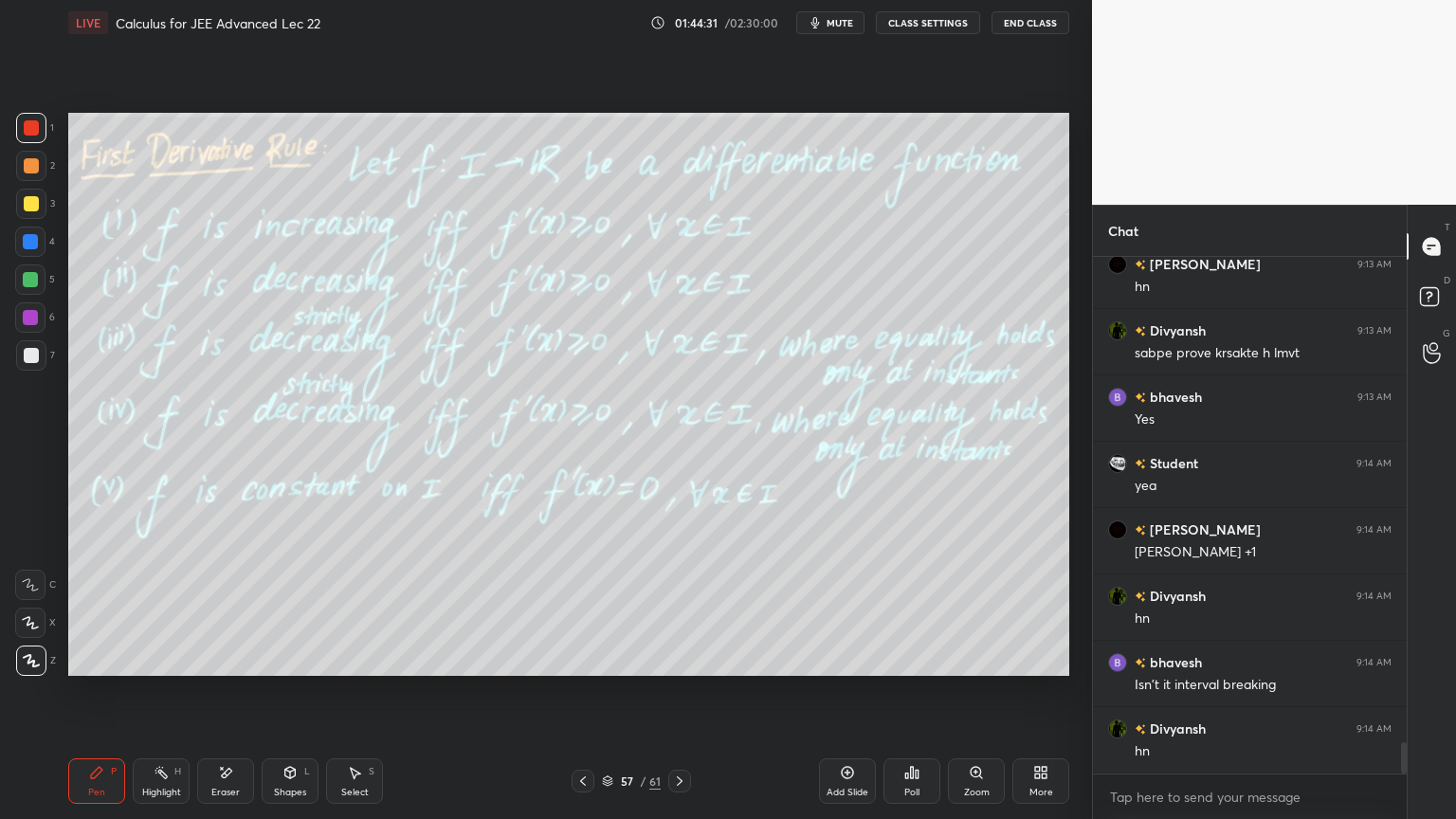 click 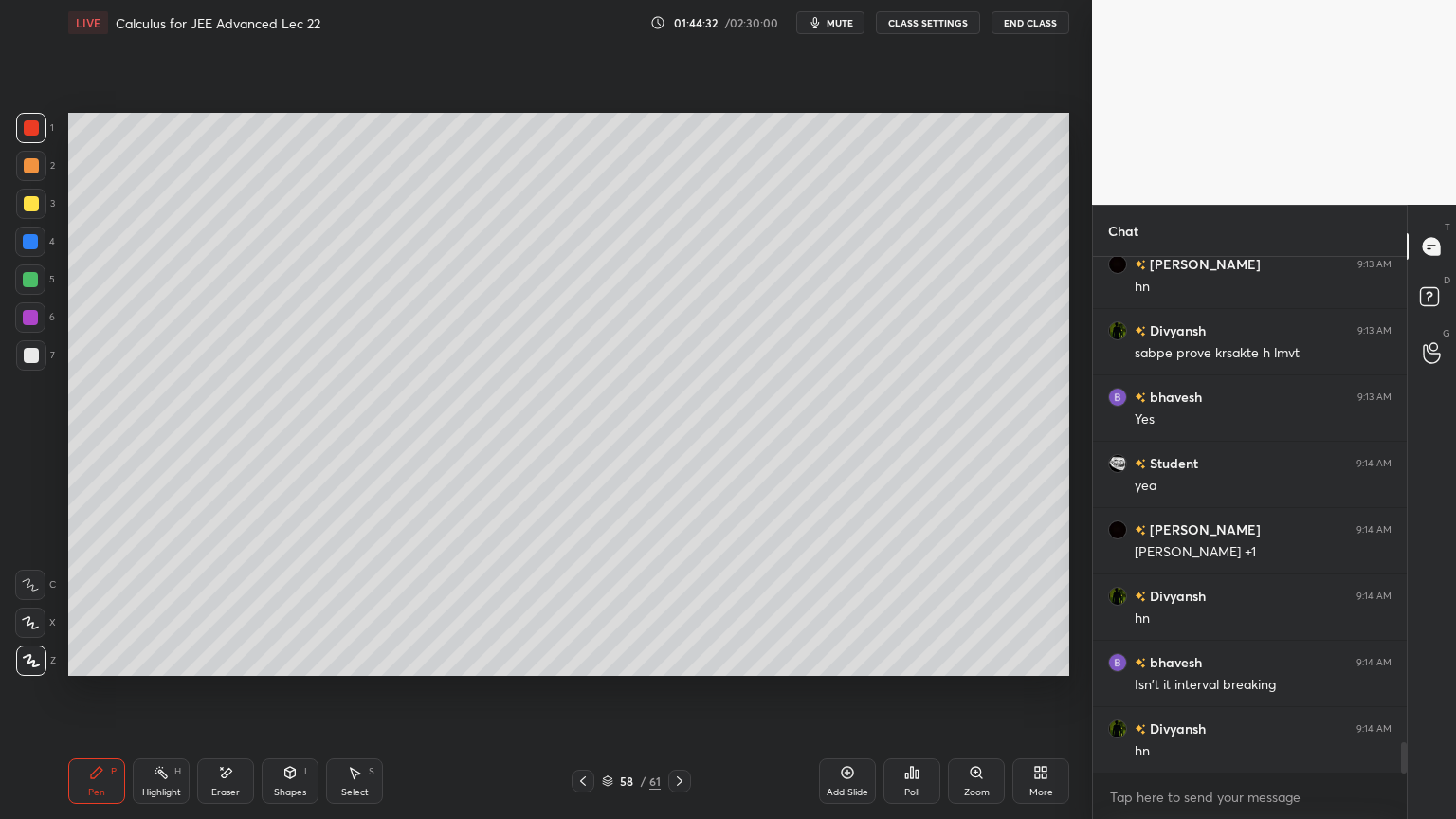 click at bounding box center [680, 781] 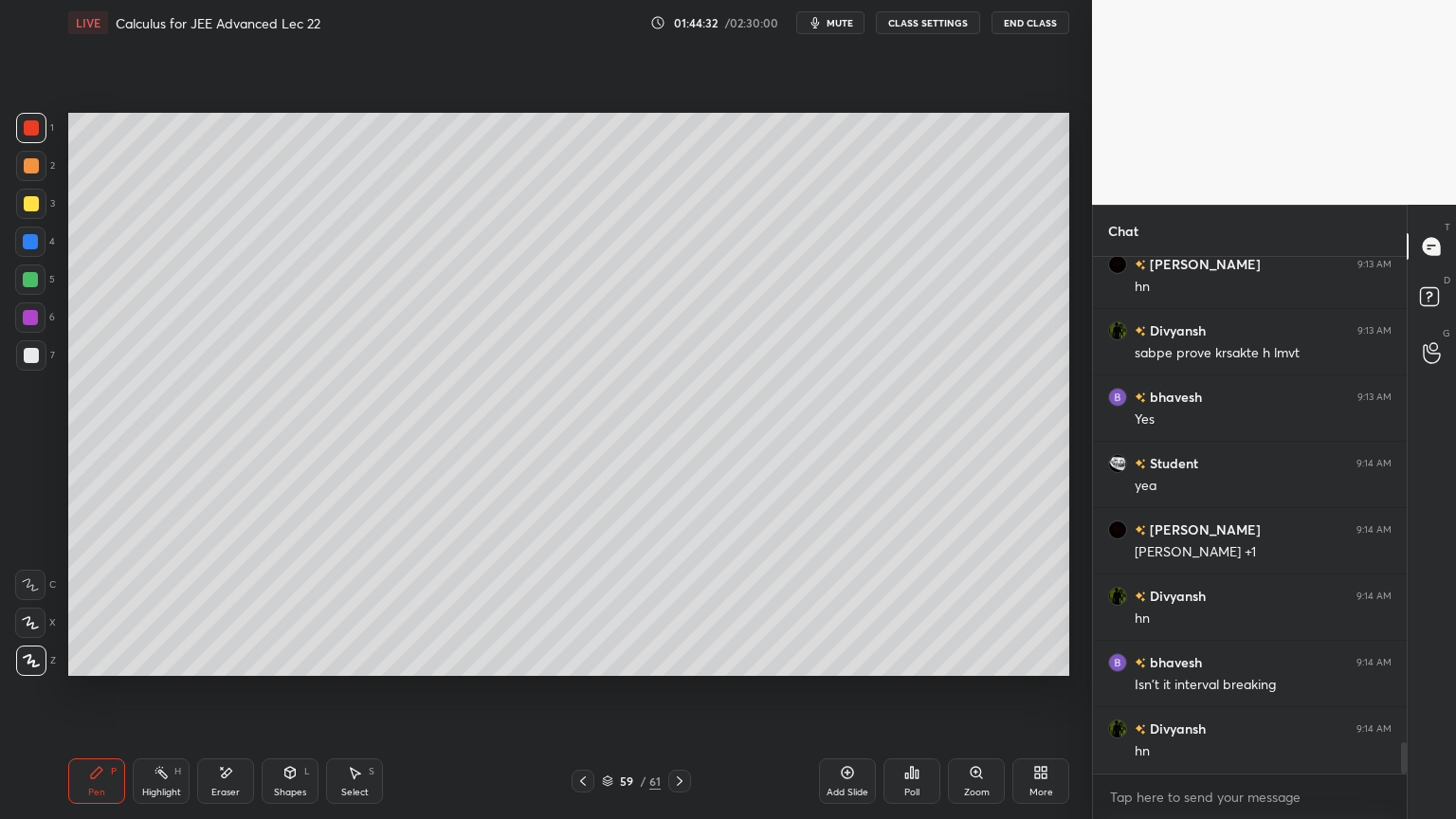 click at bounding box center [680, 781] 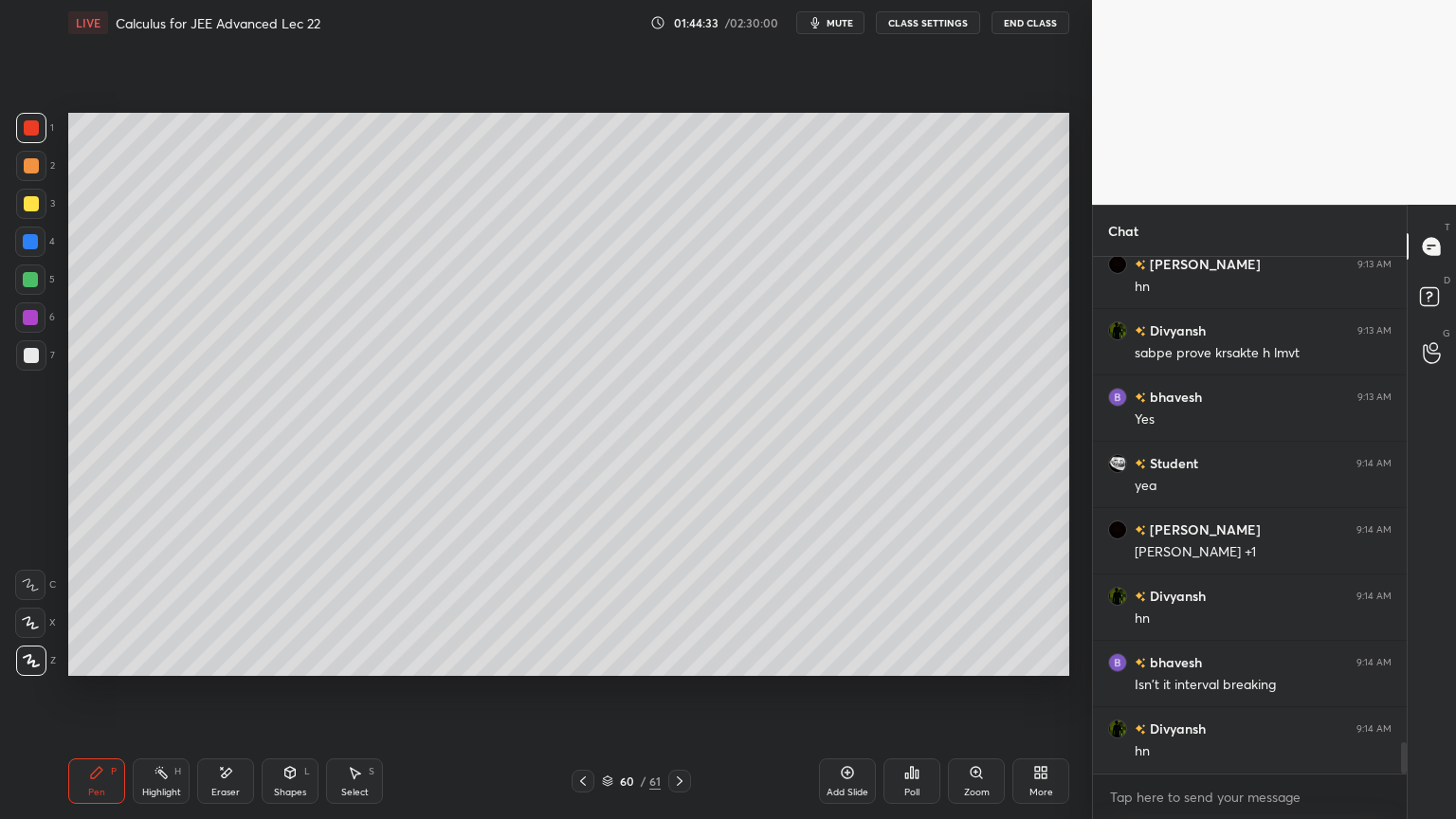 click at bounding box center [680, 781] 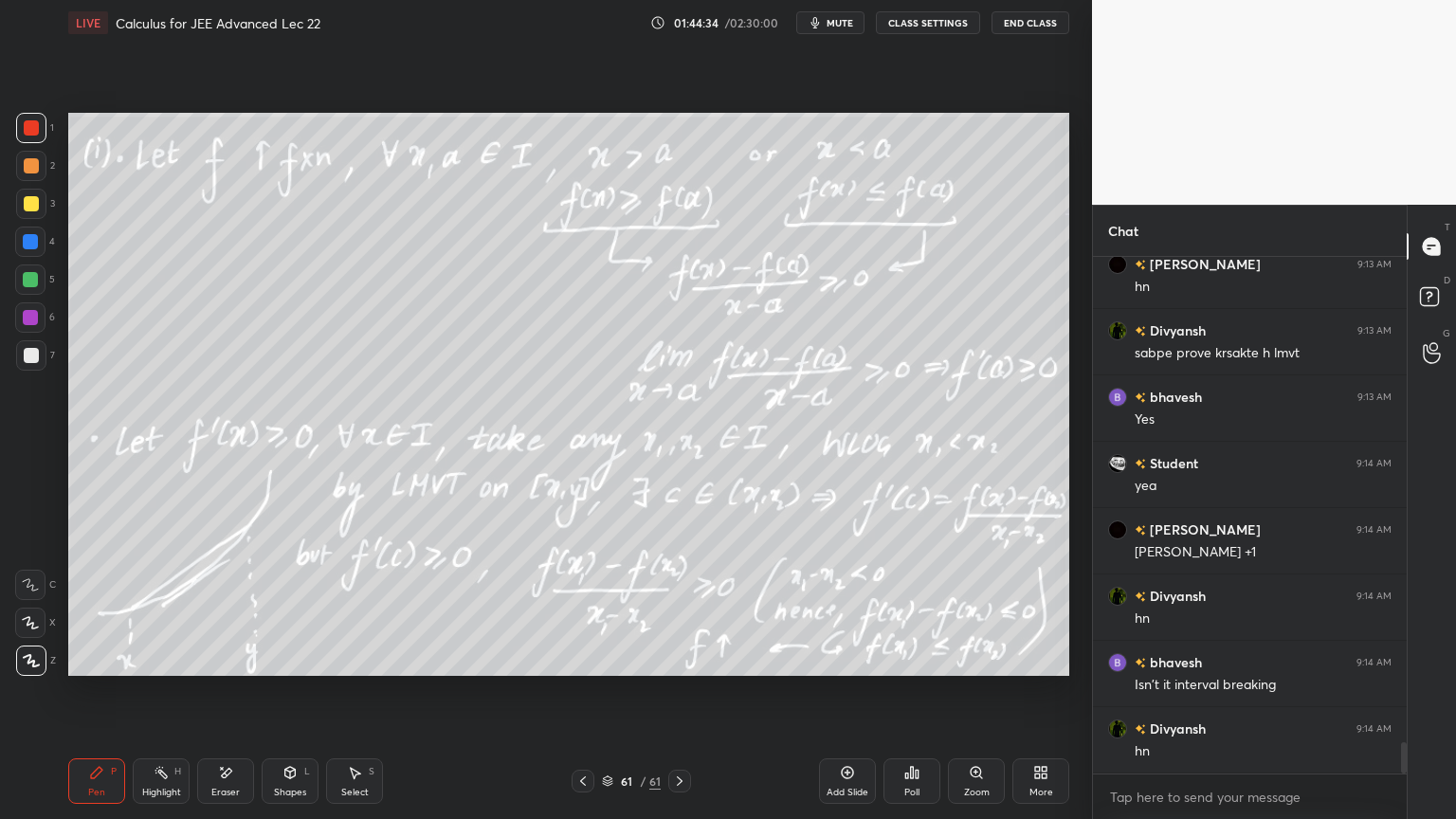 click on "Eraser" at bounding box center (226, 781) 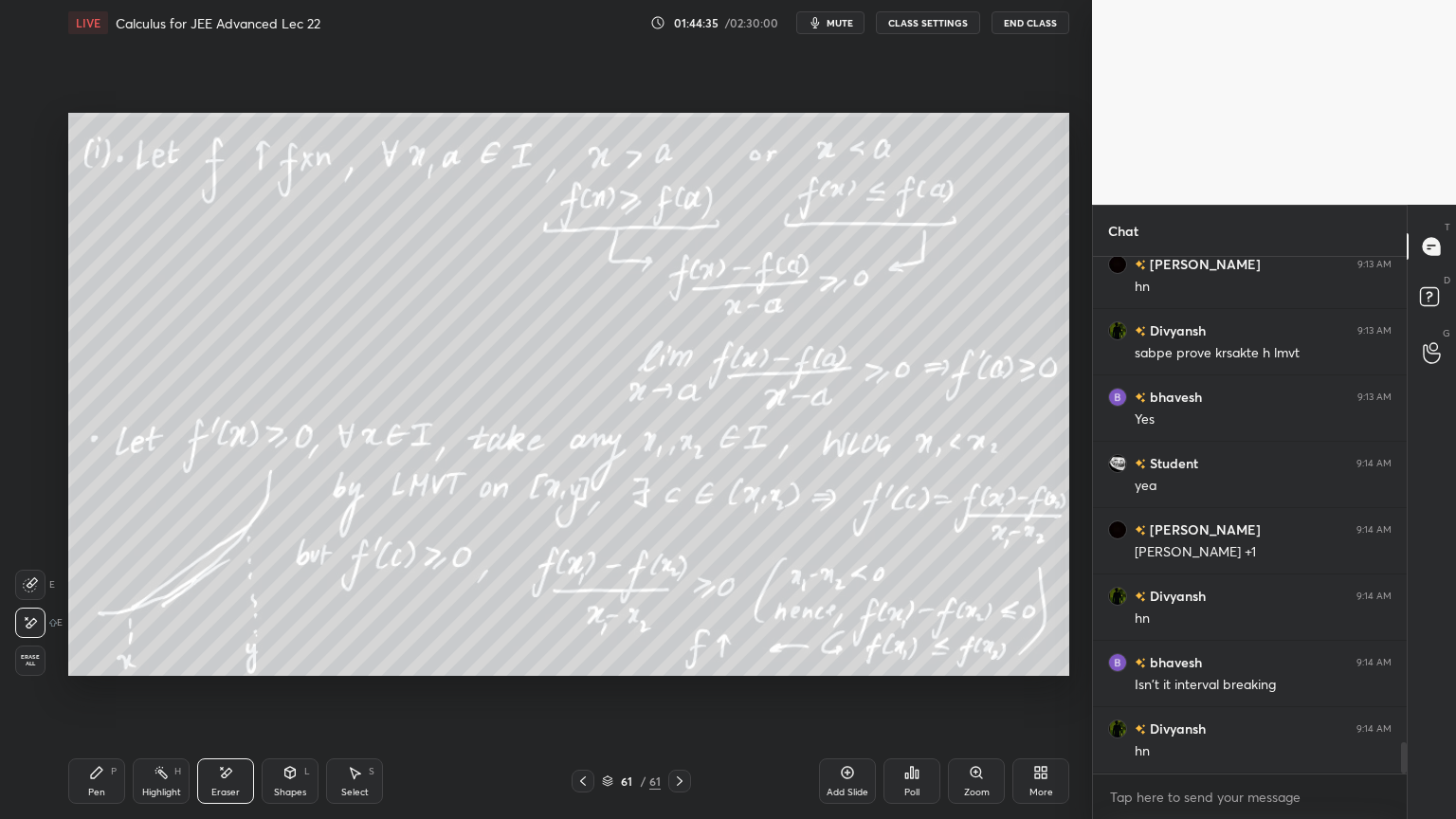 click on "Erase all" at bounding box center (30, 661) 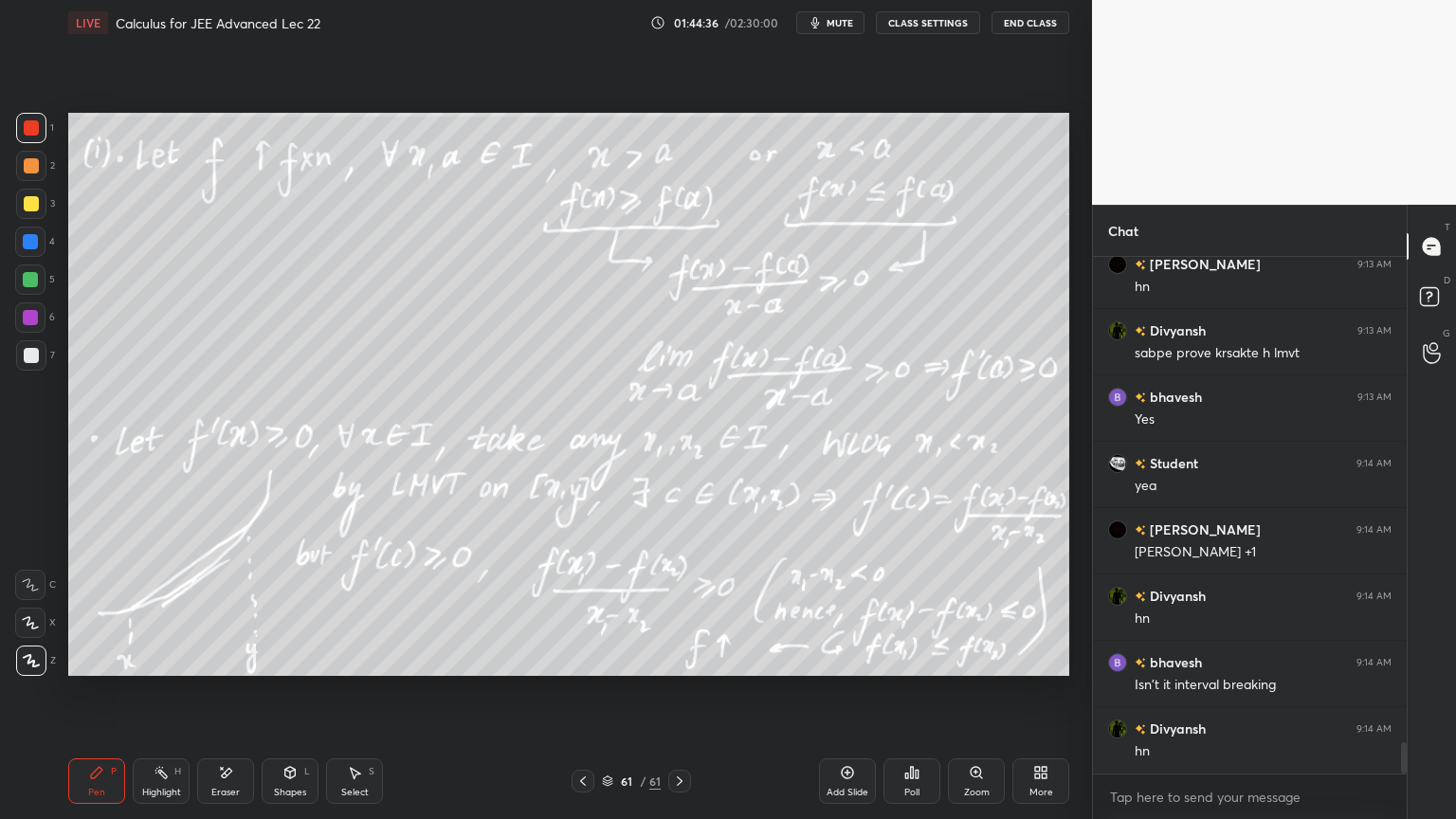 click on "Highlight H" at bounding box center [161, 781] 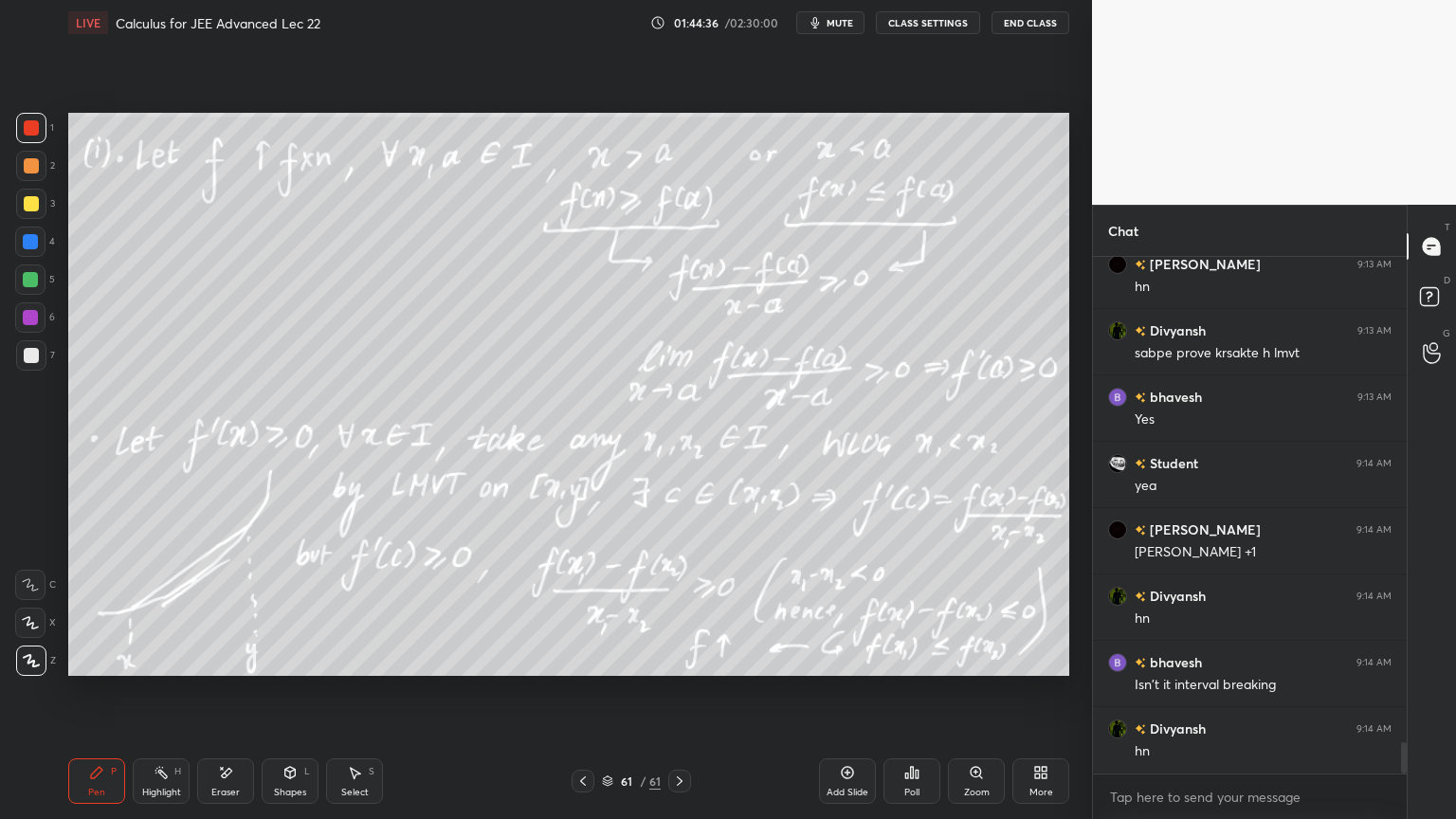 click on "Pen P" at bounding box center (97, 781) 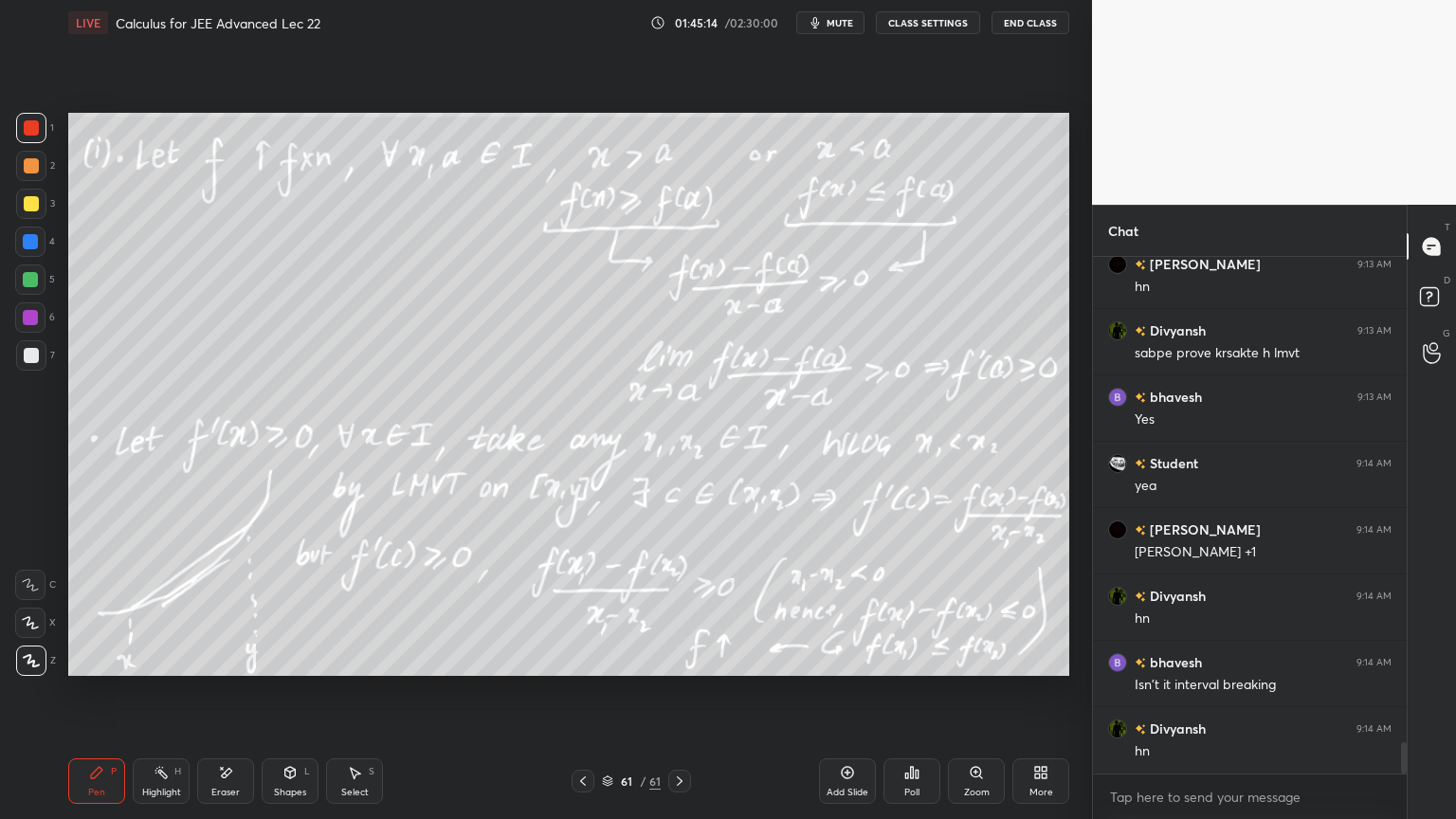 scroll, scrollTop: 8053, scrollLeft: 0, axis: vertical 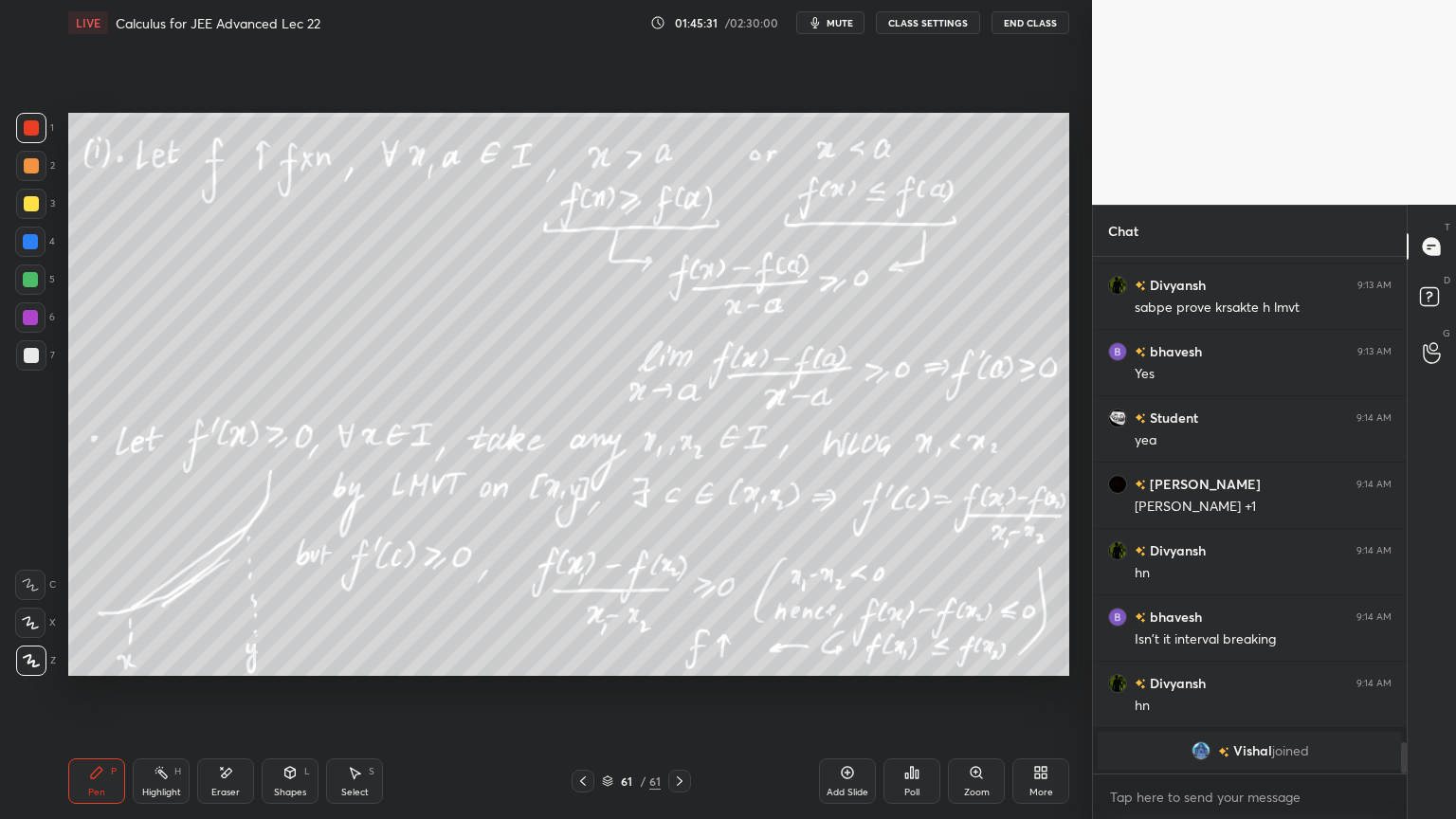 click on "Eraser" at bounding box center (226, 792) 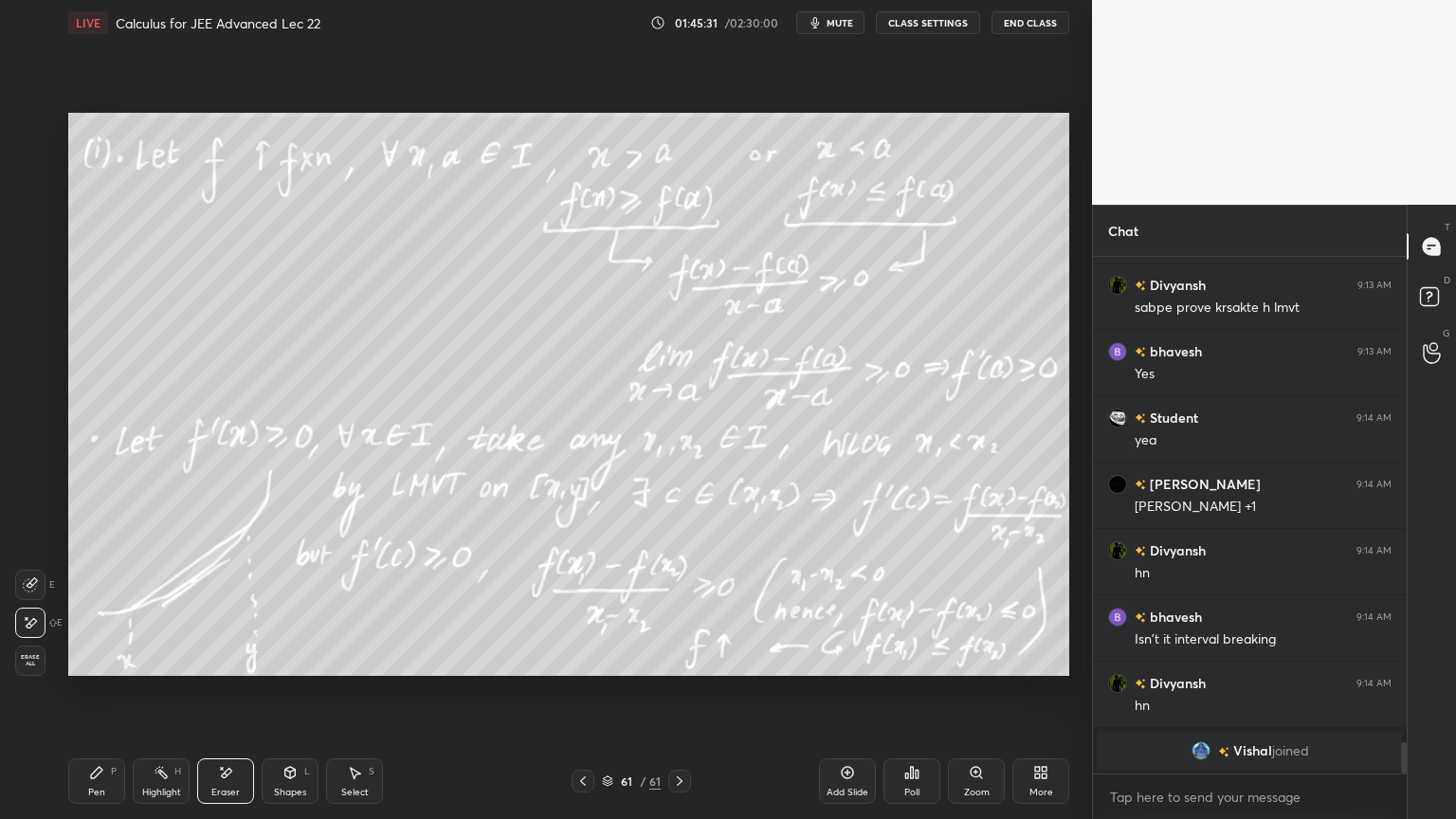 drag, startPoint x: 29, startPoint y: 646, endPoint x: 83, endPoint y: 686, distance: 67.20119 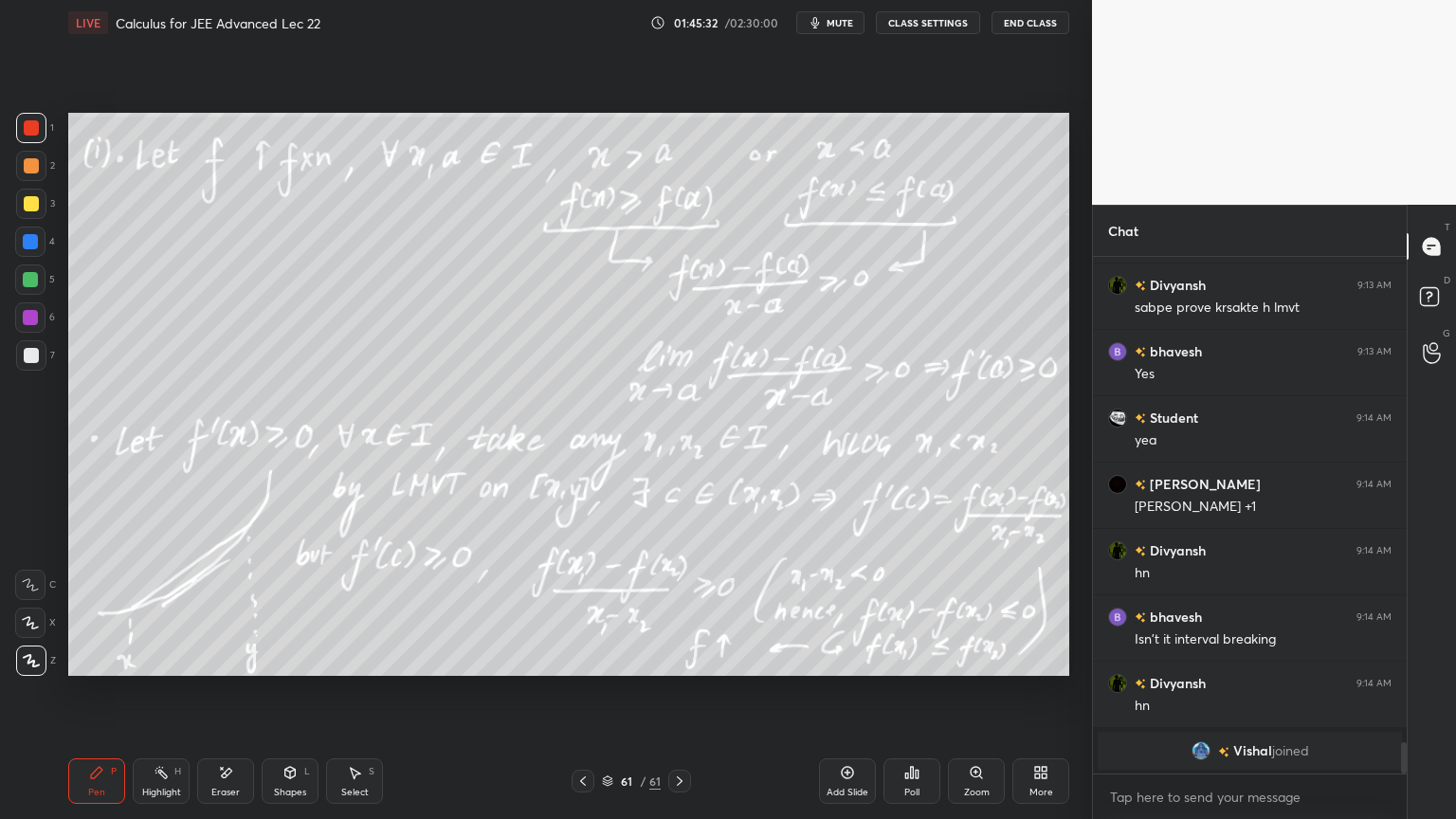 click on "Highlight H" at bounding box center [161, 781] 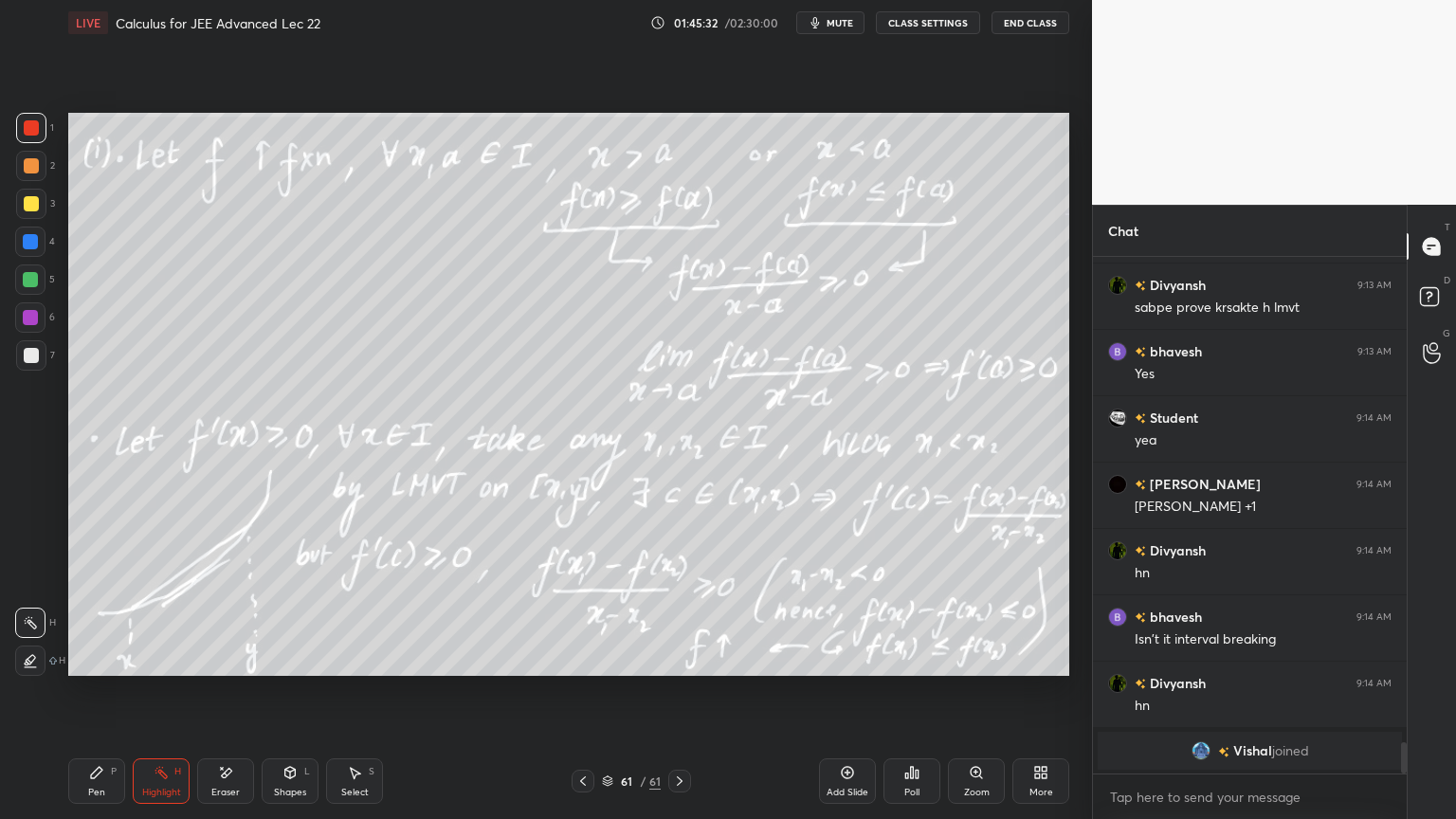 click 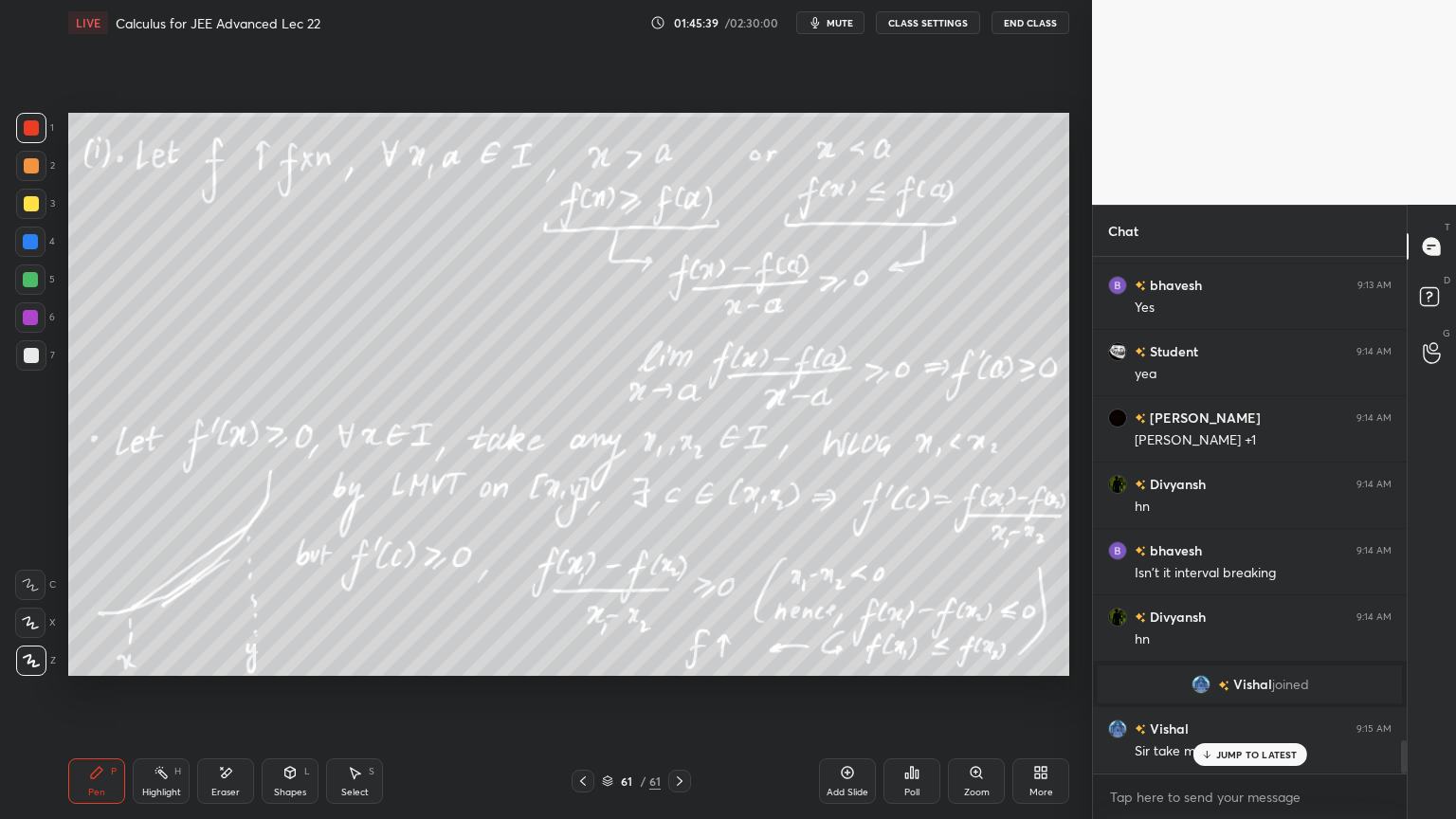 scroll, scrollTop: 7602, scrollLeft: 0, axis: vertical 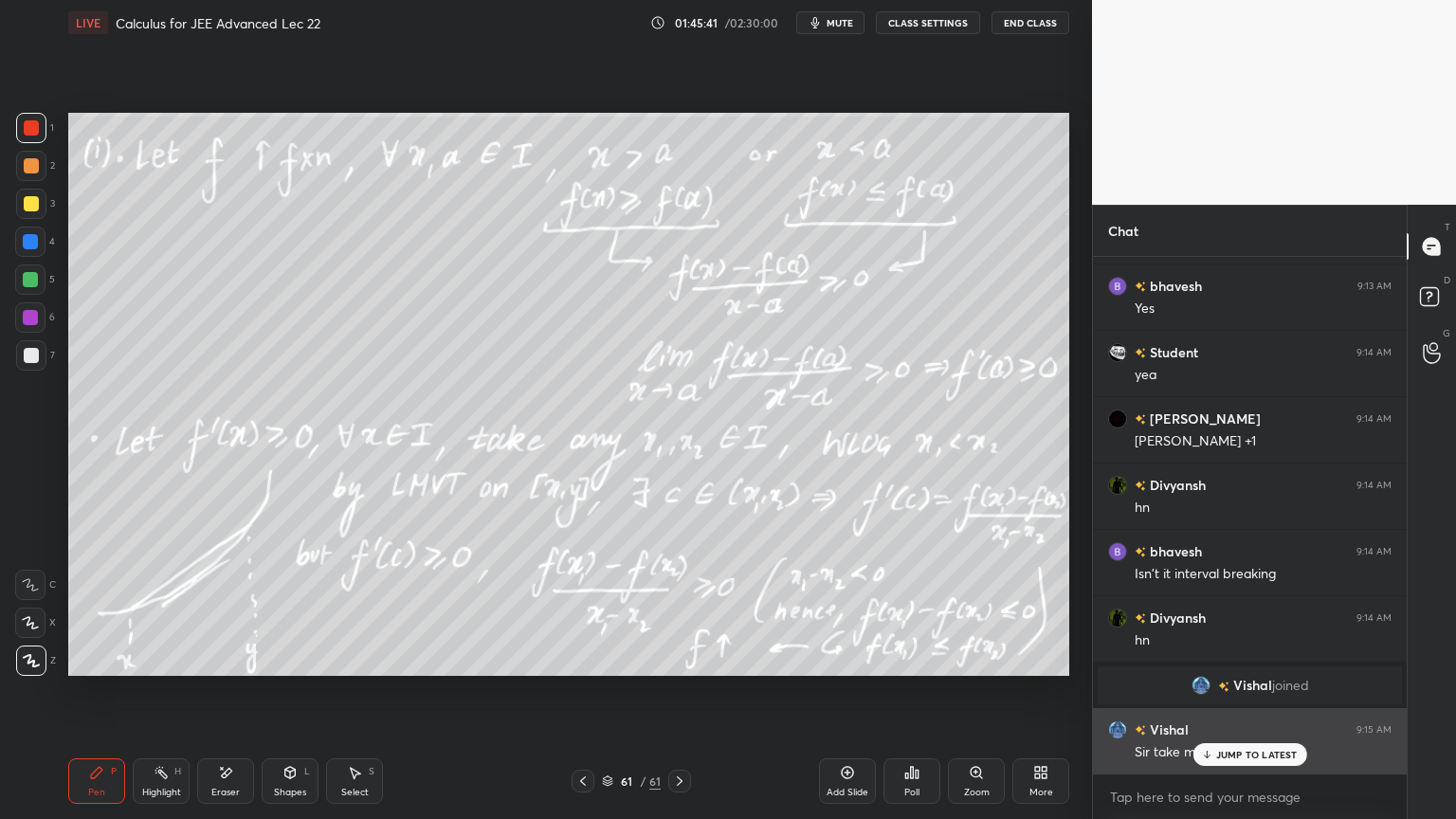 click on "JUMP TO LATEST" at bounding box center (1249, 755) 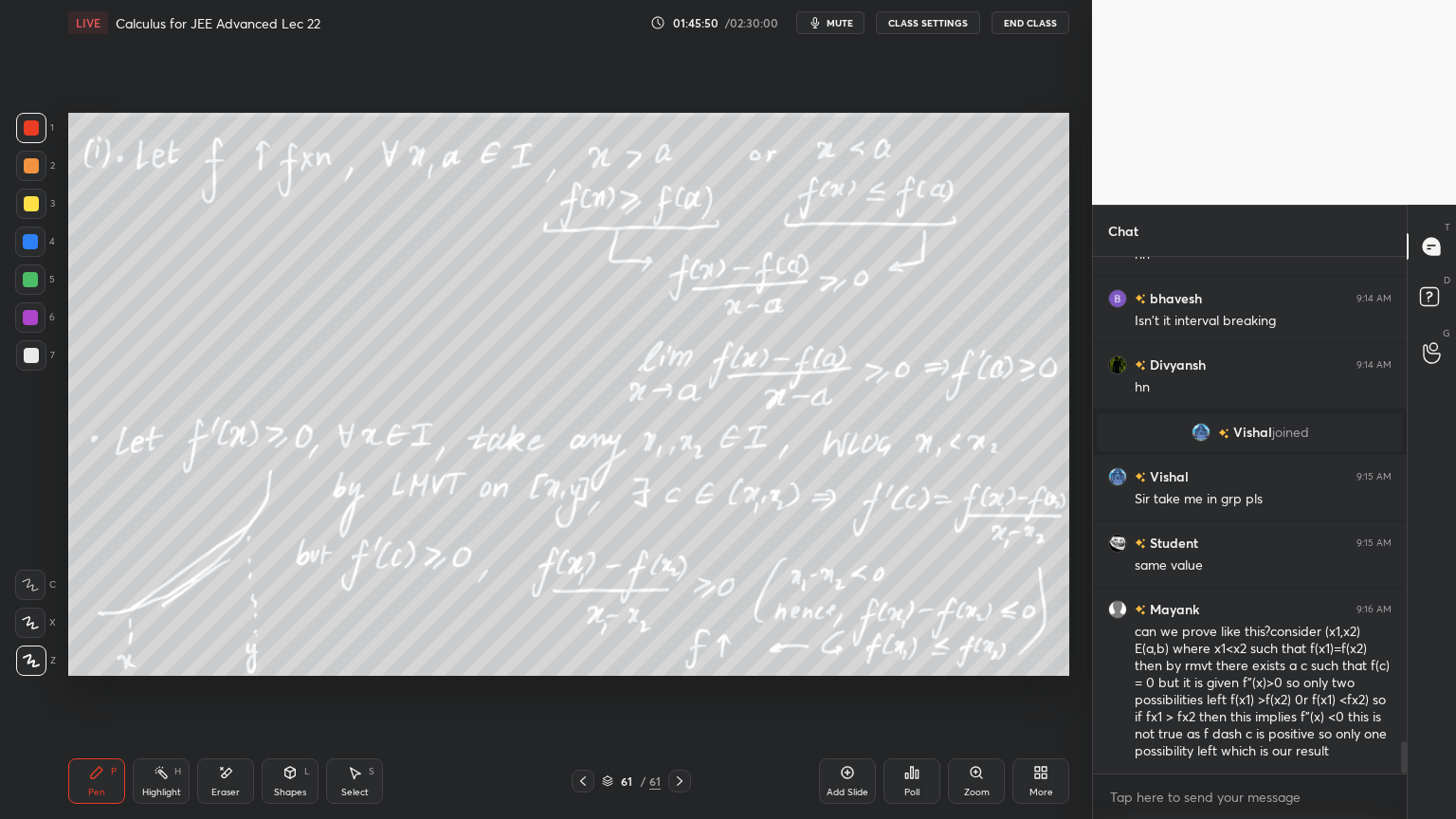 scroll, scrollTop: 7921, scrollLeft: 0, axis: vertical 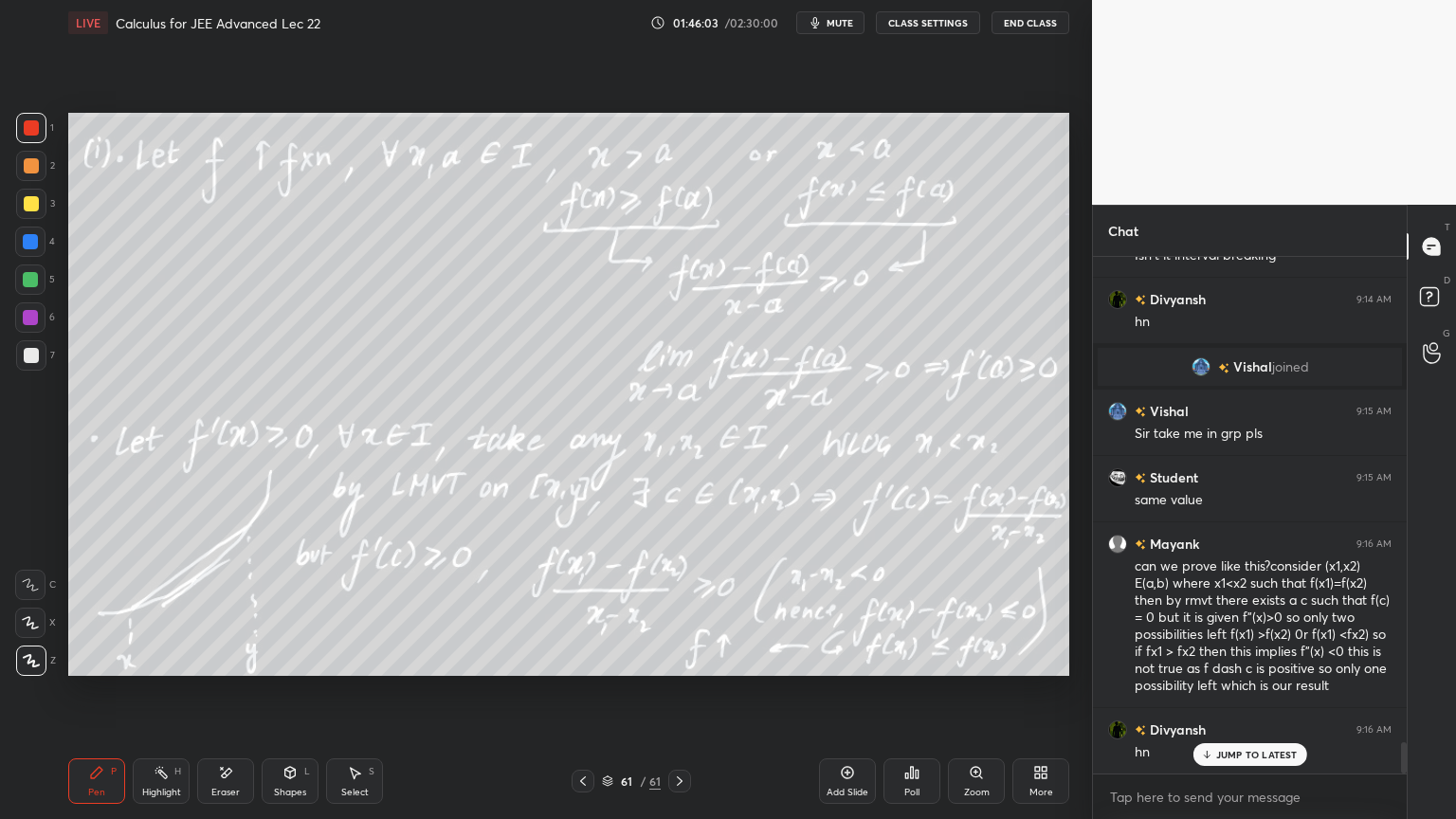 click on "Eraser" at bounding box center (226, 781) 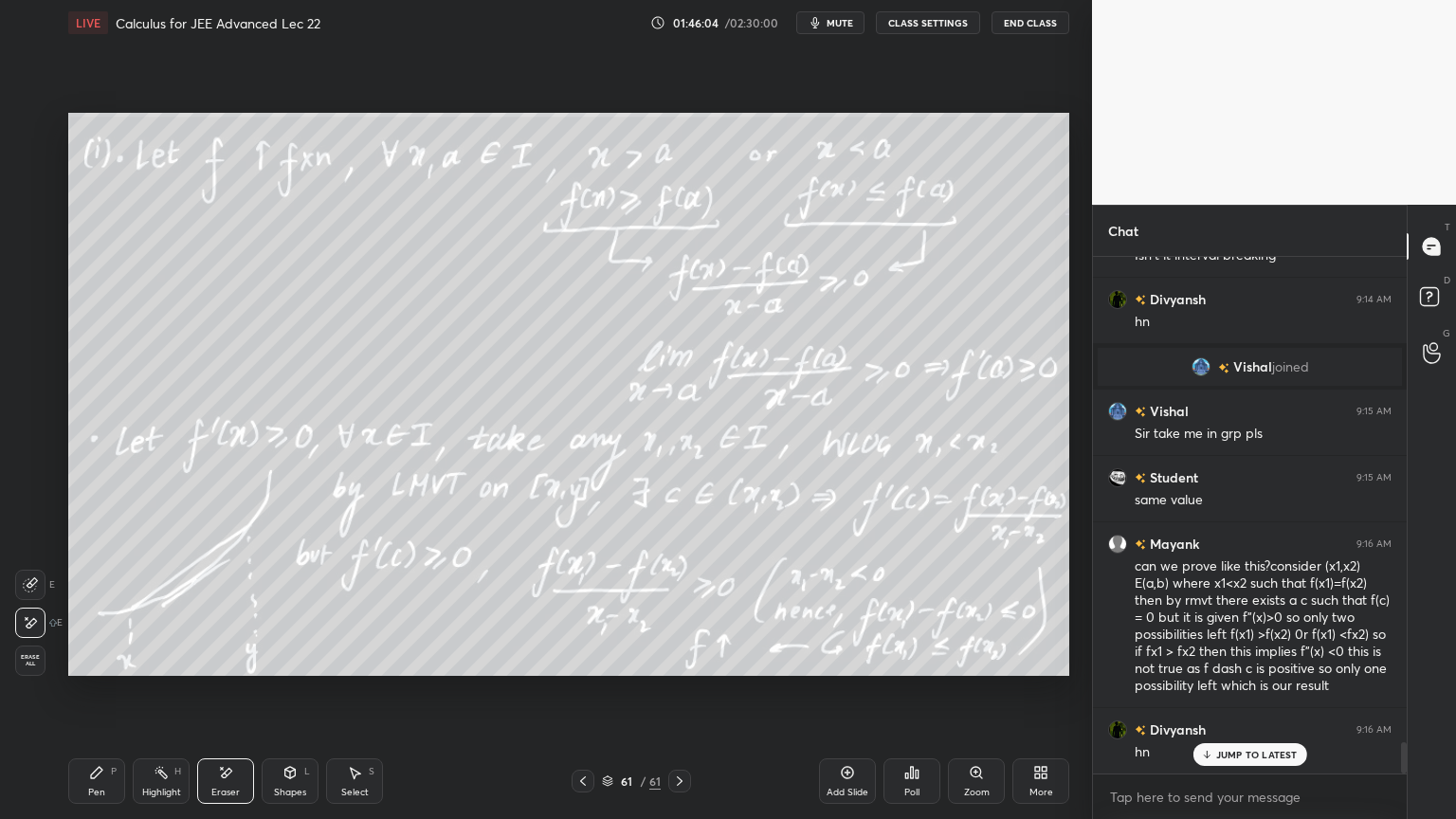 drag, startPoint x: 93, startPoint y: 773, endPoint x: 122, endPoint y: 680, distance: 97.41663 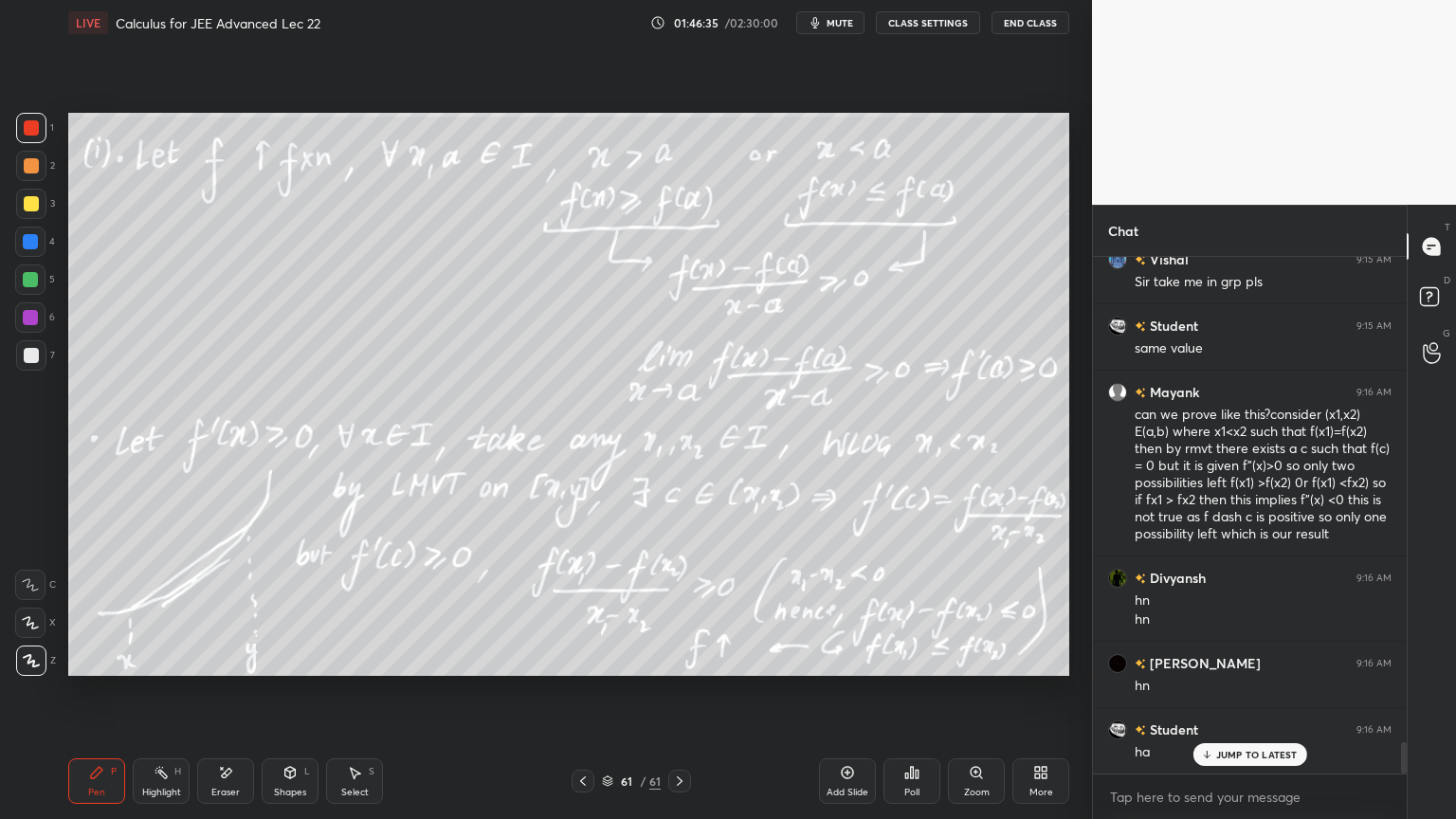 scroll, scrollTop: 8140, scrollLeft: 0, axis: vertical 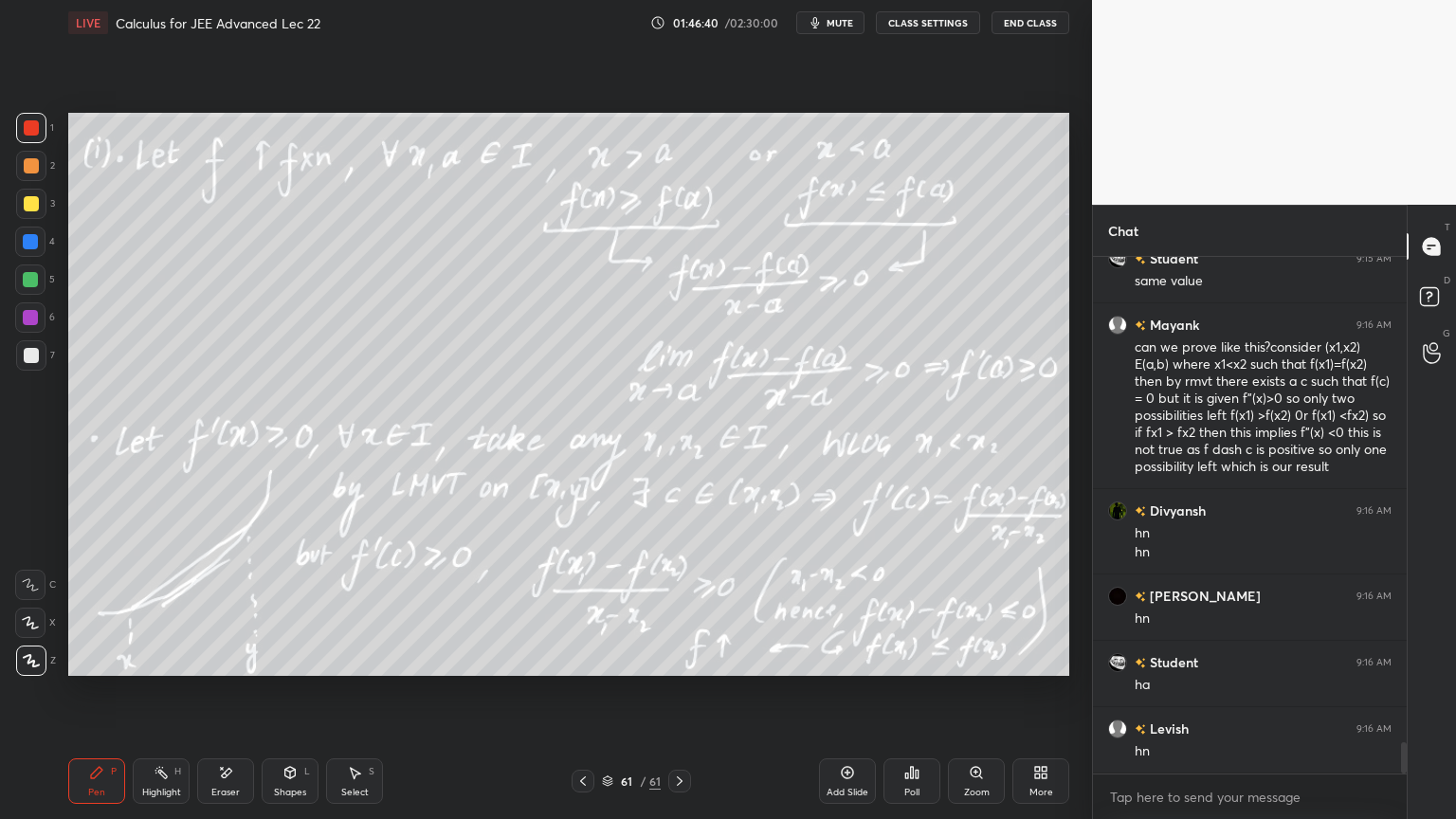 drag, startPoint x: 233, startPoint y: 775, endPoint x: 230, endPoint y: 746, distance: 29.154759 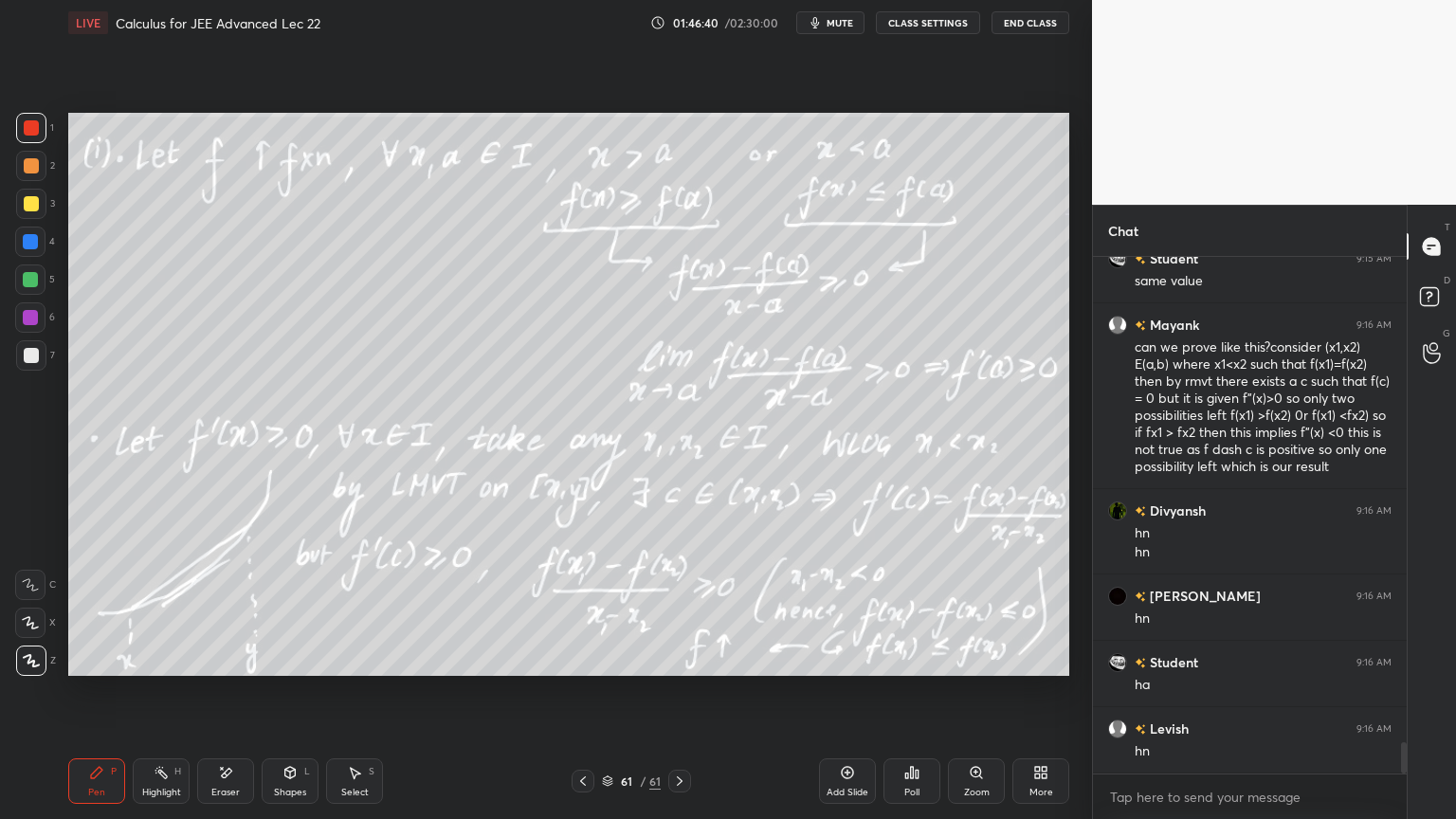 click 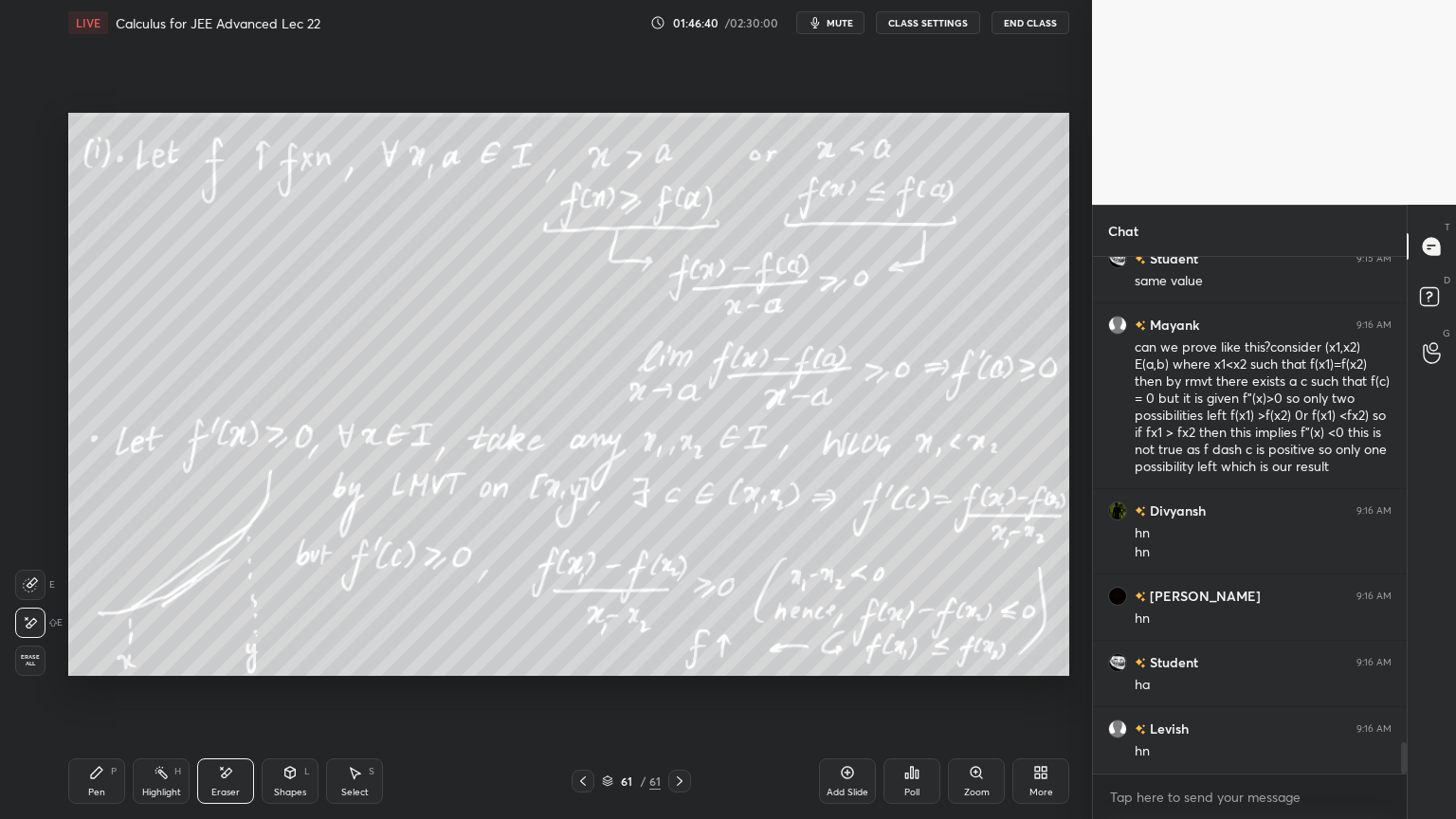 drag, startPoint x: 26, startPoint y: 663, endPoint x: 95, endPoint y: 693, distance: 75.23962 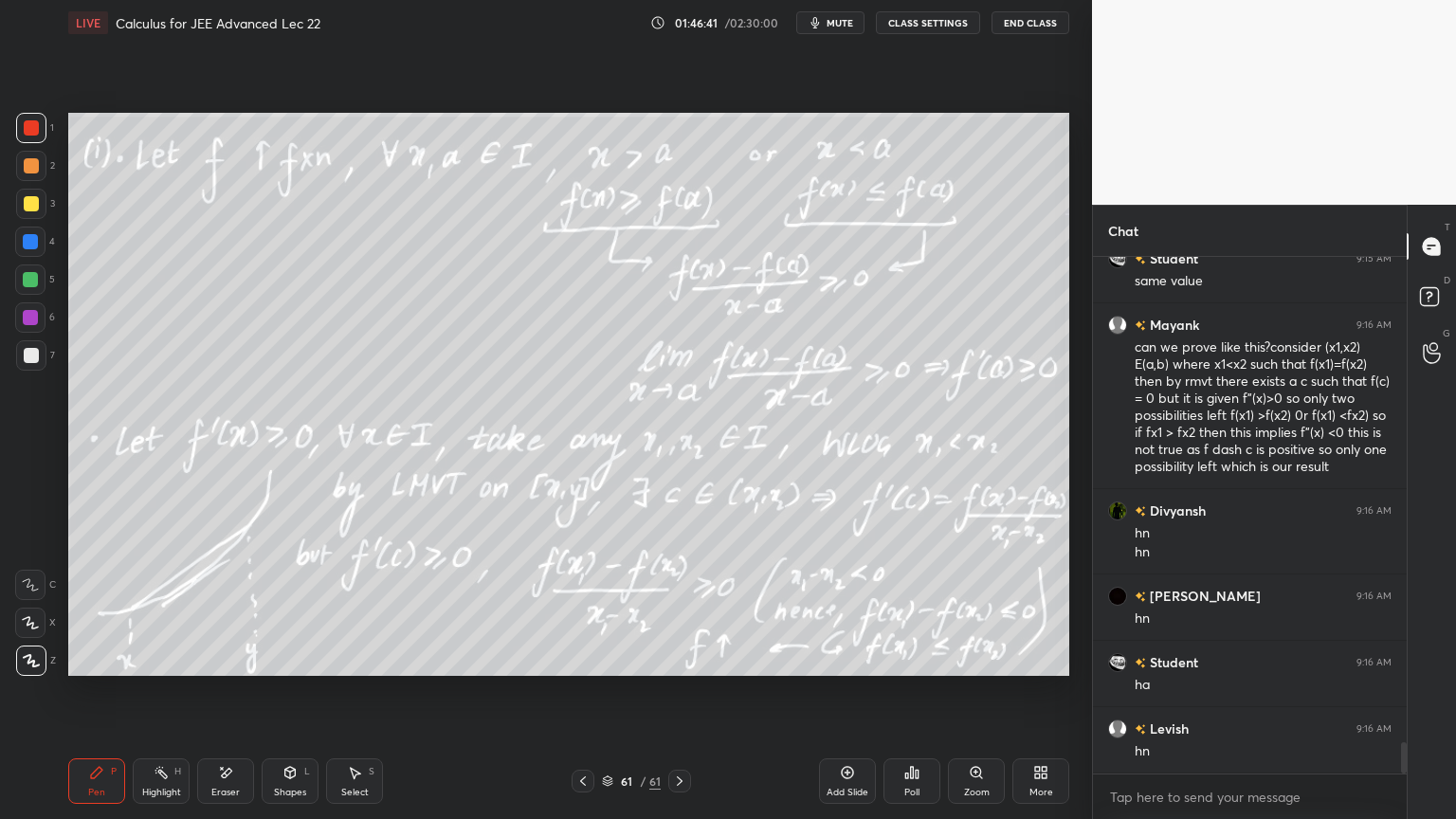 click on "Highlight H" at bounding box center [161, 781] 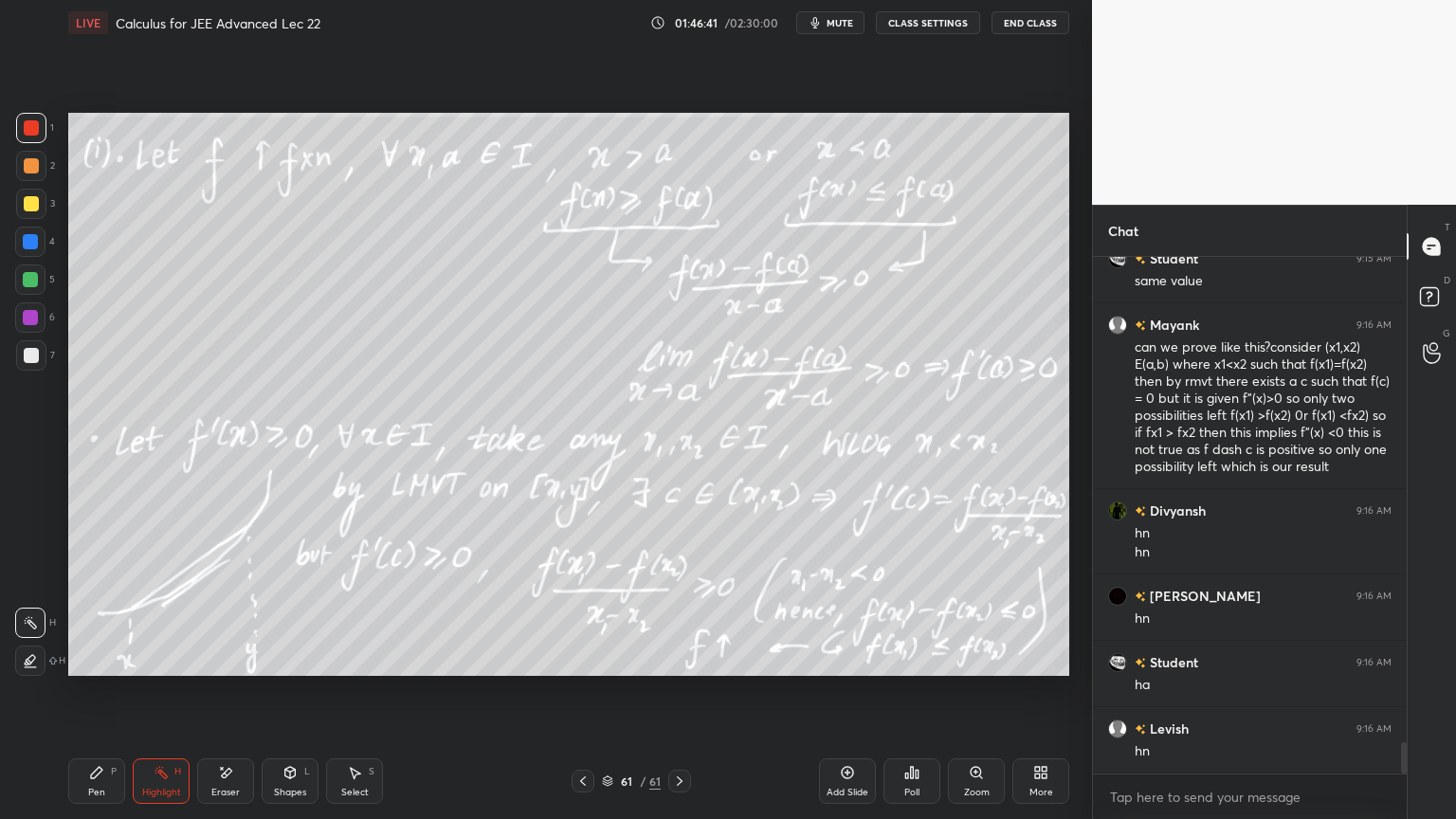 click on "Pen P" at bounding box center (97, 781) 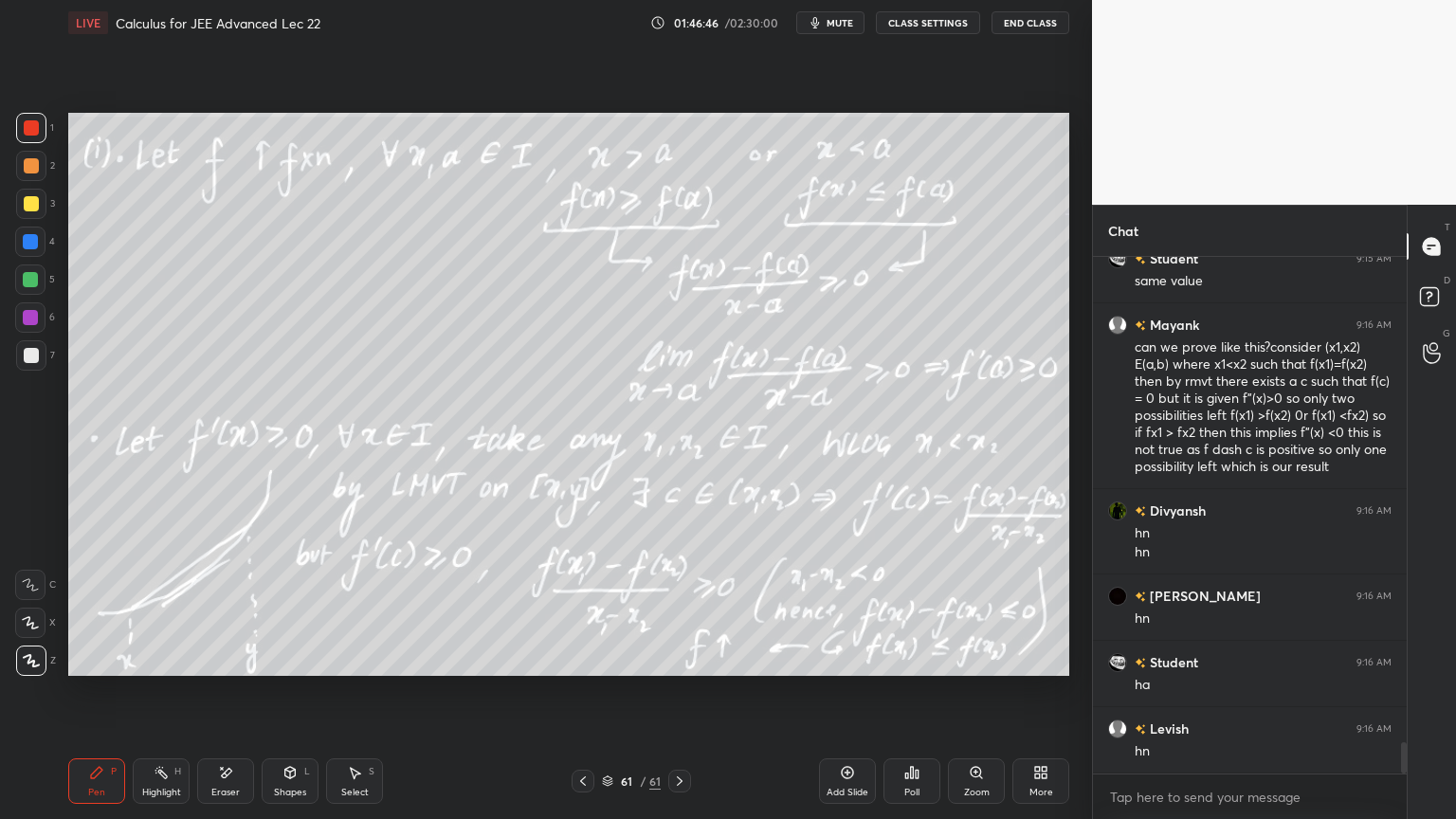 click on "Eraser" at bounding box center (226, 781) 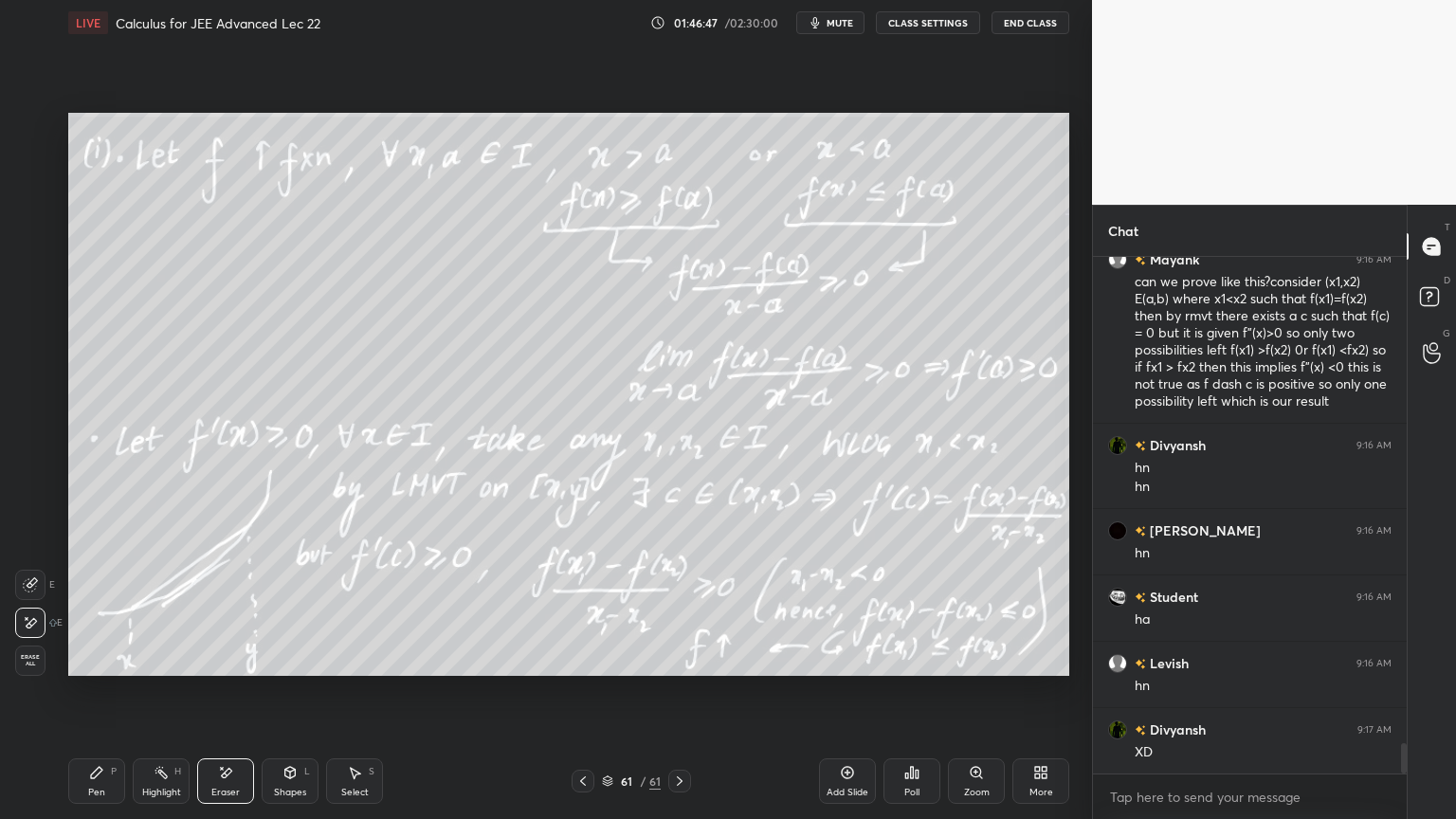 scroll, scrollTop: 8272, scrollLeft: 0, axis: vertical 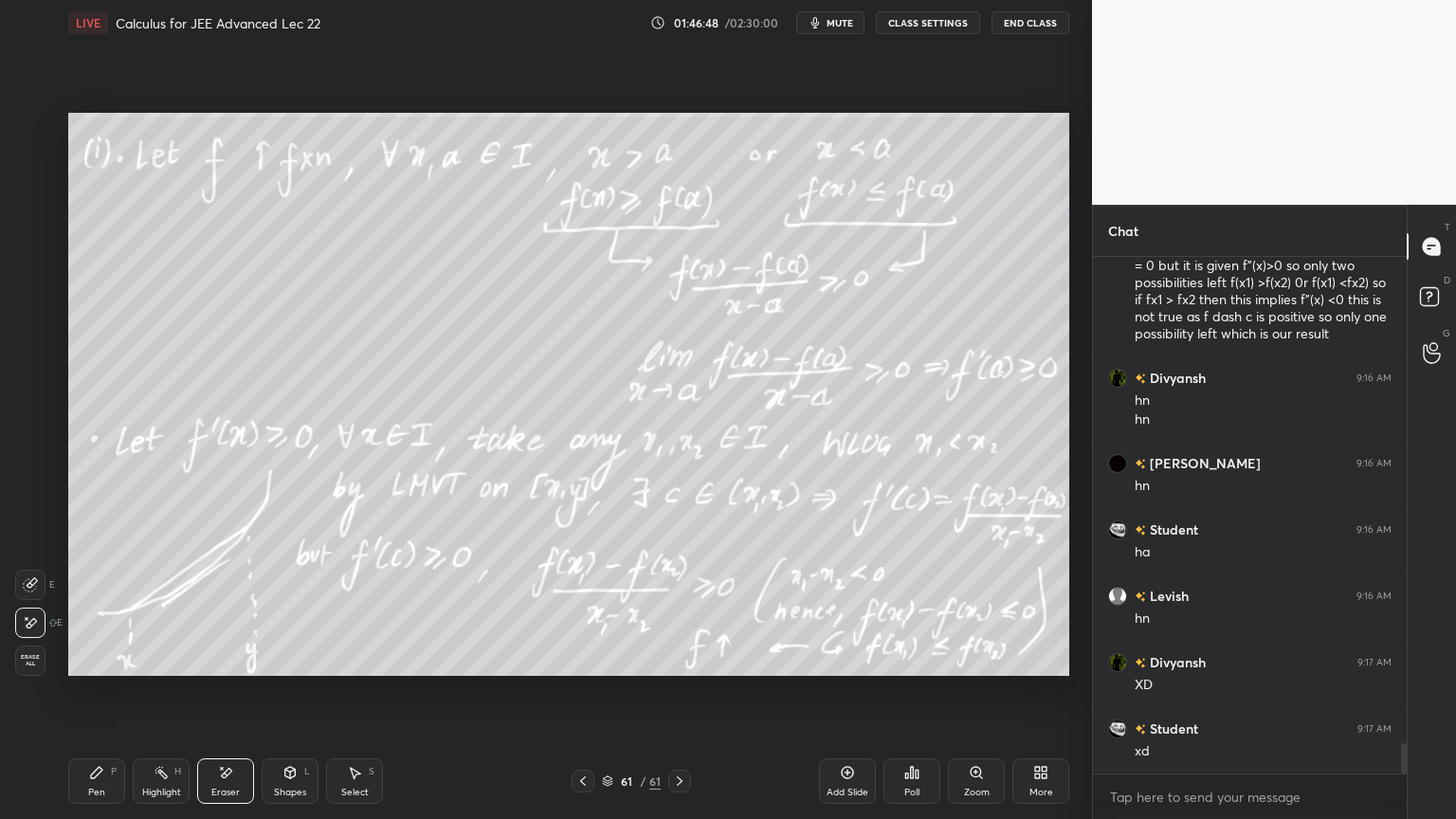 click on "Pen P" at bounding box center (97, 781) 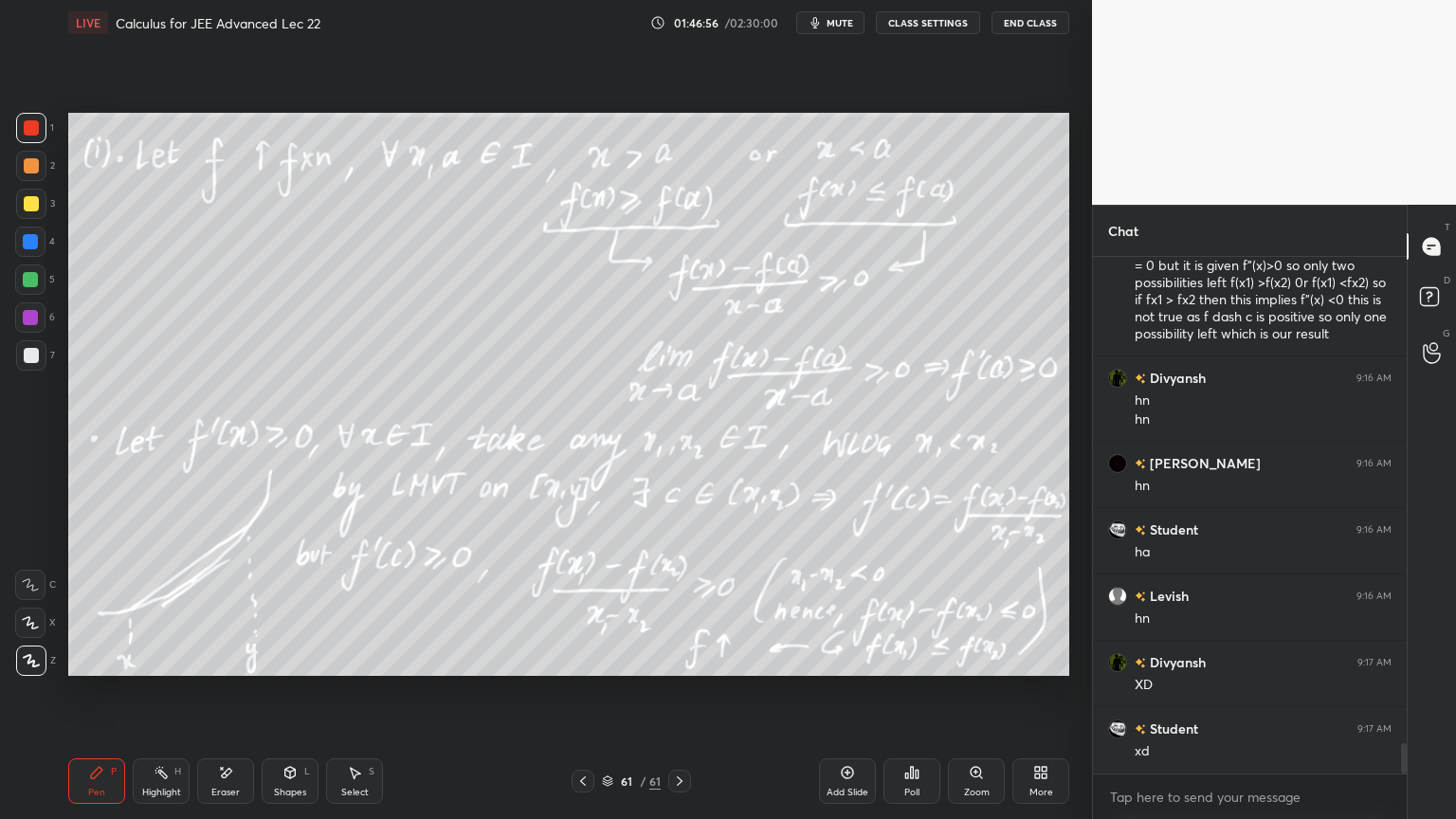 click on "Eraser" at bounding box center [226, 781] 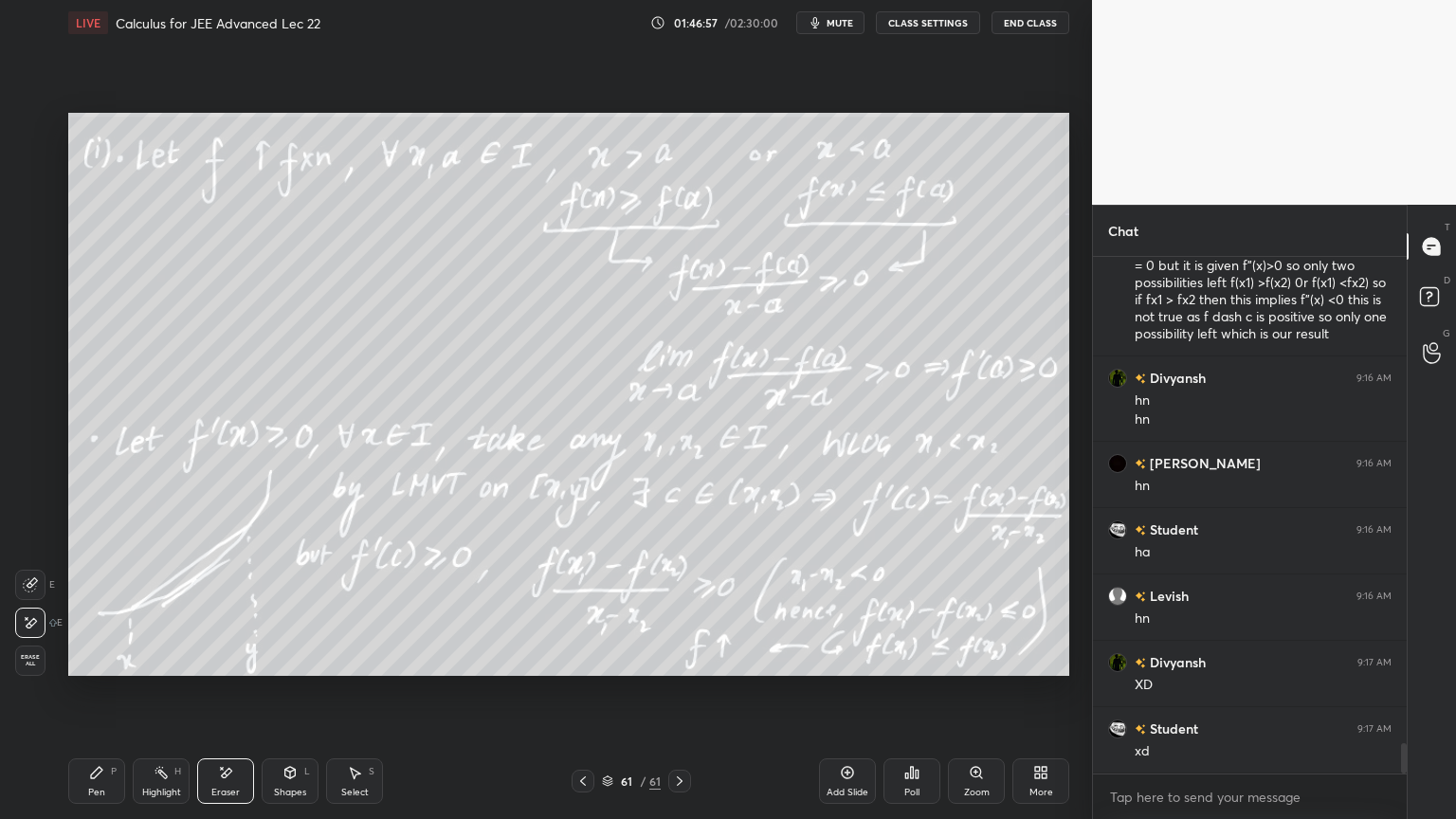 click on "Pen P" at bounding box center [97, 781] 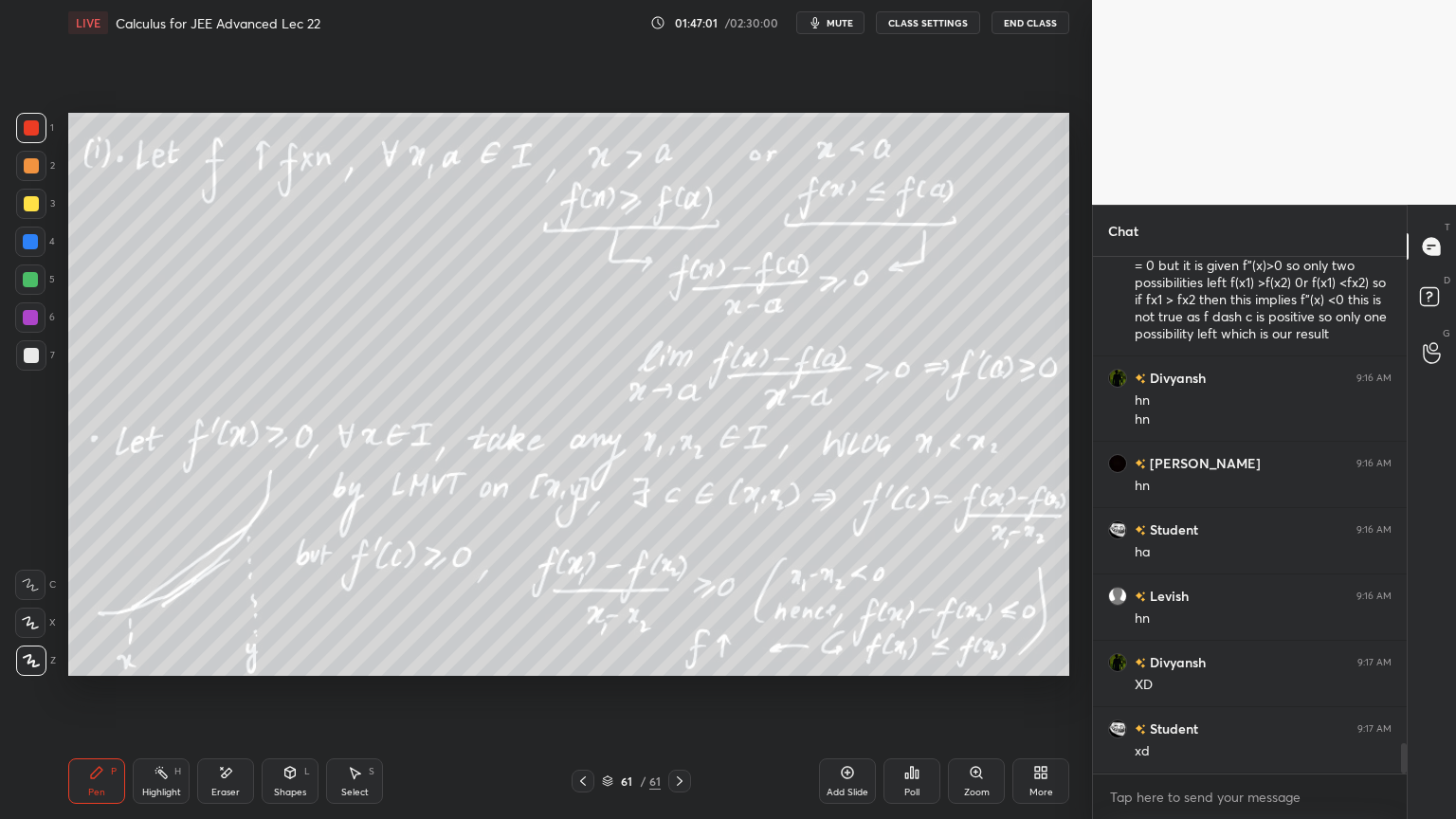 scroll, scrollTop: 8338, scrollLeft: 0, axis: vertical 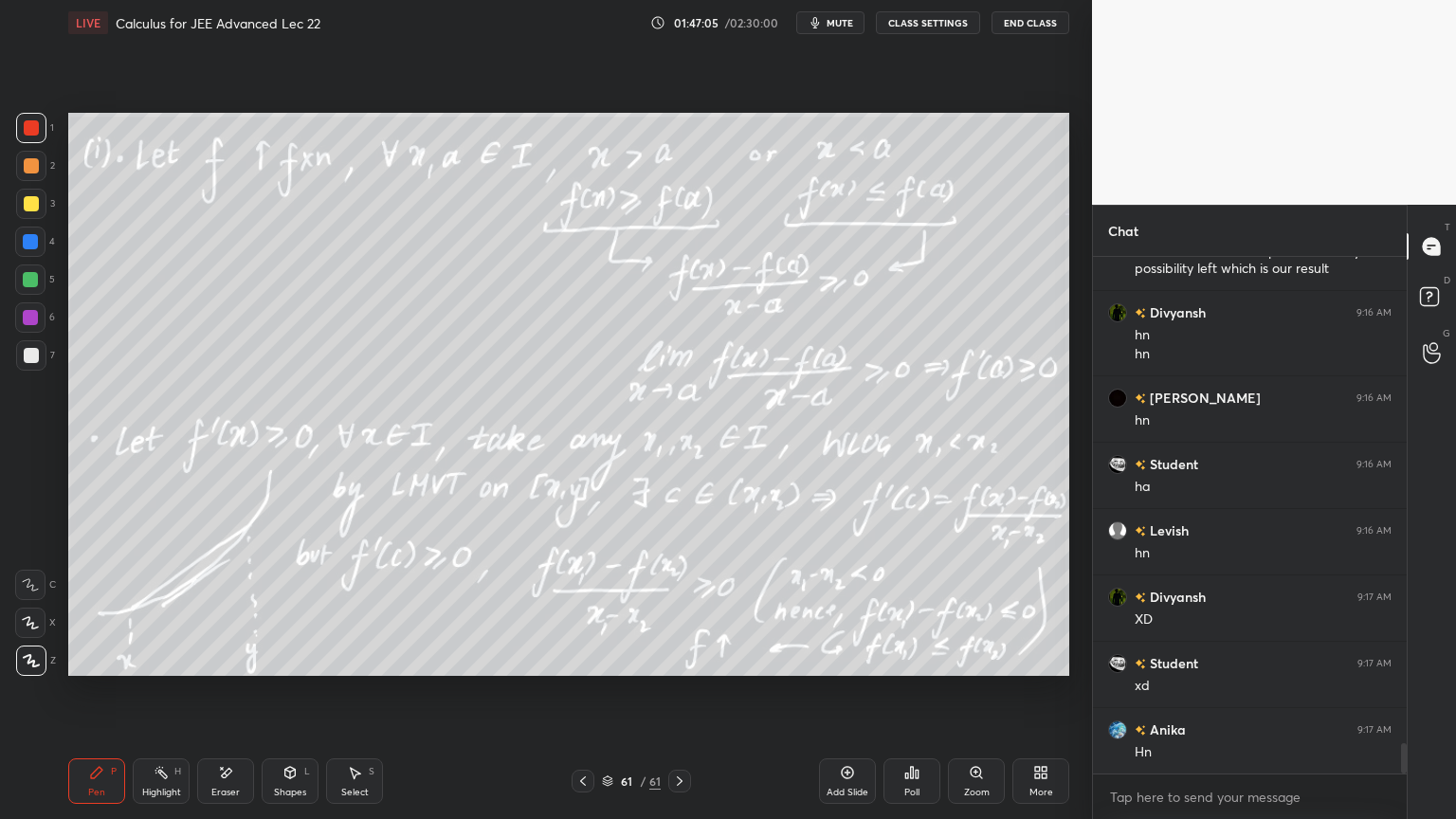click on "Eraser" at bounding box center (226, 792) 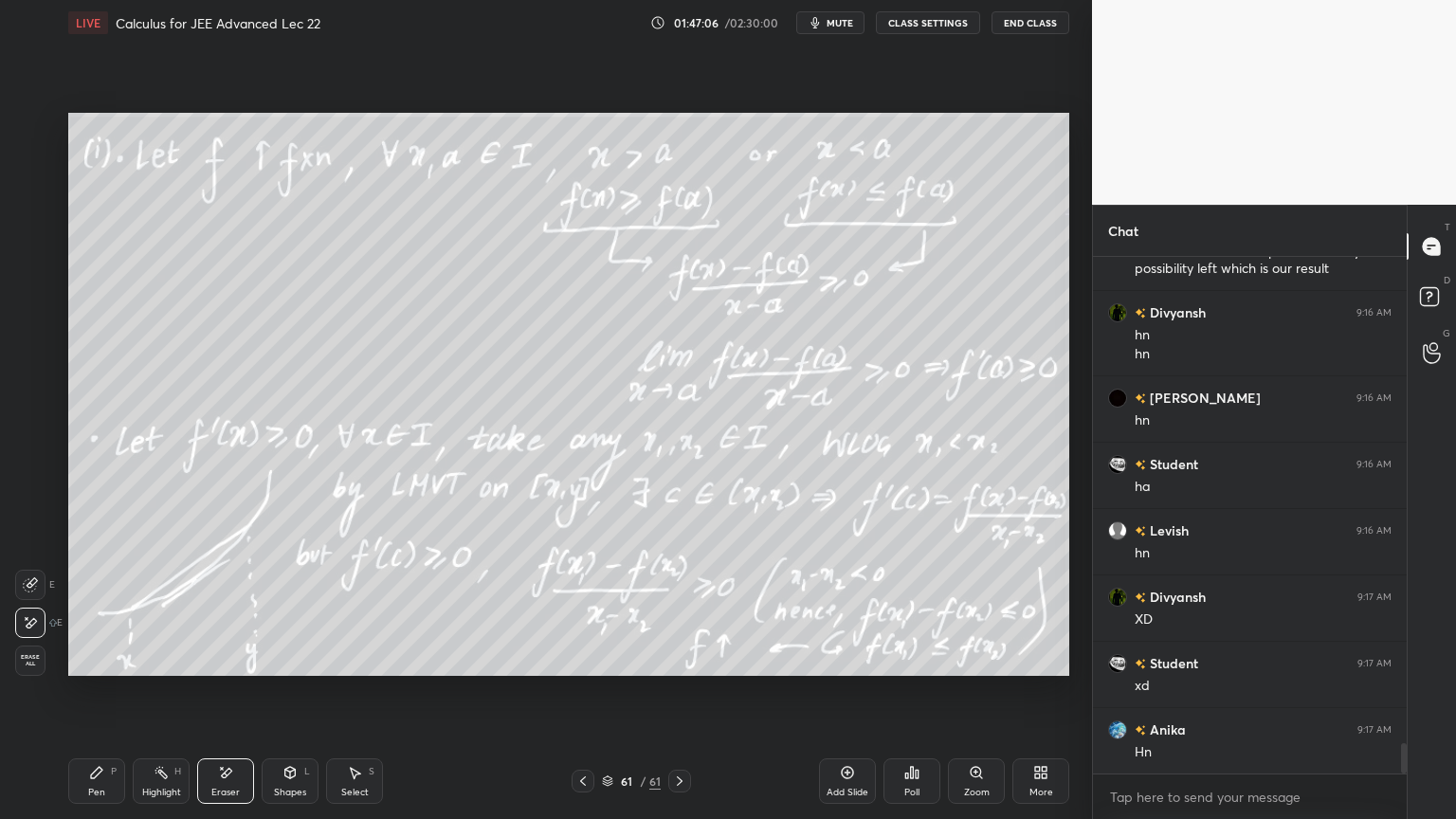 click on "Pen P" at bounding box center [97, 781] 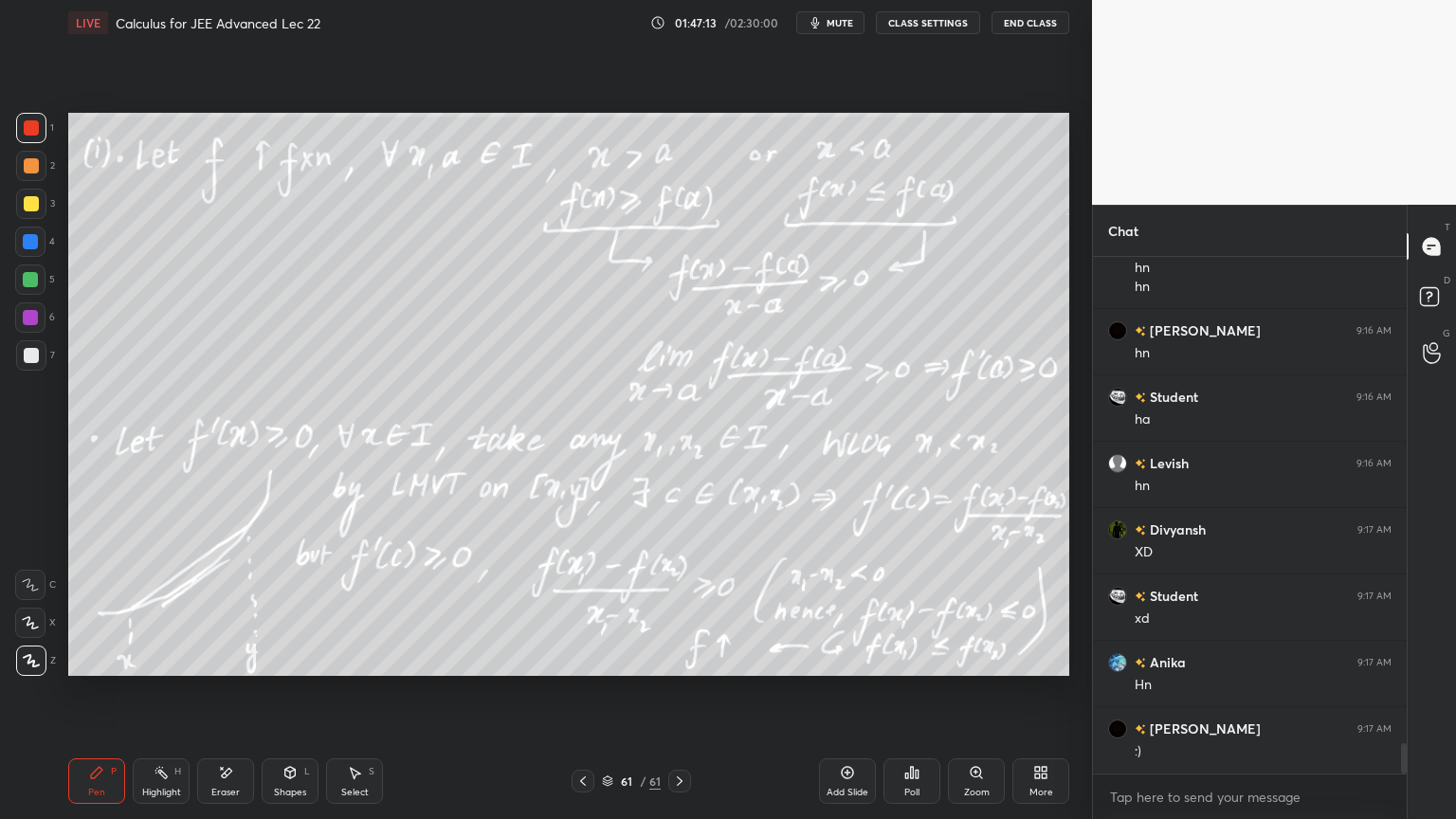 scroll, scrollTop: 8471, scrollLeft: 0, axis: vertical 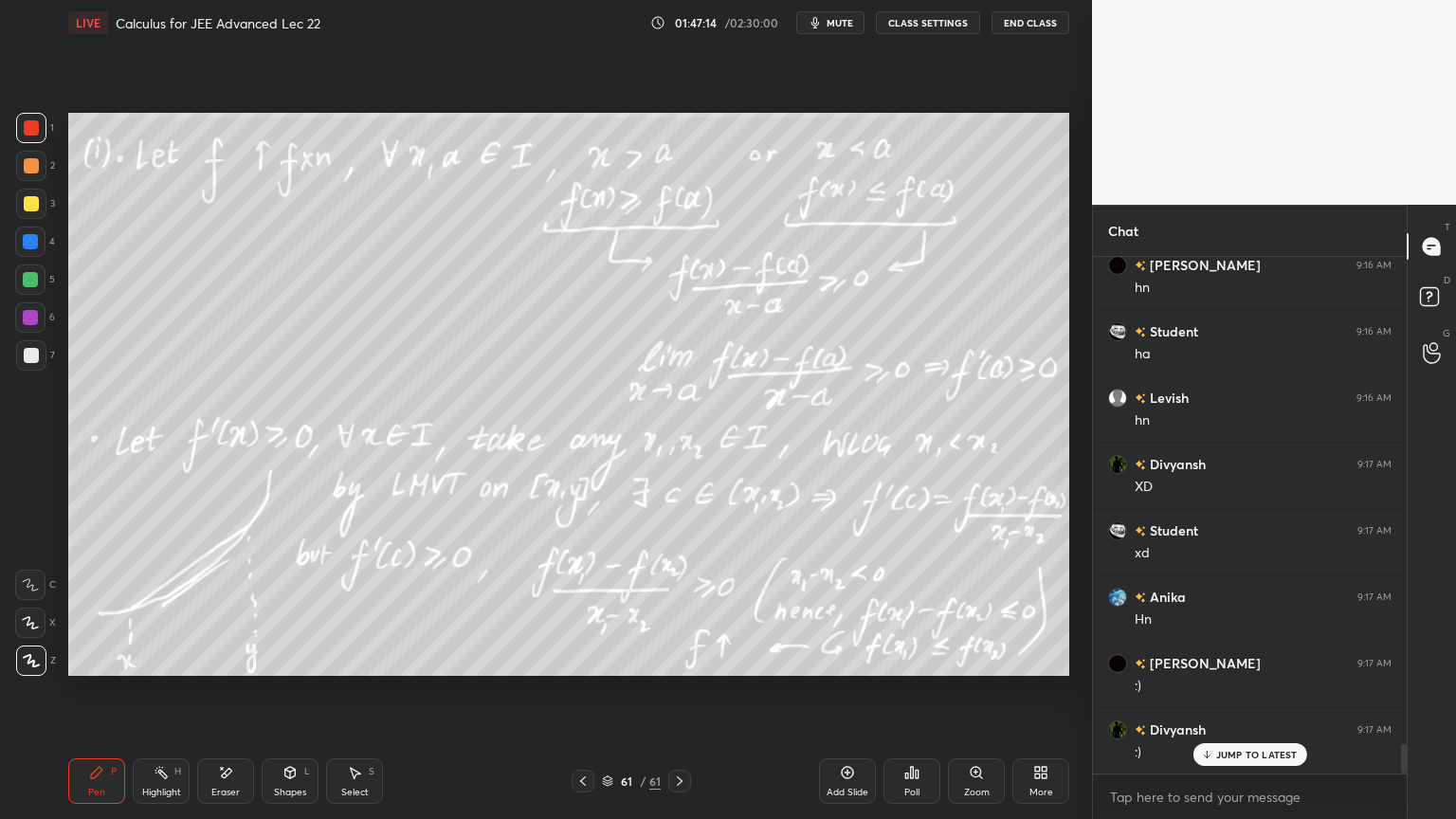 click on "Eraser" at bounding box center [226, 781] 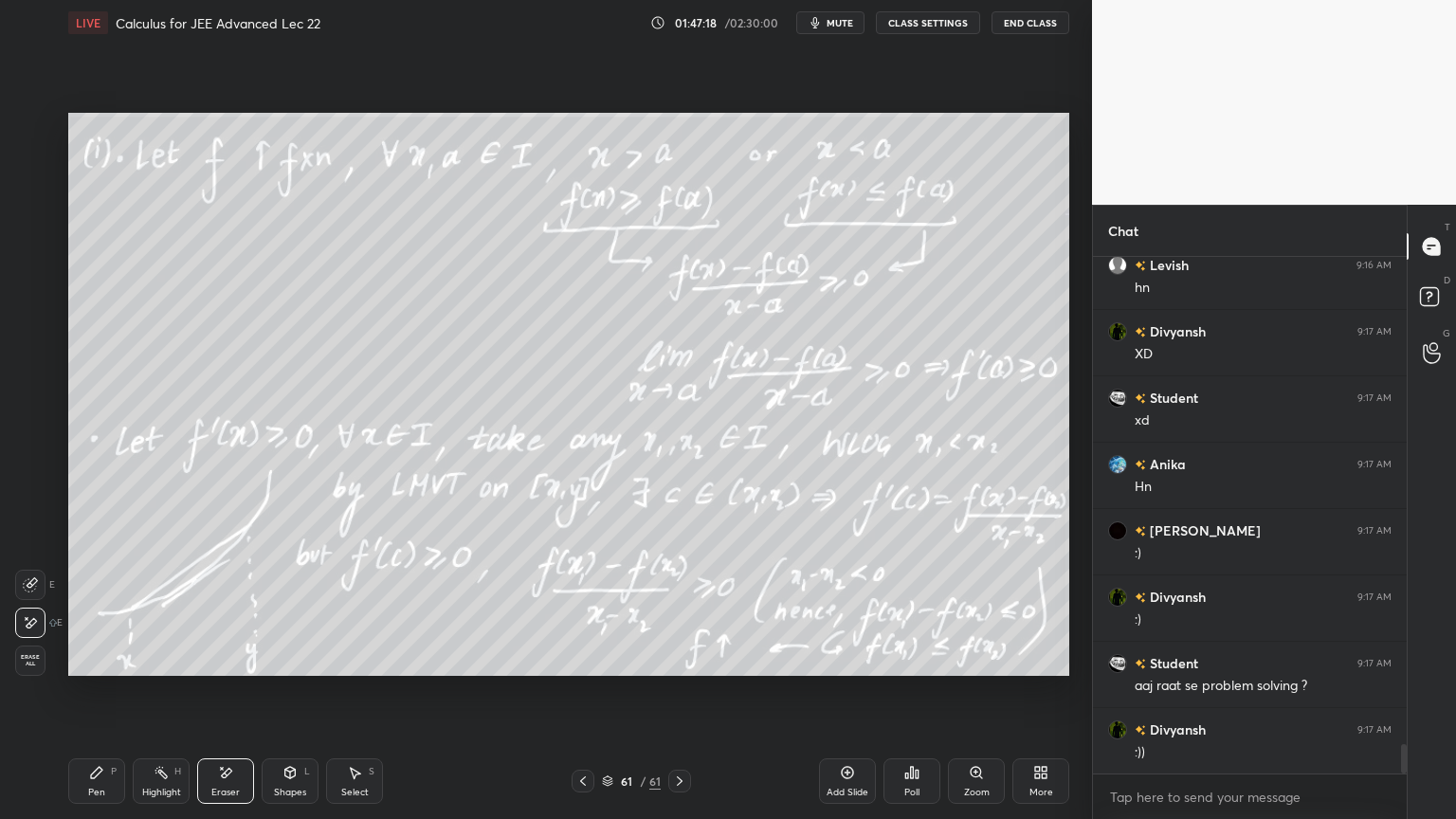 scroll, scrollTop: 8671, scrollLeft: 0, axis: vertical 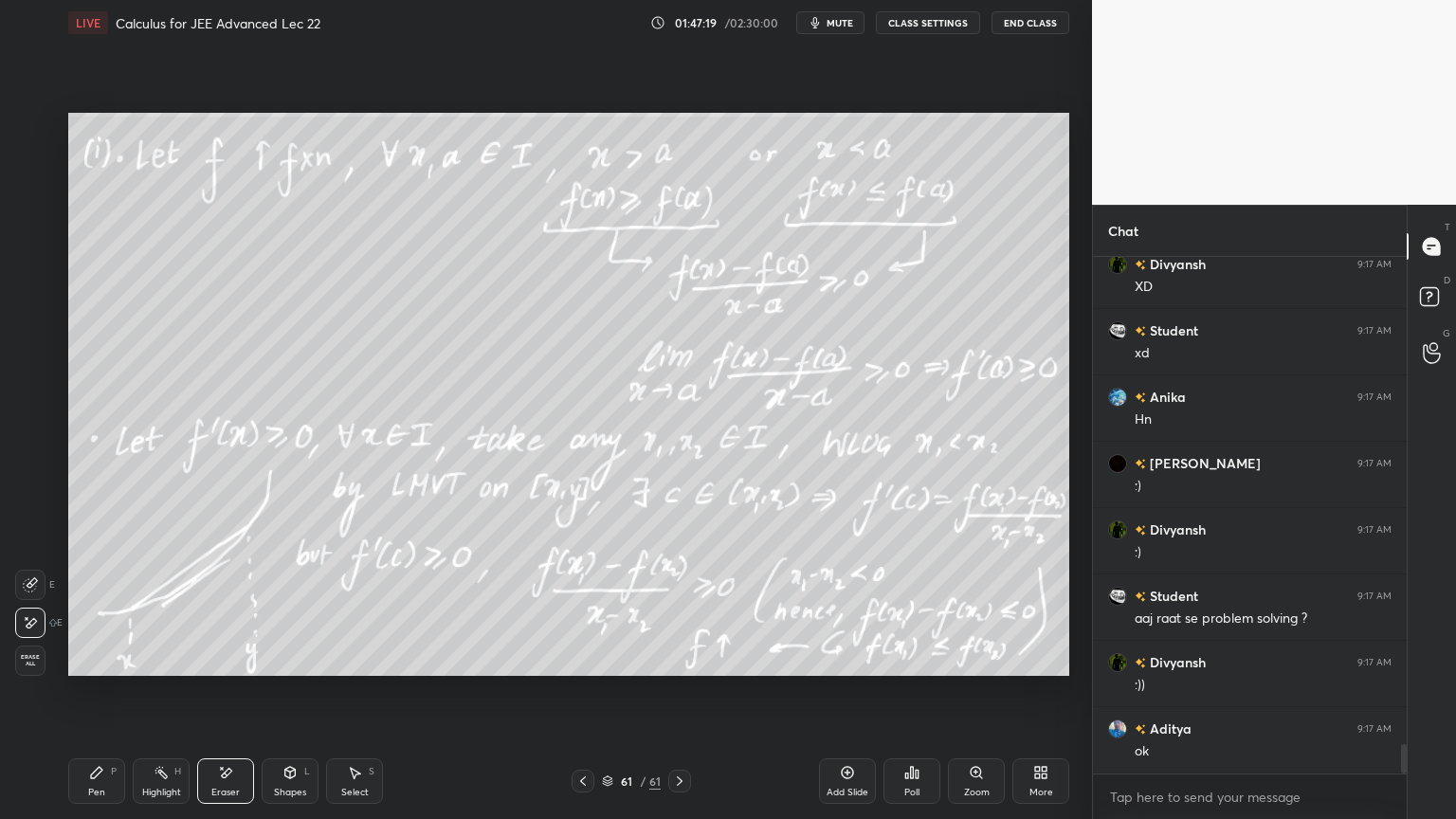 click on "Pen P" at bounding box center [97, 781] 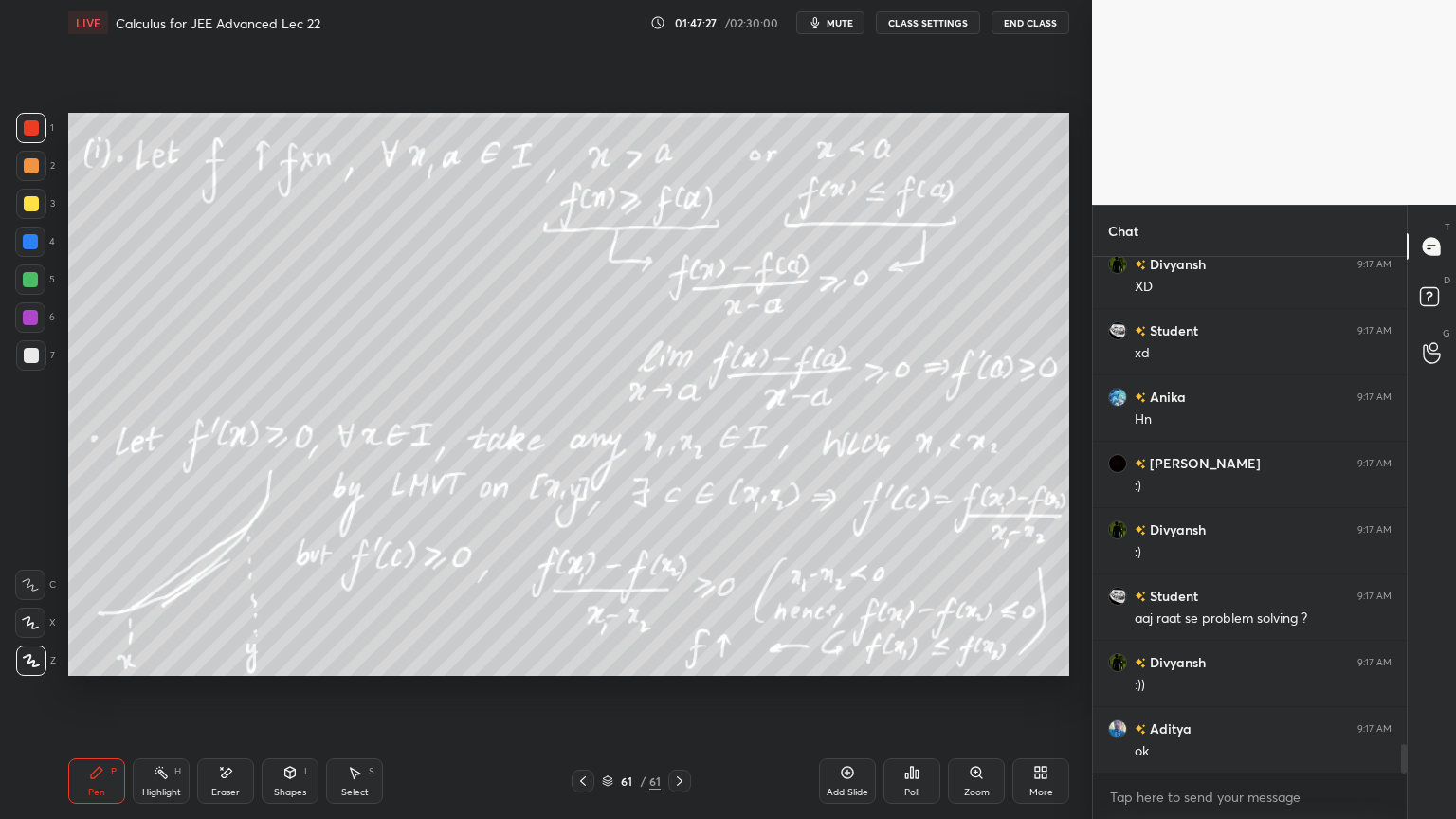 scroll, scrollTop: 8736, scrollLeft: 0, axis: vertical 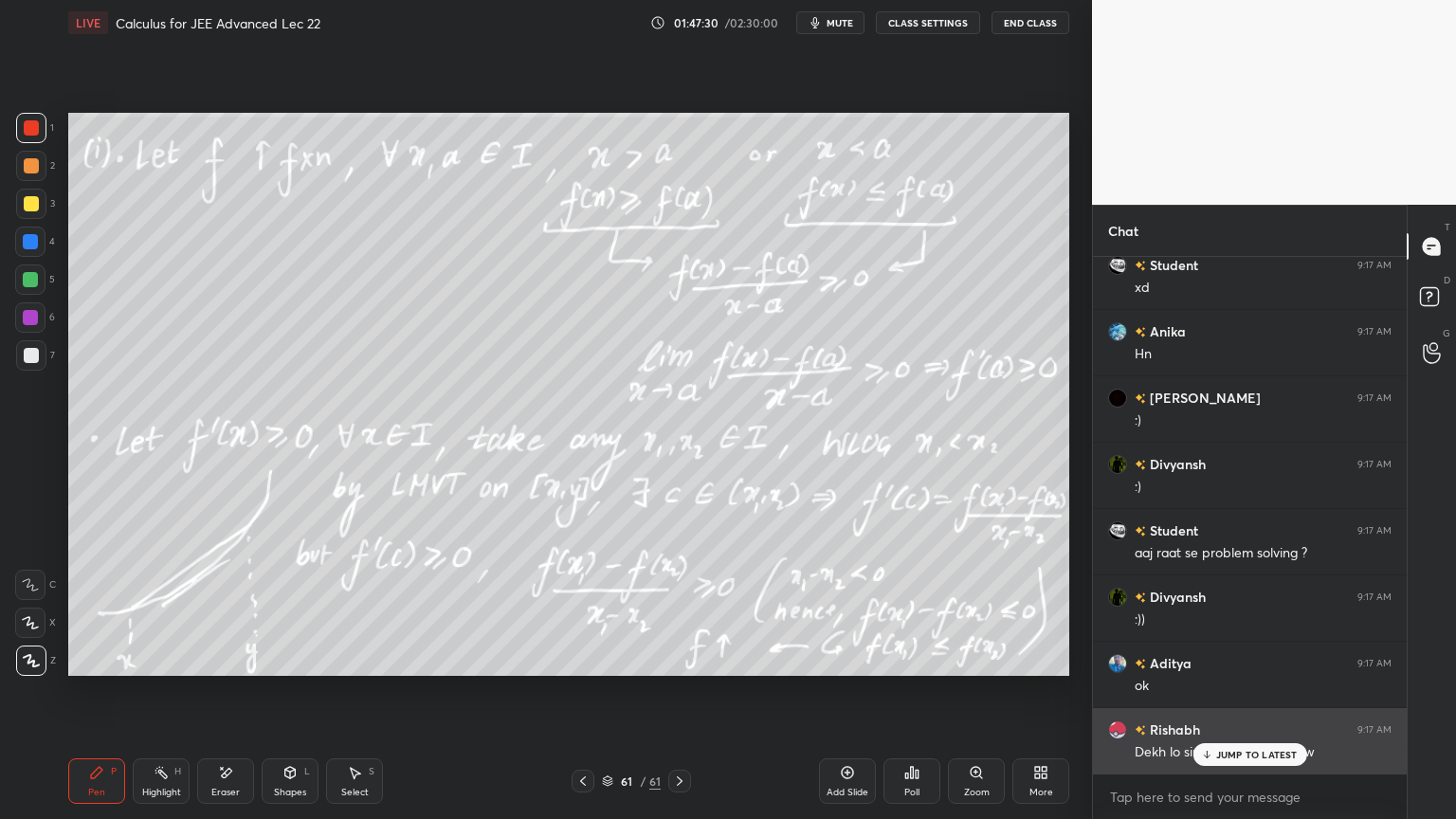 drag, startPoint x: 1233, startPoint y: 750, endPoint x: 1212, endPoint y: 750, distance: 21 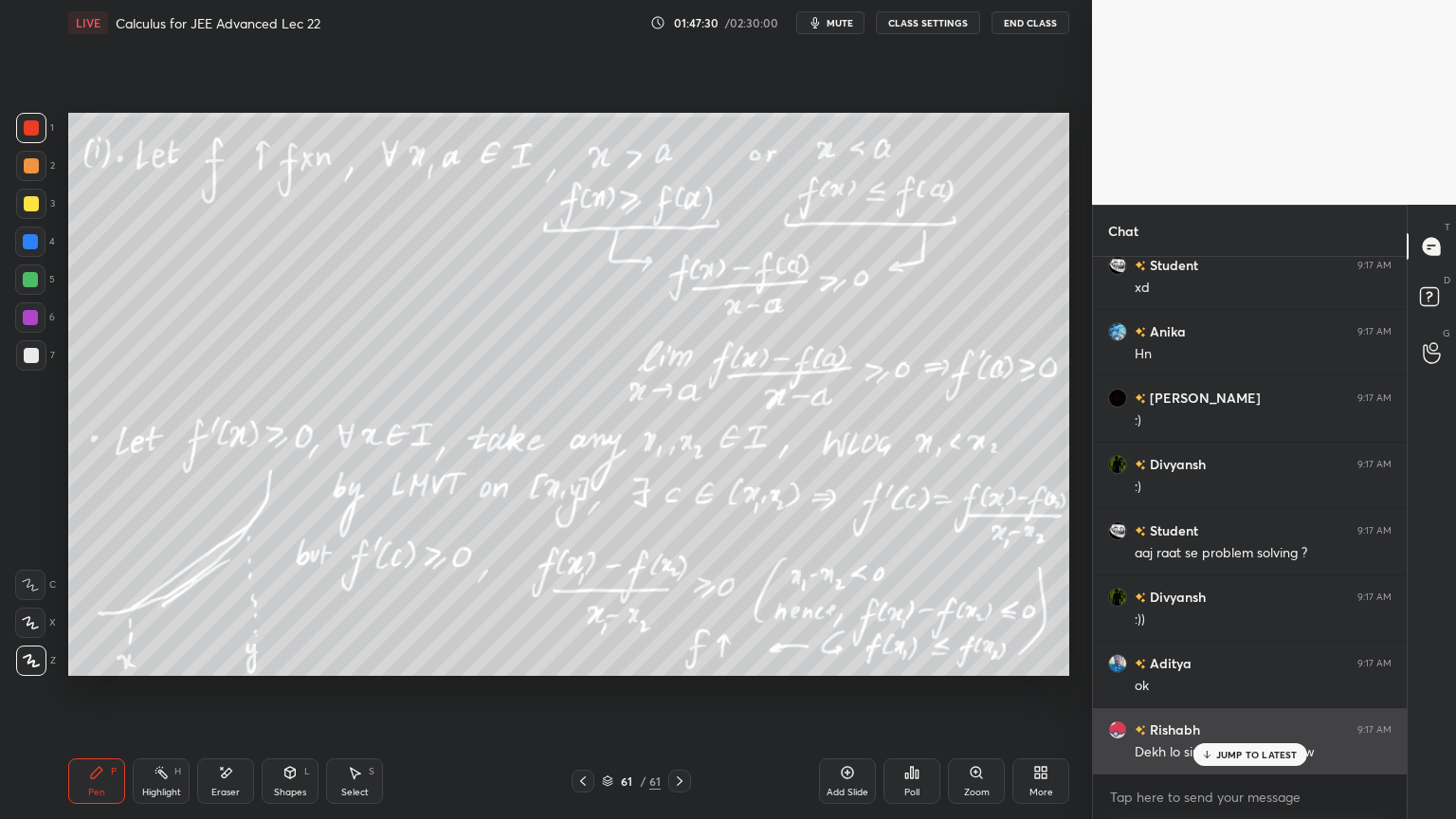 click on "JUMP TO LATEST" at bounding box center (1257, 755) 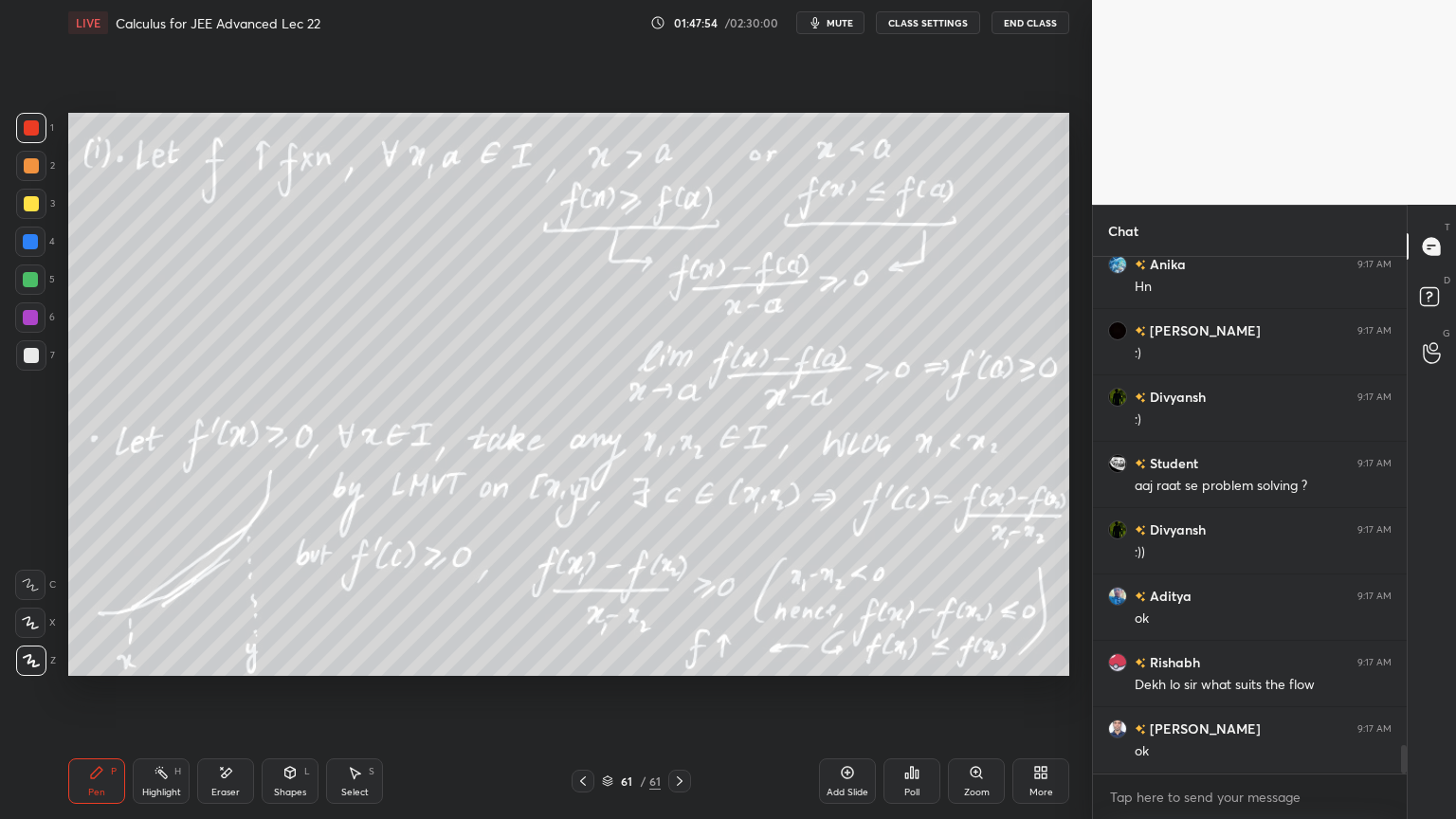scroll, scrollTop: 8869, scrollLeft: 0, axis: vertical 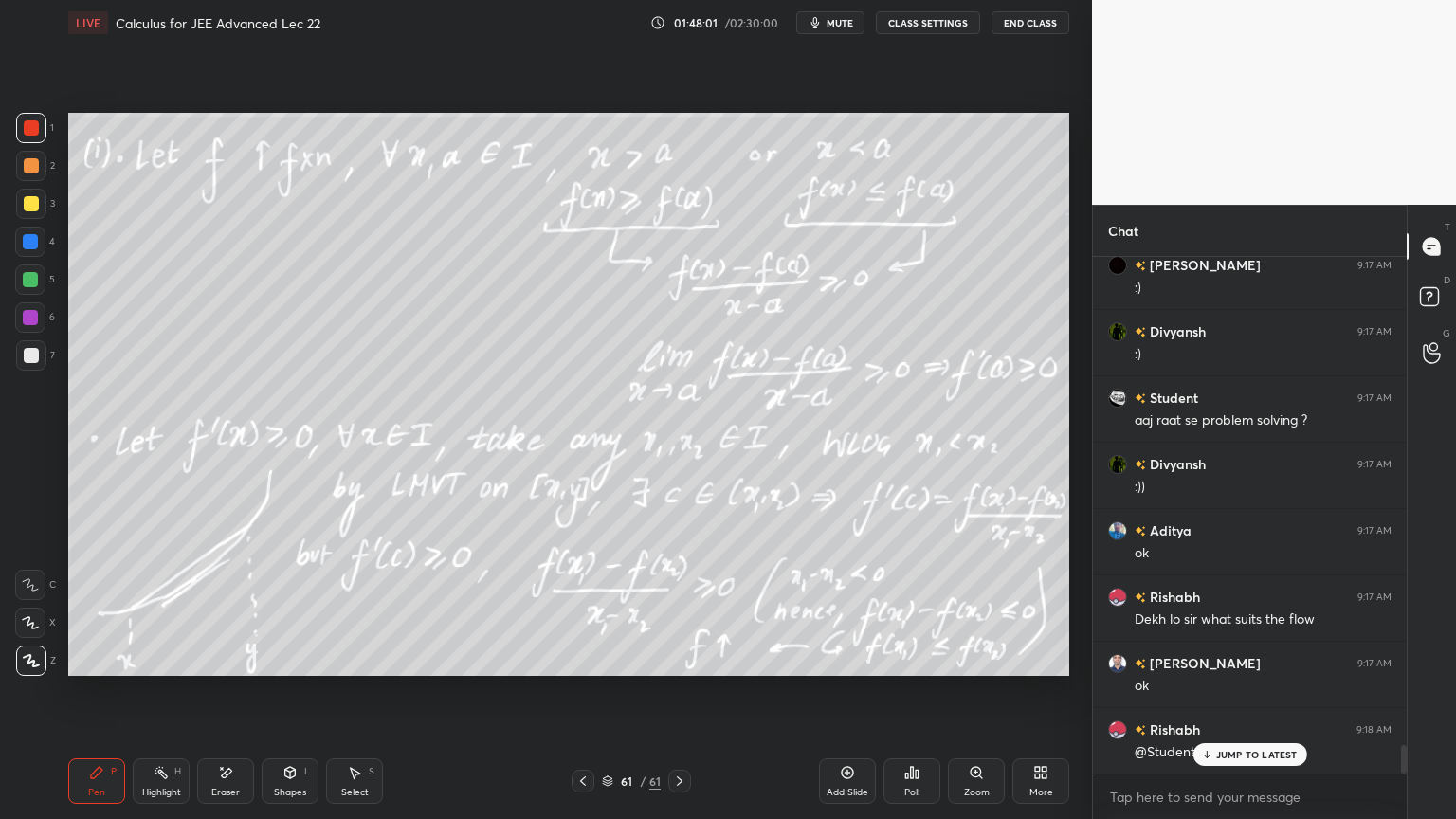 click on "Eraser" at bounding box center (226, 781) 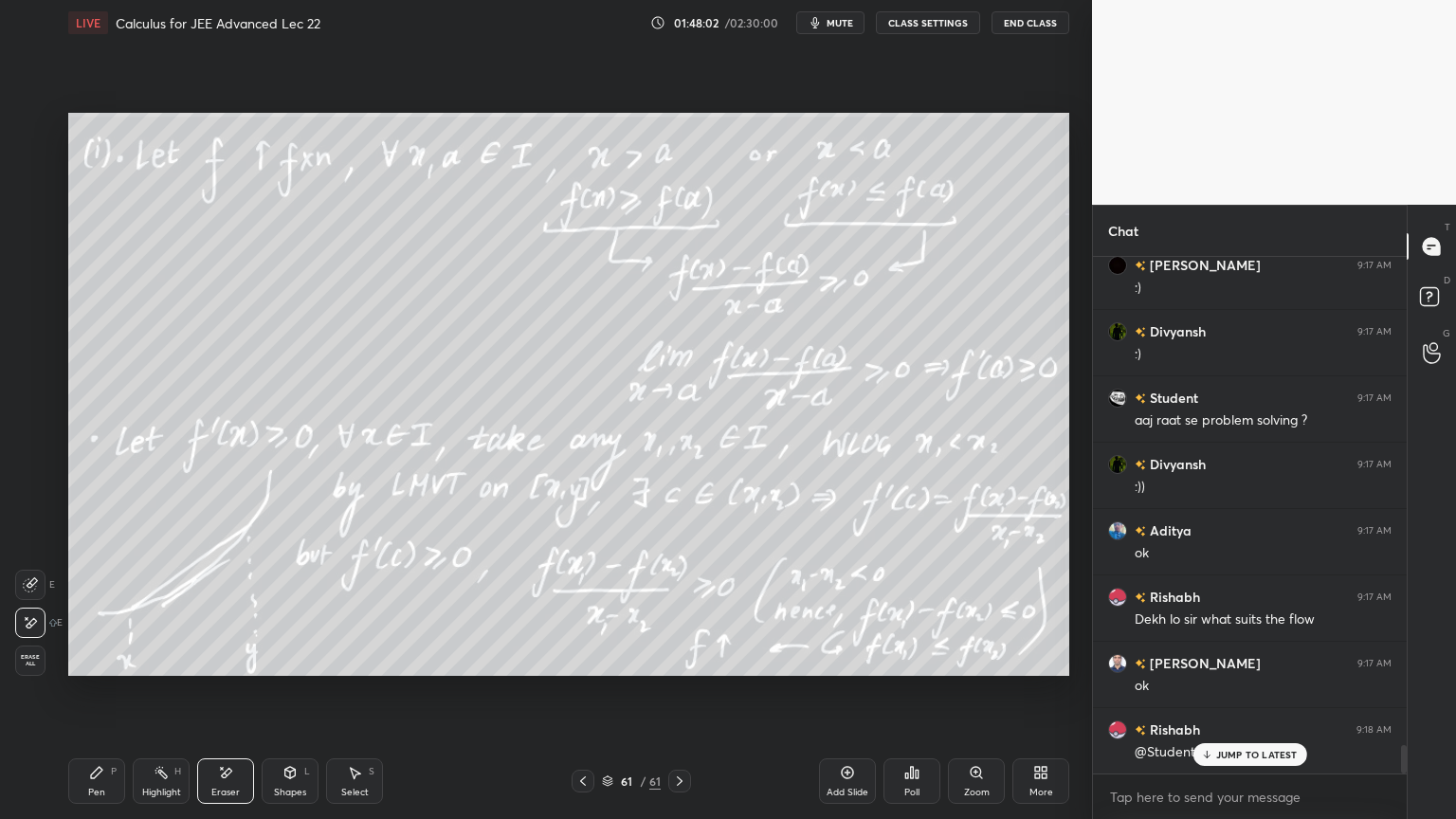 scroll, scrollTop: 8914, scrollLeft: 0, axis: vertical 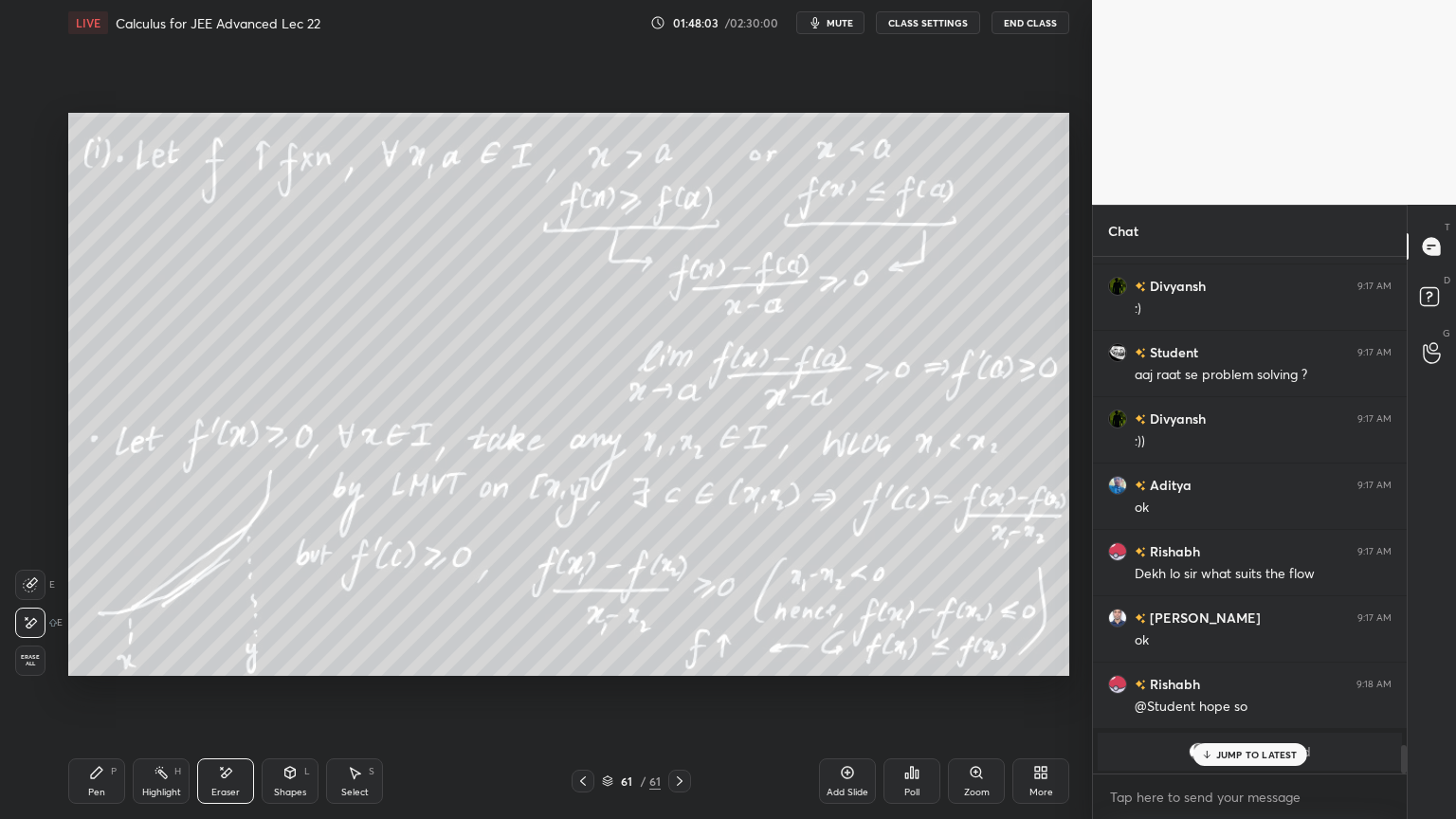 click on "Pen P" at bounding box center (97, 781) 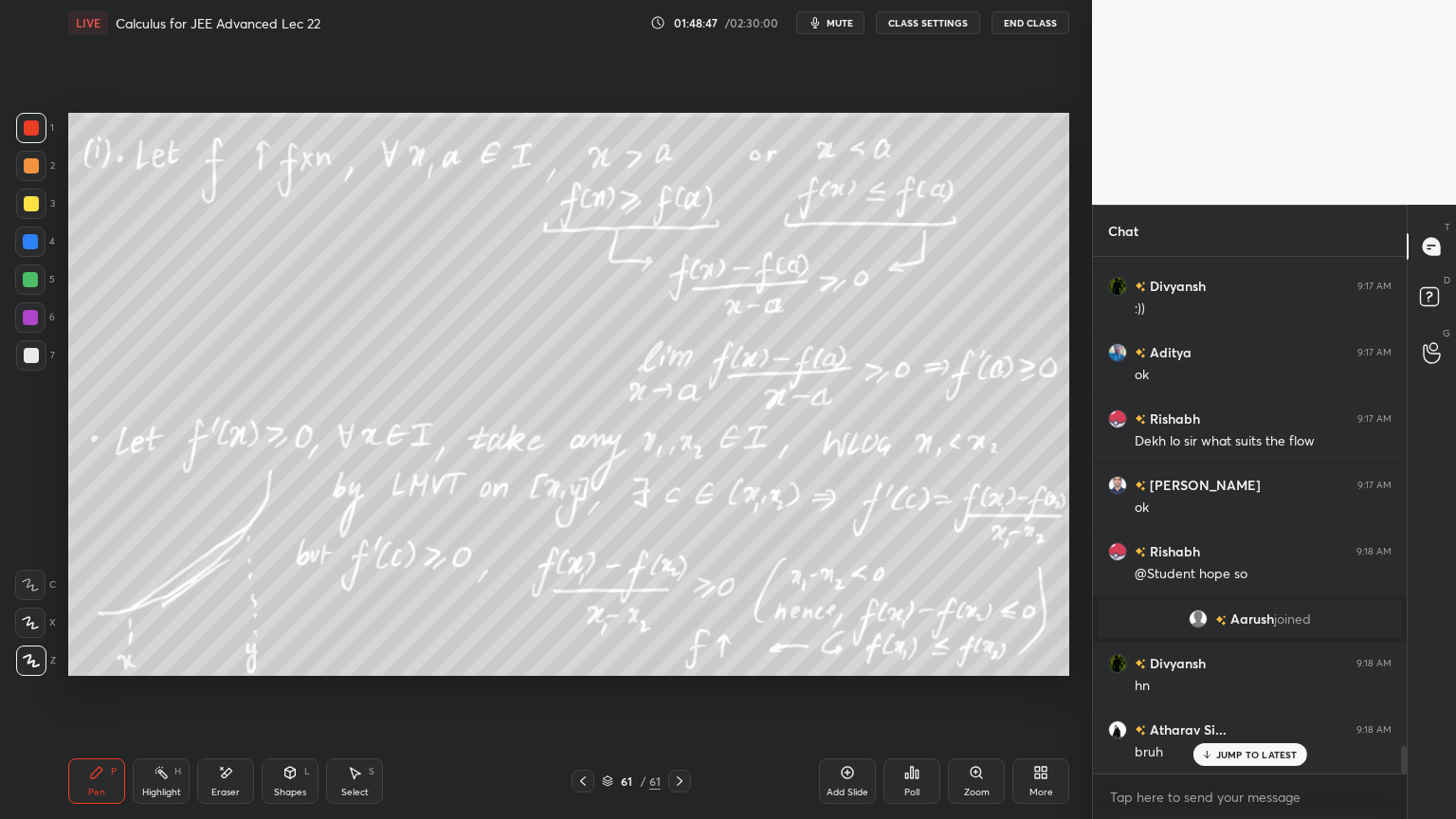 scroll, scrollTop: 9114, scrollLeft: 0, axis: vertical 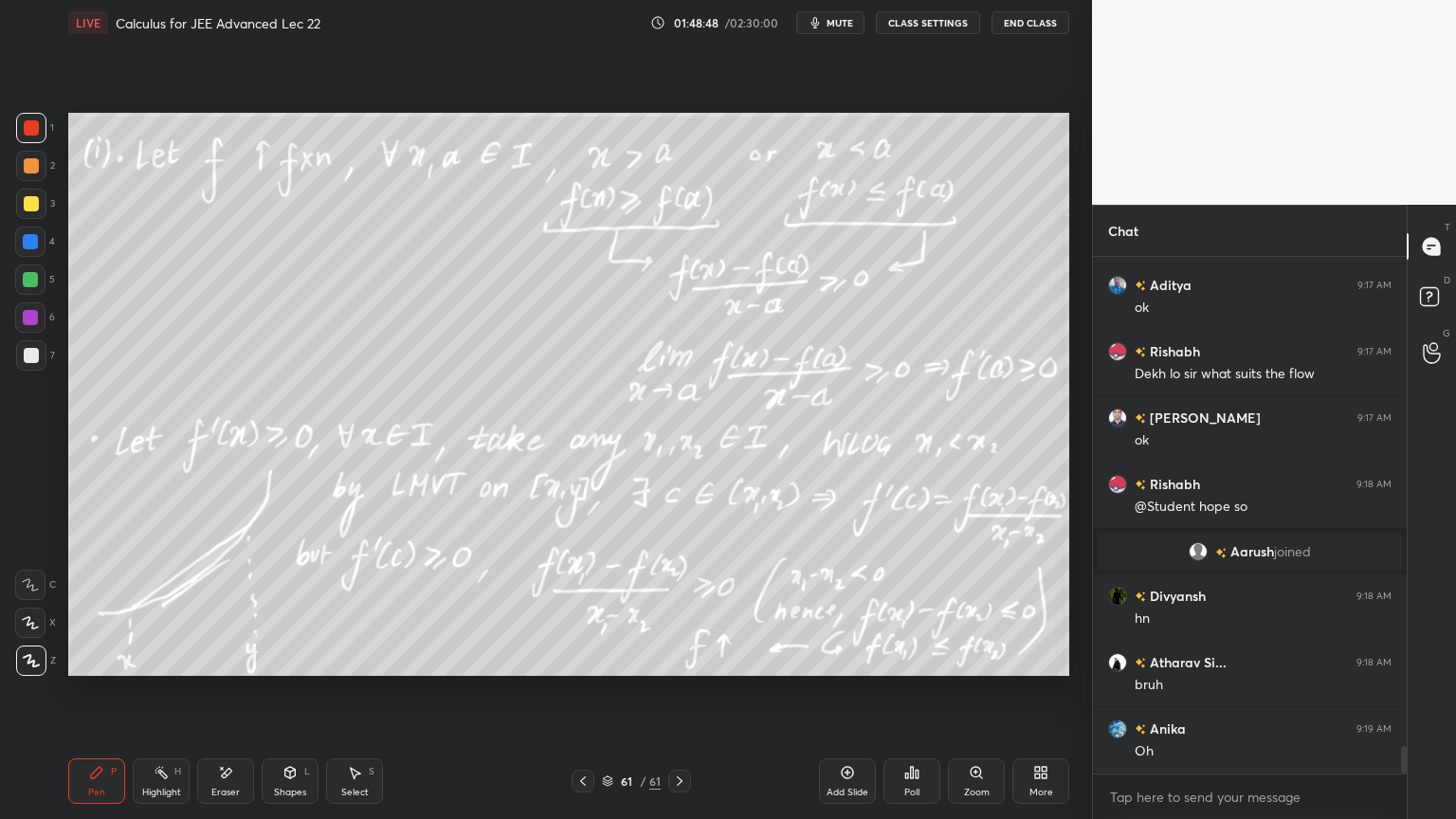 click 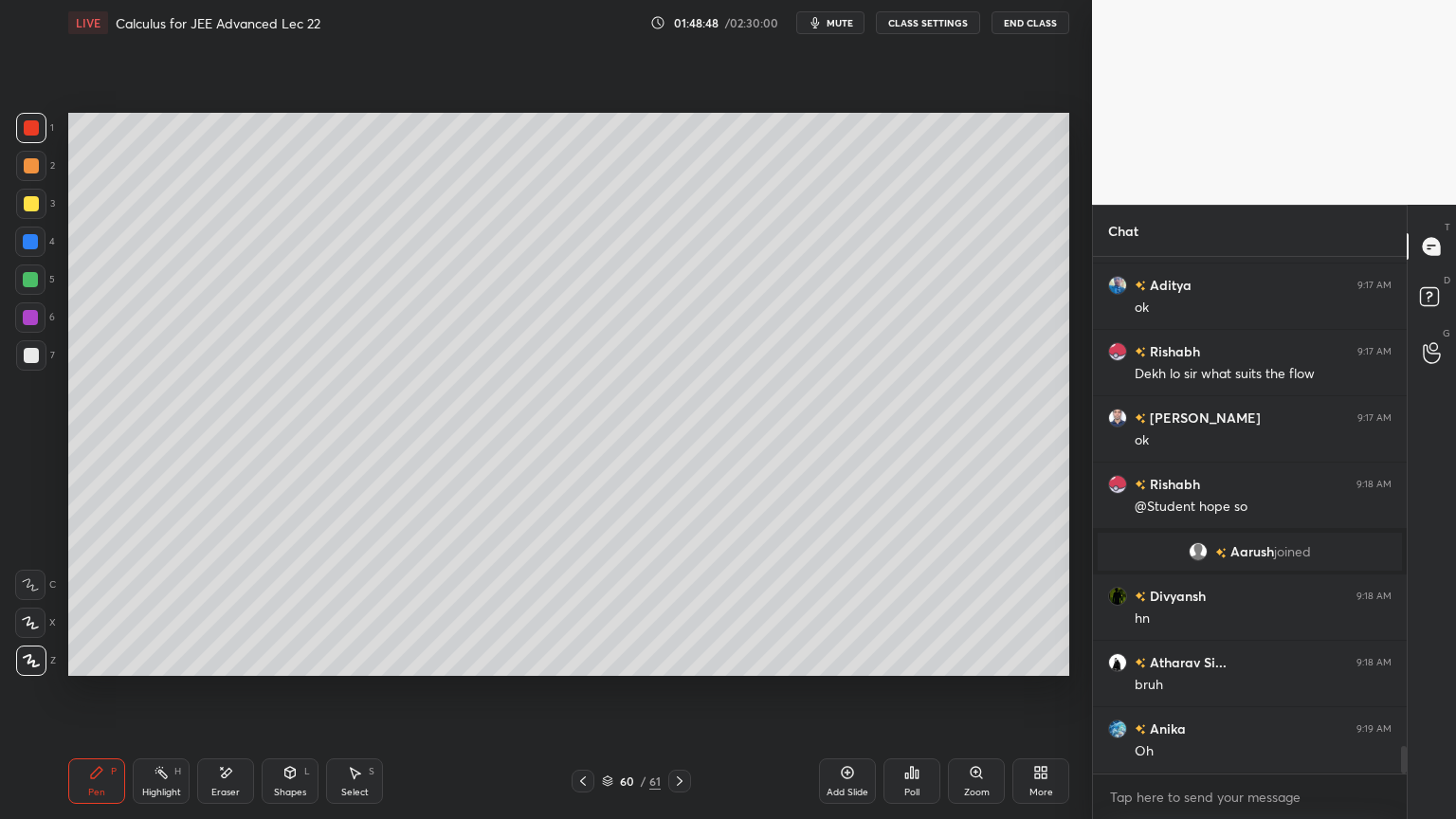click 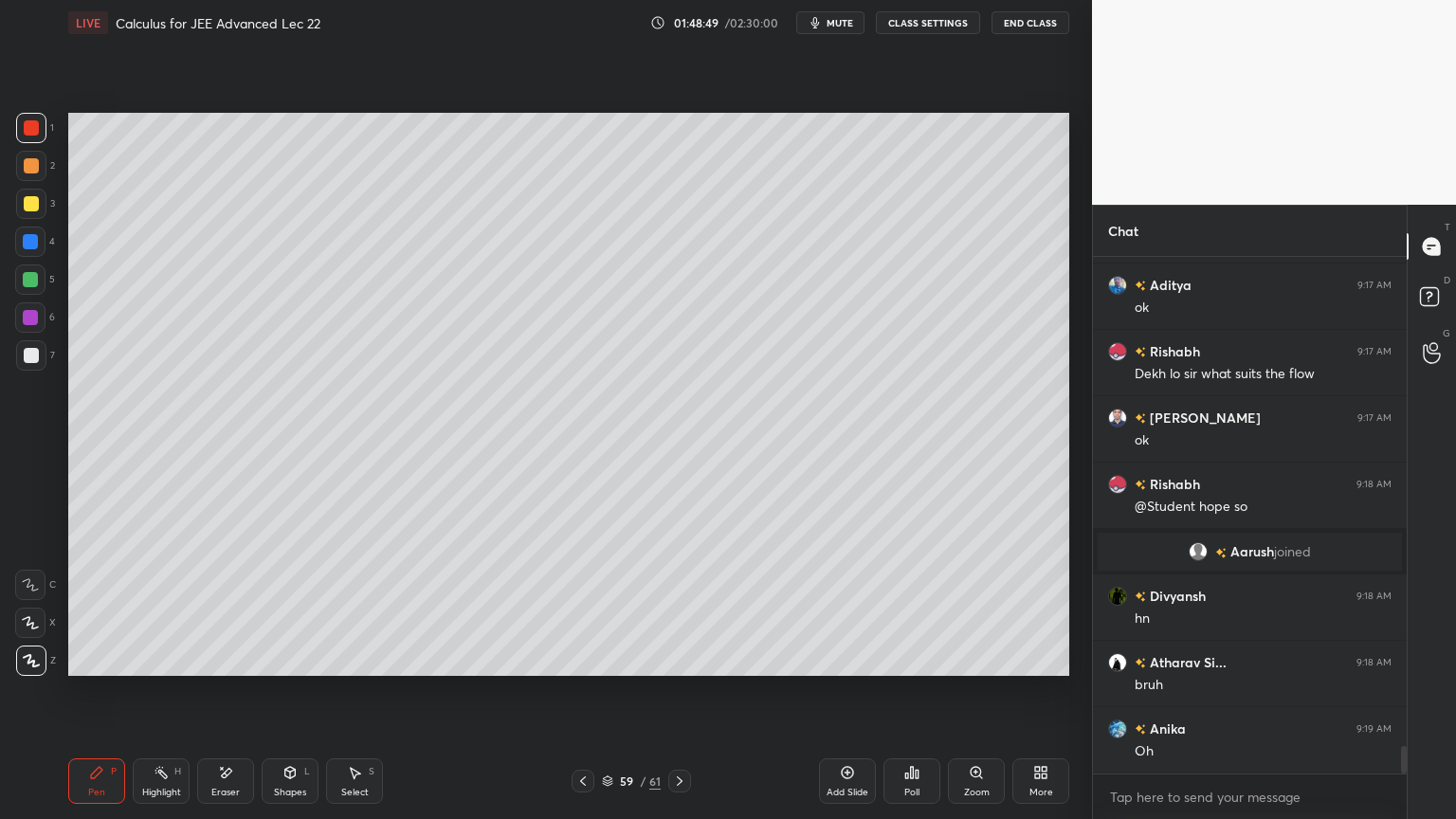 click 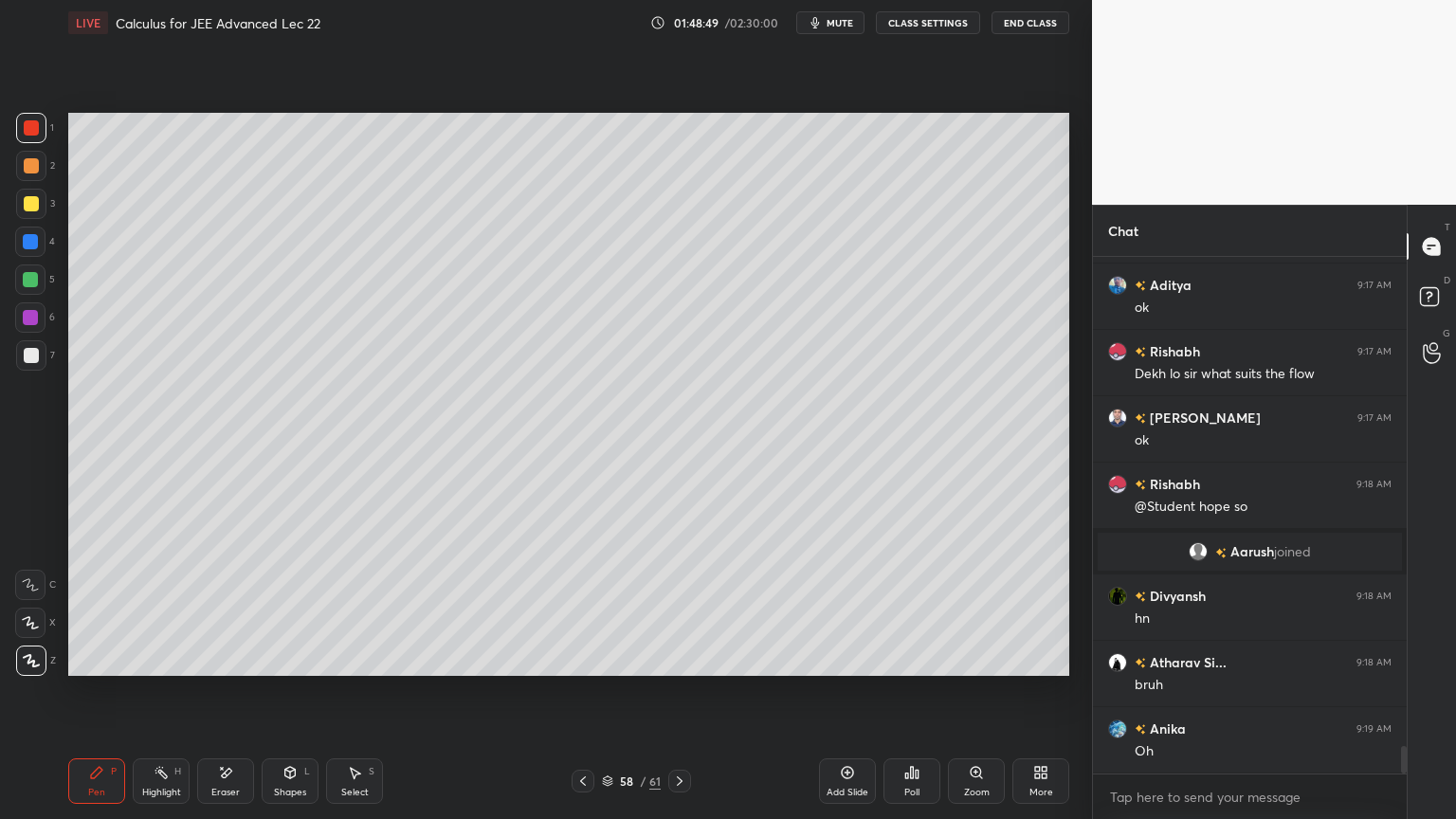click 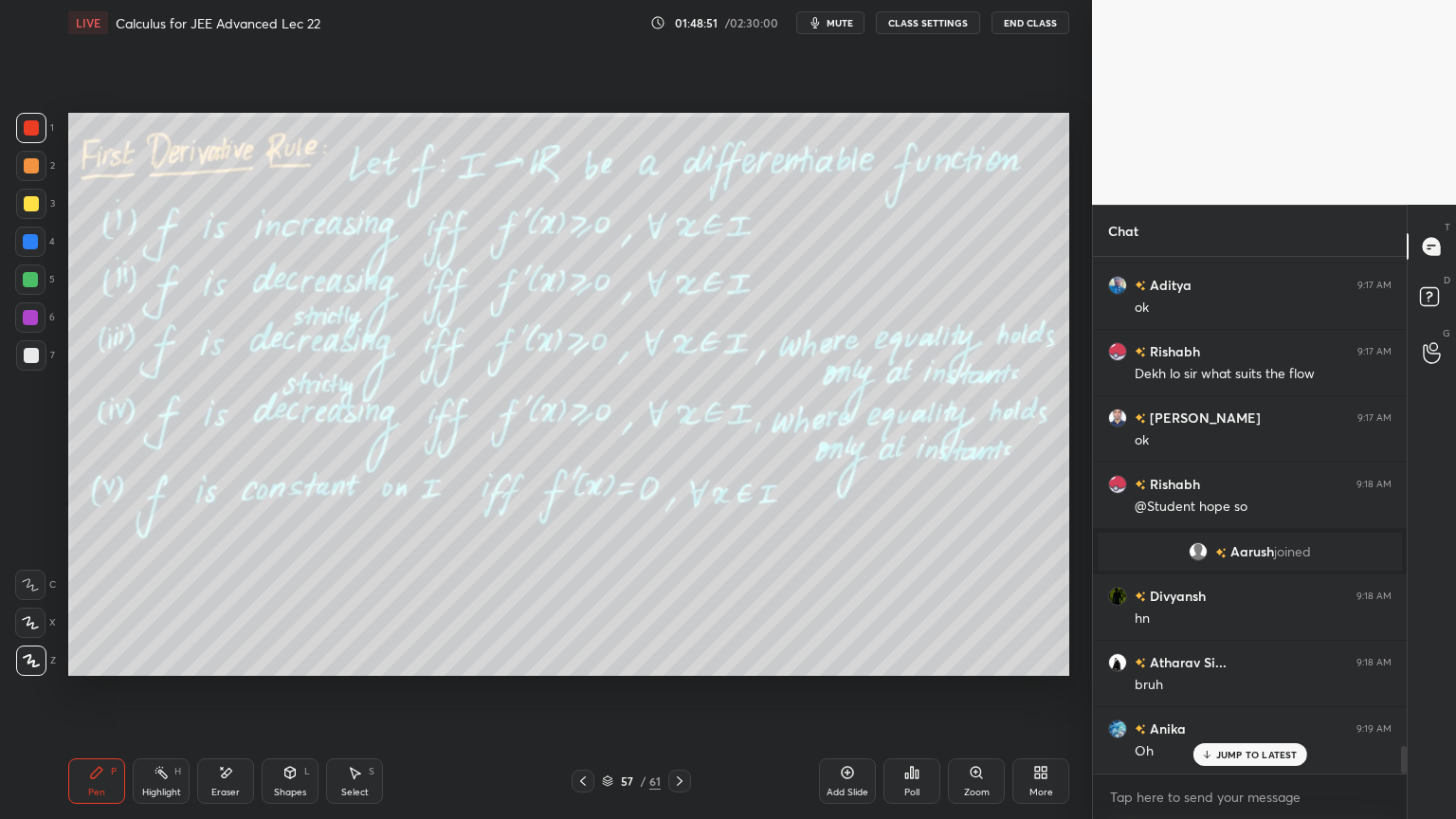 scroll, scrollTop: 9180, scrollLeft: 0, axis: vertical 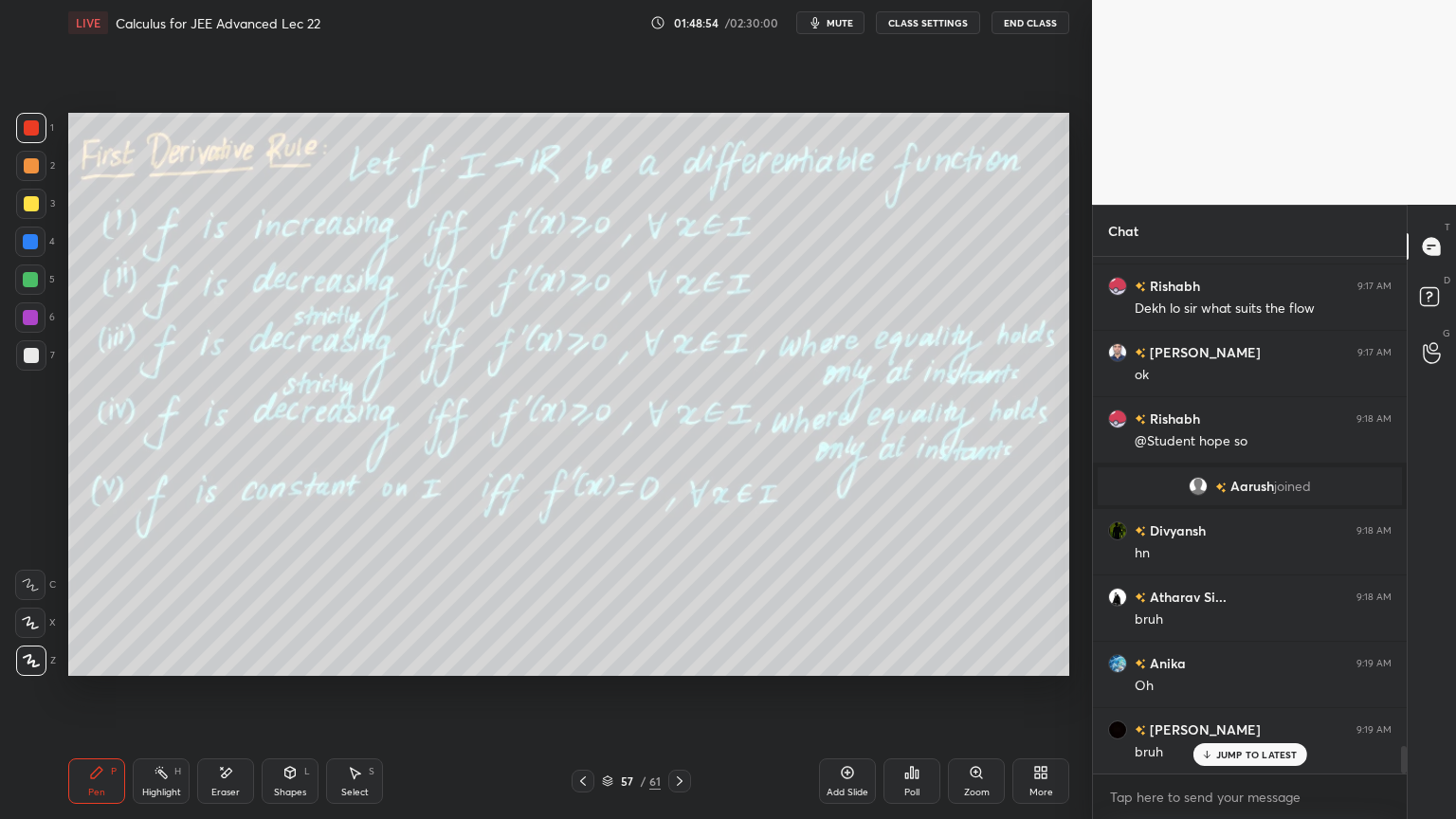 click 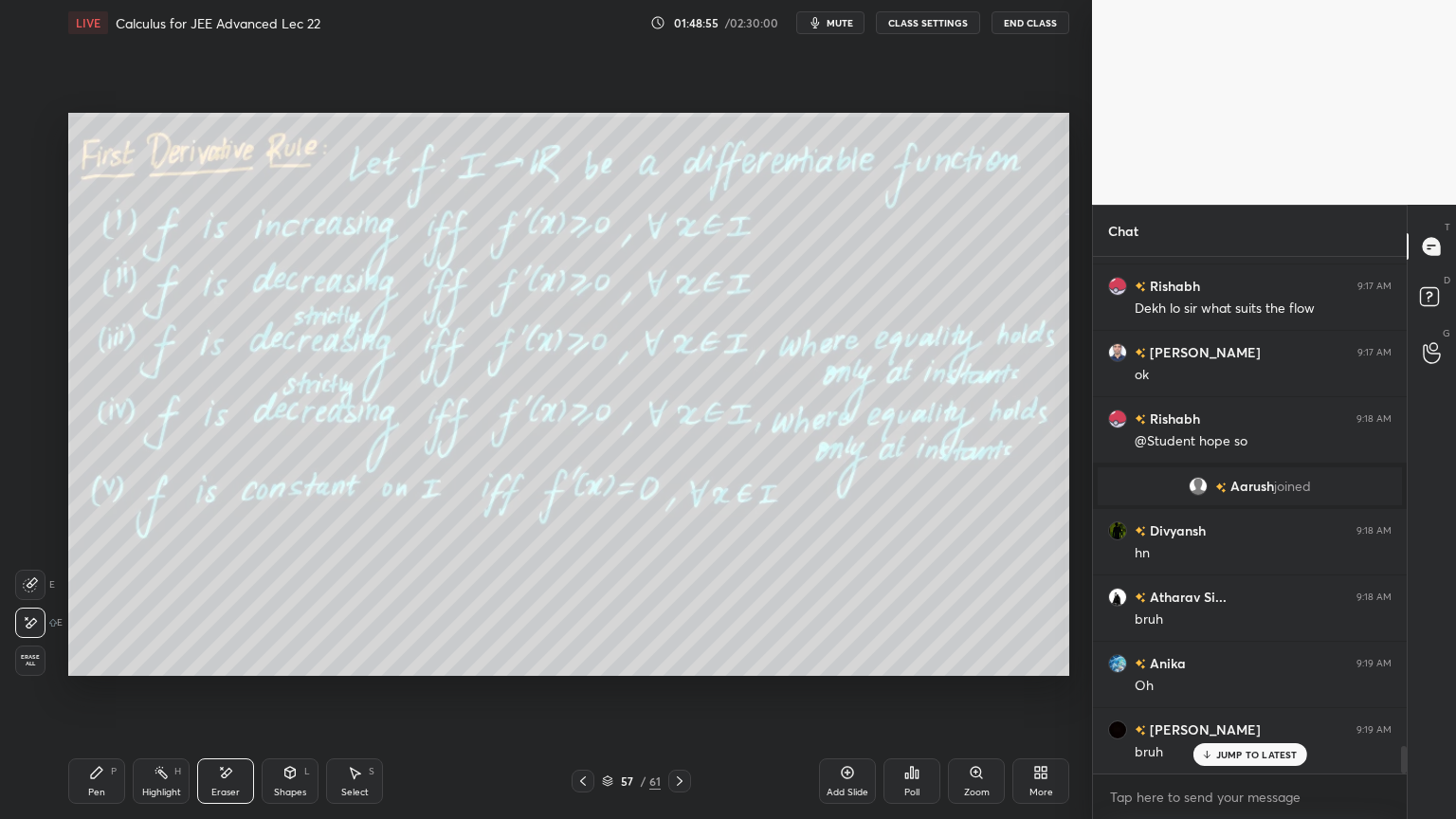 click on "Highlight H" at bounding box center (161, 781) 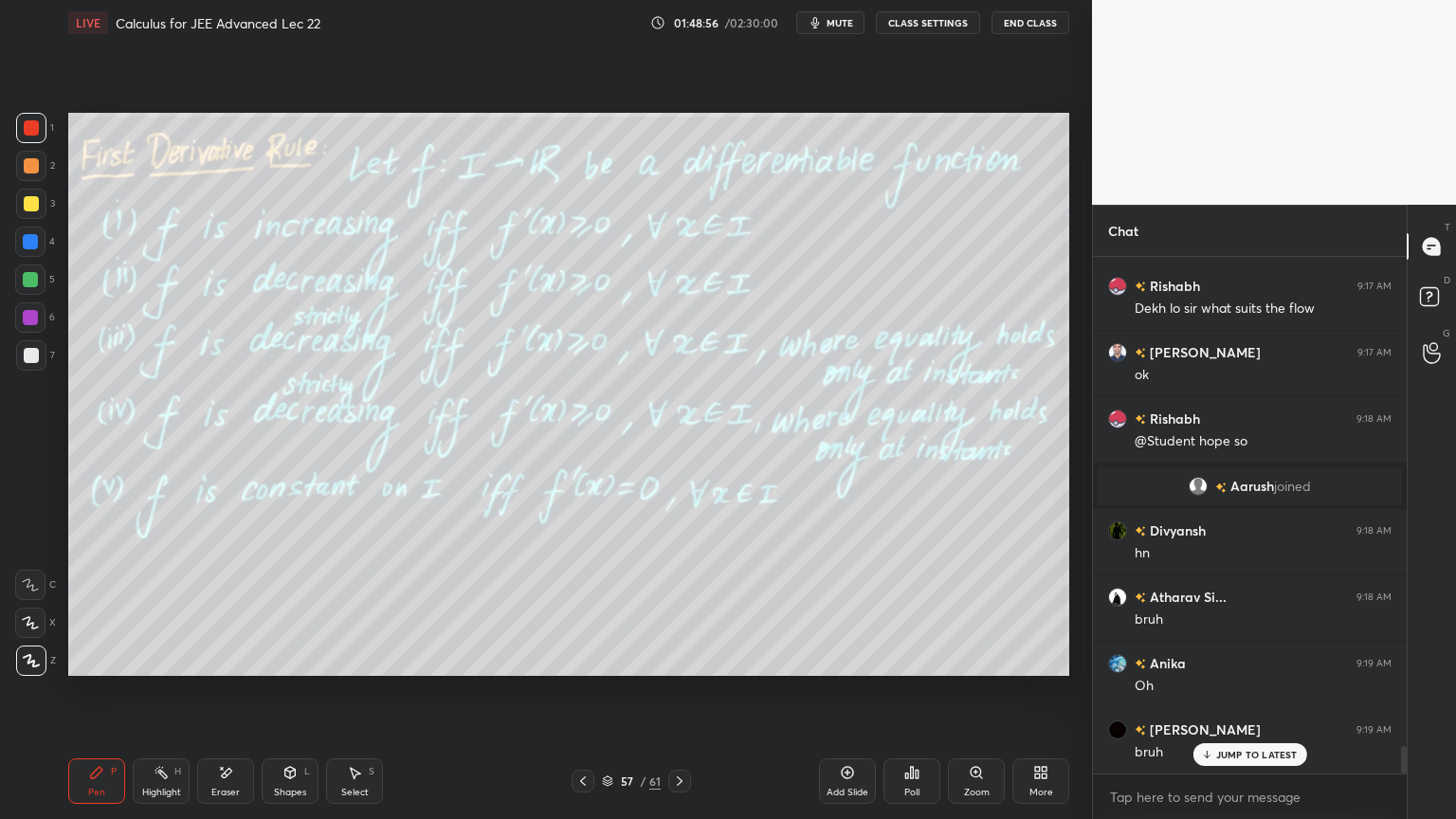 scroll, scrollTop: 9247, scrollLeft: 0, axis: vertical 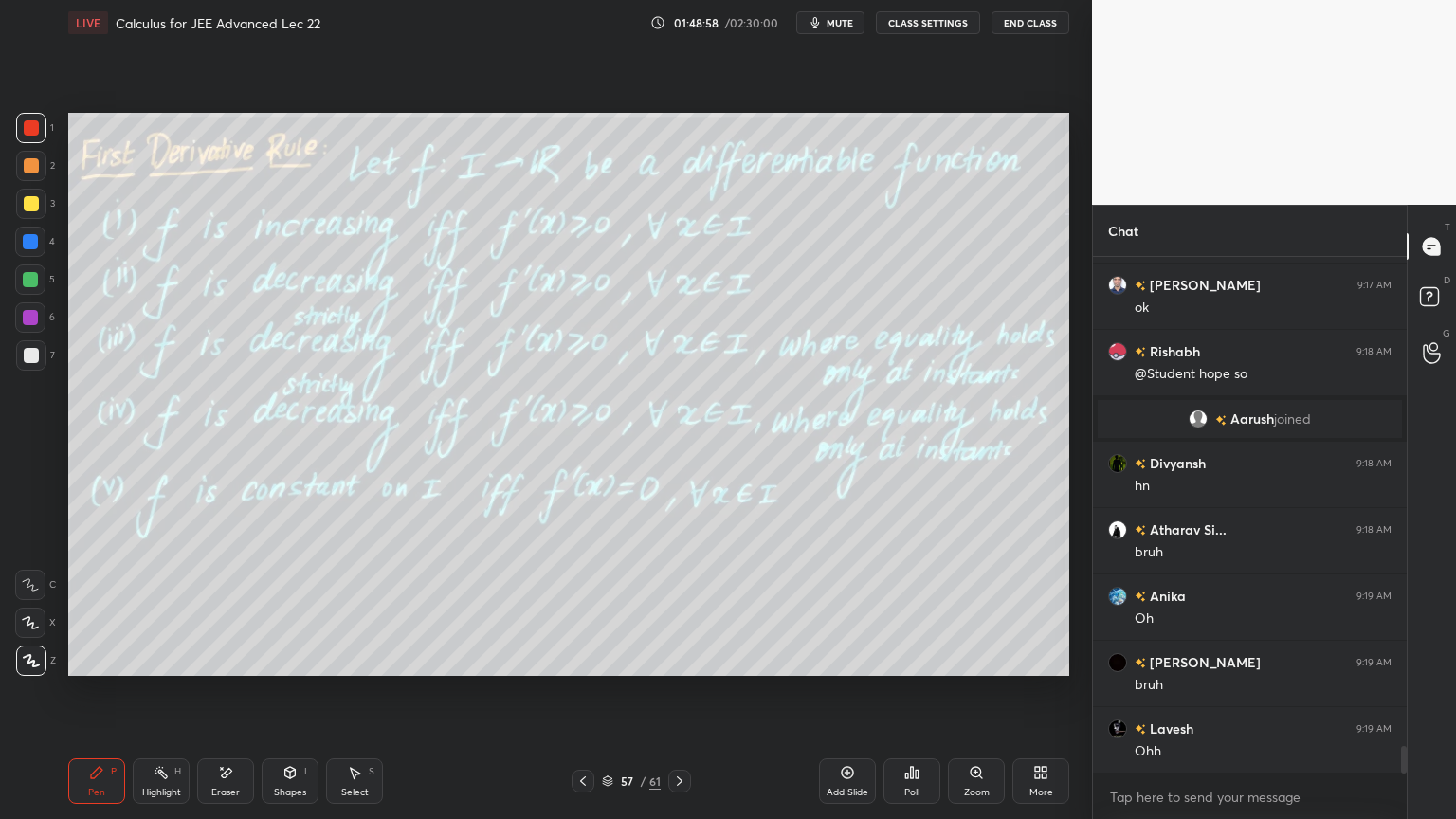 click 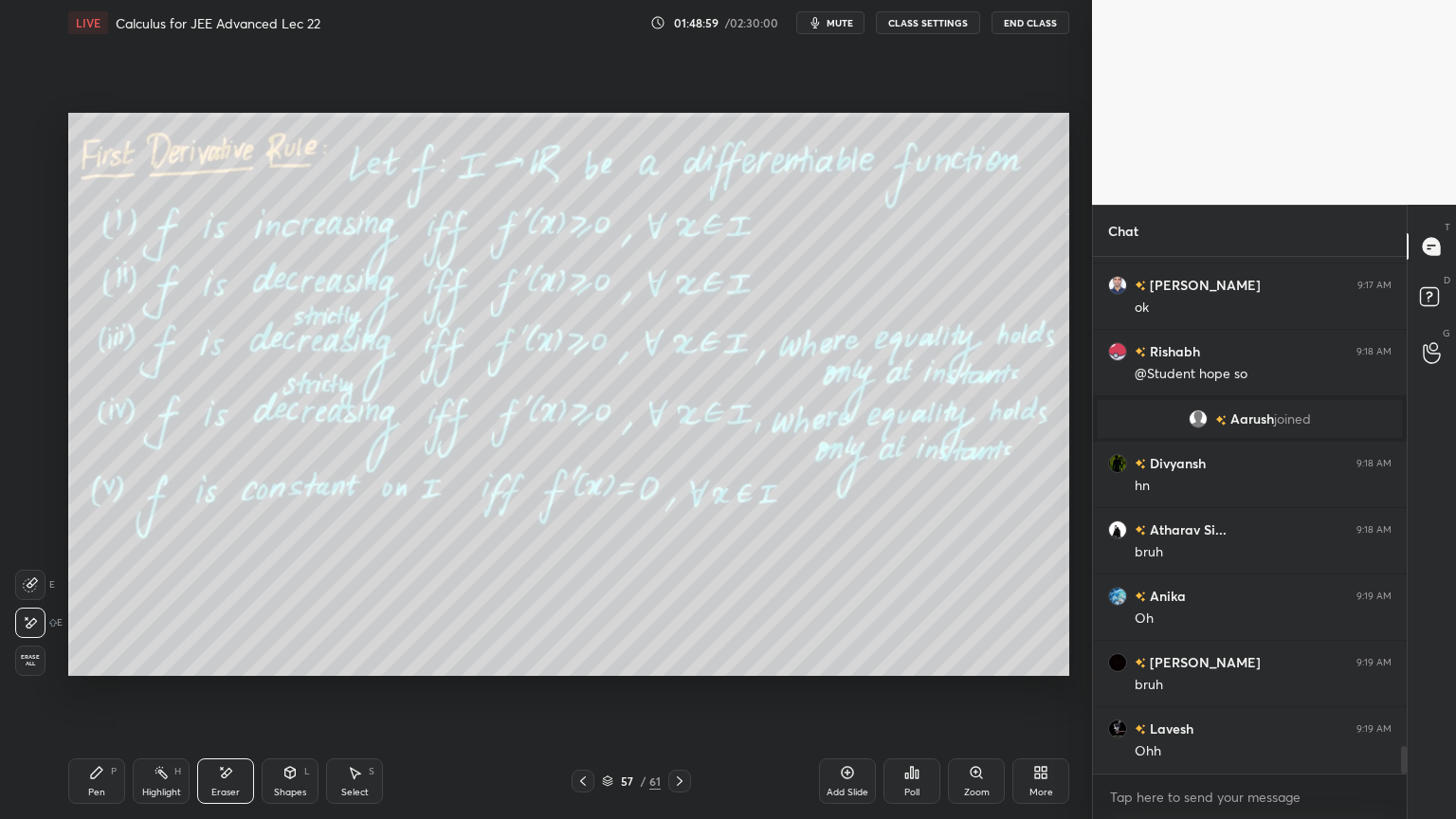 click on "Pen P" at bounding box center [97, 781] 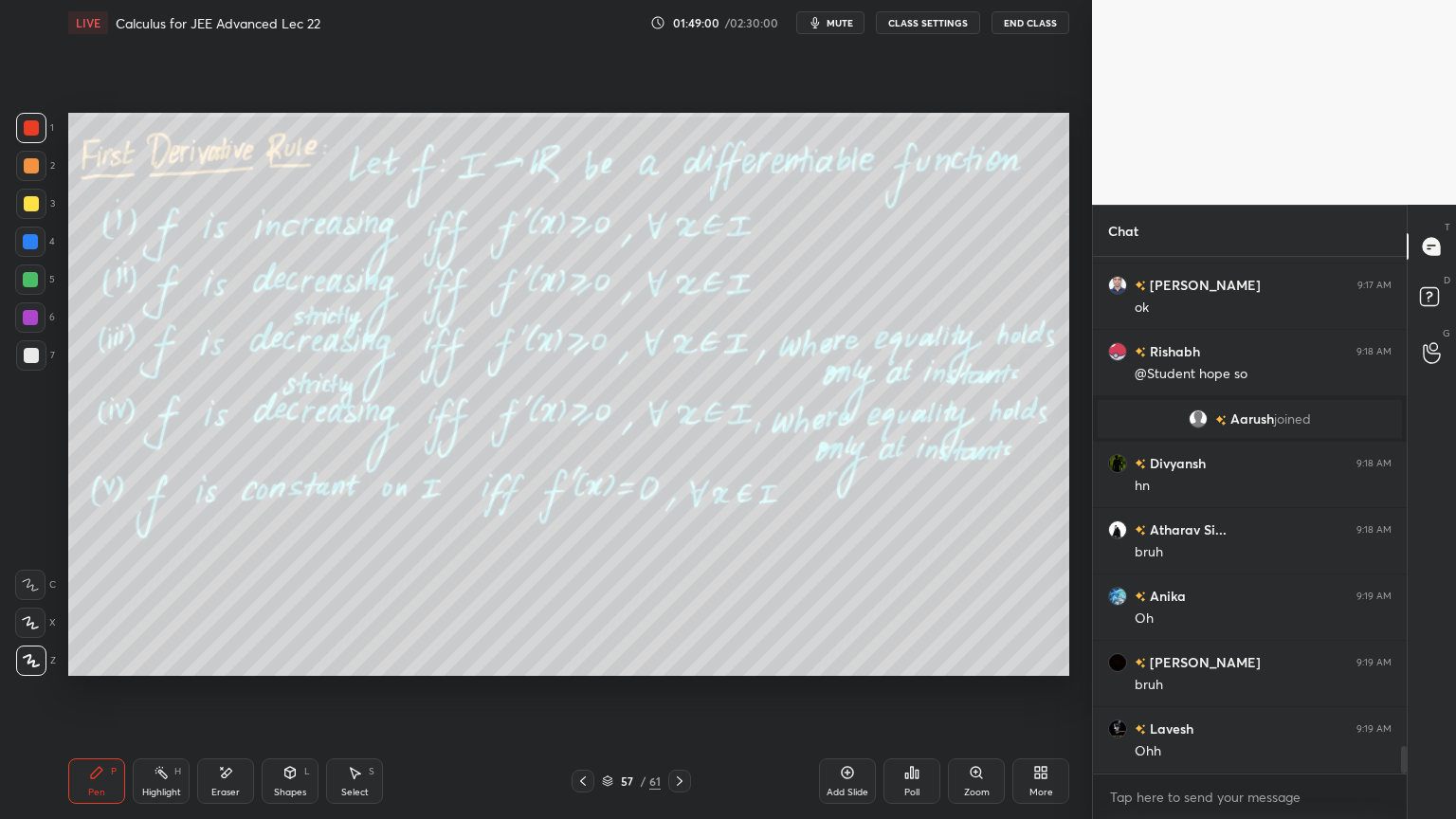 click 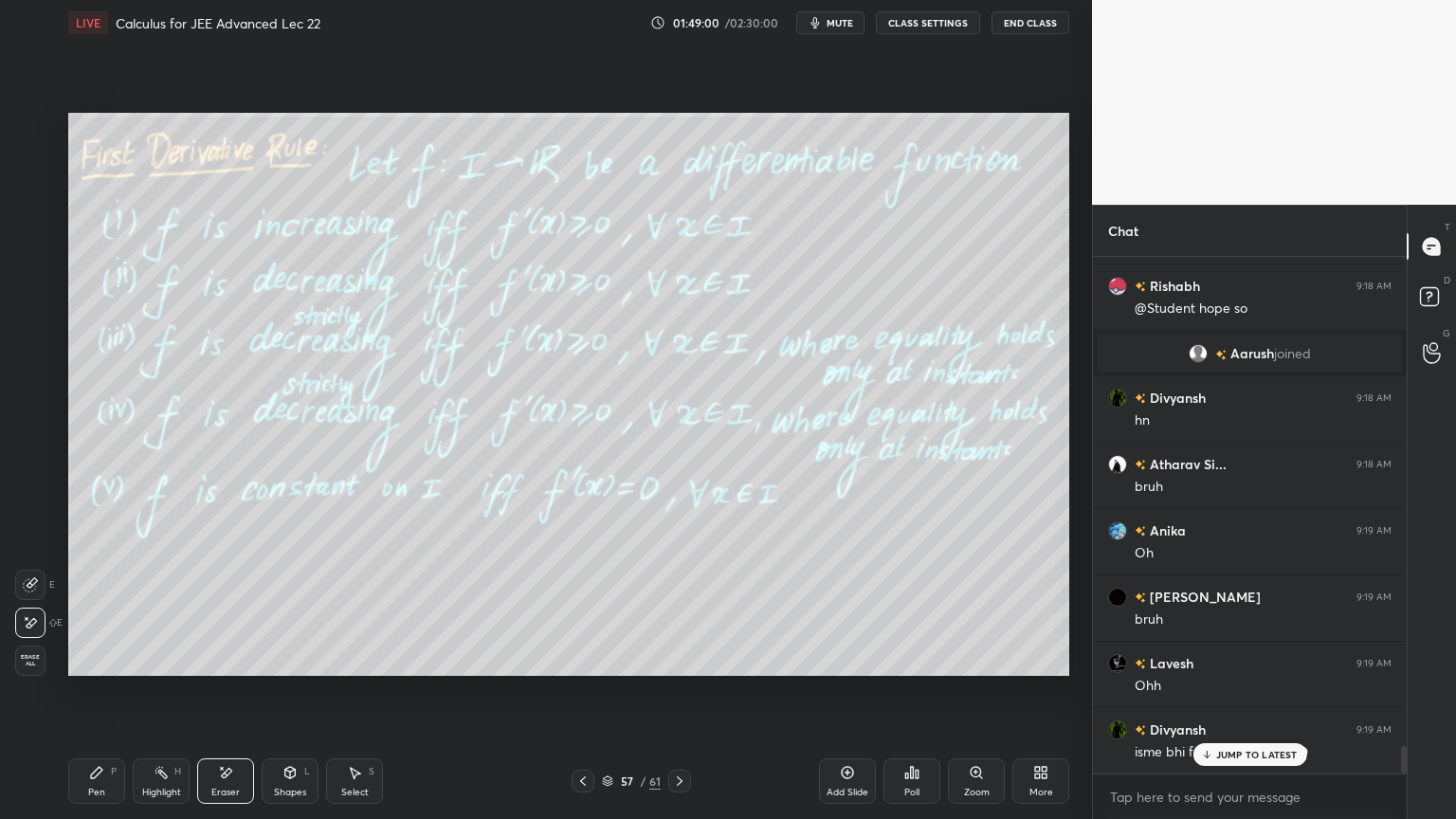 drag, startPoint x: 149, startPoint y: 783, endPoint x: 104, endPoint y: 789, distance: 45.39824 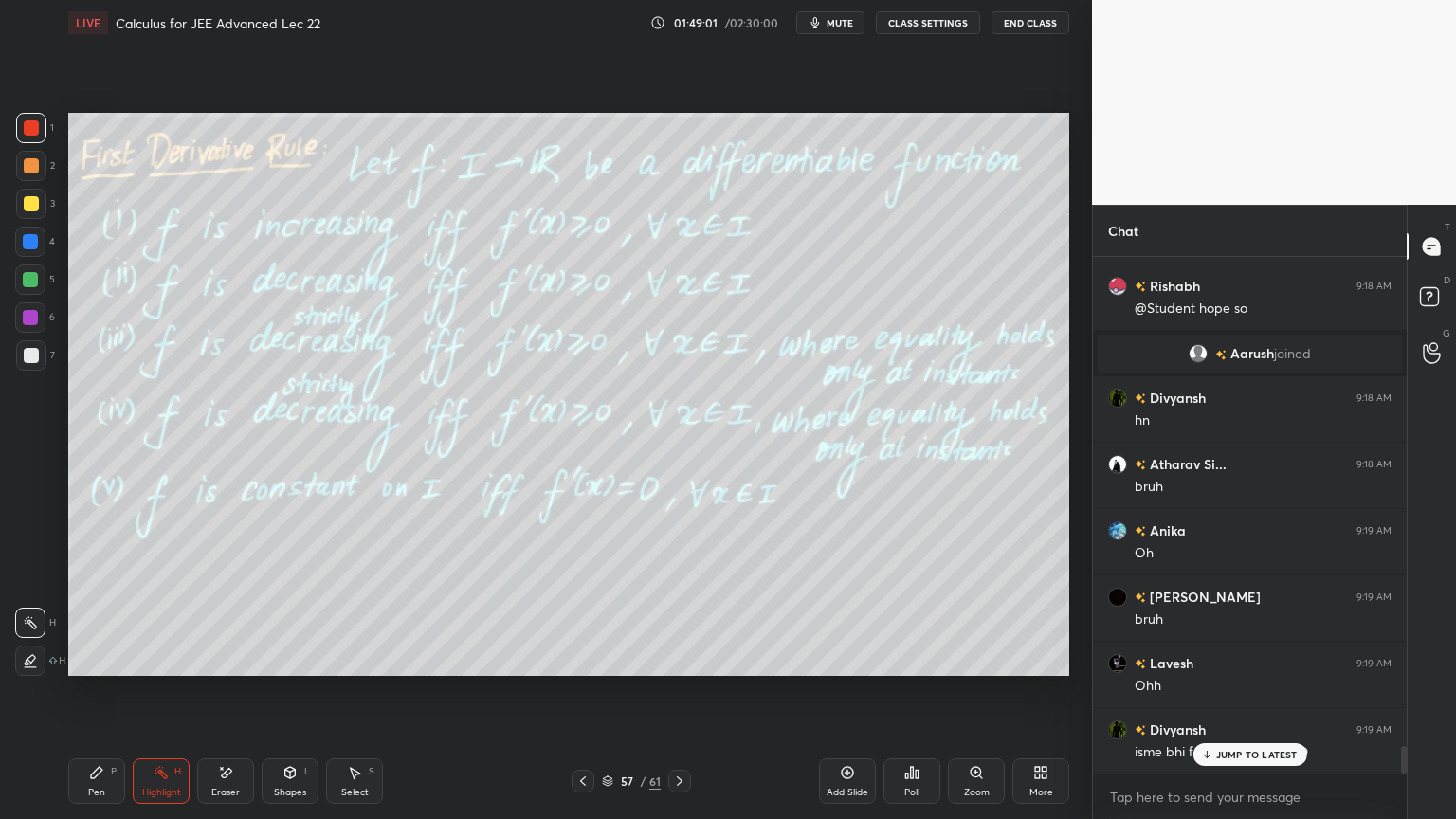 click on "Pen" at bounding box center [97, 792] 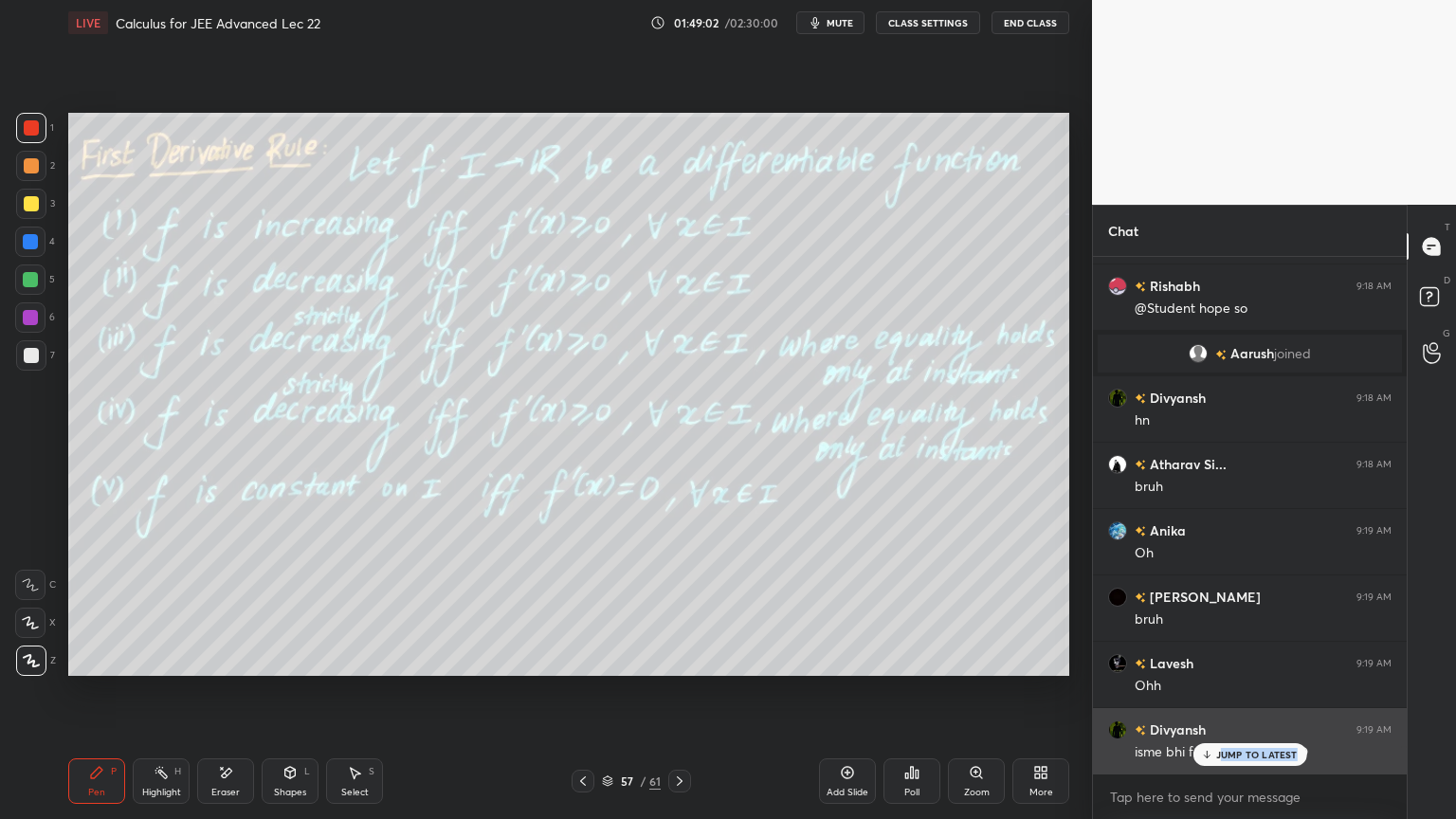 click on "JUMP TO LATEST" at bounding box center (1249, 755) 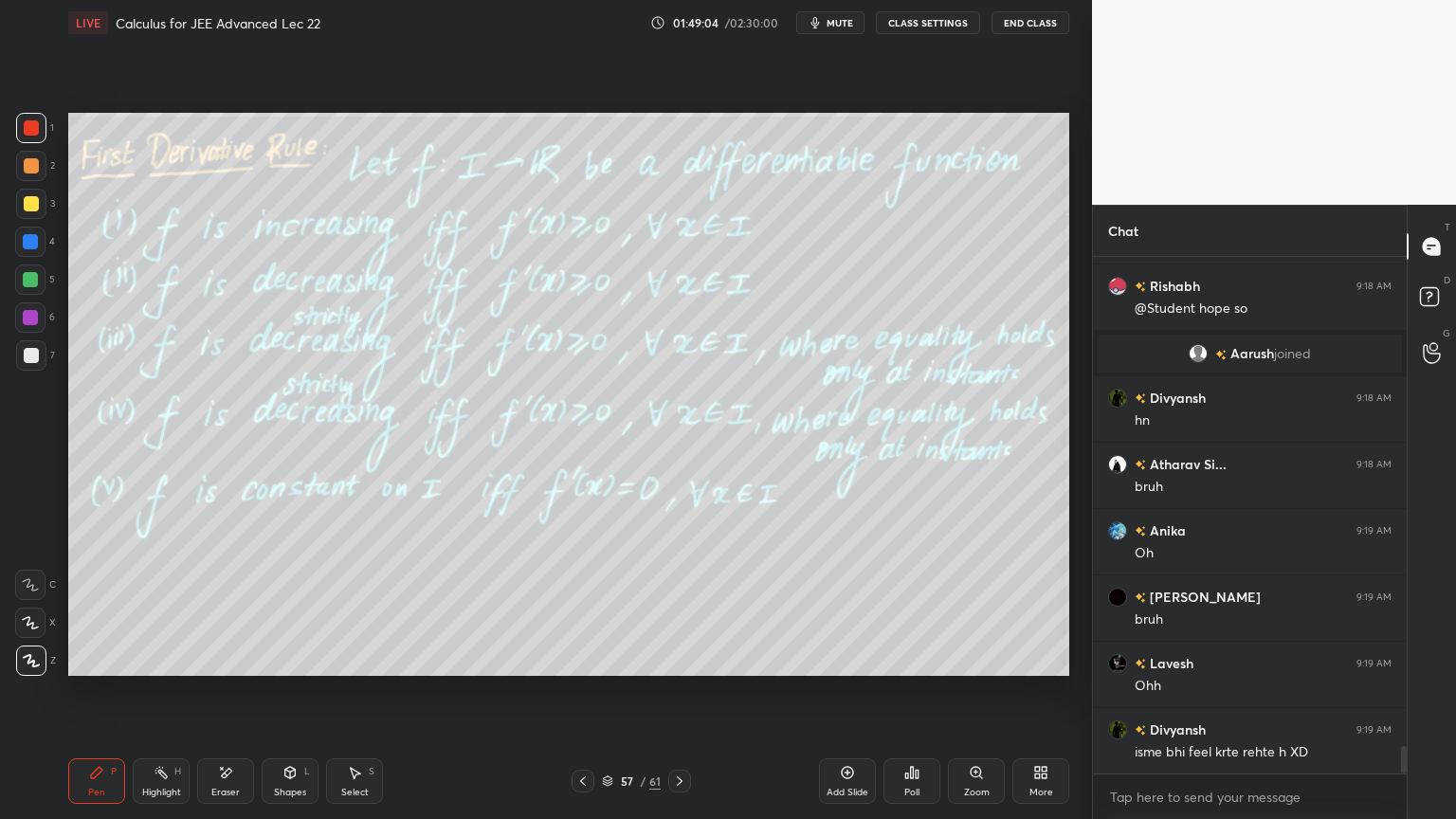 drag, startPoint x: 235, startPoint y: 777, endPoint x: 278, endPoint y: 760, distance: 46.238512 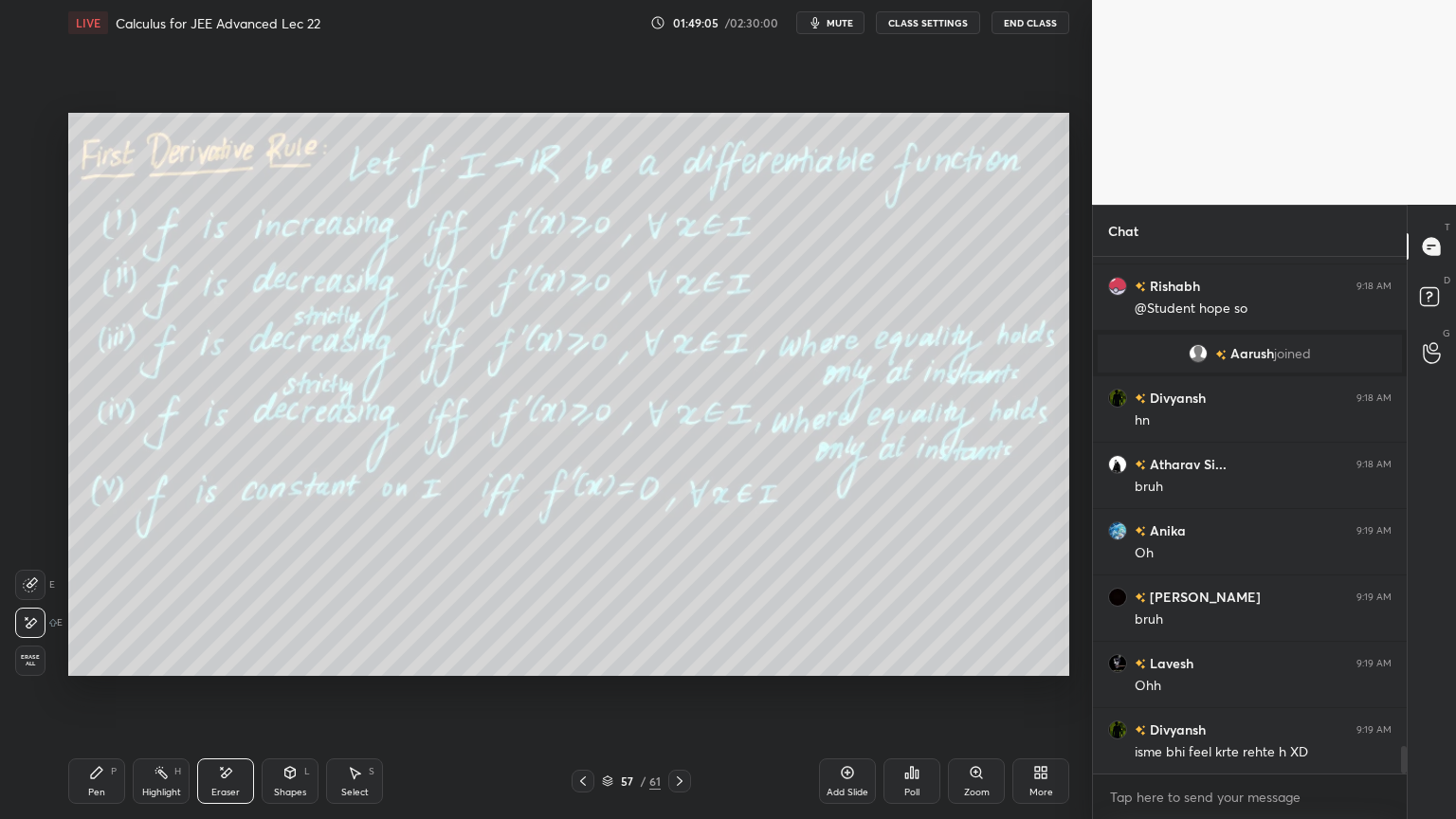 click on "Pen P" at bounding box center [97, 781] 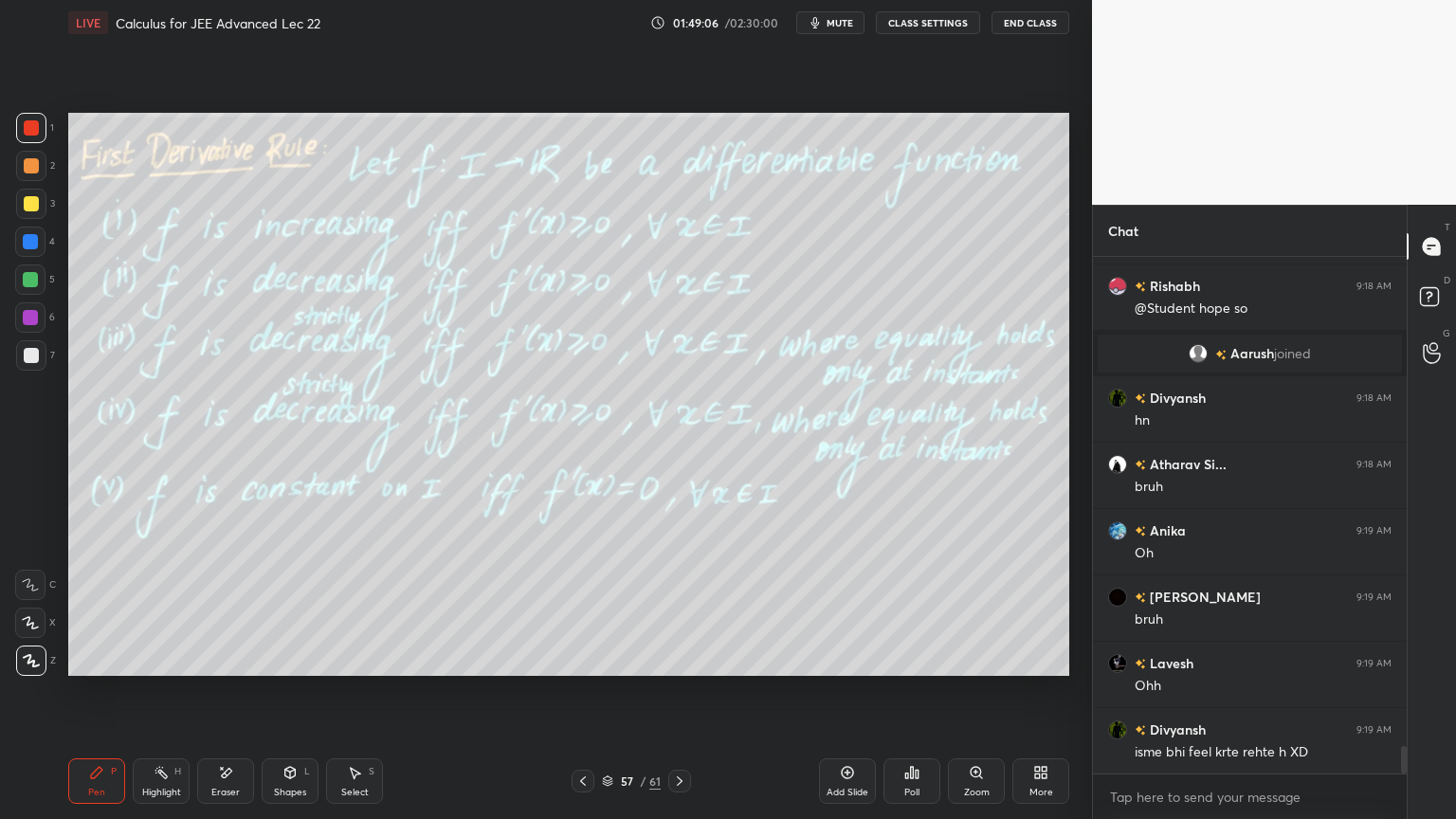 drag, startPoint x: 228, startPoint y: 775, endPoint x: 228, endPoint y: 788, distance: 13 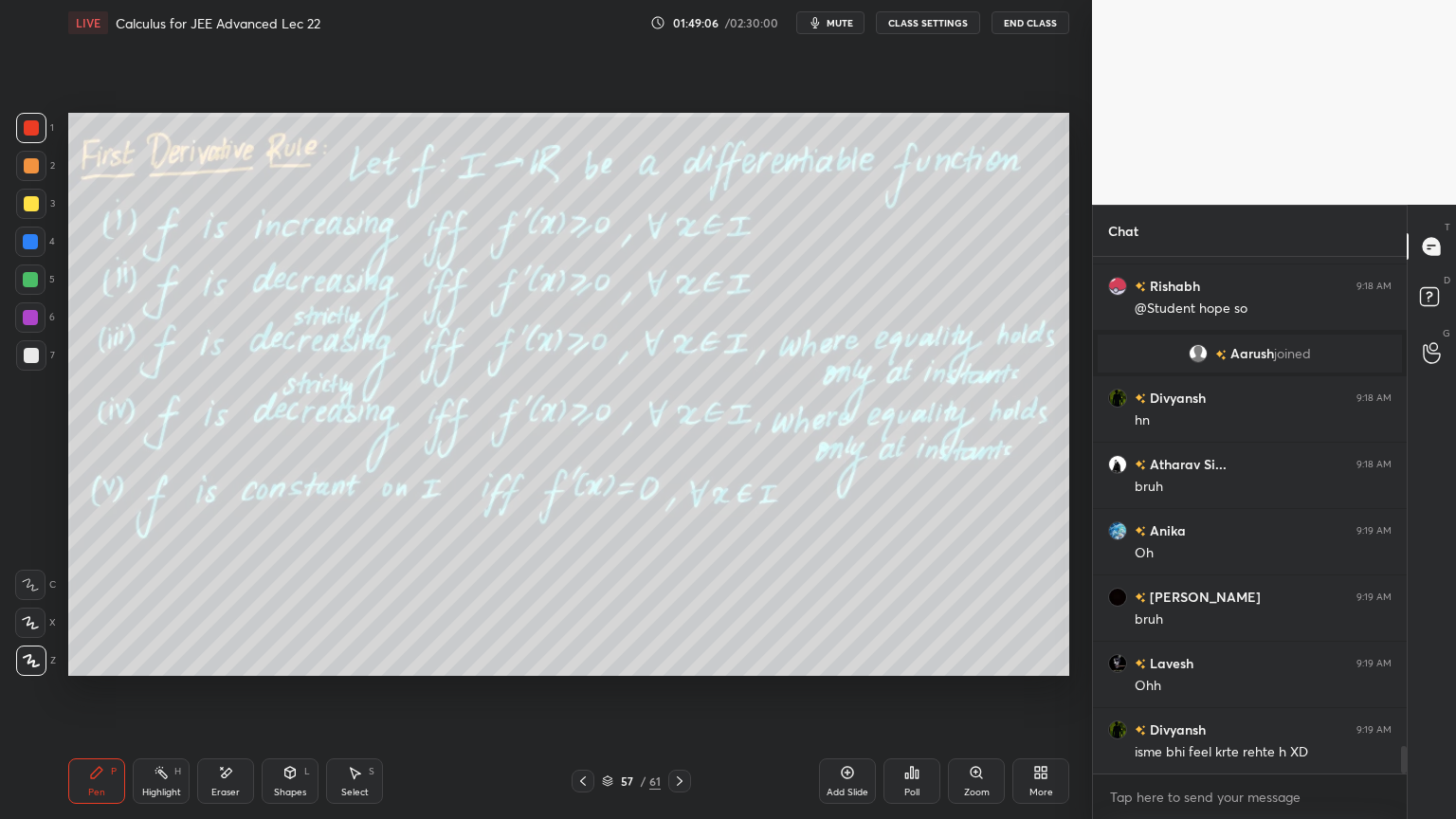 click 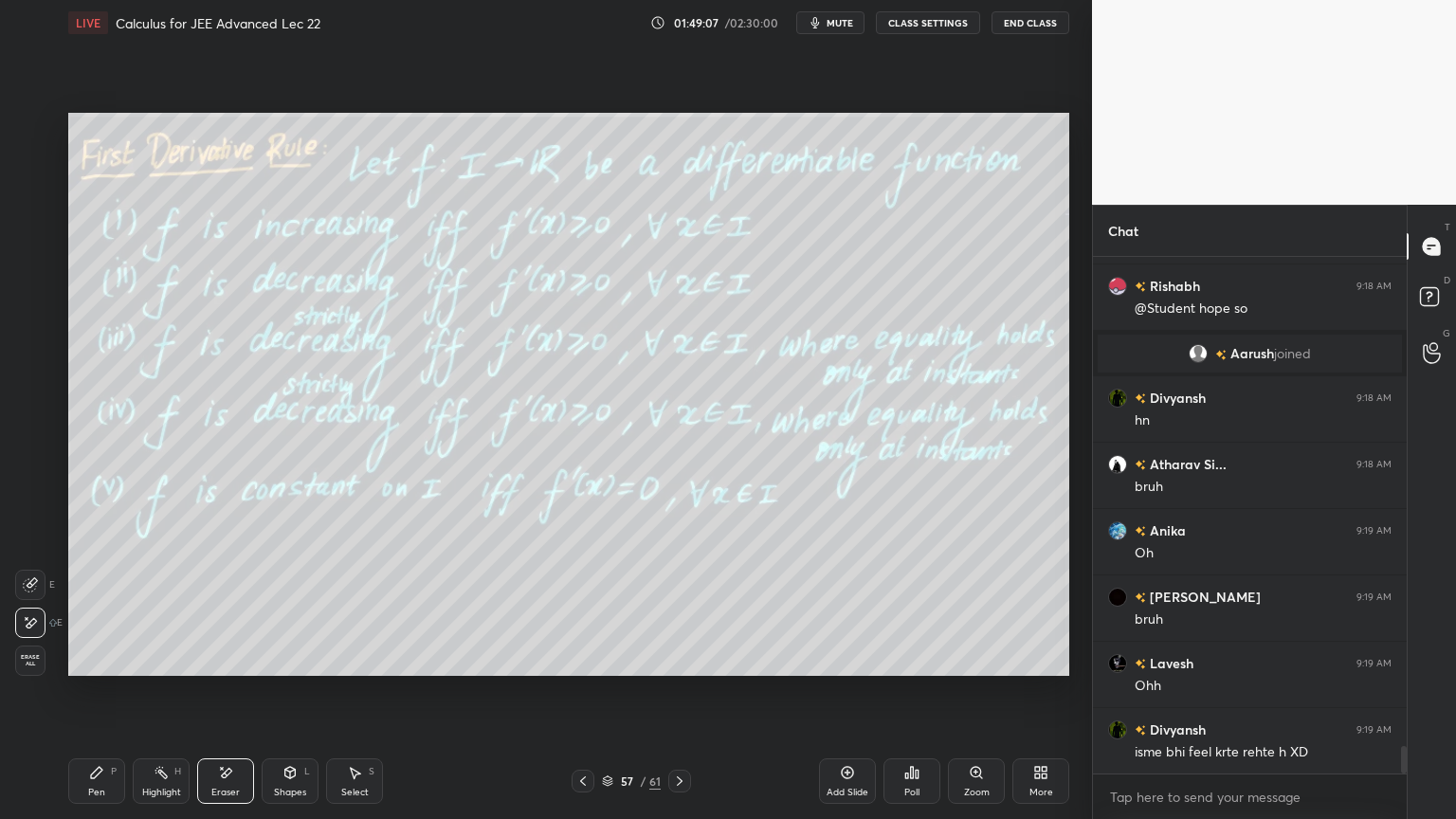 drag, startPoint x: 30, startPoint y: 661, endPoint x: 46, endPoint y: 667, distance: 17.088007 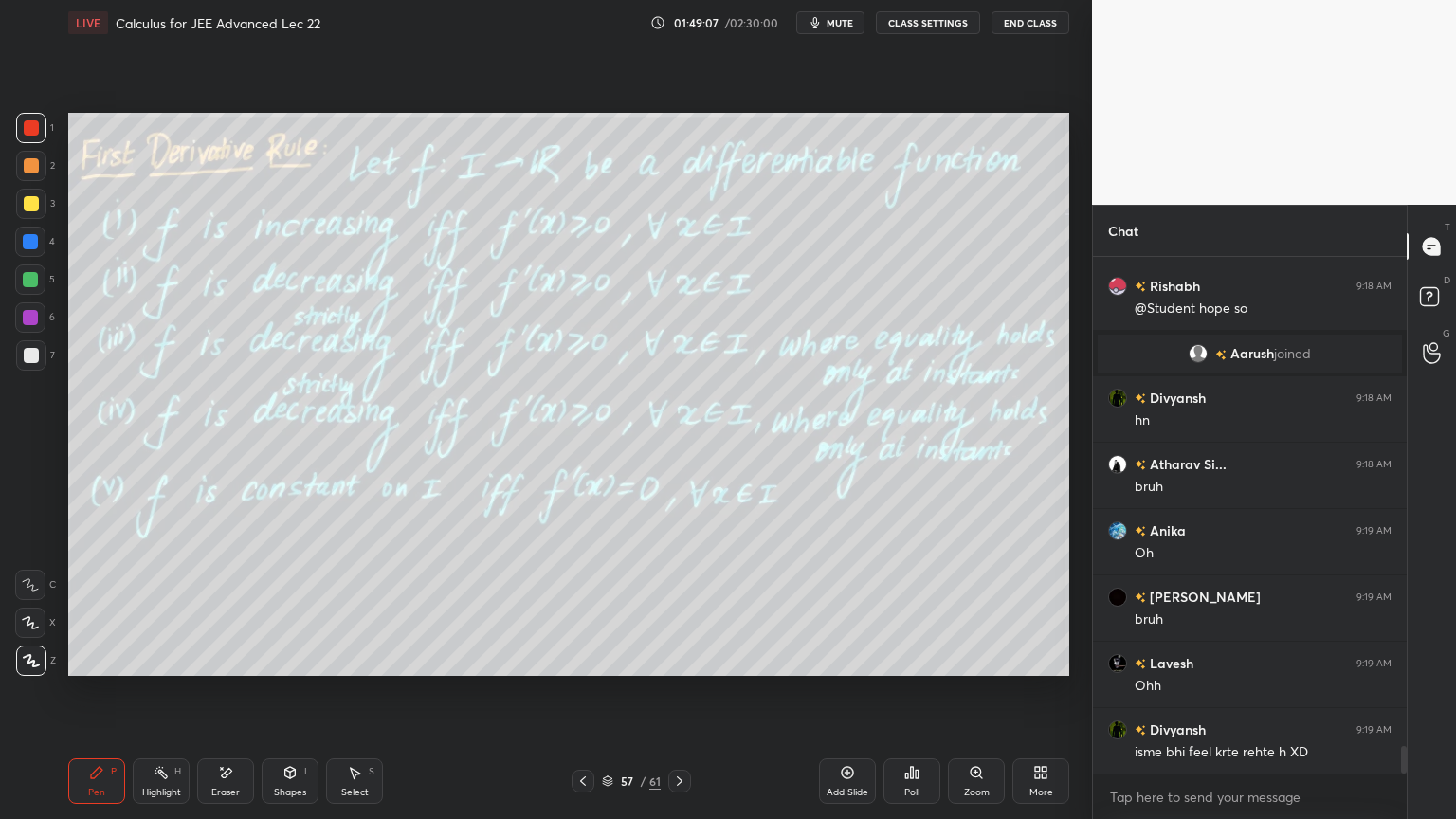 click on "Highlight H" at bounding box center (161, 781) 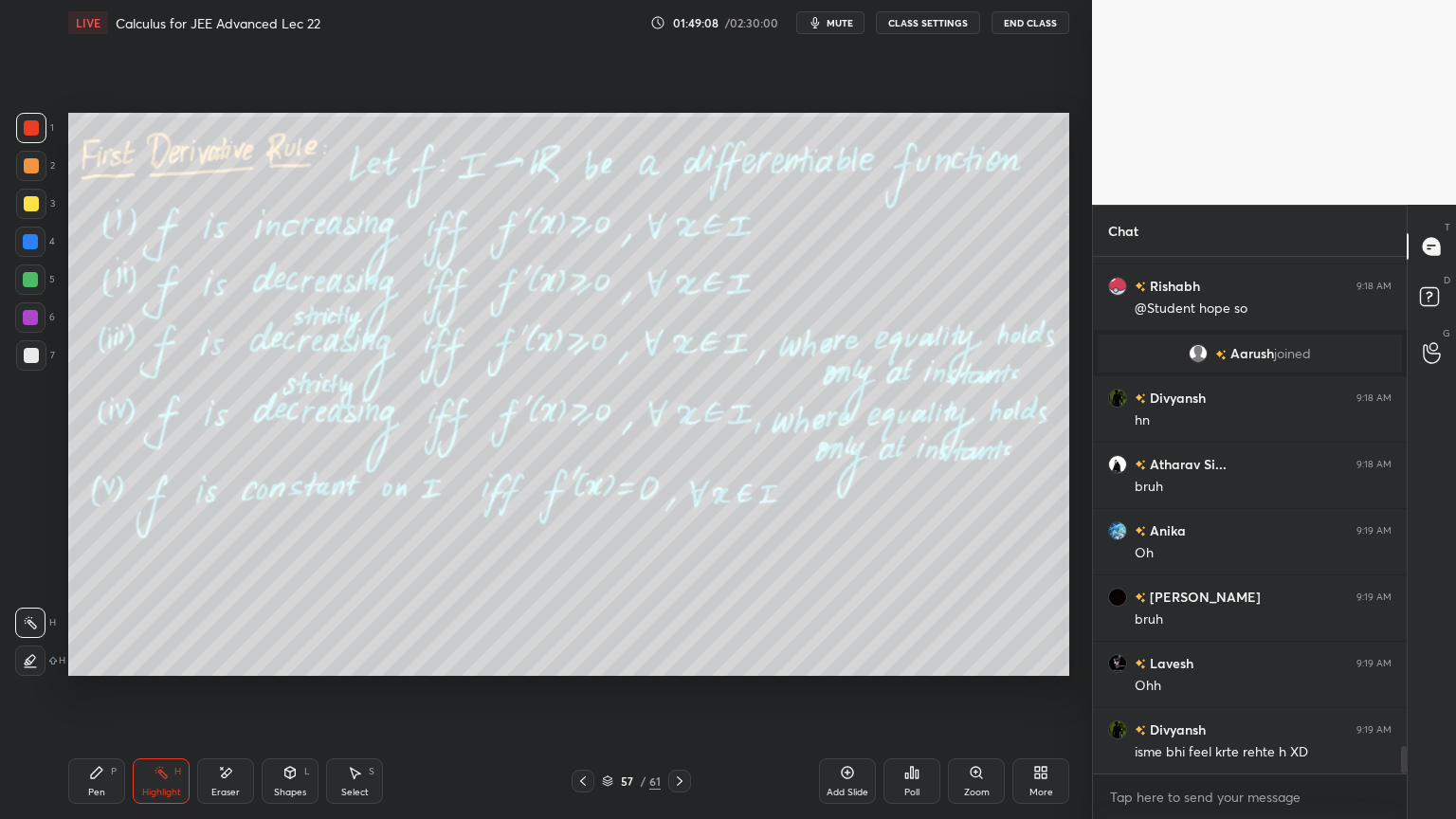 click on "Pen P" at bounding box center [97, 781] 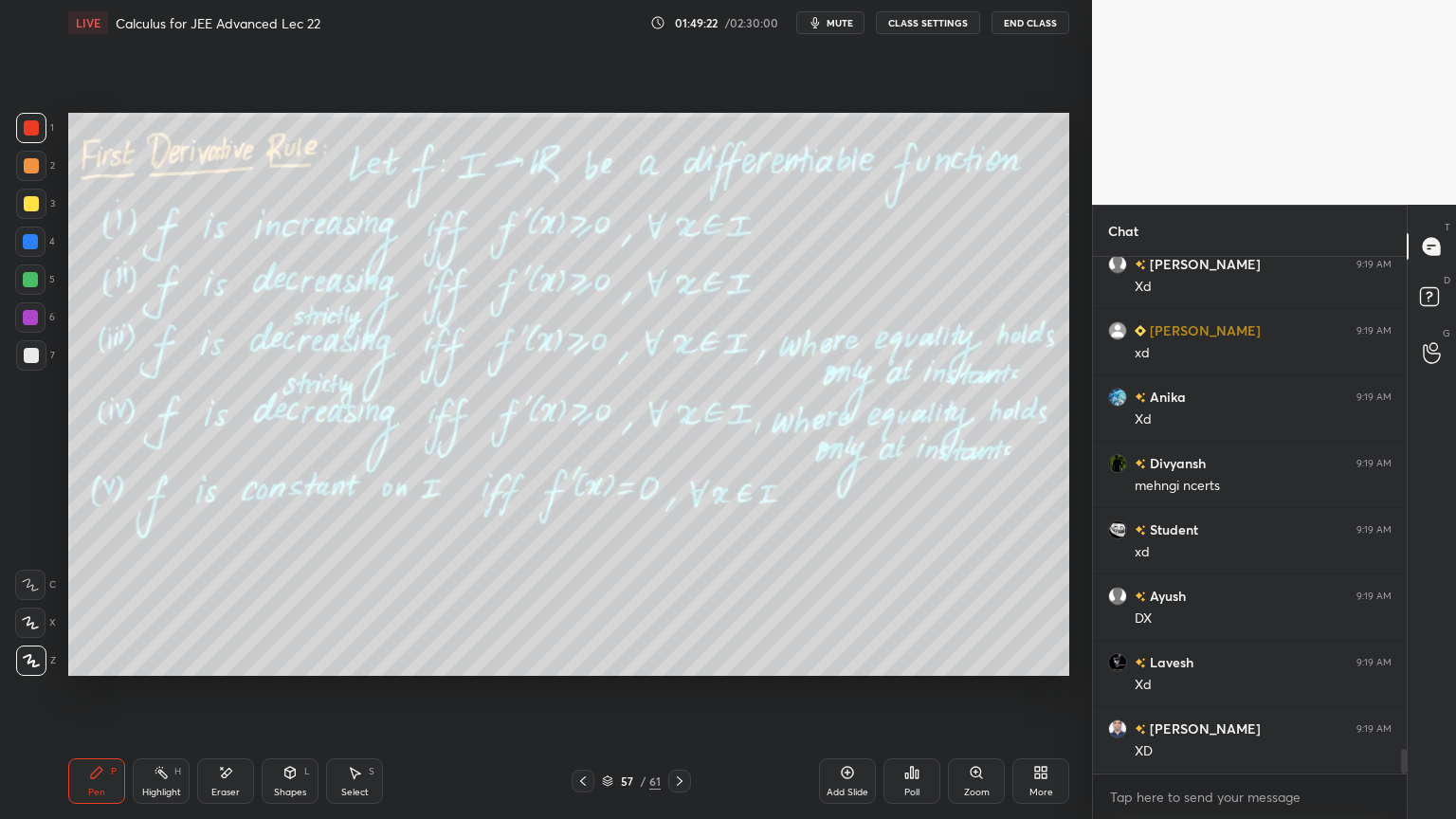 scroll, scrollTop: 10260, scrollLeft: 0, axis: vertical 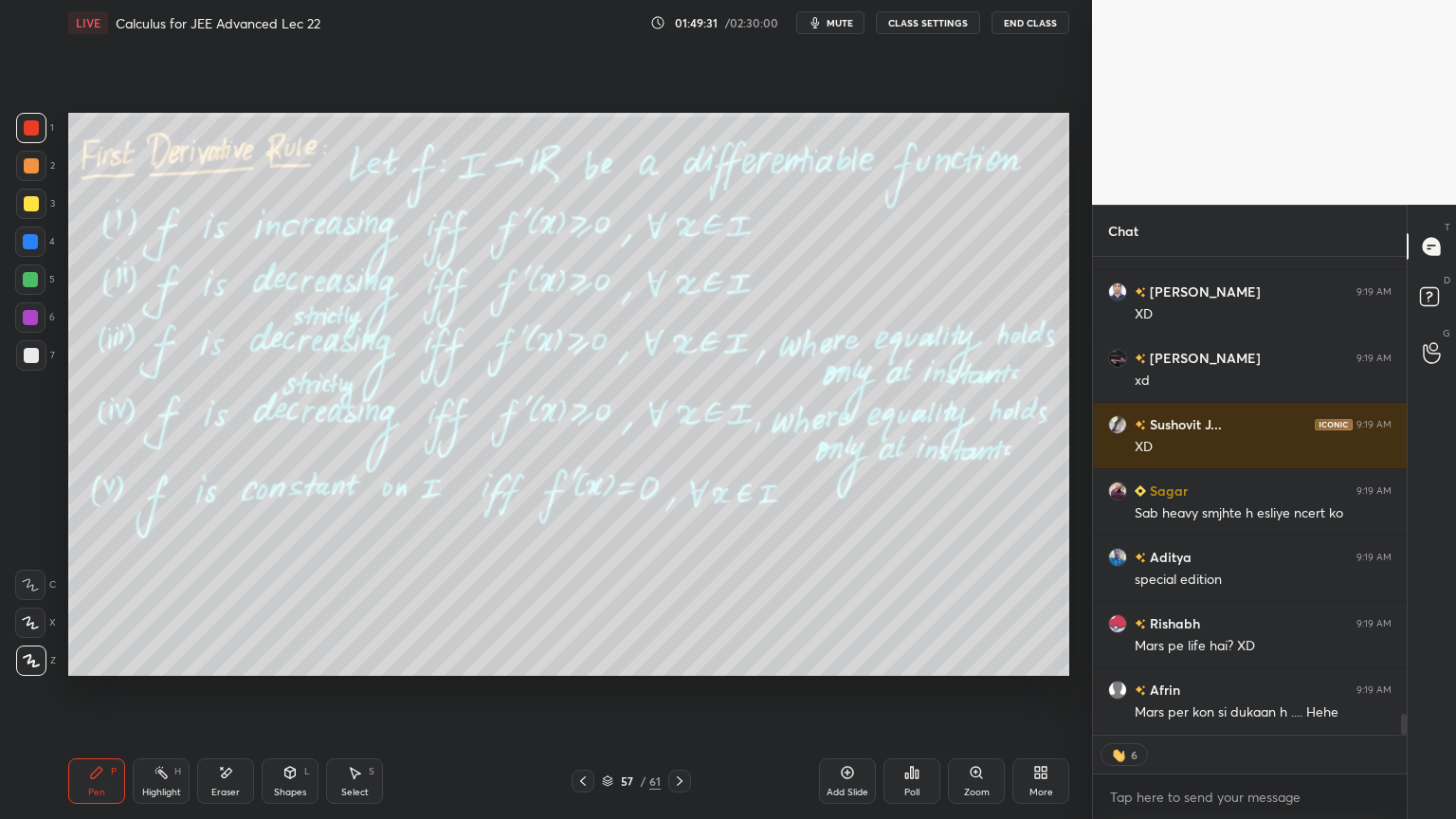 click 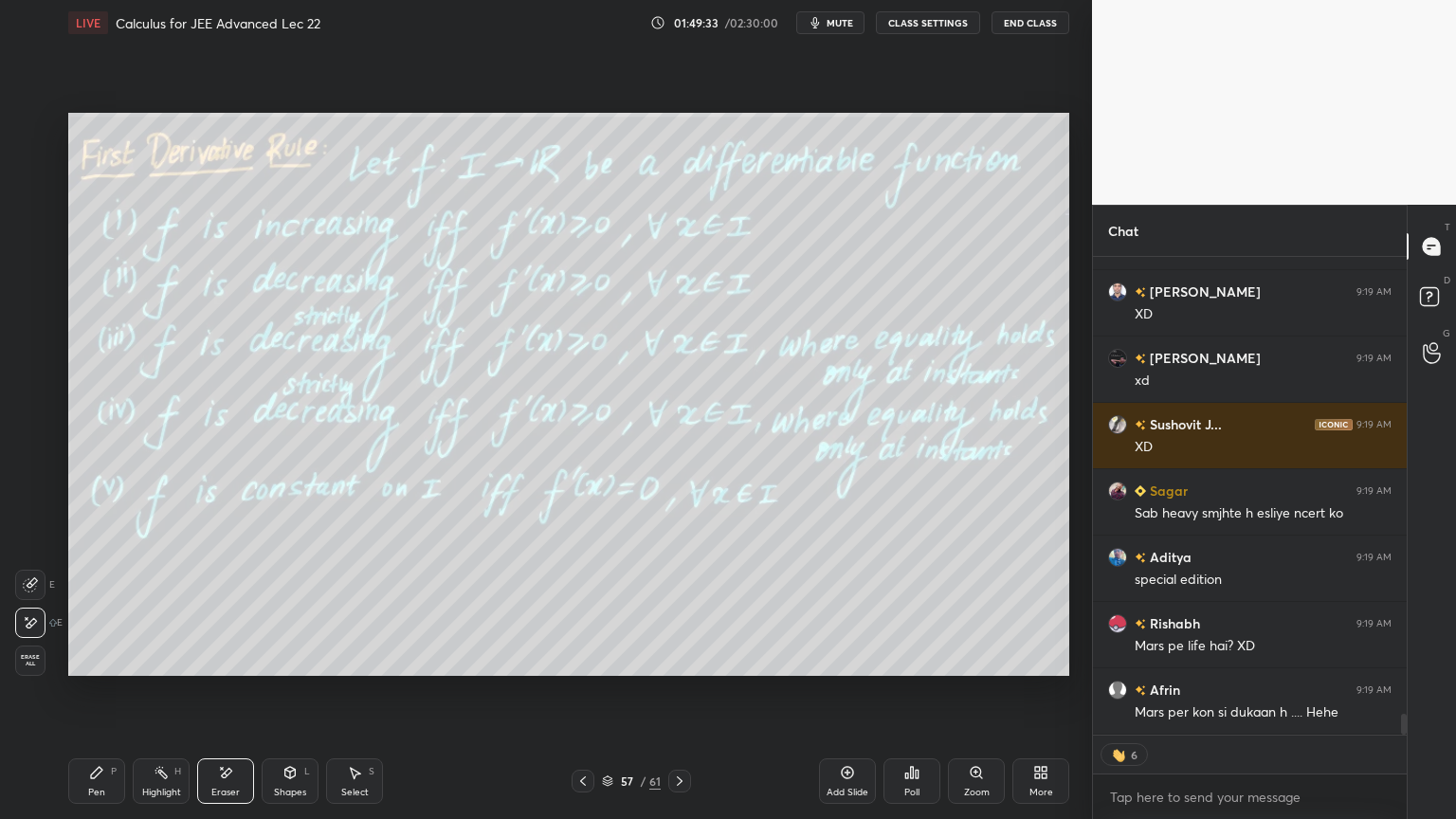 click on "Pen P" at bounding box center [97, 781] 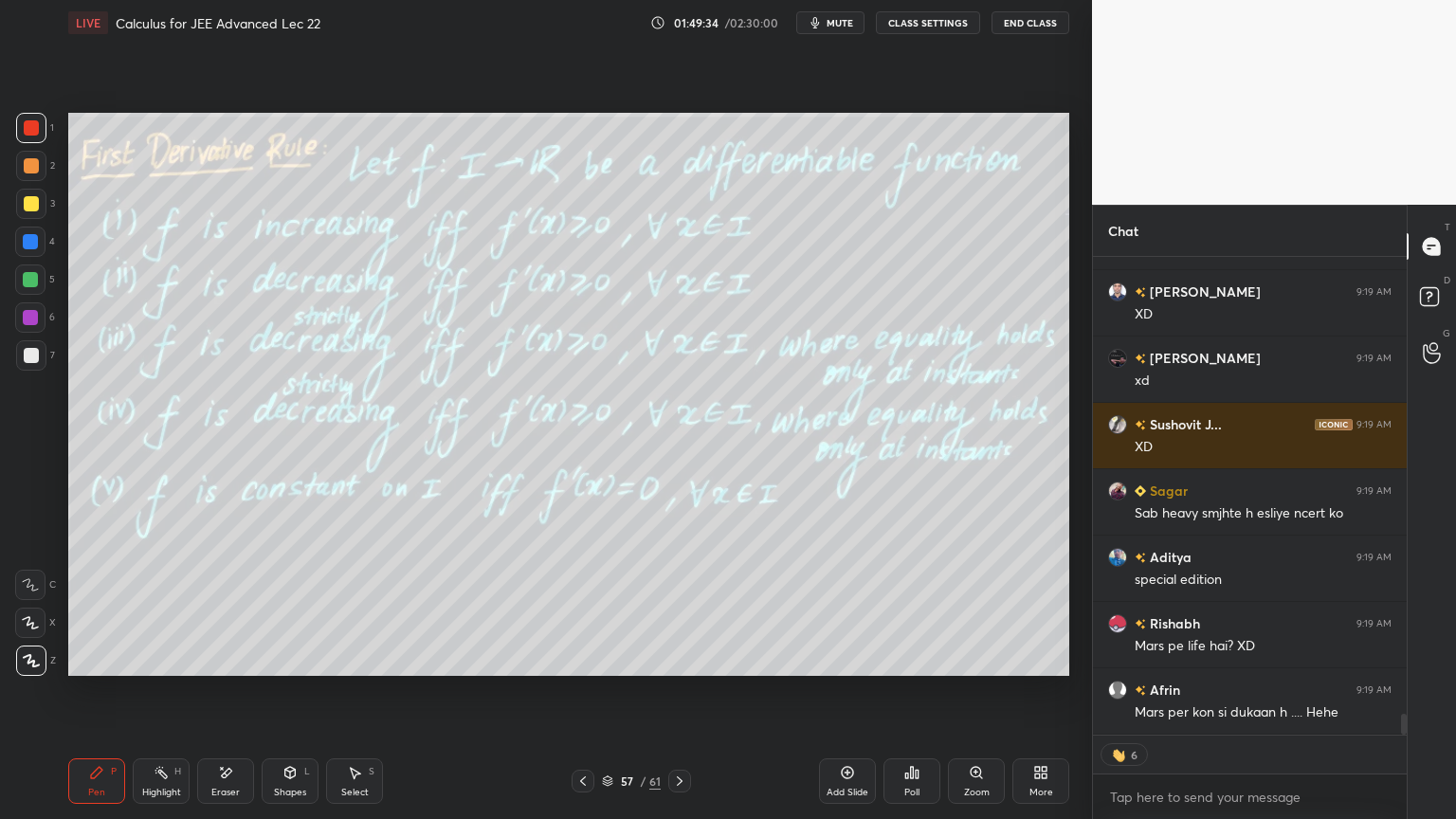 scroll, scrollTop: 10698, scrollLeft: 0, axis: vertical 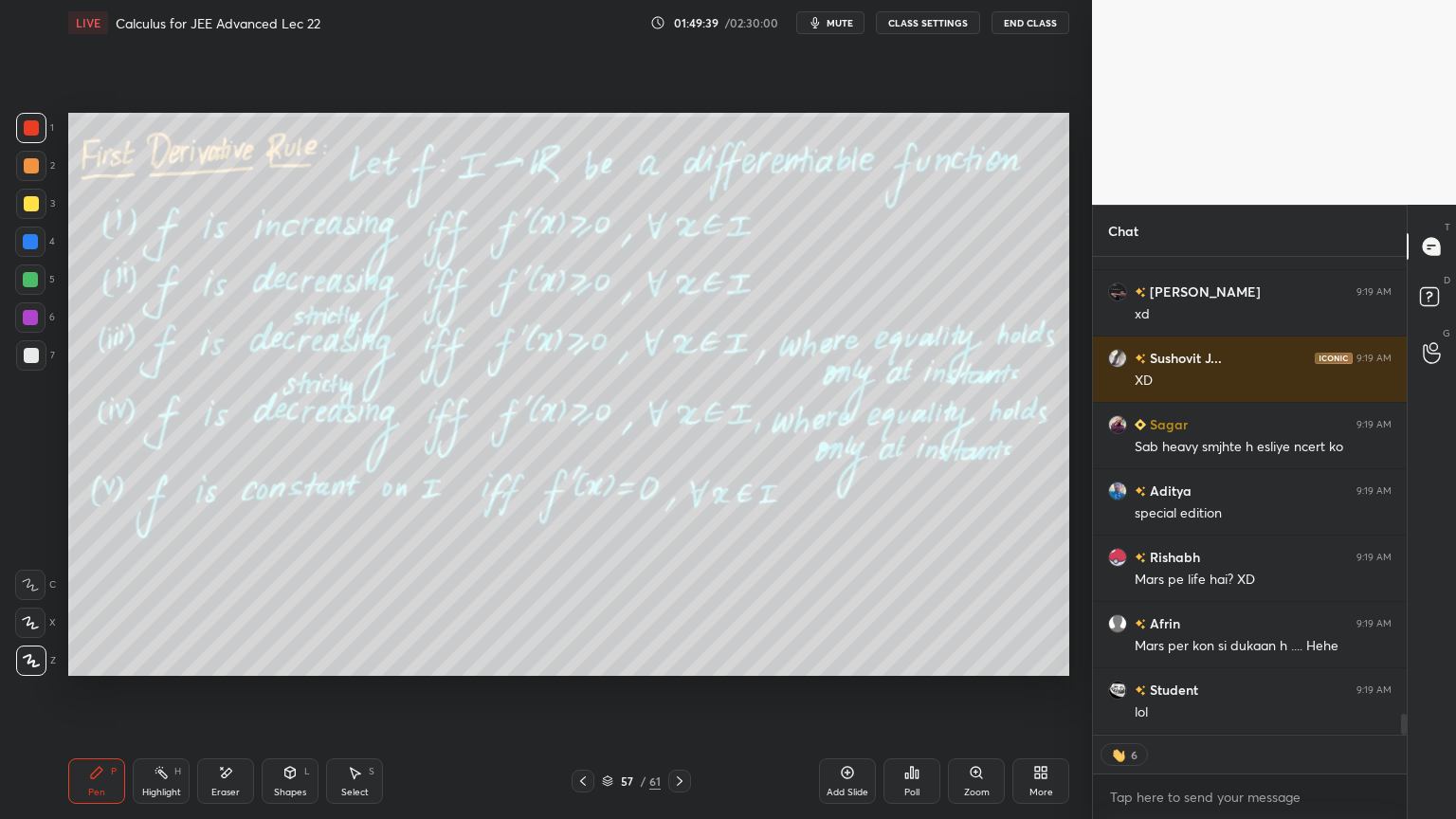 drag, startPoint x: 210, startPoint y: 789, endPoint x: 273, endPoint y: 753, distance: 72.56032 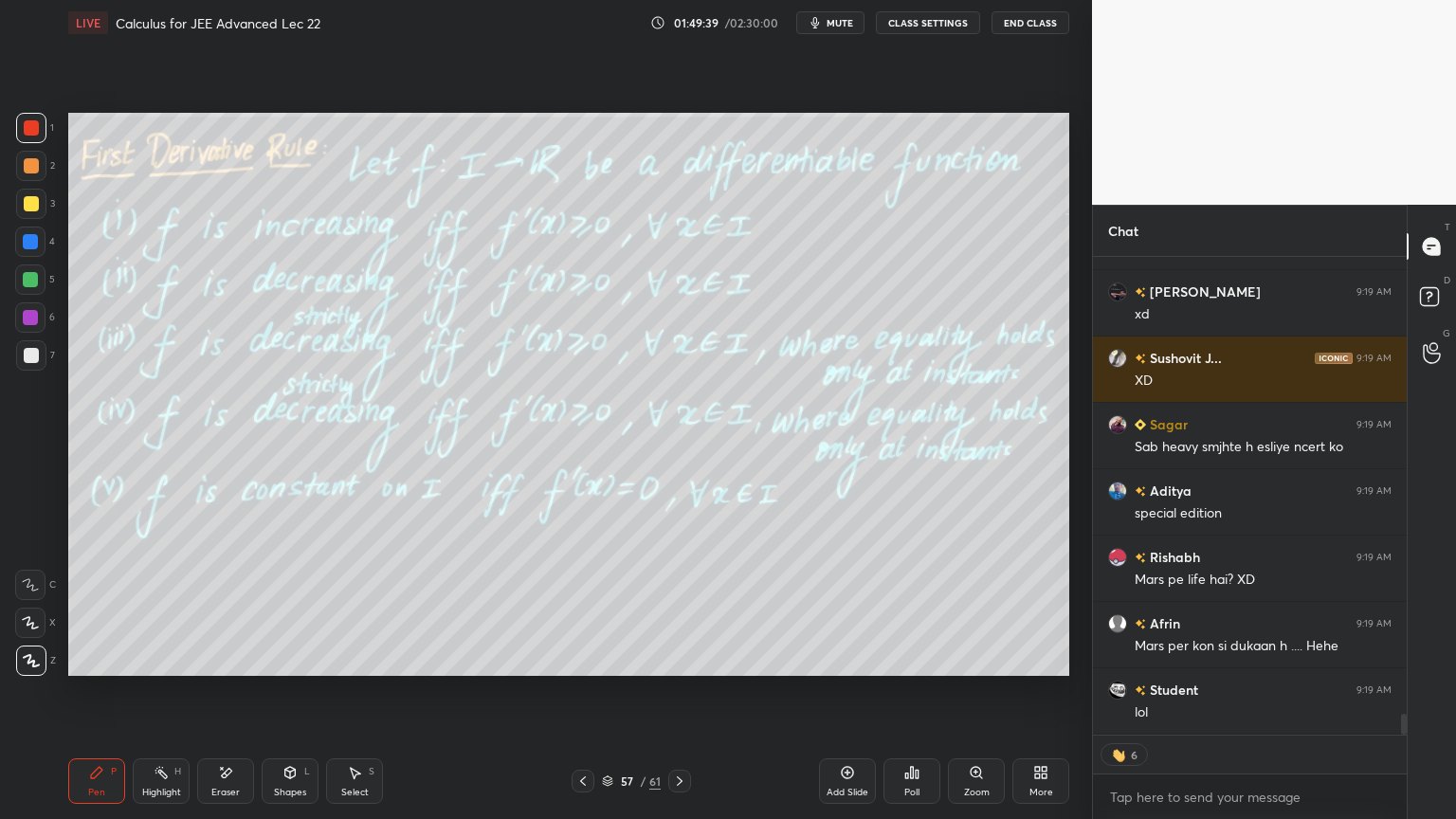 click on "Eraser" at bounding box center [226, 792] 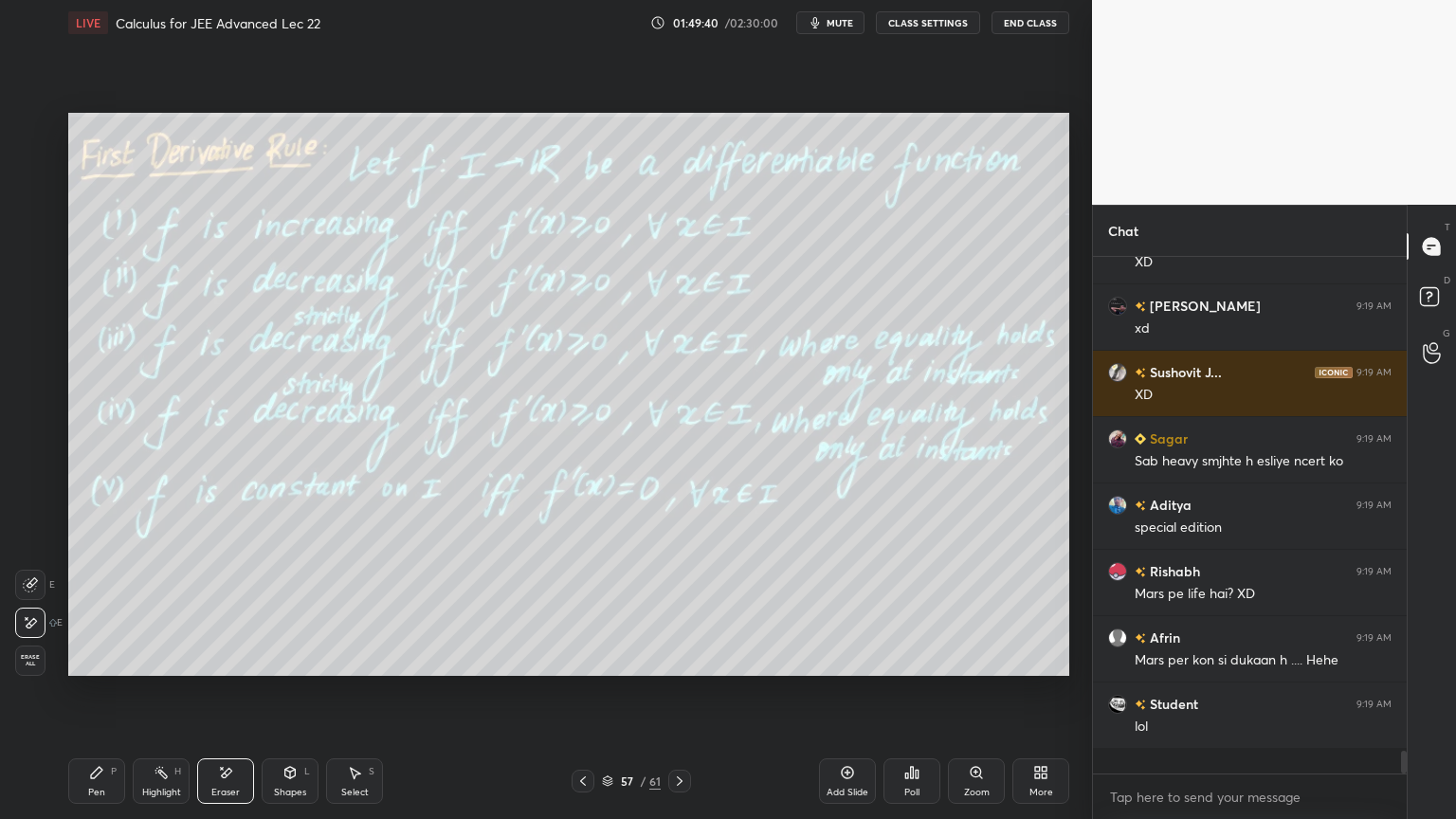 scroll, scrollTop: 6, scrollLeft: 6, axis: both 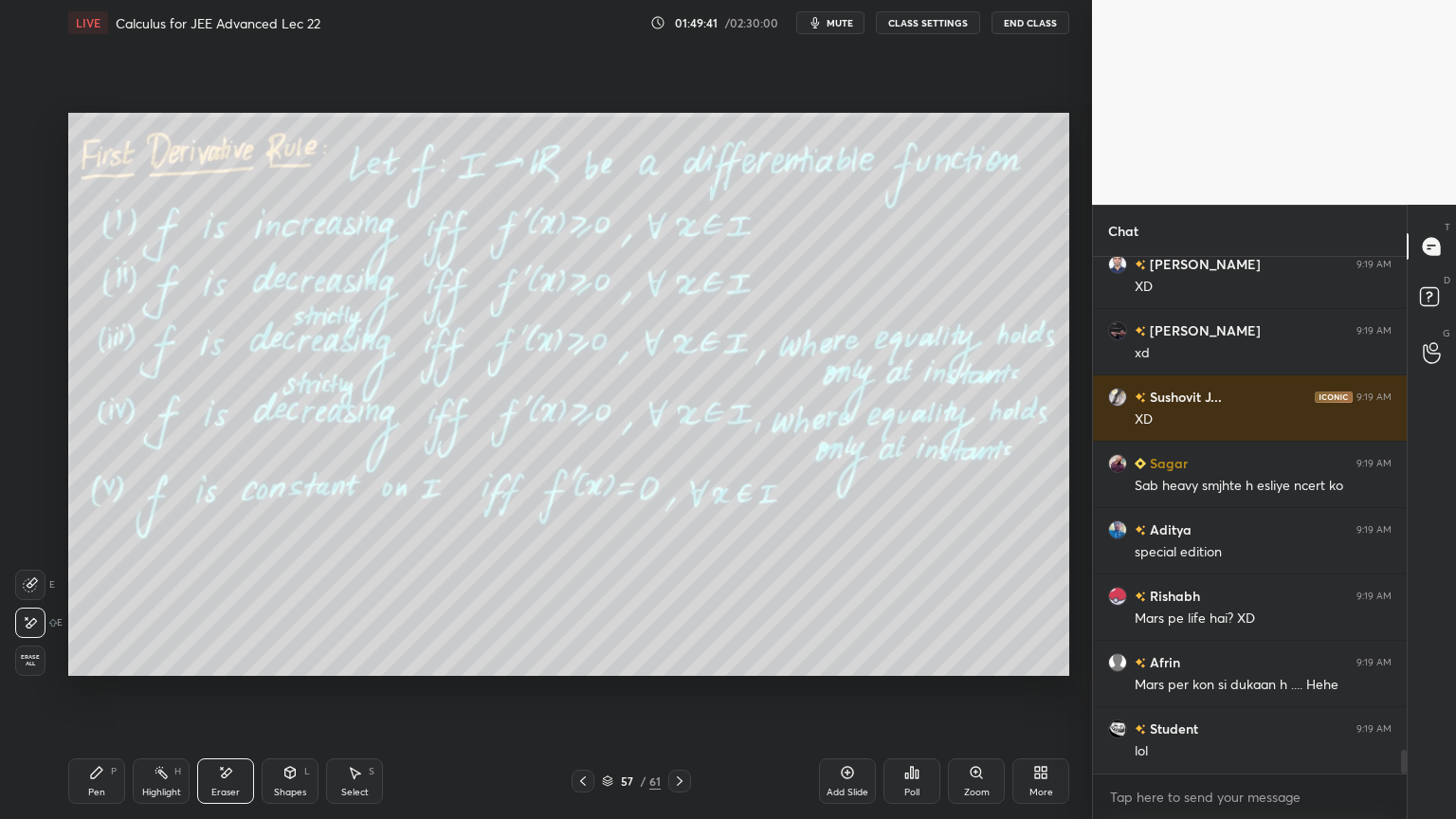 click on "Highlight H" at bounding box center [161, 781] 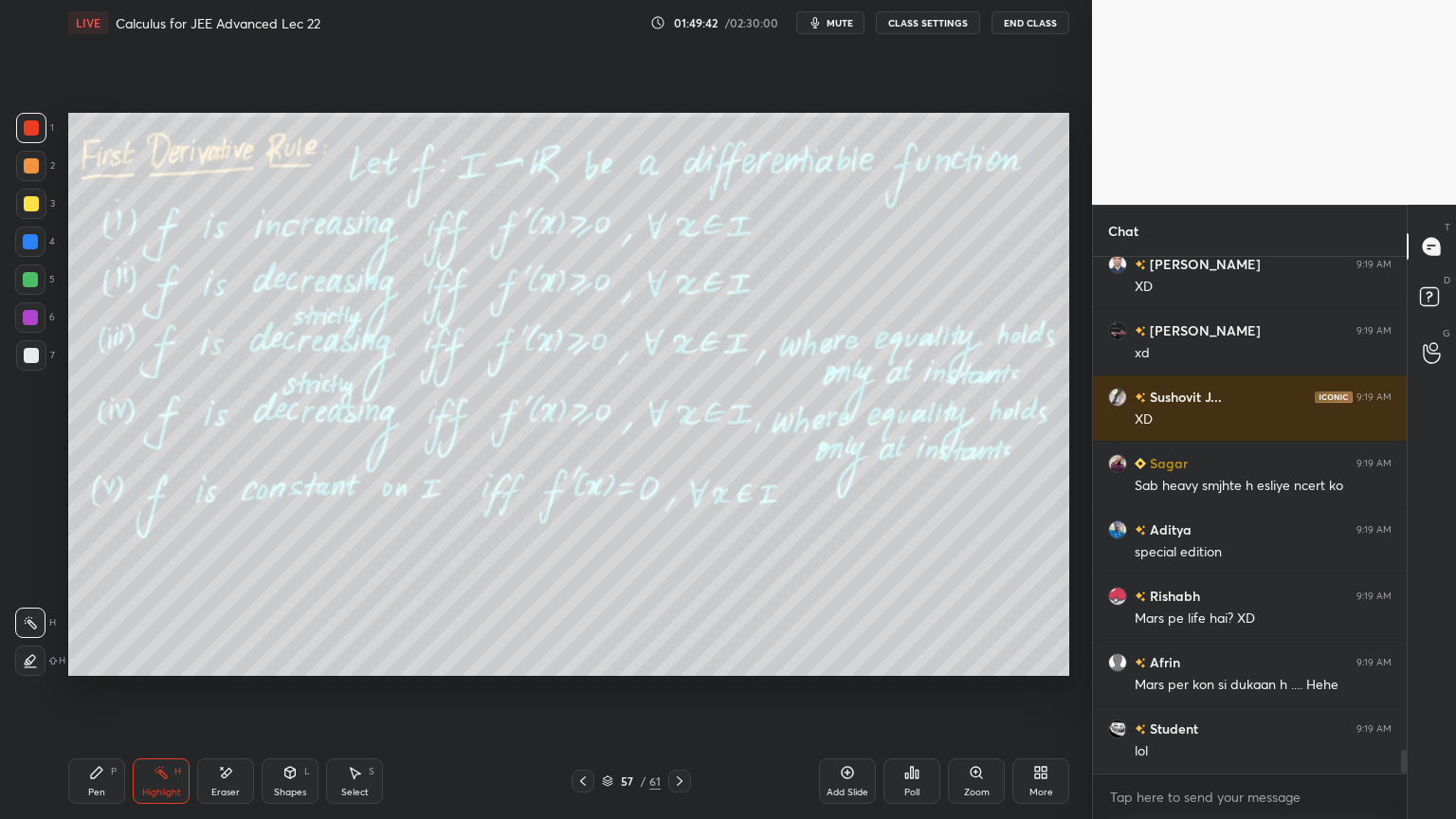 drag, startPoint x: 94, startPoint y: 795, endPoint x: 209, endPoint y: 753, distance: 122.42957 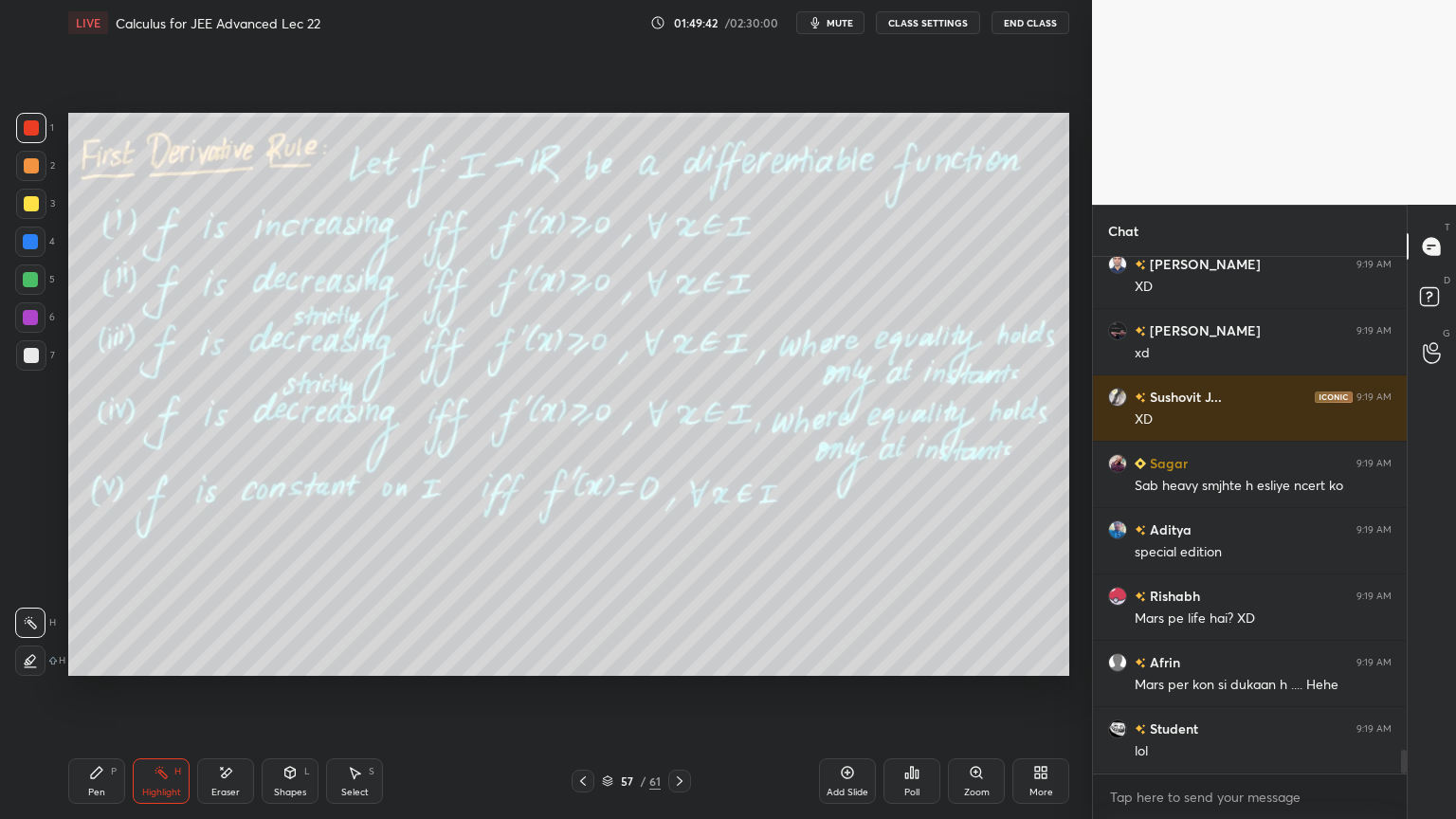 click on "Pen" at bounding box center [97, 792] 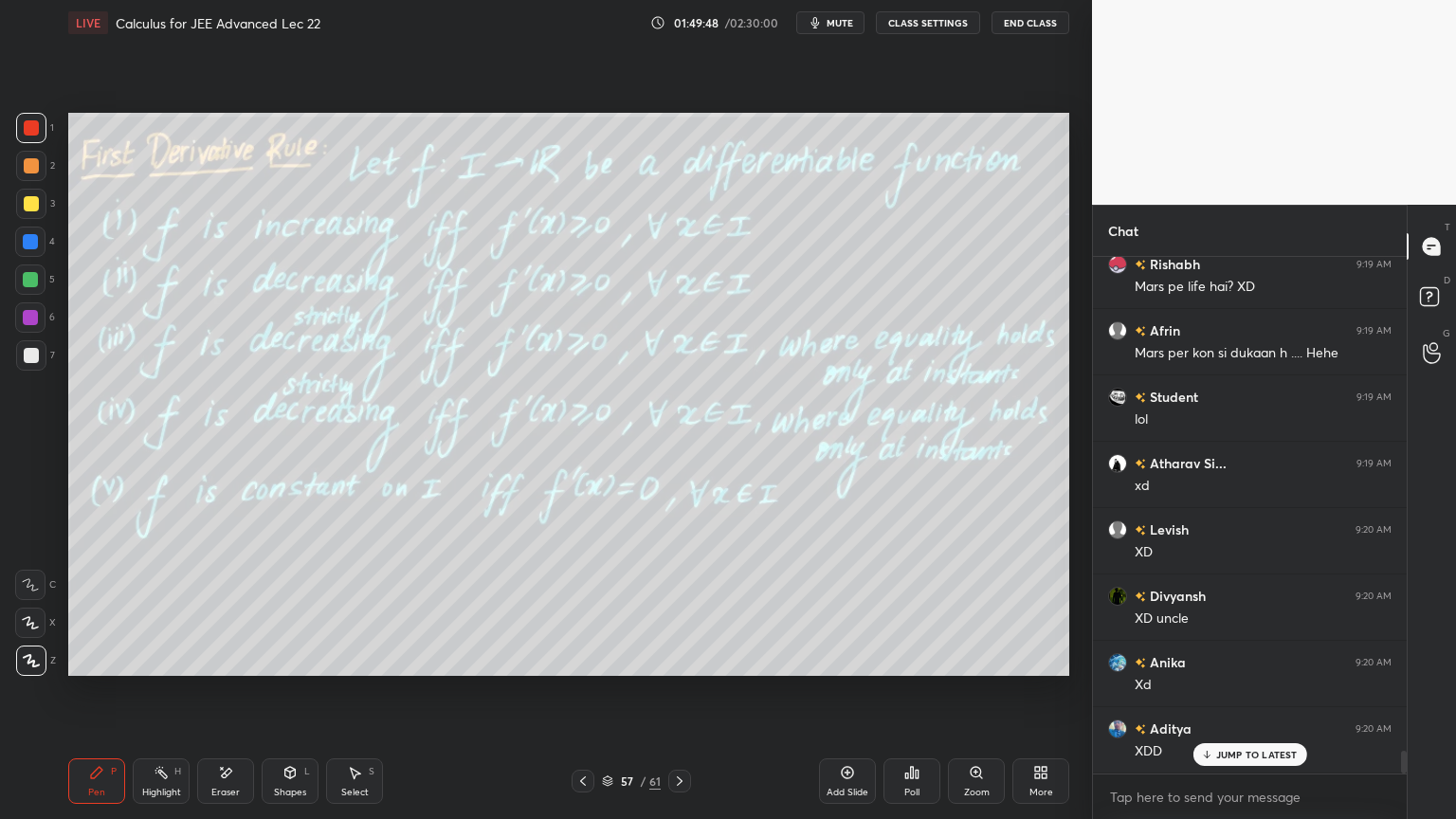 scroll, scrollTop: 11056, scrollLeft: 0, axis: vertical 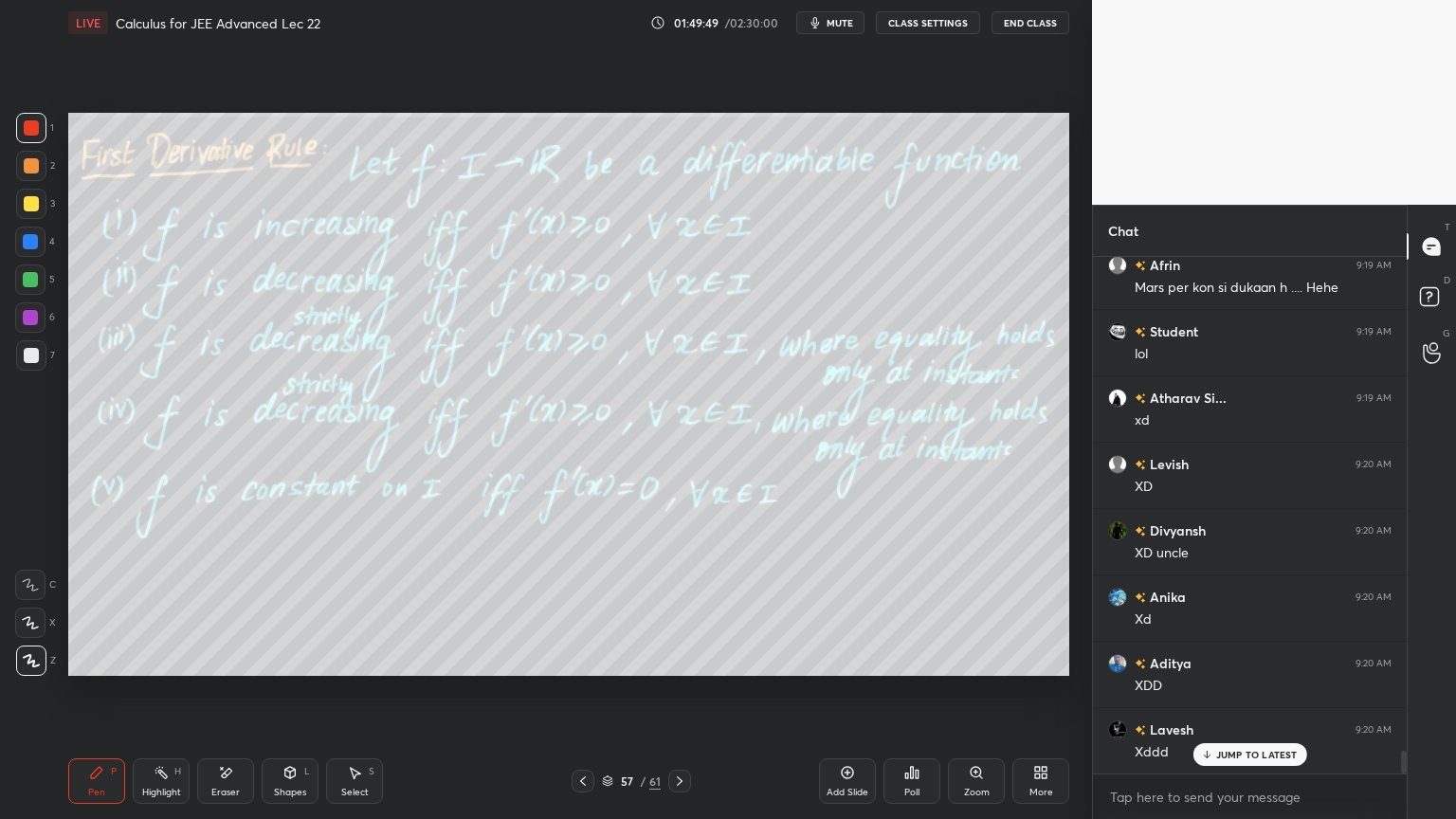 drag, startPoint x: 155, startPoint y: 774, endPoint x: 116, endPoint y: 760, distance: 41.4367 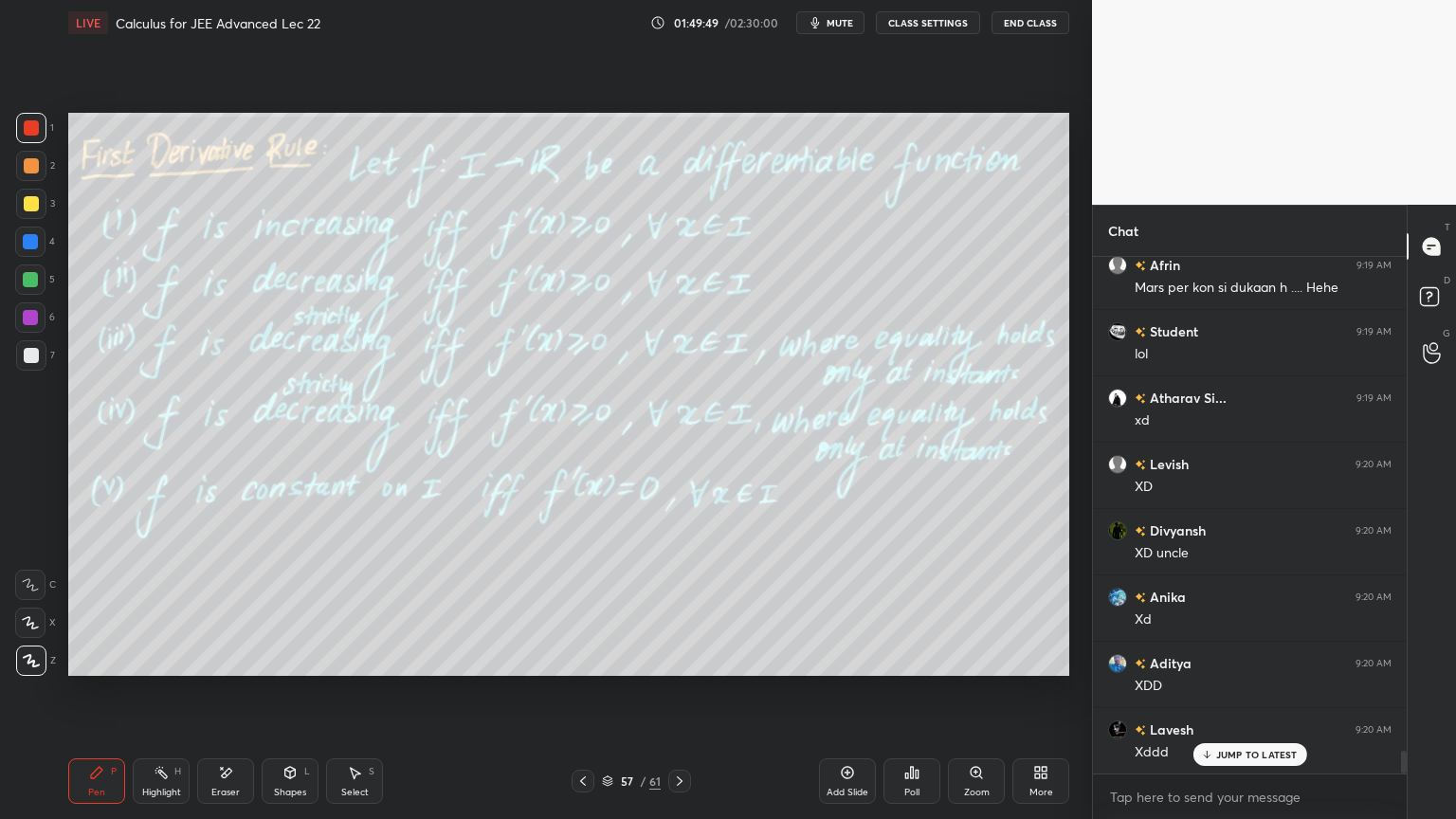 click 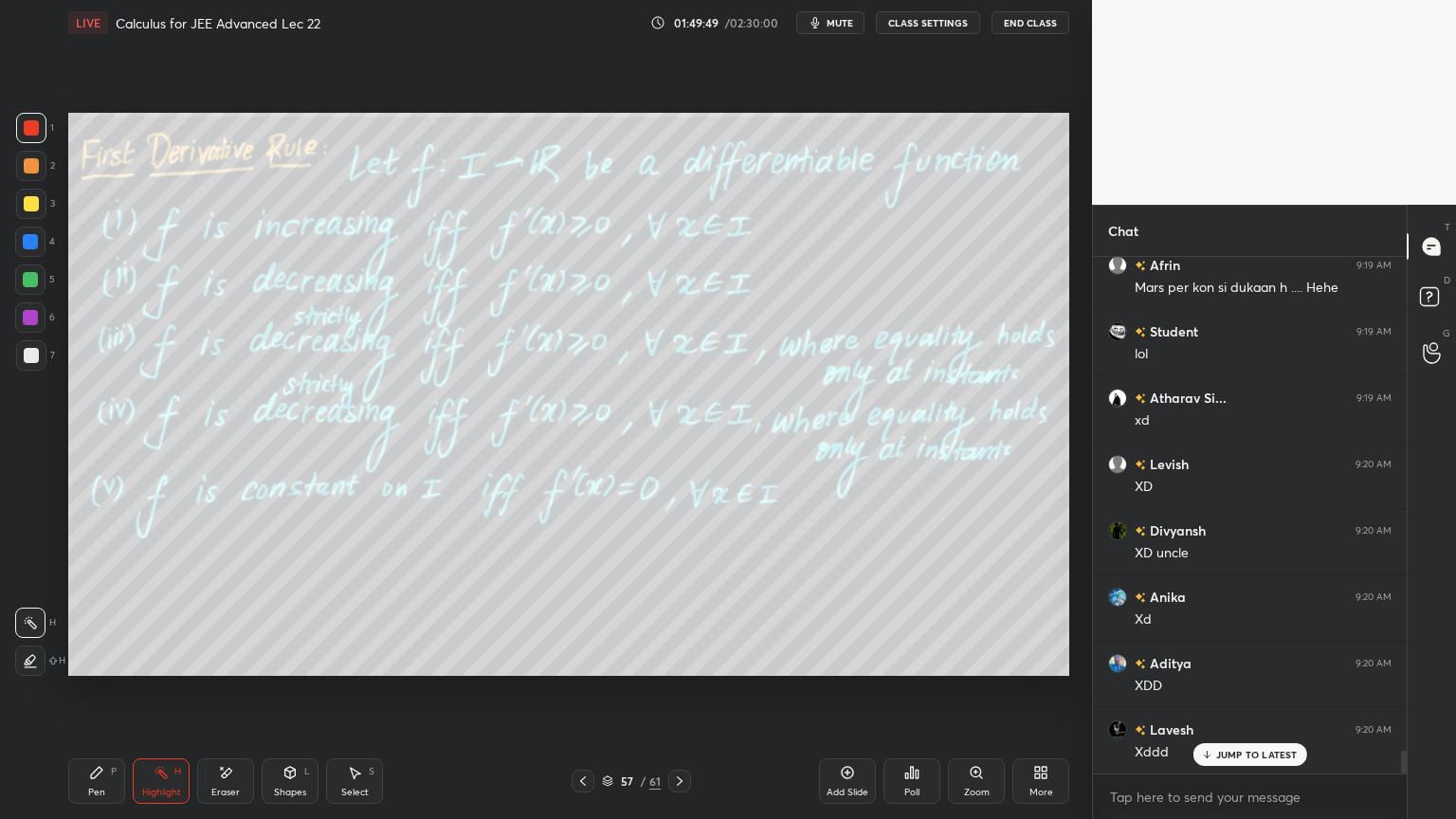 click on "Pen P" at bounding box center [97, 781] 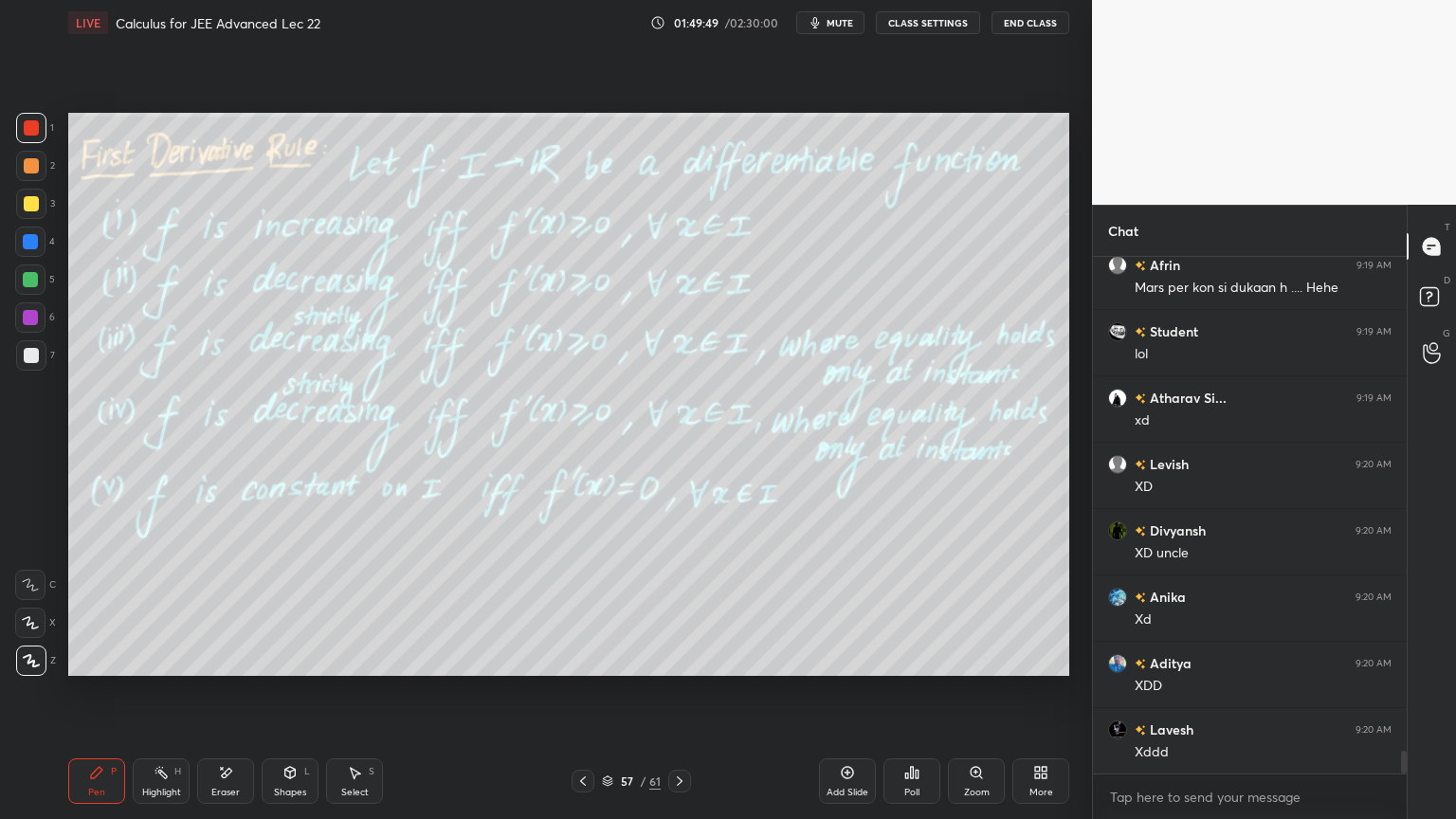 scroll, scrollTop: 11124, scrollLeft: 0, axis: vertical 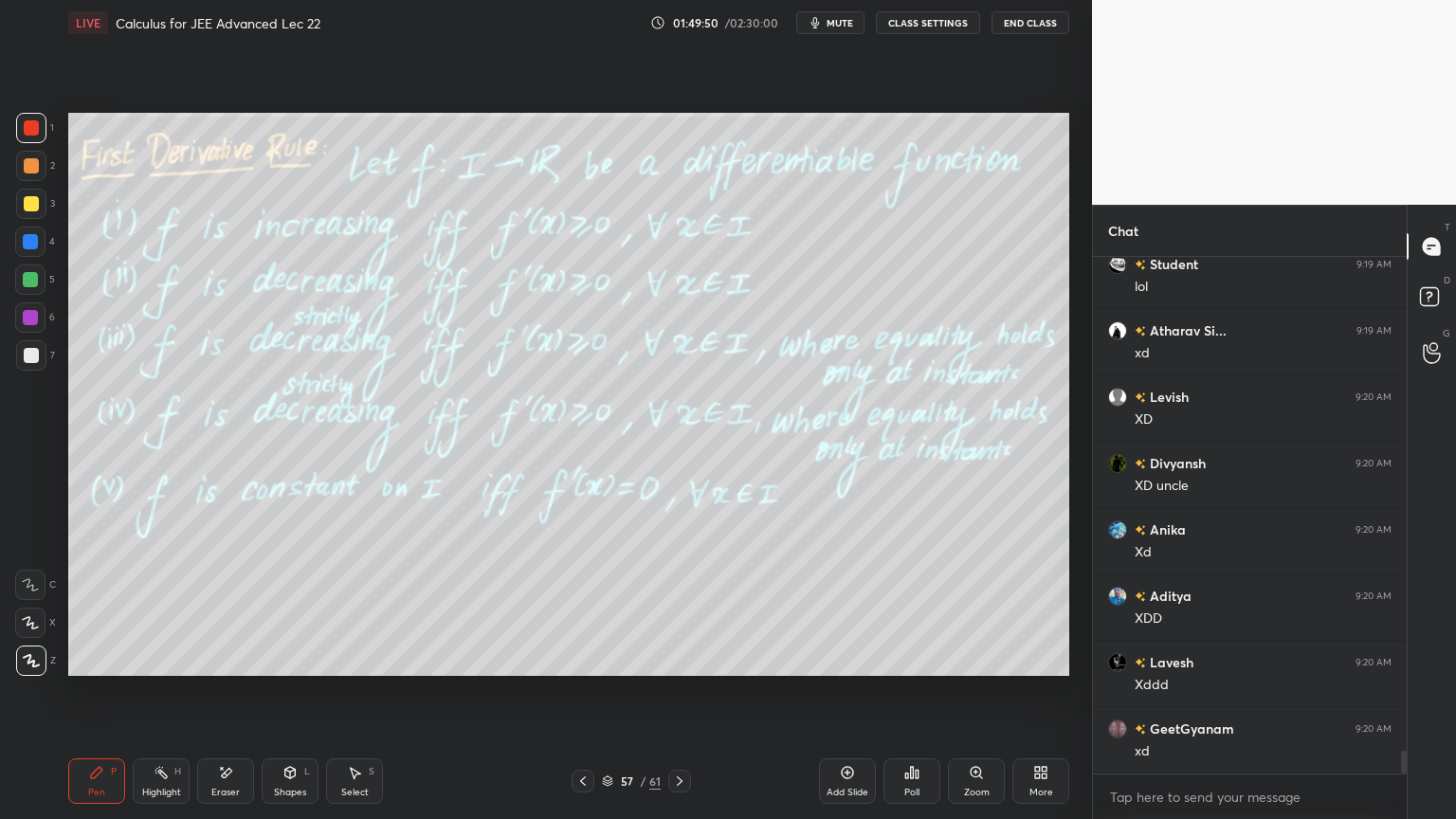 drag, startPoint x: 146, startPoint y: 782, endPoint x: 100, endPoint y: 774, distance: 46.69047 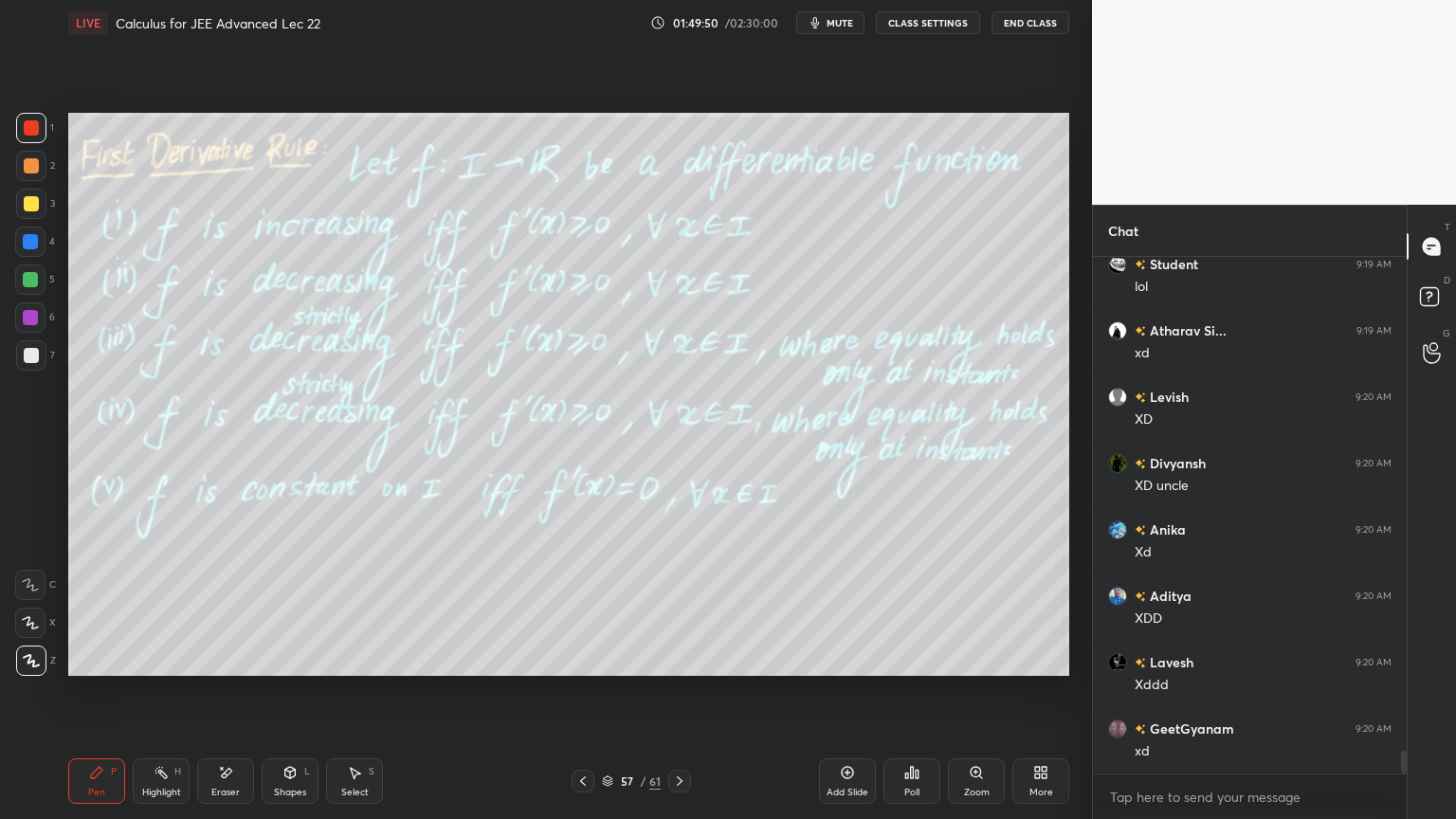 click on "Highlight H" at bounding box center (161, 781) 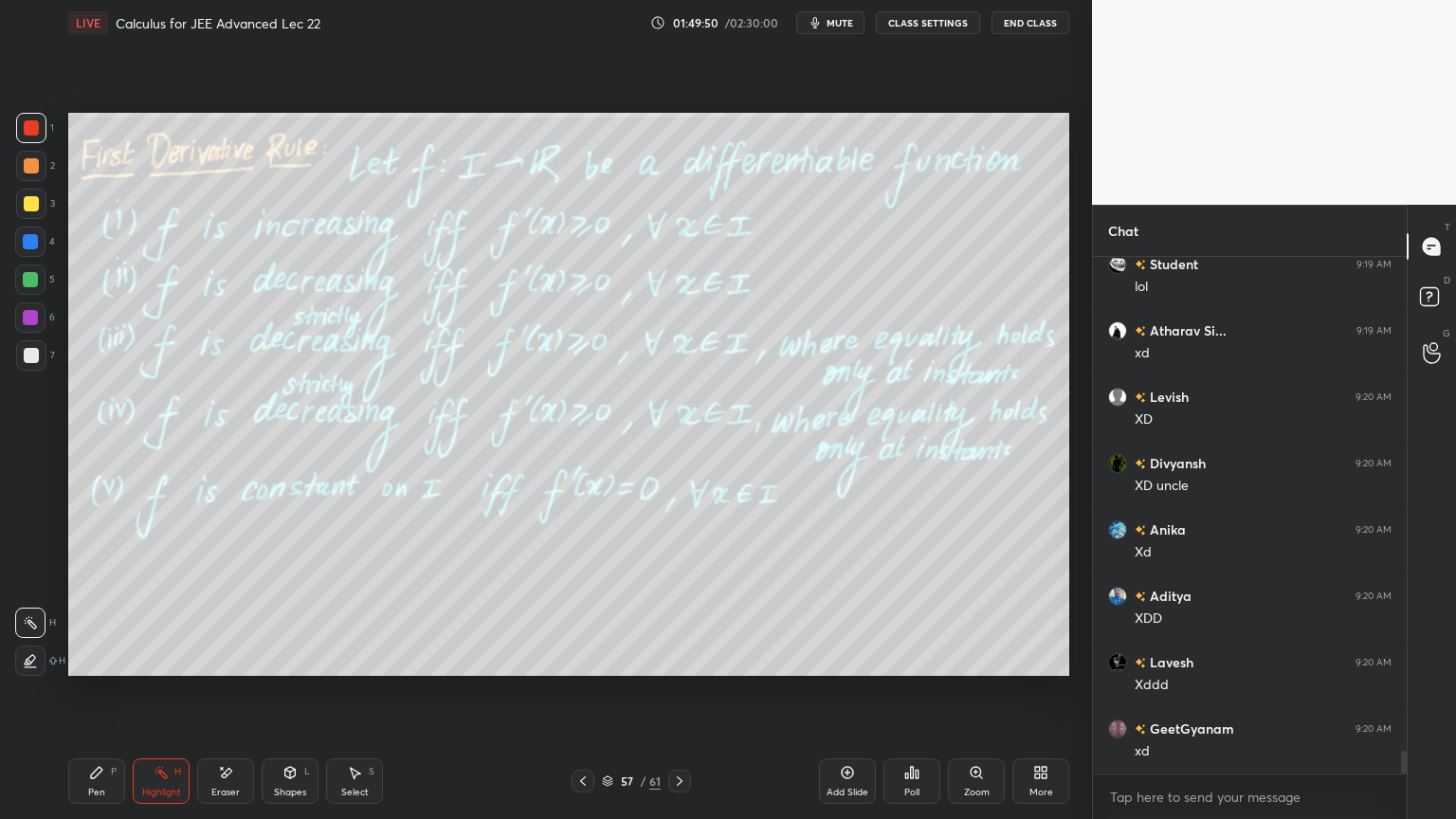 drag, startPoint x: 100, startPoint y: 774, endPoint x: 115, endPoint y: 774, distance: 15 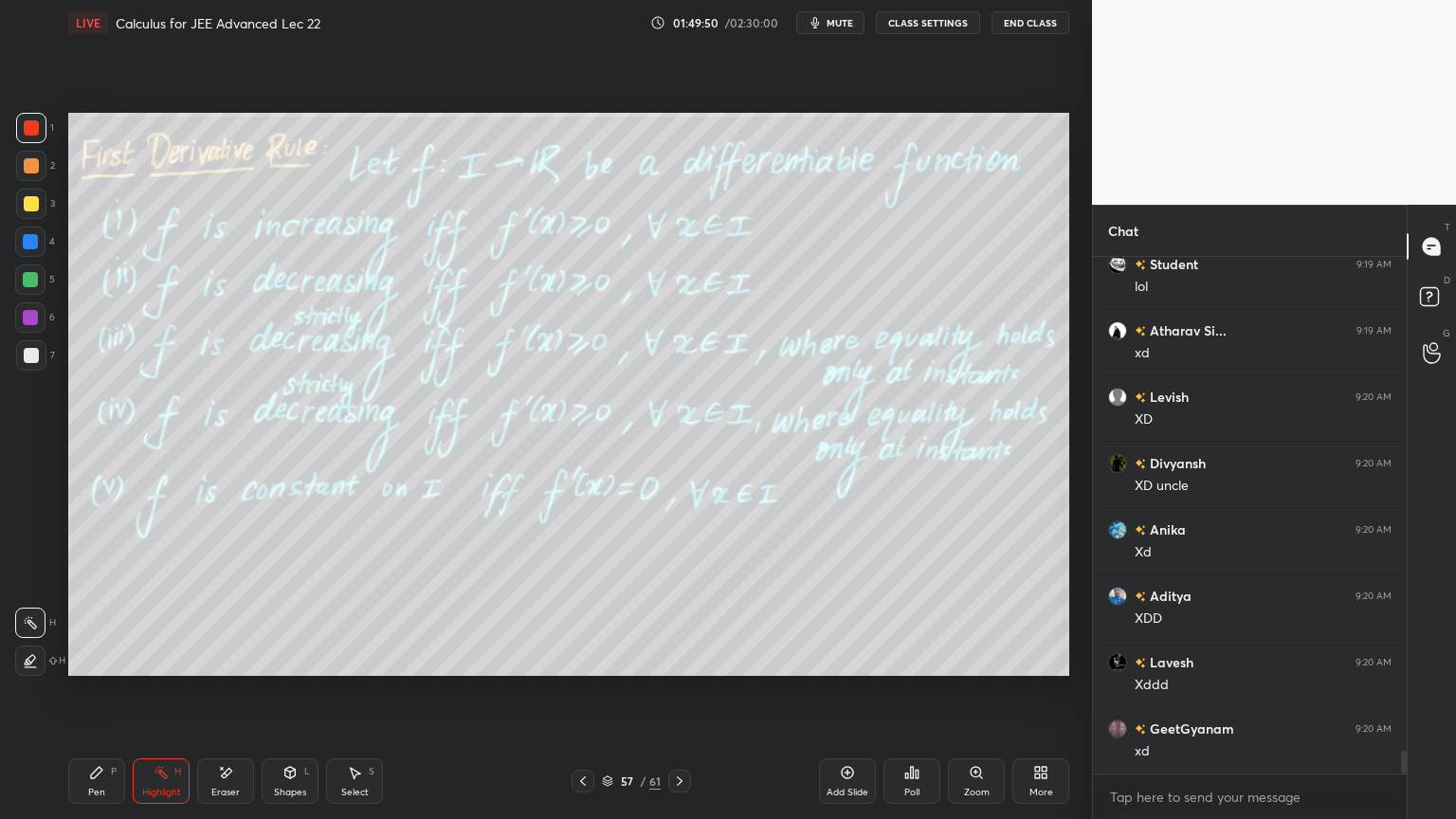 click 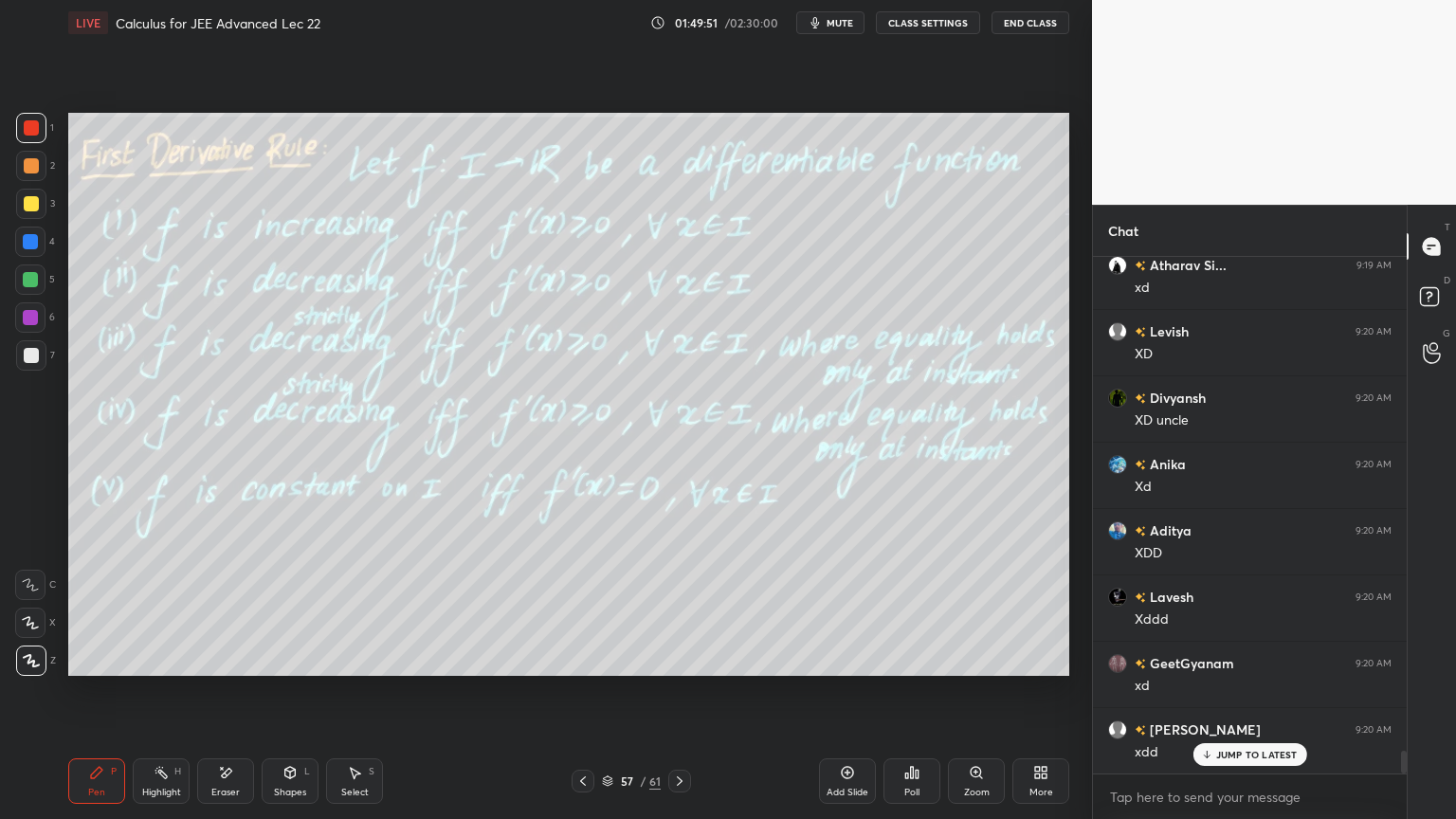 click on "Highlight H" at bounding box center (161, 781) 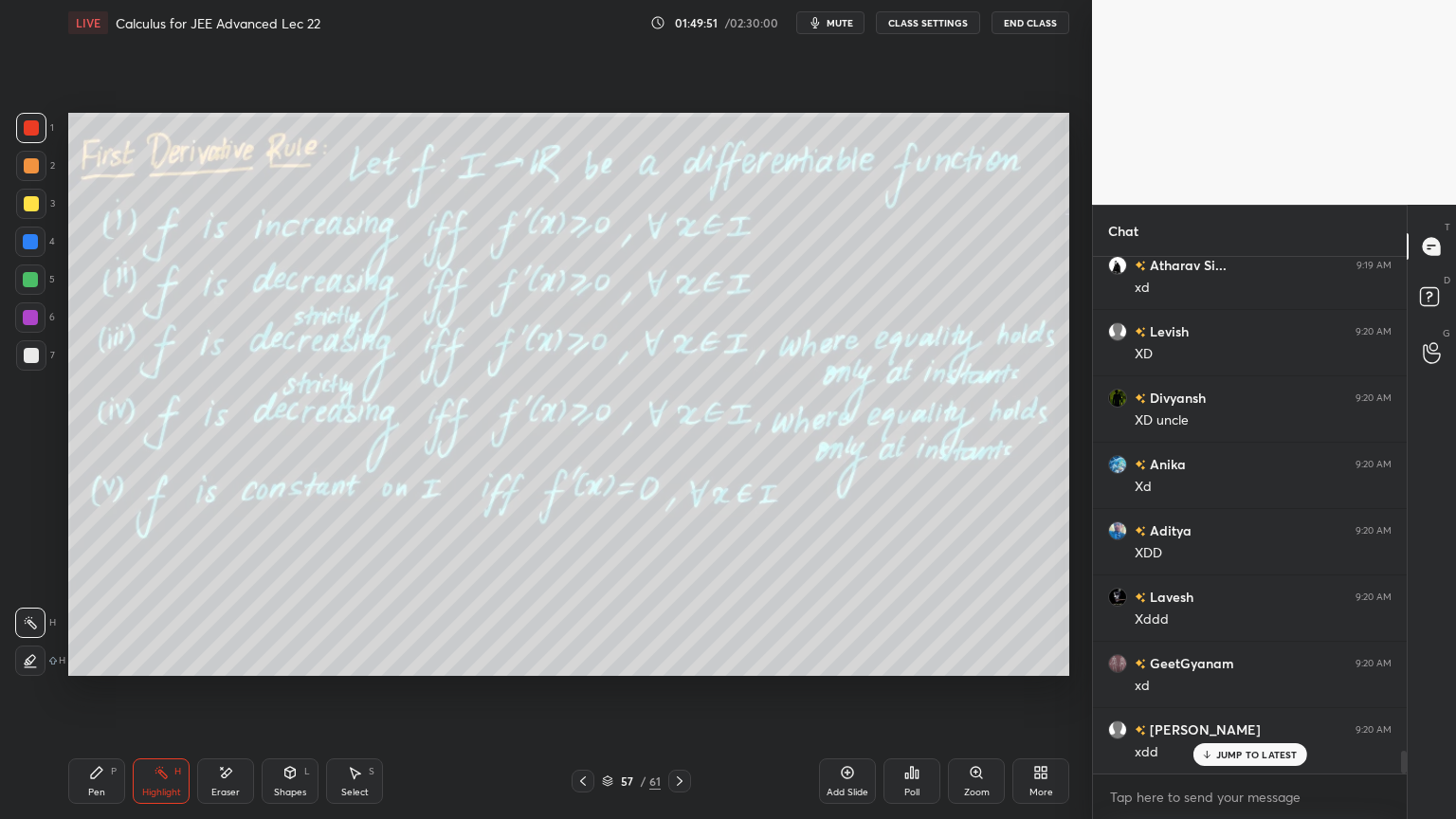 click on "Pen P" at bounding box center [97, 781] 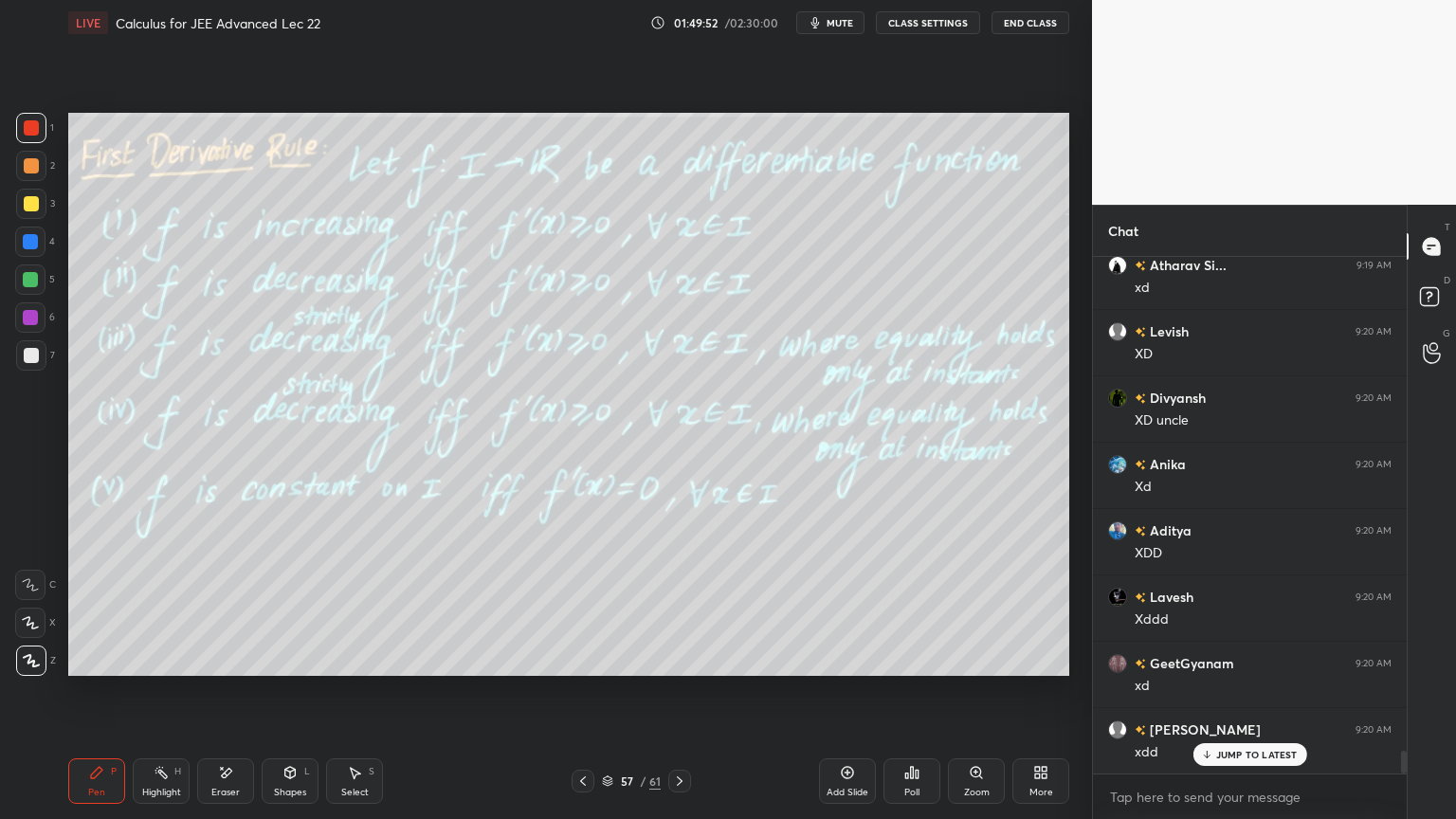 scroll, scrollTop: 11322, scrollLeft: 0, axis: vertical 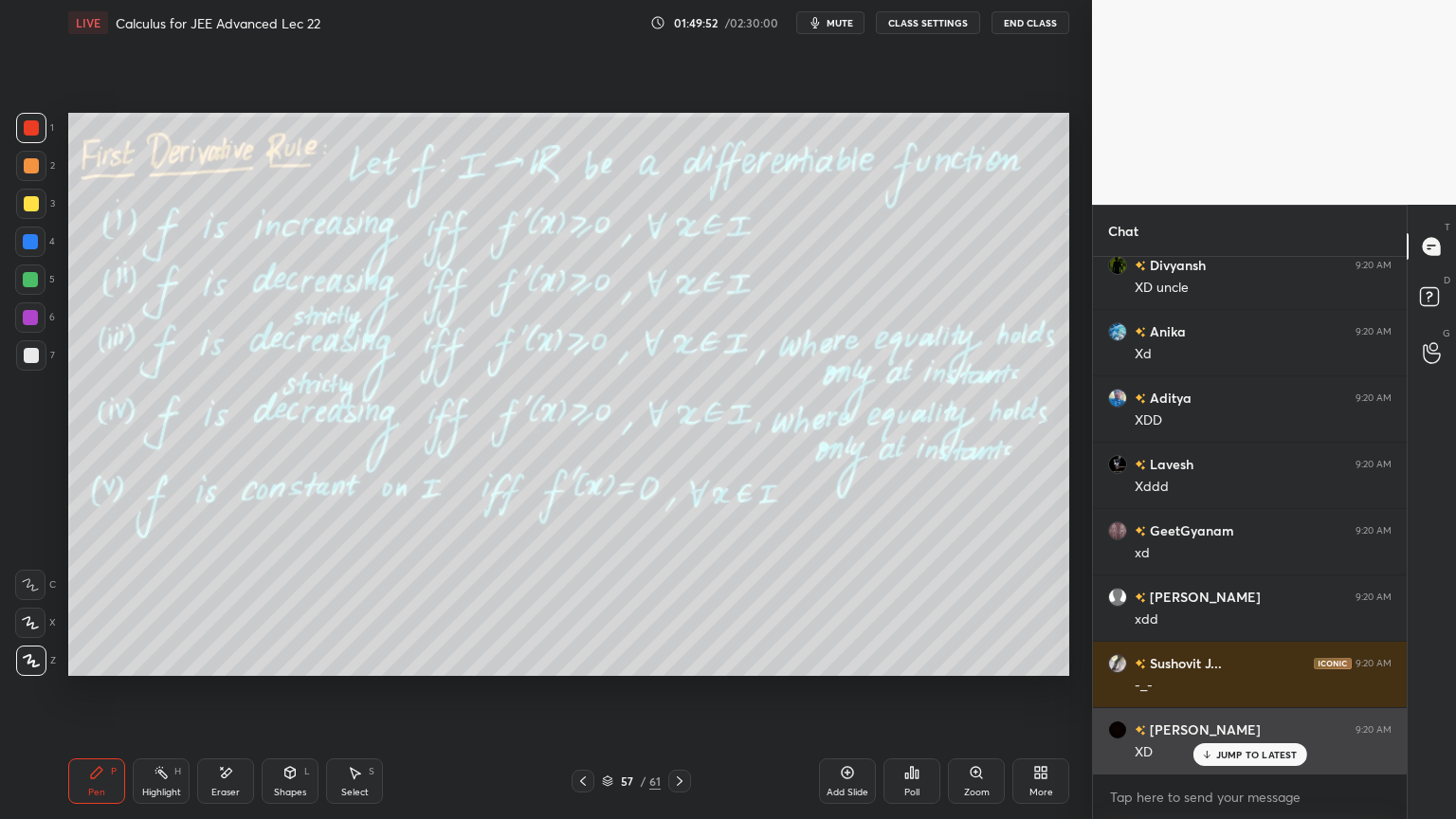 click on "JUMP TO LATEST" at bounding box center (1257, 755) 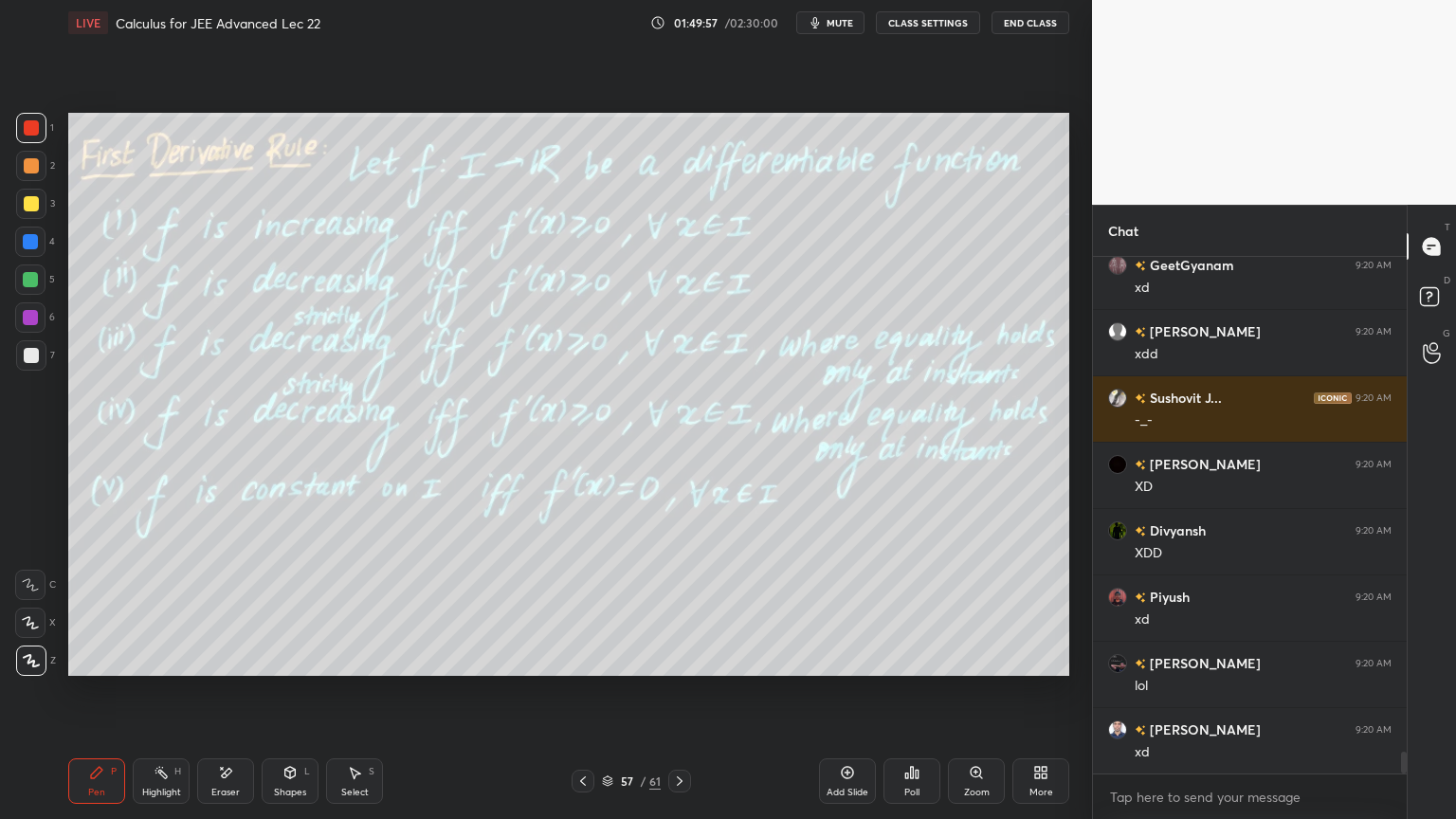 scroll, scrollTop: 11655, scrollLeft: 0, axis: vertical 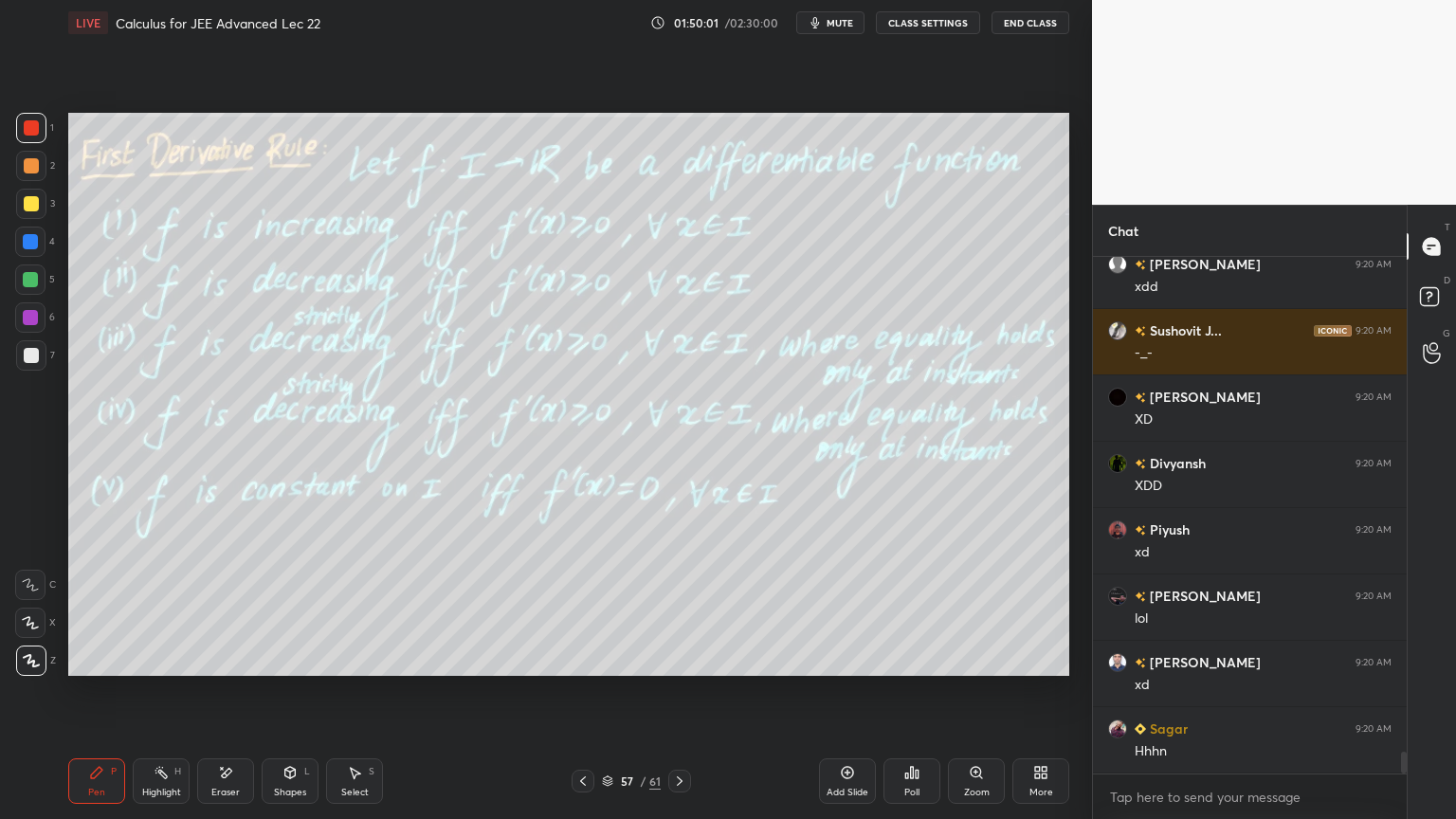 click on "Eraser" at bounding box center [226, 781] 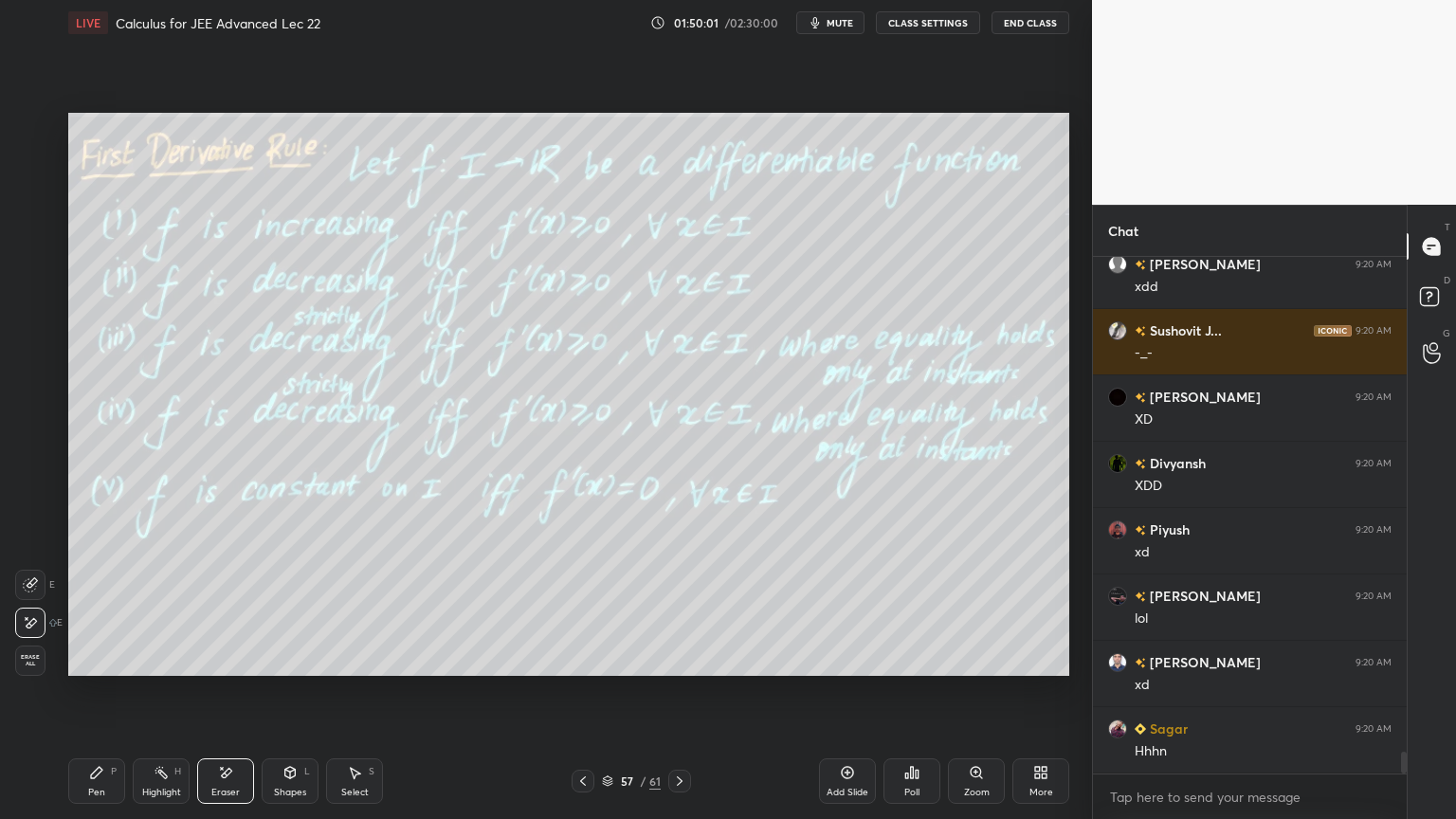 drag, startPoint x: 163, startPoint y: 780, endPoint x: 134, endPoint y: 780, distance: 29 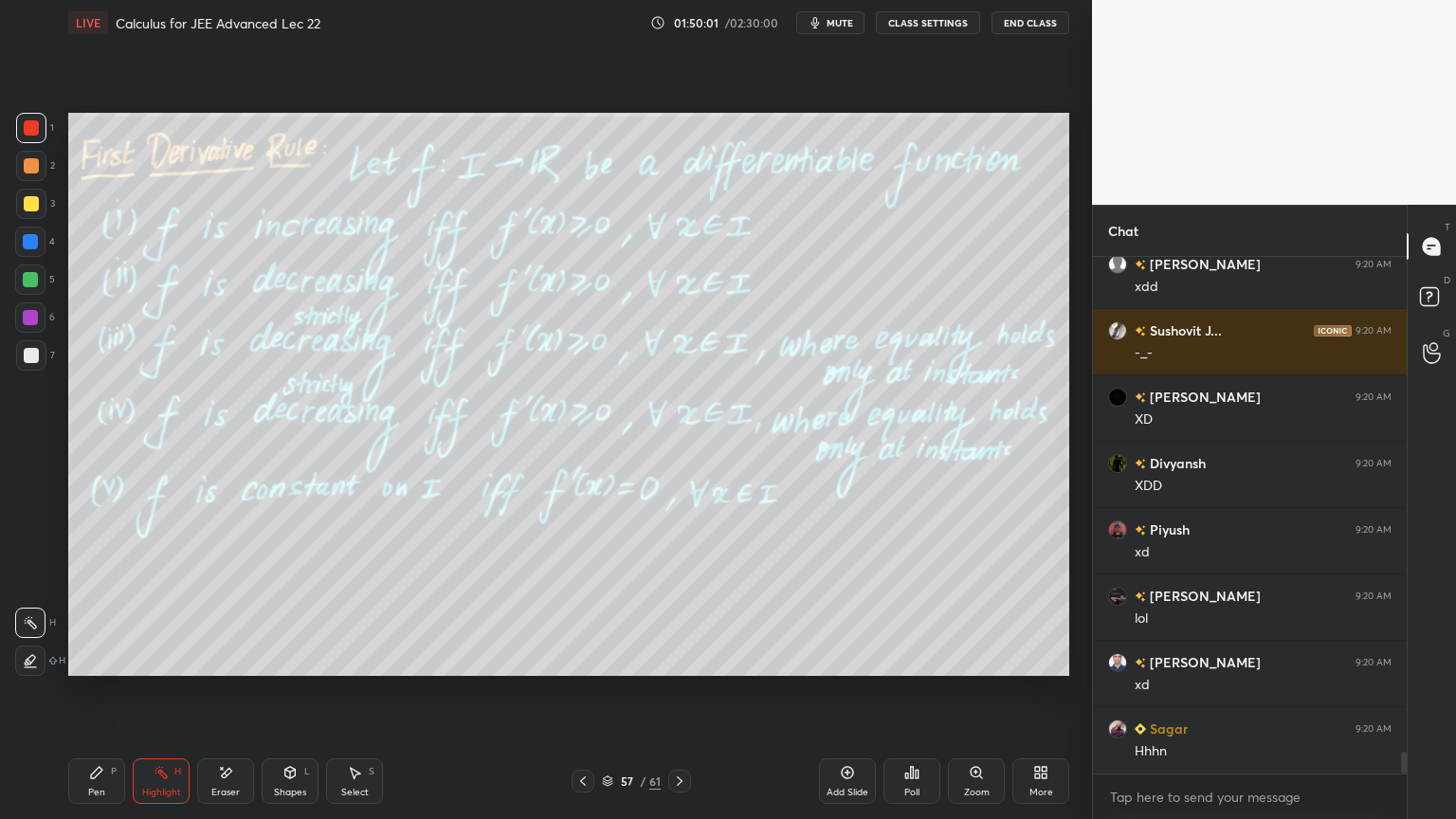 click 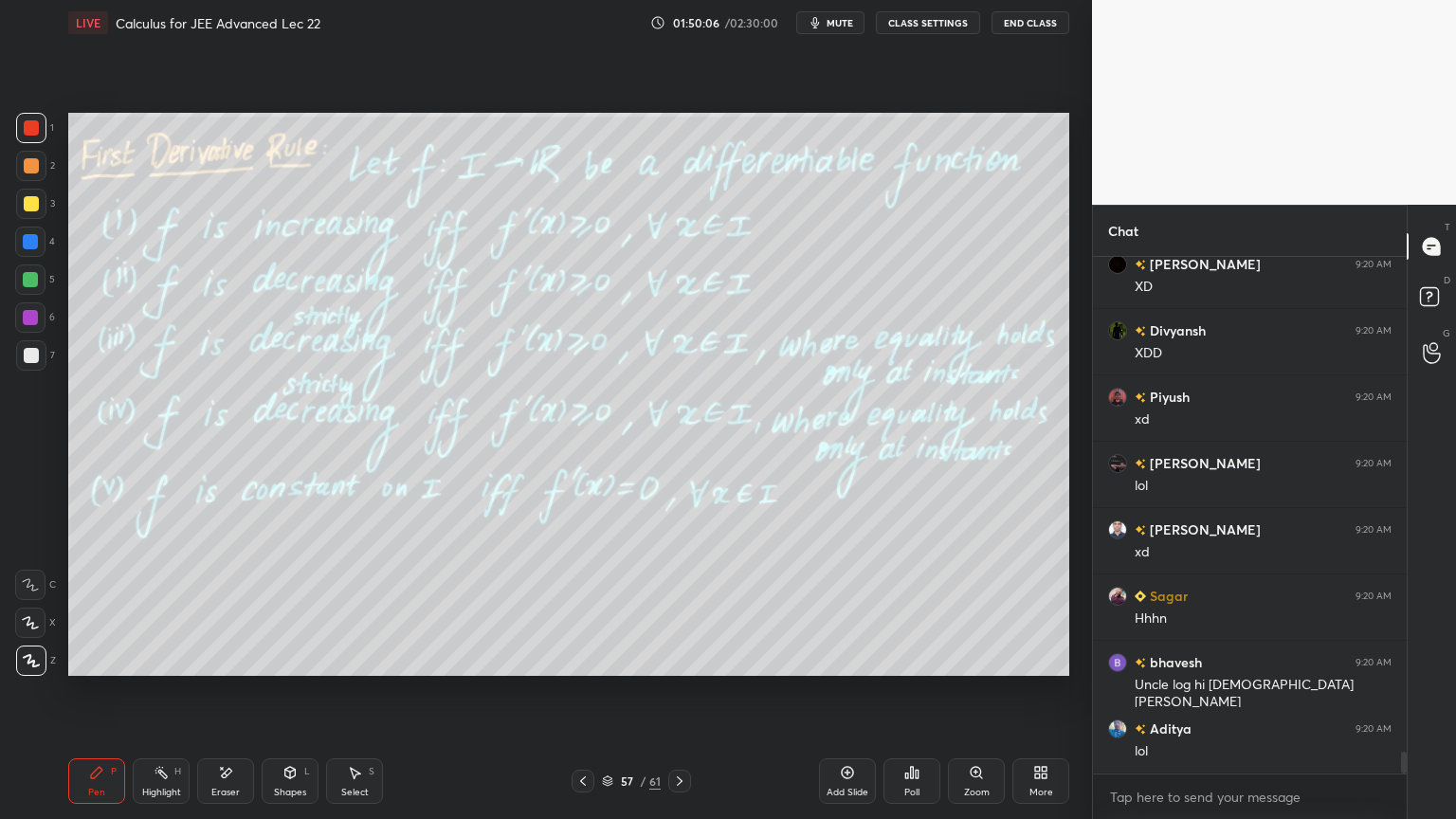 scroll, scrollTop: 11985, scrollLeft: 0, axis: vertical 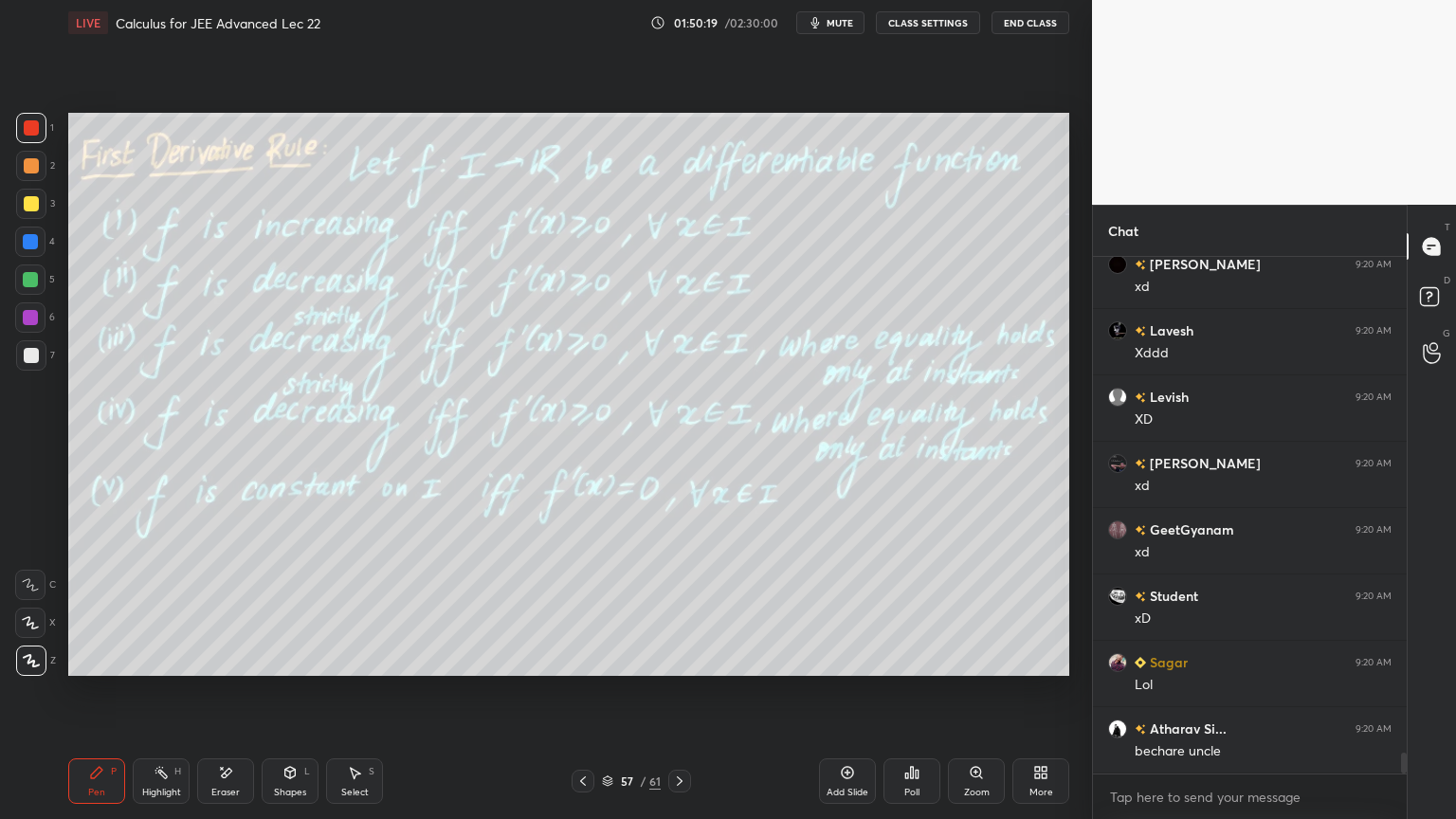 click 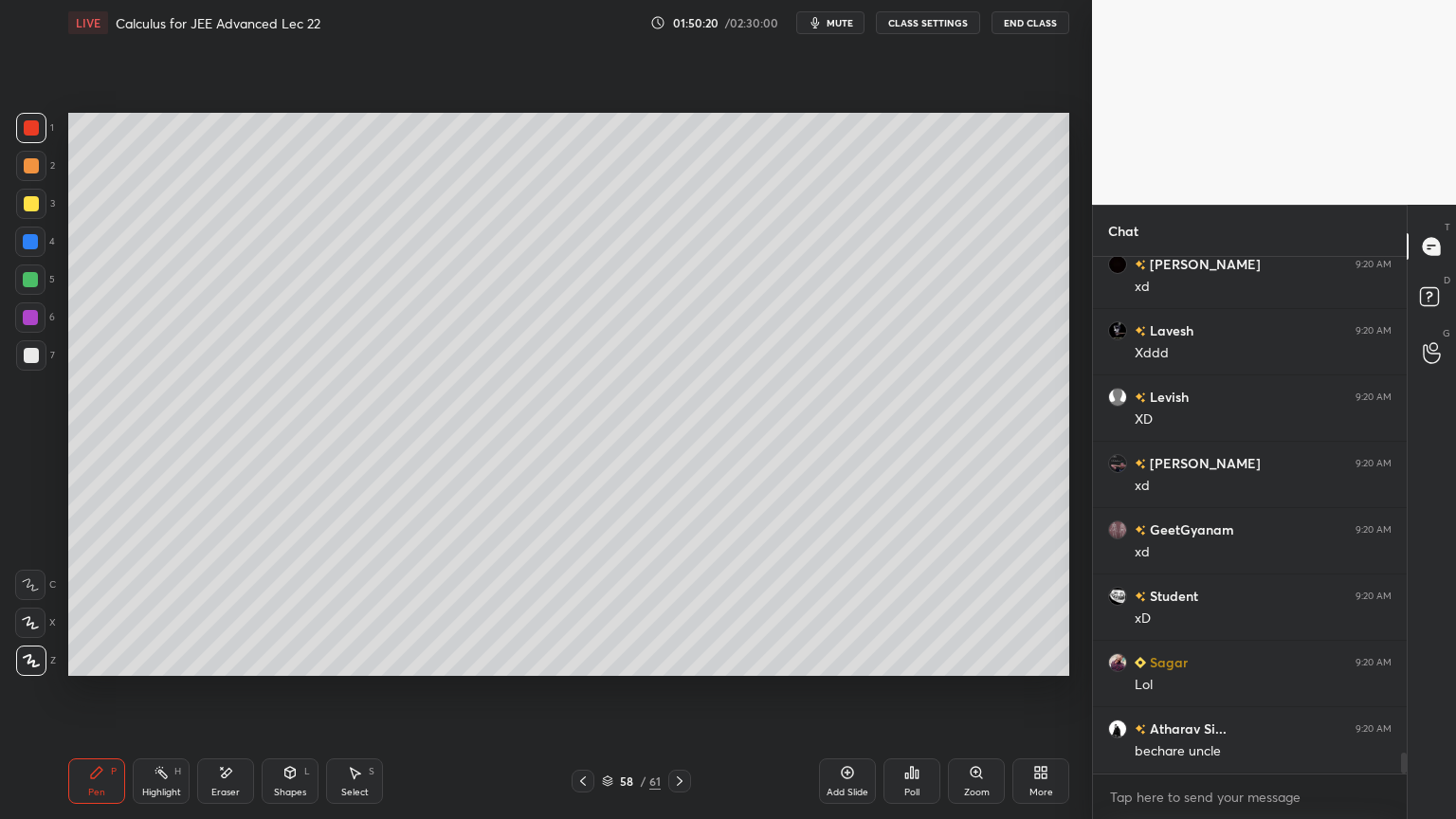 click 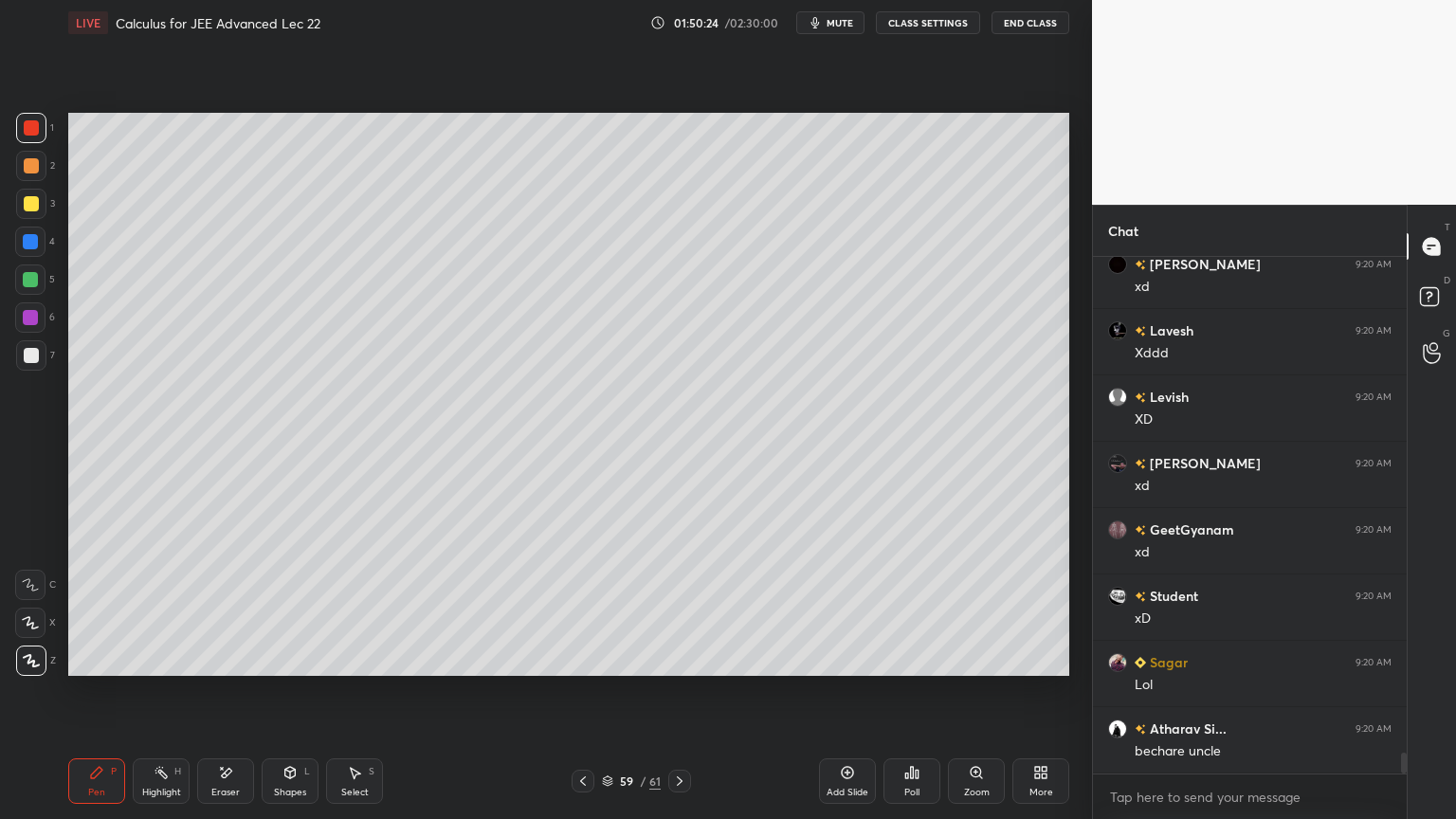 scroll, scrollTop: 12516, scrollLeft: 0, axis: vertical 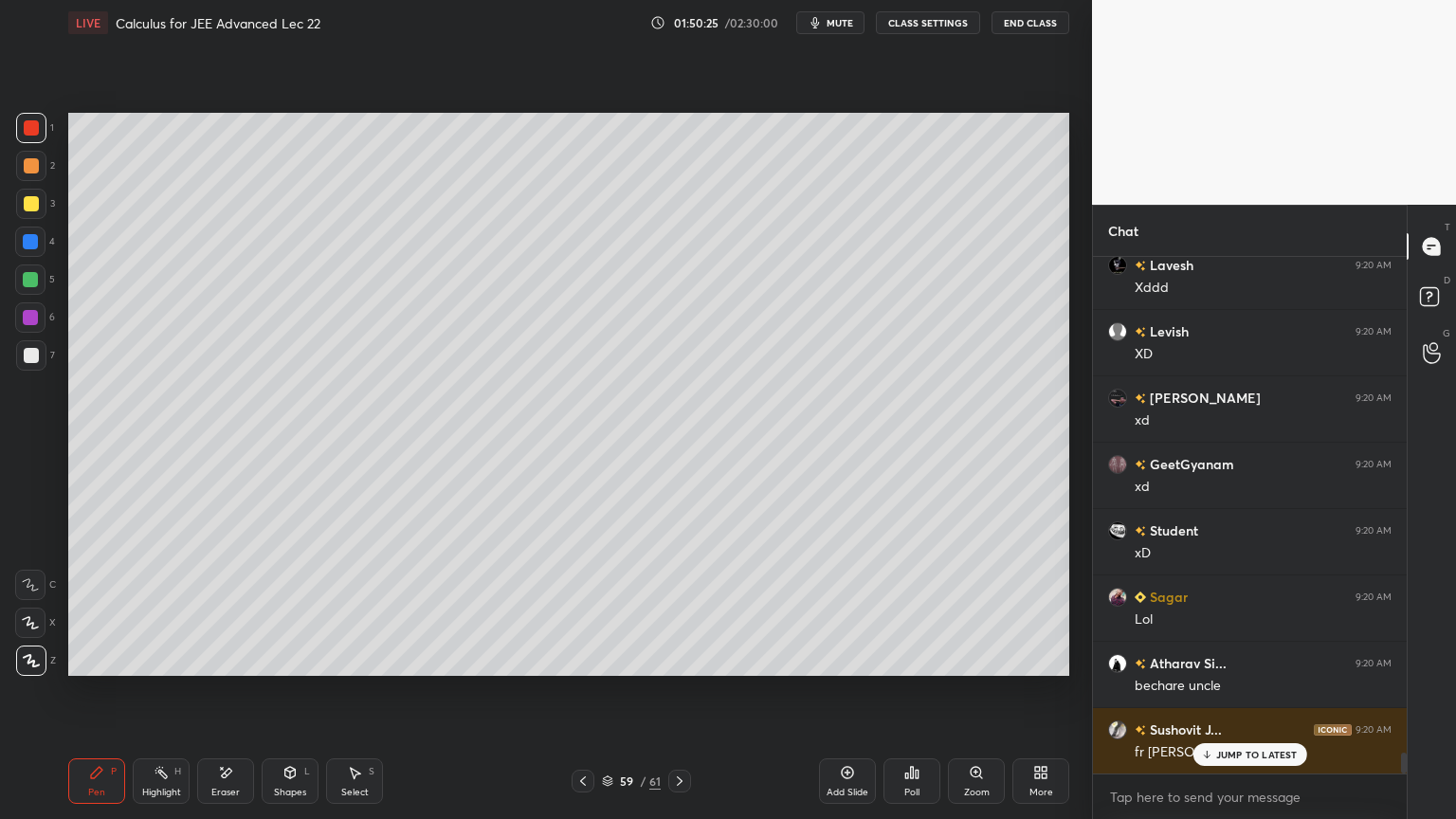 click 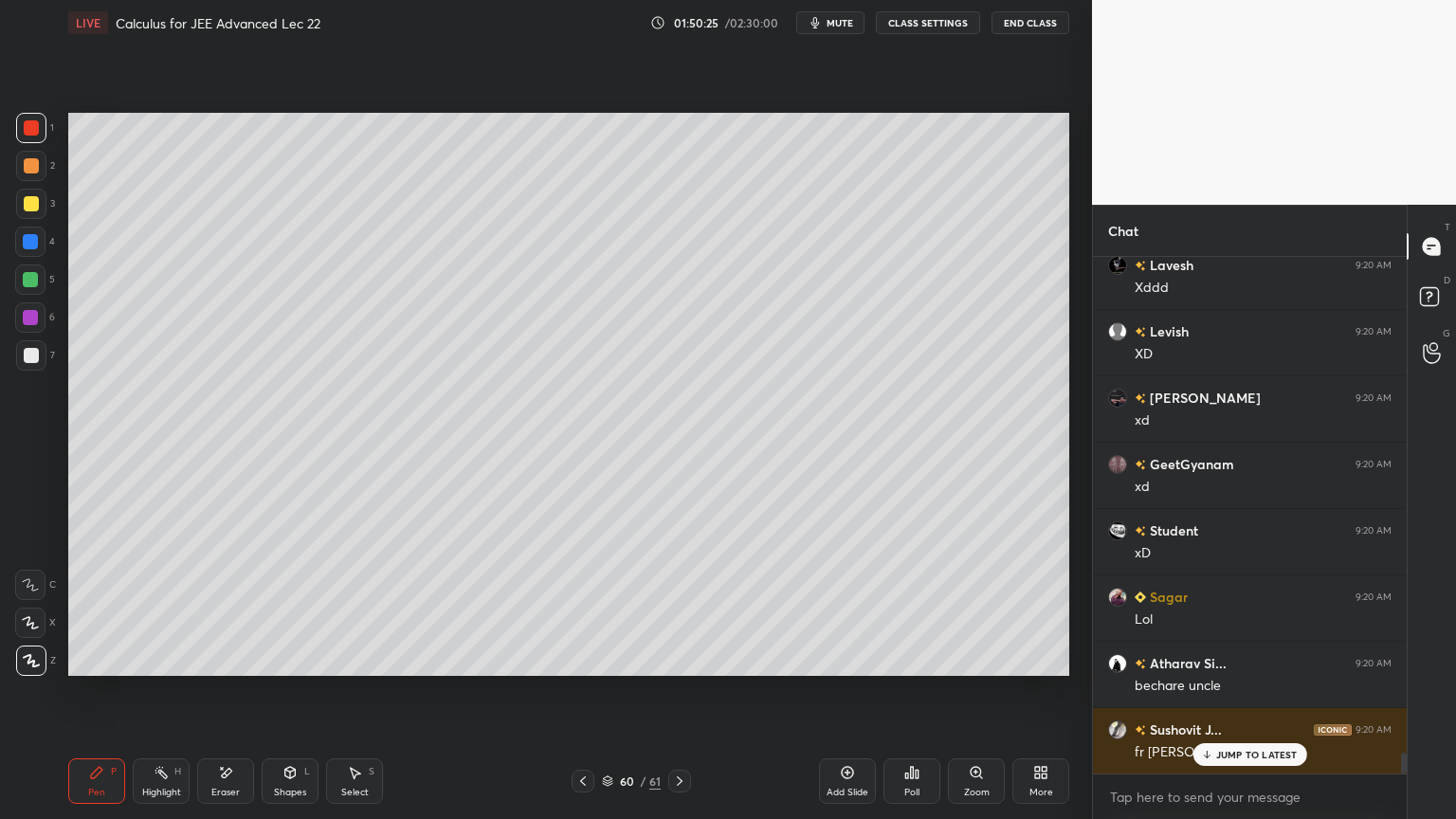 click 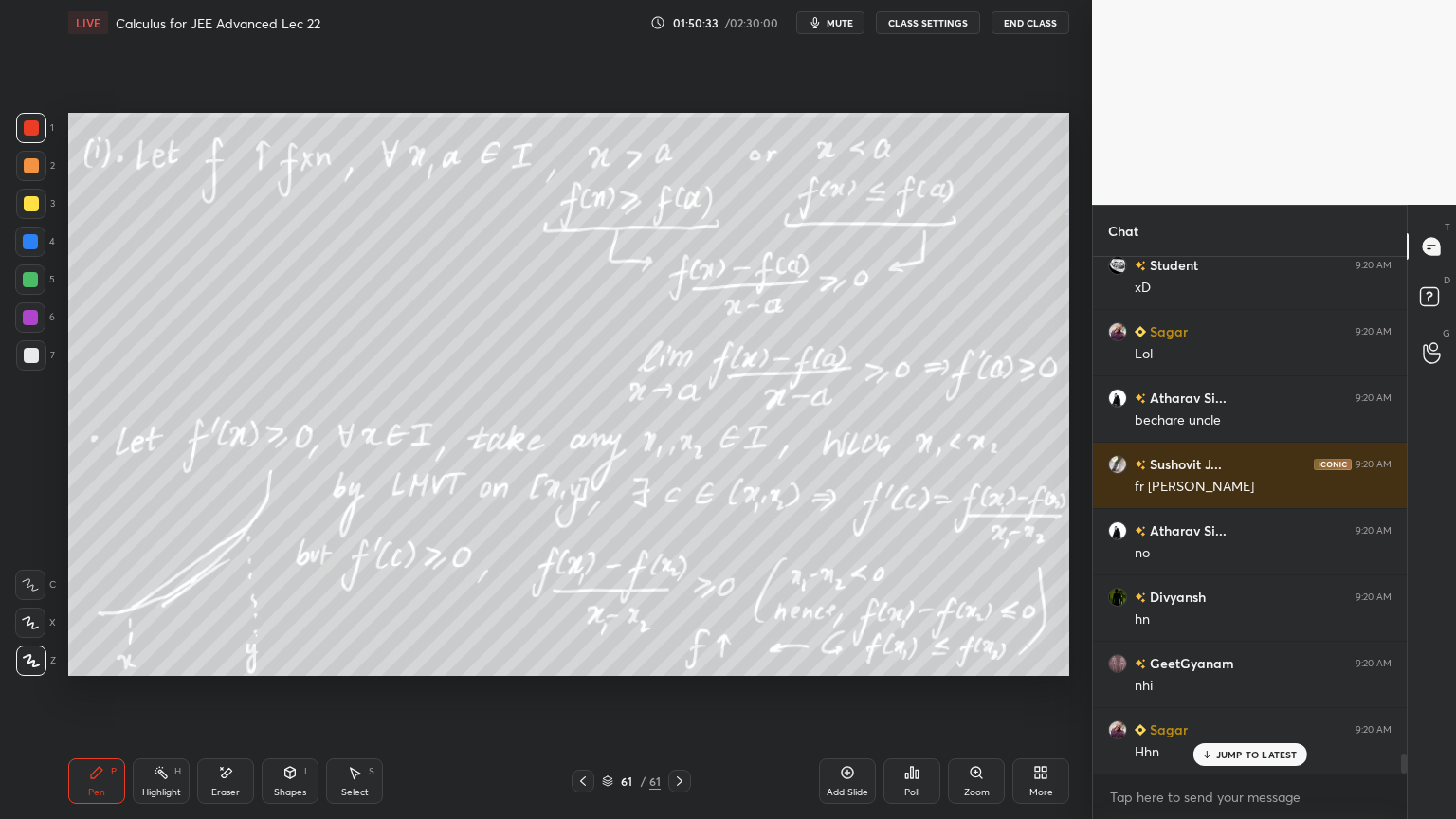 scroll, scrollTop: 12914, scrollLeft: 0, axis: vertical 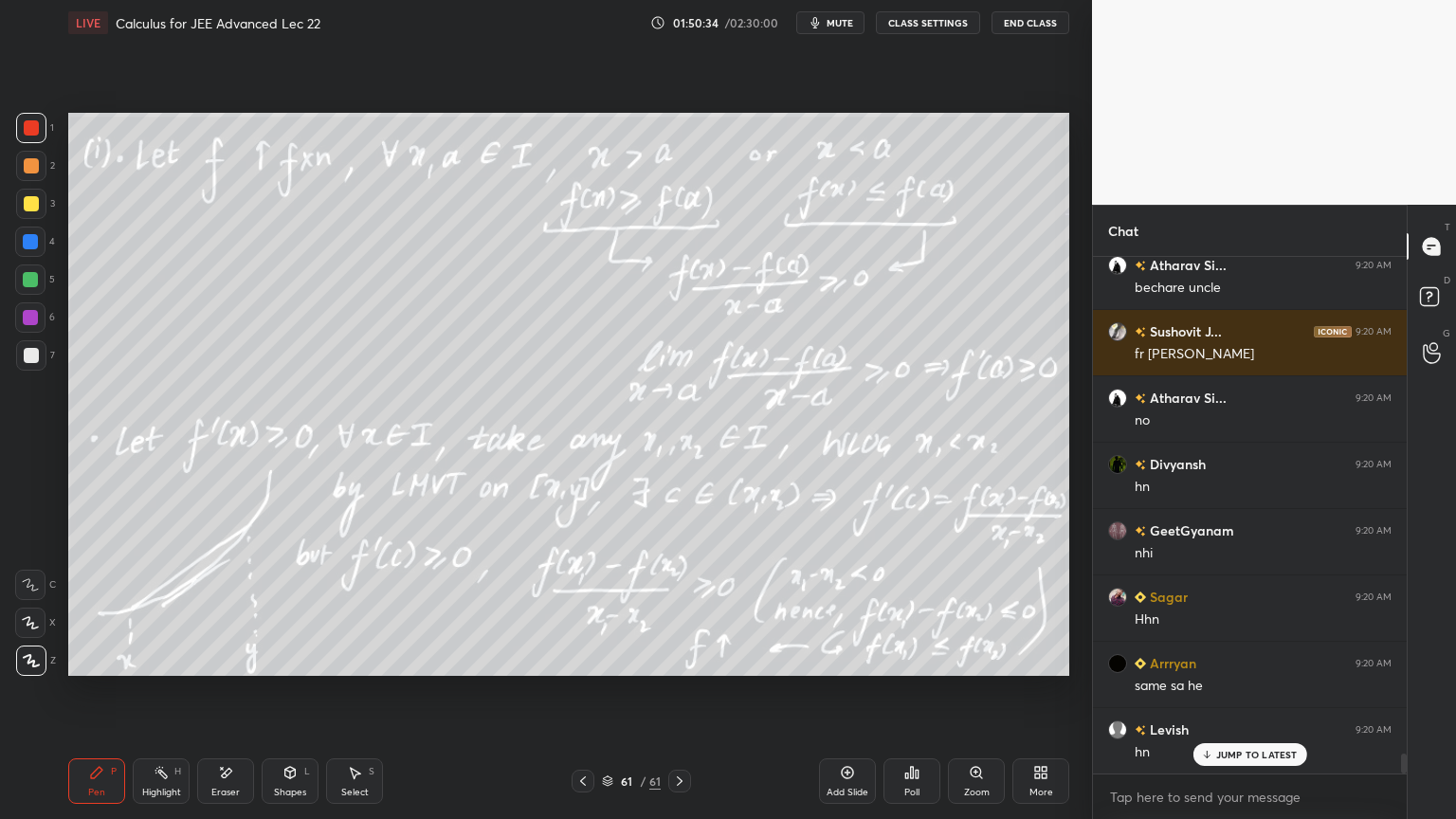 click 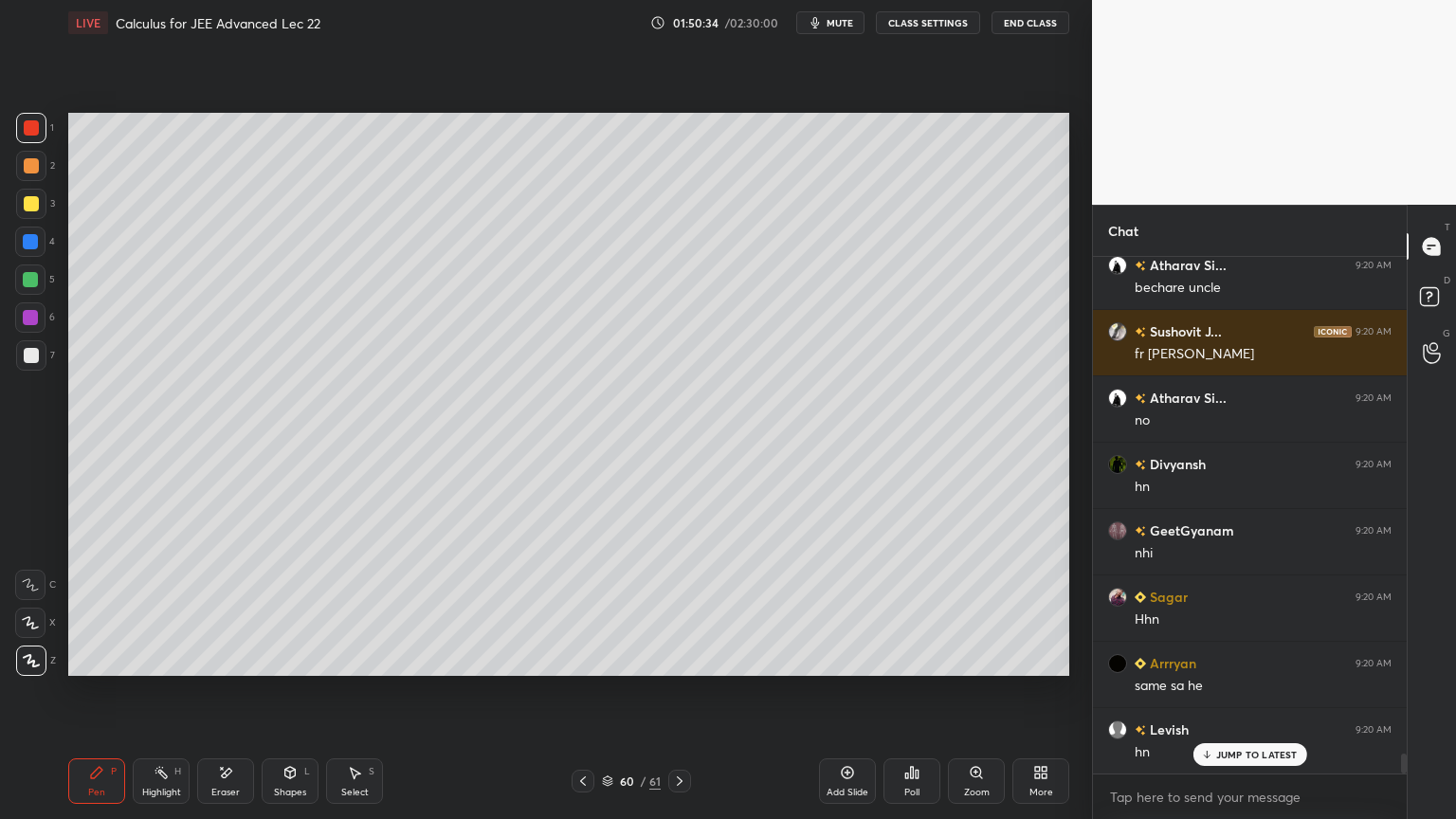 click 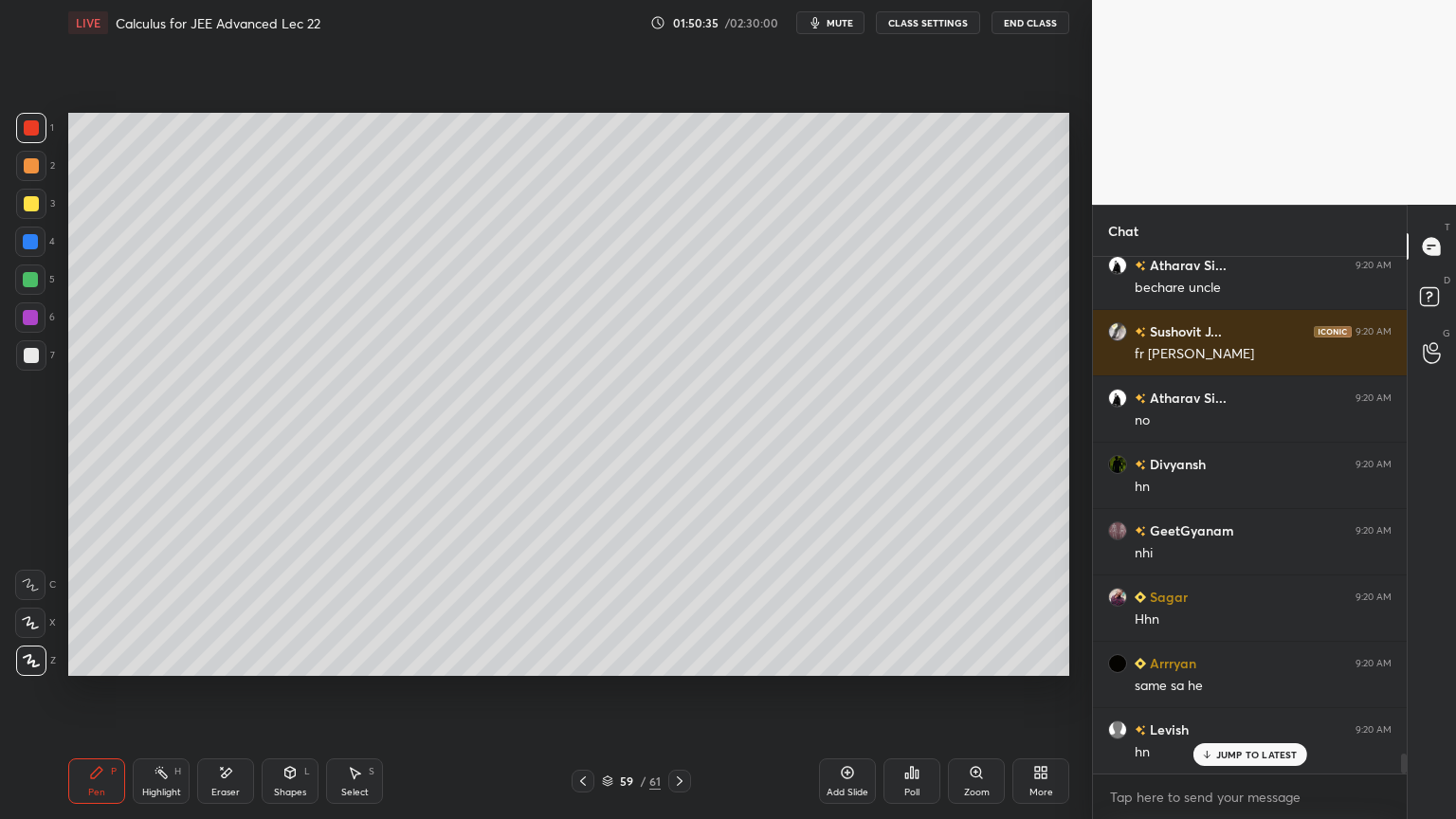 click 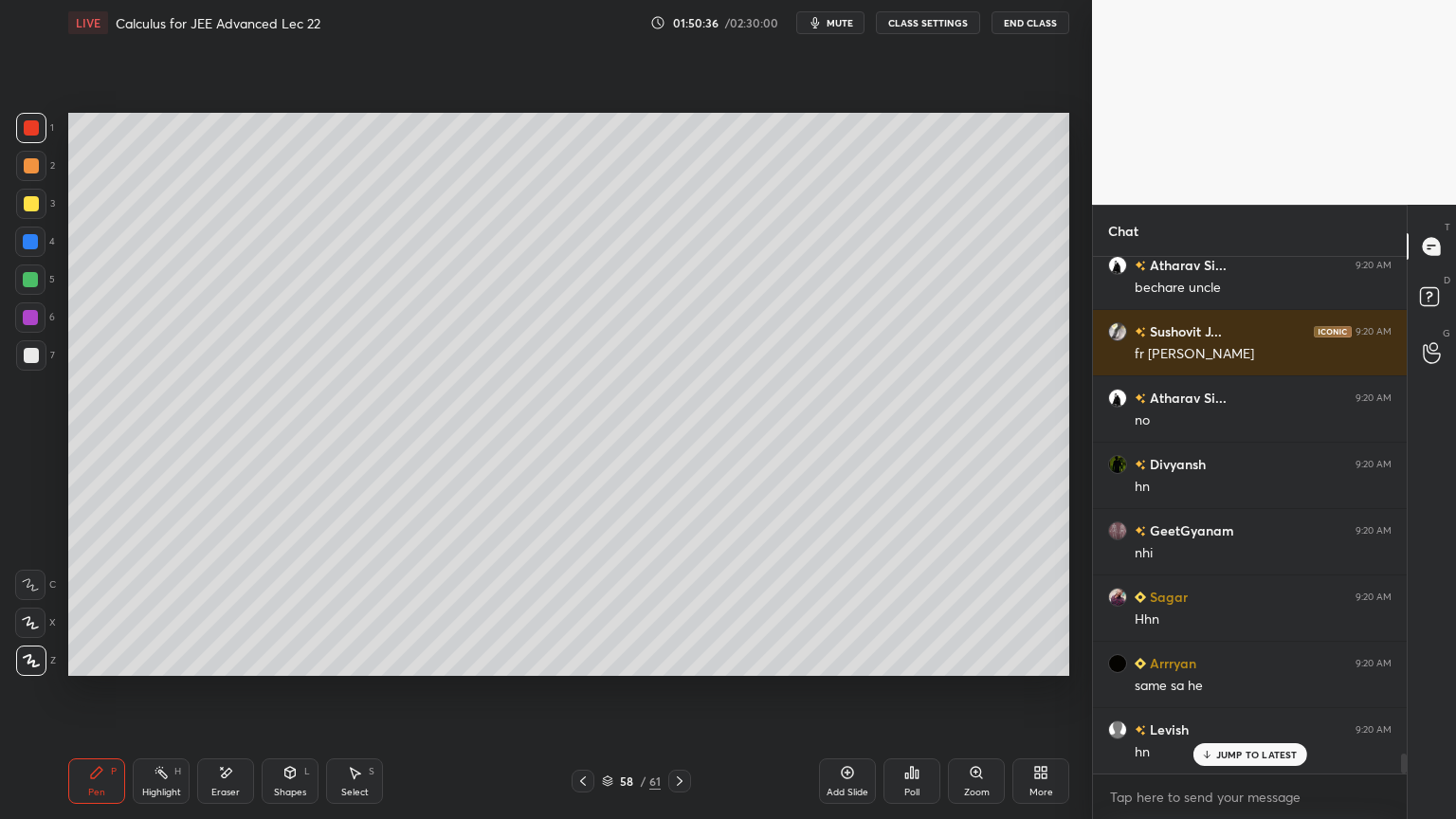 click 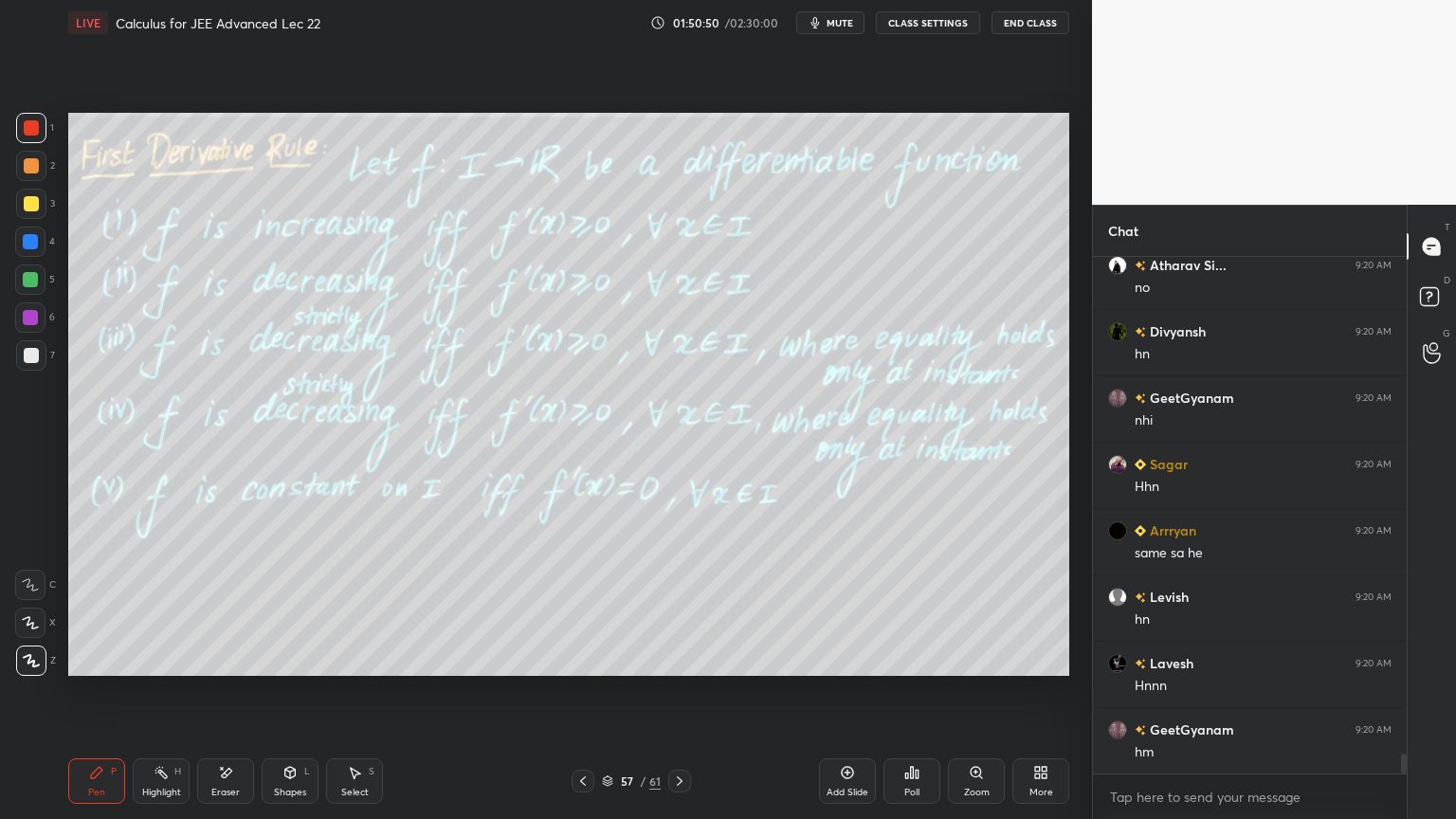 scroll, scrollTop: 13114, scrollLeft: 0, axis: vertical 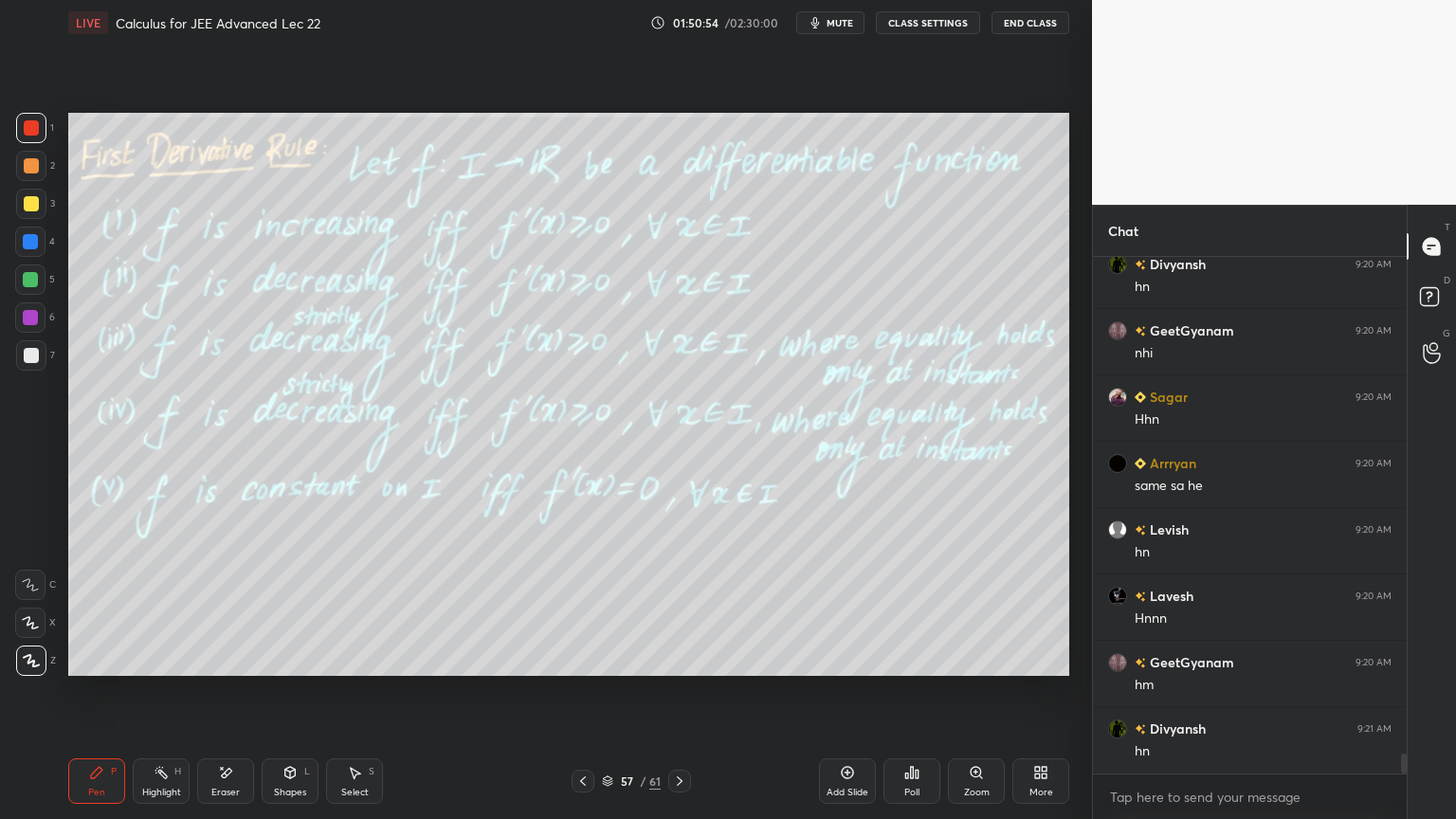 click on "Eraser" at bounding box center [226, 781] 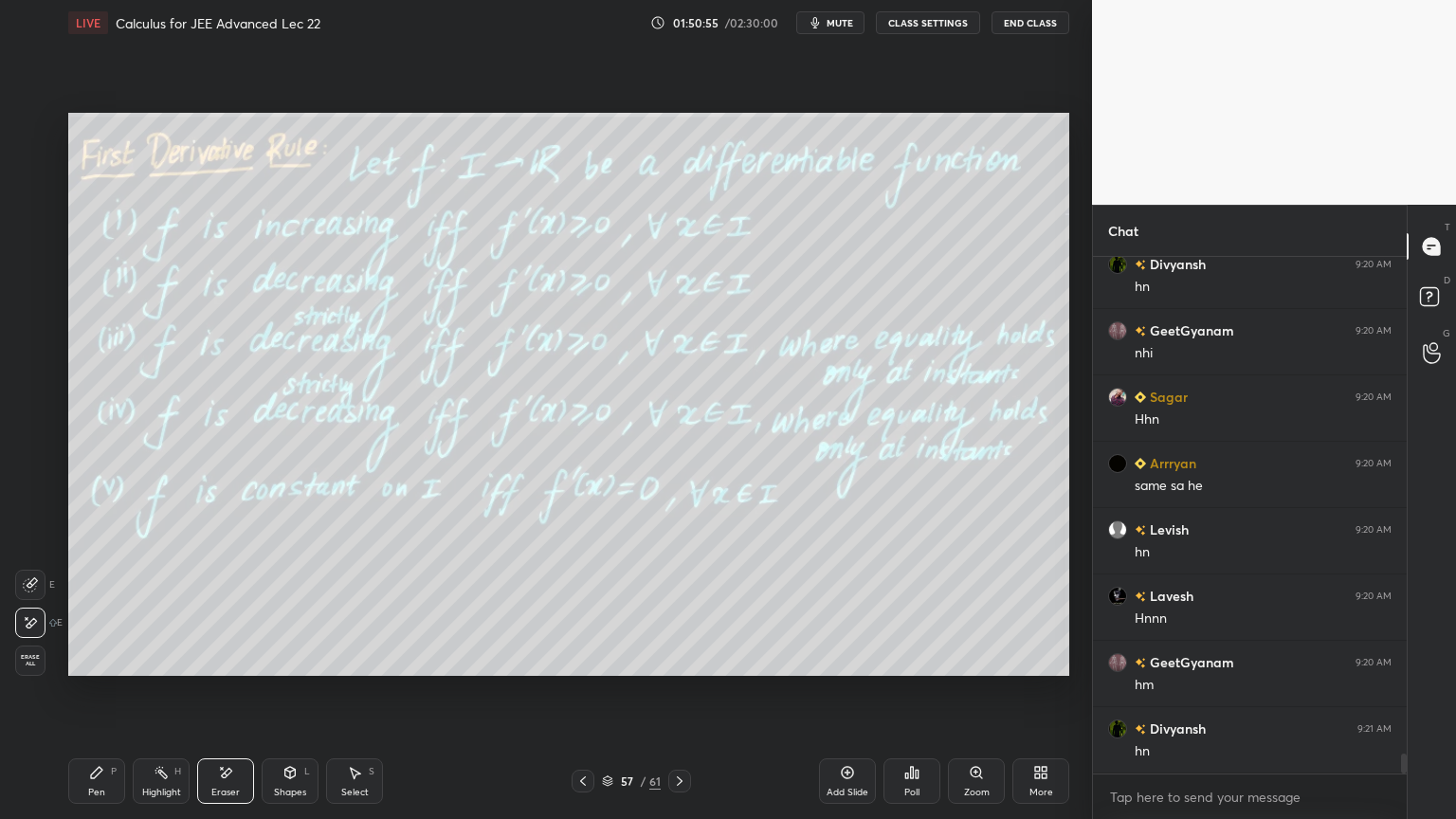 click on "Pen P" at bounding box center [97, 781] 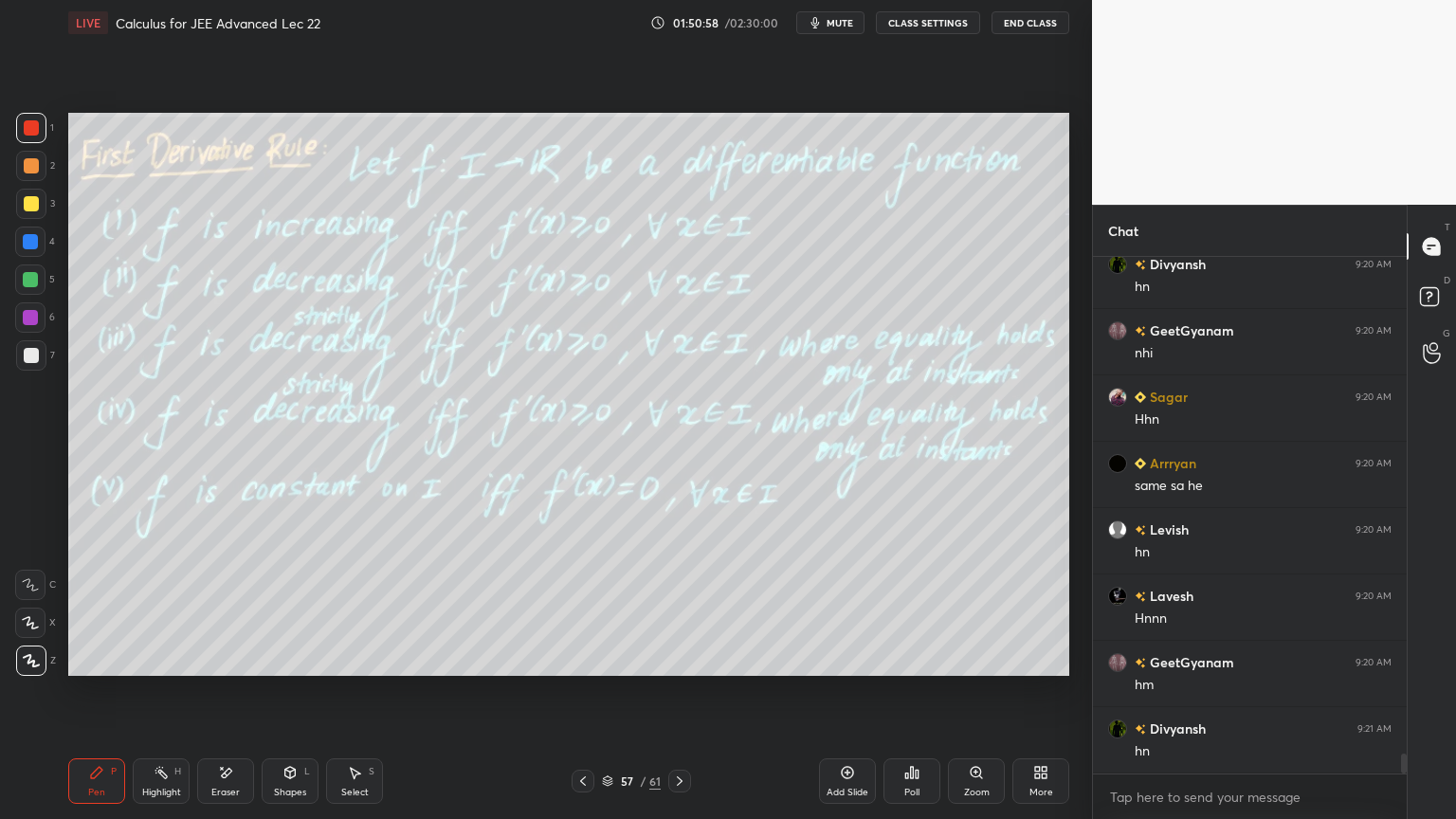 click on "Eraser" at bounding box center (226, 781) 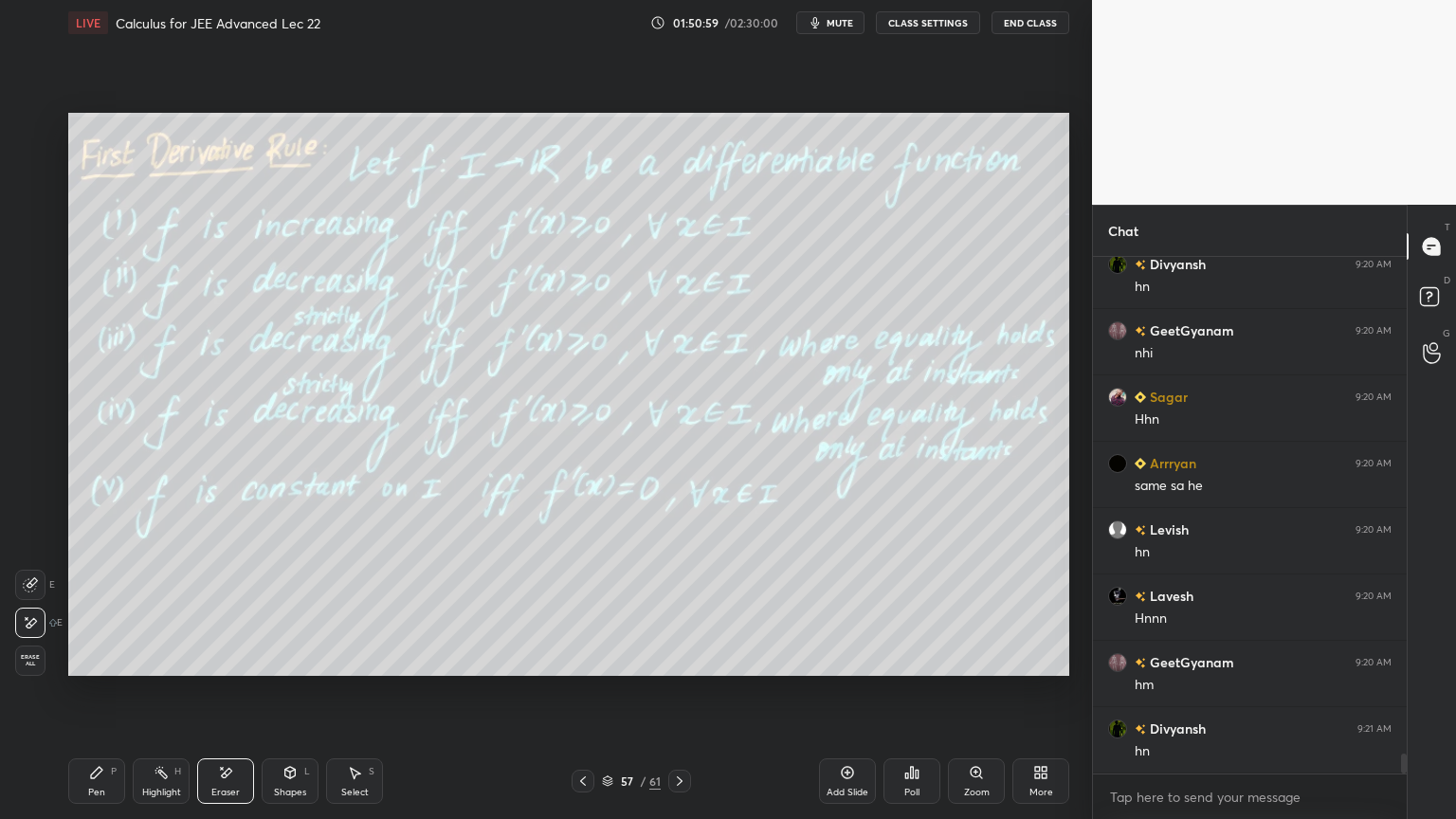 click on "Pen P" at bounding box center (97, 781) 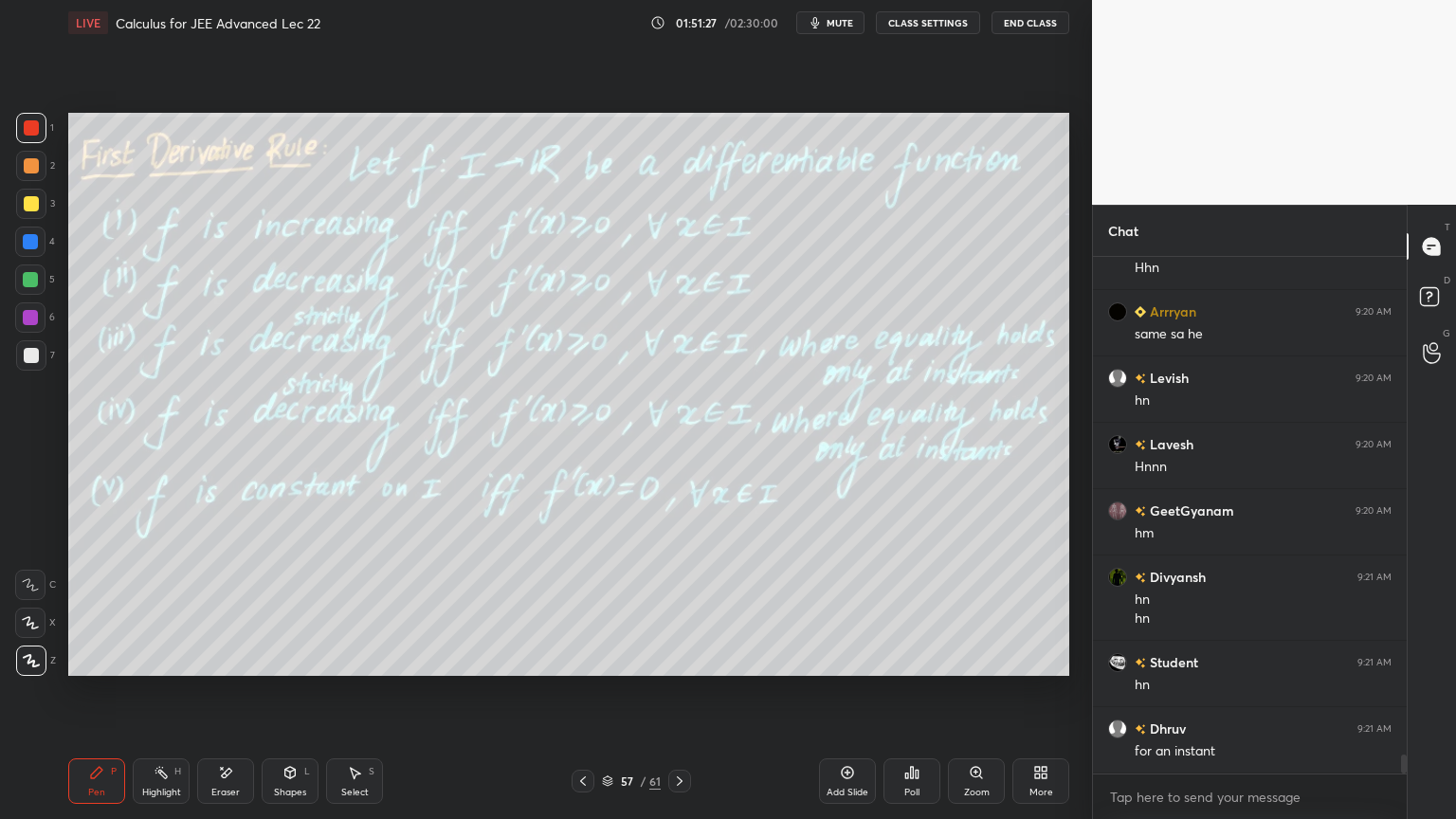 scroll, scrollTop: 13332, scrollLeft: 0, axis: vertical 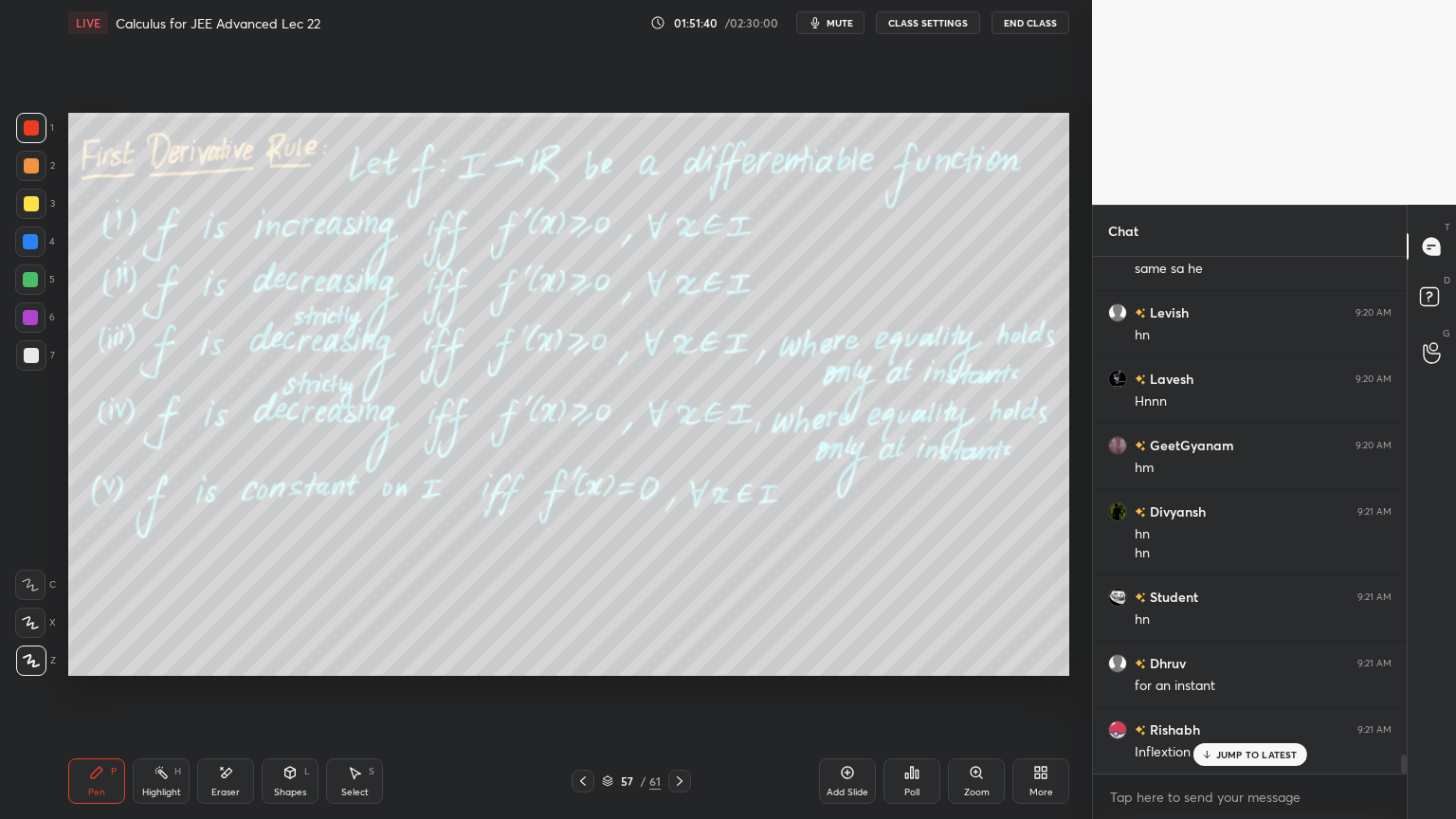 click on "Eraser" at bounding box center (226, 792) 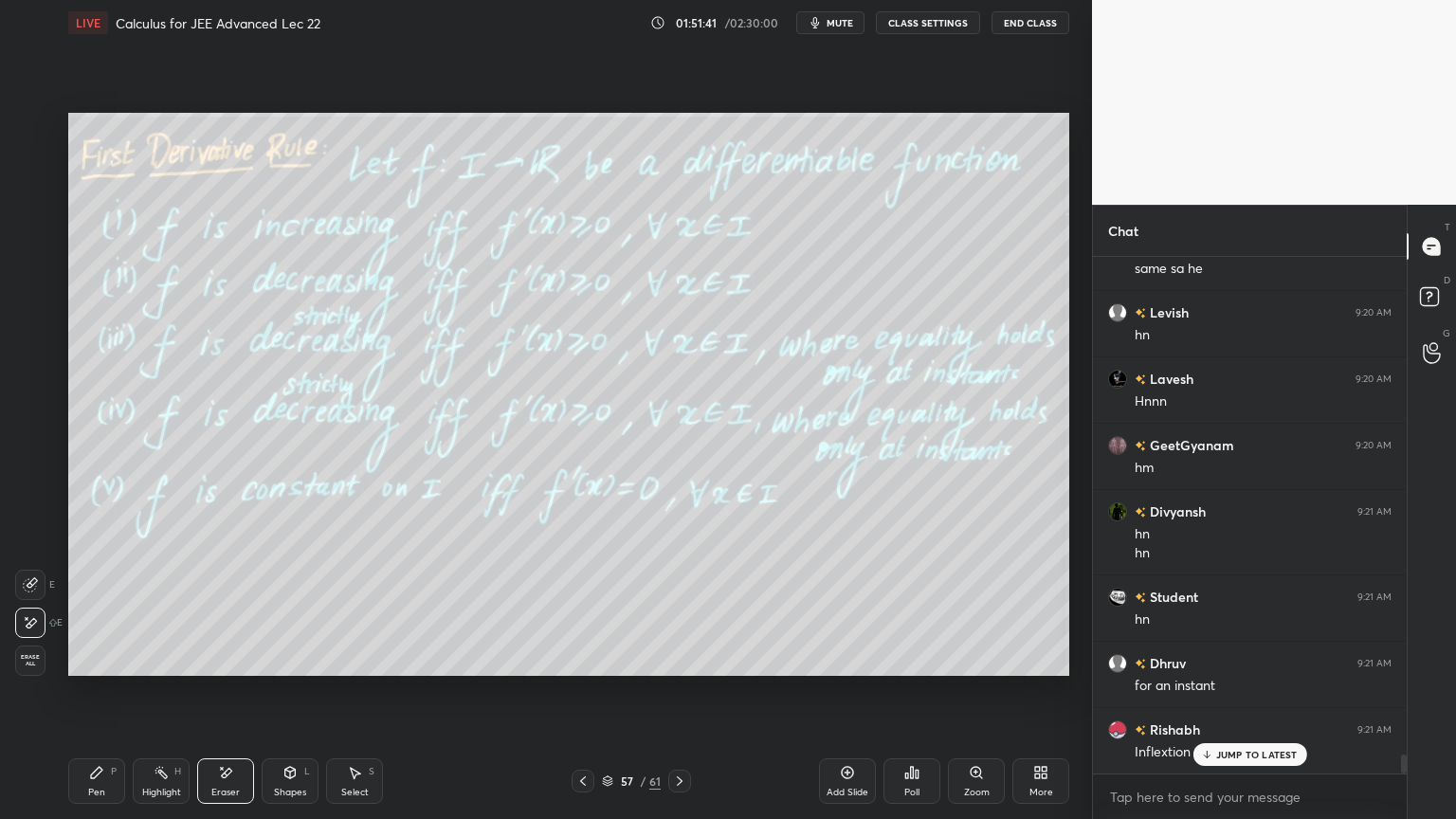click on "Pen P" at bounding box center [97, 781] 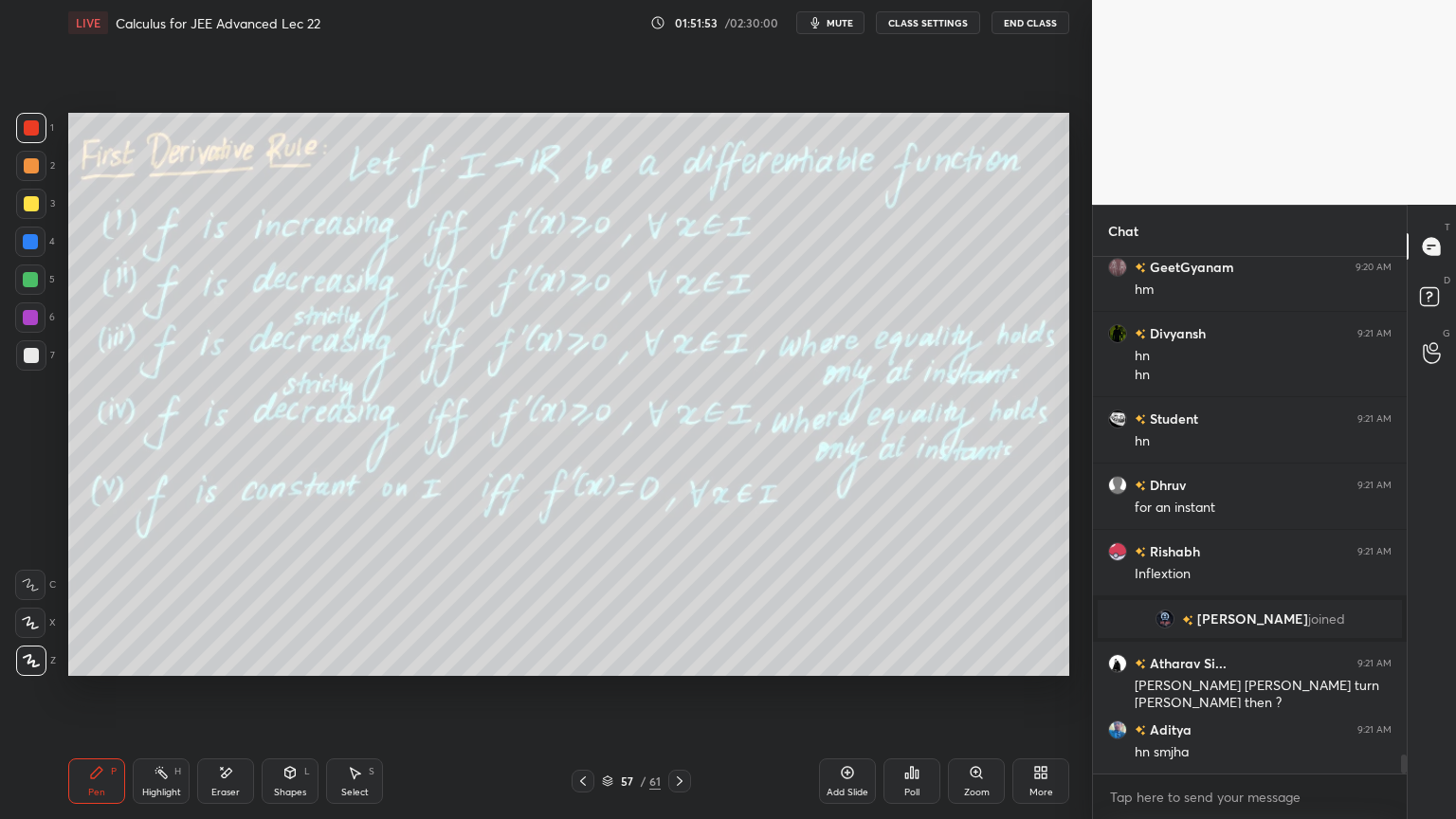 scroll, scrollTop: 13577, scrollLeft: 0, axis: vertical 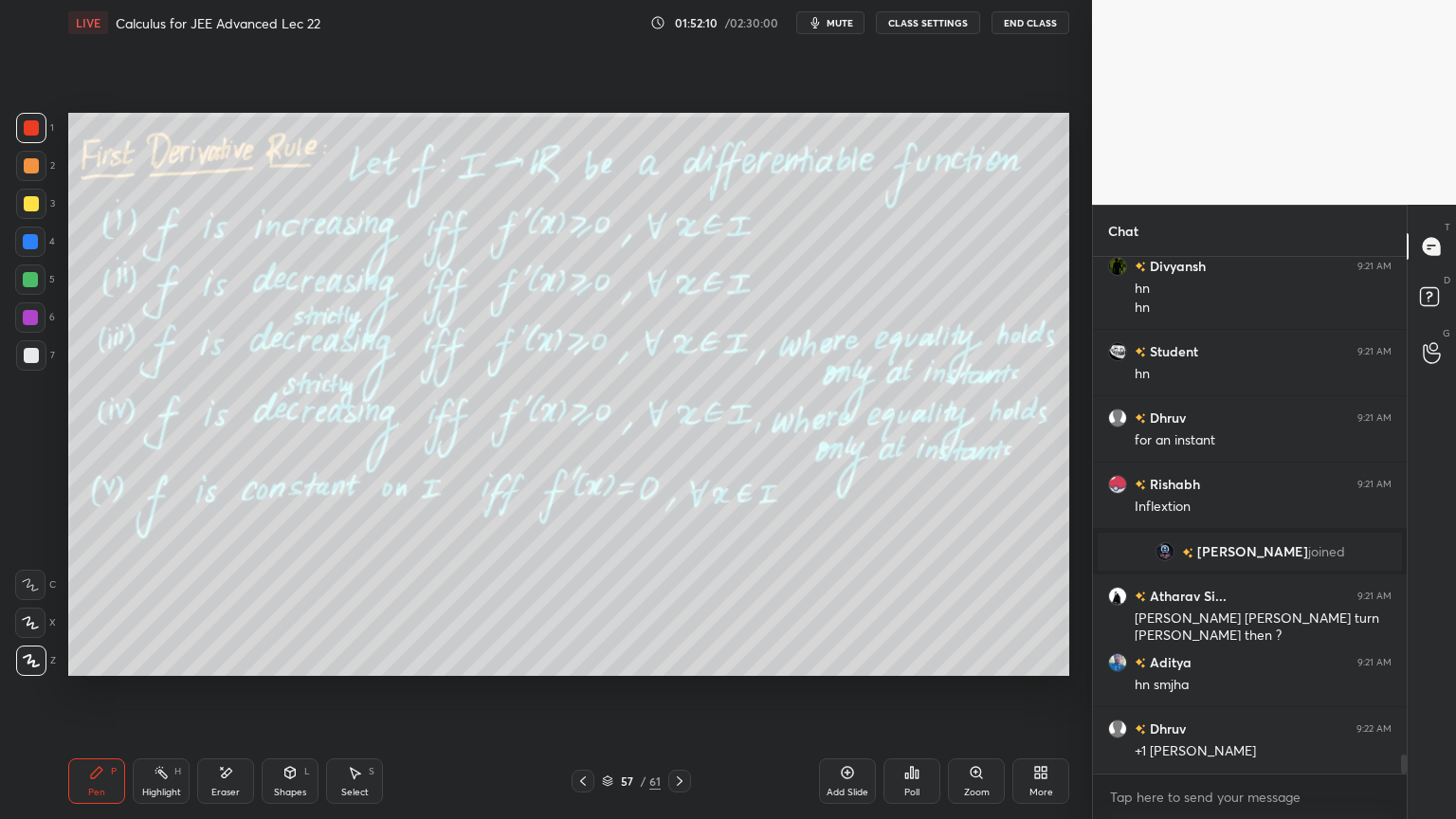 click on "Eraser" at bounding box center [226, 781] 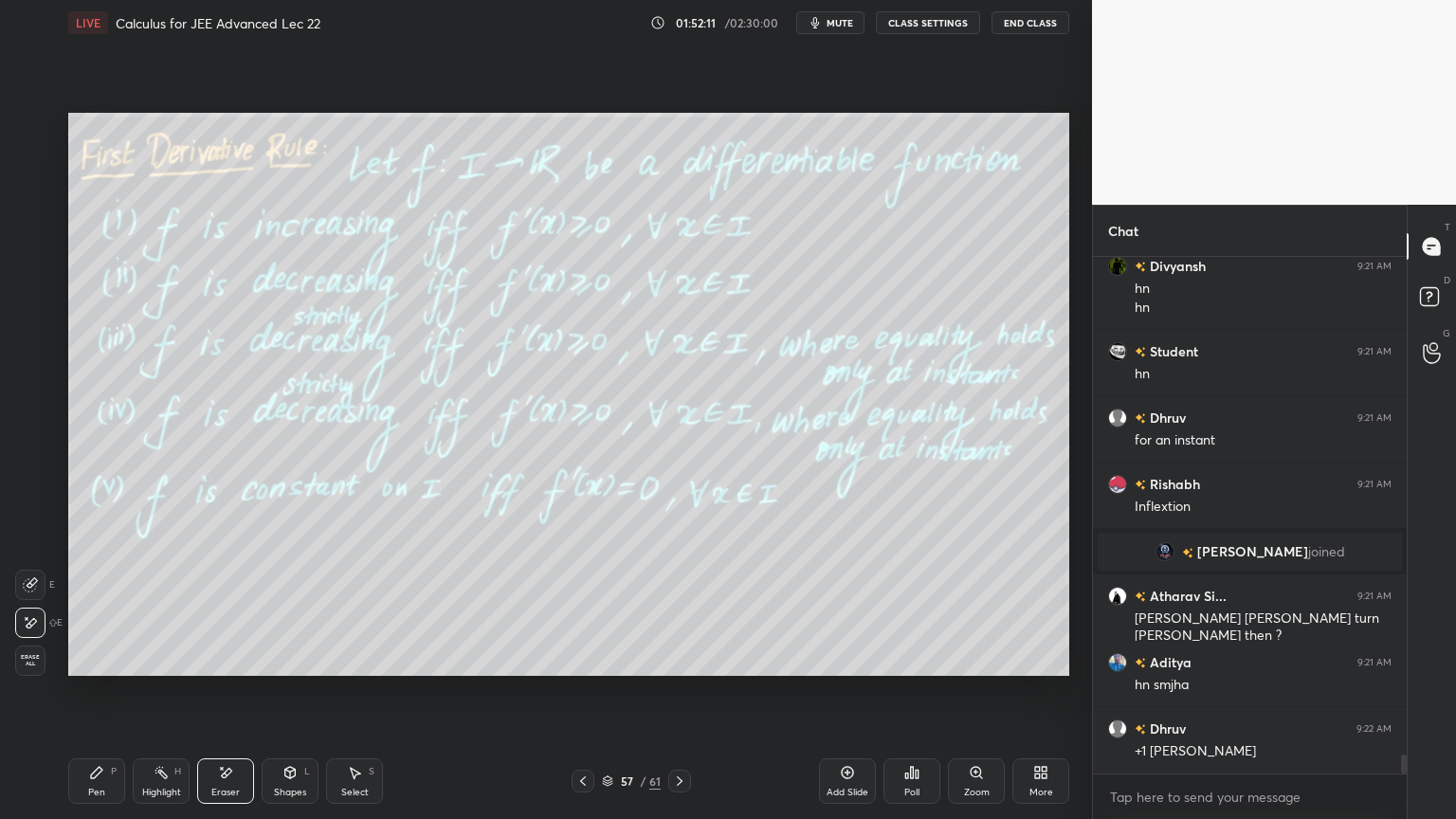 drag, startPoint x: 27, startPoint y: 659, endPoint x: 120, endPoint y: 710, distance: 106.06602 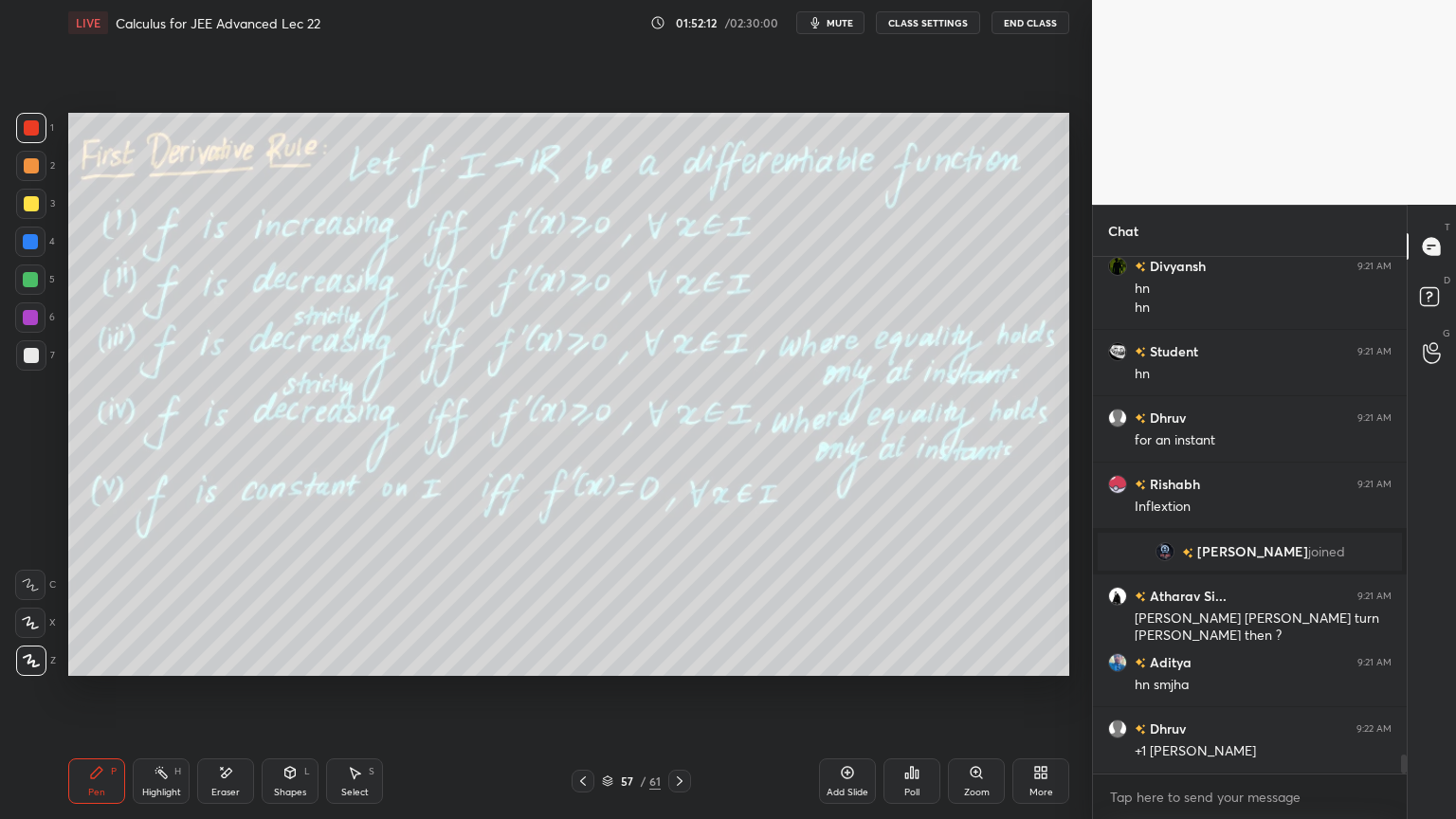 click on "Highlight H" at bounding box center [161, 781] 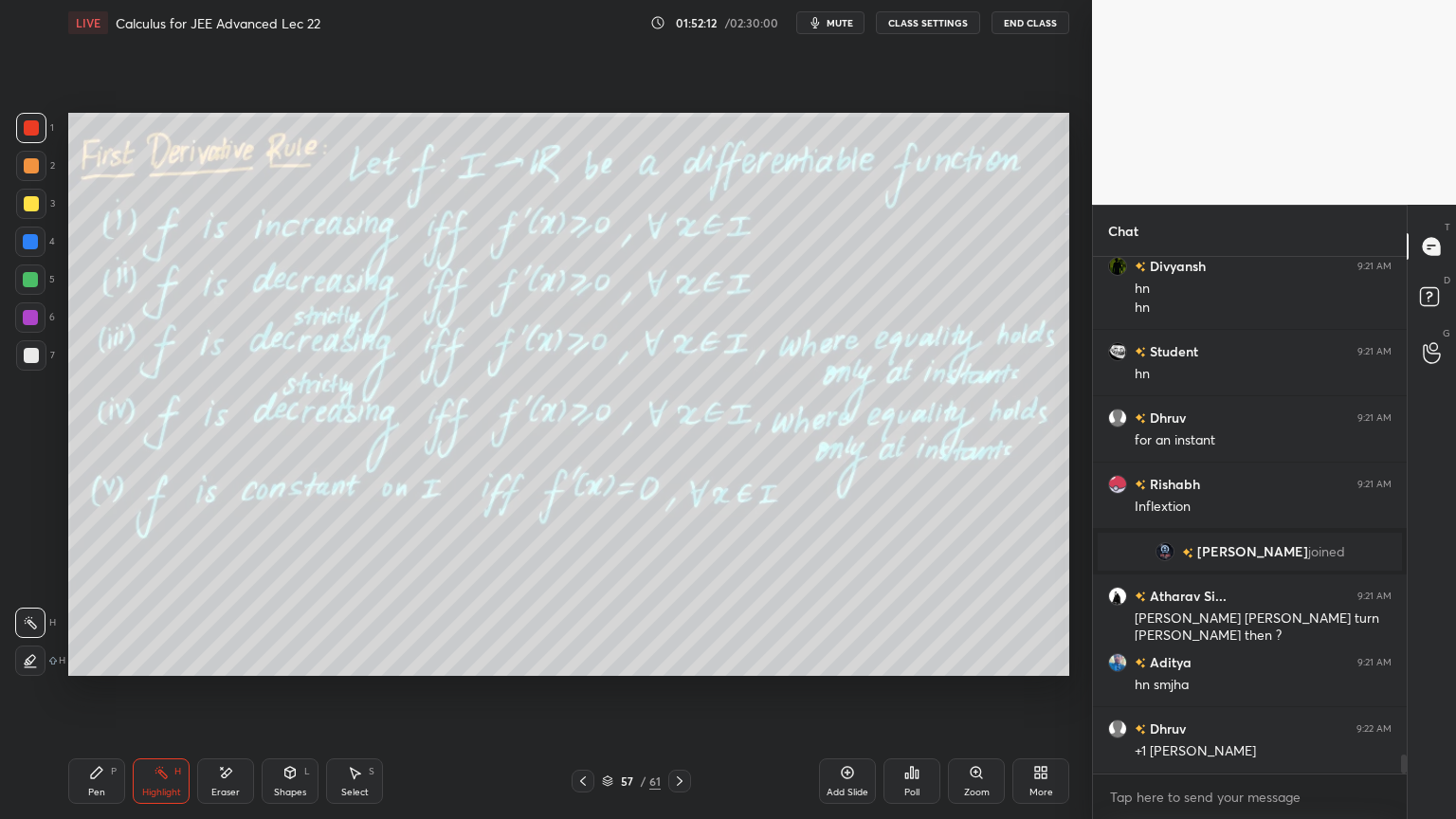 click 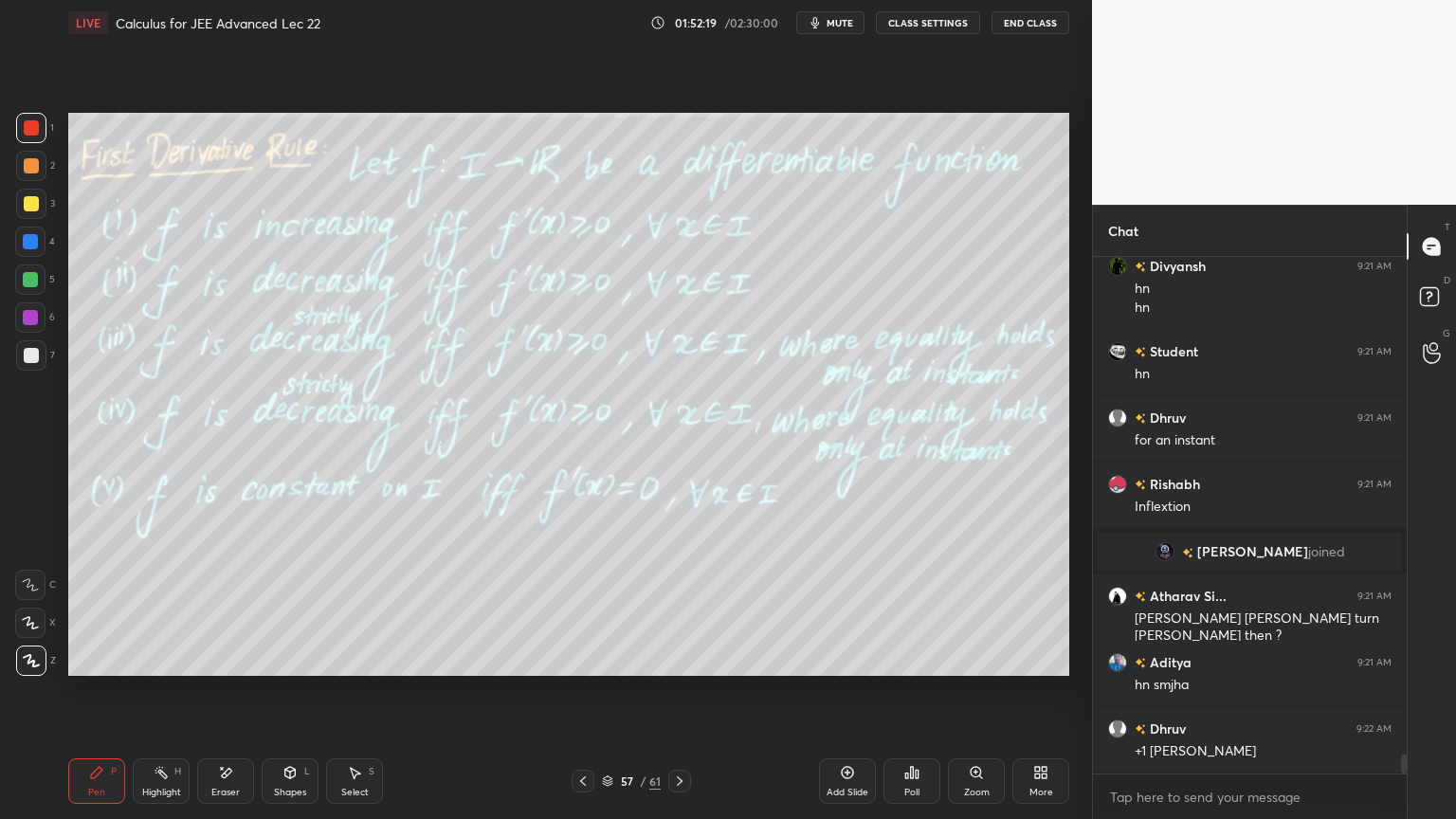 click 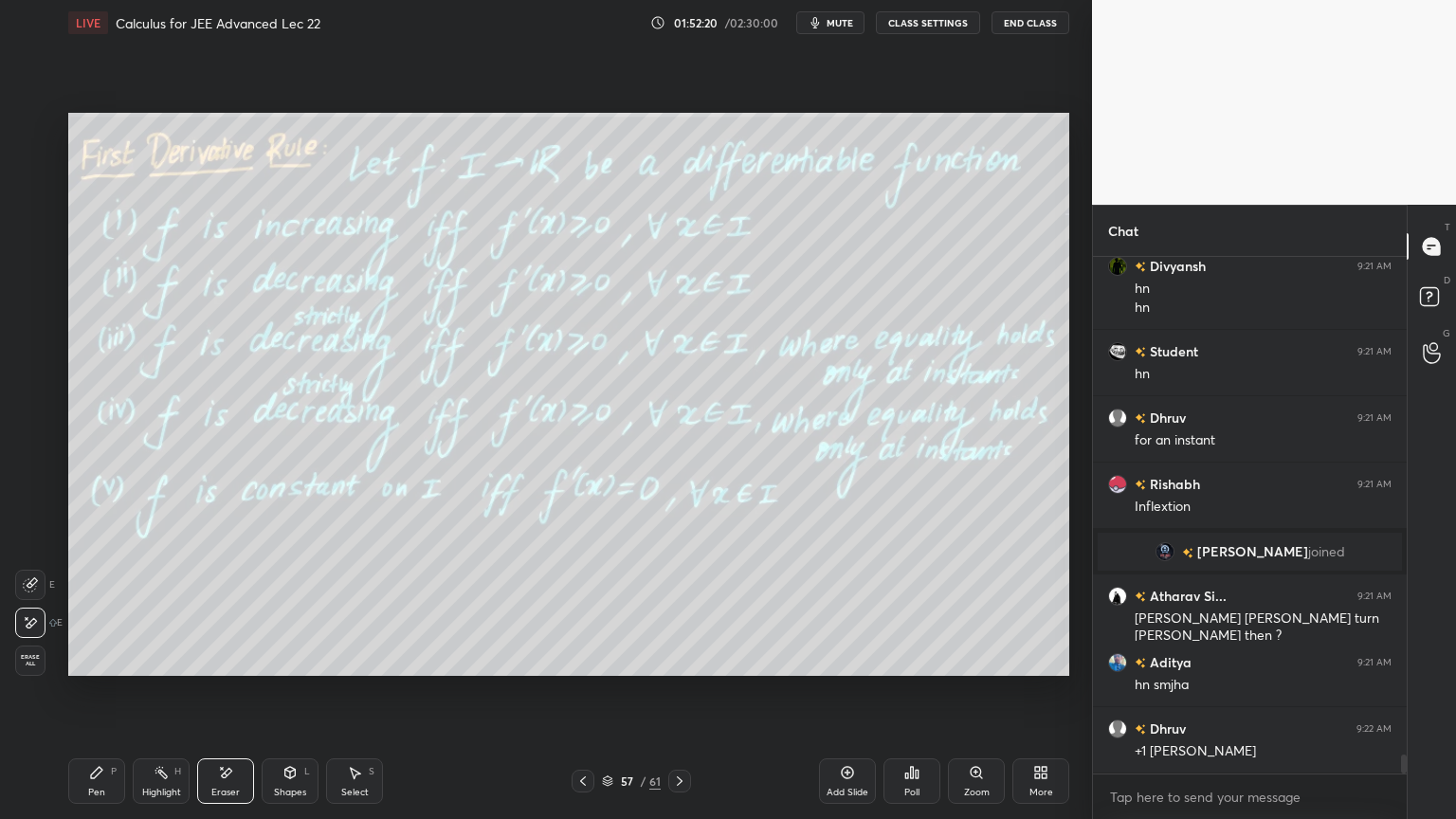 drag, startPoint x: 102, startPoint y: 785, endPoint x: 134, endPoint y: 729, distance: 64.498062 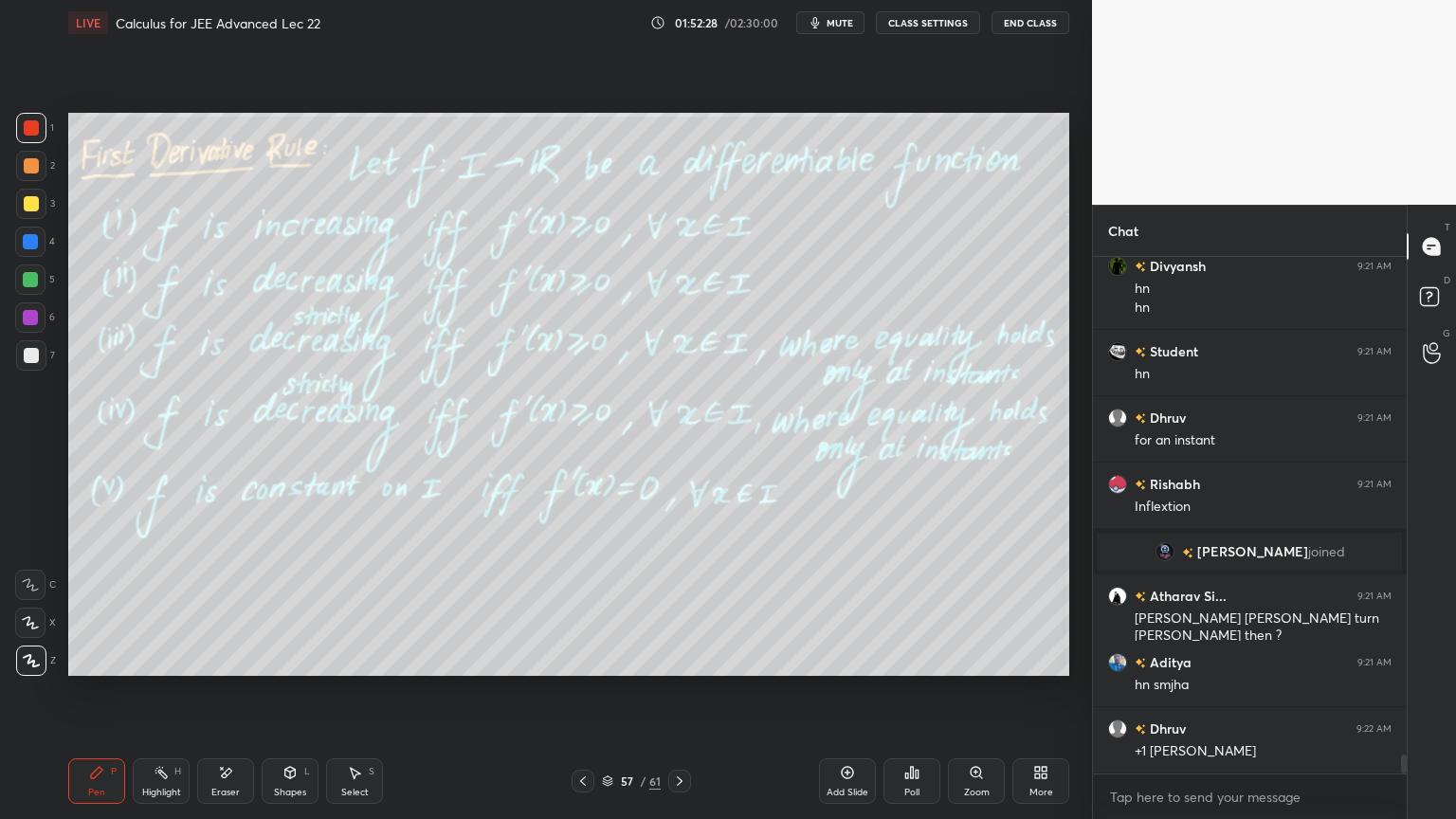 scroll, scrollTop: 13623, scrollLeft: 0, axis: vertical 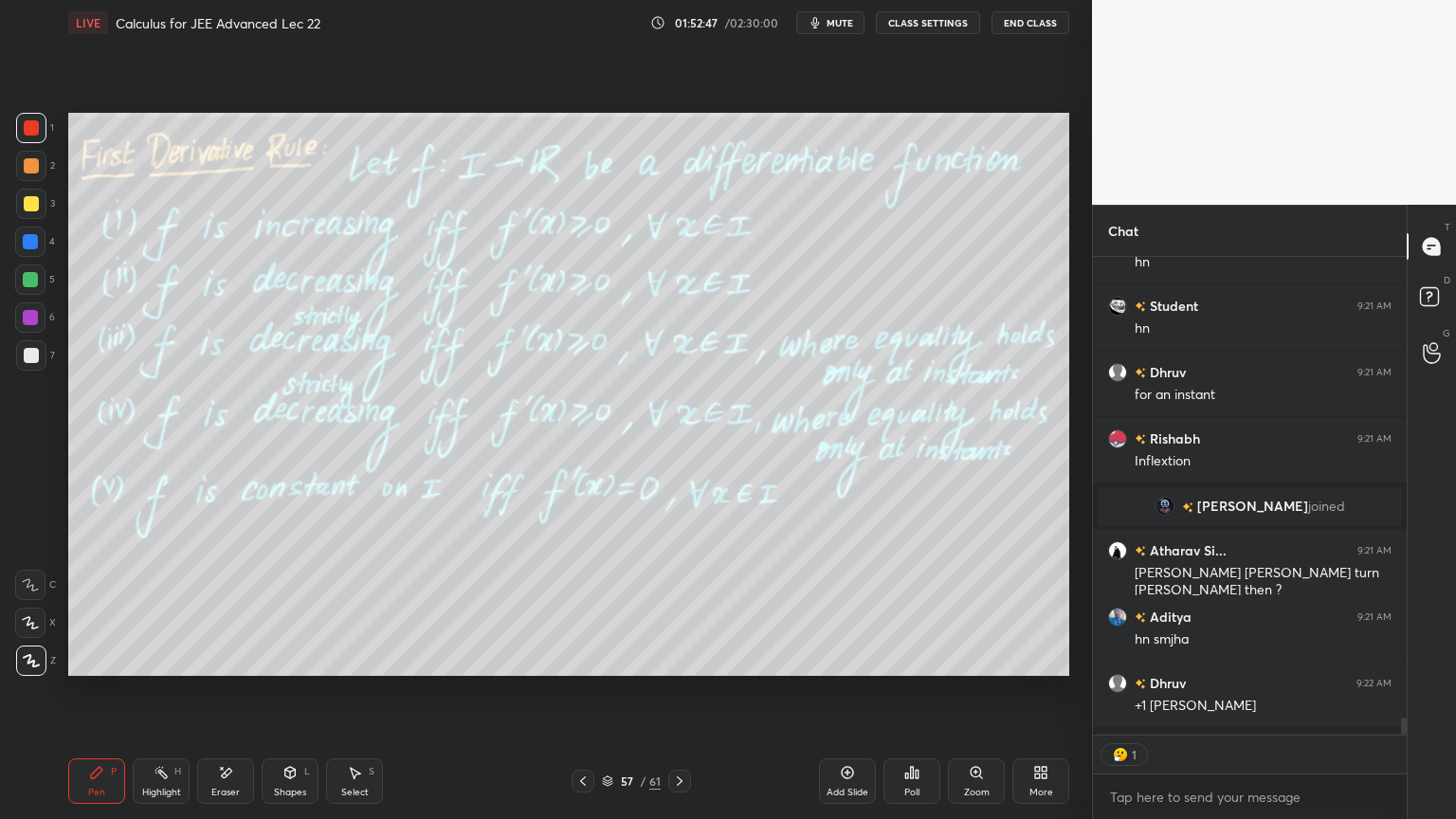 drag, startPoint x: 231, startPoint y: 786, endPoint x: 229, endPoint y: 767, distance: 19.10497 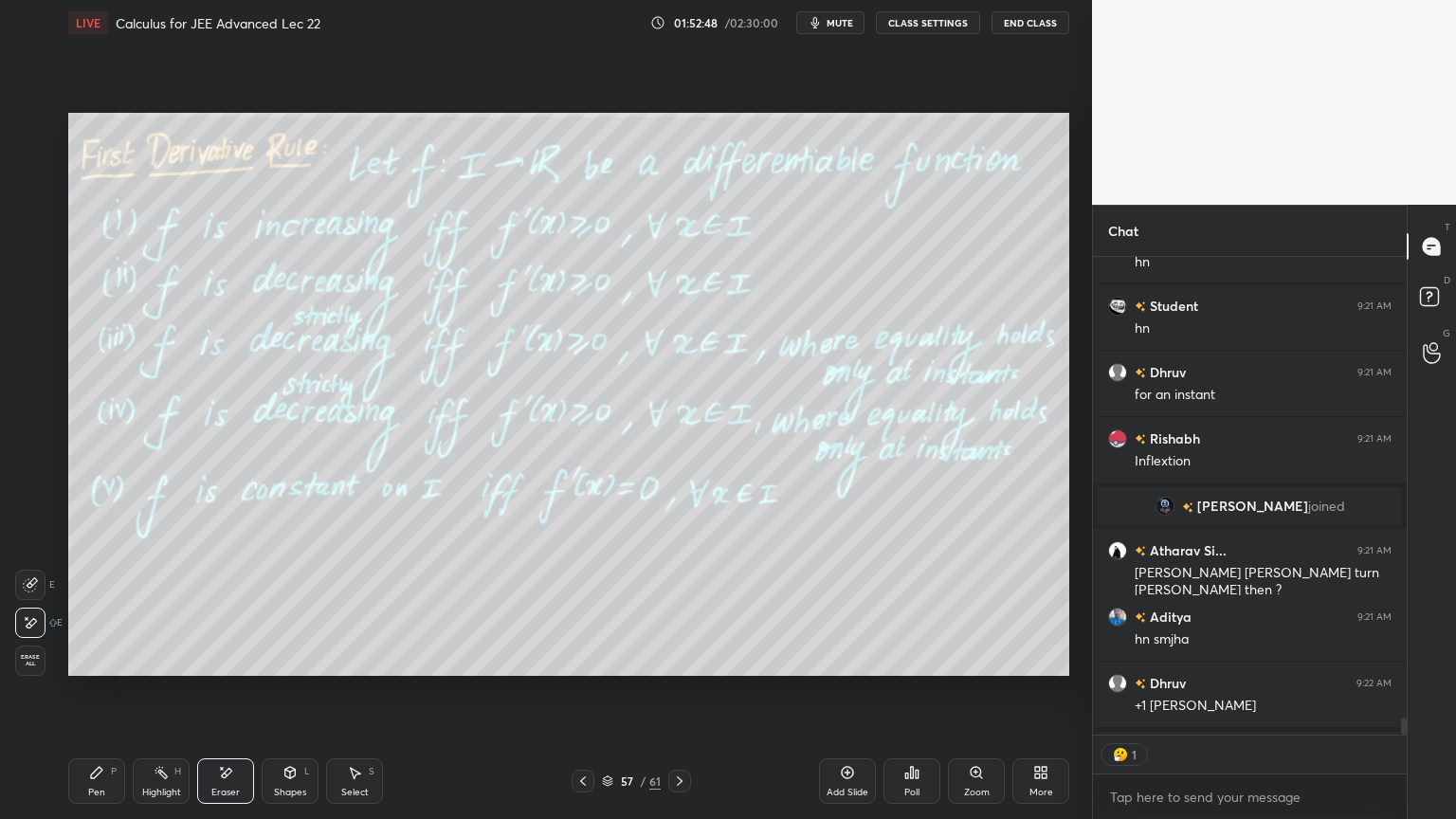 scroll, scrollTop: 7, scrollLeft: 6, axis: both 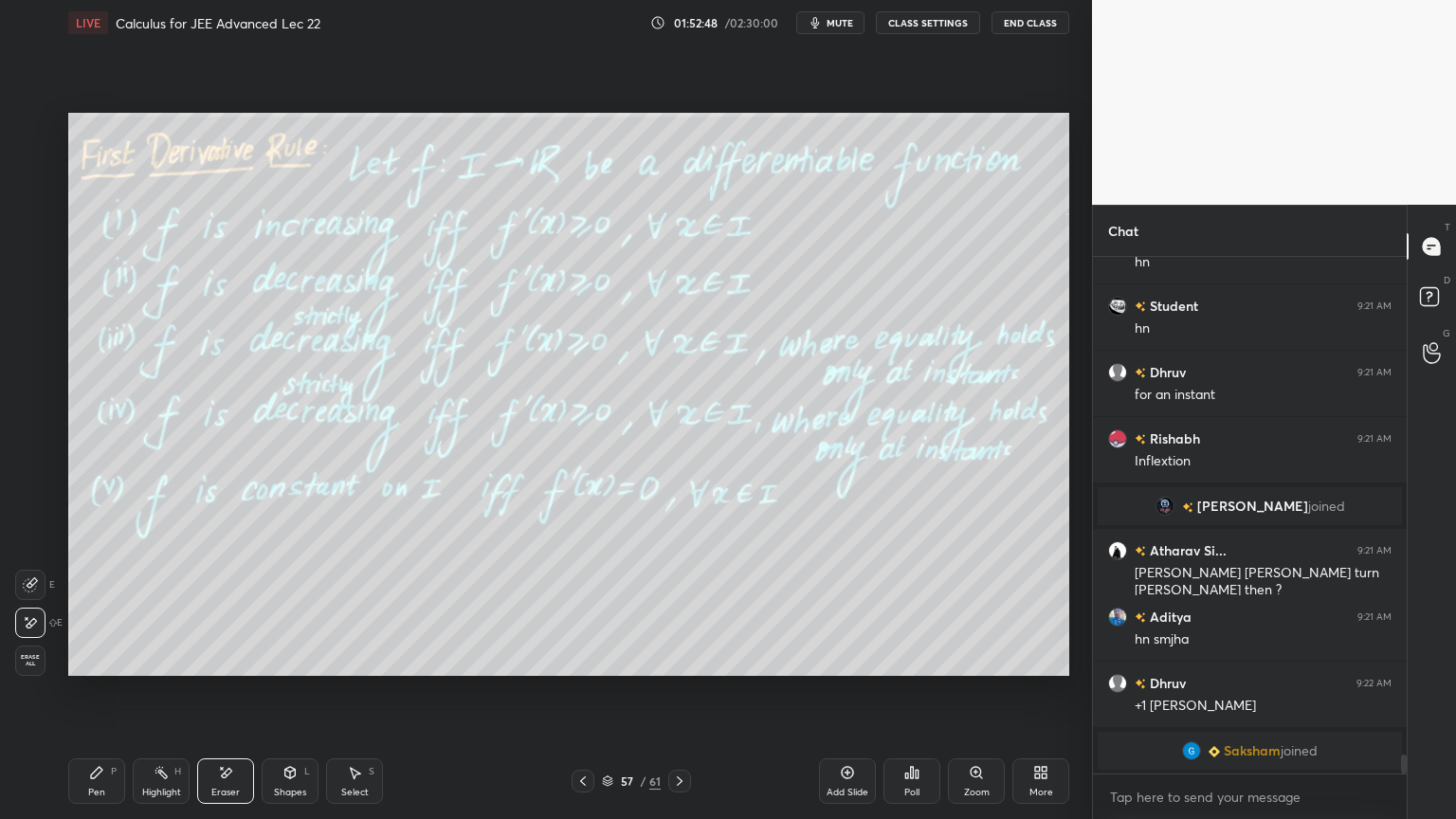 click on "Erase all" at bounding box center (30, 661) 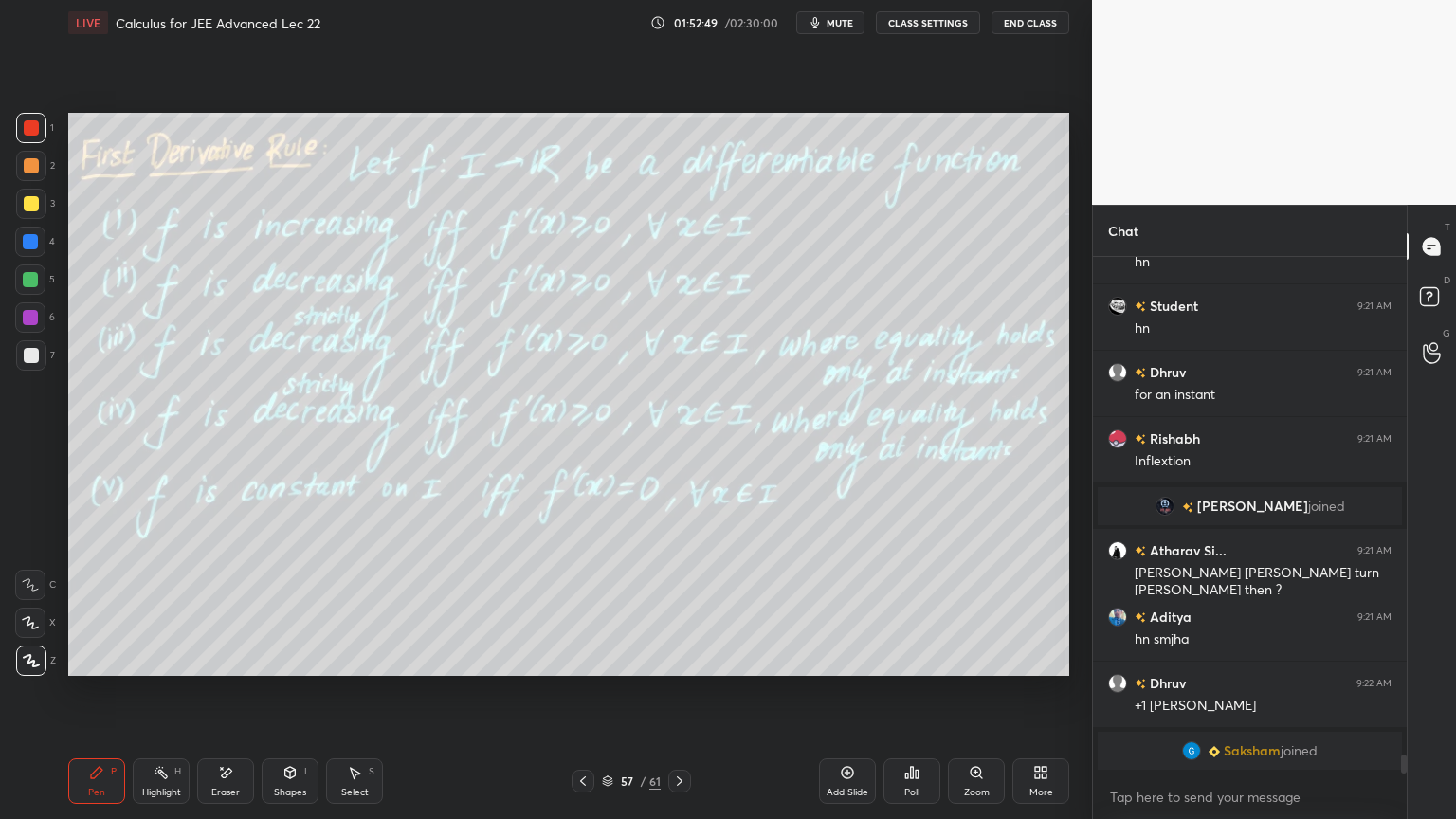 click on "Highlight H" at bounding box center (161, 781) 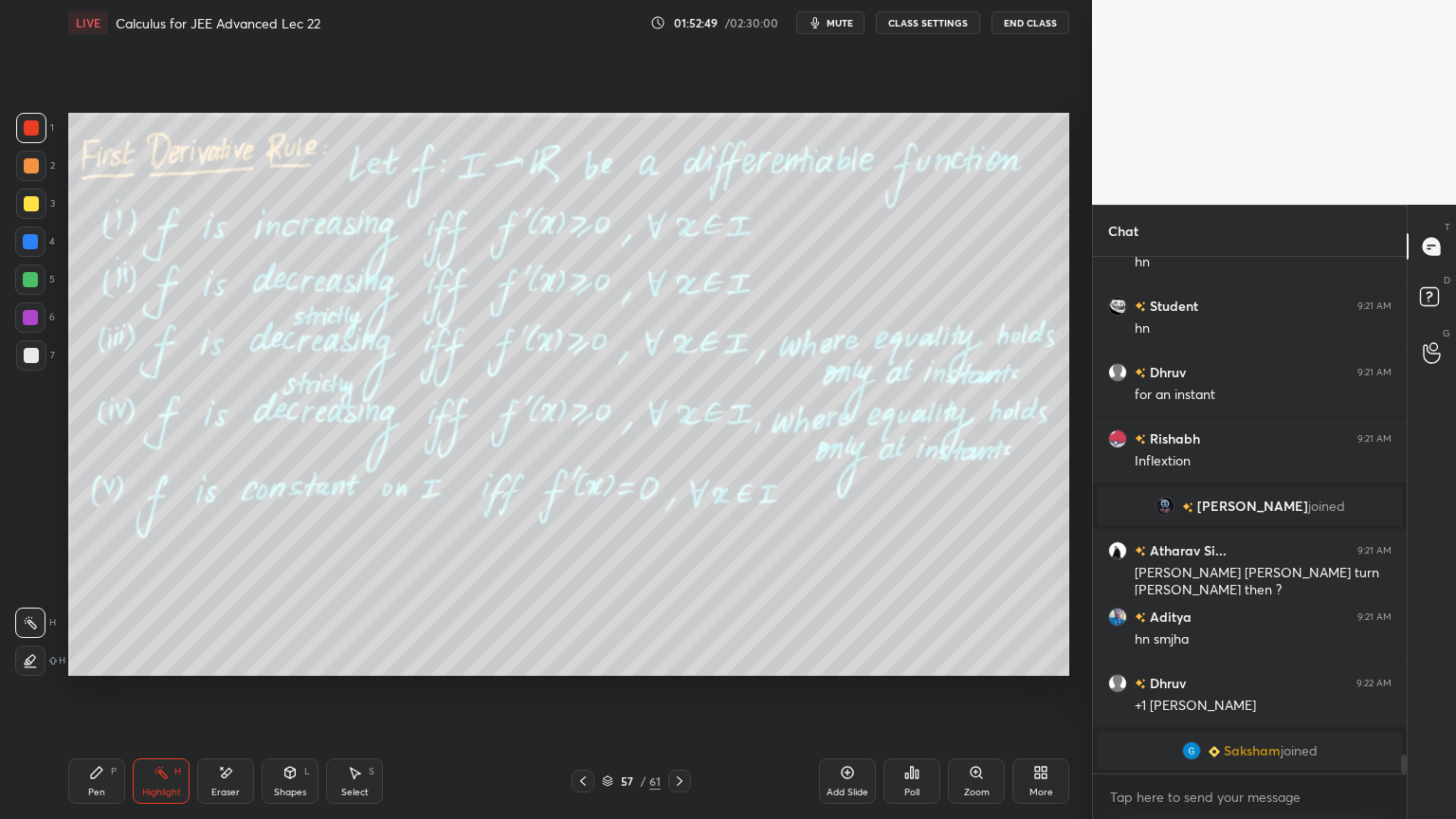 click on "Pen P" at bounding box center (97, 781) 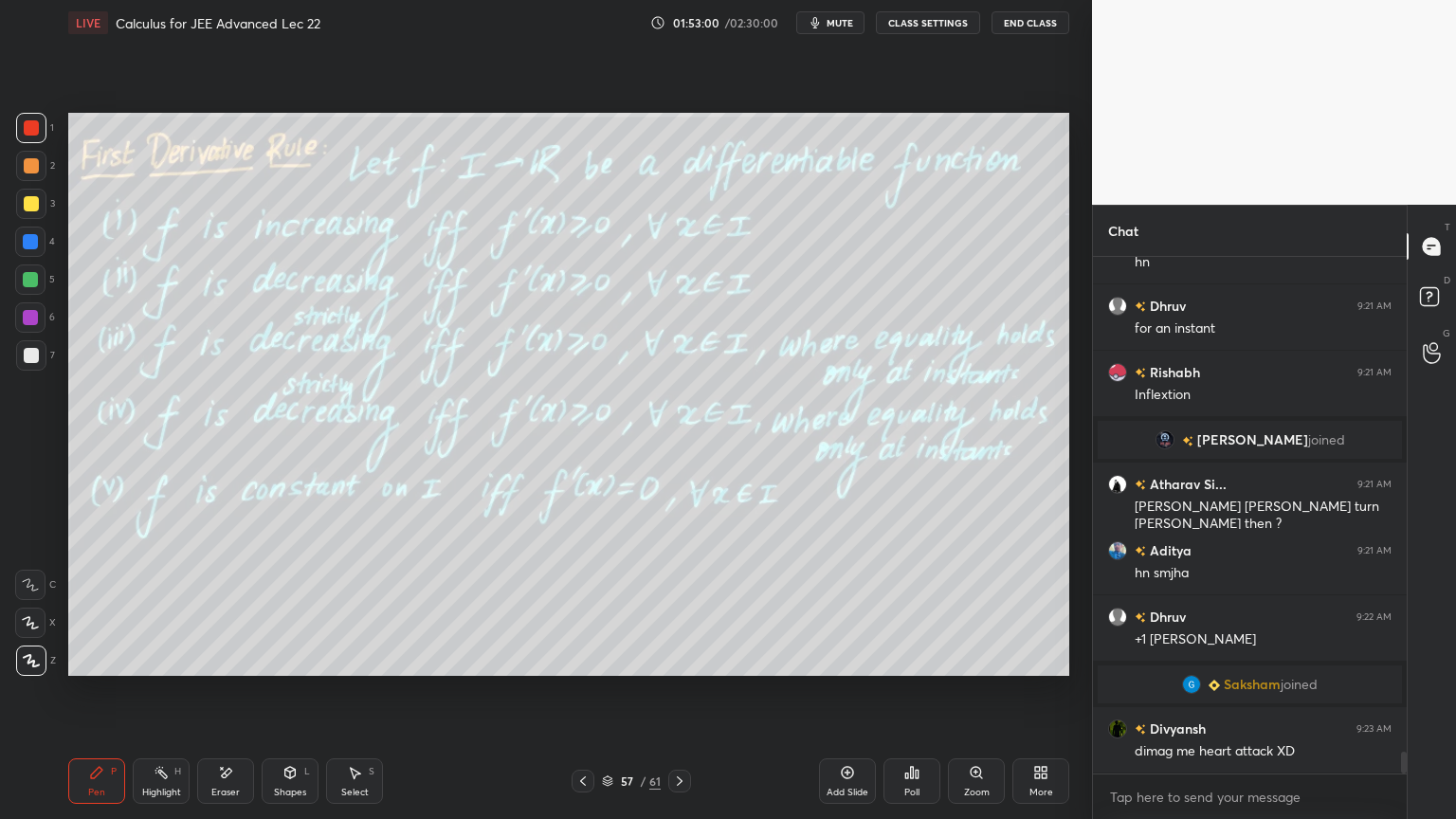 scroll, scrollTop: 11830, scrollLeft: 0, axis: vertical 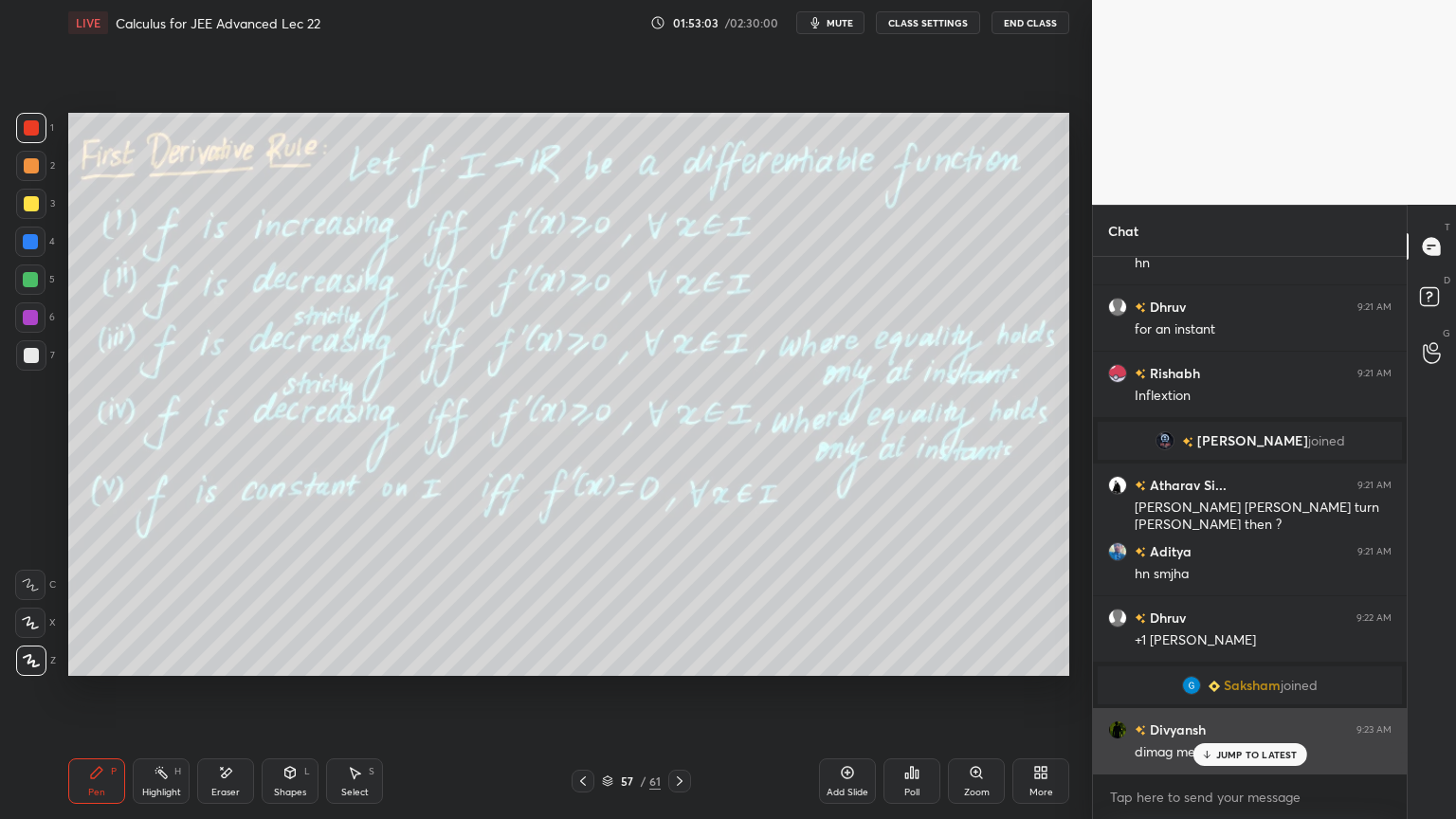 click on "[PERSON_NAME] 9:23 AM dimag me heart attack XD" at bounding box center (1249, 740) 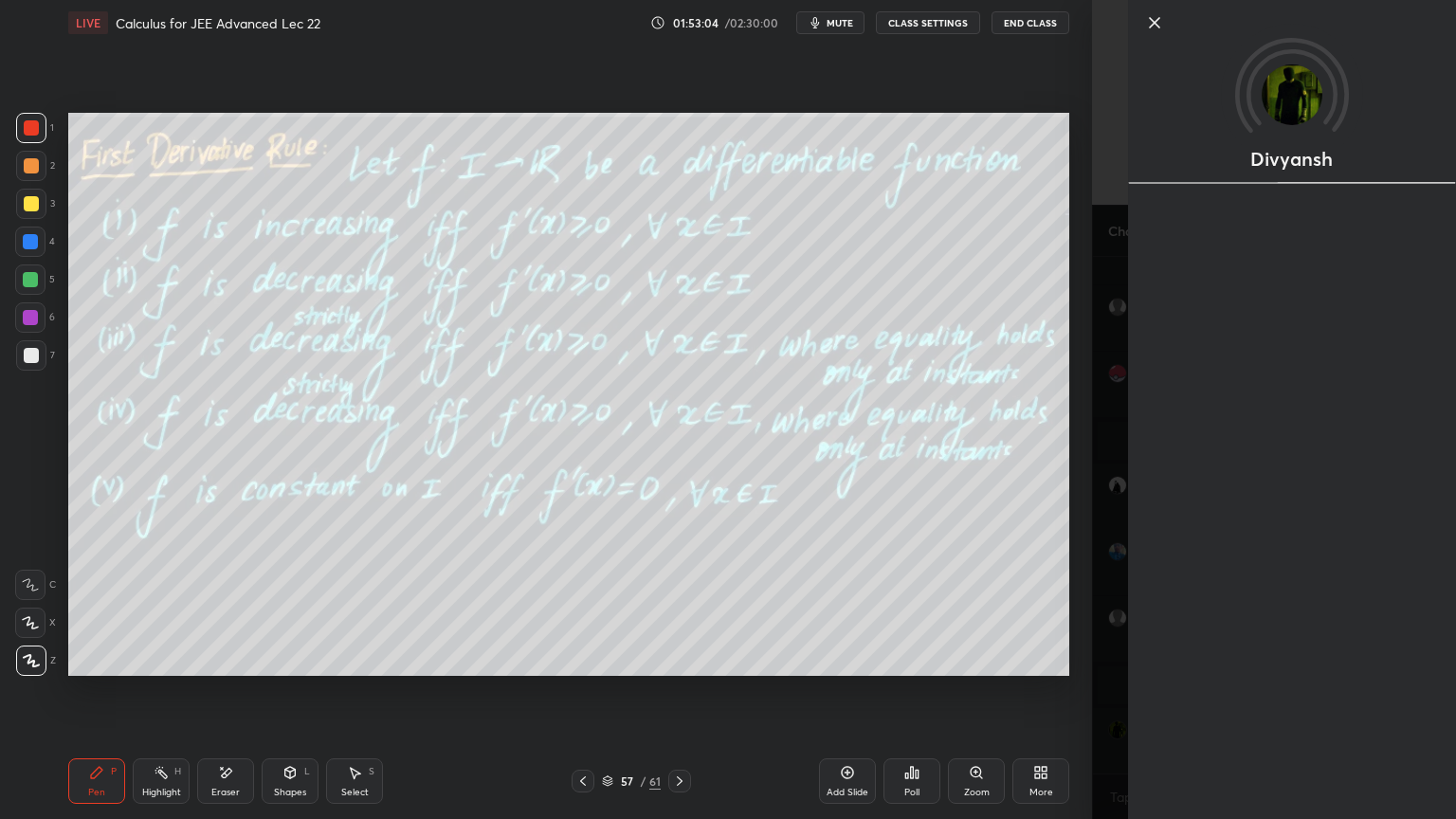 click on "Divyansh" at bounding box center (1274, 410) 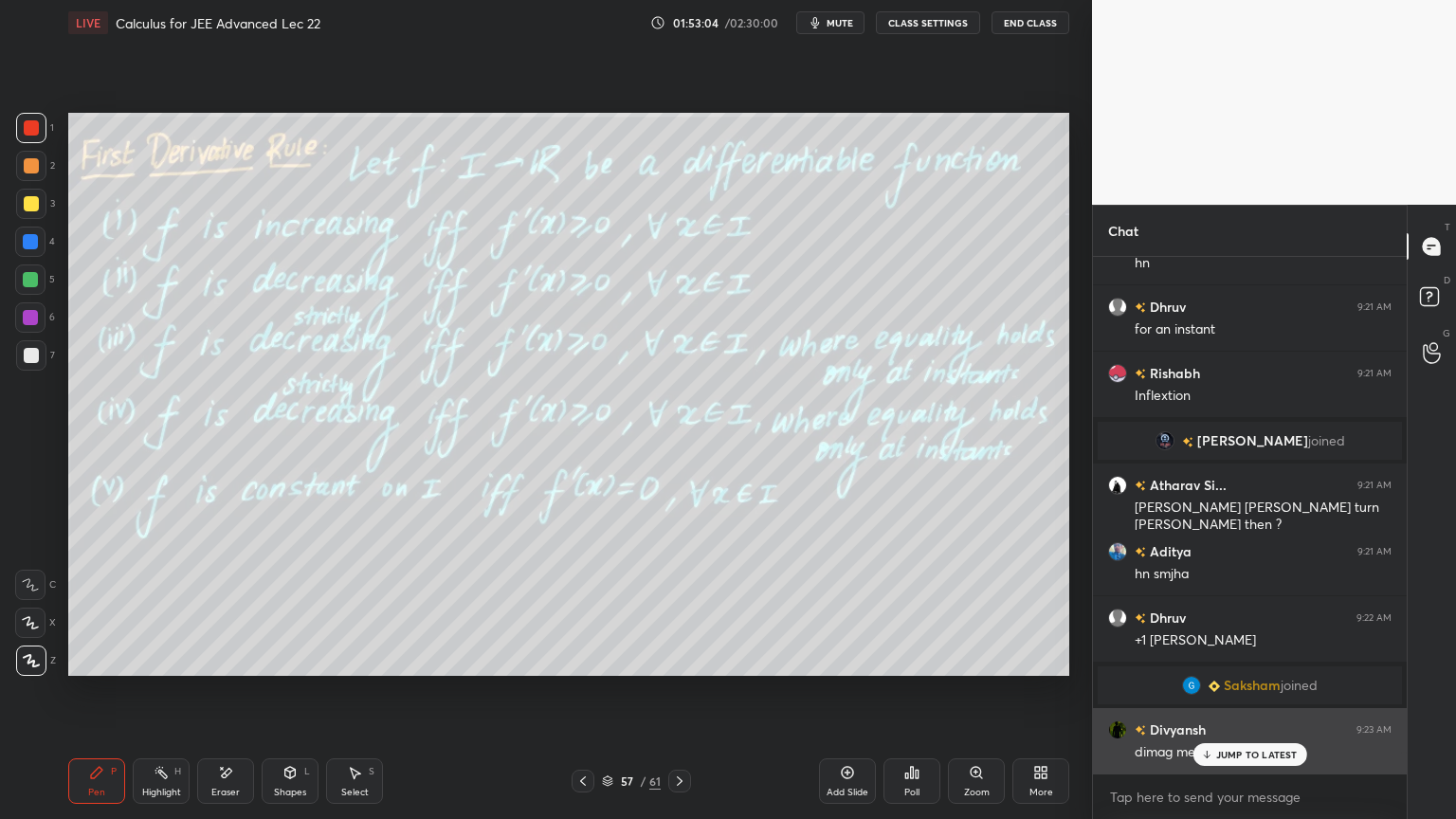 click on "JUMP TO LATEST" at bounding box center [1257, 755] 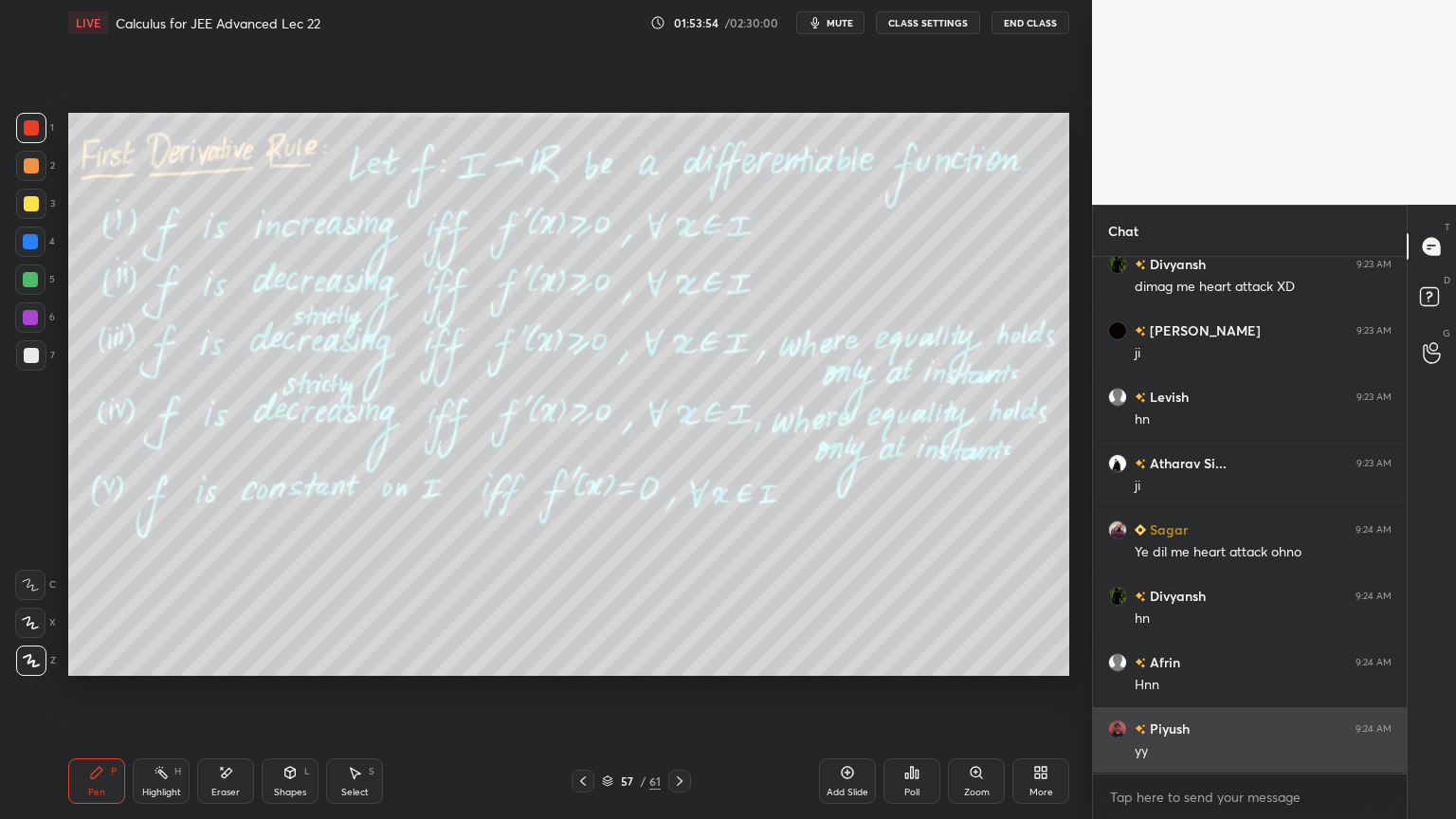 scroll, scrollTop: 12361, scrollLeft: 0, axis: vertical 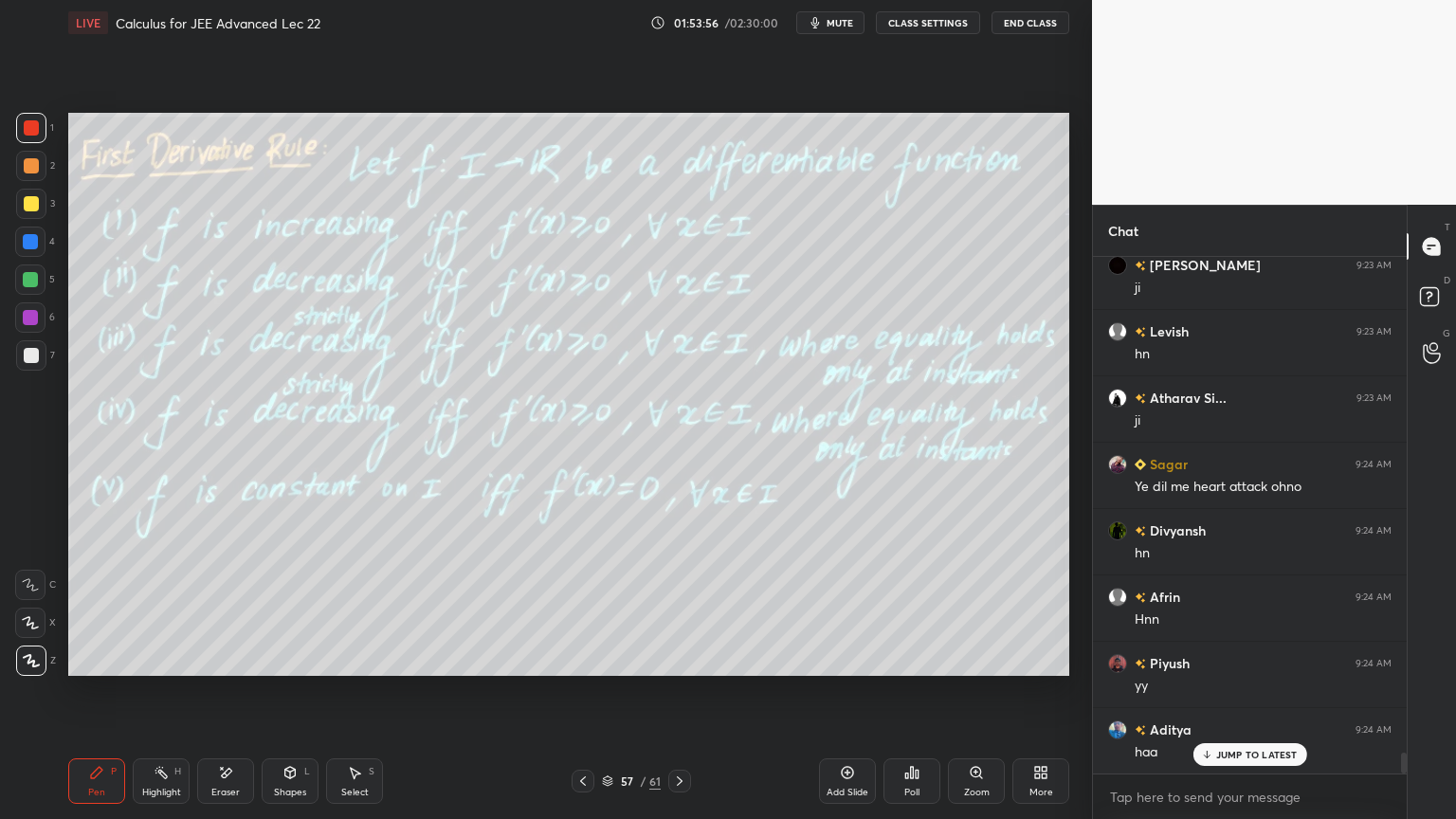click on "JUMP TO LATEST" at bounding box center [1257, 755] 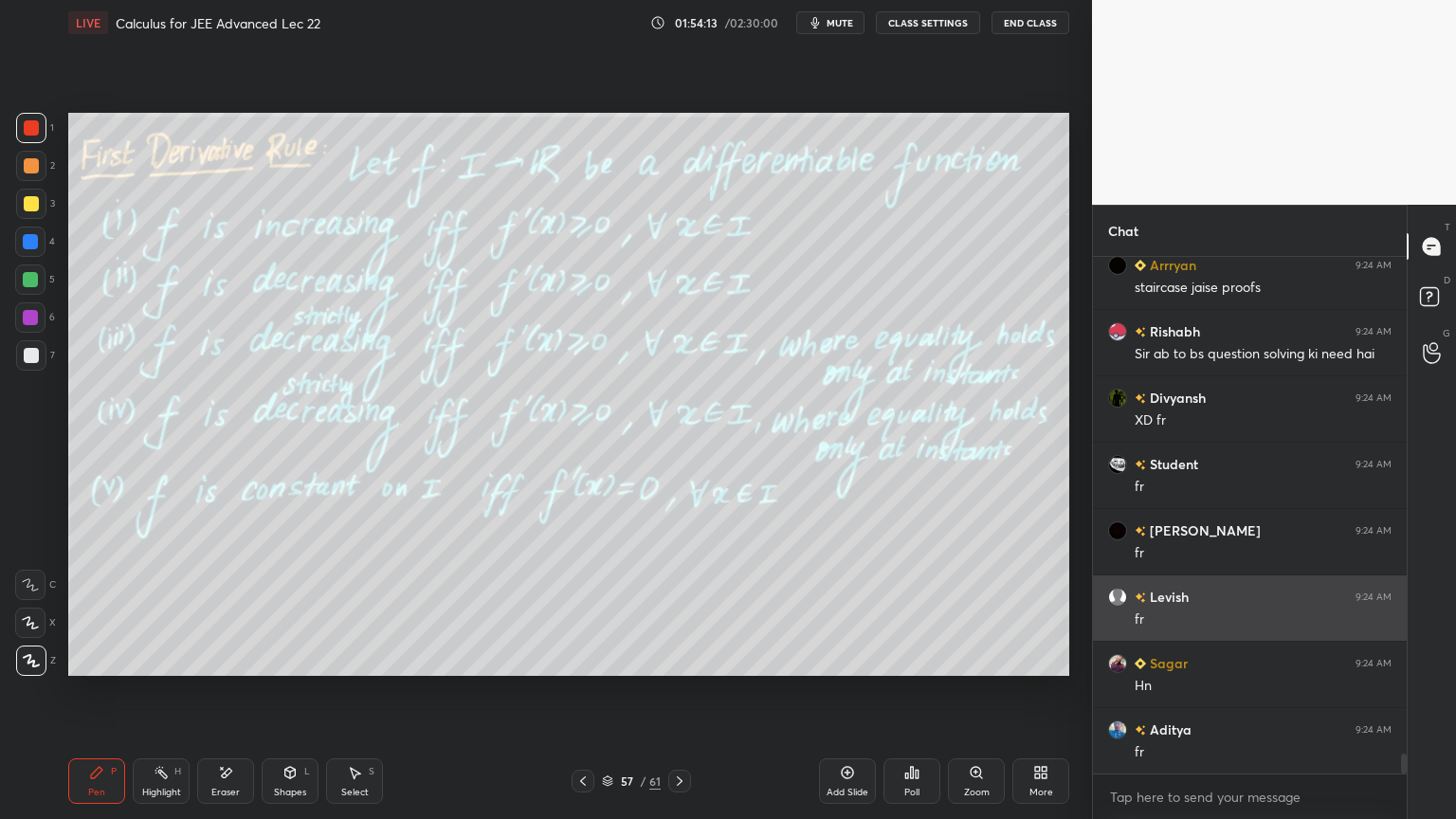 scroll, scrollTop: 12975, scrollLeft: 0, axis: vertical 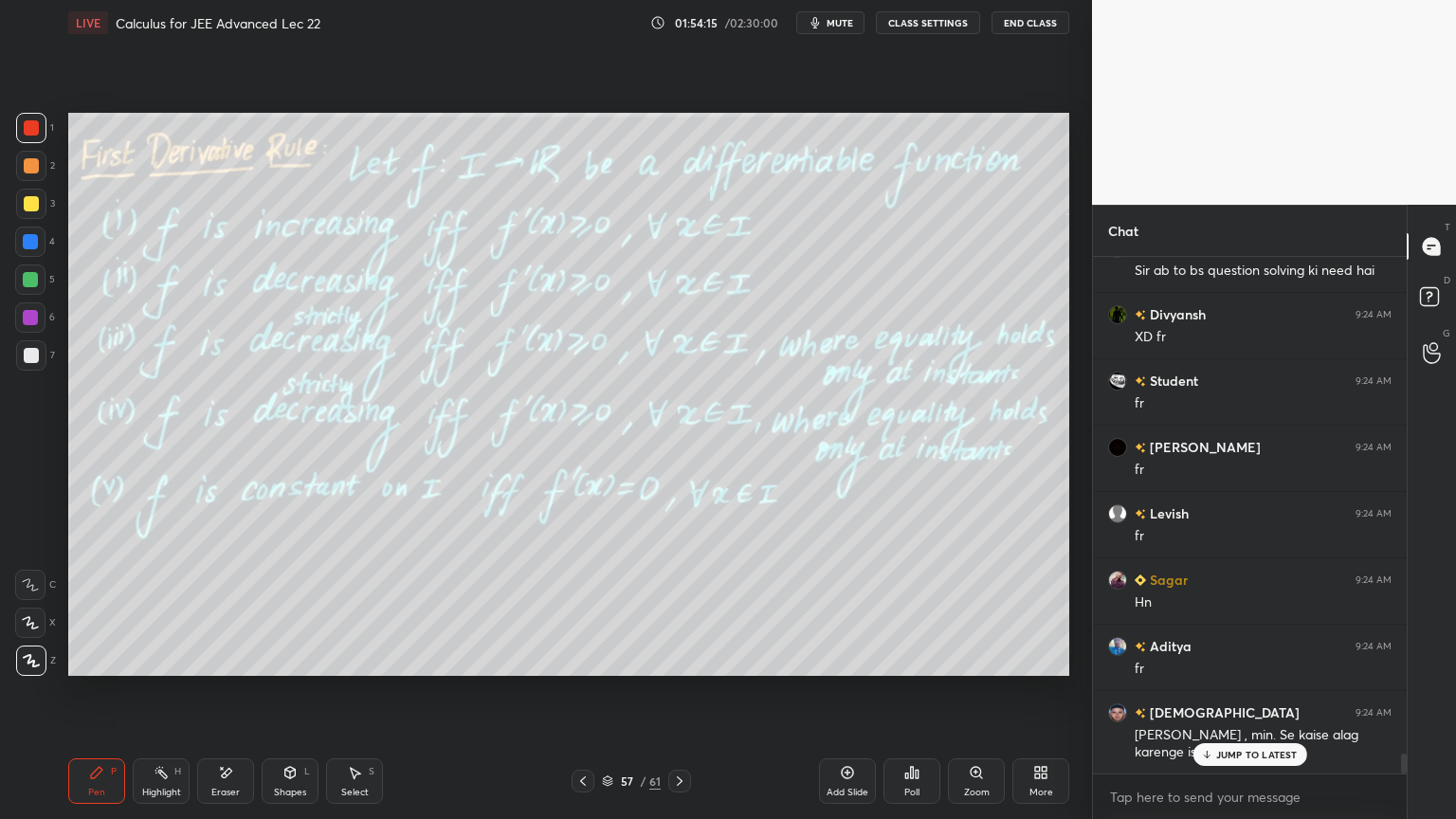 click 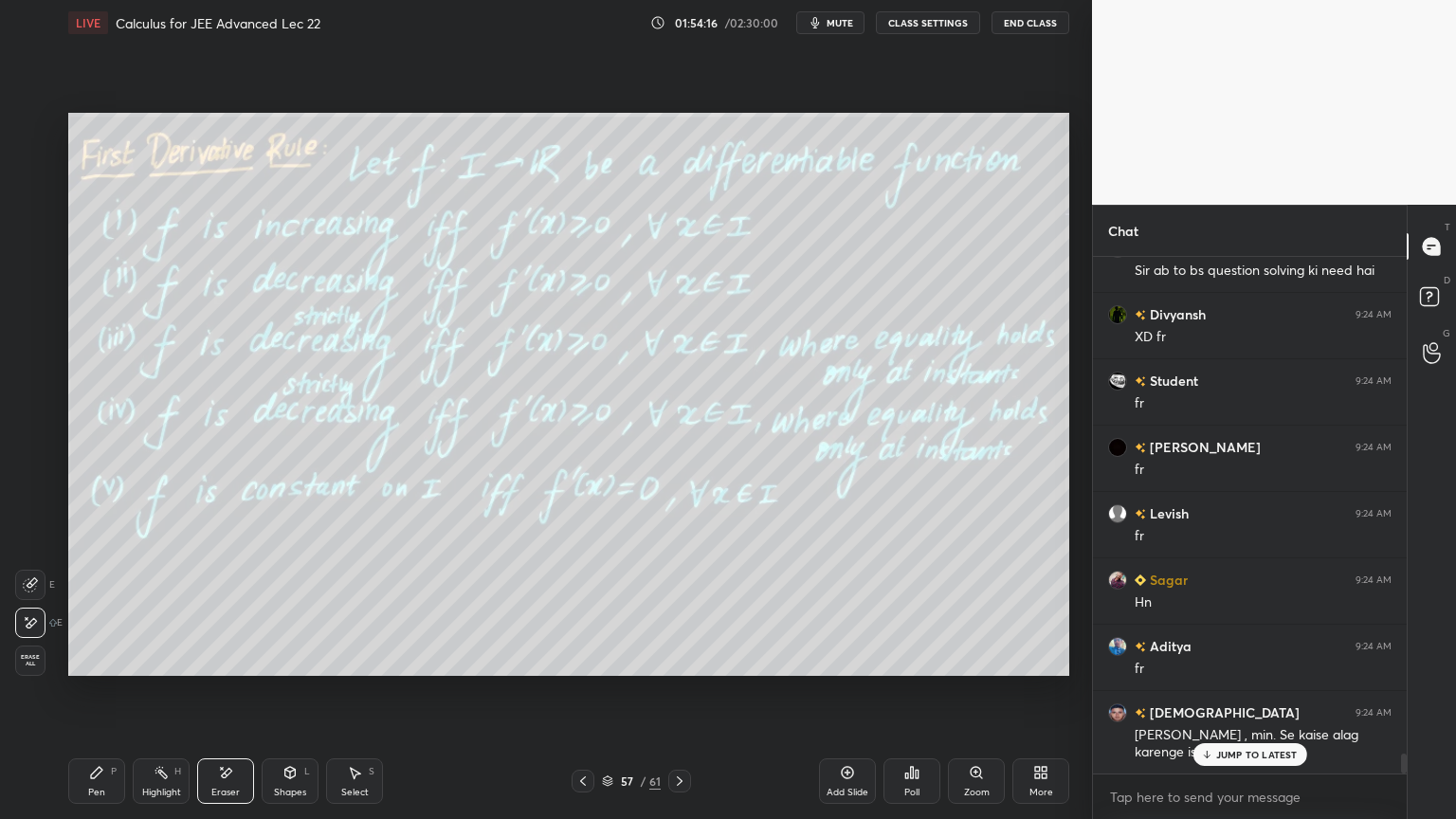 click on "Erase all" at bounding box center [30, 661] 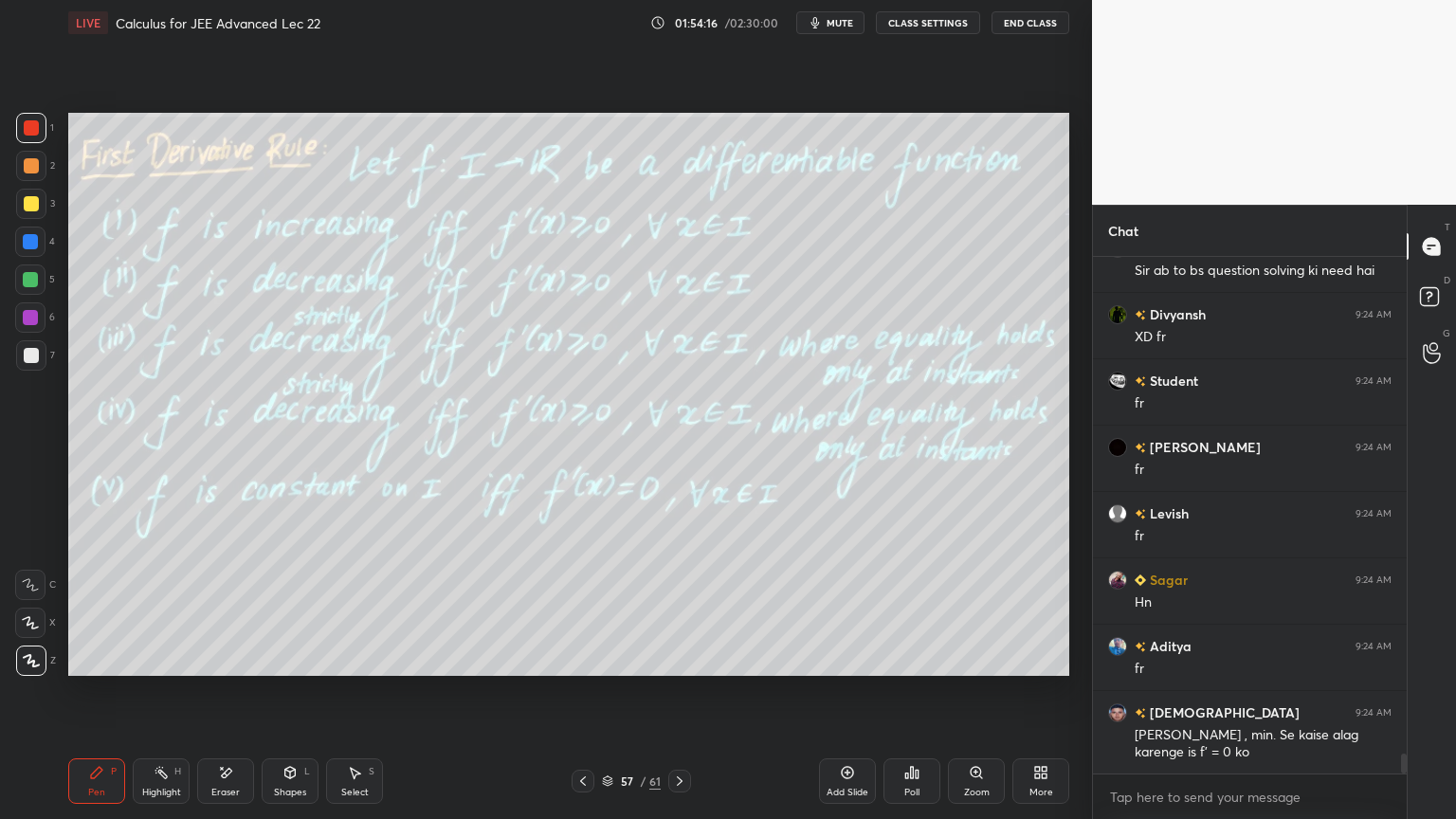 scroll, scrollTop: 13042, scrollLeft: 0, axis: vertical 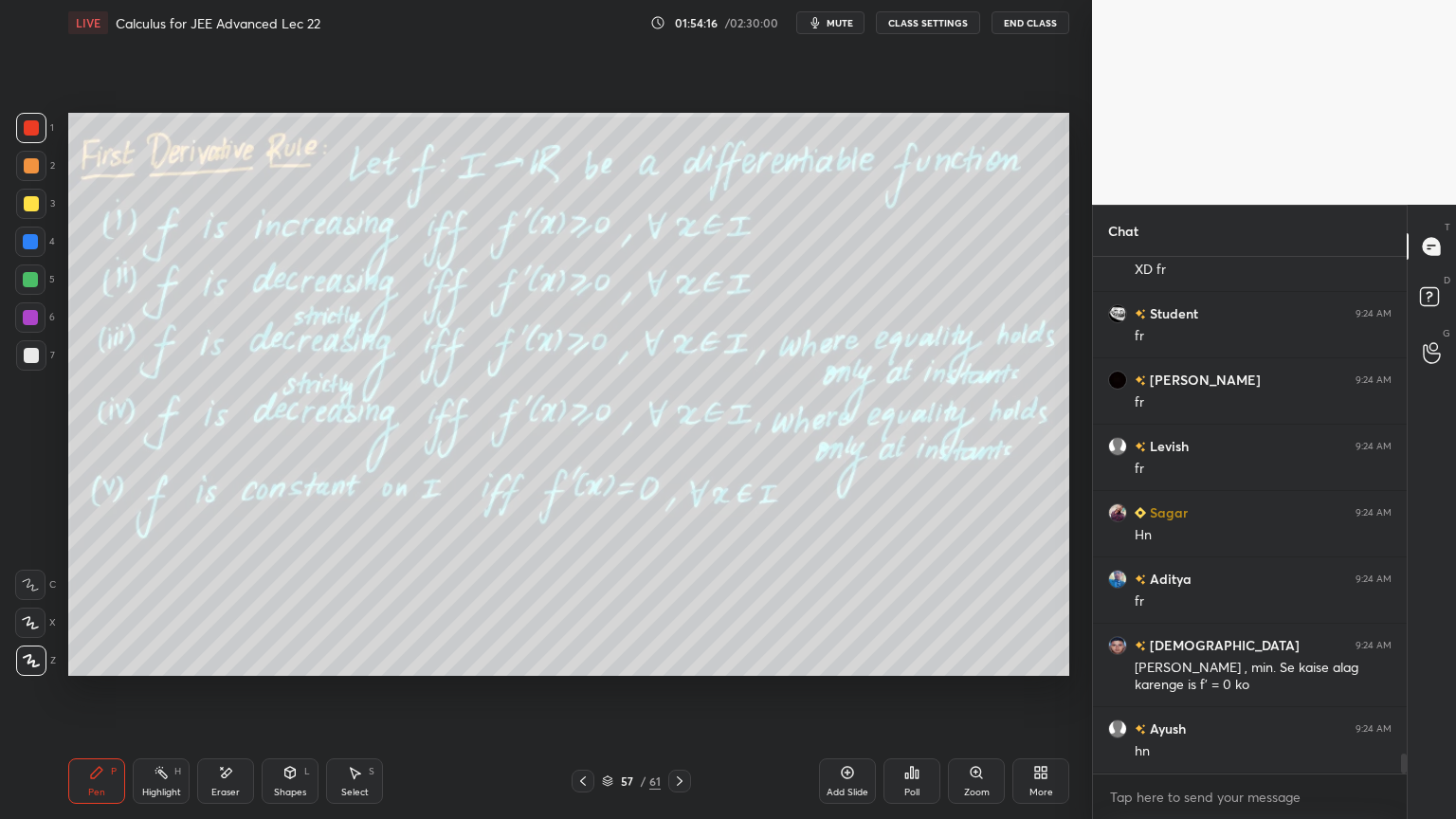 click on "Highlight H" at bounding box center [161, 781] 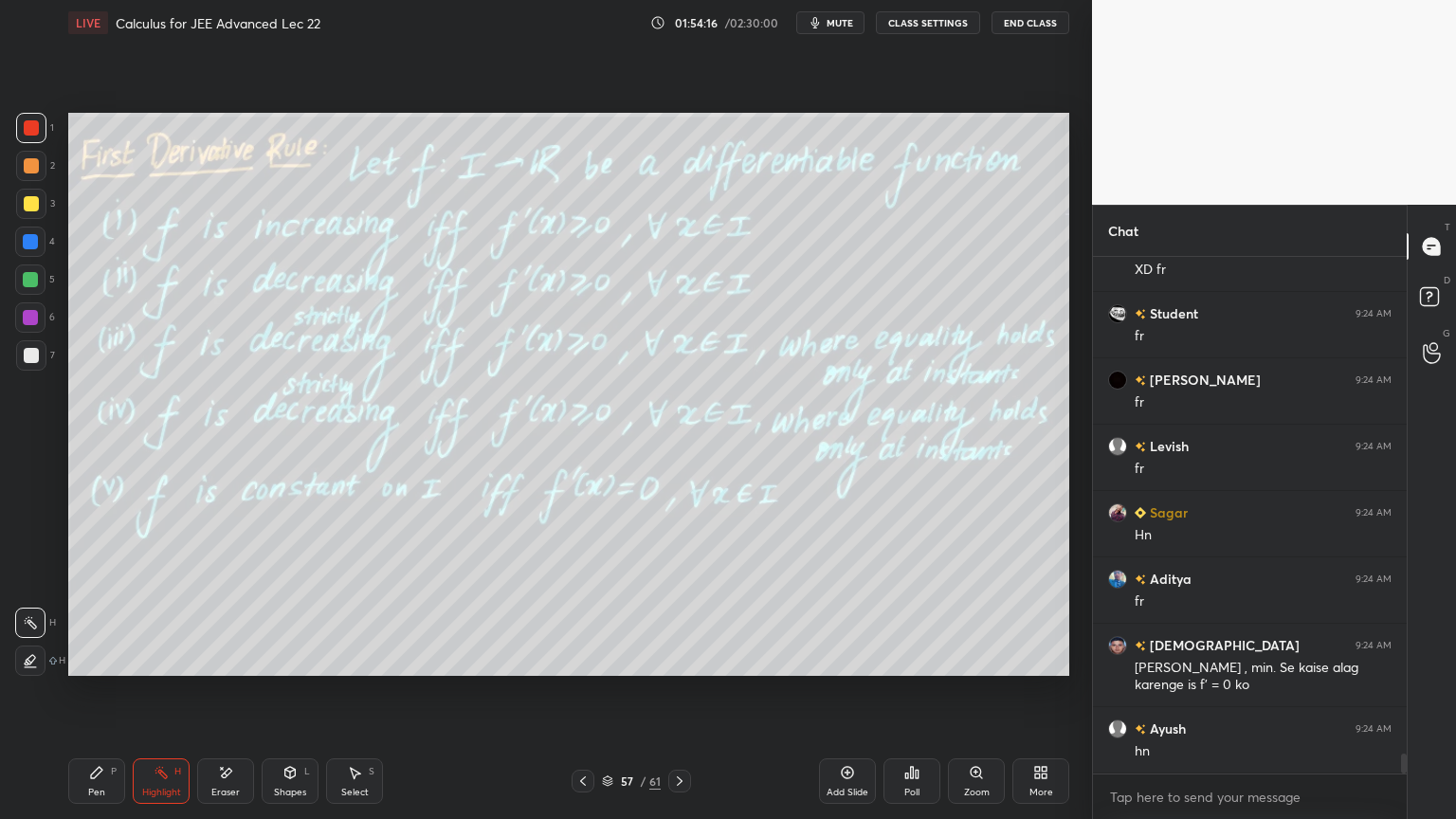click on "Pen P" at bounding box center [97, 781] 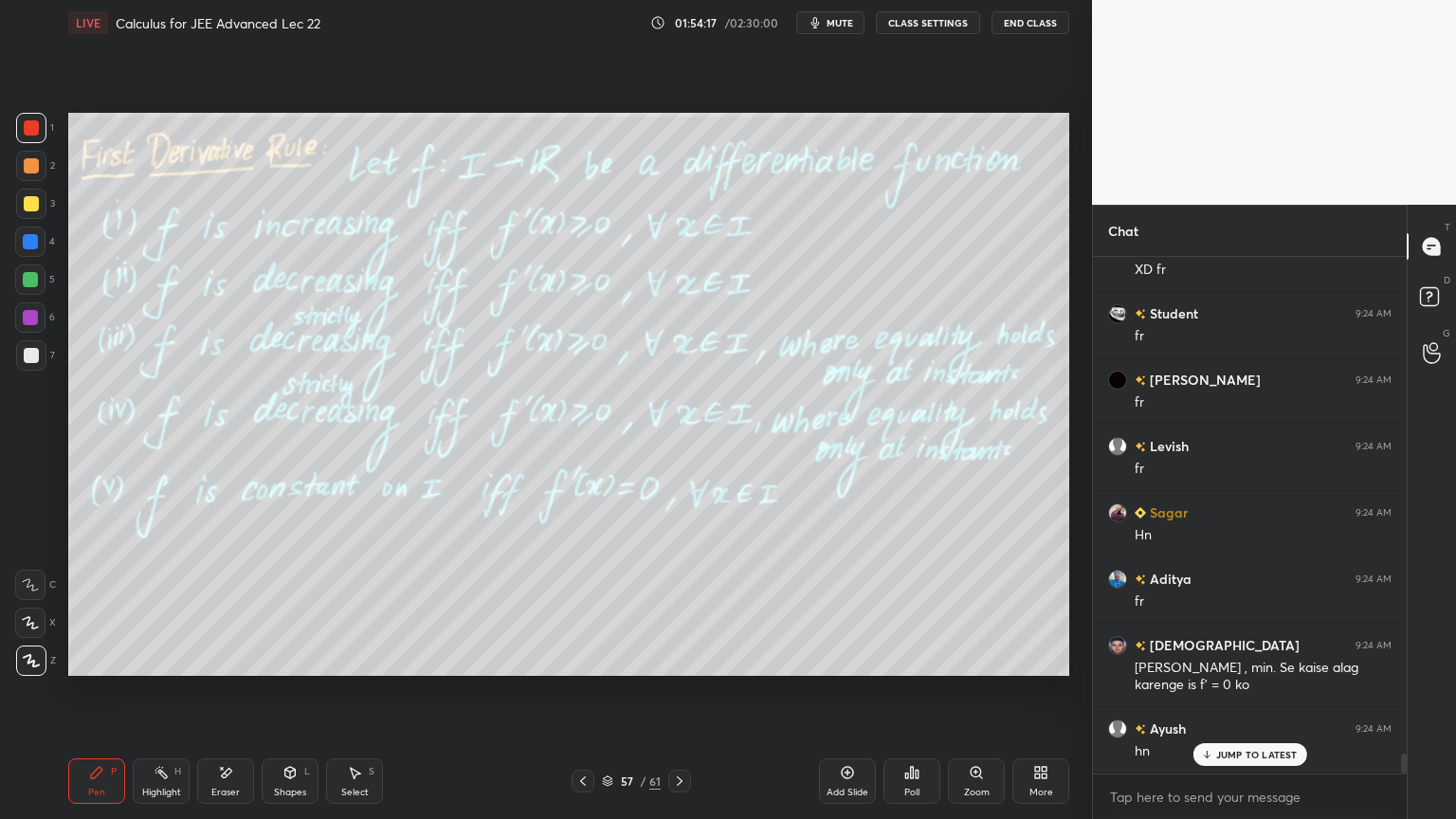 scroll, scrollTop: 13108, scrollLeft: 0, axis: vertical 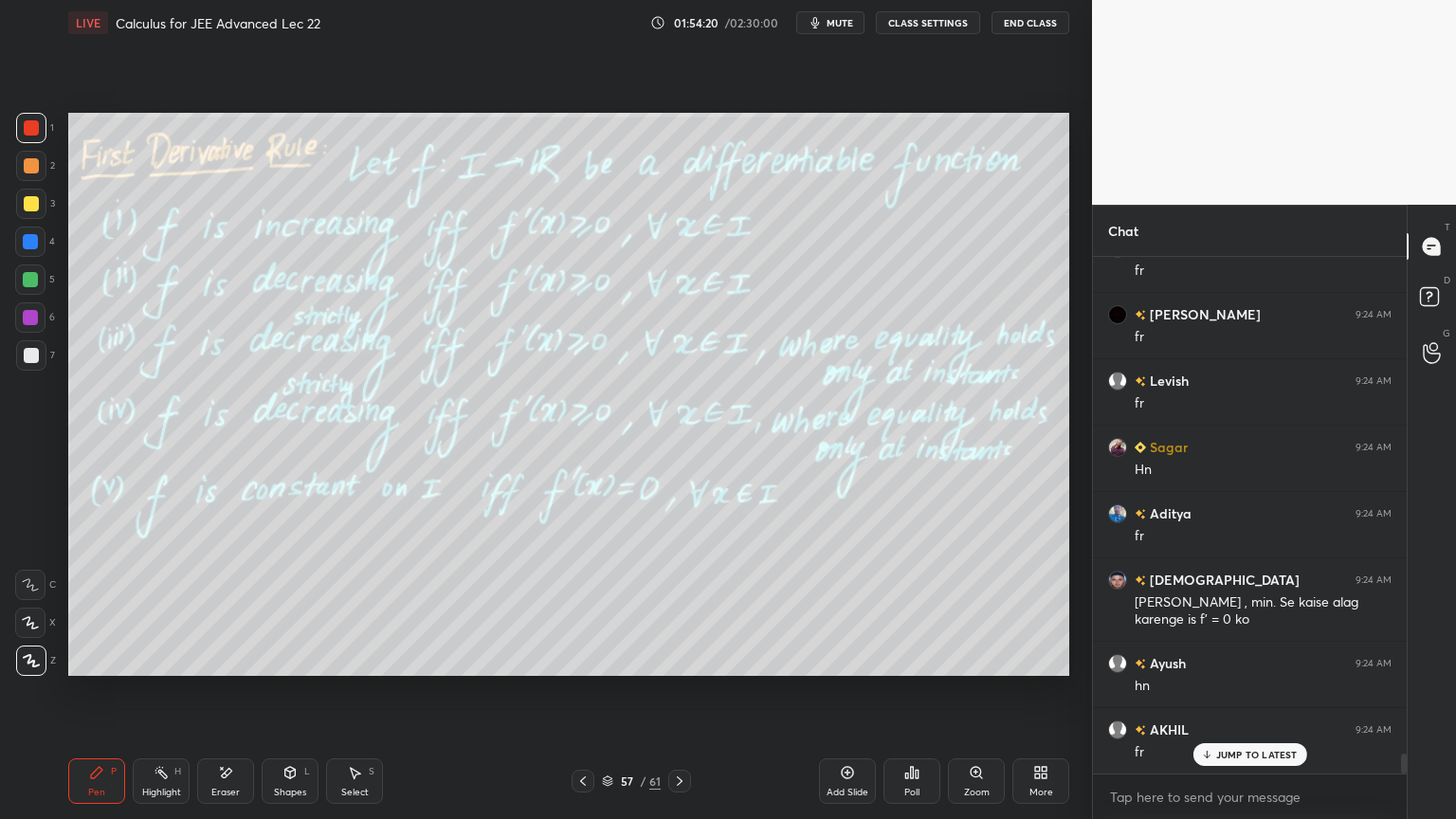 click on "JUMP TO LATEST" at bounding box center (1257, 755) 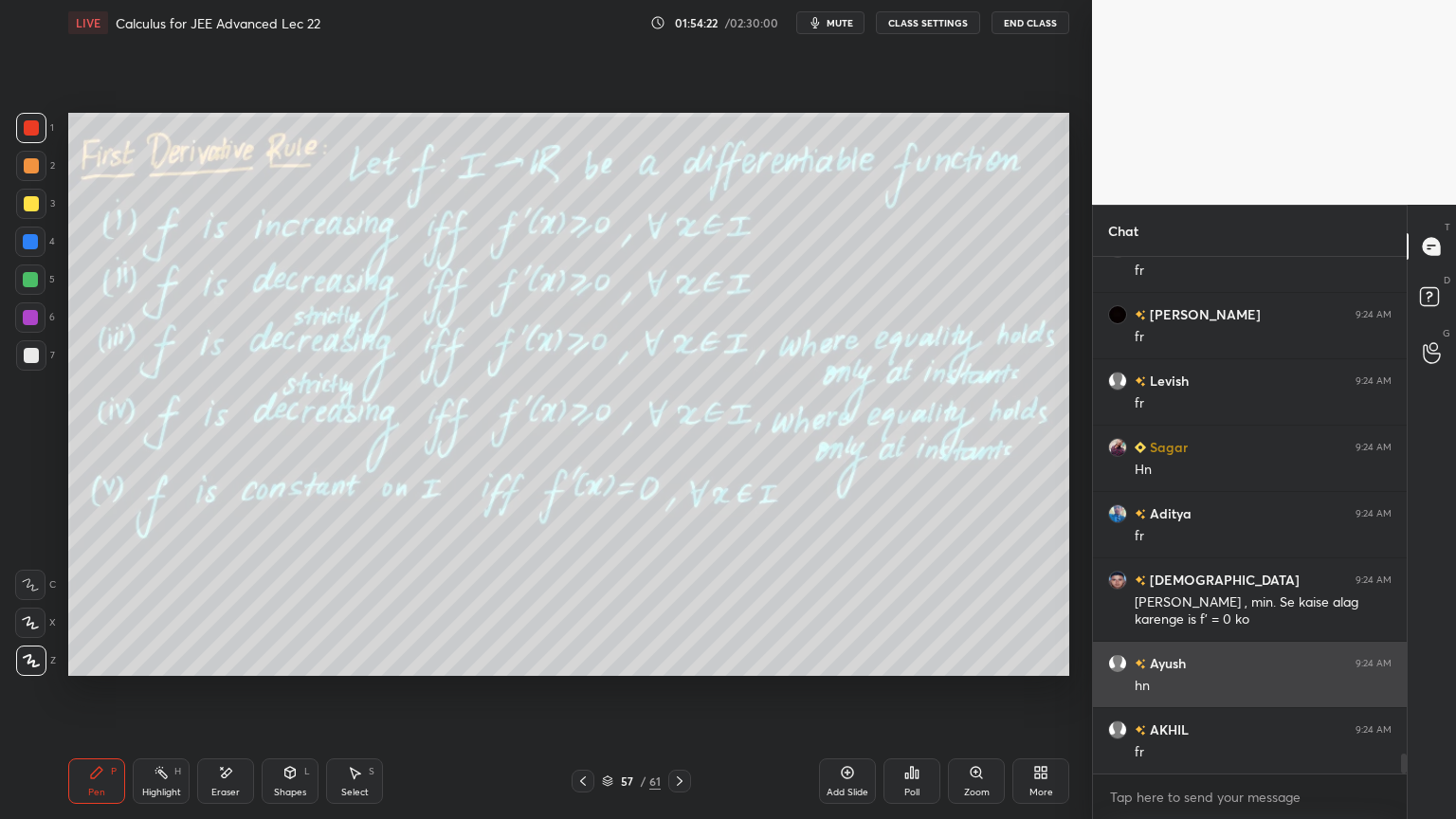 scroll, scrollTop: 13175, scrollLeft: 0, axis: vertical 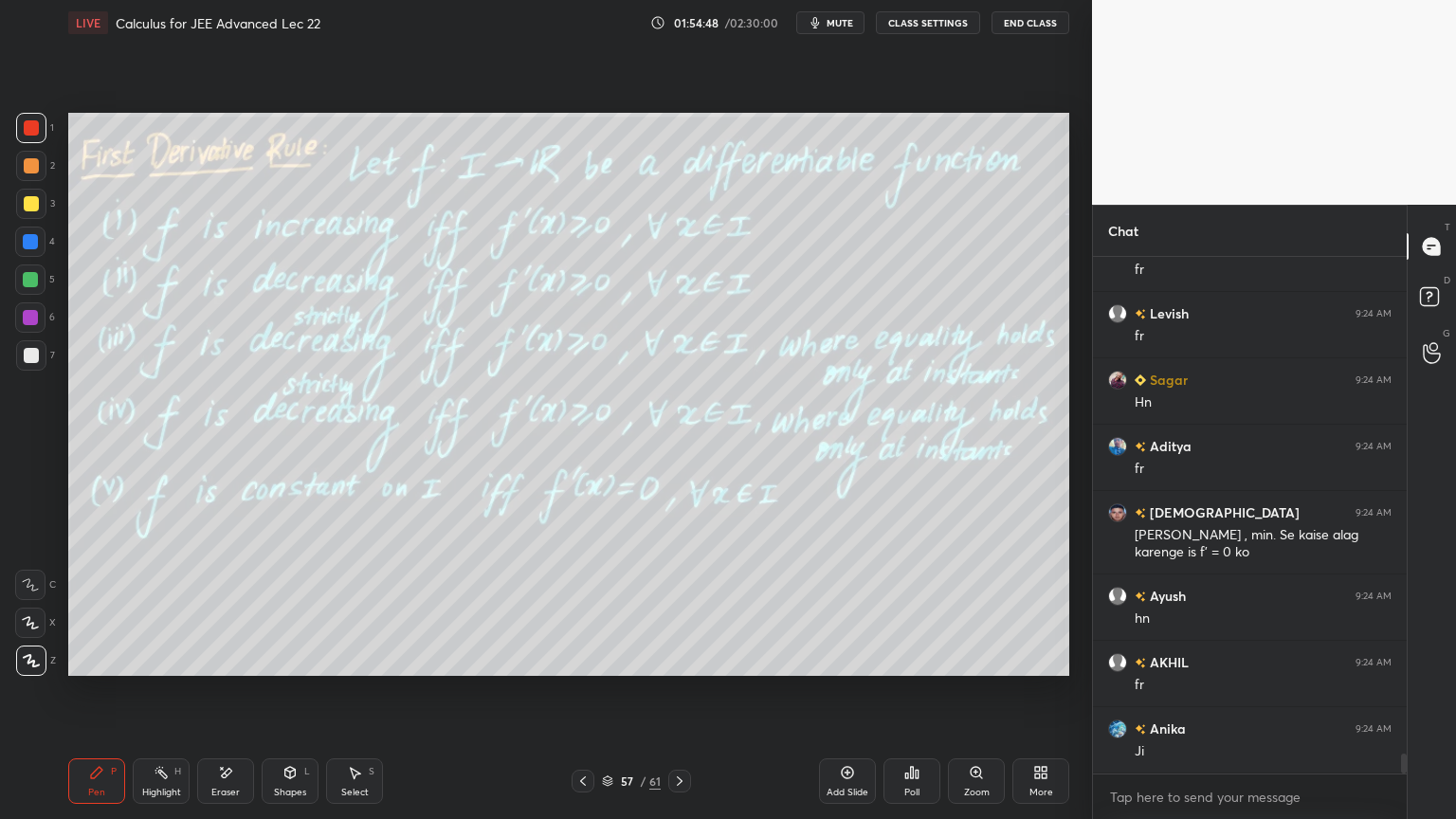 click 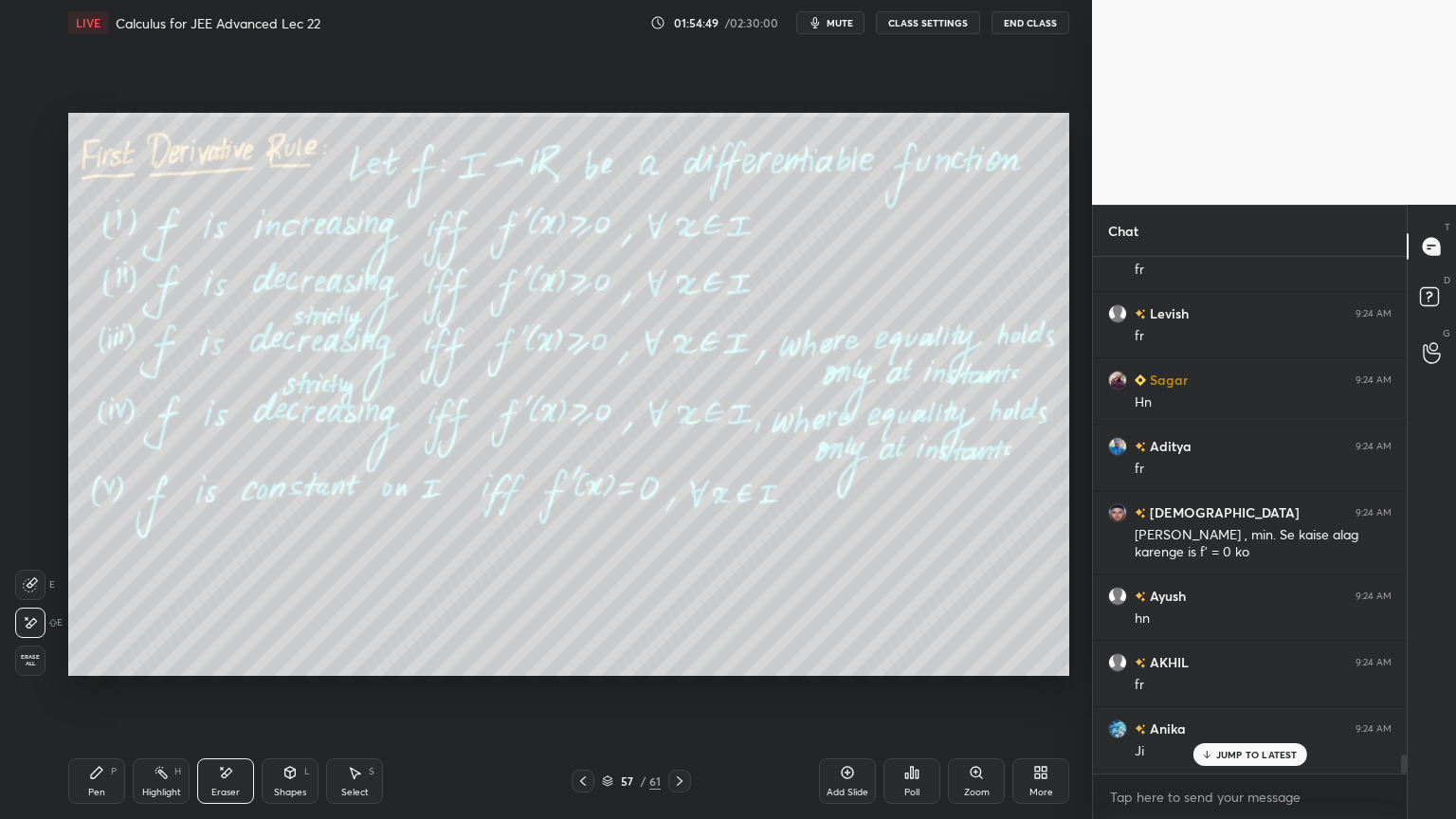 scroll, scrollTop: 13240, scrollLeft: 0, axis: vertical 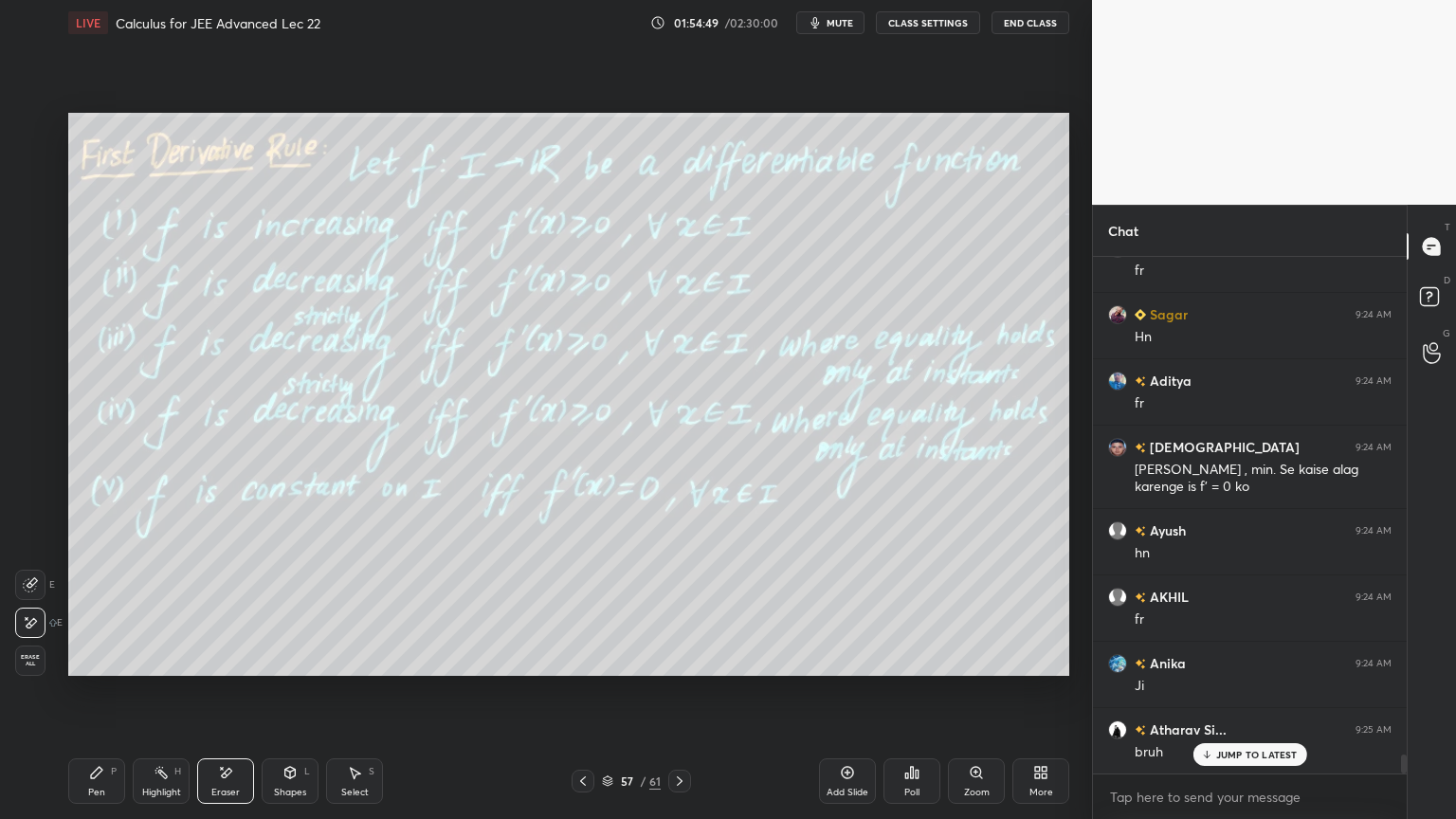 drag, startPoint x: 22, startPoint y: 667, endPoint x: 60, endPoint y: 692, distance: 45.486262 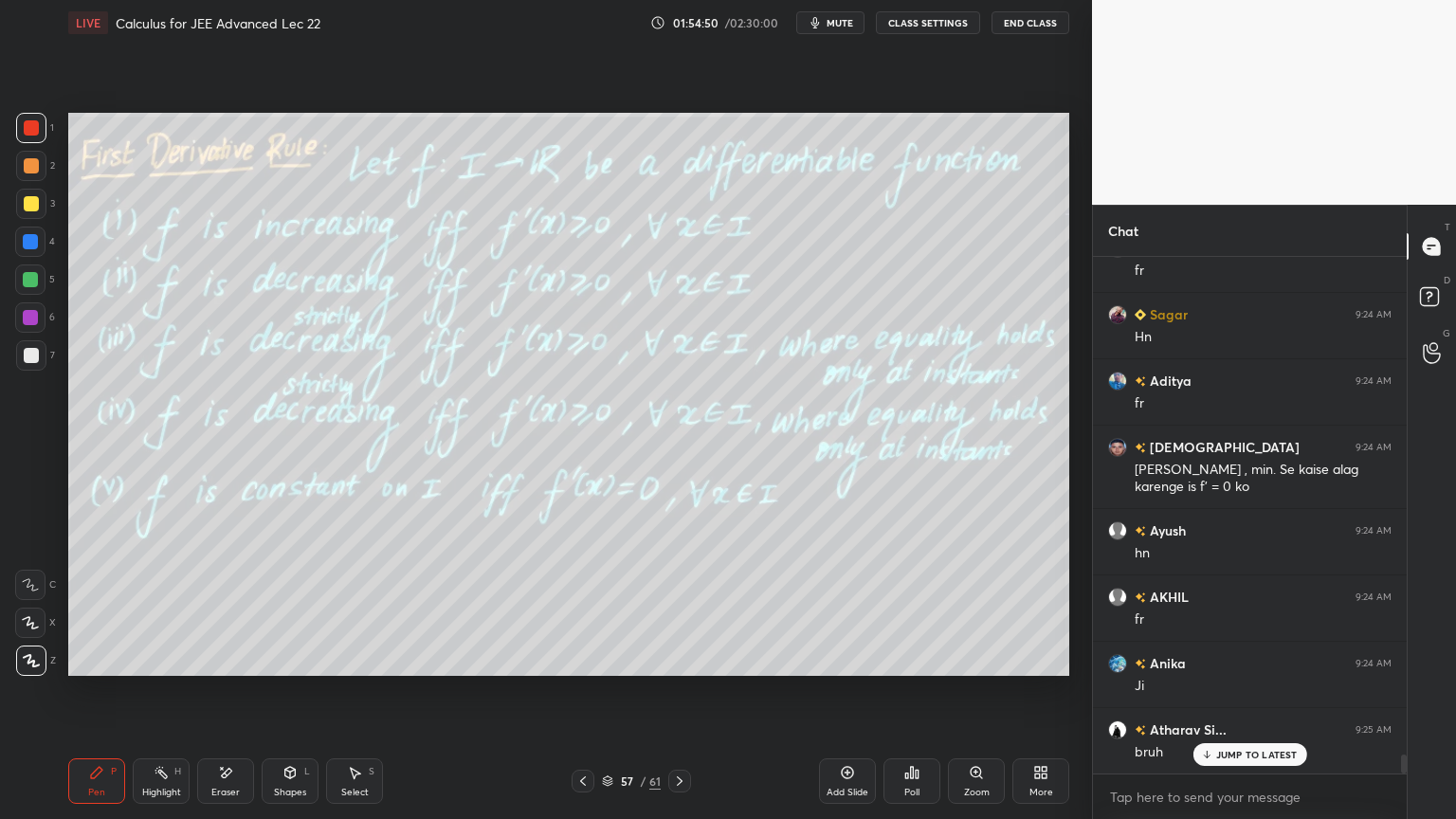 drag, startPoint x: 143, startPoint y: 778, endPoint x: 108, endPoint y: 782, distance: 35.22783 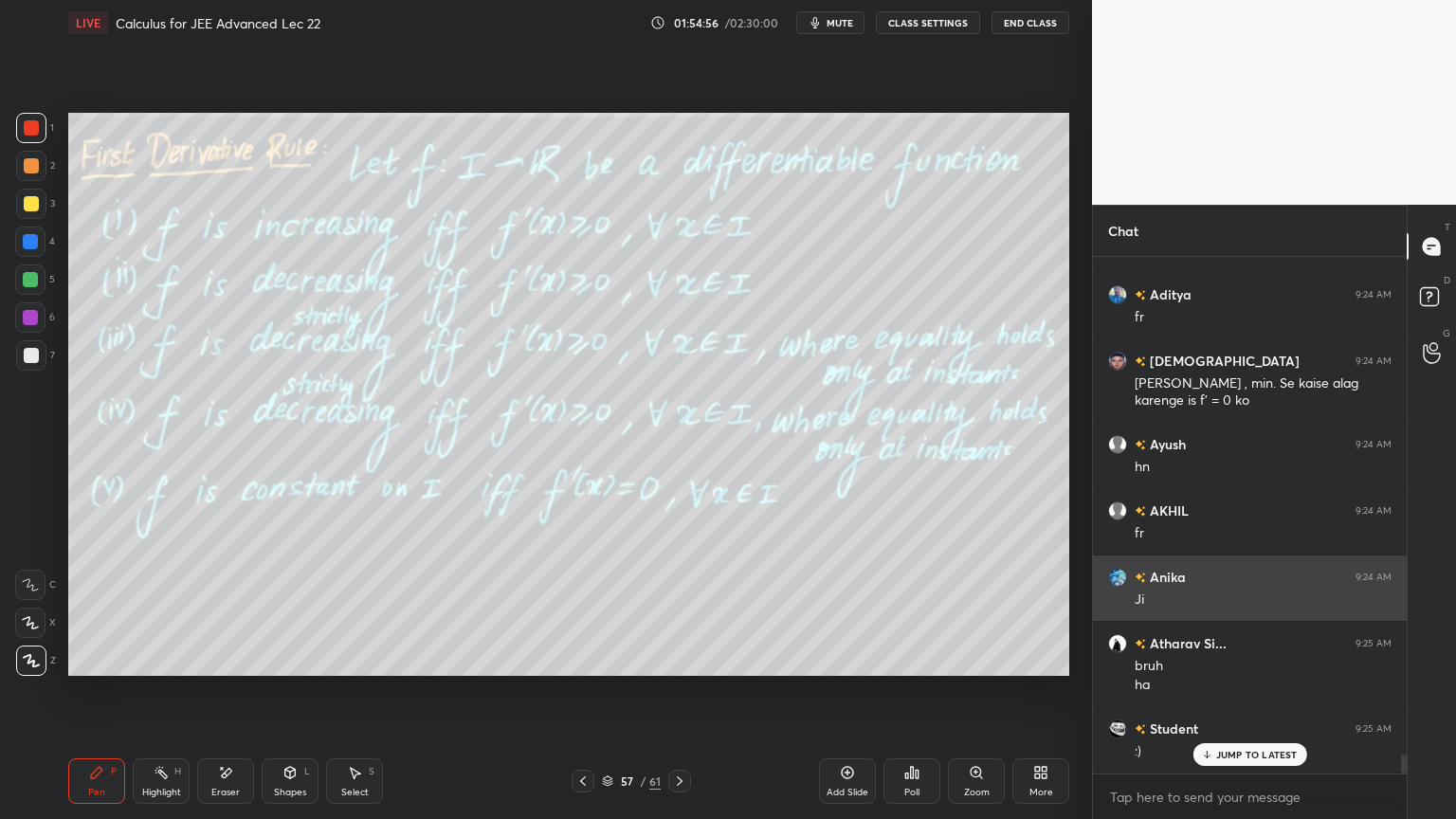 scroll, scrollTop: 13392, scrollLeft: 0, axis: vertical 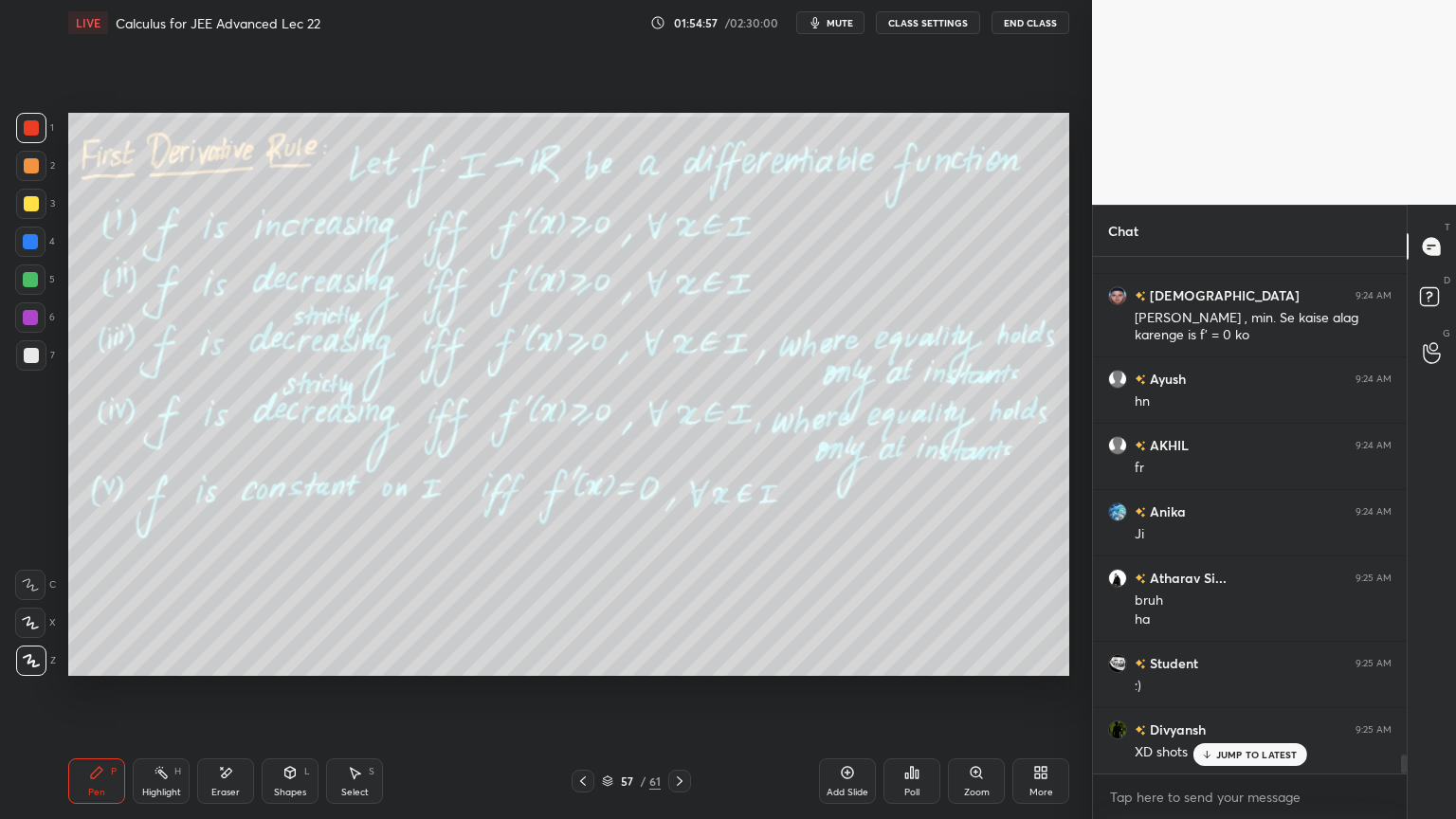 click on "JUMP TO LATEST" at bounding box center [1257, 755] 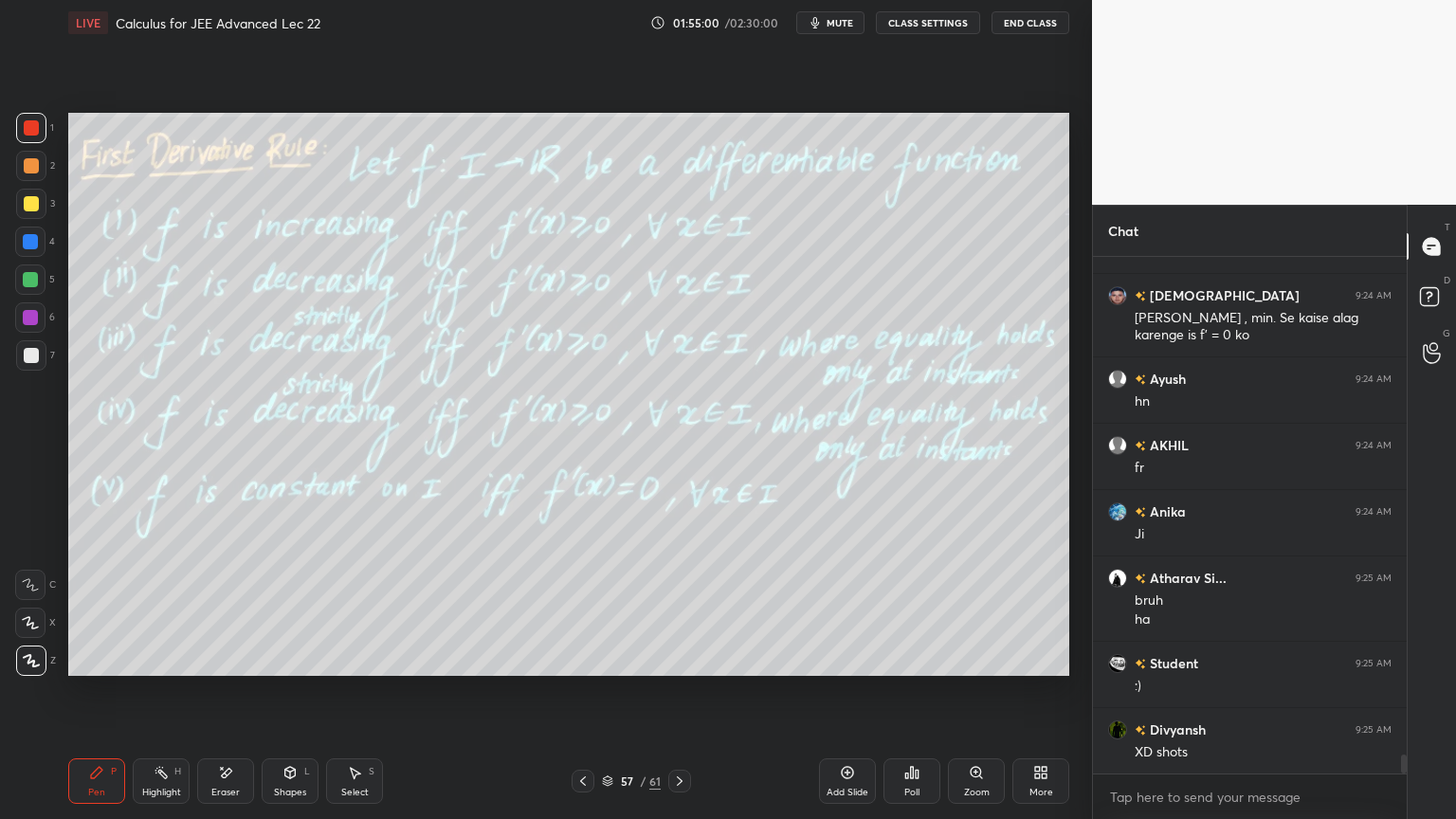 scroll, scrollTop: 13459, scrollLeft: 0, axis: vertical 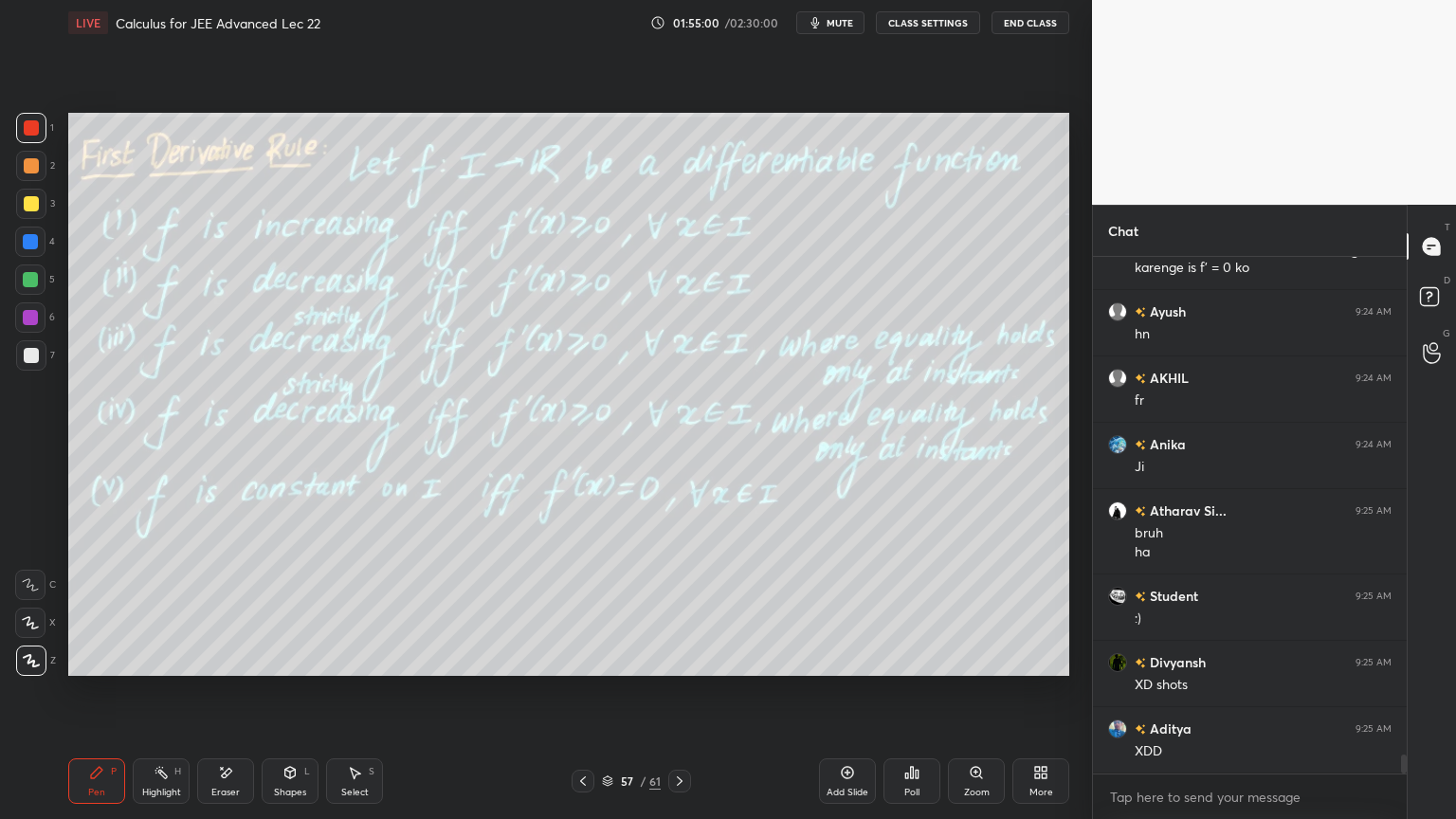 click 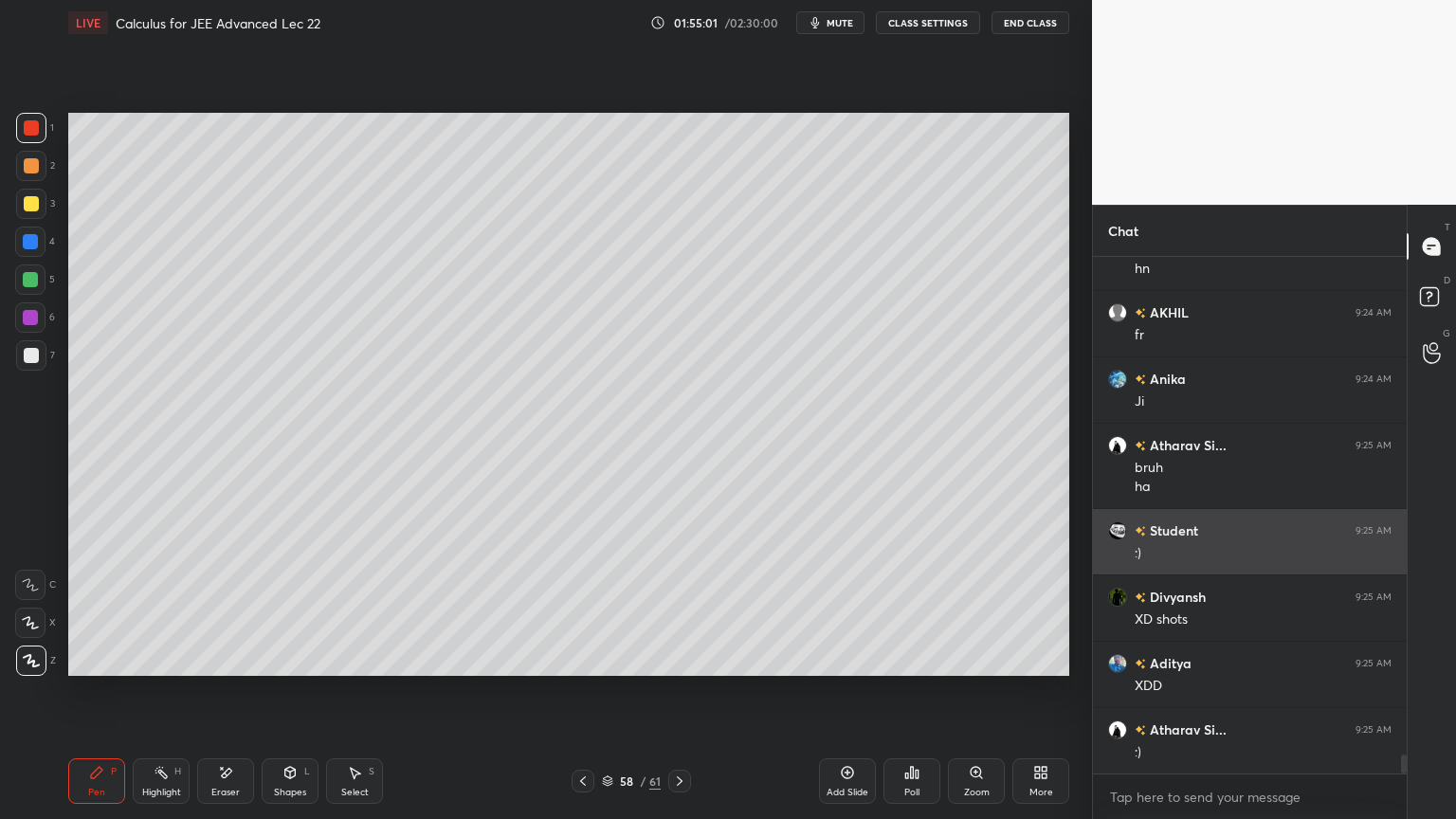 scroll, scrollTop: 13526, scrollLeft: 0, axis: vertical 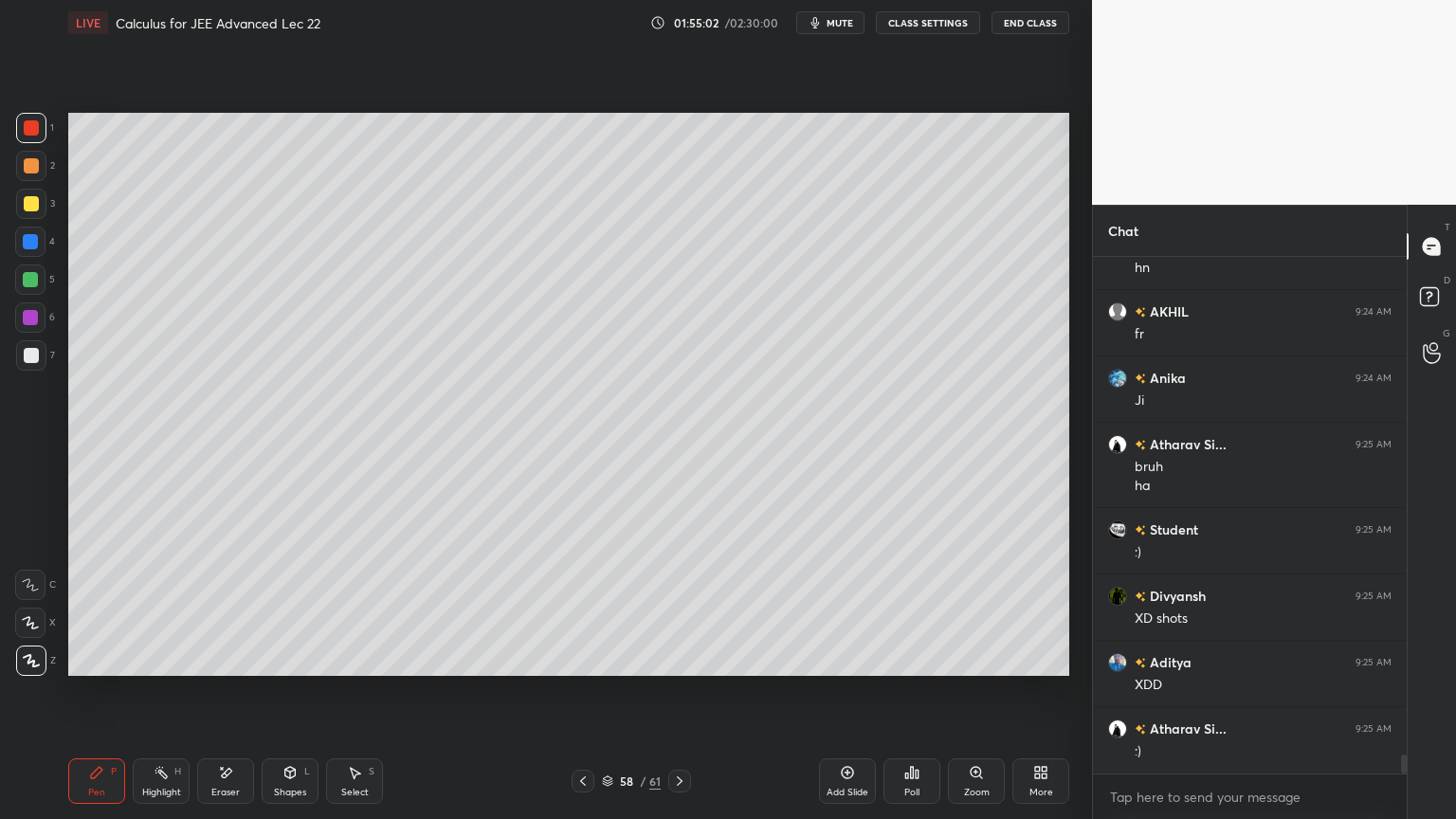 click 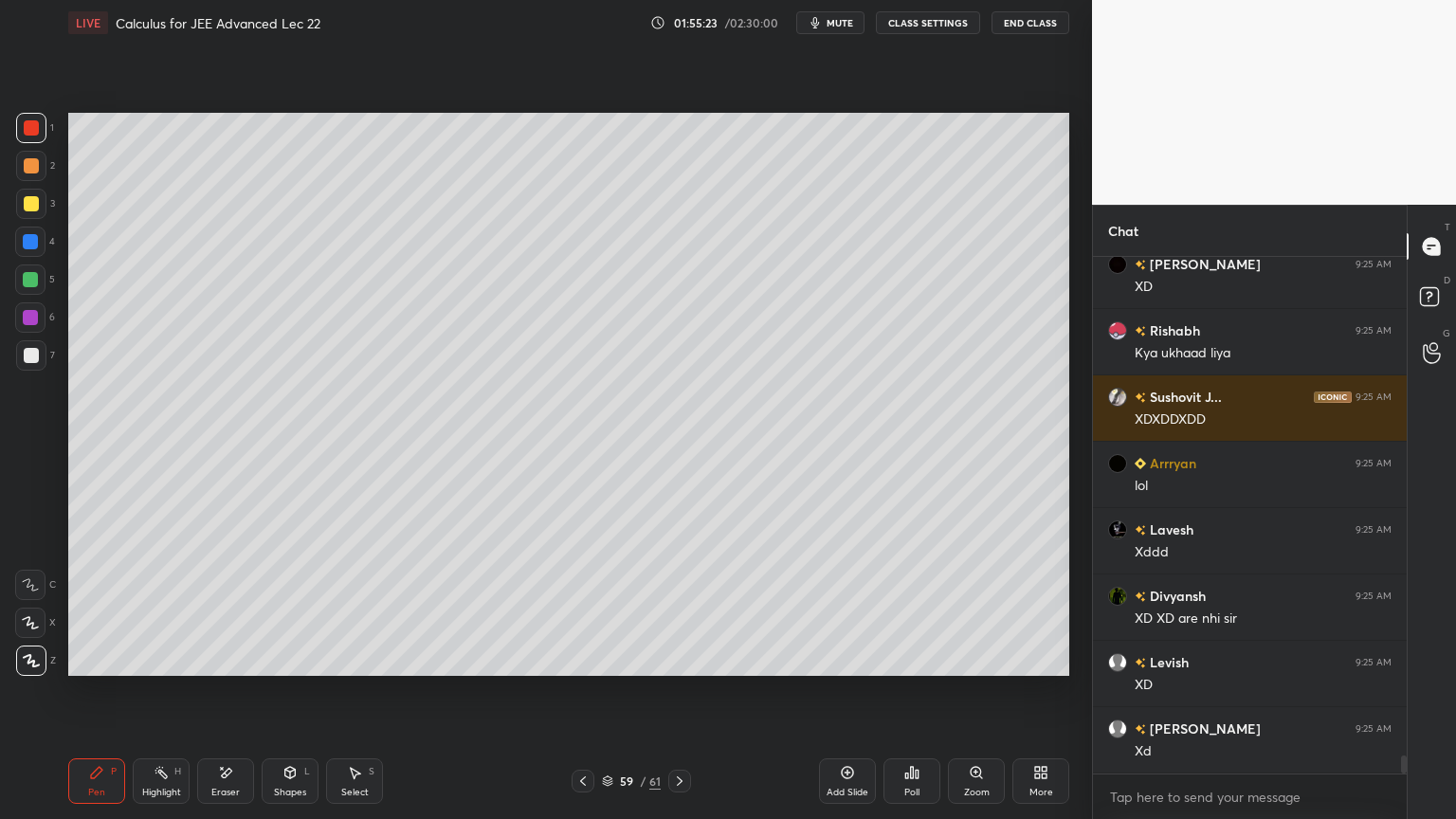 scroll, scrollTop: 14454, scrollLeft: 0, axis: vertical 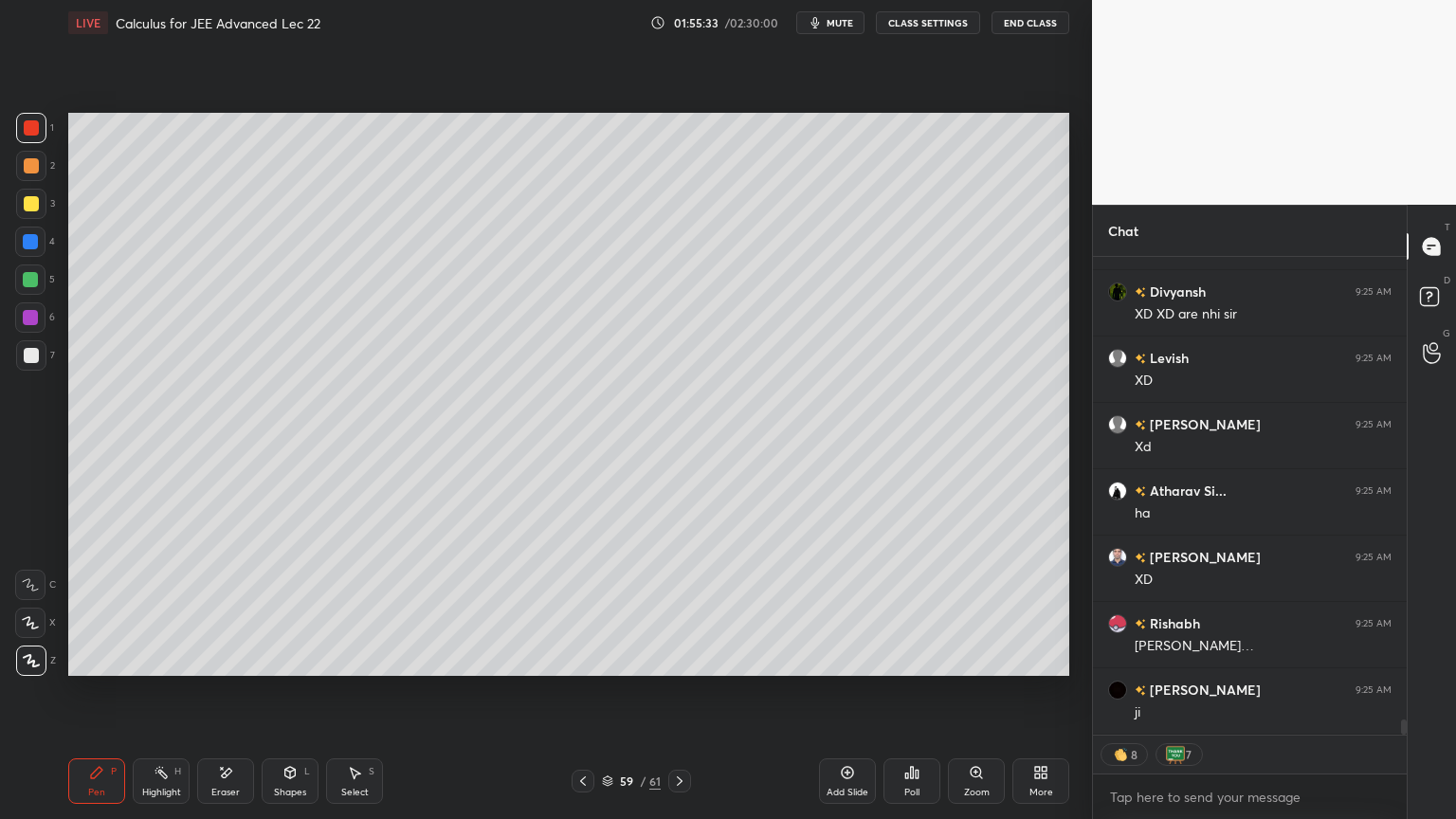 click 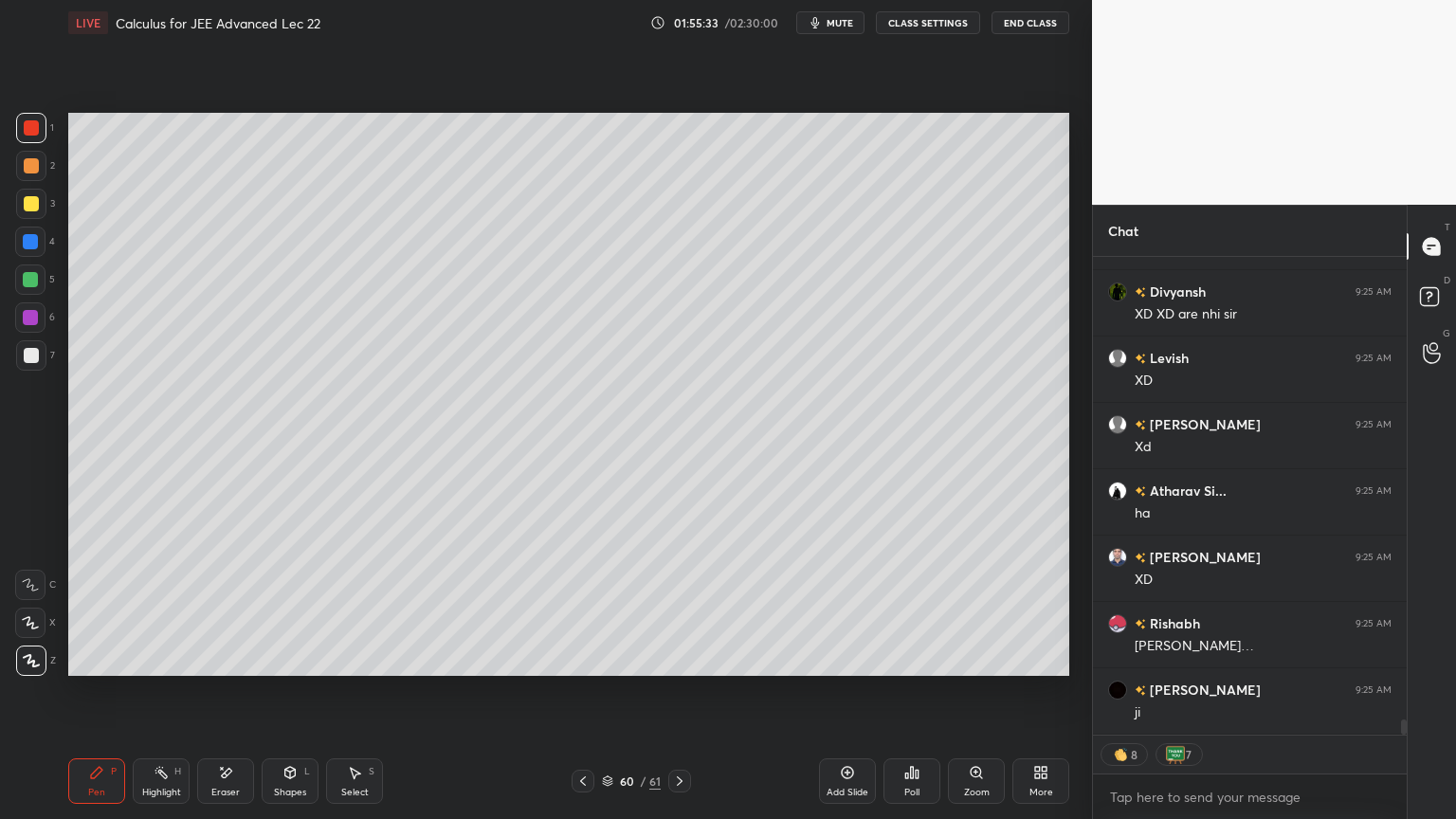 click 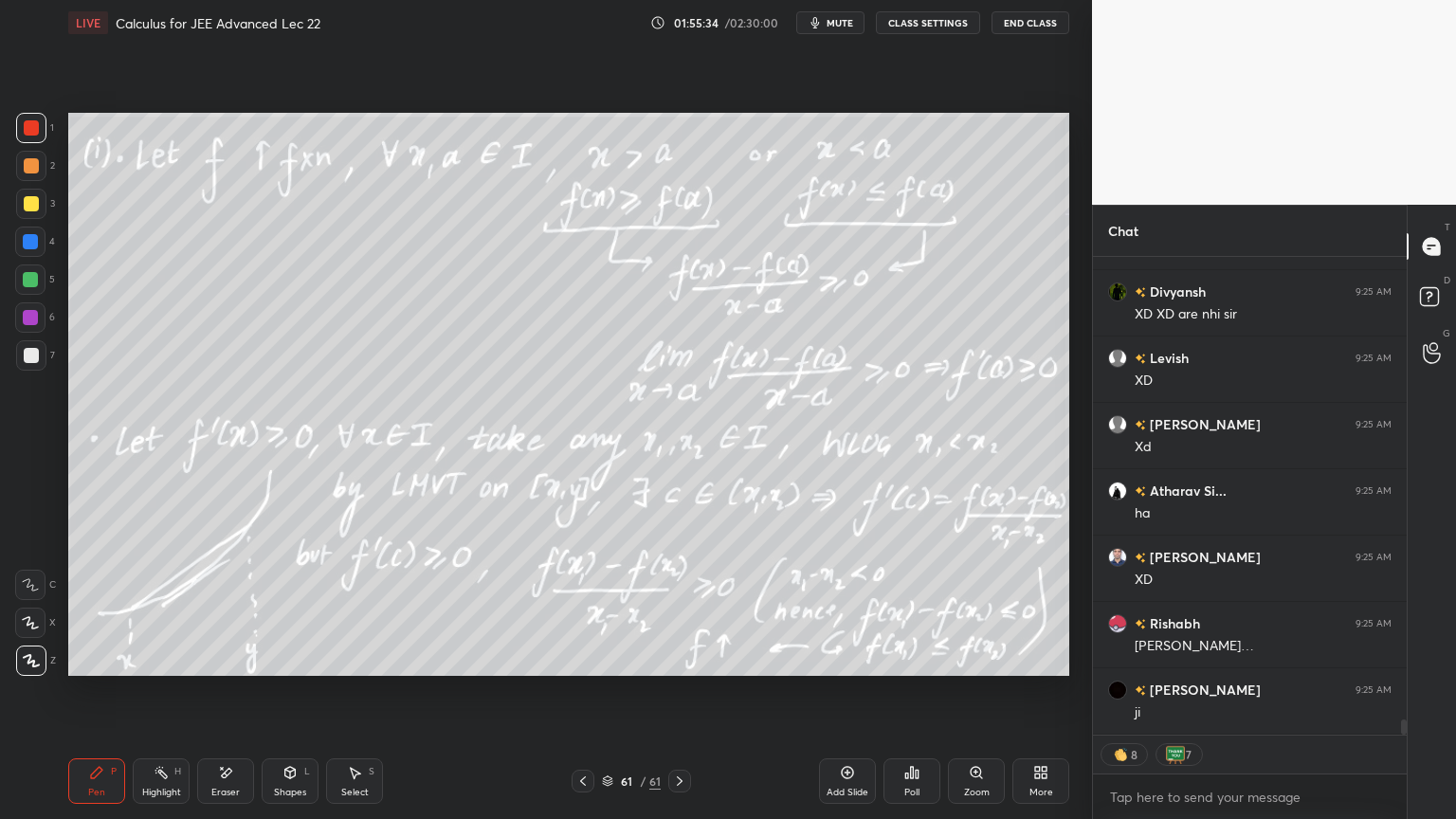 scroll, scrollTop: 14759, scrollLeft: 0, axis: vertical 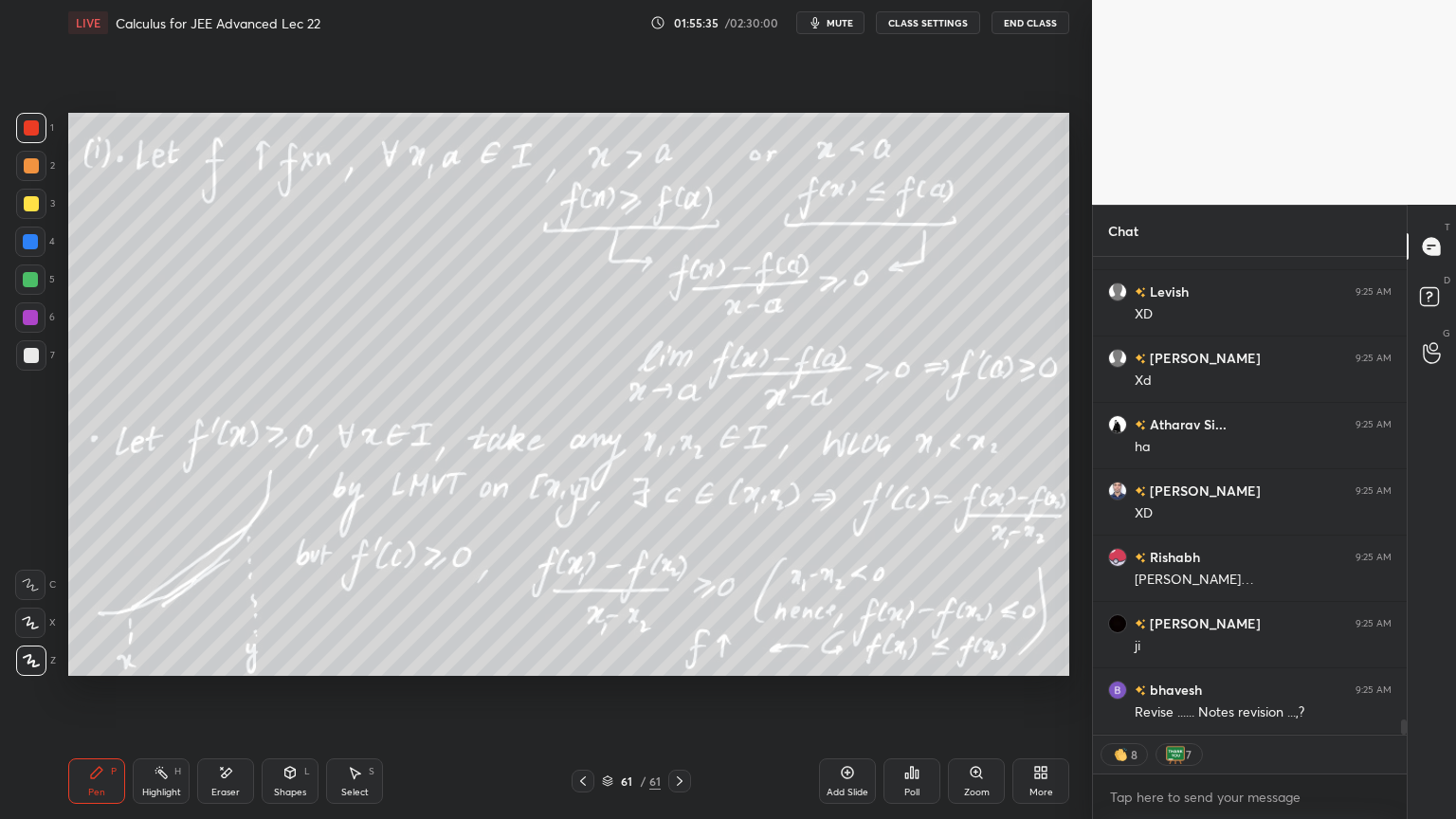 click 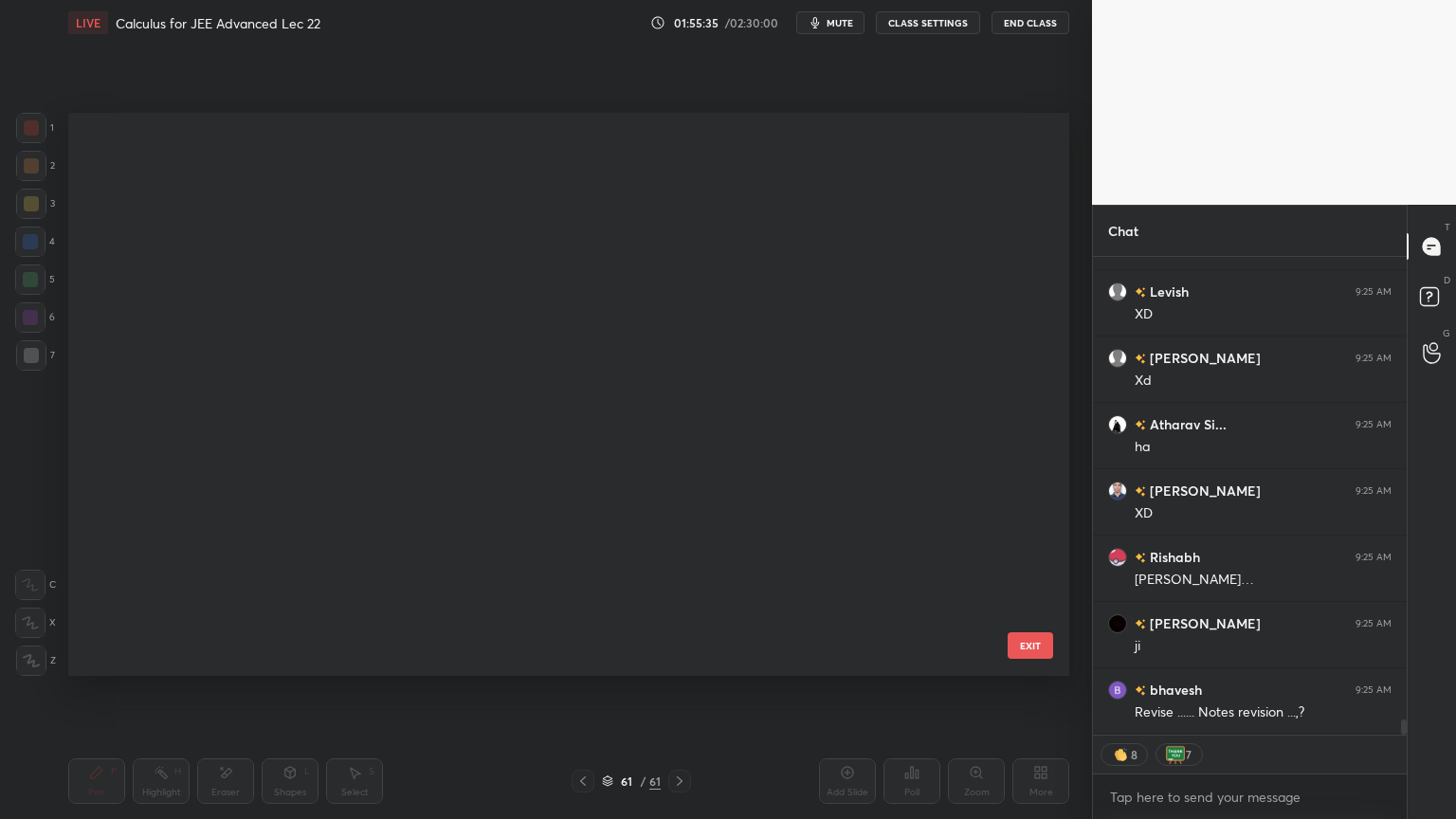 scroll, scrollTop: 3079, scrollLeft: 0, axis: vertical 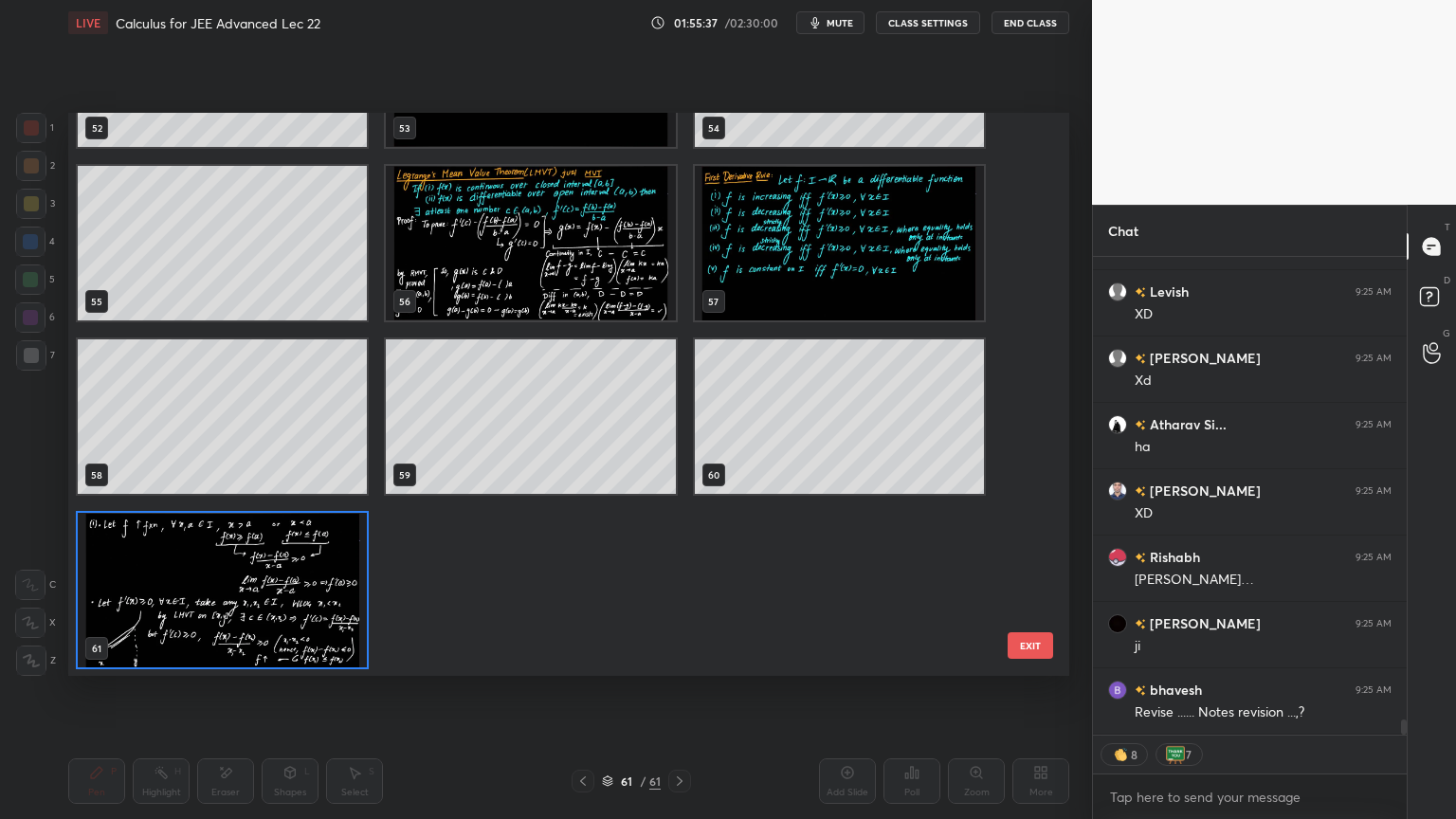 click at bounding box center (222, 590) 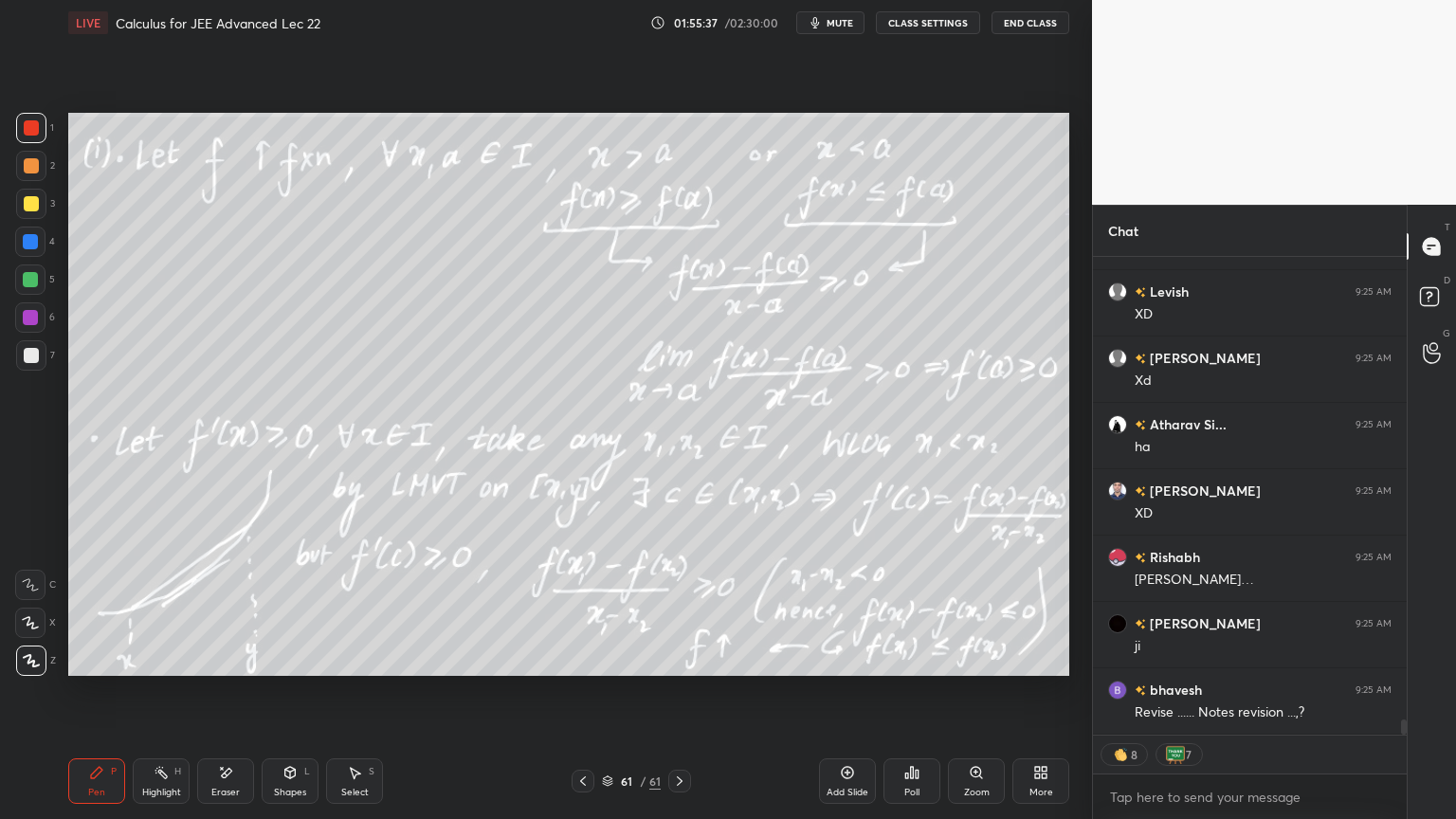 click at bounding box center [222, 590] 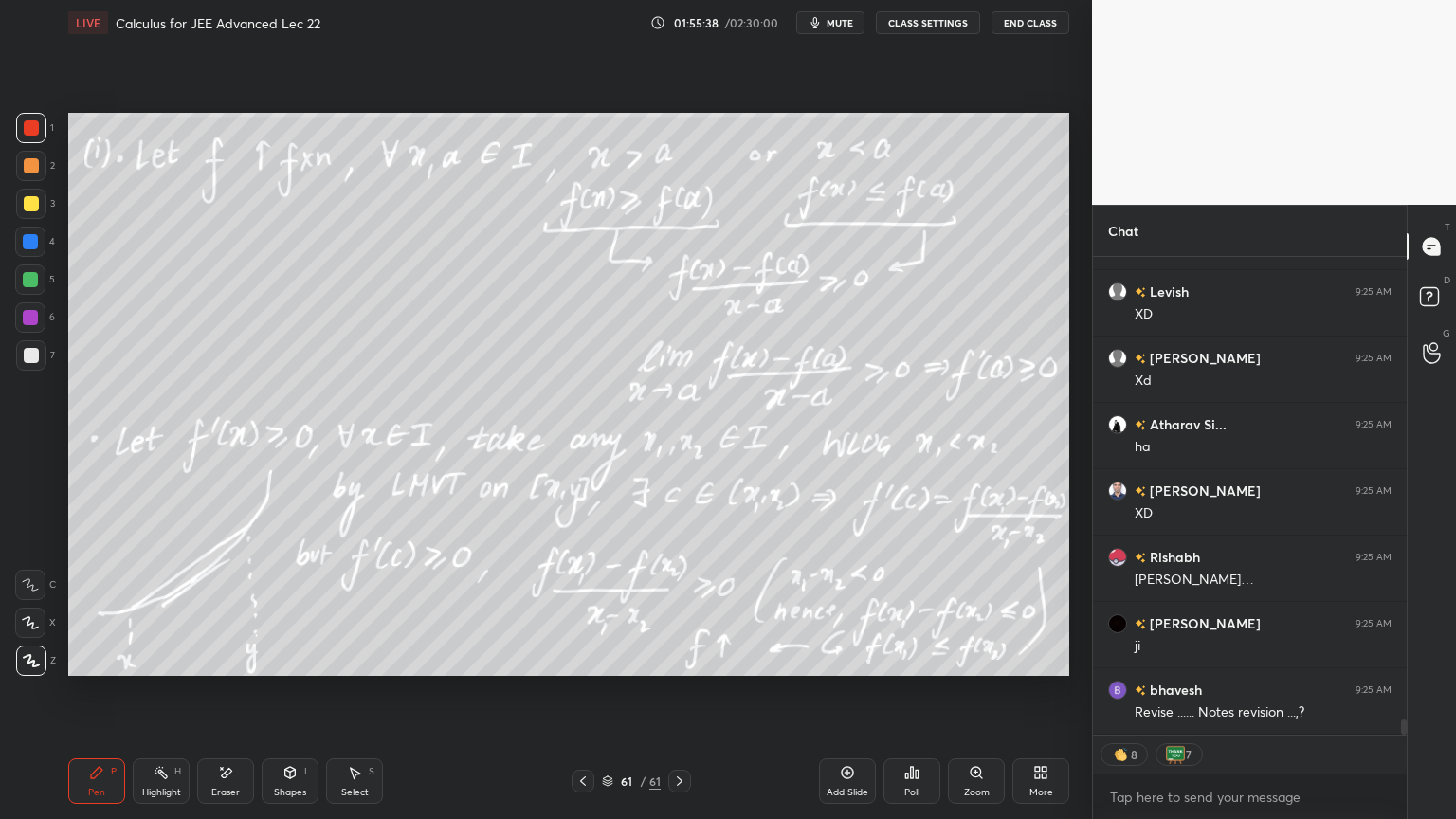 scroll, scrollTop: 14825, scrollLeft: 0, axis: vertical 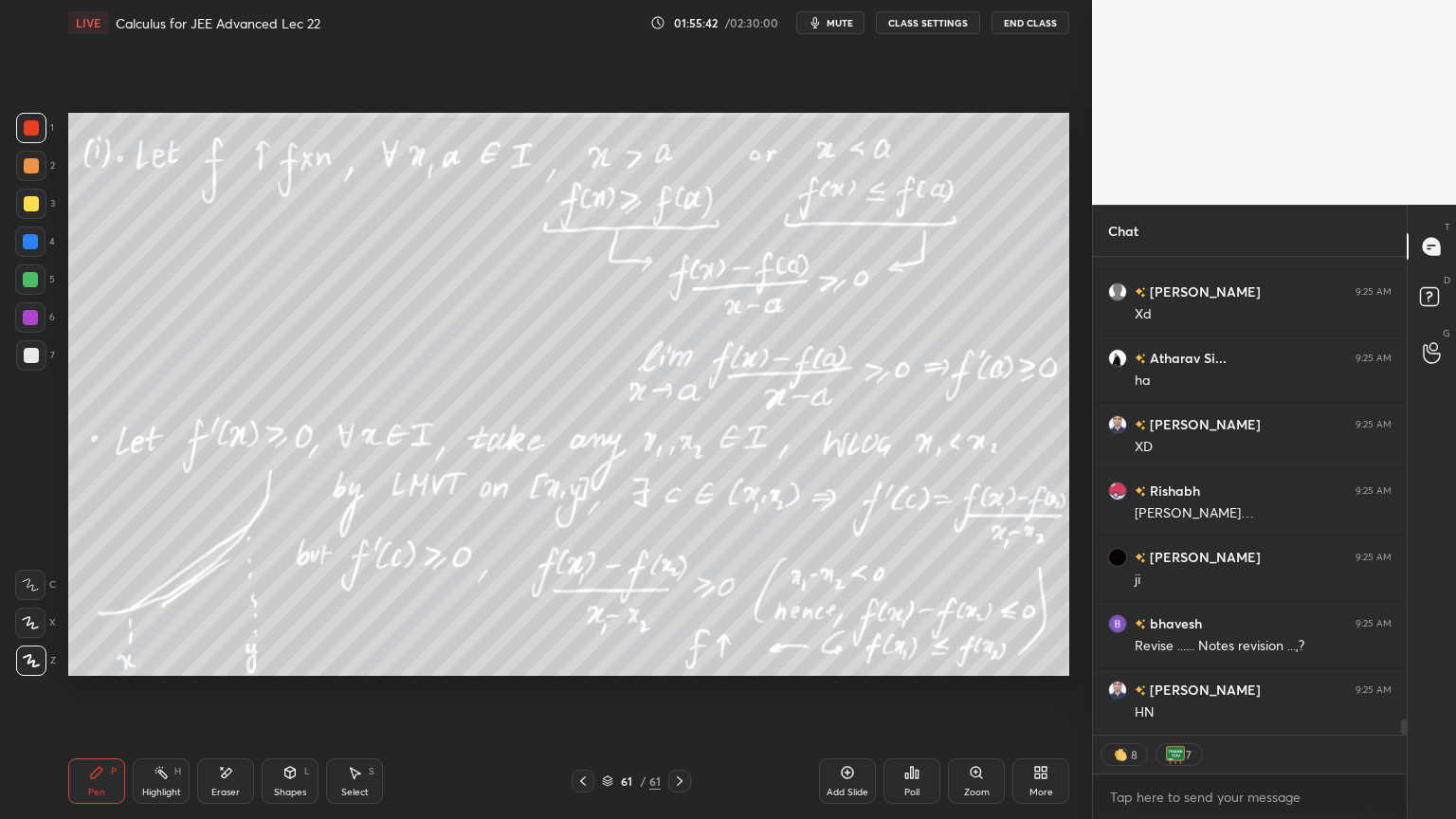 click 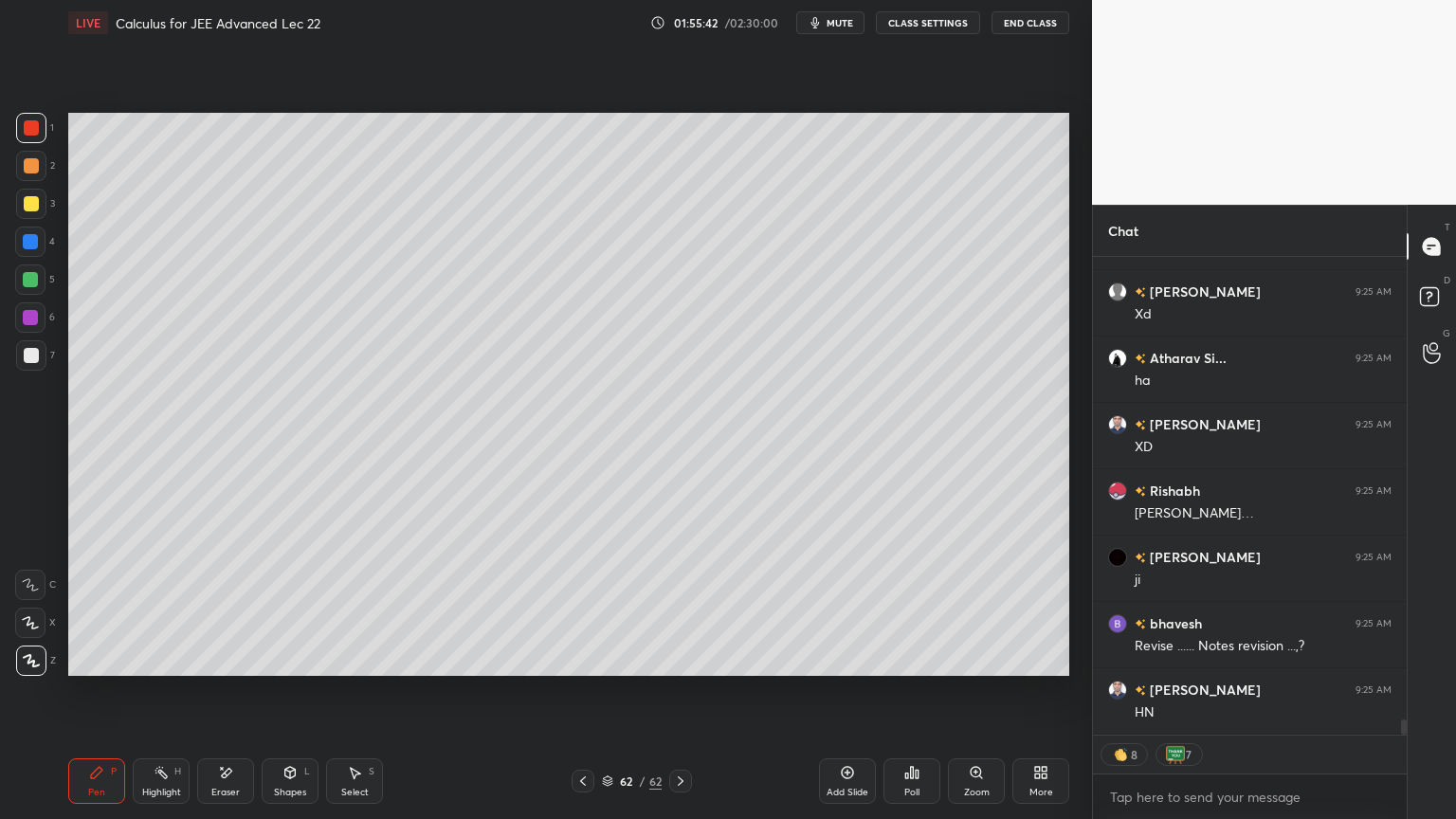 scroll, scrollTop: 7, scrollLeft: 6, axis: both 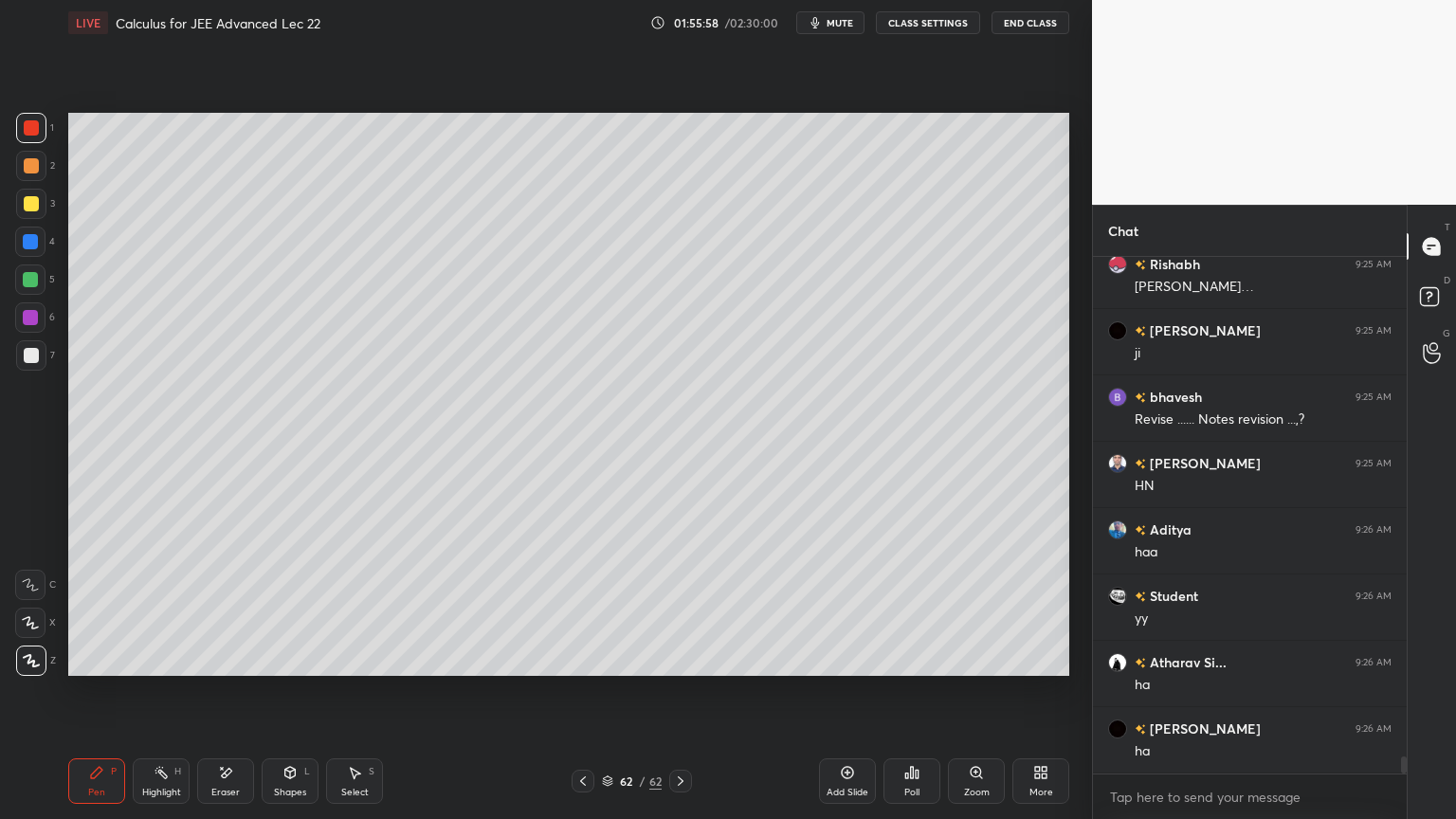 drag, startPoint x: 38, startPoint y: 356, endPoint x: 61, endPoint y: 364, distance: 24.351591 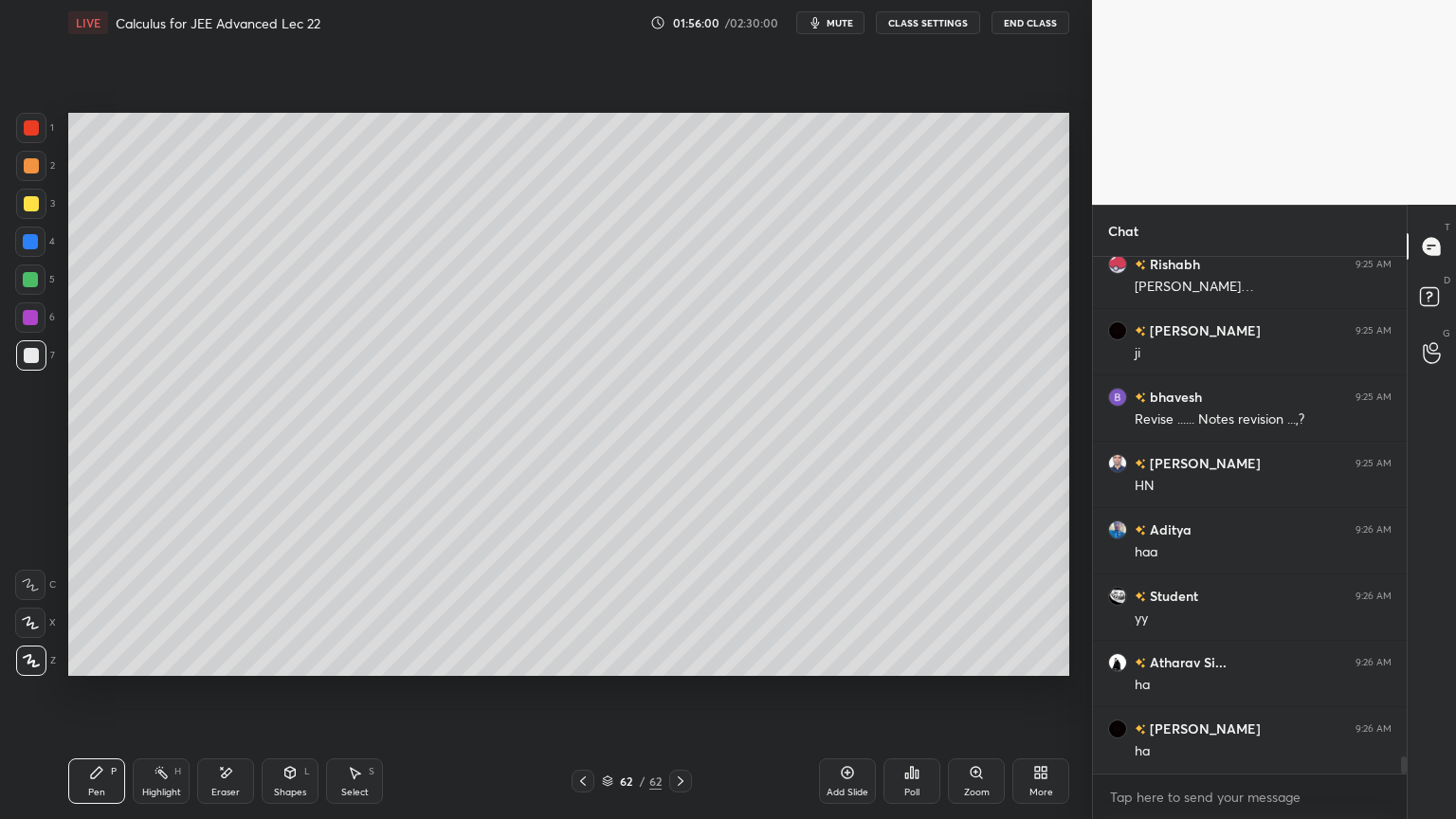 click 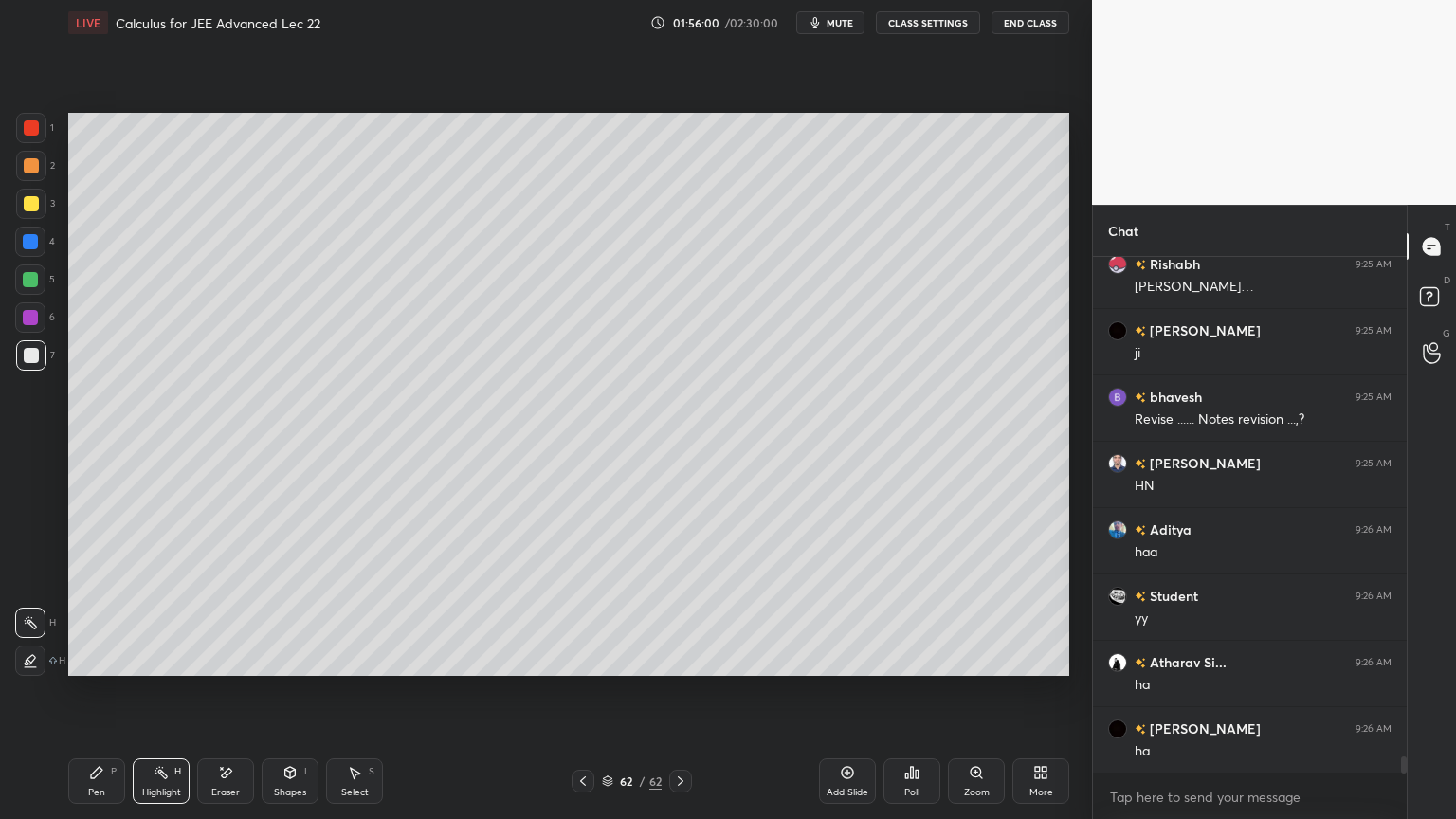 click on "Pen P" at bounding box center (97, 781) 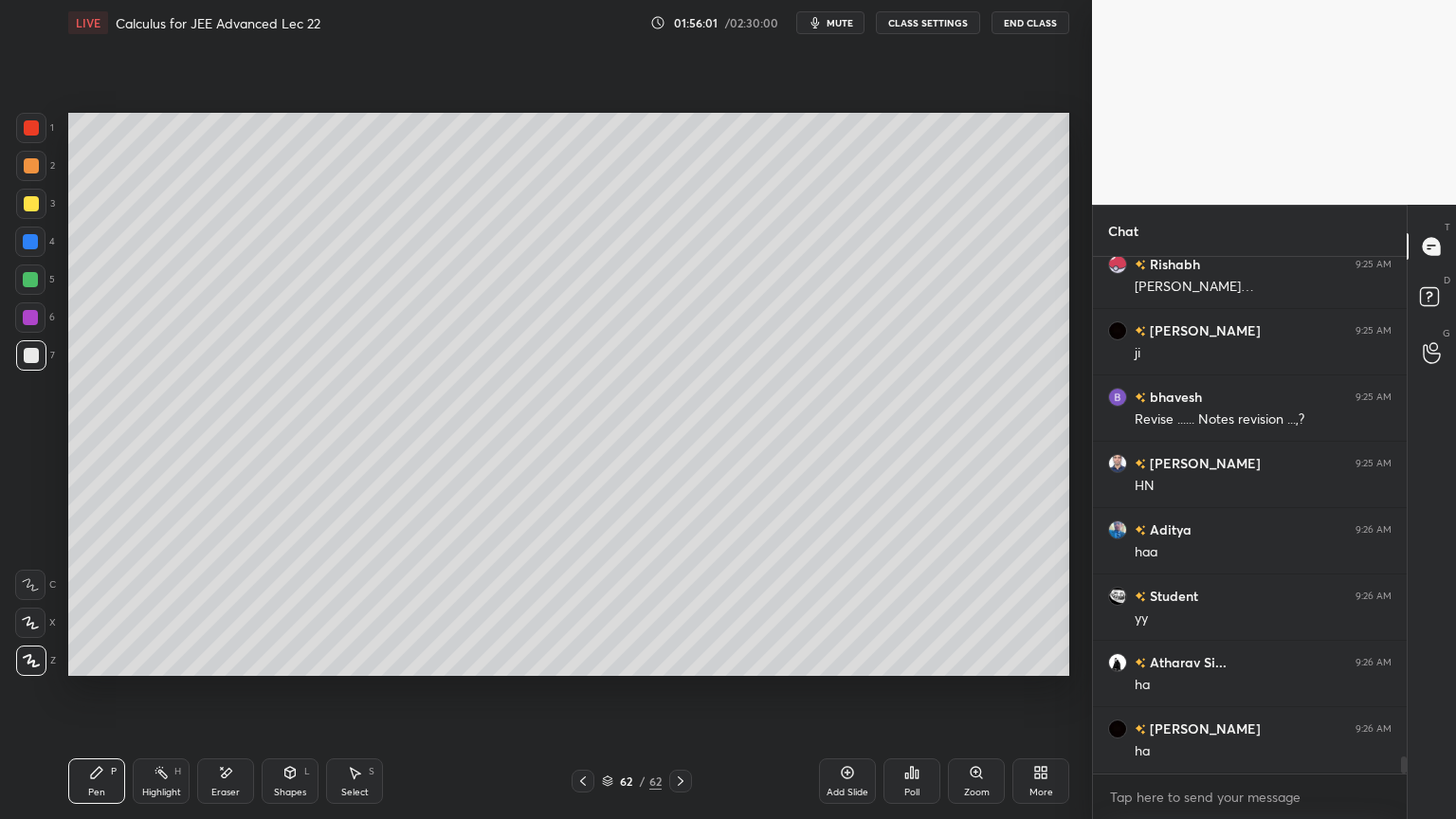 drag, startPoint x: 153, startPoint y: 776, endPoint x: 138, endPoint y: 774, distance: 15.132746 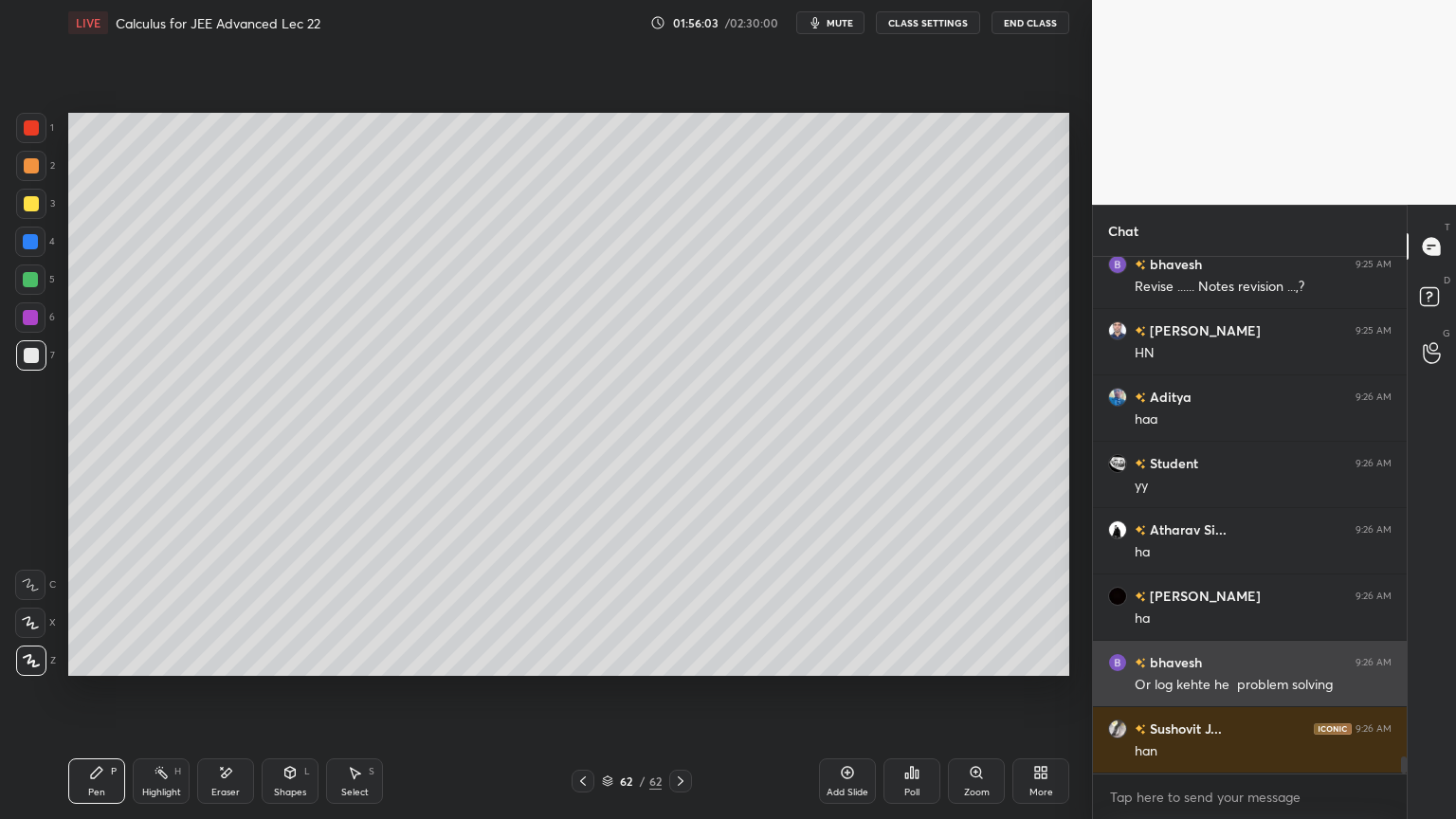 scroll, scrollTop: 15250, scrollLeft: 0, axis: vertical 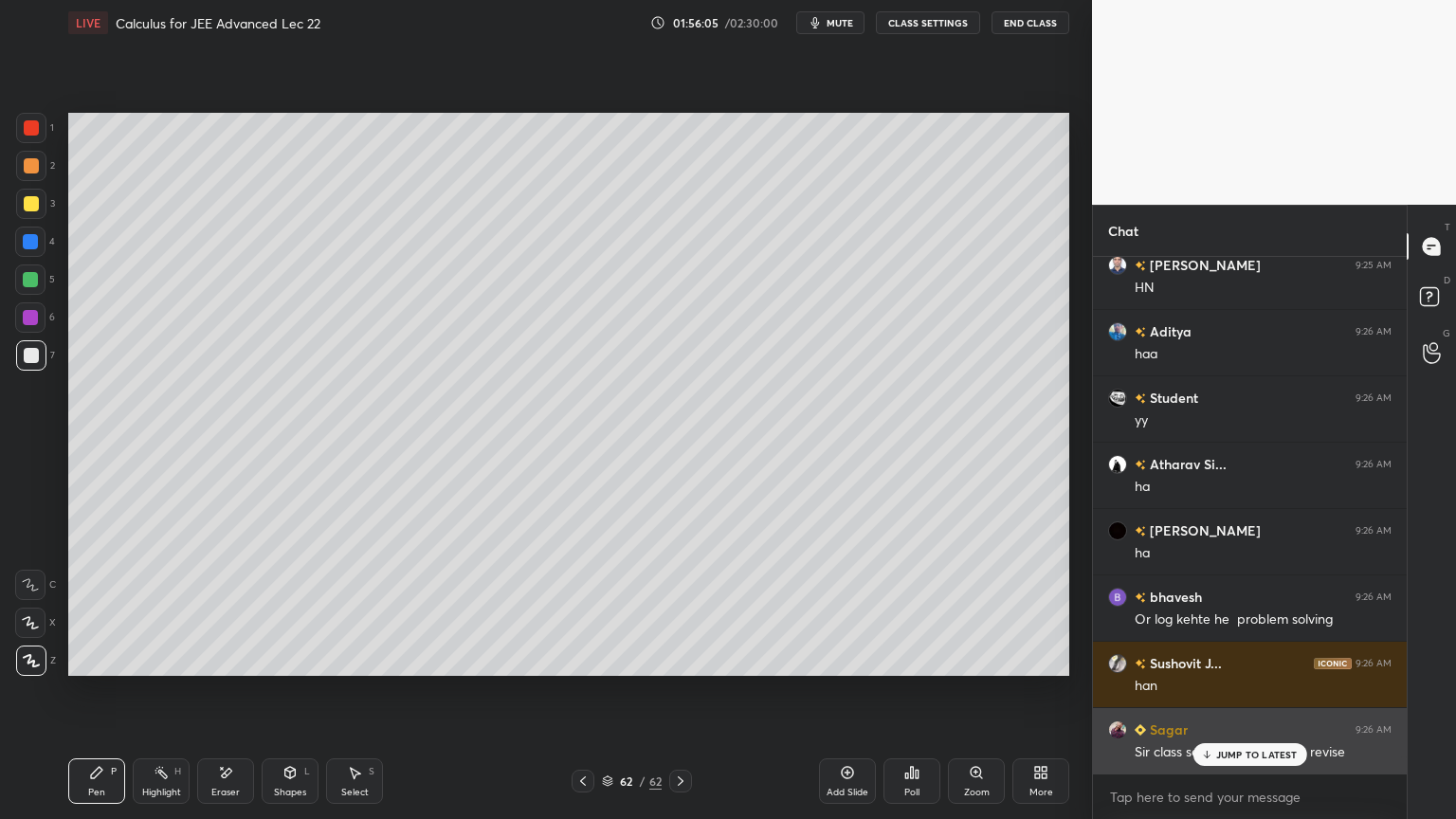 click on "JUMP TO LATEST" at bounding box center [1249, 755] 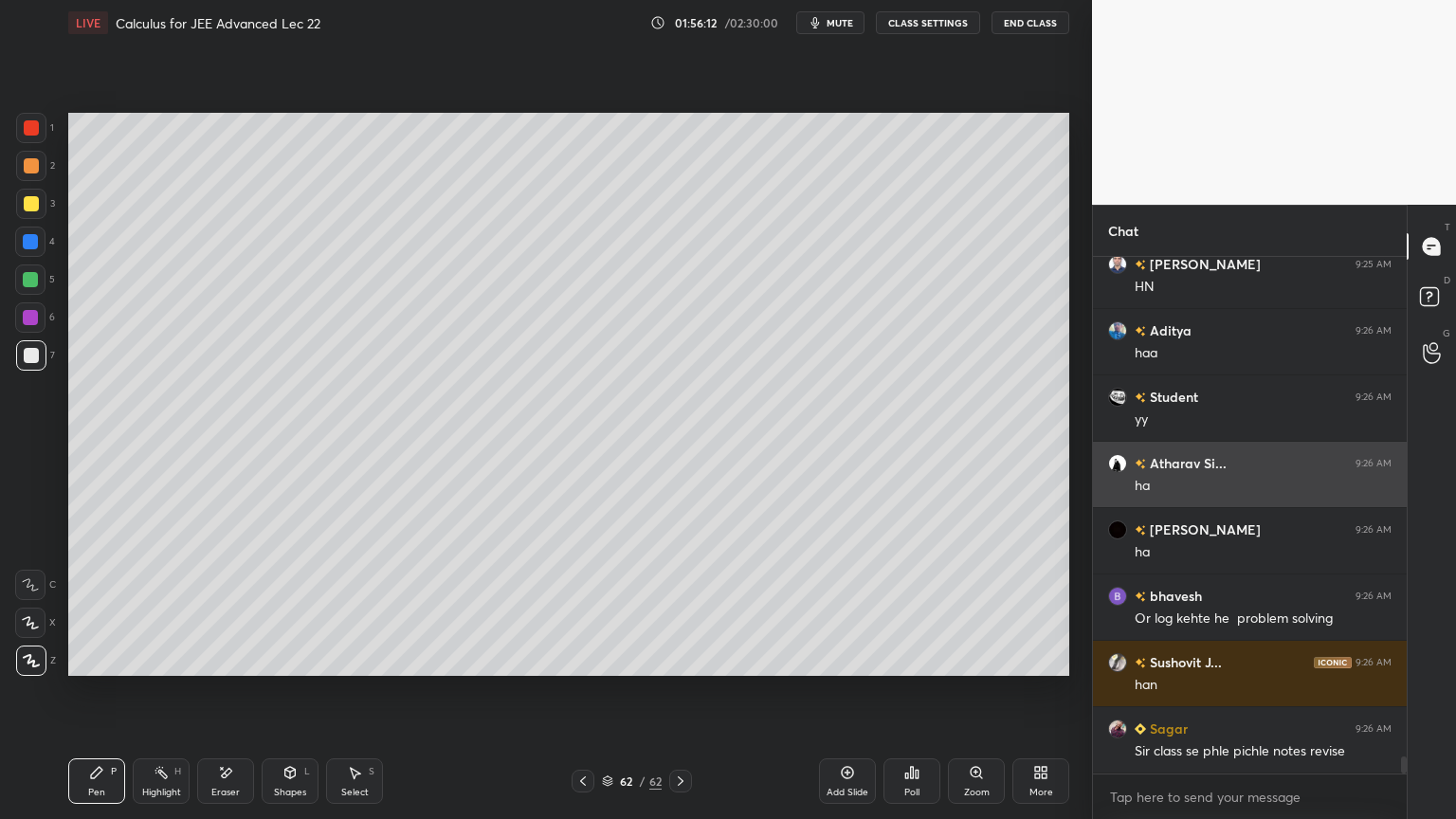 scroll, scrollTop: 15317, scrollLeft: 0, axis: vertical 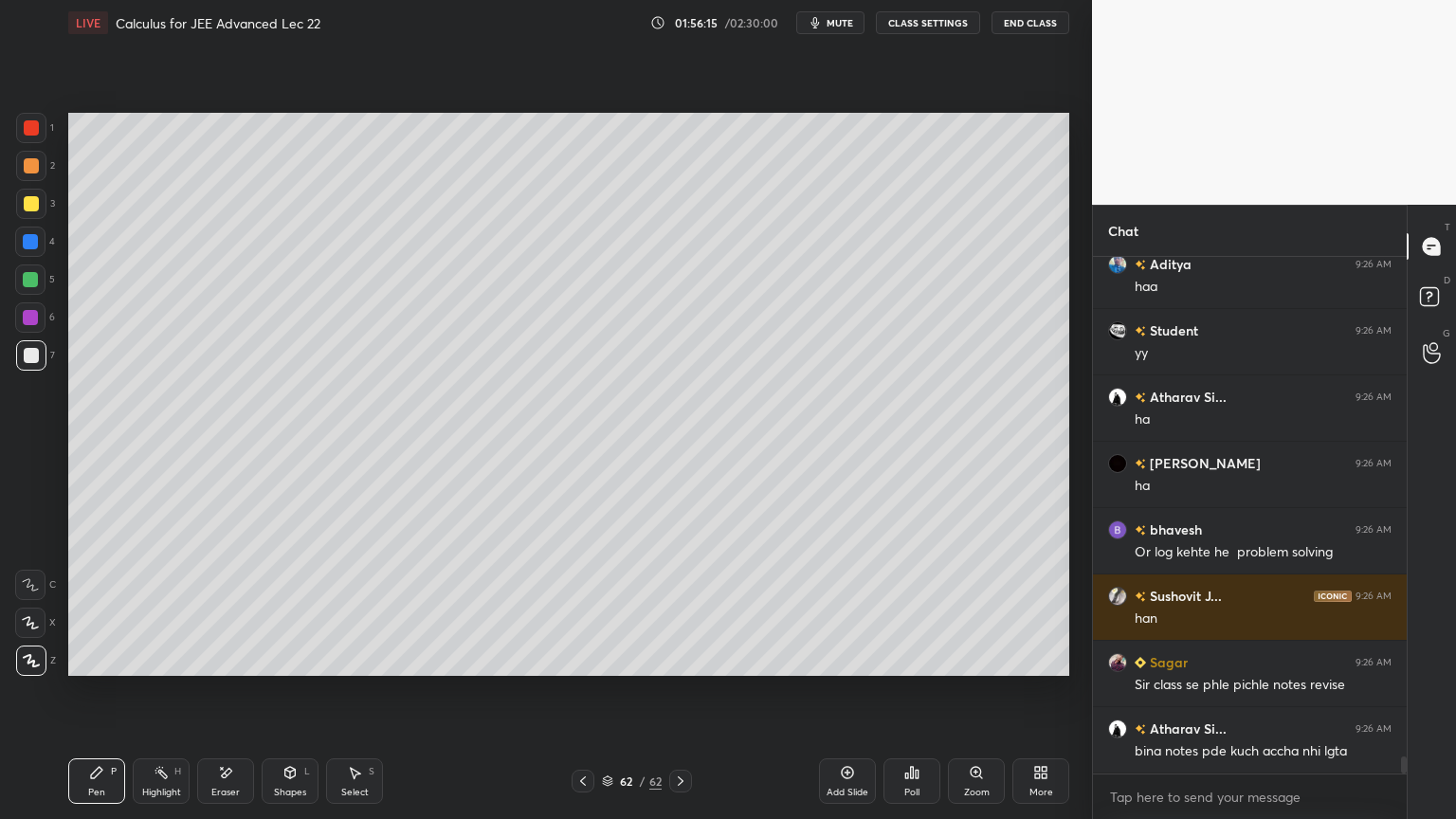 click 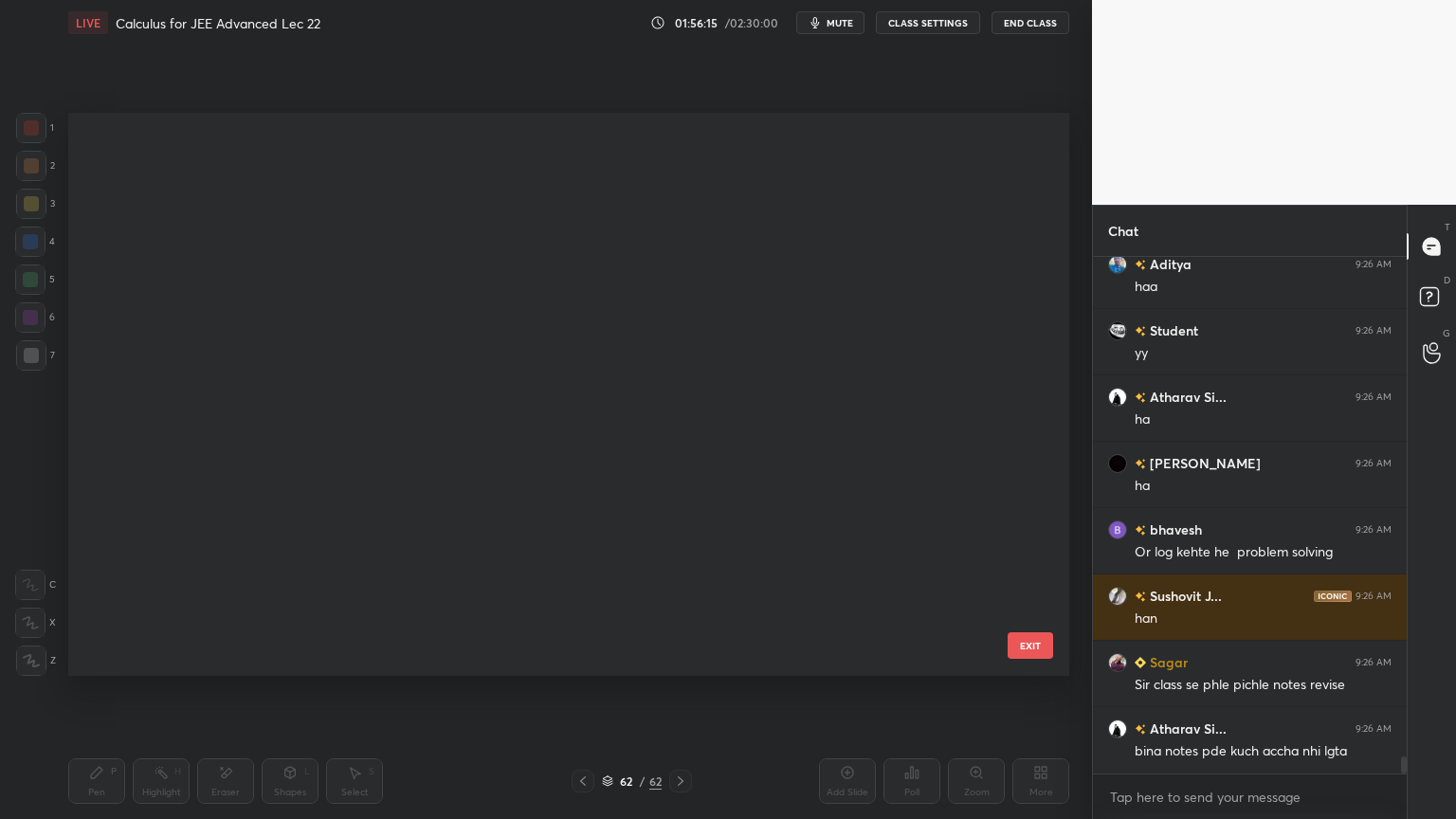 scroll, scrollTop: 3079, scrollLeft: 0, axis: vertical 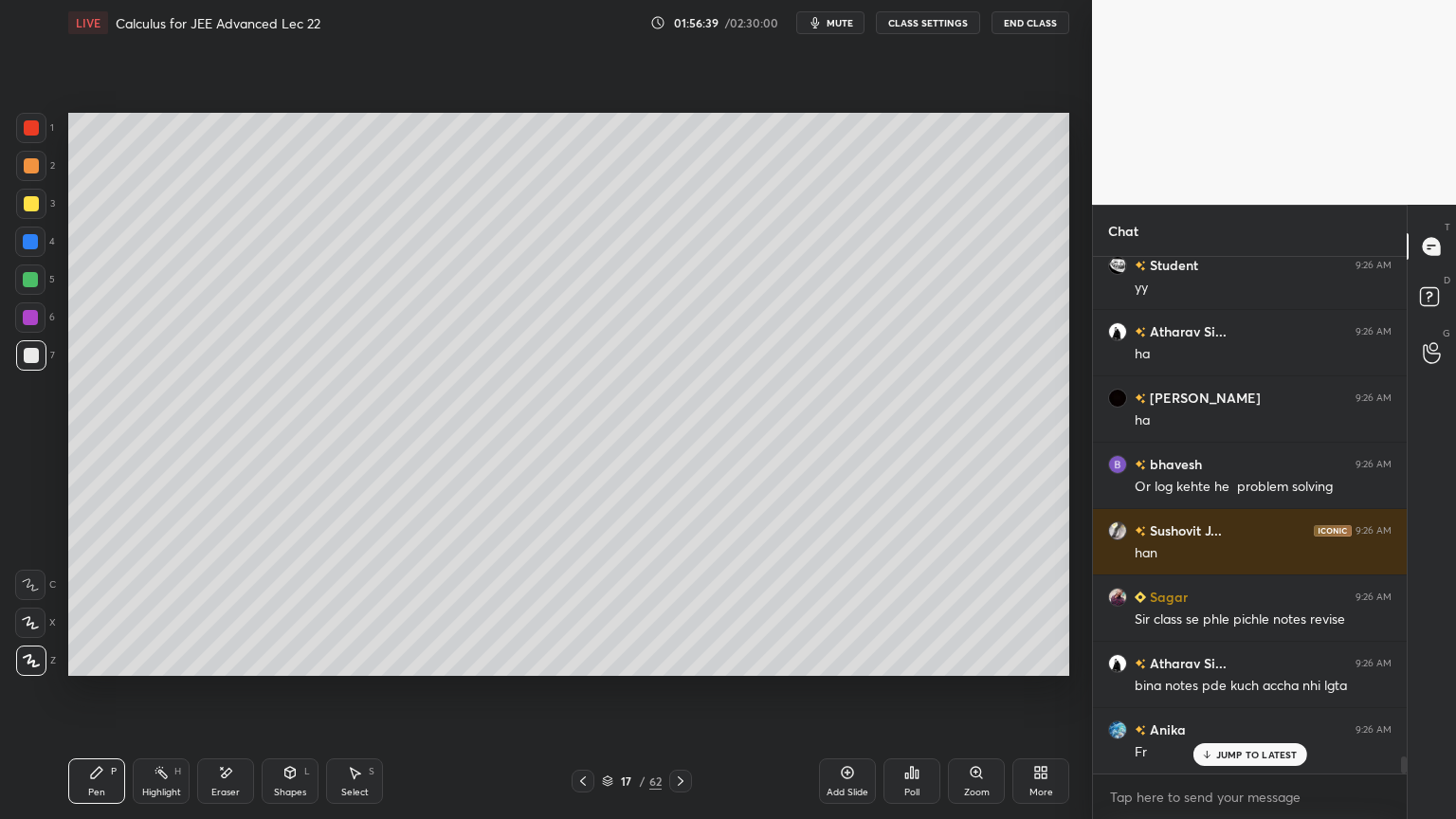 click on "JUMP TO LATEST" at bounding box center [1249, 755] 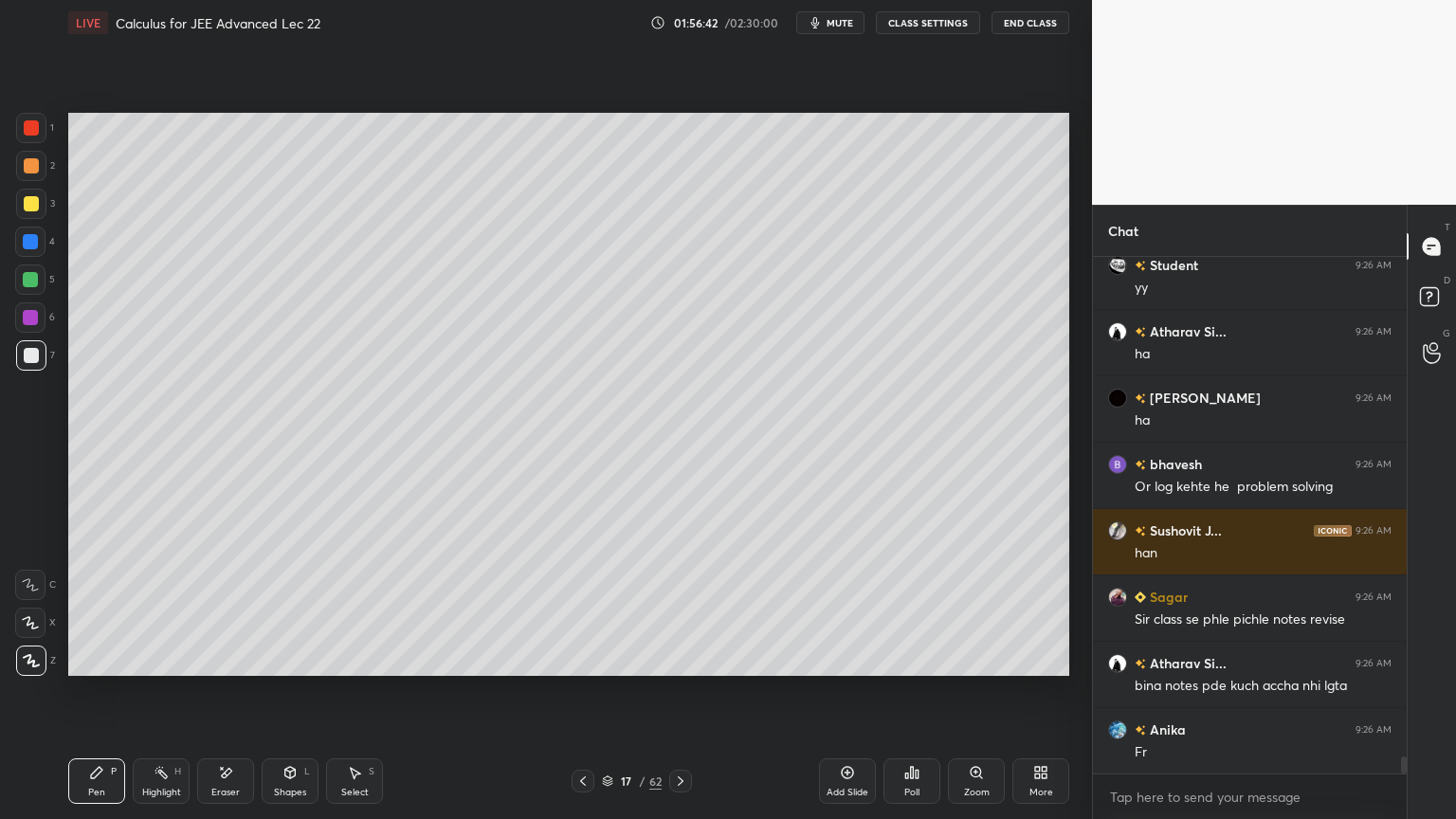 click on "Eraser" at bounding box center (226, 792) 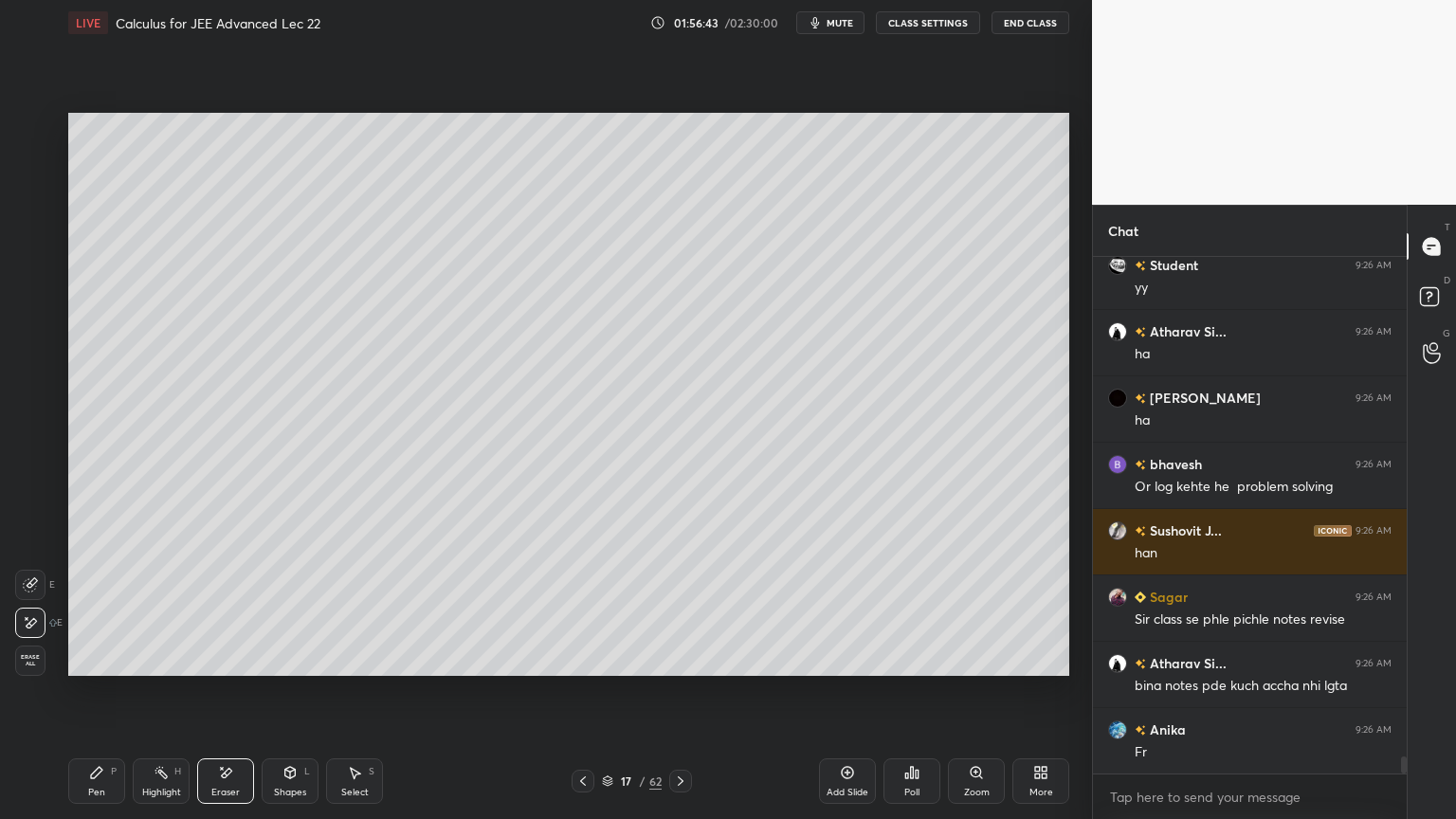 click on "Pen P" at bounding box center (97, 781) 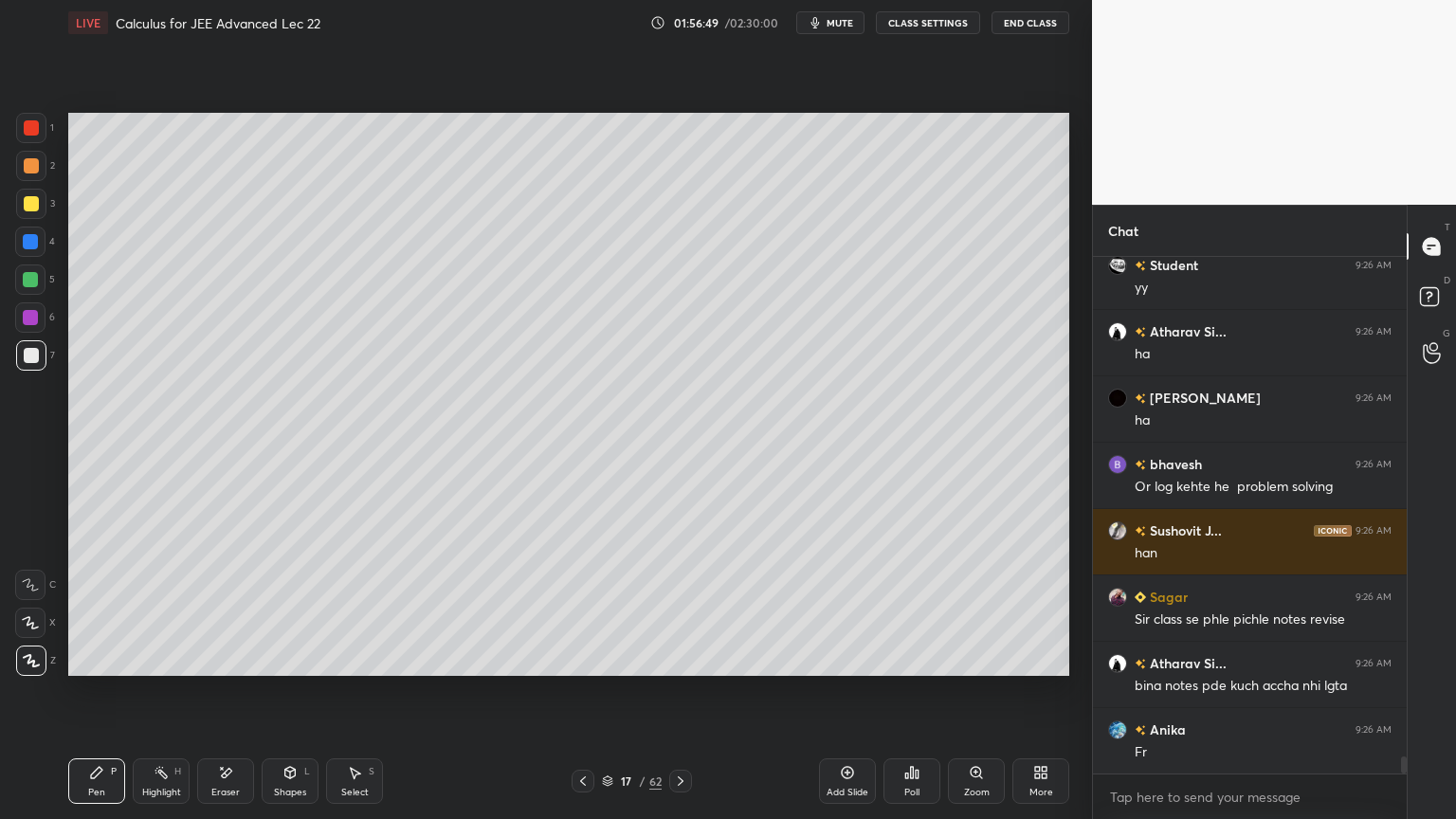 click on "Eraser" at bounding box center (226, 781) 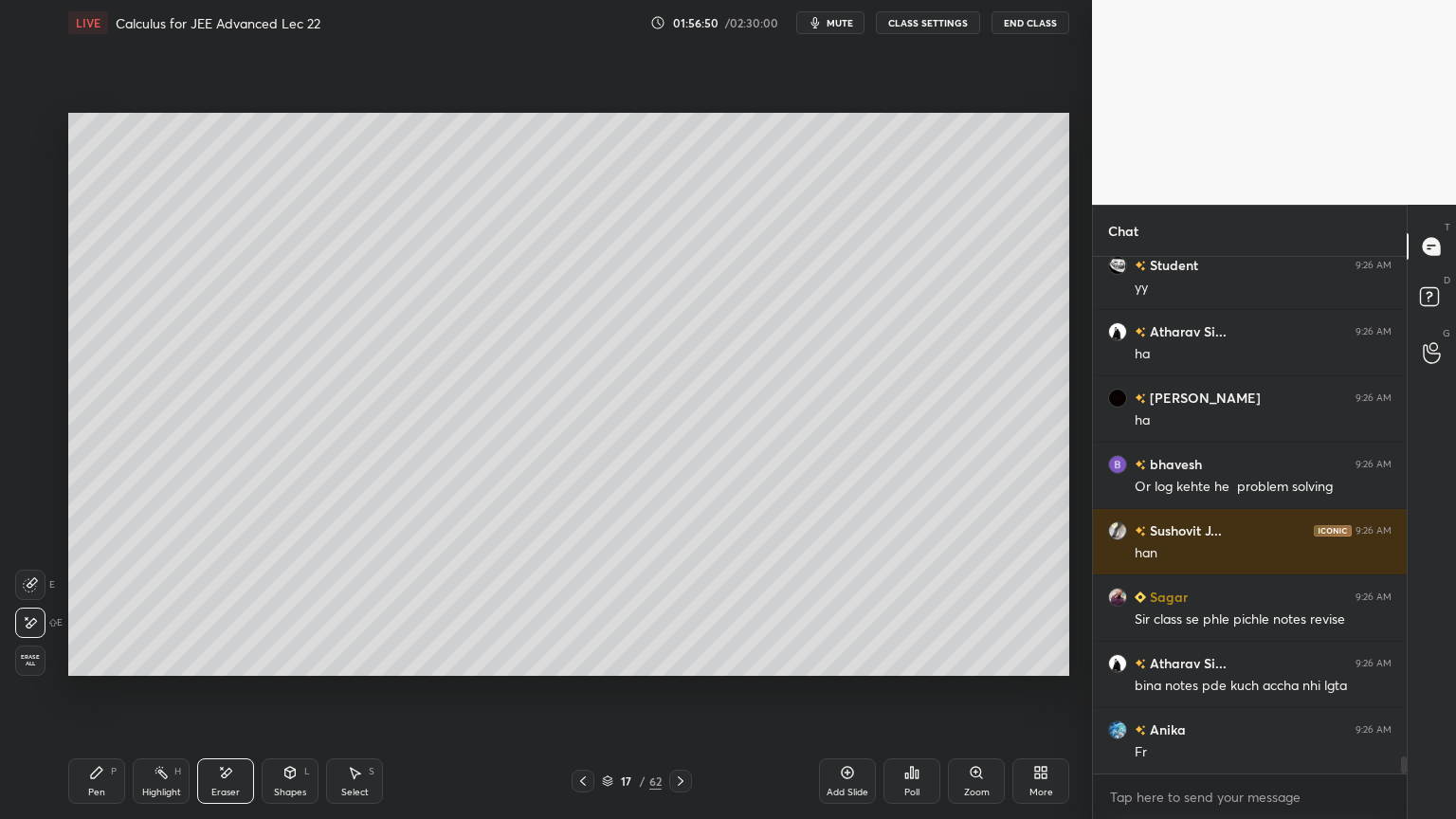 click 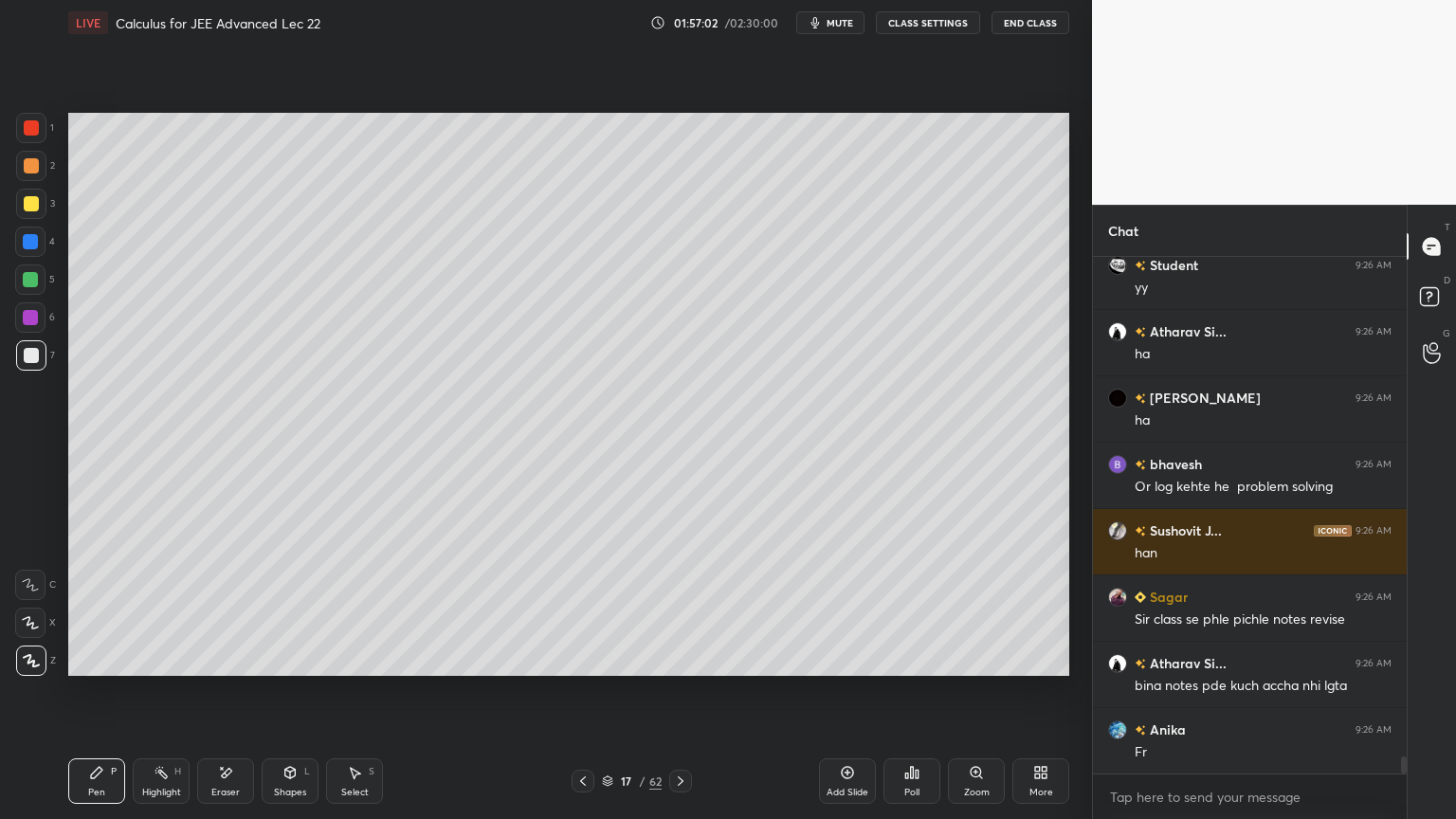 click 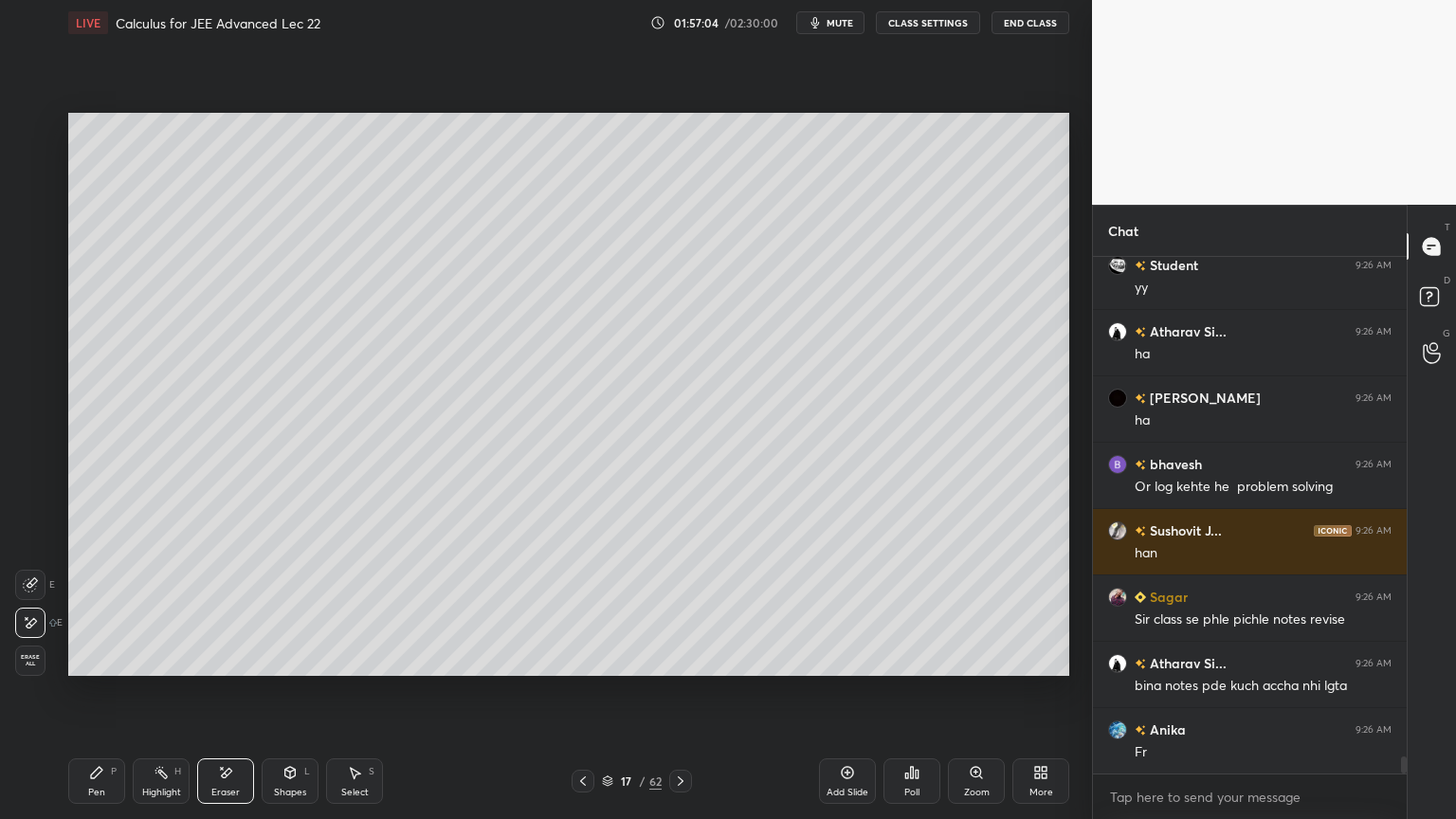 drag, startPoint x: 103, startPoint y: 782, endPoint x: 116, endPoint y: 765, distance: 21.400935 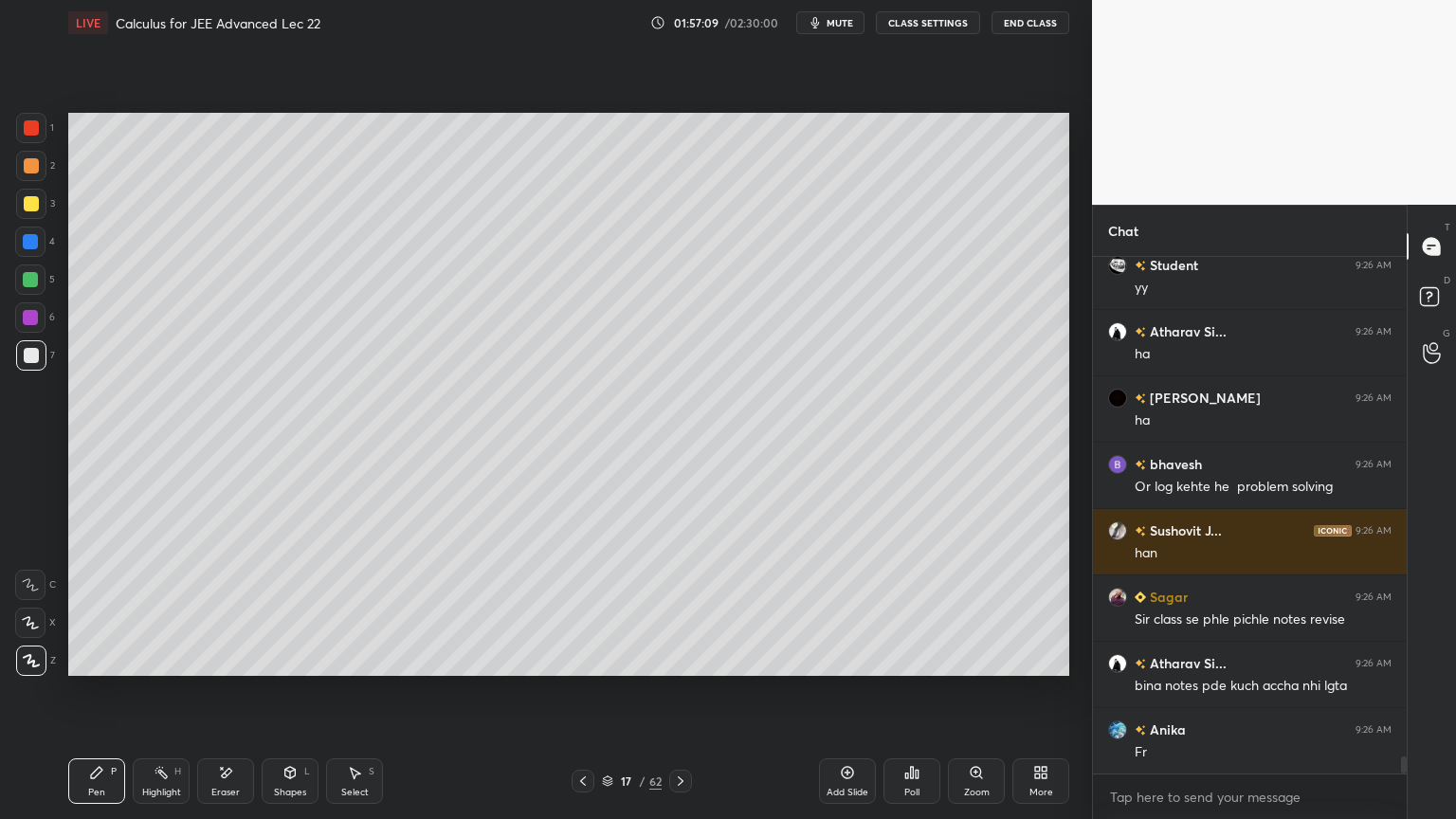 scroll, scrollTop: 15450, scrollLeft: 0, axis: vertical 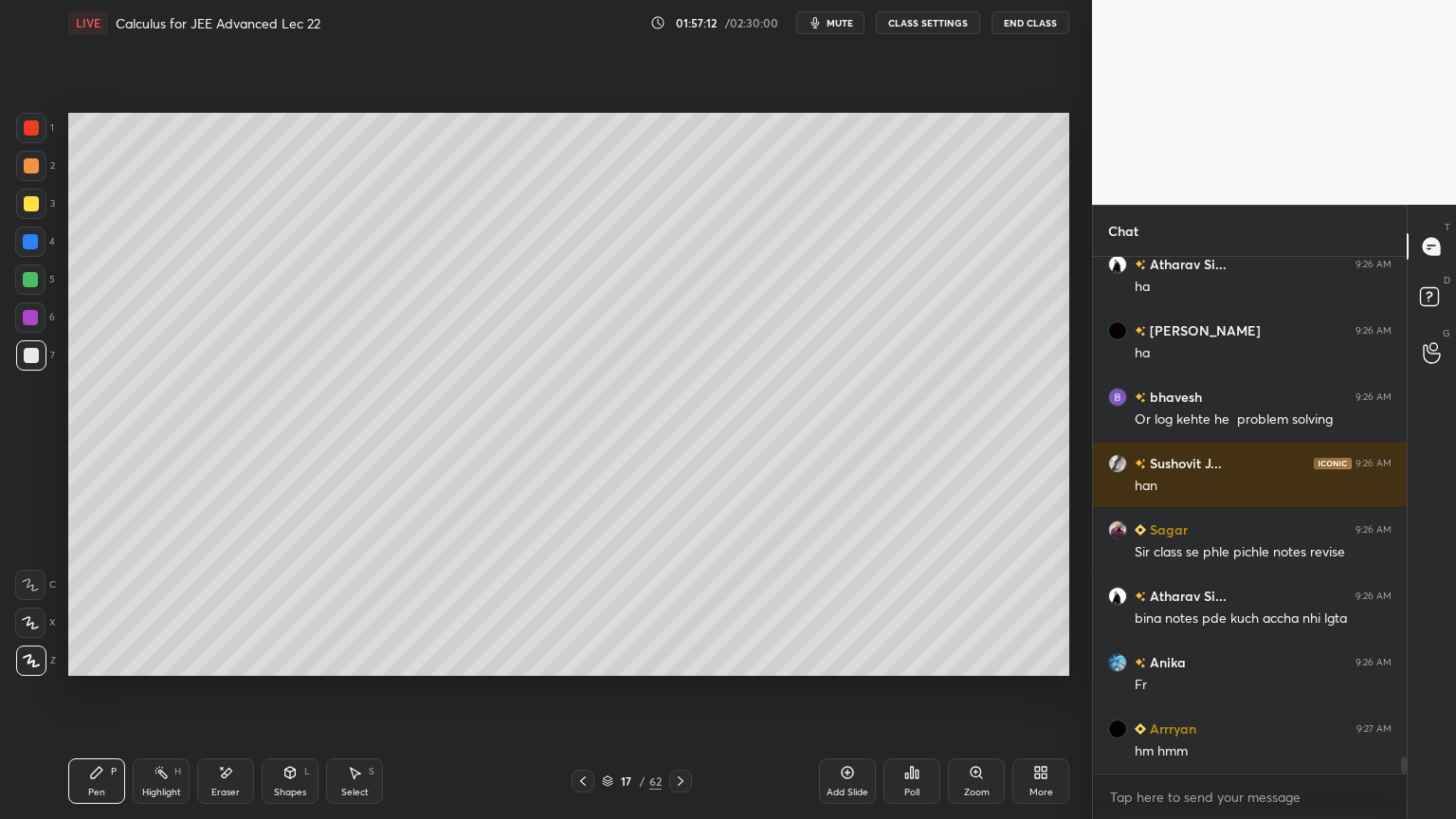drag, startPoint x: 226, startPoint y: 779, endPoint x: 262, endPoint y: 687, distance: 98.792712 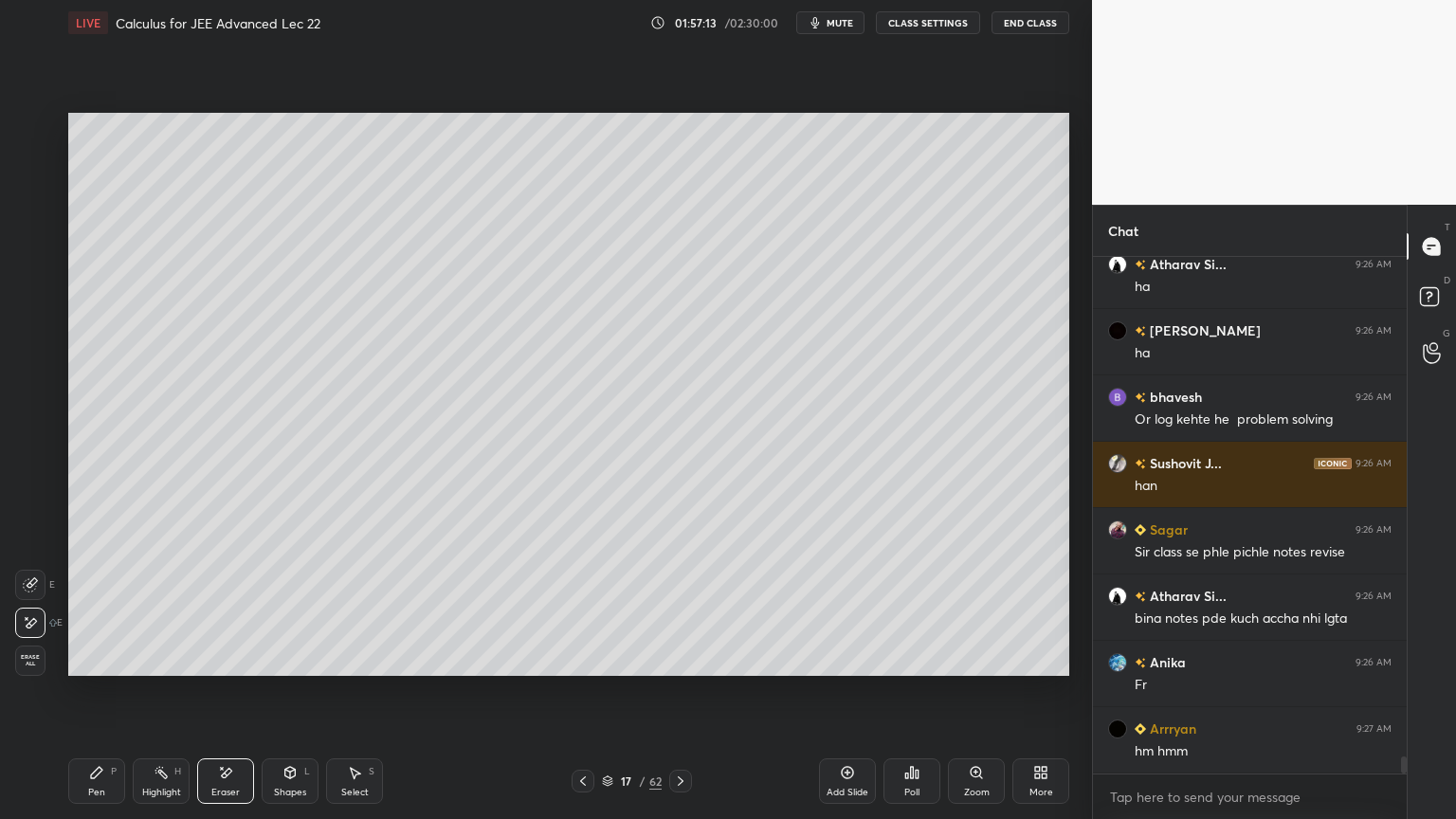 drag, startPoint x: 102, startPoint y: 780, endPoint x: 146, endPoint y: 707, distance: 85.234969 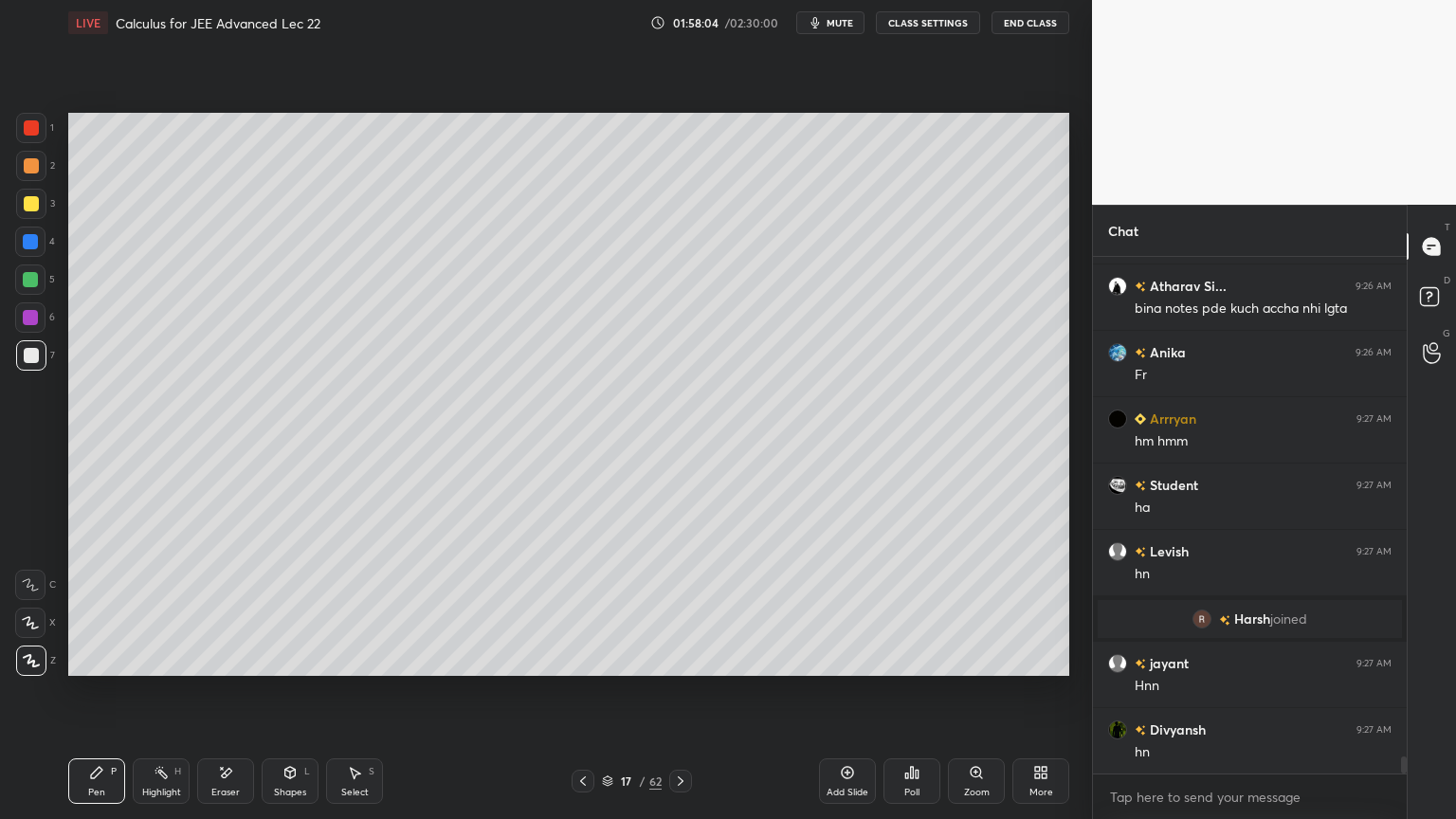 scroll, scrollTop: 14715, scrollLeft: 0, axis: vertical 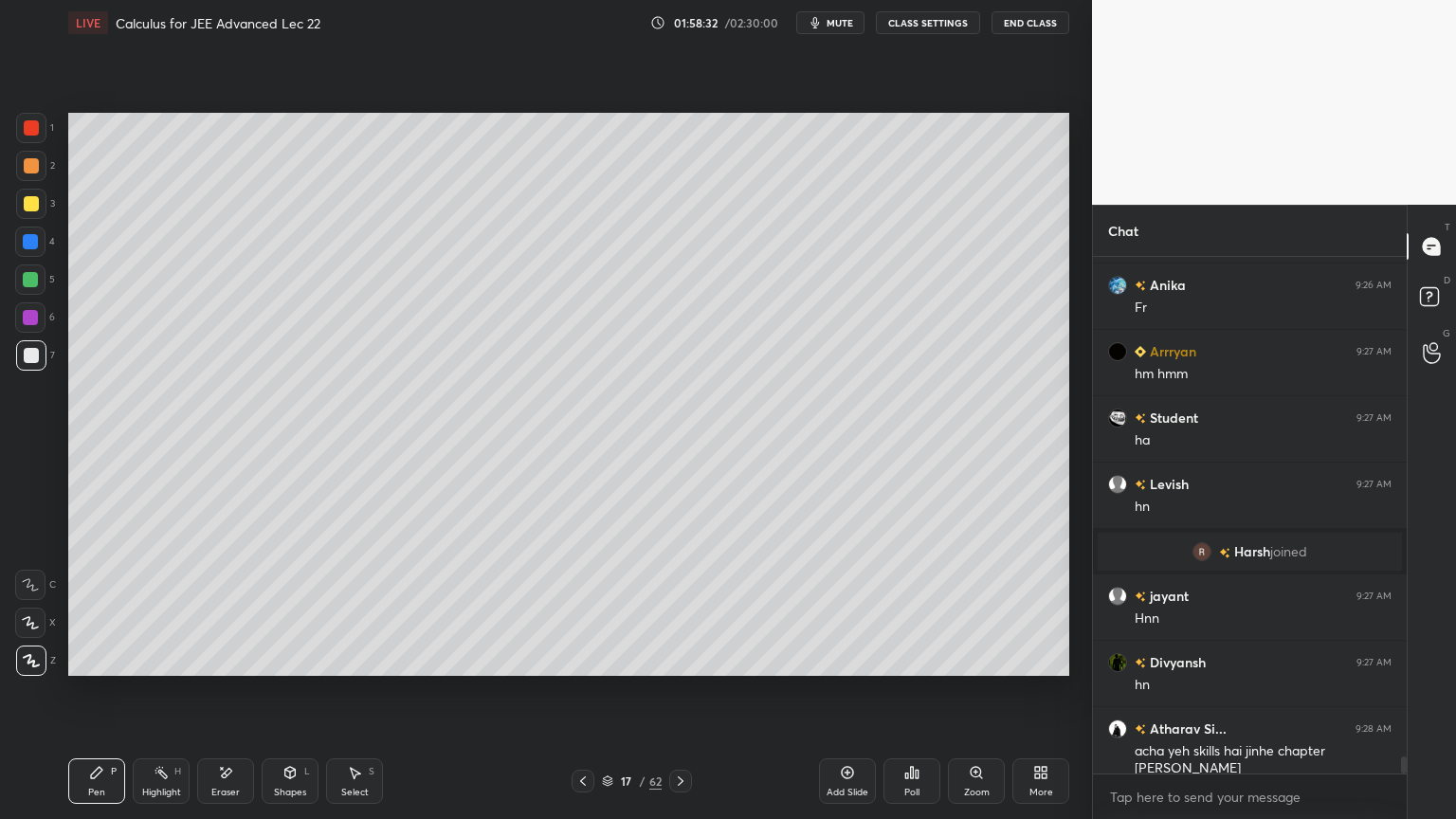 click 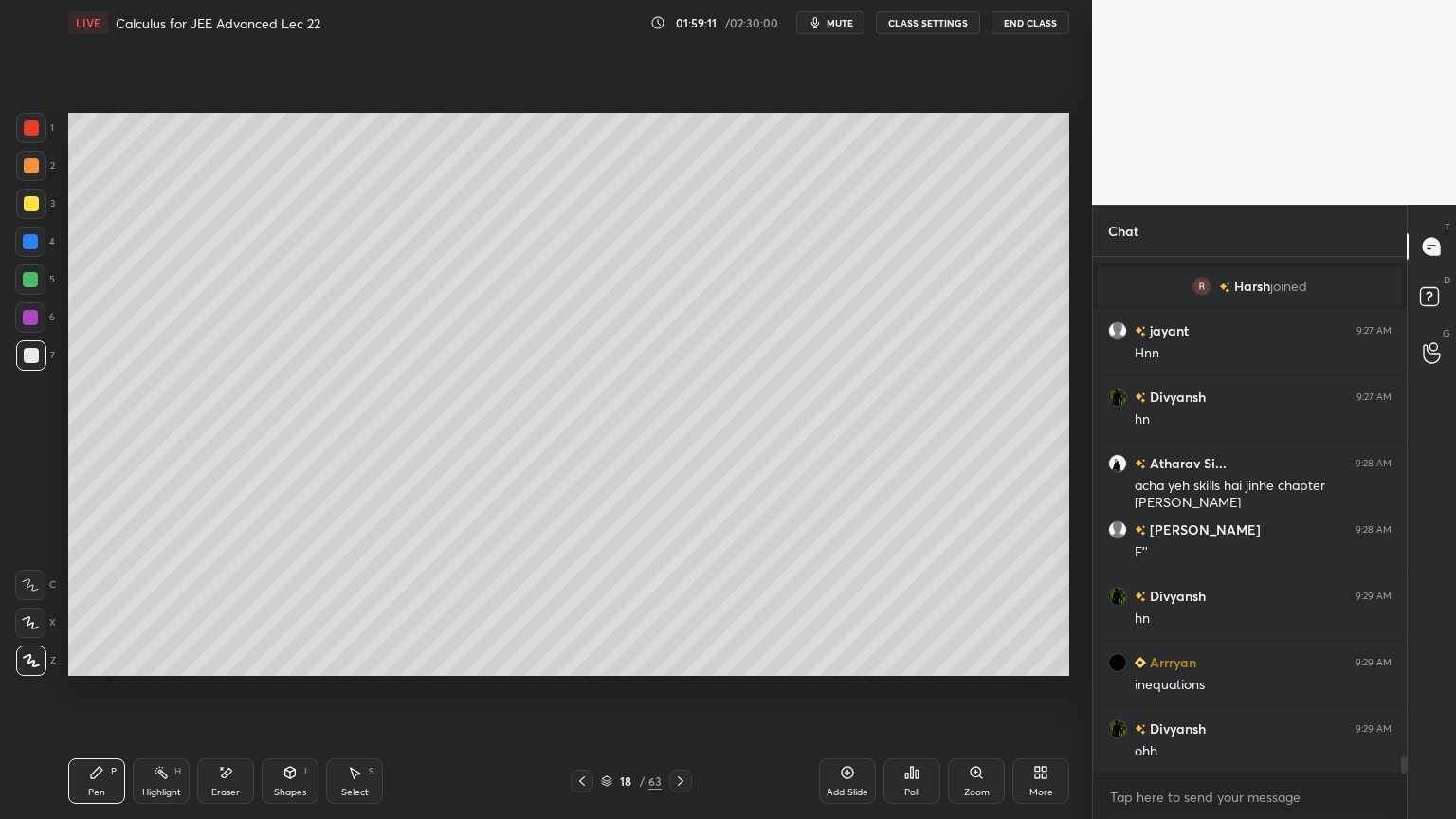 scroll, scrollTop: 15045, scrollLeft: 0, axis: vertical 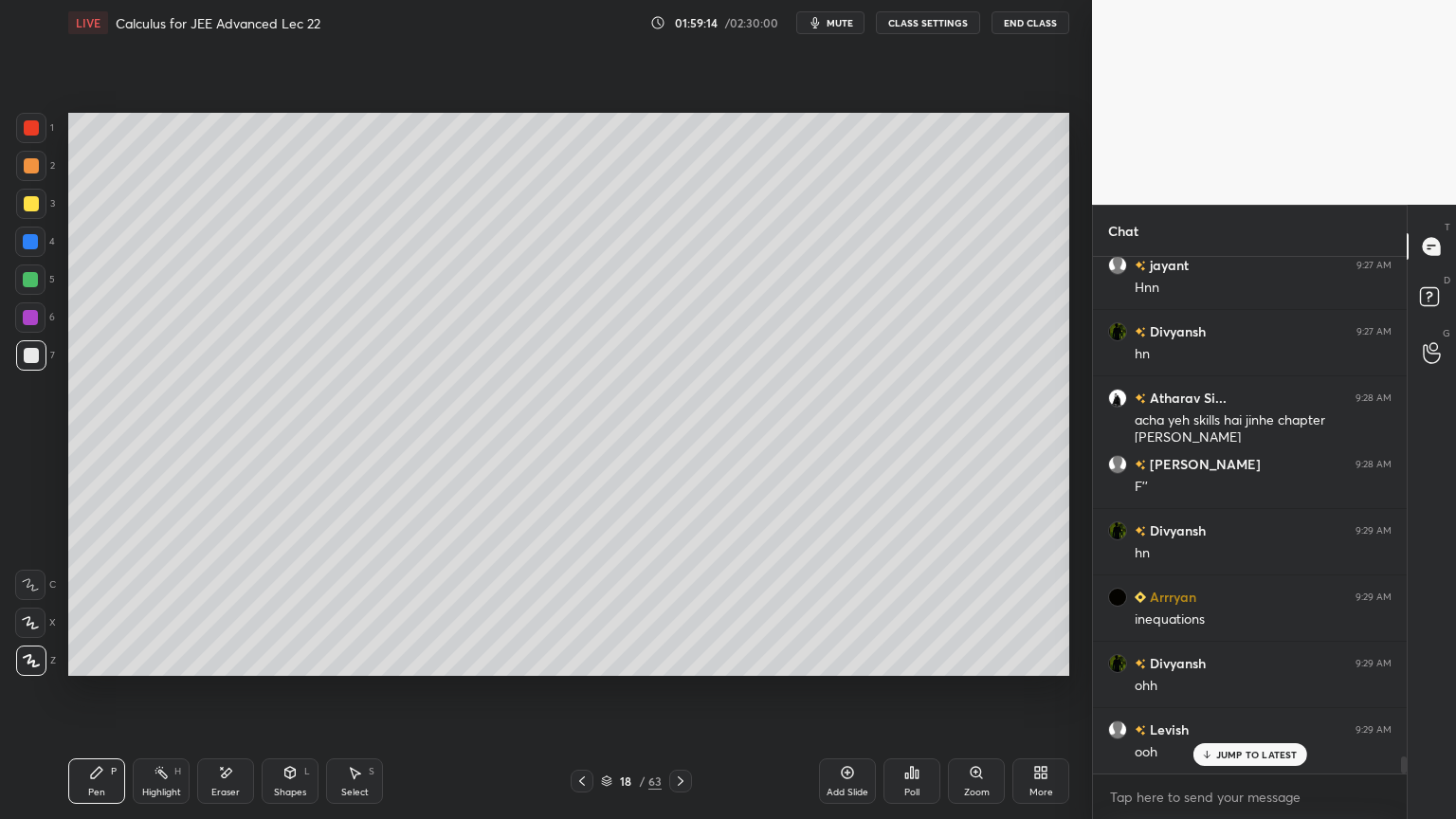 click on "Select" at bounding box center (355, 792) 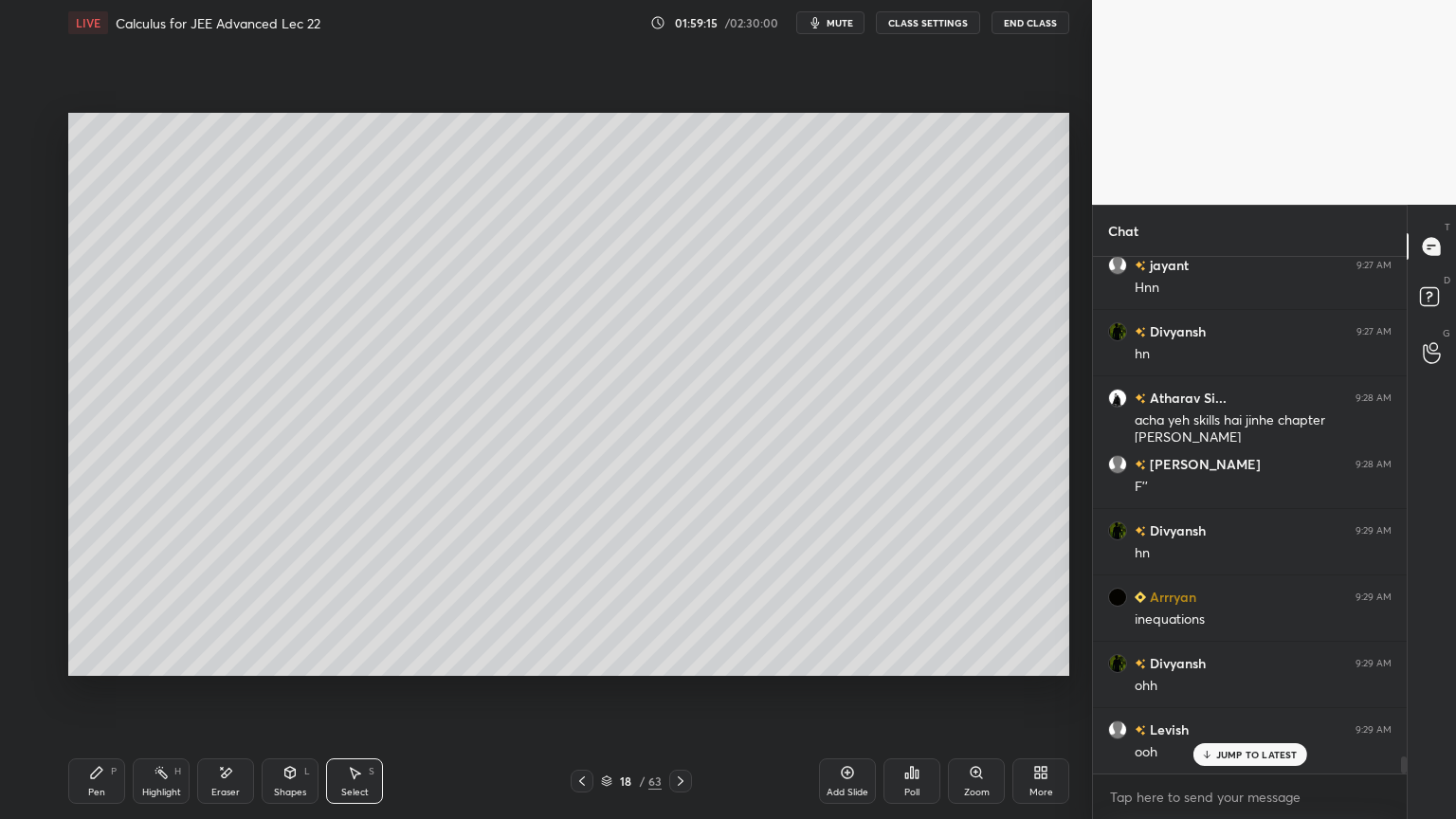 scroll, scrollTop: 15113, scrollLeft: 0, axis: vertical 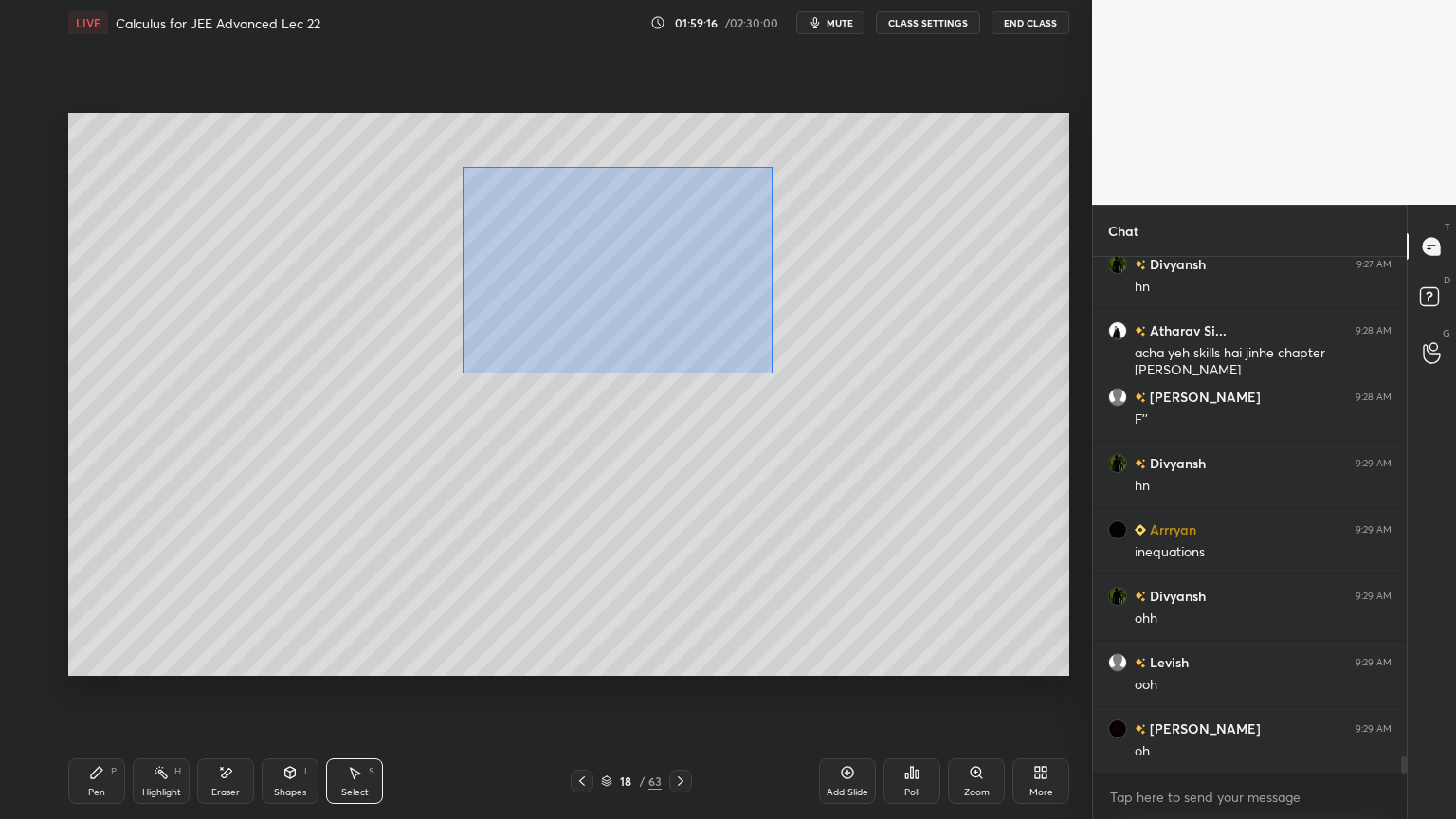 drag, startPoint x: 469, startPoint y: 184, endPoint x: 692, endPoint y: 300, distance: 251.36627 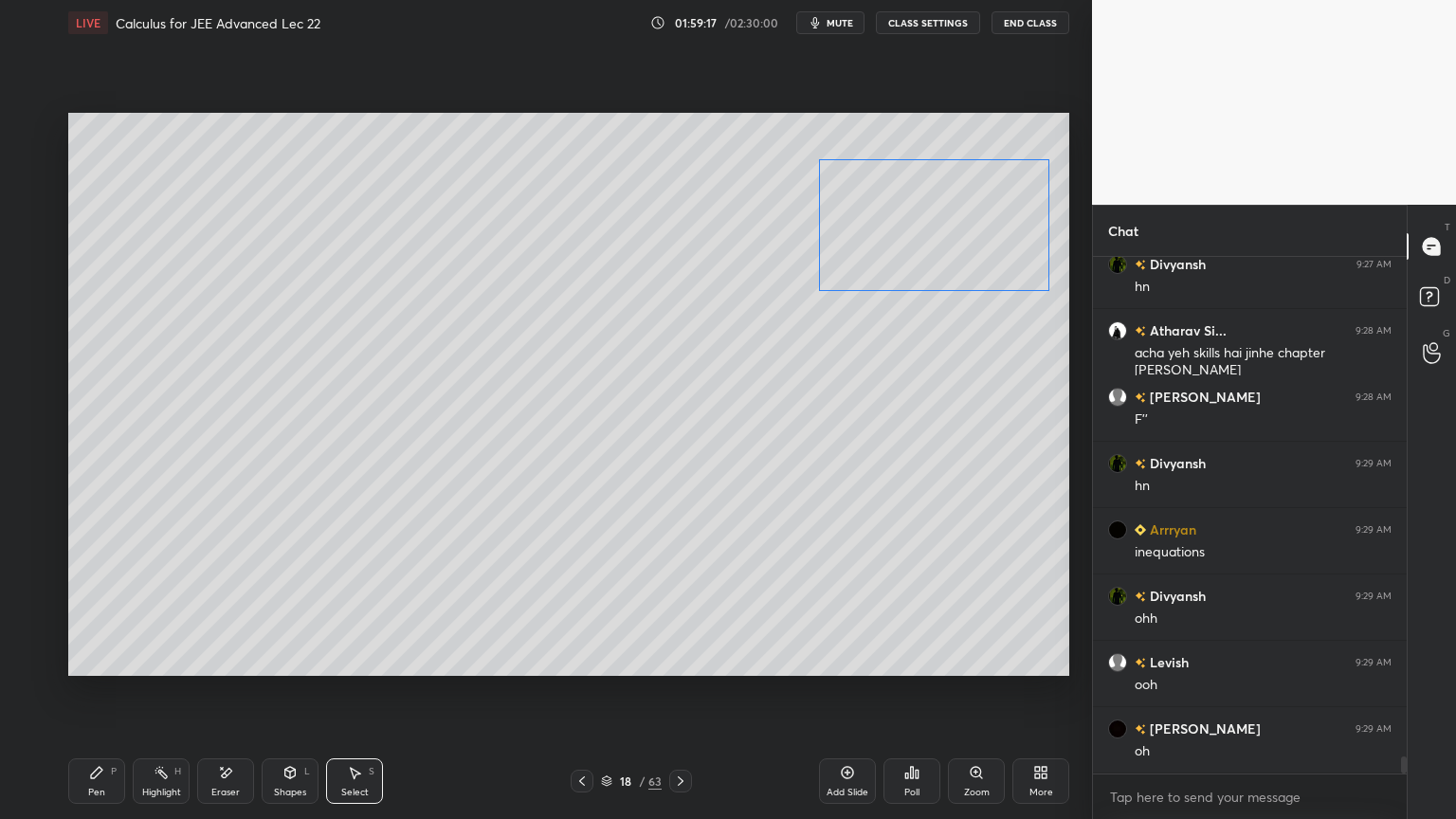 drag, startPoint x: 599, startPoint y: 267, endPoint x: 806, endPoint y: 320, distance: 213.67733 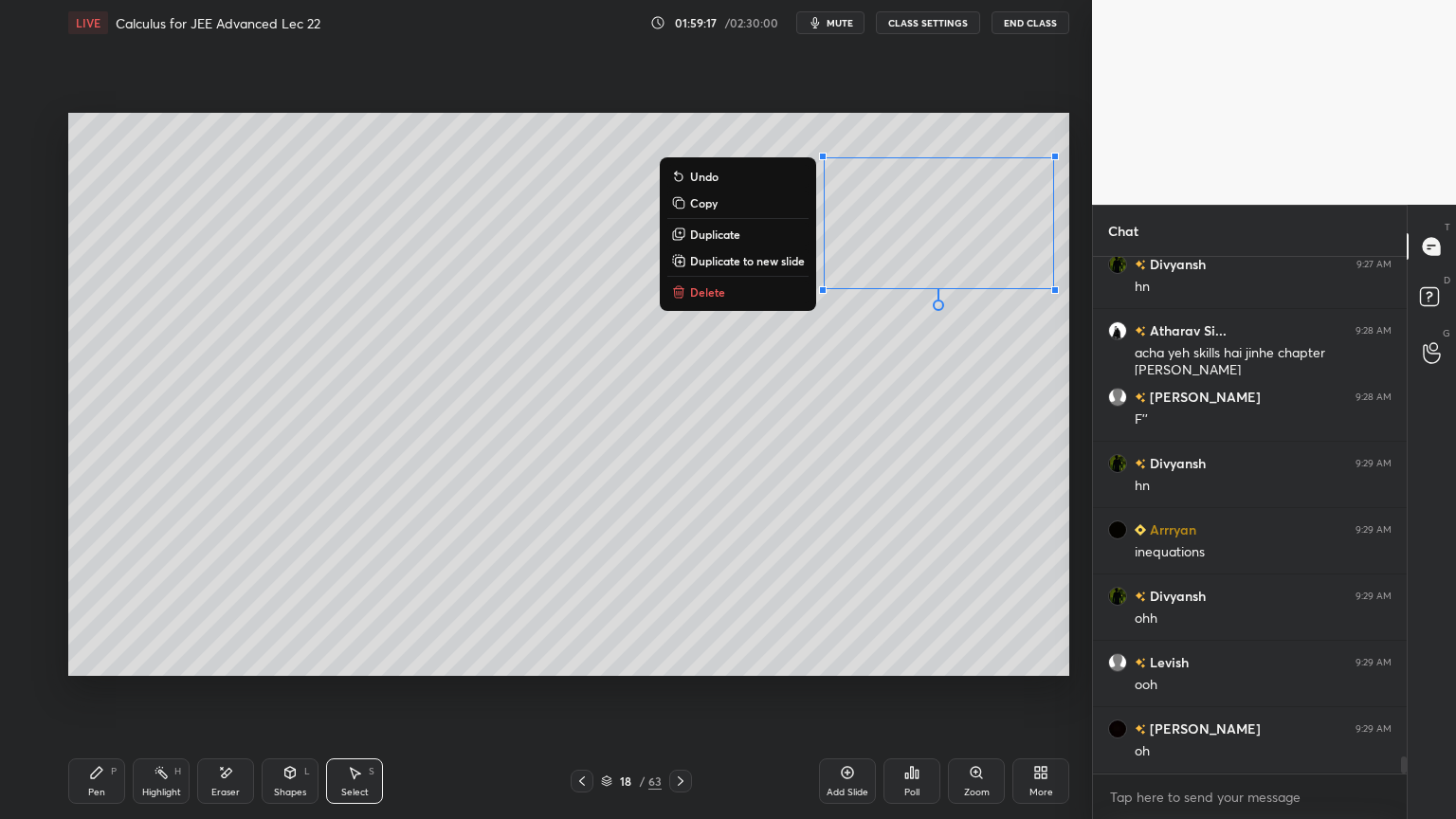 click on "0 ° Undo Copy Duplicate Duplicate to new slide Delete" at bounding box center (569, 394) 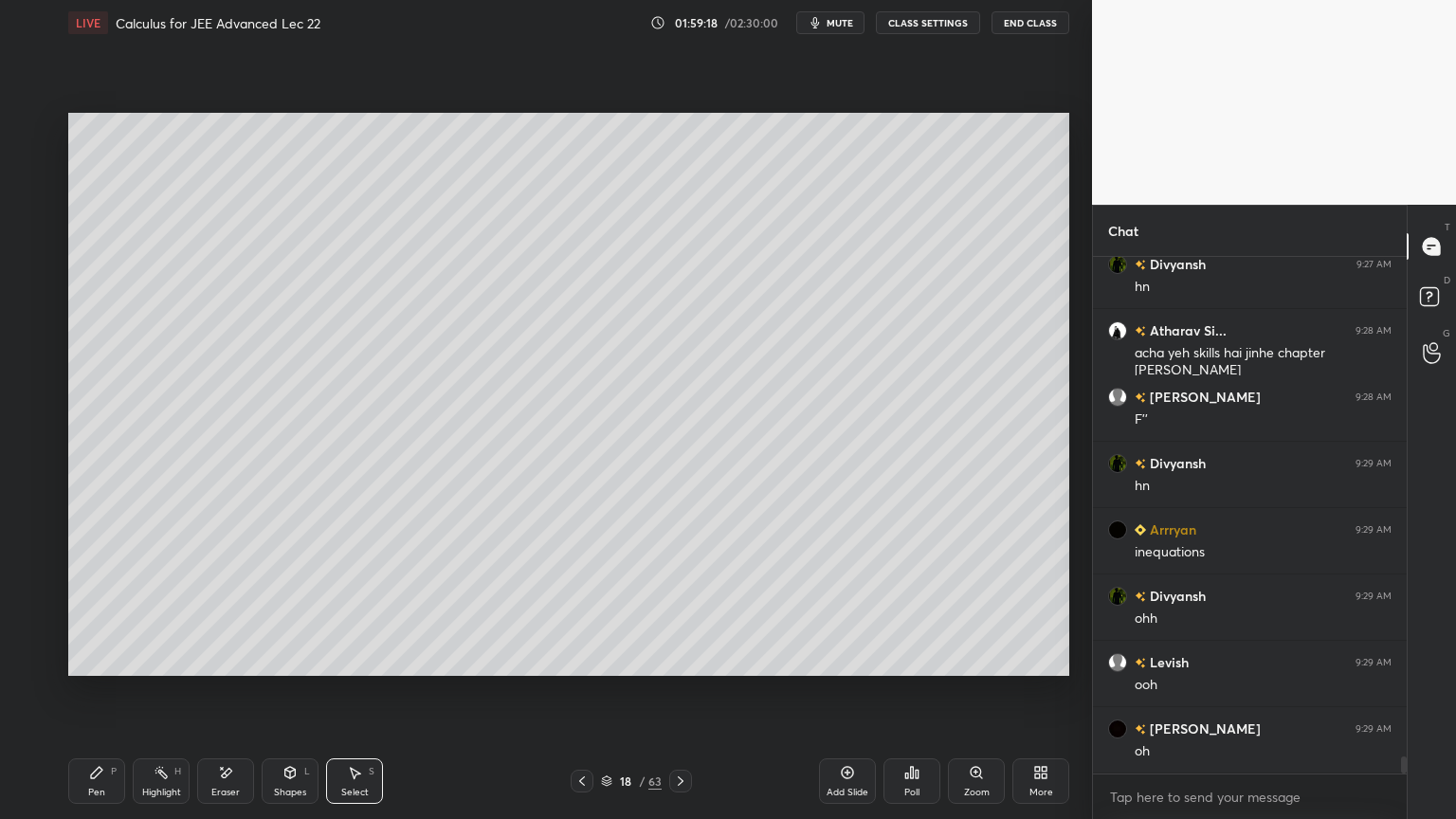 click on "Pen P" at bounding box center (97, 781) 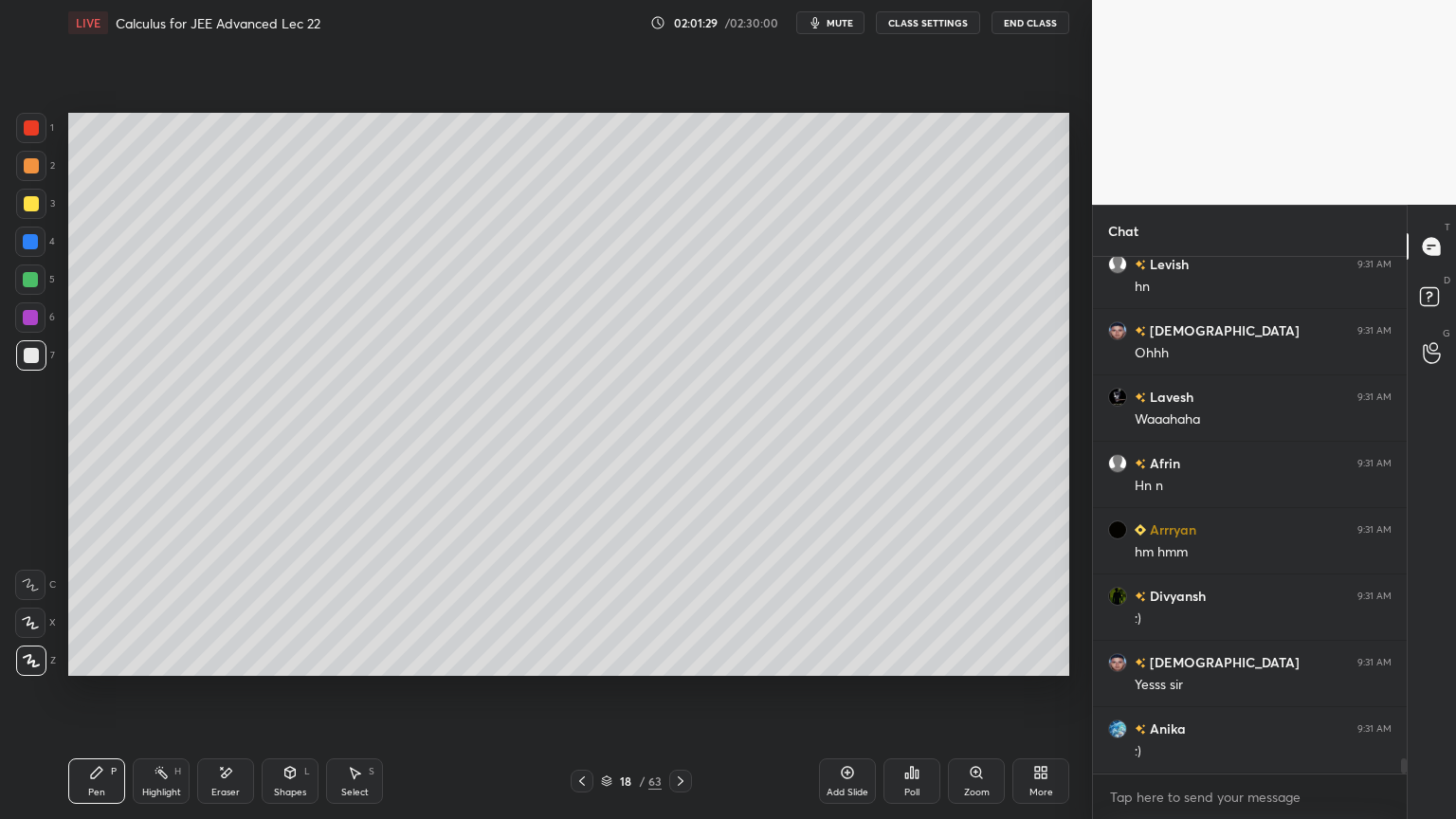 scroll, scrollTop: 16733, scrollLeft: 0, axis: vertical 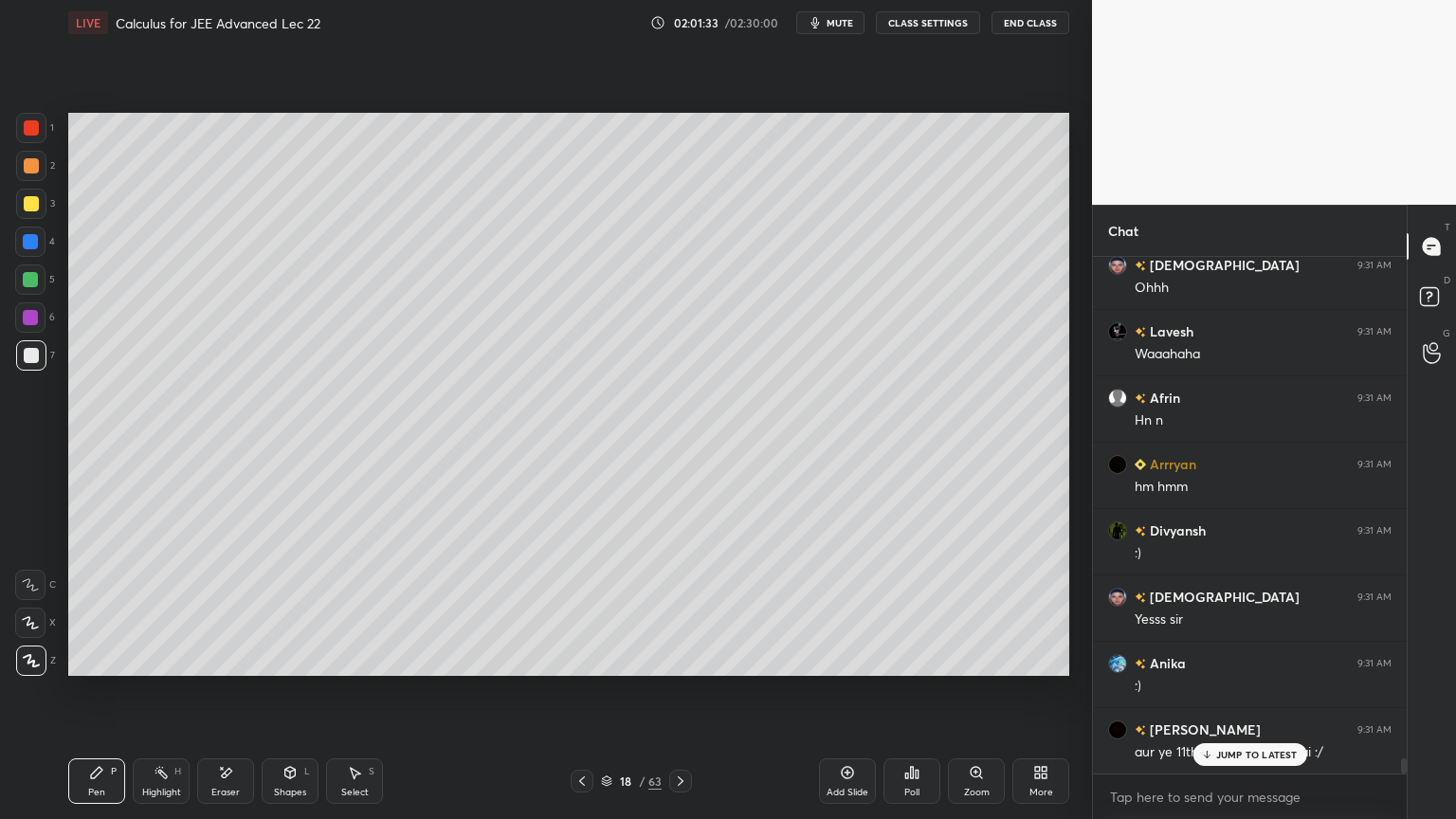 click on "JUMP TO LATEST" at bounding box center [1257, 755] 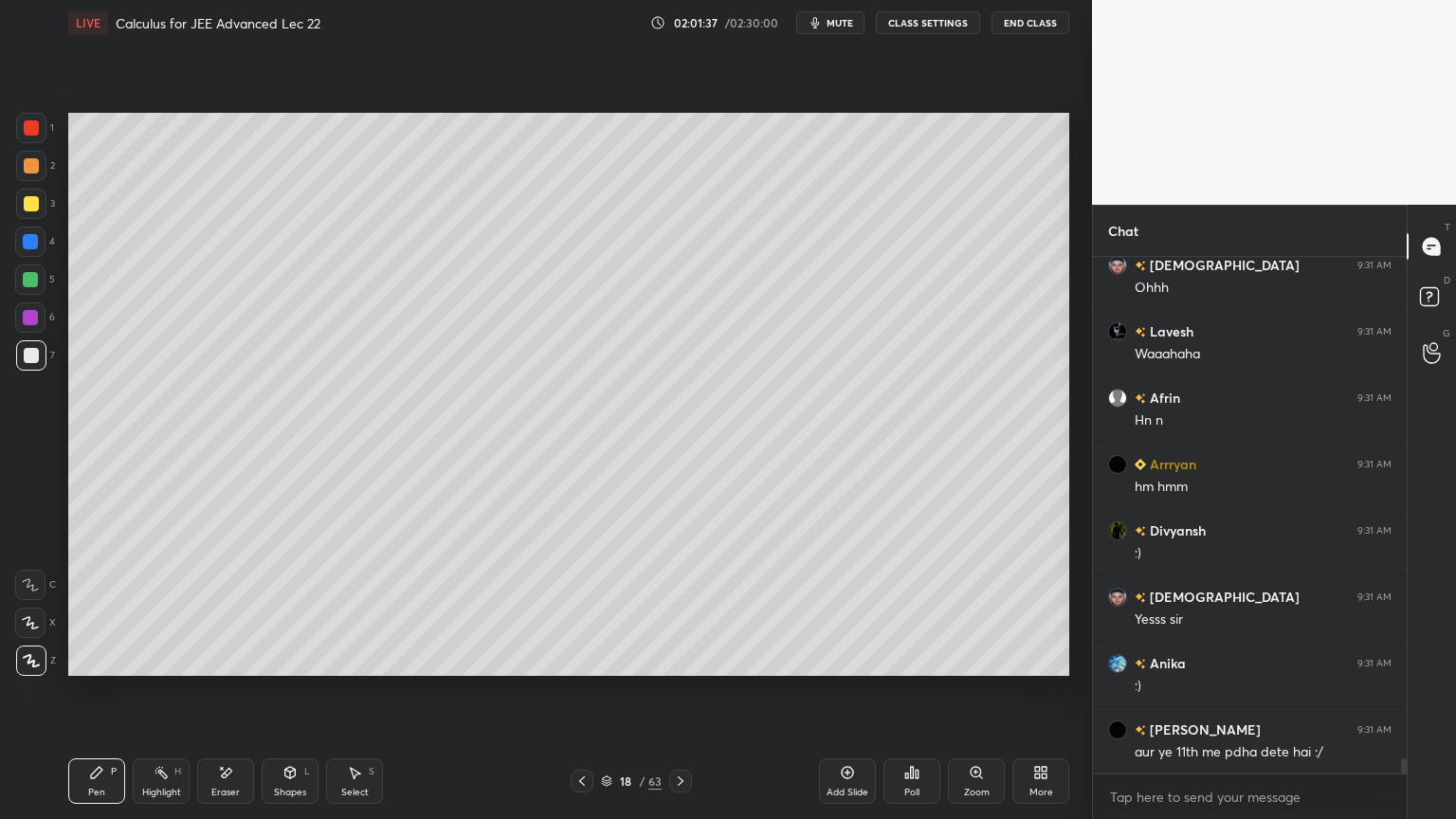 drag, startPoint x: 604, startPoint y: 785, endPoint x: 630, endPoint y: 724, distance: 66.309879 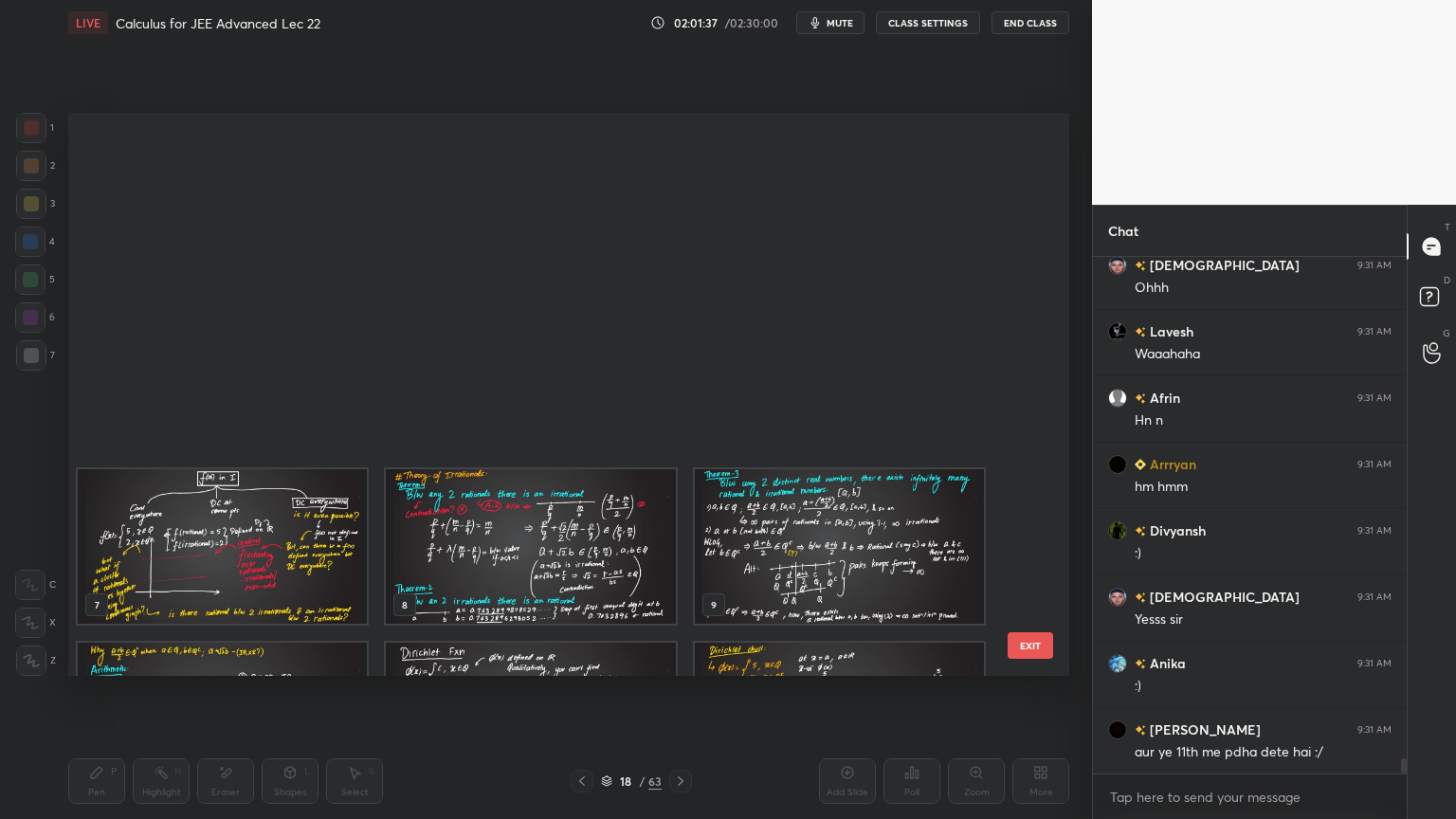 scroll, scrollTop: 478, scrollLeft: 0, axis: vertical 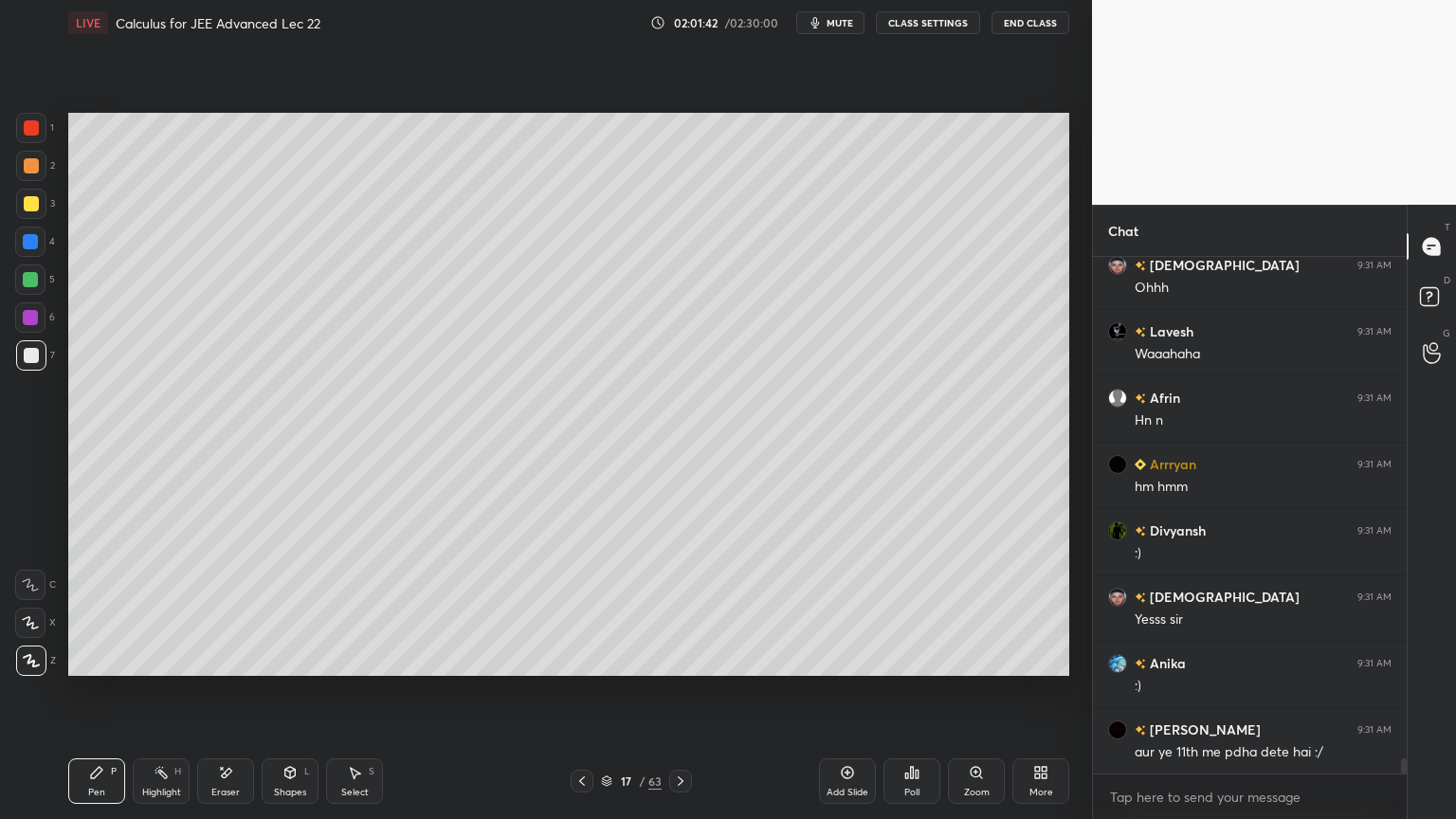 drag, startPoint x: 235, startPoint y: 777, endPoint x: 231, endPoint y: 739, distance: 38.2099 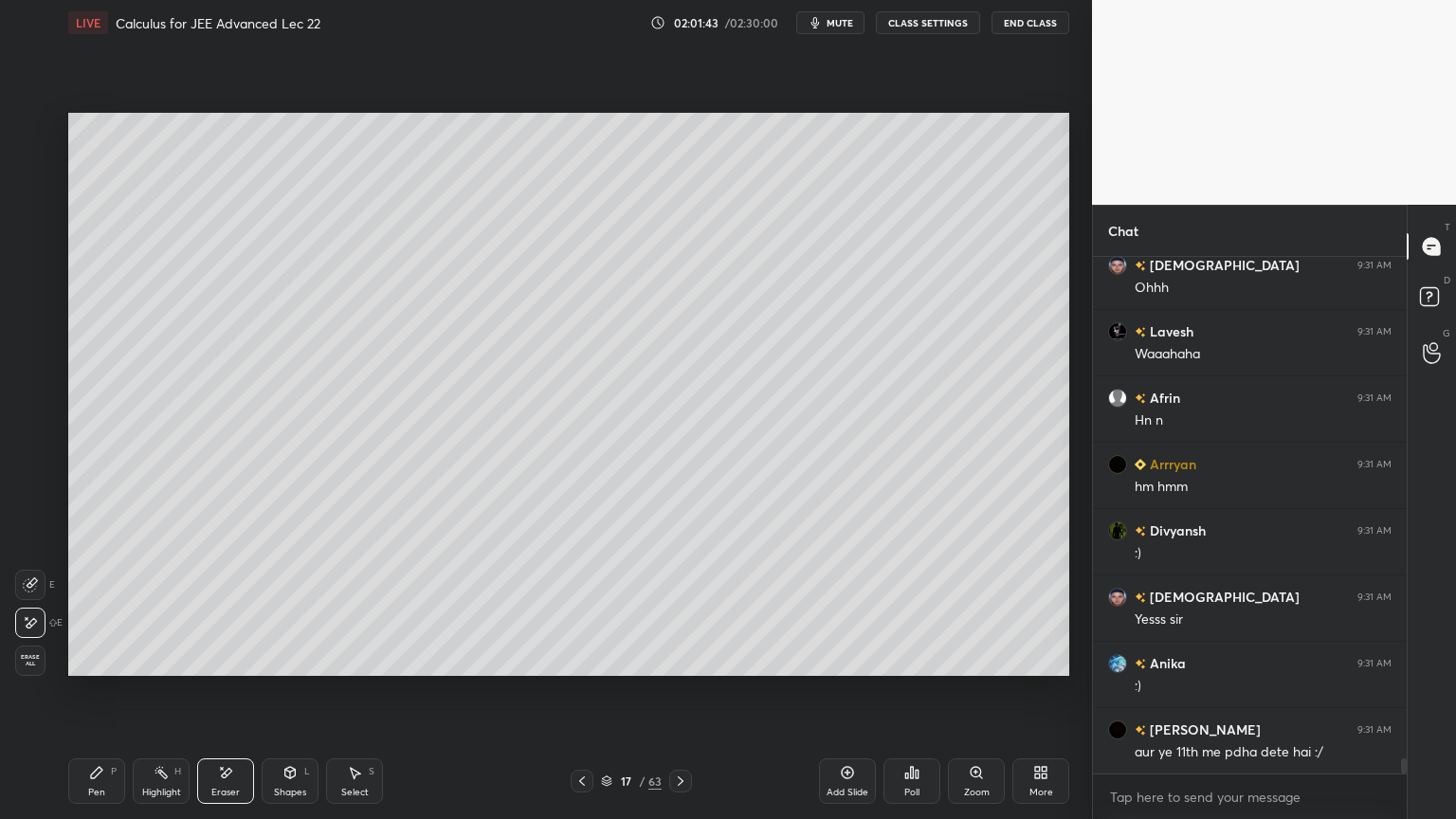 click 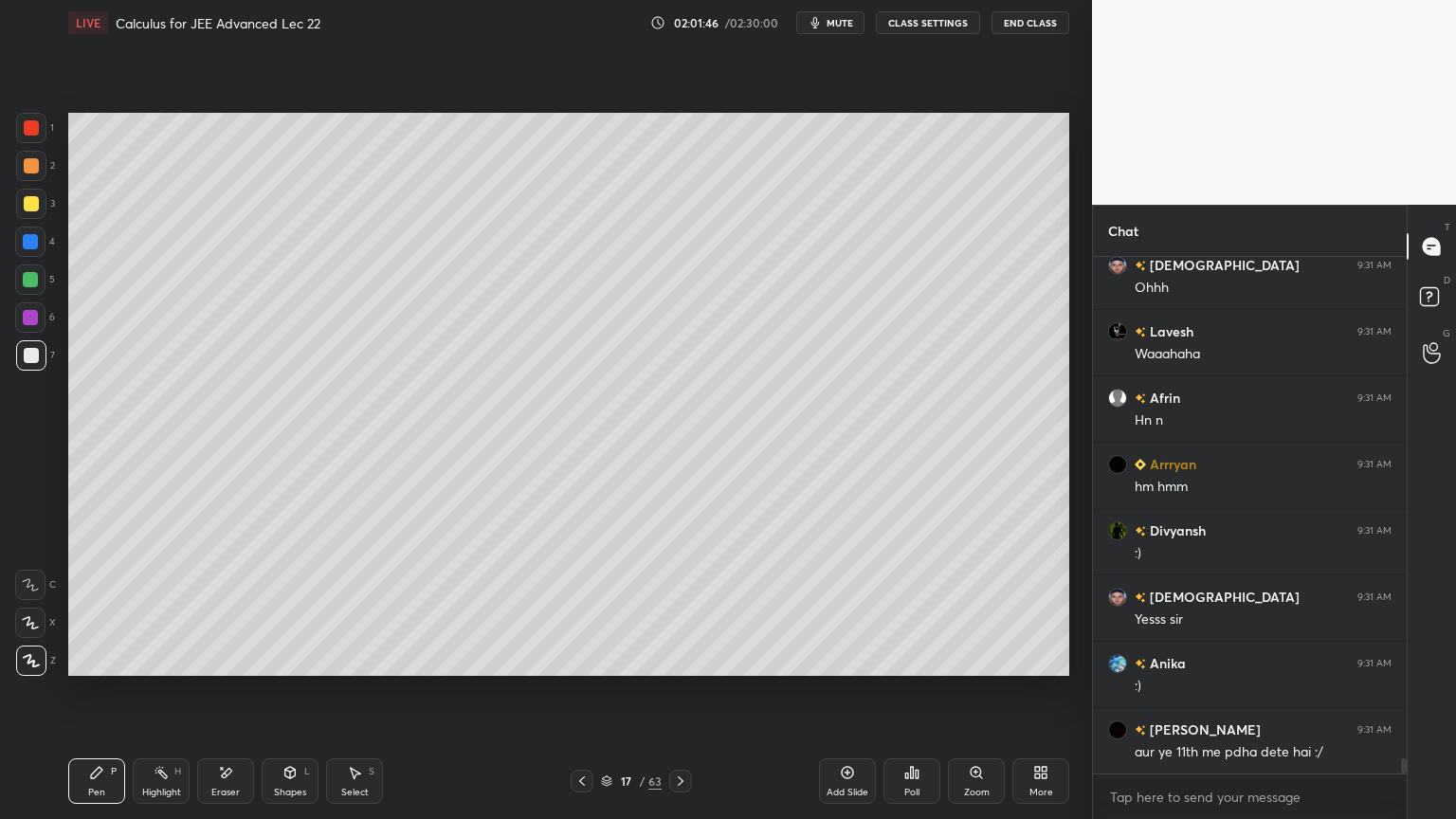 scroll, scrollTop: 16800, scrollLeft: 0, axis: vertical 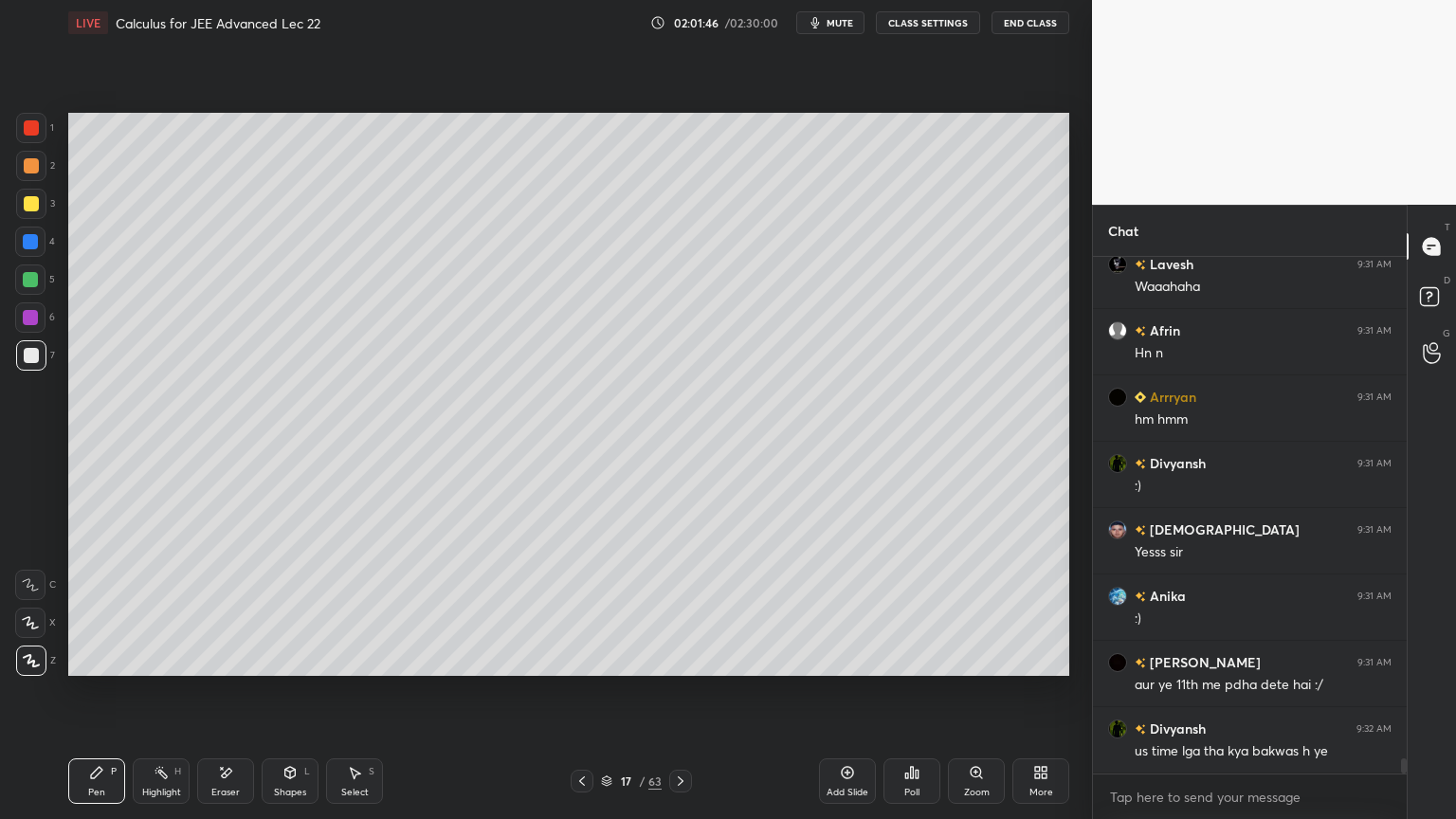 drag, startPoint x: 220, startPoint y: 775, endPoint x: 219, endPoint y: 709, distance: 66.00758 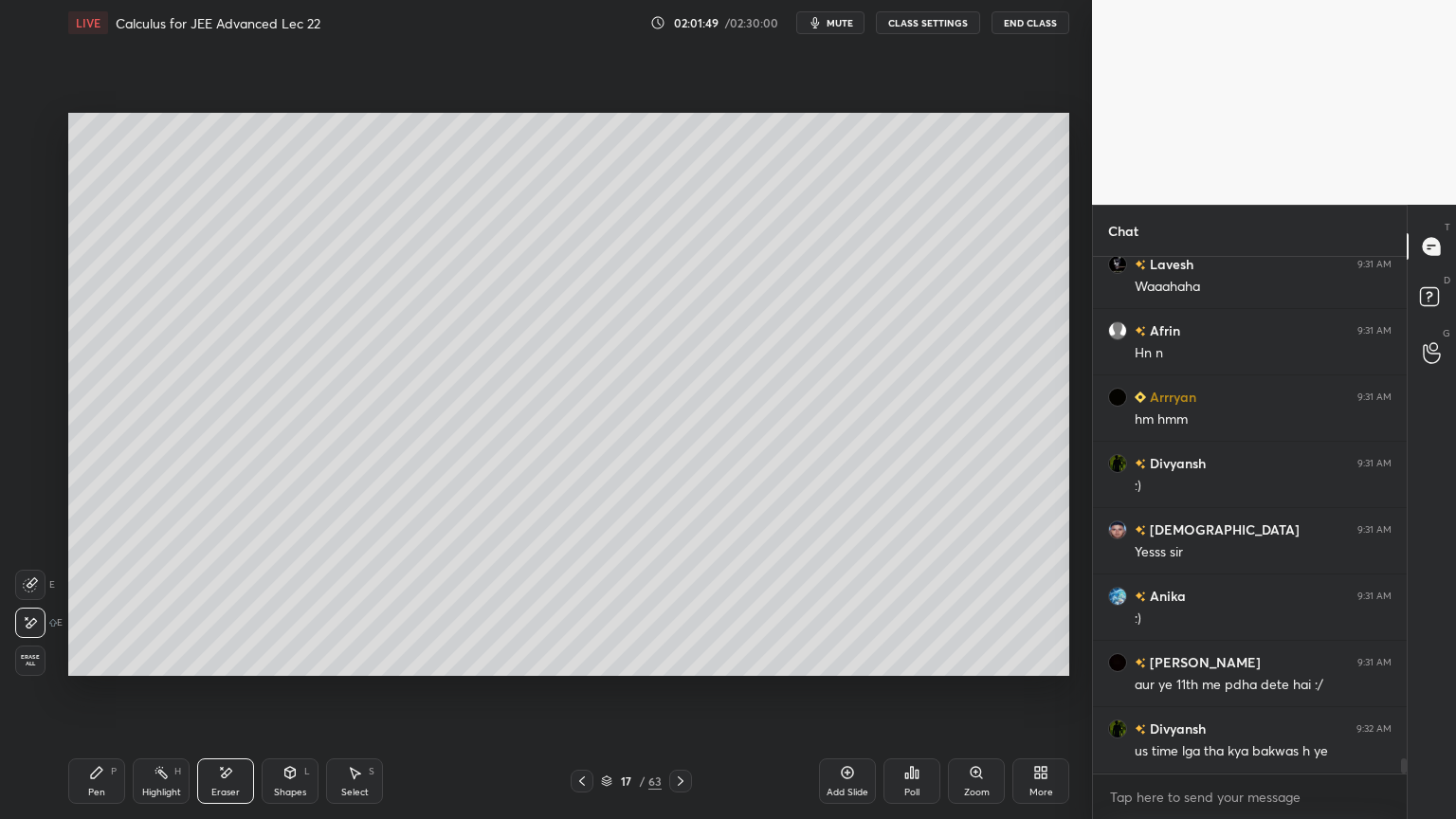 click on "Pen P" at bounding box center [97, 781] 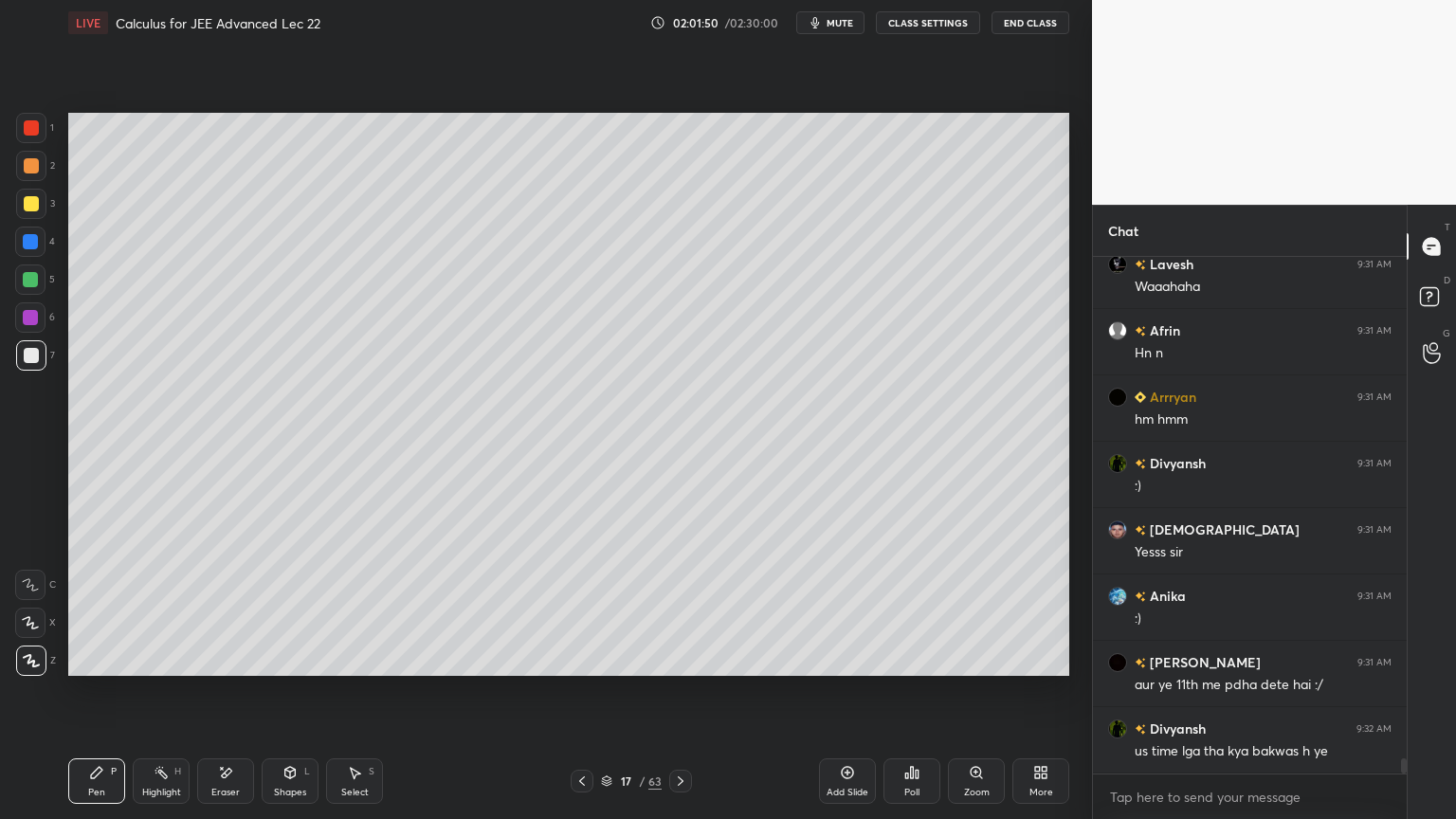 drag, startPoint x: 230, startPoint y: 770, endPoint x: 235, endPoint y: 736, distance: 34.365681 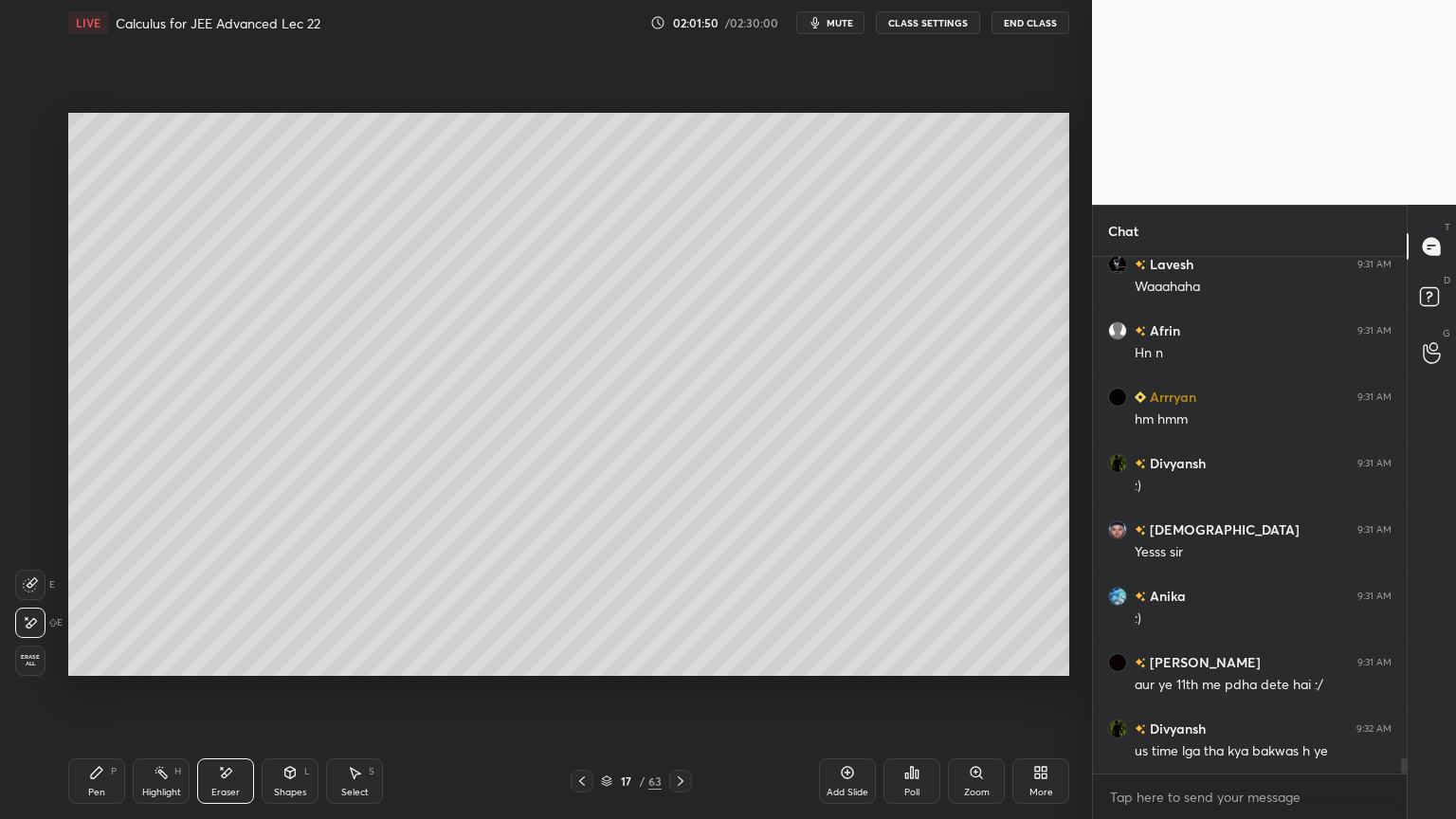 scroll, scrollTop: 16865, scrollLeft: 0, axis: vertical 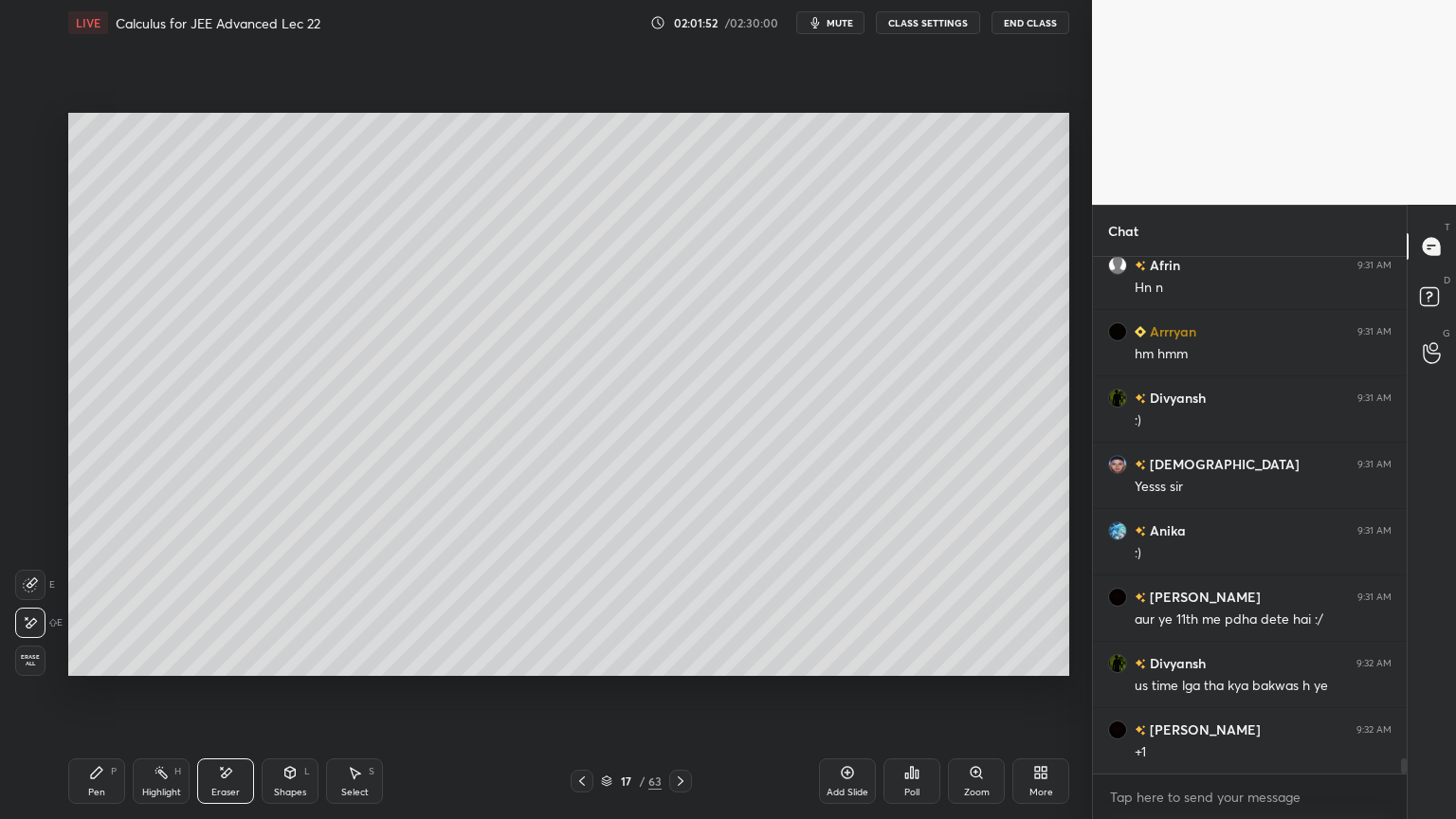 click on "Pen" at bounding box center (97, 792) 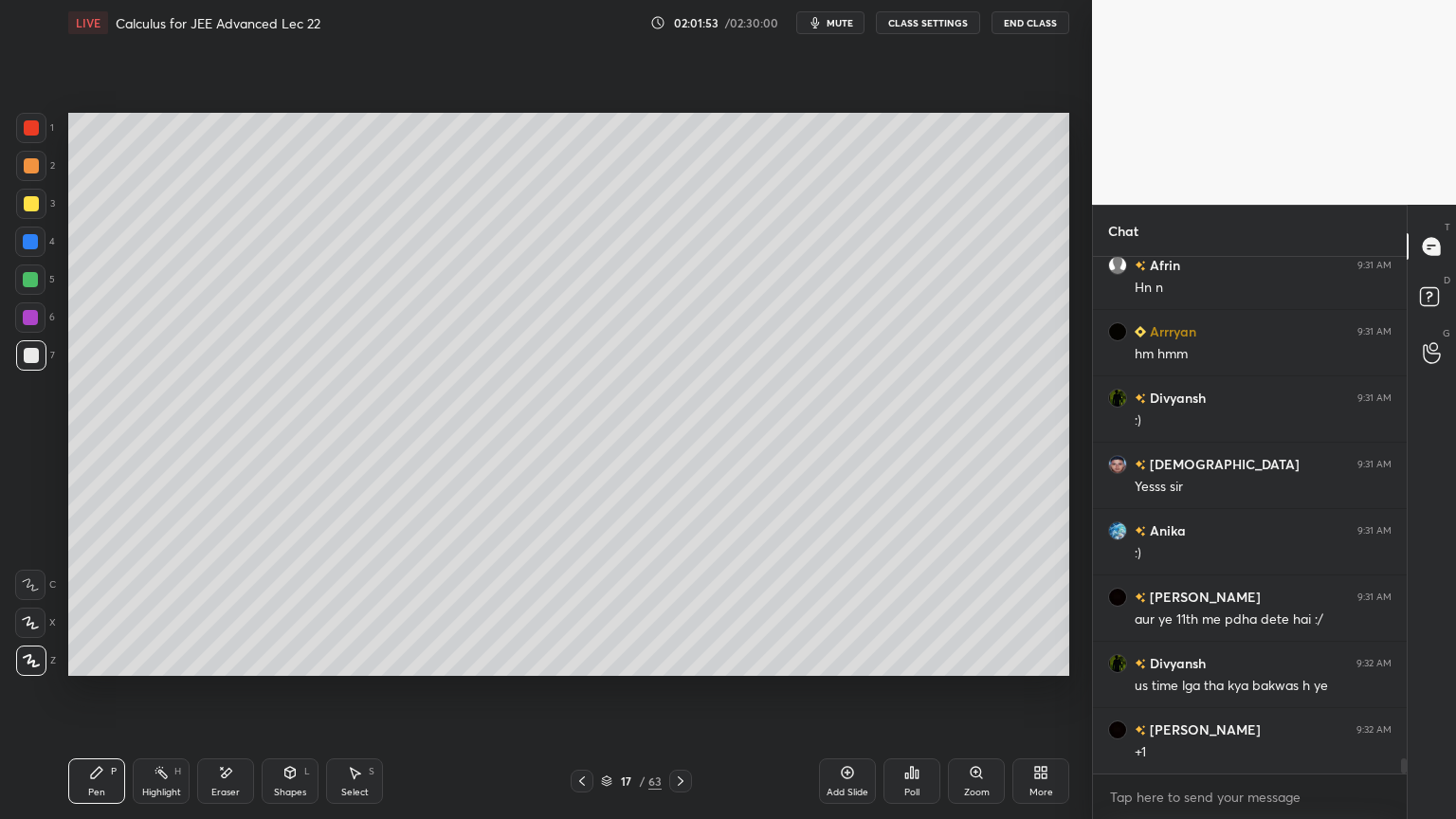 click 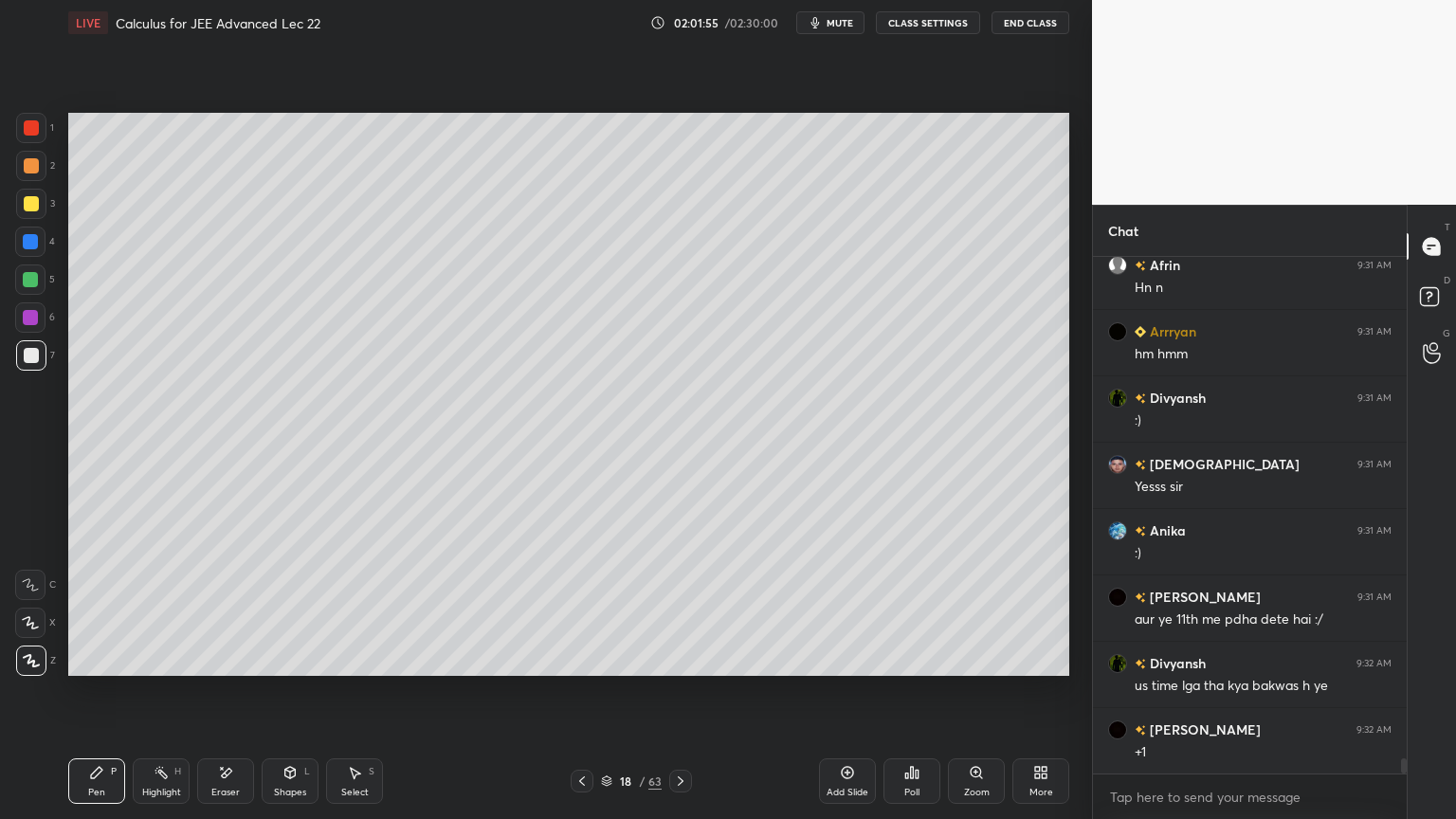click 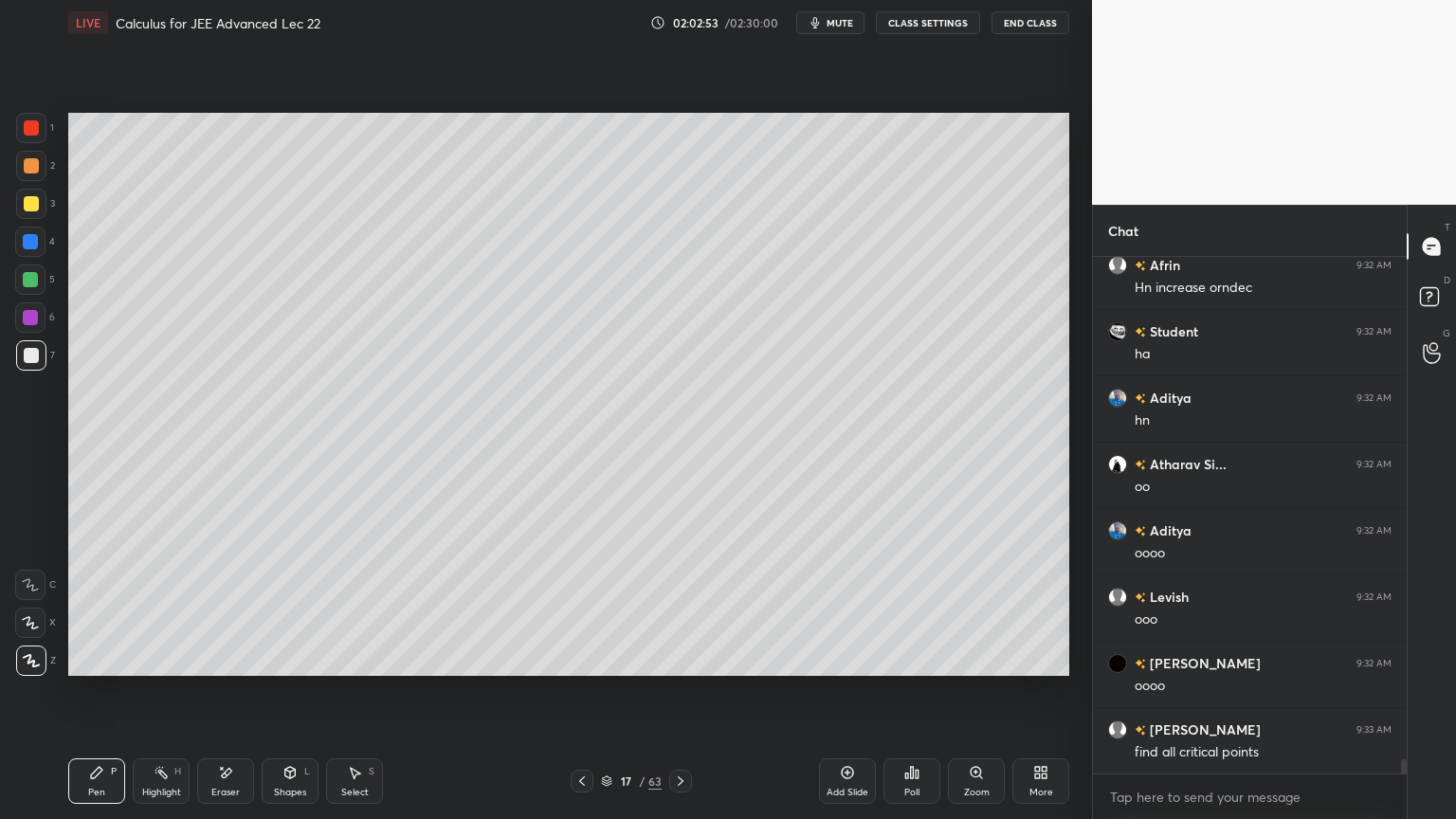 scroll, scrollTop: 17699, scrollLeft: 0, axis: vertical 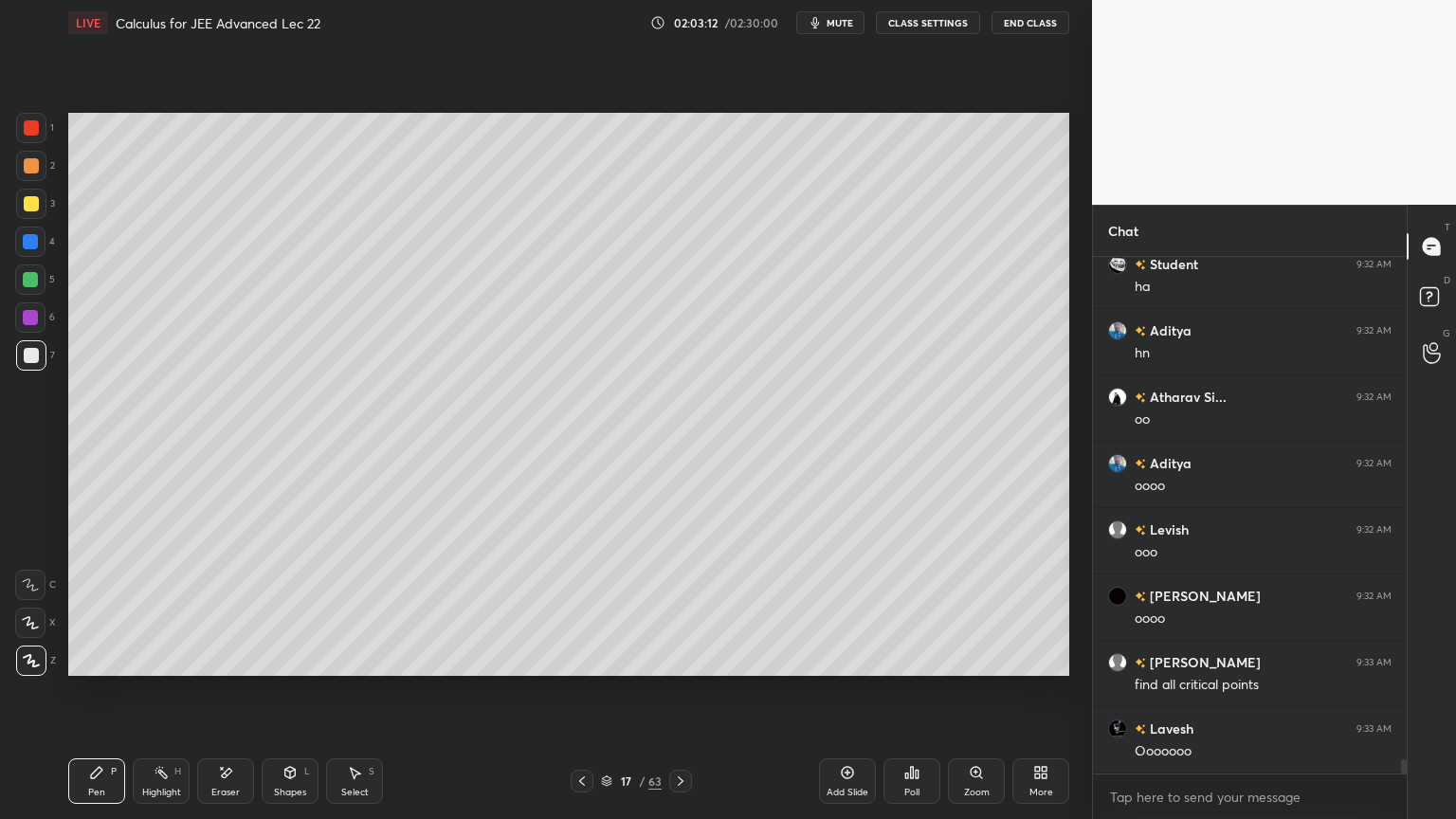 drag, startPoint x: 675, startPoint y: 780, endPoint x: 694, endPoint y: 701, distance: 81.25269 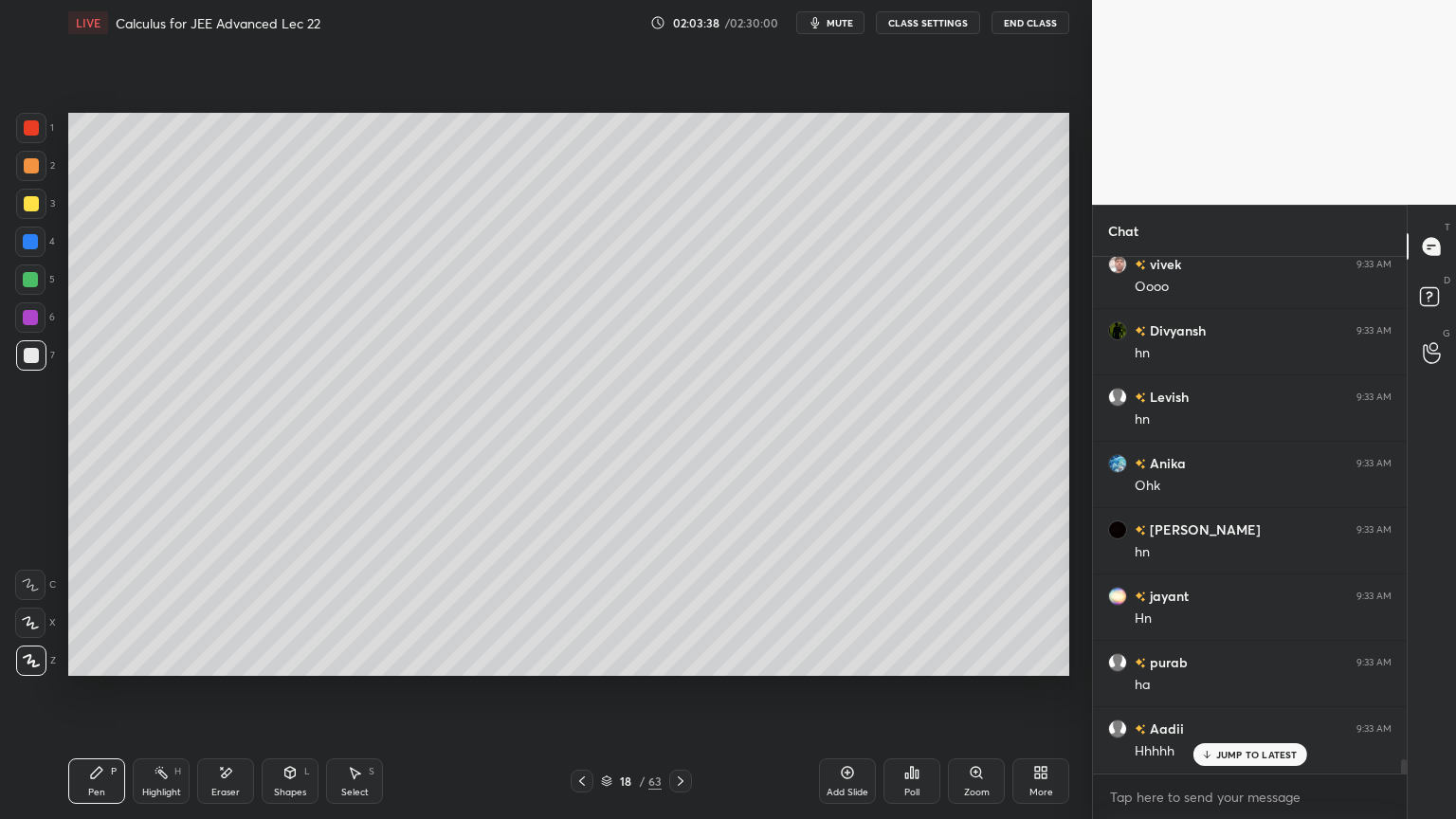 scroll, scrollTop: 18295, scrollLeft: 0, axis: vertical 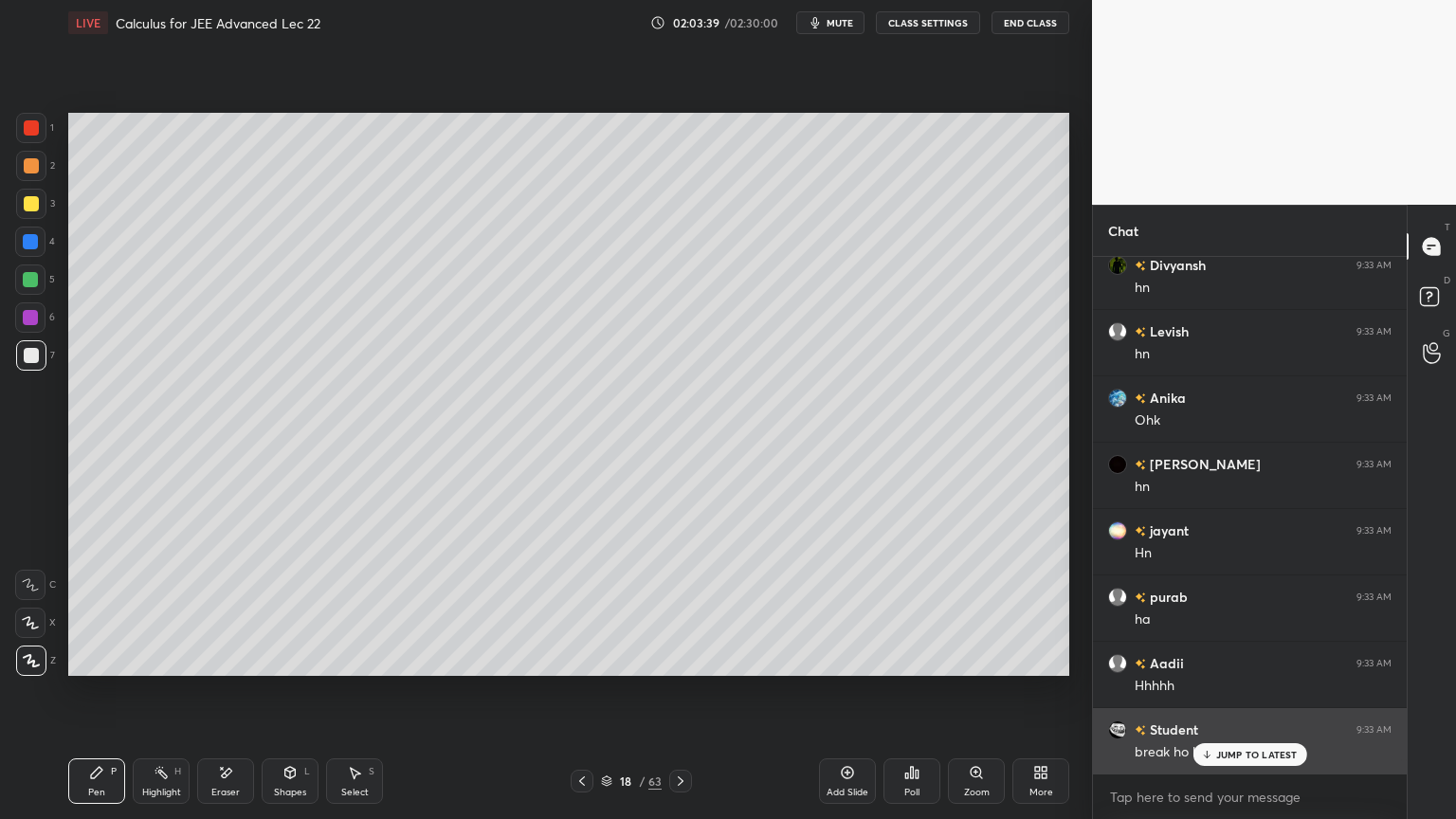 click 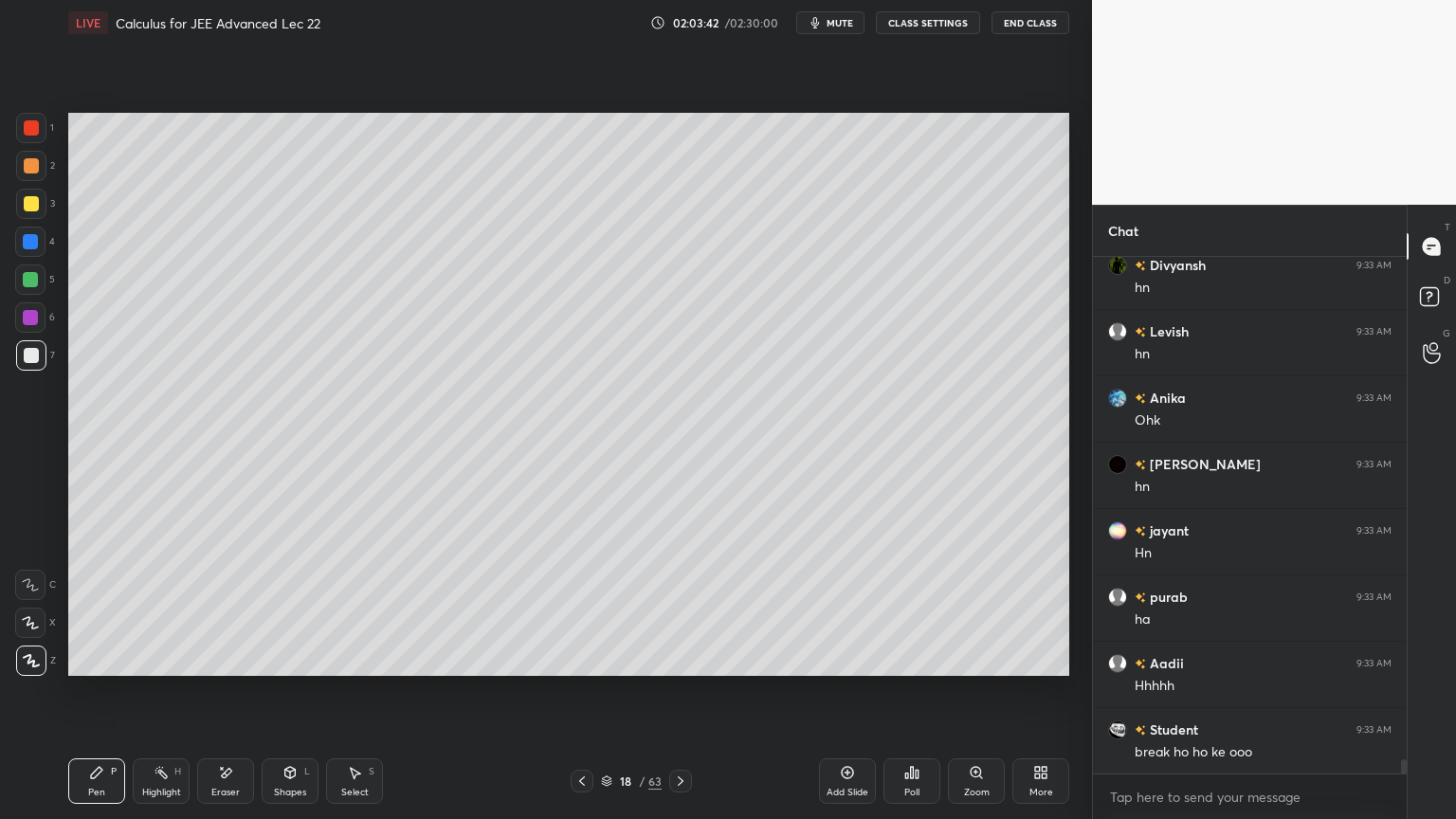 click at bounding box center [582, 781] 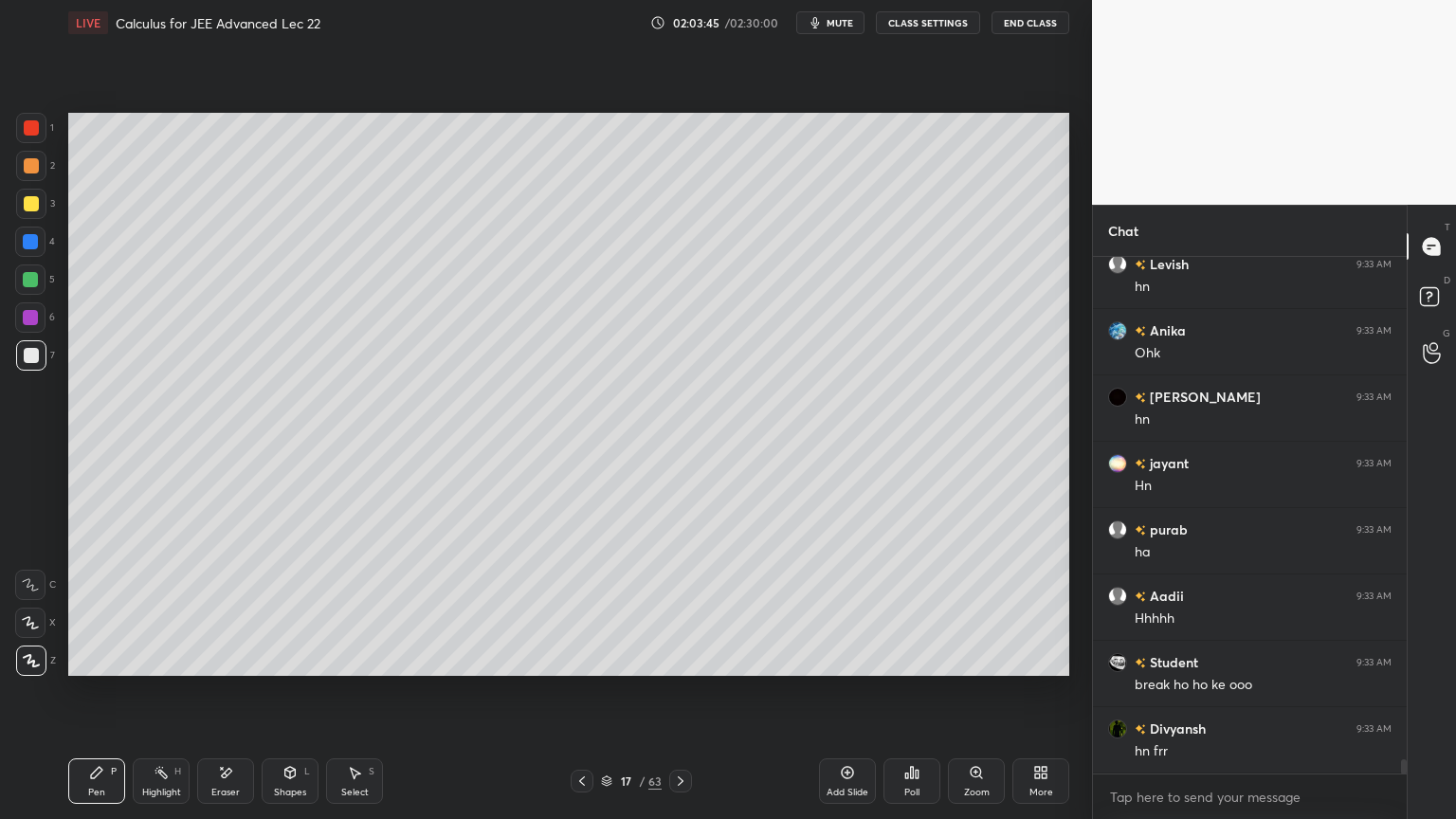 scroll, scrollTop: 18428, scrollLeft: 0, axis: vertical 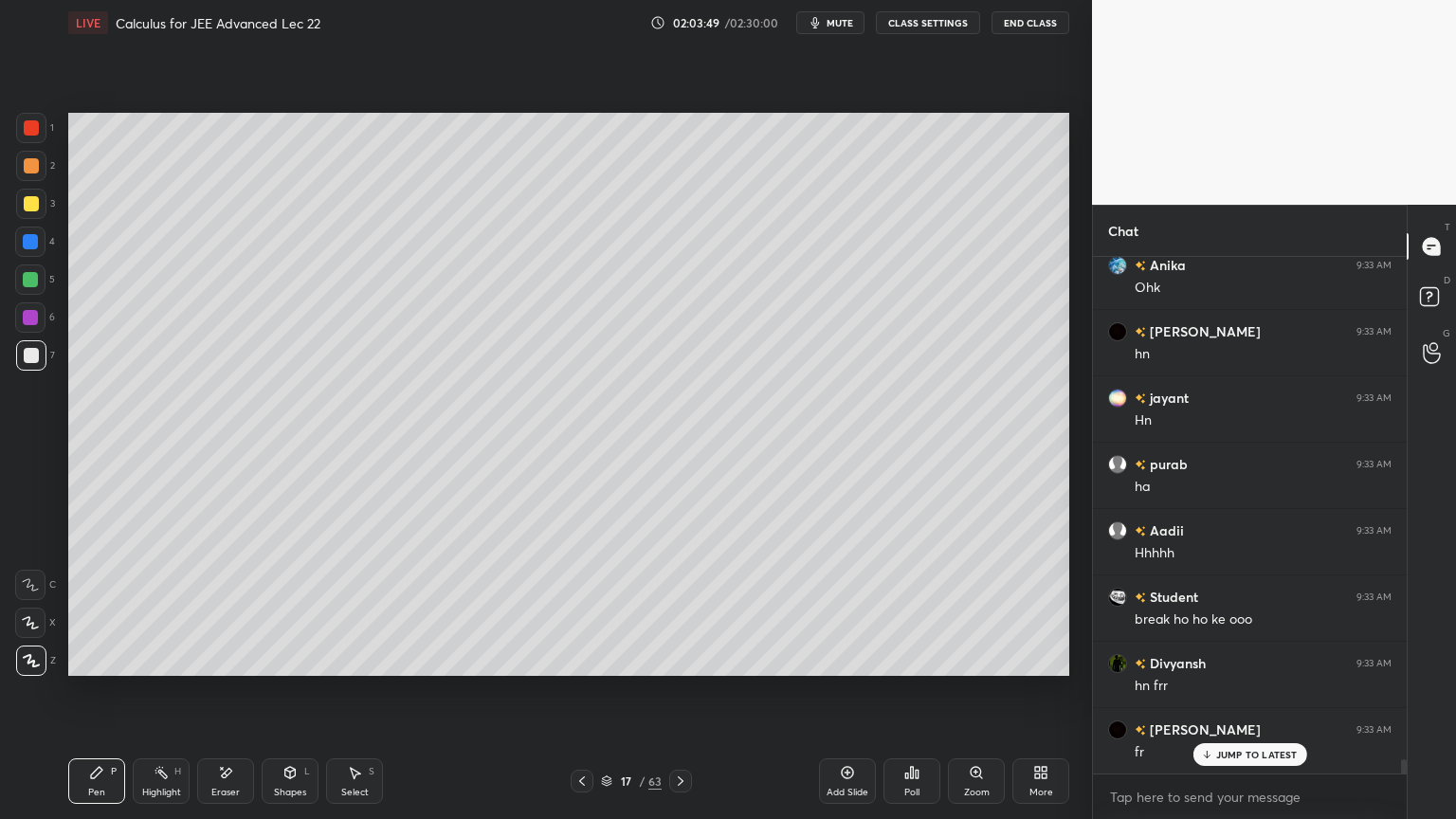 click 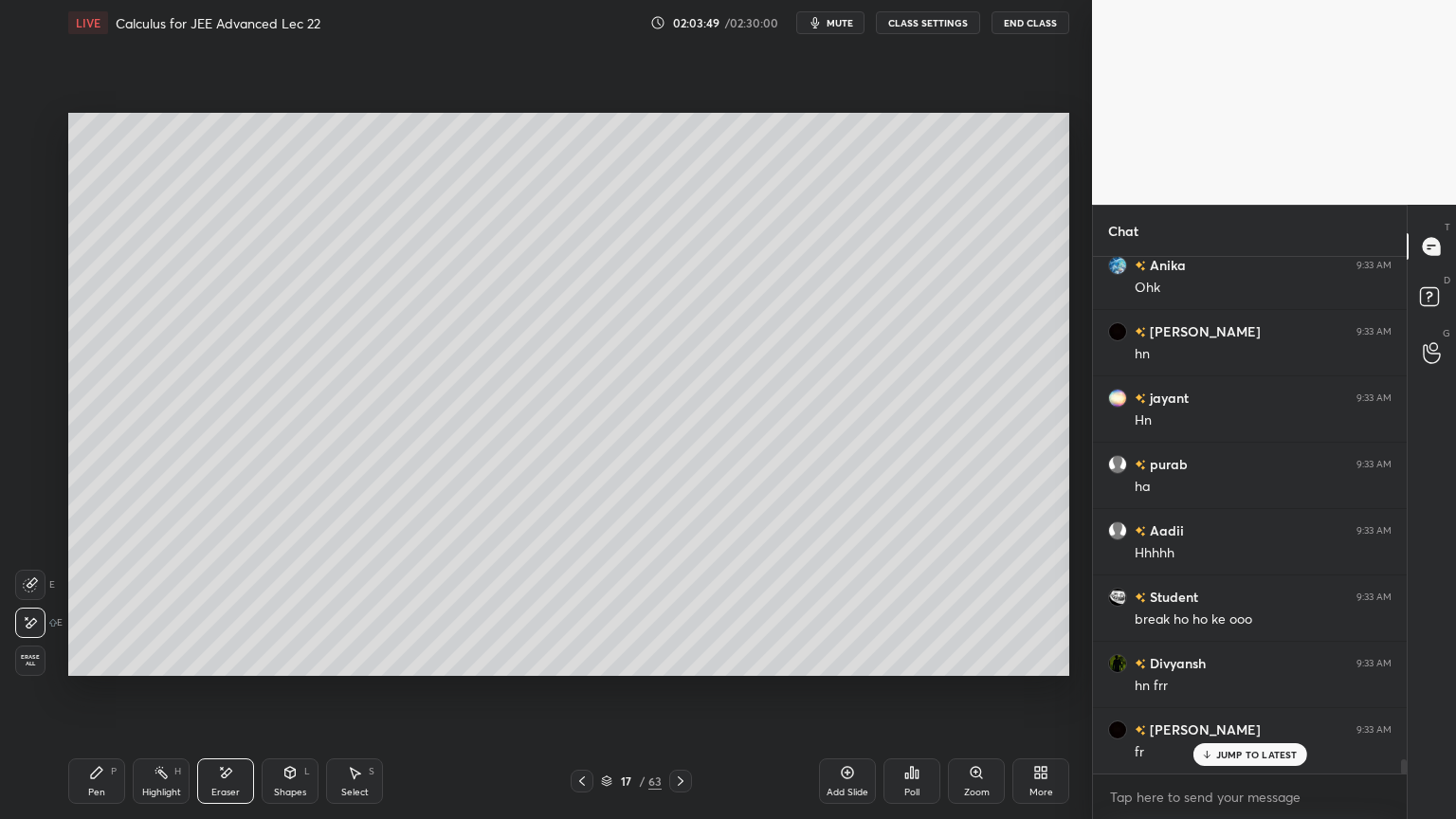scroll, scrollTop: 18495, scrollLeft: 0, axis: vertical 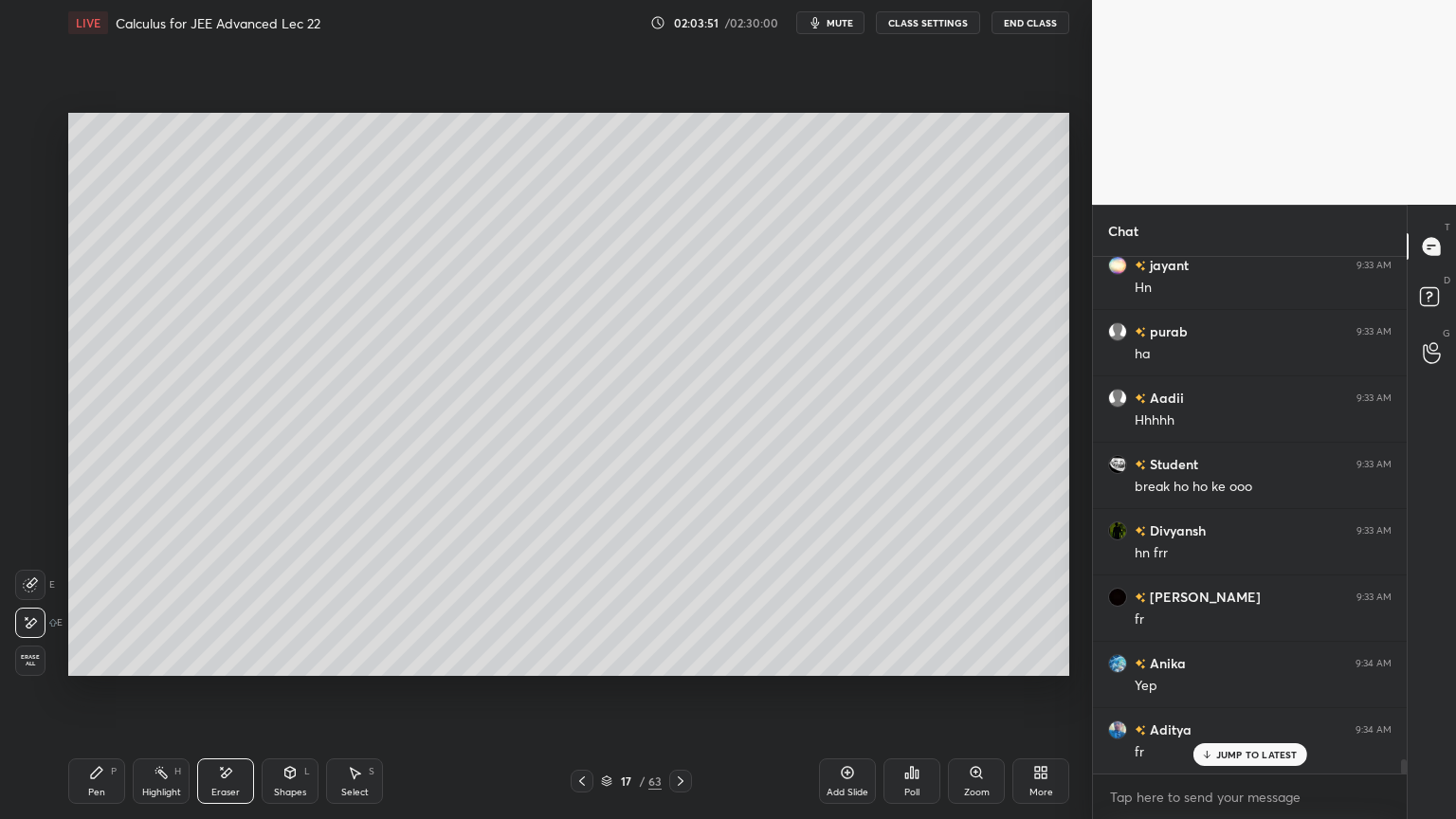 drag, startPoint x: 103, startPoint y: 779, endPoint x: 130, endPoint y: 690, distance: 93.0054 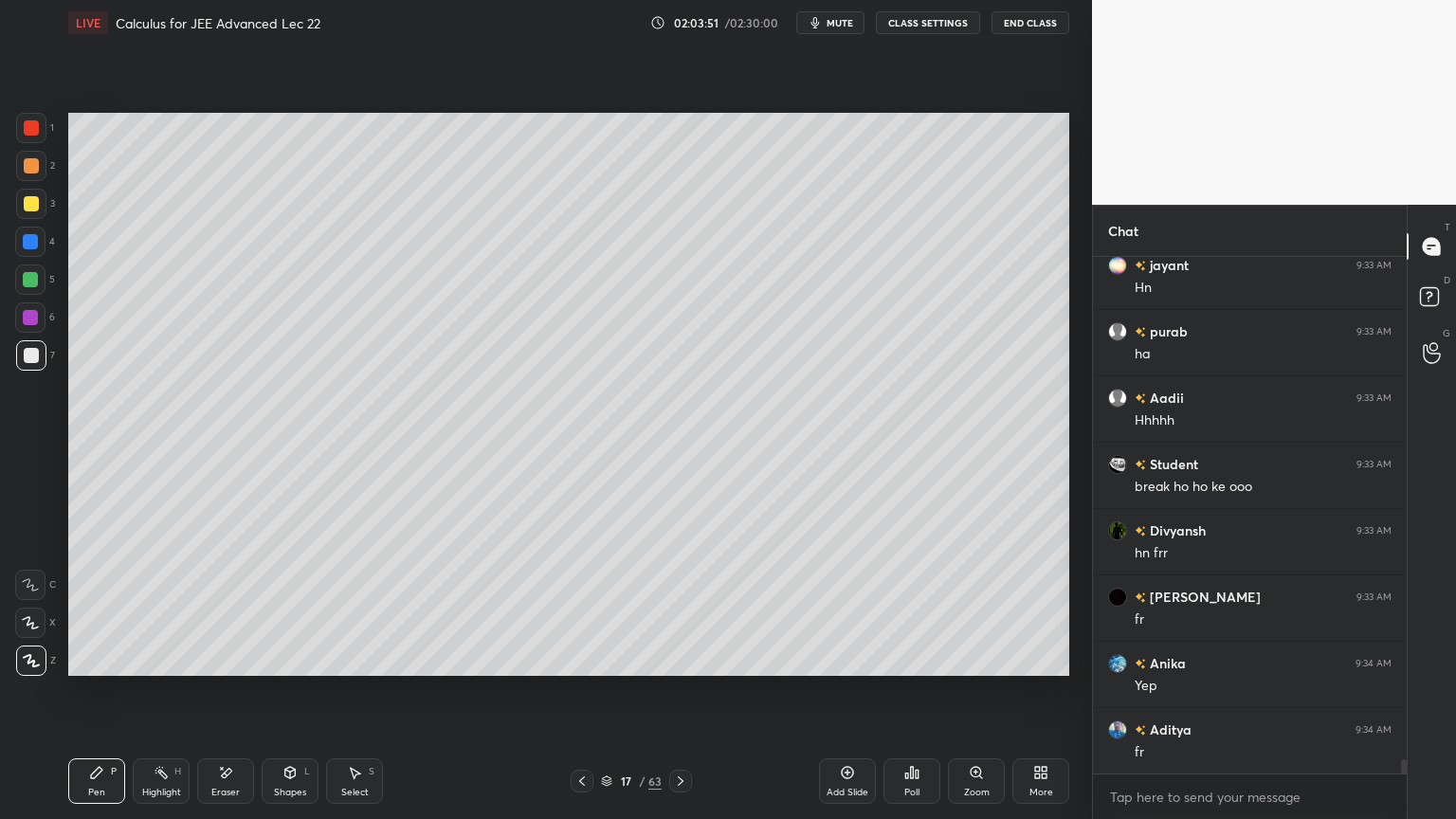 scroll, scrollTop: 18628, scrollLeft: 0, axis: vertical 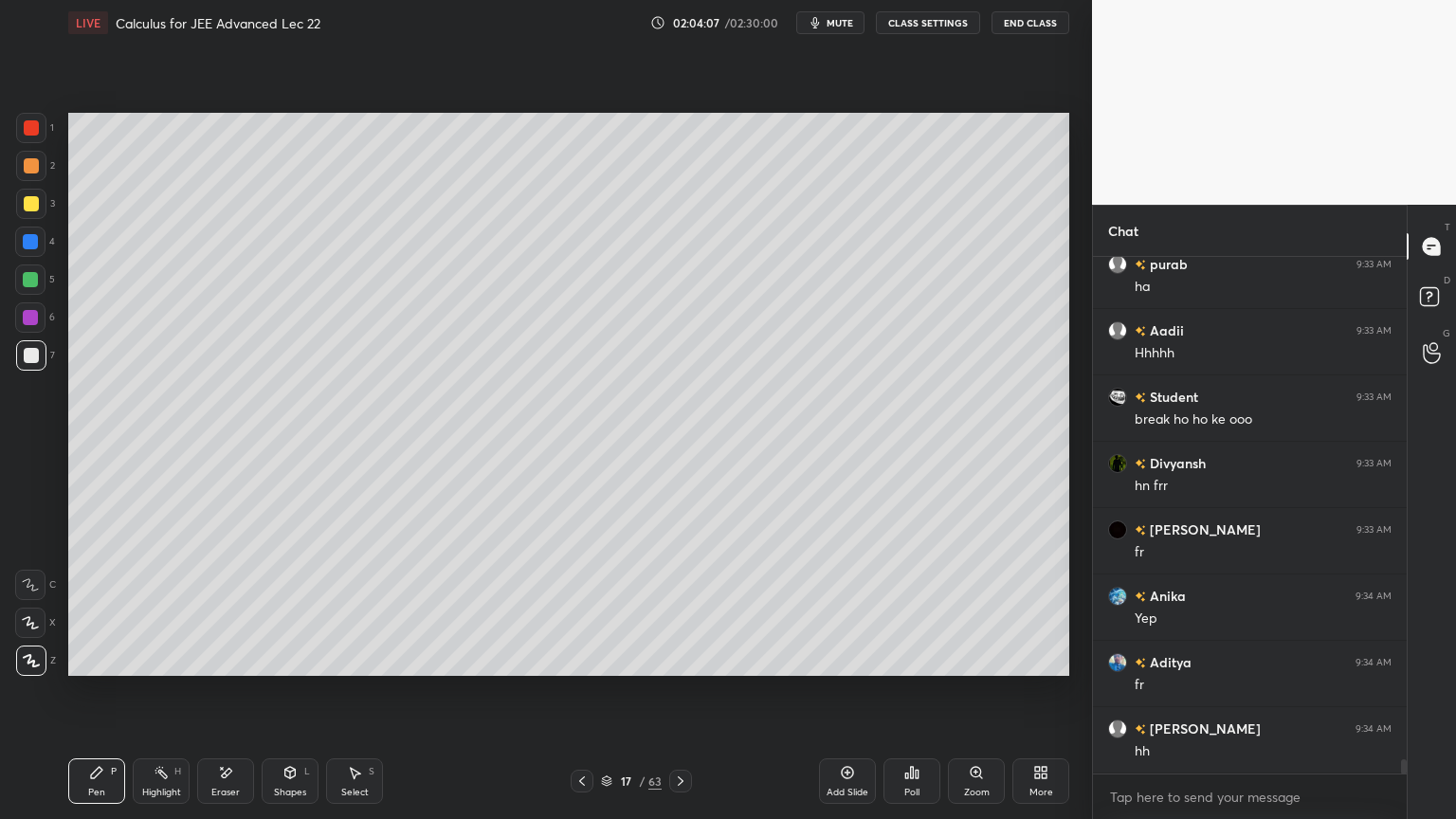 click 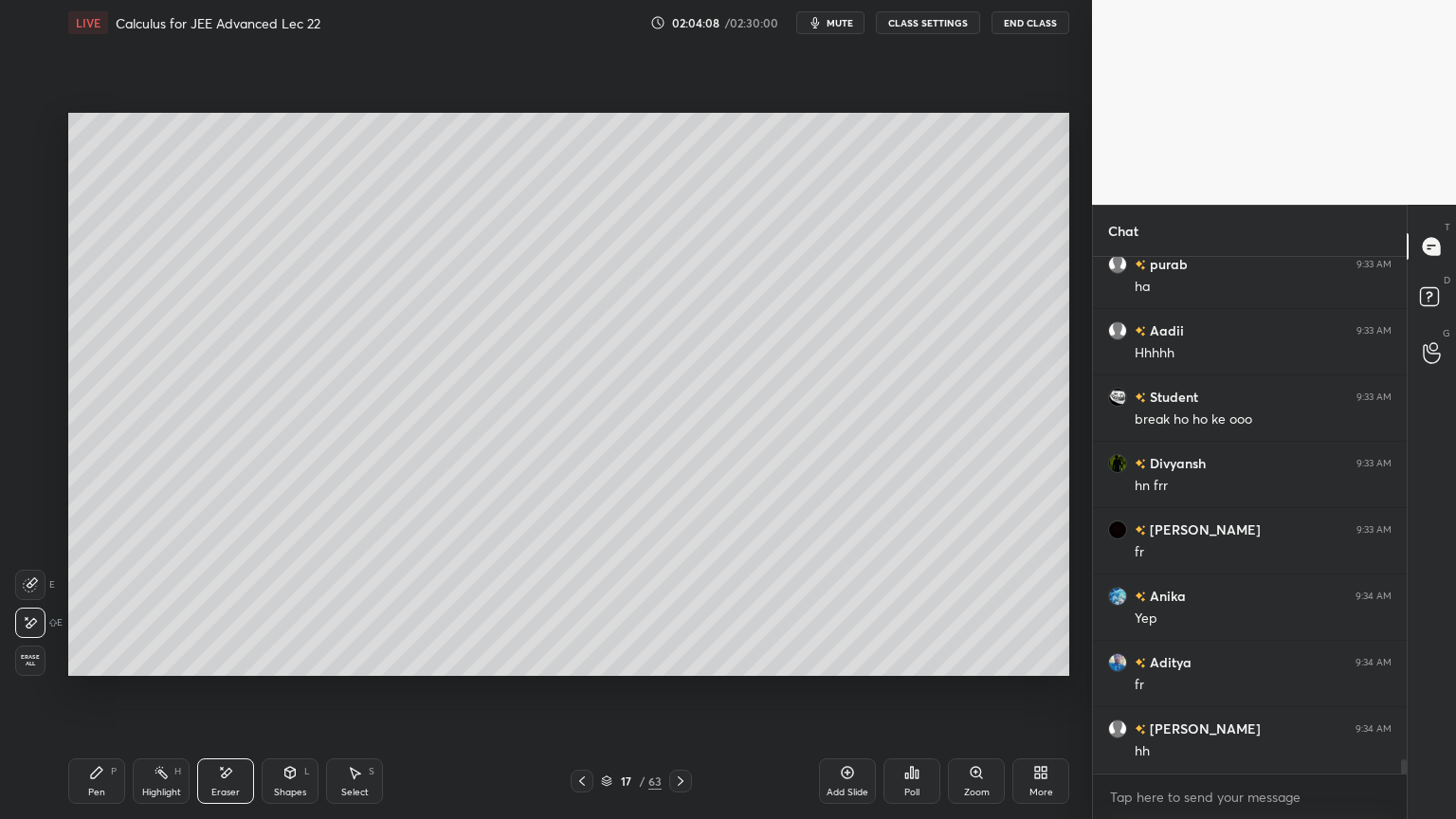 click on "Pen" at bounding box center [97, 792] 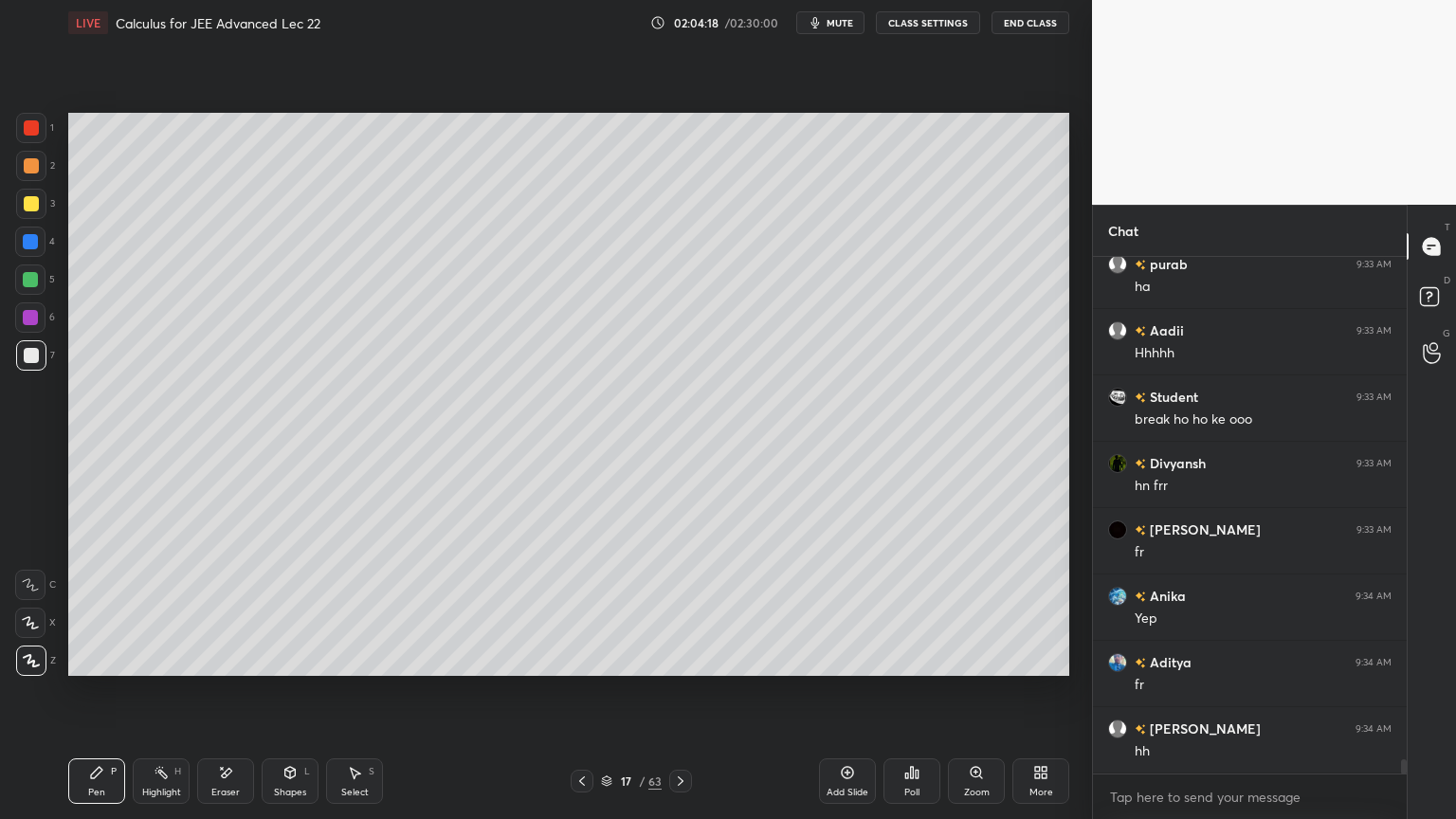 click on "17 / 63" at bounding box center (631, 781) 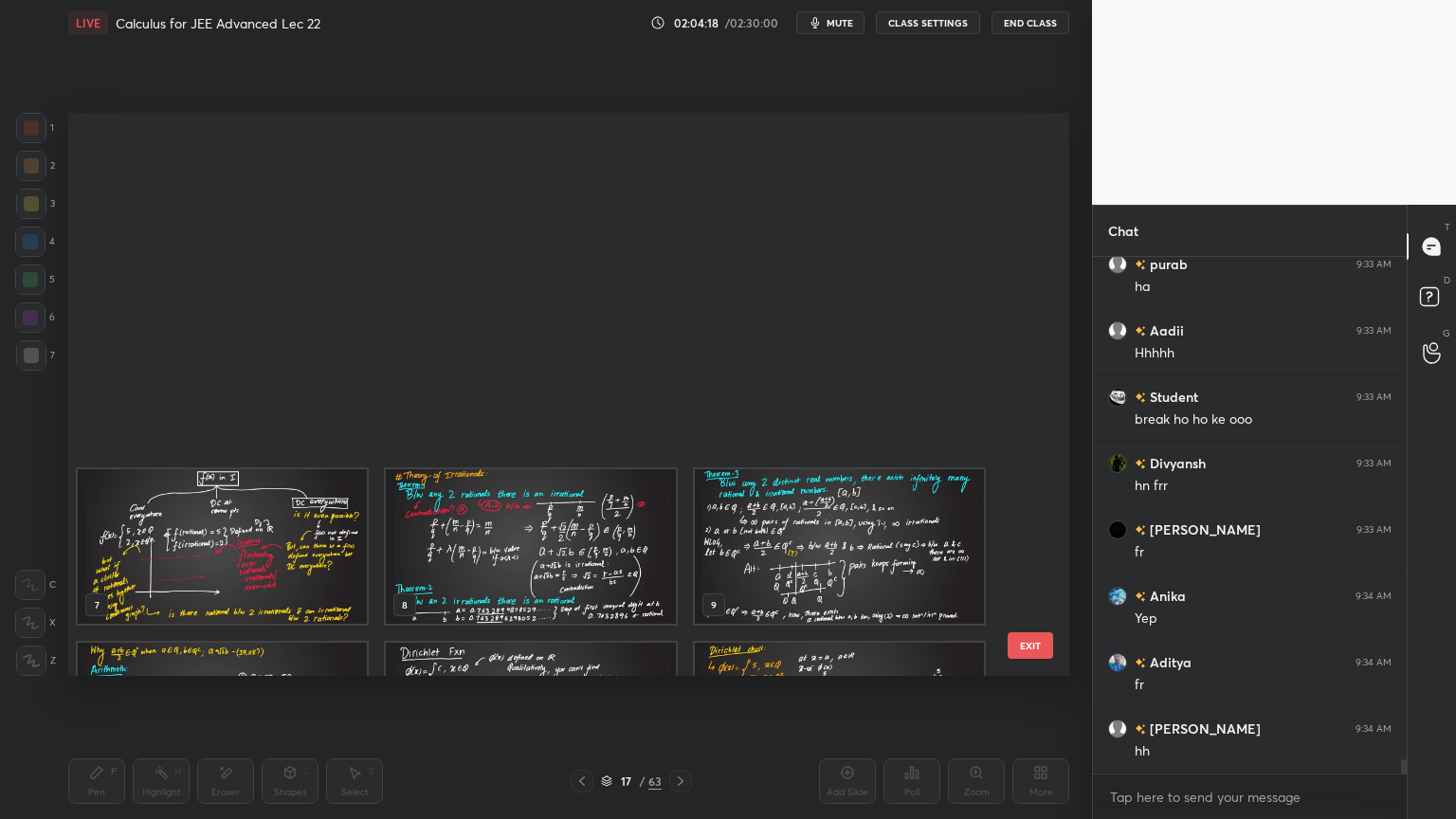 scroll, scrollTop: 478, scrollLeft: 0, axis: vertical 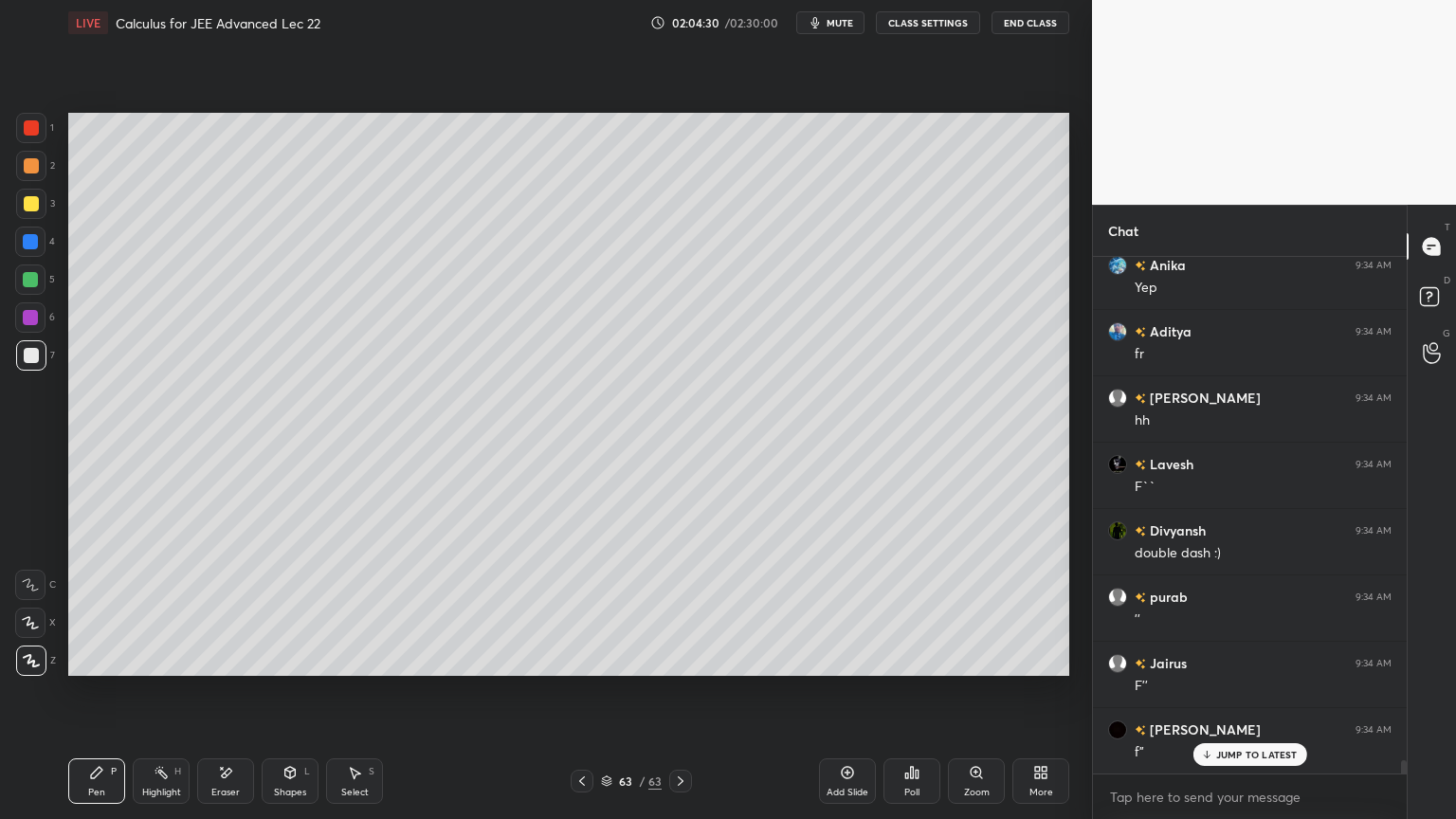 drag, startPoint x: 230, startPoint y: 772, endPoint x: 208, endPoint y: 684, distance: 90.70832 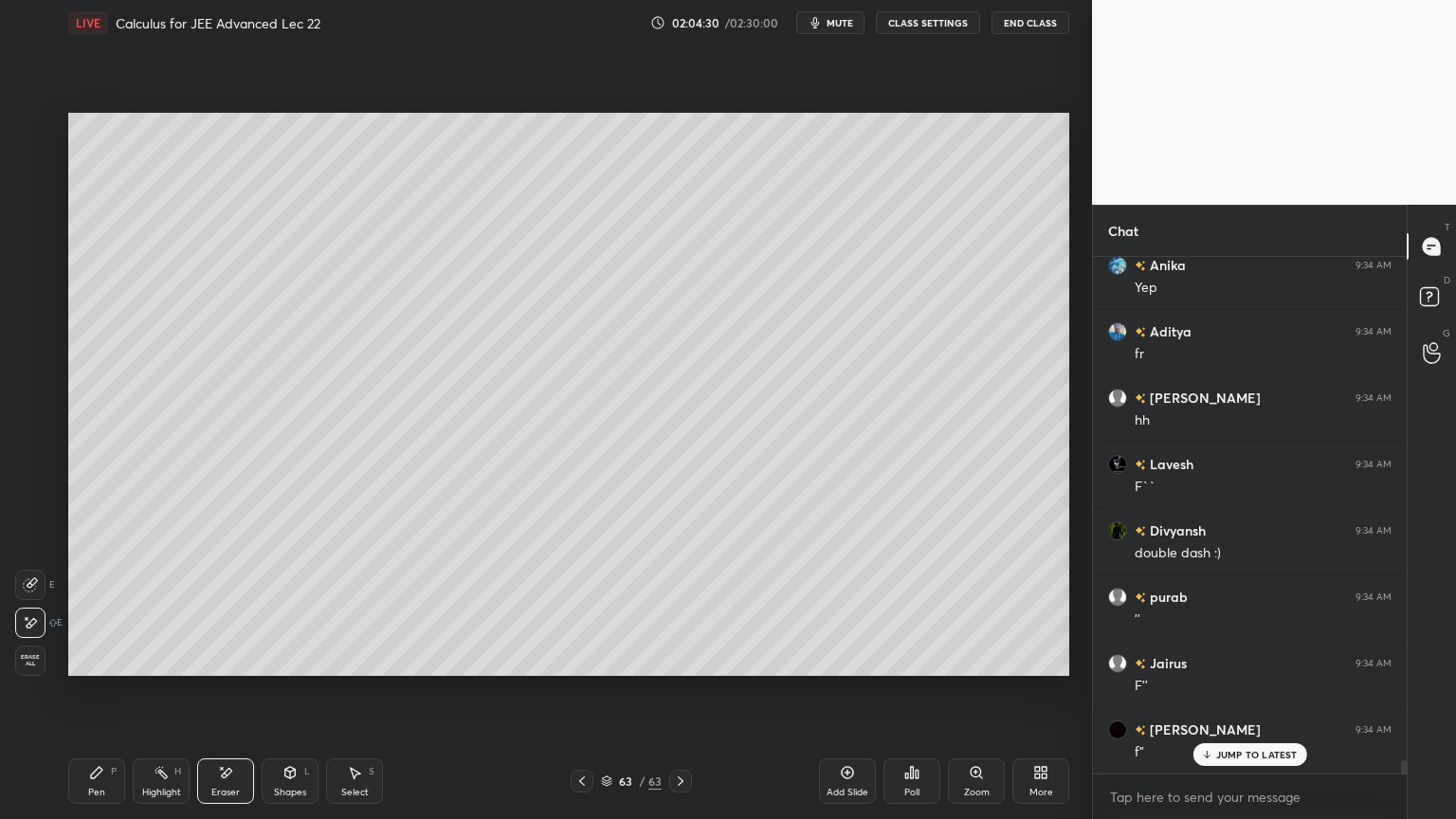 scroll, scrollTop: 19091, scrollLeft: 0, axis: vertical 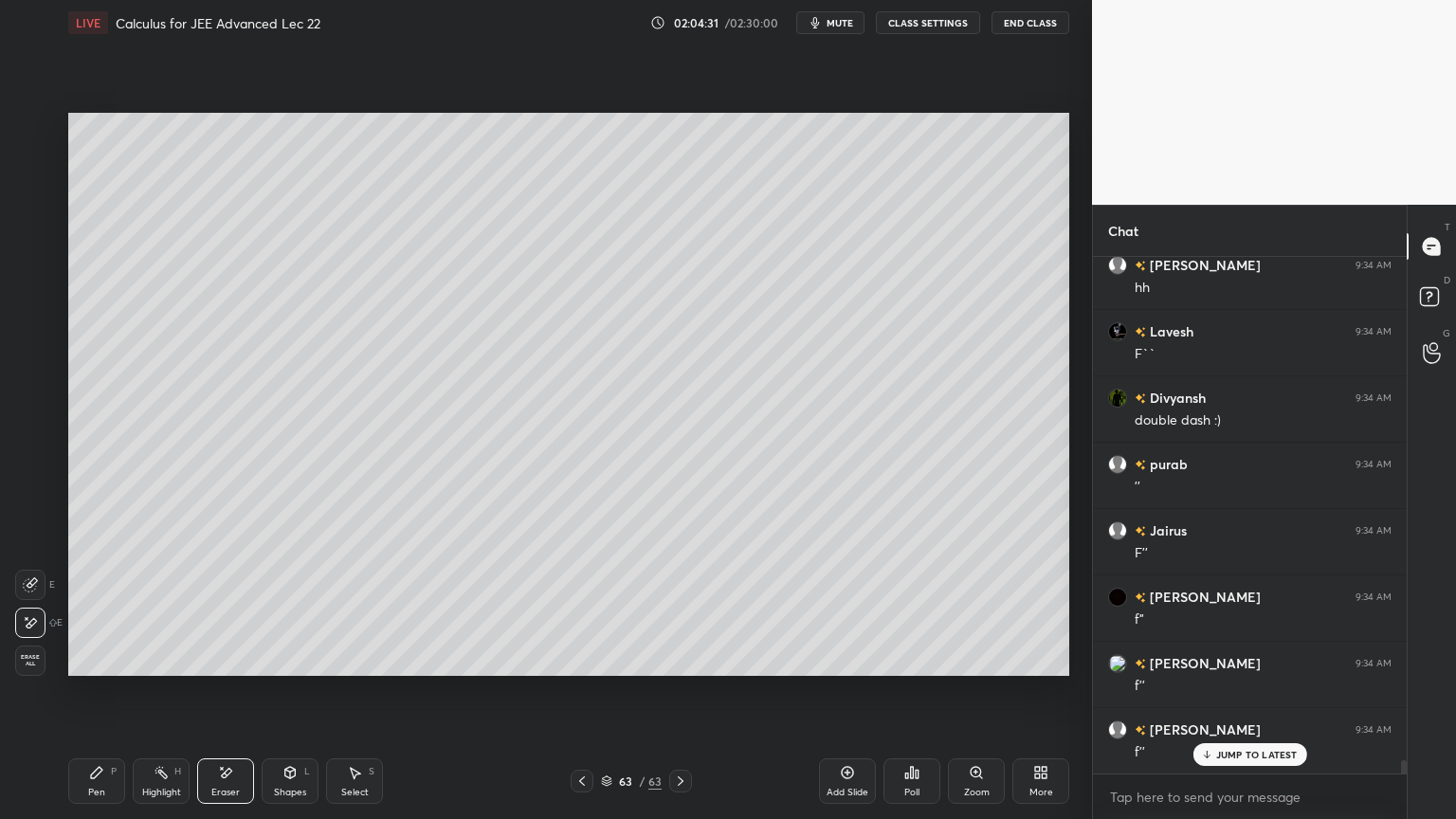 click on "Pen P" at bounding box center (97, 781) 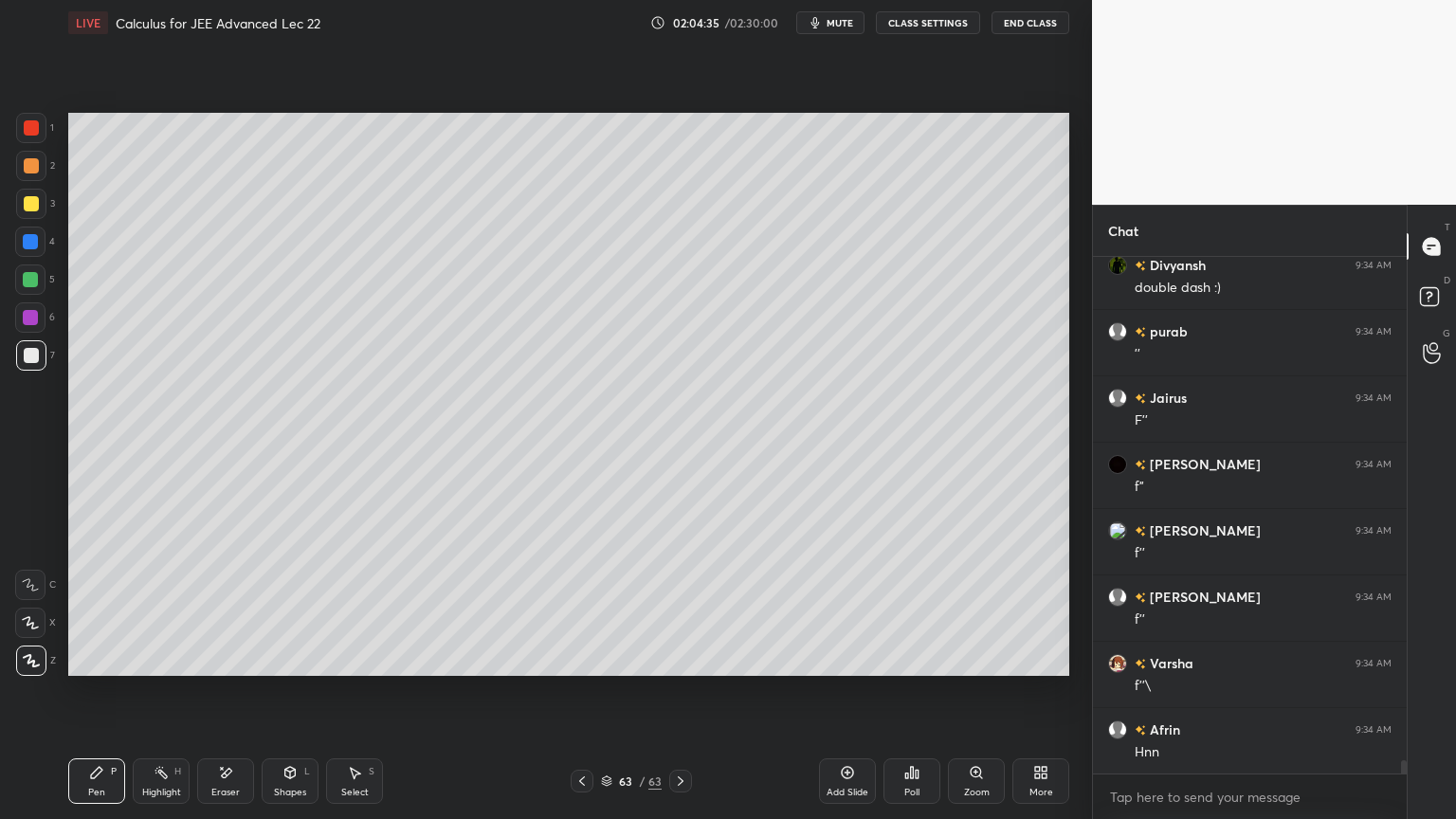 scroll, scrollTop: 19291, scrollLeft: 0, axis: vertical 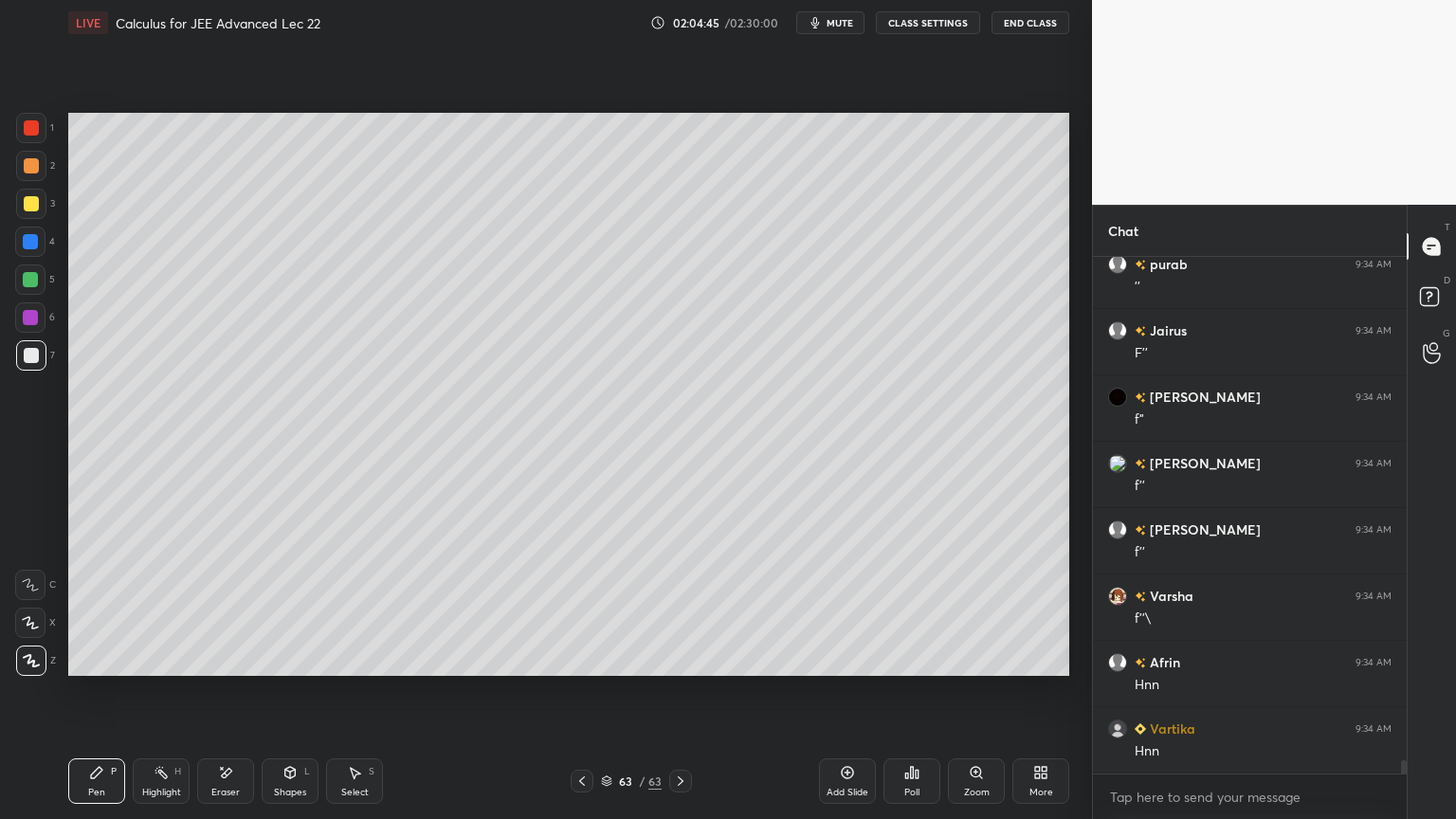 click on "Eraser" at bounding box center (226, 781) 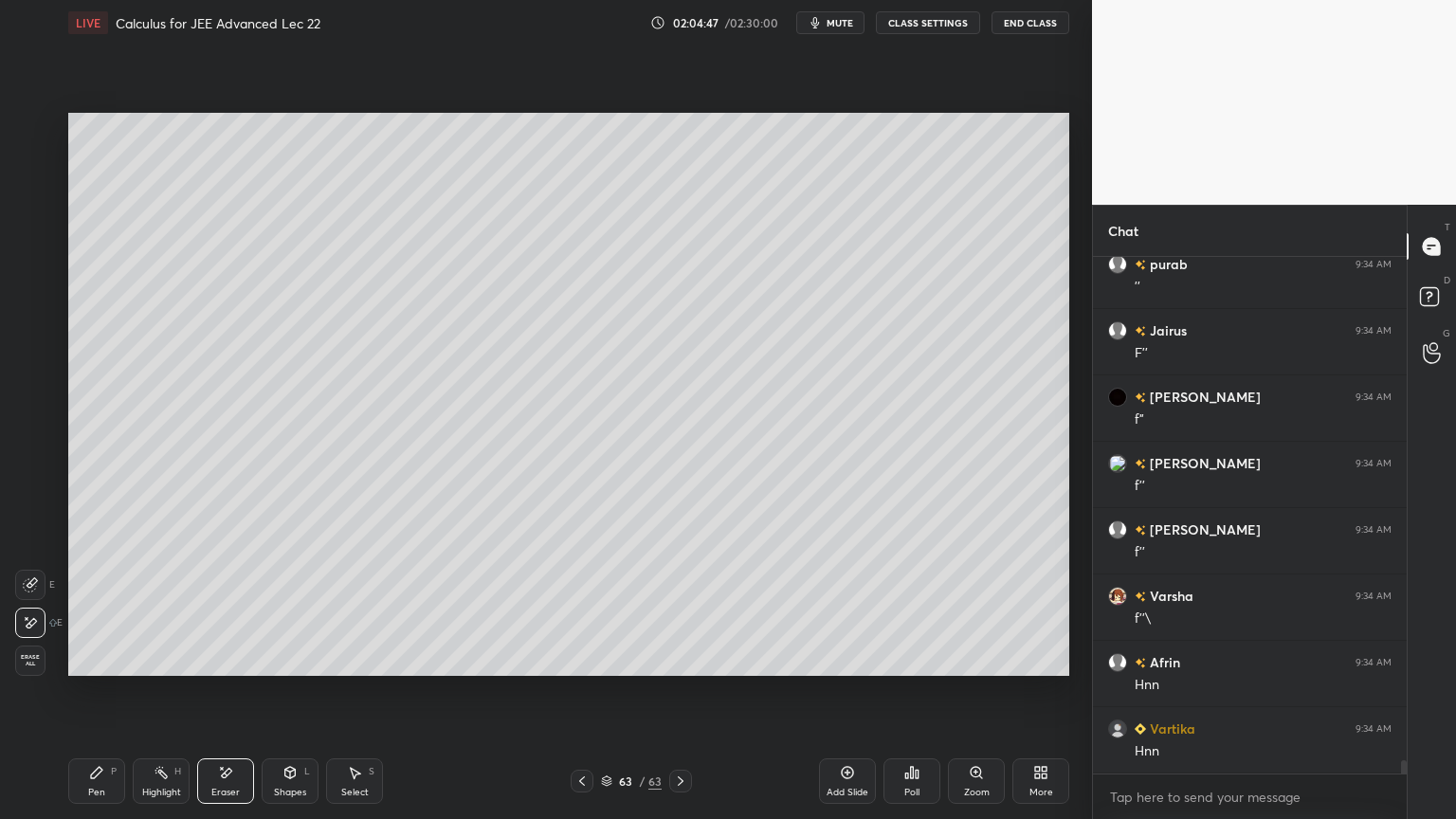 click 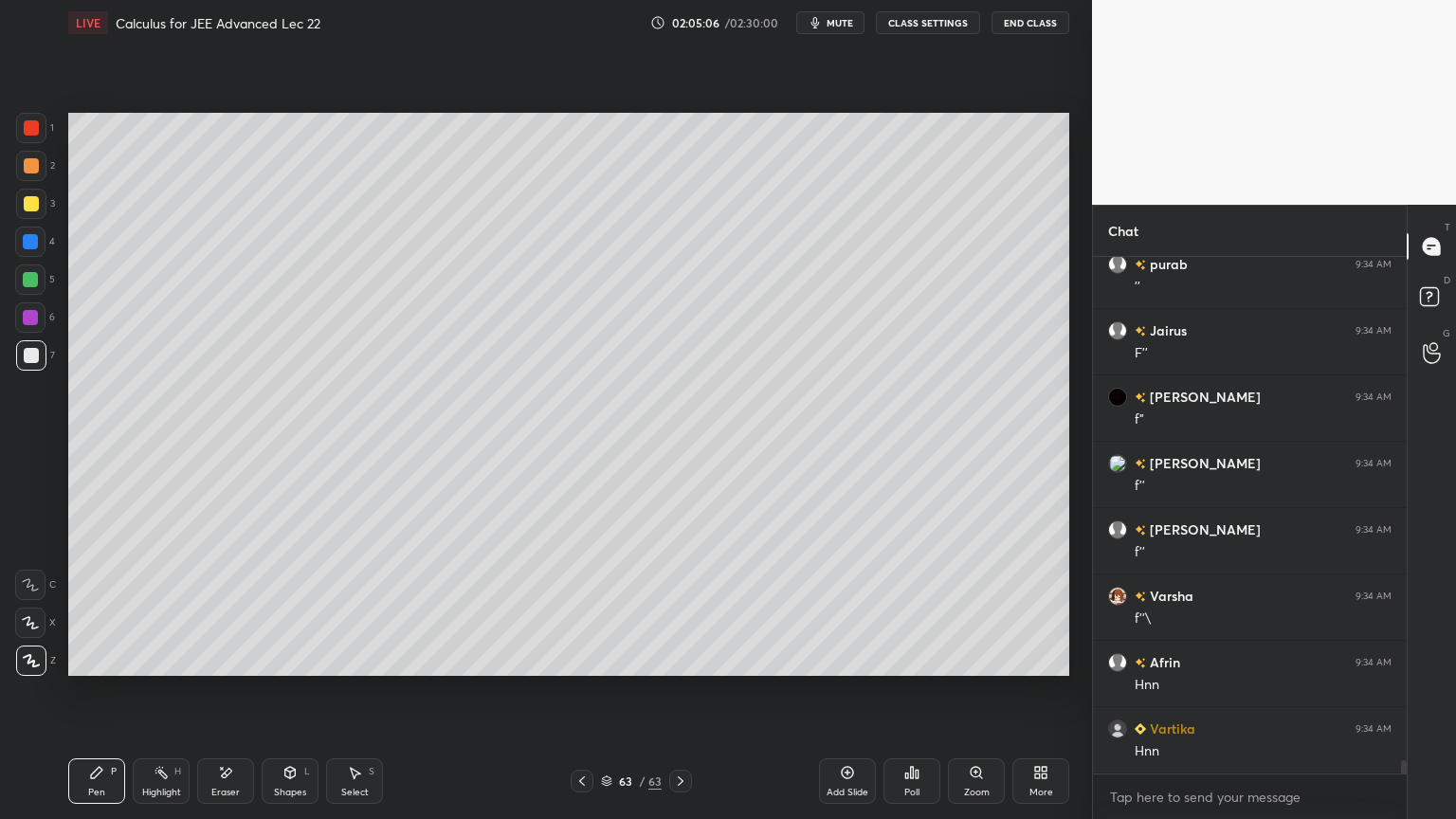 drag, startPoint x: 223, startPoint y: 783, endPoint x: 301, endPoint y: 711, distance: 106.15084 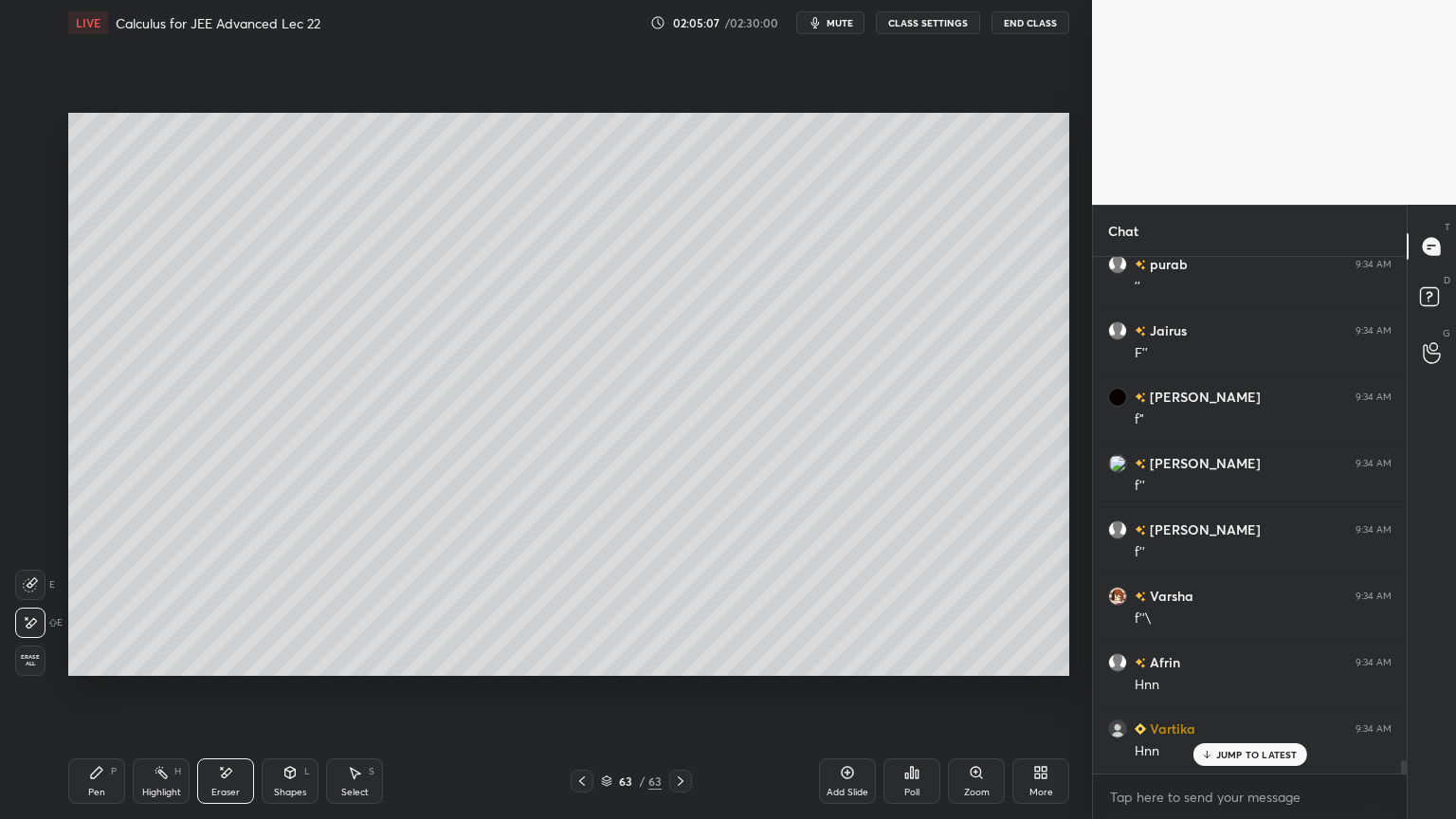 scroll, scrollTop: 19356, scrollLeft: 0, axis: vertical 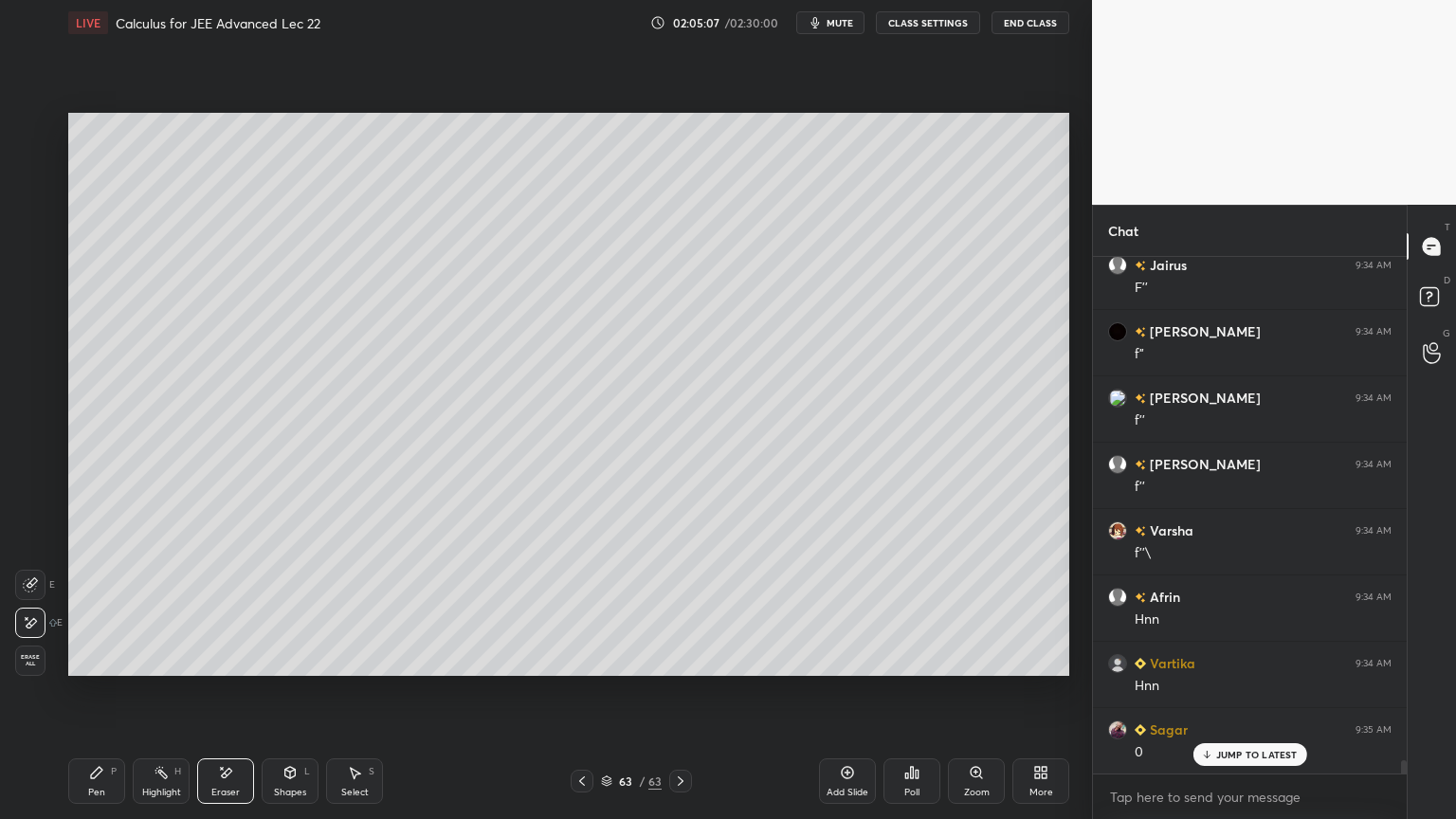 click on "Pen P" at bounding box center [97, 781] 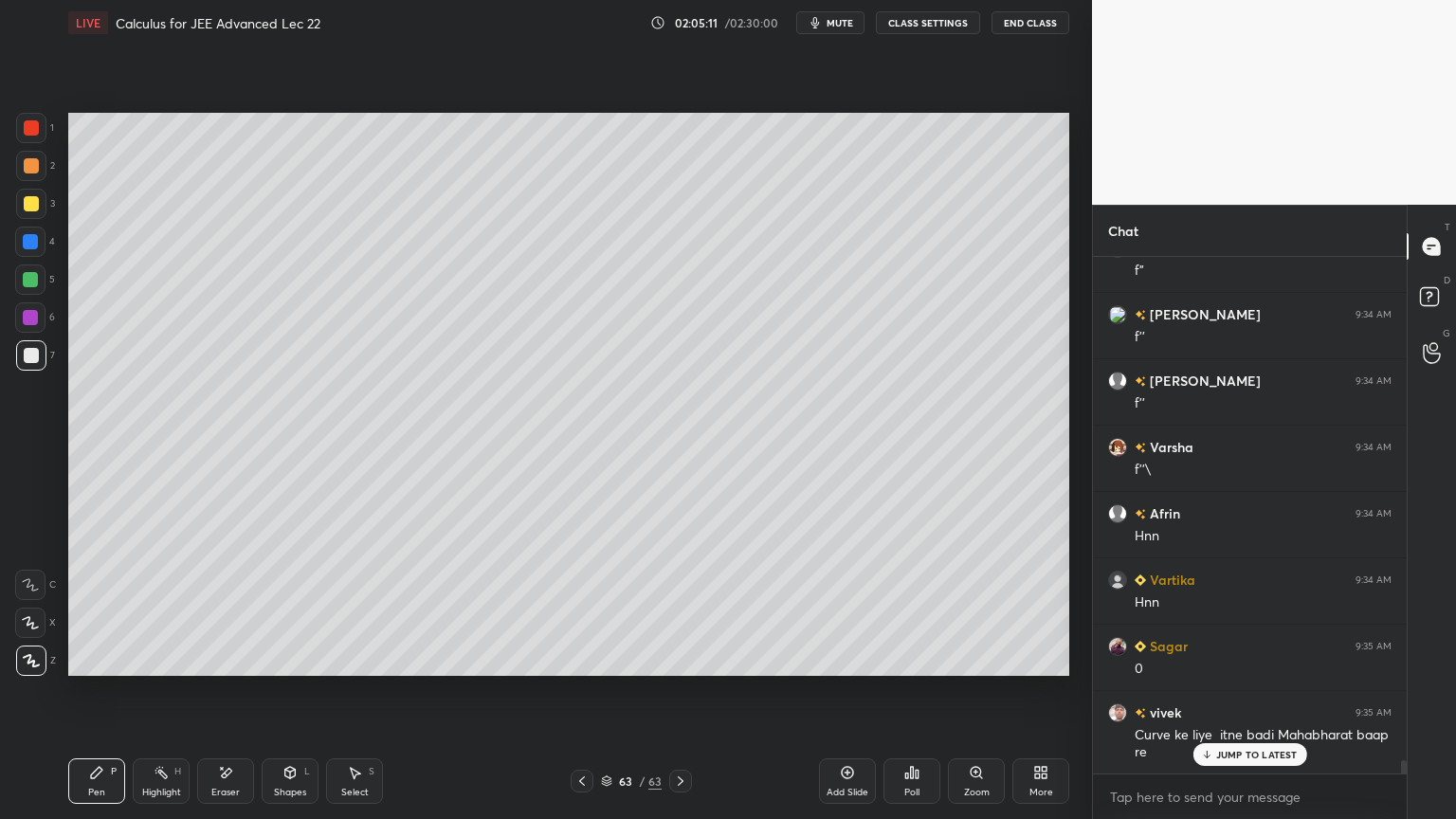scroll, scrollTop: 19523, scrollLeft: 0, axis: vertical 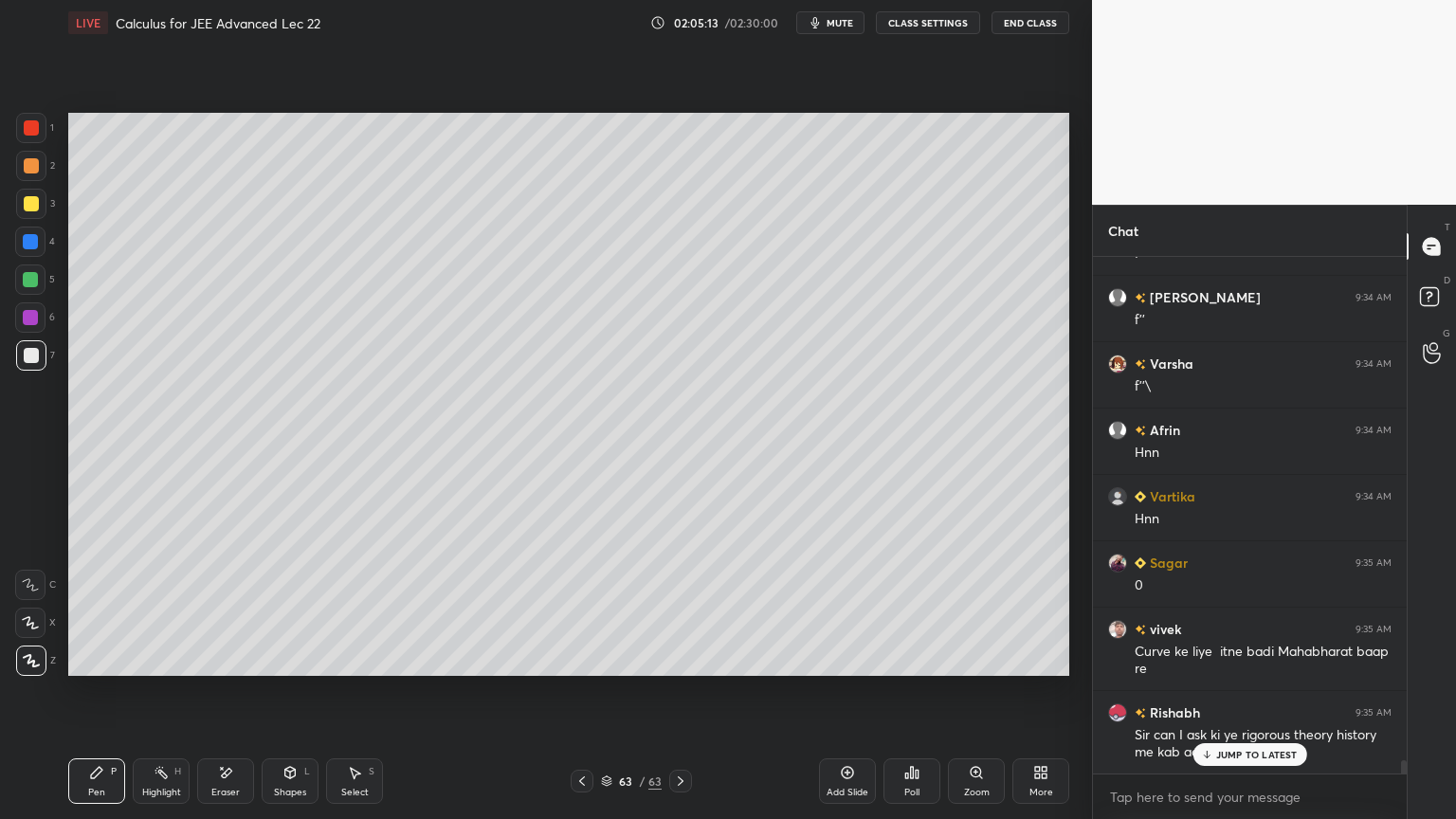 click on "JUMP TO LATEST" at bounding box center [1257, 755] 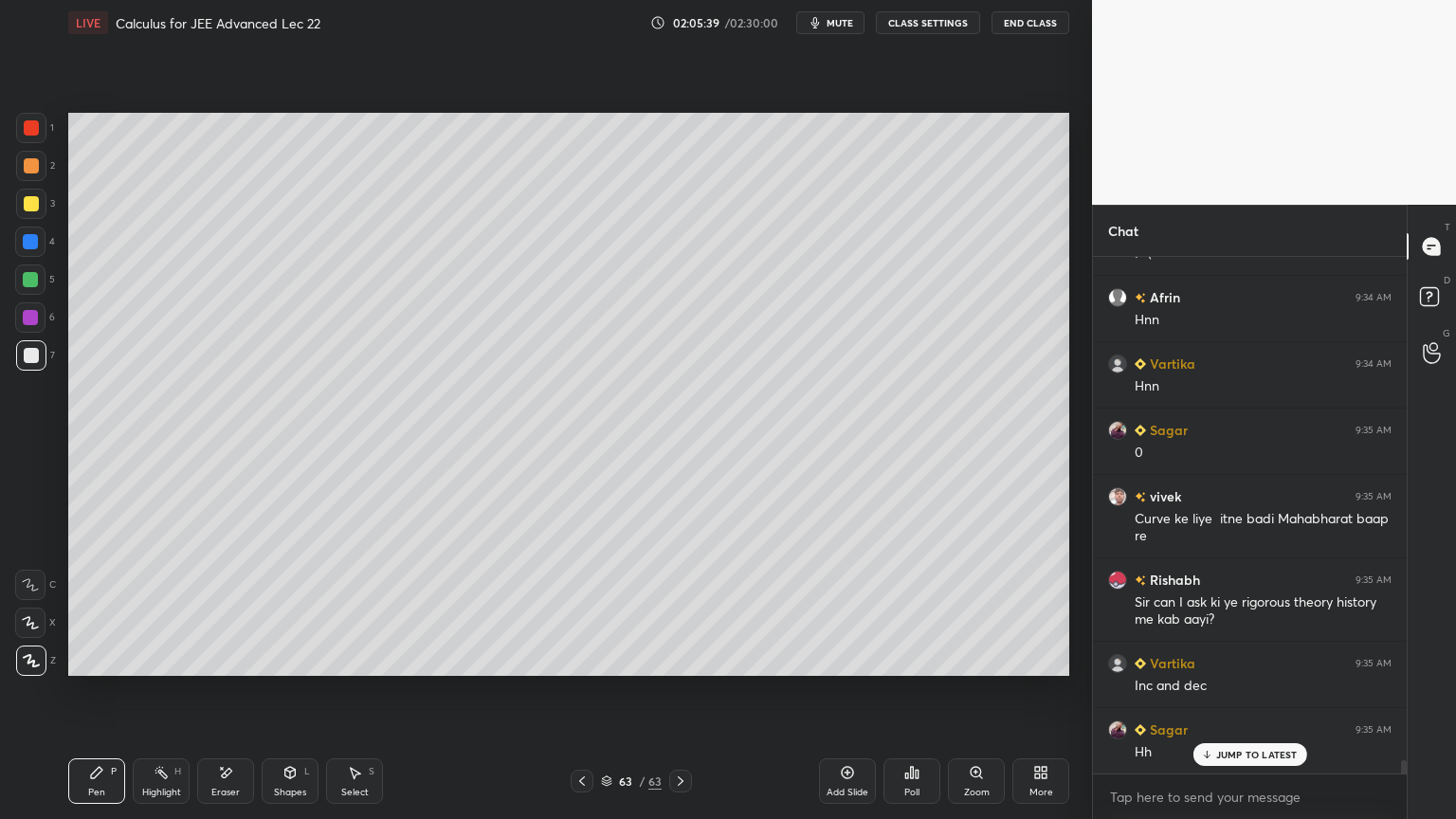 scroll, scrollTop: 19723, scrollLeft: 0, axis: vertical 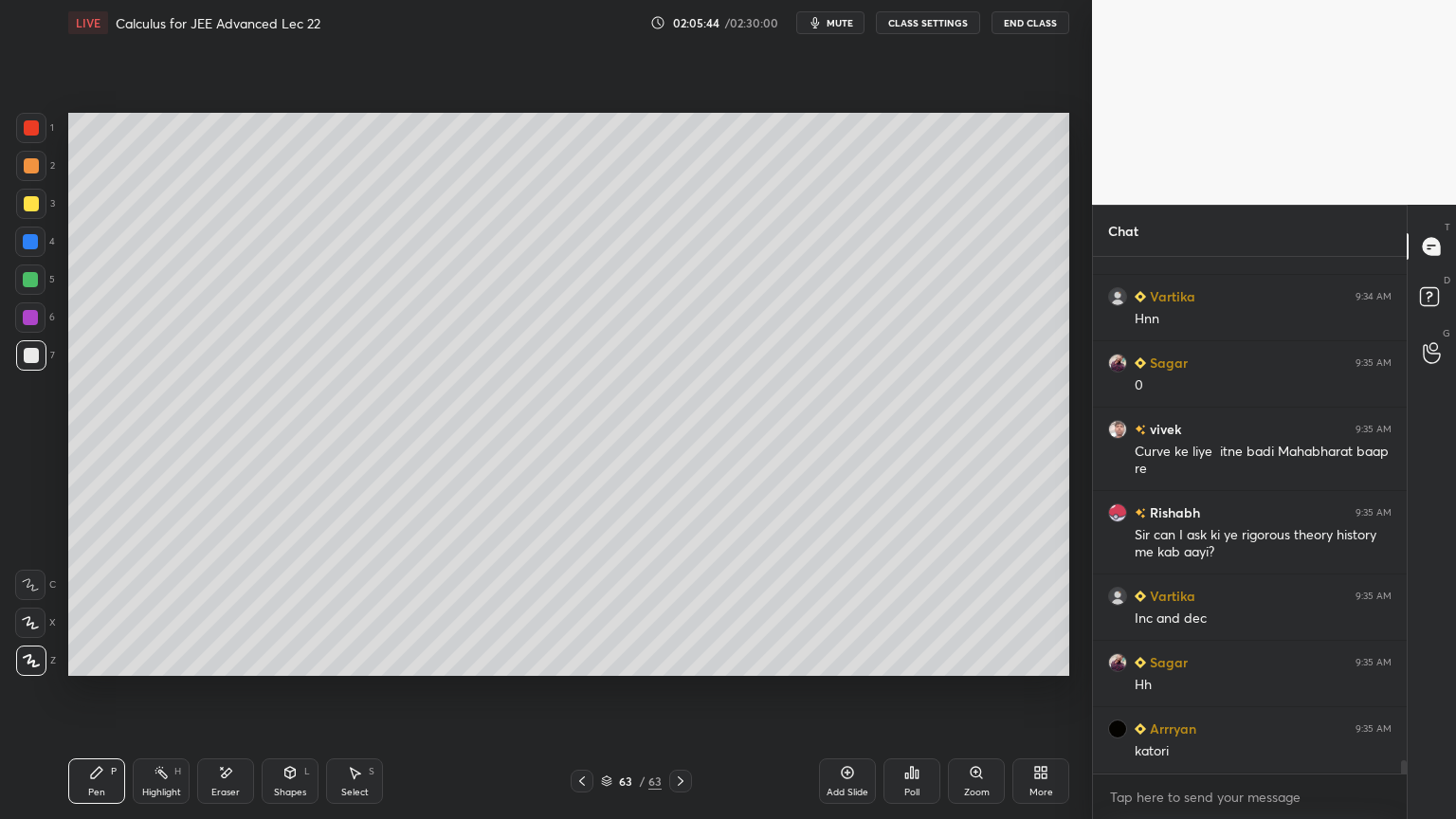 drag, startPoint x: 221, startPoint y: 774, endPoint x: 292, endPoint y: 697, distance: 104.73777 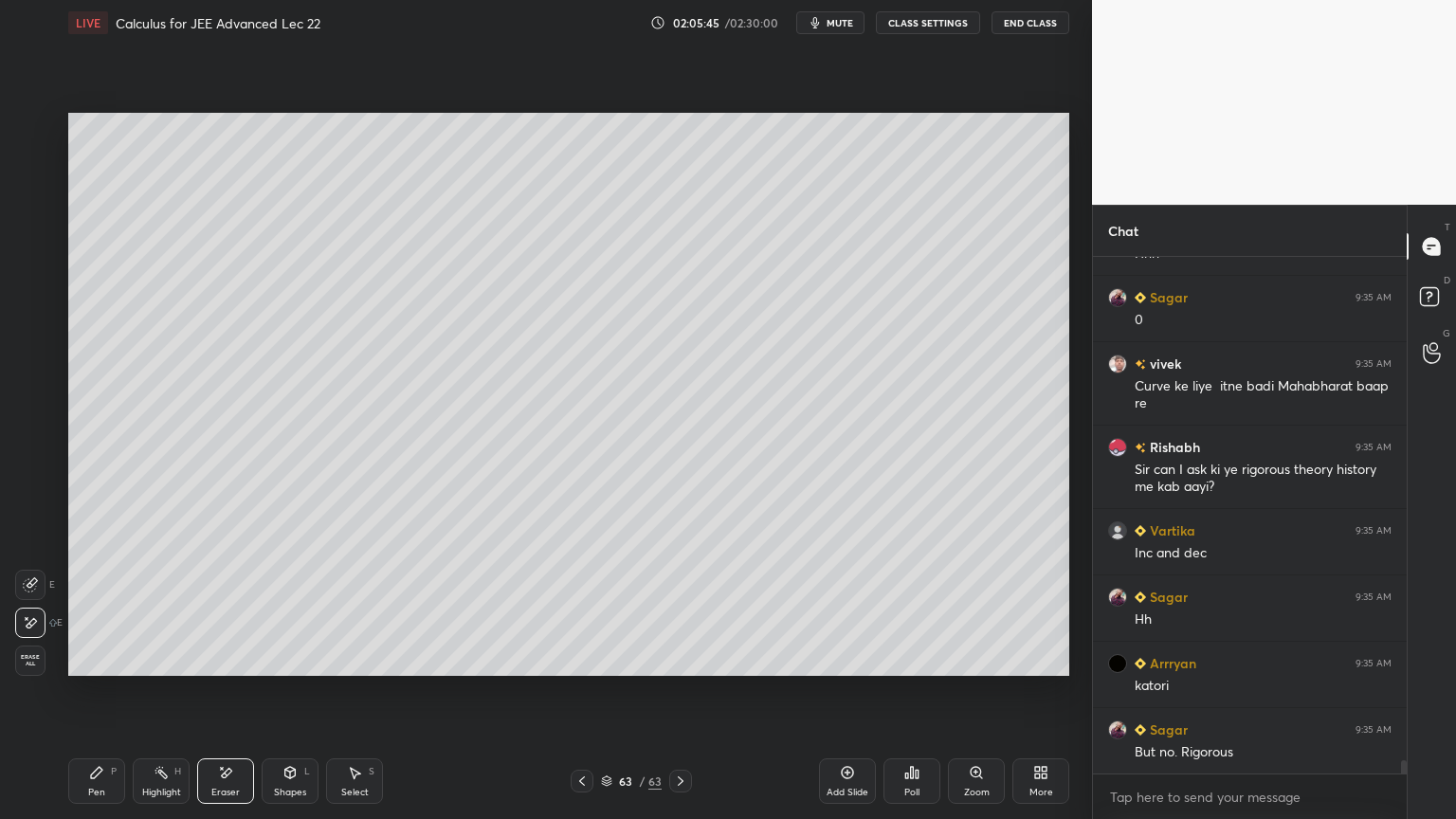 scroll, scrollTop: 19856, scrollLeft: 0, axis: vertical 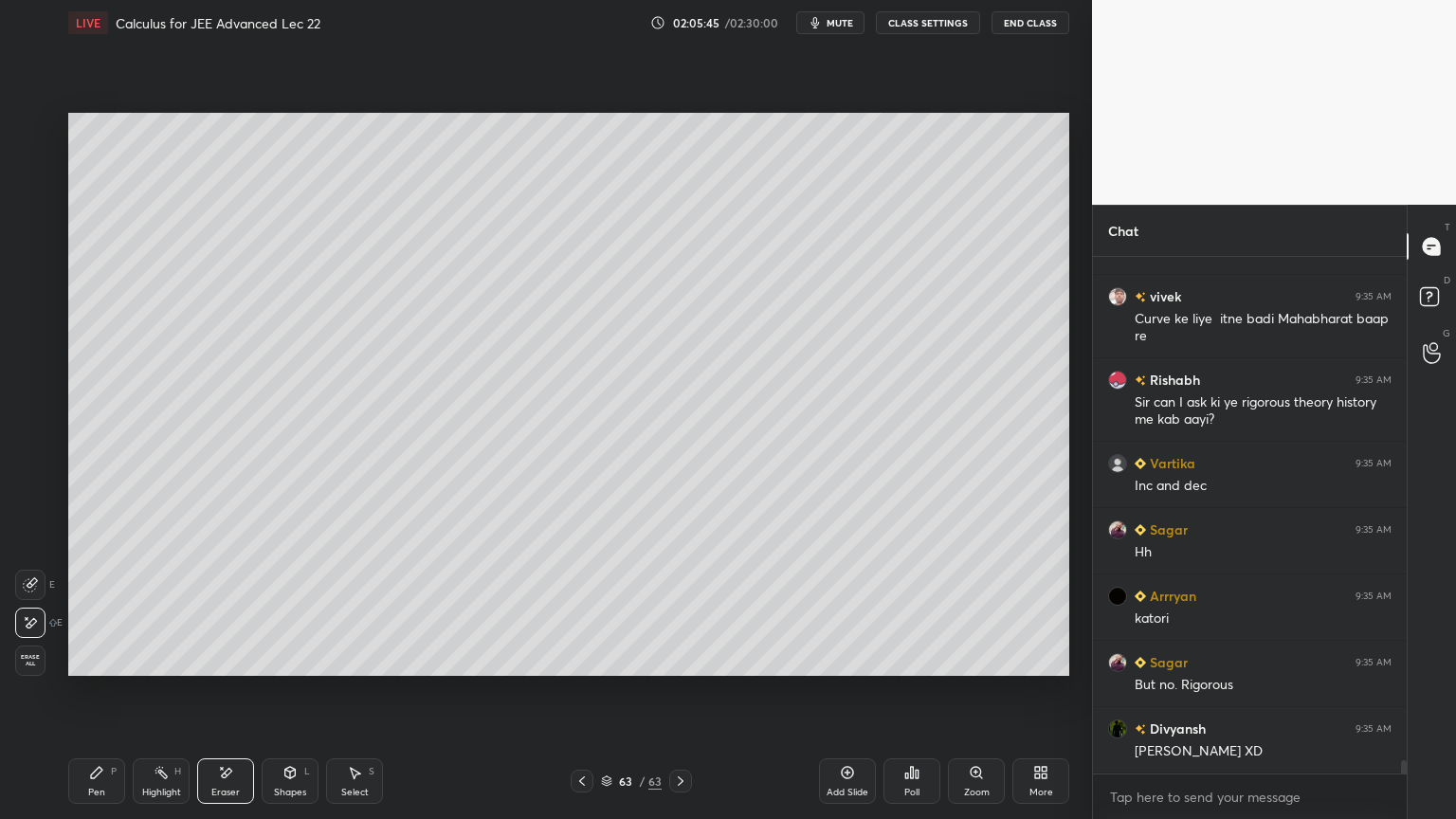 click on "Pen" at bounding box center (97, 792) 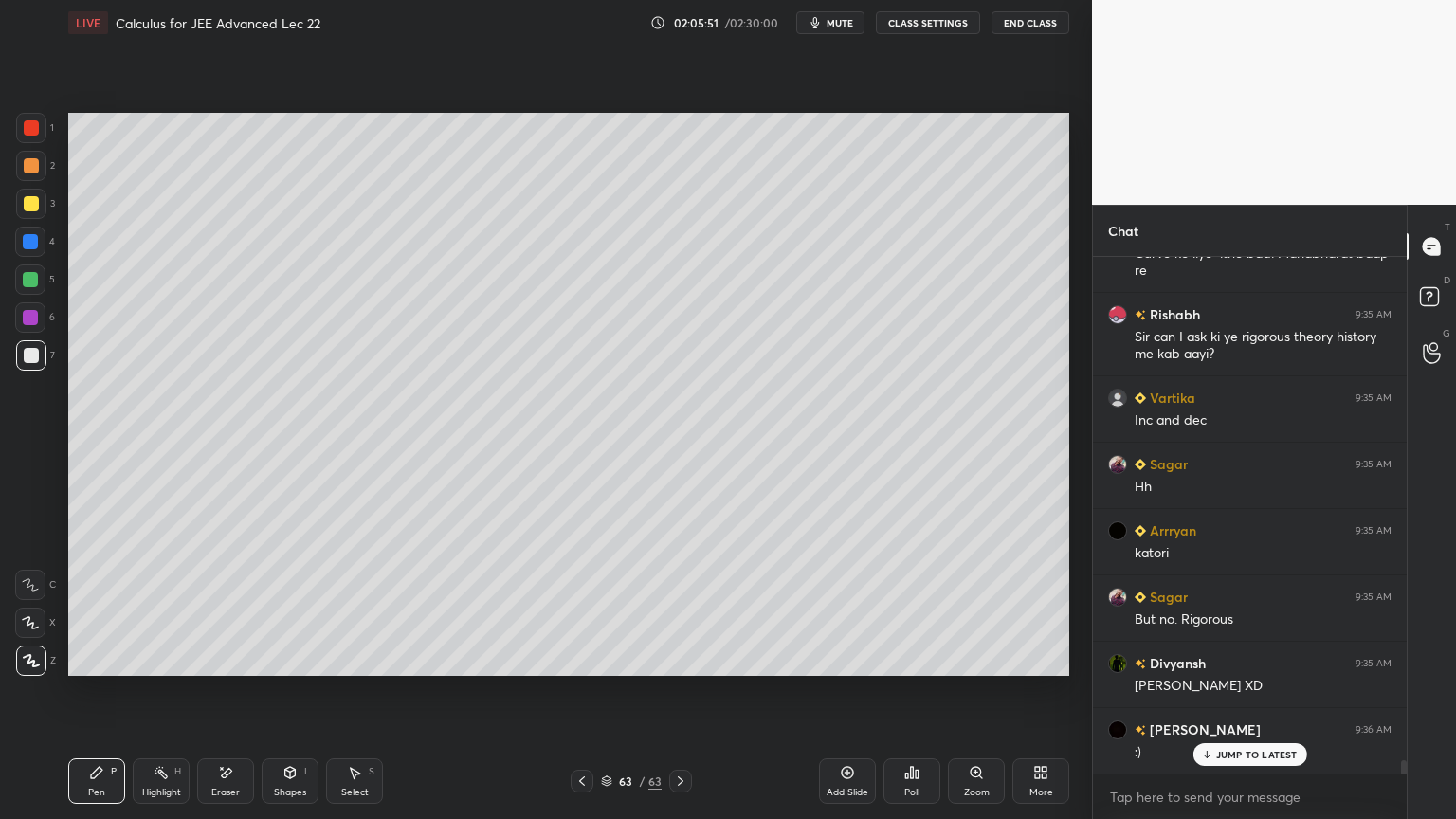 scroll, scrollTop: 19989, scrollLeft: 0, axis: vertical 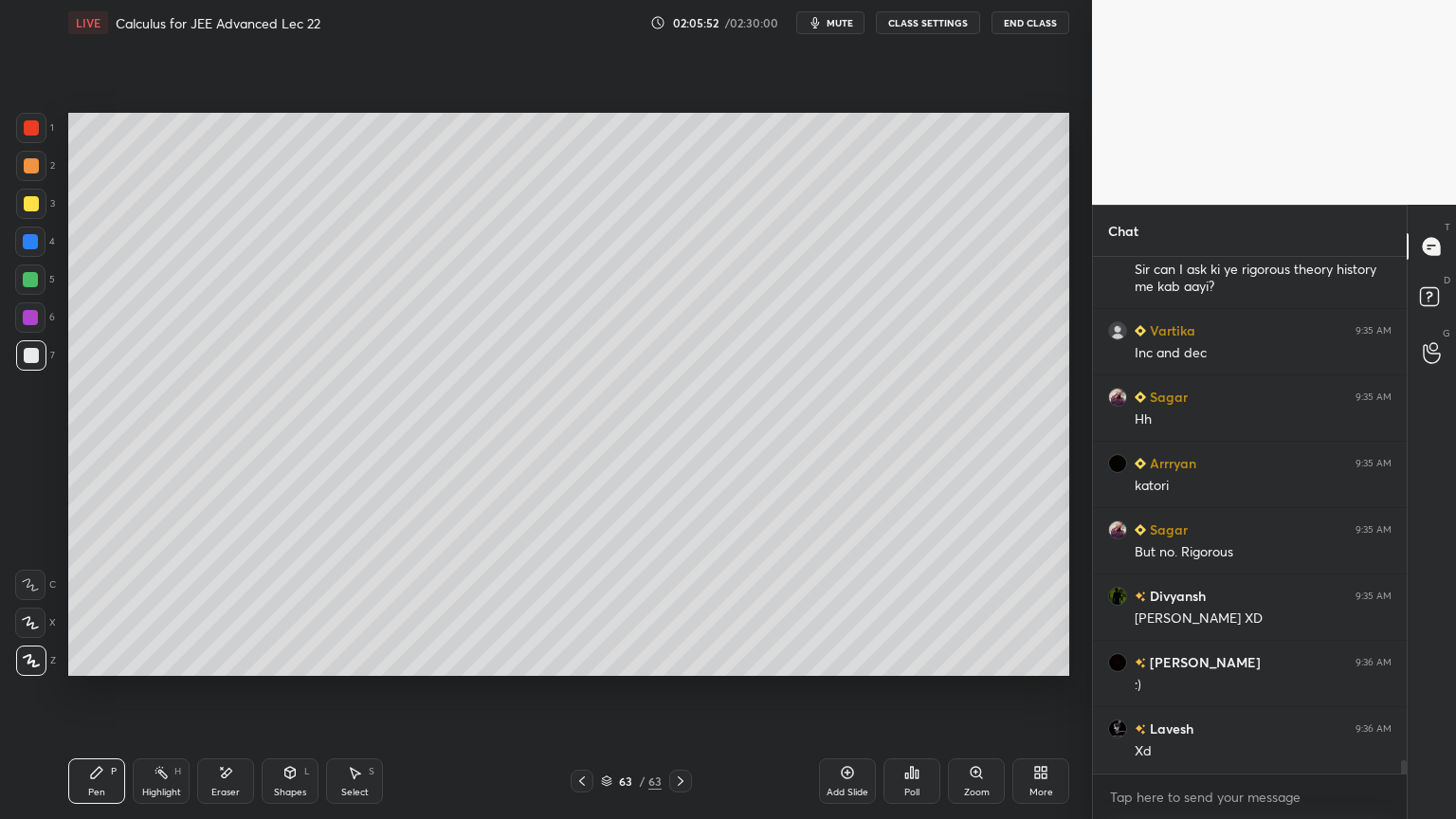 click 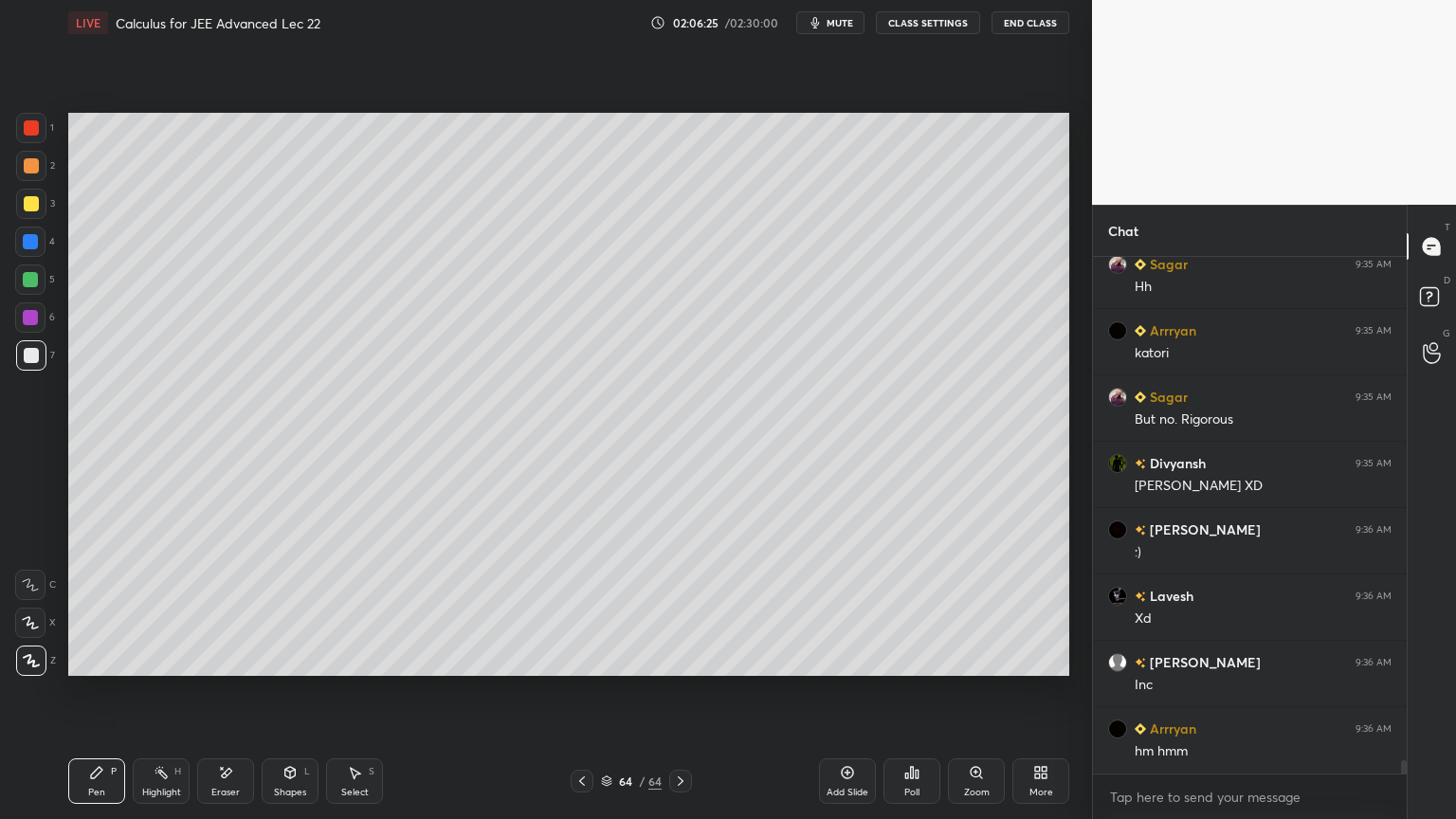 scroll, scrollTop: 20187, scrollLeft: 0, axis: vertical 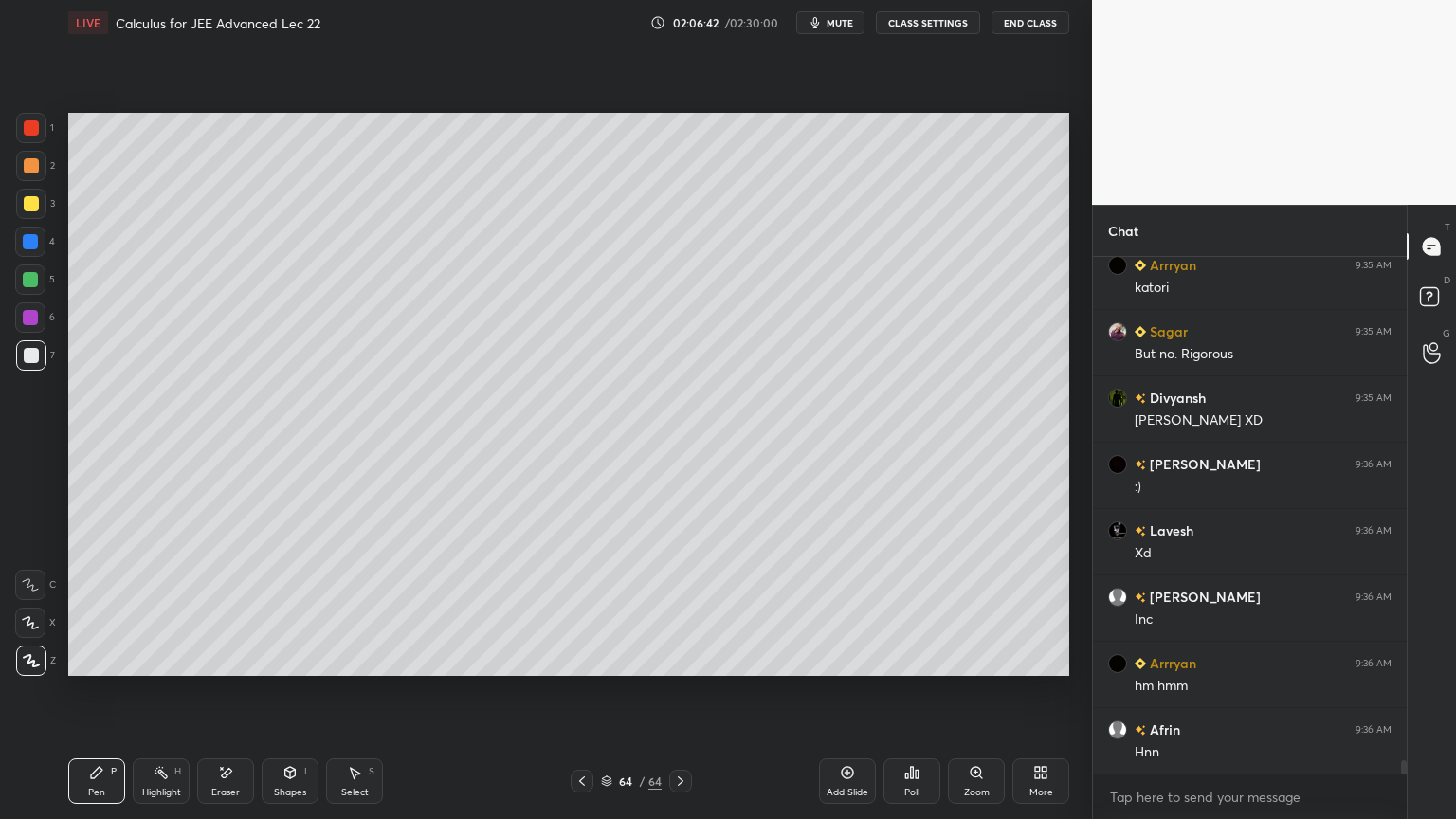click 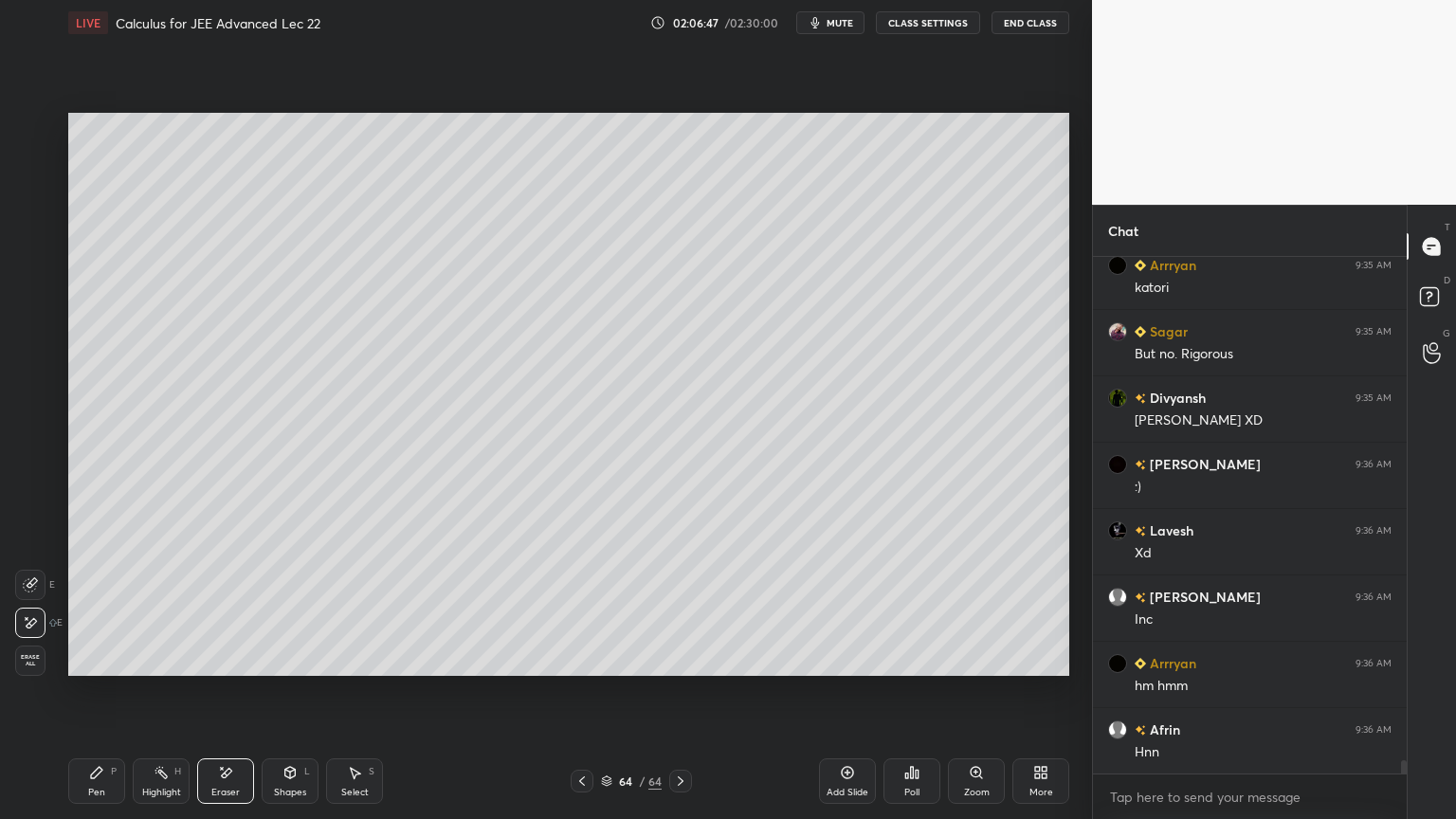 scroll, scrollTop: 20254, scrollLeft: 0, axis: vertical 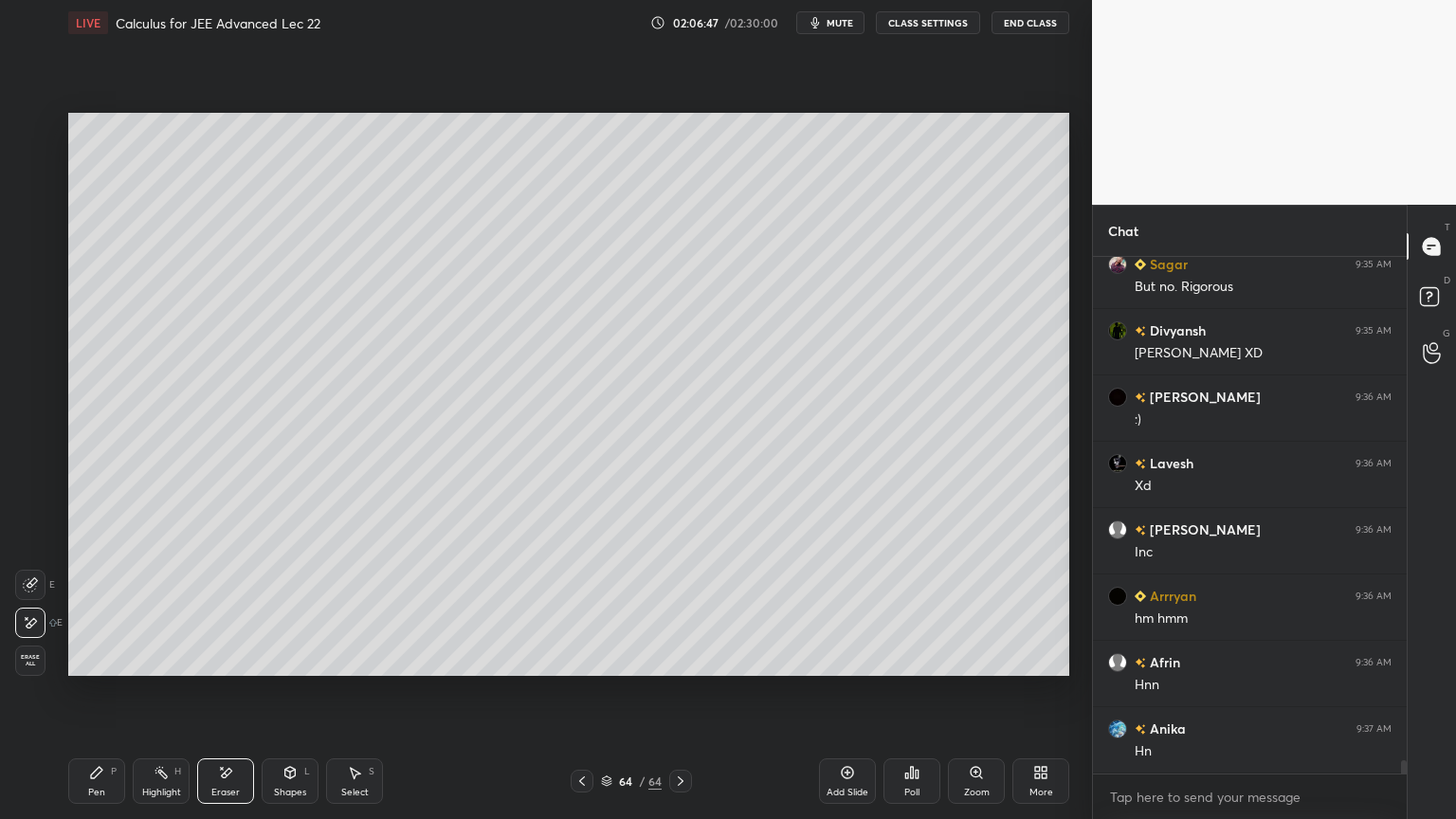 click on "Pen" at bounding box center (97, 792) 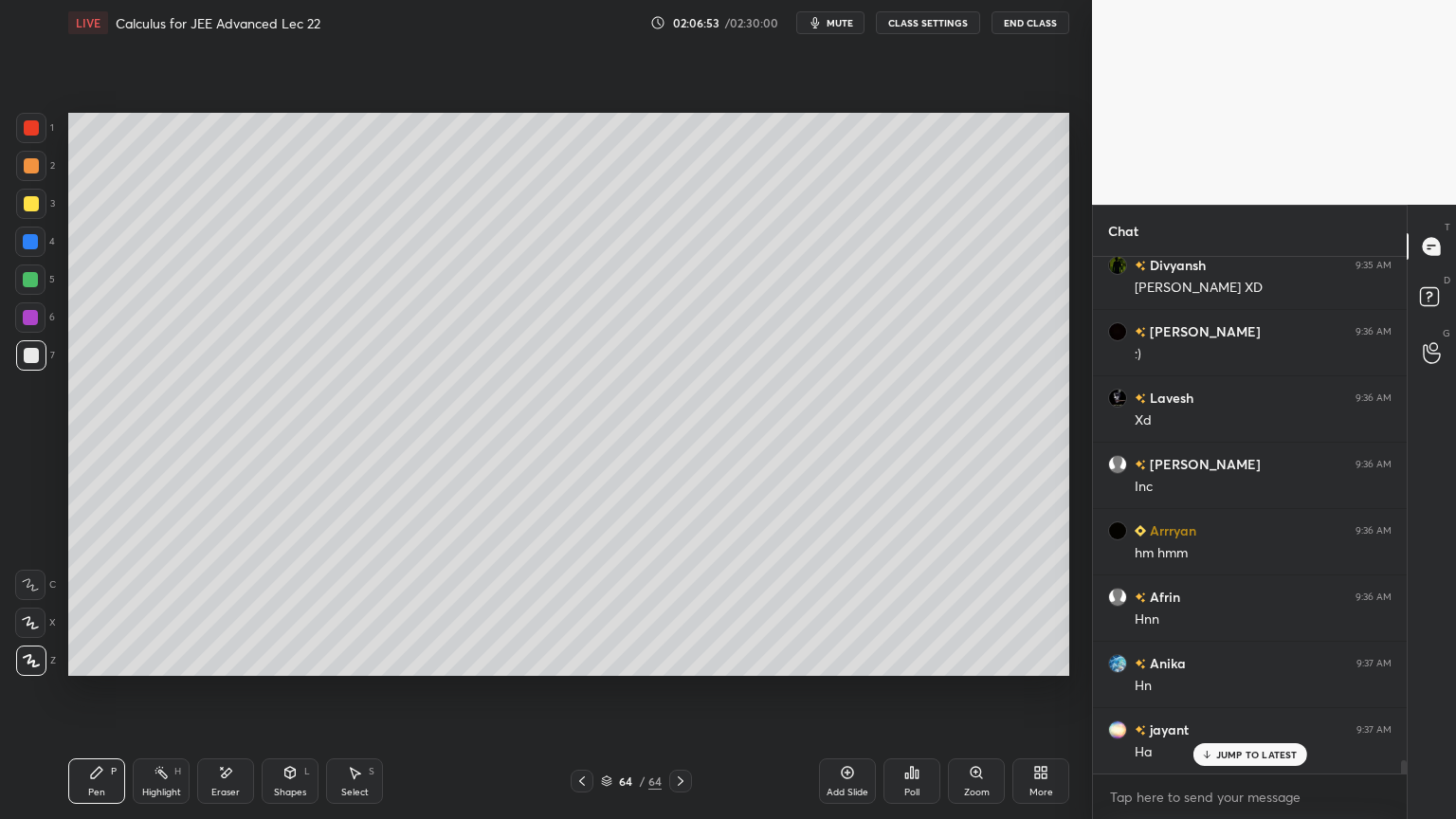 scroll, scrollTop: 20387, scrollLeft: 0, axis: vertical 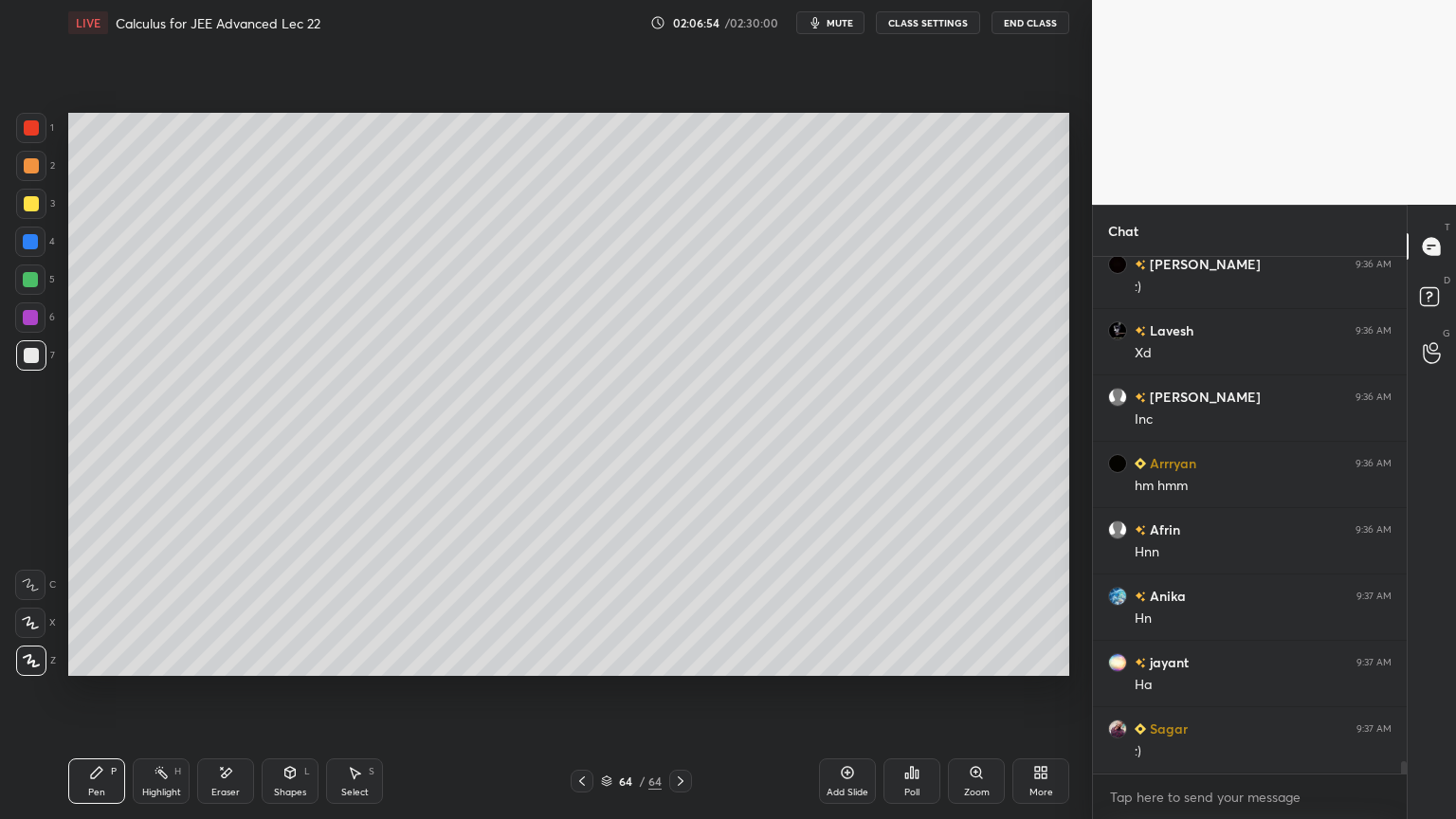 drag, startPoint x: 228, startPoint y: 787, endPoint x: 265, endPoint y: 734, distance: 64.6375 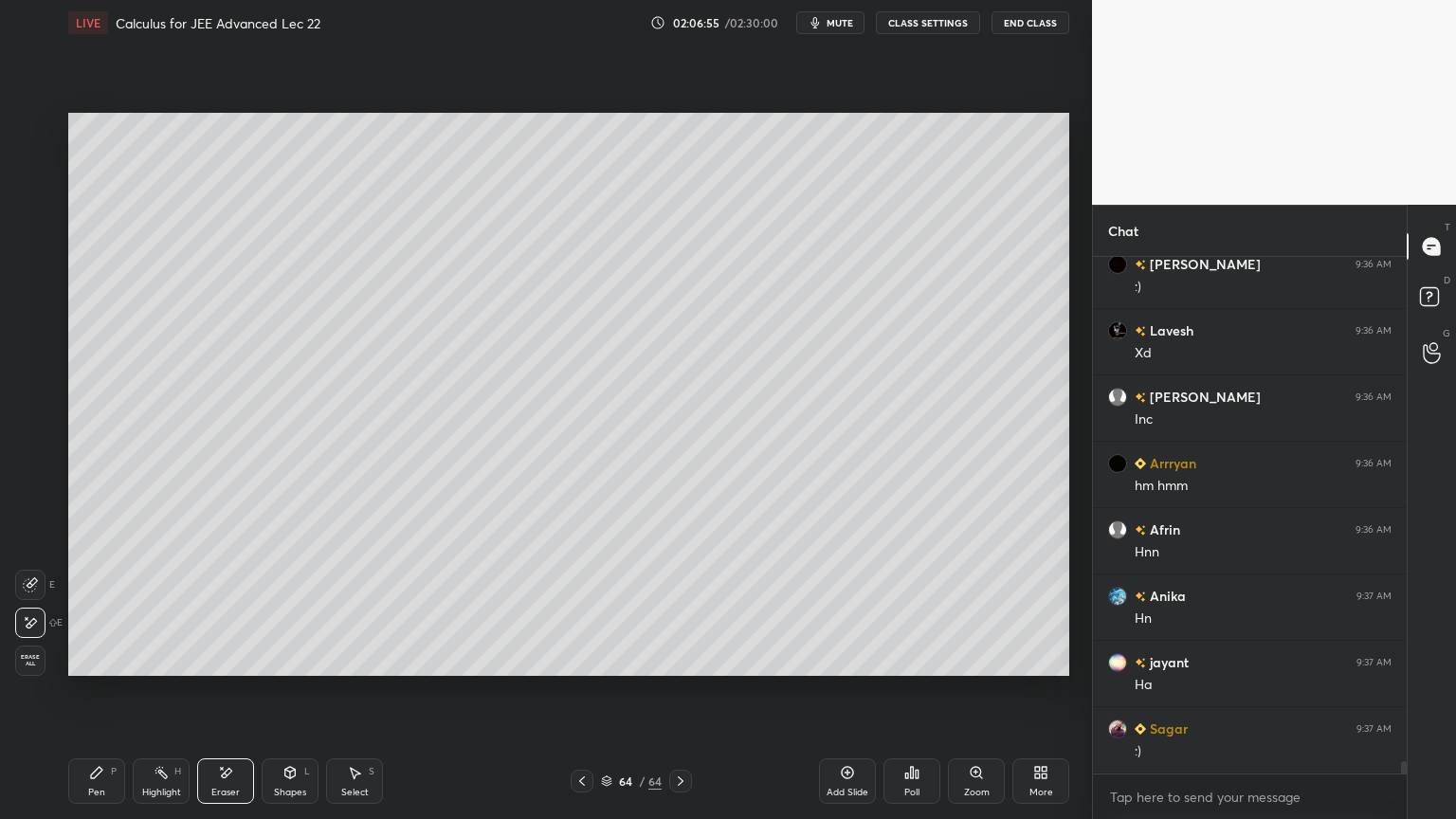 scroll, scrollTop: 20452, scrollLeft: 0, axis: vertical 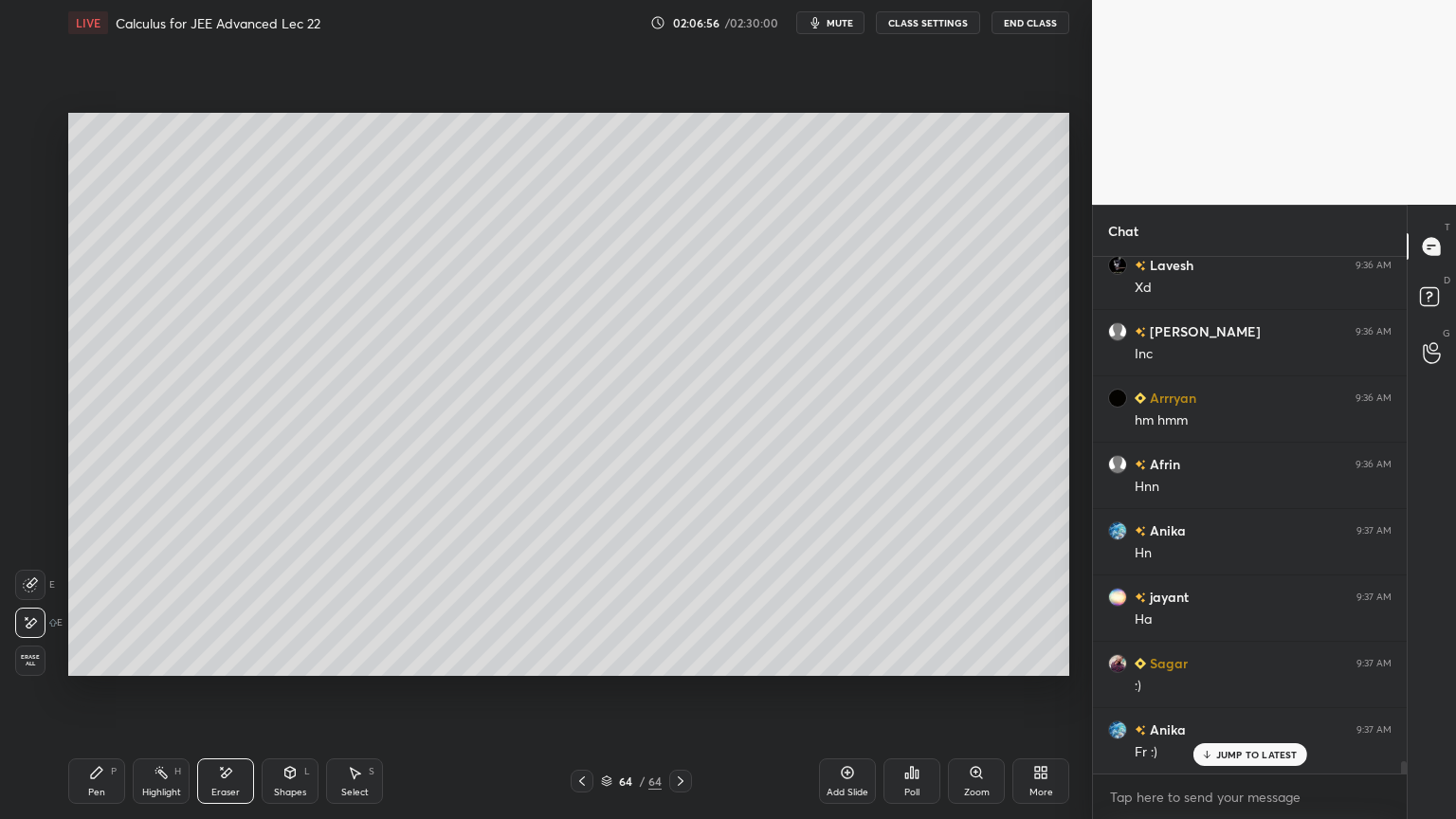 click on "Pen P" at bounding box center [97, 781] 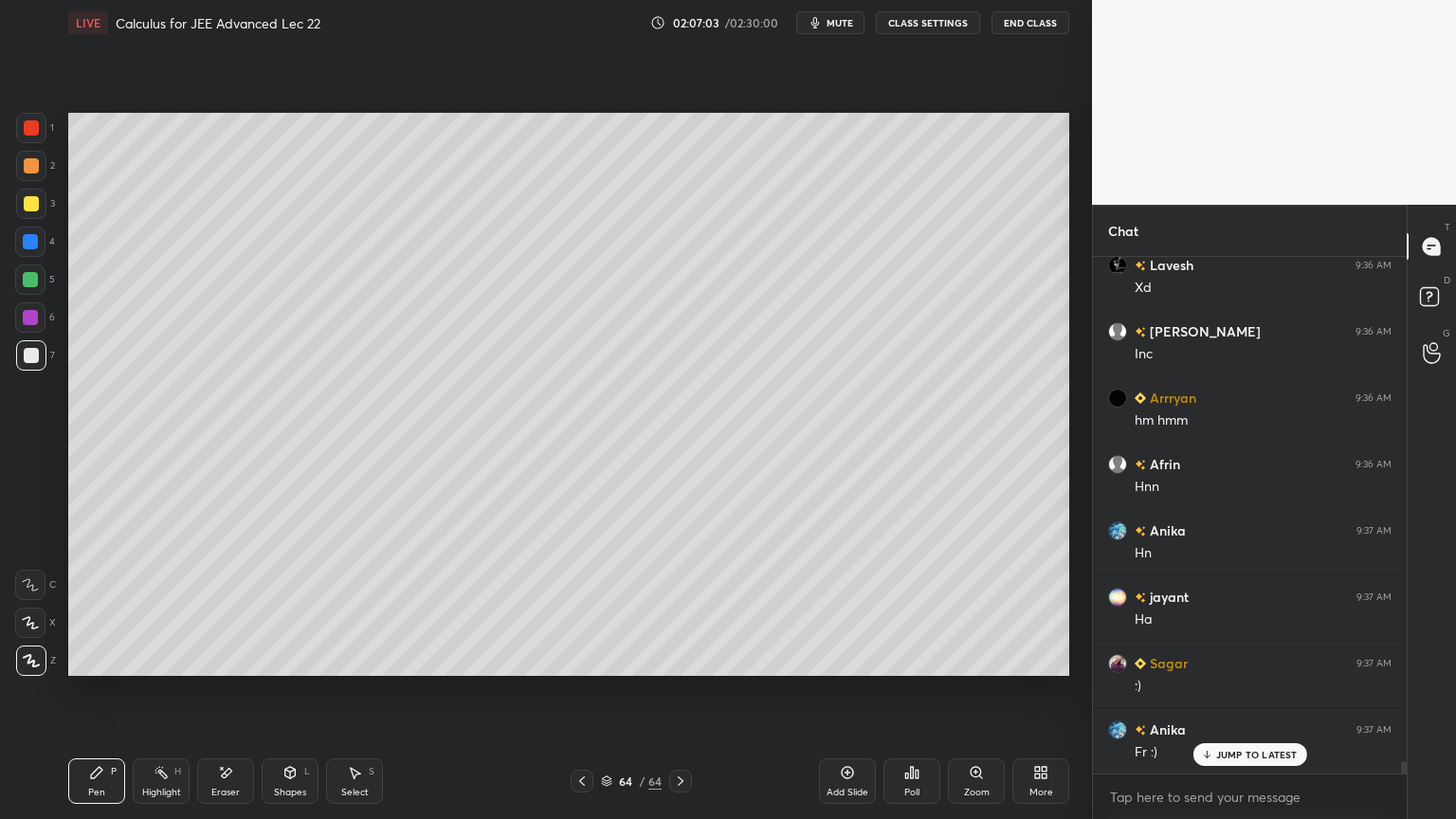drag, startPoint x: 240, startPoint y: 772, endPoint x: 288, endPoint y: 716, distance: 73.756356 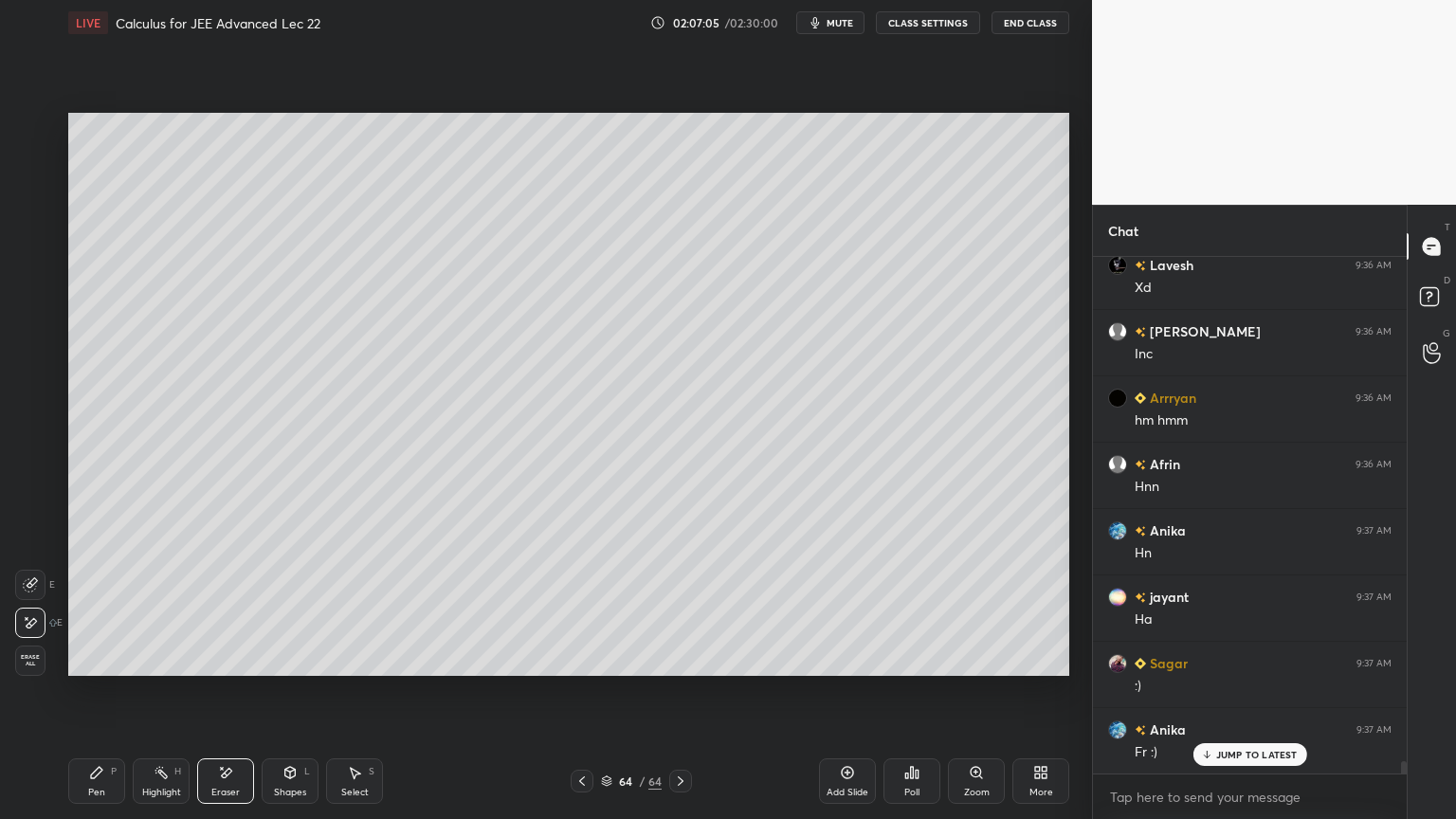 click on "Pen P" at bounding box center [97, 781] 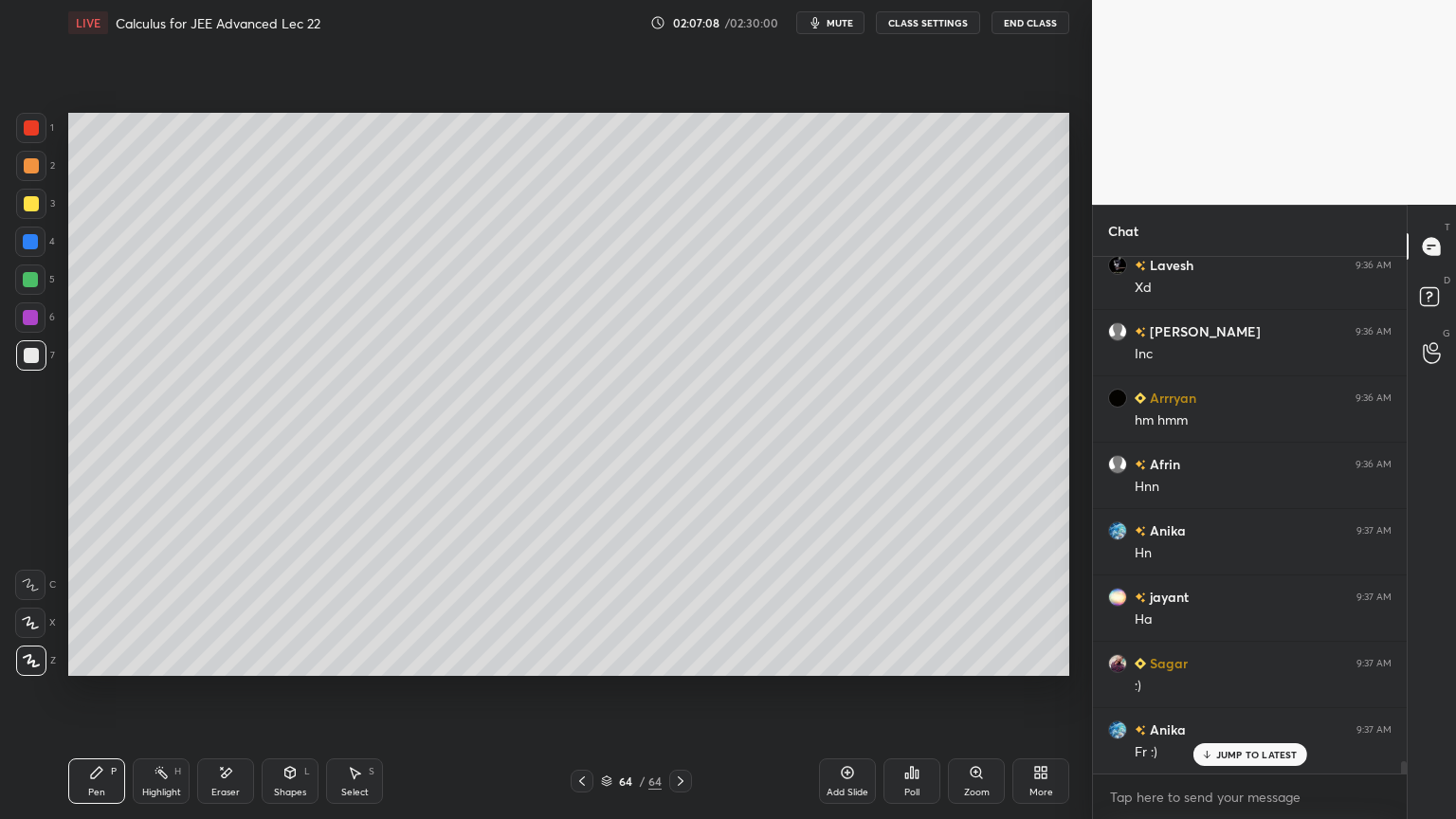 click on "Eraser" at bounding box center [226, 781] 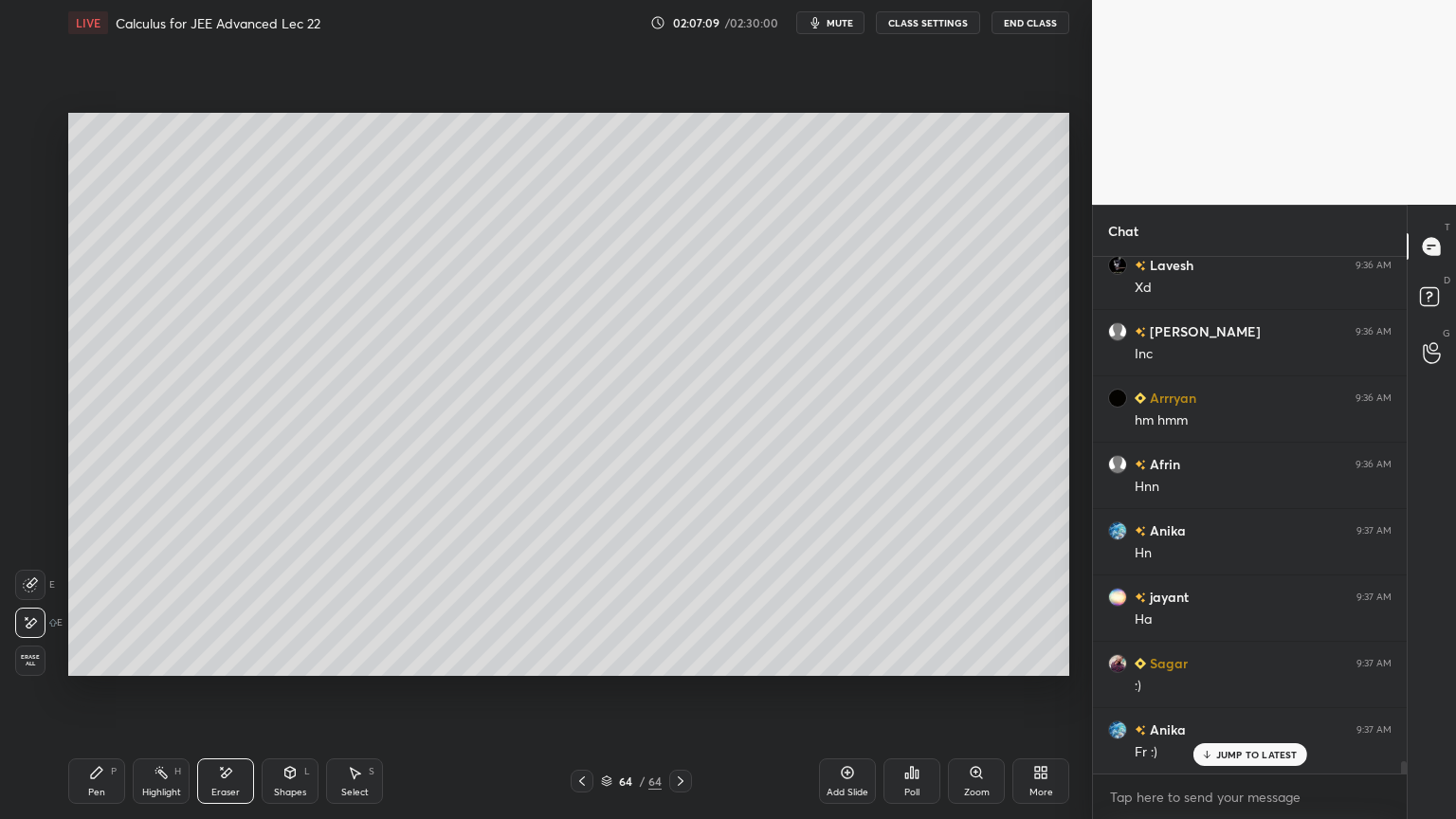 drag, startPoint x: 93, startPoint y: 774, endPoint x: 155, endPoint y: 678, distance: 114.28036 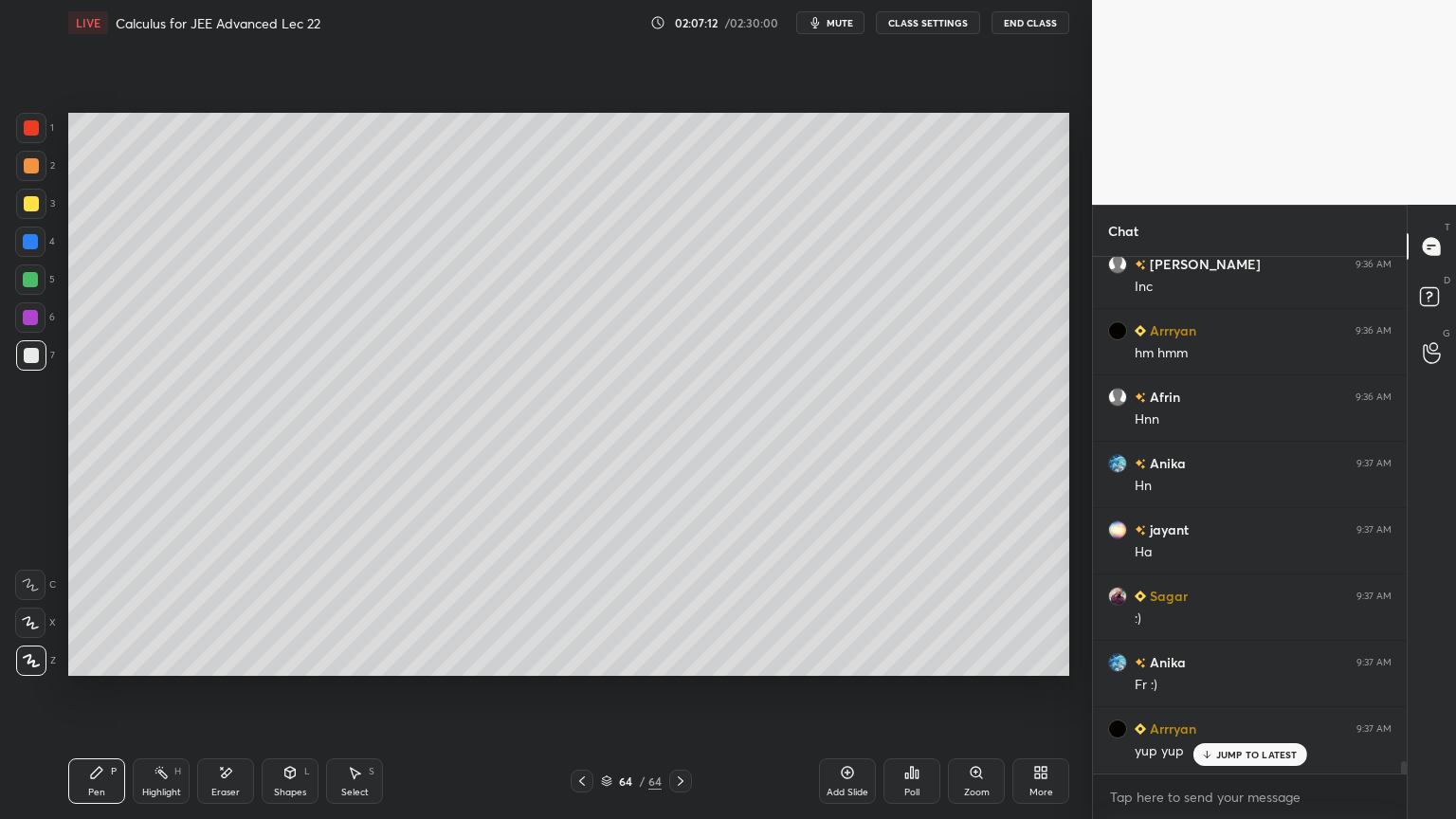 scroll, scrollTop: 20585, scrollLeft: 0, axis: vertical 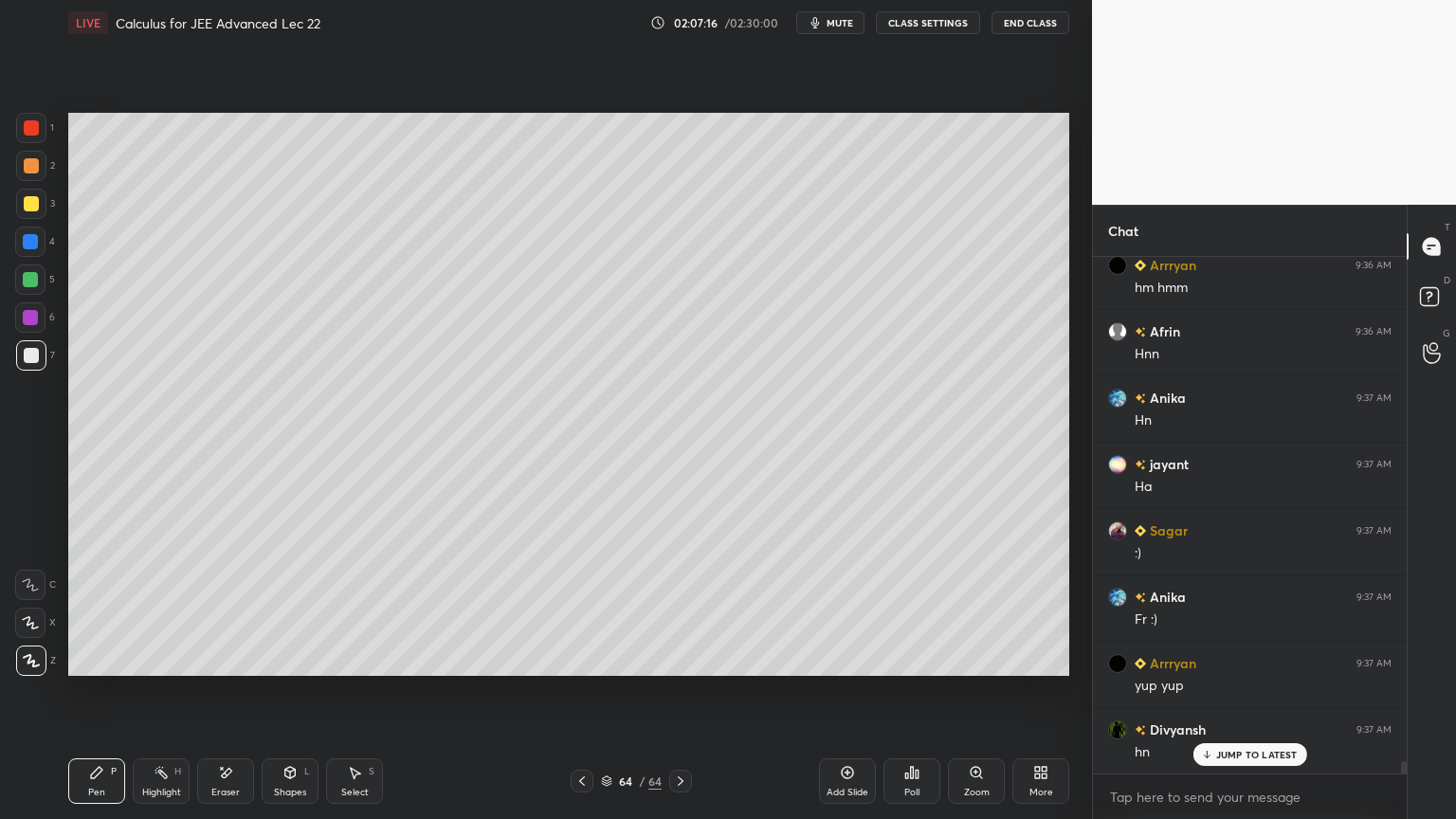 drag, startPoint x: 231, startPoint y: 787, endPoint x: 303, endPoint y: 703, distance: 110.634533 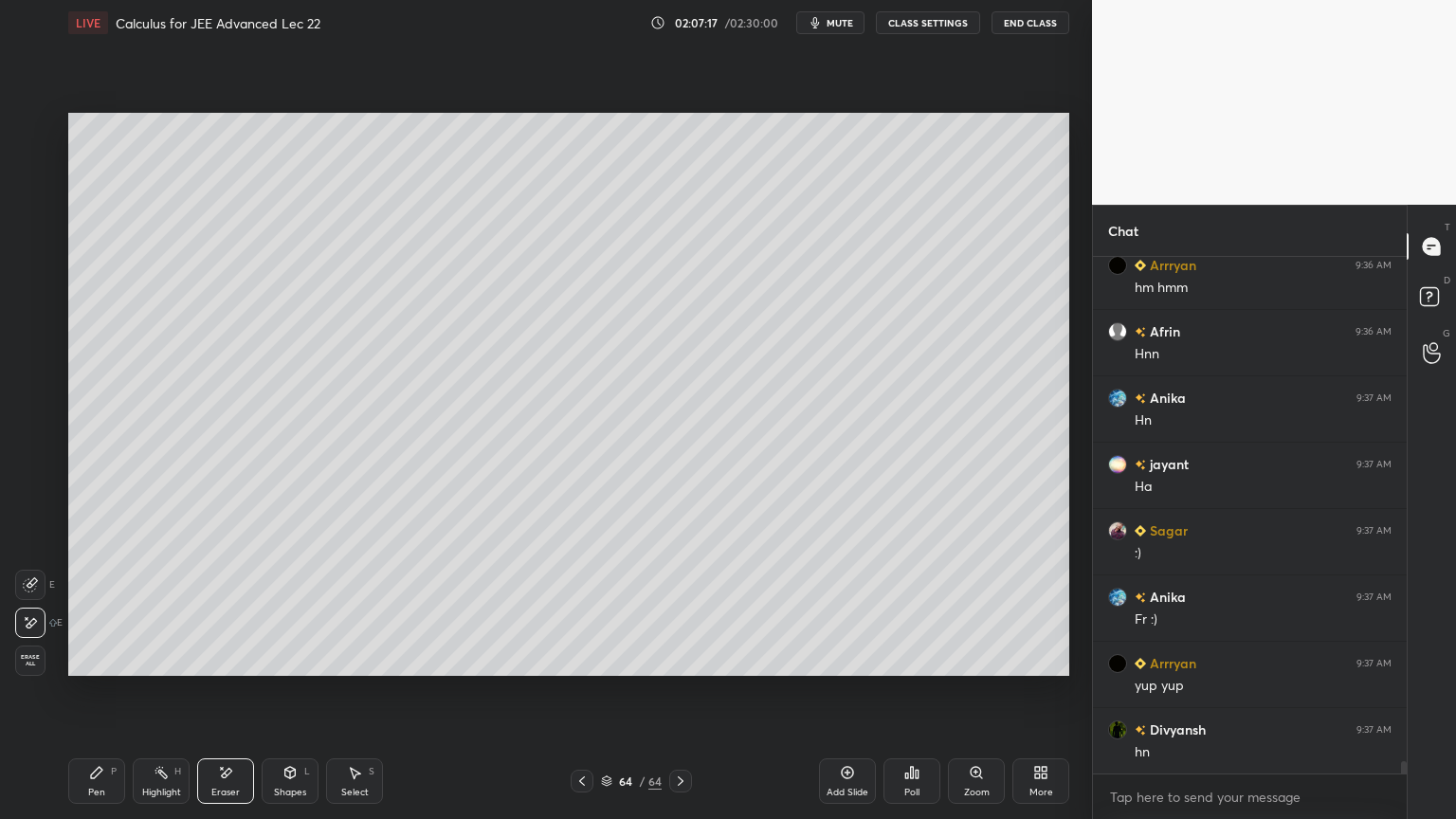 scroll, scrollTop: 20652, scrollLeft: 0, axis: vertical 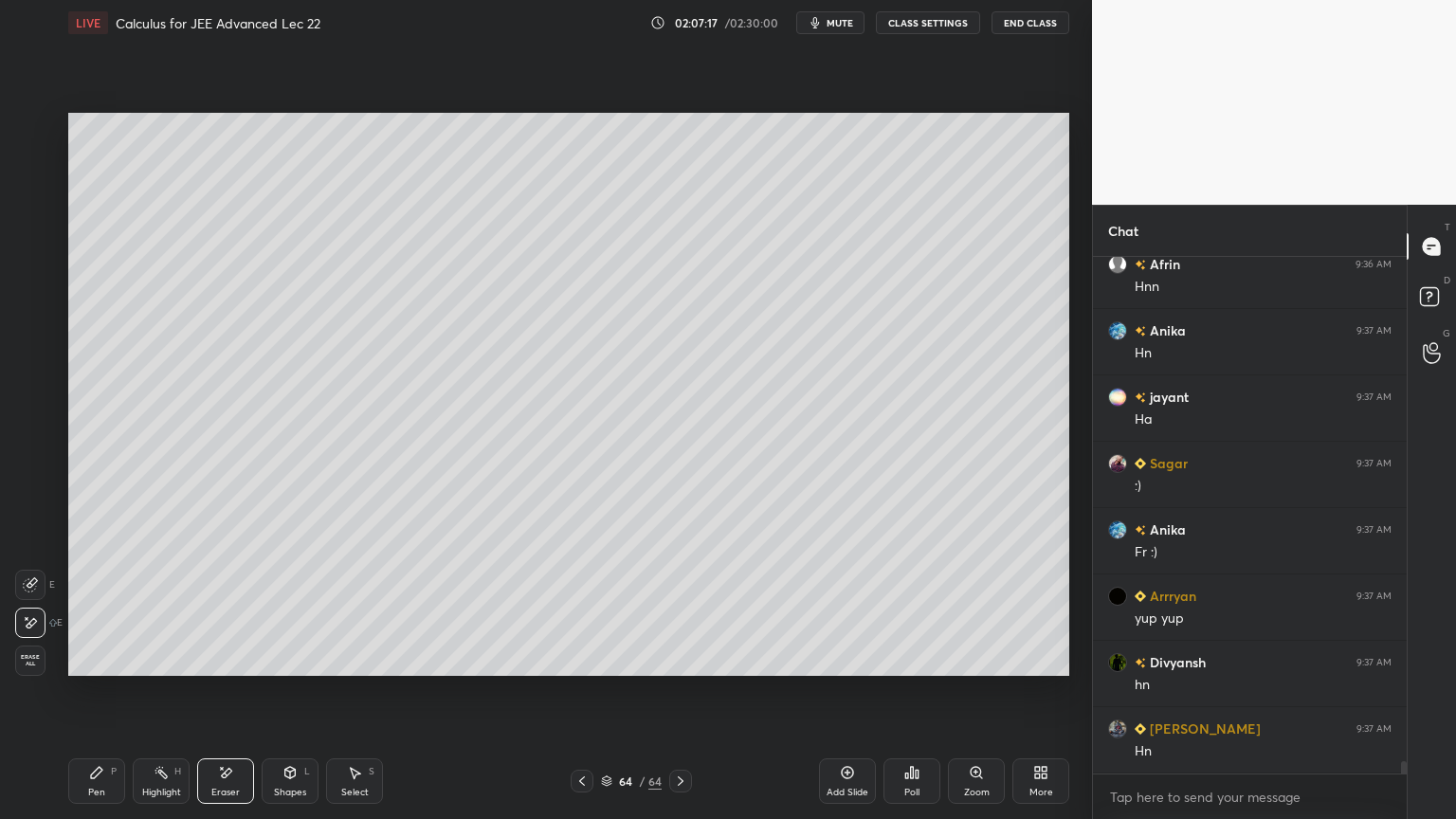 click on "Pen" at bounding box center (97, 792) 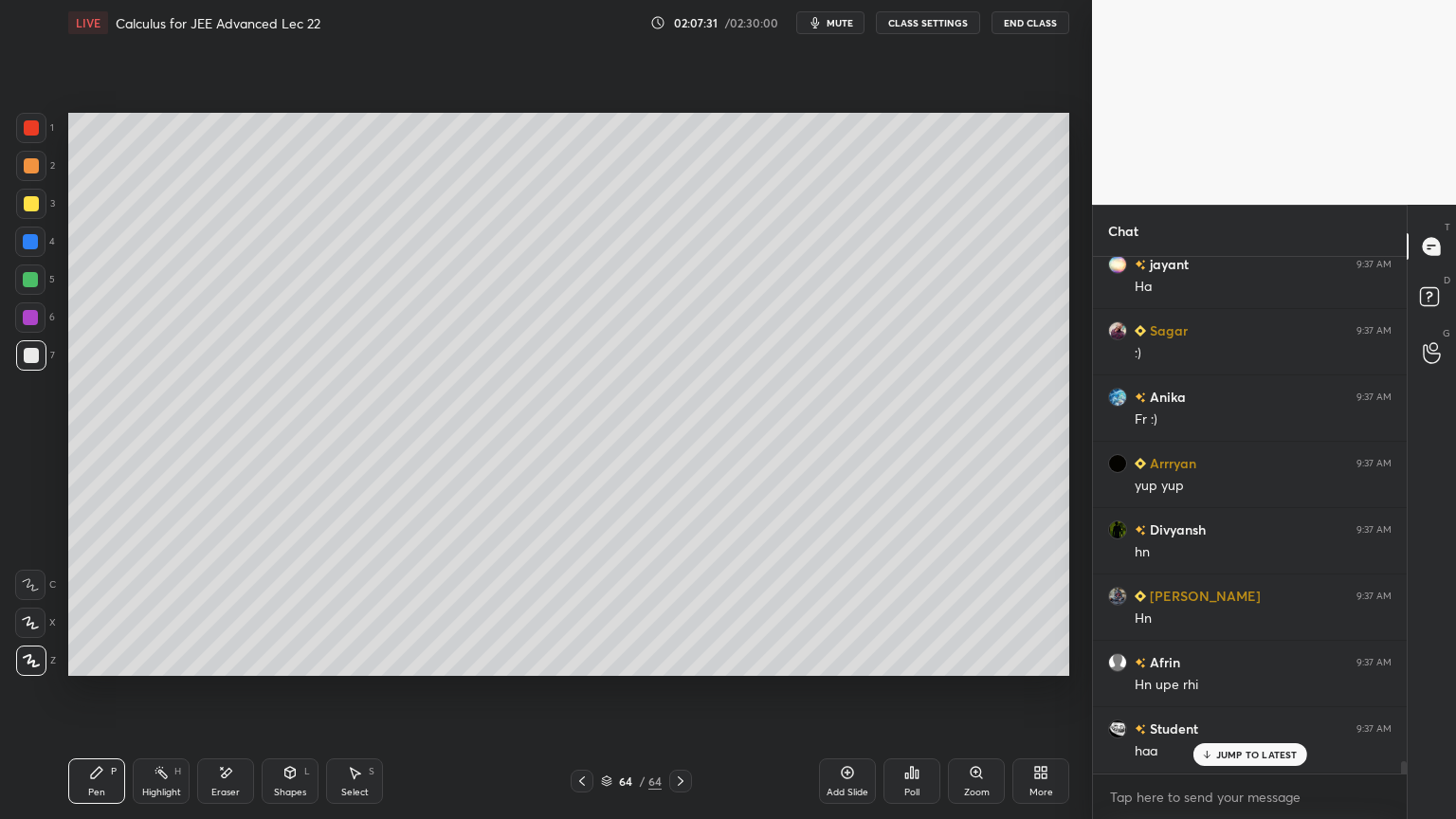 scroll, scrollTop: 20850, scrollLeft: 0, axis: vertical 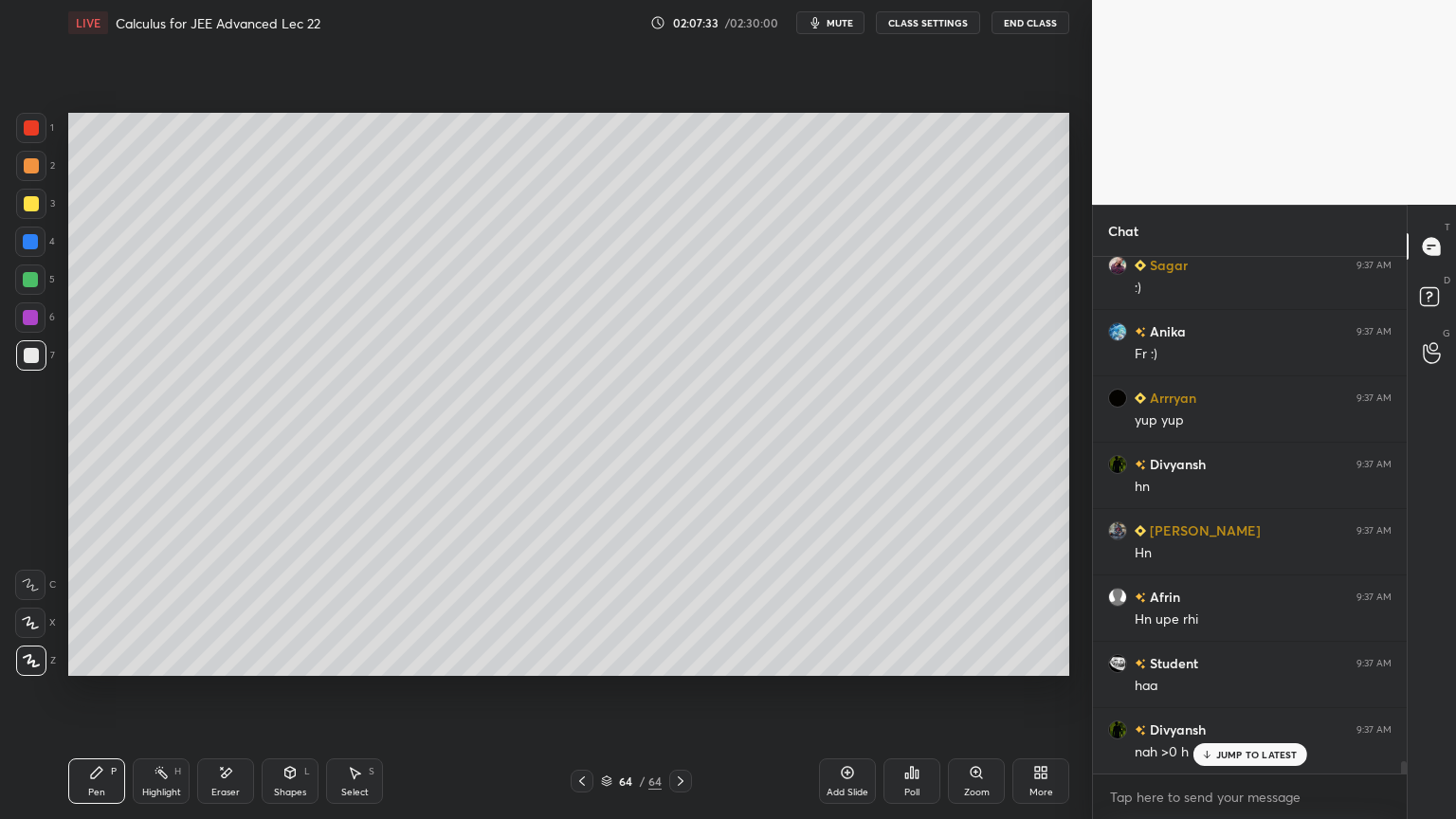 click on "Eraser" at bounding box center [226, 781] 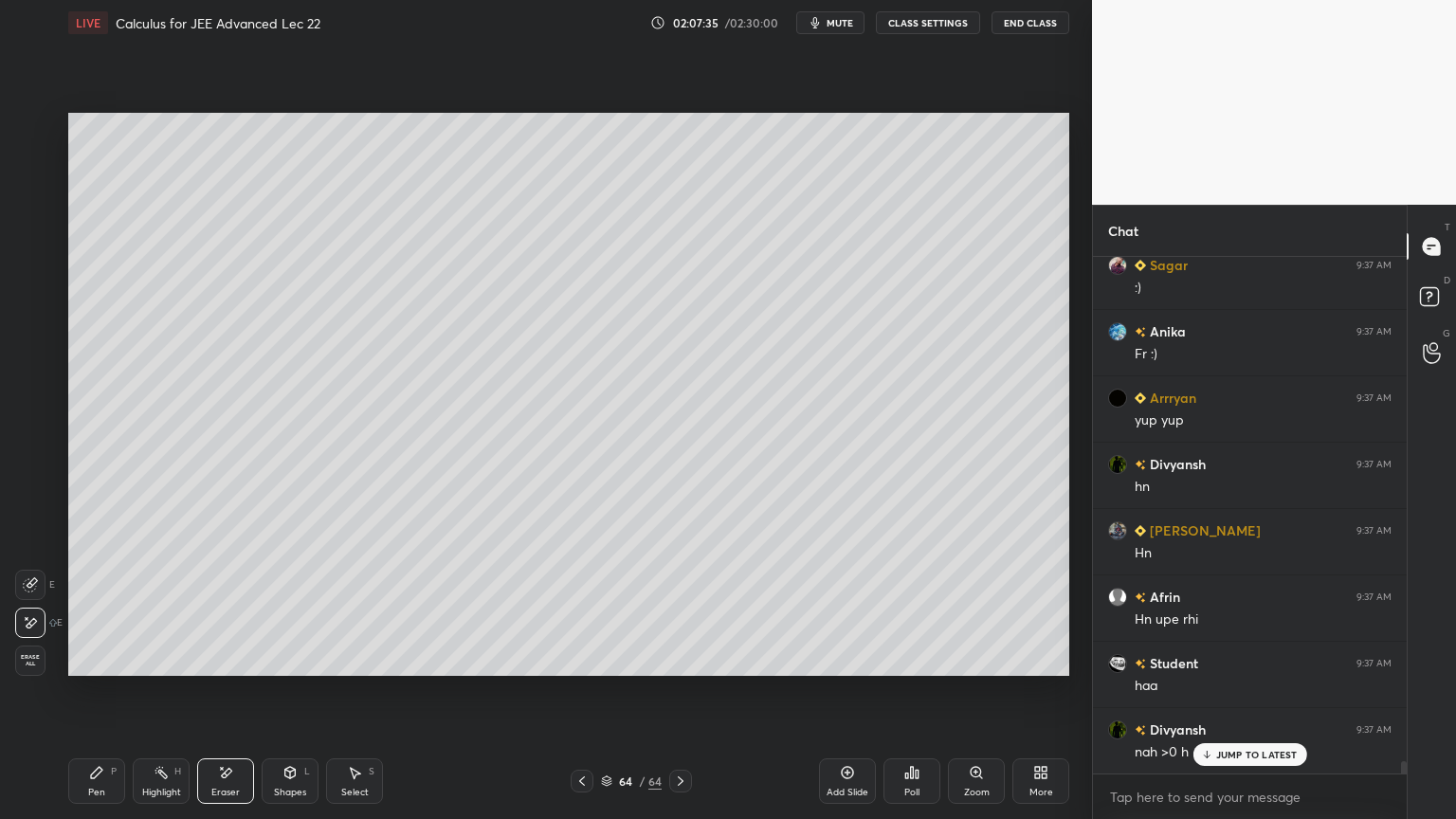 click on "P" at bounding box center (114, 772) 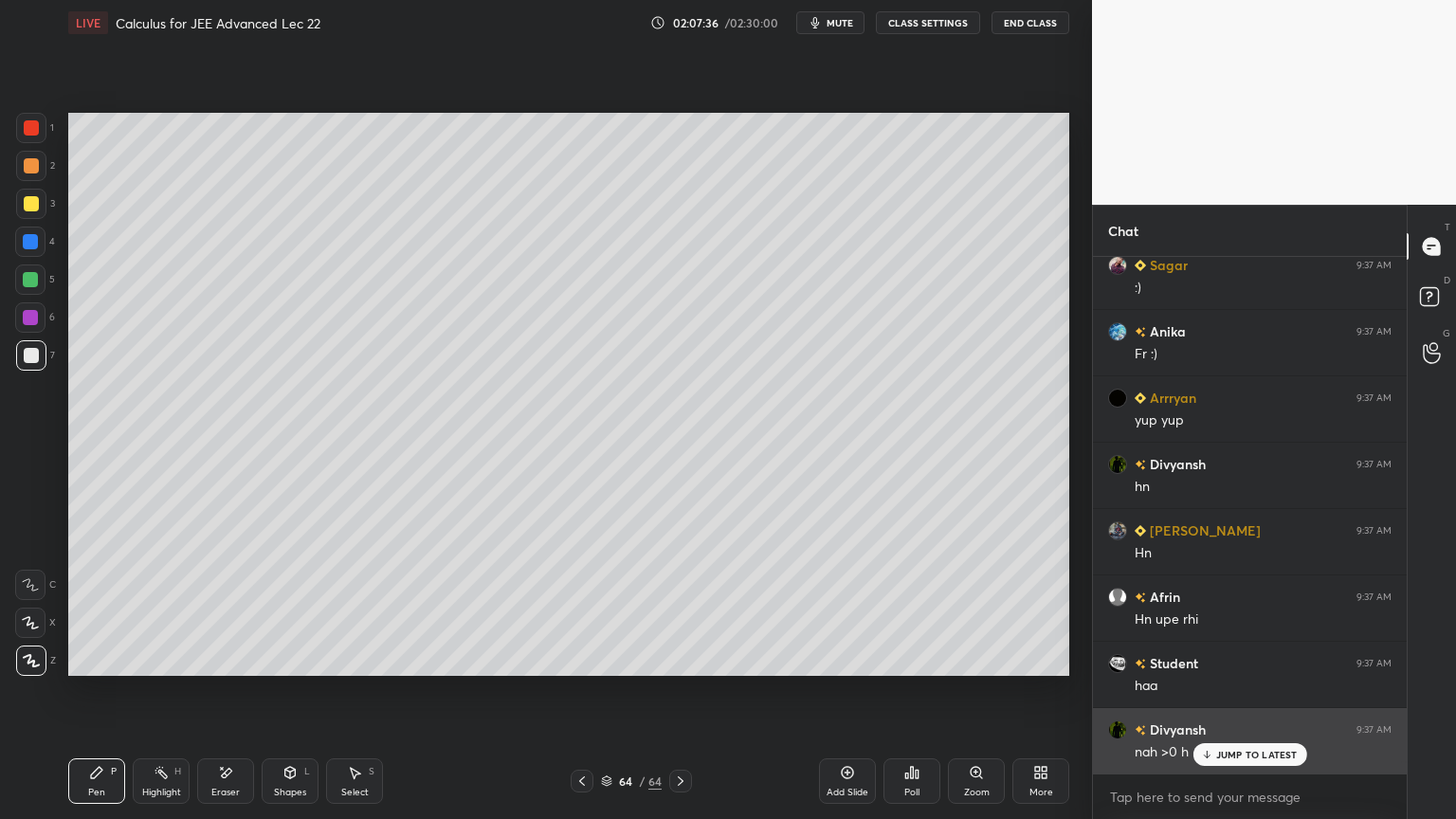 click on "JUMP TO LATEST" at bounding box center [1249, 755] 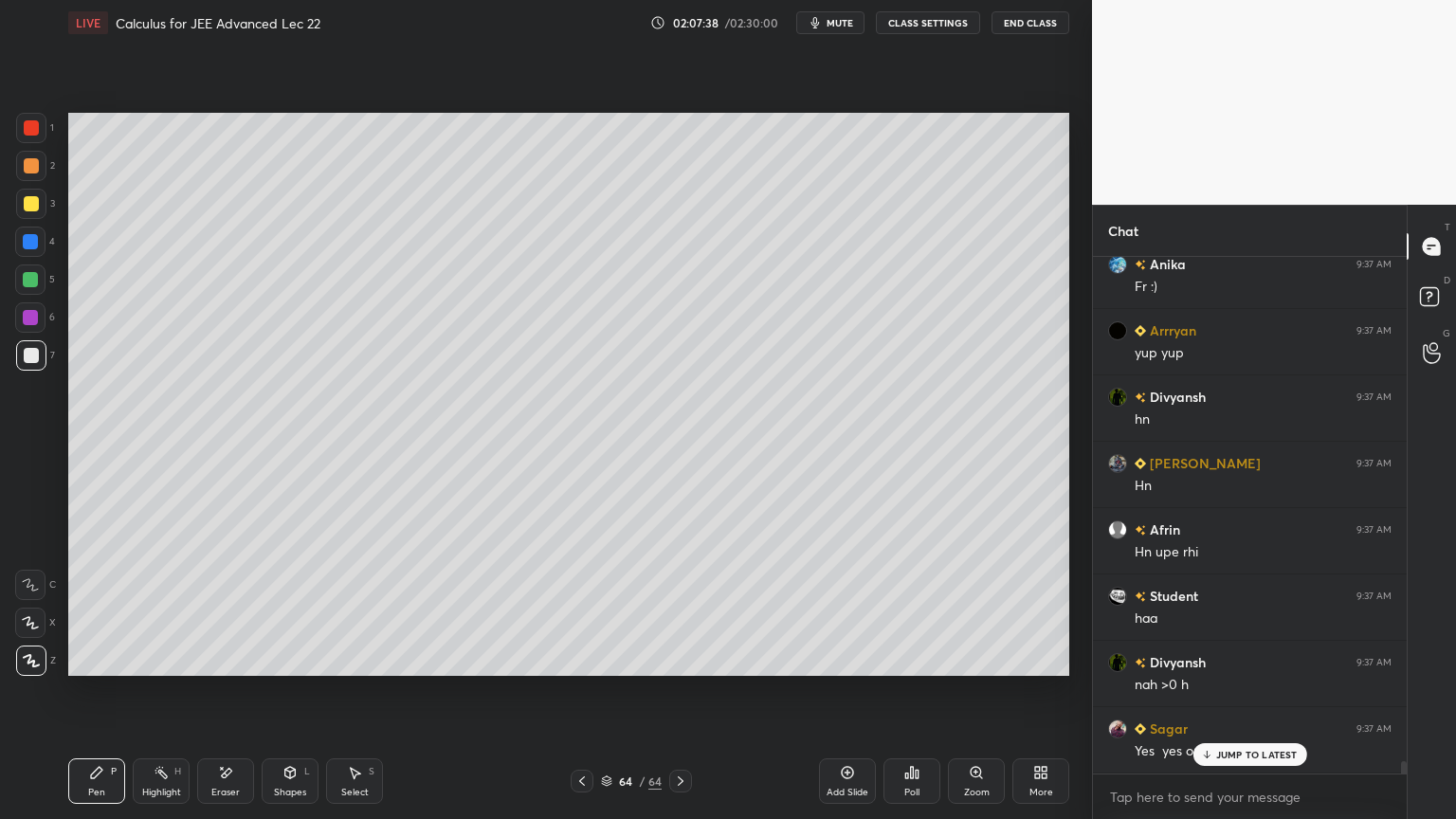 scroll, scrollTop: 20983, scrollLeft: 0, axis: vertical 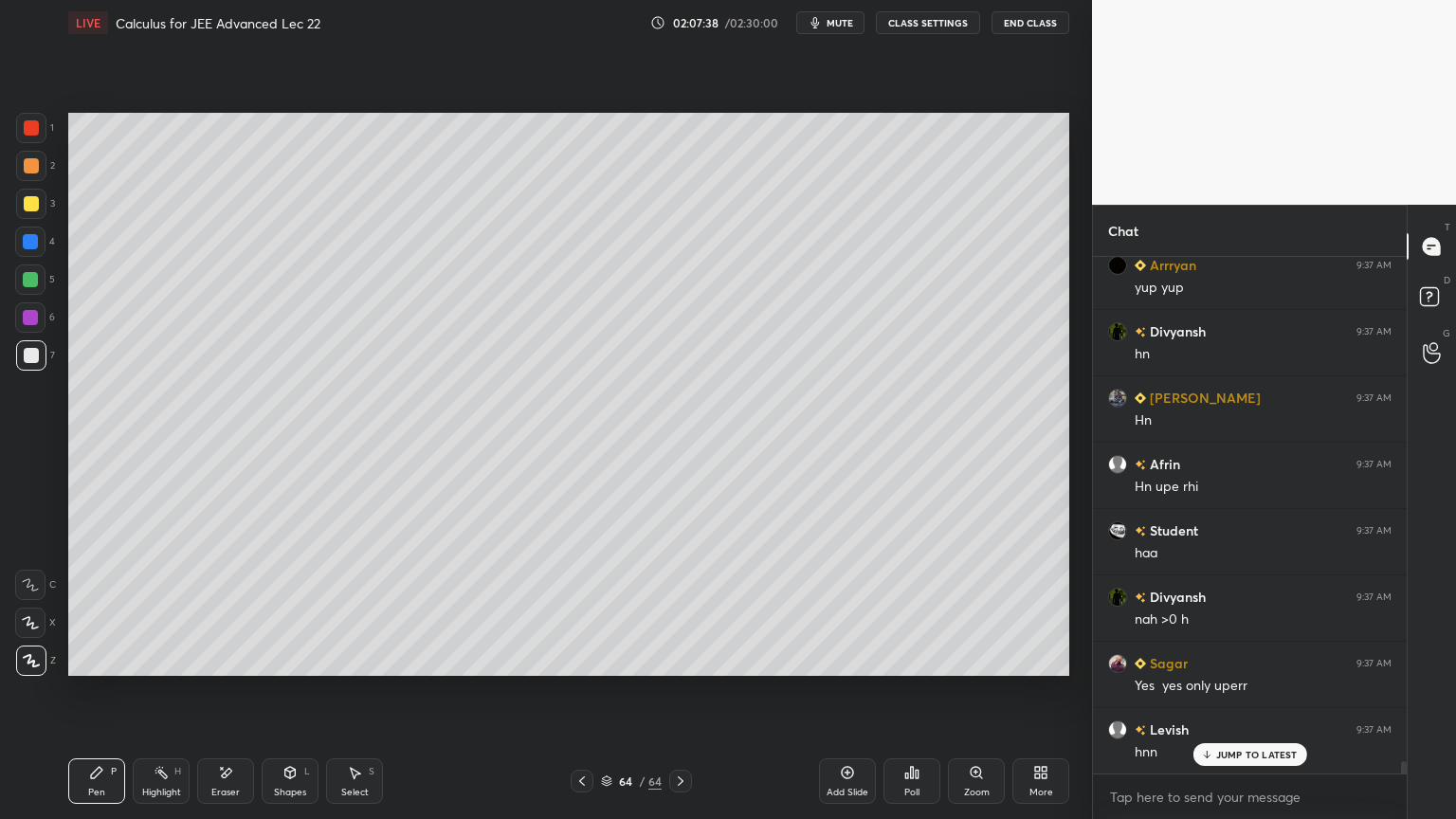 click on "Eraser" at bounding box center (226, 792) 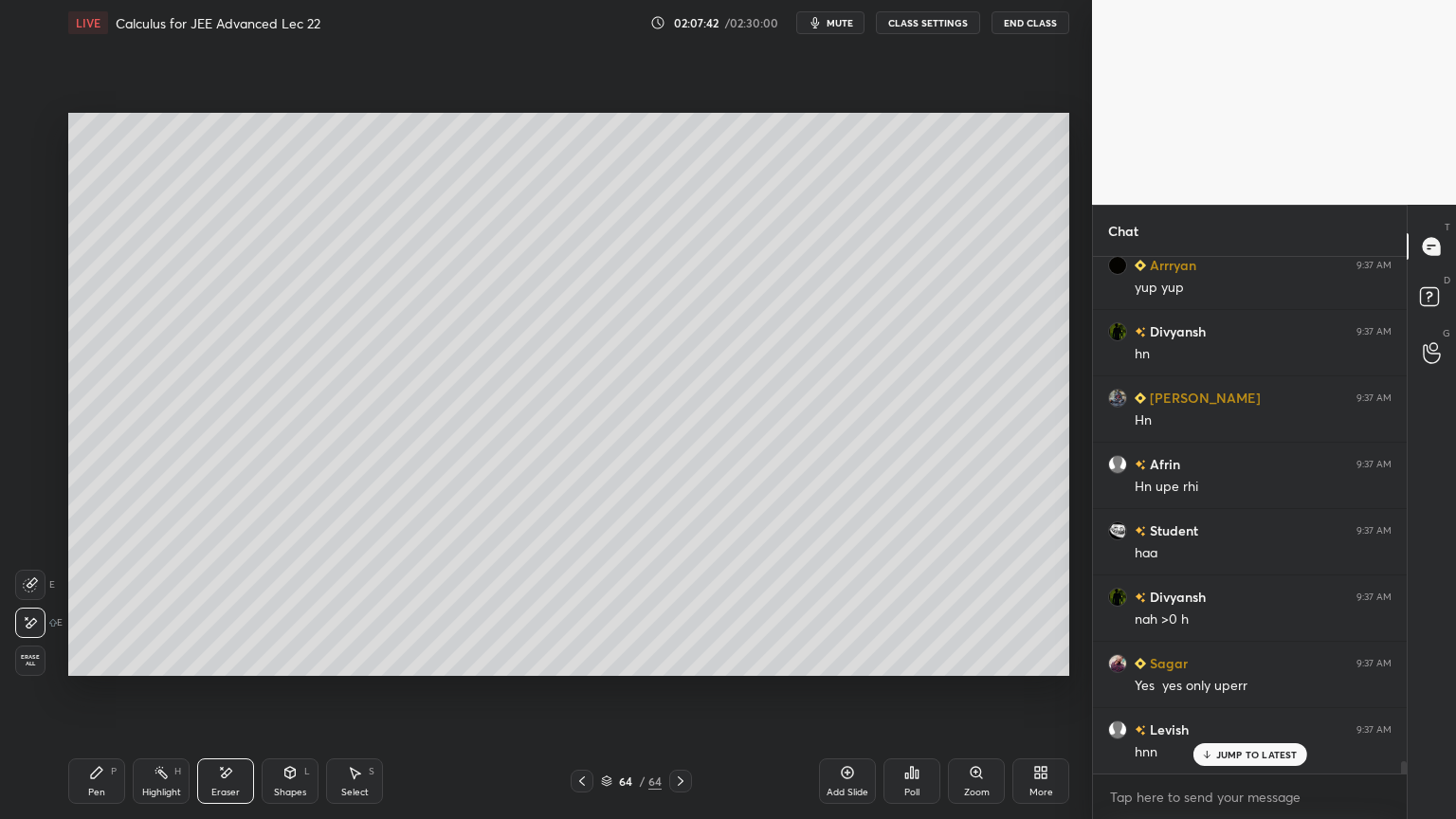 click 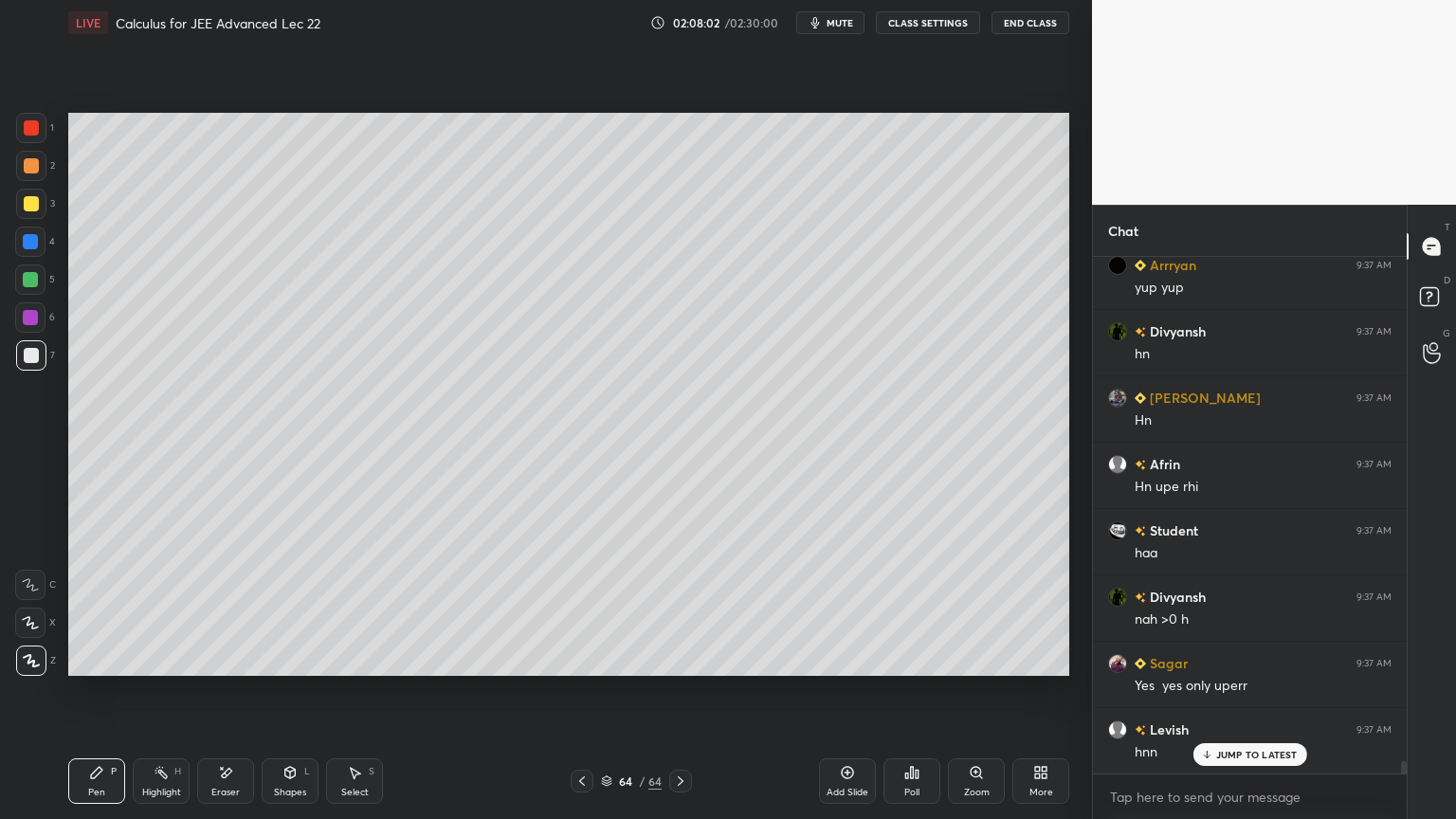 drag, startPoint x: 225, startPoint y: 792, endPoint x: 285, endPoint y: 750, distance: 73.23933 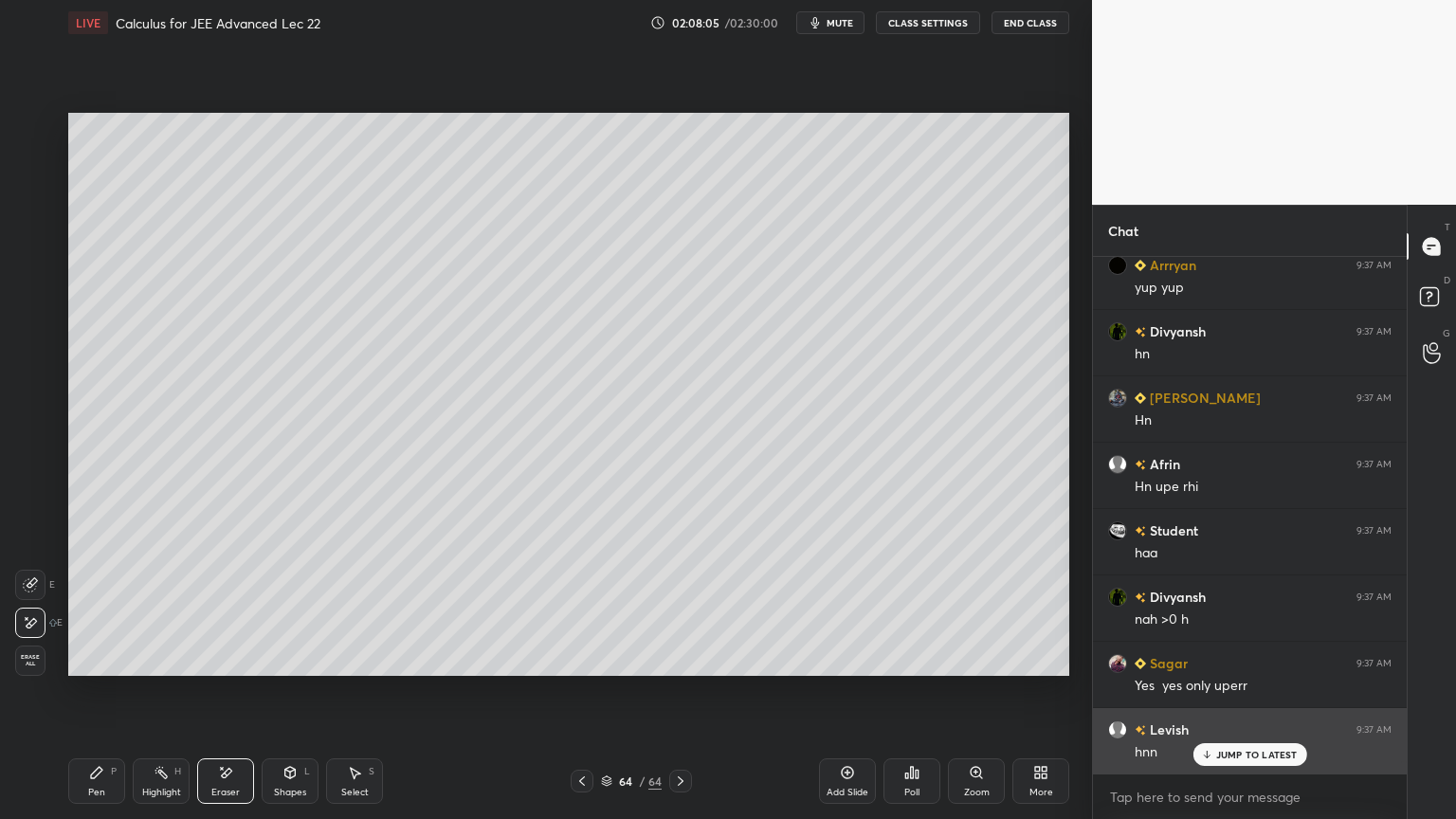 click on "JUMP TO LATEST" at bounding box center (1257, 755) 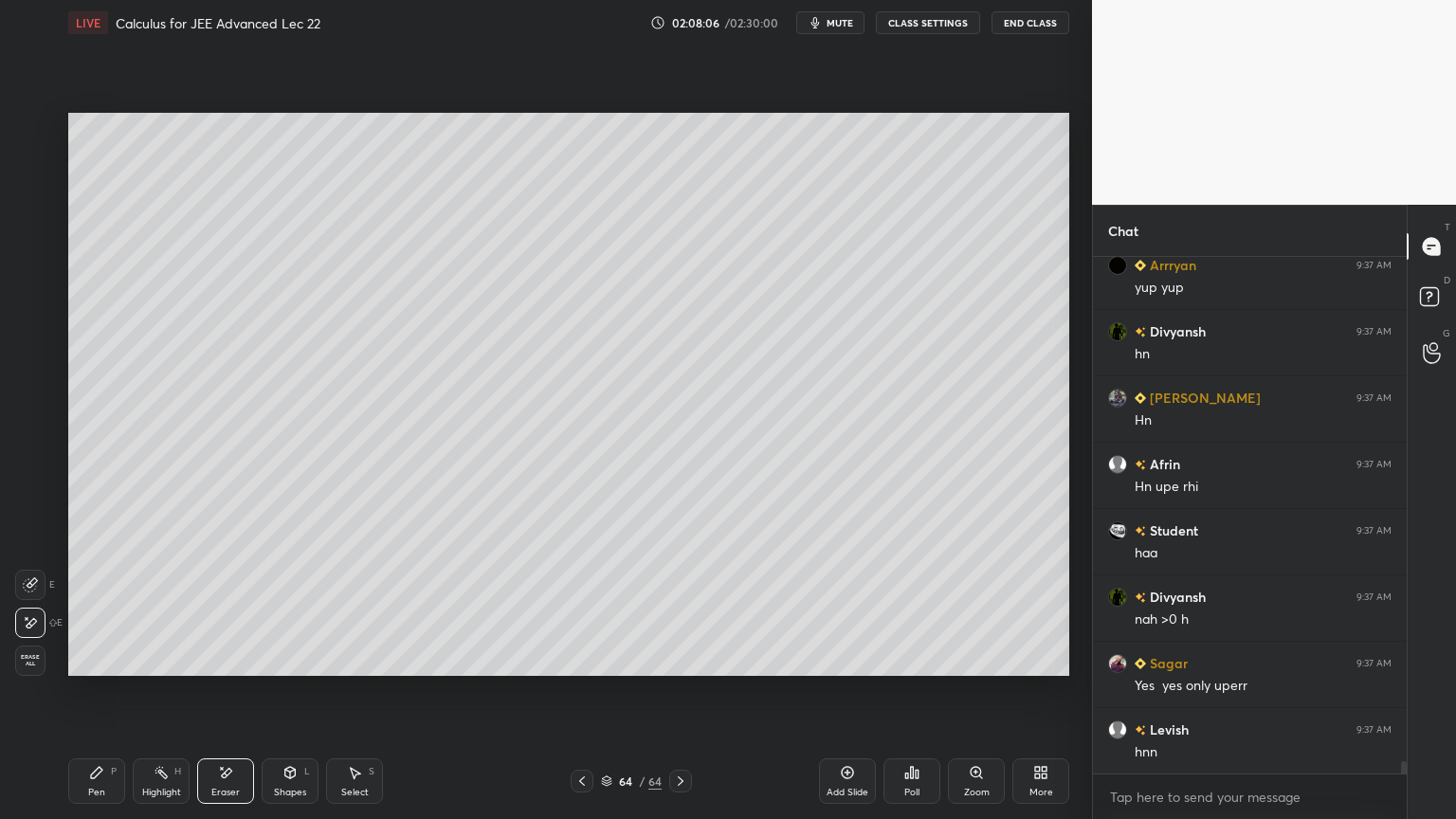 click 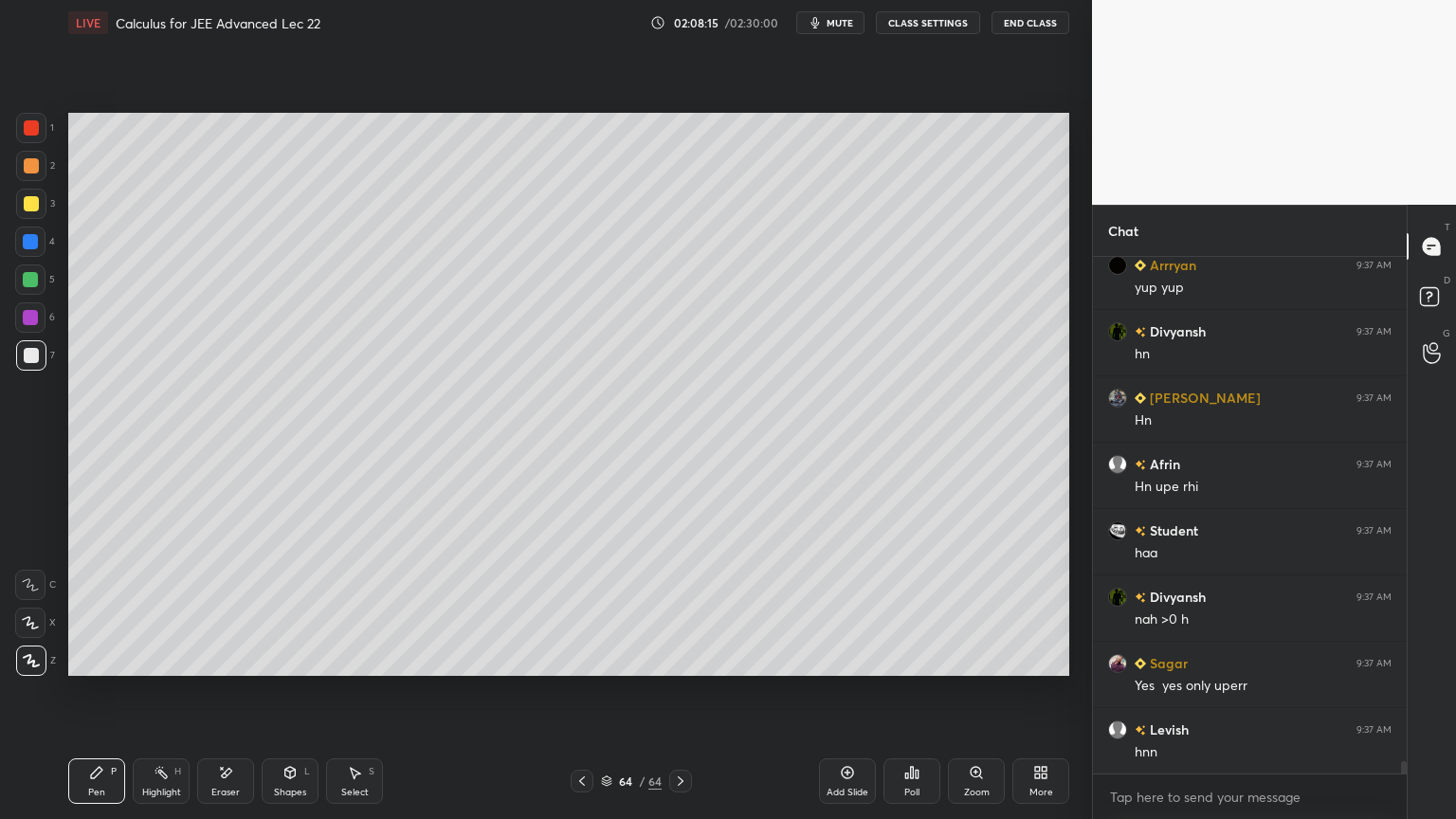 click on "Eraser" at bounding box center [226, 781] 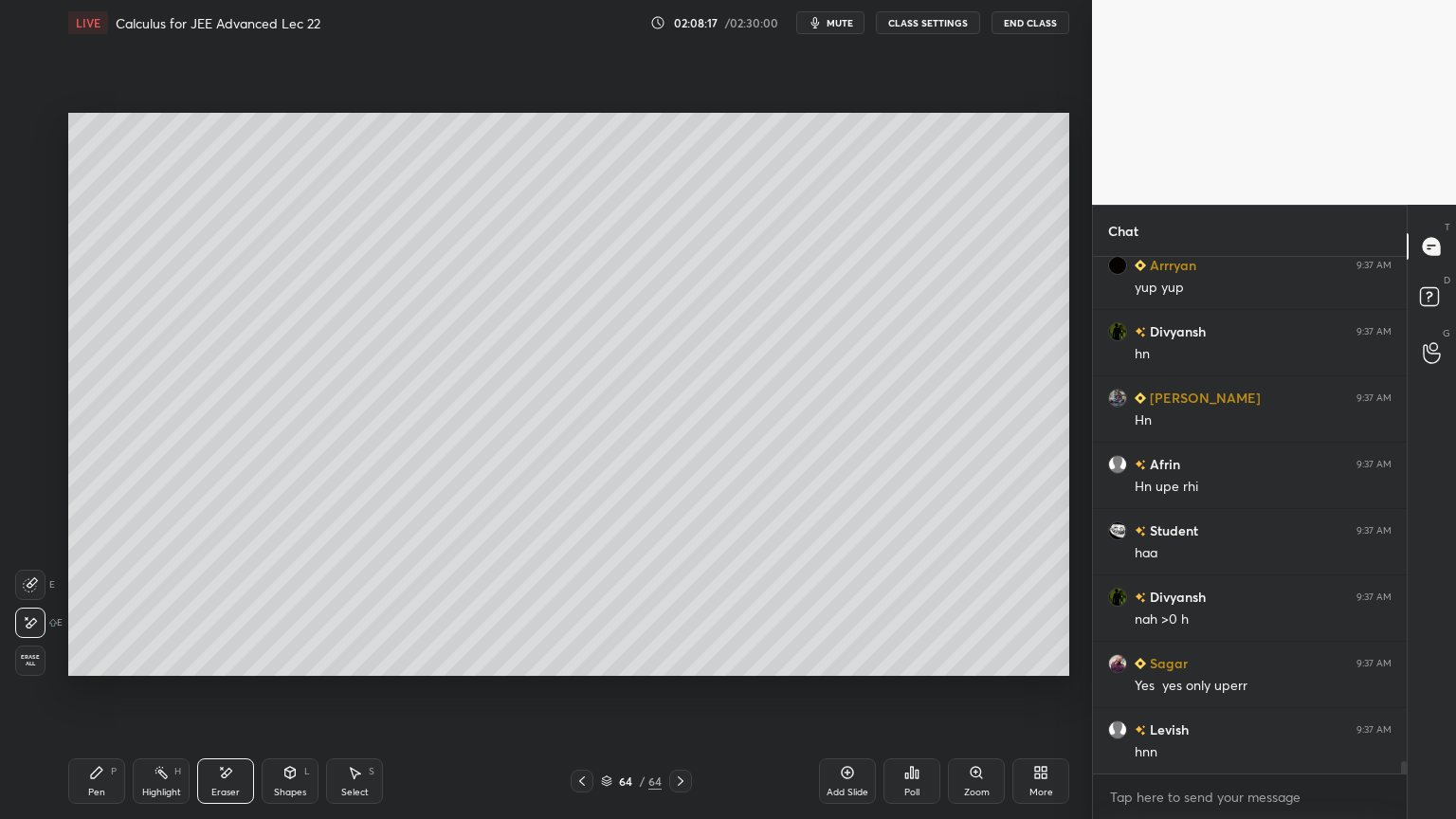 scroll, scrollTop: 21050, scrollLeft: 0, axis: vertical 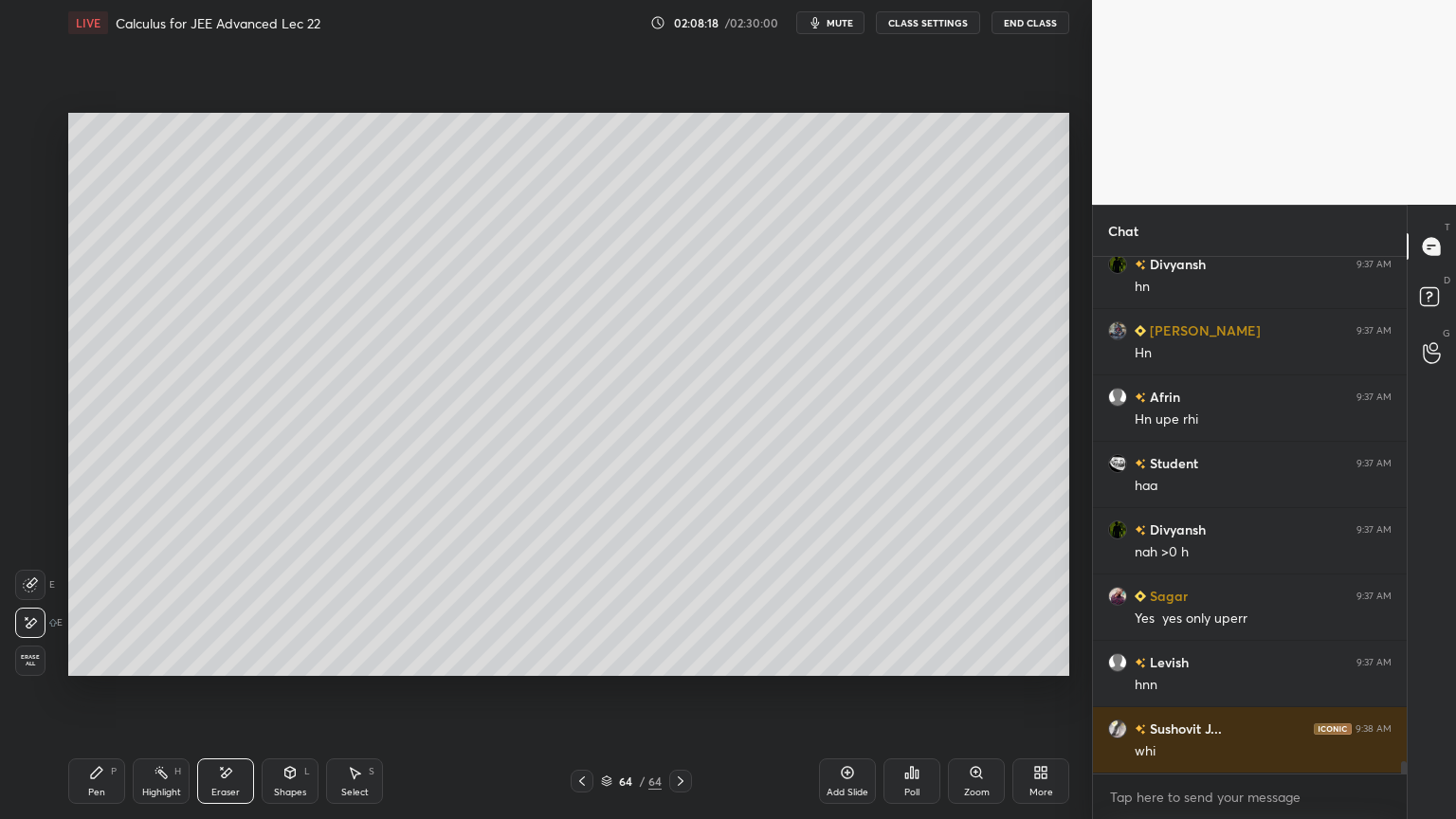 click 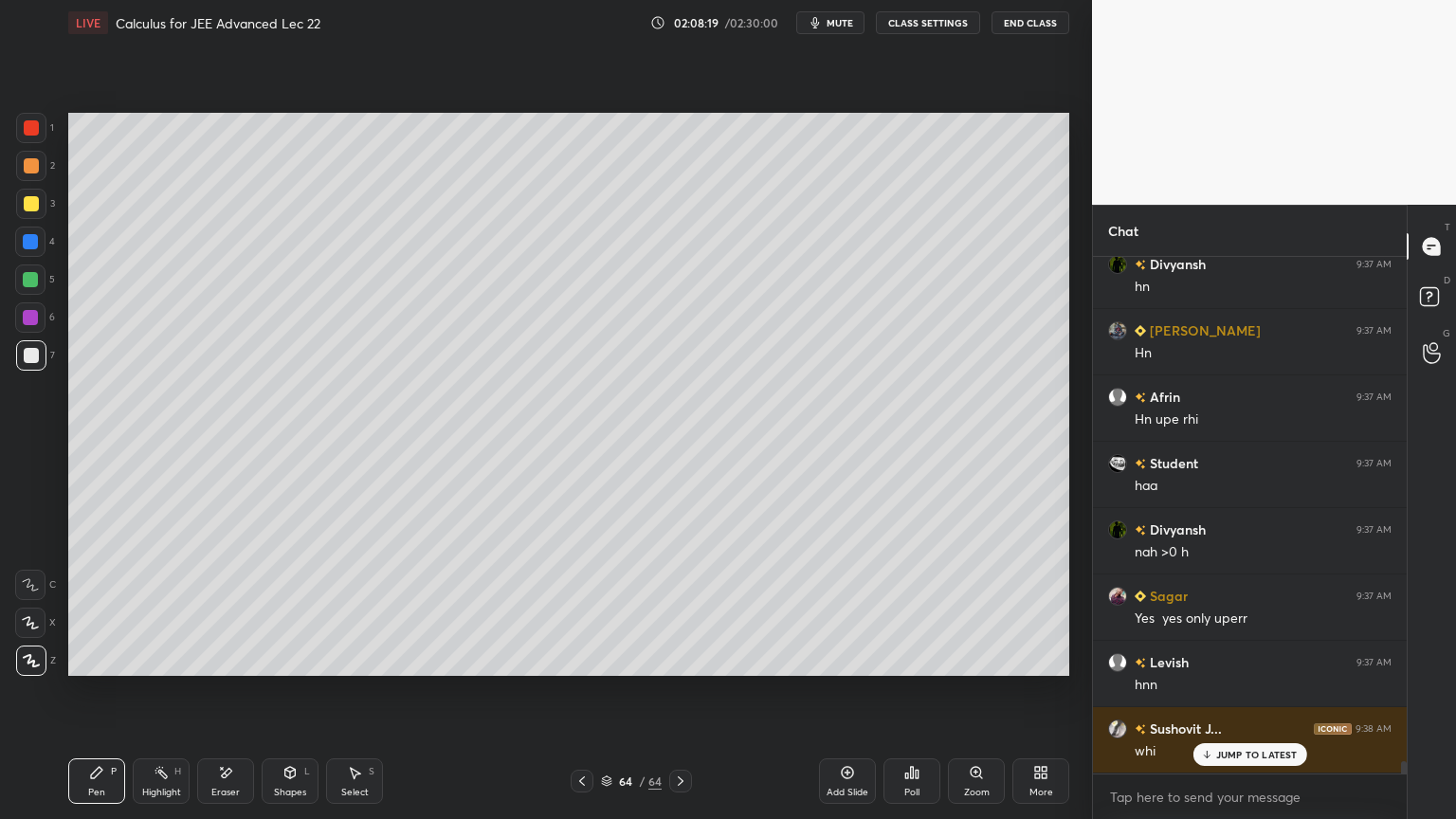 scroll, scrollTop: 21116, scrollLeft: 0, axis: vertical 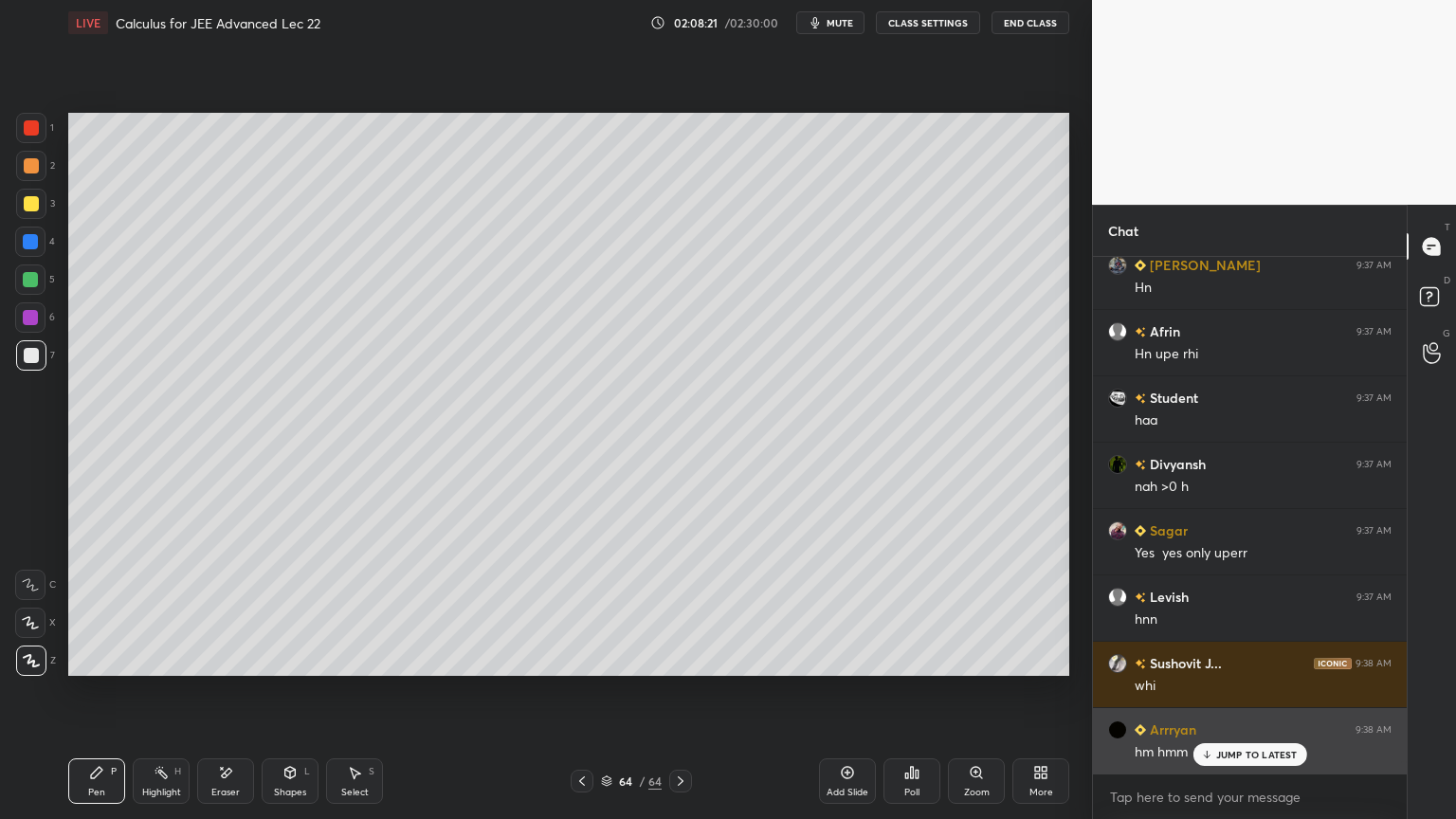 click on "JUMP TO LATEST" at bounding box center [1249, 755] 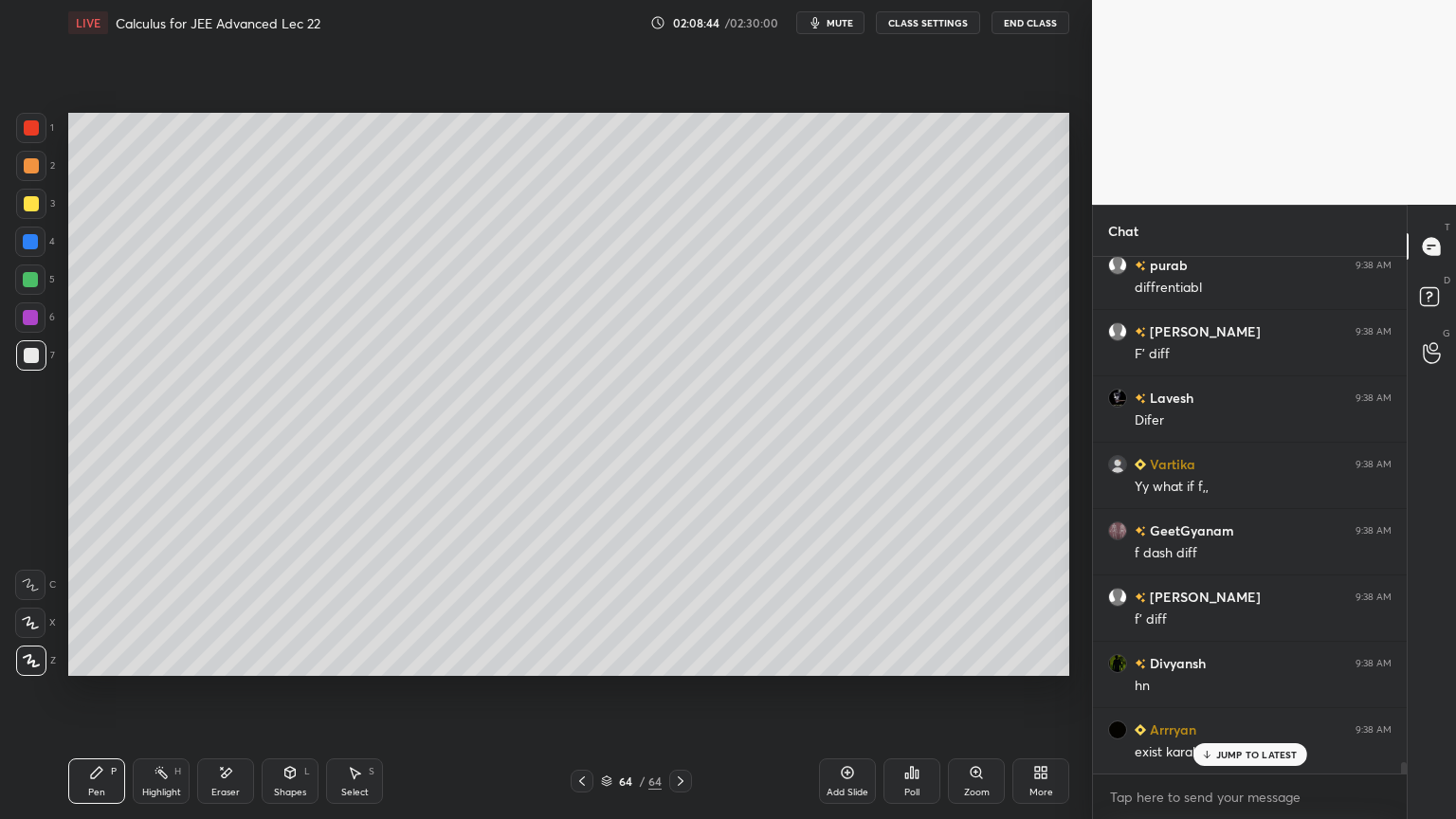 scroll, scrollTop: 22112, scrollLeft: 0, axis: vertical 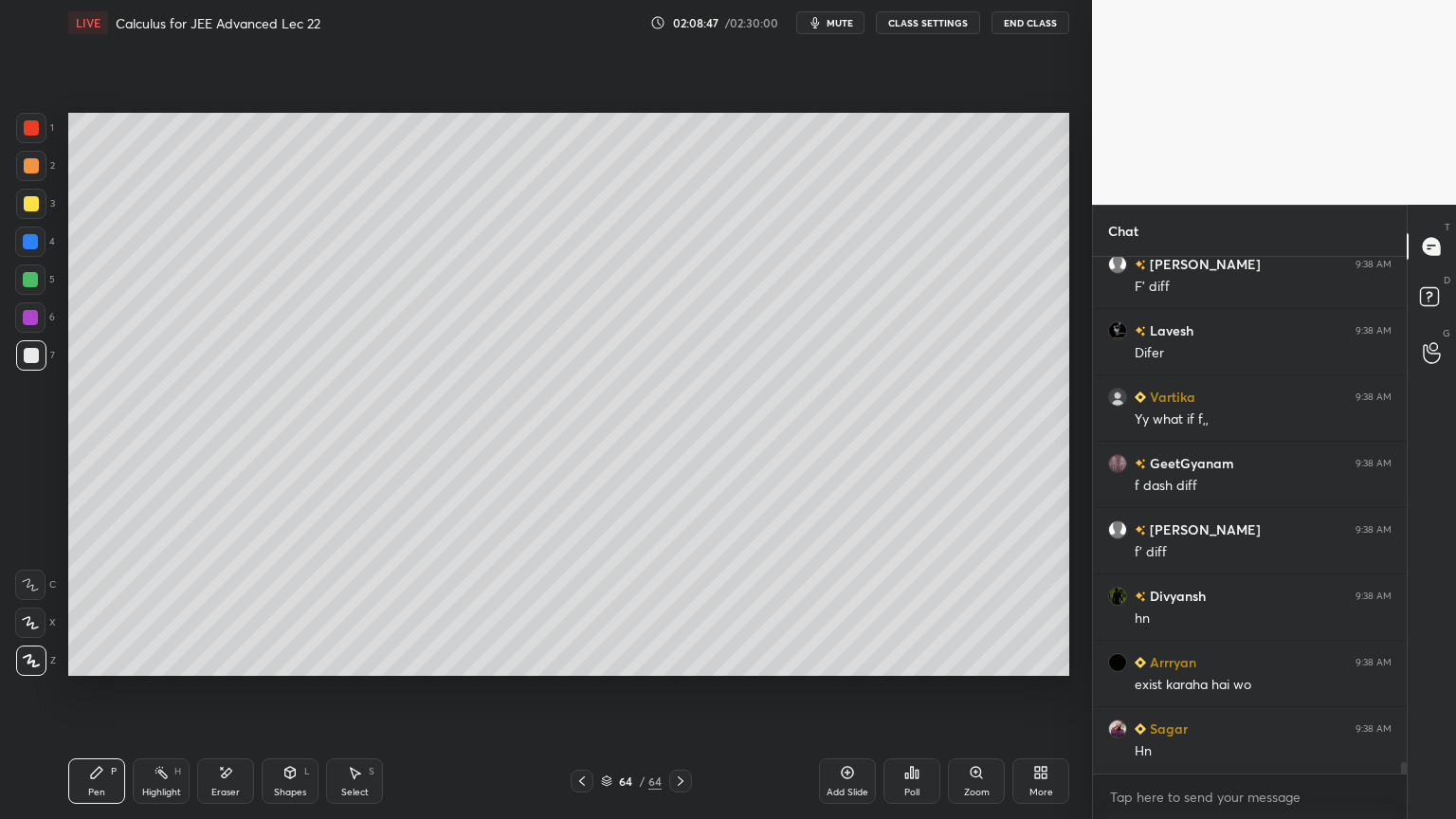 click on "Eraser" at bounding box center [226, 792] 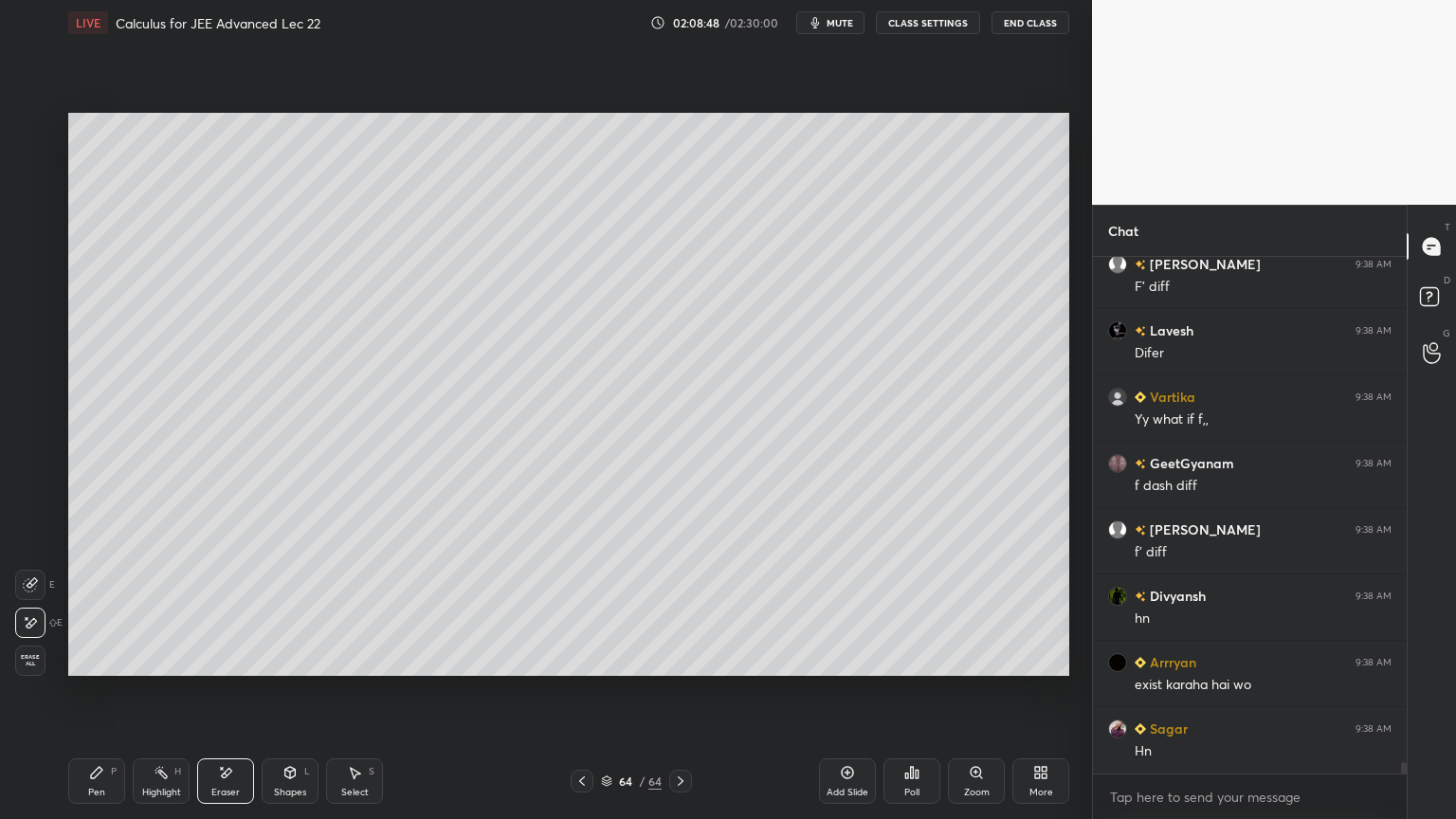 scroll, scrollTop: 22177, scrollLeft: 0, axis: vertical 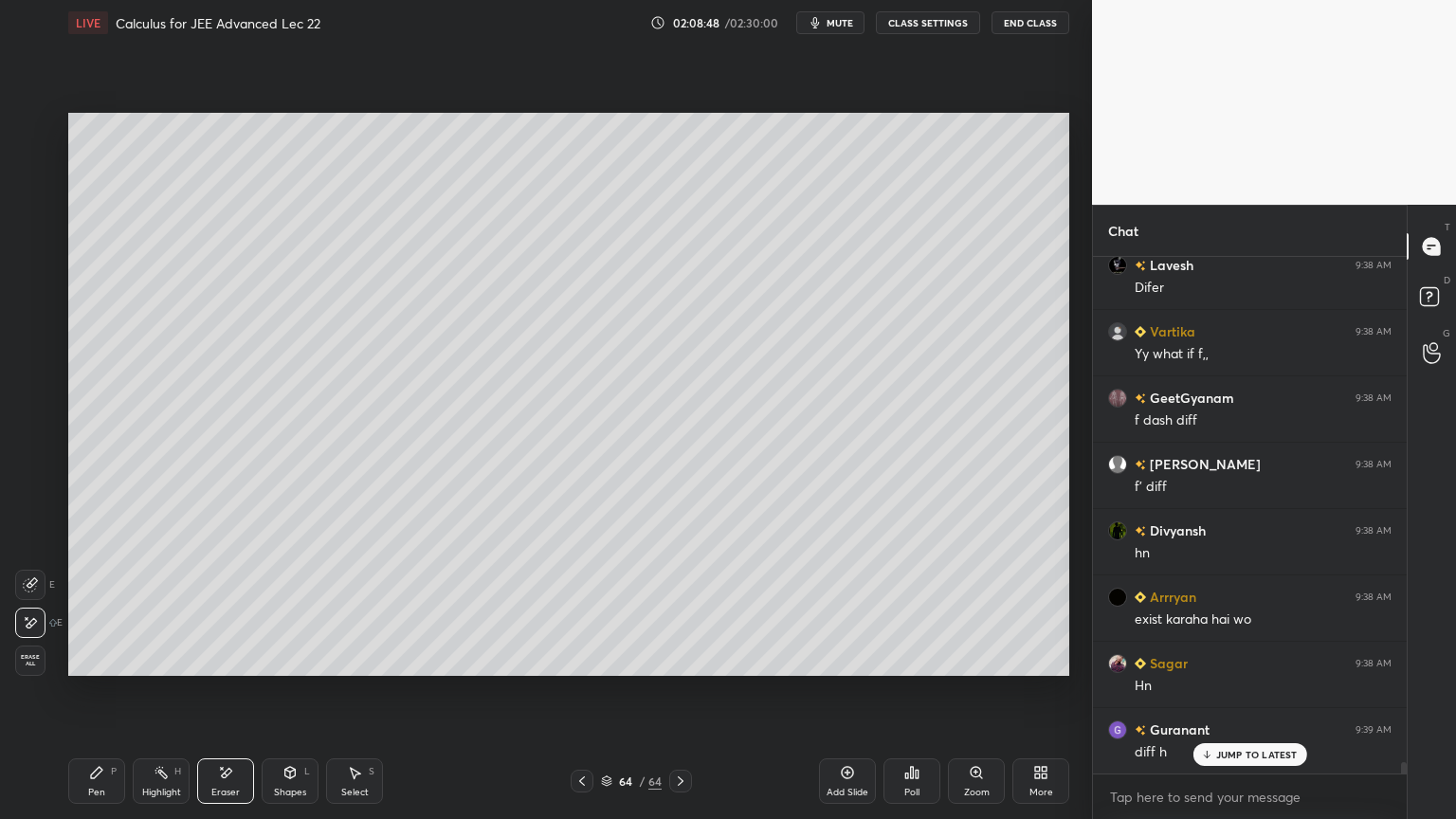 drag, startPoint x: 128, startPoint y: 755, endPoint x: 157, endPoint y: 762, distance: 29.832868 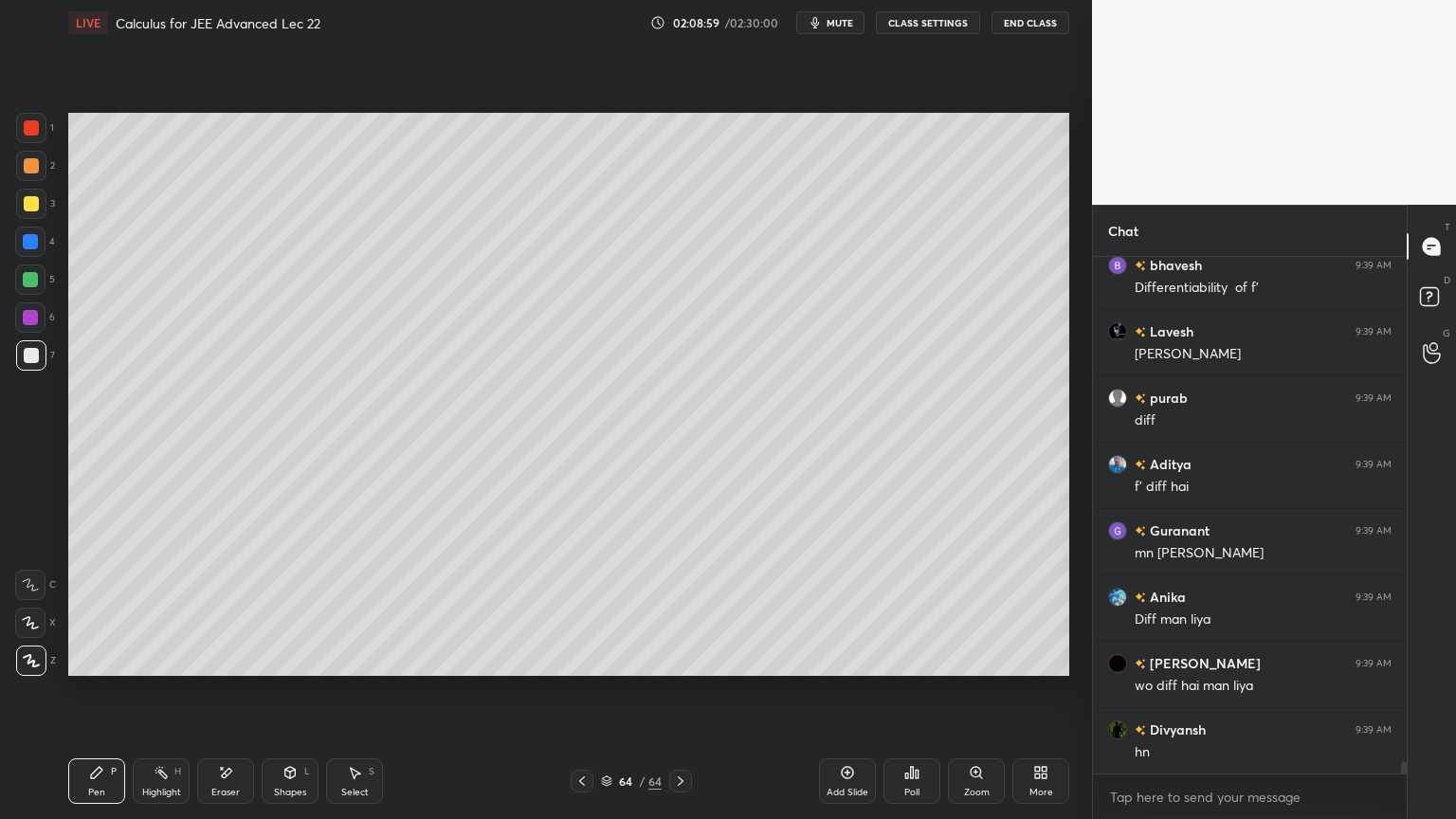 scroll, scrollTop: 22776, scrollLeft: 0, axis: vertical 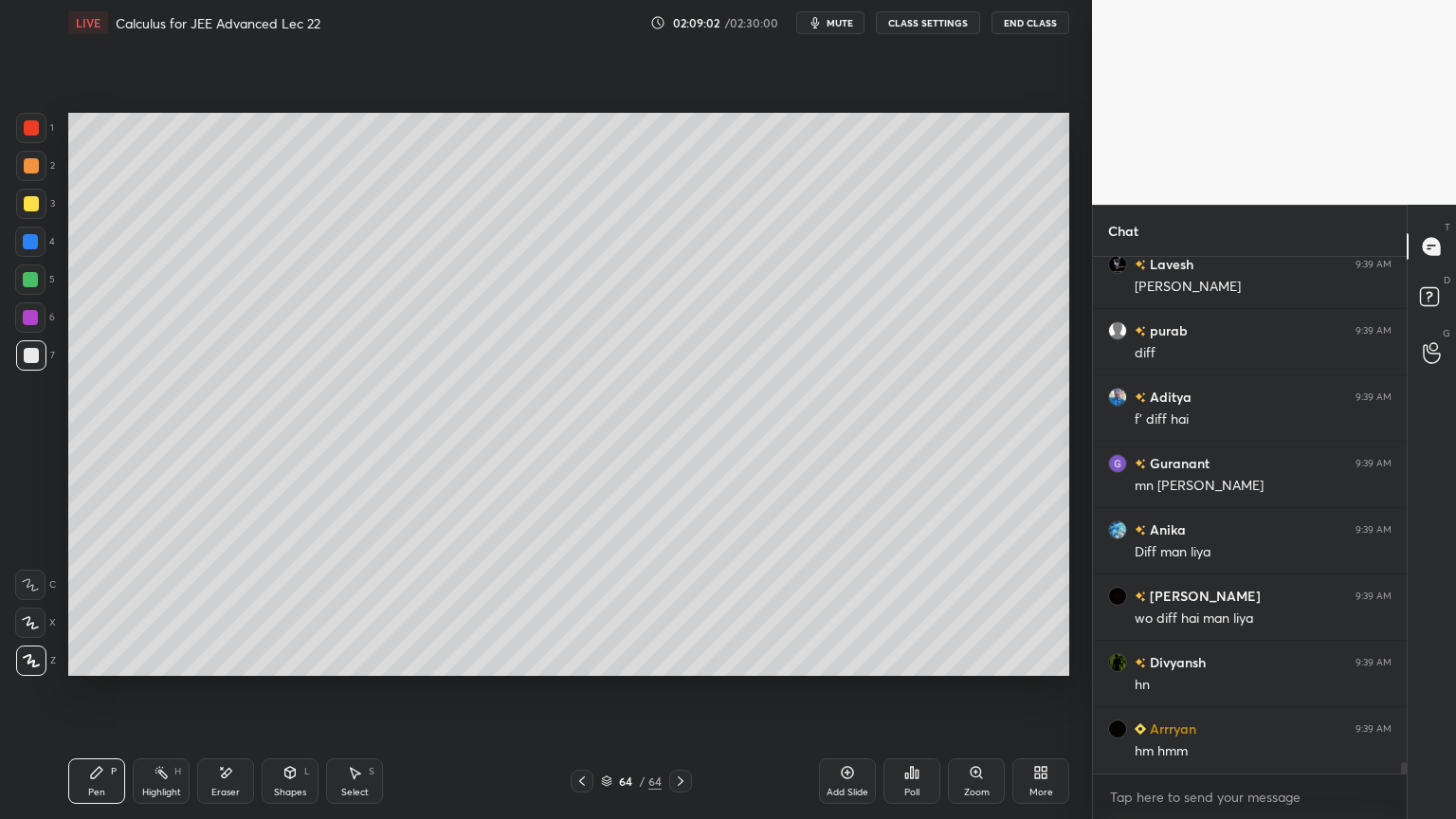 drag, startPoint x: 846, startPoint y: 778, endPoint x: 797, endPoint y: 754, distance: 54.561891 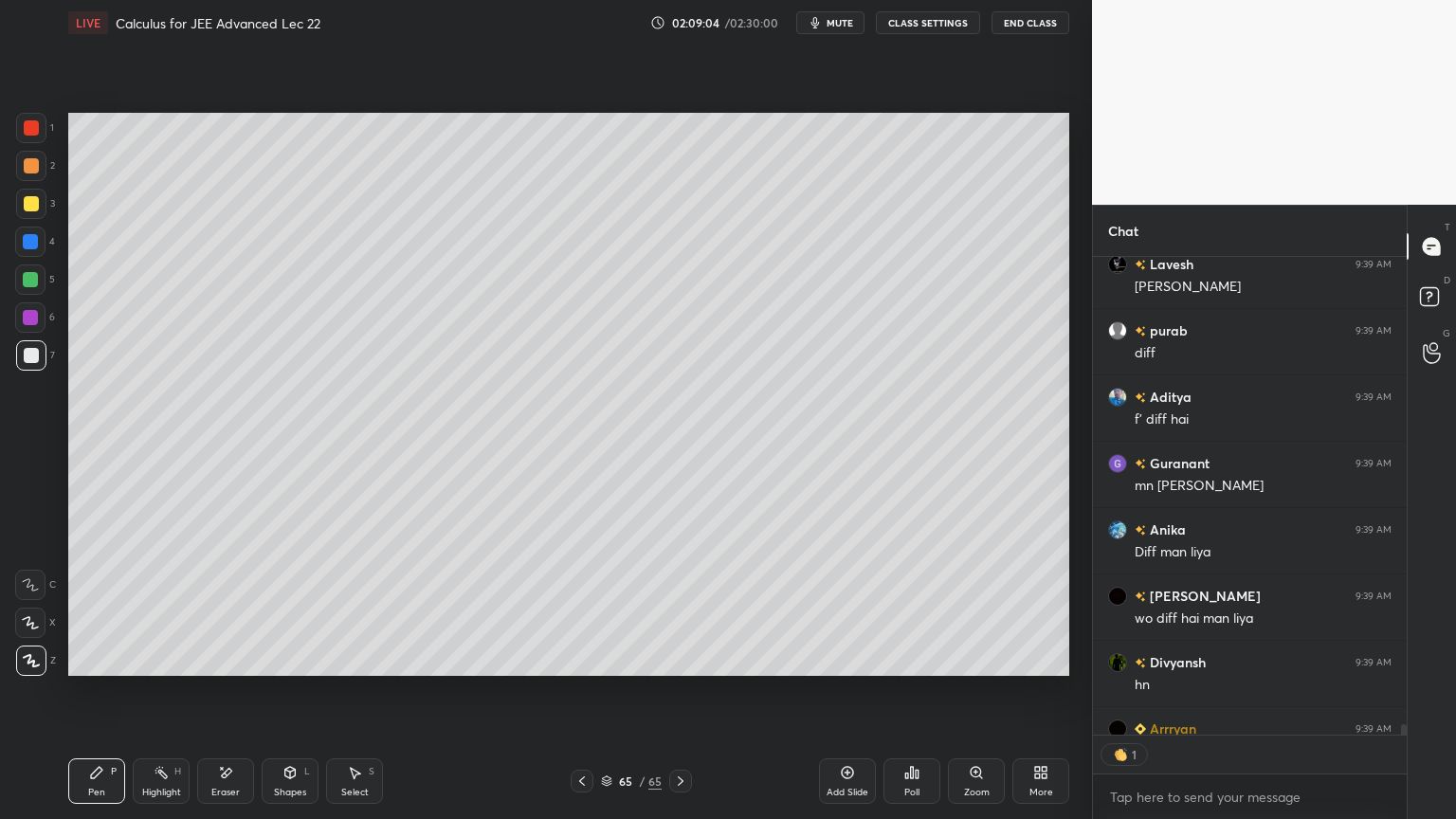 scroll, scrollTop: 473, scrollLeft: 308, axis: both 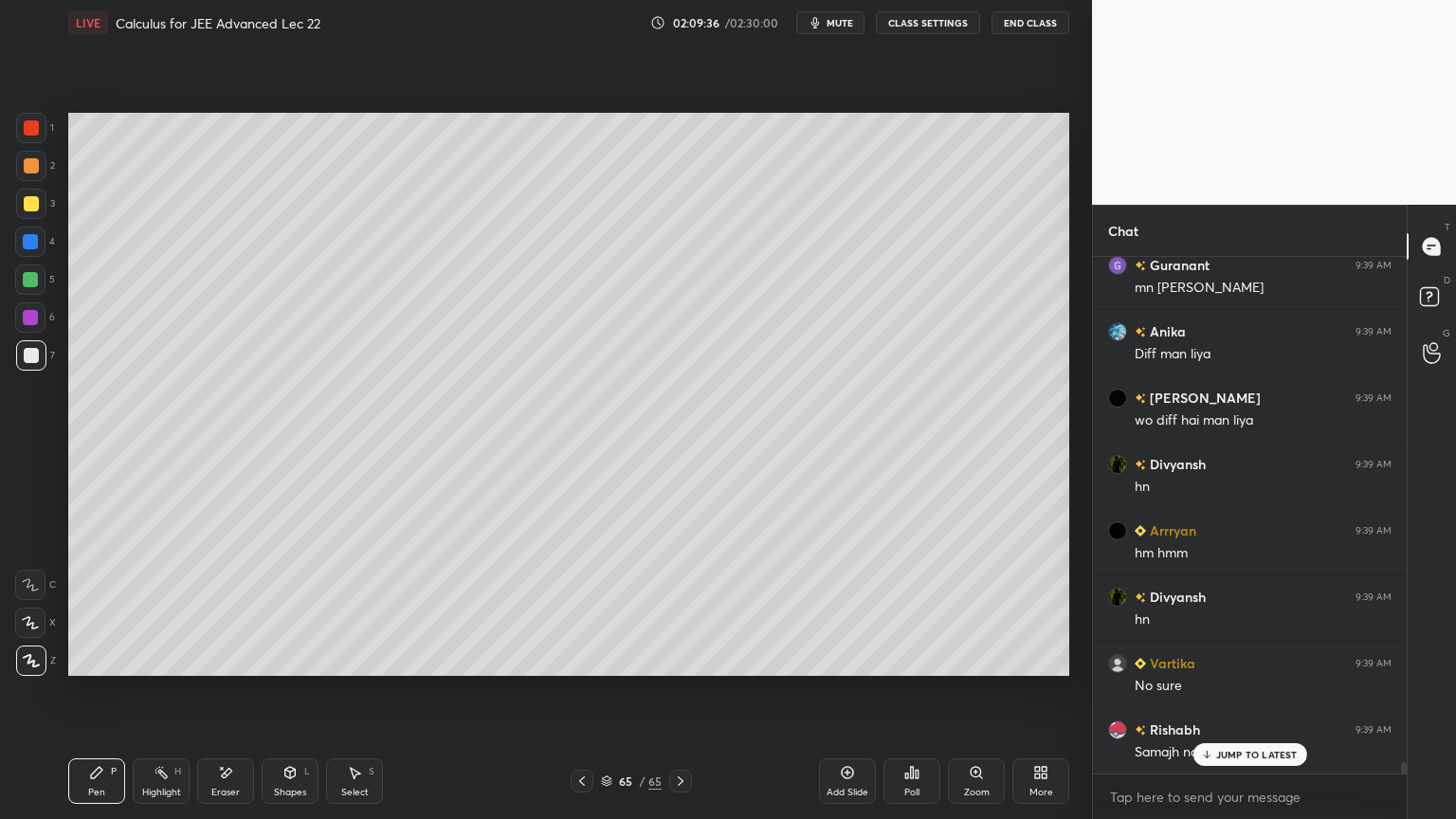 click on "JUMP TO LATEST" at bounding box center [1257, 755] 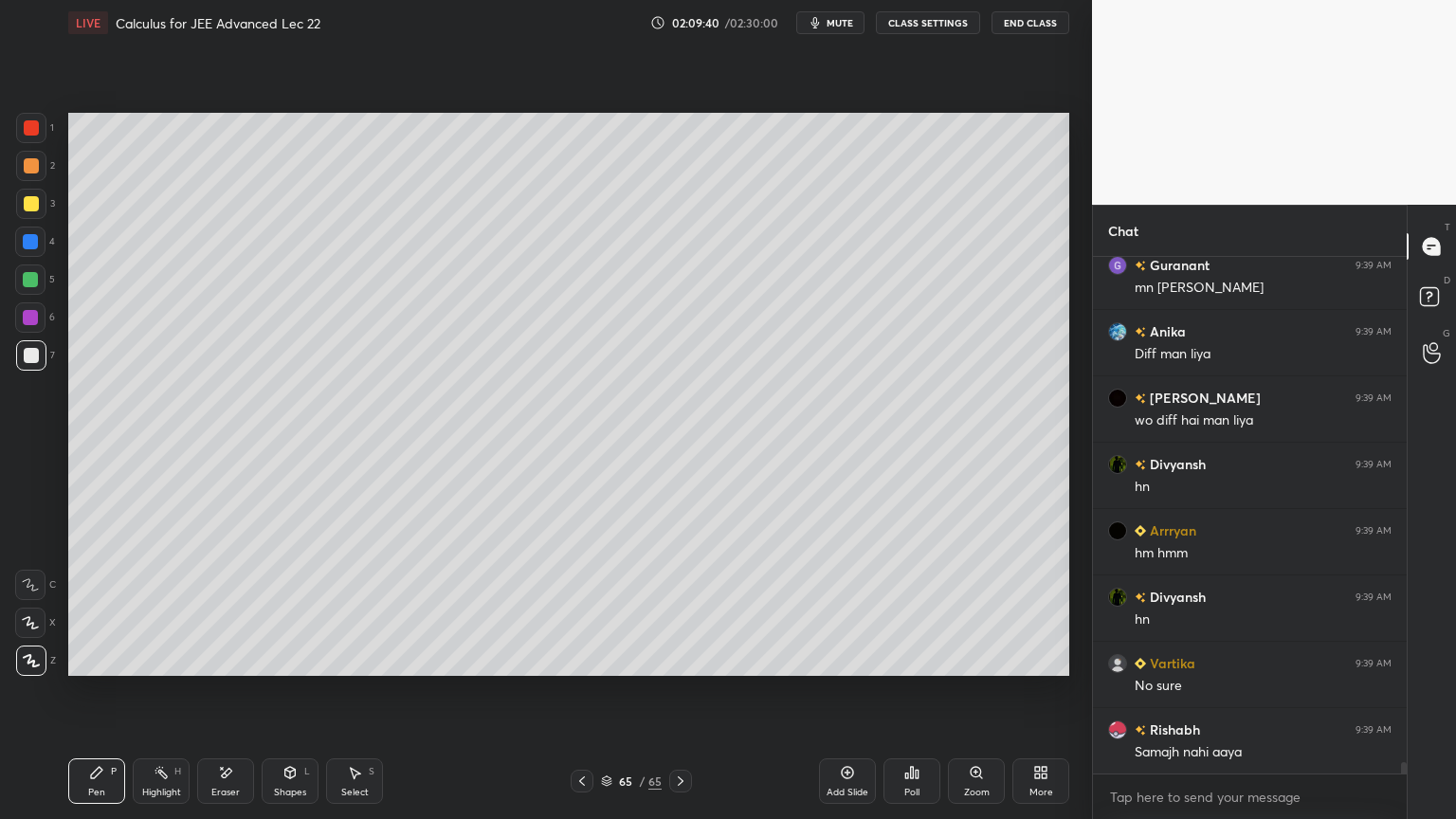 scroll, scrollTop: 23041, scrollLeft: 0, axis: vertical 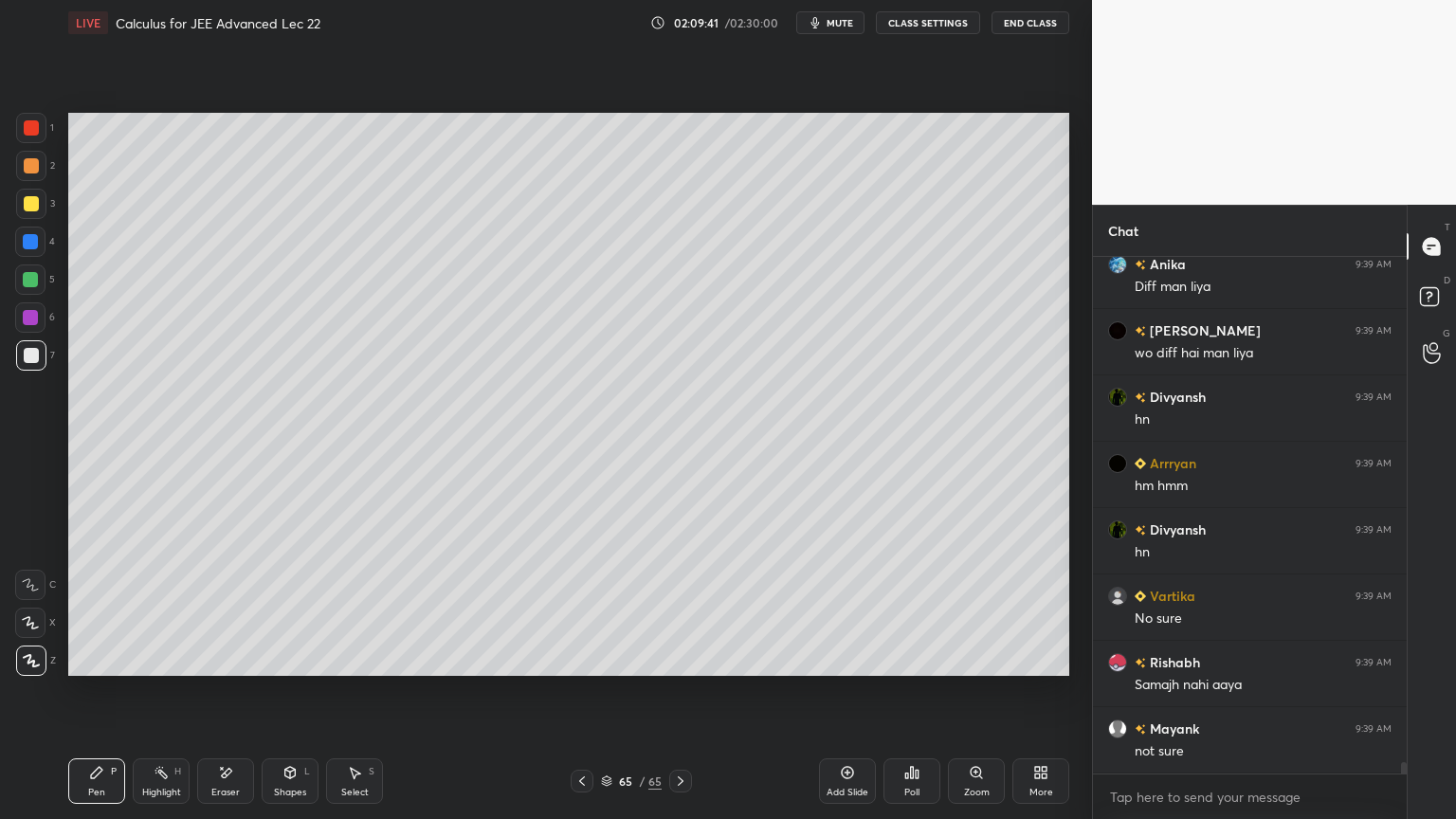 click 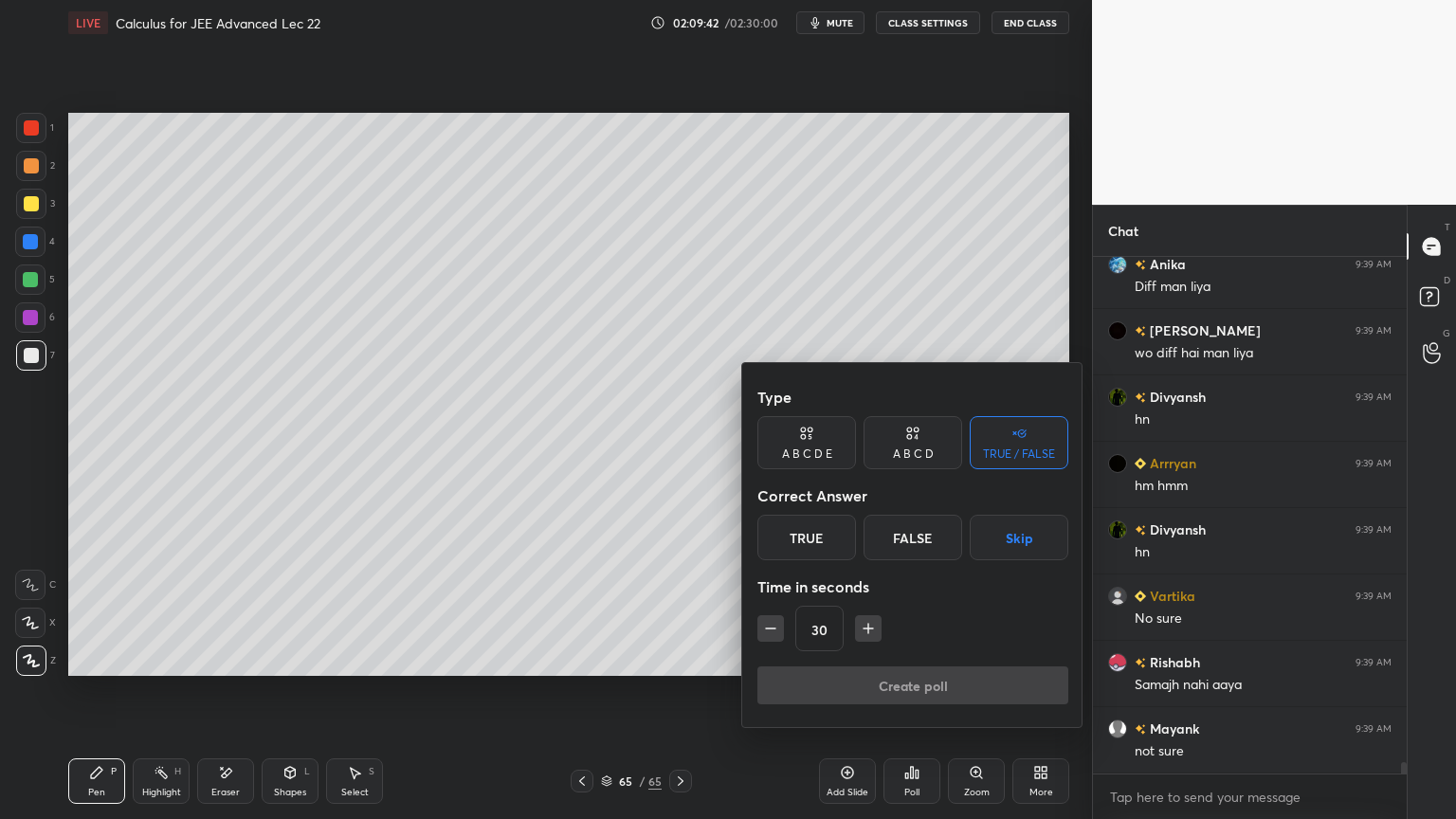 click on "Skip" at bounding box center [1019, 537] 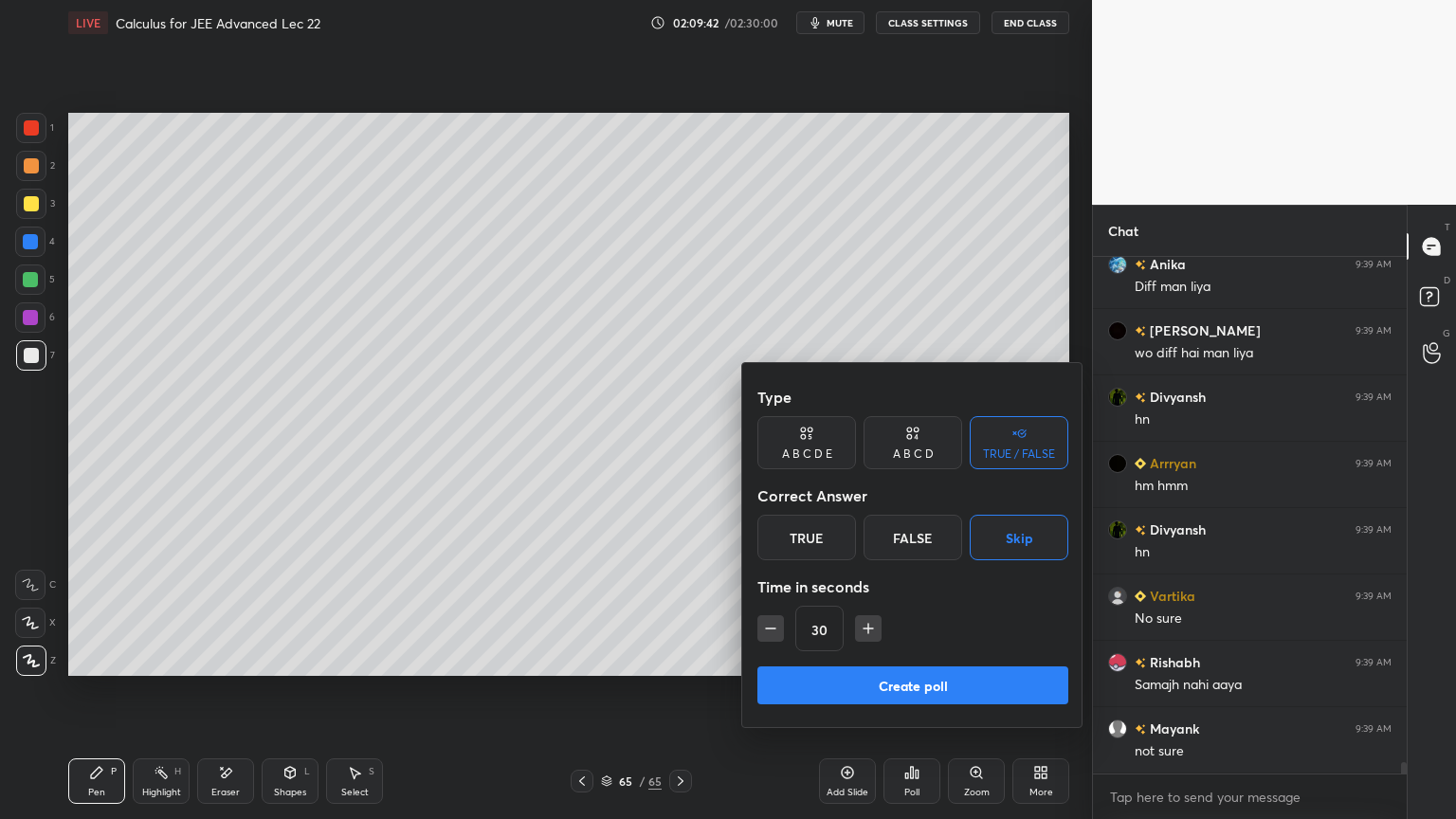 click on "Create poll" at bounding box center (913, 685) 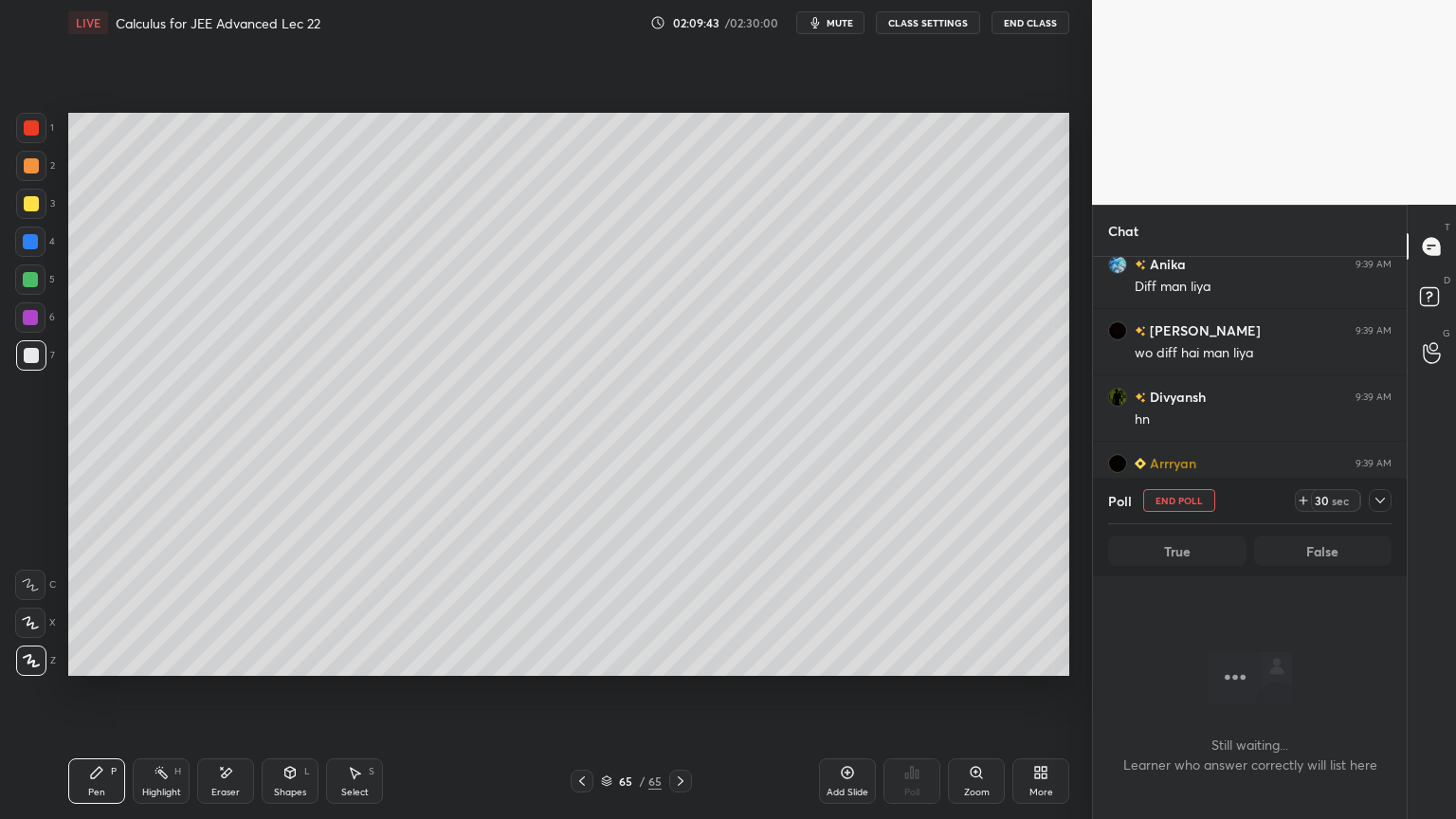 scroll, scrollTop: 284, scrollLeft: 308, axis: both 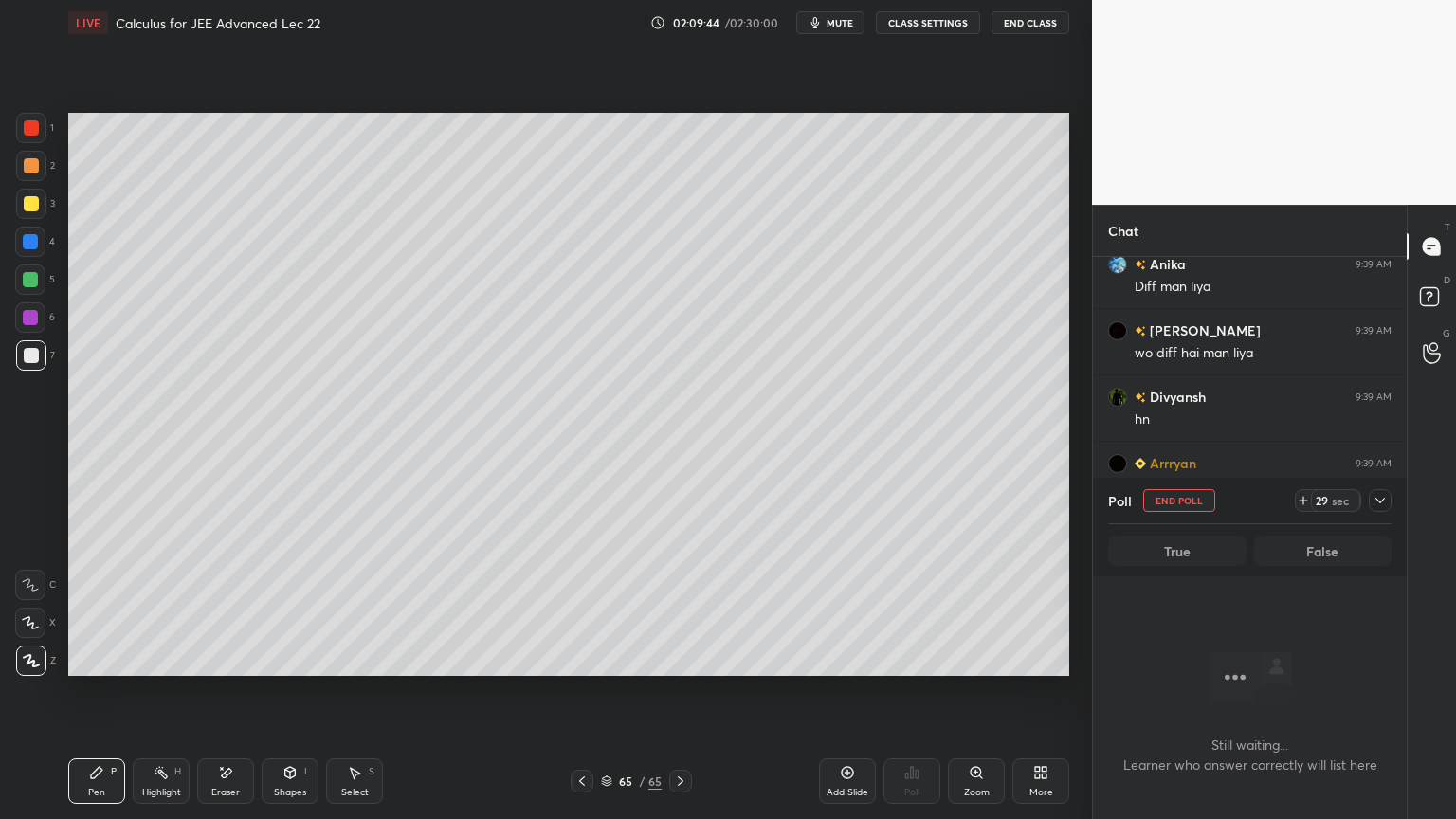 click 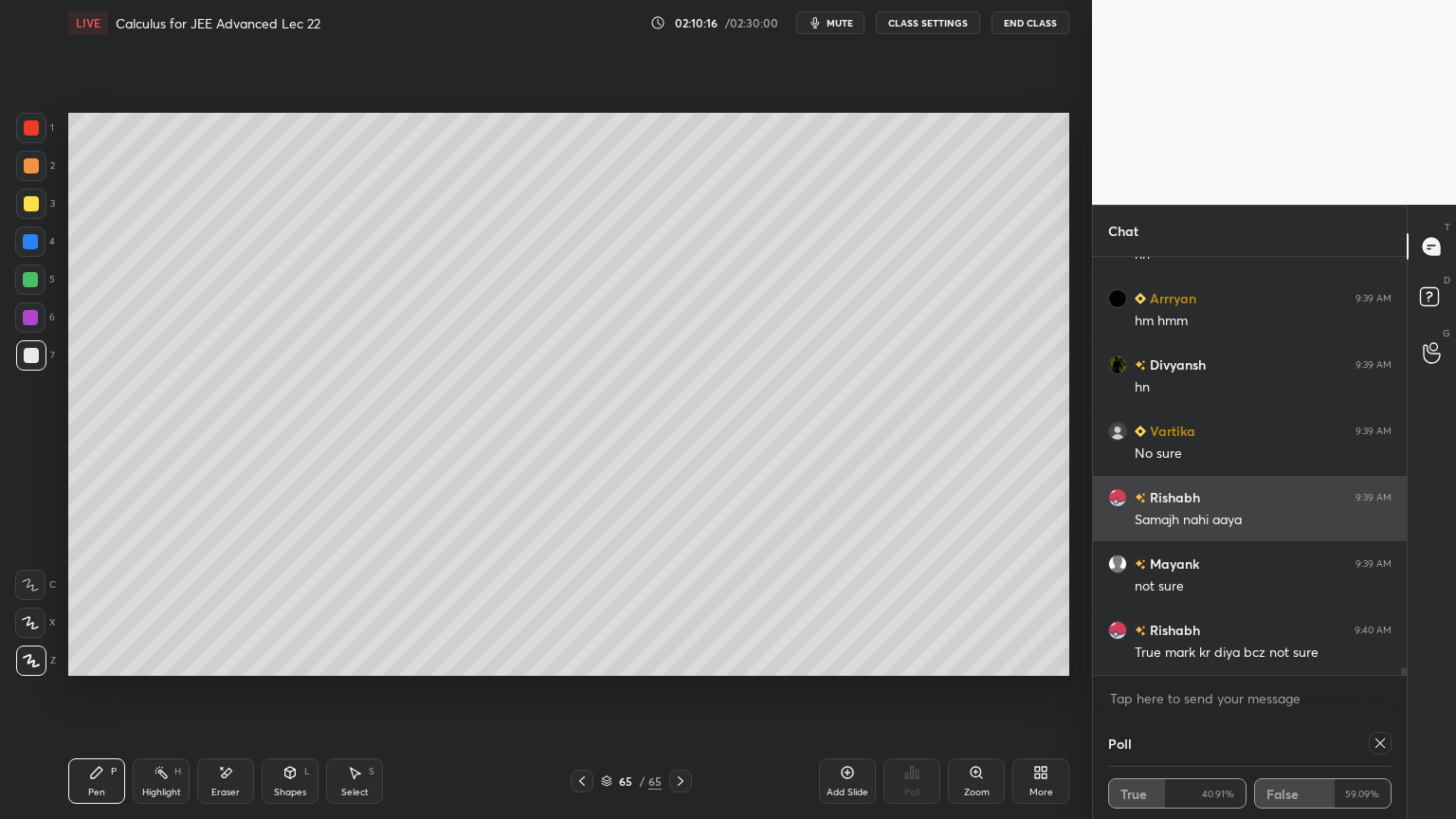 scroll, scrollTop: 23272, scrollLeft: 0, axis: vertical 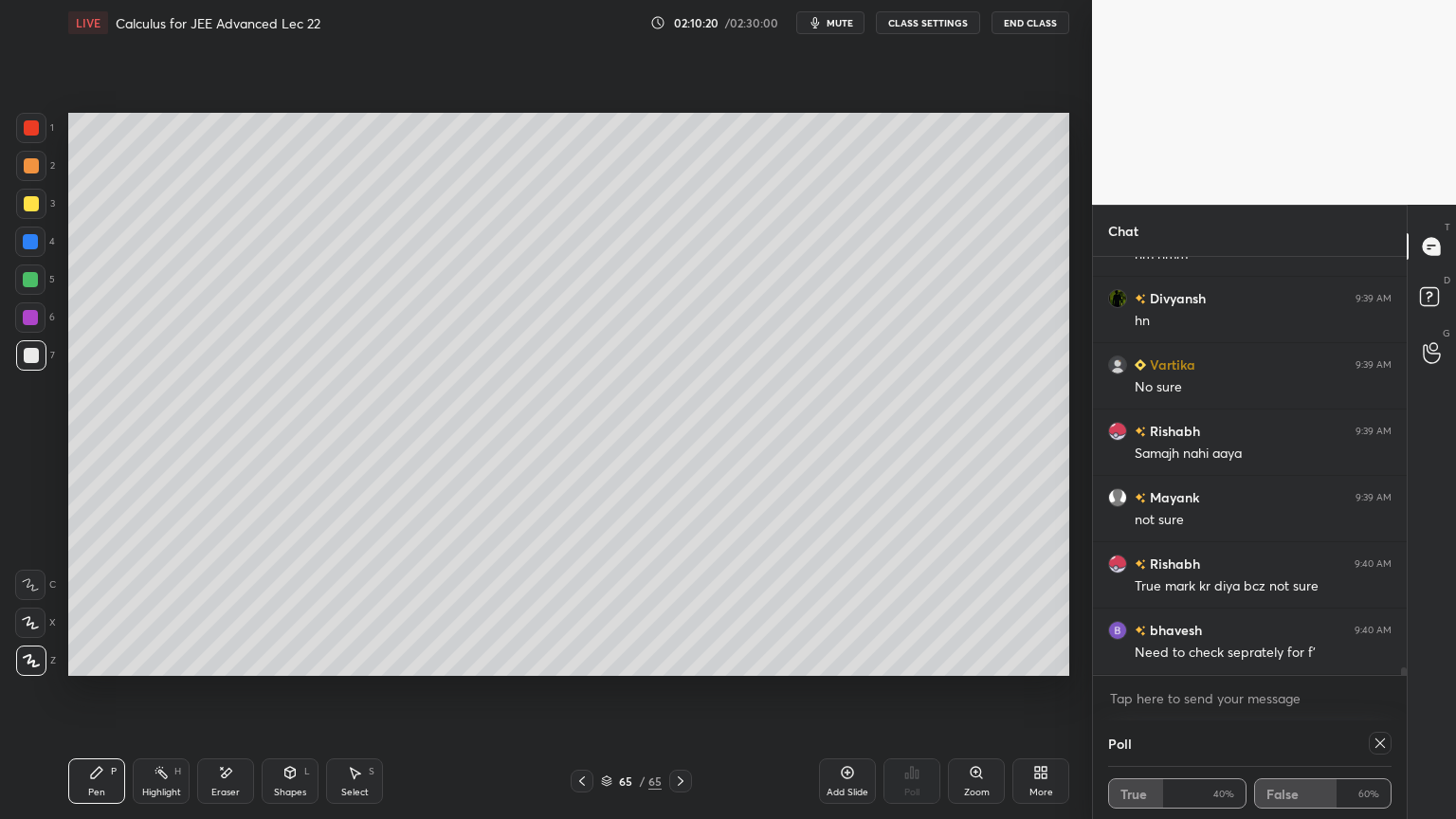 drag, startPoint x: 217, startPoint y: 776, endPoint x: 367, endPoint y: 755, distance: 151.46287 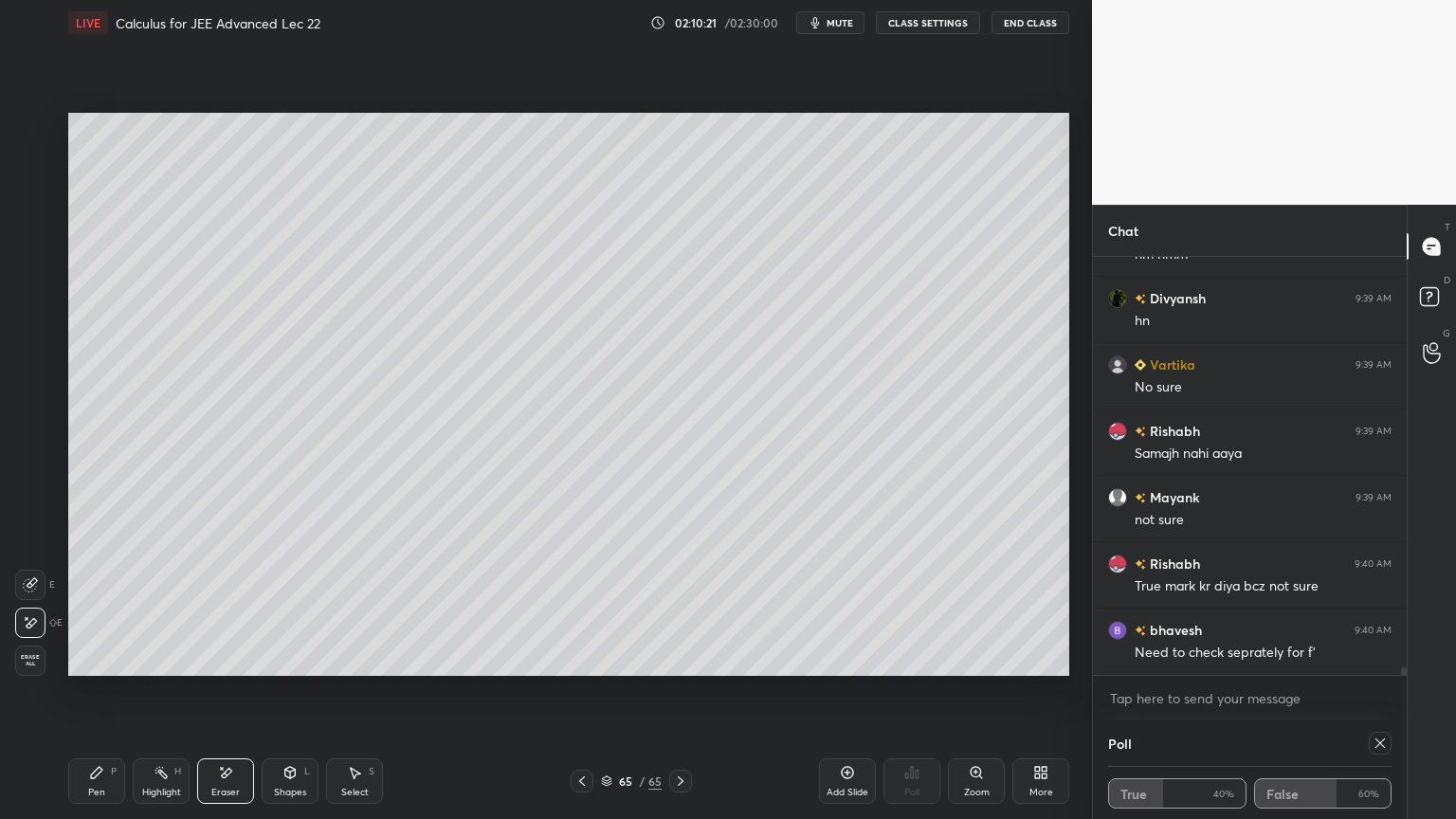 click 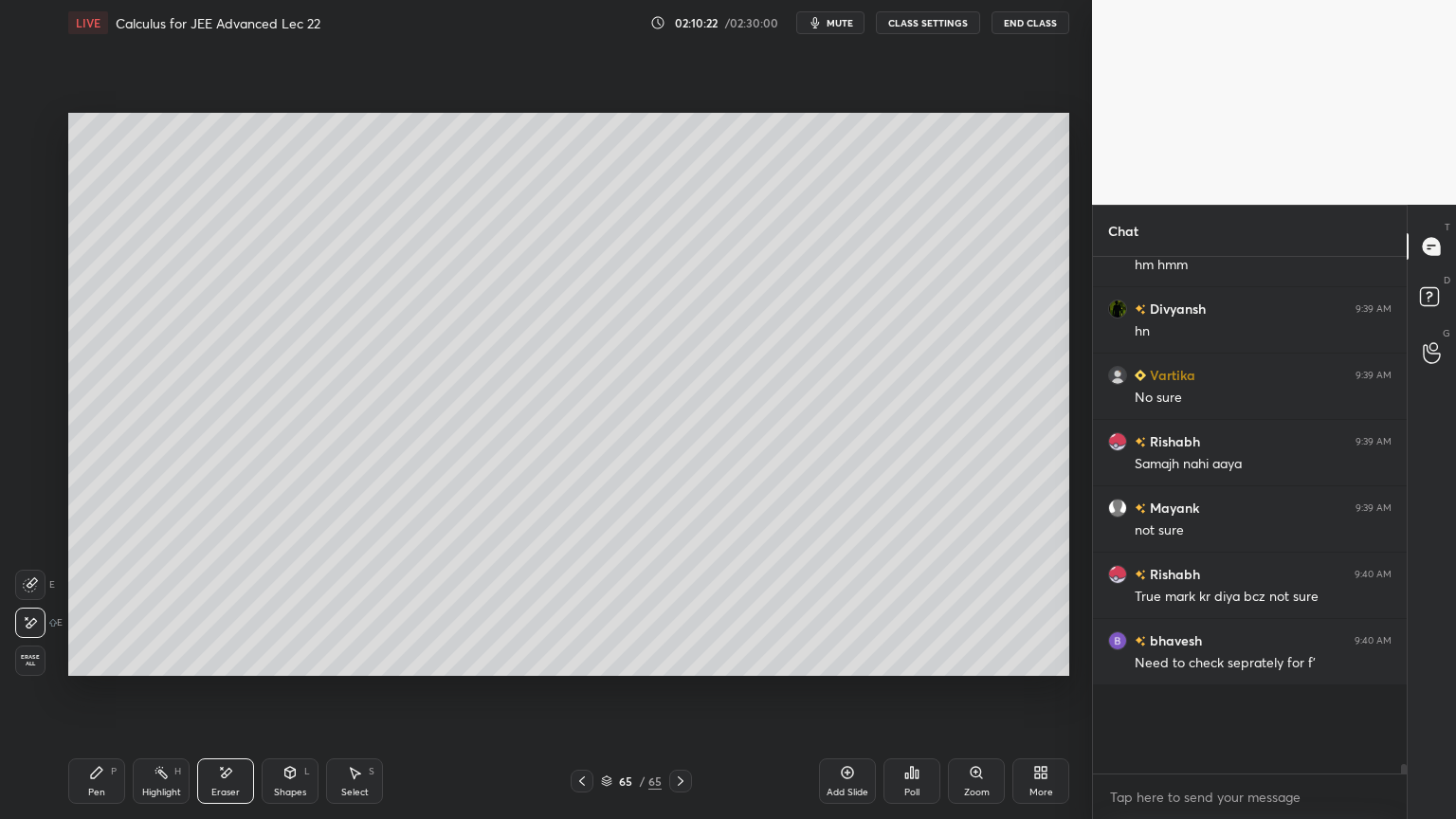 scroll, scrollTop: 7, scrollLeft: 6, axis: both 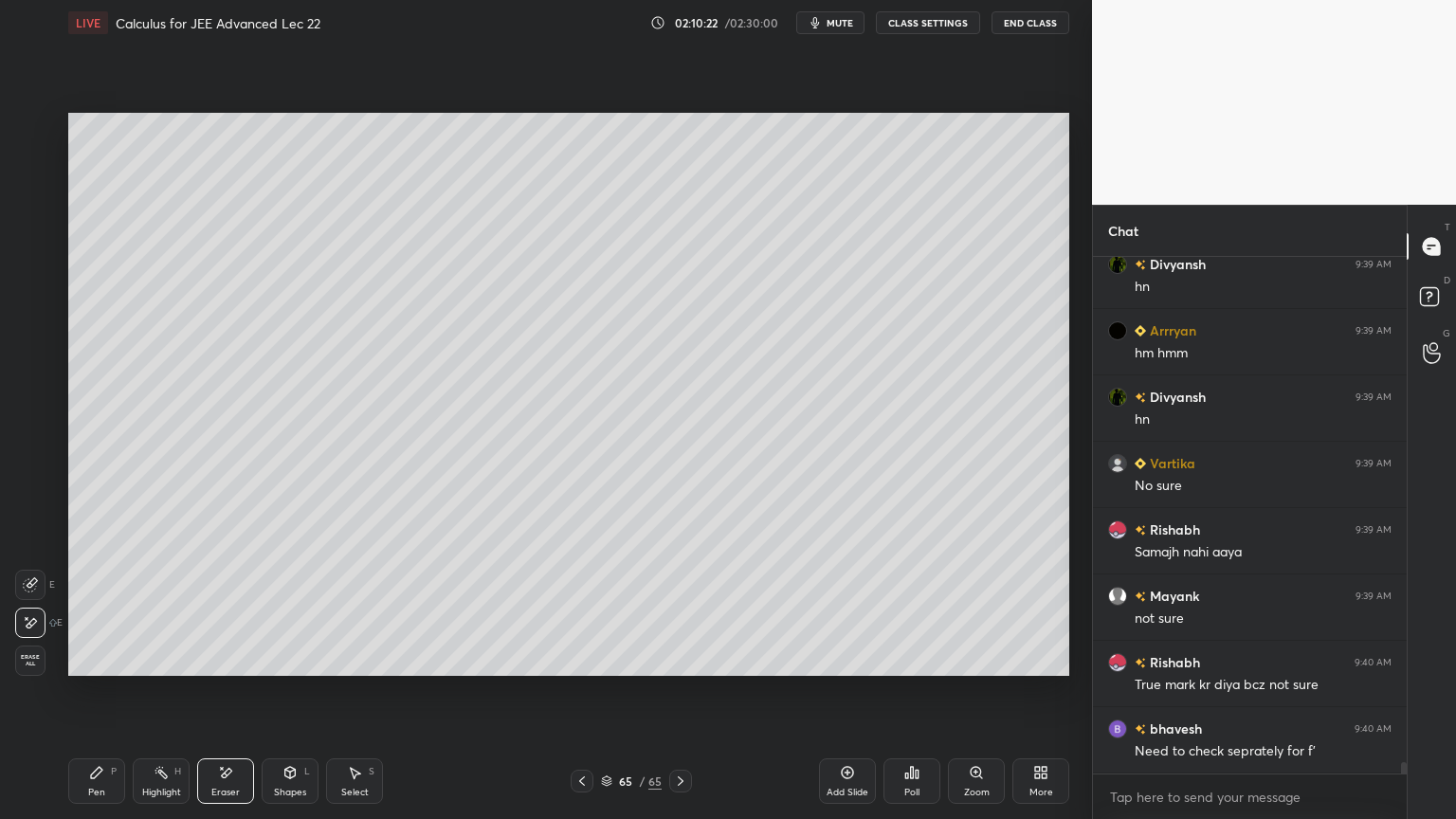 drag, startPoint x: 164, startPoint y: 768, endPoint x: 117, endPoint y: 773, distance: 47.26521 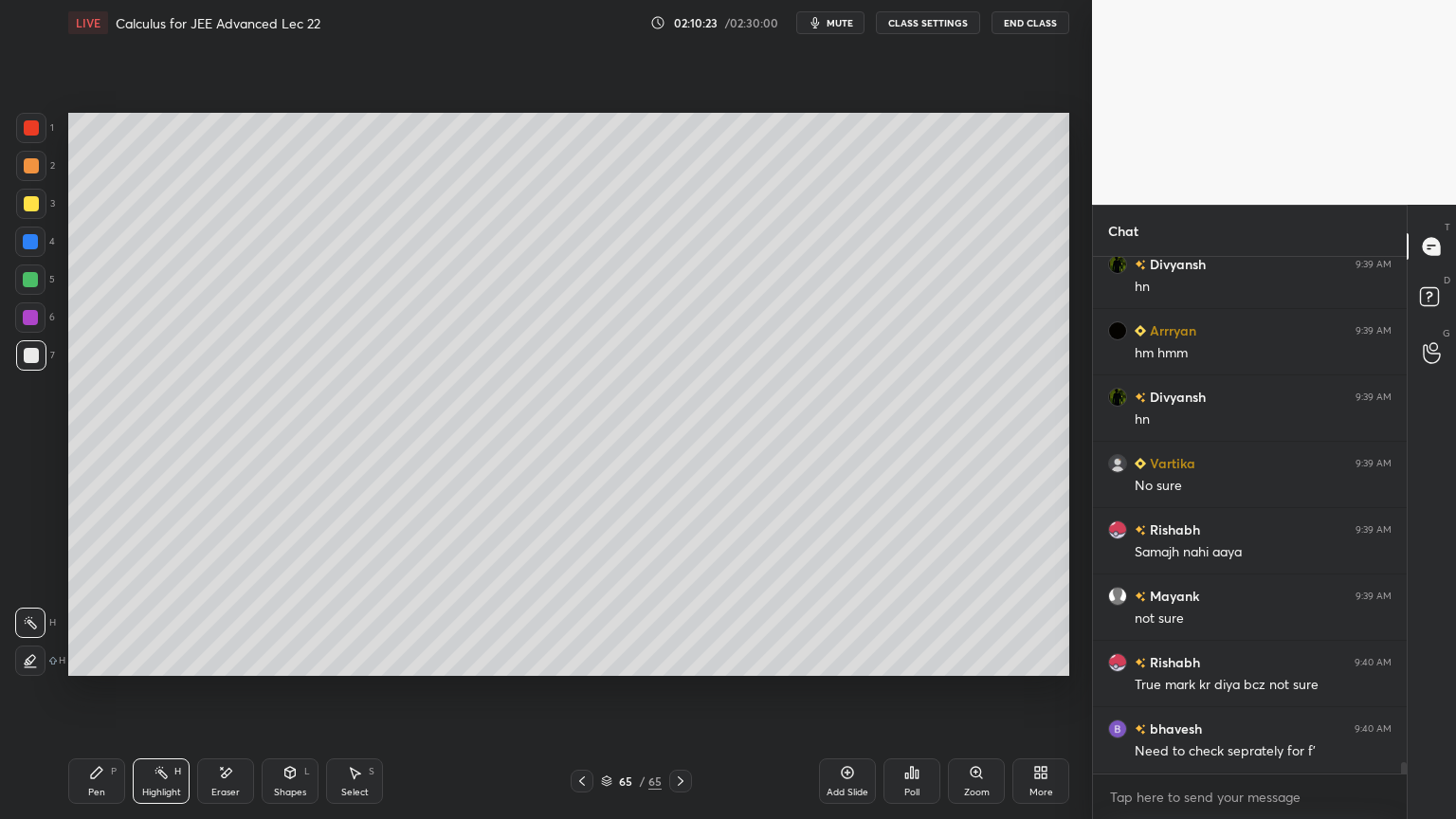 click on "Pen P" at bounding box center [97, 781] 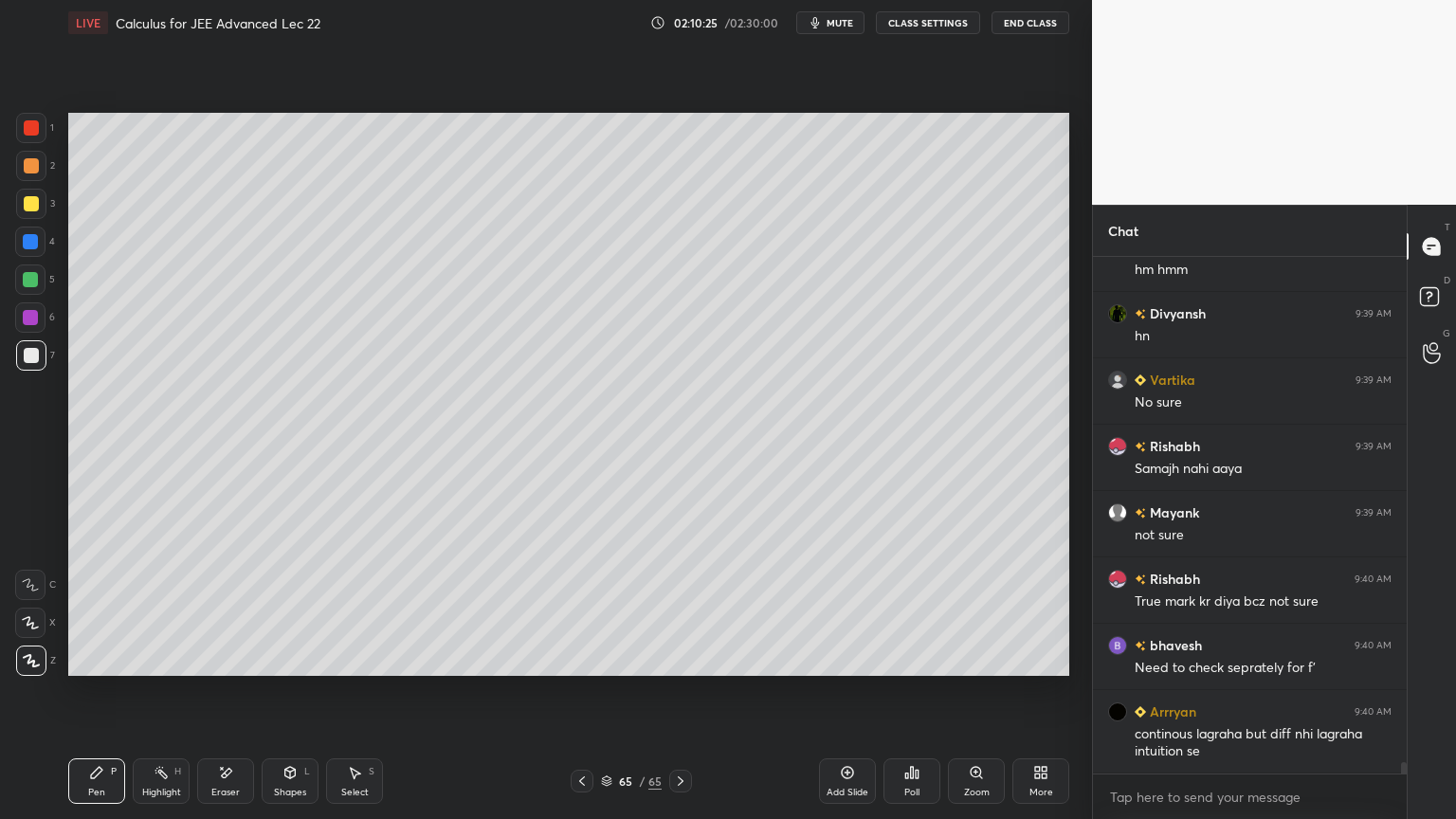 scroll, scrollTop: 23323, scrollLeft: 0, axis: vertical 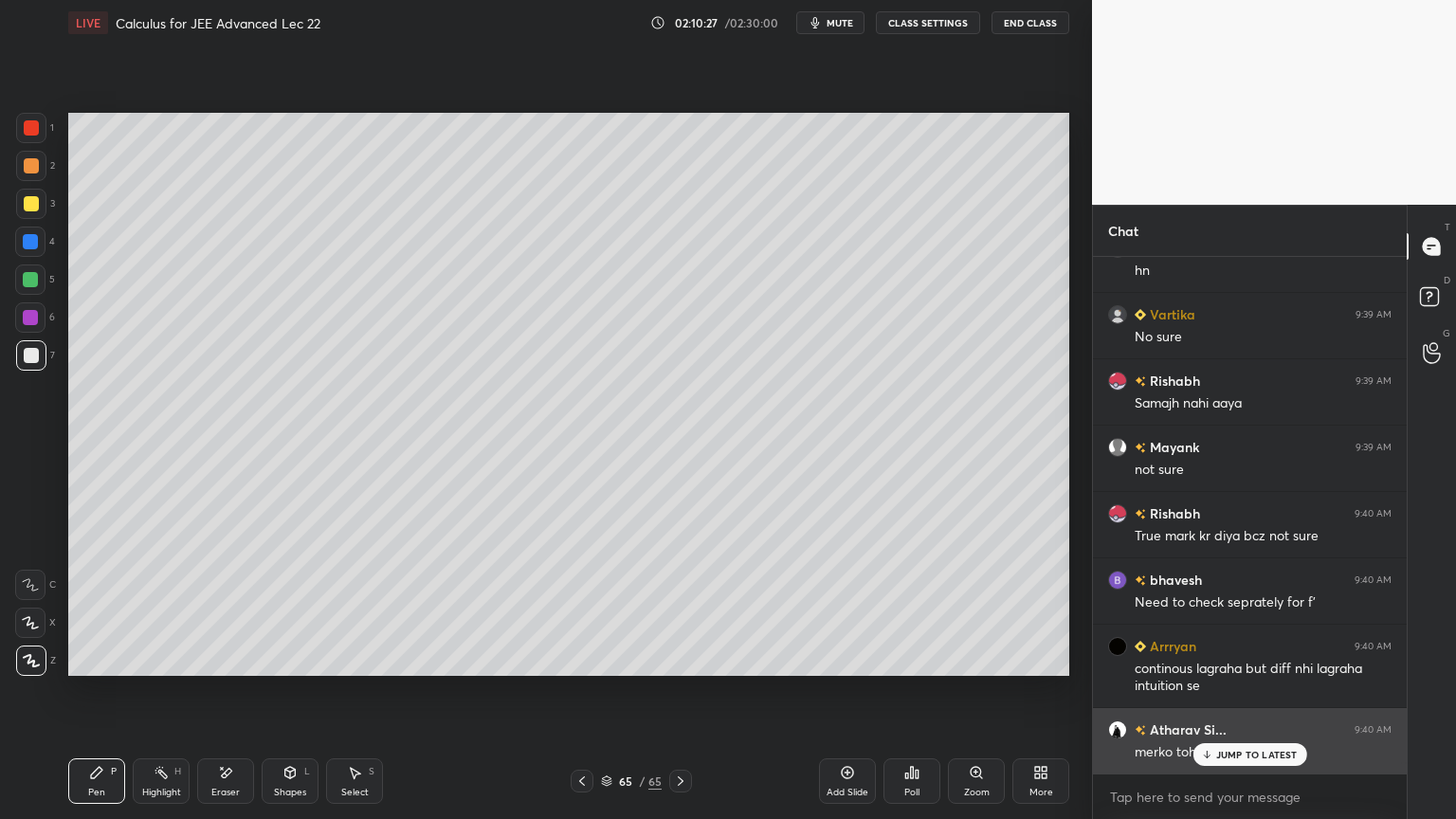 click on "JUMP TO LATEST" at bounding box center [1249, 755] 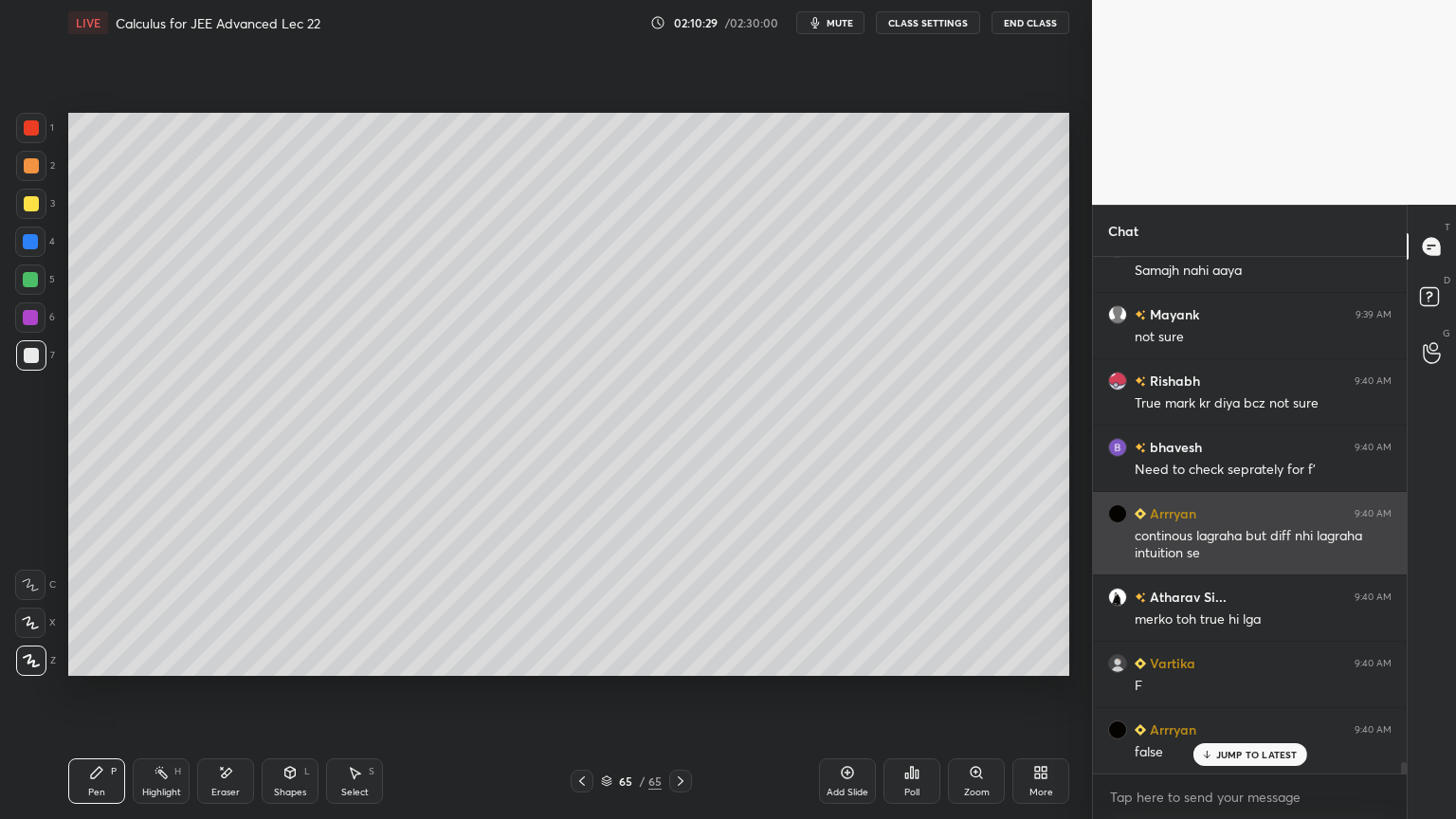 scroll, scrollTop: 23523, scrollLeft: 0, axis: vertical 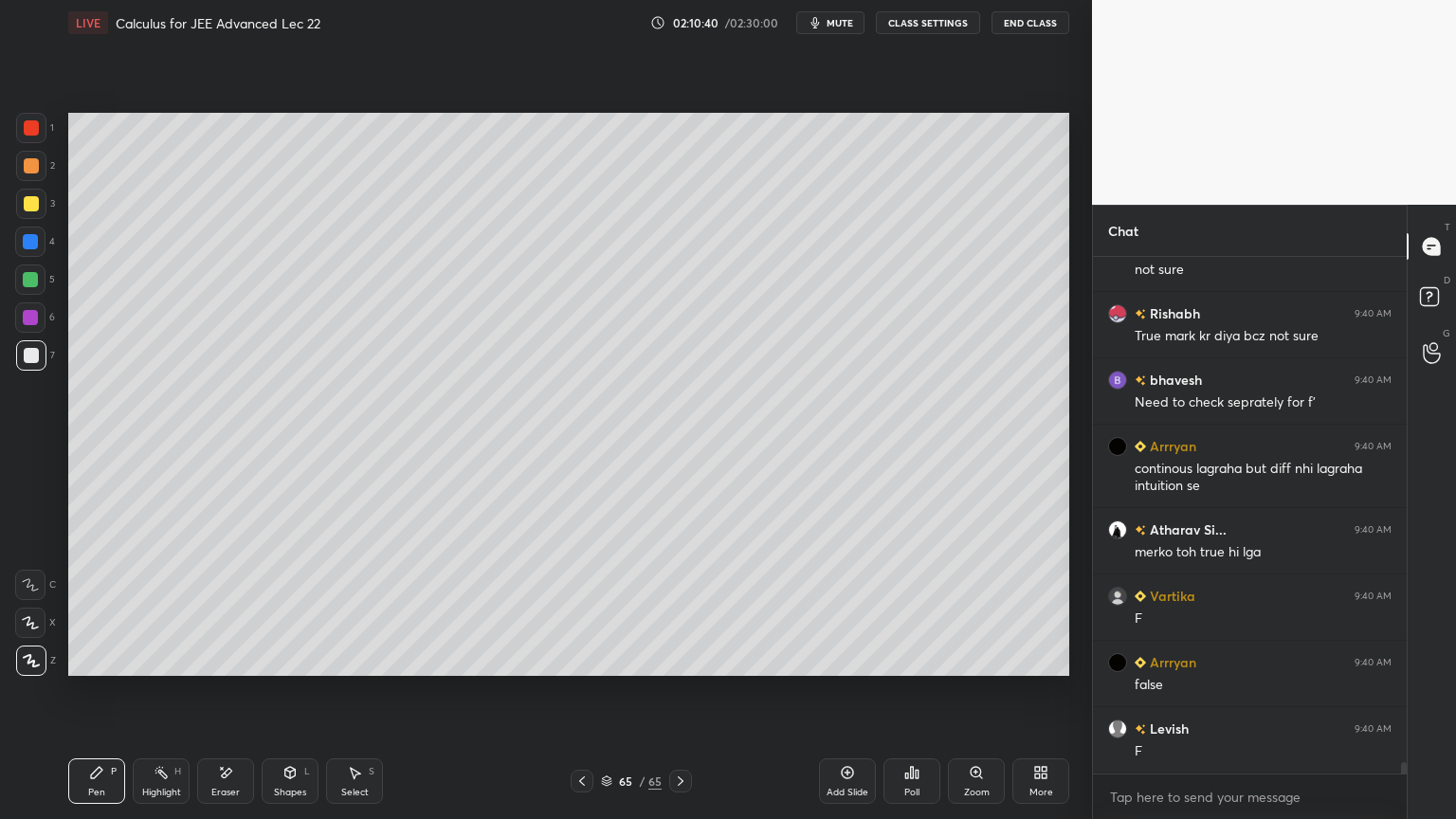 drag, startPoint x: 238, startPoint y: 781, endPoint x: 283, endPoint y: 741, distance: 60.207973 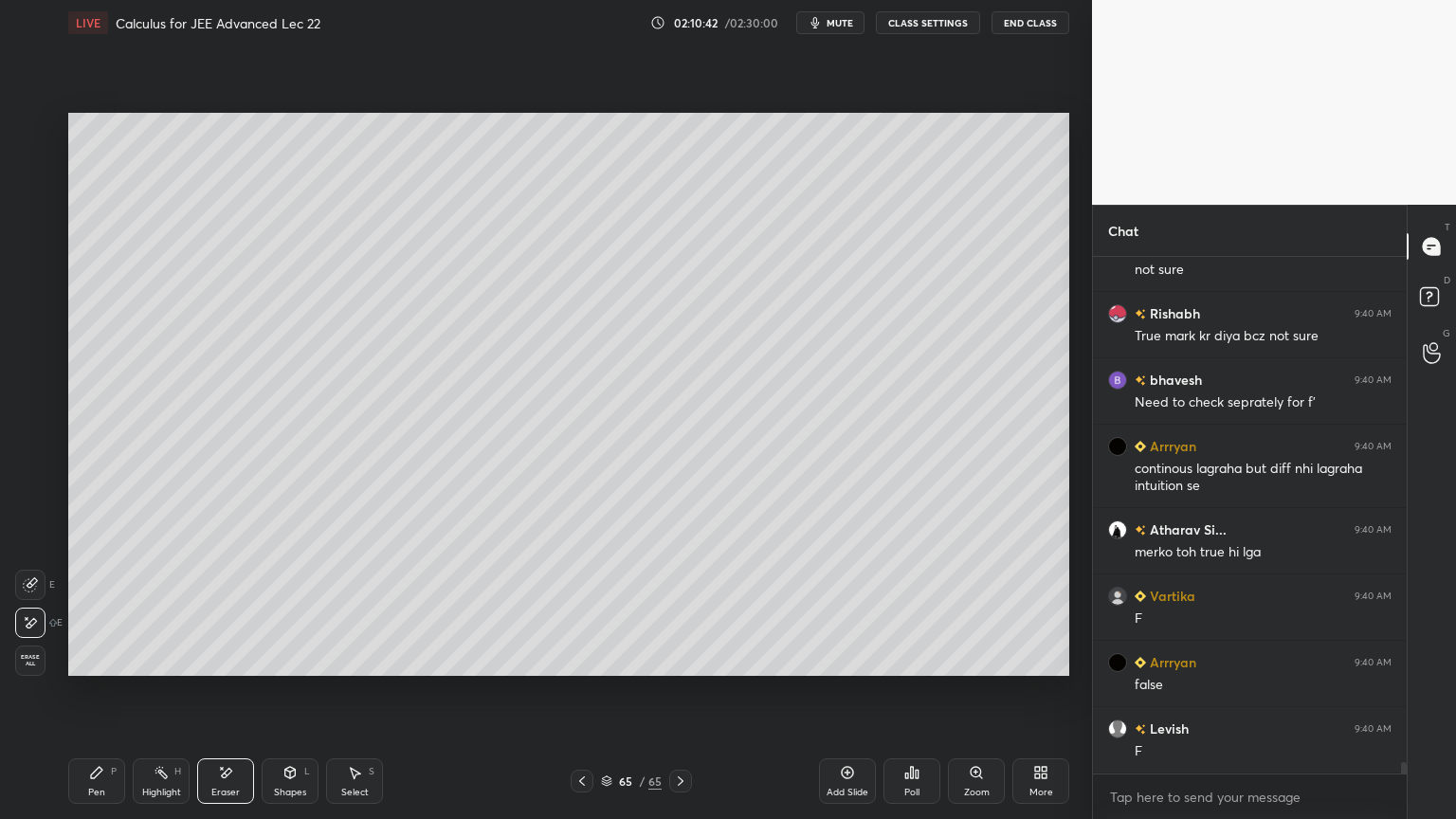 click 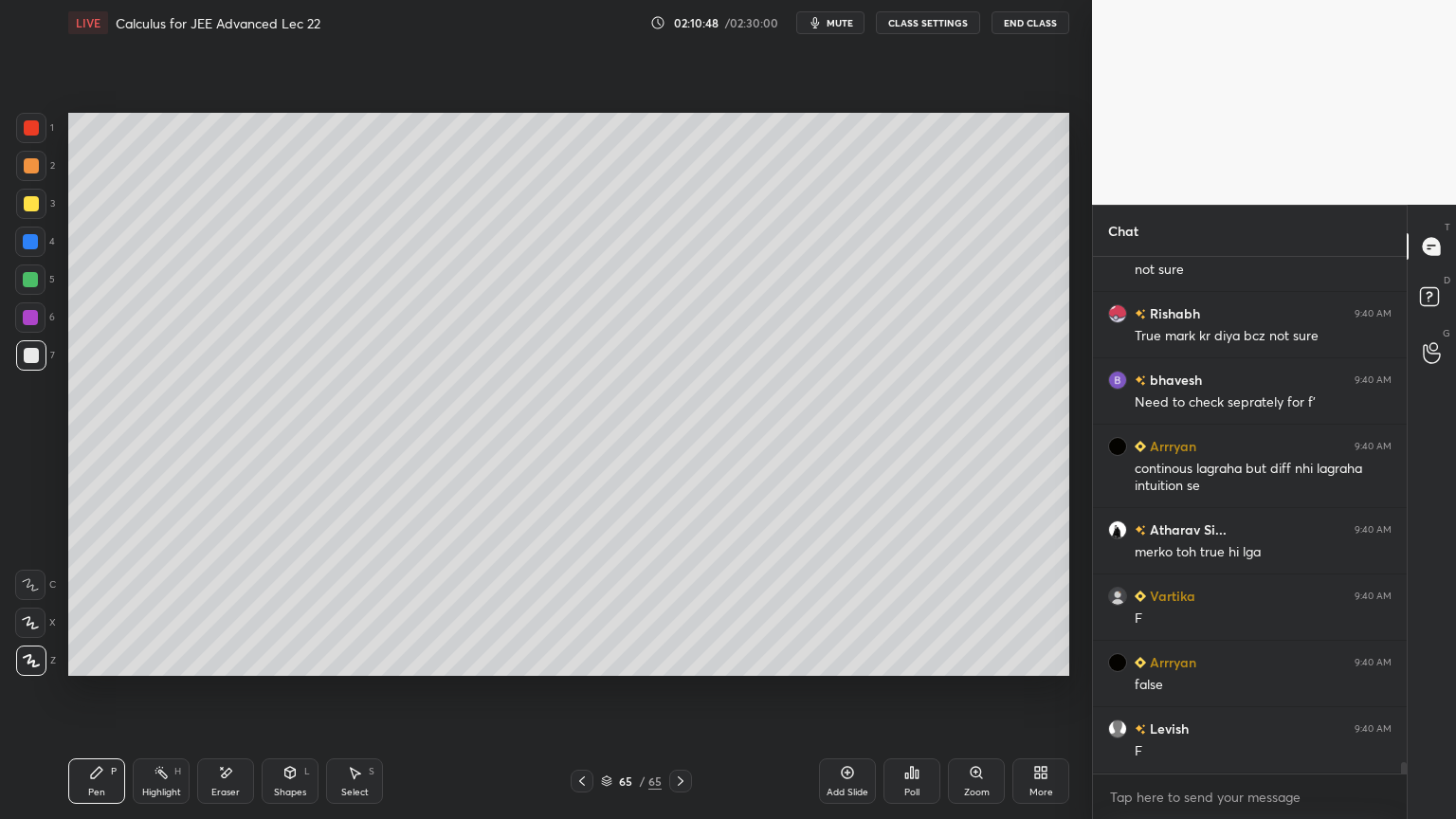 scroll, scrollTop: 23588, scrollLeft: 0, axis: vertical 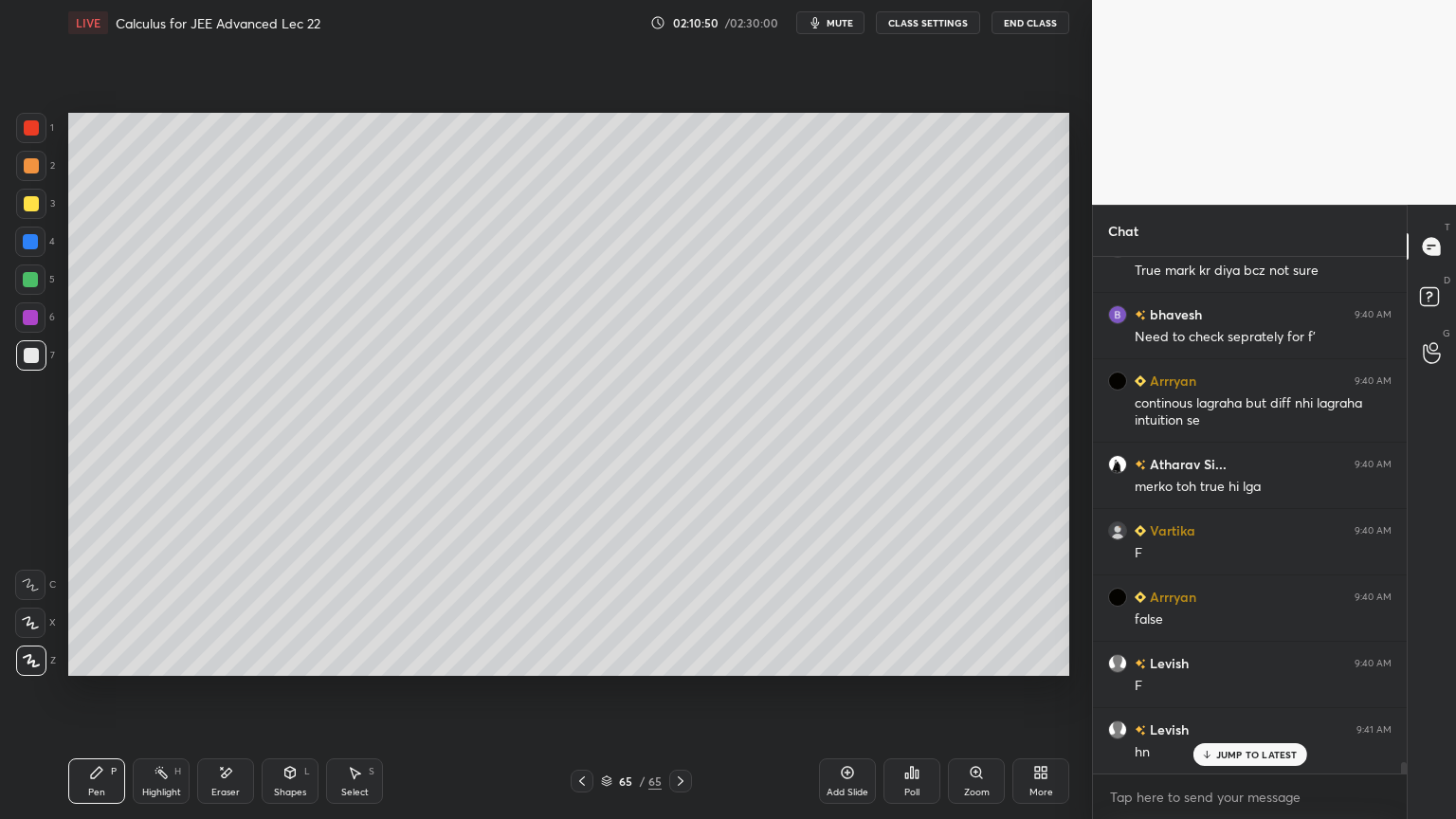 click on "Eraser" at bounding box center [226, 781] 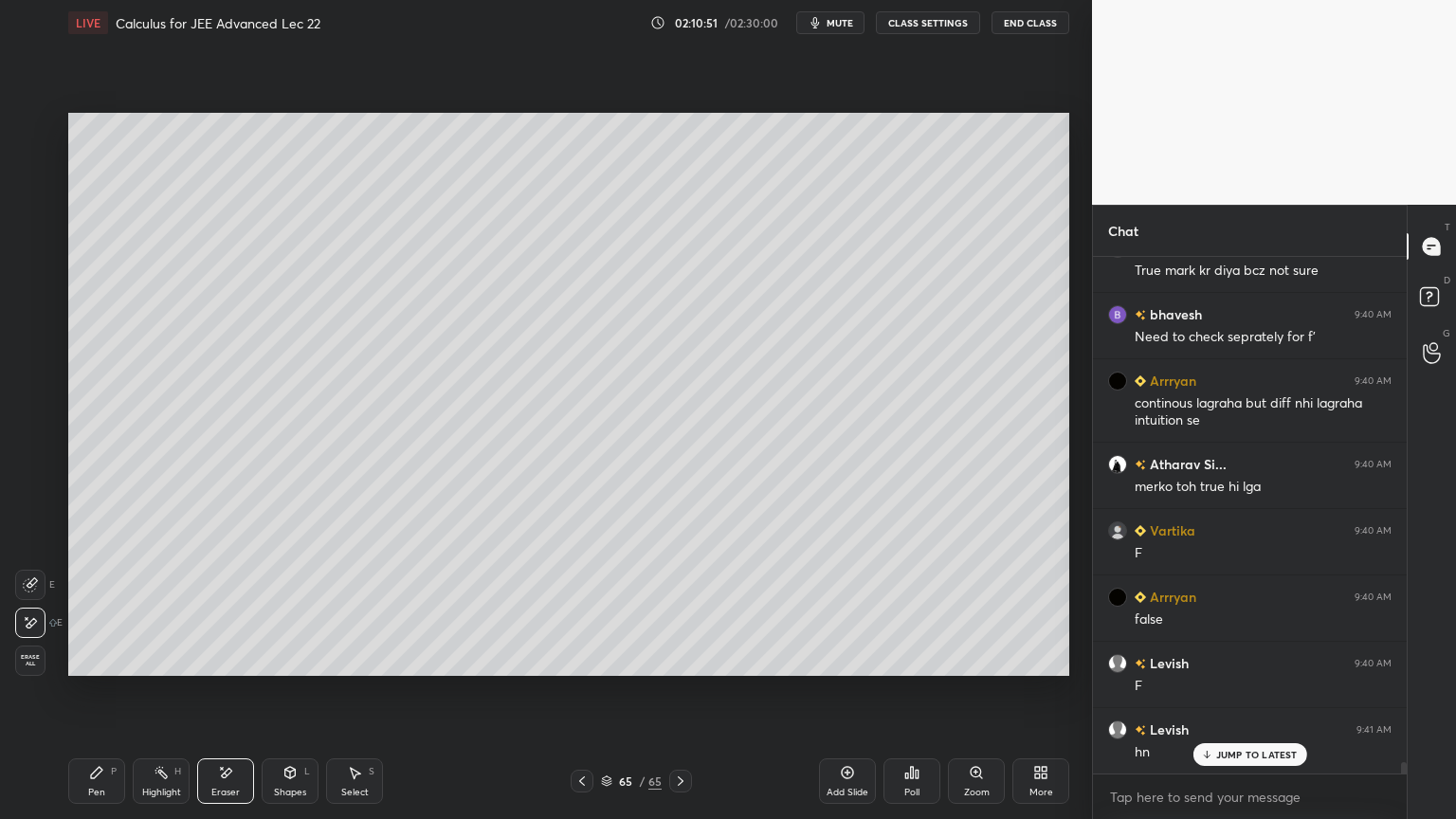 click 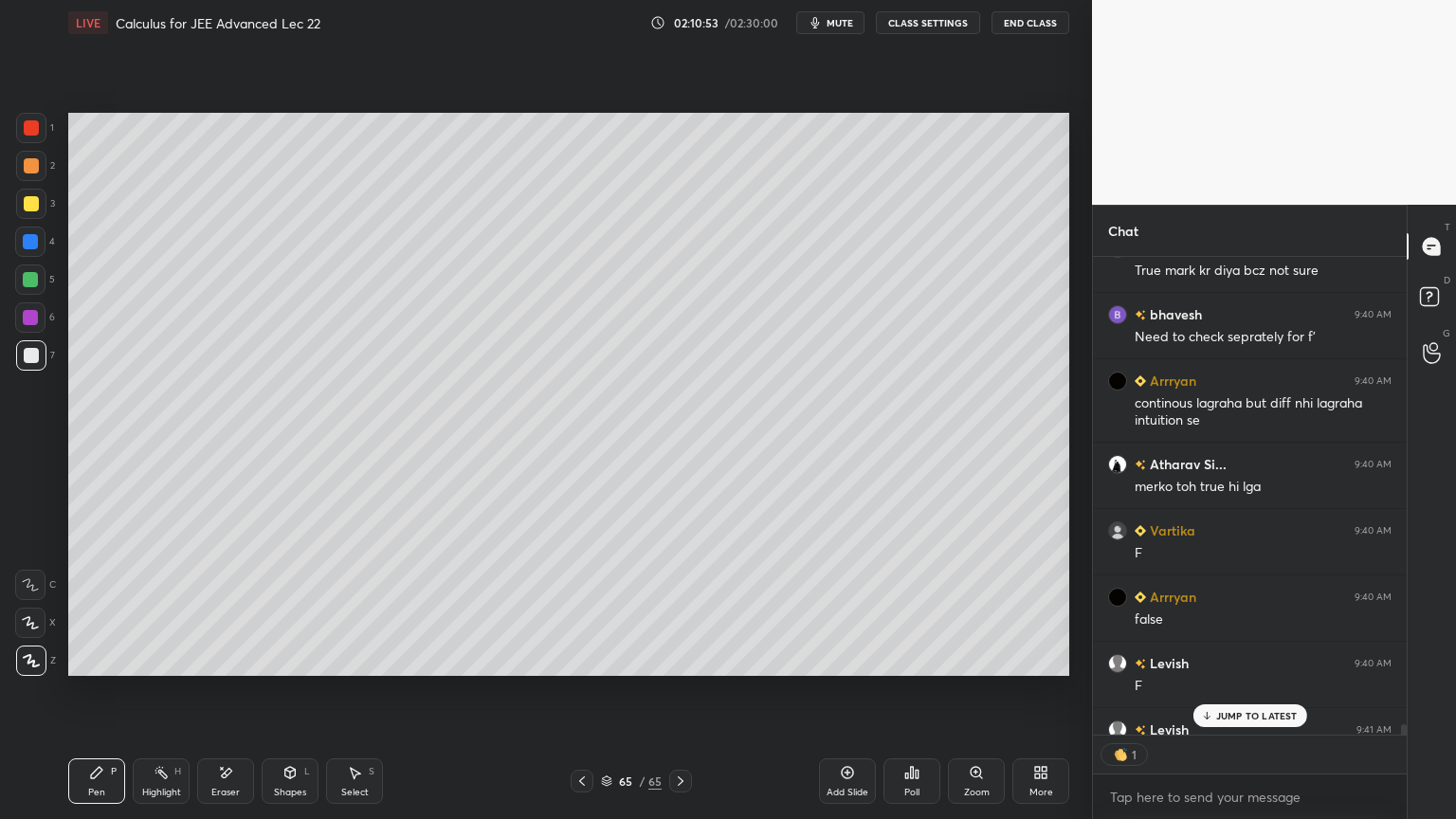 scroll, scrollTop: 6, scrollLeft: 6, axis: both 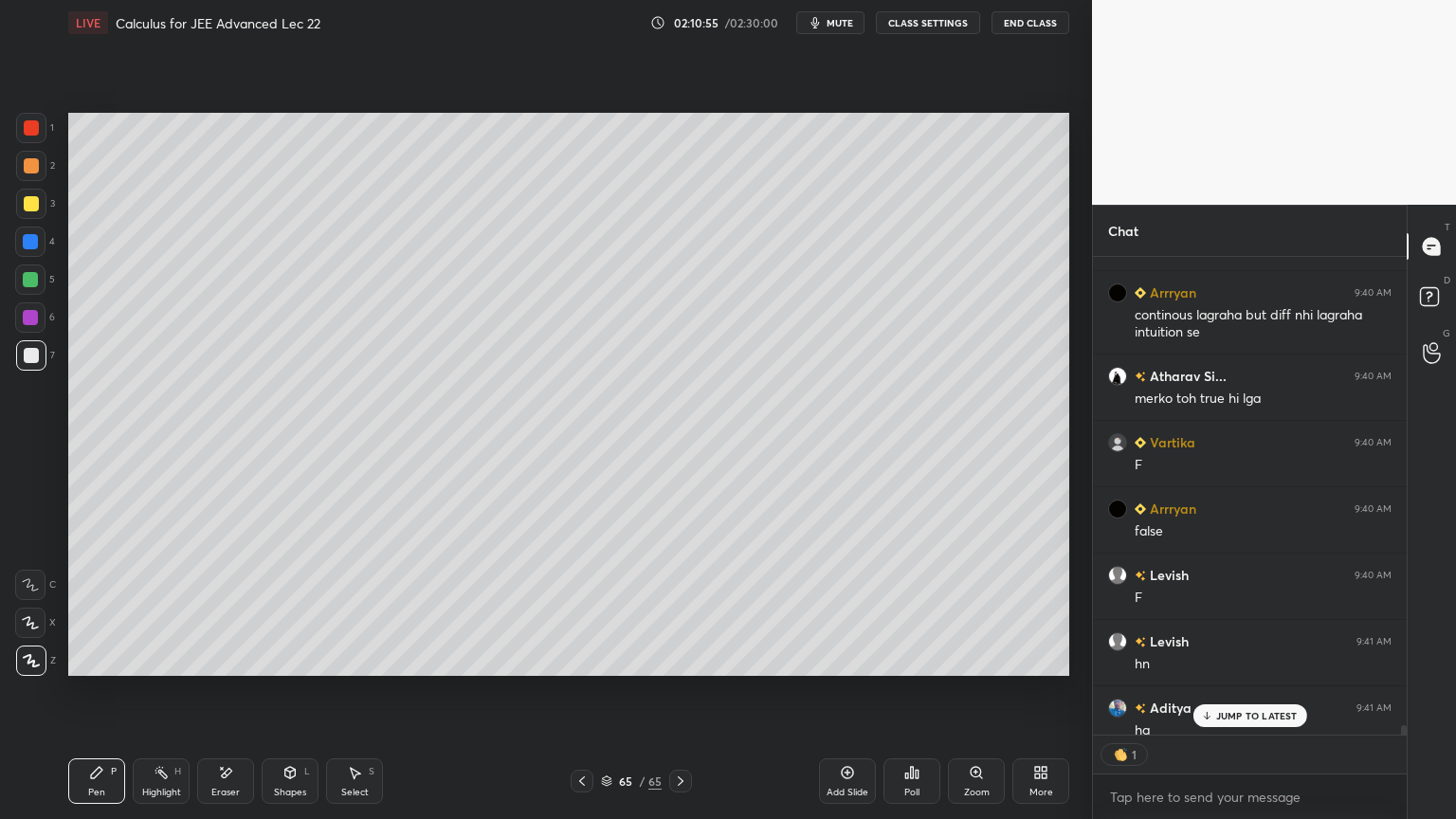 click on "Eraser" at bounding box center (226, 792) 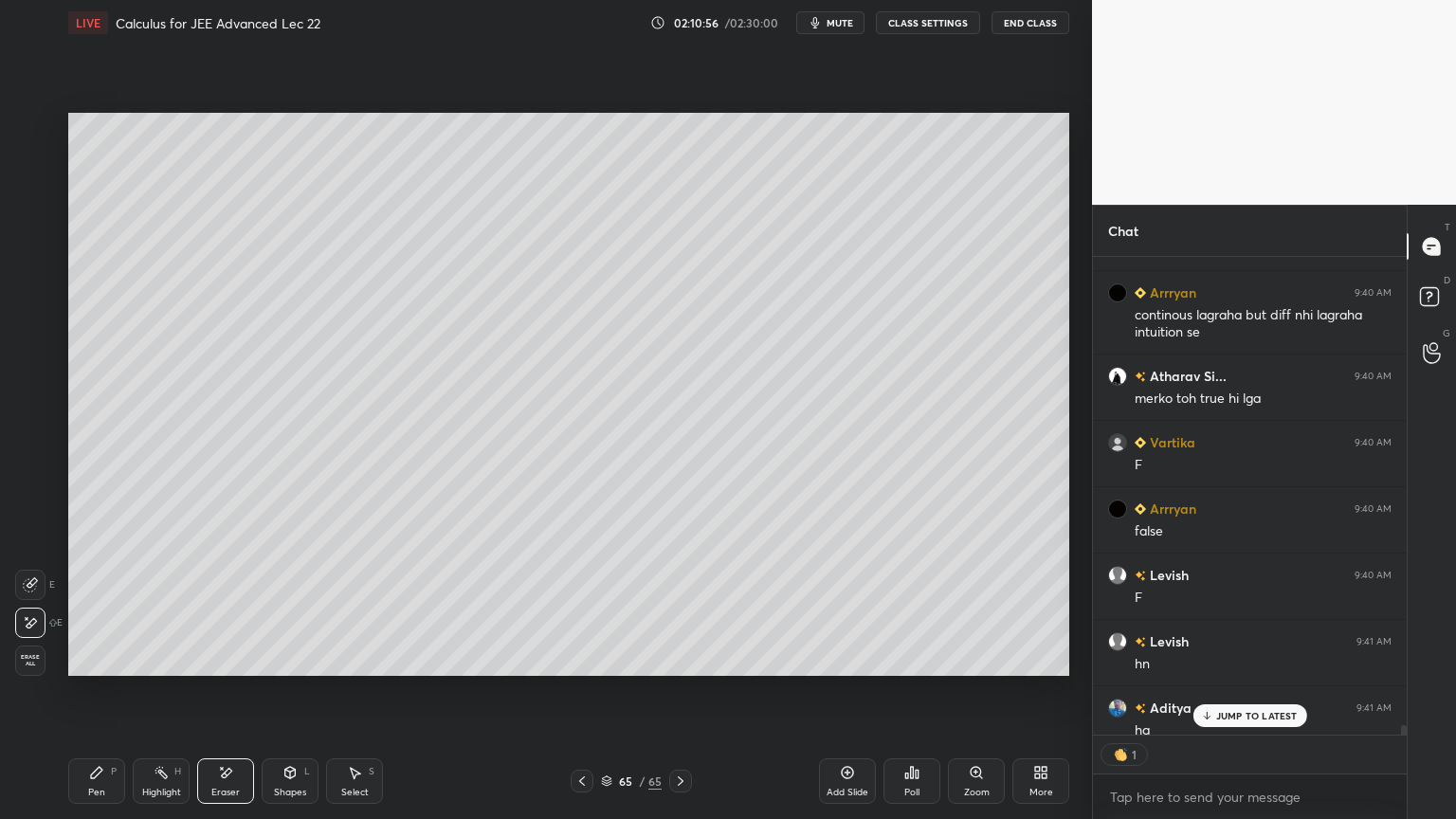 click on "Pen" at bounding box center [97, 792] 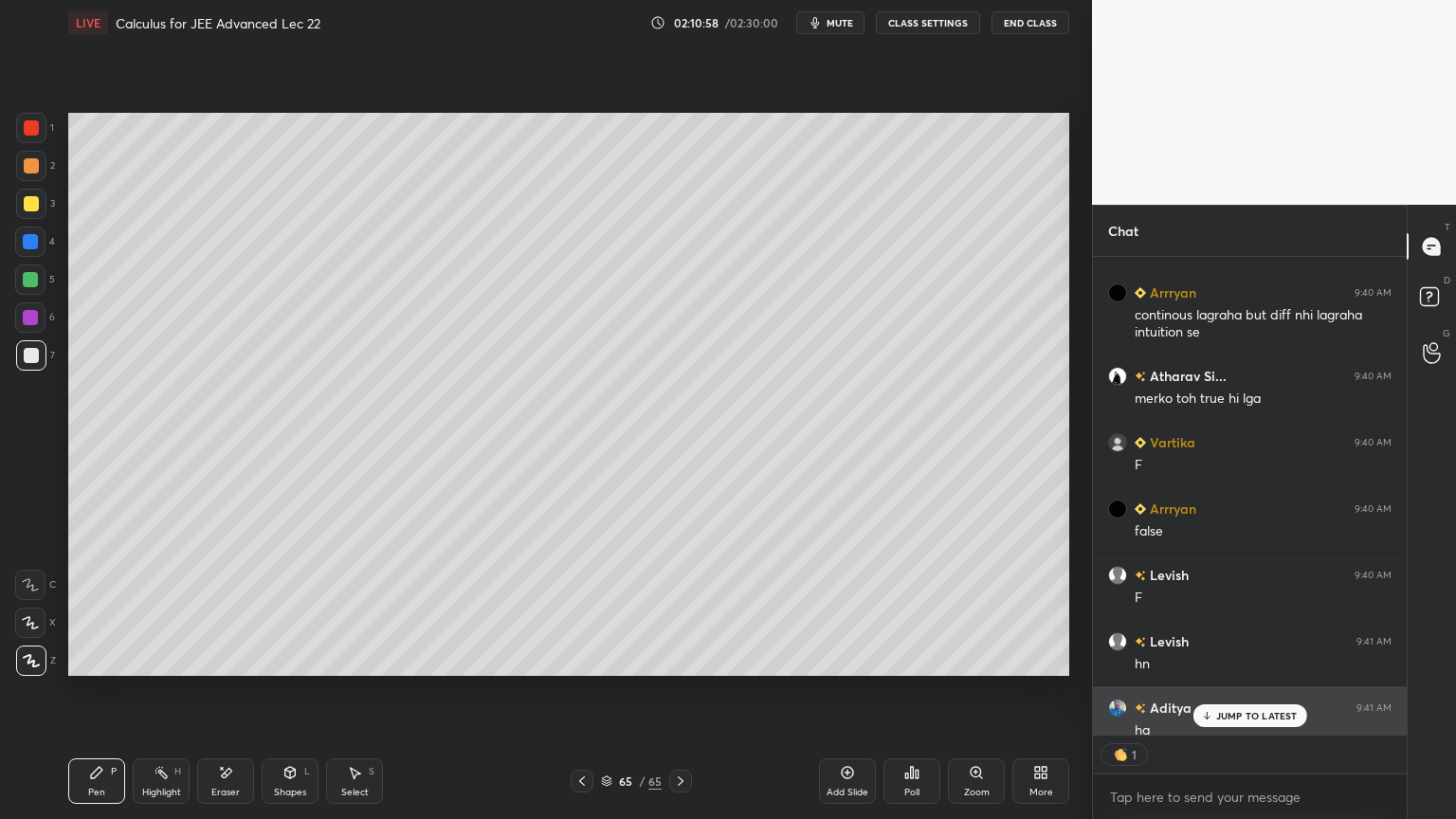 click on "JUMP TO LATEST" at bounding box center (1257, 716) 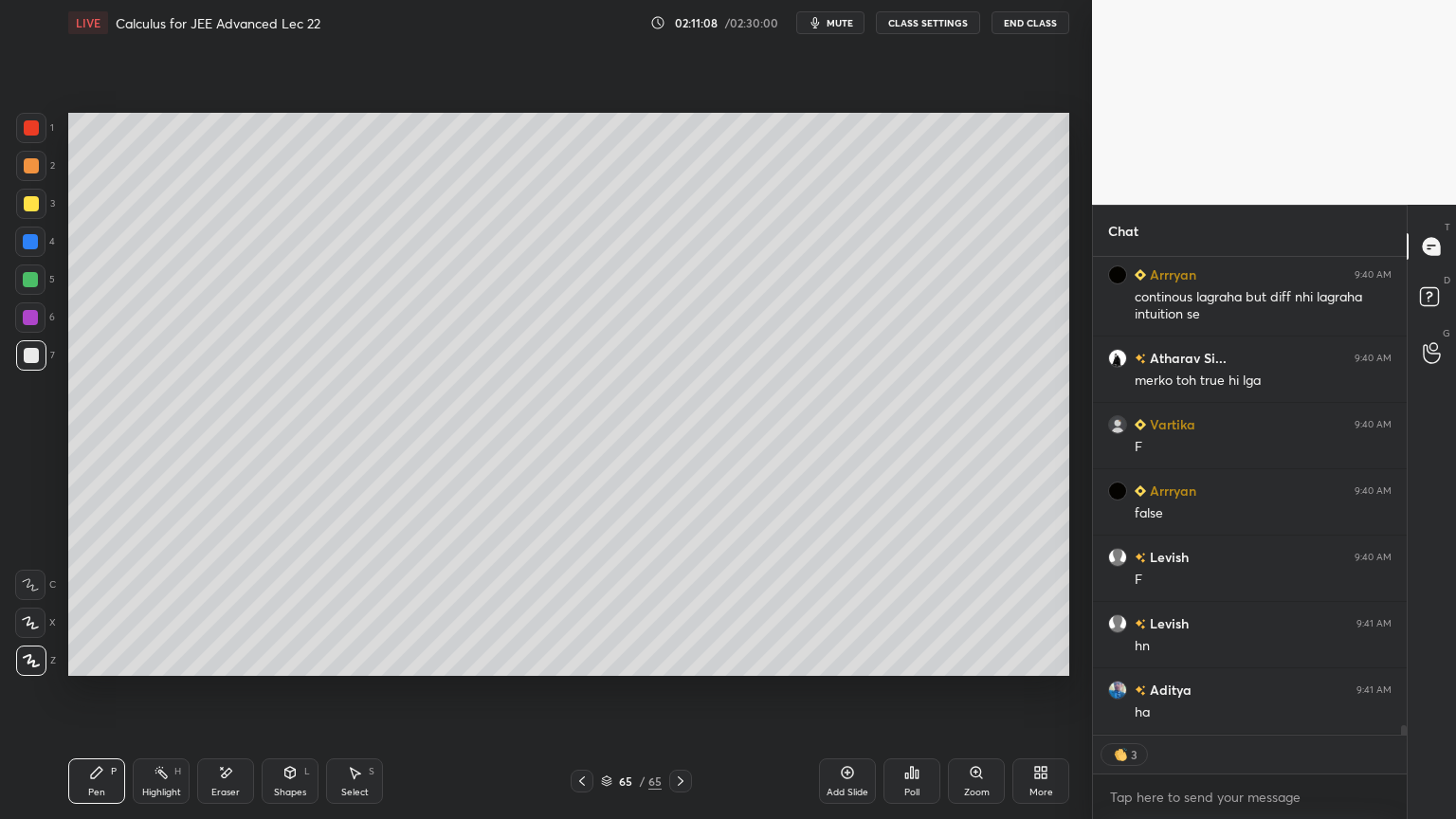 scroll, scrollTop: 23760, scrollLeft: 0, axis: vertical 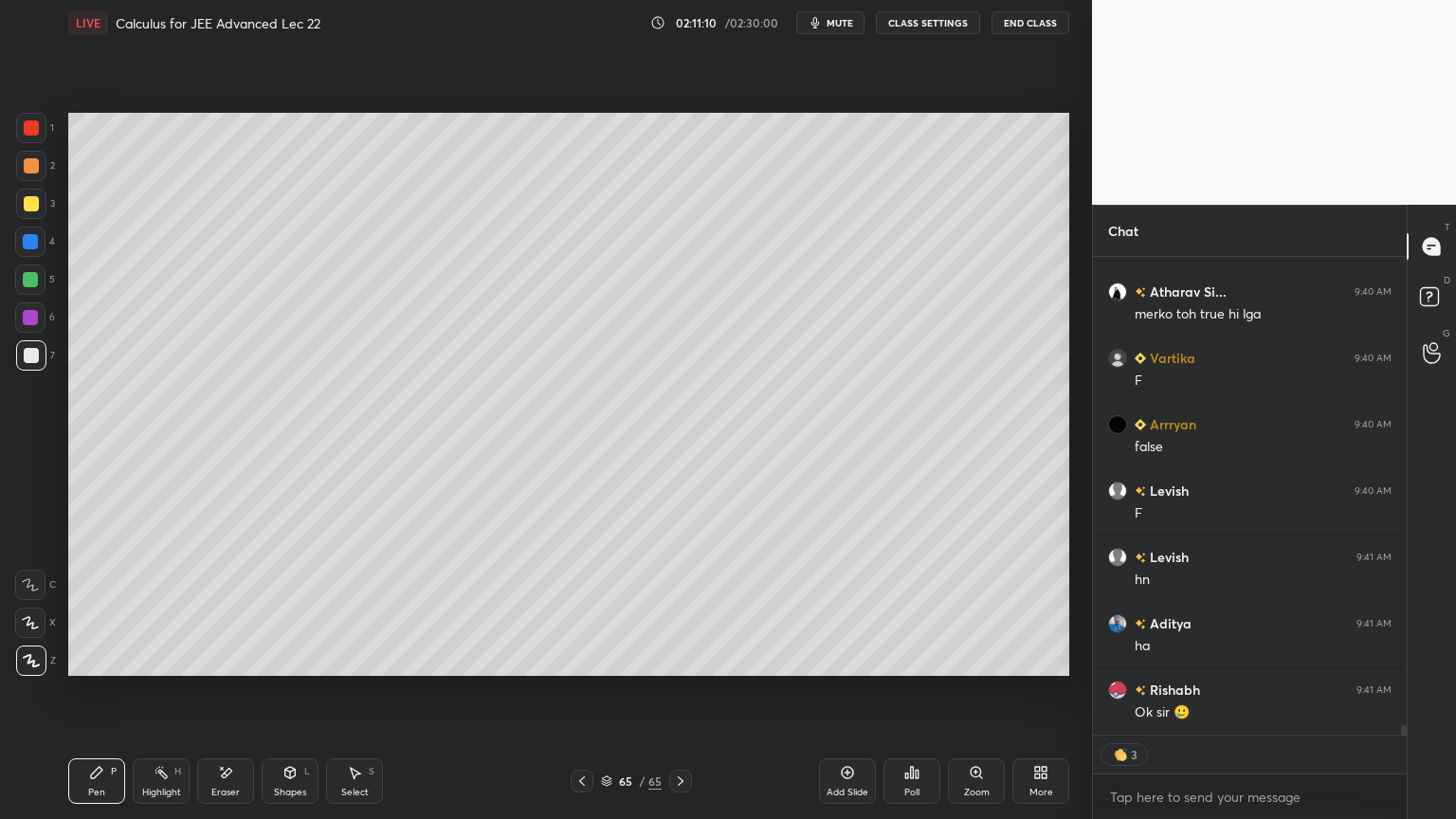 click on "Eraser" at bounding box center [226, 781] 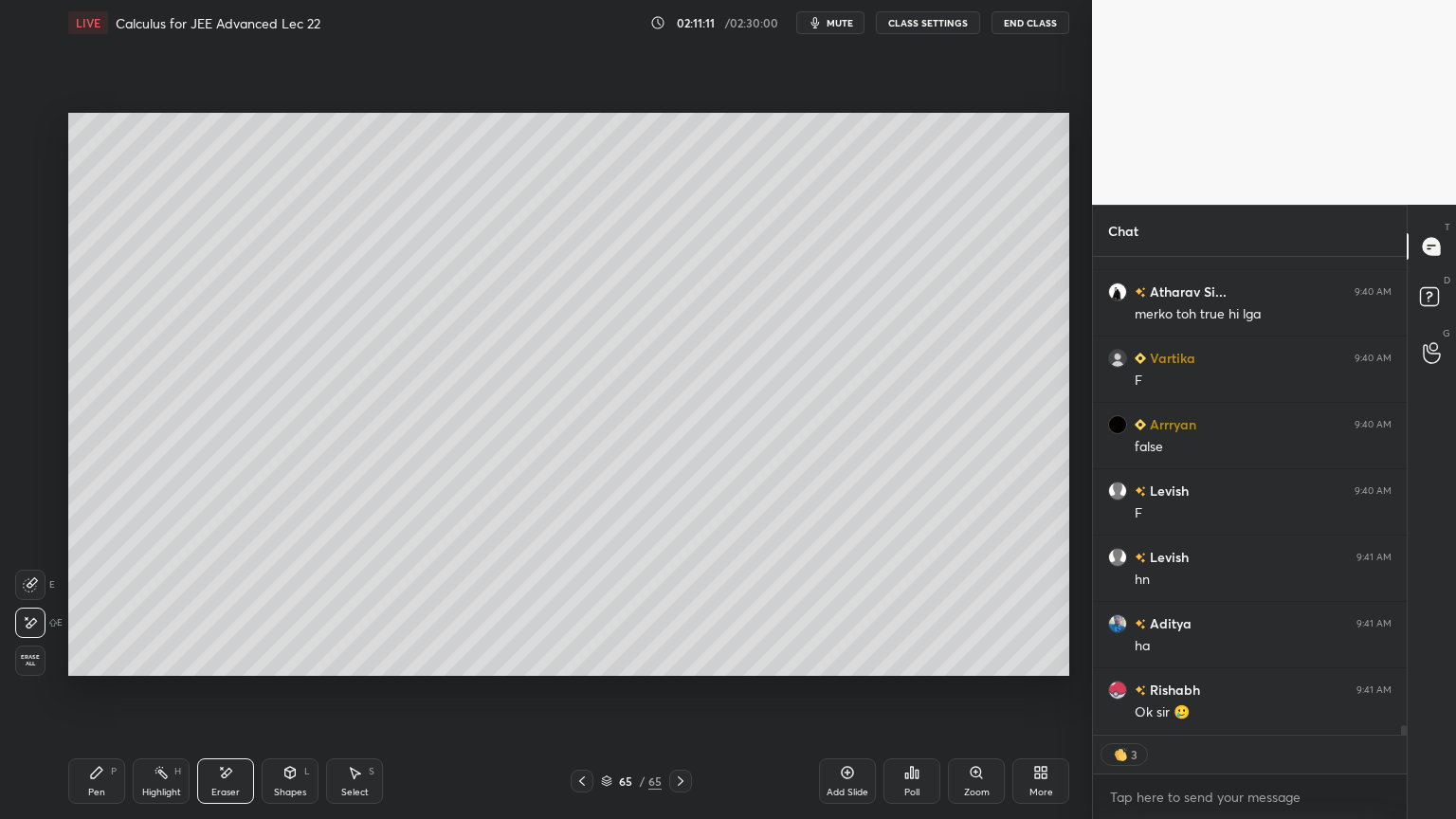 scroll, scrollTop: 6, scrollLeft: 6, axis: both 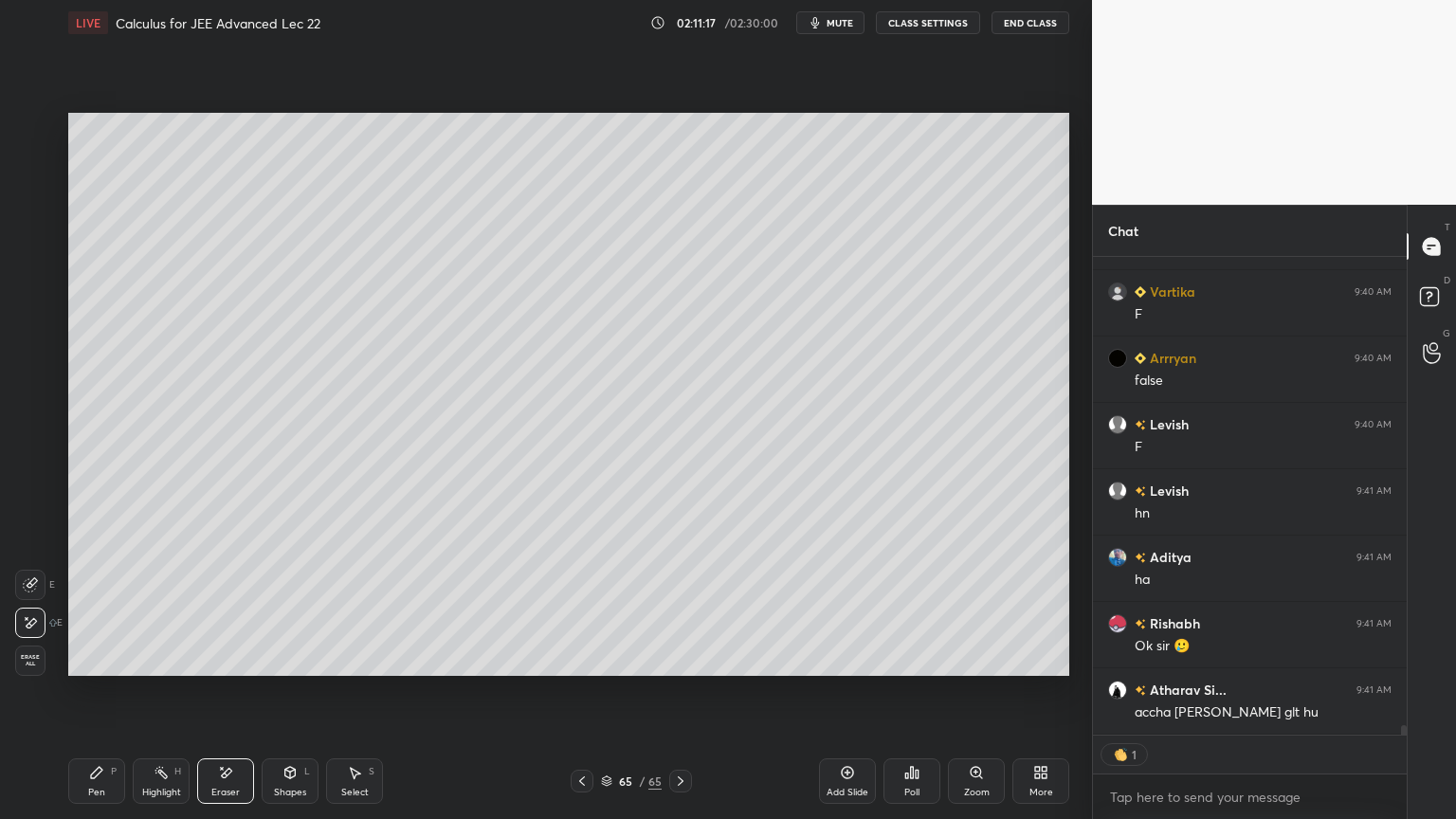 click on "Pen P" at bounding box center [97, 781] 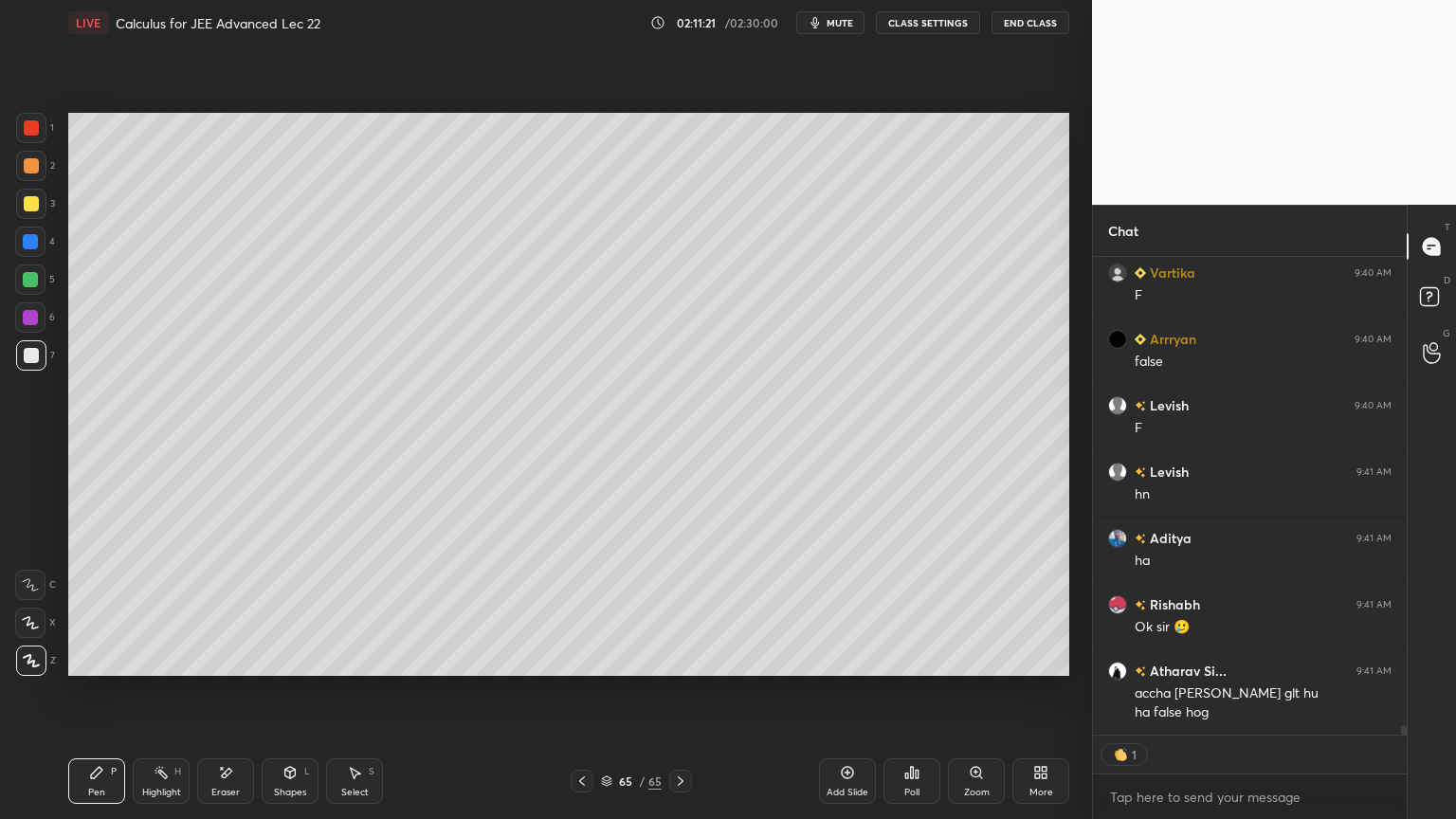 scroll, scrollTop: 23865, scrollLeft: 0, axis: vertical 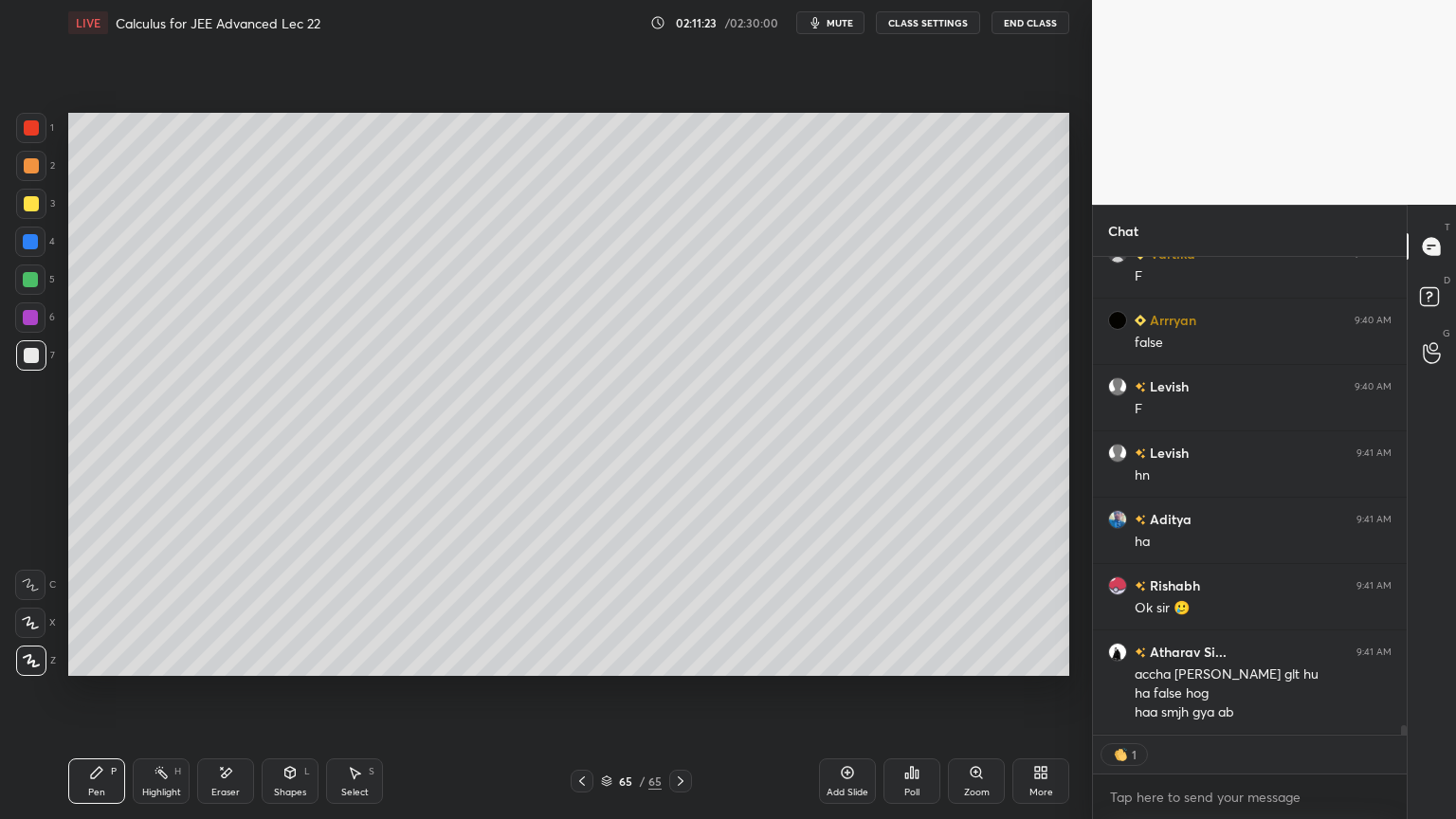 click at bounding box center (31, 166) 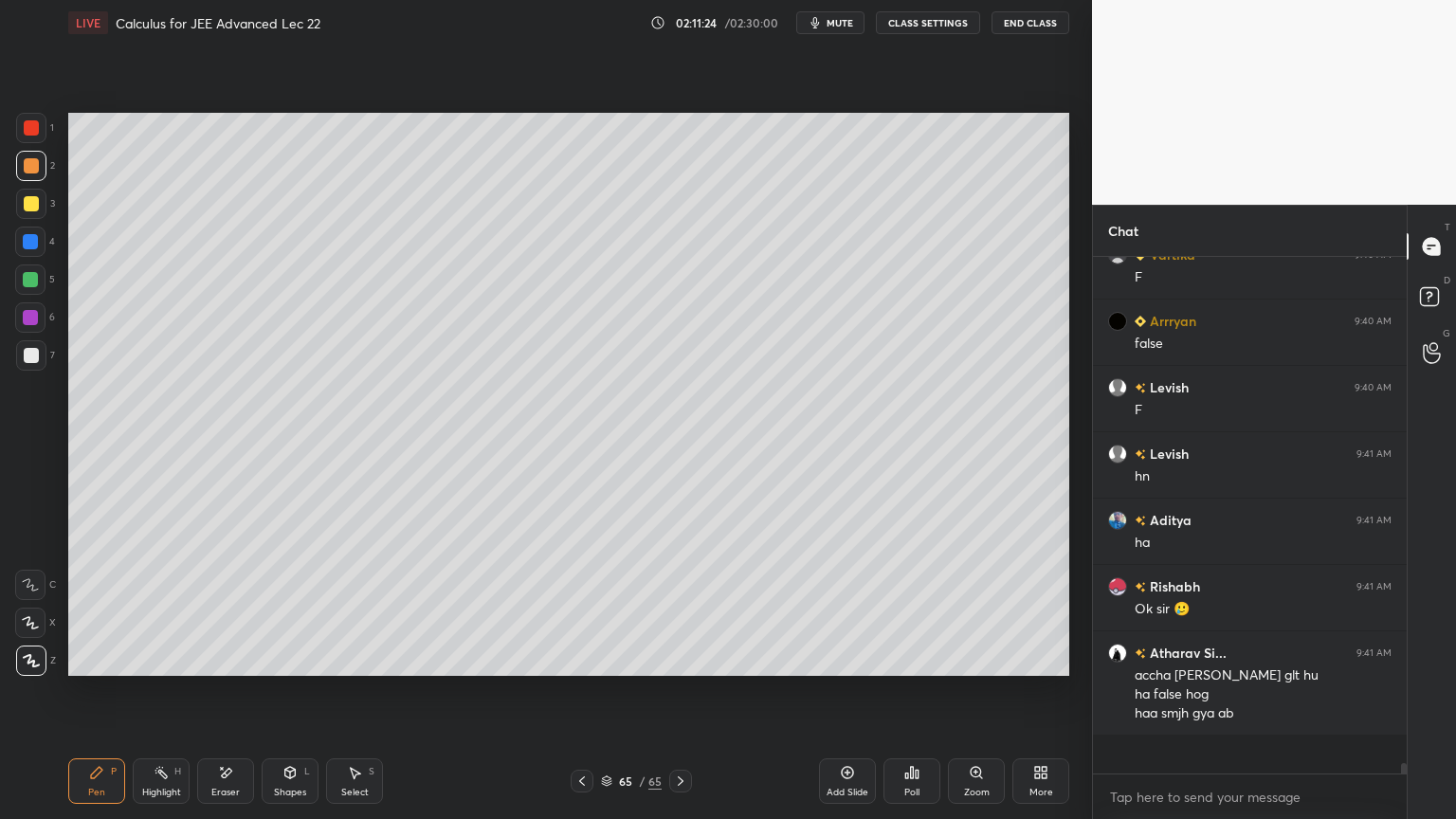 scroll, scrollTop: 6, scrollLeft: 6, axis: both 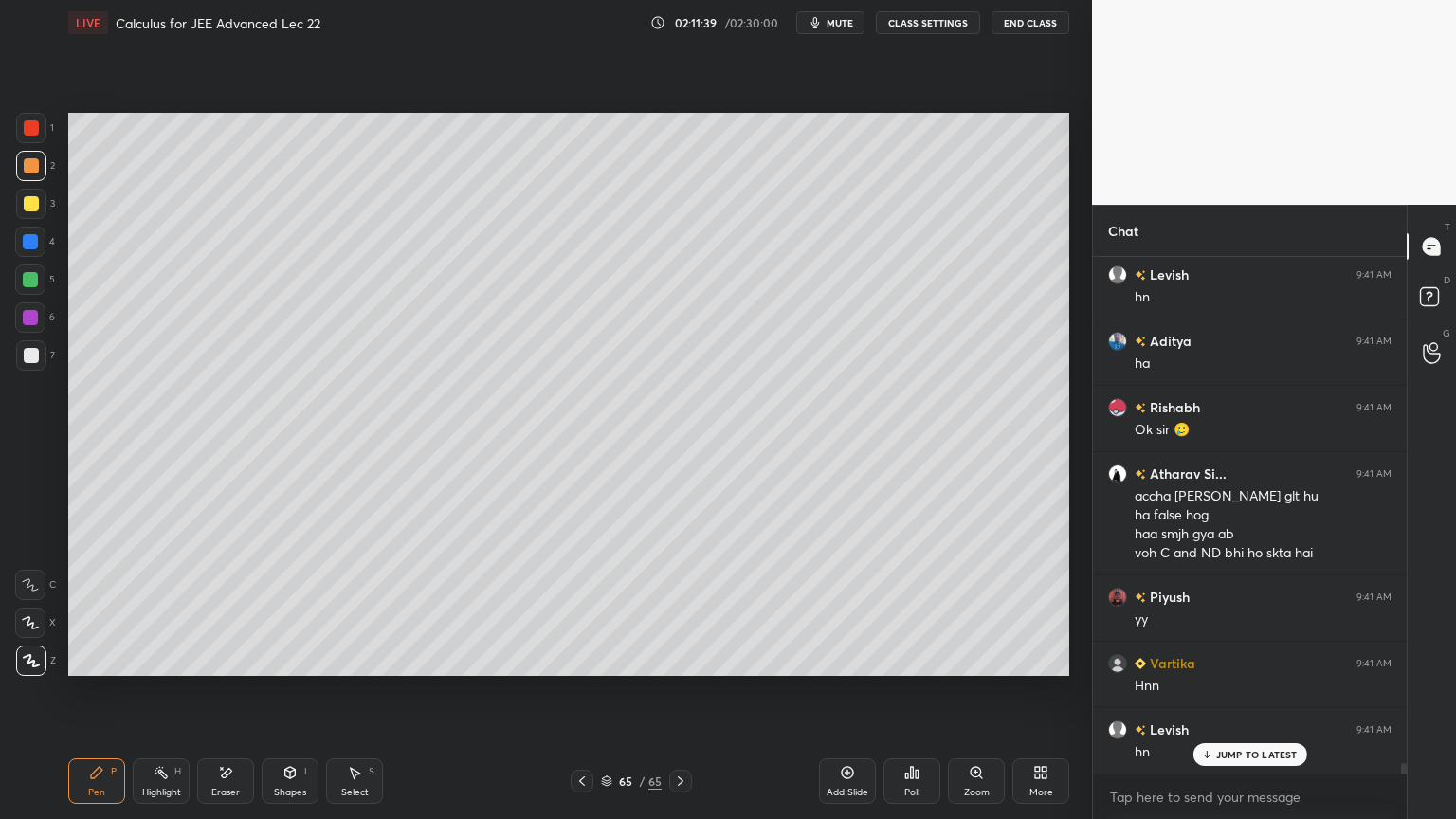 click 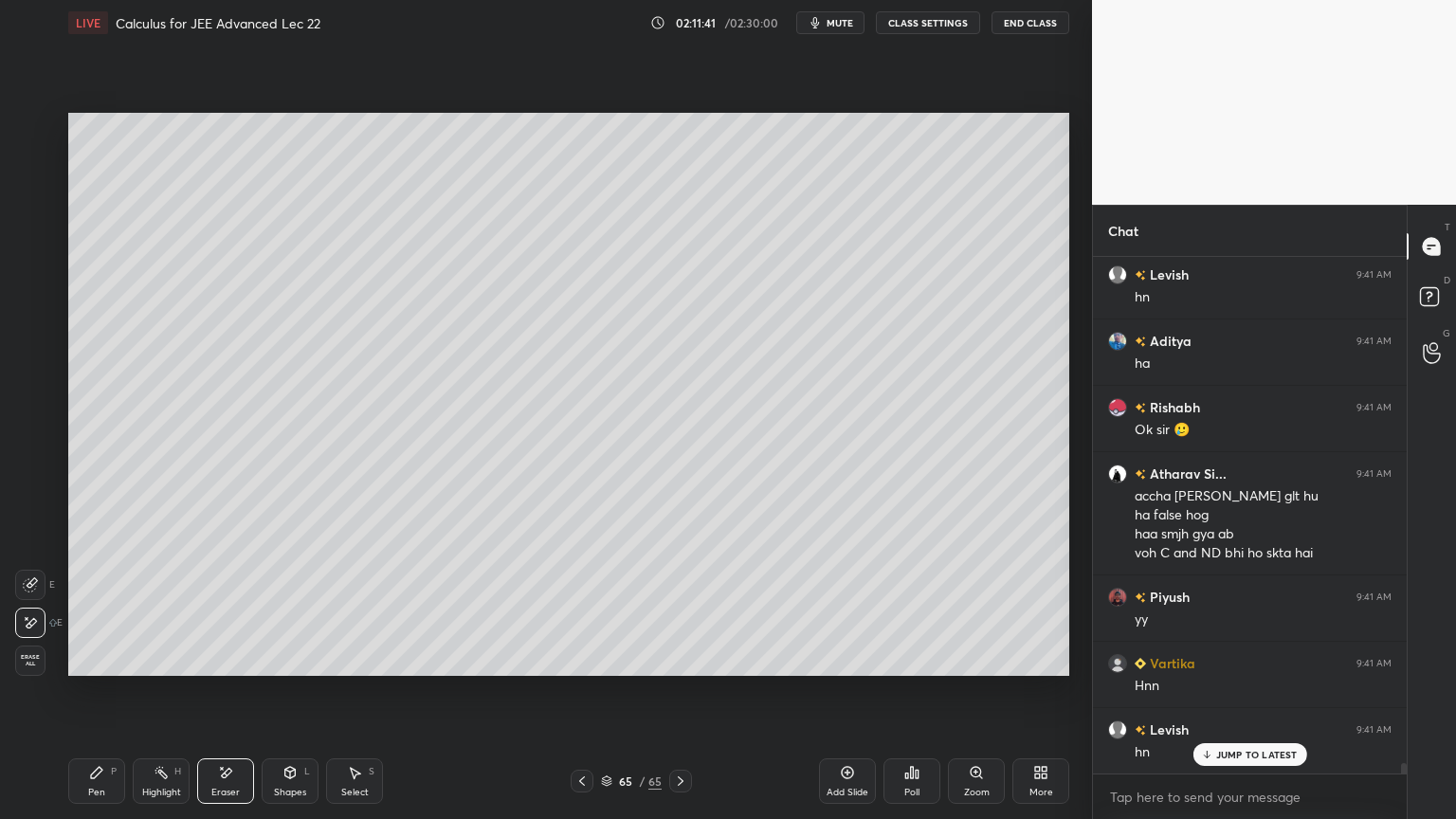 click on "Pen P" at bounding box center [97, 781] 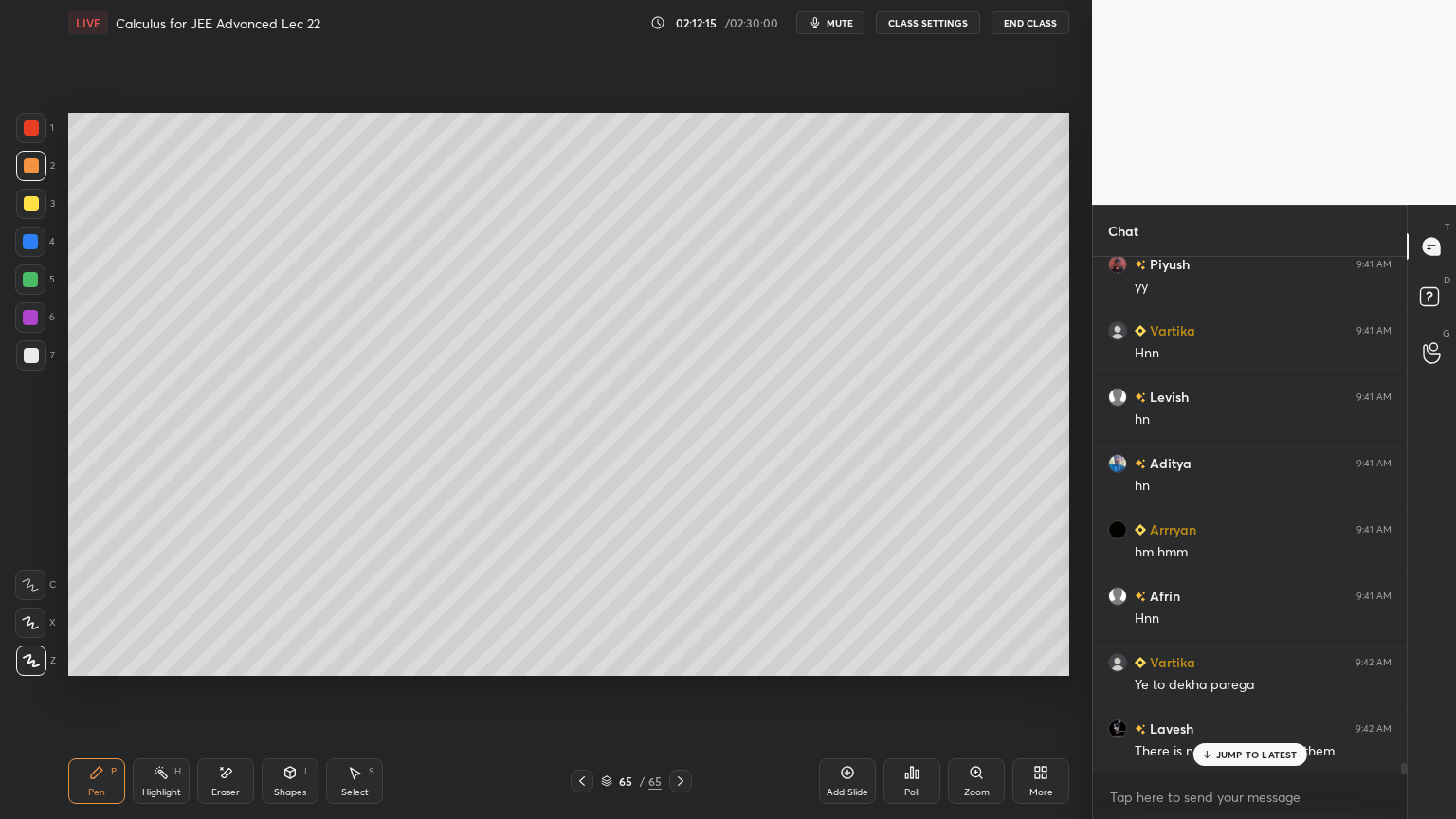 scroll, scrollTop: 24441, scrollLeft: 0, axis: vertical 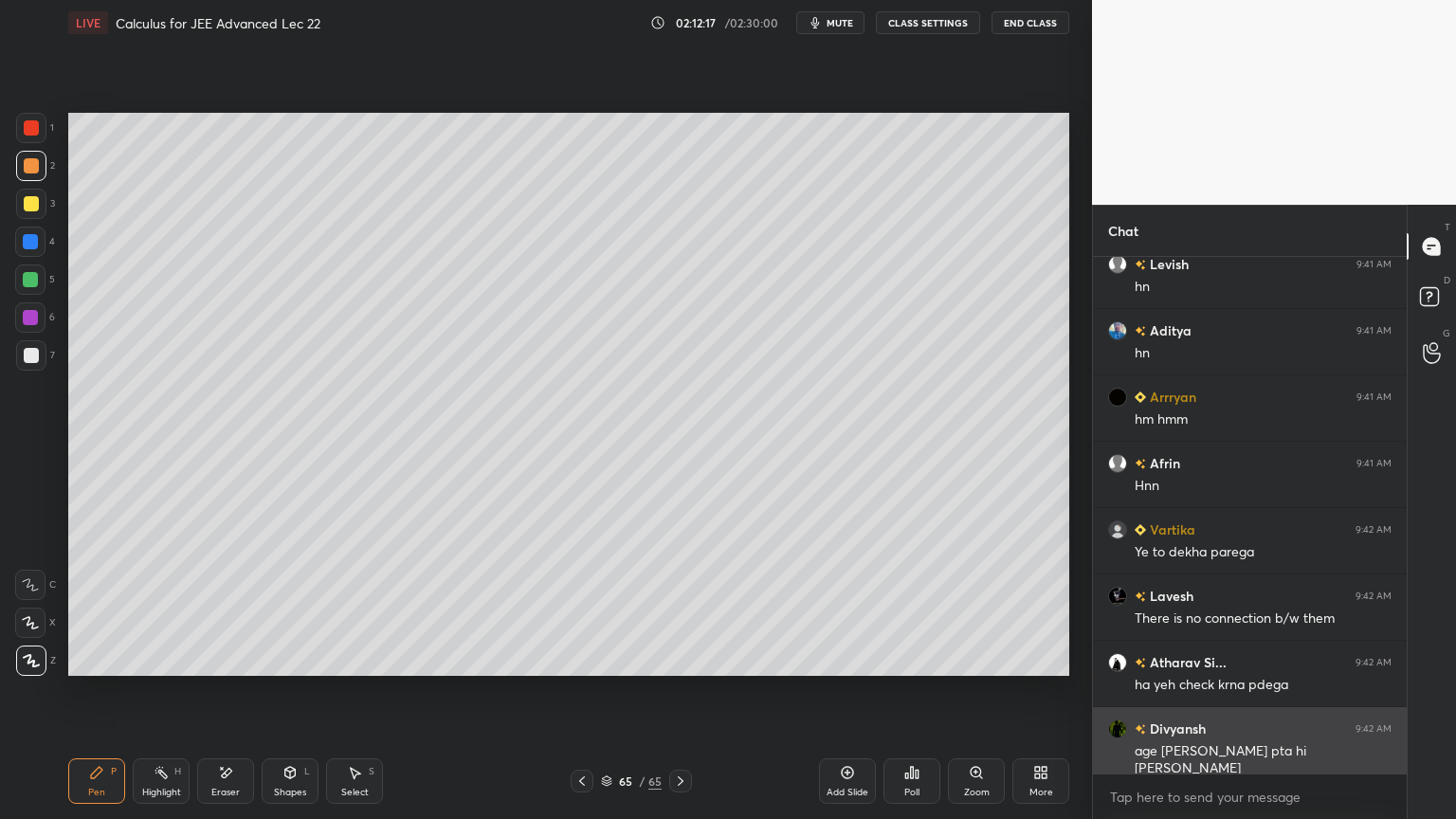click on "age [PERSON_NAME] pta hi [PERSON_NAME]" at bounding box center [1263, 760] 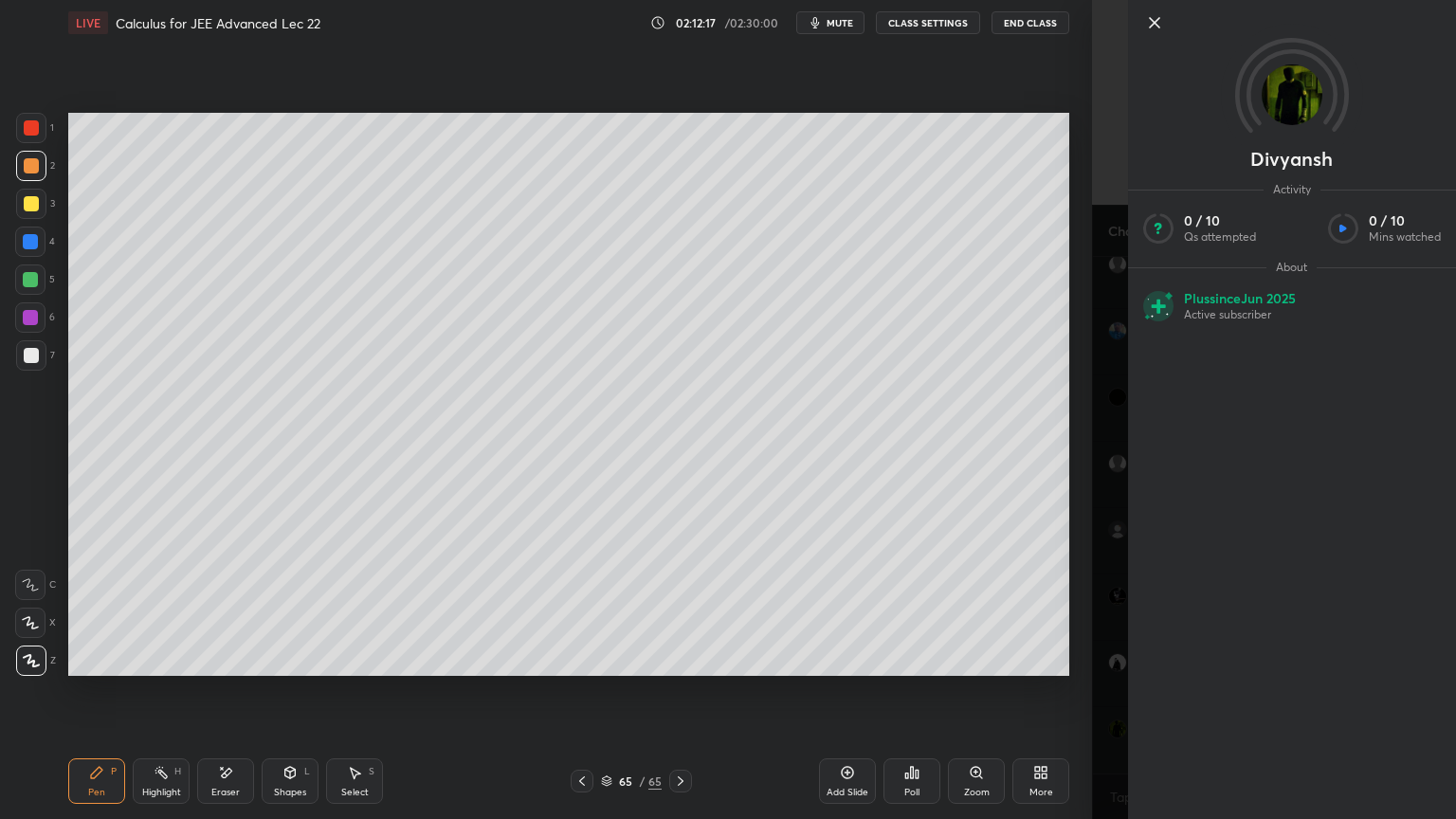 click on "[PERSON_NAME] Activity 0 / 10 Qs attempted 0 / 10 Mins watched About Plus  since  [DATE] Active subscriber" at bounding box center (1274, 410) 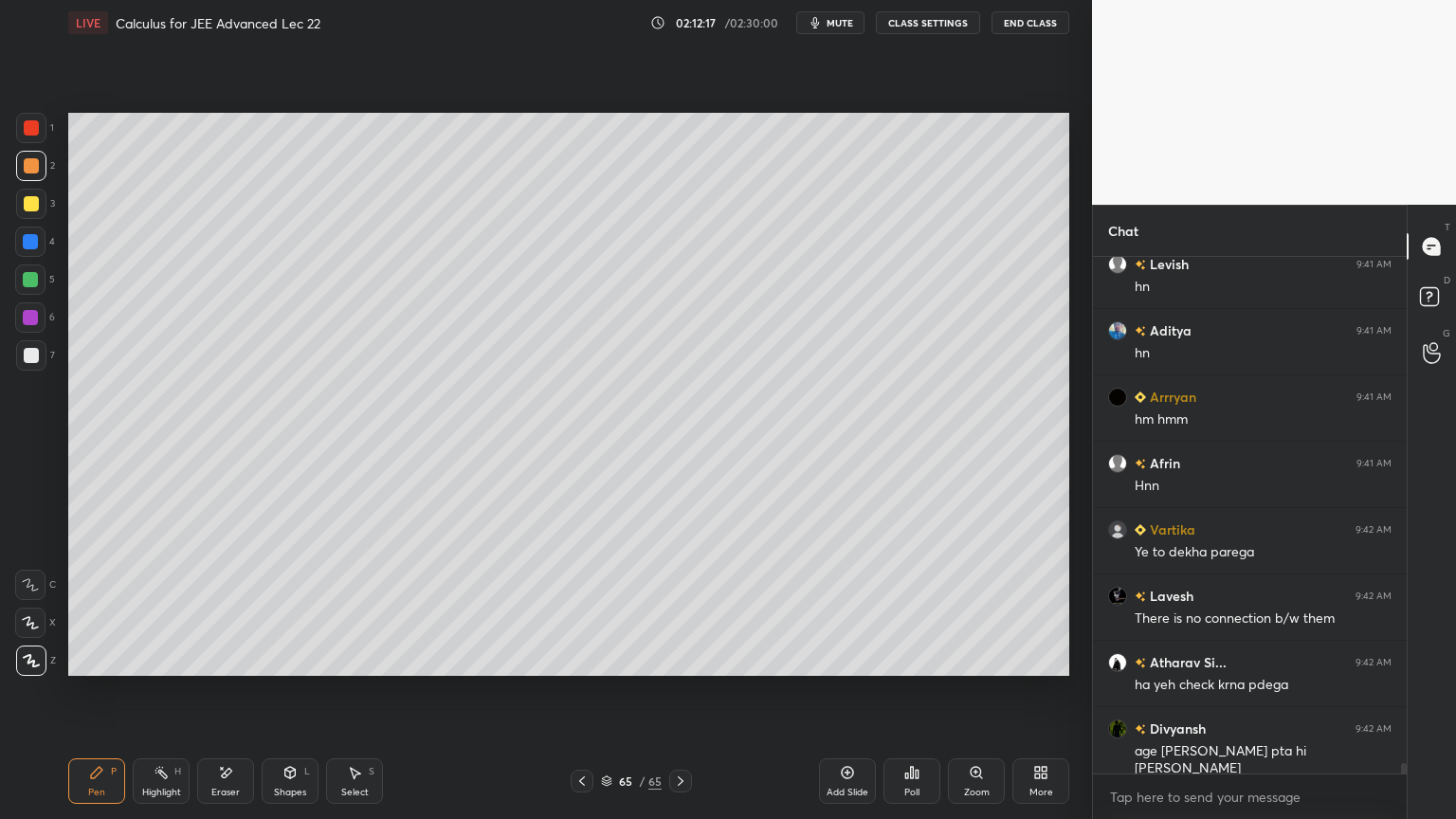 scroll, scrollTop: 24574, scrollLeft: 0, axis: vertical 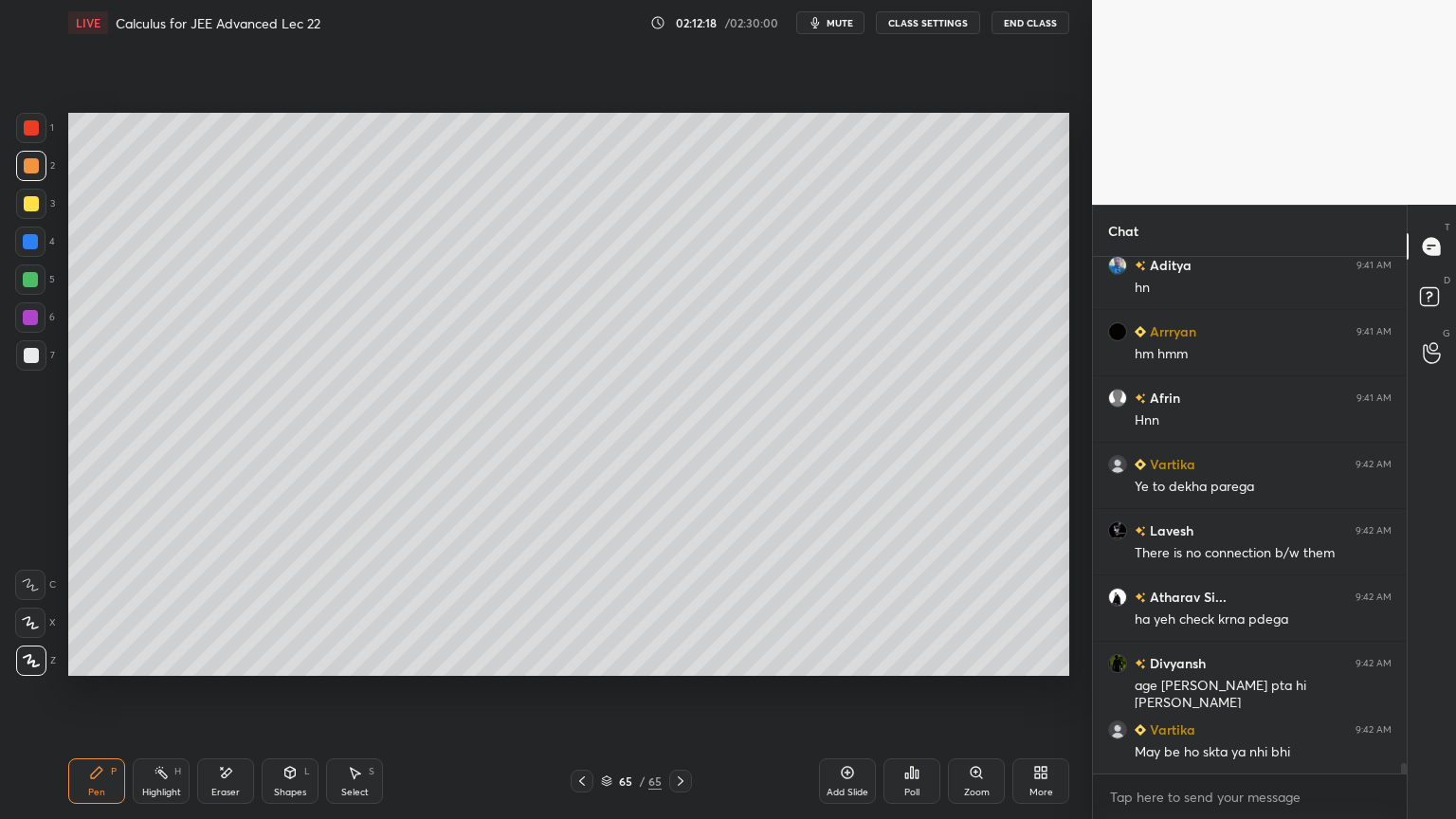 click on "Poll" at bounding box center (912, 781) 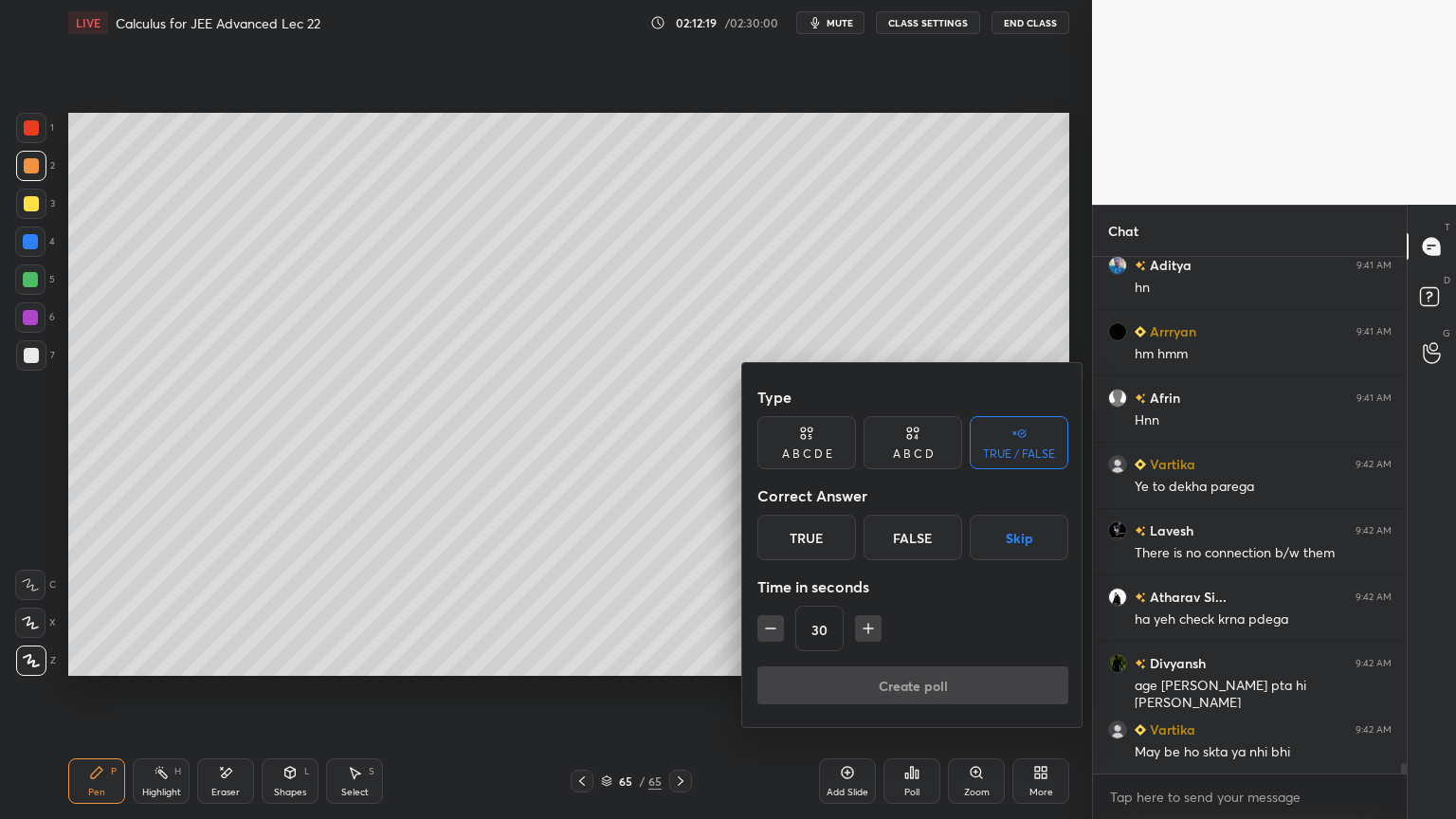 click at bounding box center [728, 410] 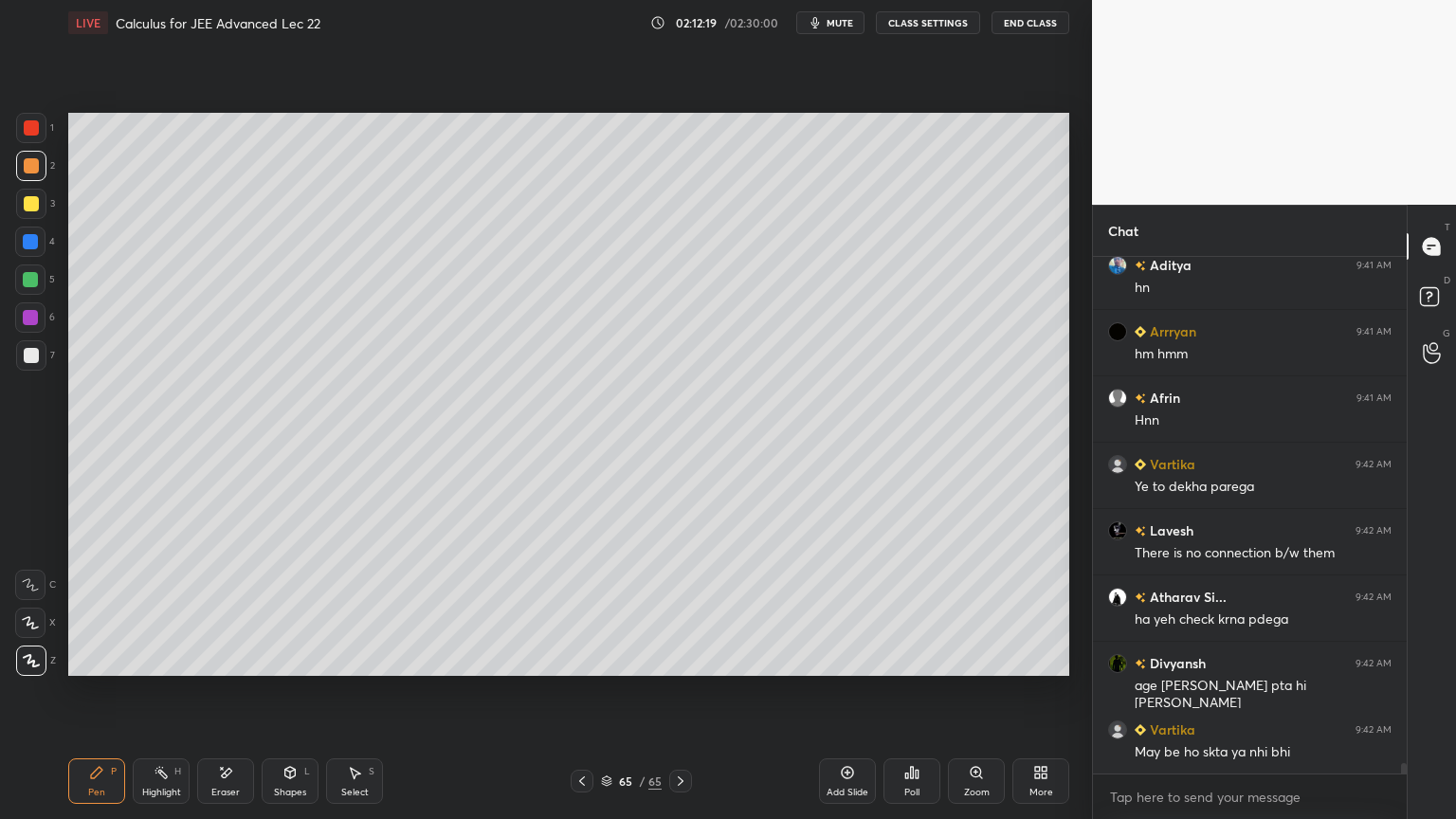 click on "Zoom" at bounding box center [976, 781] 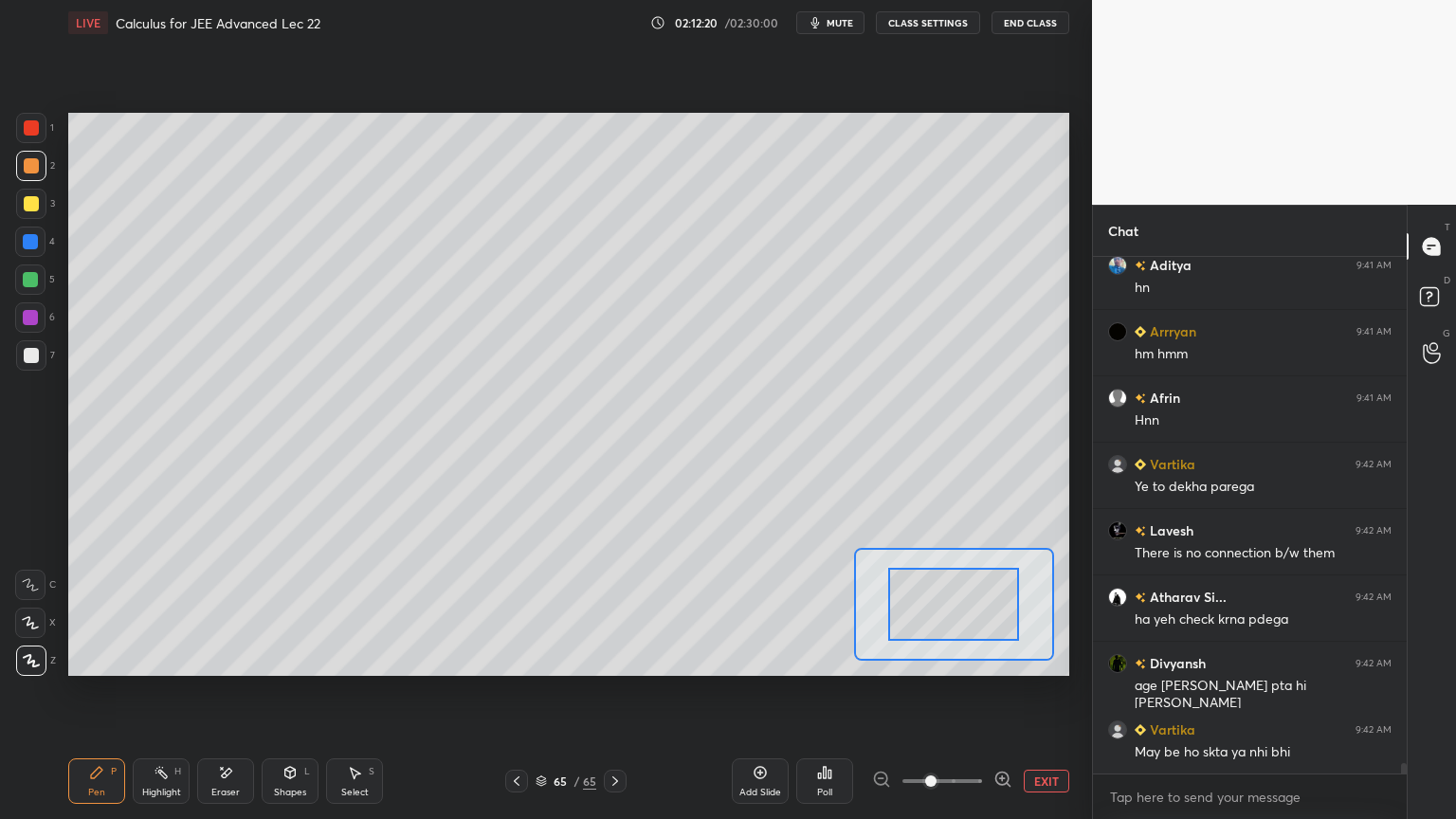 click on "EXIT" at bounding box center (1046, 781) 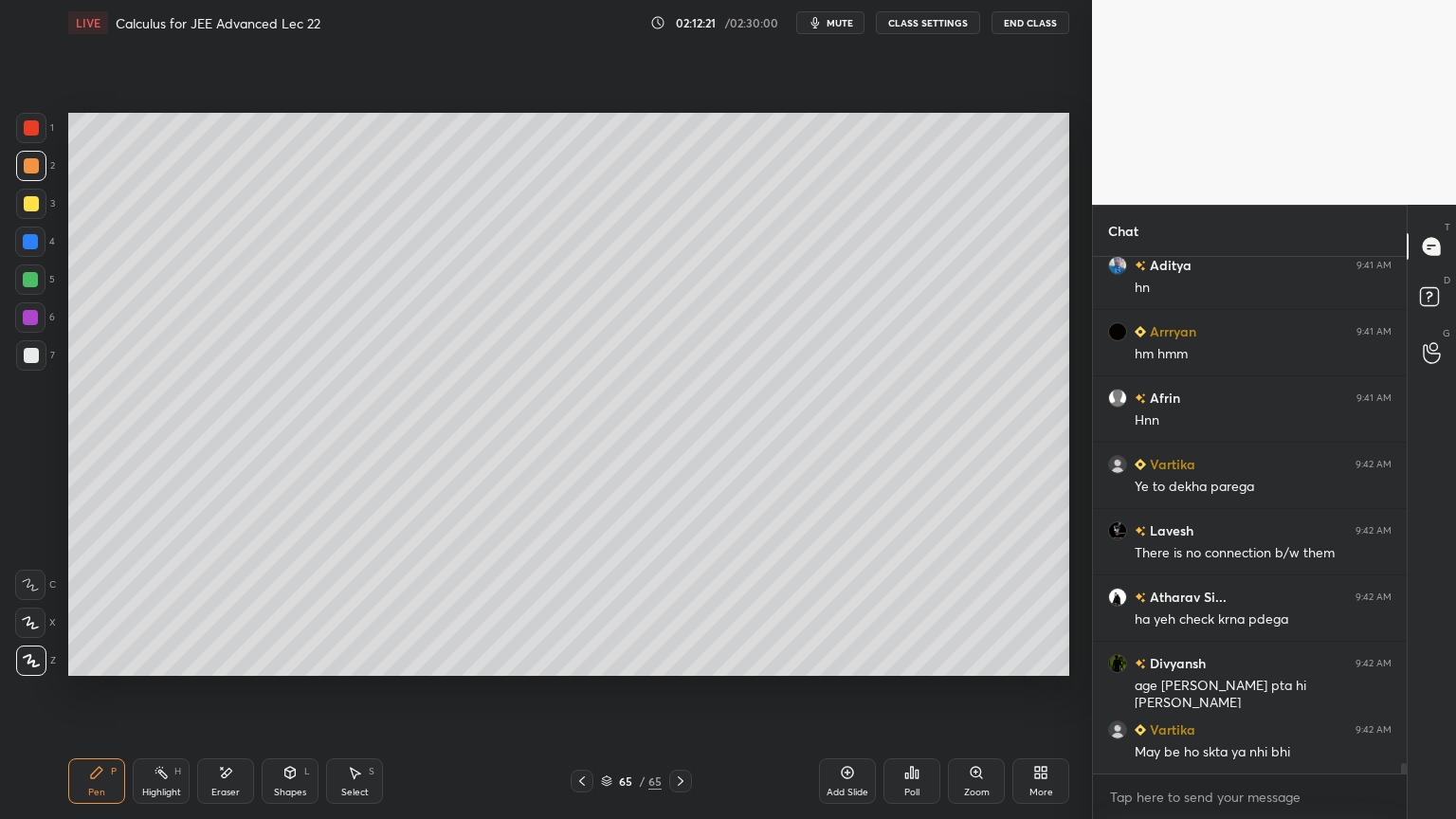 drag, startPoint x: 833, startPoint y: 776, endPoint x: 831, endPoint y: 751, distance: 25.079872 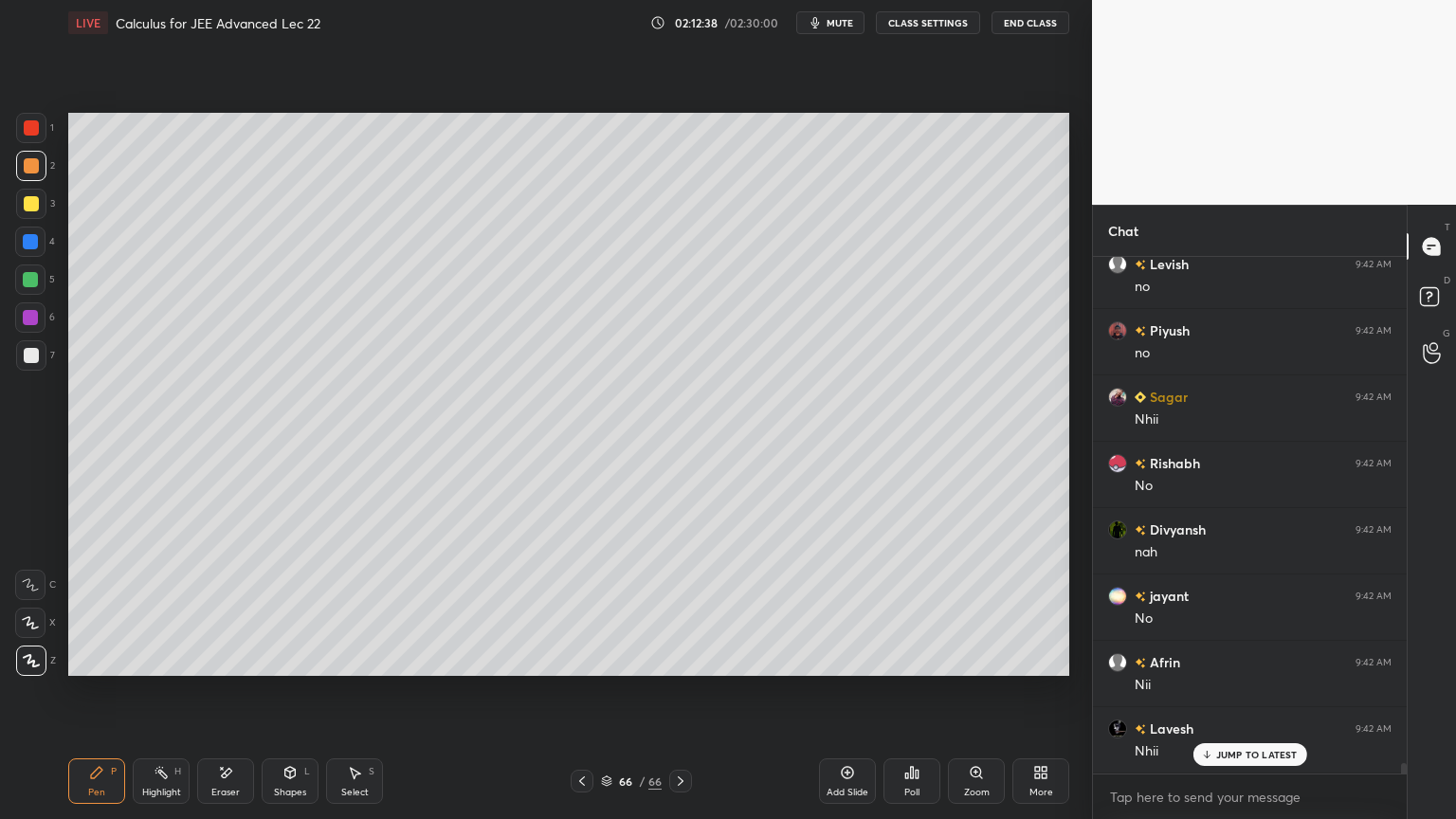 scroll, scrollTop: 25370, scrollLeft: 0, axis: vertical 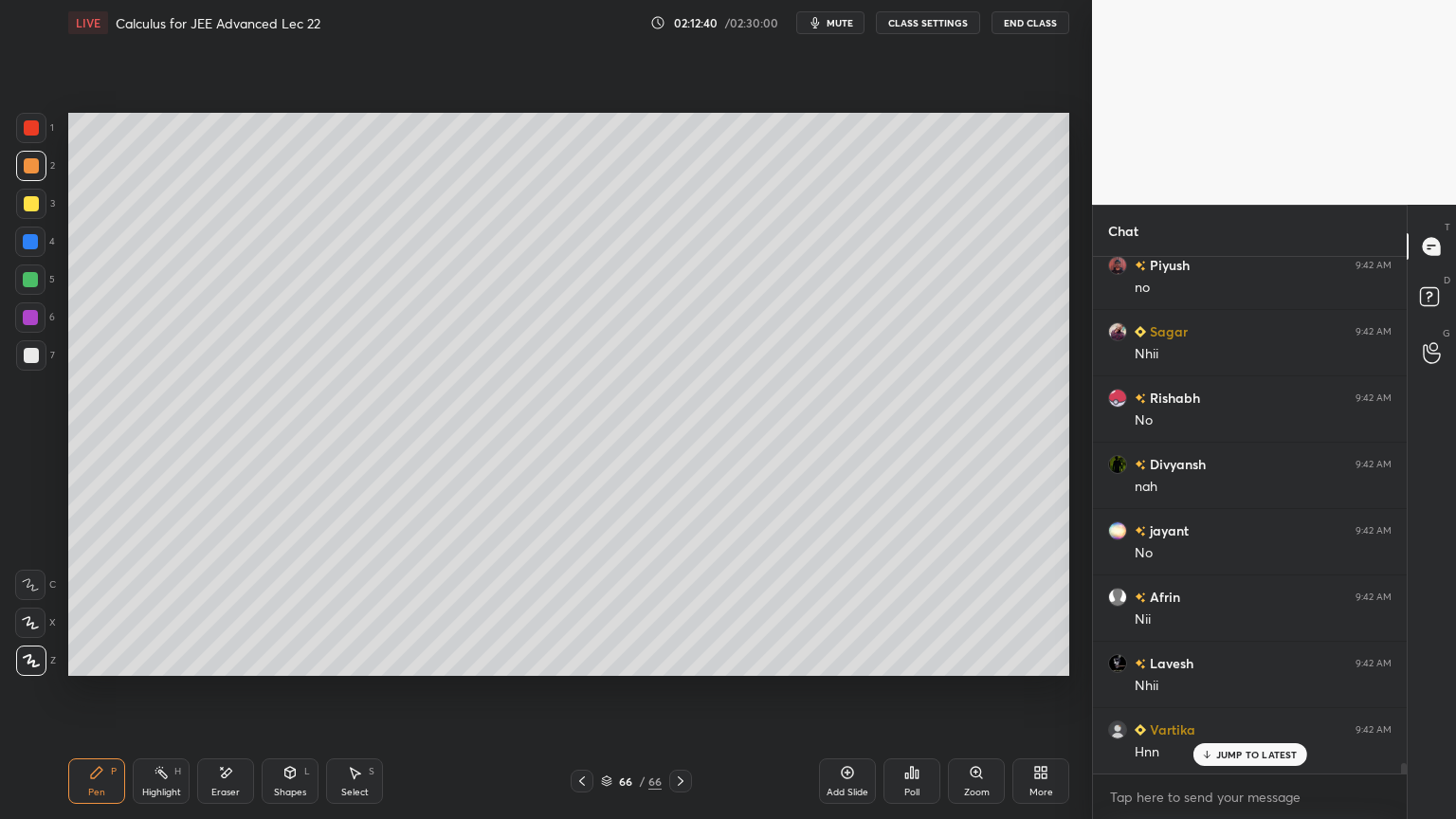 drag, startPoint x: 578, startPoint y: 781, endPoint x: 648, endPoint y: 684, distance: 119.62023 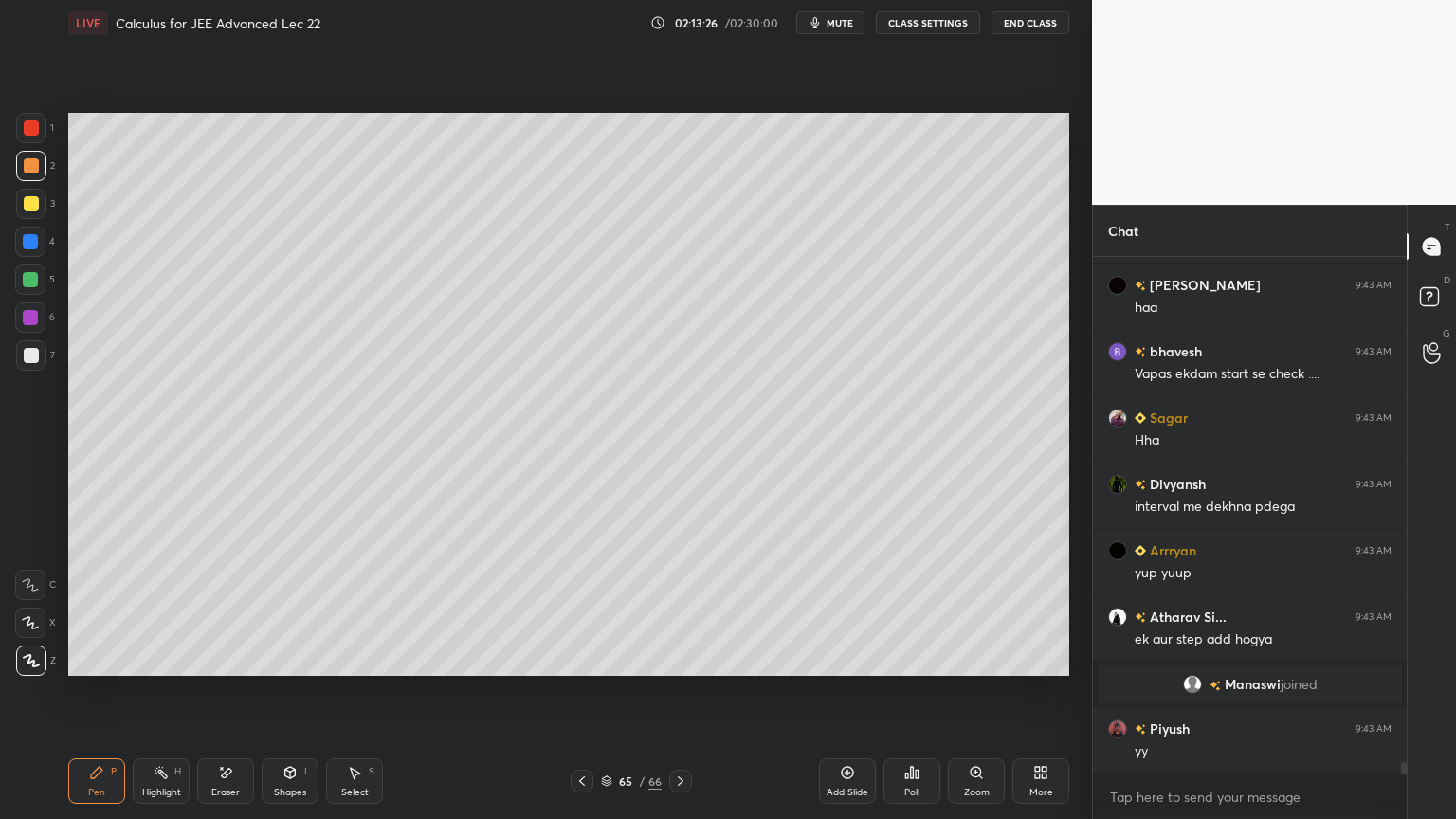 scroll, scrollTop: 23246, scrollLeft: 0, axis: vertical 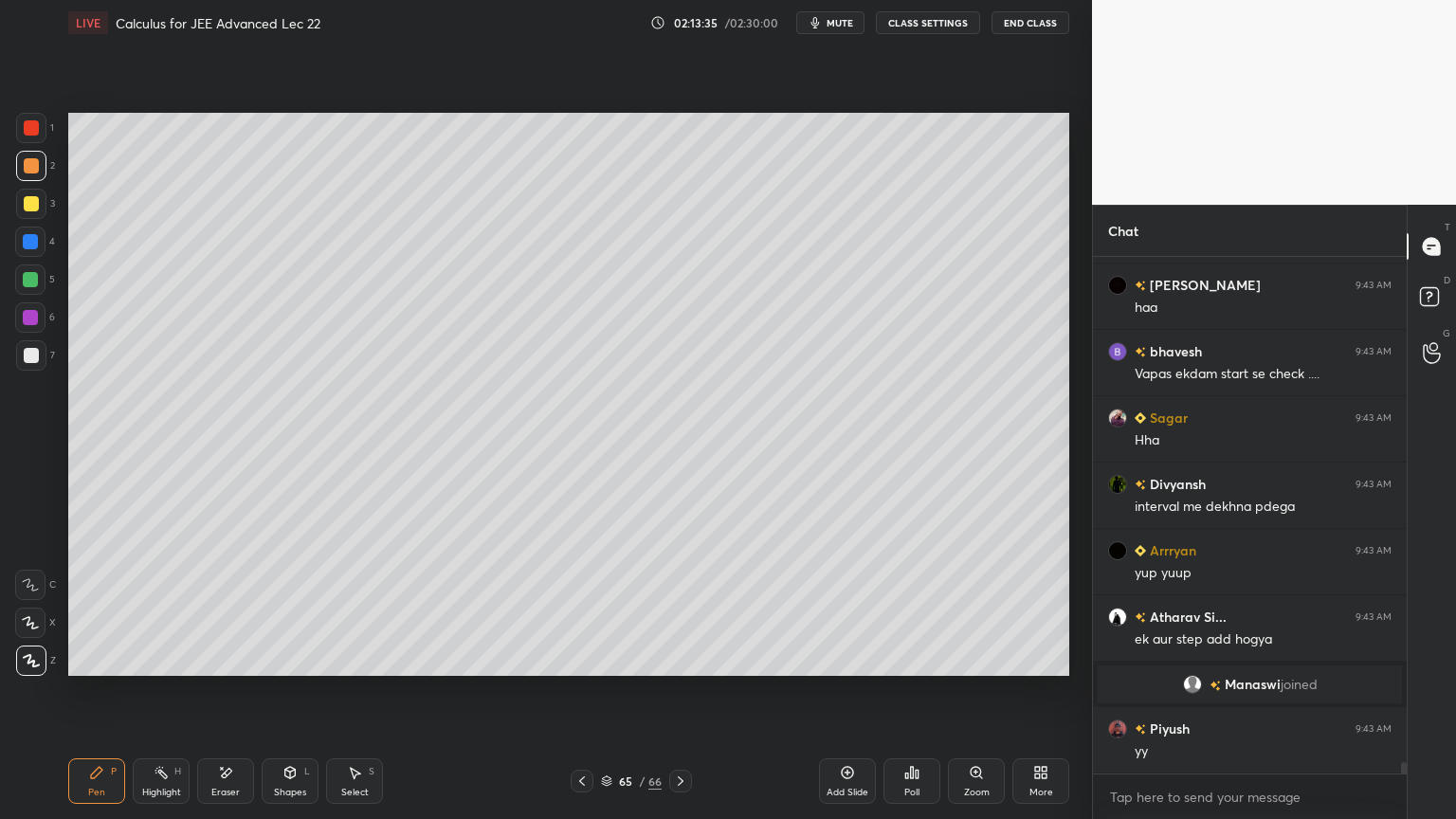 click on "Eraser" at bounding box center [226, 781] 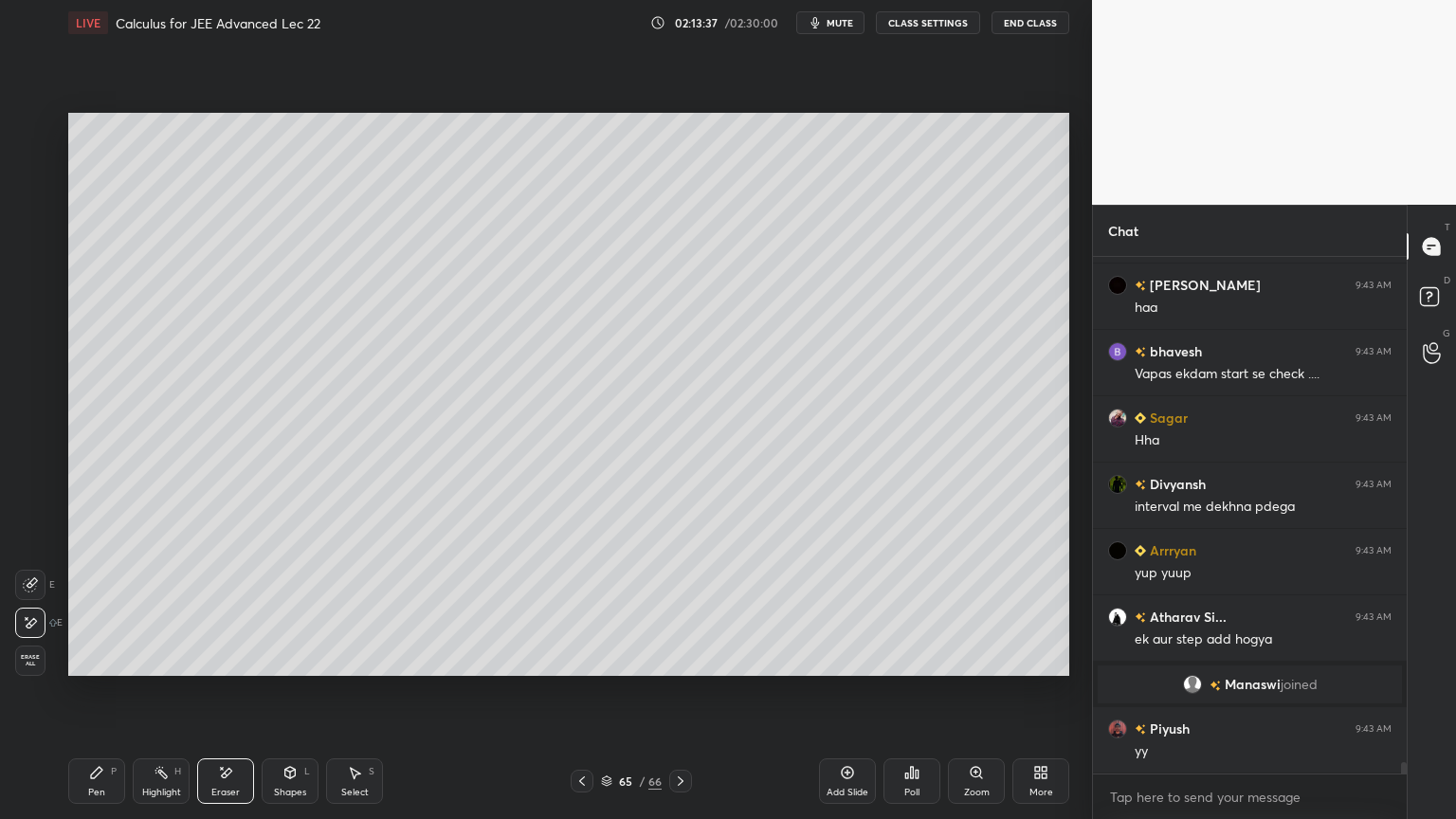 click 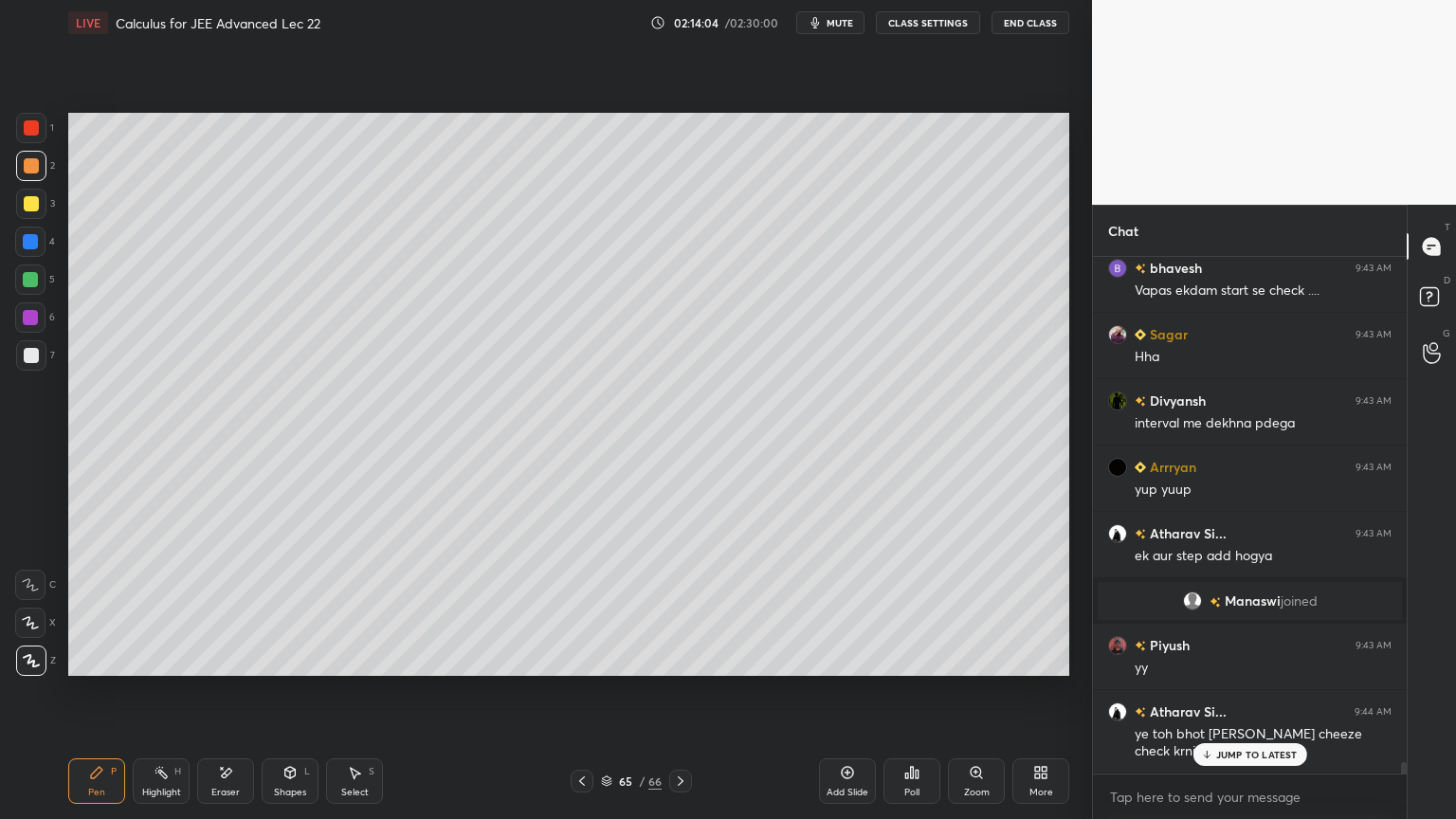 scroll, scrollTop: 23395, scrollLeft: 0, axis: vertical 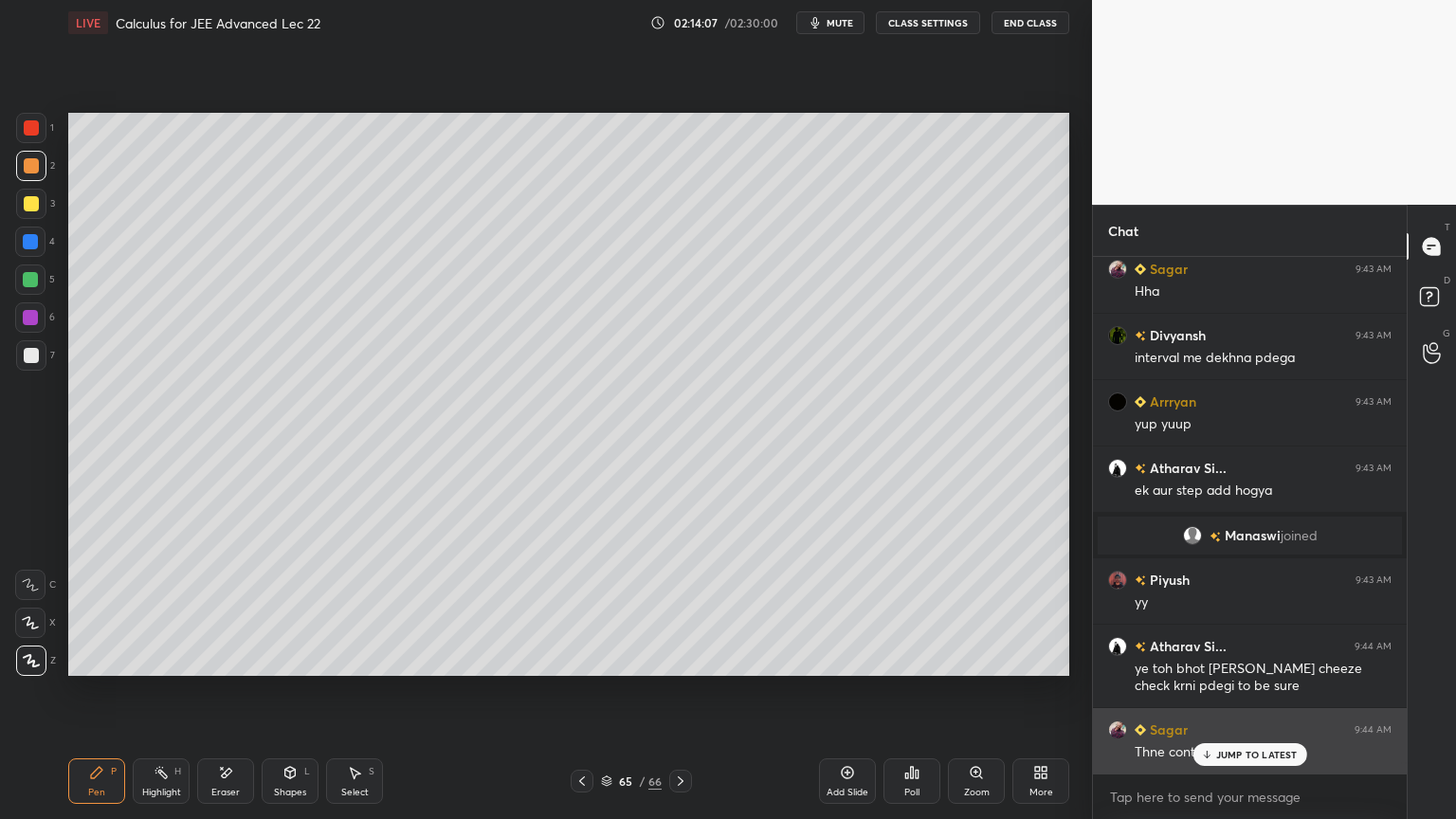 click on "Thne cont" at bounding box center [1263, 751] 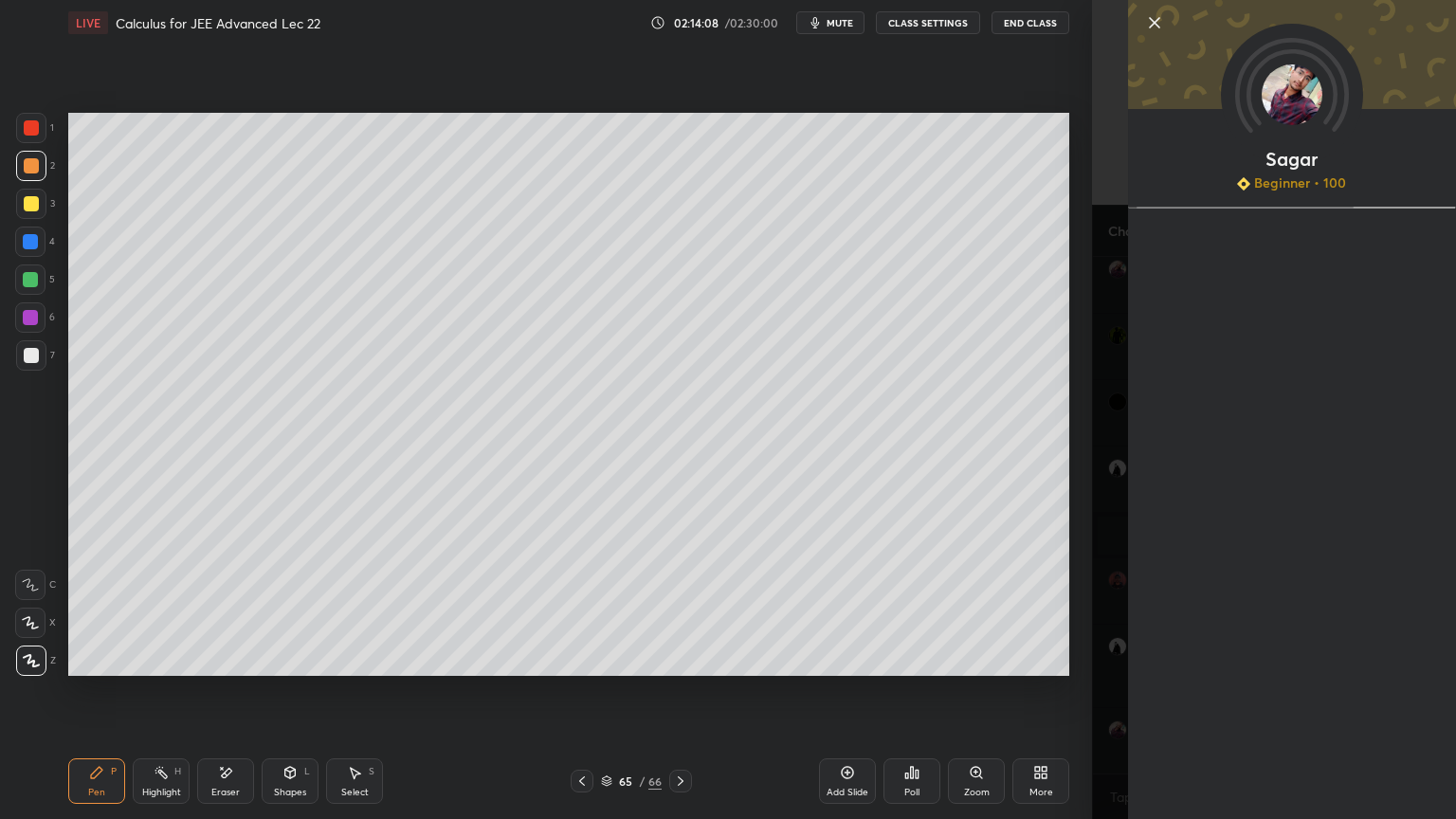 drag, startPoint x: 1116, startPoint y: 719, endPoint x: 1197, endPoint y: 736, distance: 82.76473 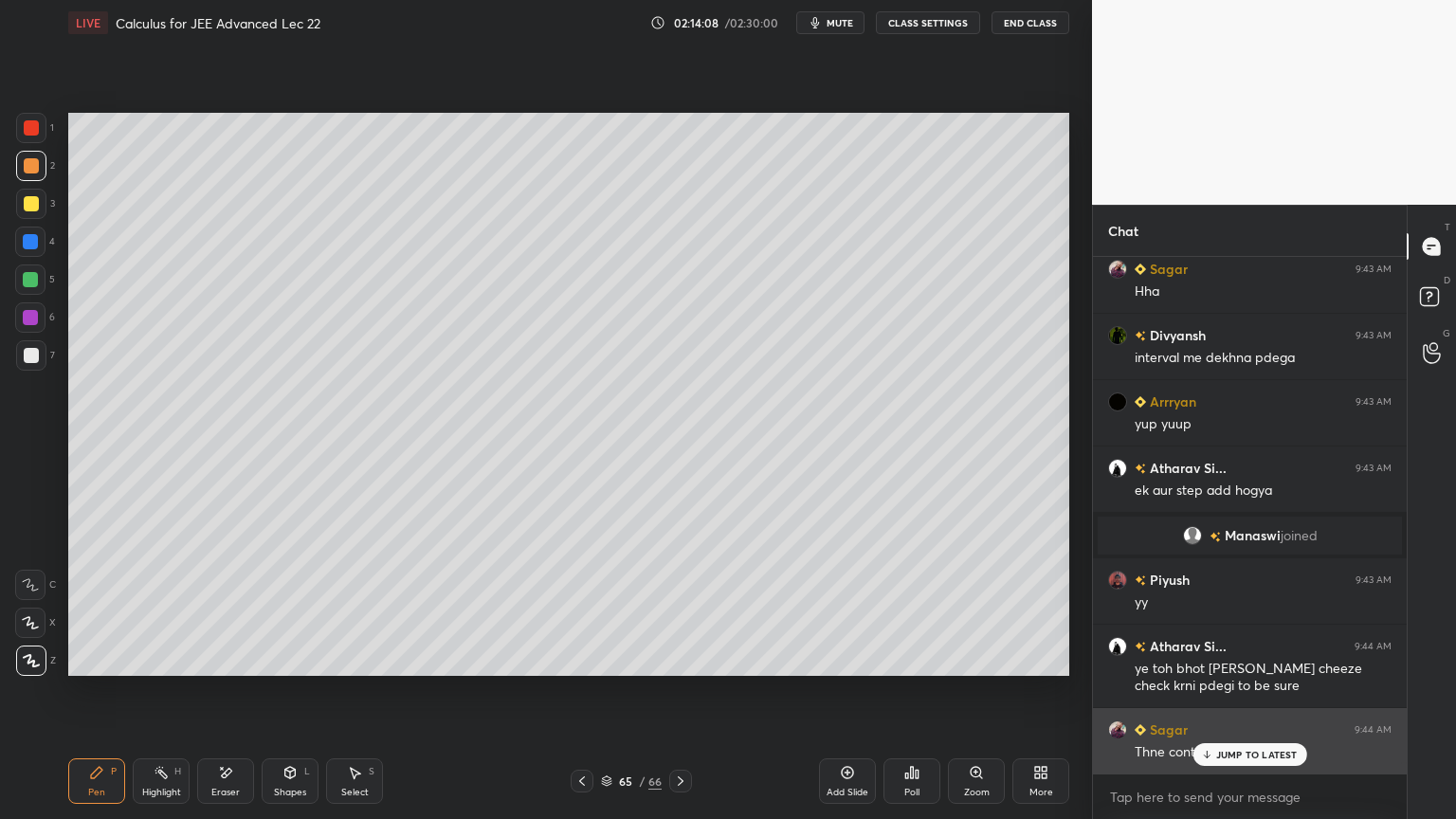 drag, startPoint x: 1229, startPoint y: 762, endPoint x: 1205, endPoint y: 754, distance: 25.298221 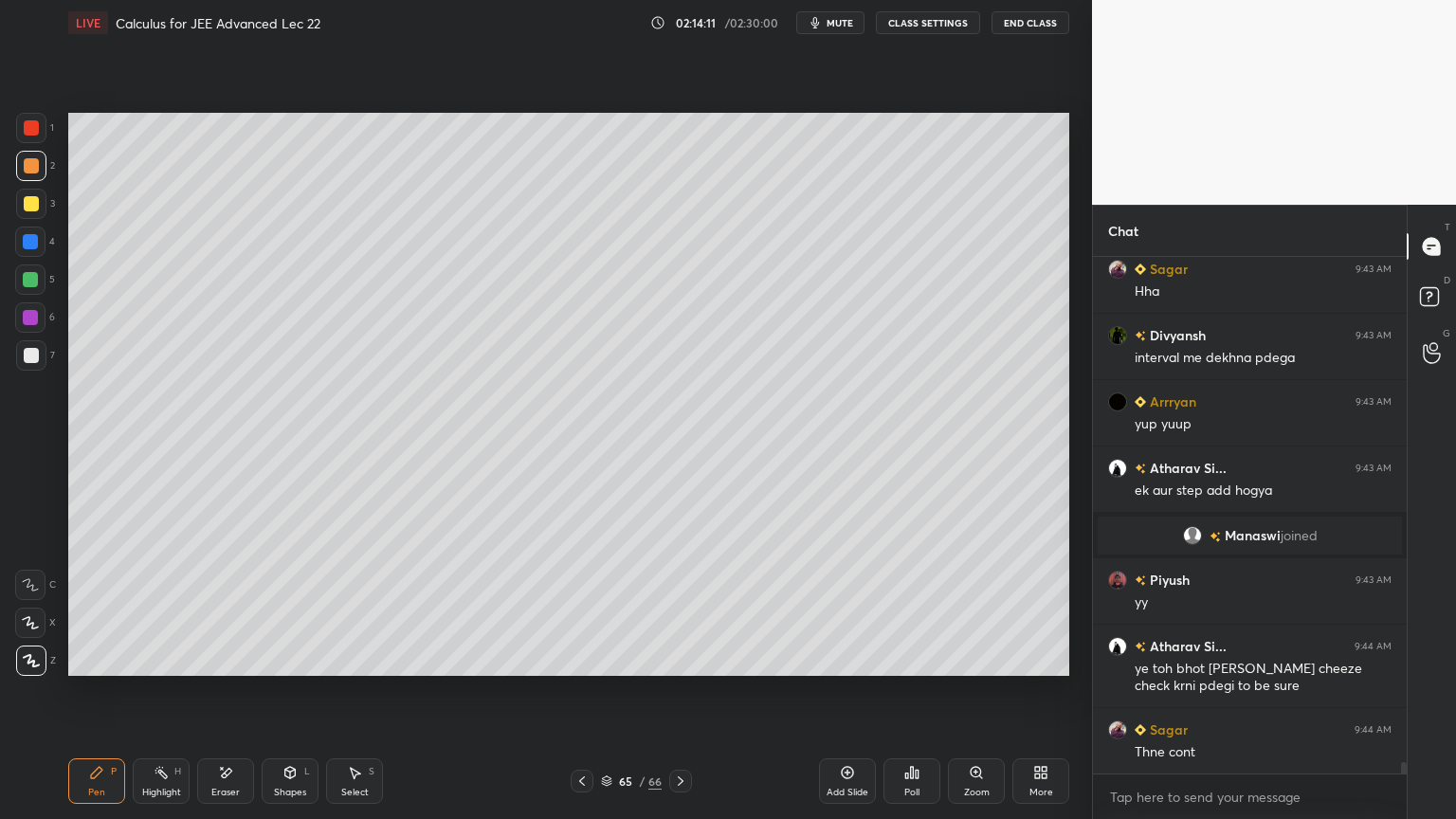 scroll, scrollTop: 23462, scrollLeft: 0, axis: vertical 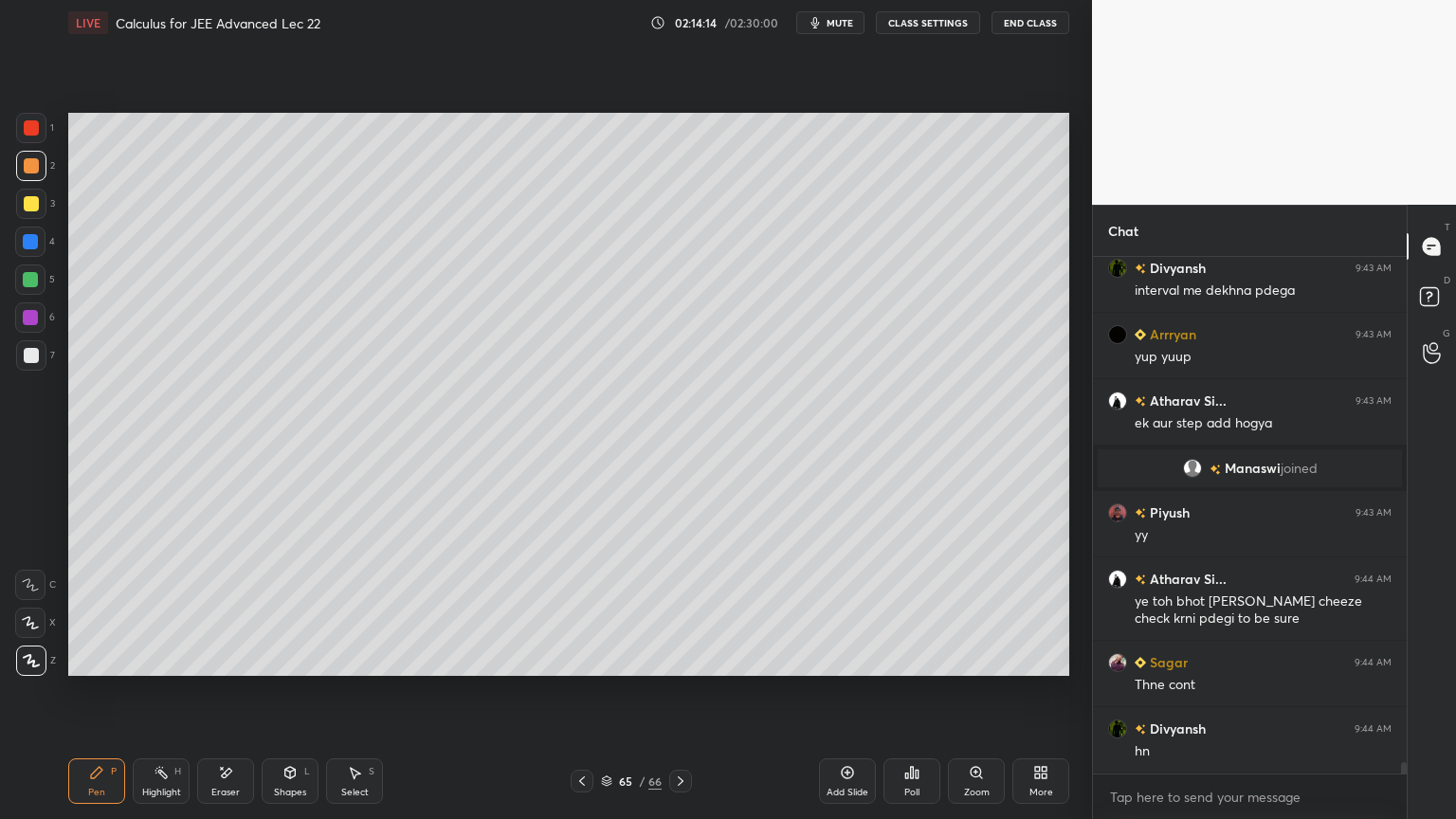 click 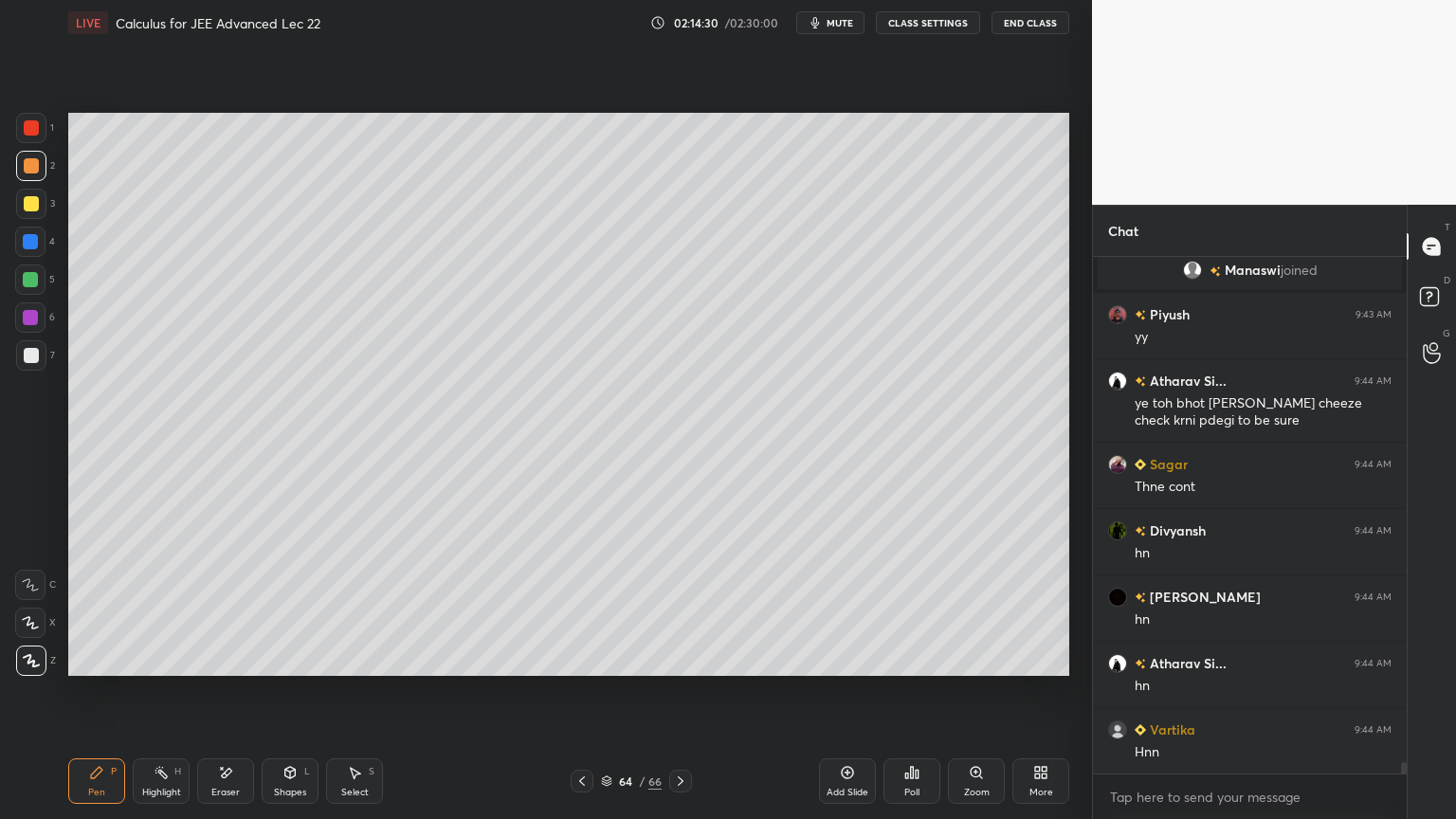 scroll, scrollTop: 23727, scrollLeft: 0, axis: vertical 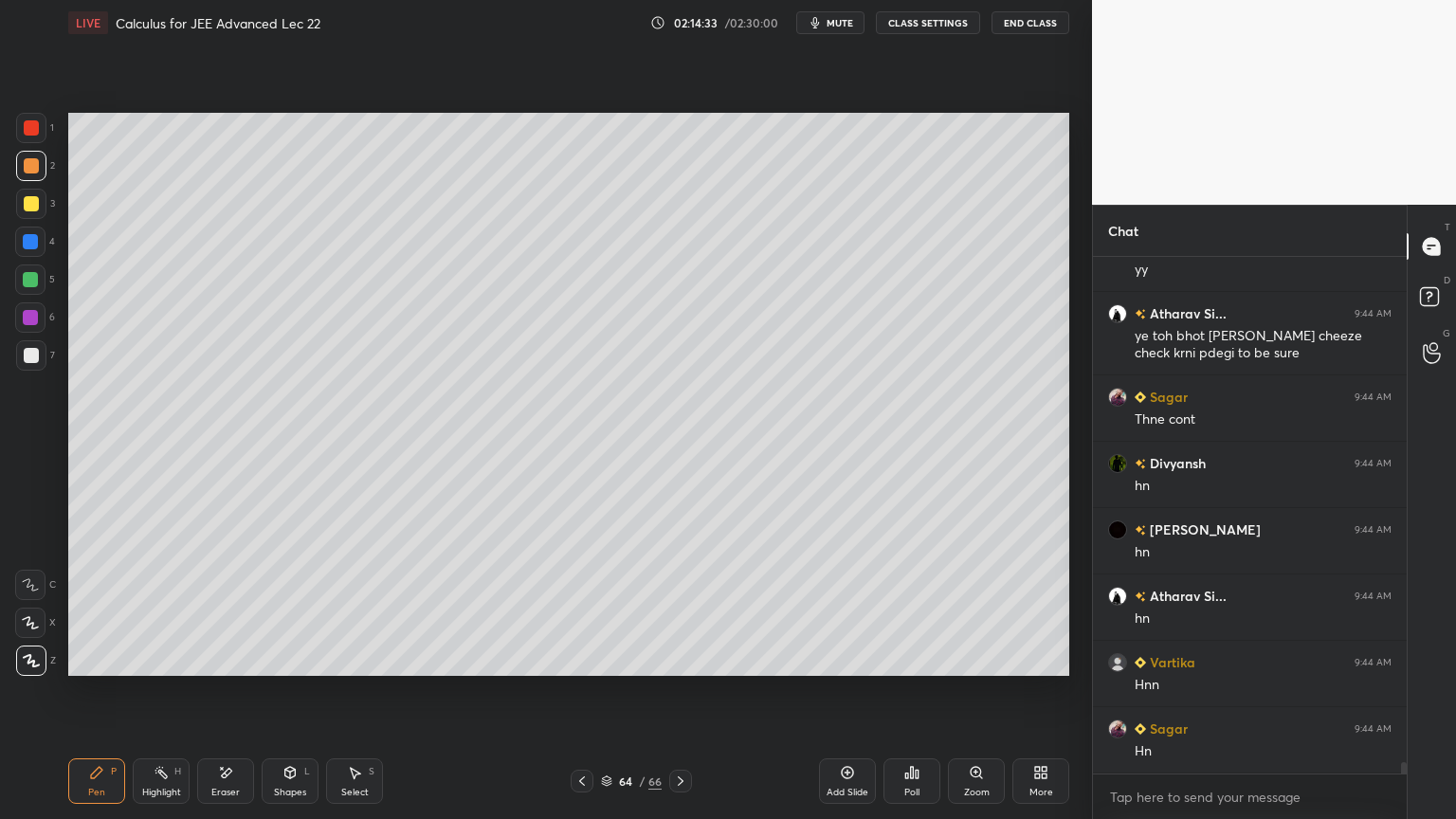 click on "Eraser" at bounding box center (226, 792) 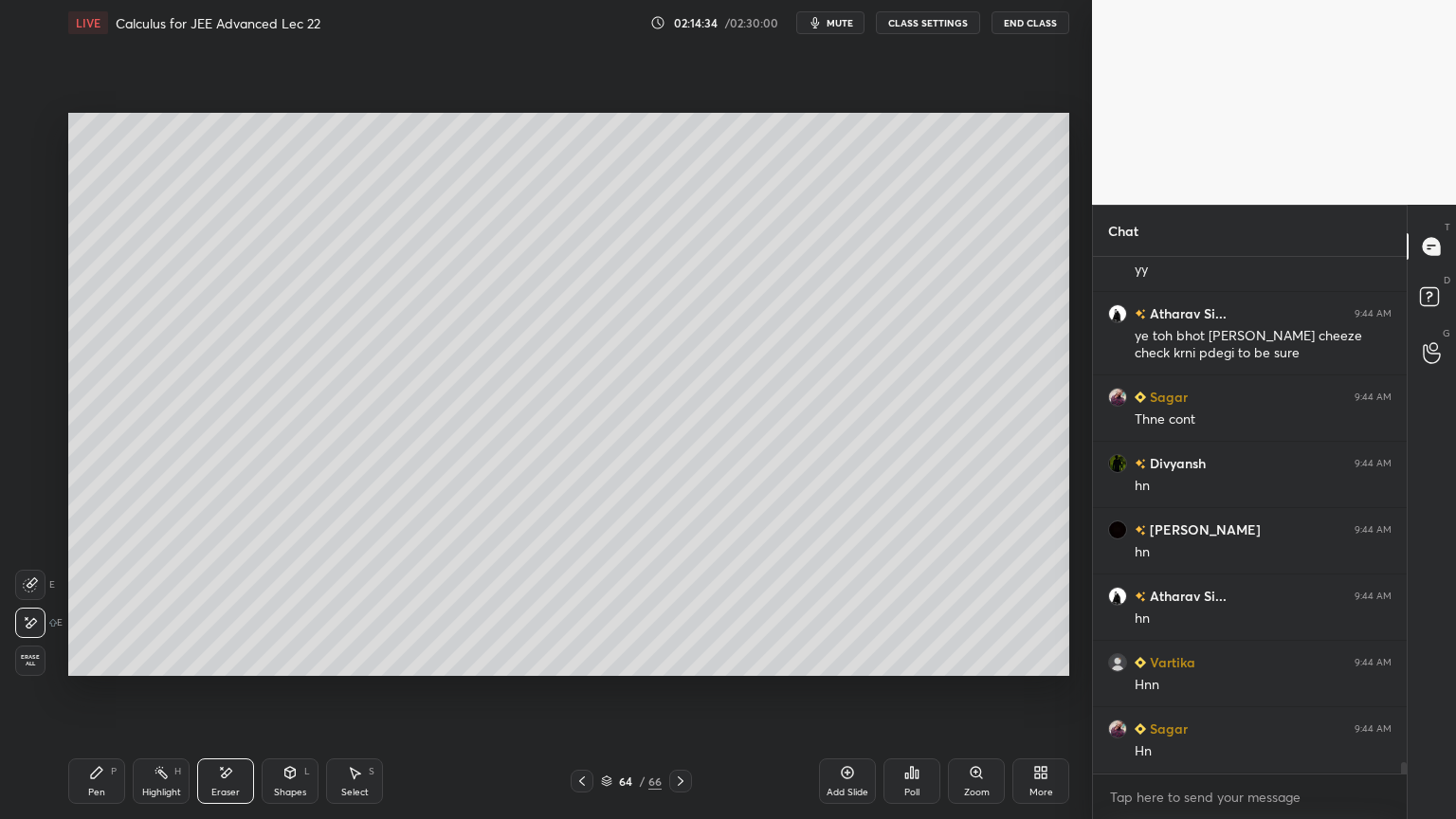 drag, startPoint x: 87, startPoint y: 782, endPoint x: 203, endPoint y: 756, distance: 118.87809 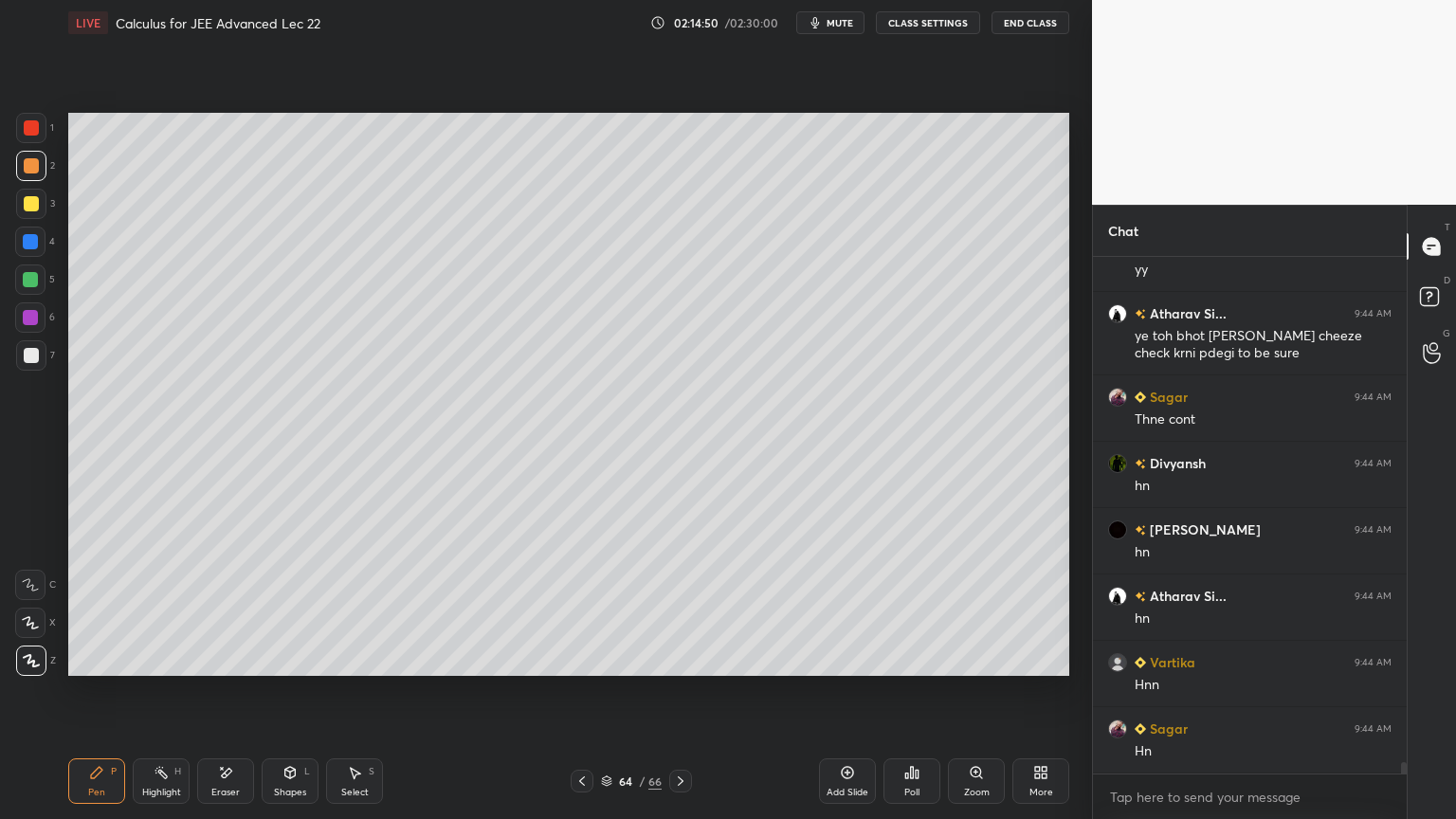 click on "Eraser" at bounding box center [226, 781] 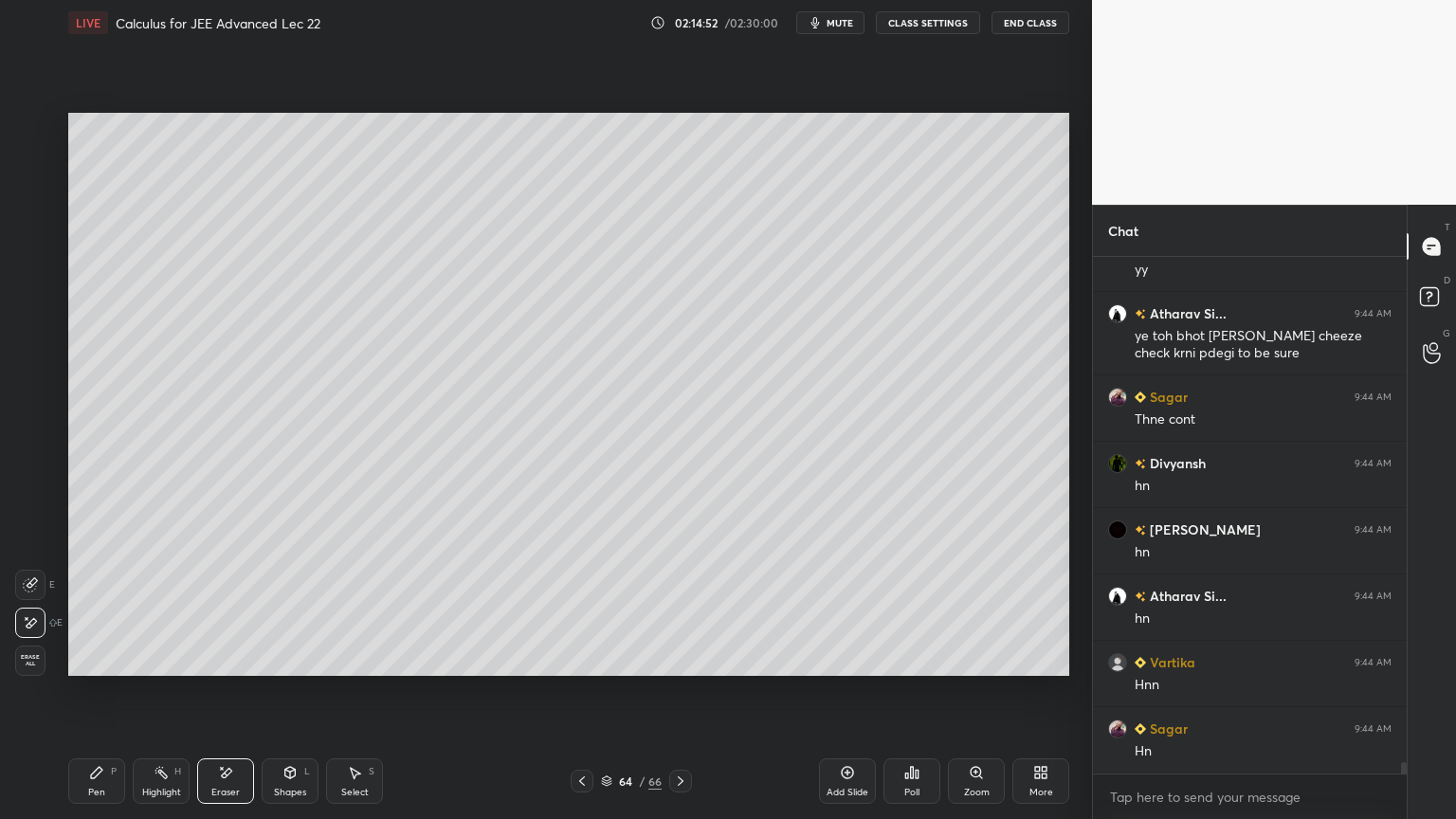 click on "Pen P" at bounding box center [97, 781] 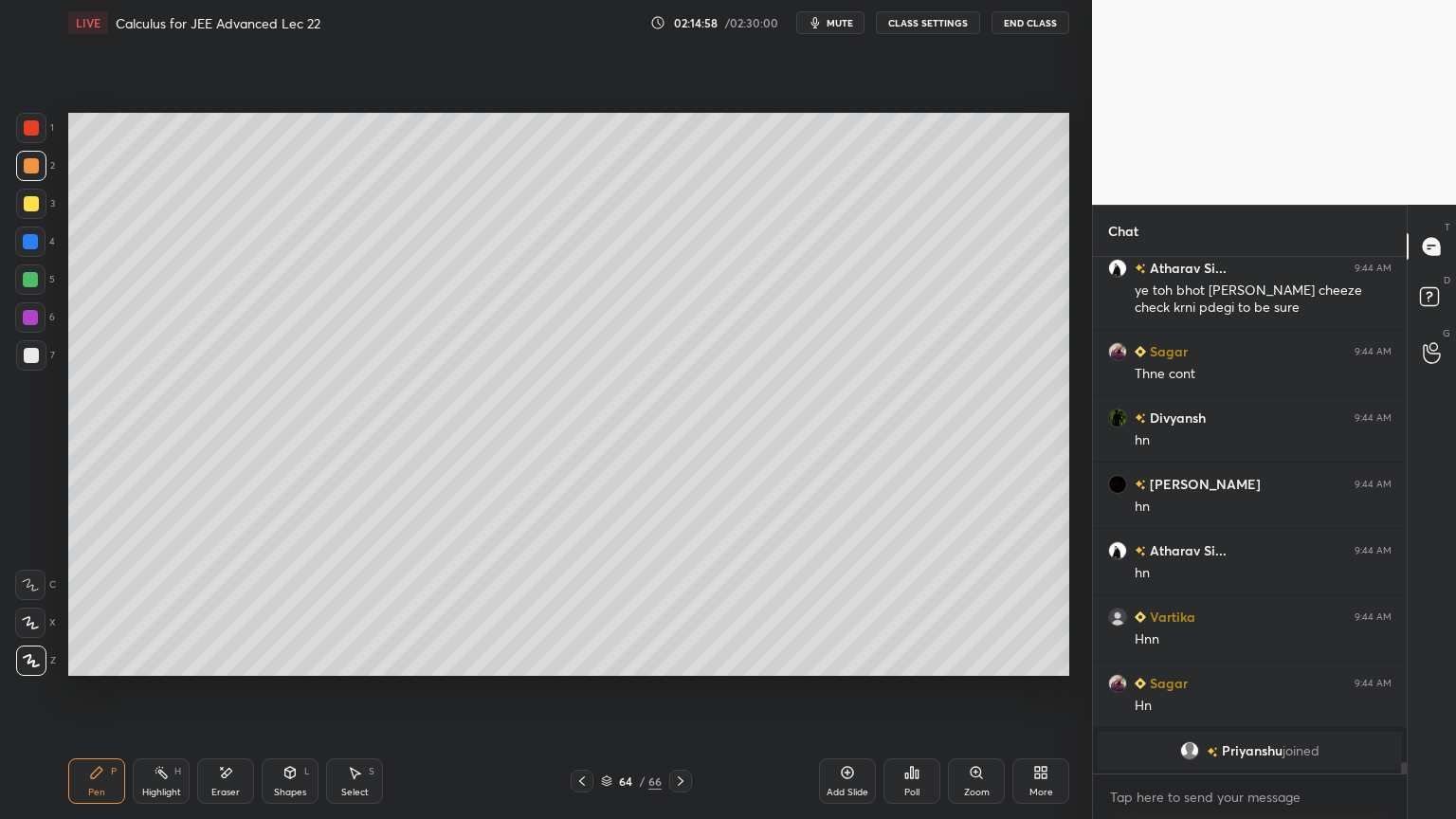scroll, scrollTop: 23668, scrollLeft: 0, axis: vertical 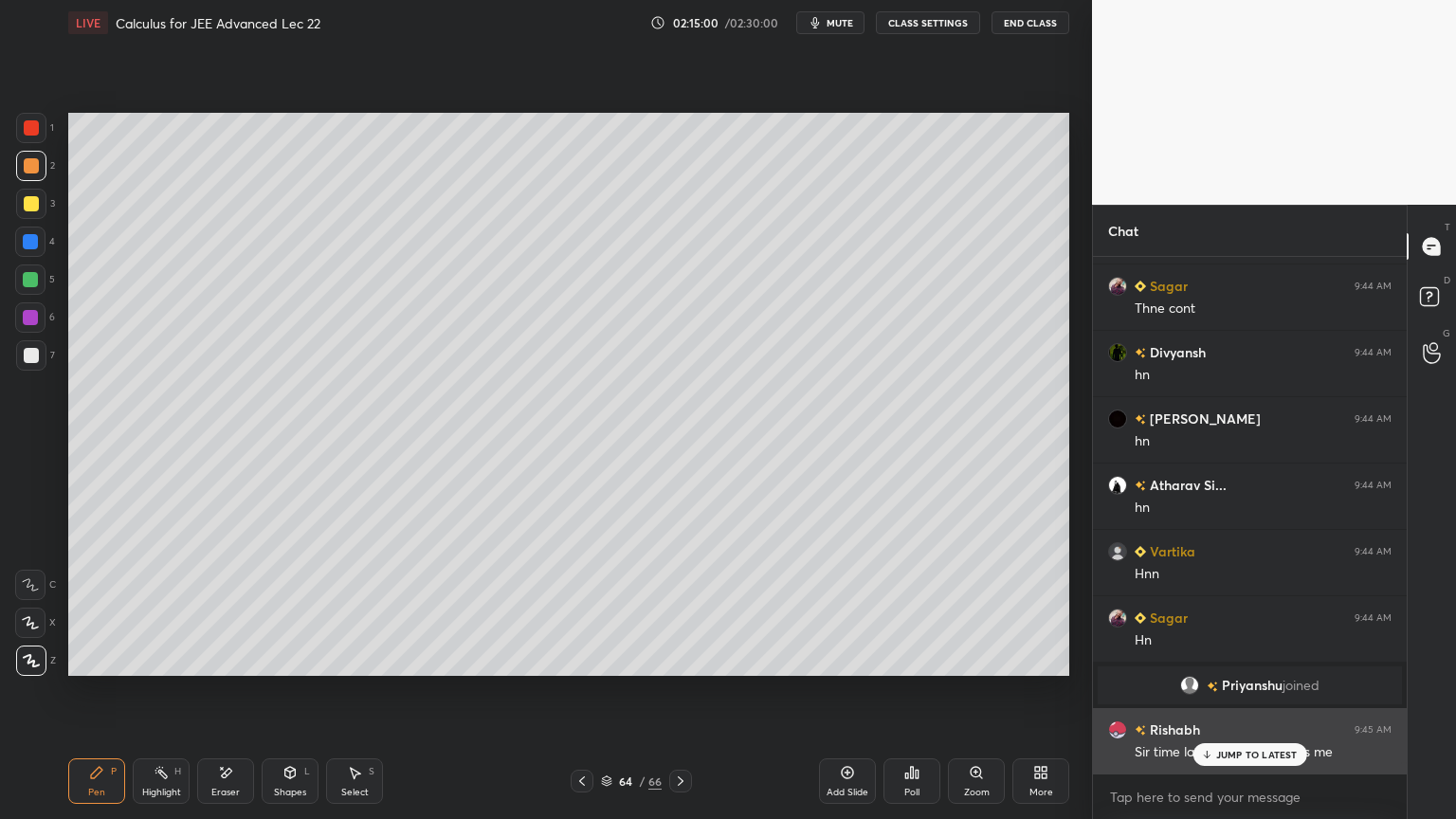 click on "JUMP TO LATEST" at bounding box center (1257, 755) 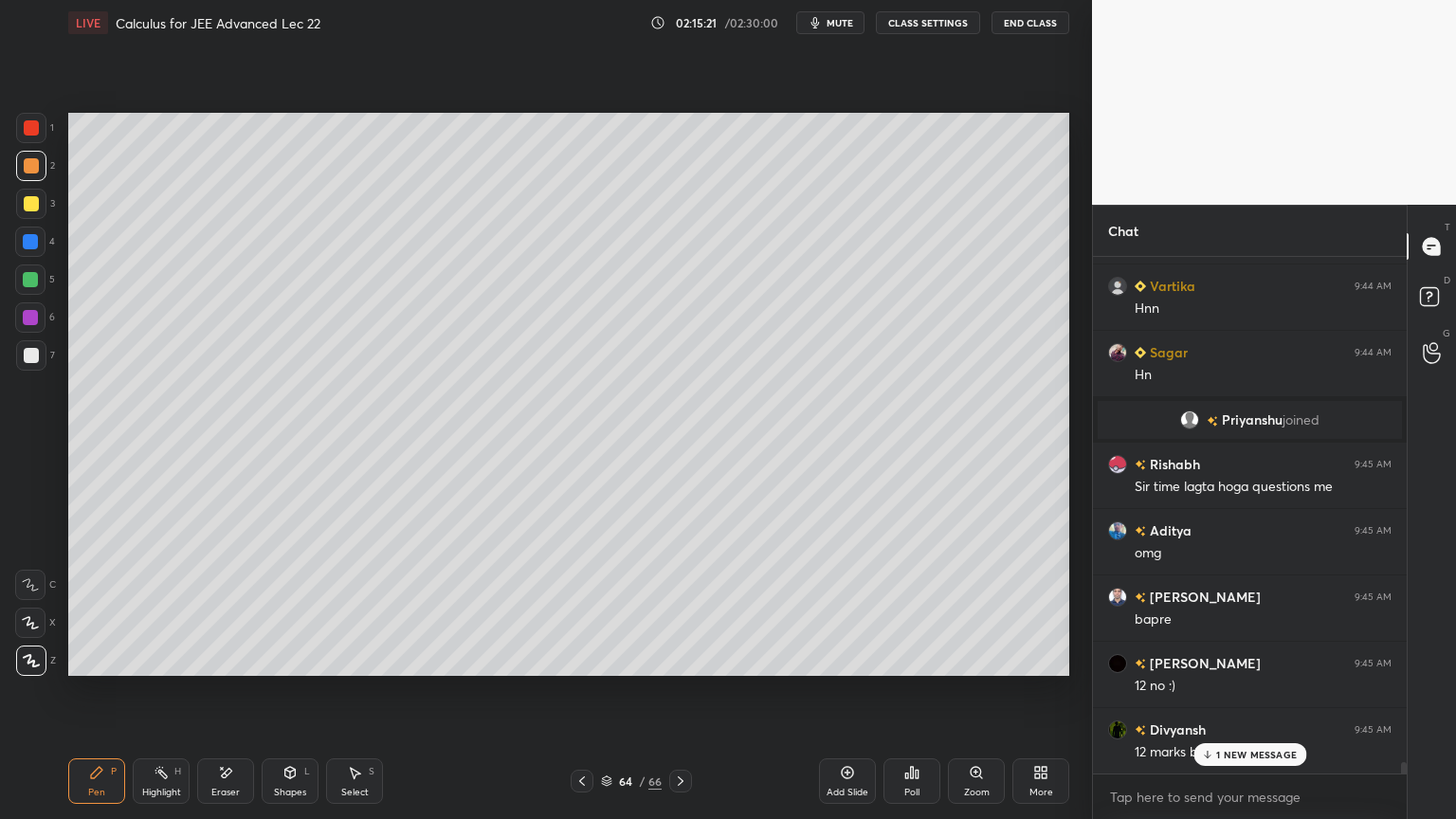 scroll, scrollTop: 24000, scrollLeft: 0, axis: vertical 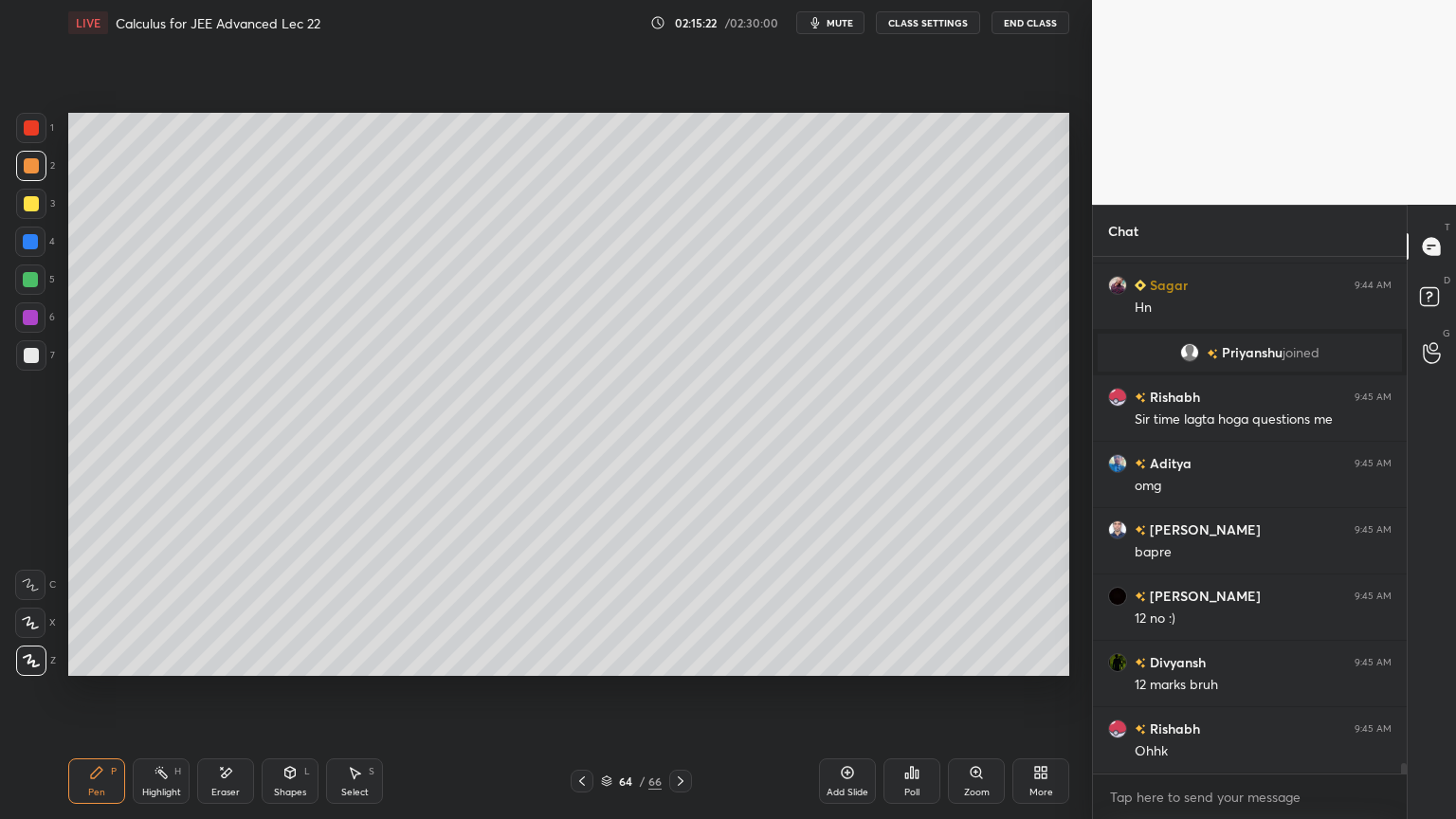 click on "Eraser" at bounding box center (226, 781) 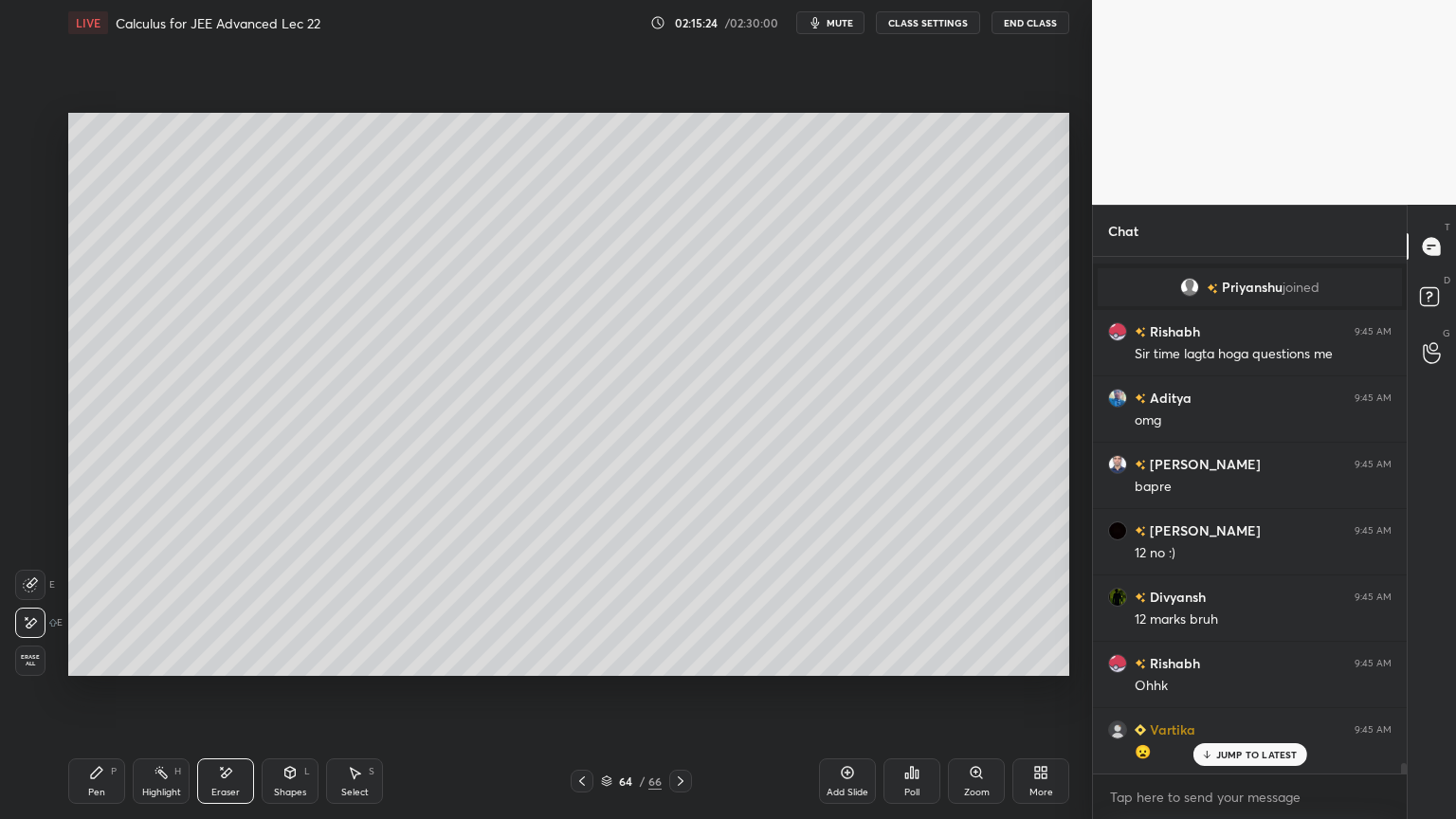 scroll, scrollTop: 24133, scrollLeft: 0, axis: vertical 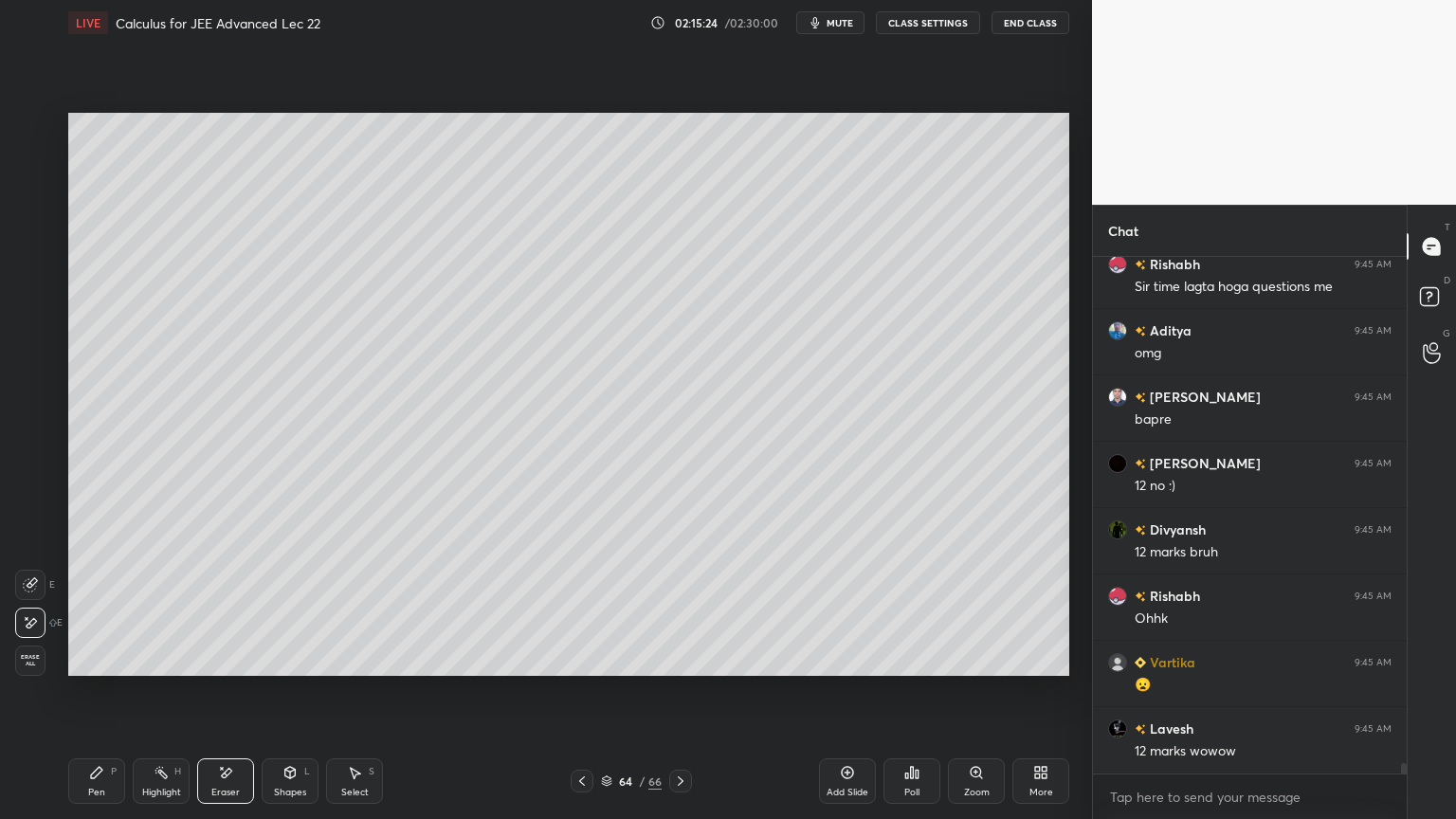 click 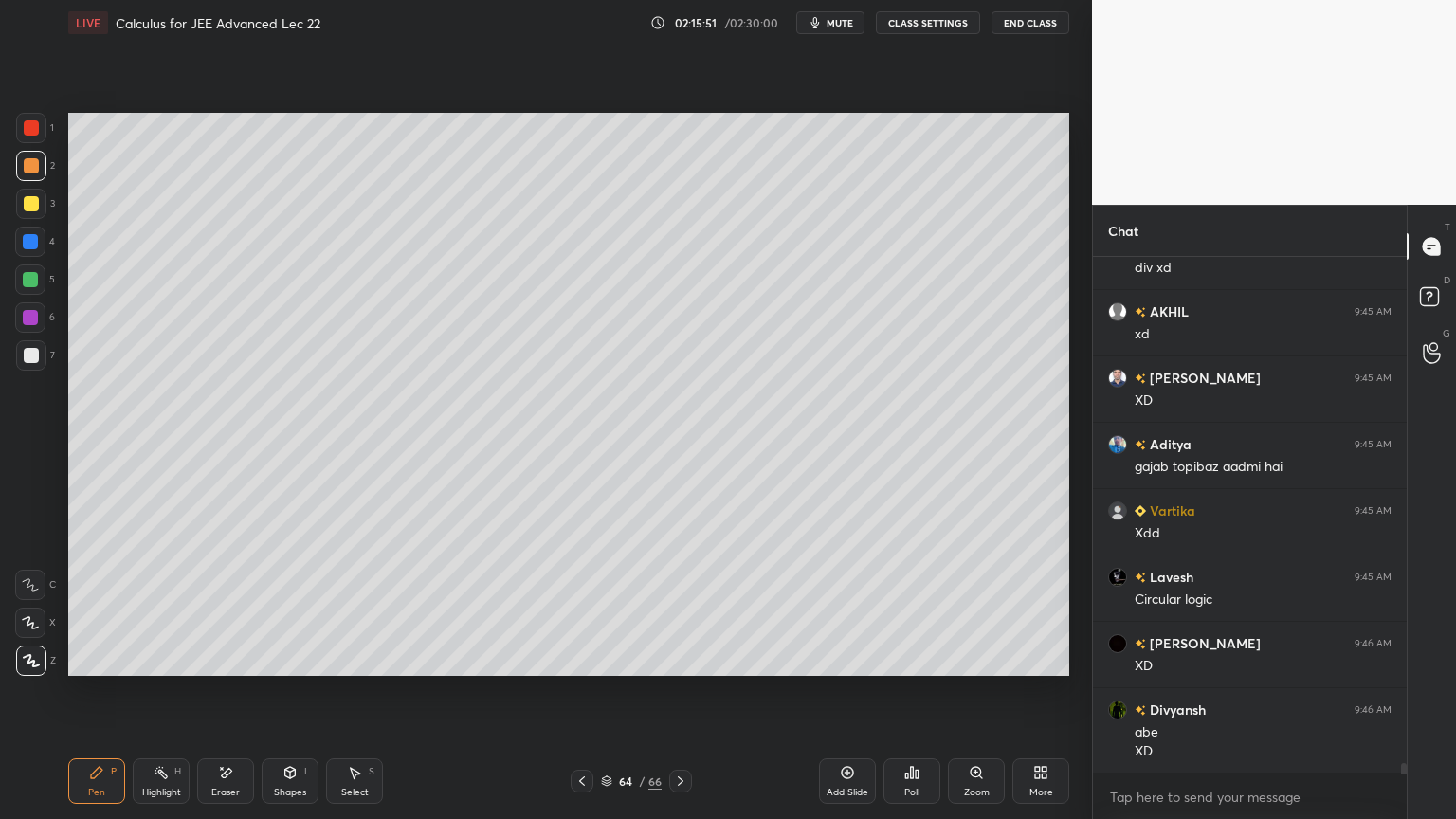 scroll, scrollTop: 25677, scrollLeft: 0, axis: vertical 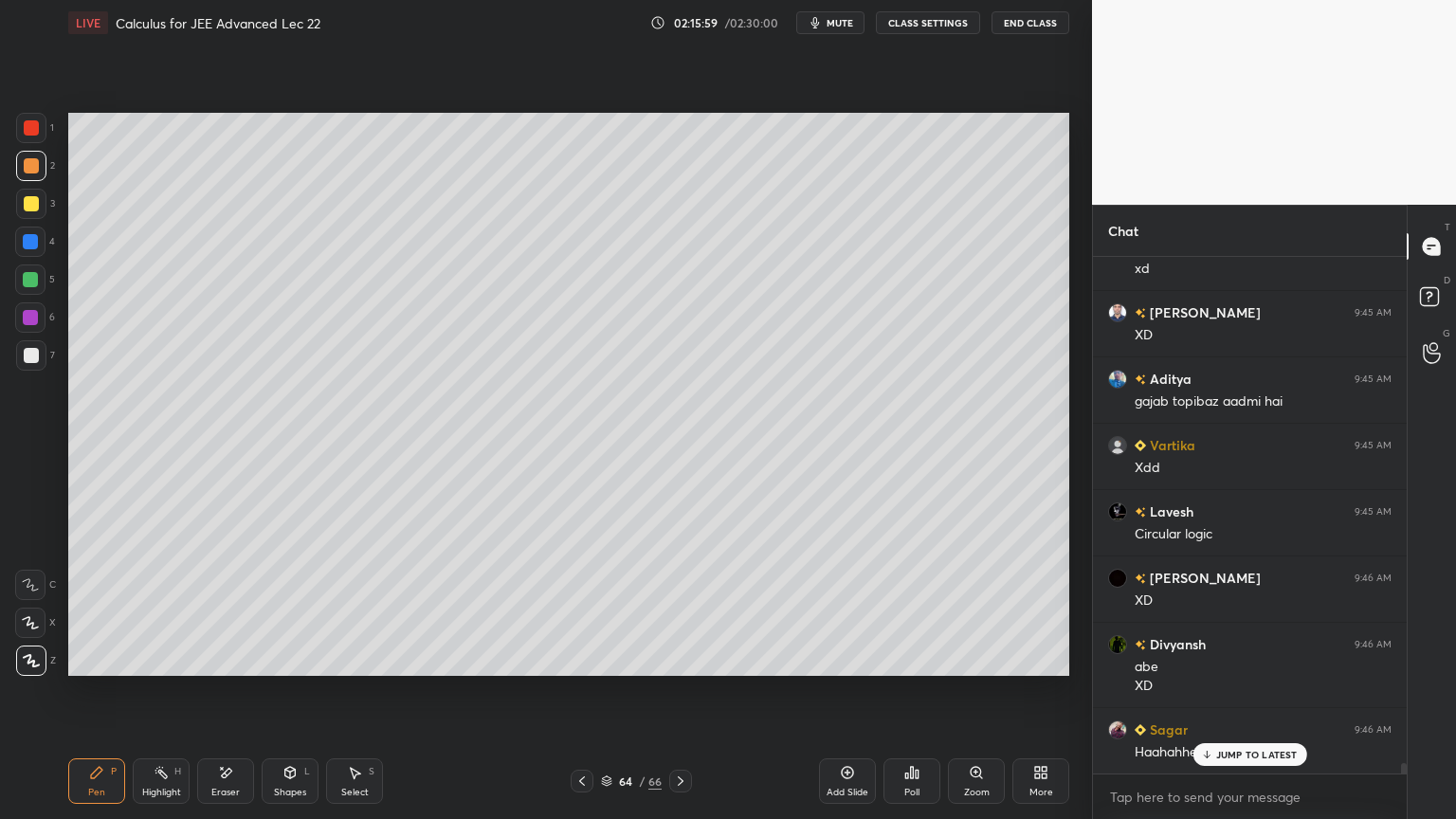 click on "Eraser" at bounding box center (226, 792) 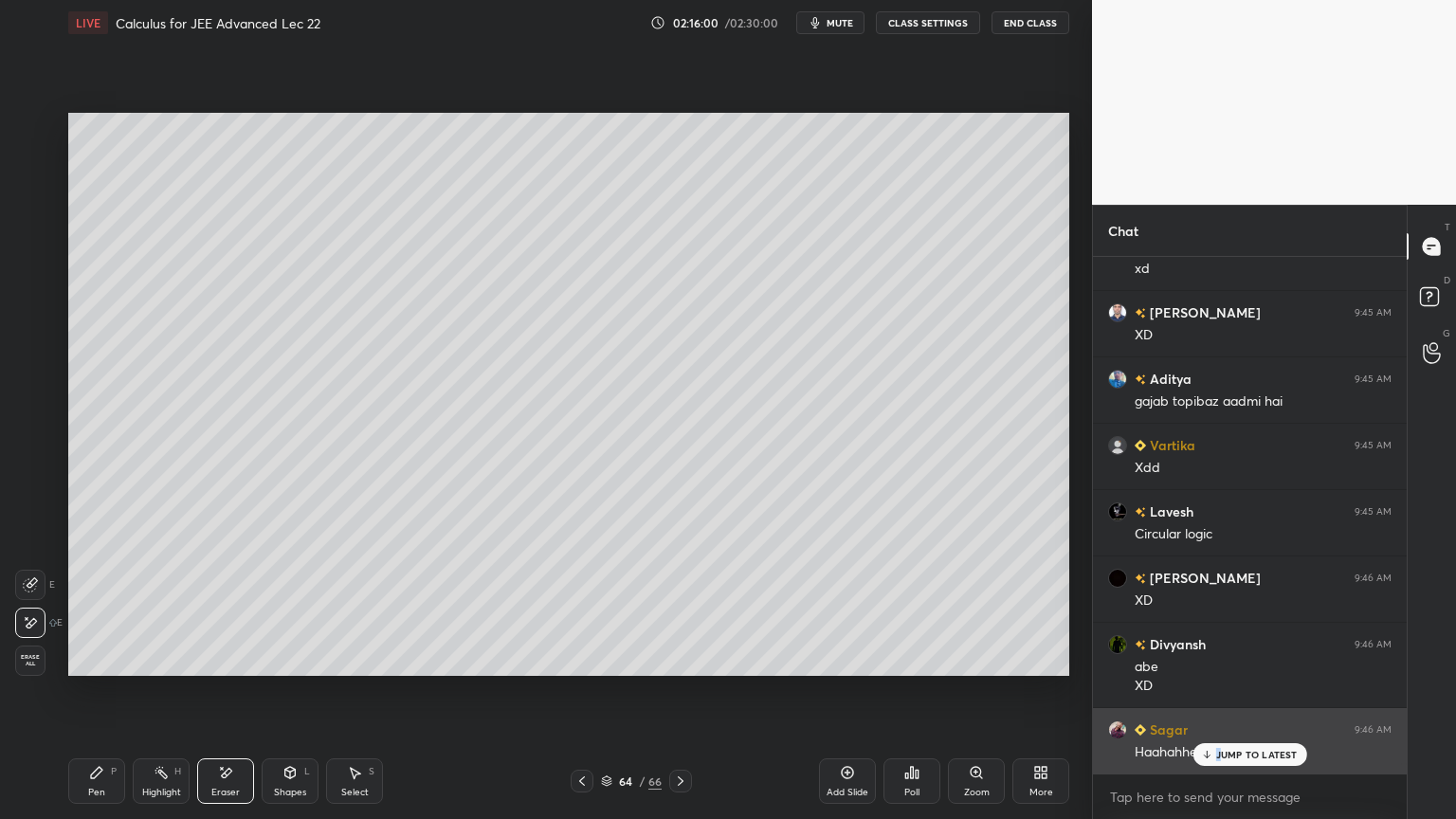 click on "JUMP TO LATEST" at bounding box center (1249, 755) 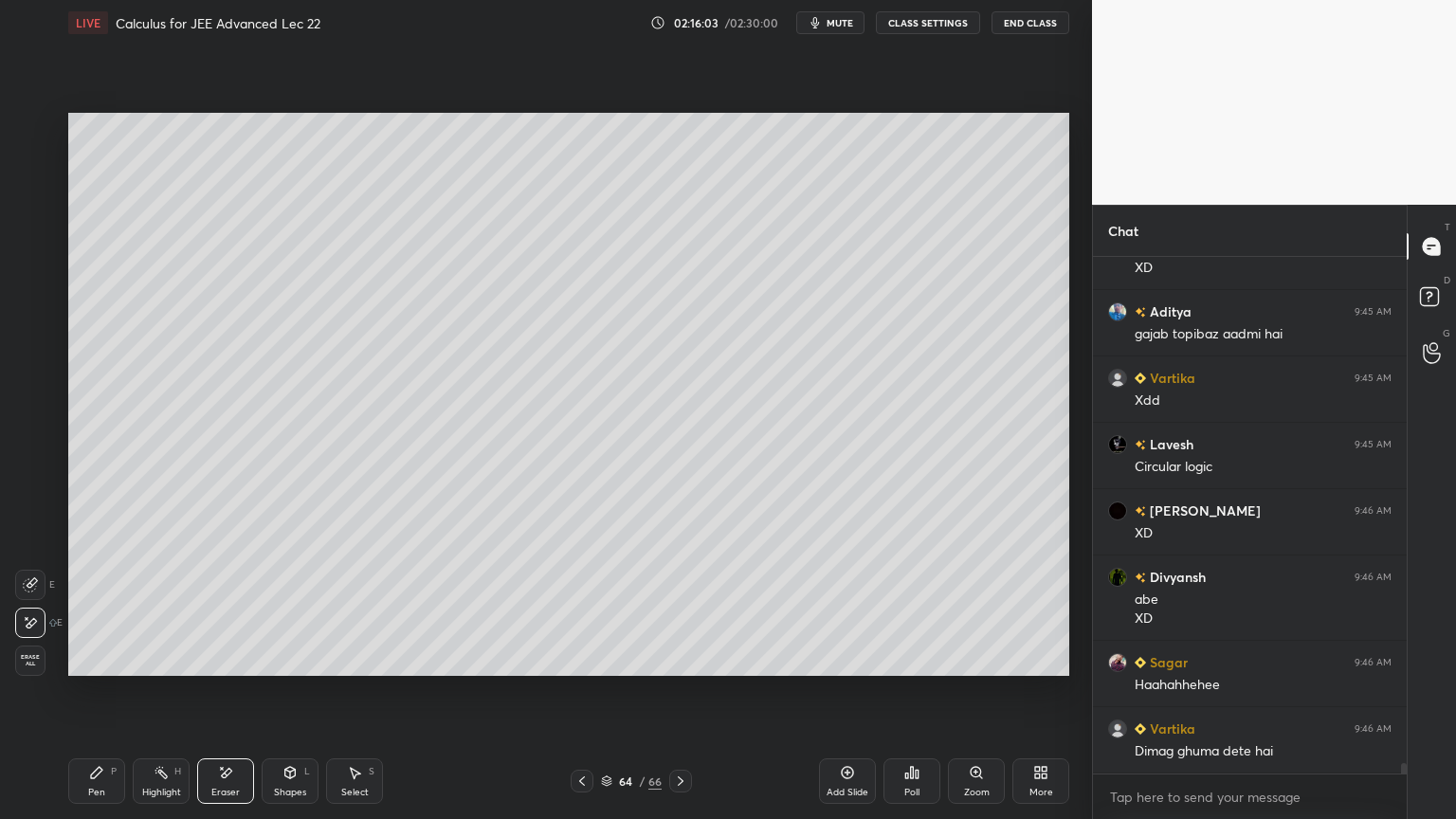 scroll, scrollTop: 25810, scrollLeft: 0, axis: vertical 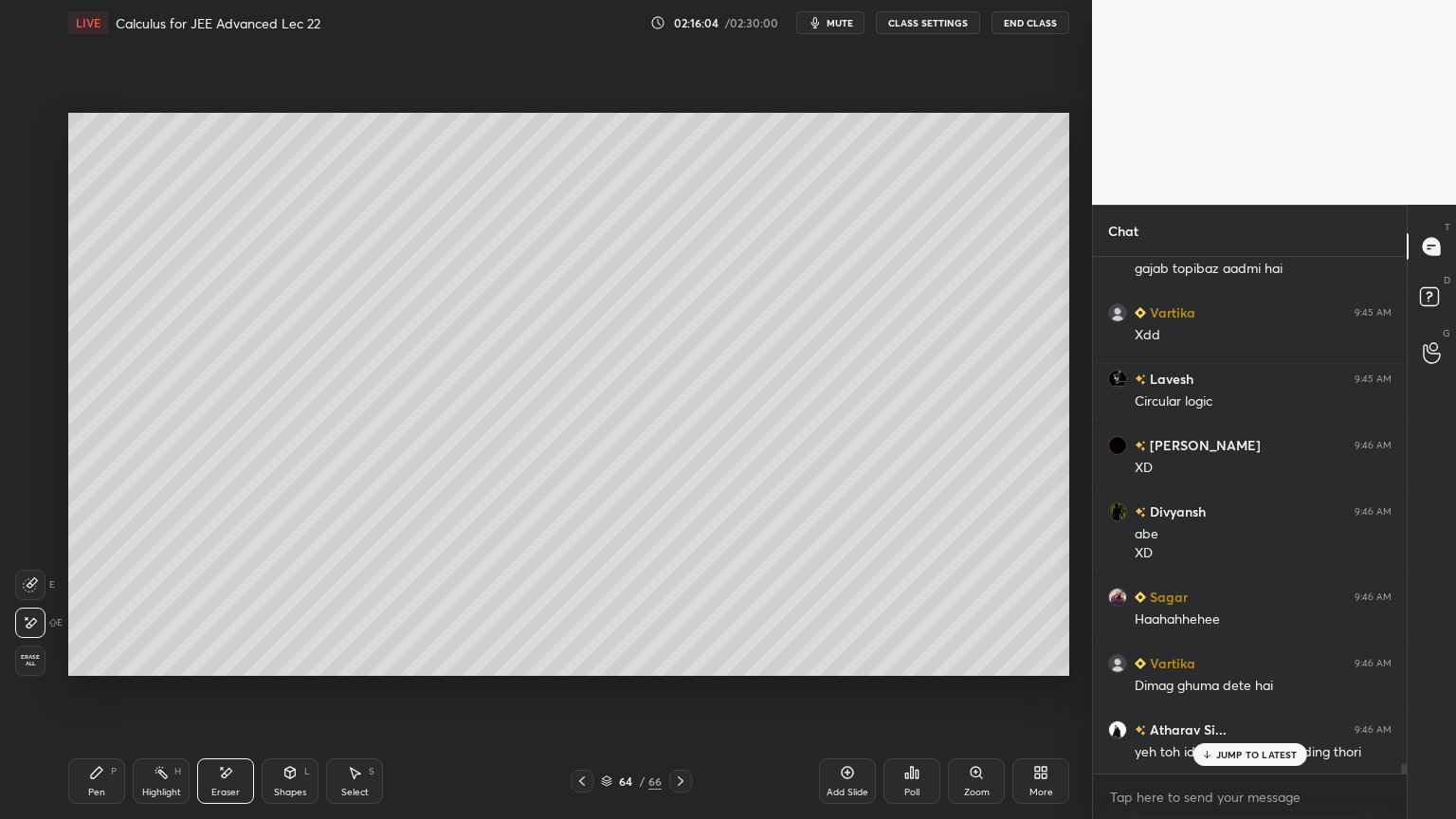 click 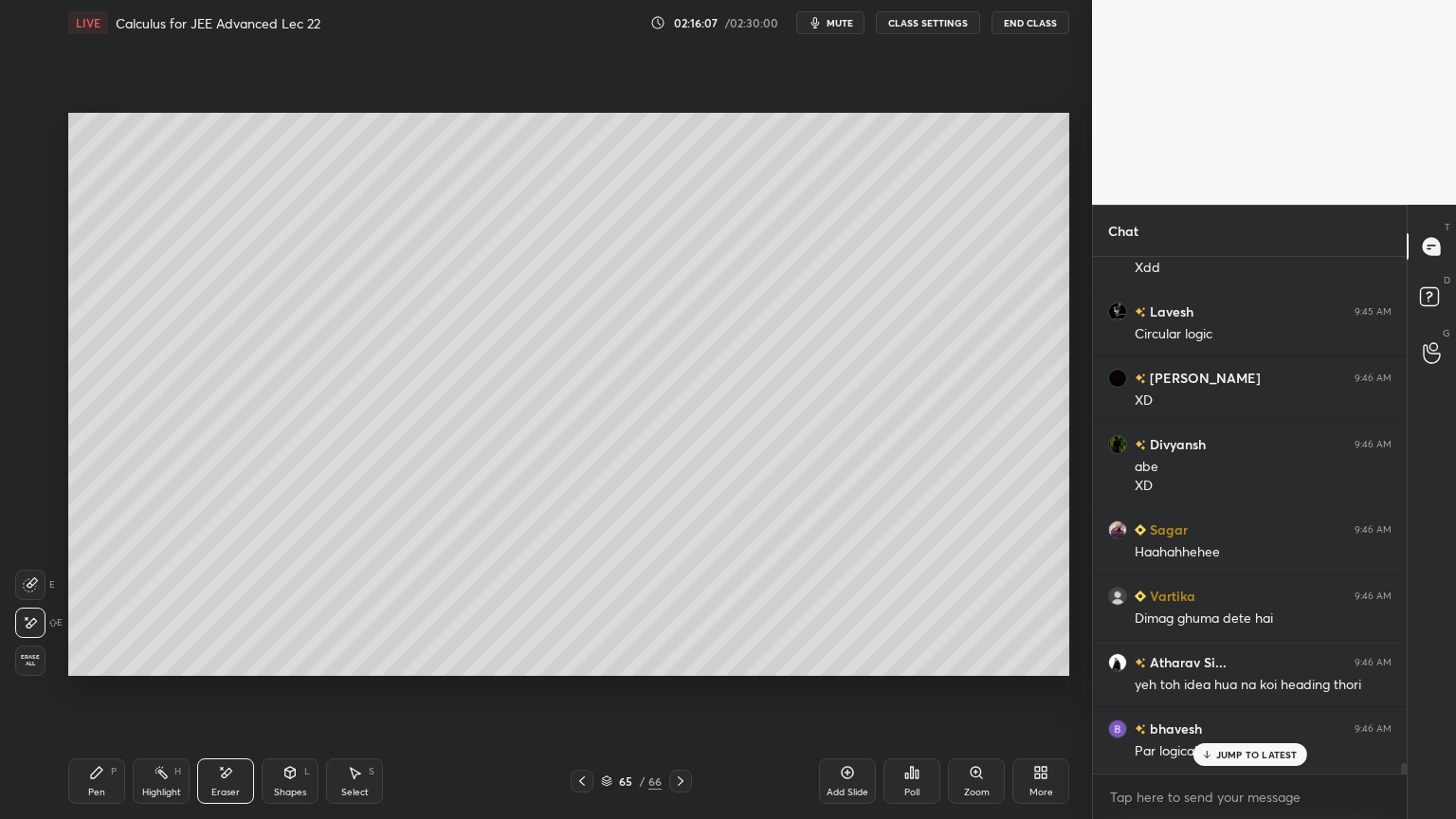 scroll, scrollTop: 25943, scrollLeft: 0, axis: vertical 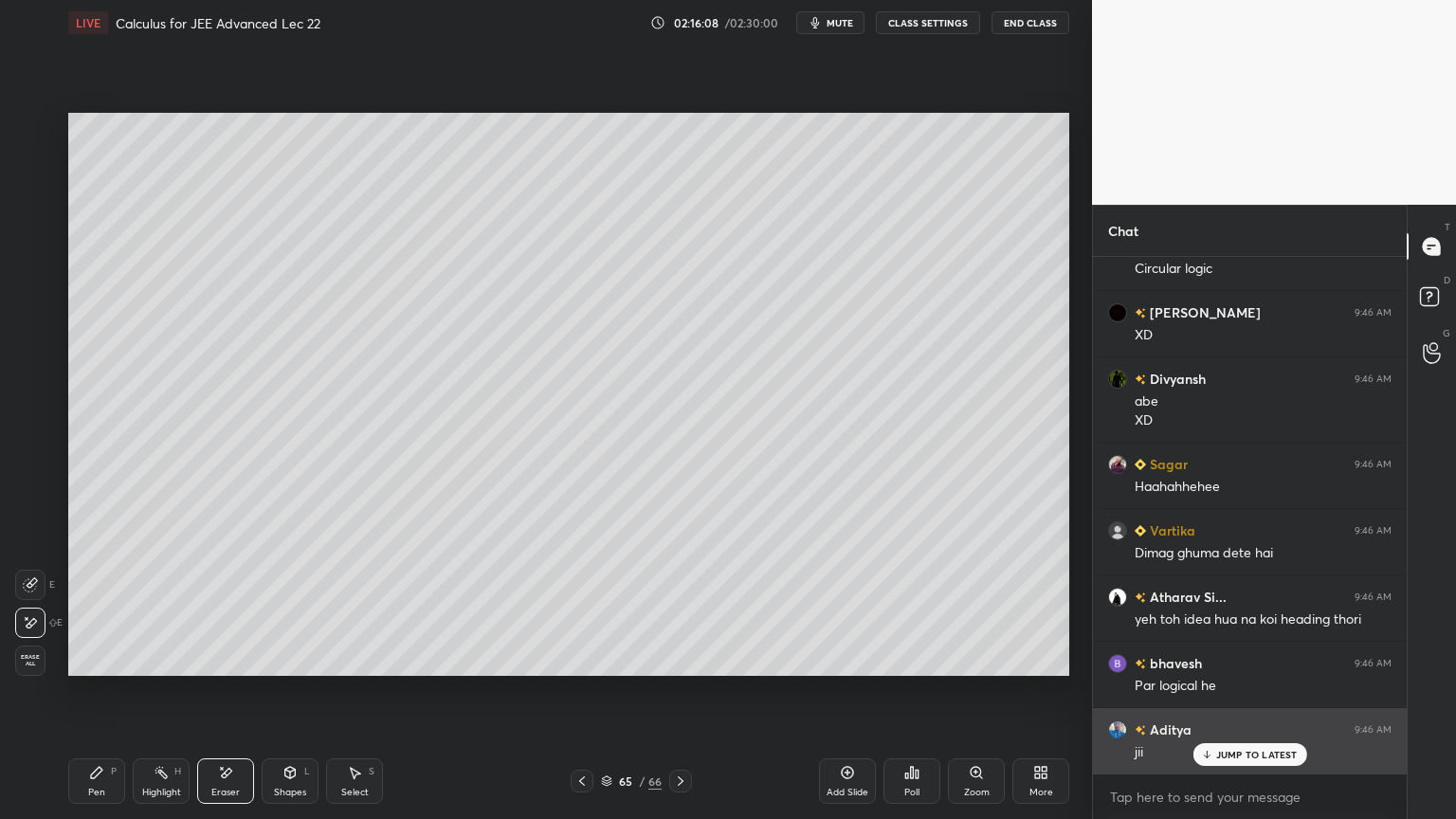 click on "JUMP TO LATEST" at bounding box center (1257, 755) 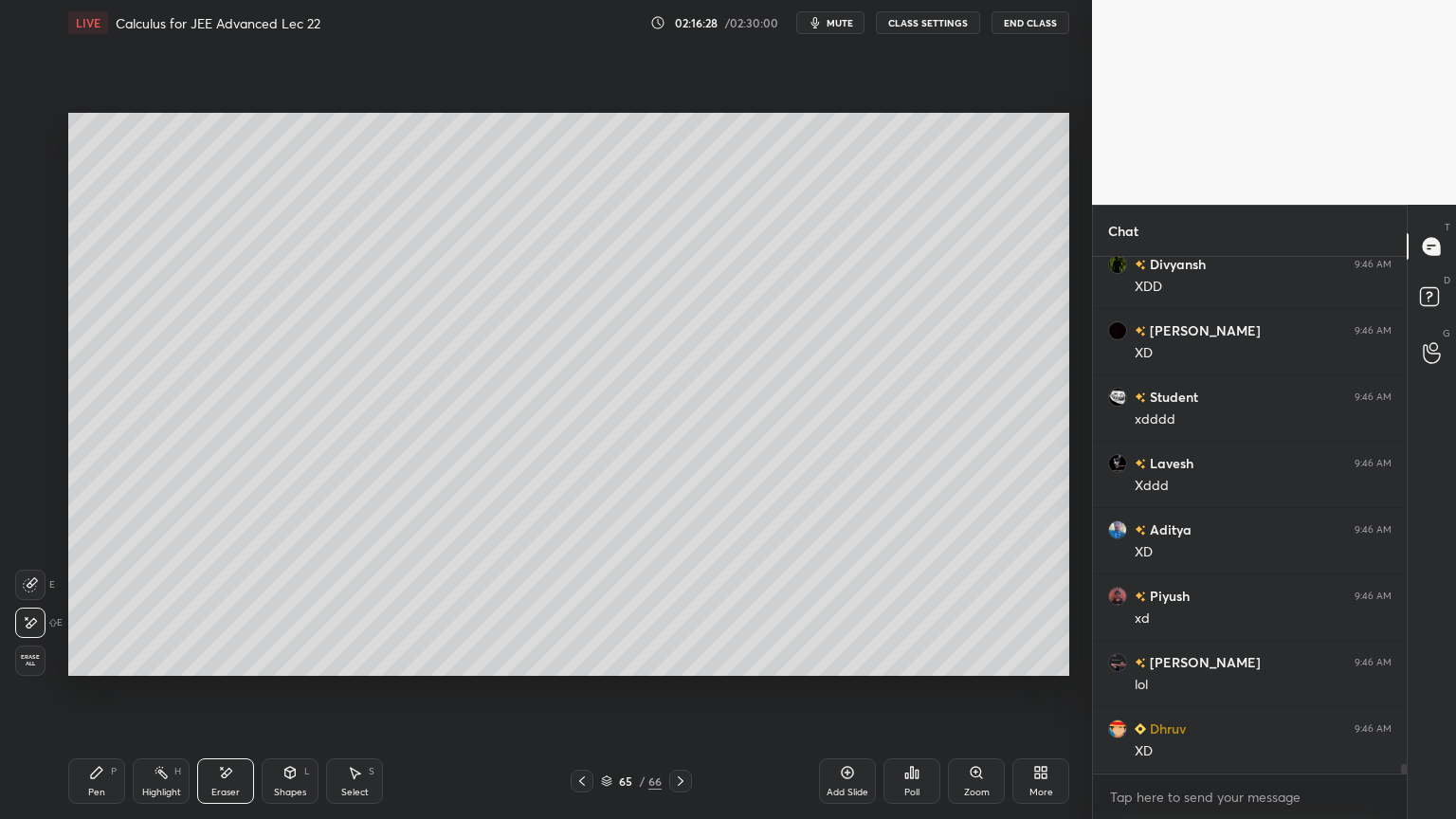 scroll, scrollTop: 26739, scrollLeft: 0, axis: vertical 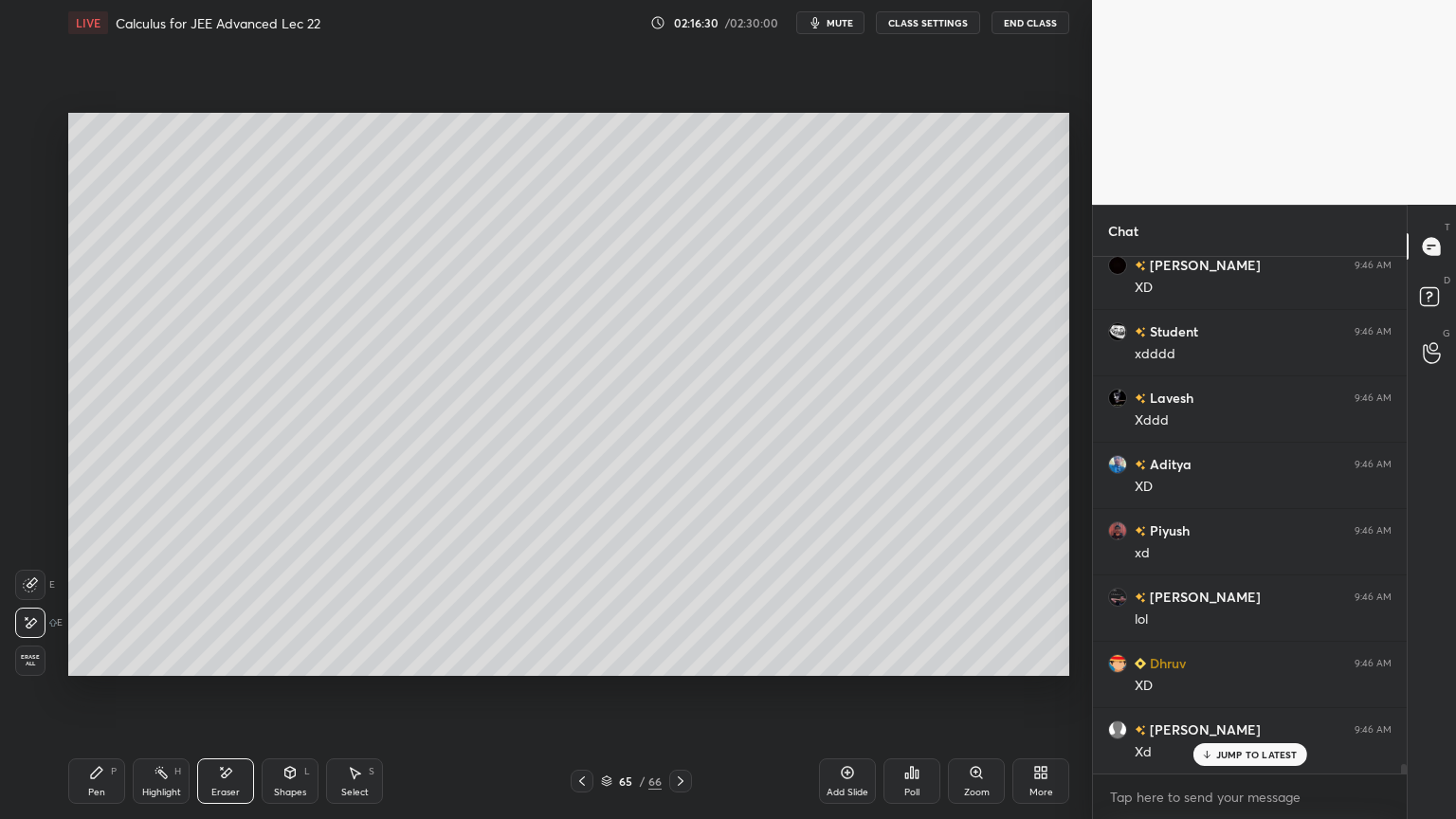 click at bounding box center (681, 781) 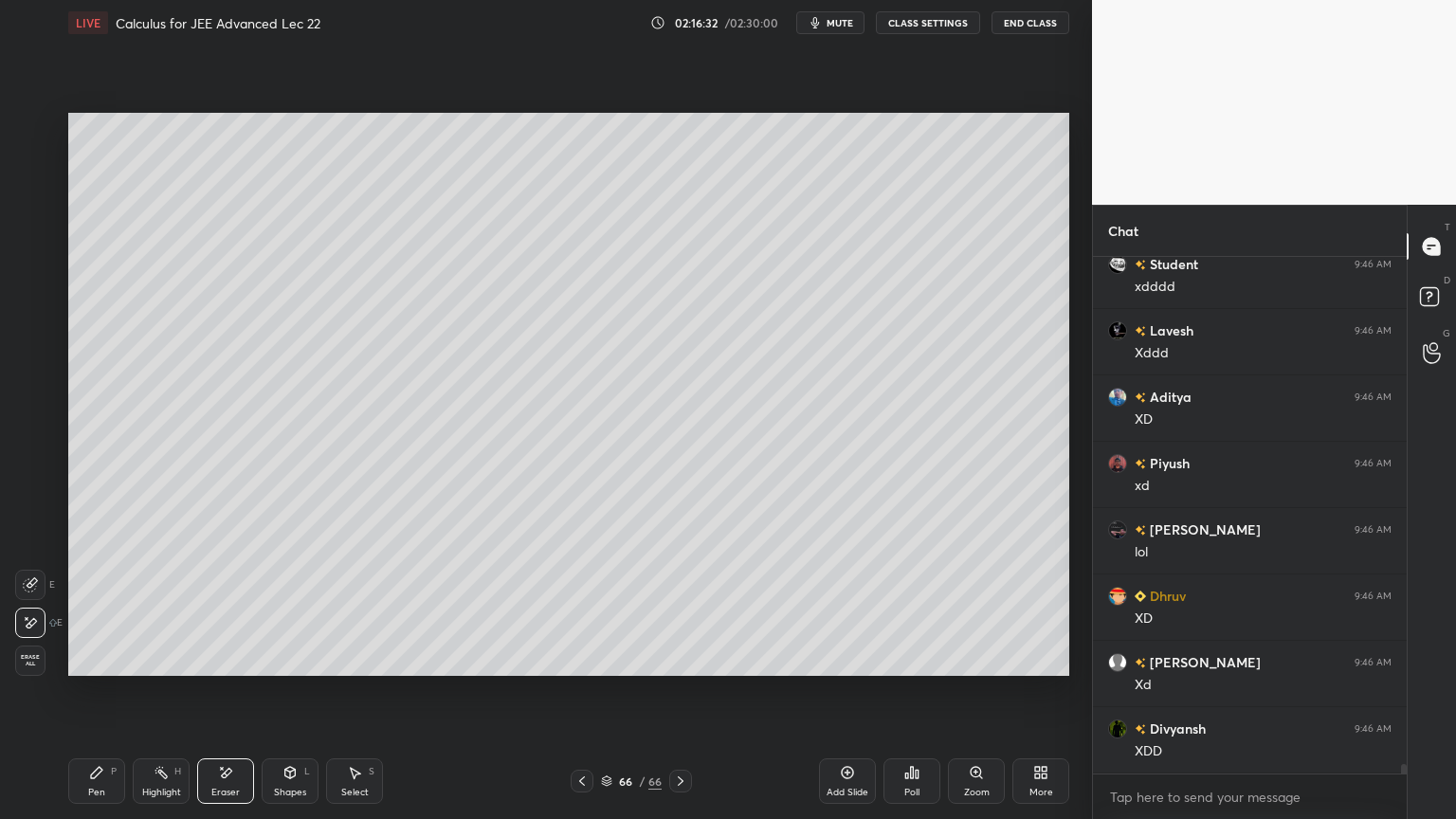 click 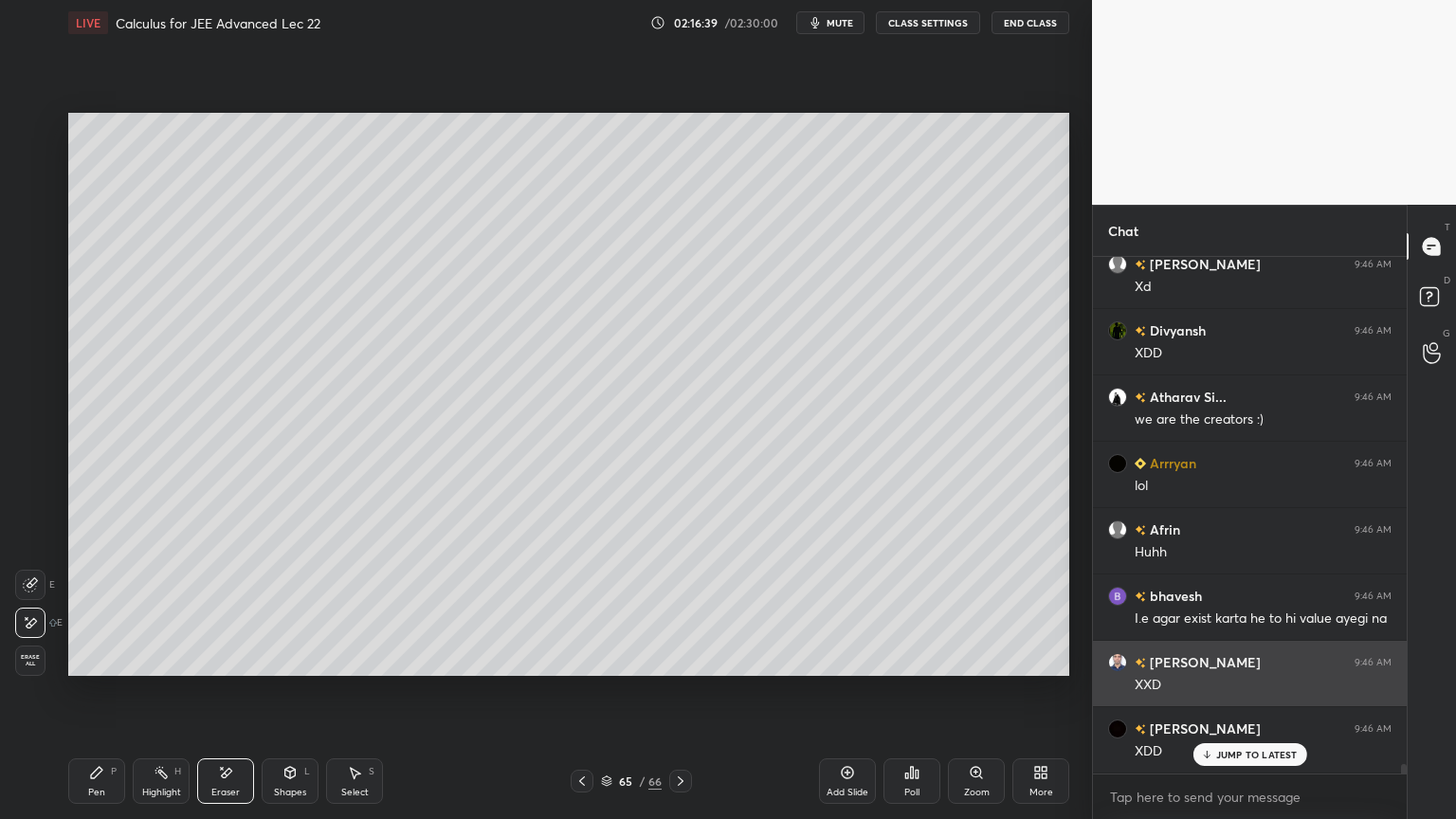 scroll, scrollTop: 27270, scrollLeft: 0, axis: vertical 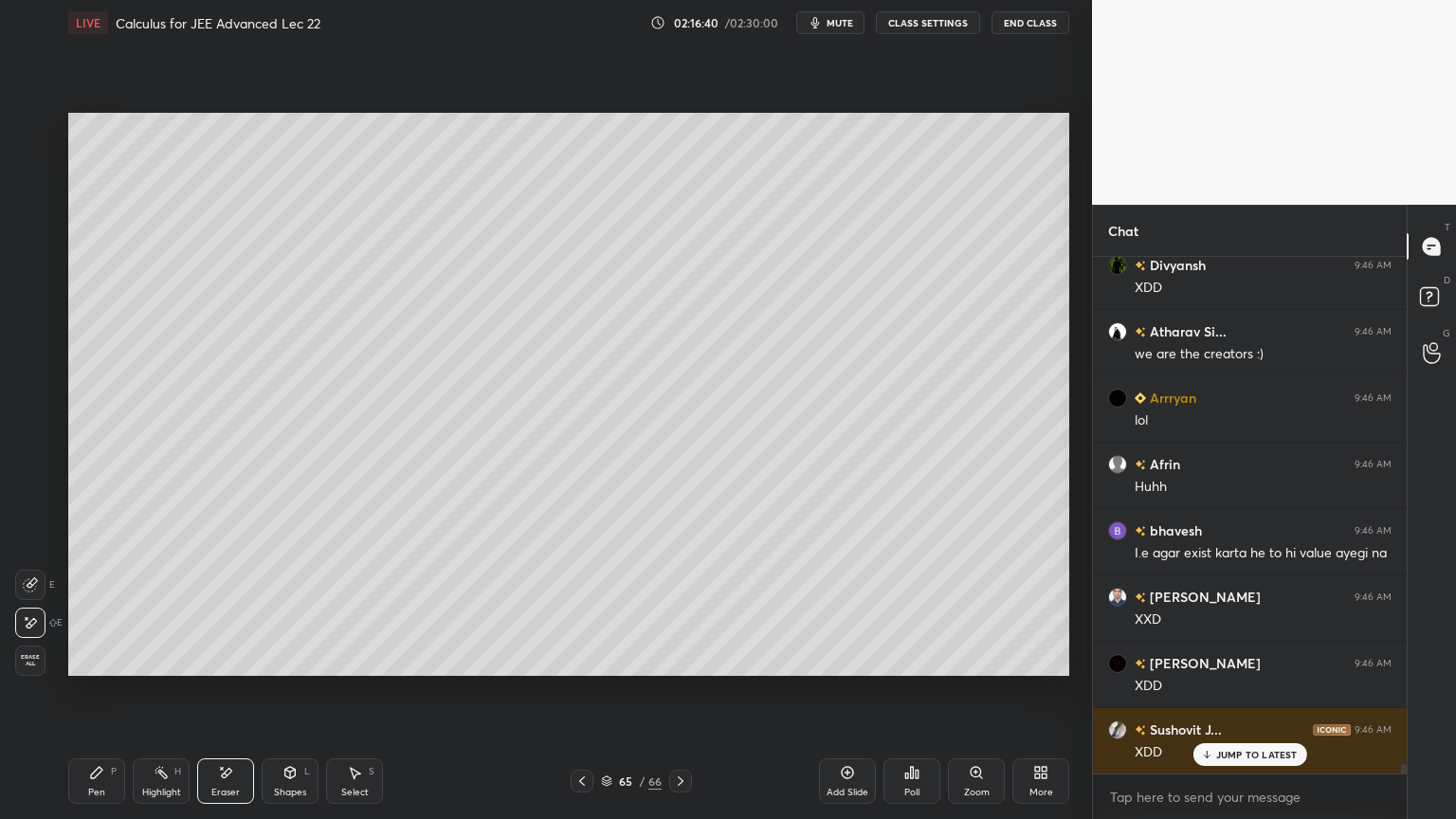 click on "JUMP TO LATEST" at bounding box center (1249, 755) 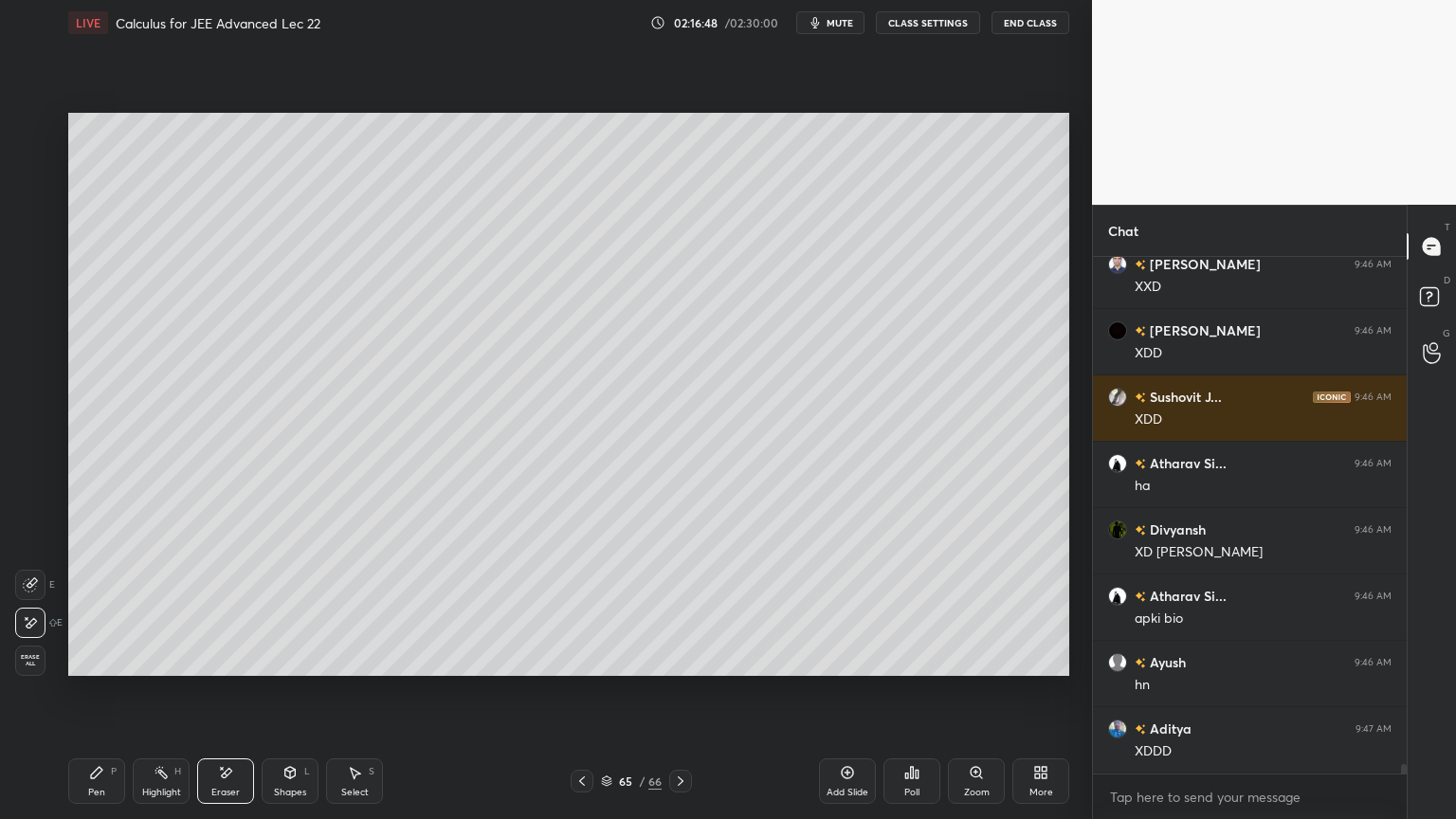 scroll, scrollTop: 27668, scrollLeft: 0, axis: vertical 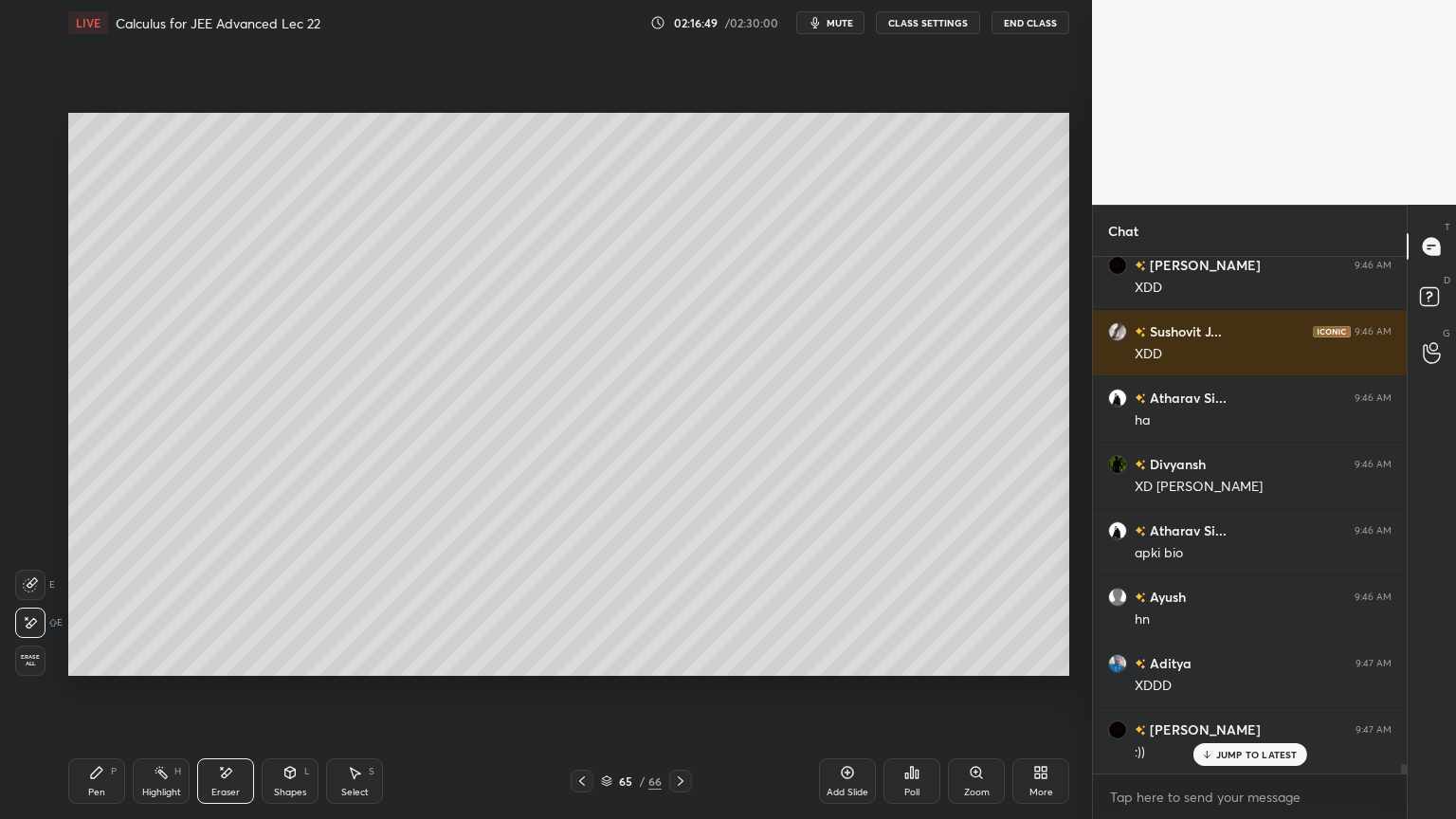 click 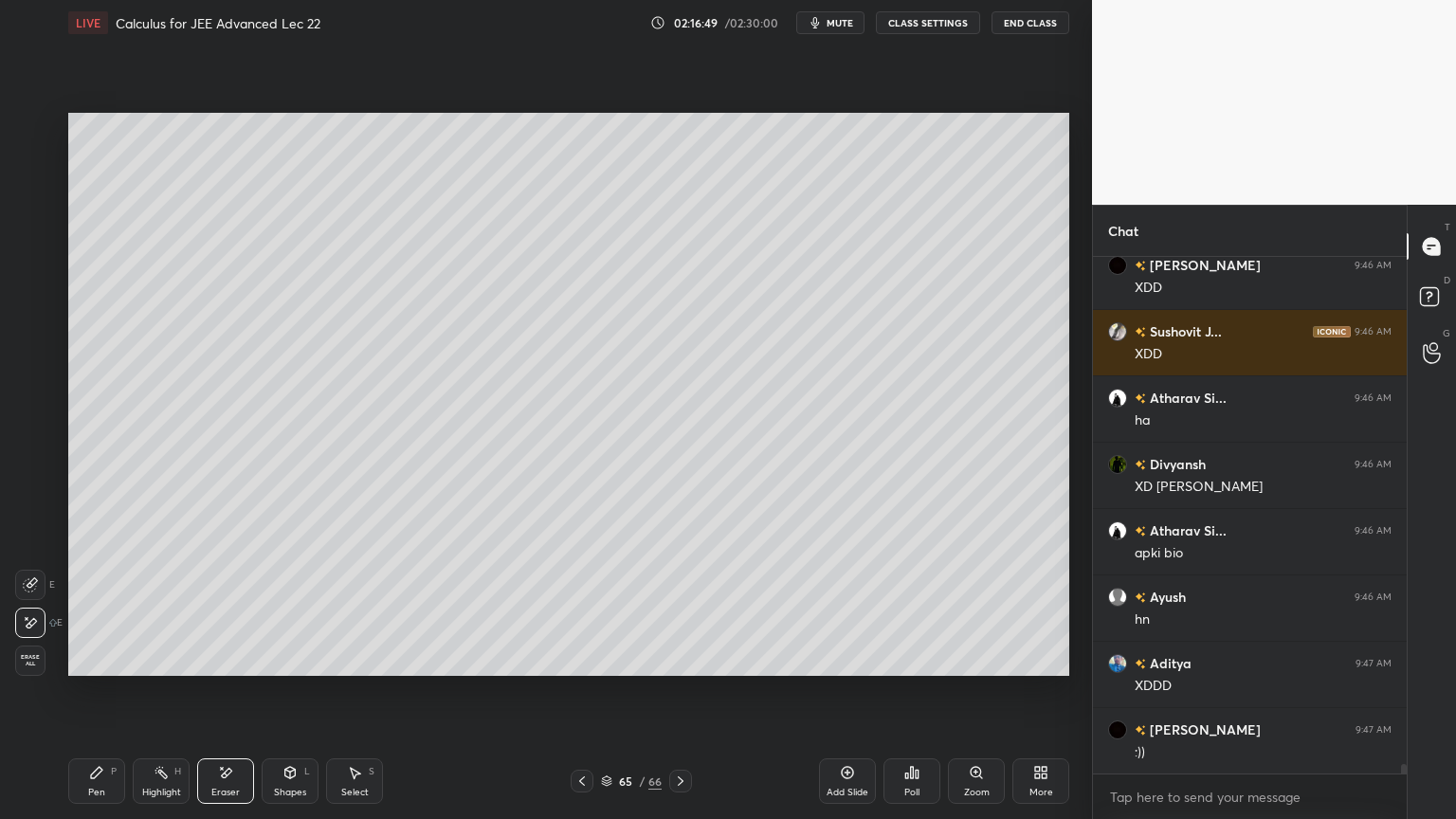 scroll, scrollTop: 27735, scrollLeft: 0, axis: vertical 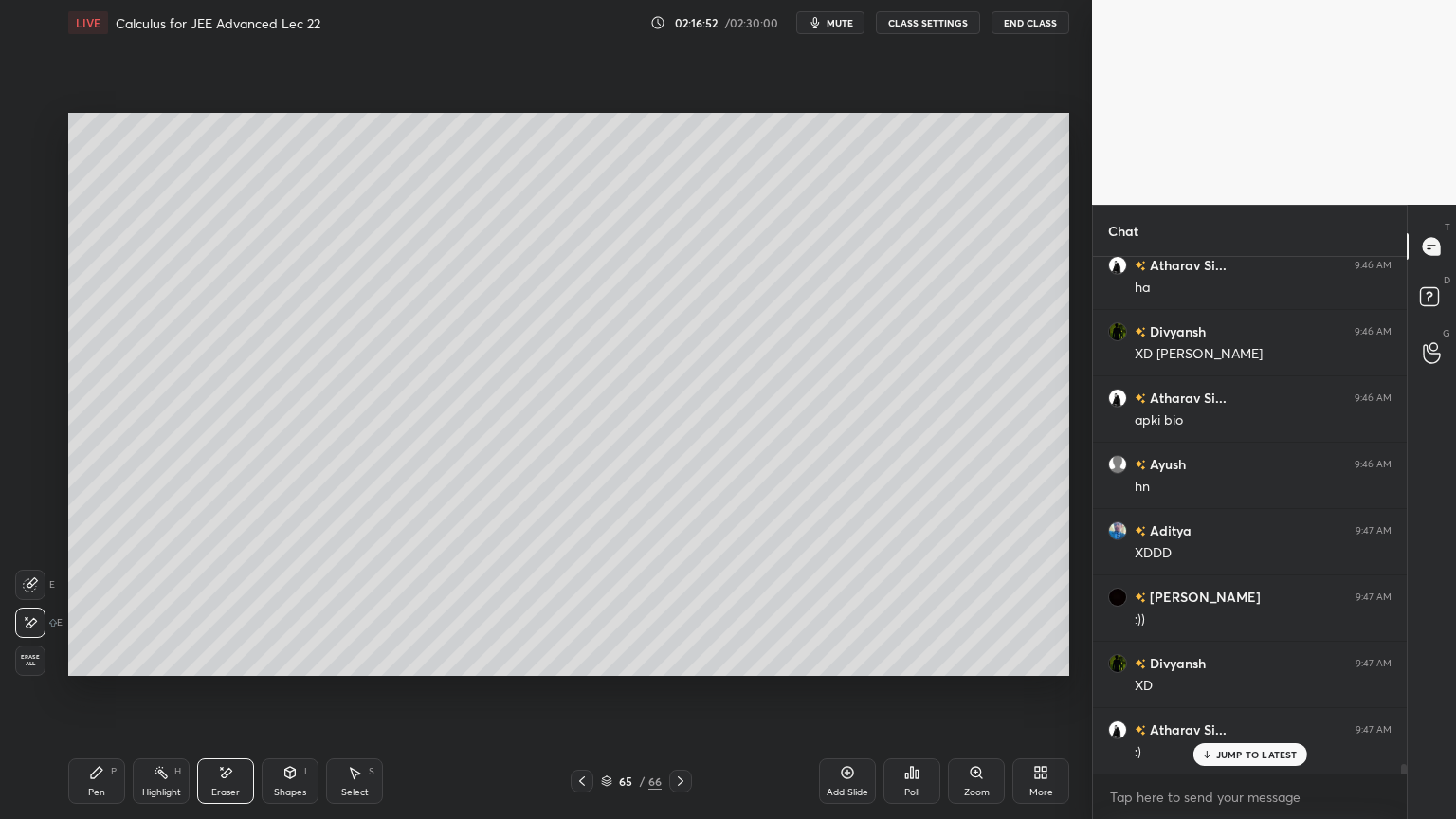 click 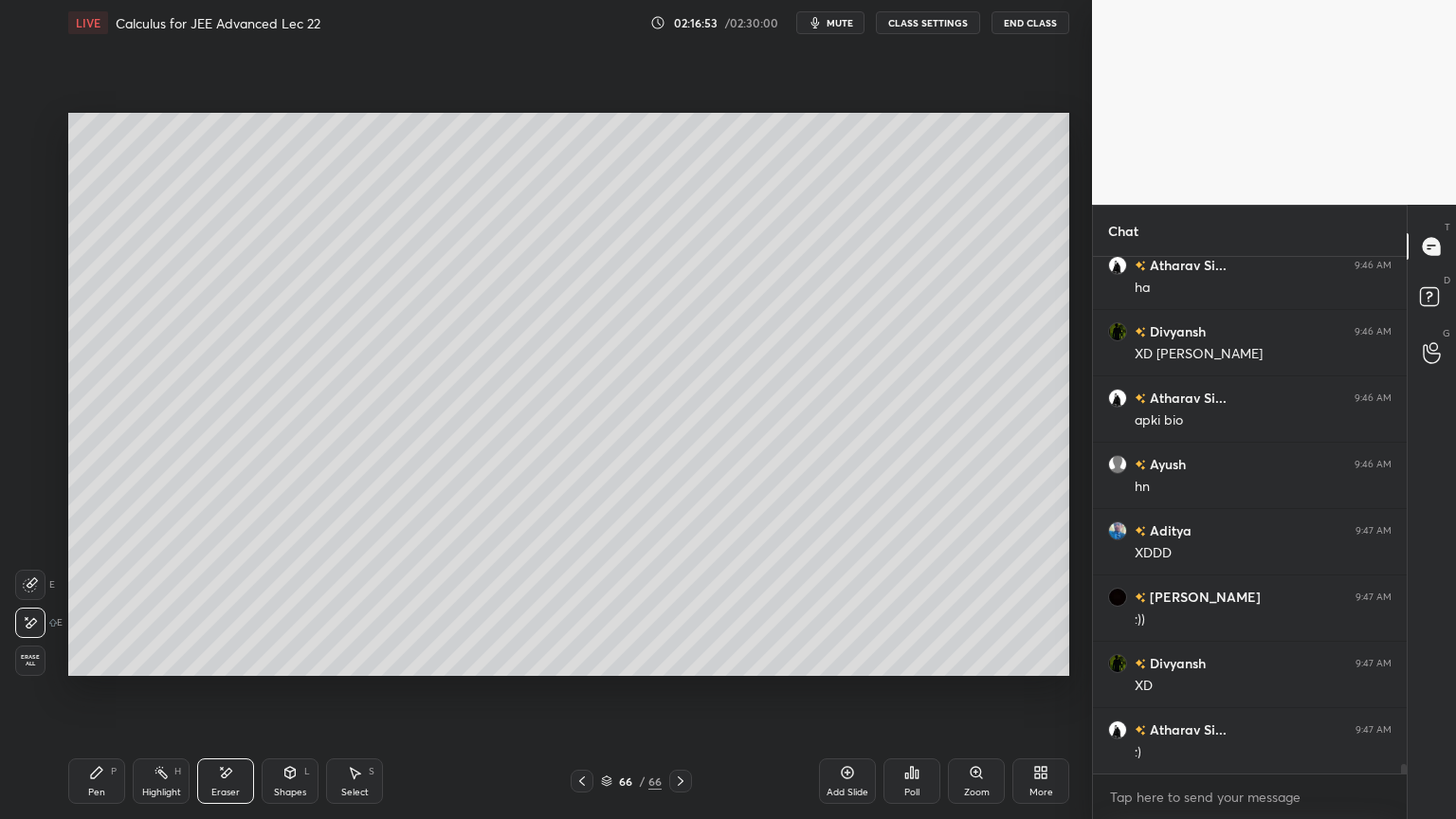 scroll, scrollTop: 27868, scrollLeft: 0, axis: vertical 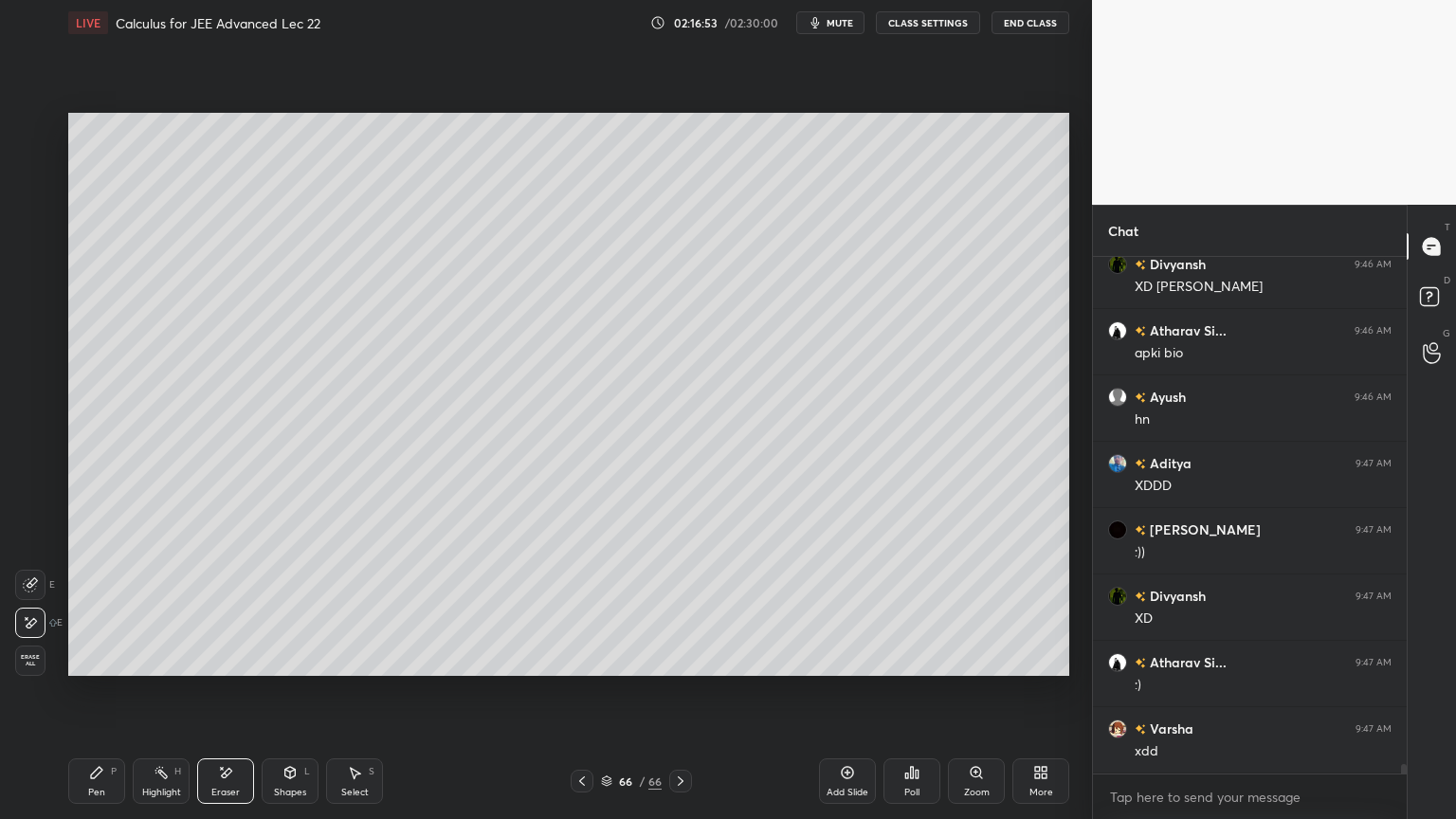 click 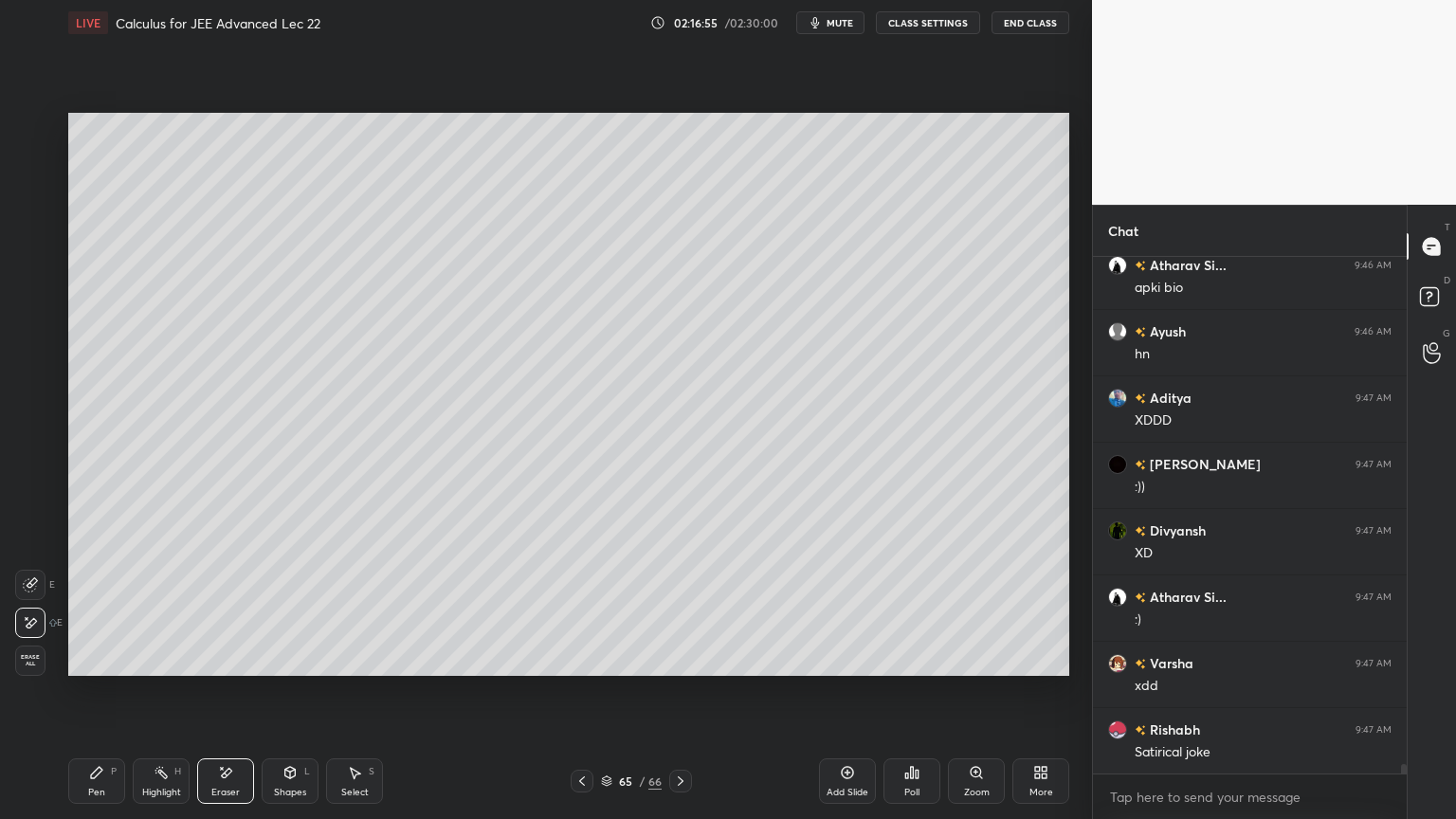 click on "[PERSON_NAME] Si... 9:46 AM we are the creators :) Arrryan 9:46 AM lol Afrin 9:46 AM Huhh [PERSON_NAME] 9:46 AM I.e agar exist karta he to hi value ayegi na Durgesh 9:46 AM XXD [PERSON_NAME] 9:46 AM XDD [PERSON_NAME].. 9:46 AM XDD [PERSON_NAME] Si... 9:46 AM [PERSON_NAME] 9:46 AM XD [PERSON_NAME] Si... 9:46 AM apki bio [PERSON_NAME] 9:46 AM hn Aditya 9:47 AM XDDD [PERSON_NAME] 9:47 AM :)) [PERSON_NAME] 9:47 AM XD [PERSON_NAME] Si... 9:47 AM :) [PERSON_NAME] 9:47 AM xdd [PERSON_NAME] 9:47 AM Satirical joke [PERSON_NAME] 9:47 AM aja bhidle JUMP TO LATEST" at bounding box center (1249, 515) 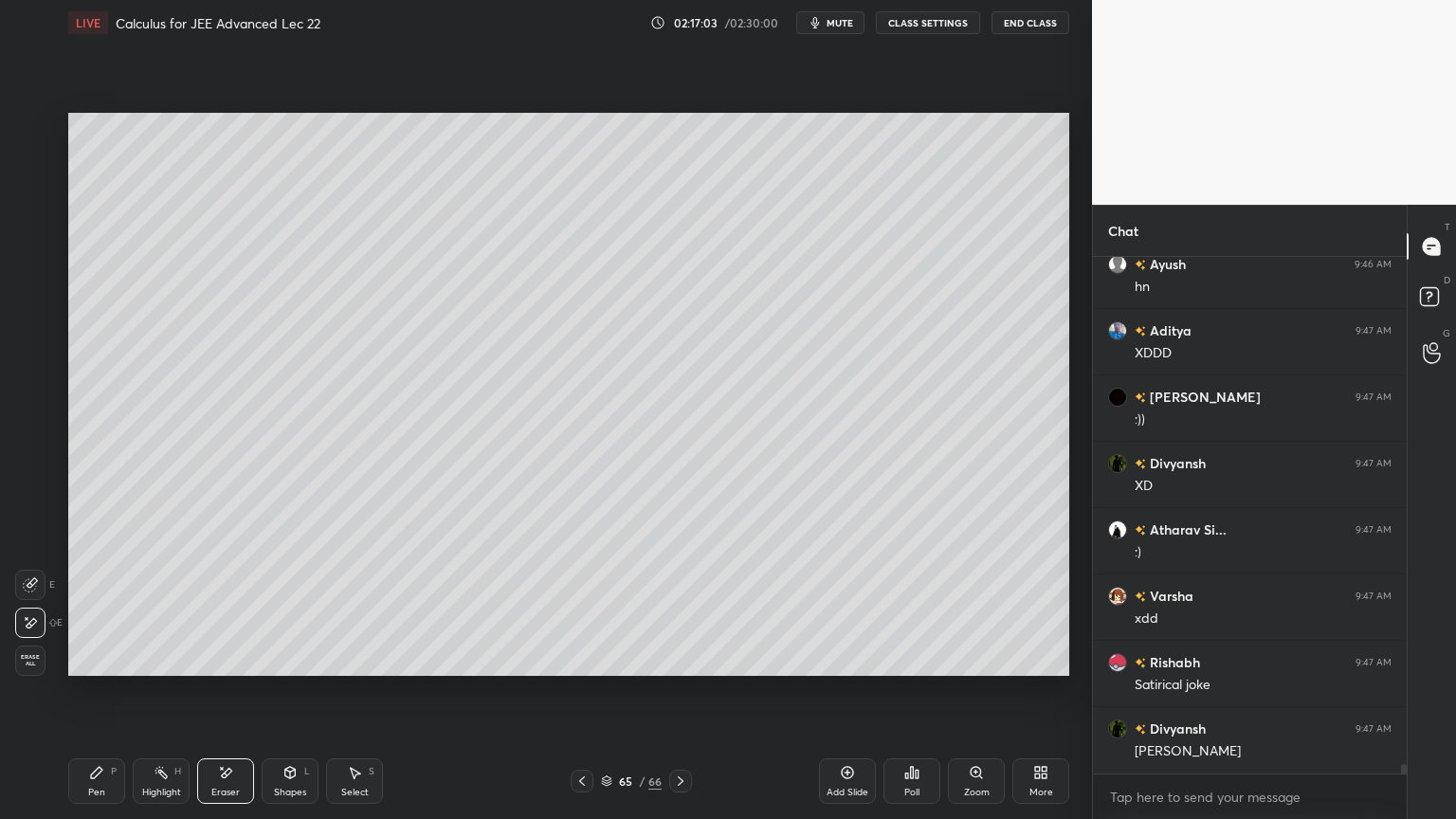 click on "Pen P" at bounding box center [97, 781] 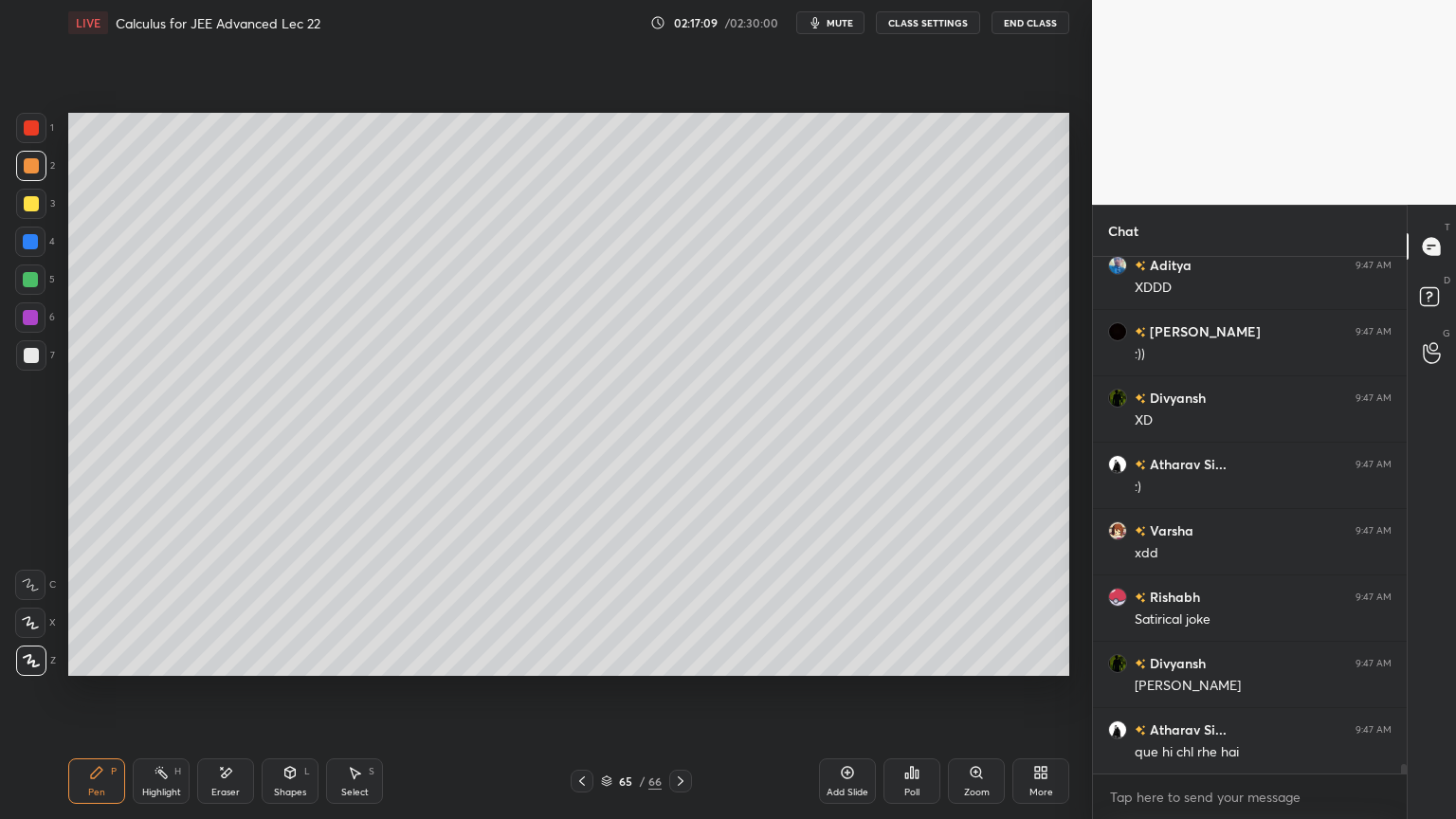 scroll, scrollTop: 28085, scrollLeft: 0, axis: vertical 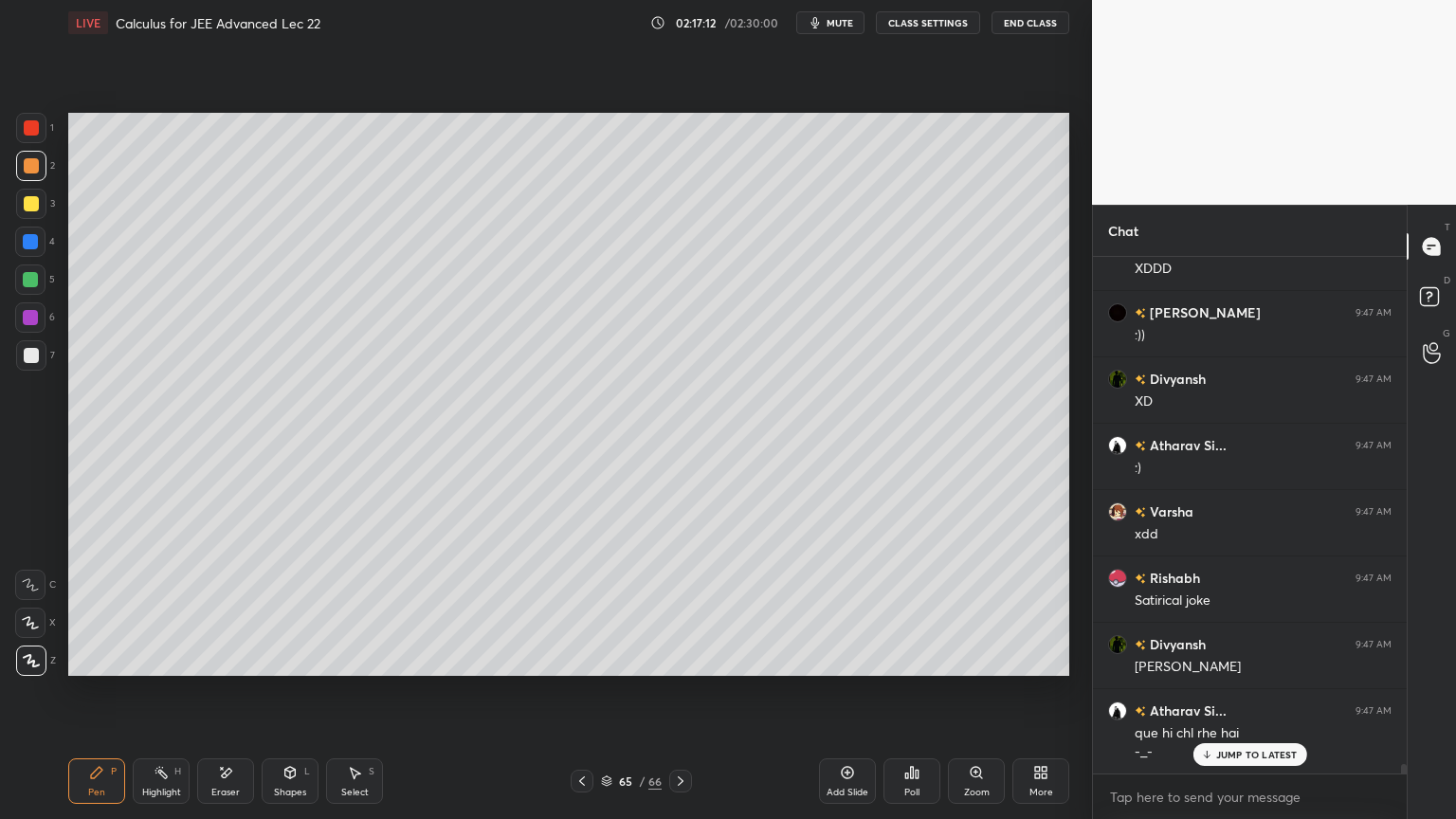 click 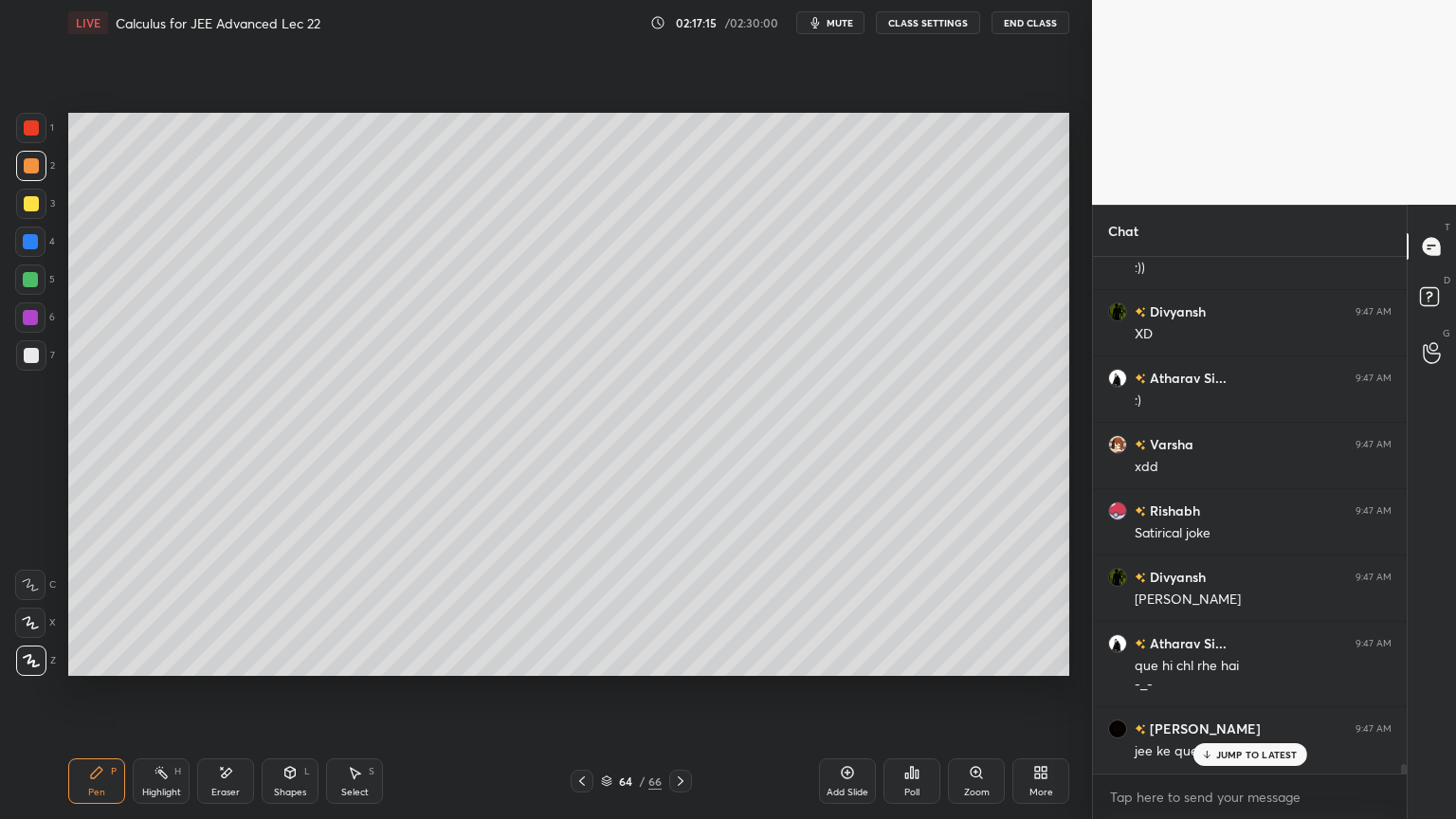 scroll, scrollTop: 28218, scrollLeft: 0, axis: vertical 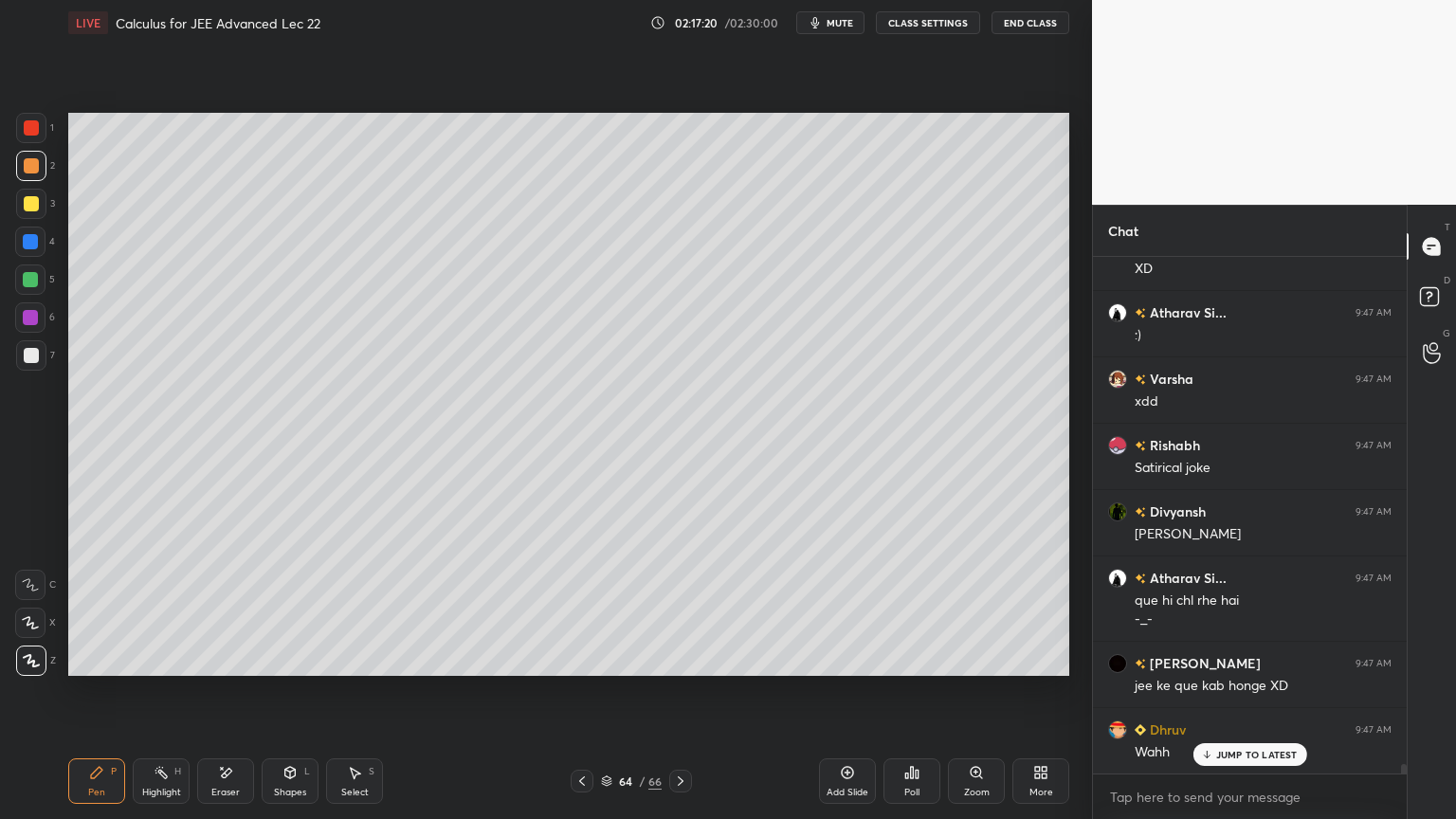 click on "JUMP TO LATEST" at bounding box center (1257, 755) 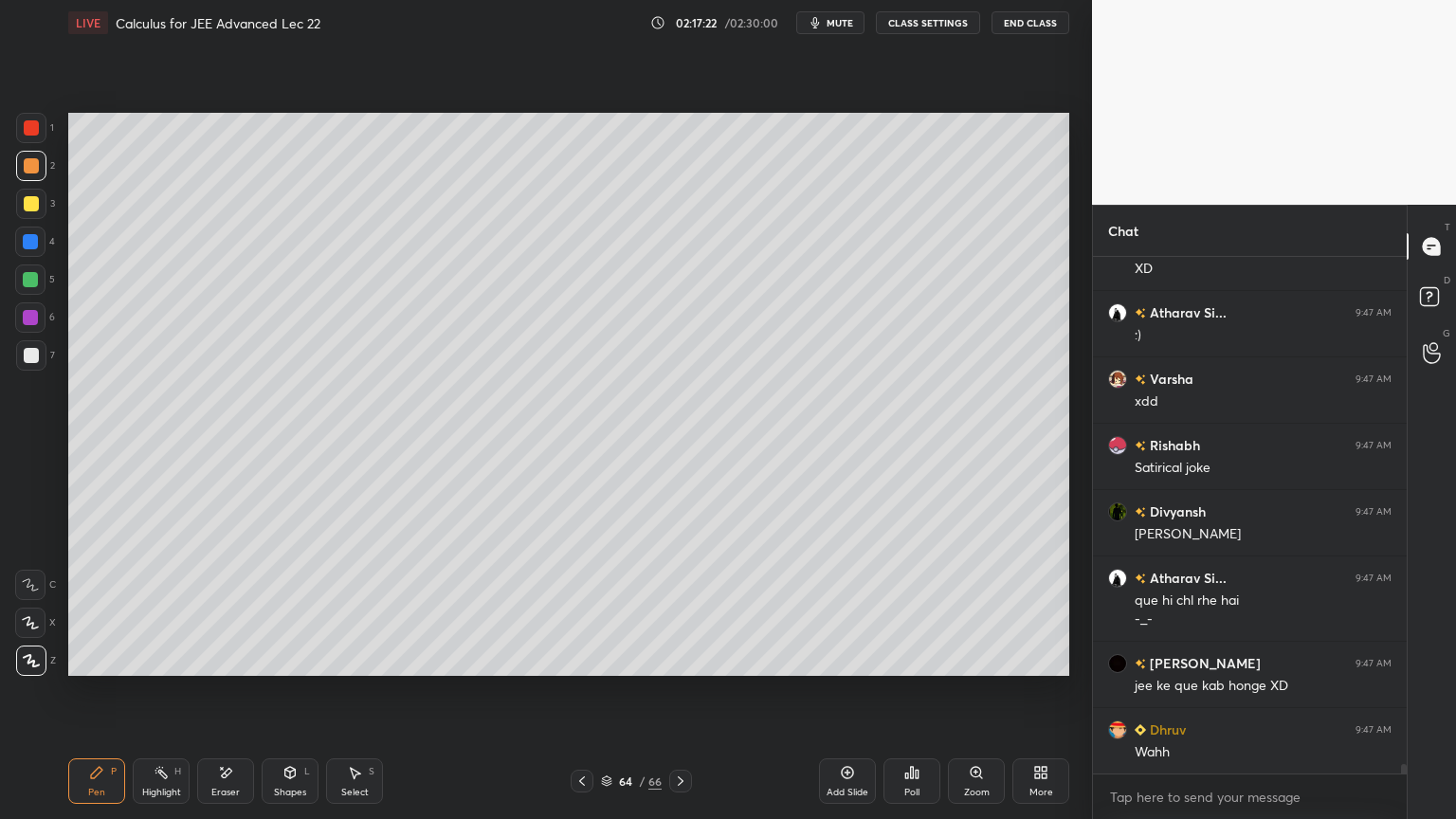 scroll, scrollTop: 28285, scrollLeft: 0, axis: vertical 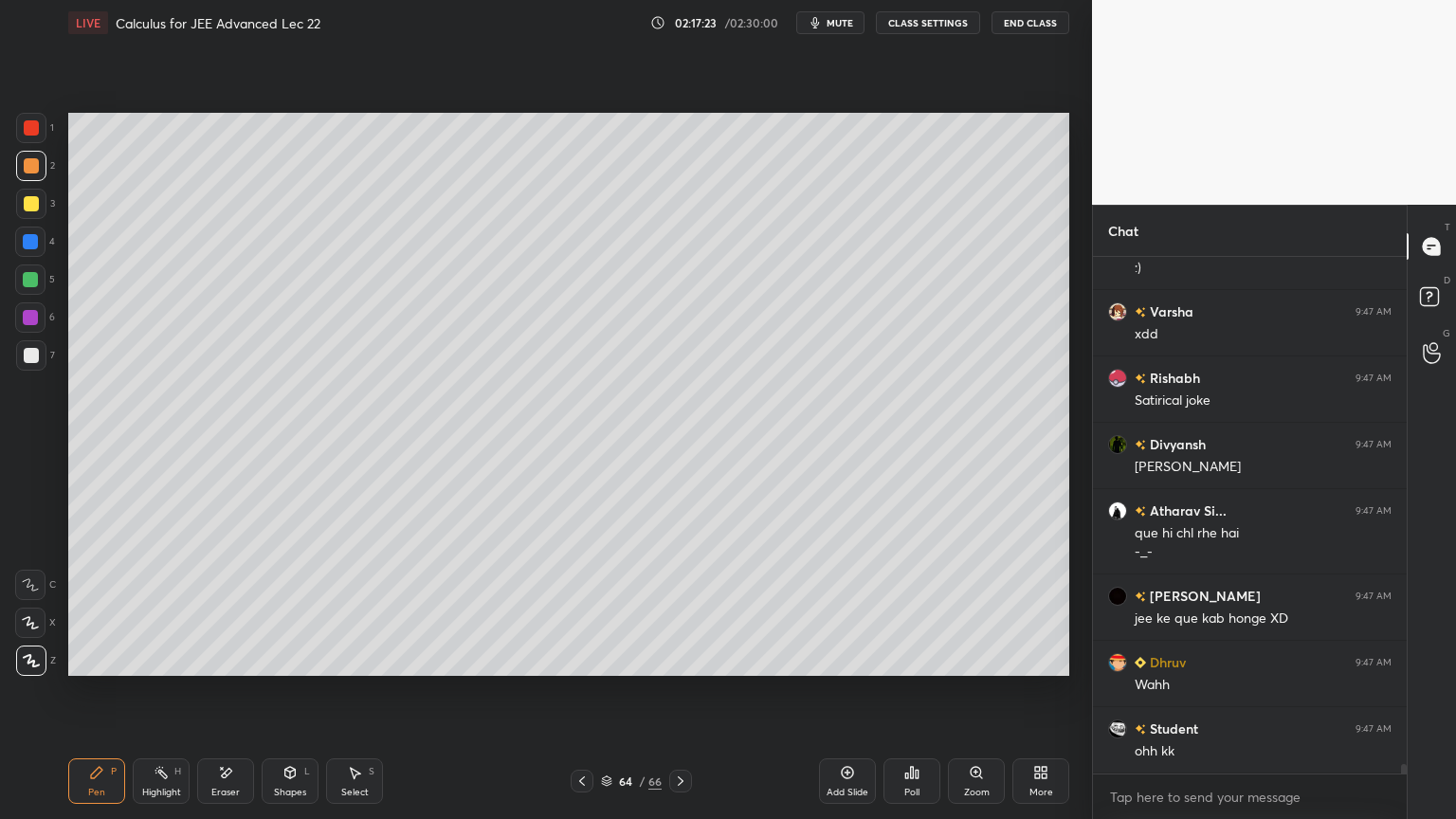 click 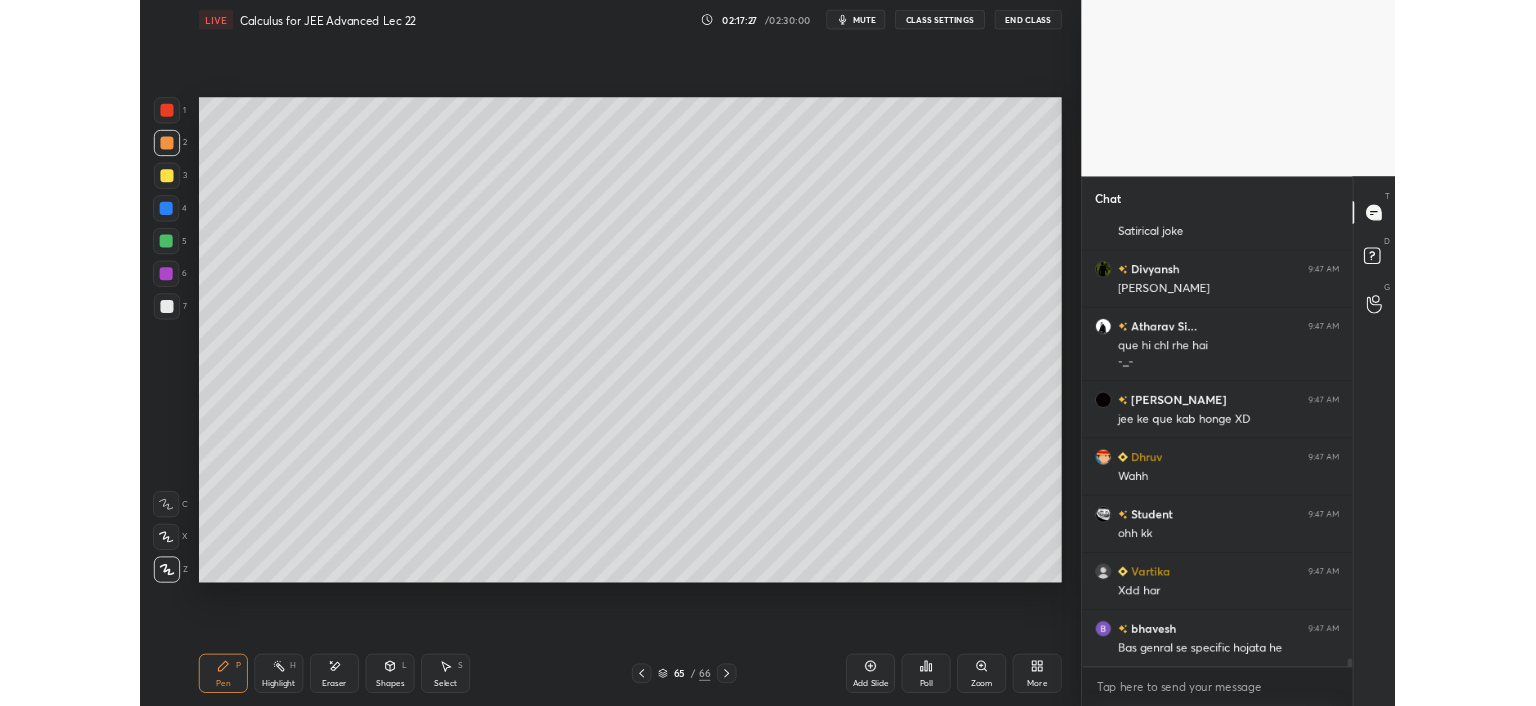 scroll, scrollTop: 30048, scrollLeft: 0, axis: vertical 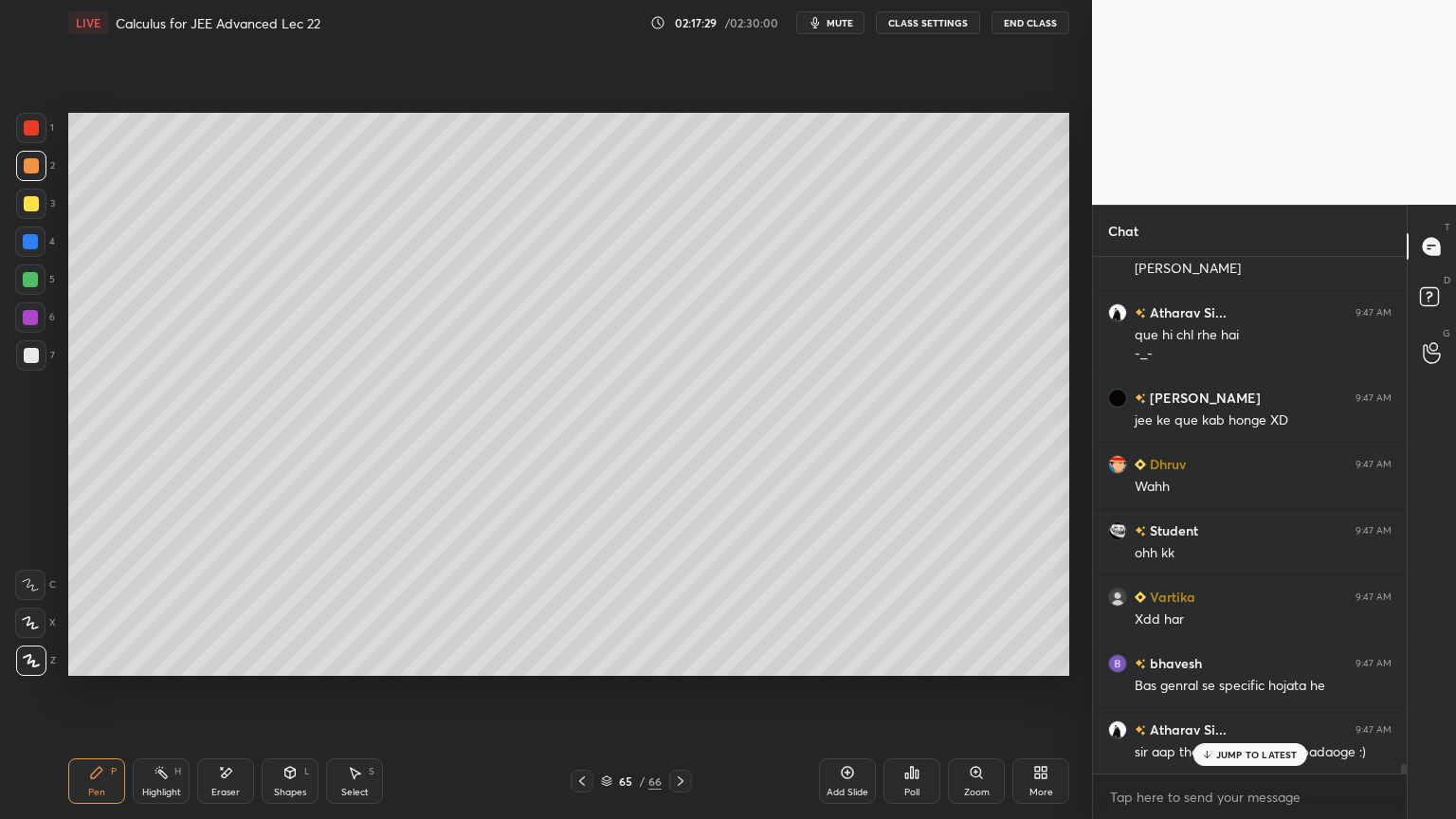 click on "JUMP TO LATEST" at bounding box center (1257, 755) 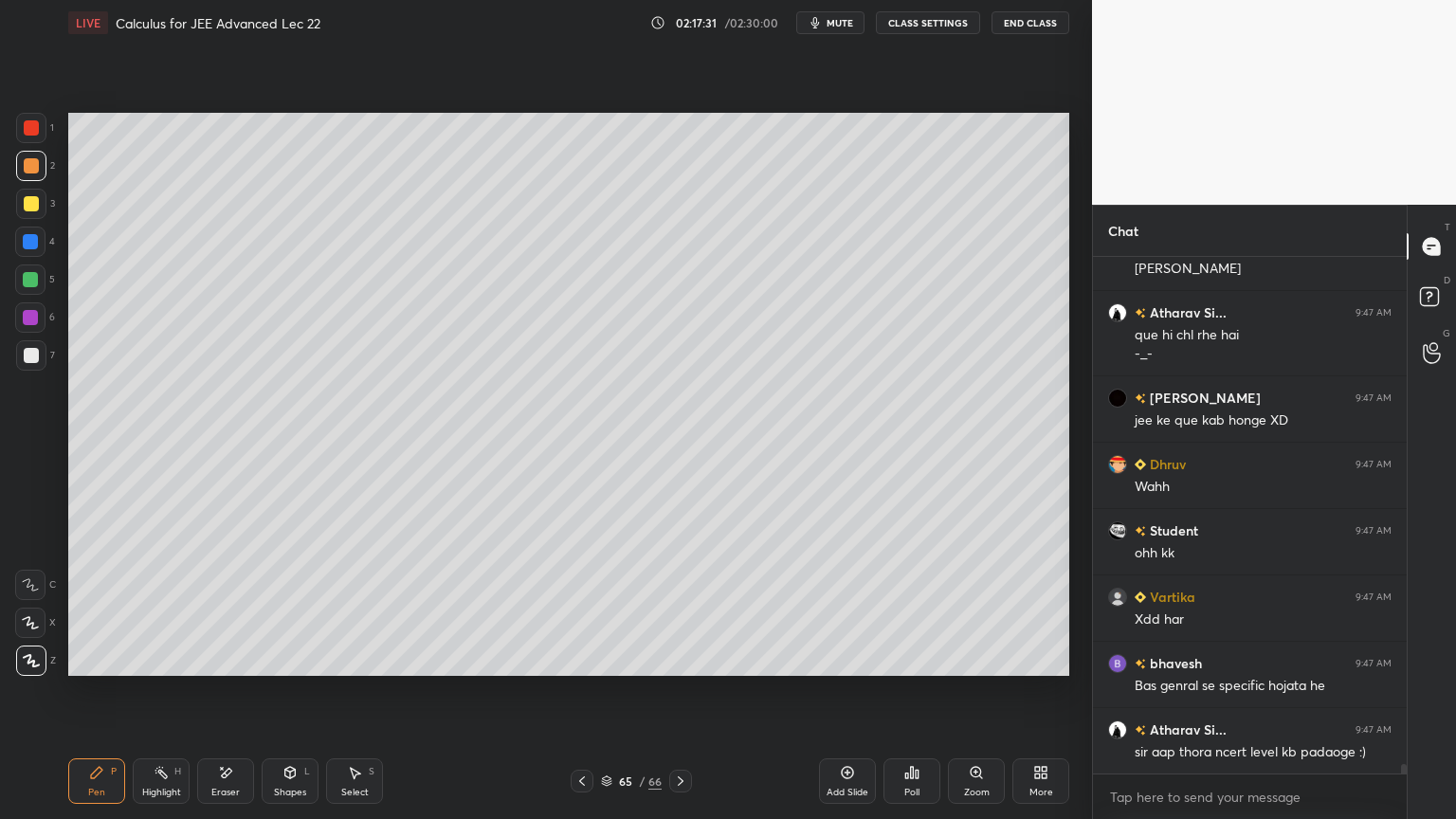 click on "More" at bounding box center (1041, 781) 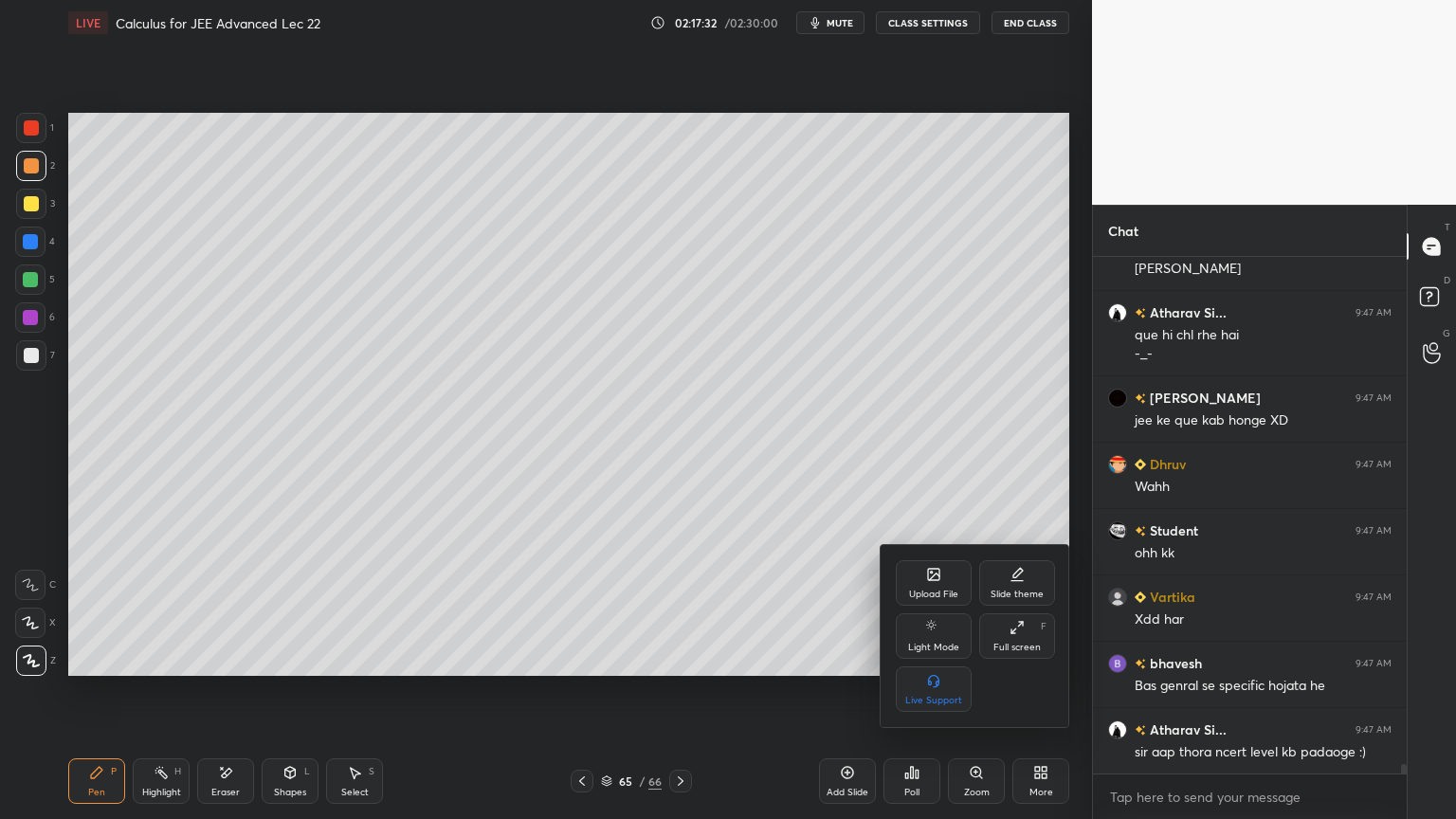 click on "Full screen F" at bounding box center (1017, 636) 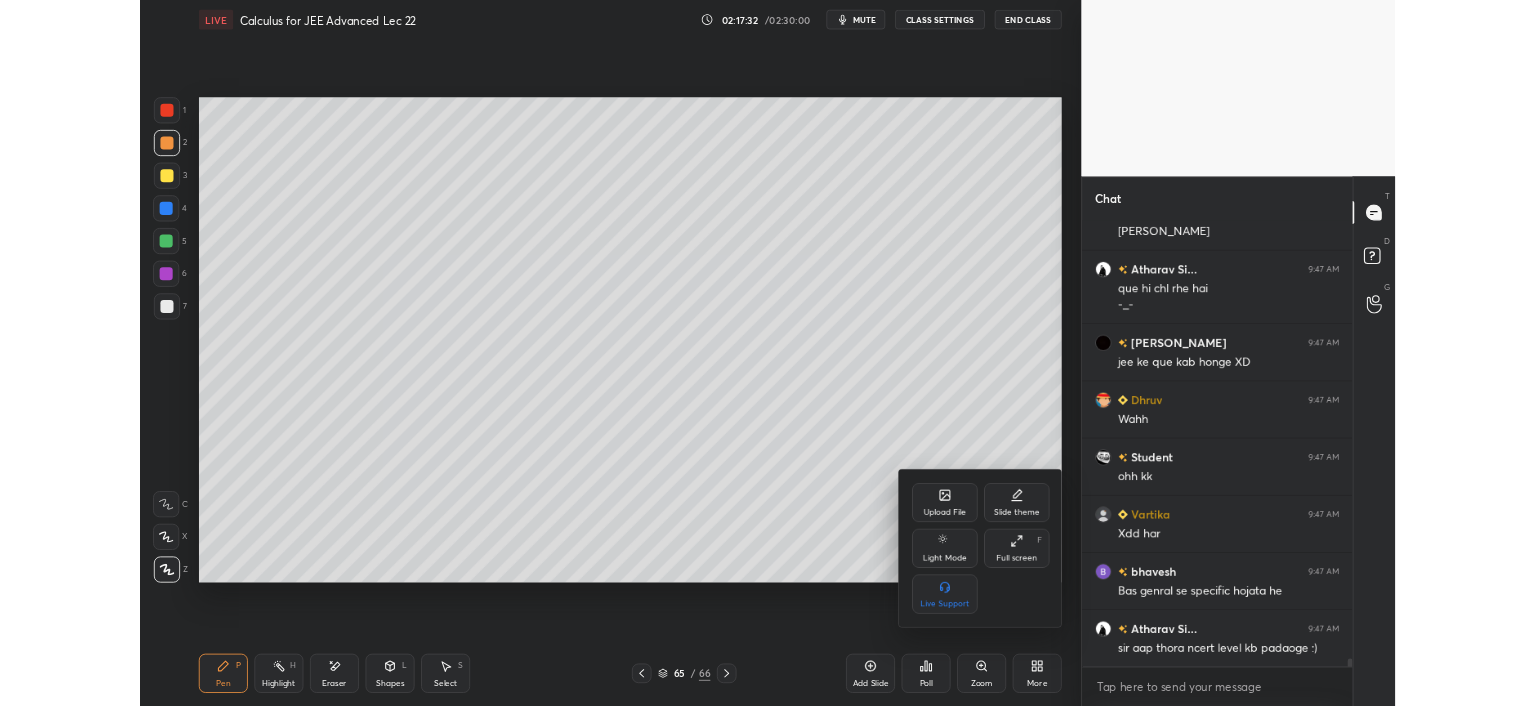 scroll, scrollTop: 578, scrollLeft: 1072, axis: both 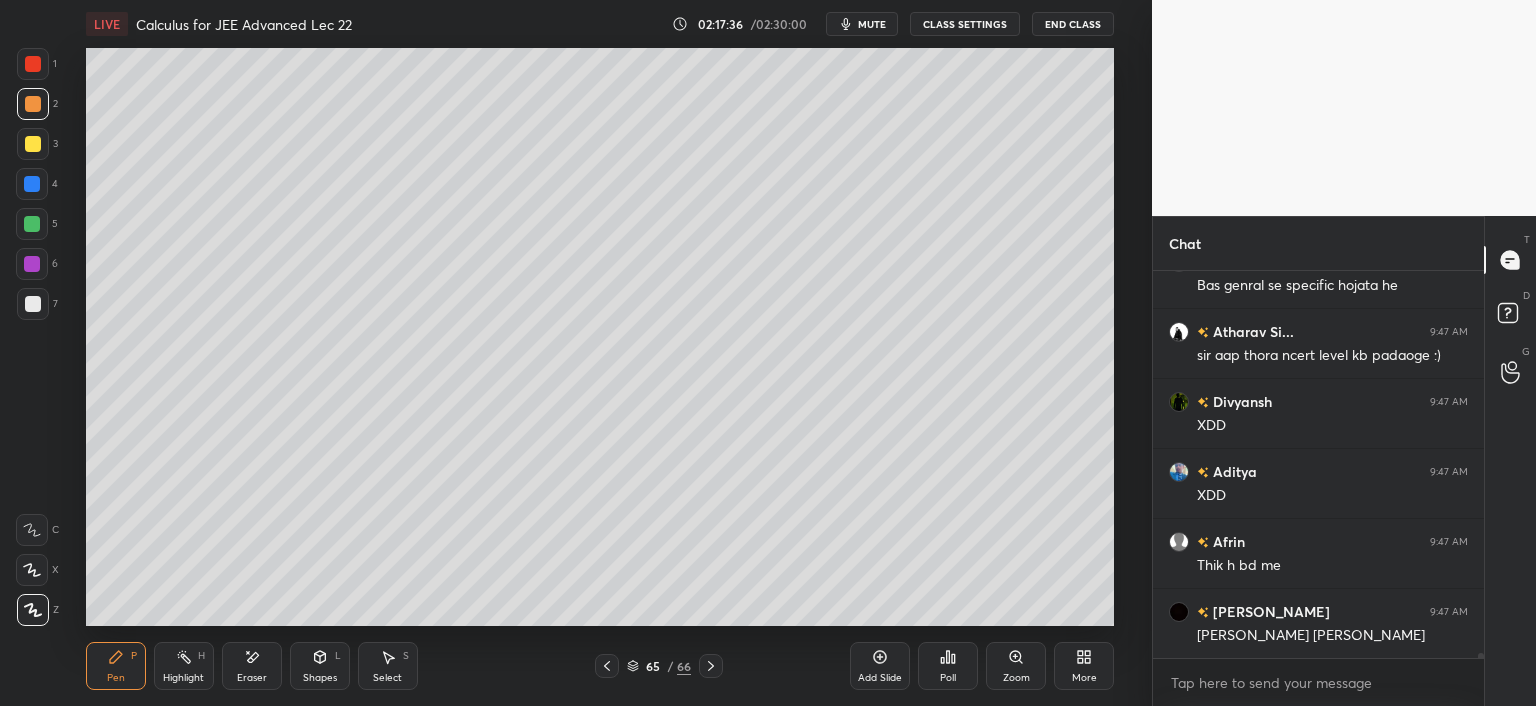 click 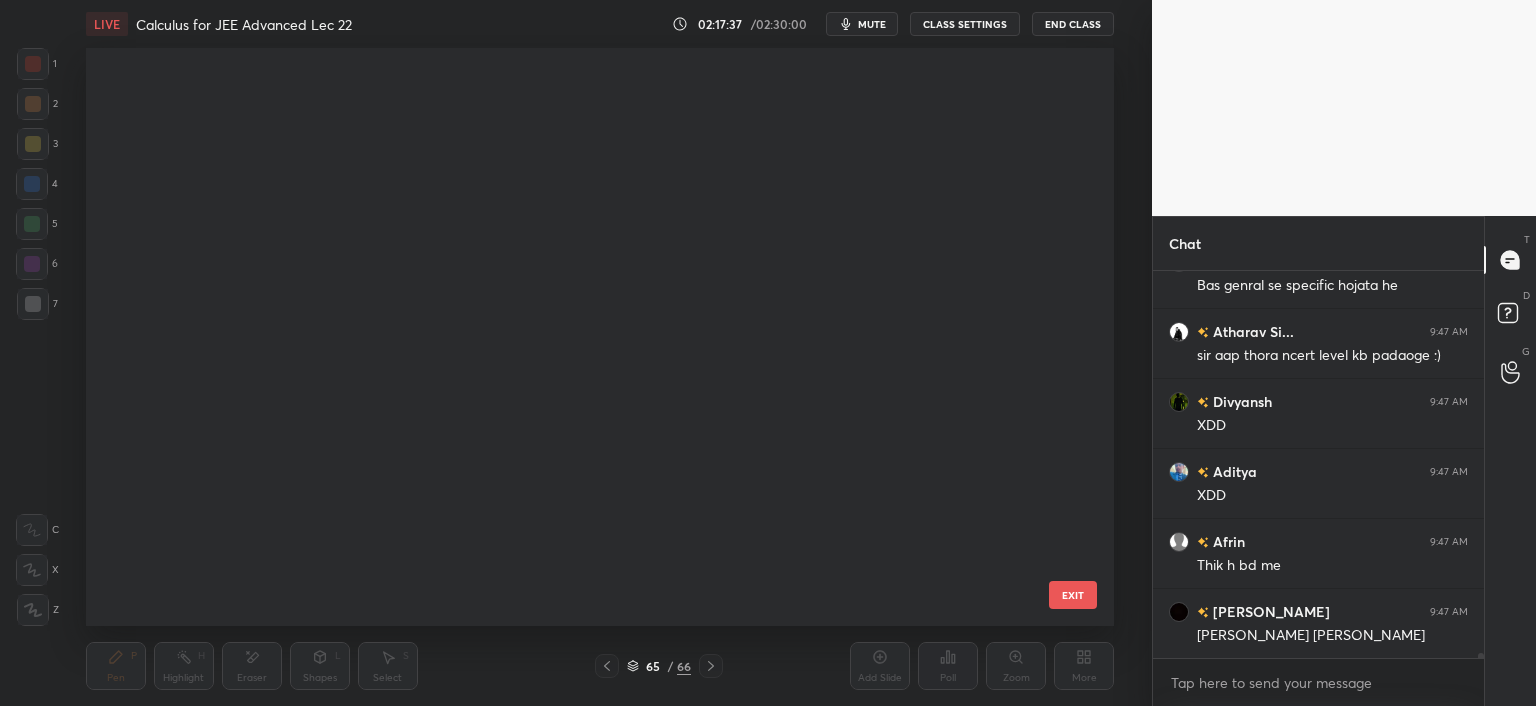 scroll, scrollTop: 3332, scrollLeft: 0, axis: vertical 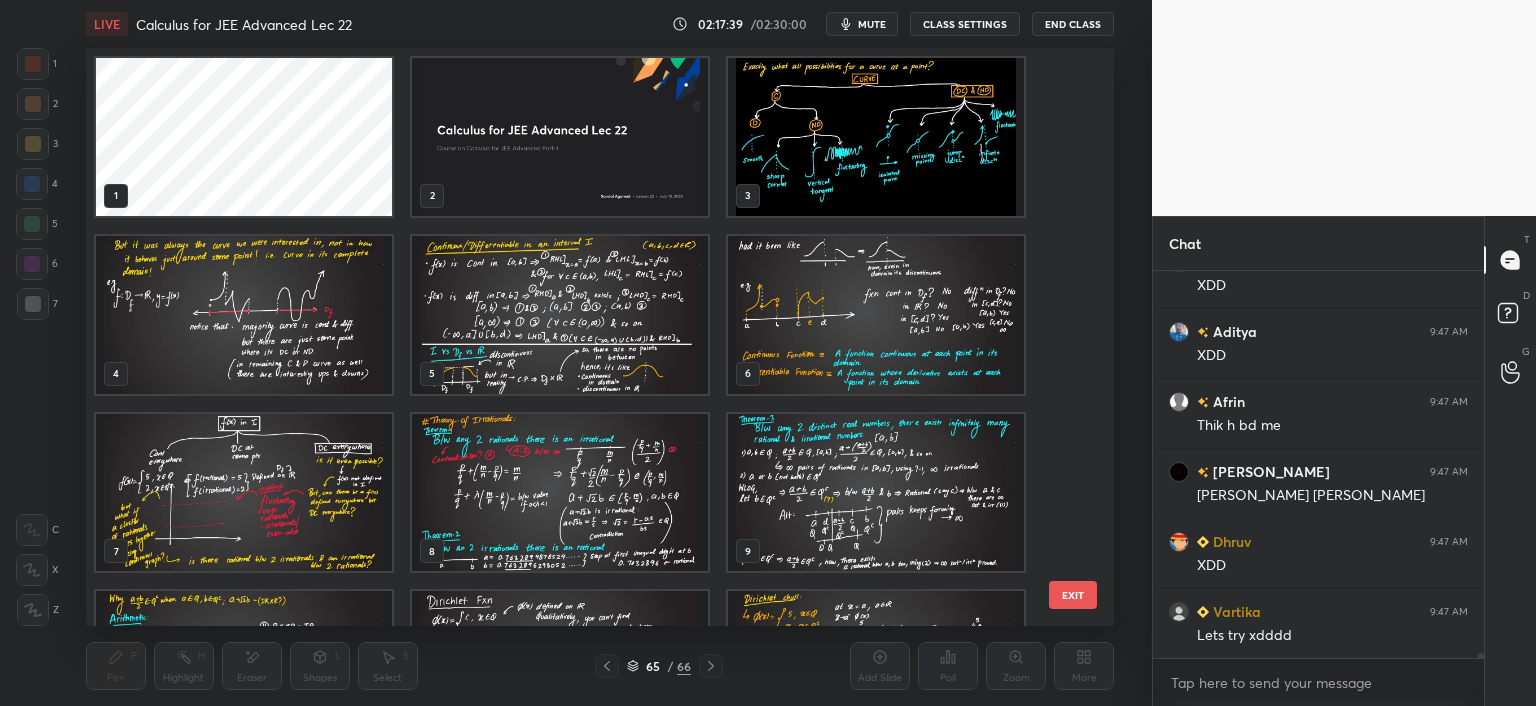 click at bounding box center [560, 137] 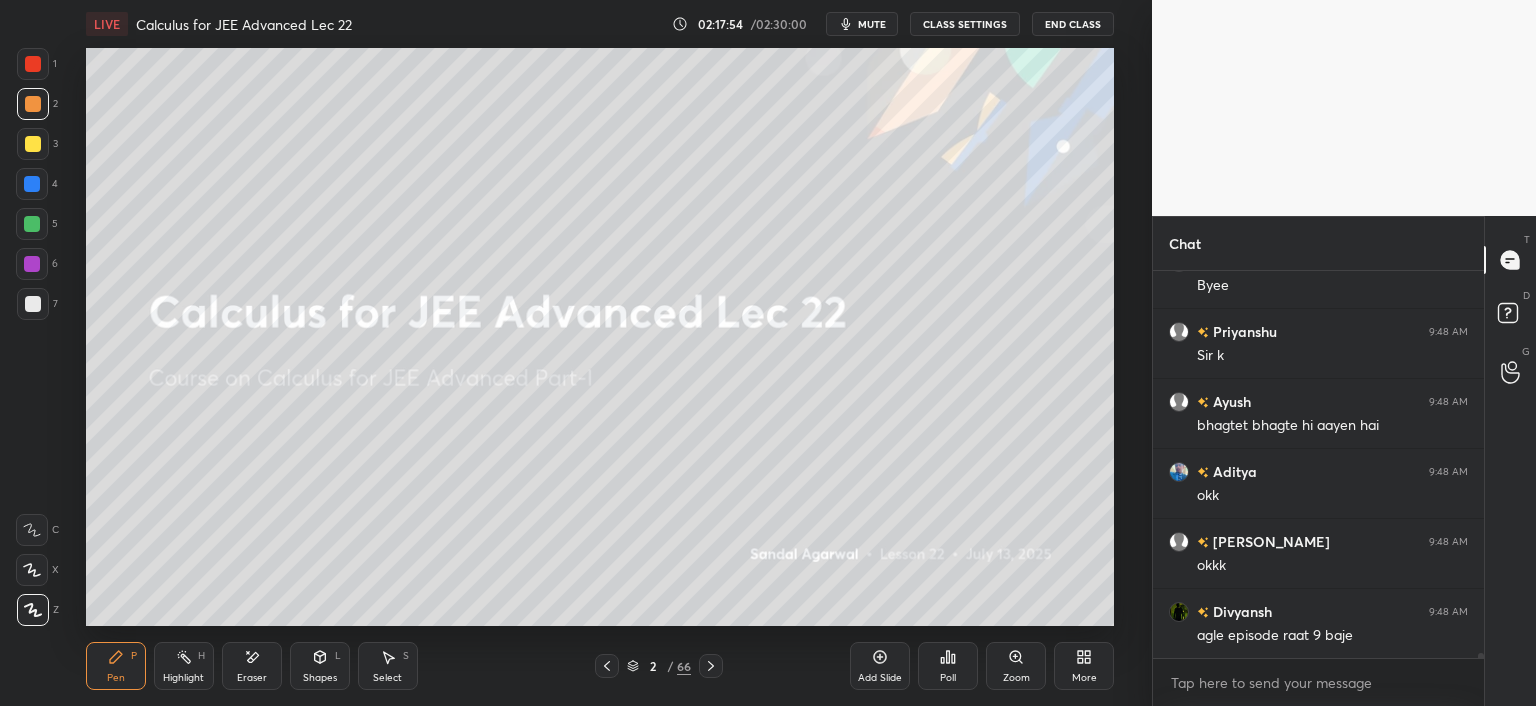 scroll, scrollTop: 32132, scrollLeft: 0, axis: vertical 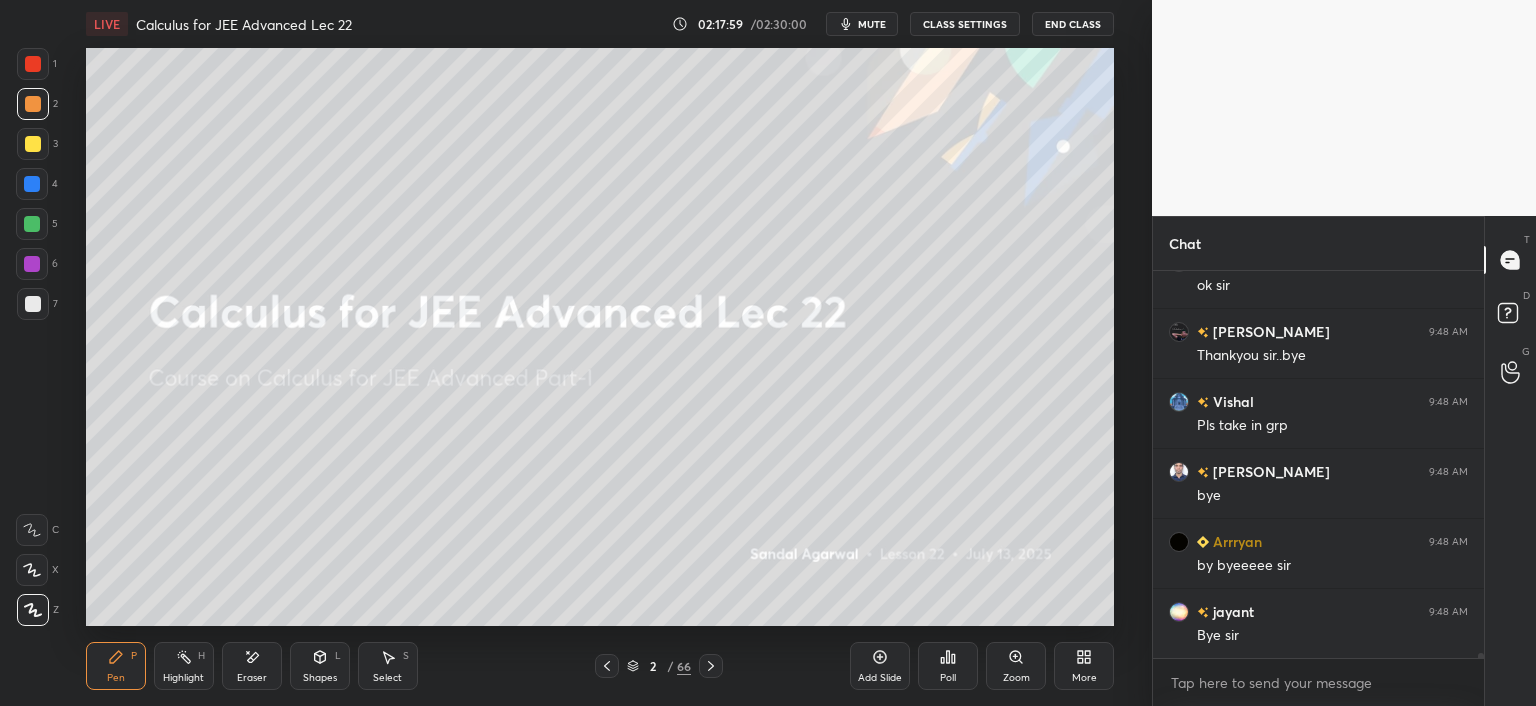 click on "More" at bounding box center [1084, 666] 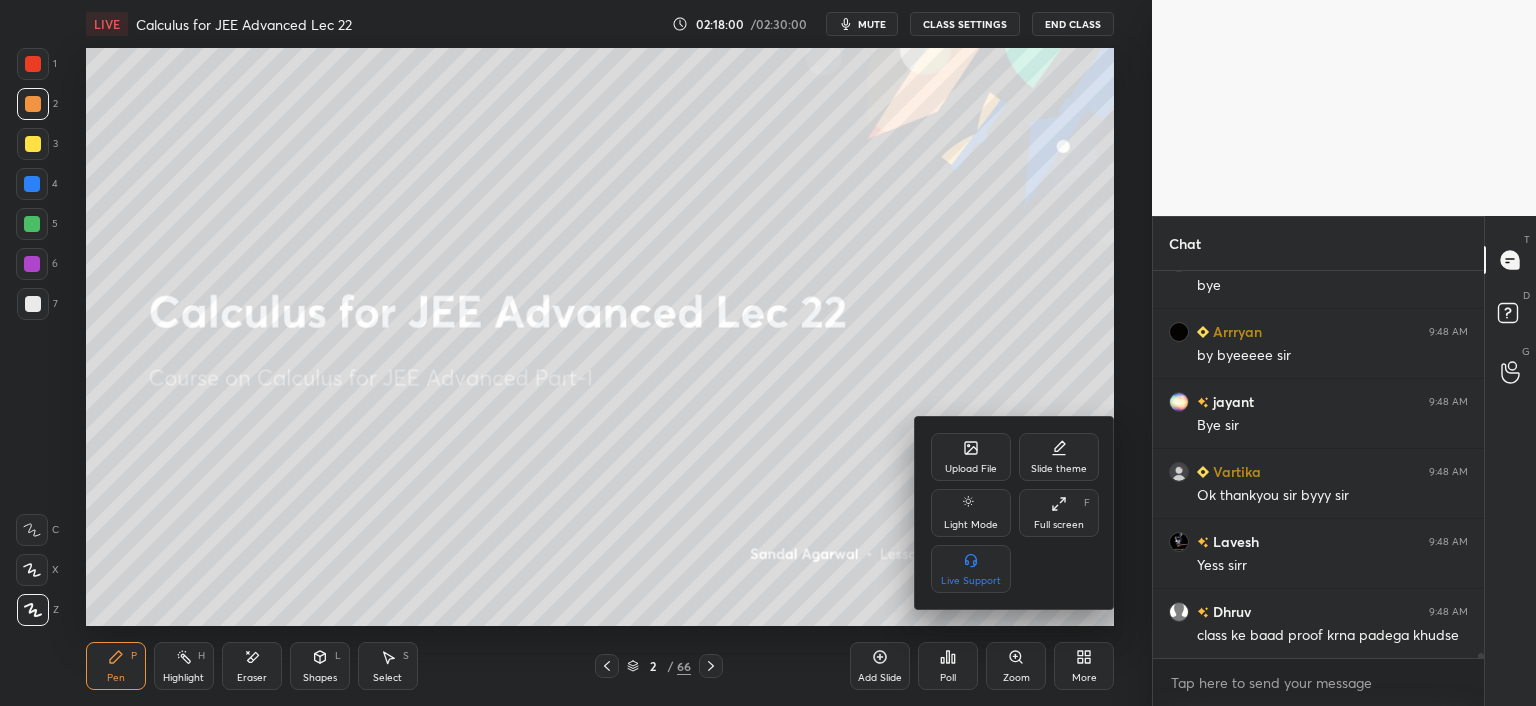 click on "Full screen F" at bounding box center (1059, 513) 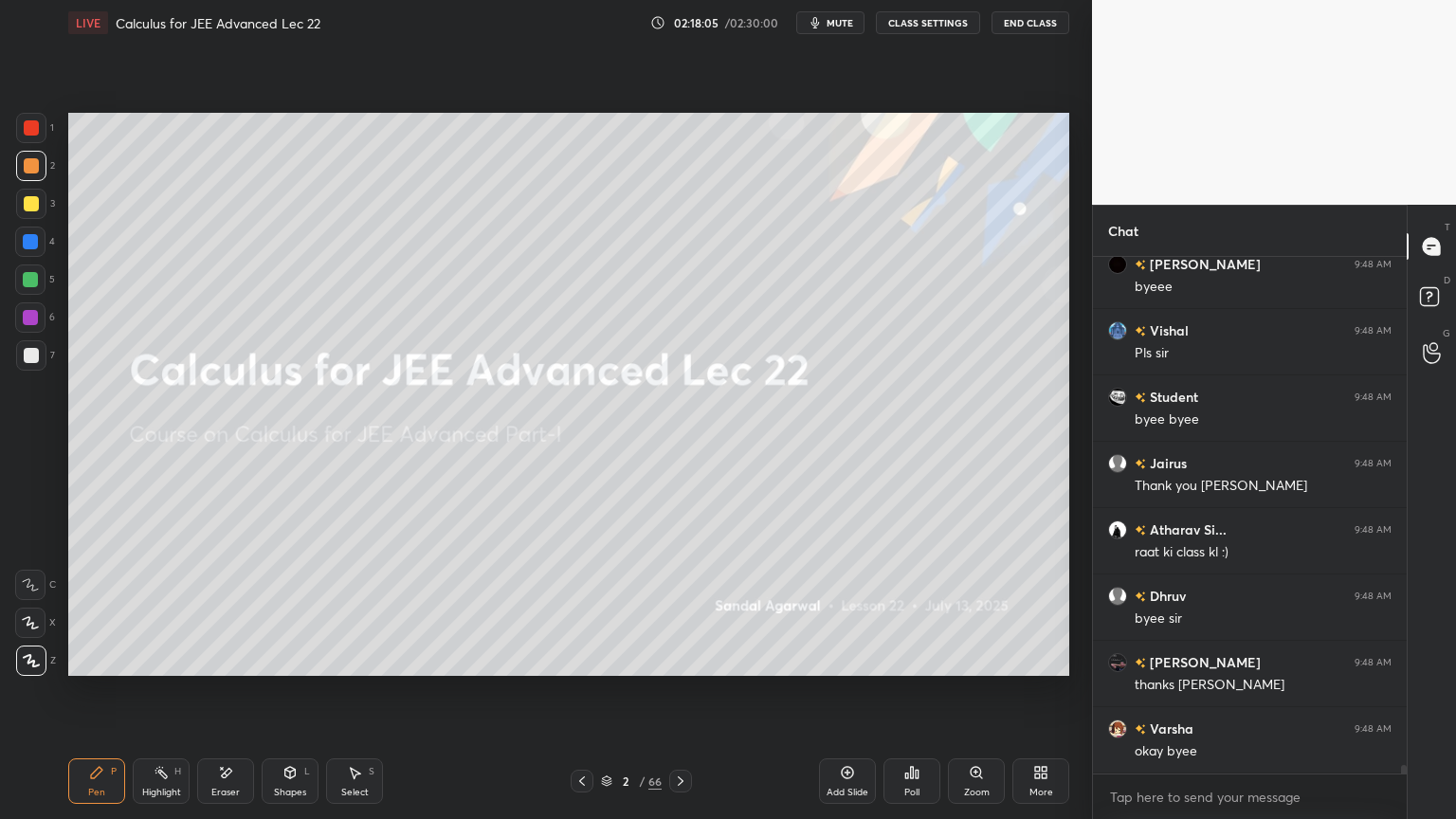 click on "End Class" at bounding box center [1030, 23] 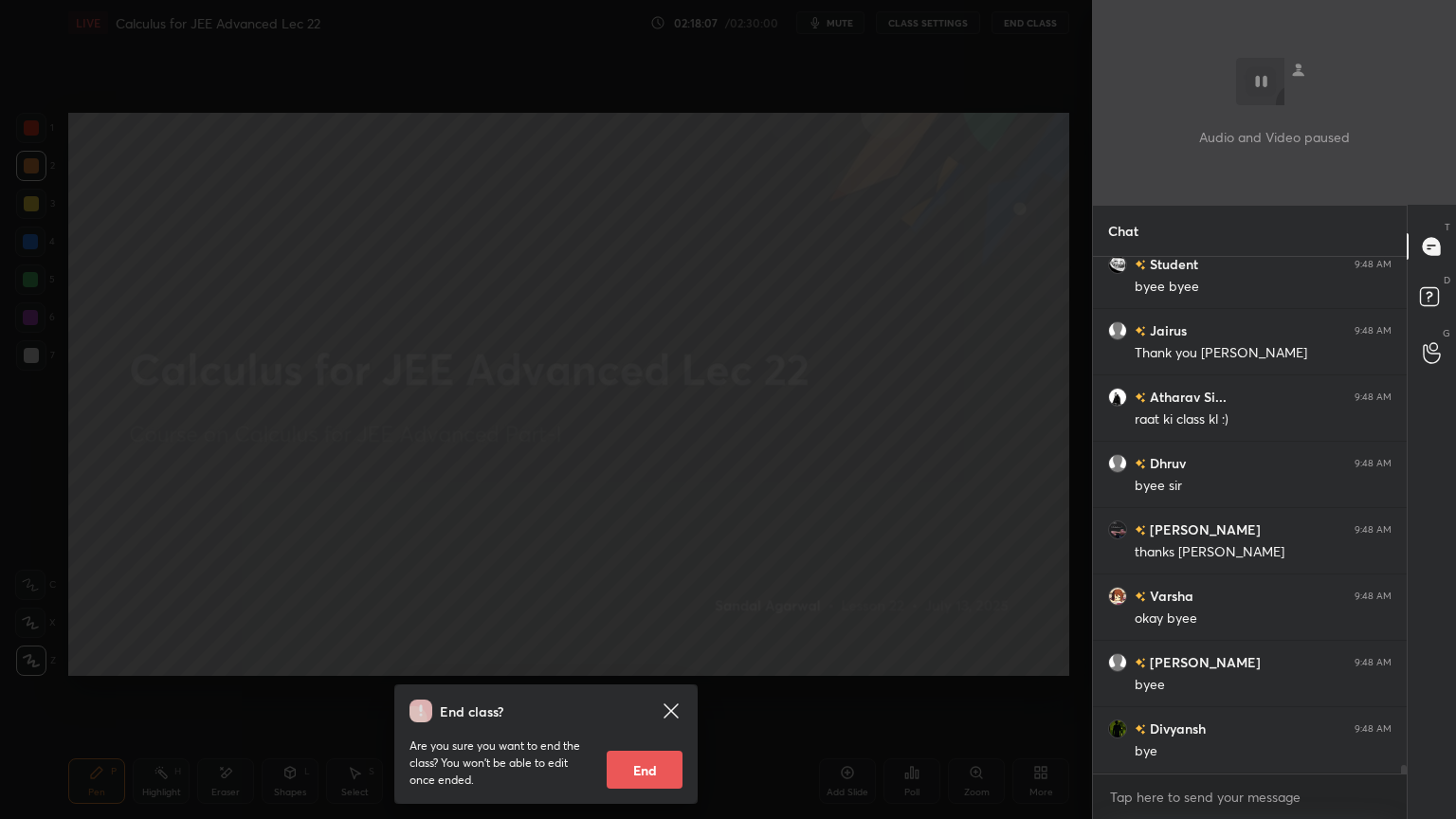 click on "End" at bounding box center [645, 770] 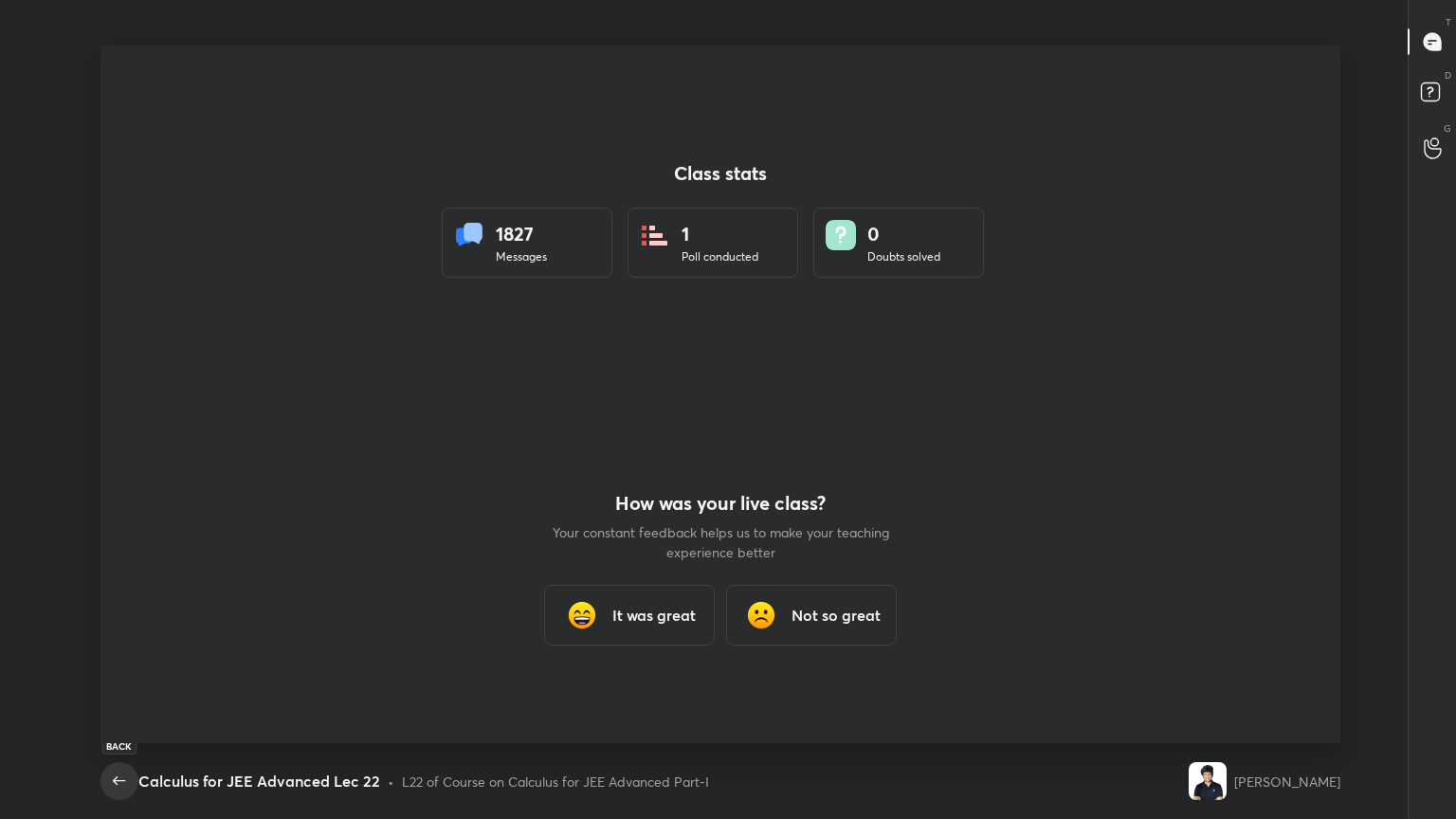 click 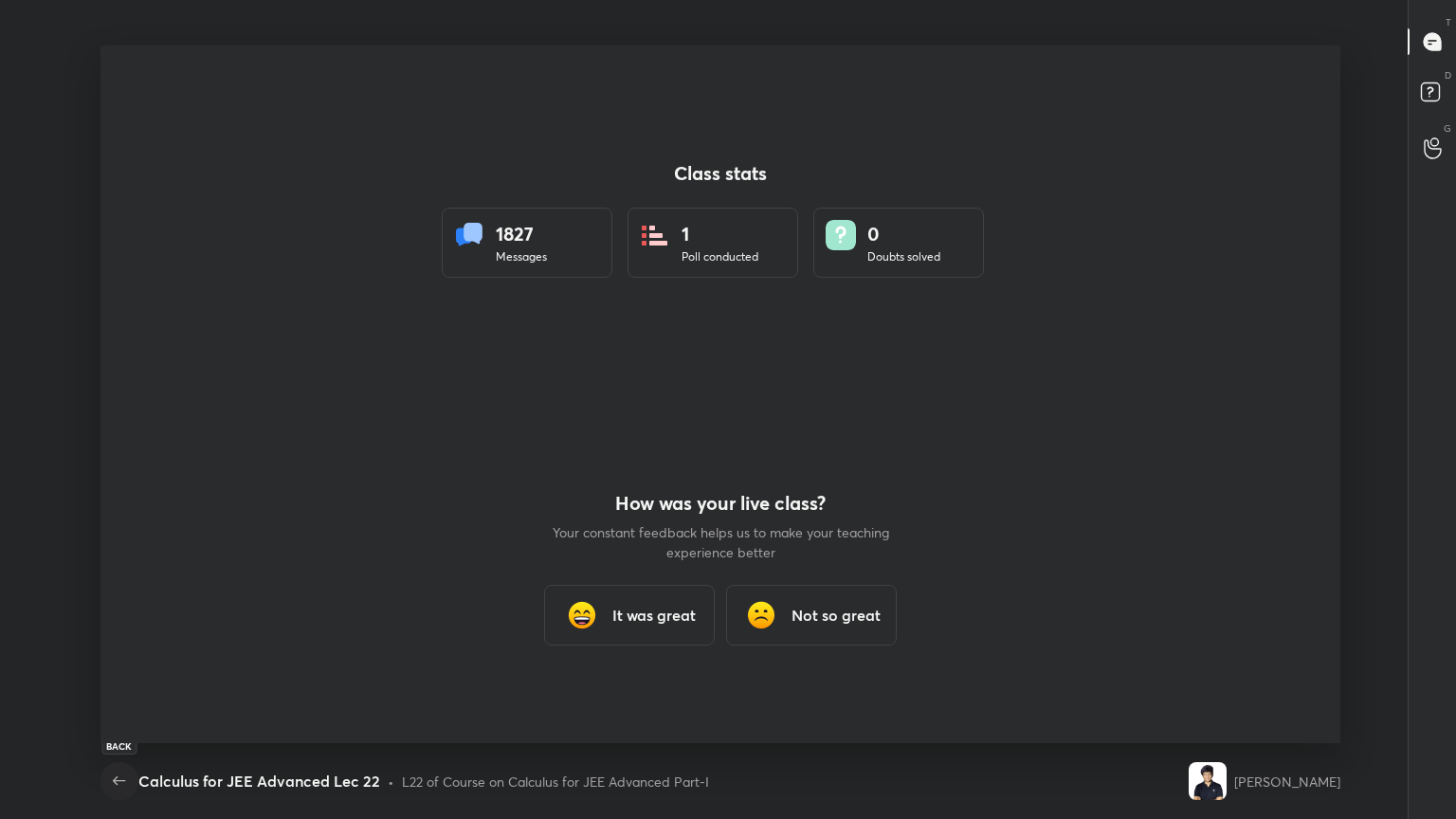 click 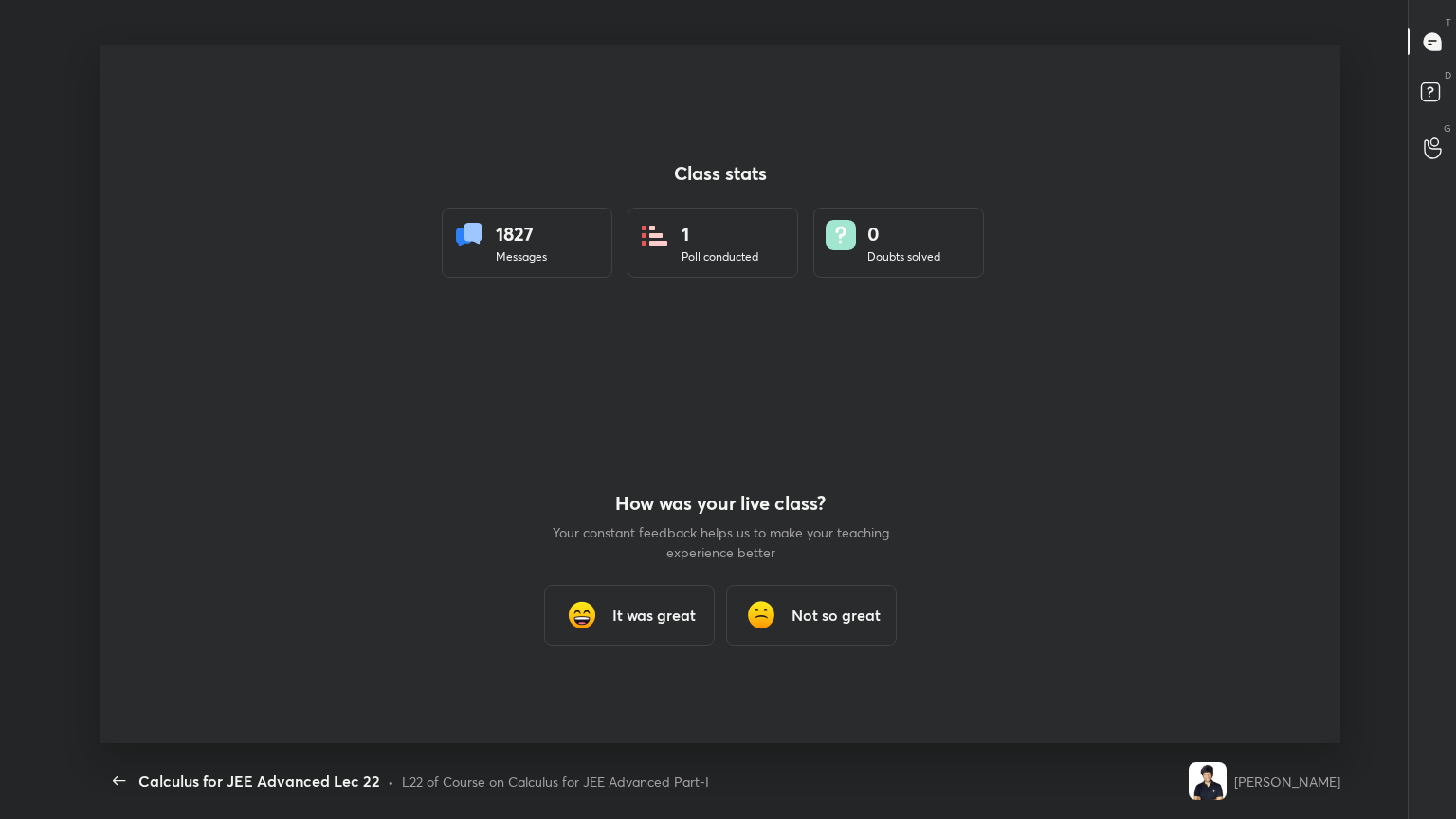 click on "Back Calculus for JEE Advanced Lec 22 • L22 of Course on Calculus for JEE Advanced Part-I" at bounding box center (641, 781) 